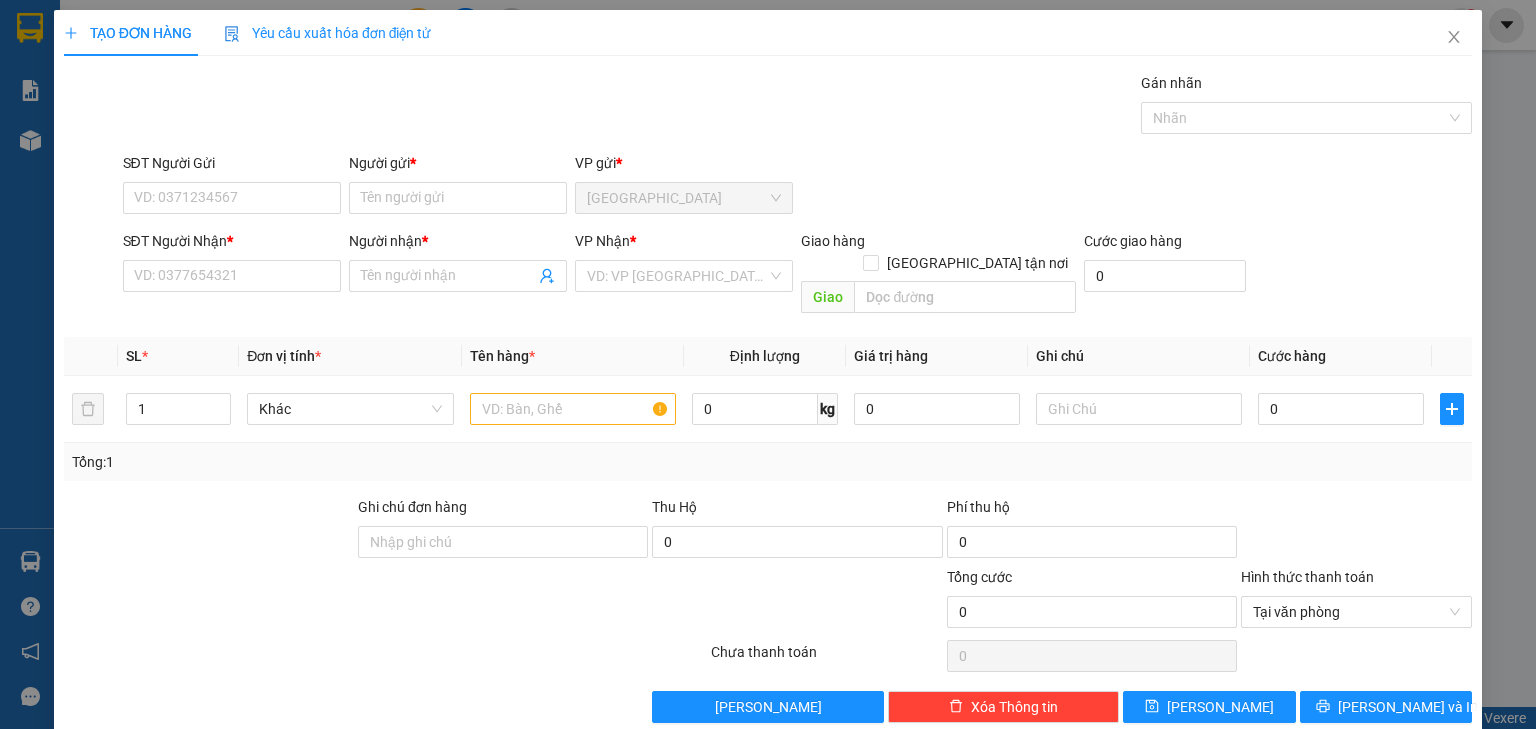 scroll, scrollTop: 0, scrollLeft: 0, axis: both 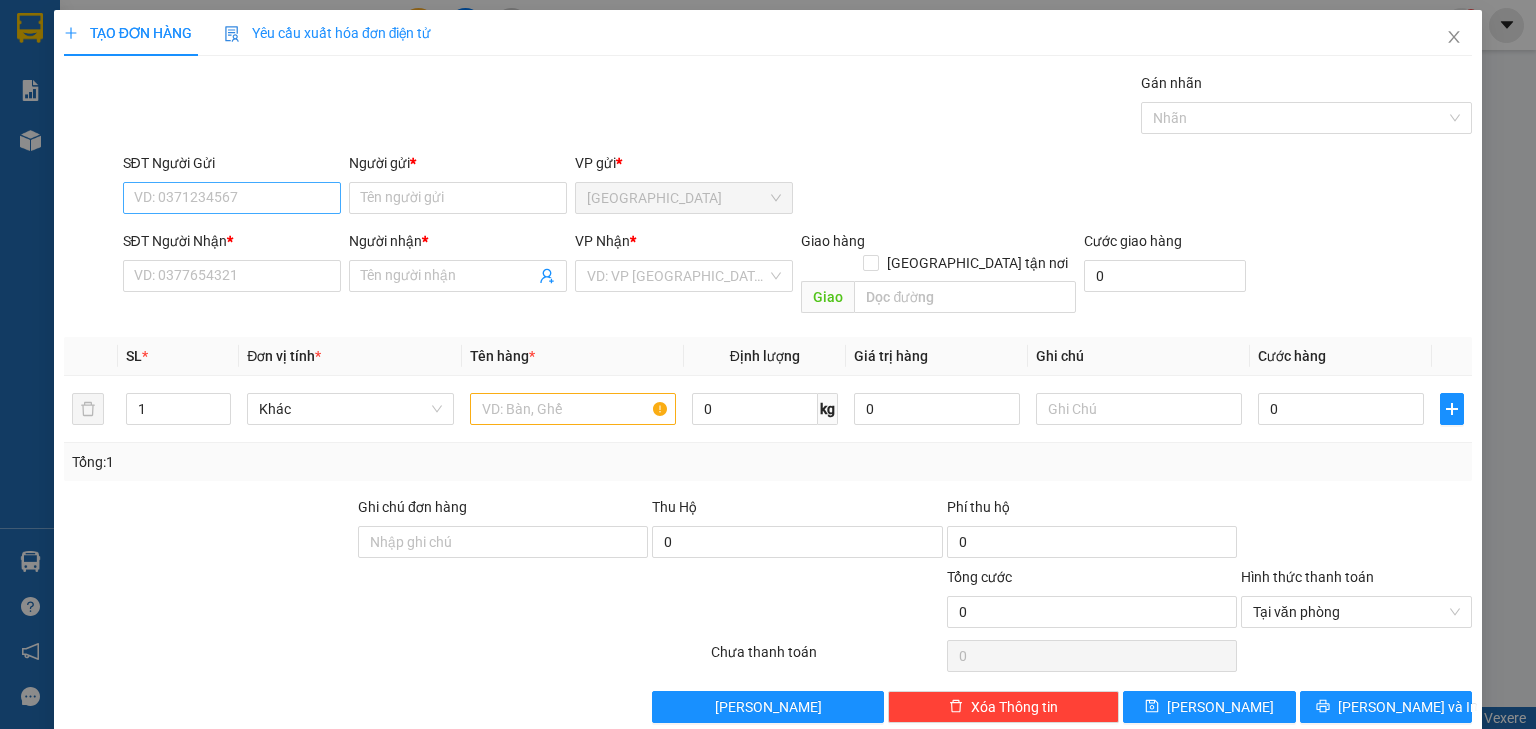click on "SĐT Người Gửi" at bounding box center (232, 198) 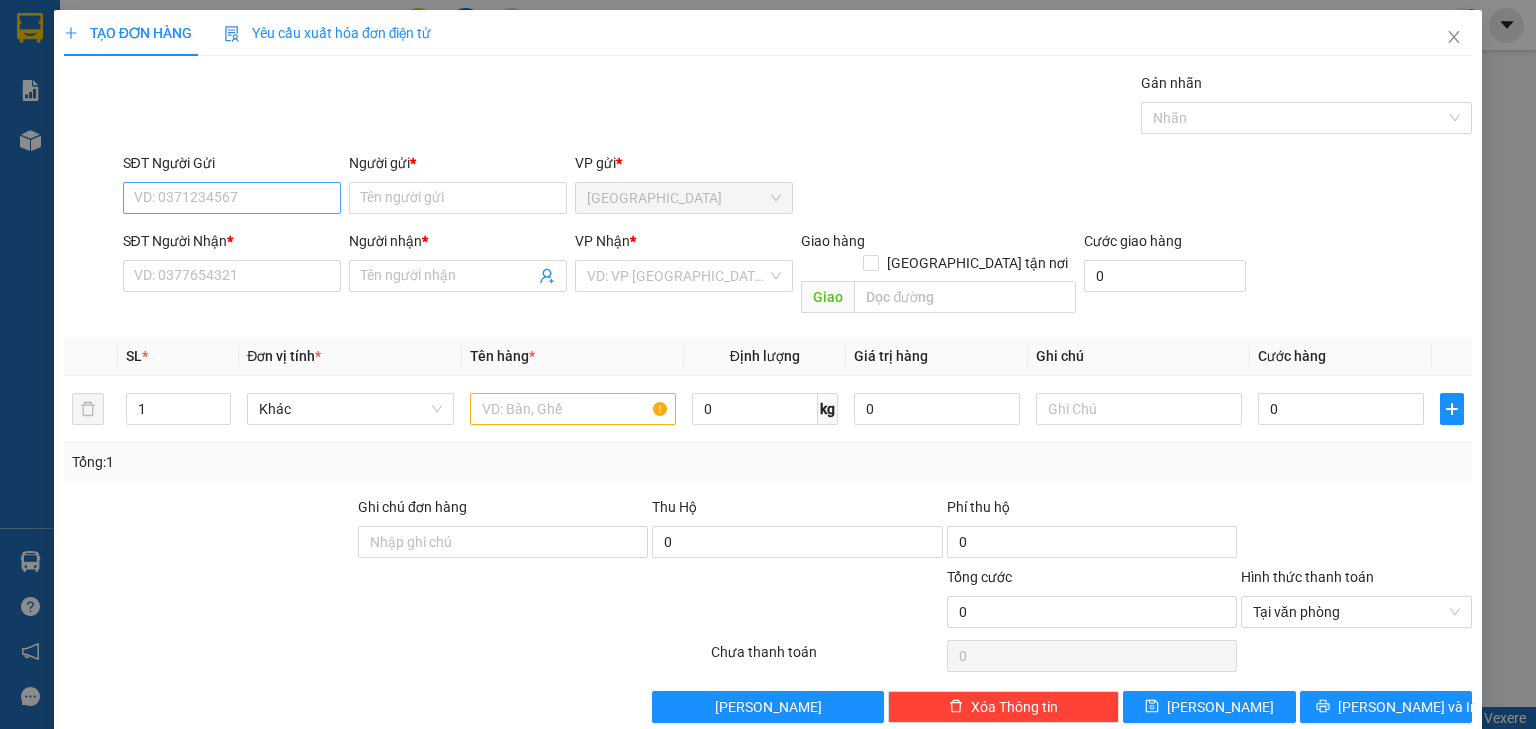 click on "SĐT Người Gửi" at bounding box center (232, 198) 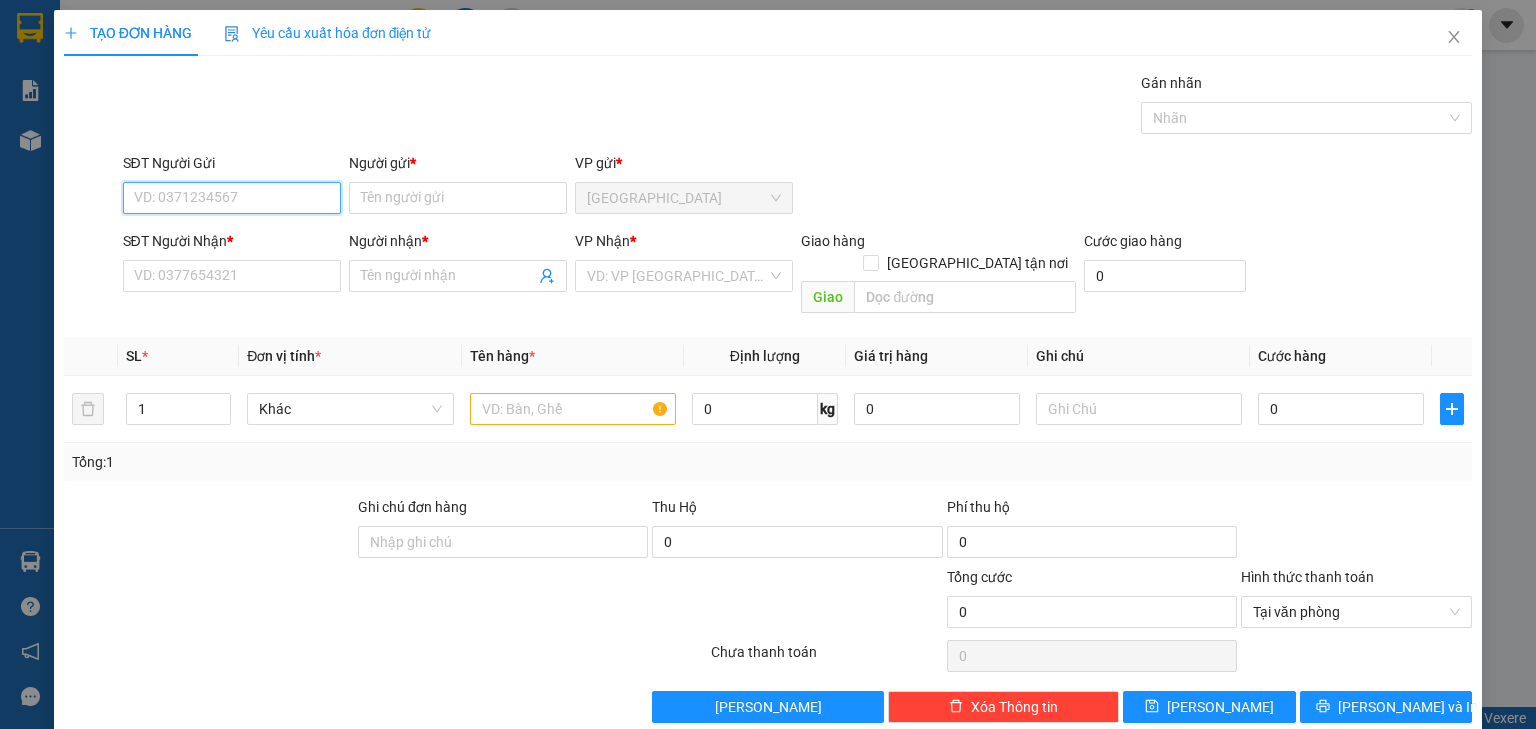 click on "SĐT Người Gửi" at bounding box center [232, 198] 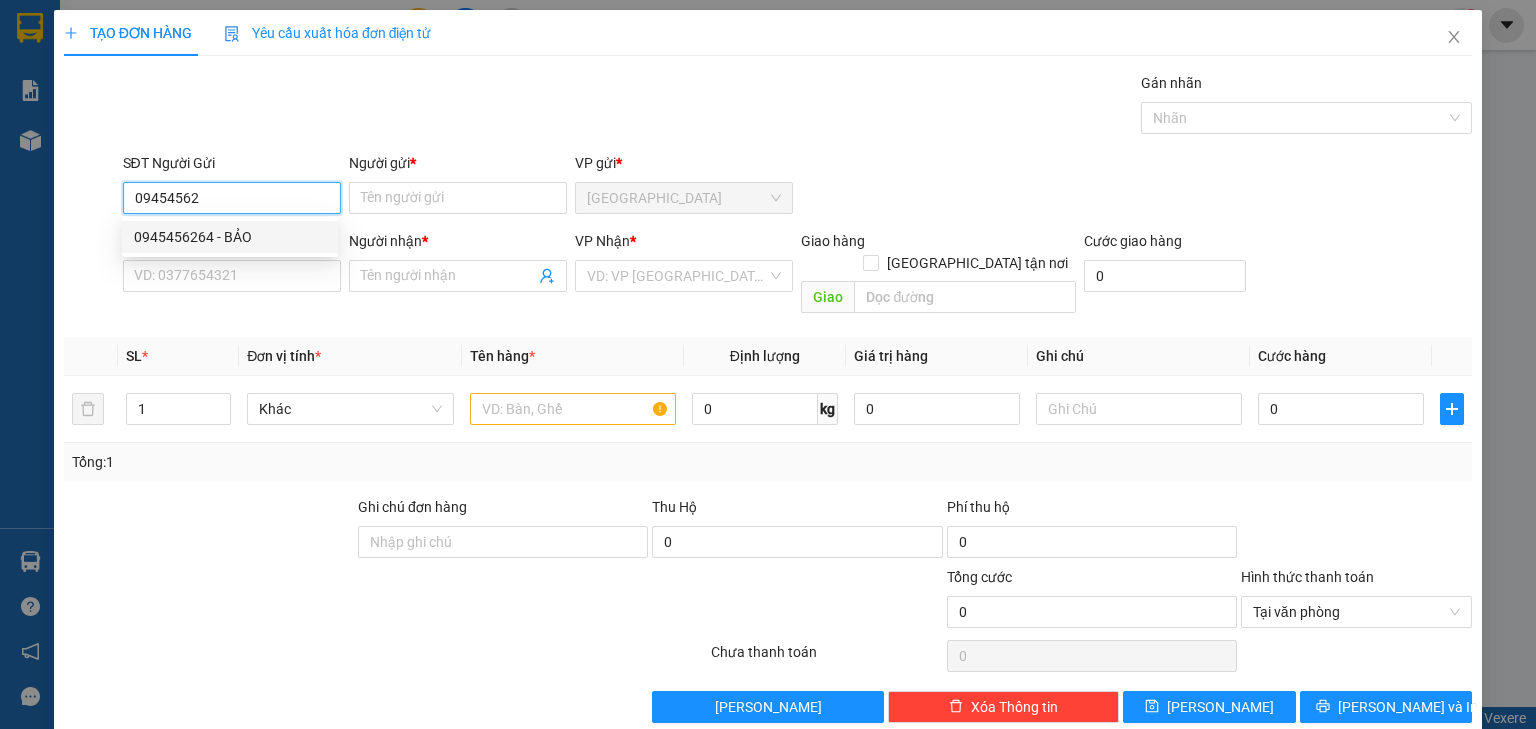 drag, startPoint x: 232, startPoint y: 233, endPoint x: 239, endPoint y: 265, distance: 32.75668 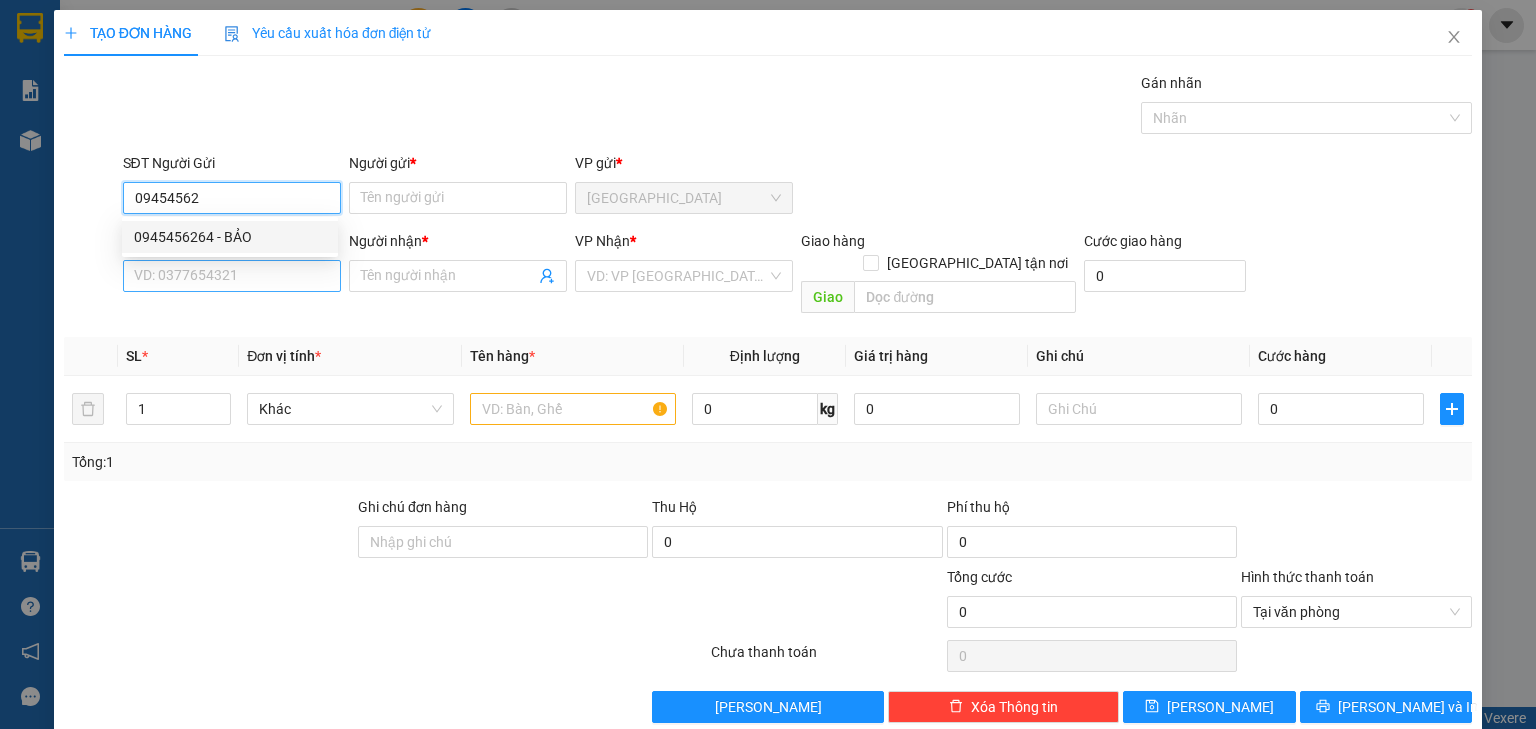 type on "0945456264" 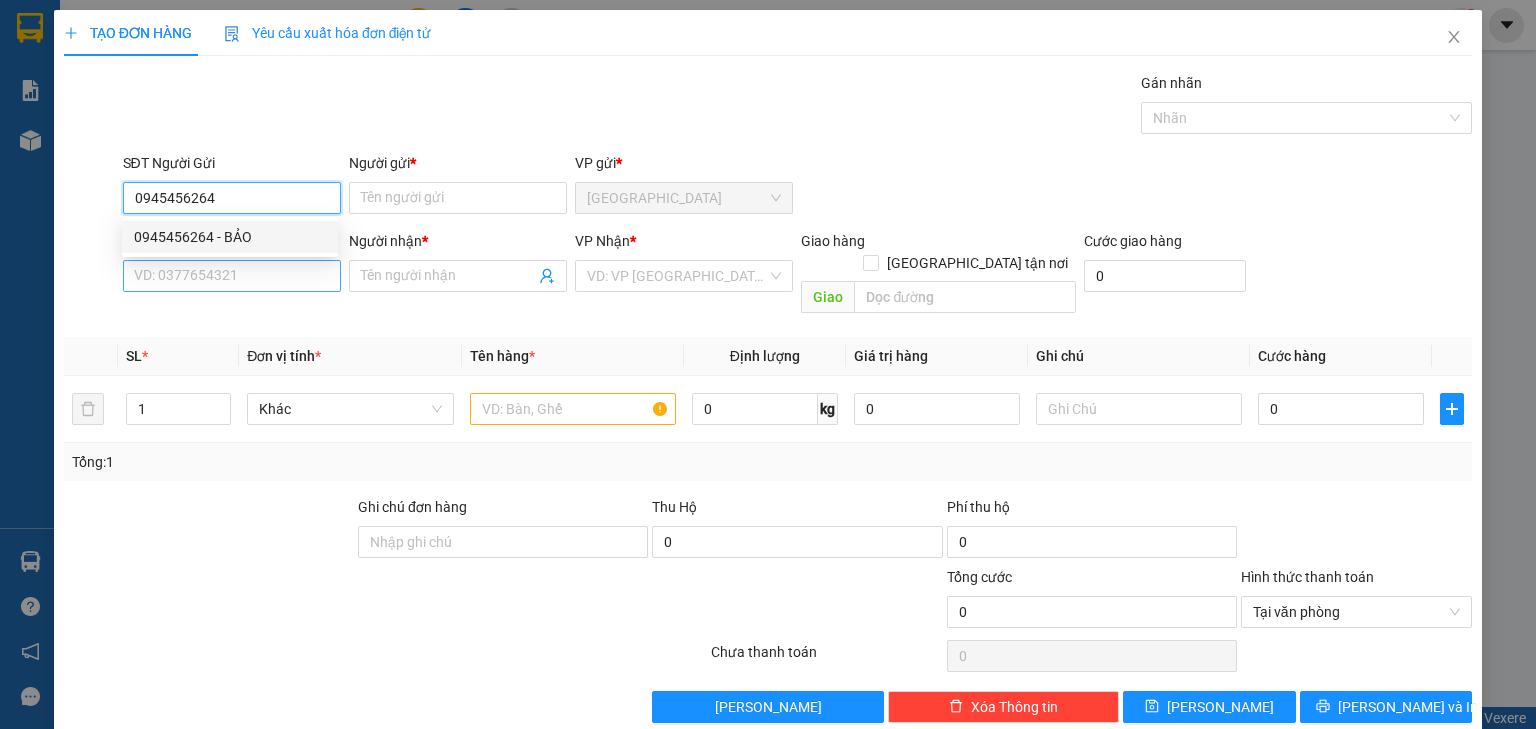type on "BẢO" 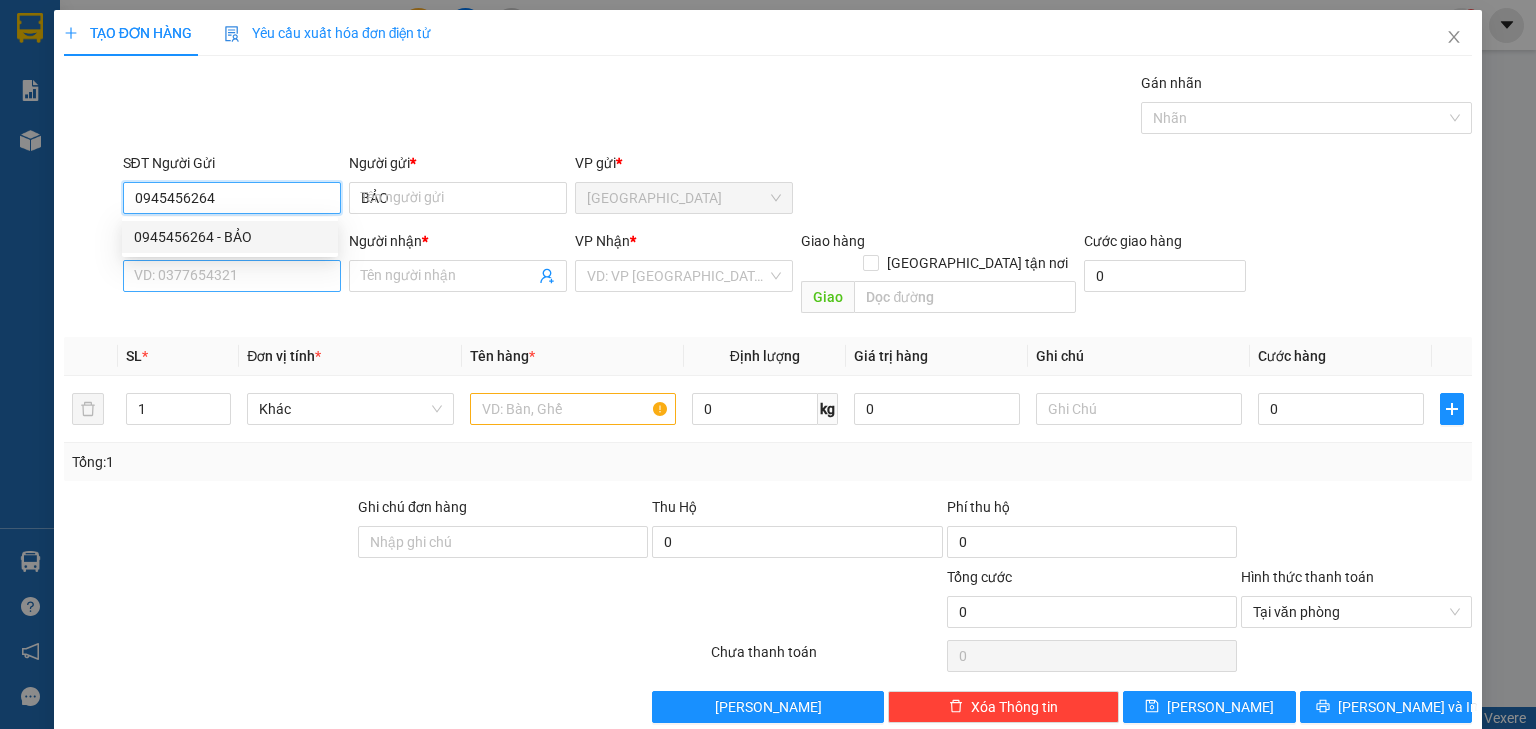 type on "0945456264" 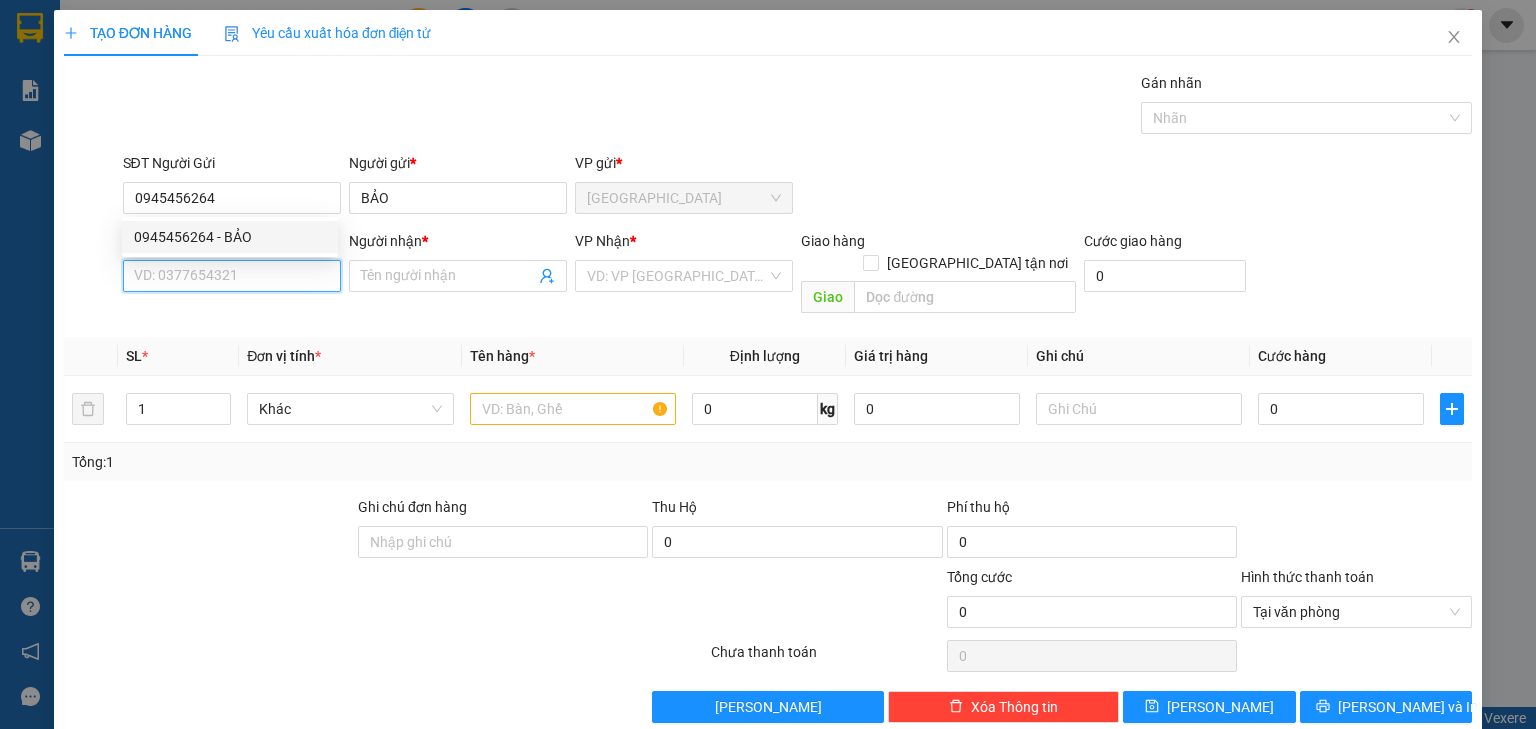 click on "SĐT Người Nhận  *" at bounding box center [232, 276] 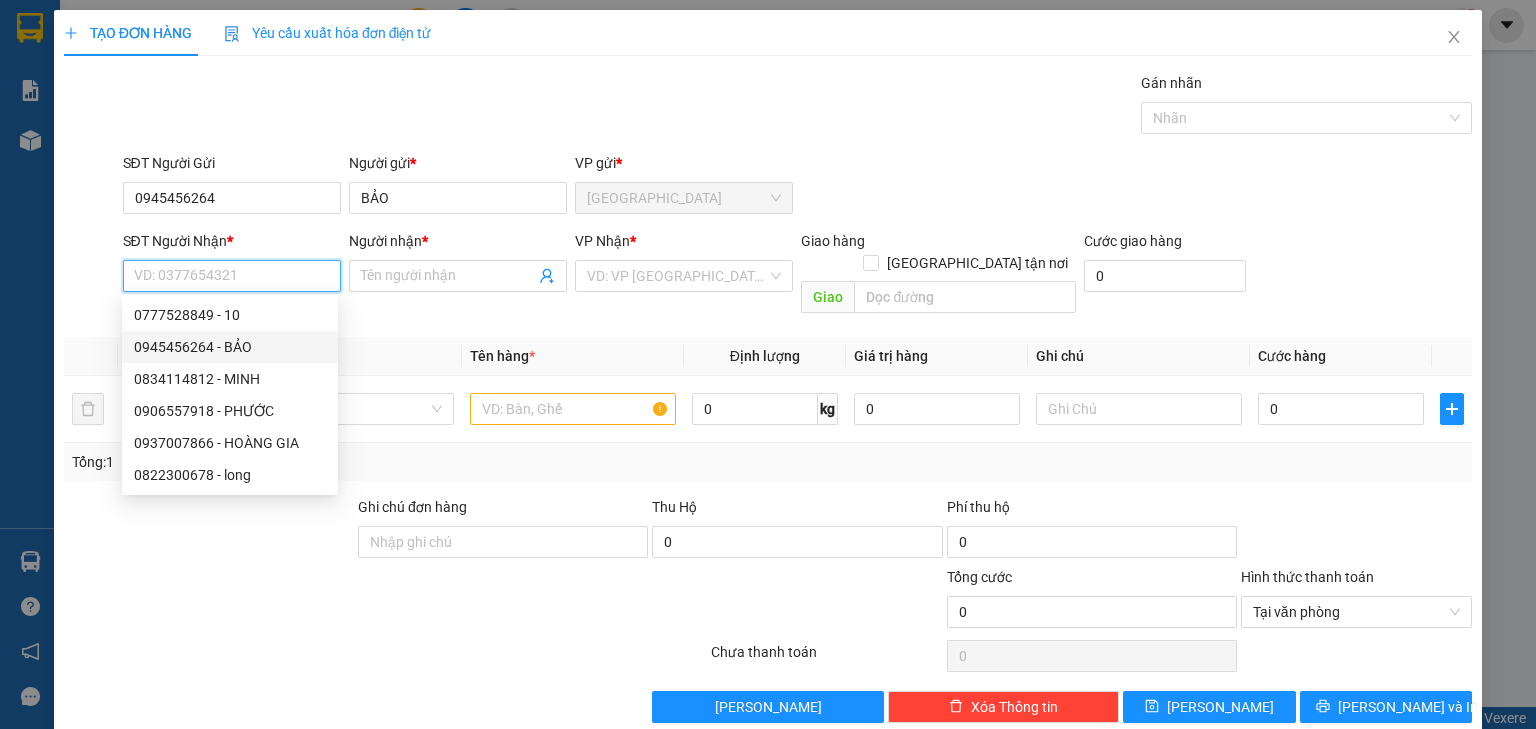 drag, startPoint x: 252, startPoint y: 346, endPoint x: 256, endPoint y: 317, distance: 29.274563 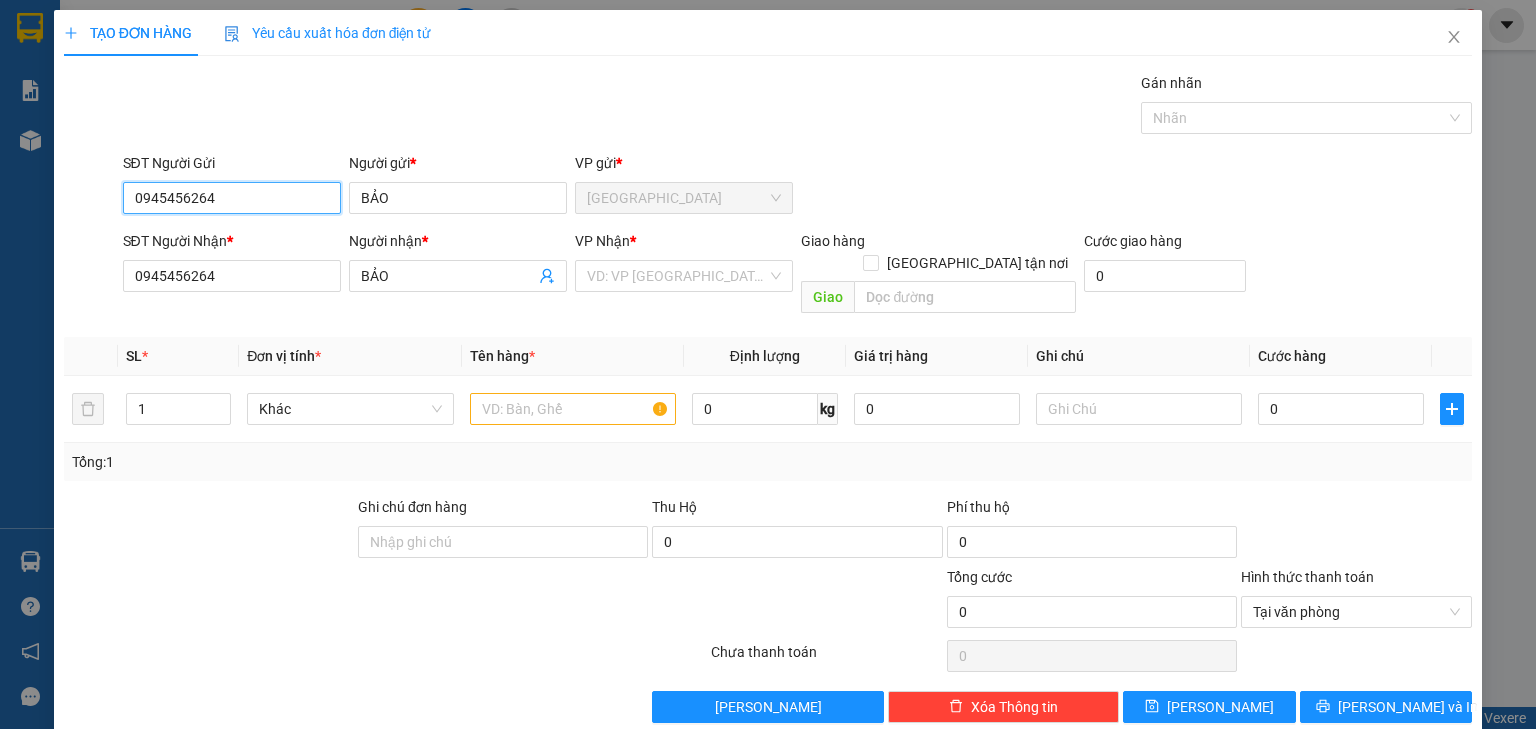click on "0945456264" at bounding box center (232, 198) 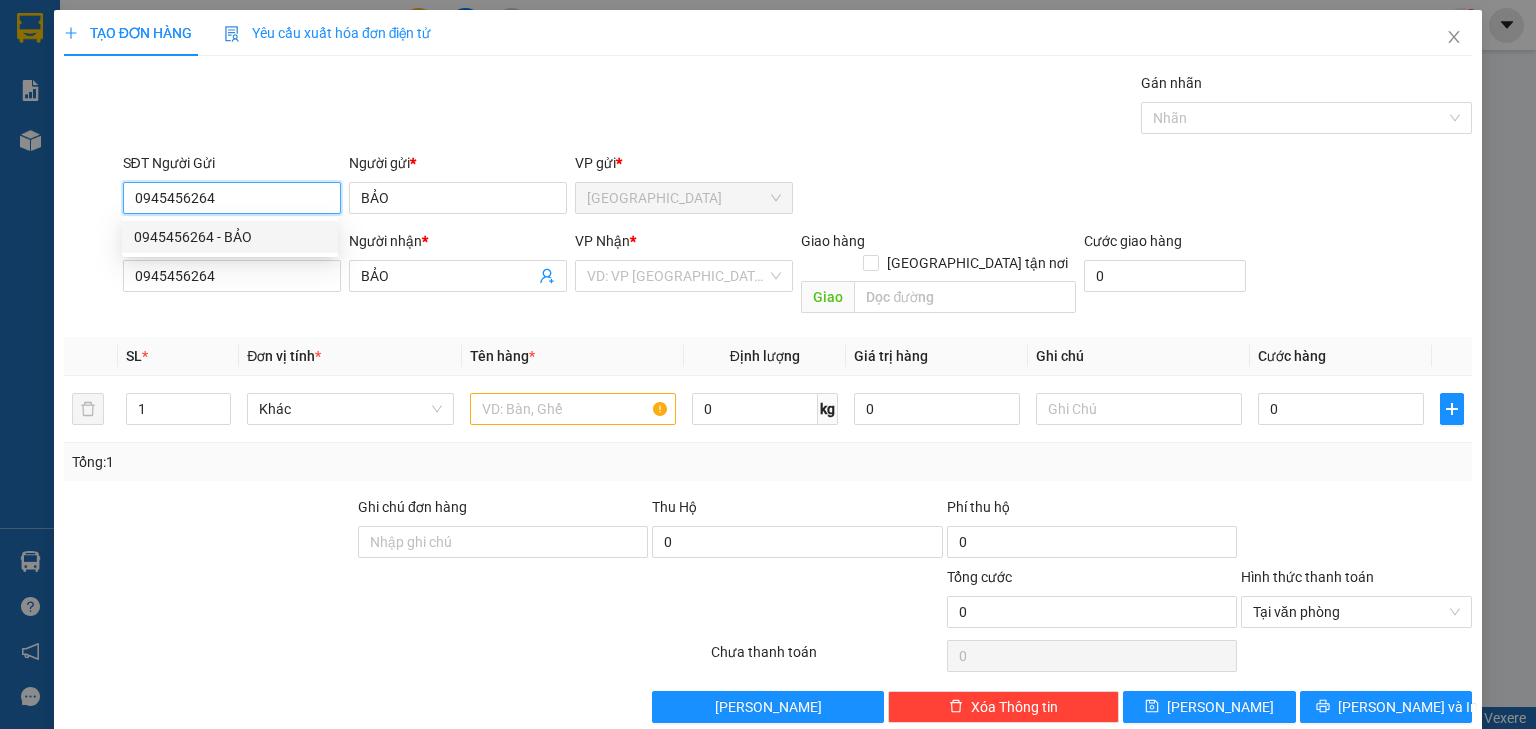 click on "0945456264" at bounding box center (232, 198) 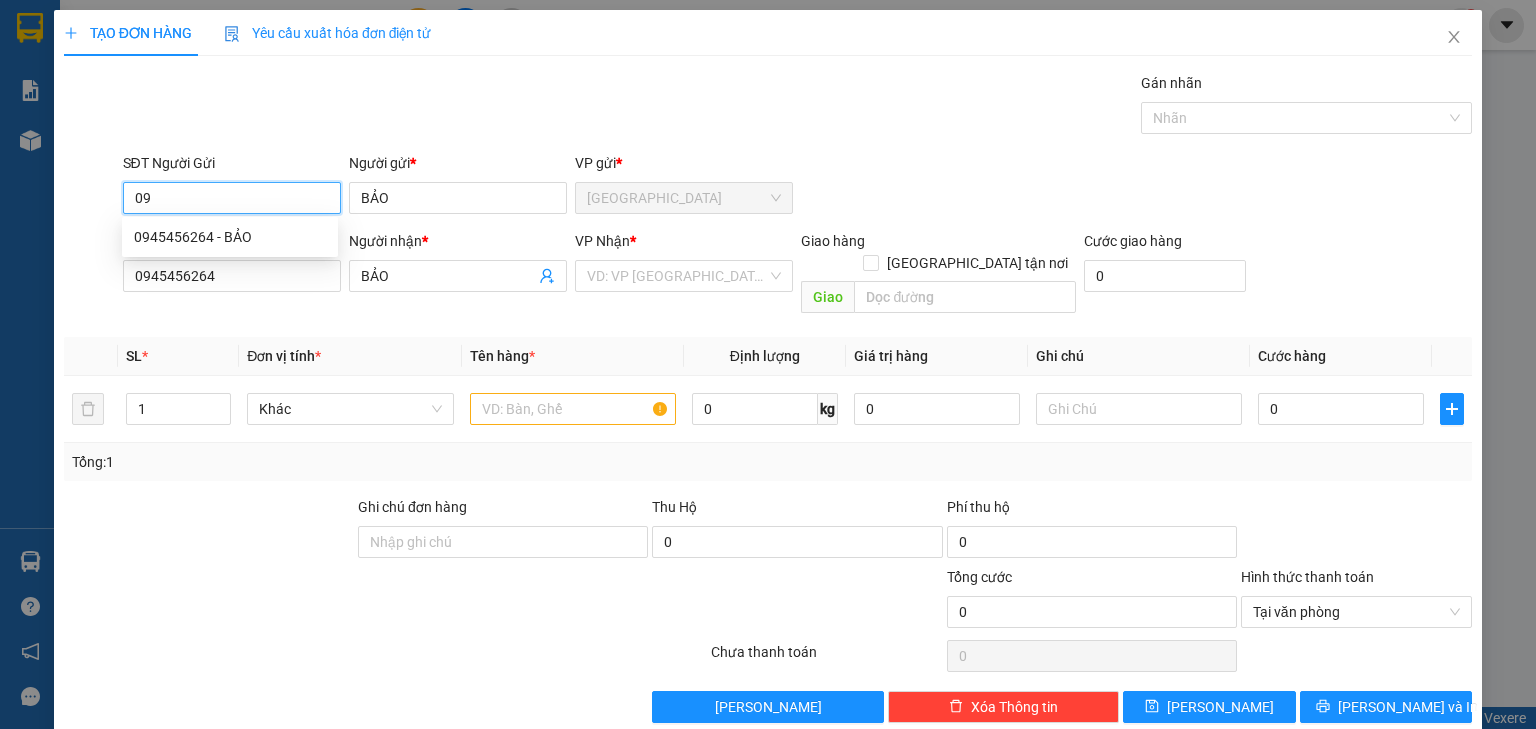 type on "0" 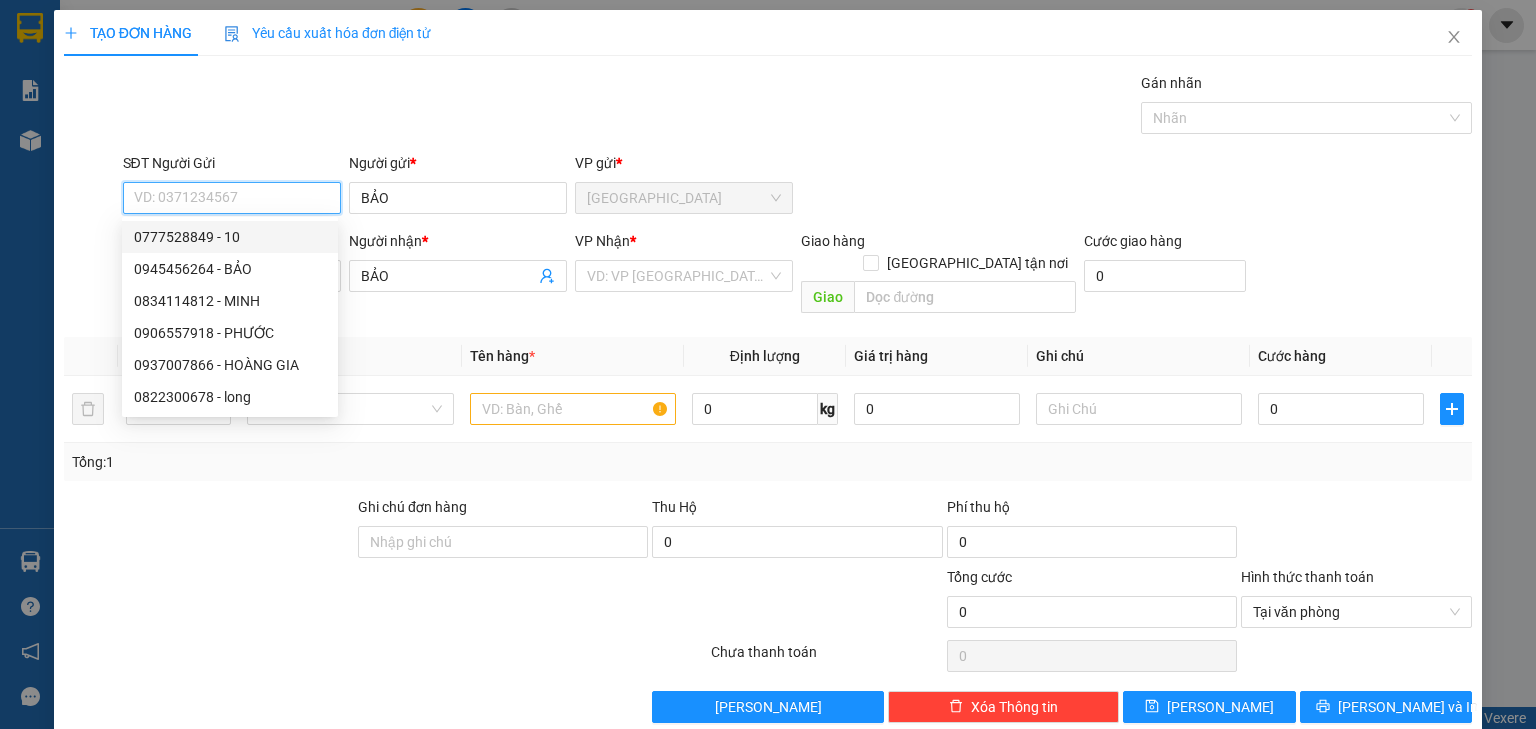 click on "SĐT Người Gửi" at bounding box center [232, 198] 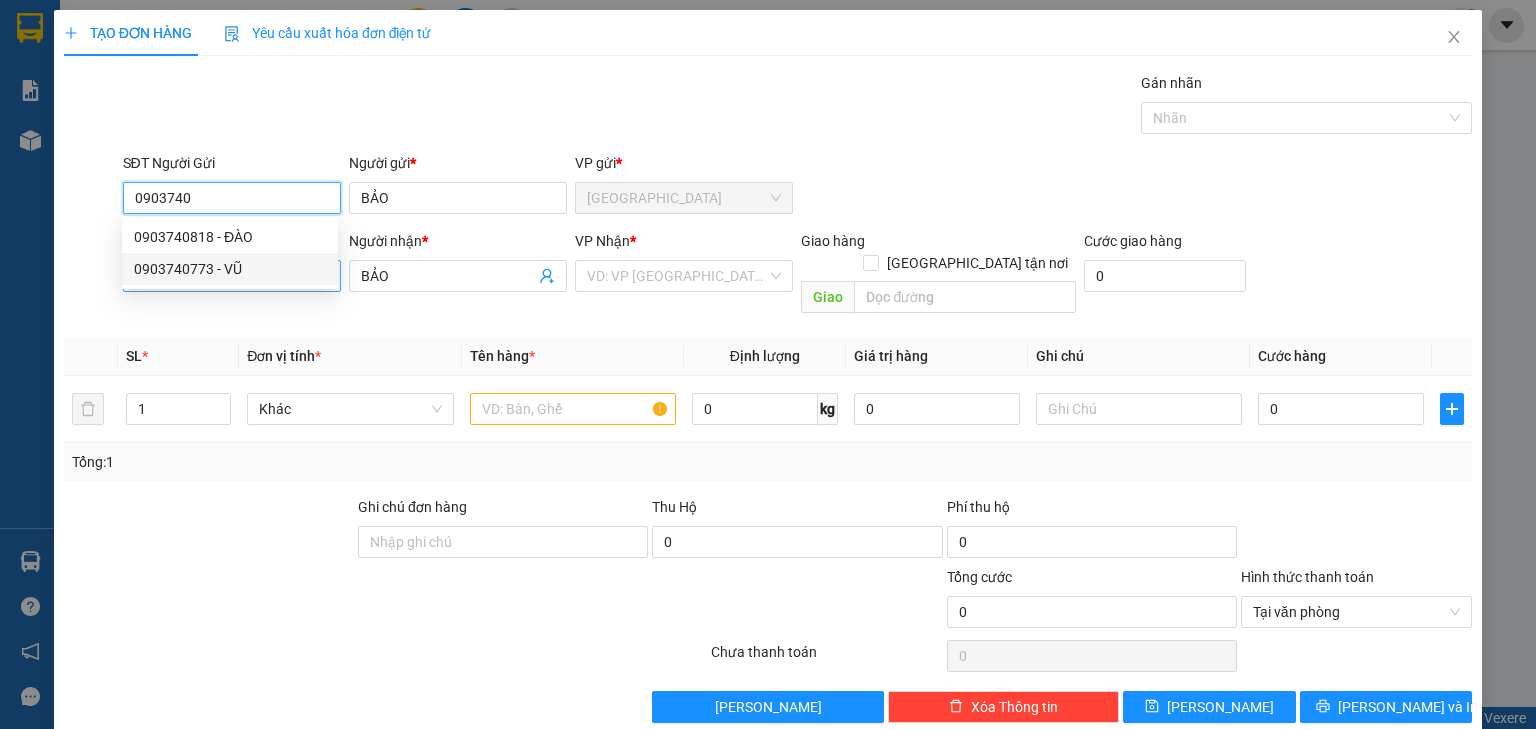 click on "0903740773 - VŨ" at bounding box center (230, 269) 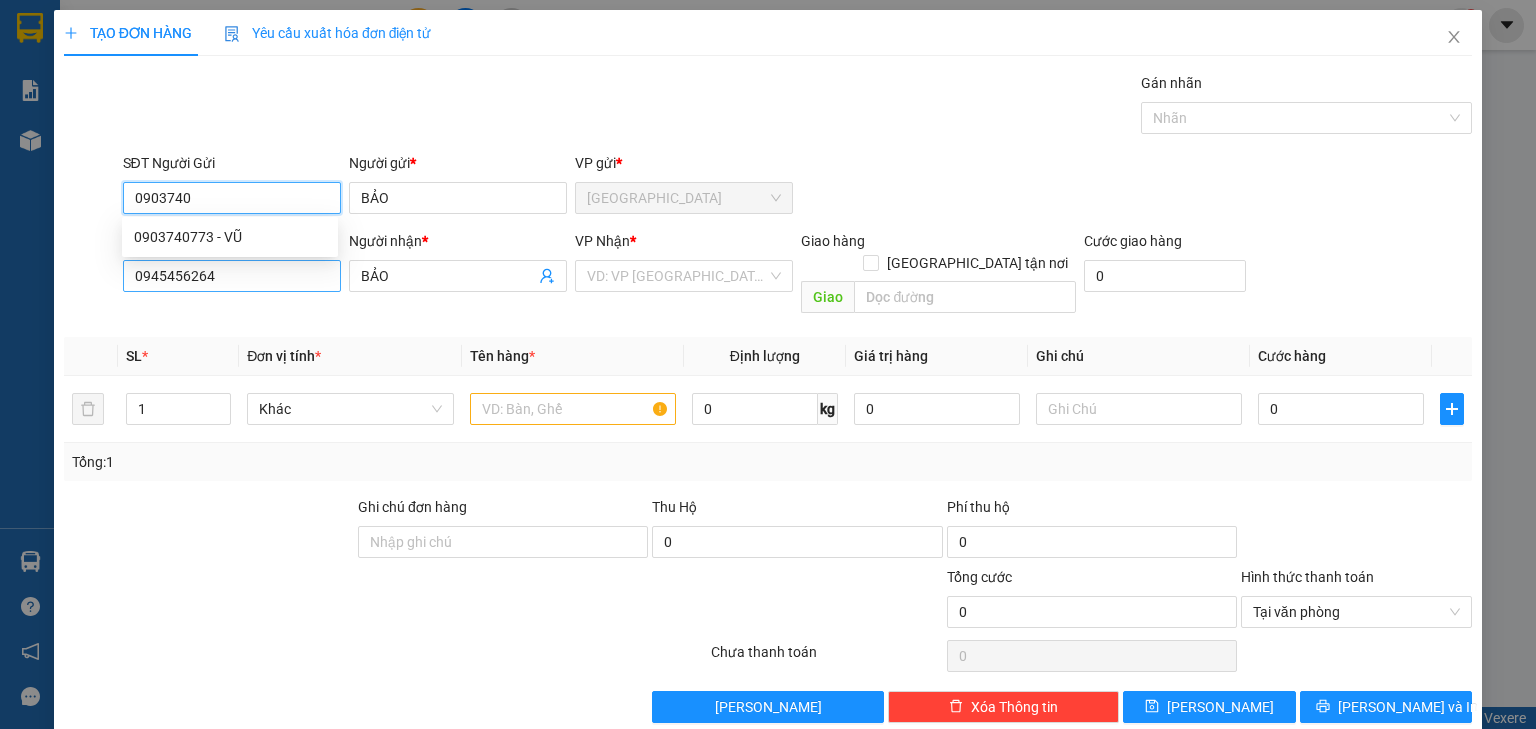 type on "0903740773" 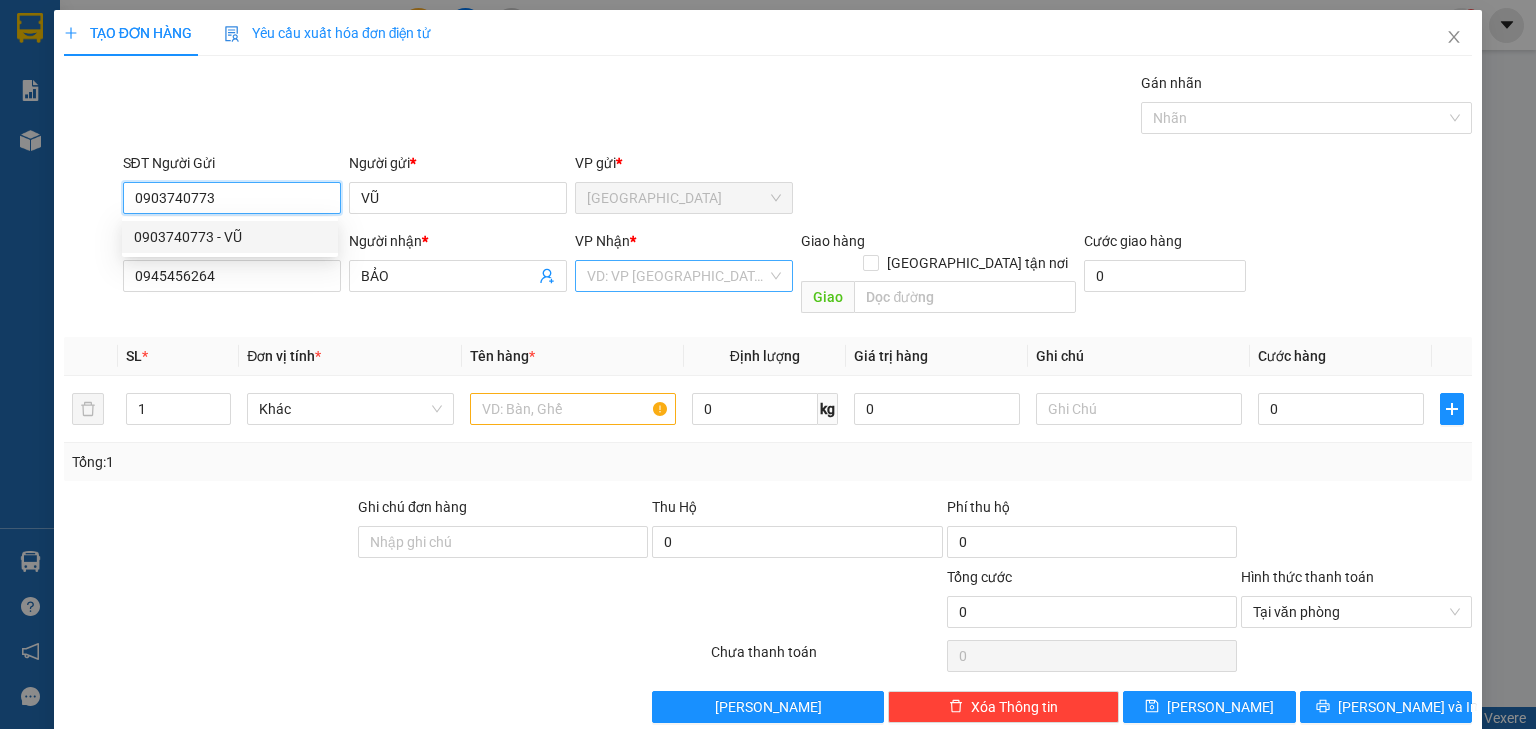 type on "0903740773" 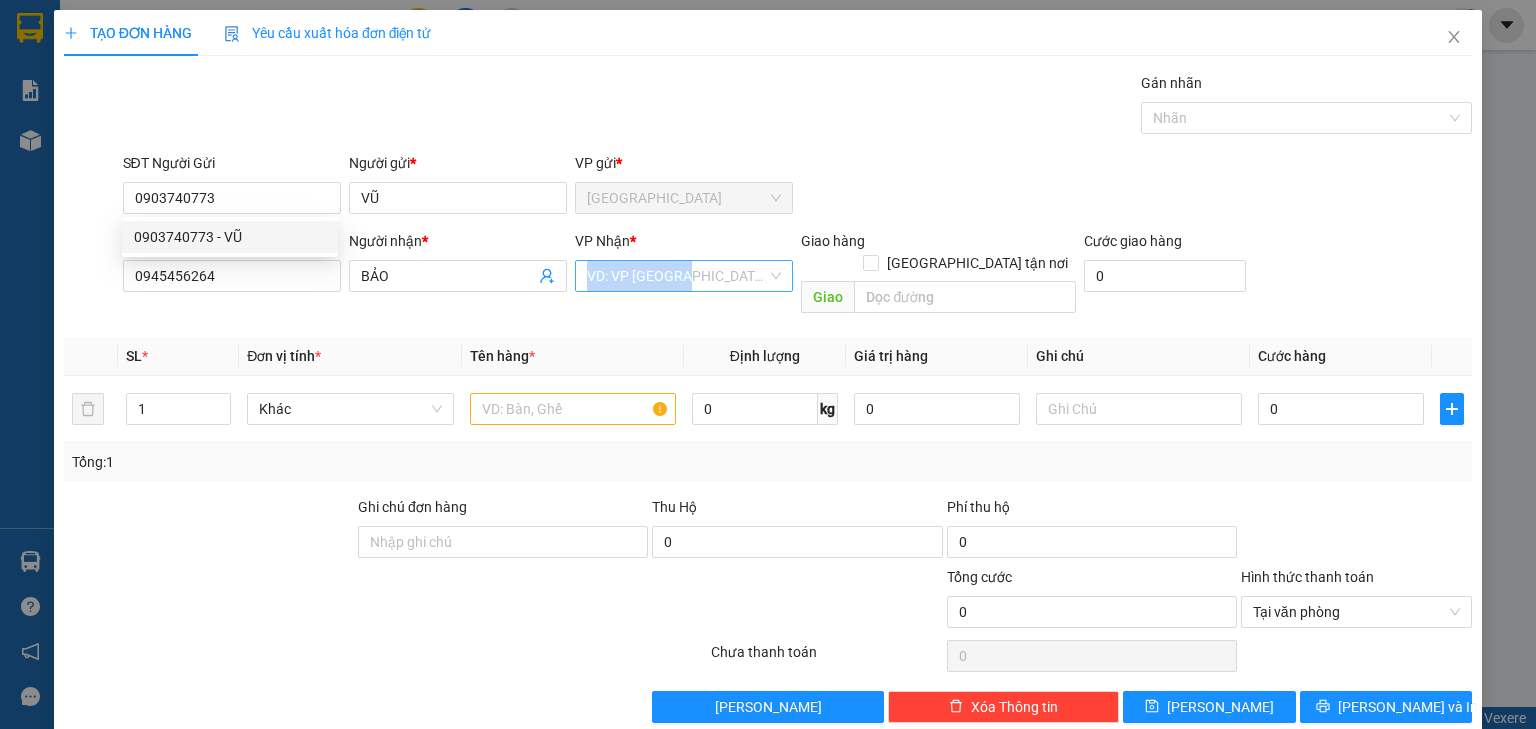 click on "VP Nhận  * VD: VP [GEOGRAPHIC_DATA]" at bounding box center (684, 265) 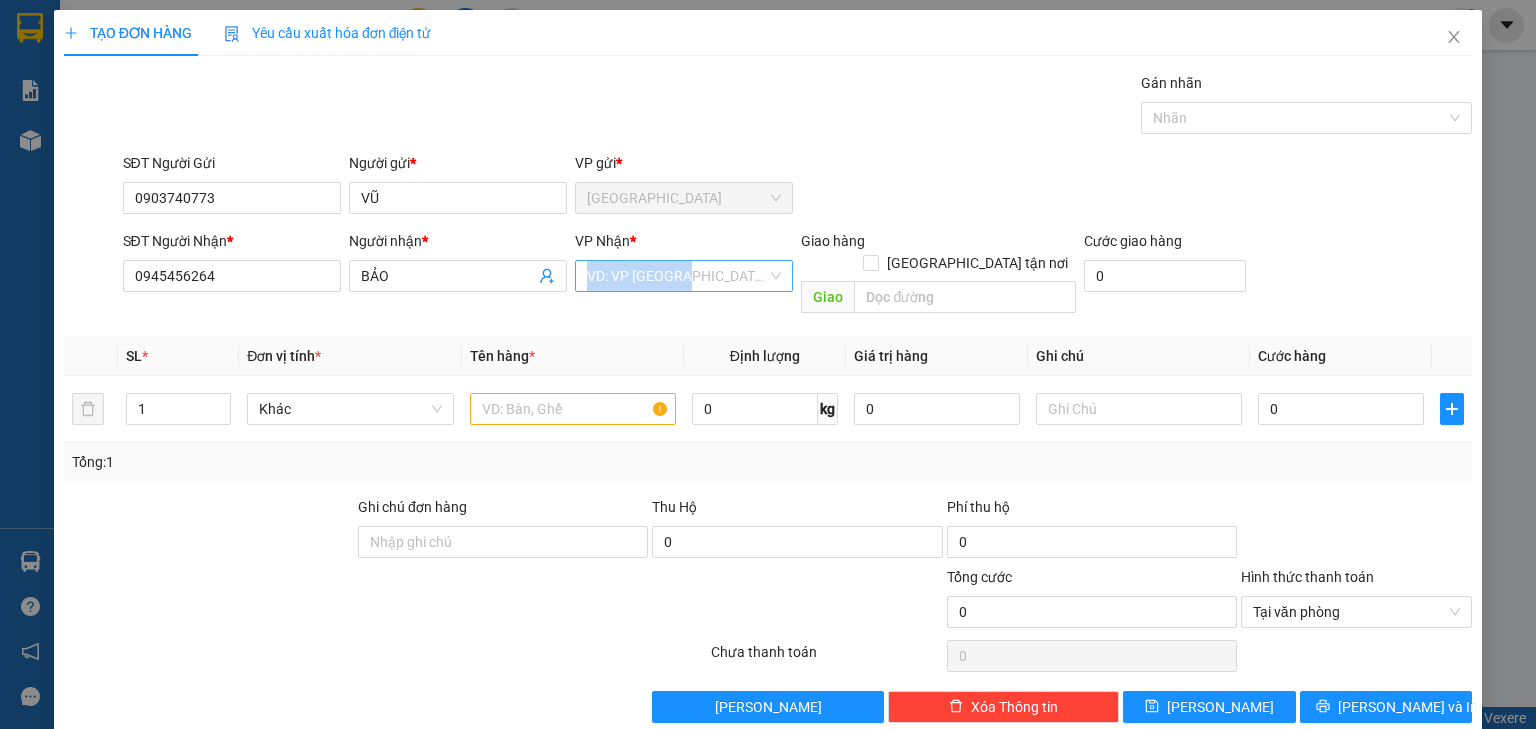 click at bounding box center (677, 276) 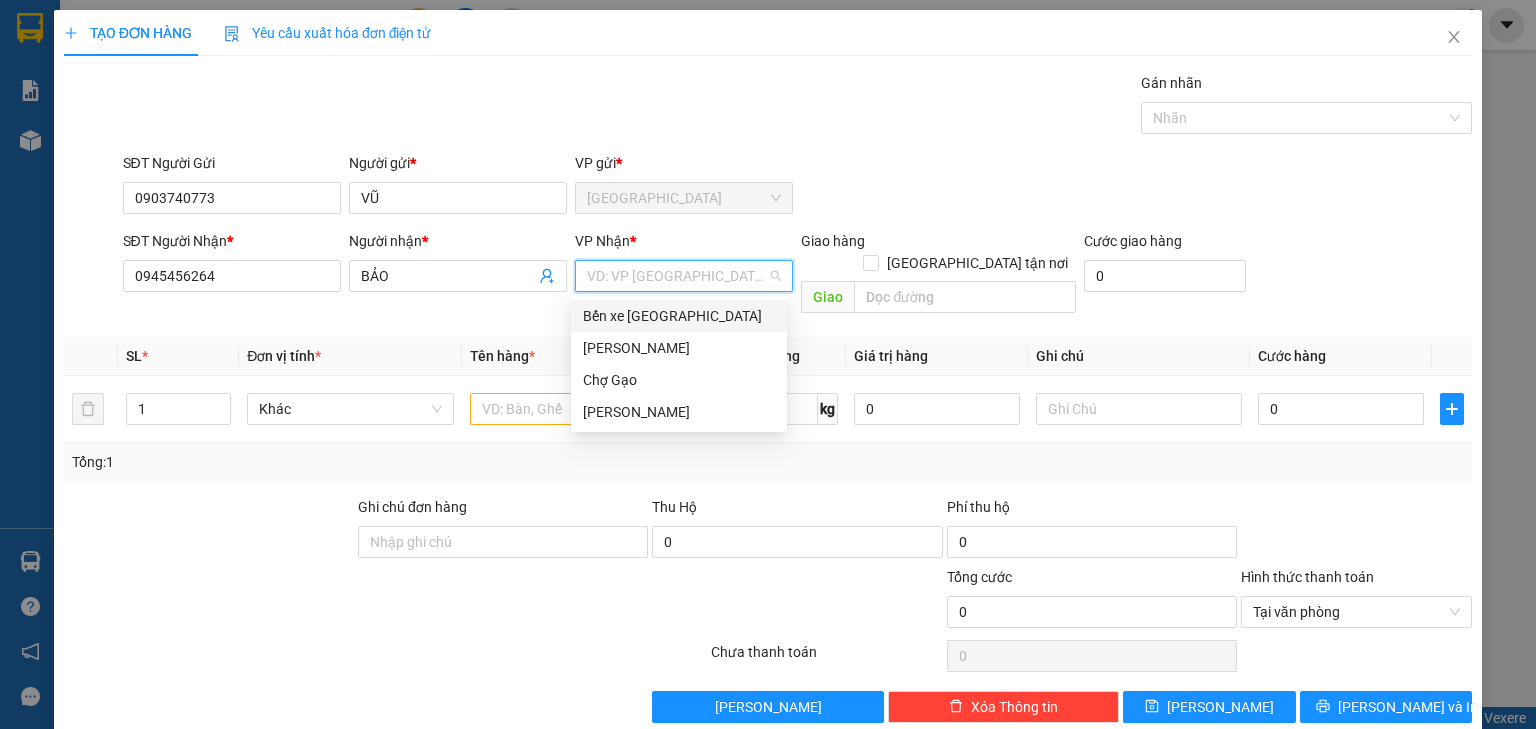 click on "Bến xe [GEOGRAPHIC_DATA]" at bounding box center (679, 316) 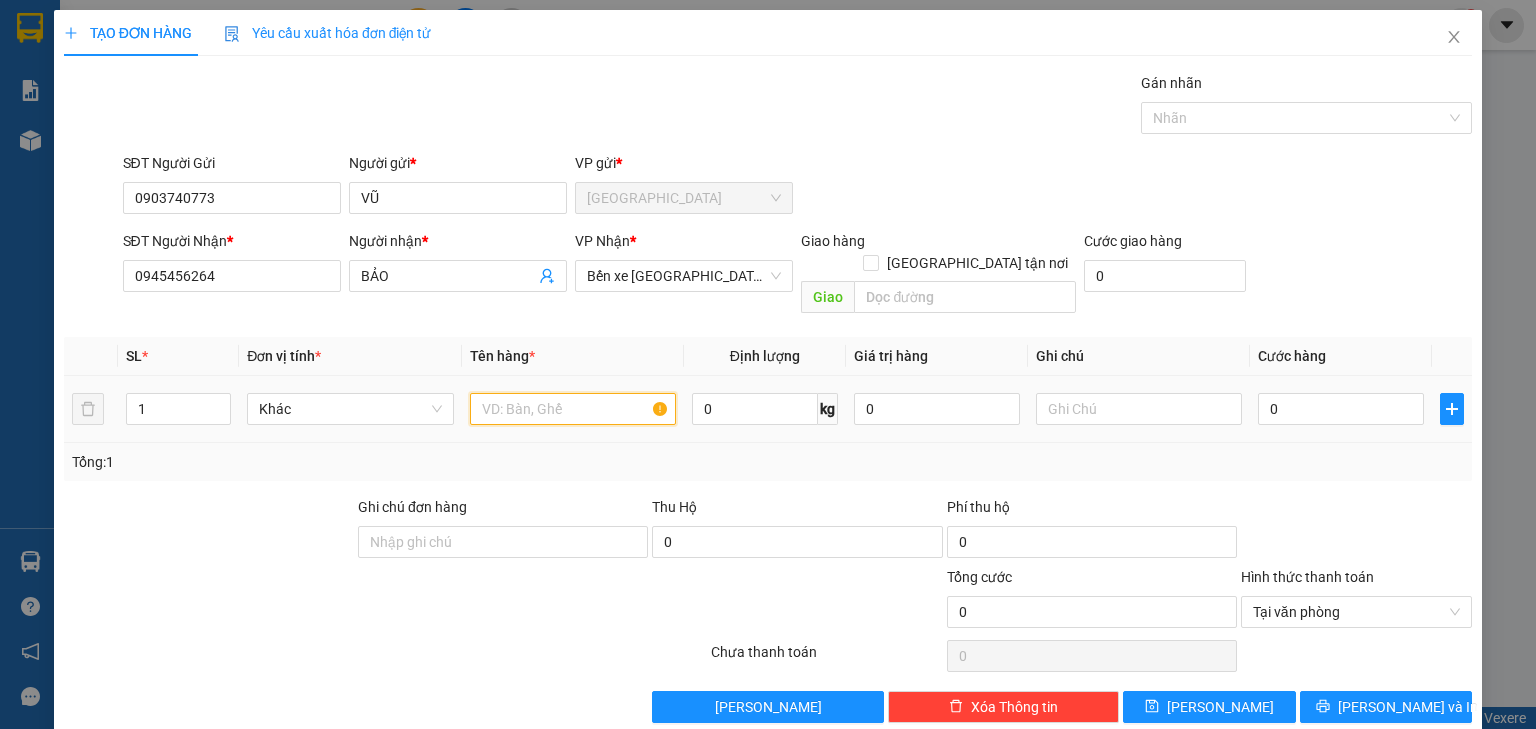 click at bounding box center (573, 409) 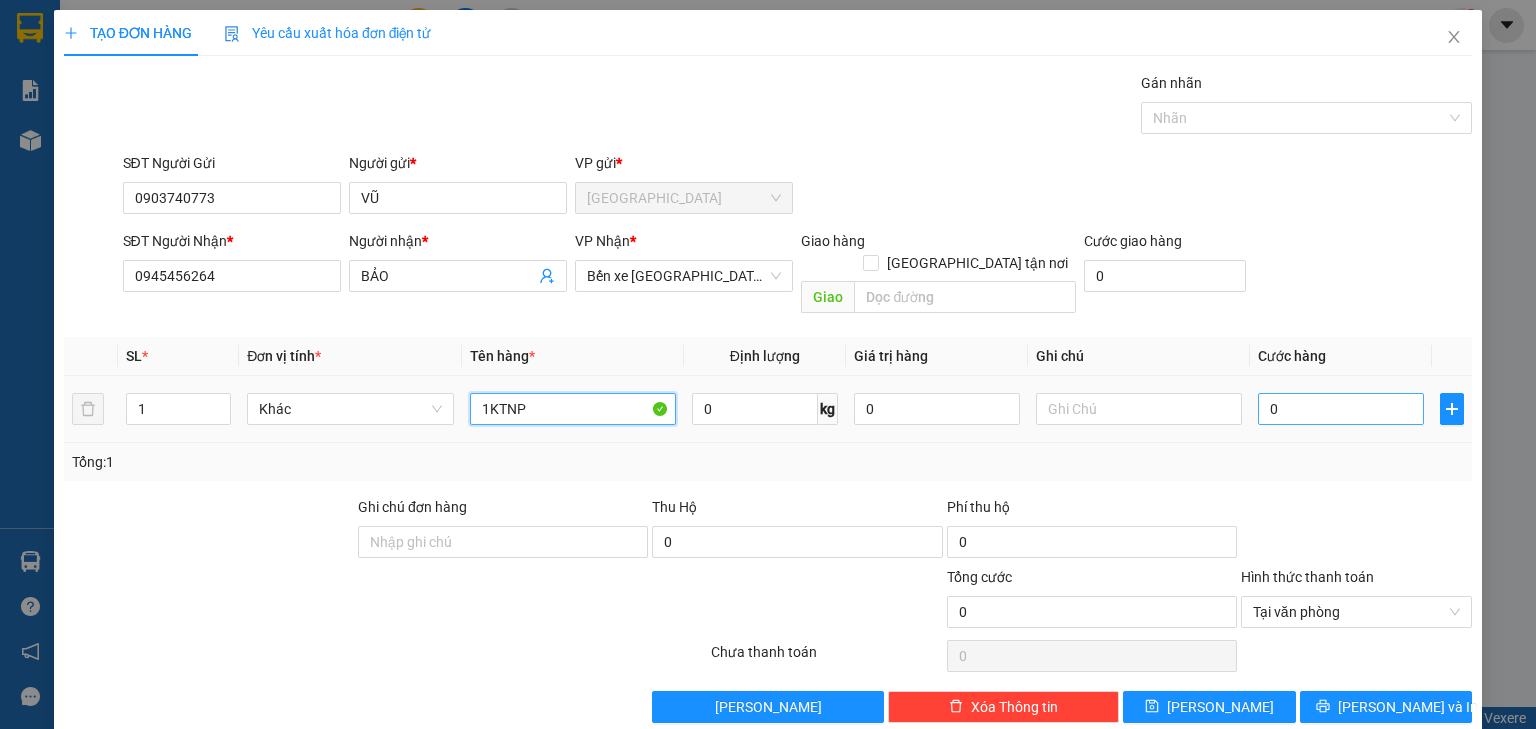type on "1KTNP" 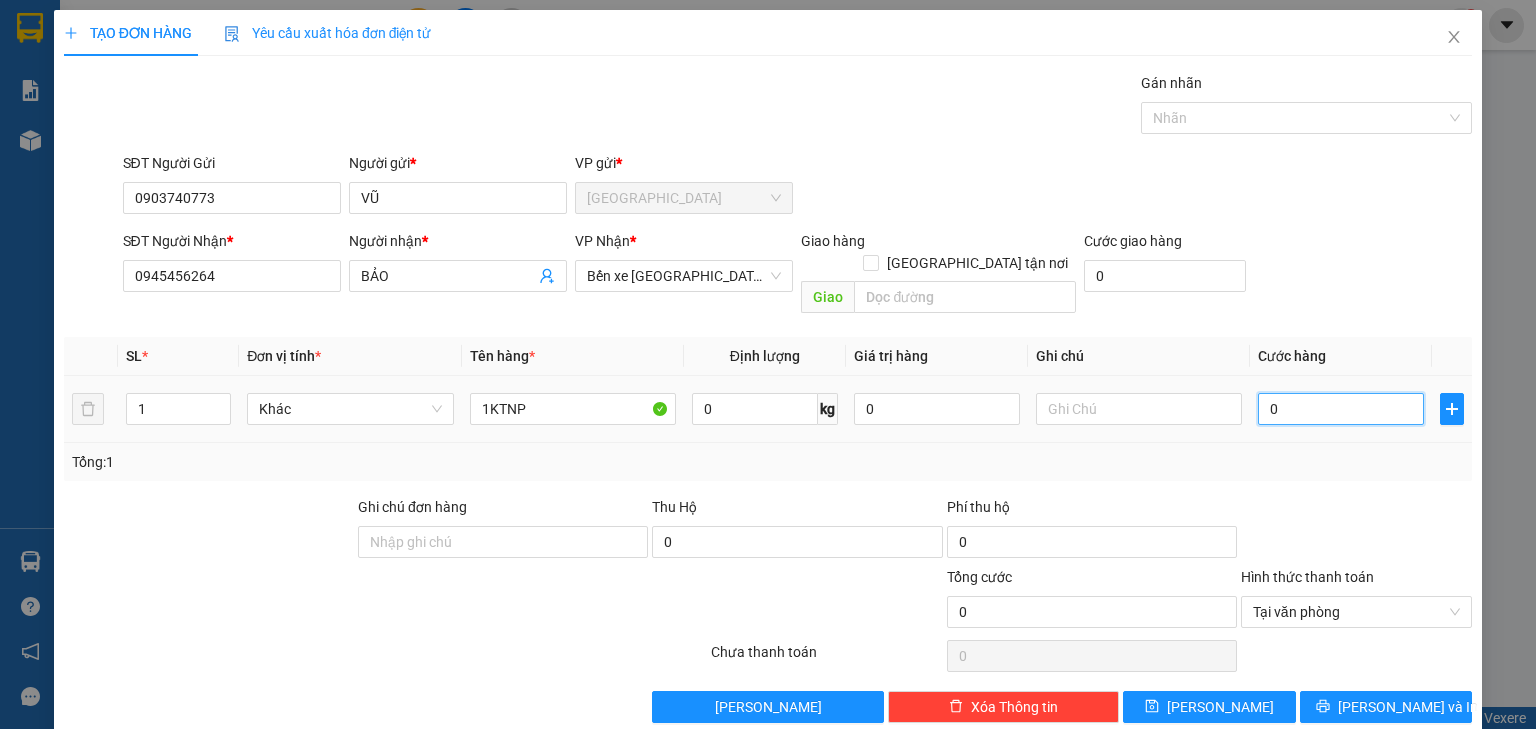 click on "0" at bounding box center [1341, 409] 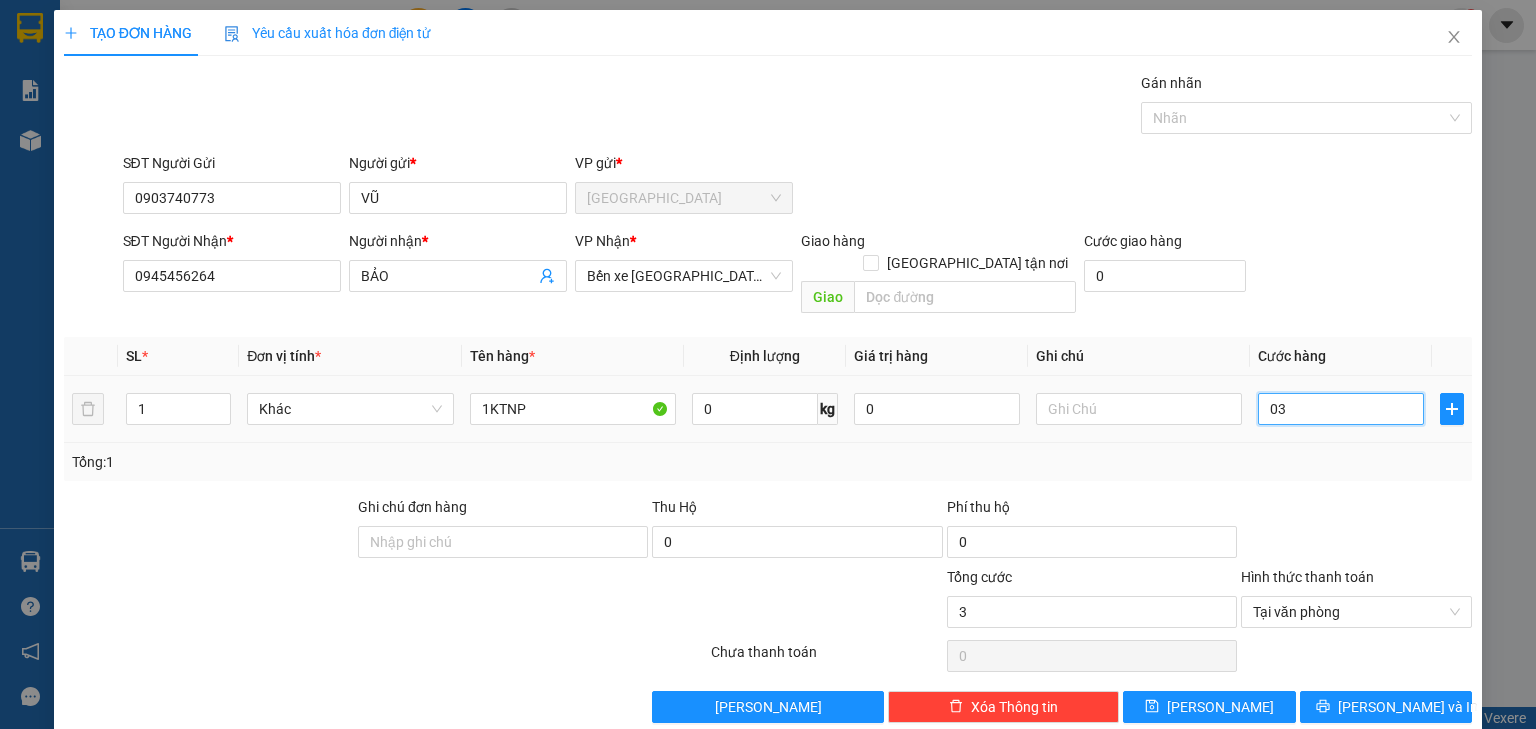 type on "030" 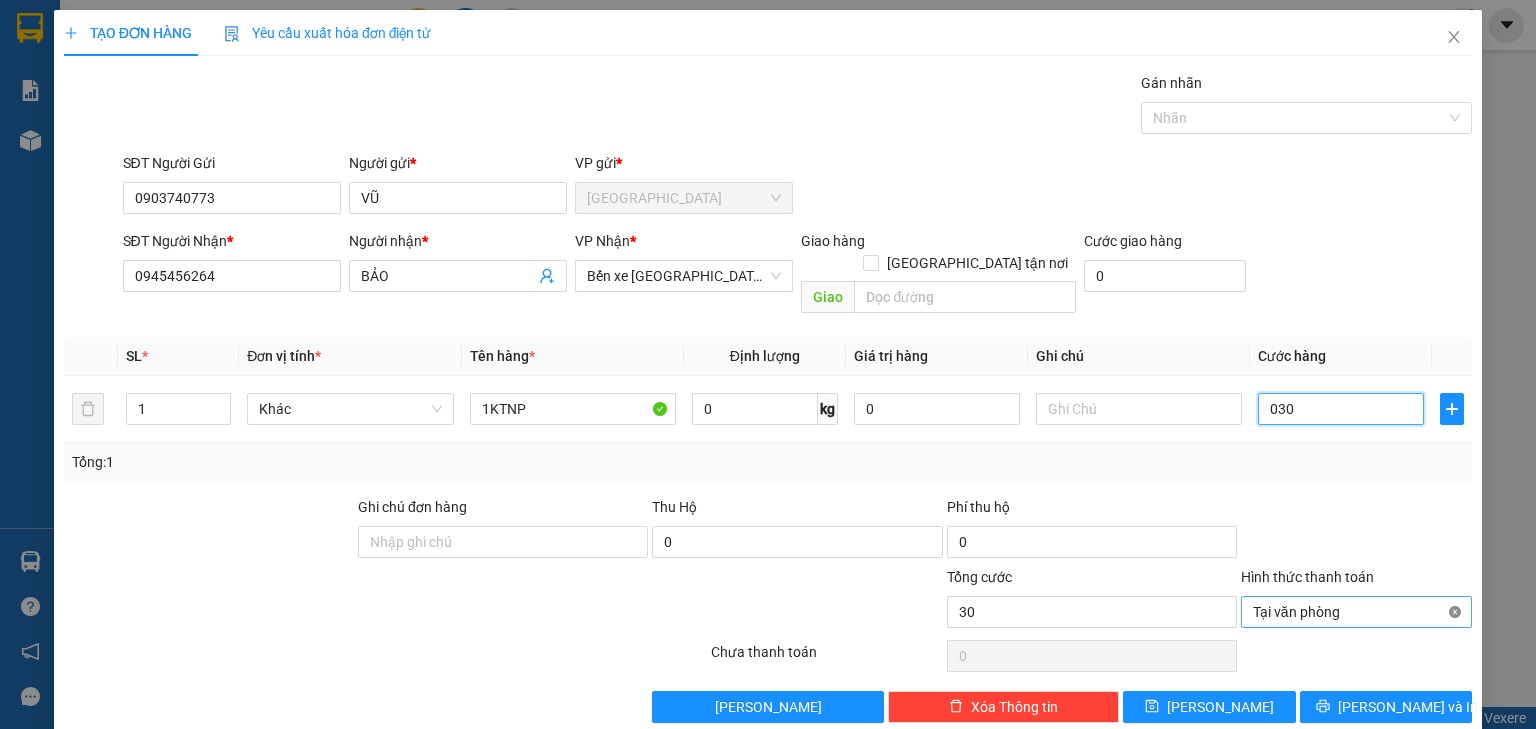 type on "30" 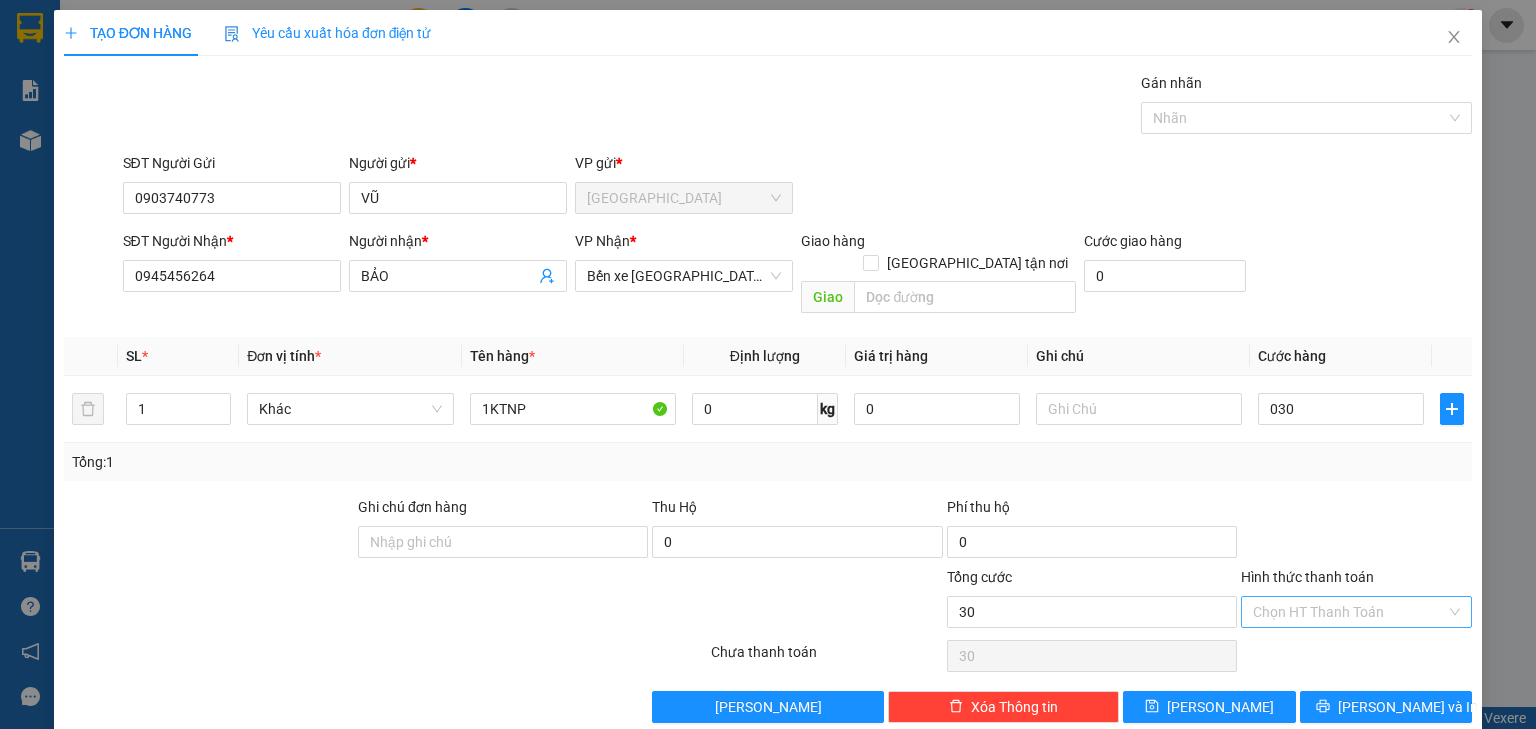 type on "30.000" 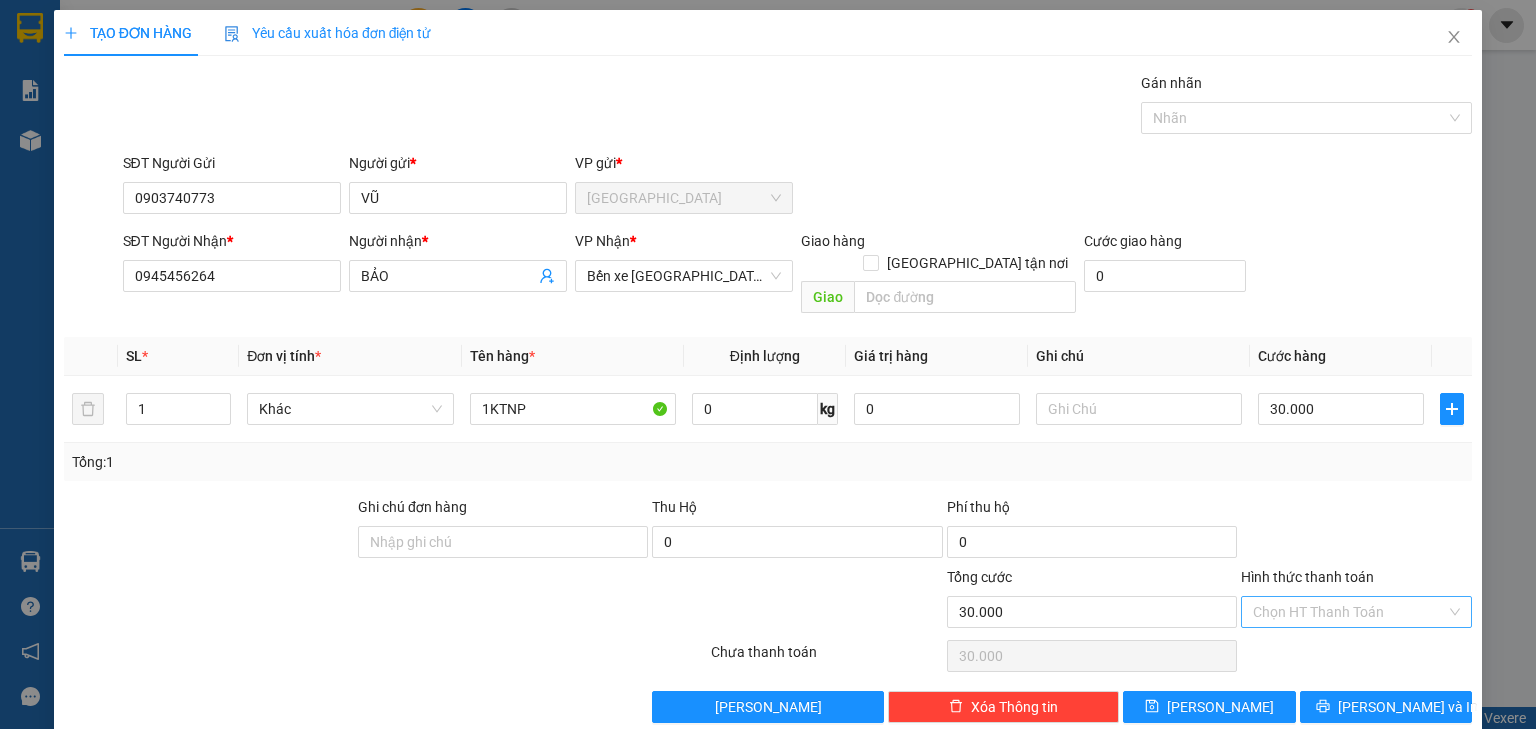 click on "Transit Pickup Surcharge Ids Transit Deliver Surcharge Ids Transit Deliver Surcharge Transit Deliver Surcharge Gán nhãn   Nhãn SĐT Người Gửi 0903740773 Người gửi  * VŨ VP gửi  * Sài Gòn SĐT Người Nhận  * 0945456264 Người nhận  * BẢO VP Nhận  * Bến xe Tiền Giang Giao hàng Giao tận nơi Giao Cước giao hàng 0 SL  * Đơn vị tính  * Tên hàng  * Định lượng Giá trị hàng Ghi chú Cước hàng                   1 Khác 1KTNP 0 kg 0 30.000 Tổng:  1 Ghi chú đơn hàng Thu Hộ 0 Phí thu hộ 0 Tổng cước 30.000 Hình thức thanh toán Chọn HT Thanh Toán Số tiền thu trước 0 Chưa thanh toán 30.000 Lưu nháp Xóa Thông tin Lưu Lưu và In" at bounding box center (768, 397) 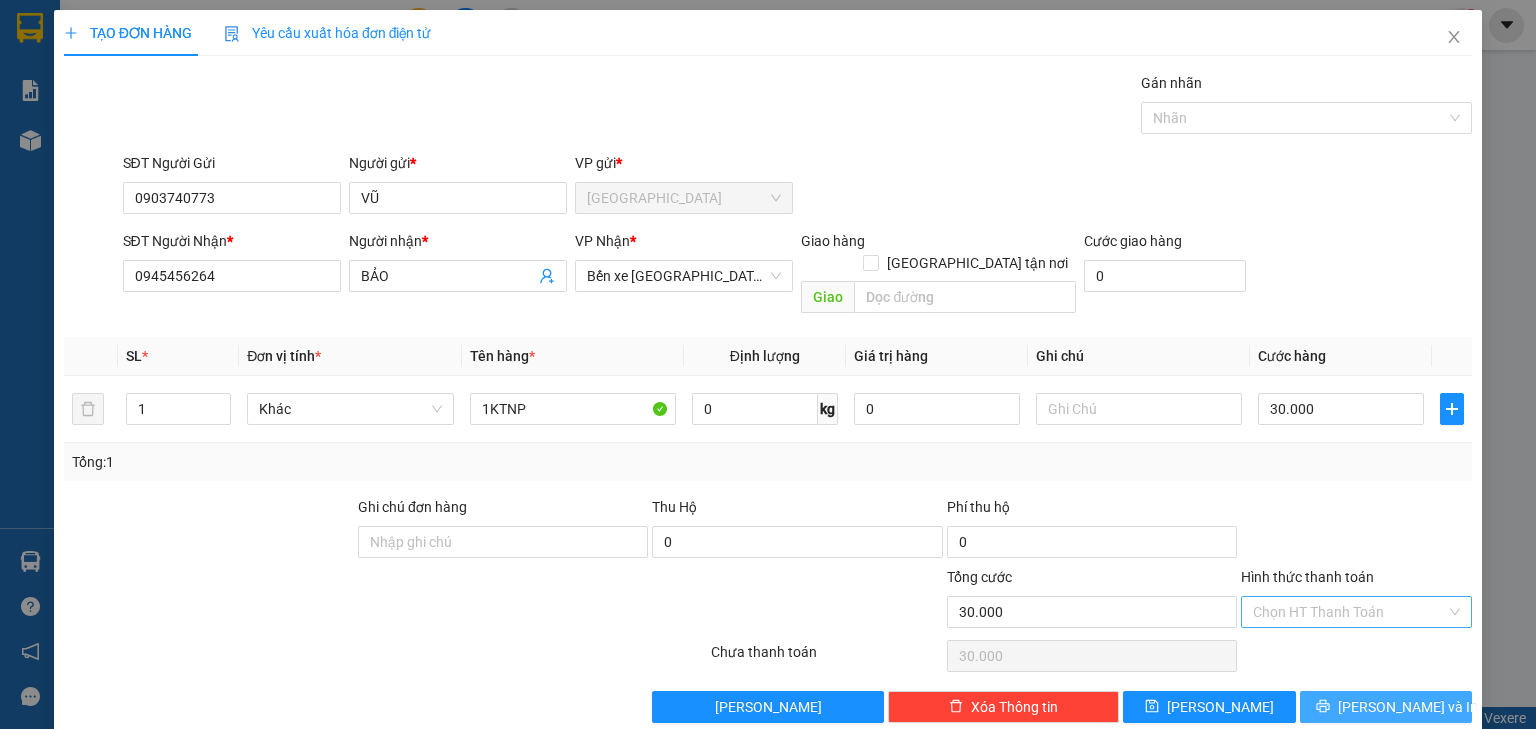 click on "[PERSON_NAME] và In" at bounding box center [1386, 707] 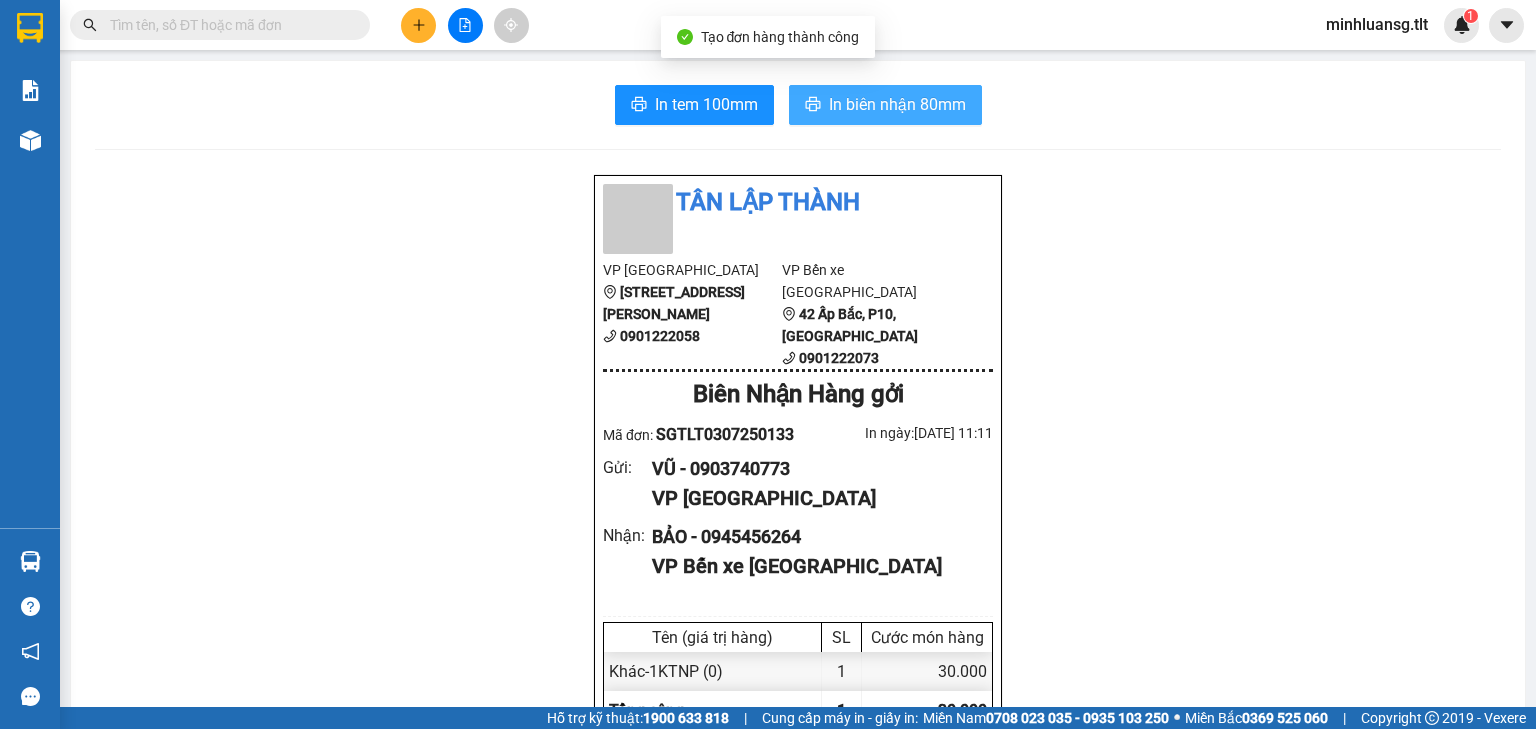 click on "In biên nhận 80mm" at bounding box center [897, 104] 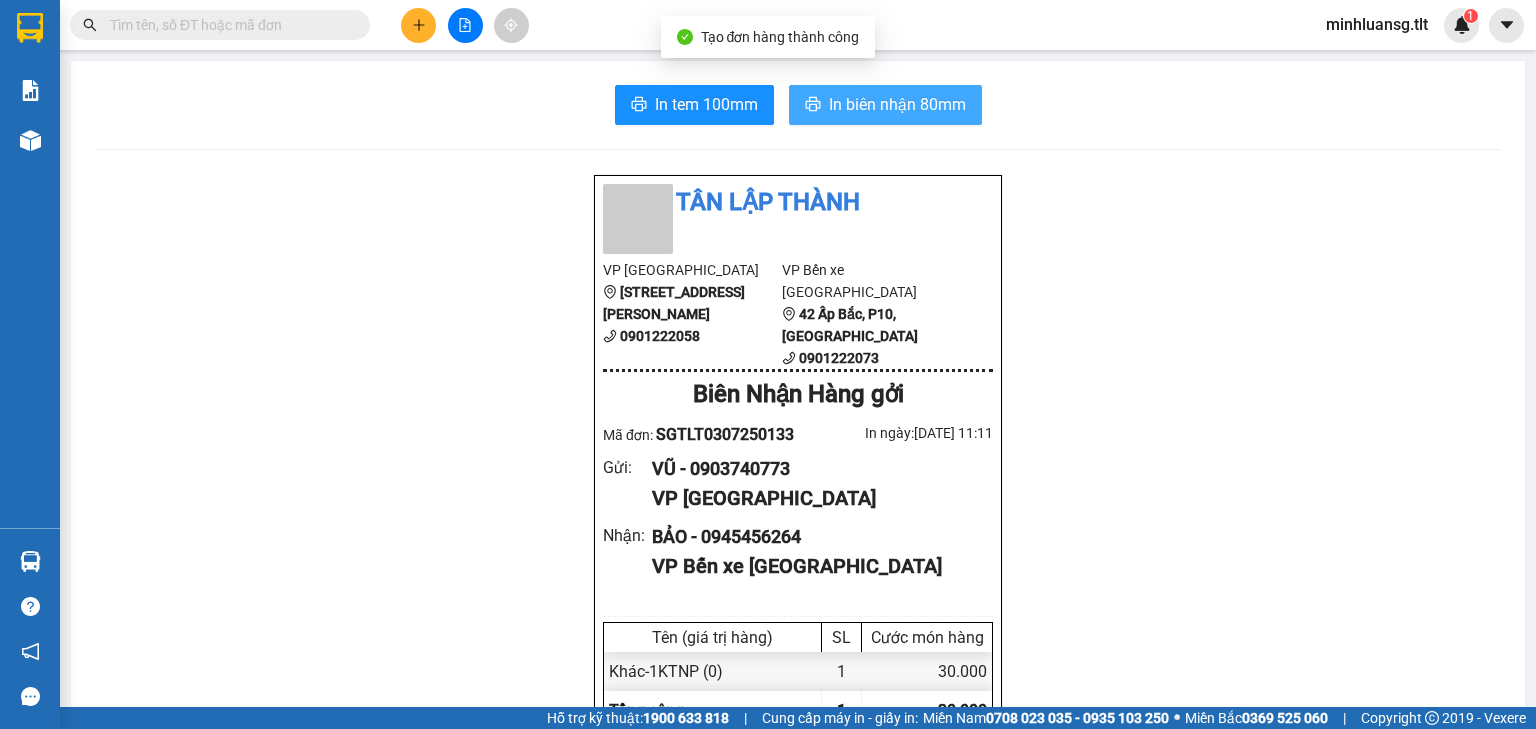 scroll, scrollTop: 0, scrollLeft: 0, axis: both 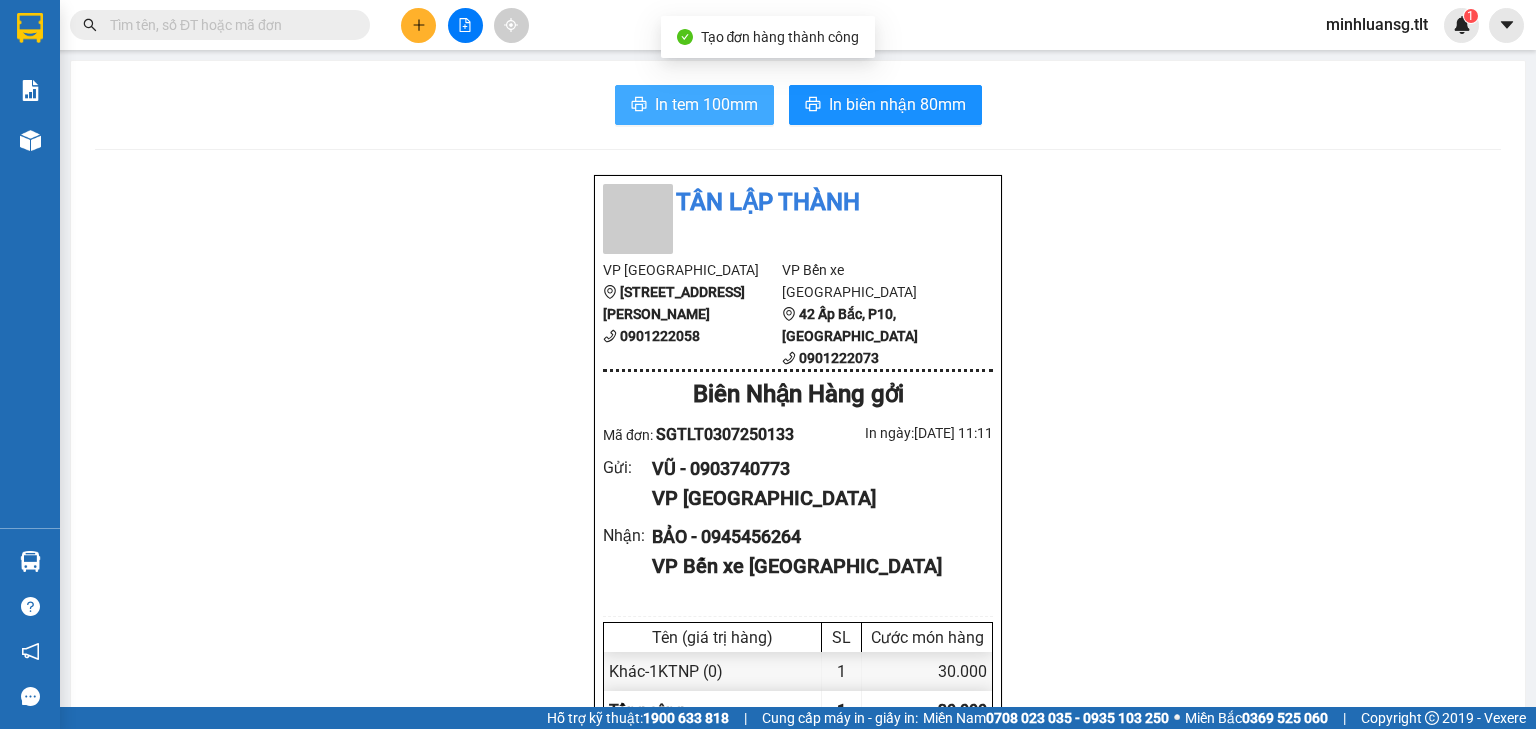 type 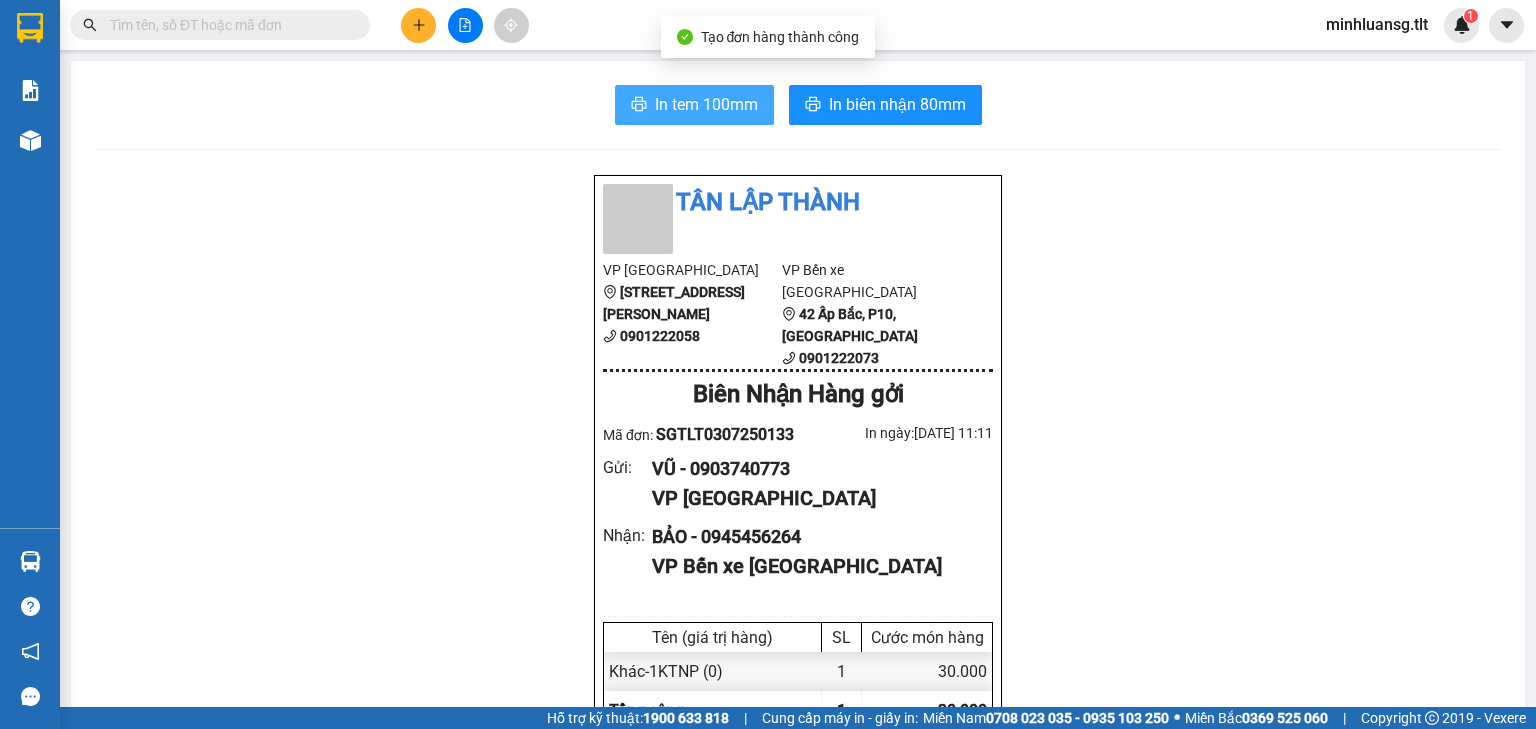 click on "In tem 100mm" at bounding box center [694, 105] 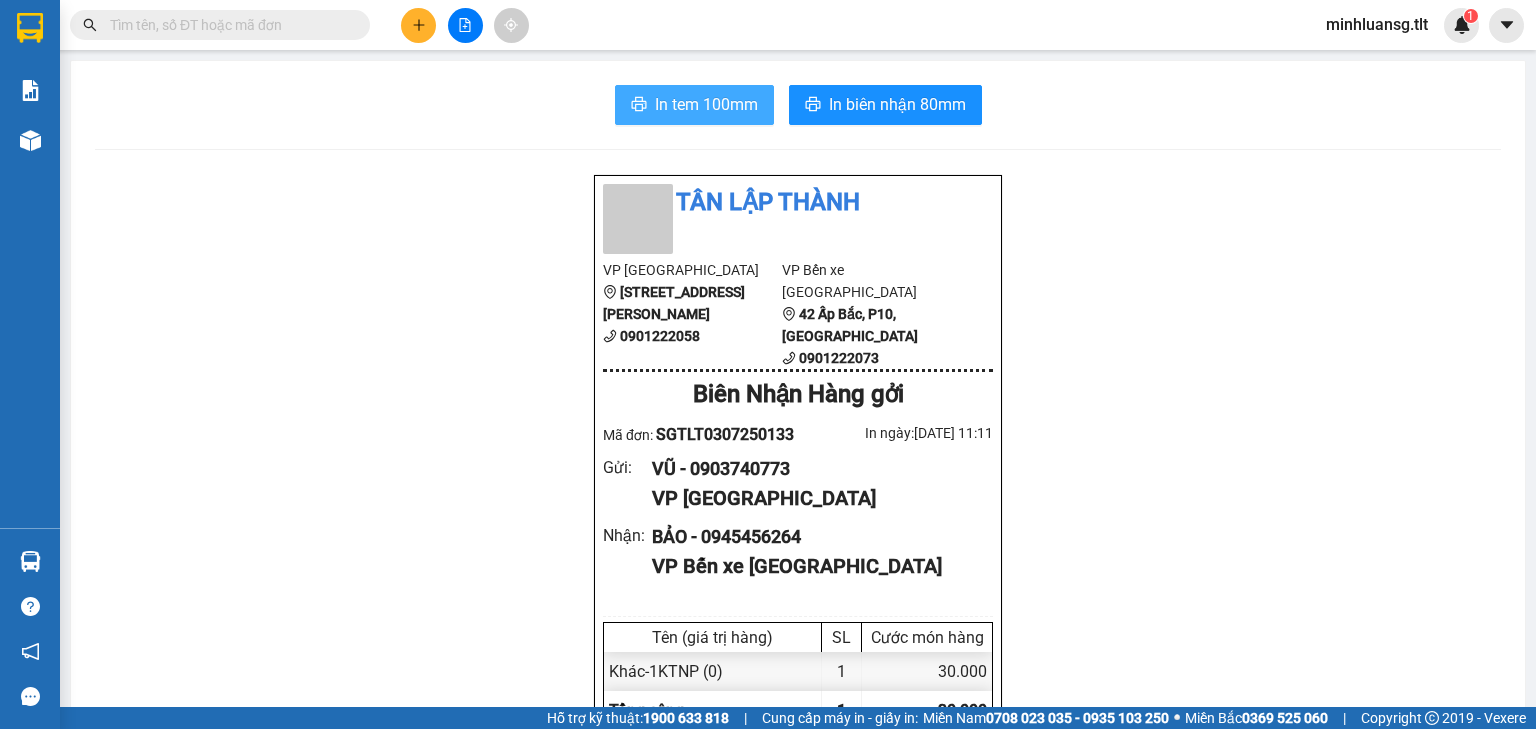 scroll, scrollTop: 0, scrollLeft: 0, axis: both 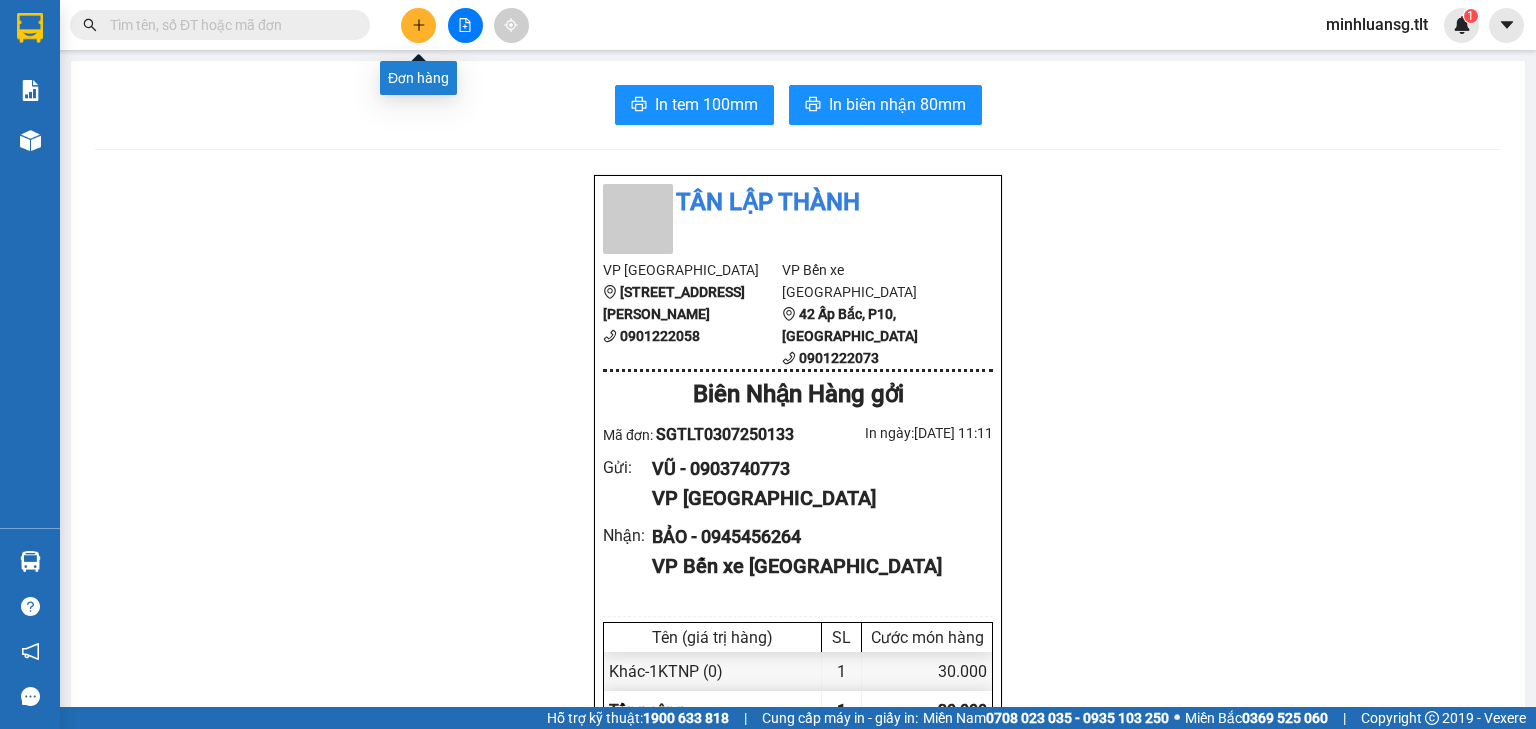 click at bounding box center (418, 25) 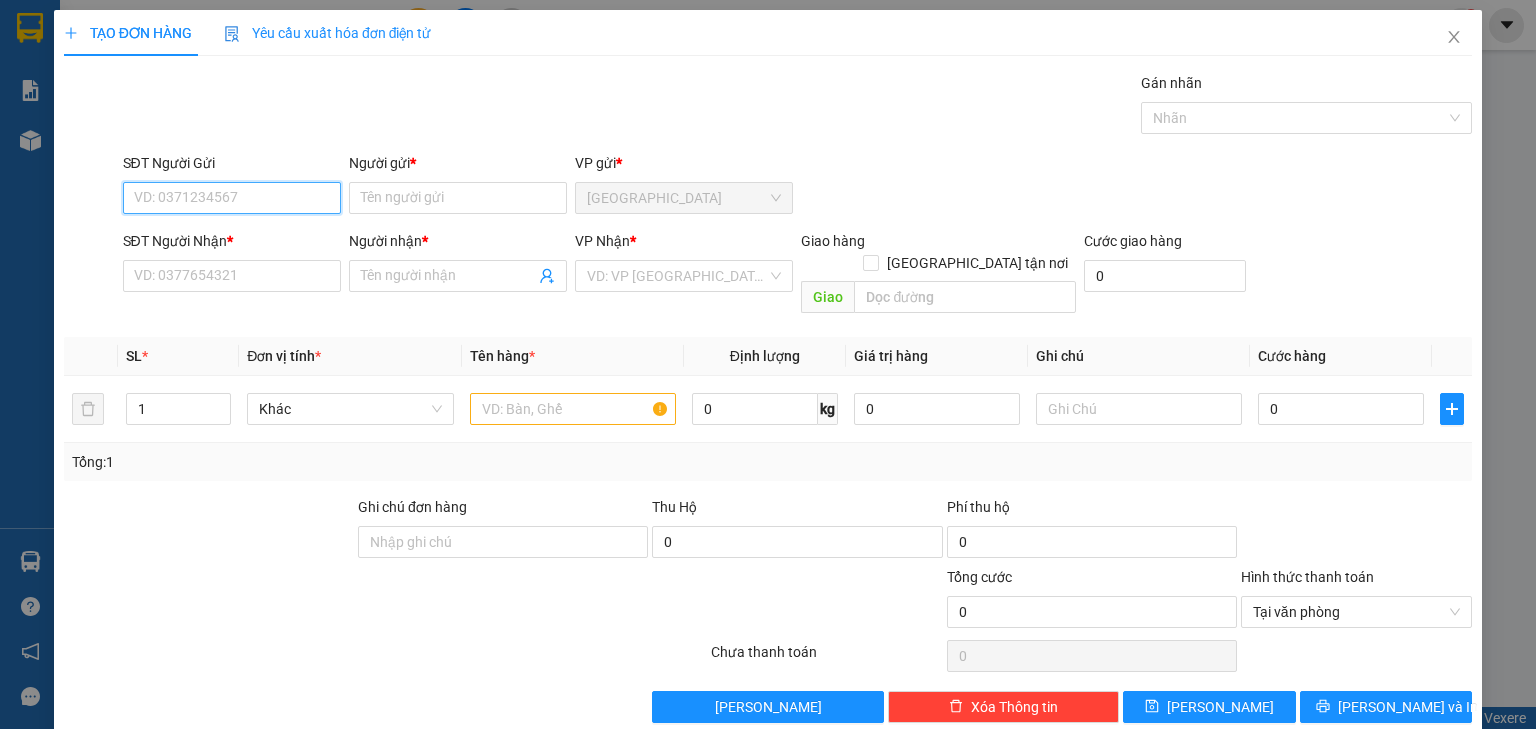 click on "SĐT Người Gửi" at bounding box center [232, 198] 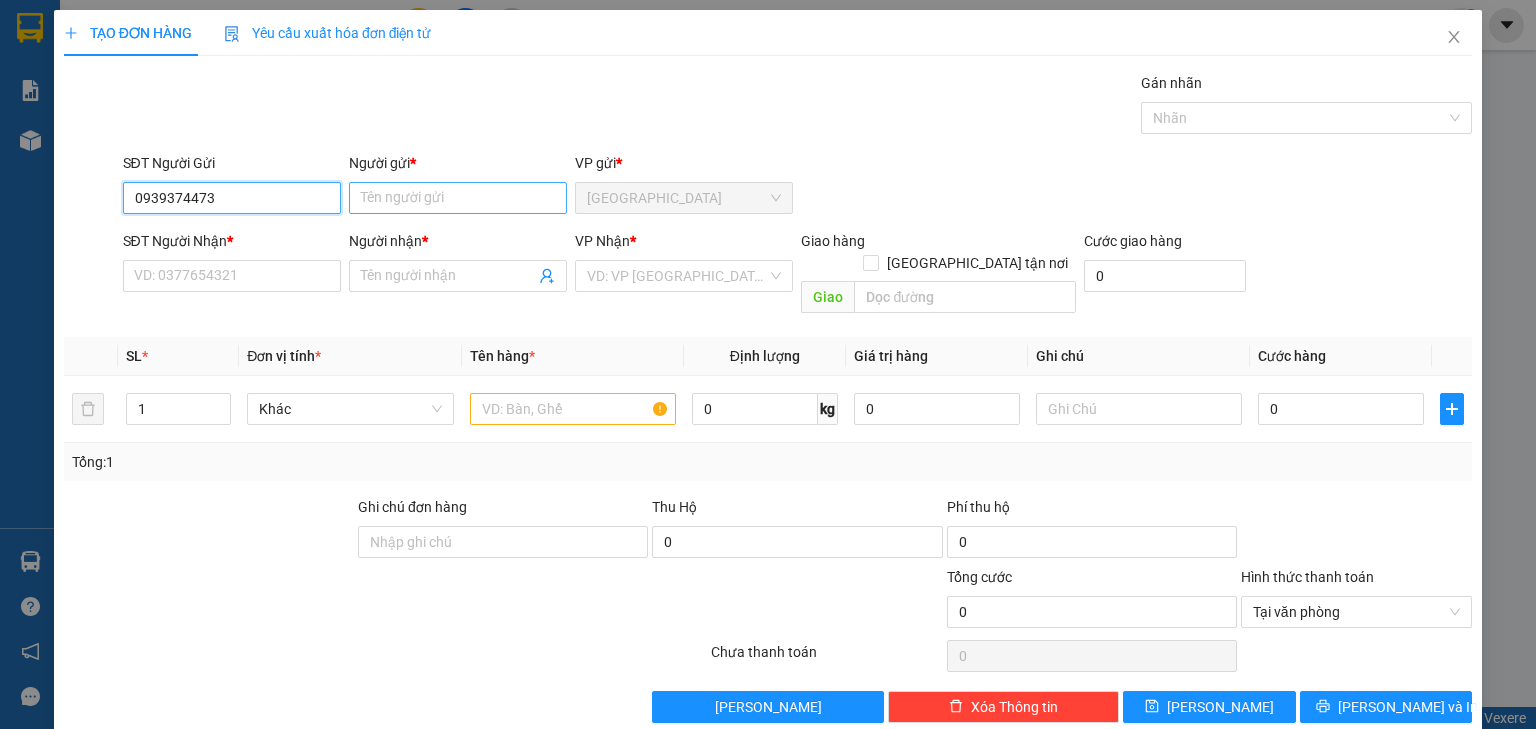 type on "0939374473" 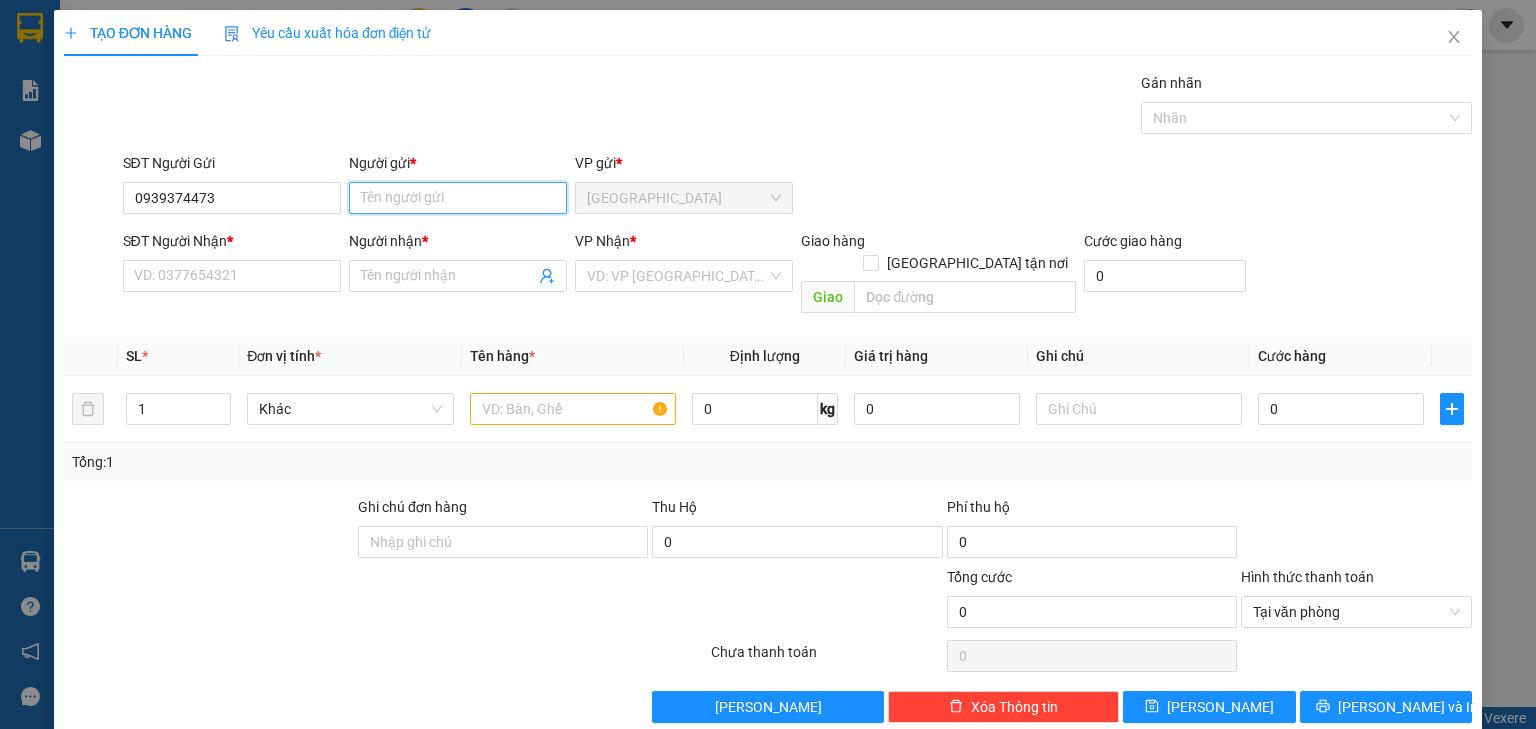 click on "Người gửi  *" at bounding box center [458, 198] 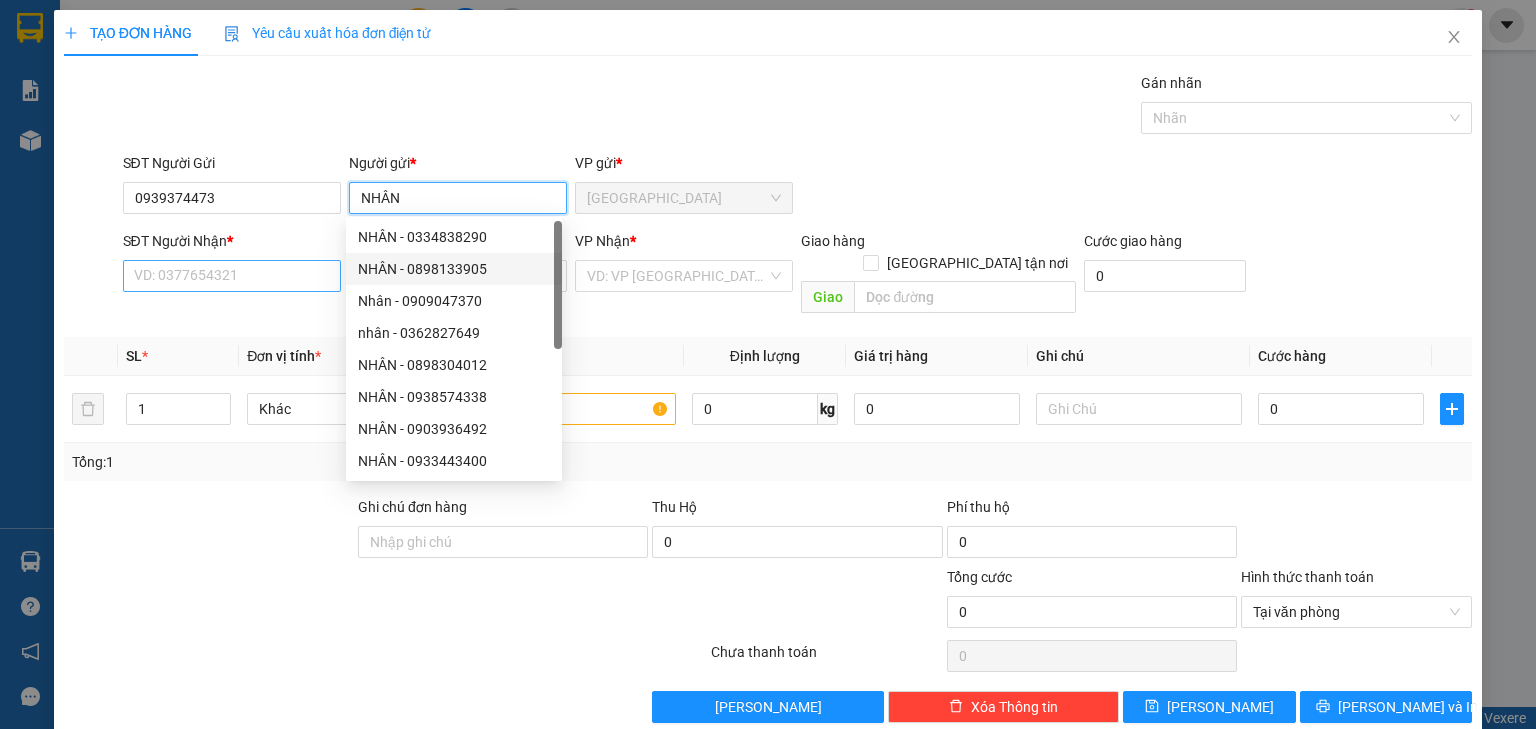 type on "NHÂN" 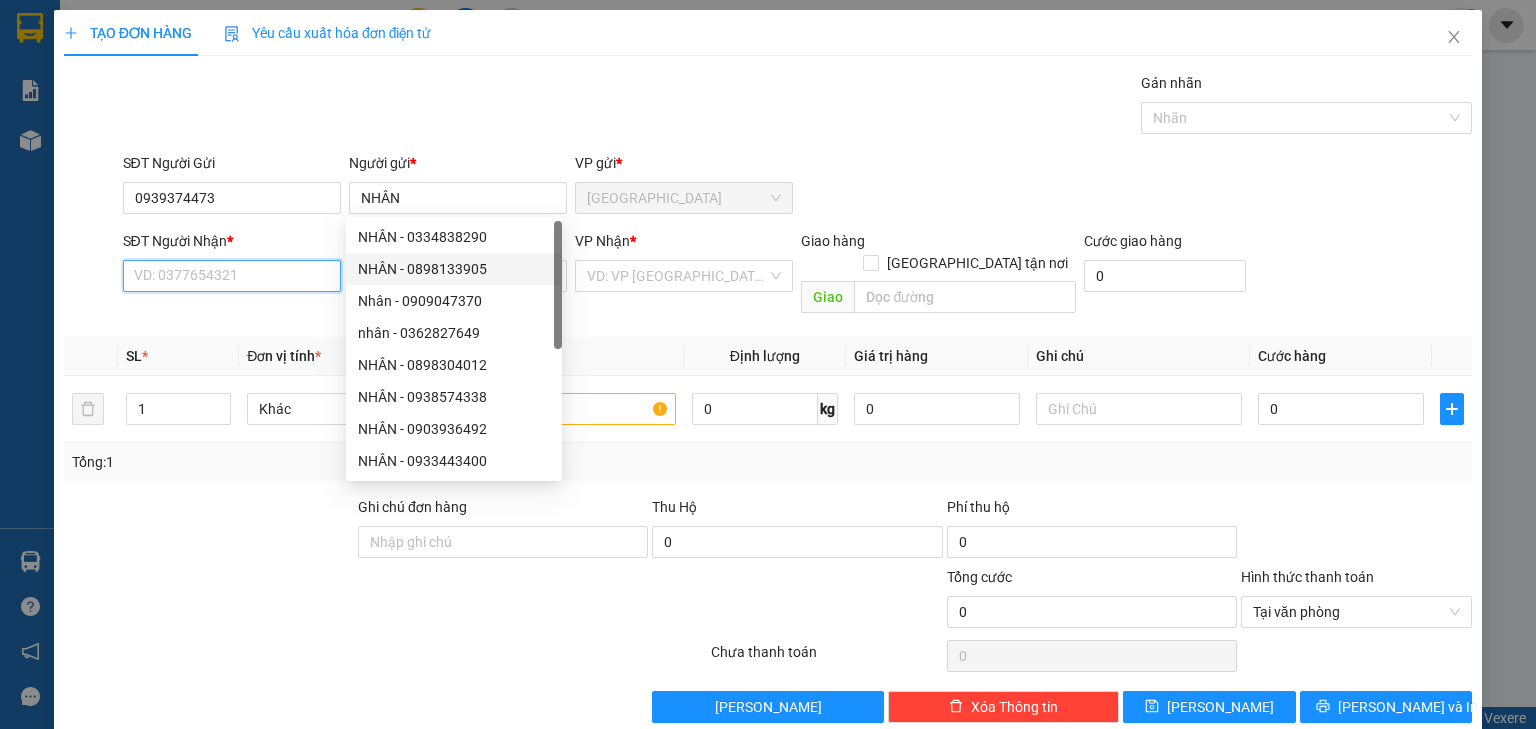 click on "SĐT Người Nhận  *" at bounding box center (232, 276) 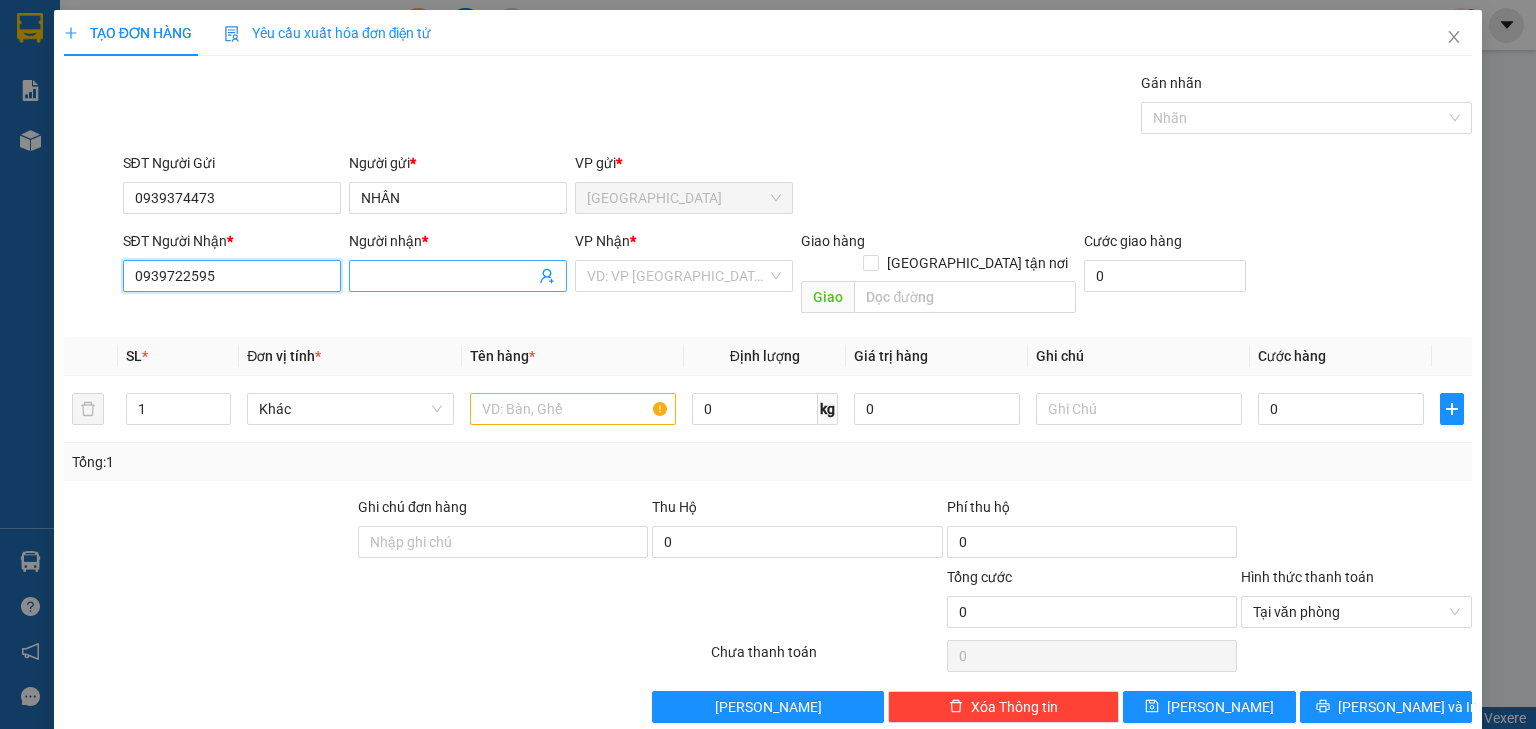 type on "0939722595" 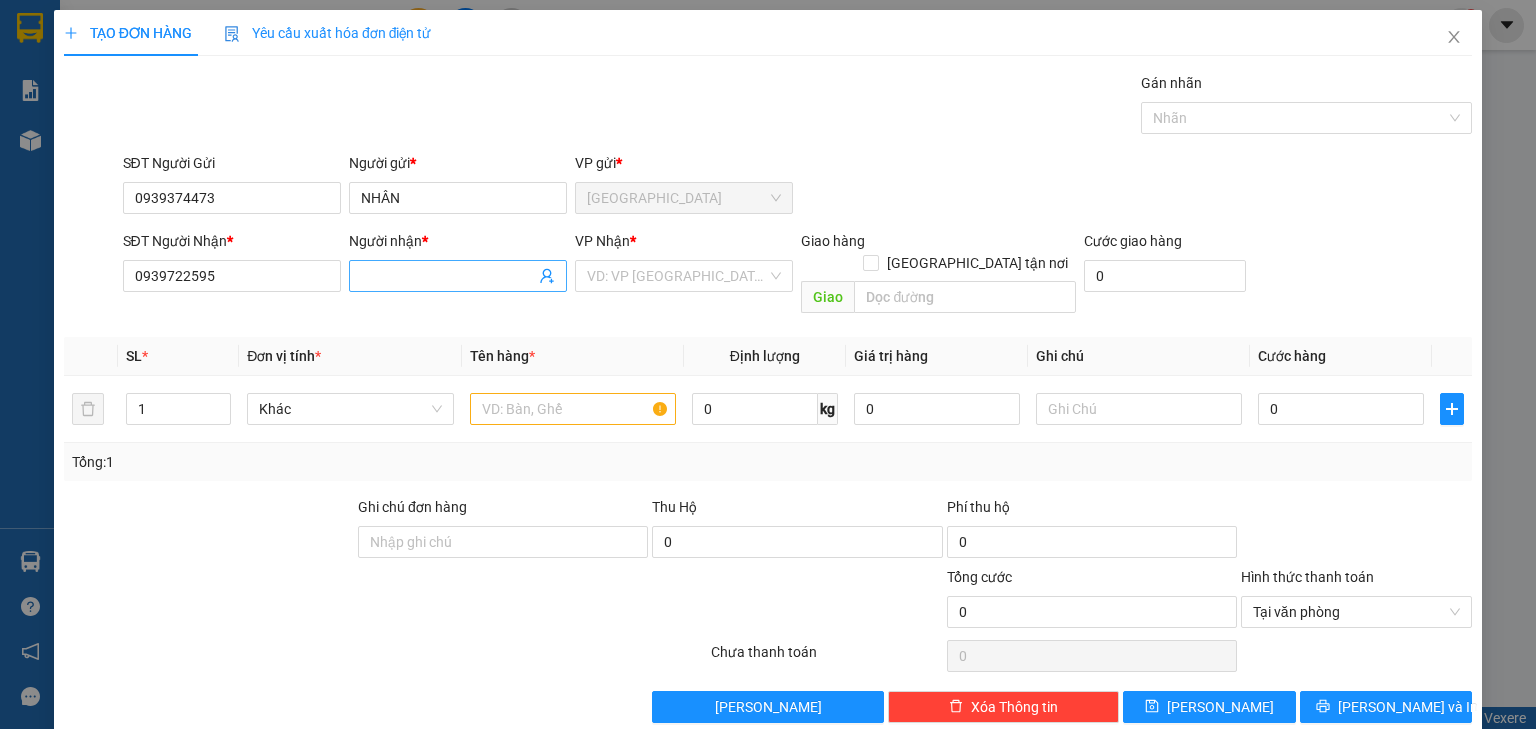 click on "Người nhận  *" at bounding box center [448, 276] 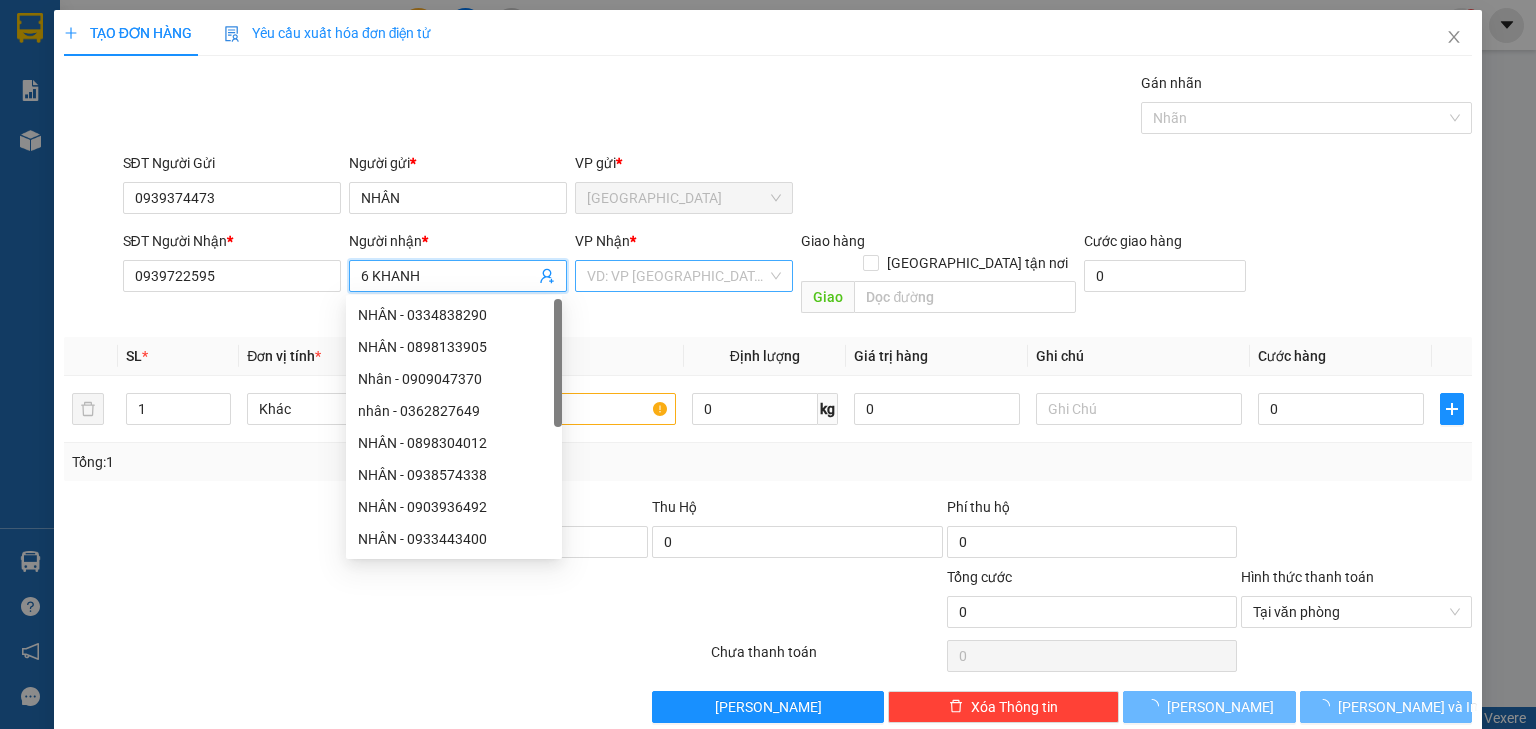 type on "6 KHANH" 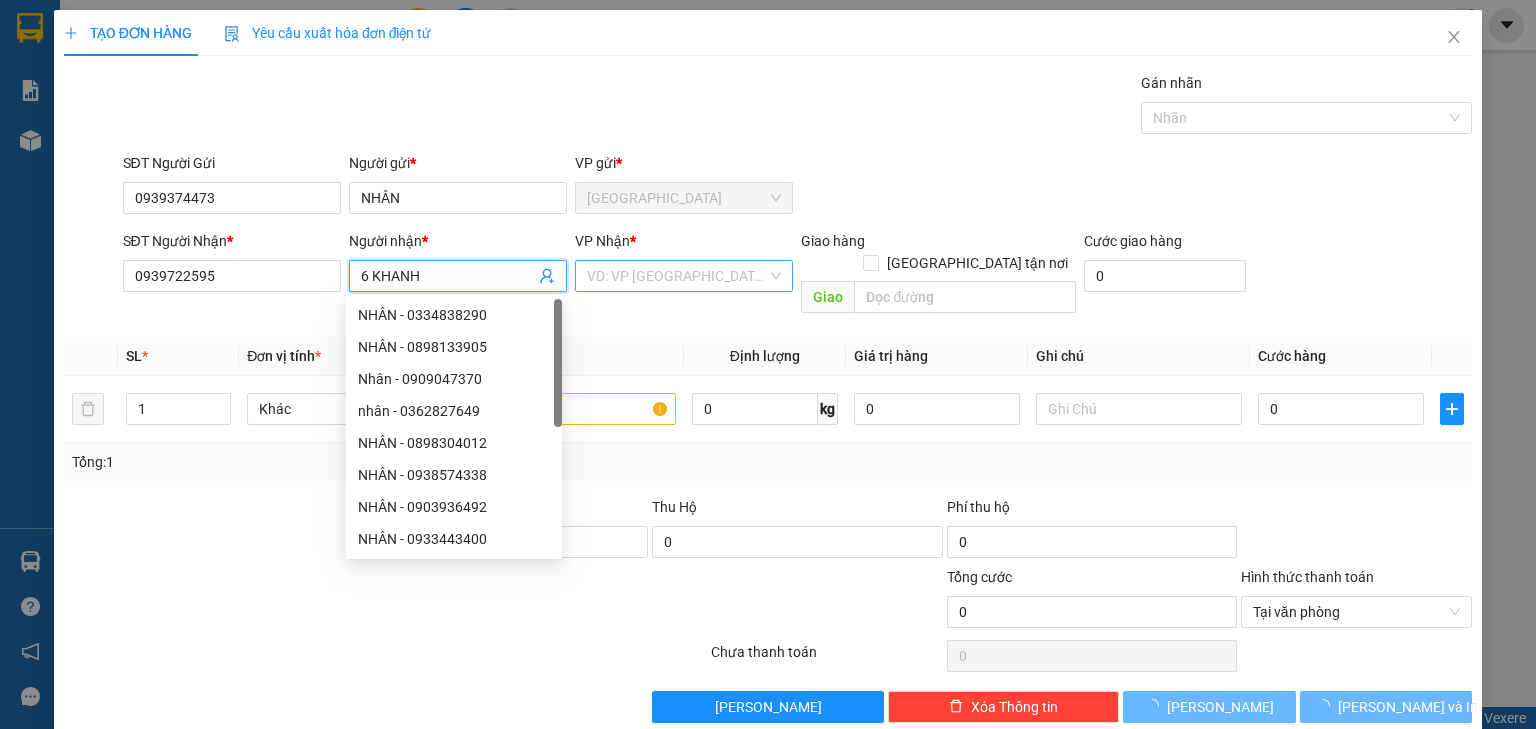 click at bounding box center [677, 276] 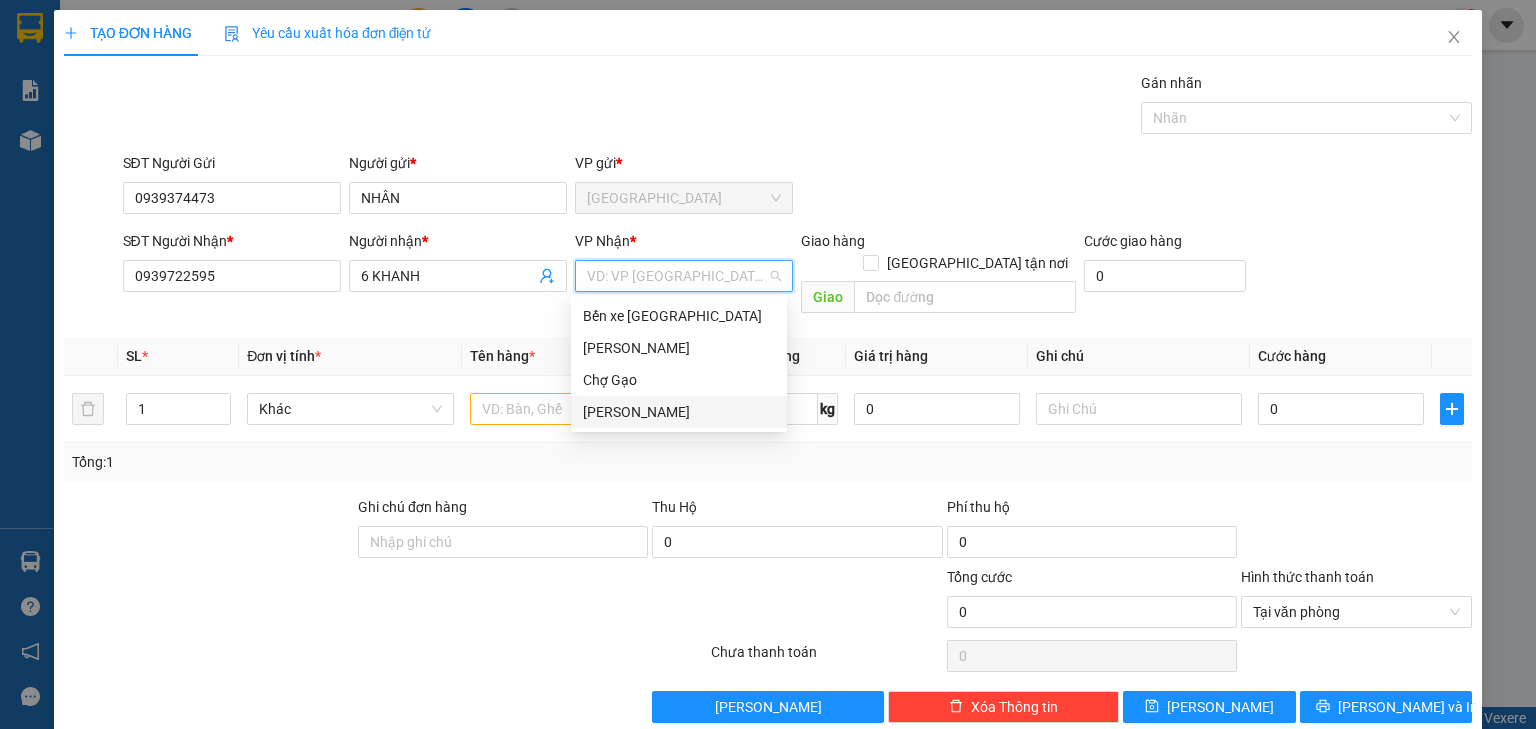 click on "[PERSON_NAME]" at bounding box center (679, 412) 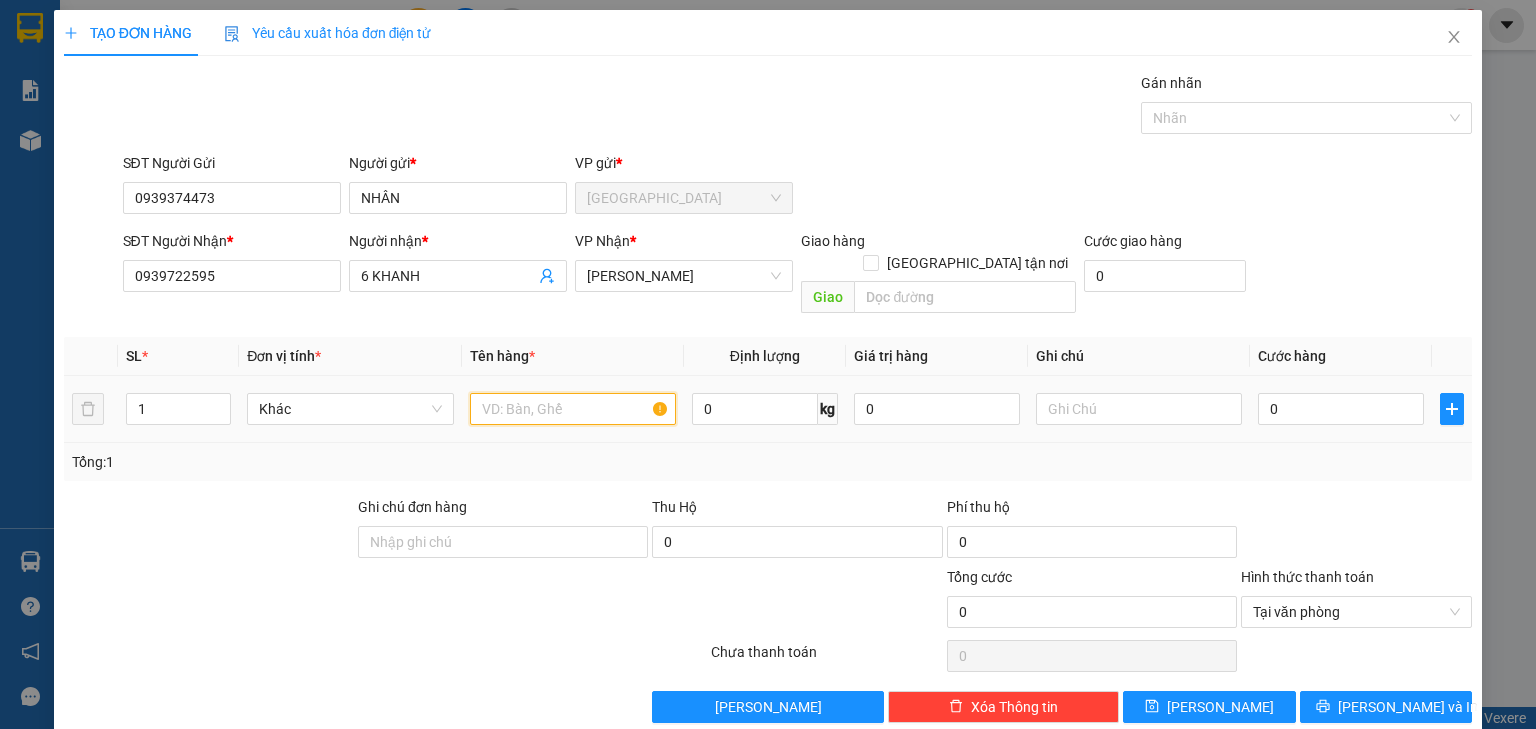 click at bounding box center [573, 409] 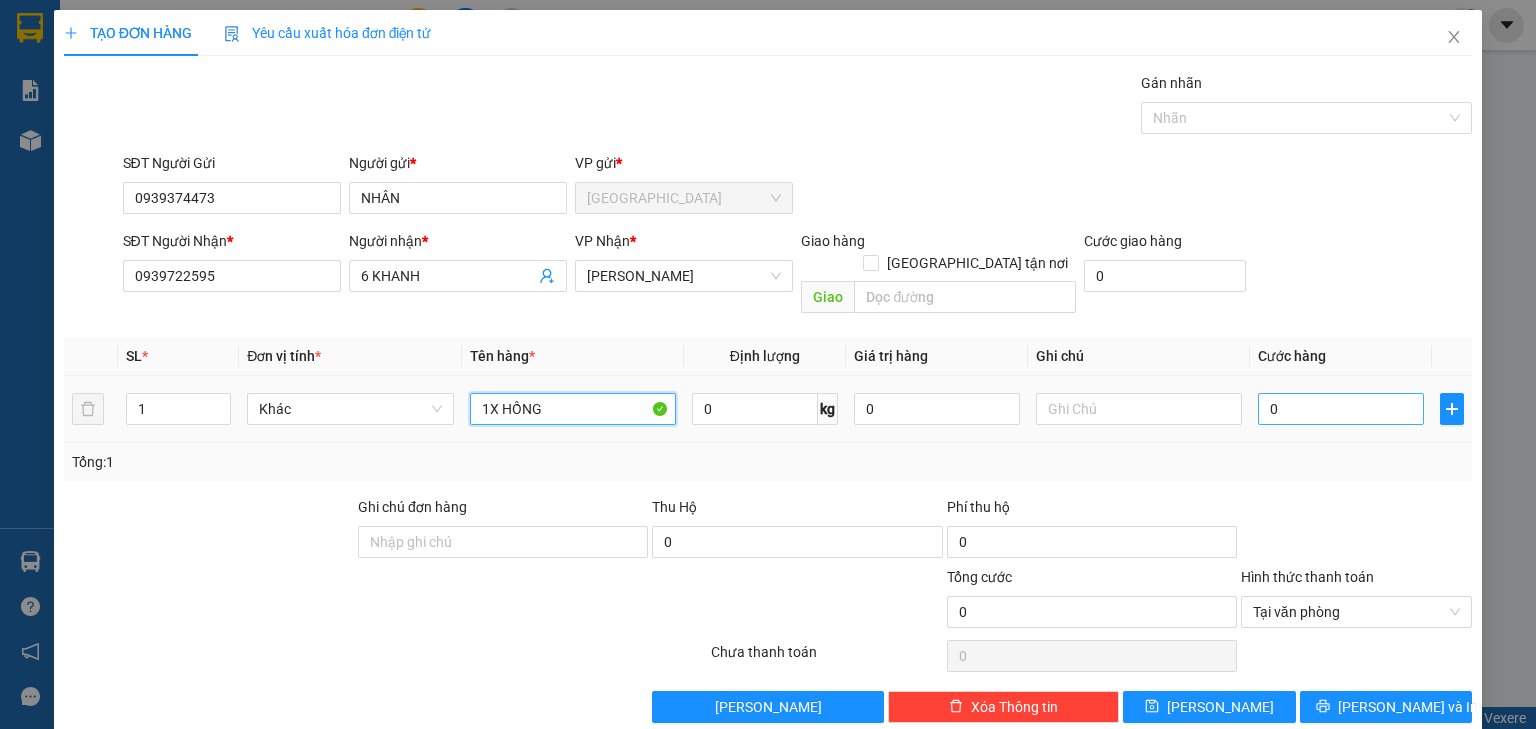 type on "1X HỒNG" 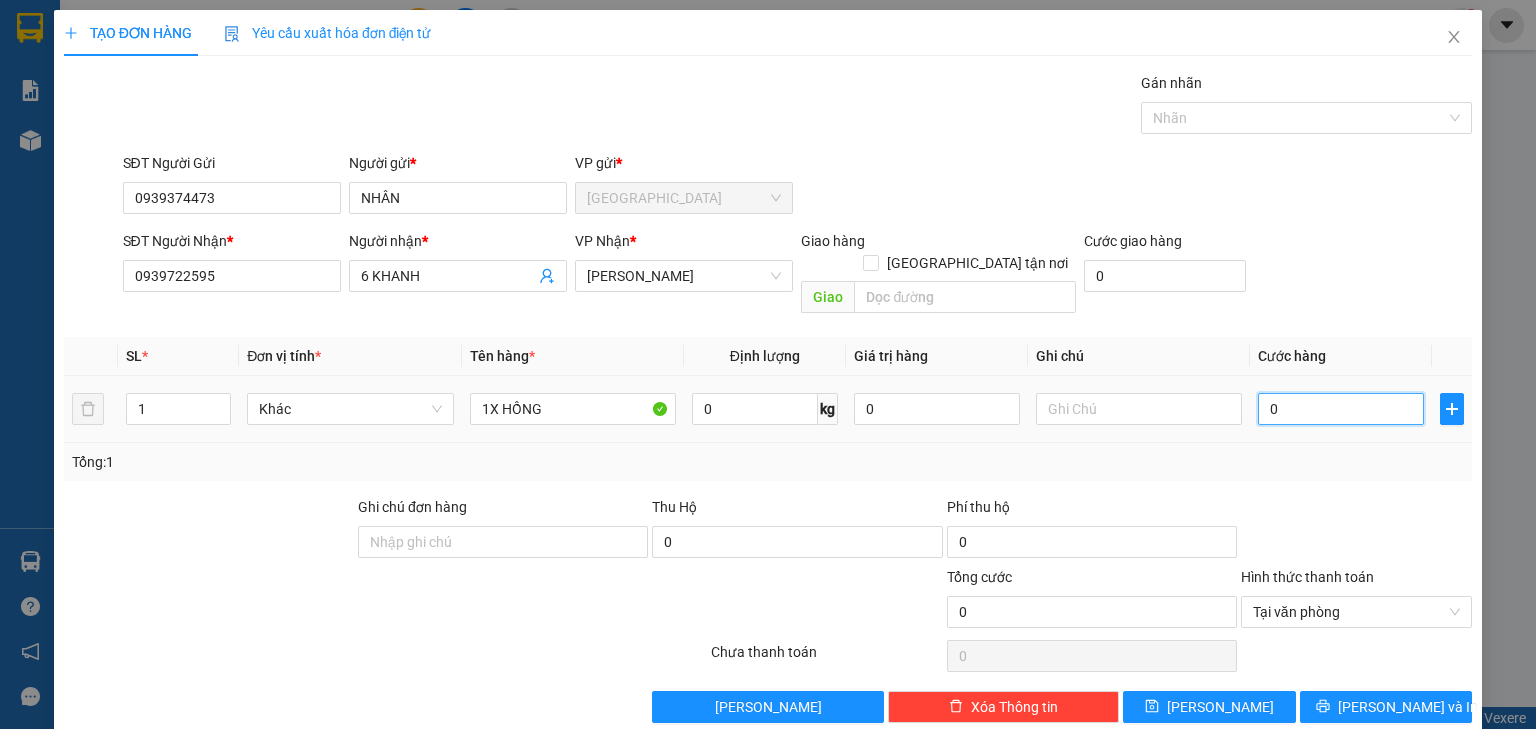 click on "0" at bounding box center [1341, 409] 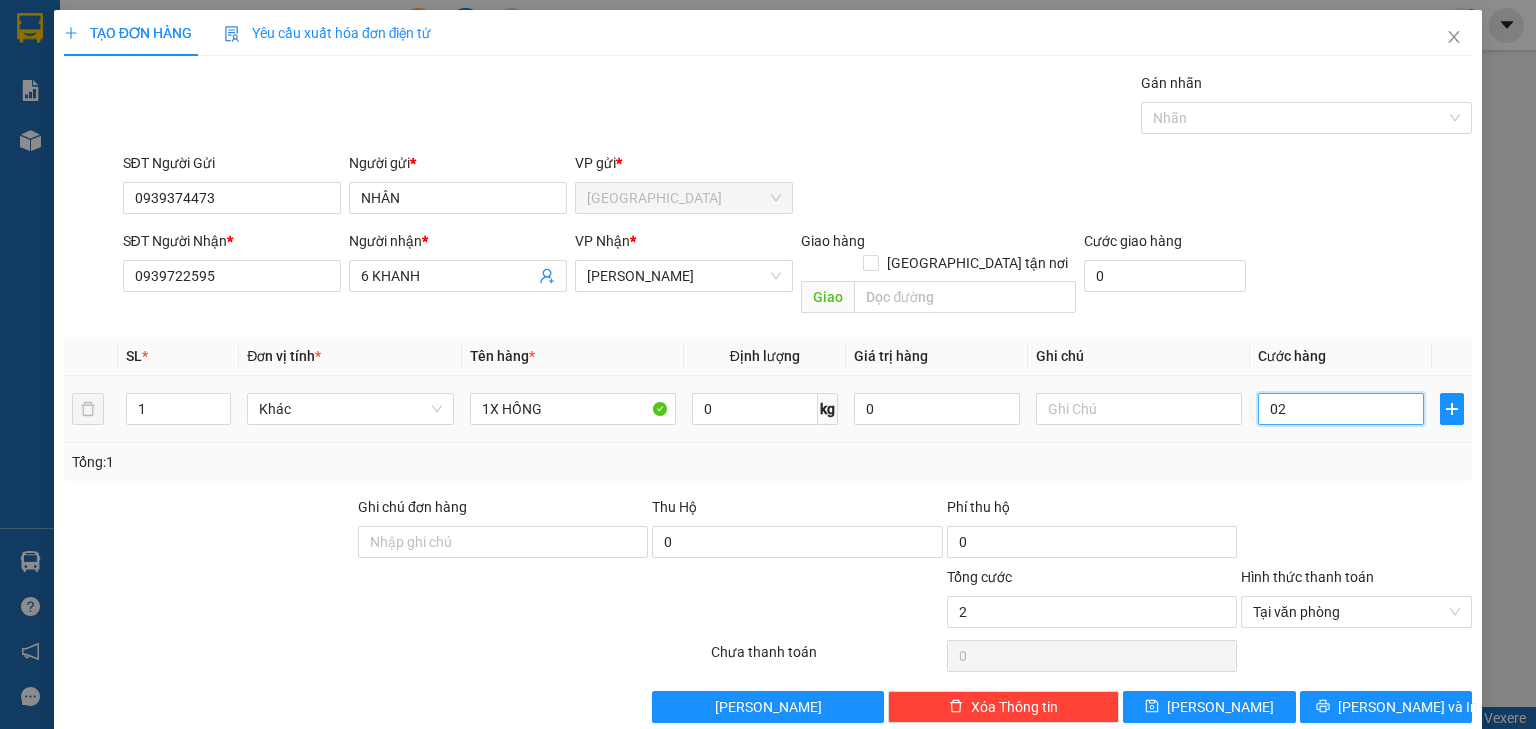 type on "025" 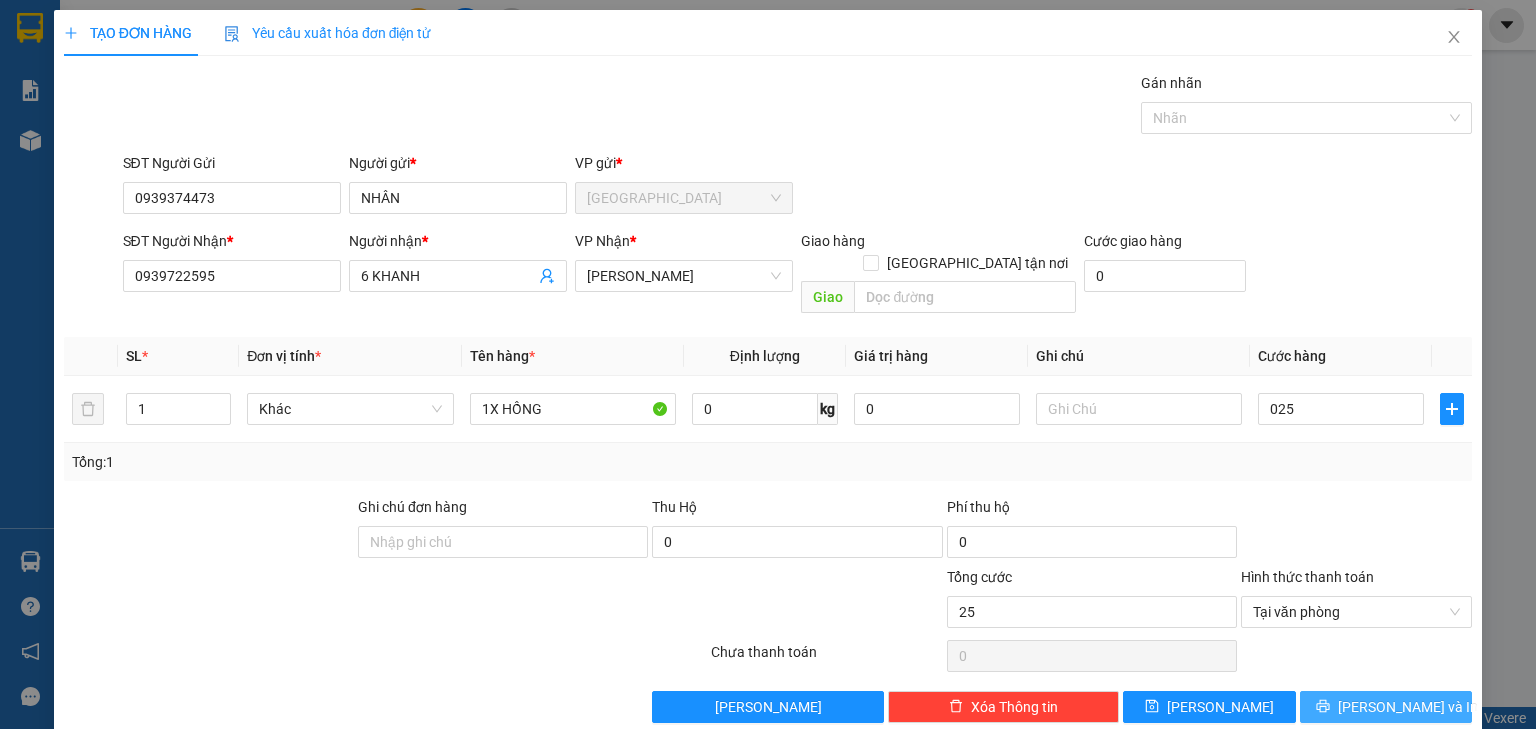 type on "25.000" 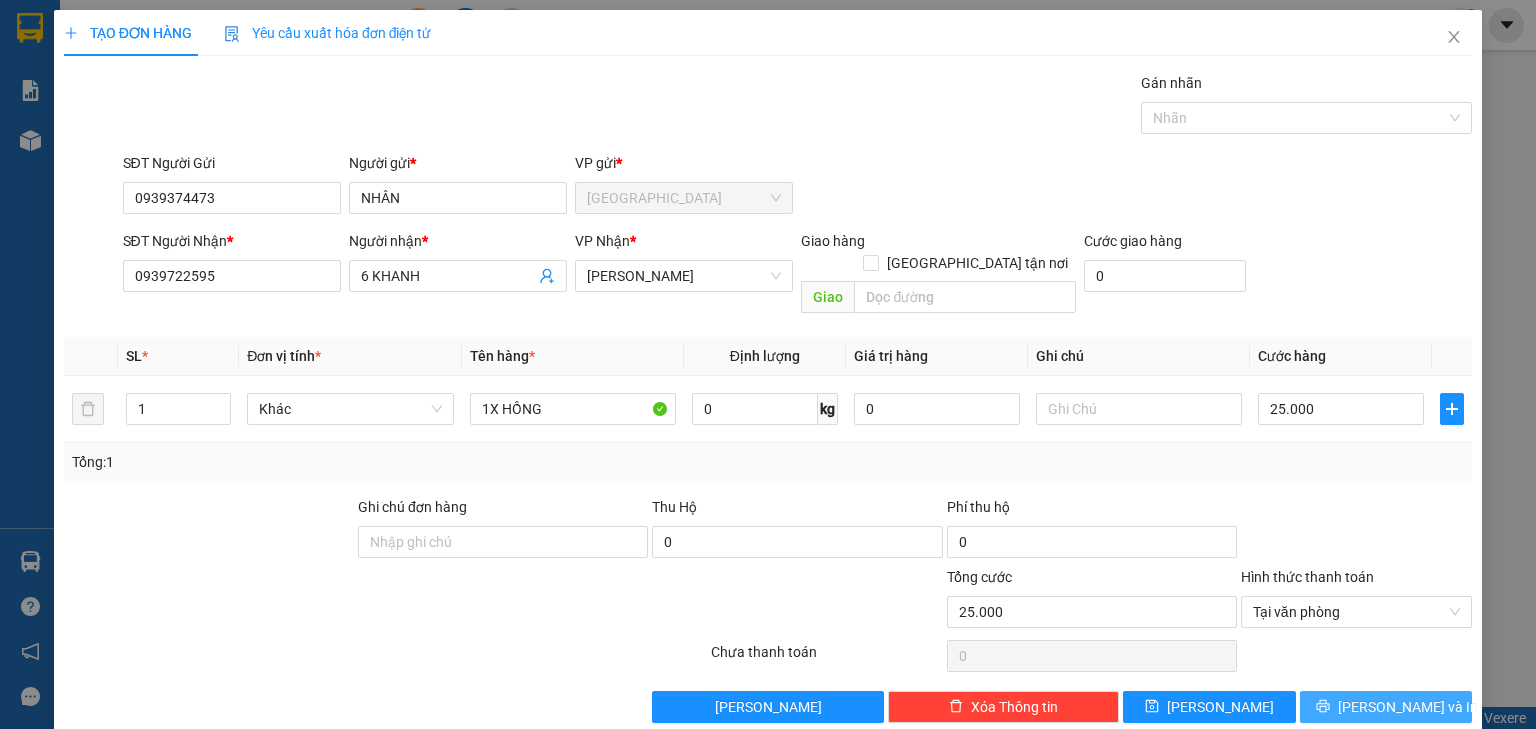 click on "[PERSON_NAME] và In" at bounding box center [1408, 707] 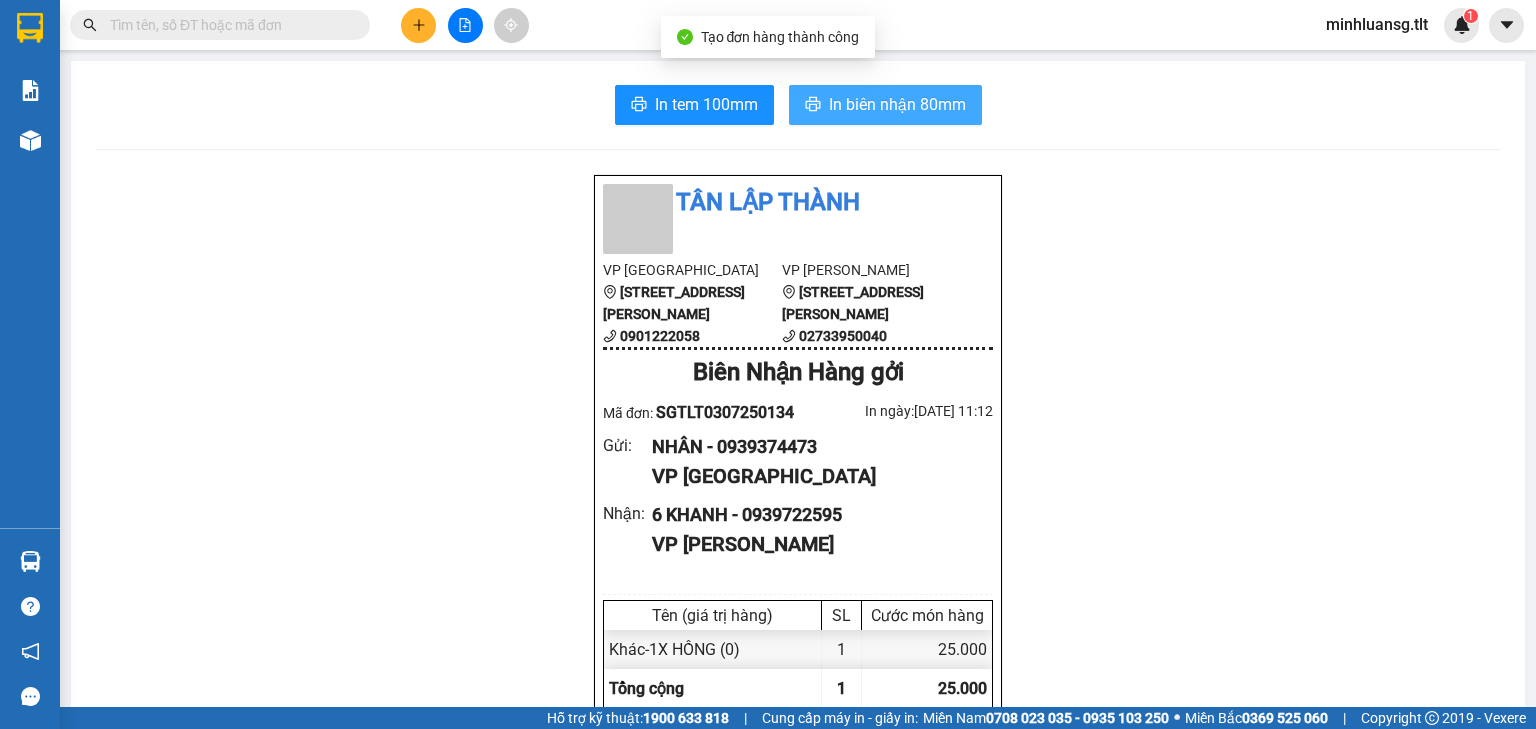 drag, startPoint x: 850, startPoint y: 106, endPoint x: 864, endPoint y: 82, distance: 27.784887 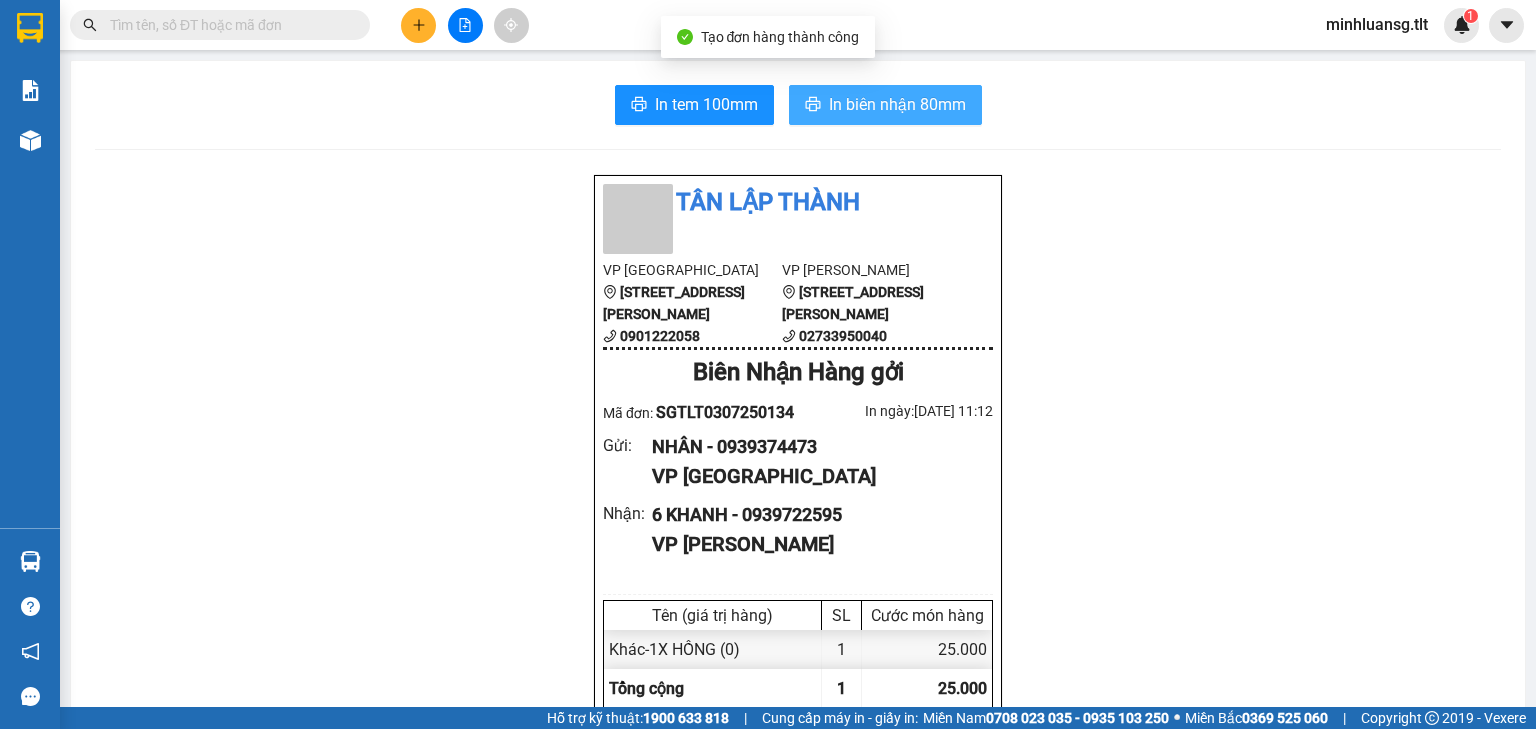scroll, scrollTop: 0, scrollLeft: 0, axis: both 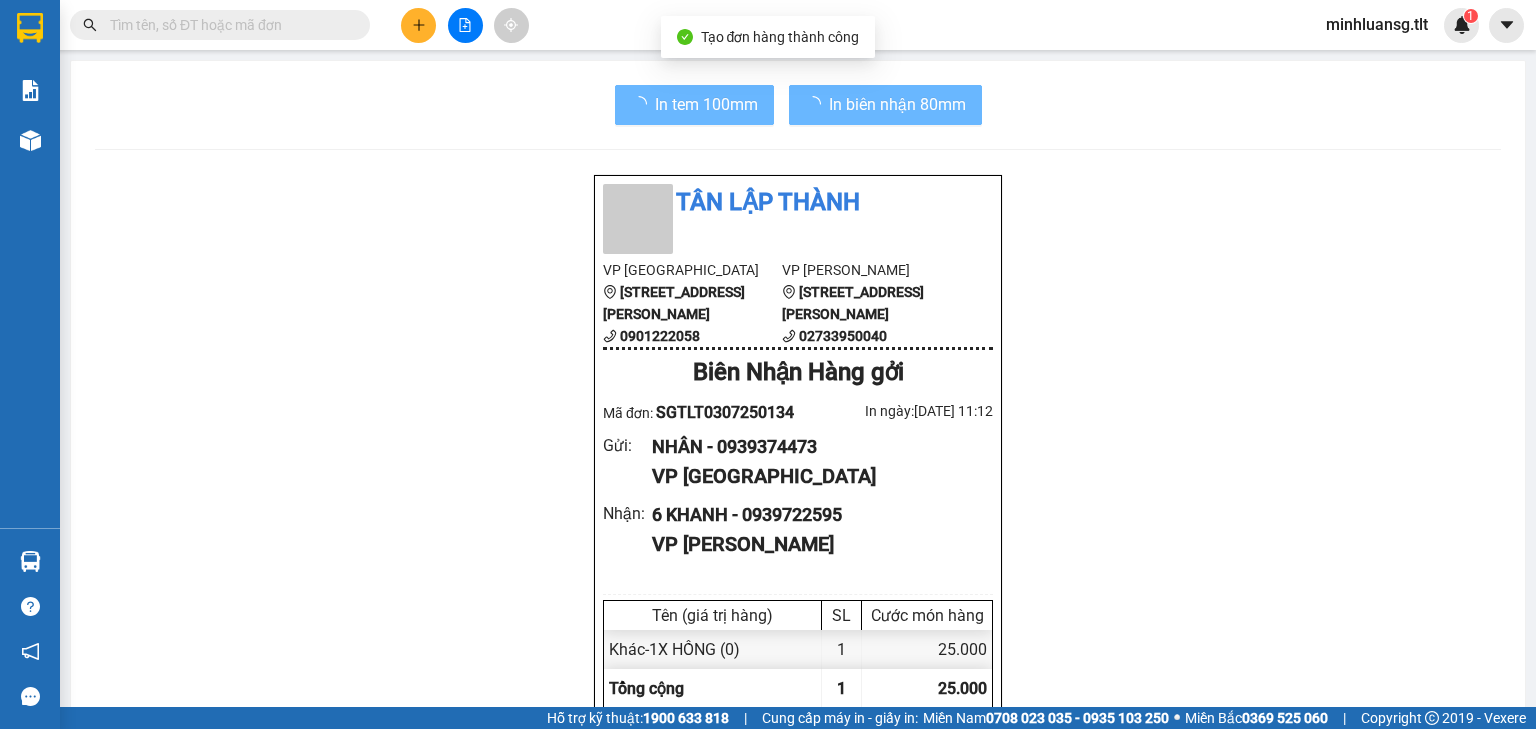 click on "In tem 100mm" at bounding box center (706, 104) 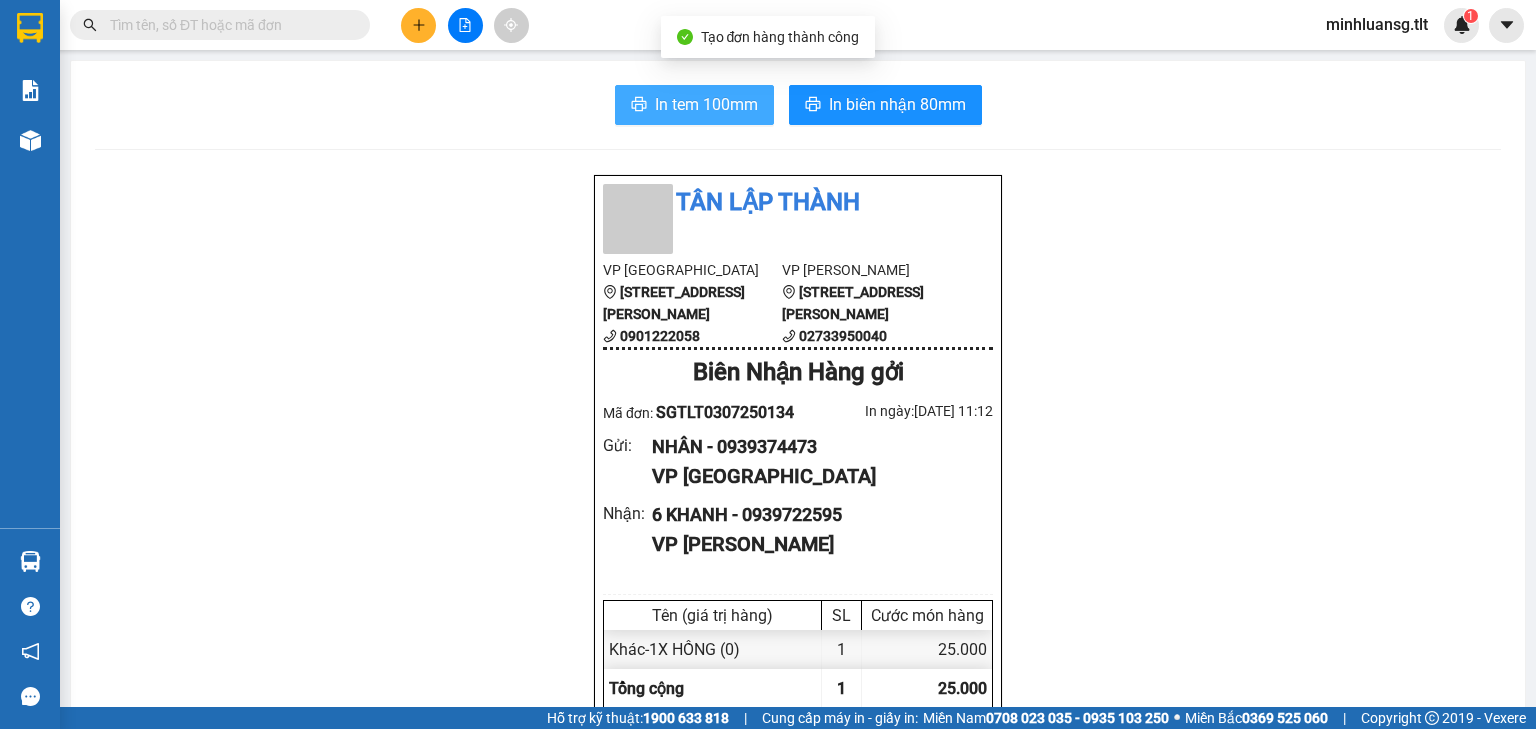 type 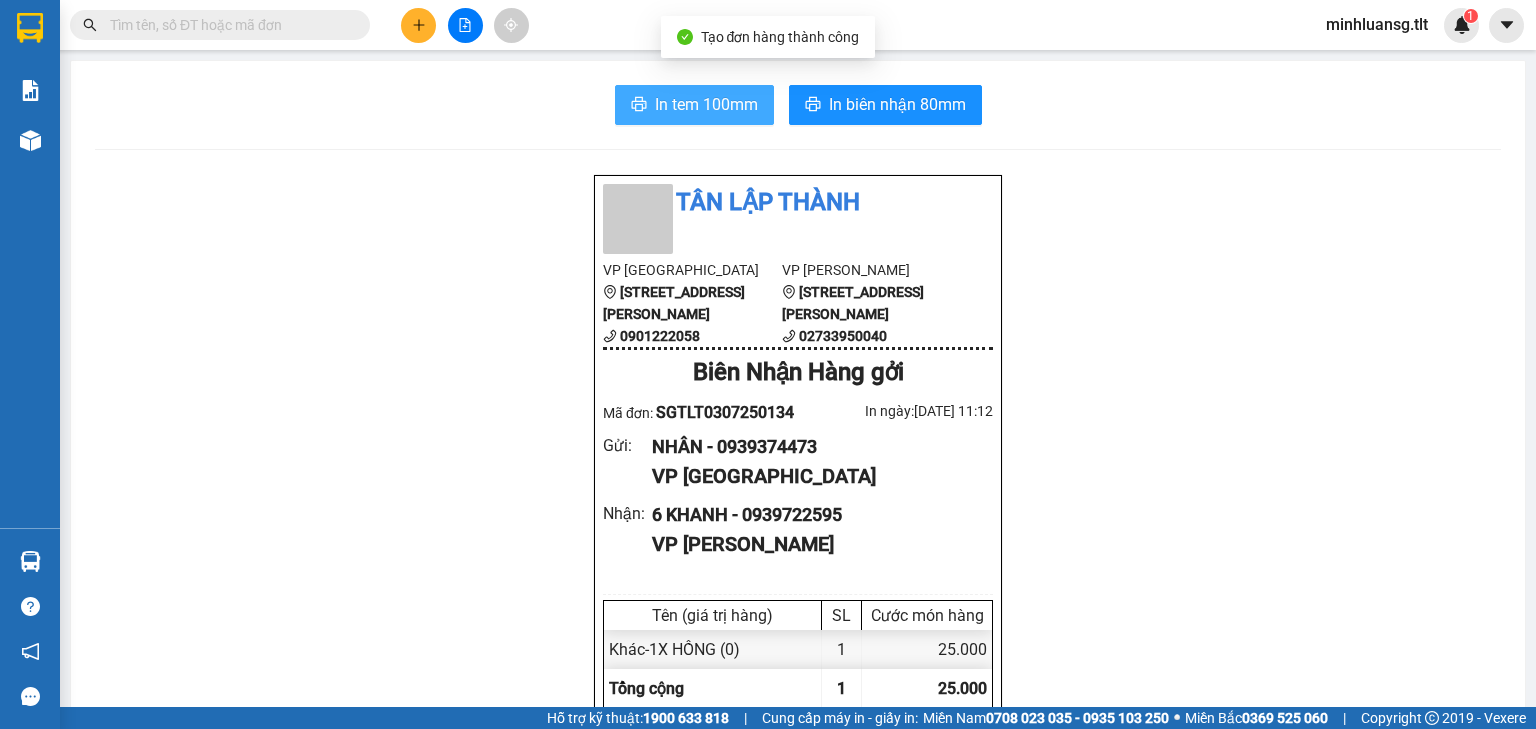 click on "In tem 100mm" at bounding box center [694, 105] 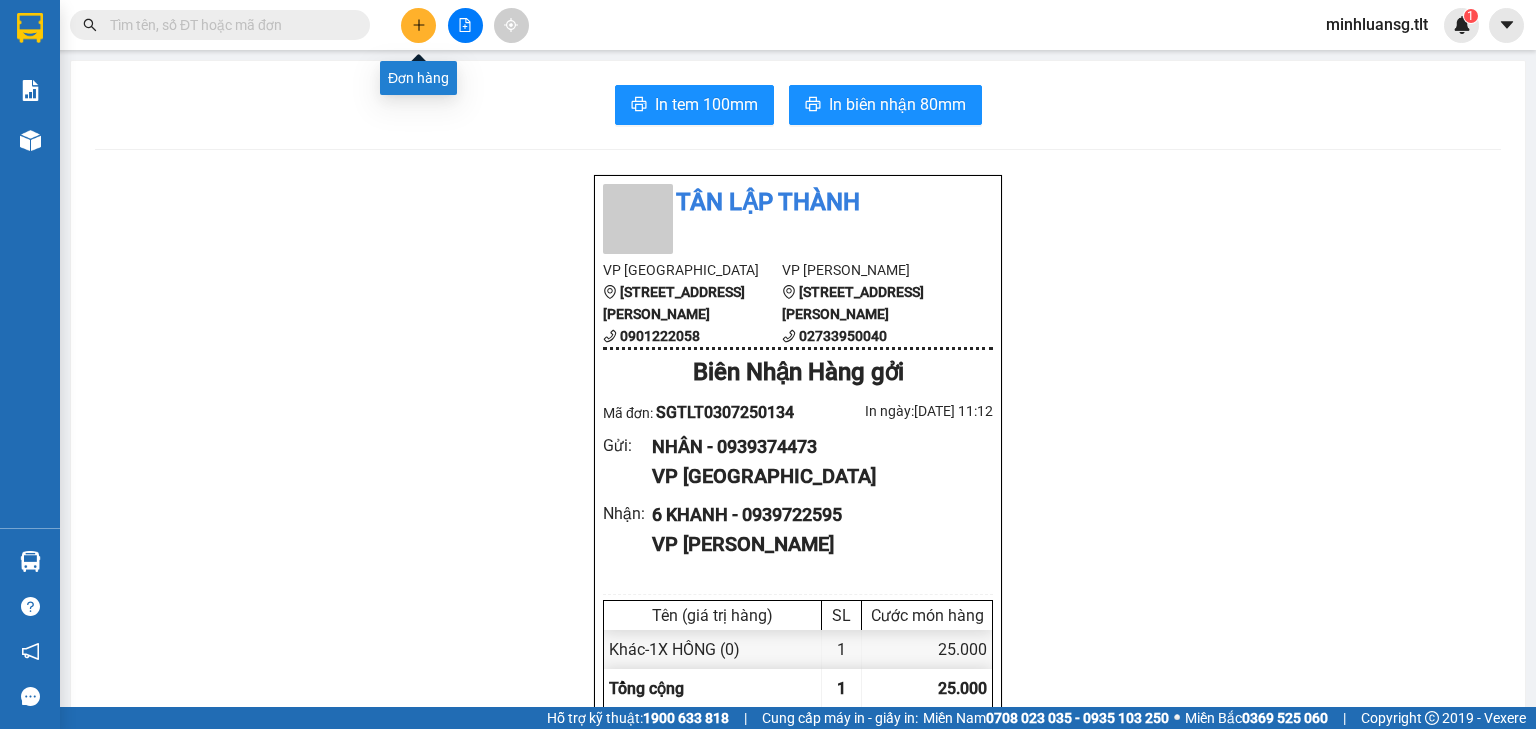 click at bounding box center [418, 25] 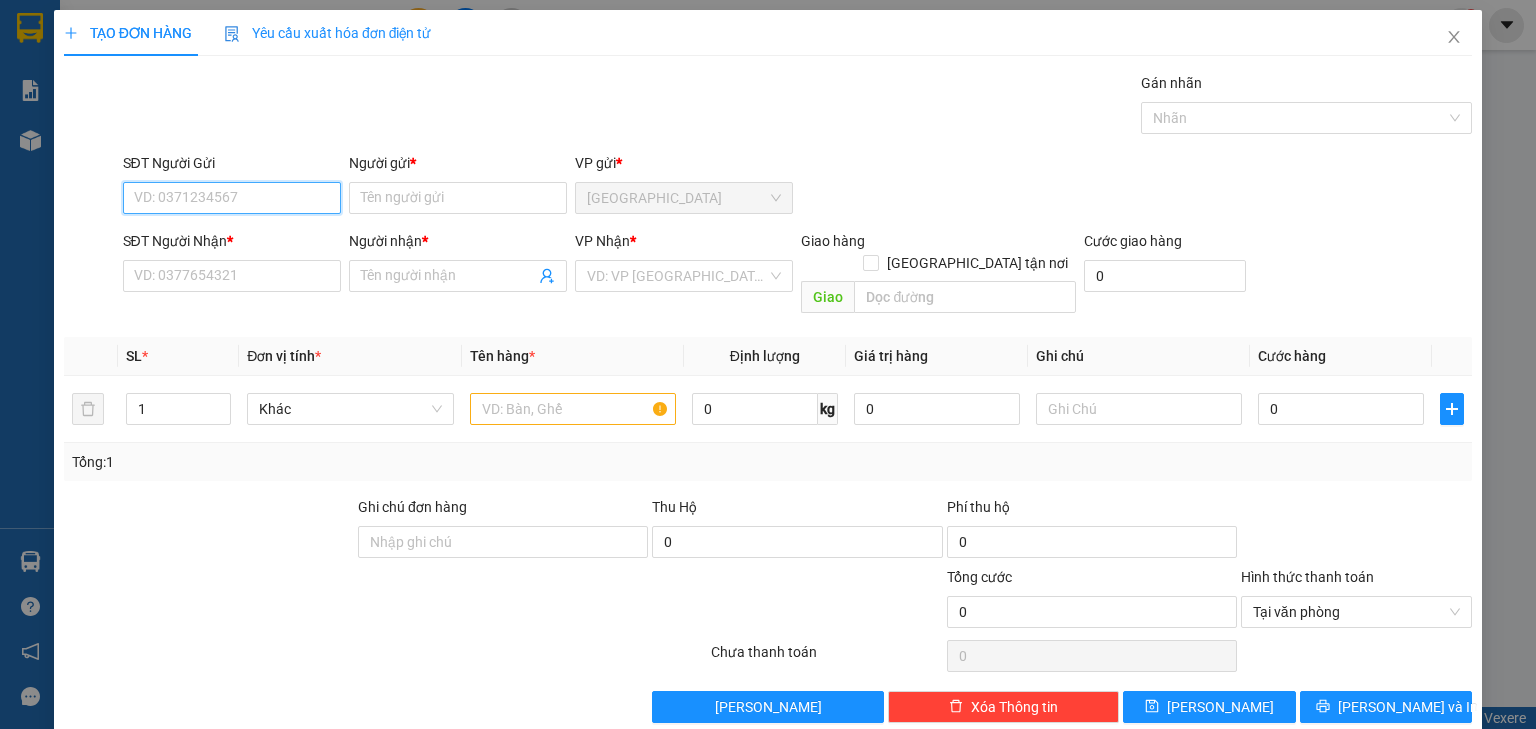 click on "SĐT Người Gửi" at bounding box center (232, 198) 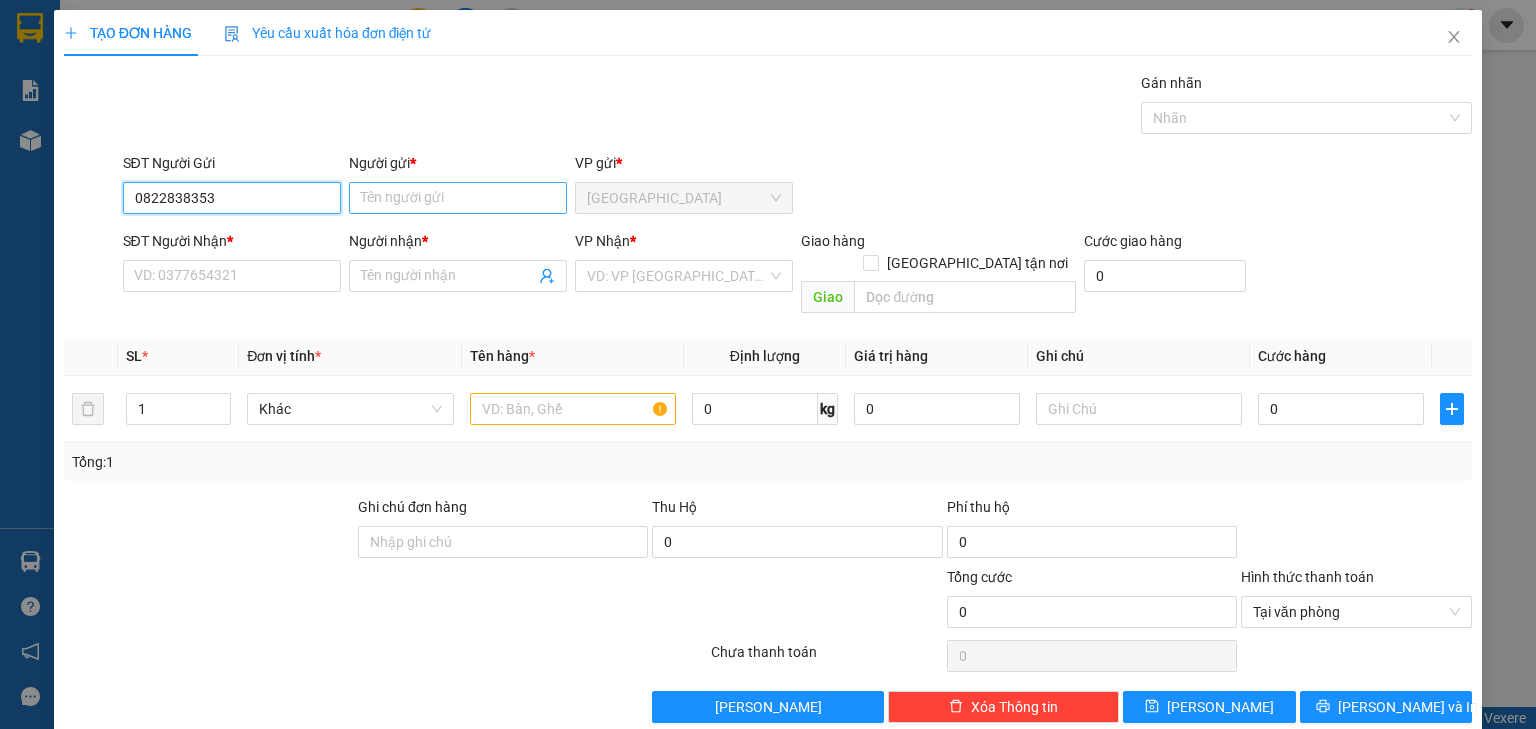 type on "0822838353" 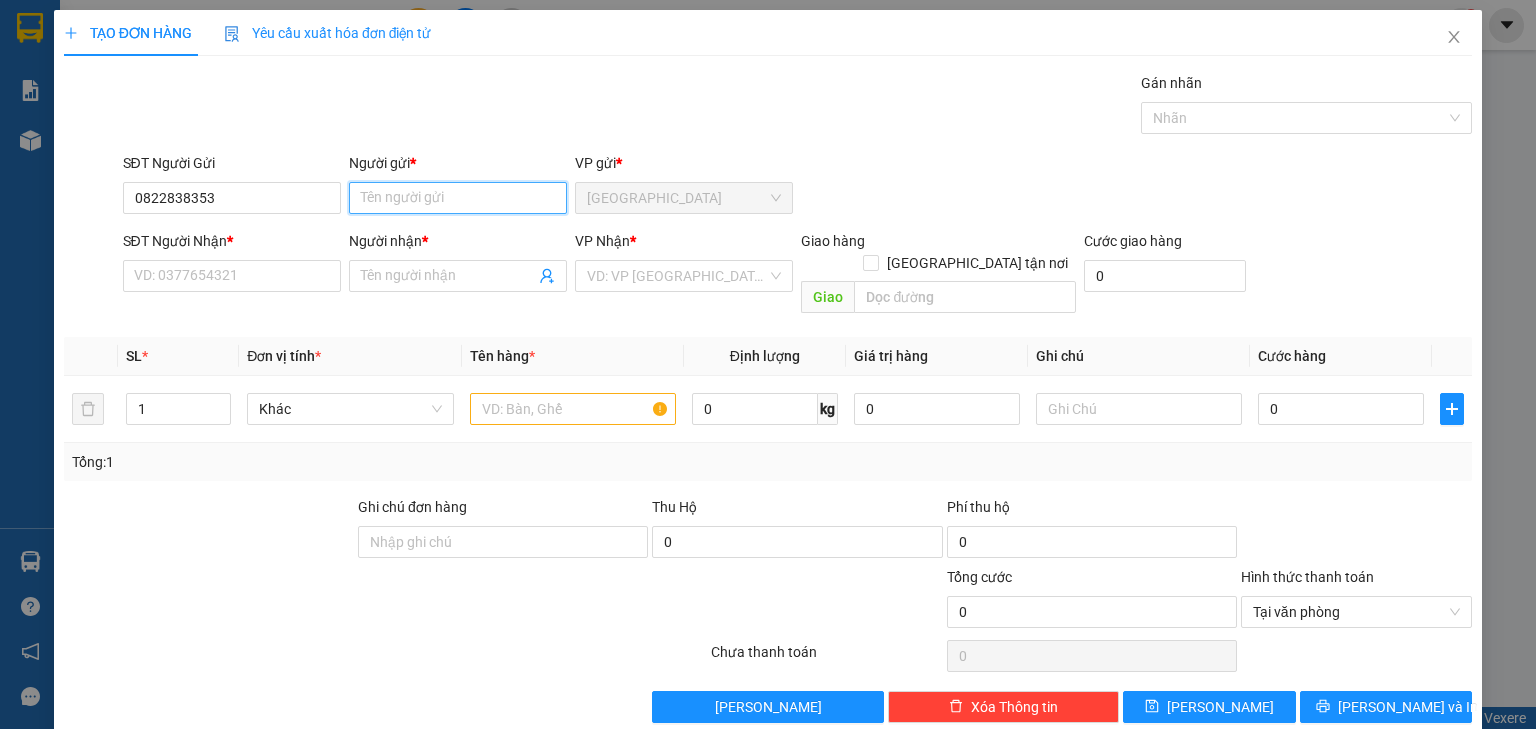 click on "Người gửi  *" at bounding box center (458, 198) 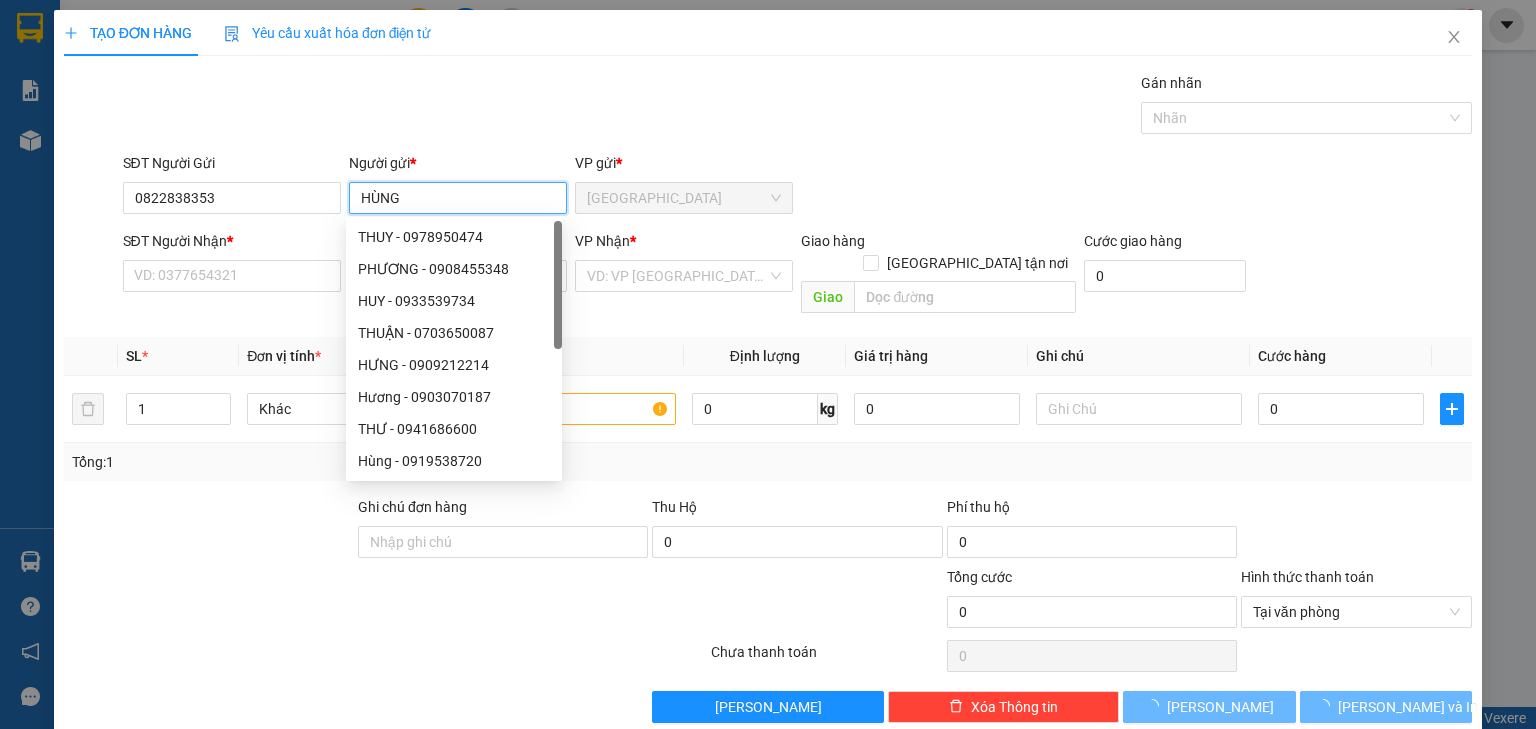 type on "HÙNG" 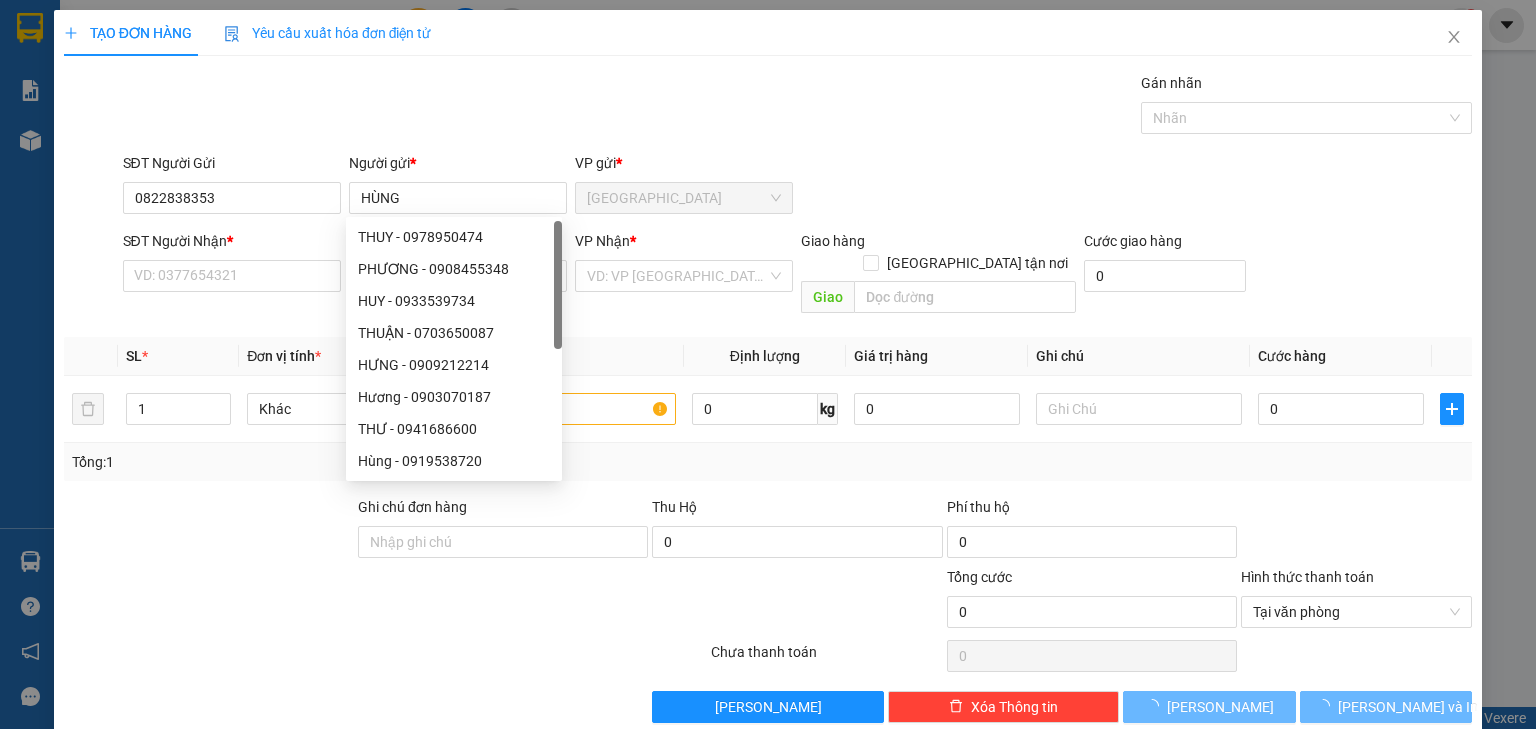 click on "SĐT Người Nhận  * VD: 0377654321" at bounding box center [232, 265] 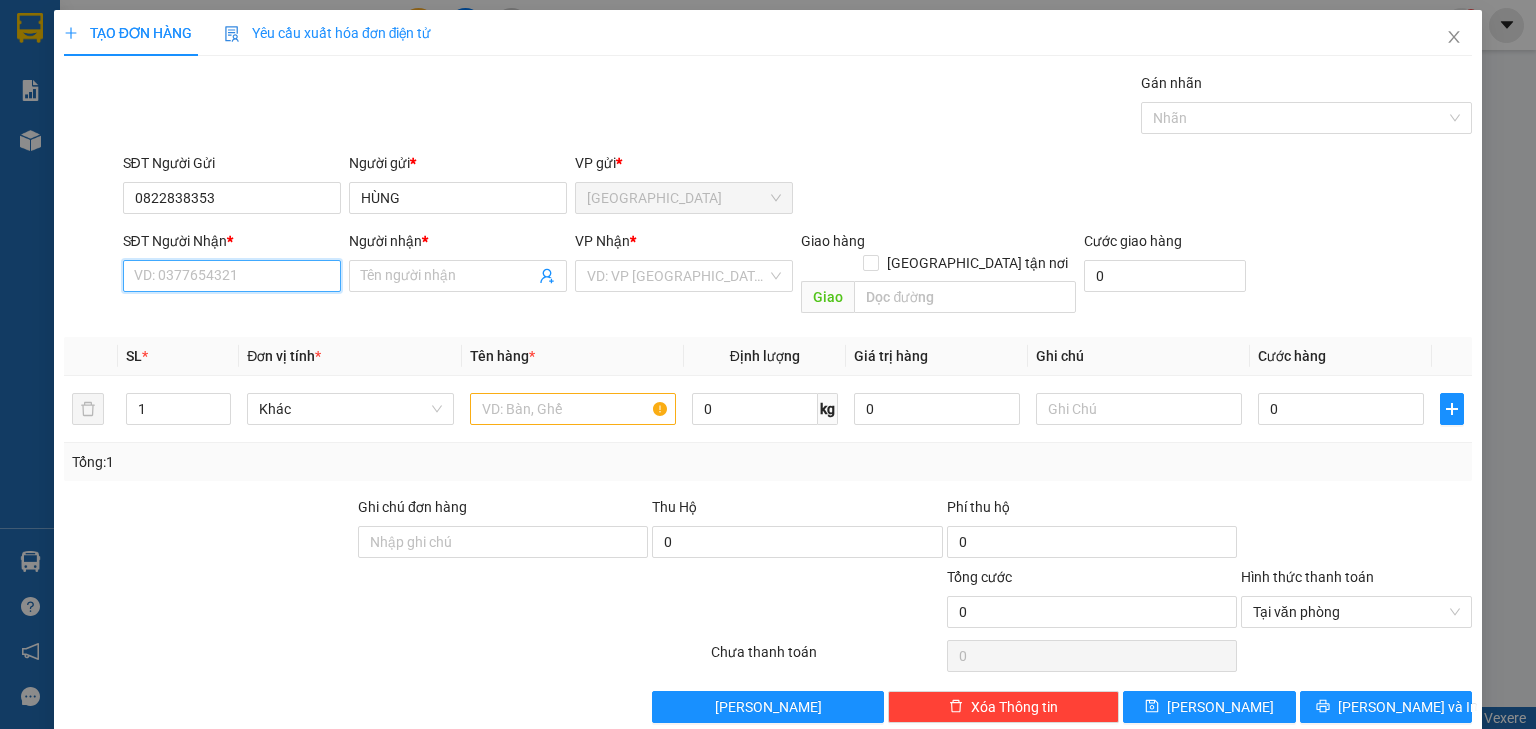click on "SĐT Người Nhận  *" at bounding box center [232, 276] 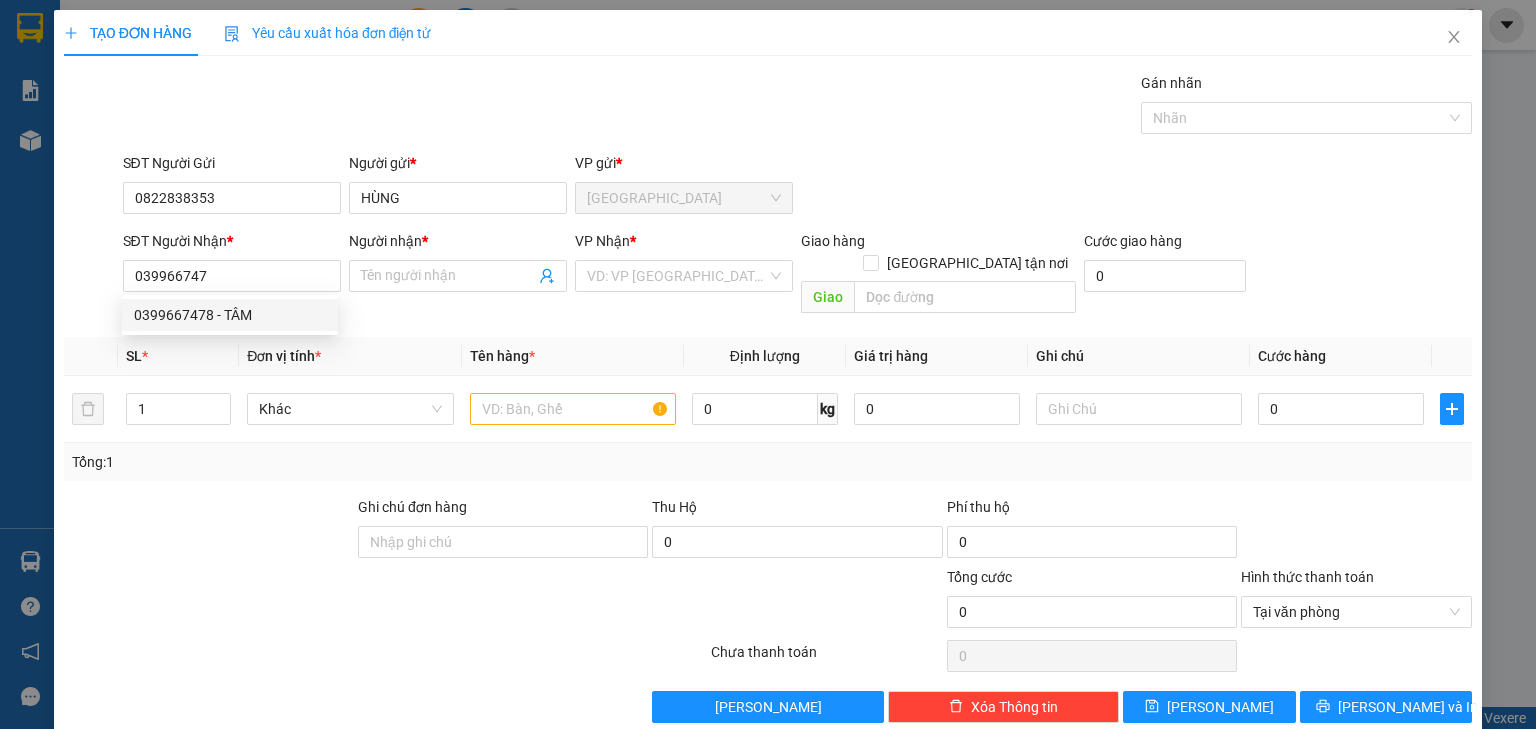 click on "0399667478 0399667478 - TÂM" at bounding box center (230, 315) 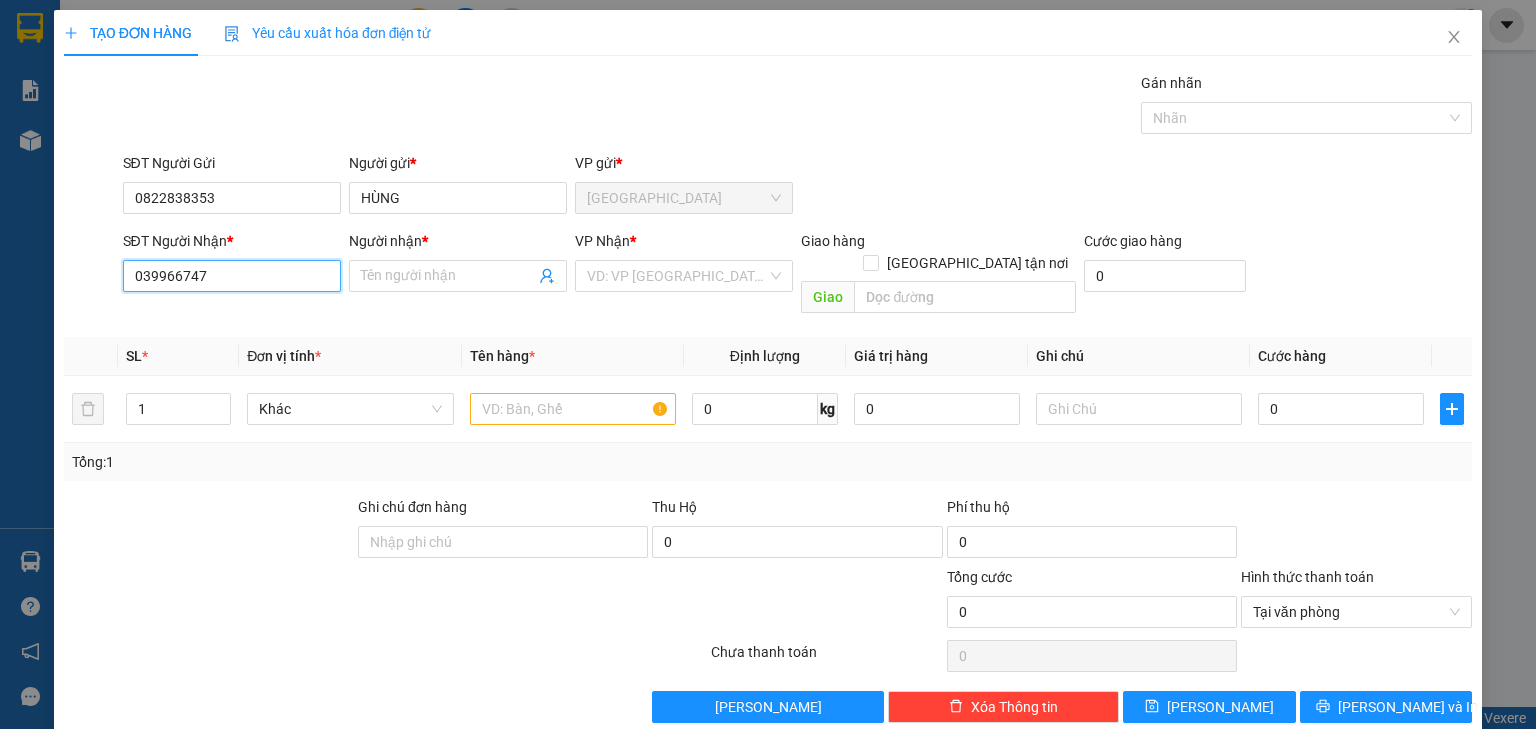 click on "039966747" at bounding box center [232, 276] 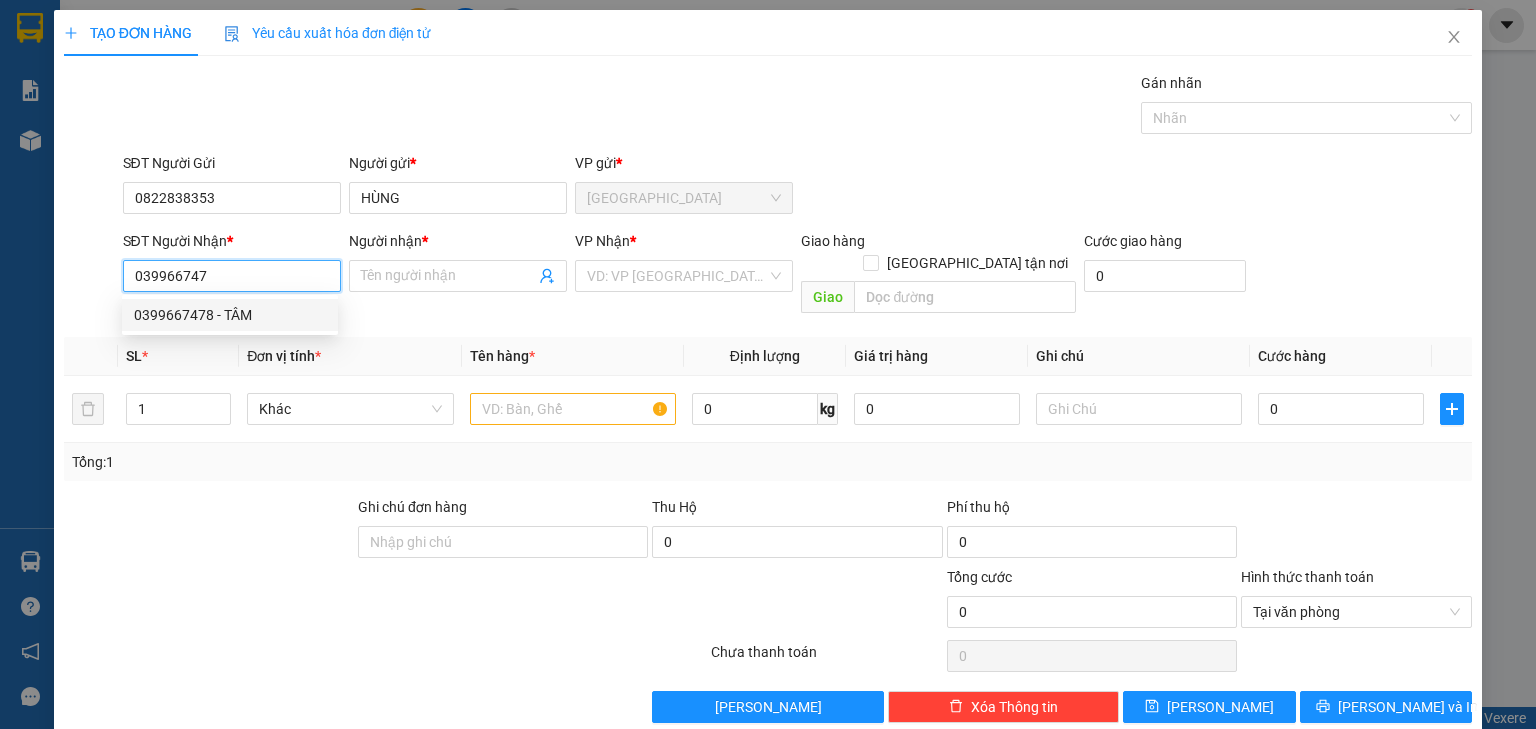 click on "0399667478 - TÂM" at bounding box center [230, 315] 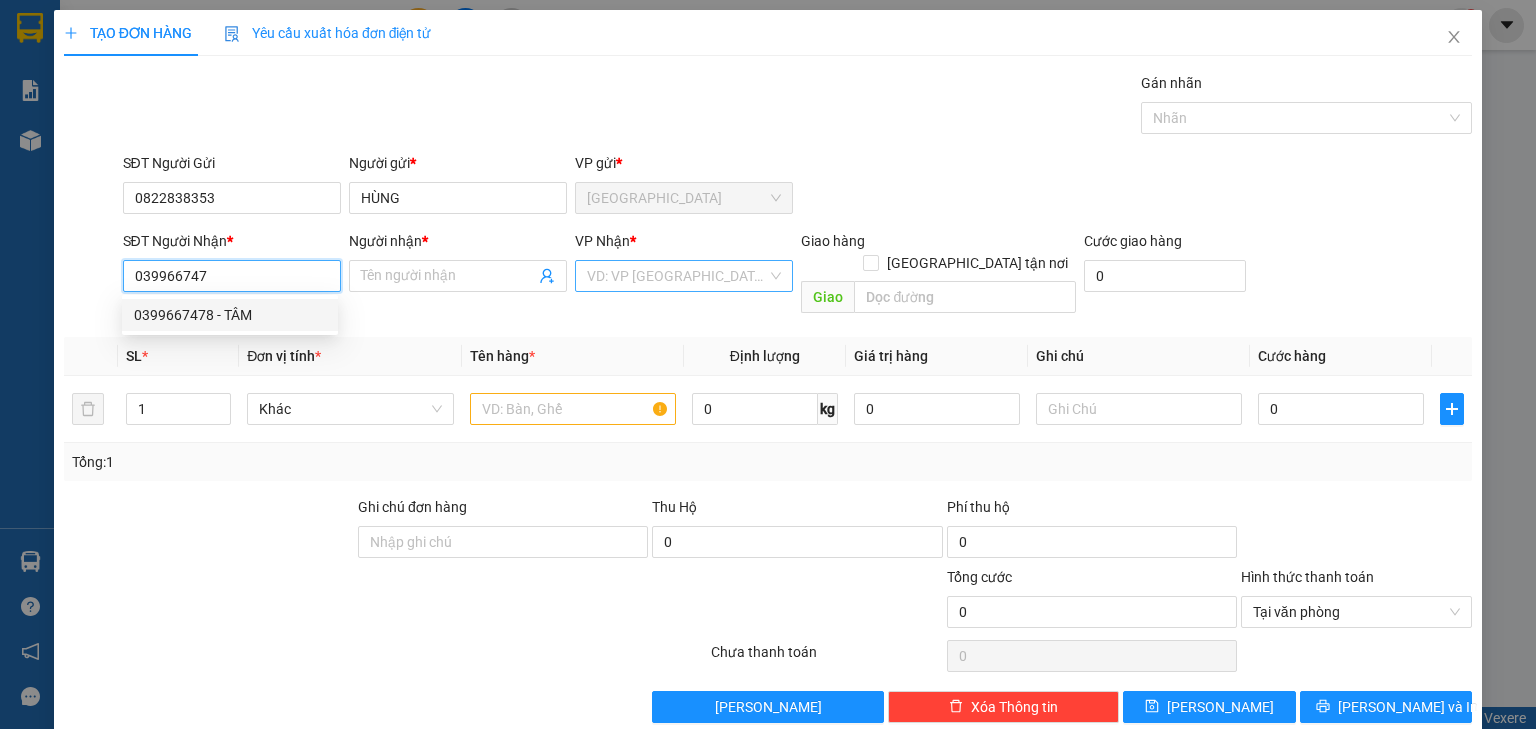type on "0399667478" 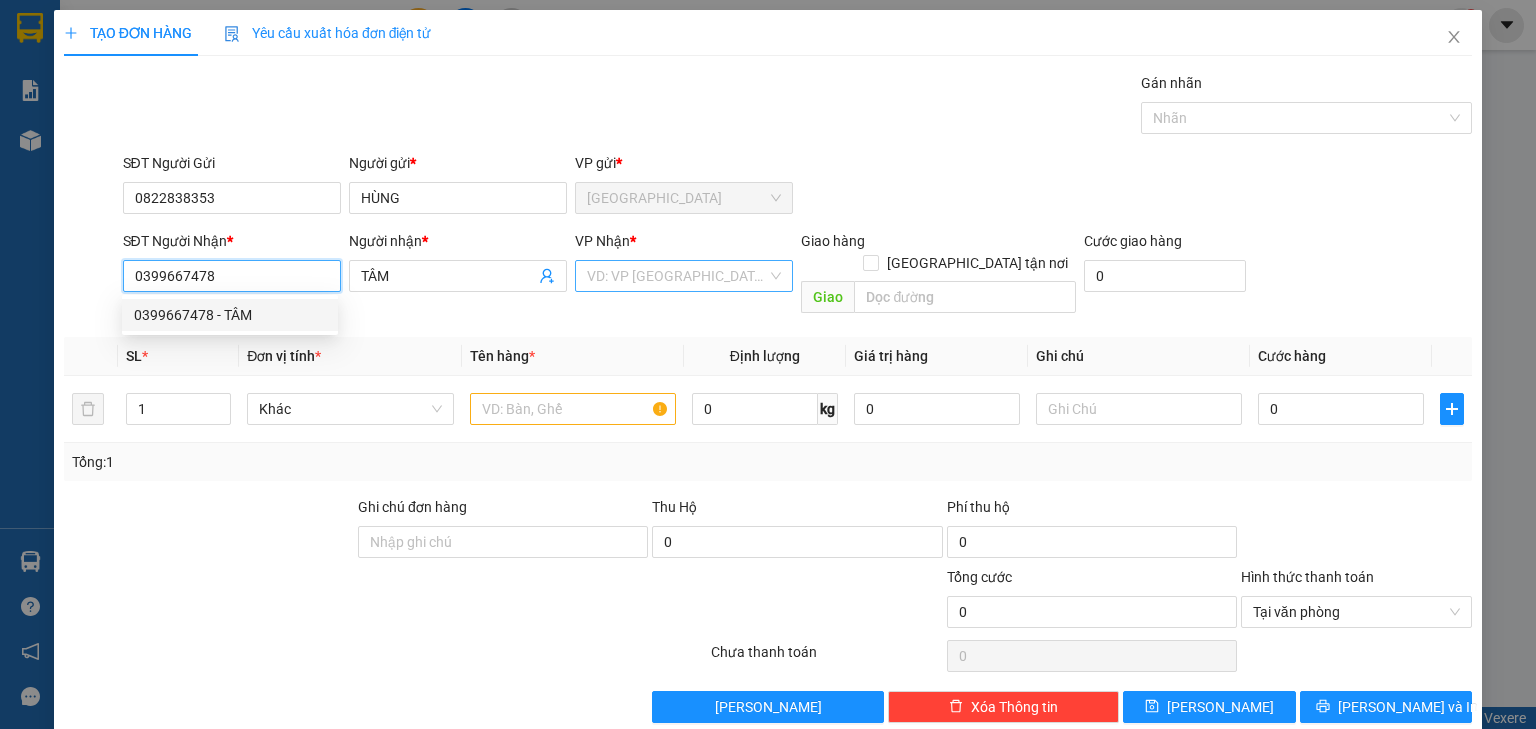 click at bounding box center (677, 276) 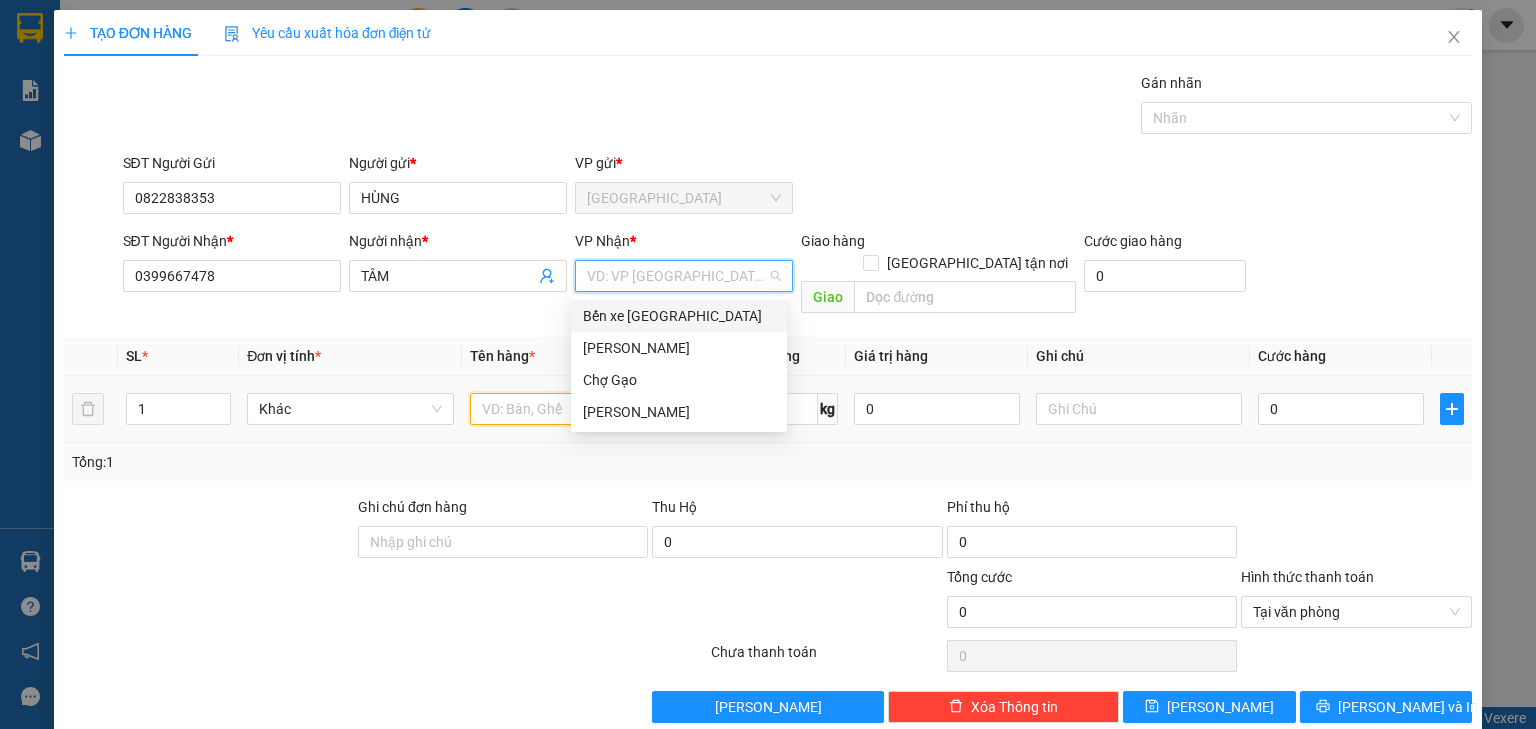 click at bounding box center (573, 409) 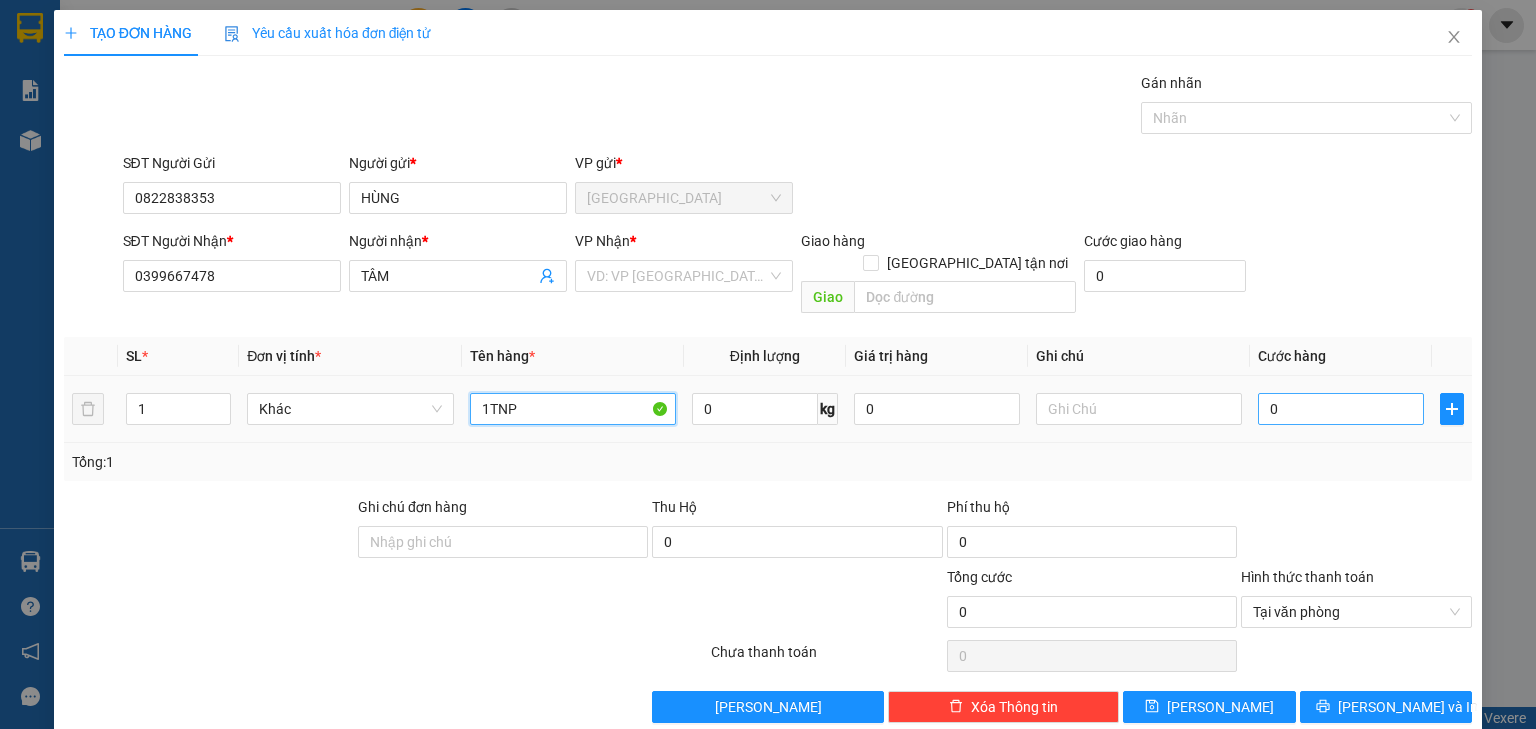 type on "1TNP" 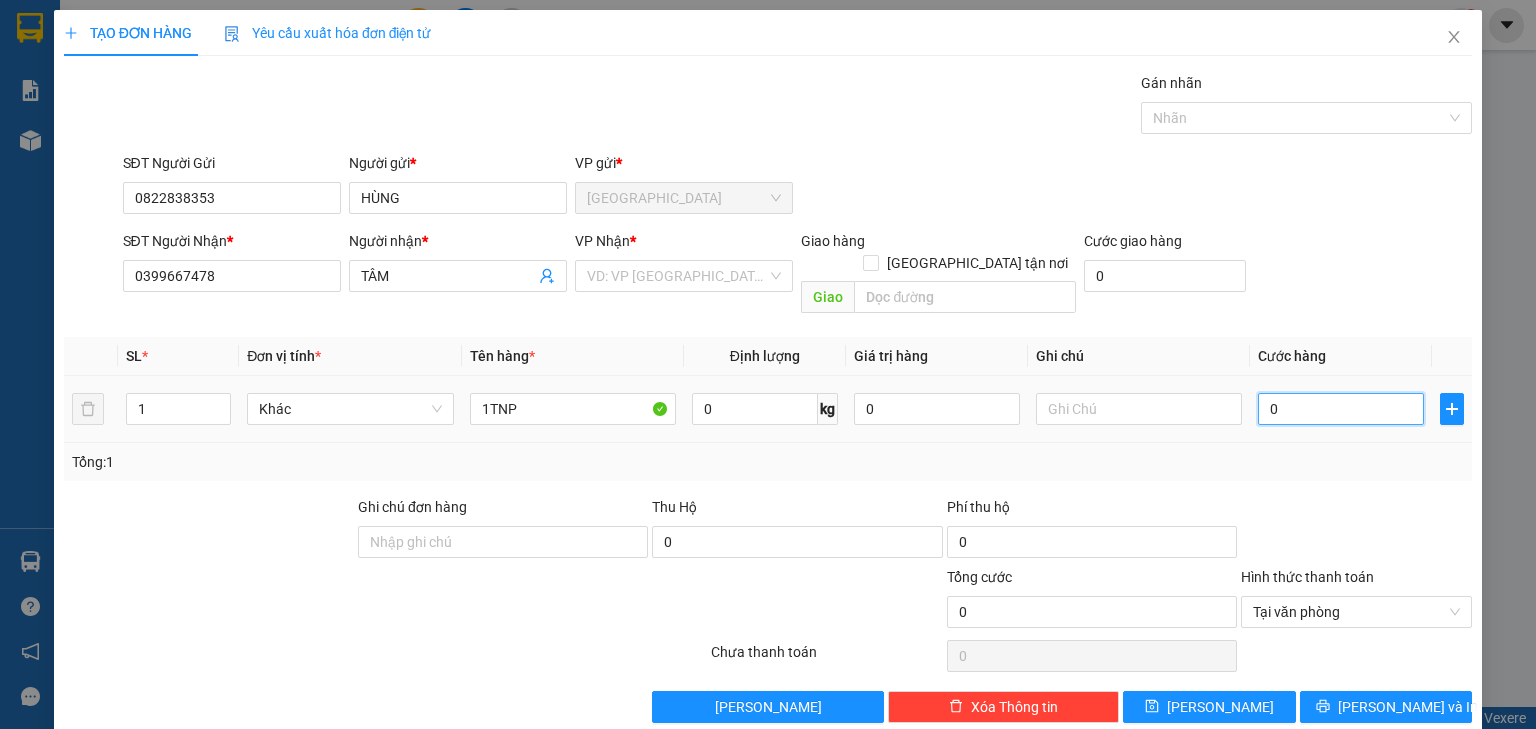 click on "0" at bounding box center (1341, 409) 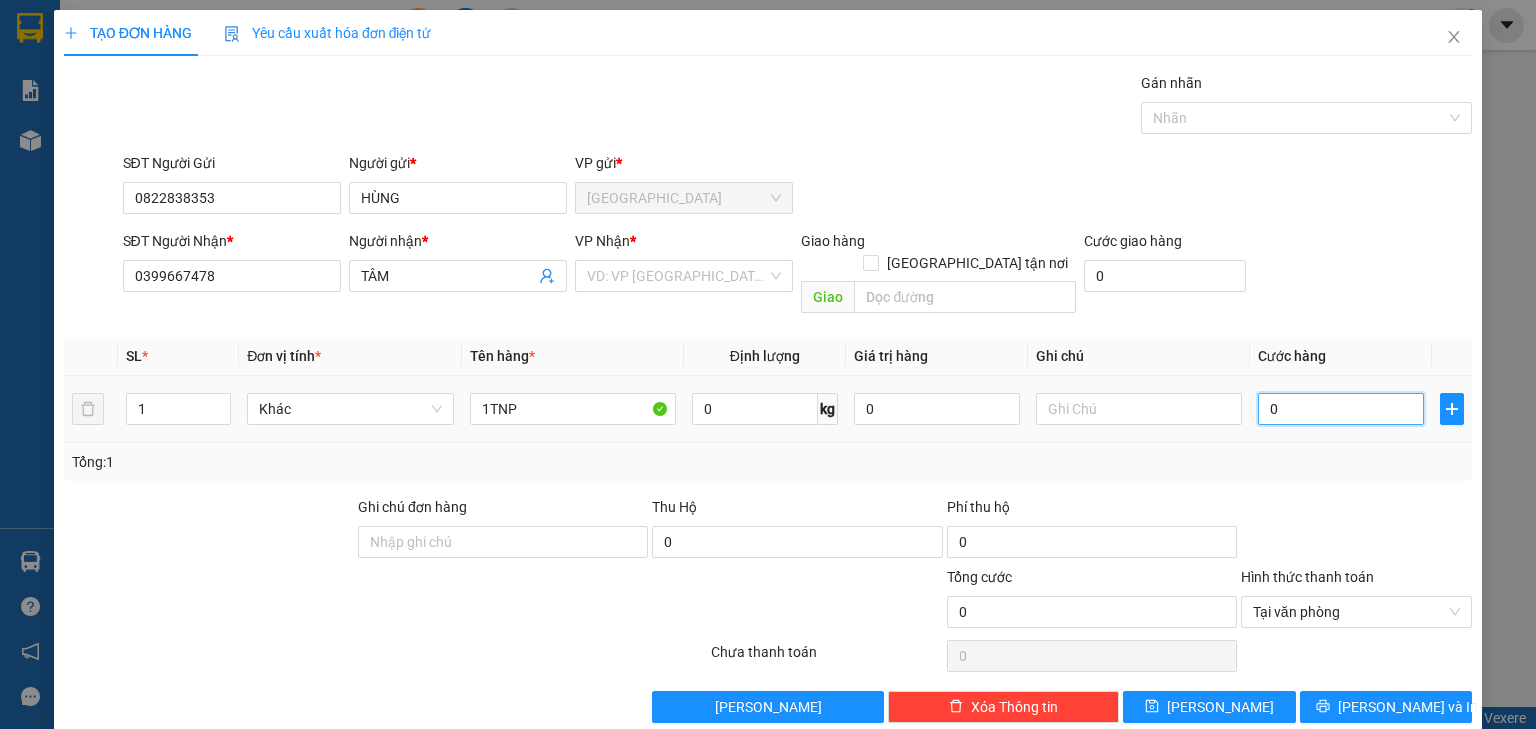type on "02" 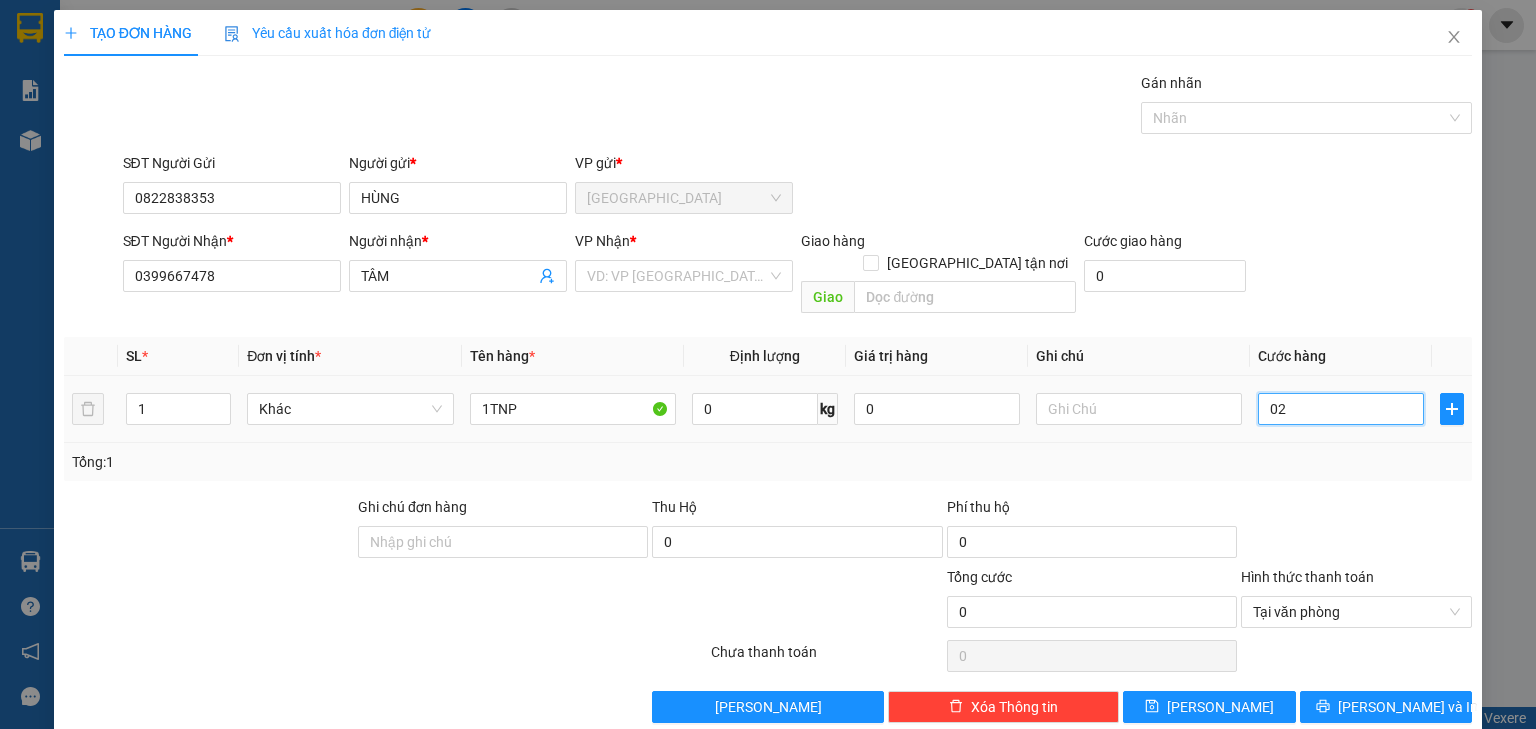 type on "2" 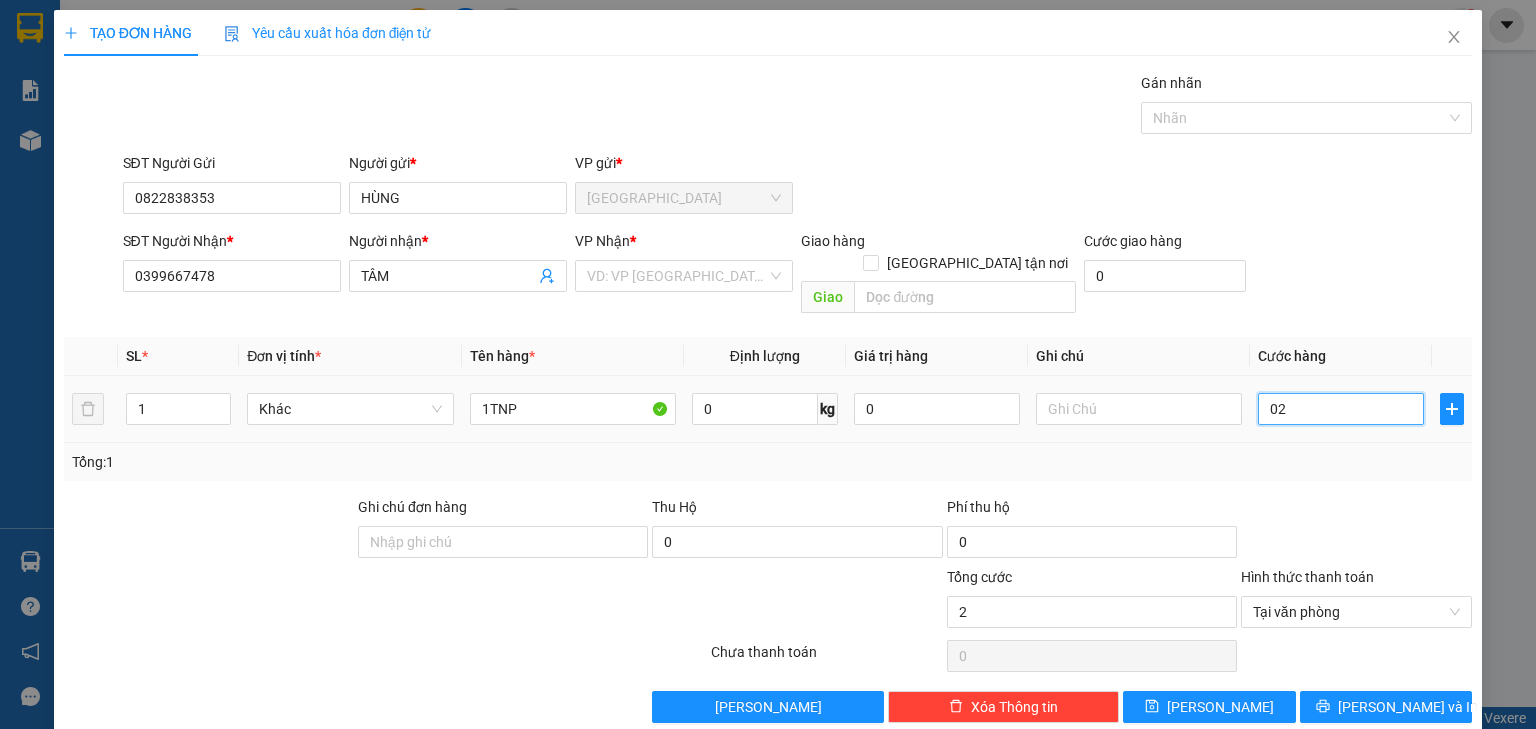 type on "025" 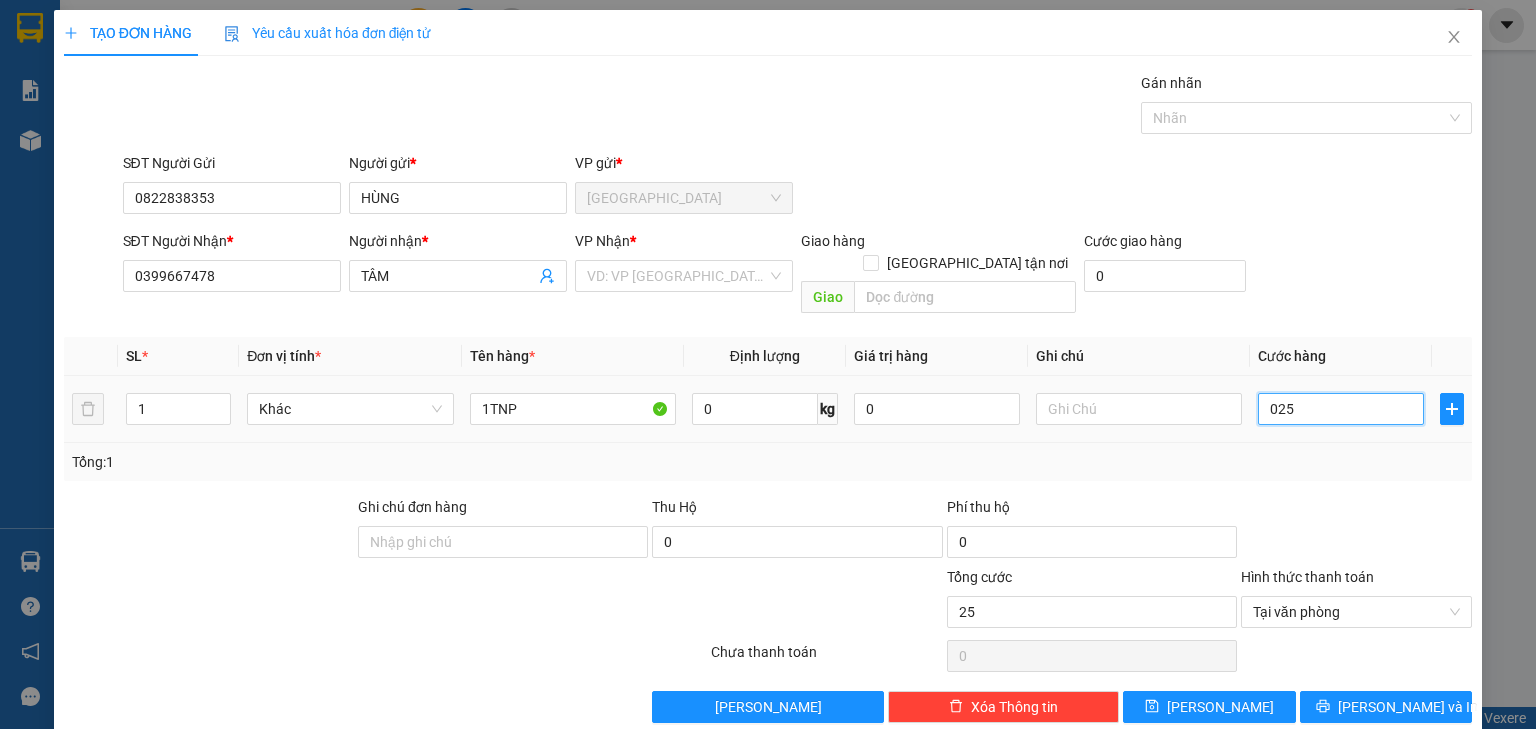 click on "025" at bounding box center (1341, 409) 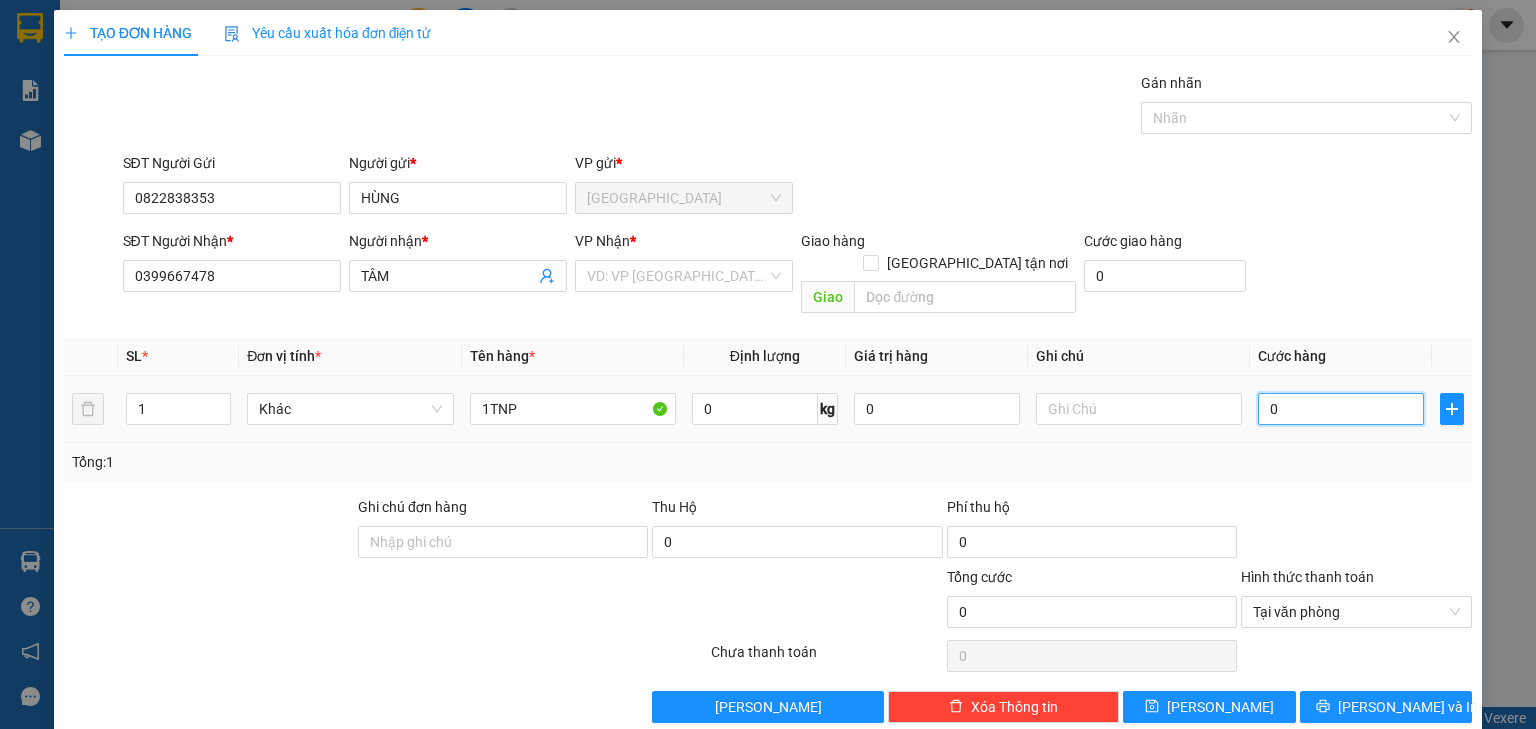 type on "03" 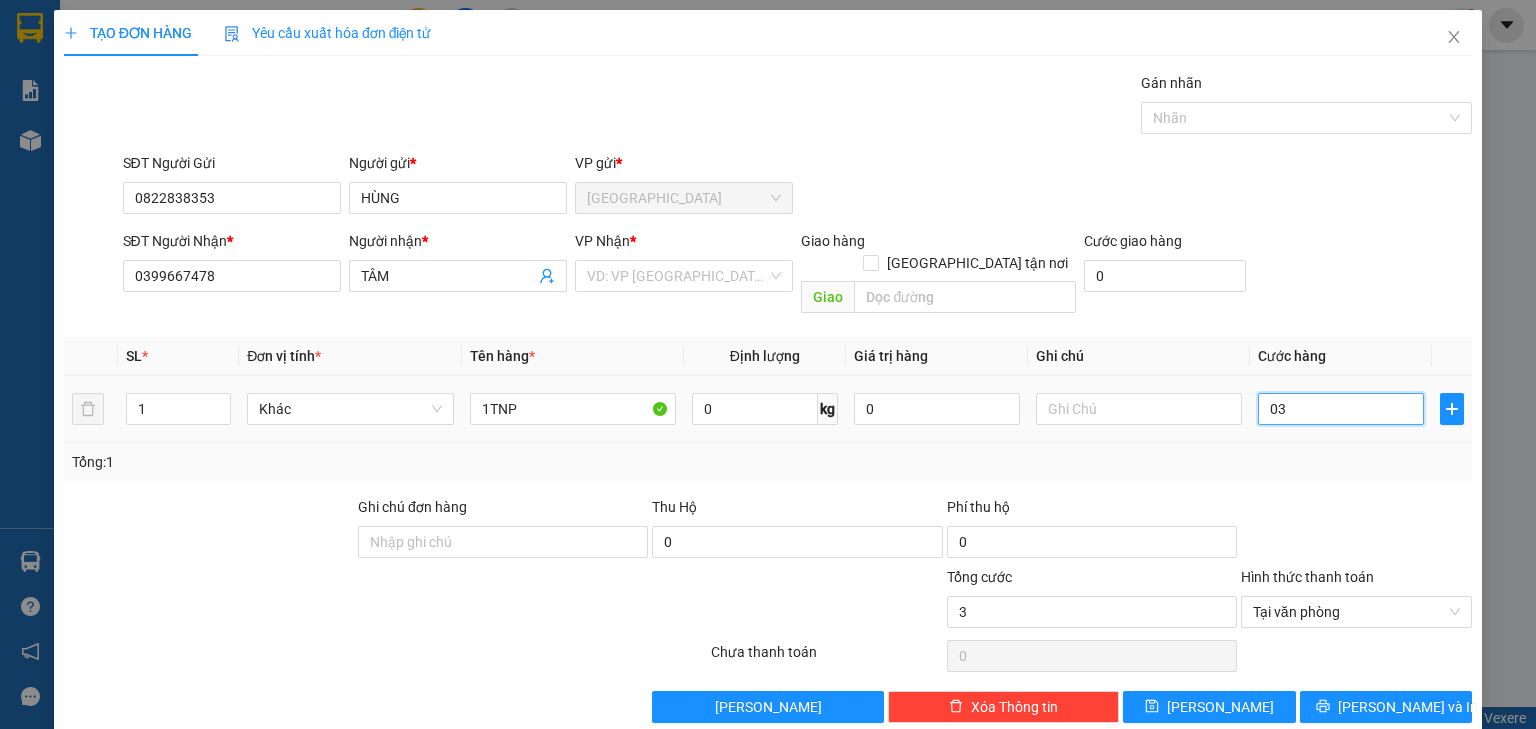 type on "035" 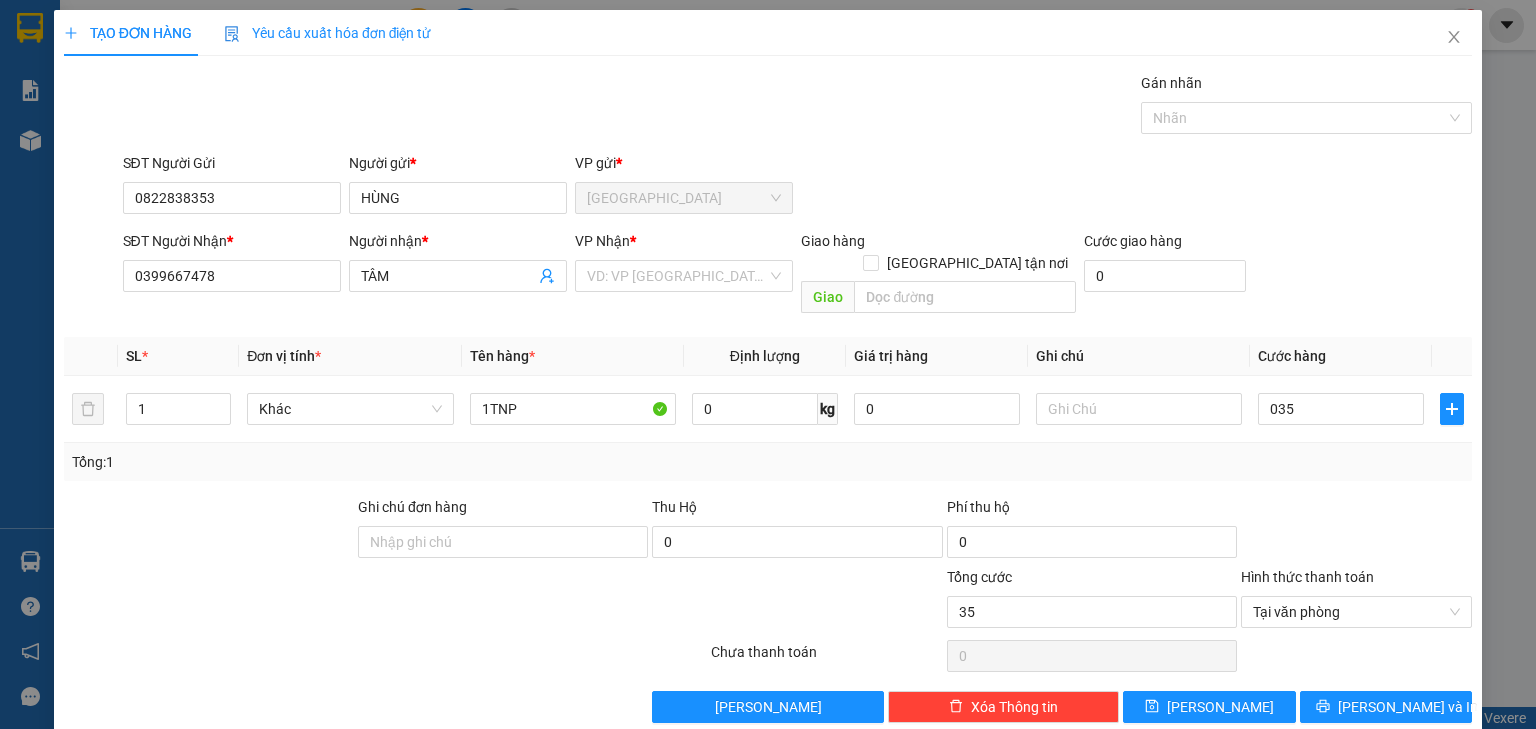 type on "35.000" 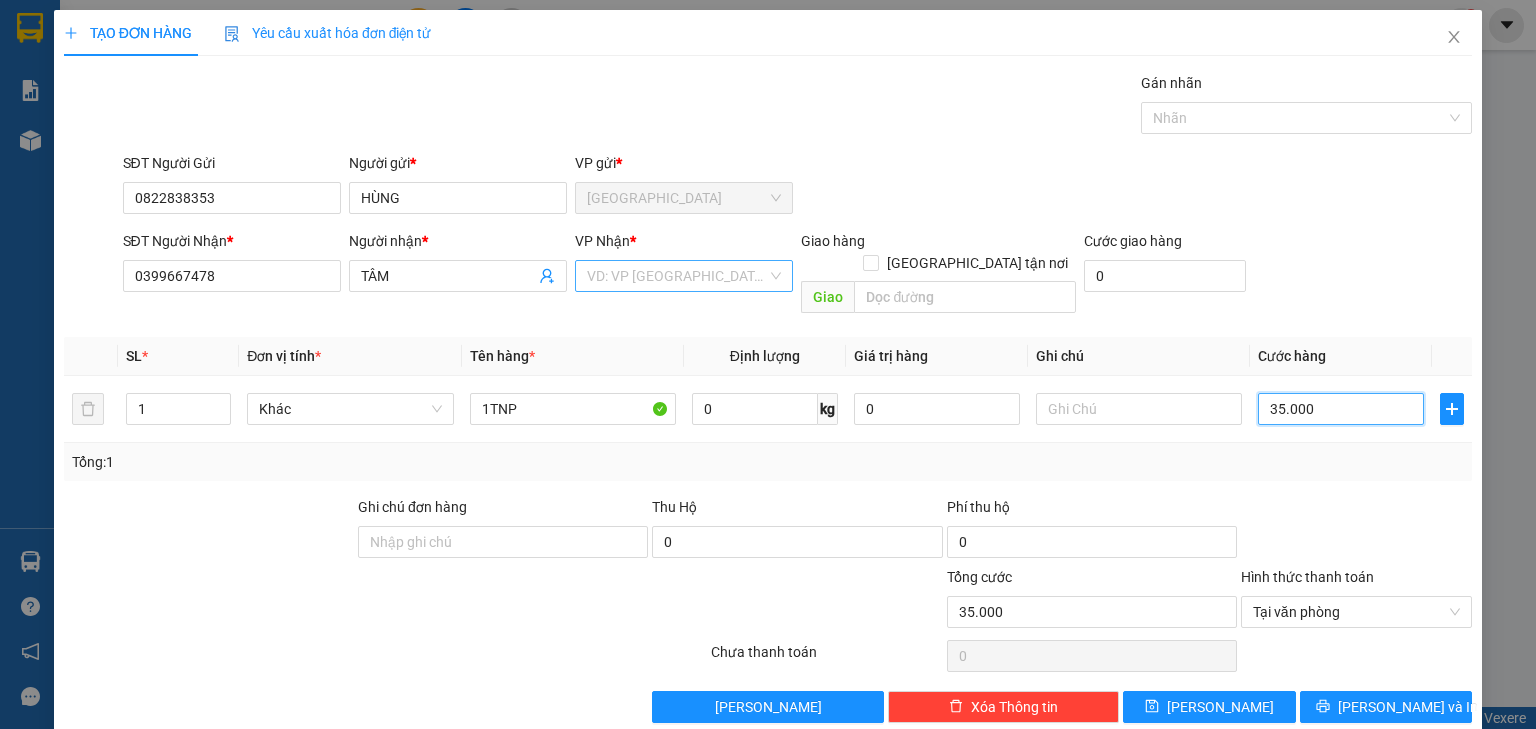 drag, startPoint x: 600, startPoint y: 290, endPoint x: 659, endPoint y: 452, distance: 172.4094 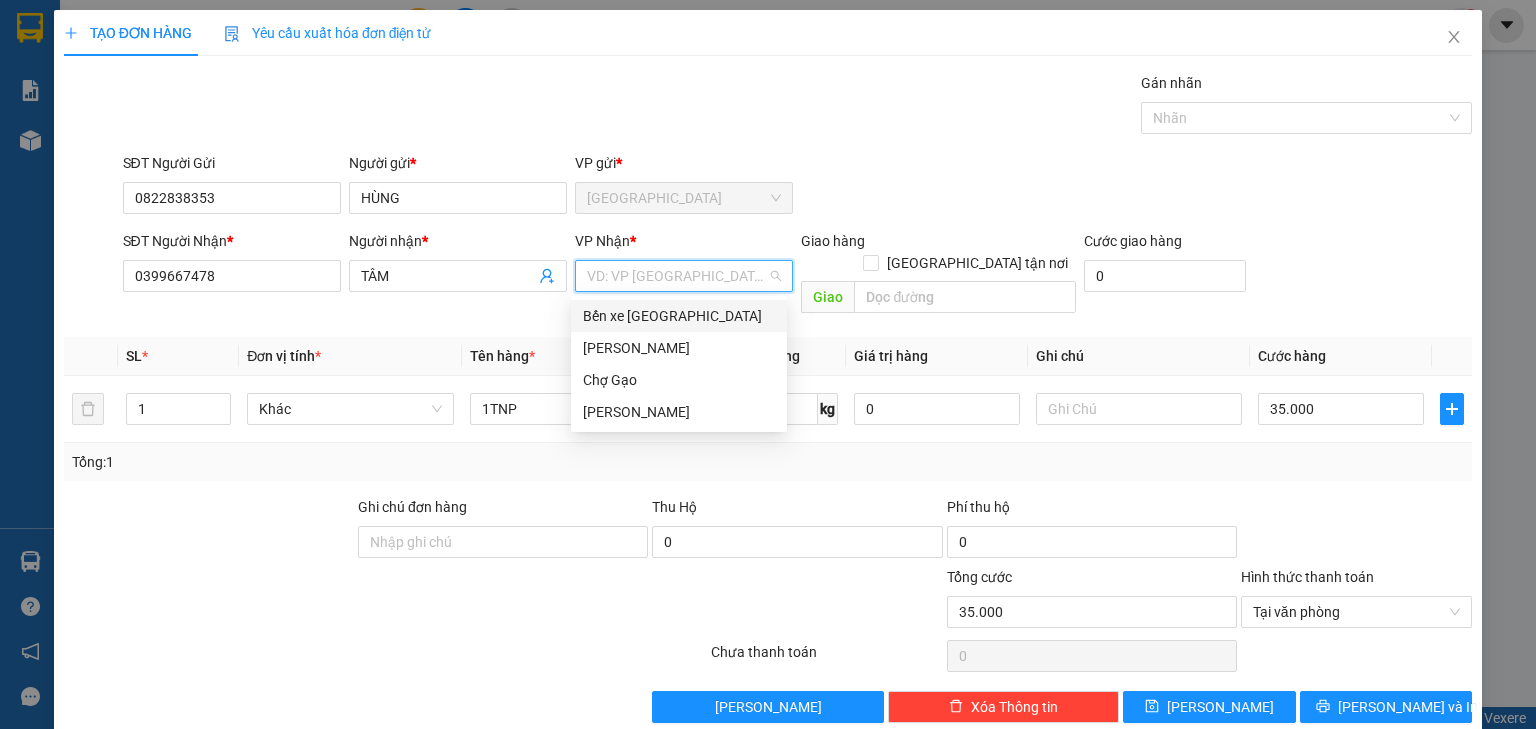 click on "Bến xe [GEOGRAPHIC_DATA]" at bounding box center (679, 316) 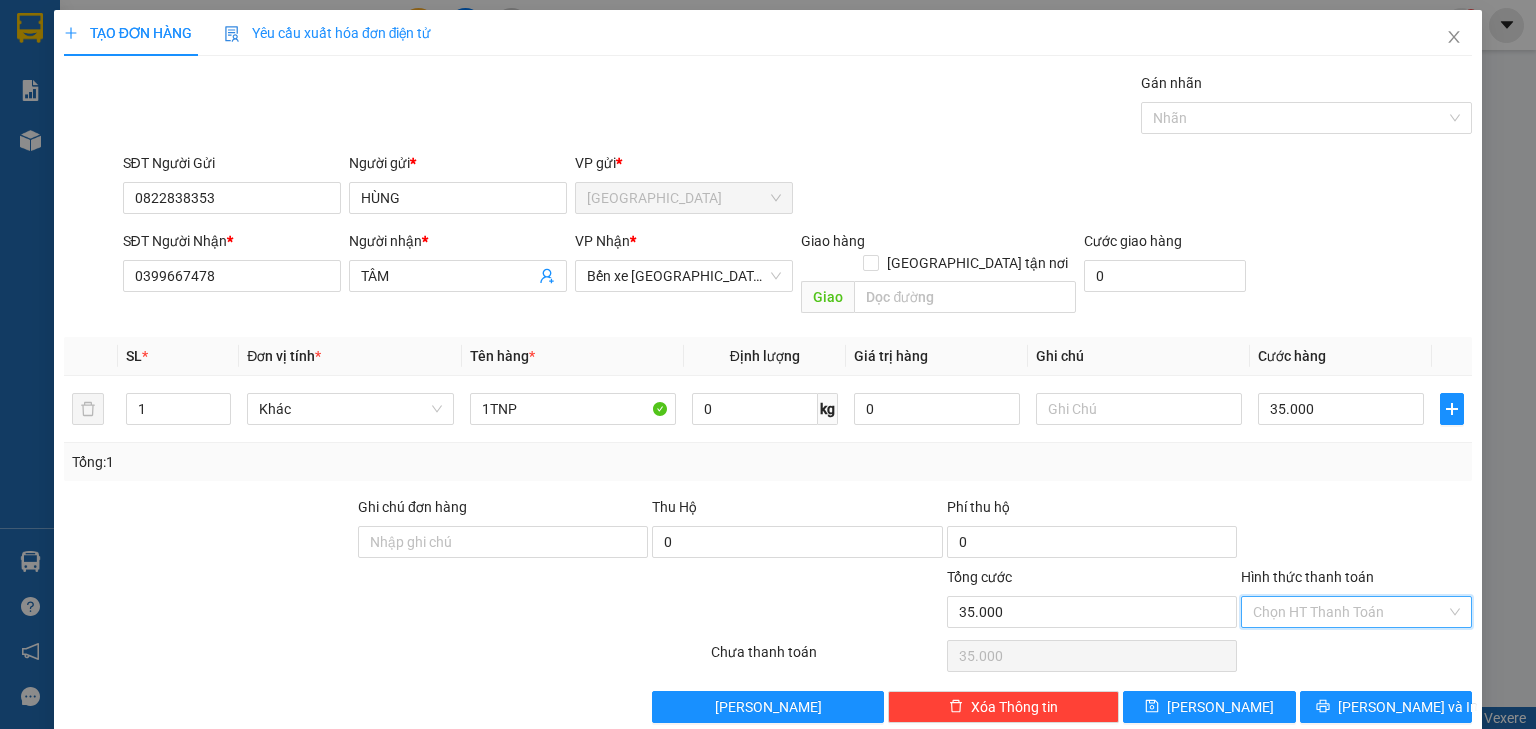 click on "Hình thức thanh toán" at bounding box center [1349, 612] 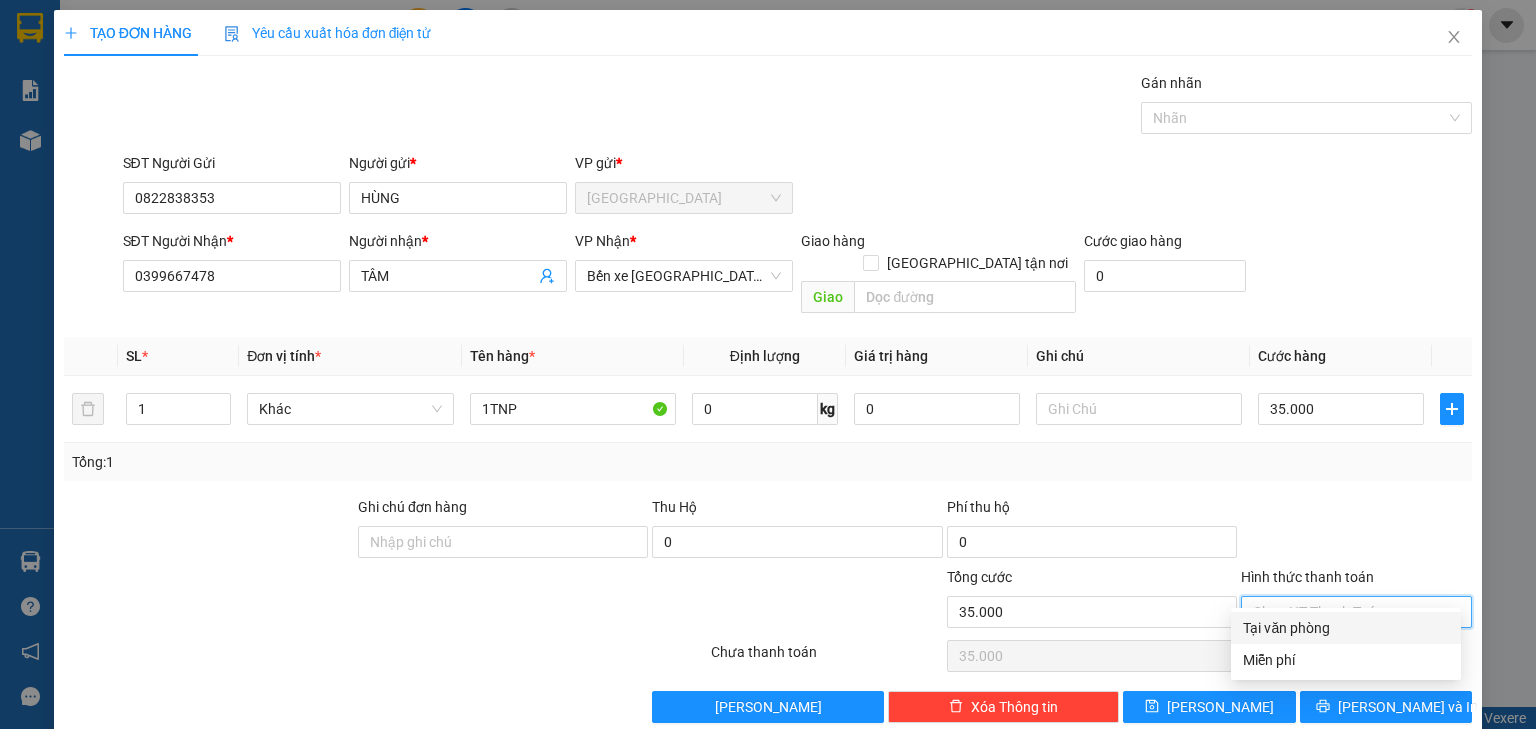 click on "Tại văn phòng" at bounding box center (1346, 628) 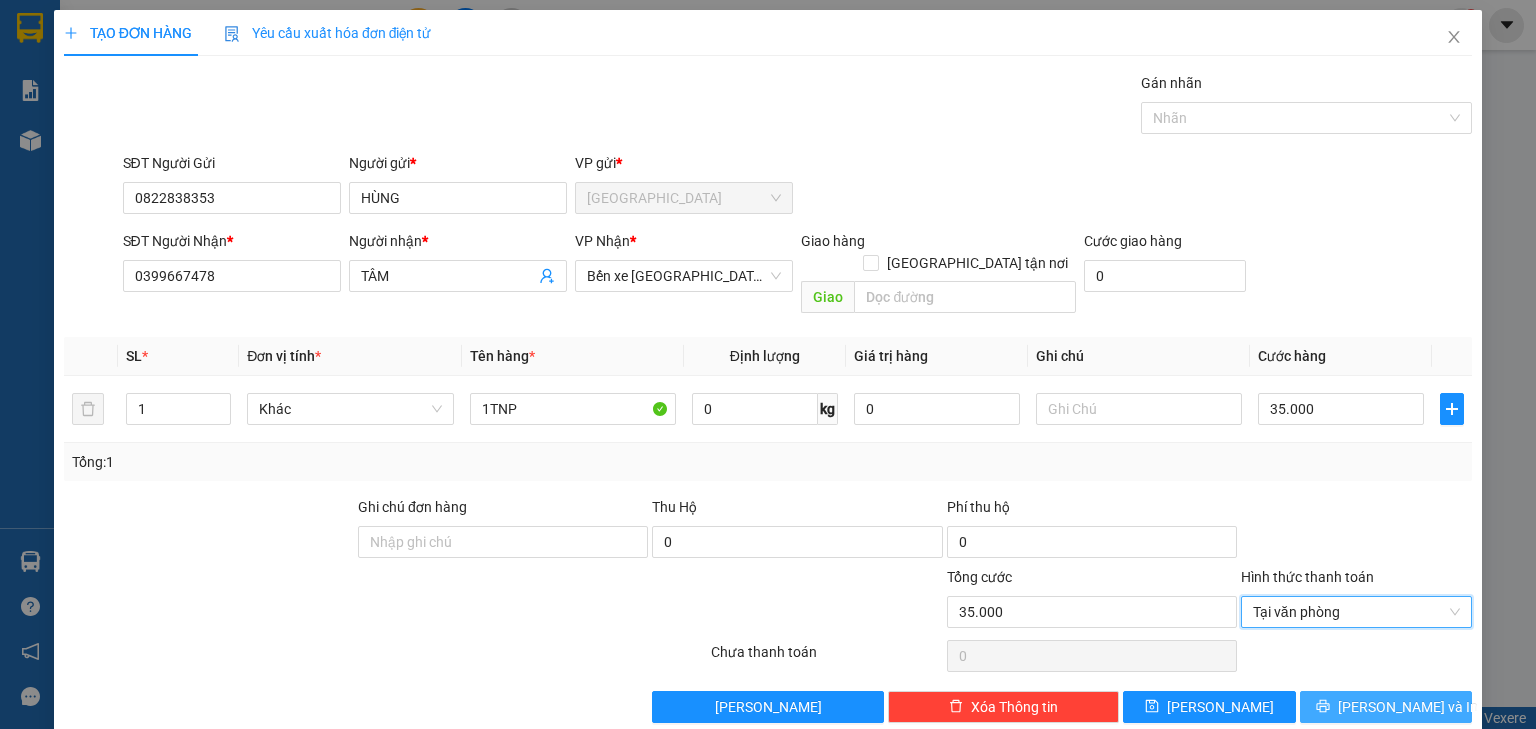 click on "[PERSON_NAME] và In" at bounding box center (1386, 707) 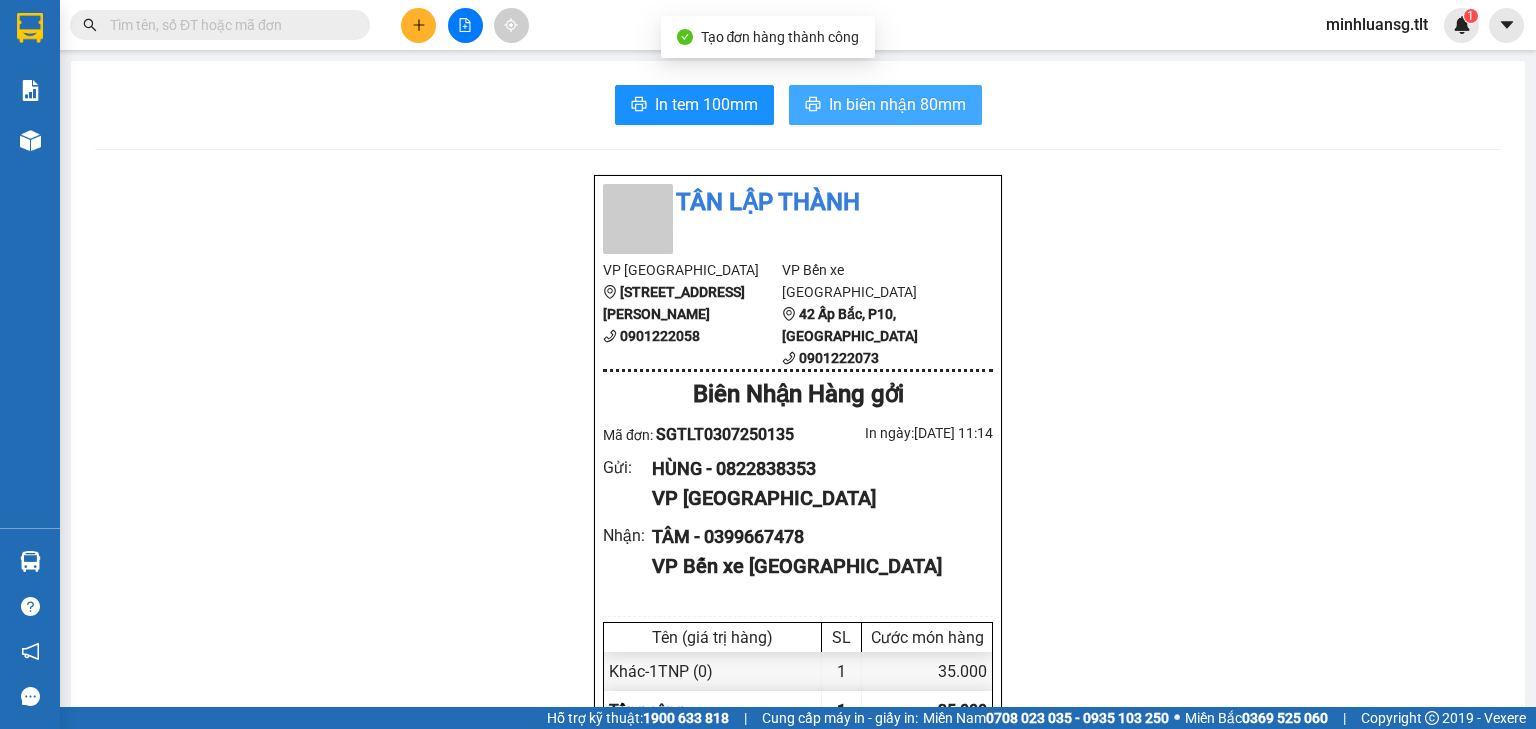 click on "In biên nhận 80mm" at bounding box center (897, 104) 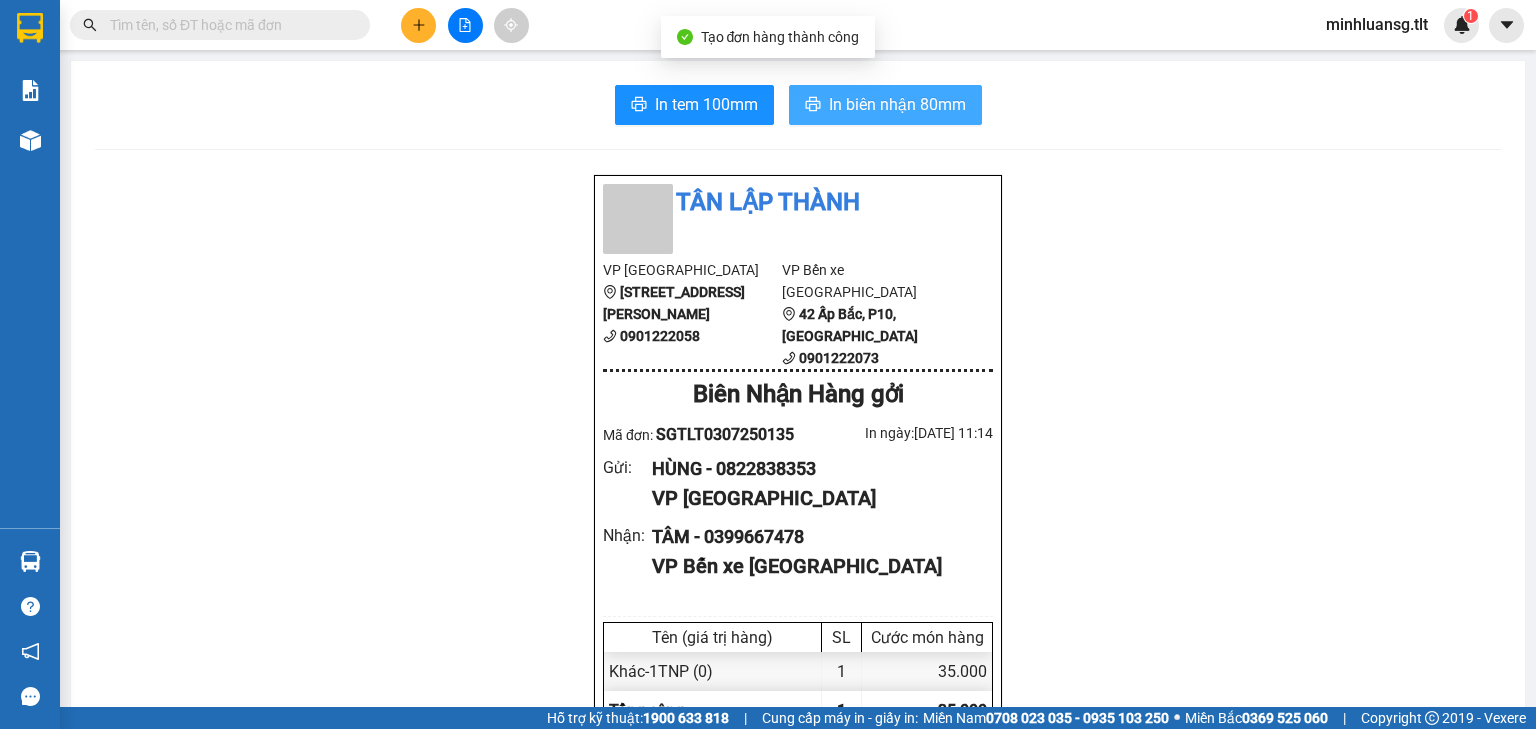 scroll, scrollTop: 0, scrollLeft: 0, axis: both 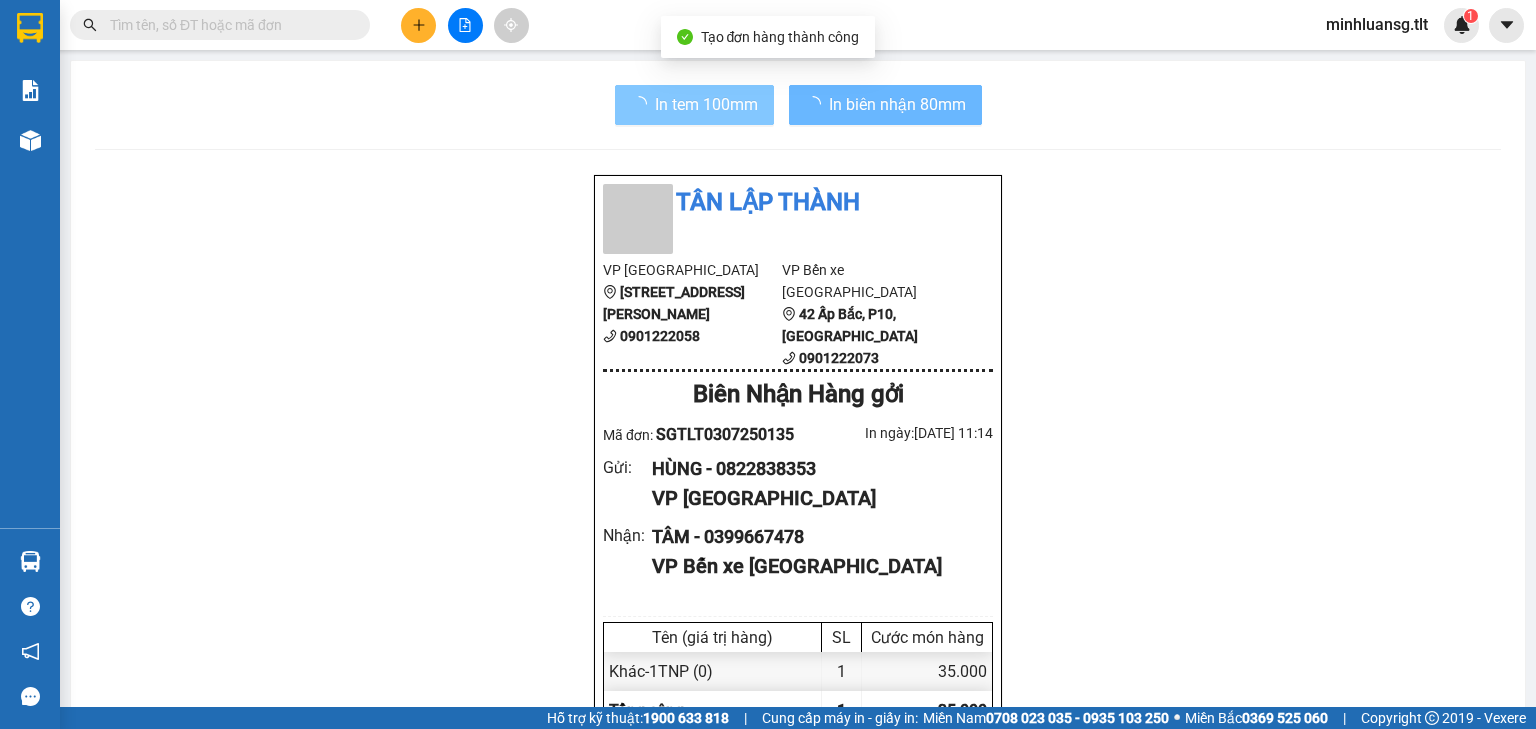 click on "In tem 100mm" at bounding box center [706, 104] 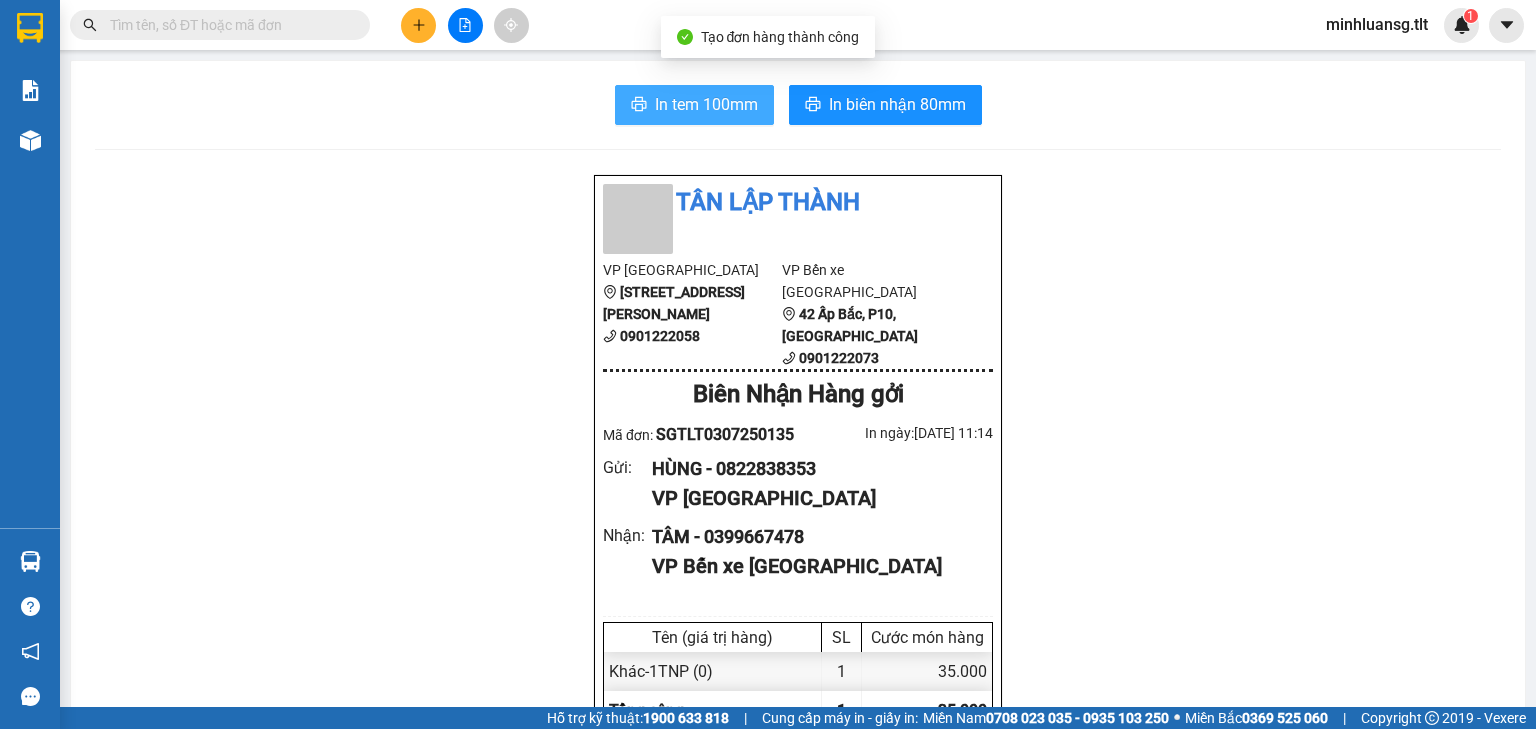 scroll, scrollTop: 0, scrollLeft: 0, axis: both 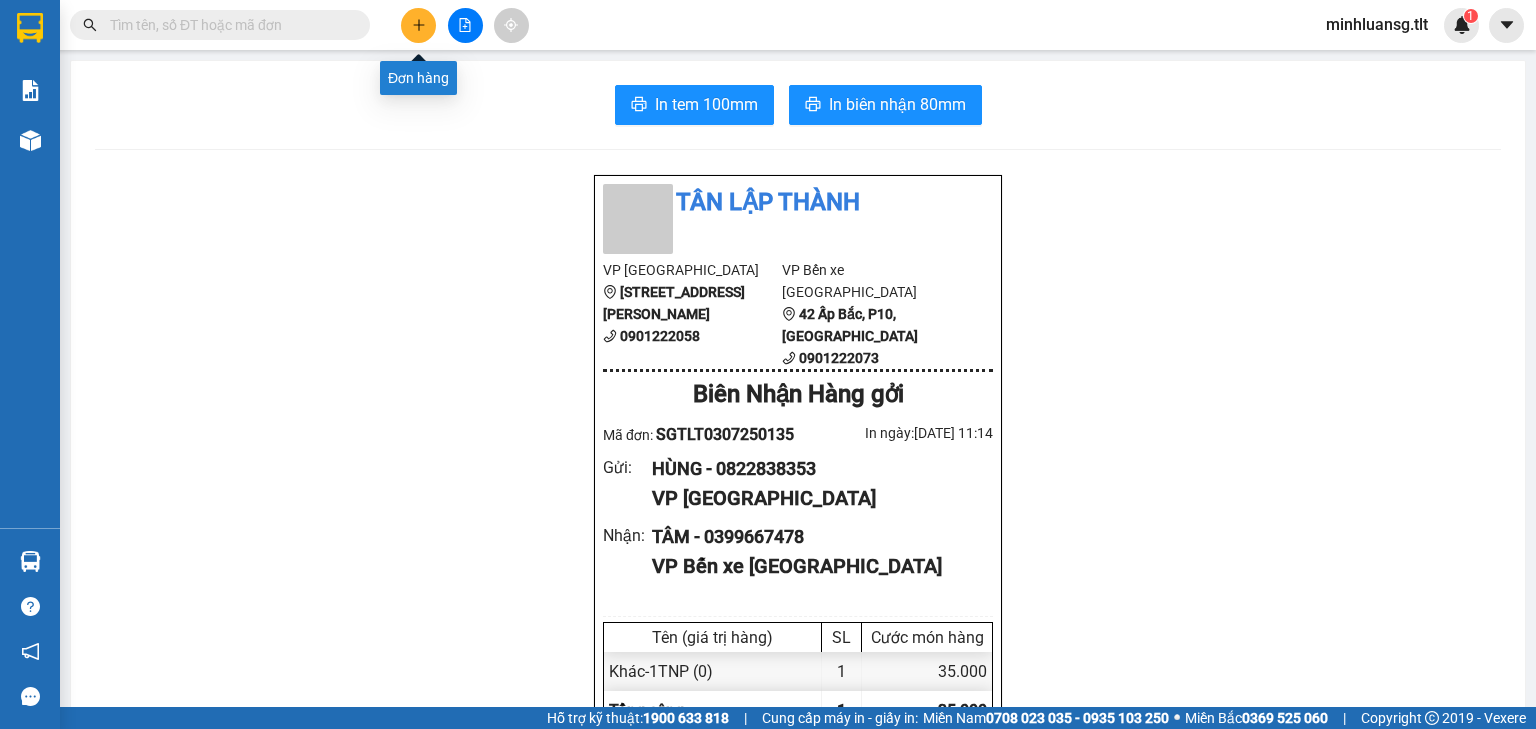 click at bounding box center (418, 25) 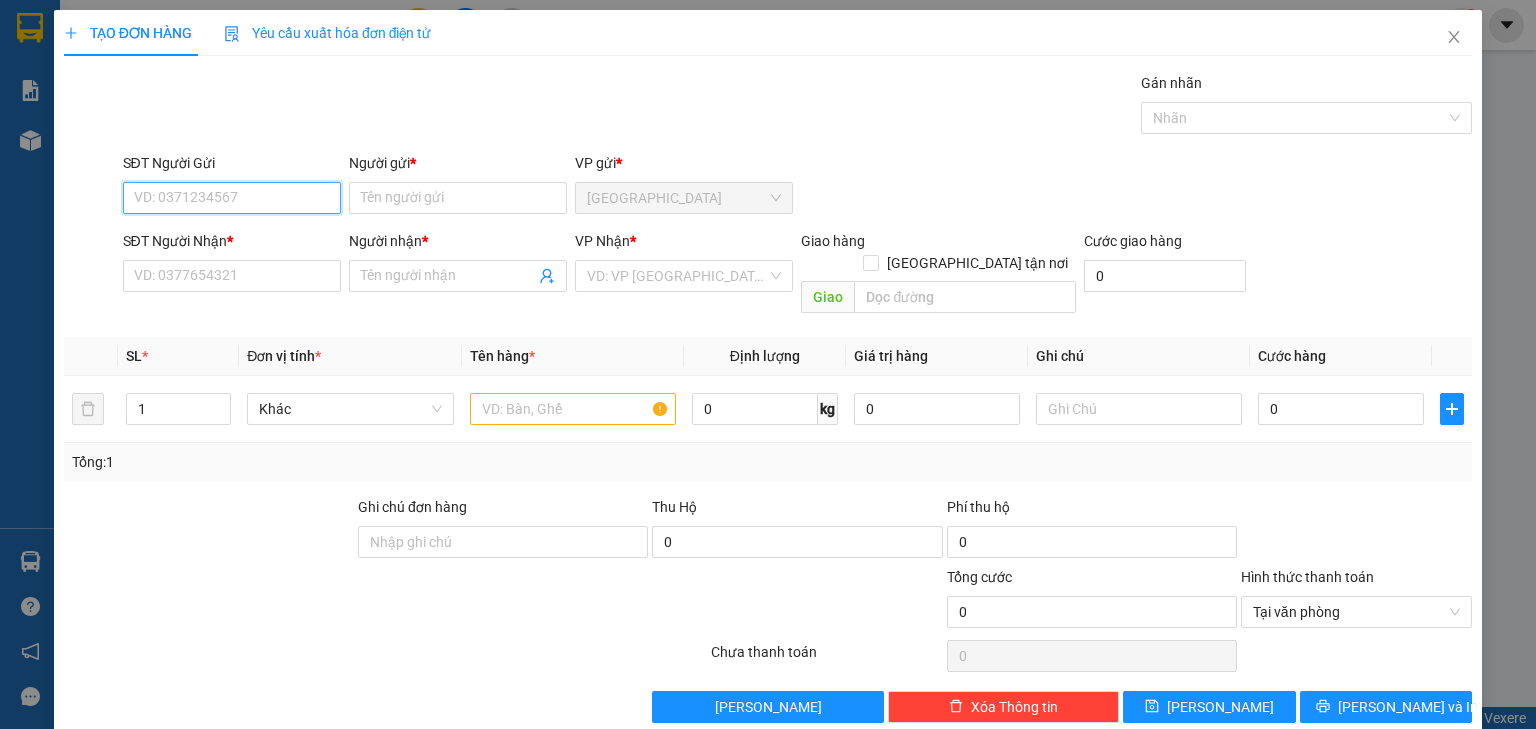 click on "SĐT Người Gửi" at bounding box center (232, 198) 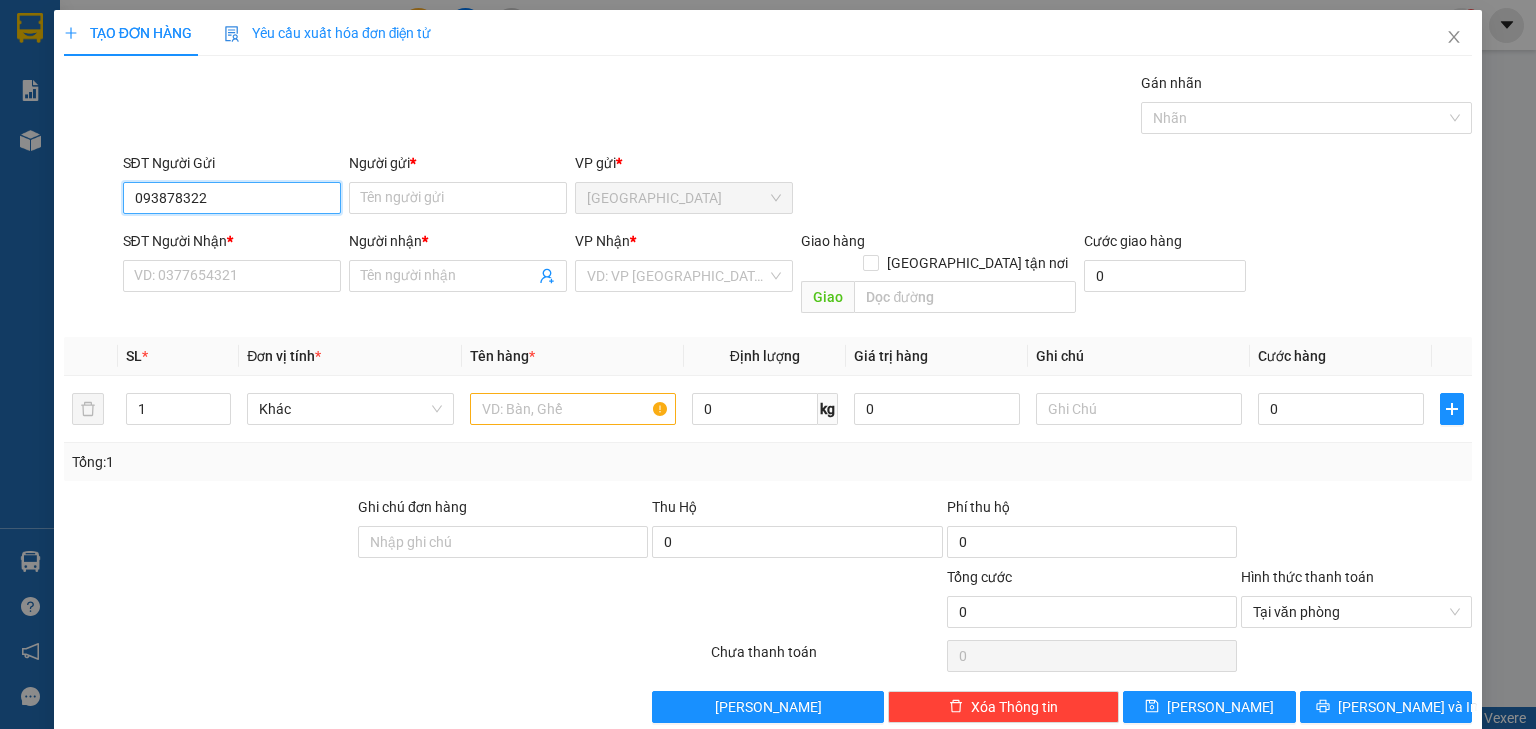 type on "0938783221" 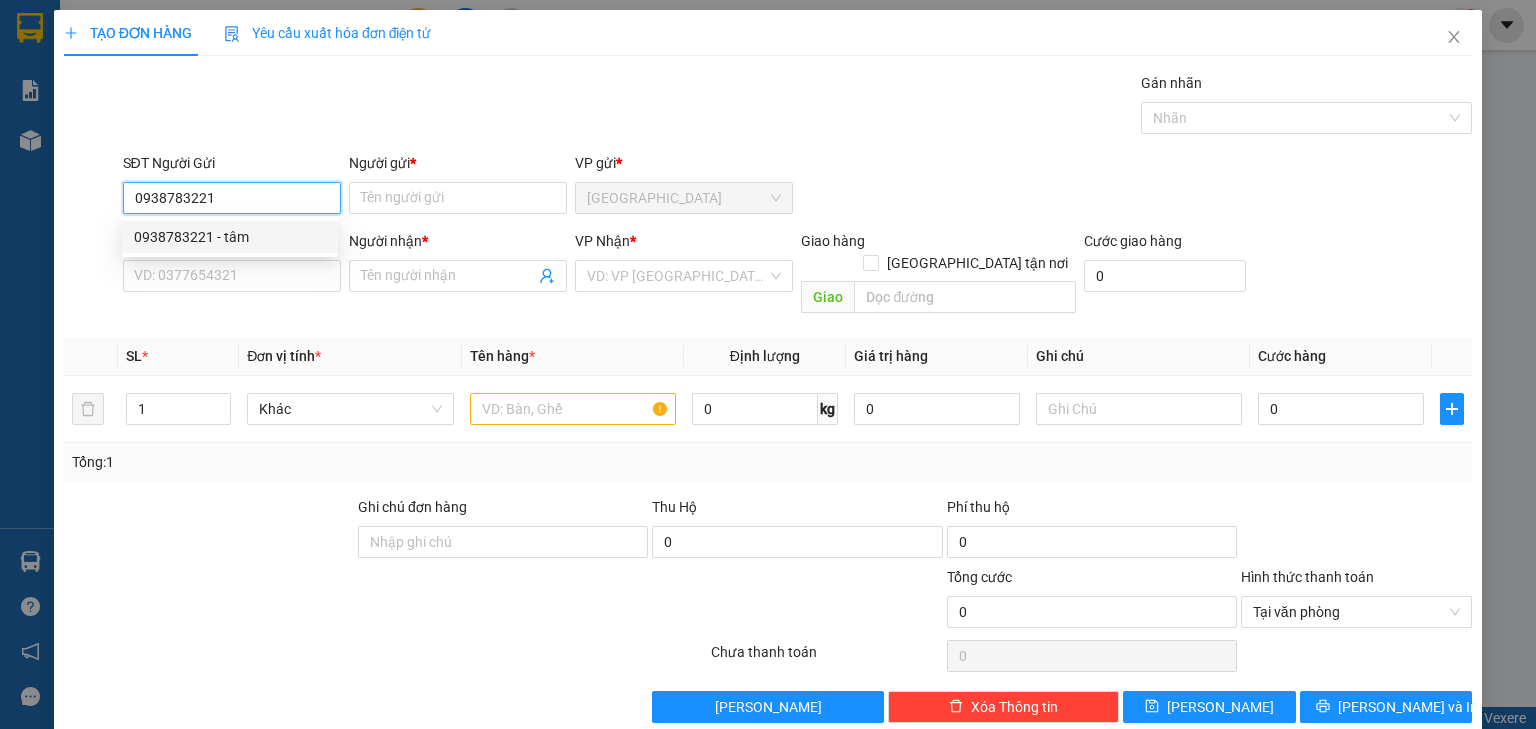 click on "0938783221 - tâm" at bounding box center [230, 237] 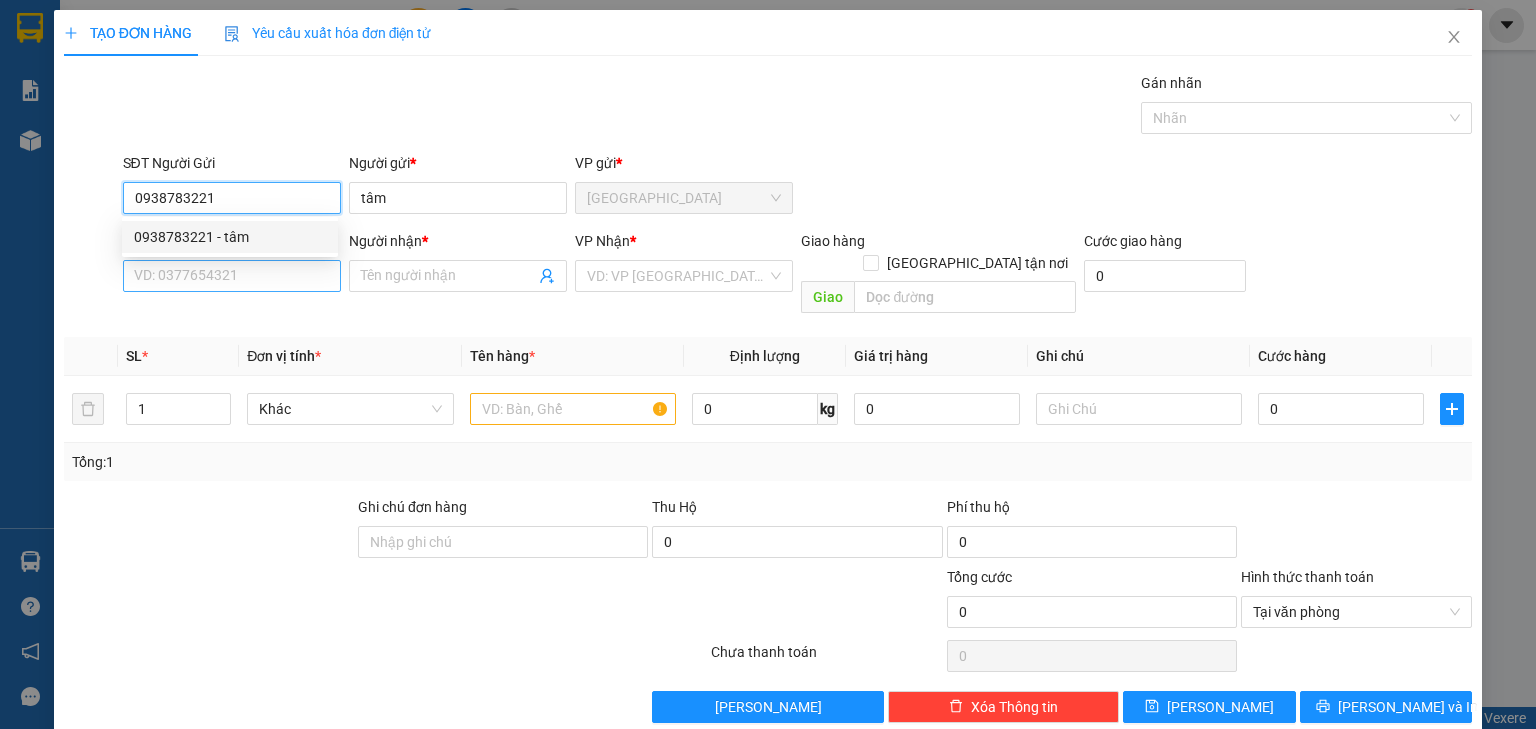 type on "0938783221" 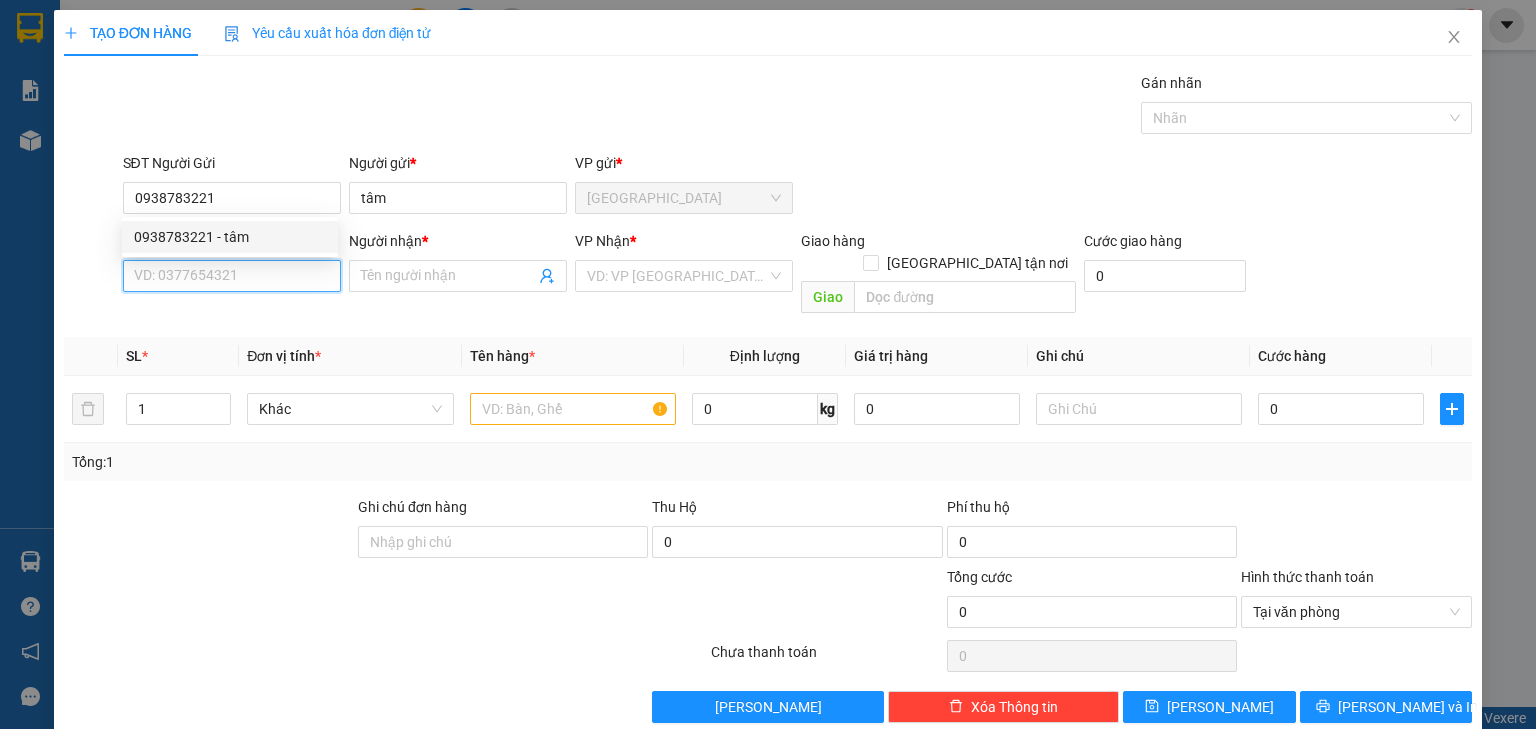 click on "SĐT Người Nhận  *" at bounding box center [232, 276] 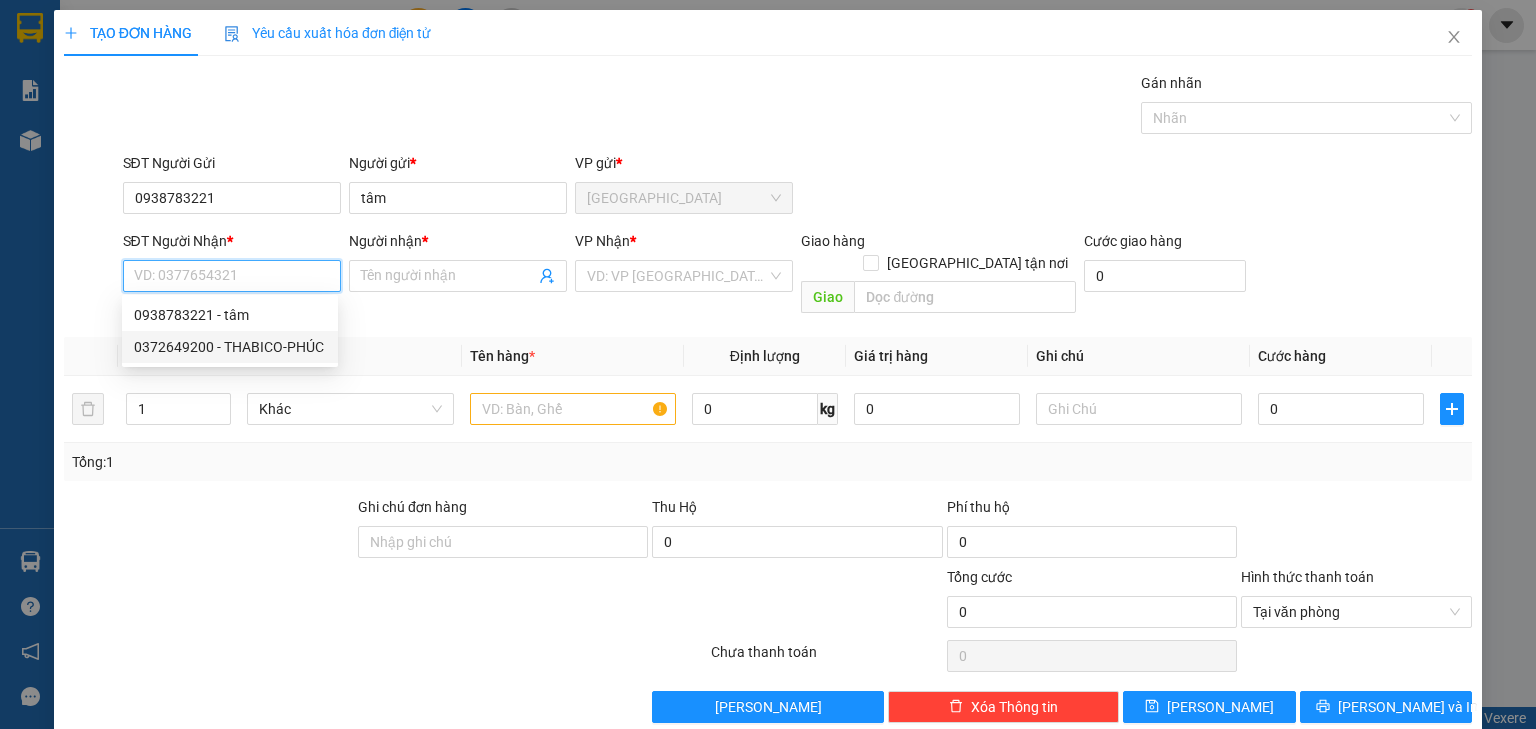 click on "0372649200 - THABICO-PHÚC" at bounding box center (230, 347) 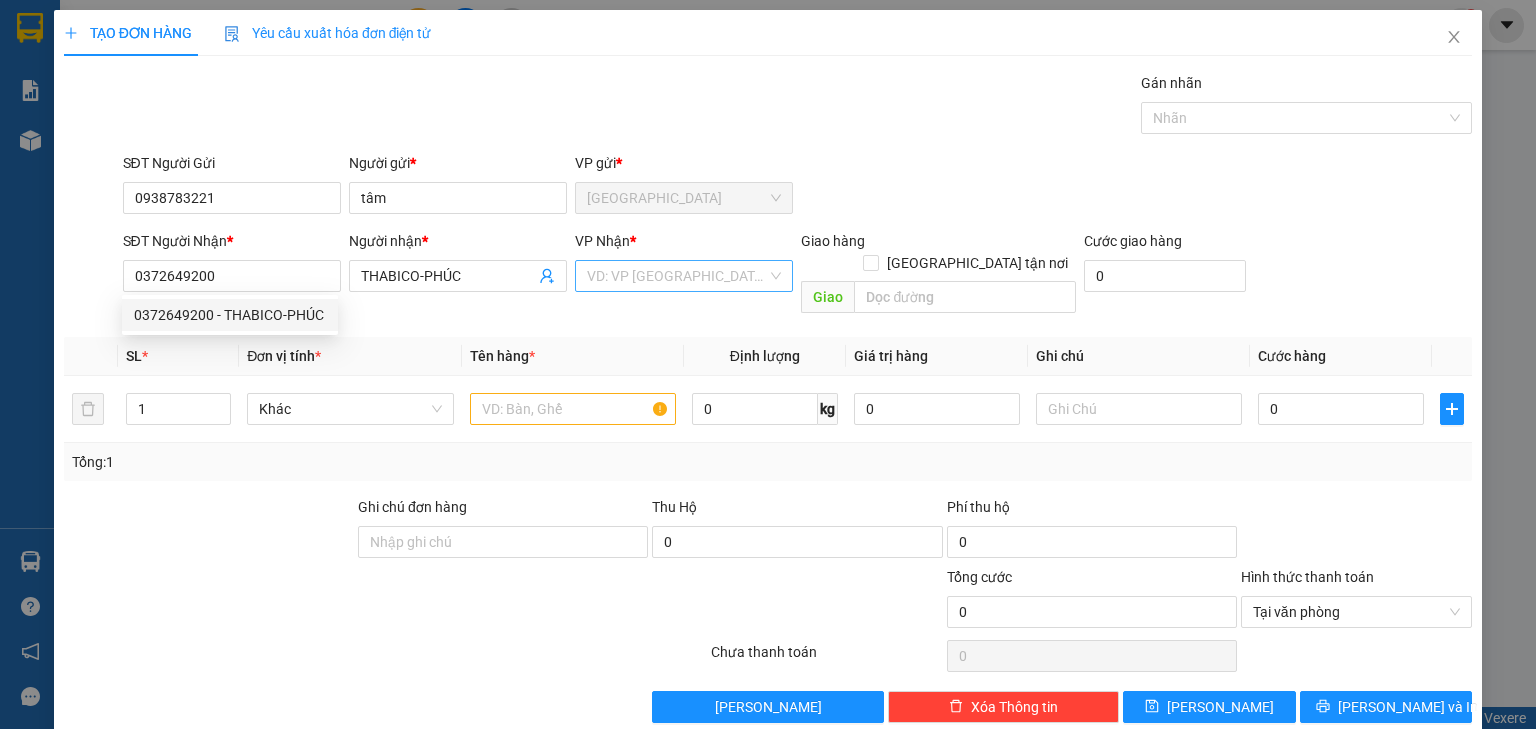 click at bounding box center (677, 276) 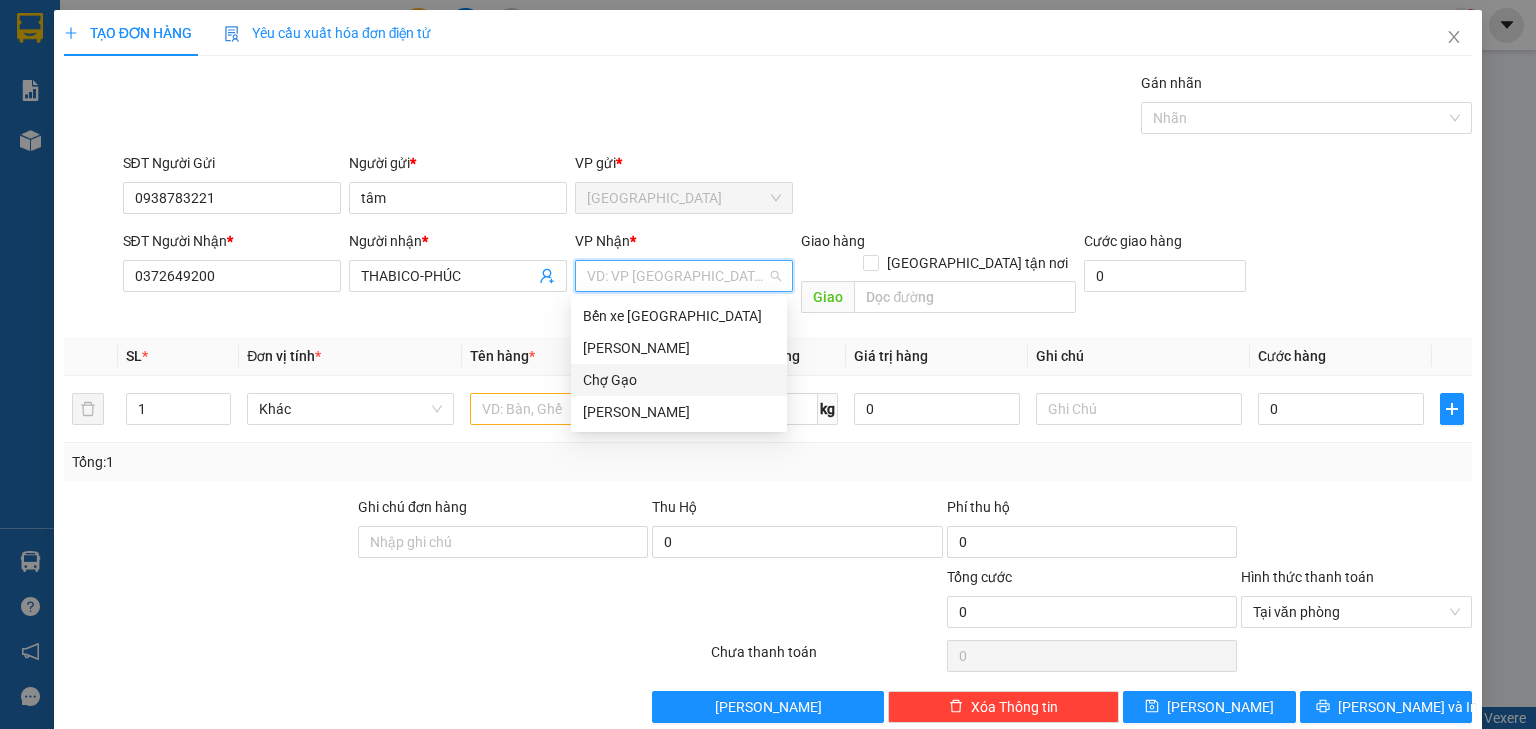 click on "Chợ Gạo" at bounding box center (679, 380) 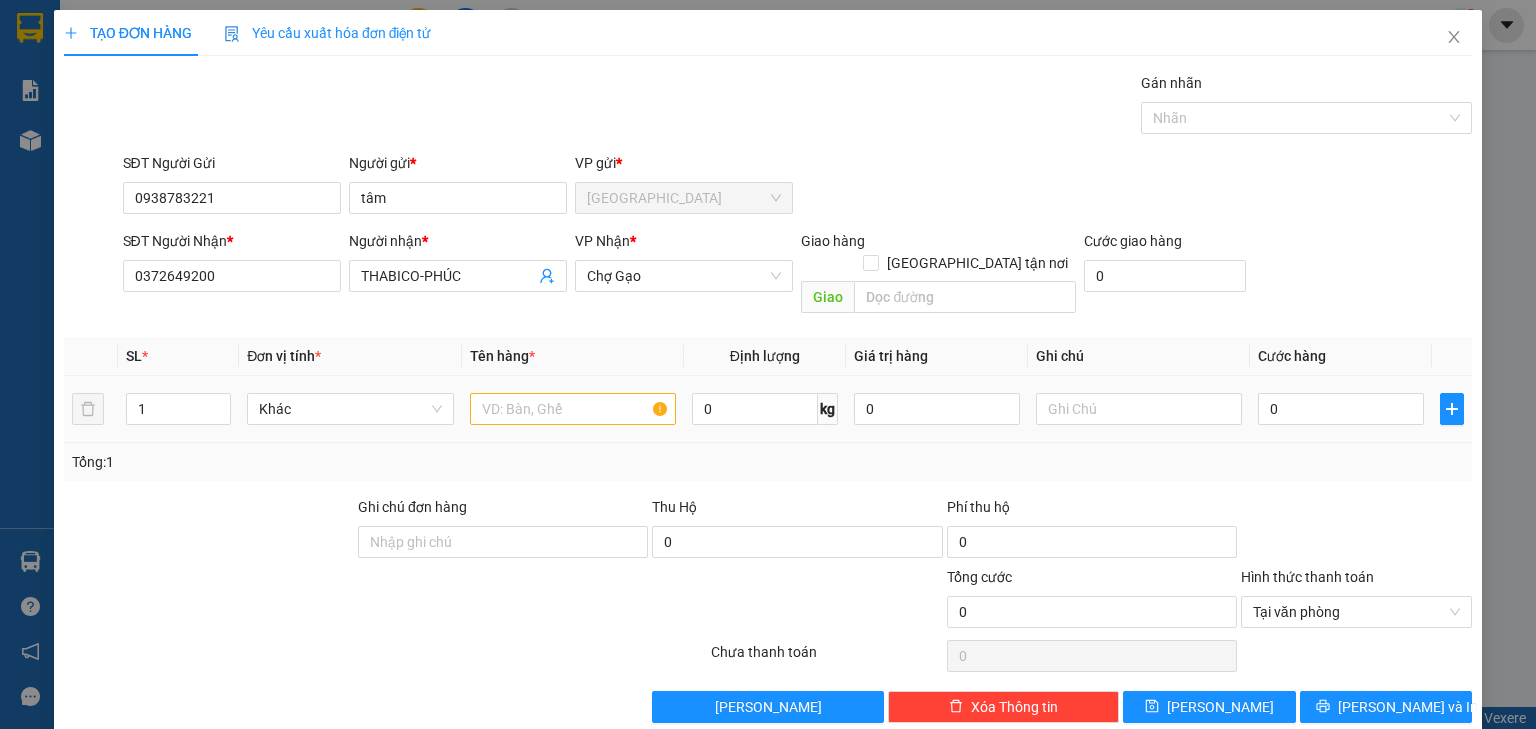 drag, startPoint x: 544, startPoint y: 369, endPoint x: 547, endPoint y: 384, distance: 15.297058 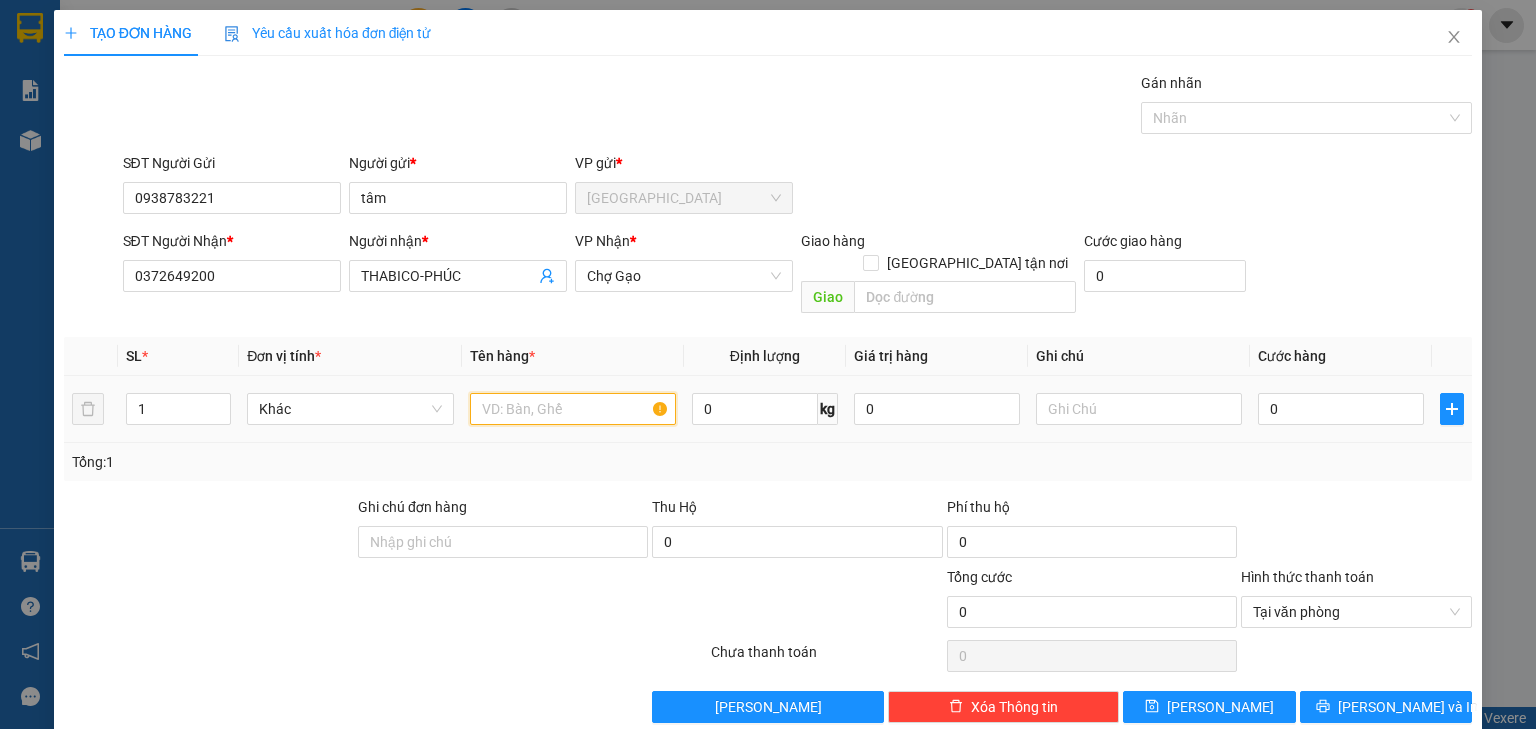click at bounding box center (573, 409) 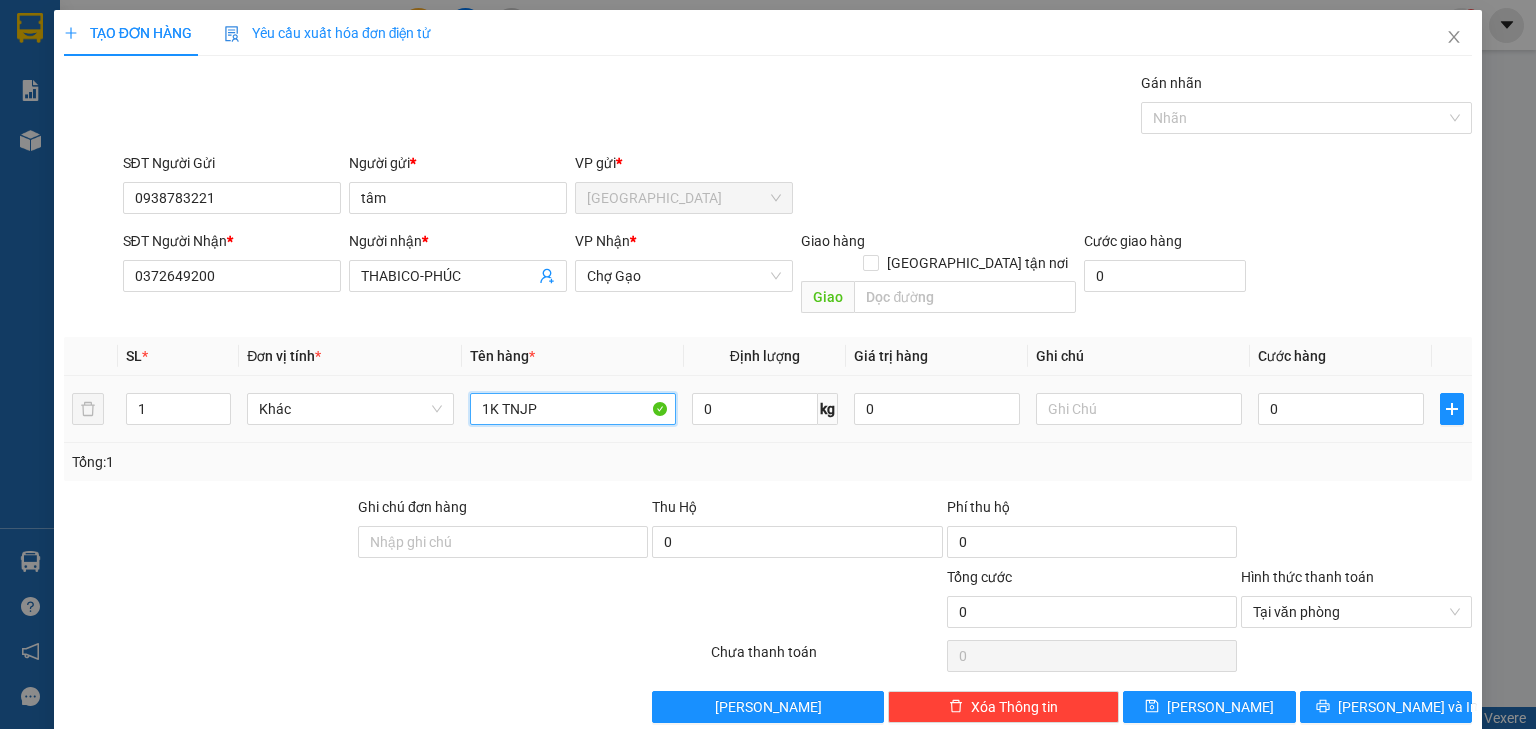 click on "1K TNJP" at bounding box center (573, 409) 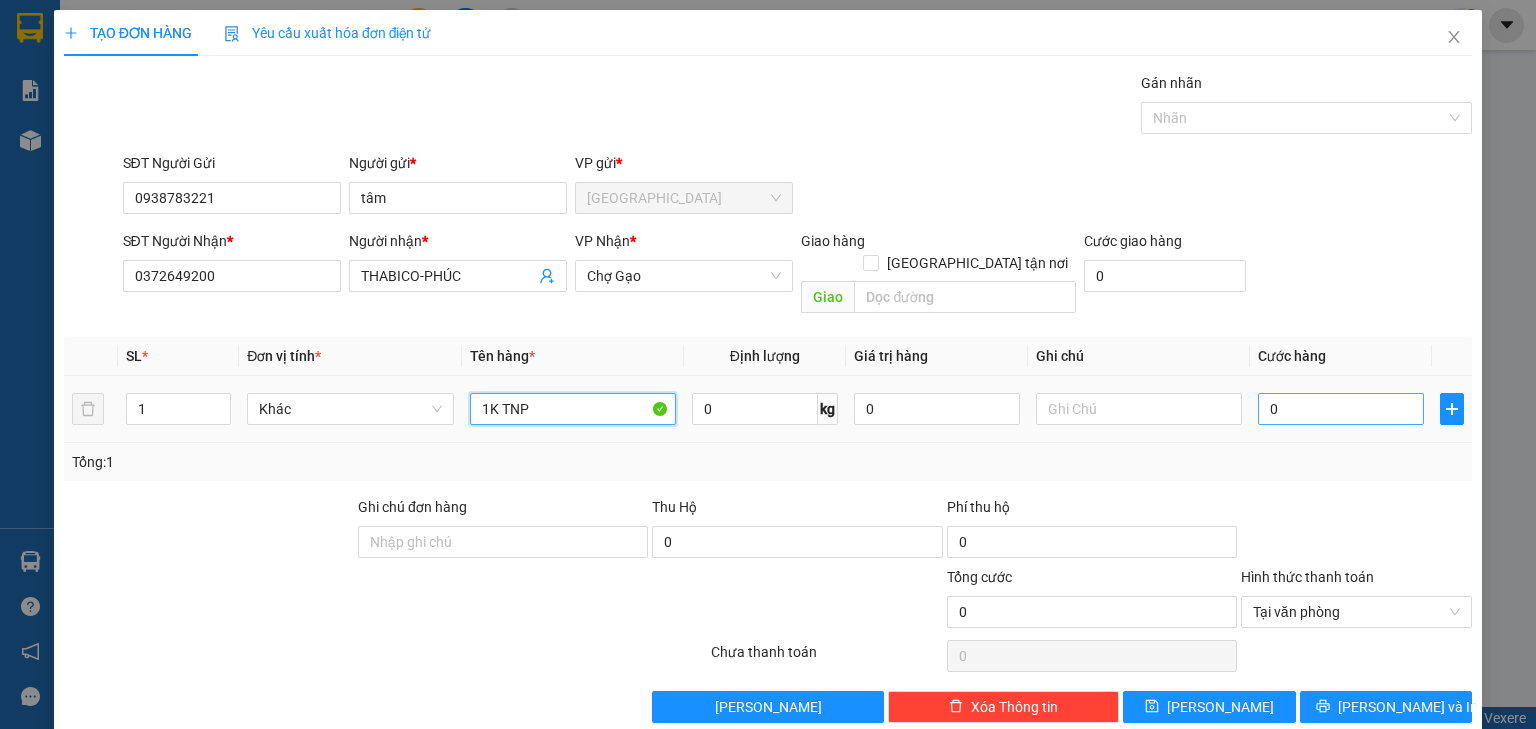 type on "1K TNP" 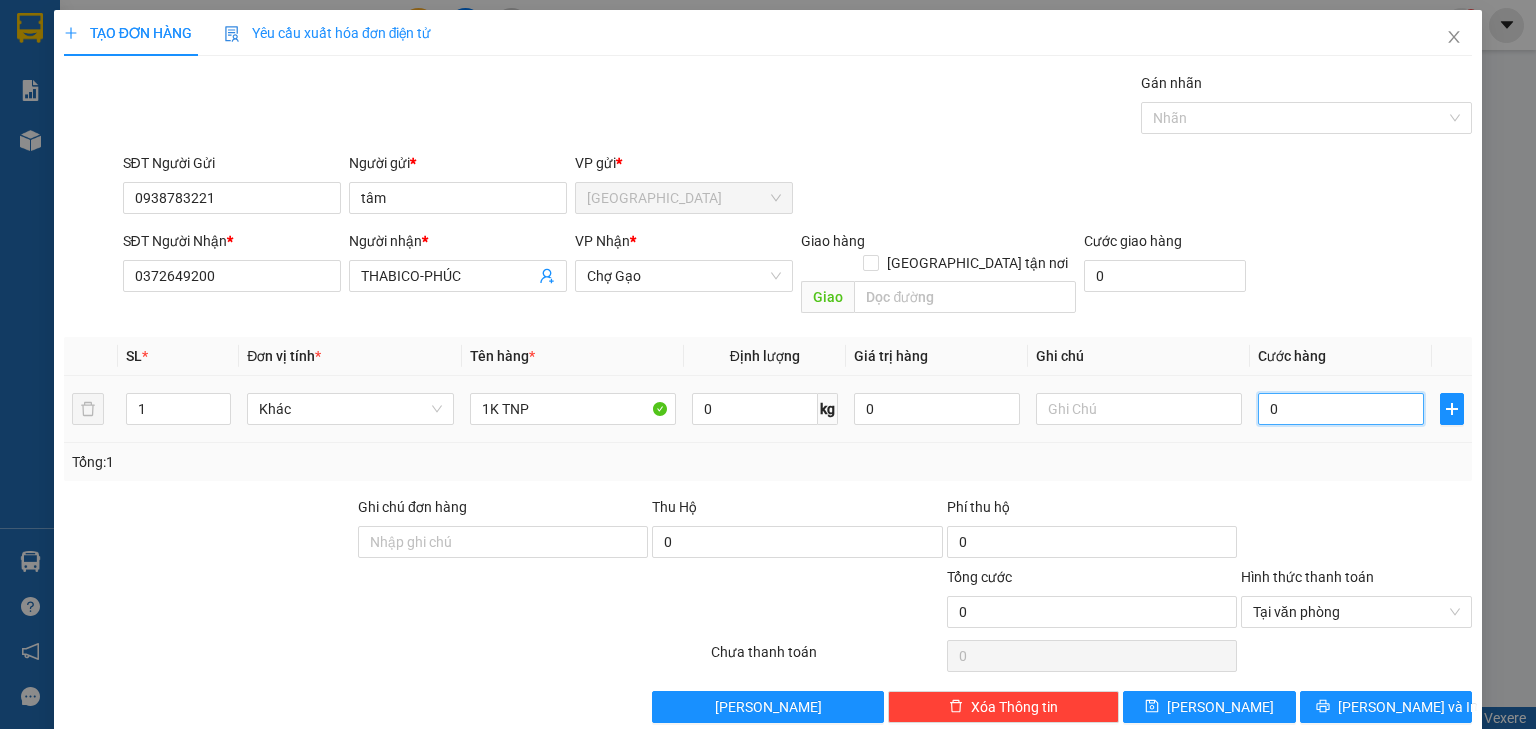 click on "0" at bounding box center (1341, 409) 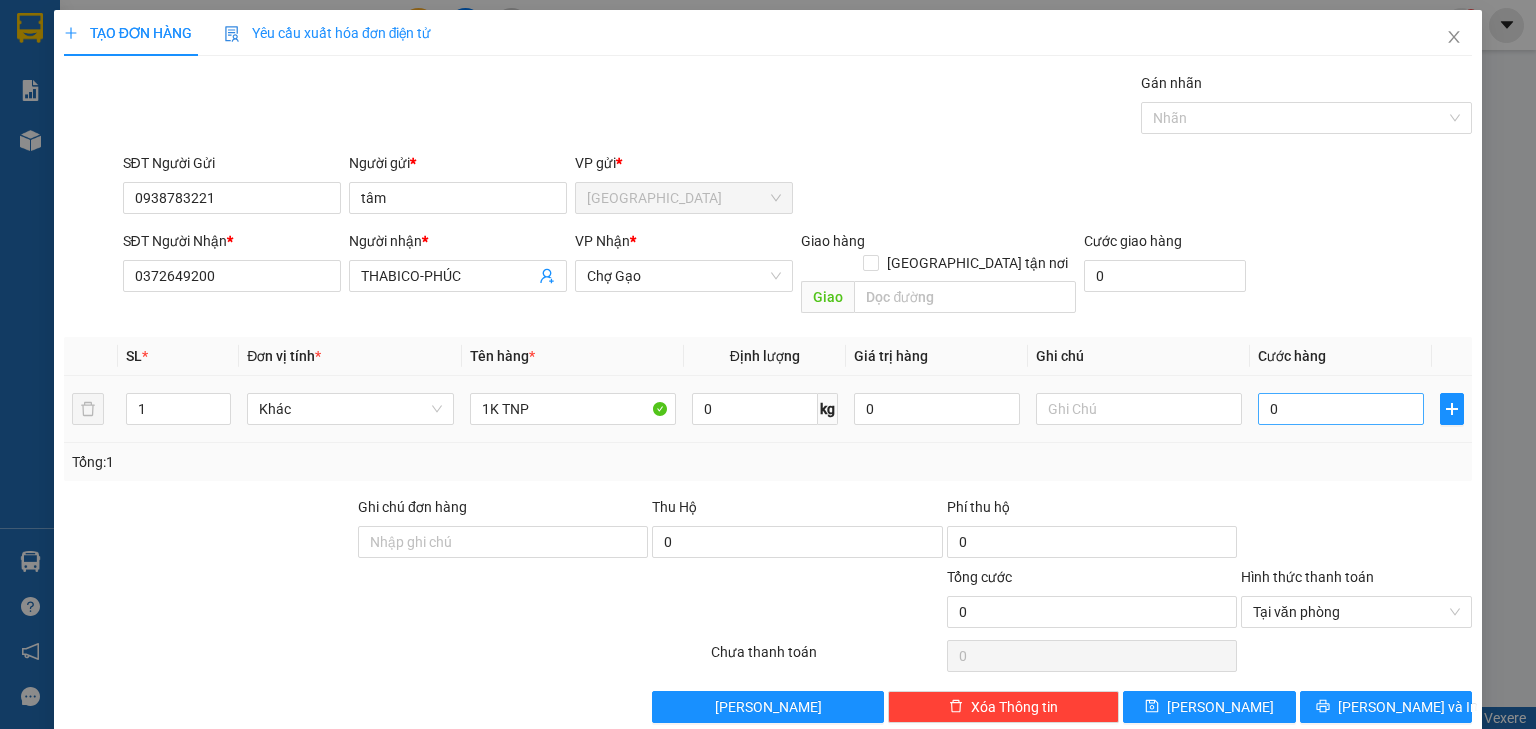 drag, startPoint x: 1311, startPoint y: 368, endPoint x: 1301, endPoint y: 381, distance: 16.40122 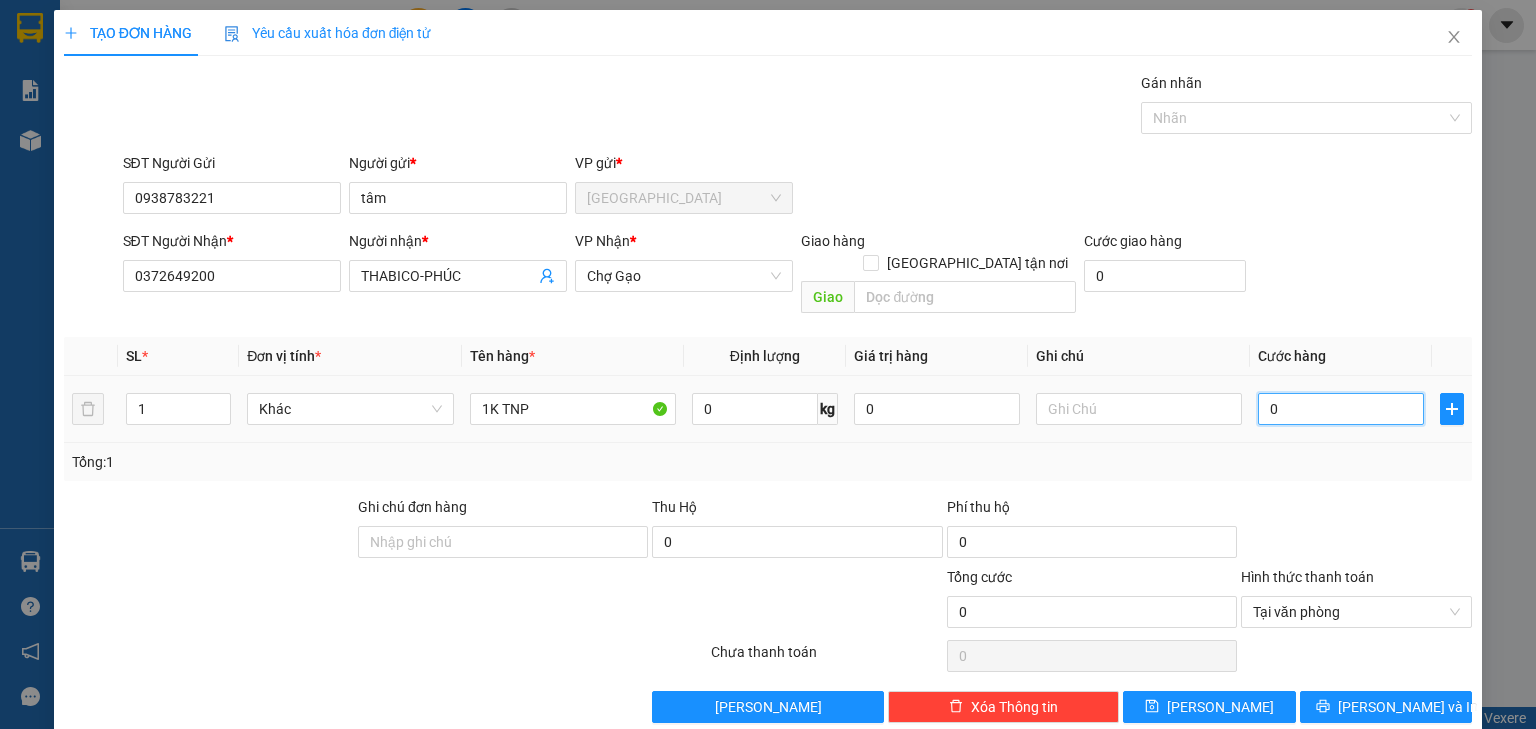 click on "0" at bounding box center [1341, 409] 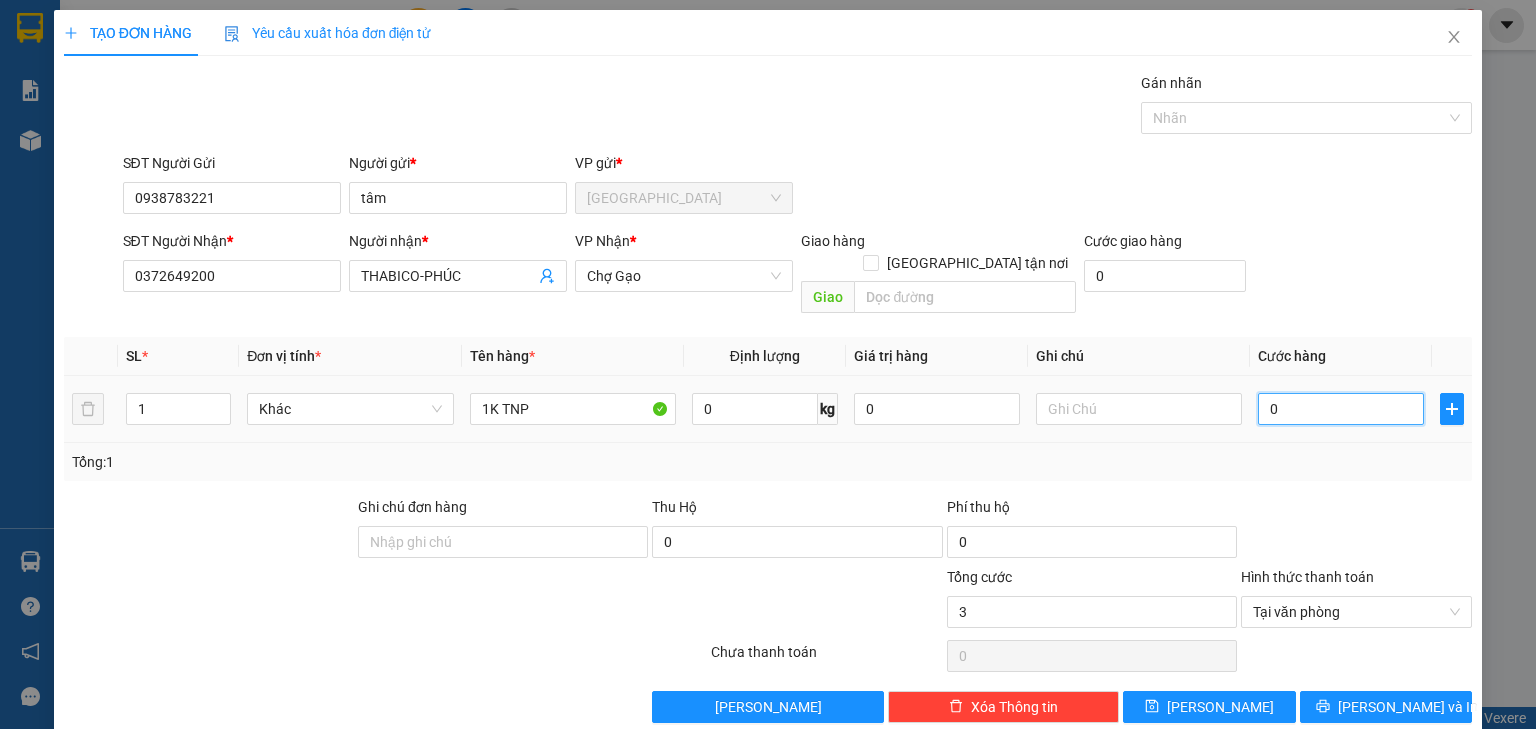 type on "03" 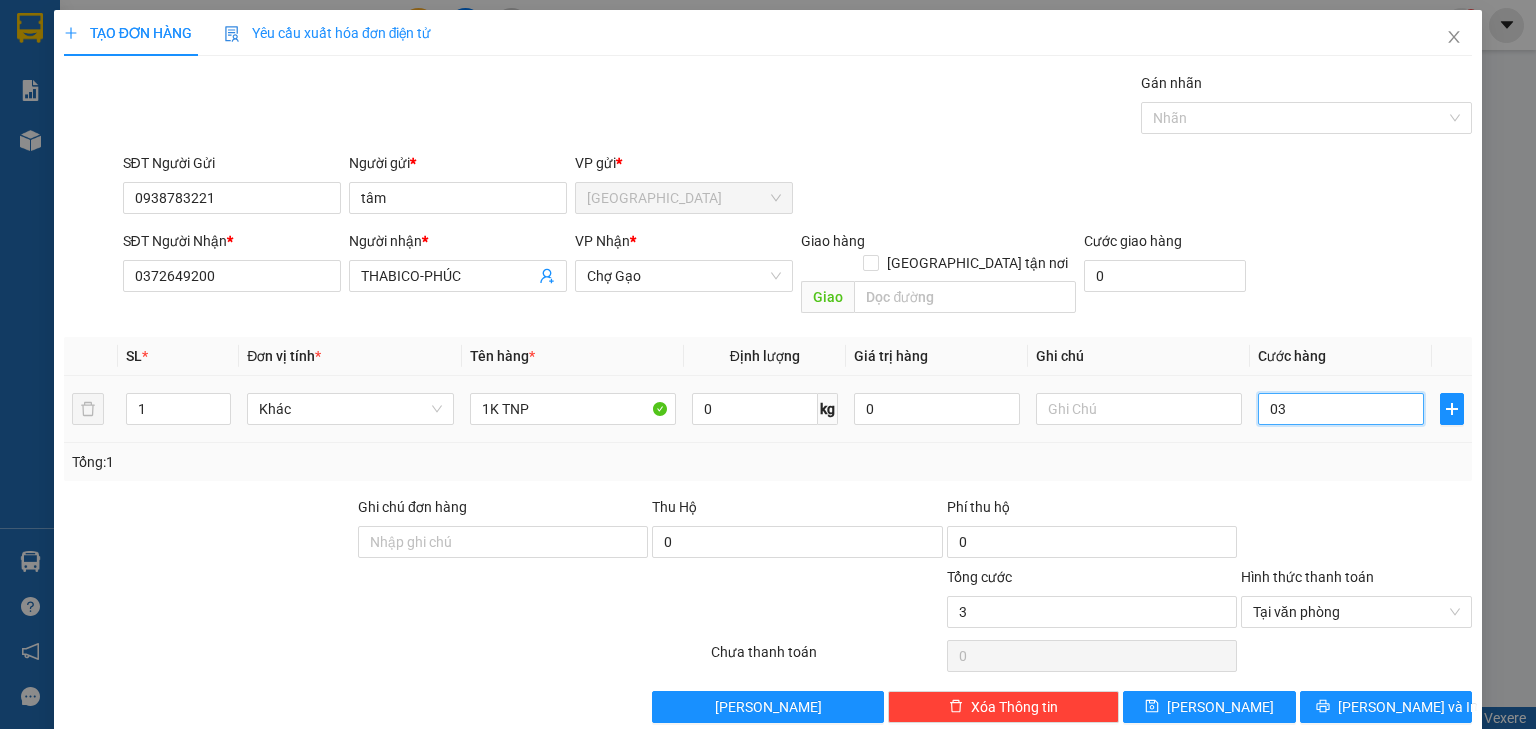 type on "030" 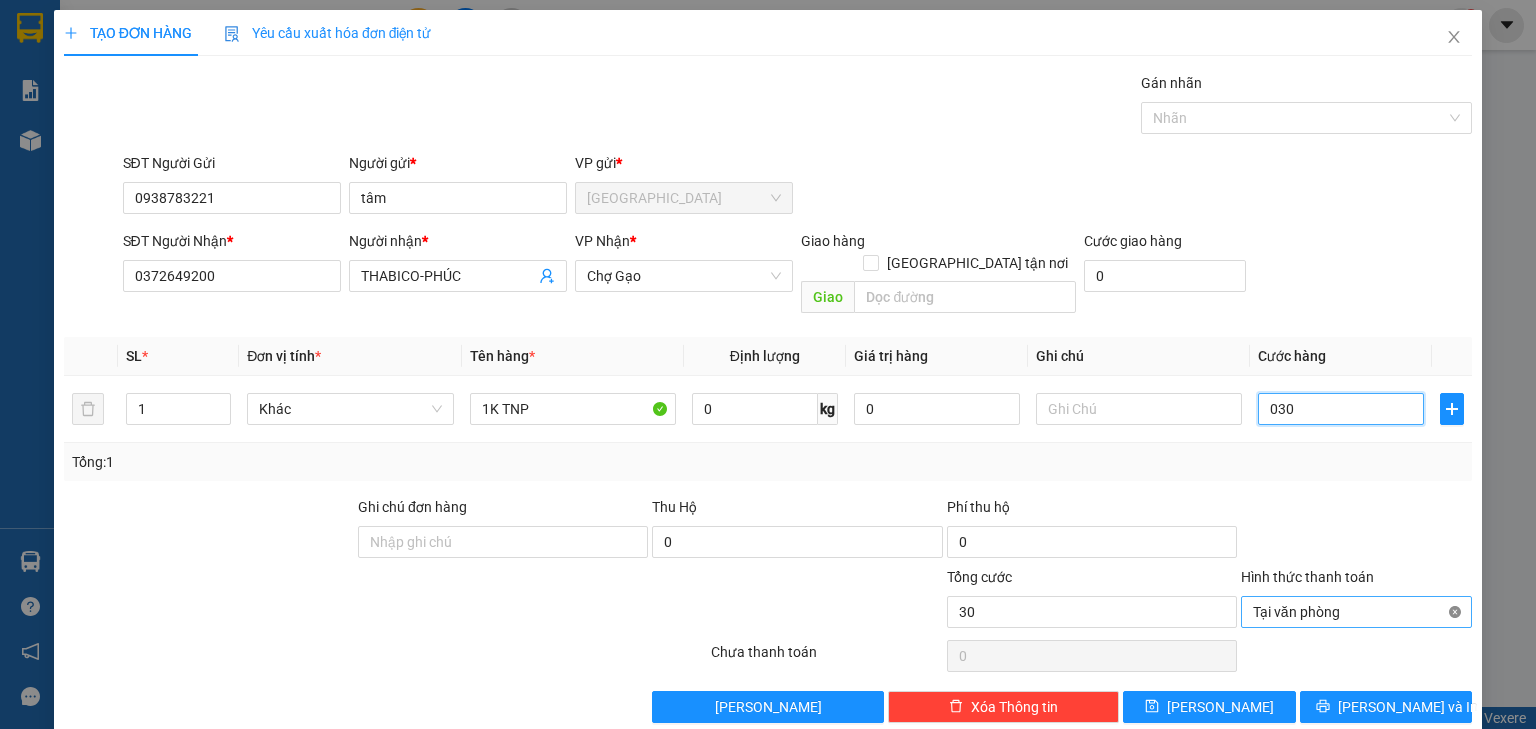 type on "30" 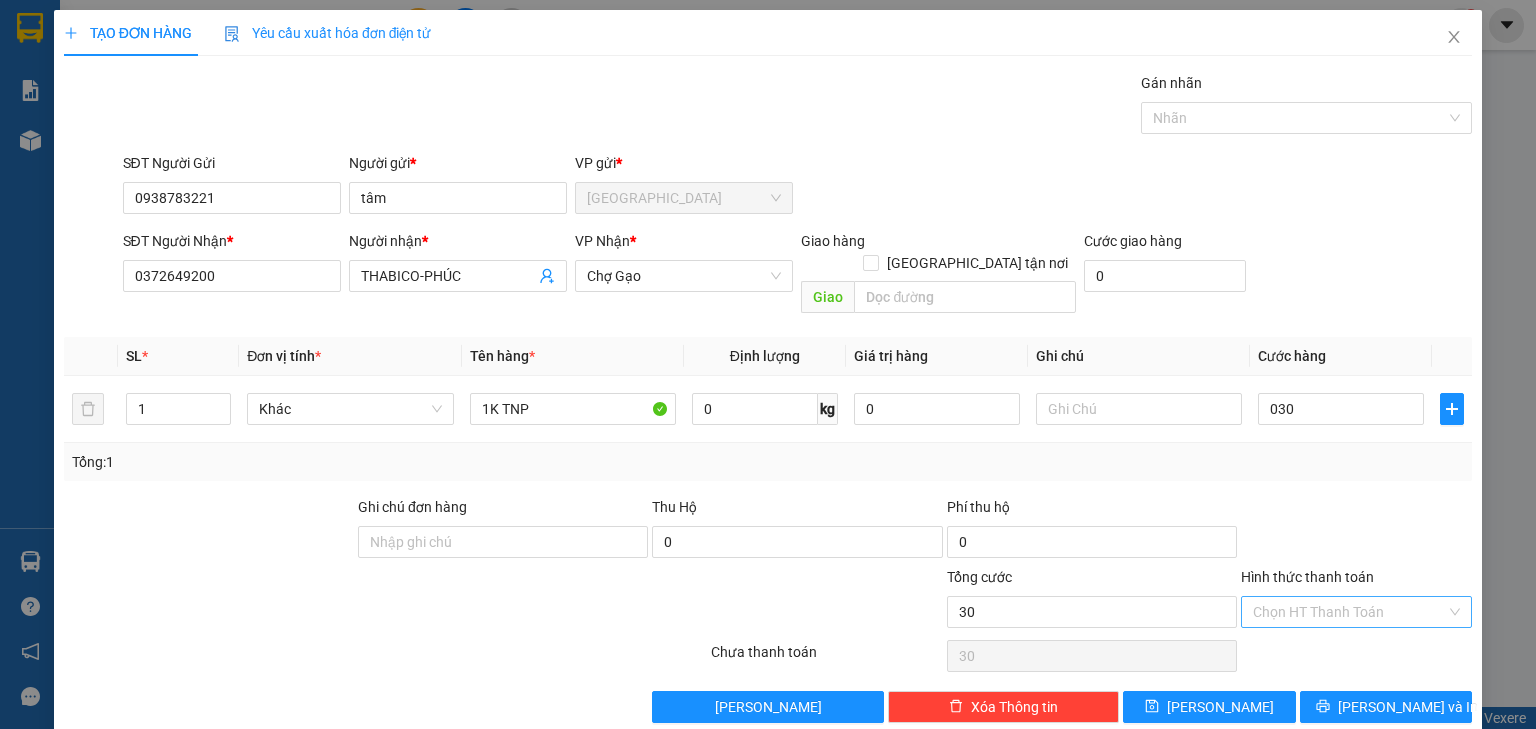 type on "30.000" 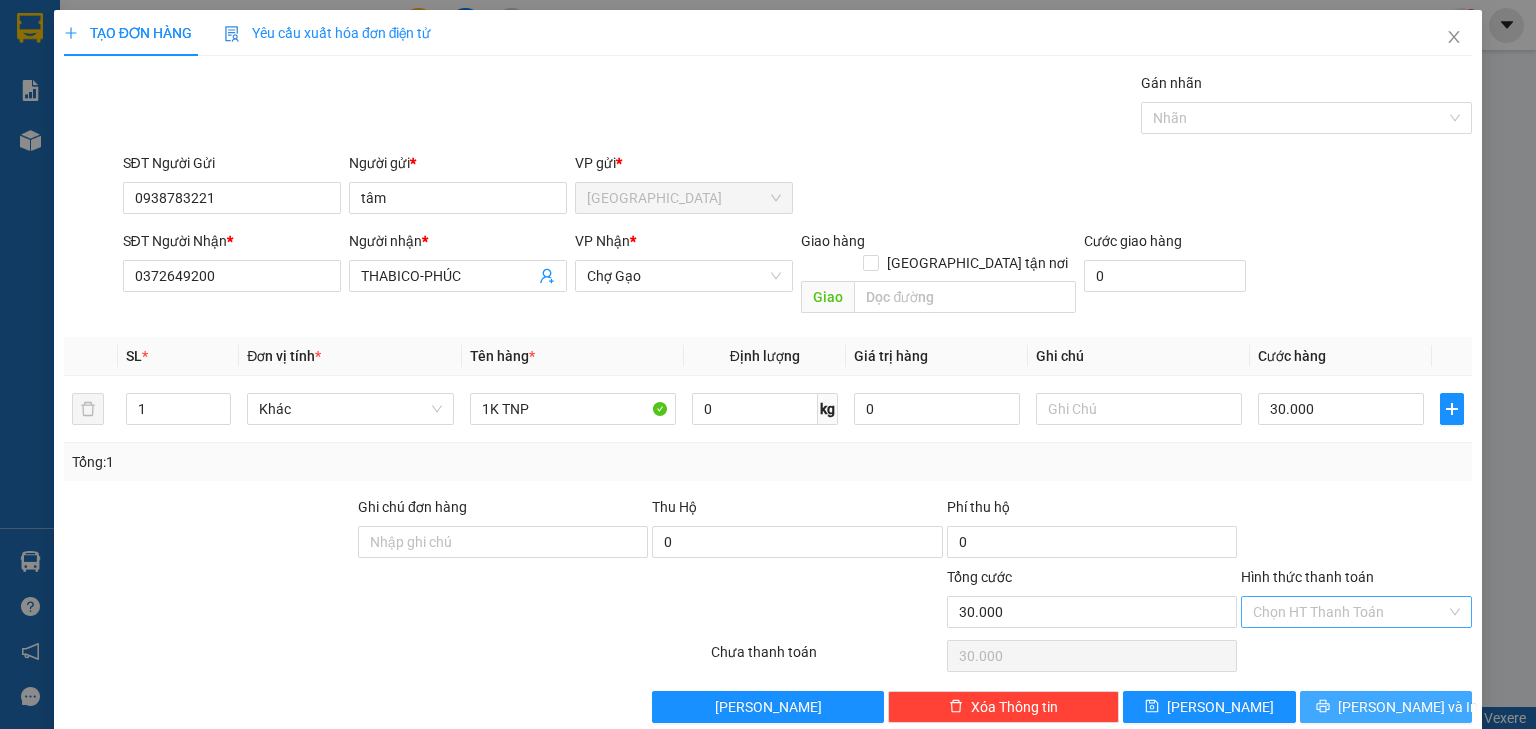 drag, startPoint x: 1383, startPoint y: 657, endPoint x: 1388, endPoint y: 678, distance: 21.587032 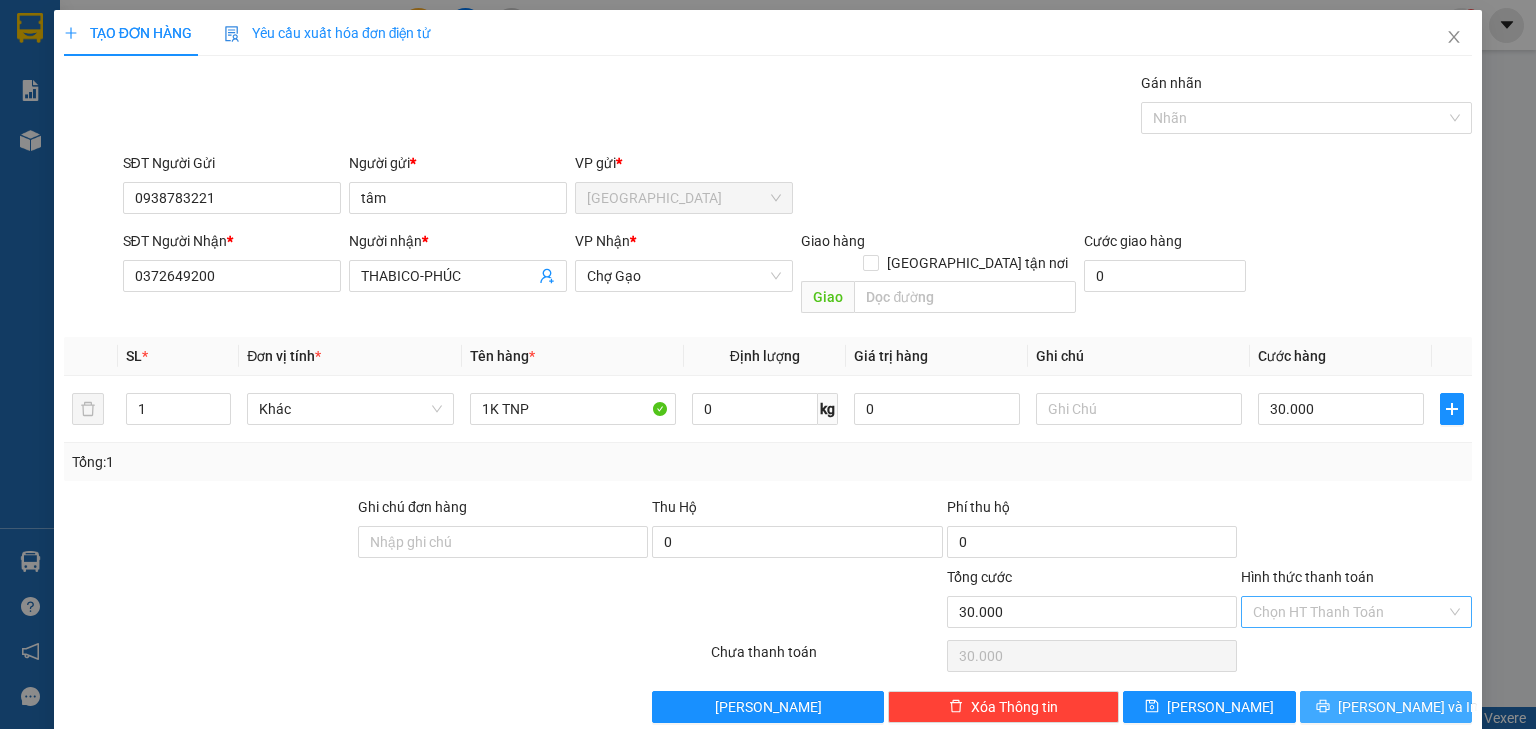 click on "[PERSON_NAME] và In" at bounding box center [1408, 707] 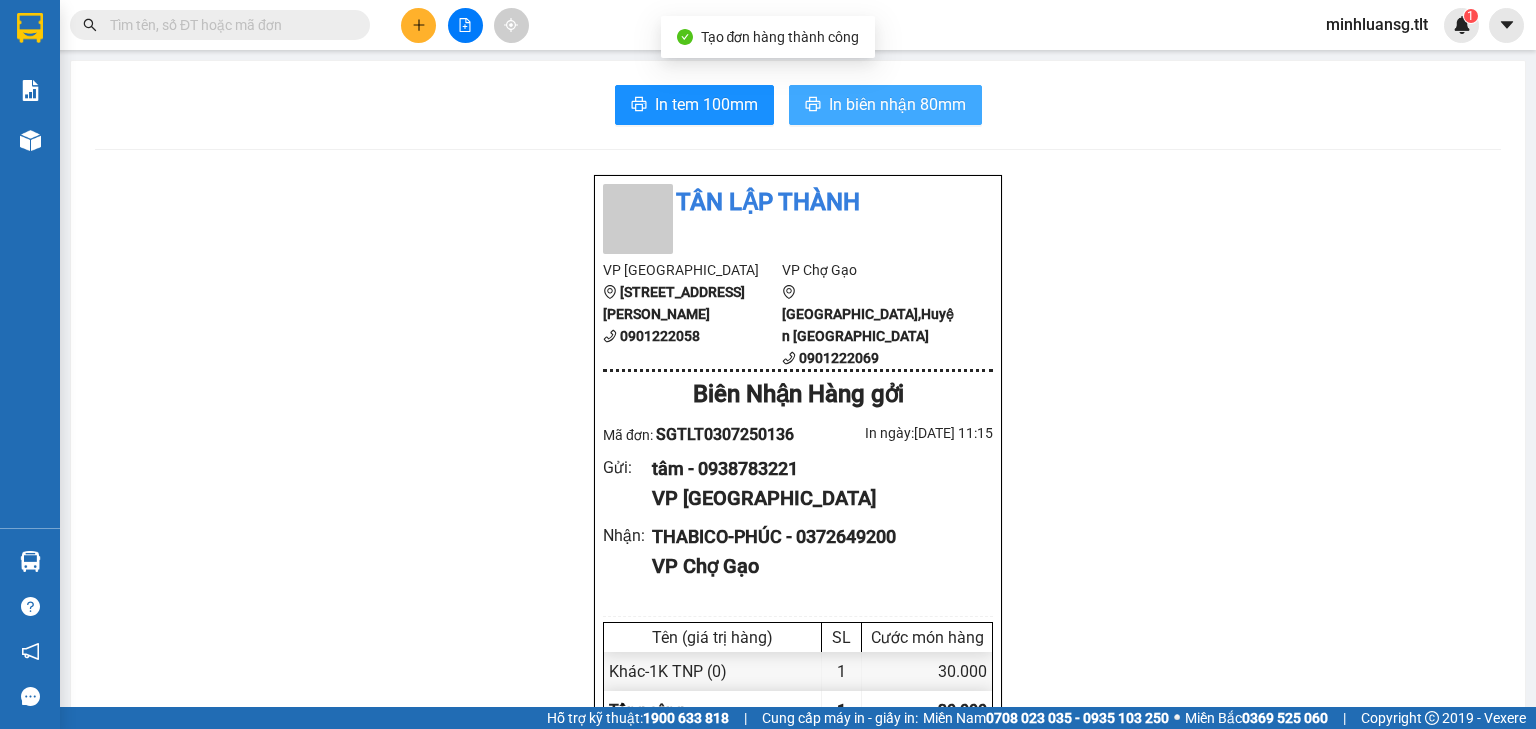 click on "In biên nhận 80mm" at bounding box center (897, 104) 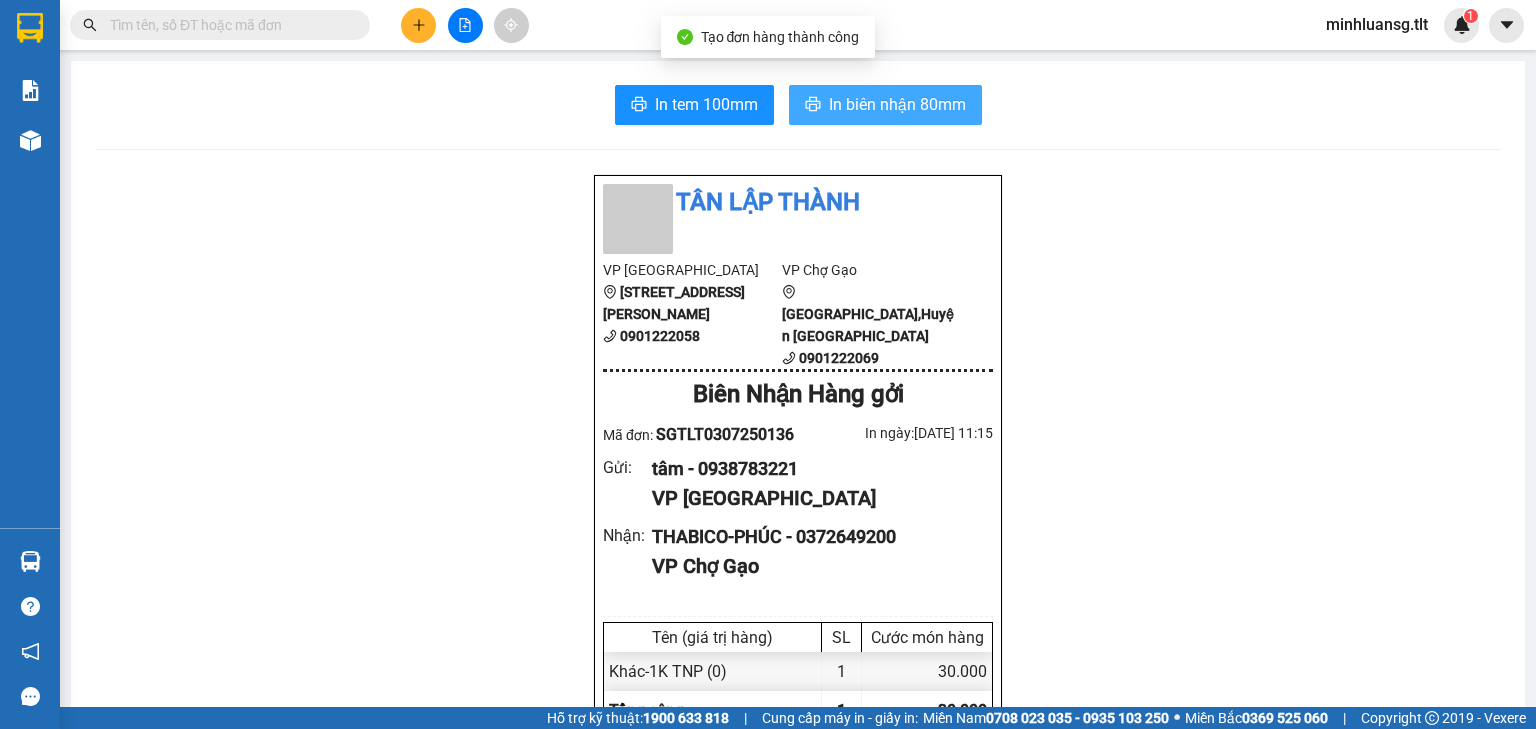 scroll, scrollTop: 0, scrollLeft: 0, axis: both 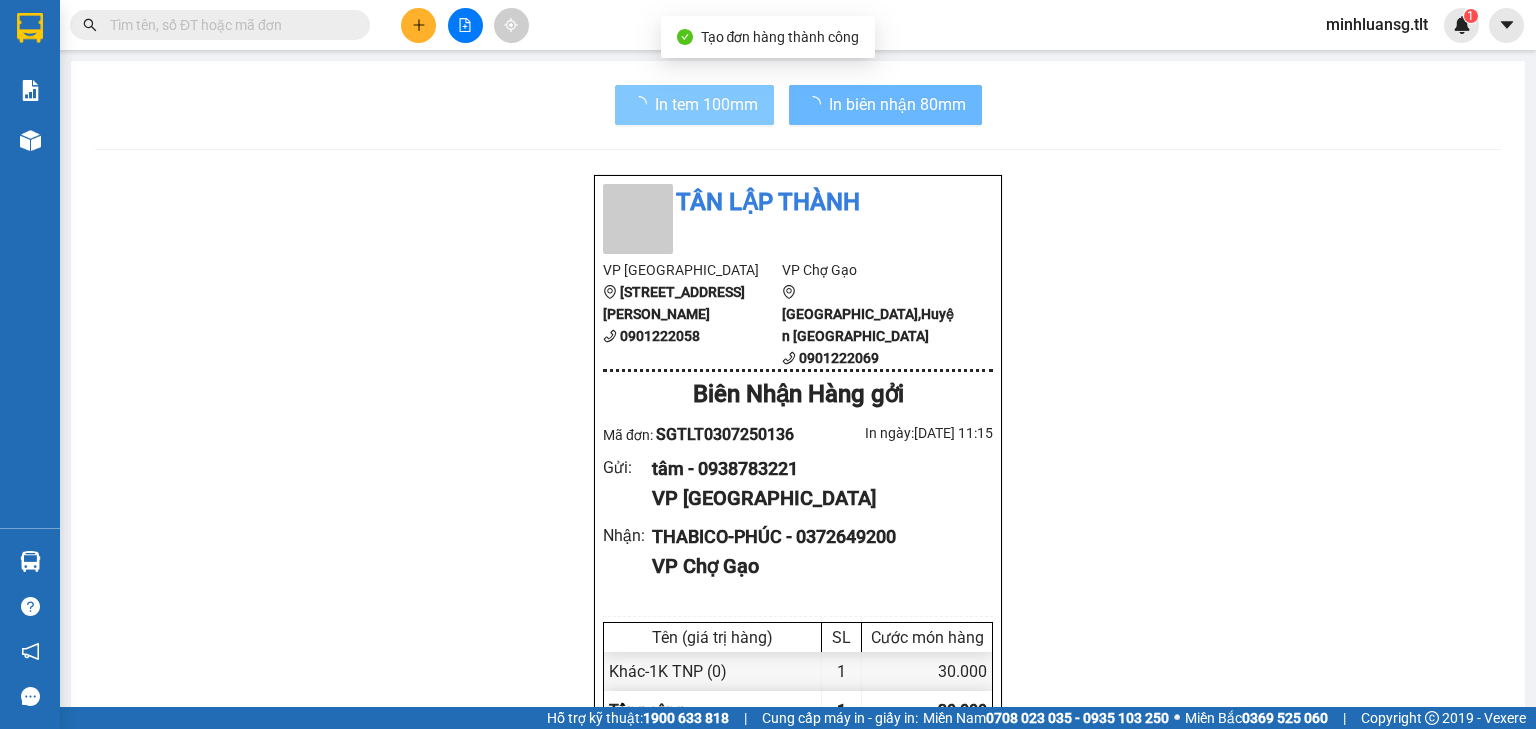 click on "In tem 100mm" at bounding box center (706, 104) 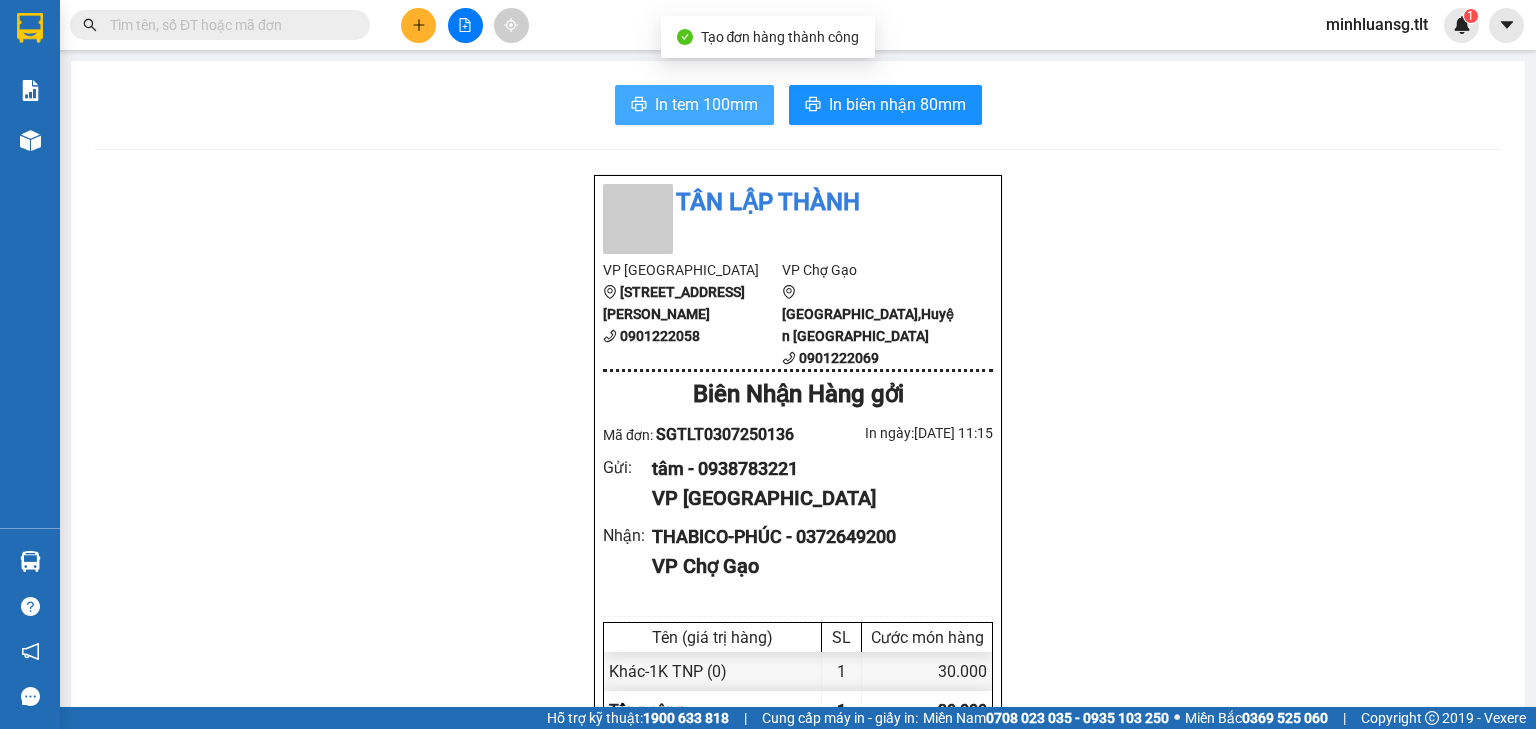 scroll, scrollTop: 0, scrollLeft: 0, axis: both 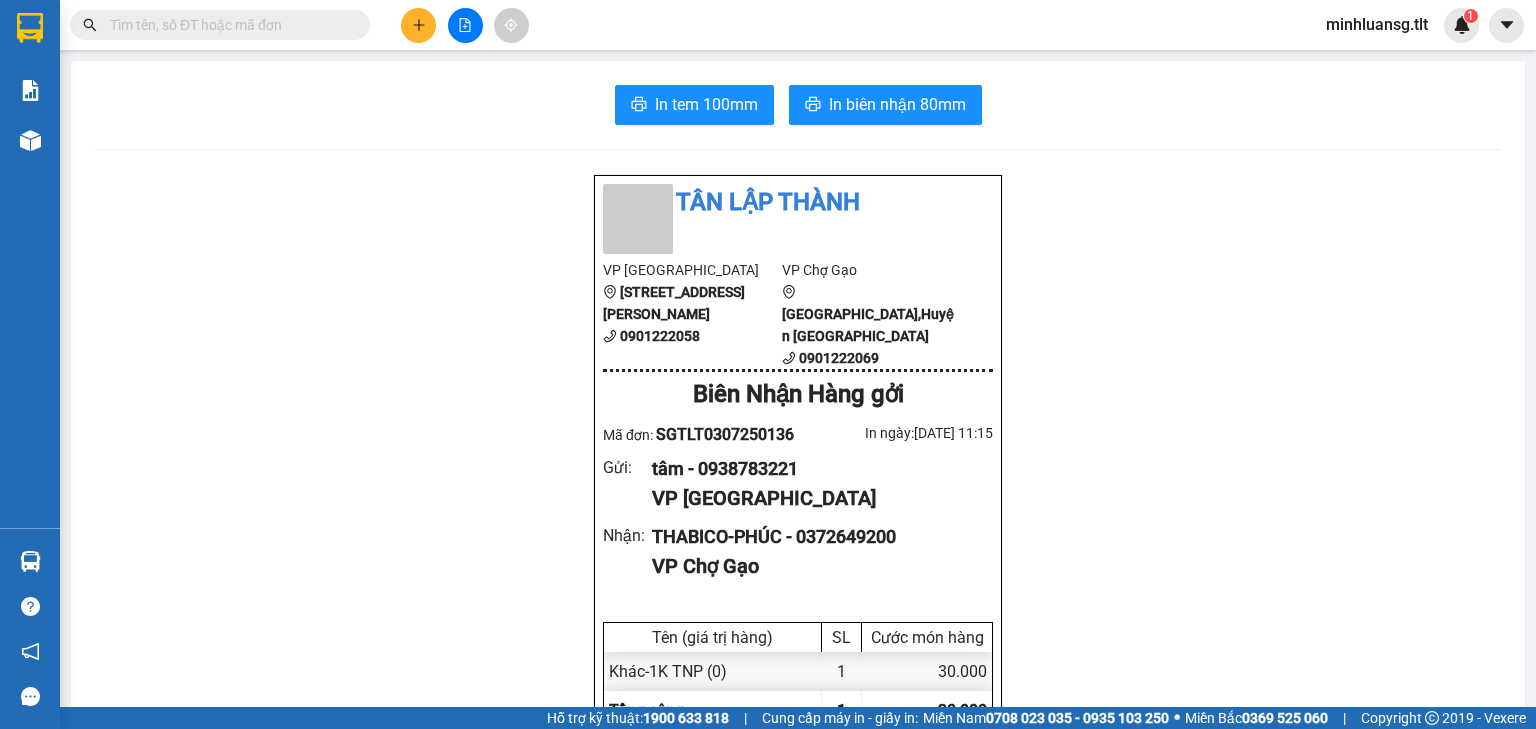 click at bounding box center (465, 25) 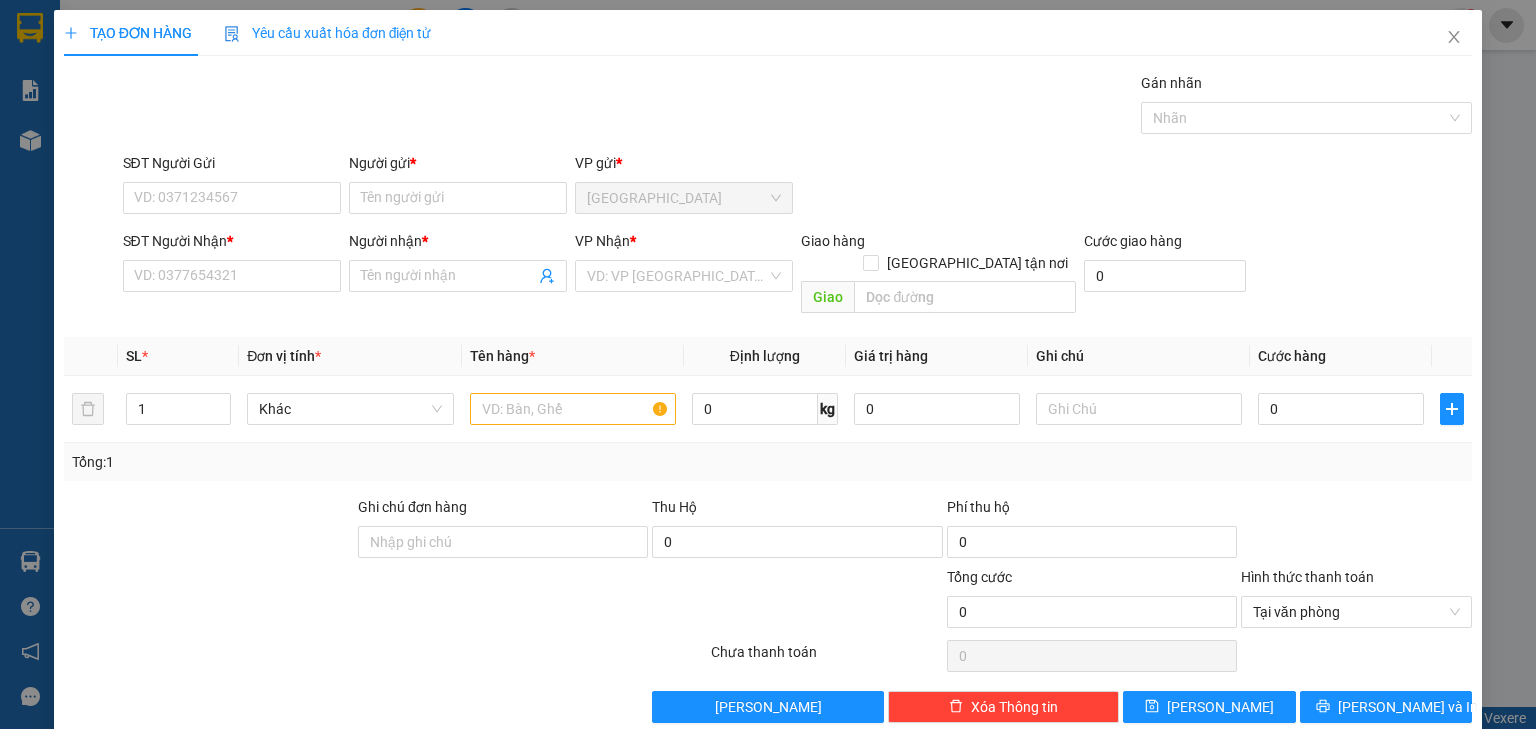 click on "SĐT Người Gửi VD: 0371234567" at bounding box center (232, 187) 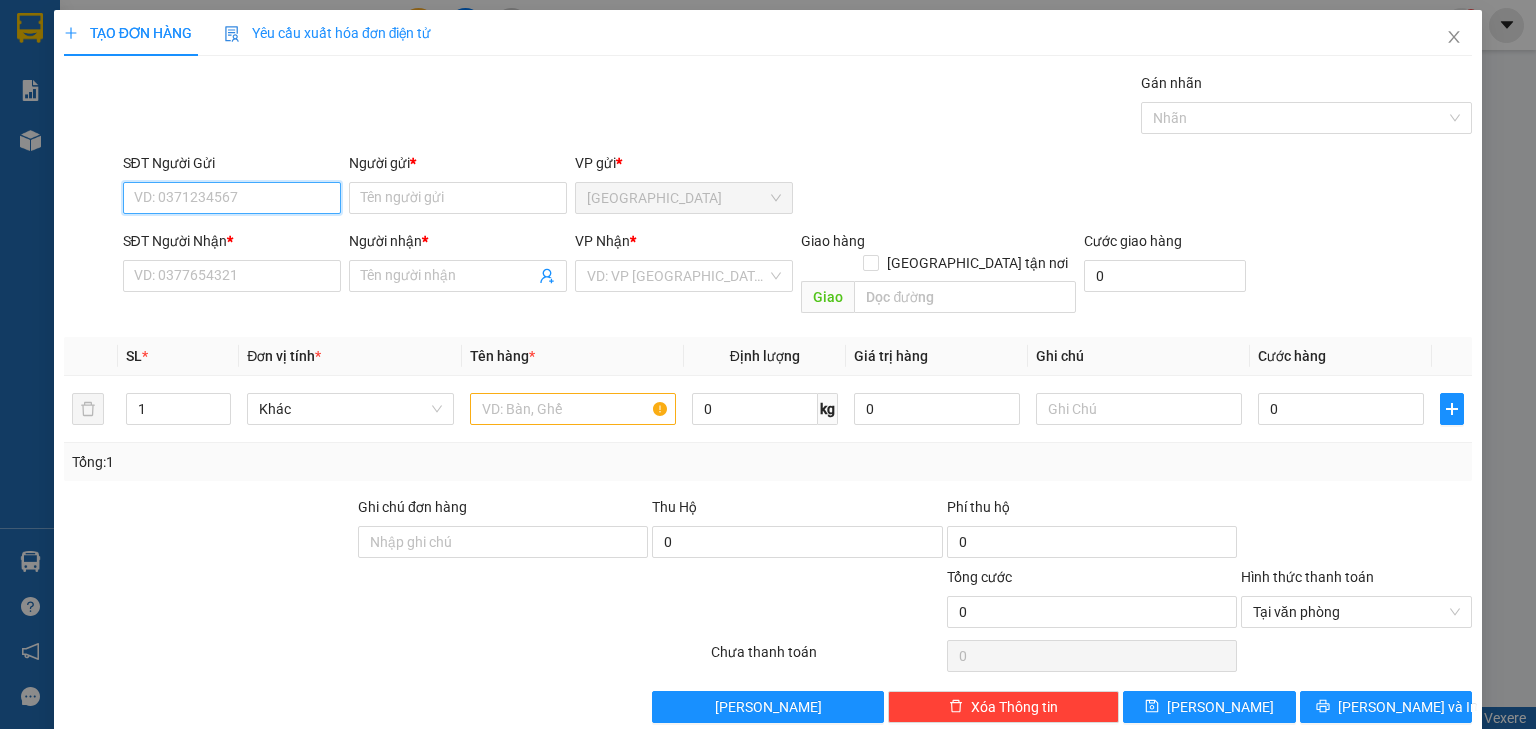 click on "SĐT Người Gửi" at bounding box center [232, 198] 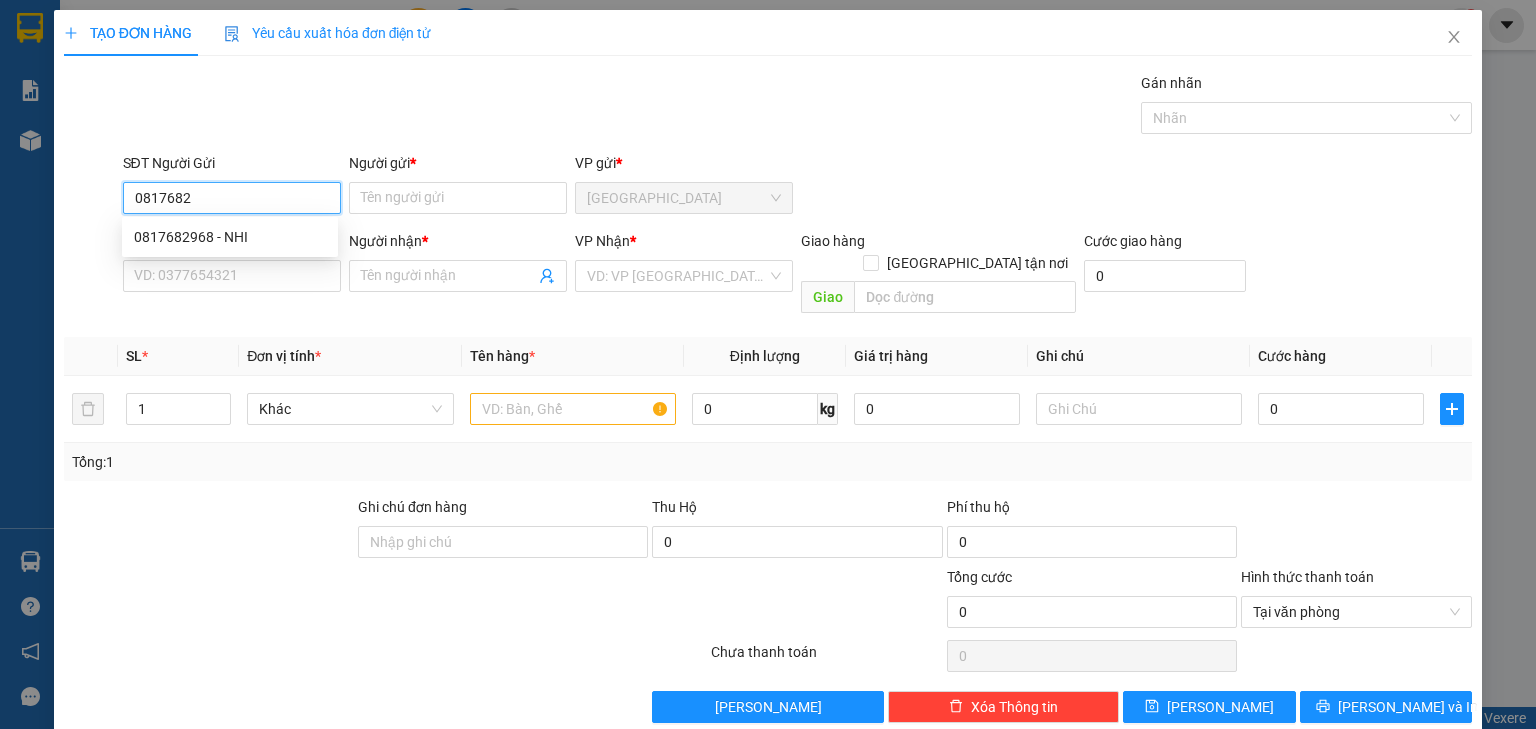 click on "0817682968 - NHI" at bounding box center [230, 237] 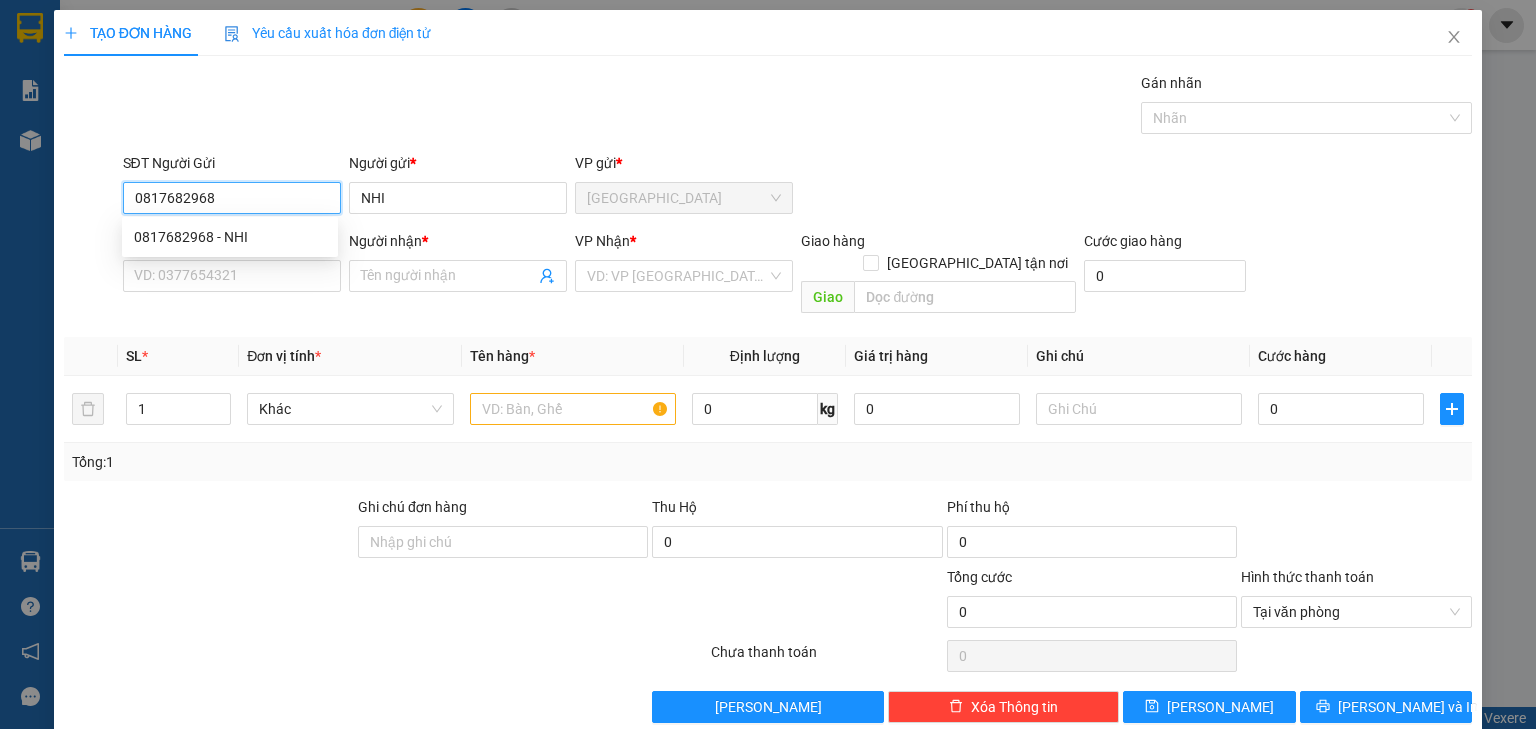 type on "0817682968" 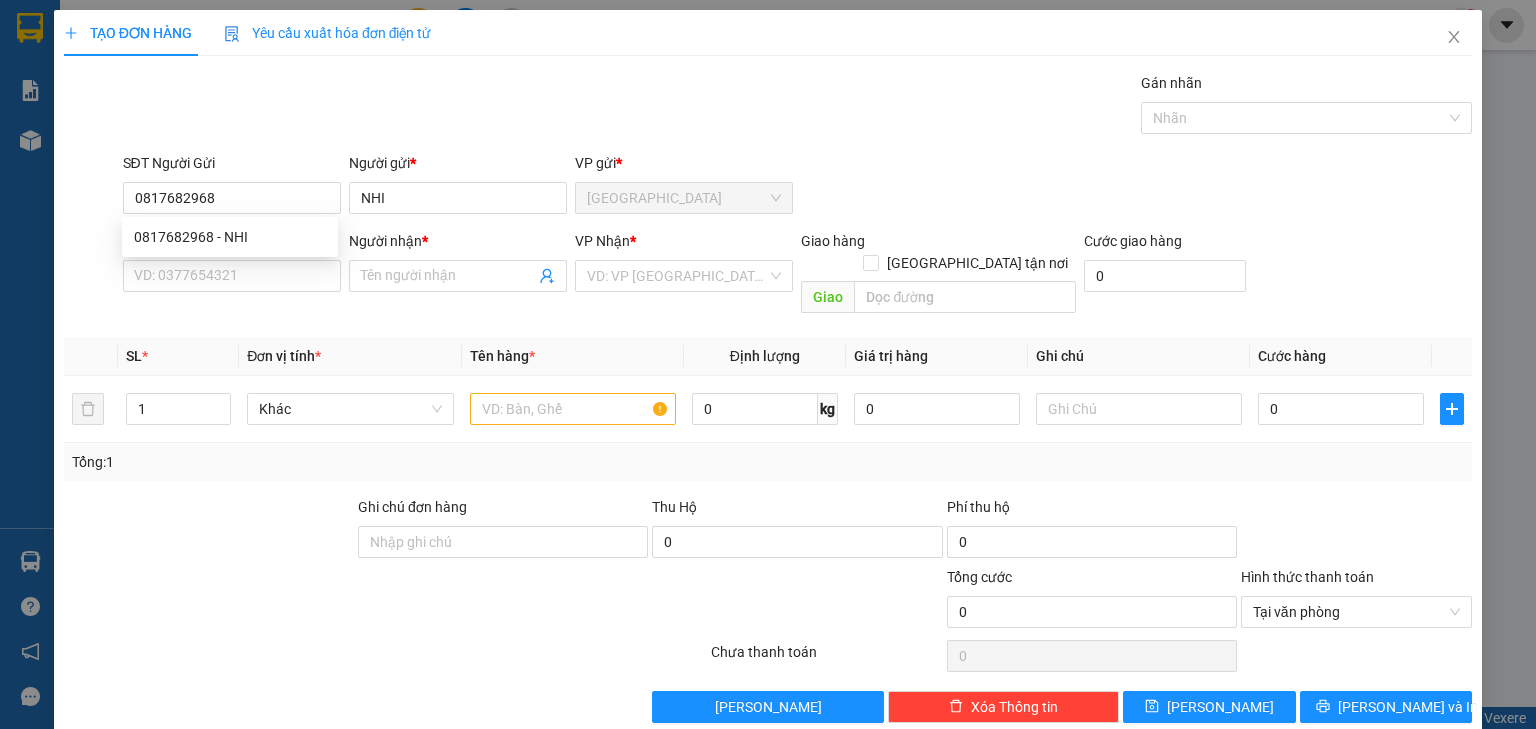 click on "SĐT Người Nhận  * VD: 0377654321" at bounding box center (232, 265) 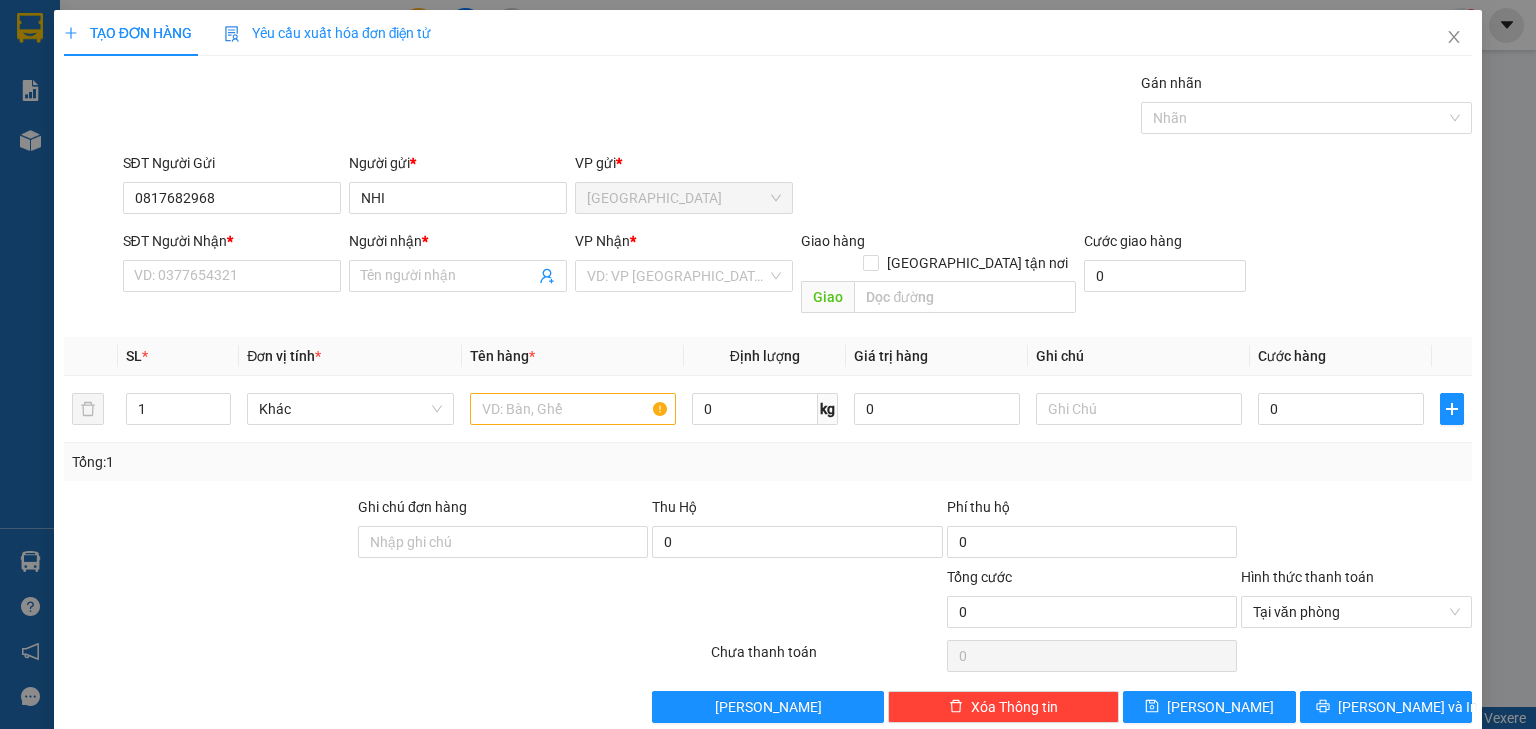click on "SĐT Người Nhận  * VD: 0377654321" at bounding box center [232, 265] 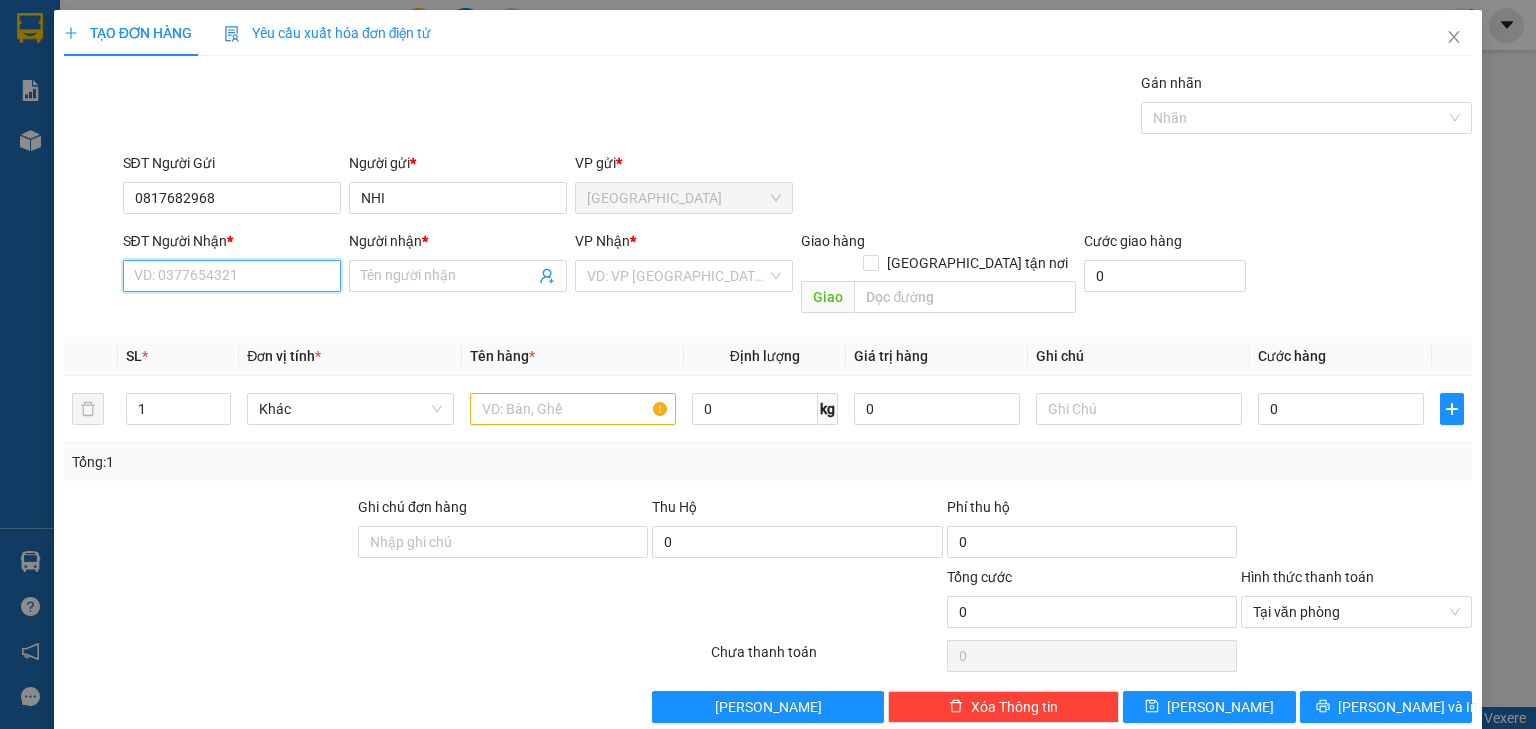 click on "SĐT Người Nhận  *" at bounding box center (232, 276) 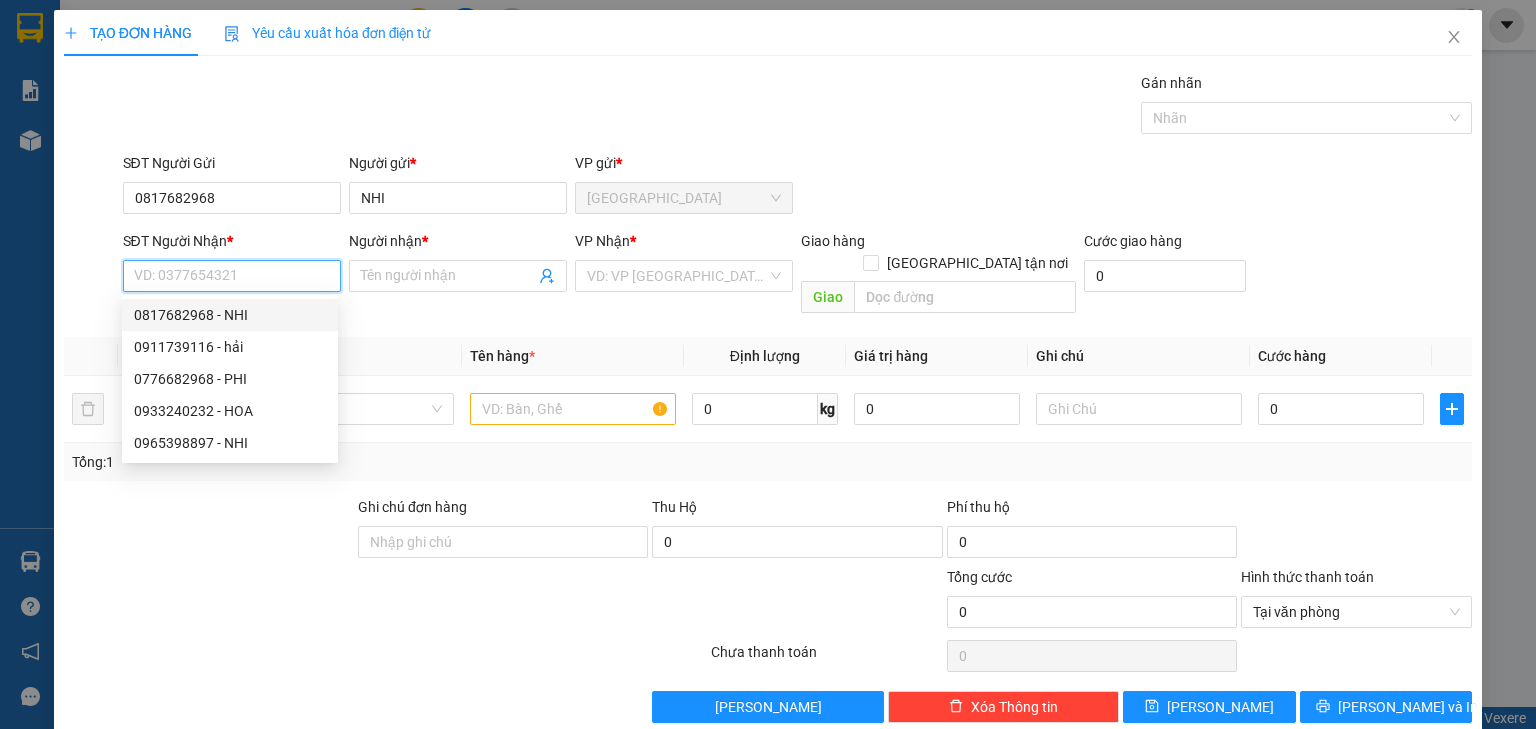 click on "0817682968 - NHI" at bounding box center (230, 315) 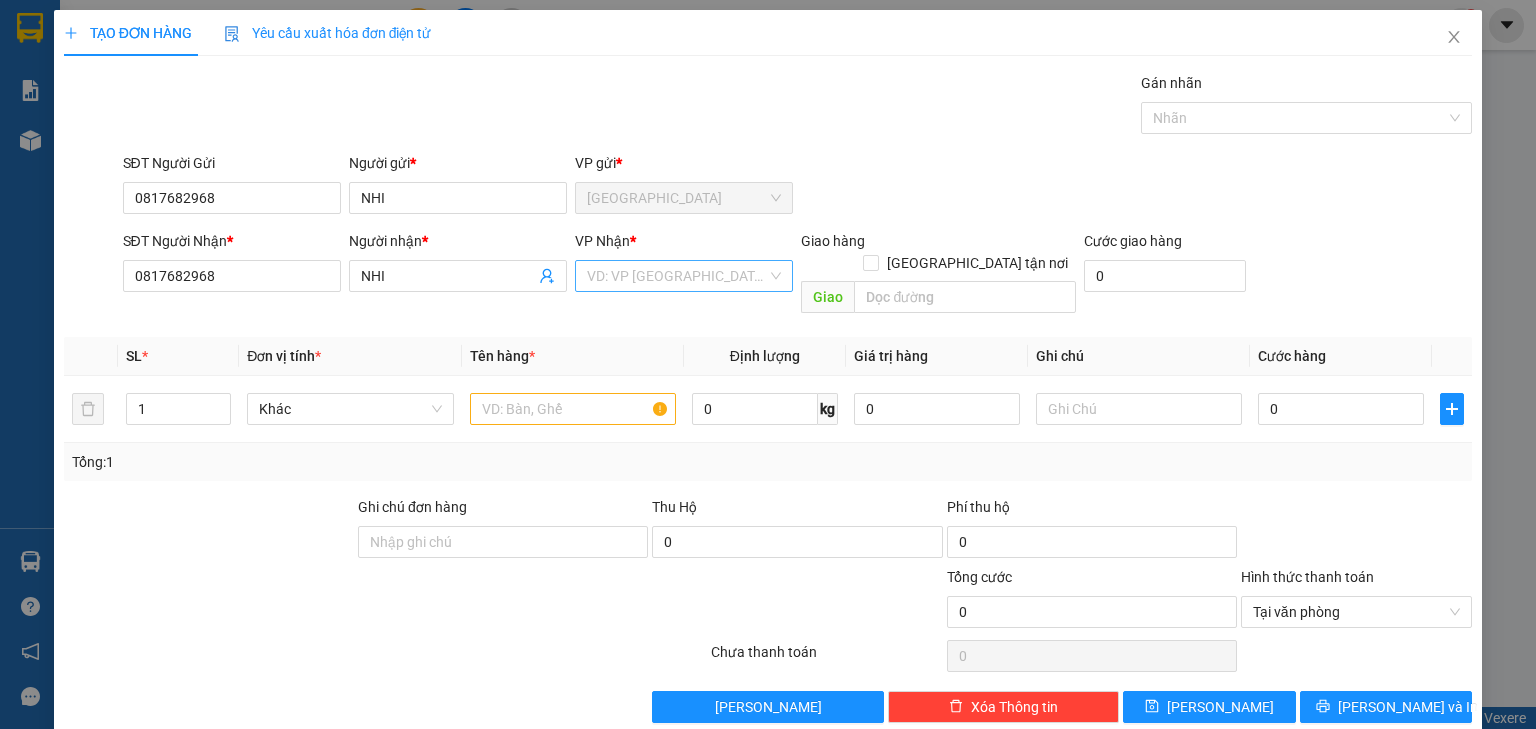 click at bounding box center [677, 276] 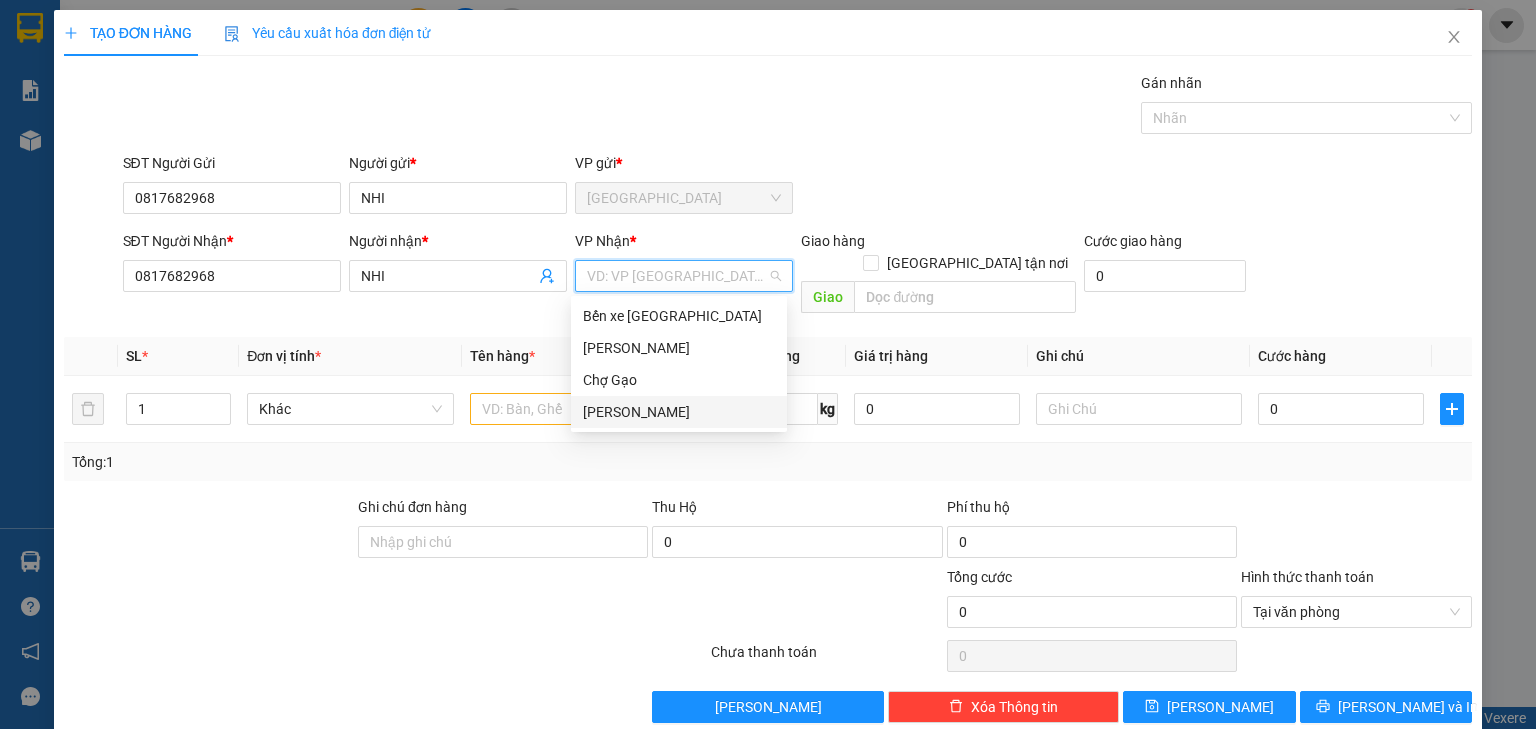 drag, startPoint x: 634, startPoint y: 405, endPoint x: 551, endPoint y: 414, distance: 83.48653 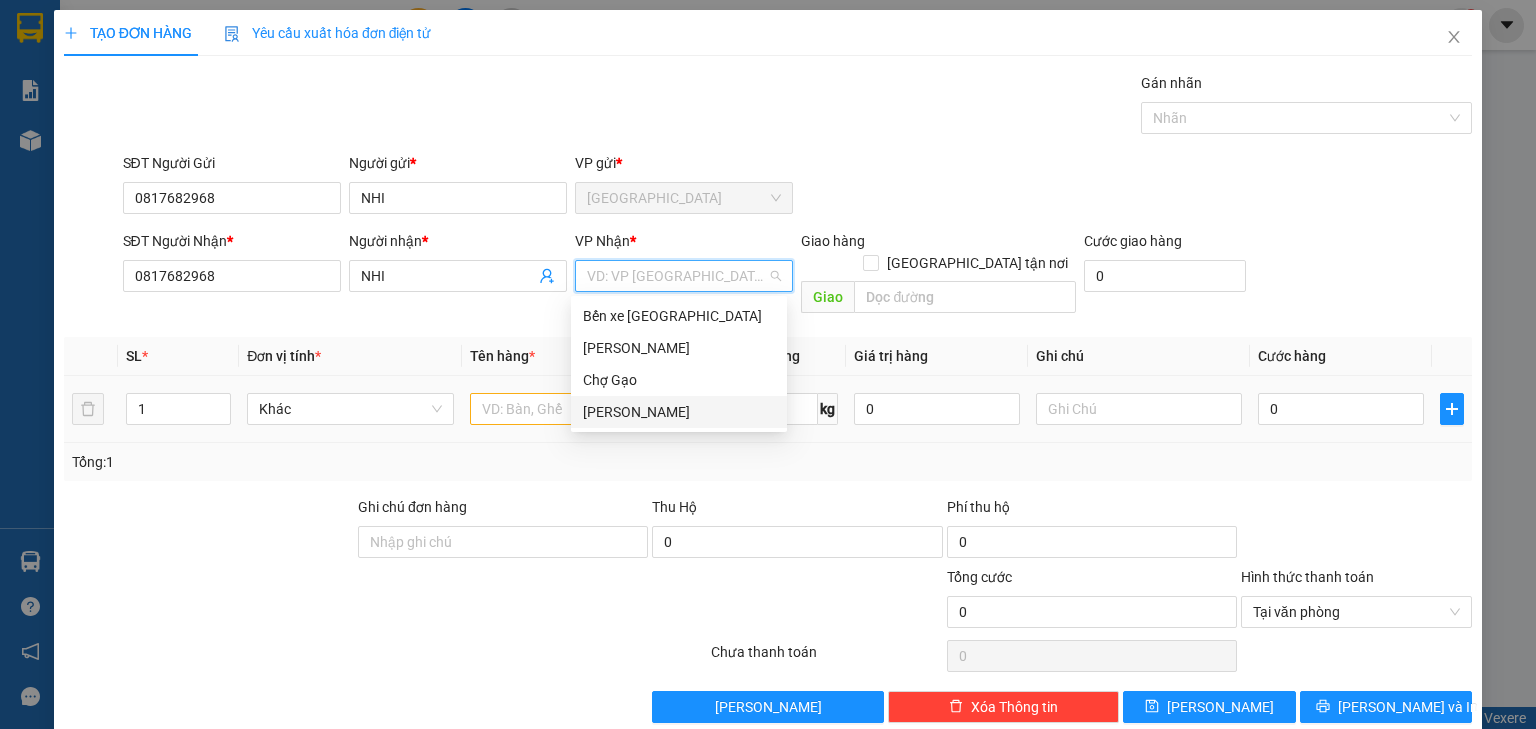 click on "[PERSON_NAME]" at bounding box center (679, 412) 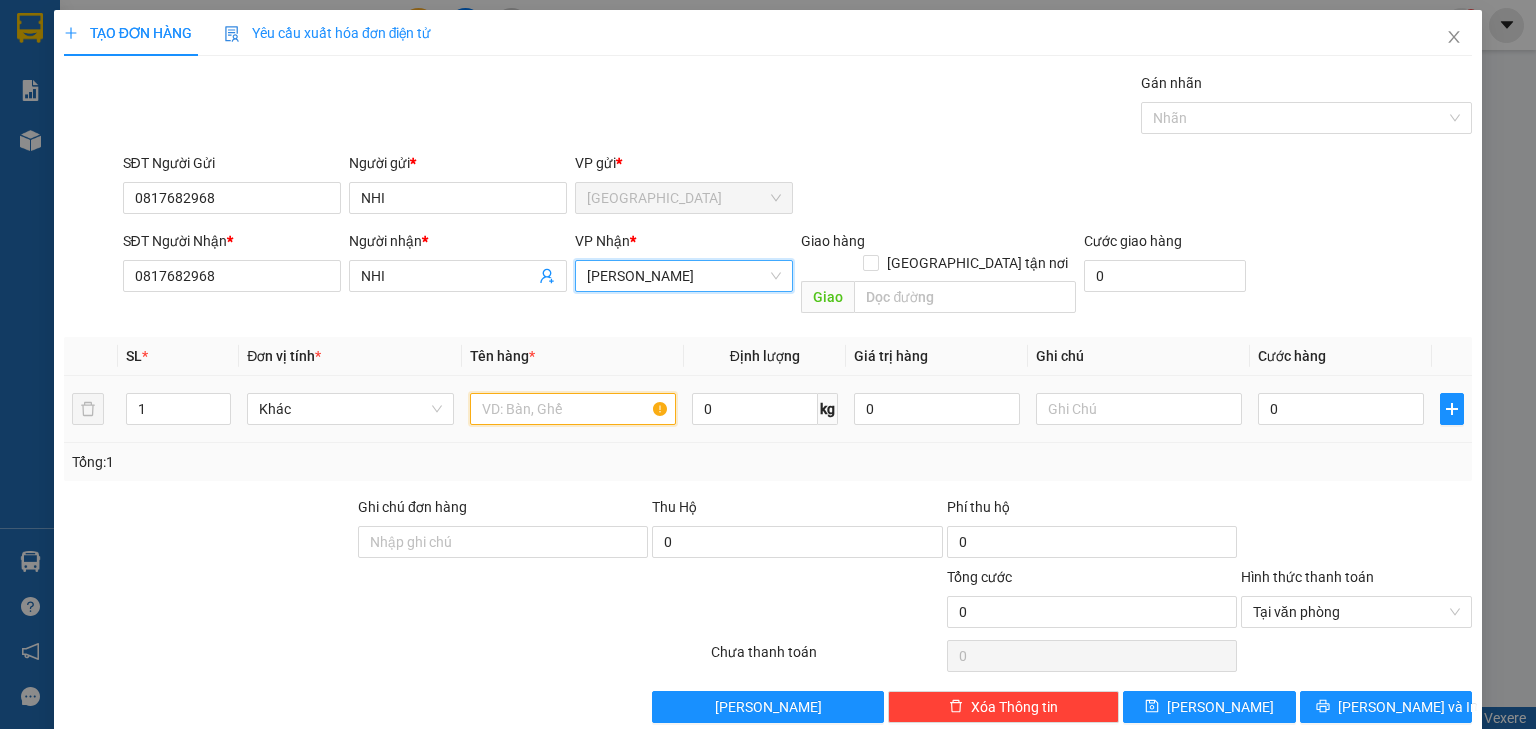 click at bounding box center [573, 409] 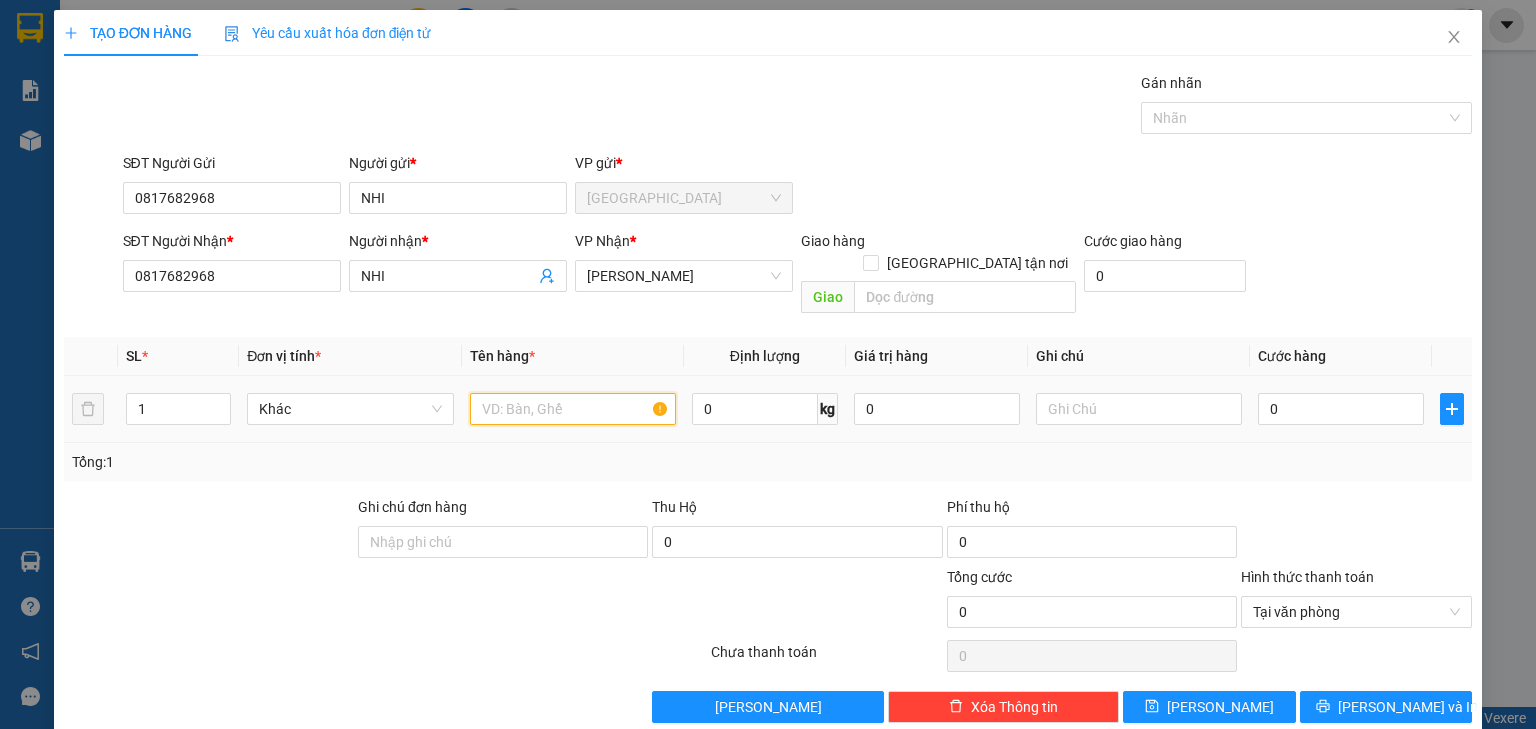 click at bounding box center (573, 409) 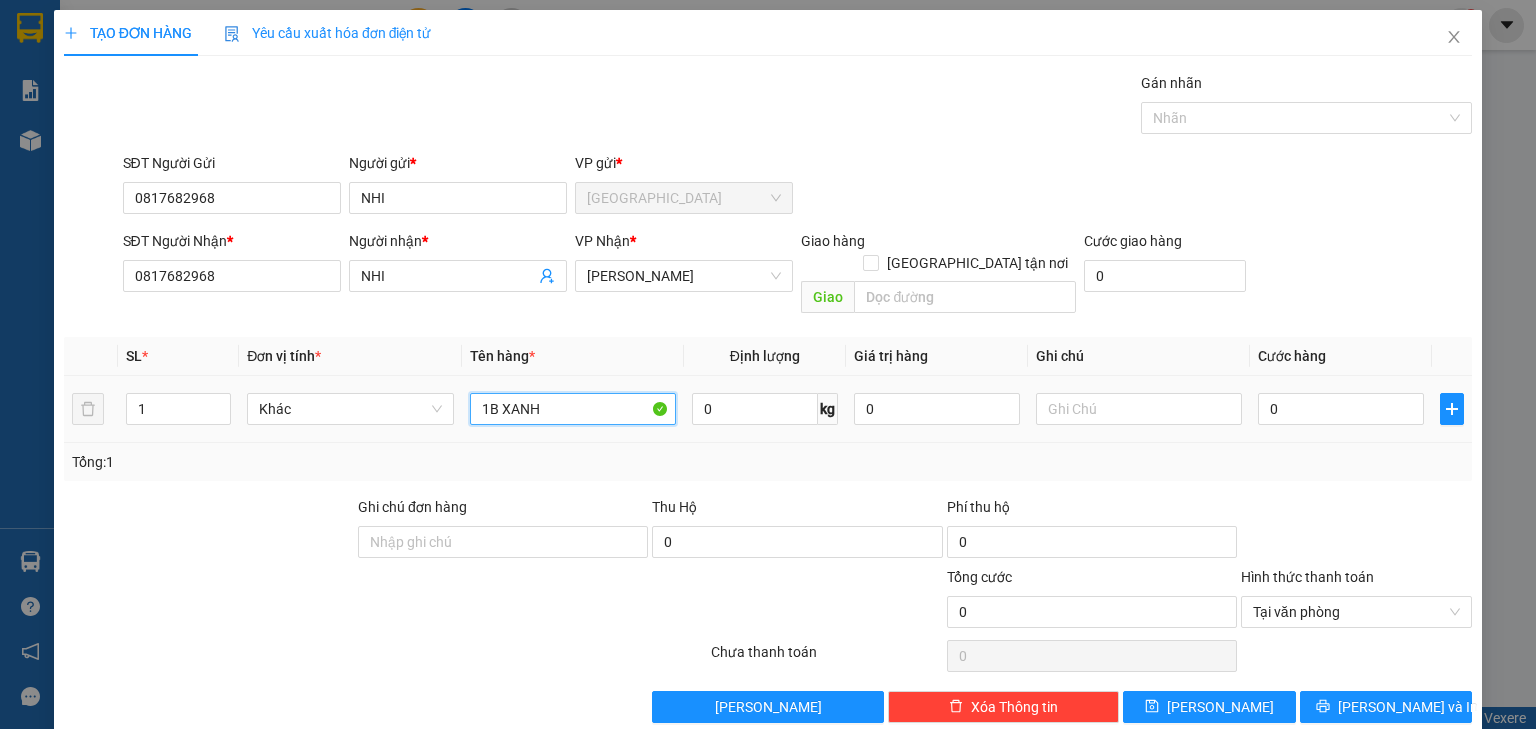 type on "1B XANH" 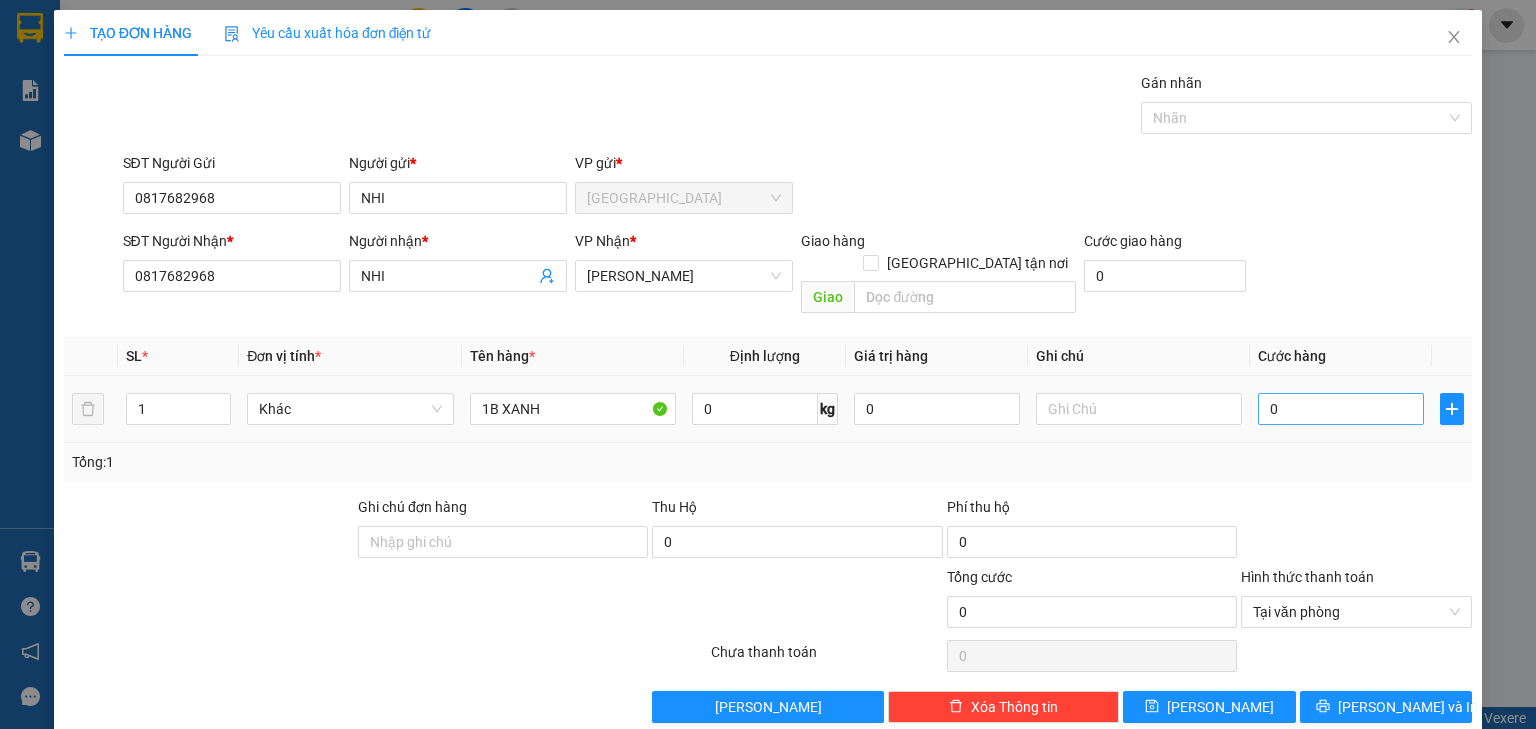 drag, startPoint x: 1308, startPoint y: 369, endPoint x: 1308, endPoint y: 383, distance: 14 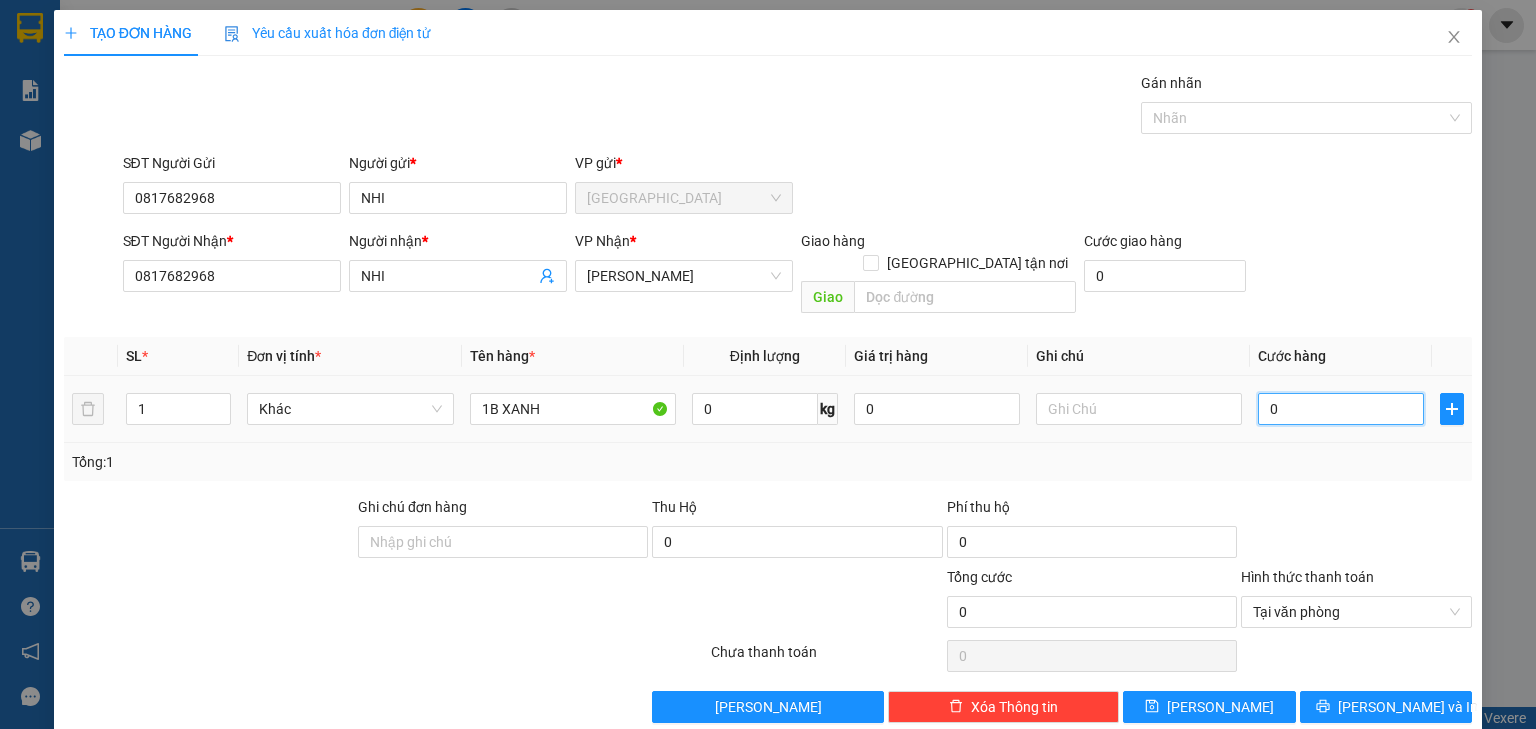 click on "0" at bounding box center (1341, 409) 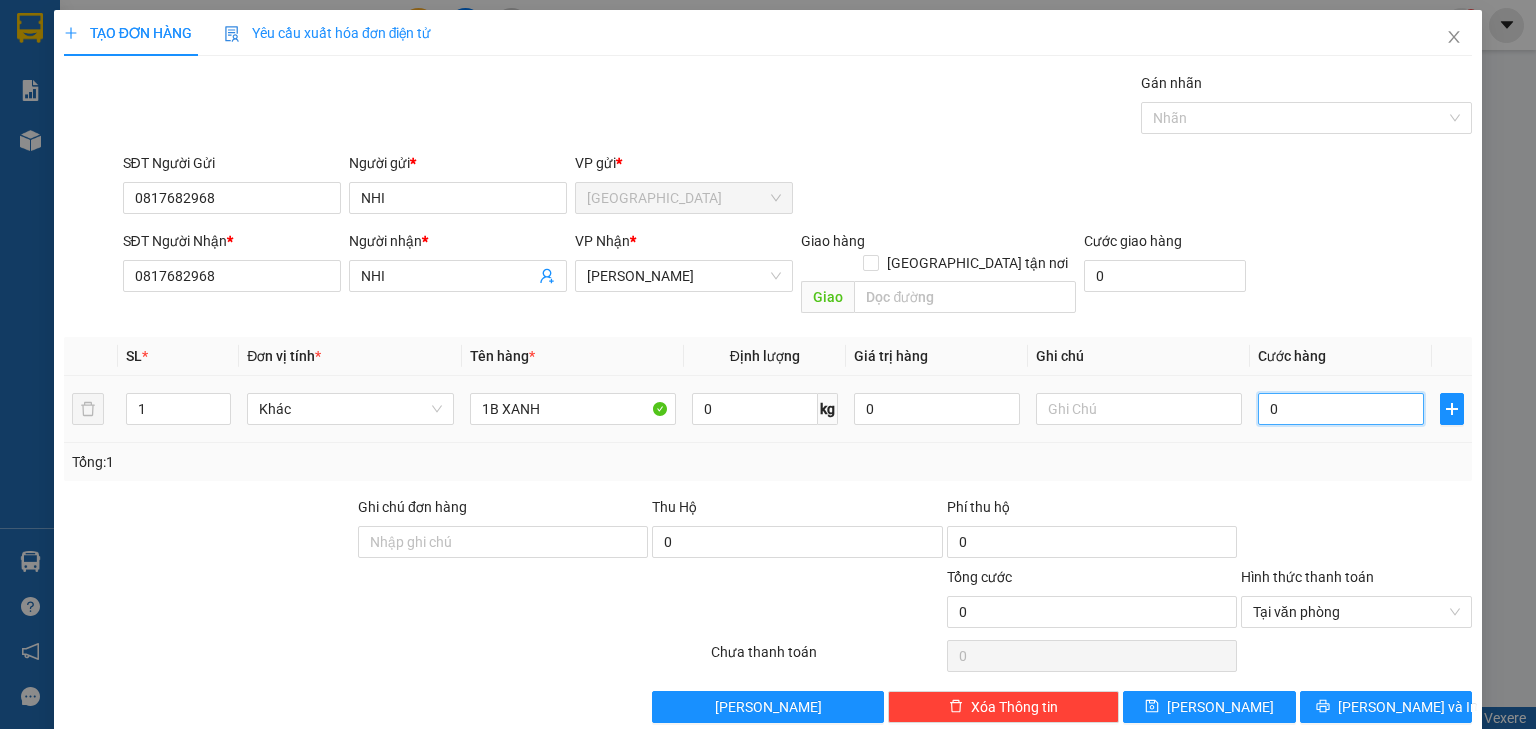 click on "0" at bounding box center [1341, 409] 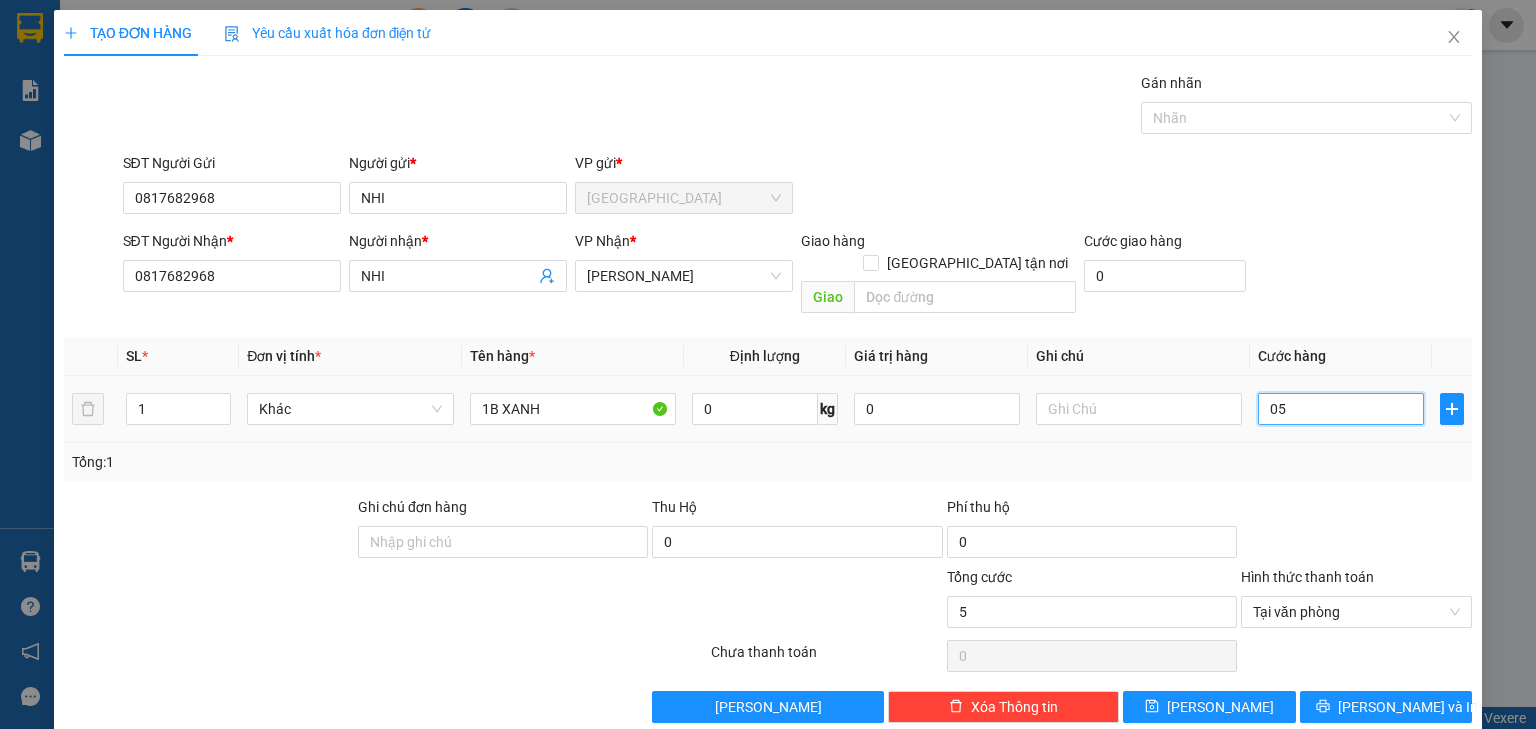type on "050" 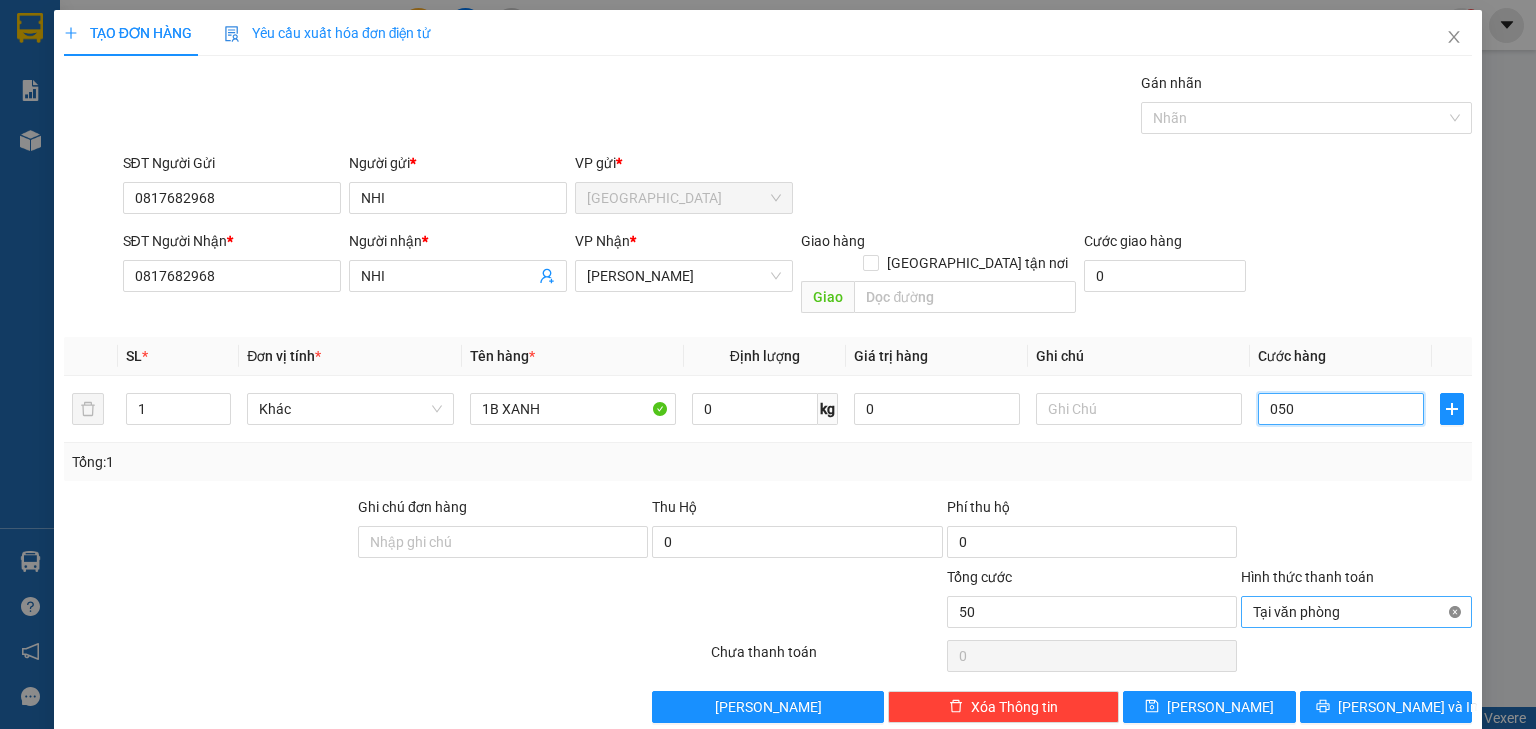 type on "50" 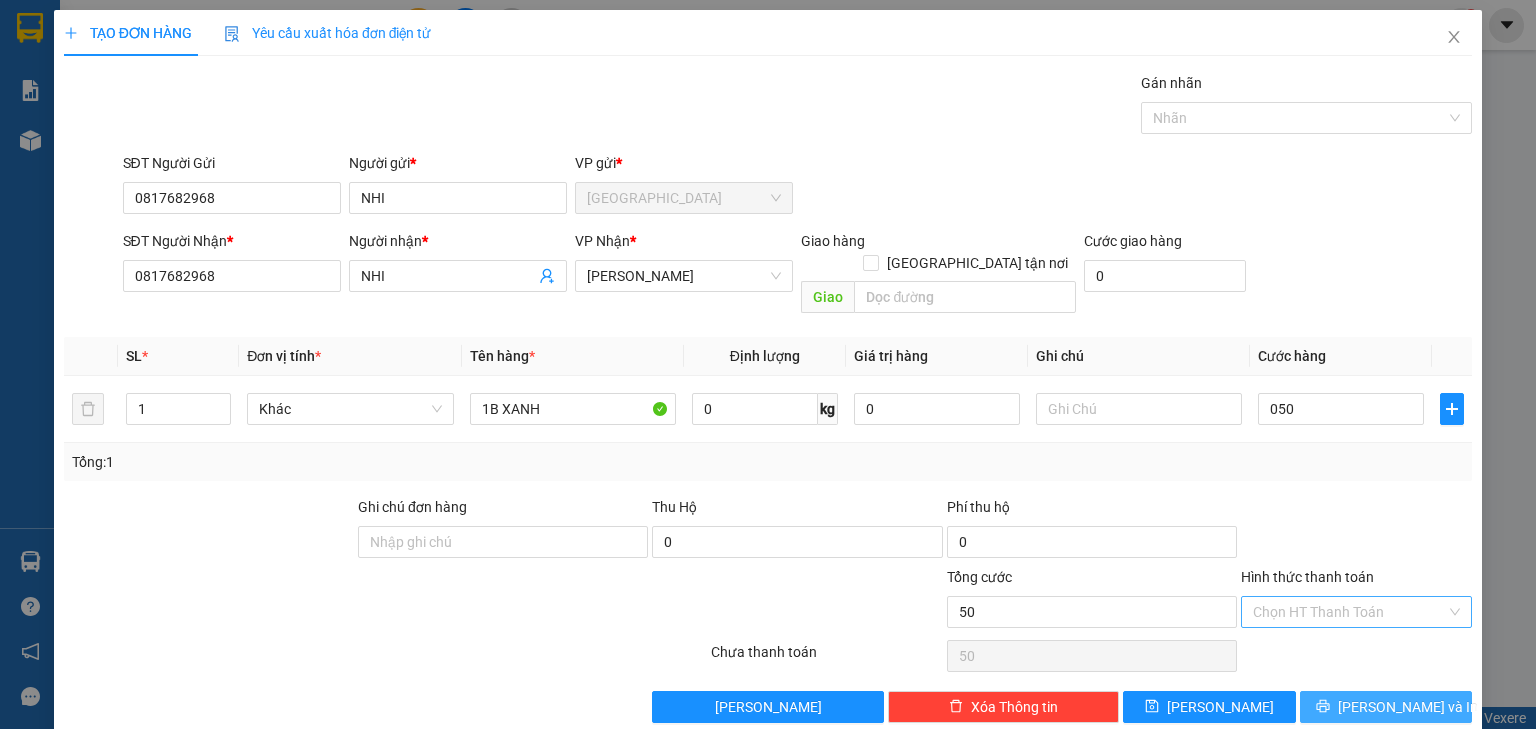 type on "50.000" 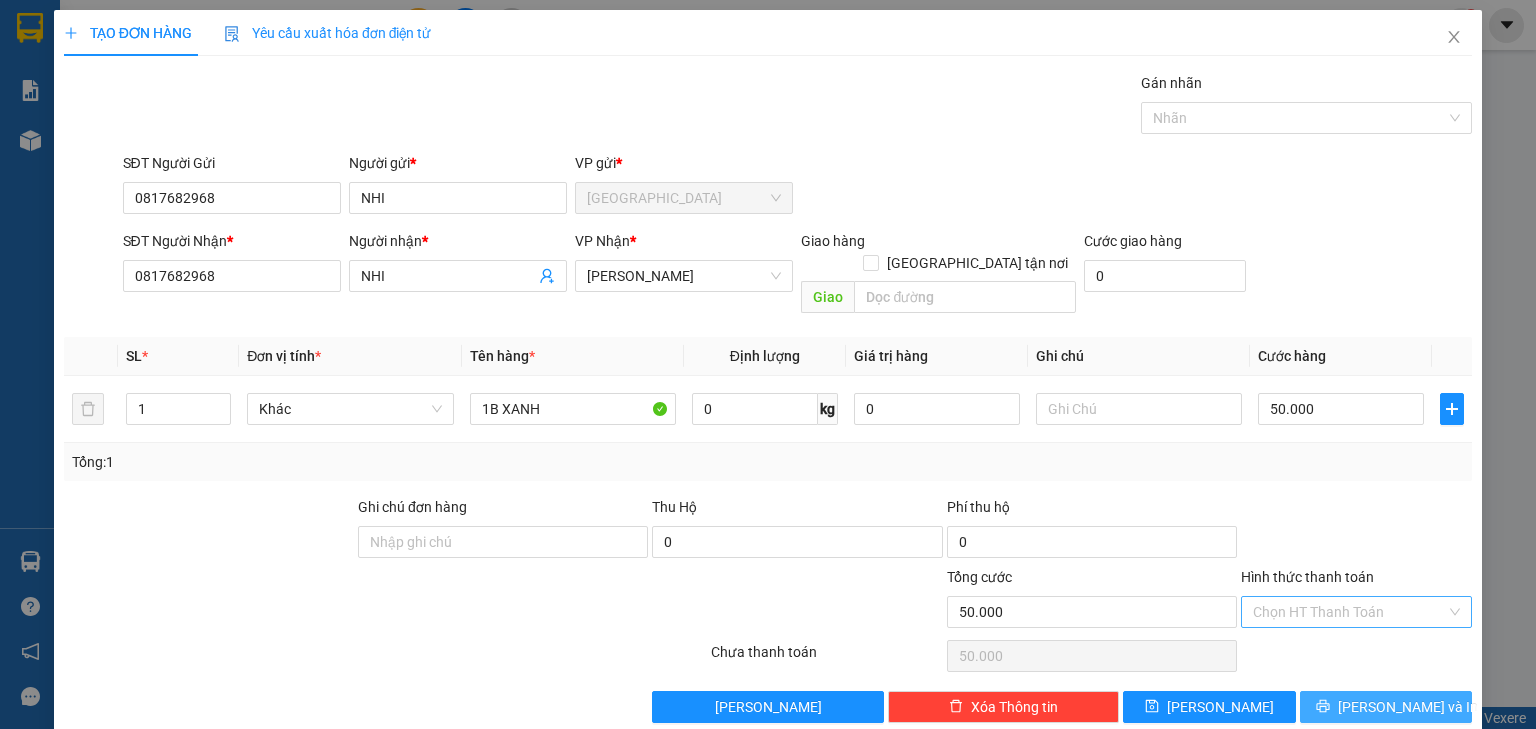 click on "[PERSON_NAME] và In" at bounding box center [1386, 707] 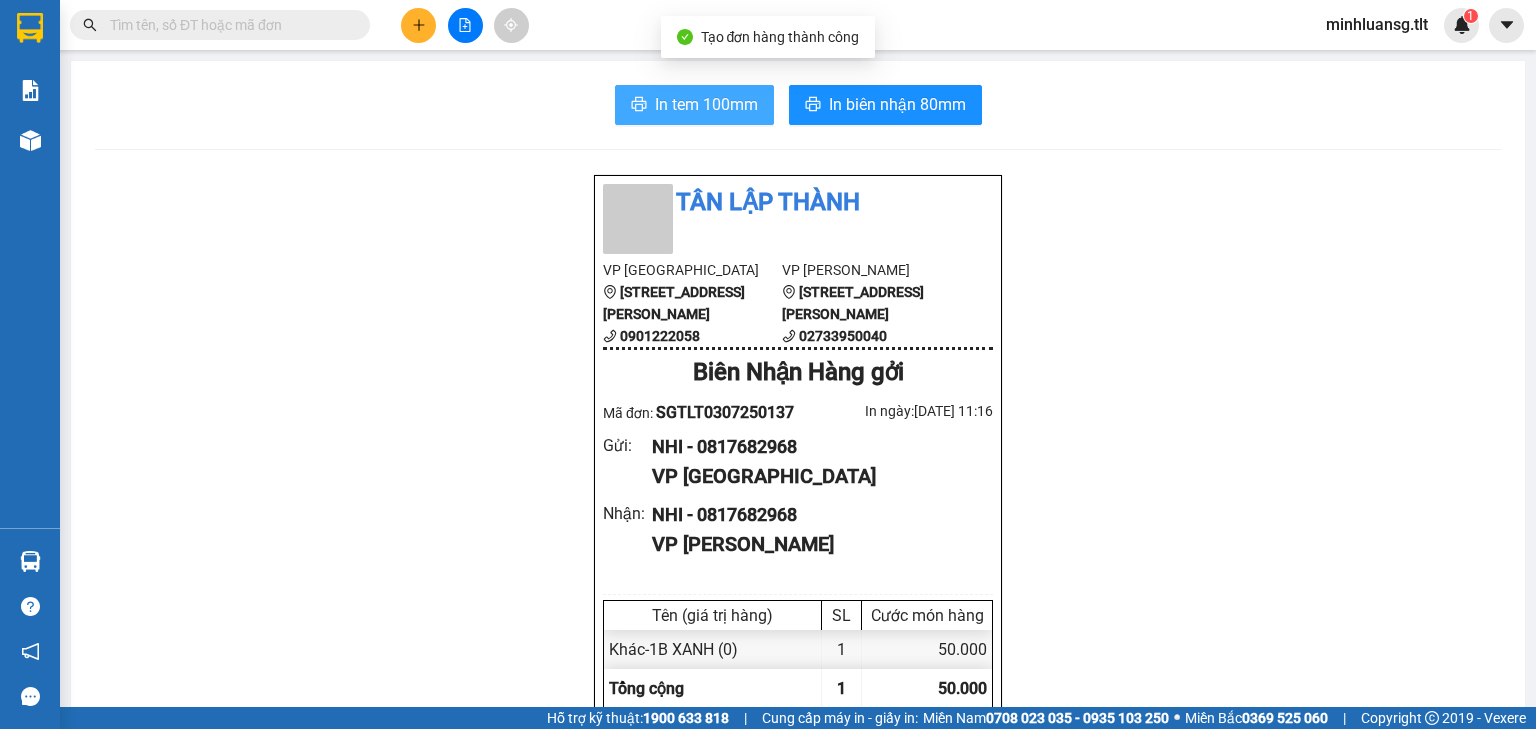 click on "In tem 100mm" at bounding box center (694, 105) 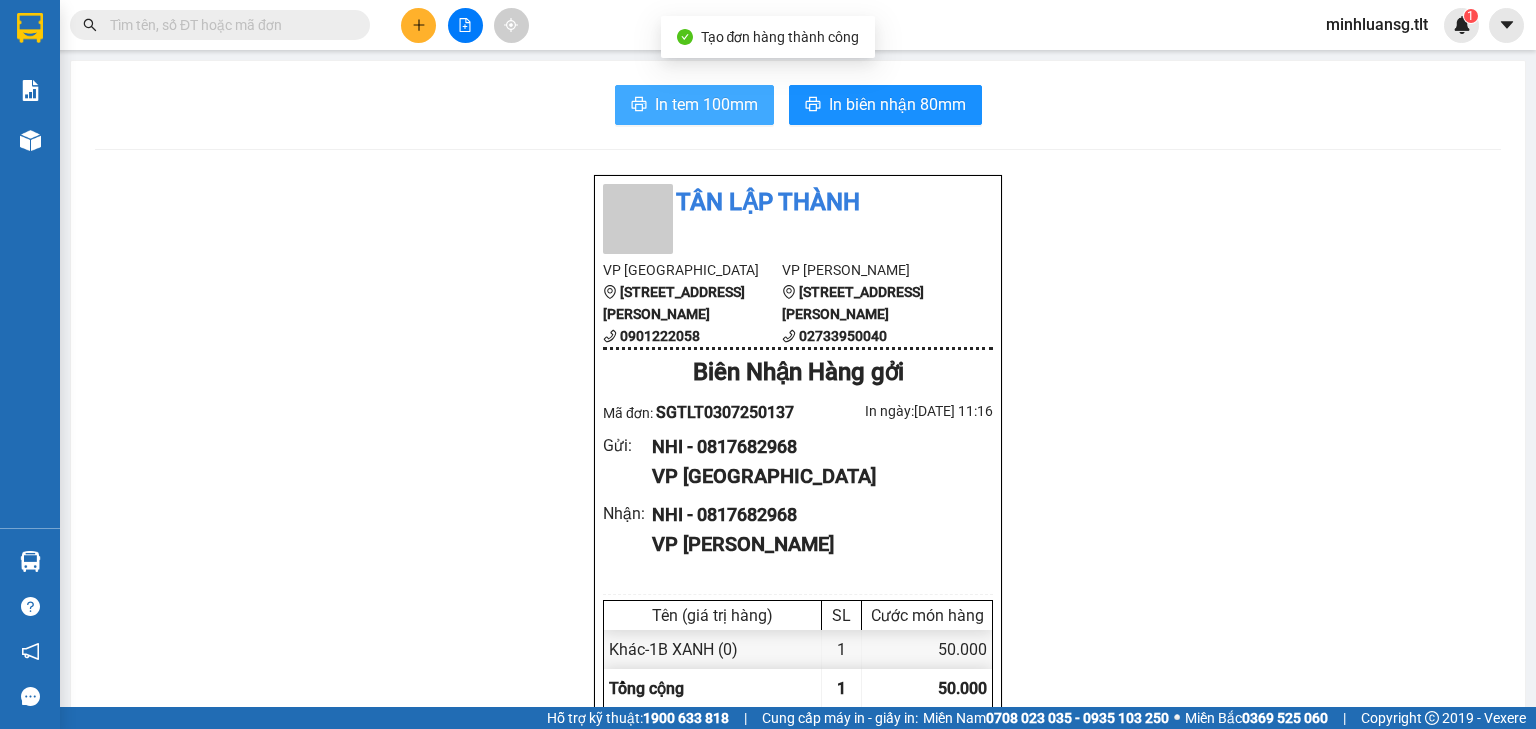 scroll, scrollTop: 0, scrollLeft: 0, axis: both 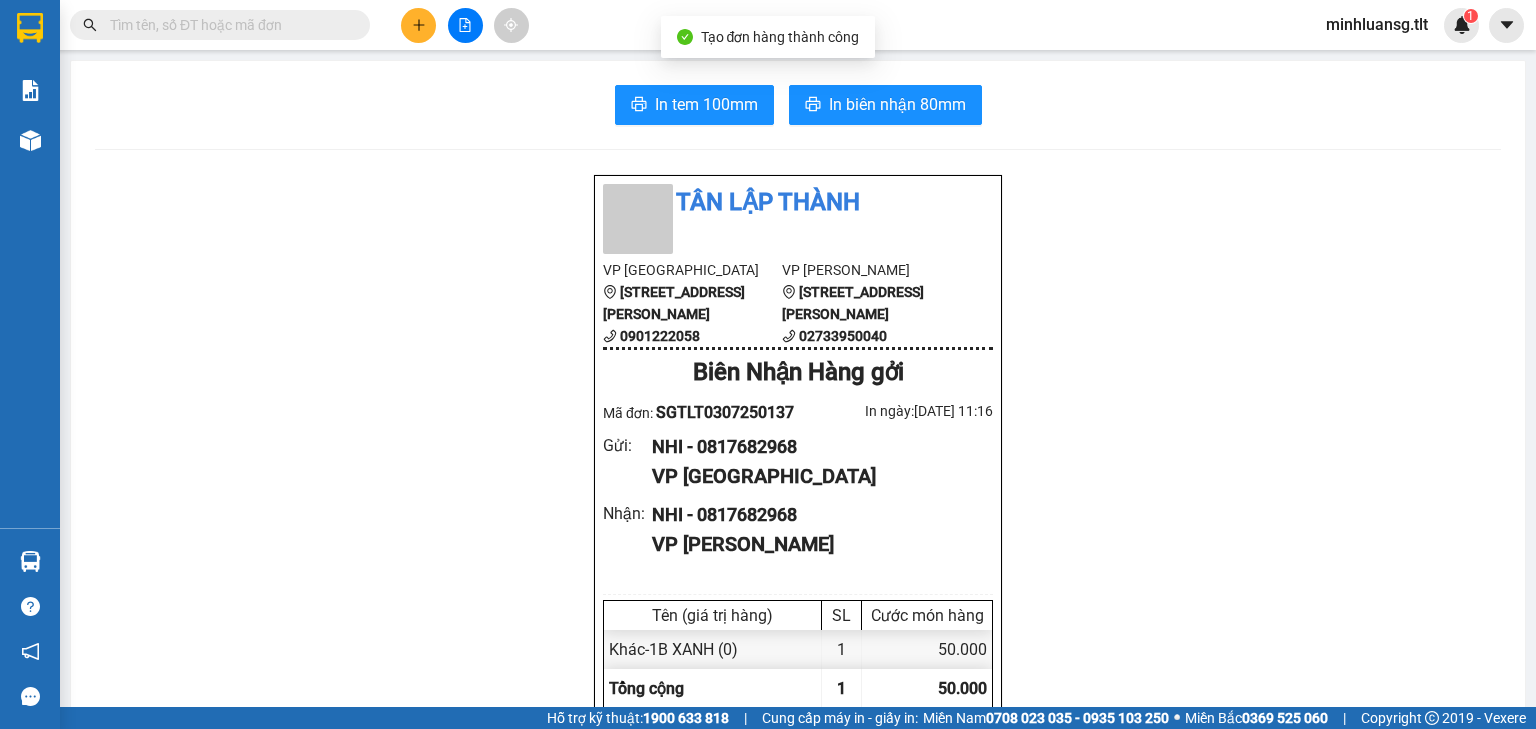 click on "Tân Lập Thành VP Sài Gòn   84 Hùng Vương, P9 , Quận 5   0901222058 VP Nguyễn Văn Nguyễn   2/12 Nguyễn Văn Nguyễn, F8,Tp Mỹ Tho    02733950040 Biên Nhận Hàng gởi Mã đơn:   SGTLT0307250137 In ngày:  03/07/2025   11:16 Gửi :   NHI - 0817682968 VP Sài Gòn Nhận :   NHI - 0817682968 VP Nguyễn Văn Nguyễn Tên (giá trị hàng) SL Cước món hàng Khác - 1B XANH   (0) 1 50.000 Tổng cộng 1 50.000 Loading... Chưa Thu : 50.000 VND Tổng phải thu : 50.000 VND Quy định nhận/gửi hàng : Hàng hóa quá 7 ngày, nhà xe không chịu trách nhiệm hư hao, thất lạc. Nhà xe không bồi thường khi vận chuyển hàng dễ vỡ. Hàng không kê khai giá trị nếu thất lạc nhà xe chỉ bồi thường tối đa 10 lần cước vận chuyển. Đối với tiền, quý khách vui lòng mang theo CMND để đối chiếu. Nhà xe không chịu trách nhiệm với hàng niêm phong/hàng quốc cấm. SGTLT0307250137 Sài Gòn NHI    -    NHI" at bounding box center (798, 914) 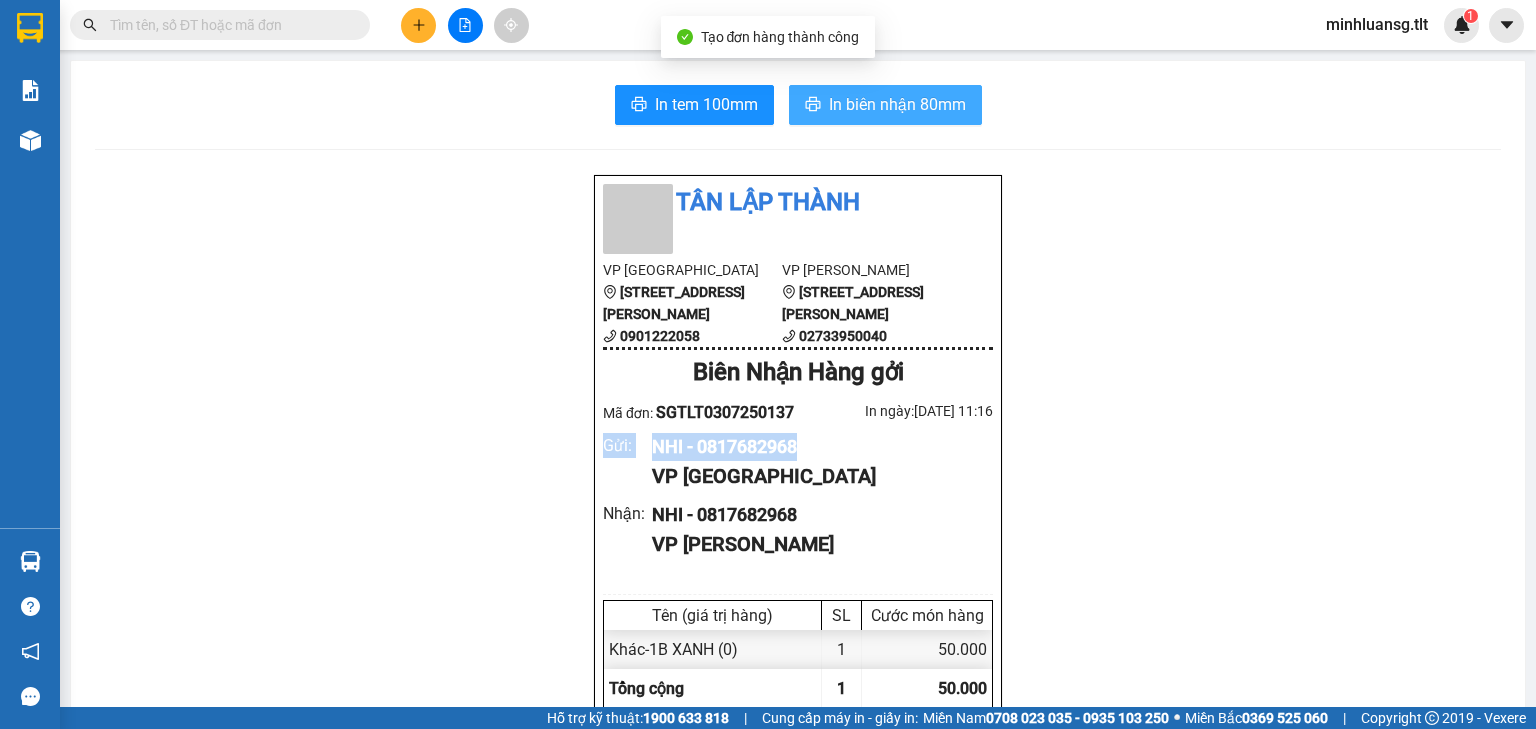 click on "In biên nhận 80mm" at bounding box center (897, 104) 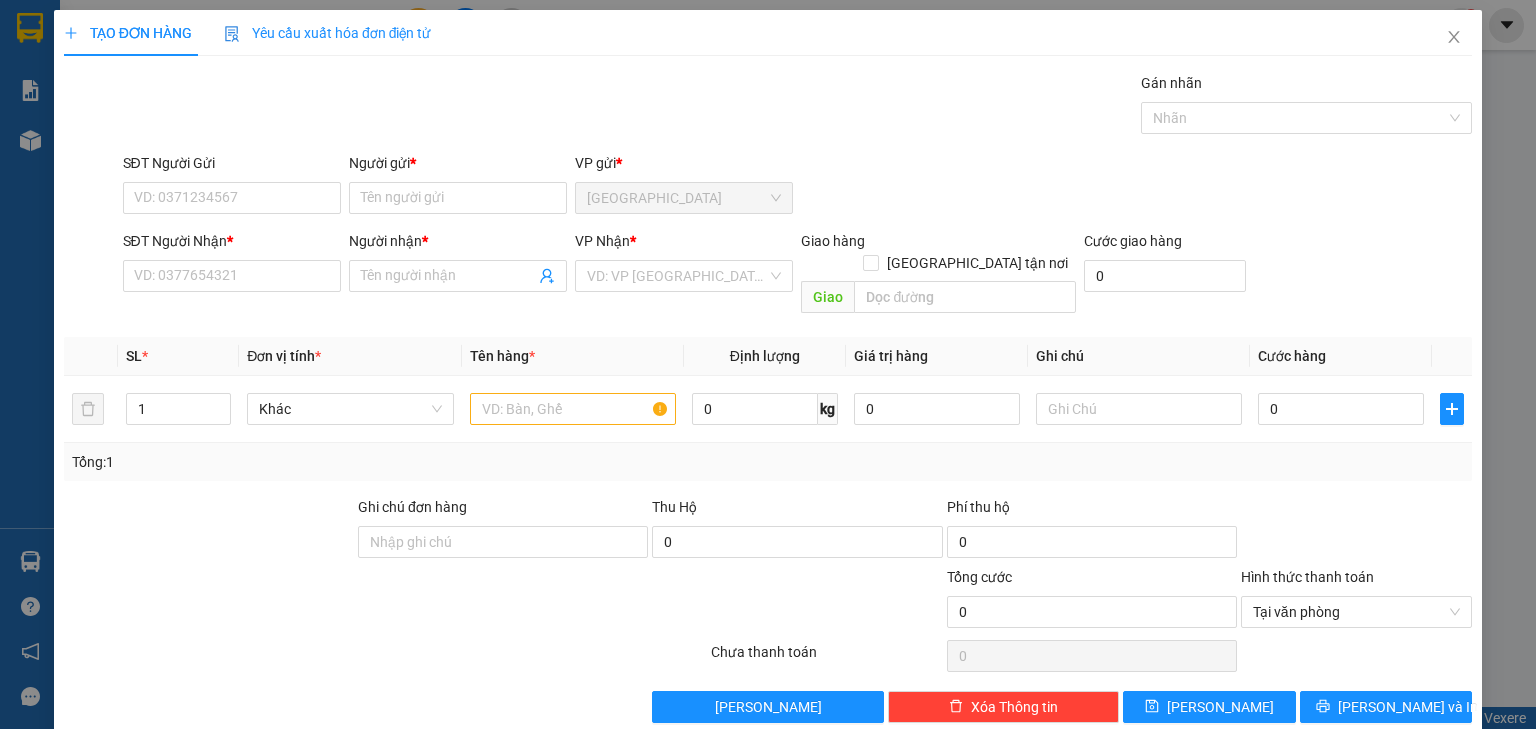 scroll, scrollTop: 0, scrollLeft: 0, axis: both 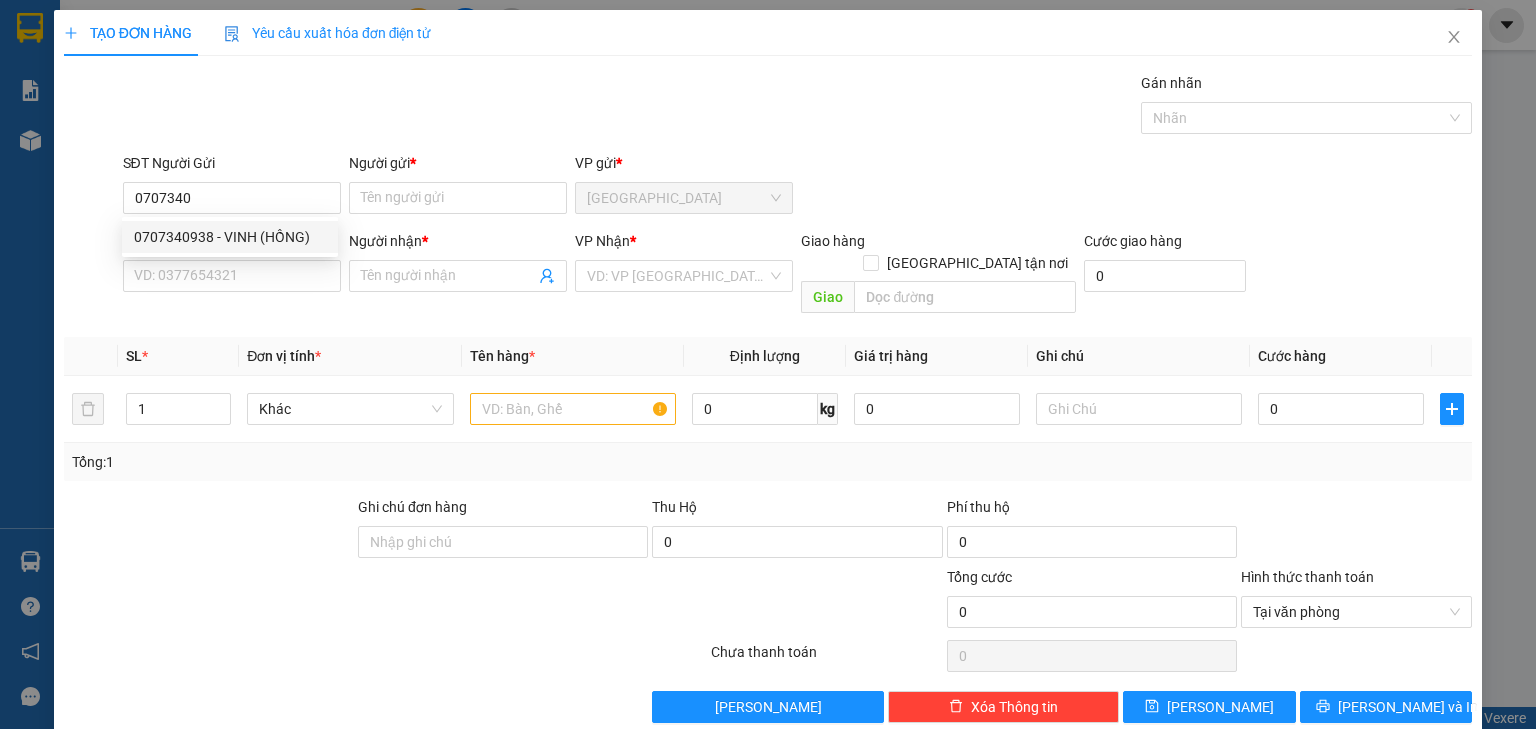 click on "0707340938 - VINH (HỒNG)" at bounding box center [230, 237] 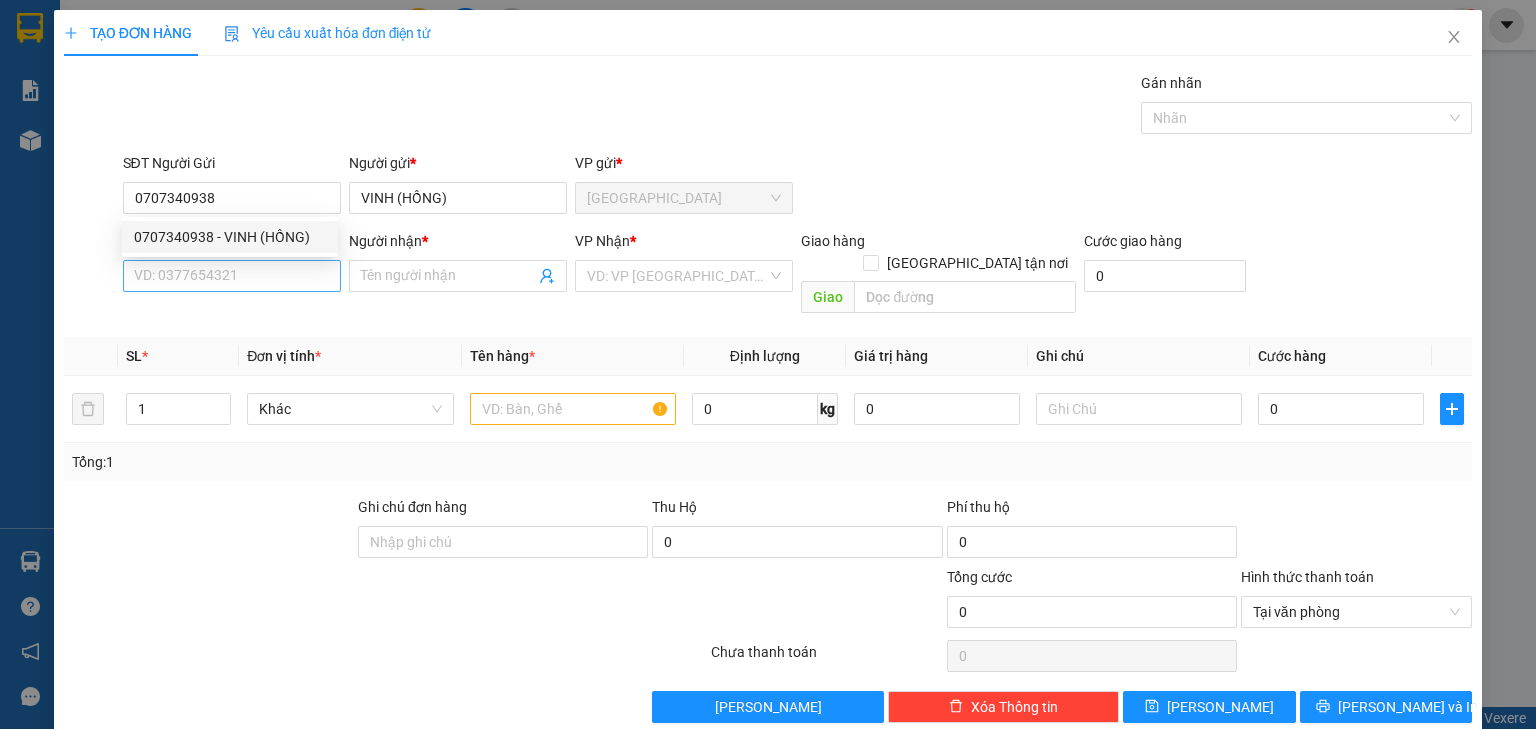 type on "0707340938" 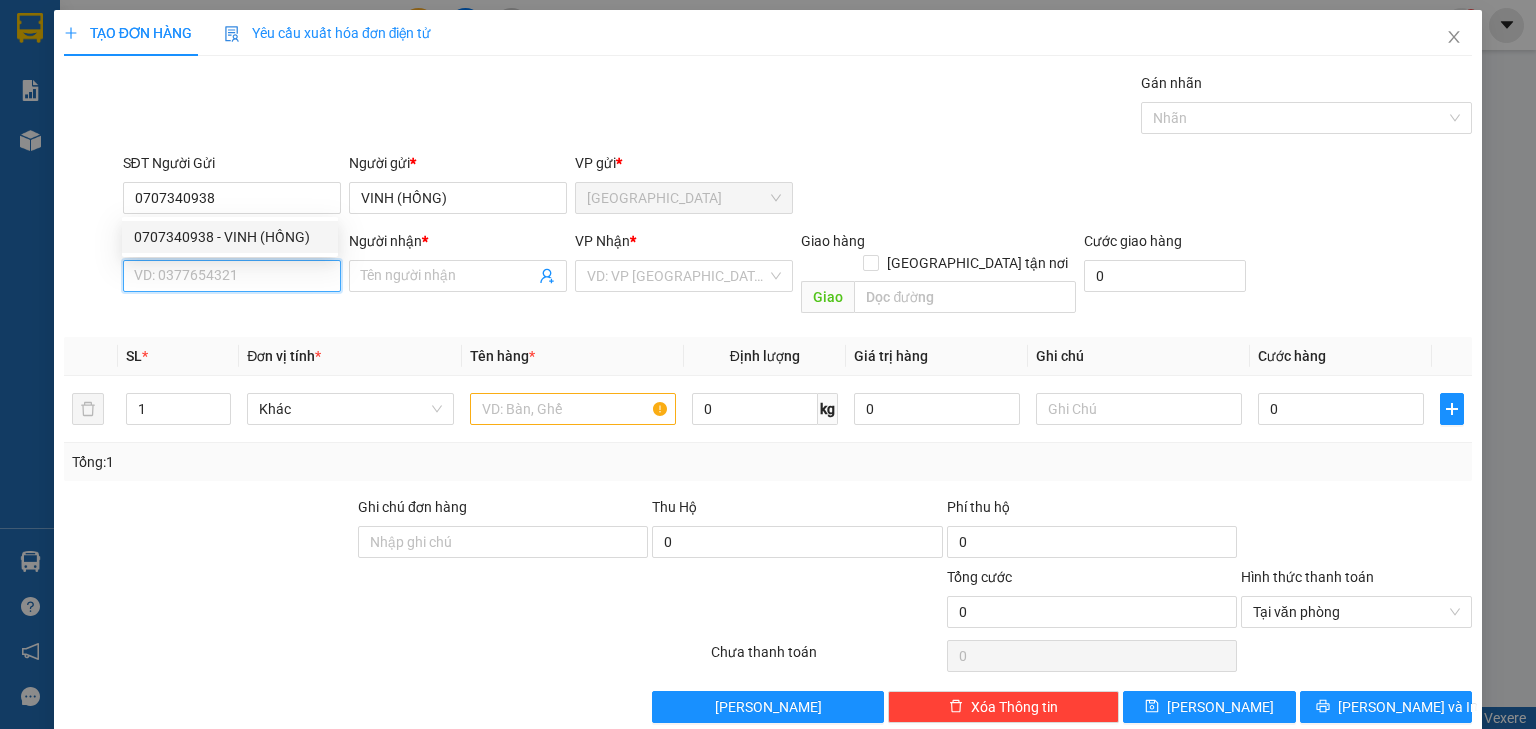 click on "SĐT Người Nhận  *" at bounding box center [232, 276] 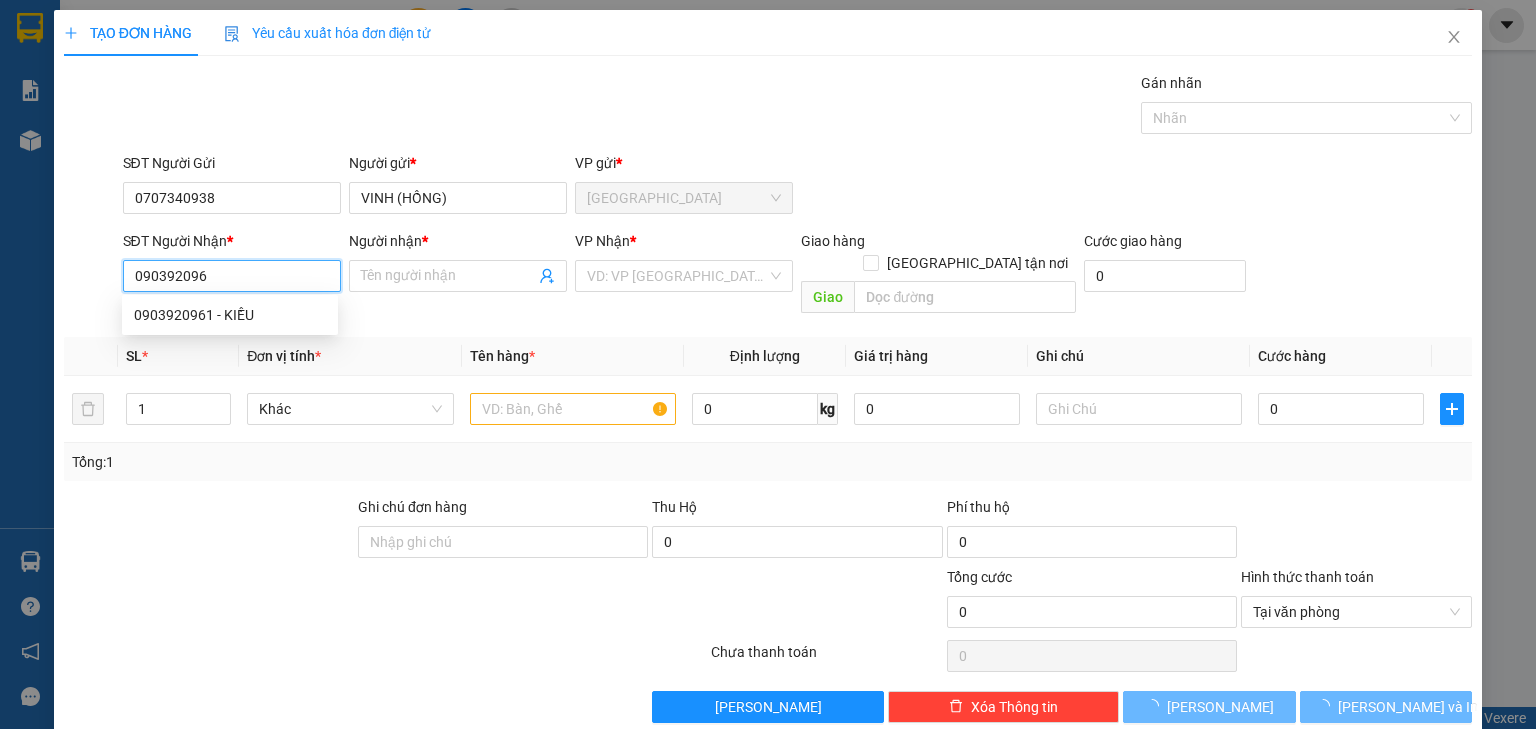 type on "0903920961" 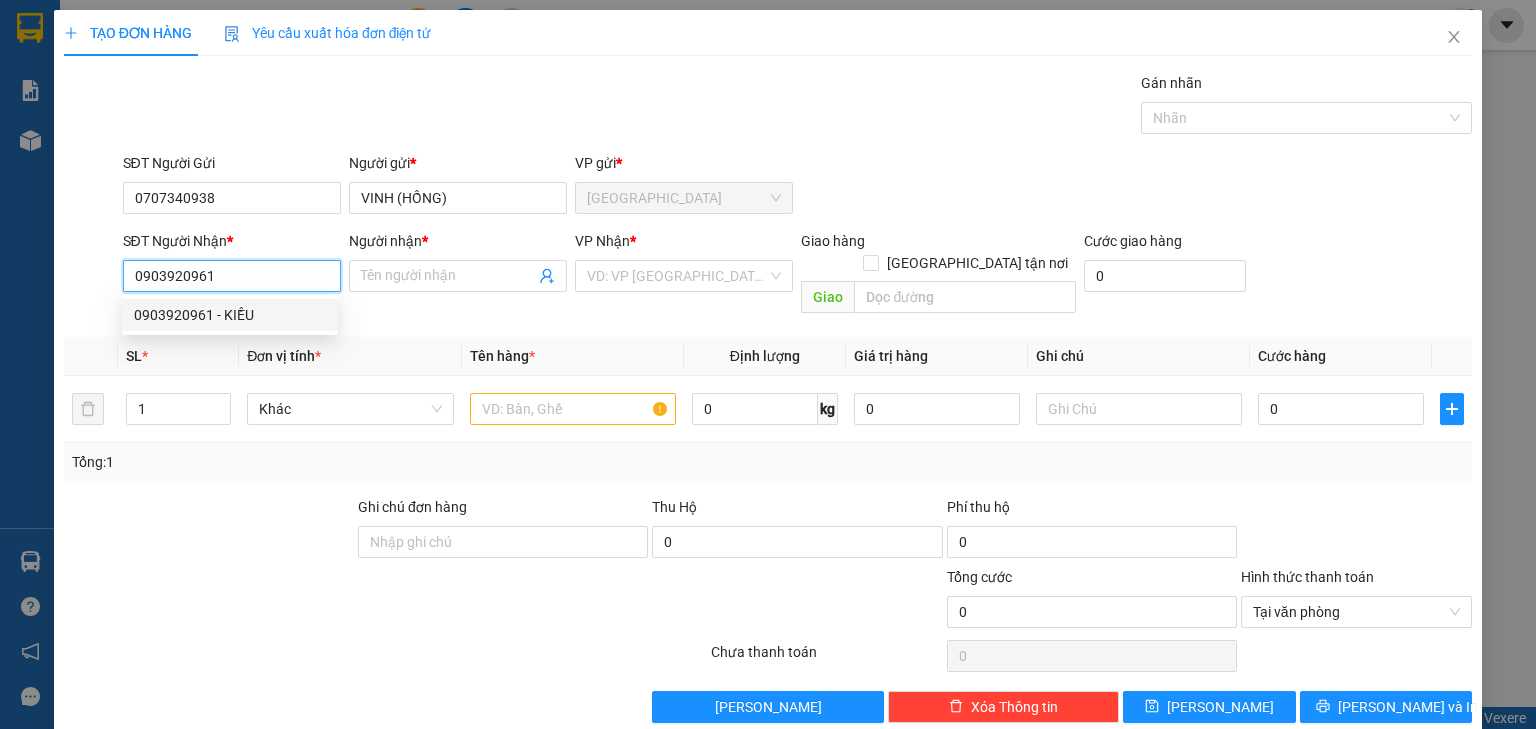 click on "0903920961 - KIỀU" at bounding box center (230, 315) 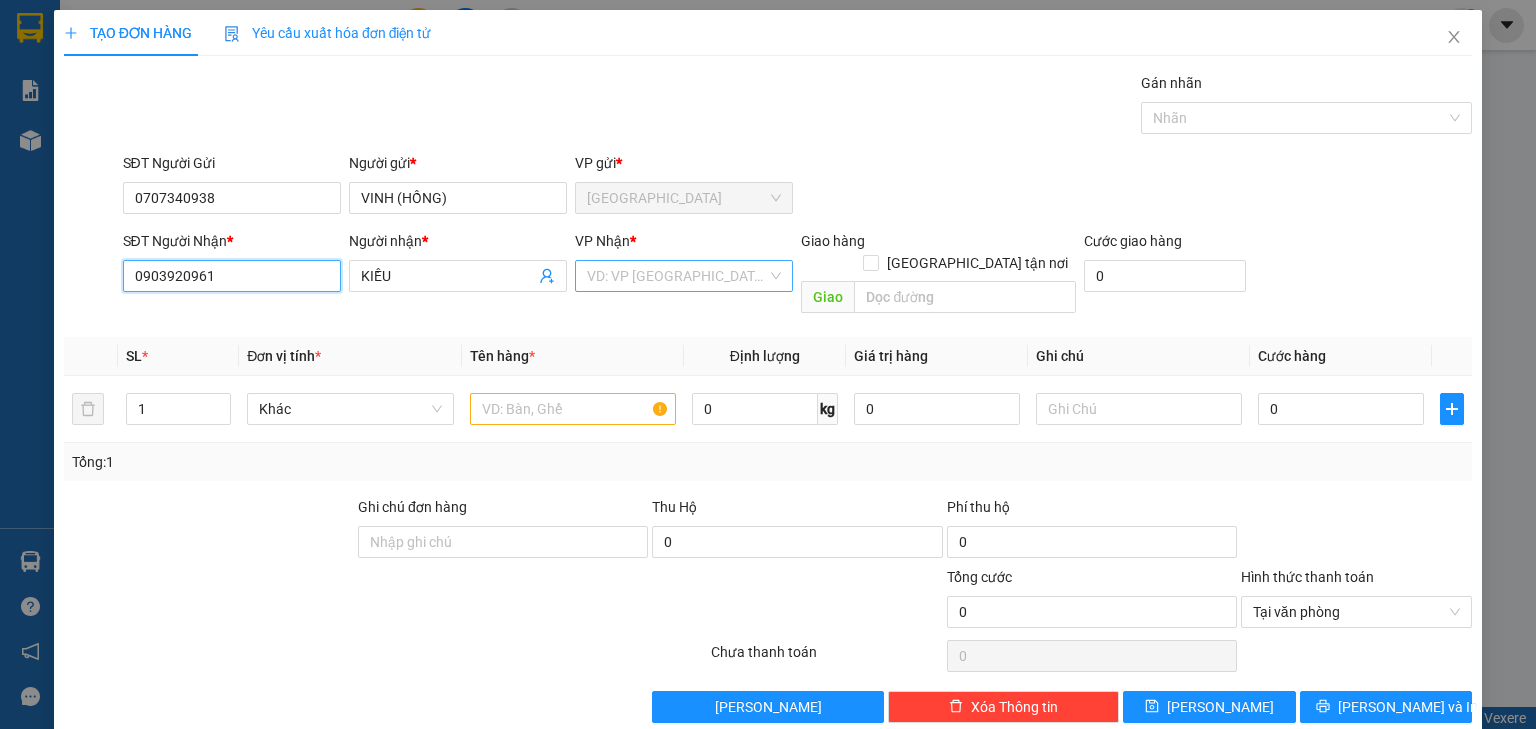 type on "0903920961" 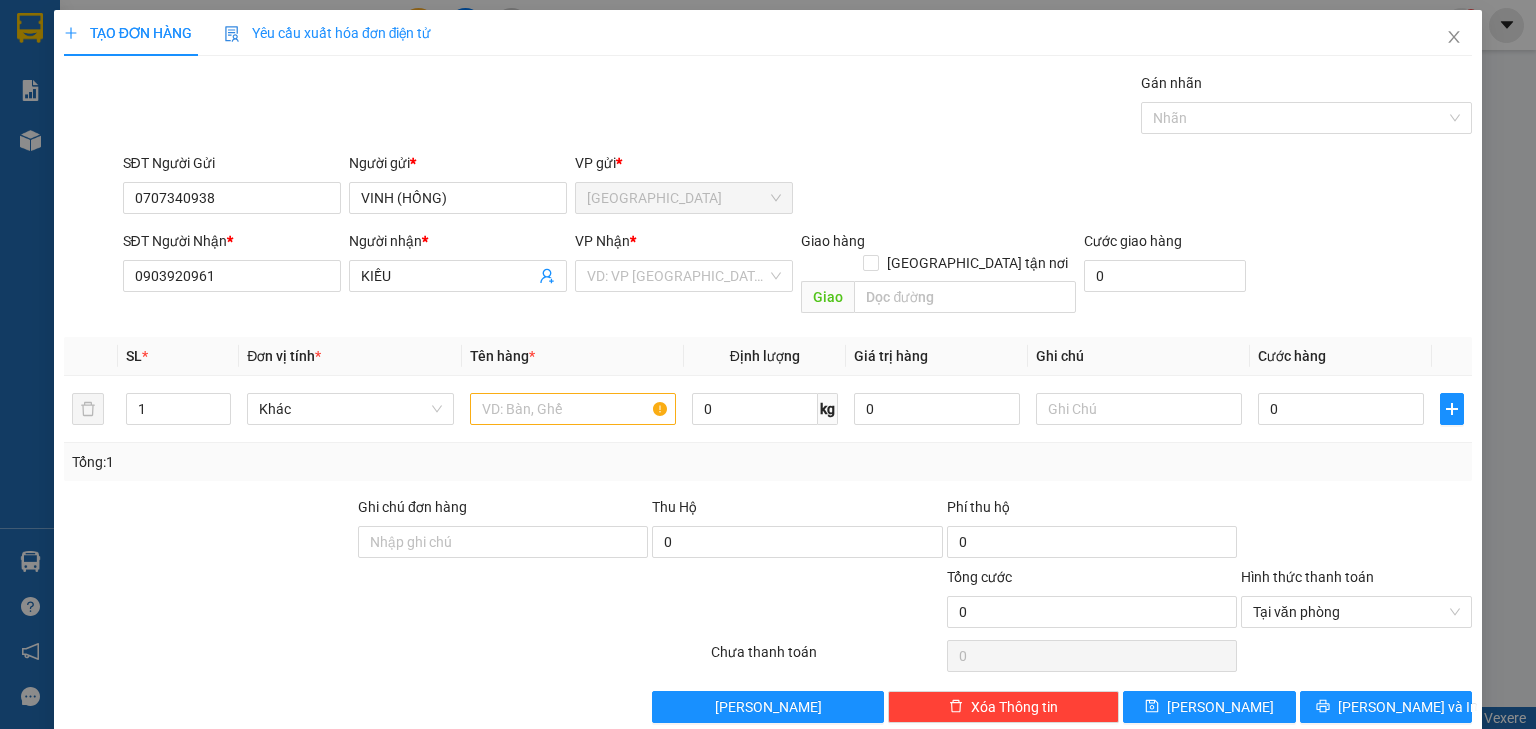 drag, startPoint x: 631, startPoint y: 272, endPoint x: 612, endPoint y: 292, distance: 27.58623 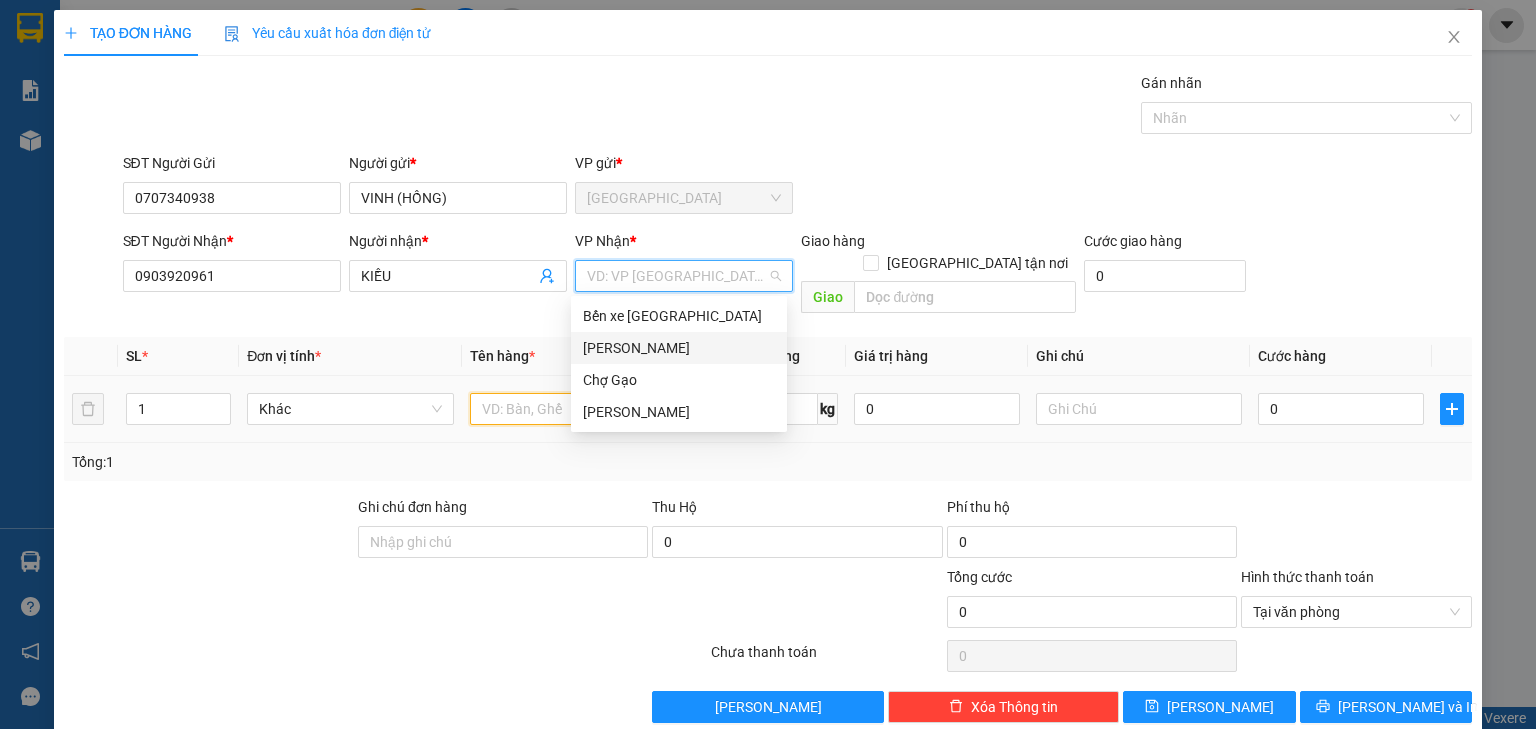 click at bounding box center (573, 409) 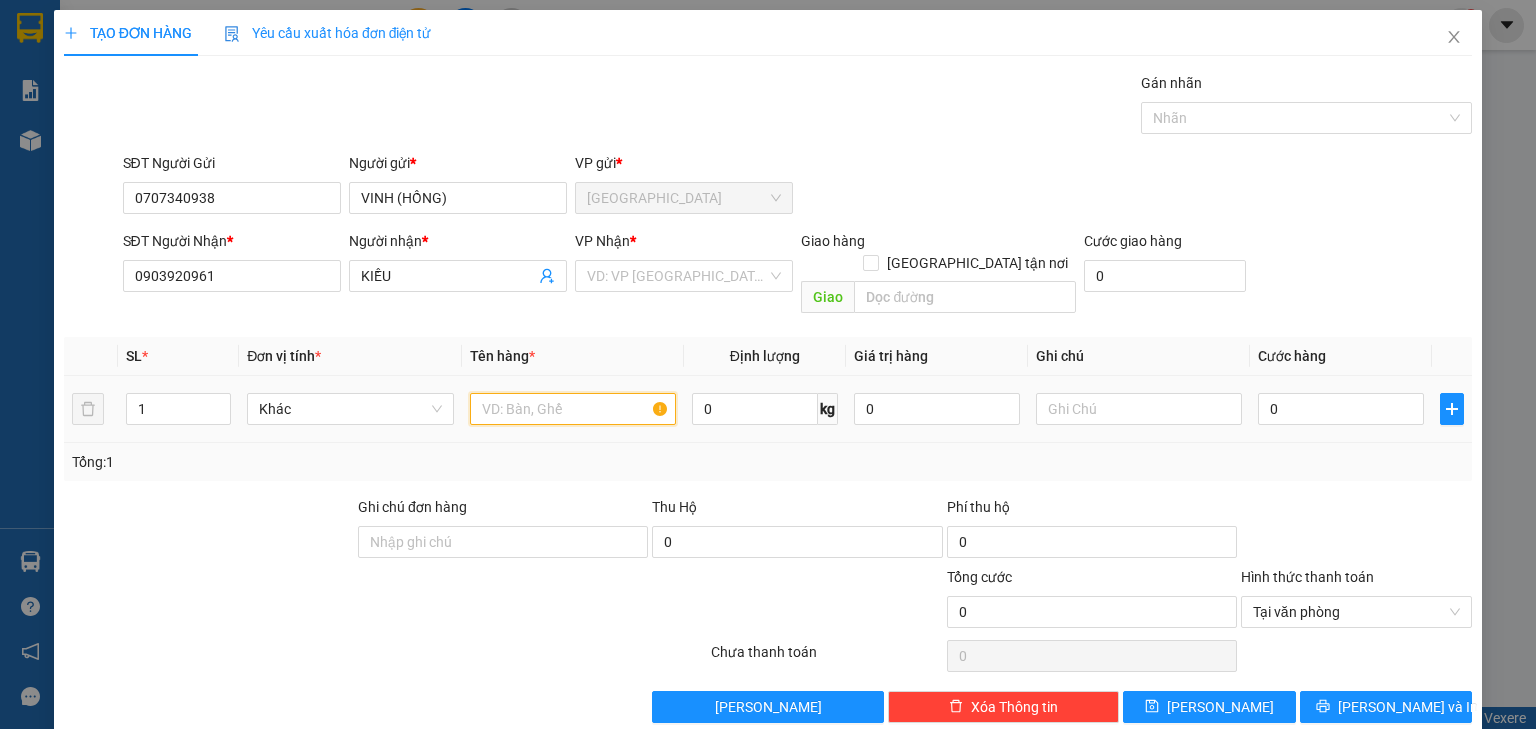 click at bounding box center [573, 409] 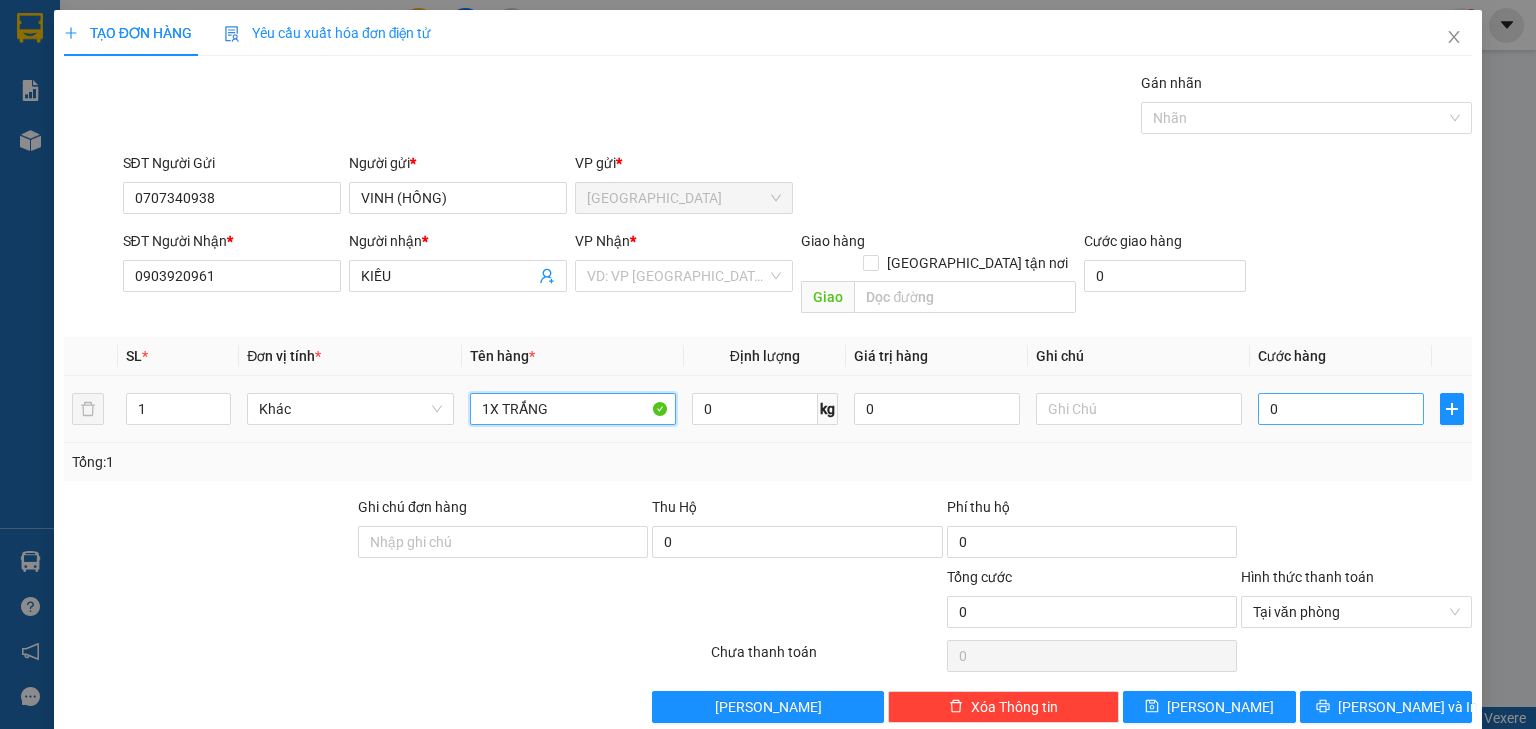 type on "1X TRẮNG" 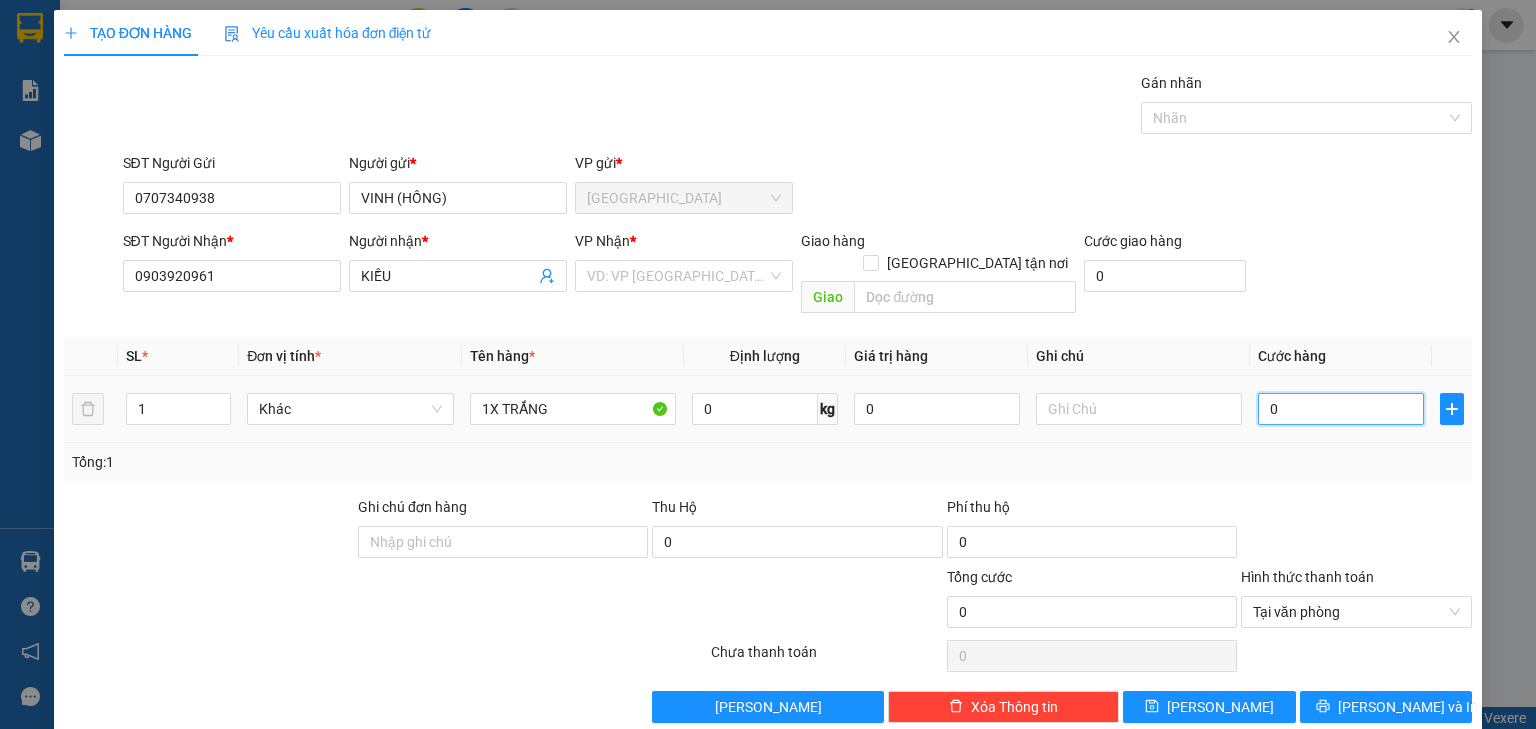 type on "02" 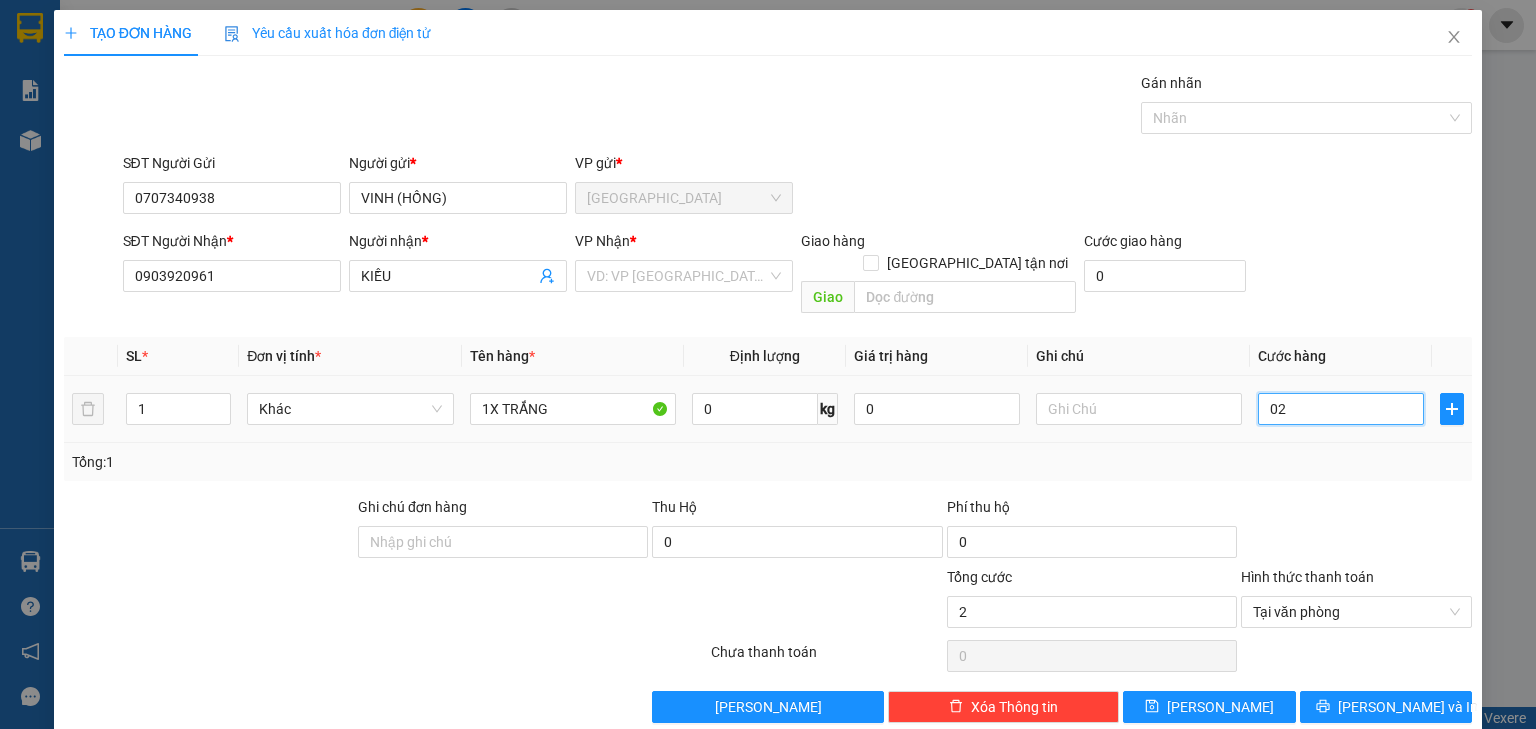 type on "025" 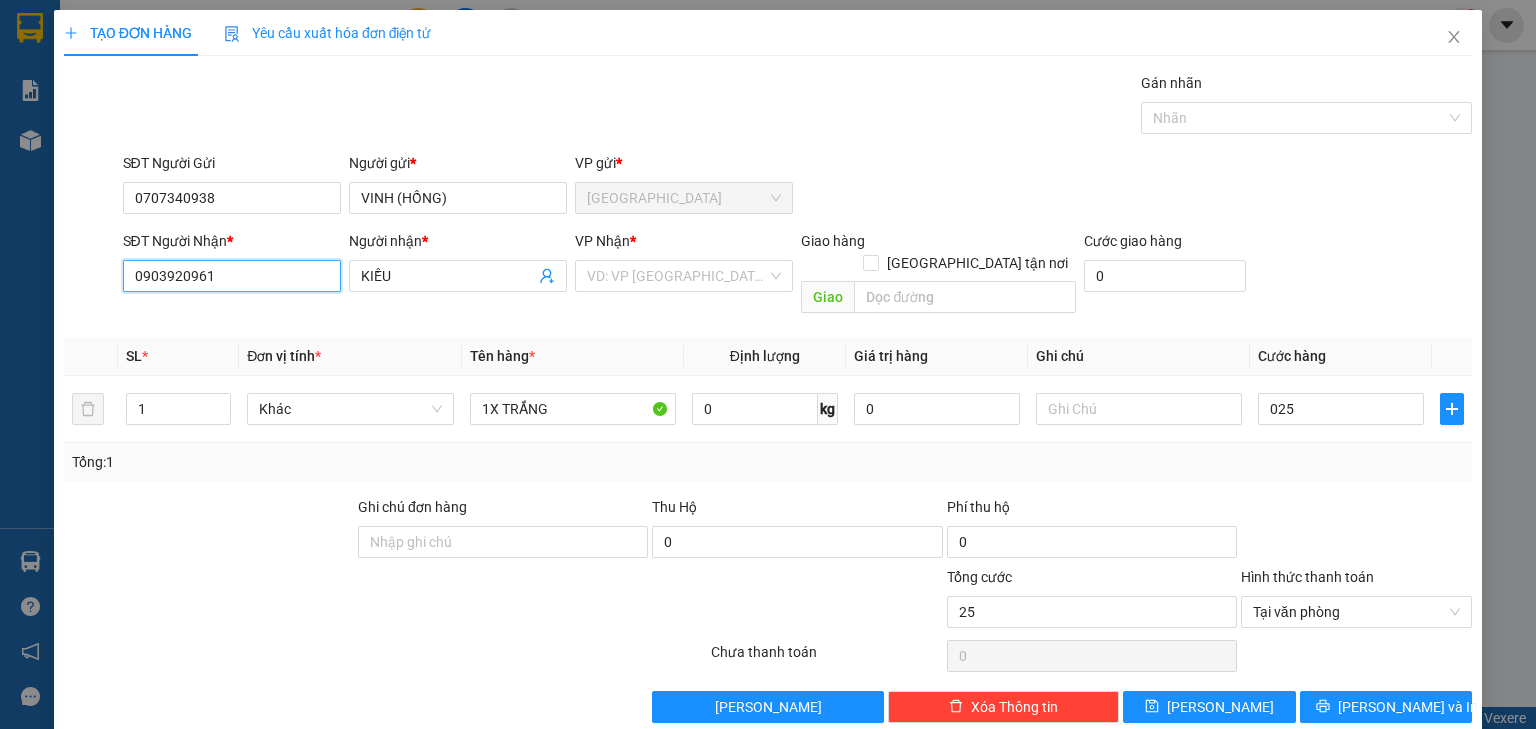 type on "25.000" 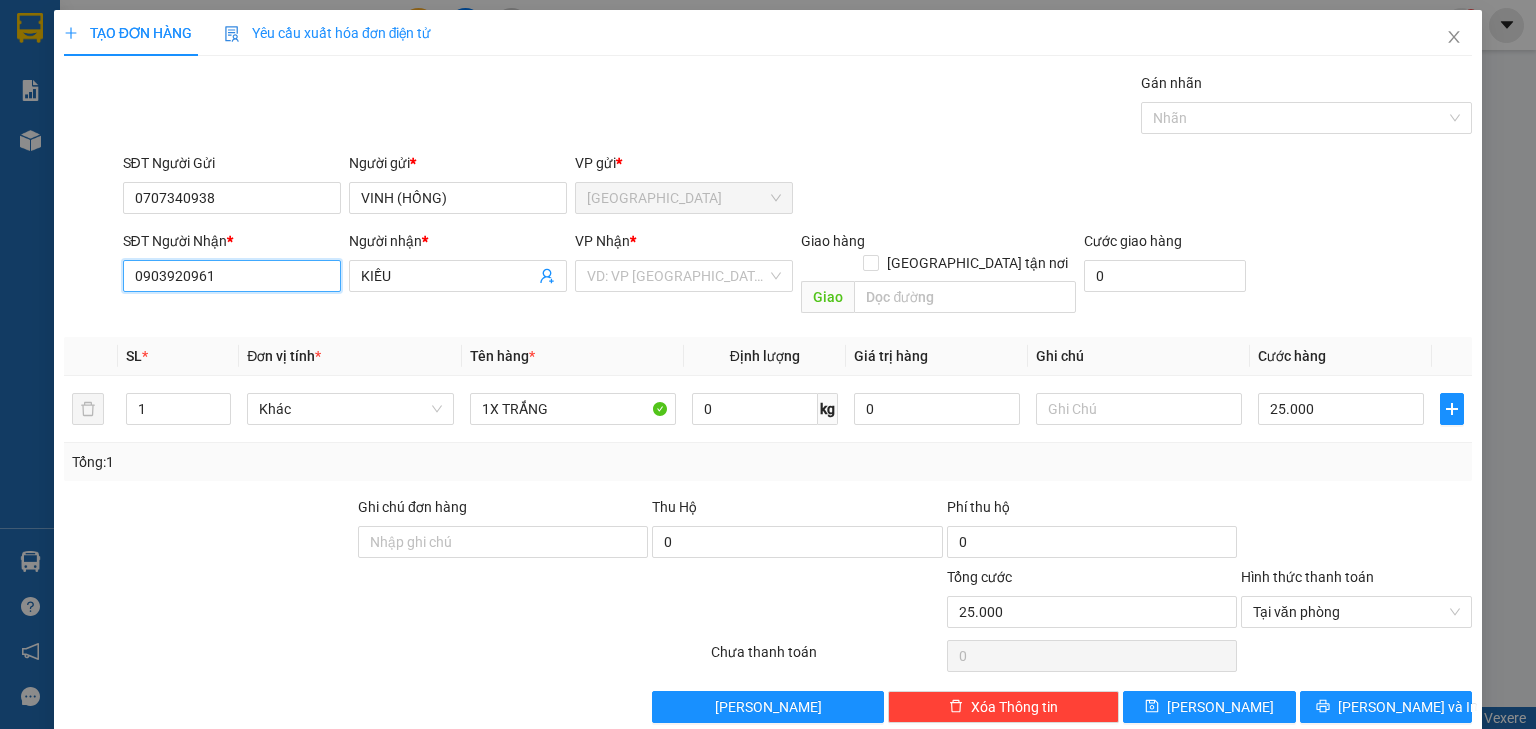 drag, startPoint x: 232, startPoint y: 276, endPoint x: 29, endPoint y: 275, distance: 203.00246 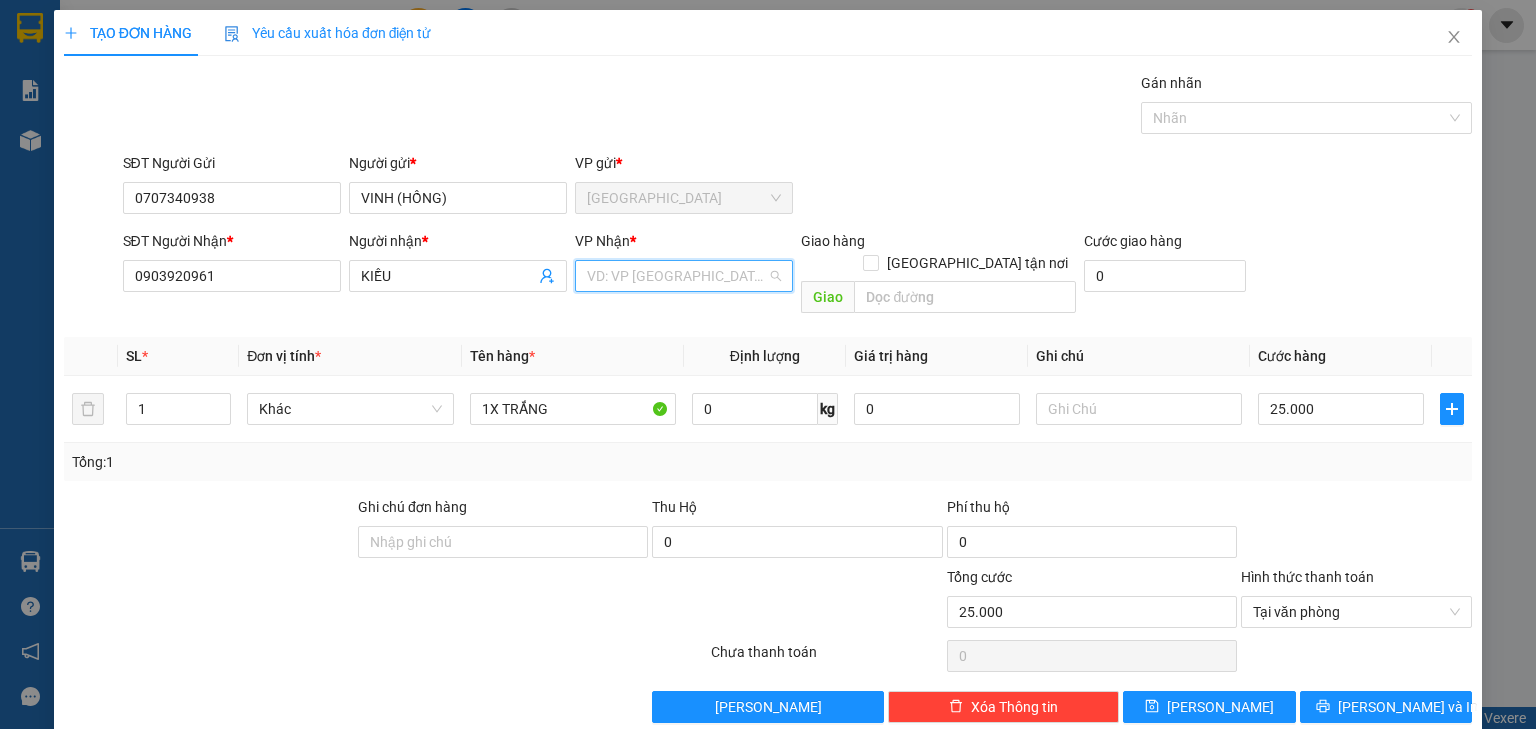 click at bounding box center [677, 276] 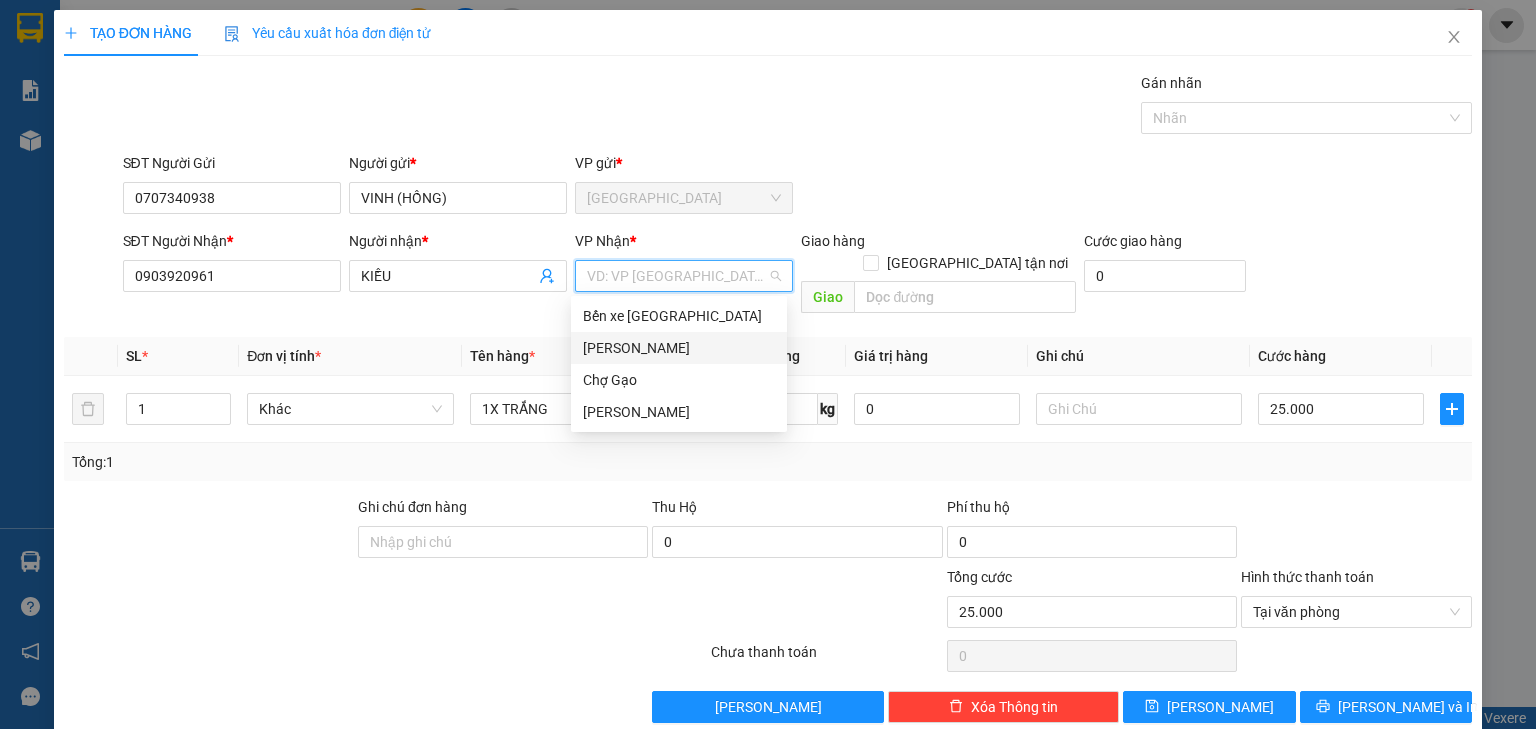click on "Bến xe [GEOGRAPHIC_DATA]" at bounding box center [679, 316] 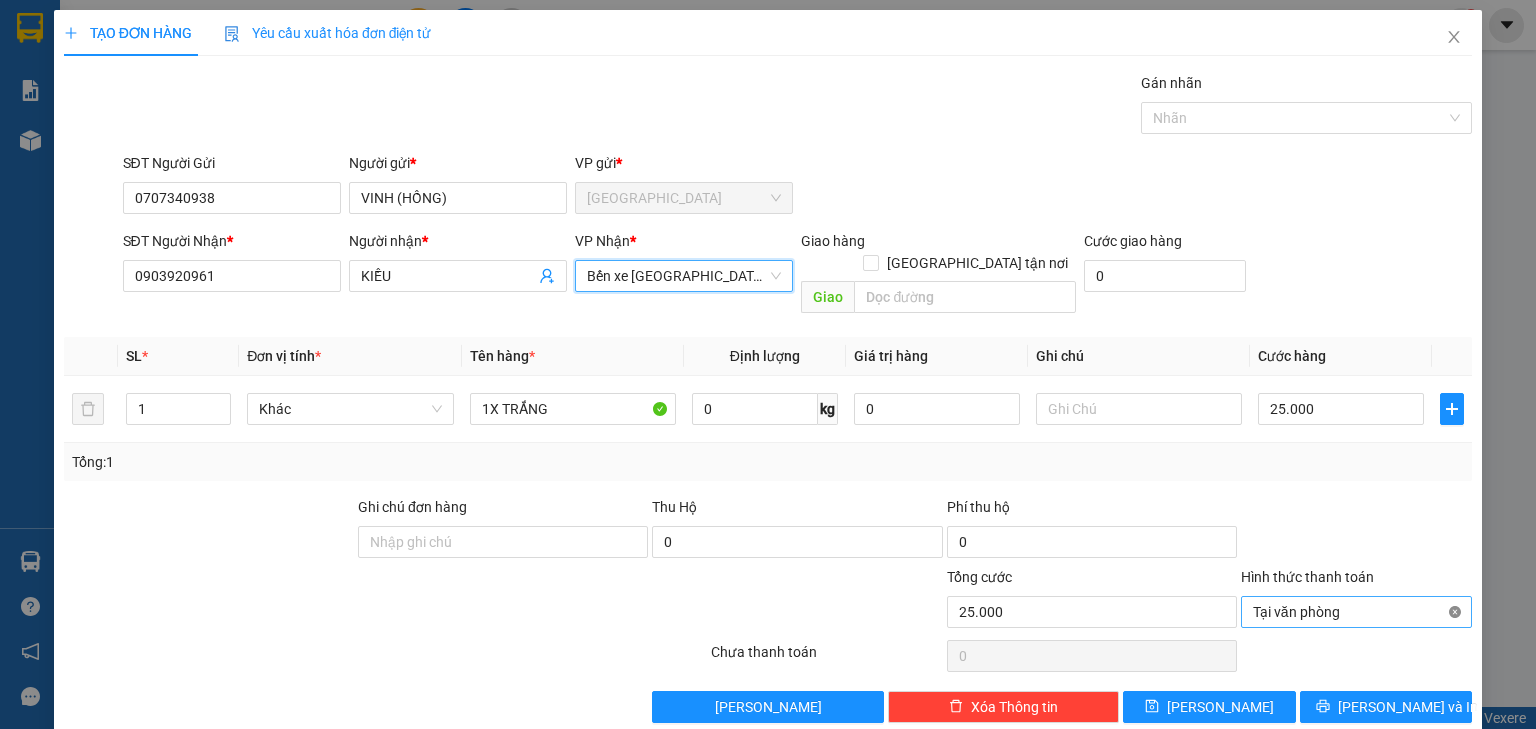 type on "25.000" 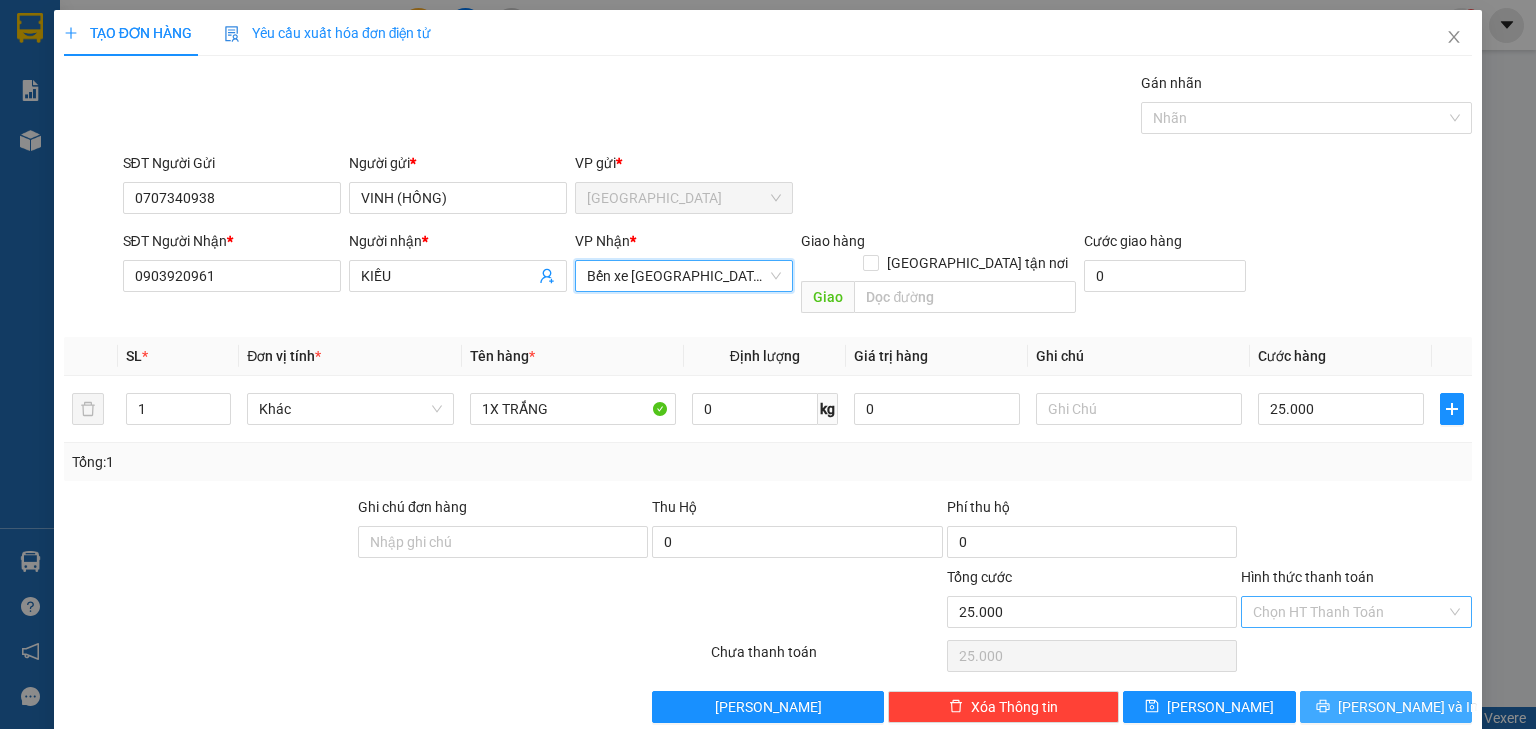 drag, startPoint x: 1352, startPoint y: 684, endPoint x: 1199, endPoint y: 605, distance: 172.19176 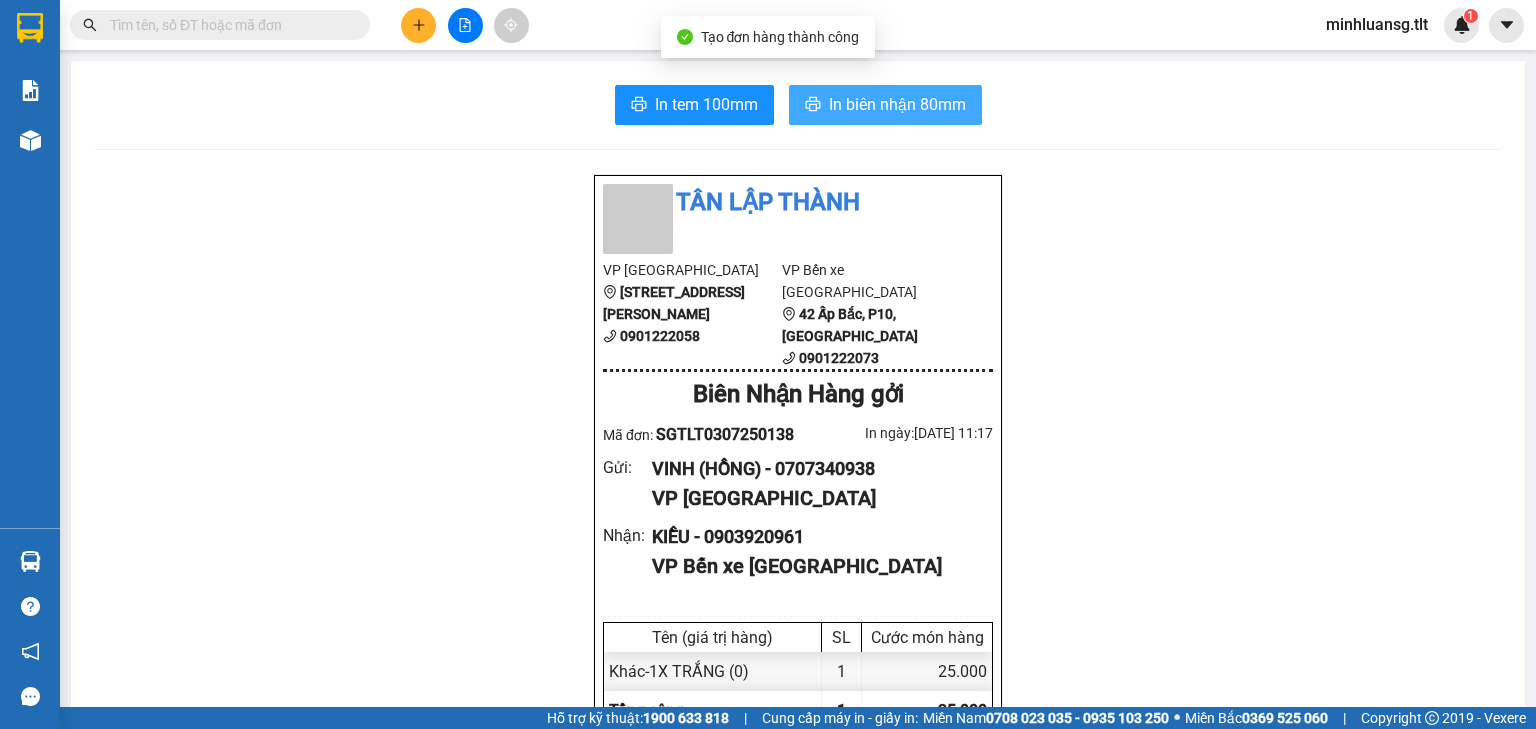 click on "In biên nhận 80mm" at bounding box center (897, 104) 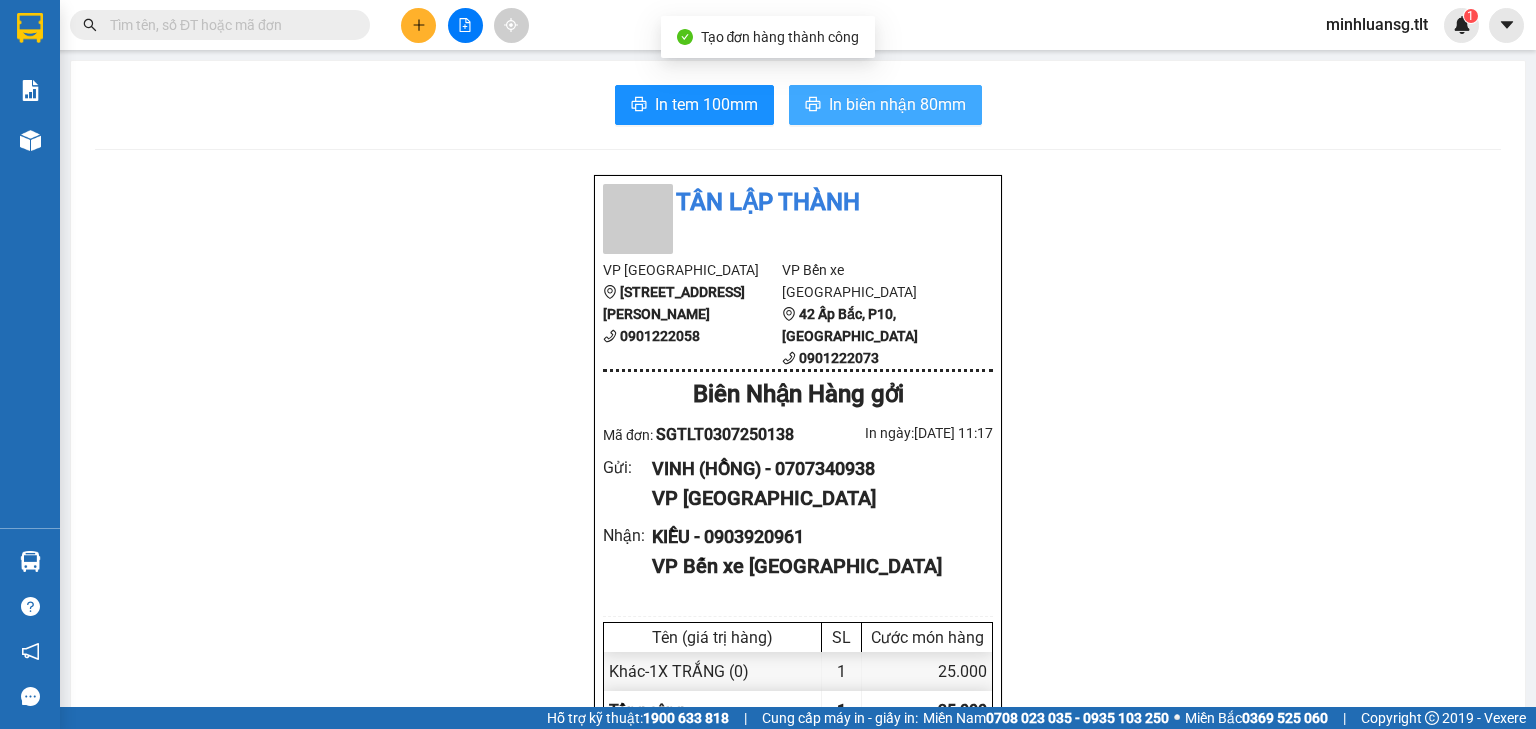 scroll, scrollTop: 0, scrollLeft: 0, axis: both 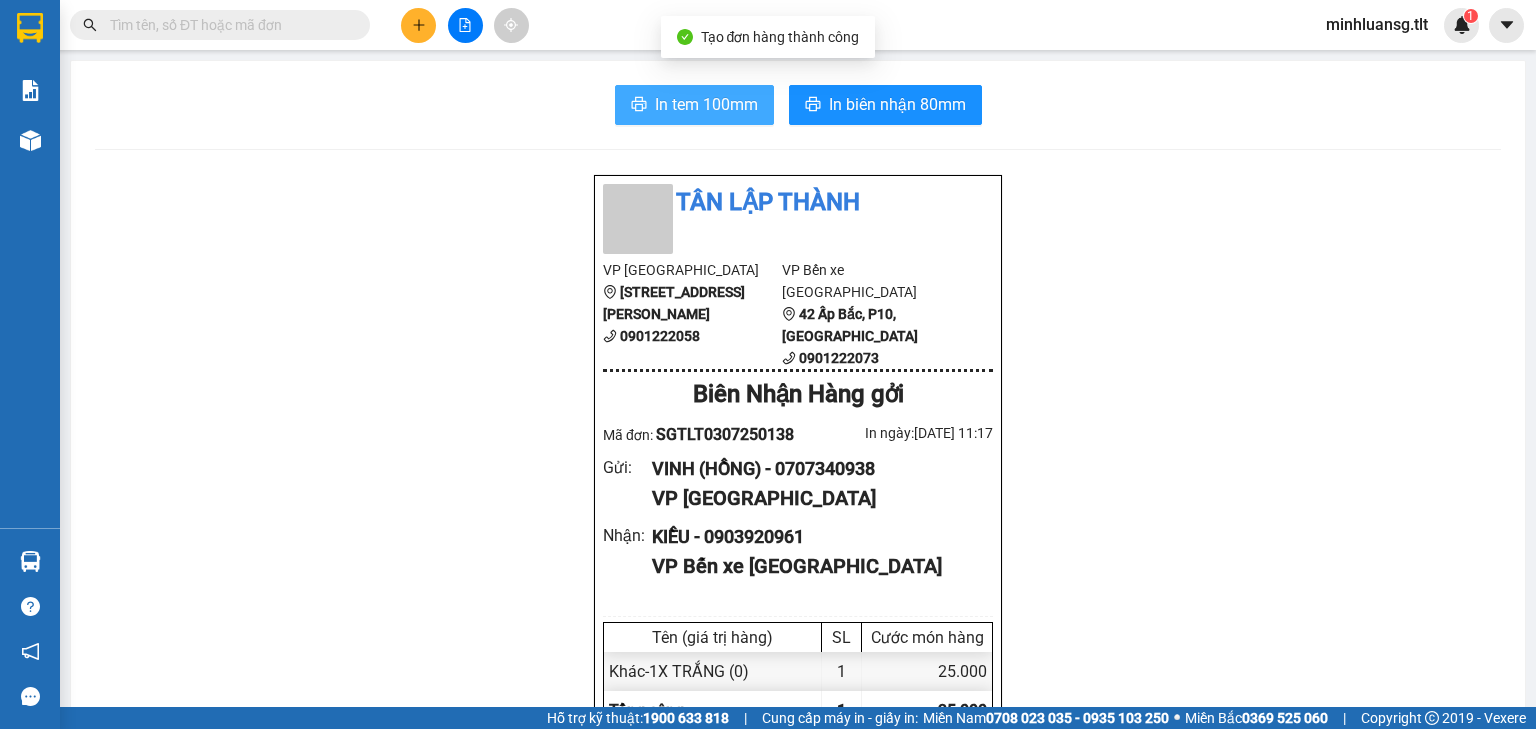 click on "In tem 100mm" at bounding box center [706, 104] 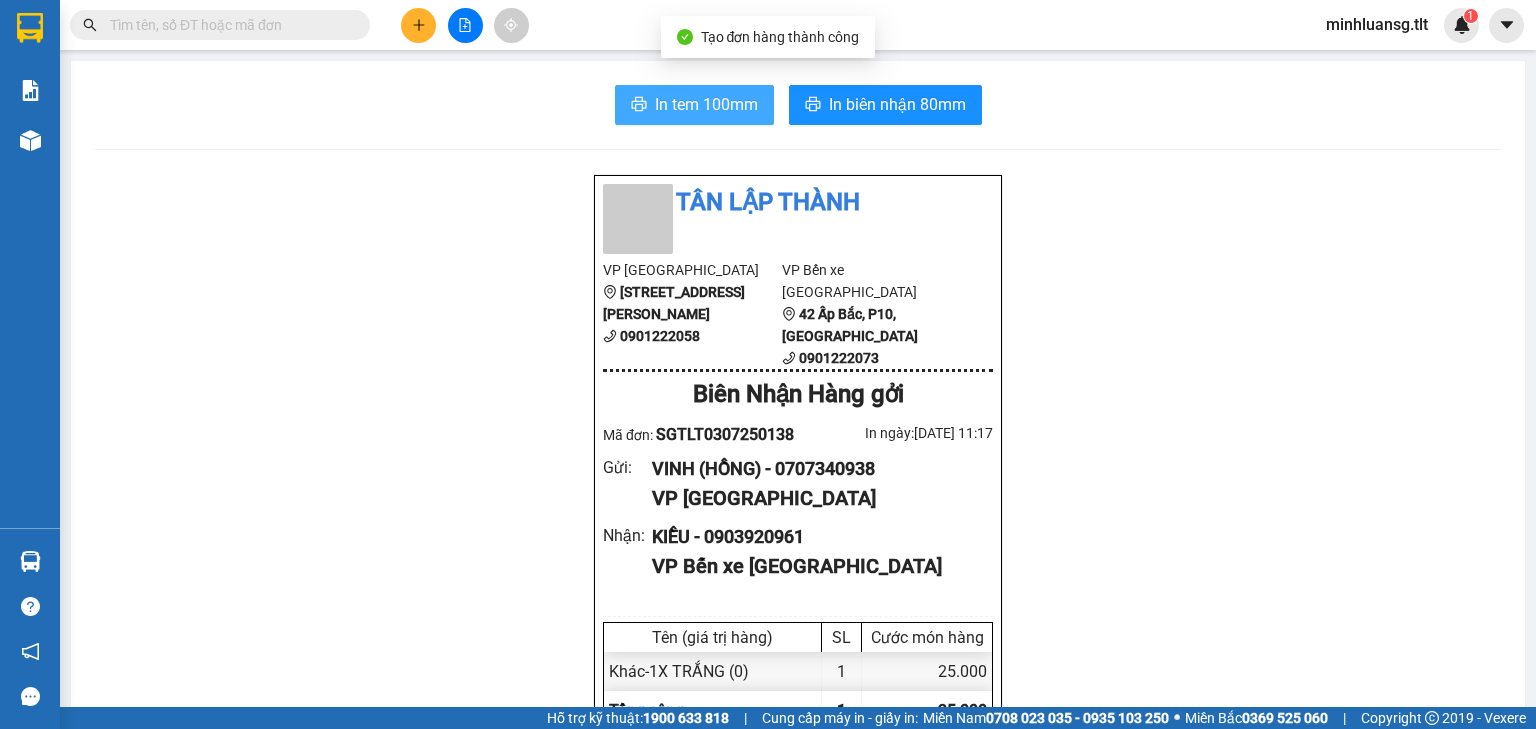 scroll, scrollTop: 0, scrollLeft: 0, axis: both 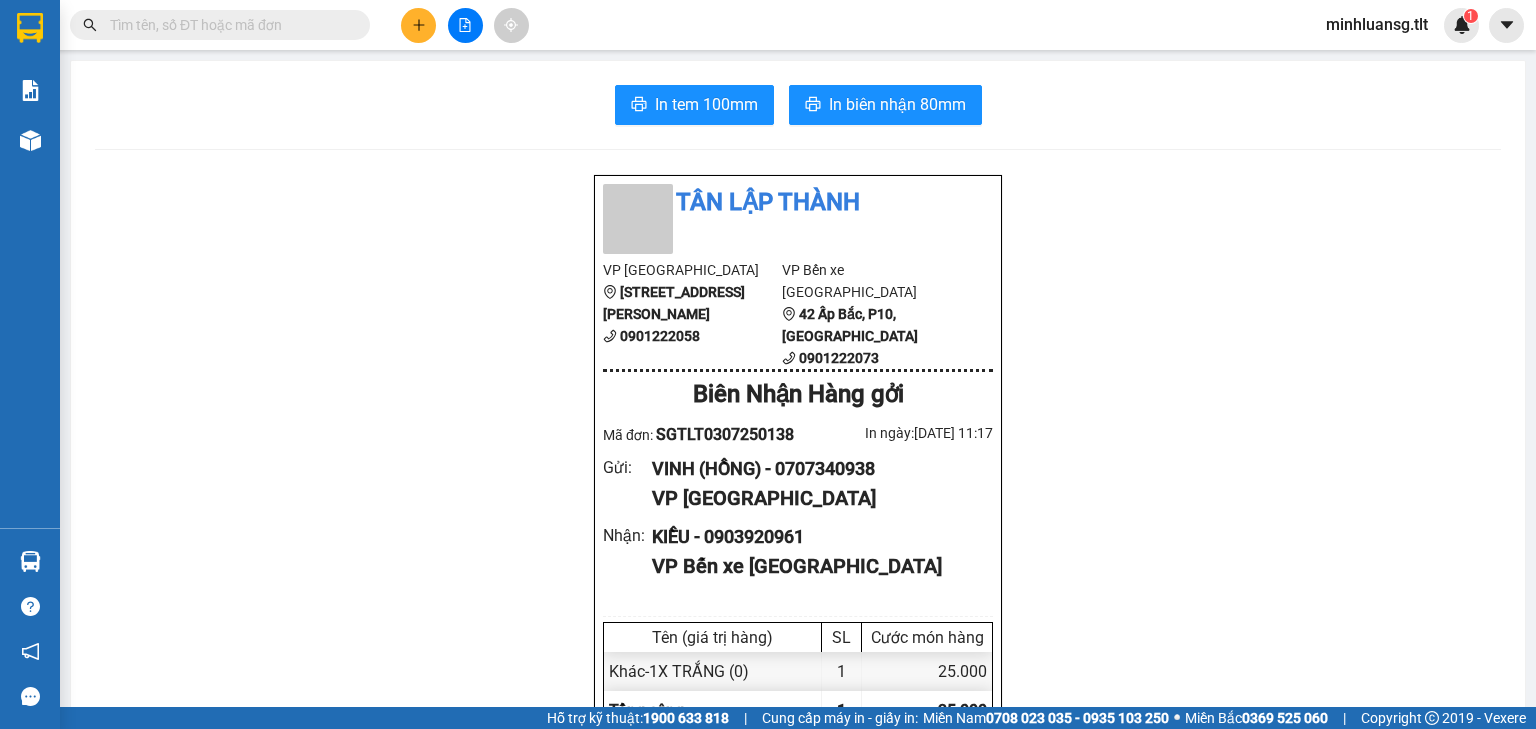 click 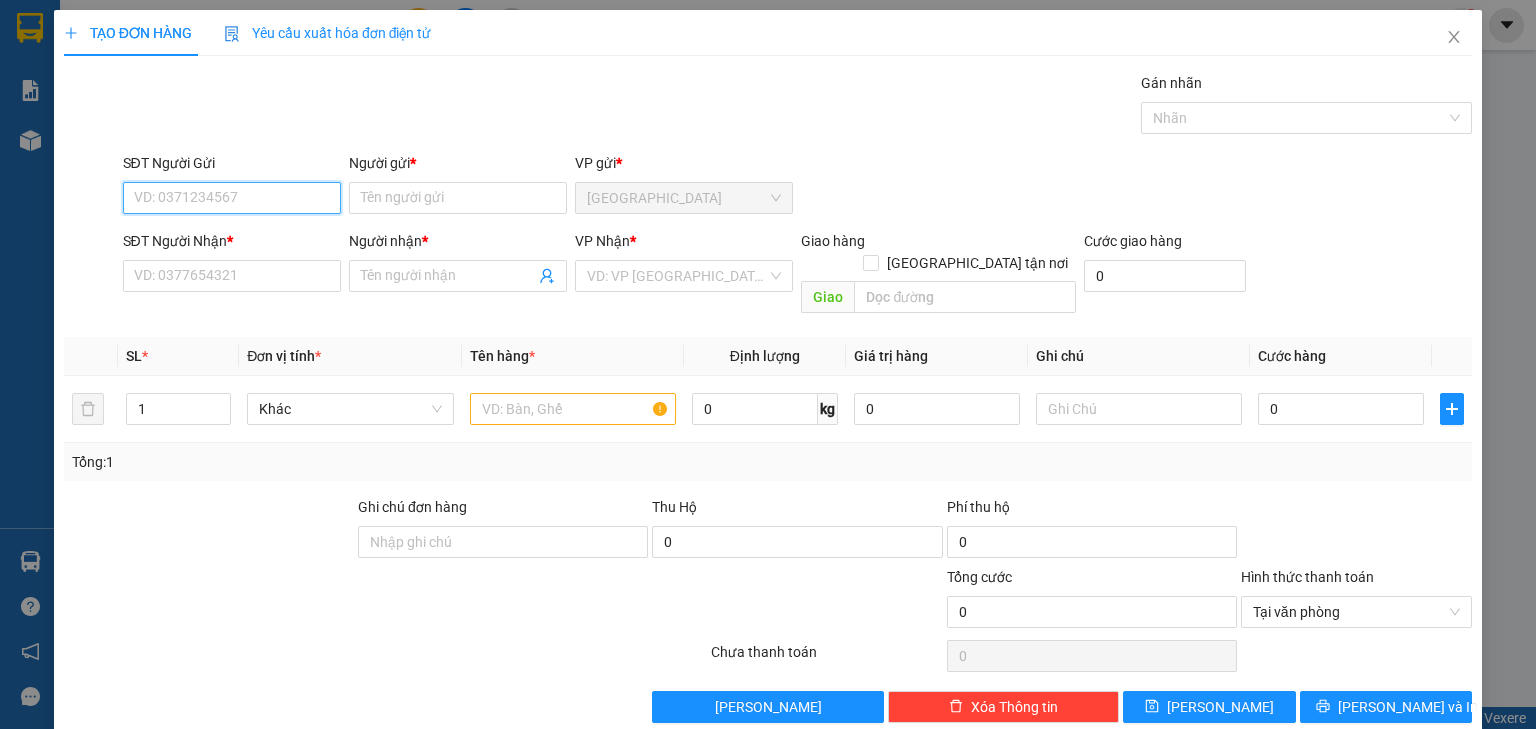 click on "SĐT Người Gửi" at bounding box center (232, 198) 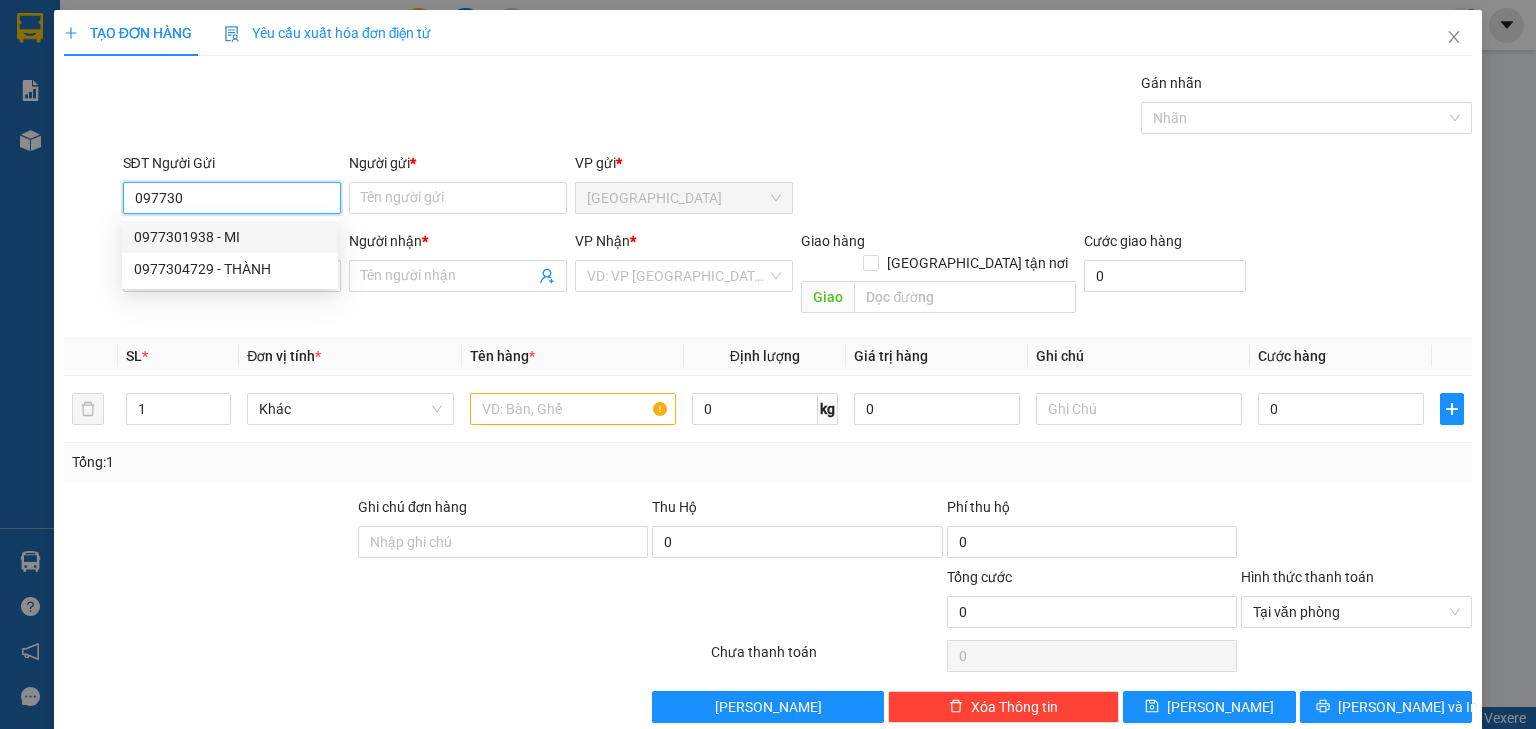 click on "0977301938 - MI" at bounding box center [230, 237] 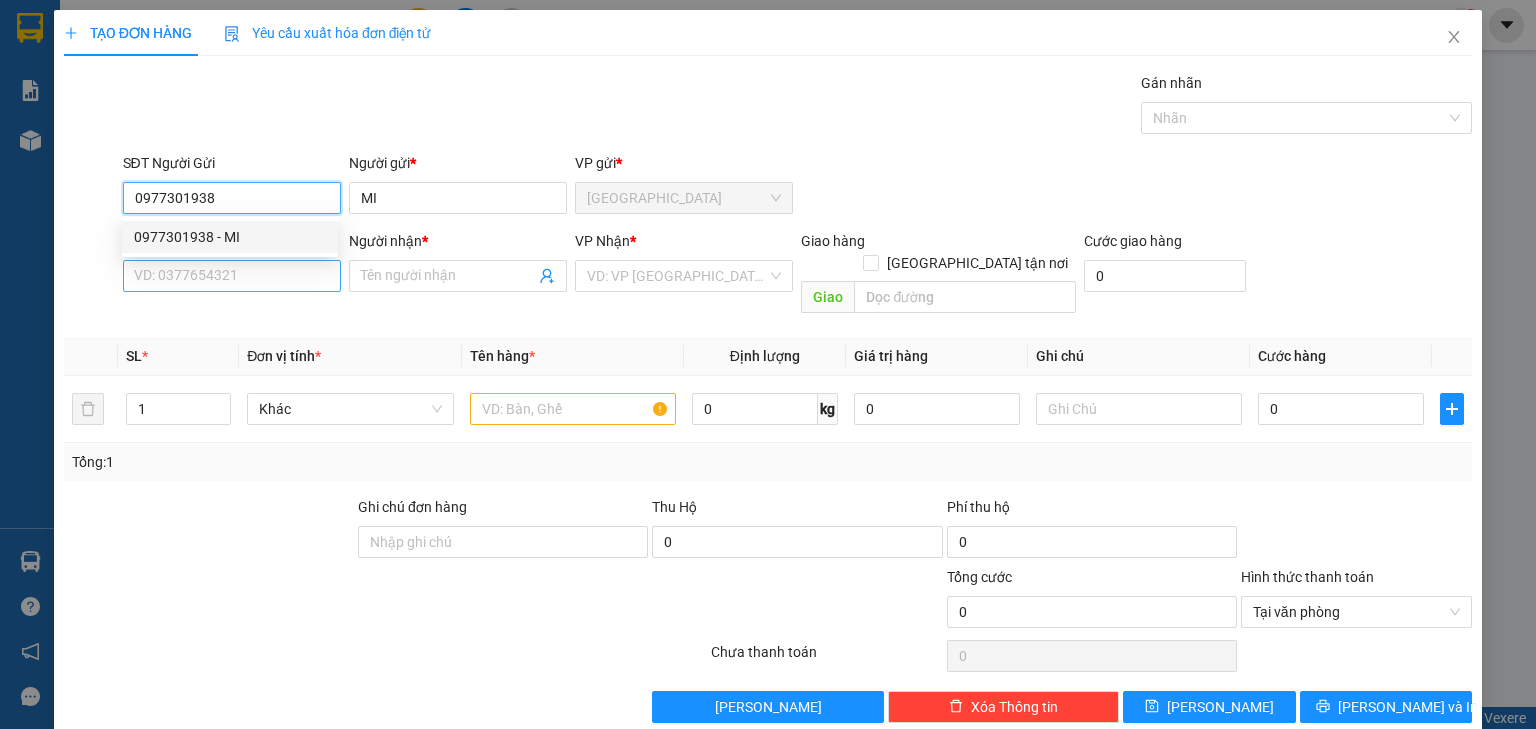 type on "0977301938" 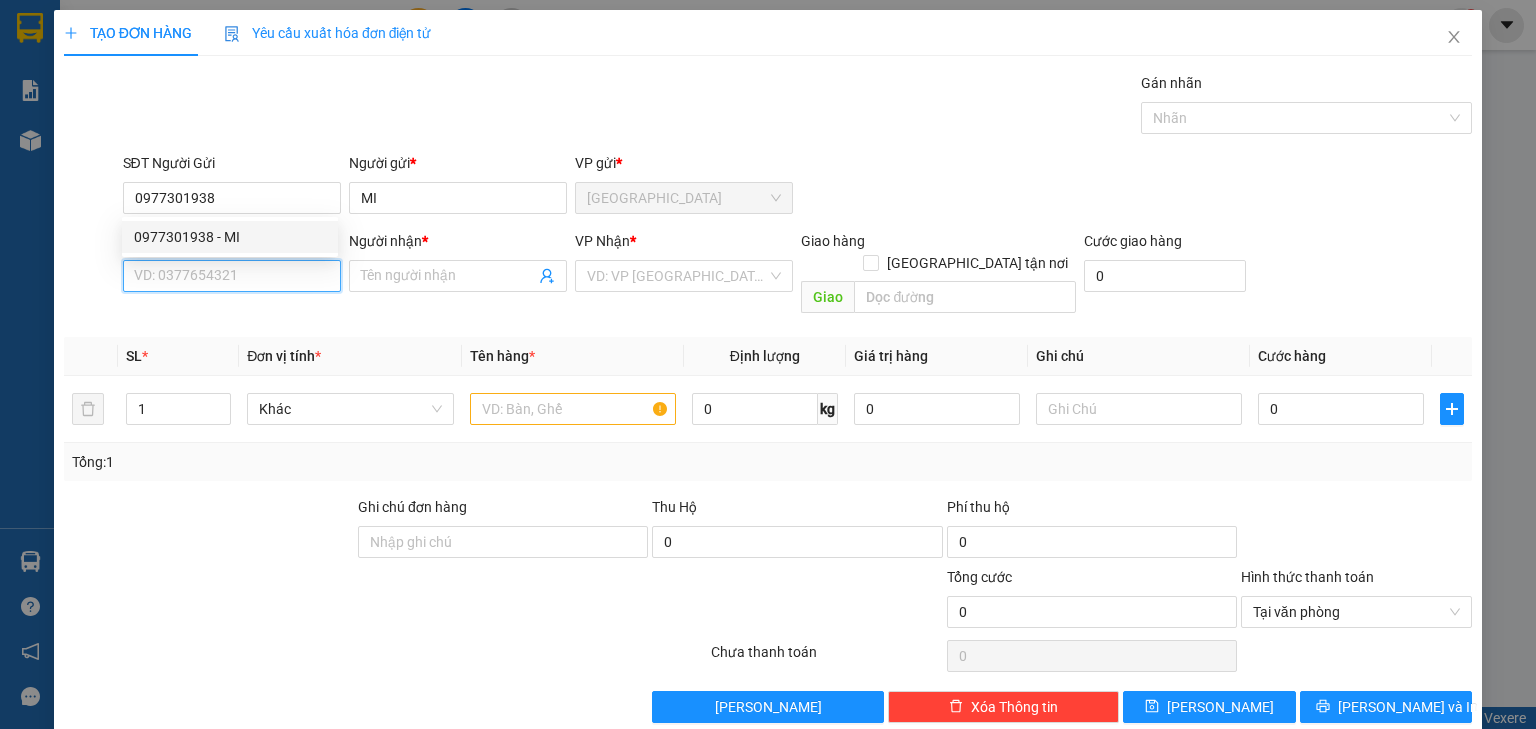 drag, startPoint x: 222, startPoint y: 277, endPoint x: 207, endPoint y: 268, distance: 17.492855 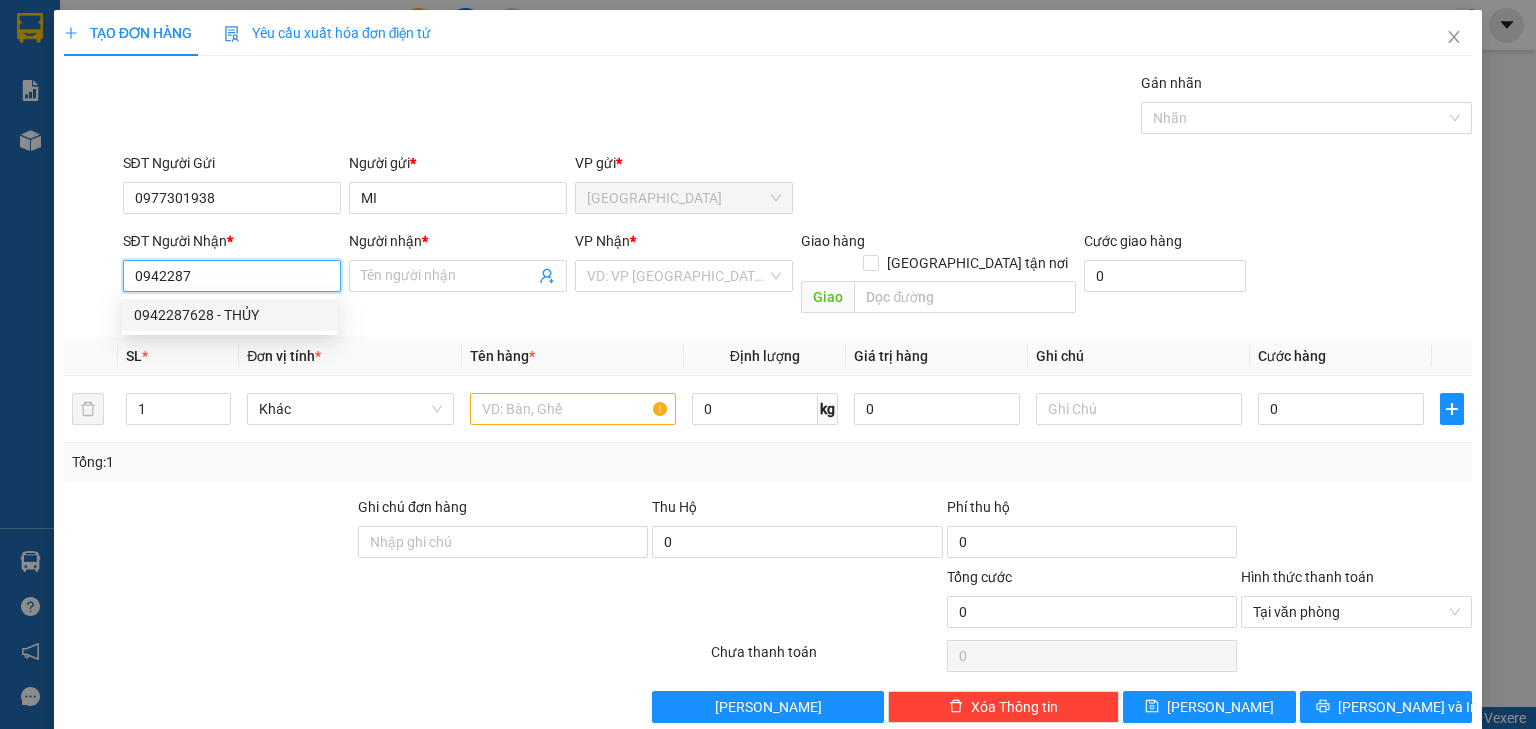 drag, startPoint x: 230, startPoint y: 310, endPoint x: 377, endPoint y: 293, distance: 147.97972 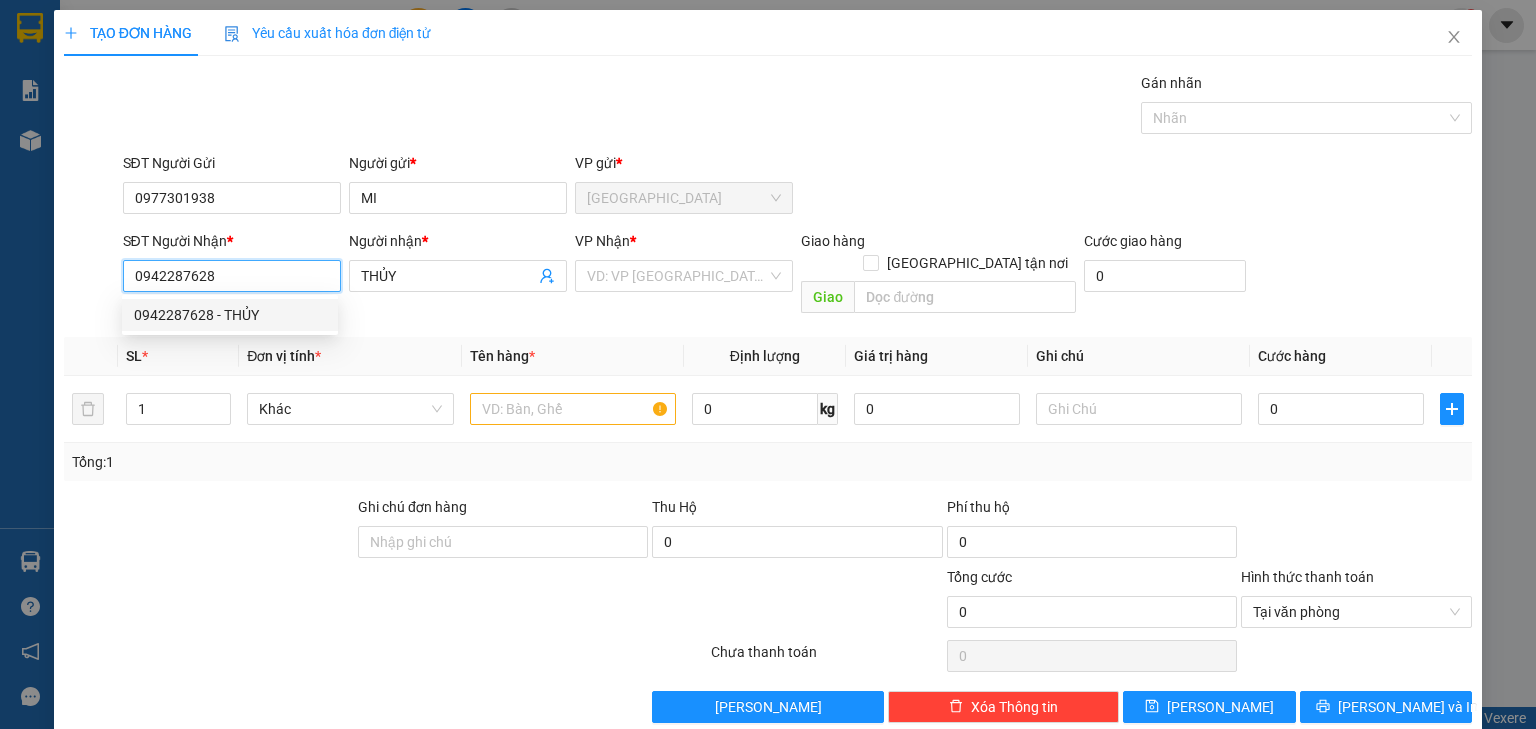type on "0942287628" 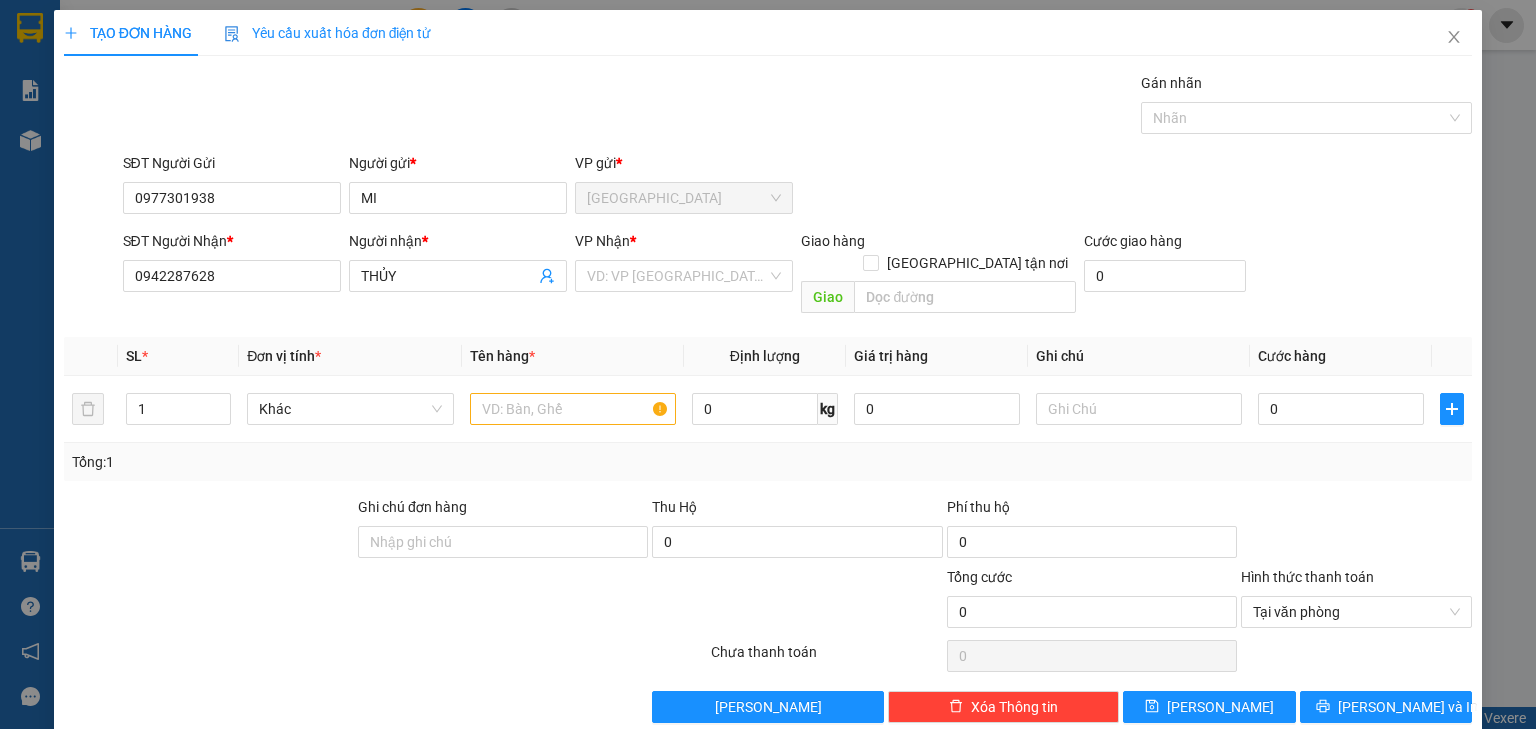 click on "VP Nhận" at bounding box center [602, 241] 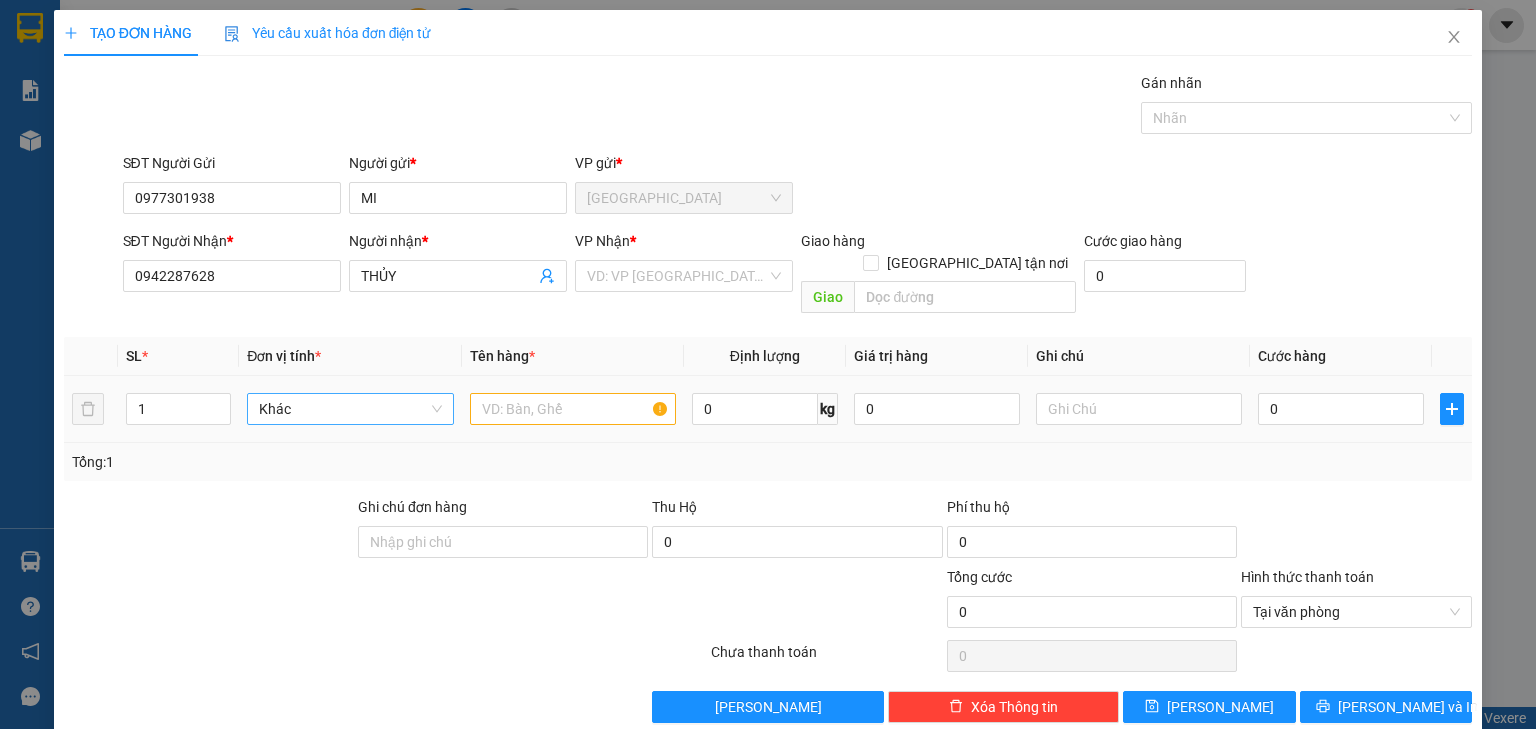 drag, startPoint x: 654, startPoint y: 274, endPoint x: 388, endPoint y: 389, distance: 289.79477 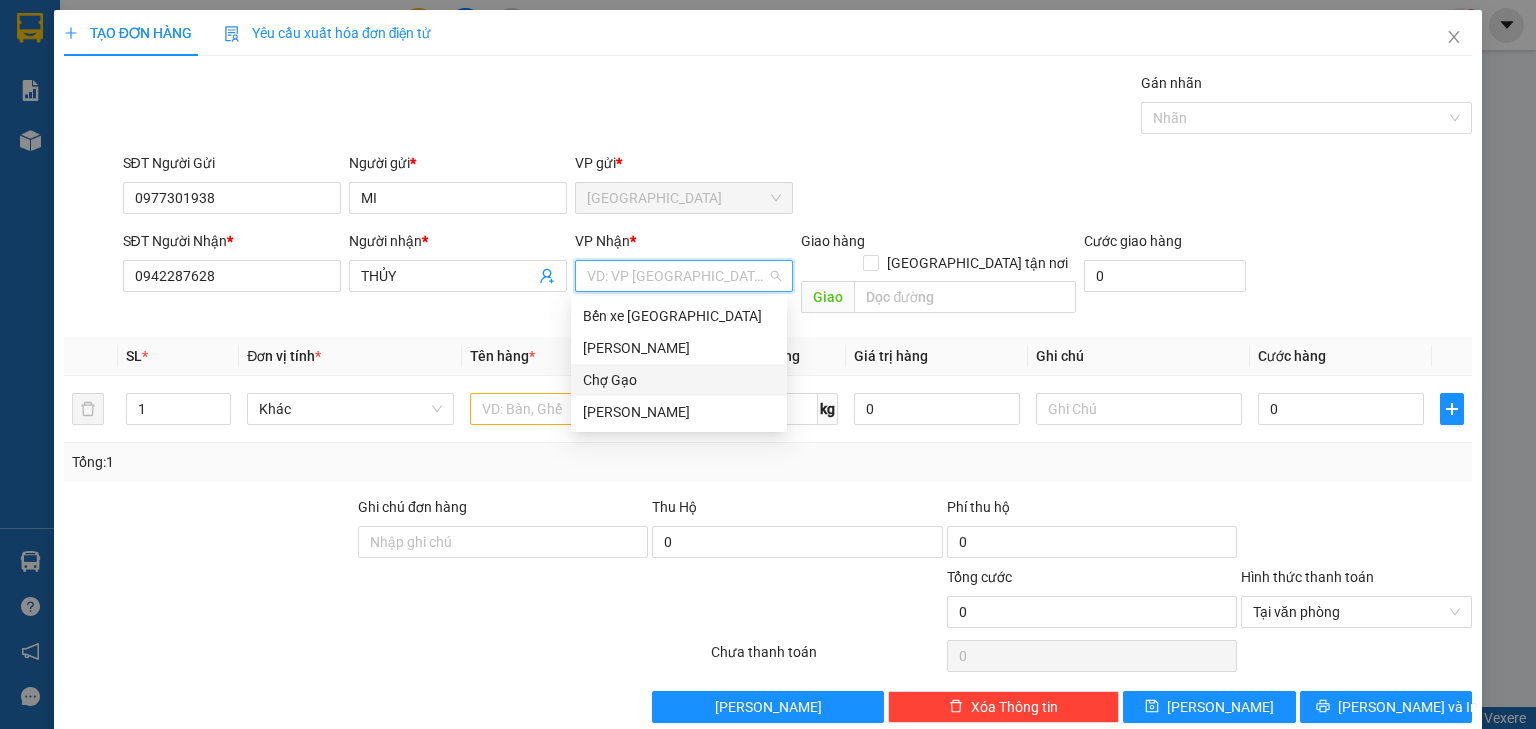 click on "Chợ Gạo" at bounding box center [679, 380] 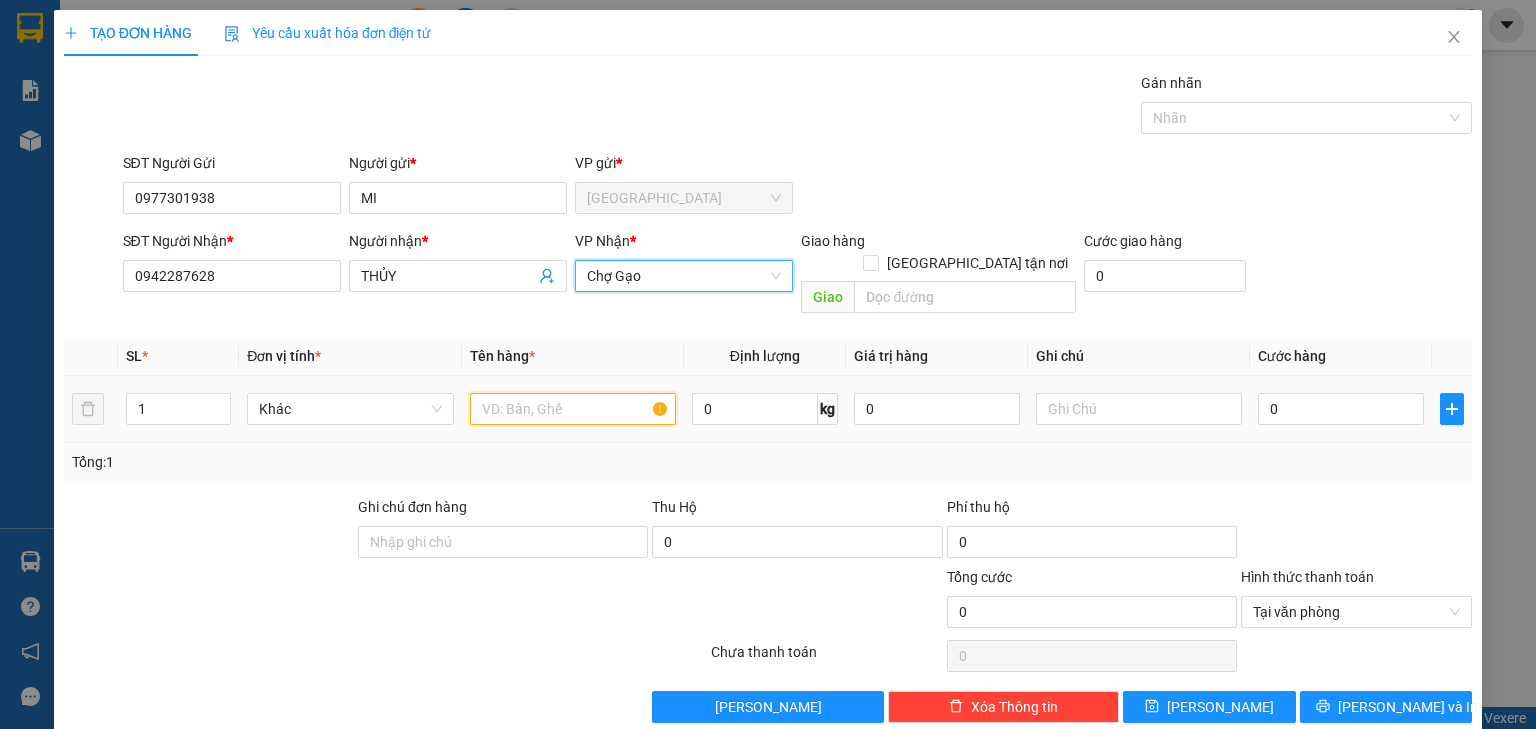 click at bounding box center (573, 409) 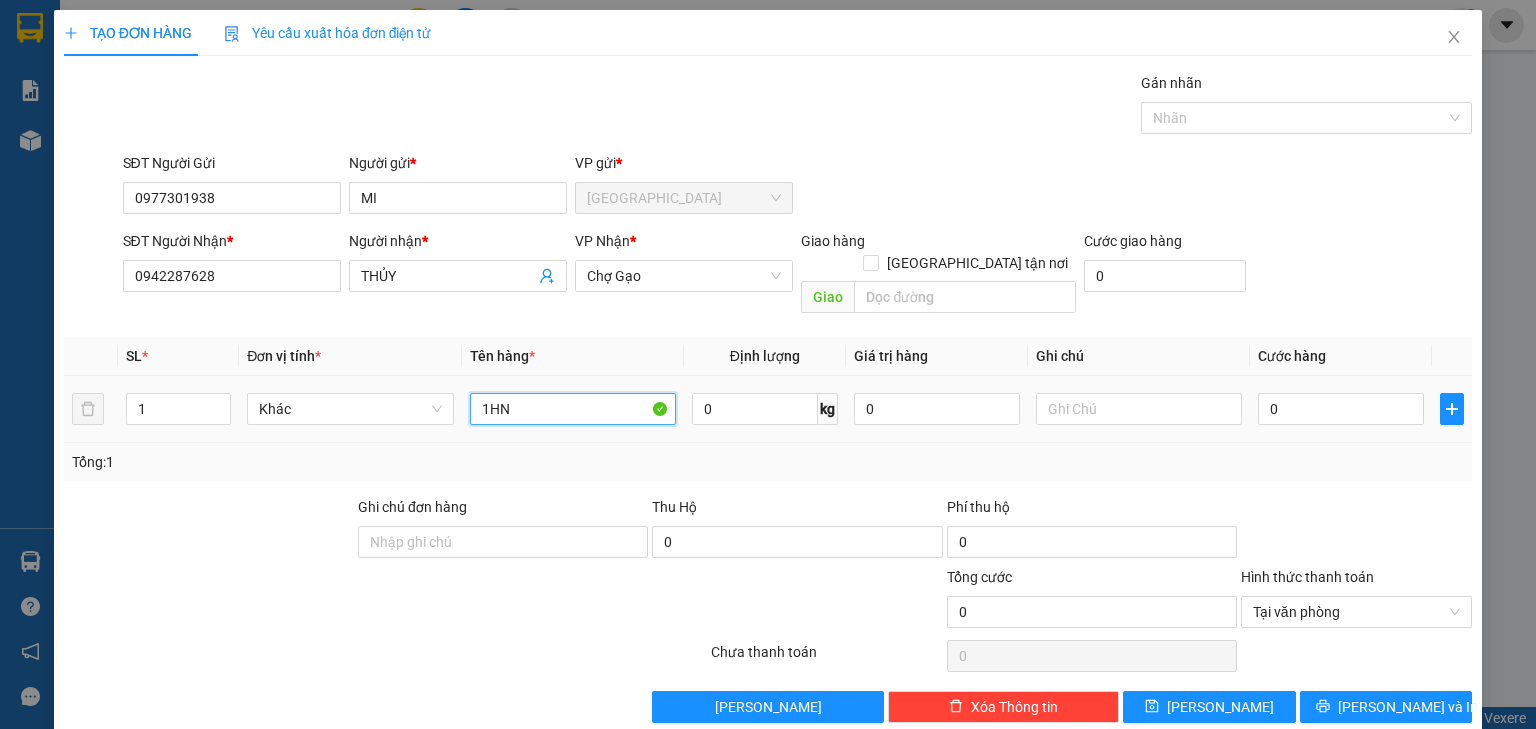 type on "1HNP" 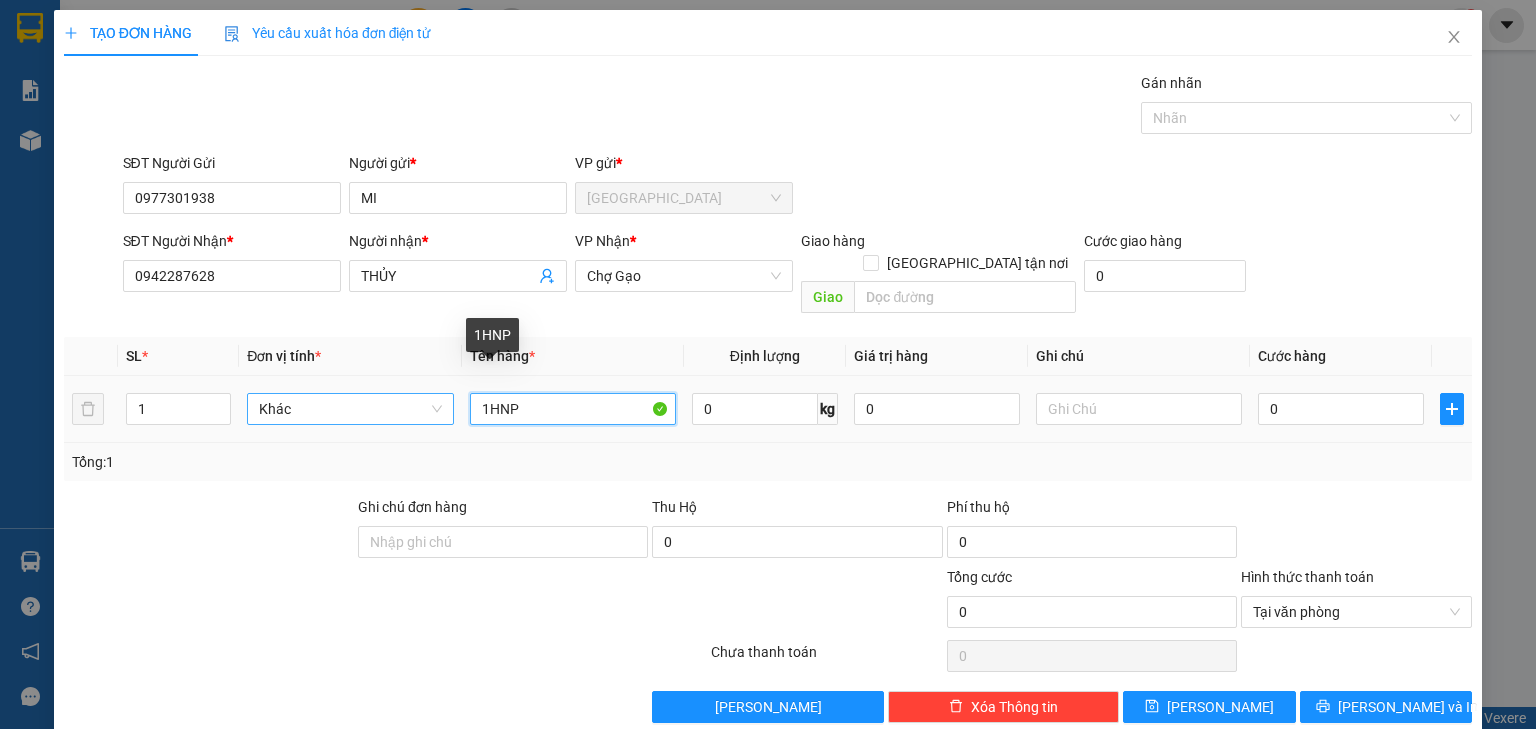 drag, startPoint x: 515, startPoint y: 397, endPoint x: 393, endPoint y: 391, distance: 122.14745 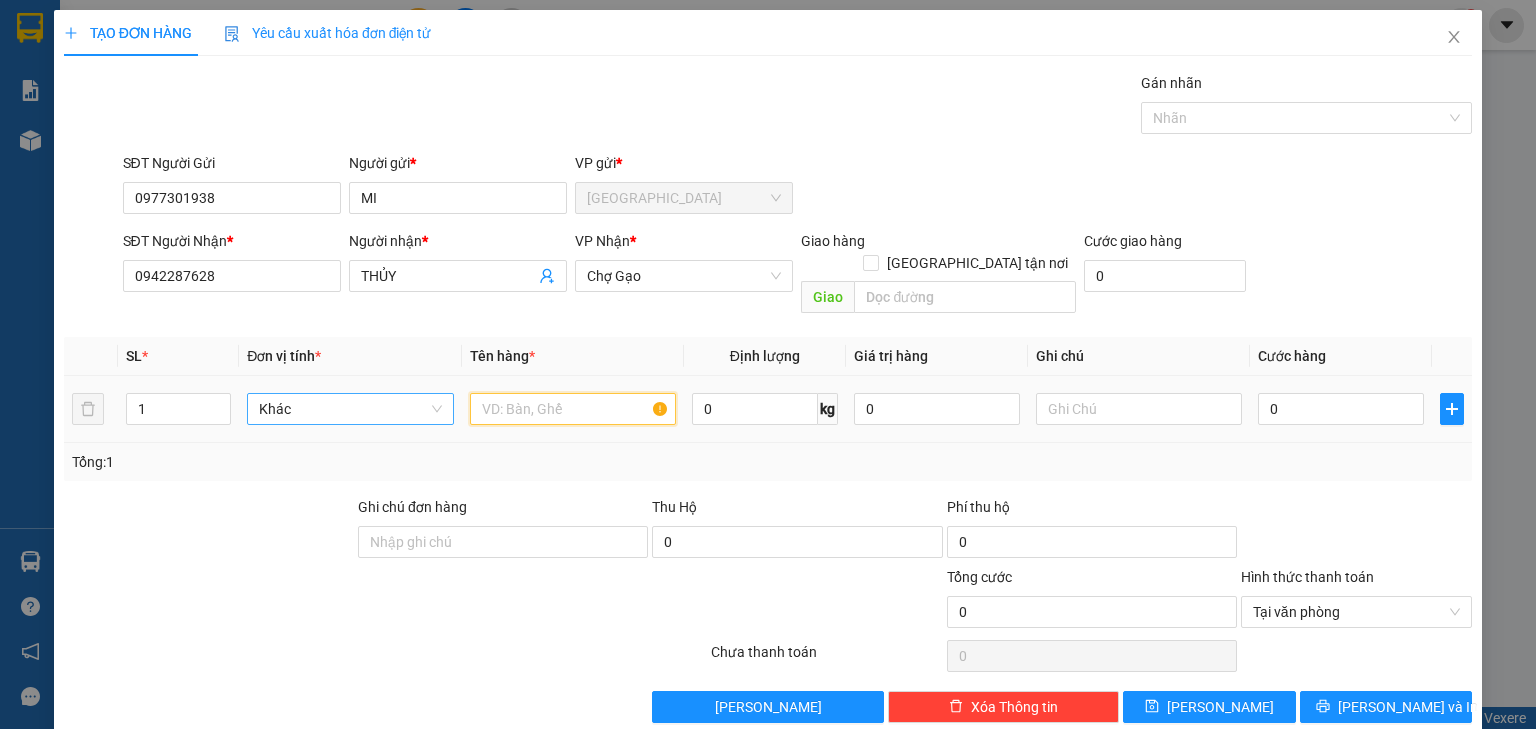 type on "2" 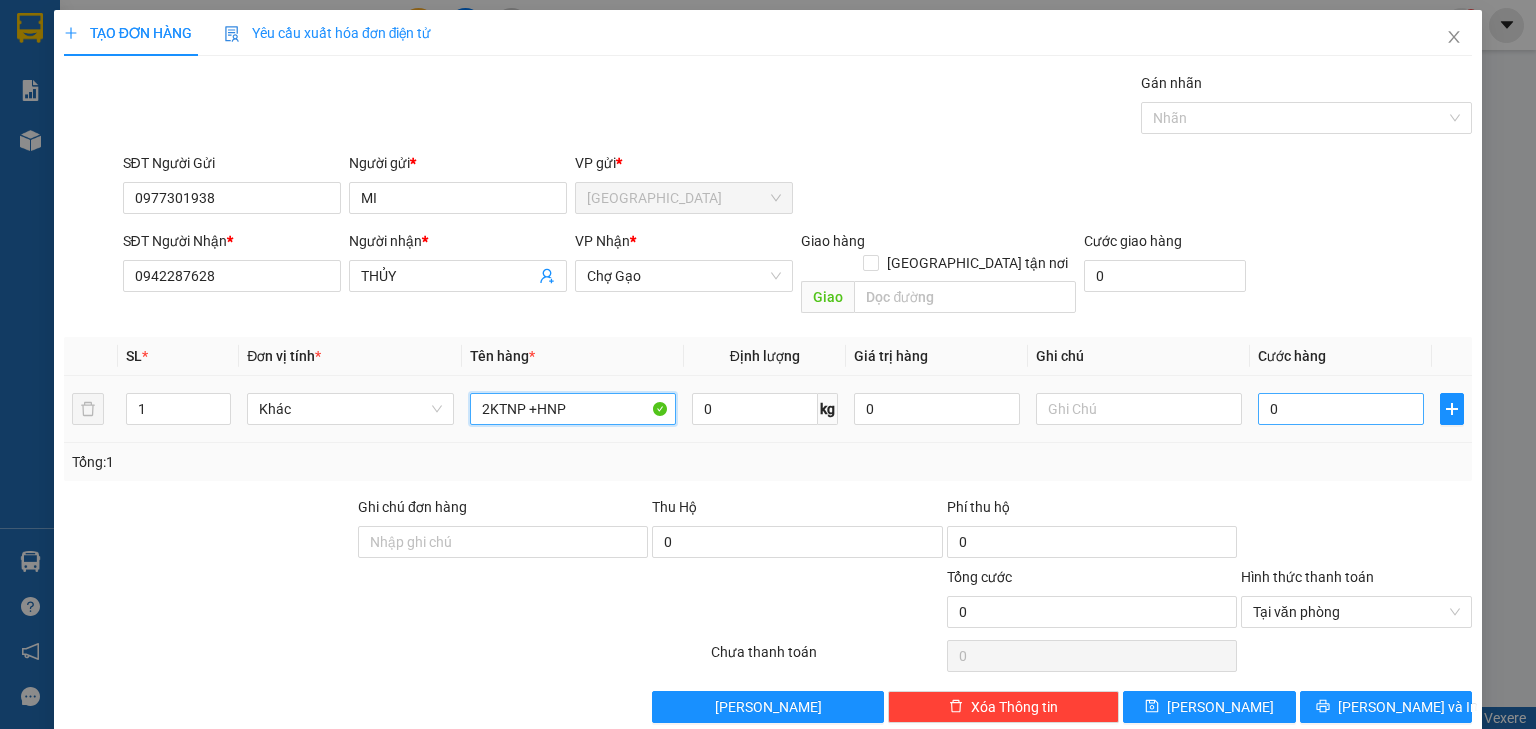 type on "2KTNP +HNP" 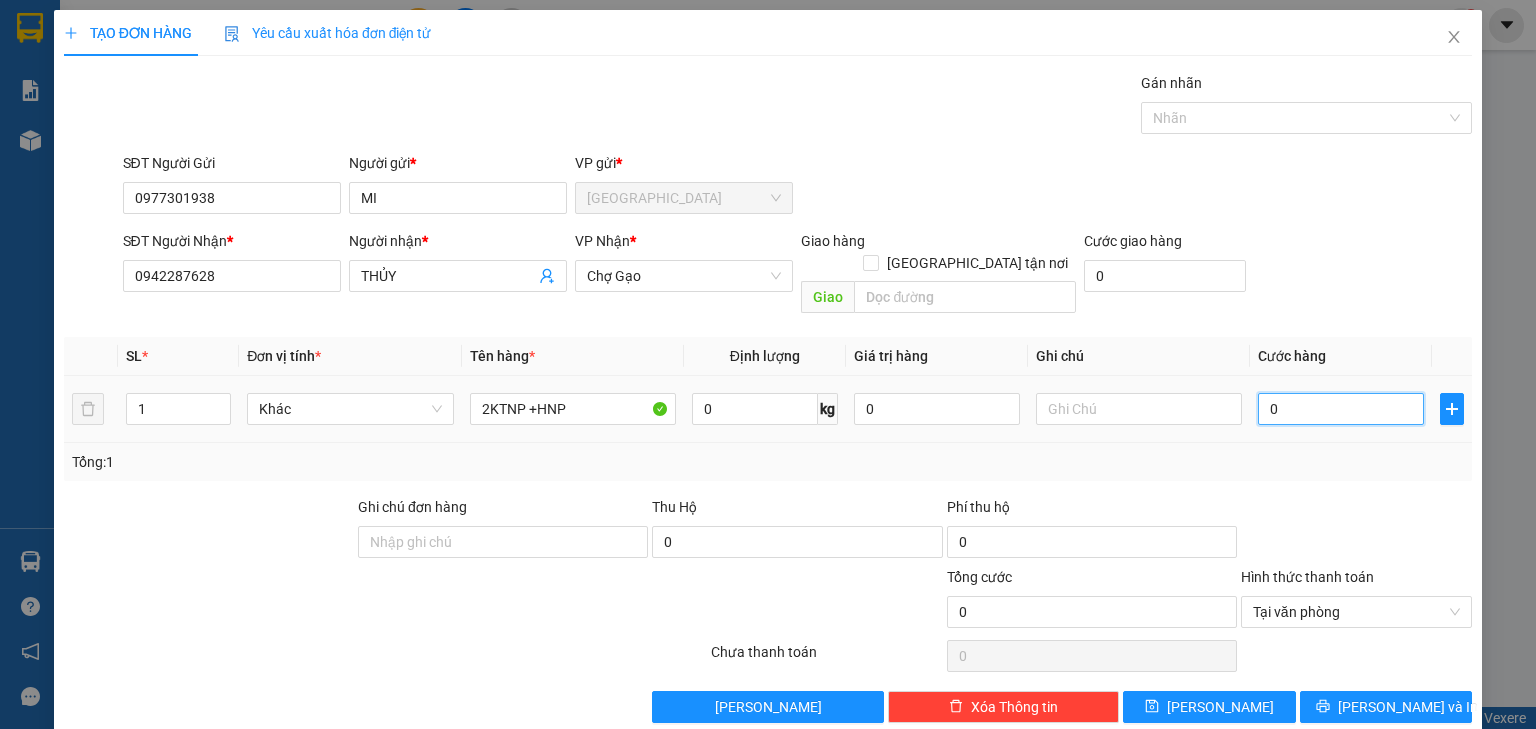 type on "09" 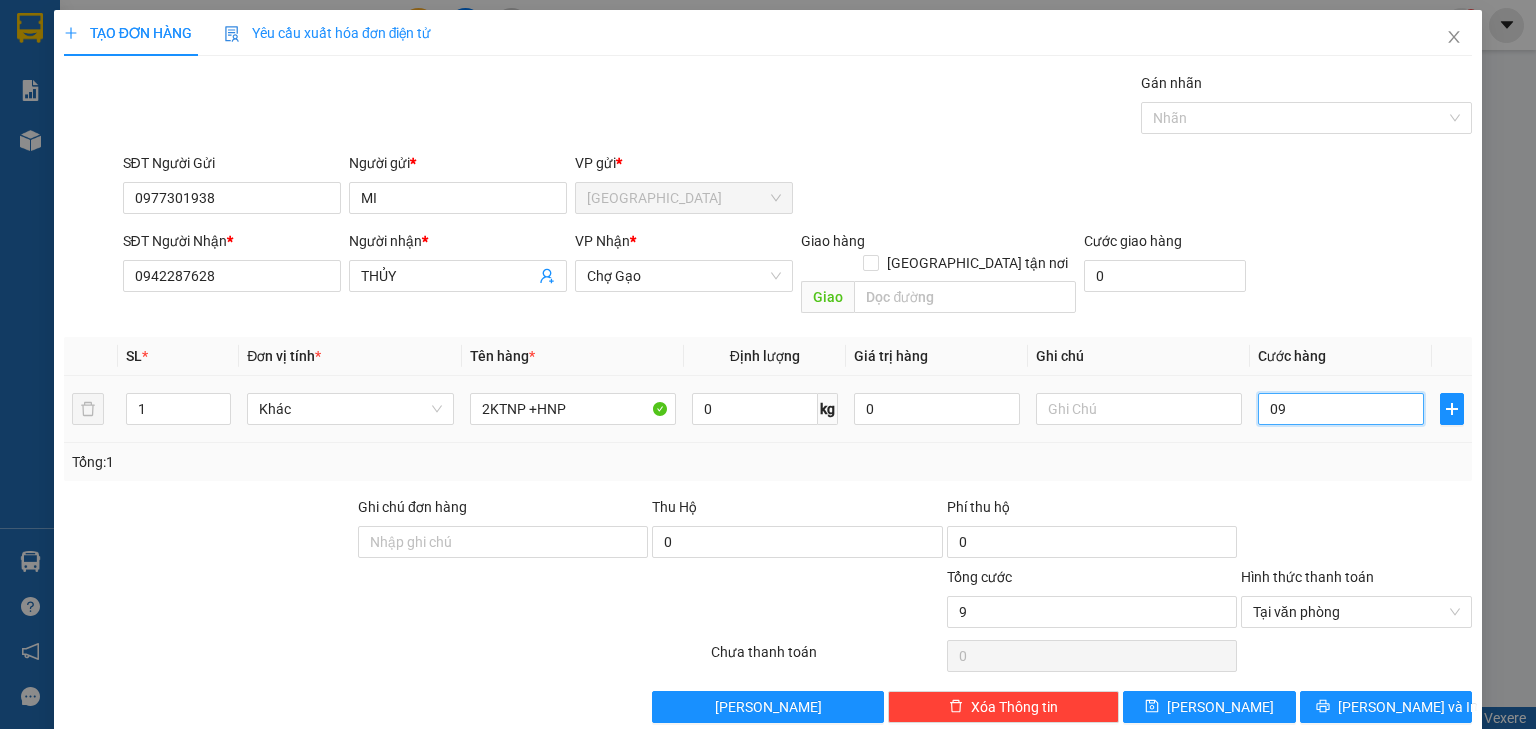 type on "090" 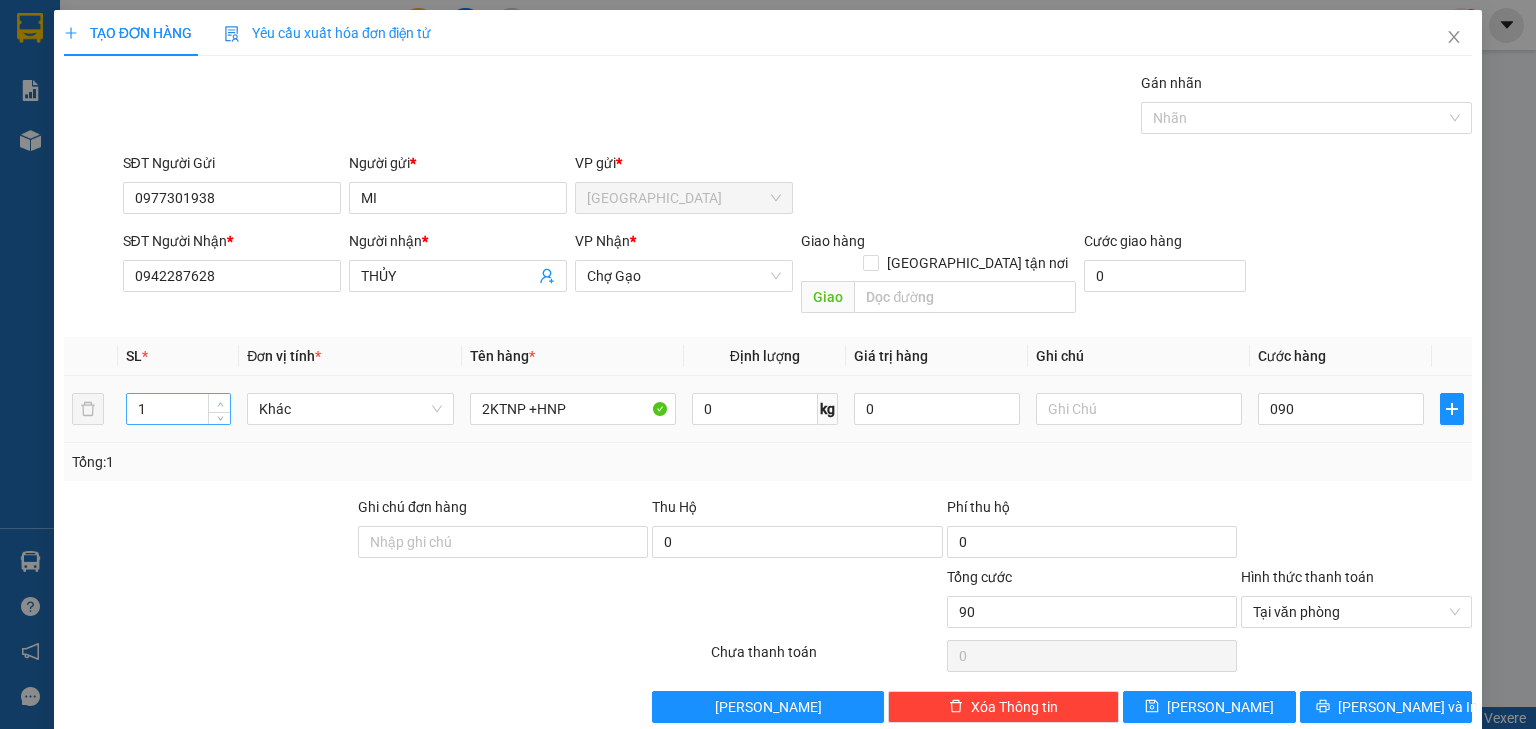 type on "90.000" 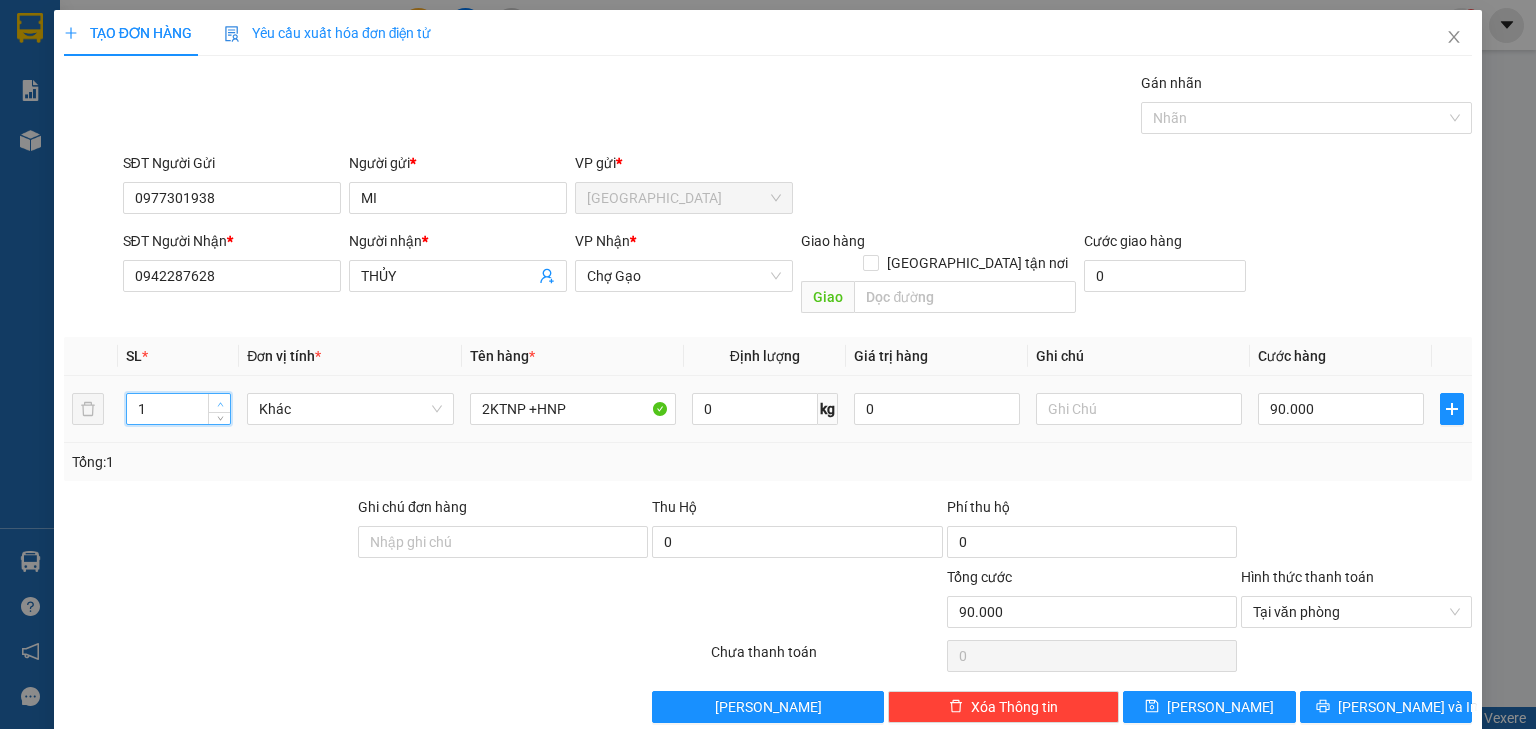 click 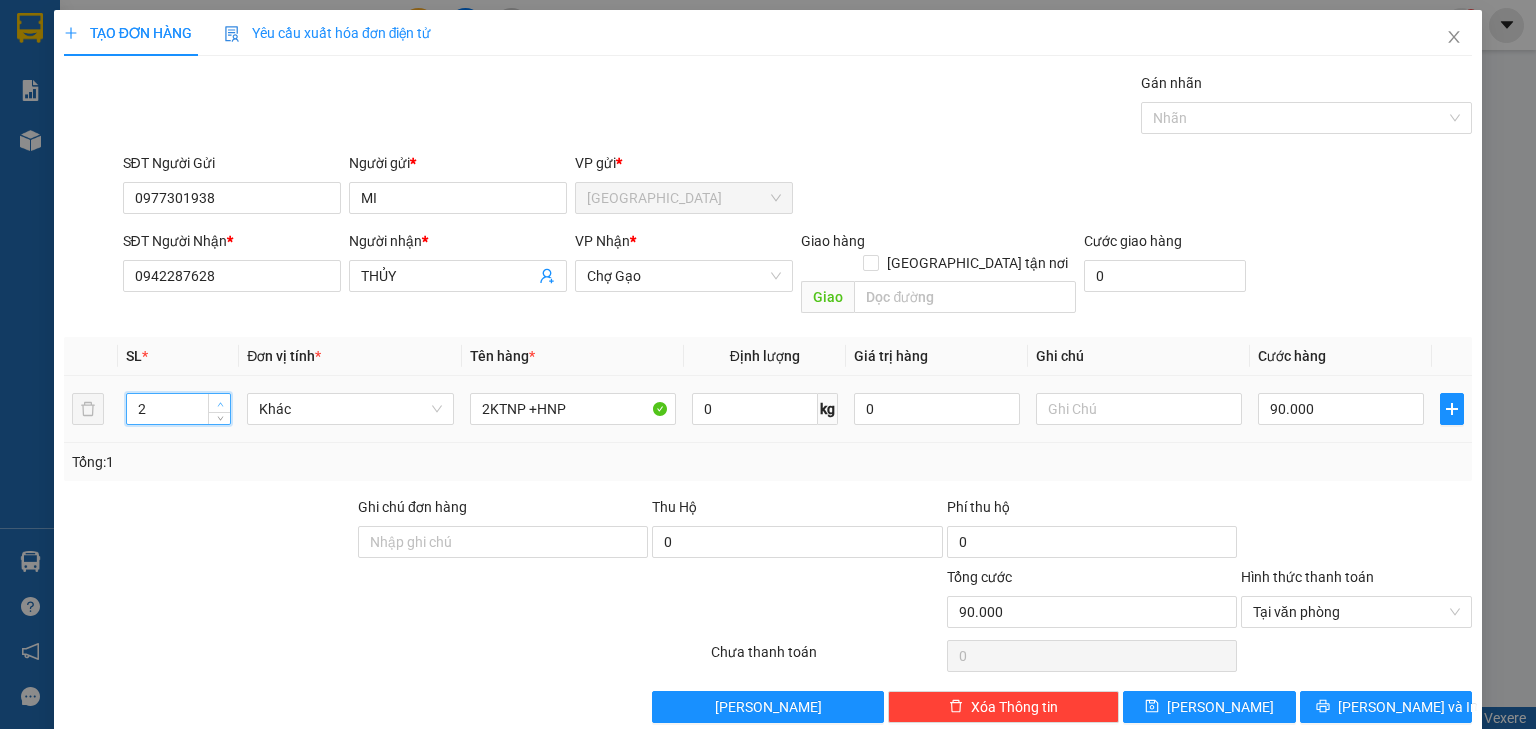 click 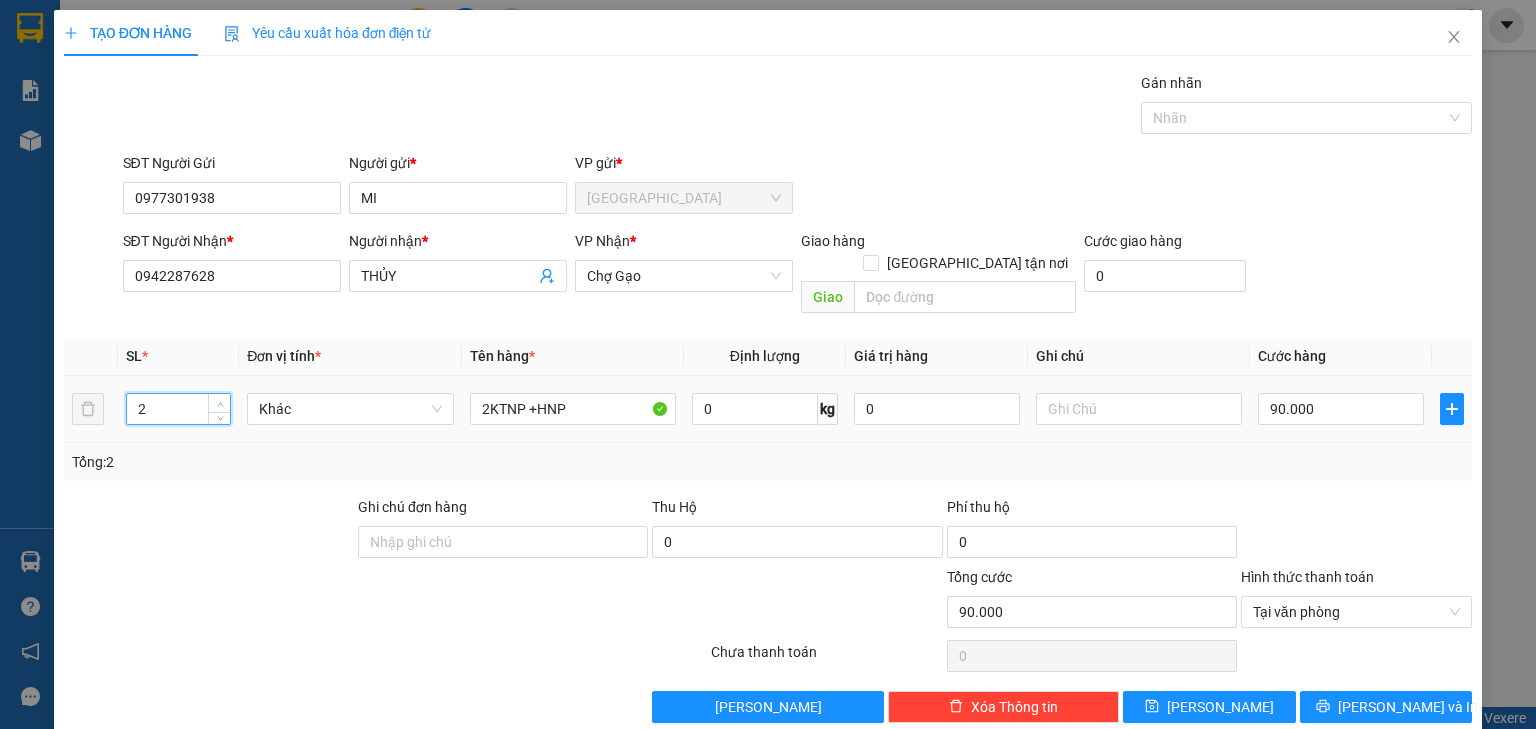 type on "3" 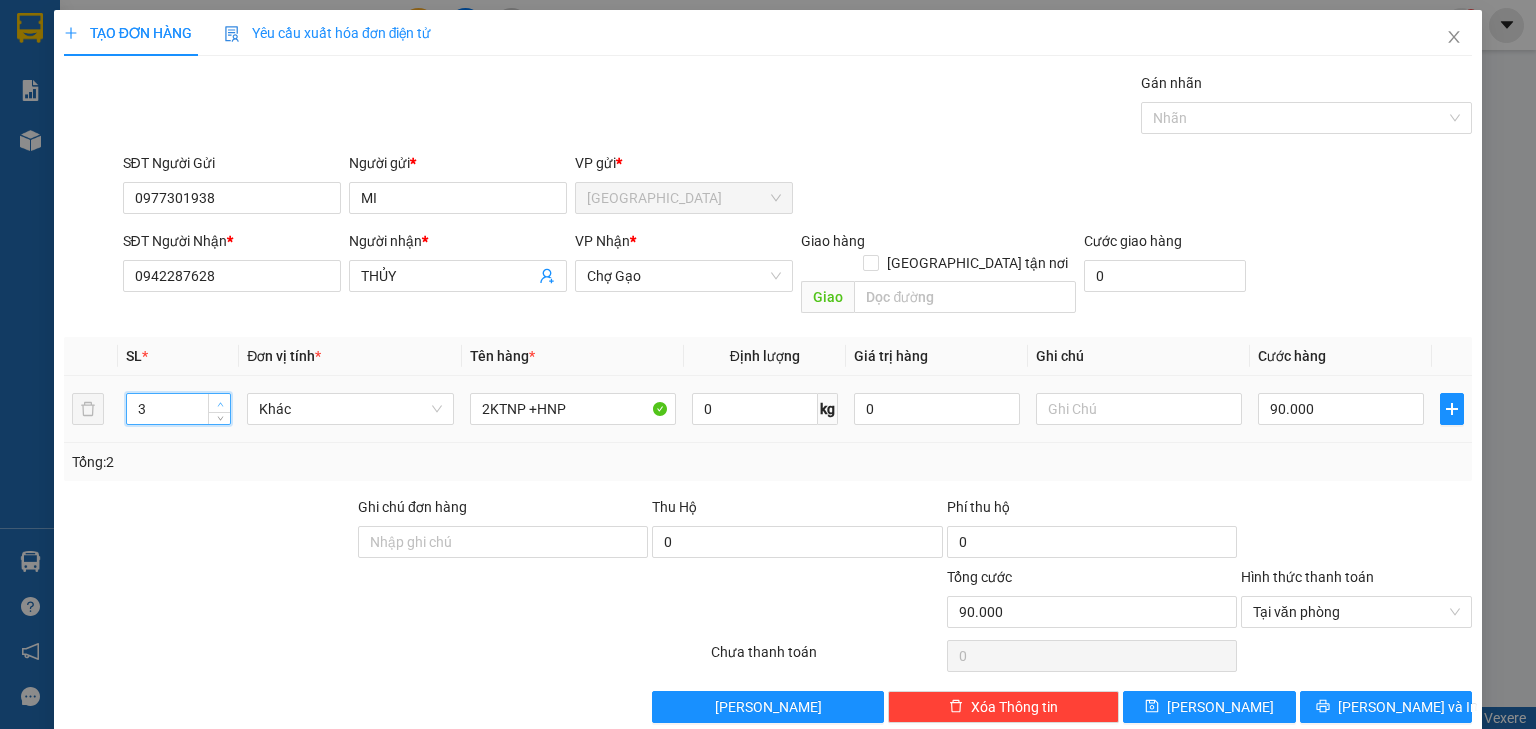 click 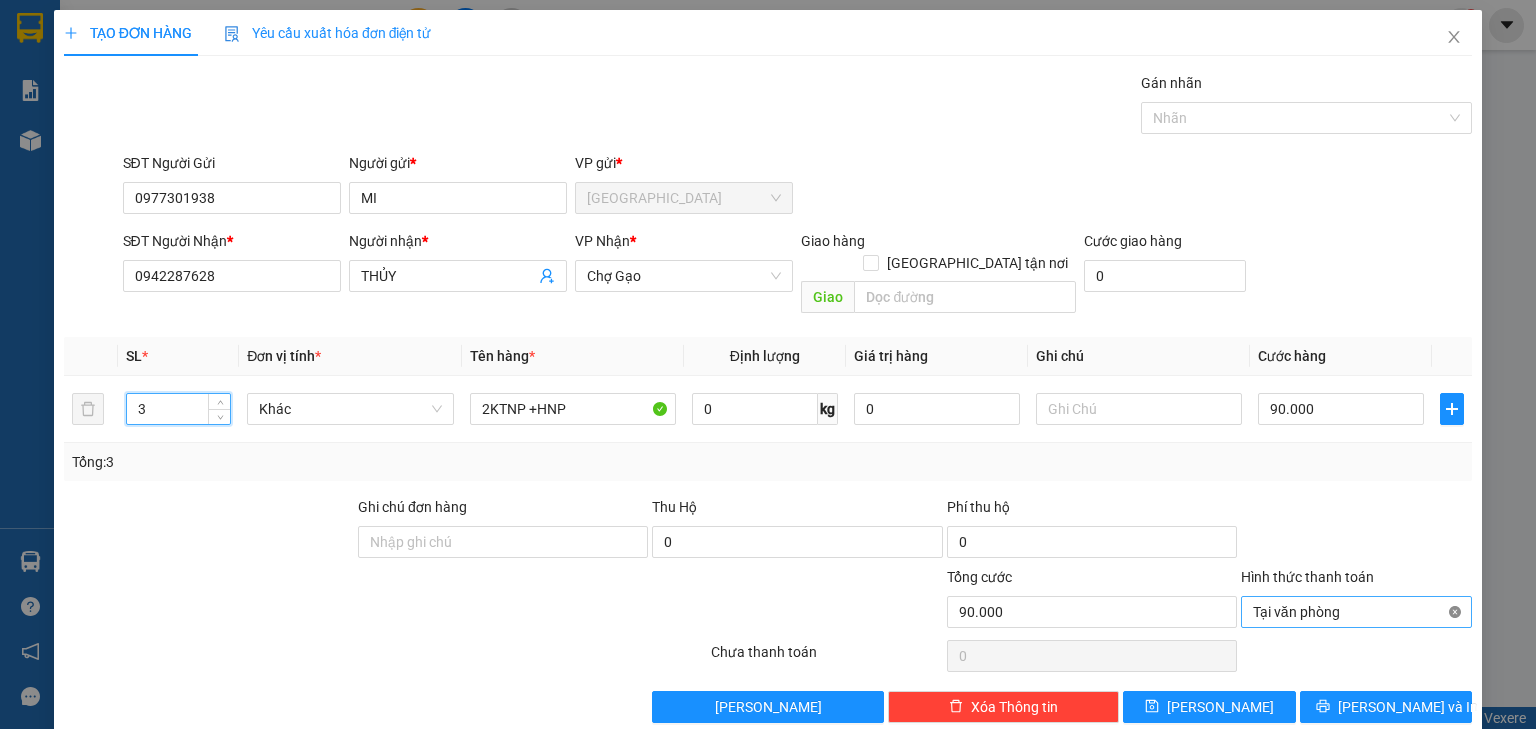 type on "90.000" 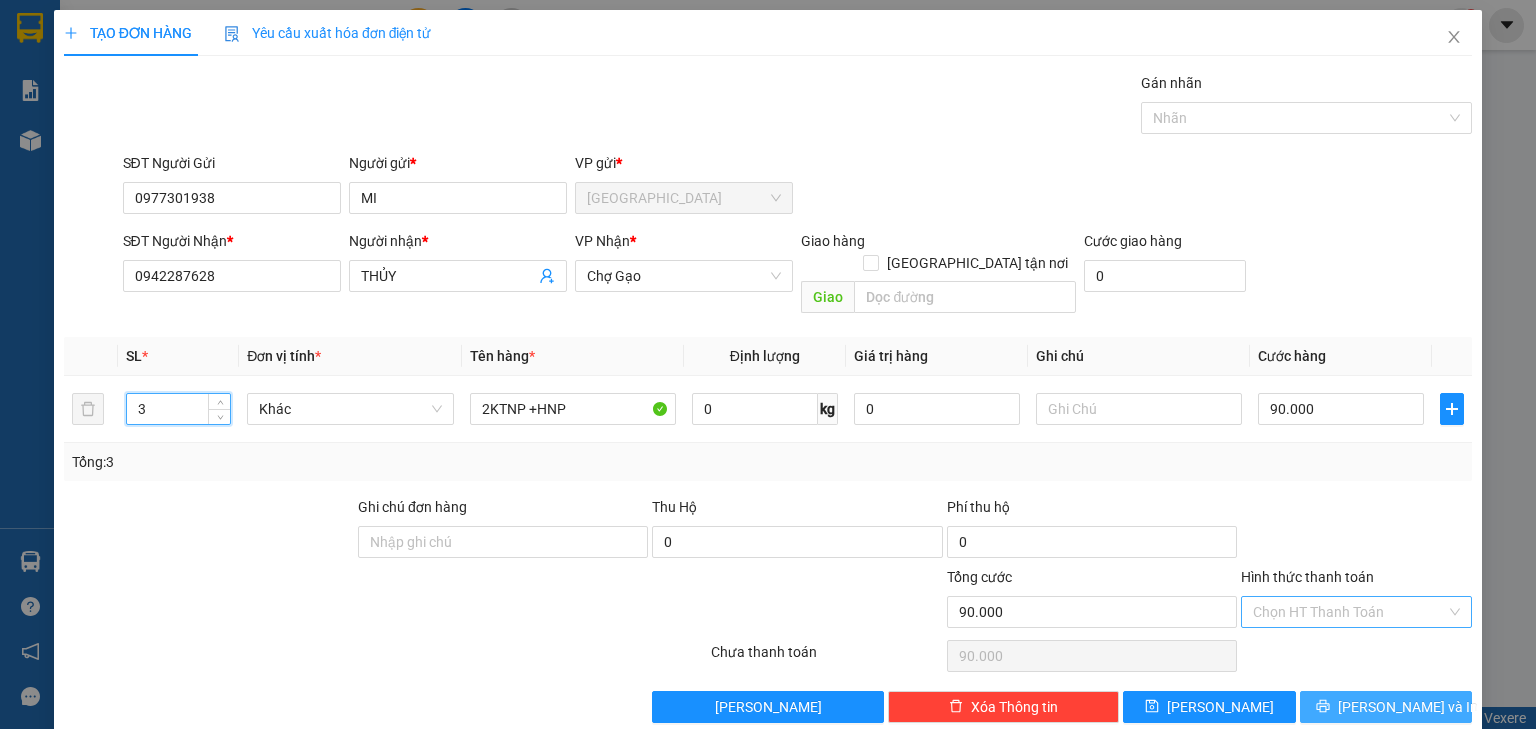 click on "Transit Pickup Surcharge Ids Transit Deliver Surcharge Ids Transit Deliver Surcharge Transit Deliver Surcharge Gán nhãn   Nhãn SĐT Người Gửi 0977301938 Người gửi  * MI VP gửi  * [GEOGRAPHIC_DATA] SĐT Người Nhận  * 0942287628 Người nhận  * THỦY VP Nhận  * Chợ Gạo Giao hàng Giao tận nơi Giao Cước giao hàng 0 SL  * Đơn vị tính  * Tên hàng  * Định lượng Giá trị hàng Ghi chú Cước hàng                   3 Khác 2KTNP +HNP 0 kg 0 90.000 Tổng:  3 Ghi chú đơn hàng Thu Hộ 0 Phí thu hộ 0 Tổng cước 90.000 Hình thức thanh toán Chọn HT Thanh Toán Số tiền thu trước 0 Chưa thanh toán 90.000 Lưu nháp Xóa Thông tin [PERSON_NAME] và In 2KTNP +HNP" at bounding box center [768, 397] 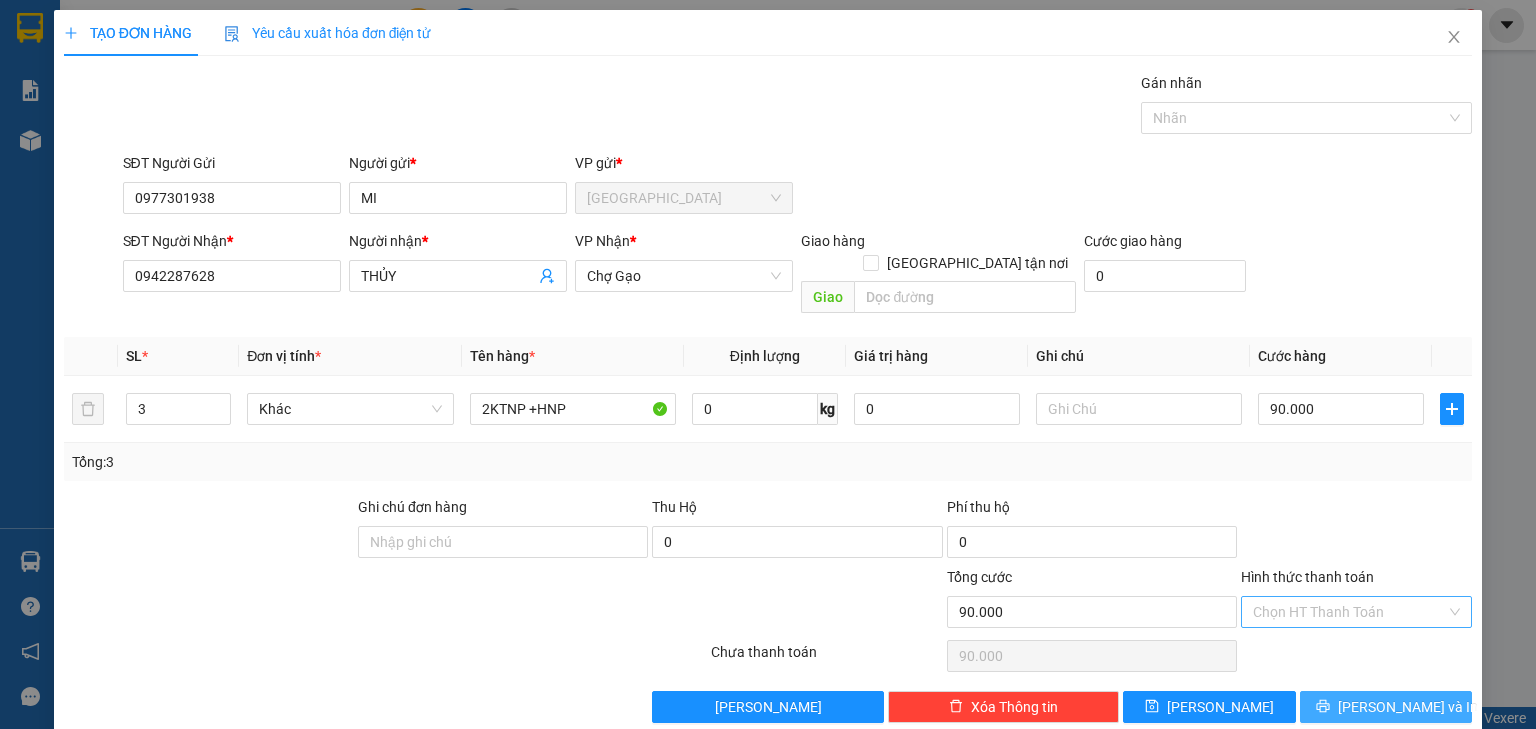 click on "[PERSON_NAME] và In" at bounding box center [1408, 707] 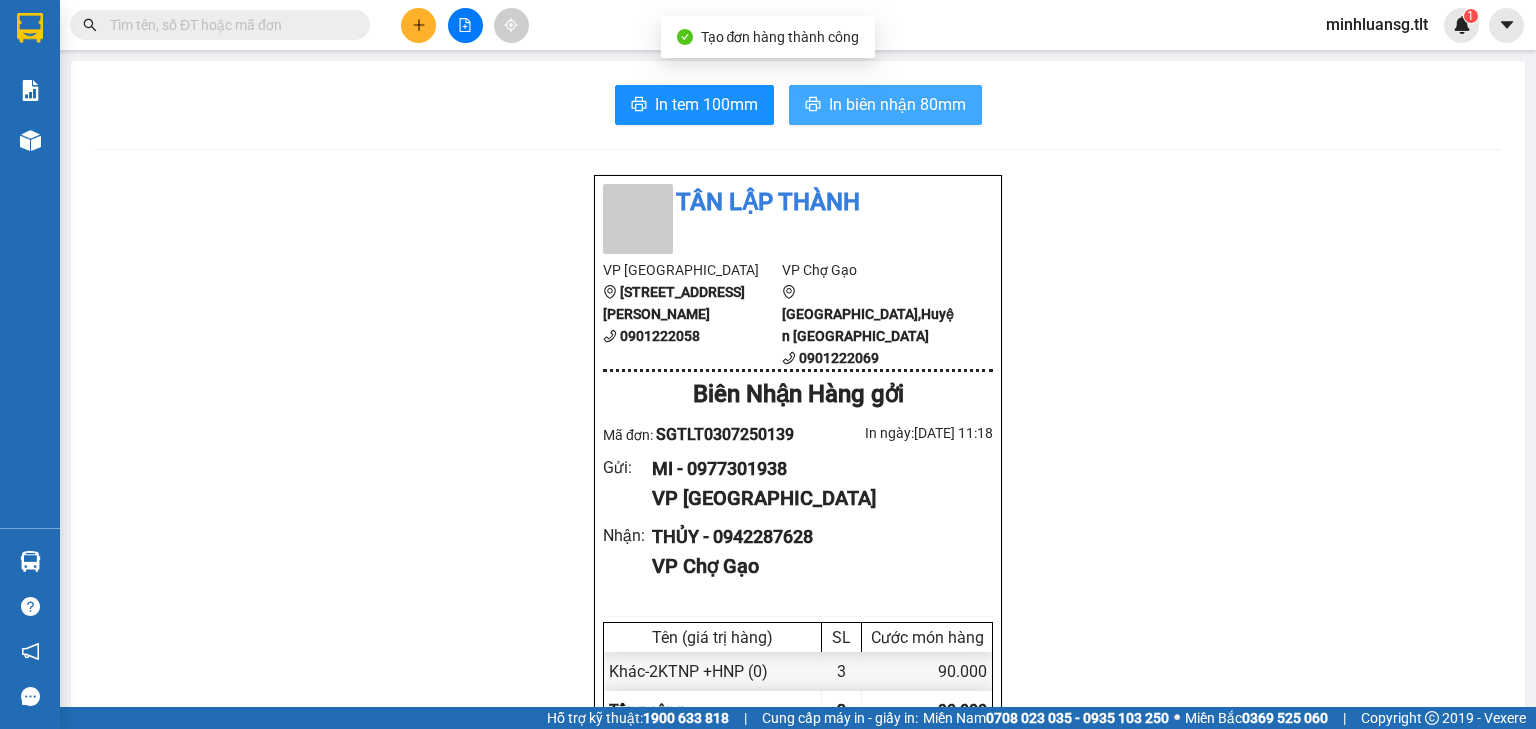 click on "In biên nhận 80mm" at bounding box center (897, 104) 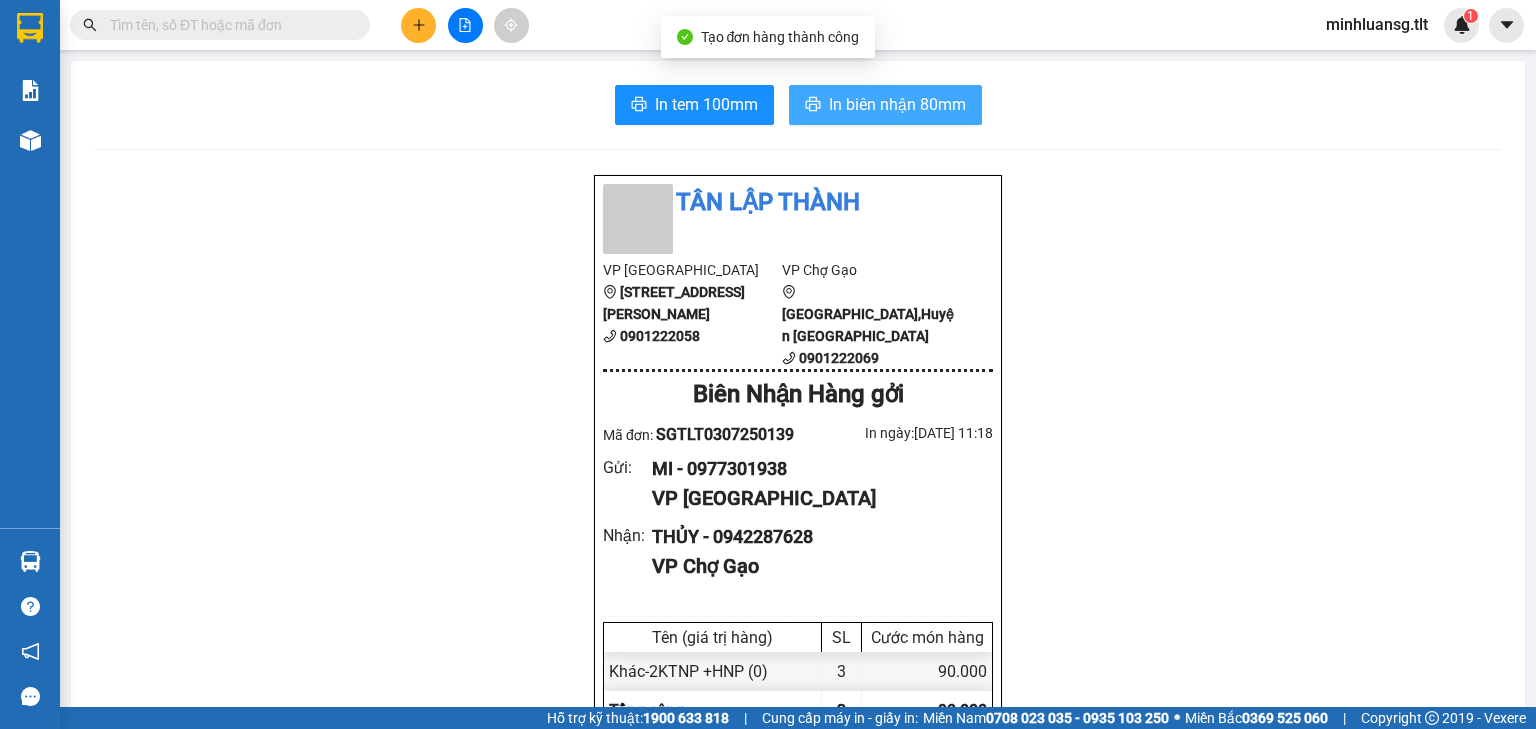 scroll, scrollTop: 0, scrollLeft: 0, axis: both 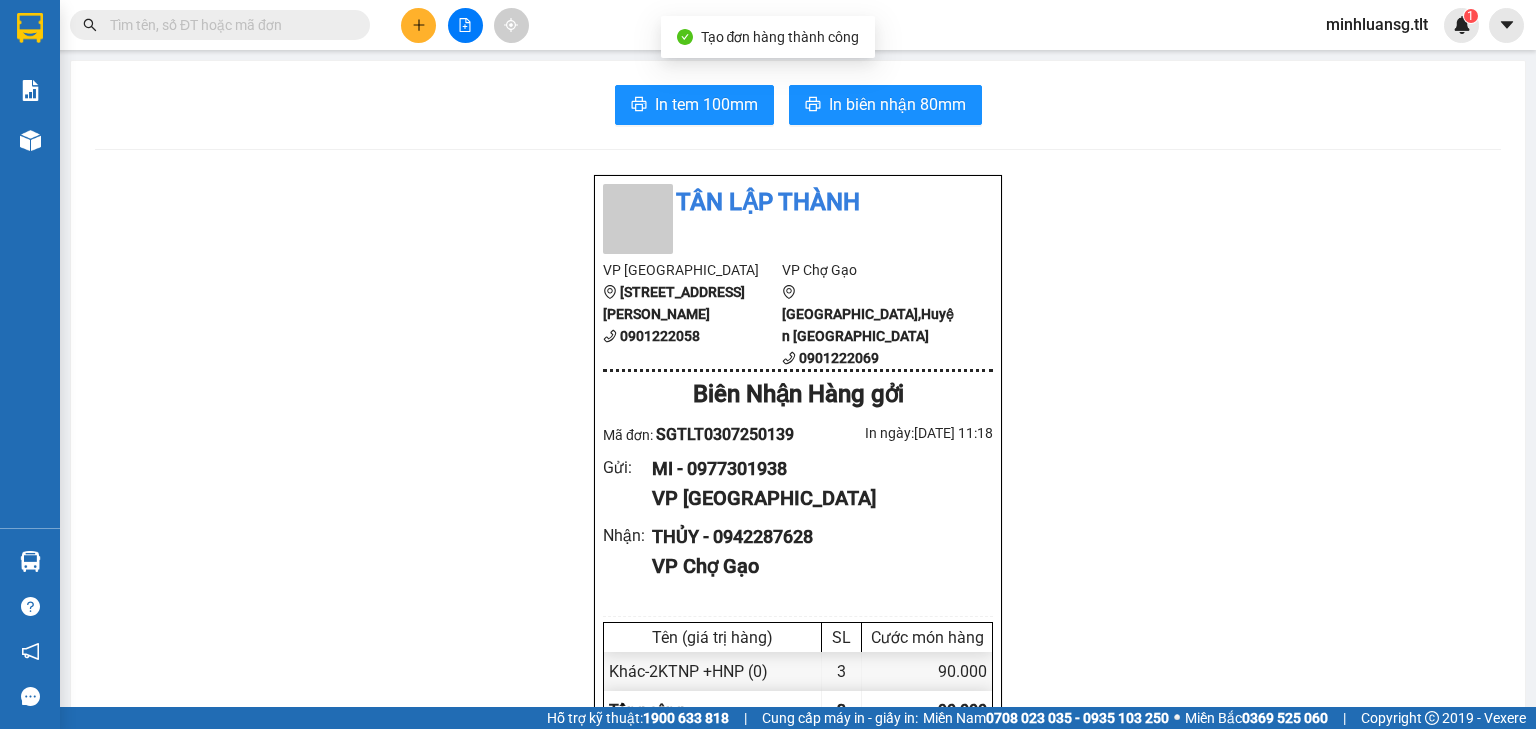 type 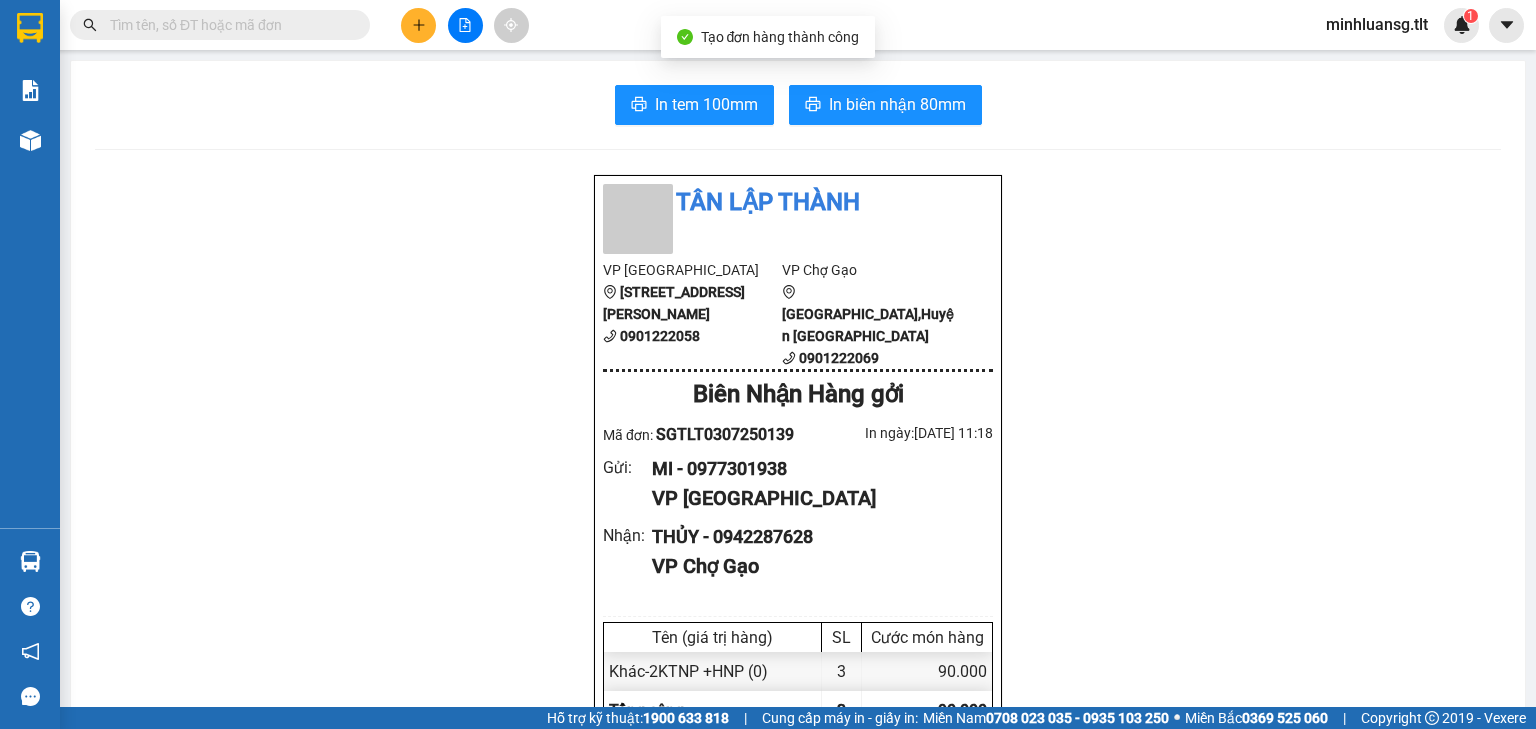 click on "In tem 100mm" at bounding box center [694, 105] 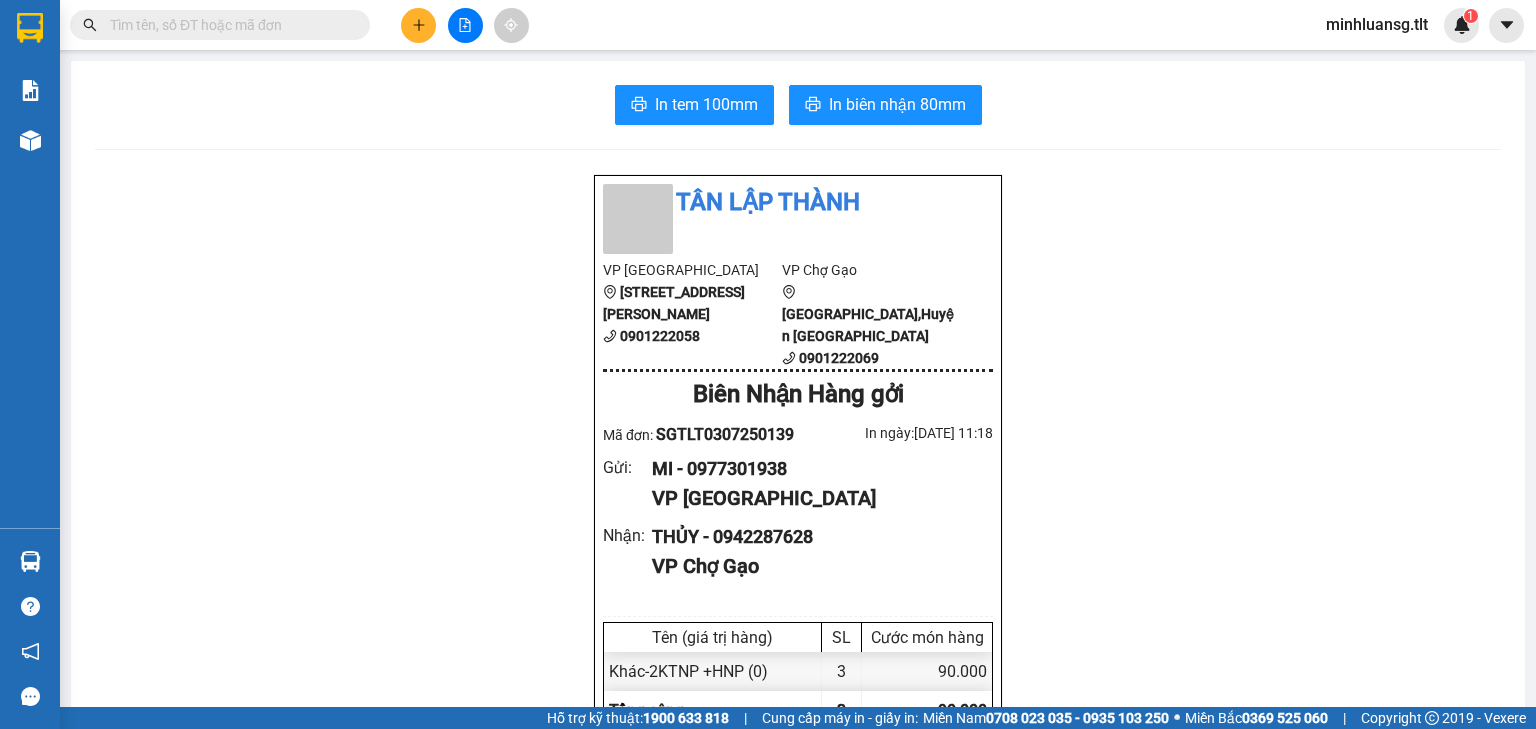 click at bounding box center (418, 25) 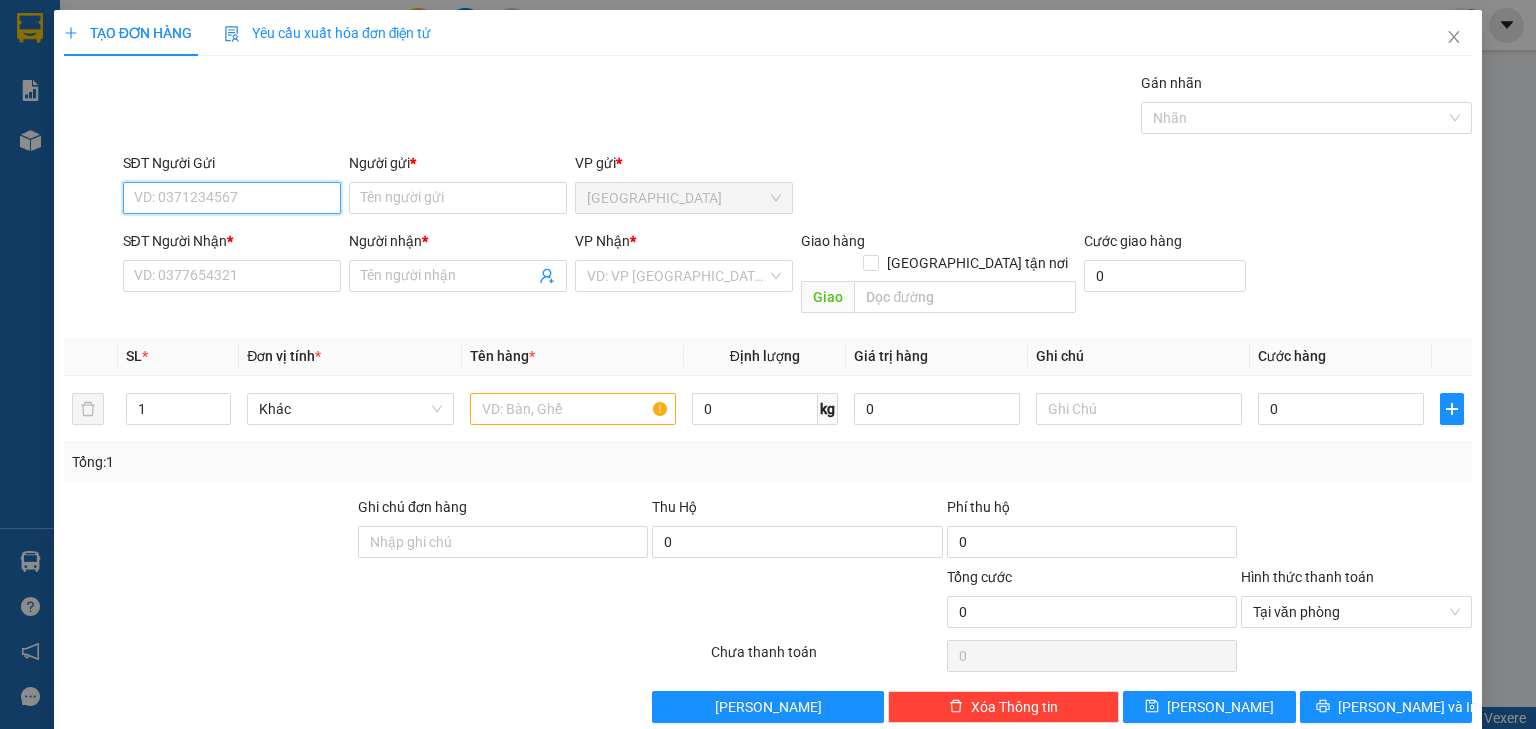 click on "SĐT Người Gửi" at bounding box center (232, 198) 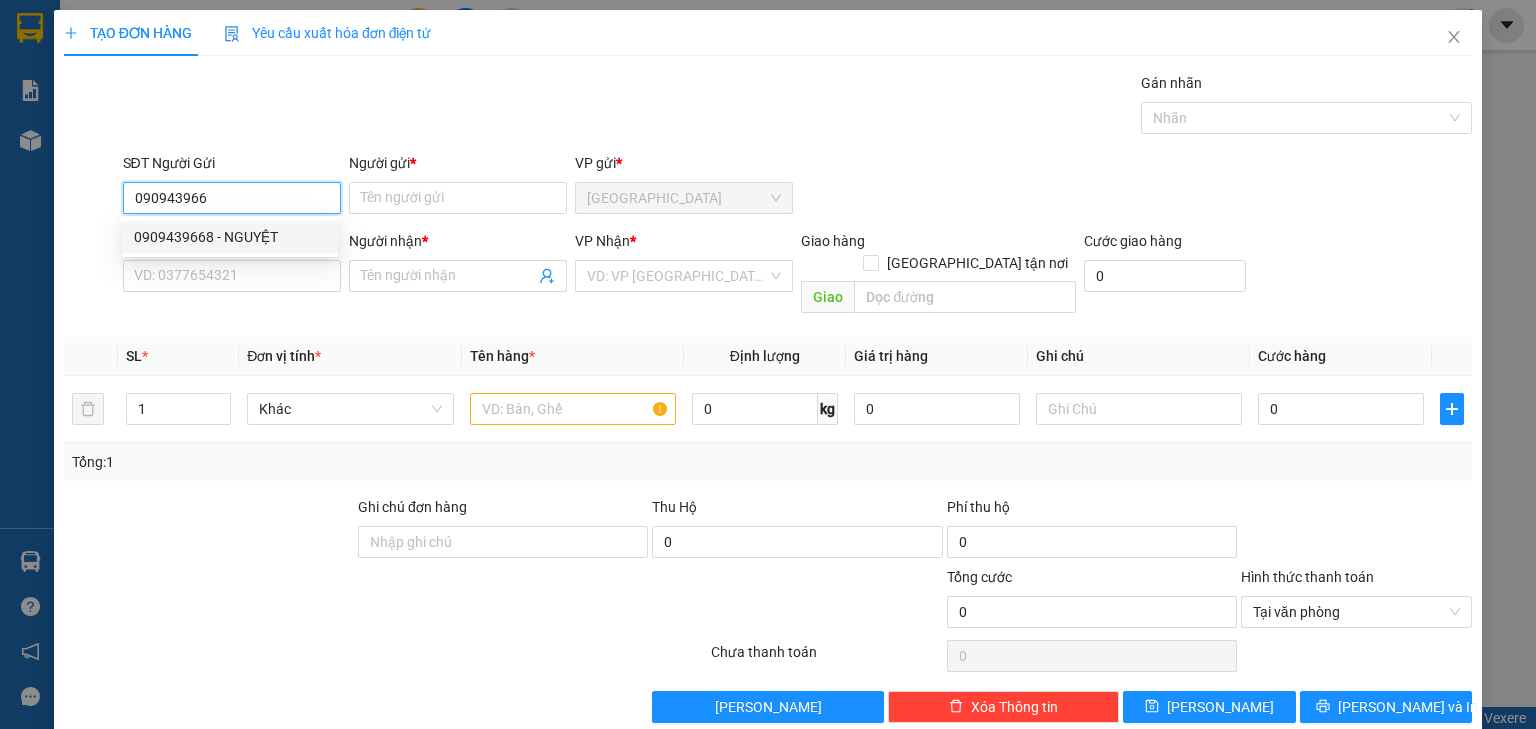 click on "0909439668 - NGUYỆT" at bounding box center (230, 237) 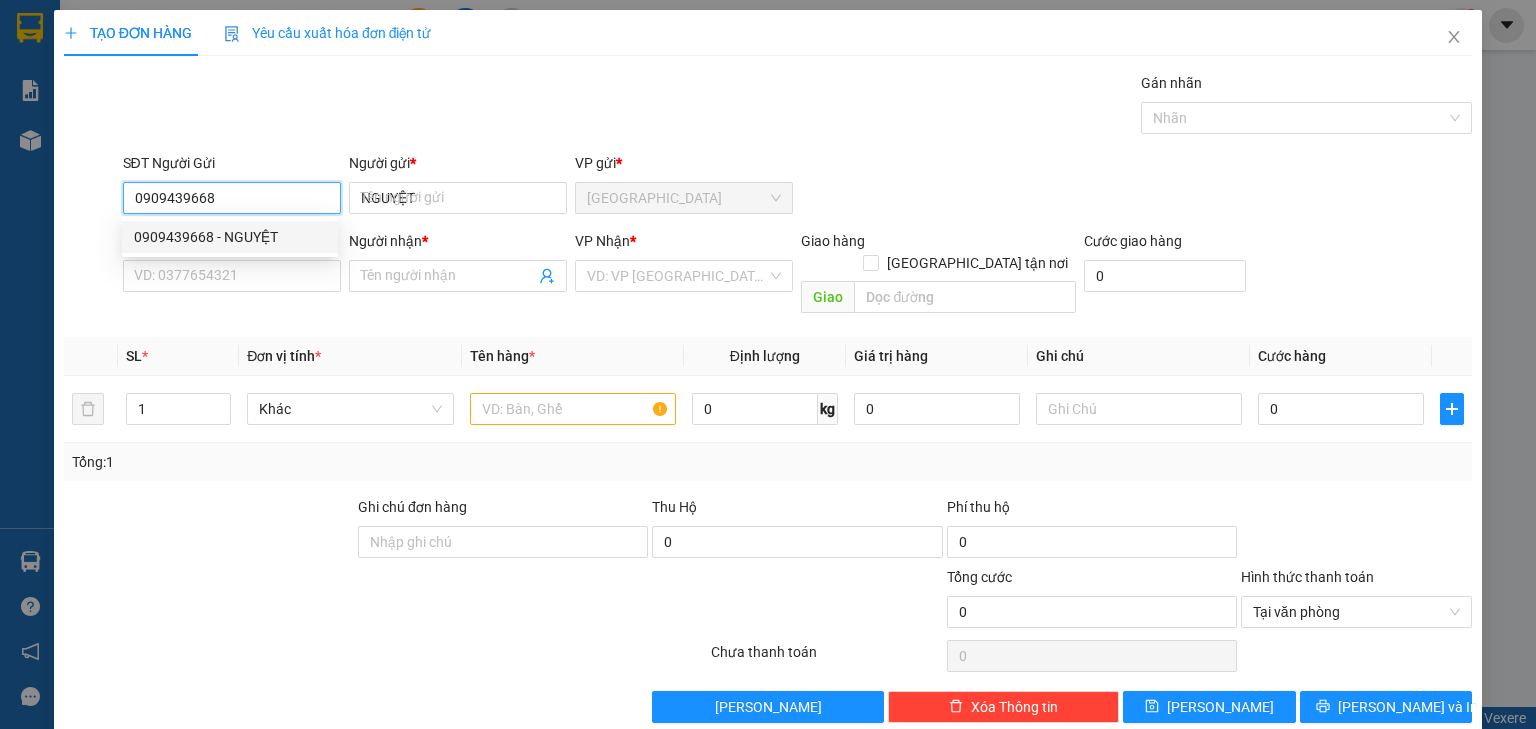 click on "0909439668 - NGUYỆT" at bounding box center [230, 237] 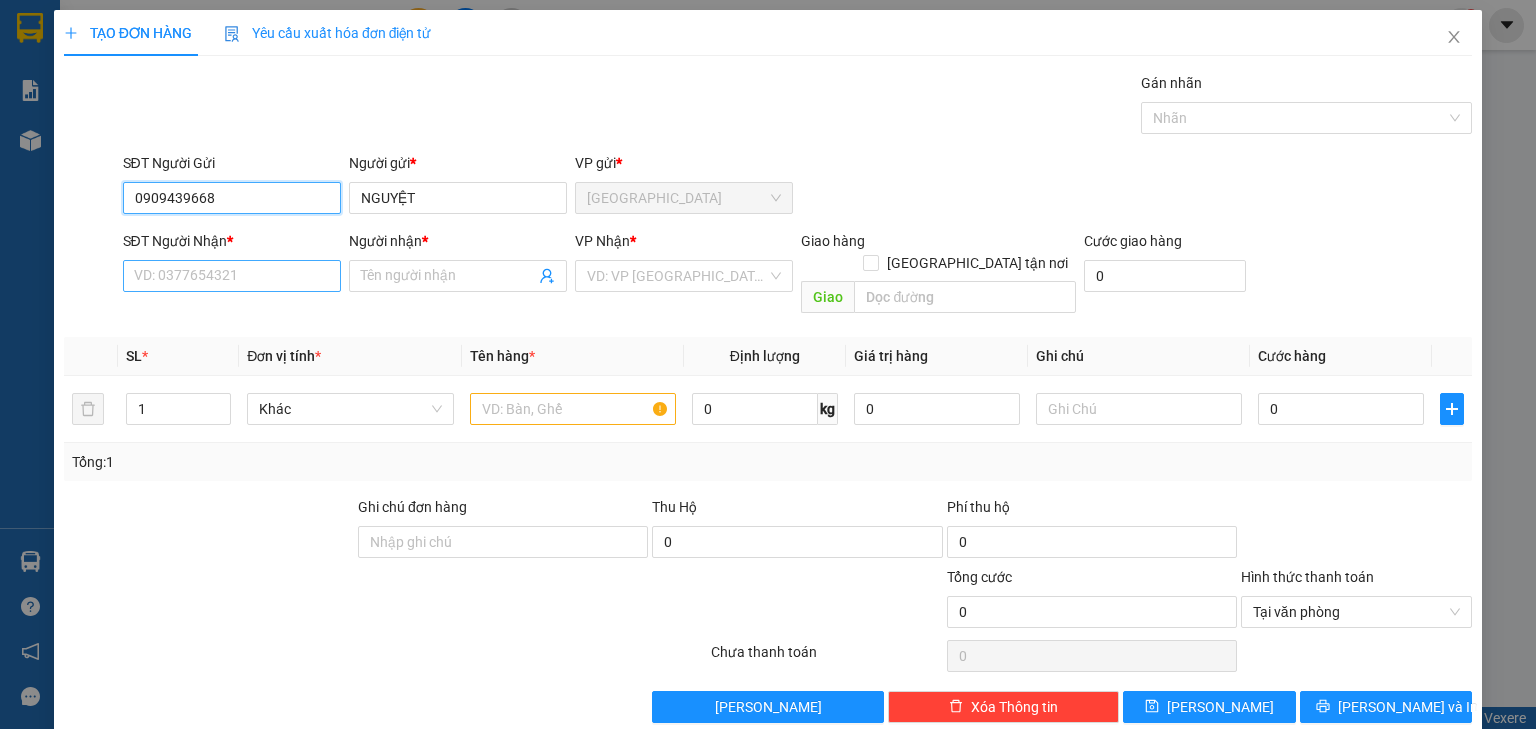 type on "0909439668" 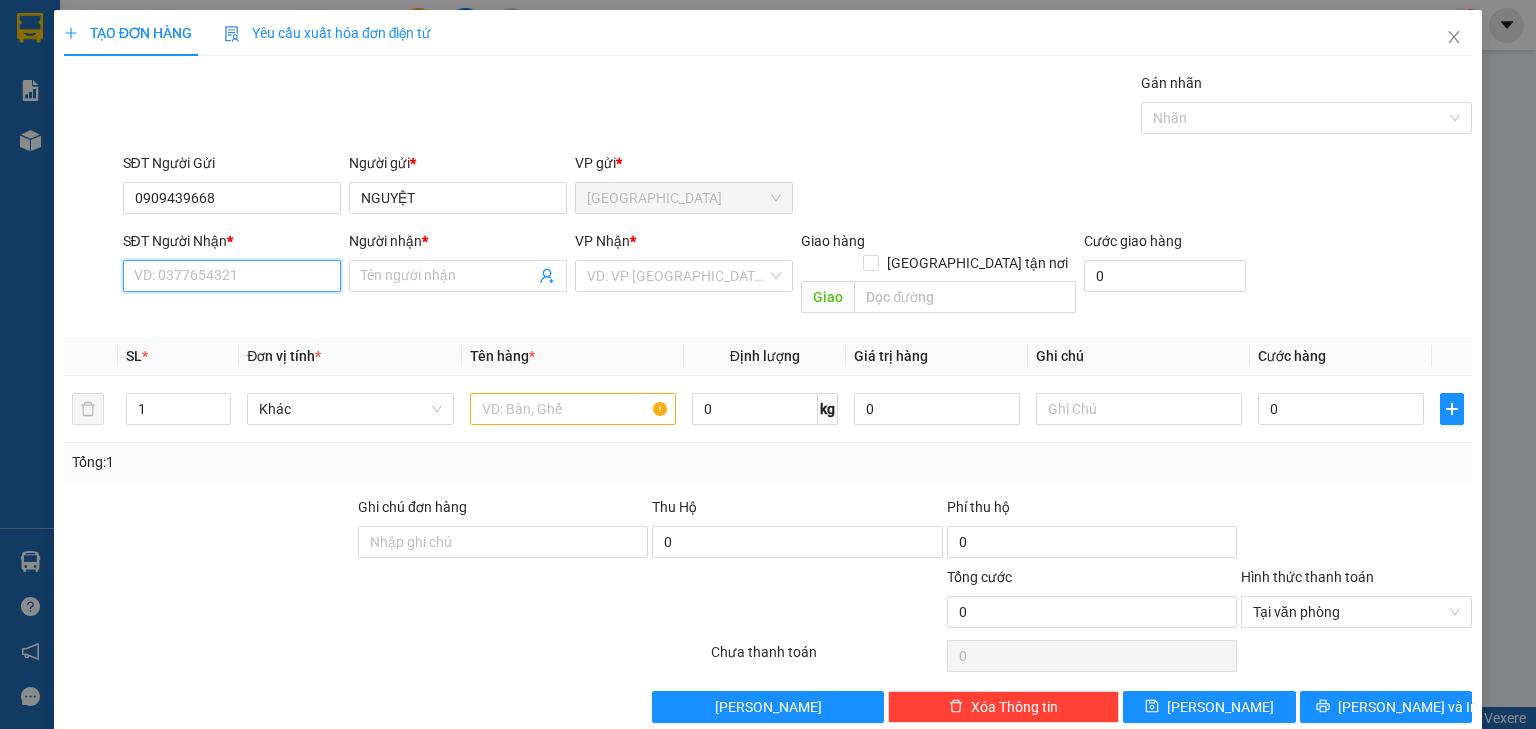 click on "SĐT Người Nhận  *" at bounding box center (232, 276) 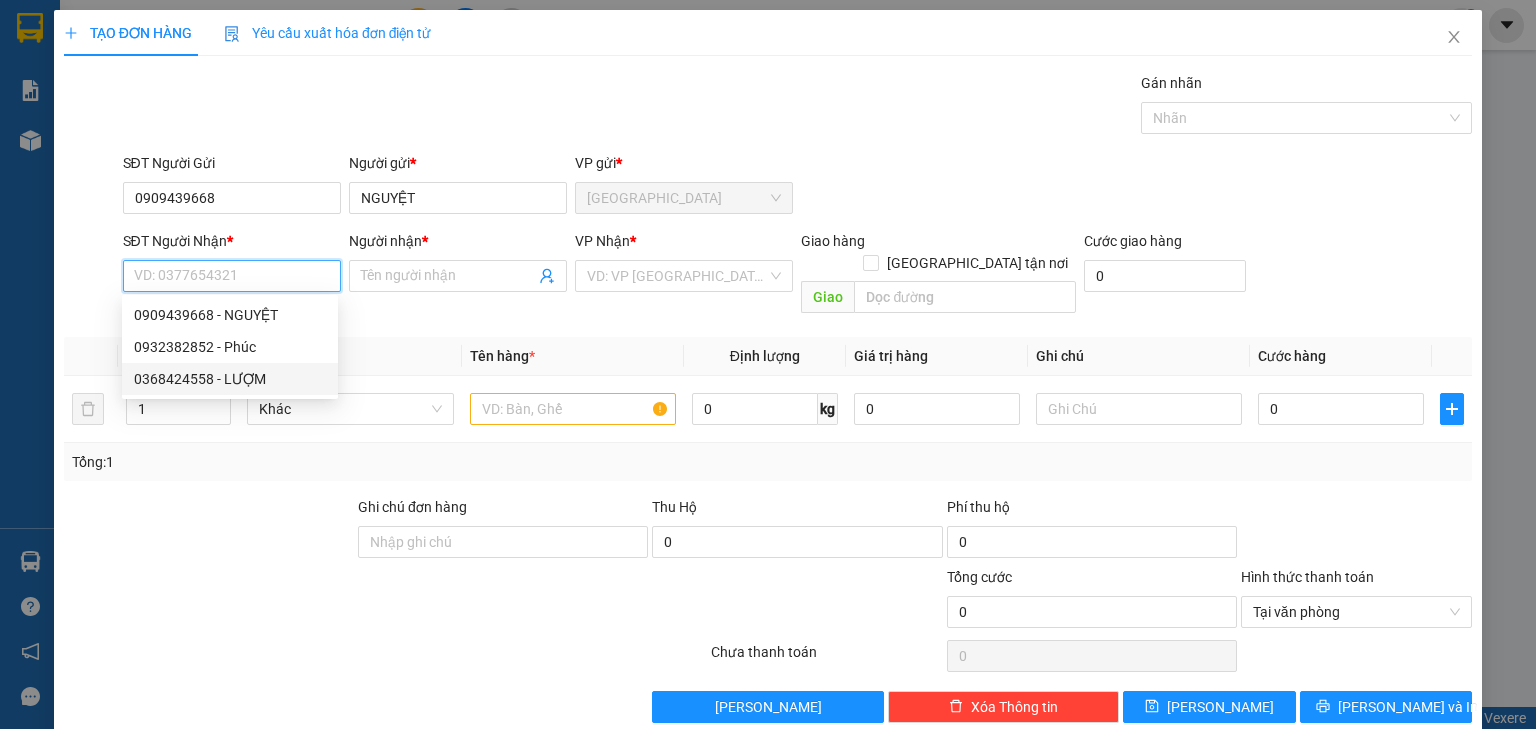 click on "0932382852 - Phúc" at bounding box center (230, 347) 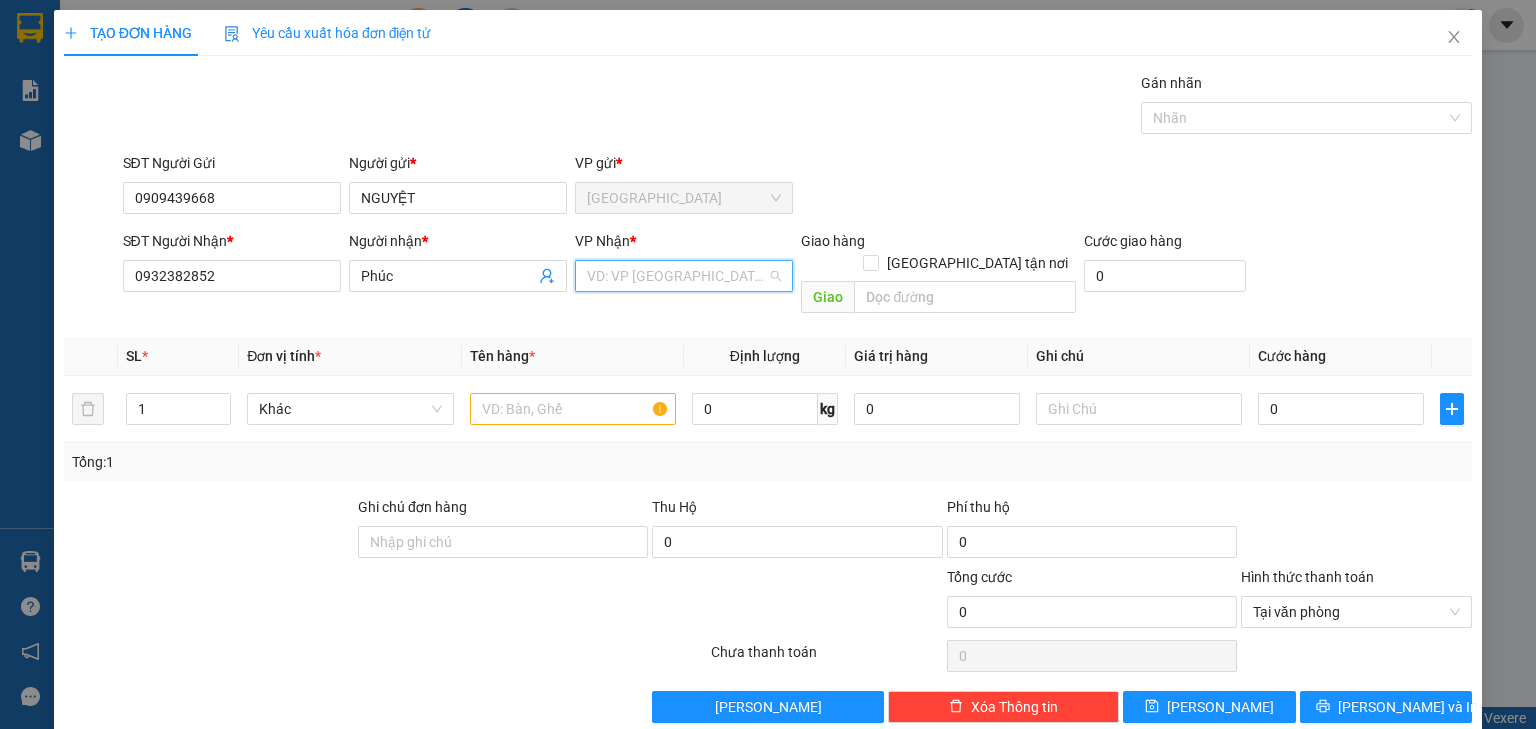 click at bounding box center [677, 276] 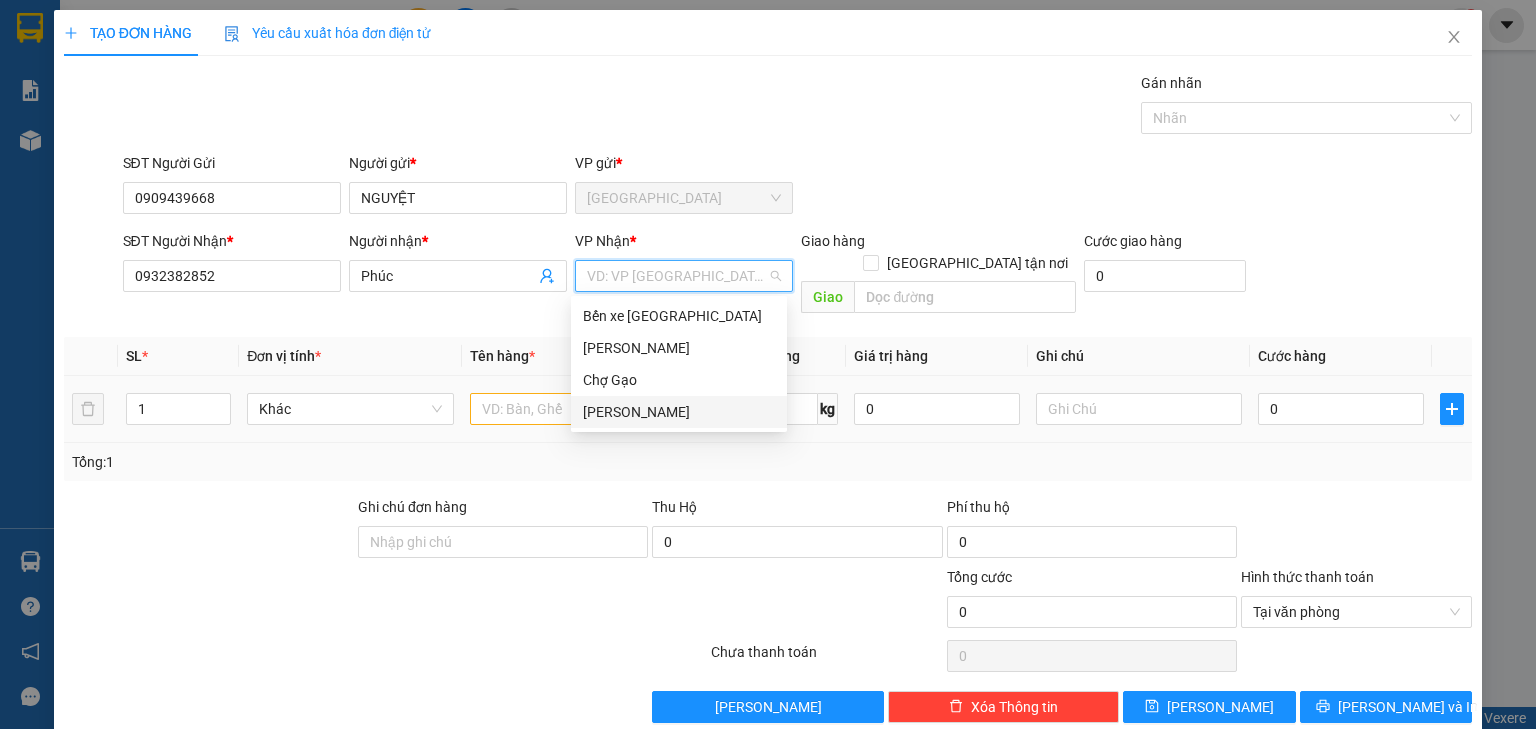drag, startPoint x: 656, startPoint y: 400, endPoint x: 552, endPoint y: 419, distance: 105.72133 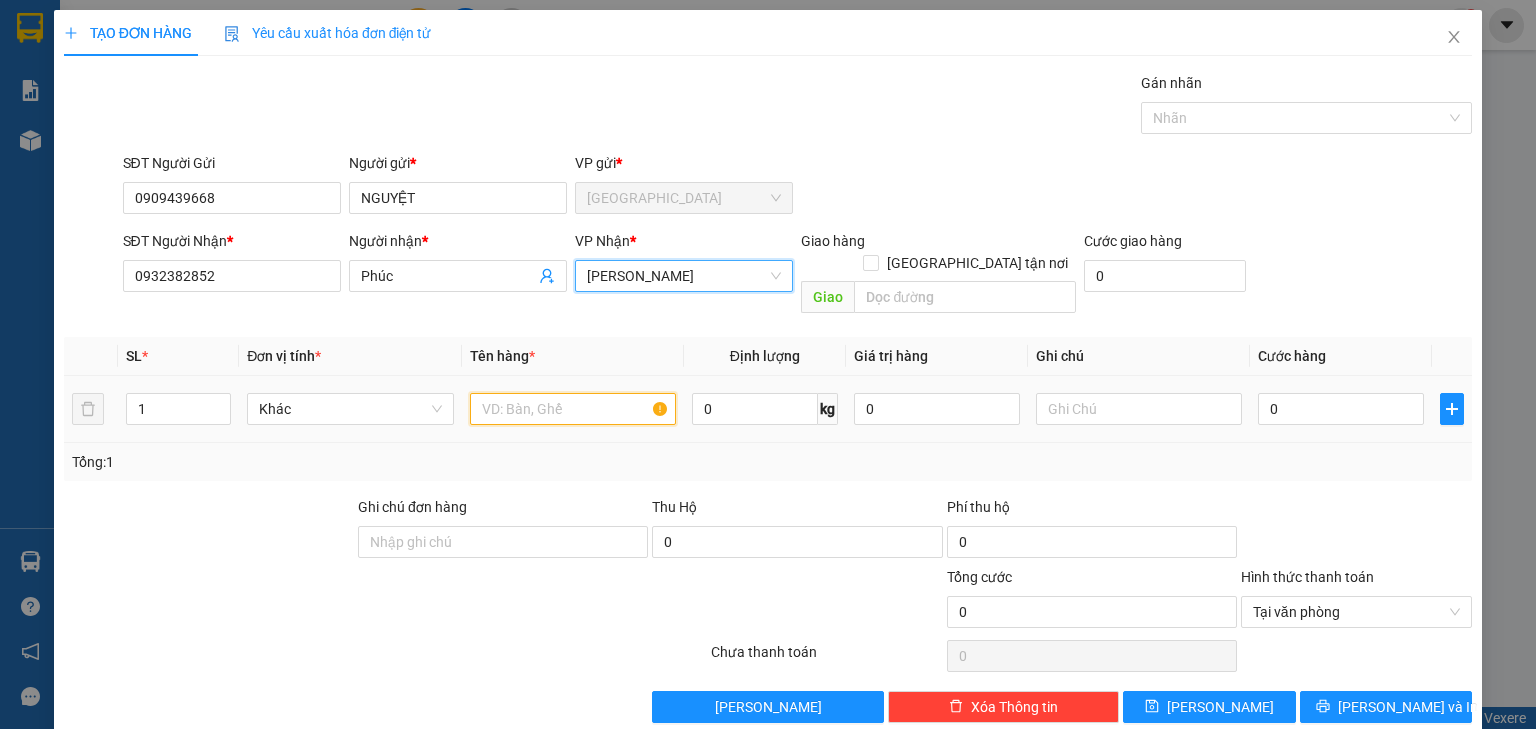 click at bounding box center [573, 409] 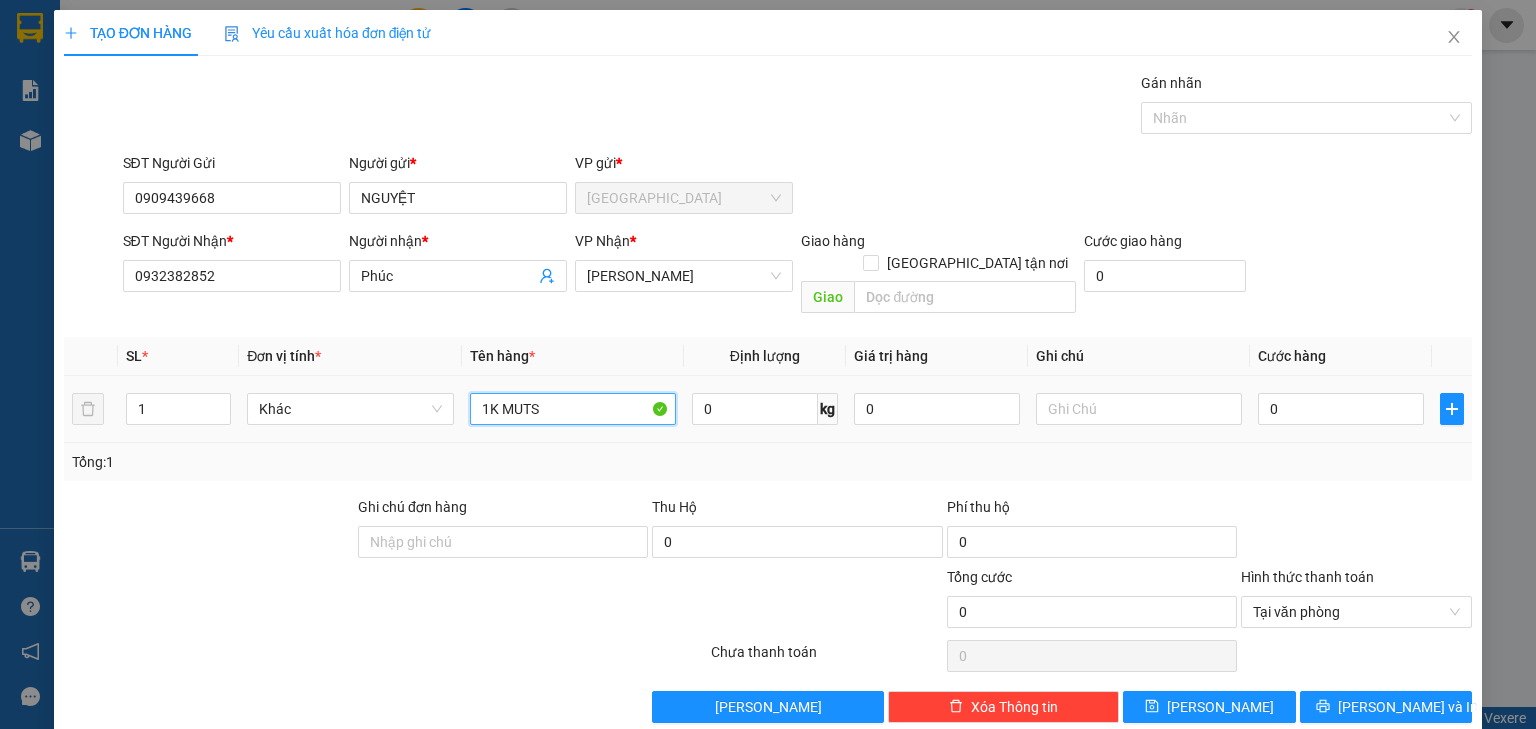 type on "1K MUTS" 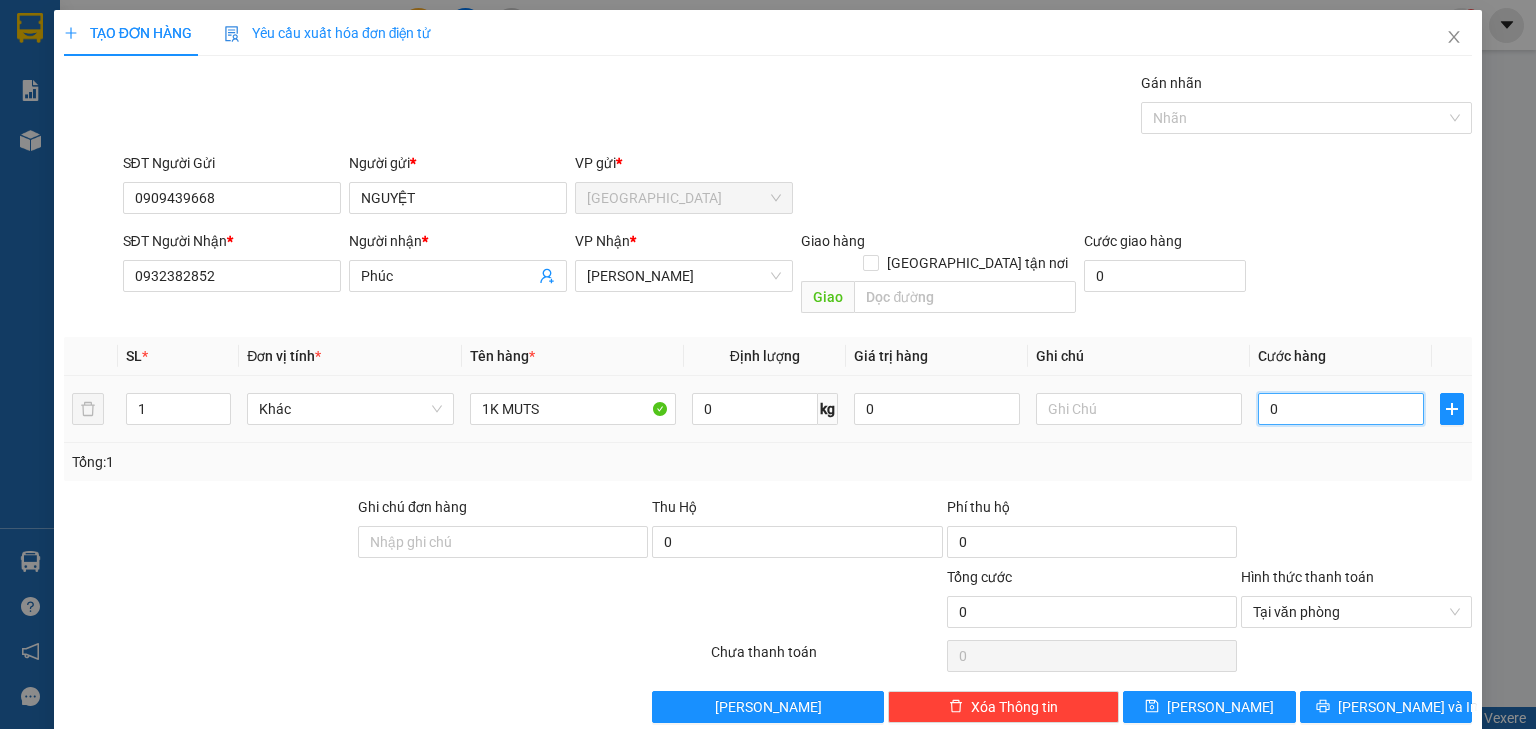 type on "03" 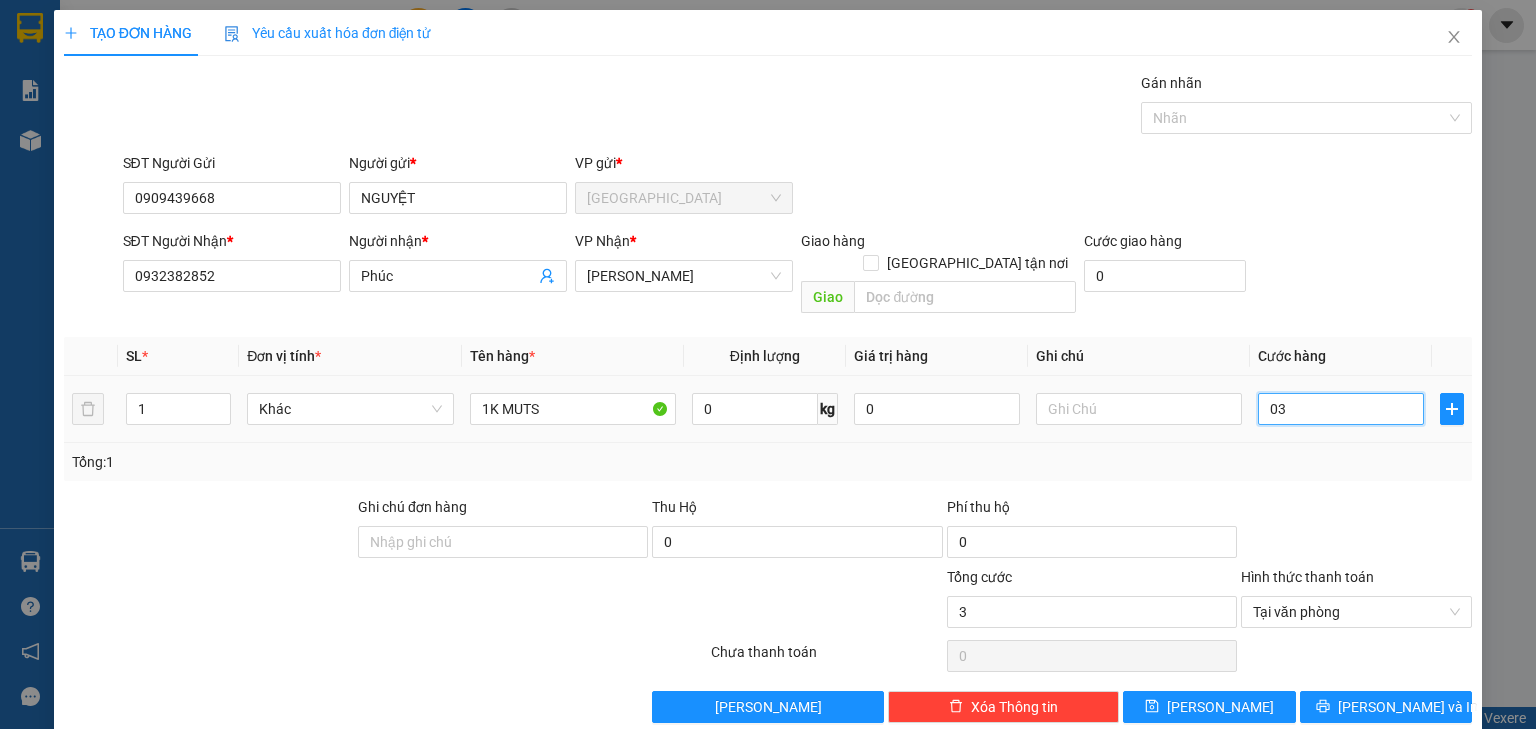 type on "030" 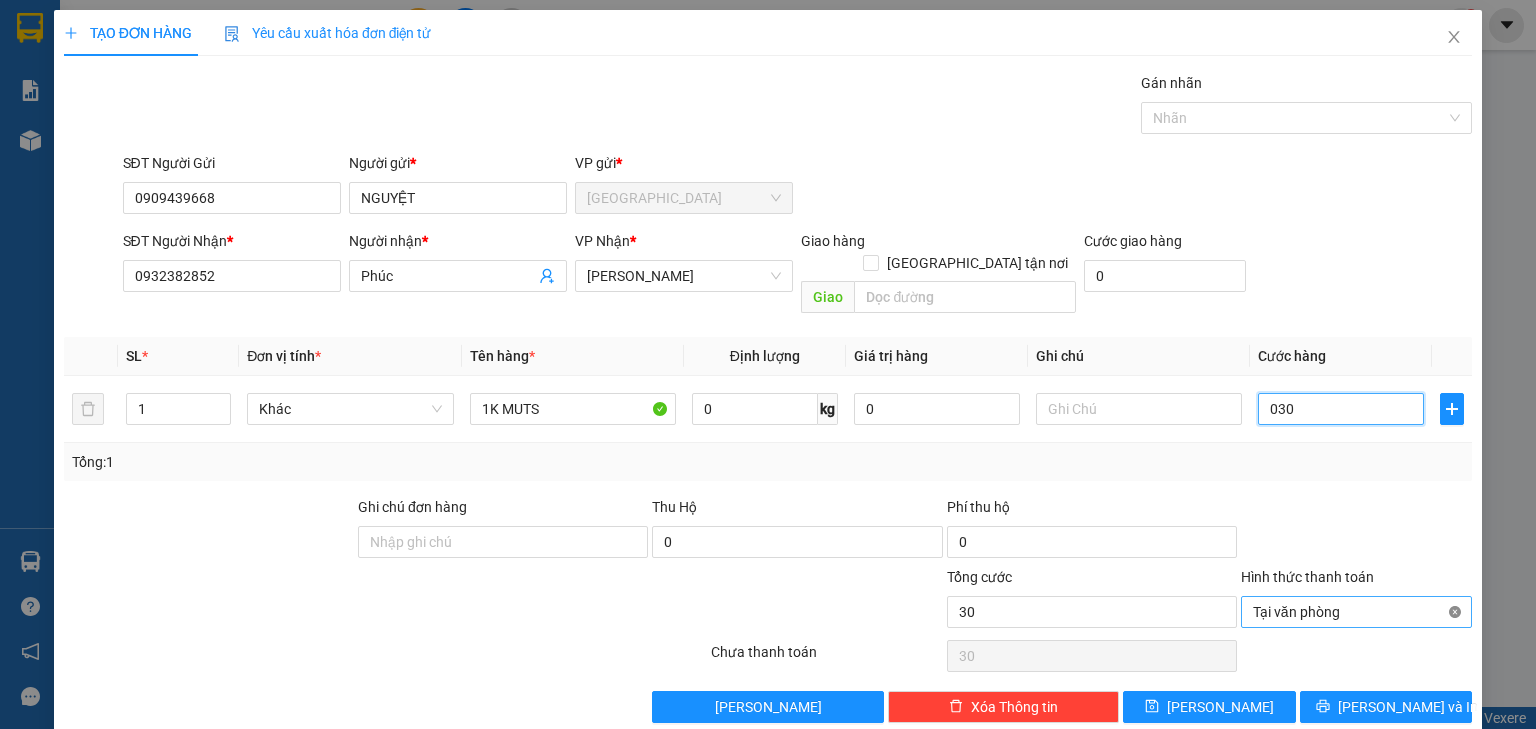 drag, startPoint x: 1440, startPoint y: 584, endPoint x: 1438, endPoint y: 609, distance: 25.079872 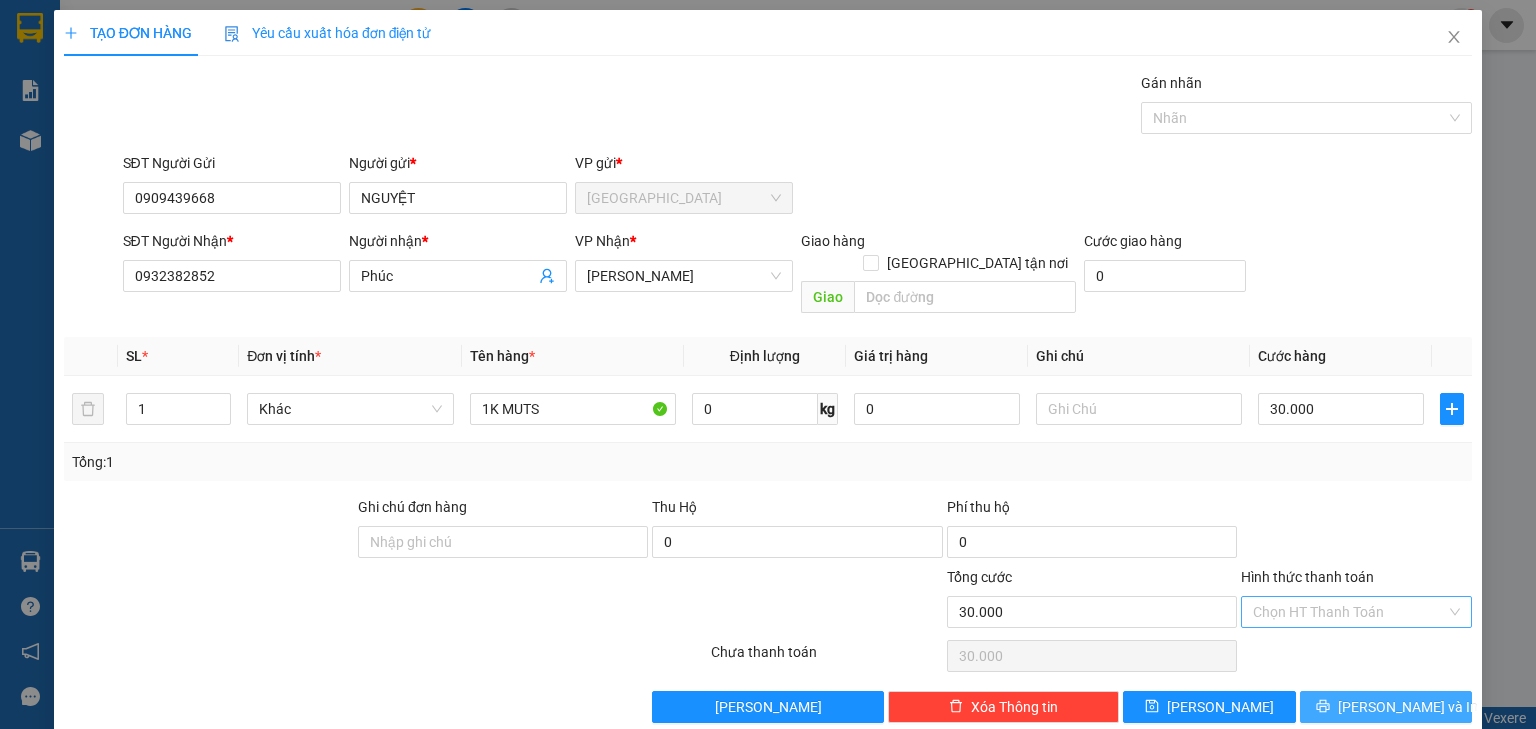 drag, startPoint x: 1403, startPoint y: 685, endPoint x: 1380, endPoint y: 673, distance: 25.942244 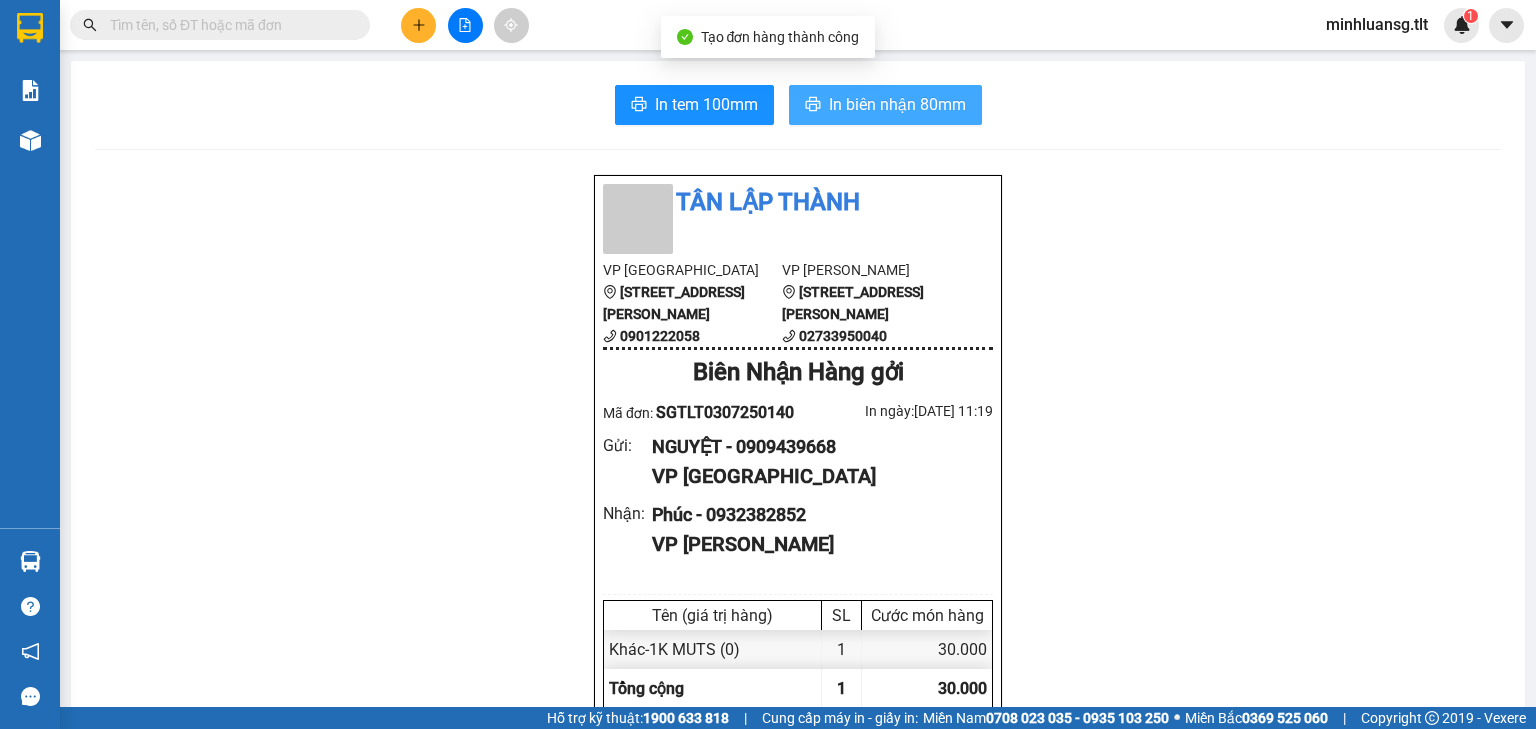 click on "In biên nhận 80mm" at bounding box center [897, 104] 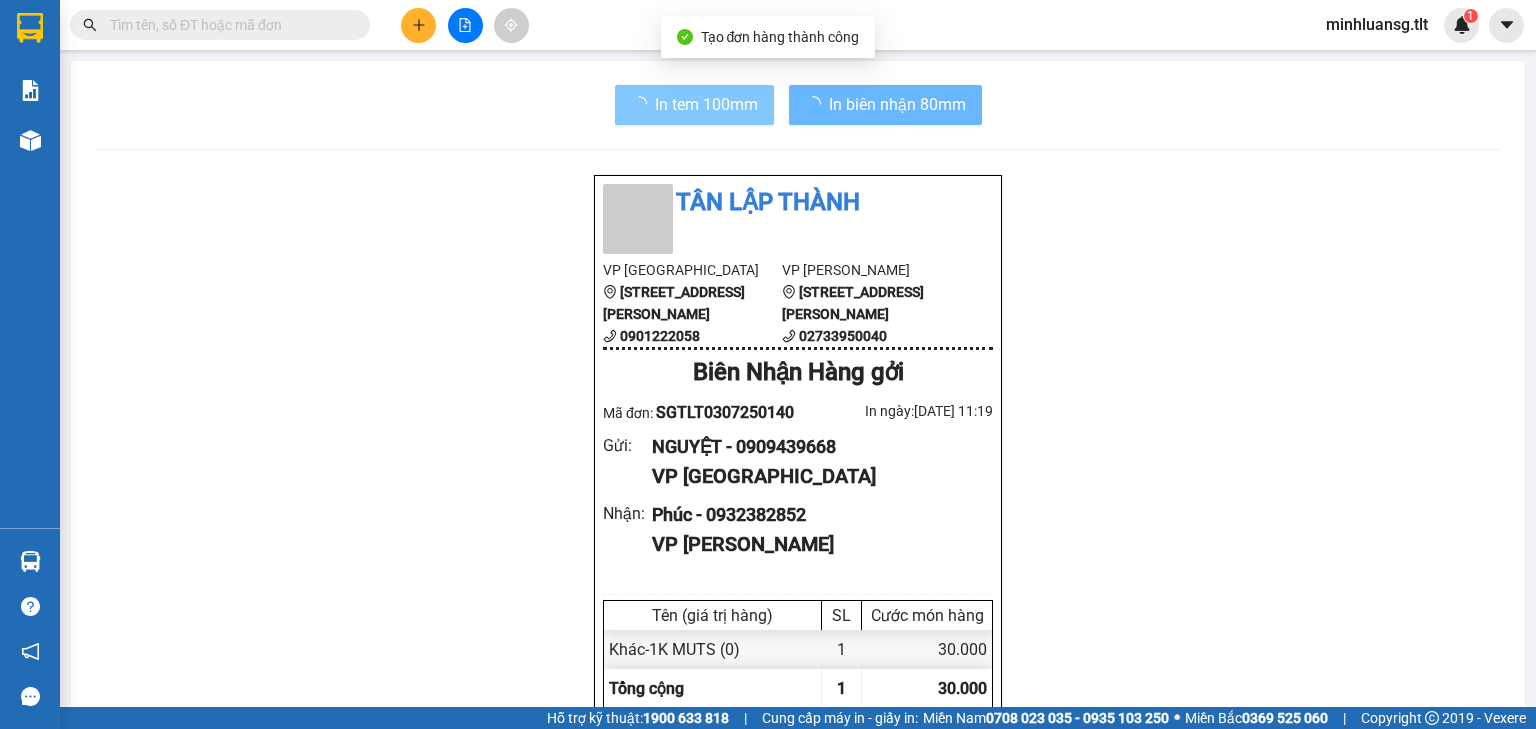 click on "In tem 100mm" at bounding box center [694, 105] 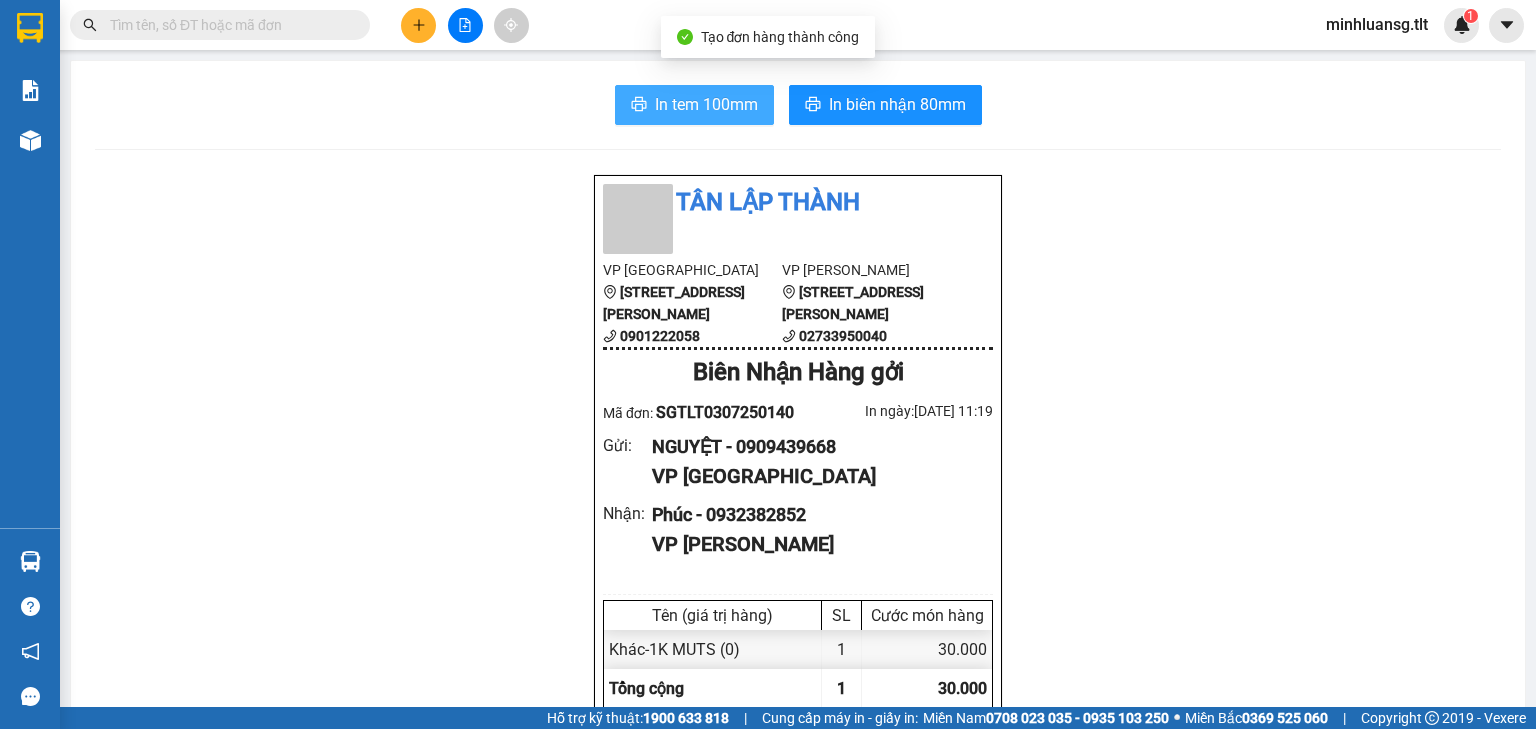 type 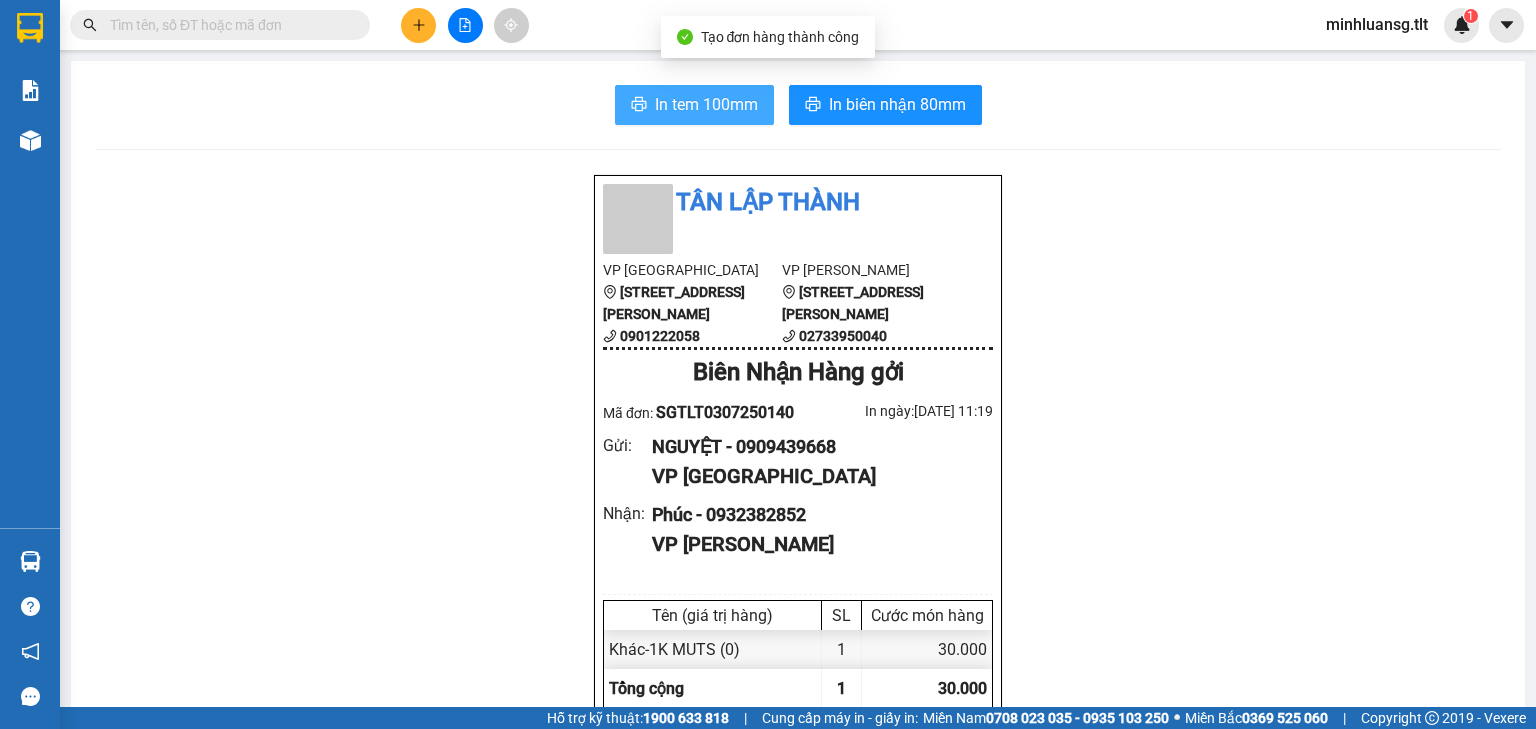 click on "In tem 100mm" at bounding box center [694, 105] 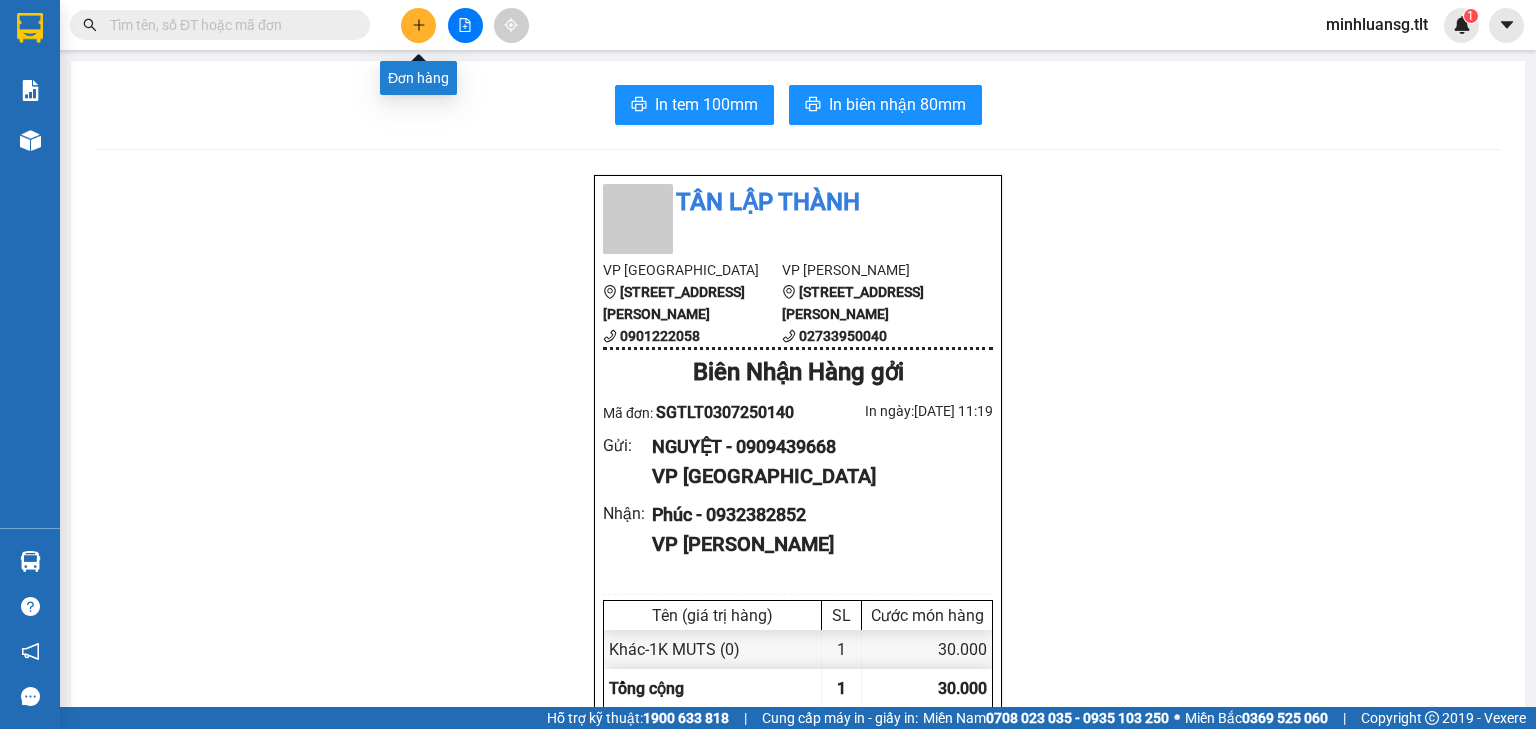 drag, startPoint x: 420, startPoint y: 88, endPoint x: 416, endPoint y: 39, distance: 49.162994 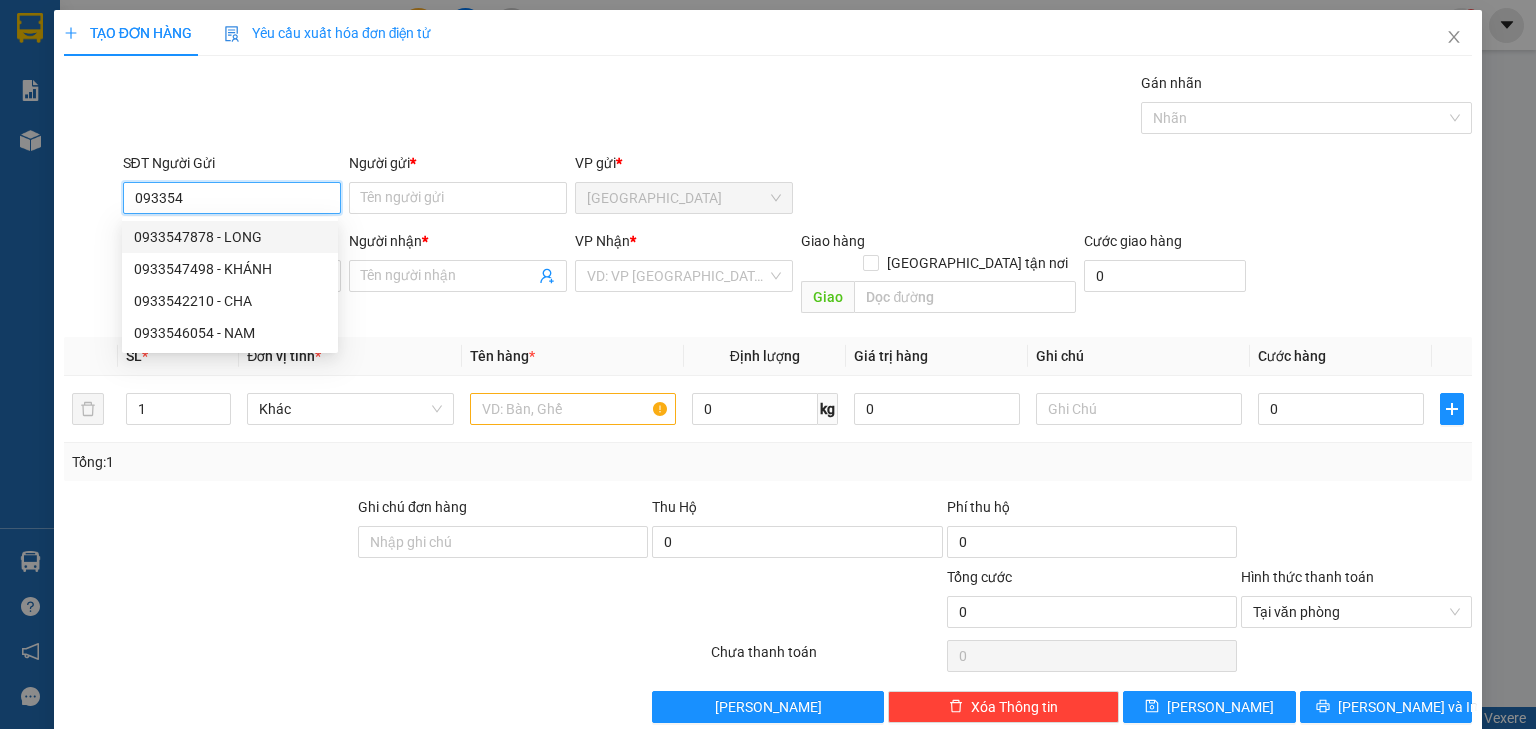 click on "0933547878 - LONG" at bounding box center (230, 237) 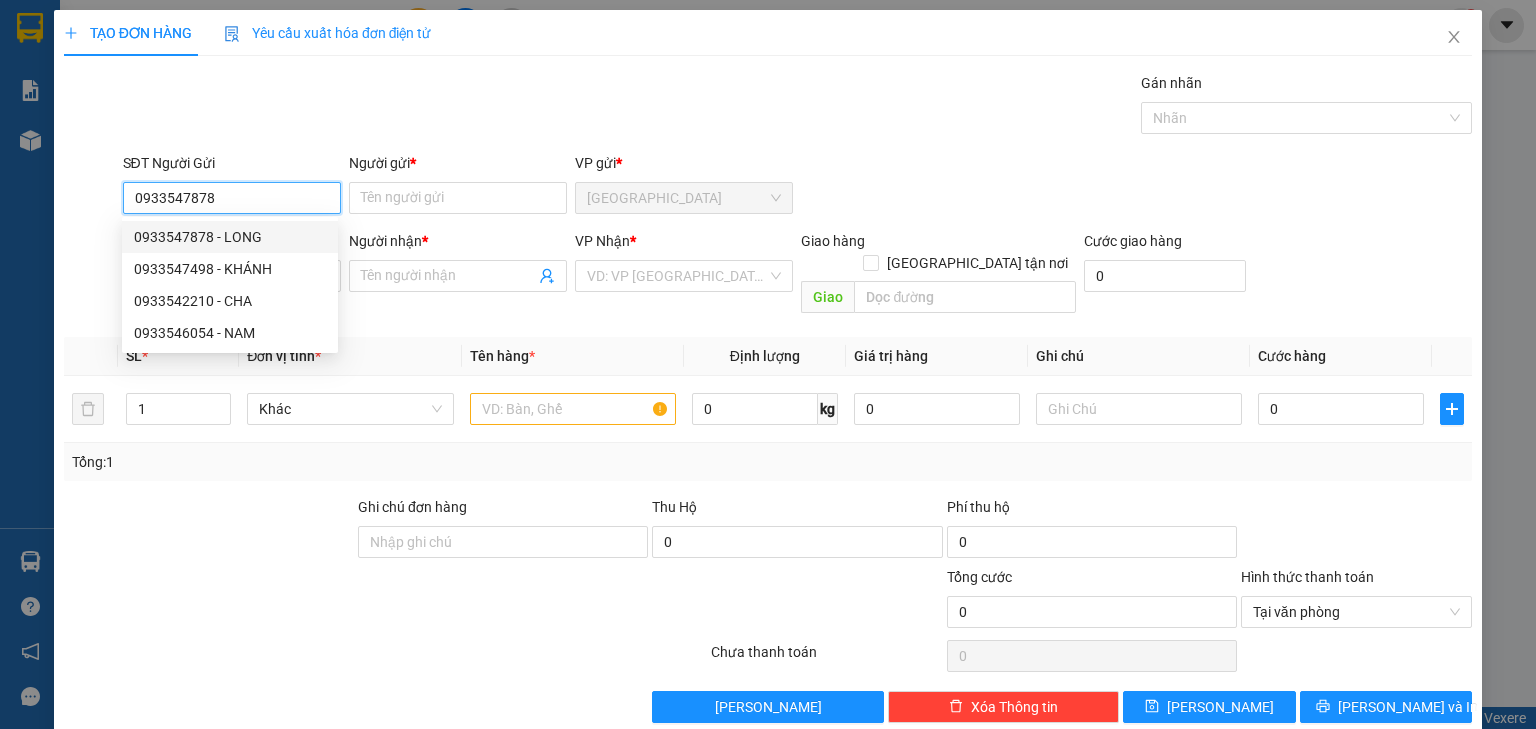 type on "LONG" 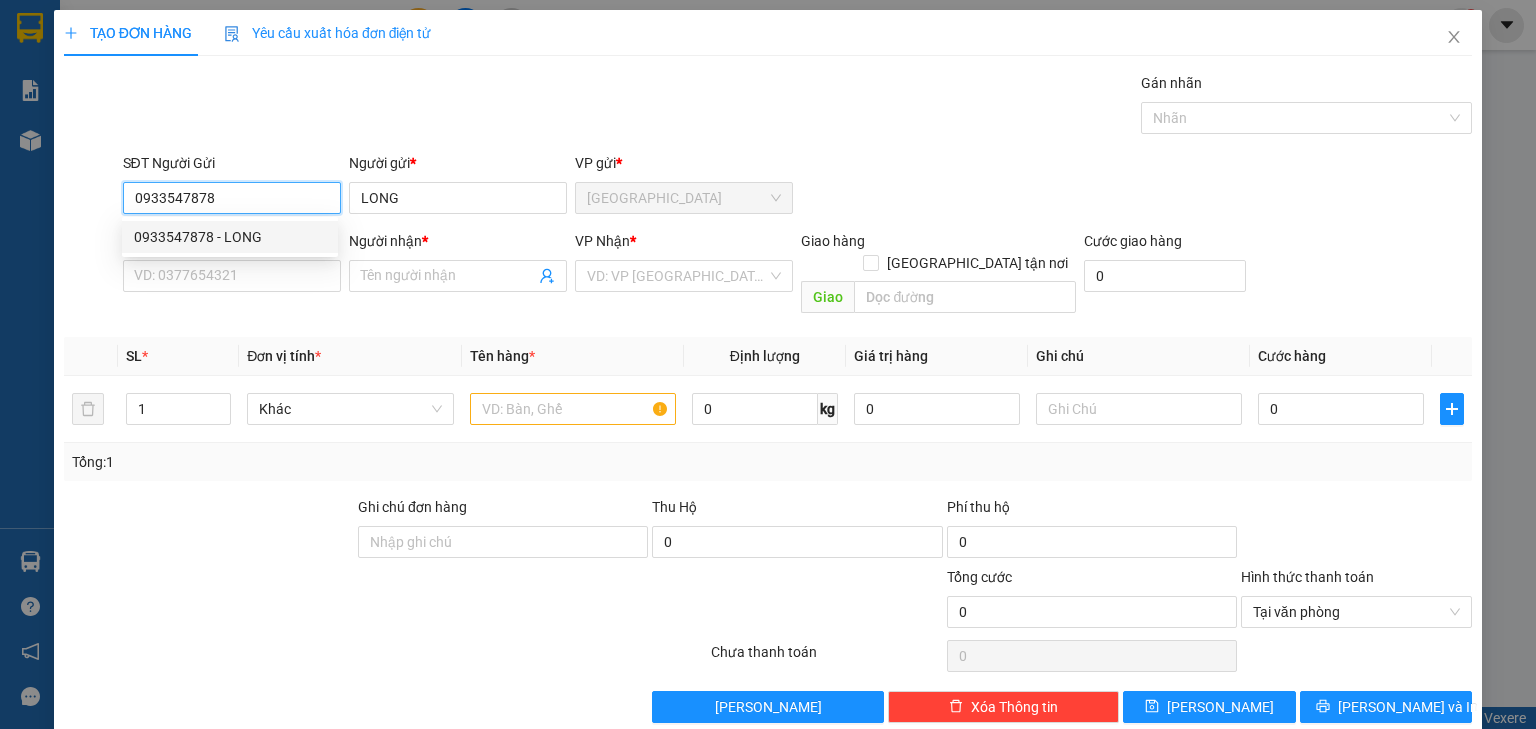 type on "0933547878" 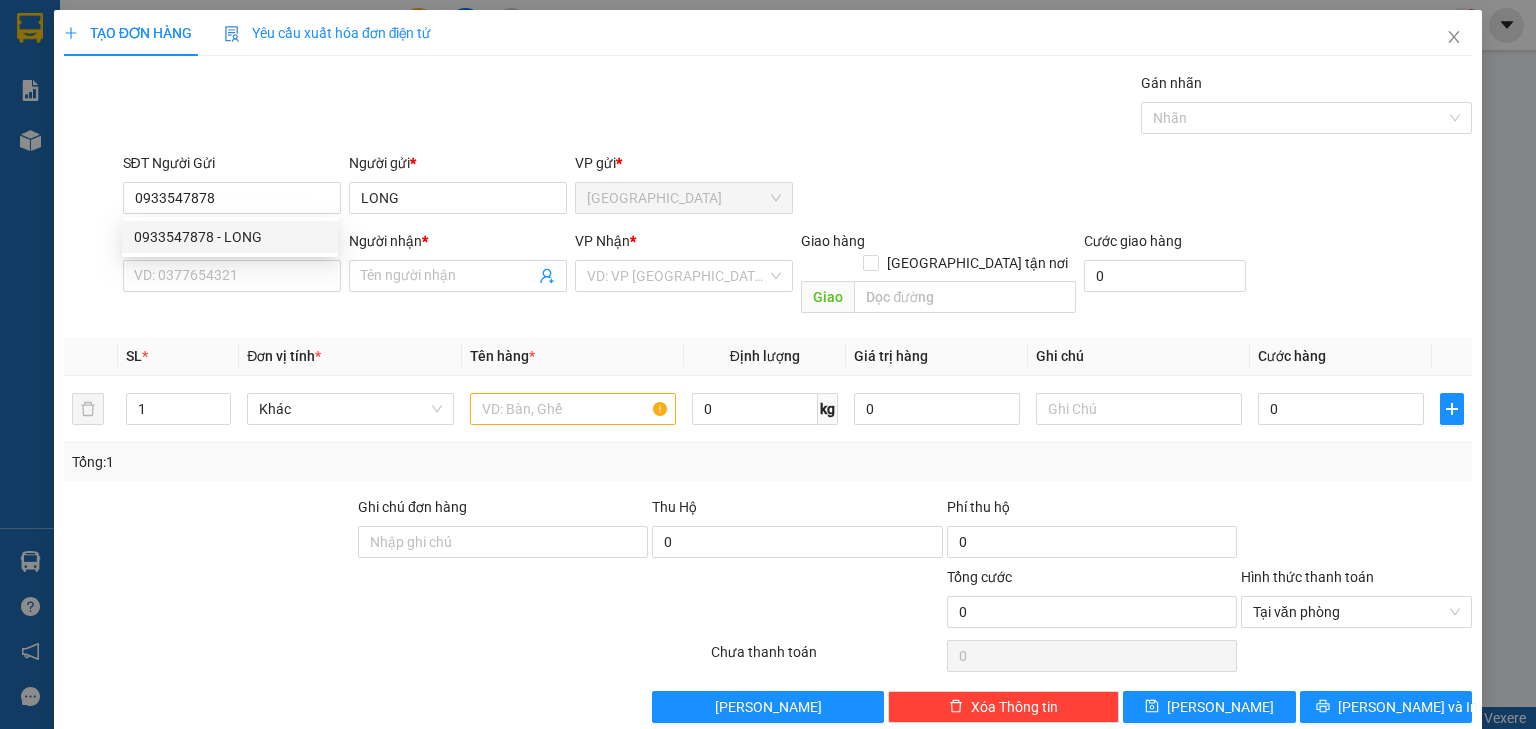 click on "SĐT Người Nhận  * VD: 0377654321" at bounding box center (232, 265) 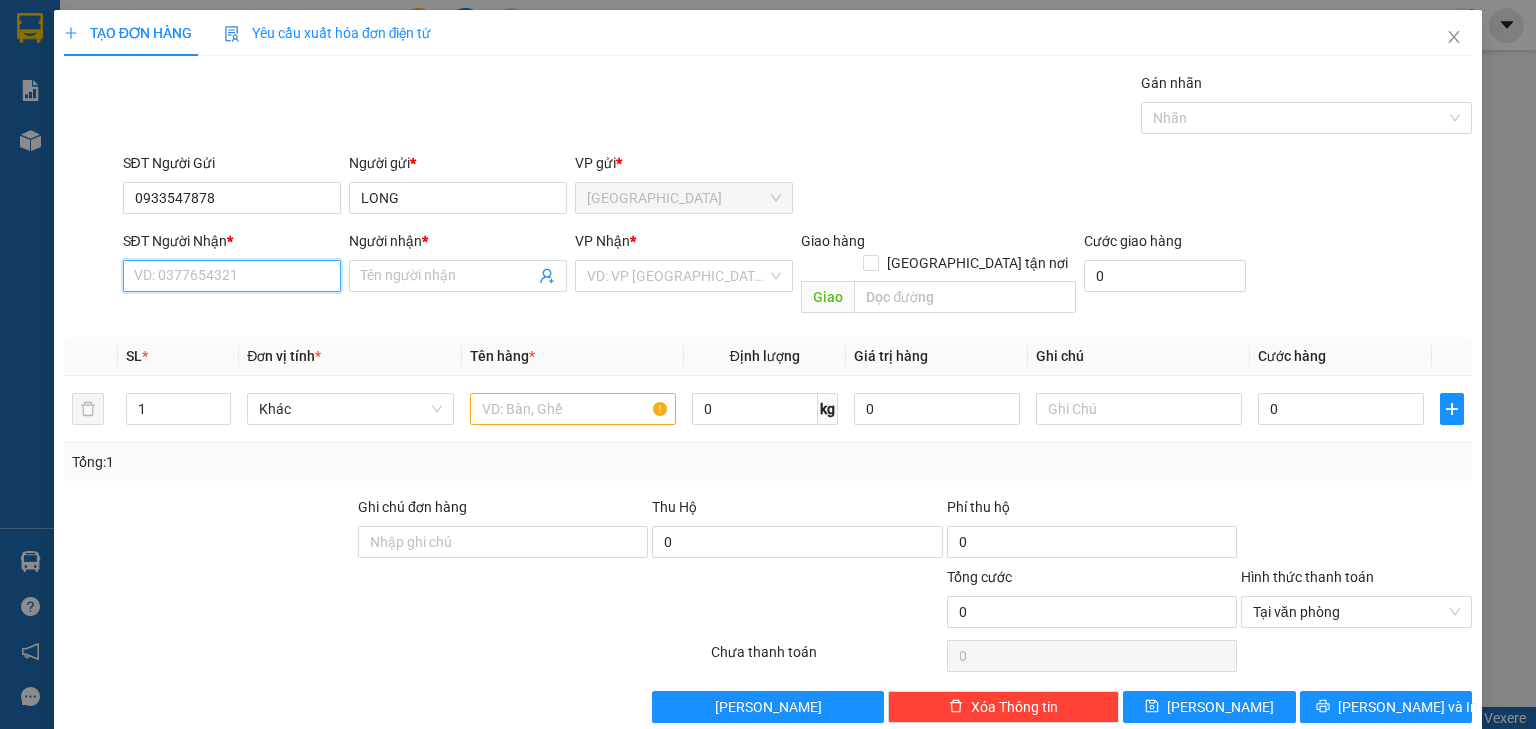 click on "SĐT Người Nhận  *" at bounding box center (232, 276) 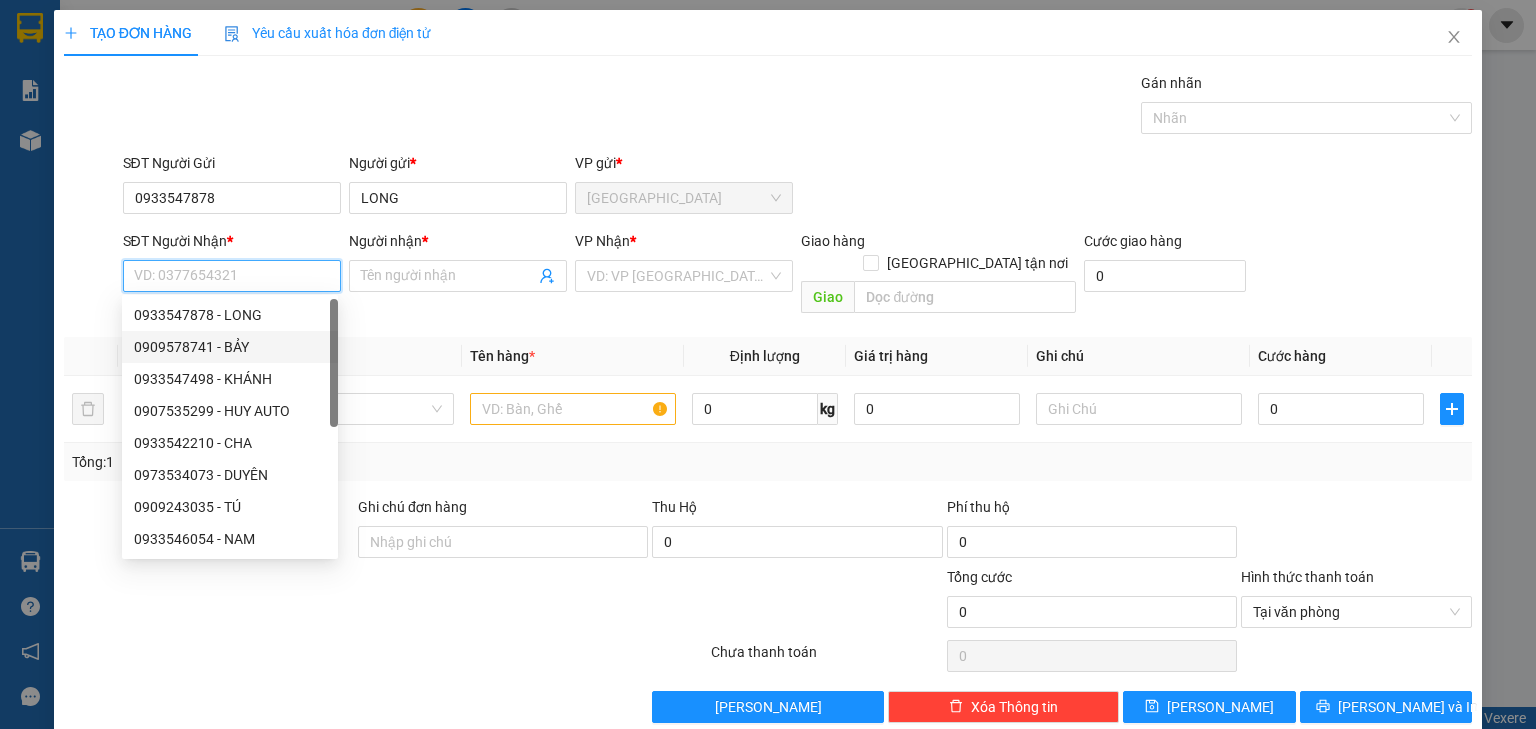 click on "0909578741 - BẢY" at bounding box center (230, 347) 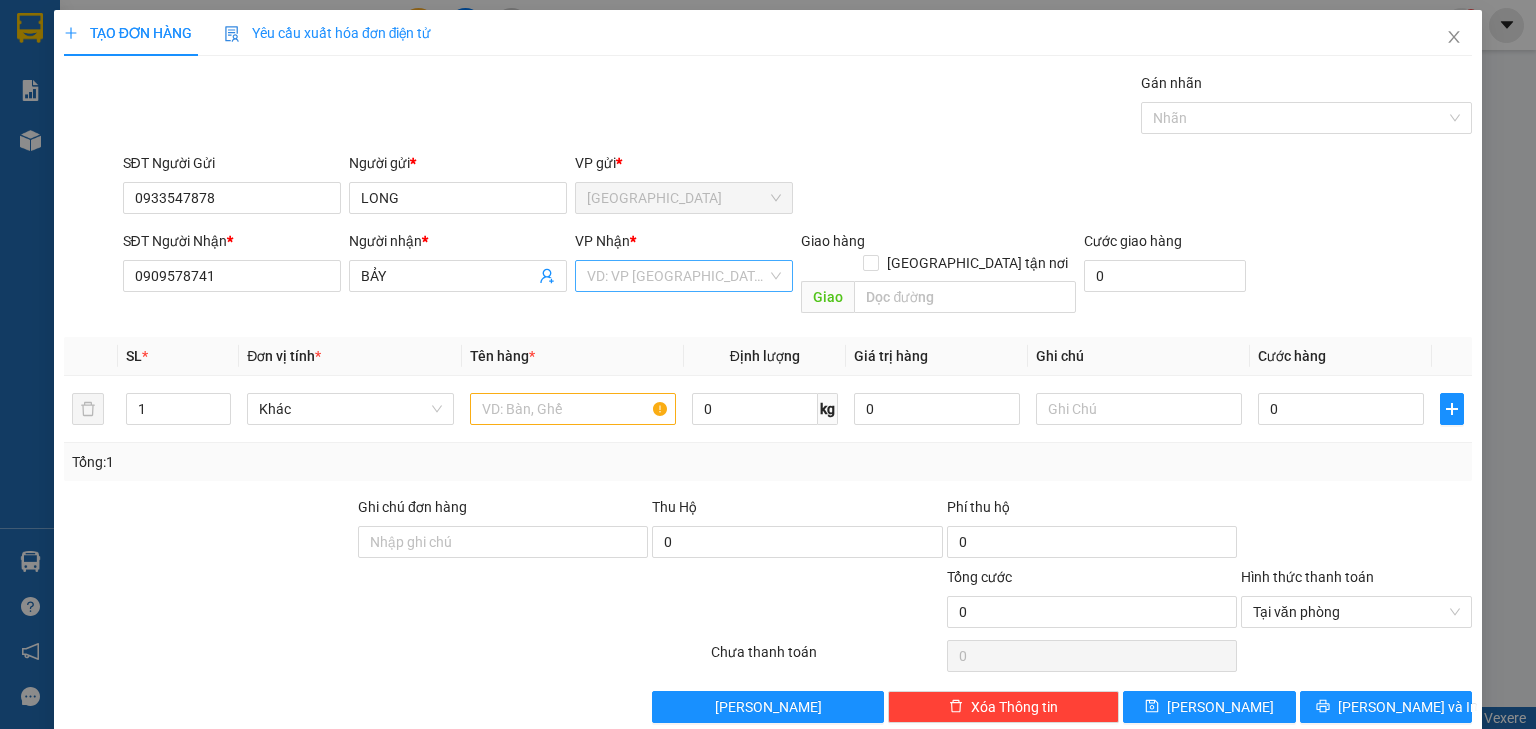 click at bounding box center [677, 276] 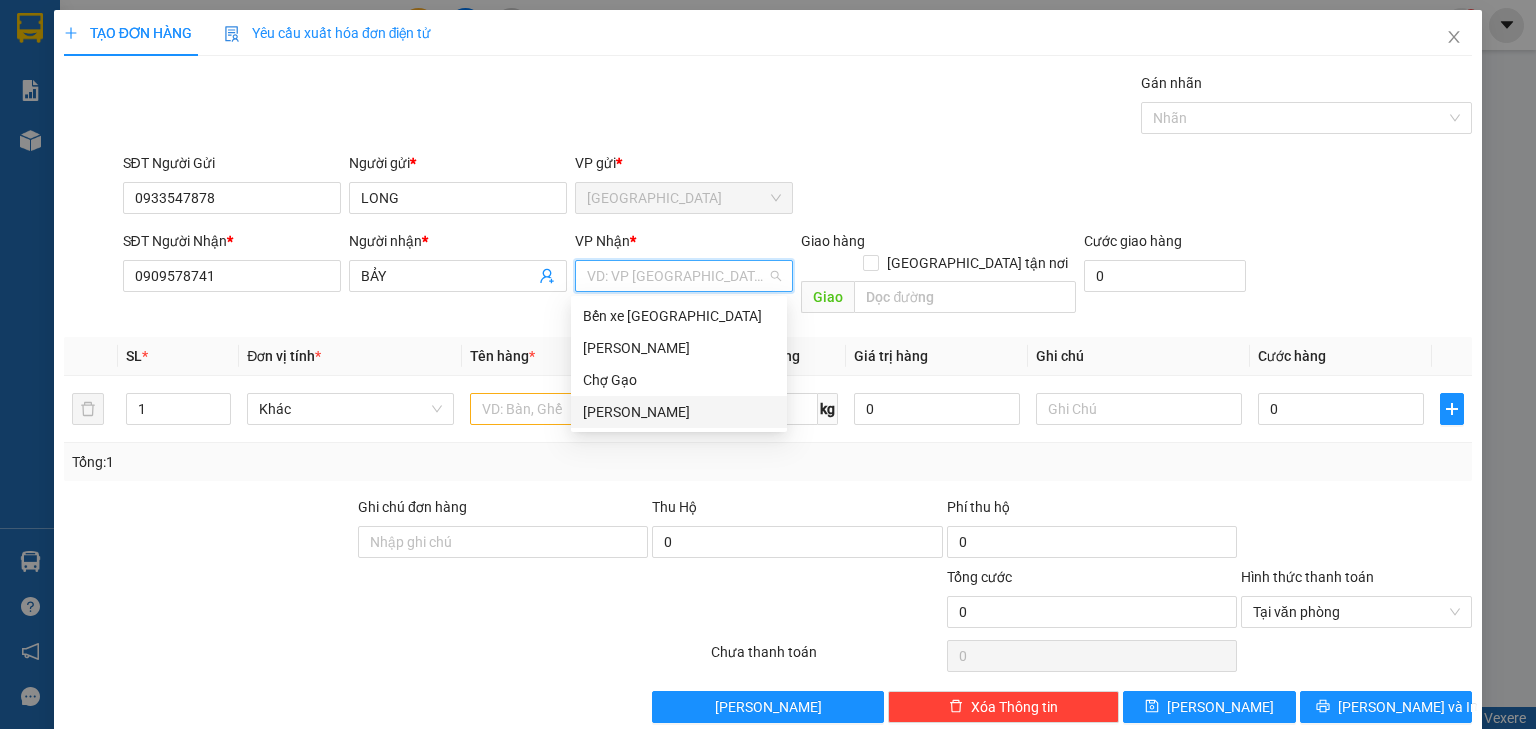 click on "[PERSON_NAME]" at bounding box center [679, 412] 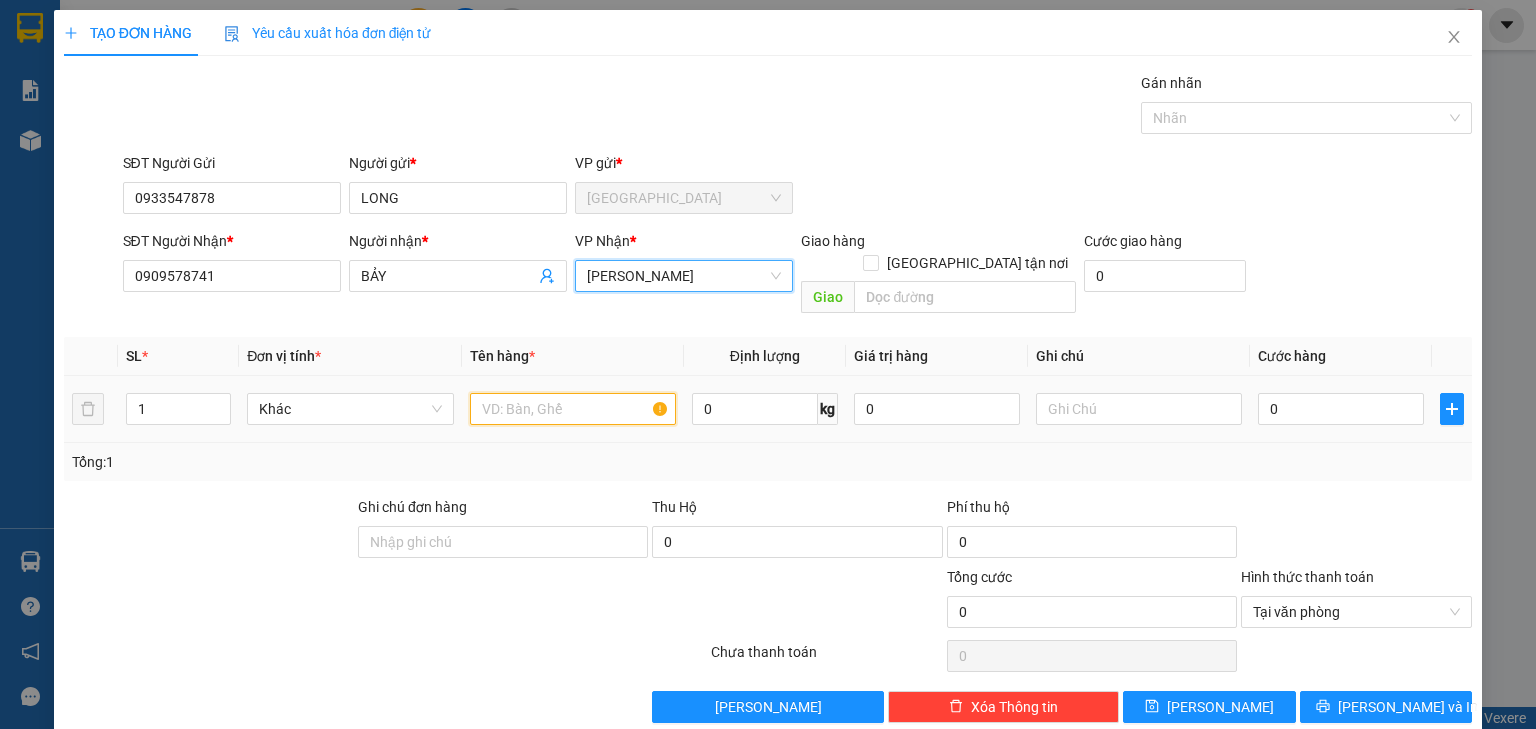 click at bounding box center [573, 409] 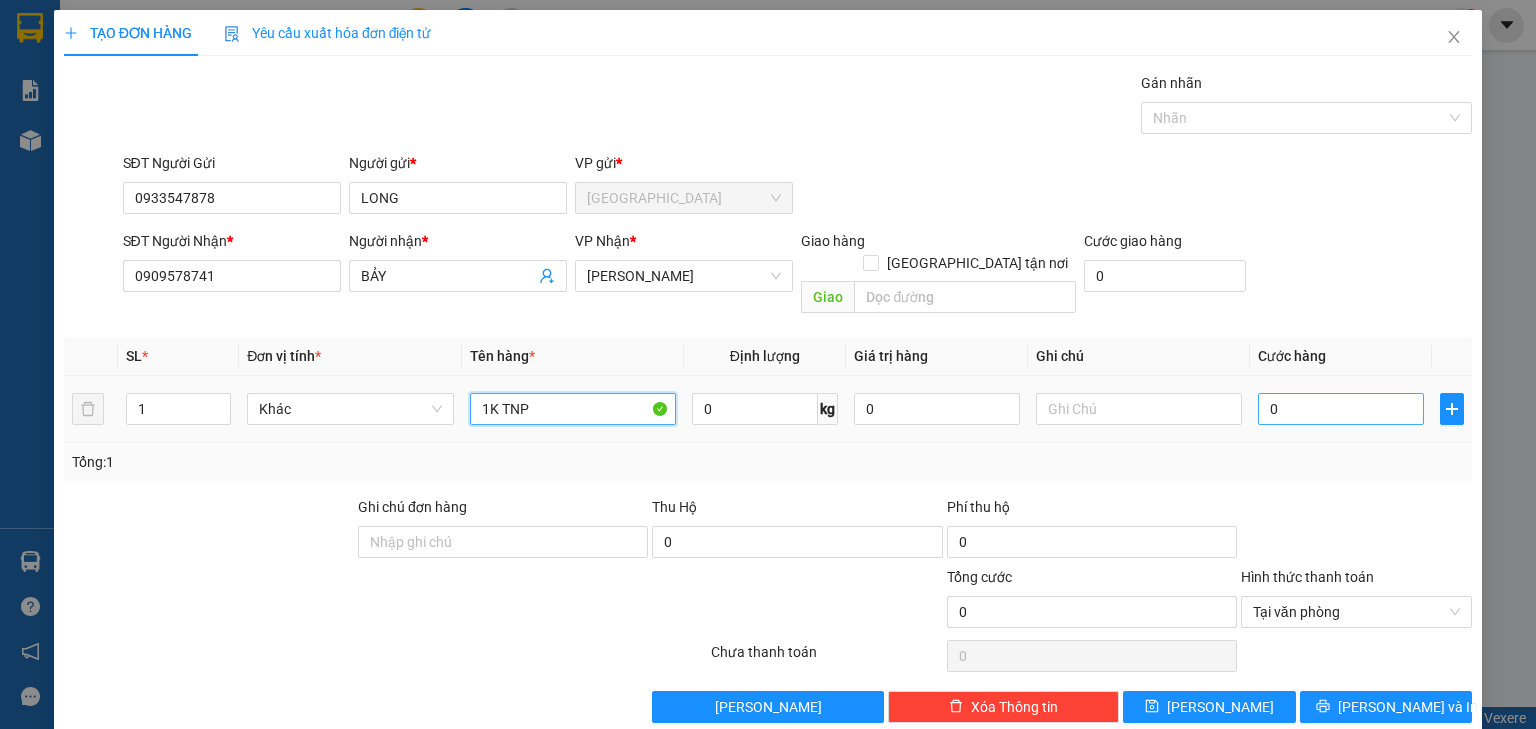 type on "1K TNP" 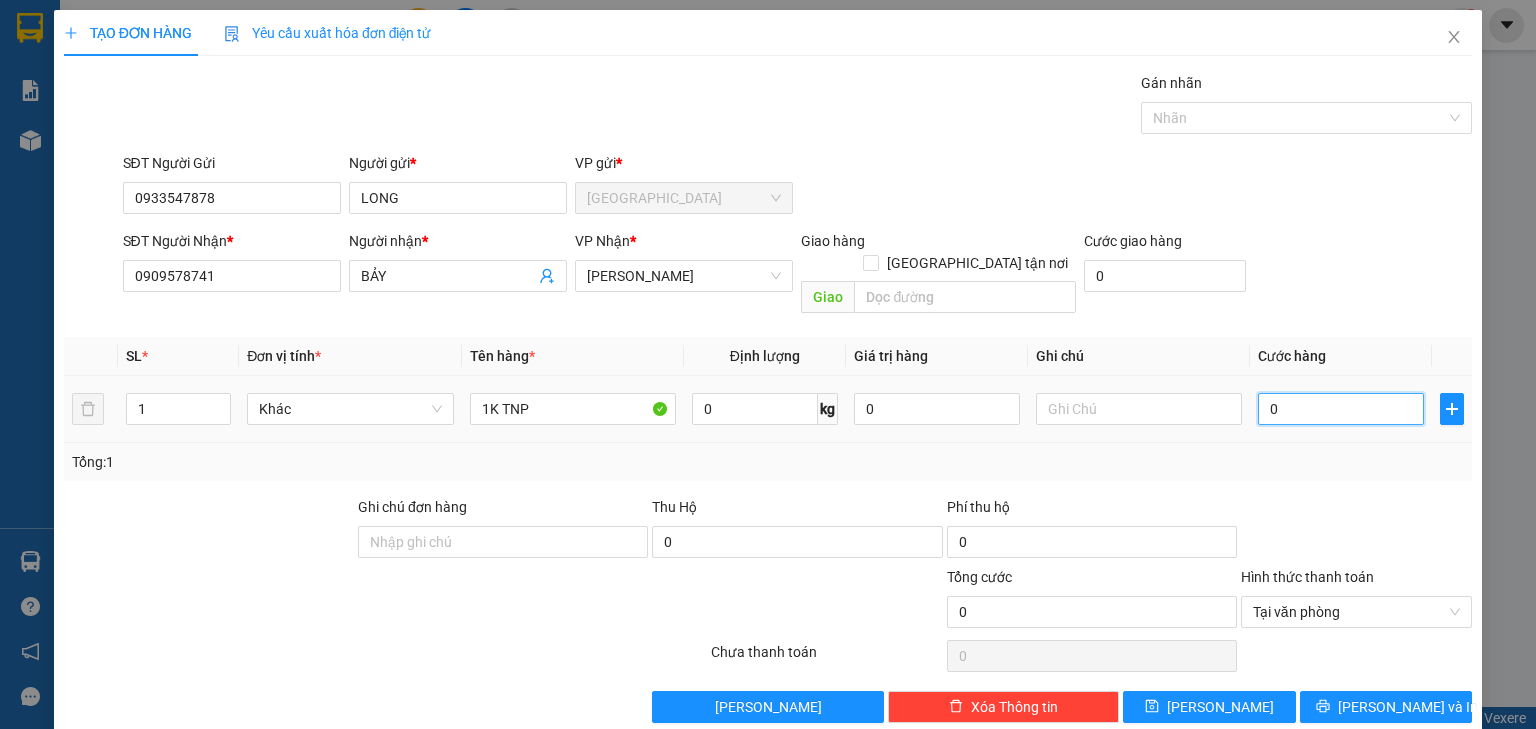 click on "0" at bounding box center [1341, 409] 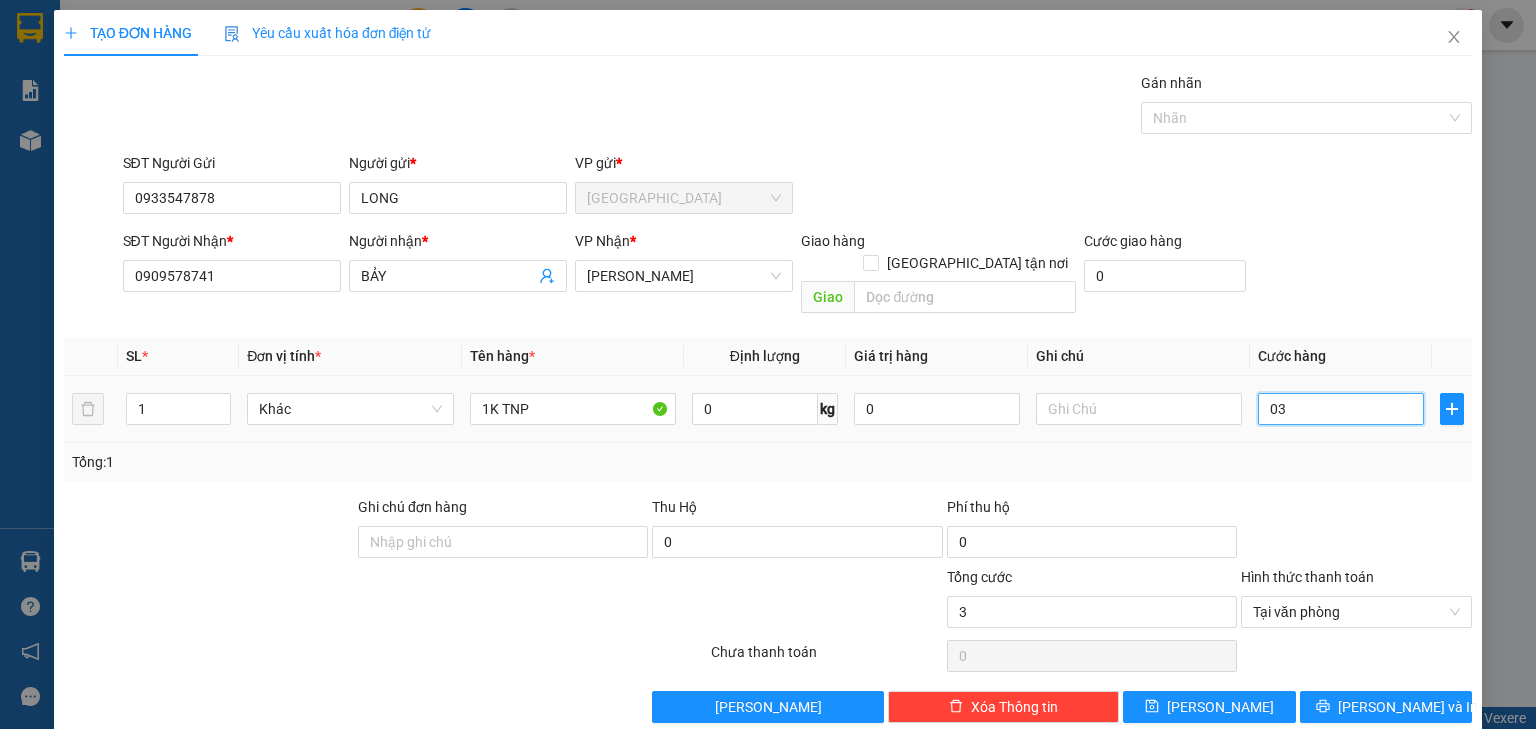 type on "030" 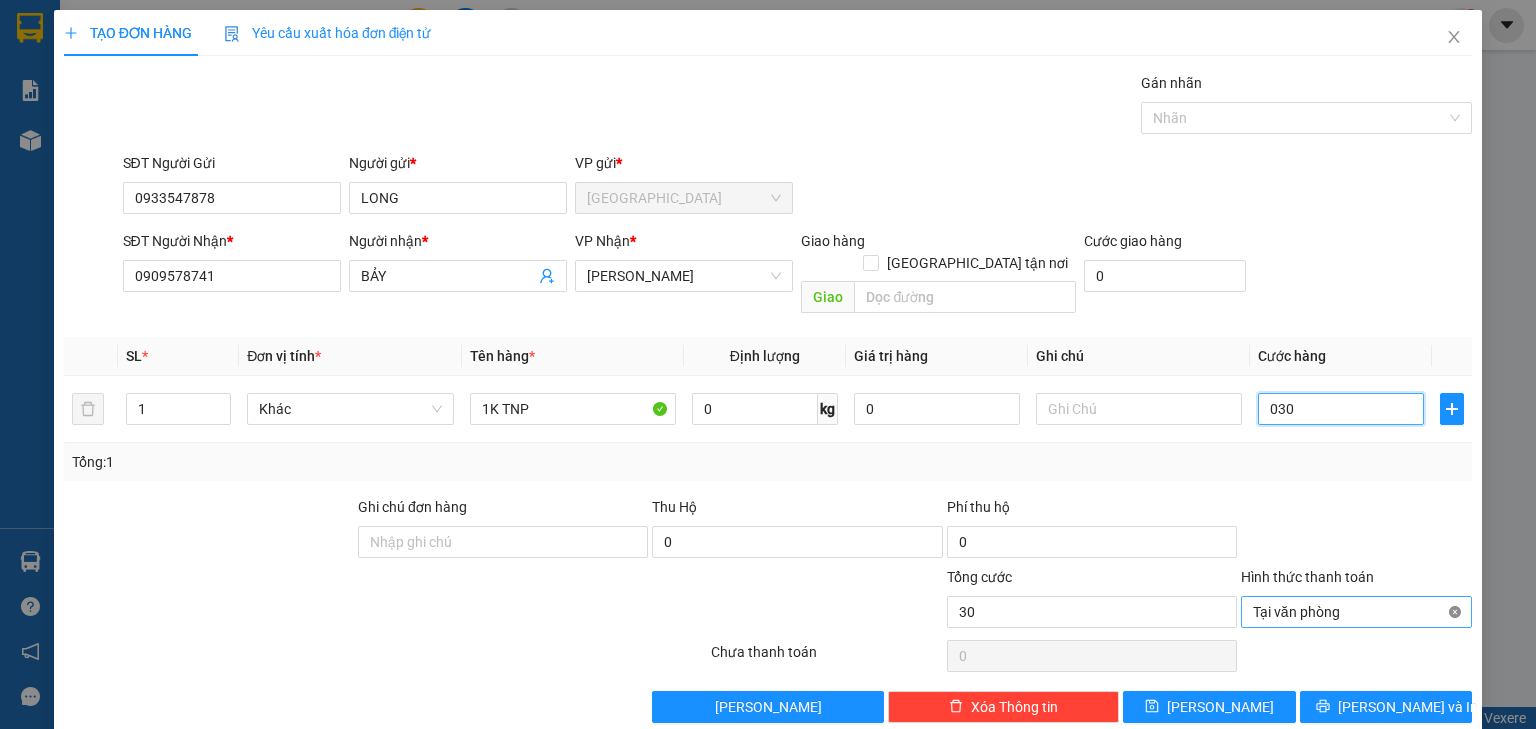 type on "30" 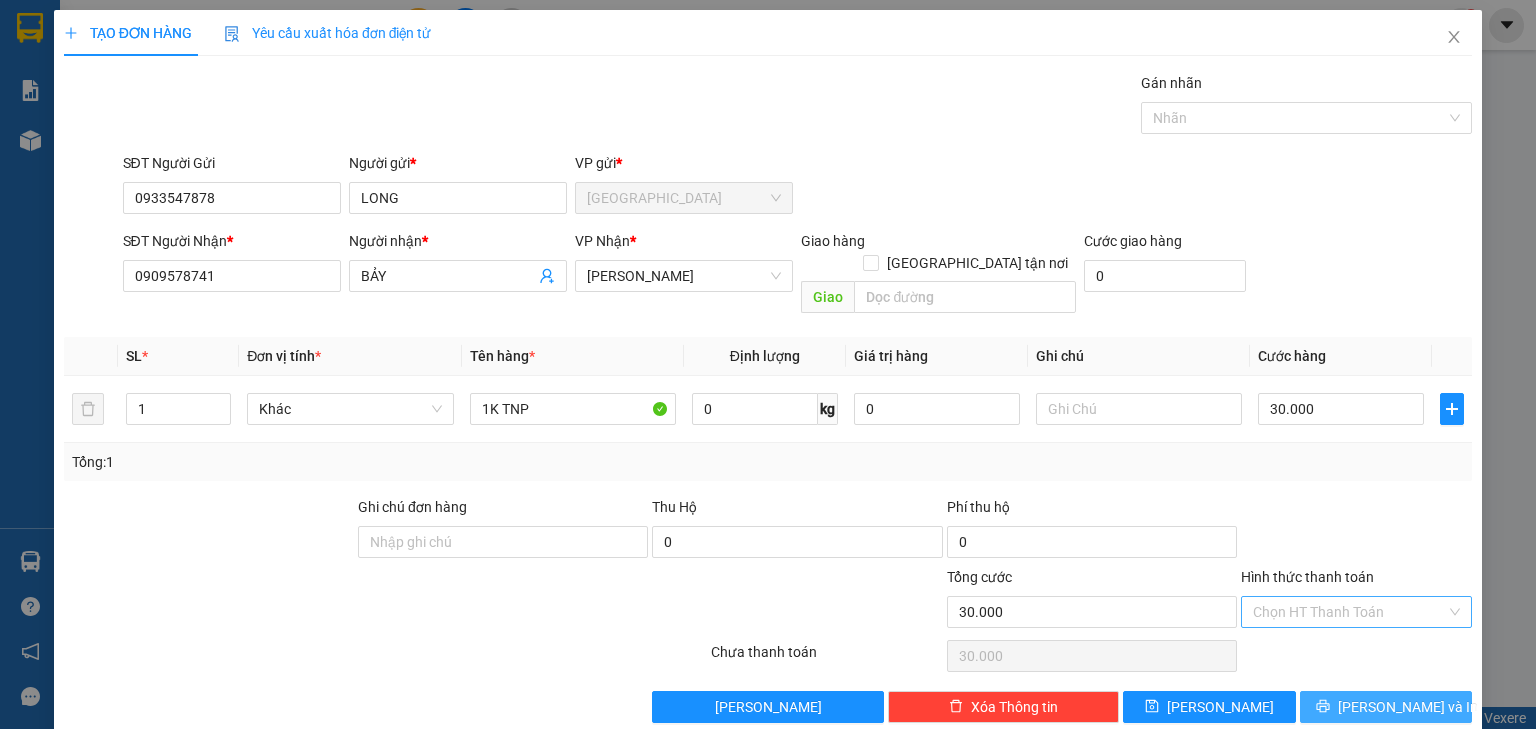 click on "[PERSON_NAME] và In" at bounding box center [1408, 707] 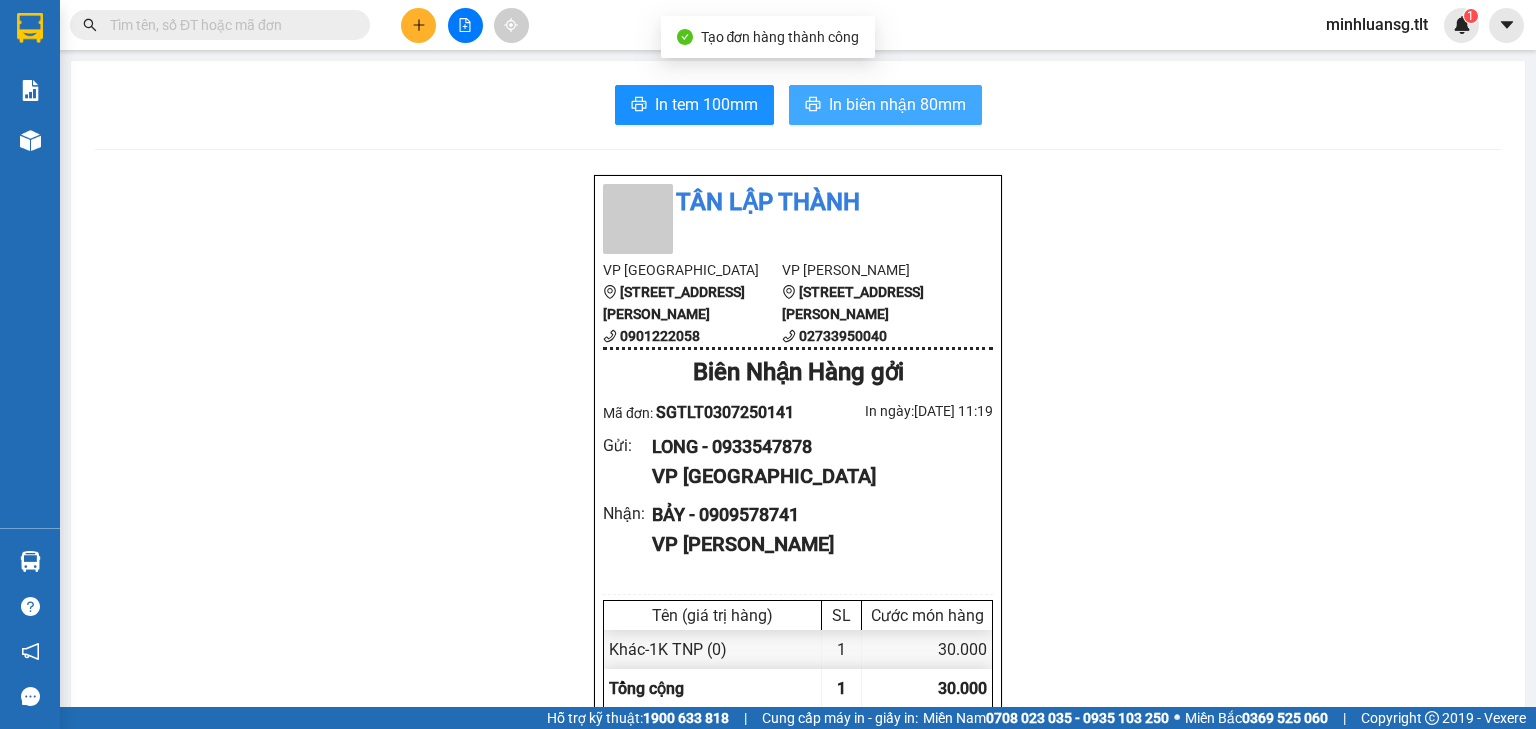 click on "In biên nhận 80mm" at bounding box center [885, 105] 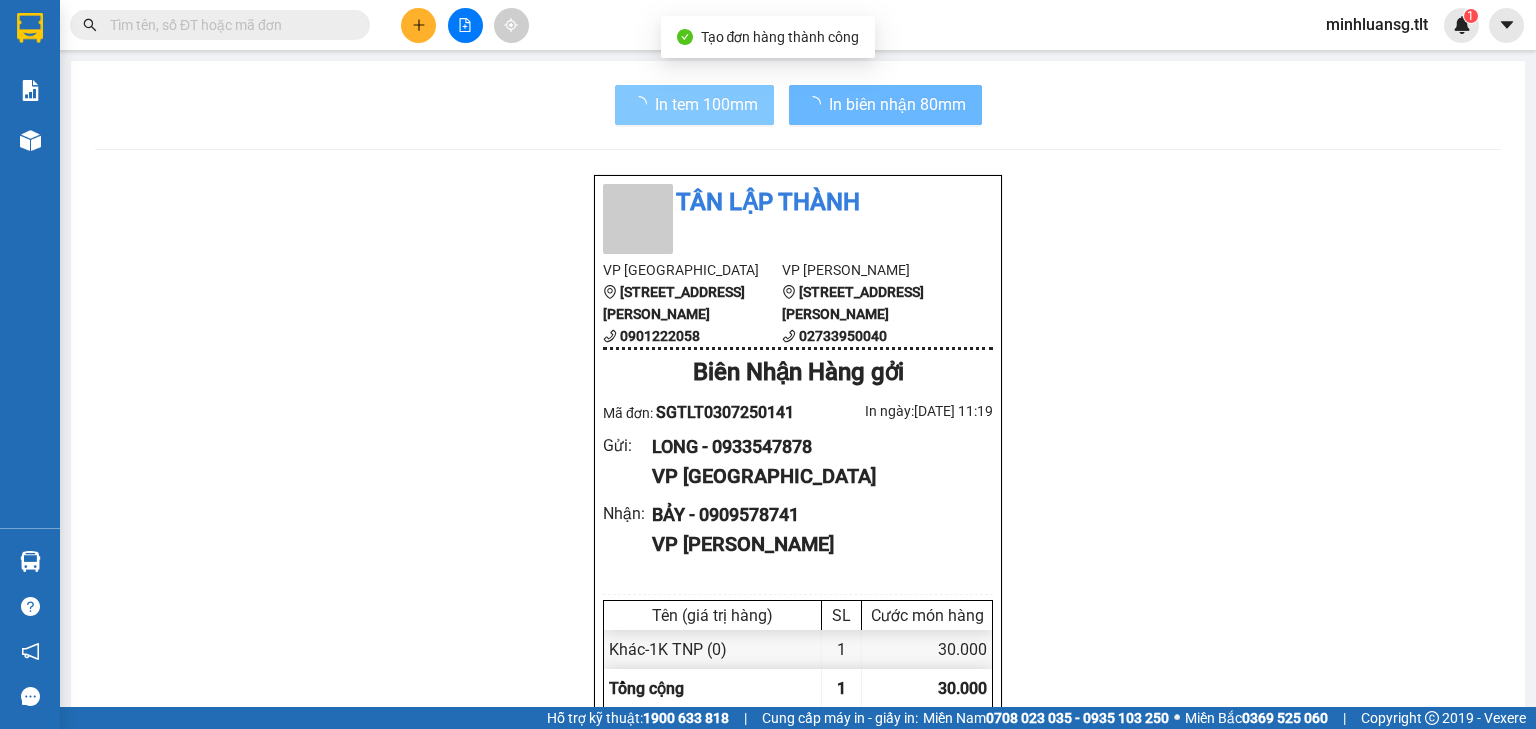 click on "In tem 100mm" at bounding box center [706, 104] 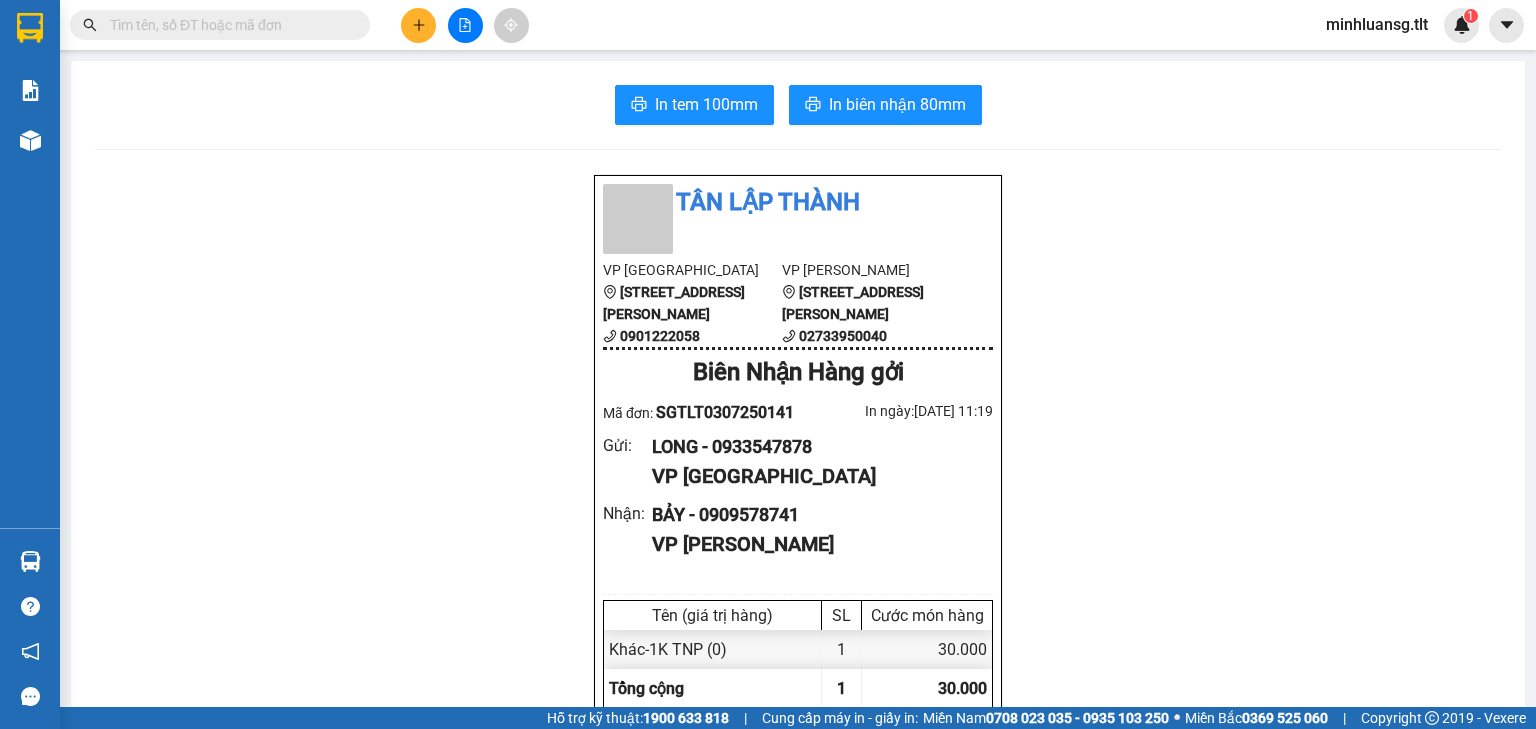click at bounding box center (418, 25) 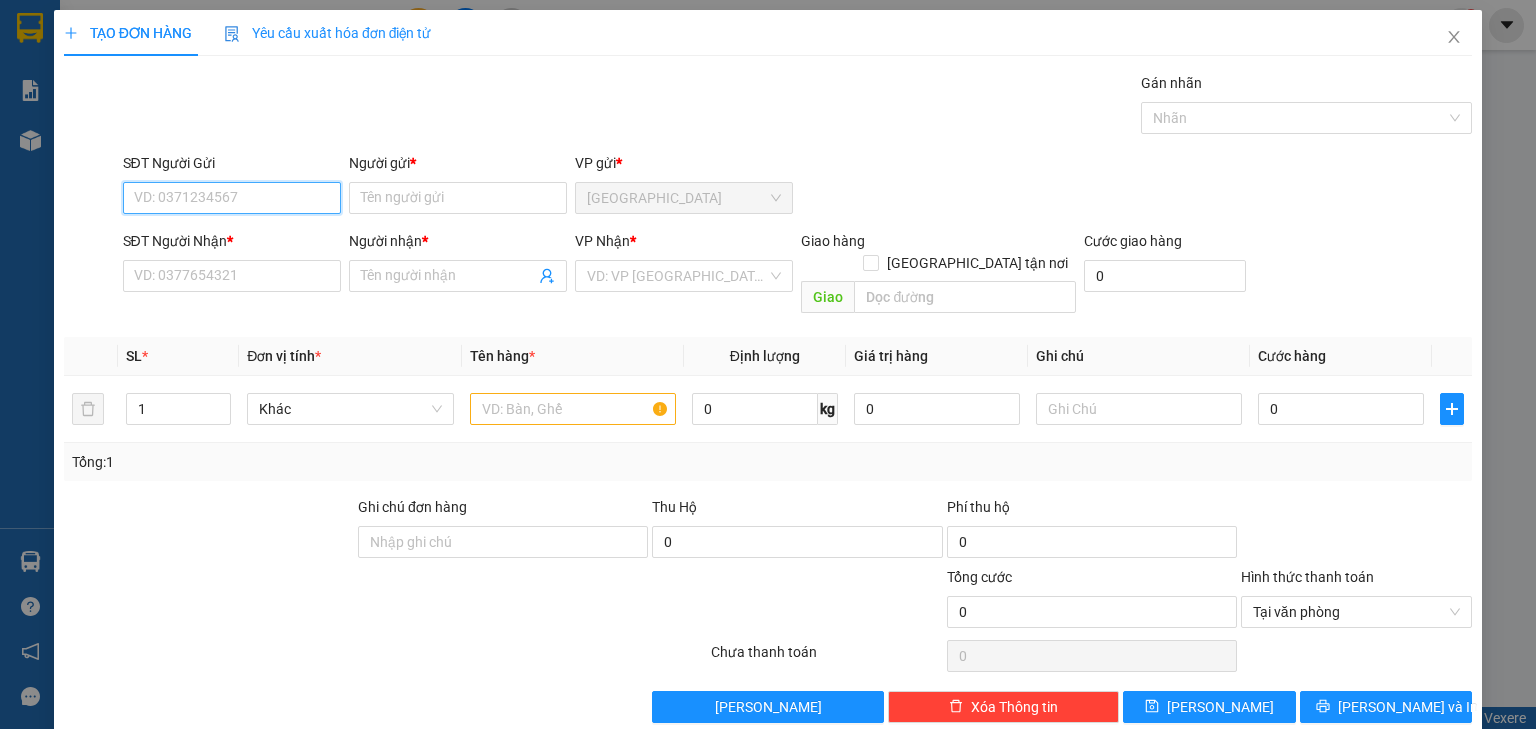 click on "SĐT Người Gửi" at bounding box center [232, 198] 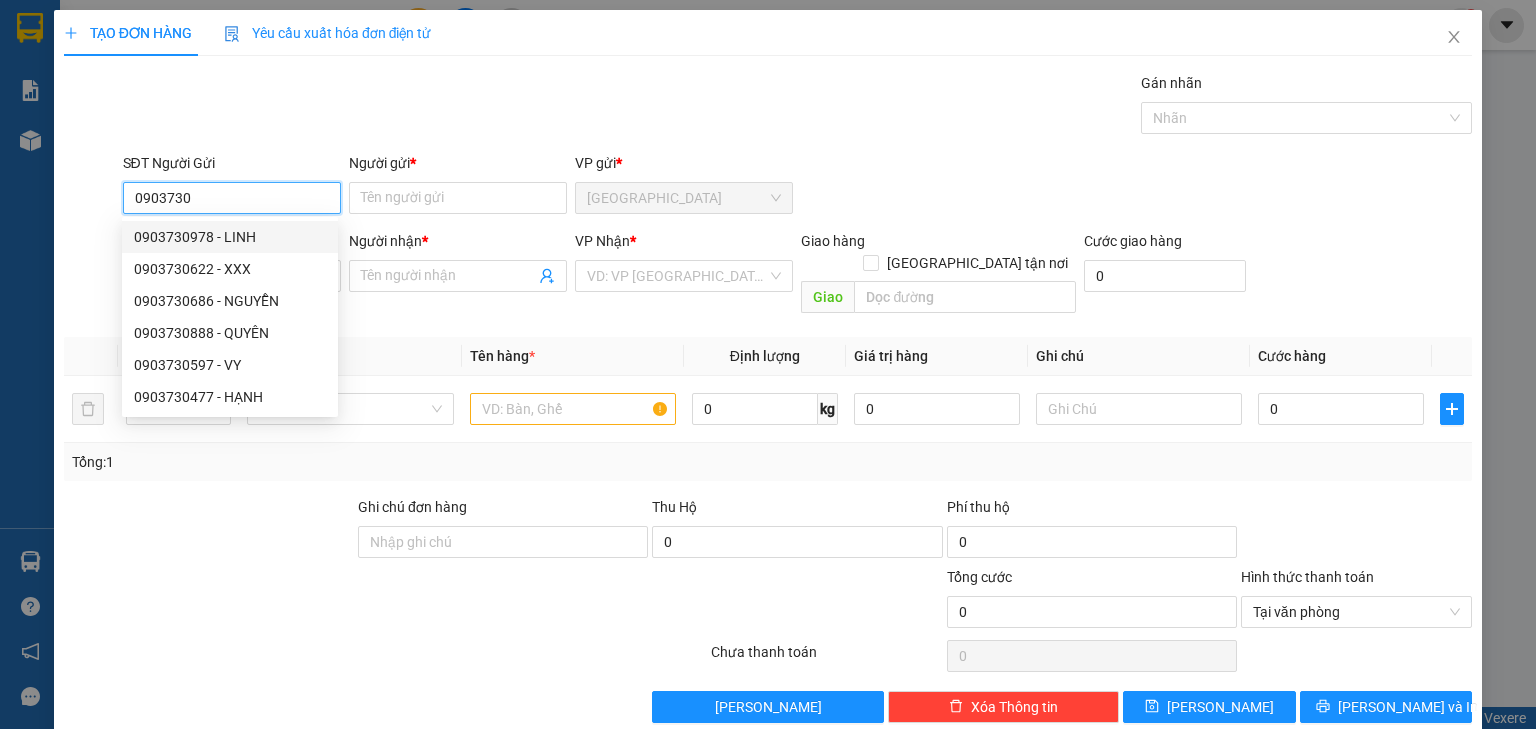 click on "0903730978 - LINH" at bounding box center [230, 237] 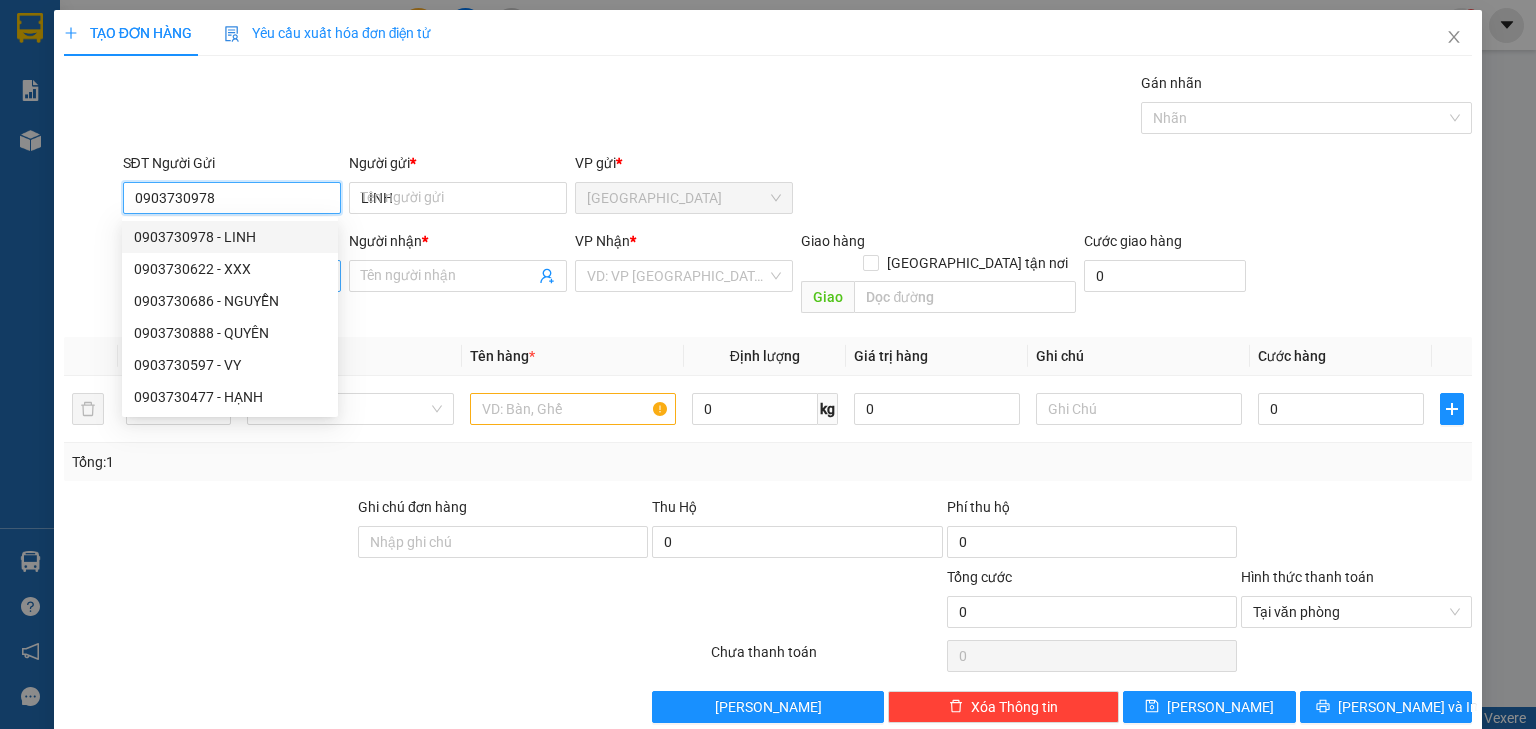 type on "0903730978" 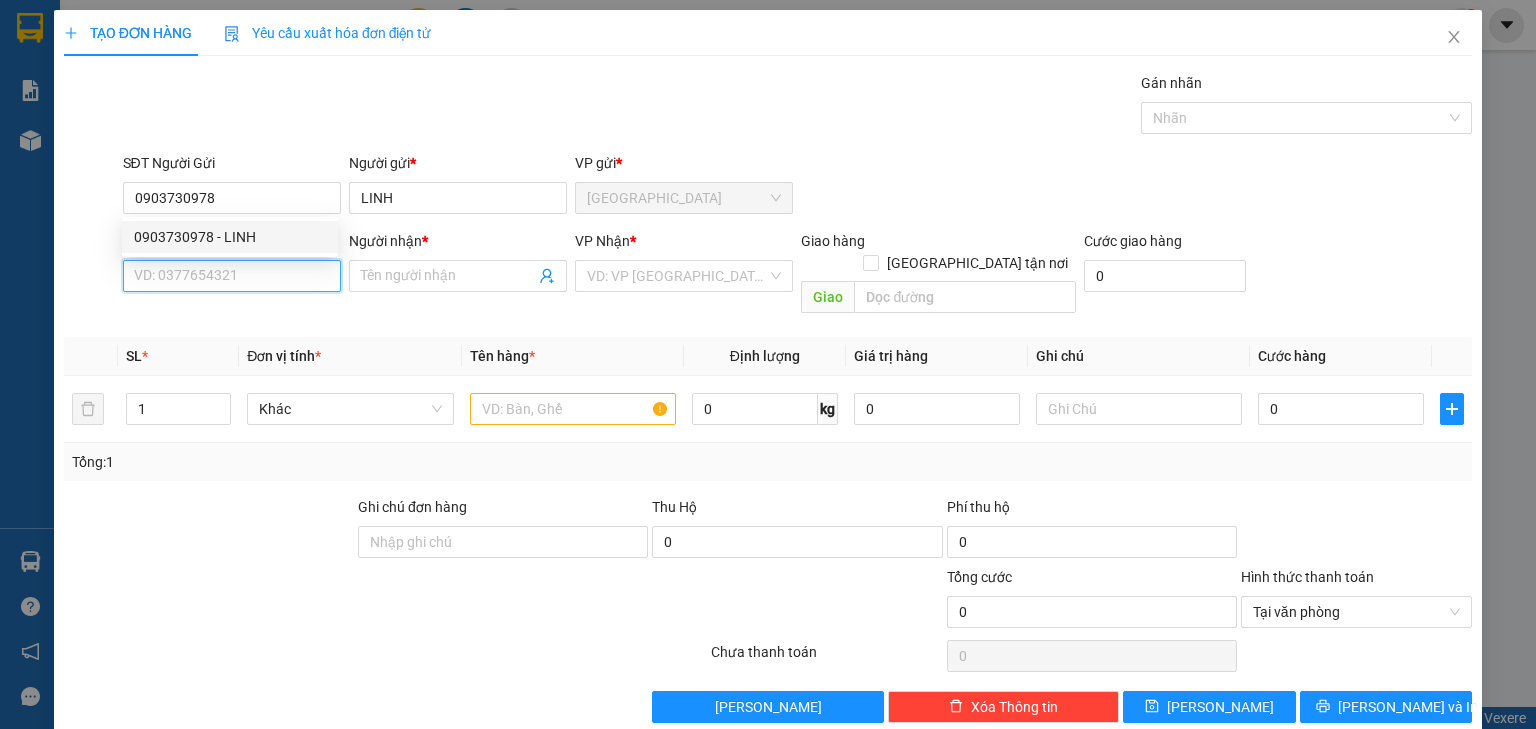 click on "SĐT Người Nhận  *" at bounding box center [232, 276] 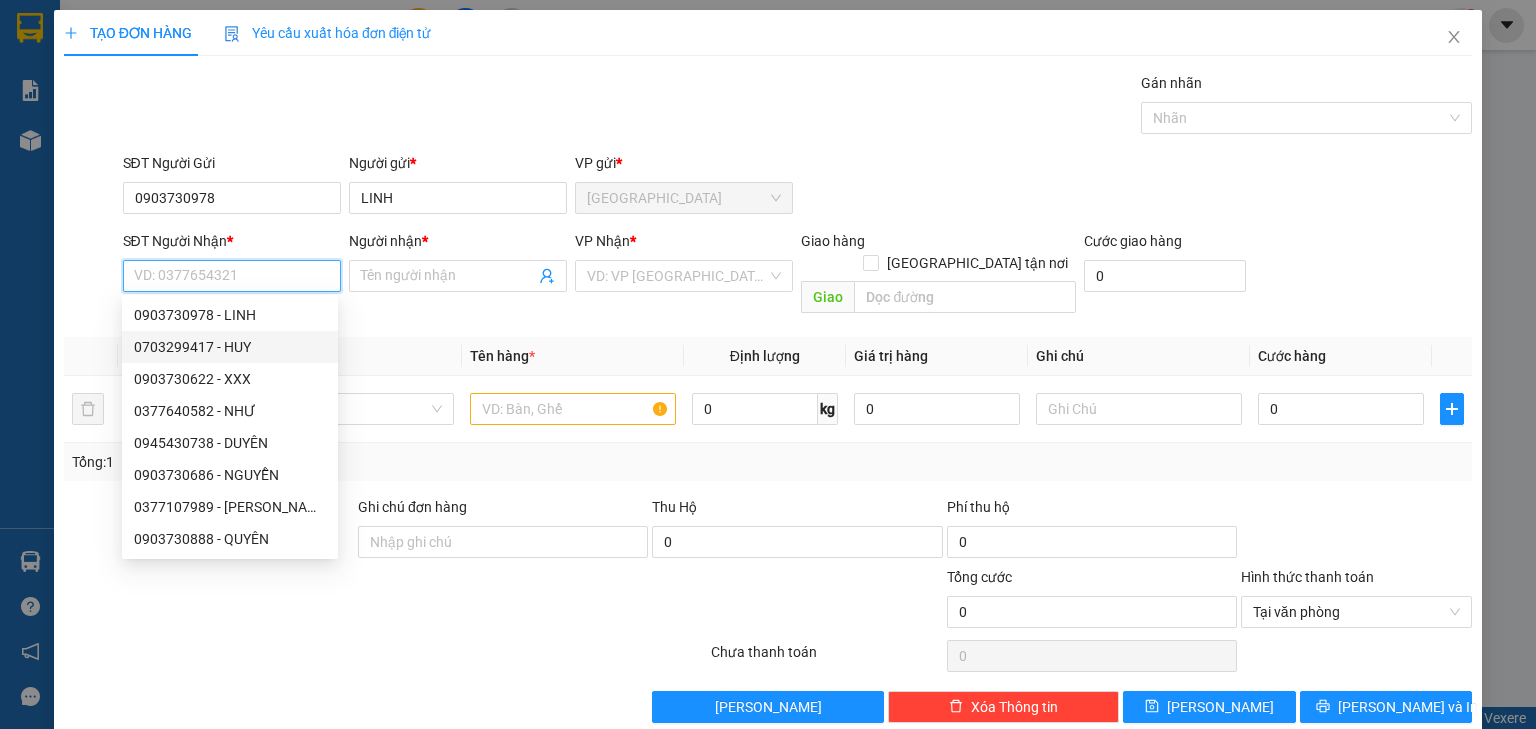 click on "0703299417 - HUY" at bounding box center (230, 347) 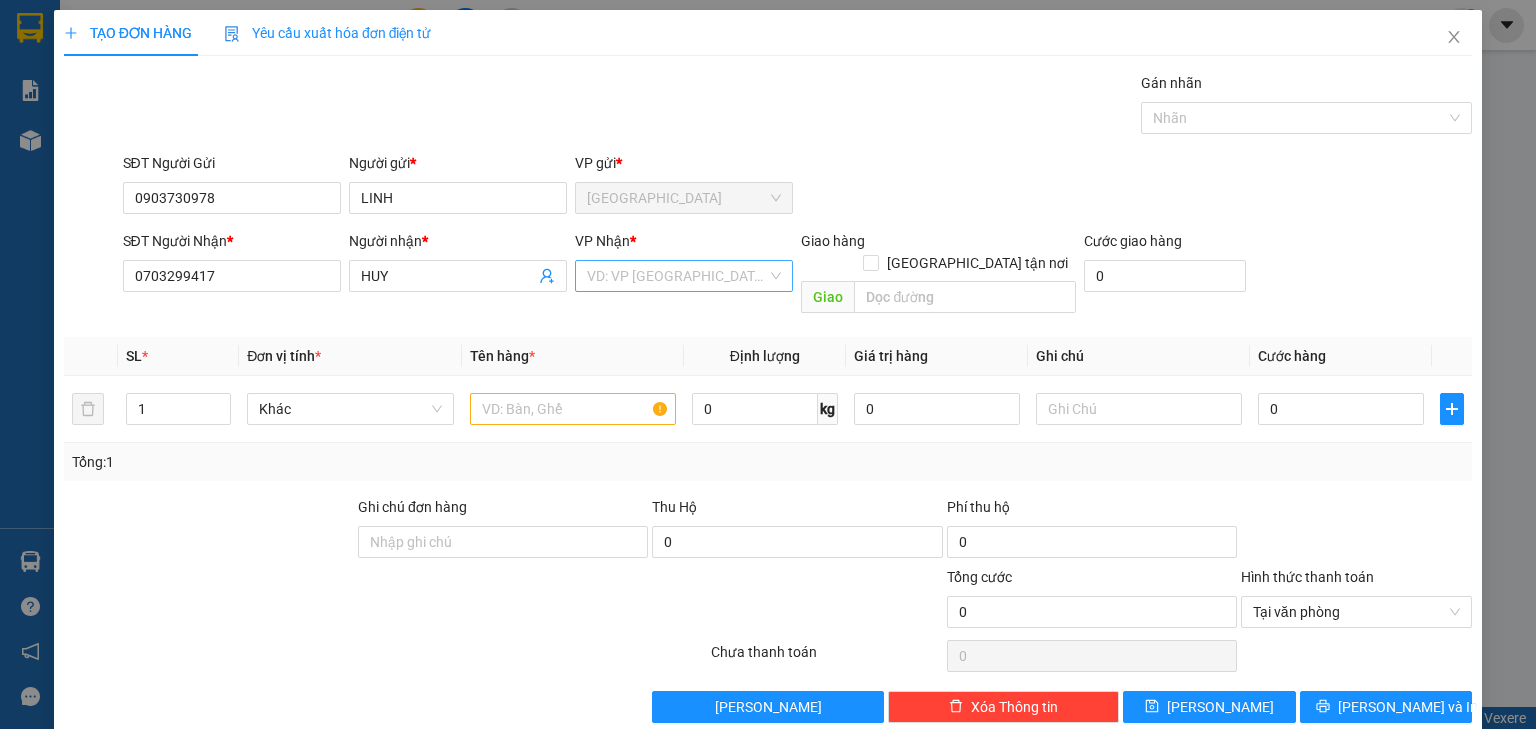 click at bounding box center [677, 276] 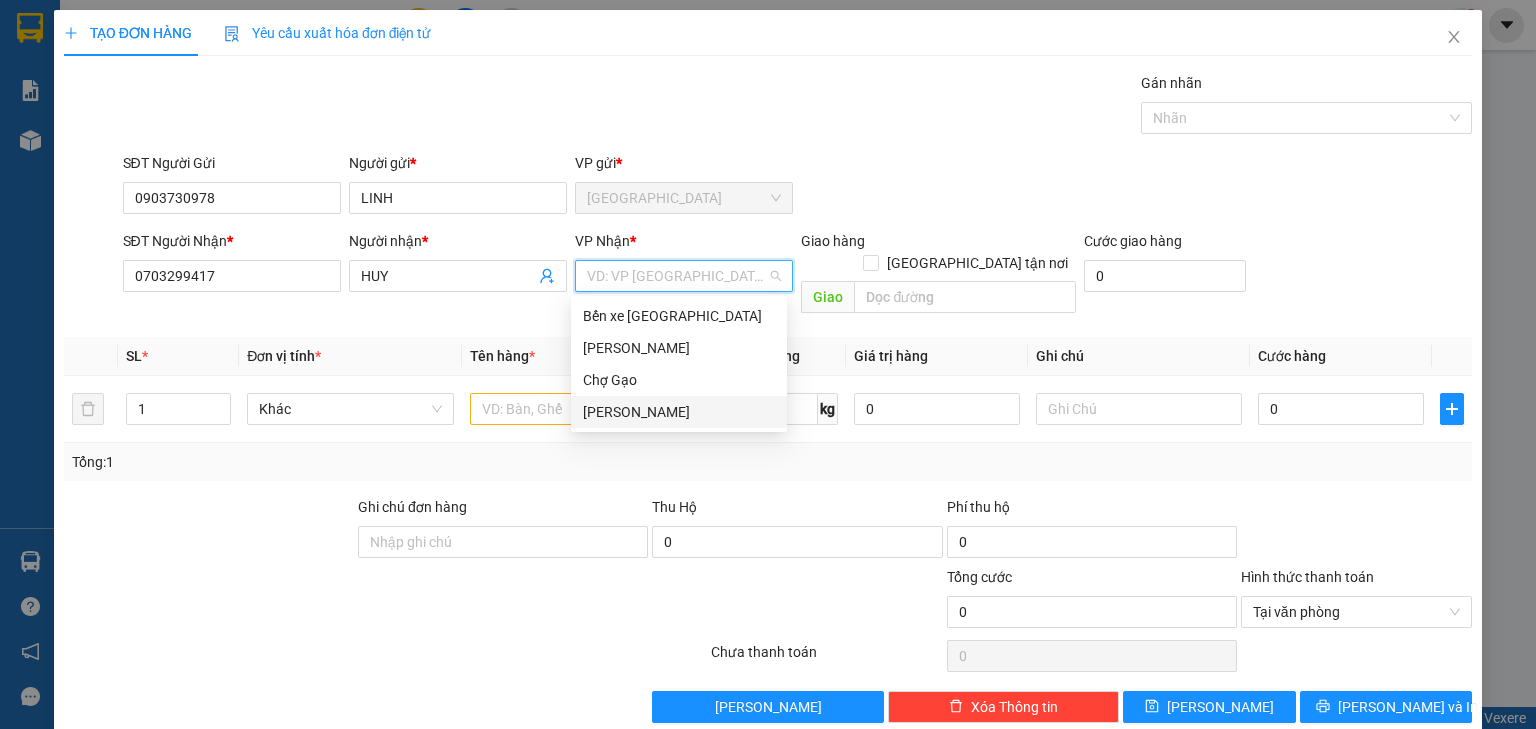 drag, startPoint x: 624, startPoint y: 401, endPoint x: 578, endPoint y: 388, distance: 47.801674 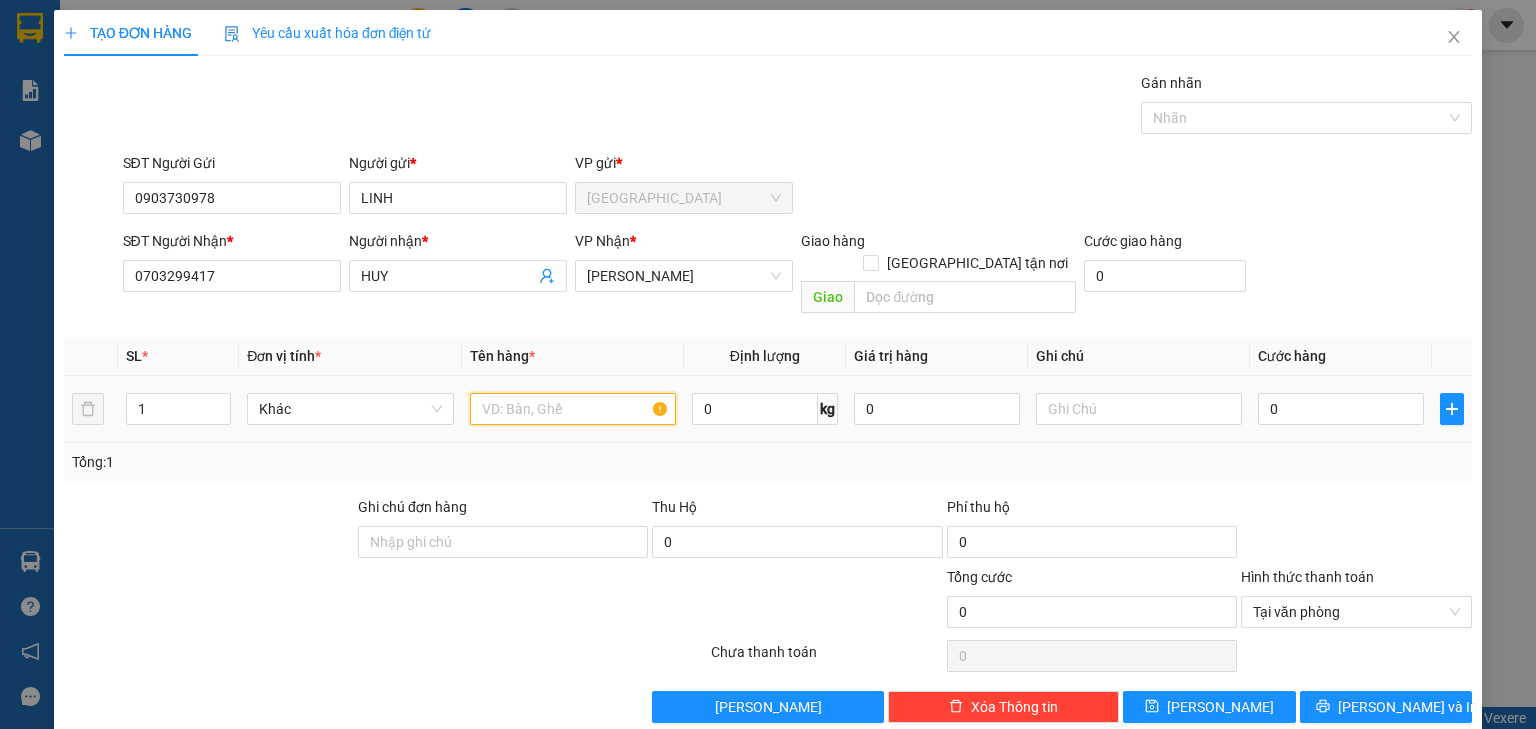 click at bounding box center (573, 409) 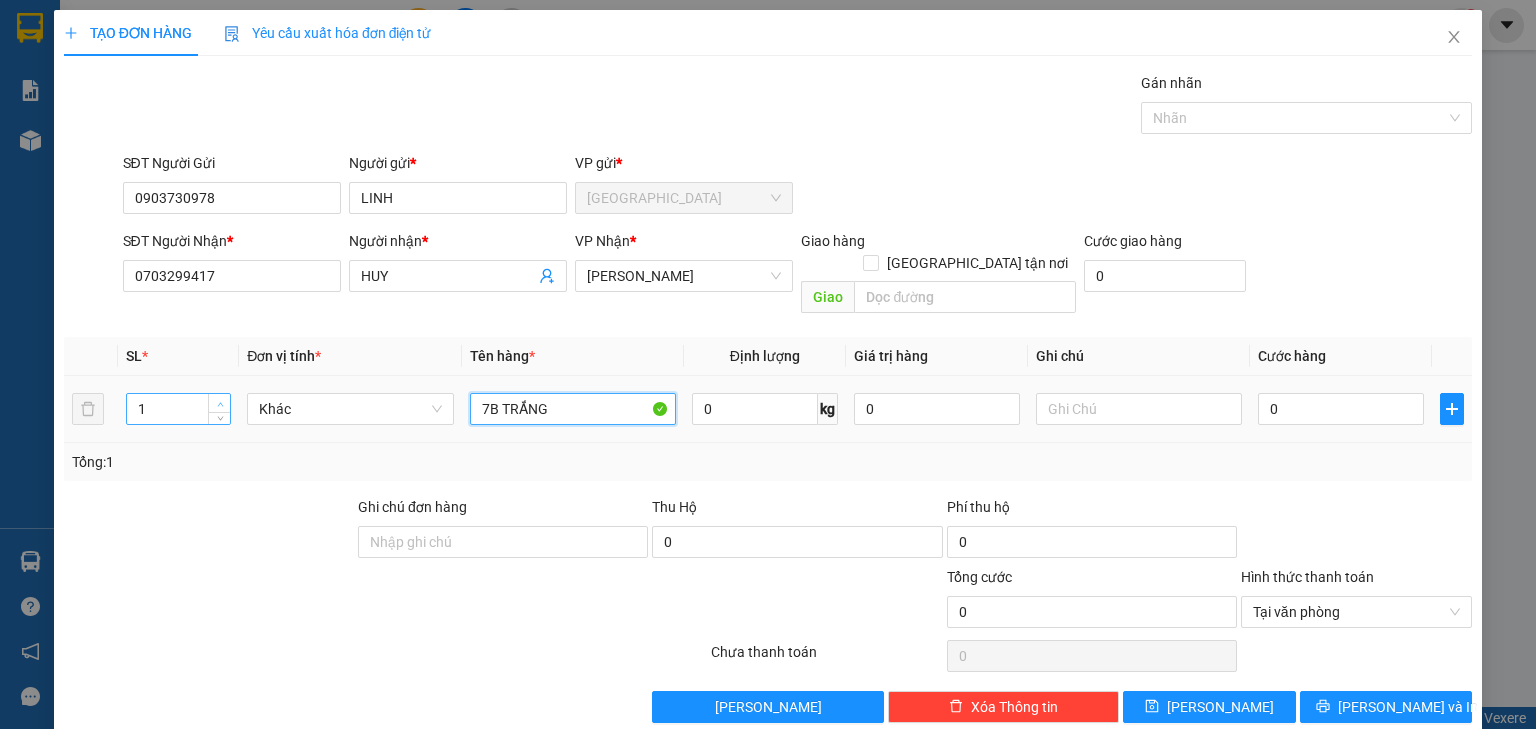 type on "7B TRẮNG" 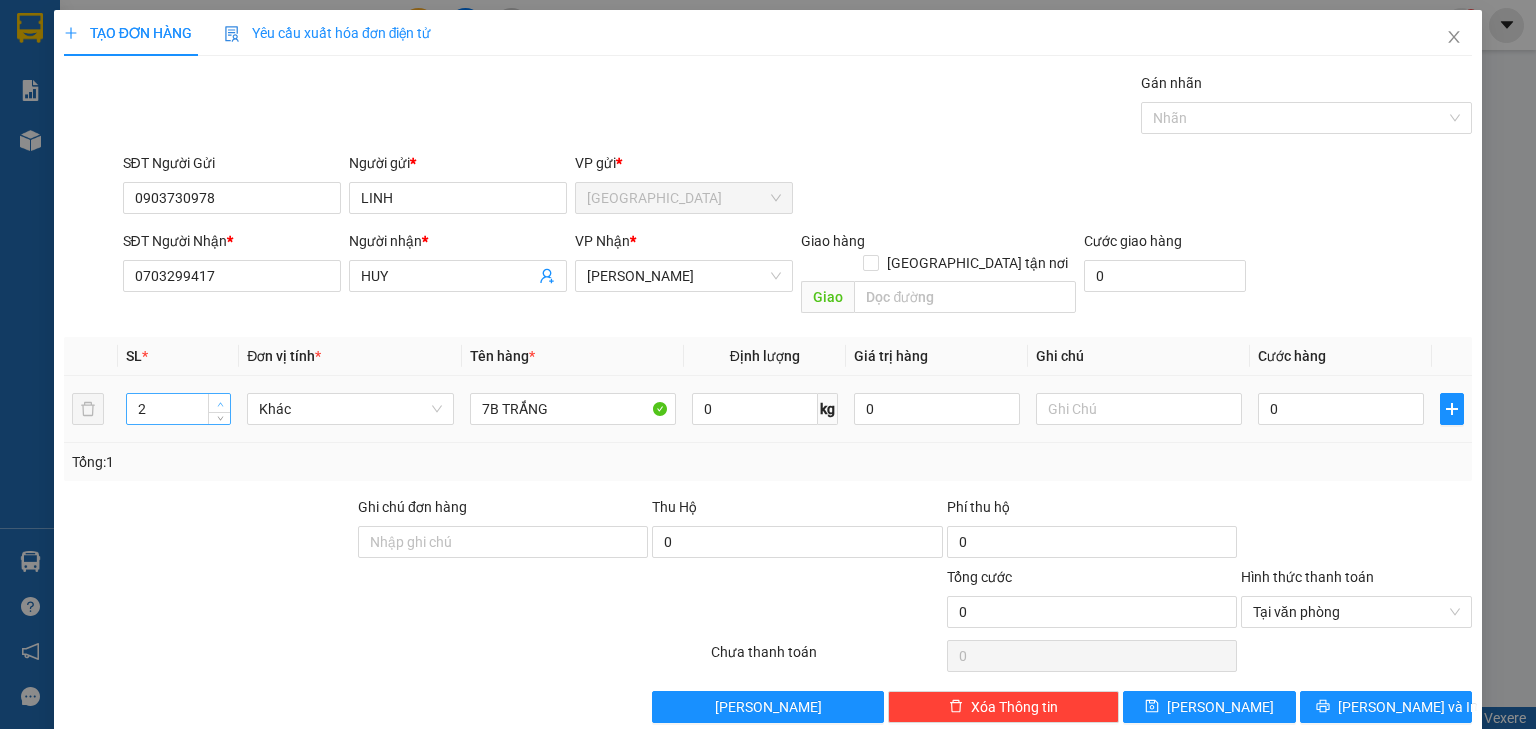 click 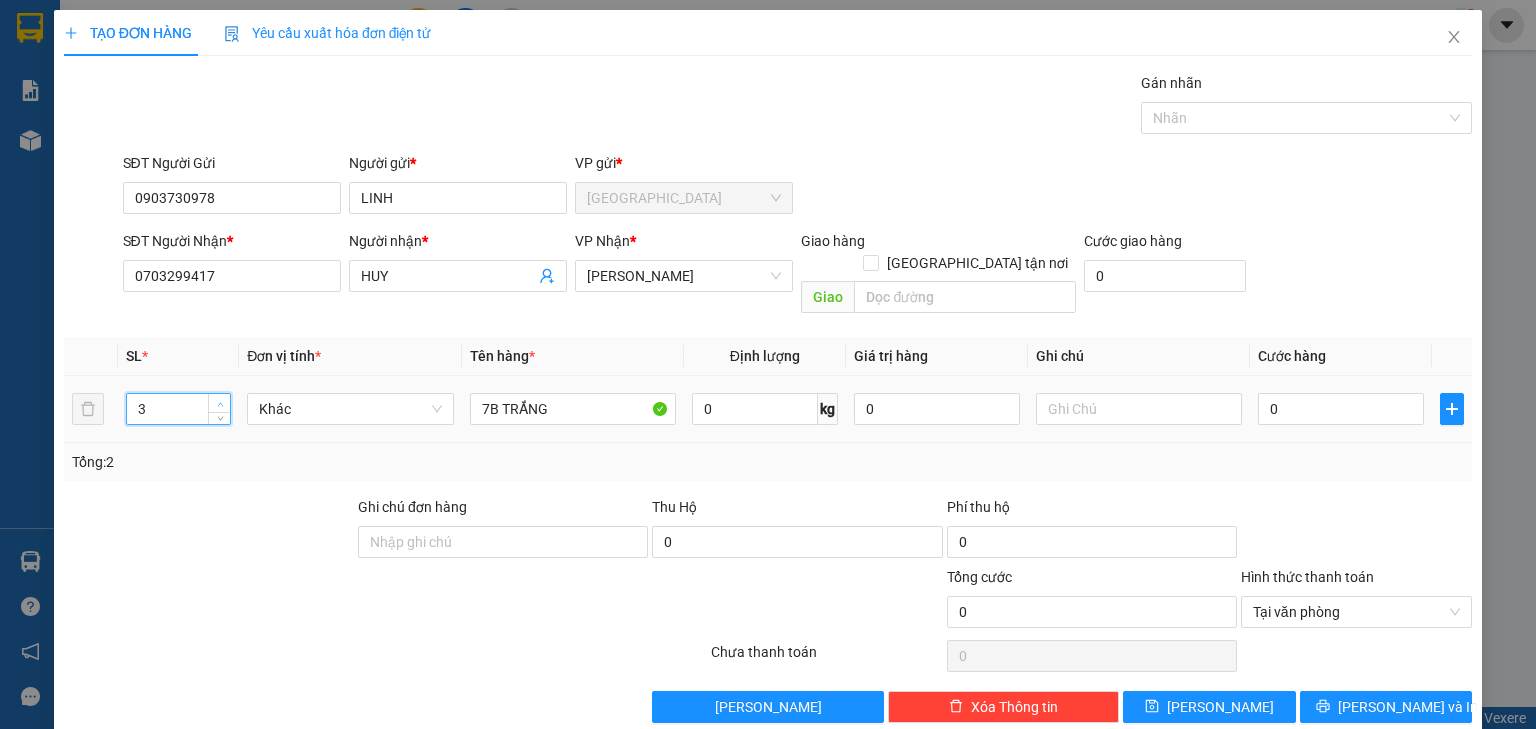 click 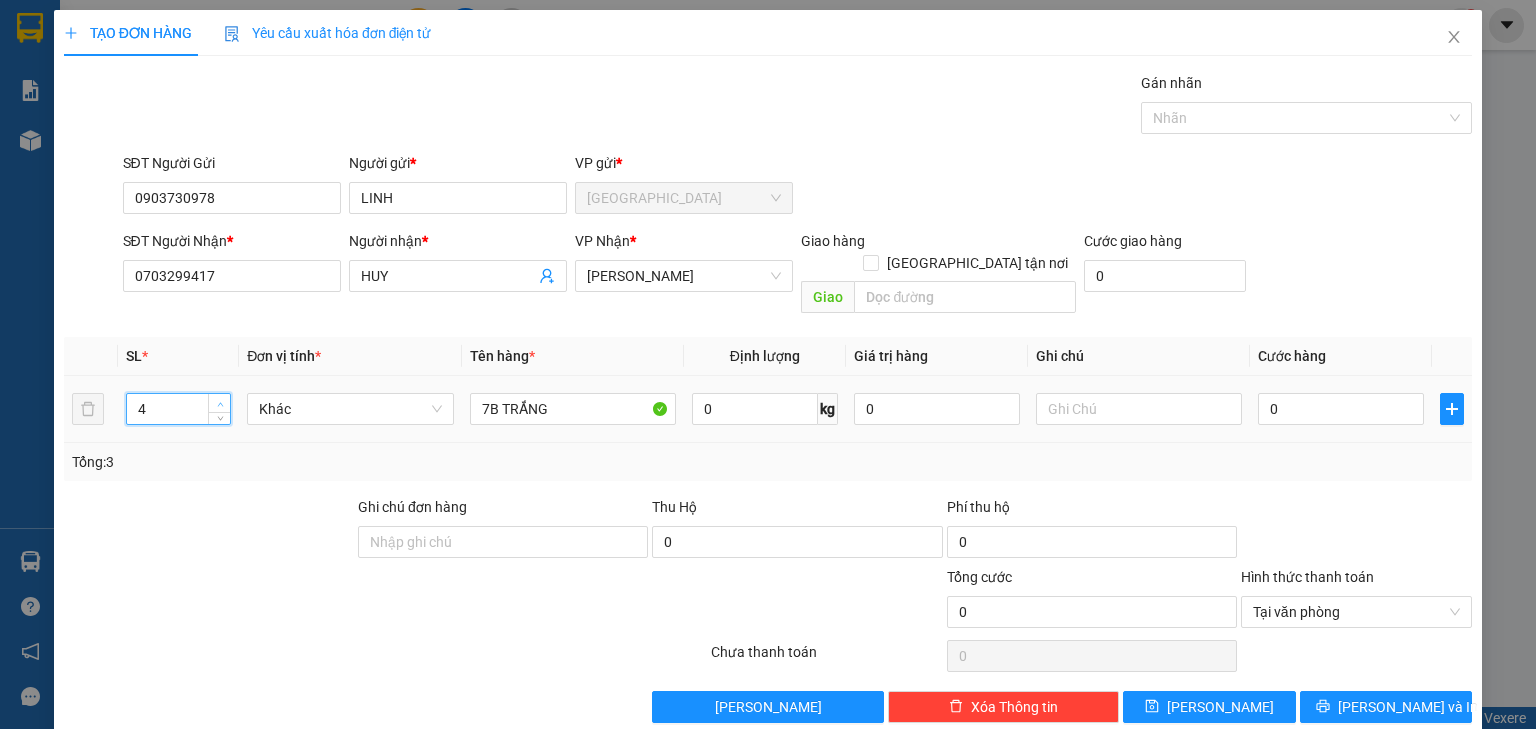 click 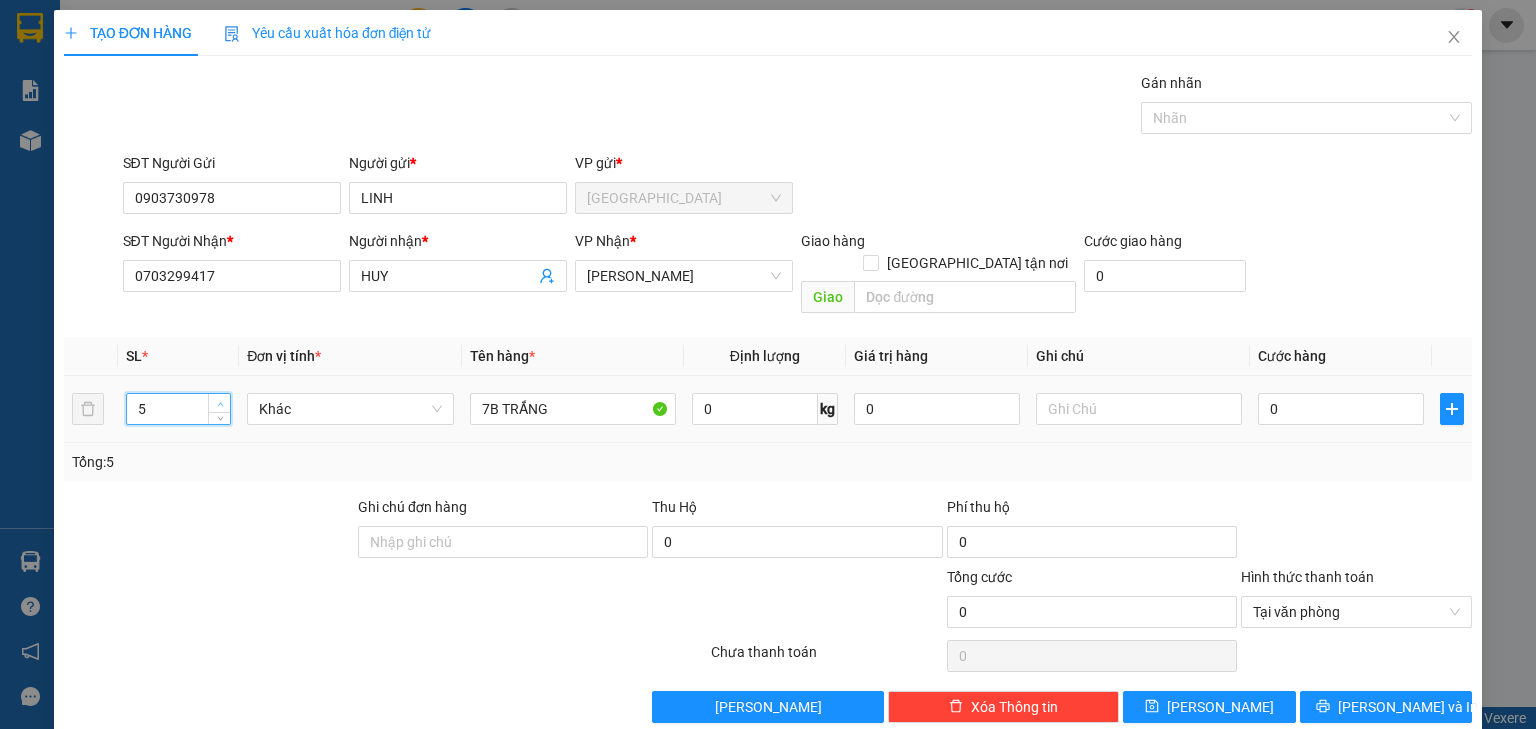 click 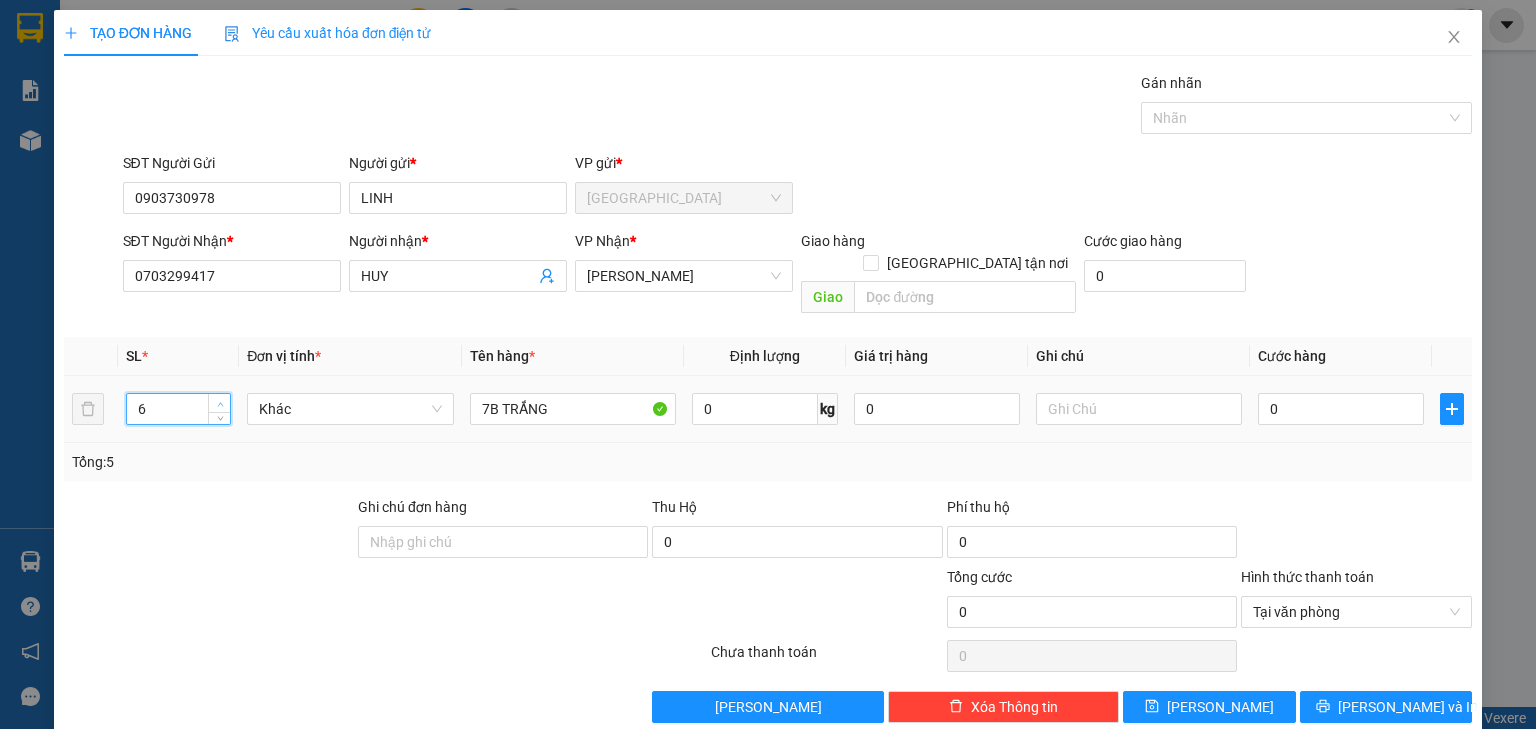 click 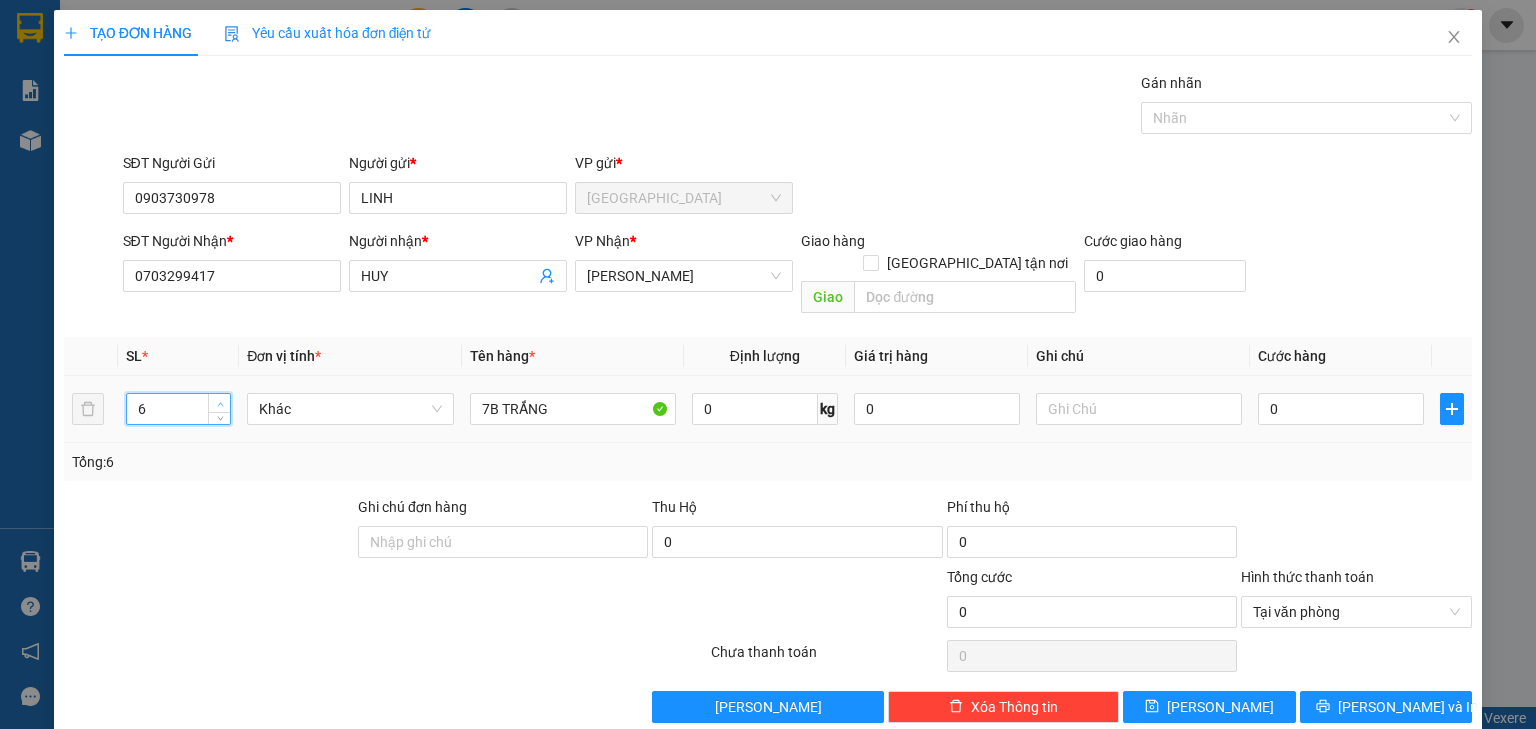 type on "7" 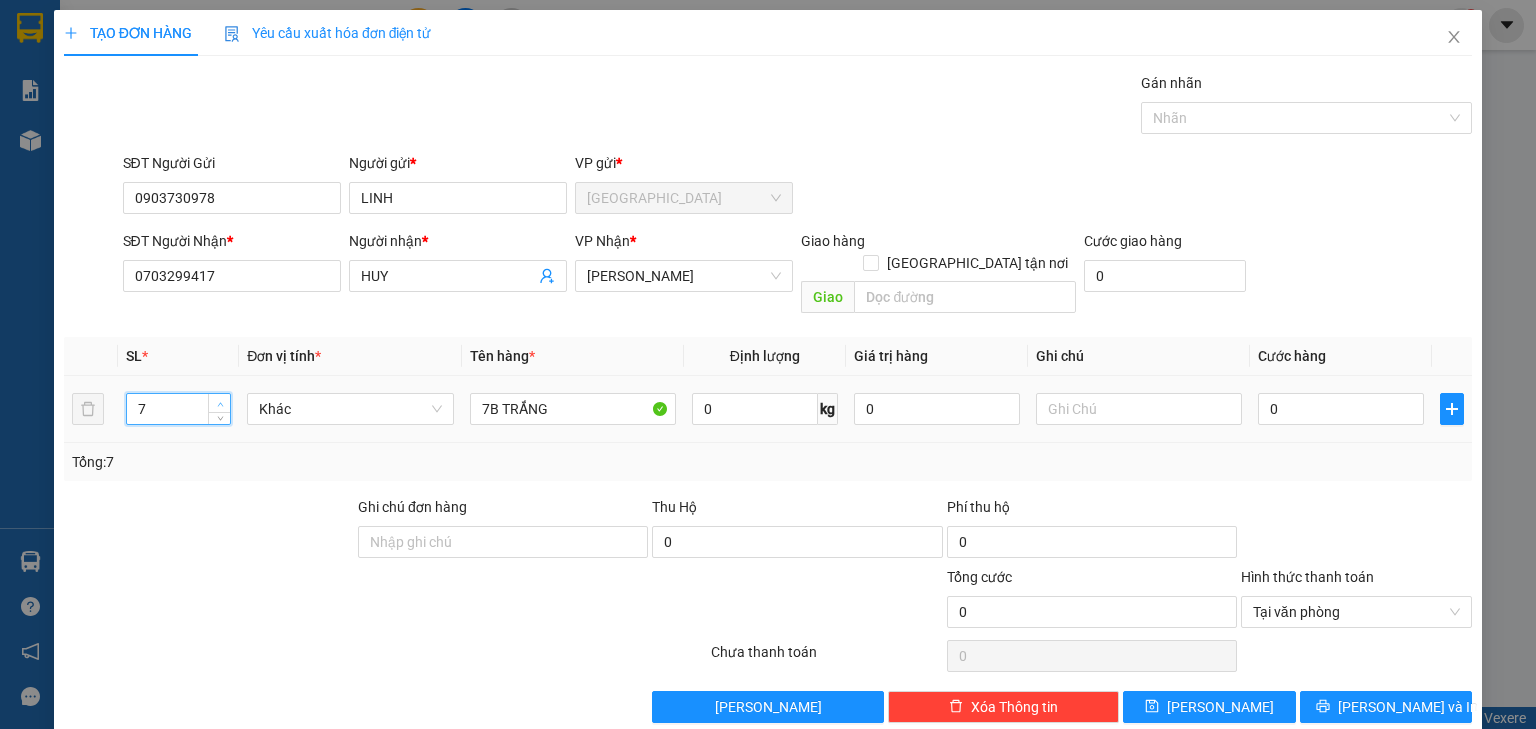 click at bounding box center (219, 403) 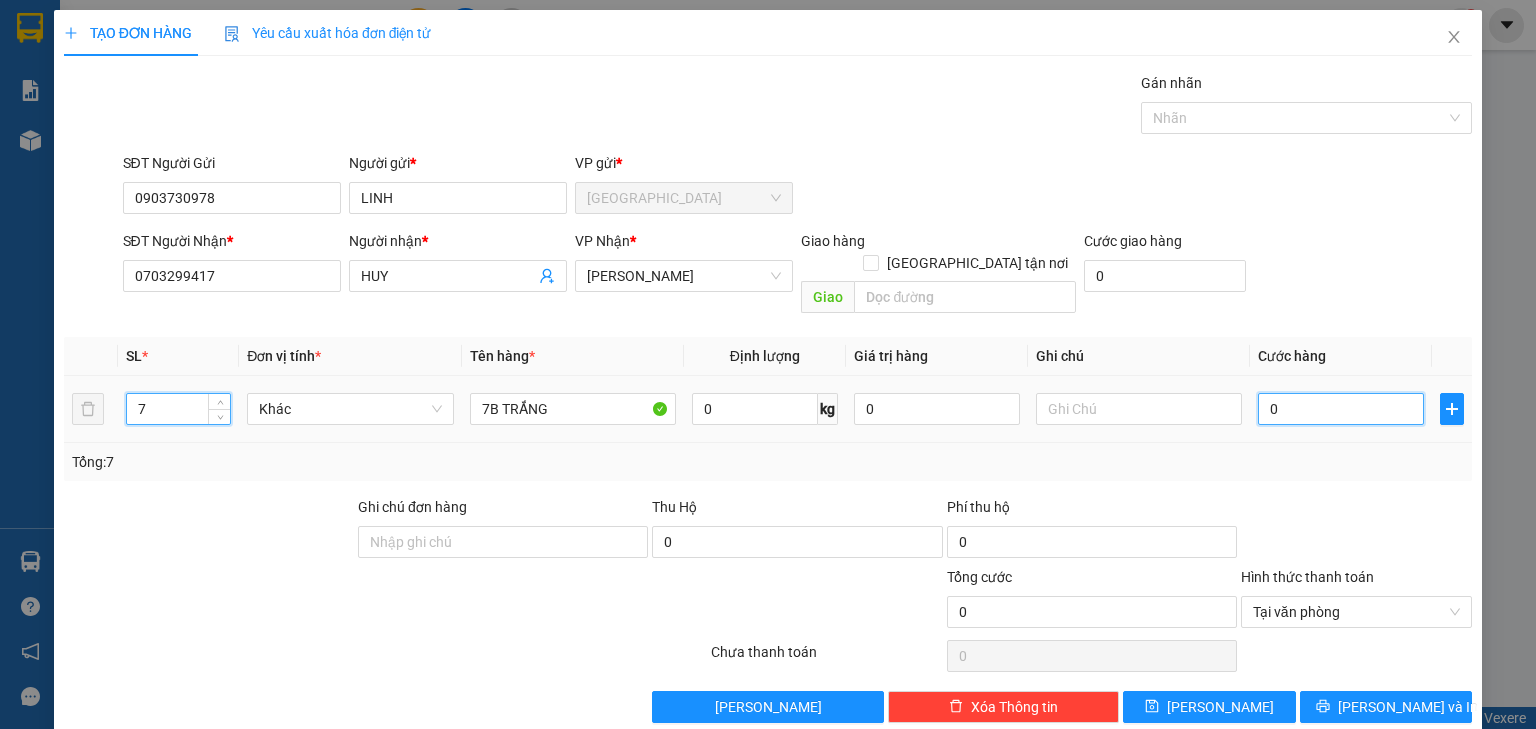 click on "0" at bounding box center (1341, 409) 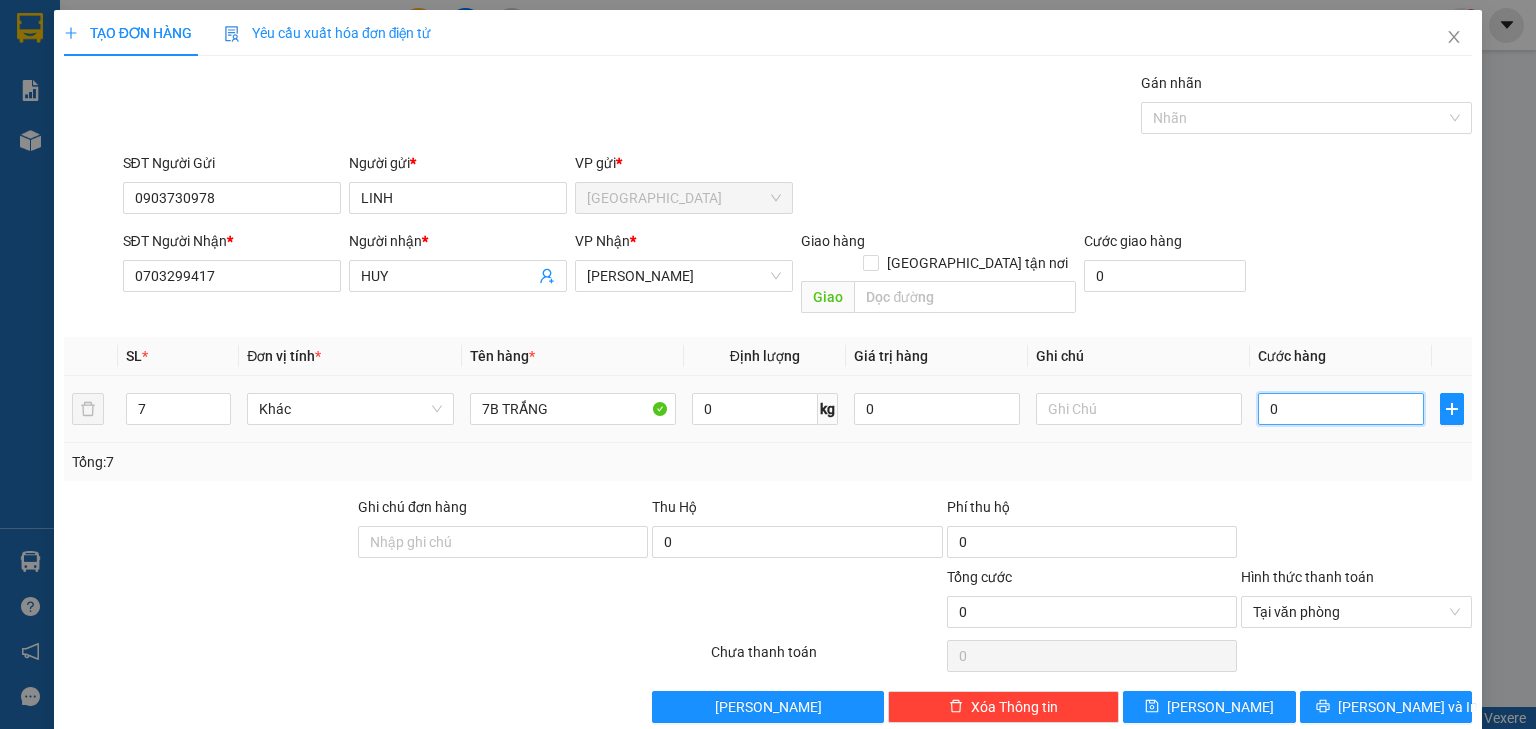 type on "0" 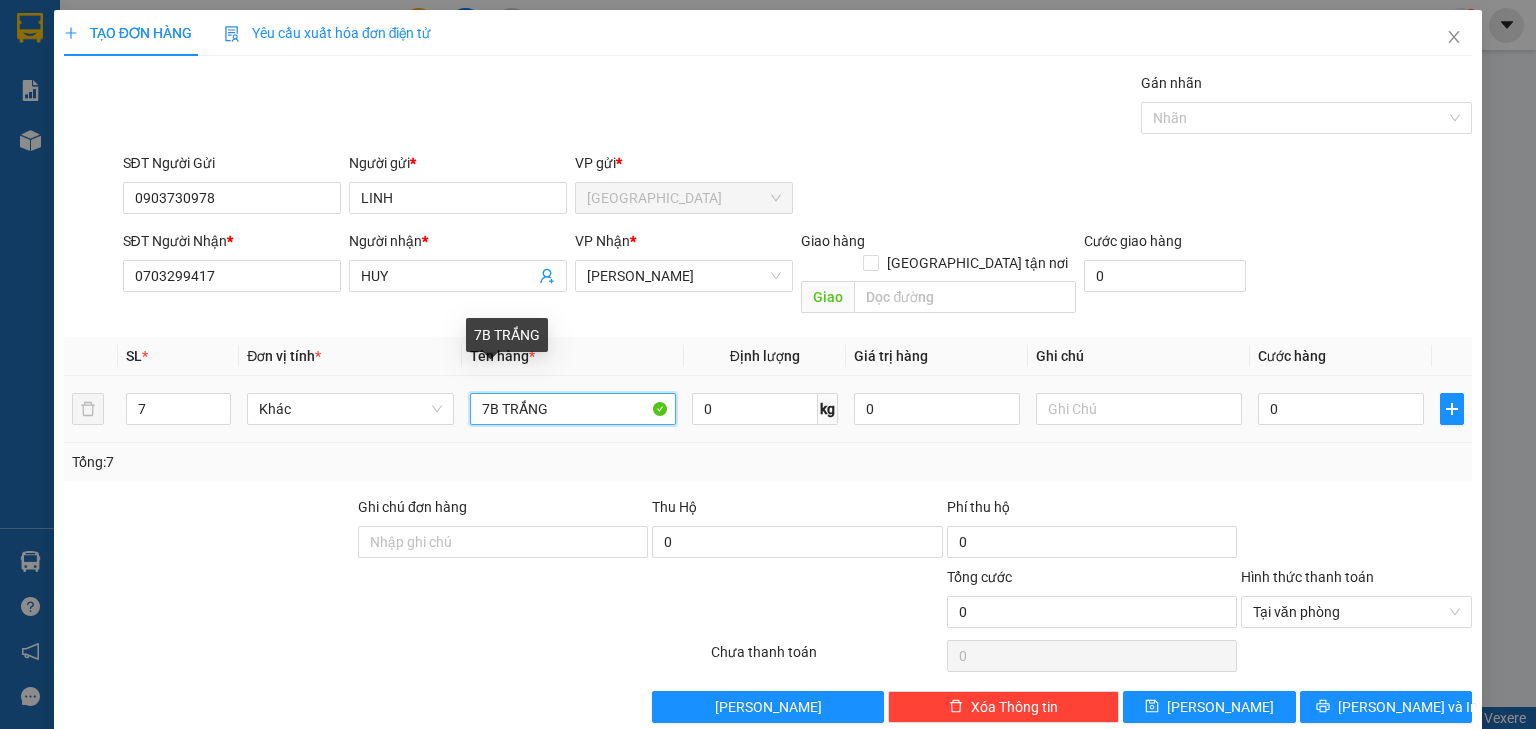 click on "7B TRẮNG" at bounding box center (573, 409) 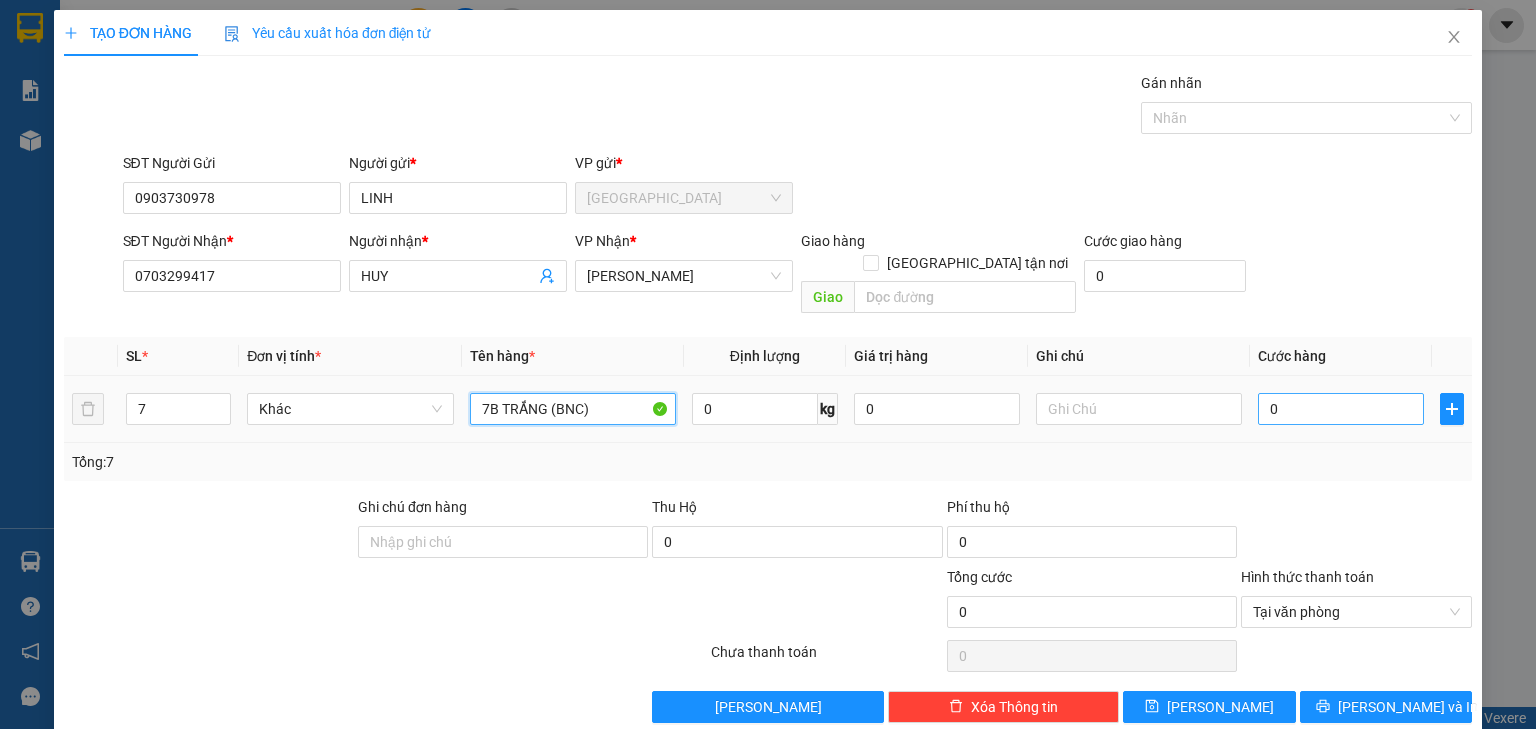 type on "7B TRẮNG (BNC)" 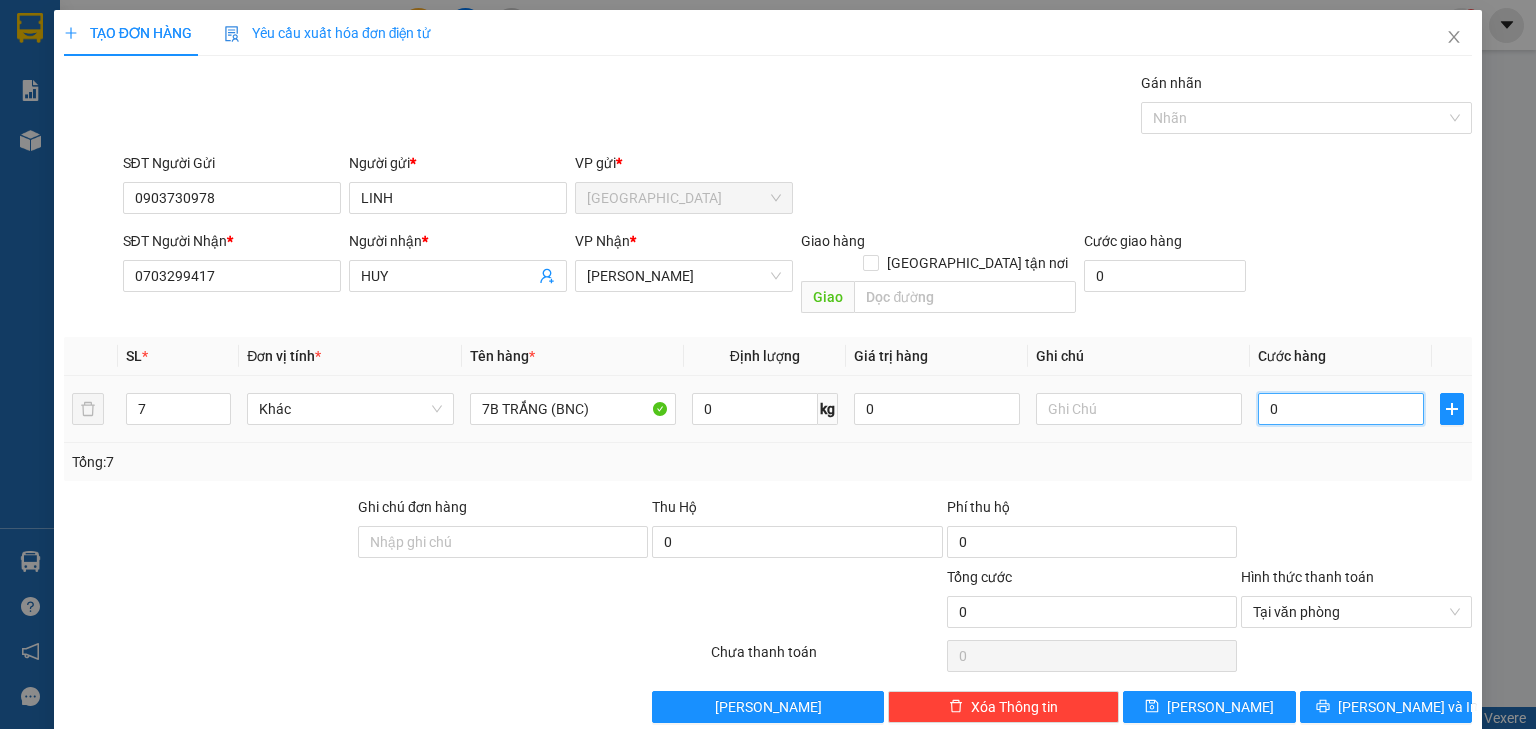 click on "0" at bounding box center (1341, 409) 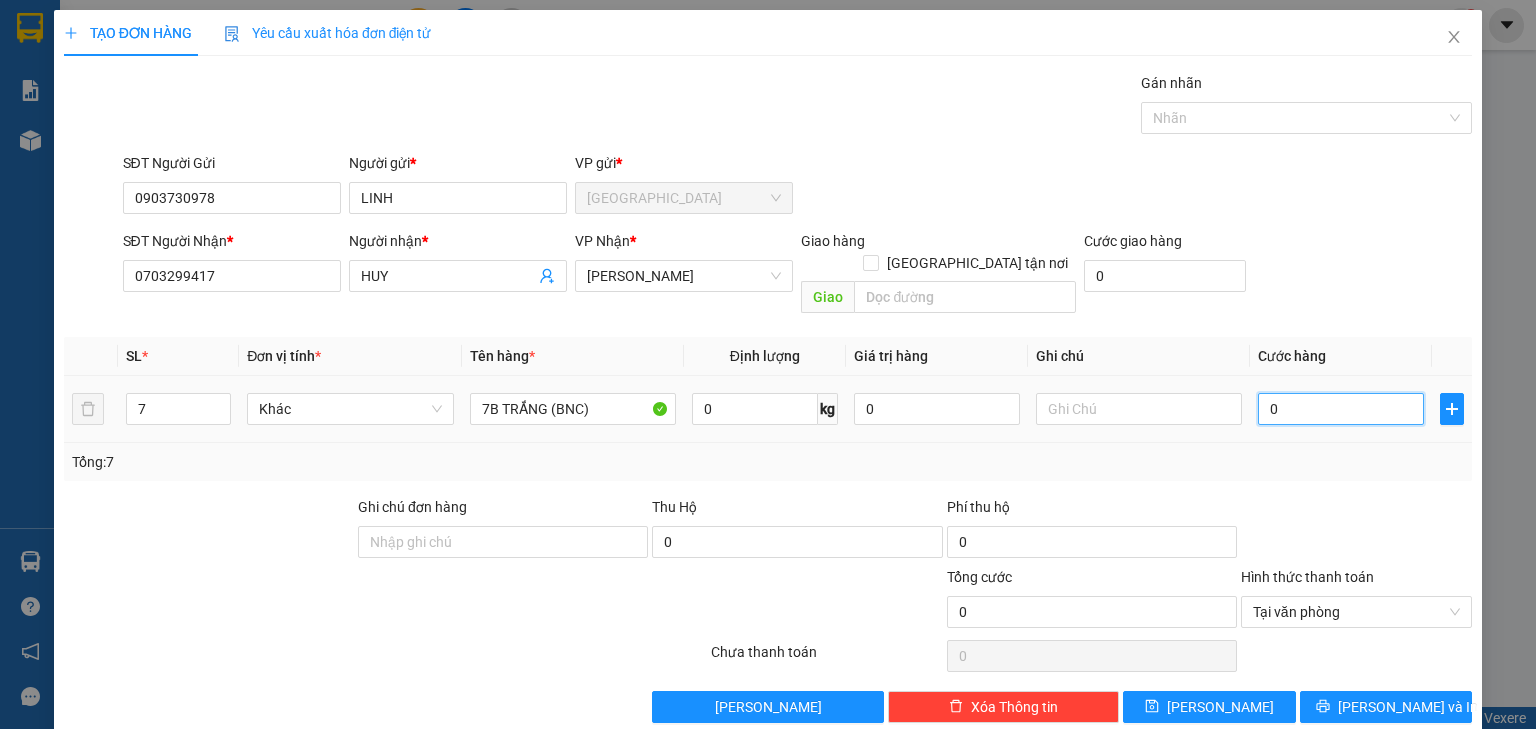 click on "0" at bounding box center [1341, 409] 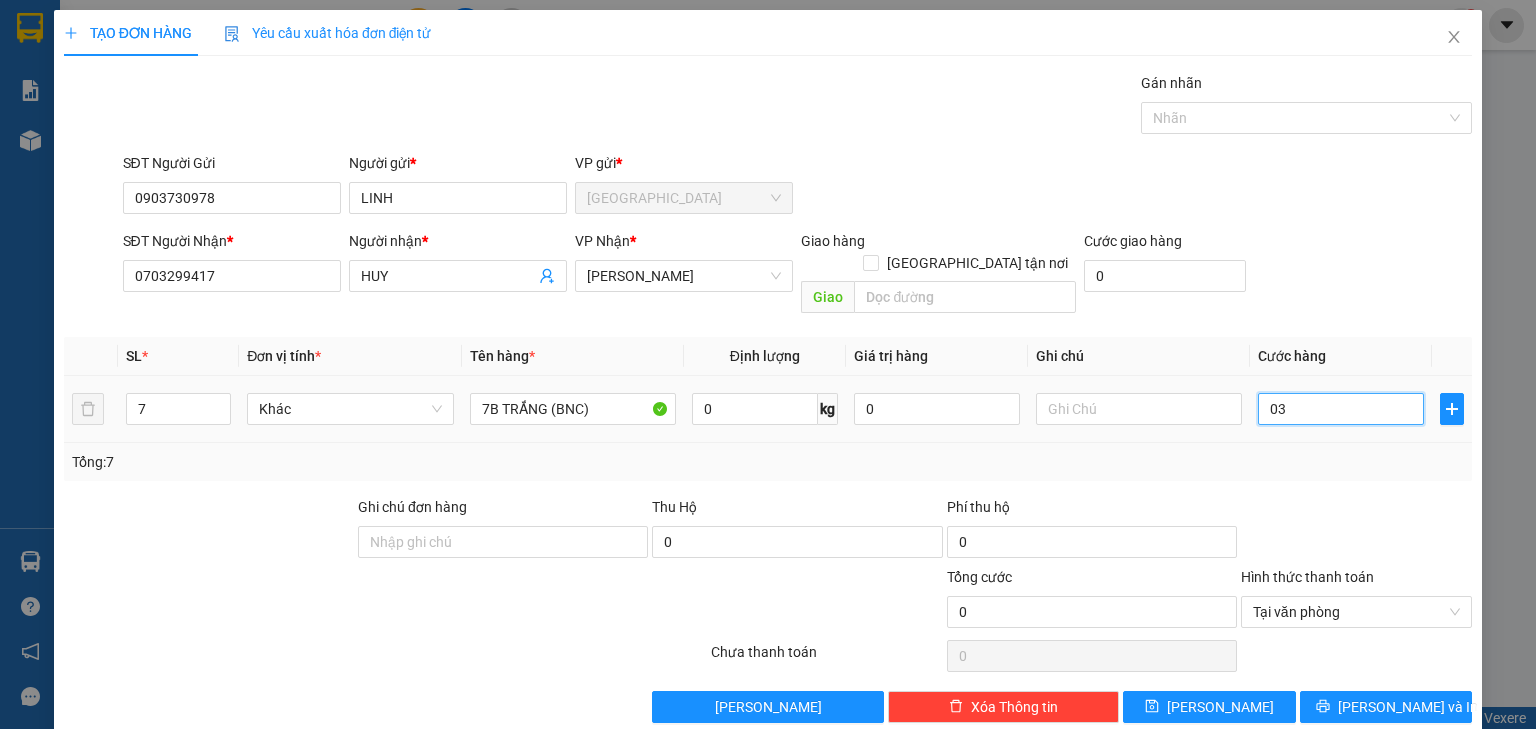 type on "032" 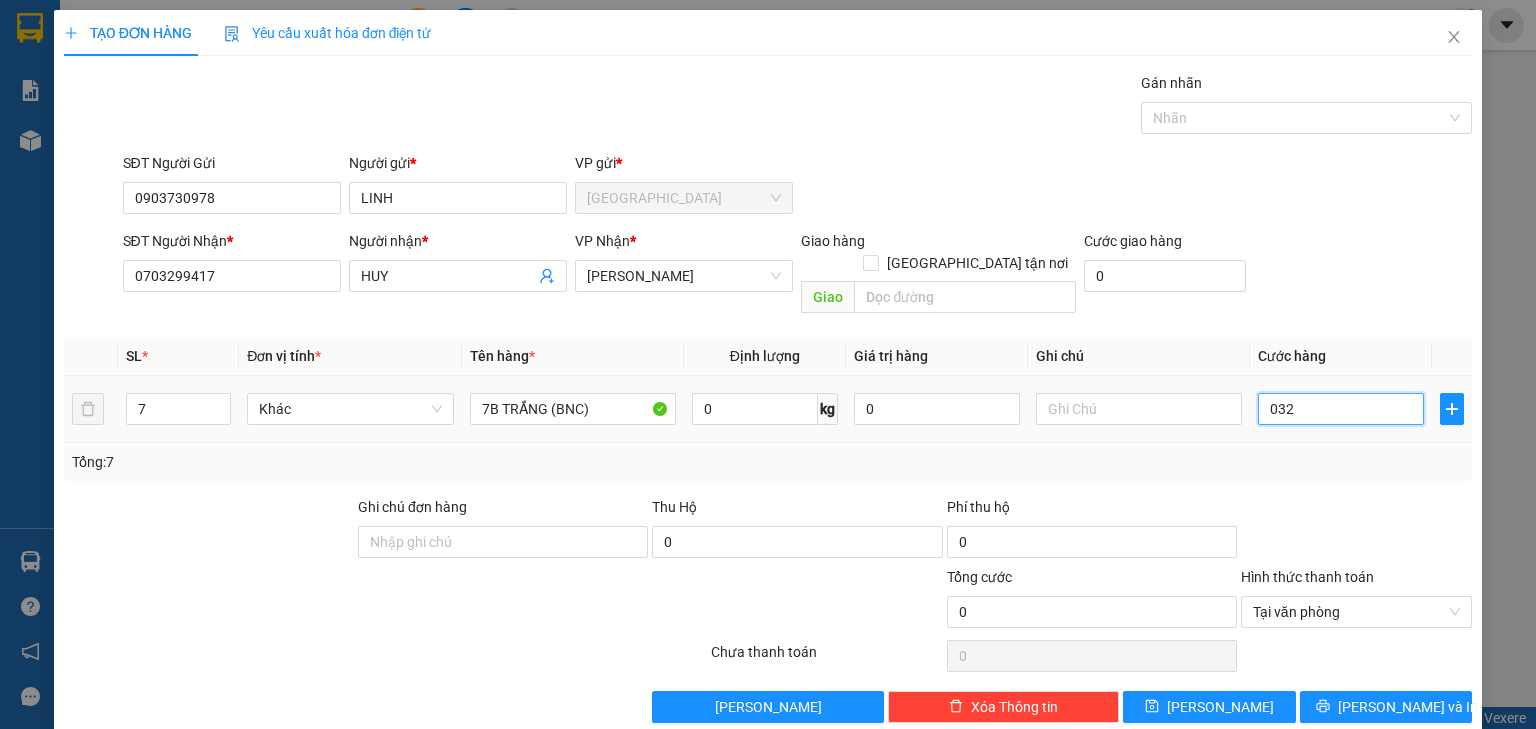 type on "32" 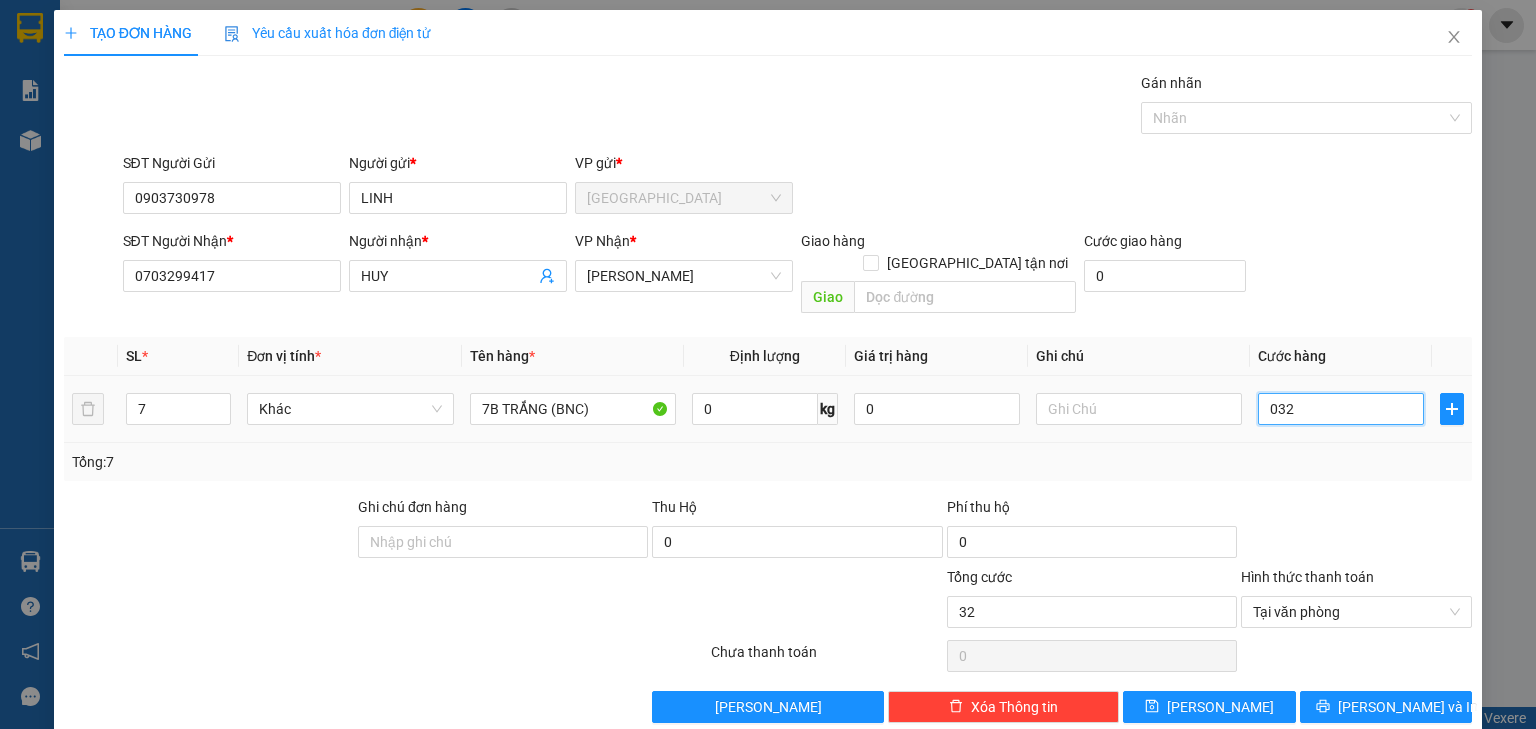 type on "0.321" 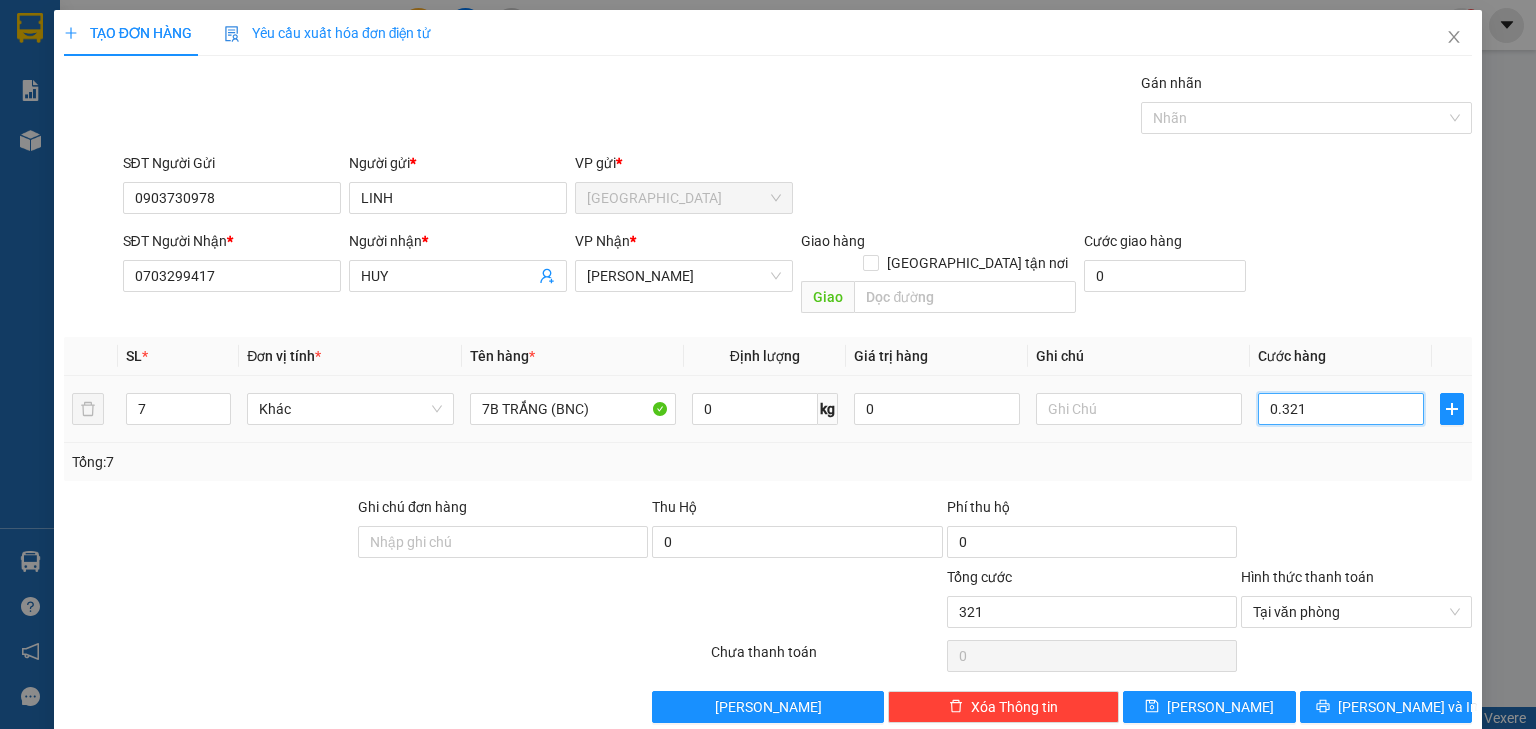 type on "03.210" 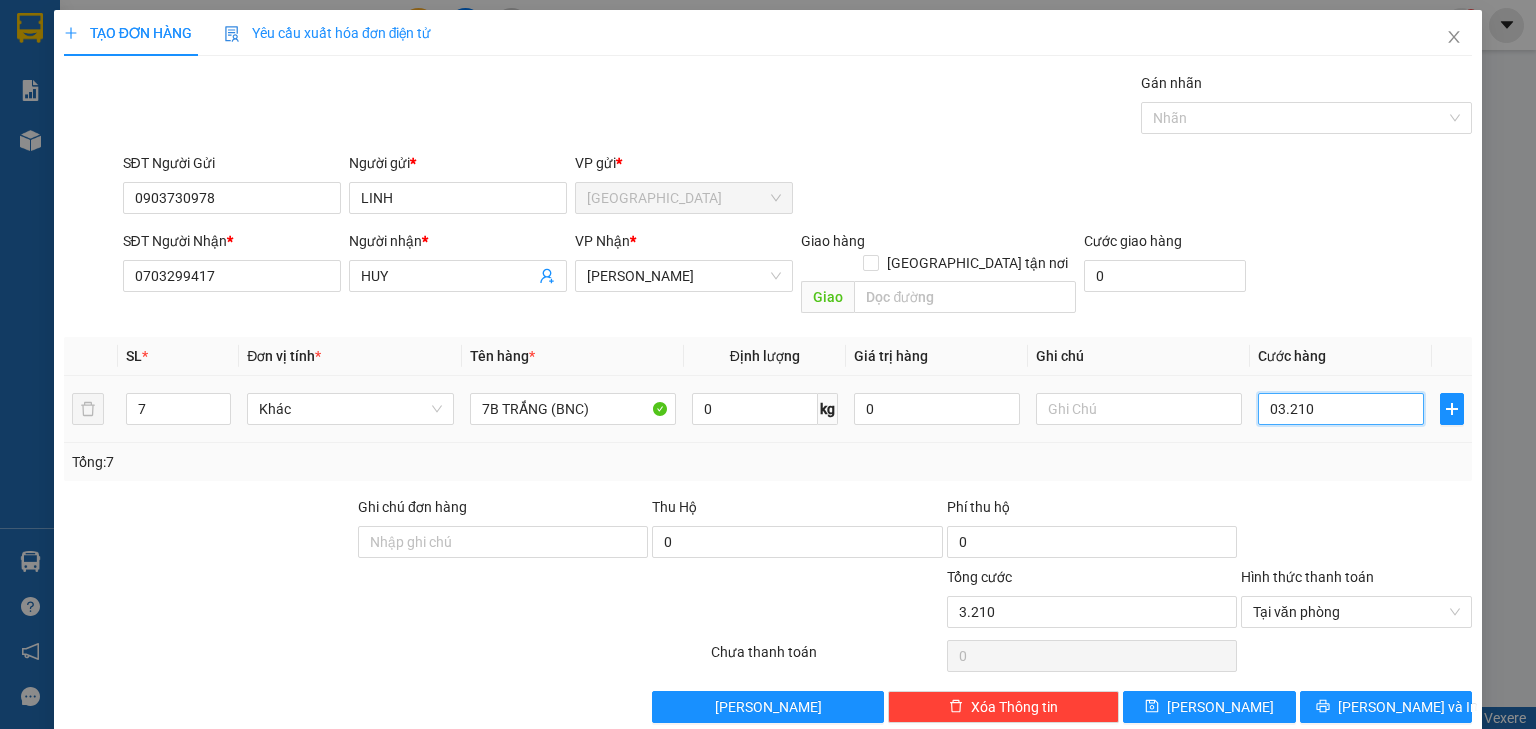 type on "0.321" 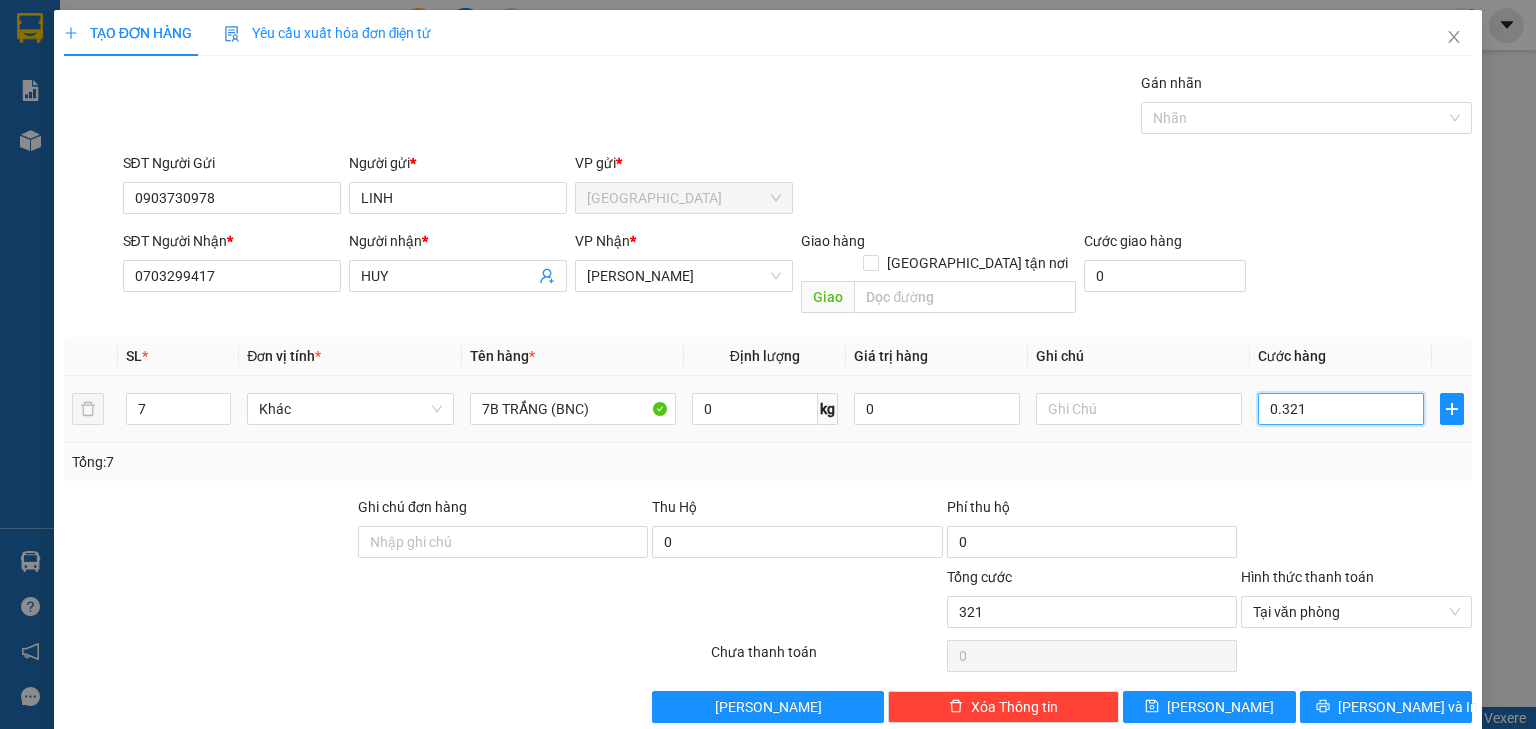 type on "032" 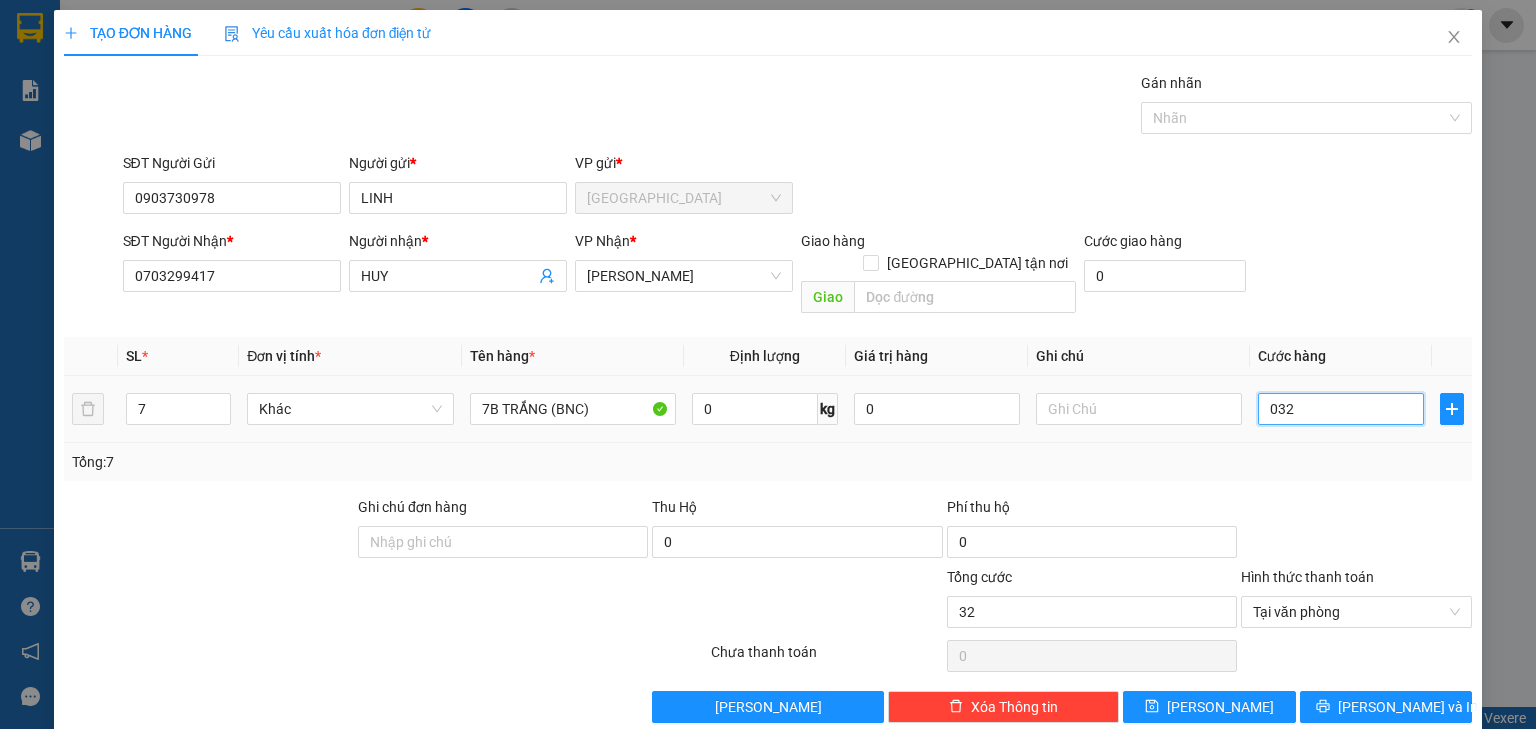 type on "03" 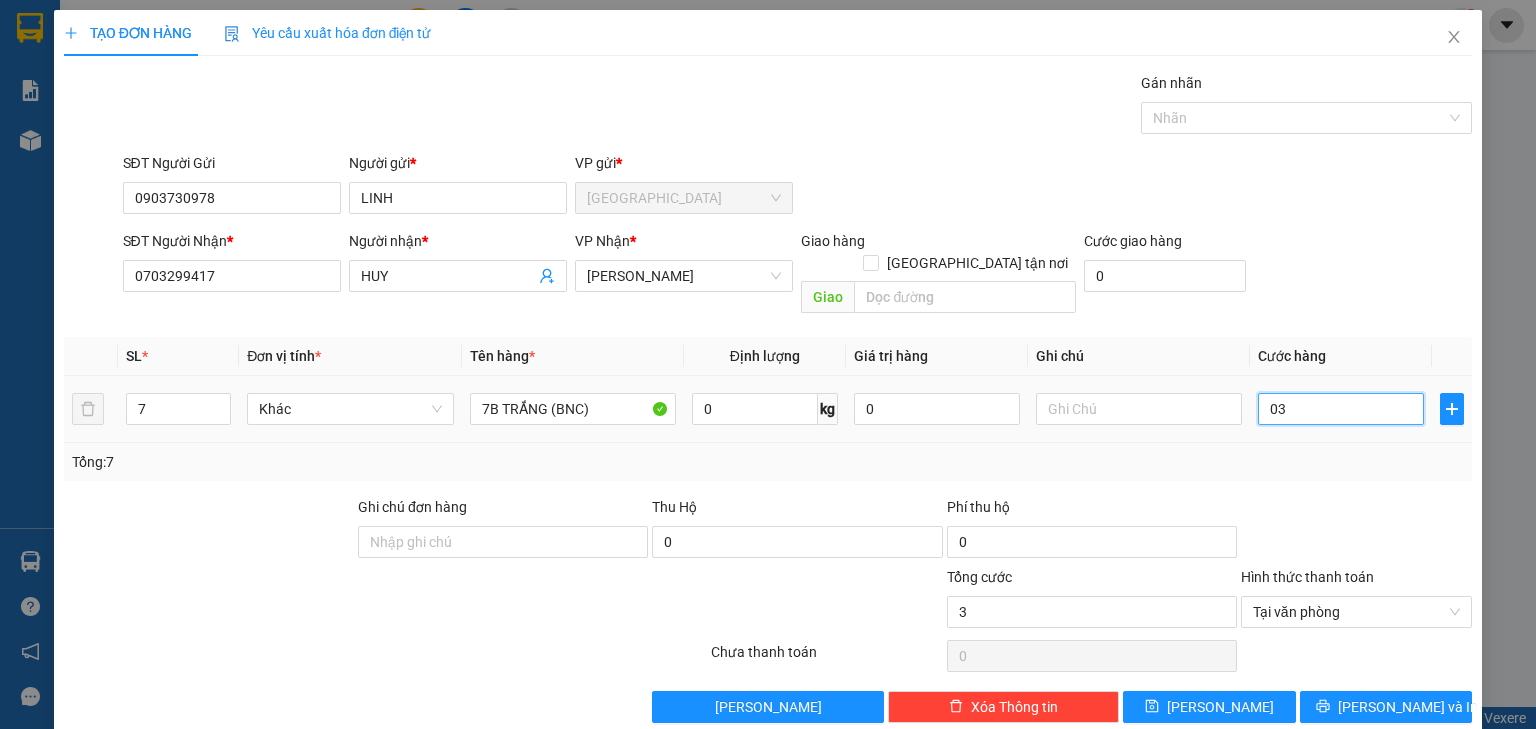 type on "0" 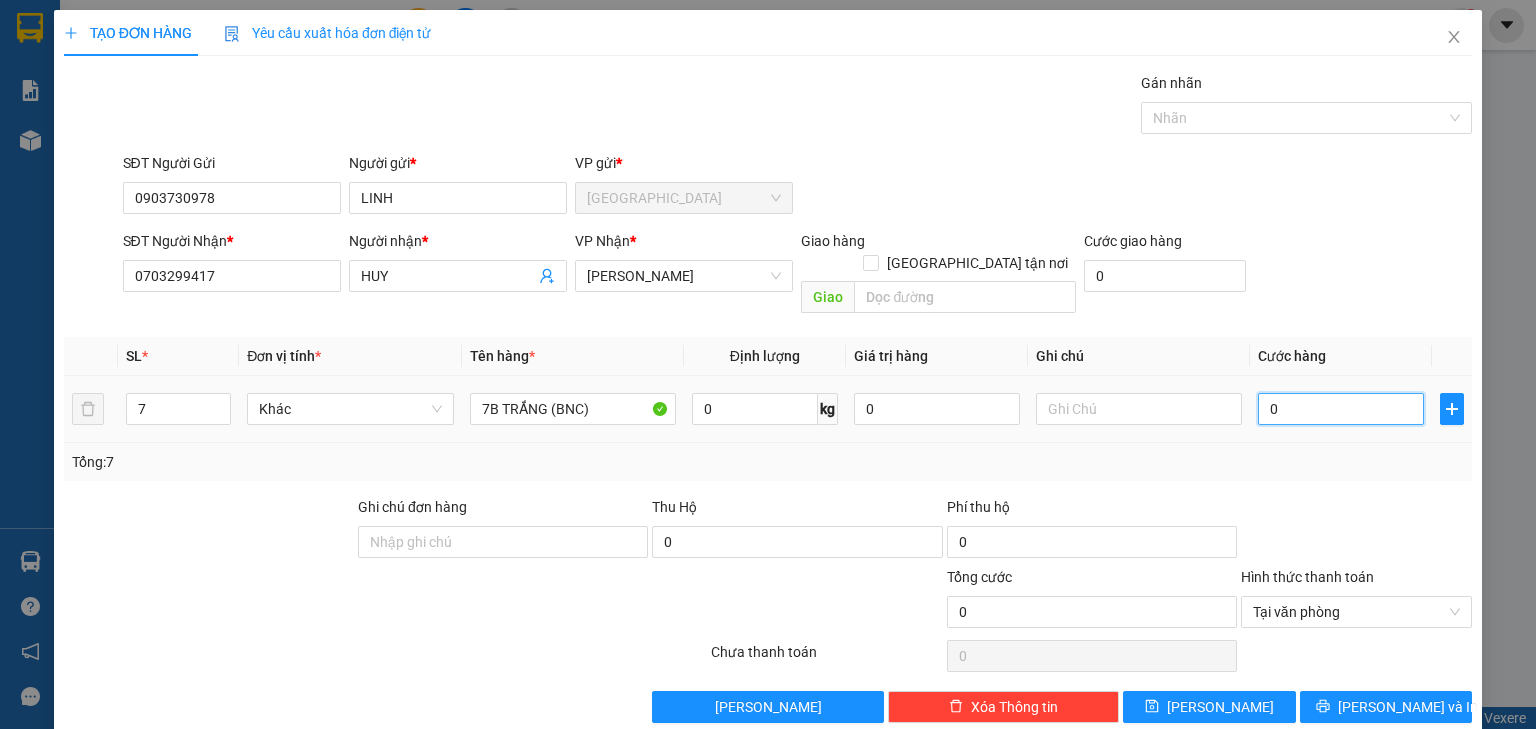 type on "02" 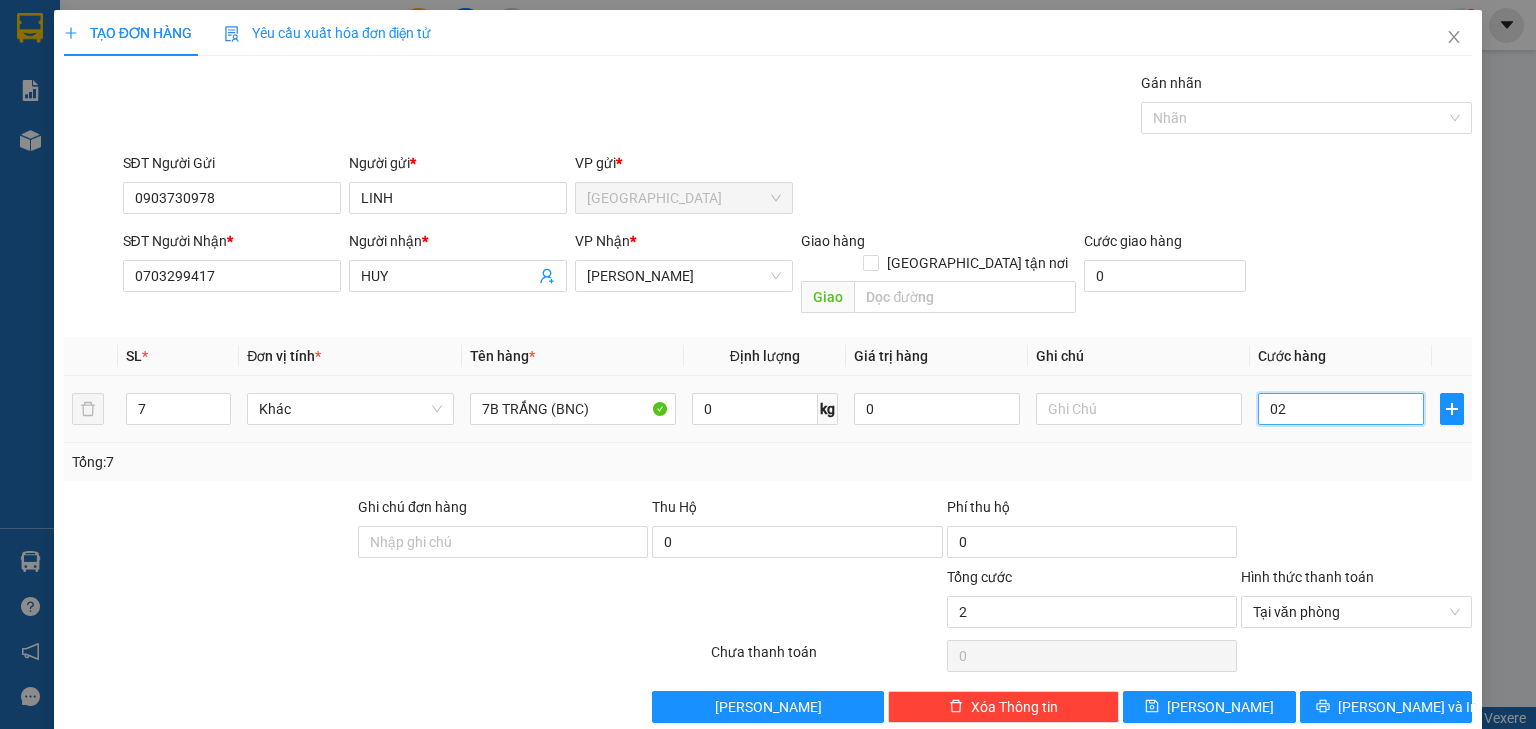 type on "021" 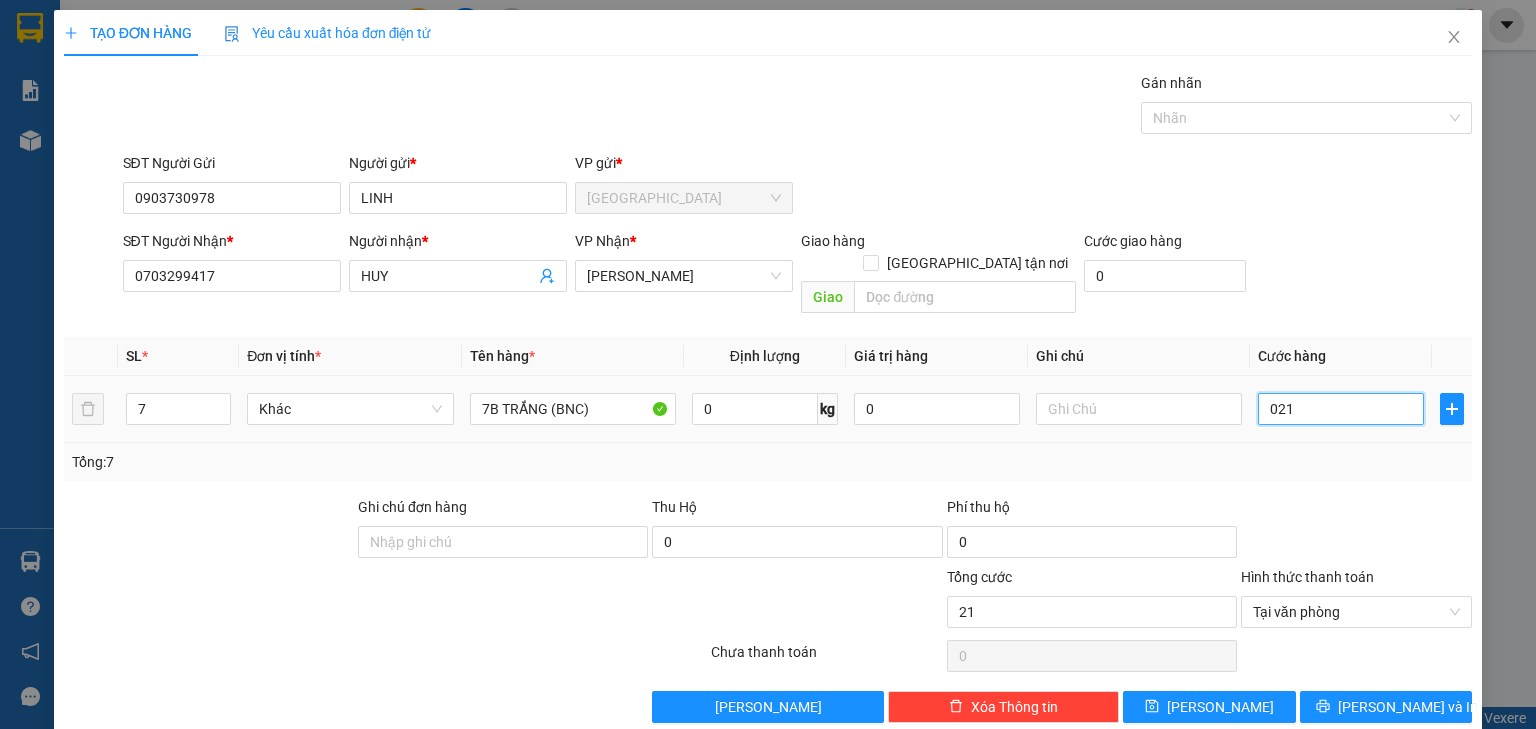 type on "0.210" 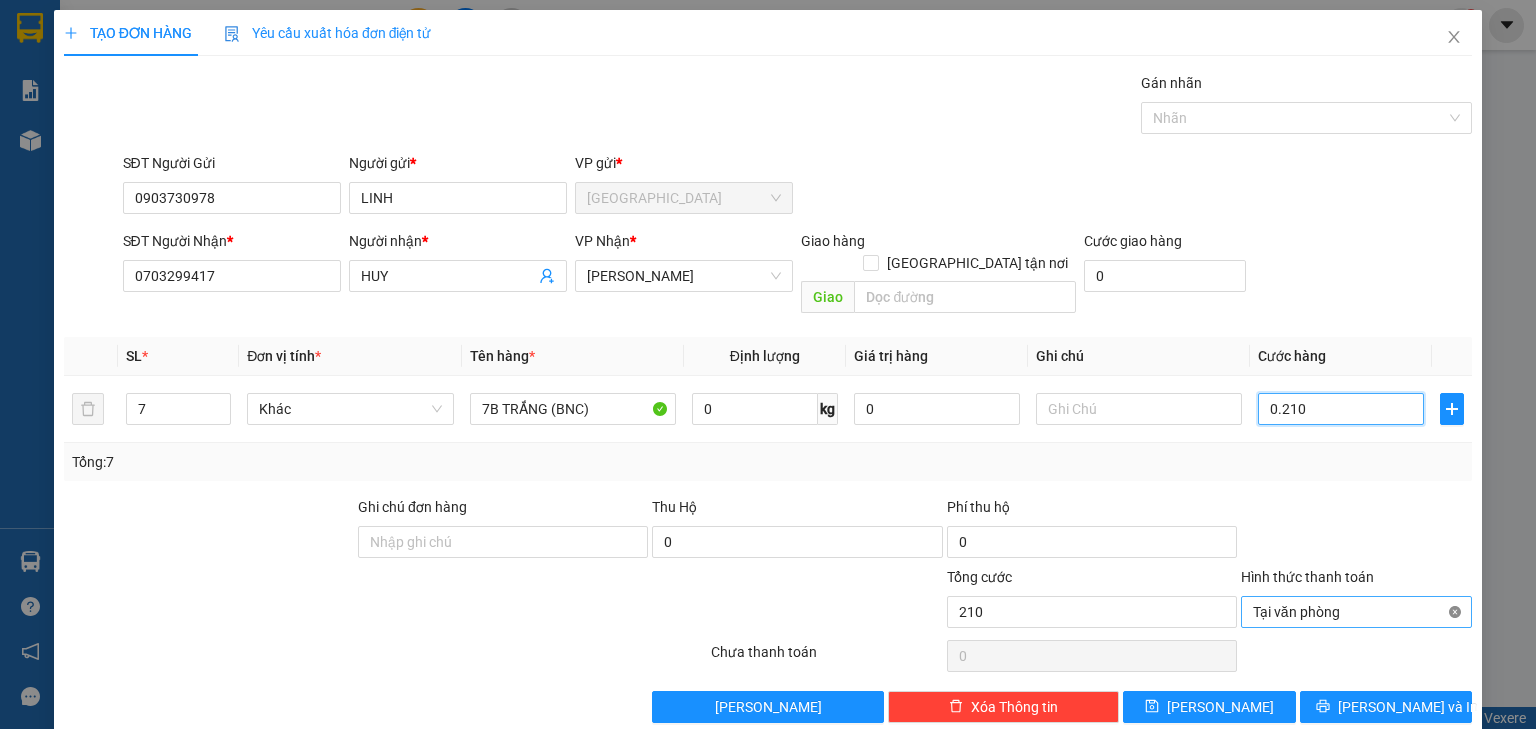 type on "210" 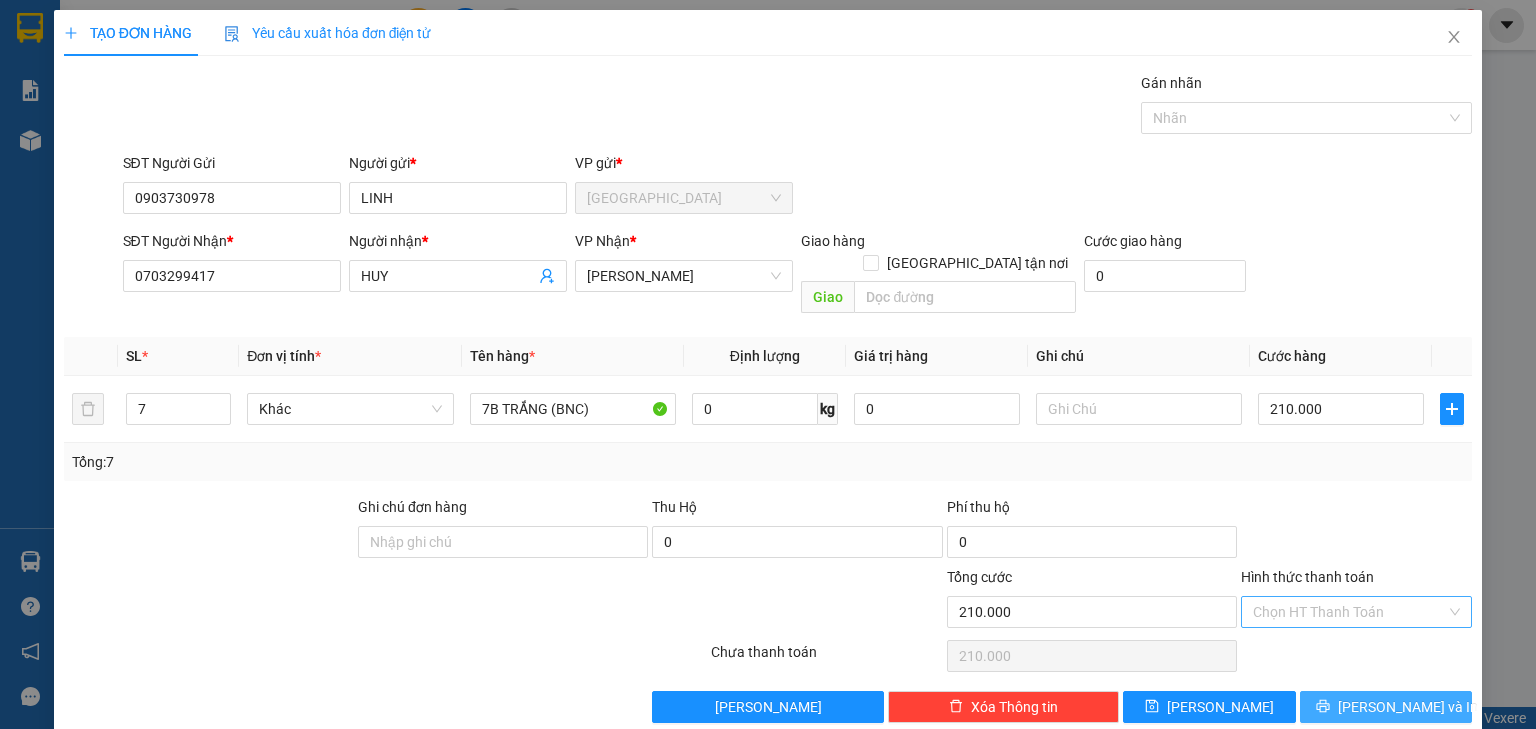 click on "[PERSON_NAME] và In" at bounding box center (1386, 707) 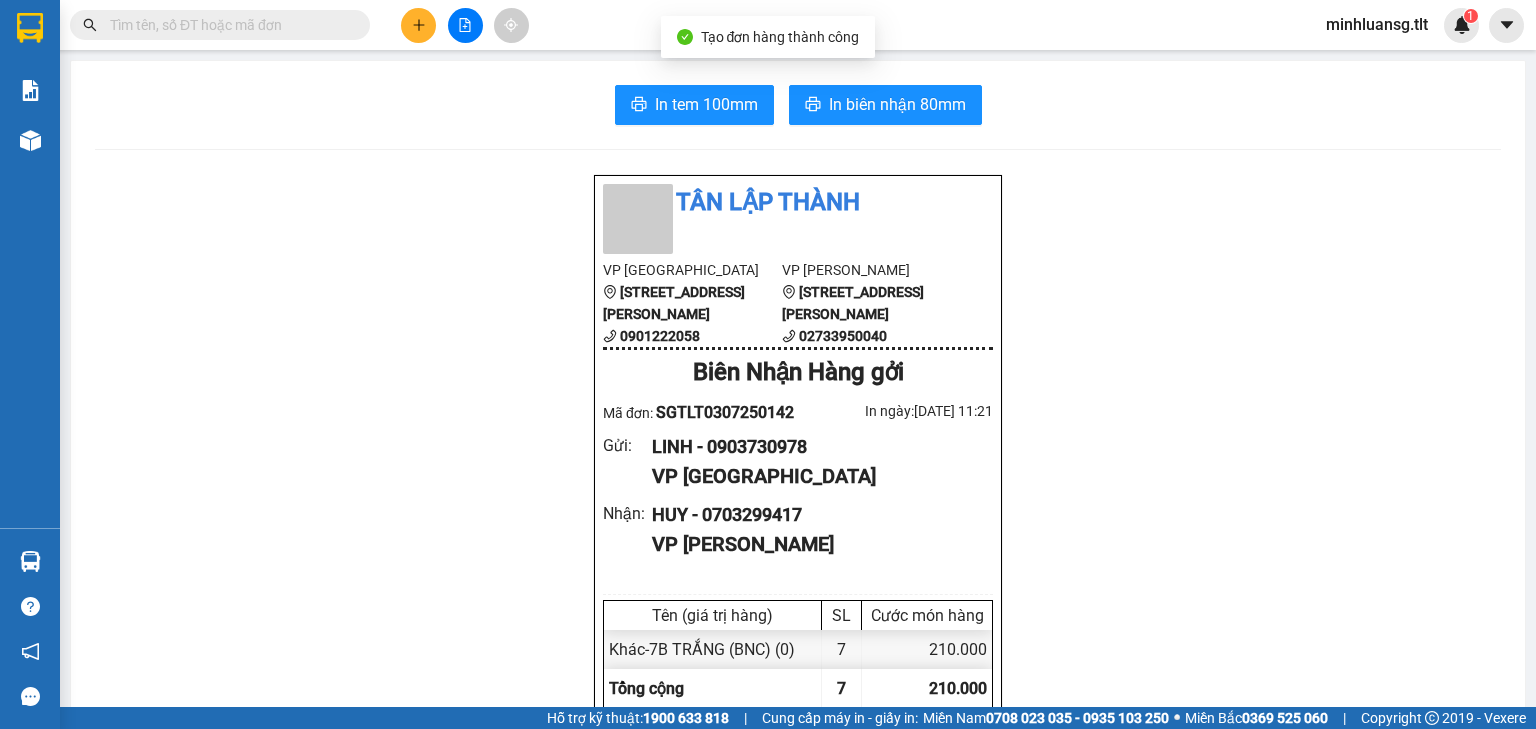 click on "In tem 100mm
In biên nhận 80mm Tân Lập Thành VP [GEOGRAPHIC_DATA]   [GEOGRAPHIC_DATA][PERSON_NAME] 5   0901222058 VP [PERSON_NAME]   [STREET_ADDRESS][PERSON_NAME] Mỹ Tho    02733950040 Biên Nhận Hàng gởi Mã đơn:   SGTLT0307250142 In ngày:  [DATE]   11:21 Gửi :   LINH  - 0903730978 VP [GEOGRAPHIC_DATA] Nhận :   HUY - 0703299417 VP [PERSON_NAME] (giá trị hàng) SL Cước món hàng Khác - 7B TRẮNG (BNC)   [PHONE_NUMBER] Tổng cộng 7 210.000 Loading... Chưa Thu : 210.000 VND Tổng phải thu : 210.000 VND Quy định nhận/gửi hàng : Hàng hóa quá 7 ngày, nhà xe không chịu trách nhiệm hư hao, thất lạc. Nhà xe không bồi thường khi vận chuyển hàng dễ vỡ. Hàng không kê khai giá trị nếu thất lạc nhà xe chỉ bồi thường tối đa 10 lần cước vận chuyển. Đối với tiền, quý khách vui lòng mang theo CMND để đối chiếu. SGTLT0307250142 [GEOGRAPHIC_DATA] LINH     -    0903730978 HUY    -    7 0   0" at bounding box center (798, 870) 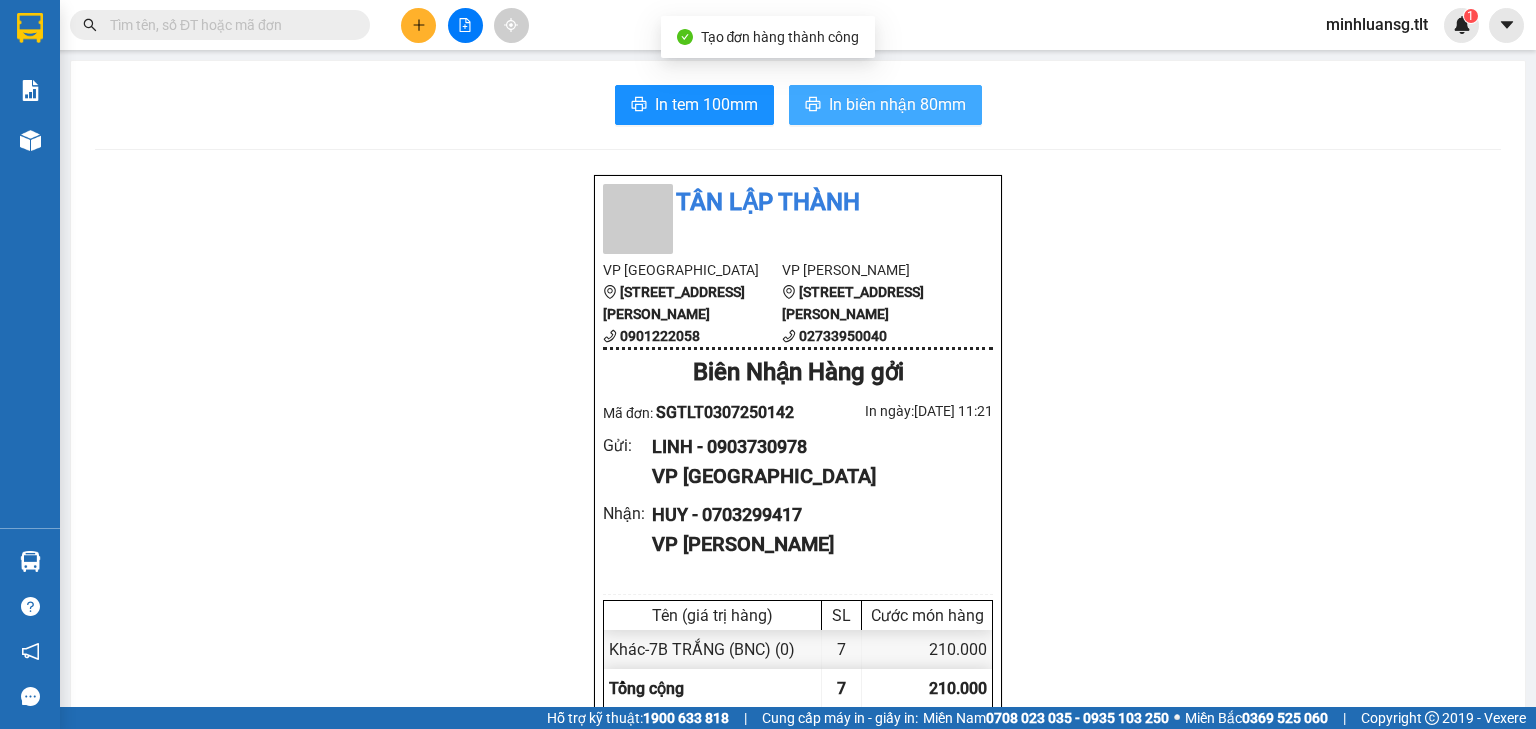 click on "In biên nhận 80mm" at bounding box center (897, 104) 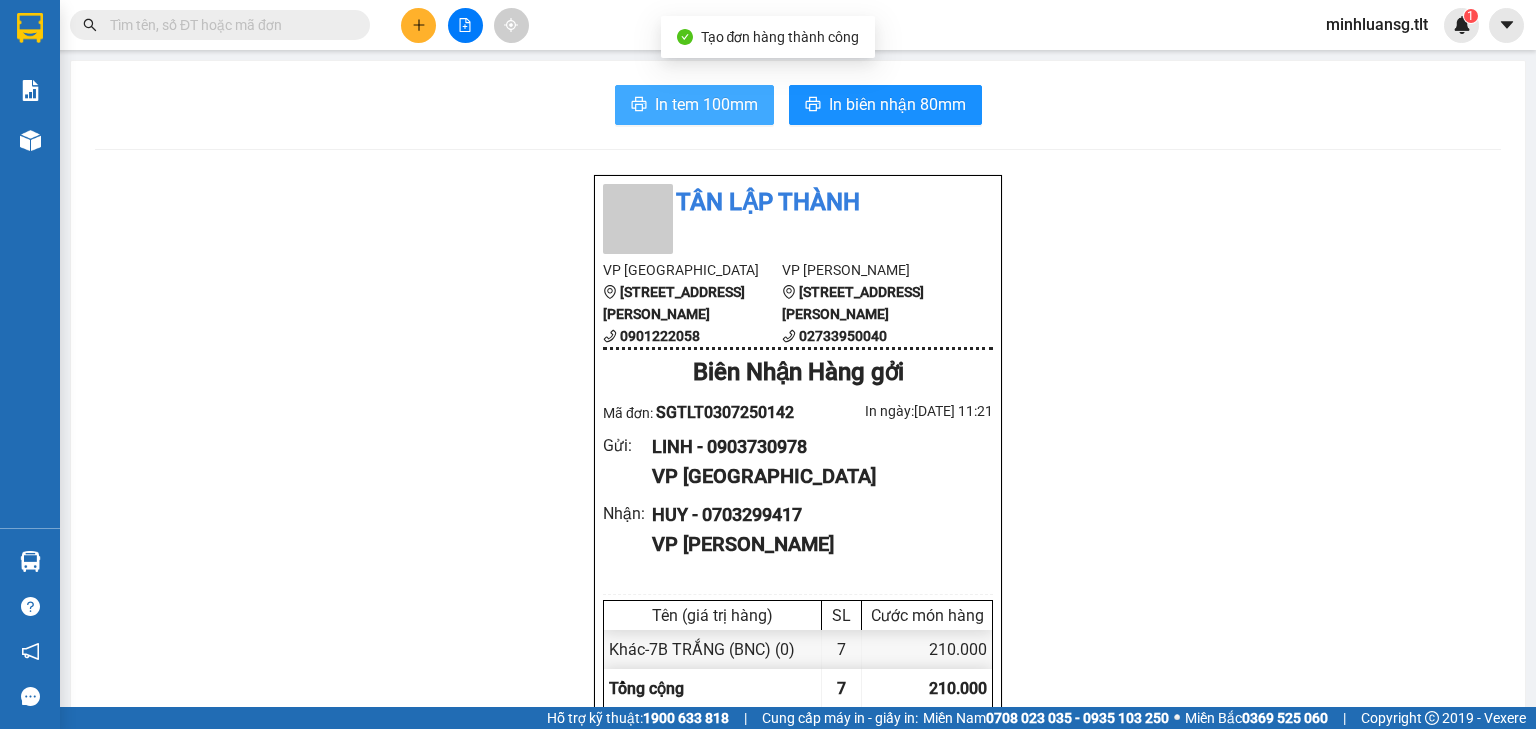 click on "In tem 100mm" at bounding box center [694, 105] 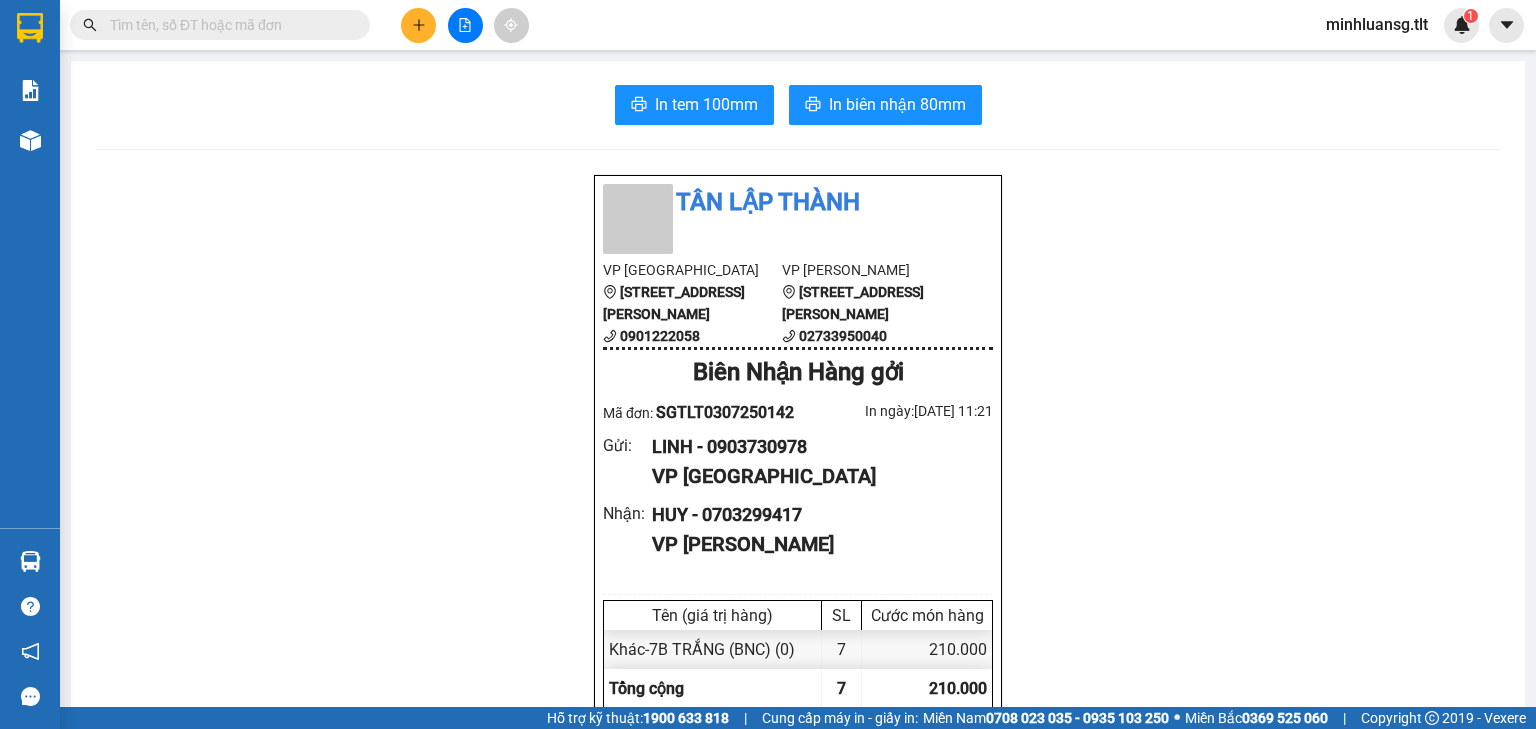 click at bounding box center (418, 25) 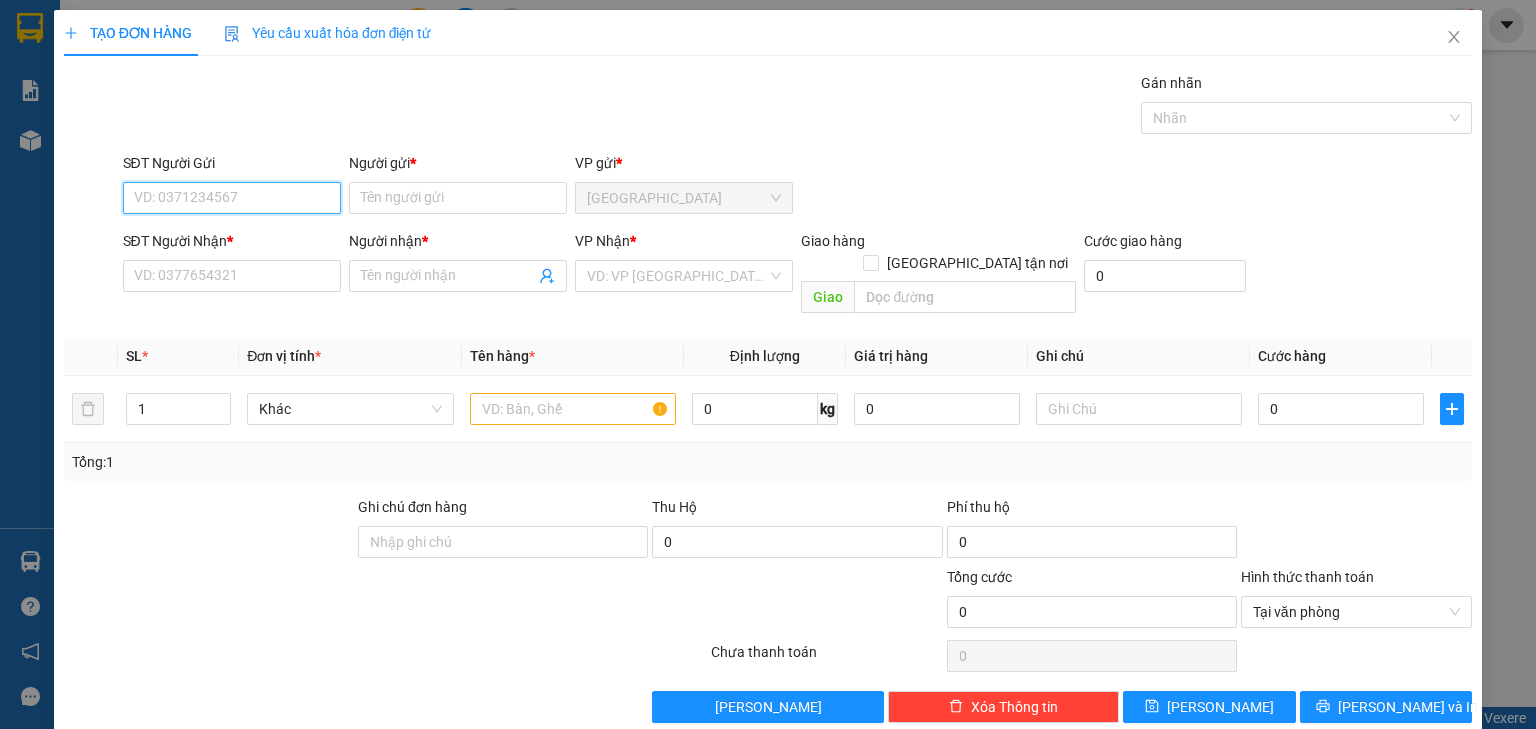 click on "SĐT Người Gửi" at bounding box center (232, 198) 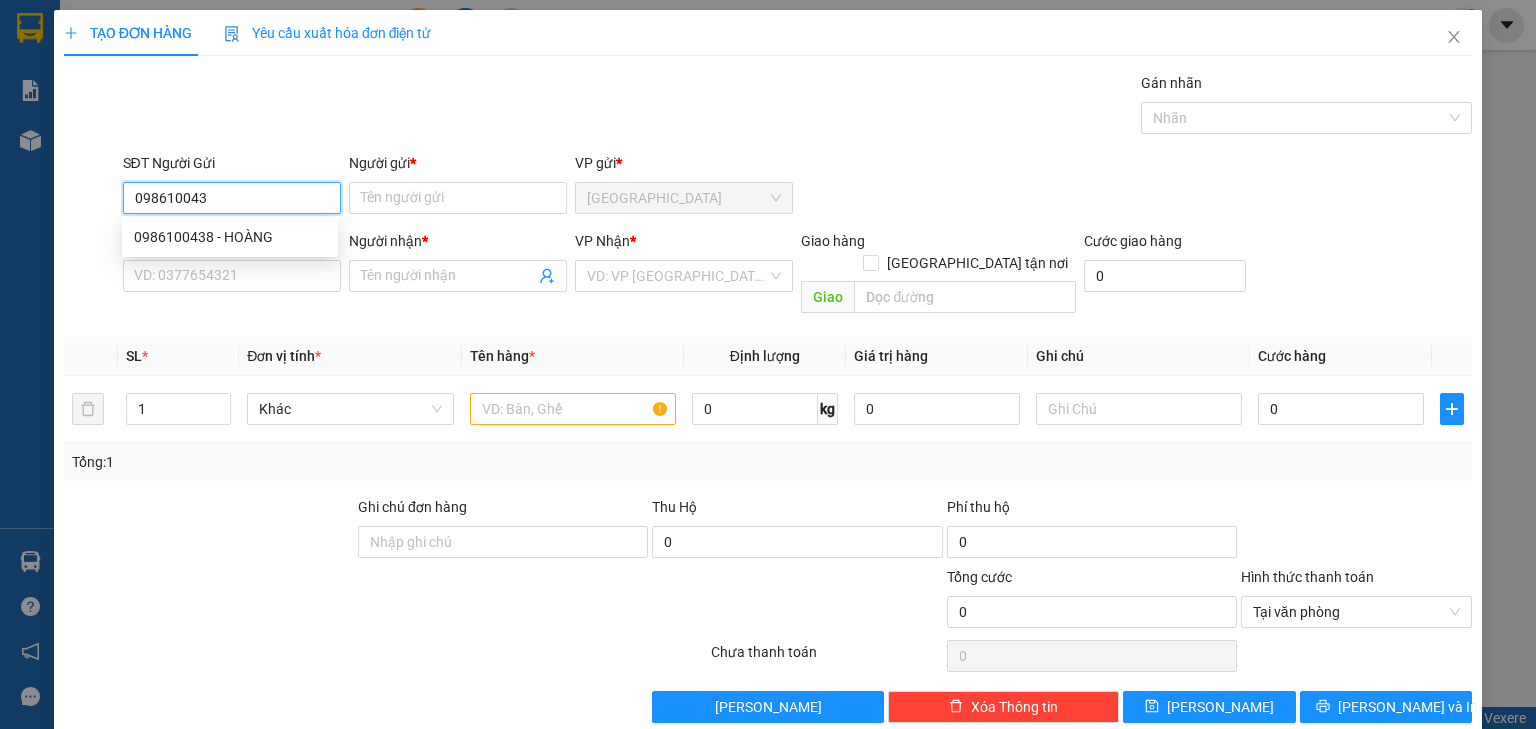 type on "0986100438" 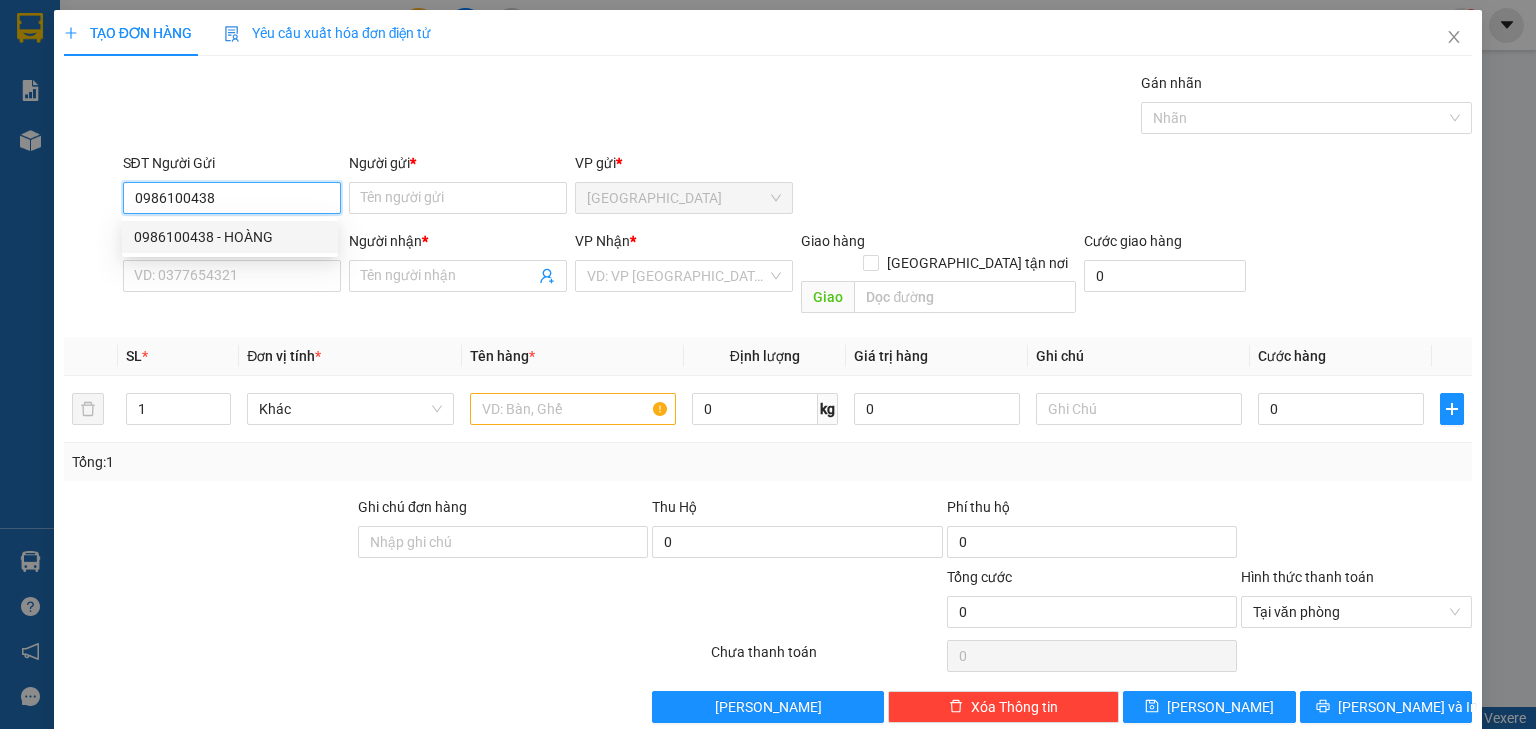 click on "0986100438 - HOÀNG" at bounding box center (230, 237) 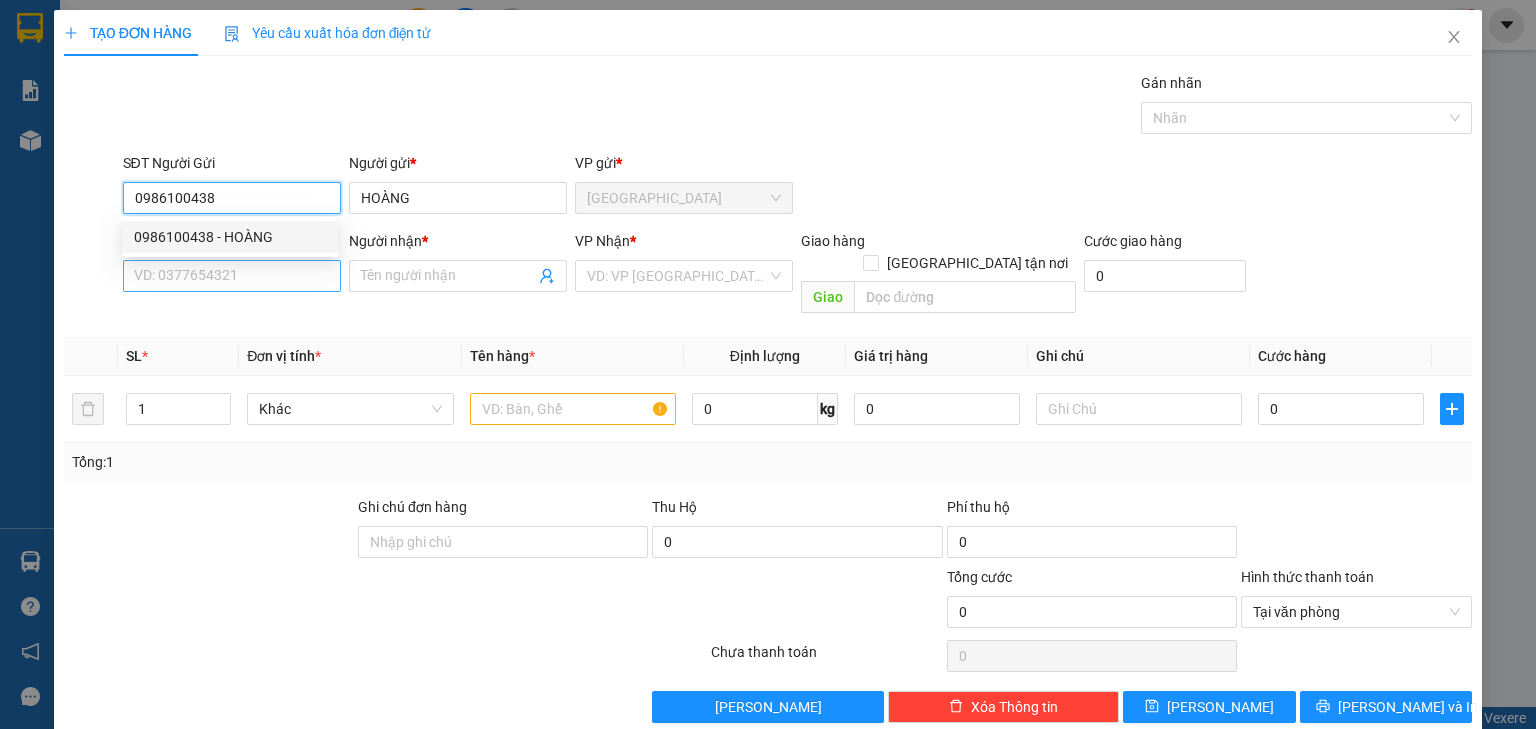type on "0986100438" 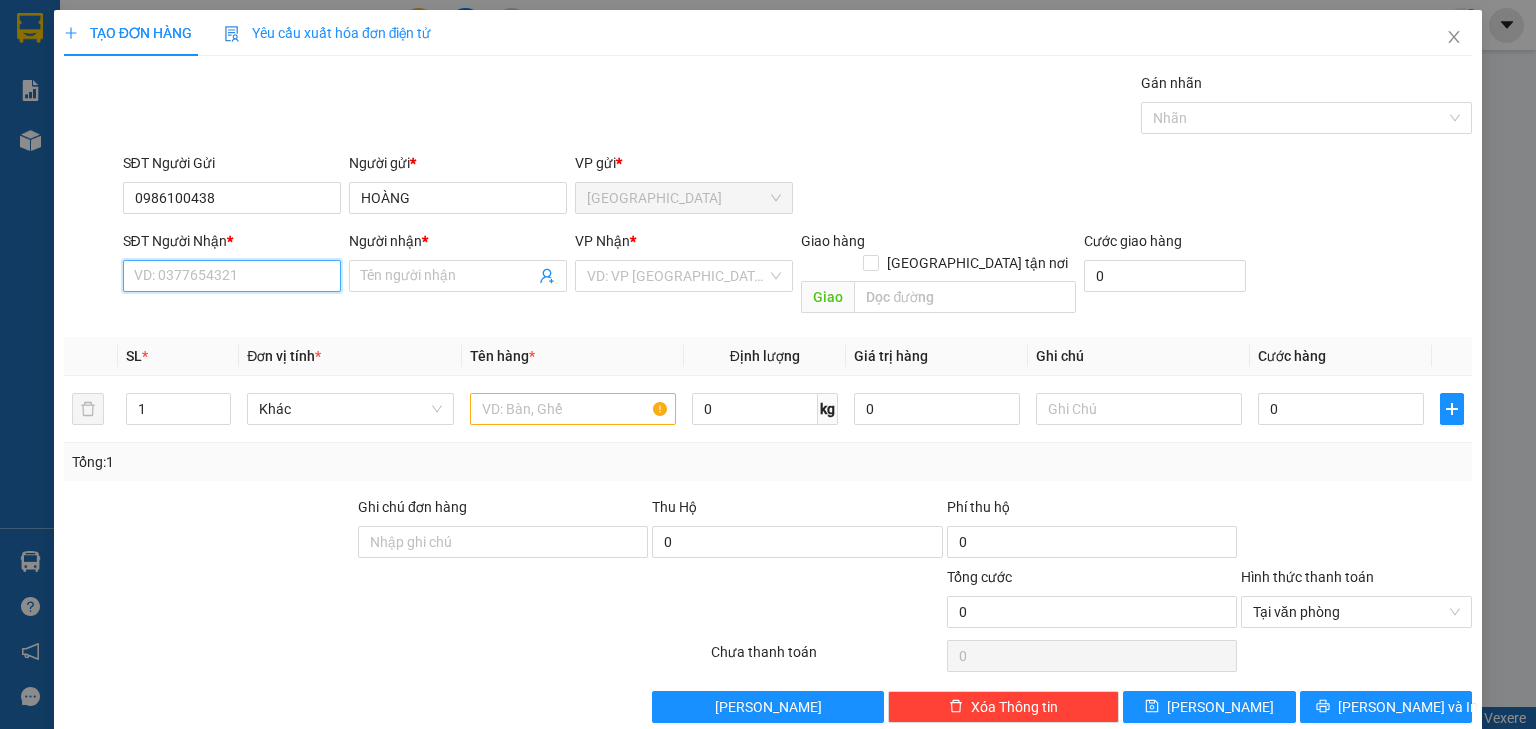 drag, startPoint x: 248, startPoint y: 279, endPoint x: 260, endPoint y: 240, distance: 40.804413 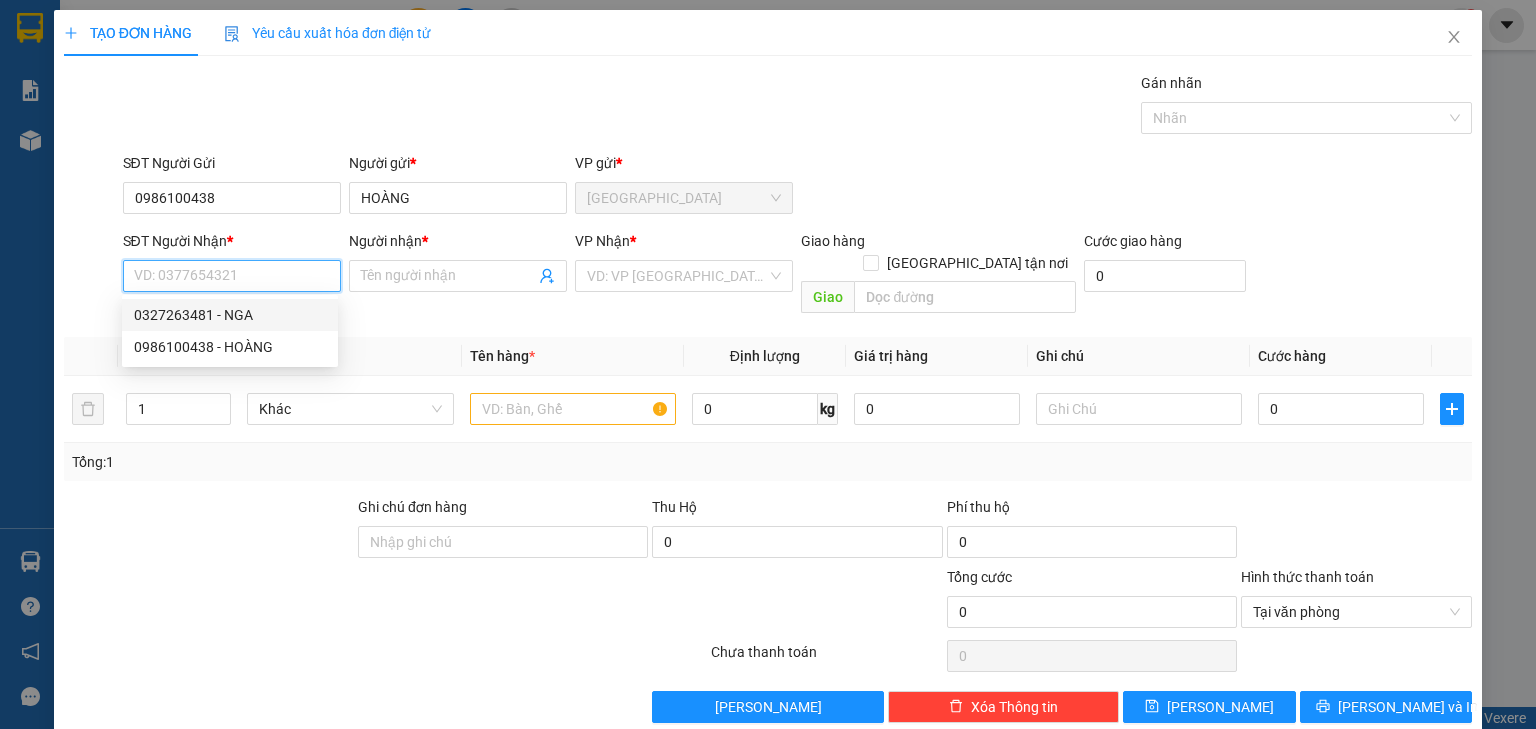 click on "0327263481 - NGA" at bounding box center [230, 315] 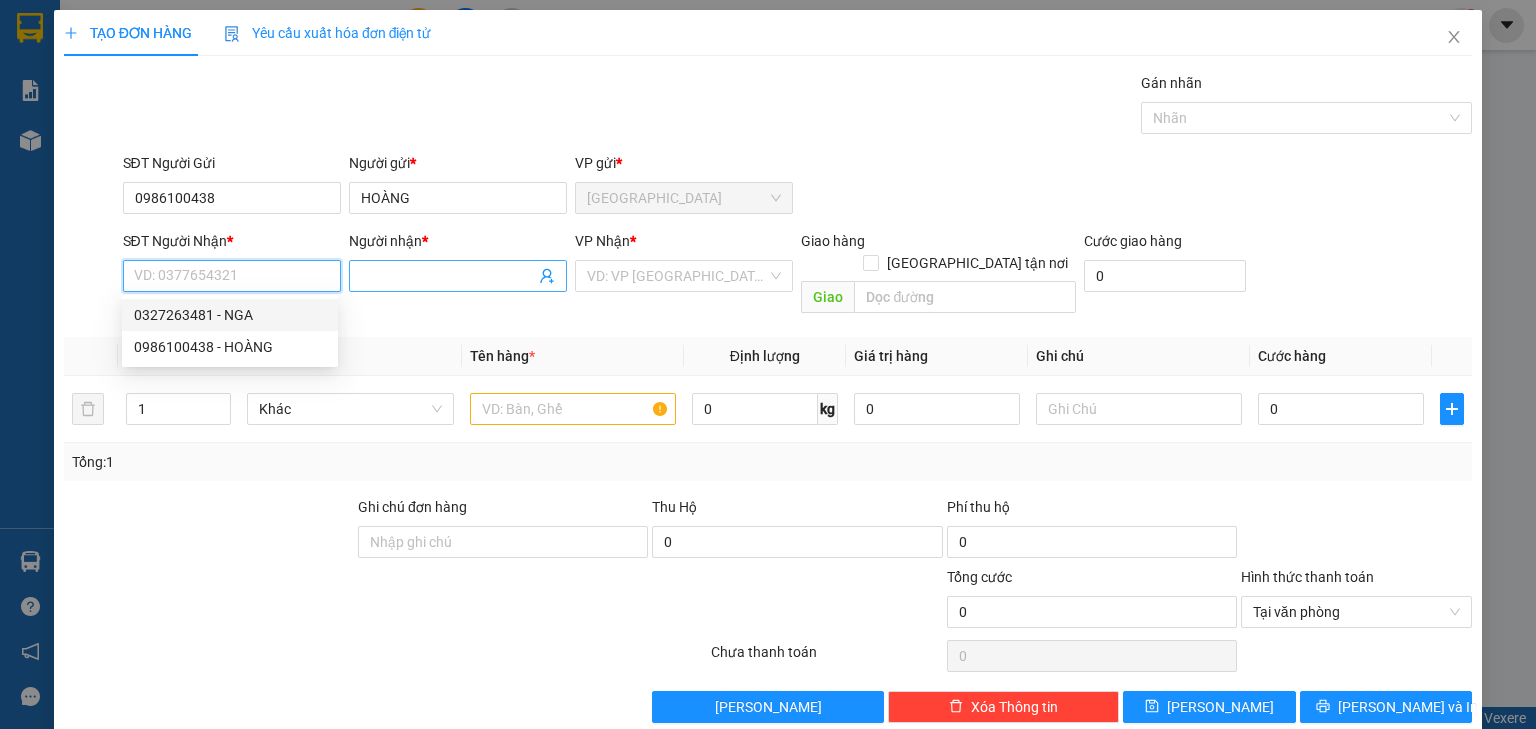 type on "0327263481" 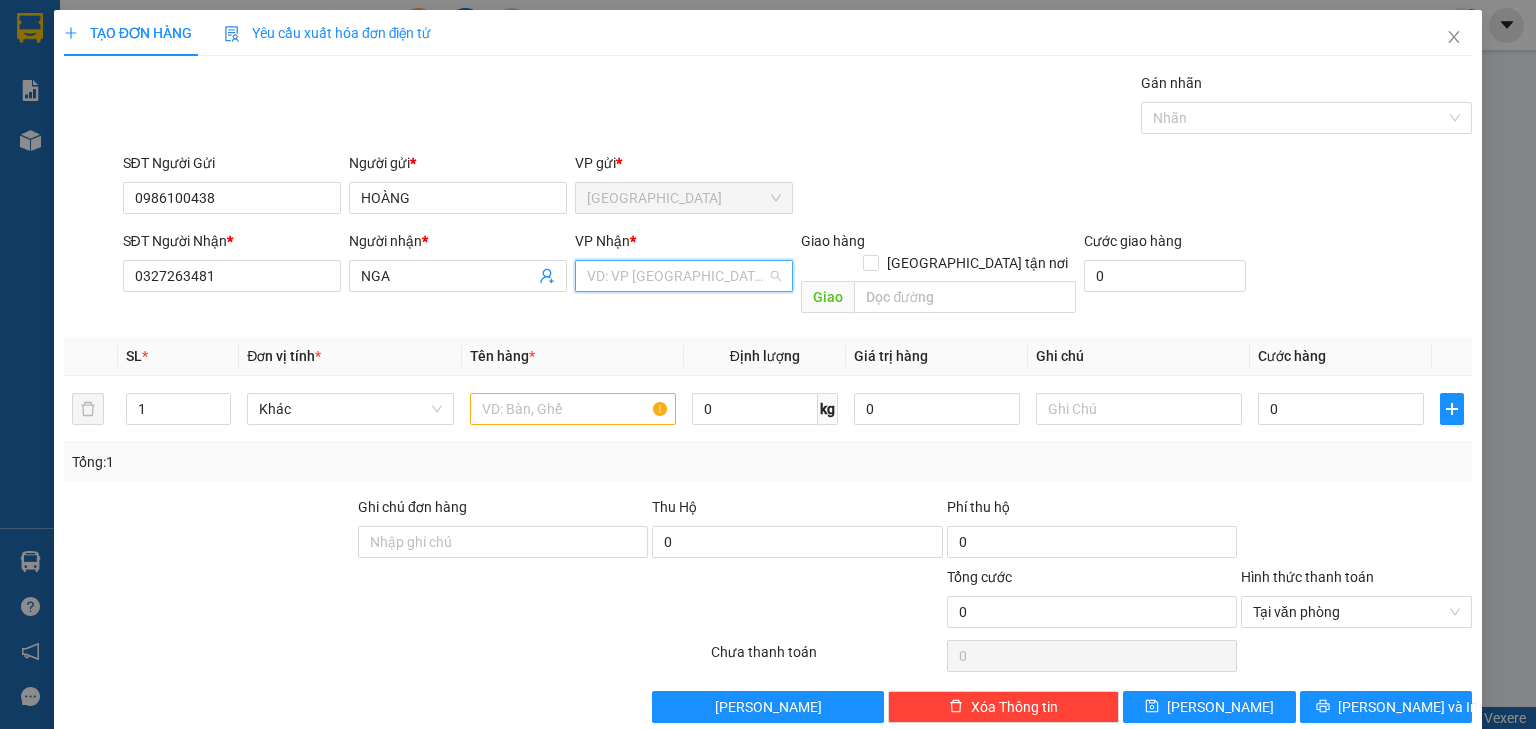 drag, startPoint x: 713, startPoint y: 268, endPoint x: 699, endPoint y: 268, distance: 14 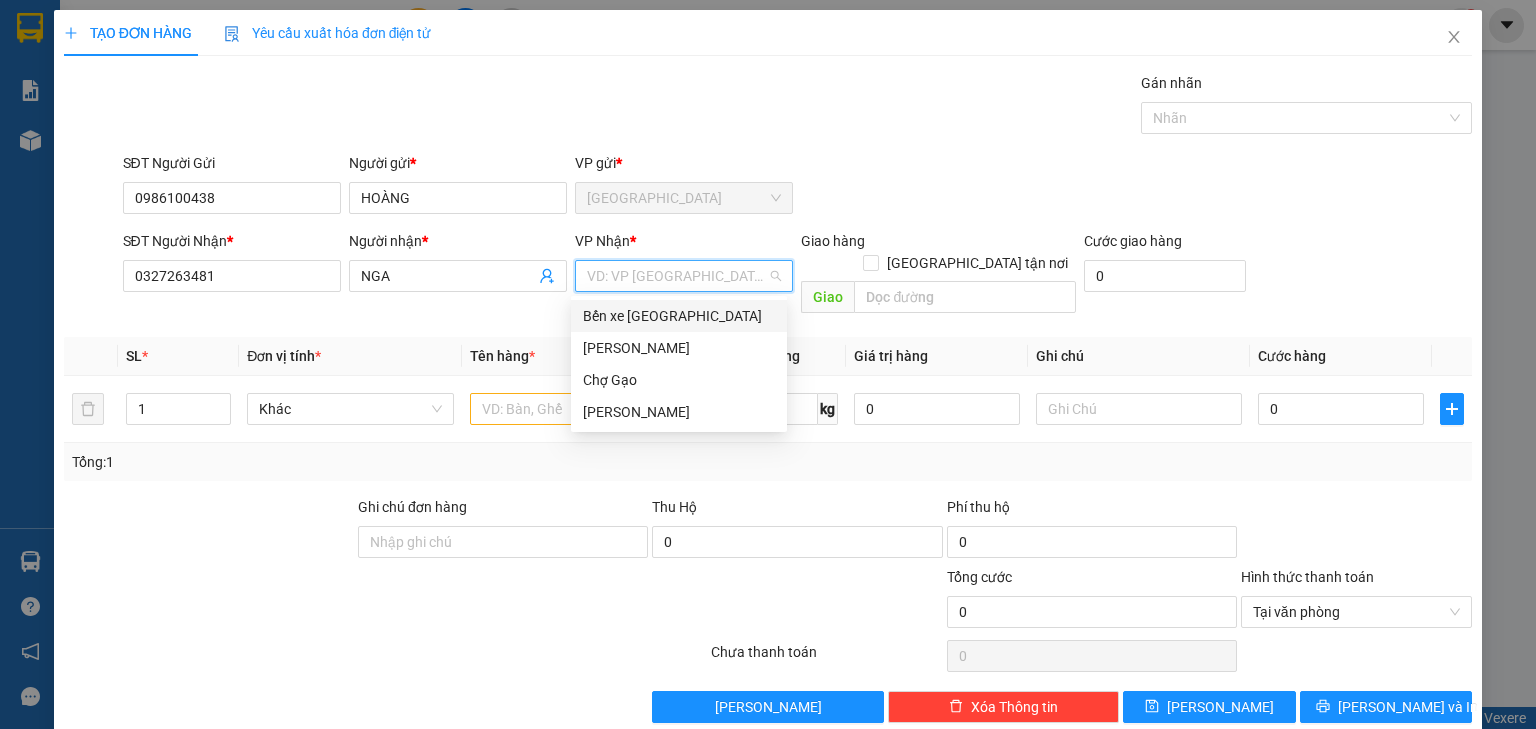 drag, startPoint x: 660, startPoint y: 306, endPoint x: 606, endPoint y: 328, distance: 58.30952 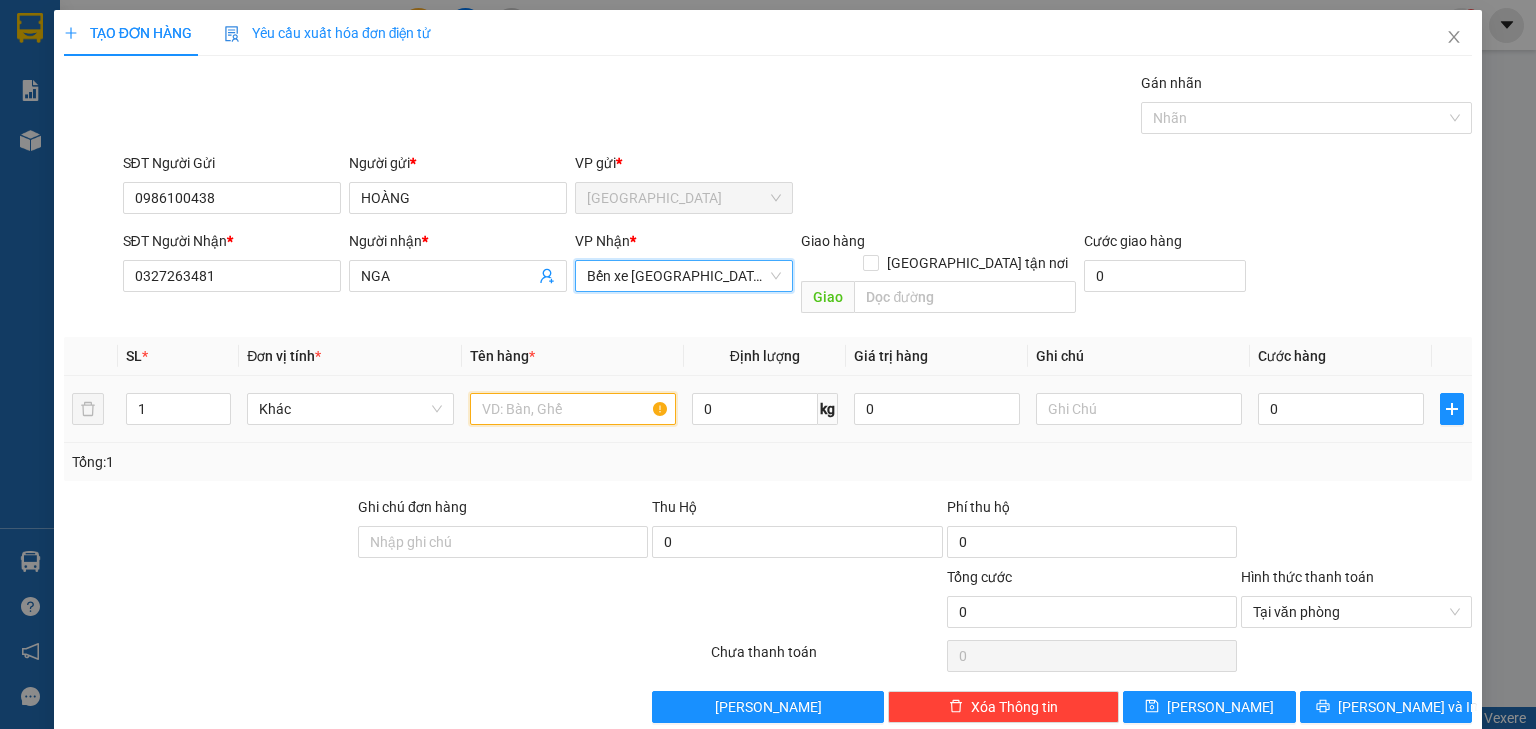 click at bounding box center (573, 409) 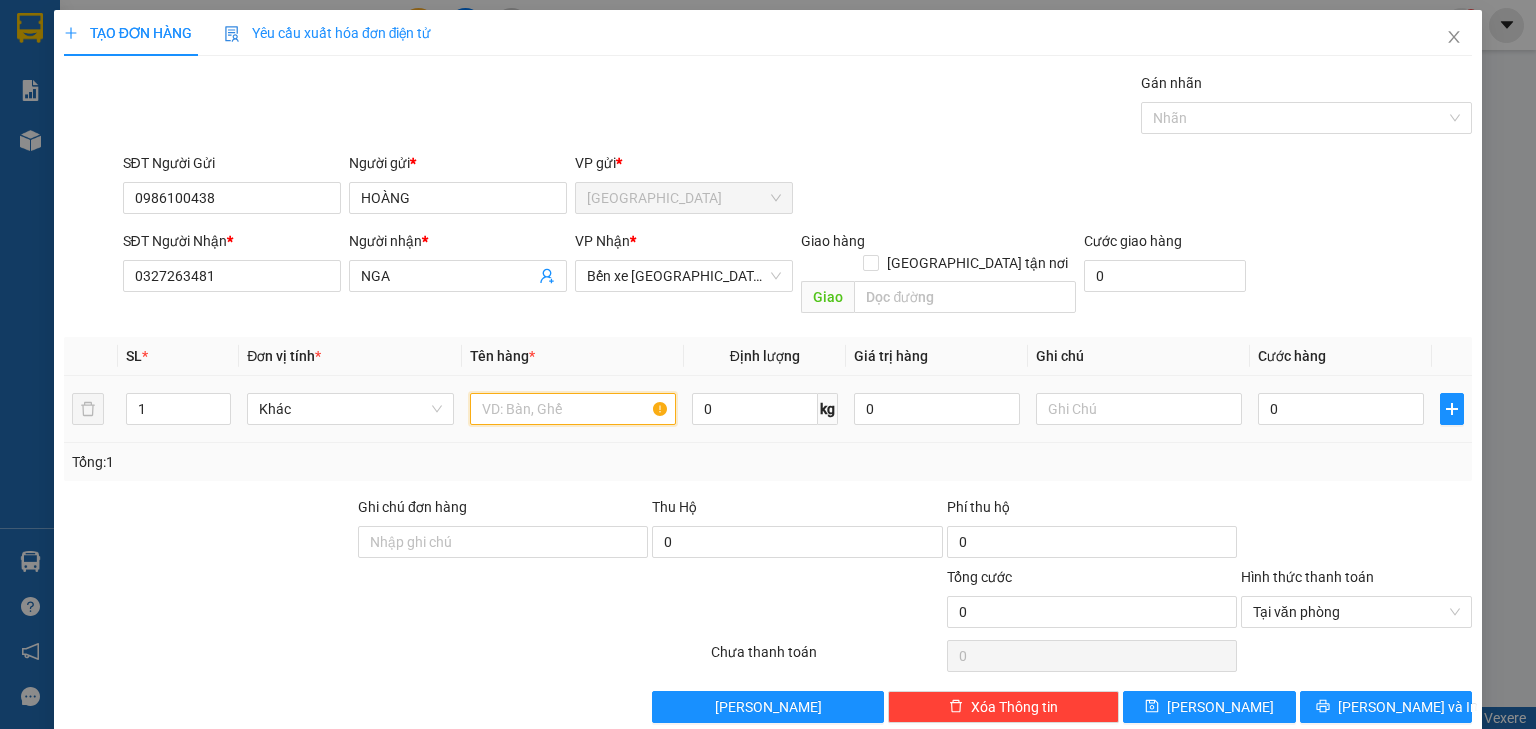 click at bounding box center (573, 409) 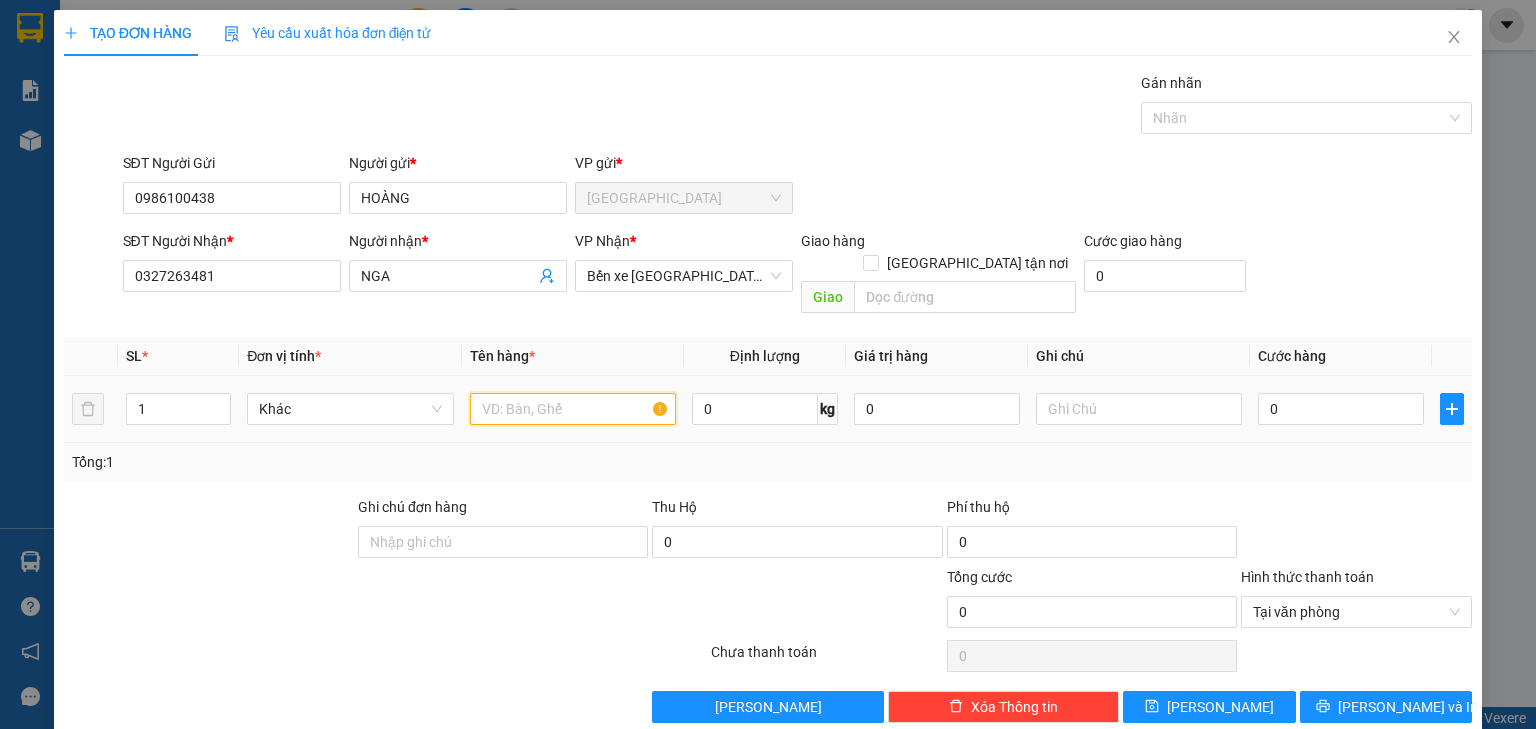 click at bounding box center (573, 409) 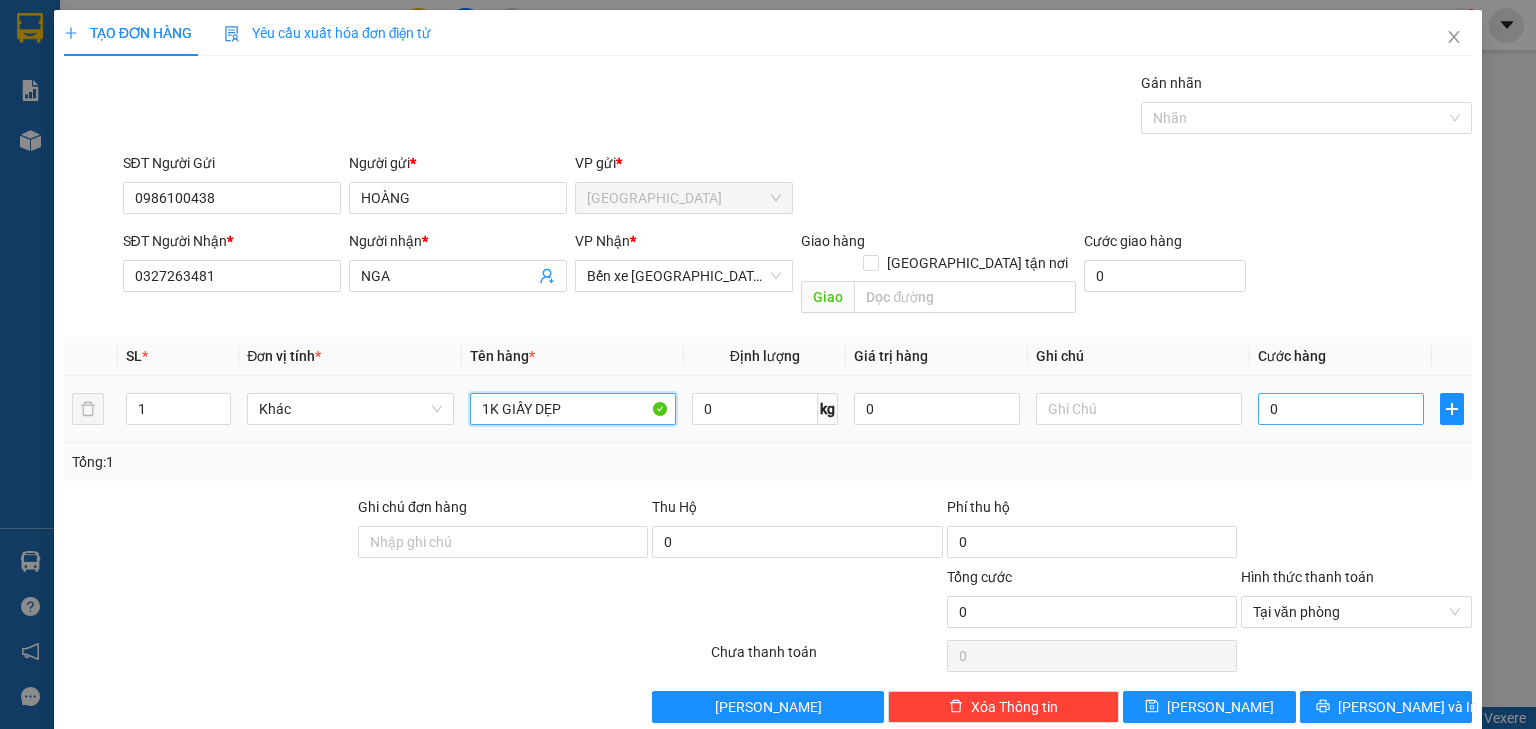 type on "1K GIẤY DẸP" 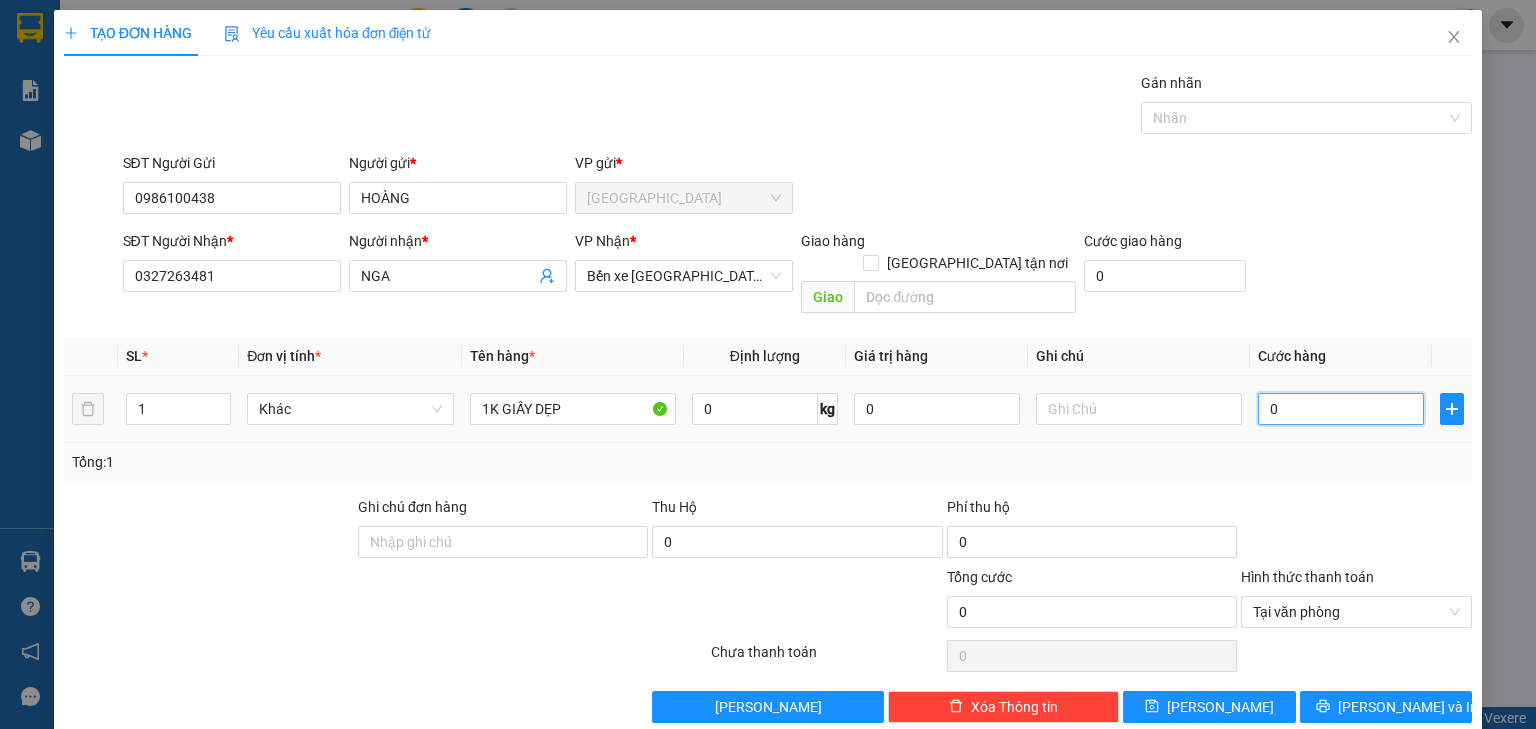 drag, startPoint x: 1292, startPoint y: 379, endPoint x: 1305, endPoint y: 379, distance: 13 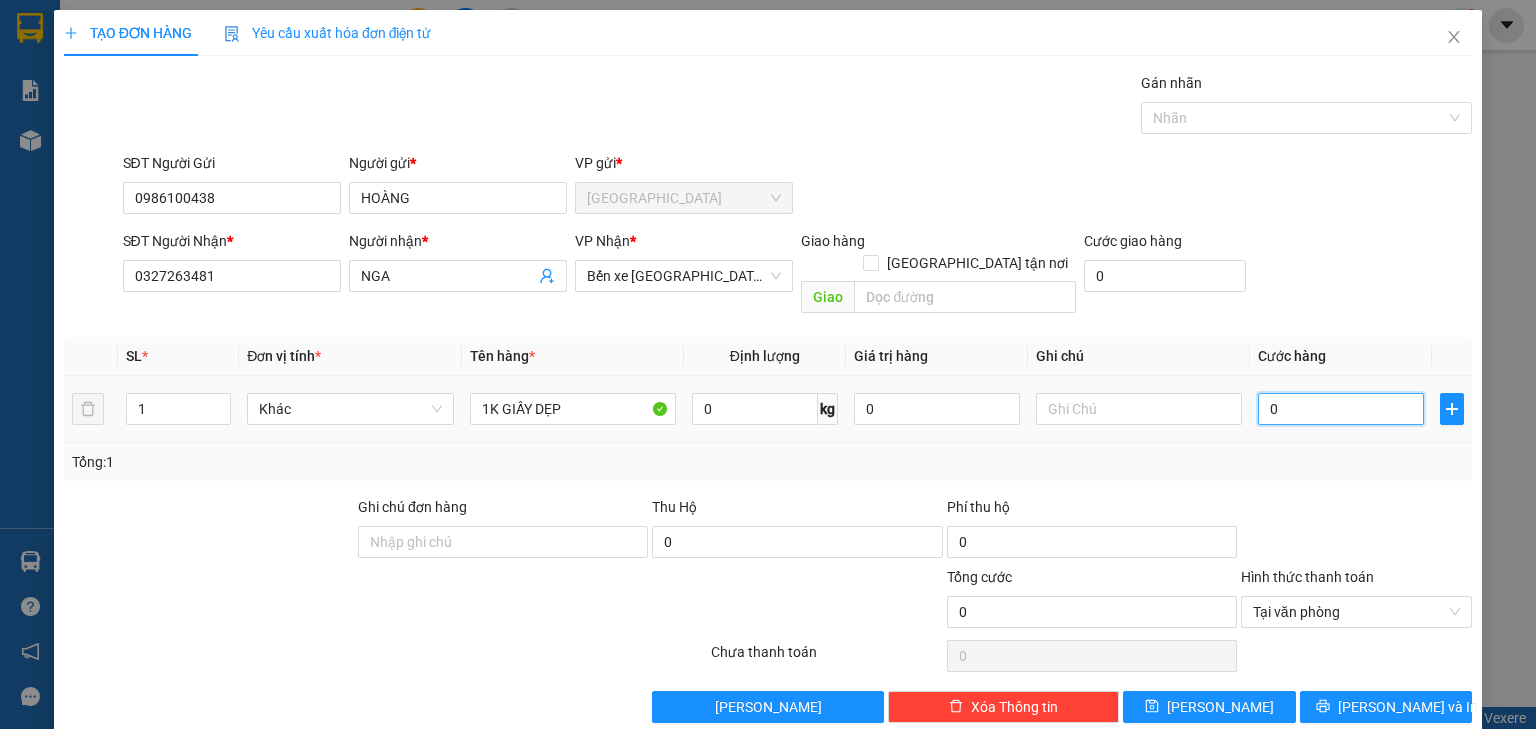 type on "02" 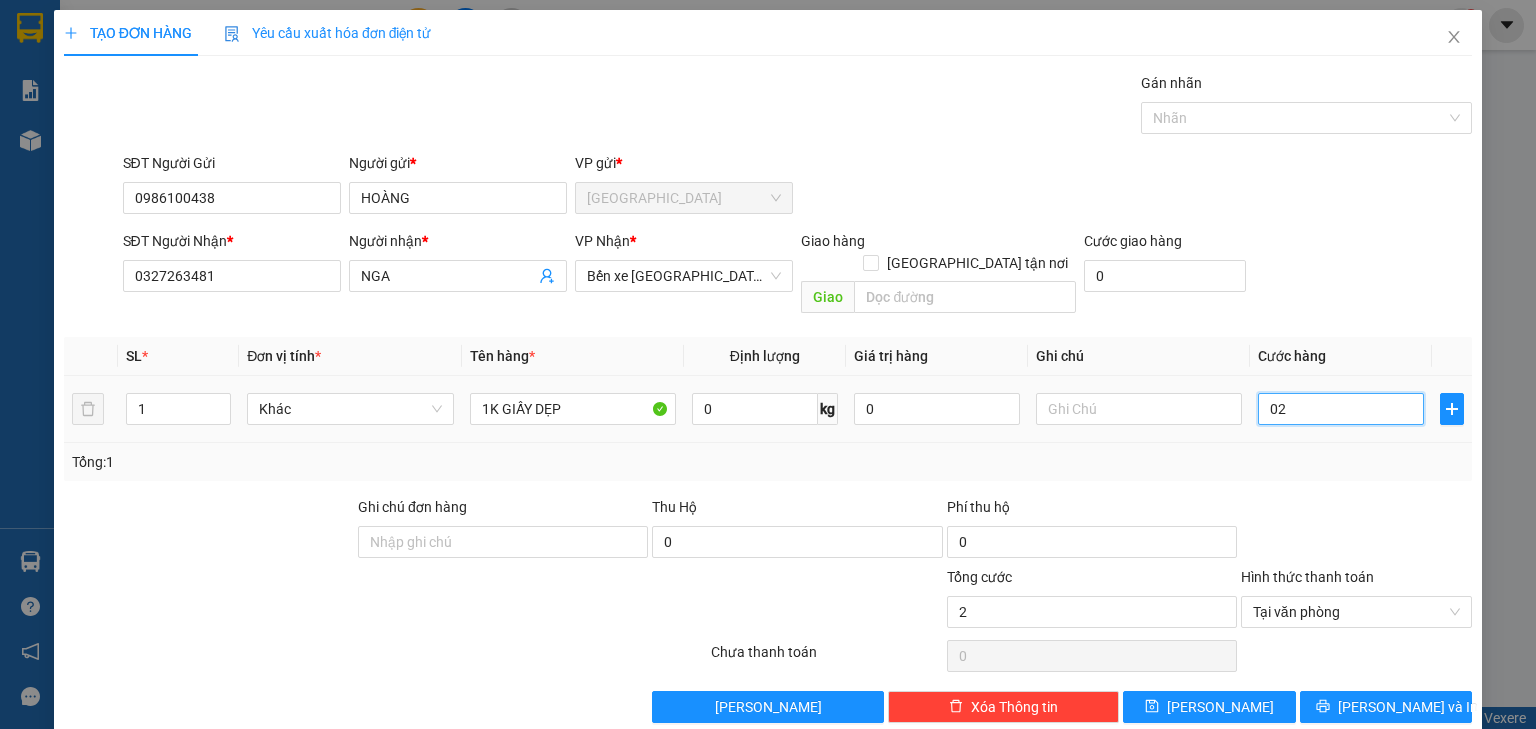 type on "020" 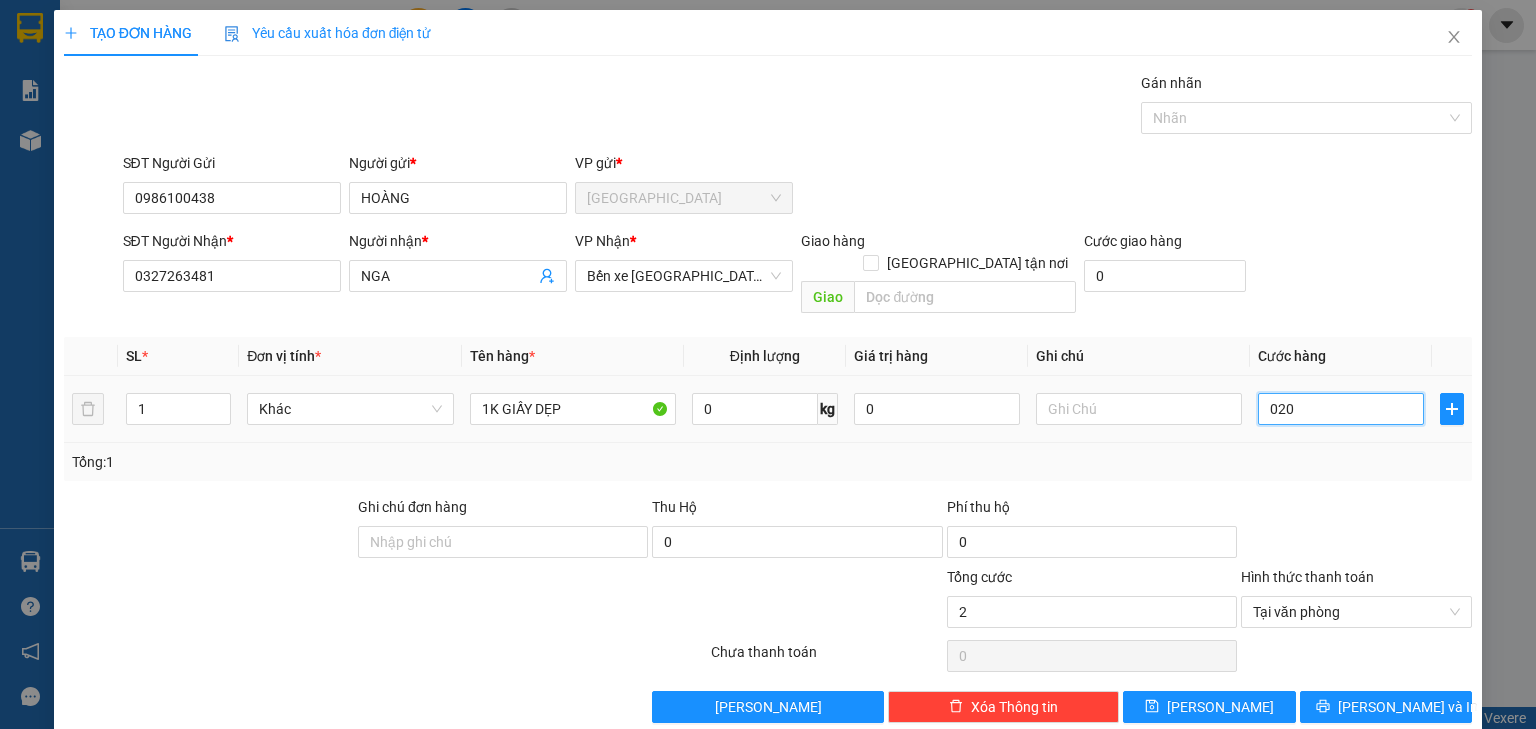 type on "20" 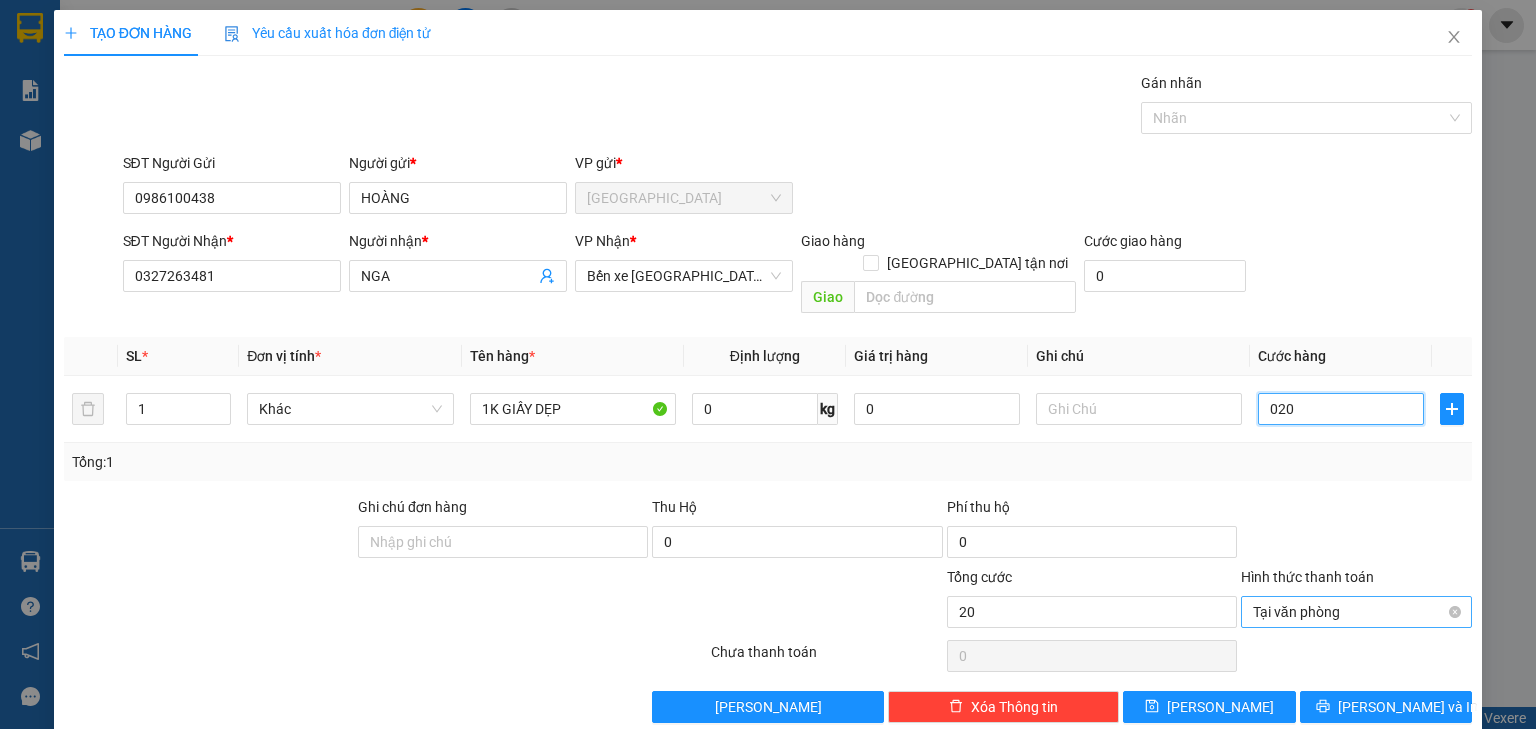 click on "Tại văn phòng" at bounding box center [1356, 612] 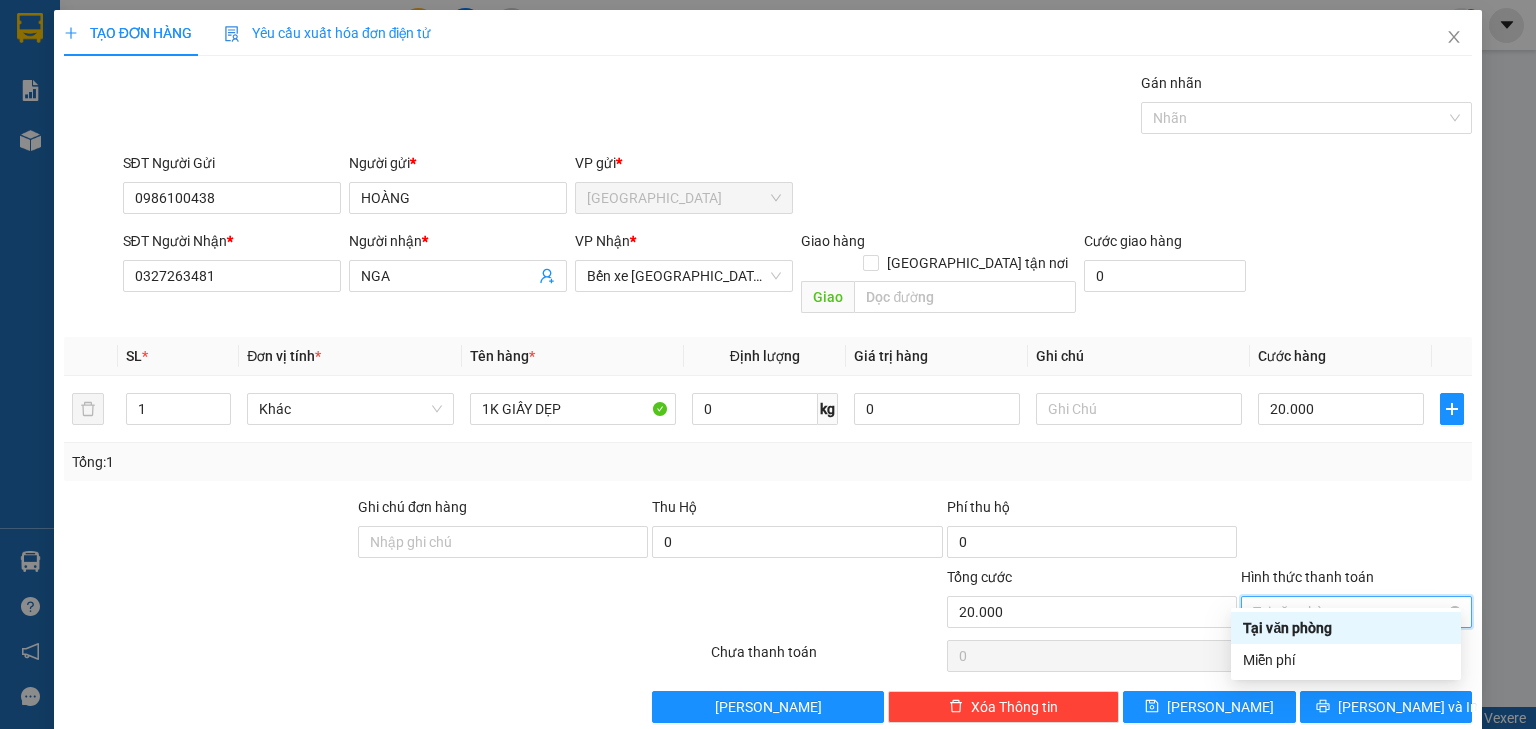 click on "Tại văn phòng" at bounding box center [1356, 612] 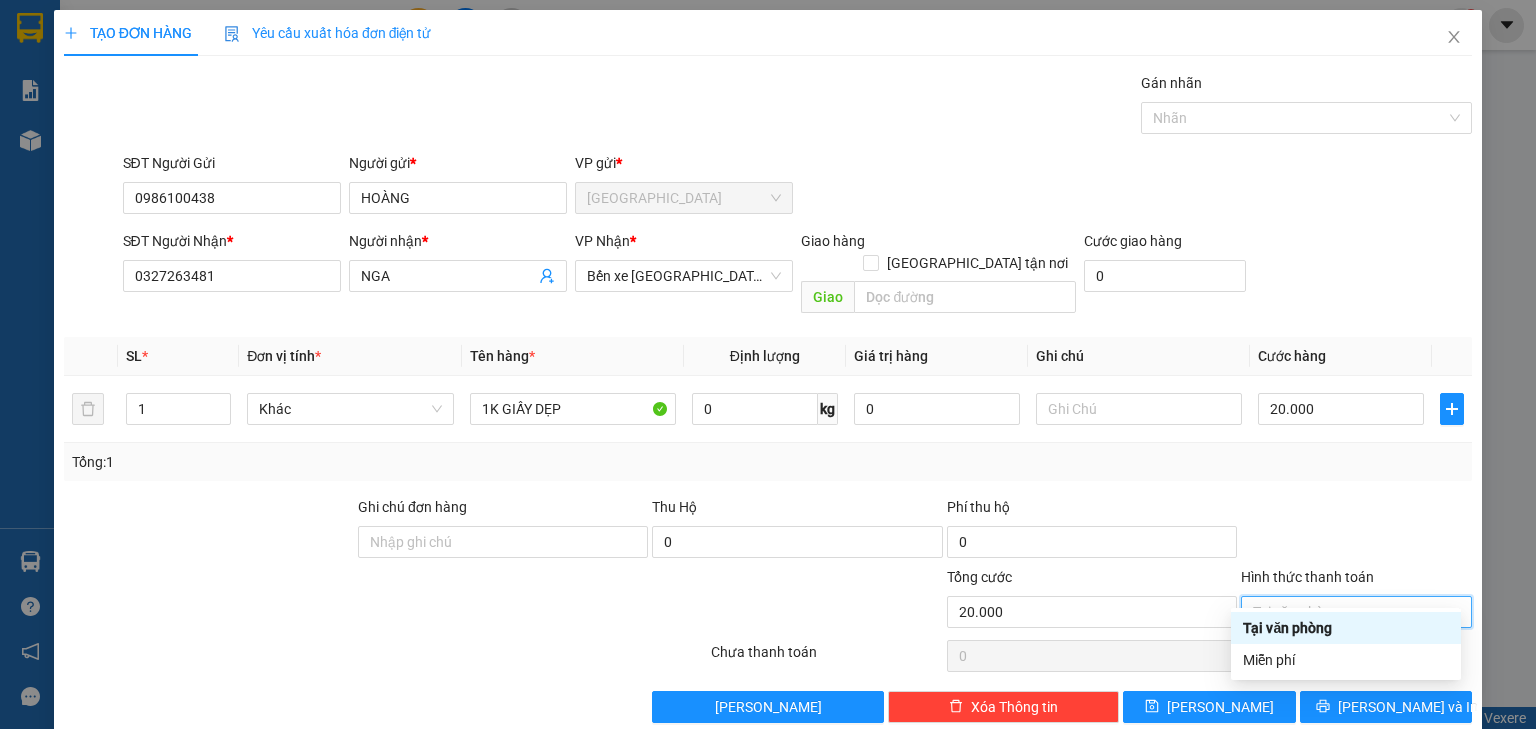 click at bounding box center (1356, 531) 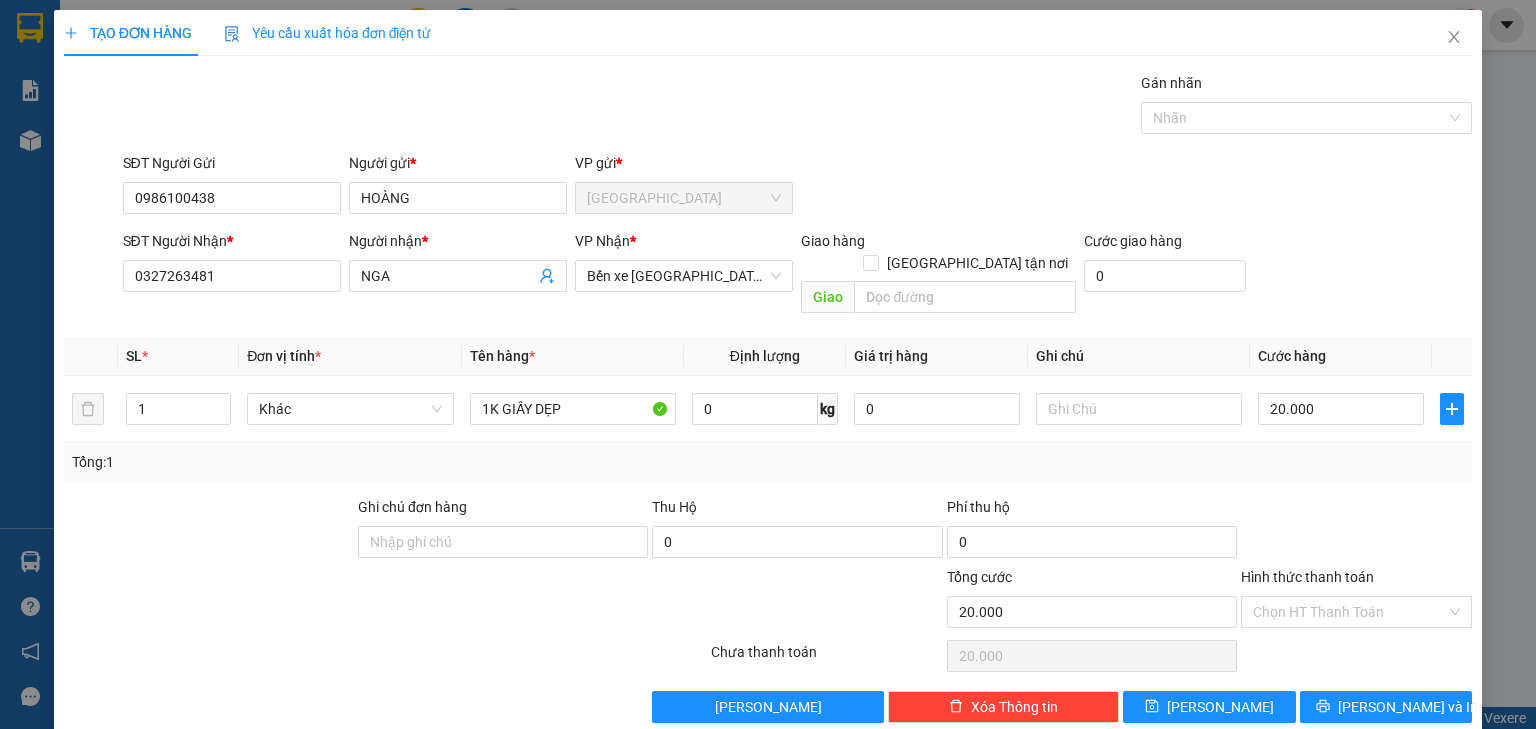 click on "Transit Pickup Surcharge Ids Transit Deliver Surcharge Ids Transit Deliver Surcharge Transit Deliver Surcharge Gán nhãn   Nhãn SĐT Người Gửi 0986100438 Người gửi  * HOÀNG VP gửi  * [GEOGRAPHIC_DATA] SĐT Người Nhận  * 0327263481 Người nhận  * NGA VP Nhận  * Bến xe Tiền Giang Giao hàng Giao tận nơi Giao Cước giao hàng 0 SL  * Đơn vị tính  * Tên hàng  * Định lượng Giá trị hàng Ghi chú Cước hàng                   1 Khác 1K GIẤY DẸP 0 kg 0 20.000 Tổng:  1 Ghi chú đơn hàng Thu Hộ 0 Phí thu hộ 0 Tổng cước 20.000 Hình thức thanh toán Chọn HT Thanh Toán Số tiền thu trước 0 Chưa thanh toán 20.000 Lưu nháp Xóa Thông tin [PERSON_NAME] và In Tại văn phòng Miễn phí Tại văn phòng Miễn phí" at bounding box center [768, 397] 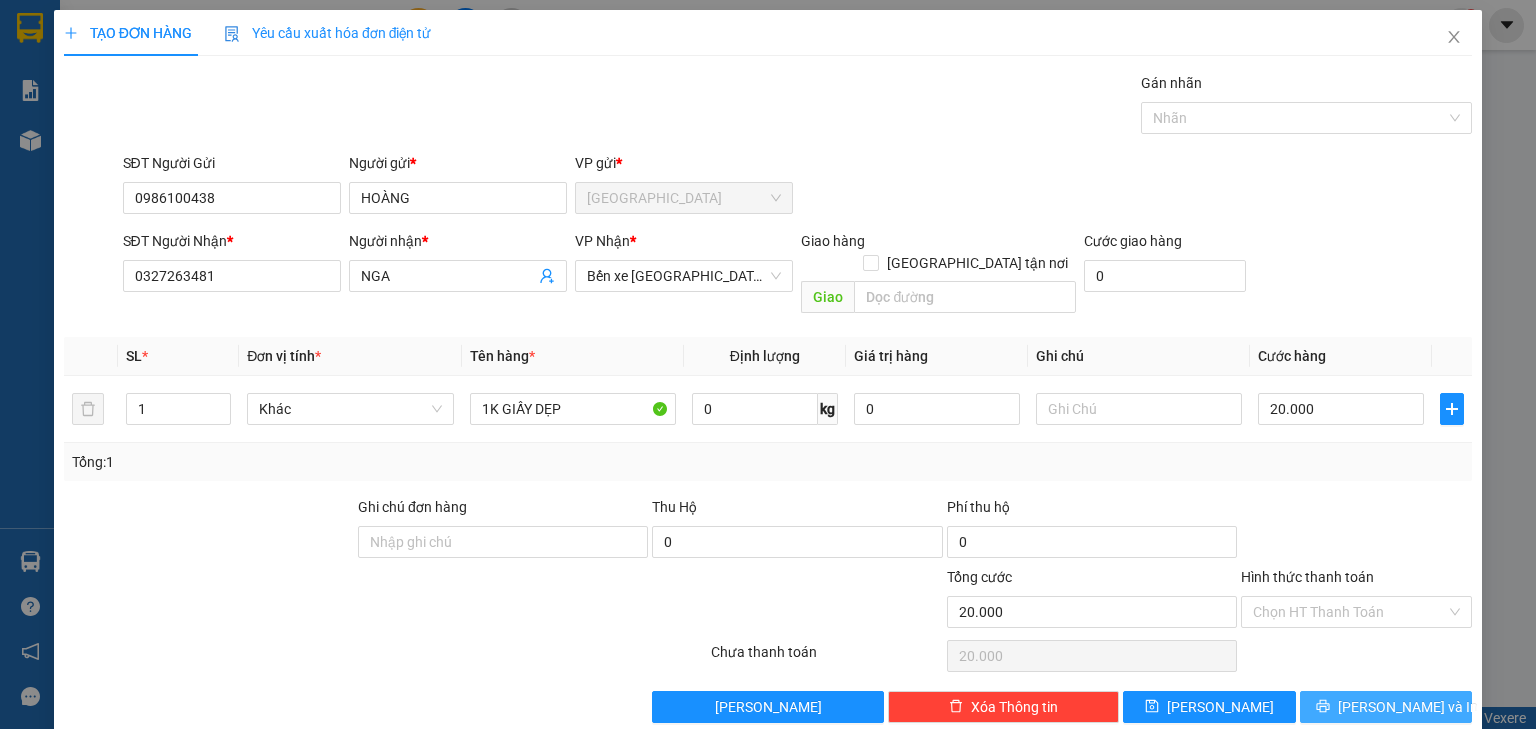 click on "[PERSON_NAME] và In" at bounding box center (1408, 707) 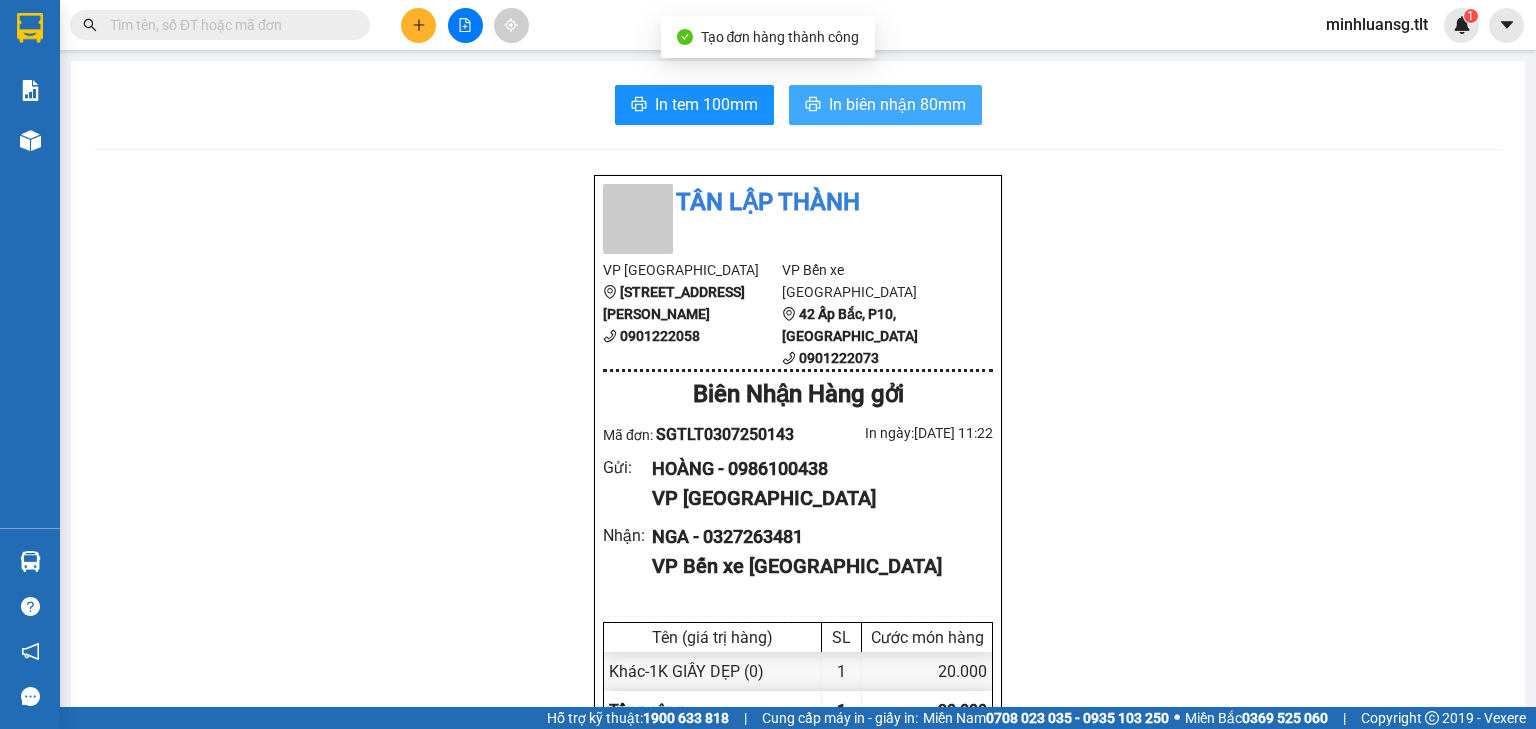 click on "In biên nhận 80mm" at bounding box center [885, 105] 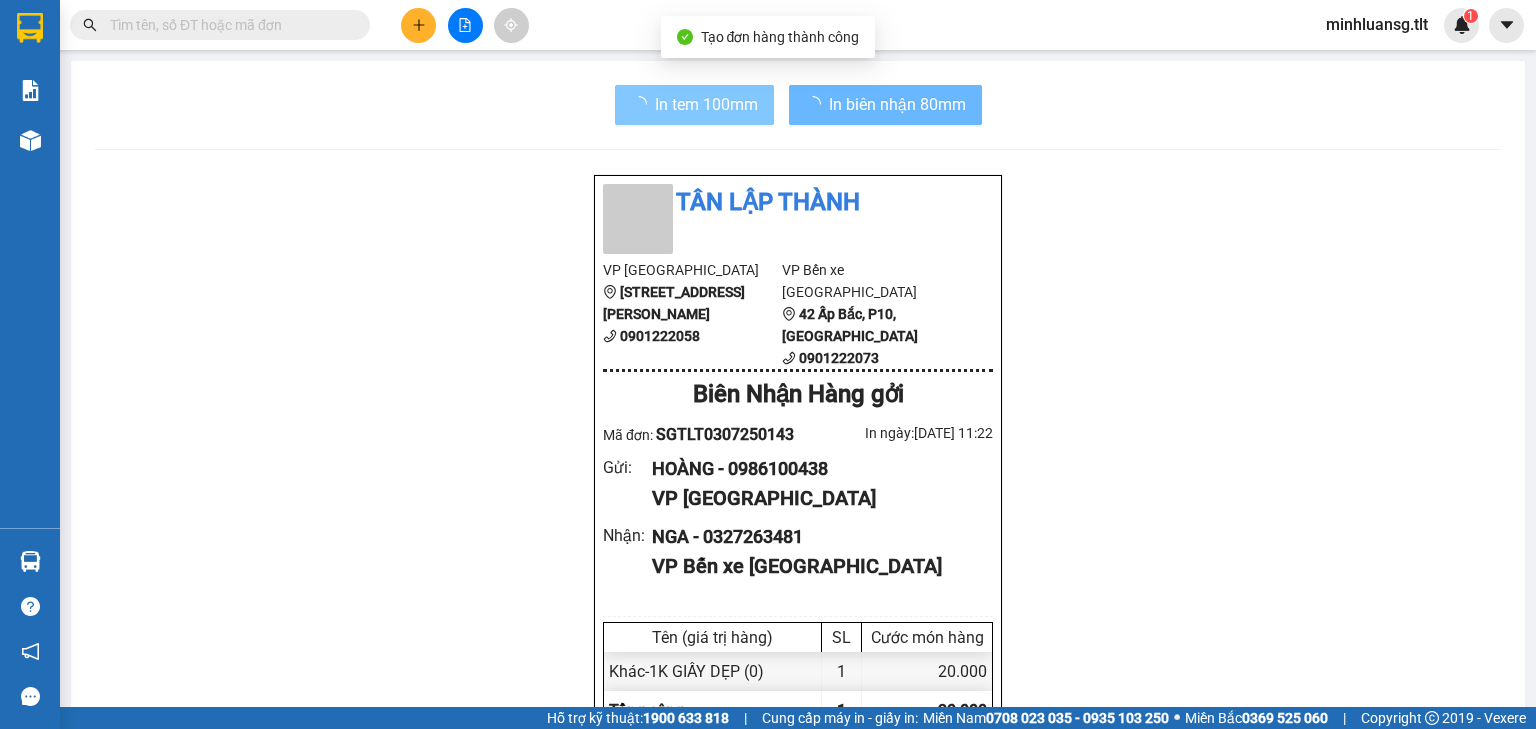click on "In tem 100mm" at bounding box center (706, 104) 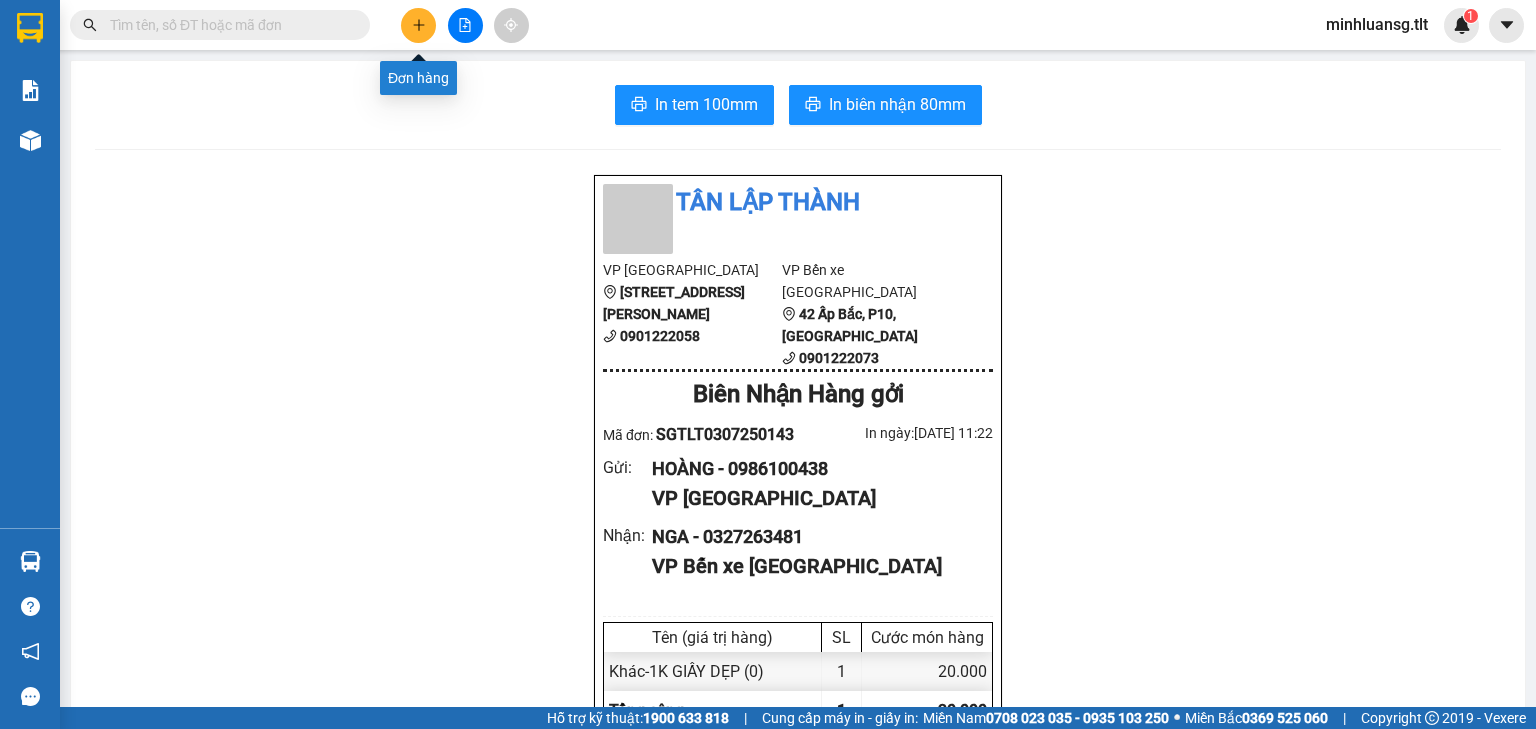 click 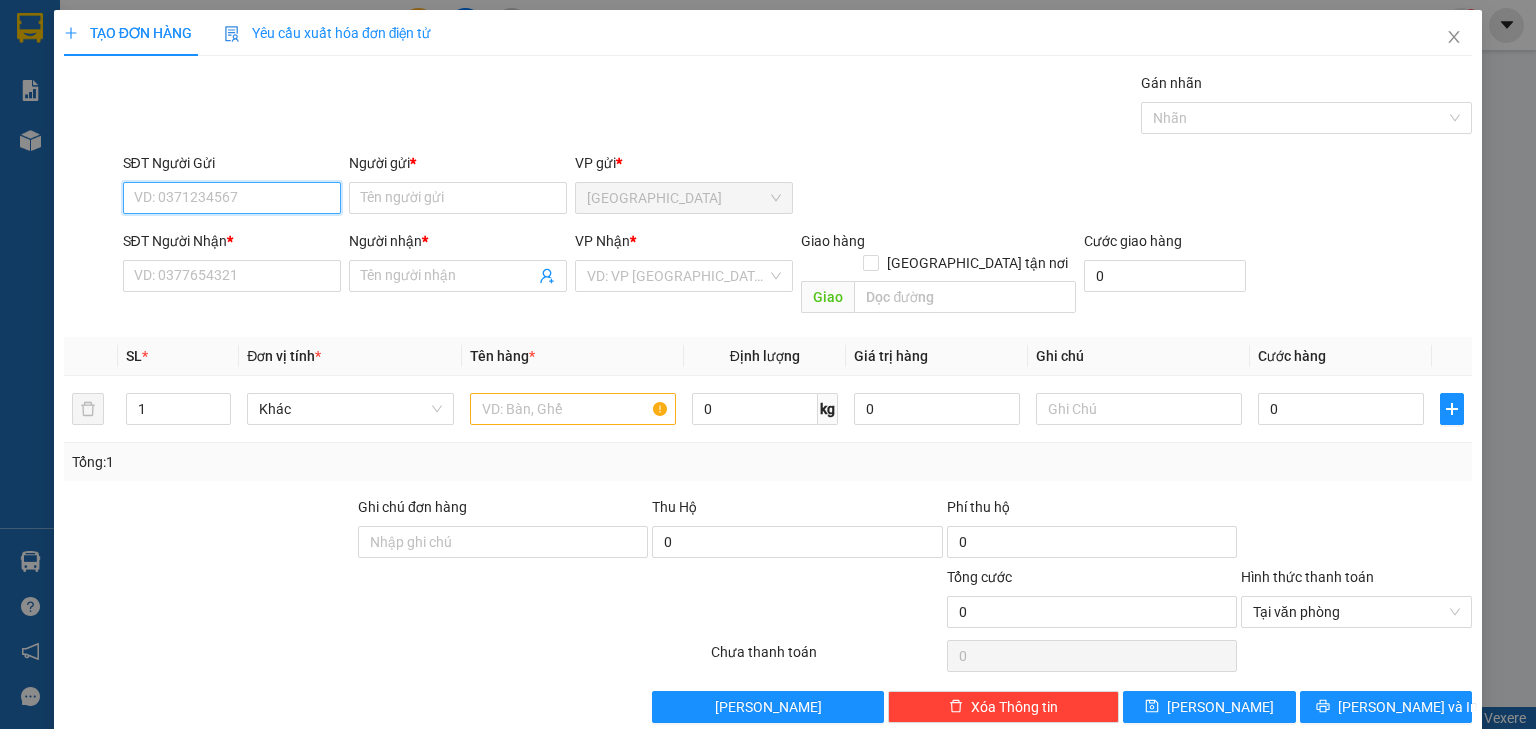 click on "SĐT Người Gửi" at bounding box center (232, 198) 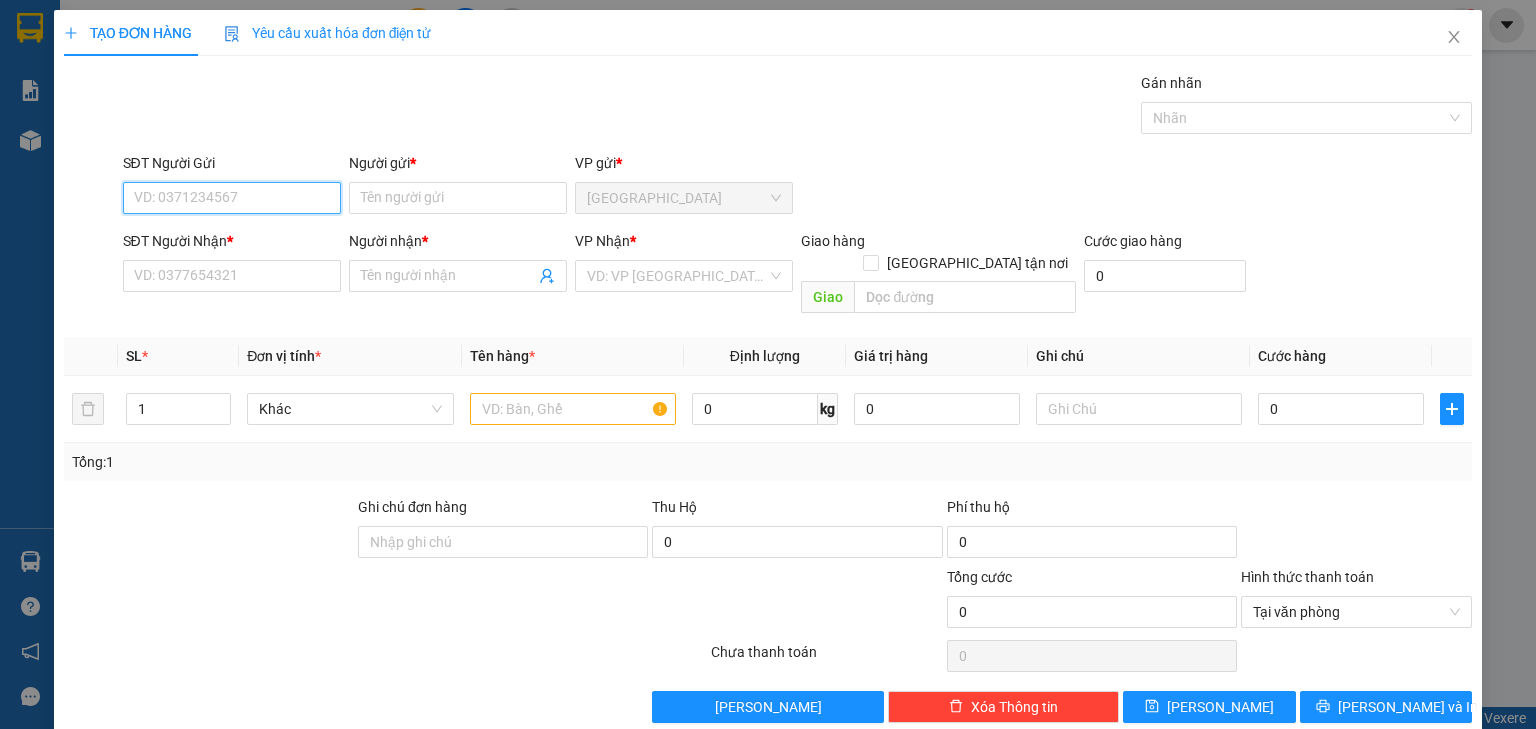 click on "SĐT Người Gửi" at bounding box center (232, 198) 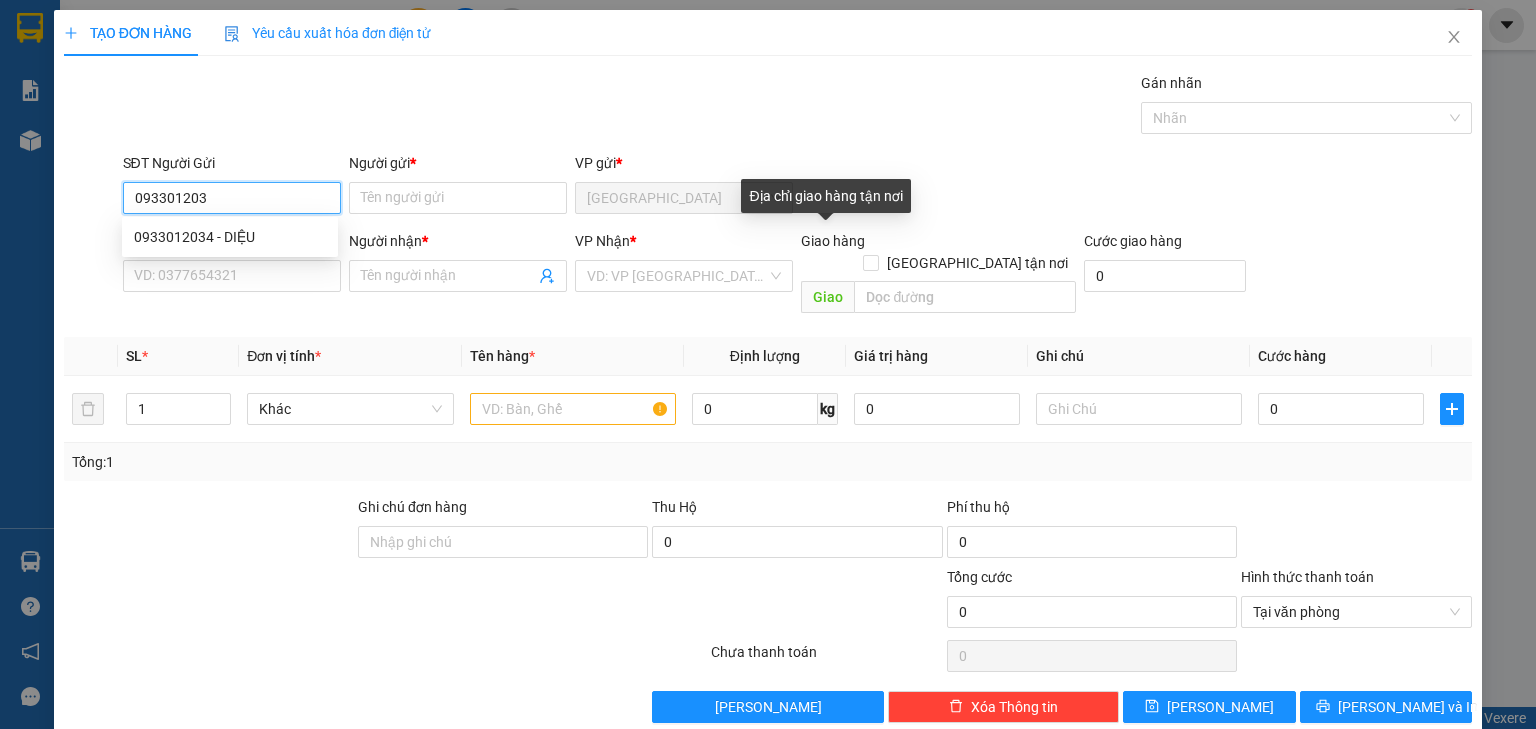 type on "0933012034" 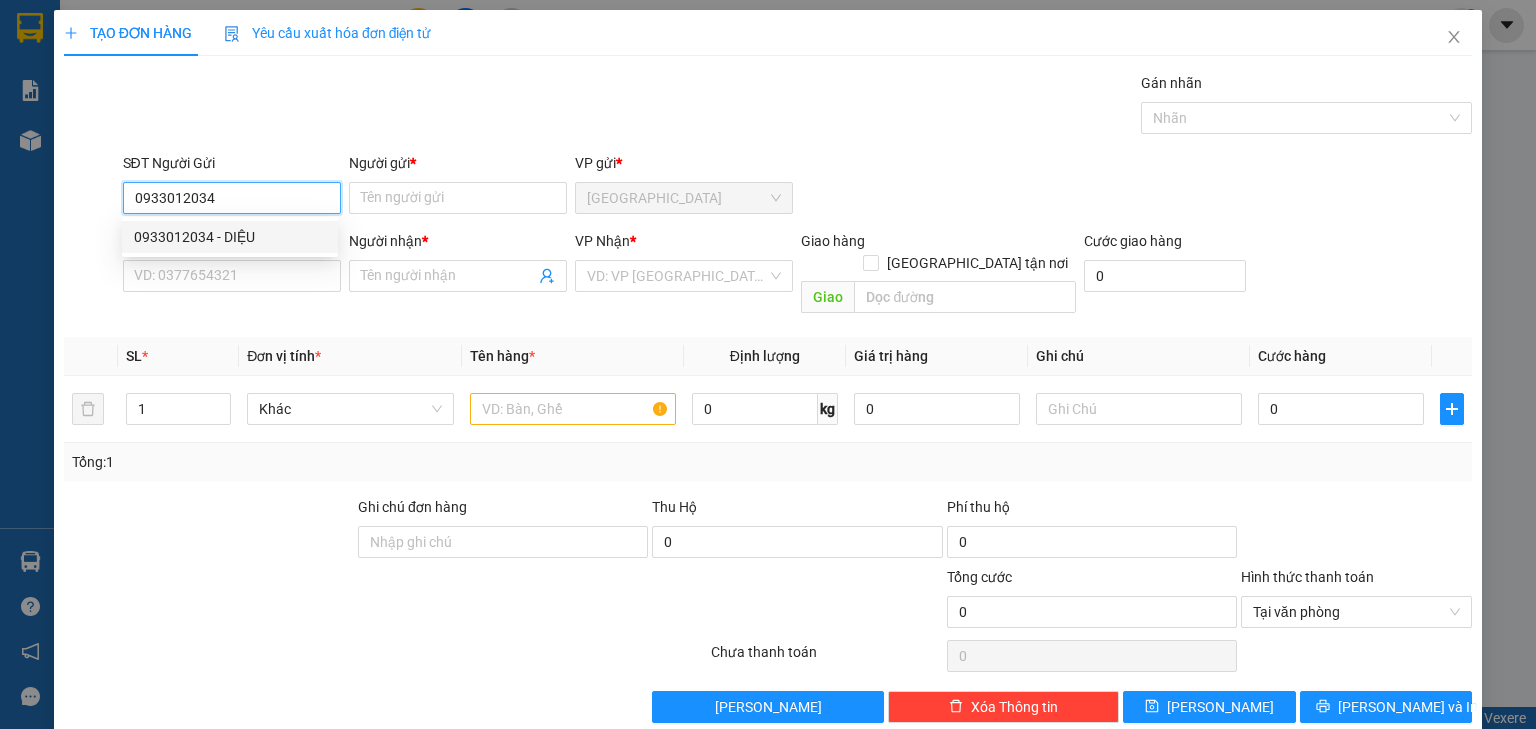 click on "0933012034 - DIỆU" at bounding box center (230, 237) 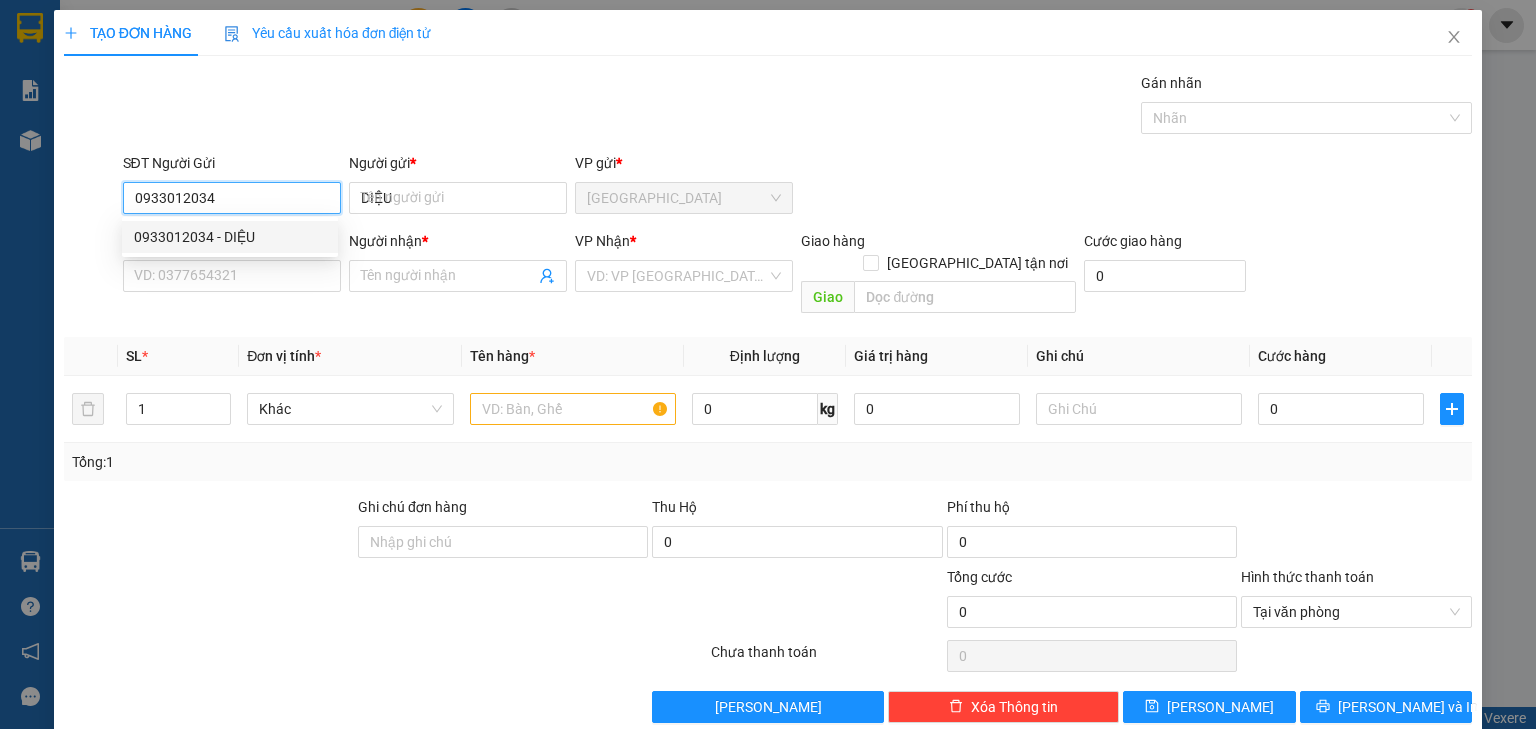 type on "0933012034" 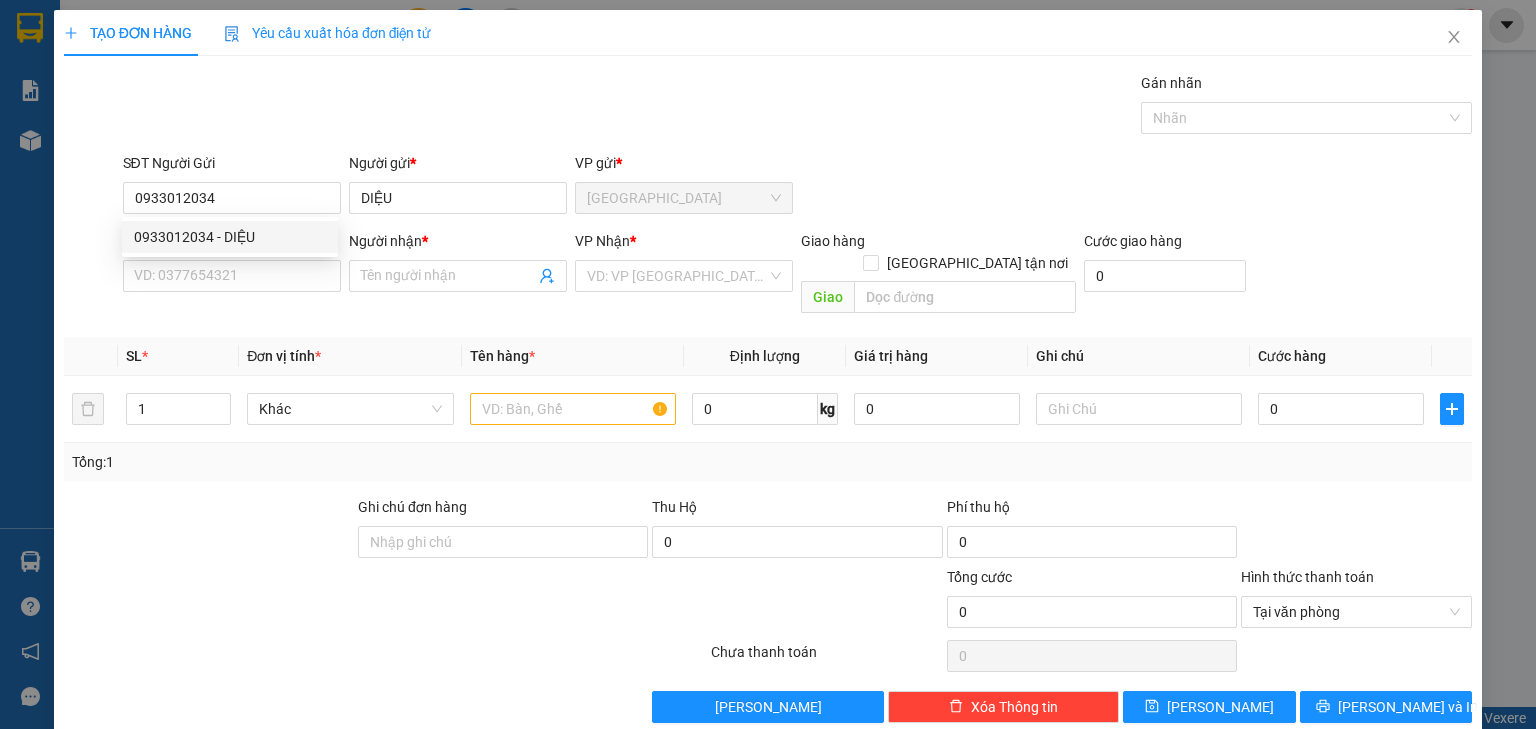 click on "Transit Pickup Surcharge Ids Transit Deliver Surcharge Ids Transit Deliver Surcharge Transit Deliver Surcharge Gán nhãn   Nhãn SĐT Người Gửi 0933012034 Người gửi  * DIỆU VP gửi  * [GEOGRAPHIC_DATA] SĐT Người Nhận  * VD: 0377654321 Người nhận  * Tên người nhận VP Nhận  * VD: VP [GEOGRAPHIC_DATA] Giao hàng [GEOGRAPHIC_DATA] tận nơi Giao Cước giao hàng 0 SL  * Đơn vị tính  * Tên hàng  * Định lượng Giá trị hàng Ghi chú Cước hàng                   1 Khác 0 kg 0 0 Tổng:  1 Ghi chú đơn hàng Thu Hộ 0 Phí thu hộ 0 Tổng cước 0 Hình thức thanh toán Tại văn phòng Số tiền thu trước 0 Chưa thanh toán 0 Chọn HT Thanh Toán Lưu nháp Xóa Thông tin [PERSON_NAME] và In Địa chỉ giao hàng tận nơi" at bounding box center (768, 397) 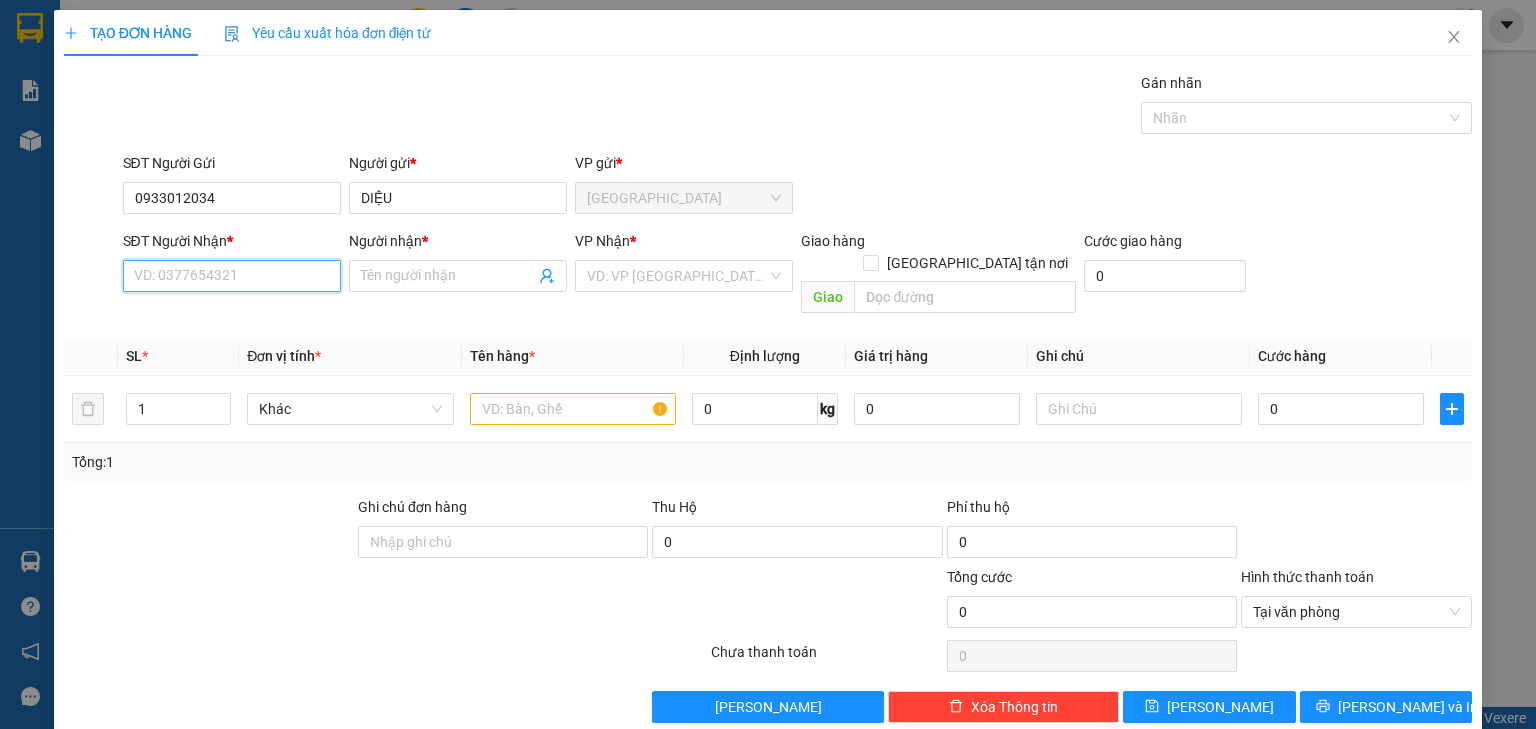 click on "SĐT Người Nhận  *" at bounding box center (232, 276) 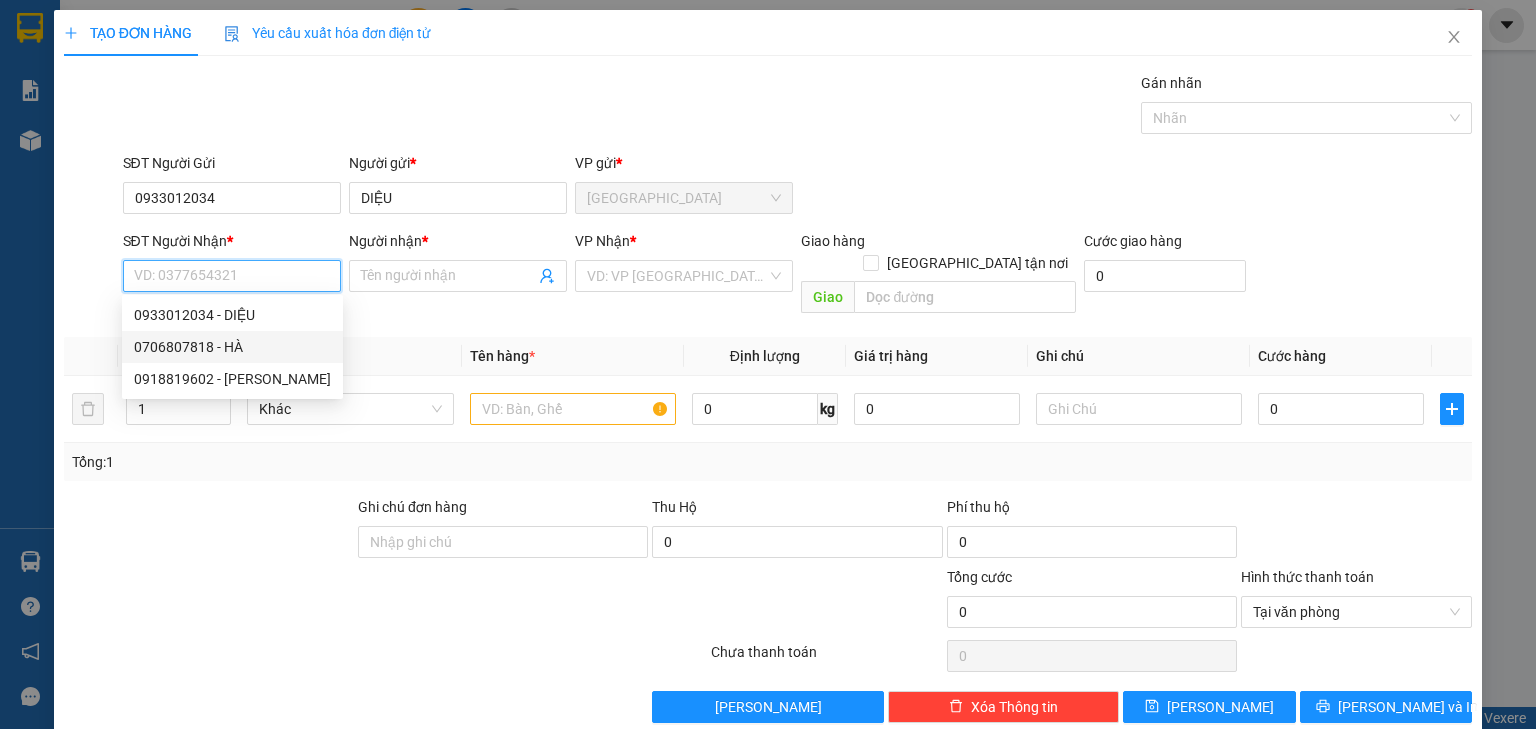 click on "0706807818 - HÀ" at bounding box center (232, 347) 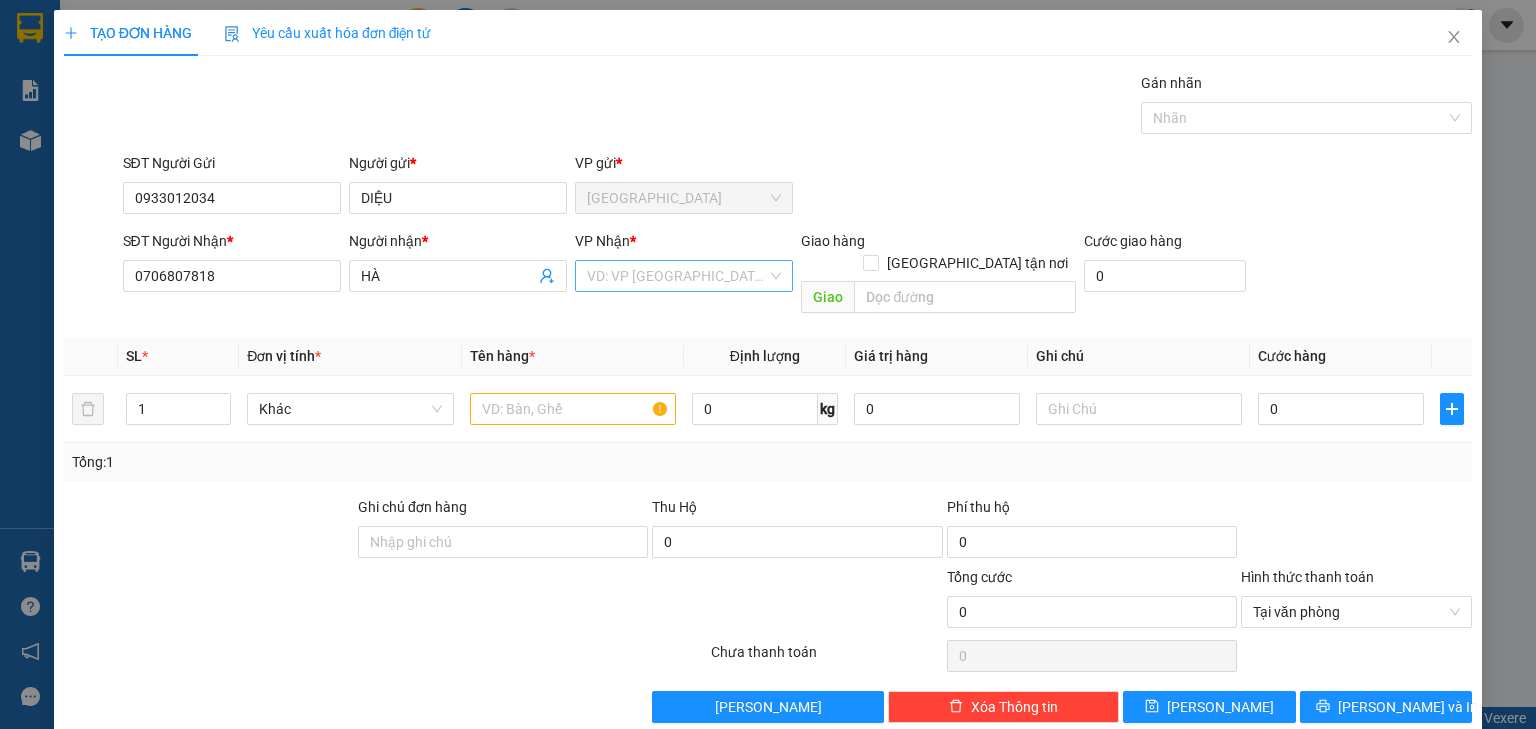 click on "VP Nhận  *" at bounding box center (684, 245) 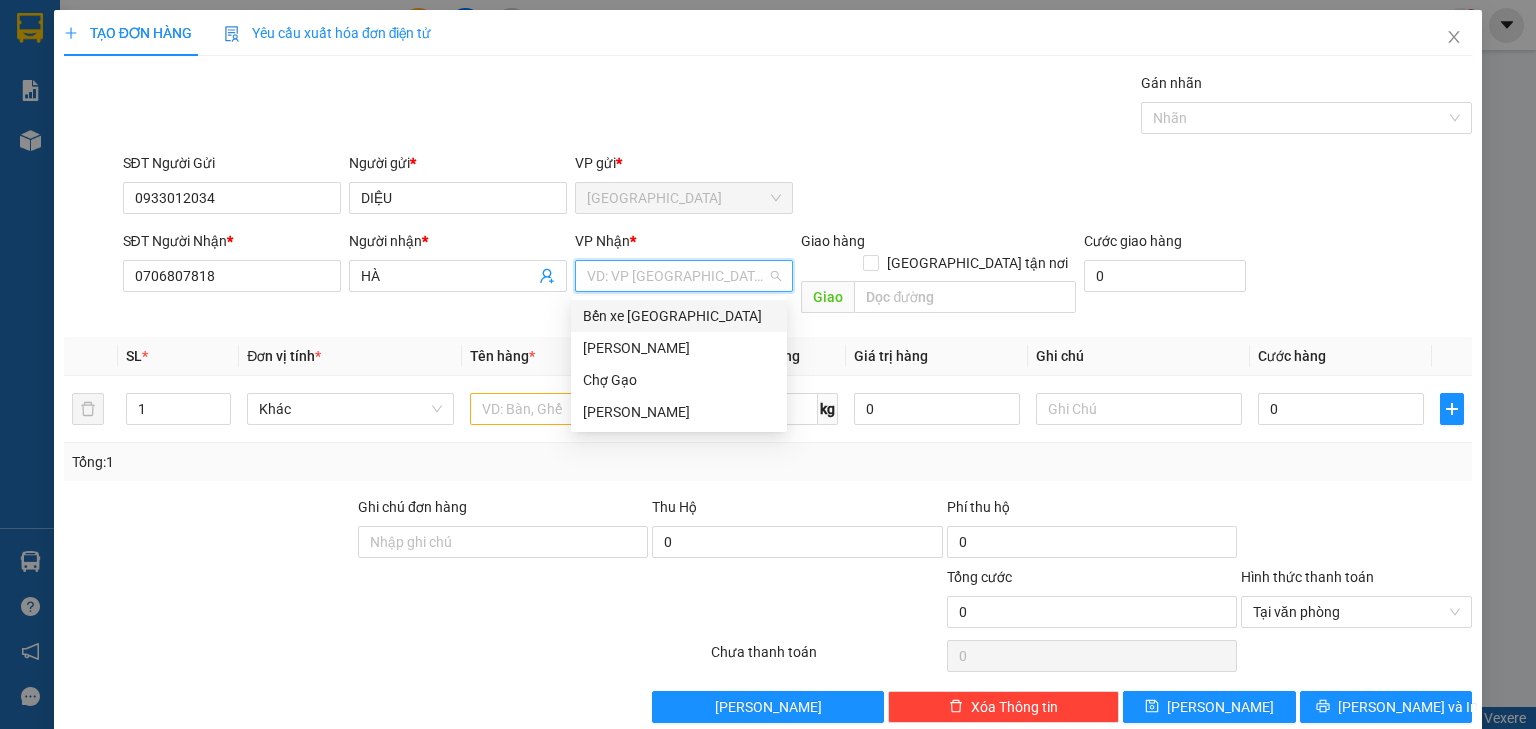 click on "Bến xe [GEOGRAPHIC_DATA]" at bounding box center [679, 316] 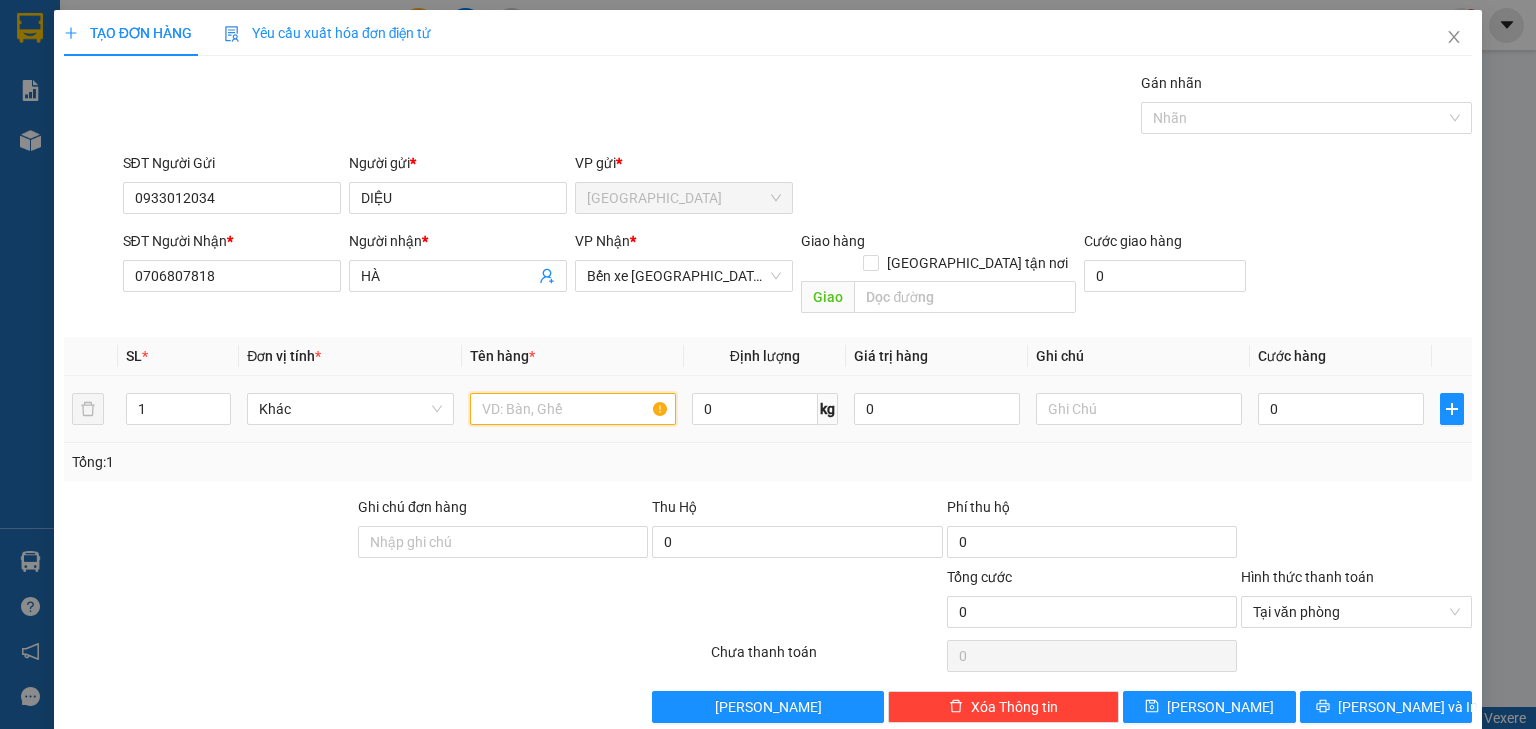 click at bounding box center [573, 409] 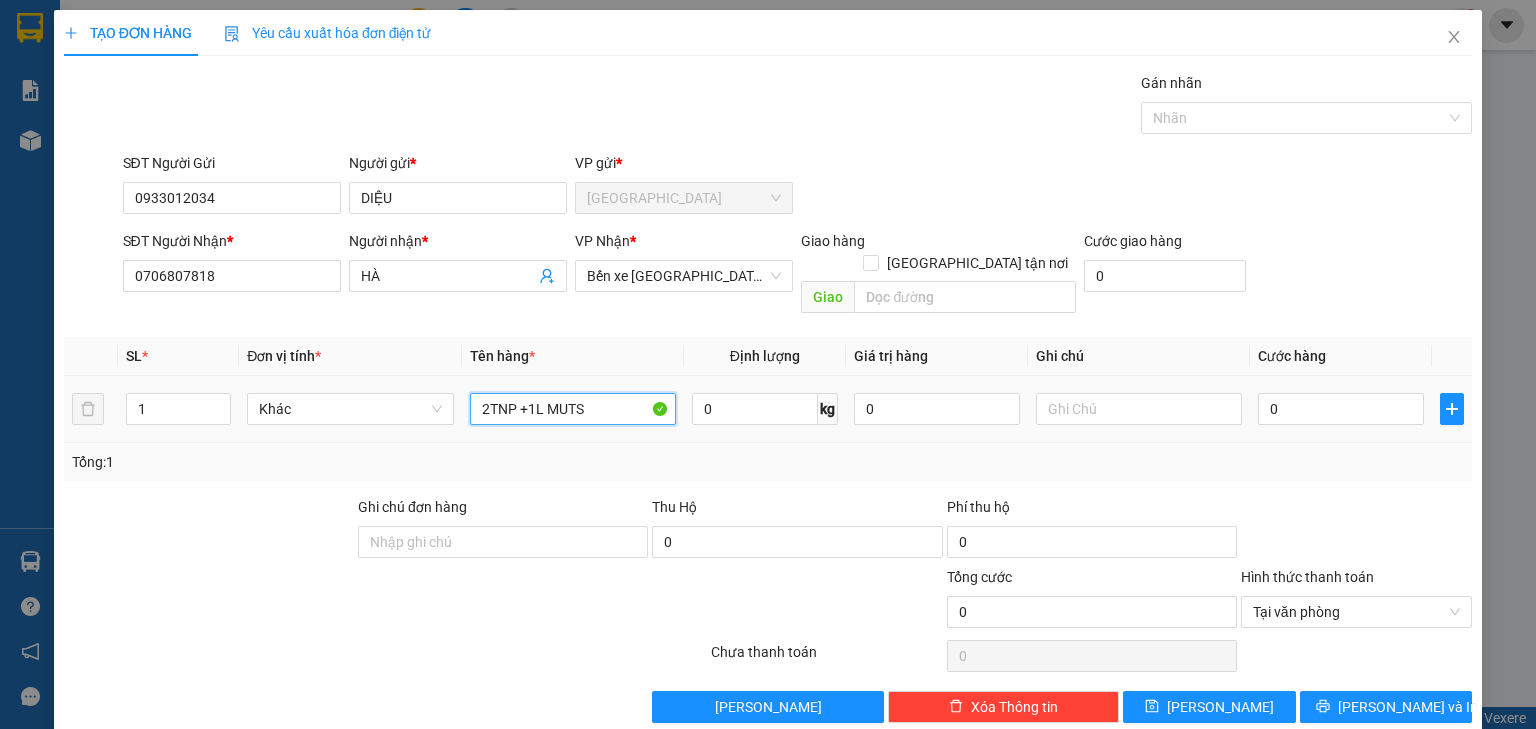 click on "2TNP +1L MUTS" at bounding box center [573, 409] 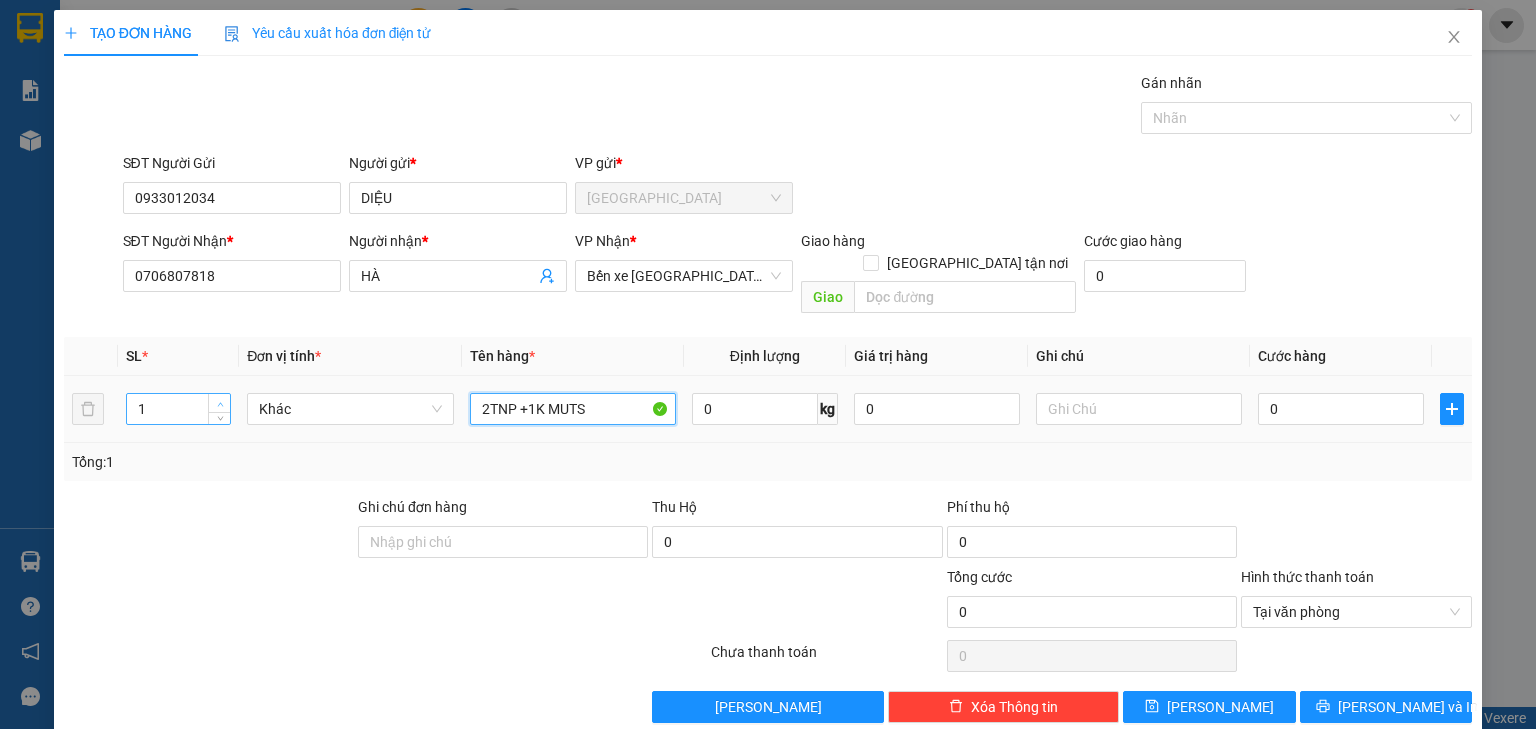 type on "2TNP +1K MUTS" 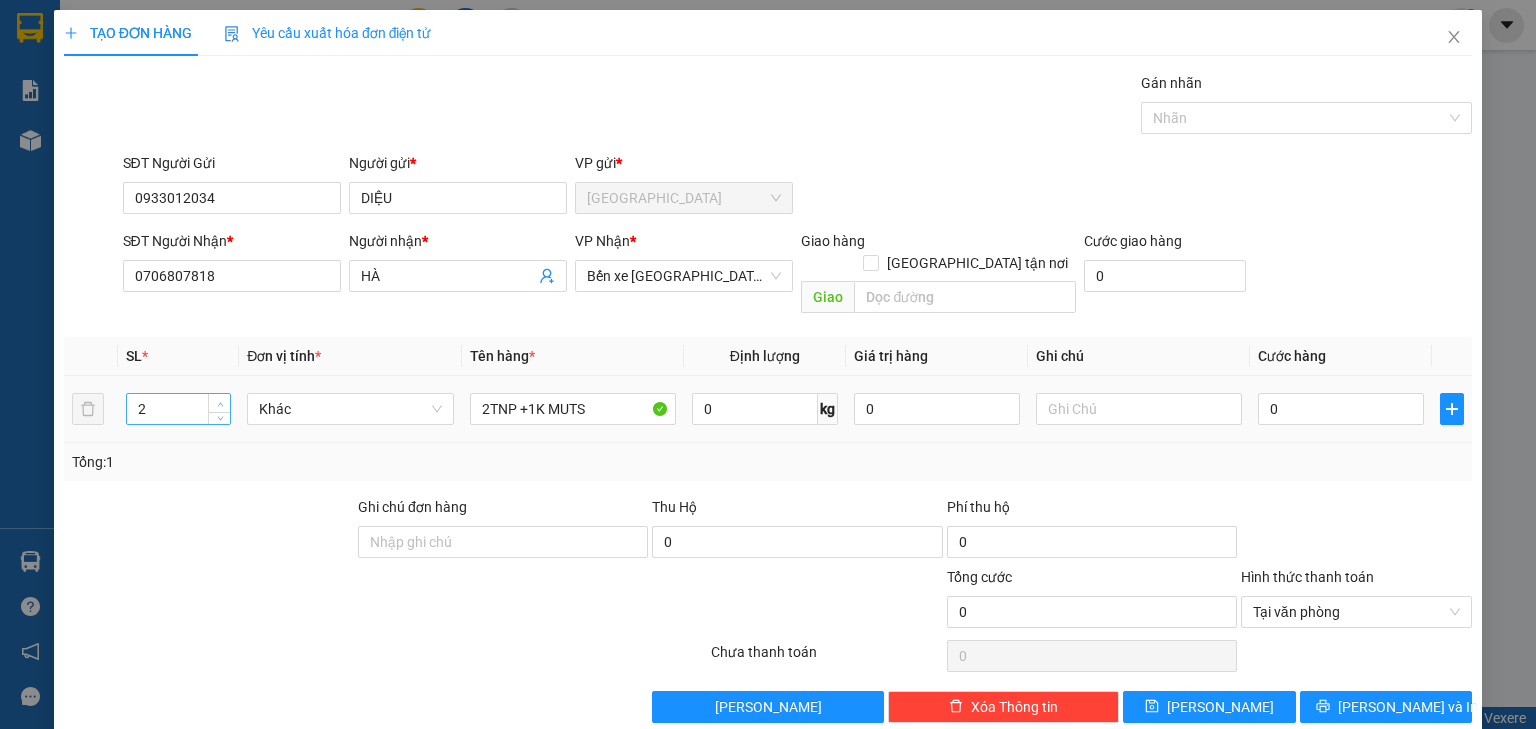 click at bounding box center (219, 403) 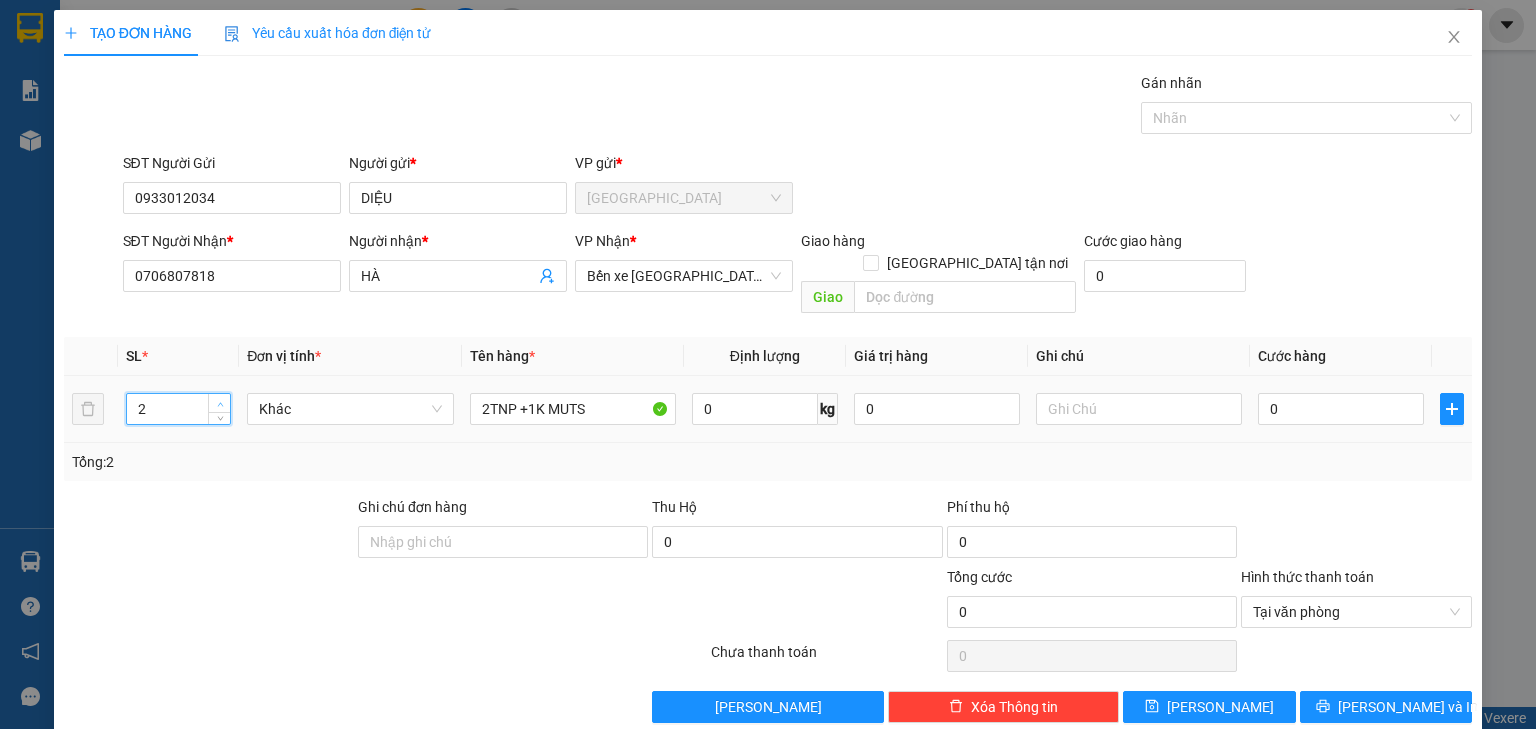 type on "3" 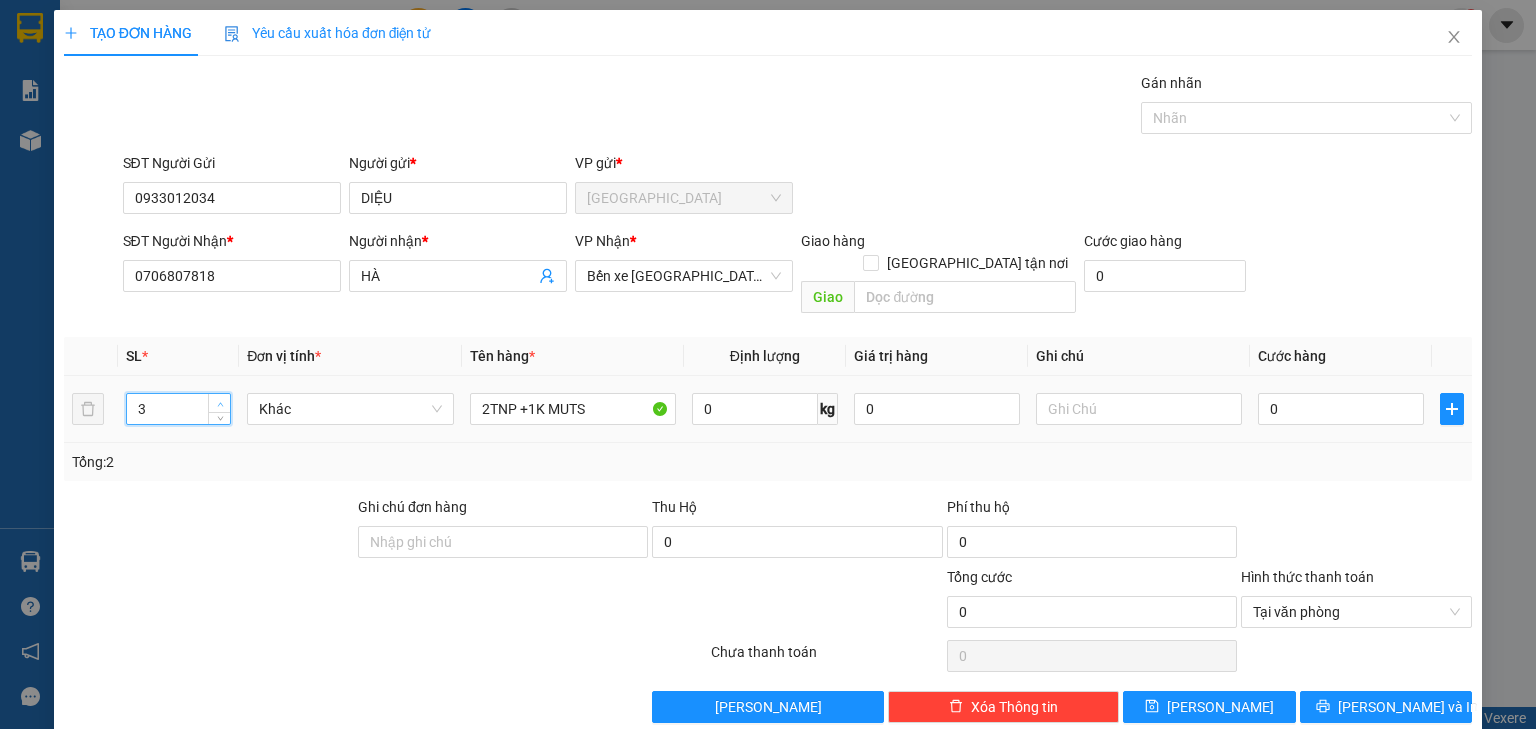 click at bounding box center [219, 403] 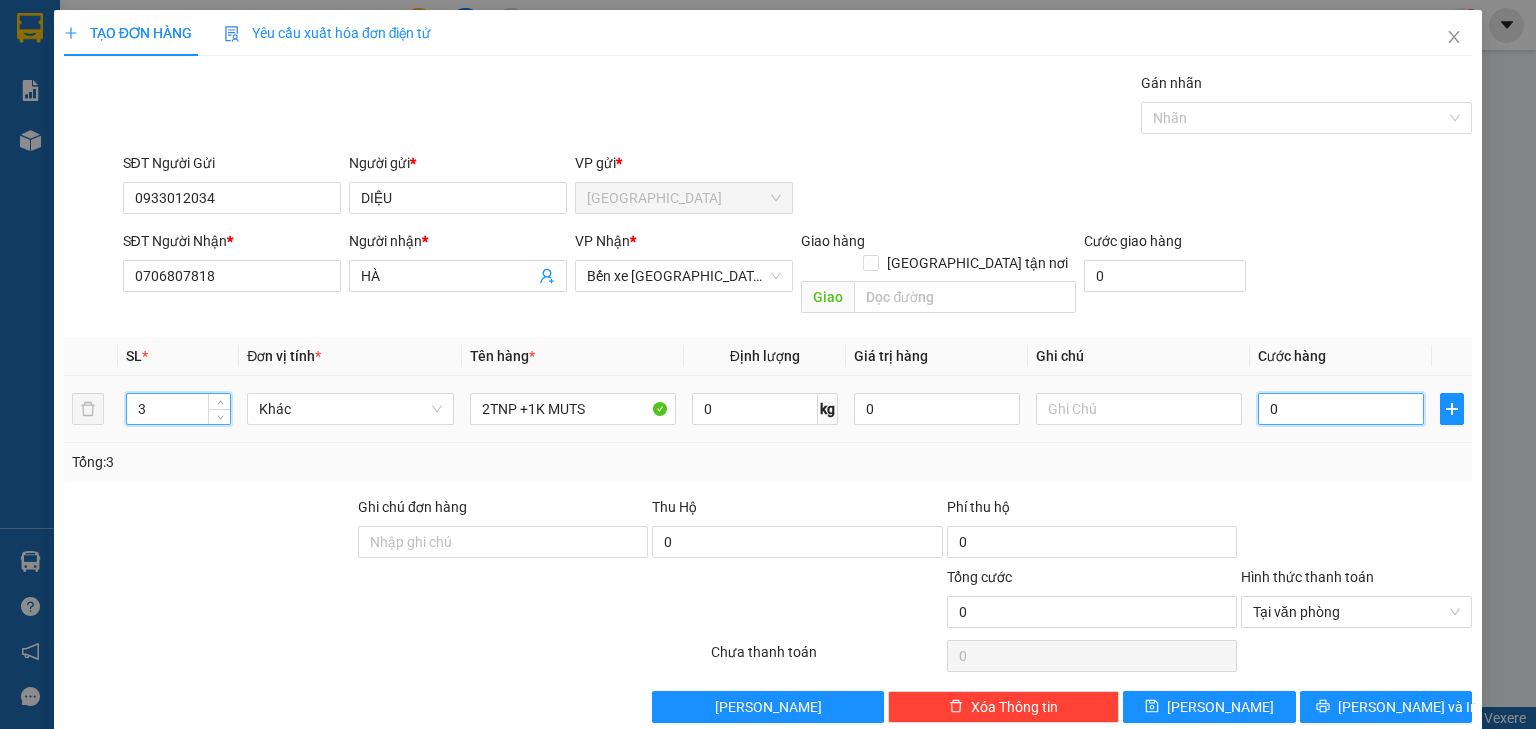click on "0" at bounding box center (1341, 409) 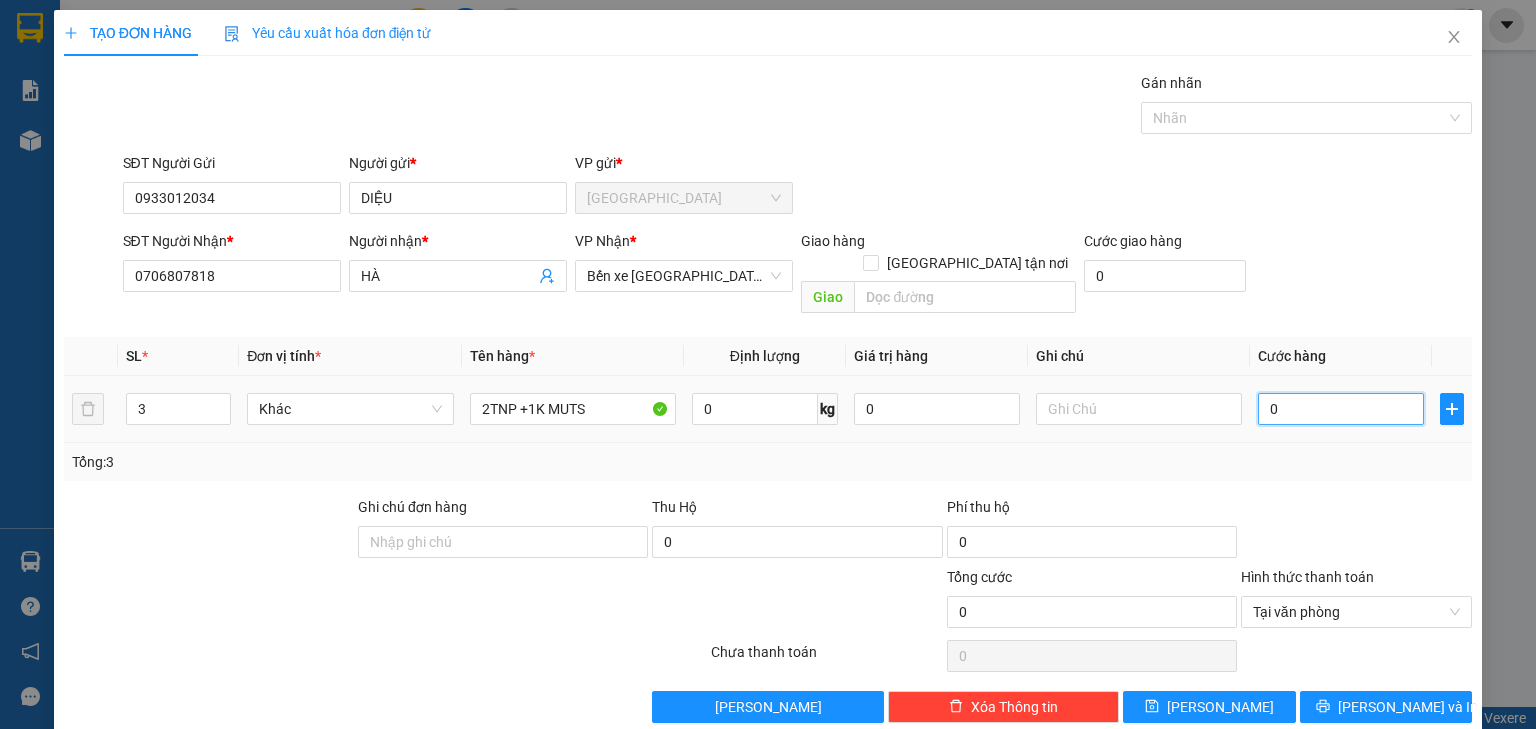 type on "07" 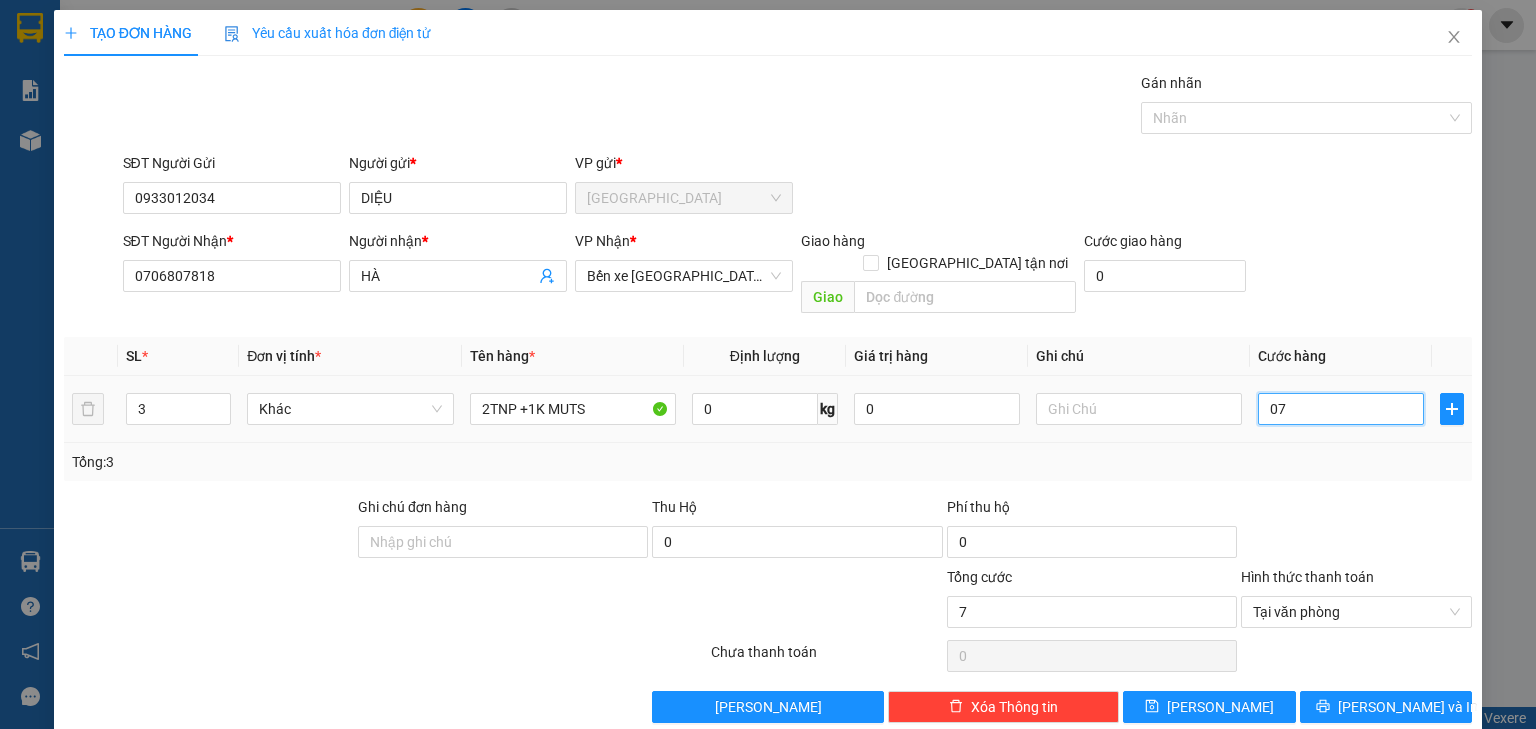type on "0" 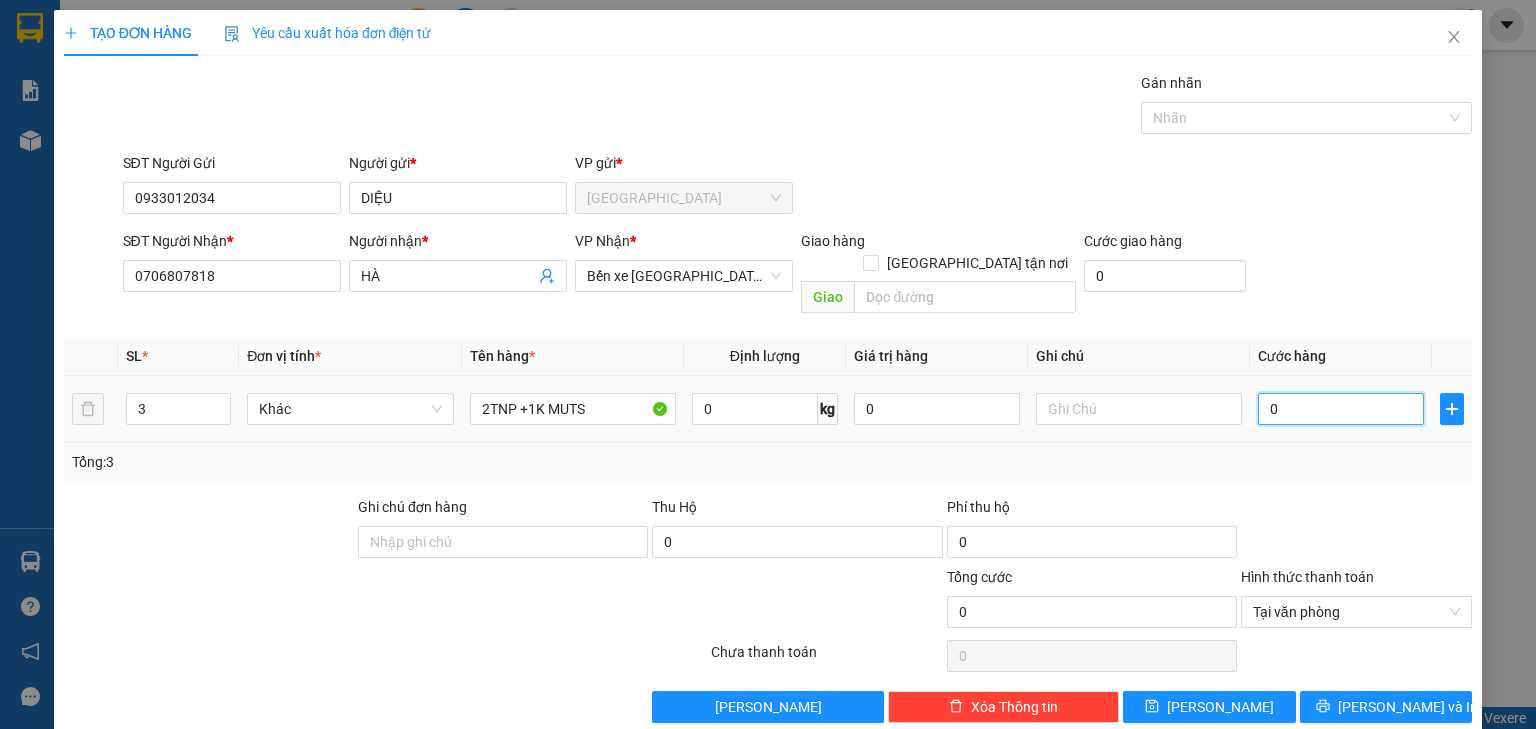 type on "01" 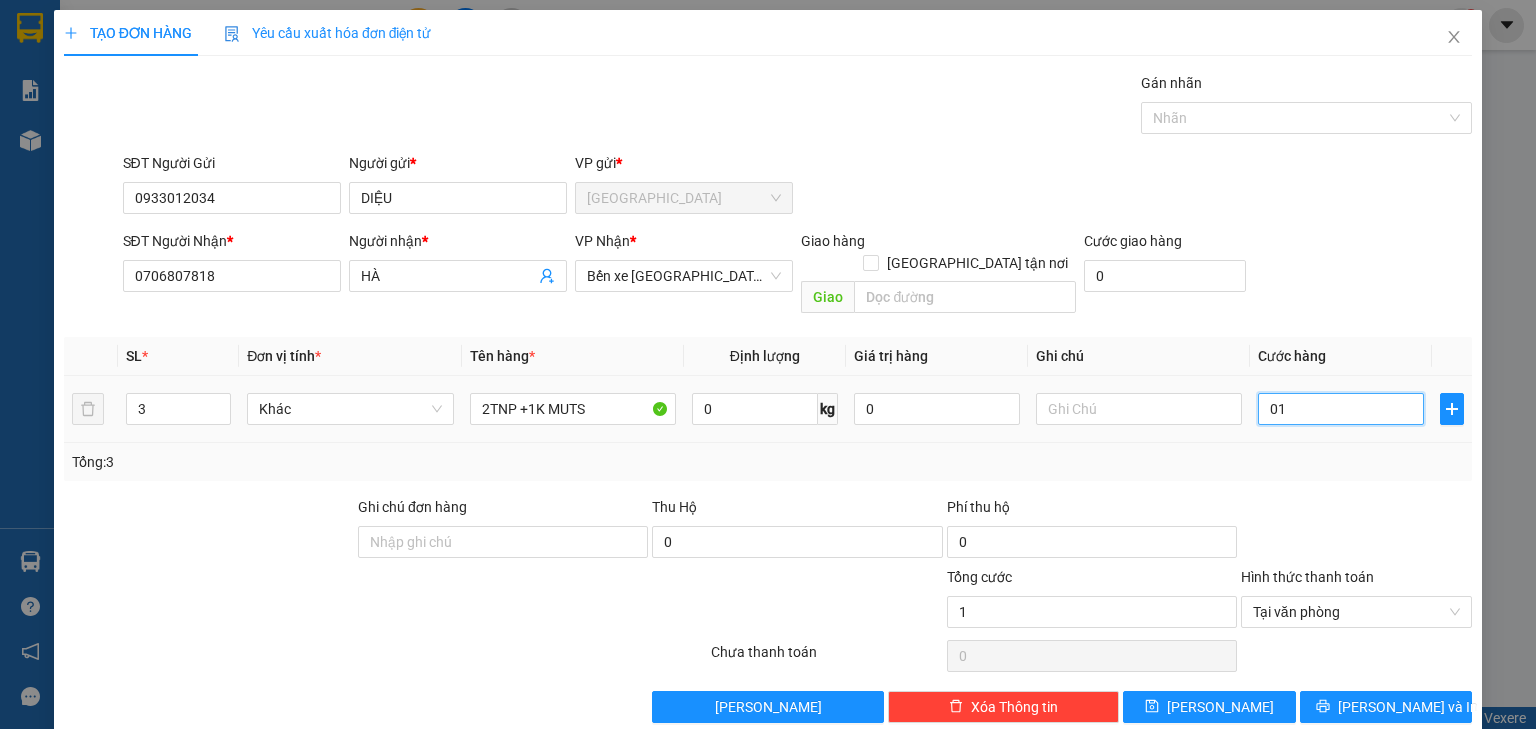 type on "010" 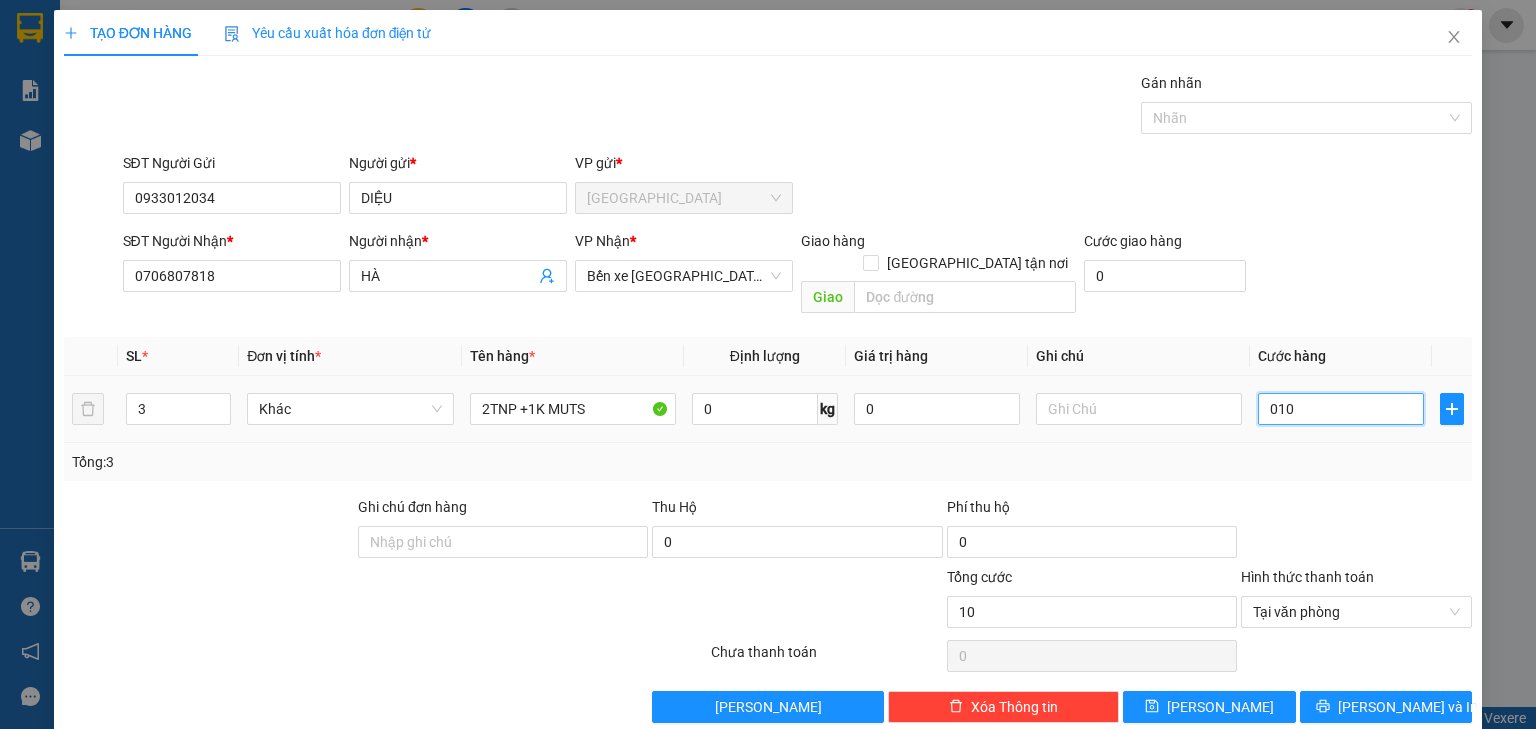 type on "0.100" 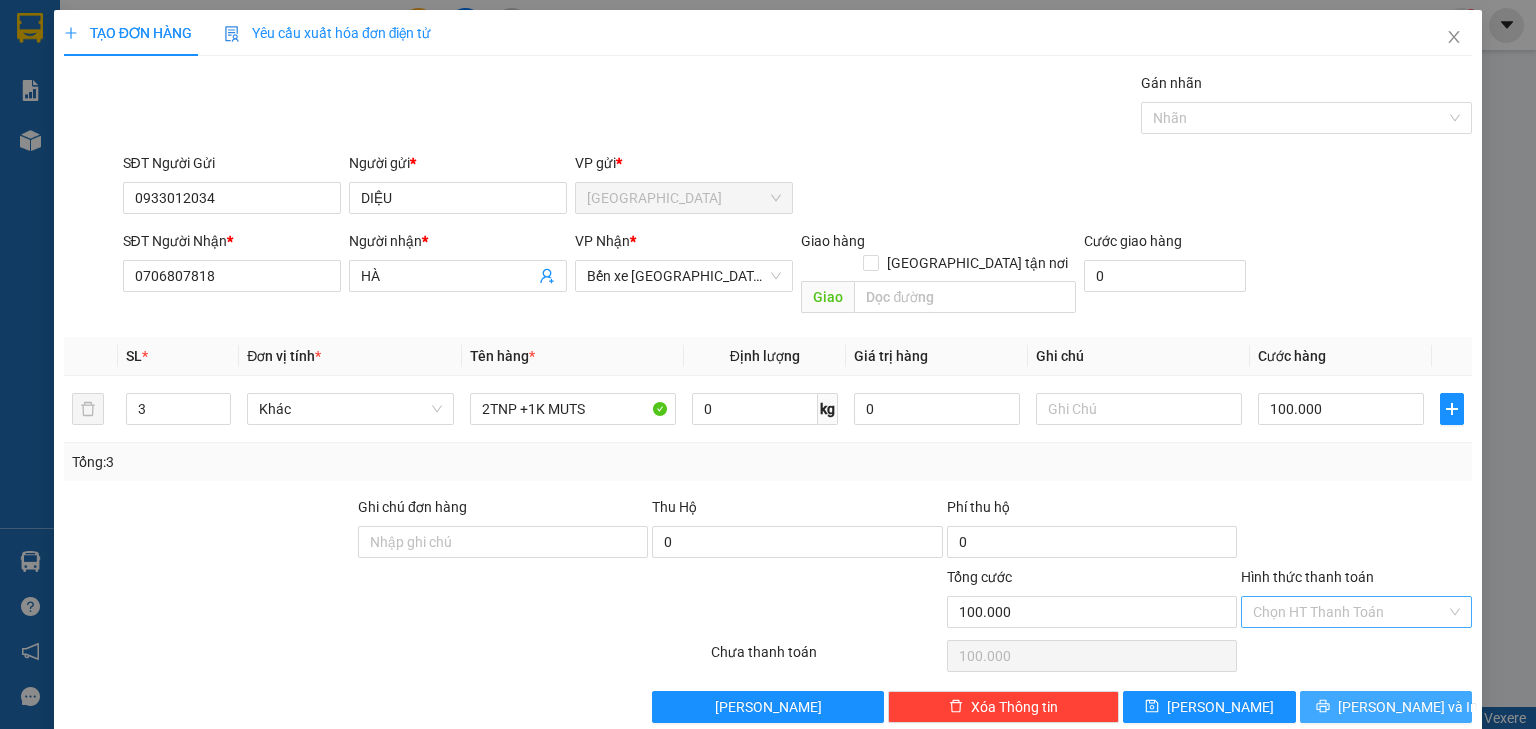 click on "[PERSON_NAME] và In" at bounding box center [1386, 707] 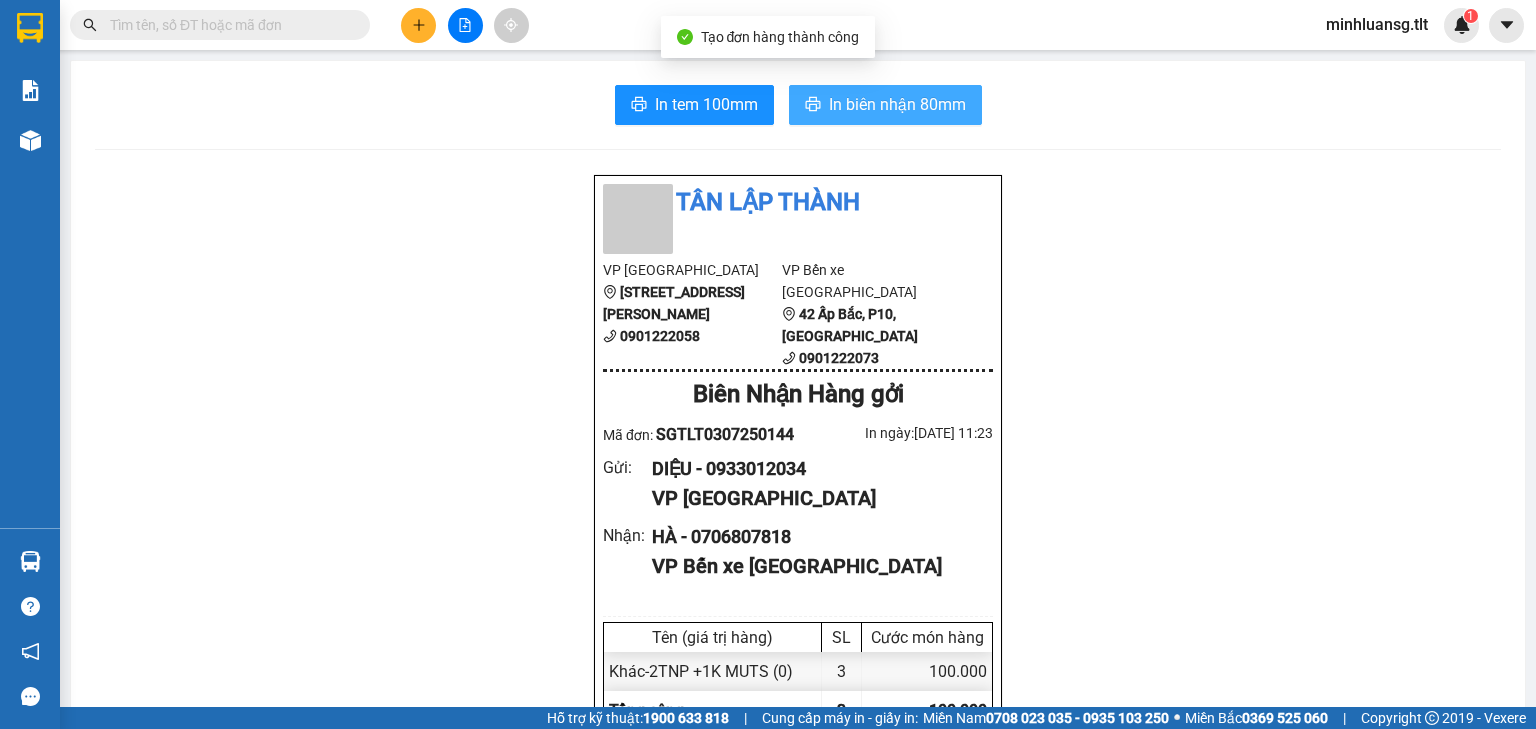 drag, startPoint x: 920, startPoint y: 104, endPoint x: 869, endPoint y: 119, distance: 53.160137 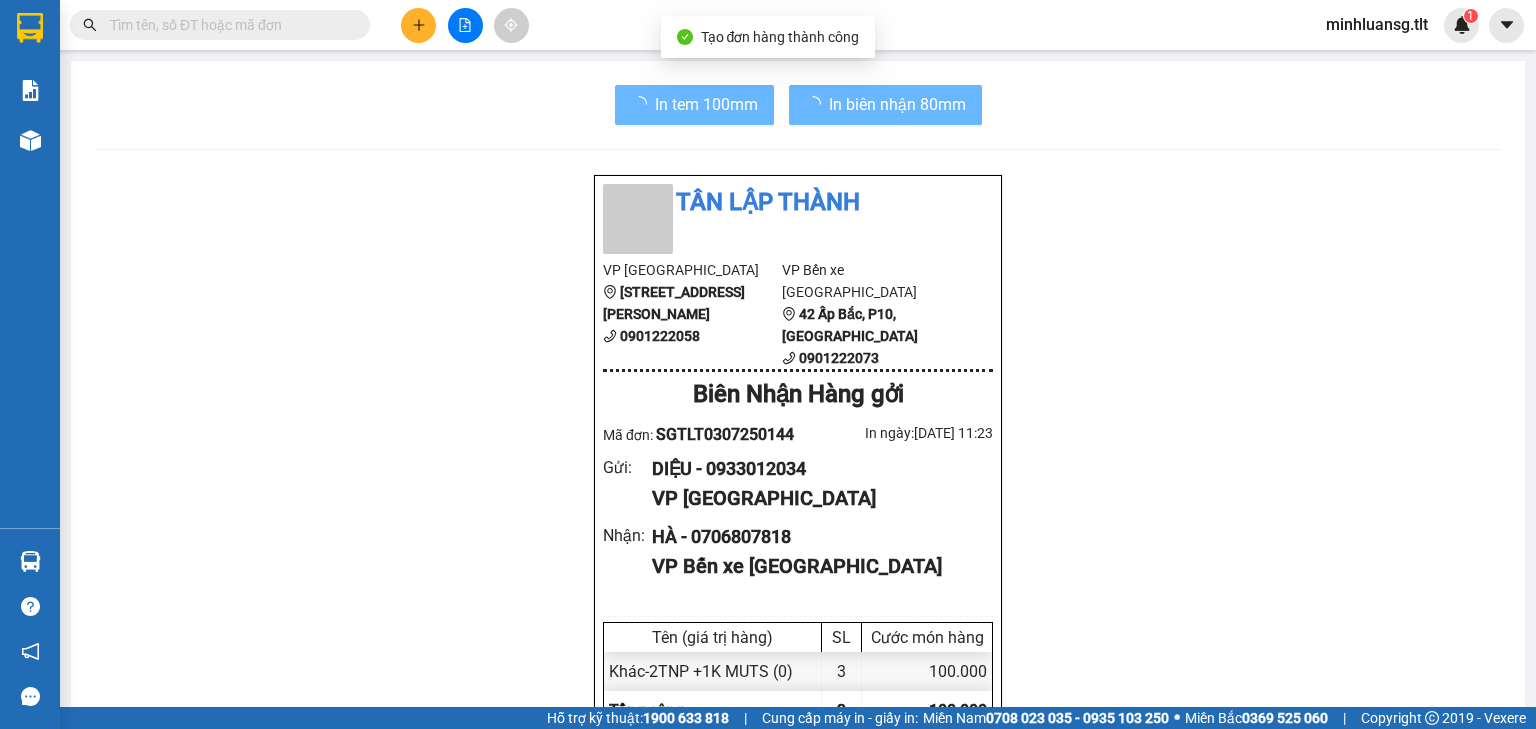 click on "In tem 100mm
In biên nhận 80mm Tân Lập Thành VP [GEOGRAPHIC_DATA]   [GEOGRAPHIC_DATA] 5   0901222058 VP Bến xe [GEOGRAPHIC_DATA], P10, Mỹ Tho   0901222073 [GEOGRAPHIC_DATA] Hàng gởi Mã đơn:   SGTLT0307250144 In ngày:  [DATE]   11:23 Gửi :   DIỆU  - 0933012034 VP [GEOGRAPHIC_DATA] Nhận :   HÀ  - 0706807818 VP Bến xe [GEOGRAPHIC_DATA] Tên (giá trị hàng) SL Cước món hàng Khác - 2TNP +1K MUTS   [PHONE_NUMBER] Tổng cộng 3 100.000 Loading... Chưa Thu : 100.000 VND Tổng phải thu : 100.000 VND Quy định nhận/gửi hàng : Hàng hóa quá 7 ngày, nhà xe không chịu trách nhiệm hư hao, thất lạc. Nhà xe không bồi thường khi vận chuyển hàng dễ vỡ. Hàng không kê khai giá trị nếu thất lạc nhà xe chỉ bồi thường tối đa 10 lần cước vận chuyển. Đối với tiền, quý khách vui lòng mang theo CMND để đối chiếu. Nhà xe không chịu trách nhiệm với hàng niêm phong/hàng quốc cấm. DIỆU" at bounding box center (798, 881) 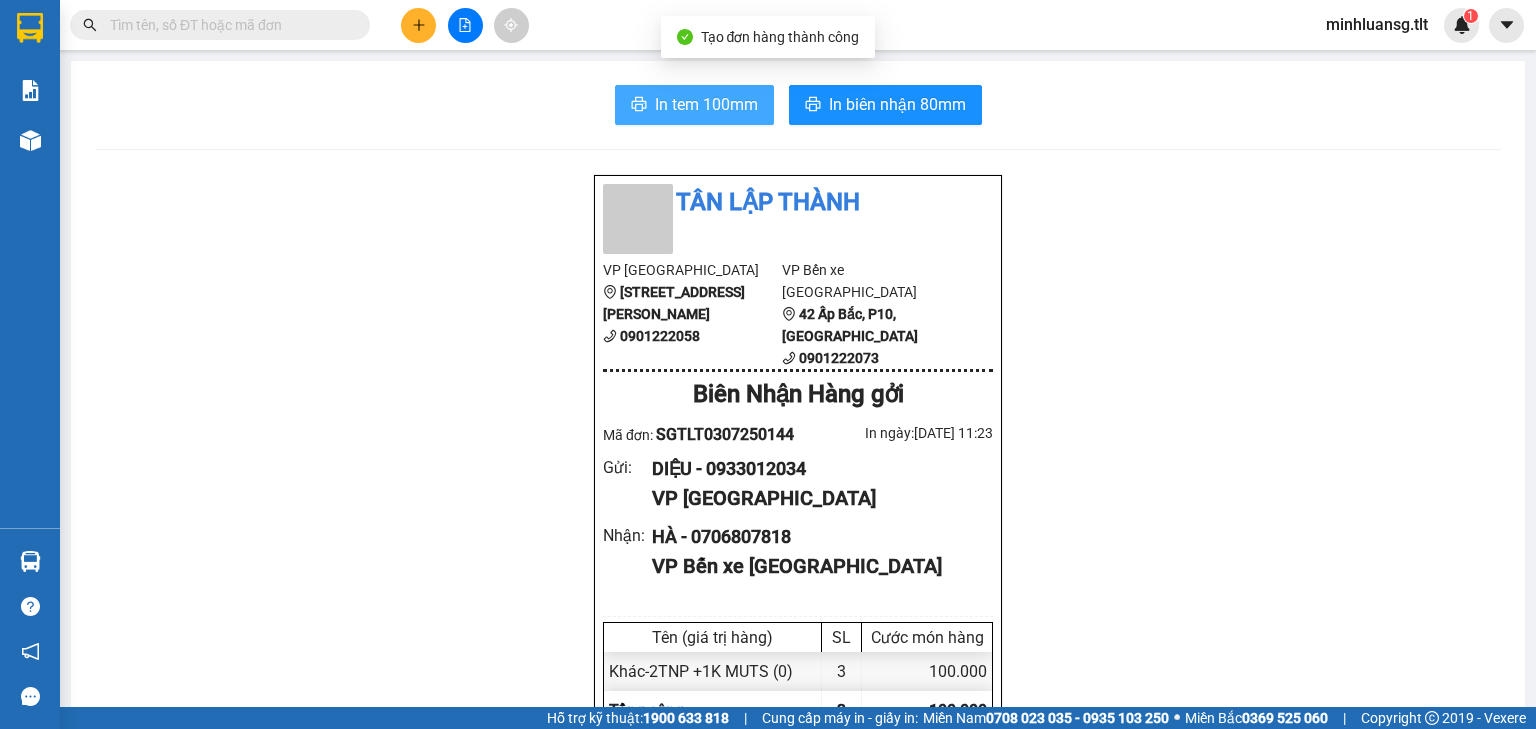 click on "In tem 100mm" at bounding box center [706, 104] 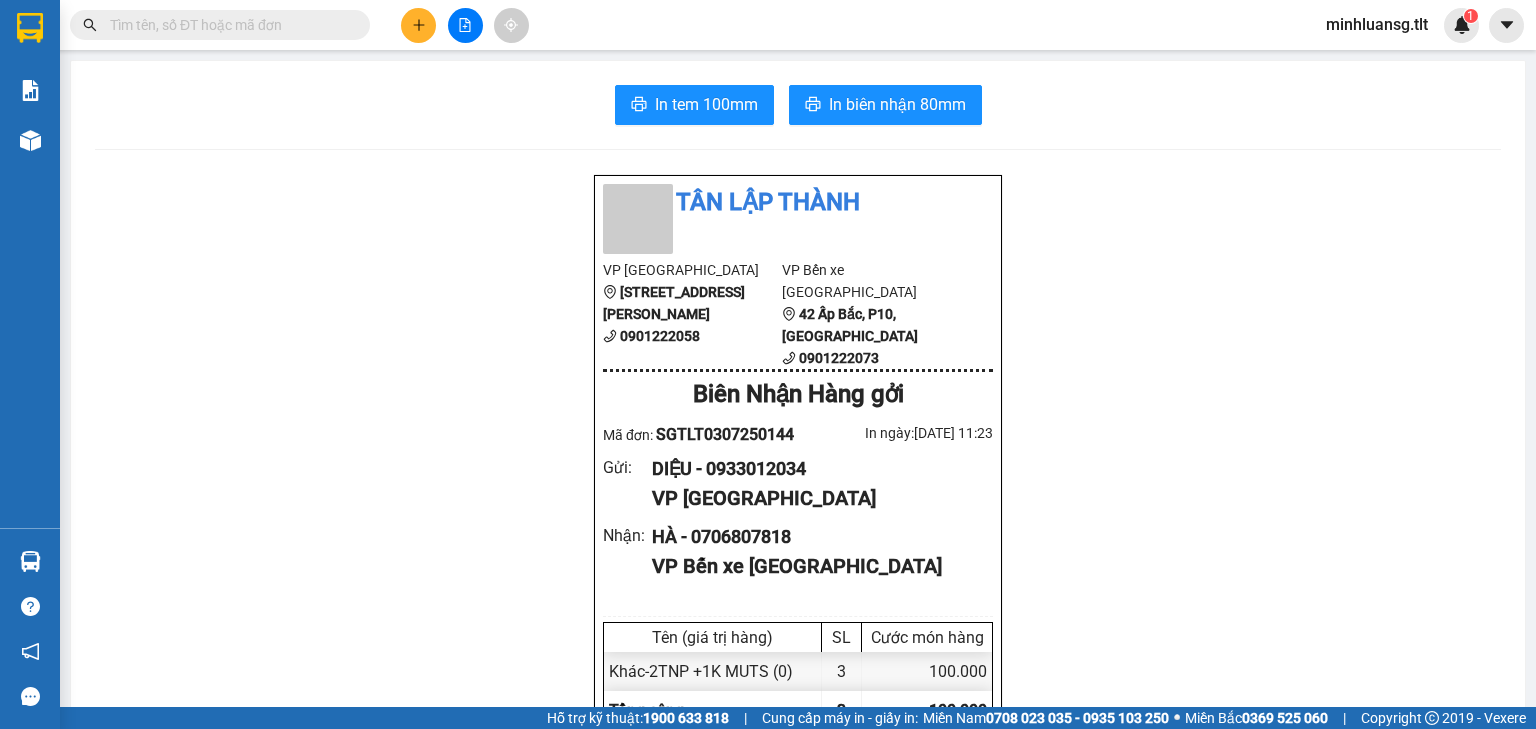 click at bounding box center [418, 25] 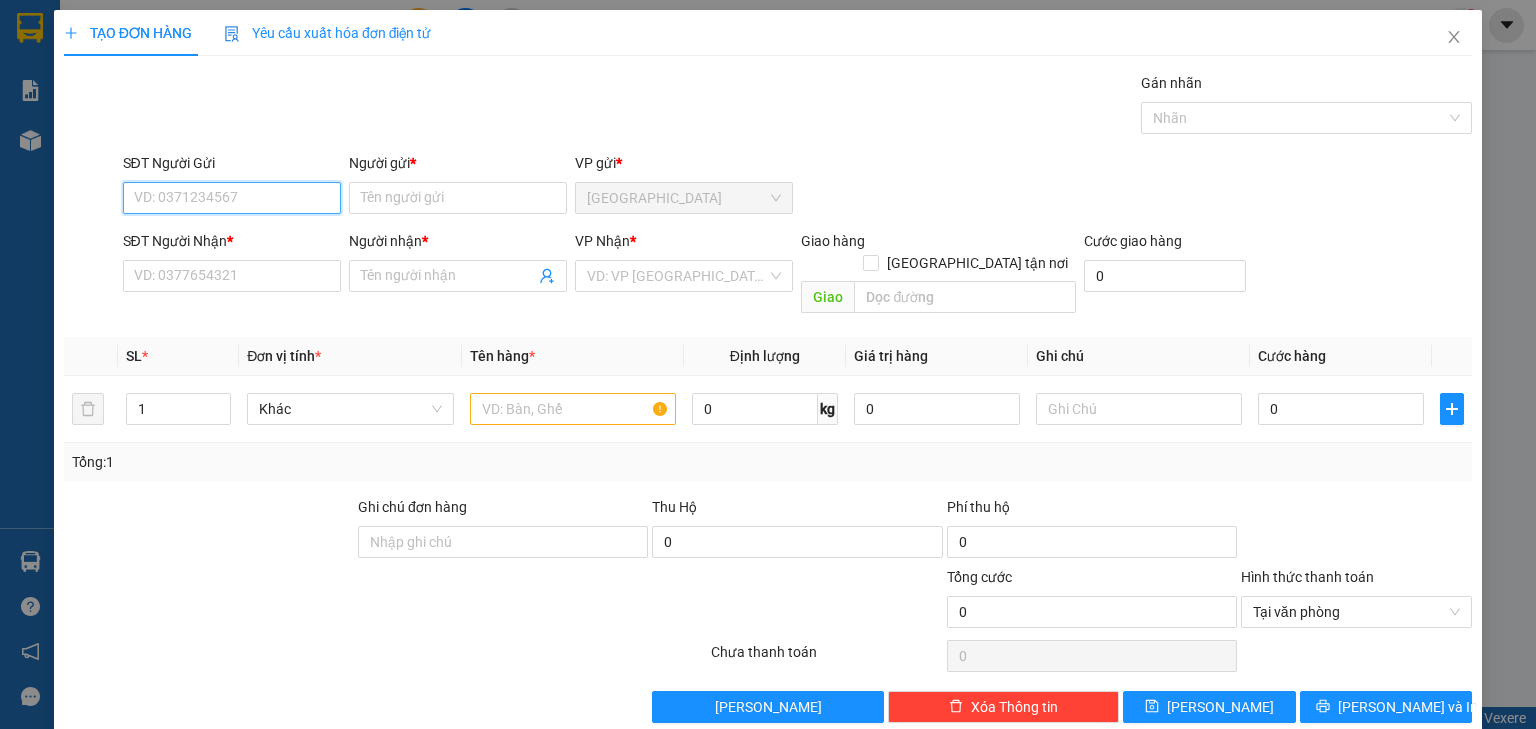 click on "SĐT Người Gửi" at bounding box center (232, 198) 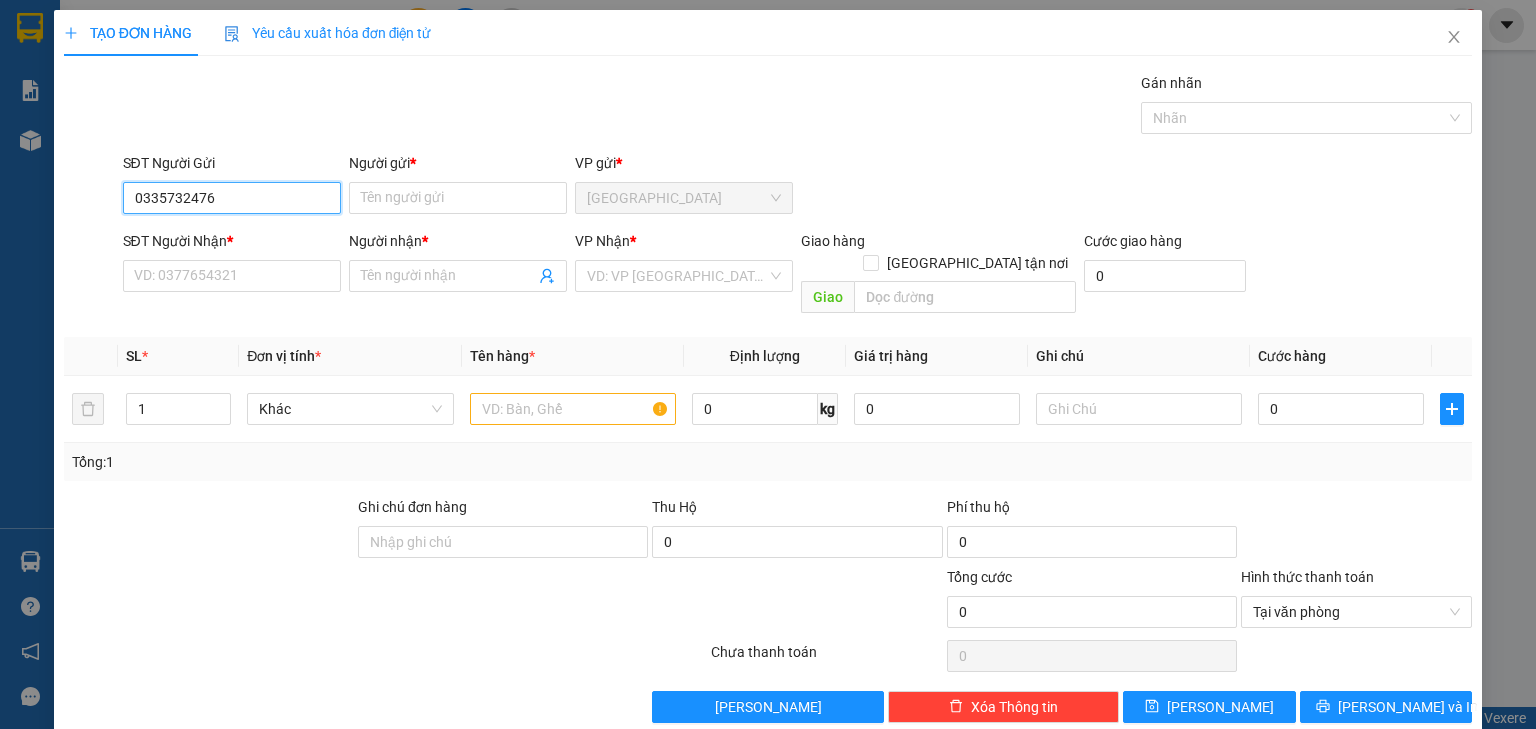 type on "0335732476" 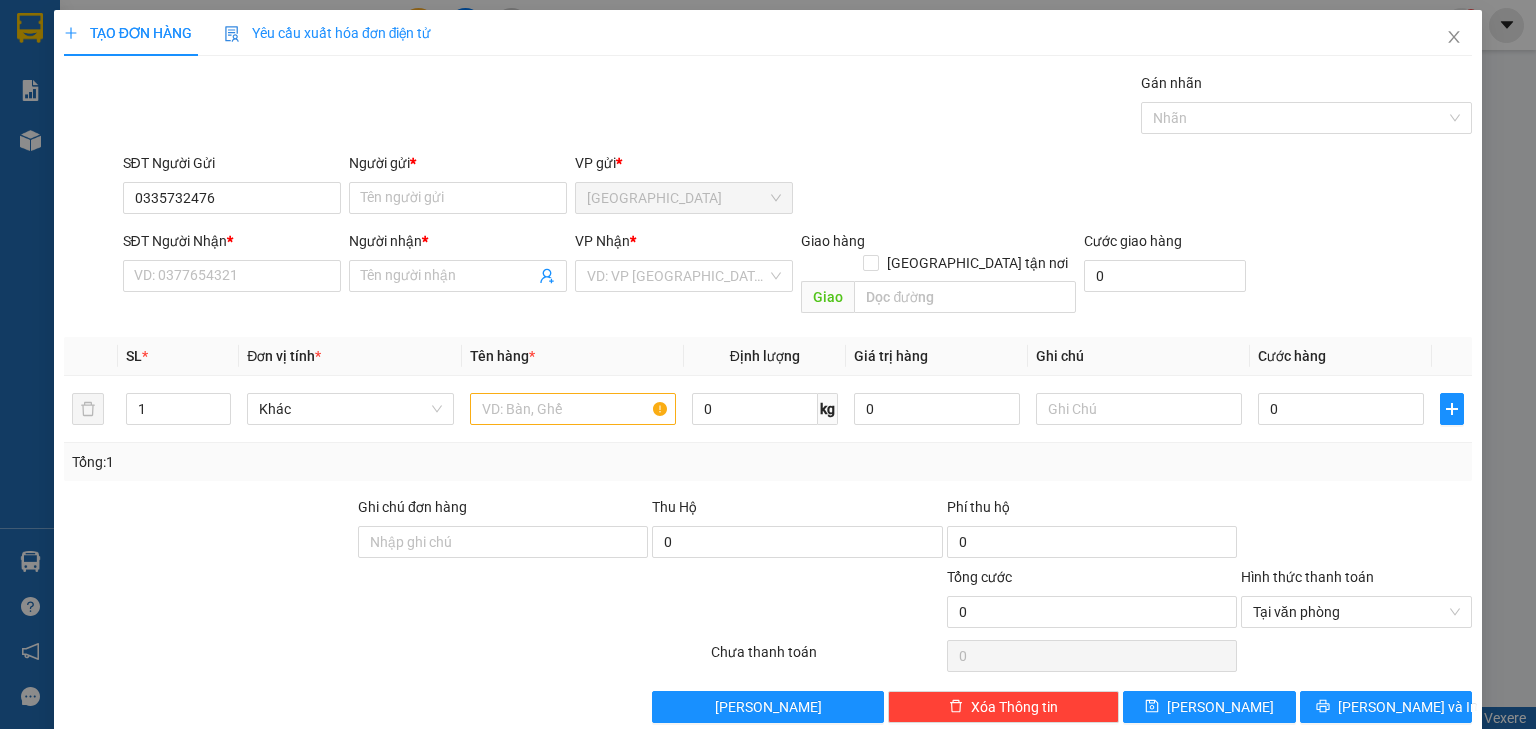 drag, startPoint x: 416, startPoint y: 222, endPoint x: 457, endPoint y: 205, distance: 44.38468 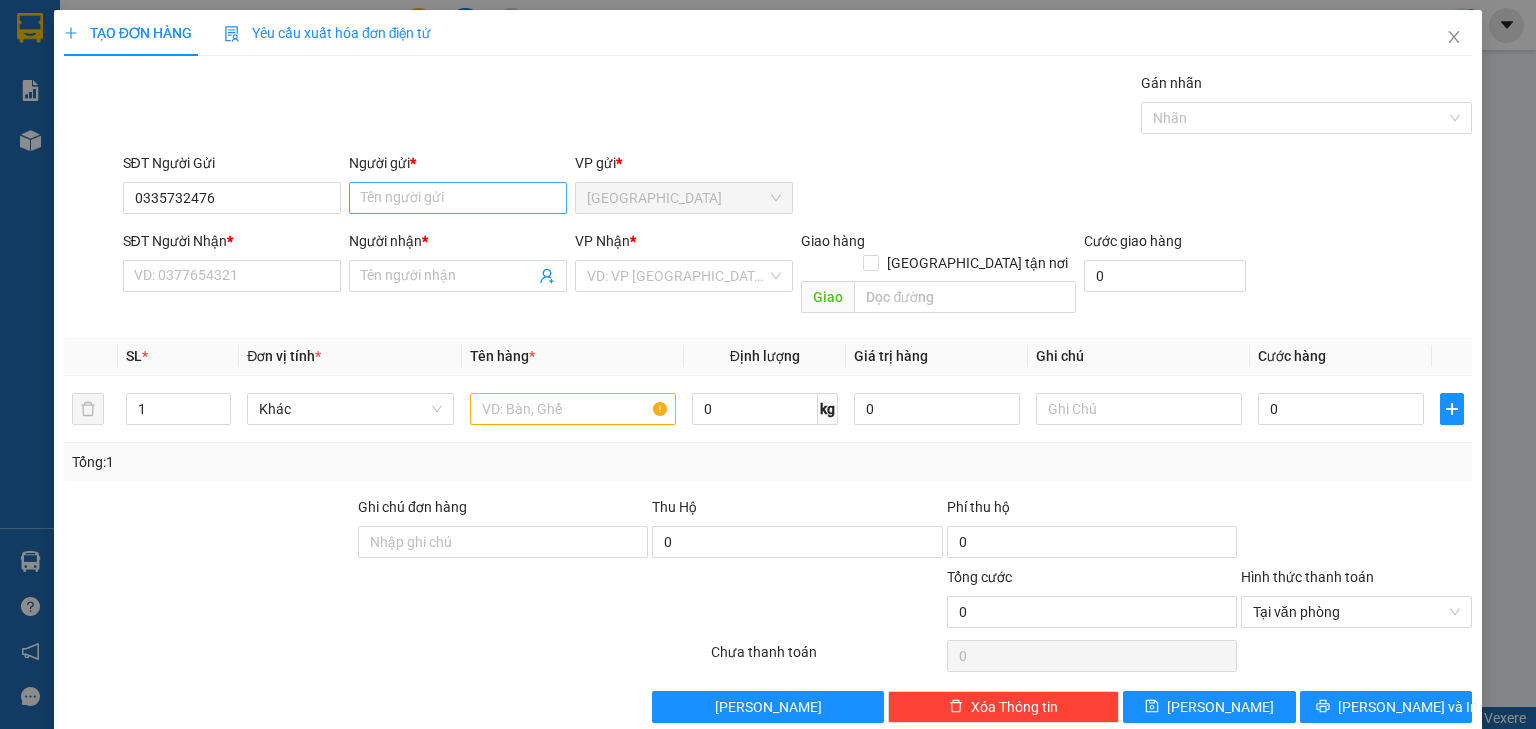 click on "SĐT Người Gửi 0335732476 Người gửi  * Tên người gửi VP gửi  * [GEOGRAPHIC_DATA] SĐT Người Nhận  * VD: 0377654321 Người nhận  * Tên người nhận VP Nhận  * VD: VP [GEOGRAPHIC_DATA] Giao hàng Giao tận nơi Giao Cước giao hàng 0" at bounding box center [768, 237] 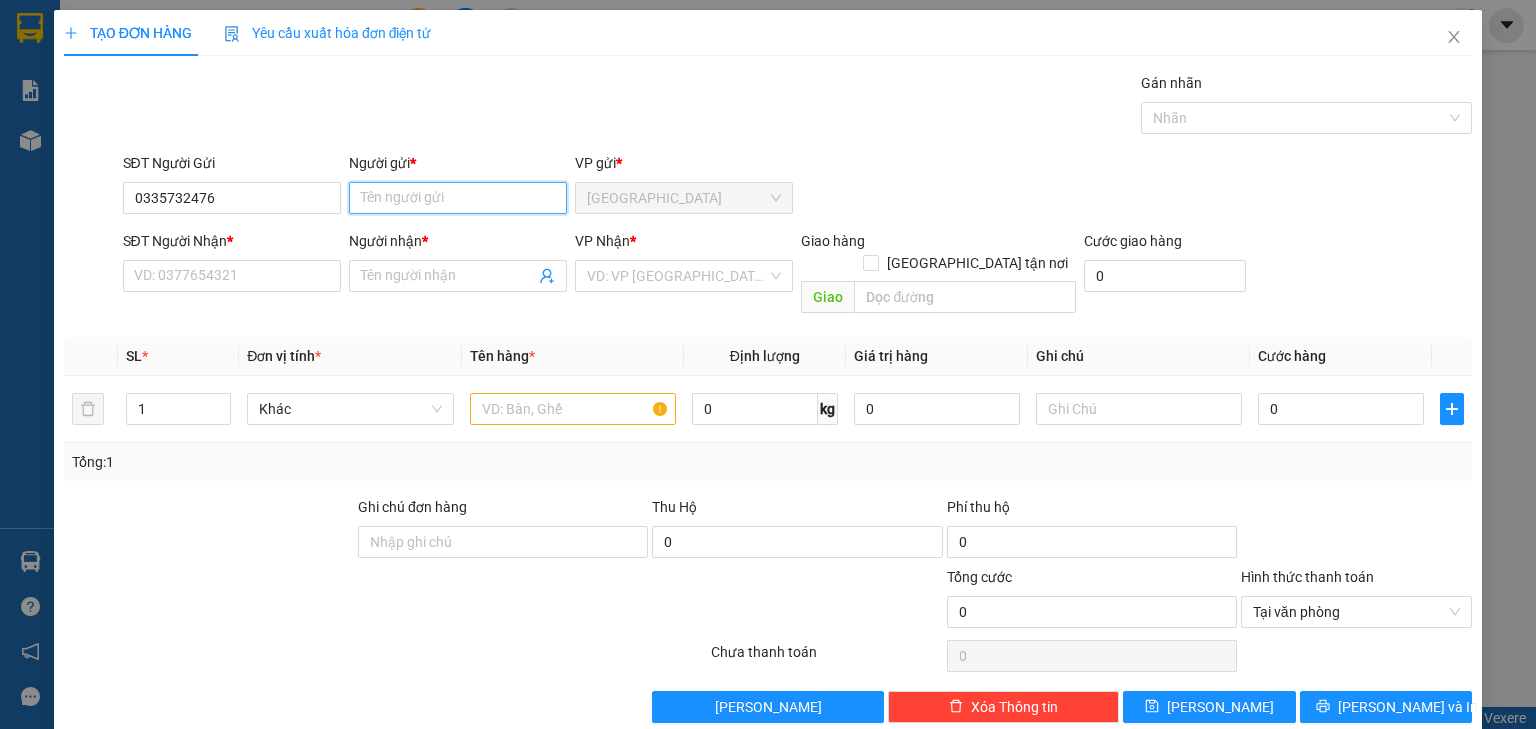 click on "Người gửi  *" at bounding box center [458, 198] 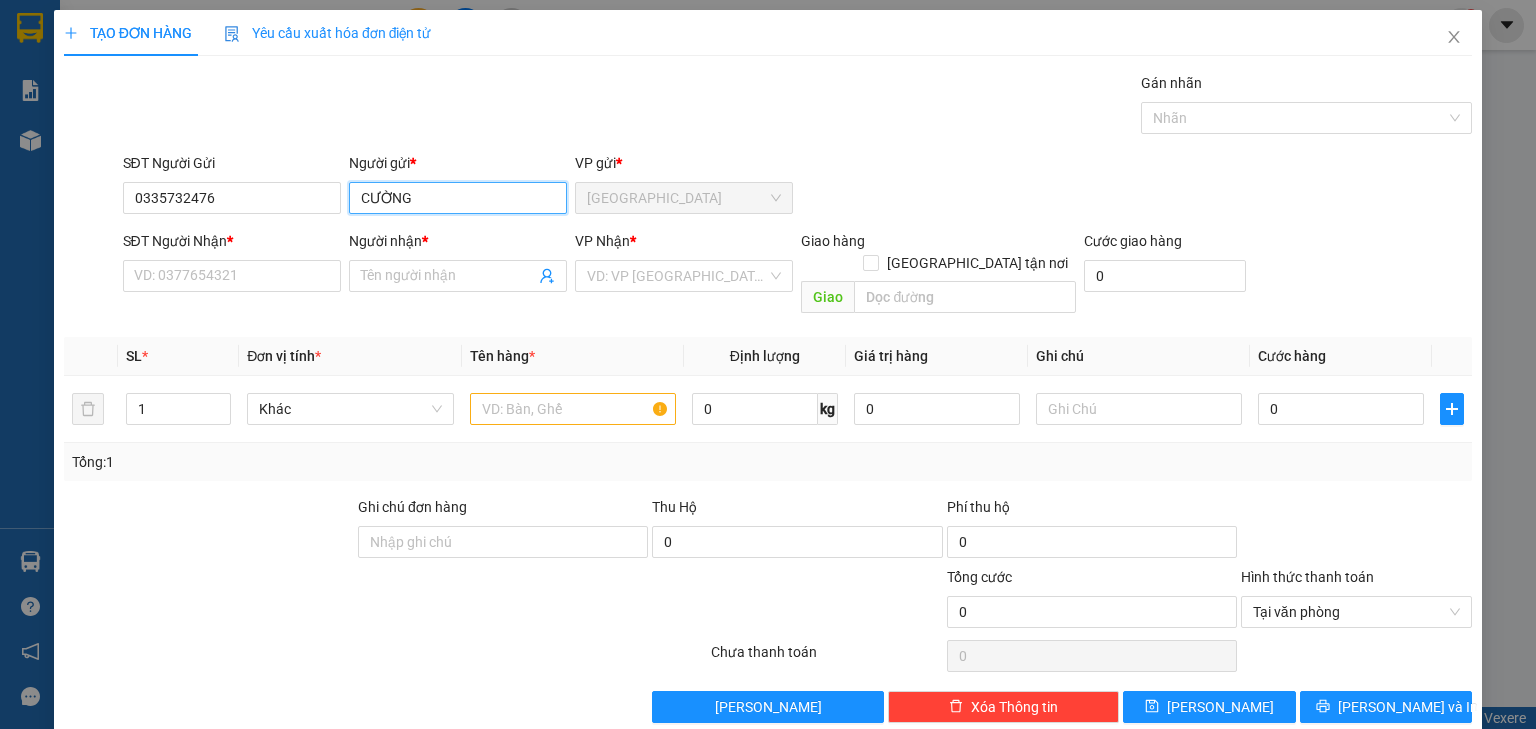 type on "CƯỜNG" 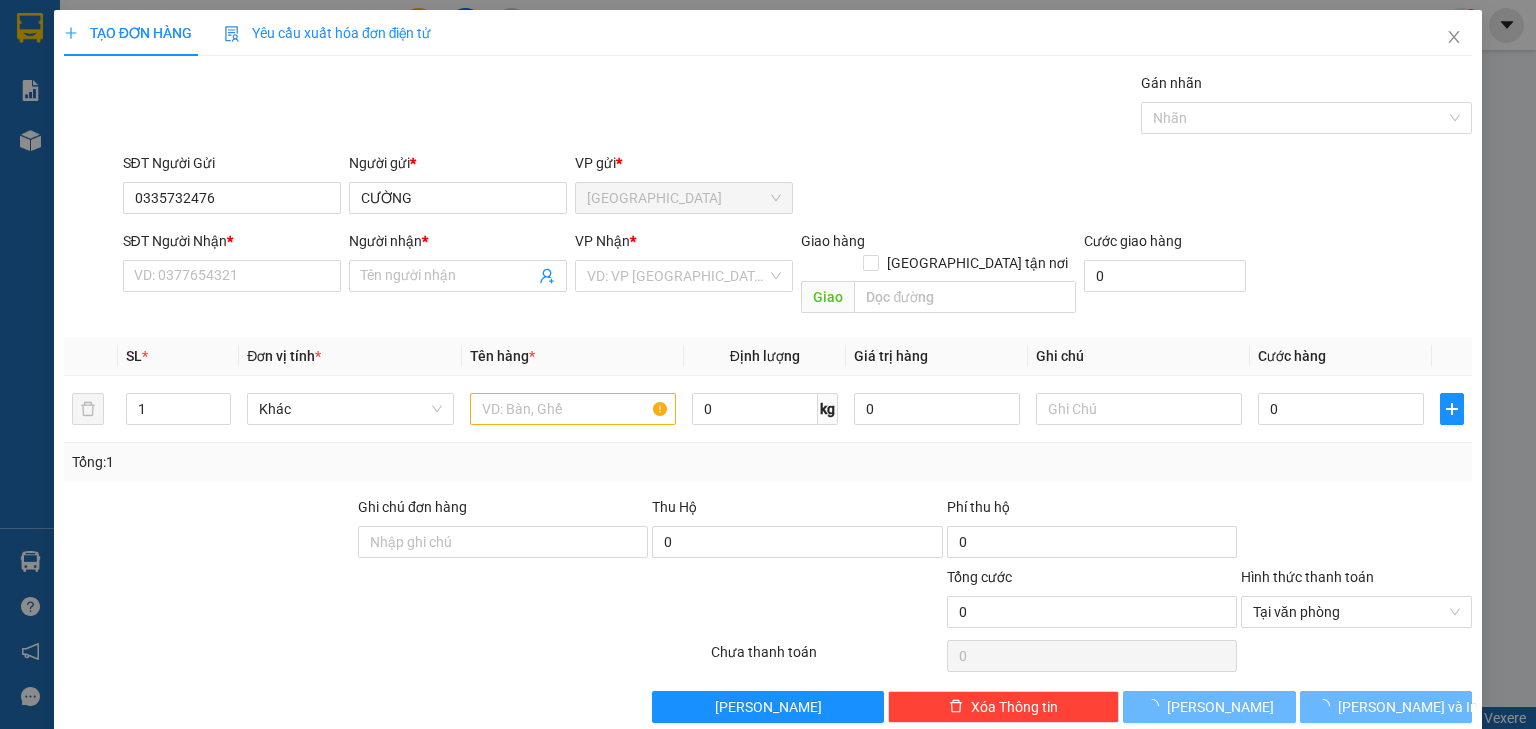 click on "SĐT Người Nhận  *" at bounding box center [232, 245] 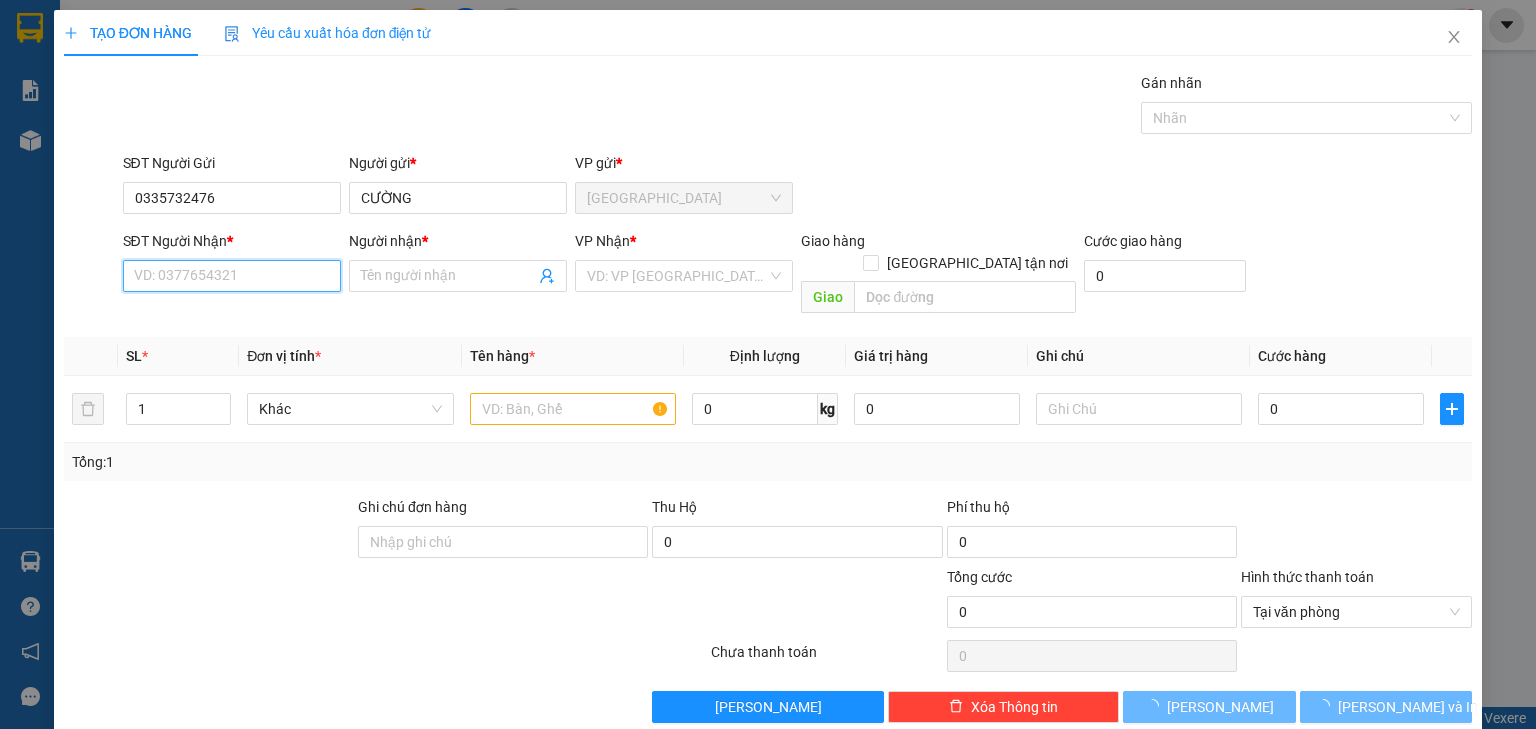 click on "SĐT Người Nhận  *" at bounding box center (232, 276) 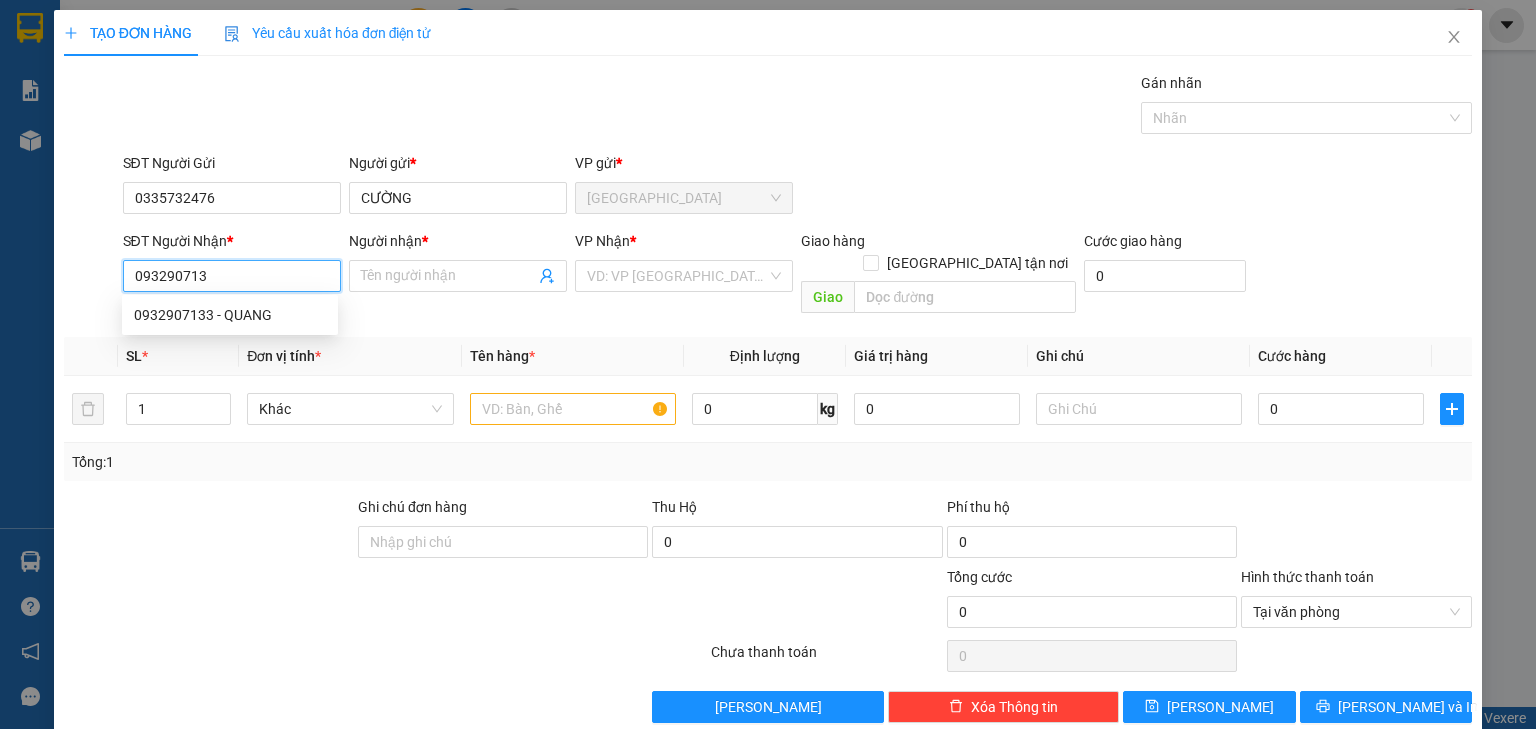type on "0932907133" 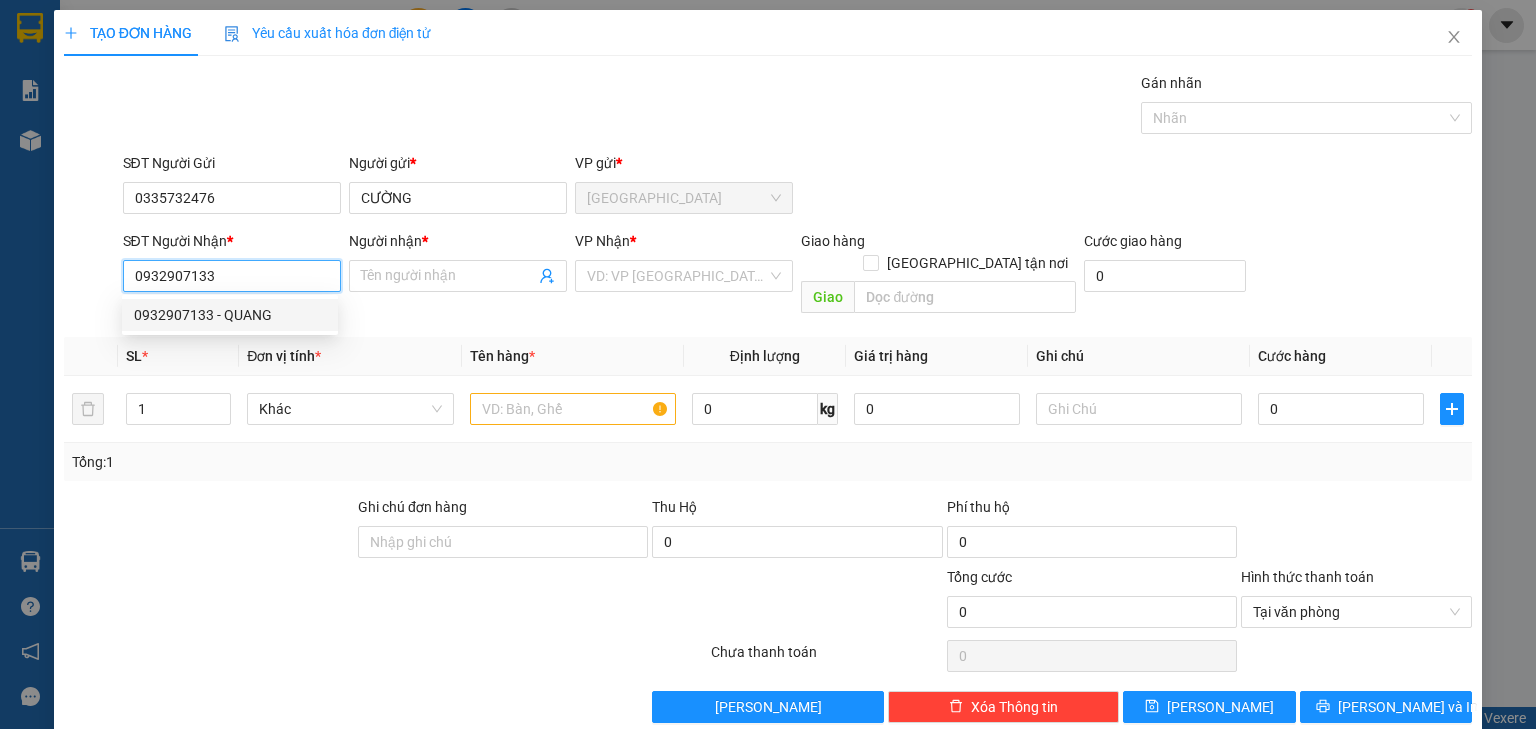 drag, startPoint x: 181, startPoint y: 312, endPoint x: 324, endPoint y: 329, distance: 144.00694 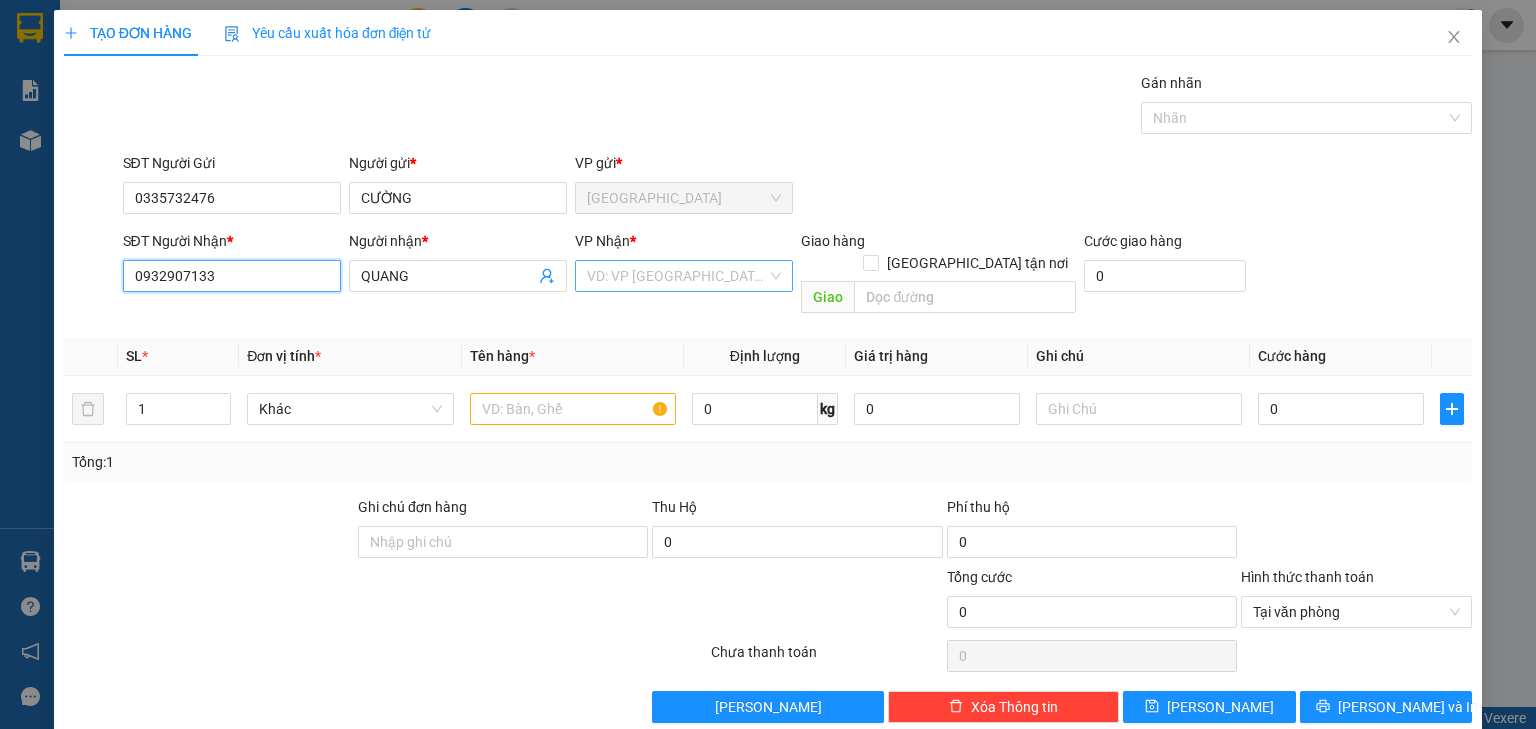 type on "0932907133" 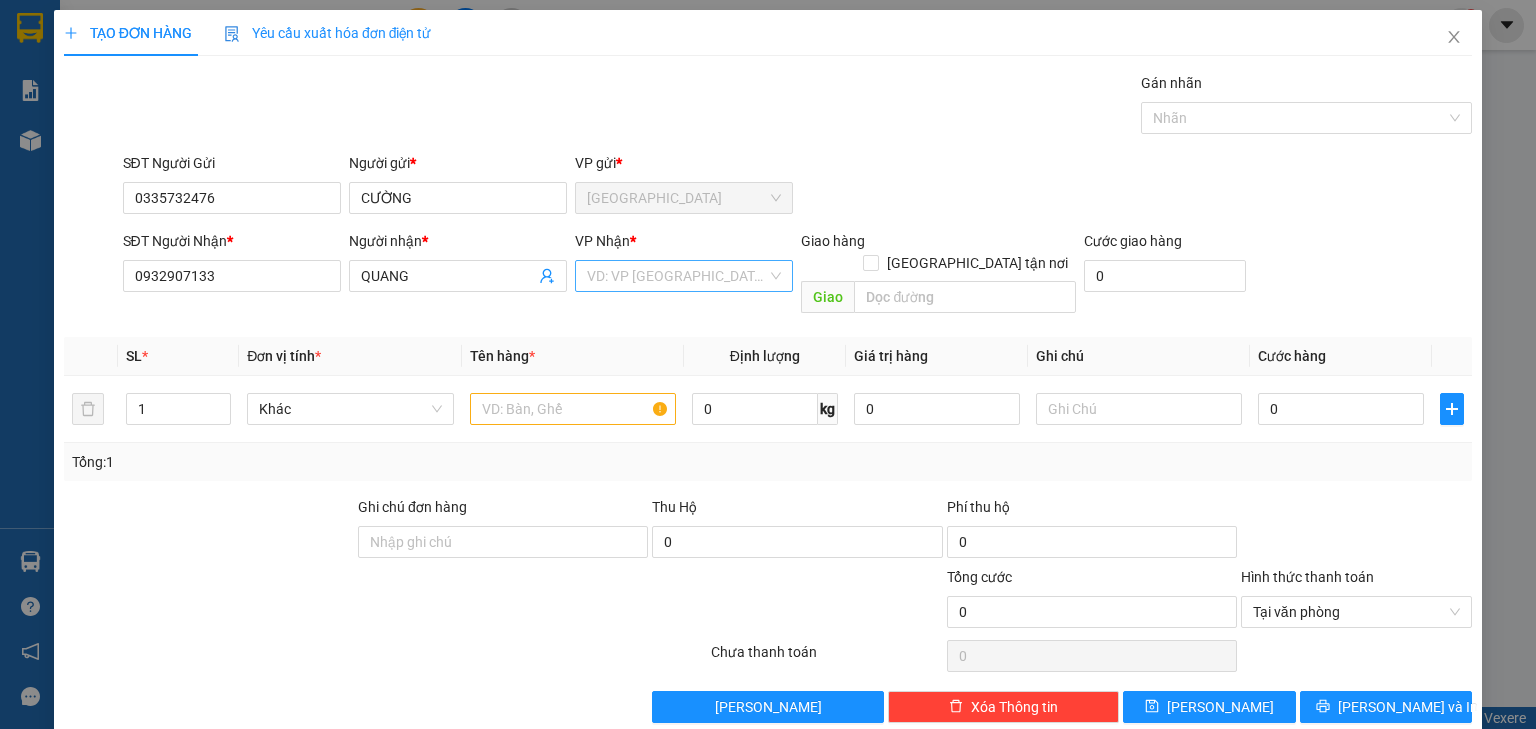 click at bounding box center [677, 276] 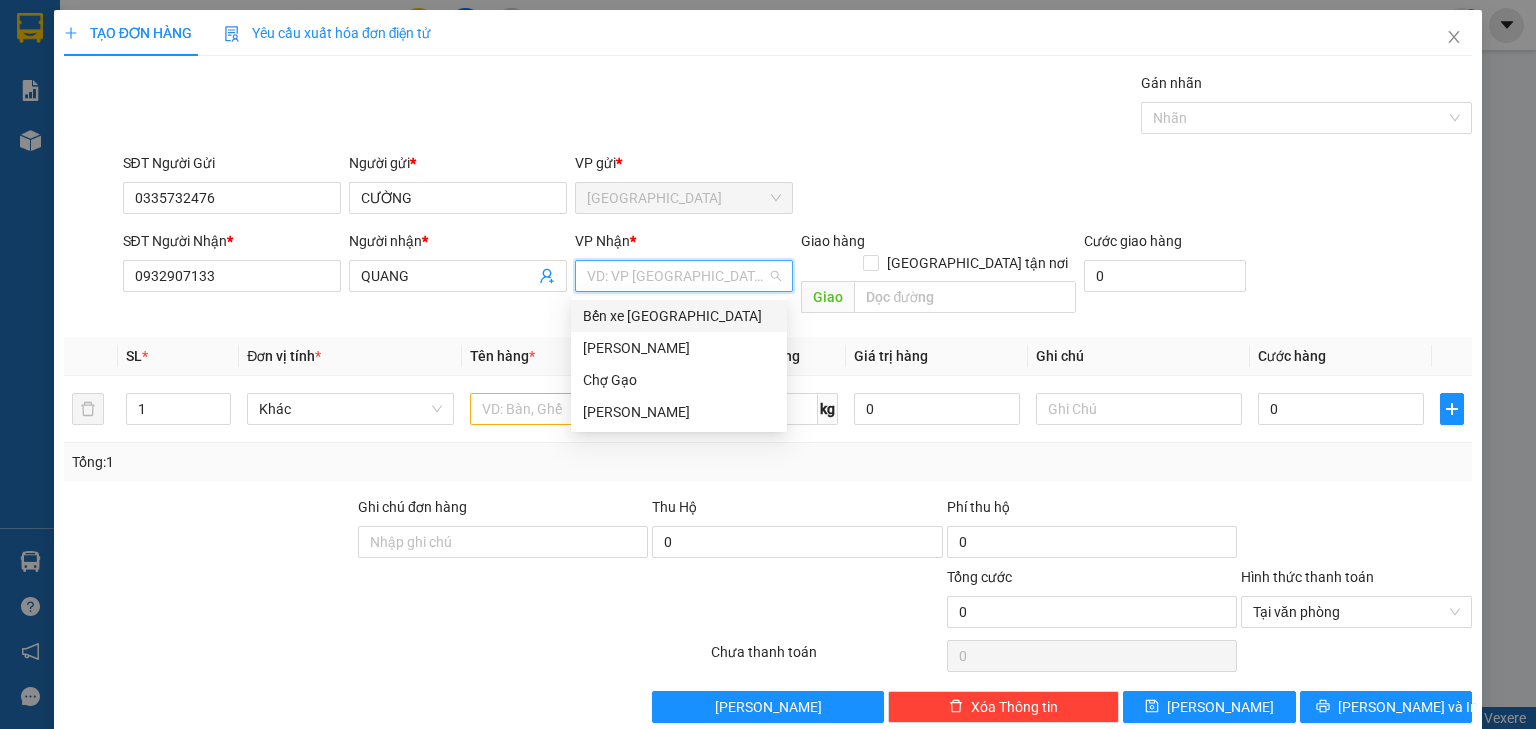click on "Bến xe [GEOGRAPHIC_DATA]" at bounding box center (679, 316) 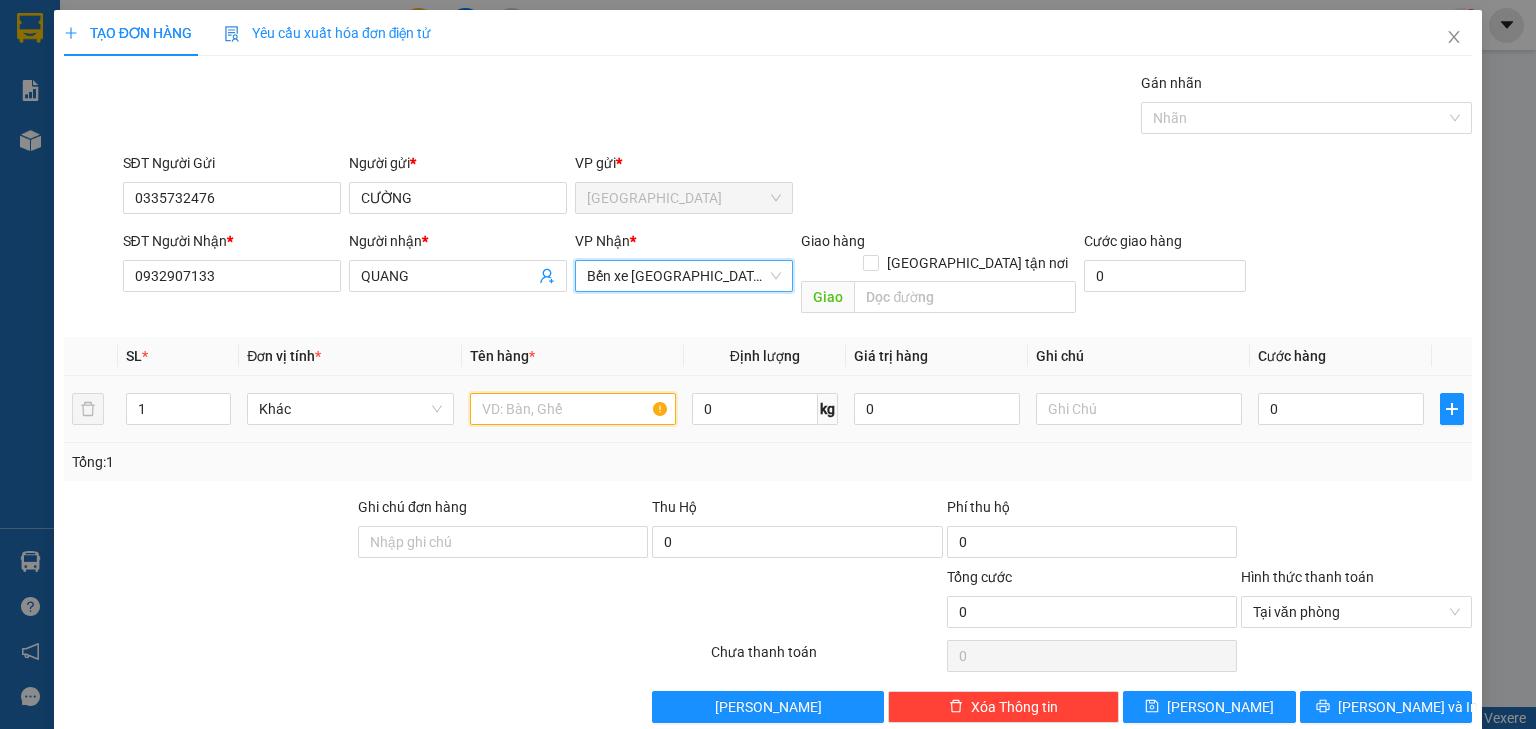 click at bounding box center (573, 409) 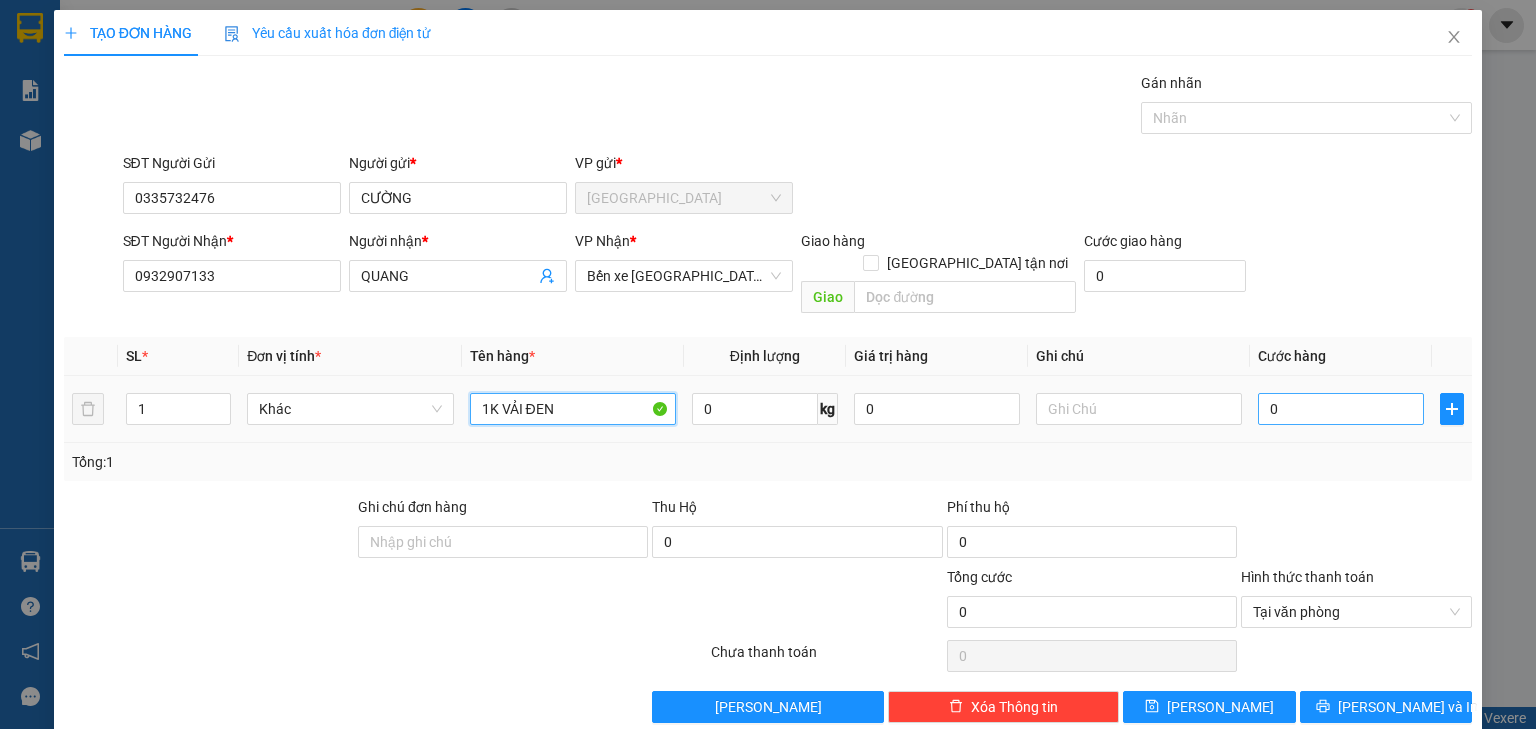 type on "1K VẢI ĐEN" 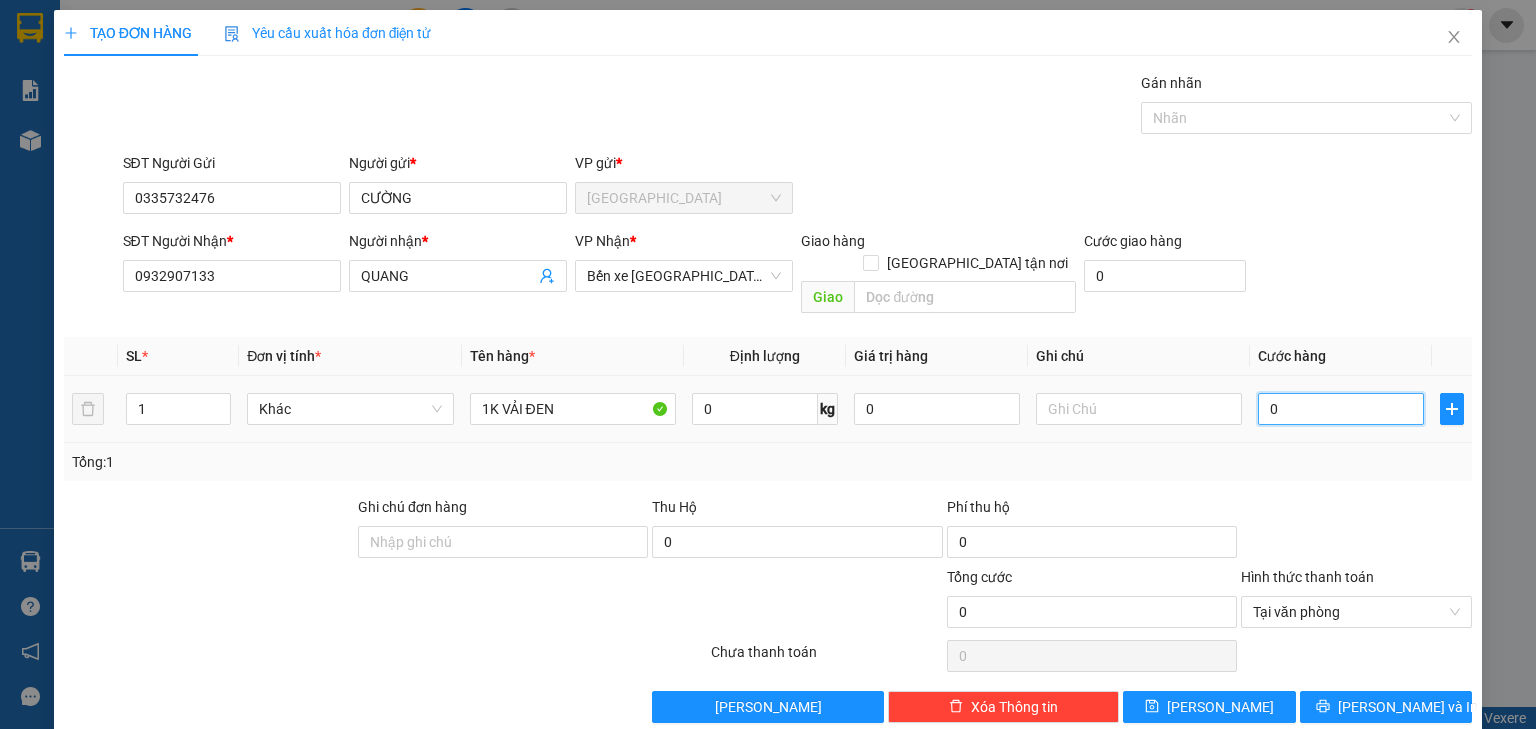 click on "0" at bounding box center (1341, 409) 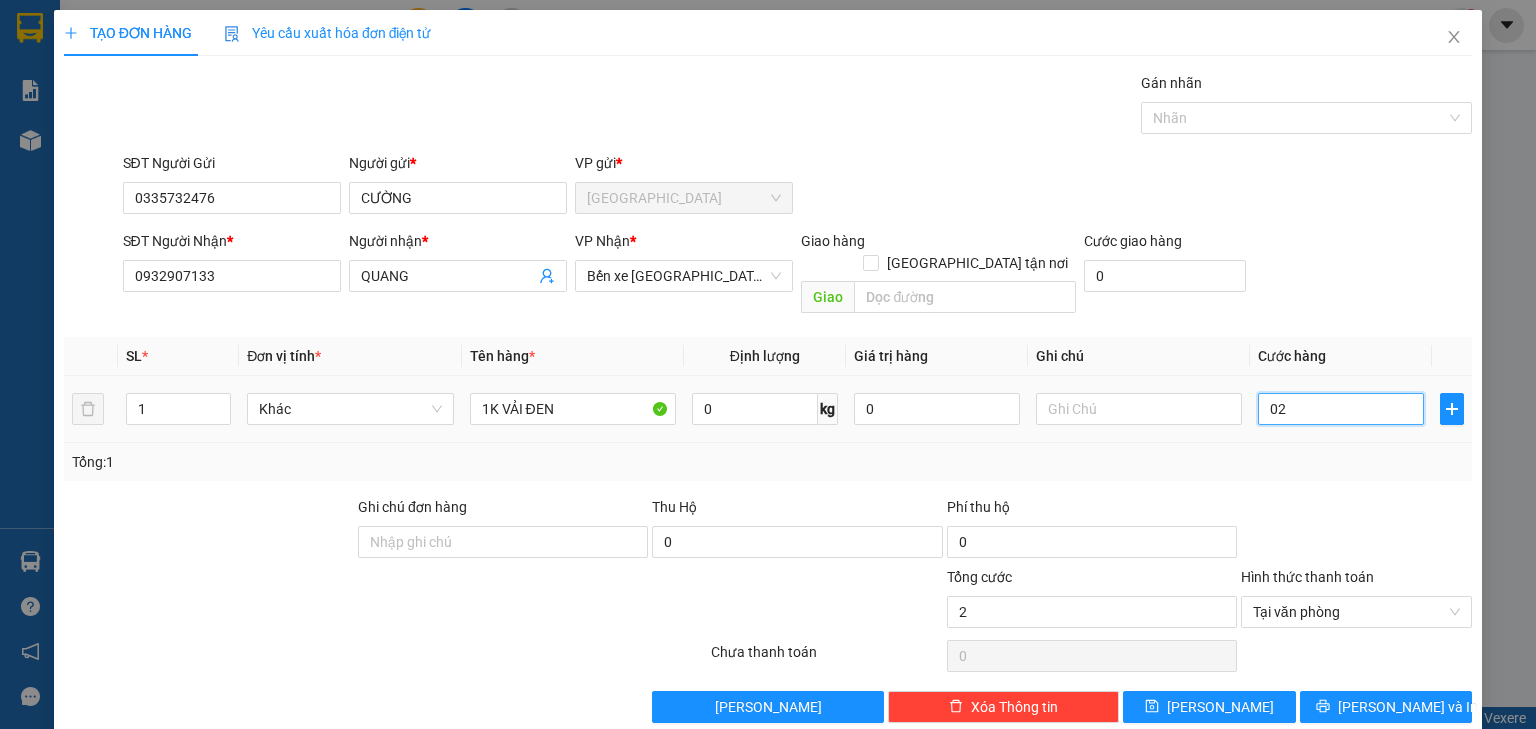 type on "0" 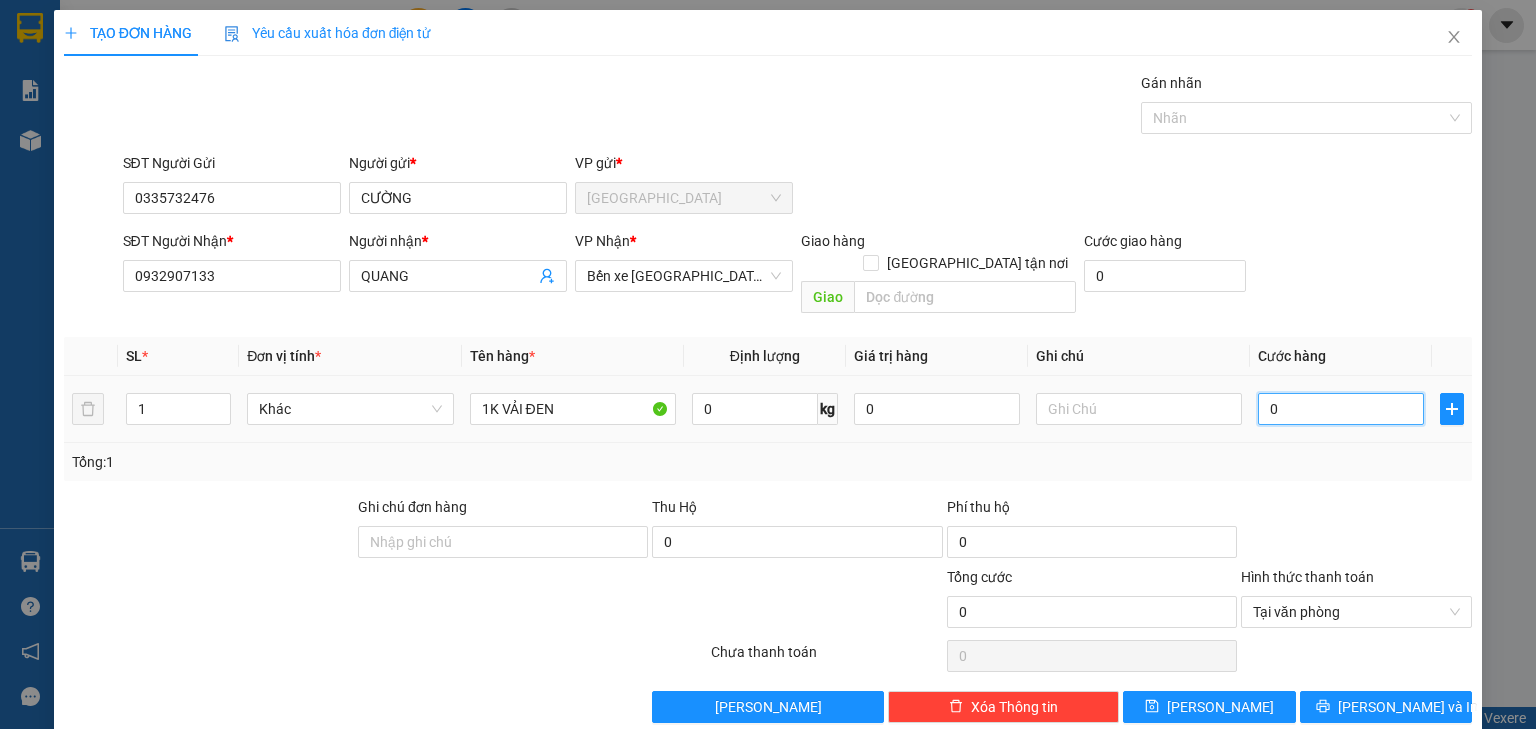 type on "03" 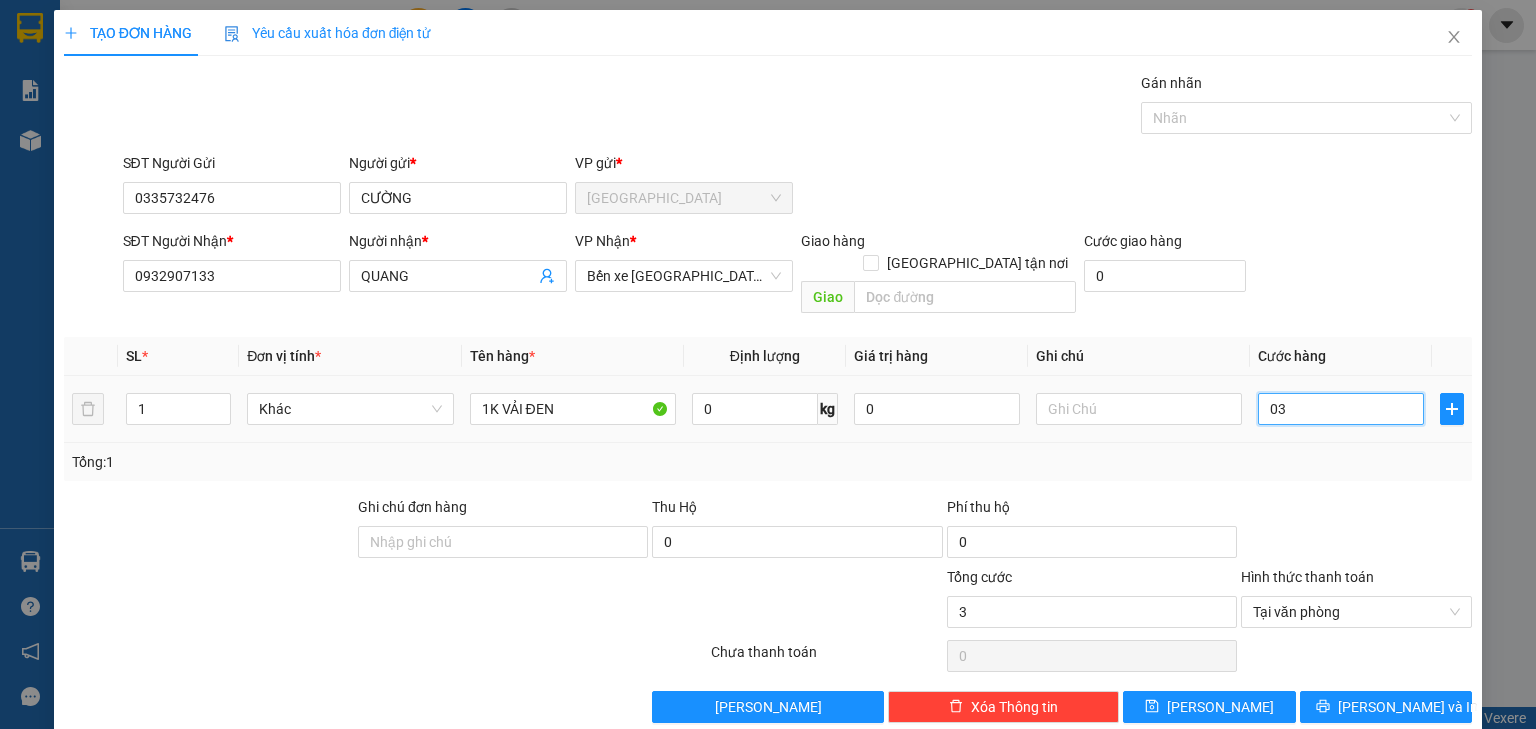 type on "030" 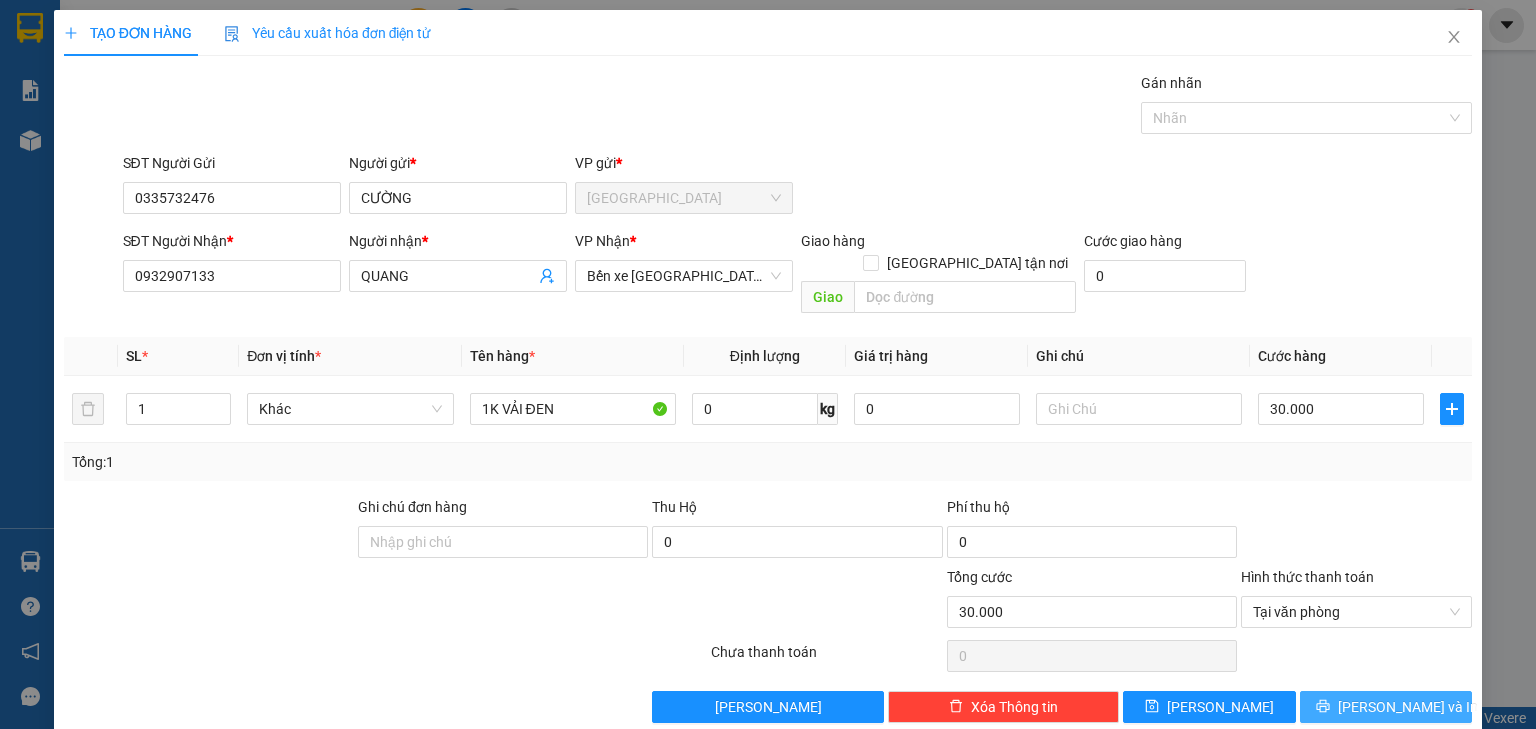 click on "[PERSON_NAME] và In" at bounding box center [1408, 707] 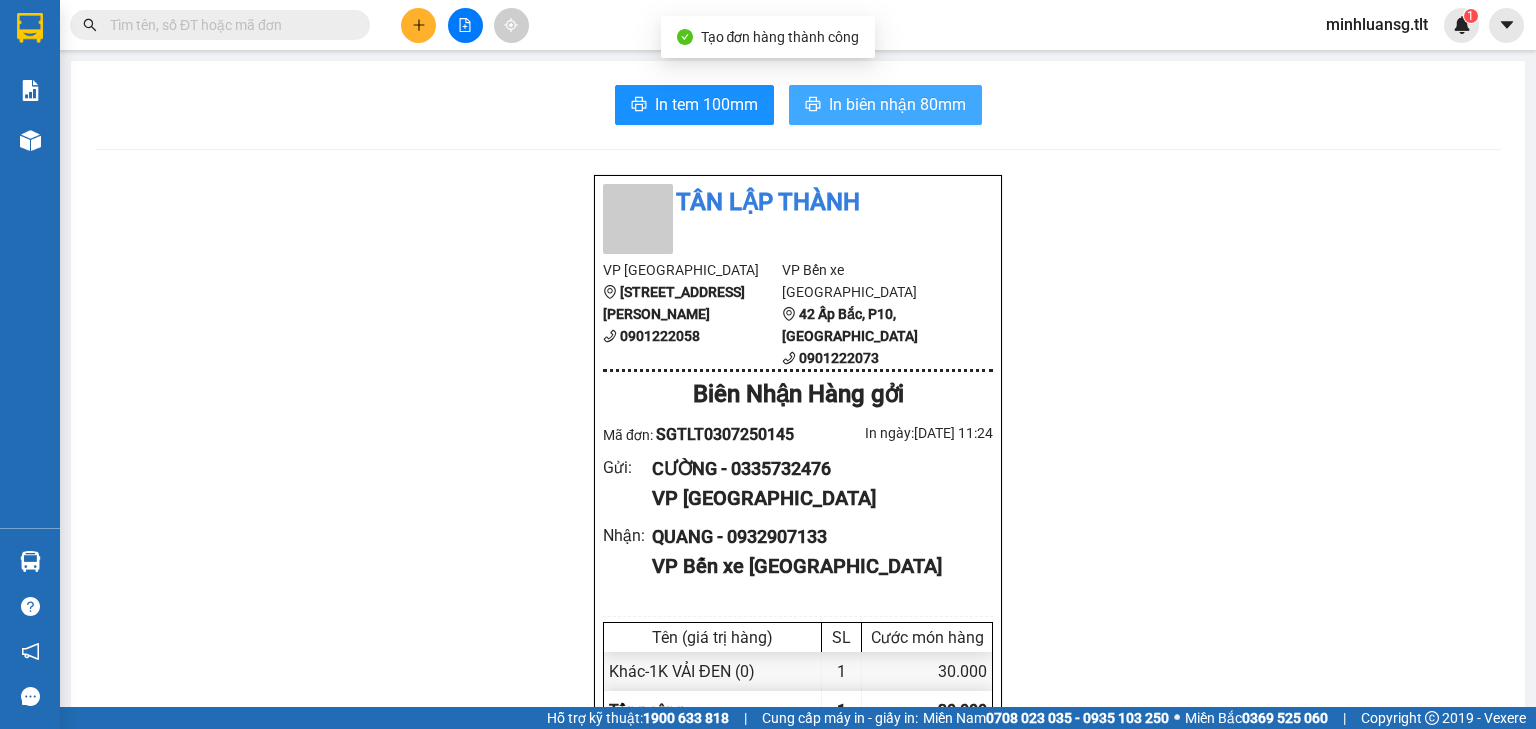 drag, startPoint x: 881, startPoint y: 76, endPoint x: 876, endPoint y: 89, distance: 13.928389 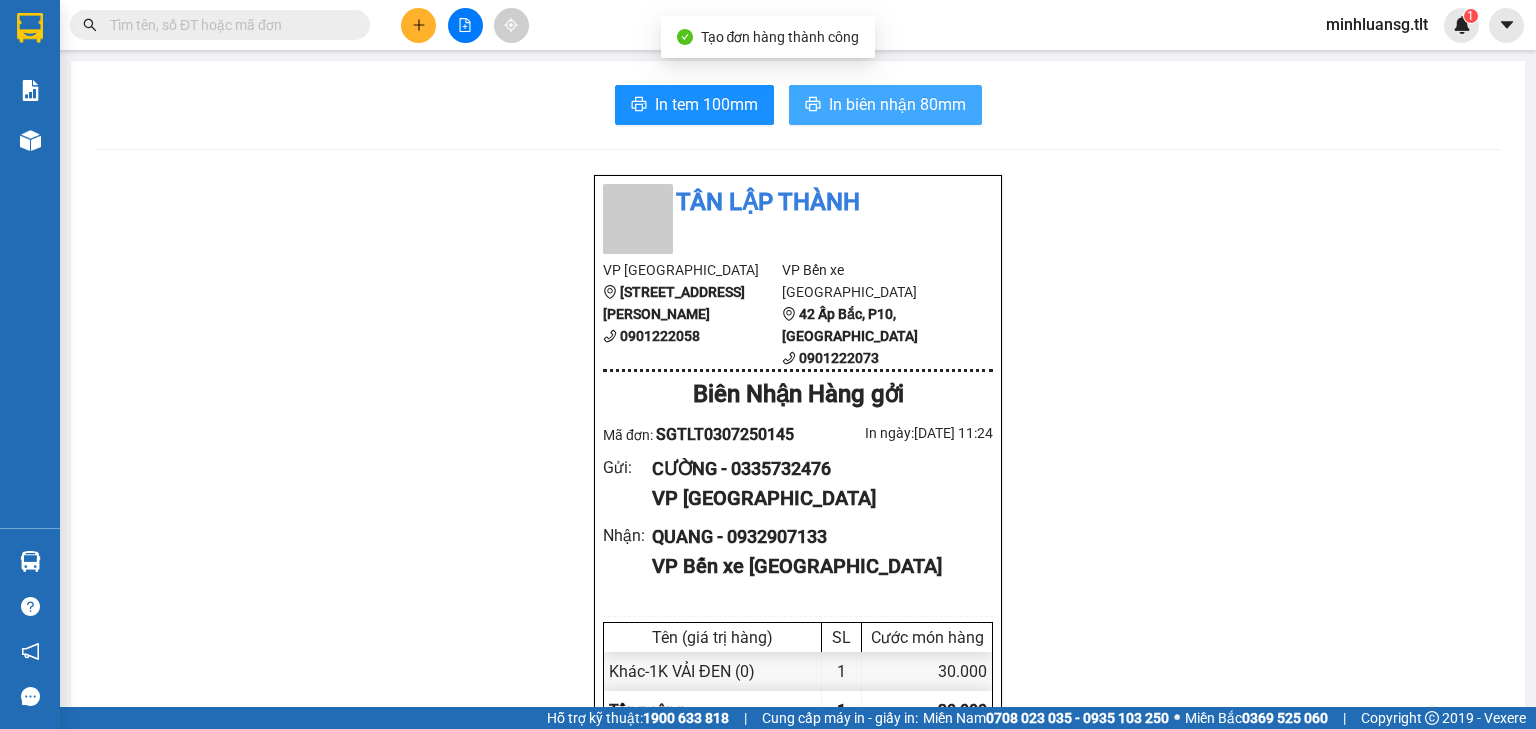 type 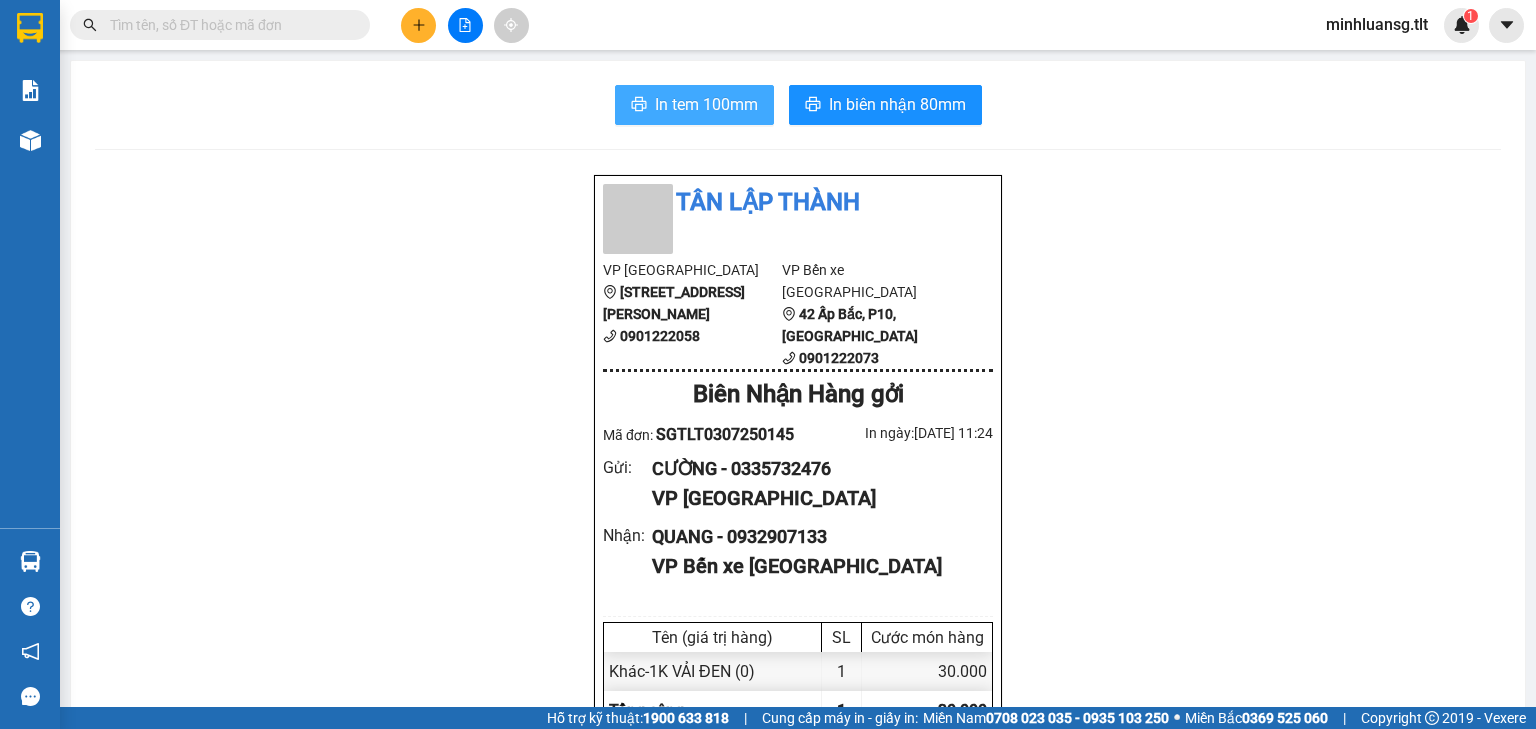 click on "In tem 100mm" at bounding box center [706, 104] 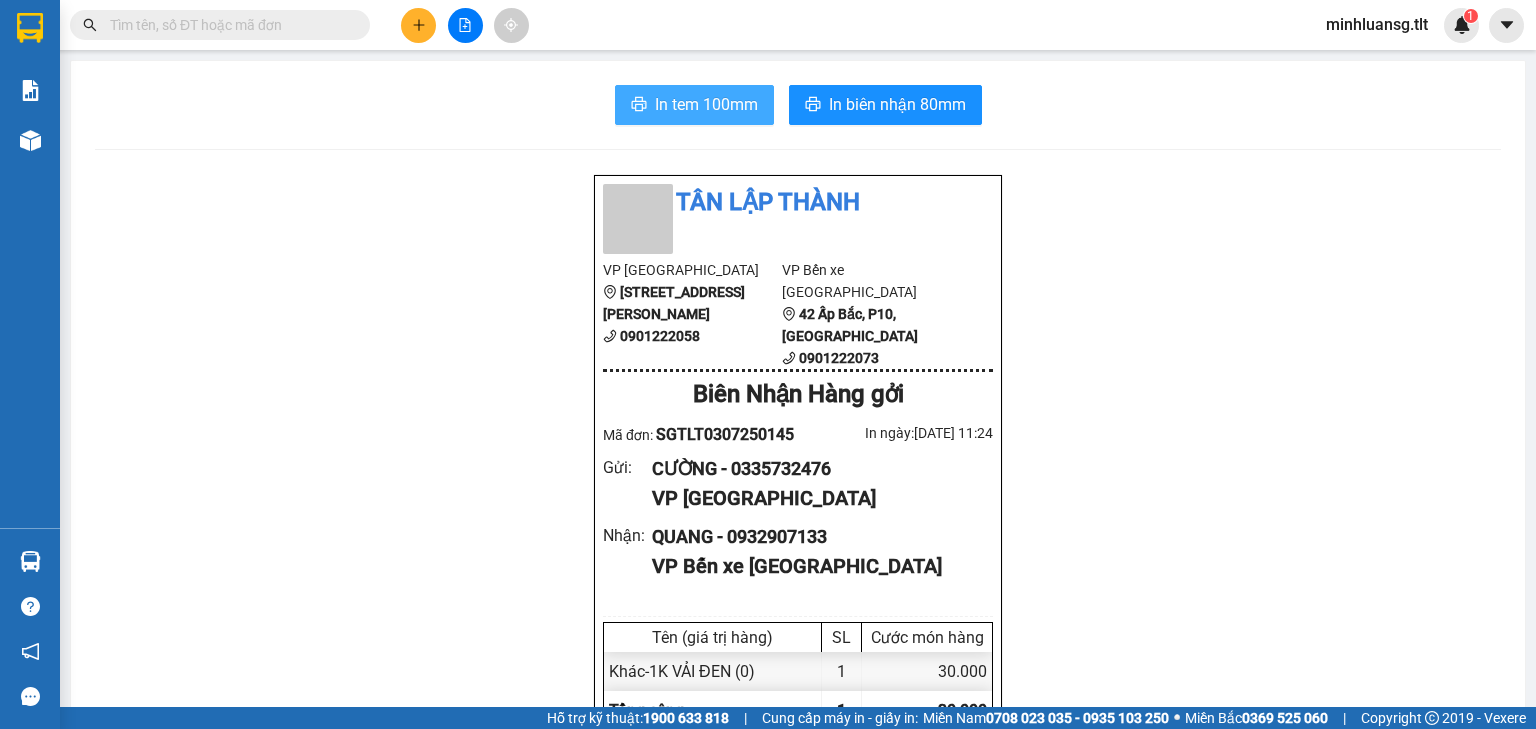 type 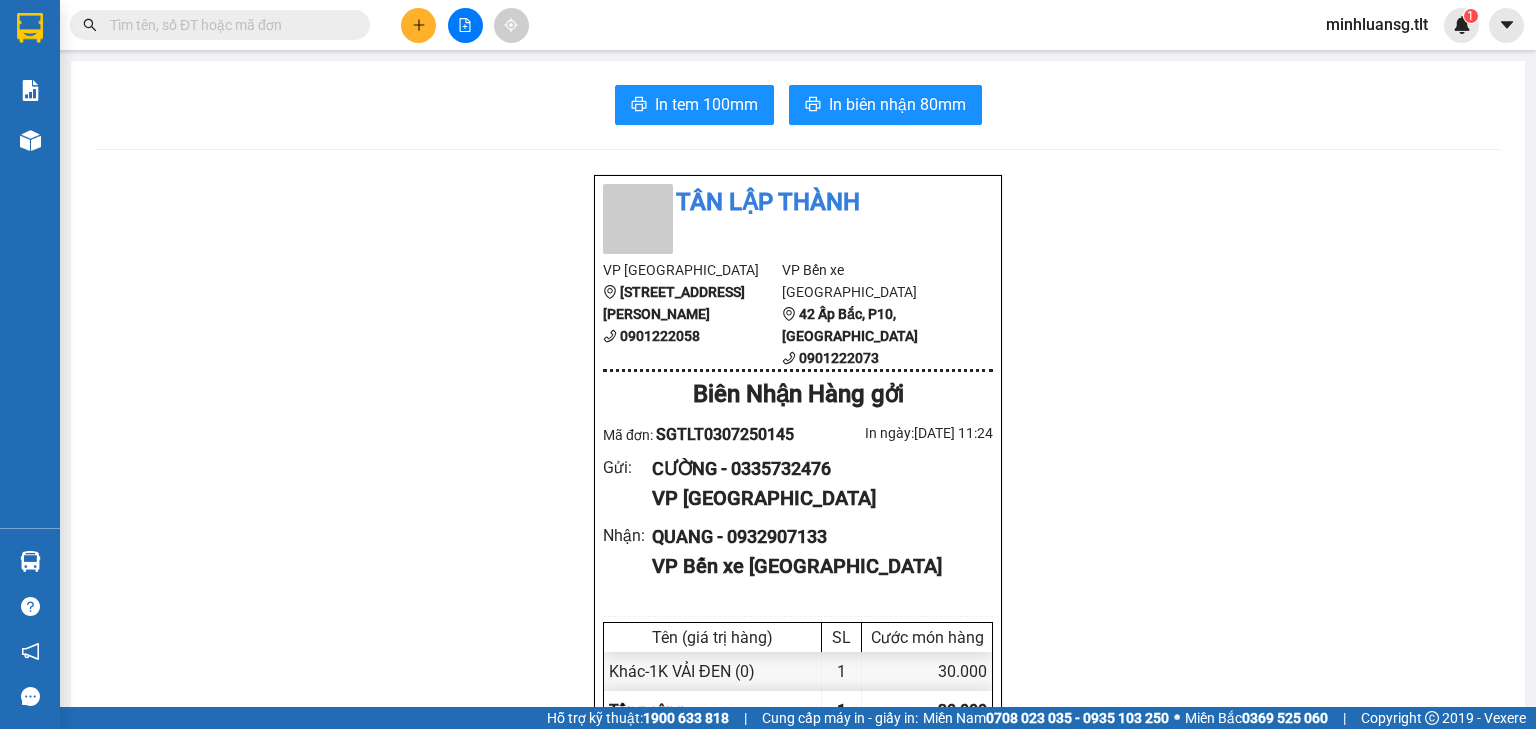 click at bounding box center [418, 25] 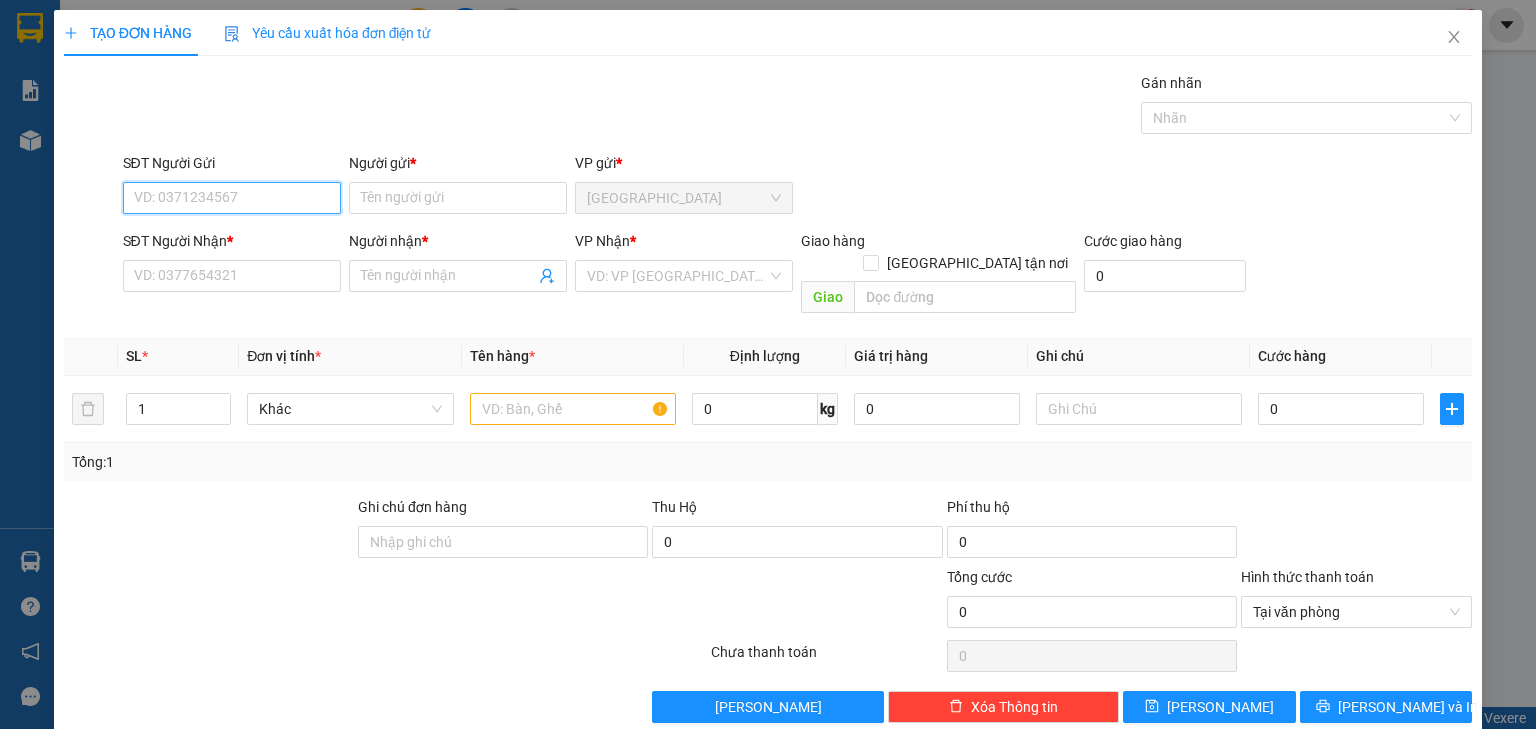 click on "SĐT Người Gửi" at bounding box center (232, 198) 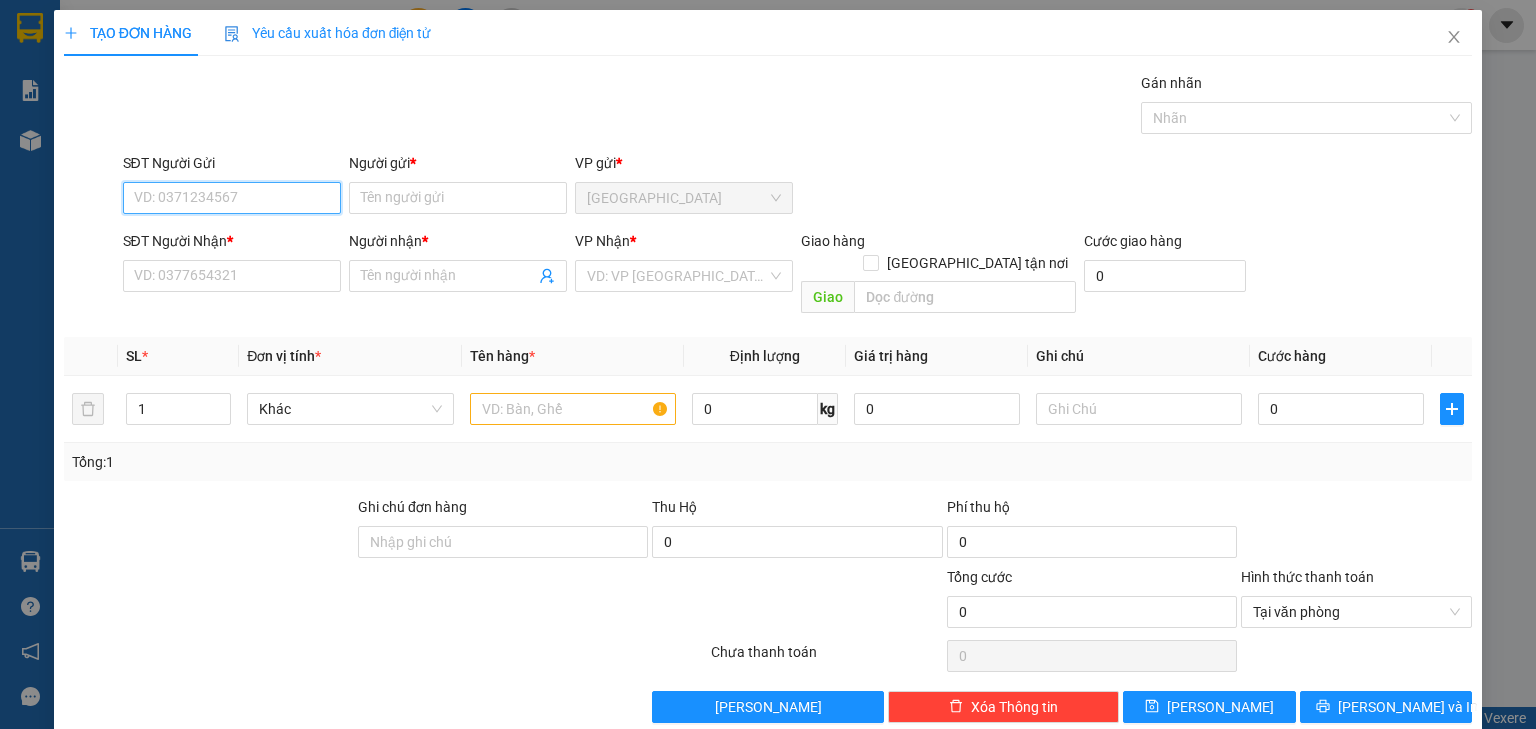 click on "SĐT Người Gửi" at bounding box center (232, 198) 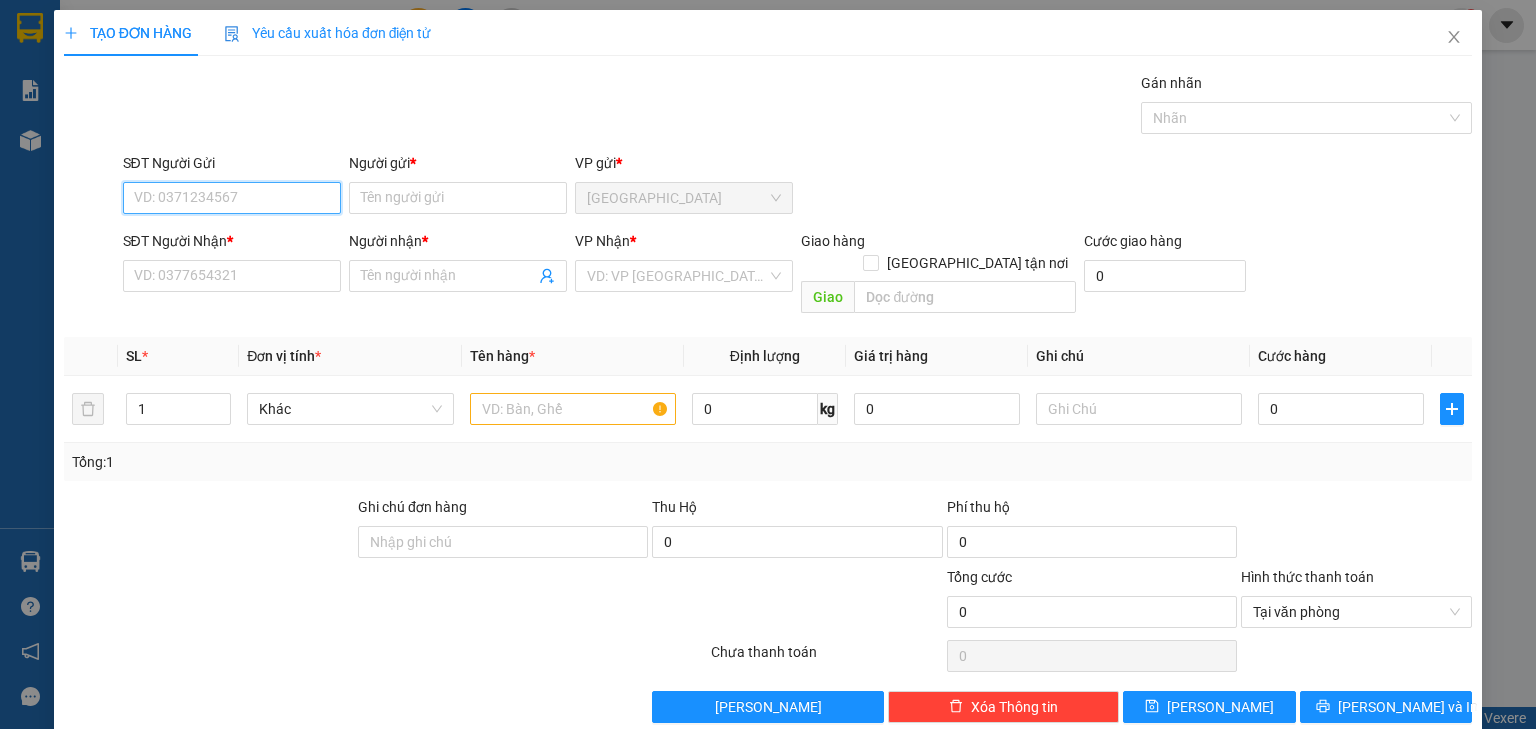 click on "SĐT Người Gửi" at bounding box center [232, 198] 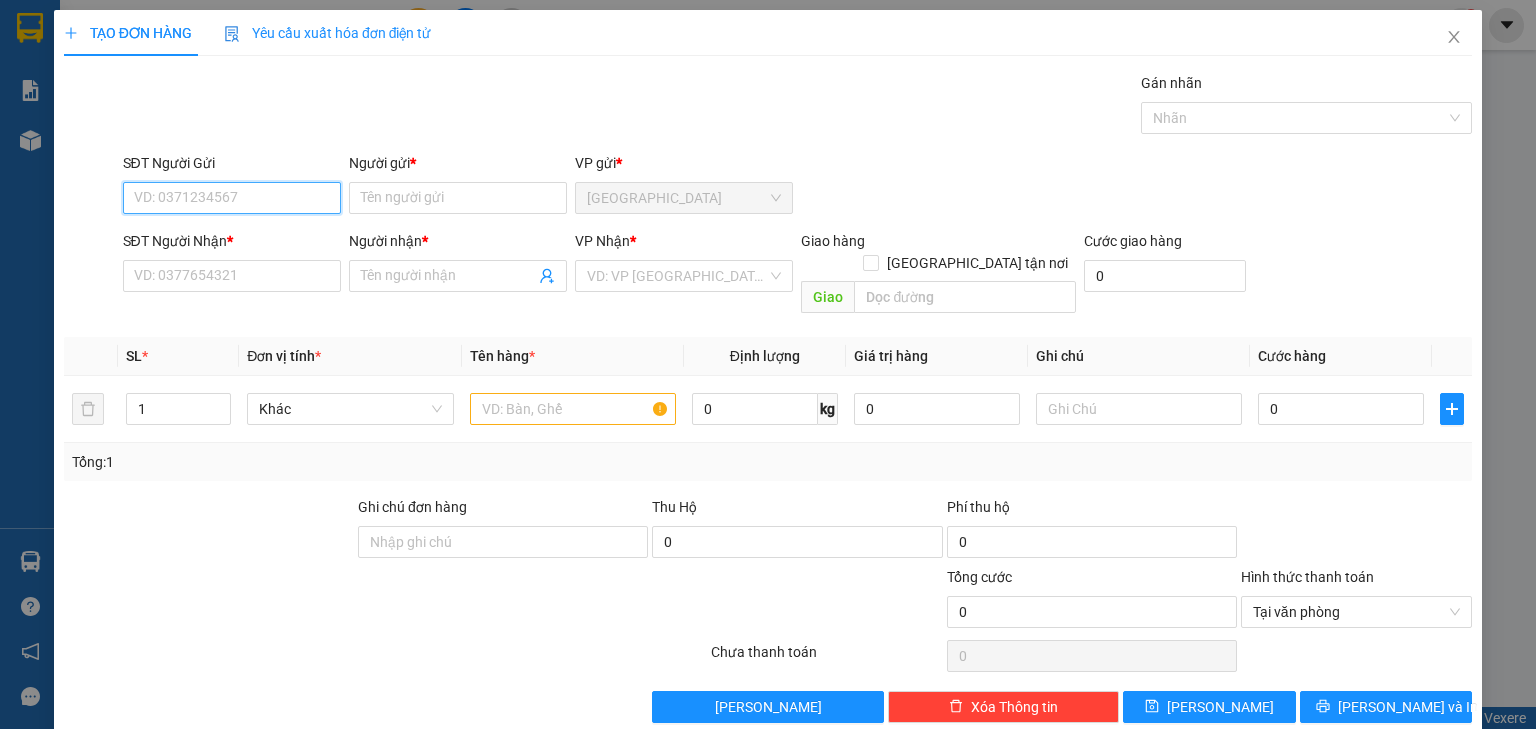 click on "SĐT Người Gửi" at bounding box center (232, 198) 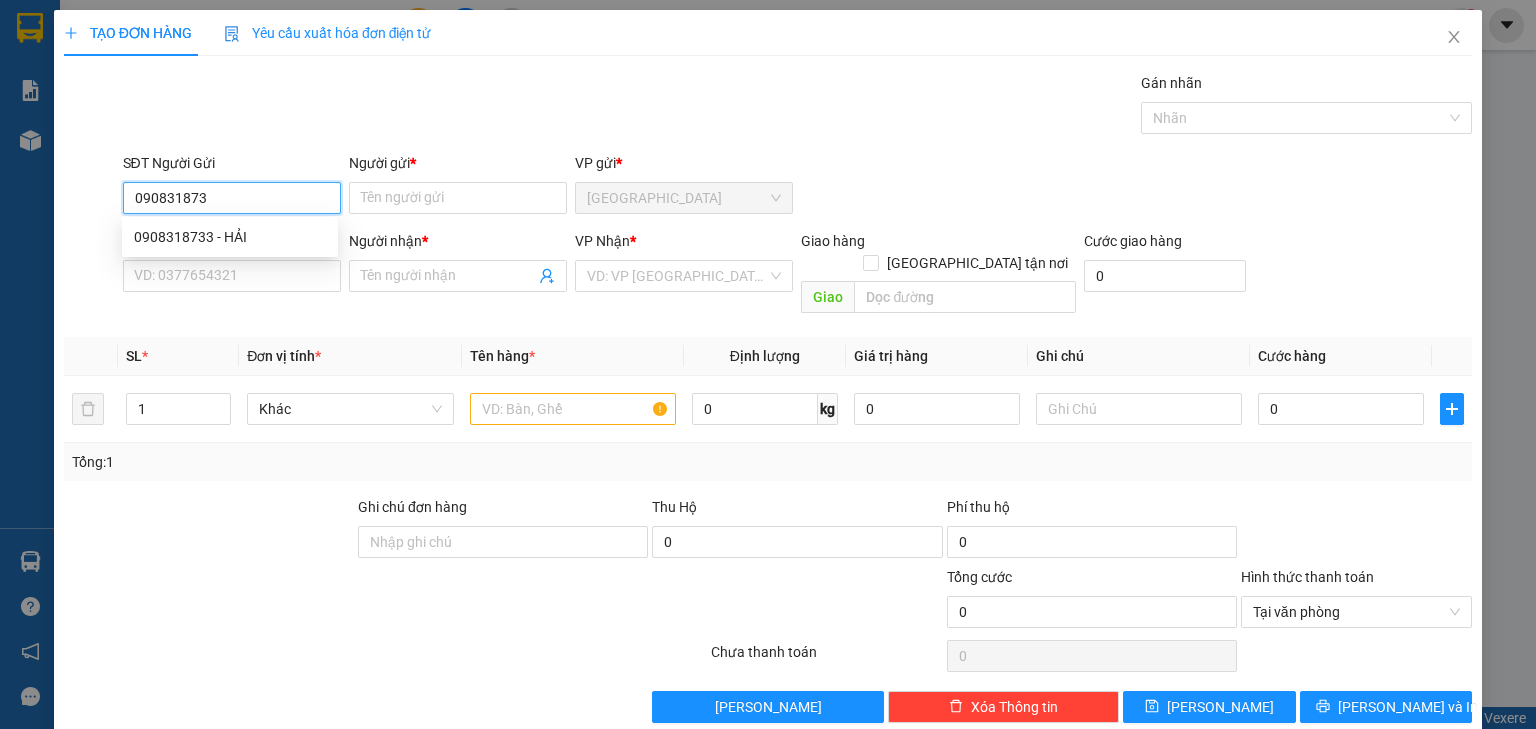 type on "0908318733" 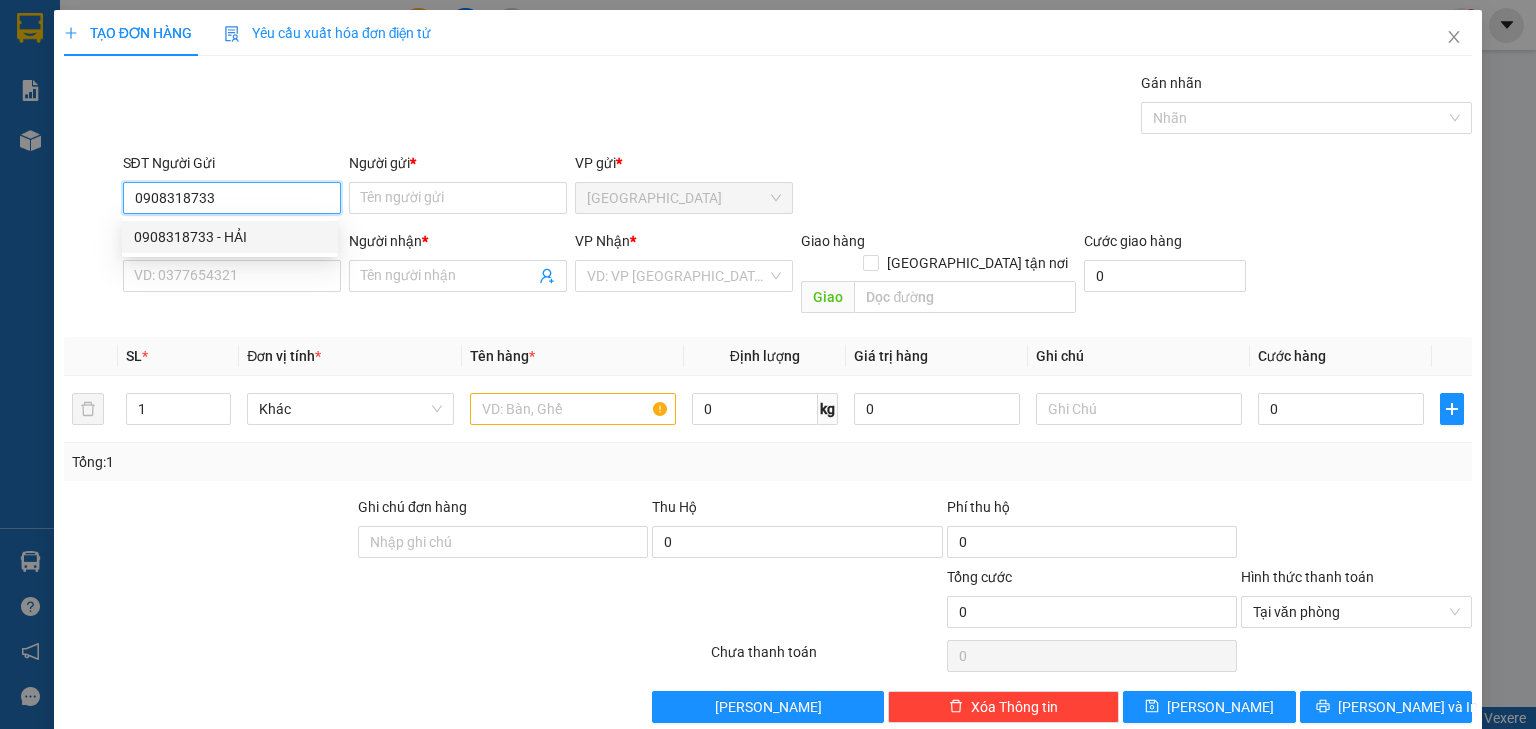 drag, startPoint x: 224, startPoint y: 234, endPoint x: 242, endPoint y: 262, distance: 33.286633 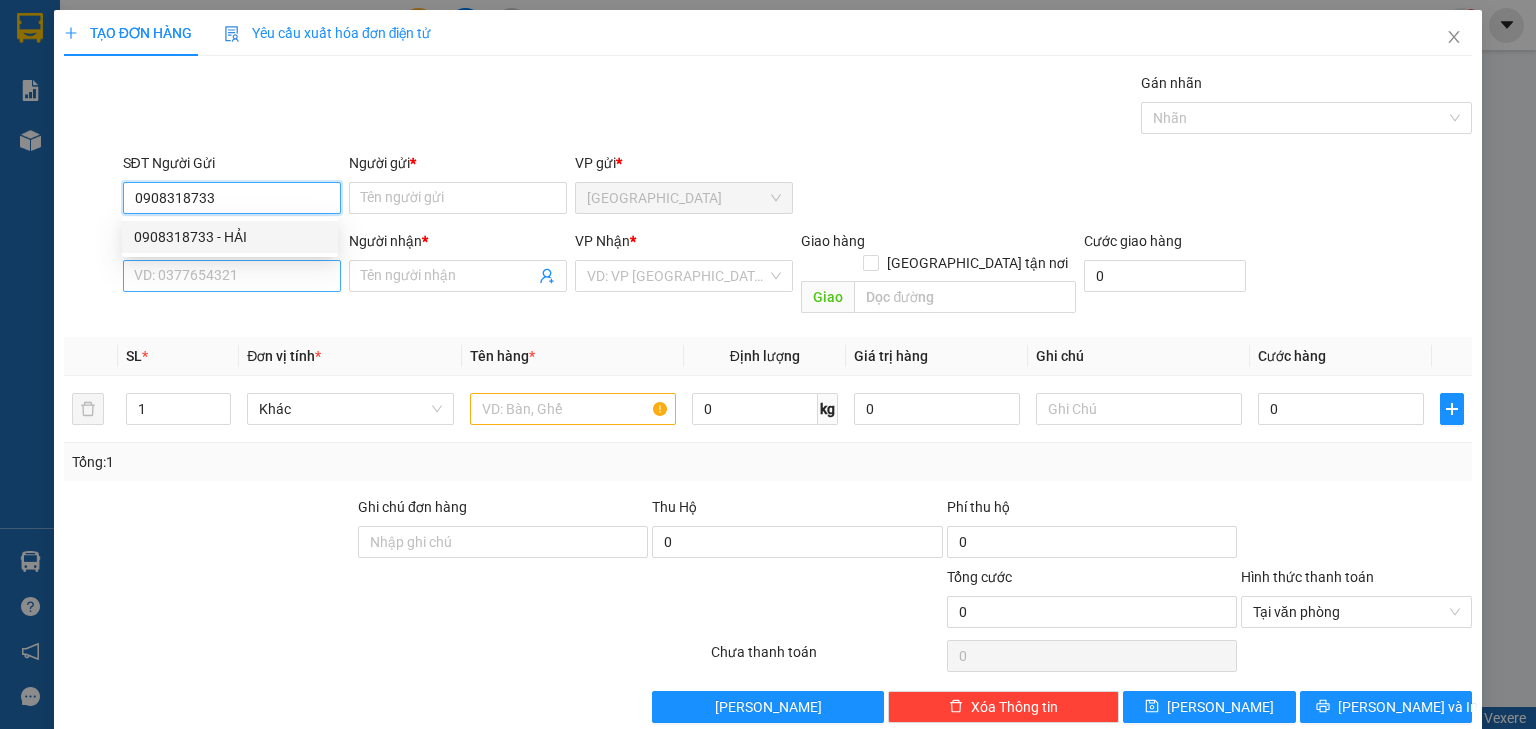 type on "HẢI" 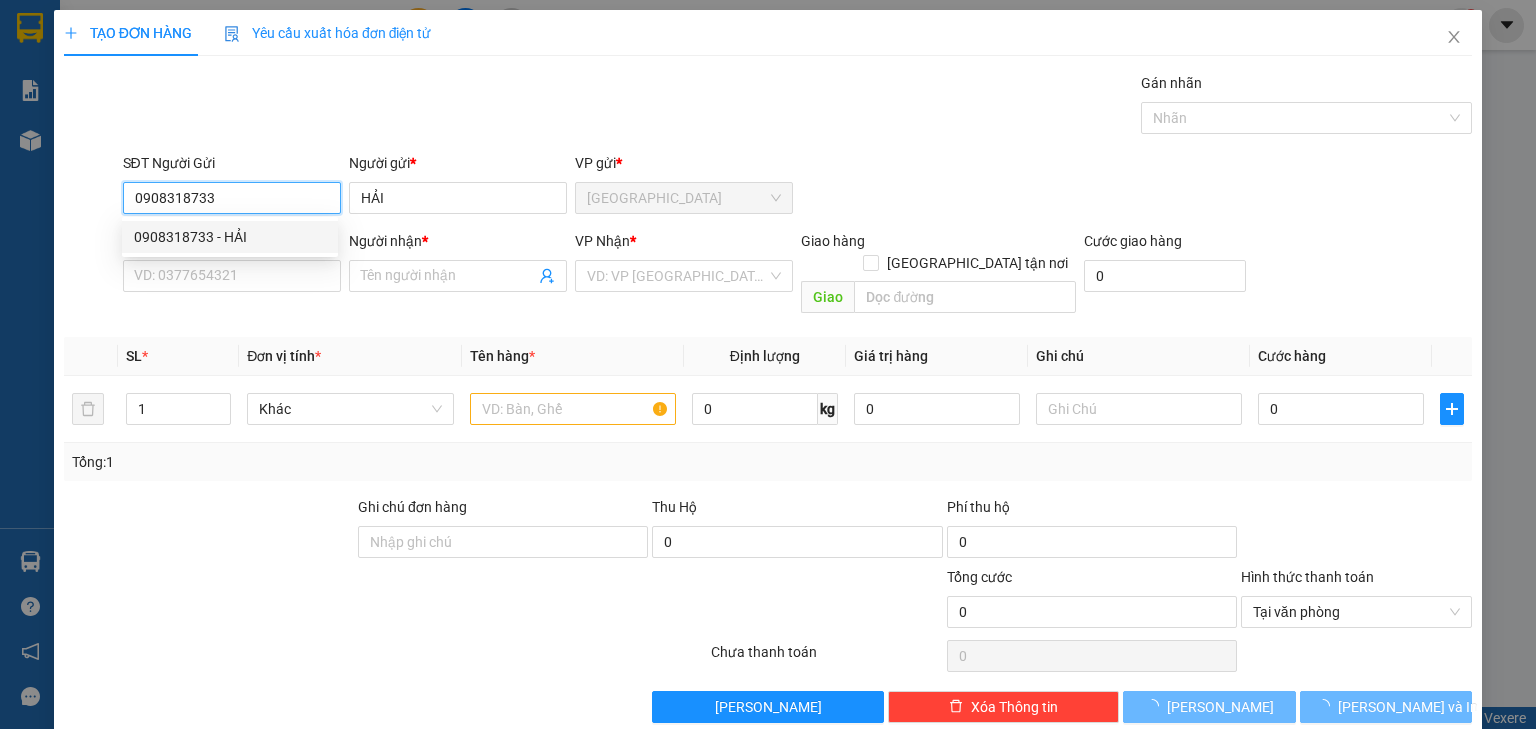 type on "0908318733" 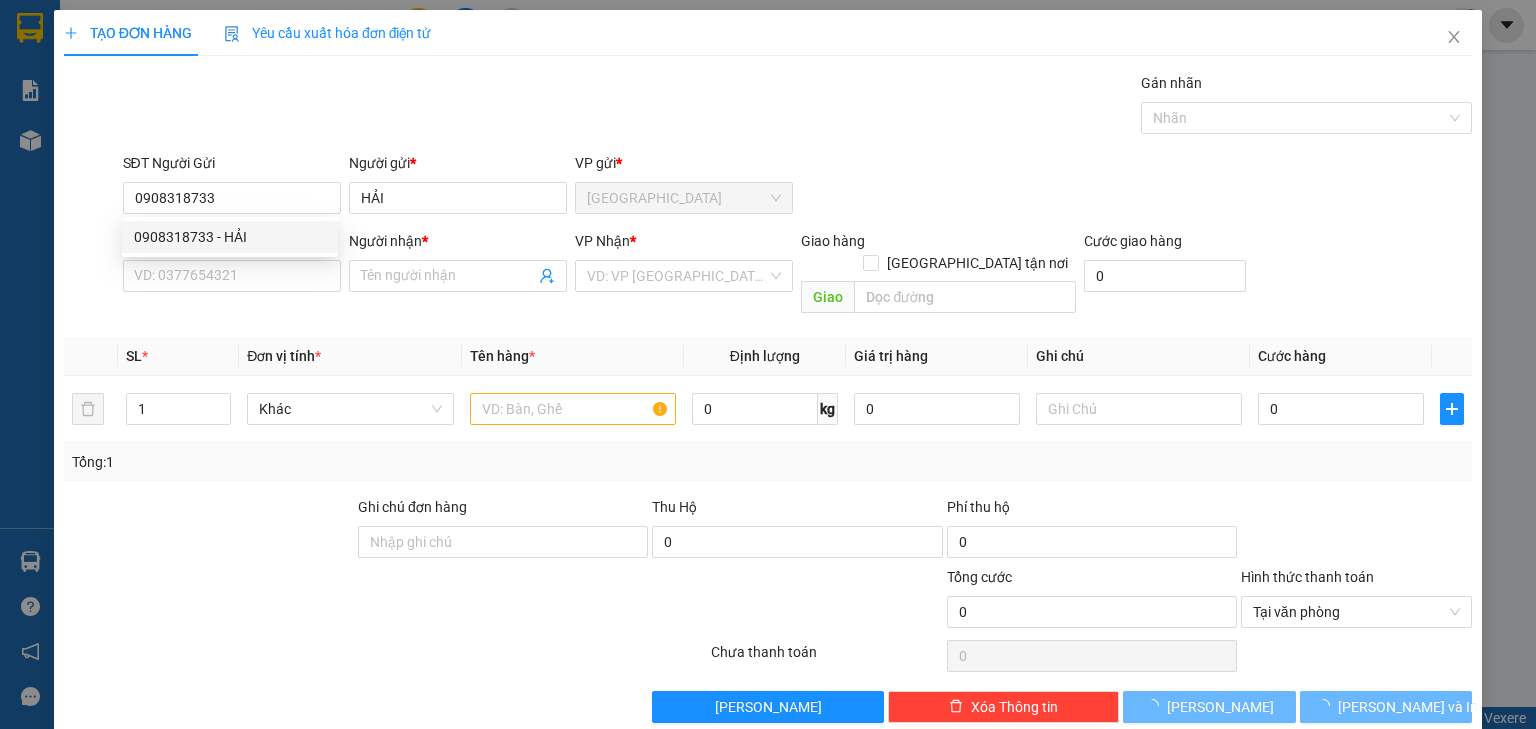click on "SĐT Người Nhận  * VD: 0377654321" at bounding box center [232, 265] 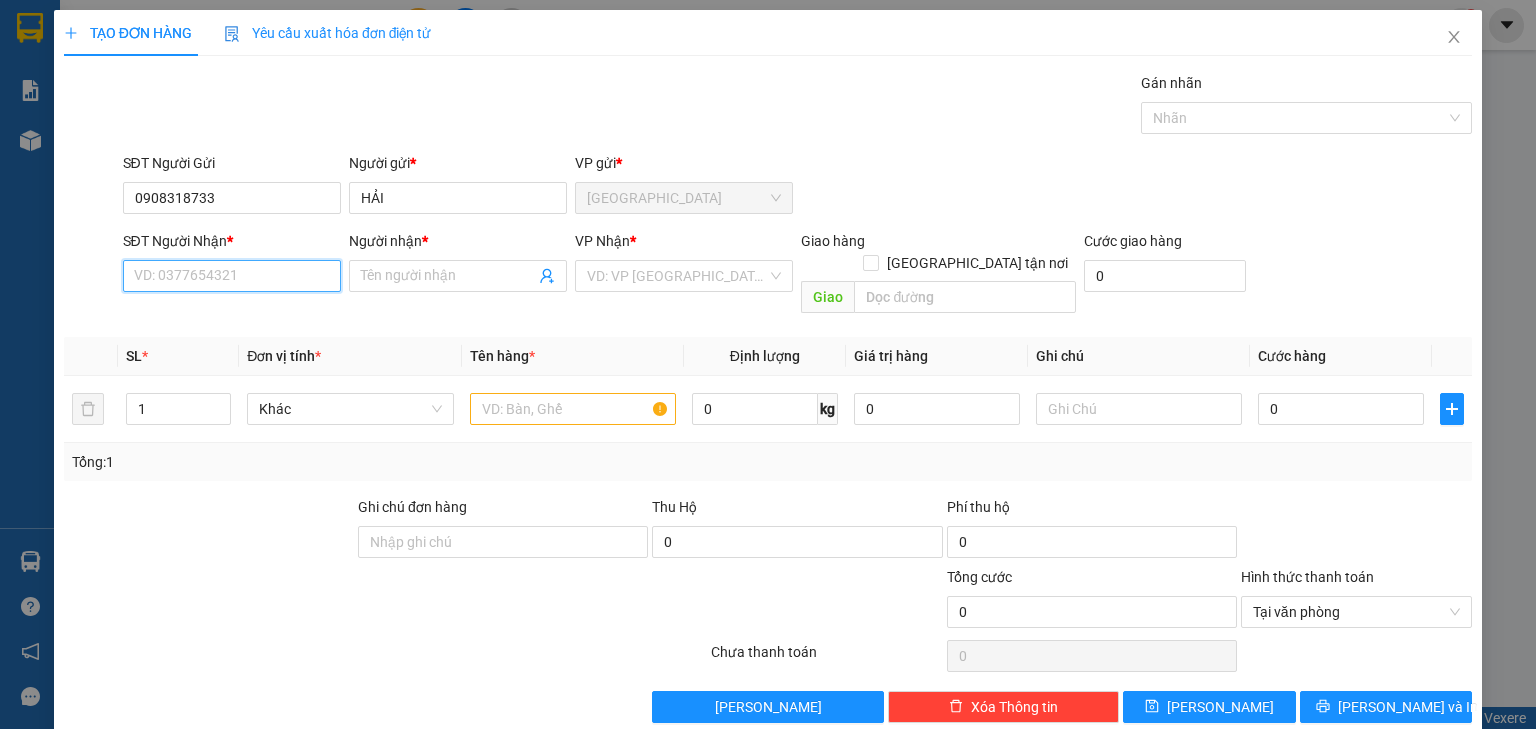 click on "SĐT Người Nhận  *" at bounding box center [232, 276] 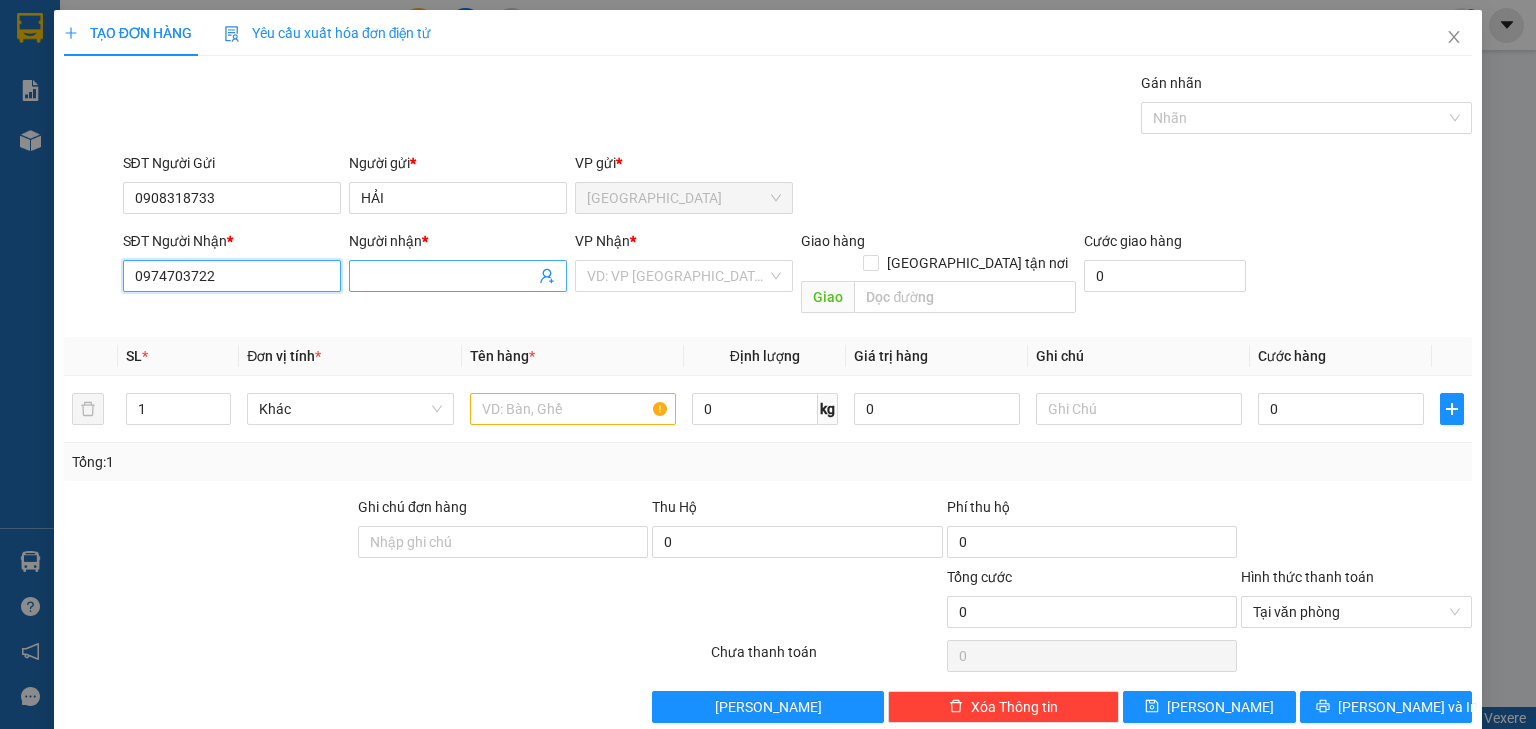 type on "0974703722" 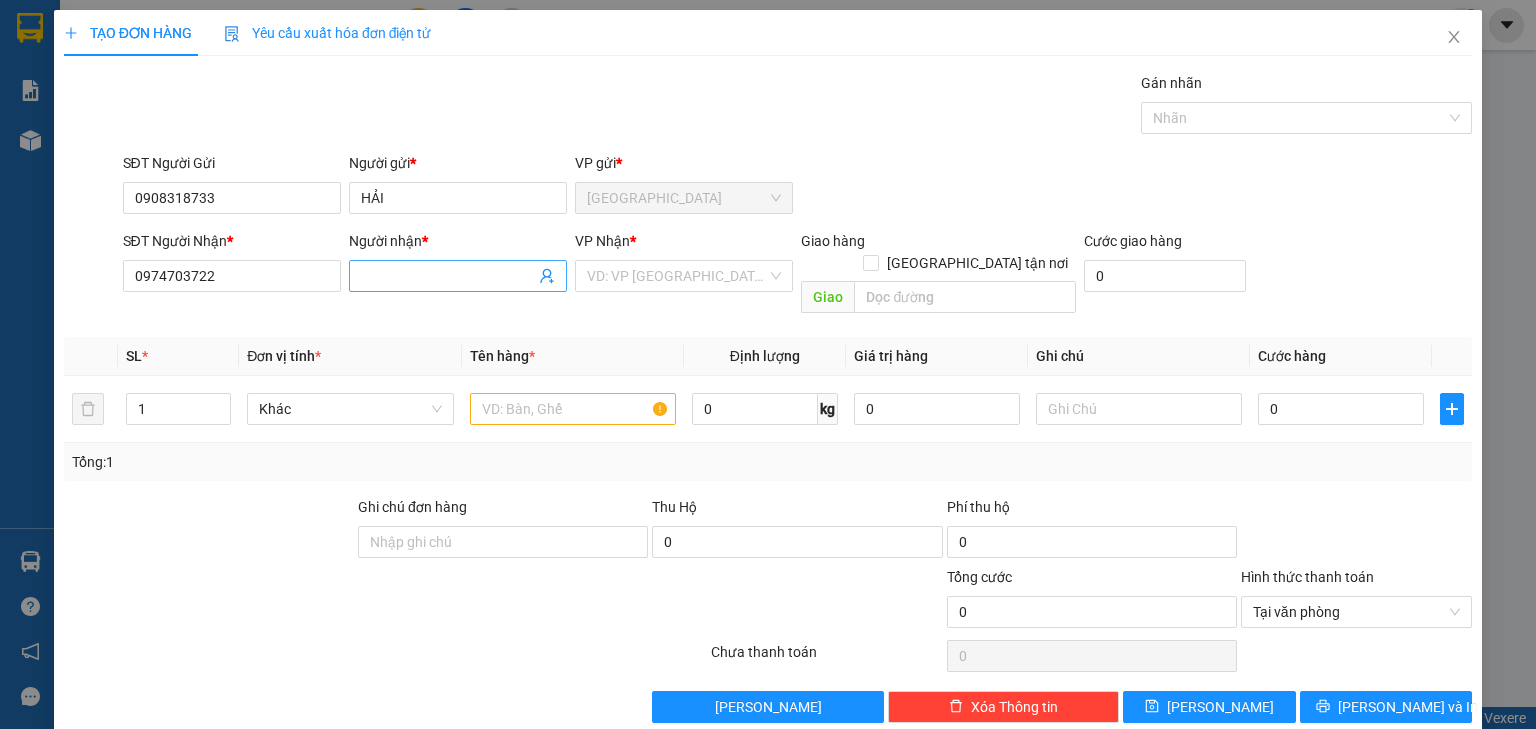 click on "Người nhận  *" at bounding box center [448, 276] 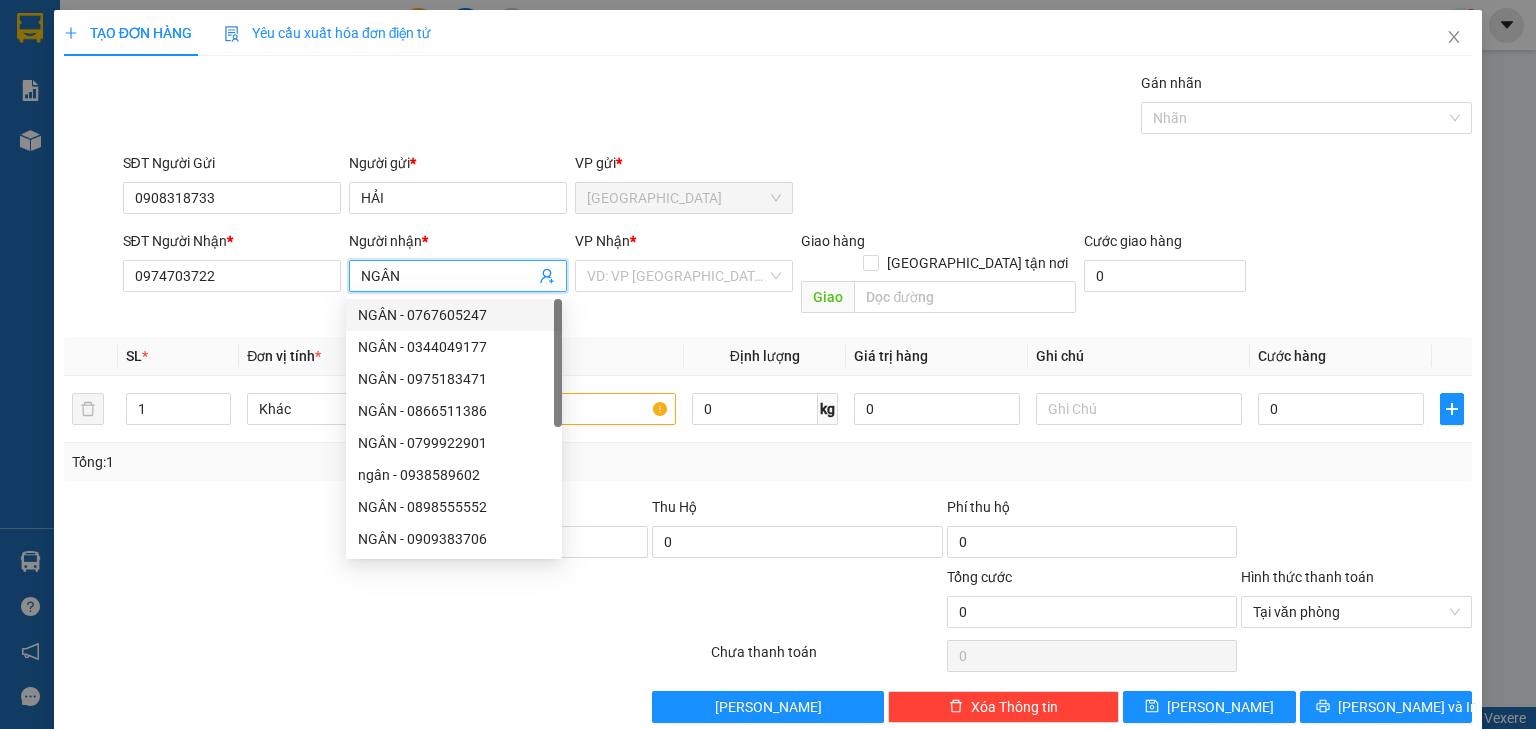 type on "NGÂN" 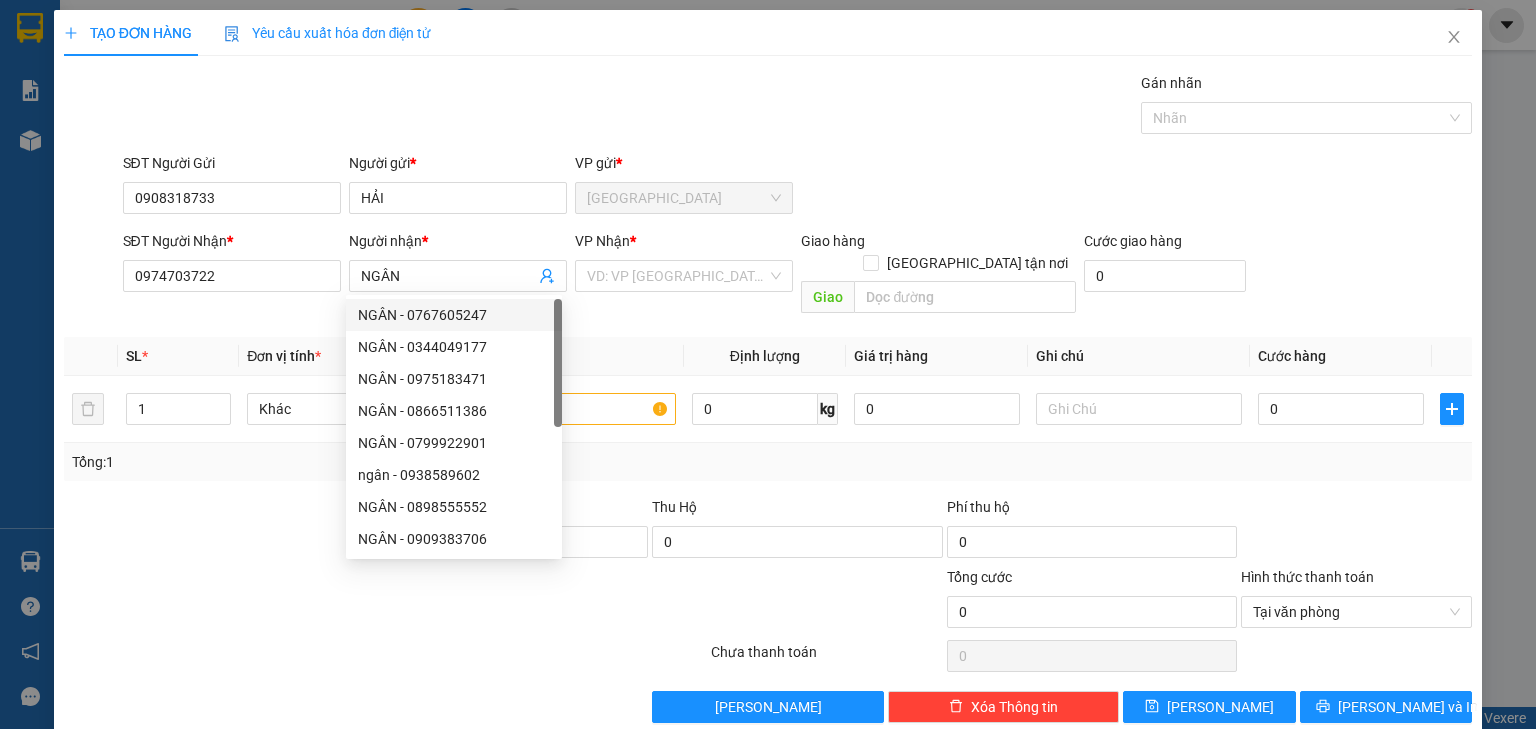 click on "VP Nhận  *" at bounding box center (684, 245) 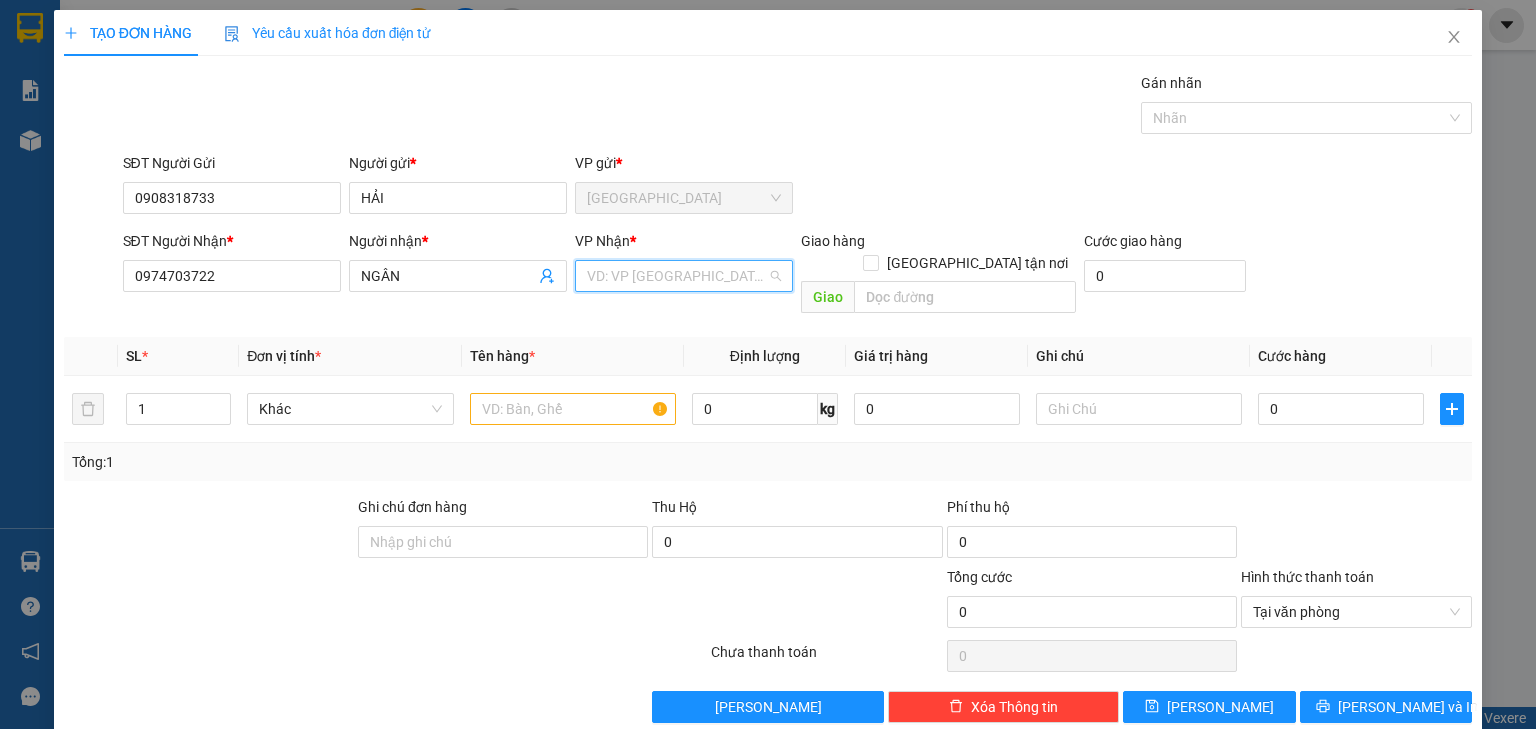 click at bounding box center (677, 276) 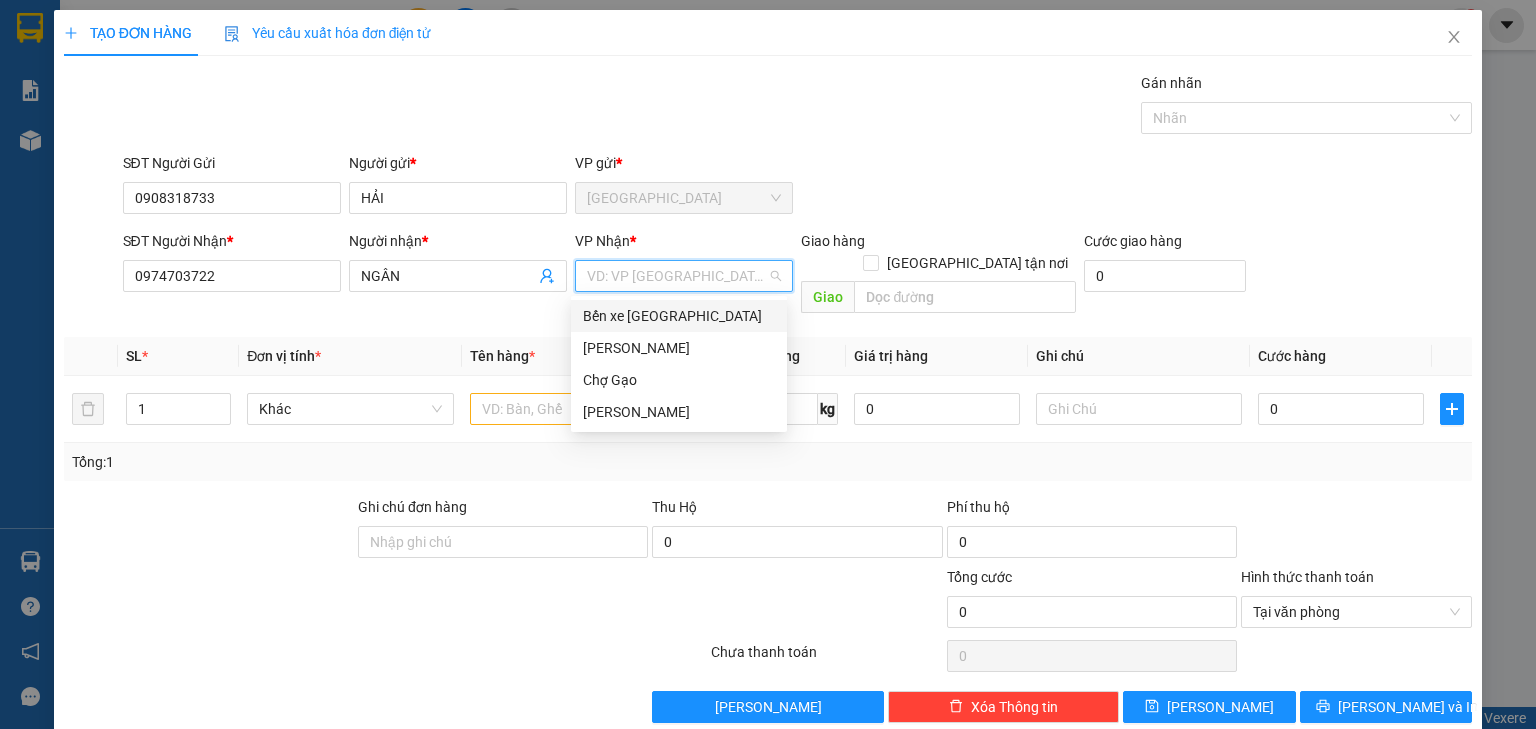 click on "Bến xe [GEOGRAPHIC_DATA]" at bounding box center (679, 316) 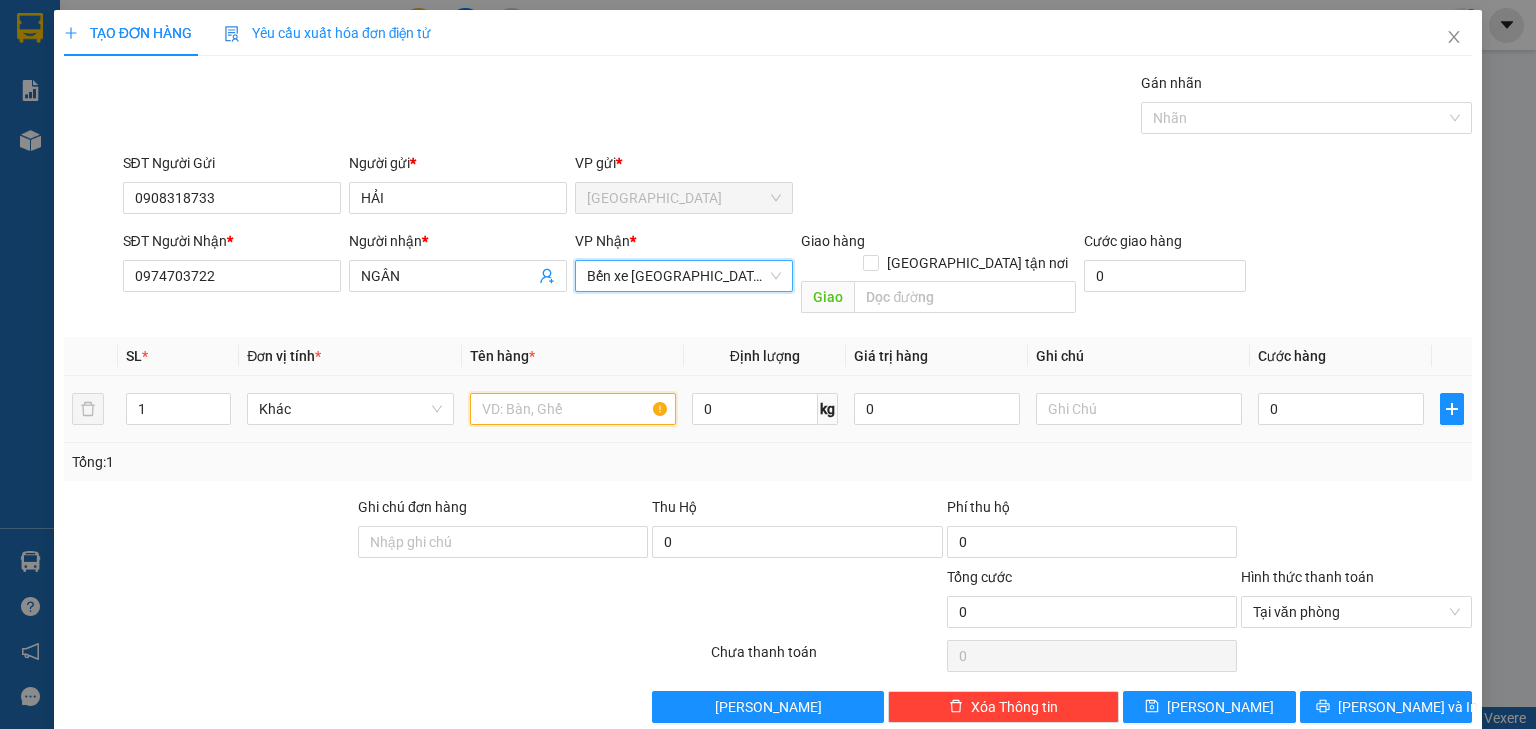 click at bounding box center (573, 409) 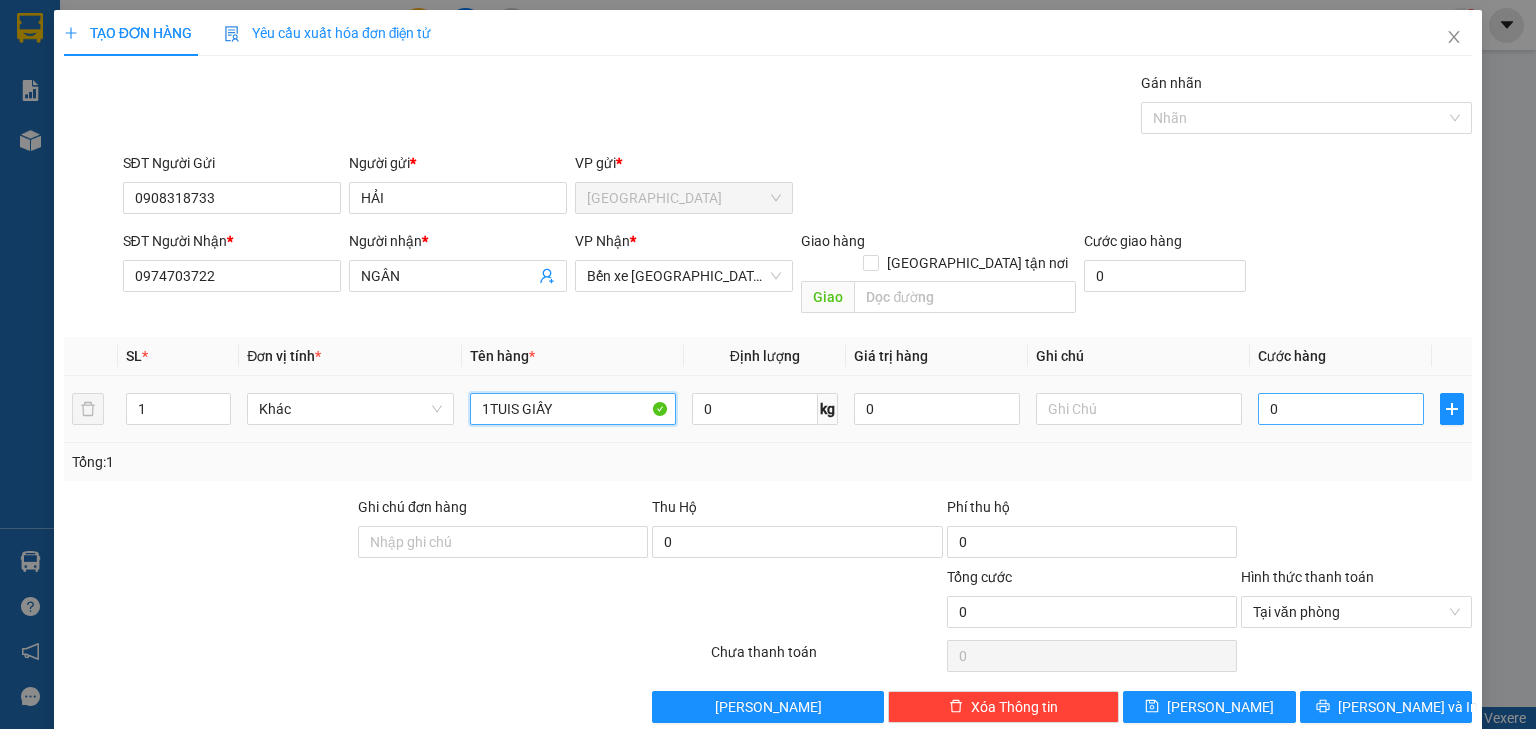 type on "1TUIS GIẤY" 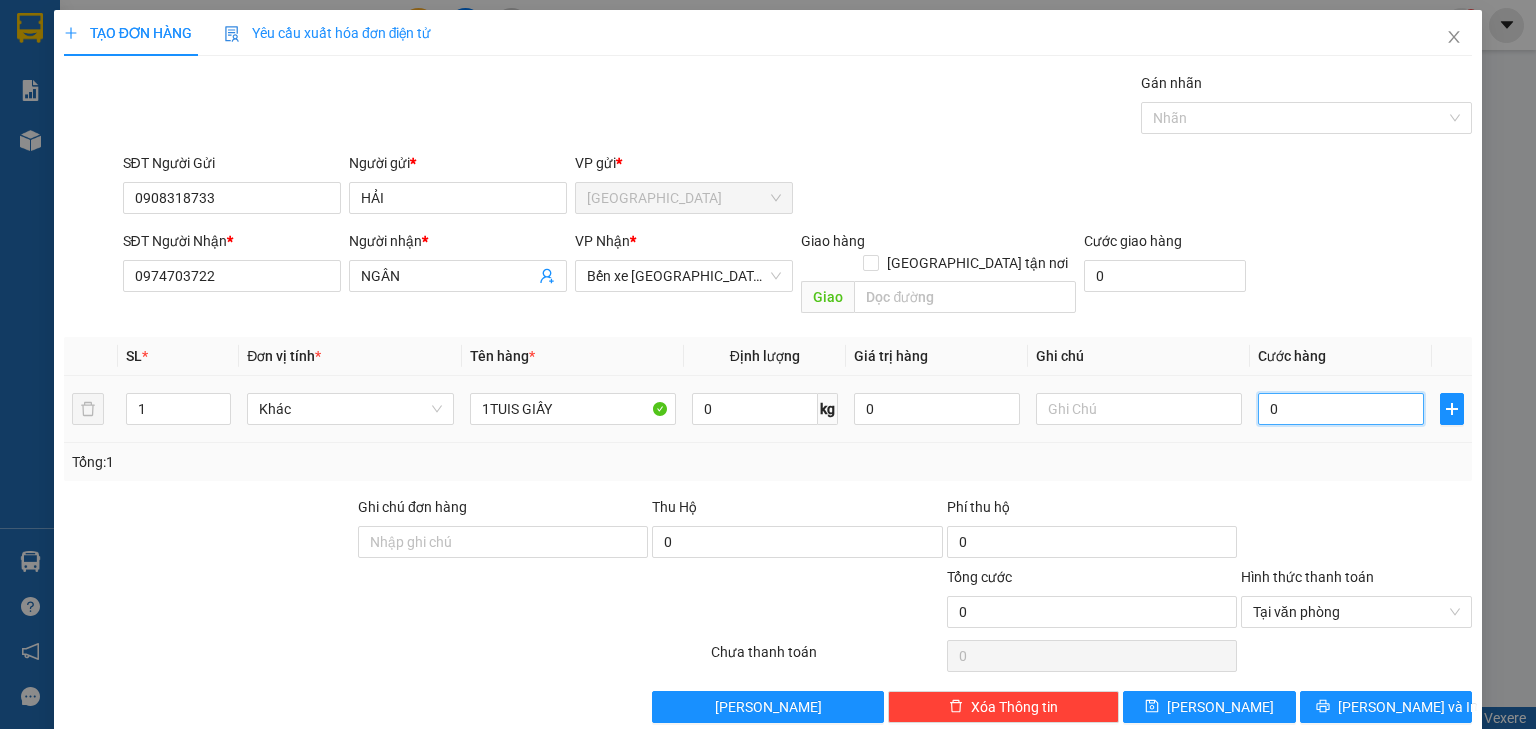 click on "0" at bounding box center [1341, 409] 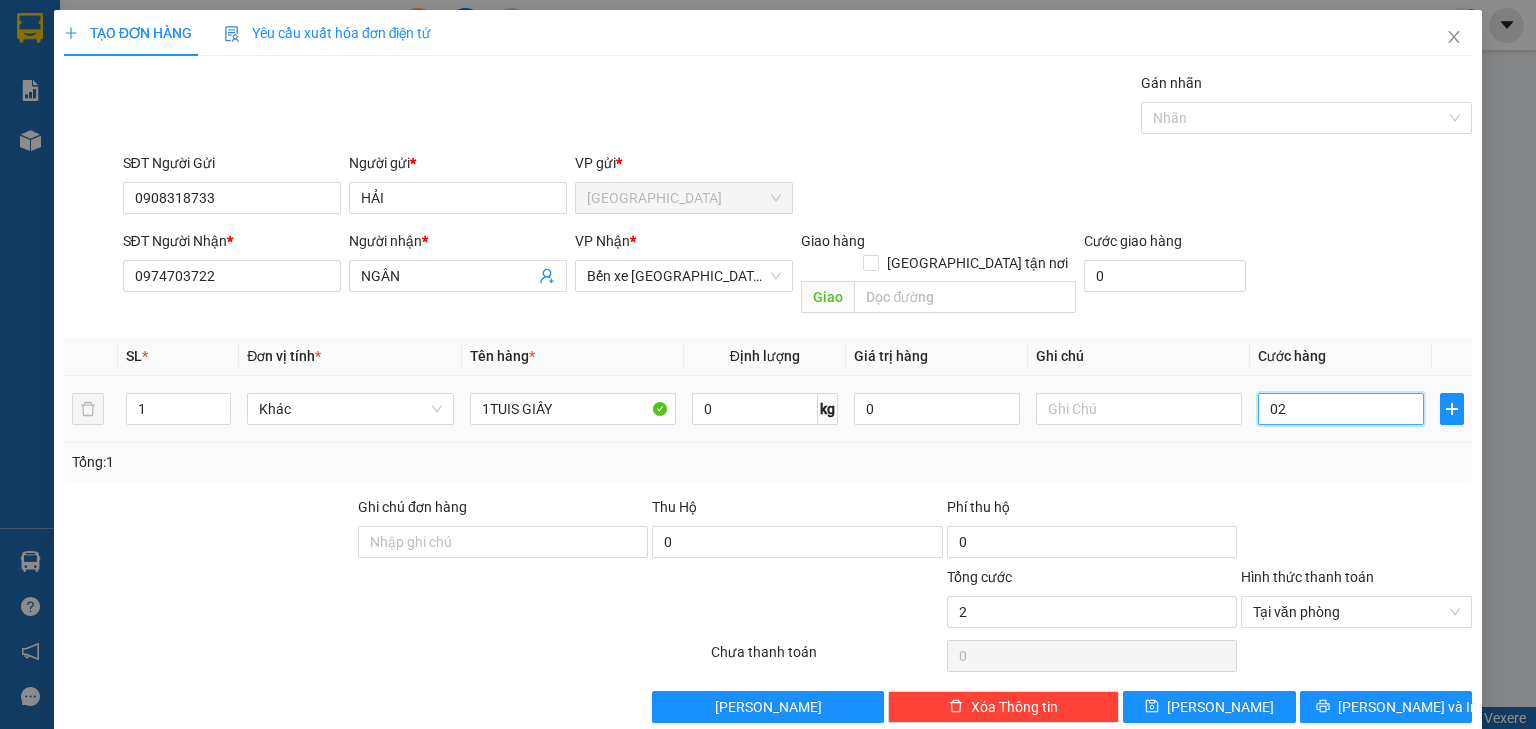type on "020" 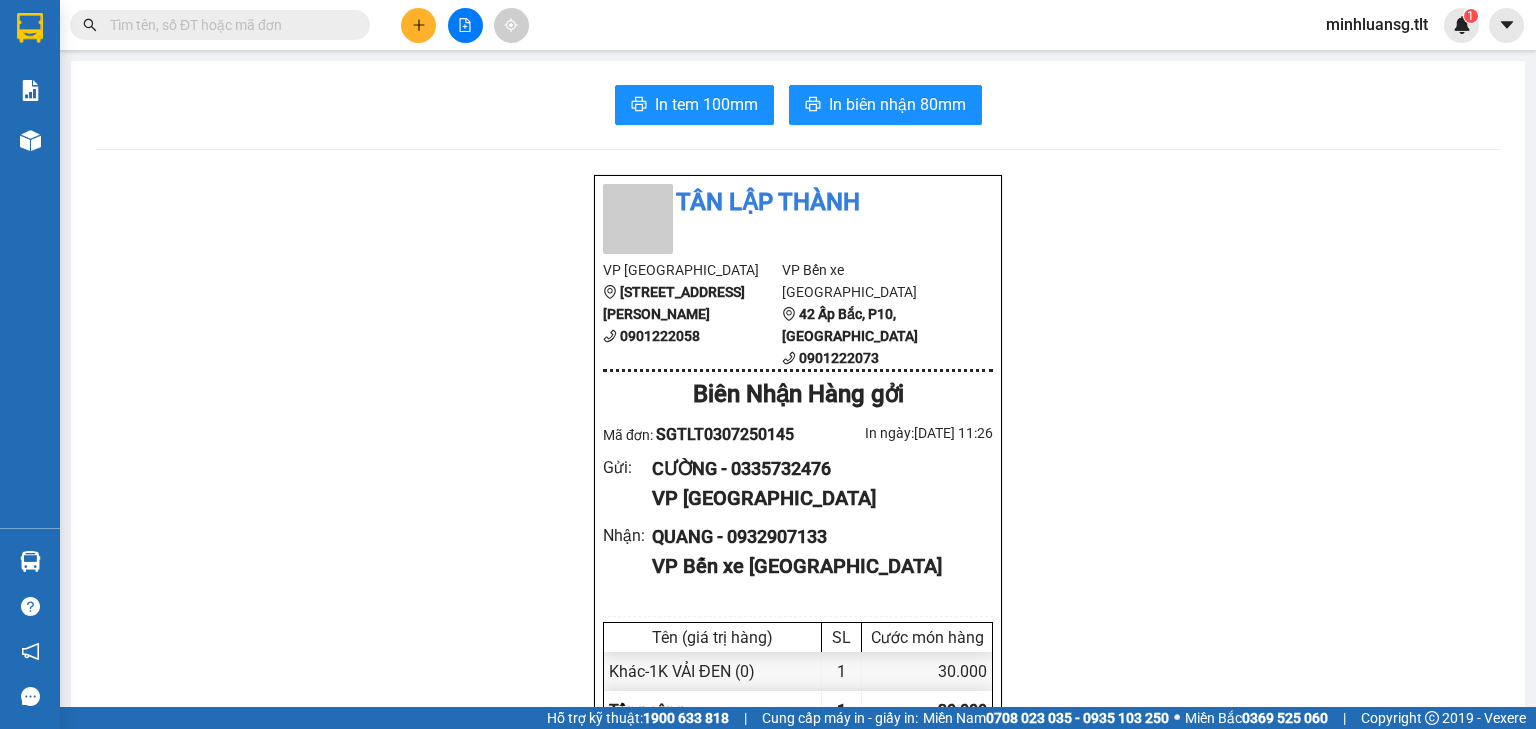 click 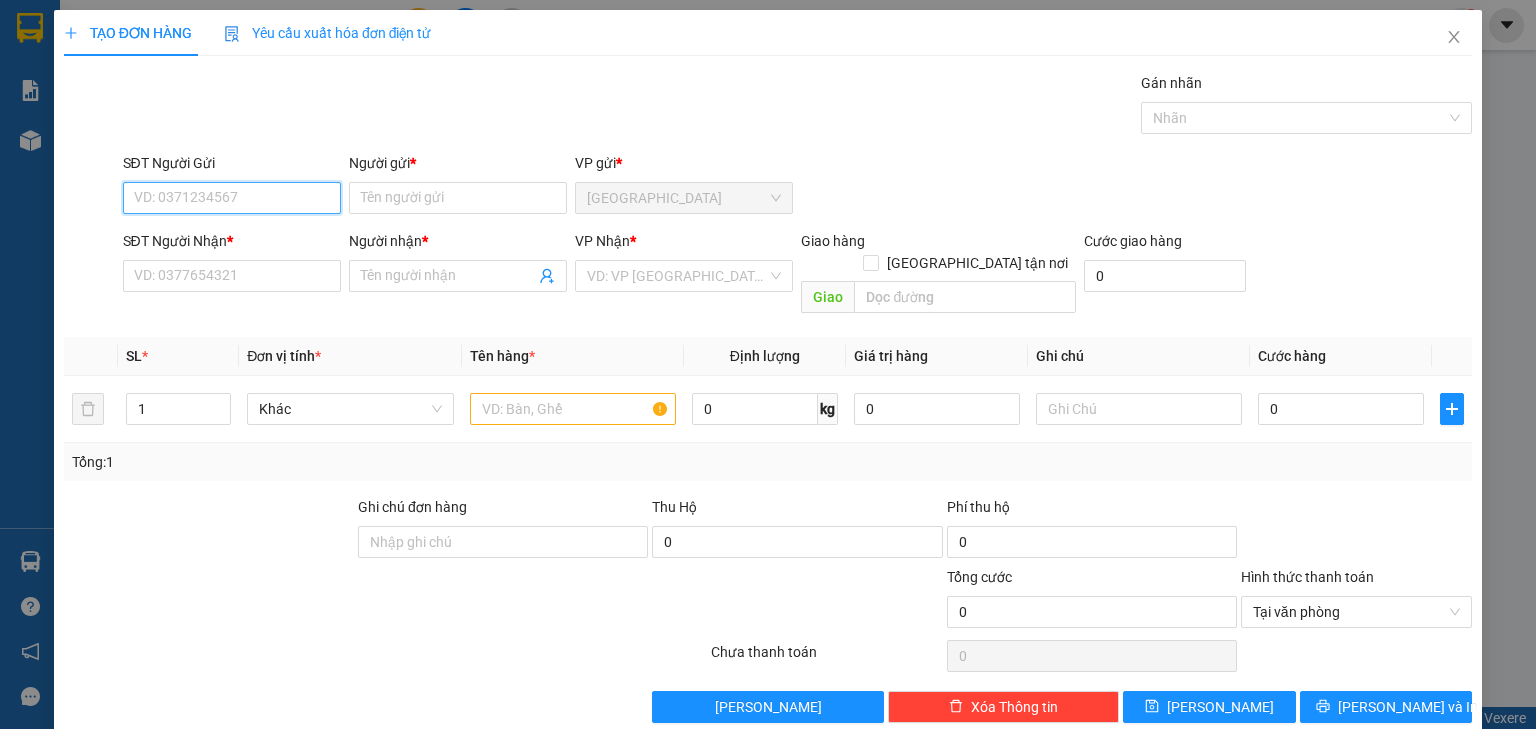click on "SĐT Người Gửi" at bounding box center [232, 198] 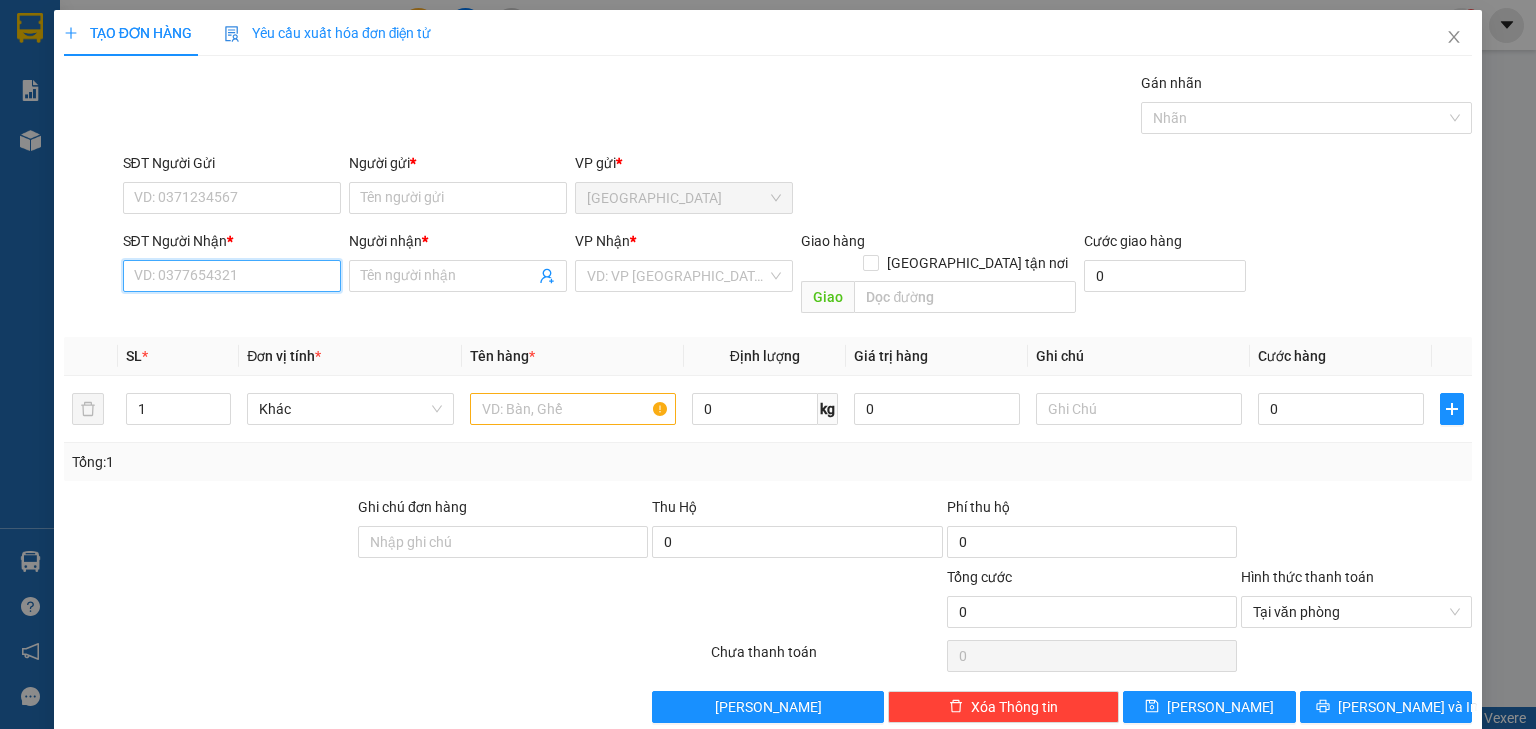 click on "SĐT Người Nhận  *" at bounding box center (232, 276) 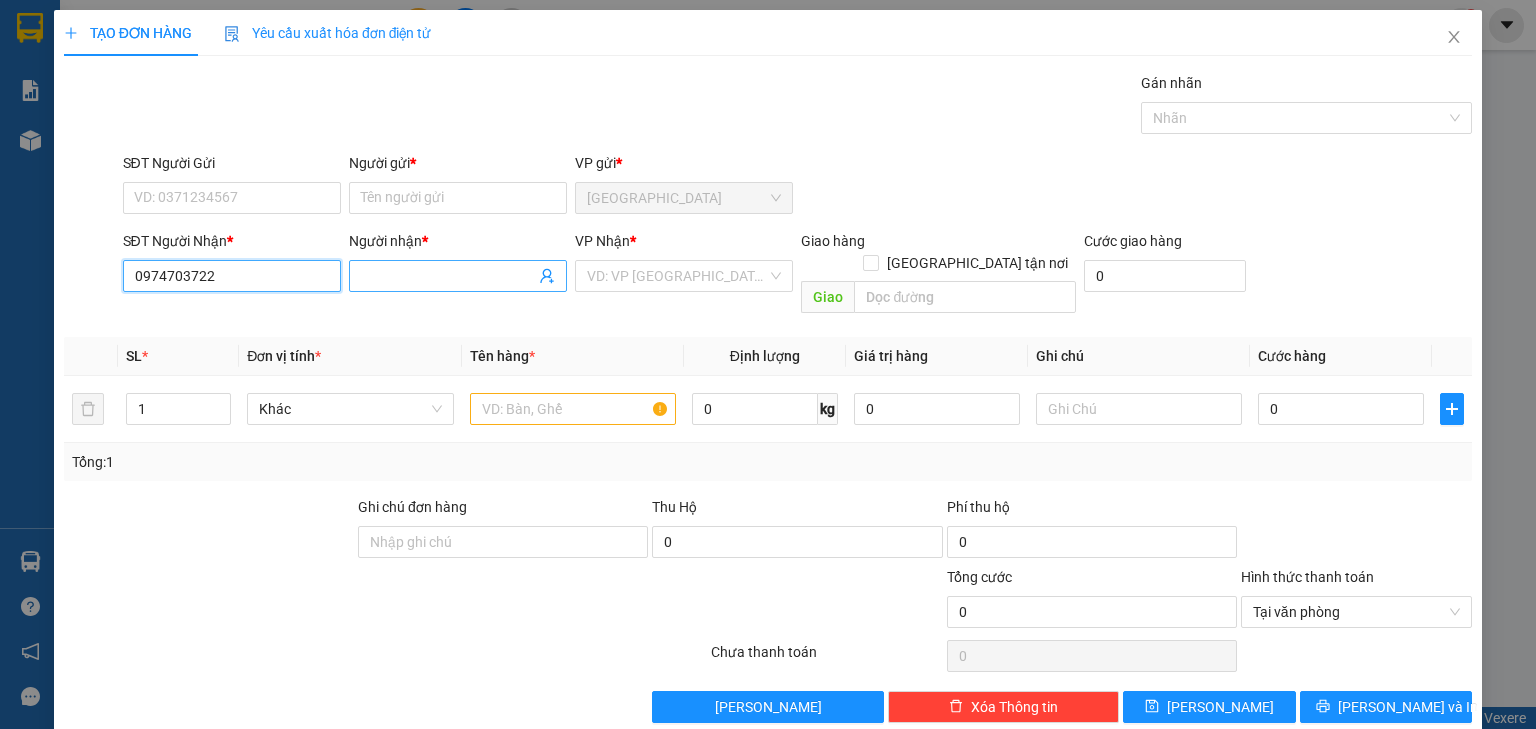 type on "0974703722" 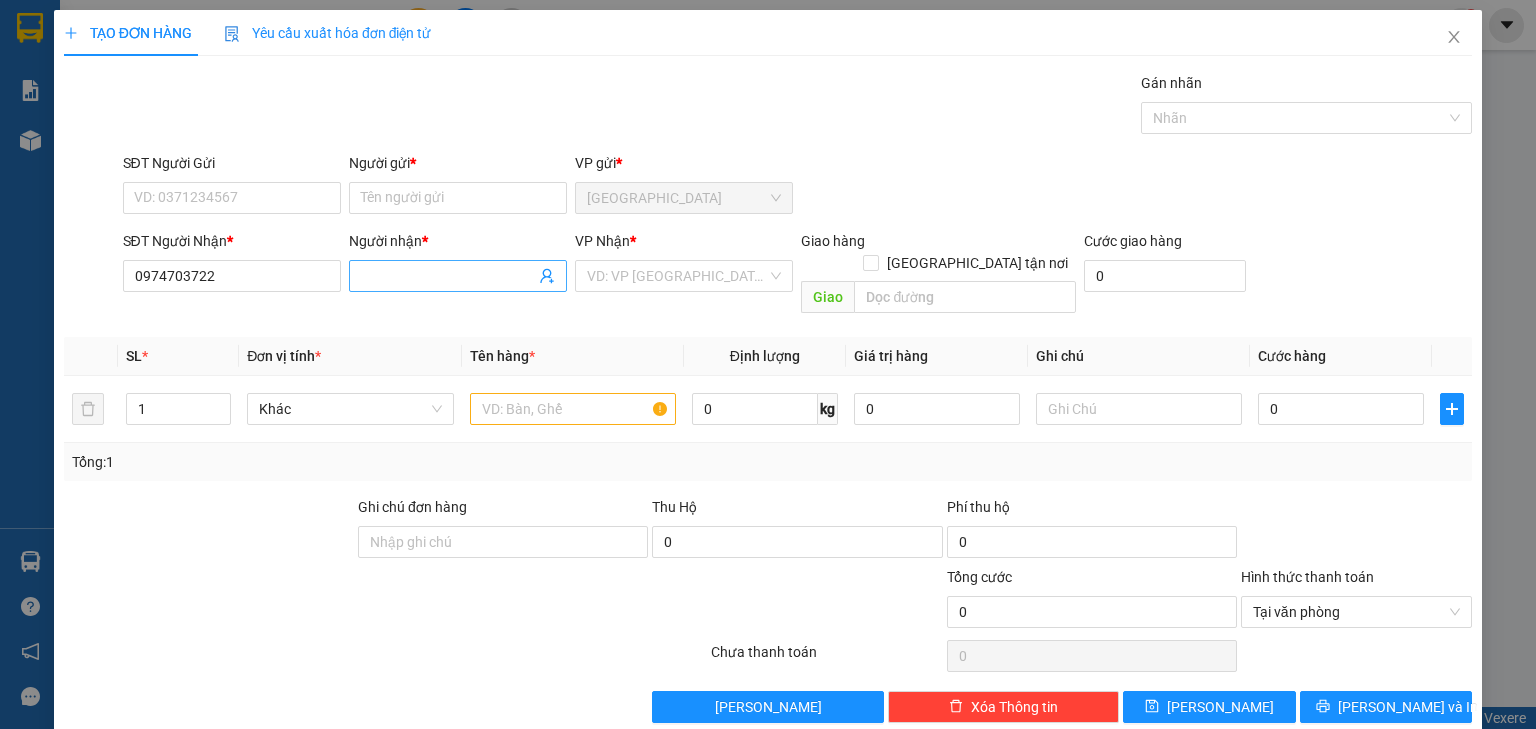 click on "Người nhận  *" at bounding box center (448, 276) 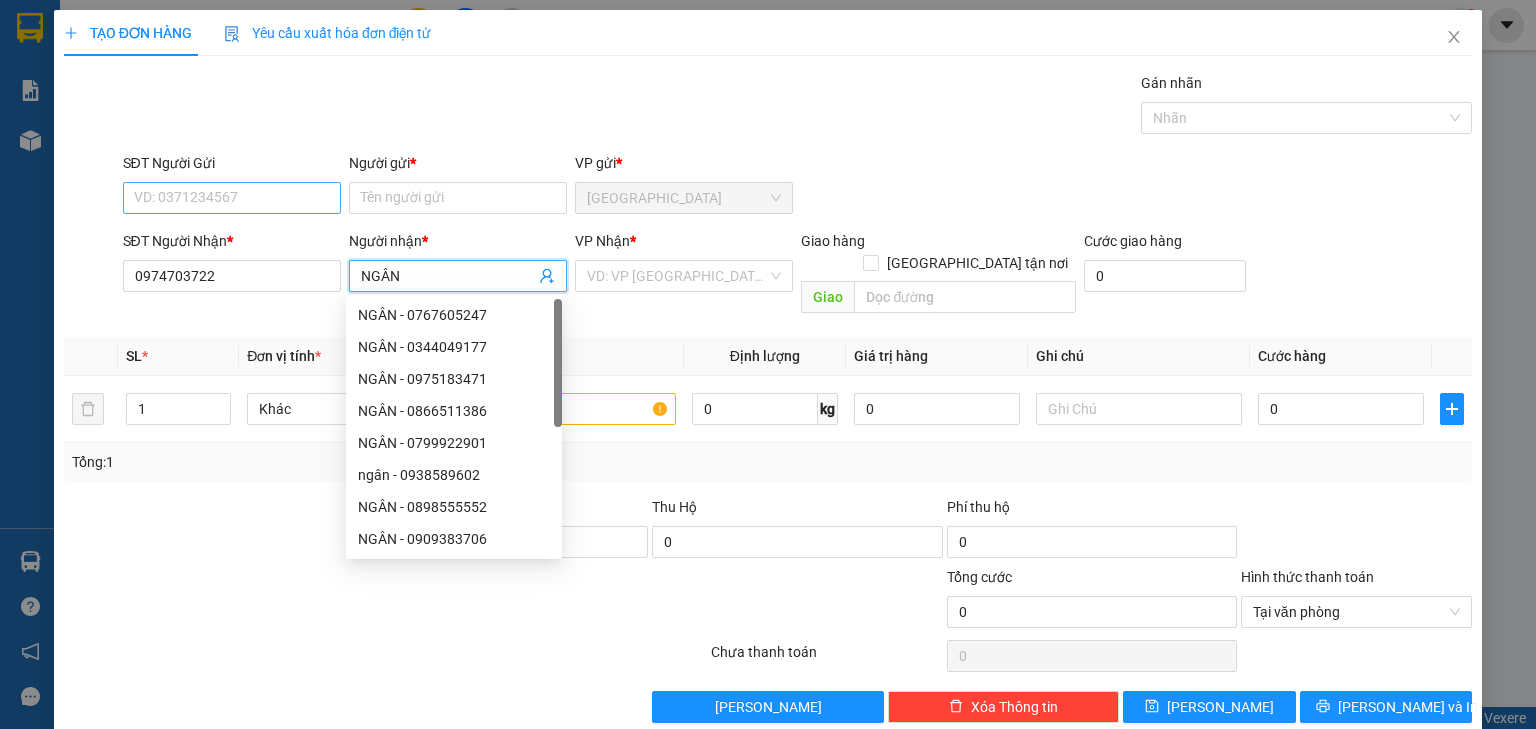 type on "NGÂN" 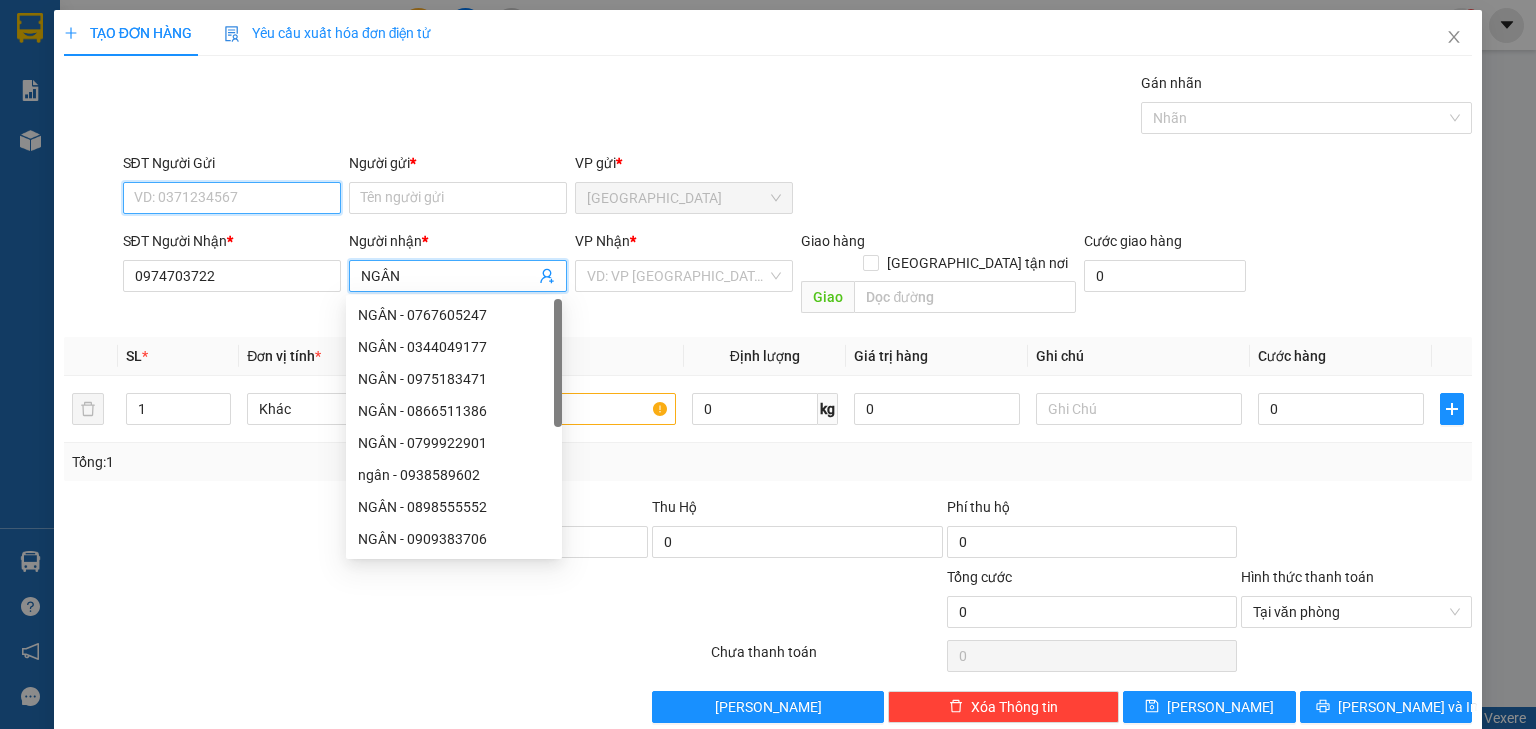 click on "SĐT Người Gửi" at bounding box center (232, 198) 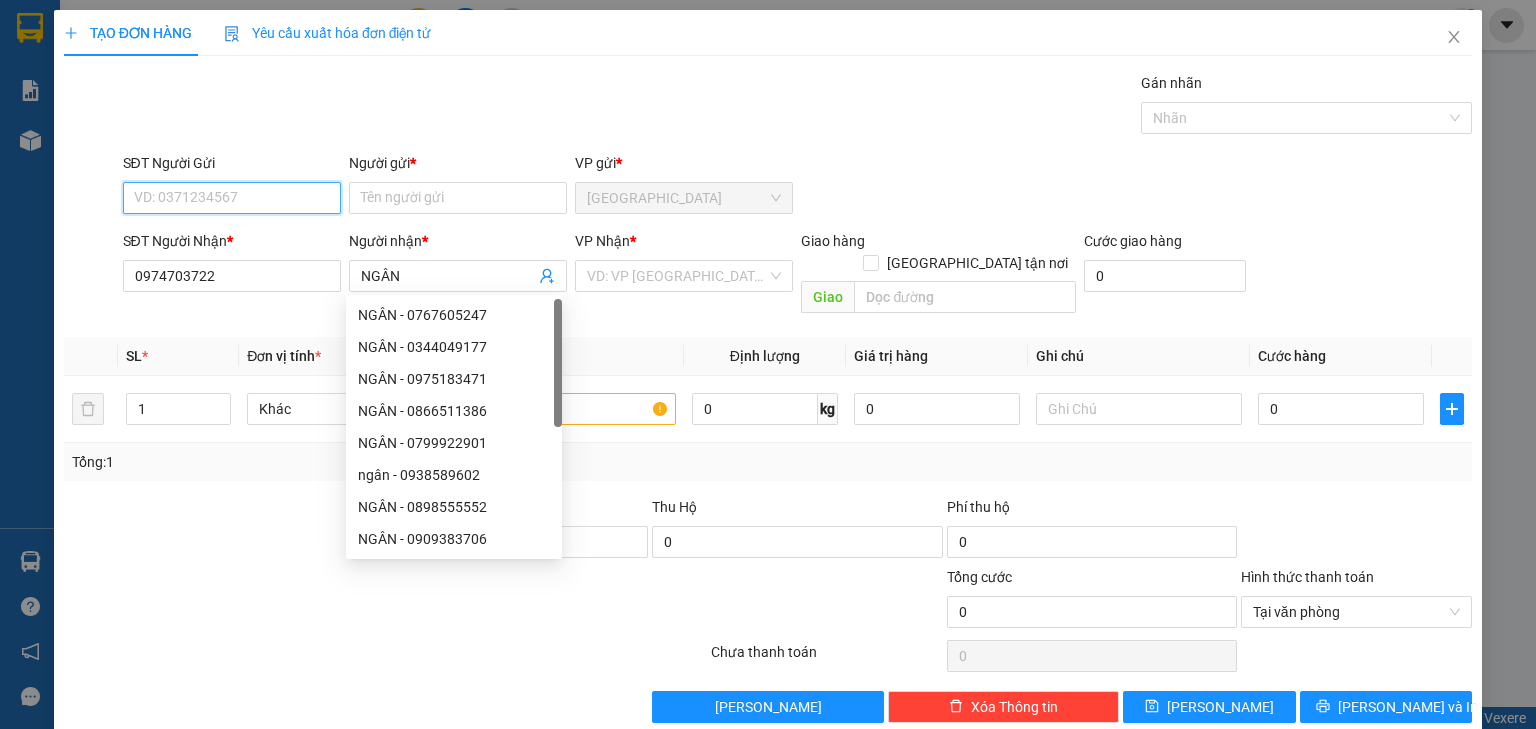 click on "SĐT Người Gửi" at bounding box center [232, 198] 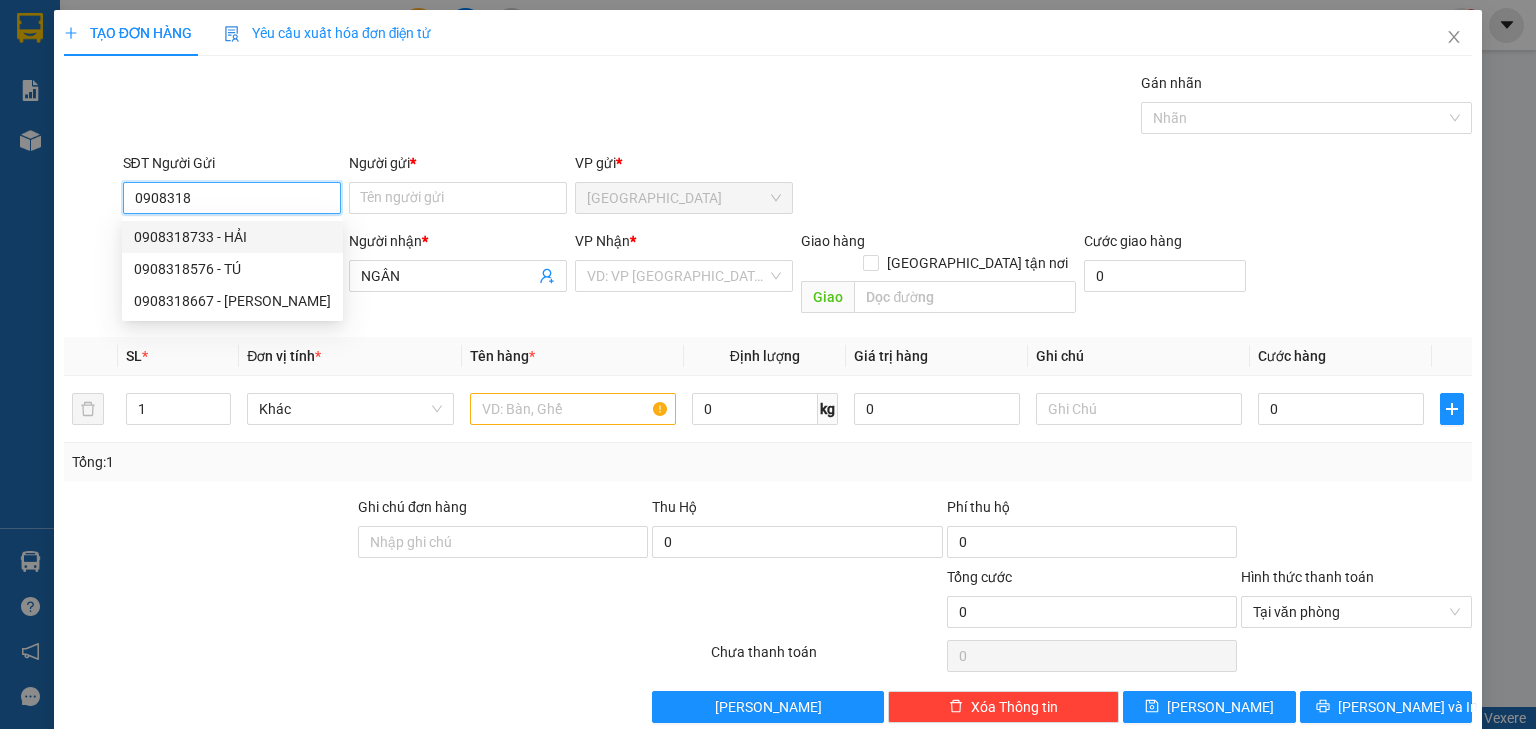 click on "0908318733 - HẢI" at bounding box center [232, 237] 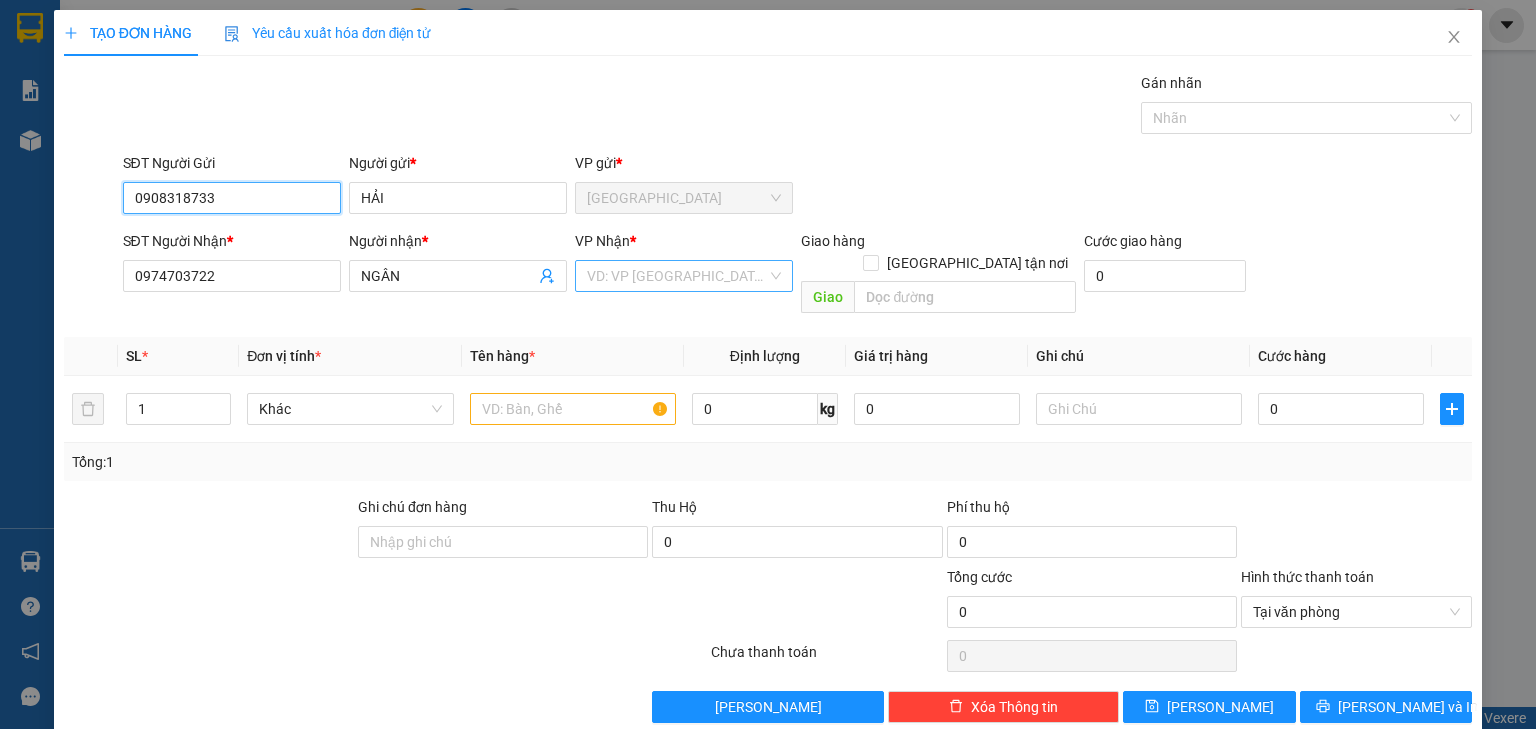 type on "0908318733" 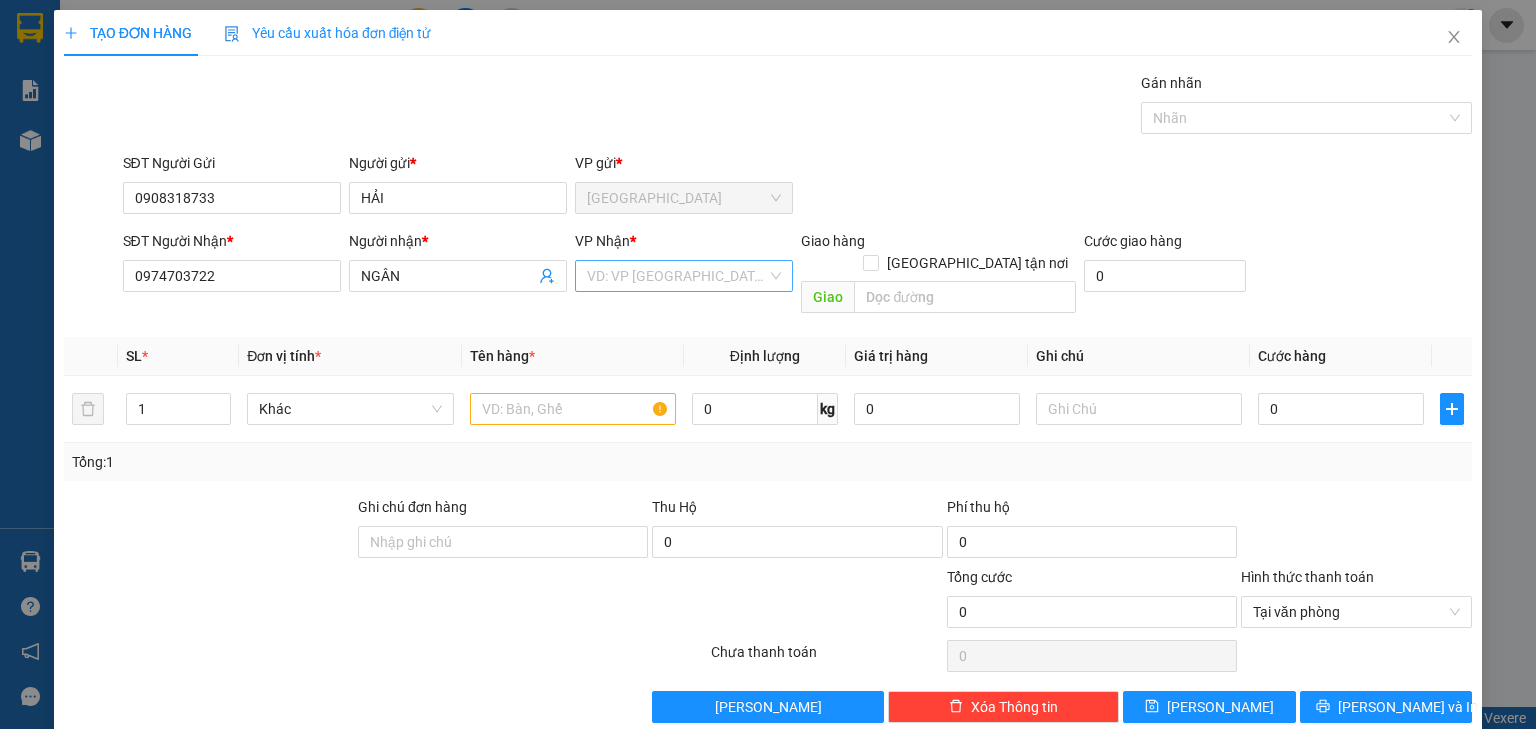 click at bounding box center [677, 276] 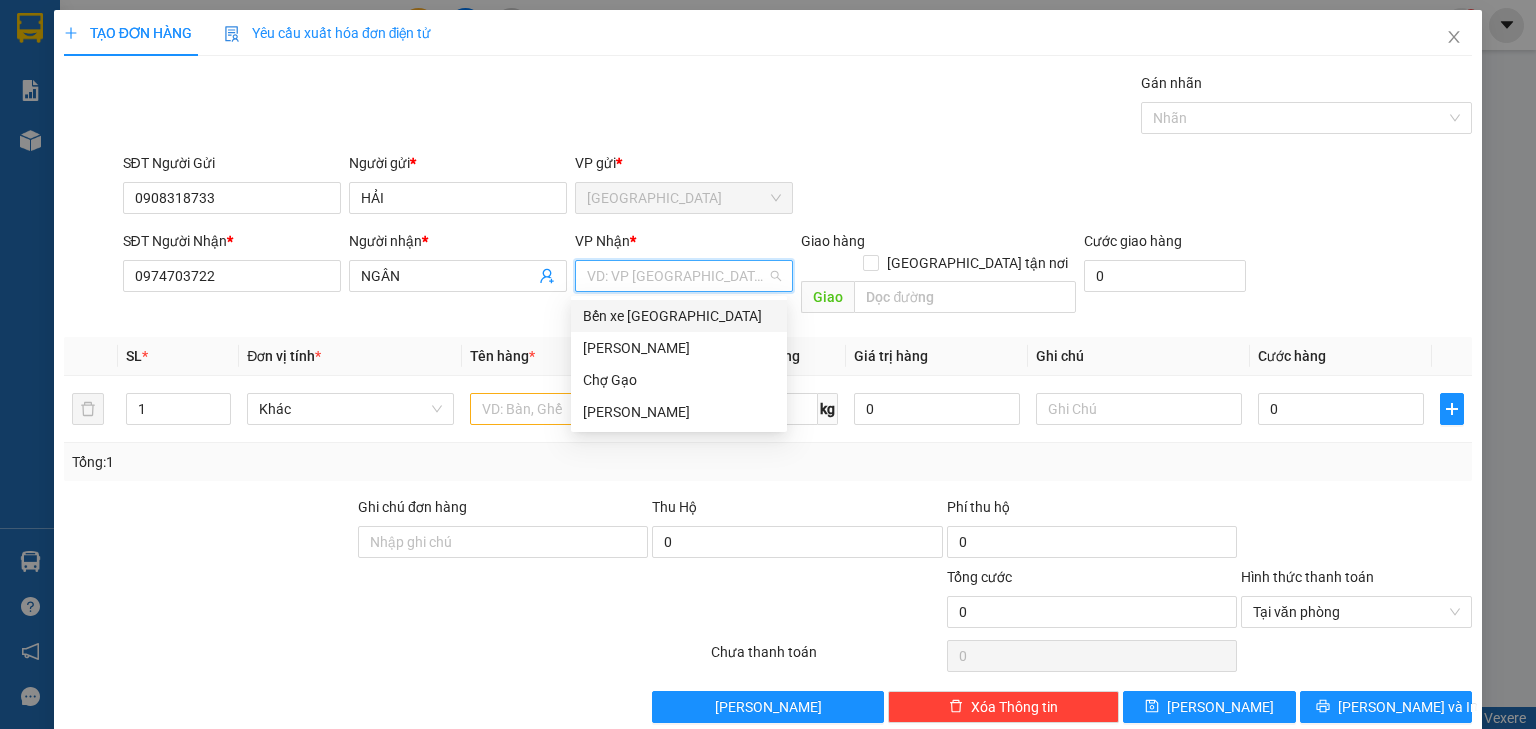 click on "Bến xe [GEOGRAPHIC_DATA]" at bounding box center (679, 316) 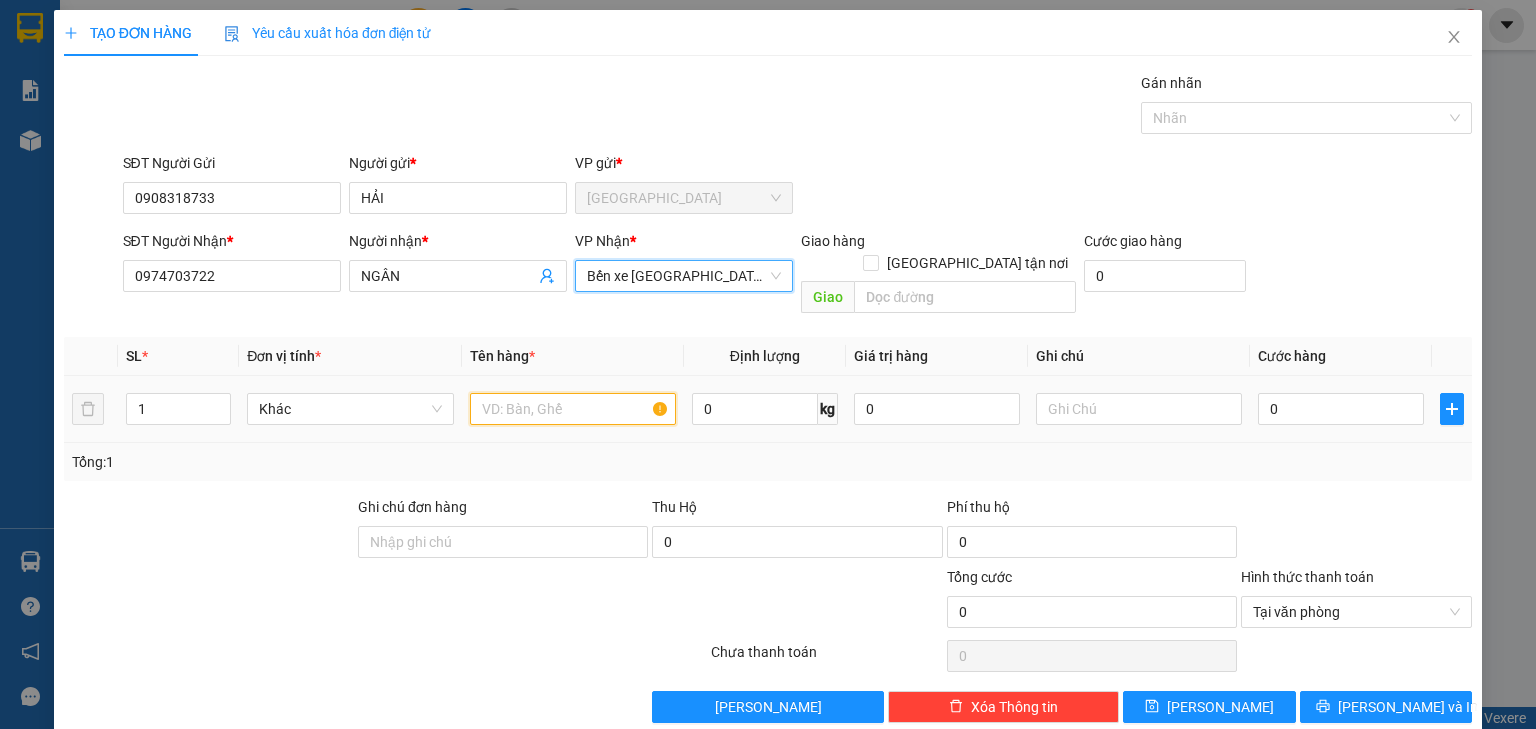 drag, startPoint x: 532, startPoint y: 383, endPoint x: 532, endPoint y: 398, distance: 15 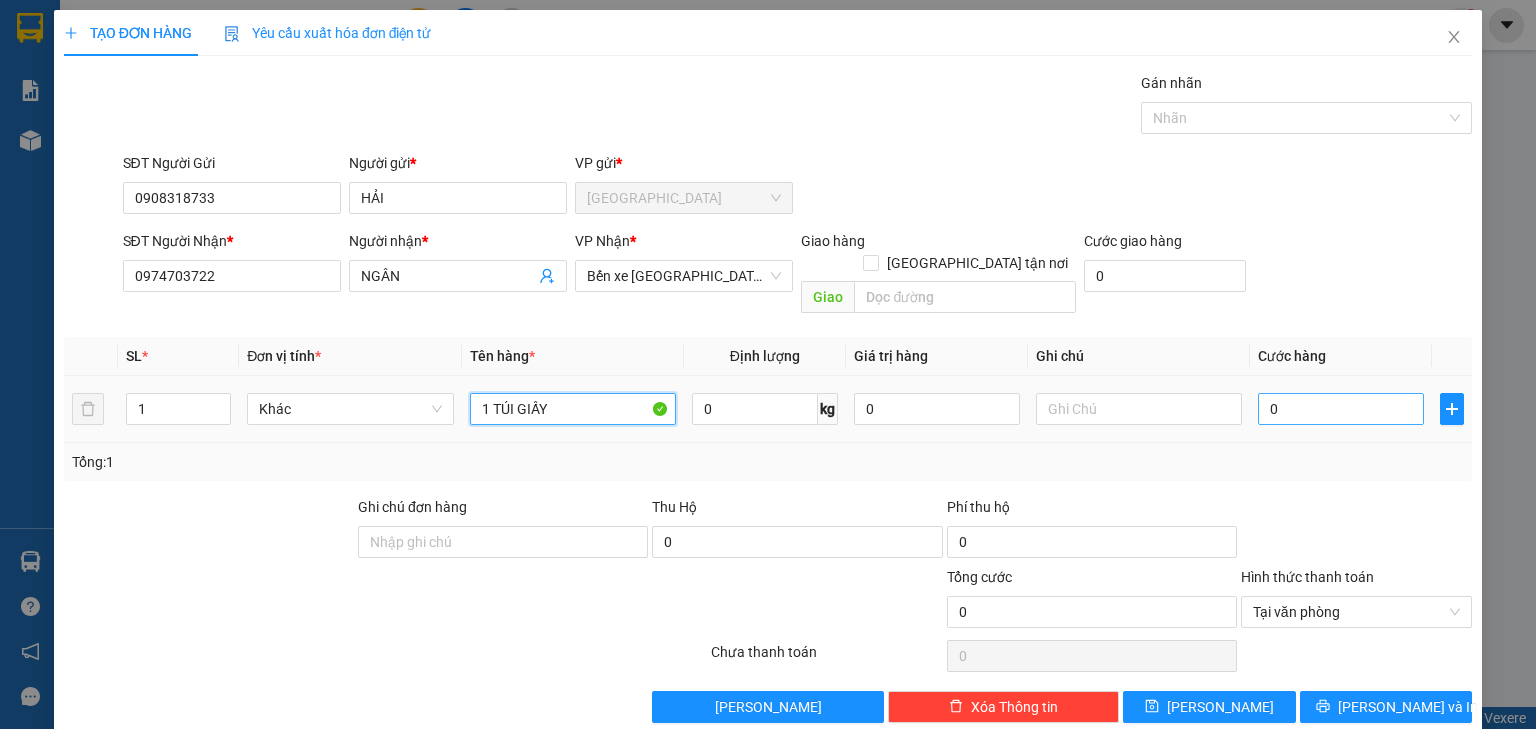 type on "1 TÚI GIẤY" 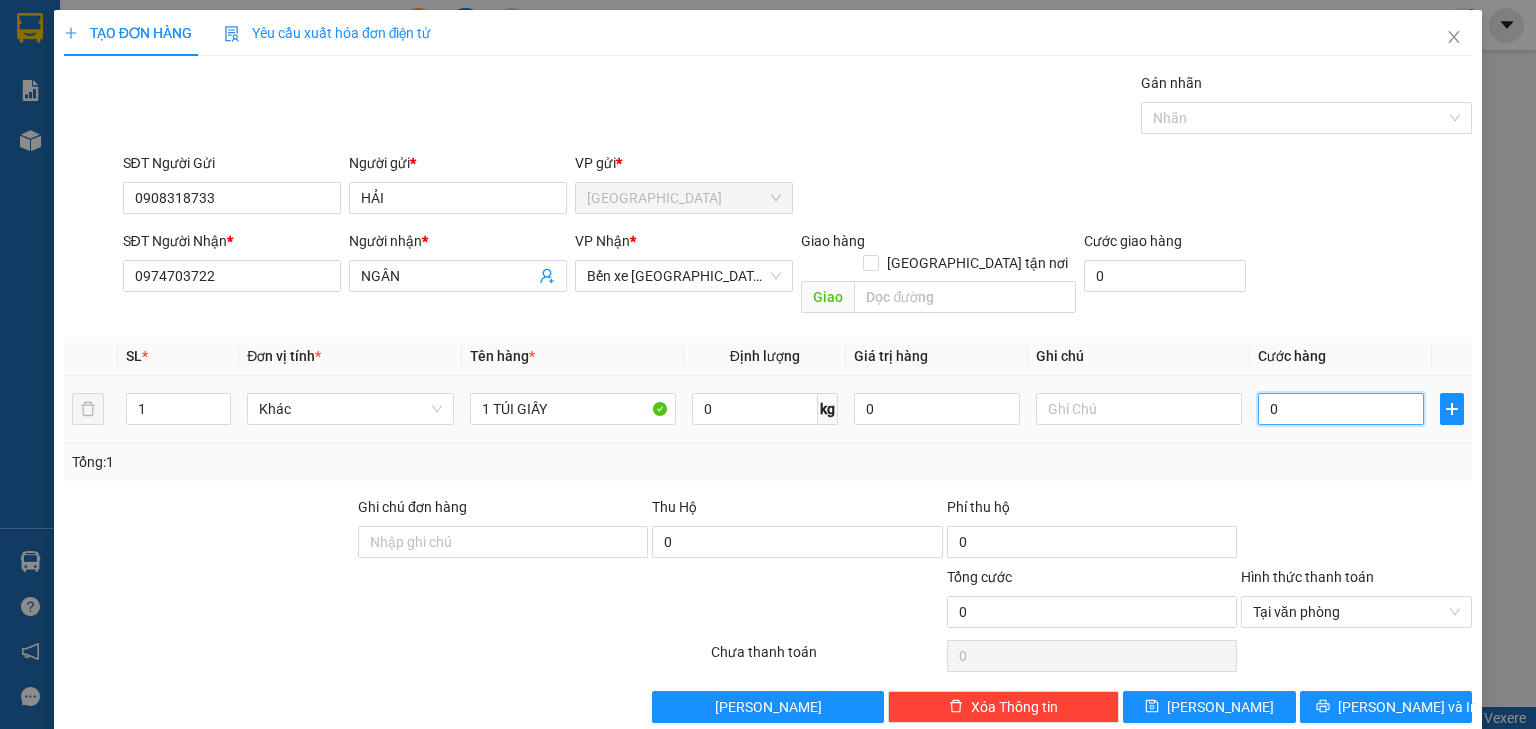 click on "0" at bounding box center (1341, 409) 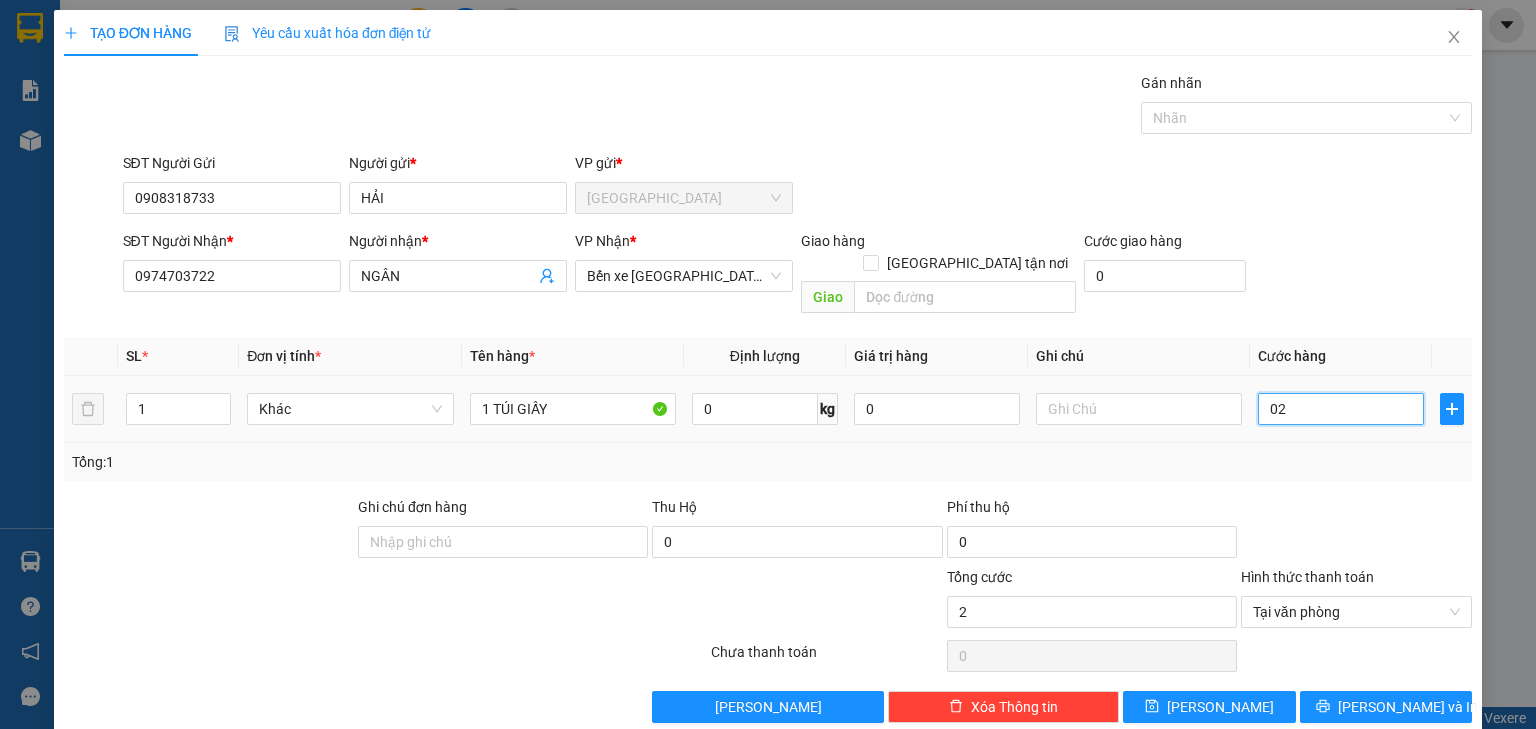 type on "020" 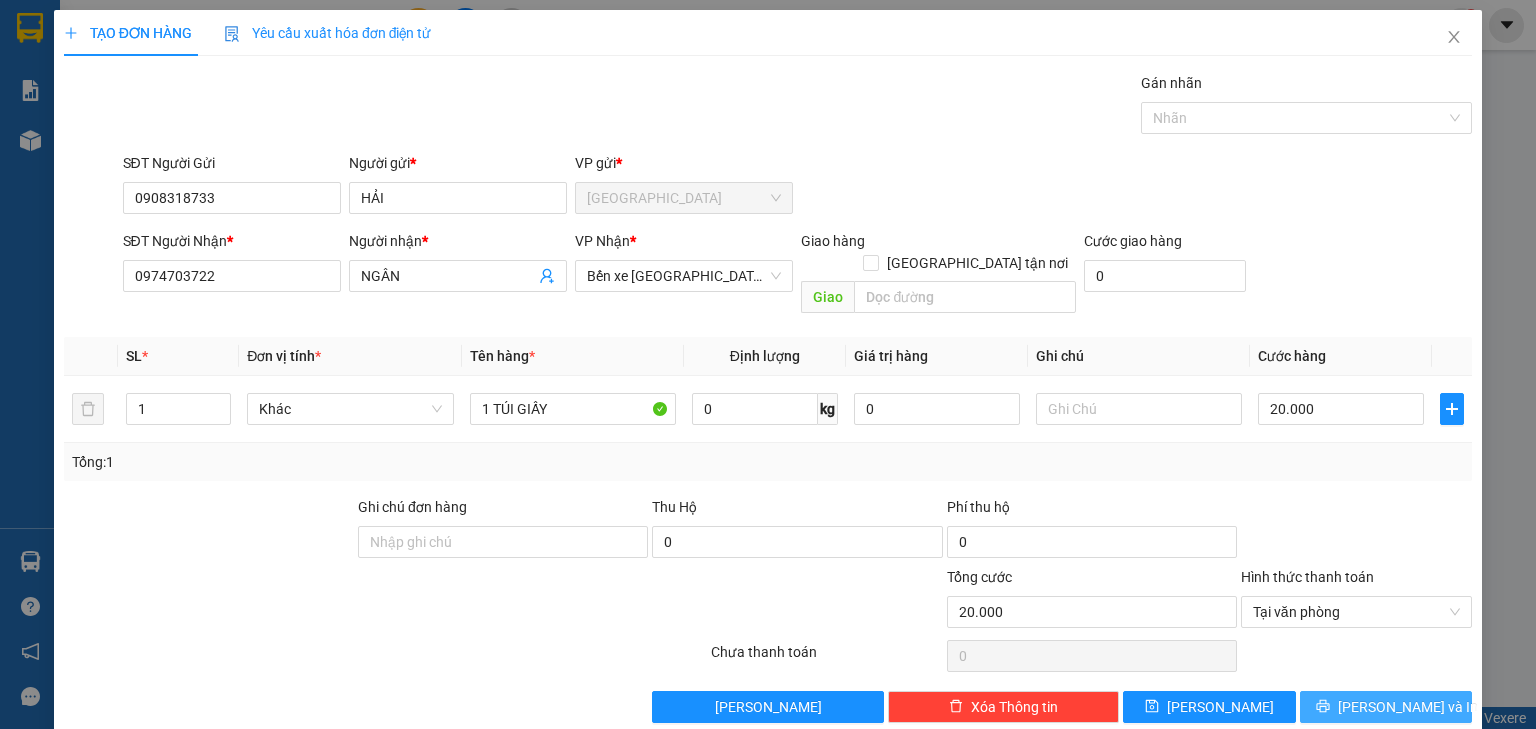 click on "[PERSON_NAME] và In" at bounding box center [1408, 707] 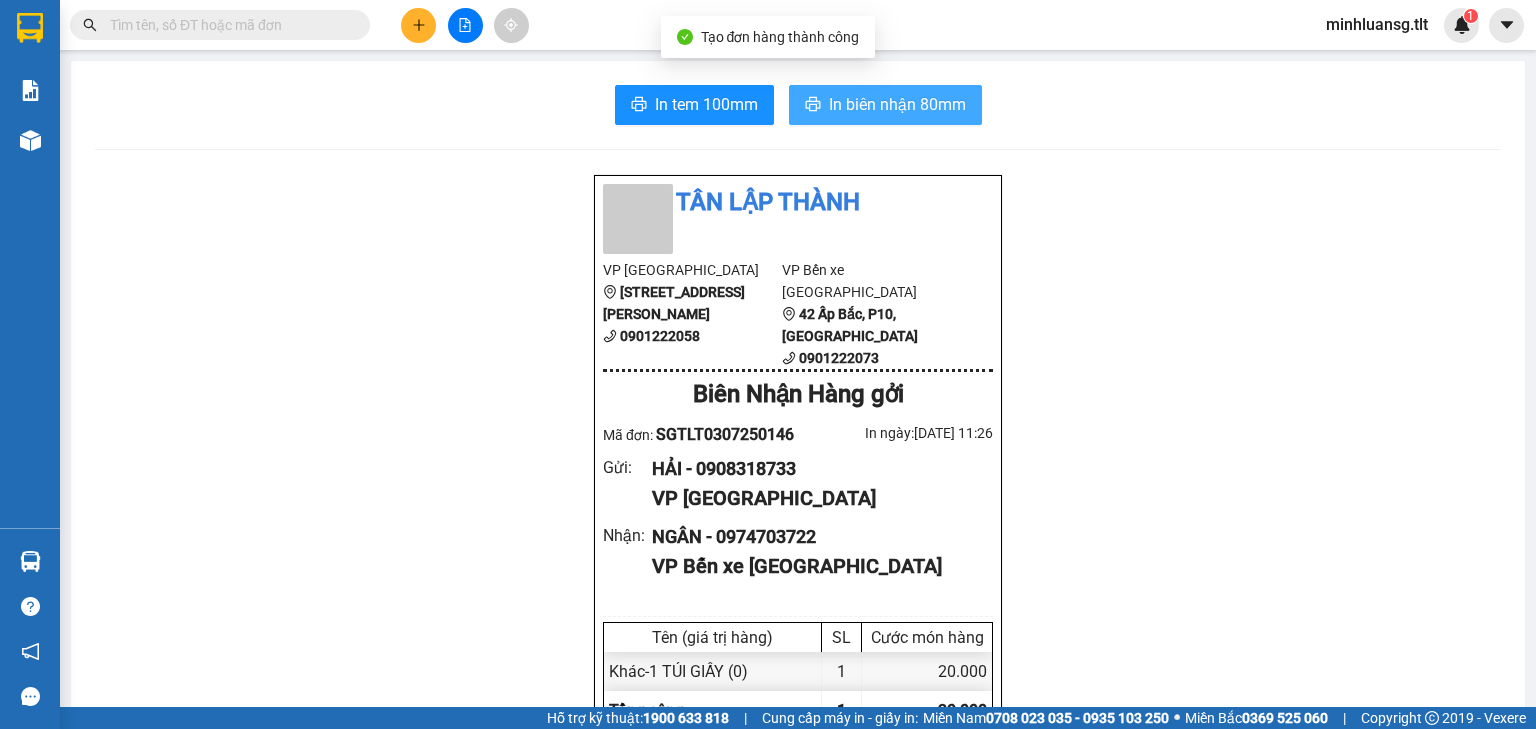 click on "In biên nhận 80mm" at bounding box center (885, 105) 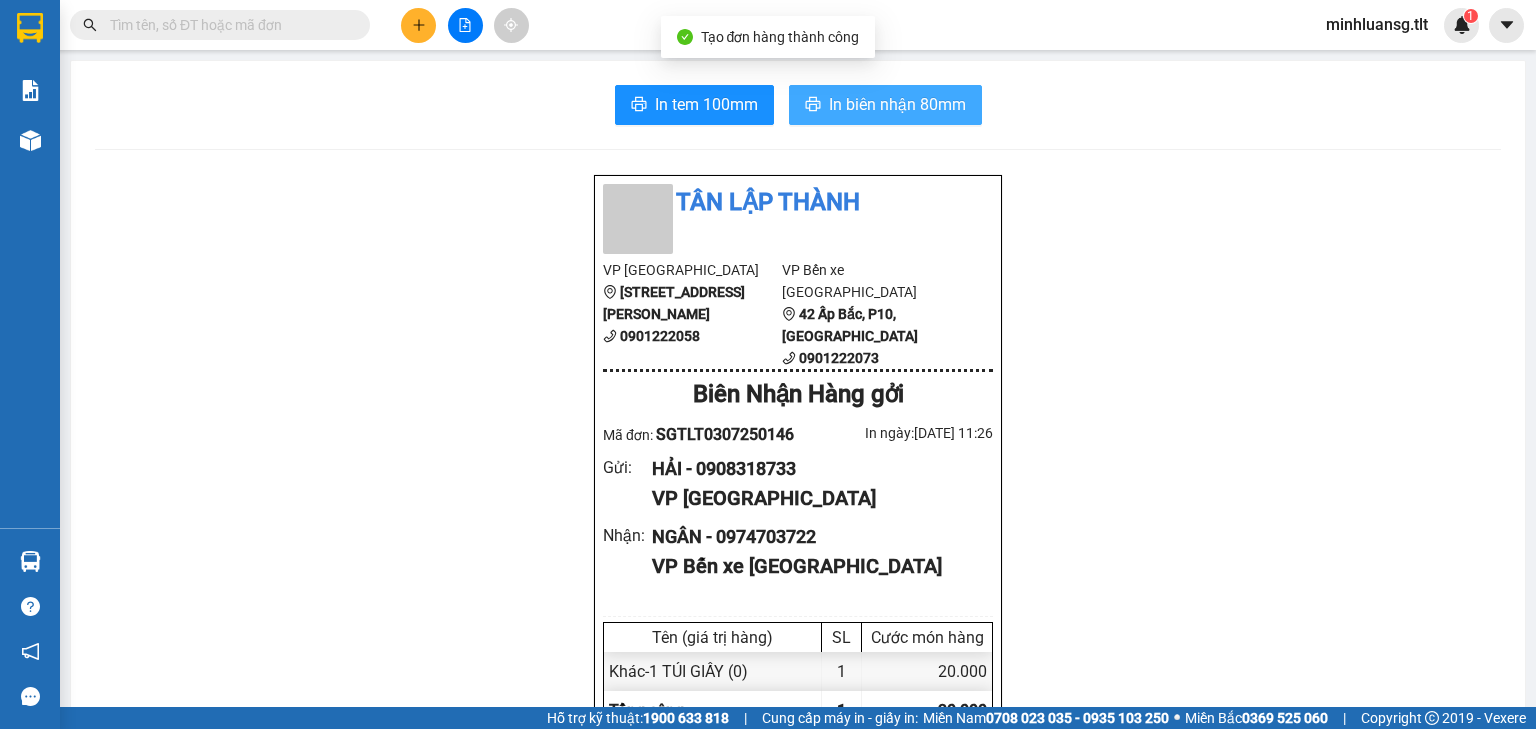 click on "In biên nhận 80mm" at bounding box center [897, 104] 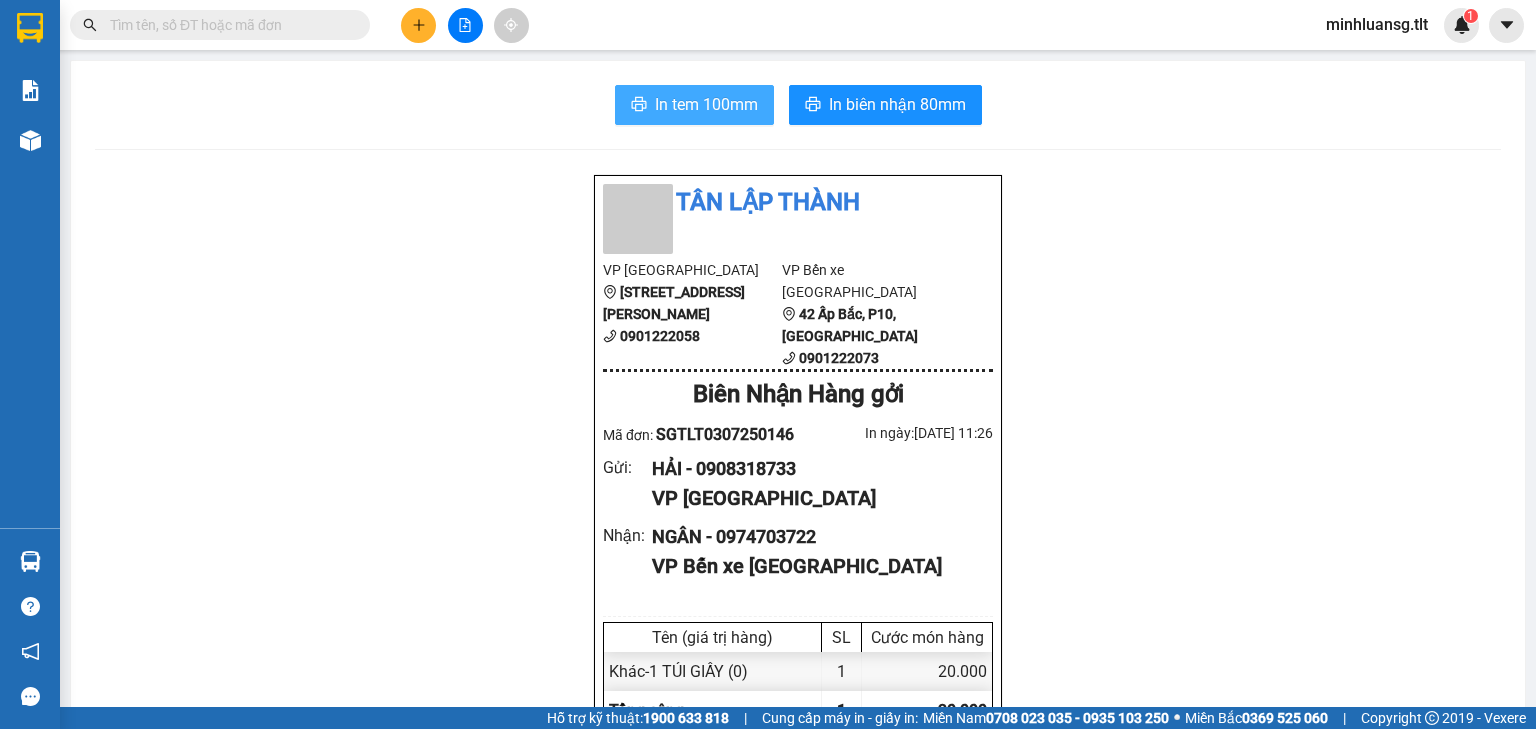 click on "In tem 100mm" at bounding box center [706, 104] 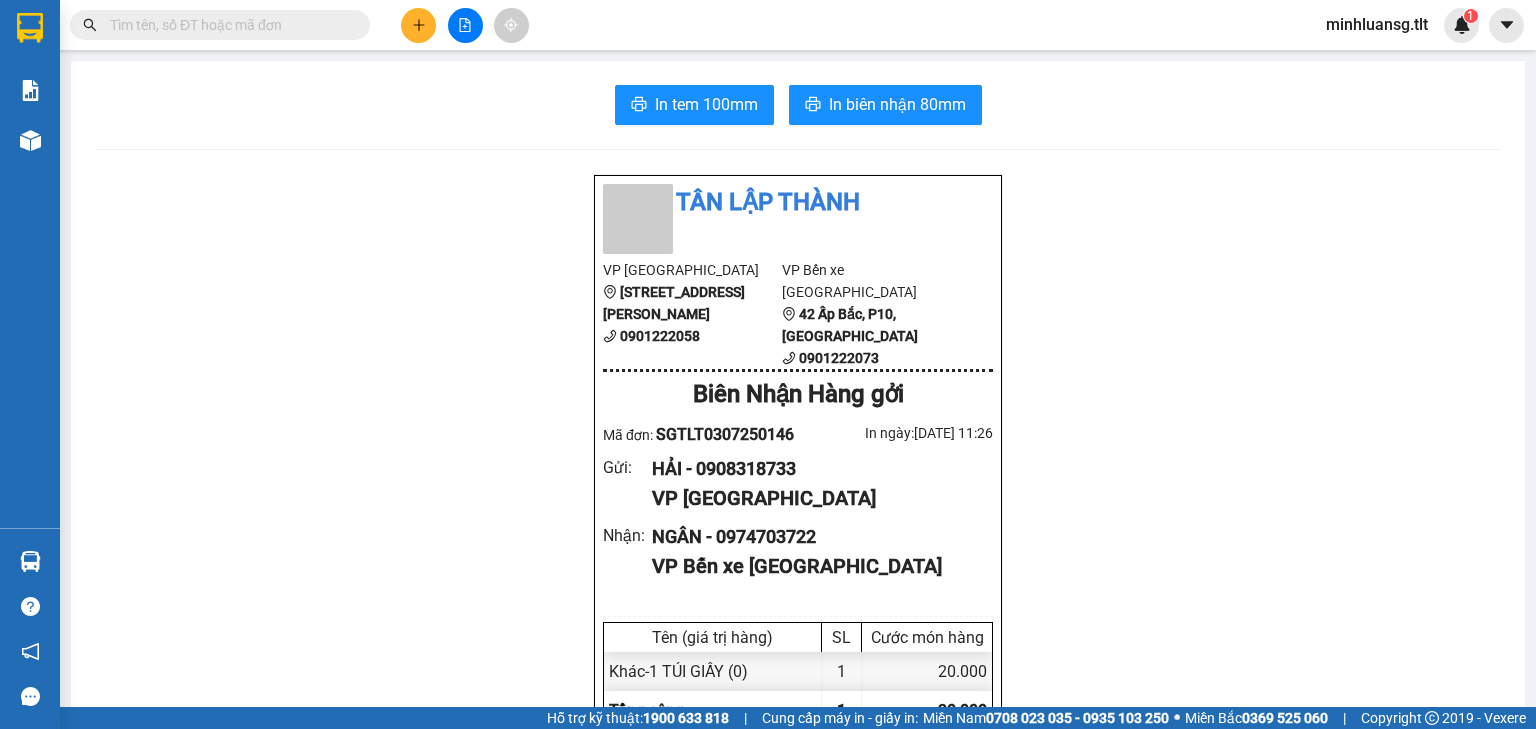 click at bounding box center [418, 25] 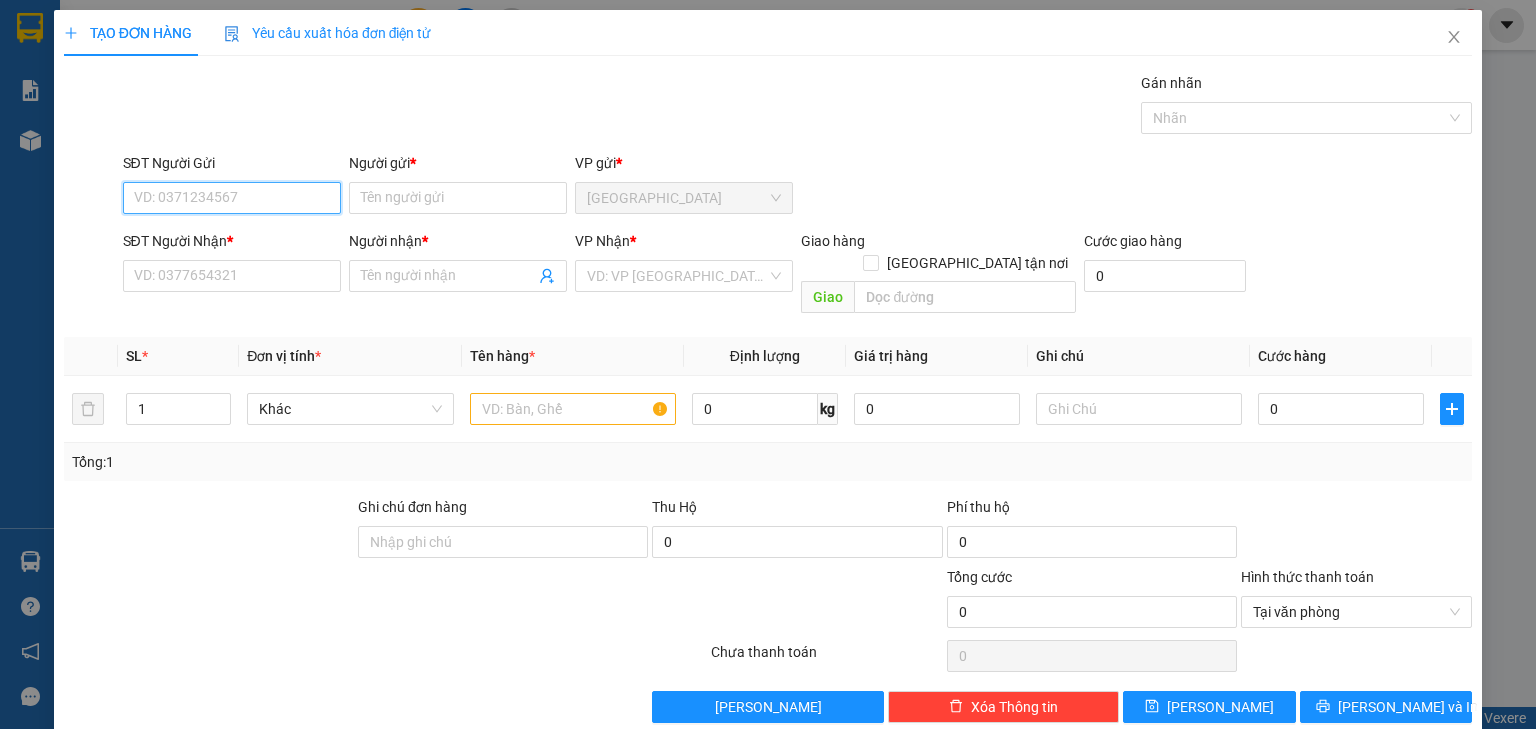 click on "SĐT Người Gửi" at bounding box center [232, 198] 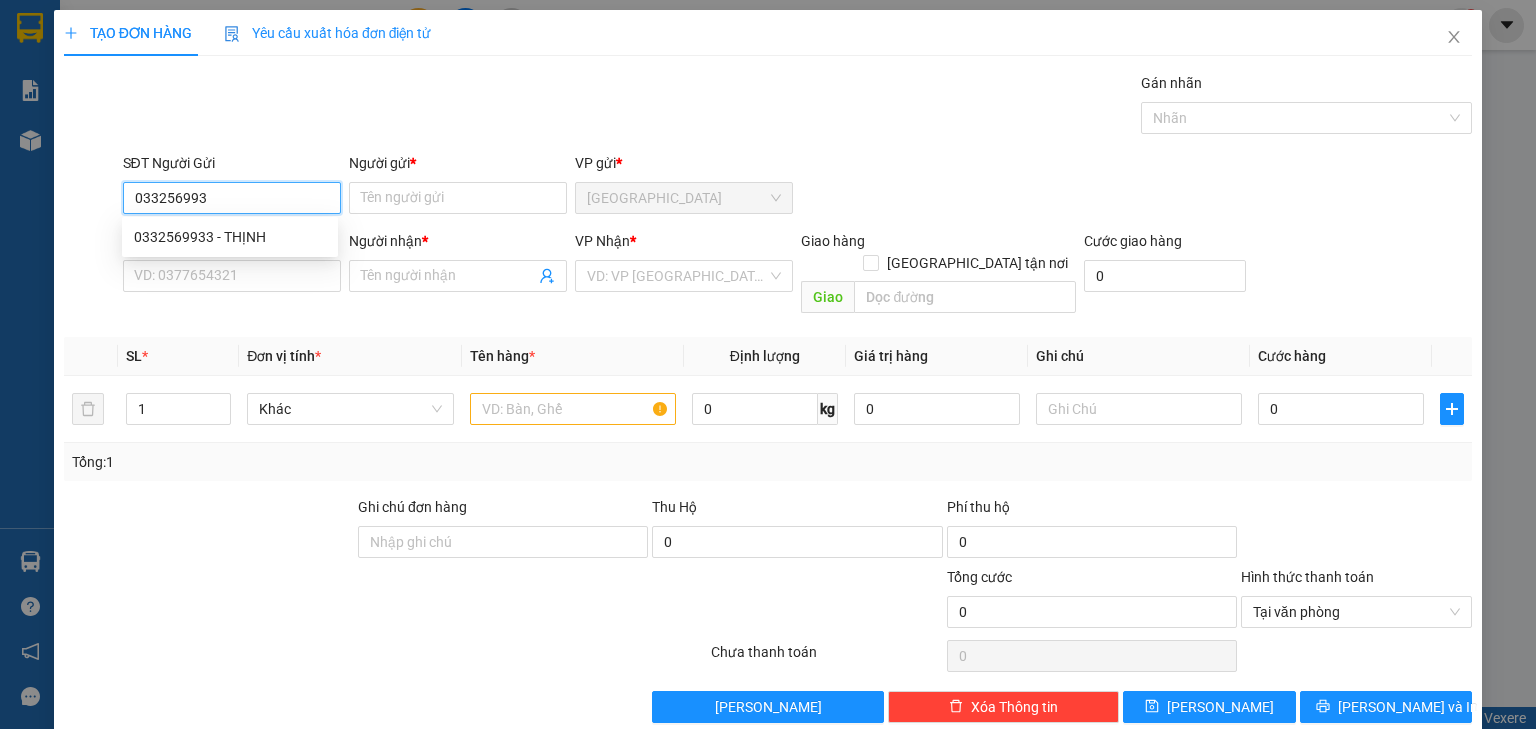type on "0332569933" 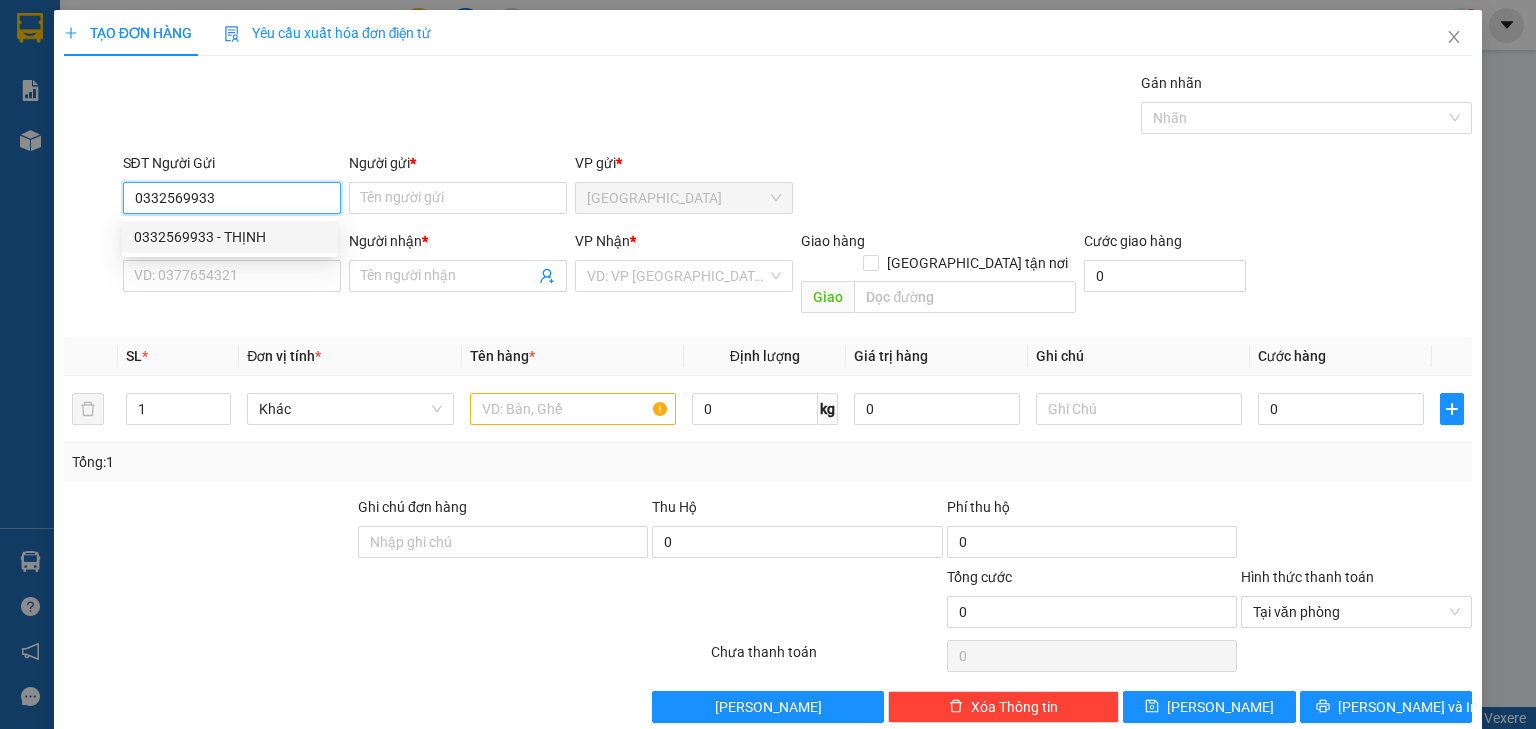 click on "0332569933 - THỊNH" at bounding box center (230, 237) 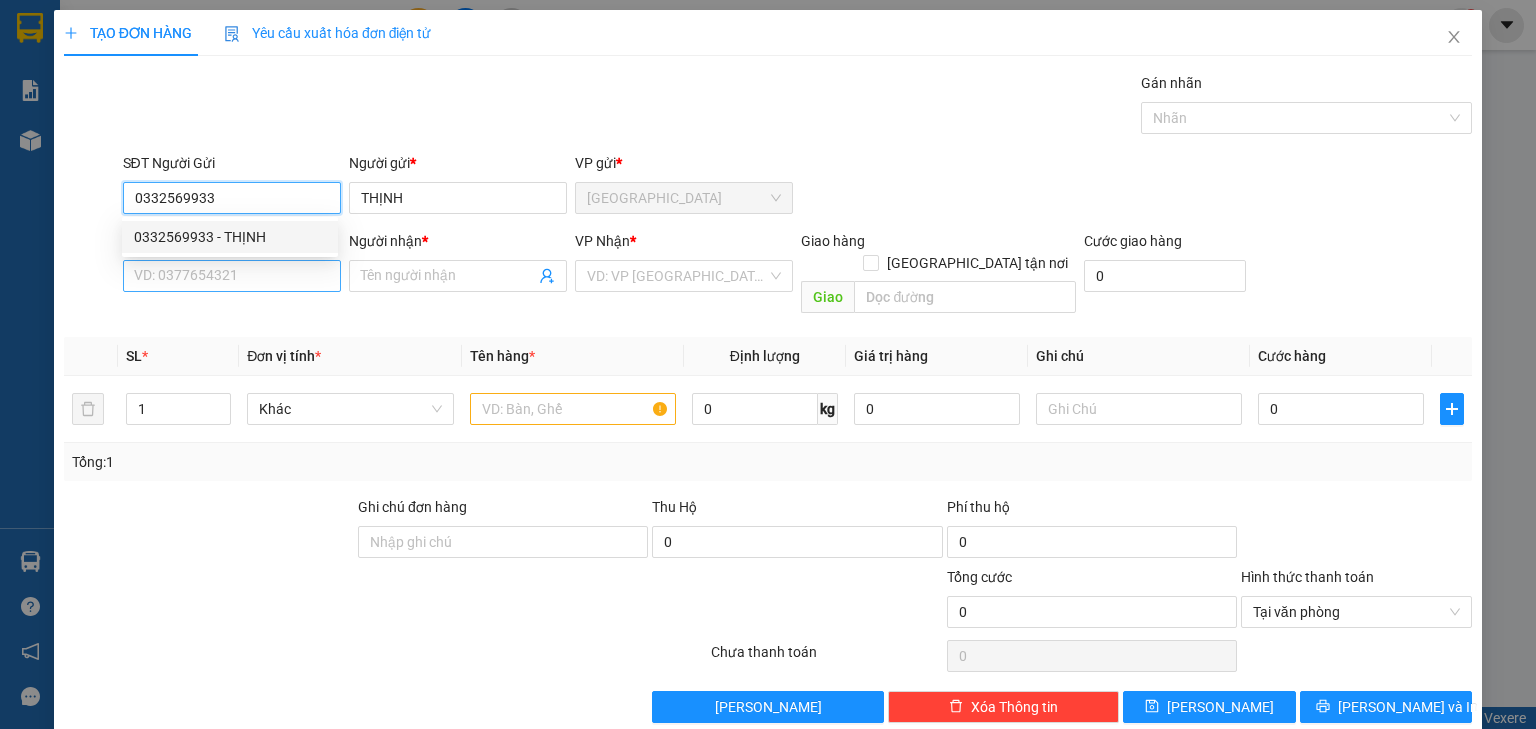 type on "0332569933" 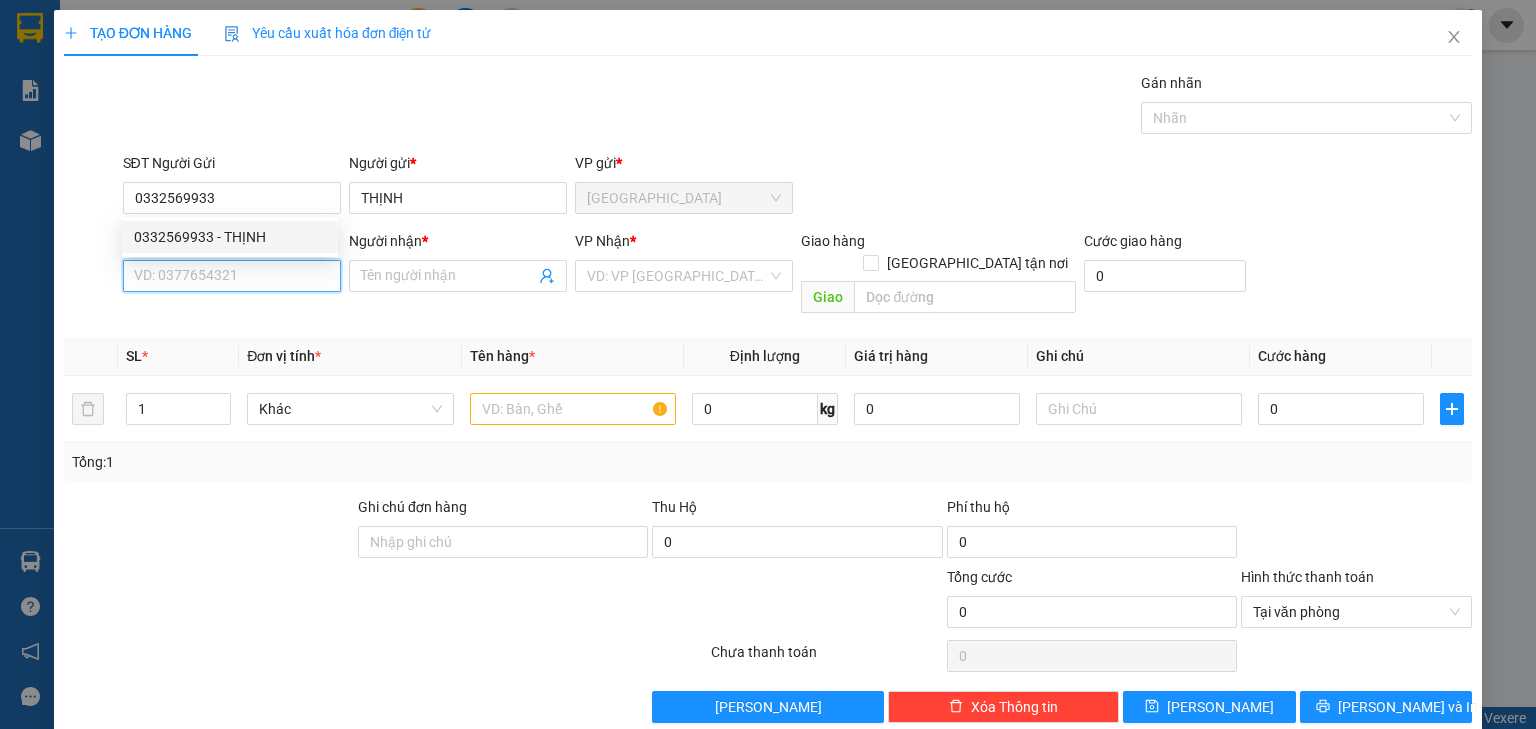 drag, startPoint x: 256, startPoint y: 261, endPoint x: 257, endPoint y: 249, distance: 12.0415945 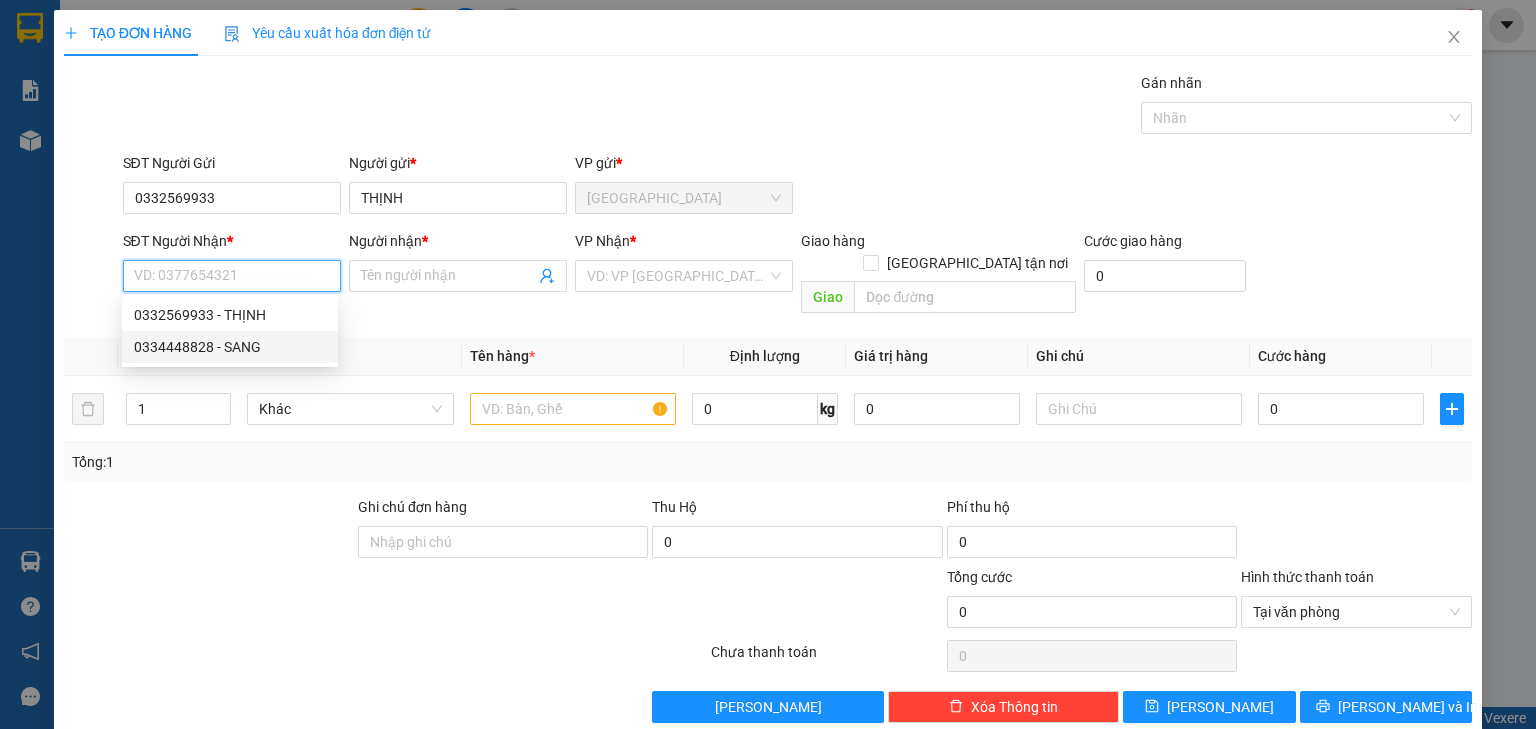 click on "0334448828 - SANG" at bounding box center [230, 347] 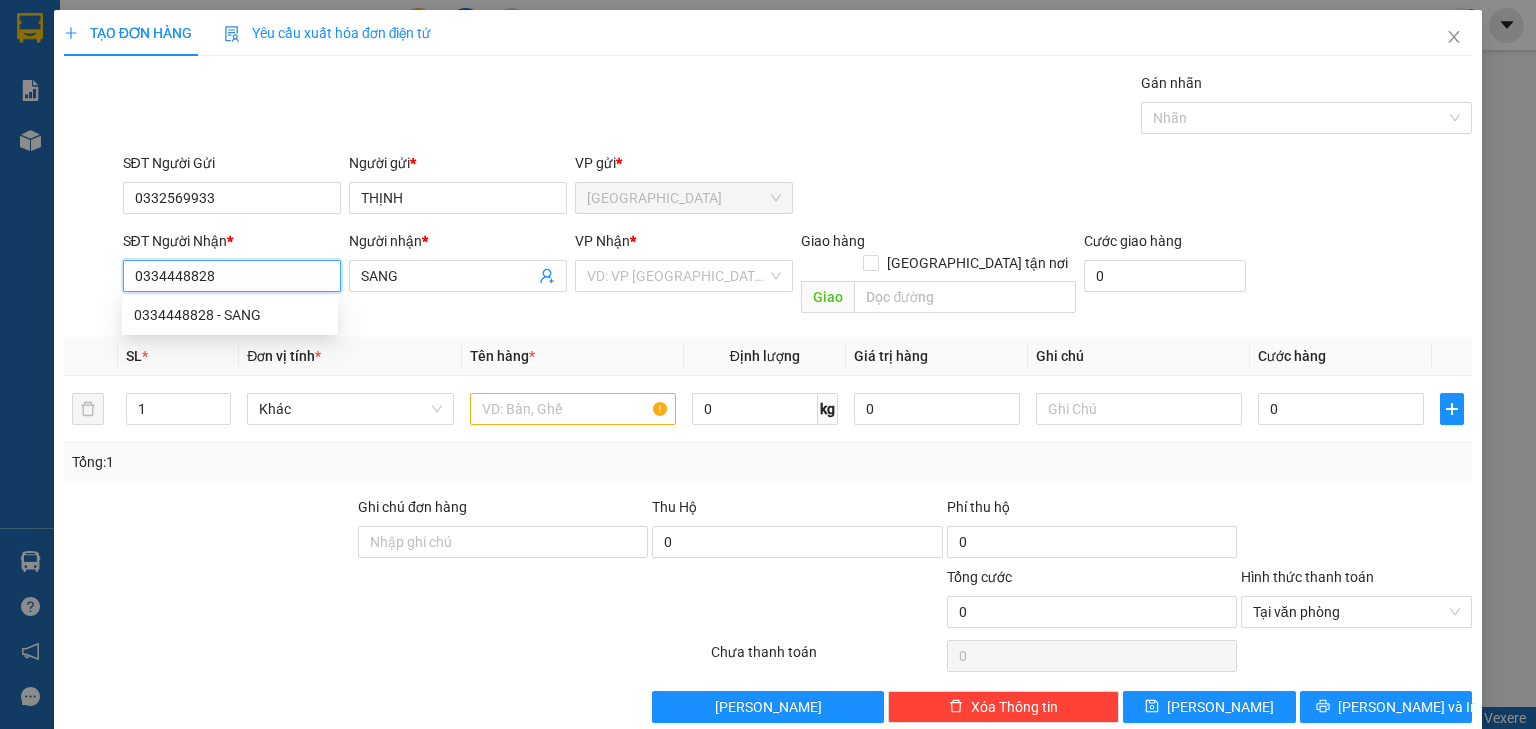 type on "0334448828" 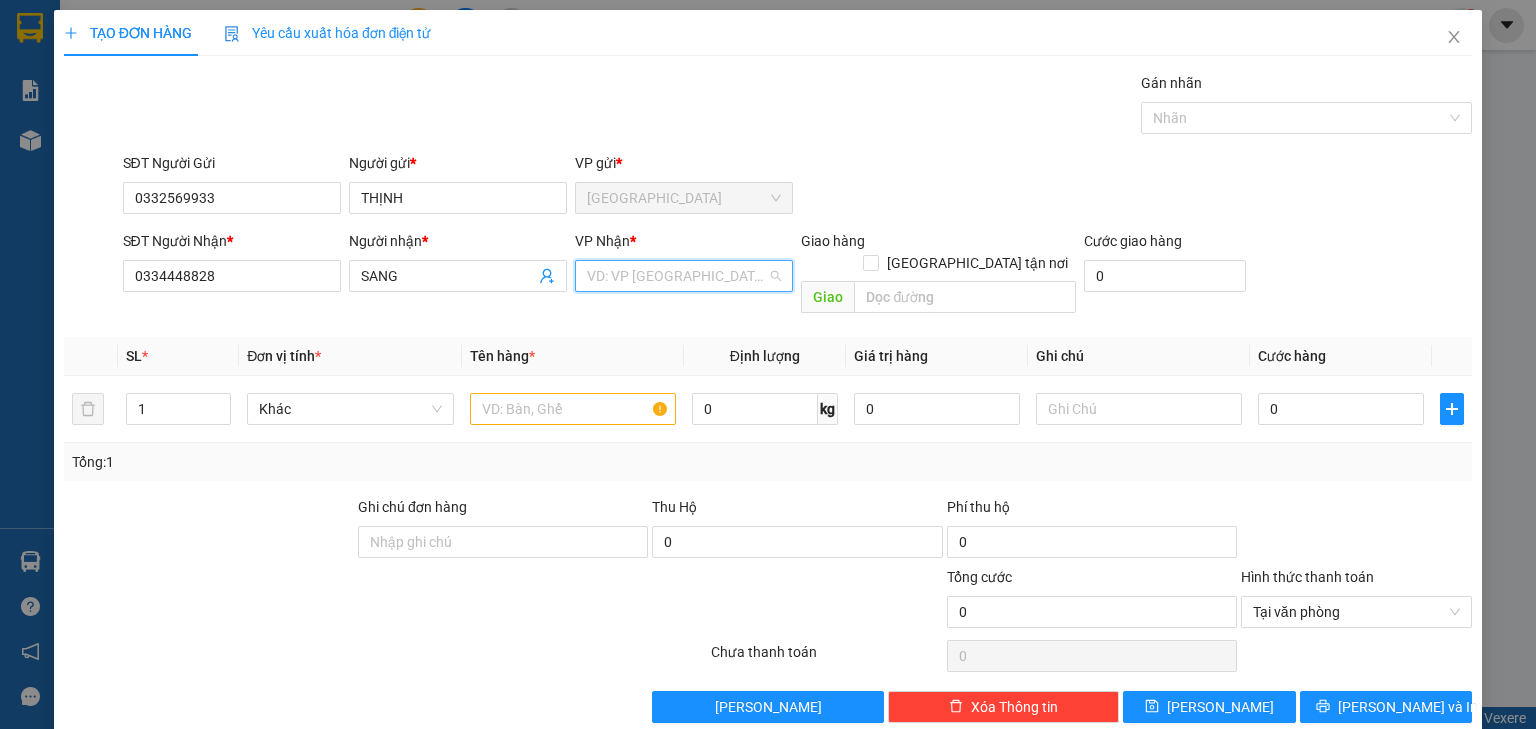 click at bounding box center (677, 276) 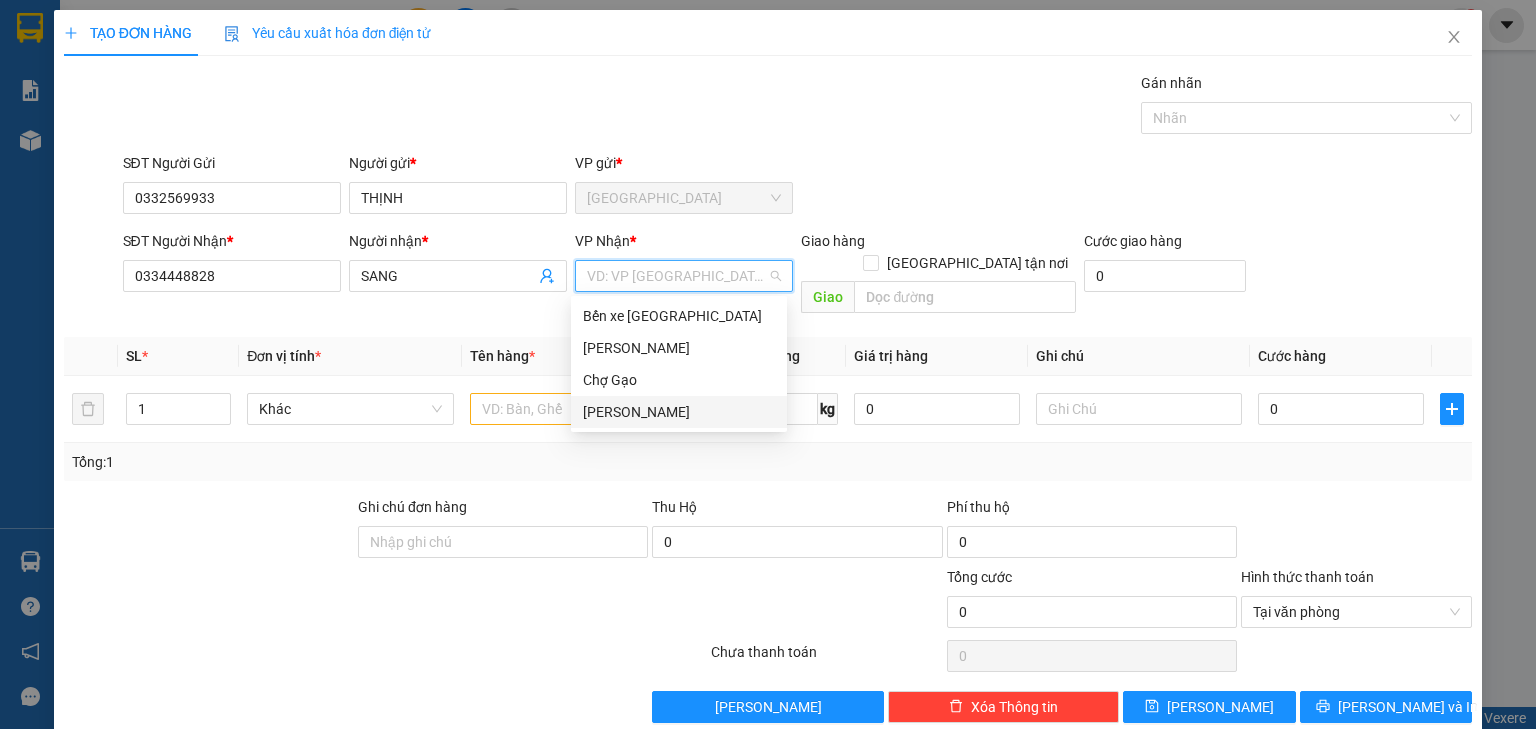 click on "[PERSON_NAME]" at bounding box center (679, 412) 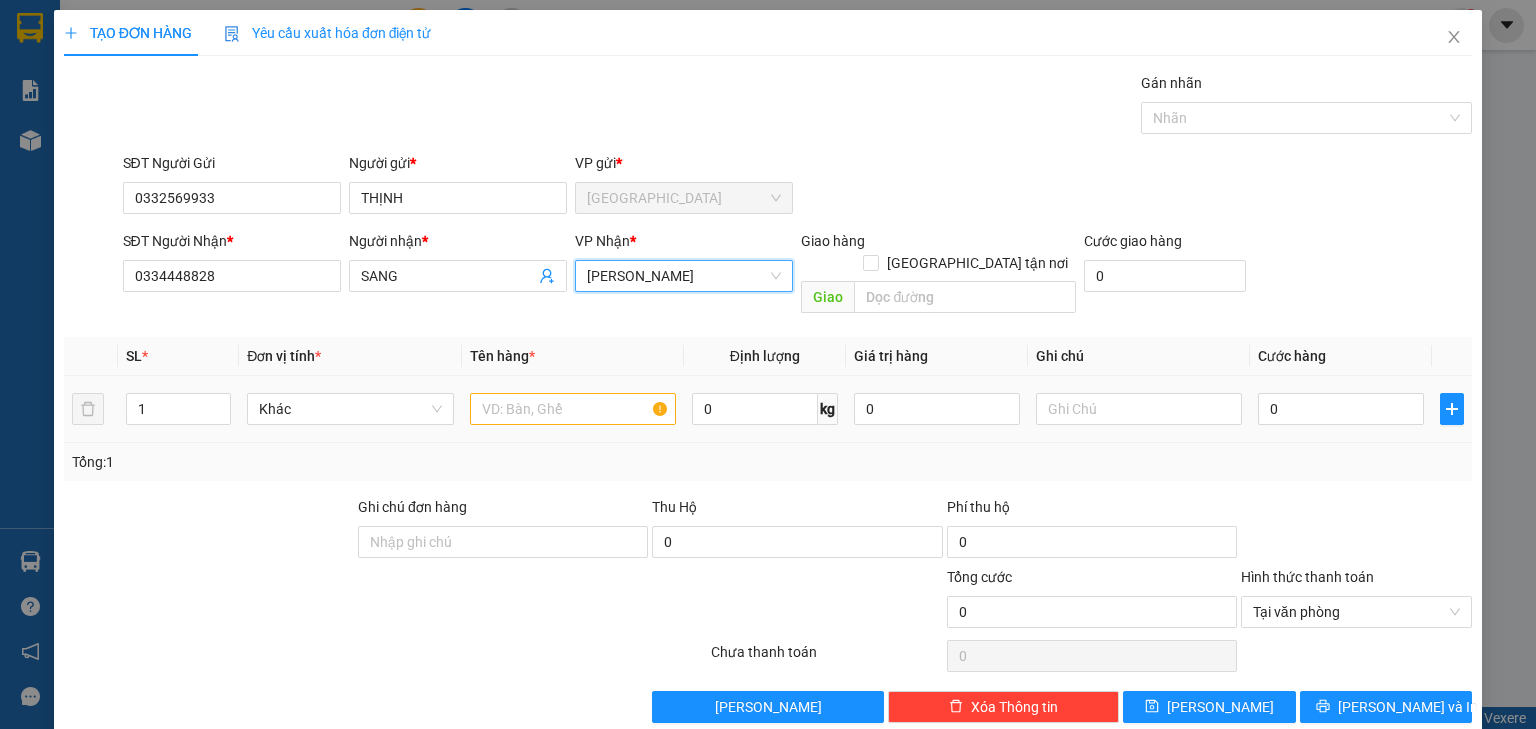 click at bounding box center (573, 409) 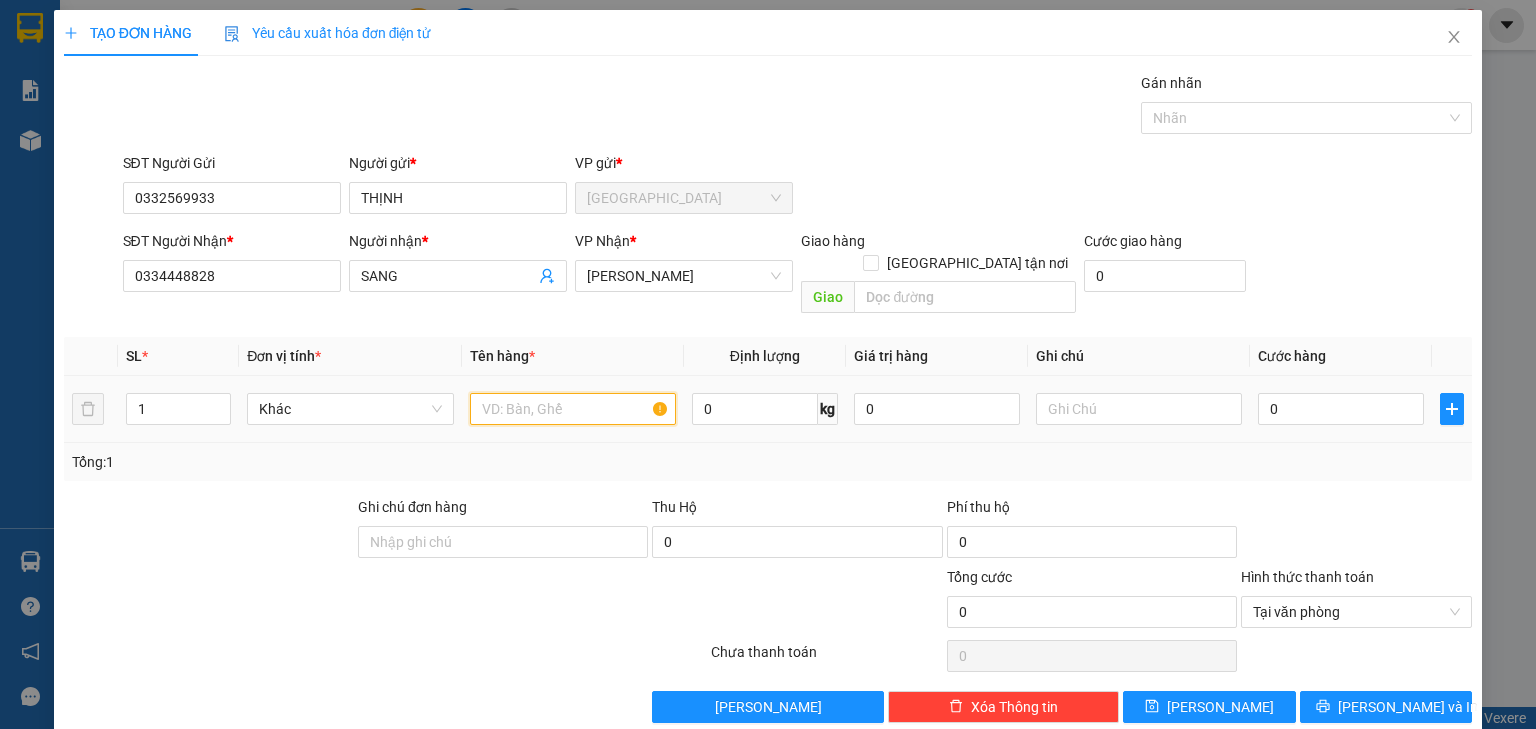click at bounding box center (573, 409) 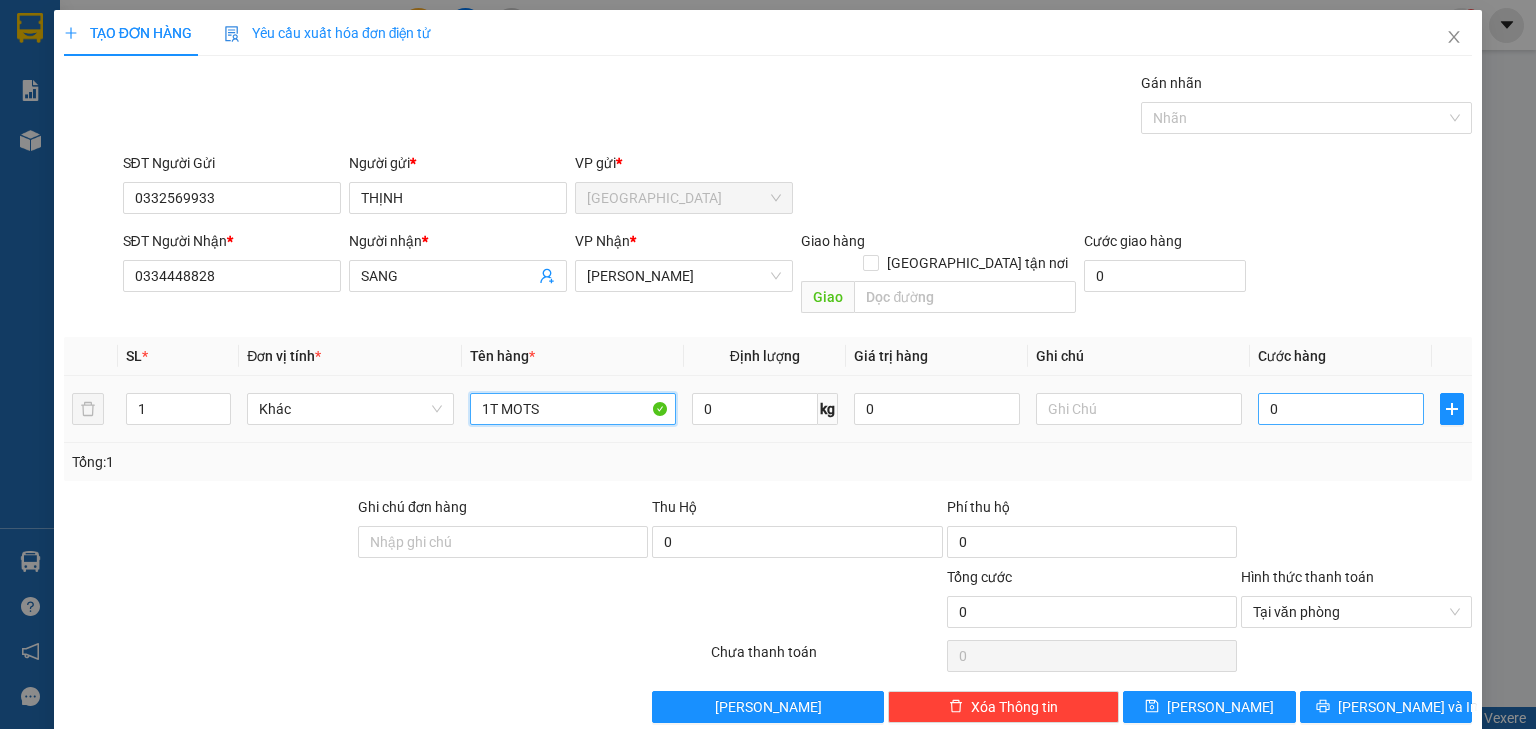 type on "1T MOTS" 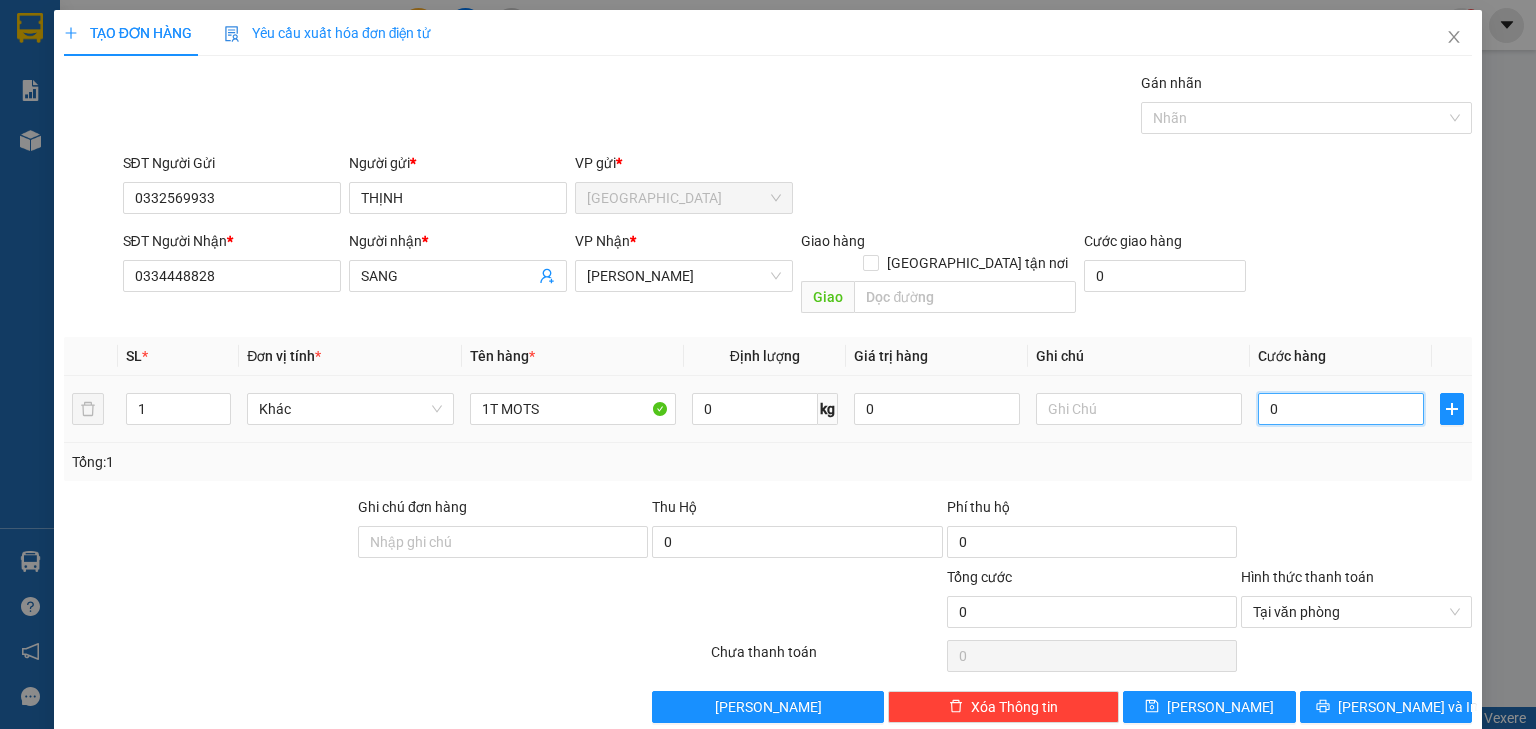 click on "0" at bounding box center (1341, 409) 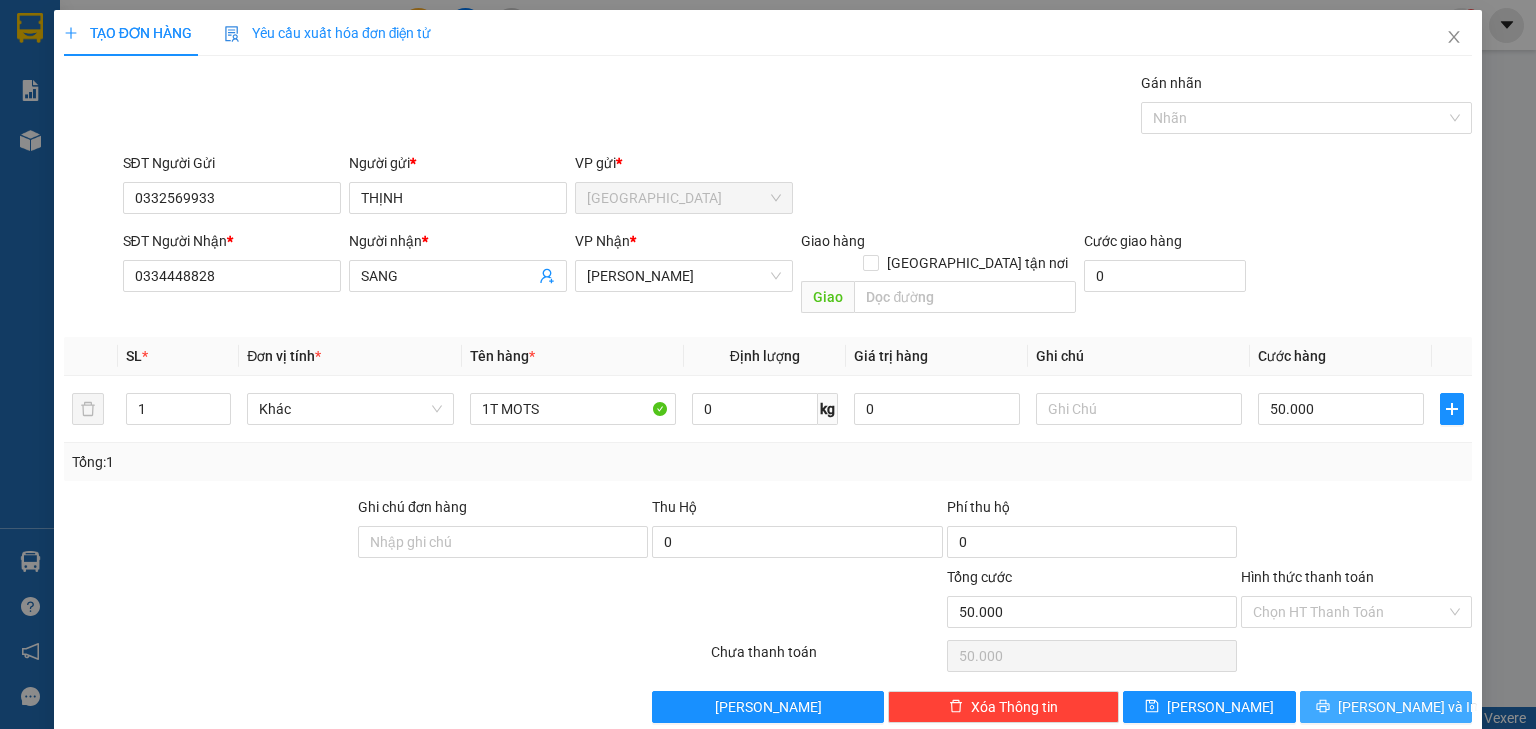 click on "[PERSON_NAME] và In" at bounding box center (1386, 707) 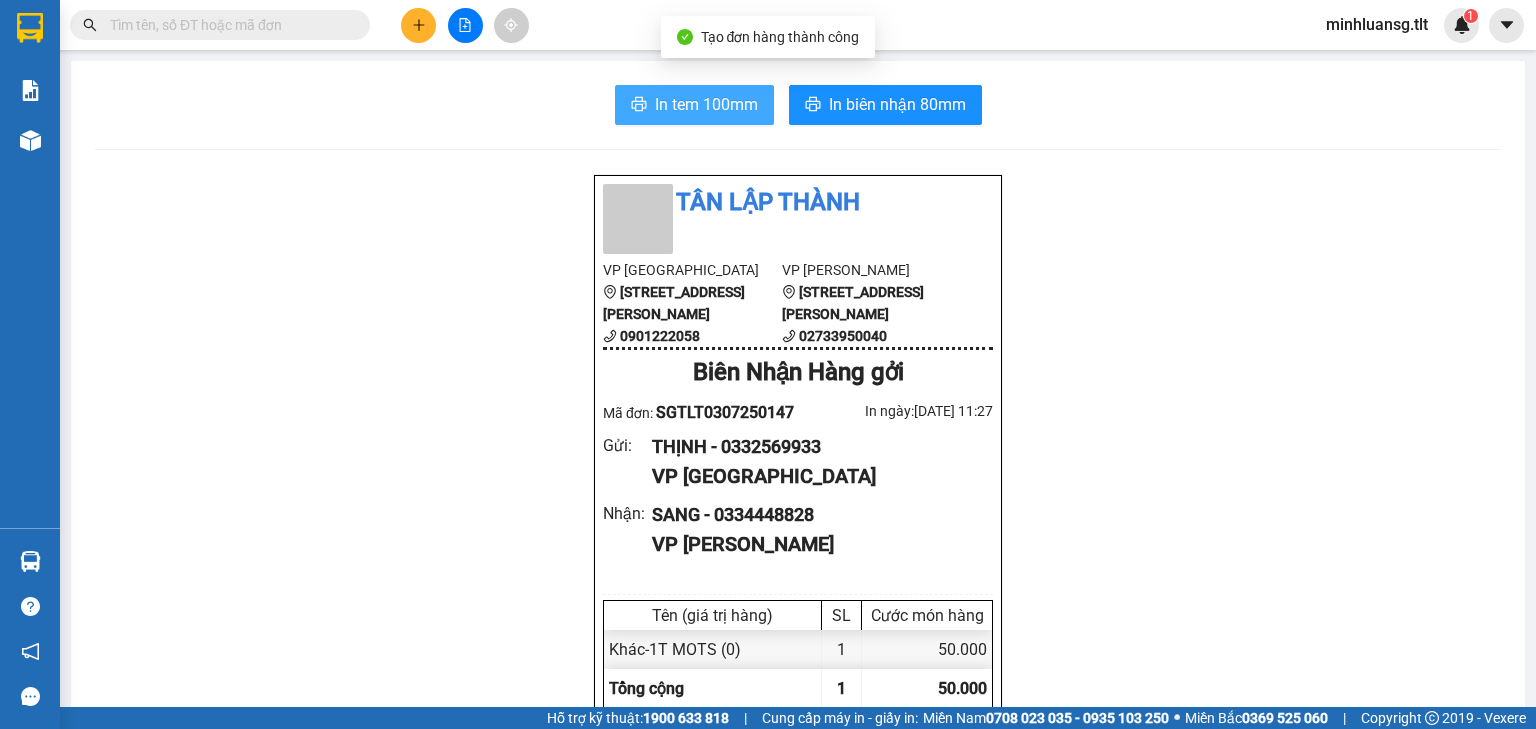click on "In tem 100mm" at bounding box center [706, 104] 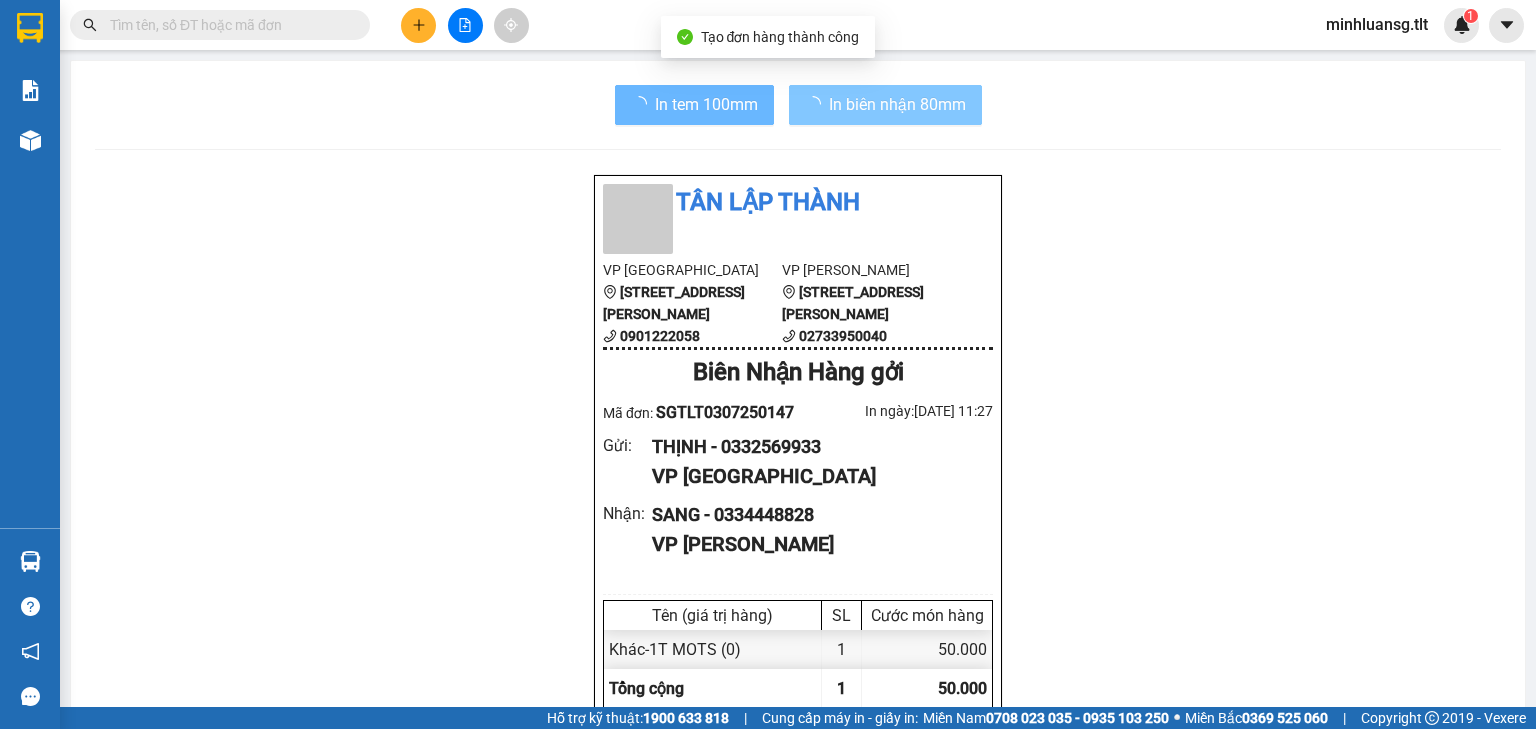 click on "In biên nhận 80mm" at bounding box center [897, 104] 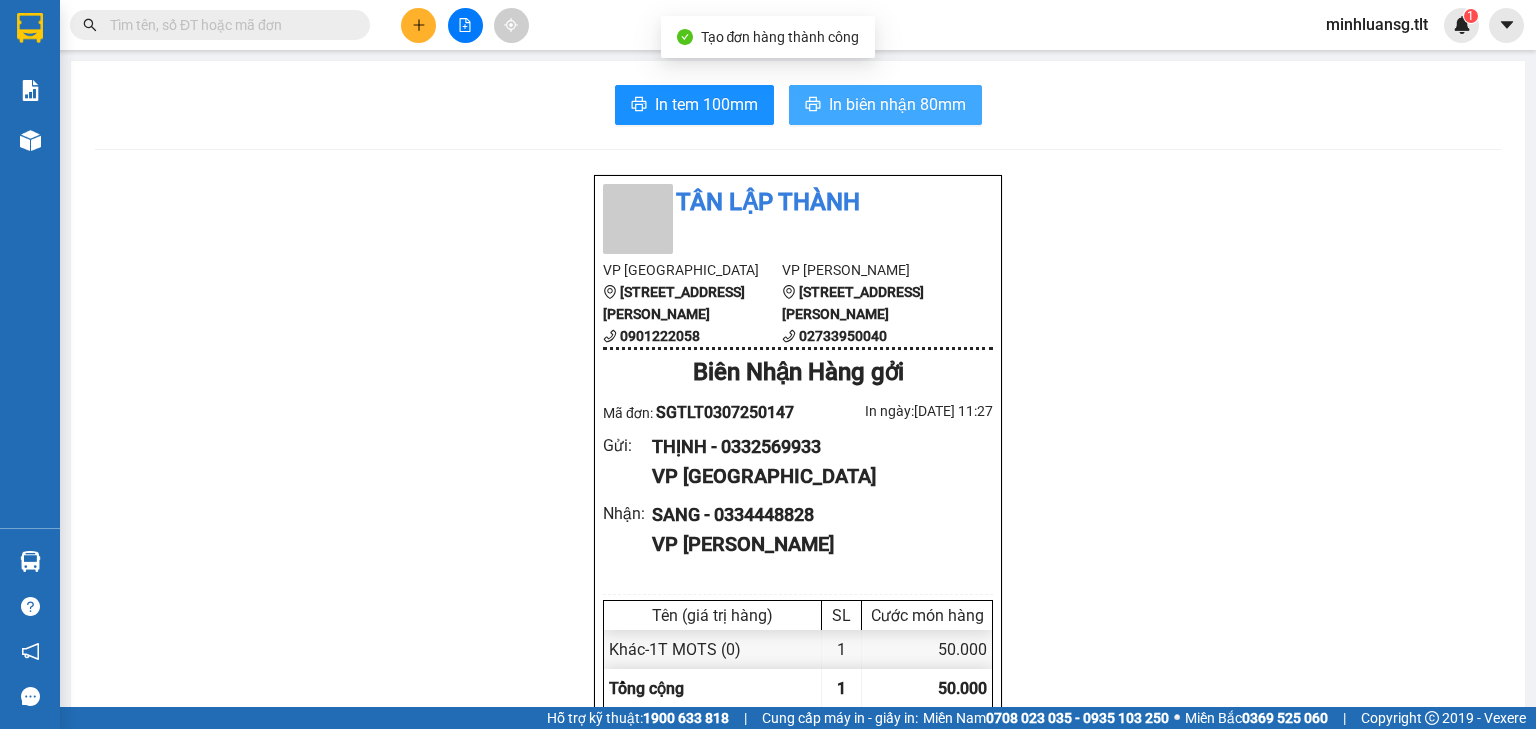type 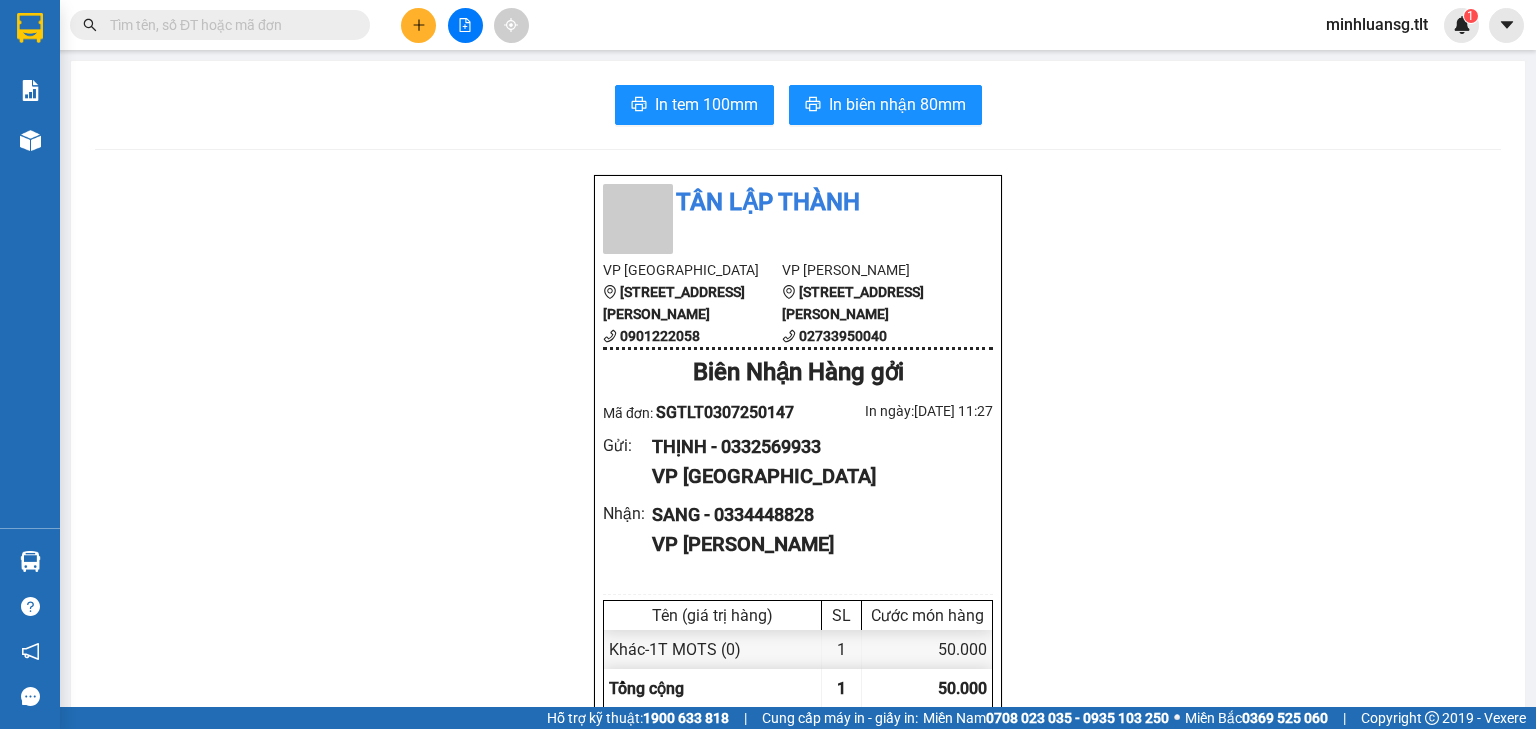 click 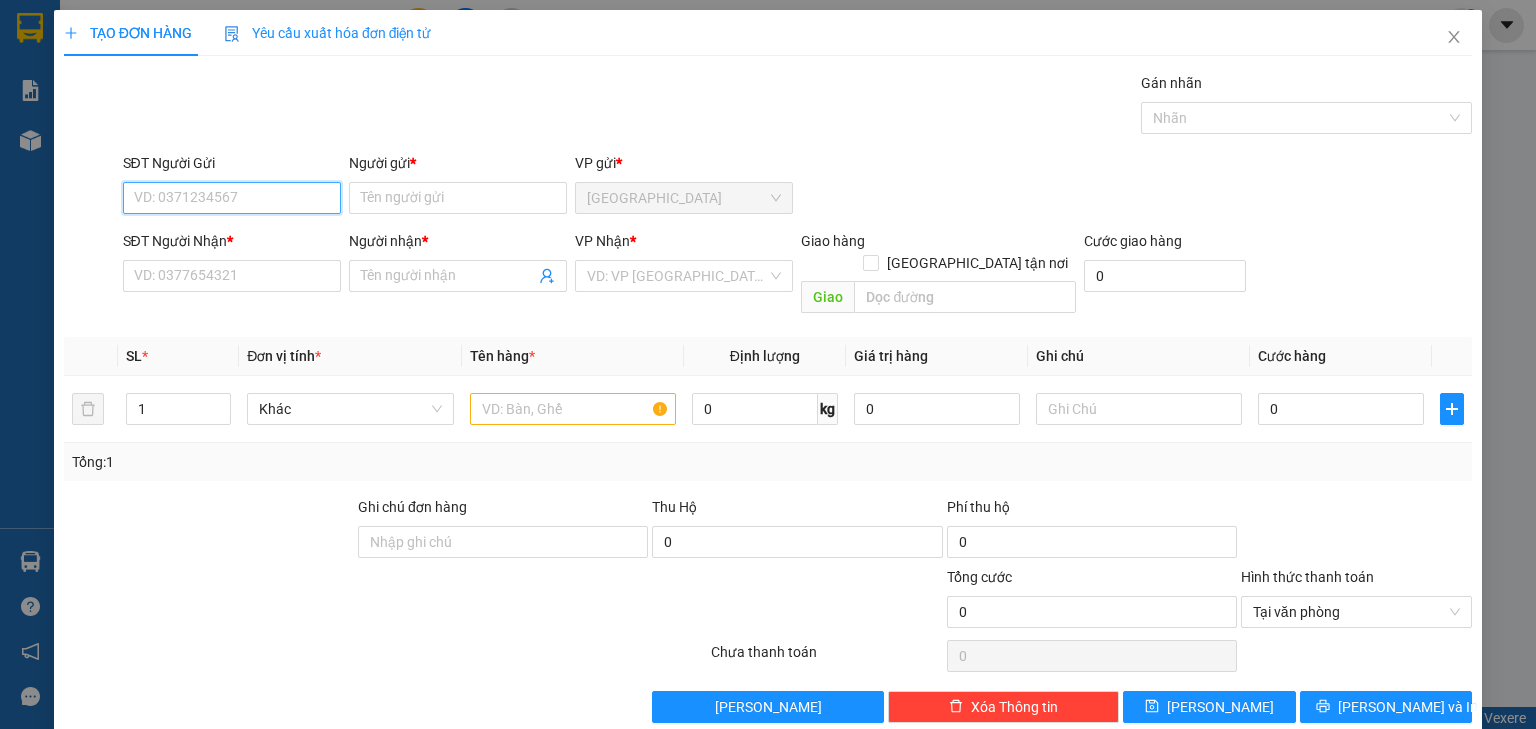 click on "SĐT Người Gửi" at bounding box center (232, 198) 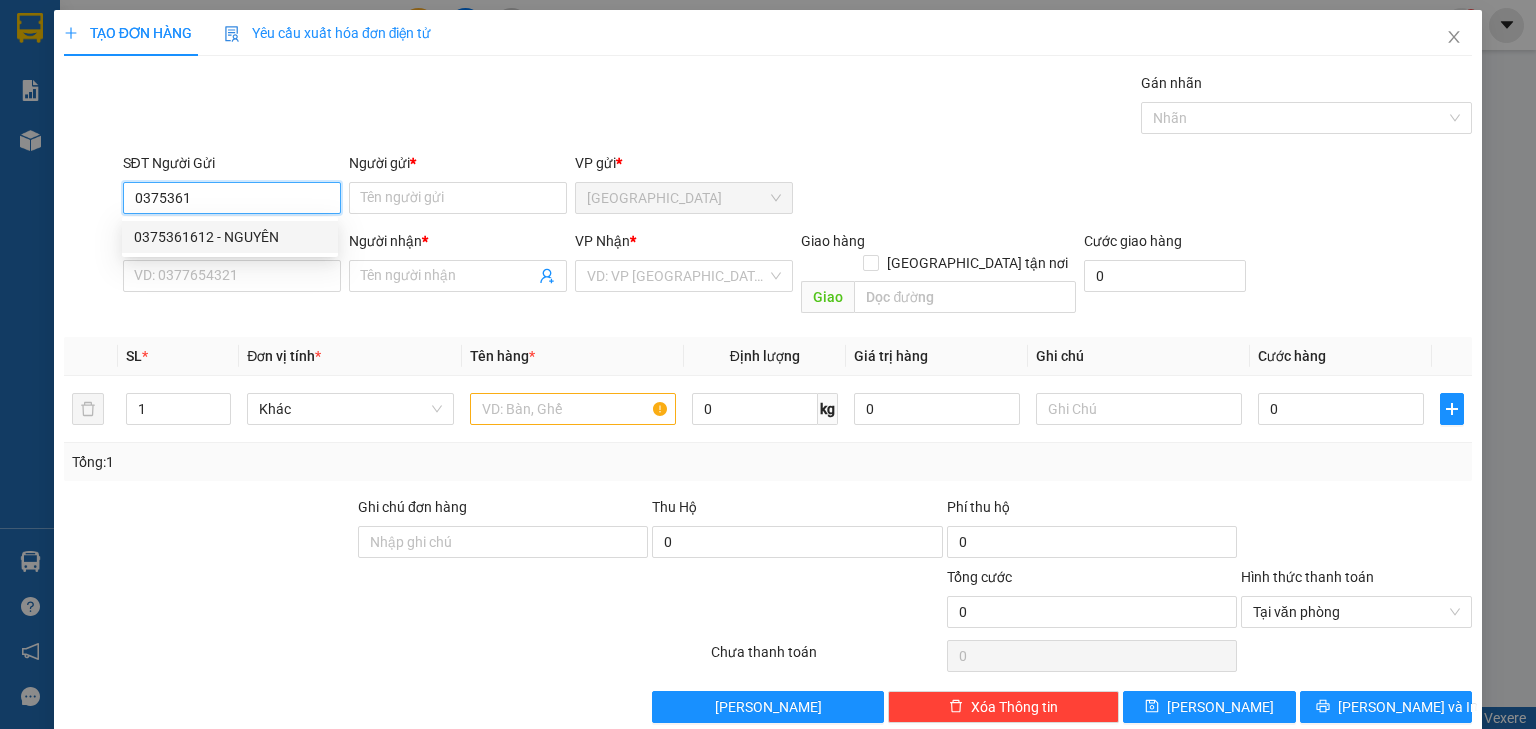 click on "0375361612 - NGUYÊN" at bounding box center [230, 237] 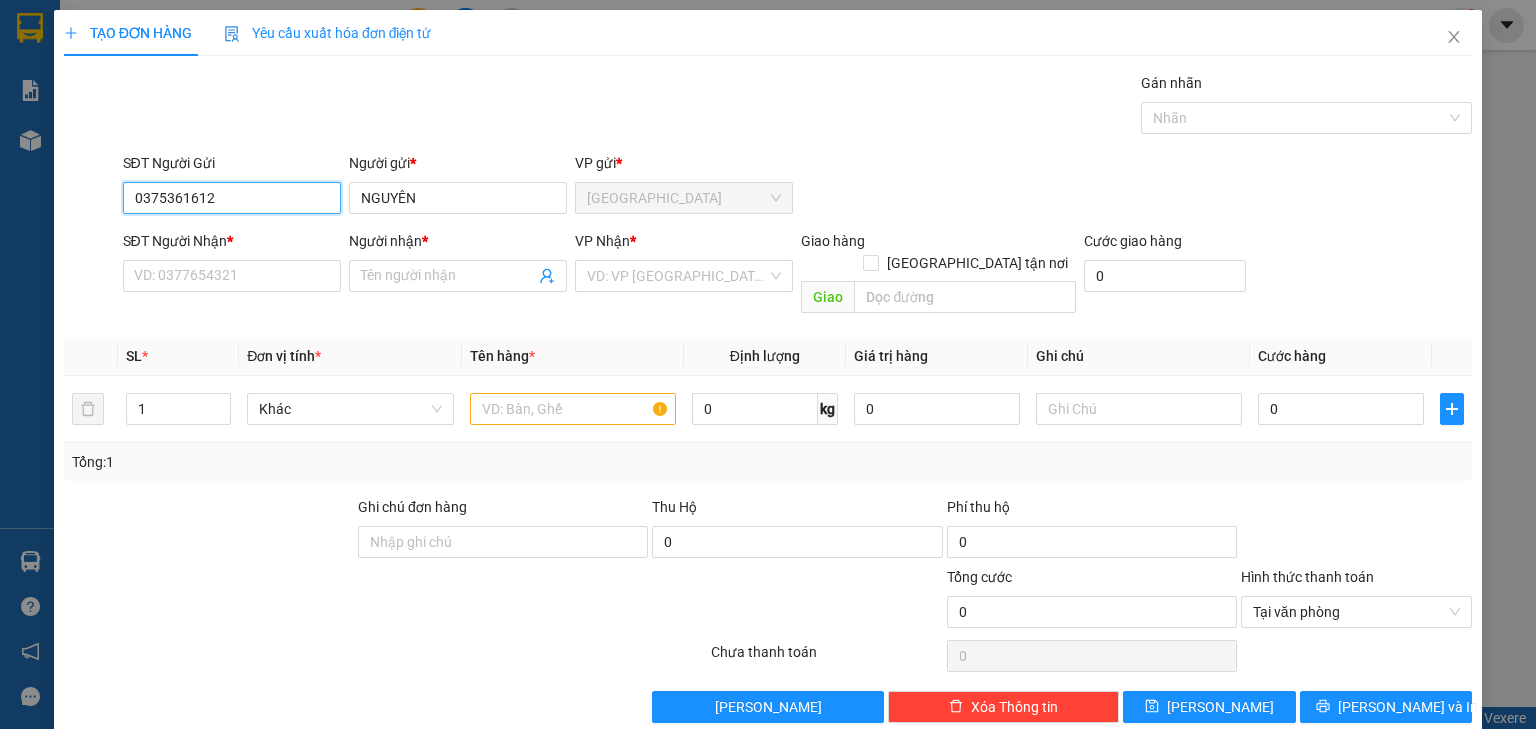 type on "0375361612" 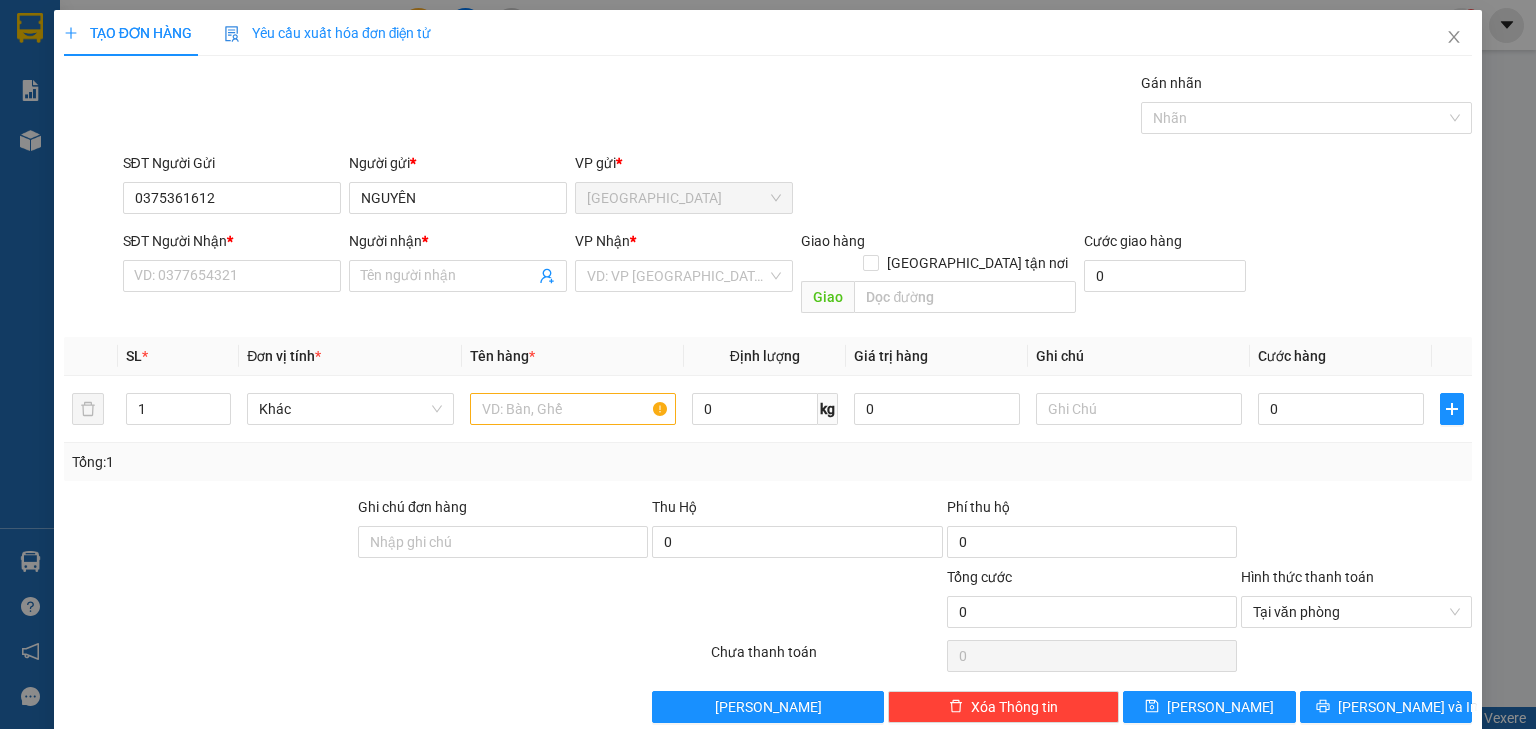 click on "SĐT Người Nhận  *" at bounding box center (232, 245) 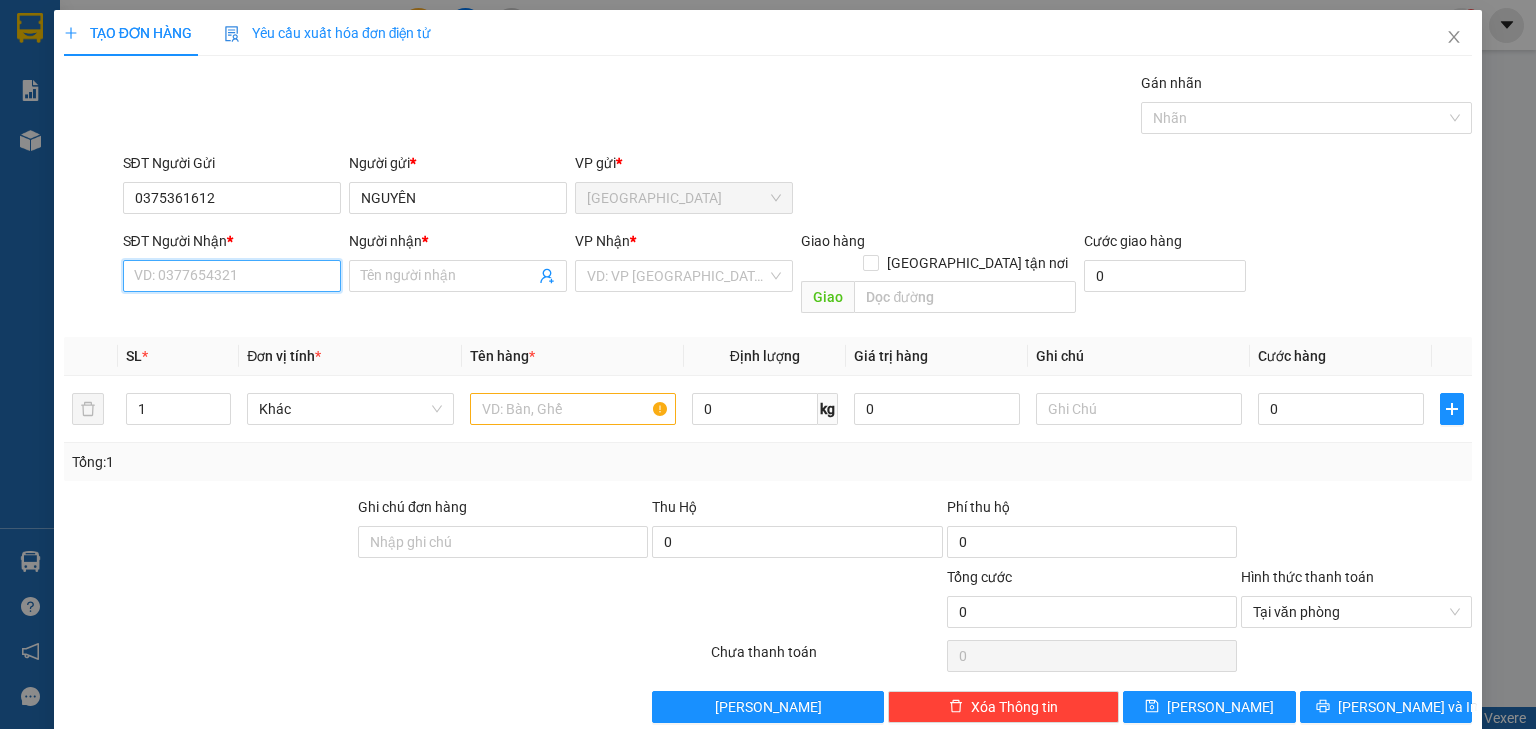click on "SĐT Người Nhận  *" at bounding box center [232, 276] 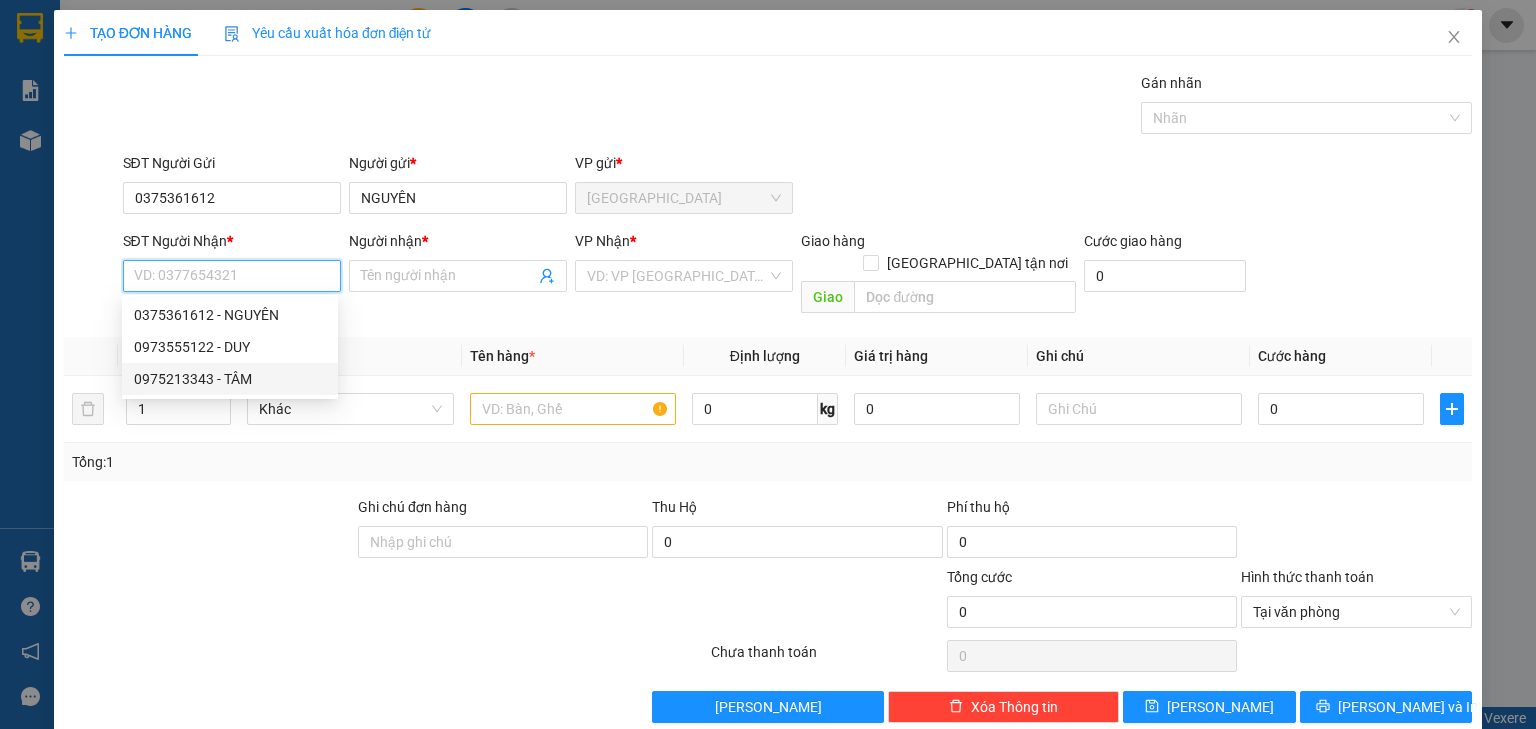 click on "0975213343 - TÂM" at bounding box center [230, 379] 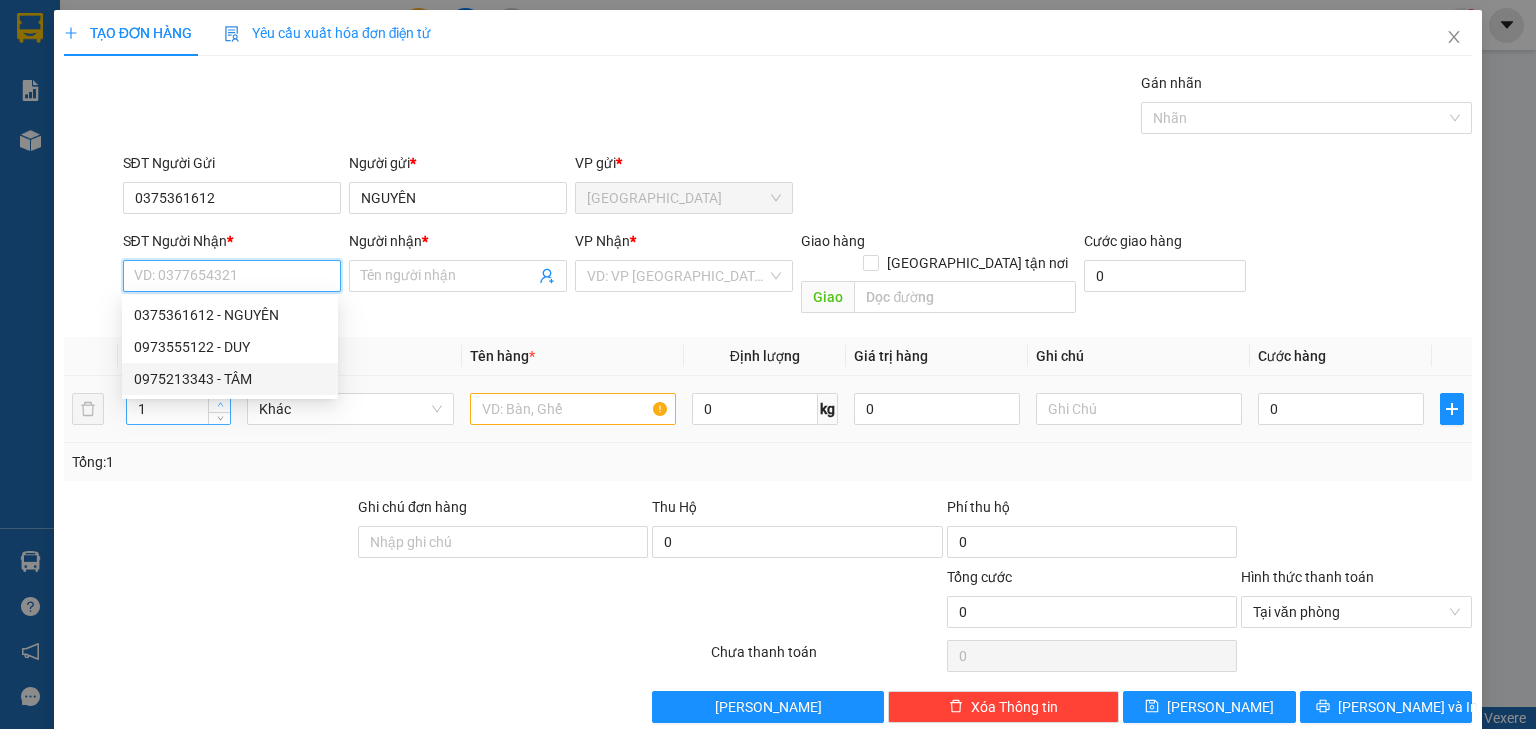 type on "0975213343" 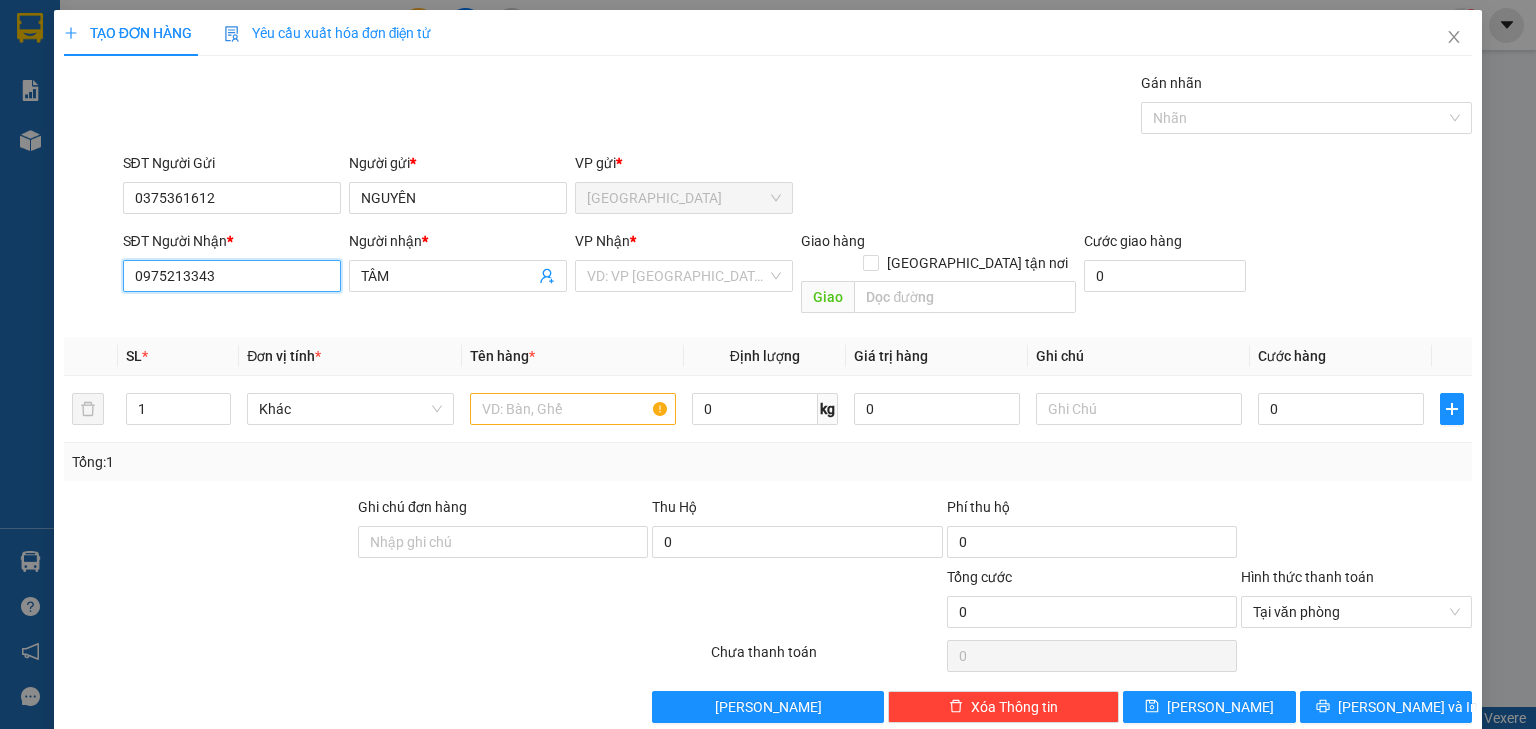 drag, startPoint x: 272, startPoint y: 276, endPoint x: 98, endPoint y: 280, distance: 174.04597 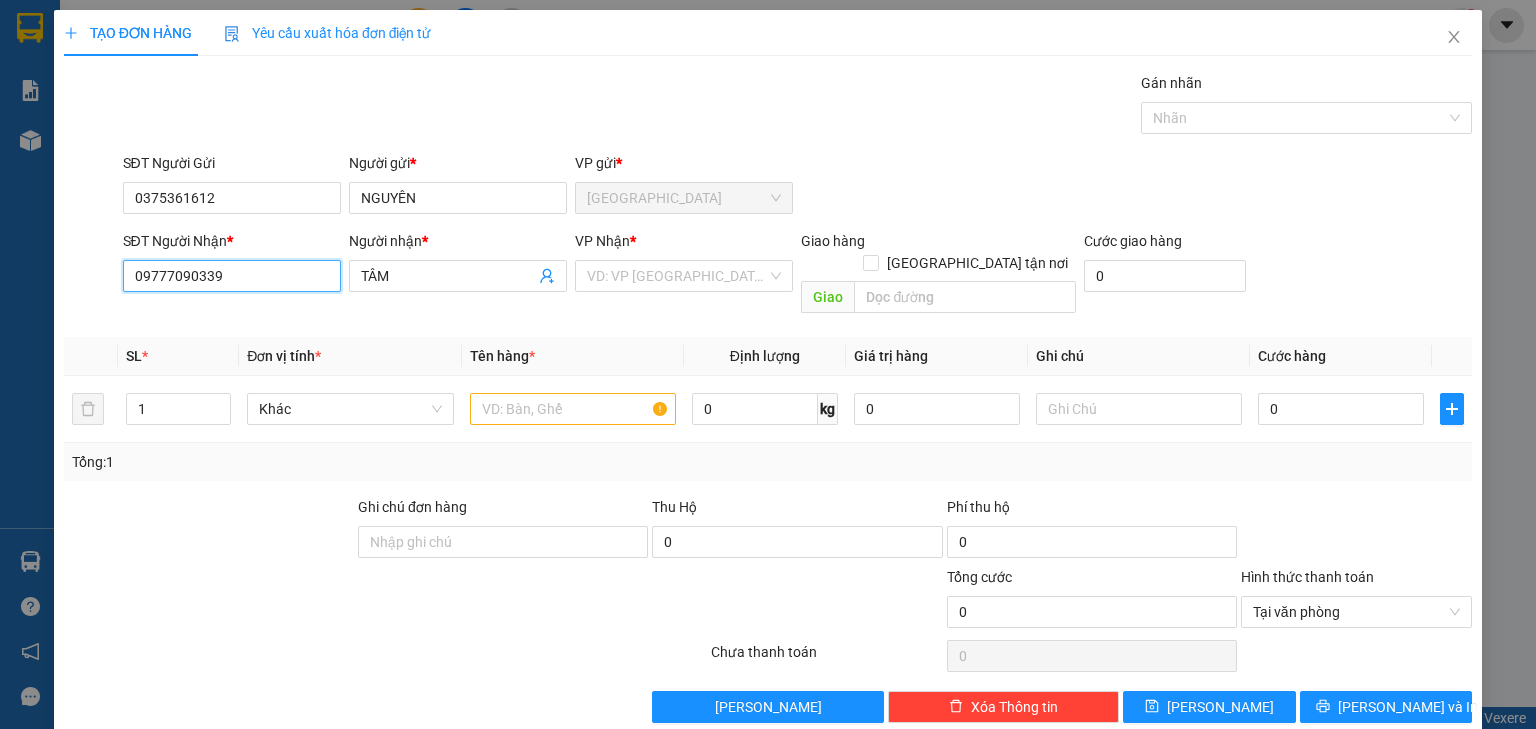click on "09777090339" at bounding box center [232, 276] 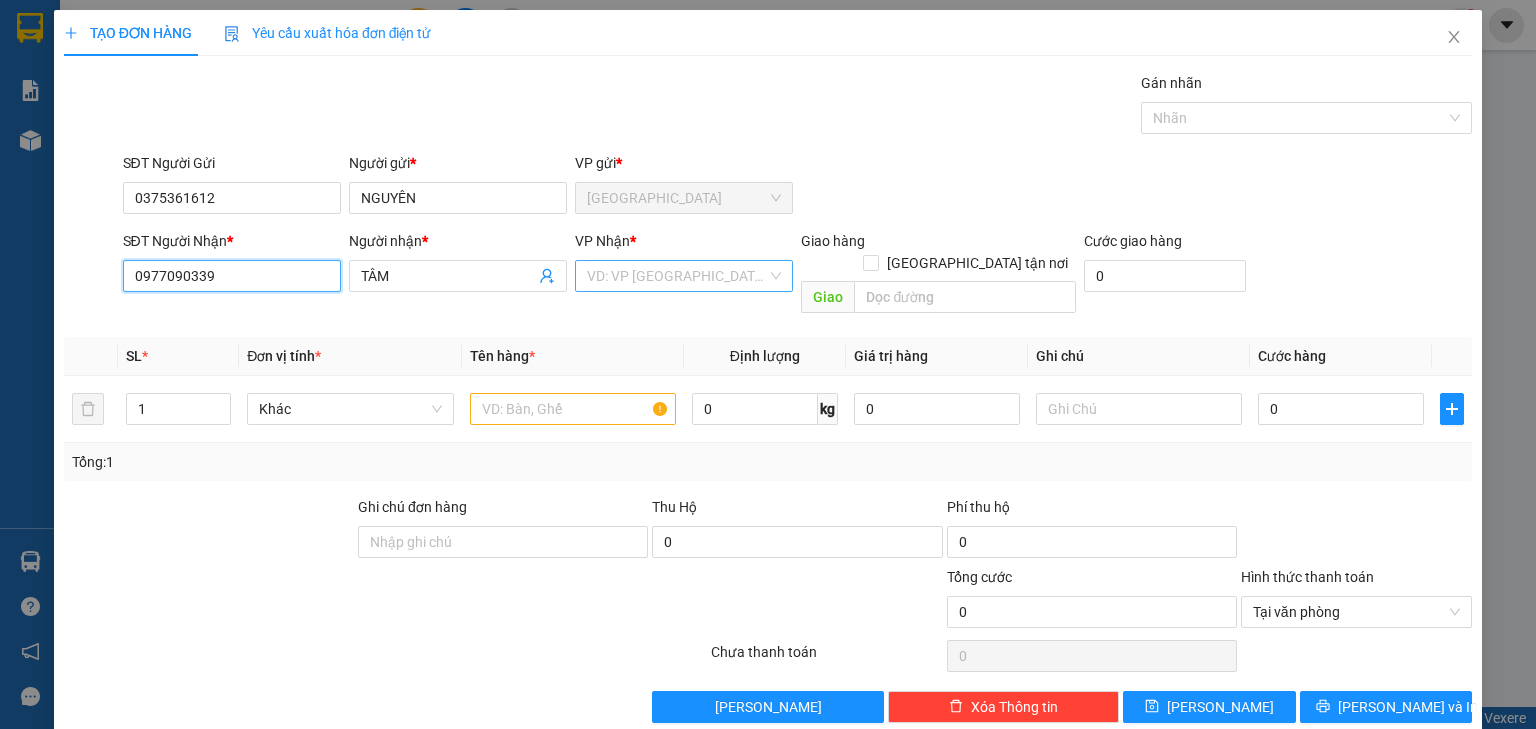 type on "0977090339" 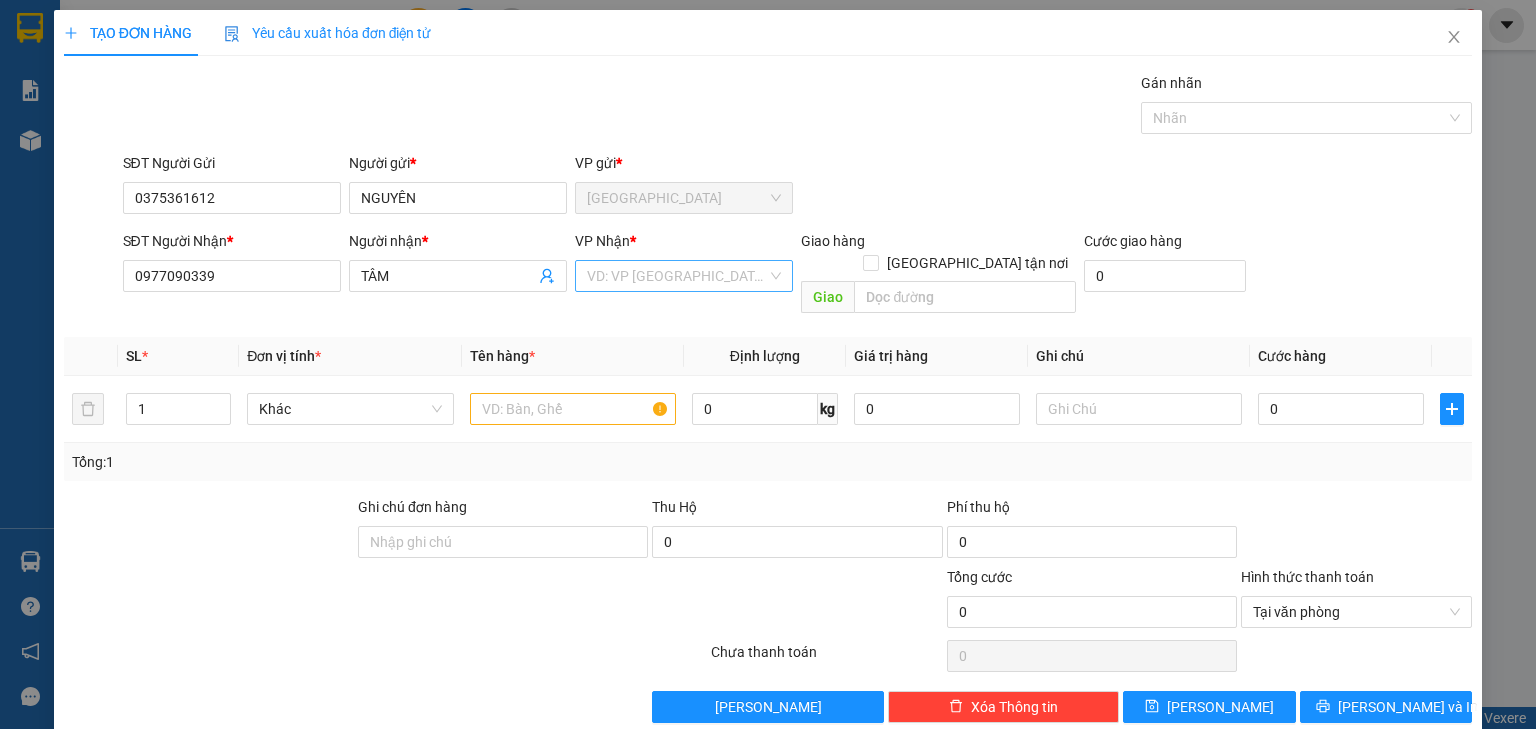 drag, startPoint x: 604, startPoint y: 263, endPoint x: 626, endPoint y: 268, distance: 22.561028 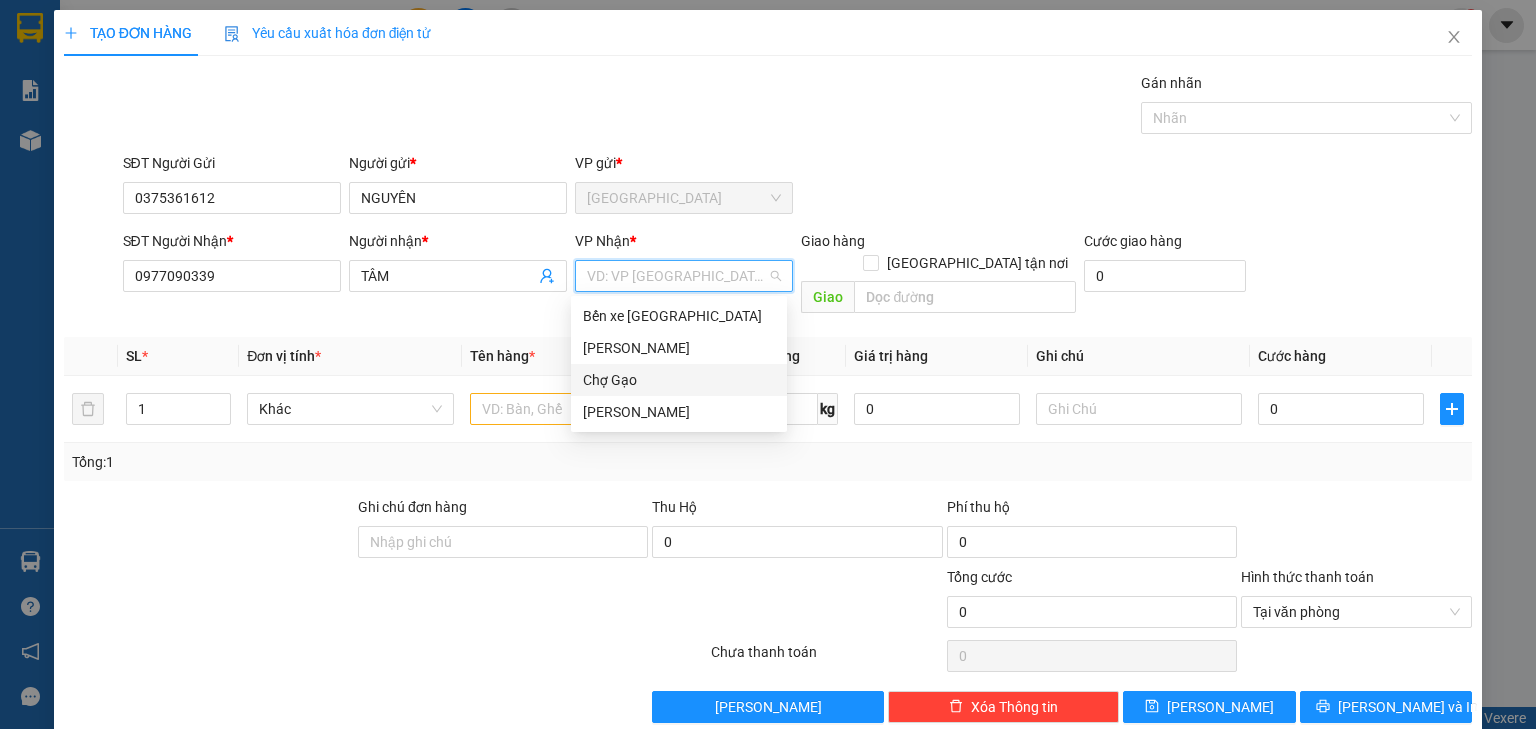 click on "Chợ Gạo" at bounding box center [679, 380] 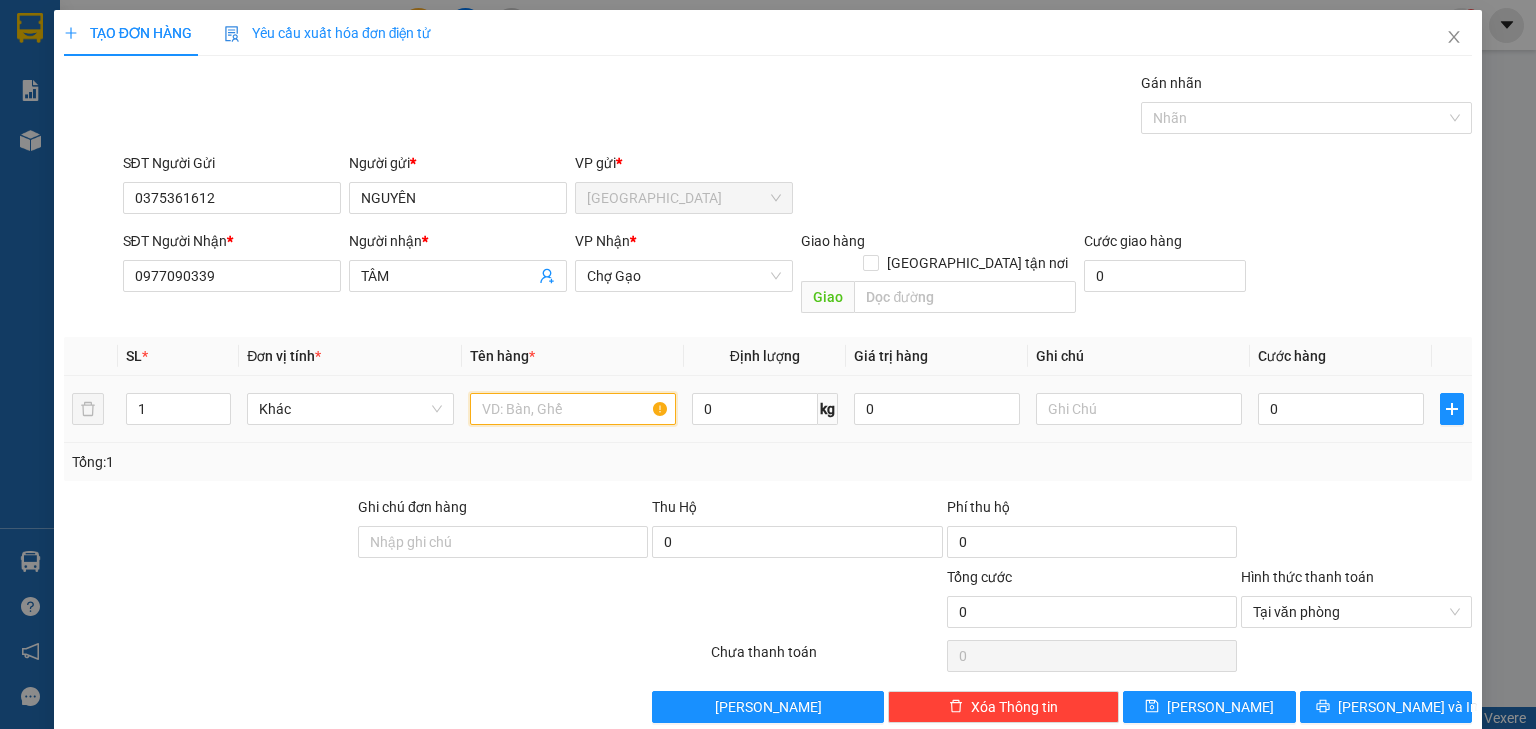 click at bounding box center [573, 409] 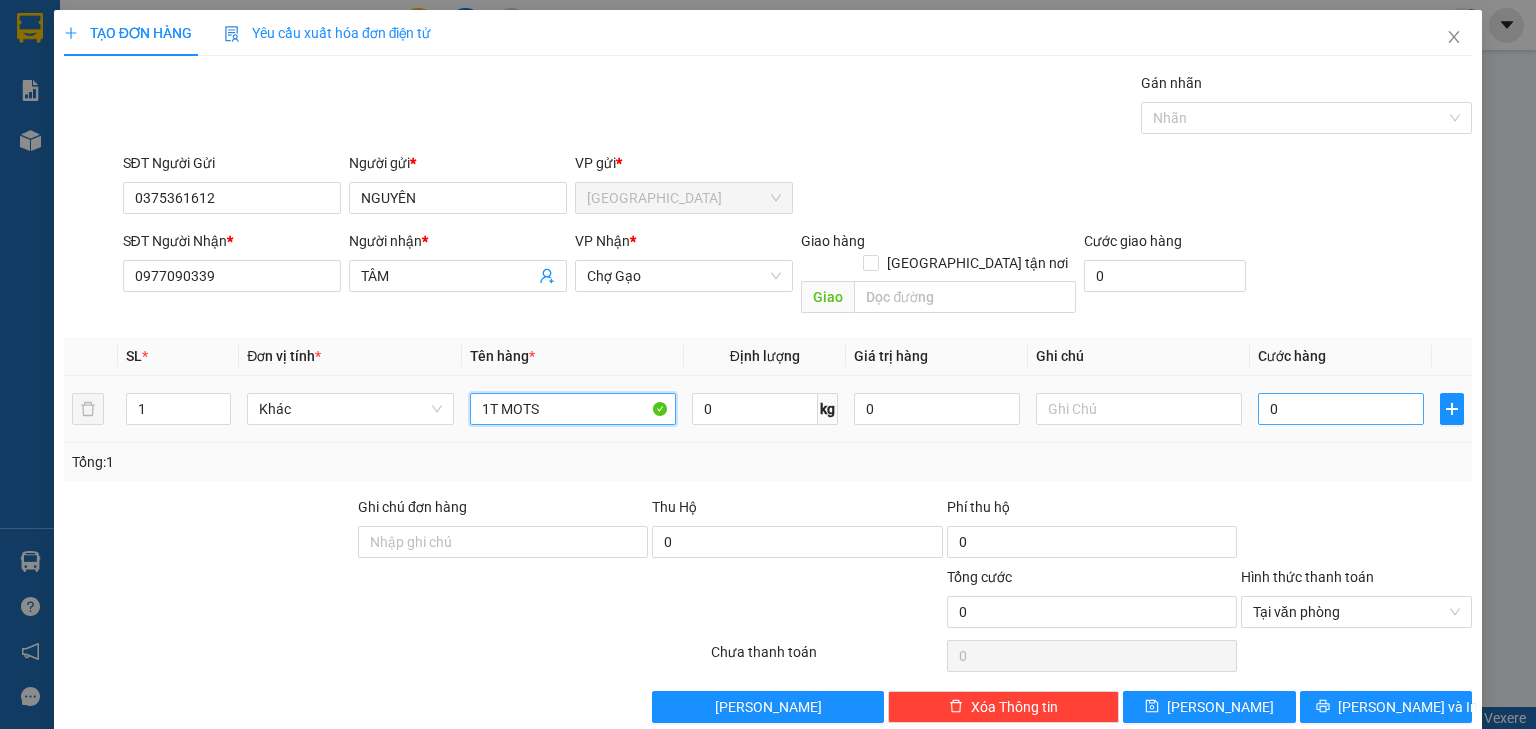 type on "1T MOTS" 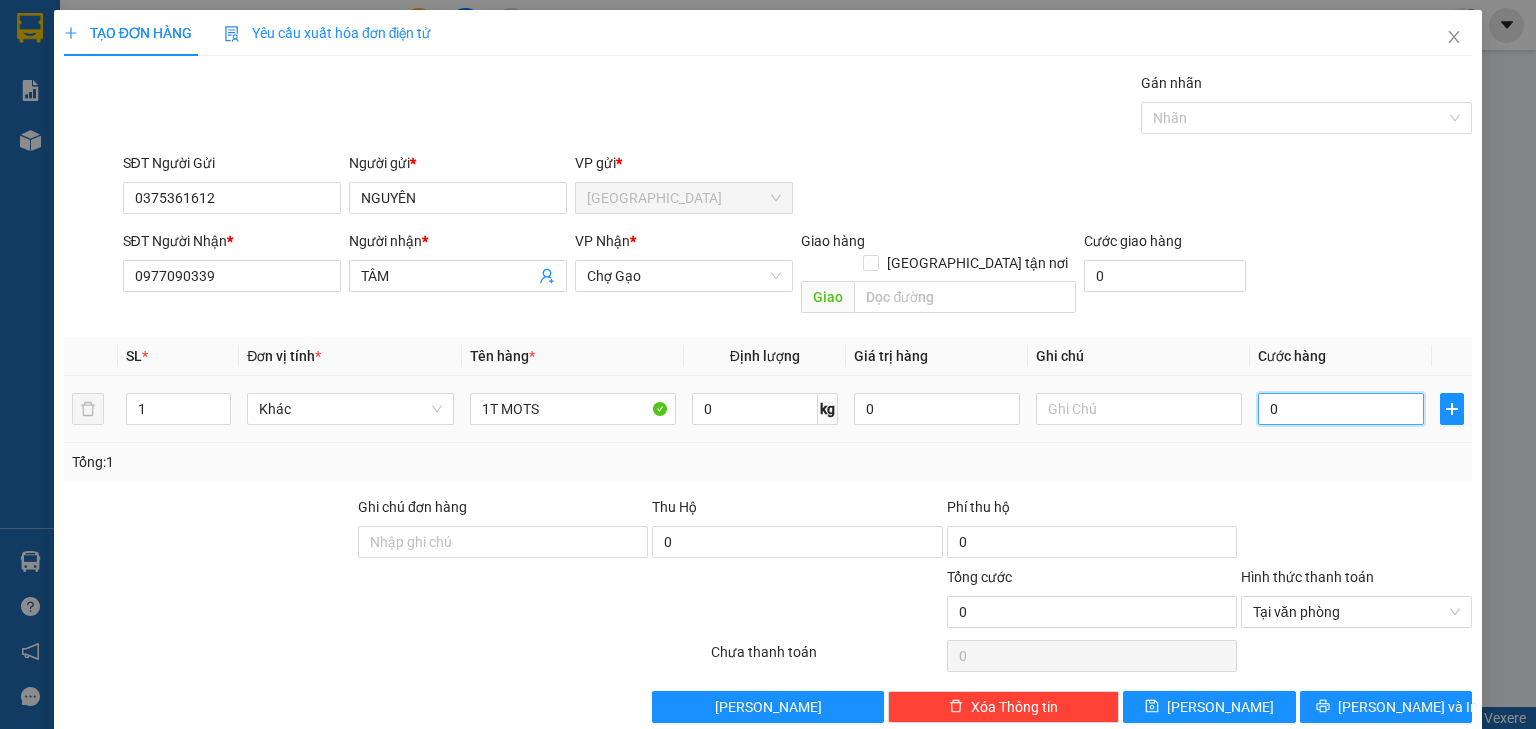 click on "0" at bounding box center [1341, 409] 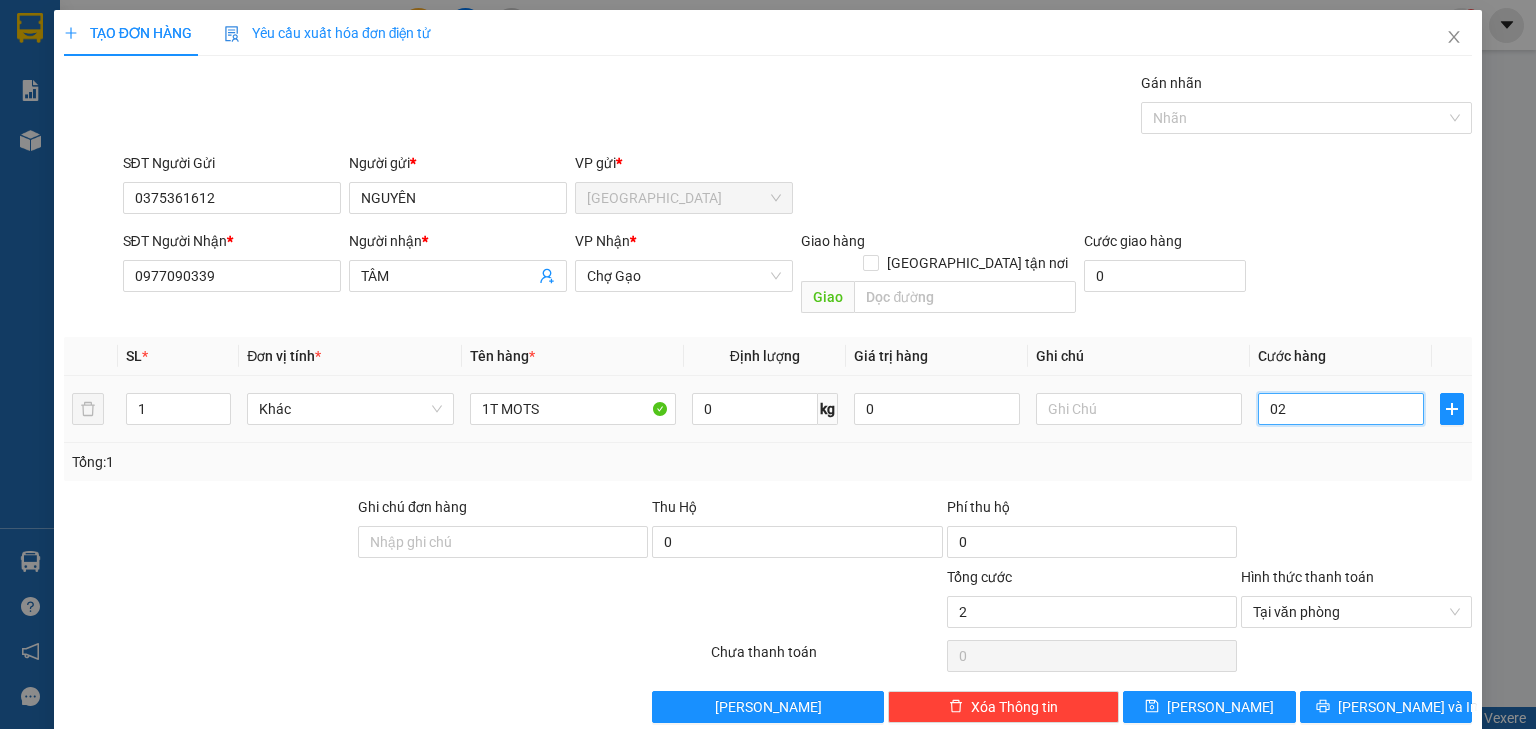 type on "025" 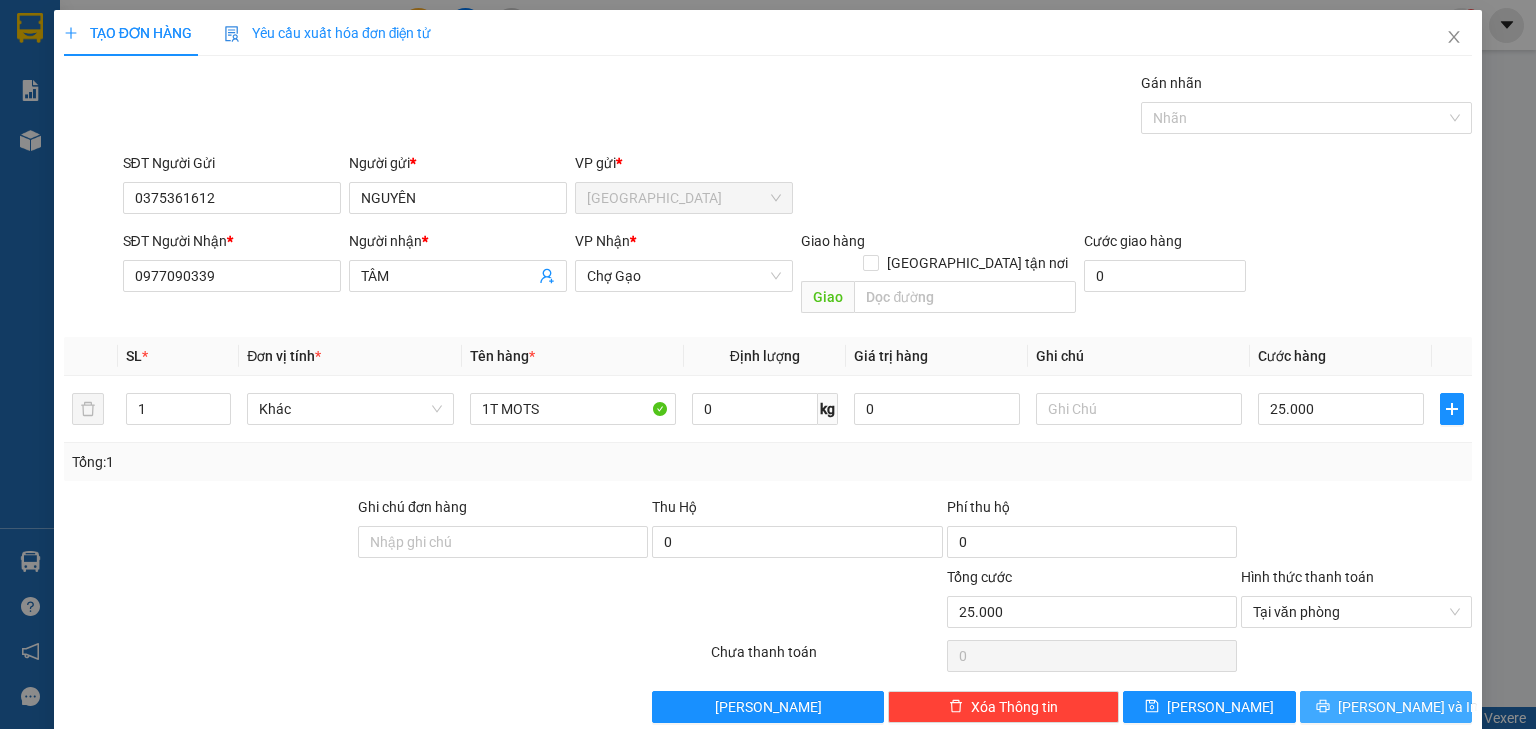 click on "[PERSON_NAME] và In" at bounding box center (1408, 707) 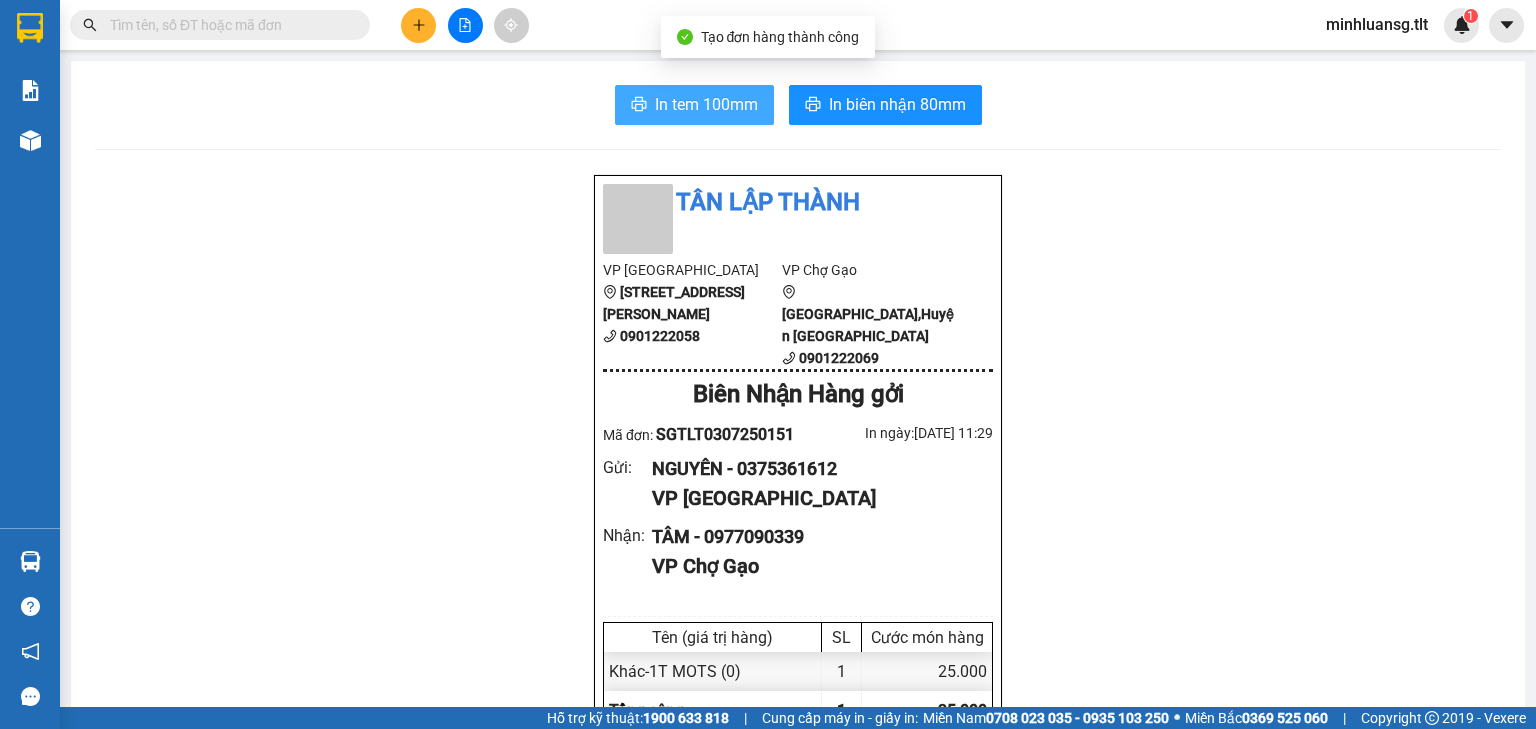click on "In tem 100mm" at bounding box center [706, 104] 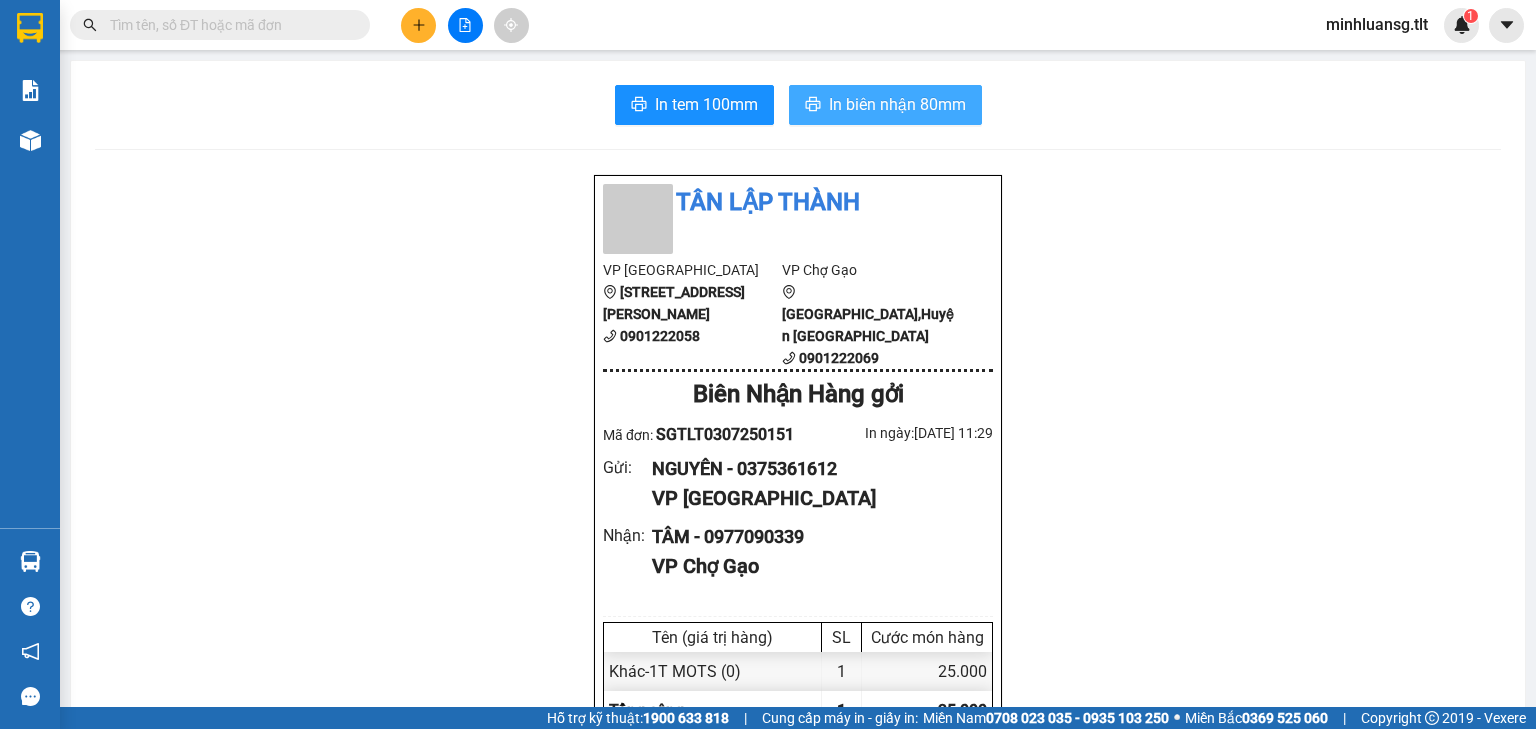 click on "In biên nhận 80mm" at bounding box center [897, 104] 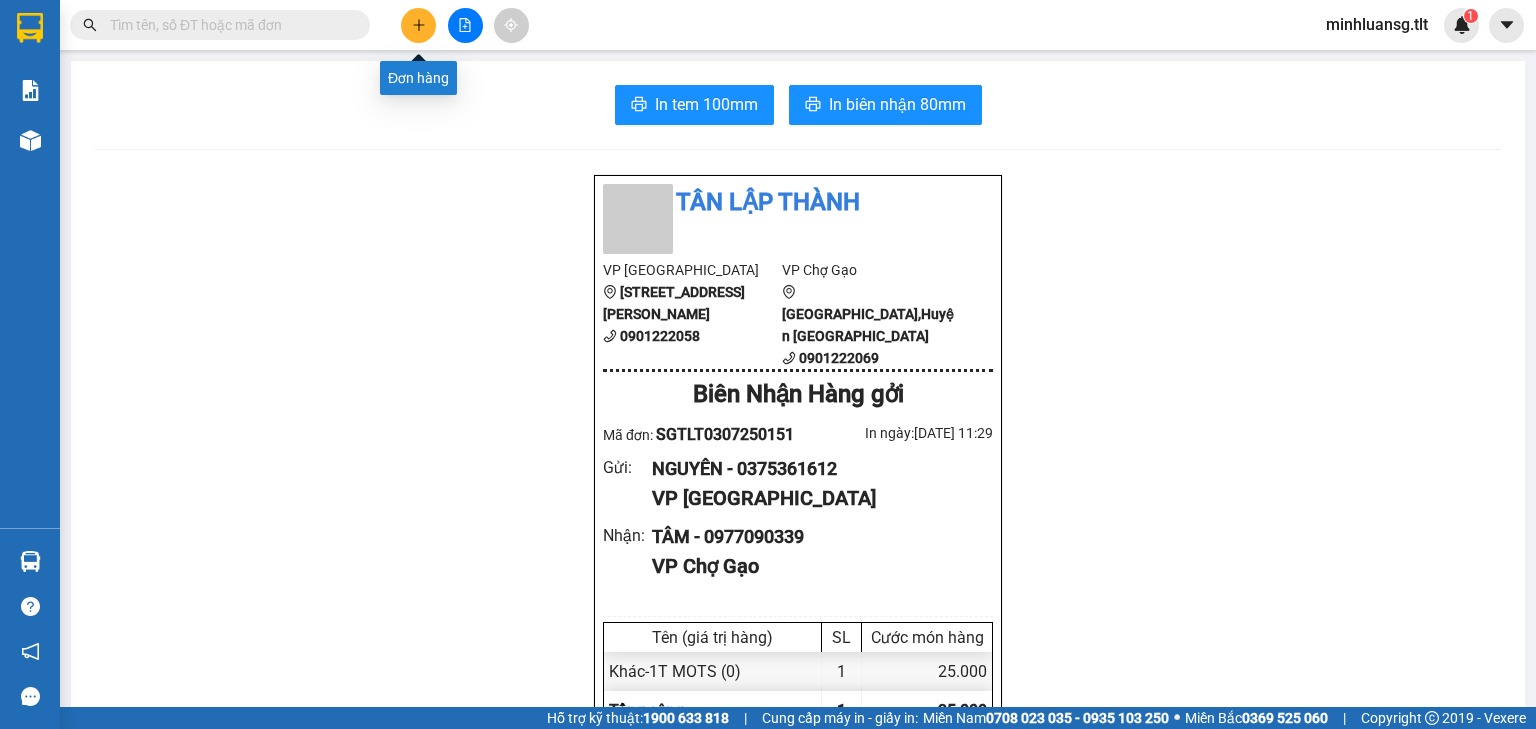 click at bounding box center [418, 25] 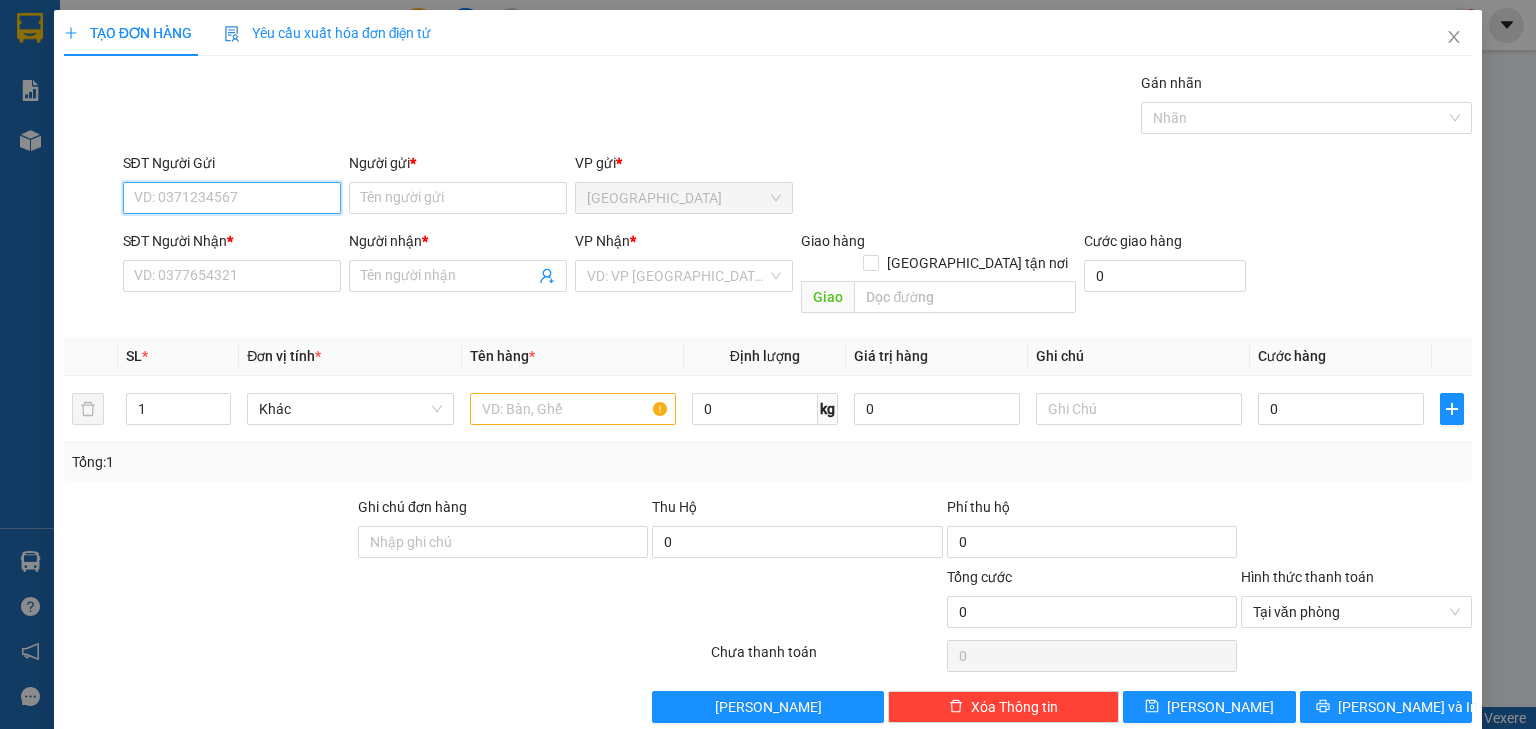 click on "SĐT Người Gửi" at bounding box center (232, 198) 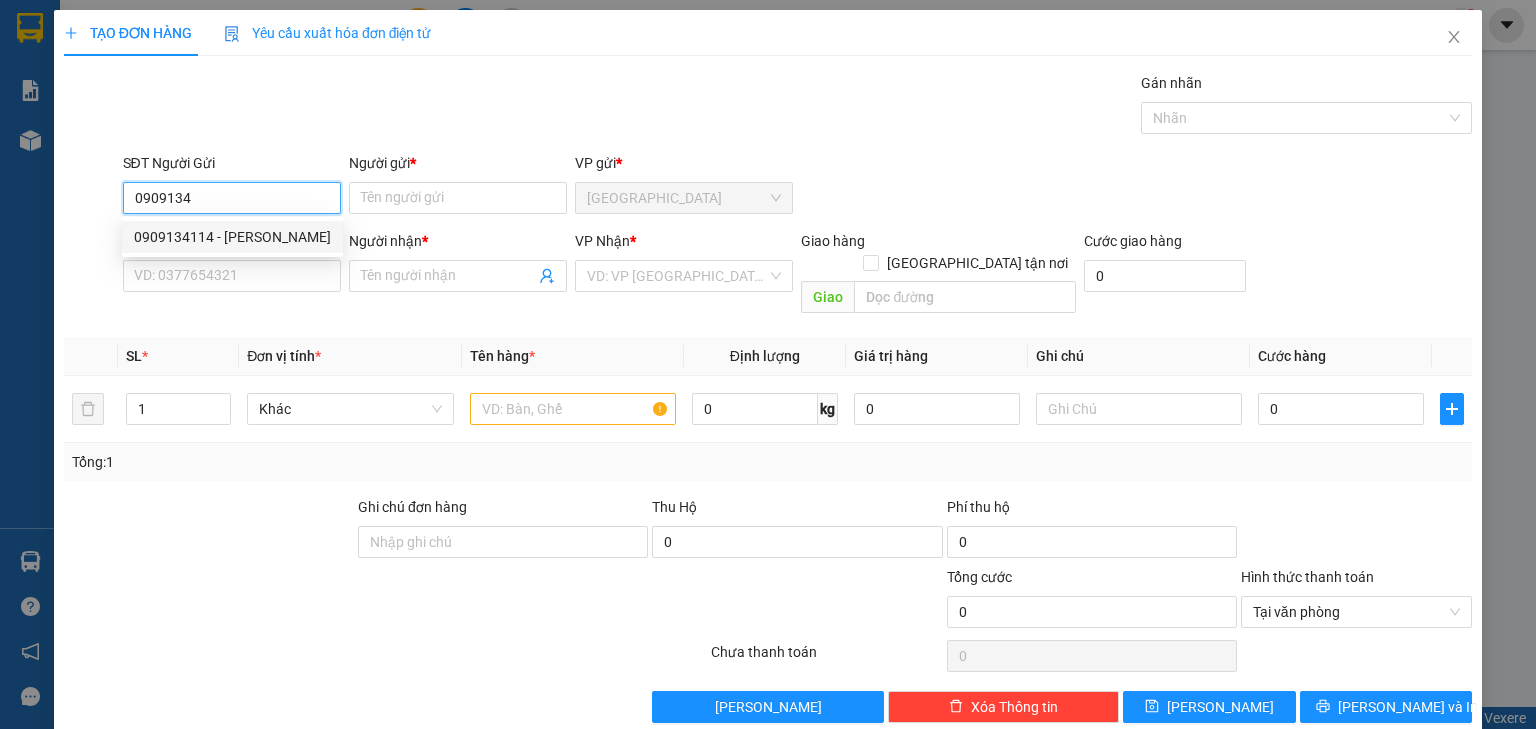 click on "0909134114 - [PERSON_NAME]" at bounding box center [232, 237] 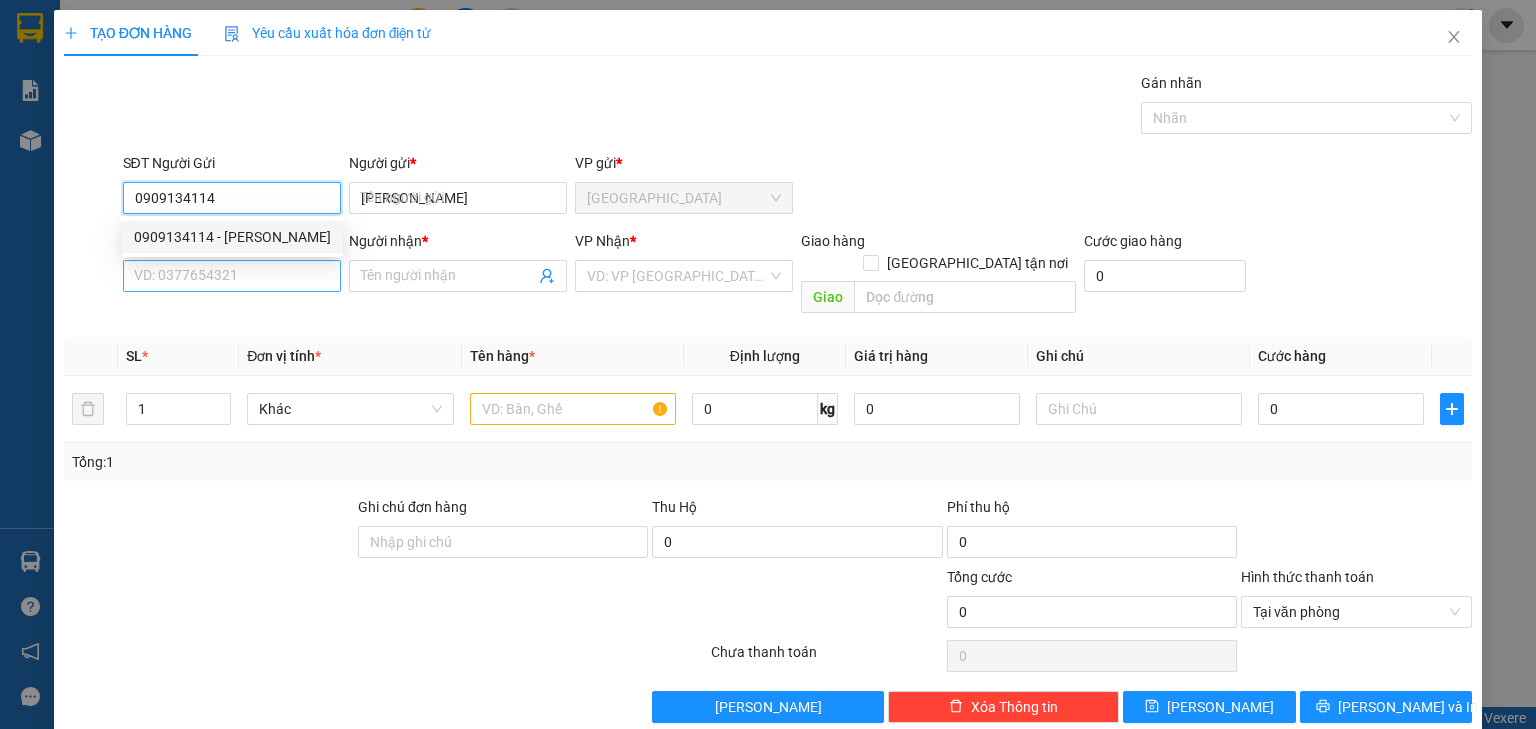 type on "0909134114" 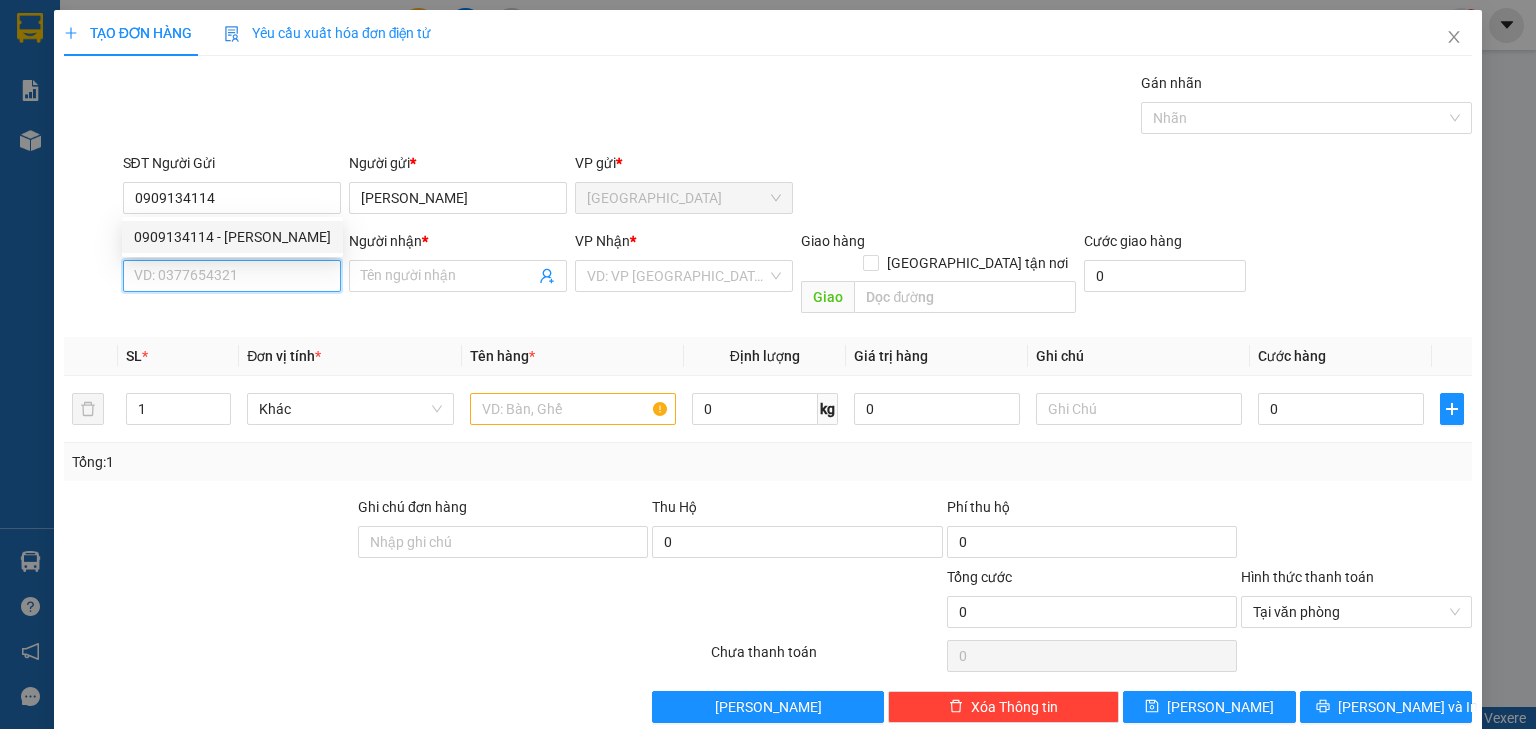 click on "SĐT Người Nhận  *" at bounding box center (232, 276) 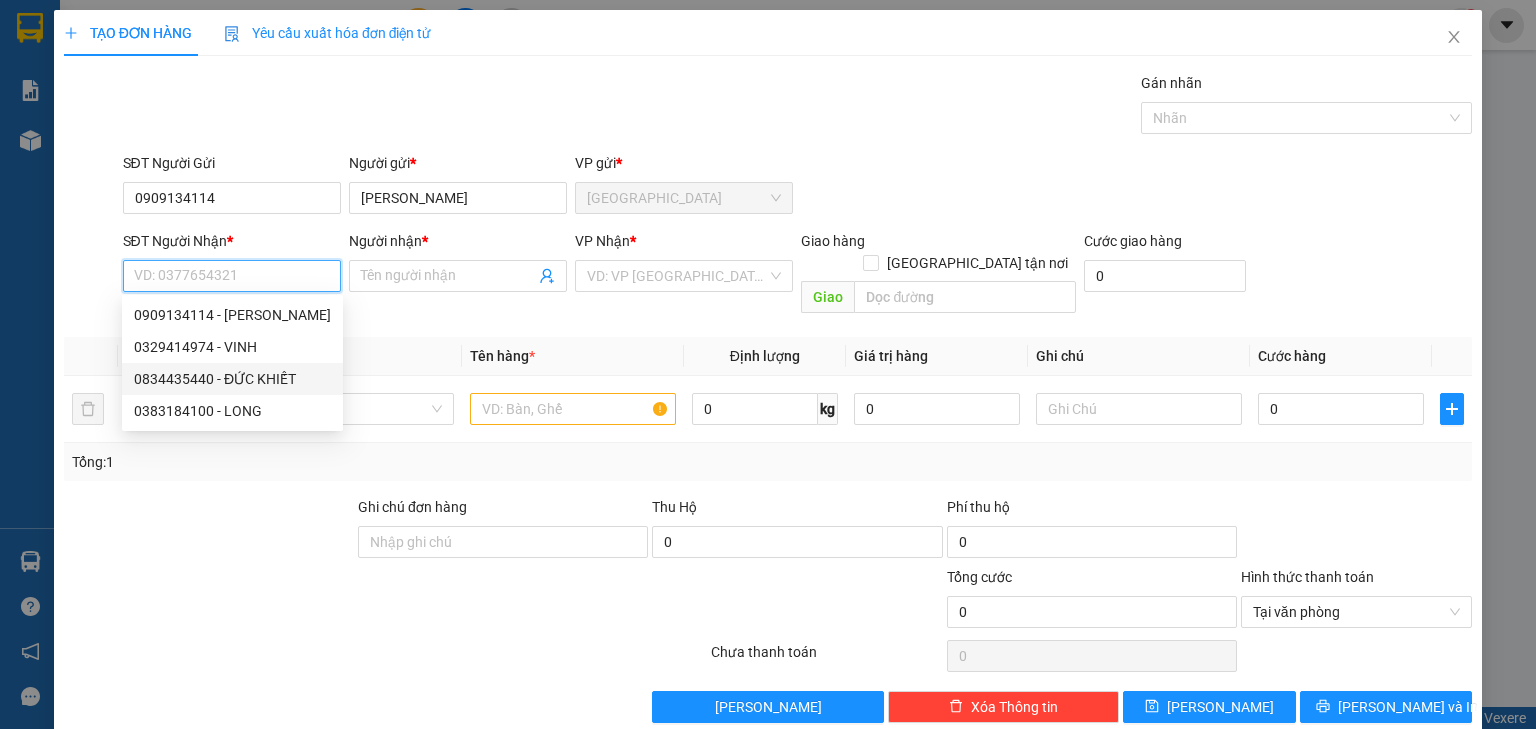 click on "0834435440 - ĐỨC KHIẾT" at bounding box center (232, 379) 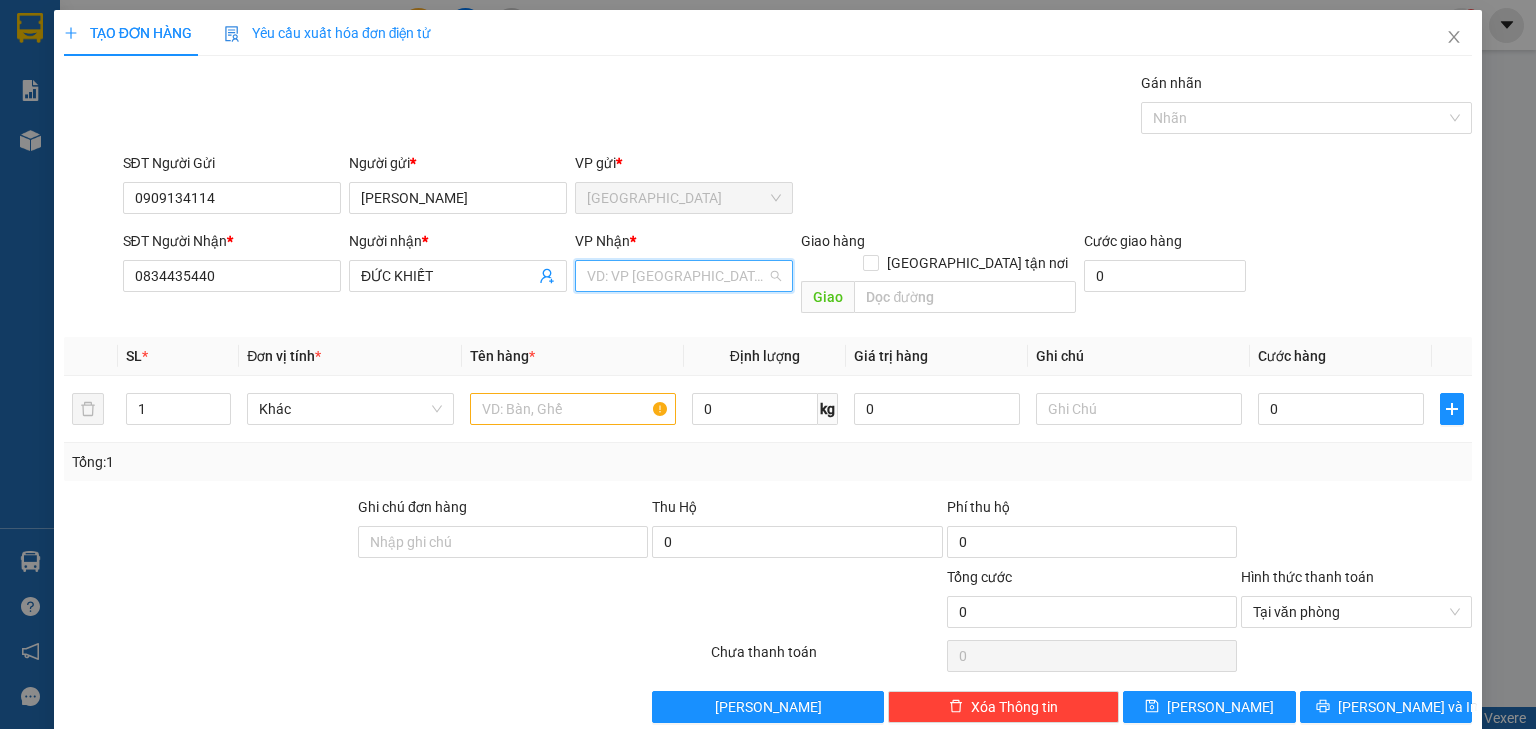 click at bounding box center (677, 276) 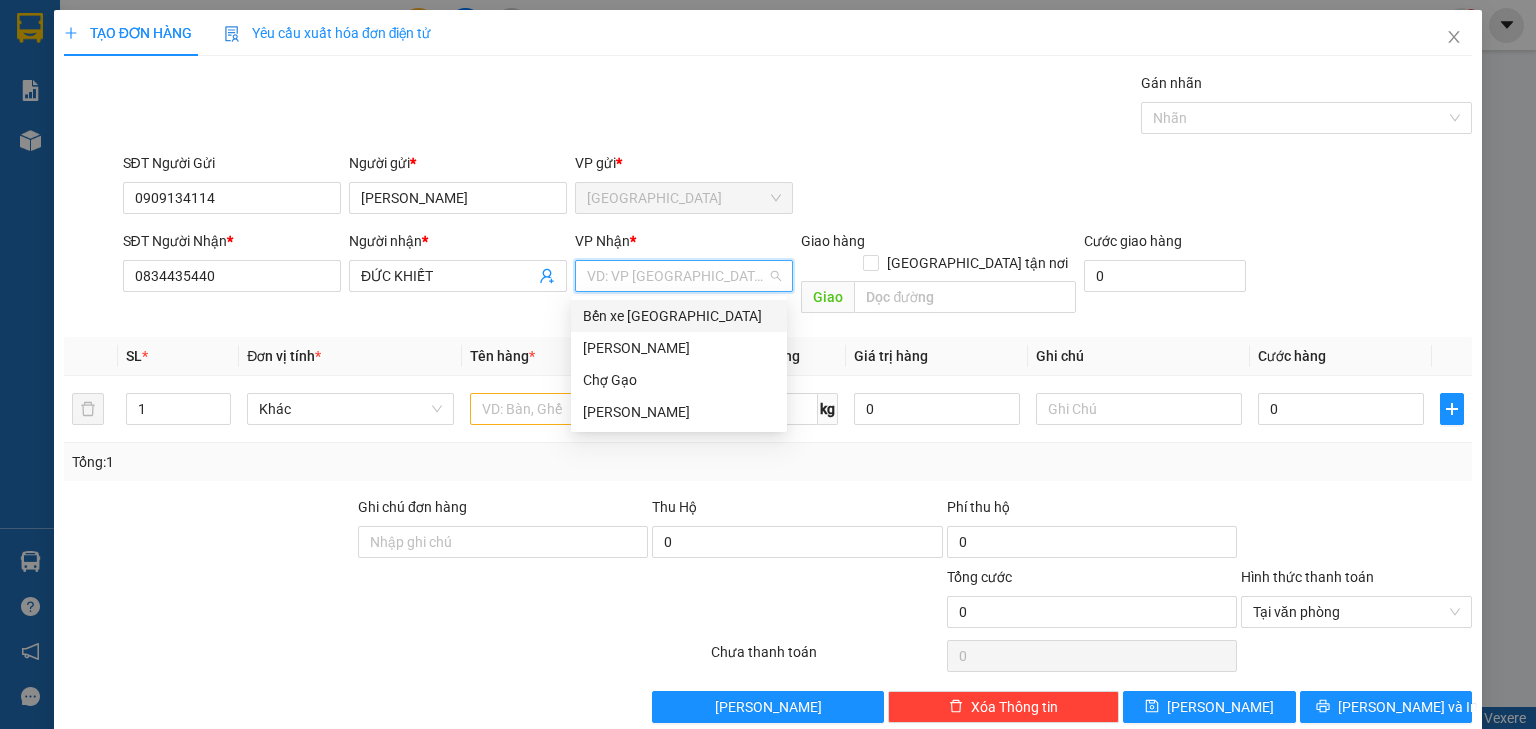 click on "Bến xe [GEOGRAPHIC_DATA]" at bounding box center (679, 316) 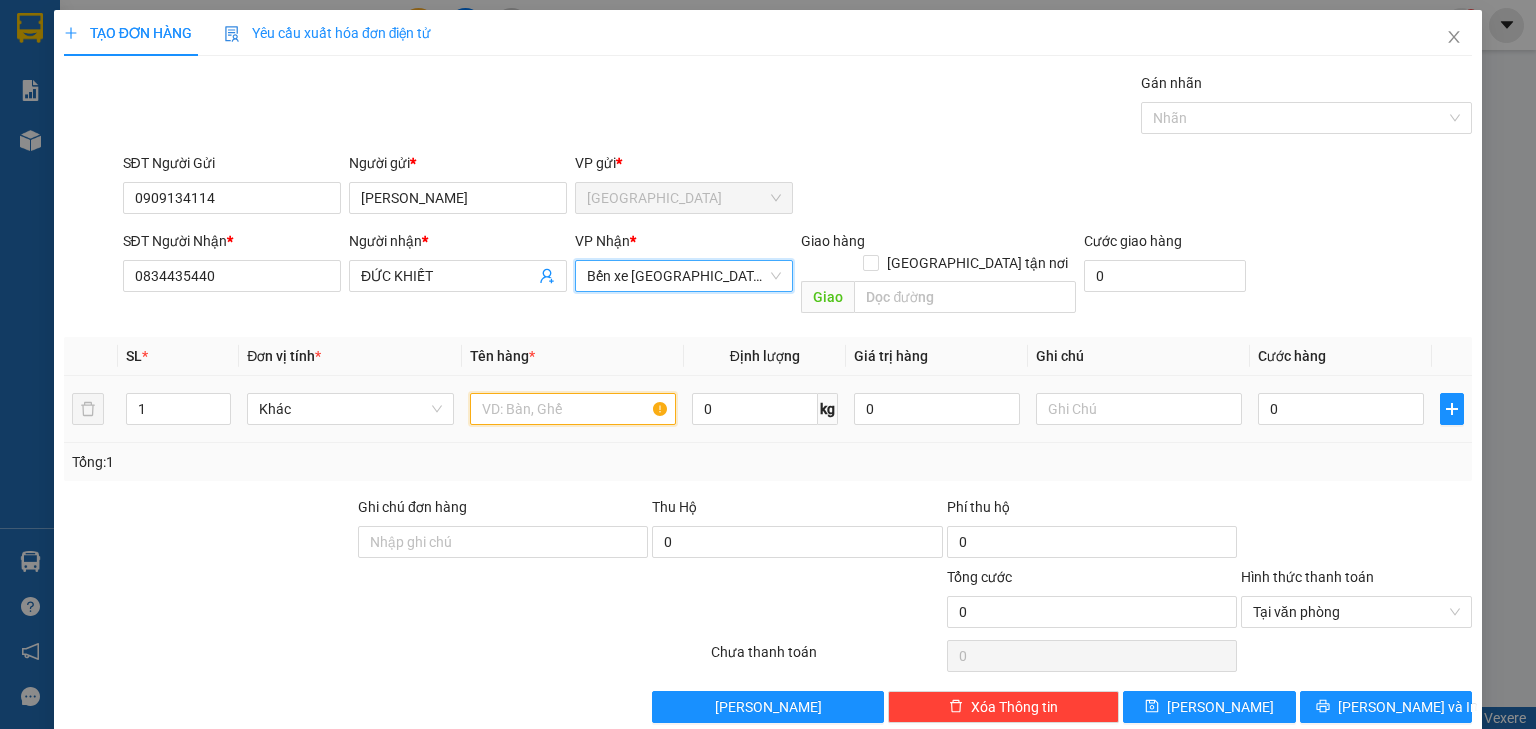 click at bounding box center [573, 409] 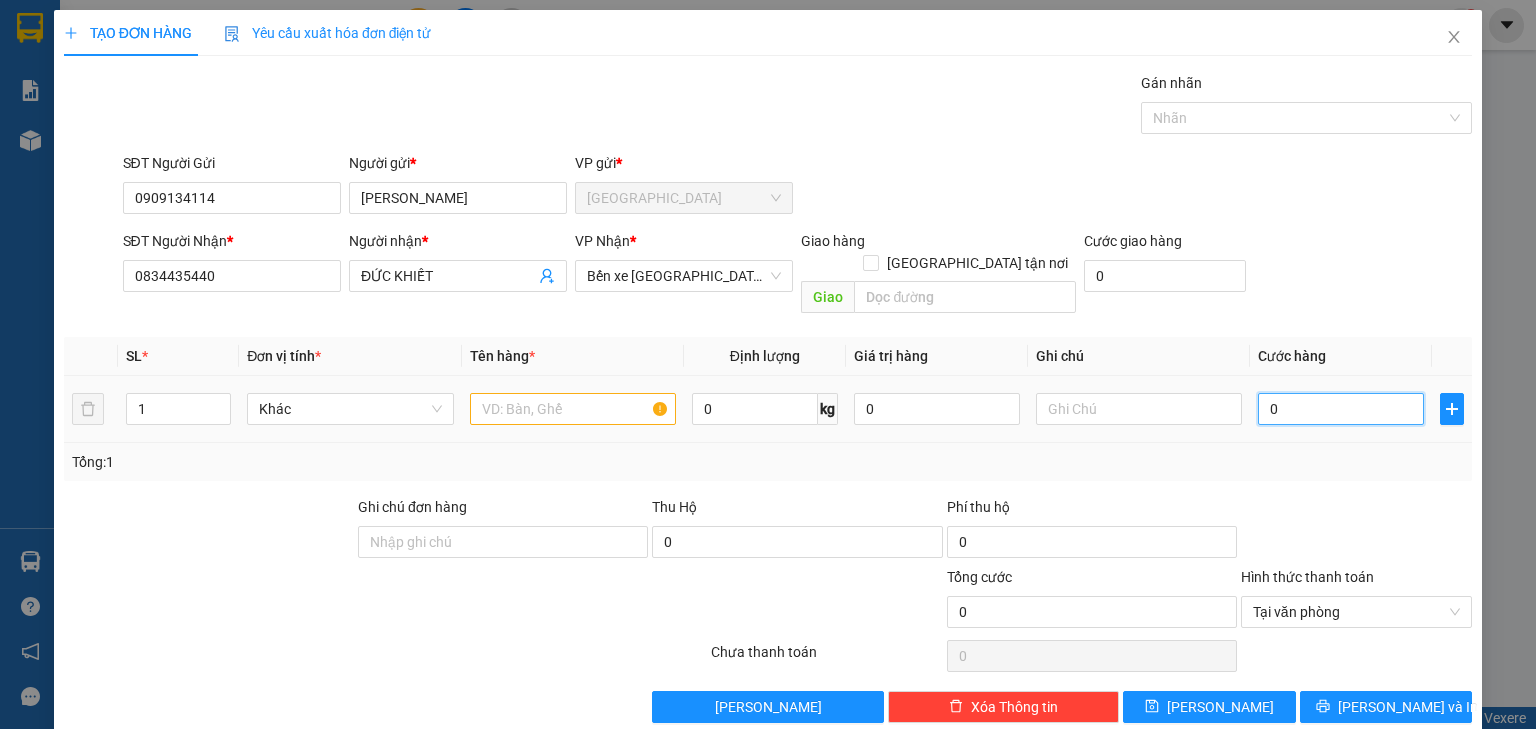 click on "0" at bounding box center [1341, 409] 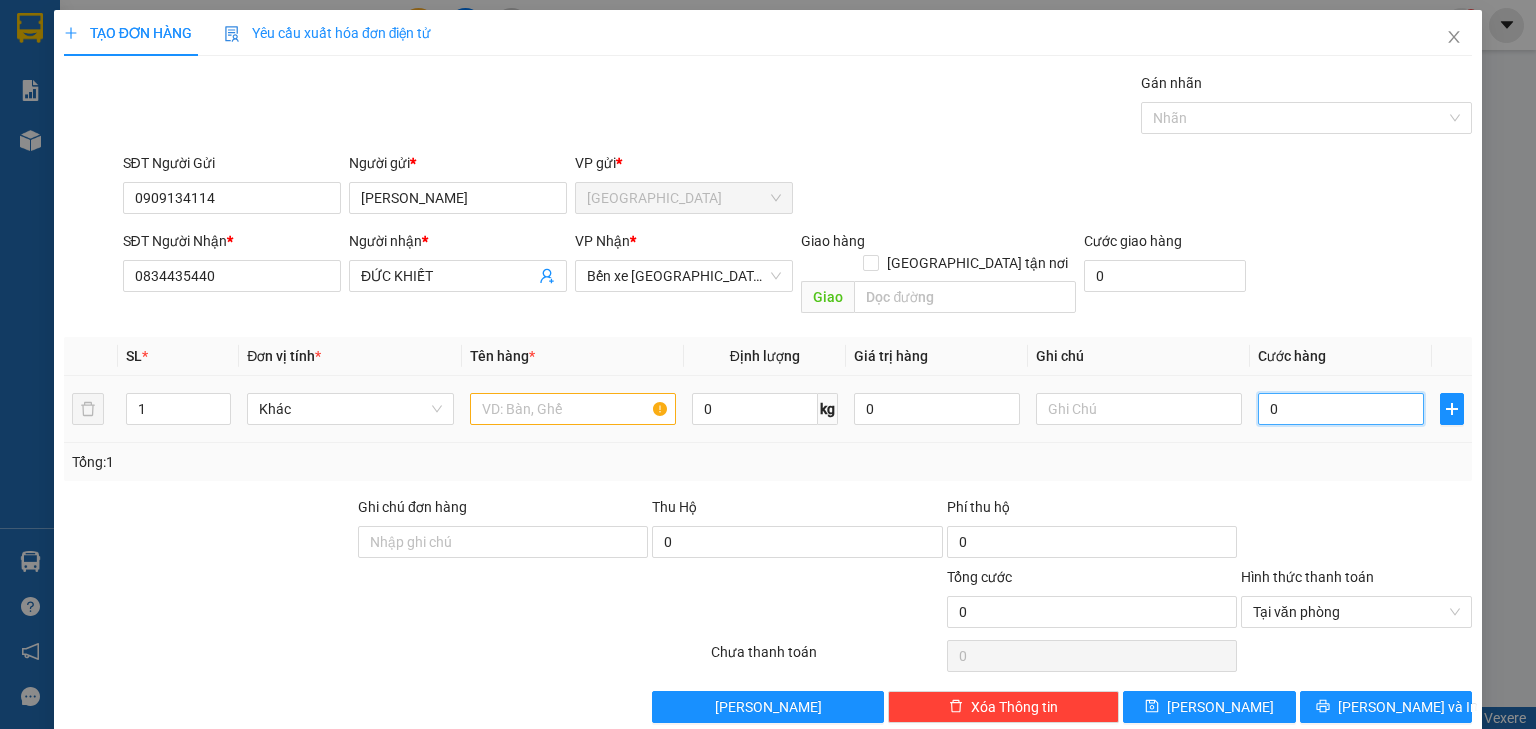 type on "02" 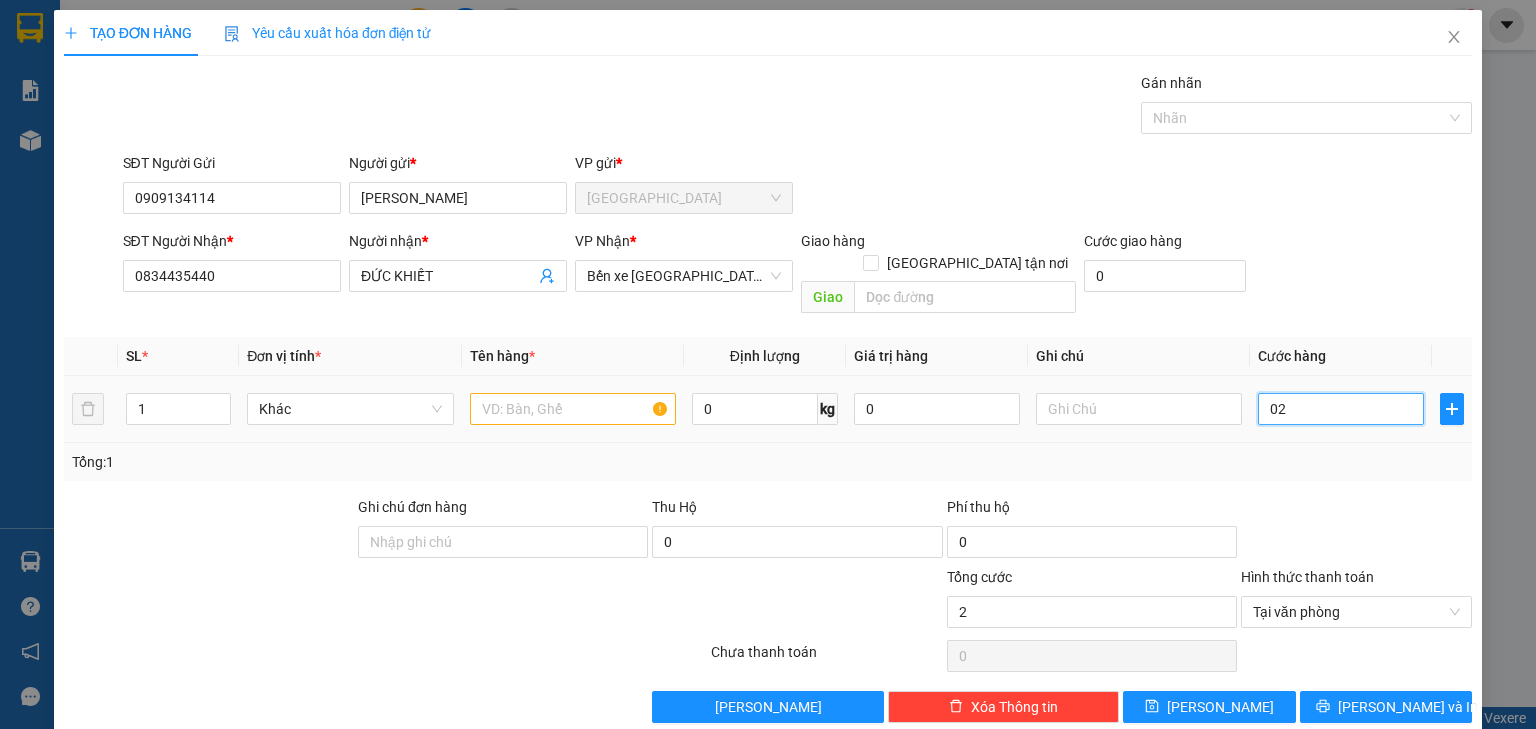 type on "024" 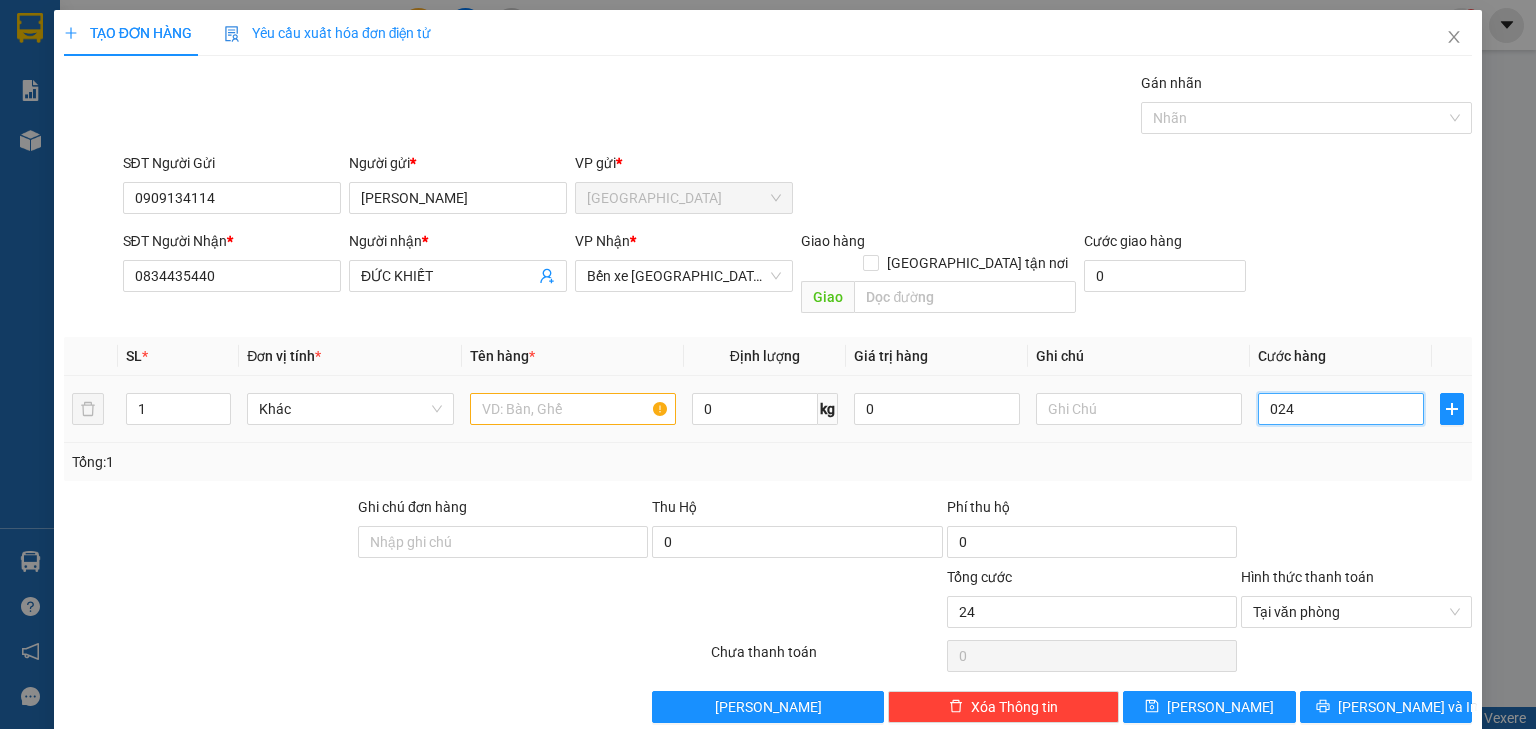 type on "0.240" 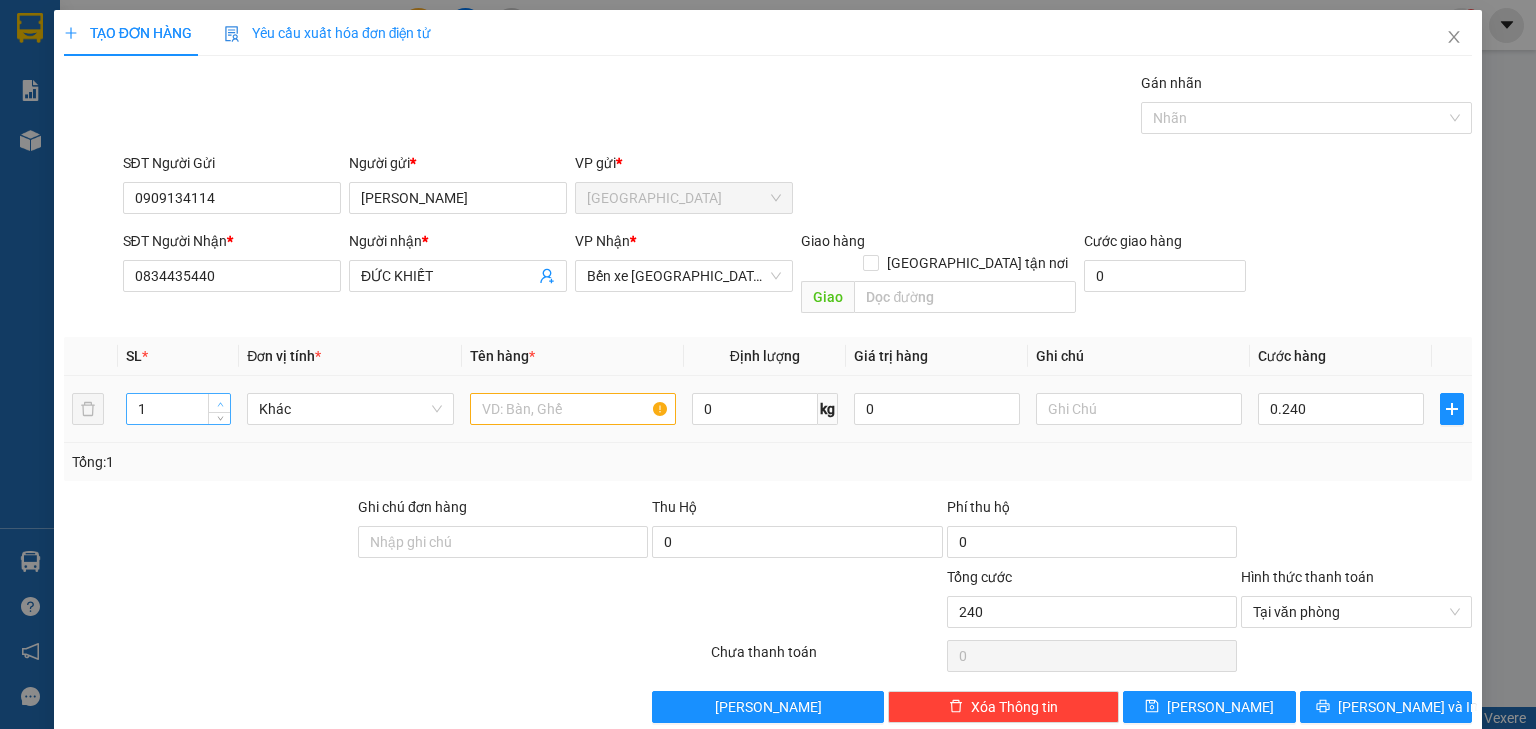 type on "240.000" 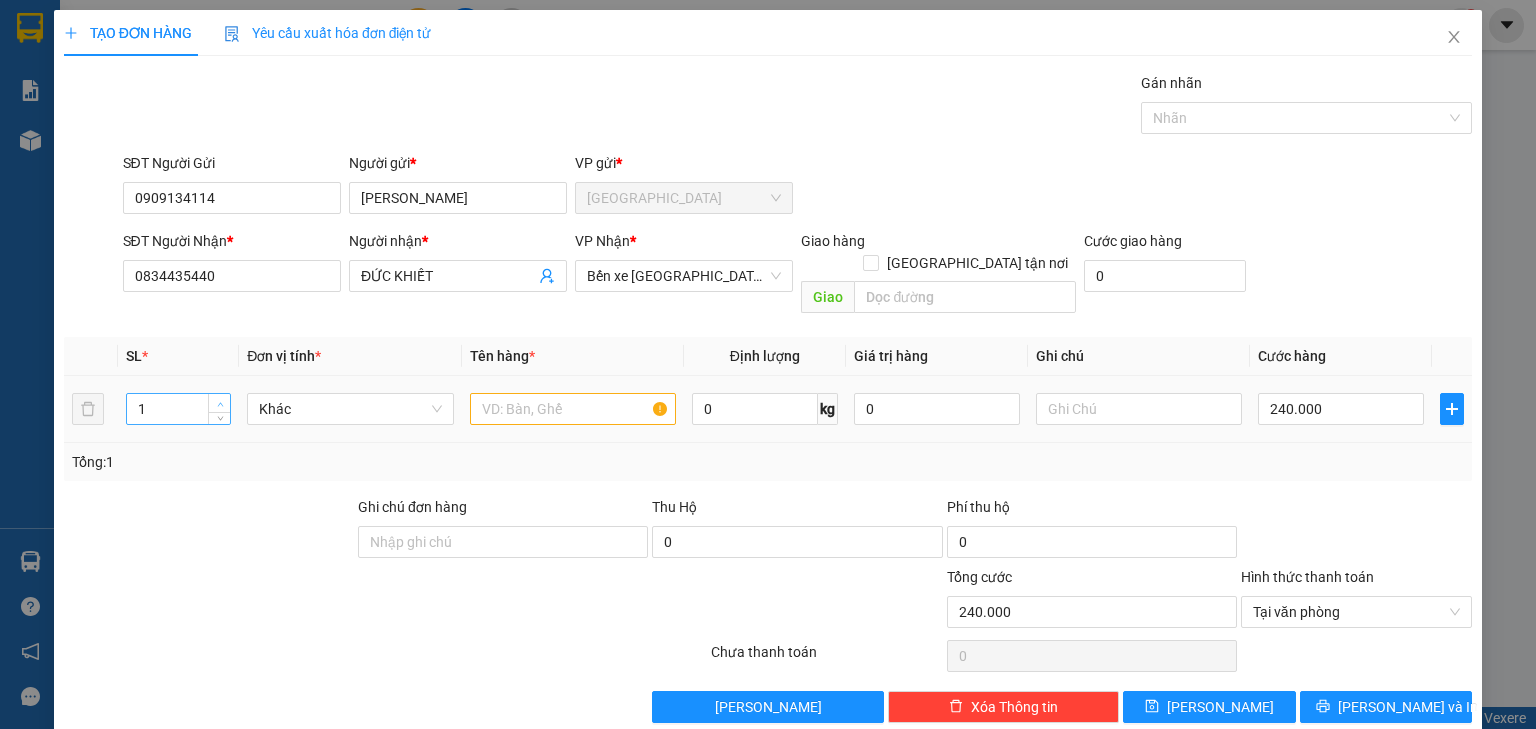 click 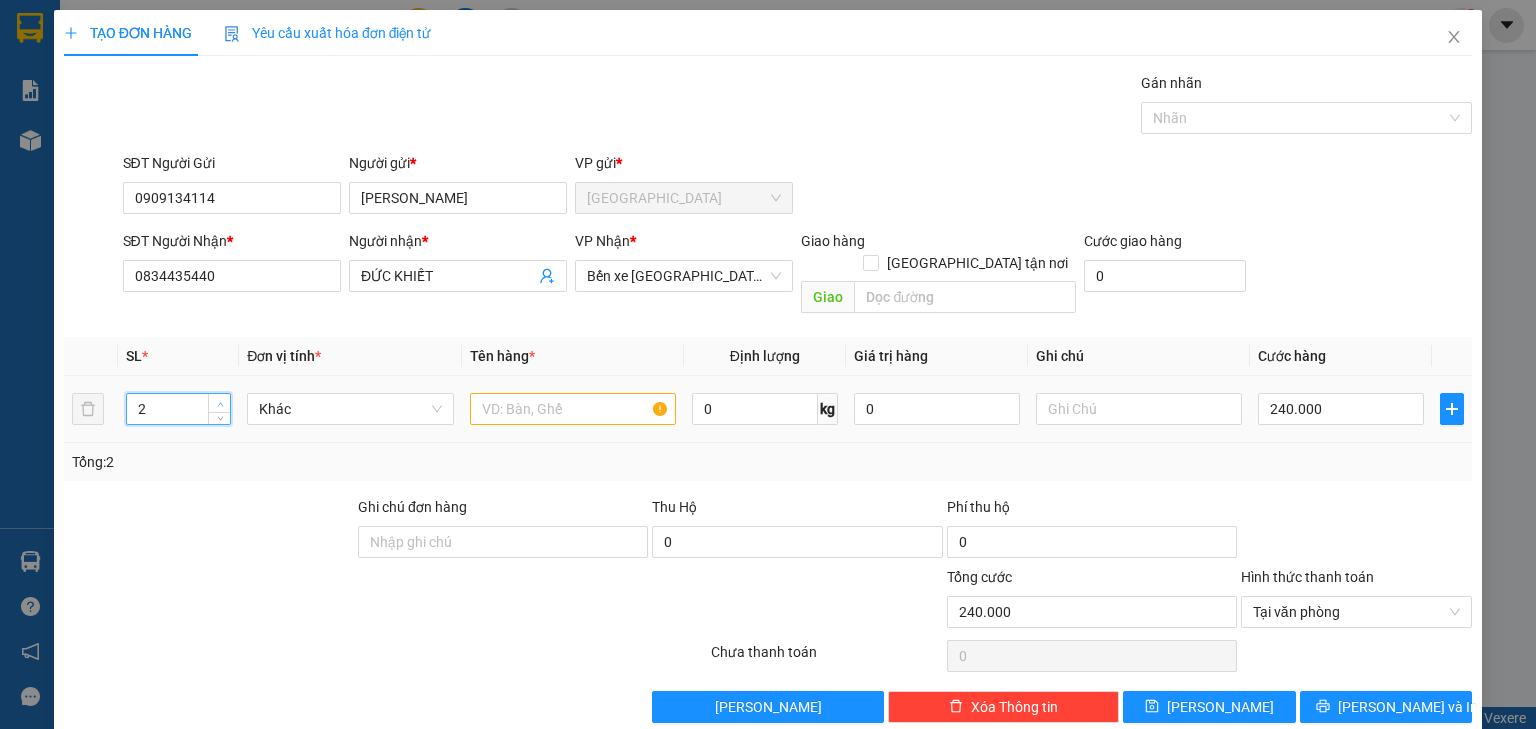 click 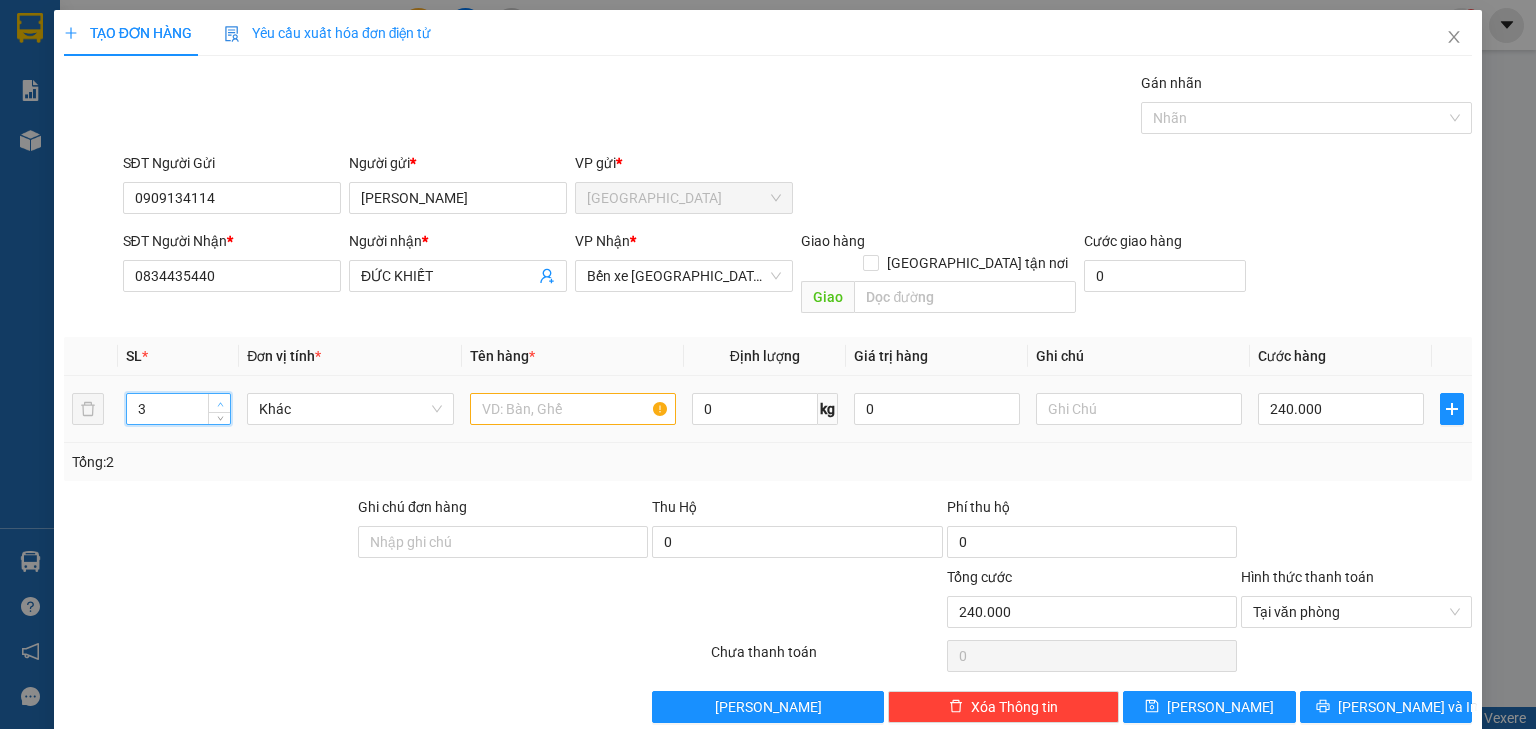click 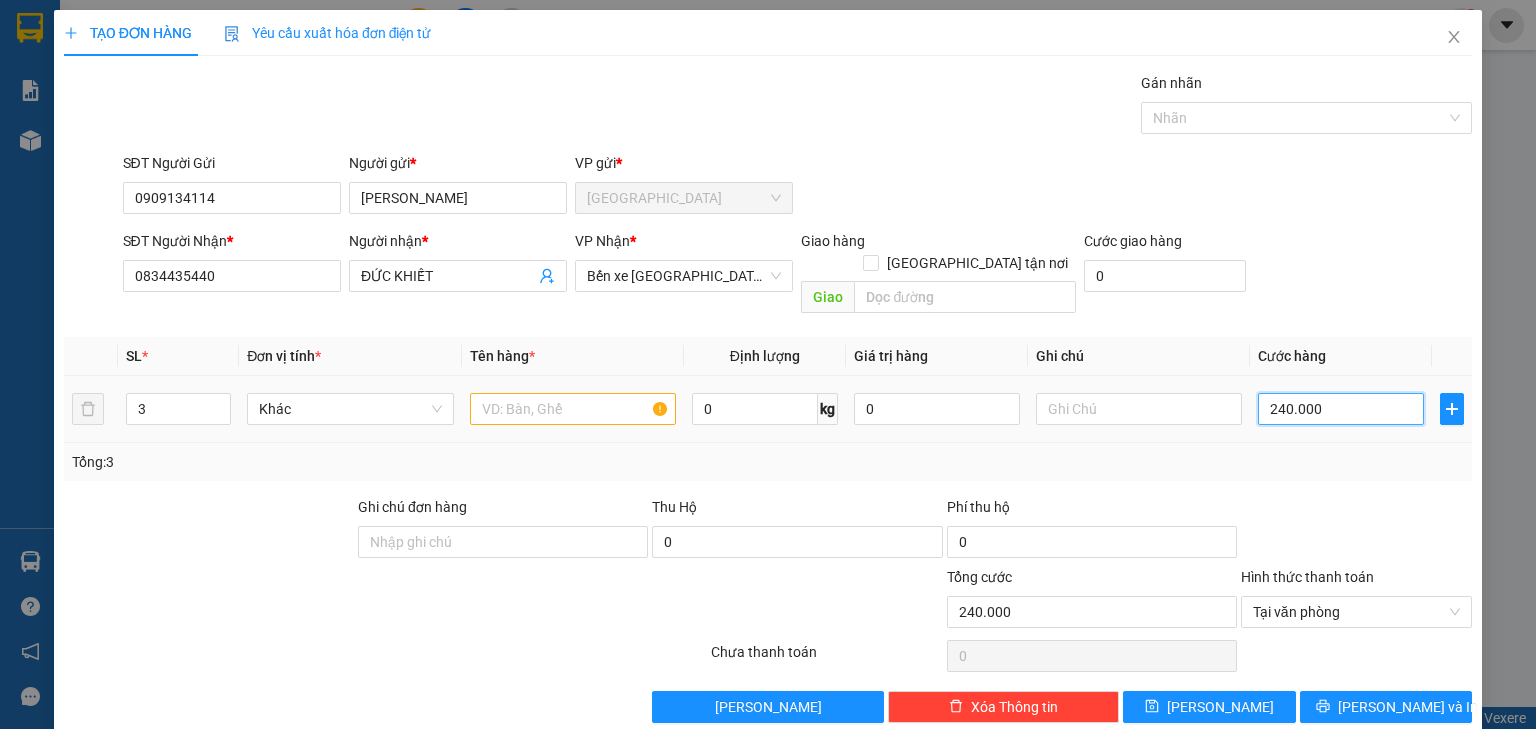 click on "240.000" at bounding box center [1341, 409] 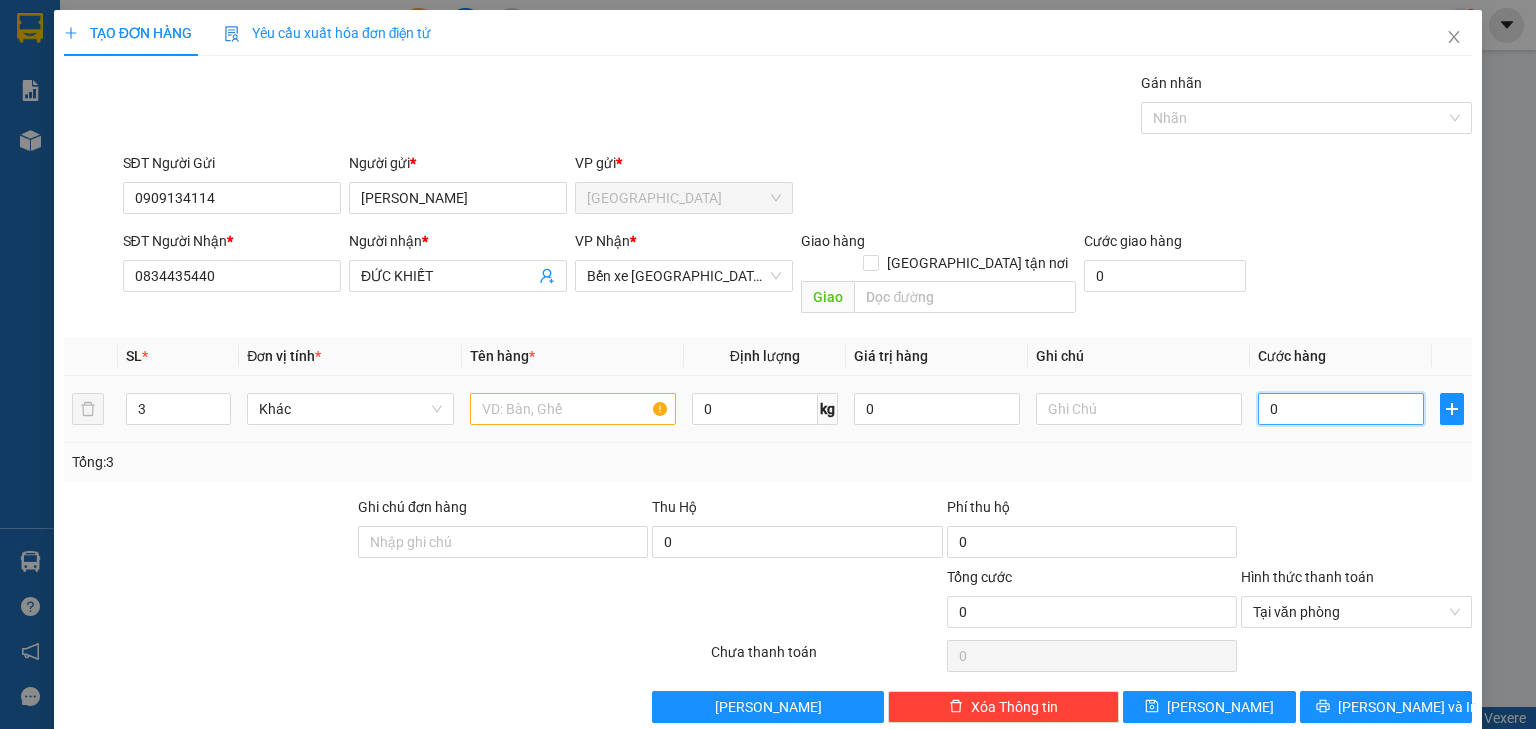 type on "02" 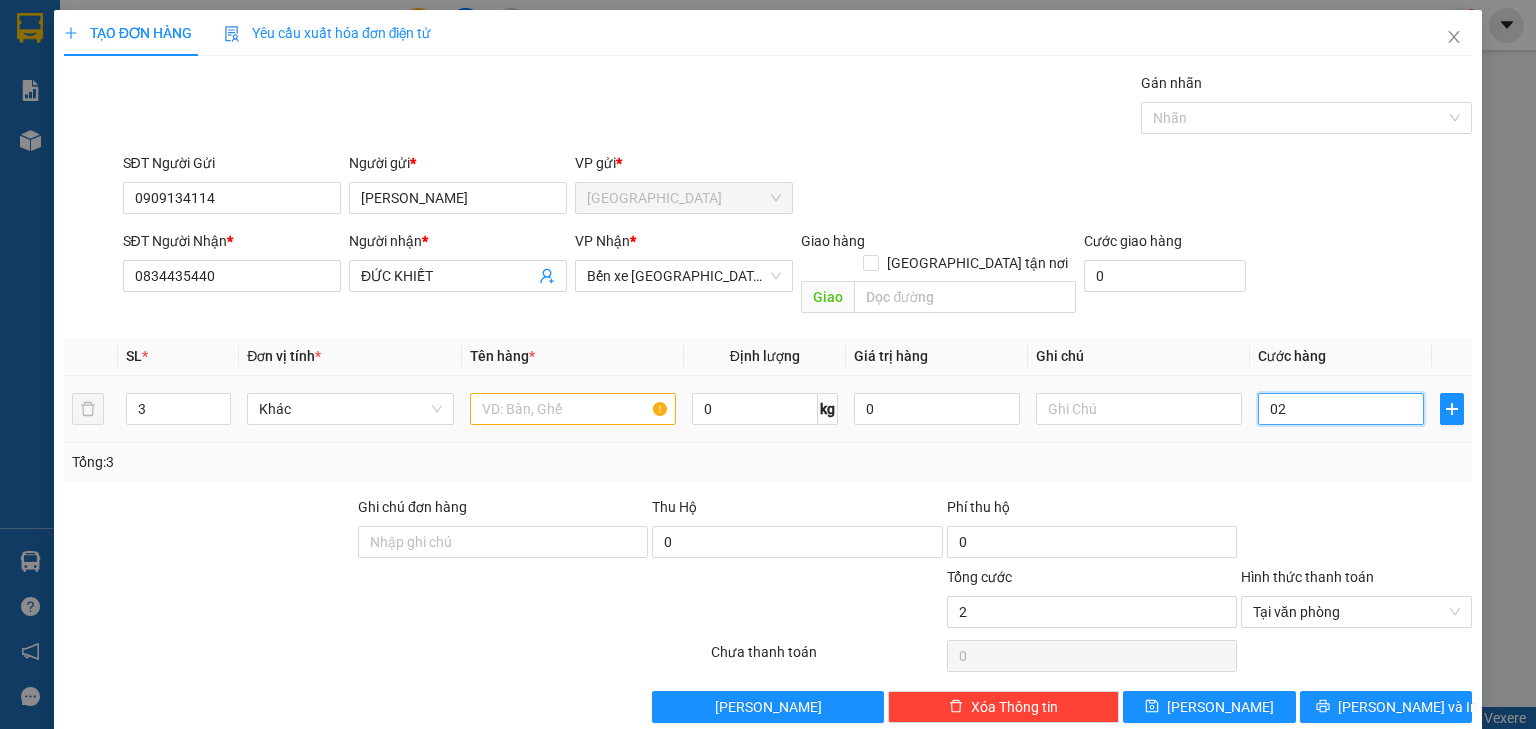 type on "020" 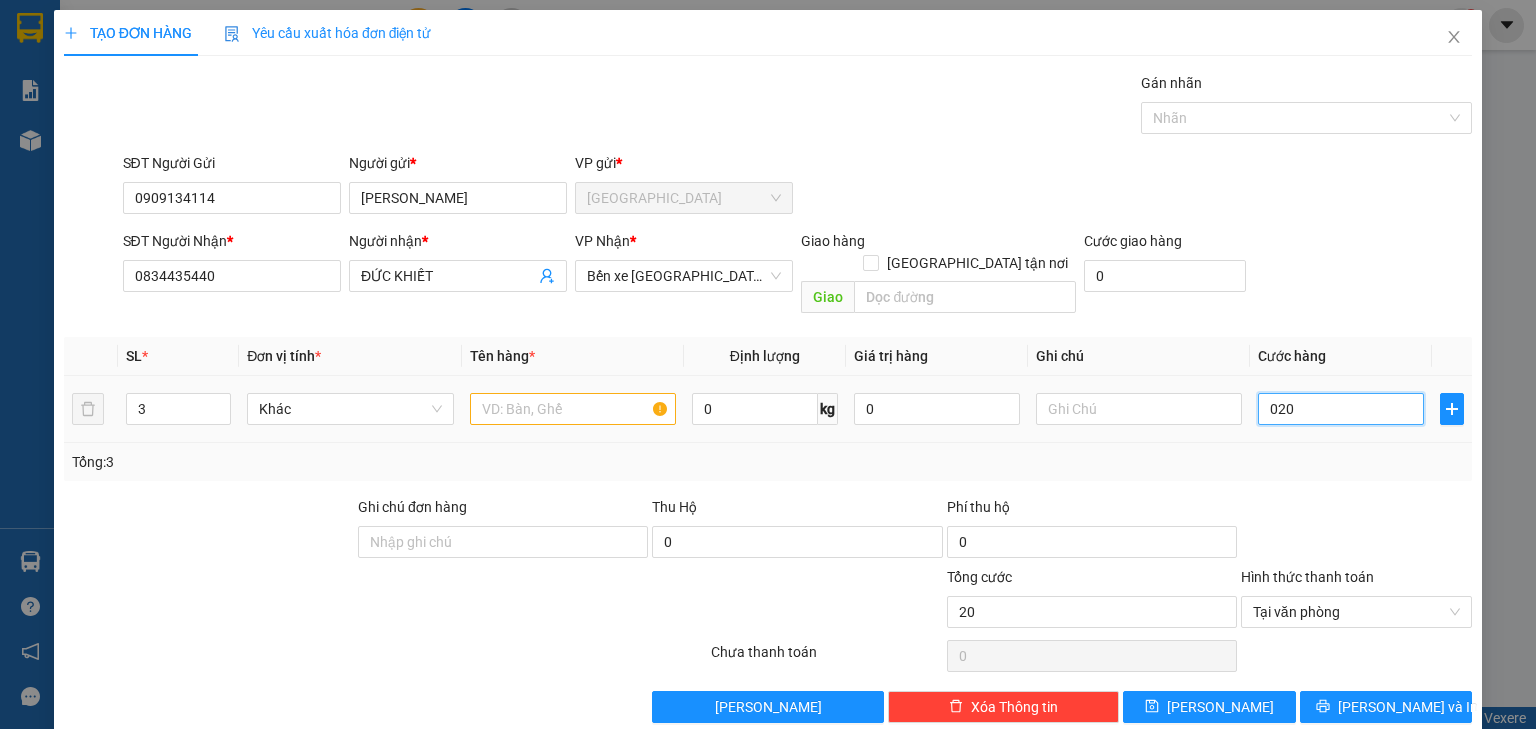 type on "0.200" 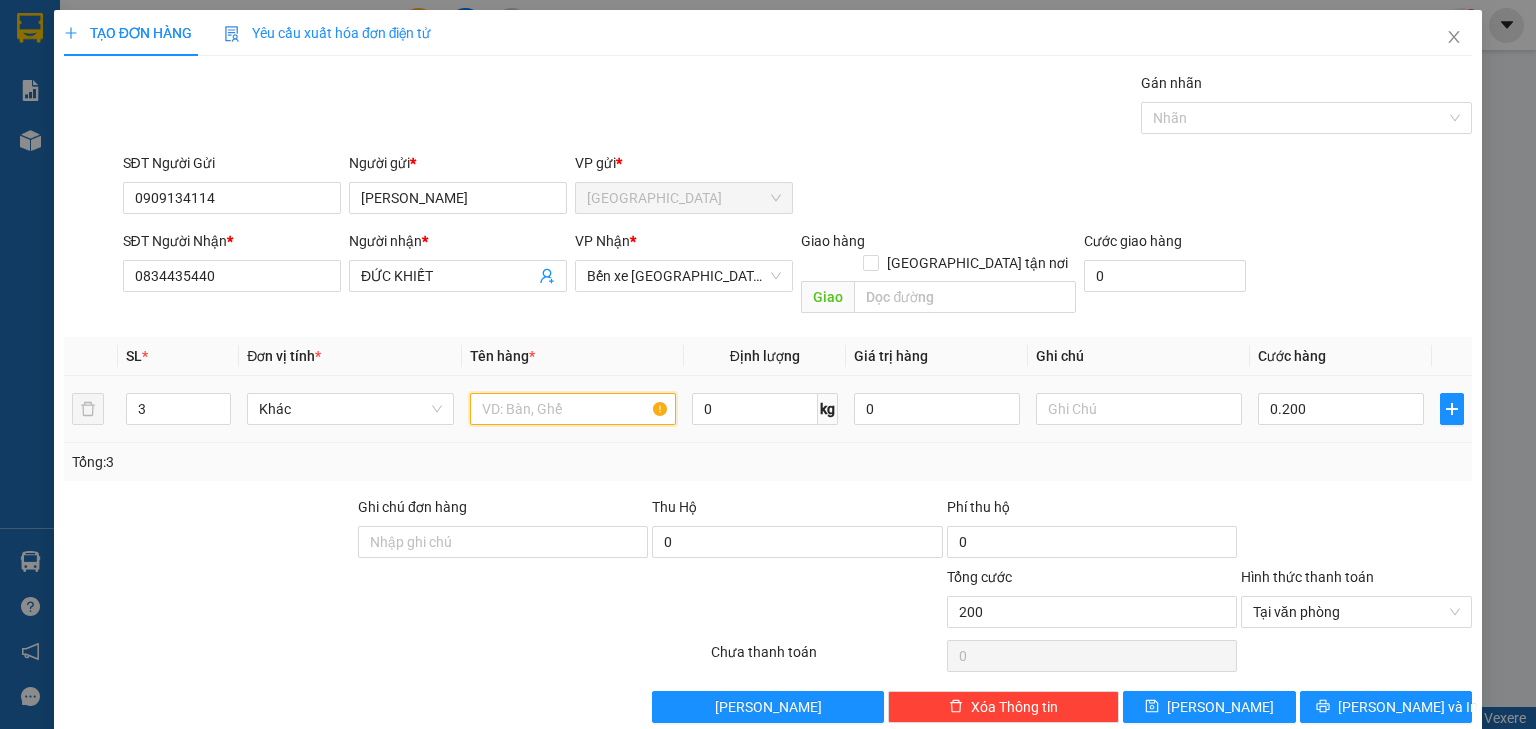 type on "200.000" 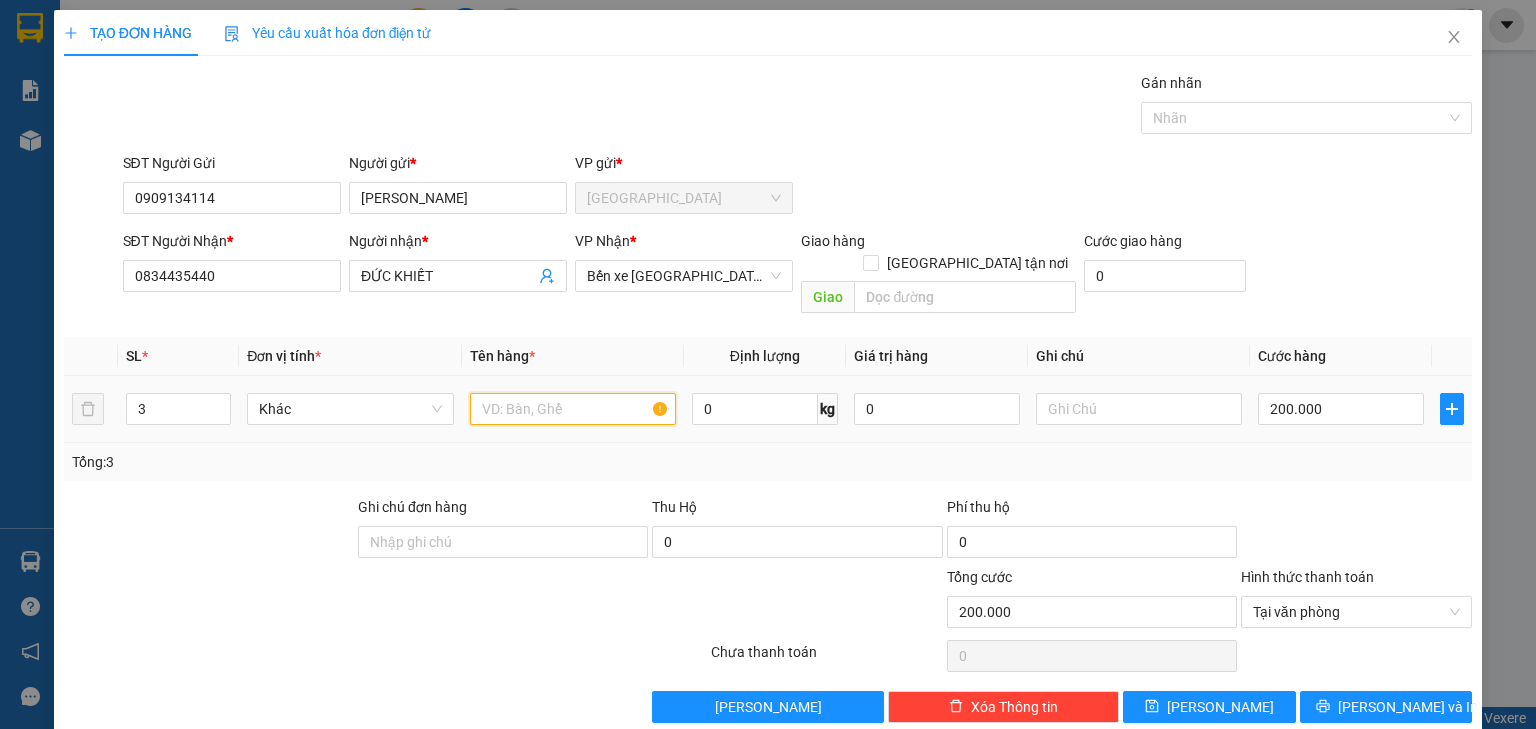 click at bounding box center [573, 409] 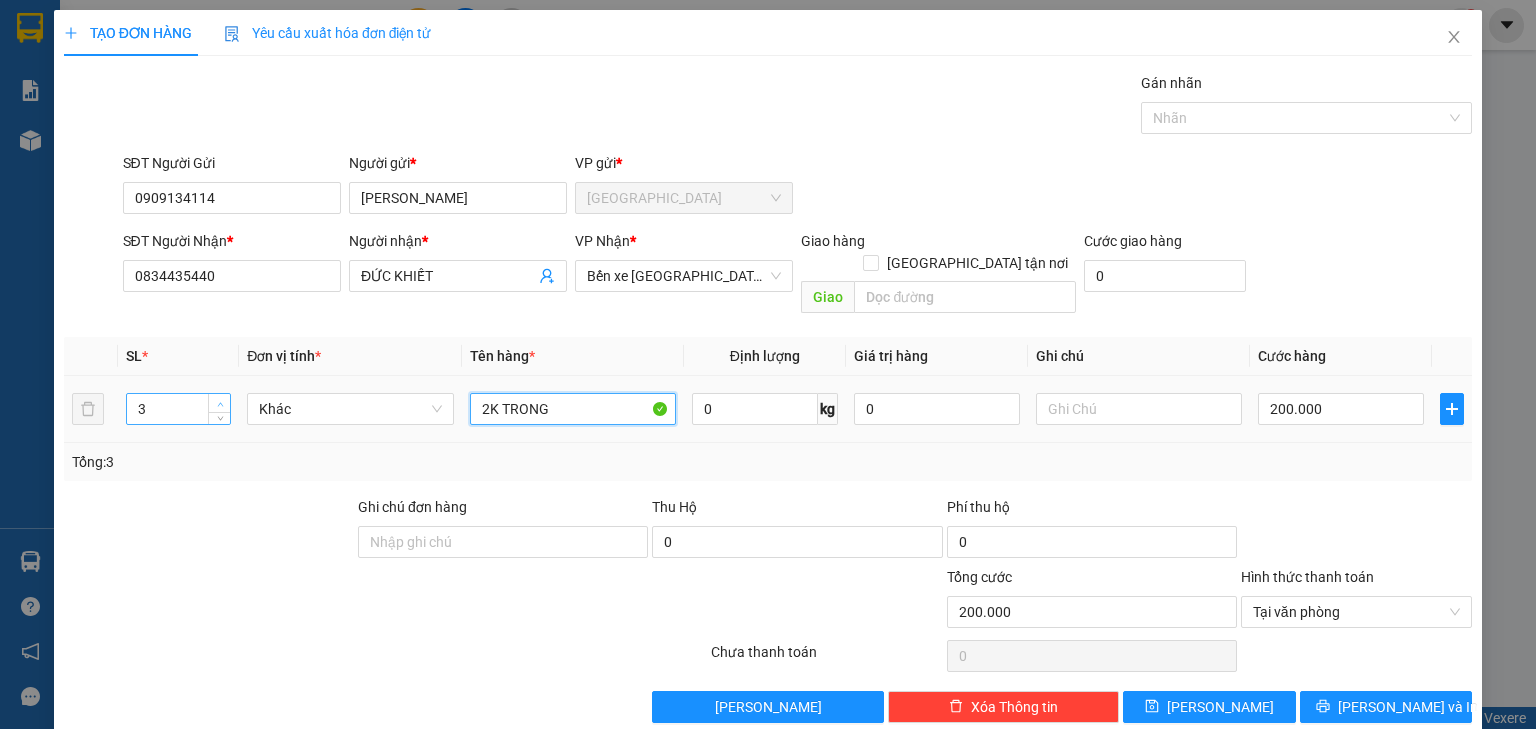 type on "2K TRONG" 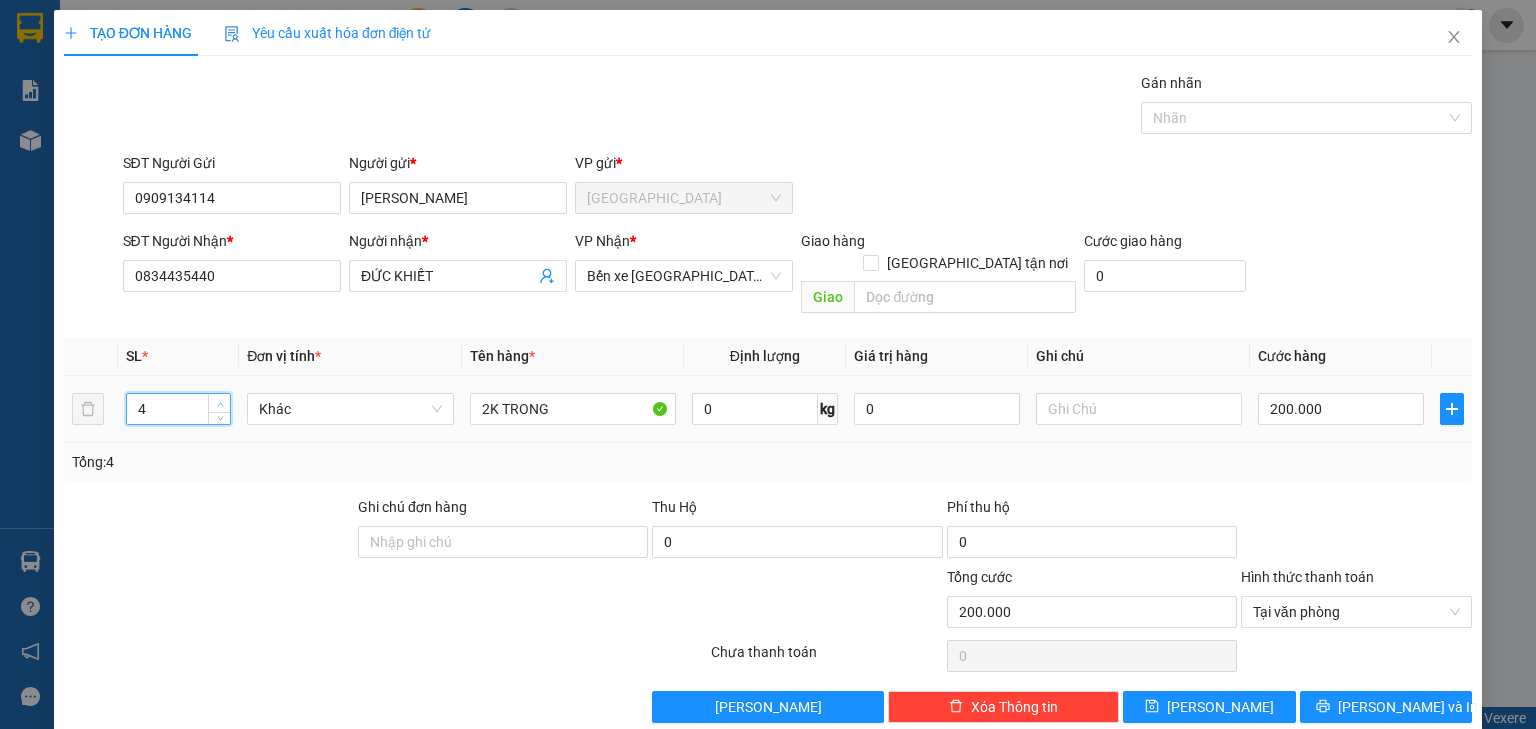 click 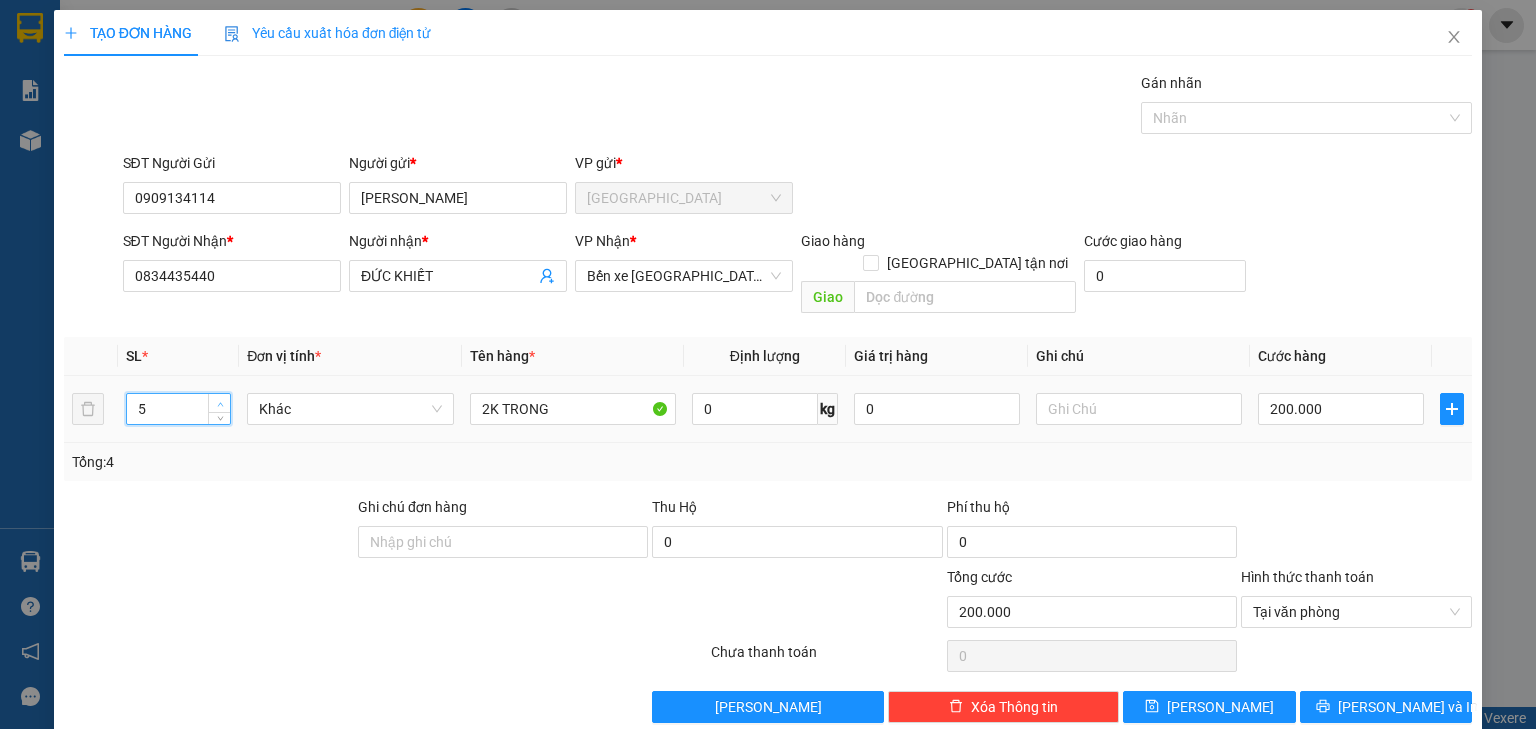 click 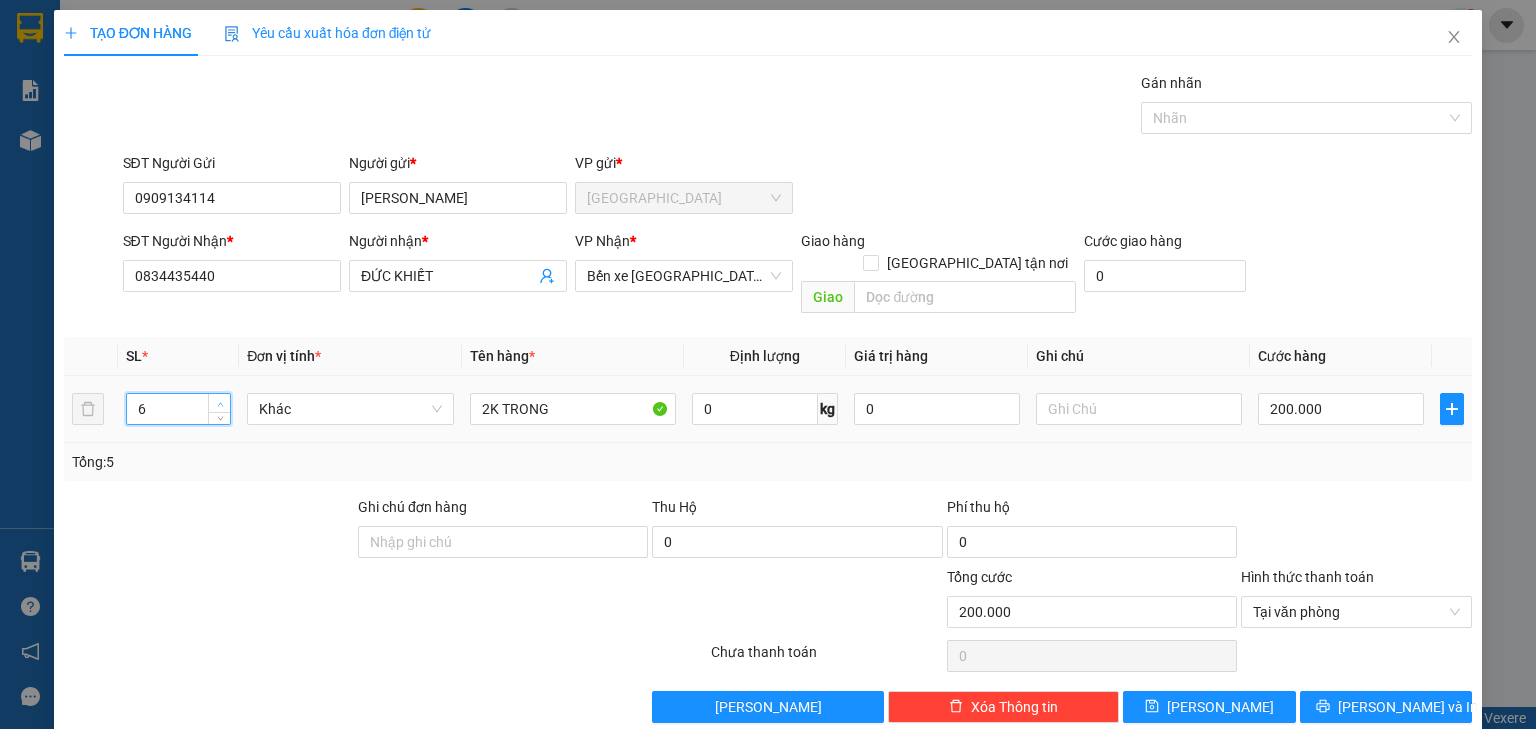 click 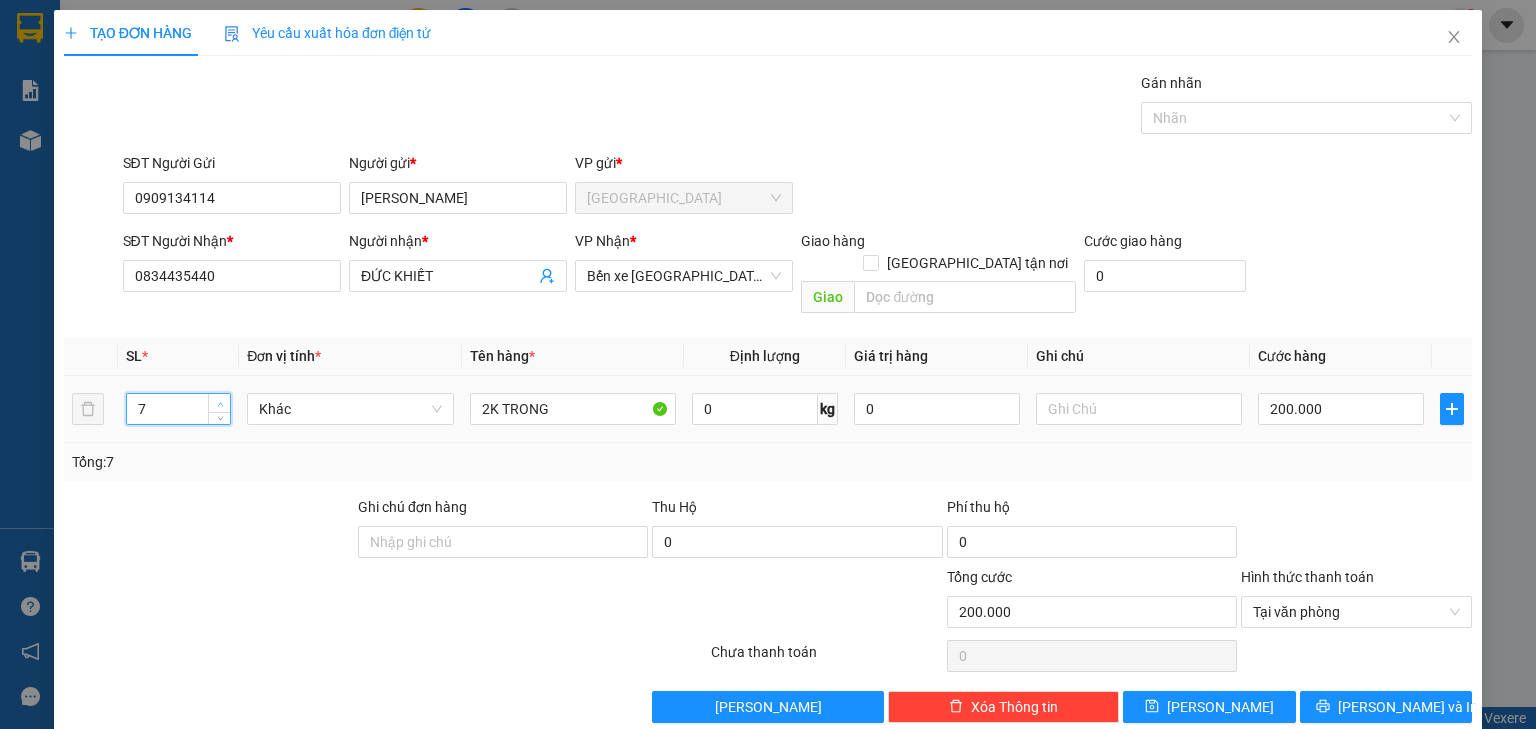 click 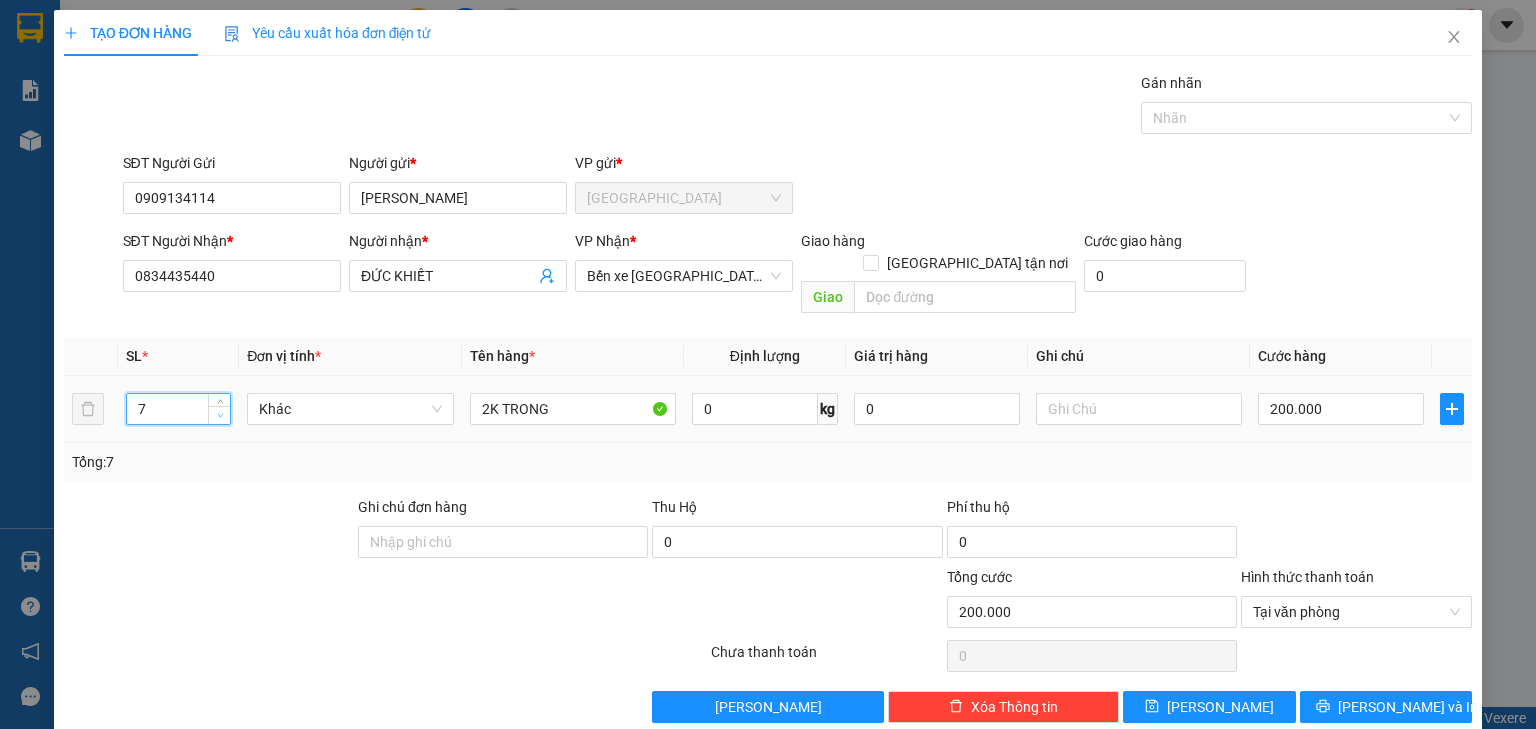 type on "6" 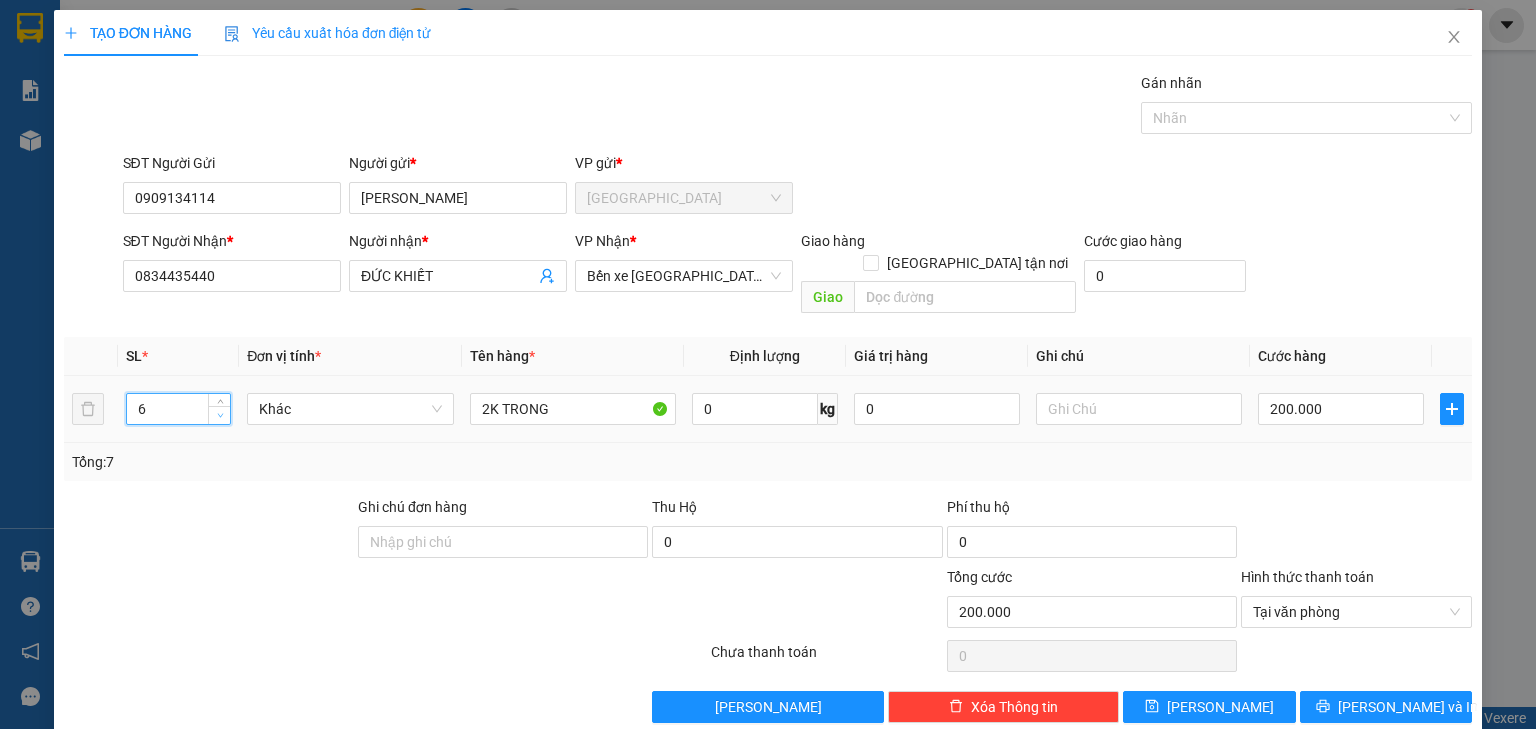 click 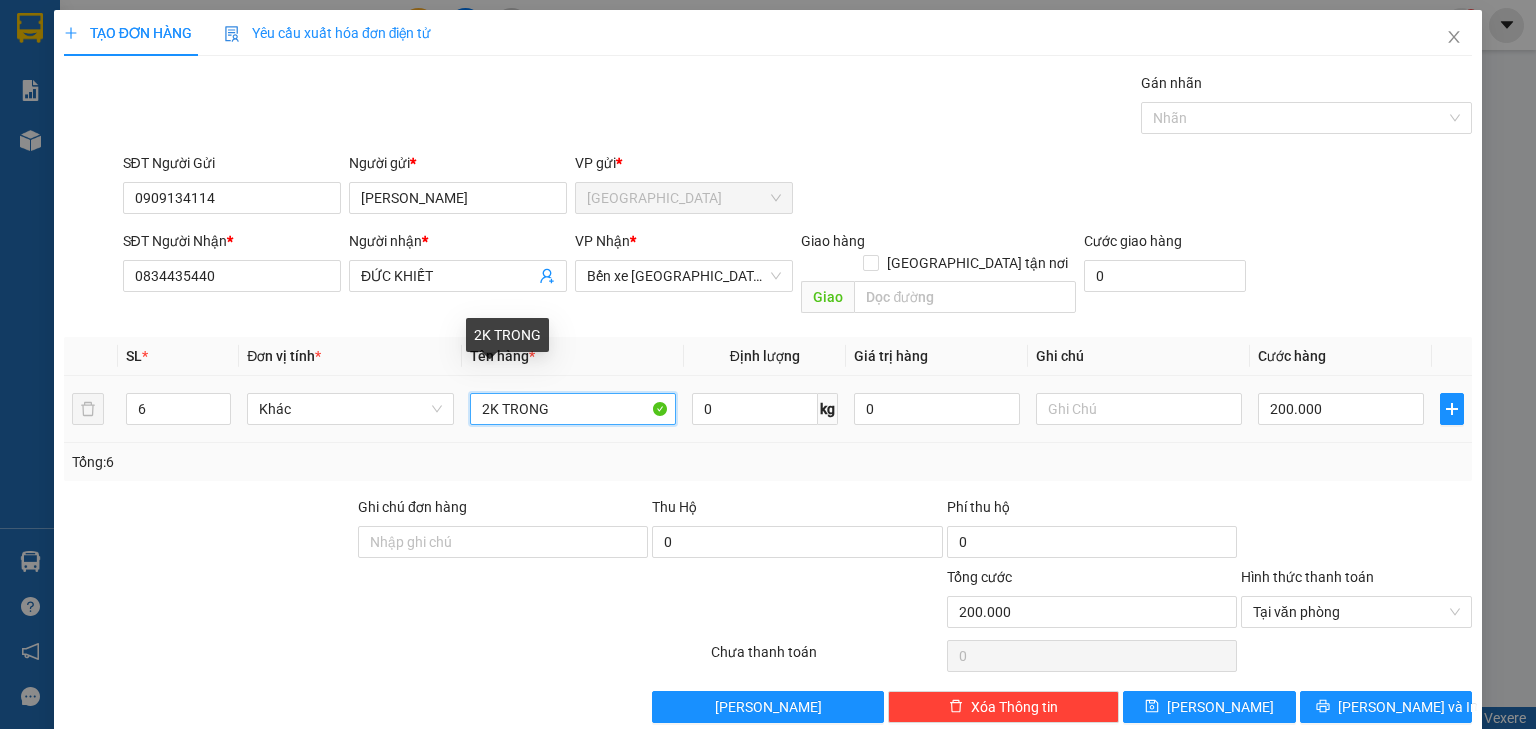 click on "2K TRONG" at bounding box center [573, 409] 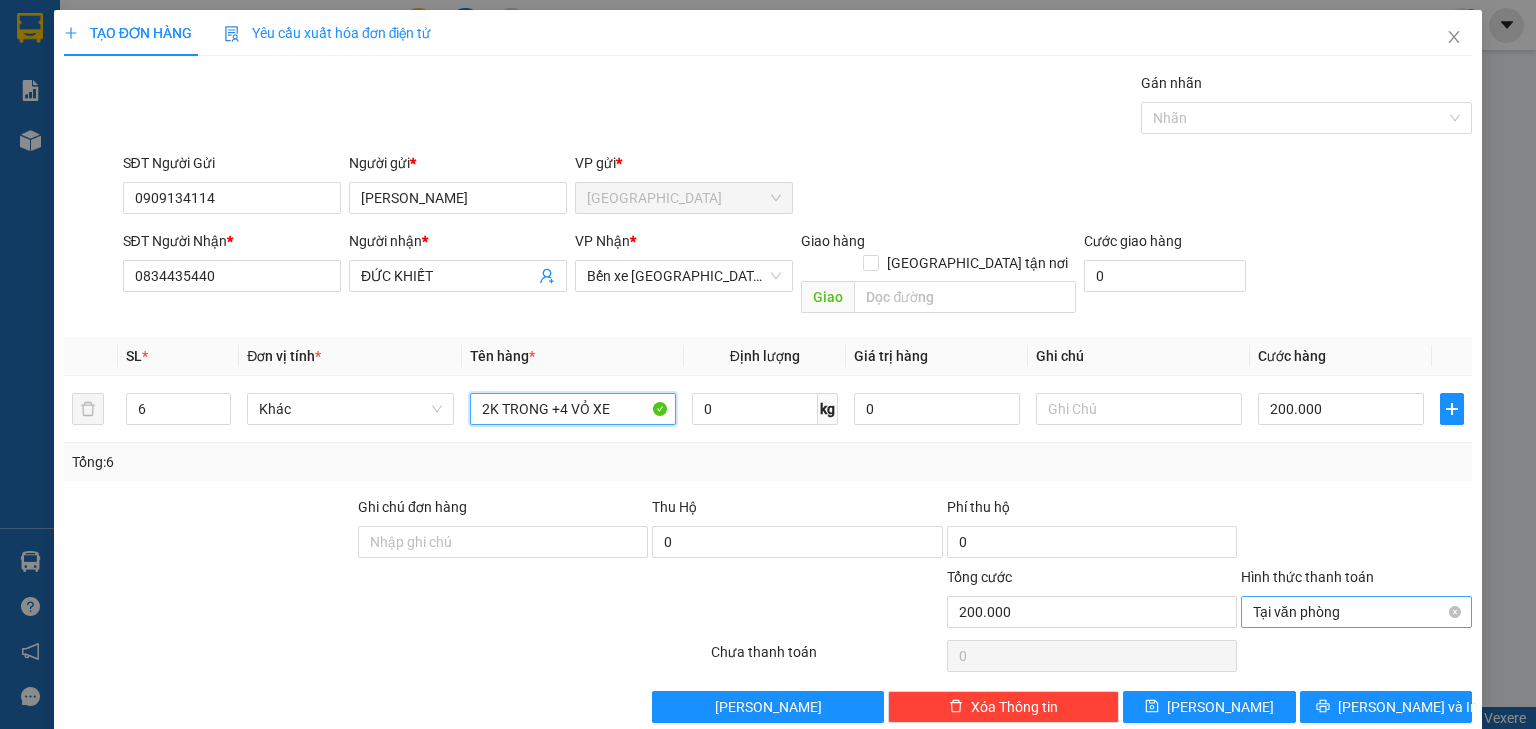 drag, startPoint x: 1446, startPoint y: 580, endPoint x: 1429, endPoint y: 604, distance: 29.410883 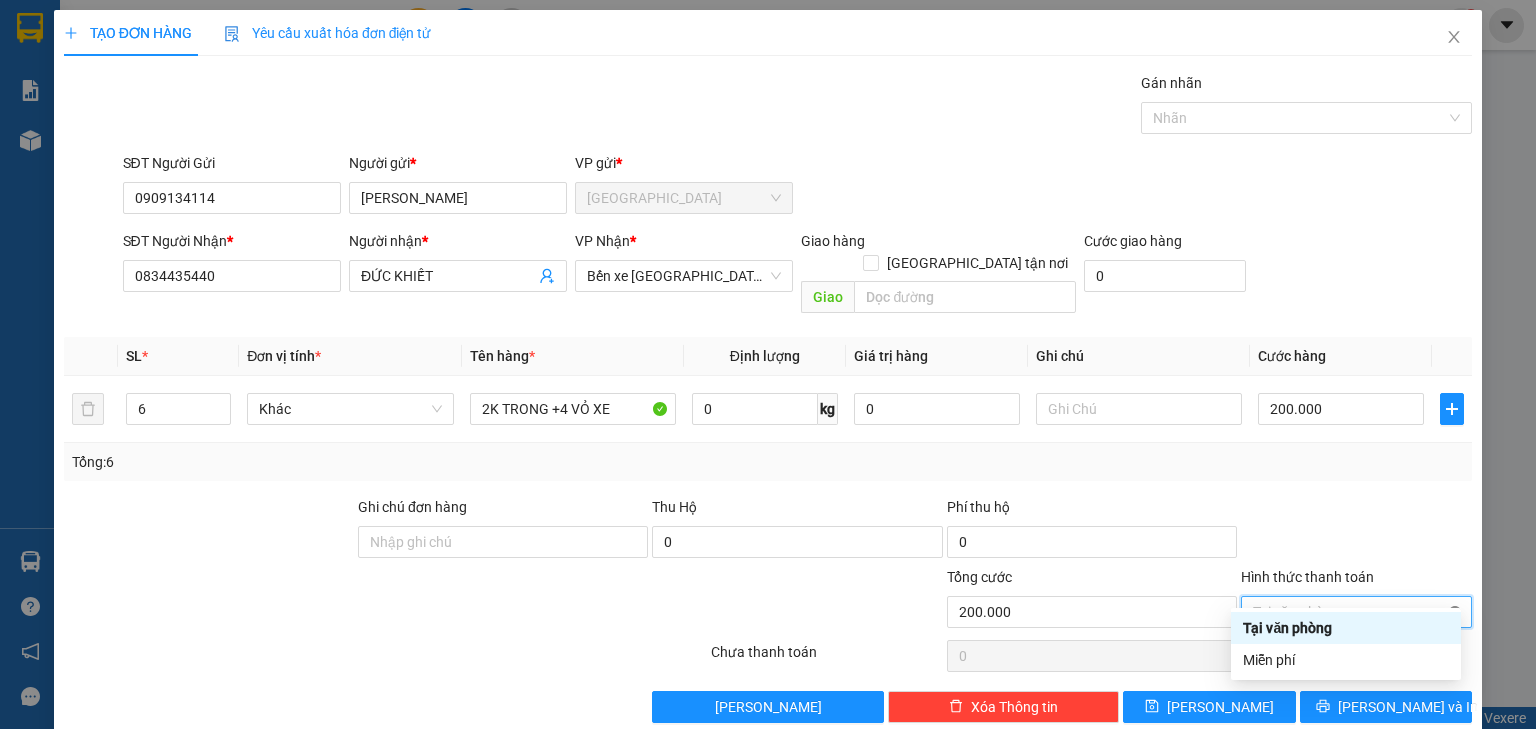 type on "200.000" 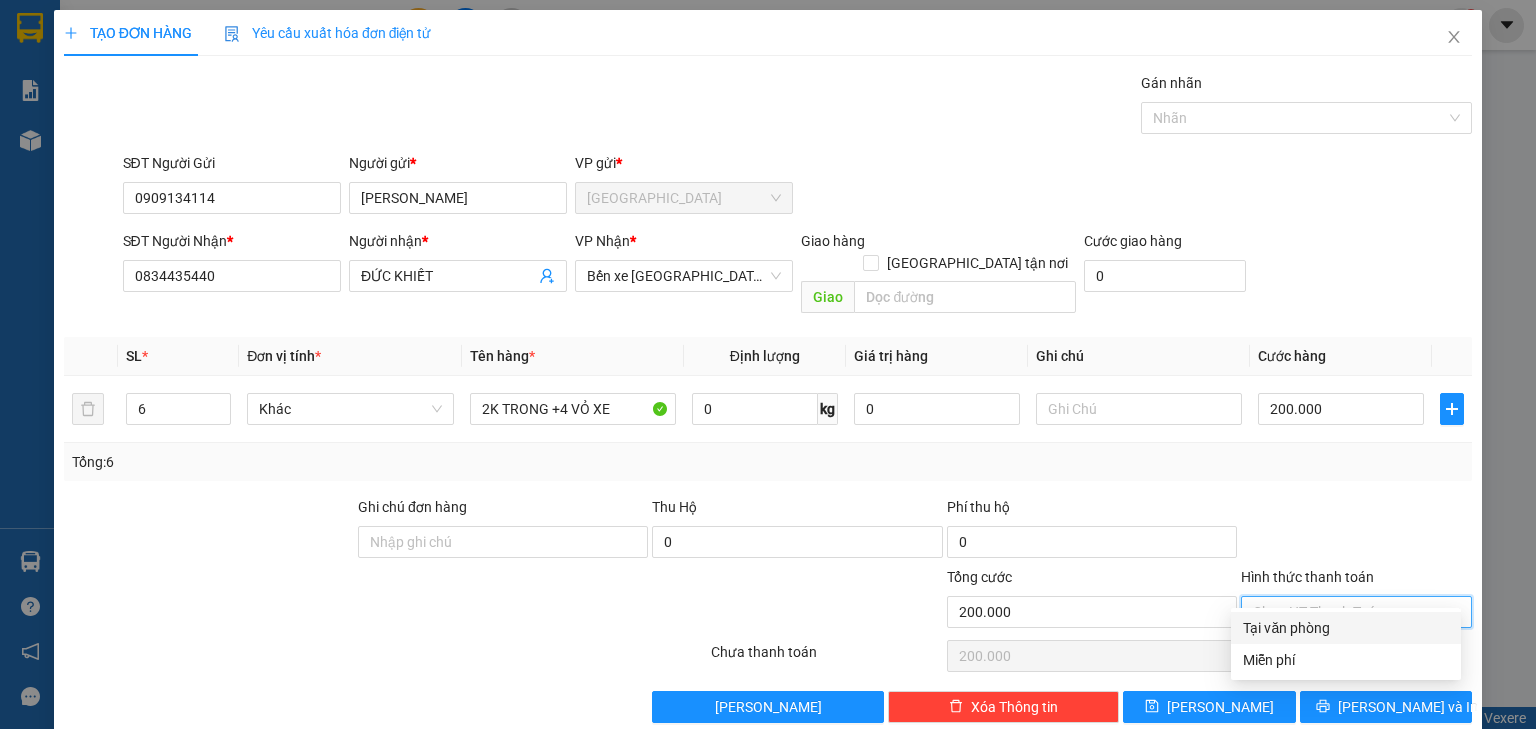 click on "Tổng:  6" at bounding box center [768, 462] 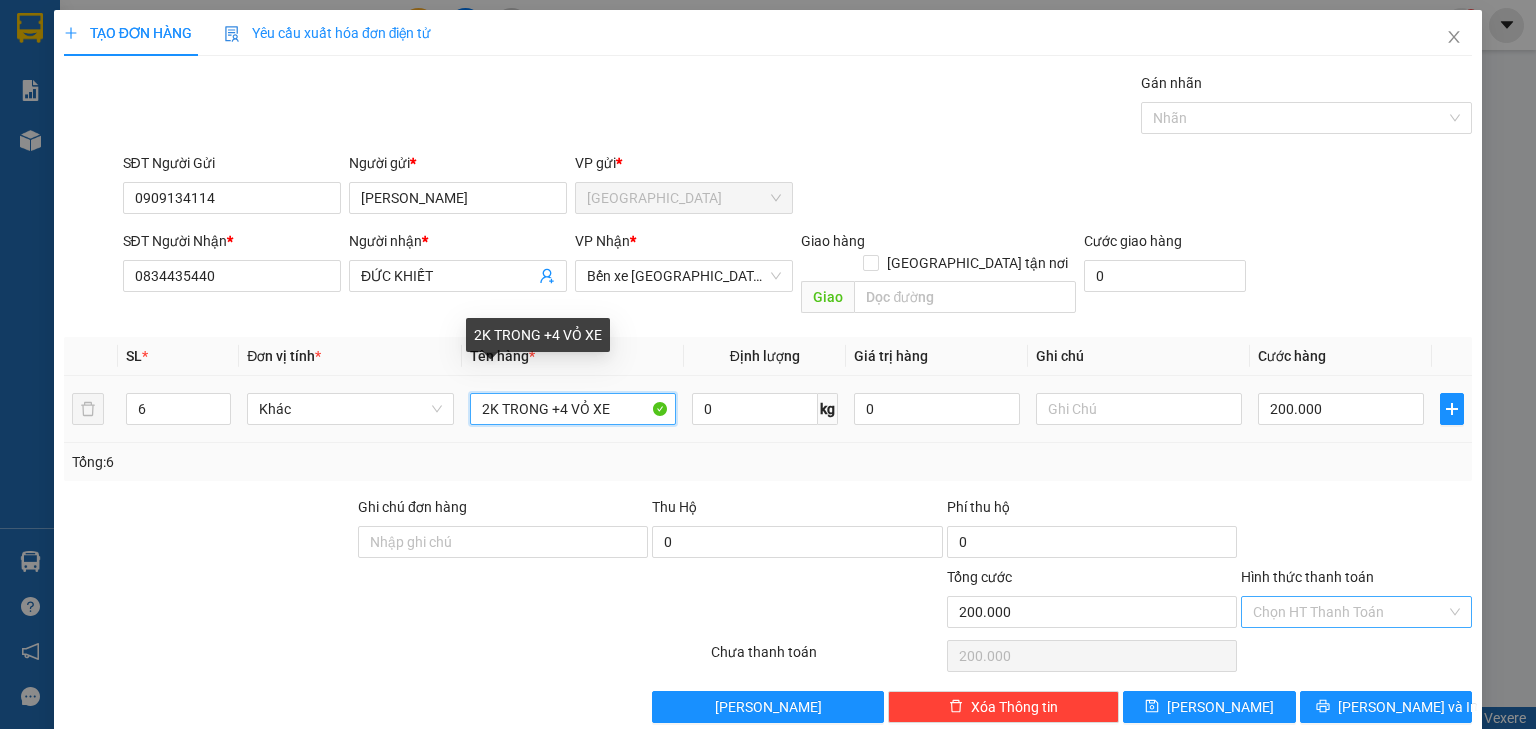 click on "2K TRONG +4 VỎ XE" at bounding box center (573, 409) 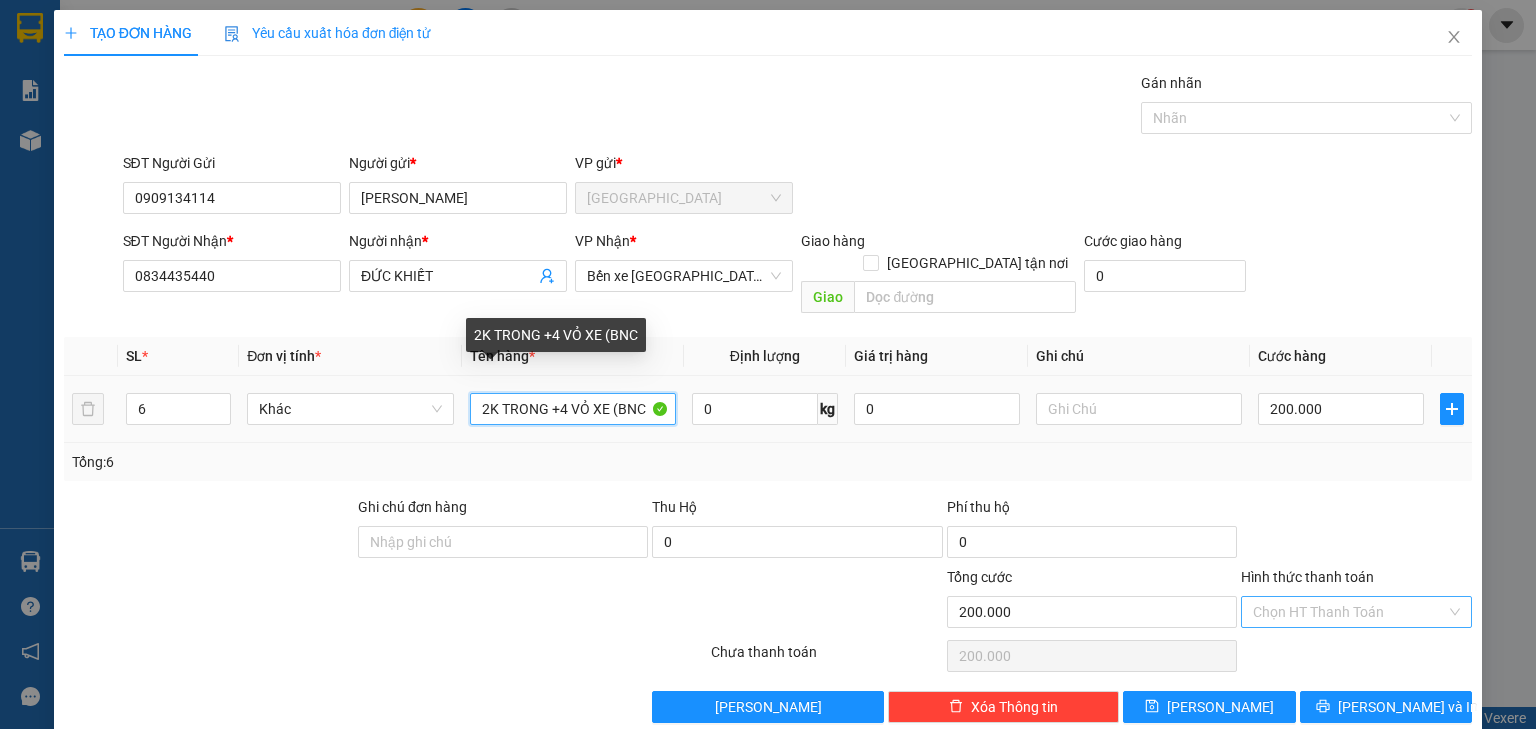 type on "2K TRONG +4 VỎ XE (BNC)" 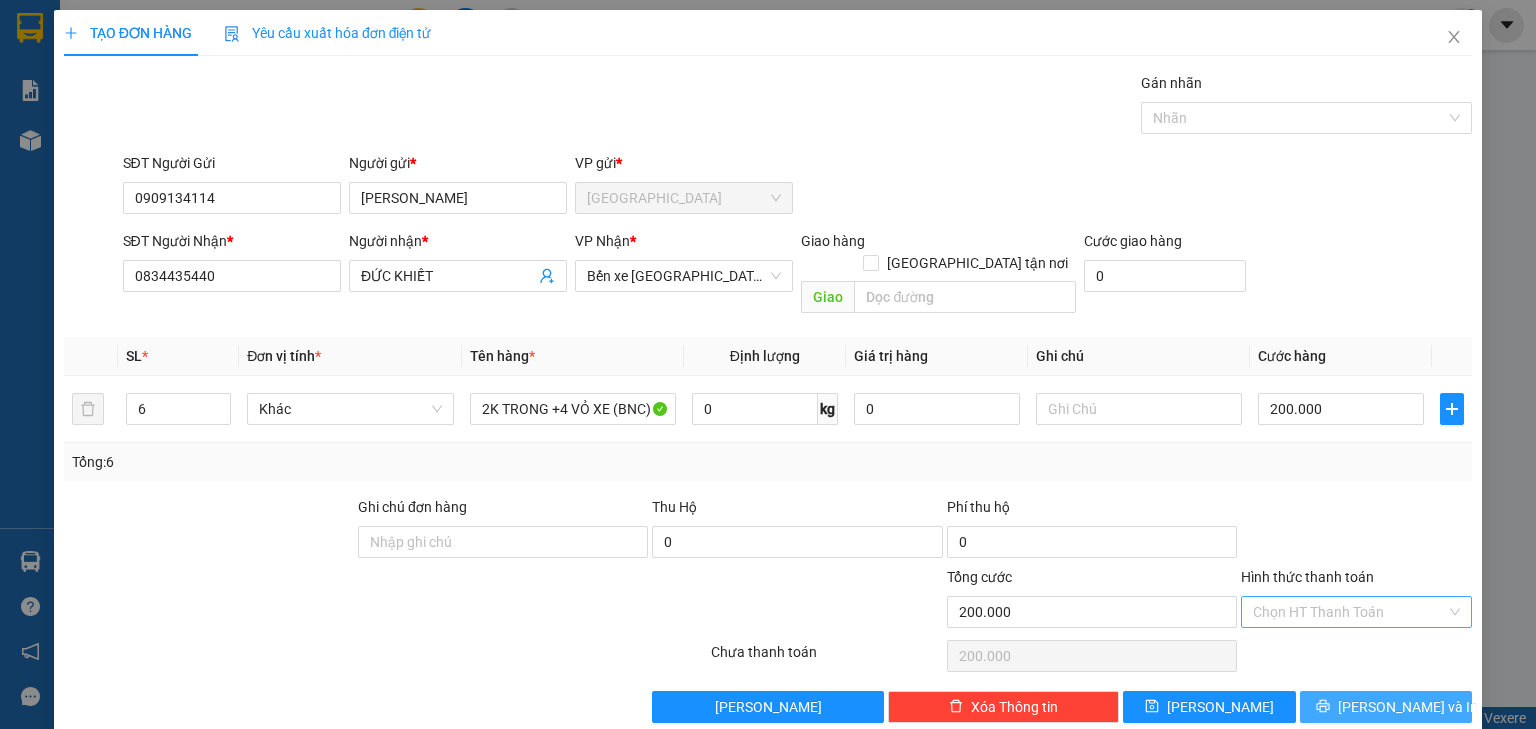 click on "[PERSON_NAME] và In" at bounding box center (1408, 707) 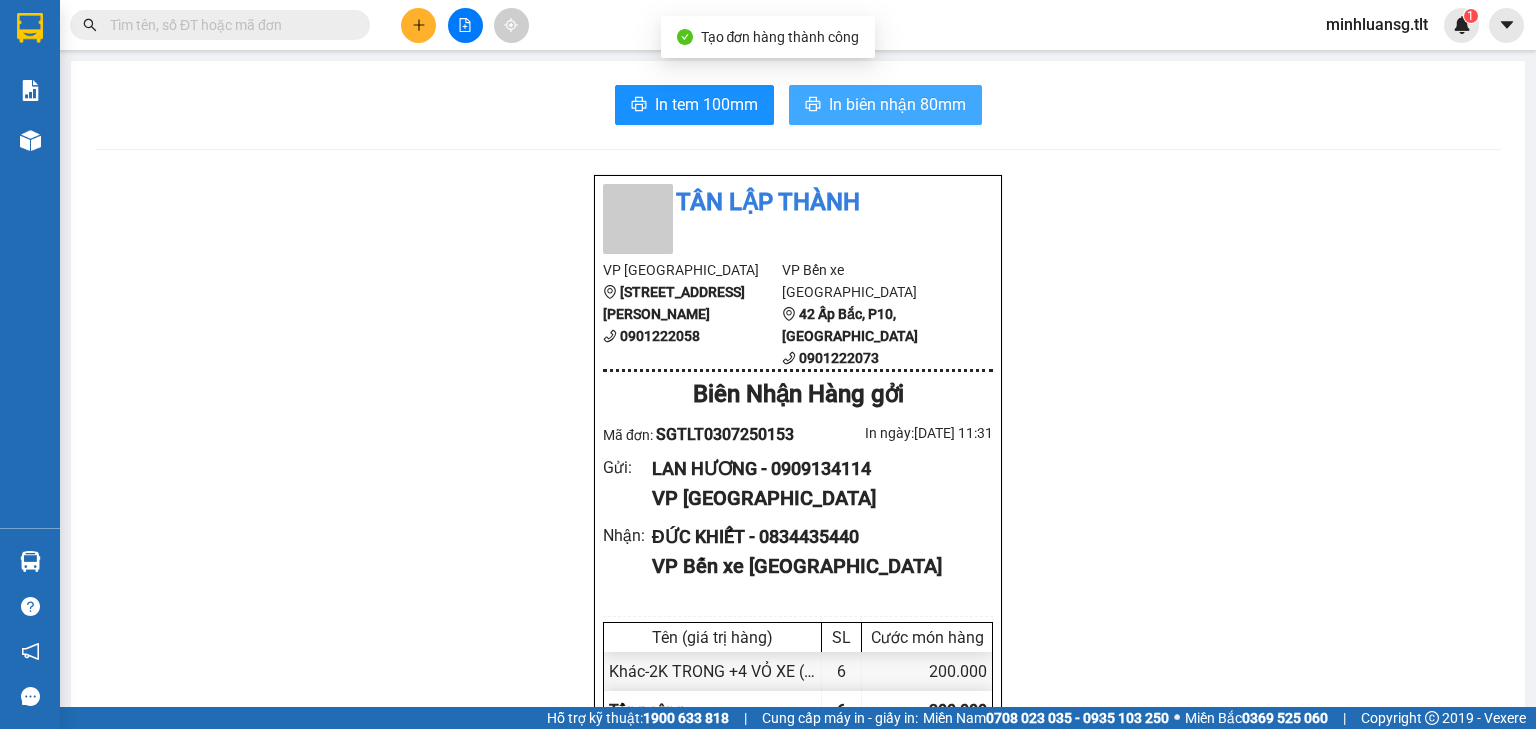 click on "In biên nhận 80mm" at bounding box center (897, 104) 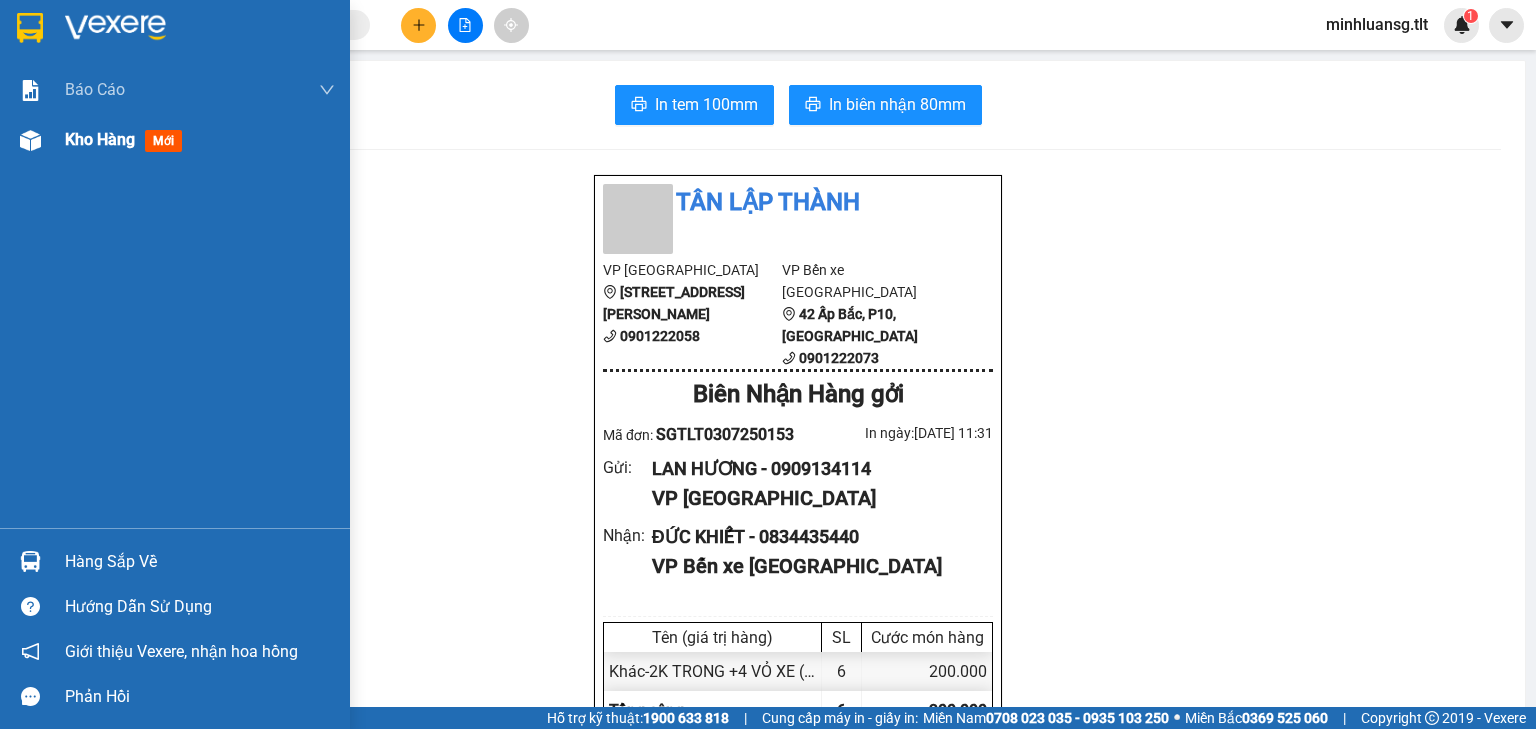 drag, startPoint x: 56, startPoint y: 124, endPoint x: 67, endPoint y: 125, distance: 11.045361 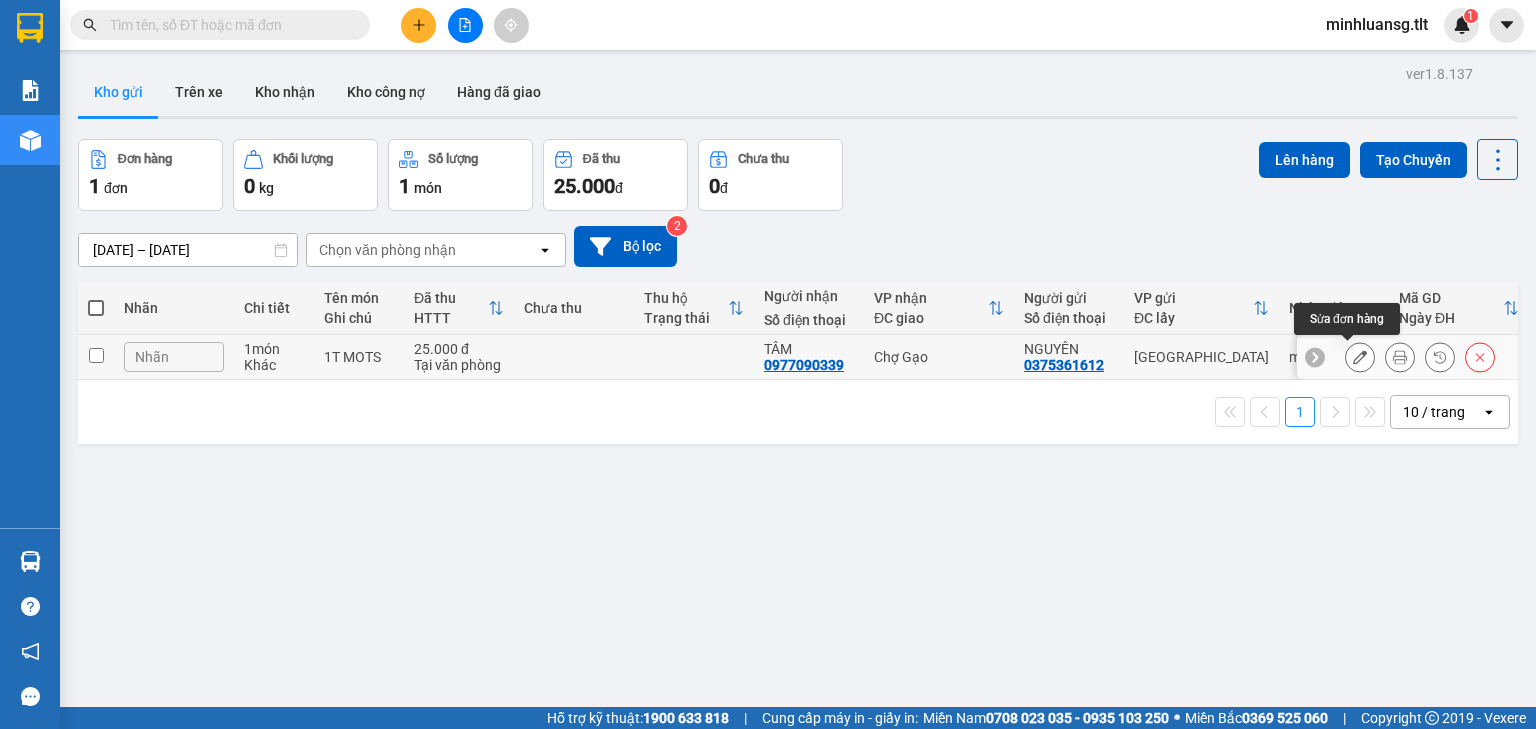 click 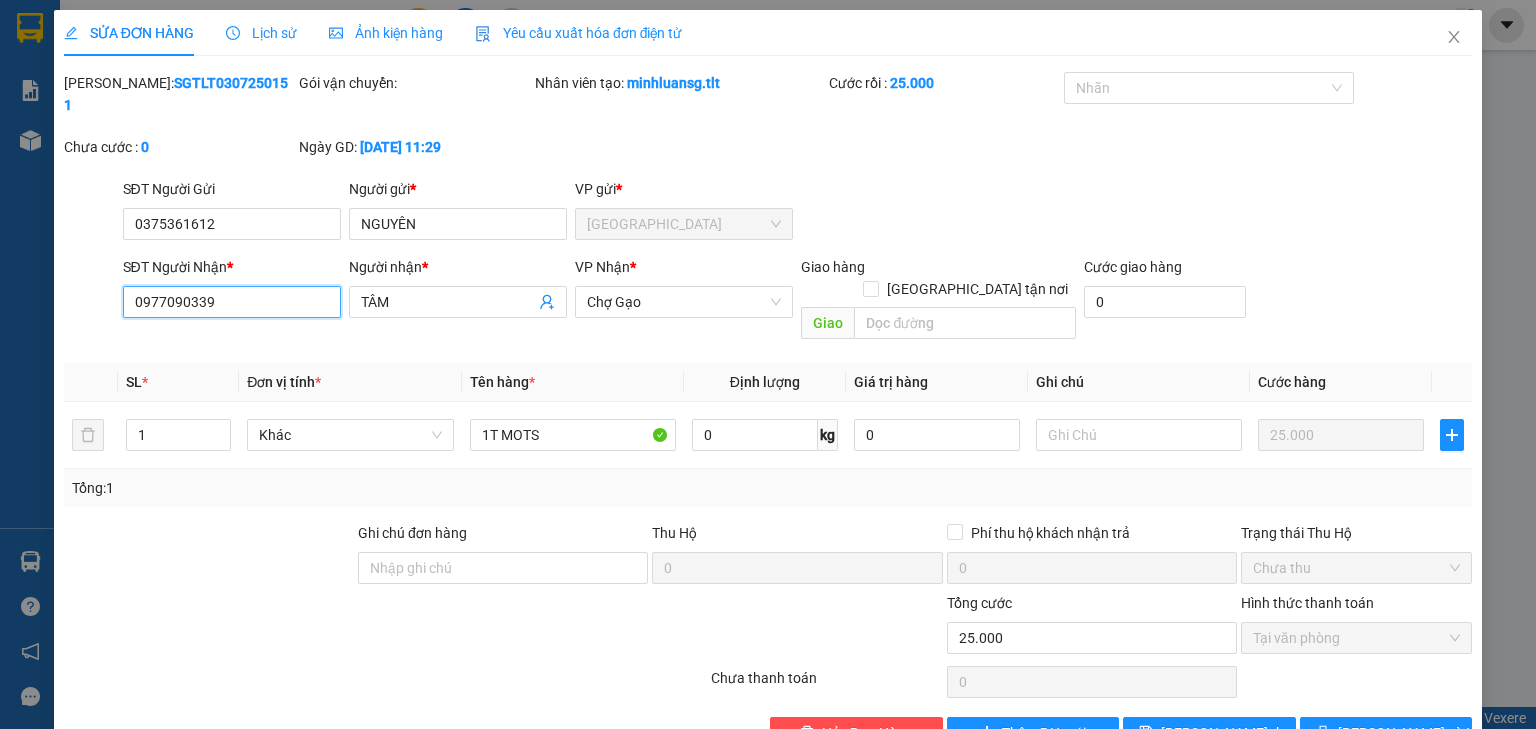 drag, startPoint x: 222, startPoint y: 288, endPoint x: 94, endPoint y: 288, distance: 128 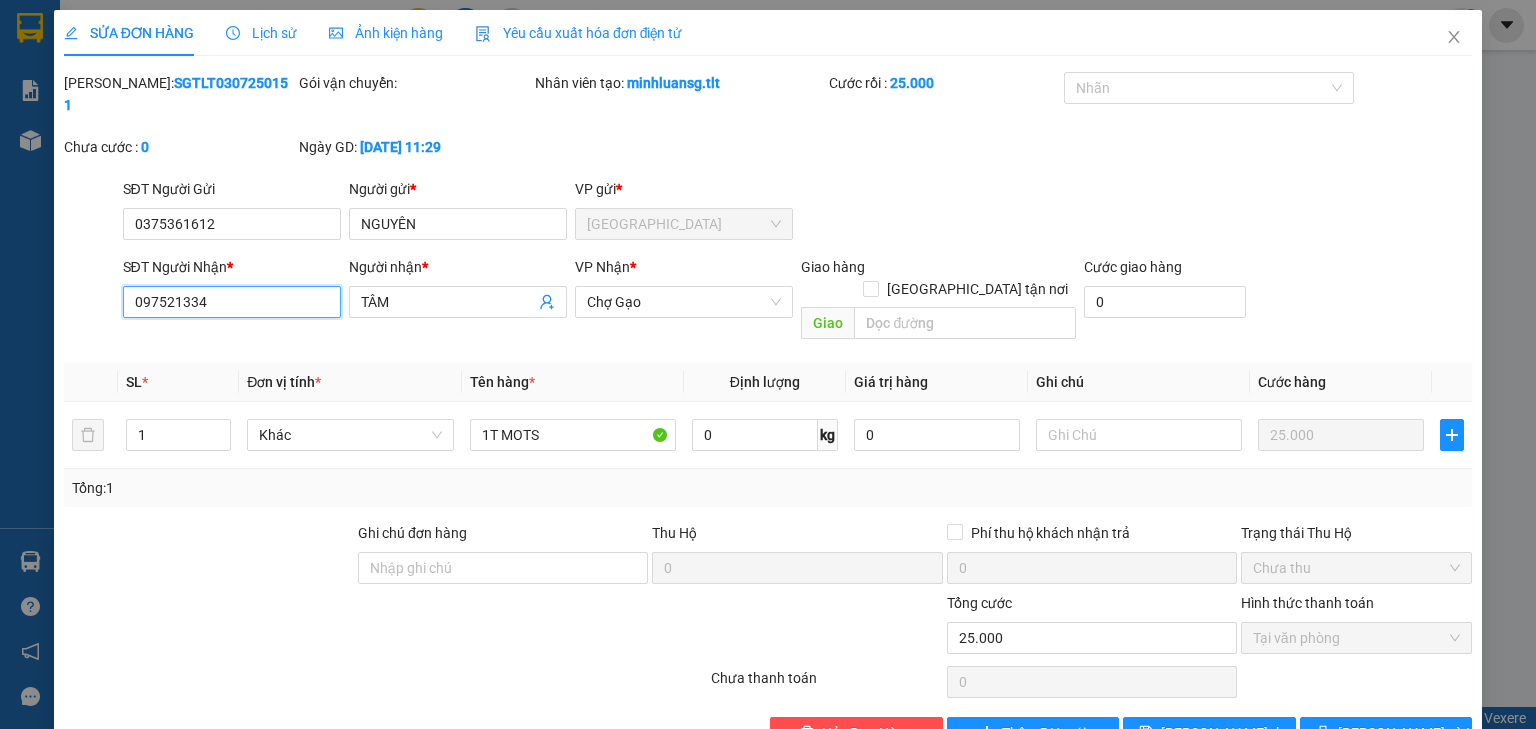 type on "0975213343" 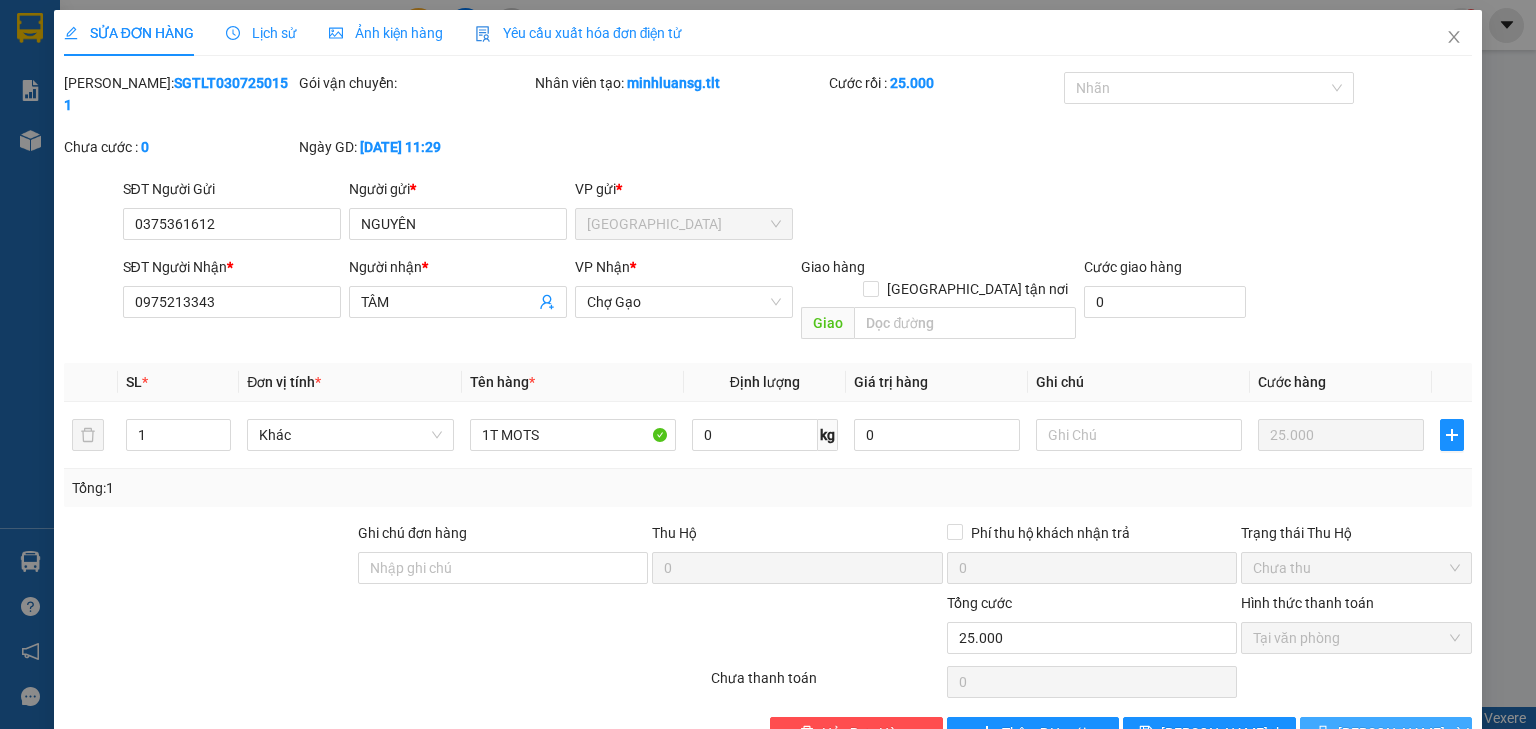 click on "[PERSON_NAME] và In" at bounding box center (1408, 733) 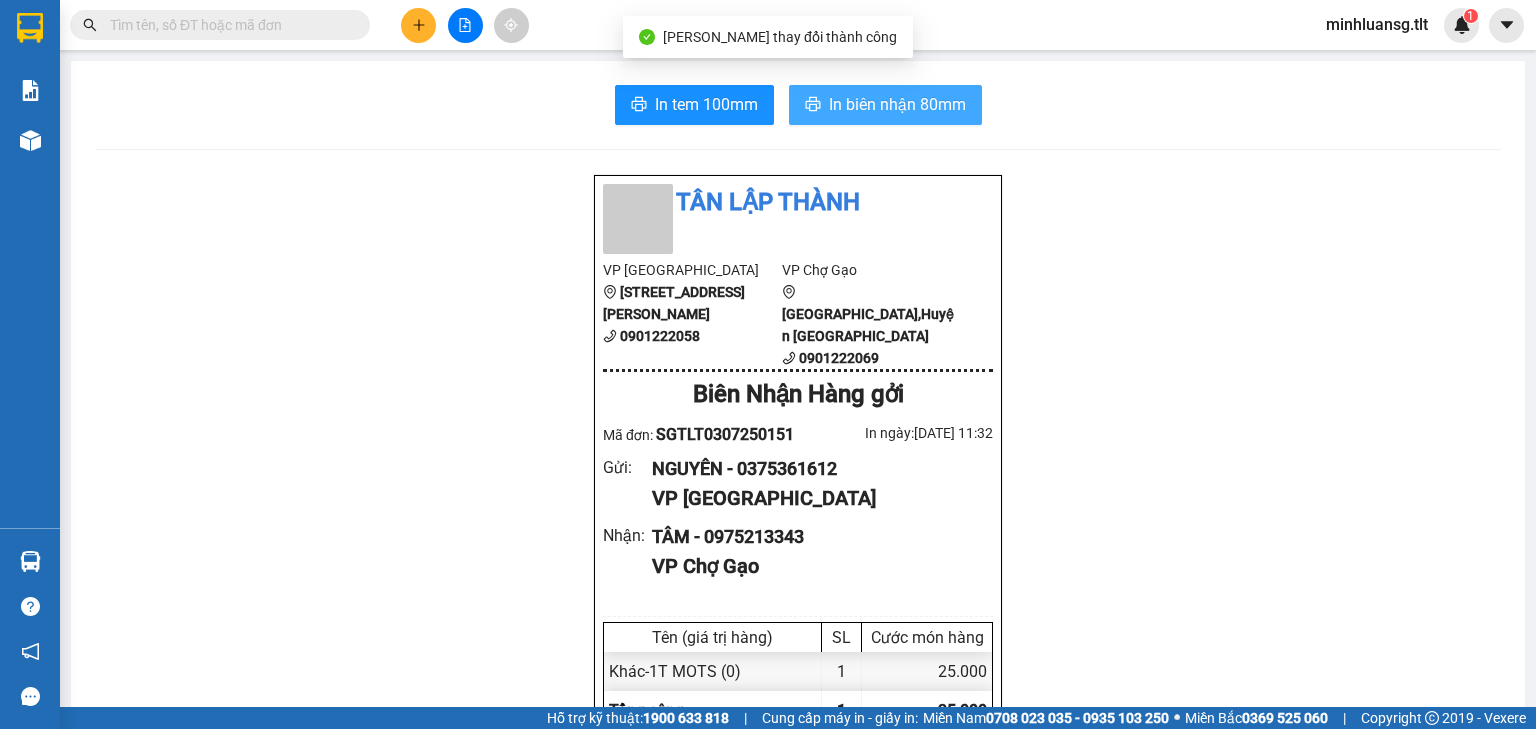 click on "In biên nhận 80mm" at bounding box center (897, 104) 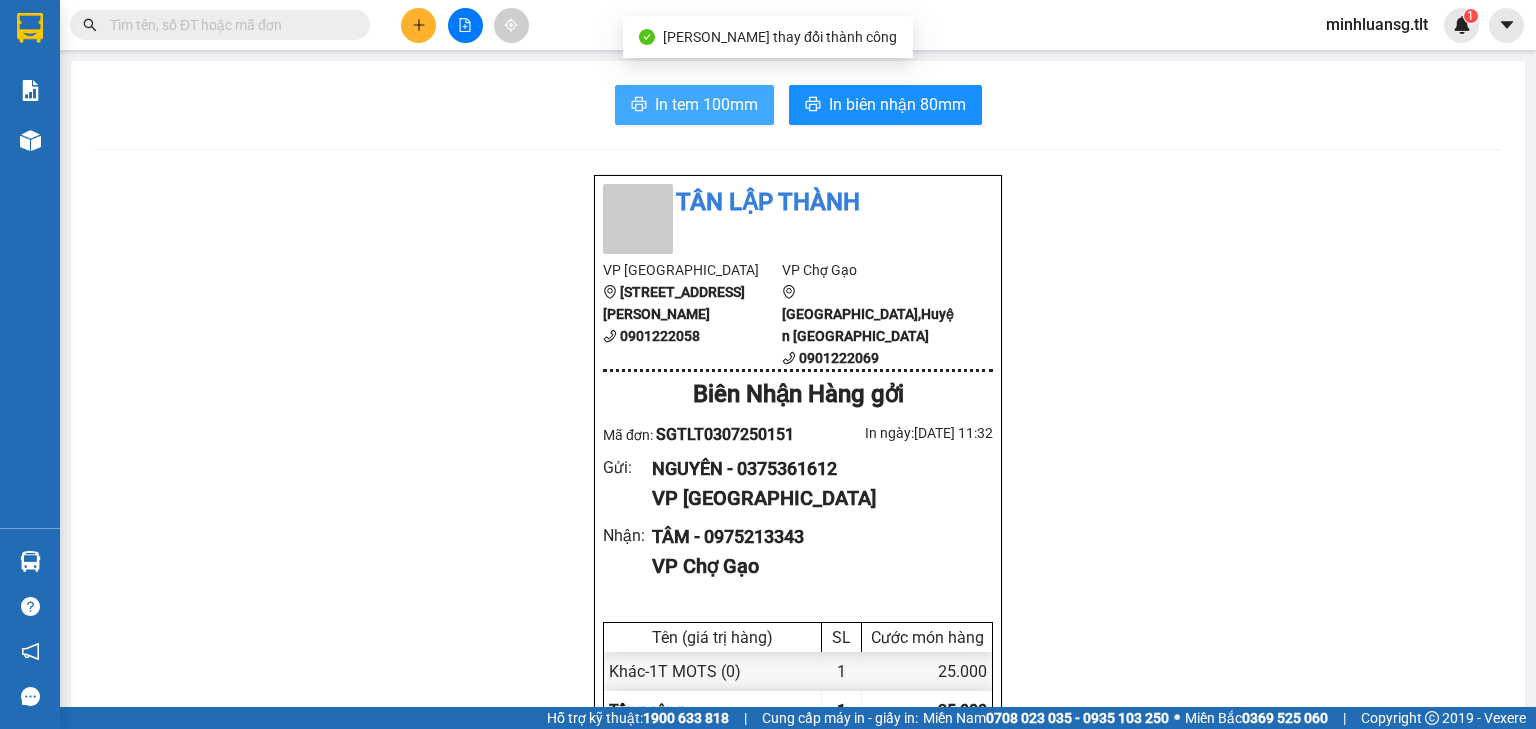 click on "In tem 100mm" at bounding box center (706, 104) 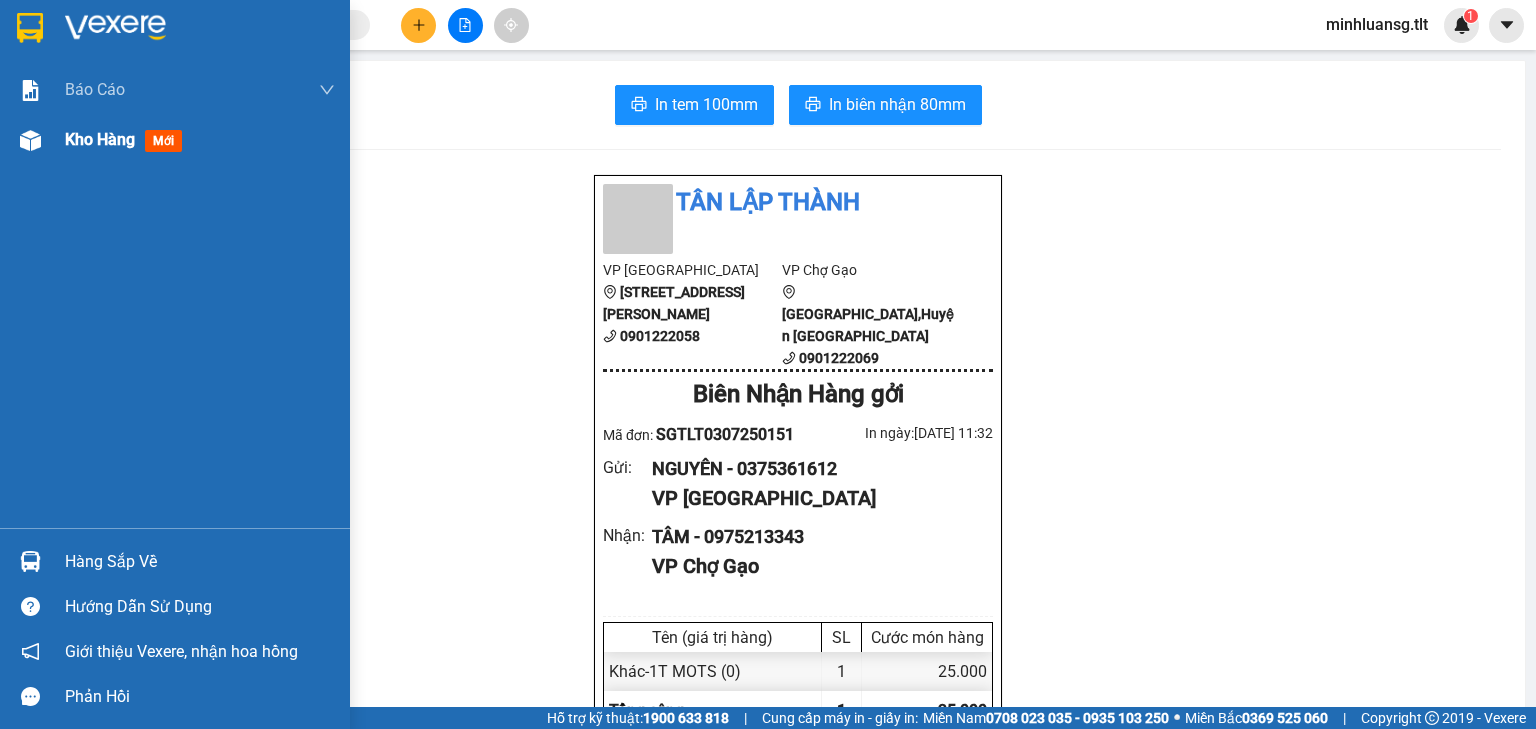 click on "Kho hàng" at bounding box center (100, 139) 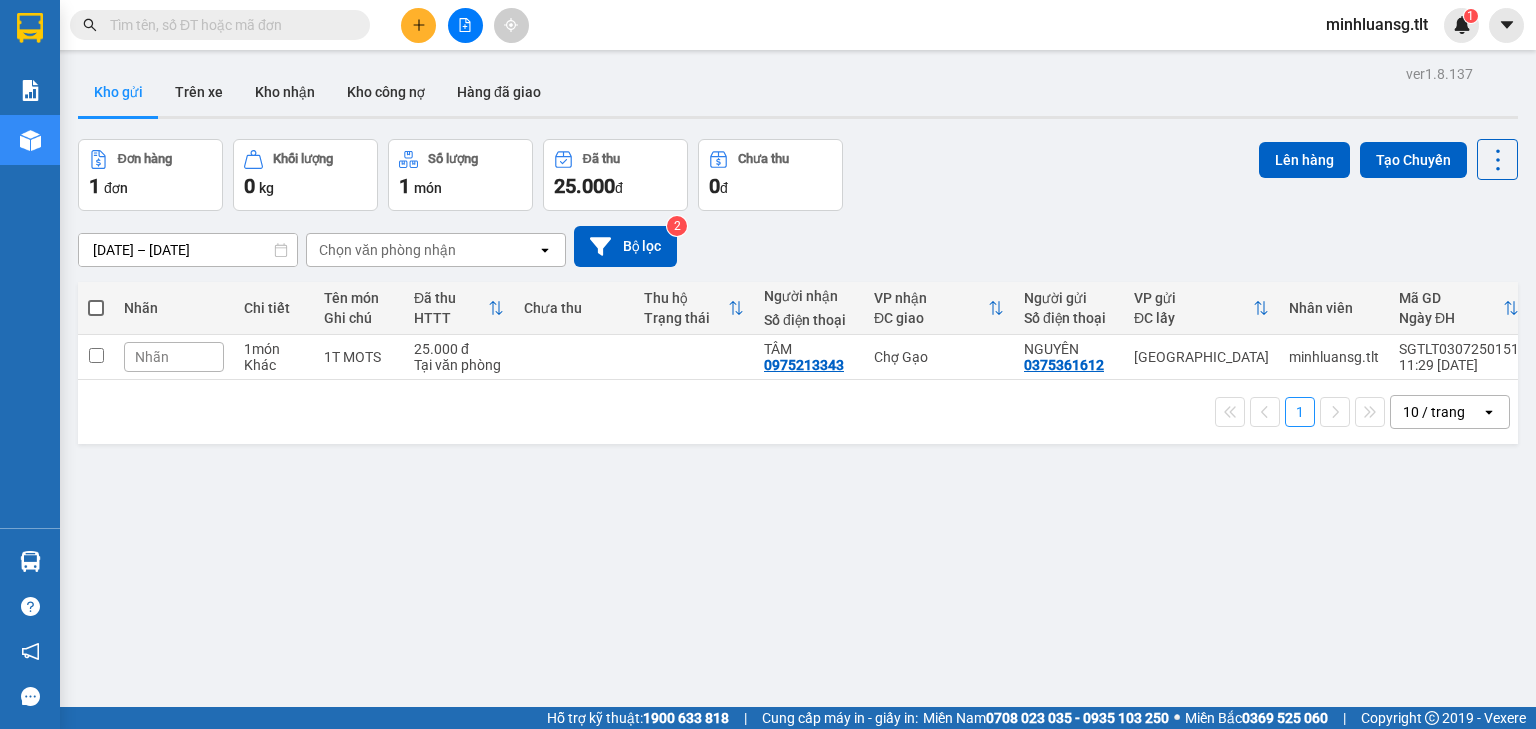 click at bounding box center (418, 25) 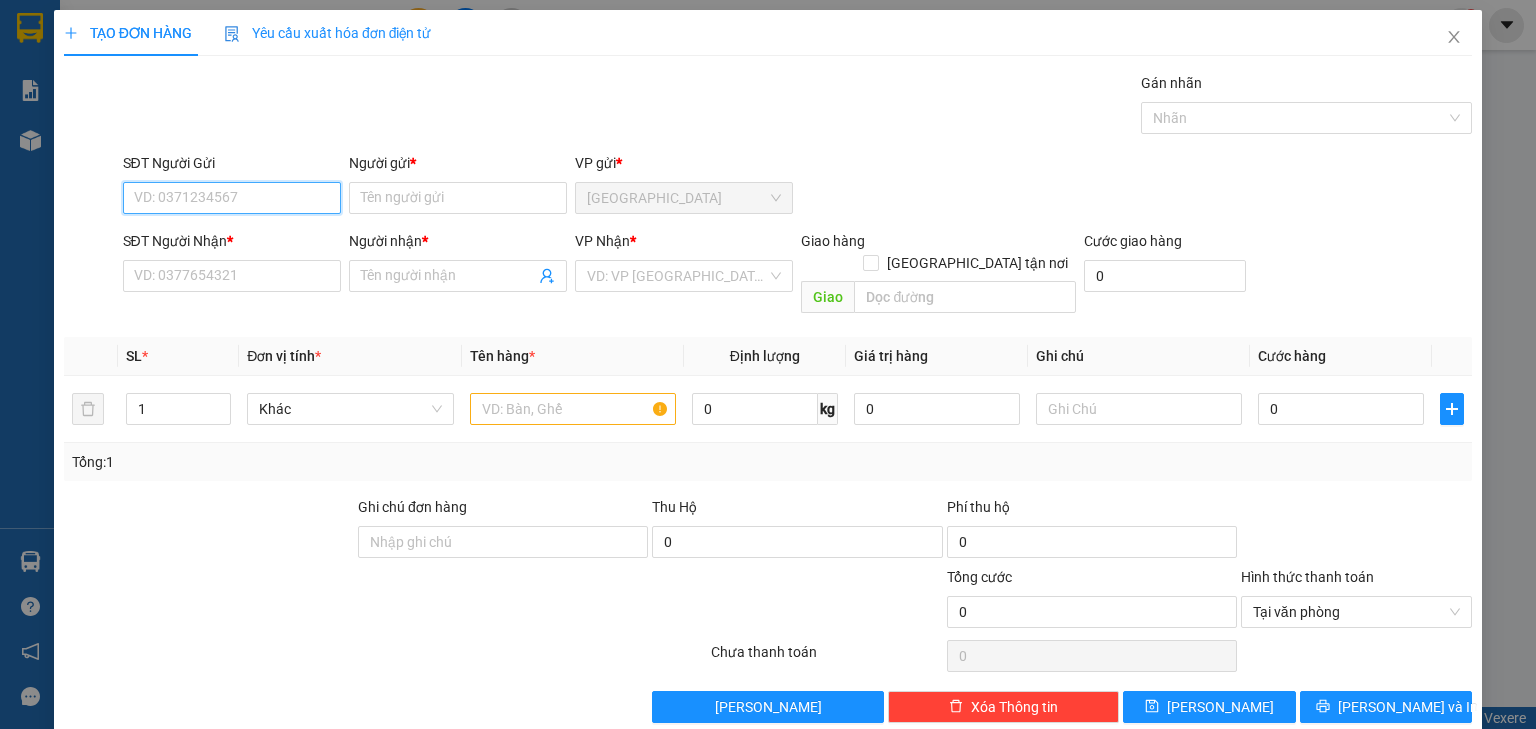 click on "SĐT Người Gửi" at bounding box center [232, 198] 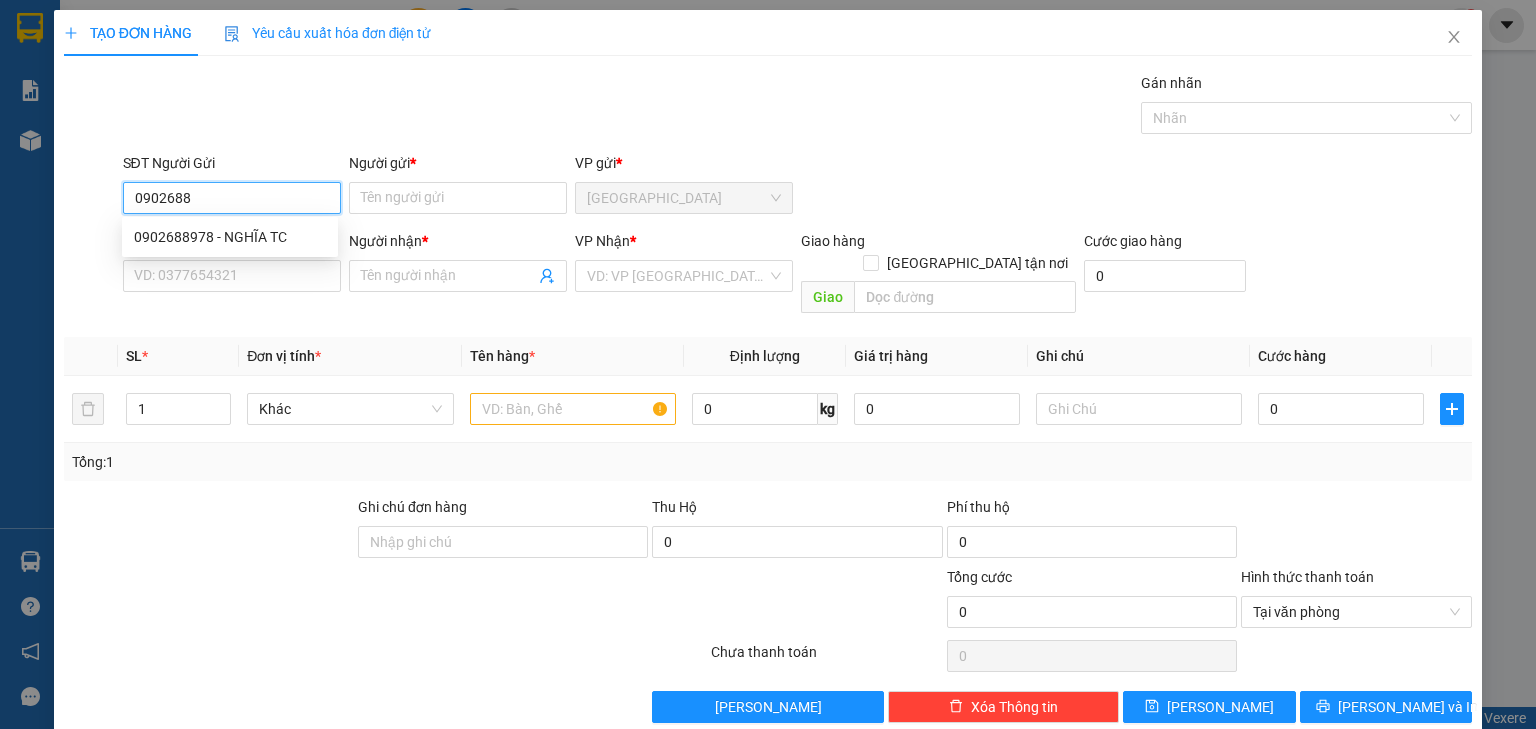 click on "0902688978 - NGHĨA TC" at bounding box center [230, 237] 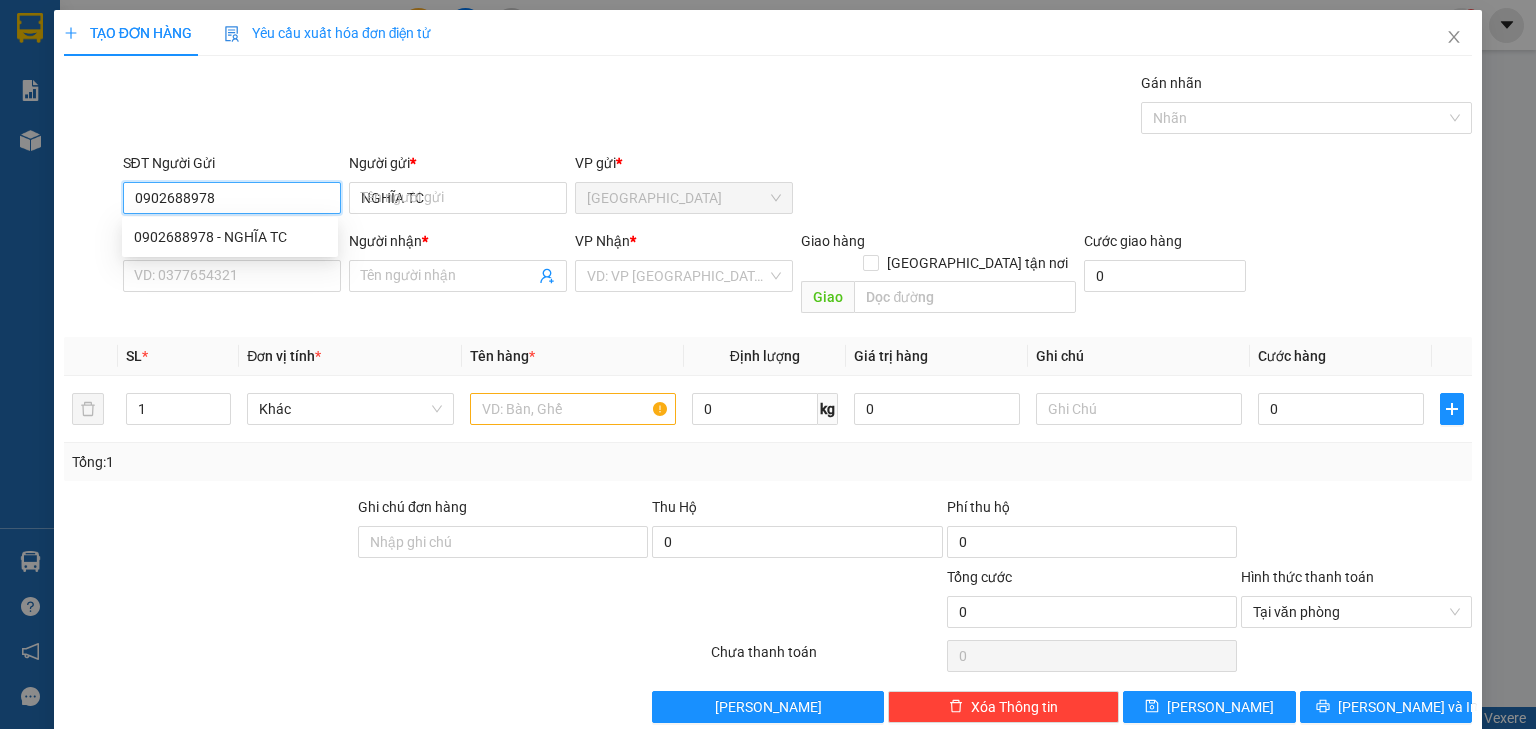 type on "0902688978" 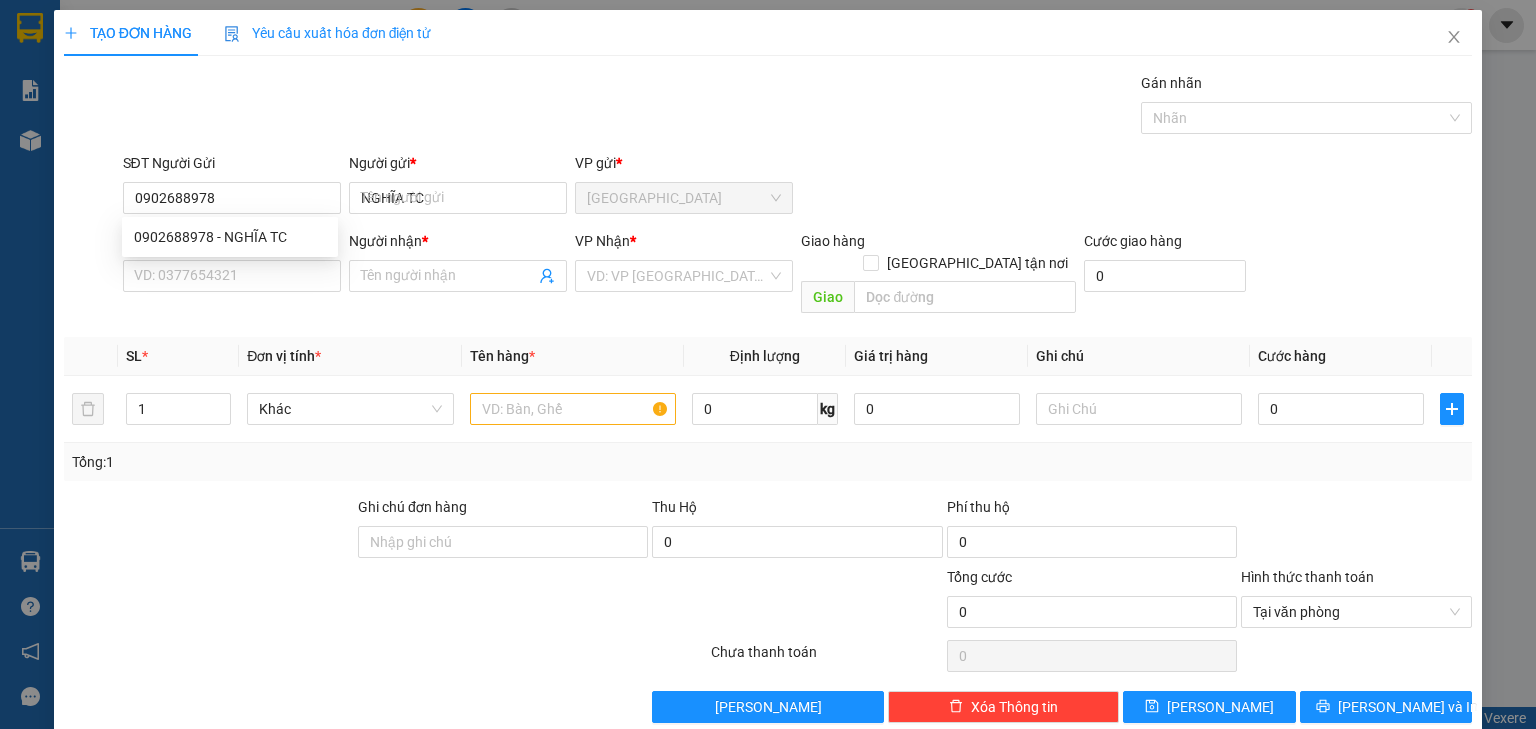 click on "SĐT Người Nhận  * VD: 0377654321" at bounding box center (232, 265) 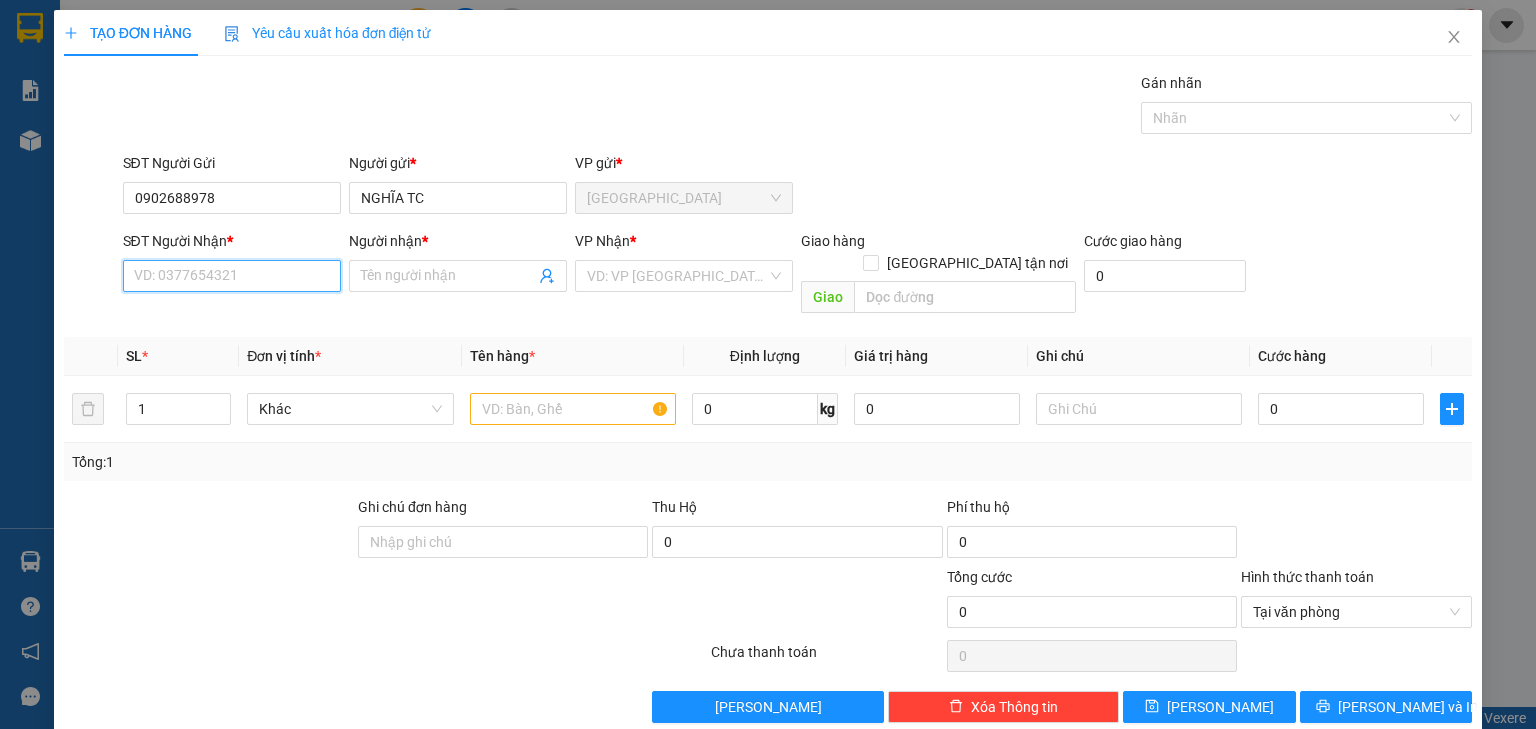 drag, startPoint x: 184, startPoint y: 284, endPoint x: 264, endPoint y: 287, distance: 80.05623 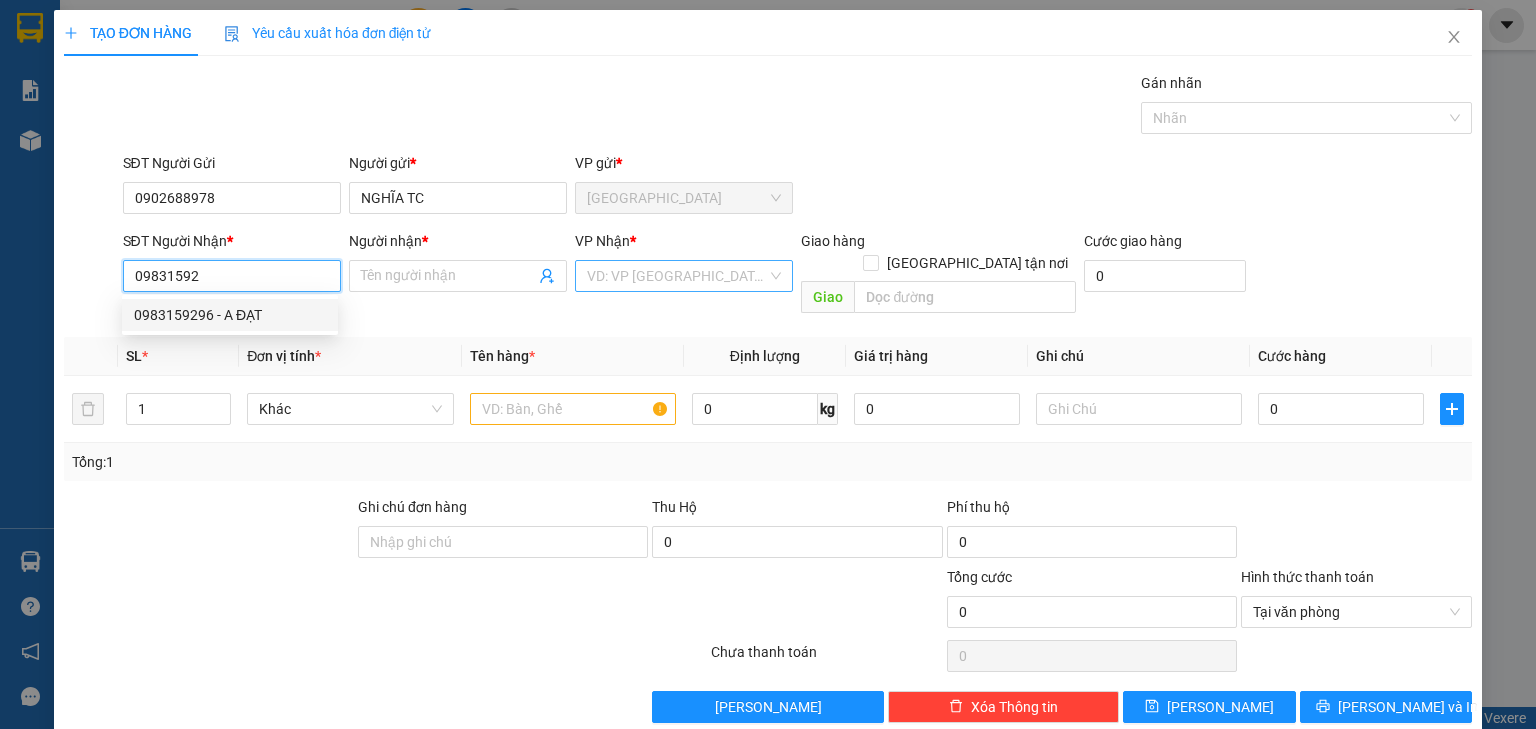 drag, startPoint x: 236, startPoint y: 313, endPoint x: 642, endPoint y: 270, distance: 408.27075 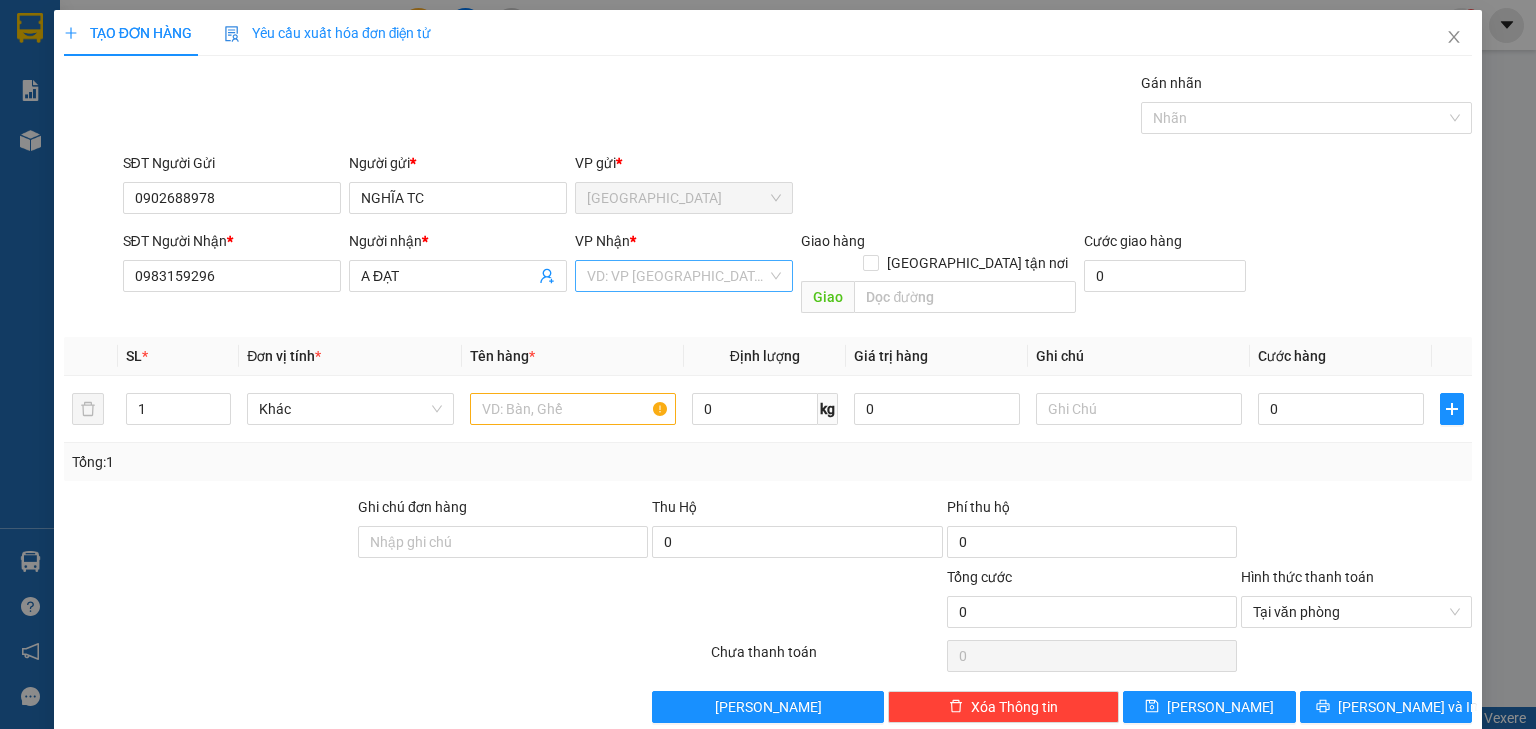 click at bounding box center [677, 276] 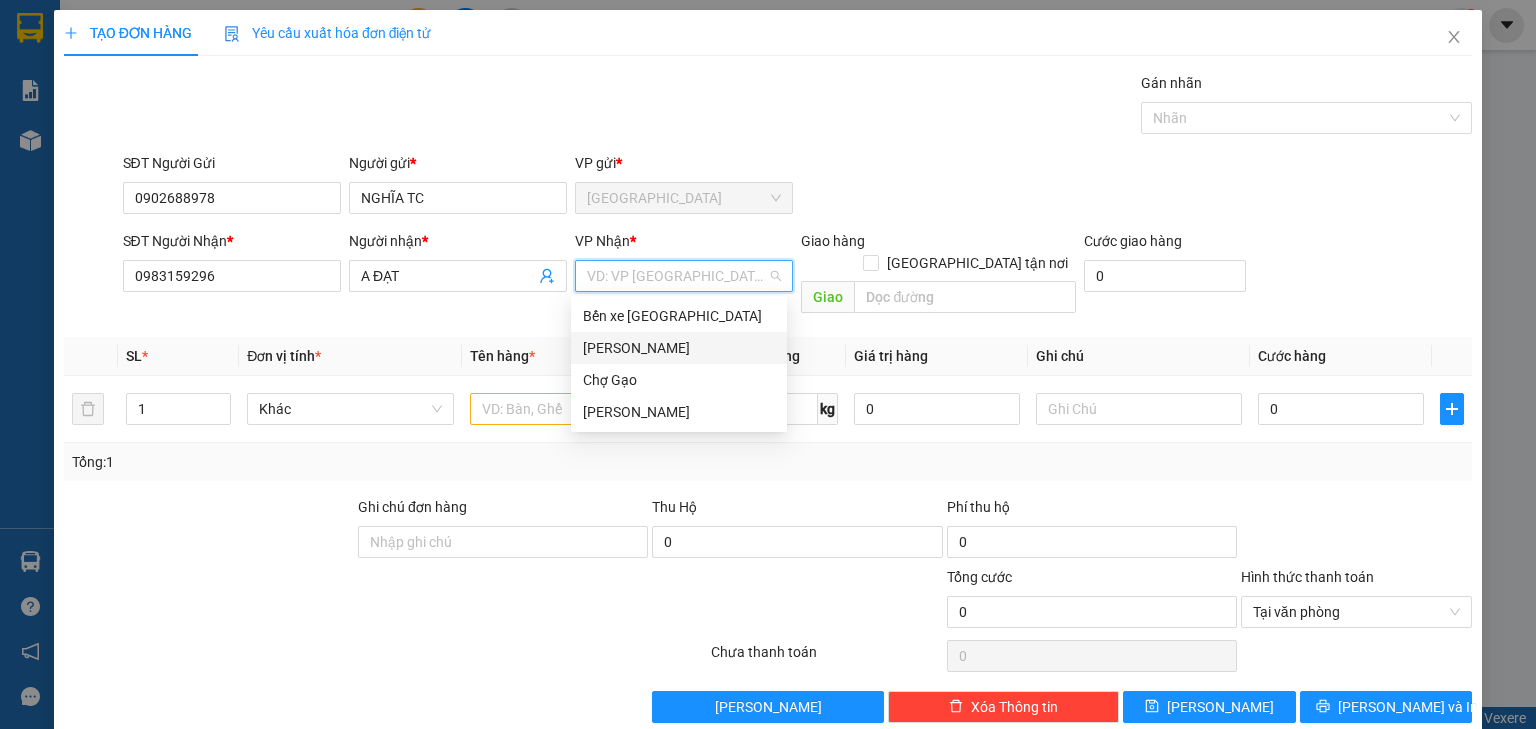 click on "[PERSON_NAME]" at bounding box center (679, 348) 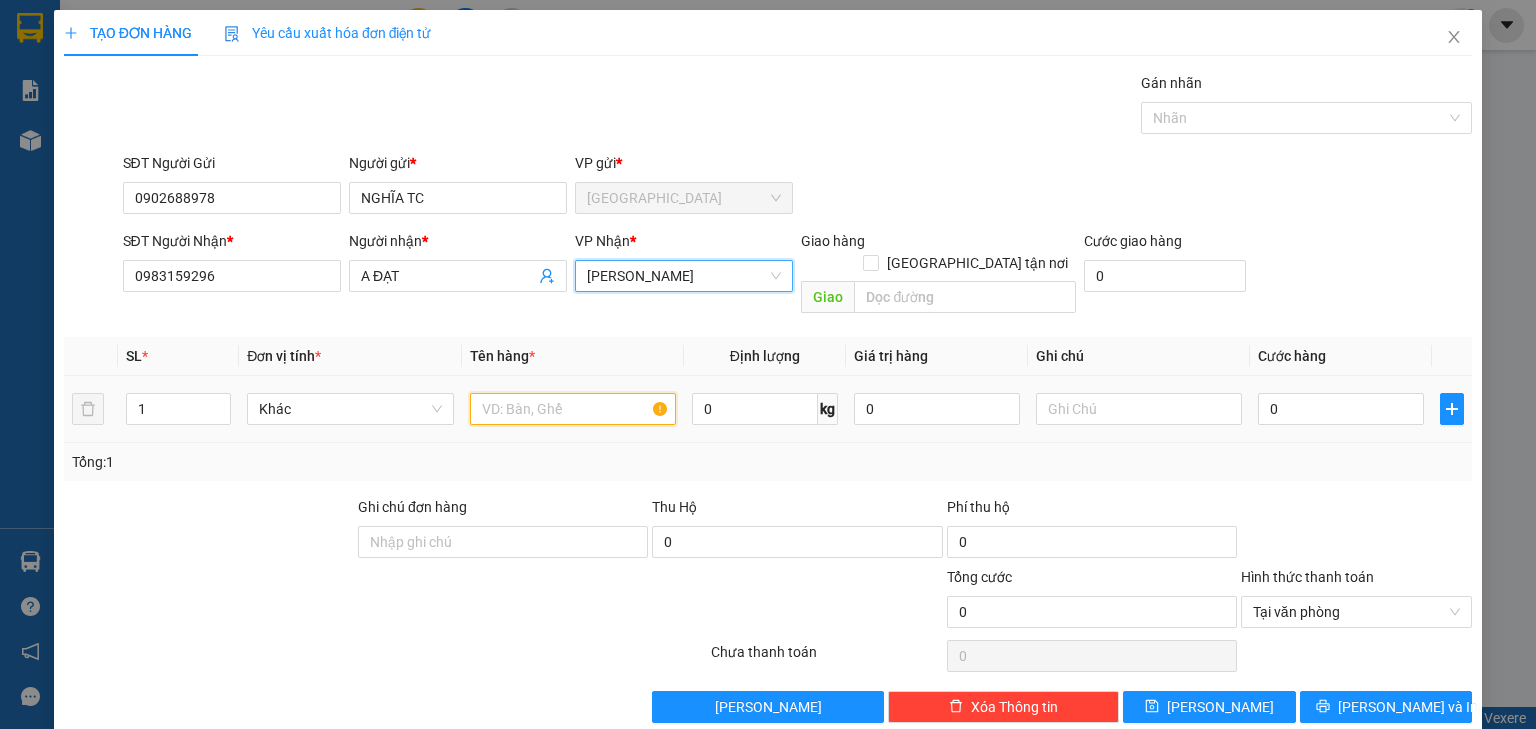drag, startPoint x: 521, startPoint y: 374, endPoint x: 520, endPoint y: 390, distance: 16.03122 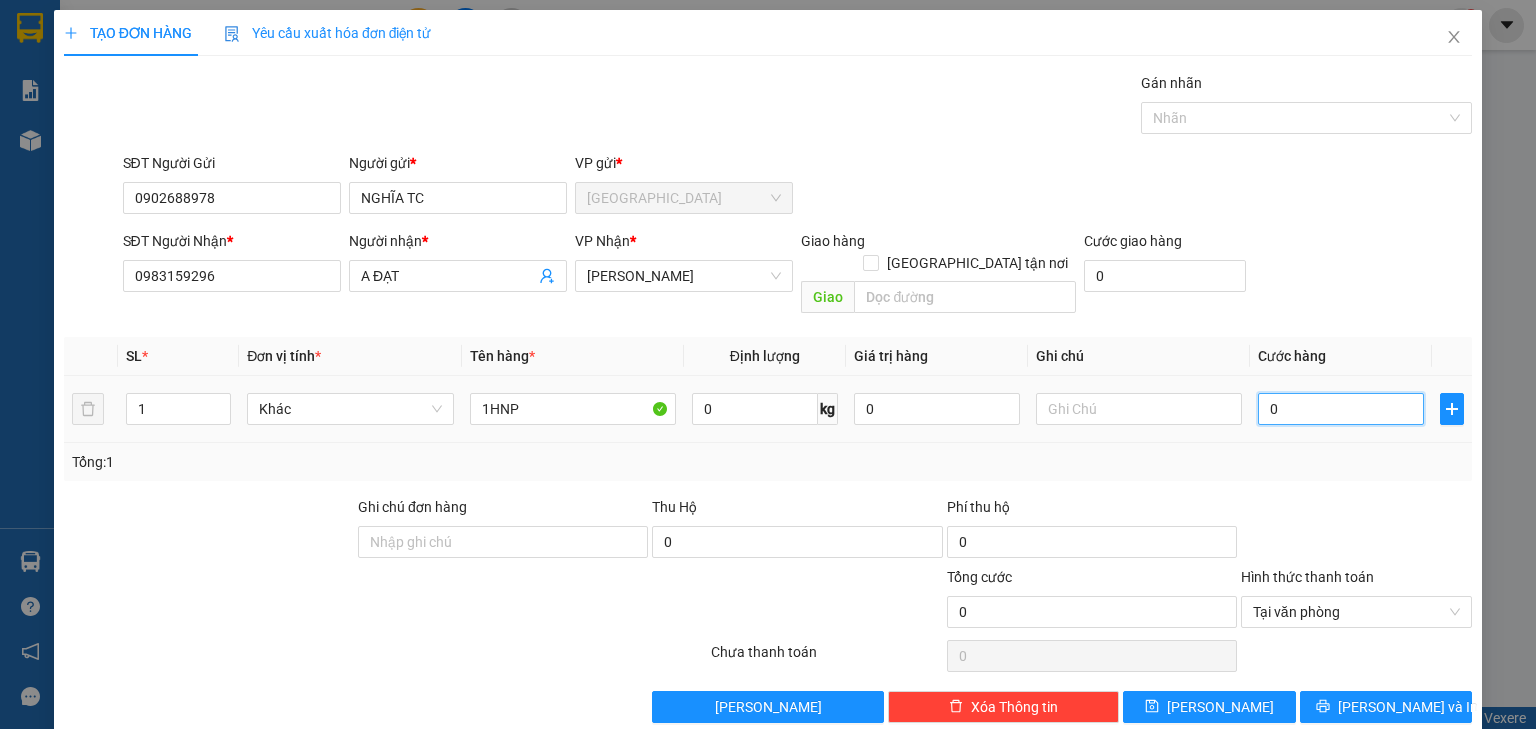 drag, startPoint x: 1369, startPoint y: 389, endPoint x: 1347, endPoint y: 386, distance: 22.203604 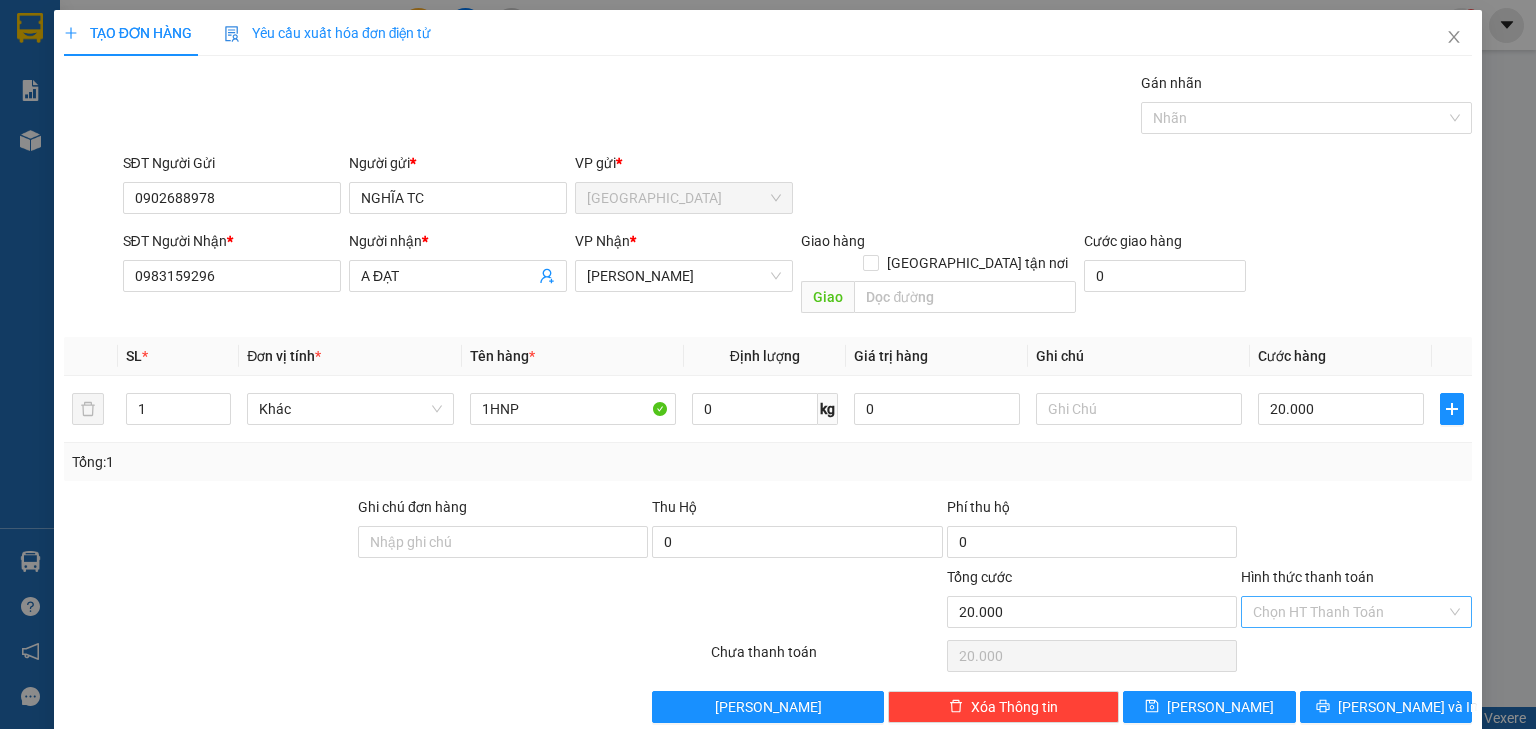 click on "Transit Pickup Surcharge Ids Transit Deliver Surcharge Ids Transit Deliver Surcharge Transit Deliver Surcharge Gán nhãn   Nhãn SĐT Người Gửi 0902688978 Người gửi  * NGHĨA TC VP gửi  * [GEOGRAPHIC_DATA] SĐT Người Nhận  * 0983159296 Người nhận  * A ĐẠT VP Nhận  * Cao Tốc Giao hàng Giao tận nơi Giao Cước giao hàng 0 SL  * Đơn vị tính  * Tên hàng  * Định lượng Giá trị hàng Ghi chú Cước hàng                   1 Khác 1HNP 0 kg 0 20.000 Tổng:  1 Ghi chú đơn hàng Thu Hộ 0 Phí thu hộ 0 Tổng cước 20.000 Hình thức thanh toán Chọn HT Thanh Toán Số tiền thu trước 0 Chưa thanh toán 20.000 Lưu nháp Xóa Thông tin [PERSON_NAME] và In" at bounding box center [768, 397] 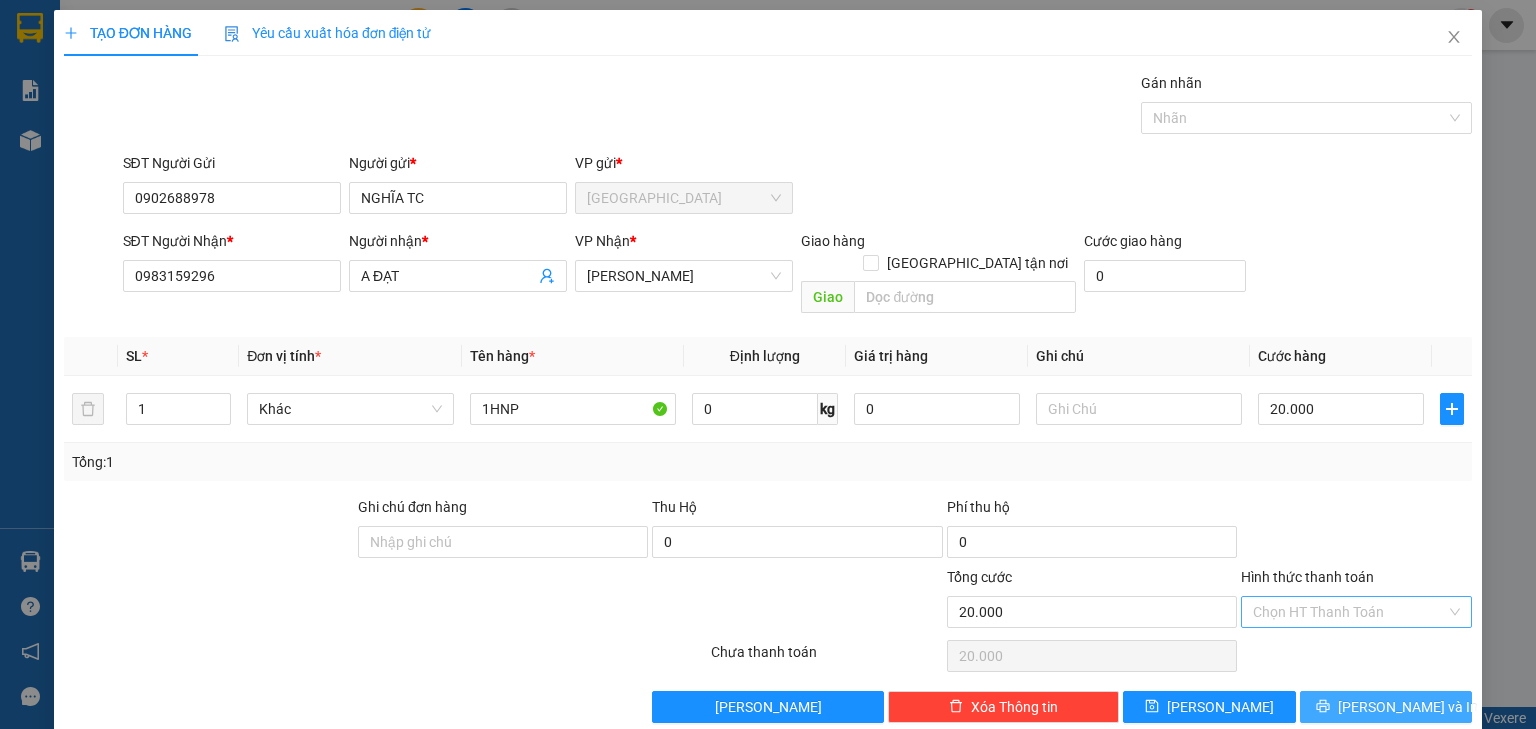 click on "[PERSON_NAME] và In" at bounding box center [1408, 707] 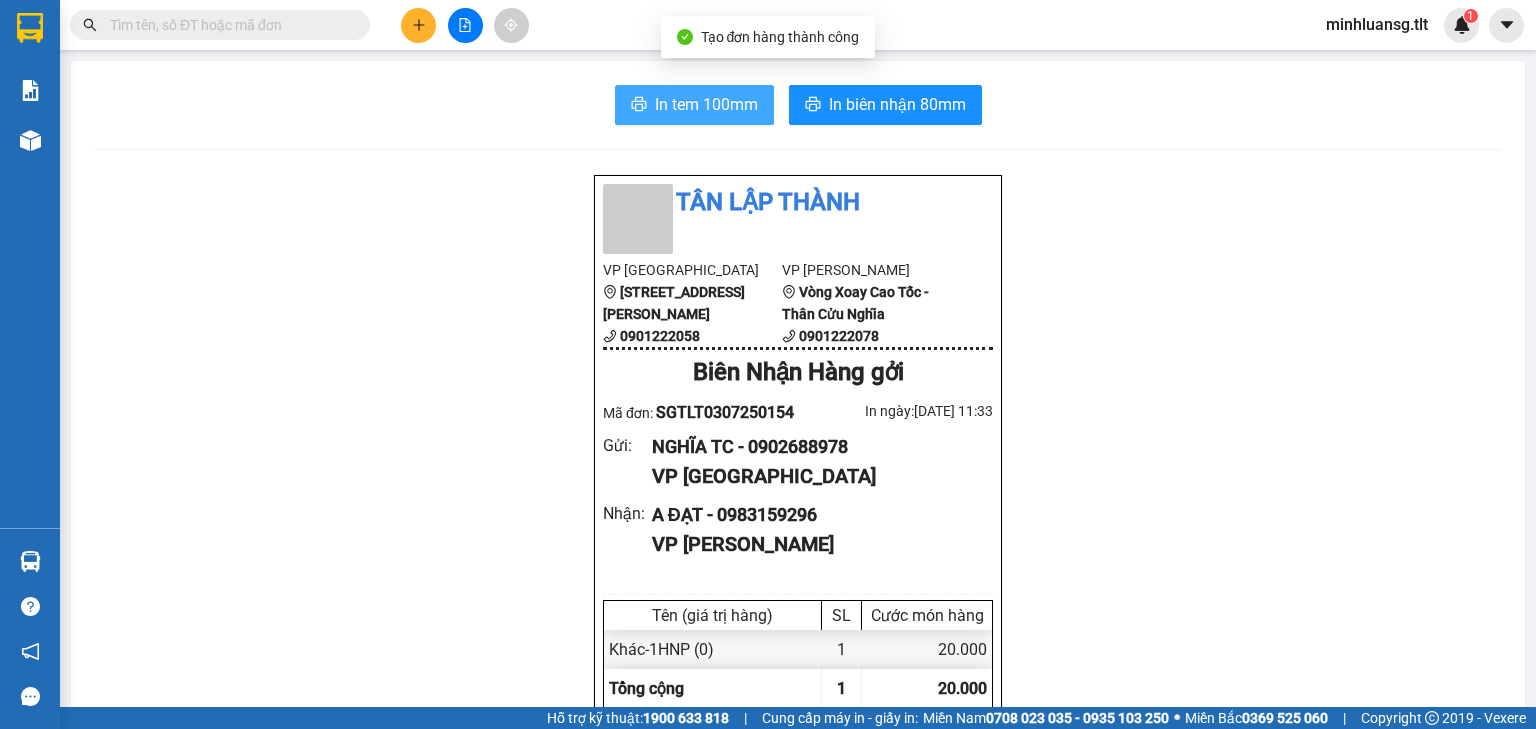 click on "In tem 100mm" at bounding box center [706, 104] 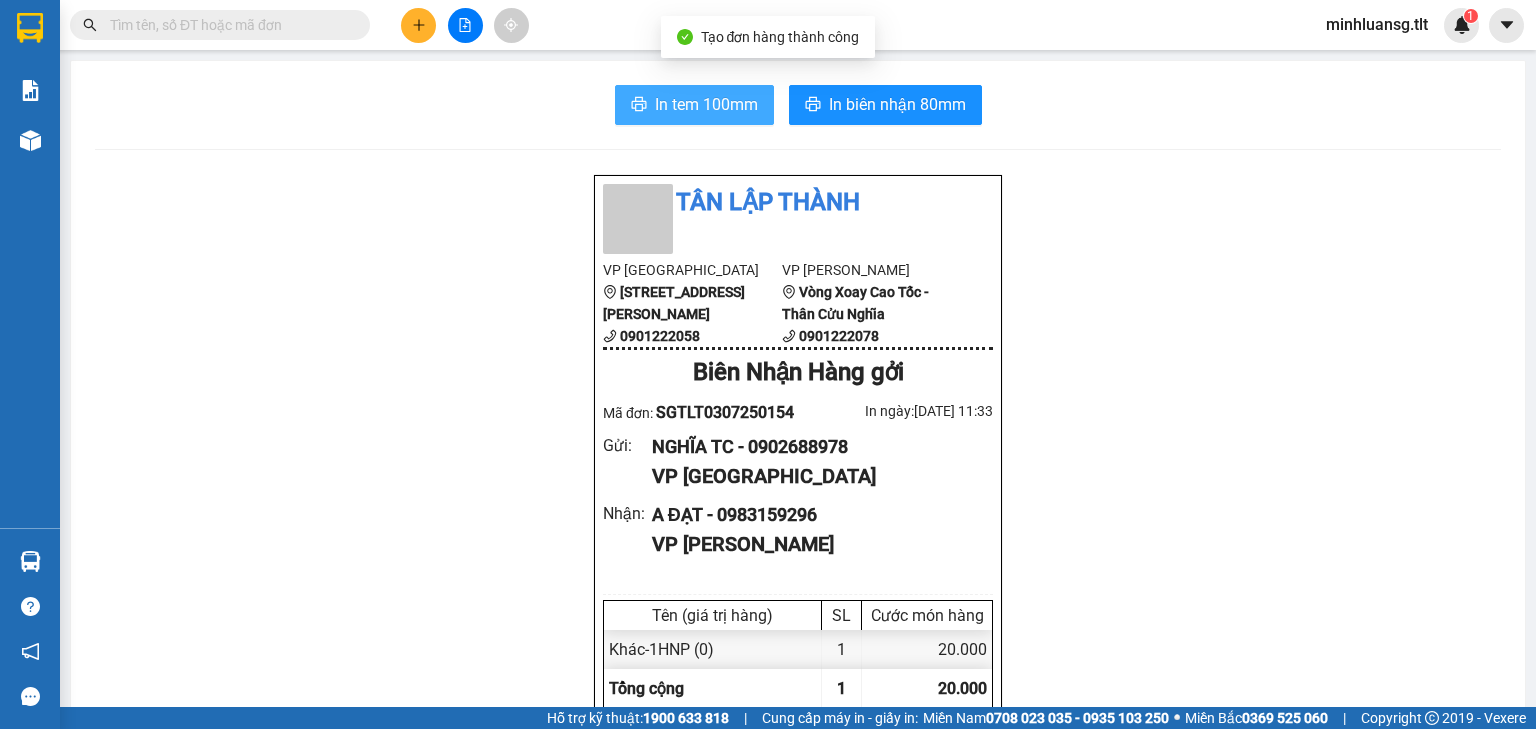 click on "In tem 100mm" at bounding box center (694, 105) 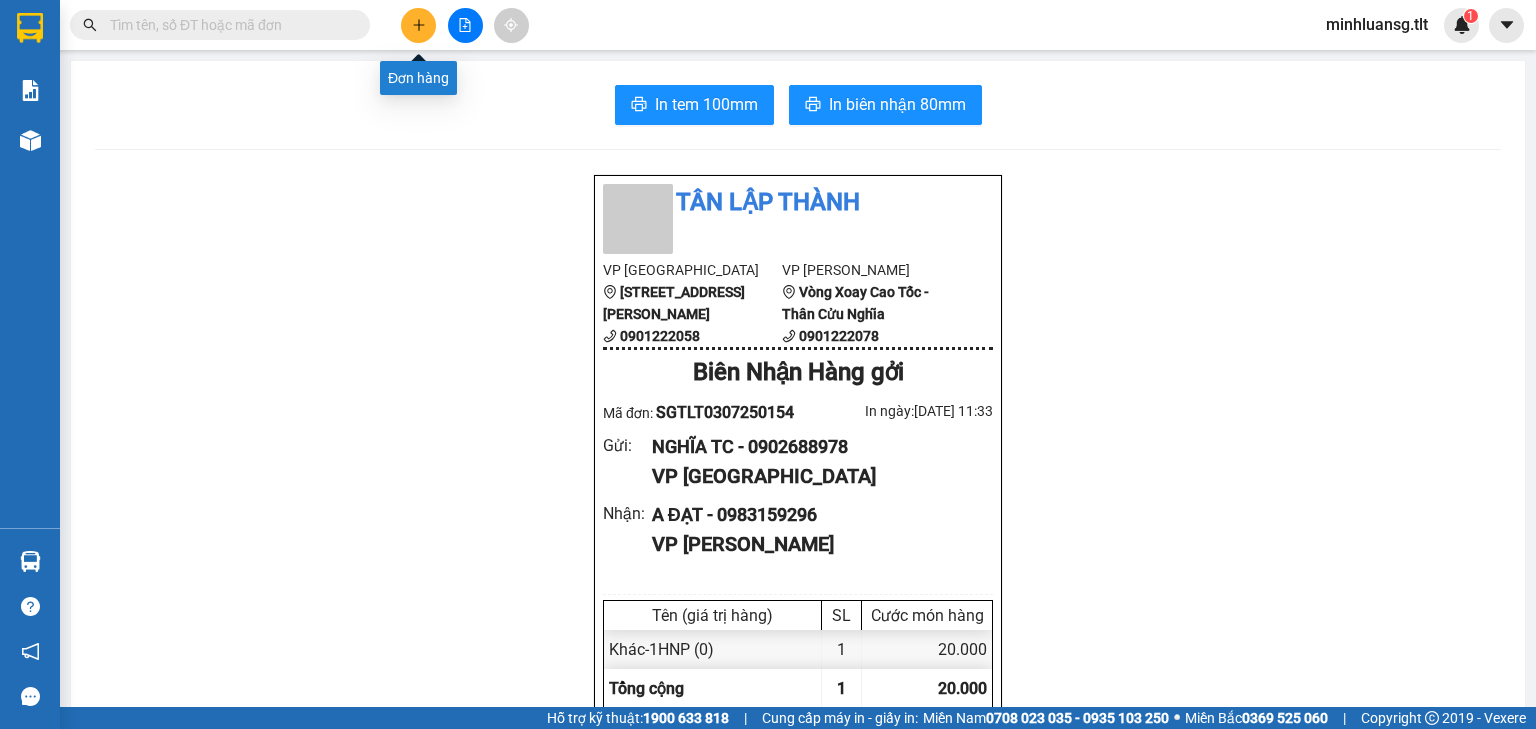 click at bounding box center [418, 25] 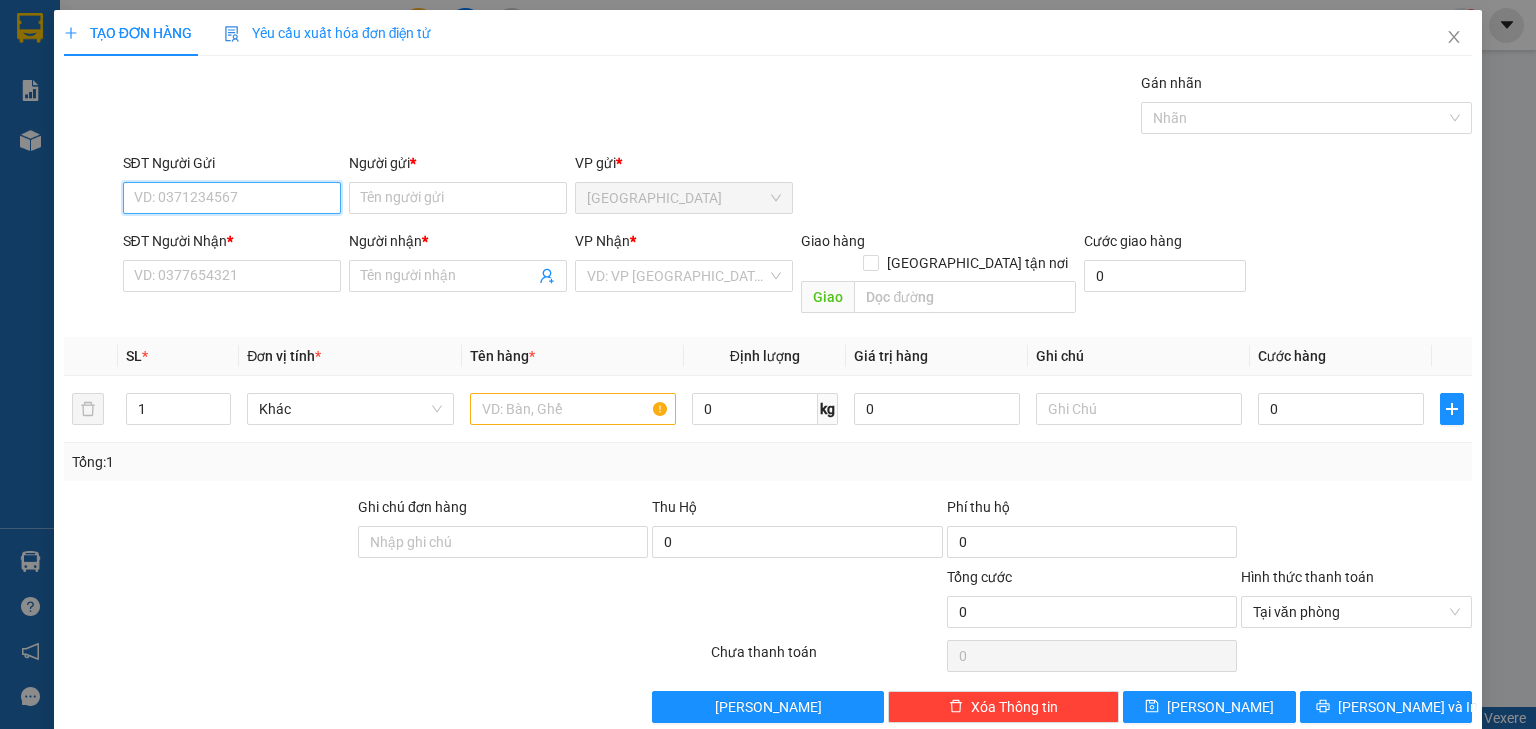 click on "SĐT Người Gửi" at bounding box center (232, 198) 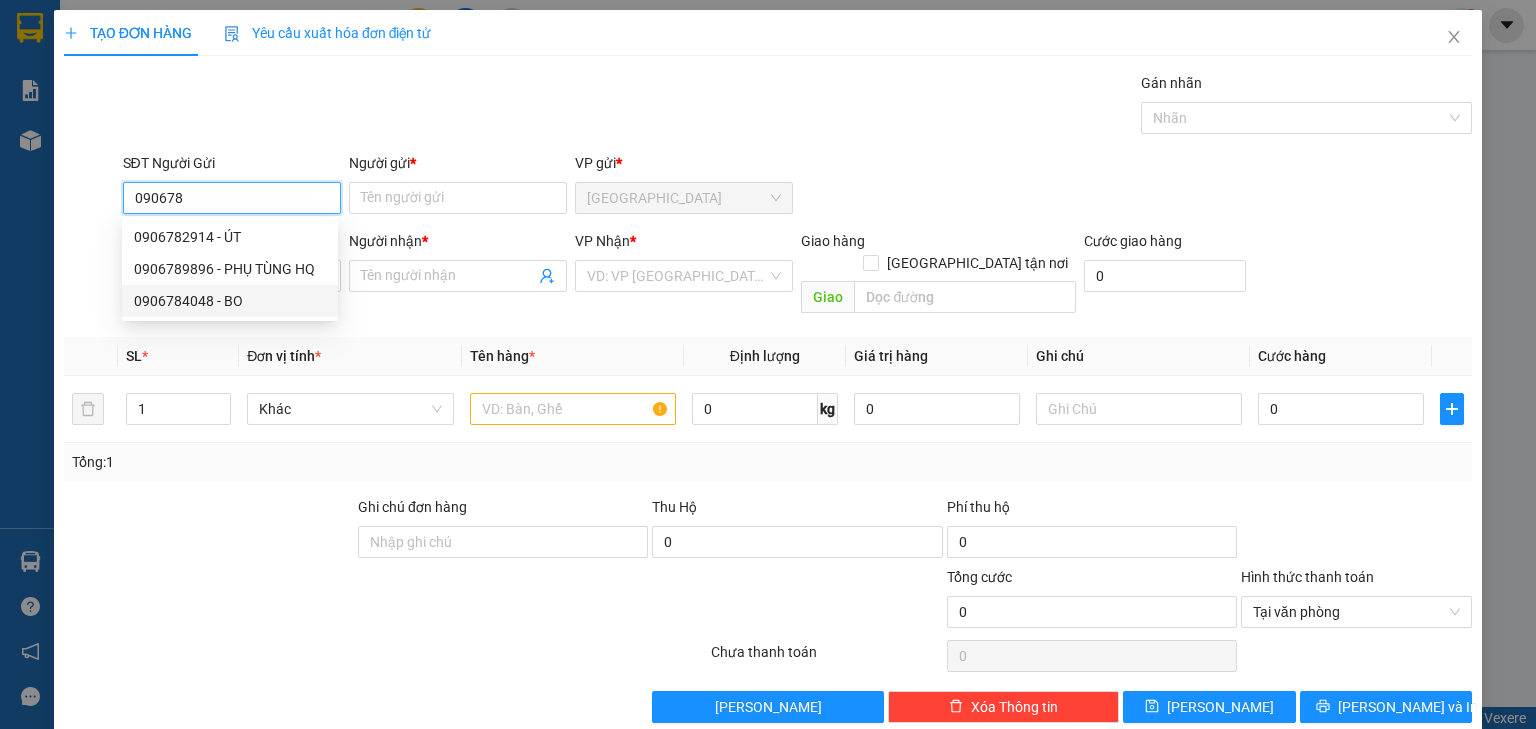 click on "0906784048 - BO" at bounding box center (230, 301) 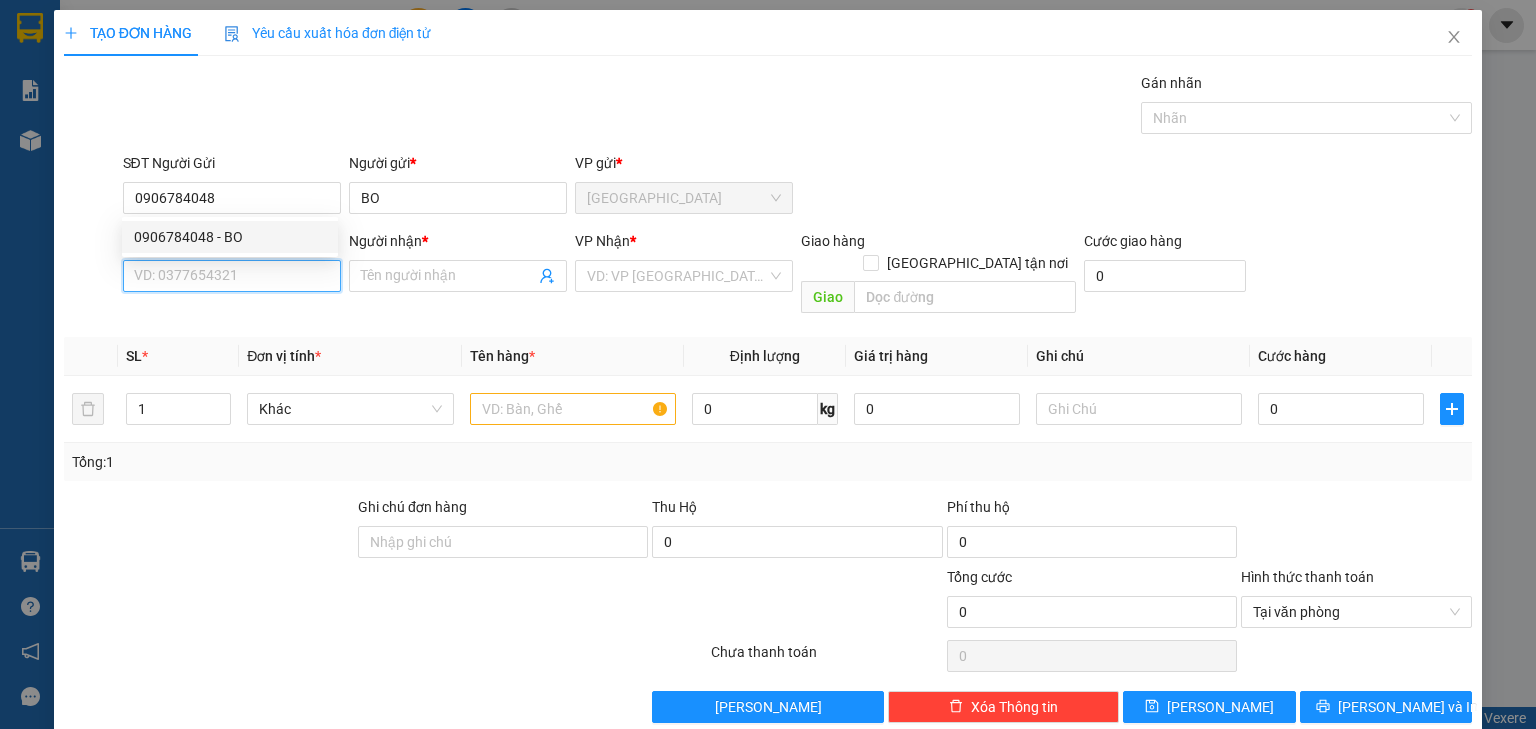 drag, startPoint x: 214, startPoint y: 261, endPoint x: 218, endPoint y: 285, distance: 24.33105 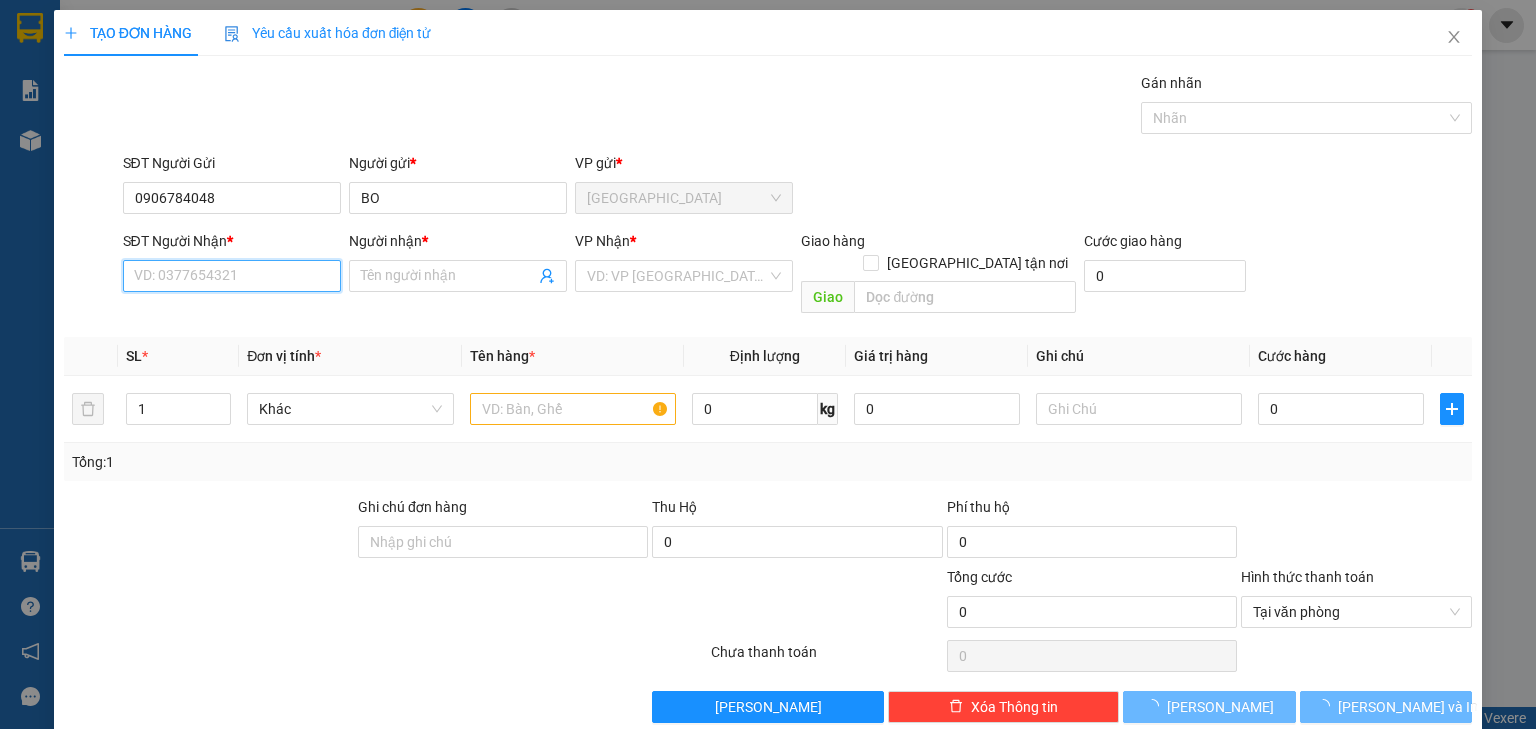 click on "SĐT Người Nhận  *" at bounding box center [232, 276] 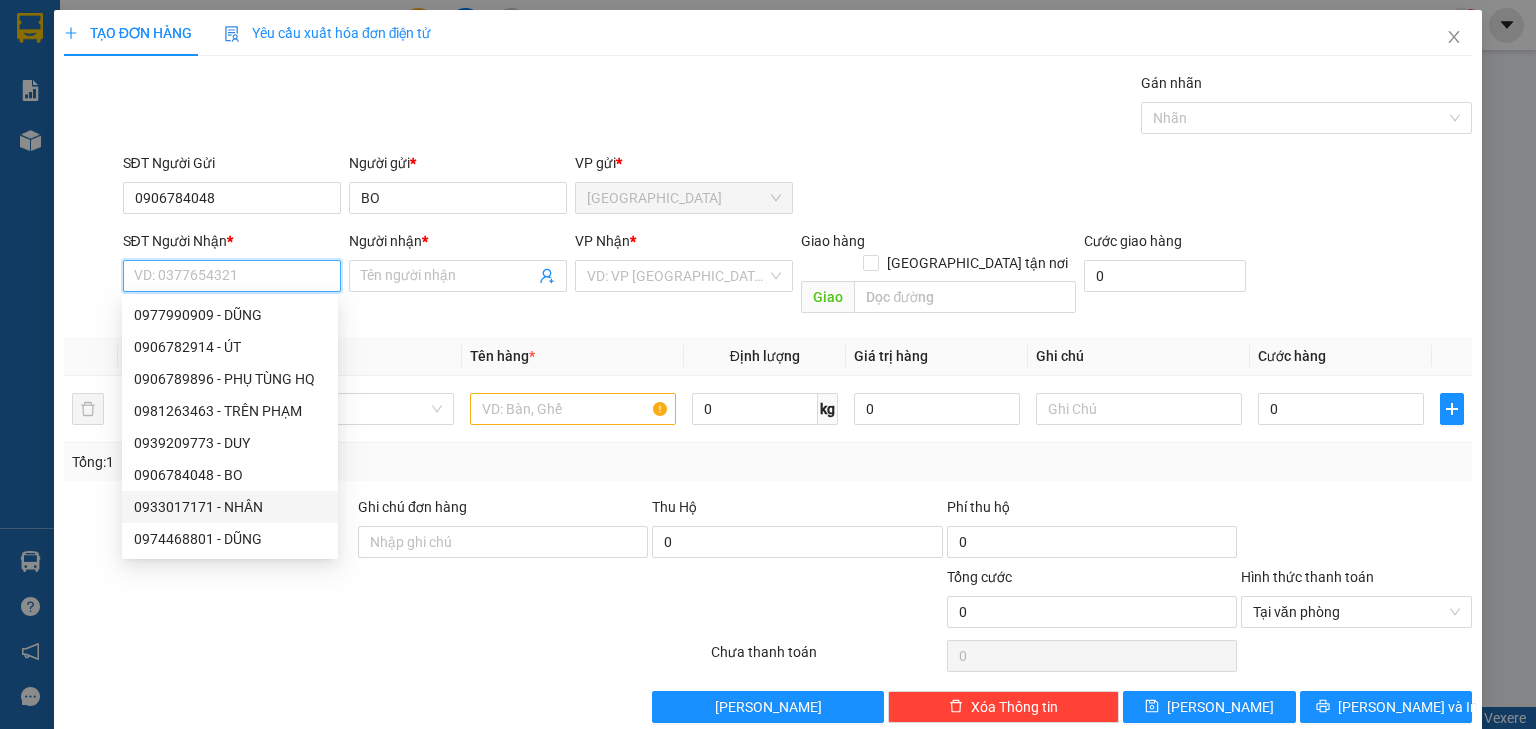 click on "0933017171 - NHÂN" at bounding box center (230, 507) 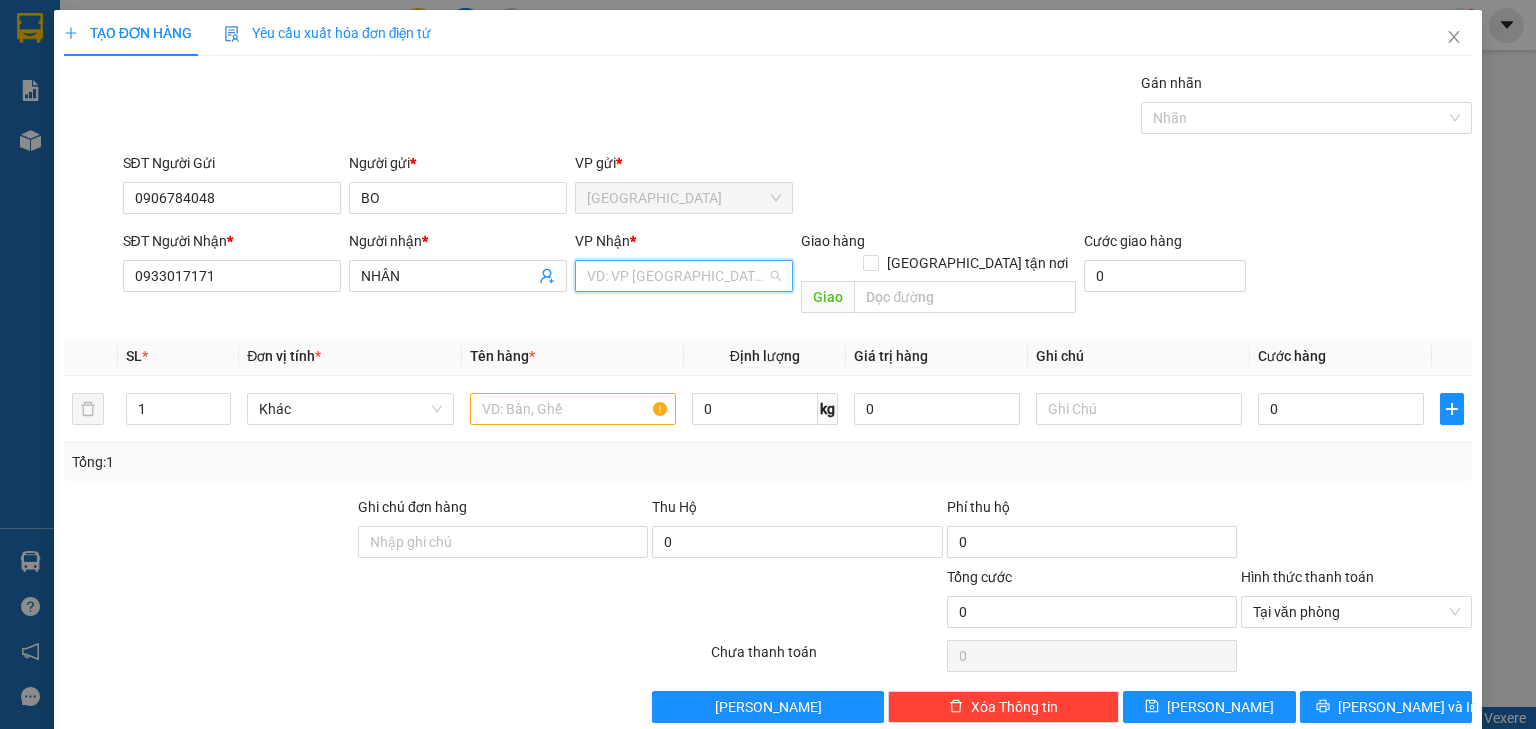 click at bounding box center [677, 276] 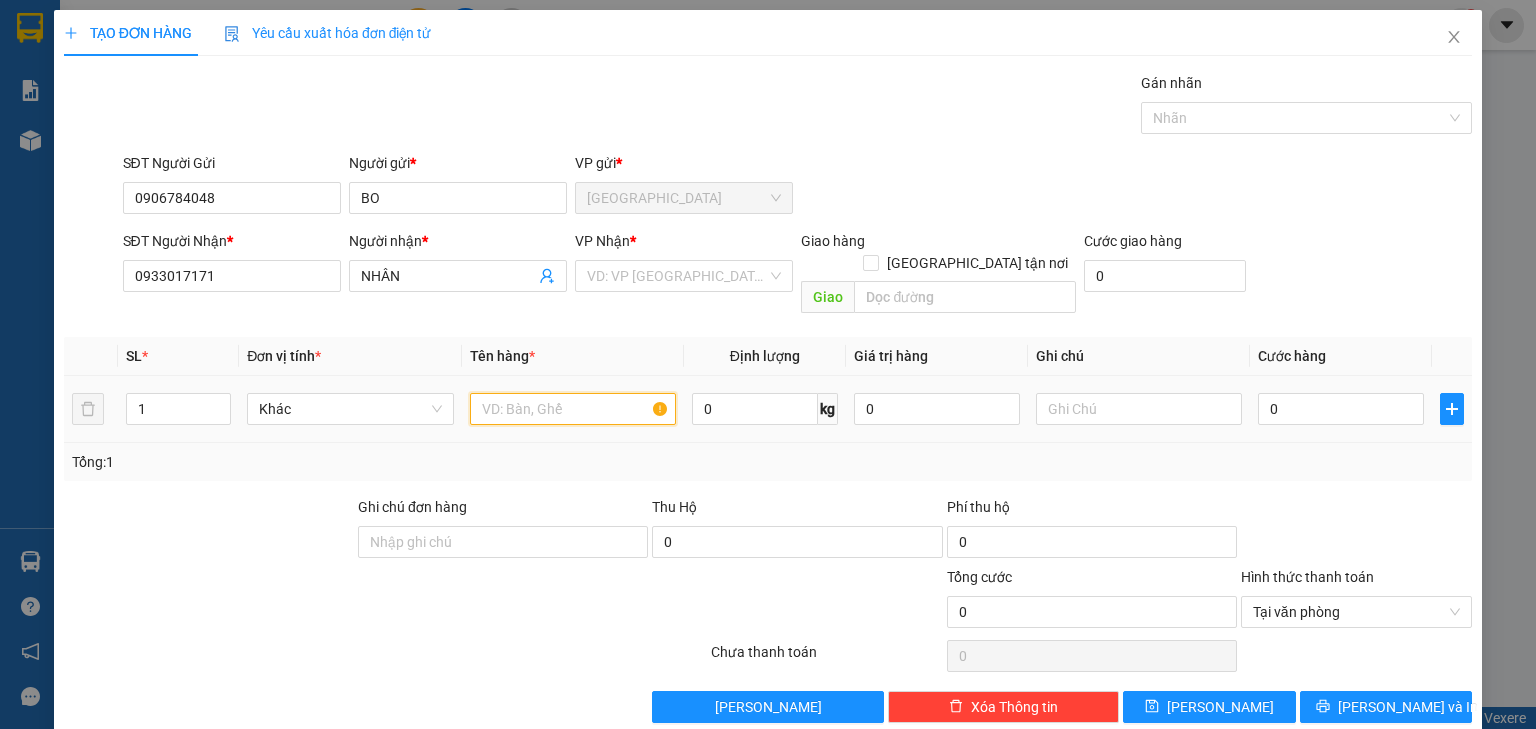 click at bounding box center [573, 409] 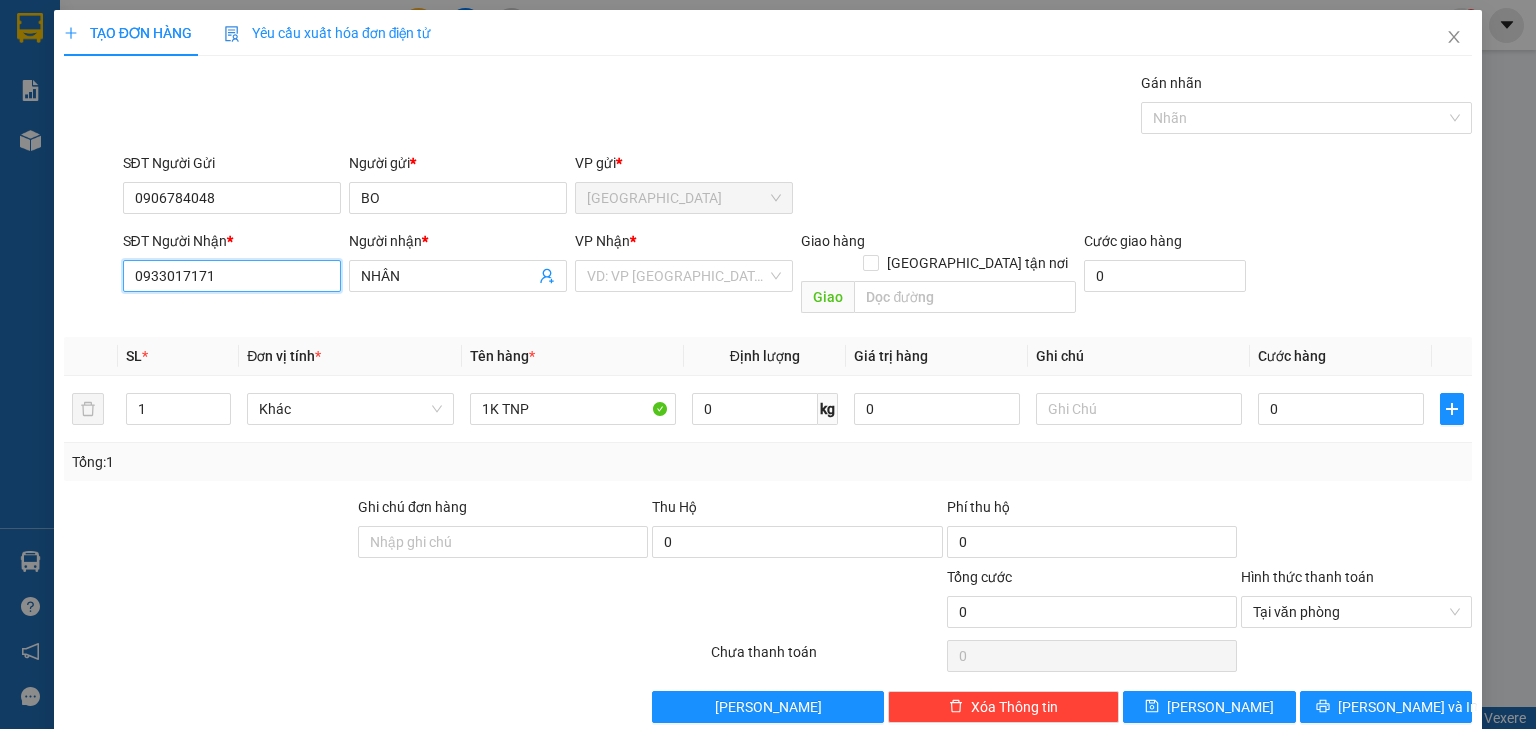 drag, startPoint x: 234, startPoint y: 283, endPoint x: 123, endPoint y: 280, distance: 111.040535 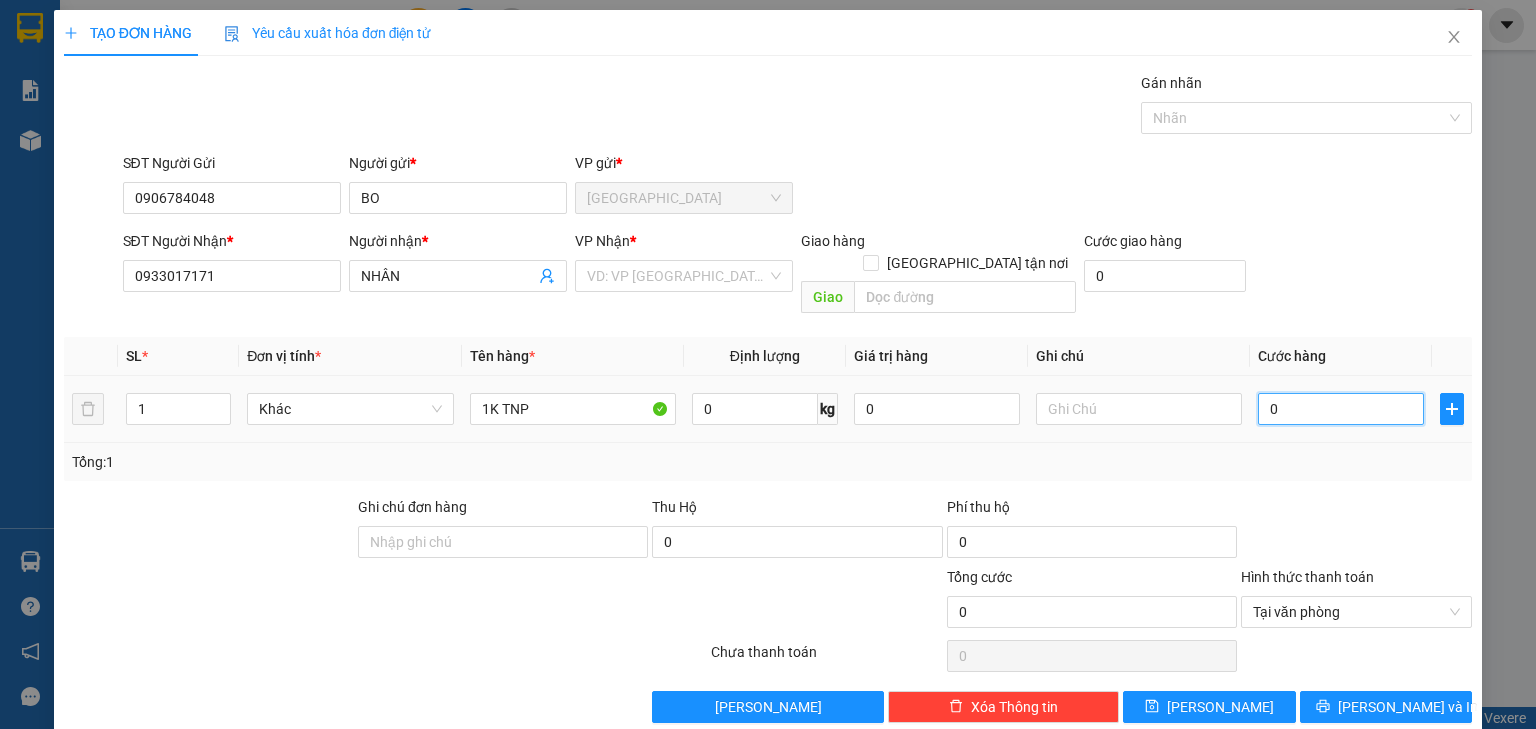 click on "0" at bounding box center (1341, 409) 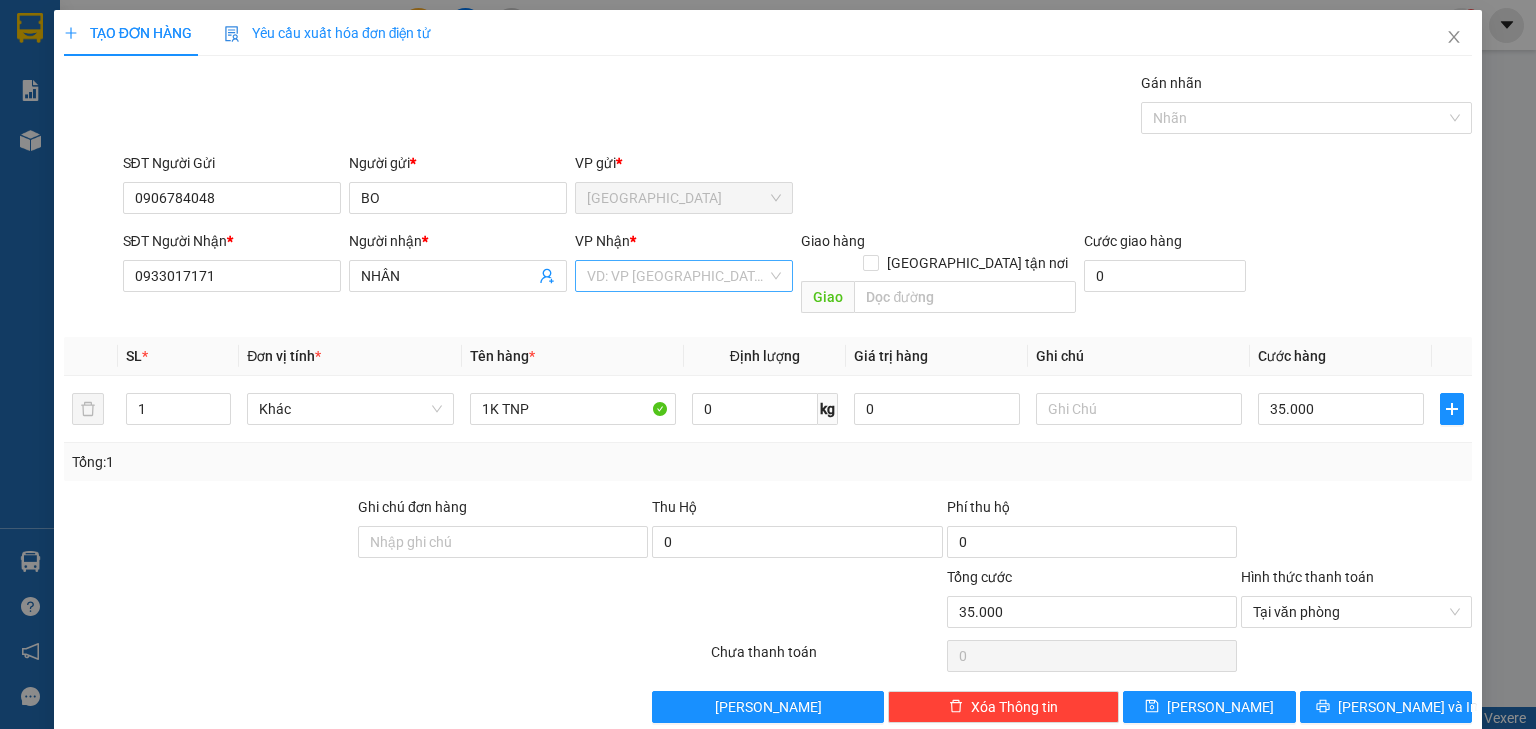 click at bounding box center (677, 276) 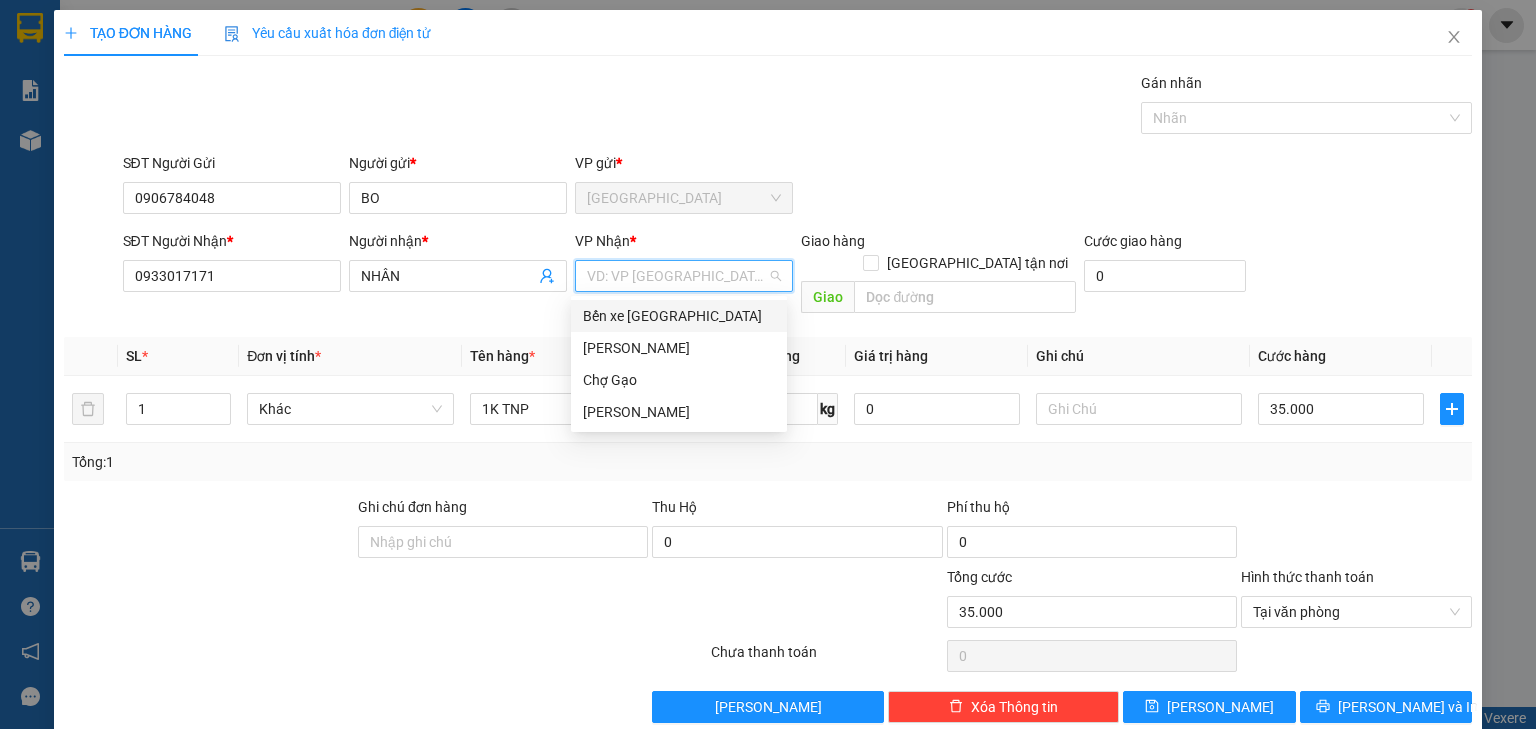 click on "Bến xe [GEOGRAPHIC_DATA]" at bounding box center (679, 316) 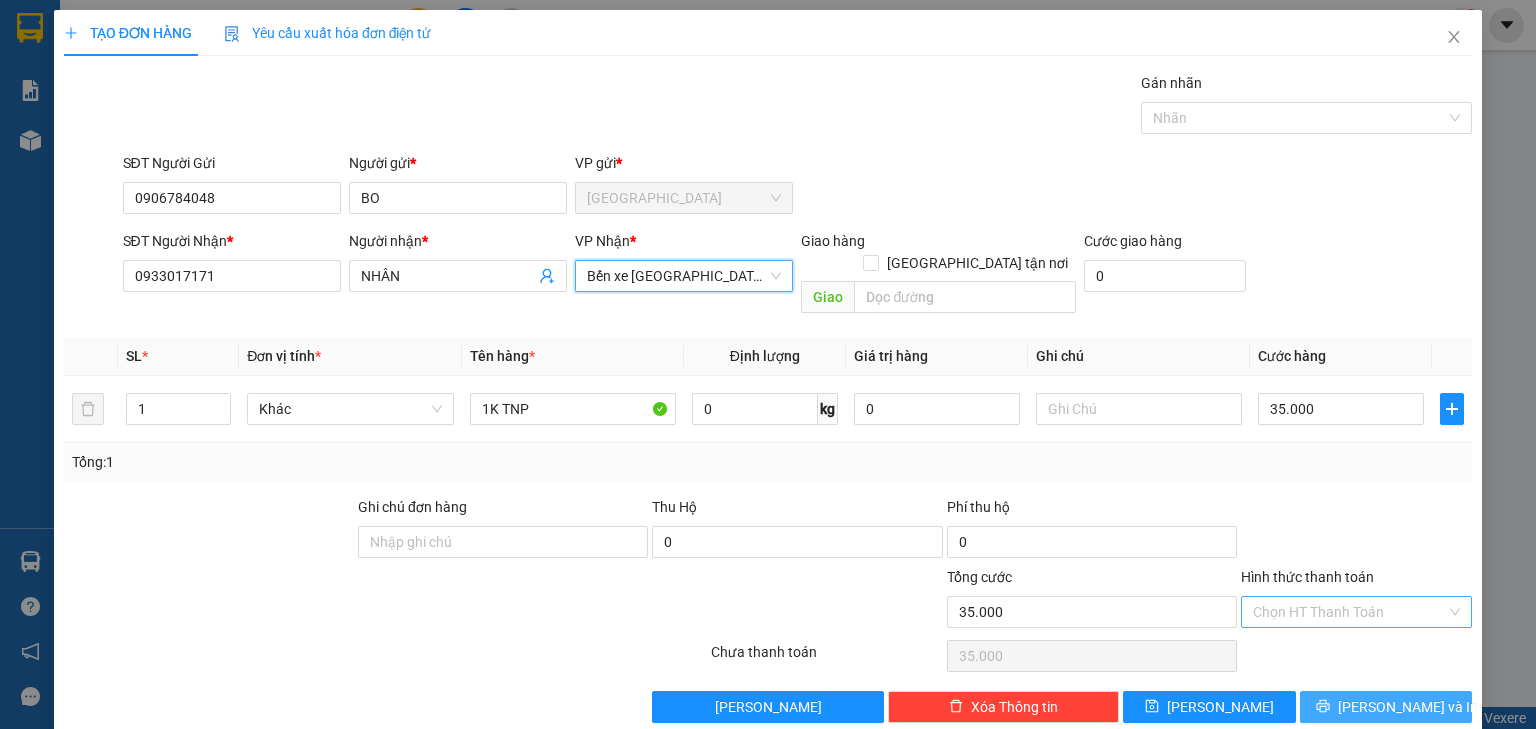 click on "[PERSON_NAME] và In" at bounding box center [1408, 707] 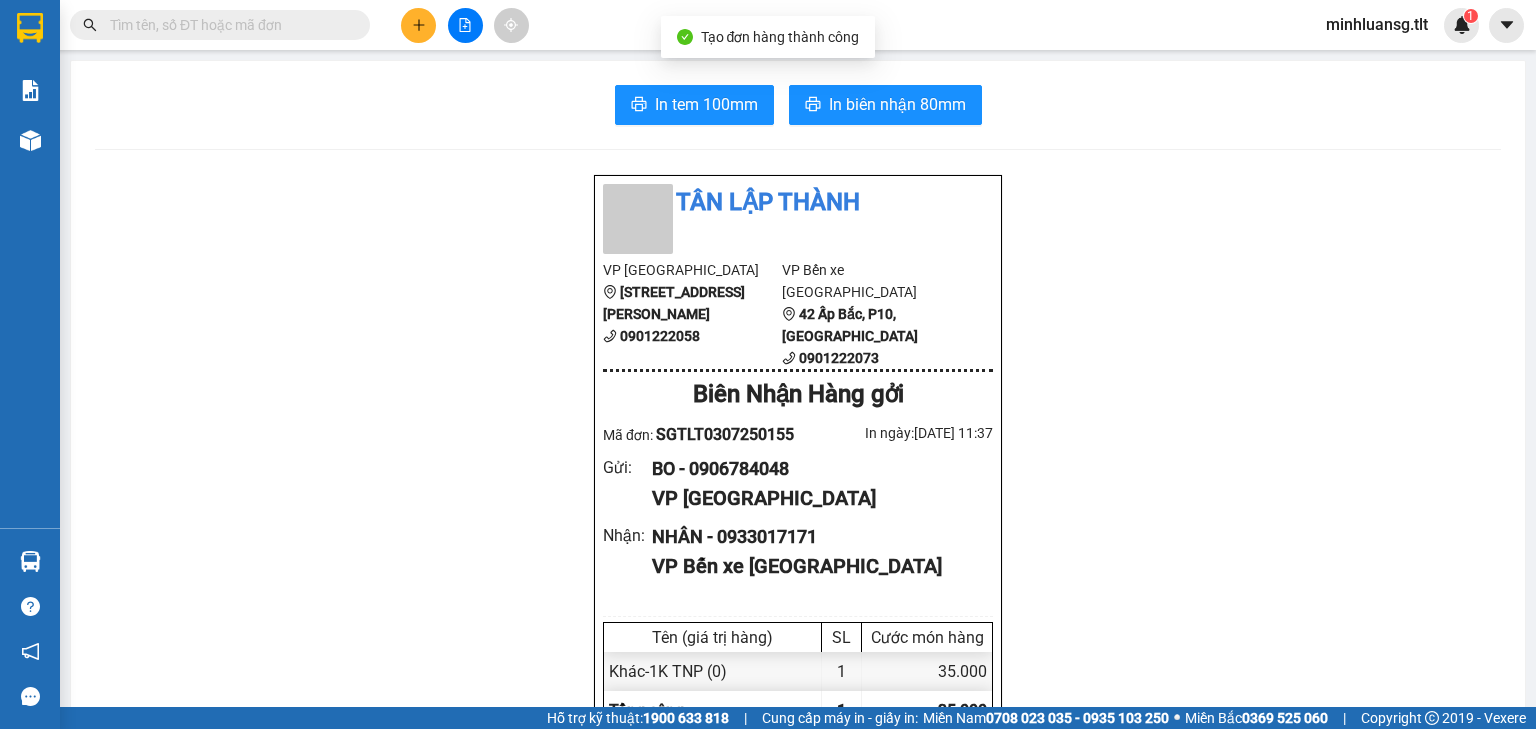 click on "In tem 100mm
In biên nhận 80mm" at bounding box center [798, 105] 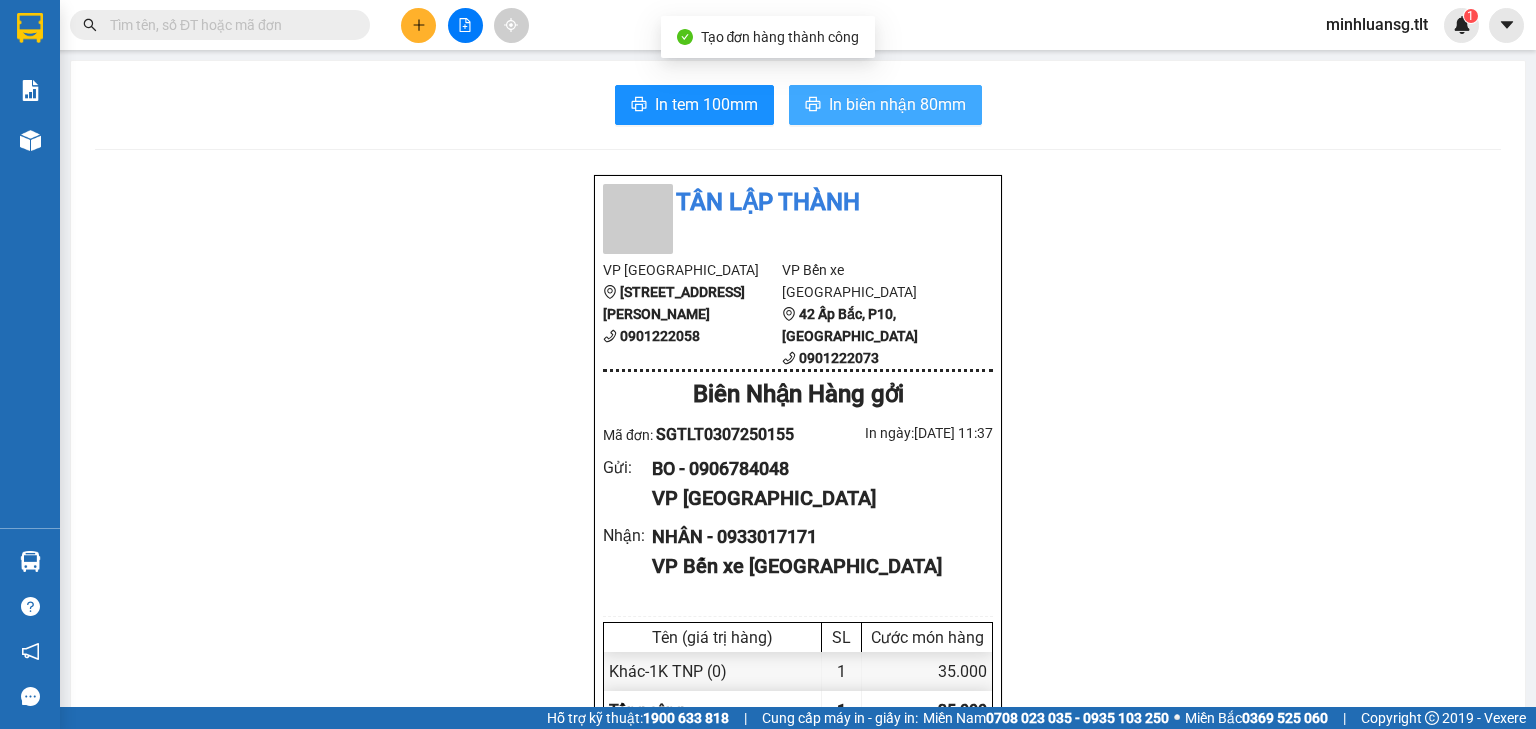 drag, startPoint x: 956, startPoint y: 97, endPoint x: 926, endPoint y: 101, distance: 30.265491 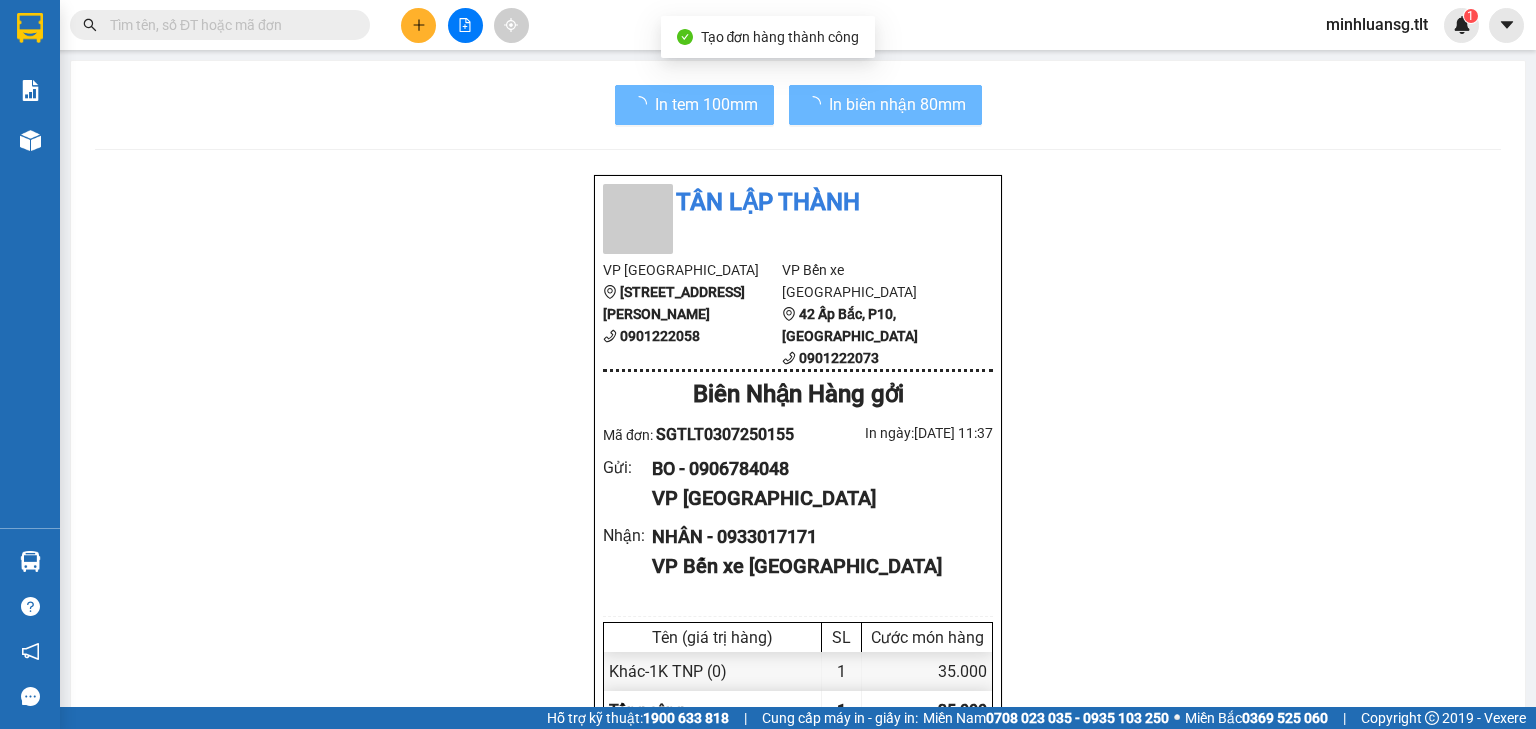 click on "In tem 100mm" at bounding box center [706, 104] 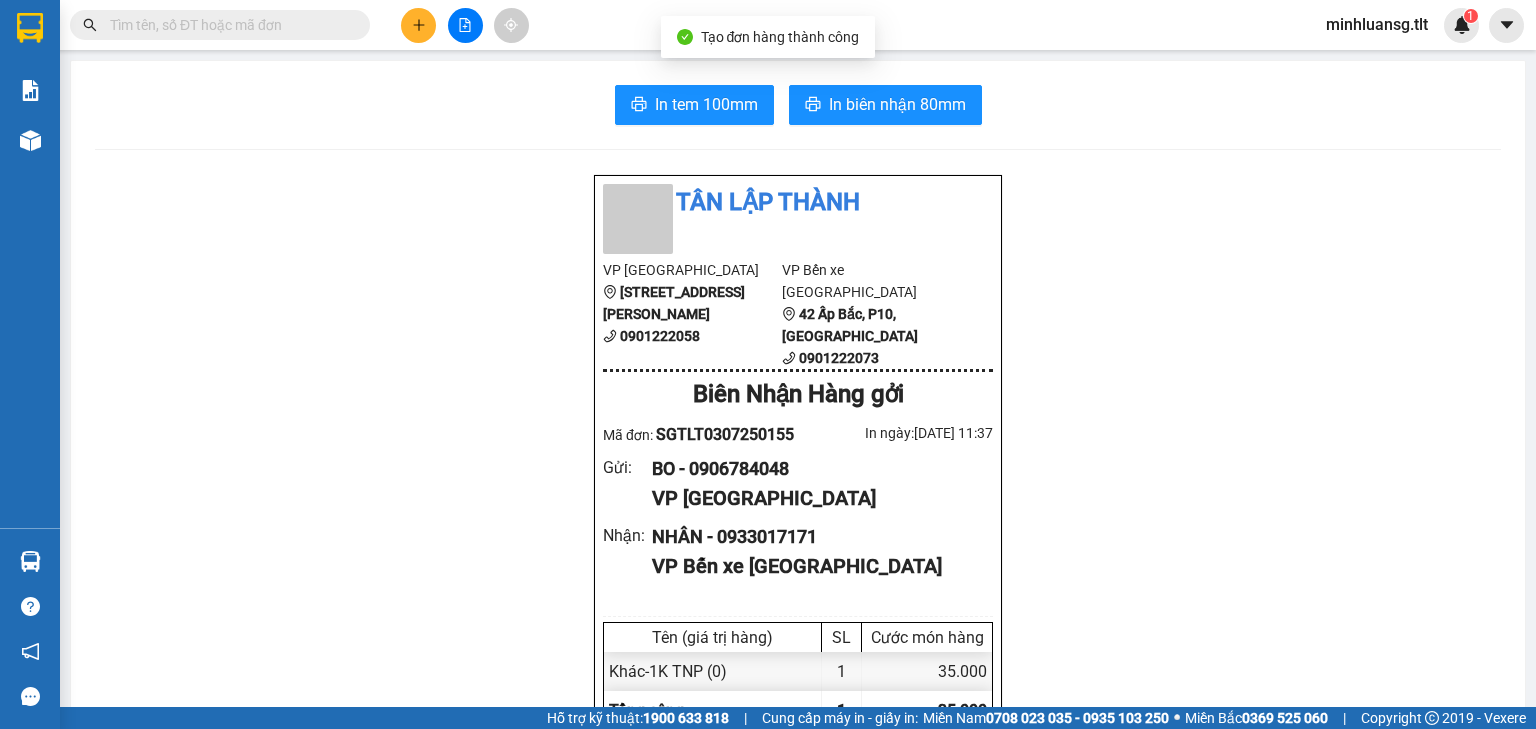 click on "In tem 100mm" at bounding box center [694, 105] 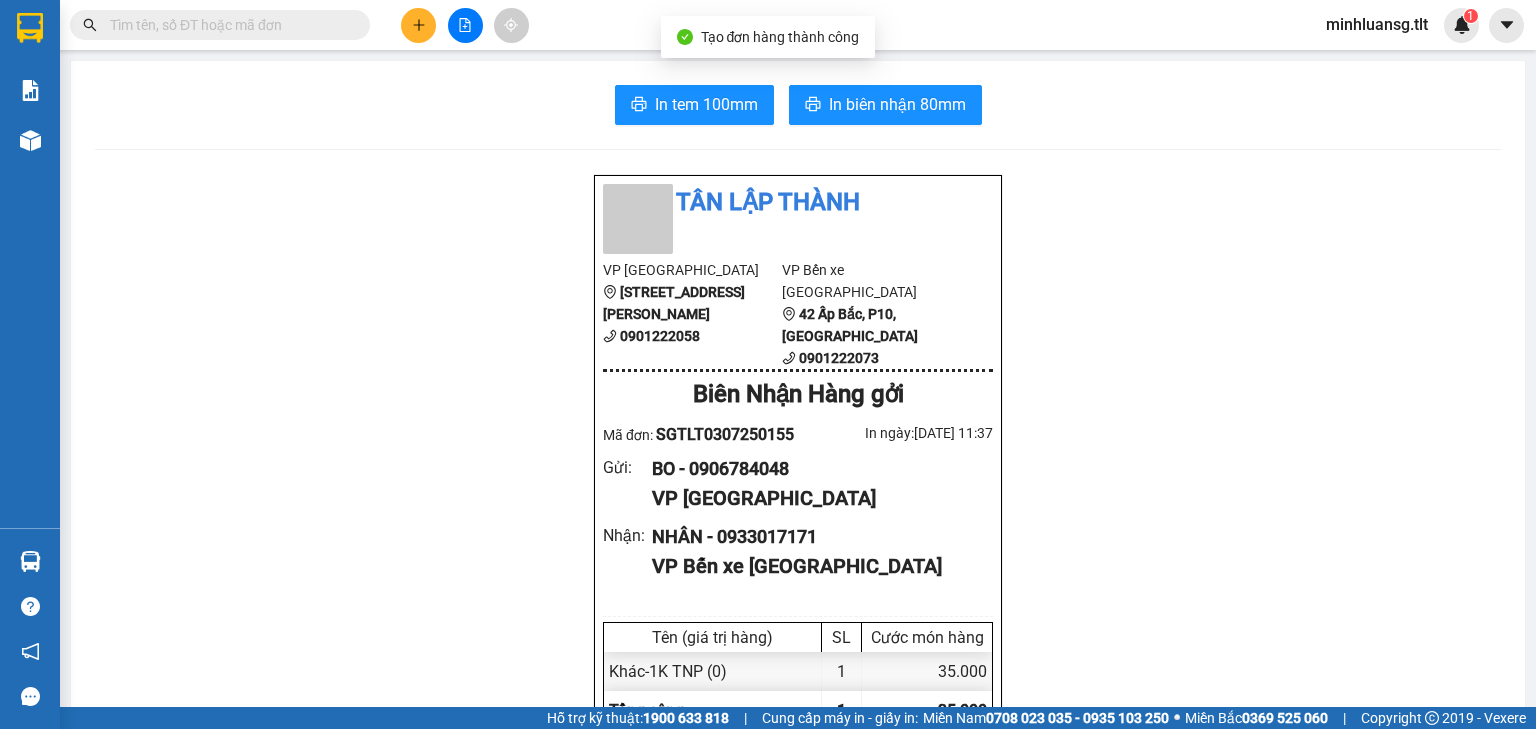 click on "In tem 100mm" at bounding box center [694, 105] 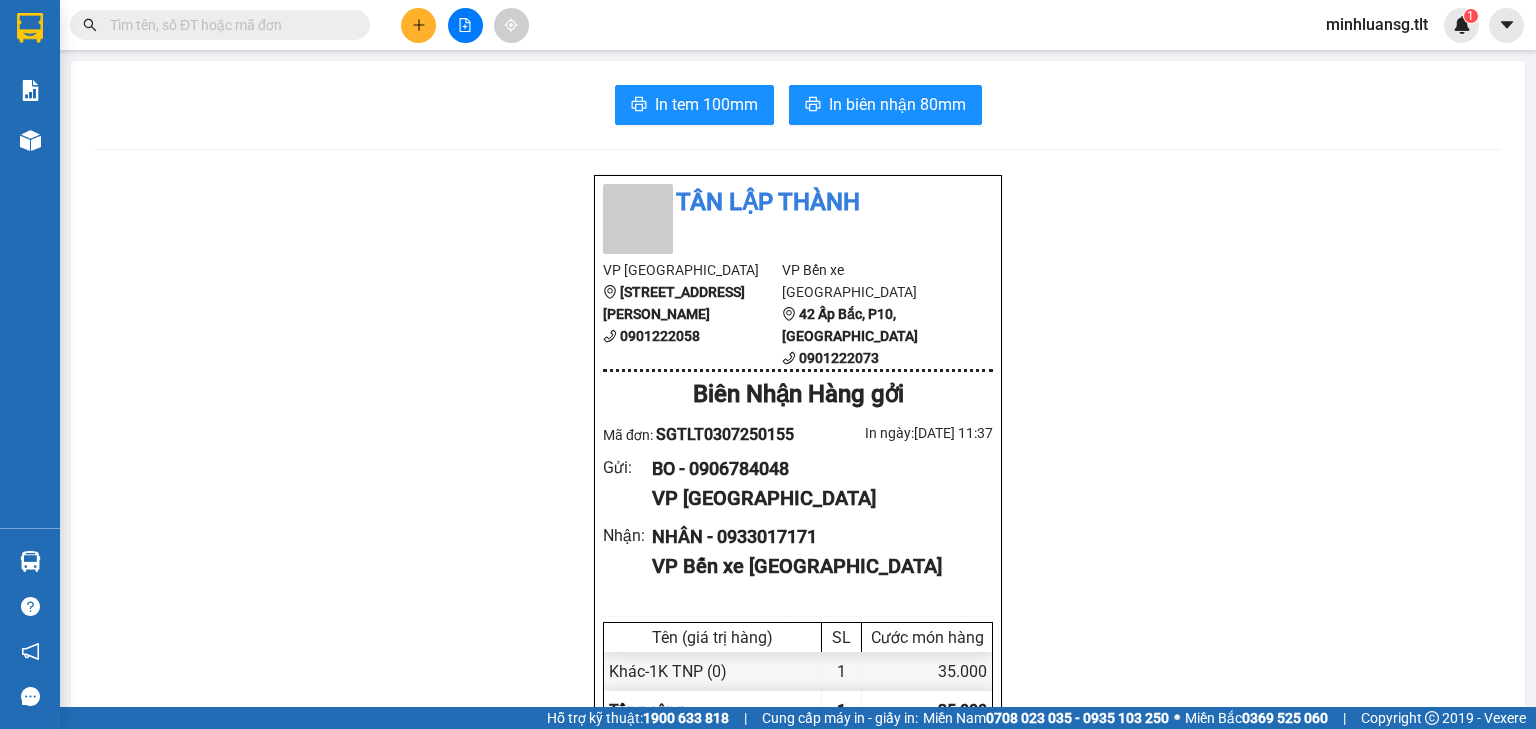 click 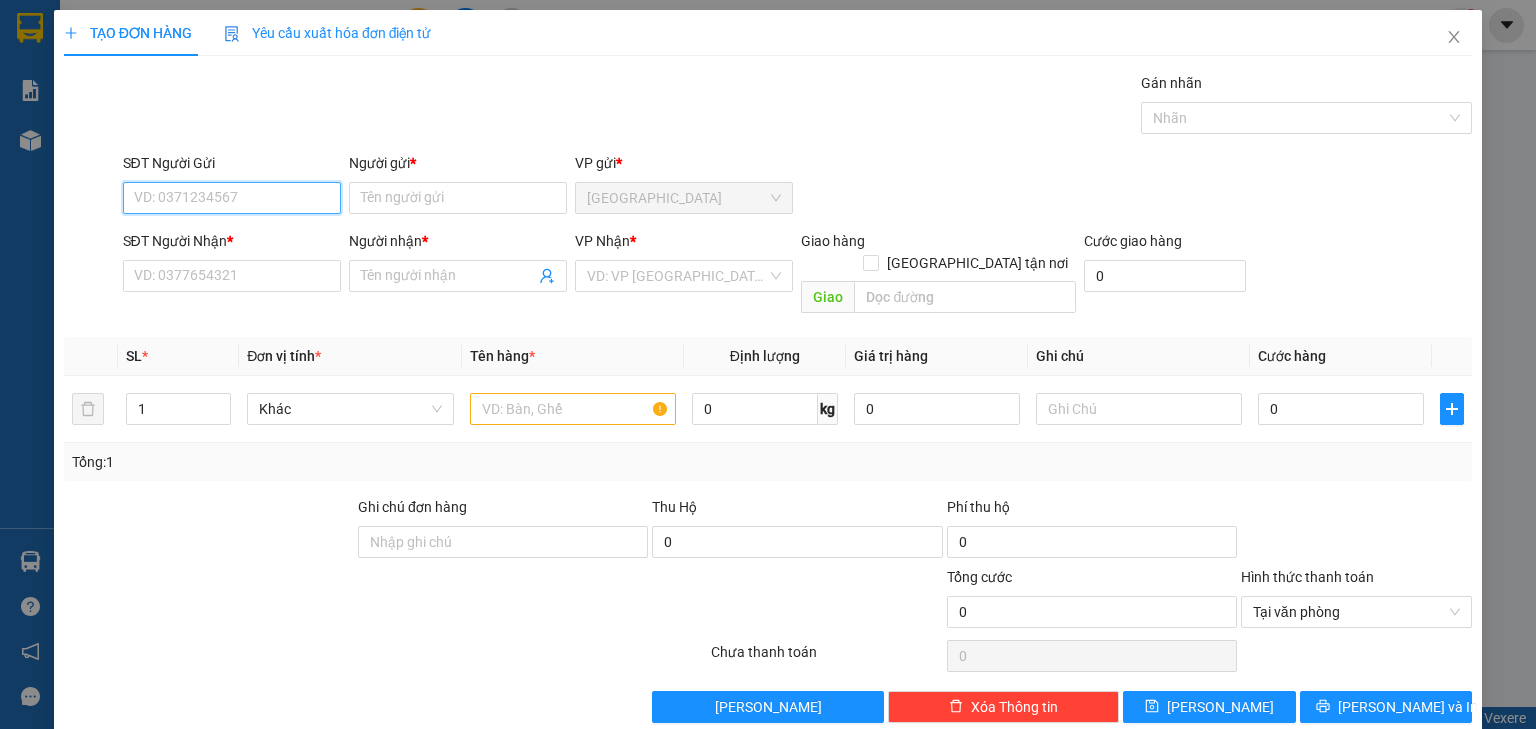 click on "SĐT Người Gửi" at bounding box center (232, 198) 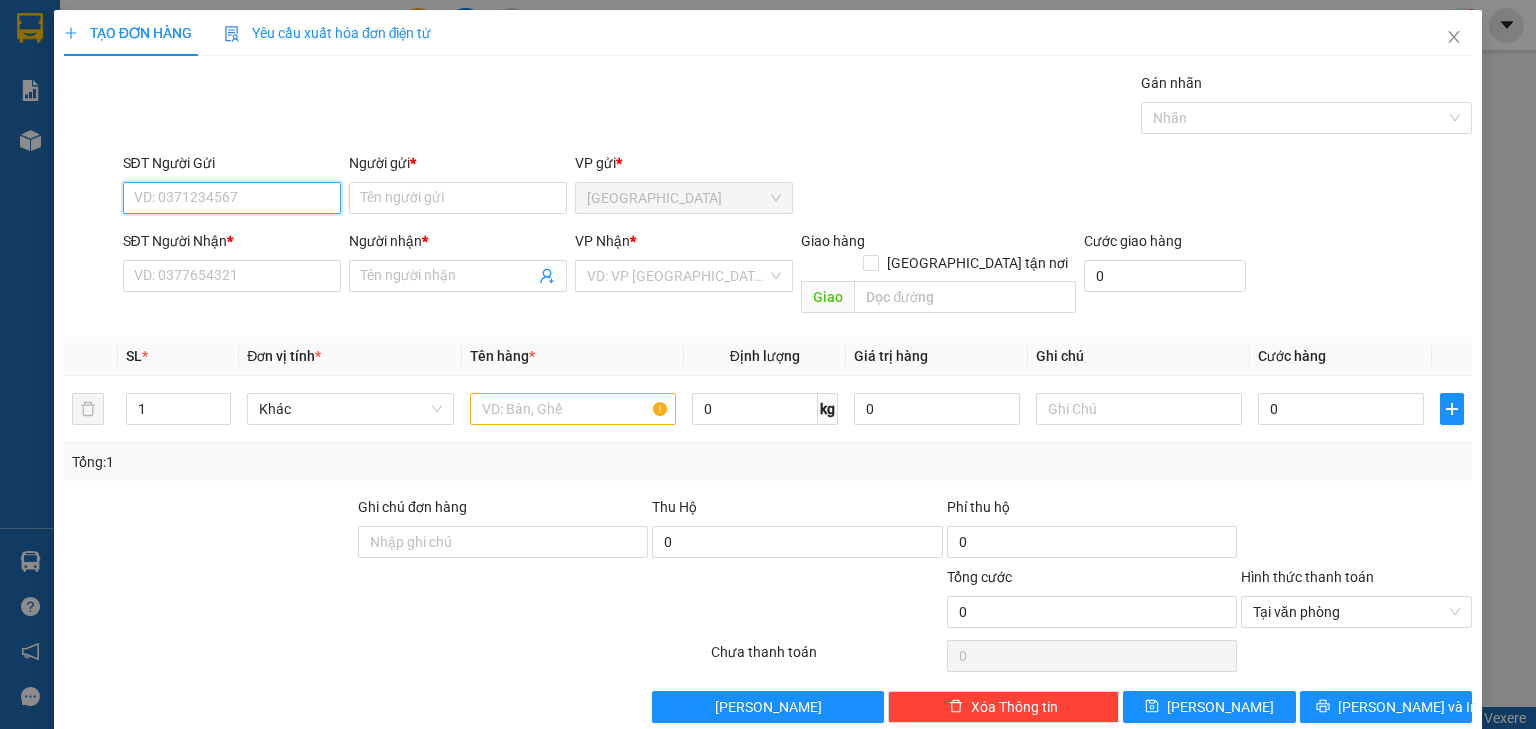 click on "SĐT Người Gửi" at bounding box center (232, 198) 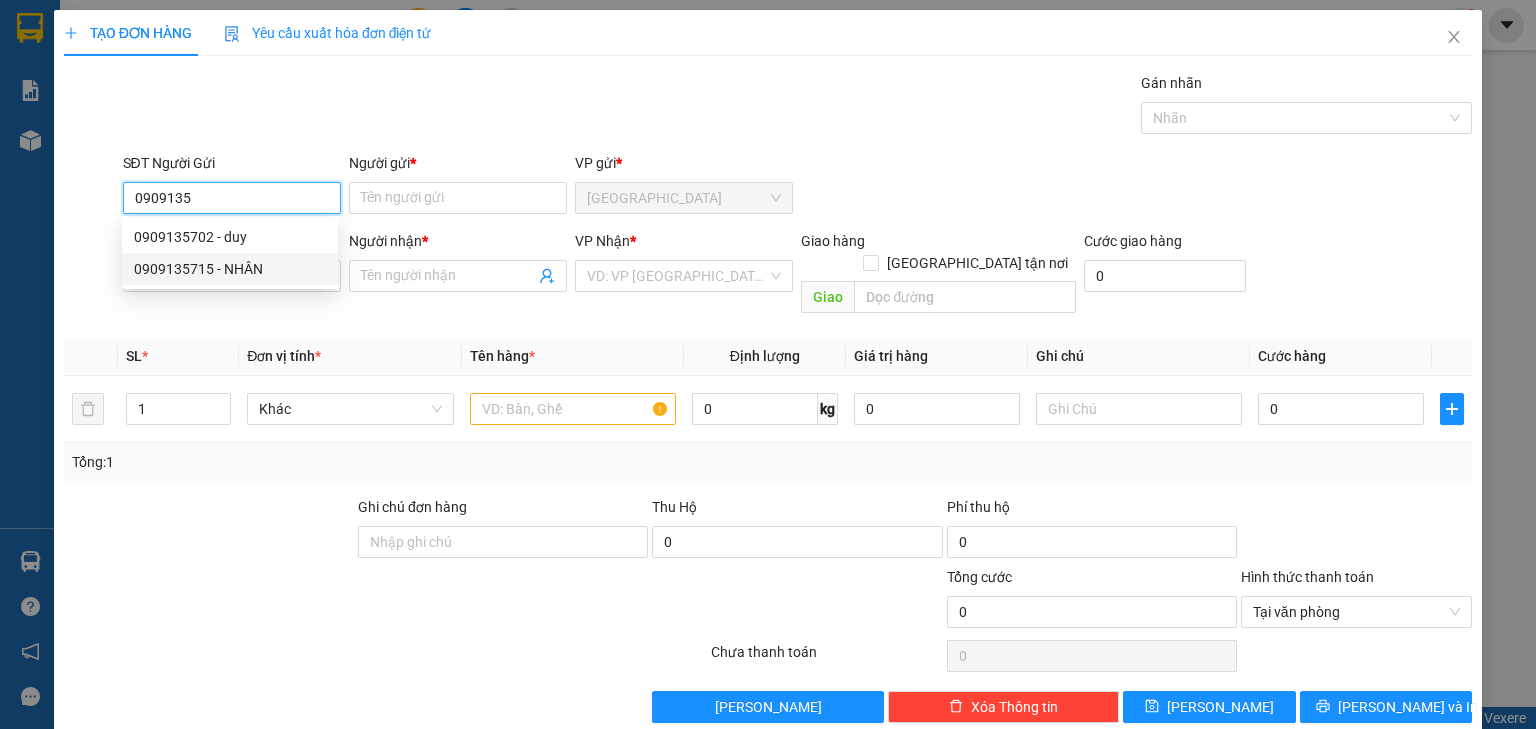 click on "0909135715 - NHÂN" at bounding box center (230, 269) 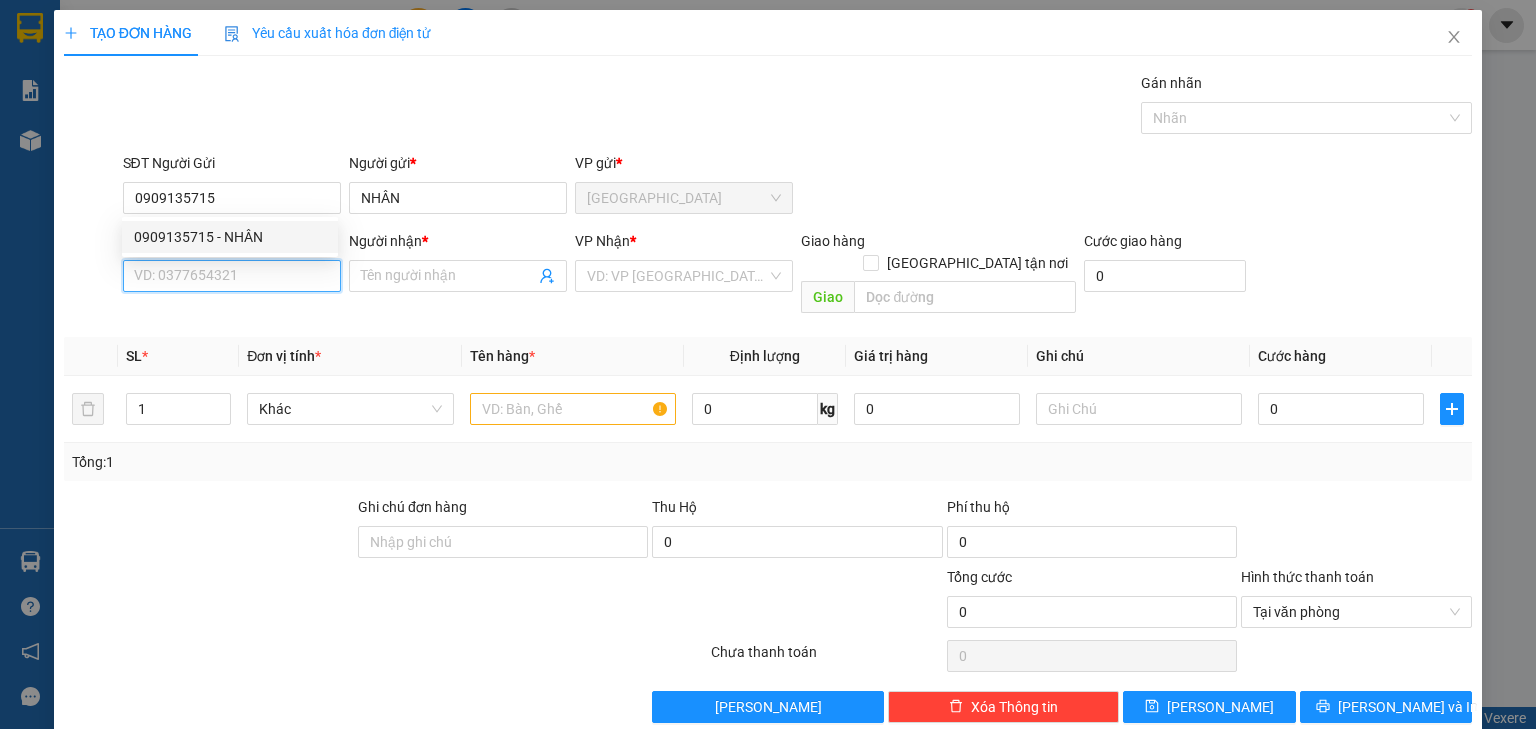 drag, startPoint x: 231, startPoint y: 285, endPoint x: 236, endPoint y: 263, distance: 22.561028 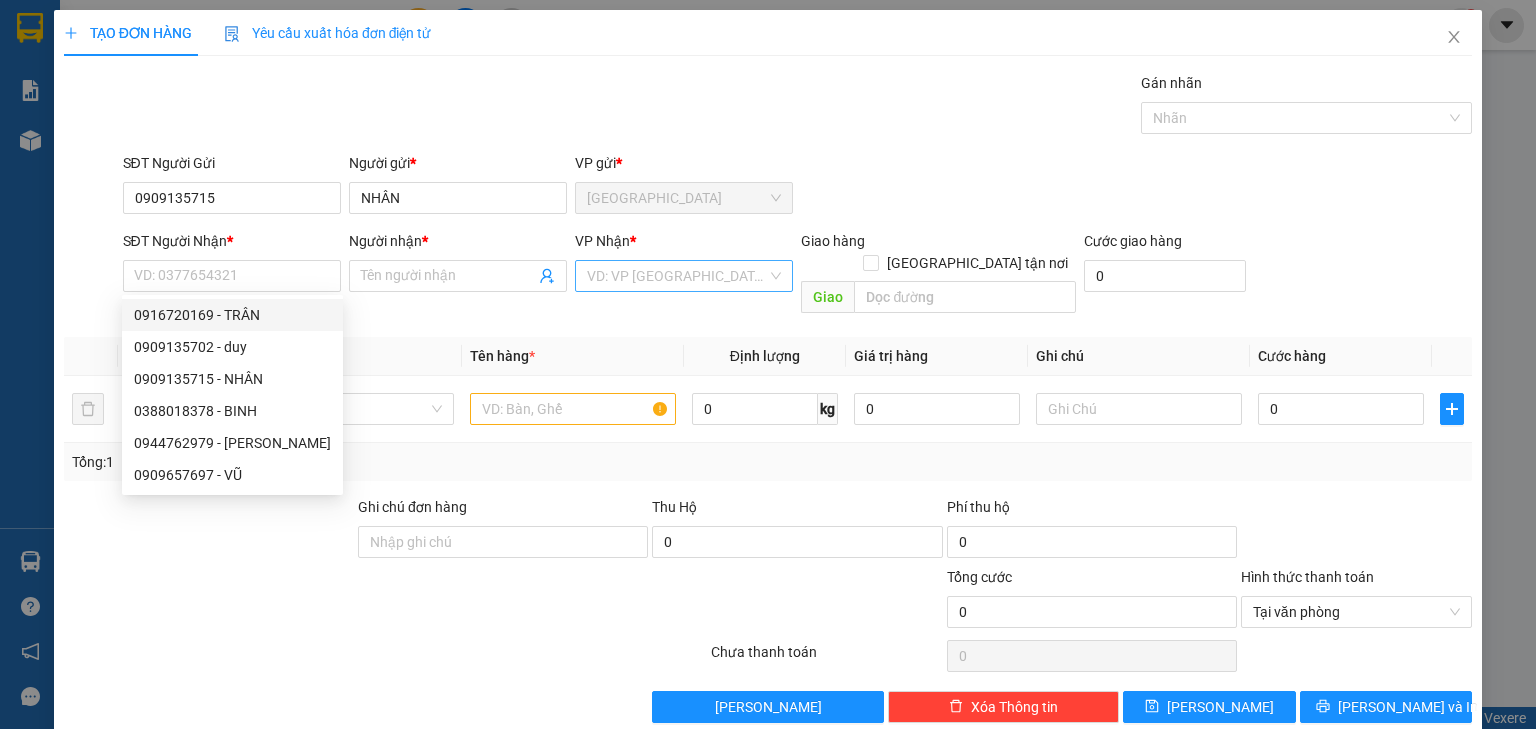 drag, startPoint x: 638, startPoint y: 268, endPoint x: 417, endPoint y: 424, distance: 270.51248 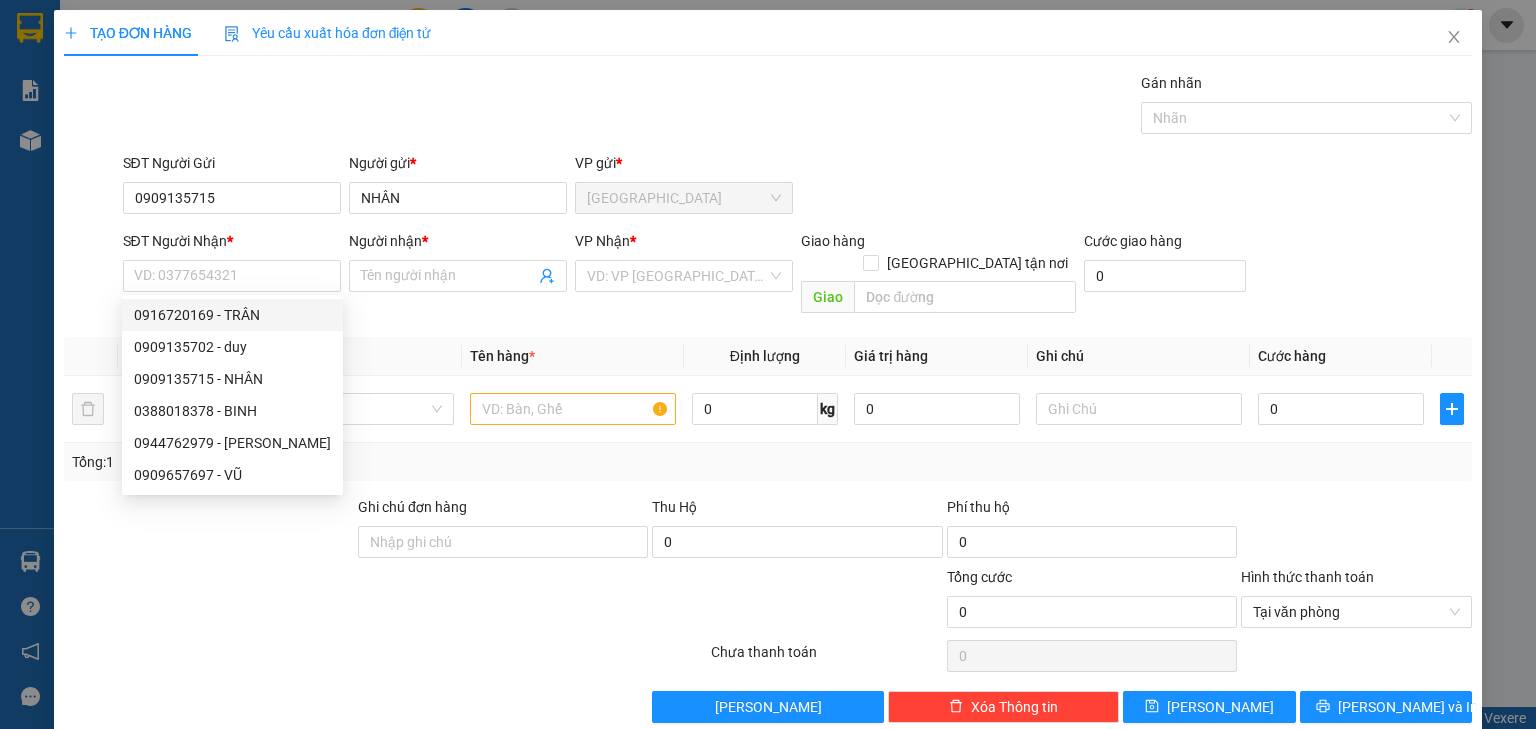 click at bounding box center (677, 276) 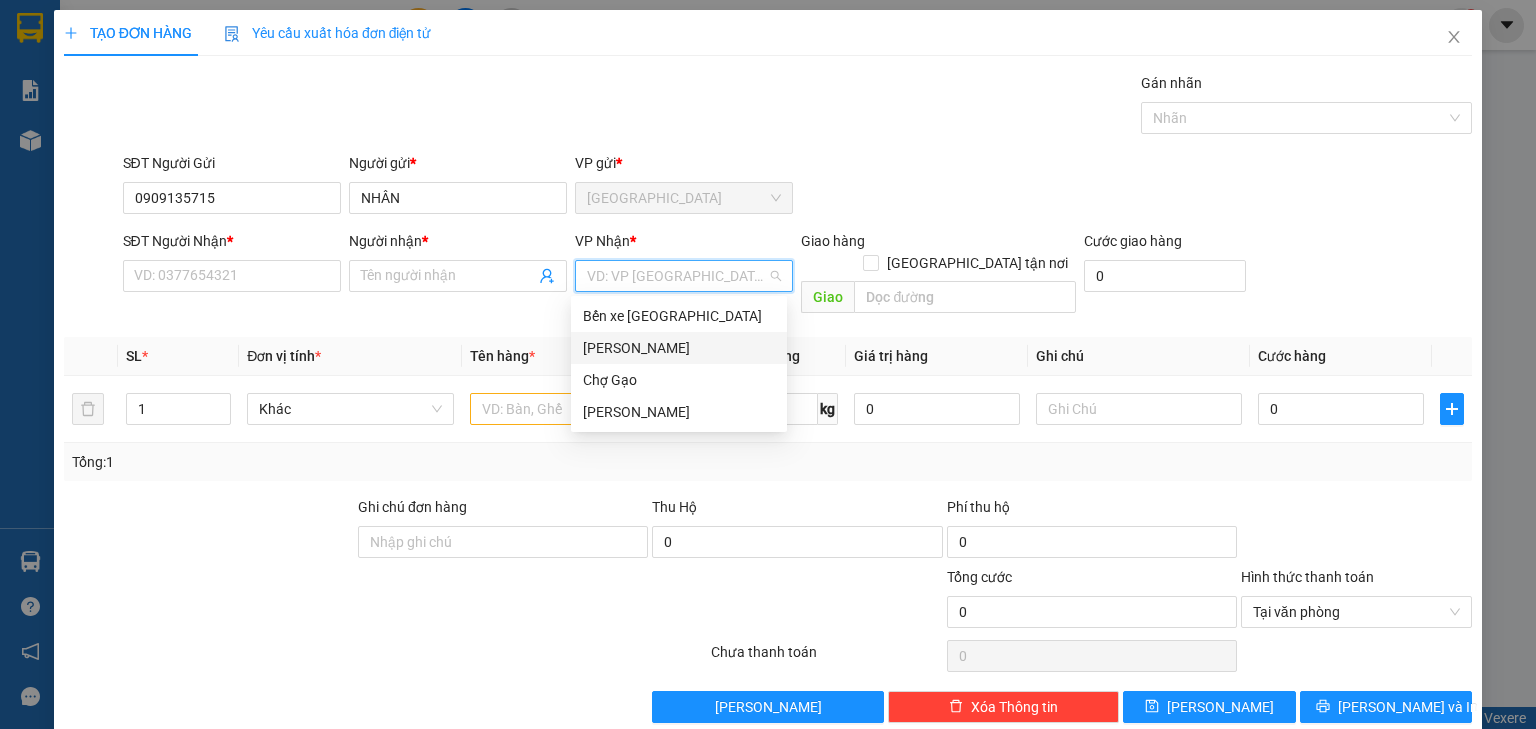 click on "[PERSON_NAME]" at bounding box center (679, 348) 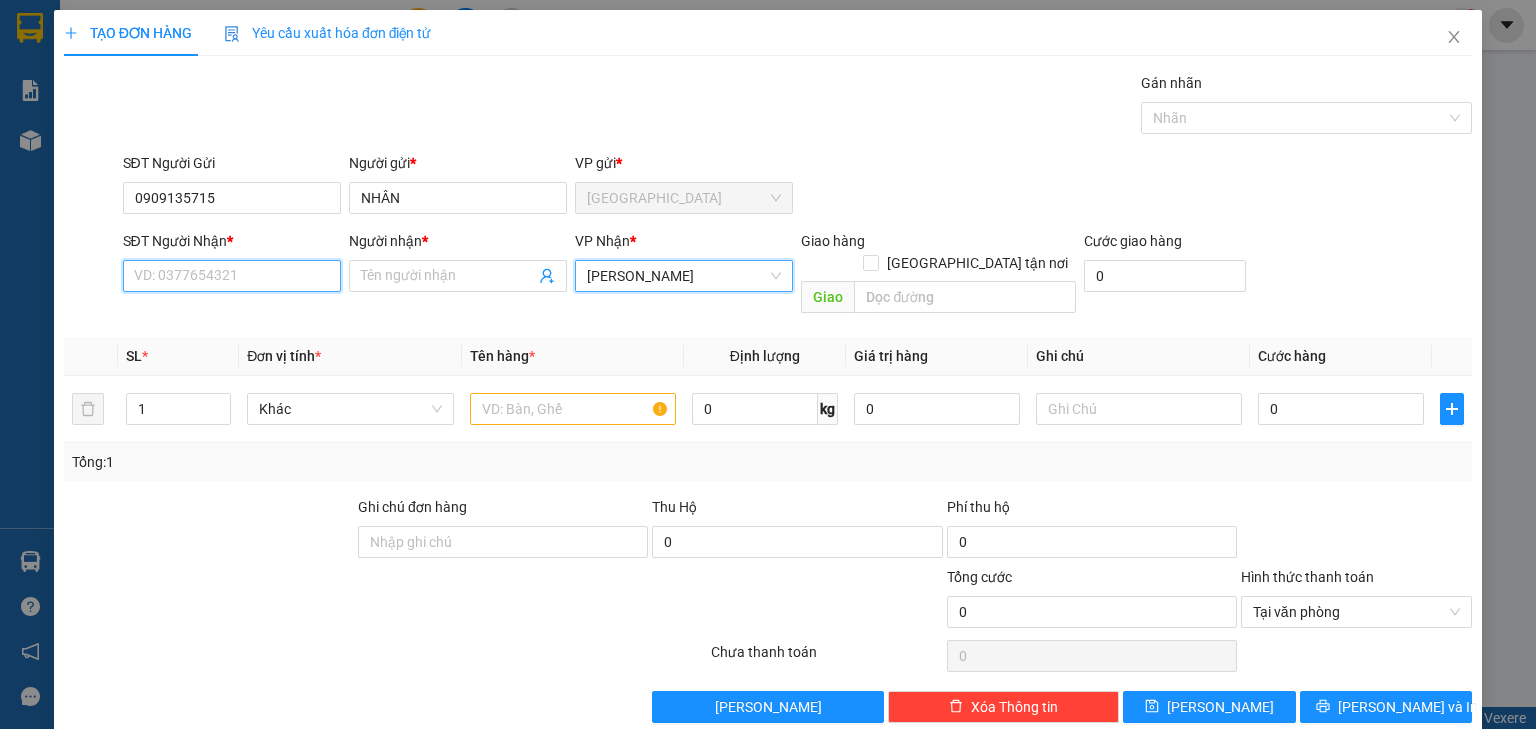 click on "SĐT Người Nhận  *" at bounding box center (232, 276) 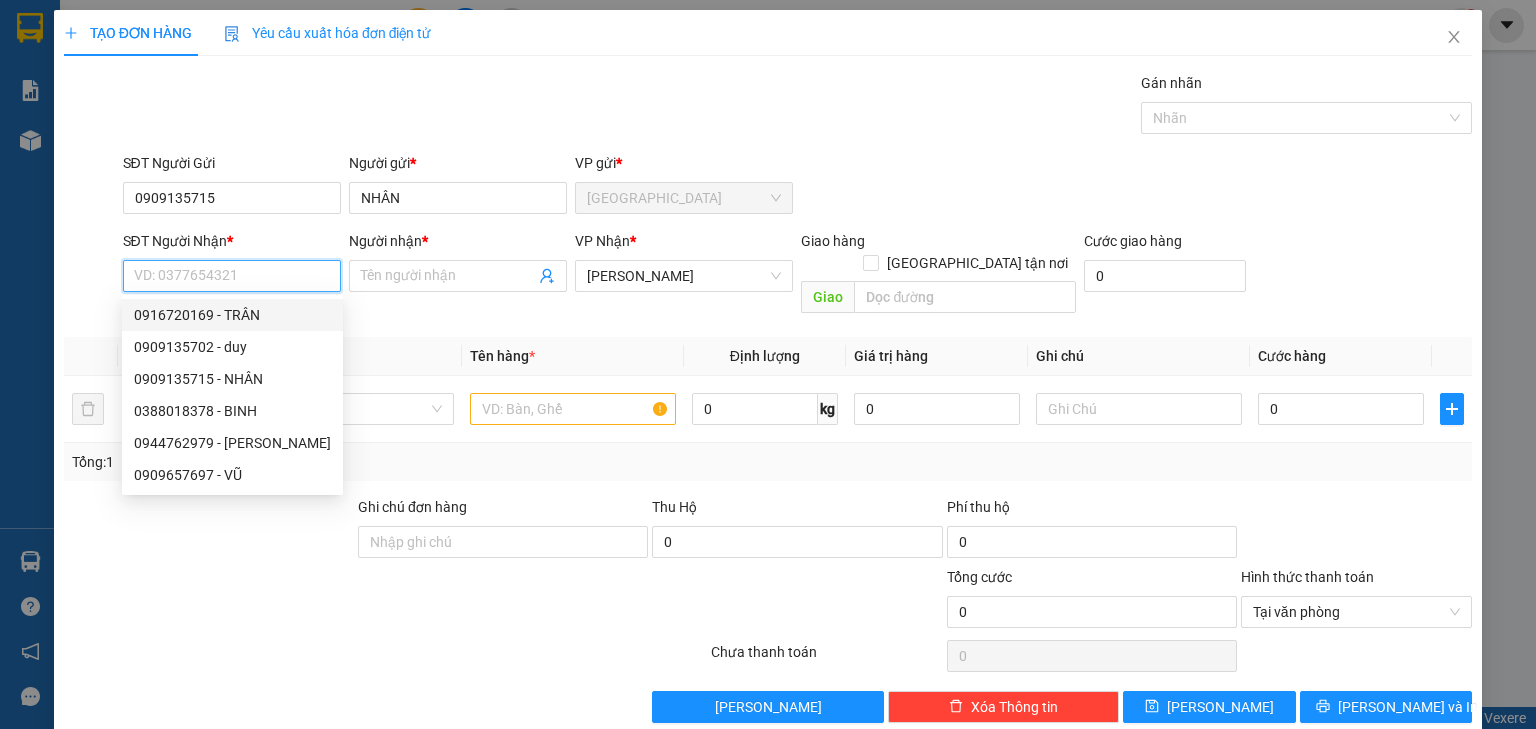 click on "SĐT Người Nhận  *" at bounding box center [232, 276] 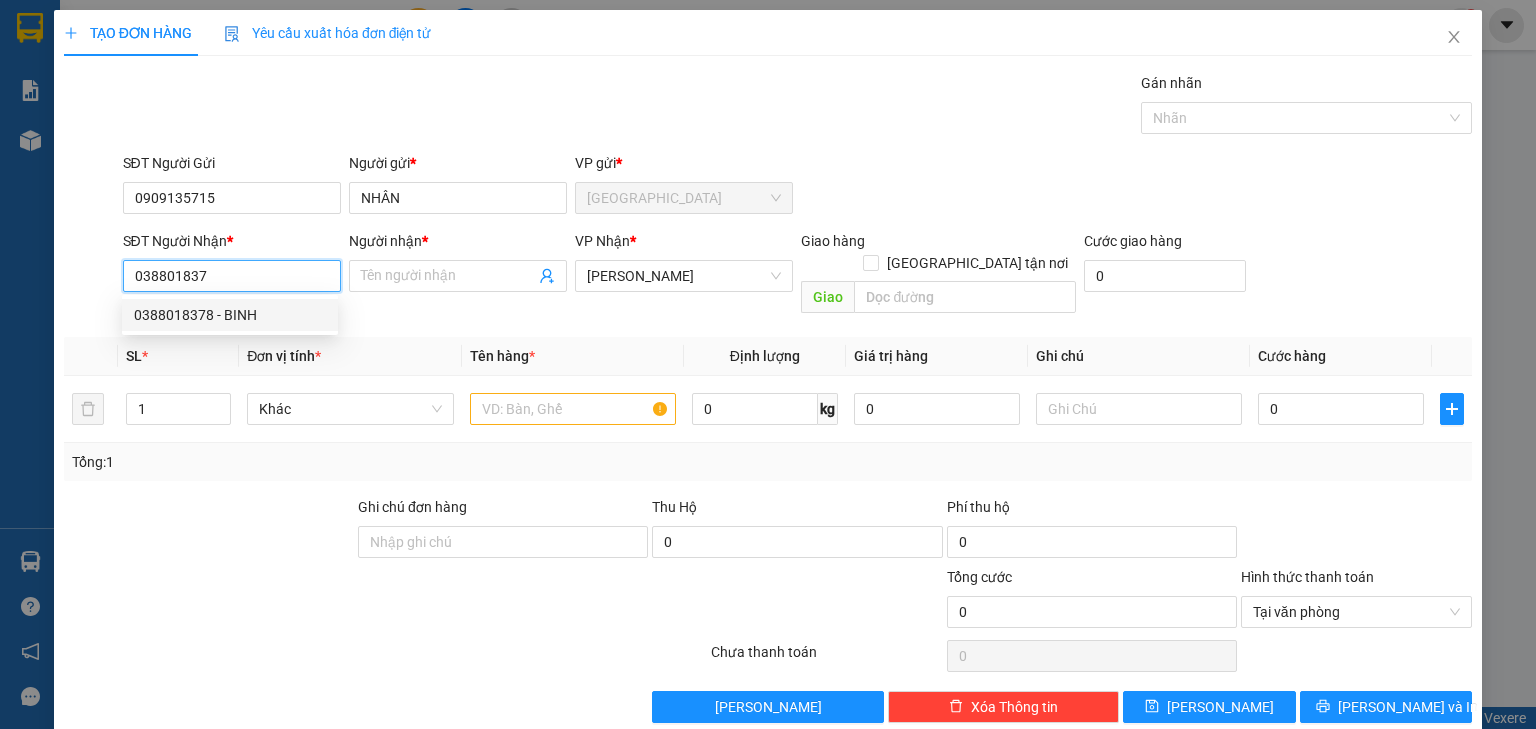 click on "0388018378 -  BINH" at bounding box center (230, 315) 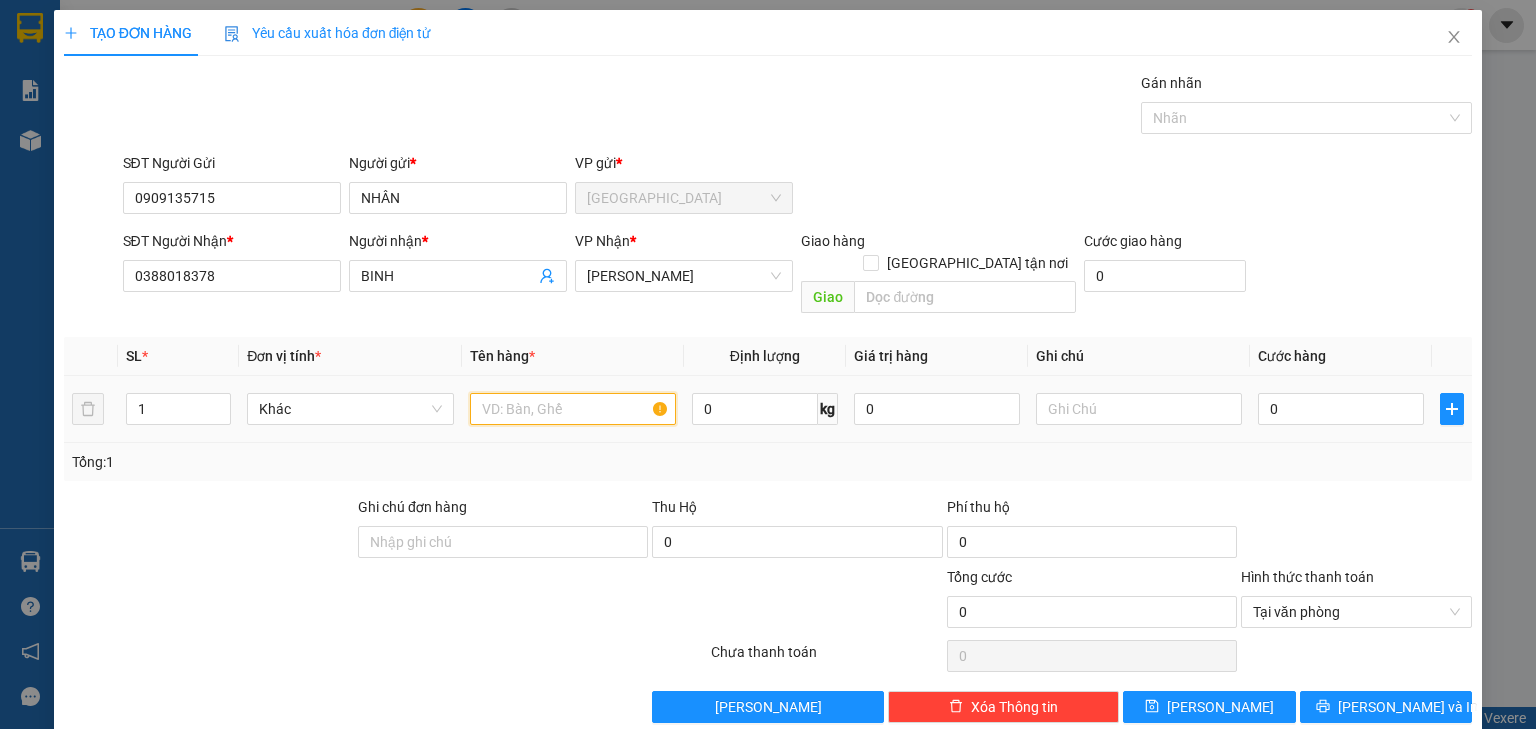 click at bounding box center [573, 409] 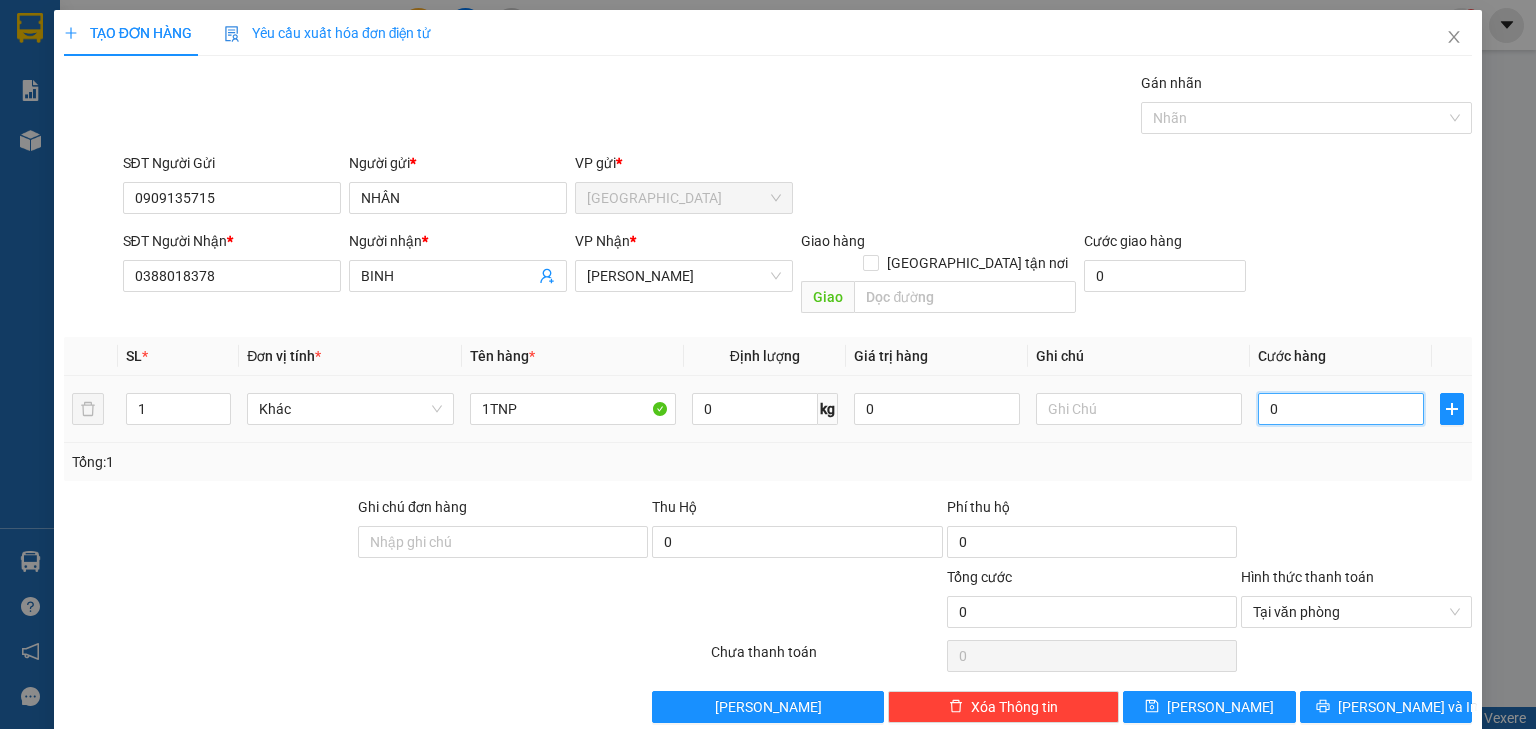 click on "0" at bounding box center [1341, 409] 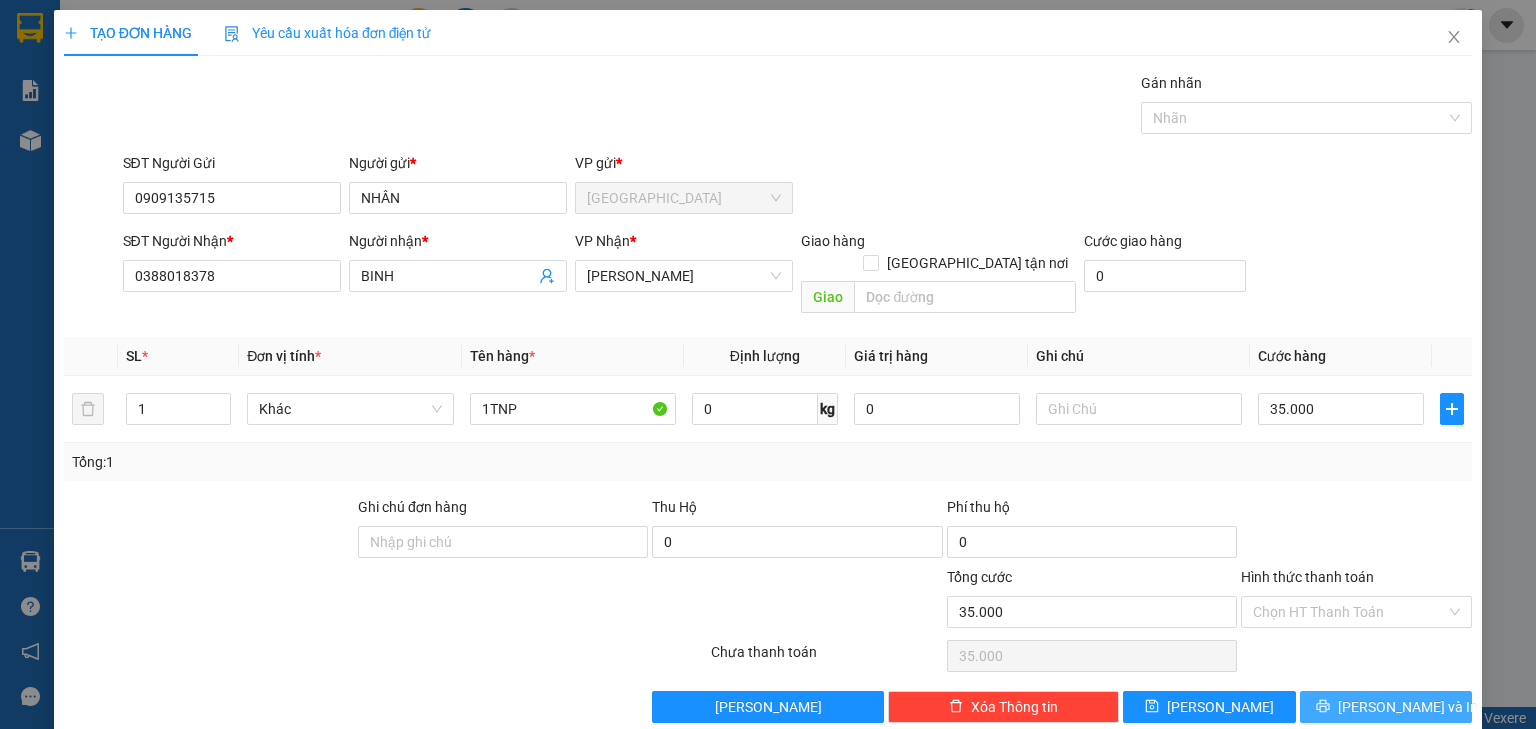 drag, startPoint x: 1383, startPoint y: 668, endPoint x: 1378, endPoint y: 684, distance: 16.763054 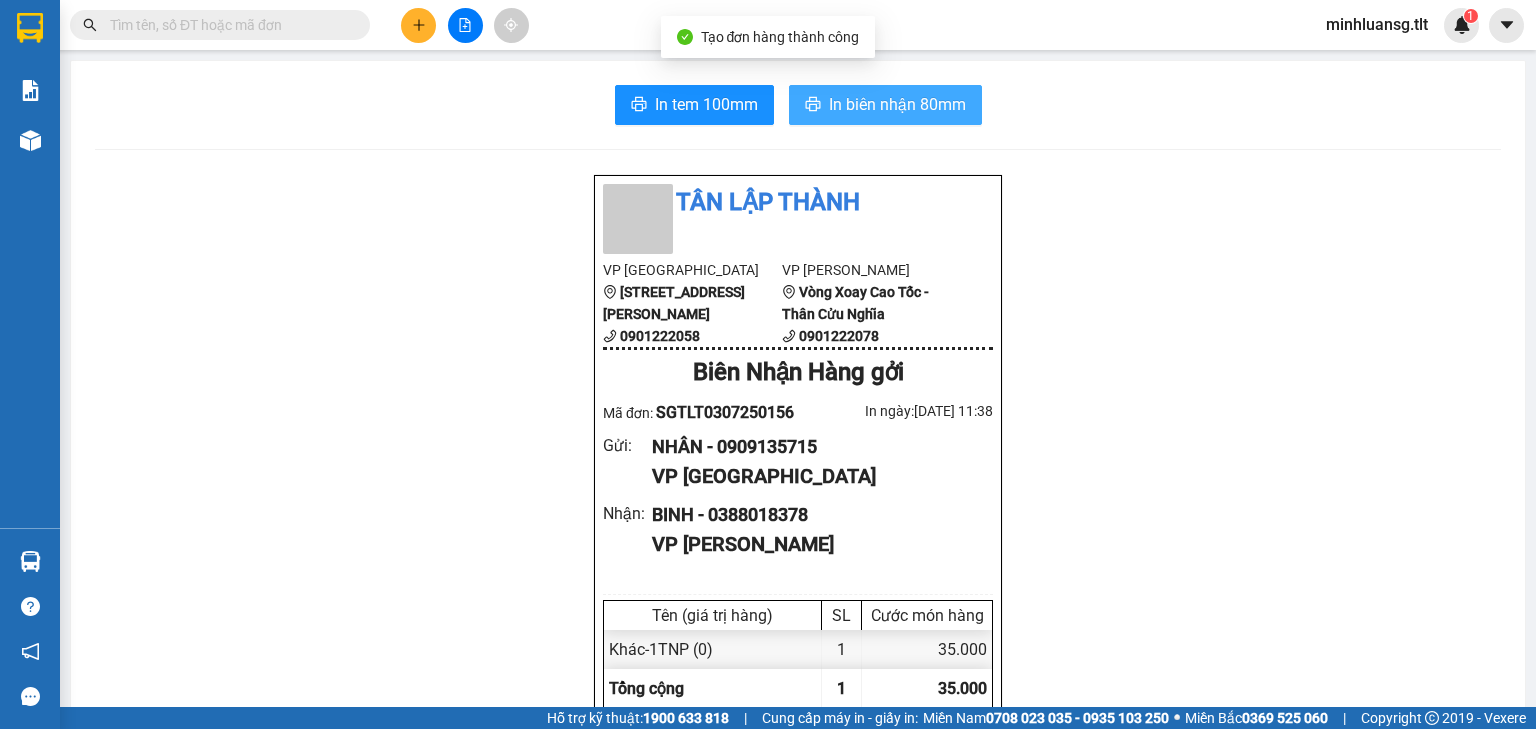 click on "In biên nhận 80mm" at bounding box center (885, 105) 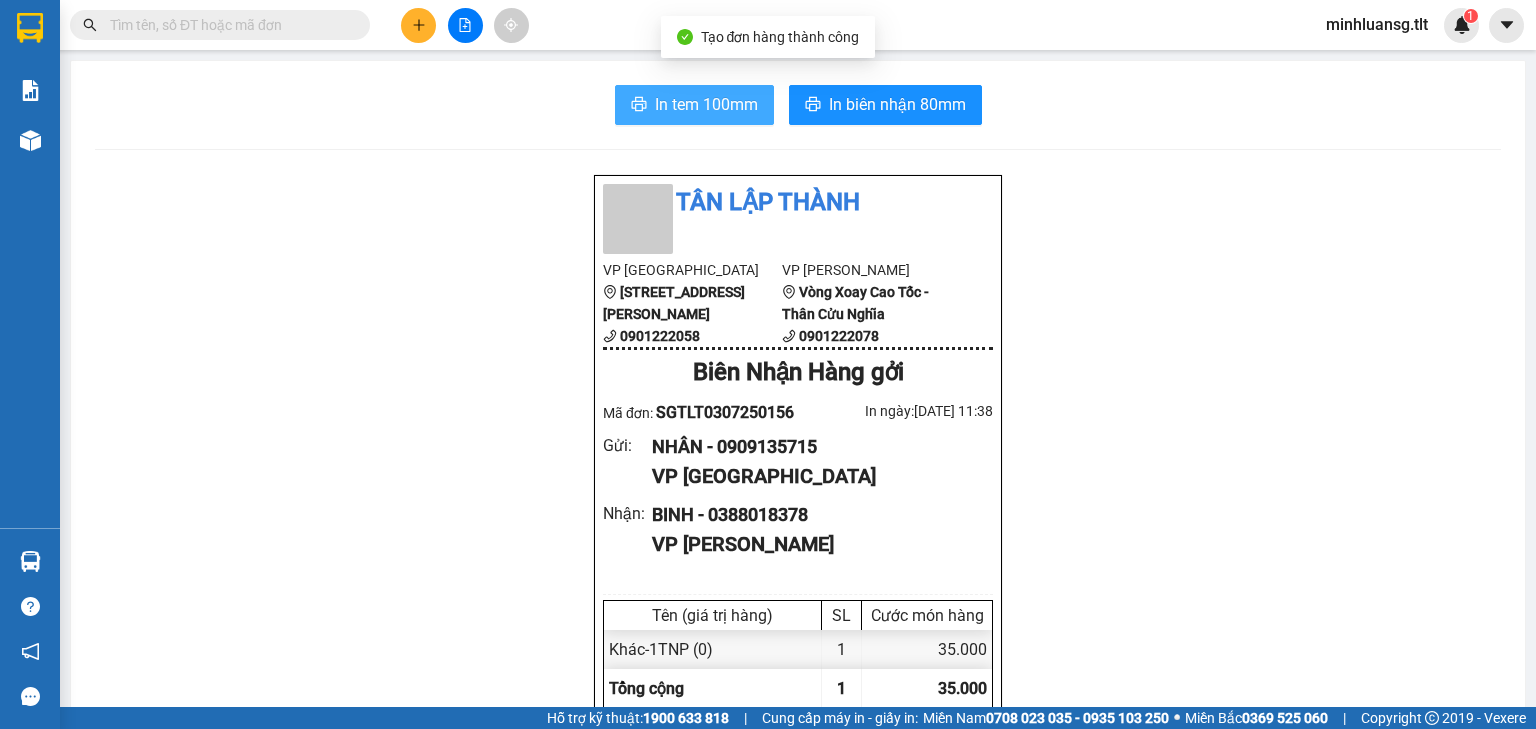 click on "In tem 100mm" at bounding box center (706, 104) 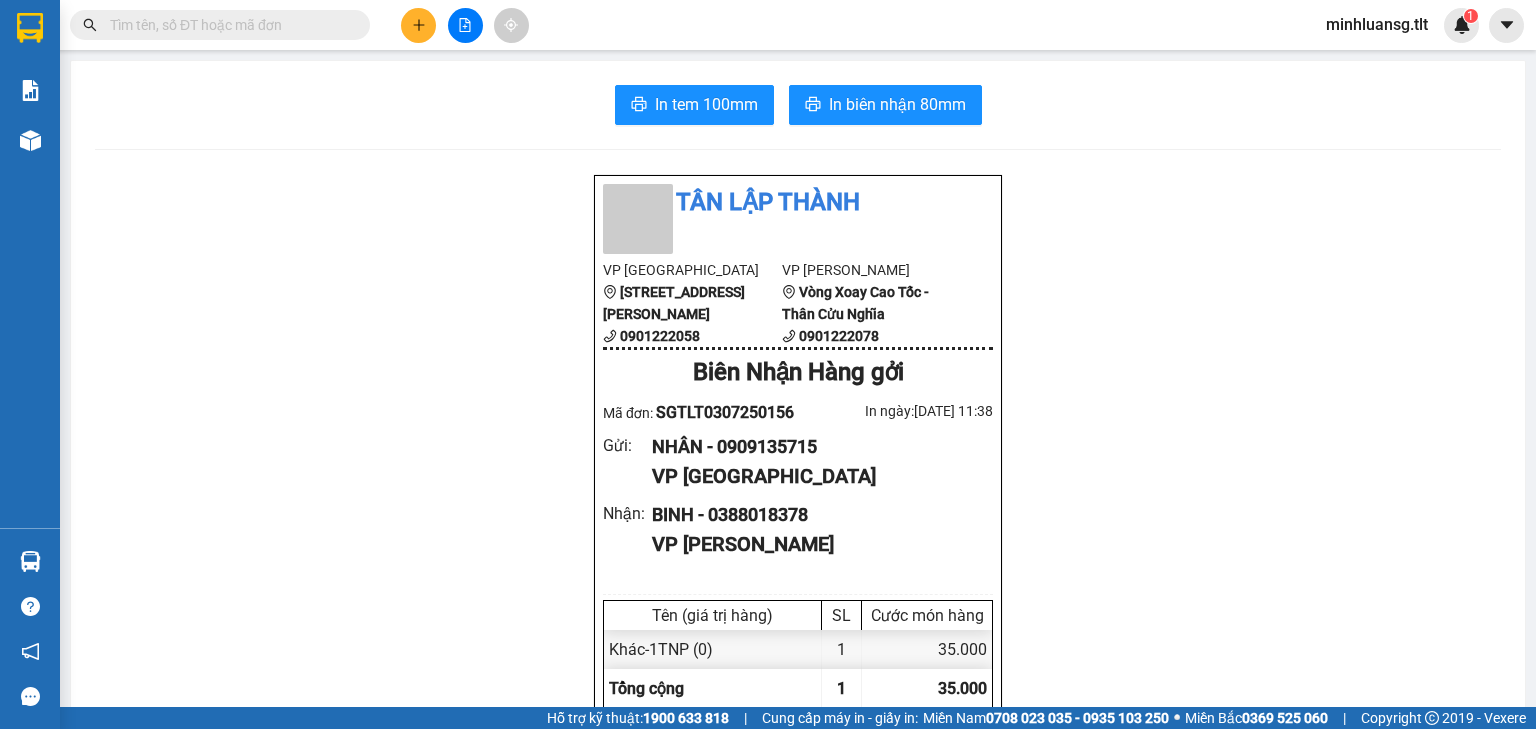 click at bounding box center (418, 25) 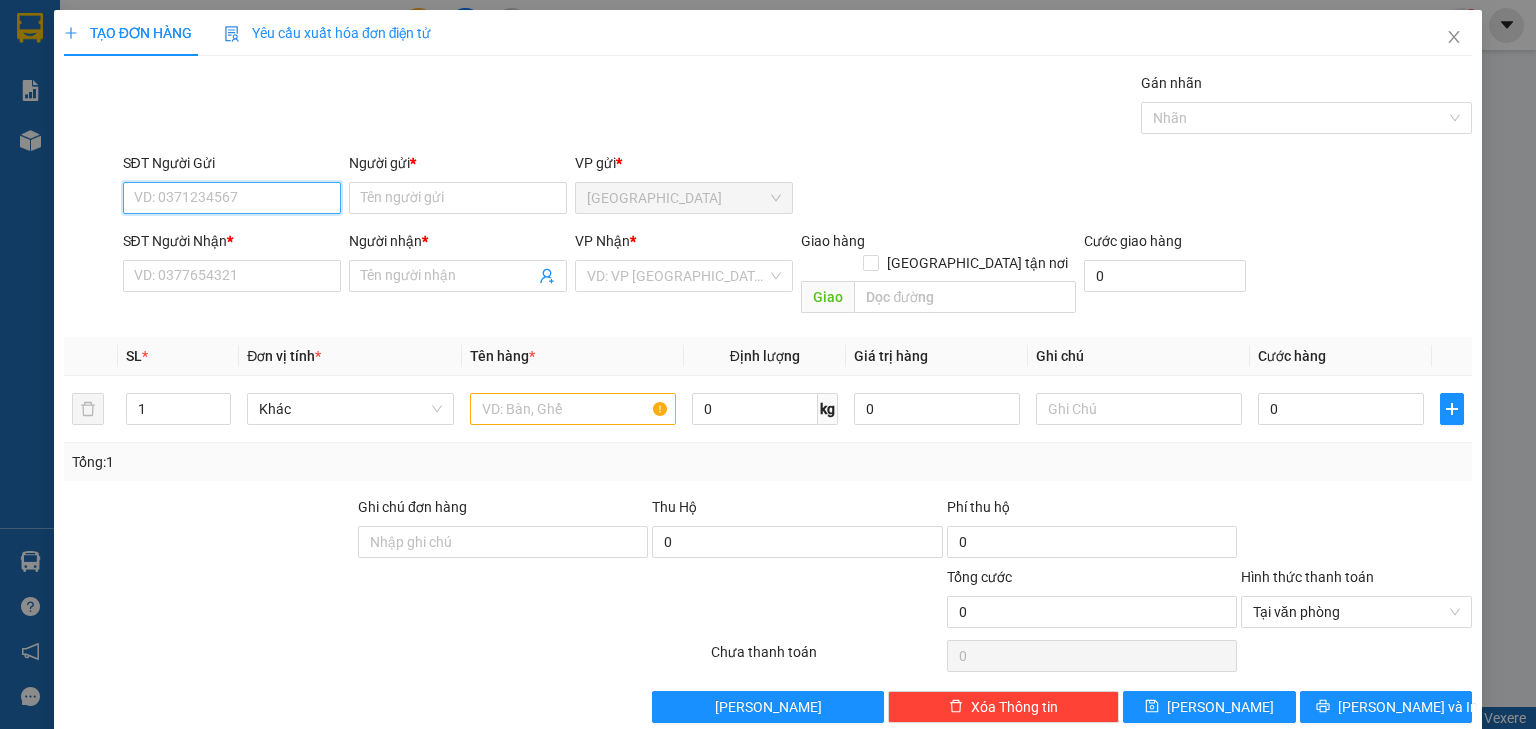 click on "SĐT Người Gửi" at bounding box center (232, 198) 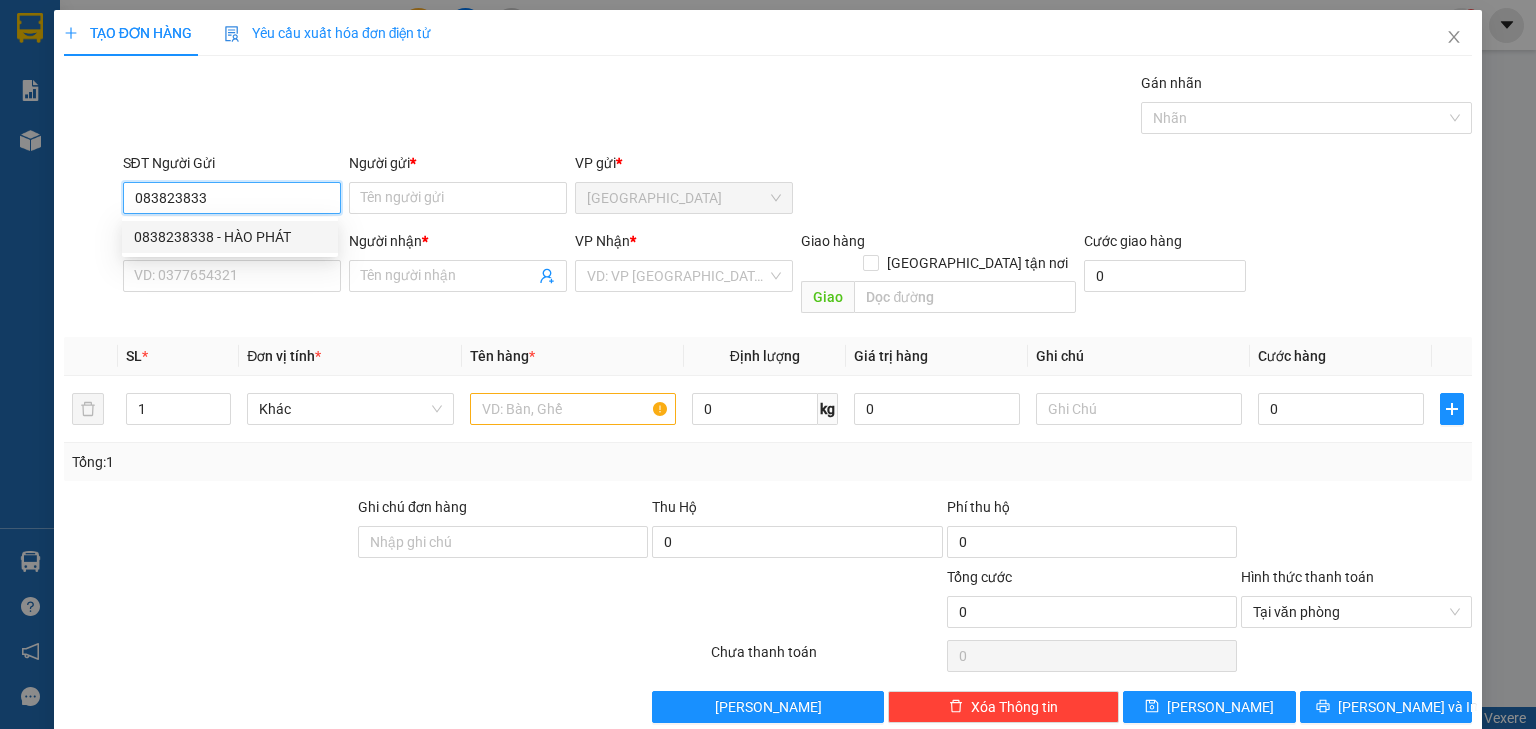 click on "0838238338 - HÀO PHÁT" at bounding box center (230, 237) 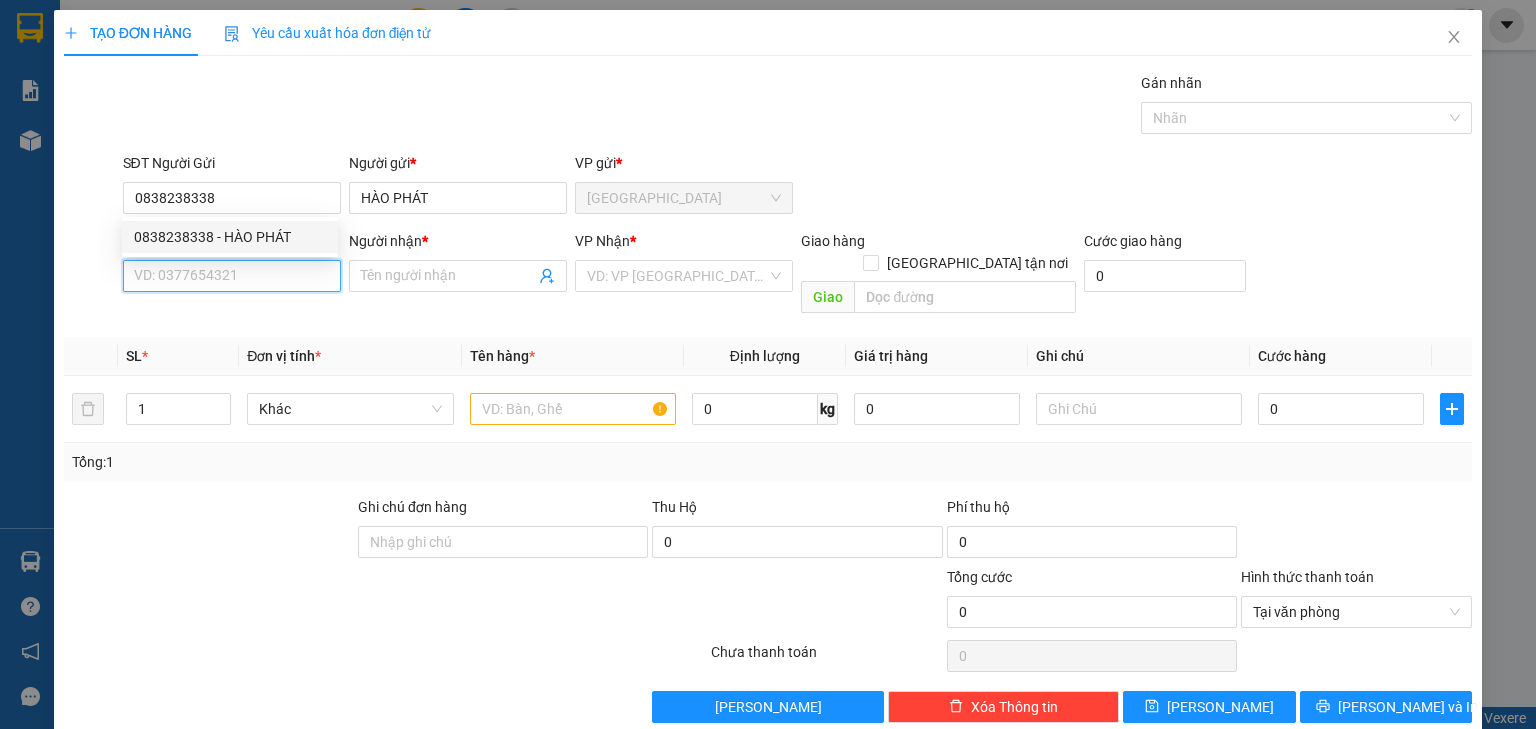 click on "SĐT Người Nhận  *" at bounding box center (232, 276) 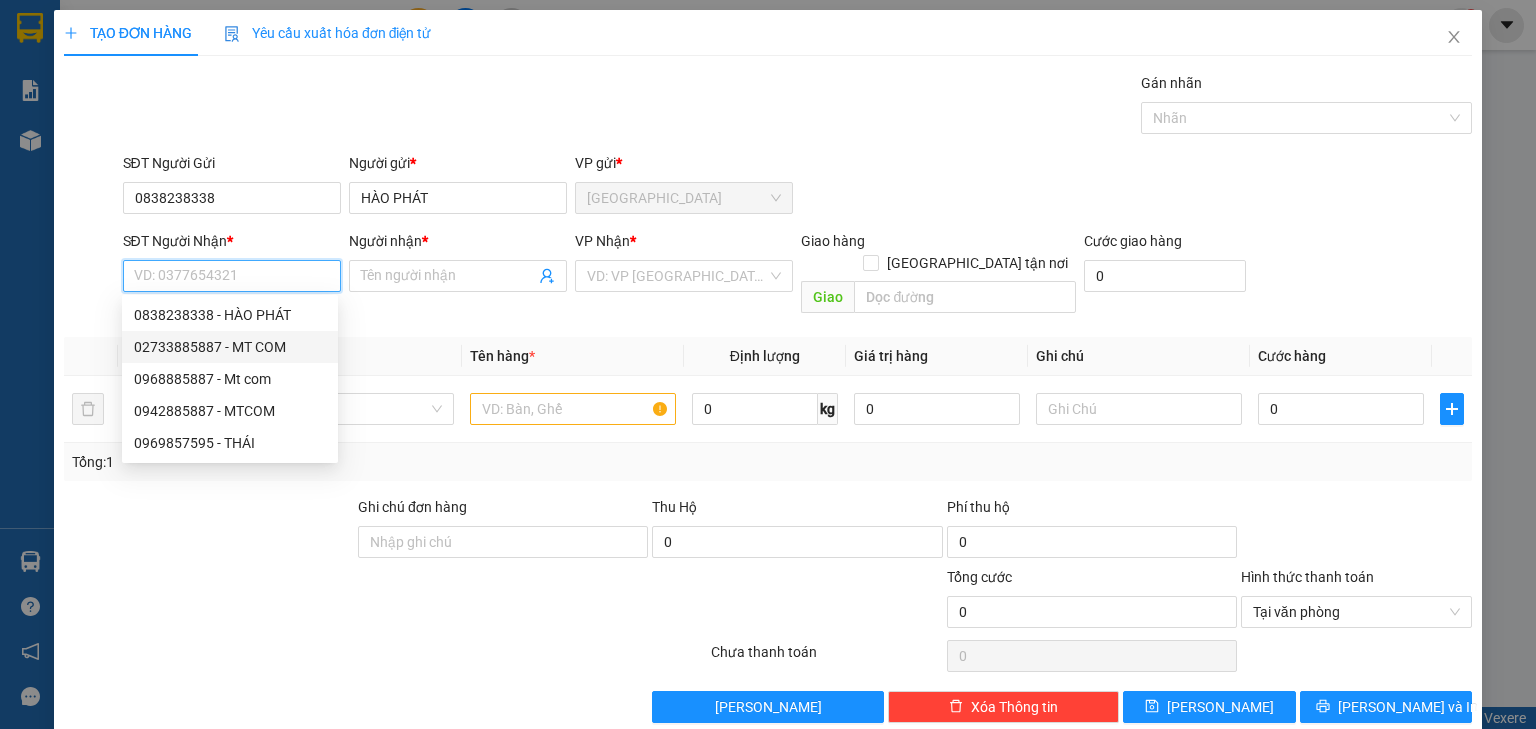 click on "02733885887 - MT COM" at bounding box center [230, 347] 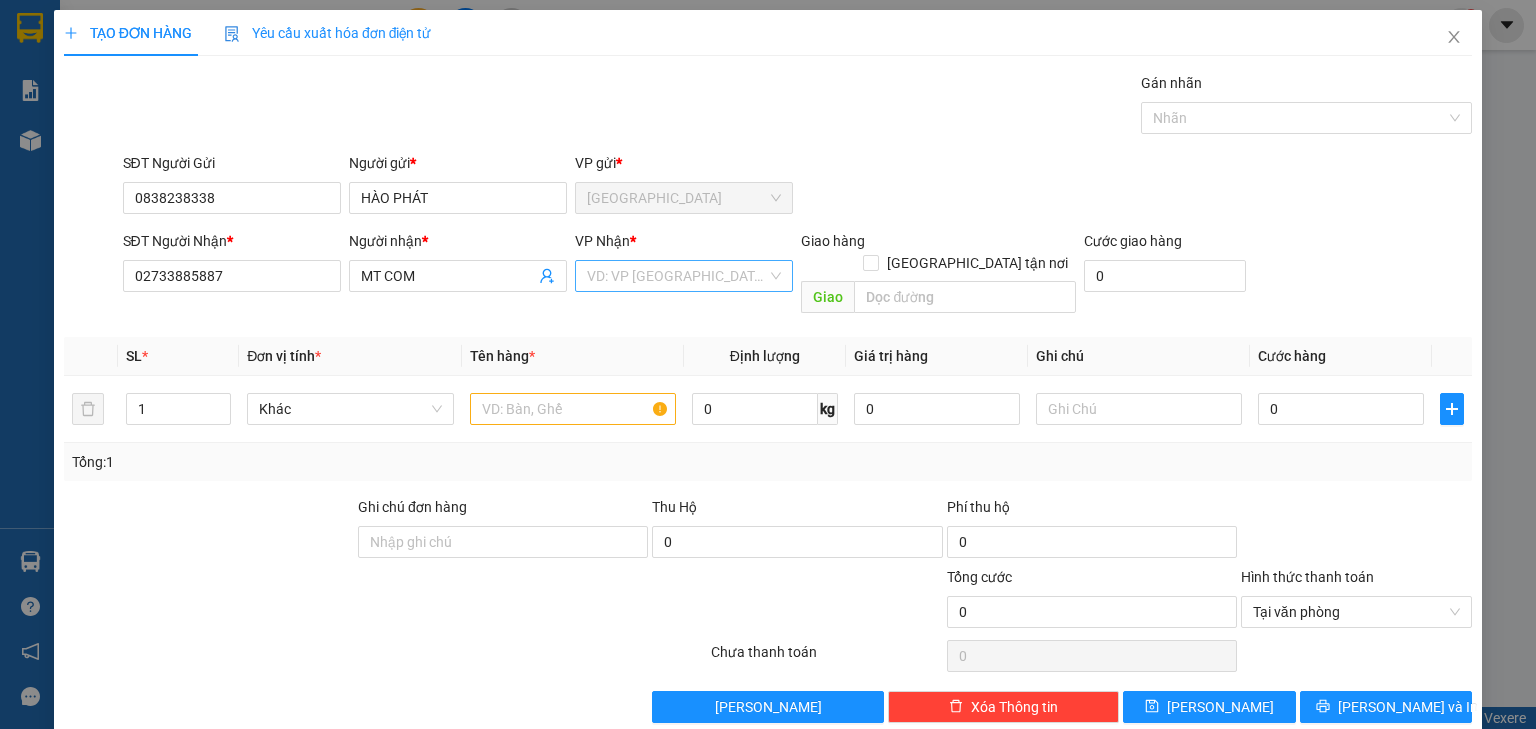 click at bounding box center [677, 276] 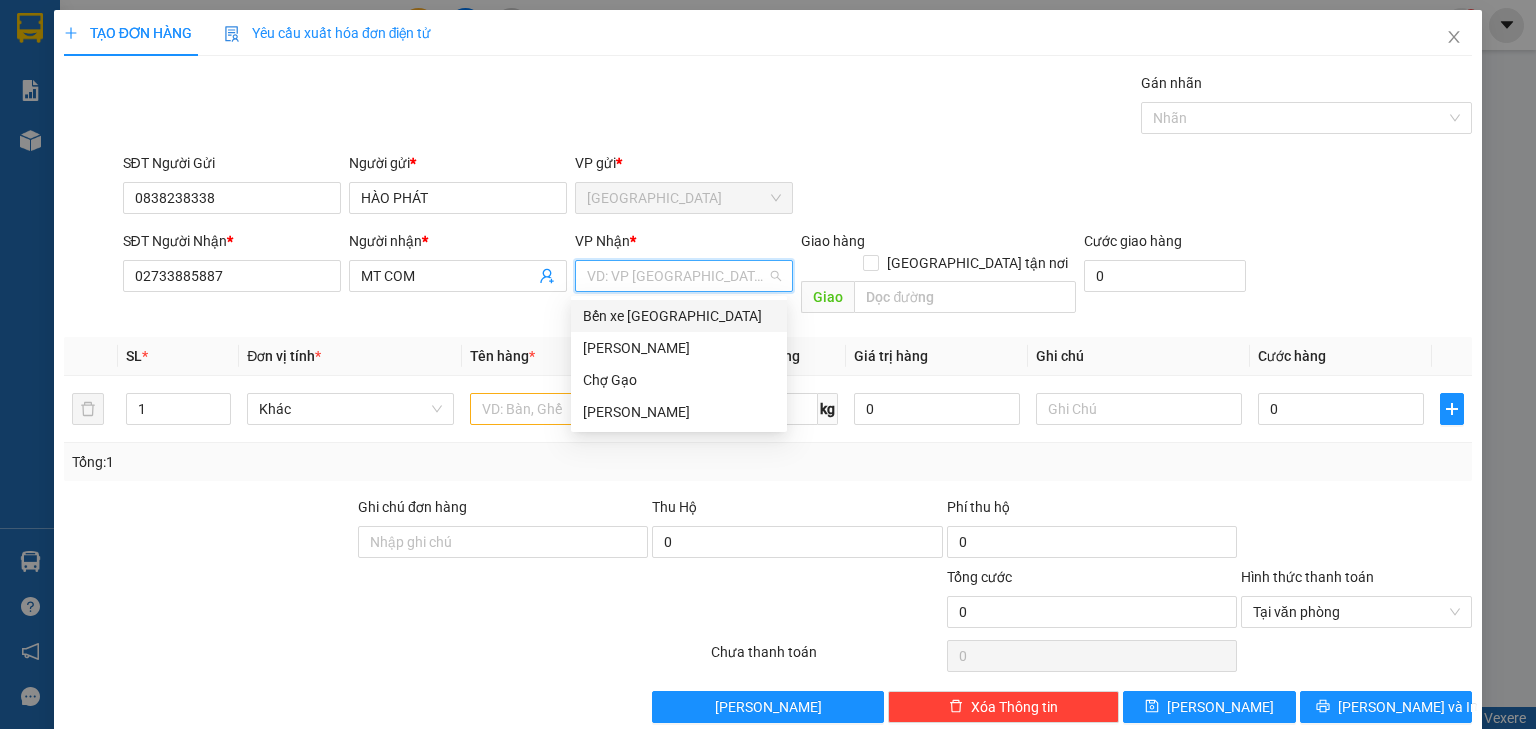 drag, startPoint x: 656, startPoint y: 301, endPoint x: 559, endPoint y: 355, distance: 111.01801 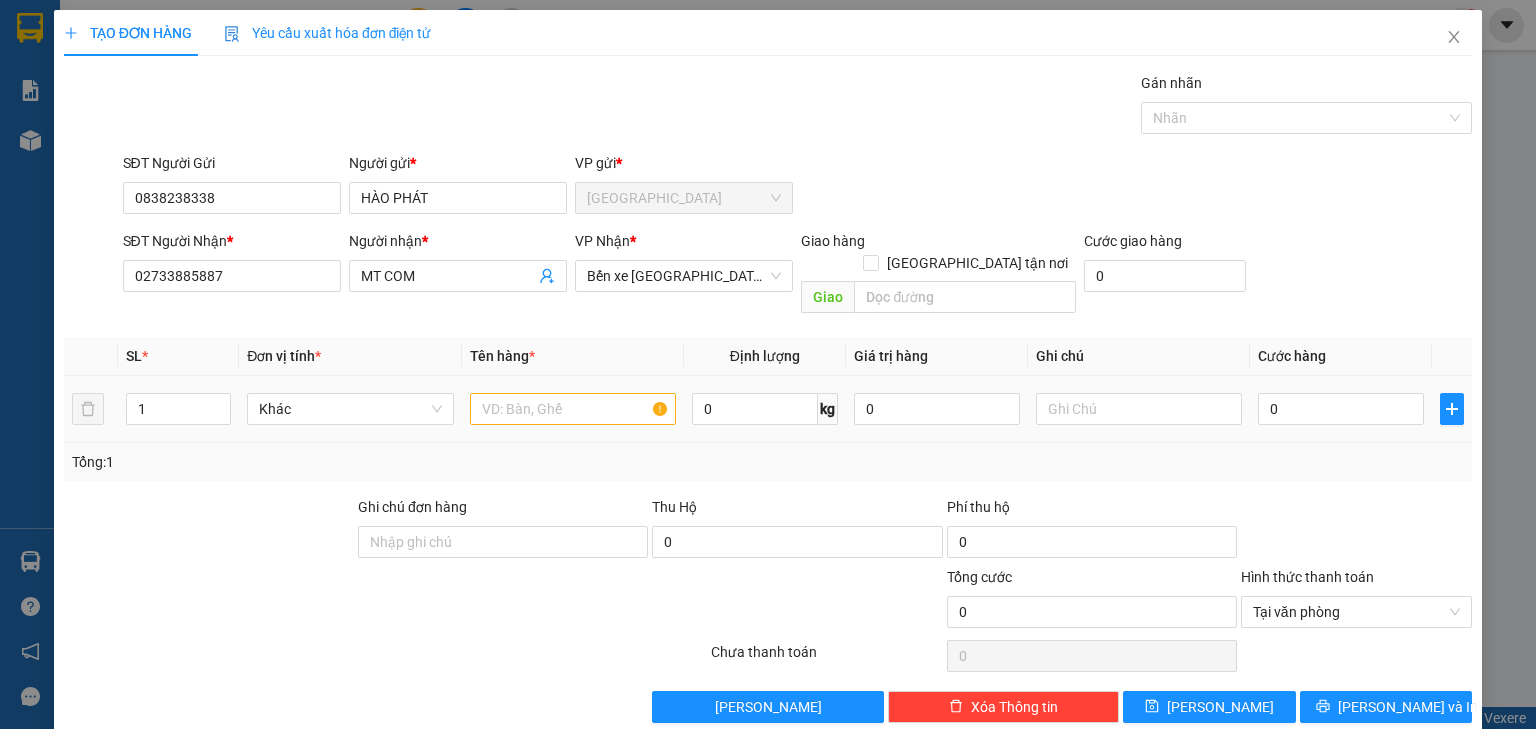 click at bounding box center [573, 409] 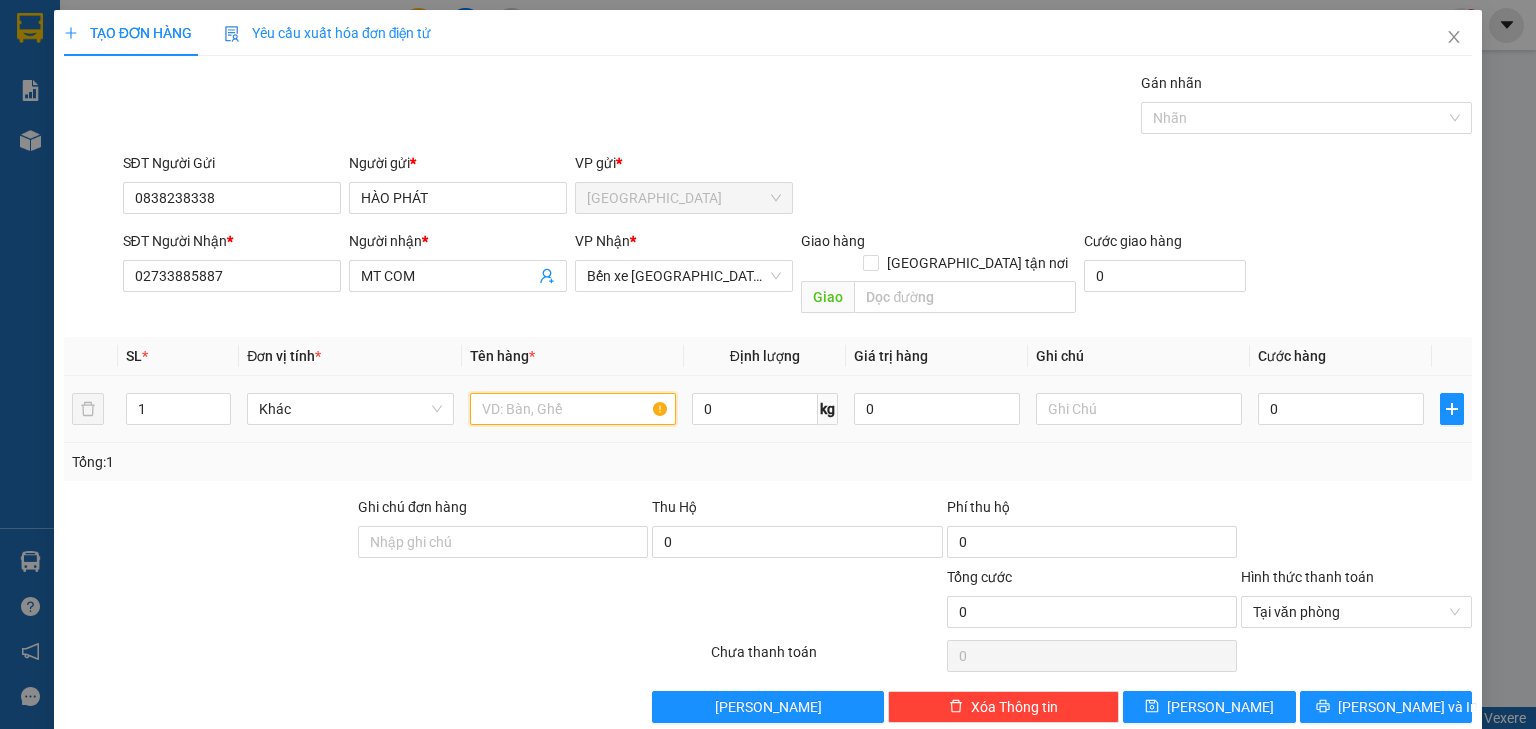 click at bounding box center [573, 409] 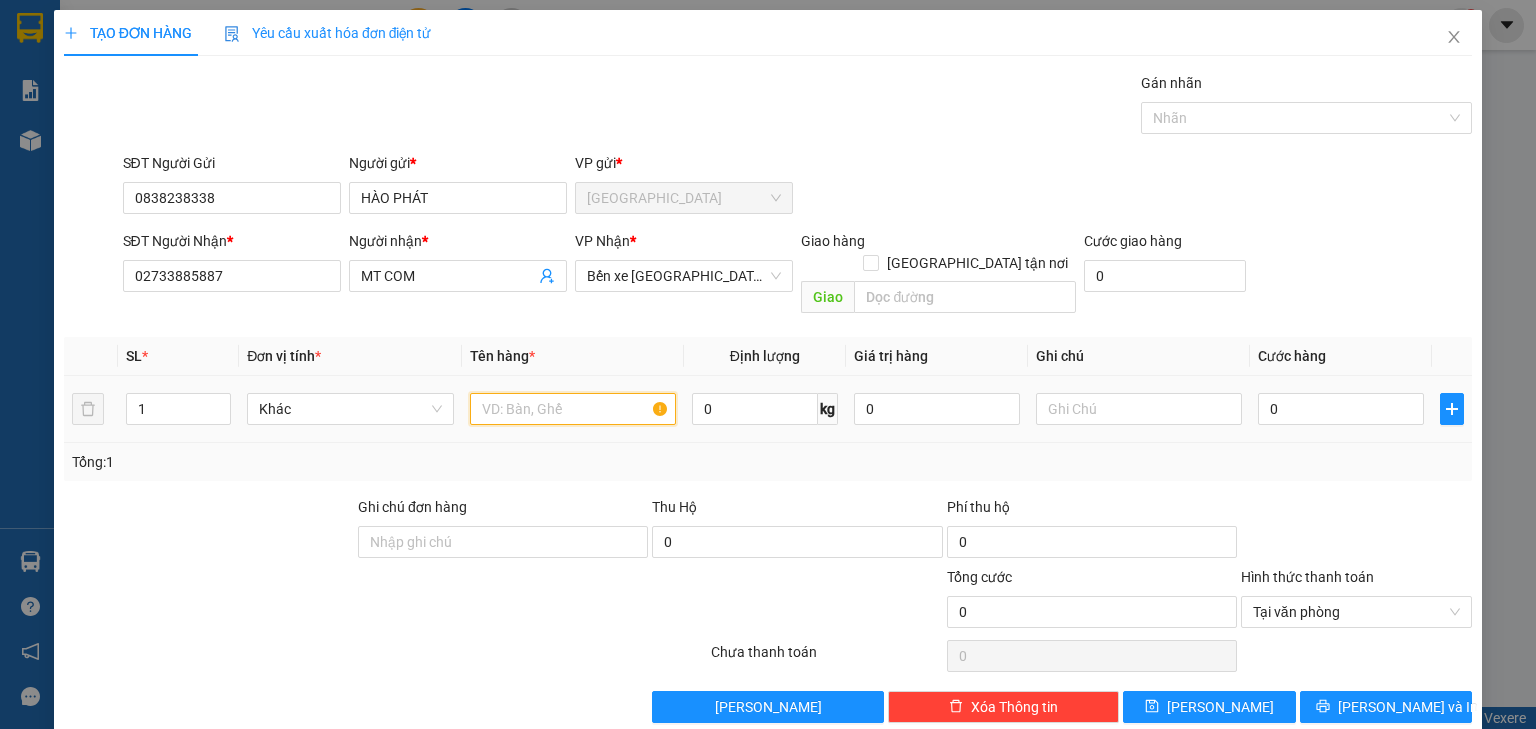click at bounding box center (573, 409) 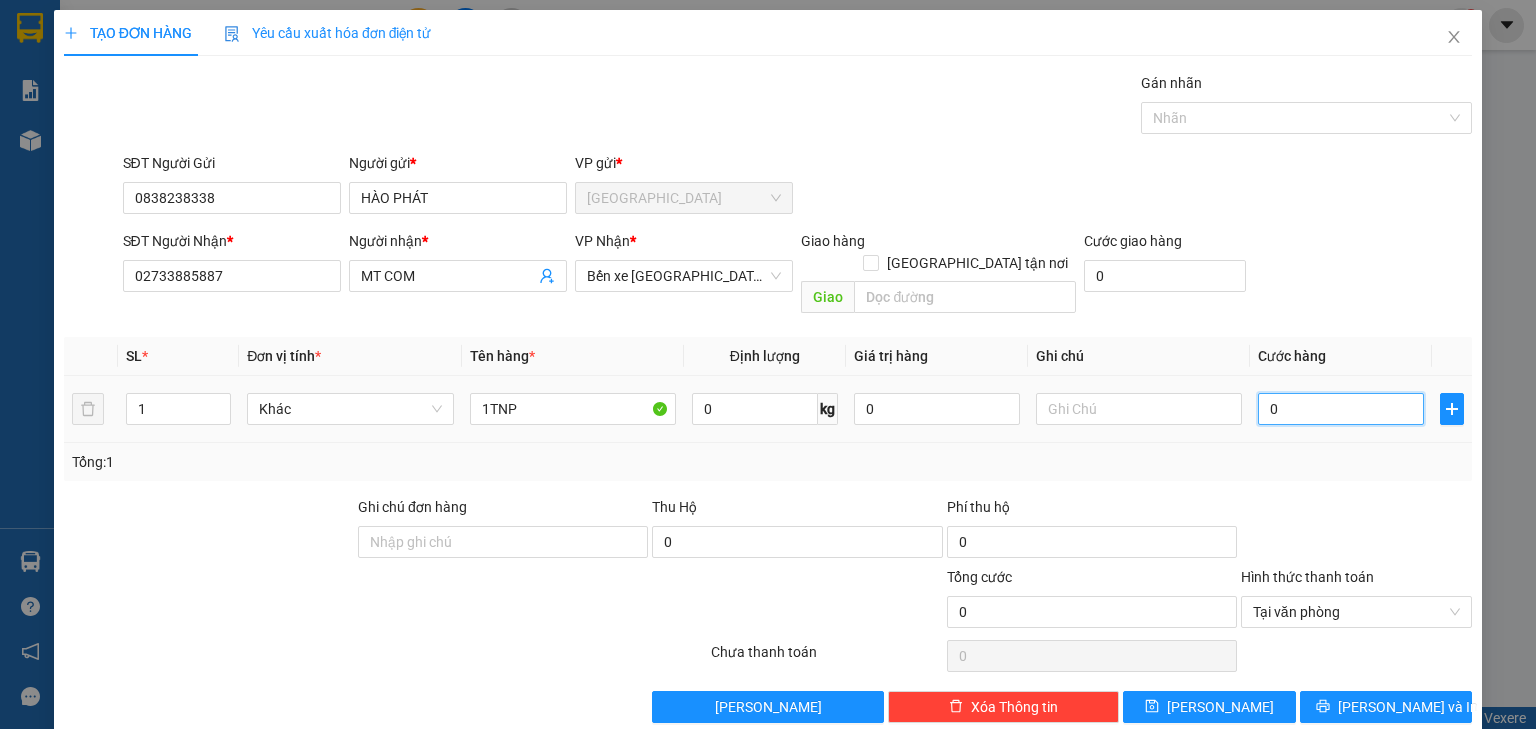 click on "0" at bounding box center (1341, 409) 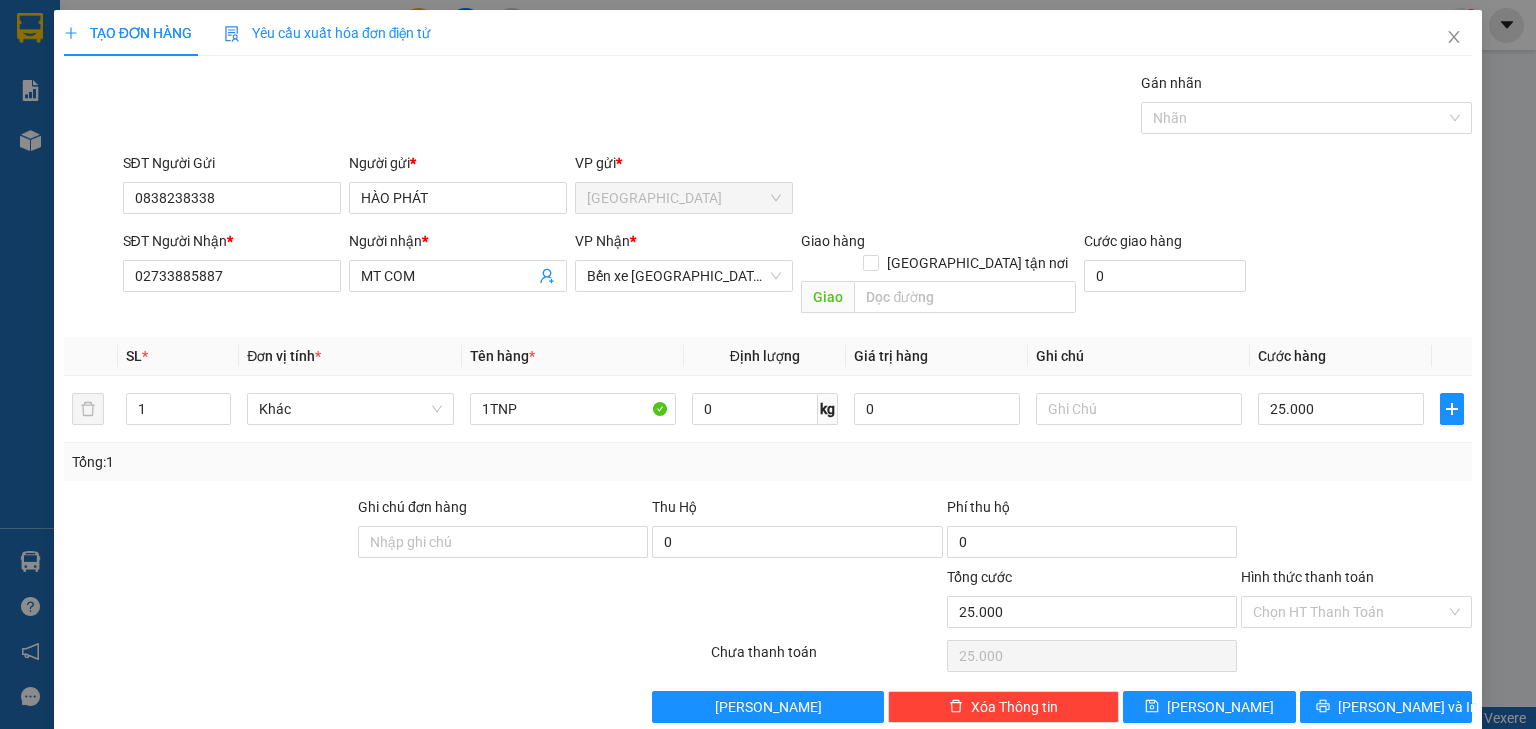 click at bounding box center [1356, 531] 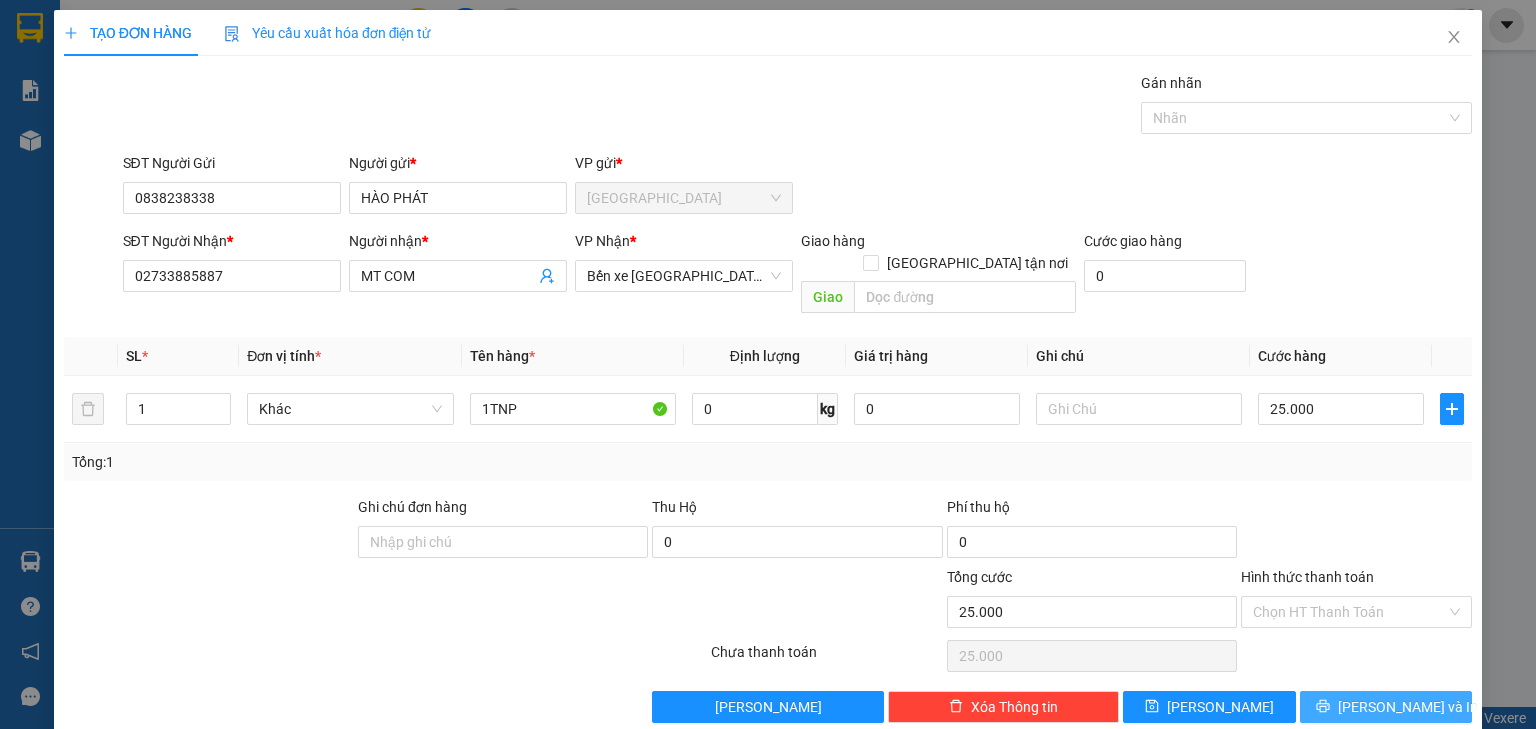 click on "[PERSON_NAME] và In" at bounding box center (1408, 707) 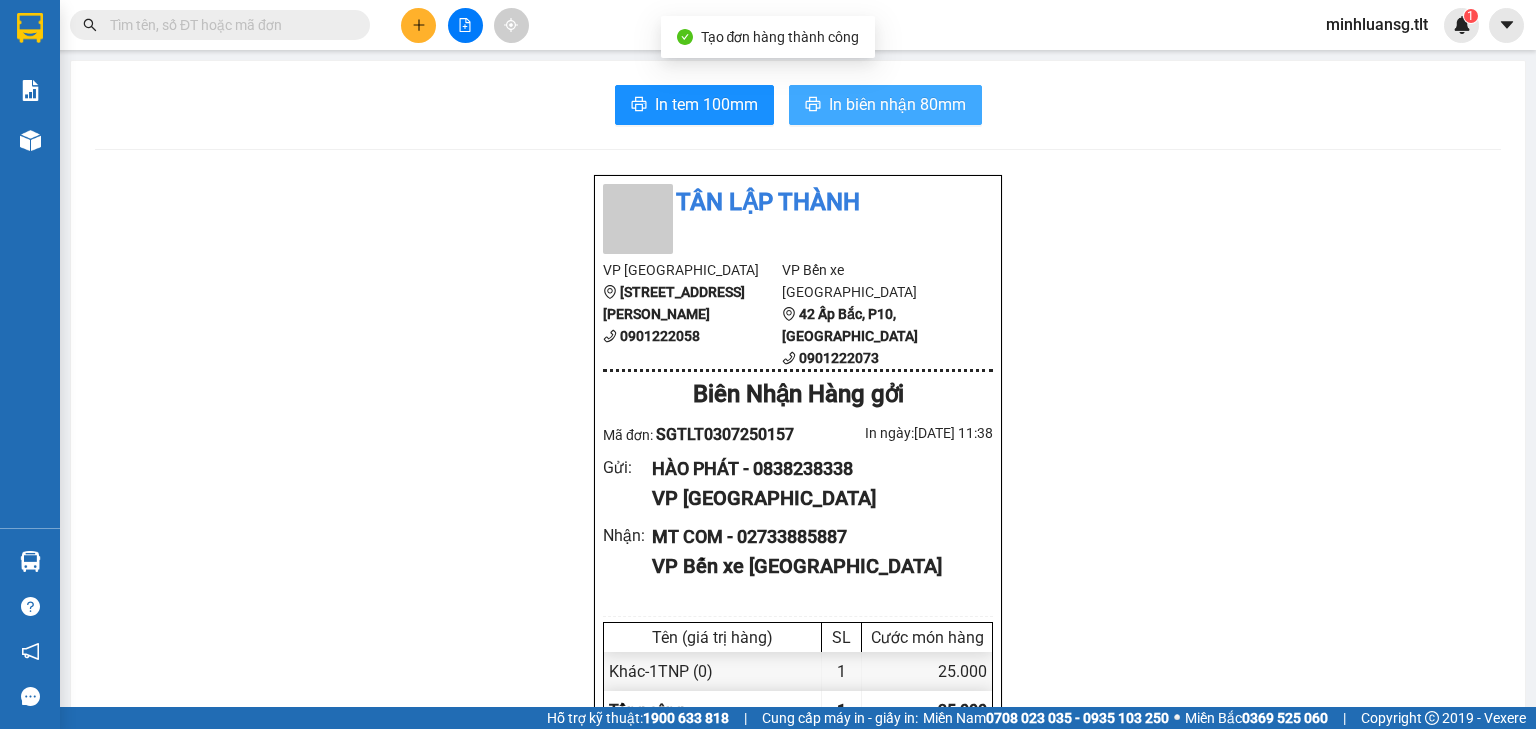 click on "In biên nhận 80mm" at bounding box center [897, 104] 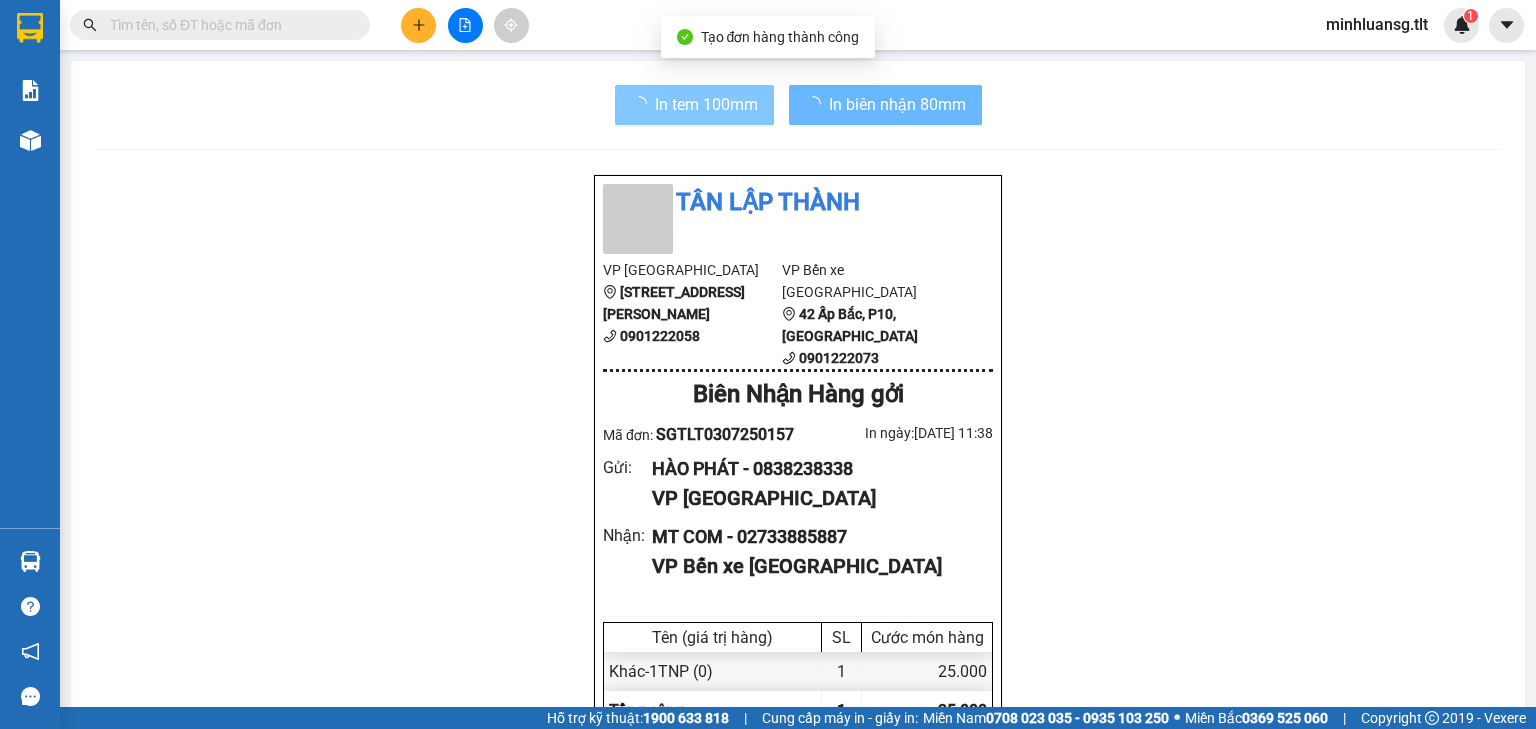 click on "In tem 100mm" at bounding box center [706, 104] 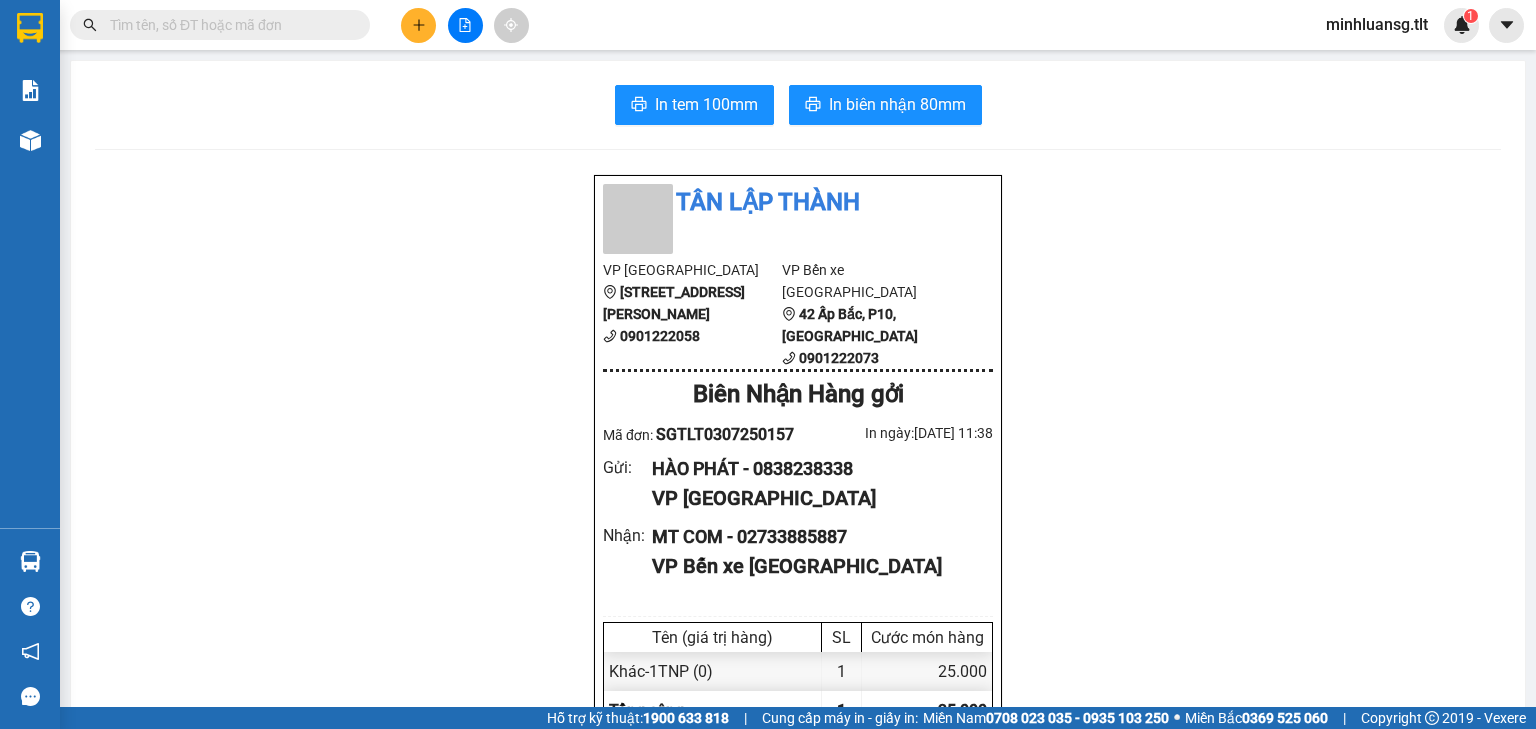 click at bounding box center [418, 25] 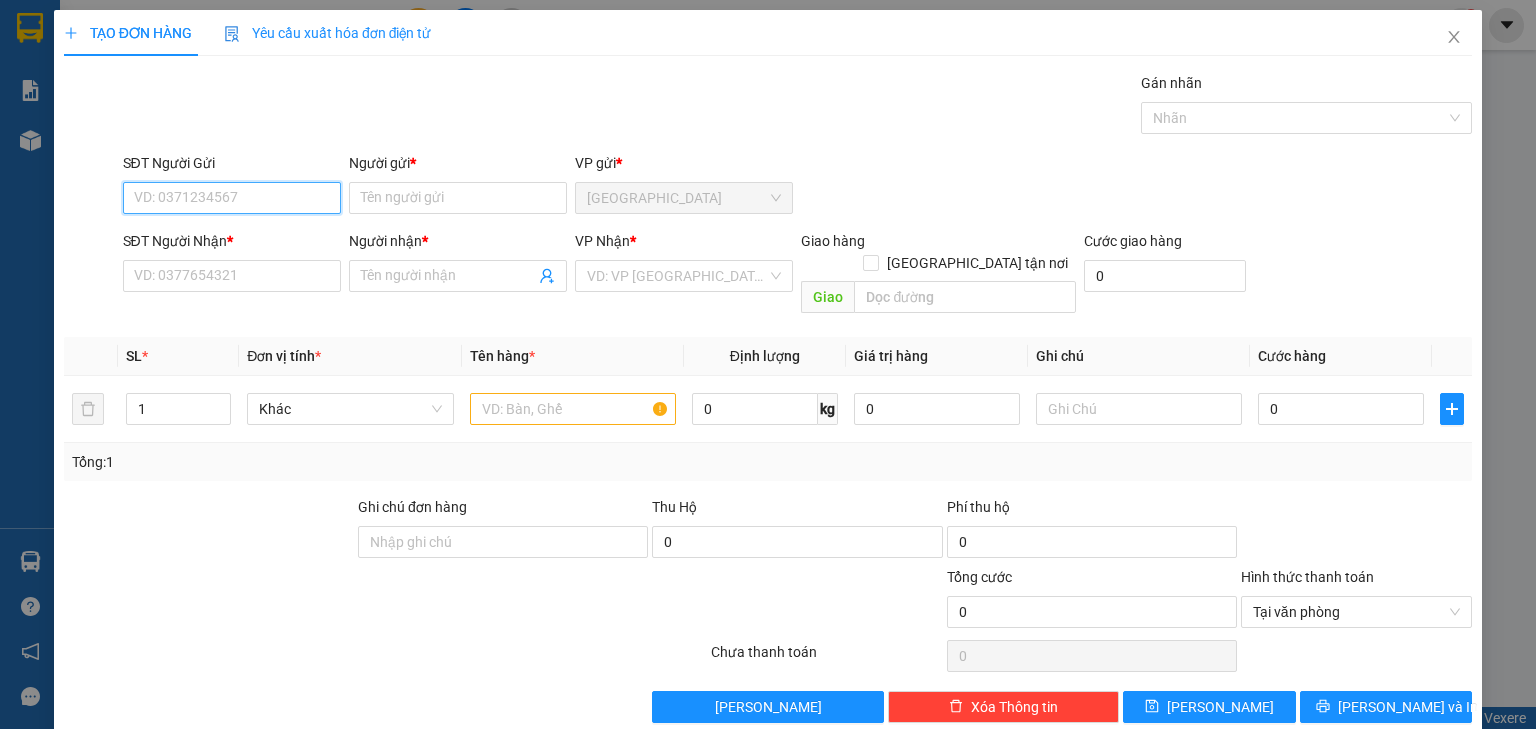 click on "SĐT Người Gửi" at bounding box center [232, 198] 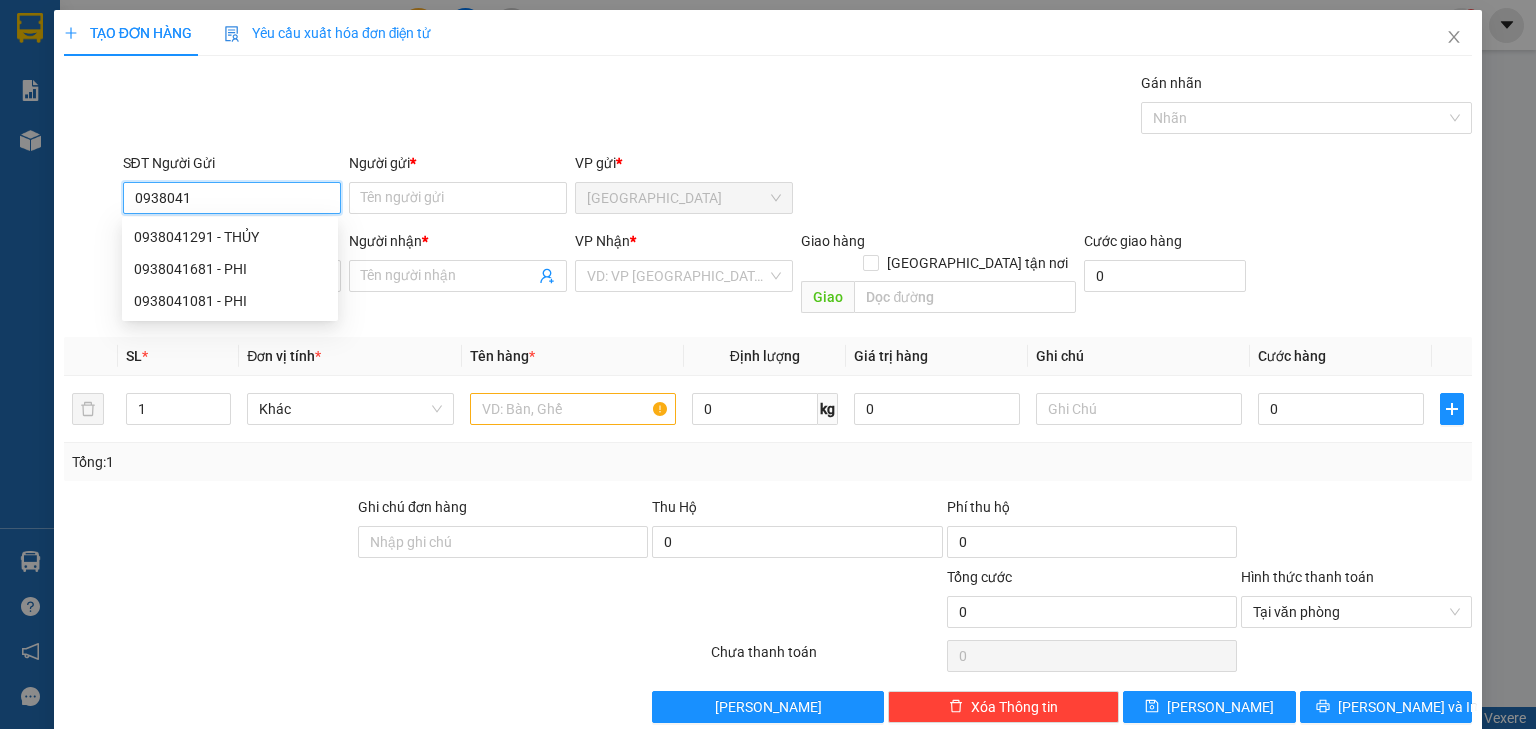 click on "0938041291 - THỦY" at bounding box center [230, 237] 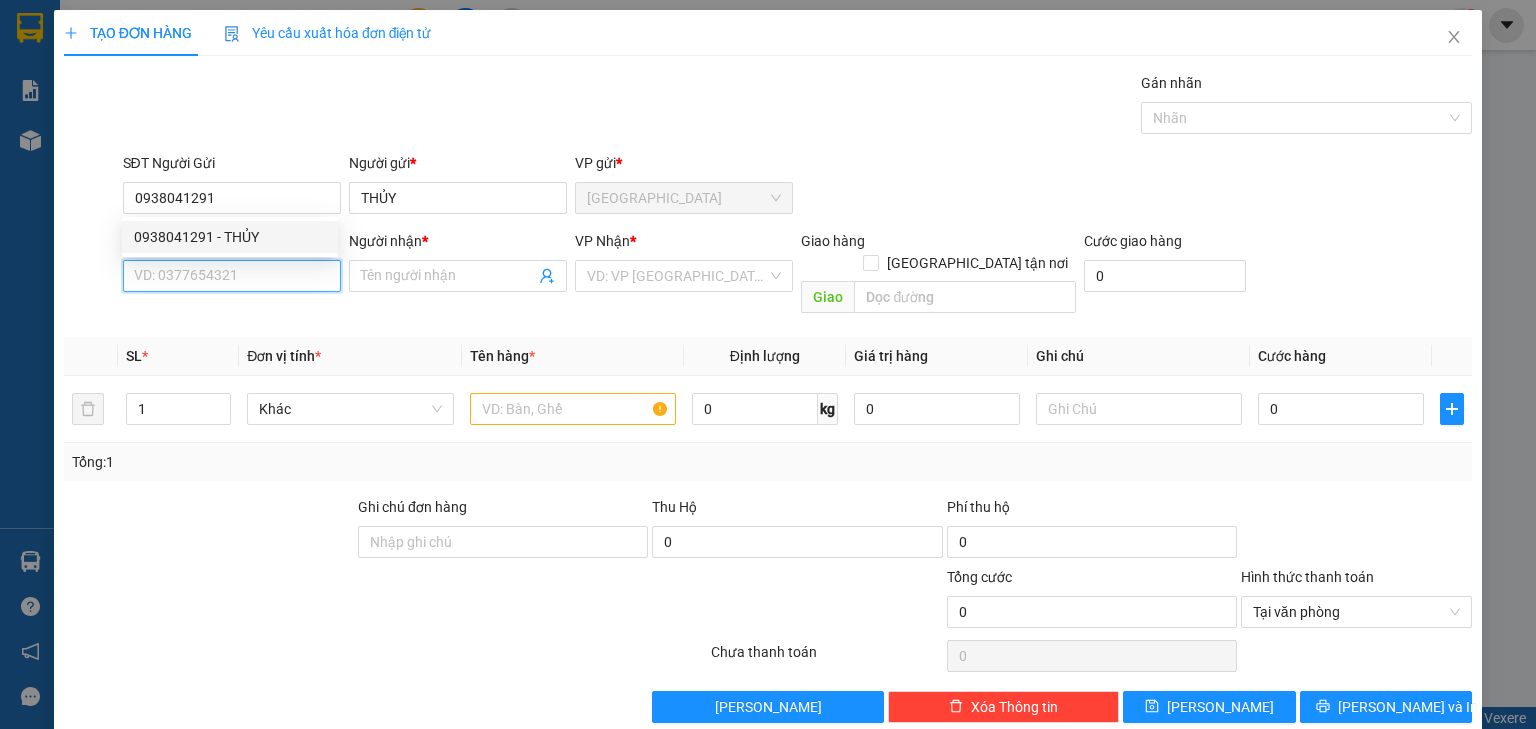 click on "SĐT Người Nhận  *" at bounding box center (232, 276) 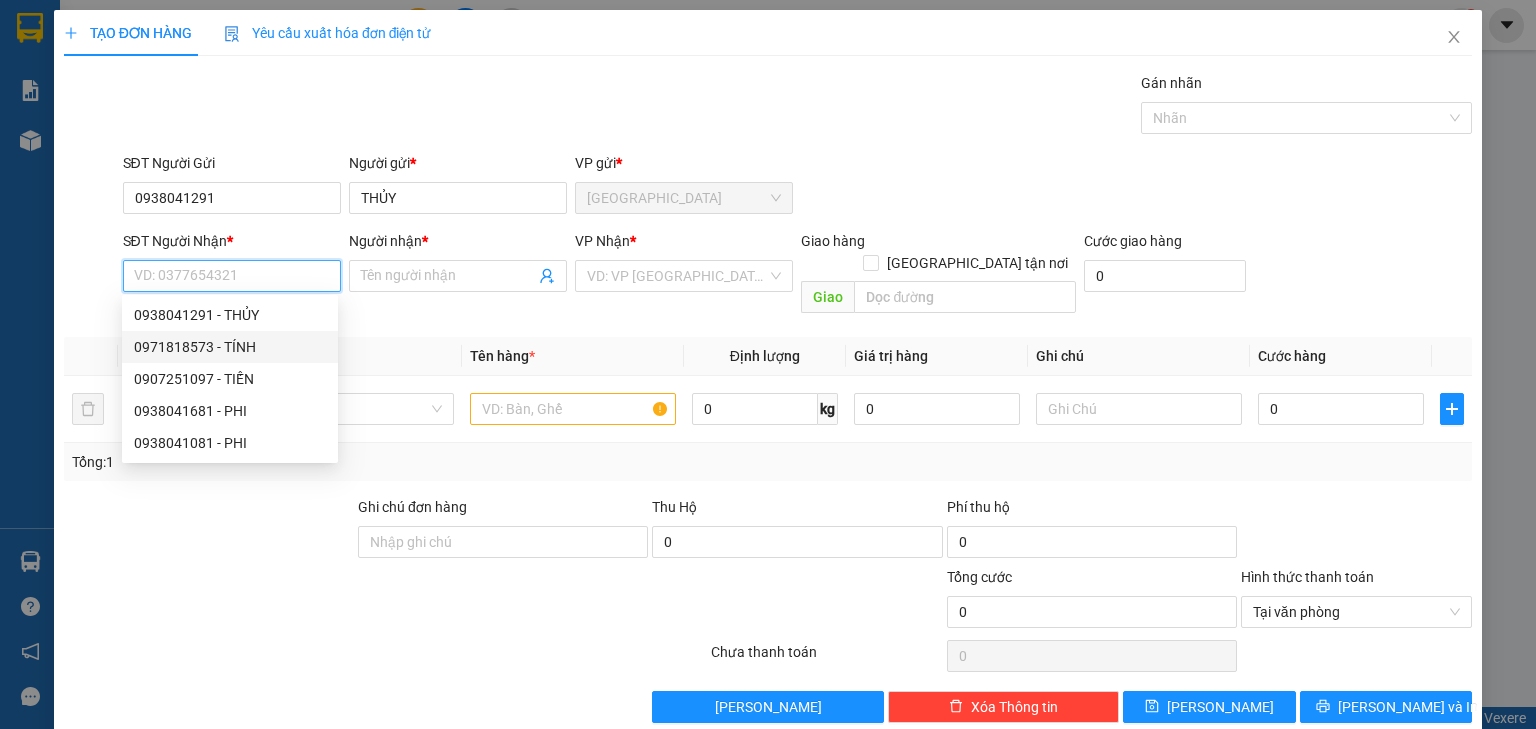 click on "0971818573 - TÍNH" at bounding box center [230, 347] 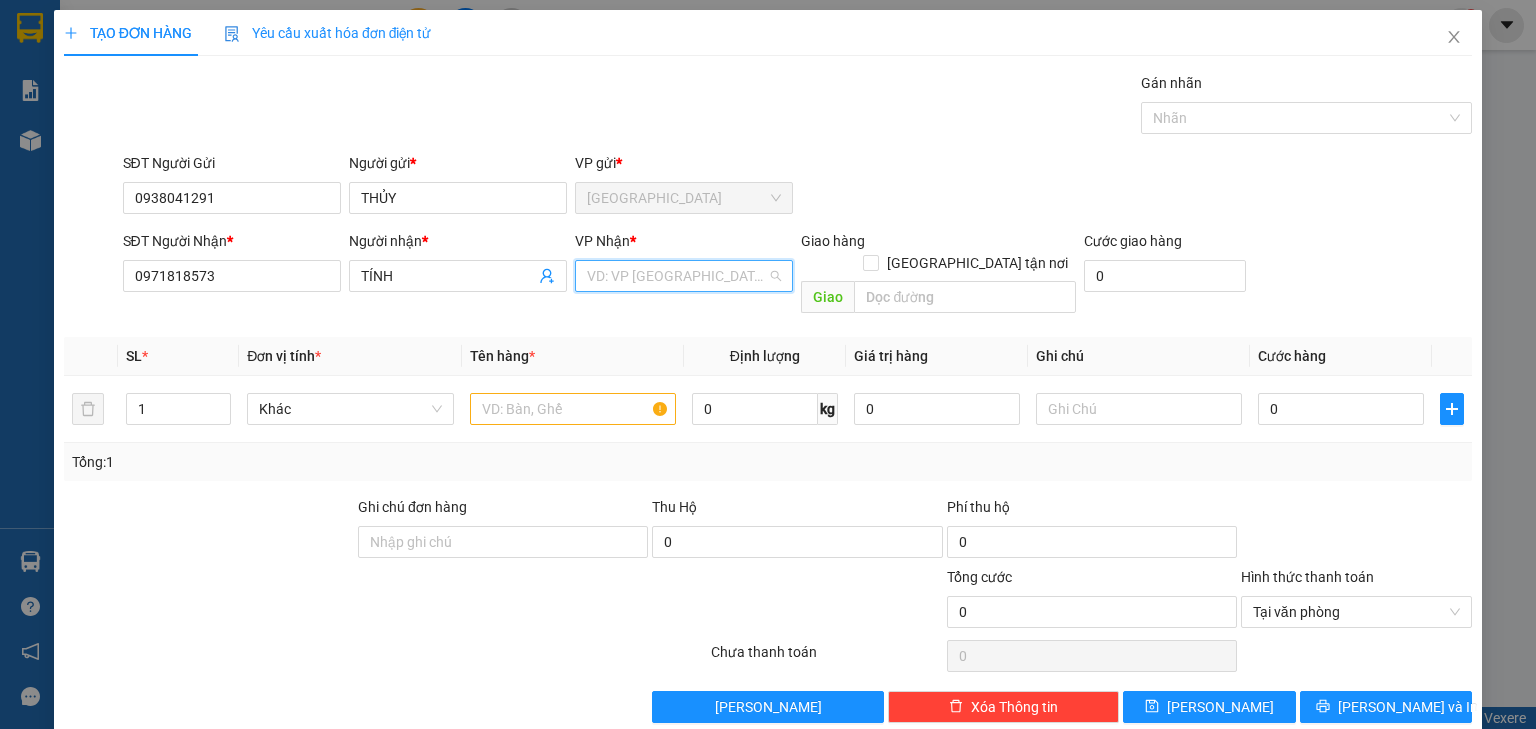 click at bounding box center [677, 276] 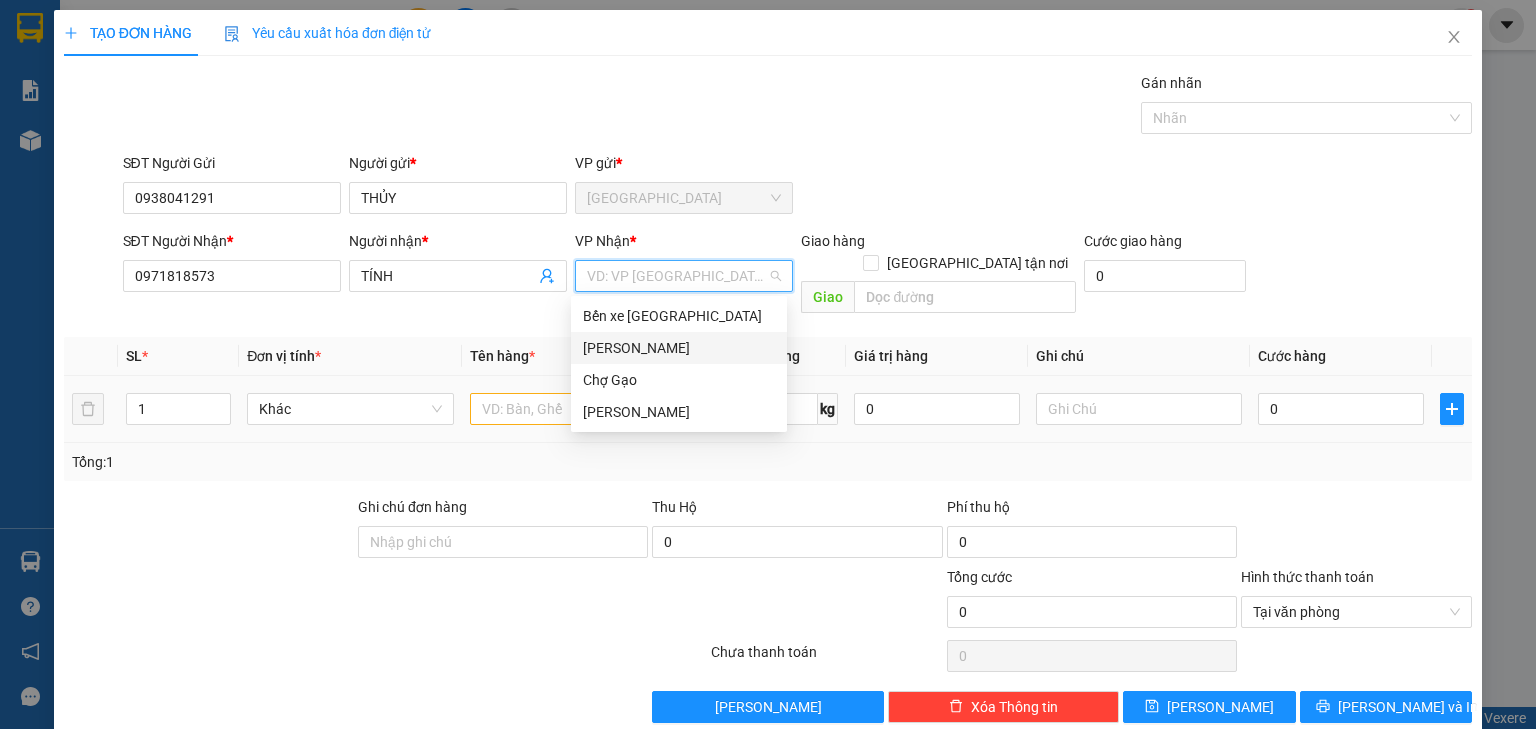 click on "0" at bounding box center [1341, 409] 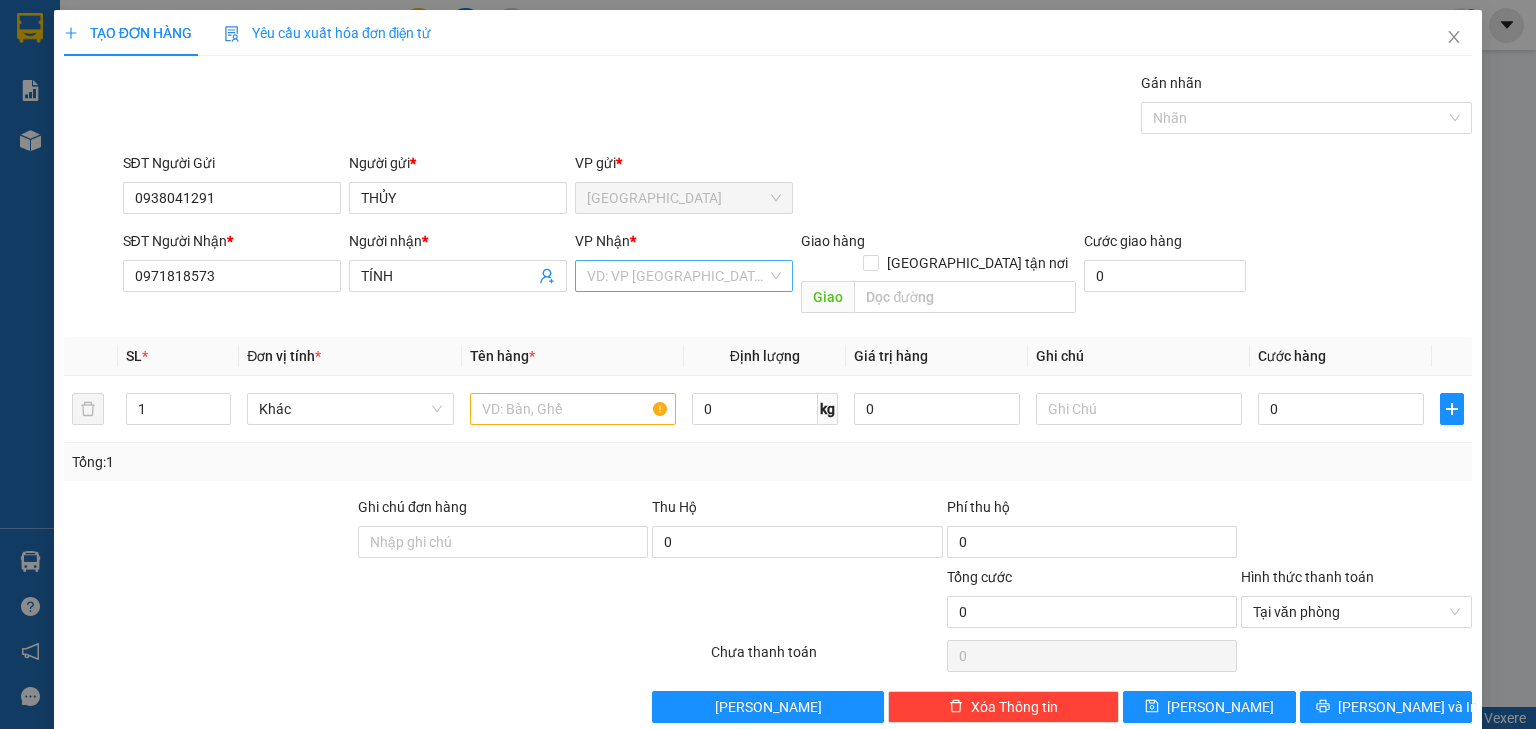 click at bounding box center (677, 276) 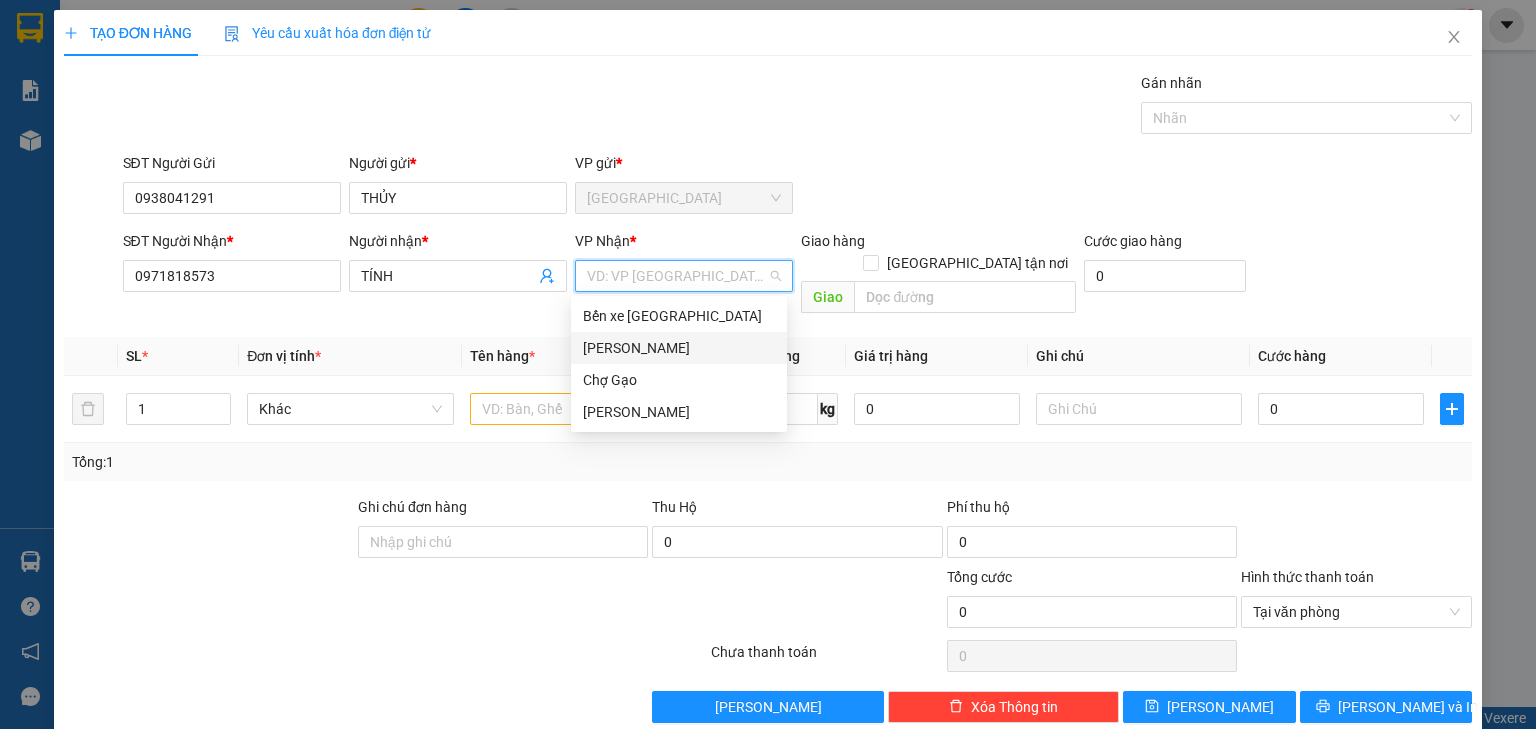 click at bounding box center [677, 276] 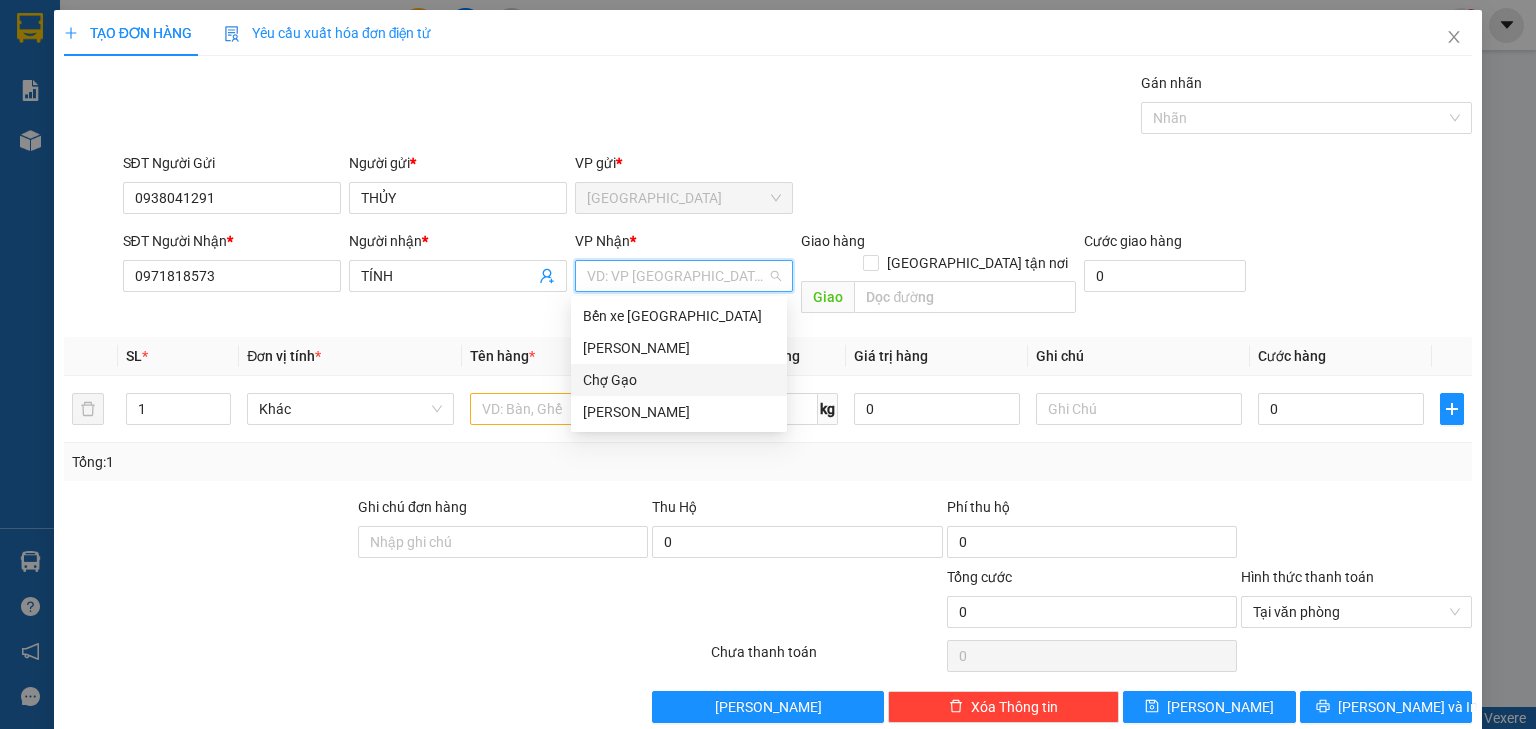 click on "Chợ Gạo" at bounding box center [679, 380] 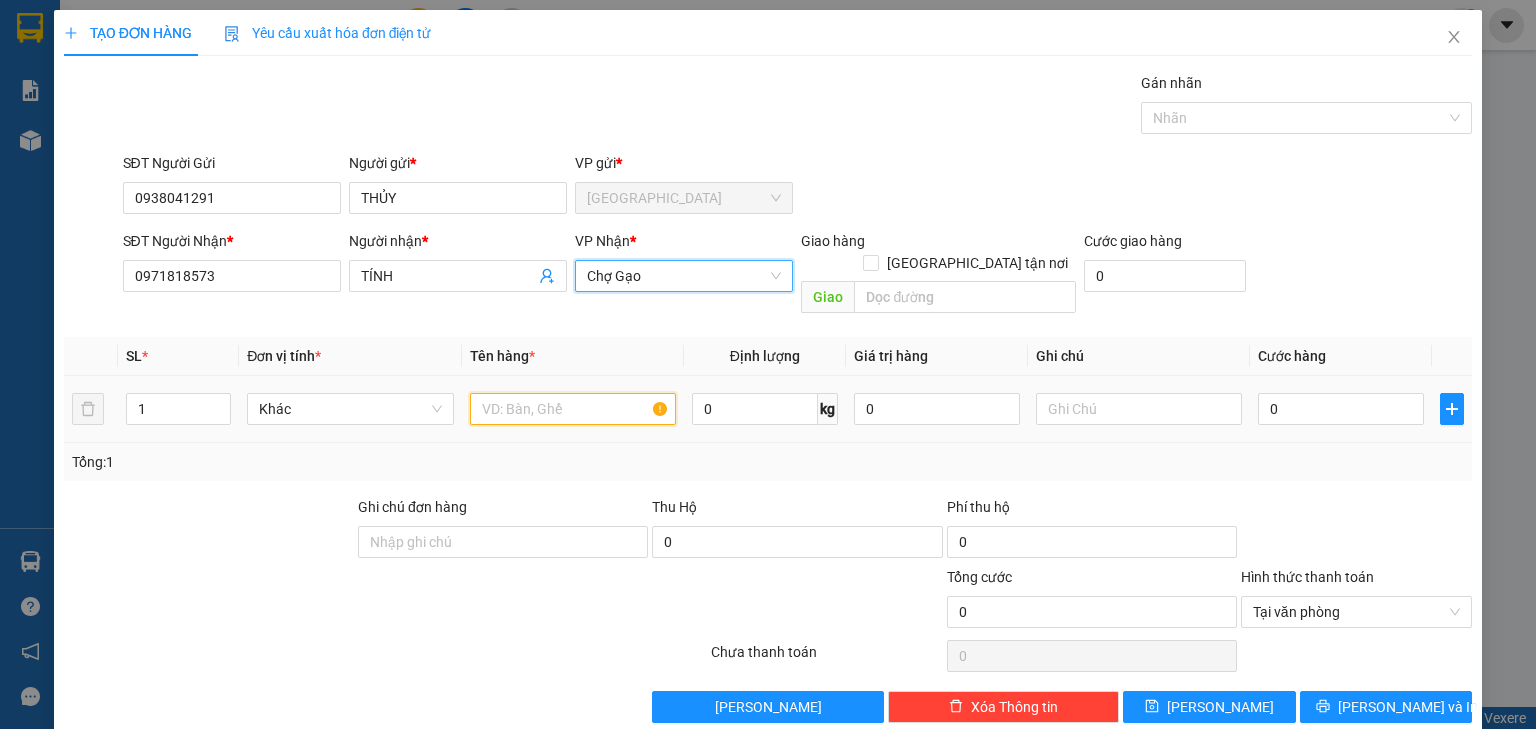 click at bounding box center [573, 409] 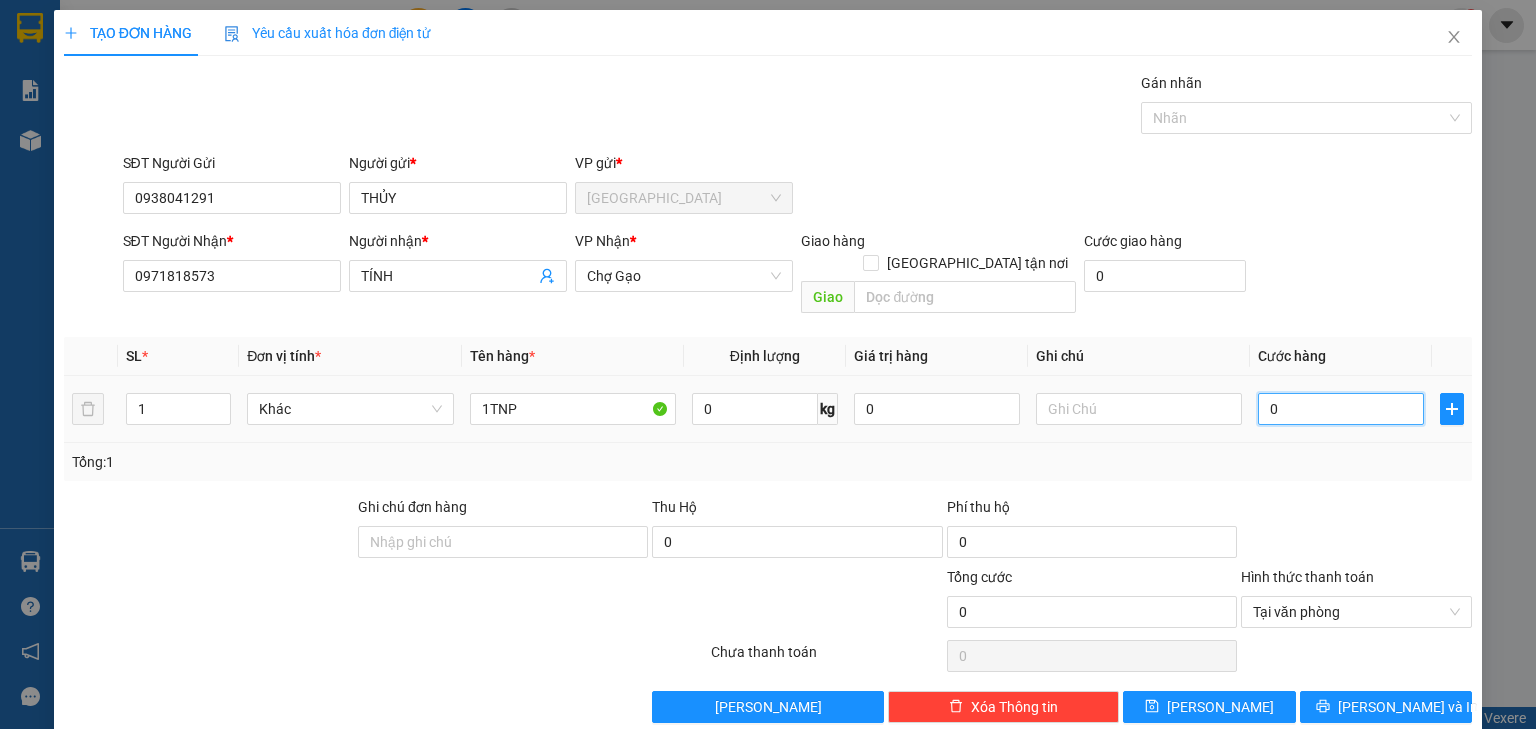 click on "0" at bounding box center [1341, 409] 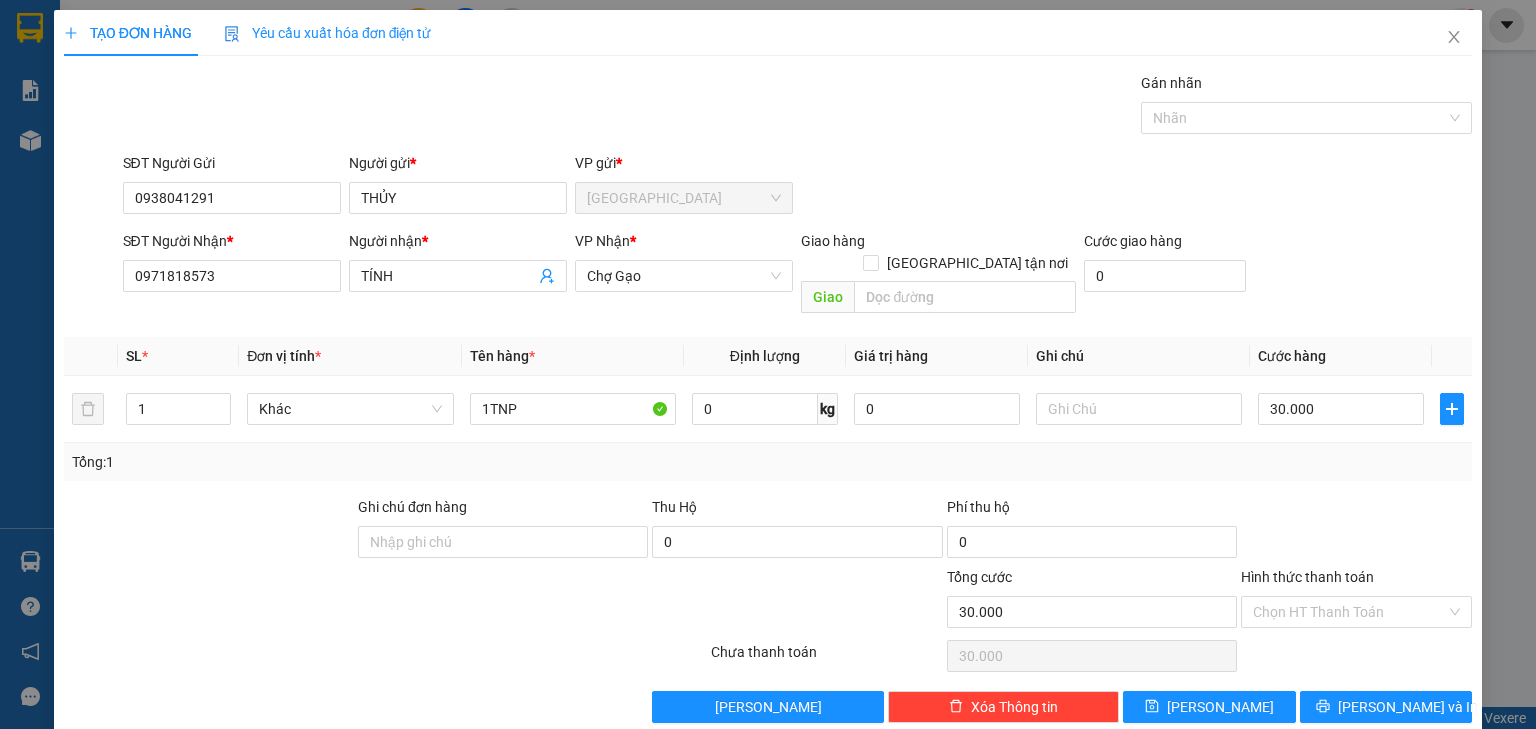click on "TẠO ĐƠN HÀNG Yêu cầu xuất hóa đơn điện tử Transit Pickup Surcharge Ids Transit Deliver Surcharge Ids Transit Deliver Surcharge Transit Deliver Surcharge Gán nhãn   Nhãn SĐT Người Gửi 0938041291 Người gửi  * THỦY VP gửi  * [GEOGRAPHIC_DATA] SĐT Người Nhận  * 0971818573 Người nhận  * TÍNH VP Nhận  * Chợ Gạo Giao hàng Giao tận nơi Giao Cước giao hàng 0 SL  * Đơn vị tính  * Tên hàng  * Định lượng Giá trị hàng Ghi chú Cước hàng                   1 Khác 1TNP 0 kg 0 30.000 Tổng:  1 Ghi chú đơn hàng Thu Hộ 0 Phí thu hộ 0 Tổng cước 30.000 Hình thức thanh toán Chọn HT Thanh Toán Số tiền thu trước 0 Chưa thanh toán 30.000 Lưu nháp Xóa Thông tin [PERSON_NAME] và In" at bounding box center (768, 374) 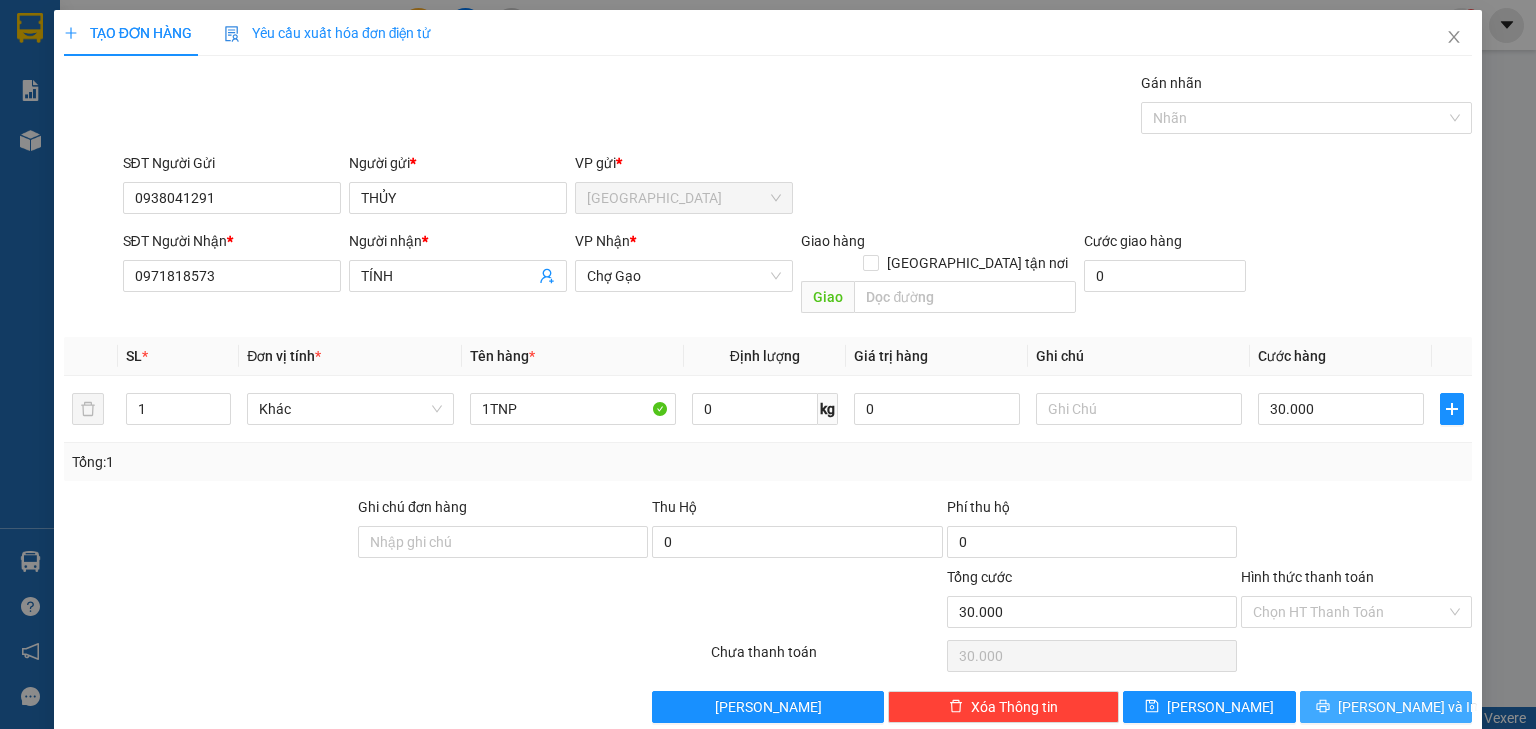 drag, startPoint x: 1370, startPoint y: 697, endPoint x: 1364, endPoint y: 684, distance: 14.3178215 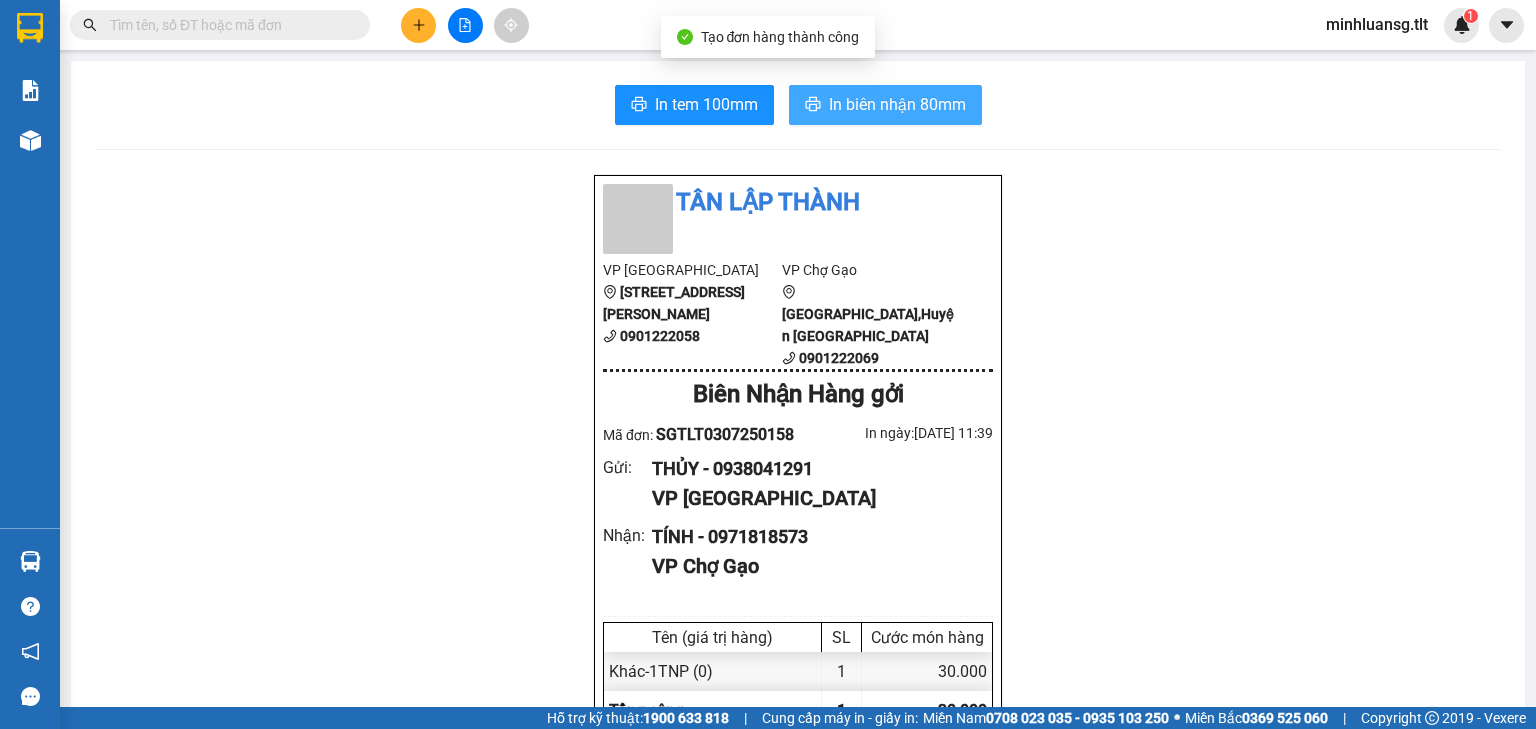 click on "In biên nhận 80mm" at bounding box center [897, 104] 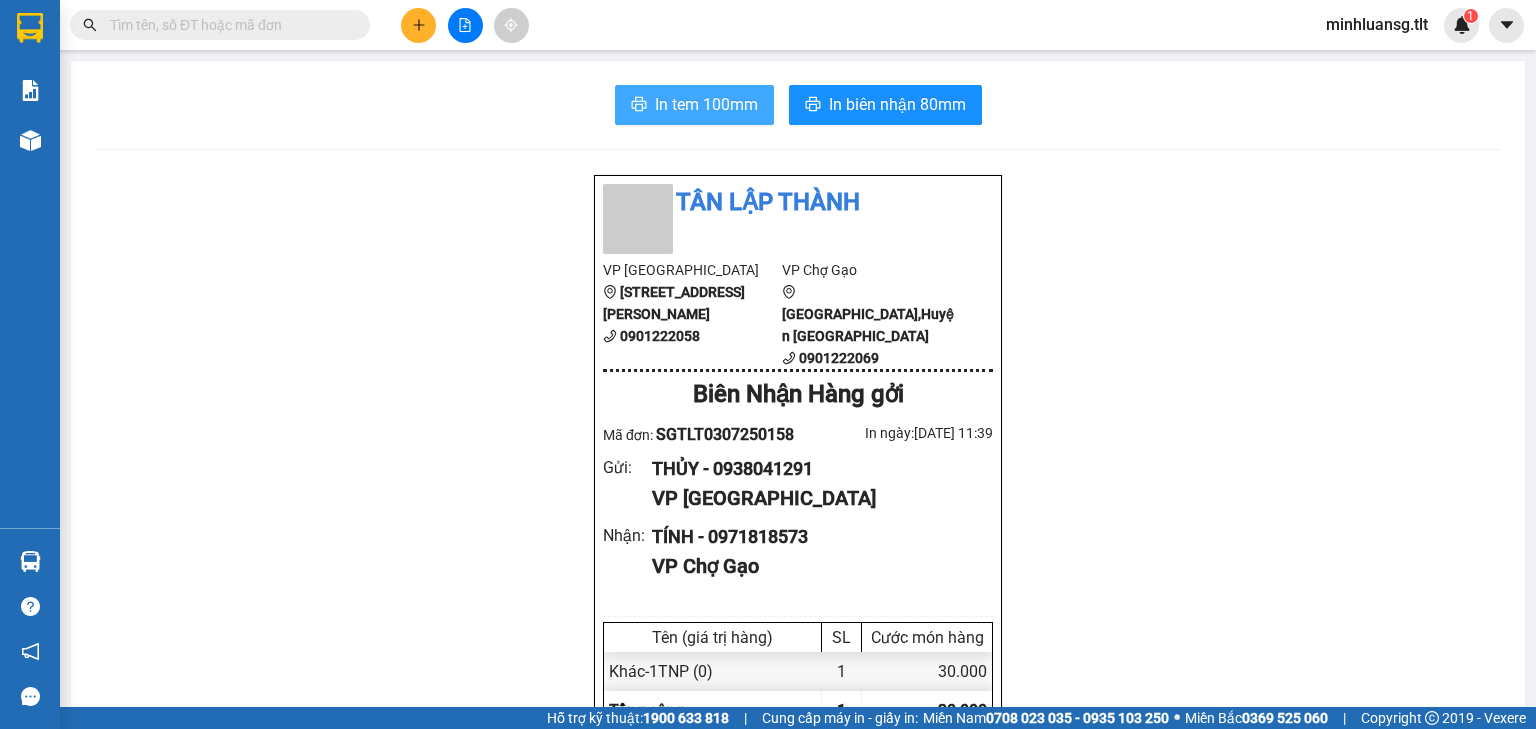 drag, startPoint x: 692, startPoint y: 100, endPoint x: 694, endPoint y: 118, distance: 18.110771 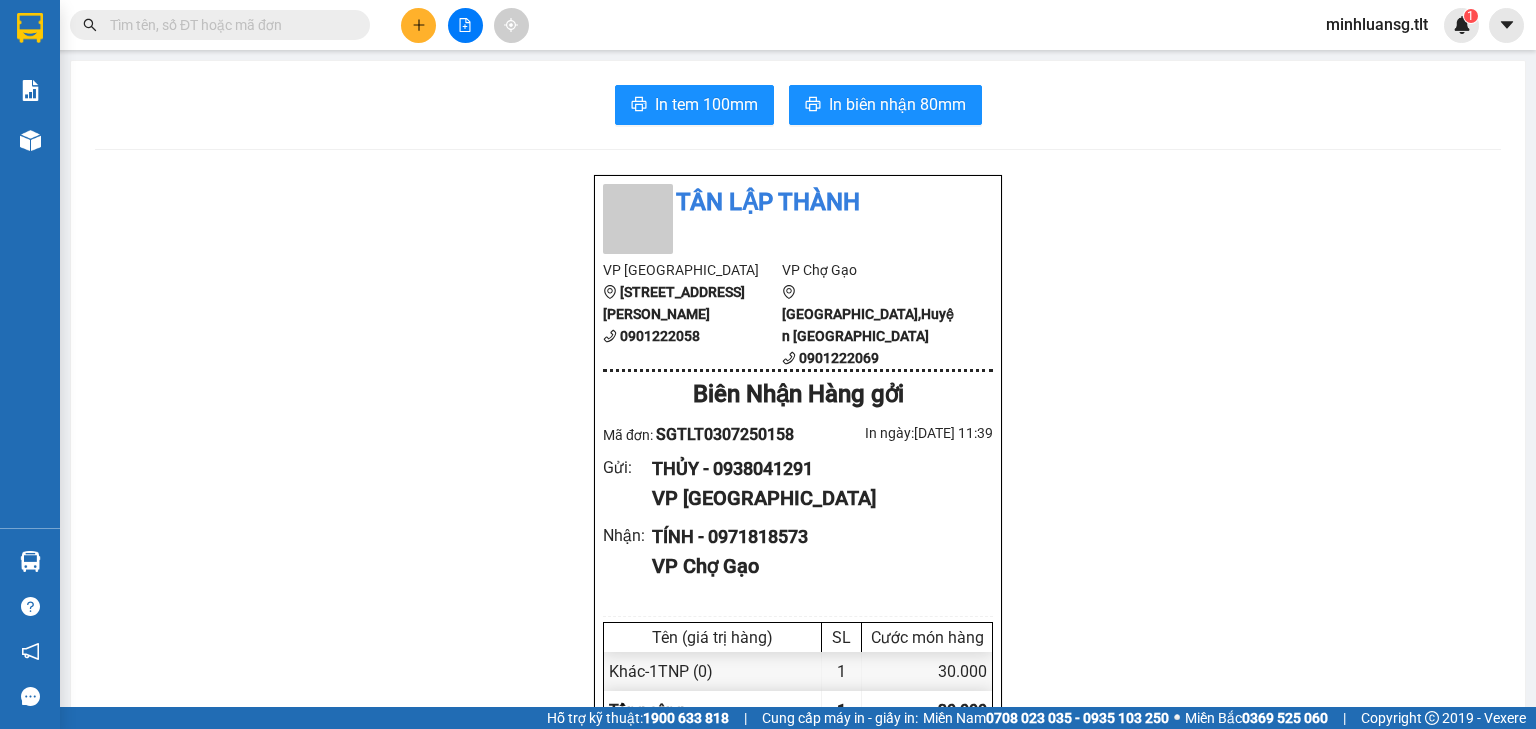 click 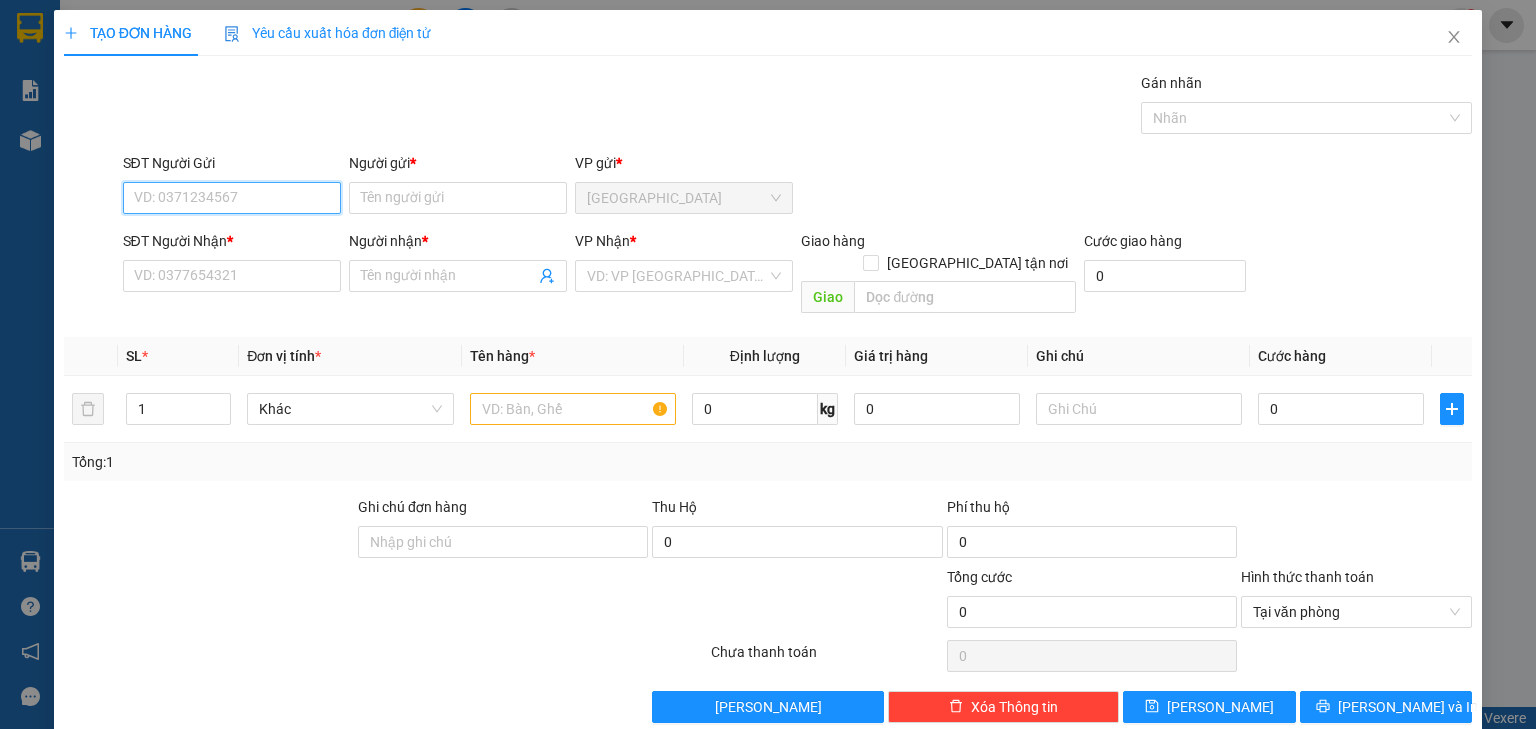 click on "SĐT Người Gửi" at bounding box center (232, 198) 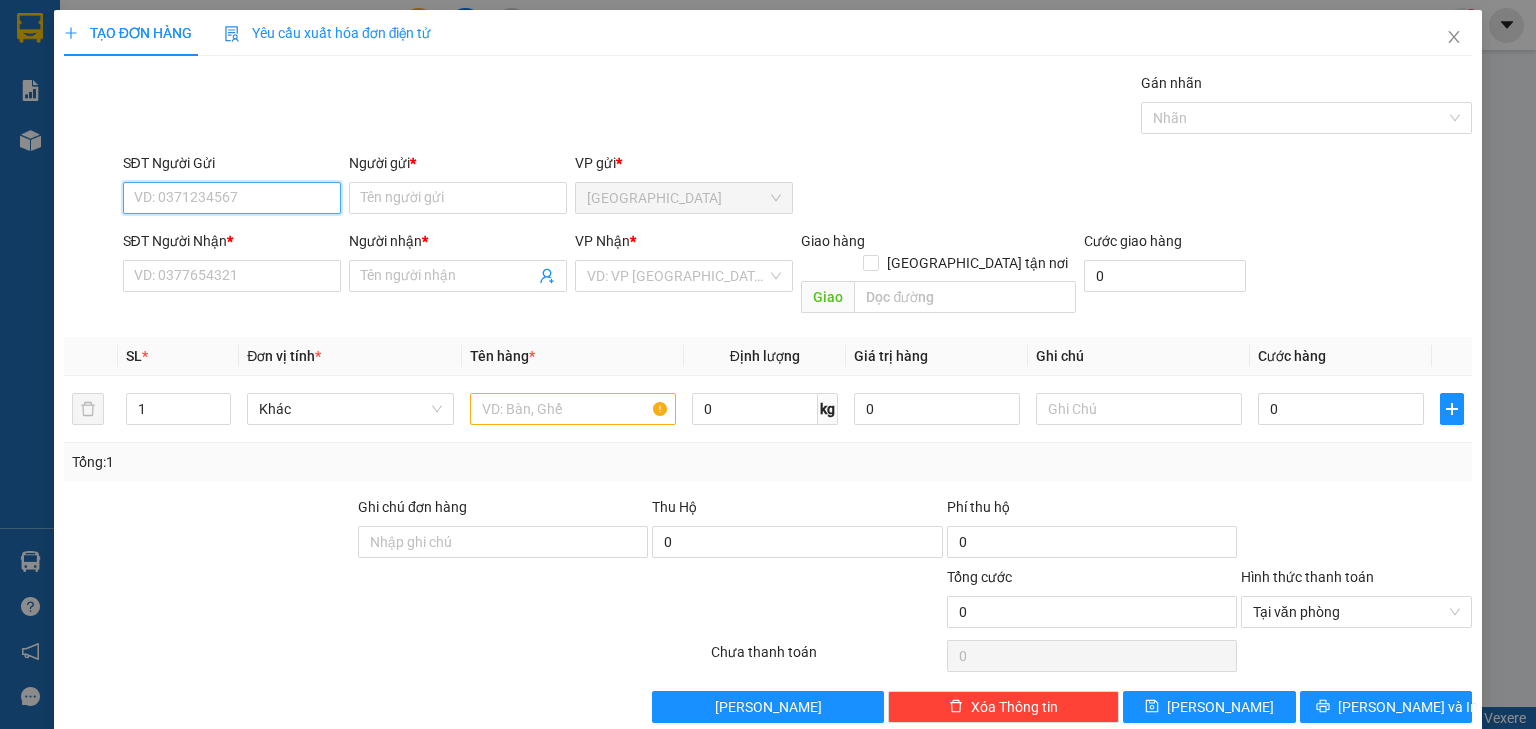 click on "SĐT Người Gửi" at bounding box center [232, 198] 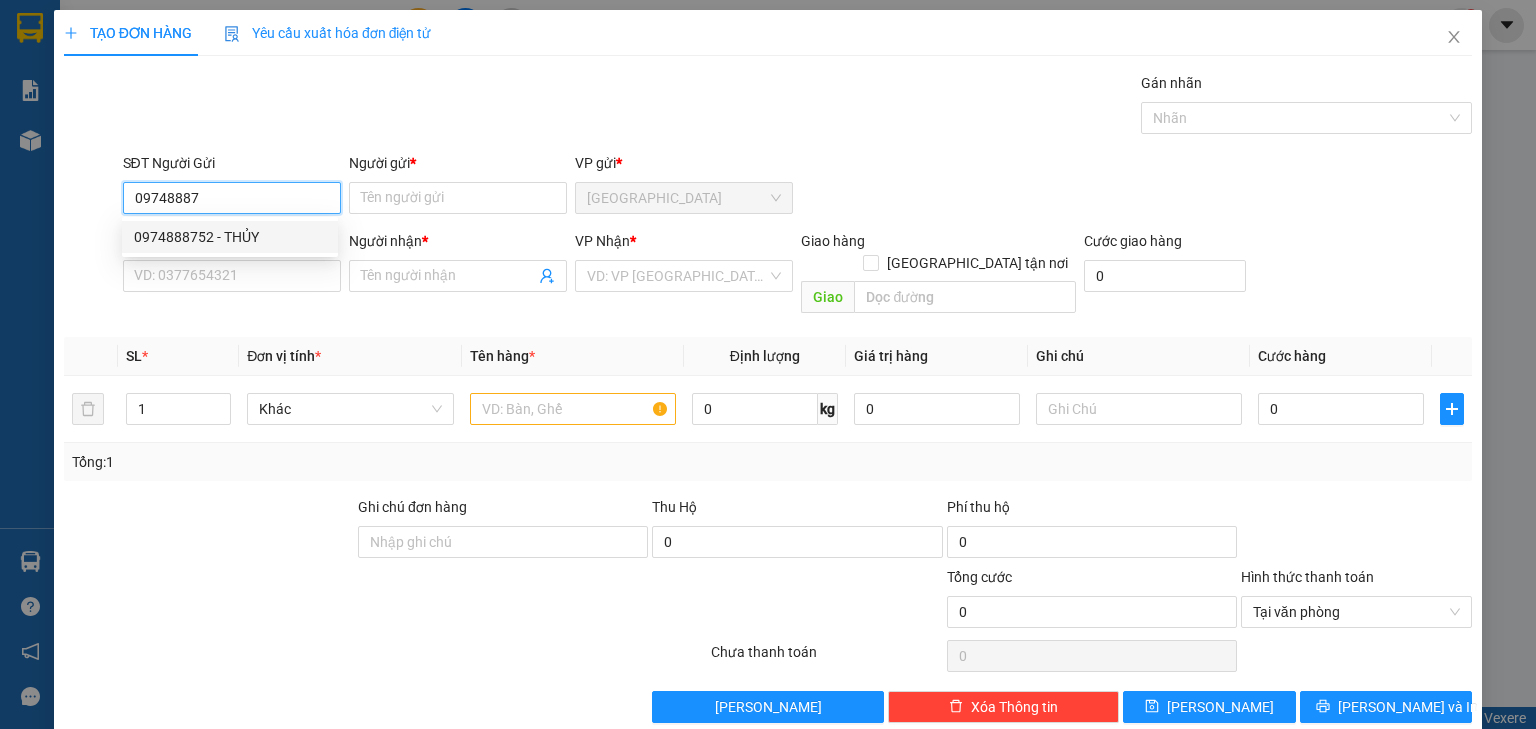 click on "0974888752 - THỦY" at bounding box center (230, 237) 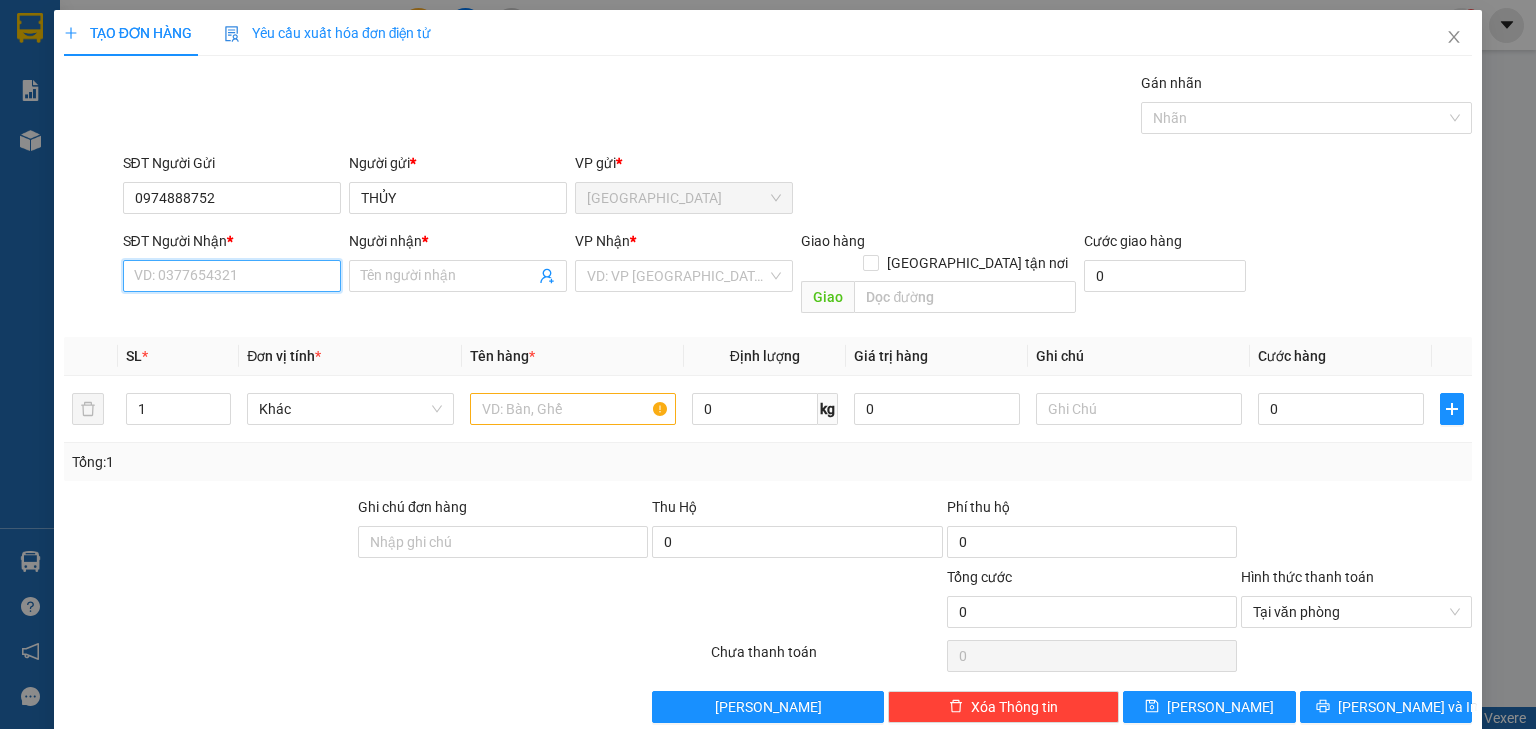 click on "SĐT Người Nhận  *" at bounding box center (232, 276) 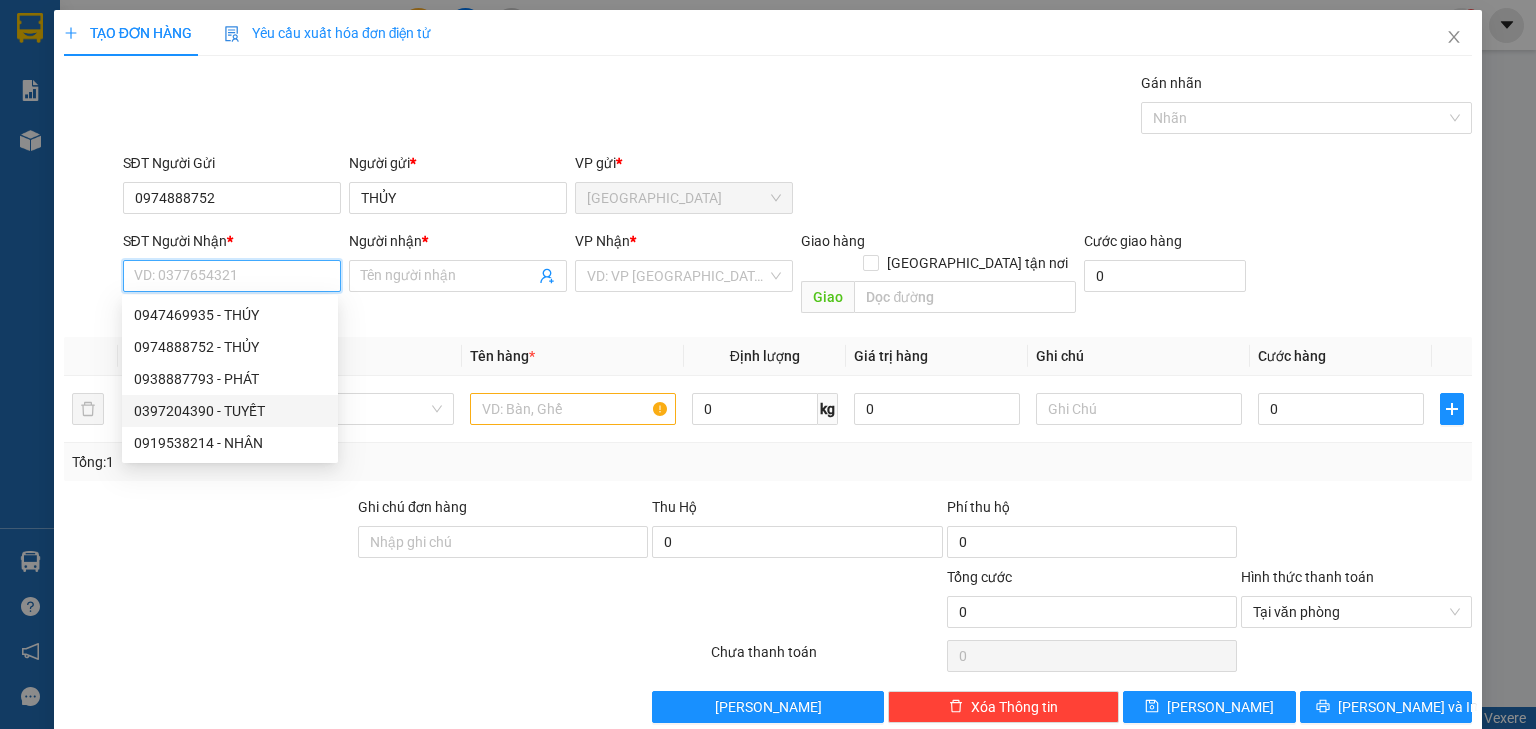 click on "0397204390 - TUYẾT" at bounding box center (230, 411) 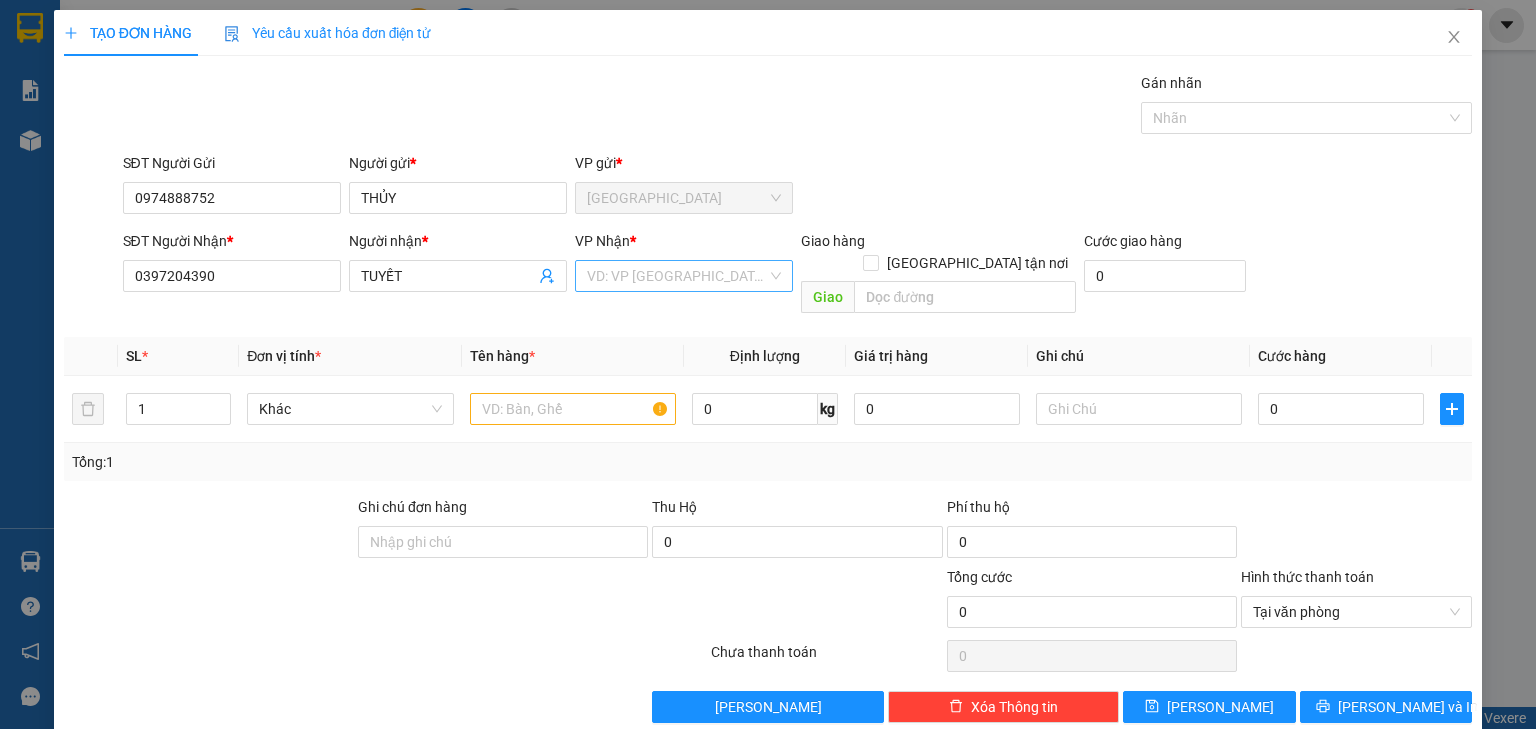 click at bounding box center (677, 276) 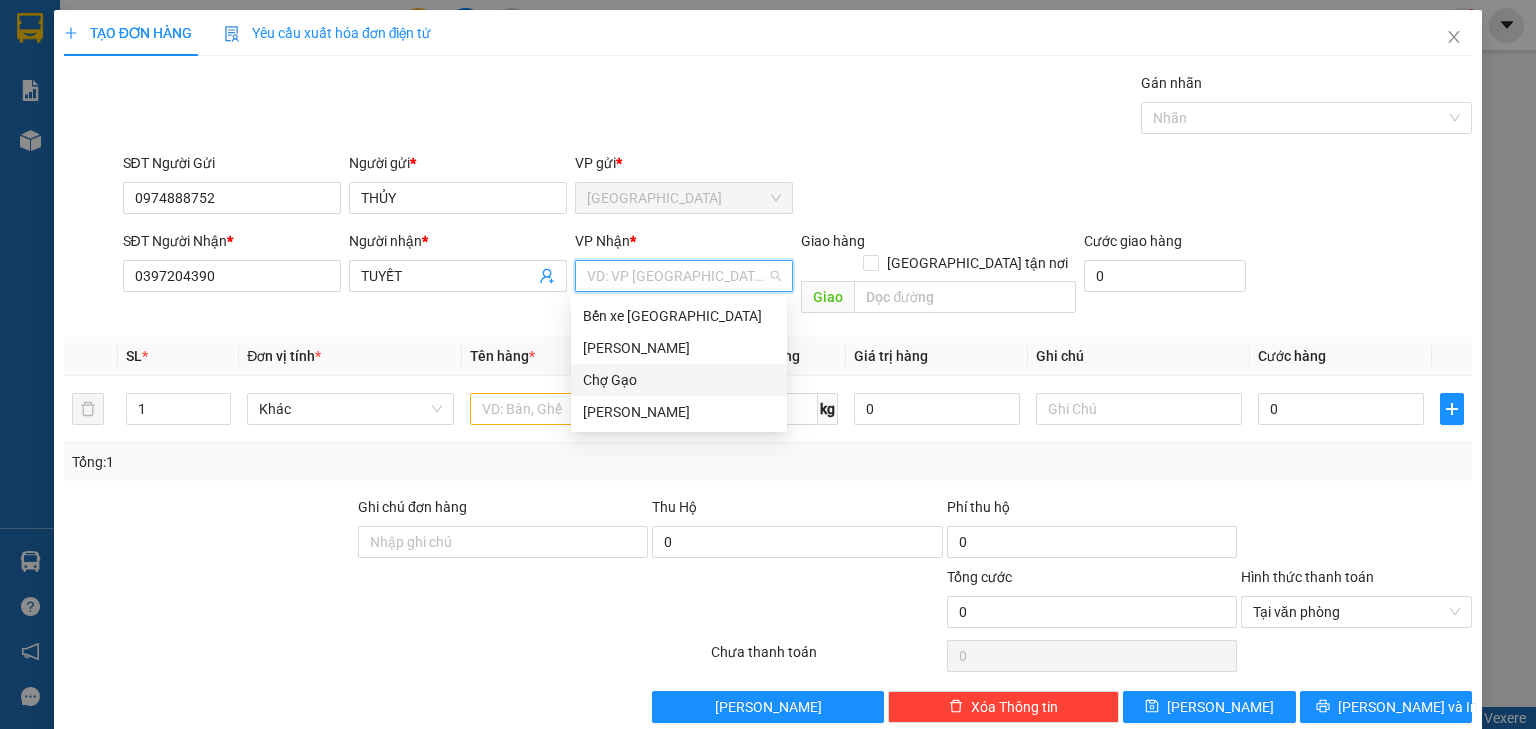 click on "Chợ Gạo" at bounding box center (679, 380) 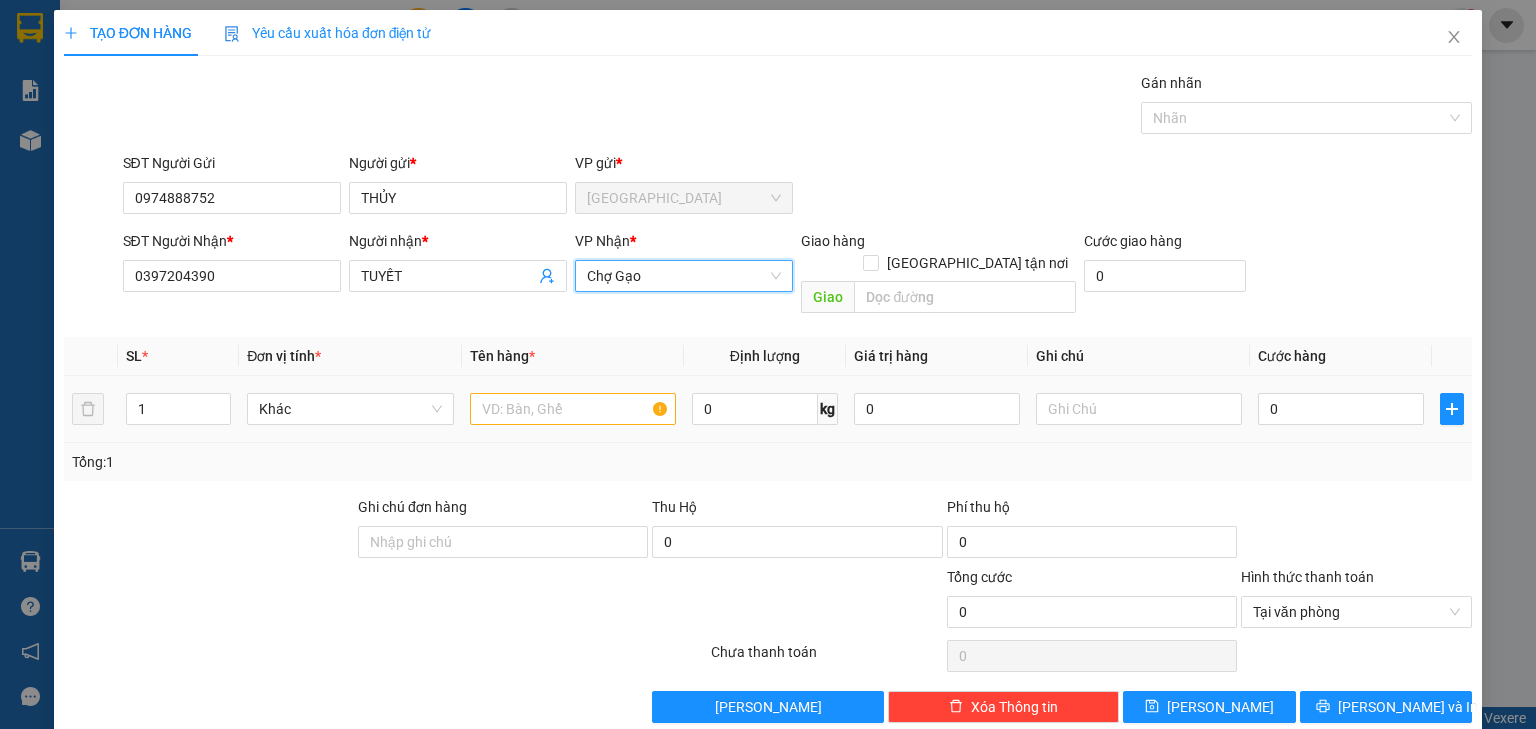 drag, startPoint x: 450, startPoint y: 384, endPoint x: 504, endPoint y: 399, distance: 56.044624 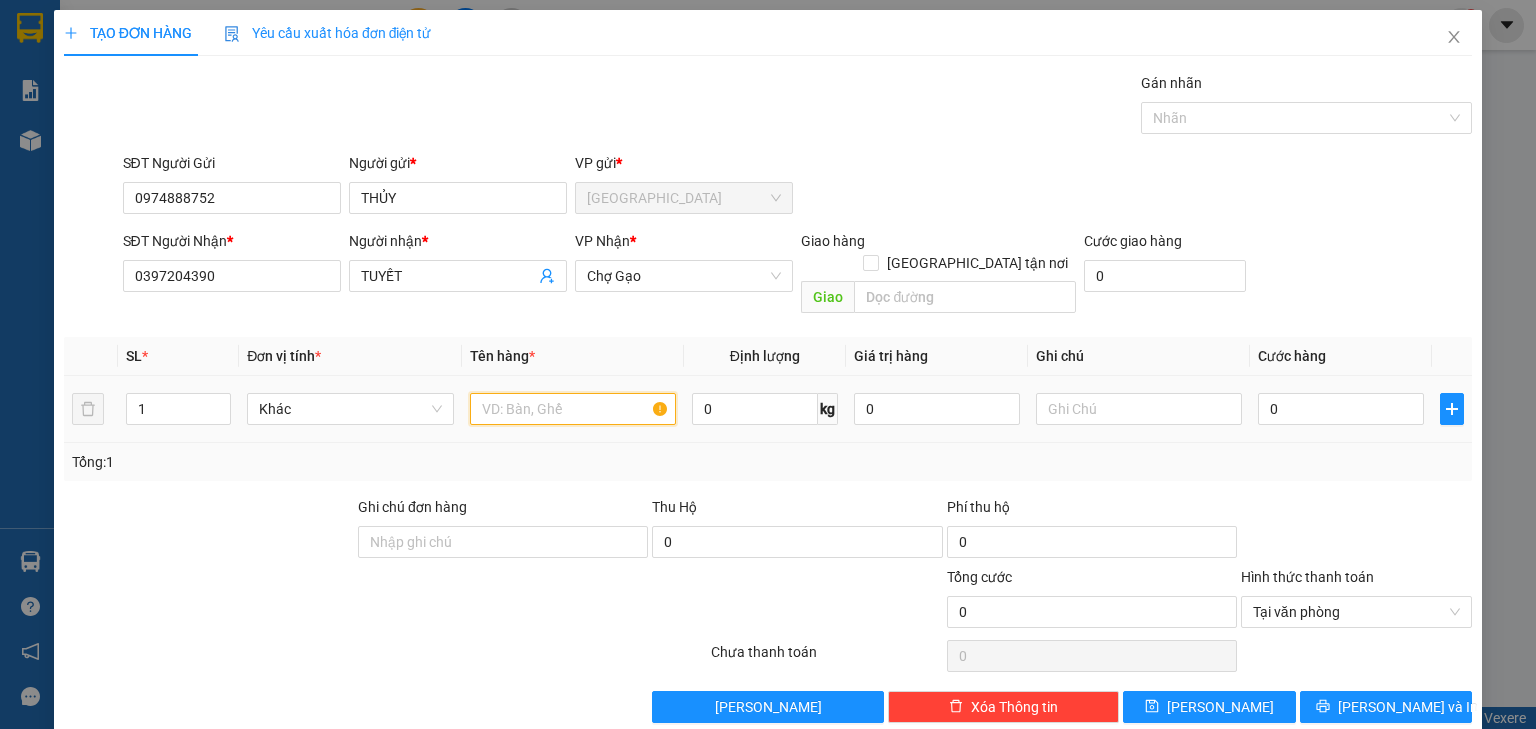 click at bounding box center (573, 409) 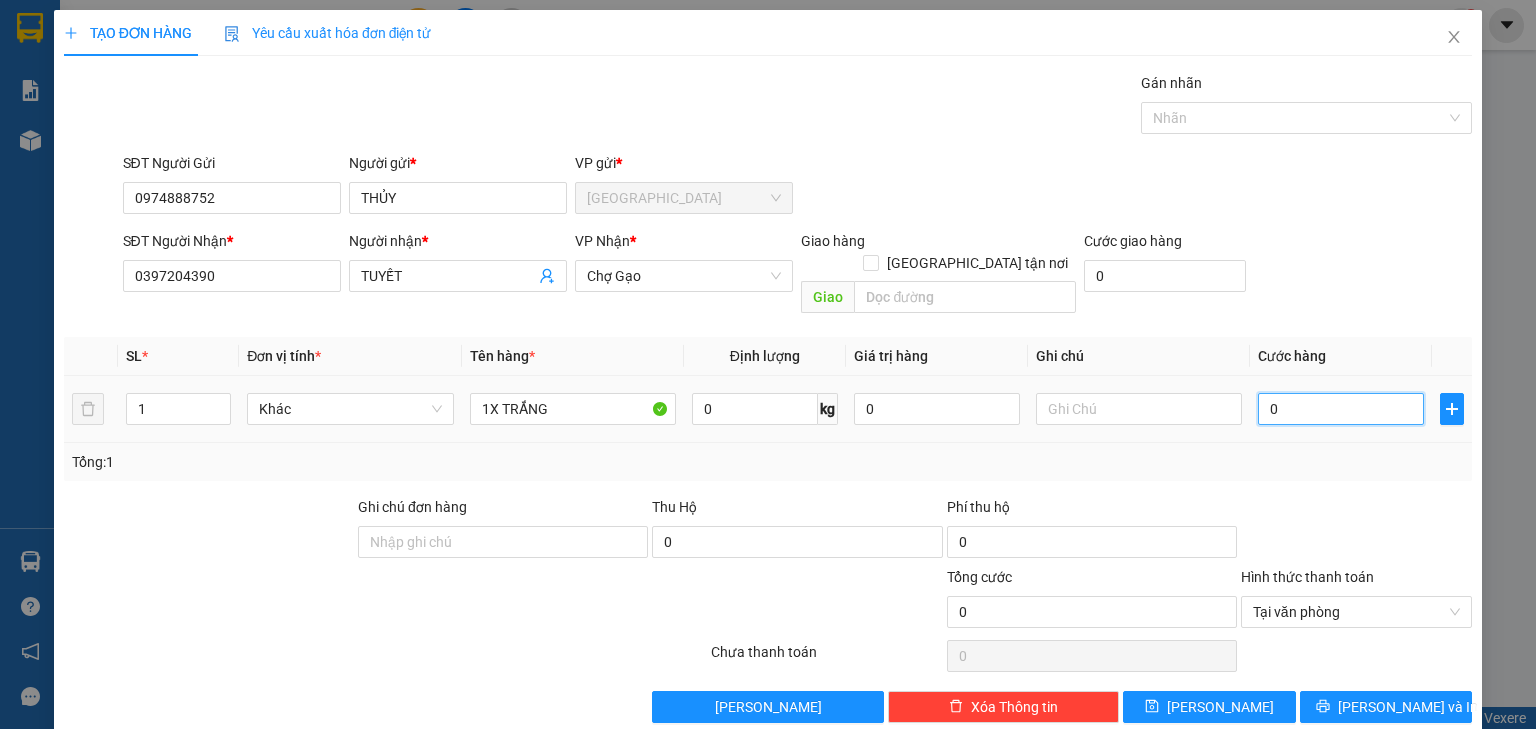 click on "0" at bounding box center (1341, 409) 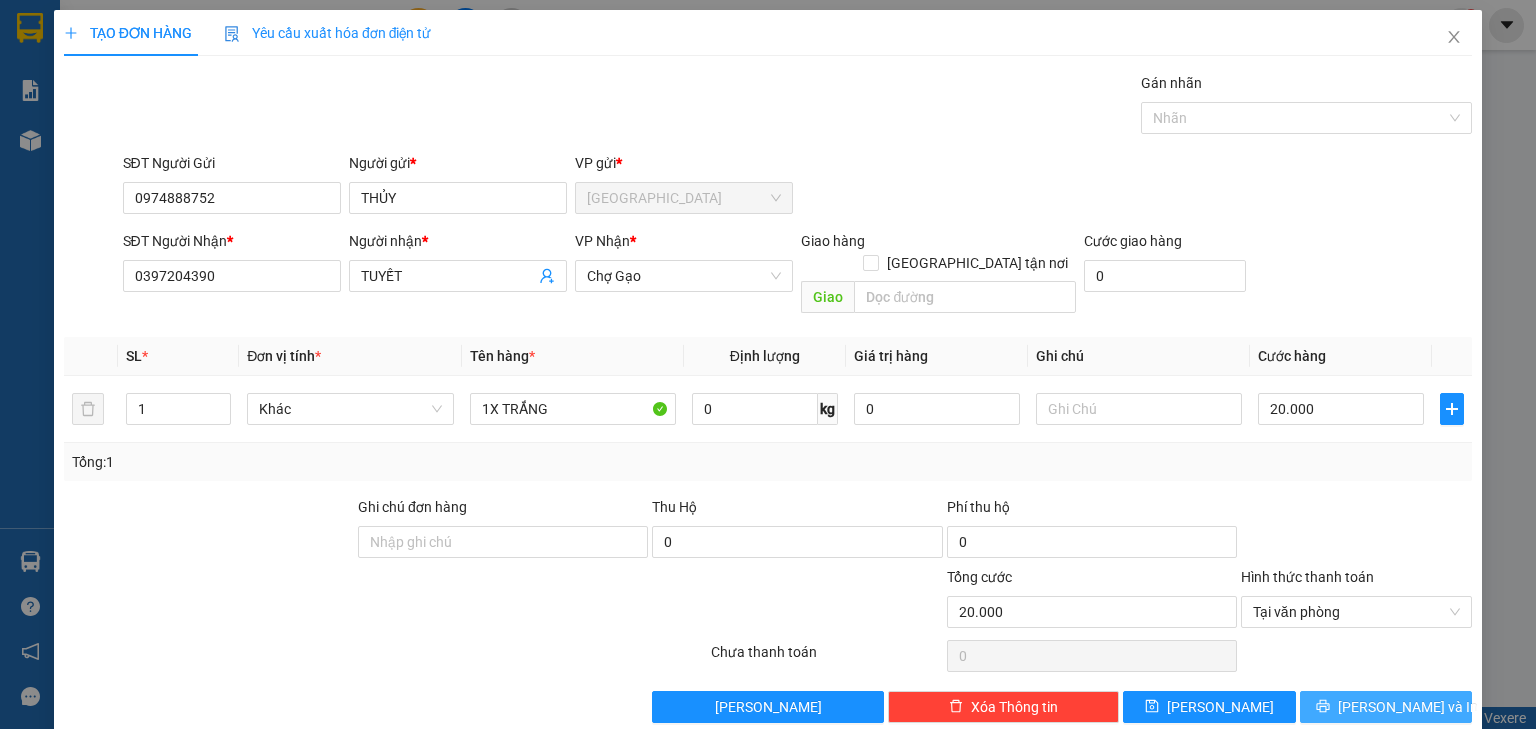 drag, startPoint x: 1368, startPoint y: 679, endPoint x: 1346, endPoint y: 664, distance: 26.627054 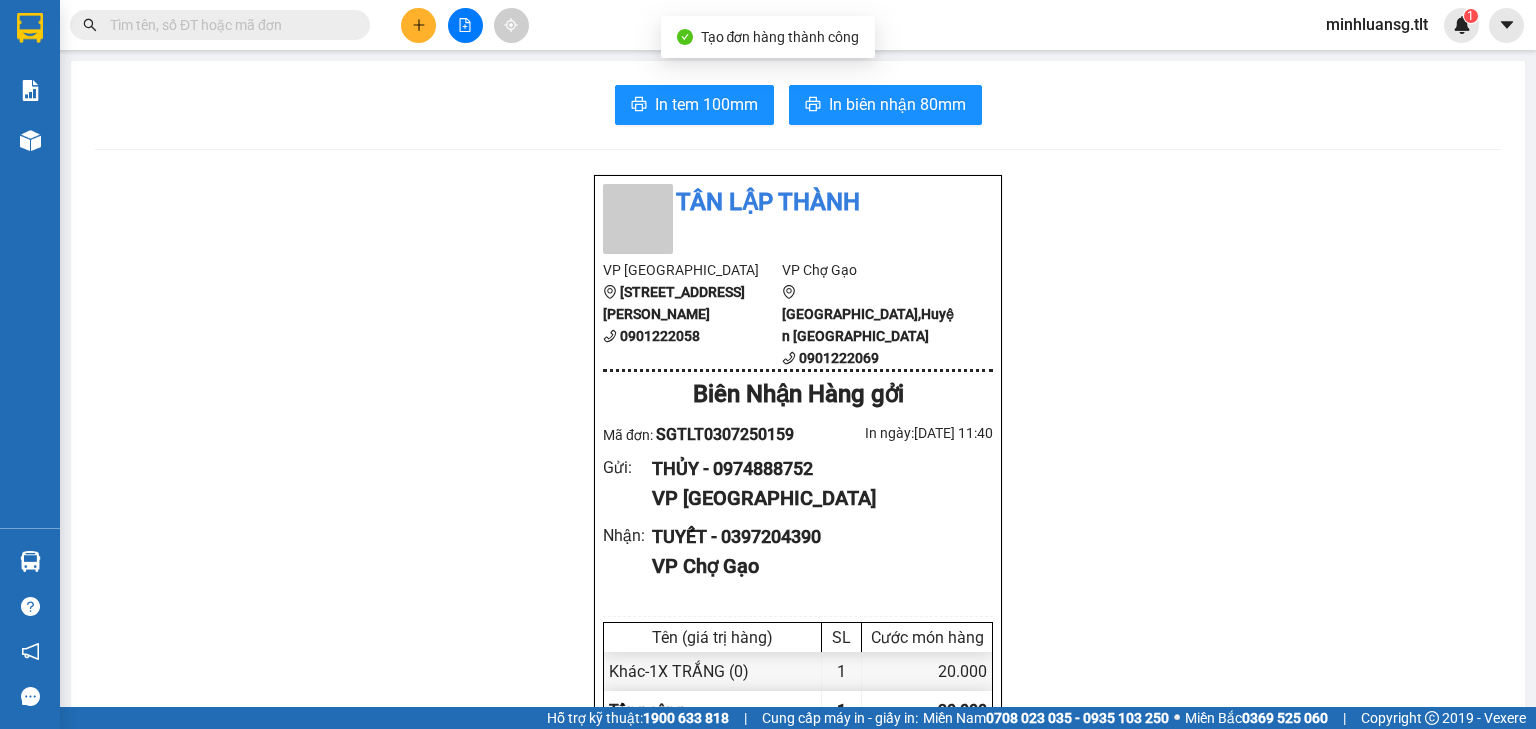 click on "In tem 100mm
In biên nhận 80mm Tân Lập Thành VP [GEOGRAPHIC_DATA]   [GEOGRAPHIC_DATA] 5   0901222058 VP Chợ Gạo   [GEOGRAPHIC_DATA],Huyện Chợ Gạo   0901222069 [GEOGRAPHIC_DATA] Hàng gởi Mã đơn:   SGTLT0307250159 In ngày:  [DATE]   11:40 Gửi :   THỦY - 0974888752 VP [GEOGRAPHIC_DATA] Nhận :   TUYẾT  - 0397204390 VP Chợ Gạo Tên (giá trị hàng) SL Cước món hàng Khác - 1X TRẮNG   (0) 1 20.000 Tổng cộng 1 20.000 Loading... Đã Thu : 20.000 VND Tổng phải thu : 0 VND Quy định nhận/gửi hàng : Hàng hóa quá 7 ngày, nhà xe không chịu trách nhiệm hư hao, thất lạc. Nhà xe không bồi thường khi vận chuyển hàng dễ vỡ. Hàng không kê khai giá trị nếu thất lạc nhà xe chỉ bồi thường tối đa 10 lần cước vận chuyển. Đối với tiền, quý khách vui lòng mang theo CMND để đối chiếu. Nhà xe không chịu trách nhiệm với hàng niêm phong/hàng quốc cấm. SGTLT0307250159 [GEOGRAPHIC_DATA]" at bounding box center [798, 881] 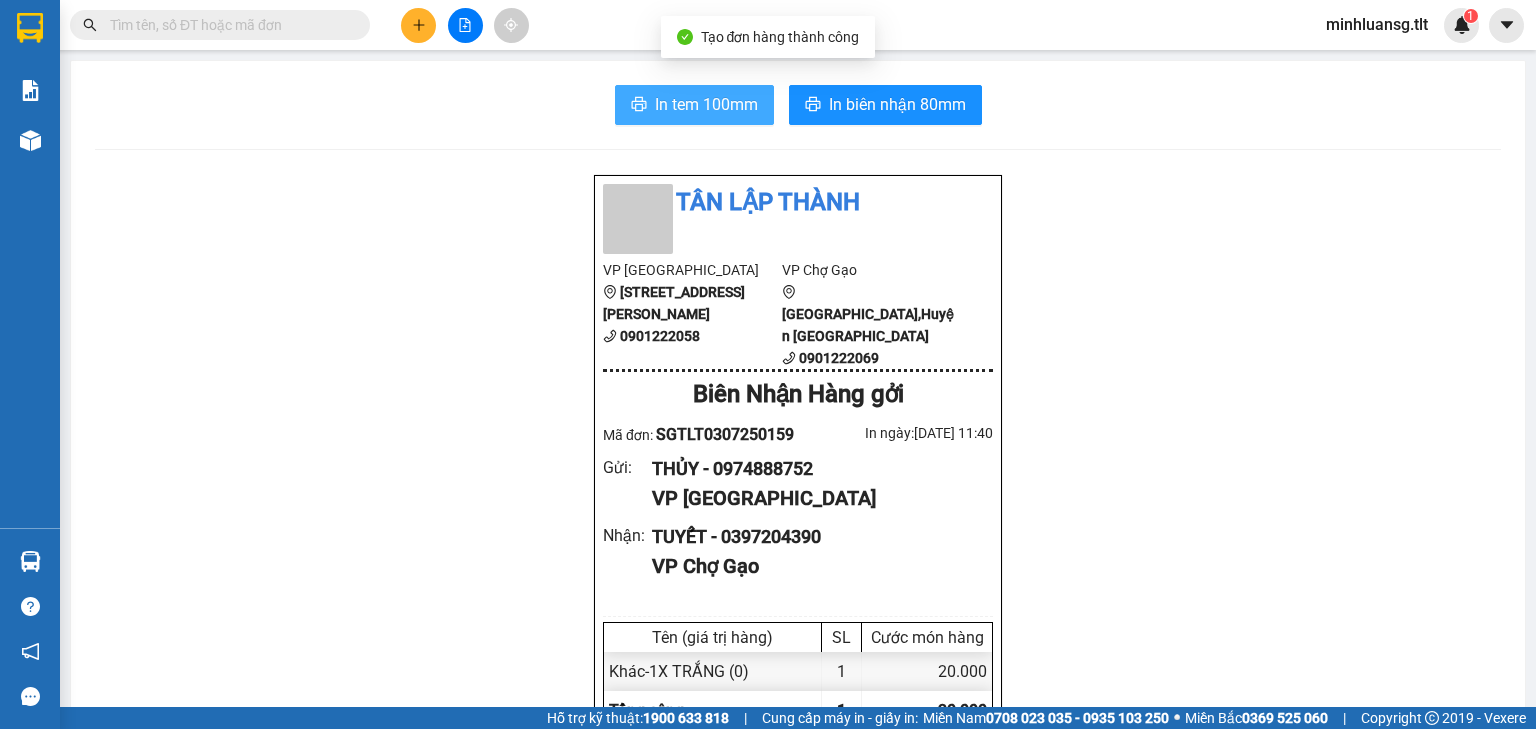 click on "In tem 100mm" at bounding box center (706, 104) 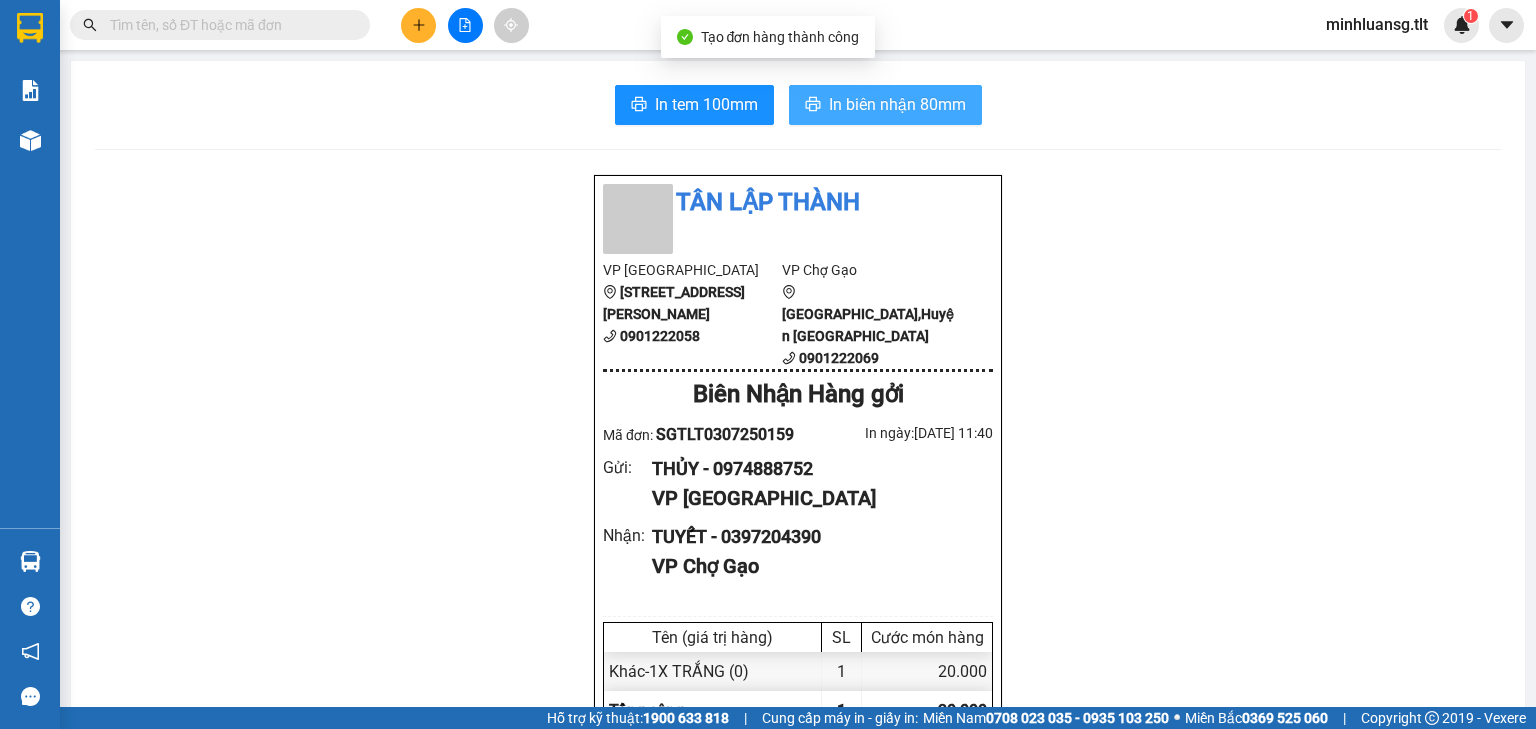 click on "In biên nhận 80mm" at bounding box center [897, 104] 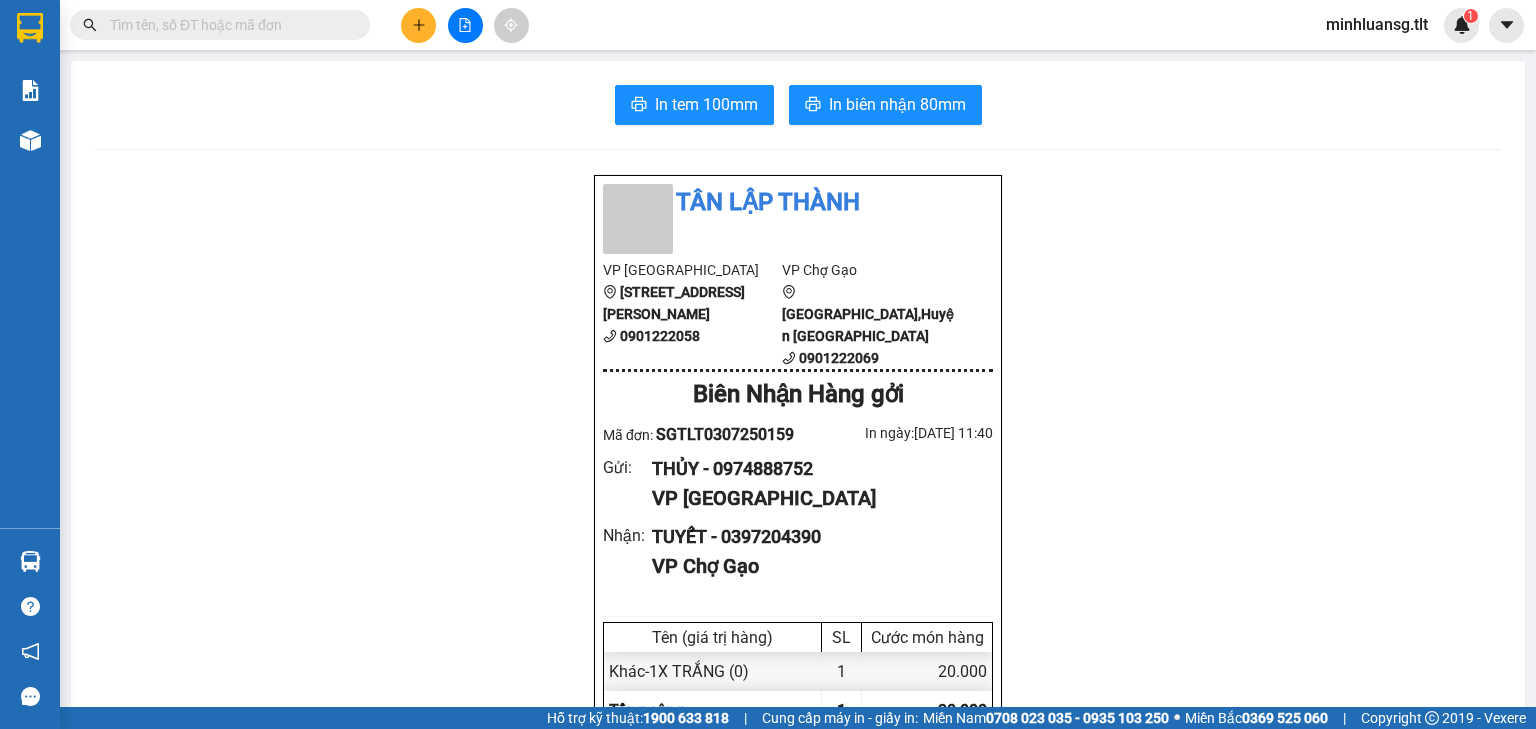 click 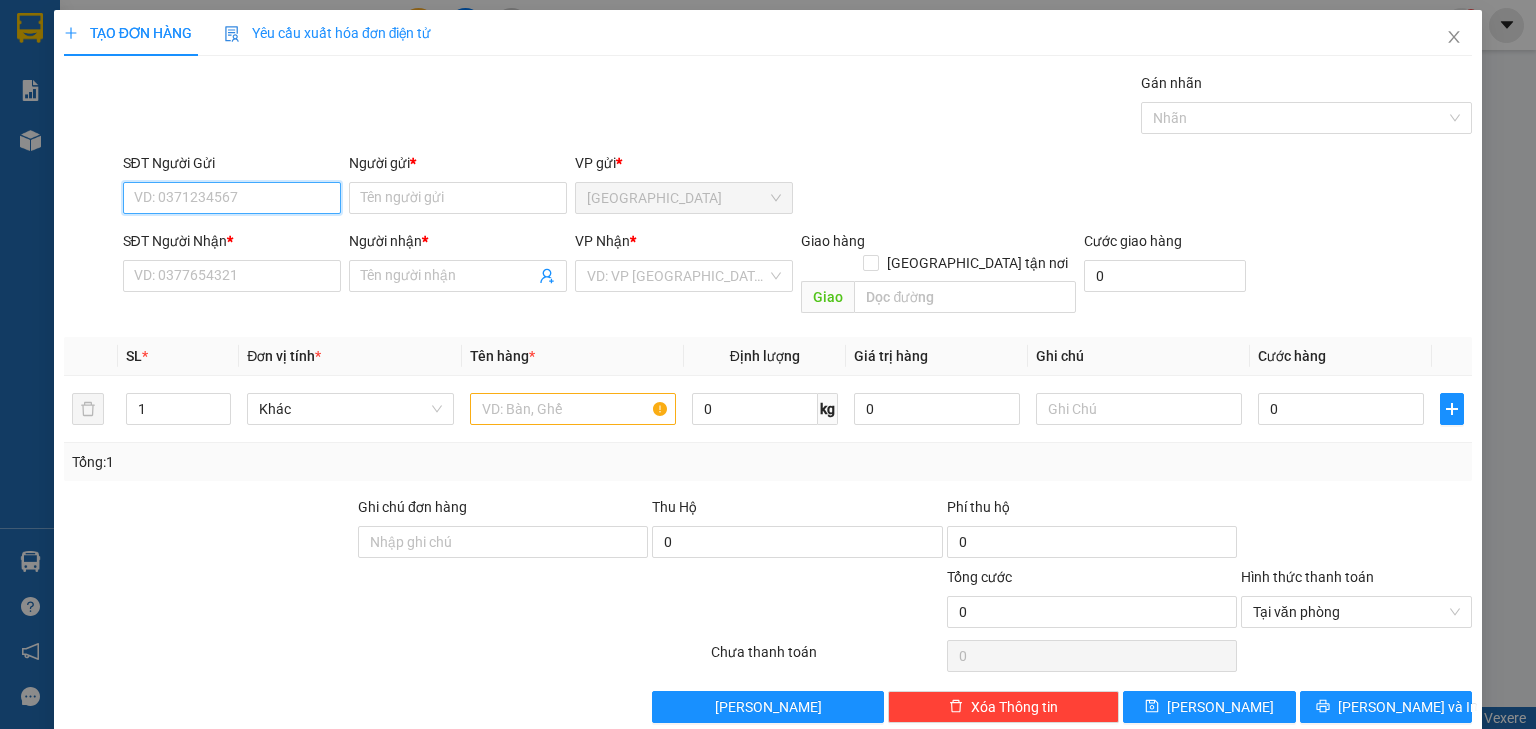 click on "SĐT Người Gửi" at bounding box center [232, 198] 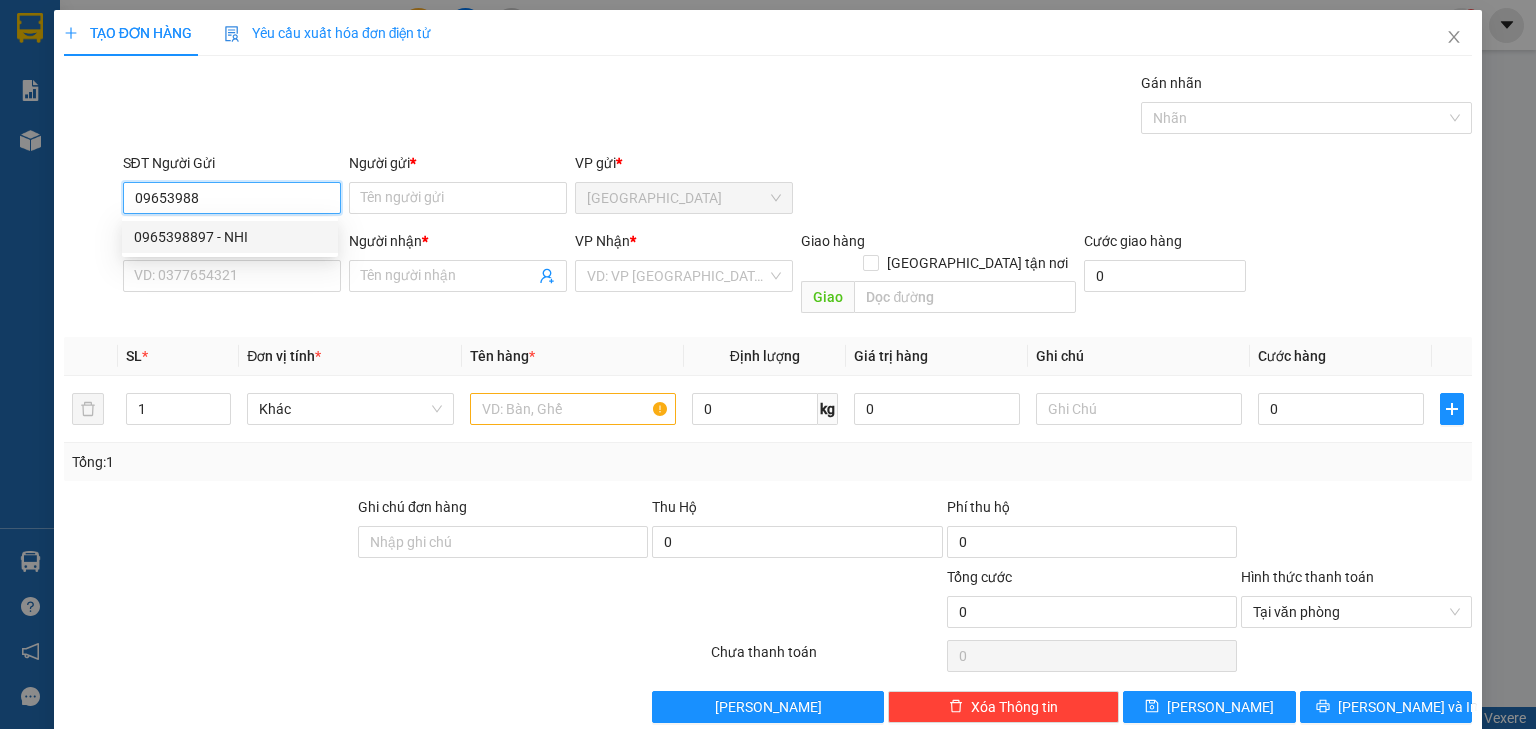 click on "0965398897 - NHI" at bounding box center (230, 237) 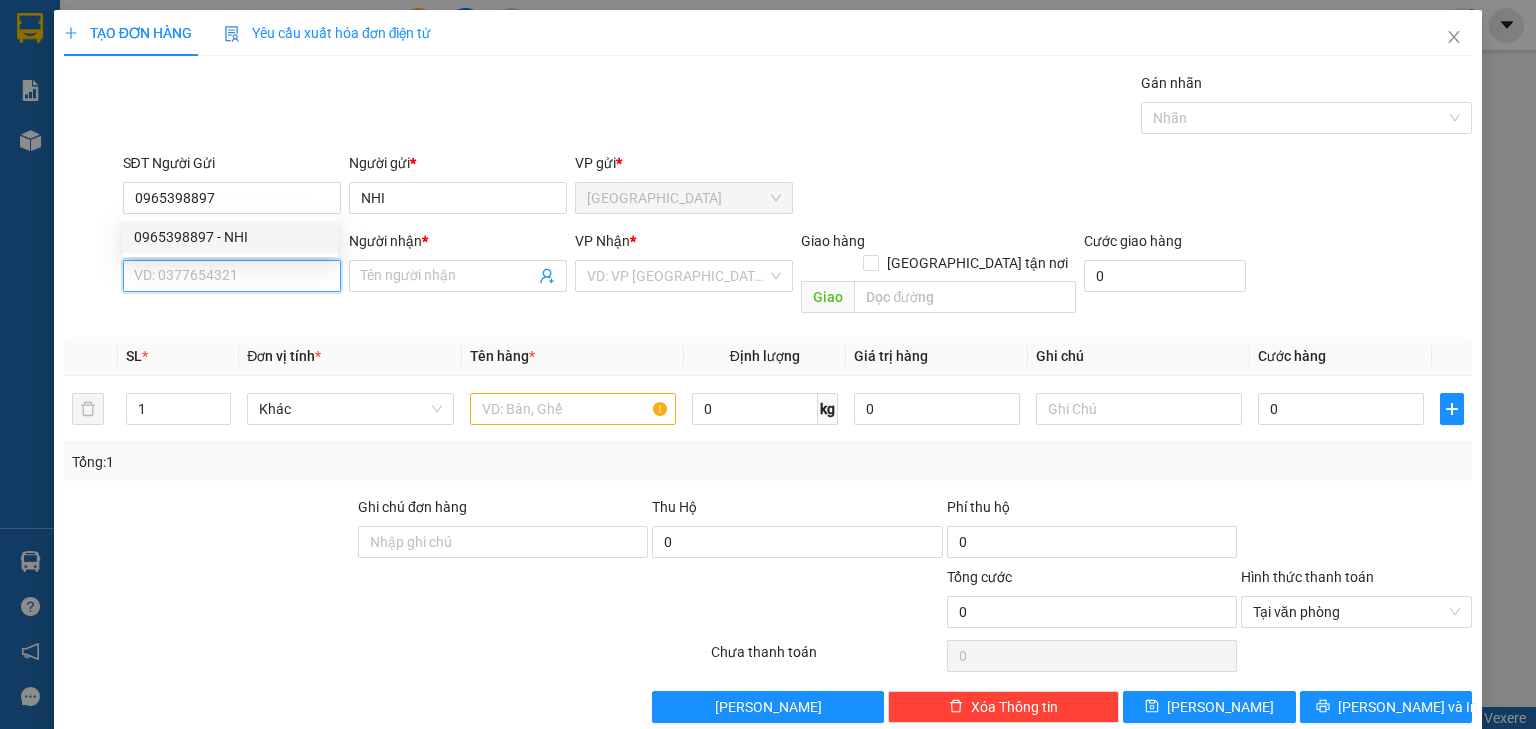 click on "SĐT Người Nhận  *" at bounding box center [232, 276] 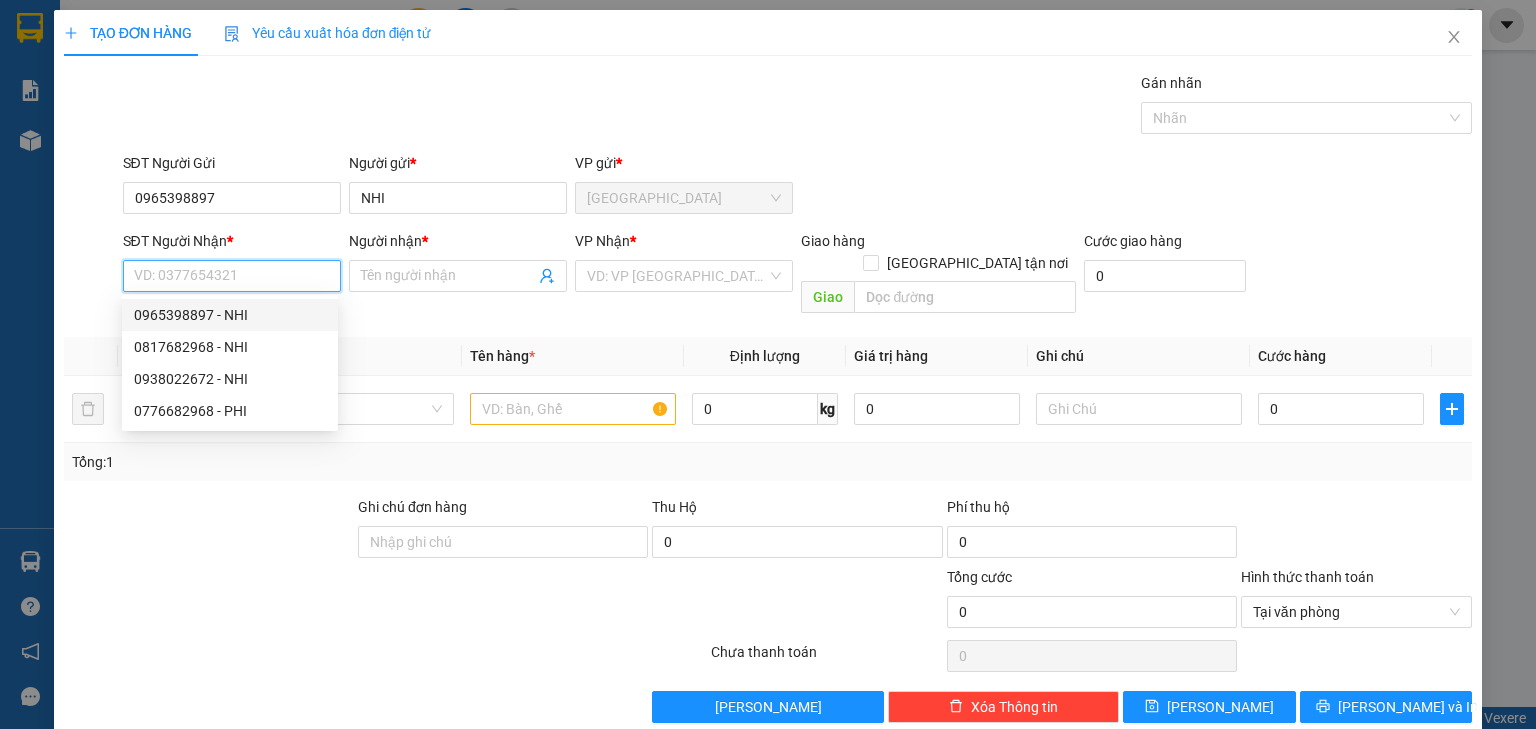click on "0965398897 - NHI" at bounding box center (230, 315) 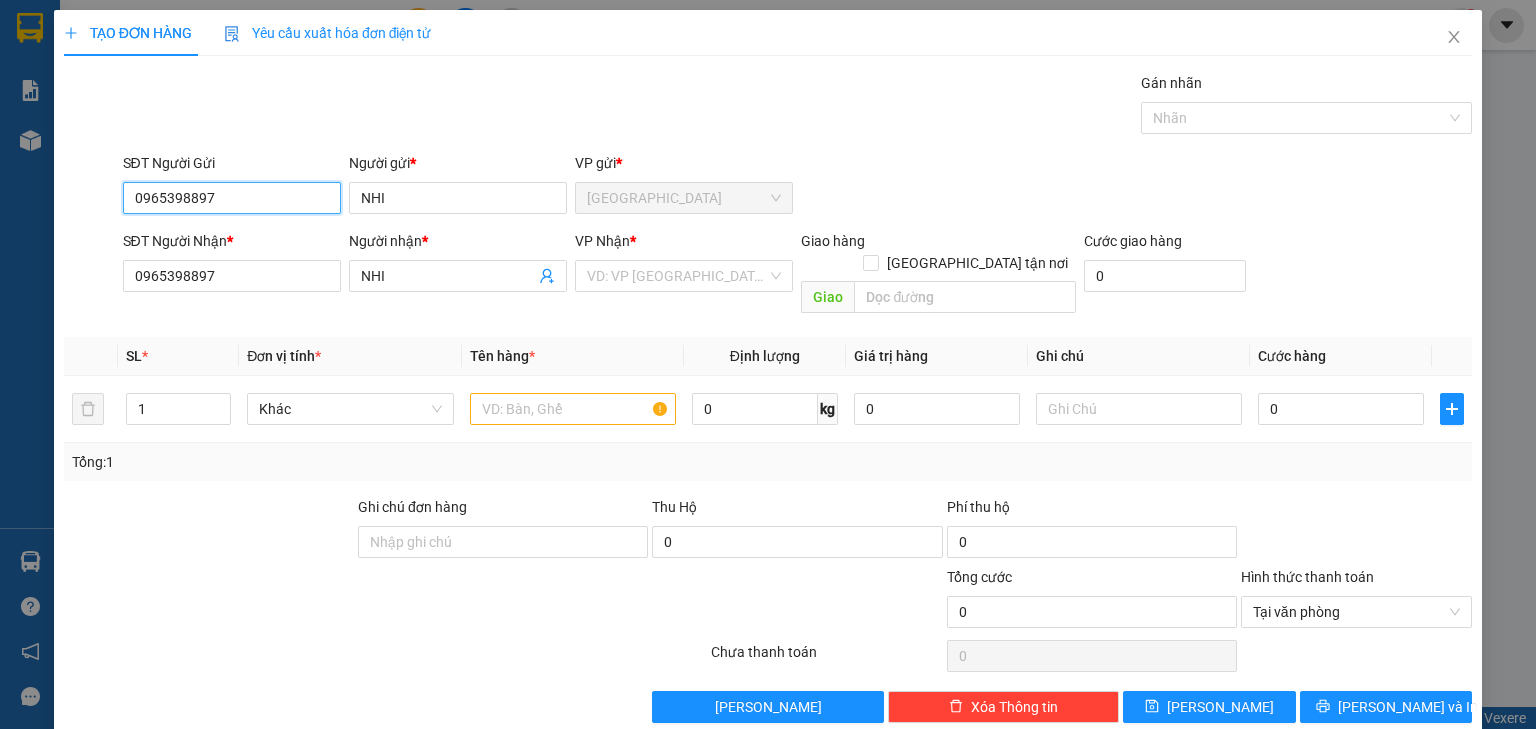 click on "0965398897" at bounding box center (232, 198) 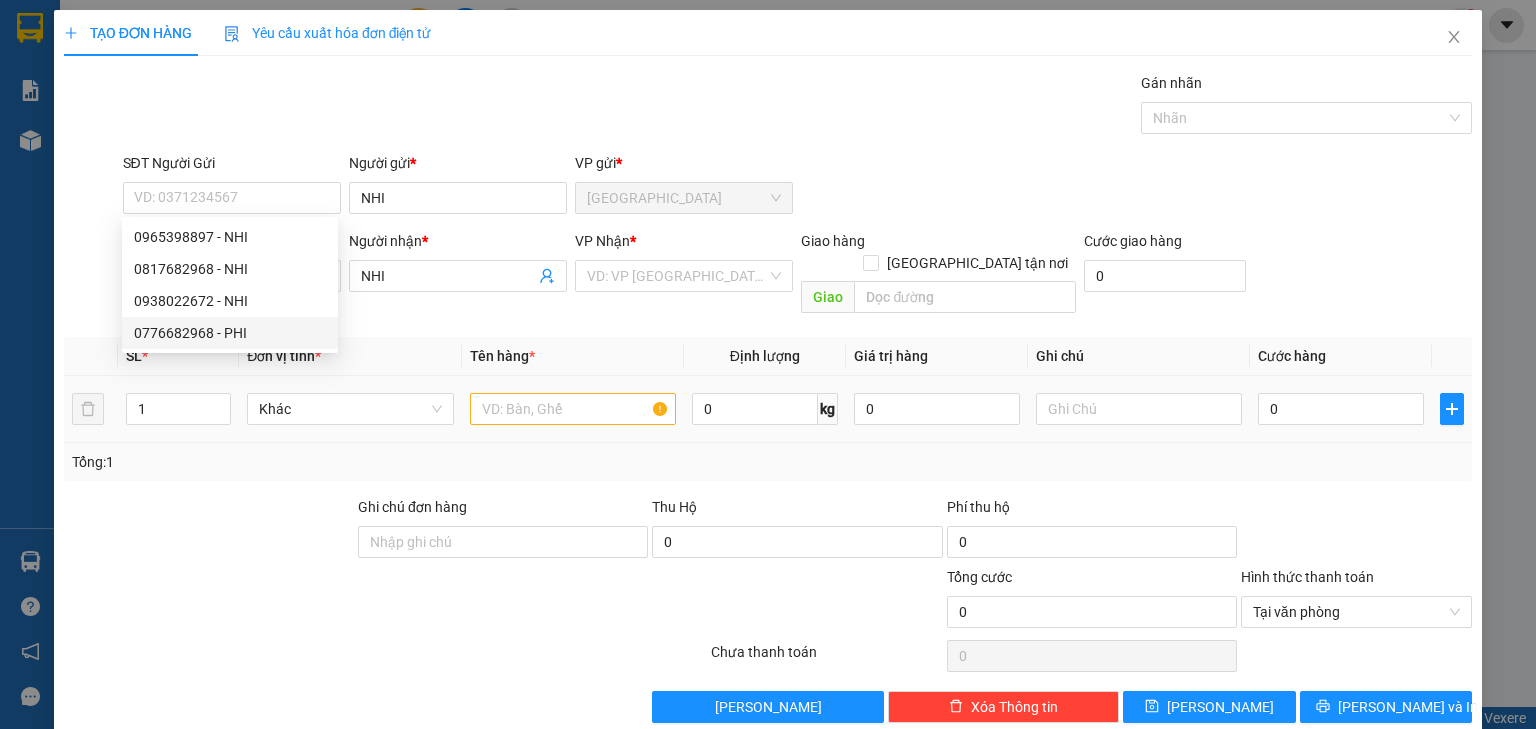 click on "Tổng:  1" at bounding box center [768, 462] 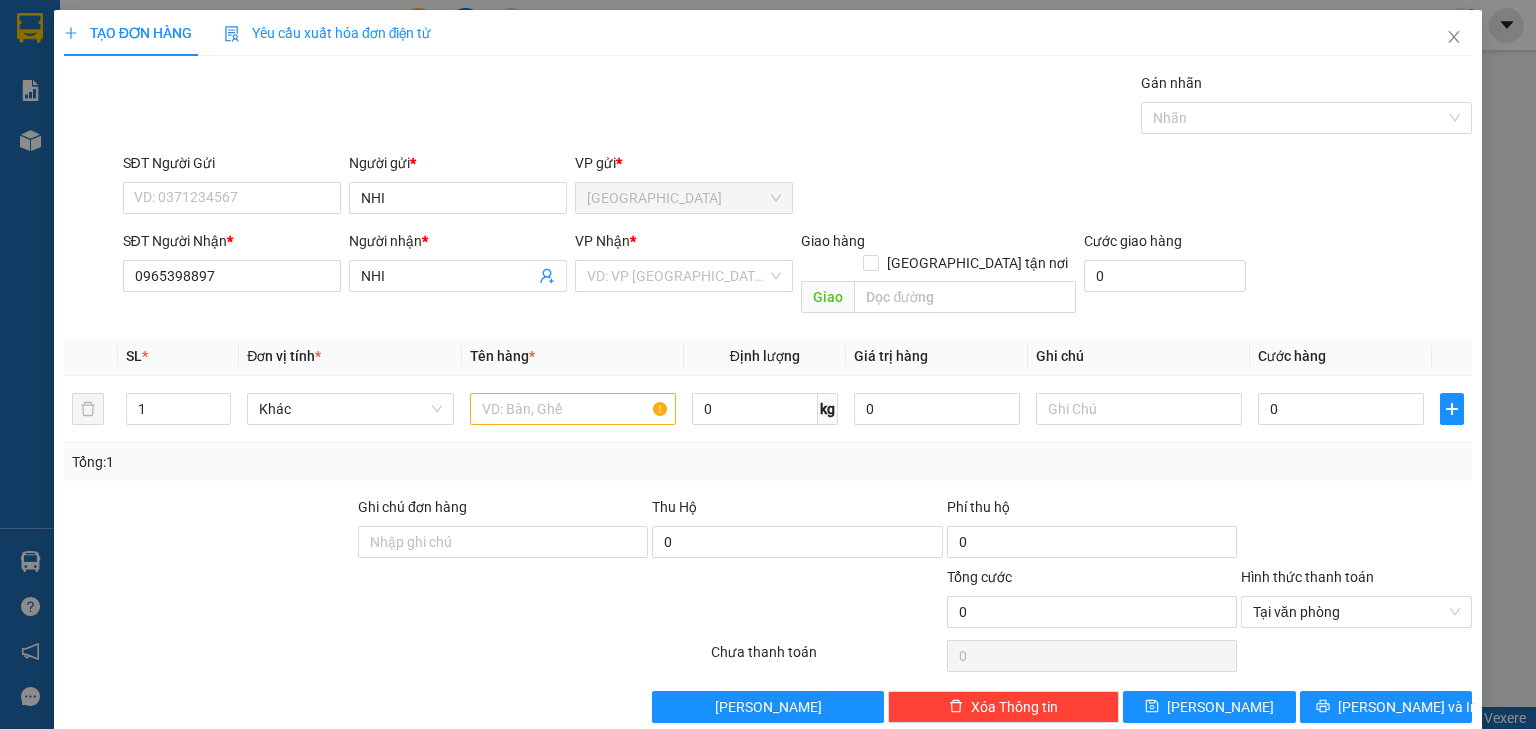 click on "SĐT Người Gửi" at bounding box center [232, 167] 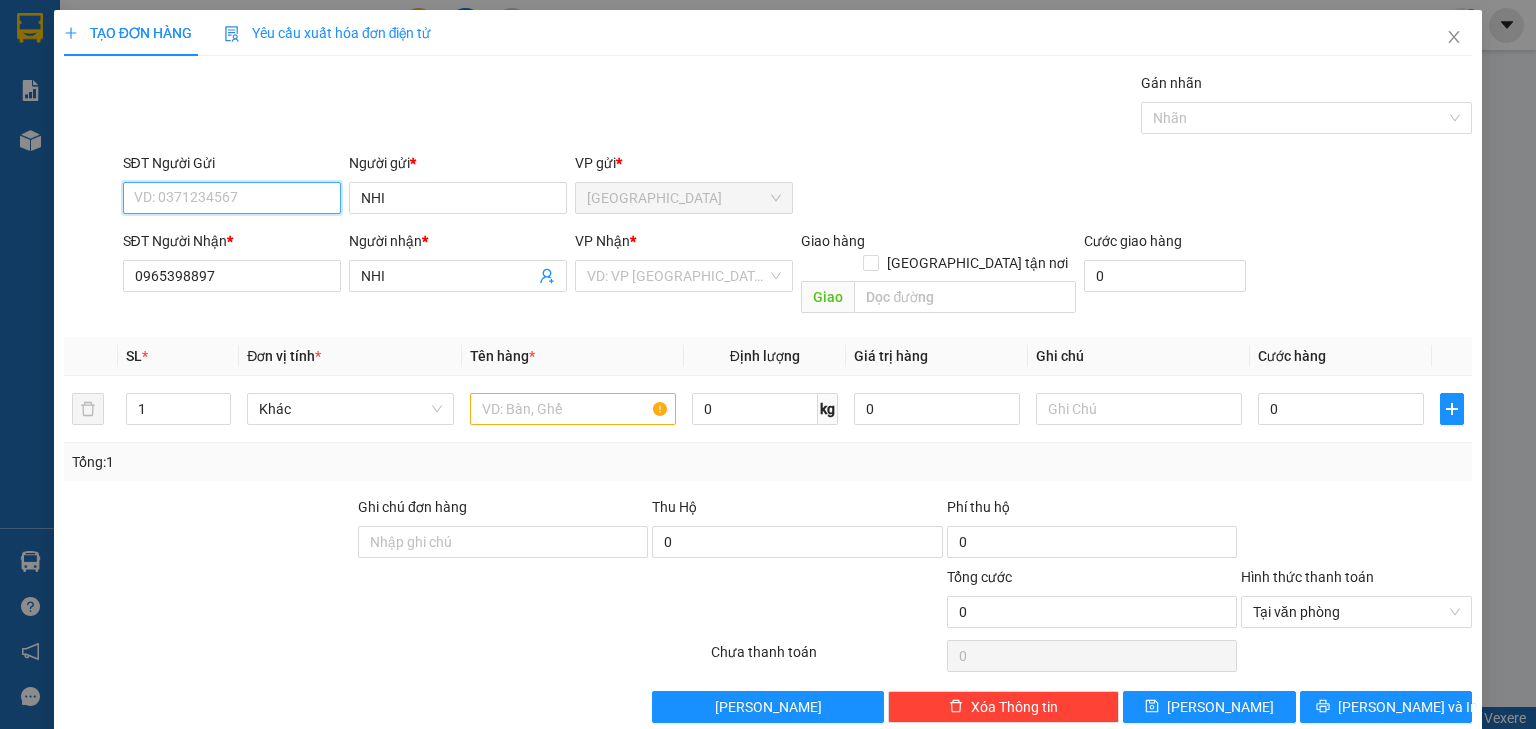 click on "SĐT Người Gửi" at bounding box center [232, 198] 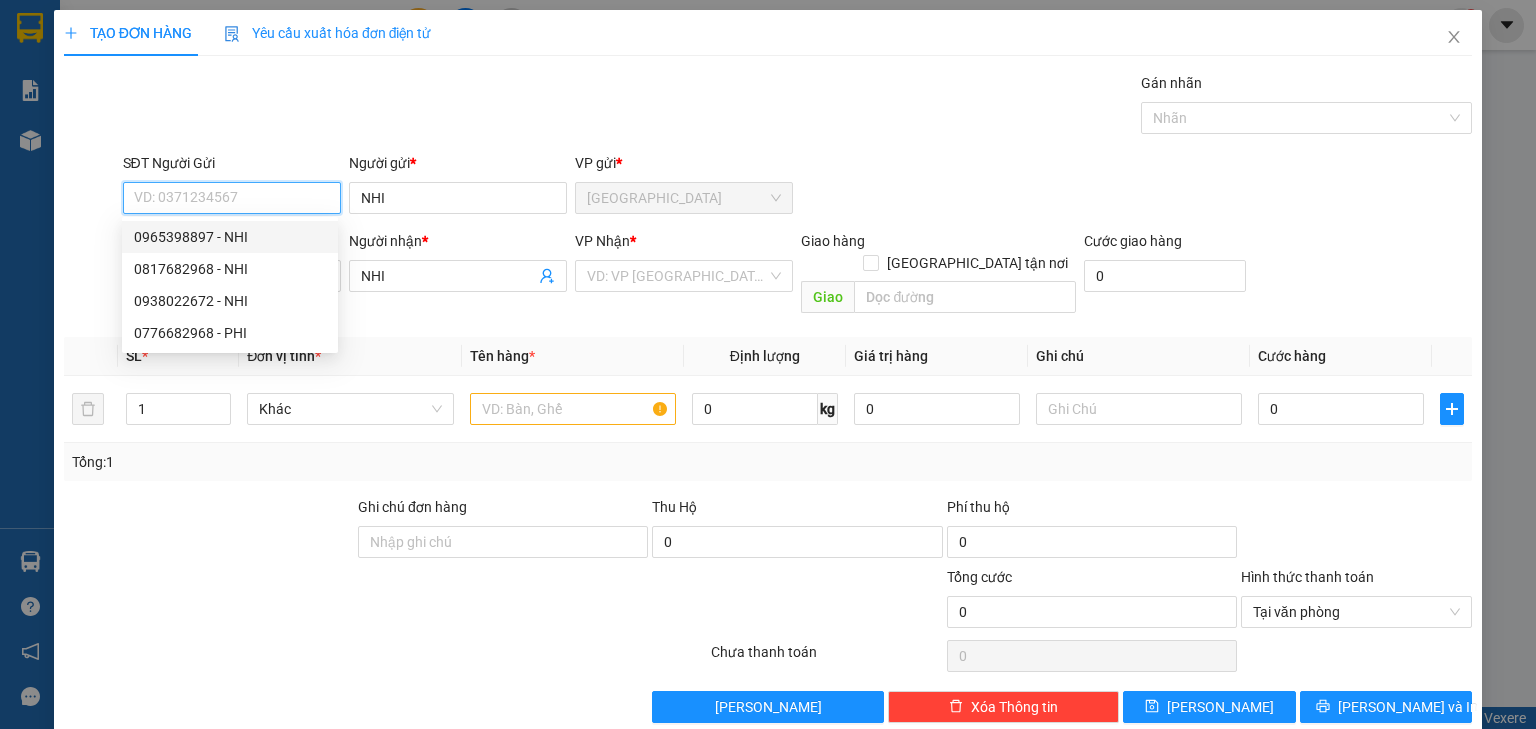 click on "0965398897 - NHI" at bounding box center [230, 237] 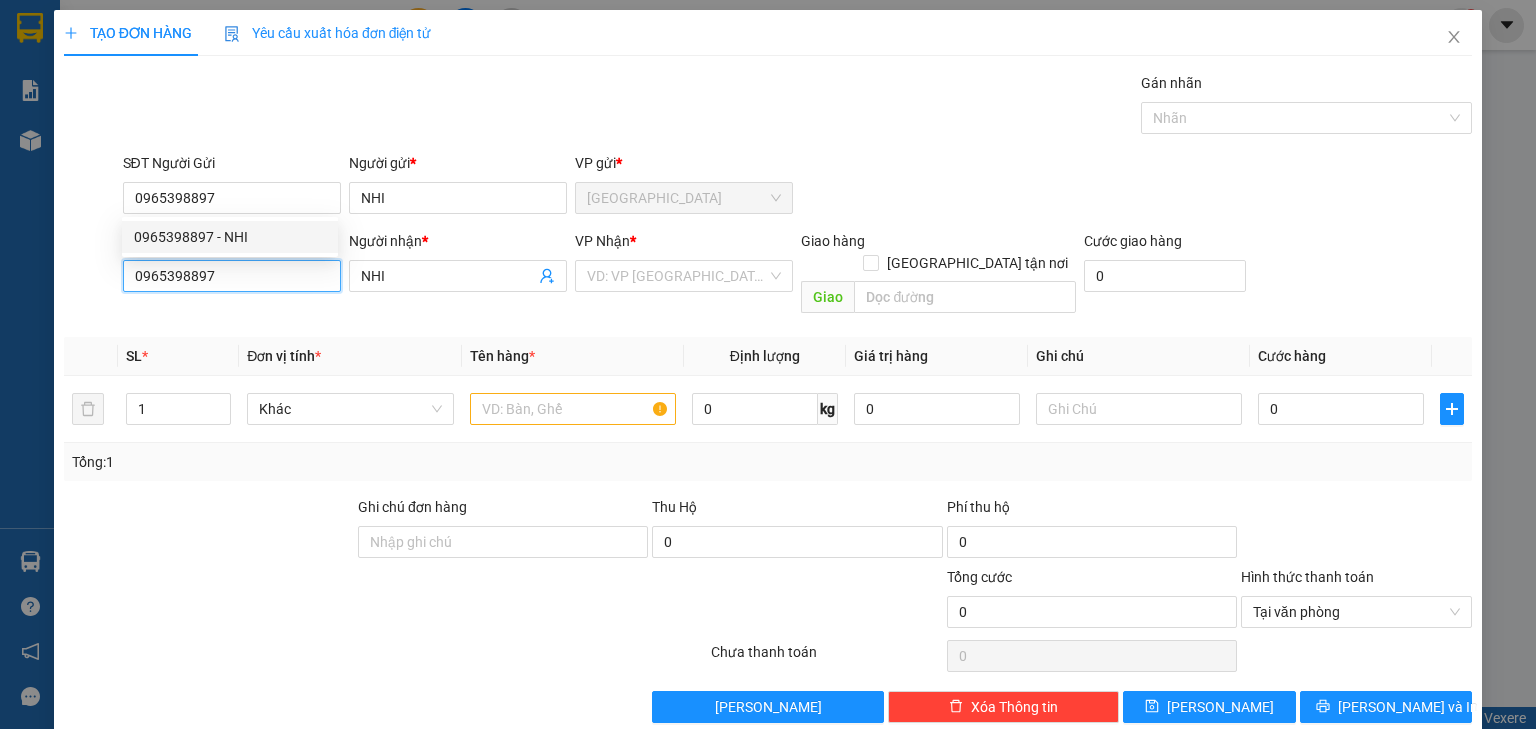drag, startPoint x: 238, startPoint y: 269, endPoint x: 241, endPoint y: 288, distance: 19.235384 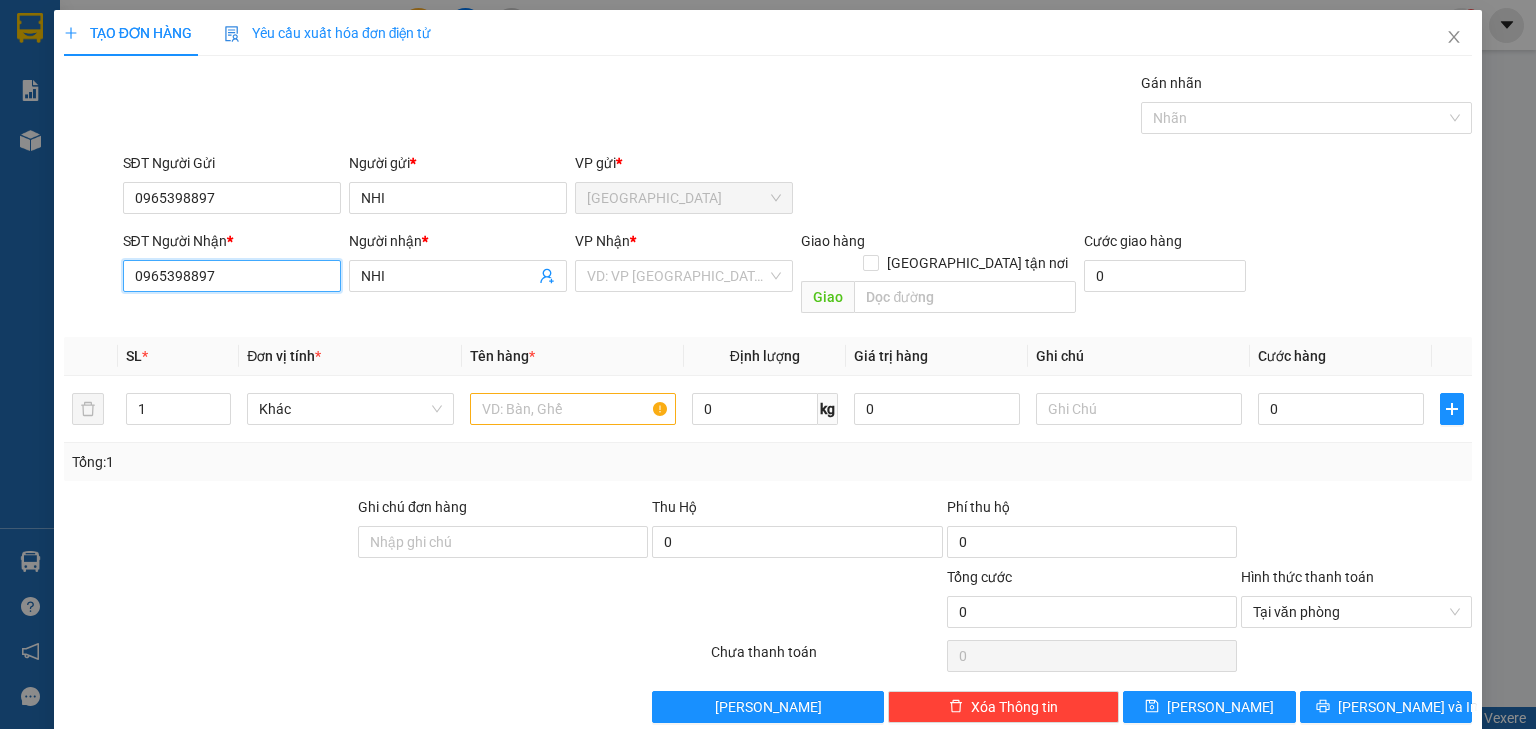click on "0965398897" at bounding box center (232, 276) 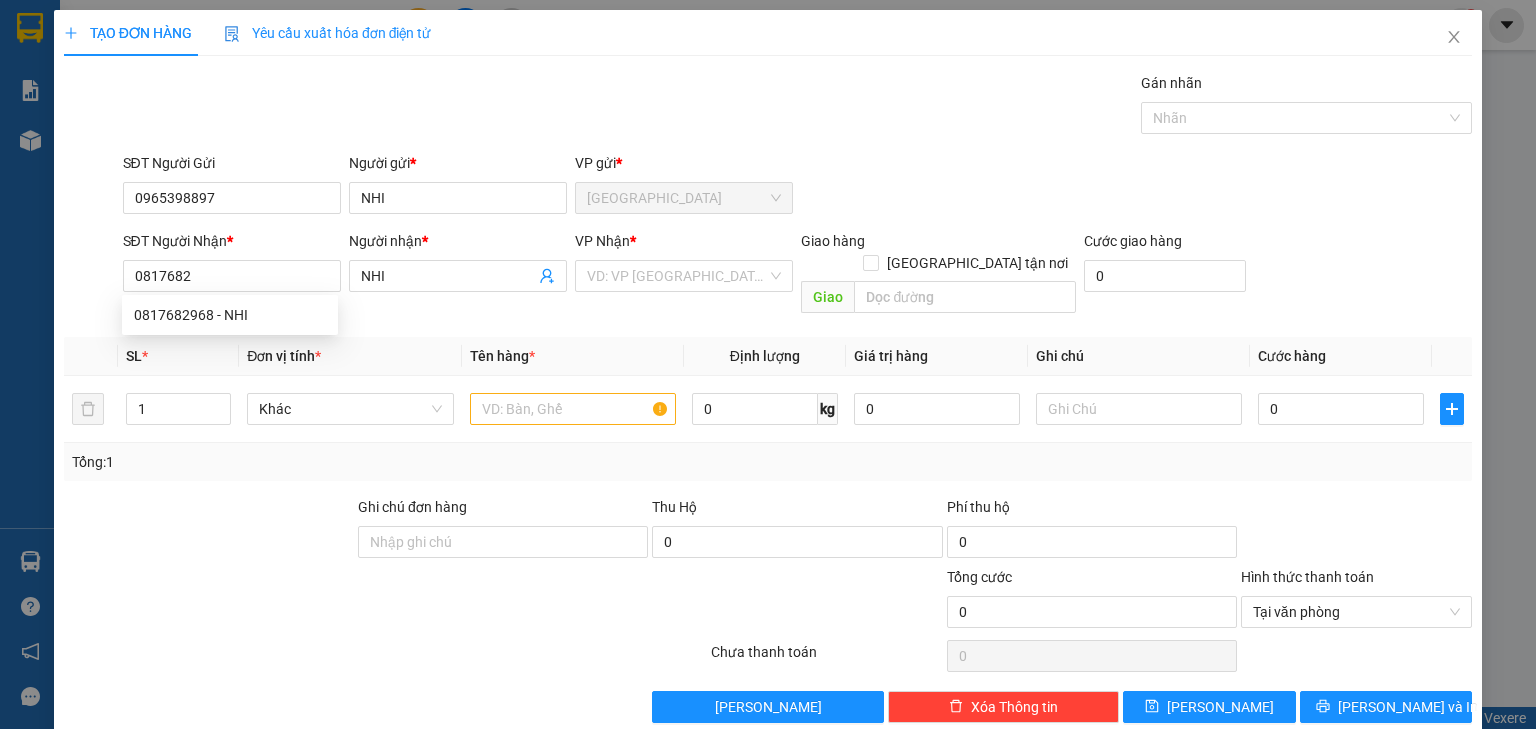 click on "0817682968 0817682968 - NHI" at bounding box center (230, 315) 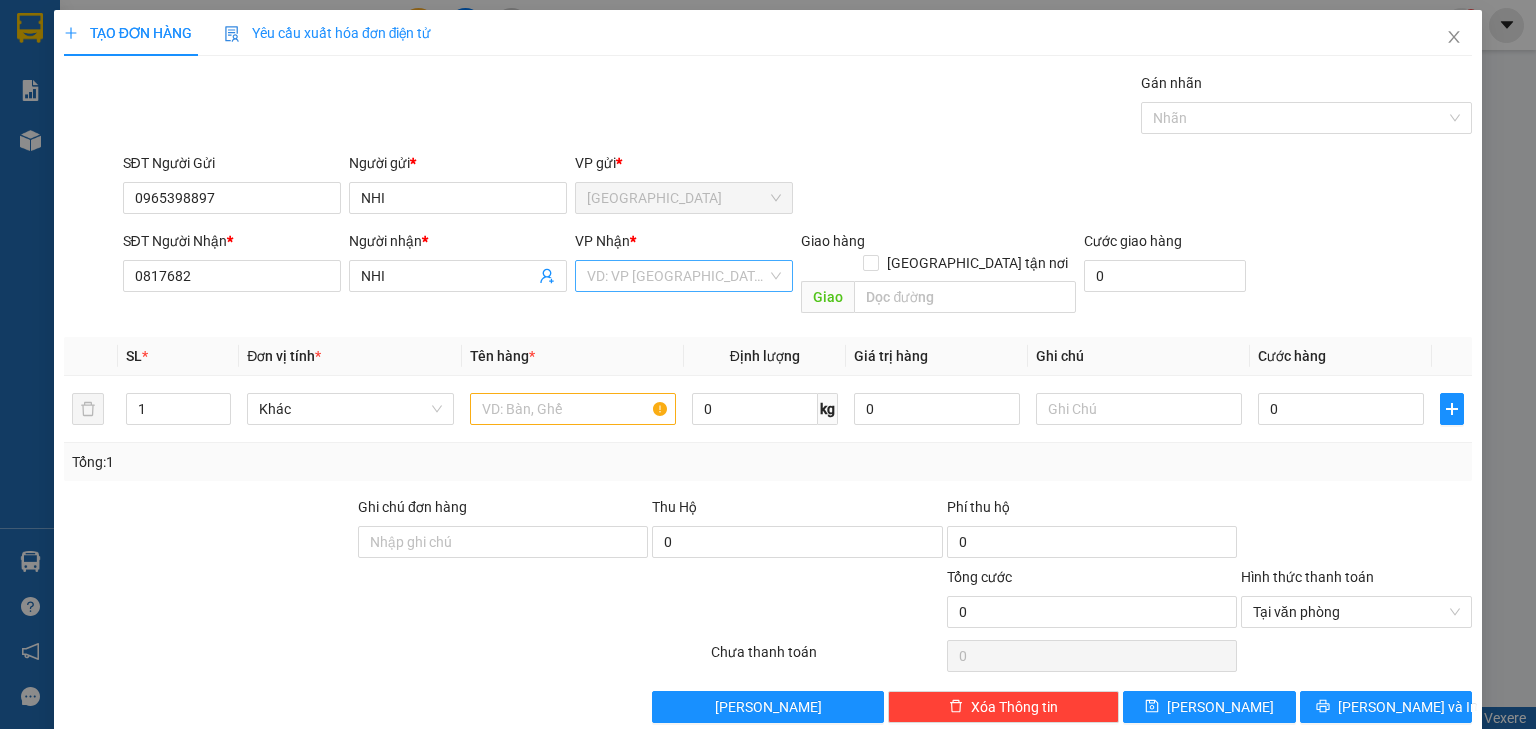 click at bounding box center (677, 276) 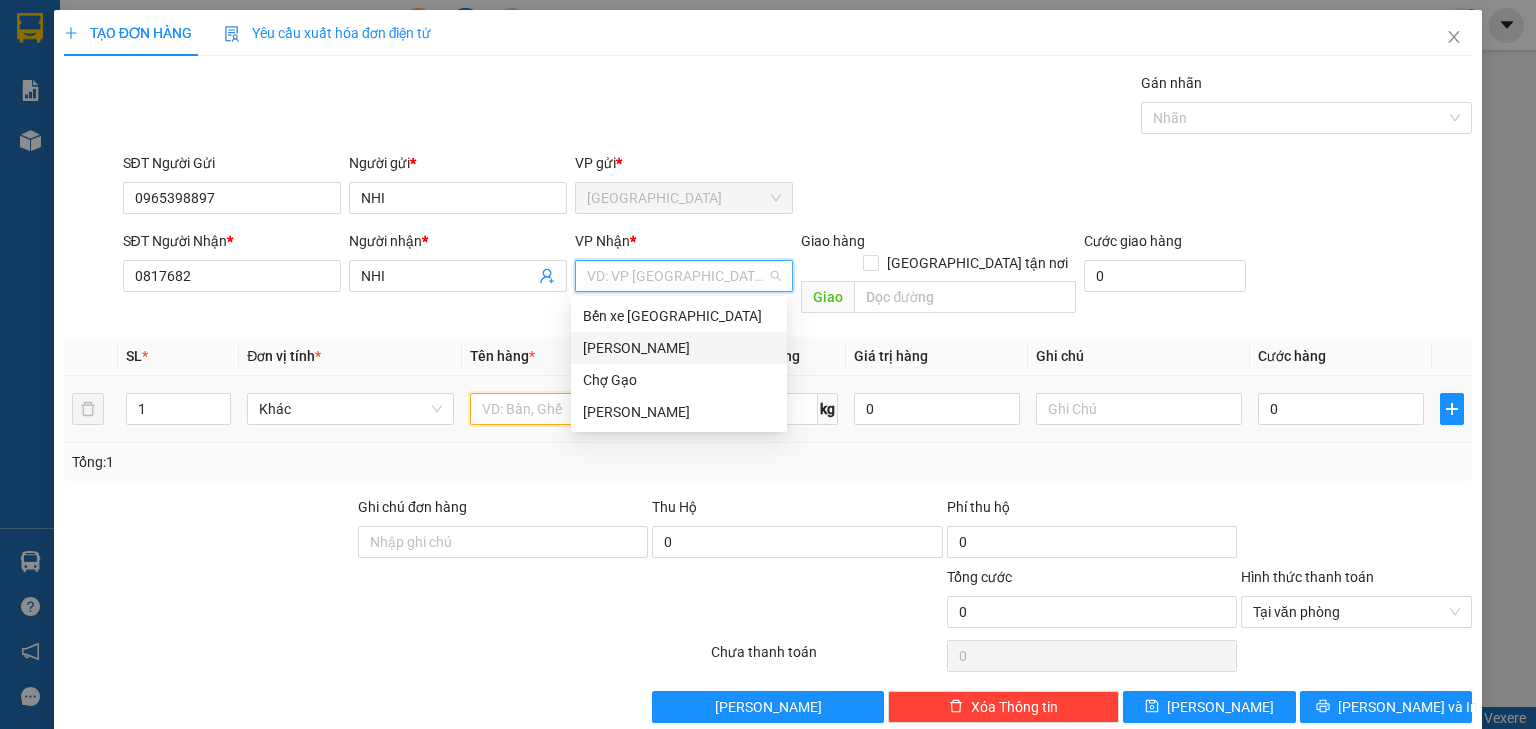 click at bounding box center (573, 409) 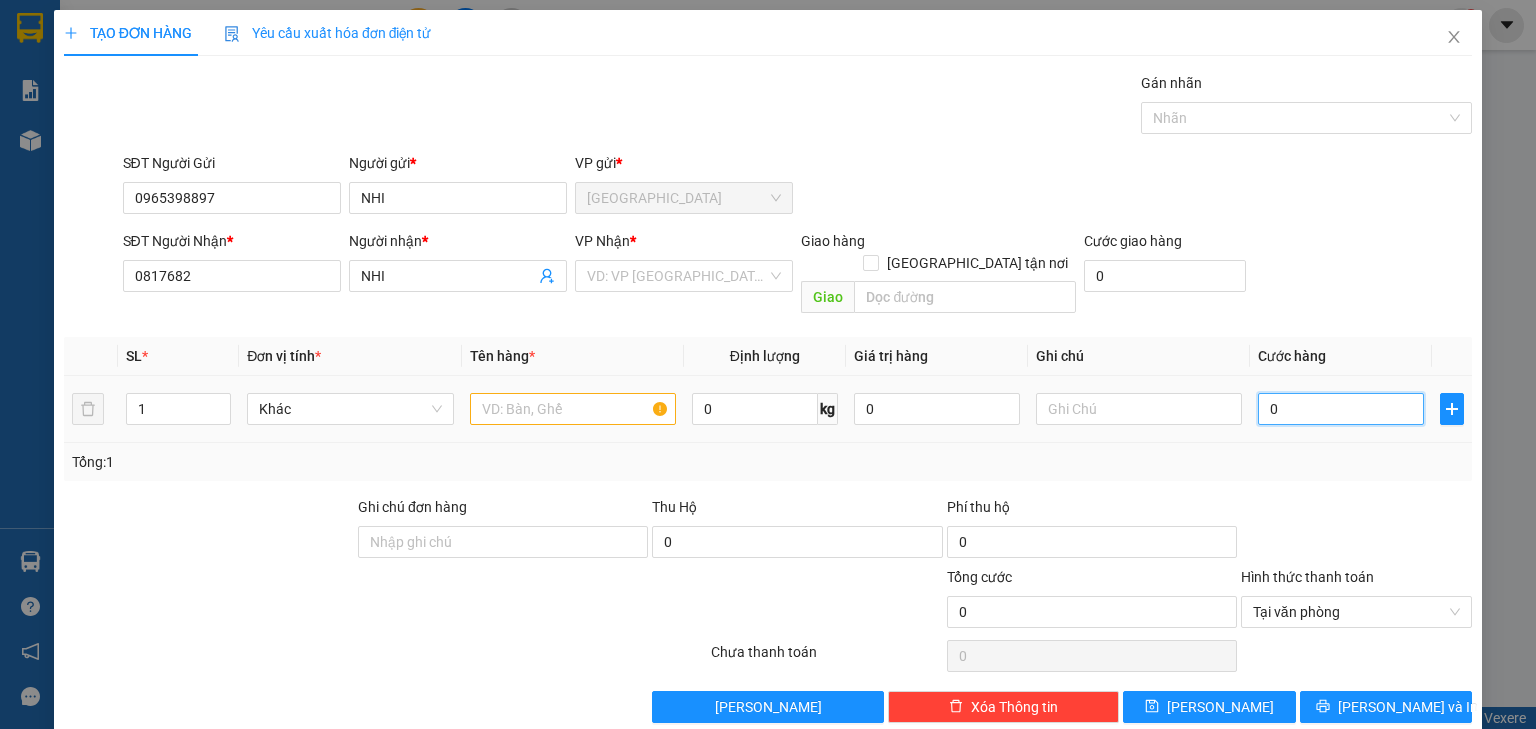click on "0" at bounding box center (1341, 409) 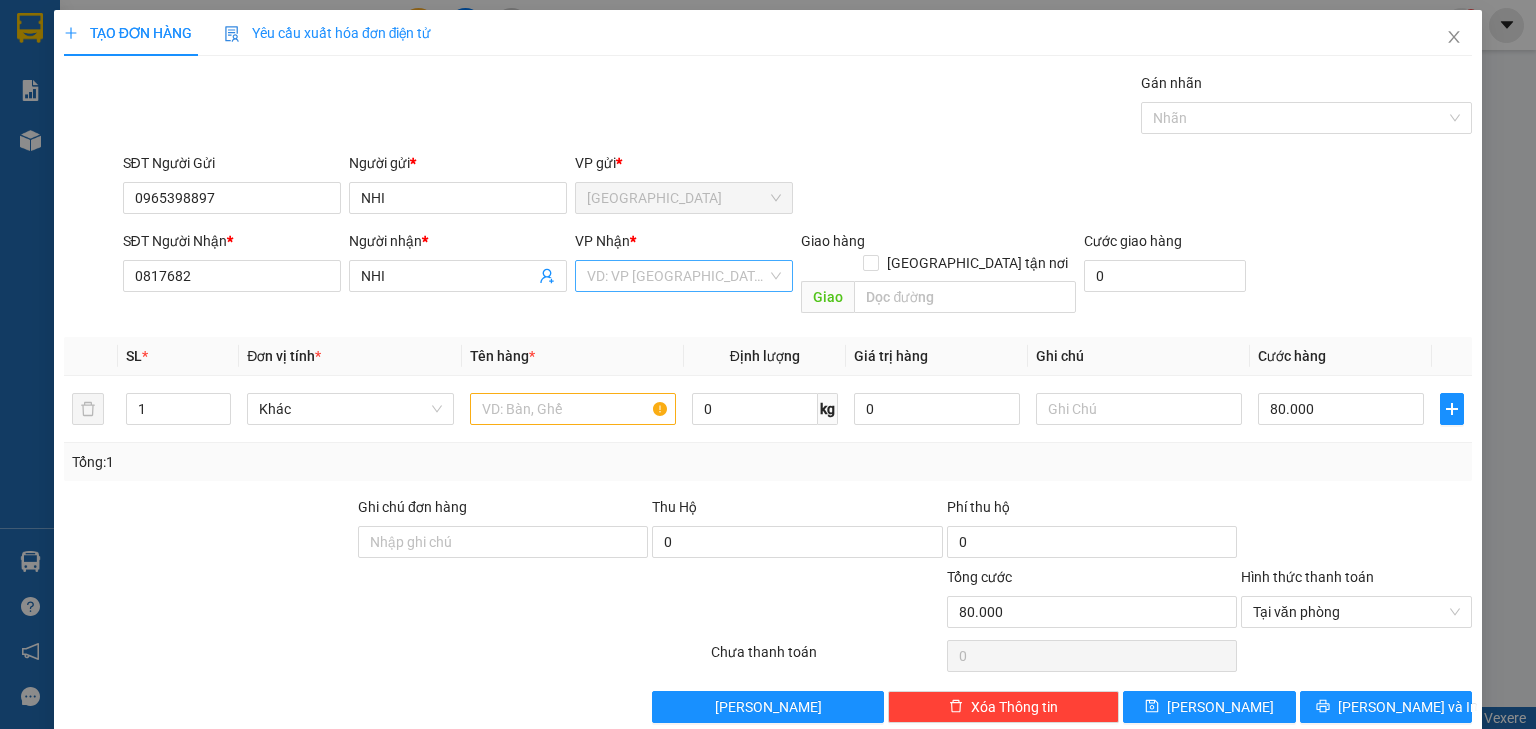 click at bounding box center [677, 276] 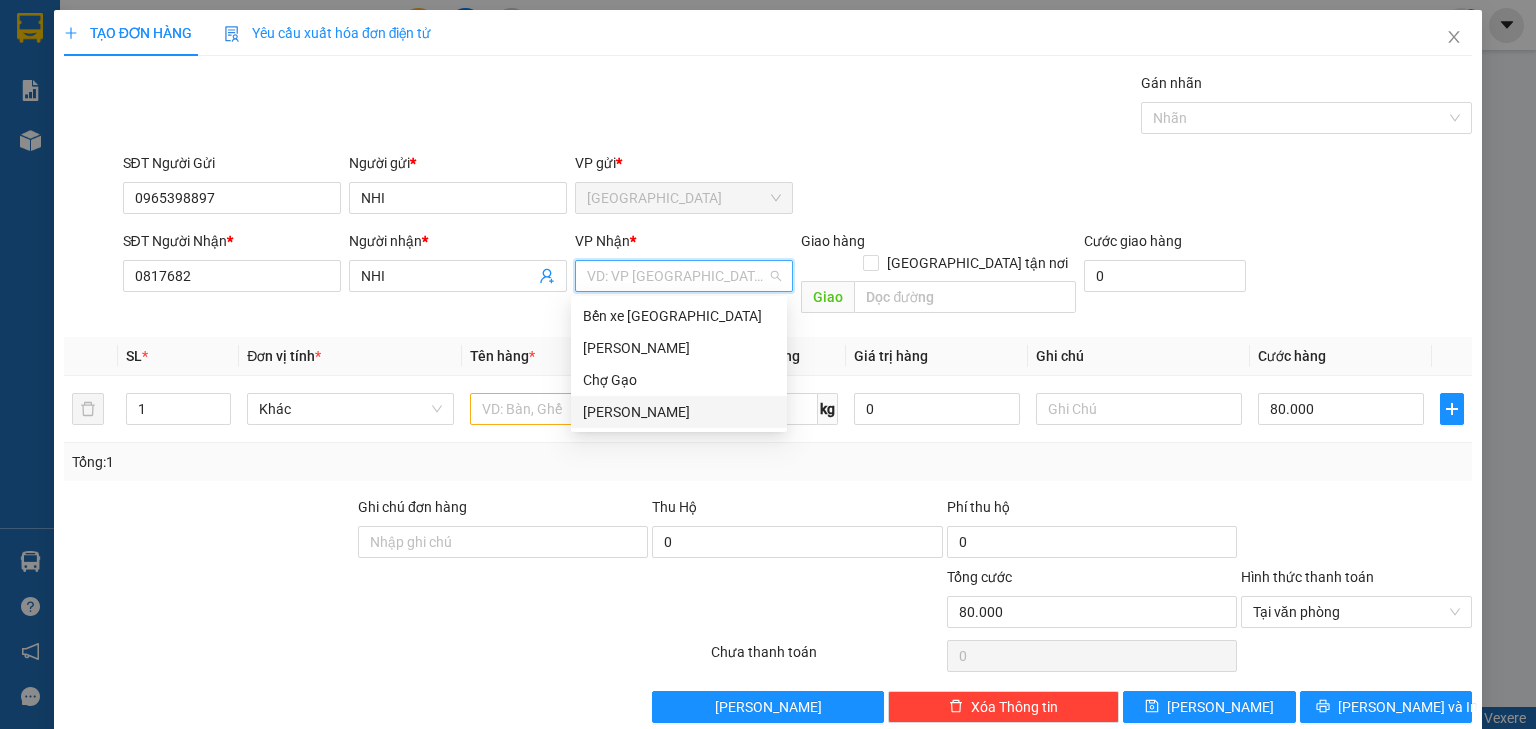 click on "[PERSON_NAME]" at bounding box center [679, 412] 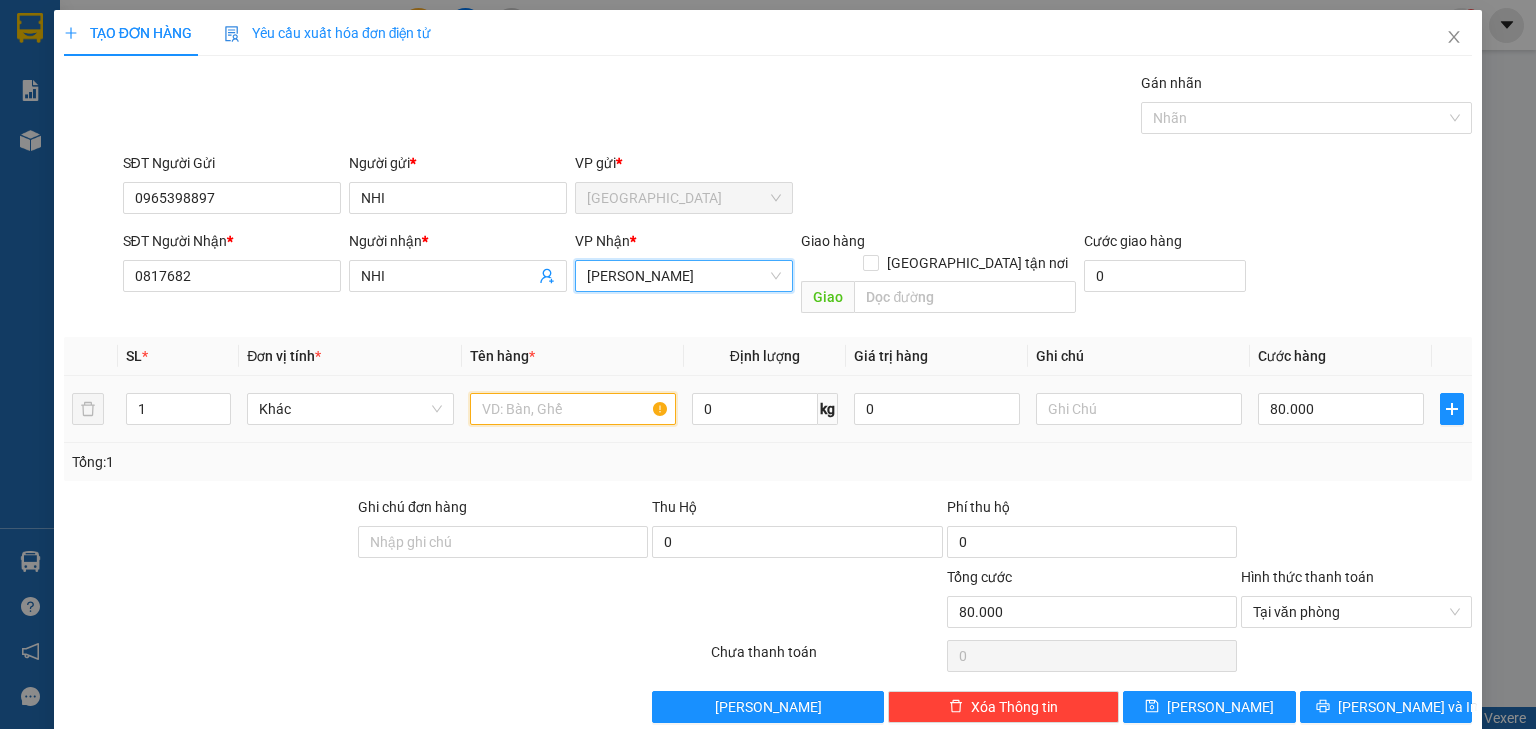 click at bounding box center [573, 409] 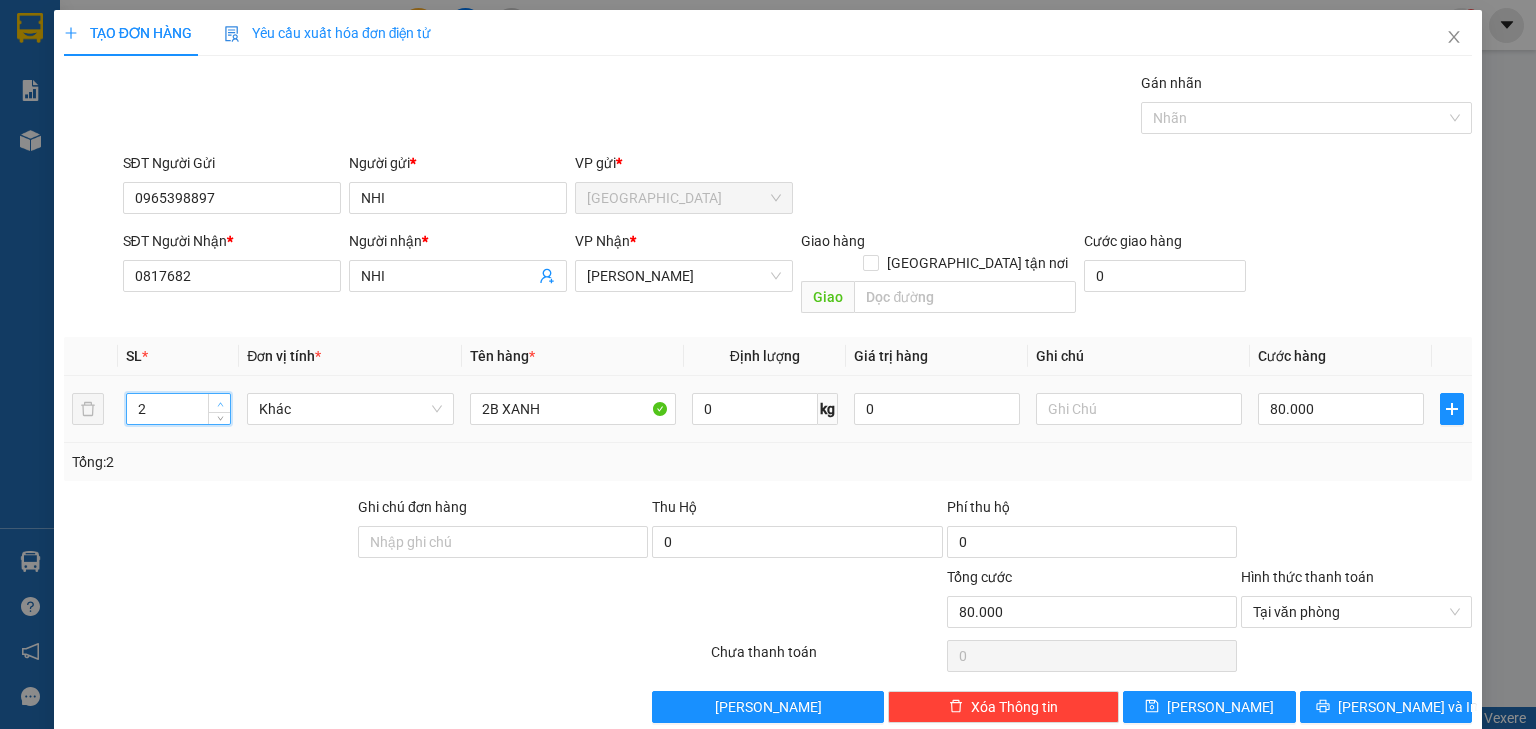 click at bounding box center (220, 404) 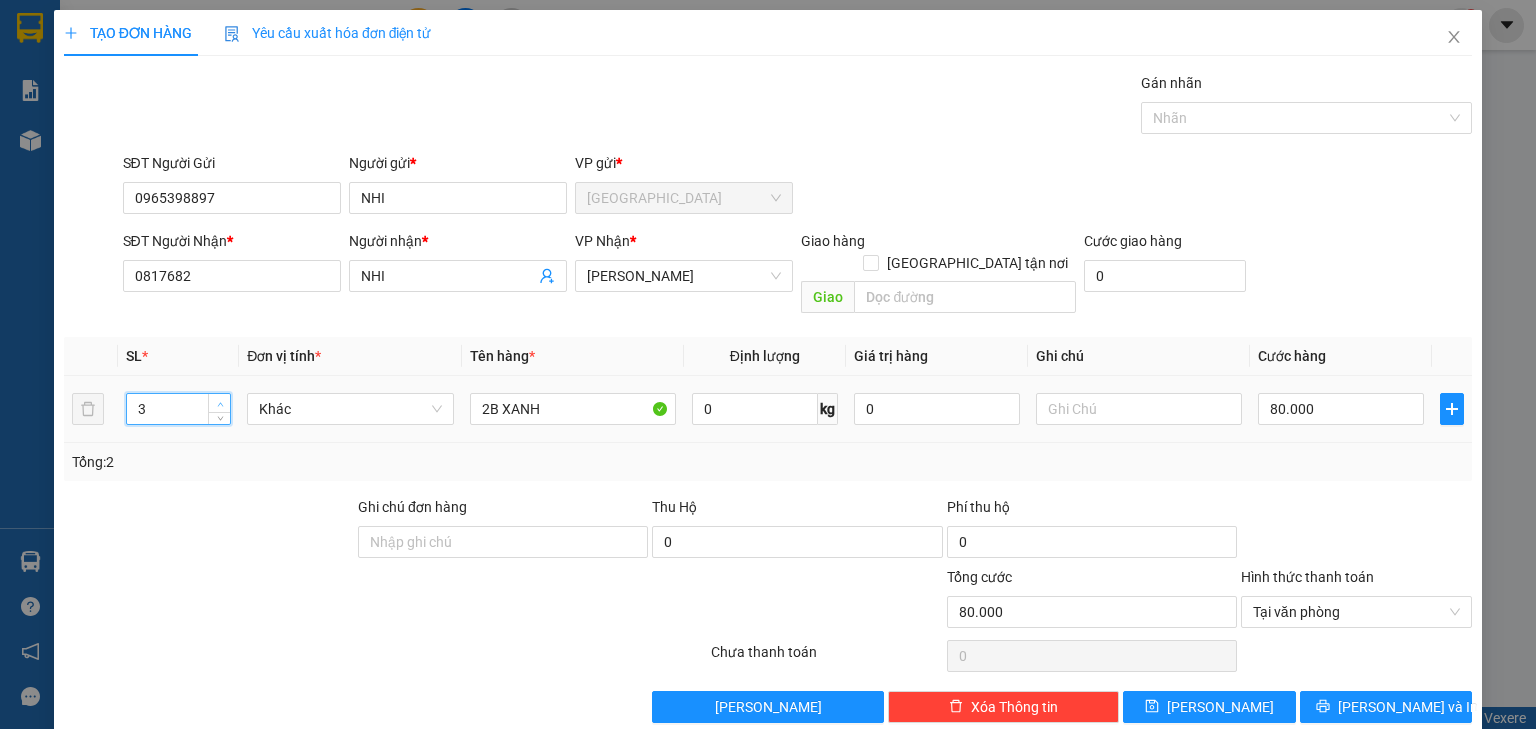 click at bounding box center [220, 404] 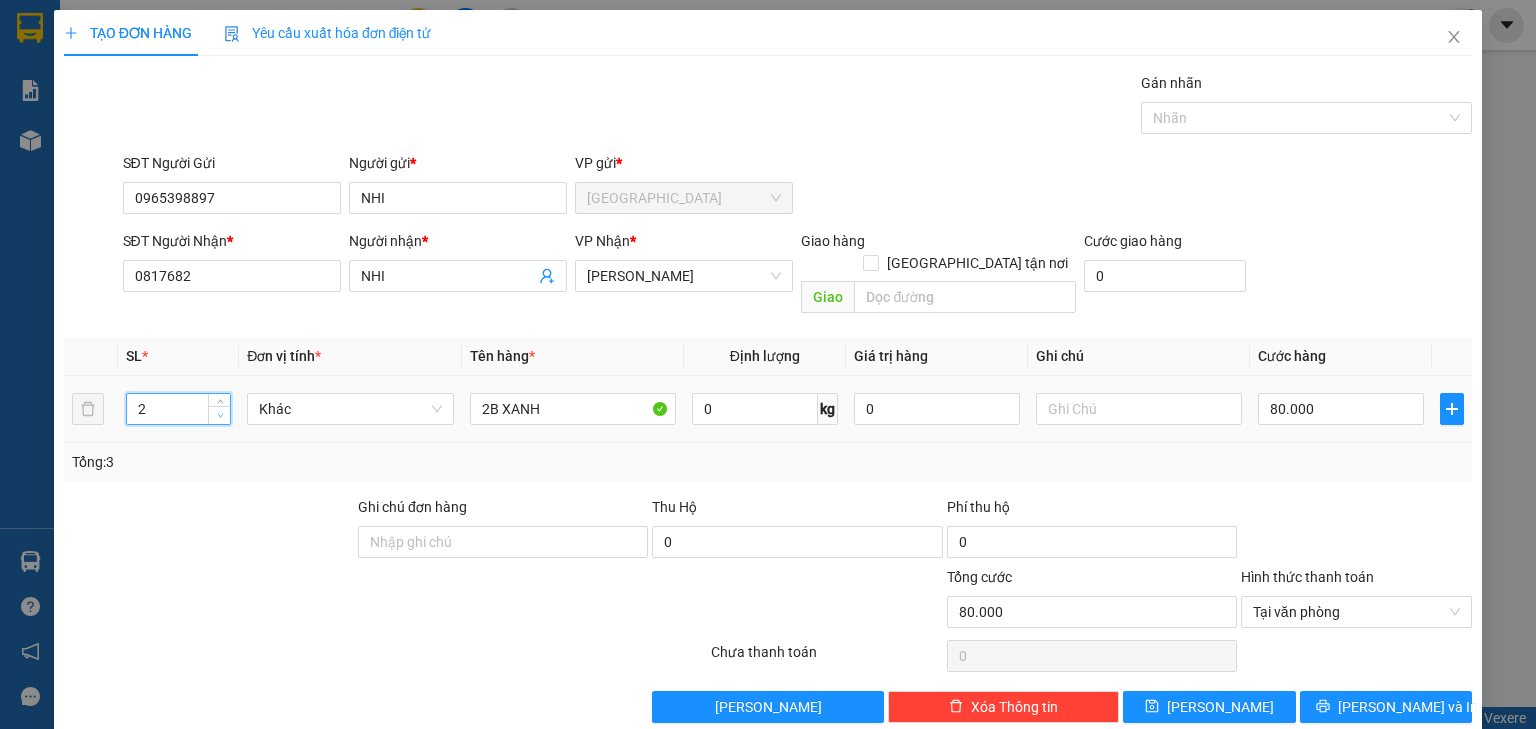 click 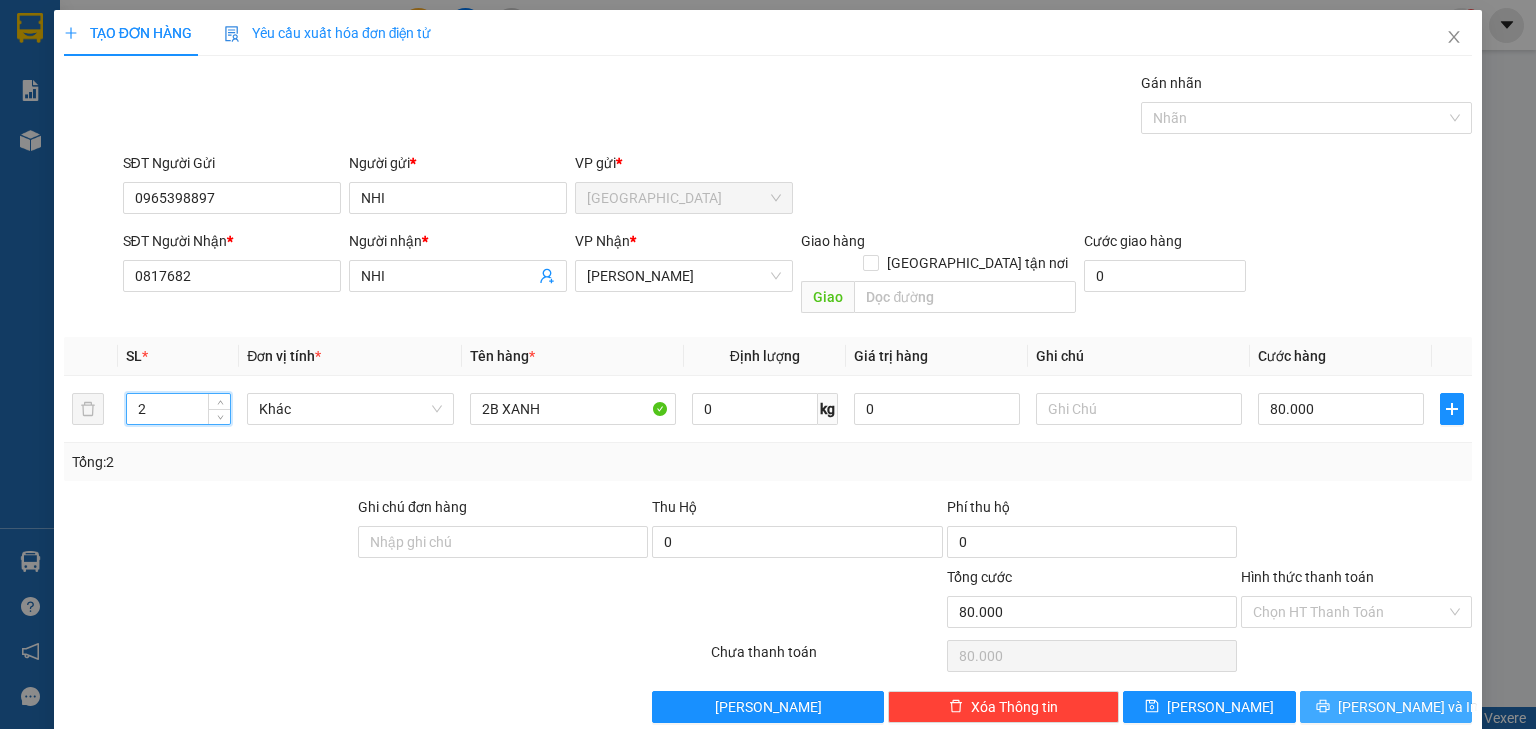 click 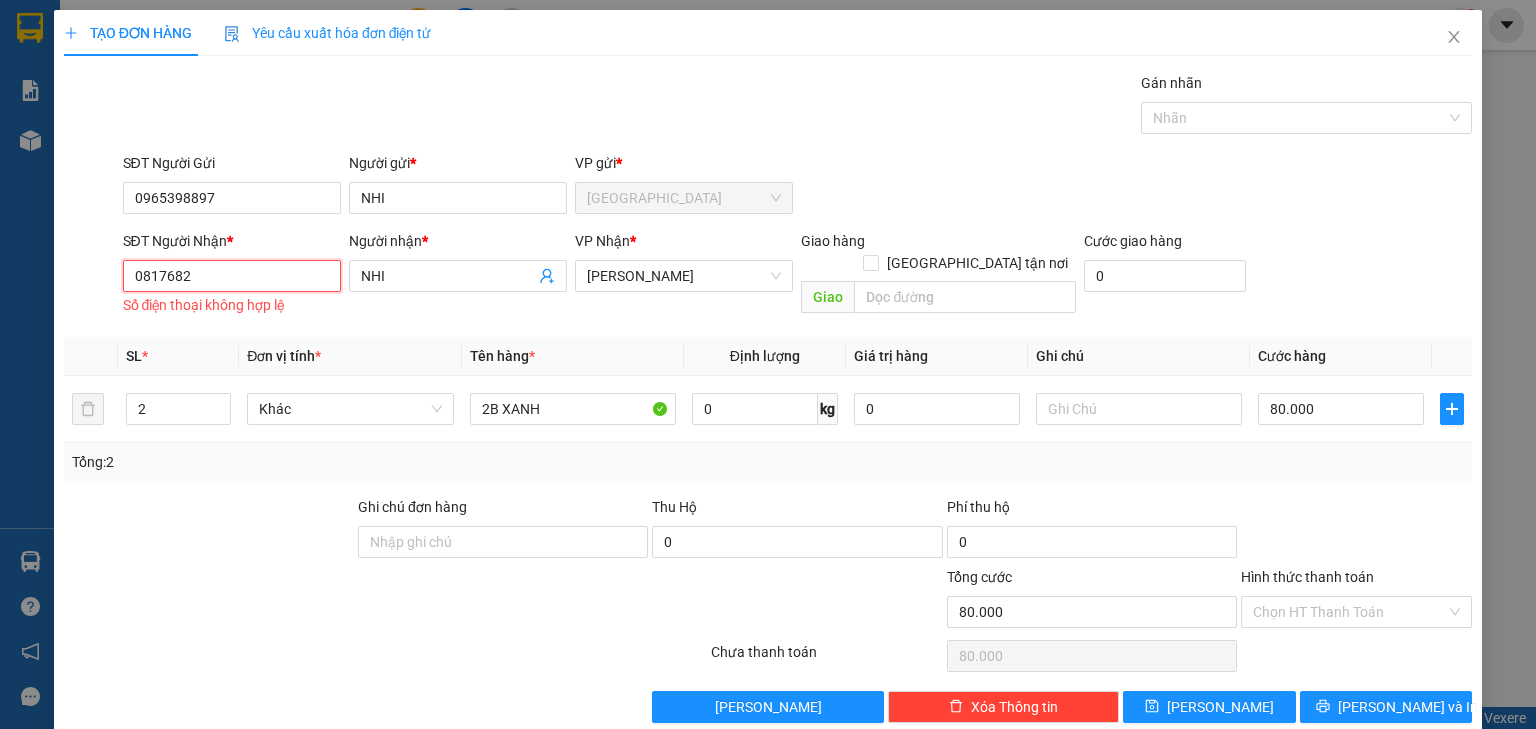 click on "0817682" at bounding box center (232, 276) 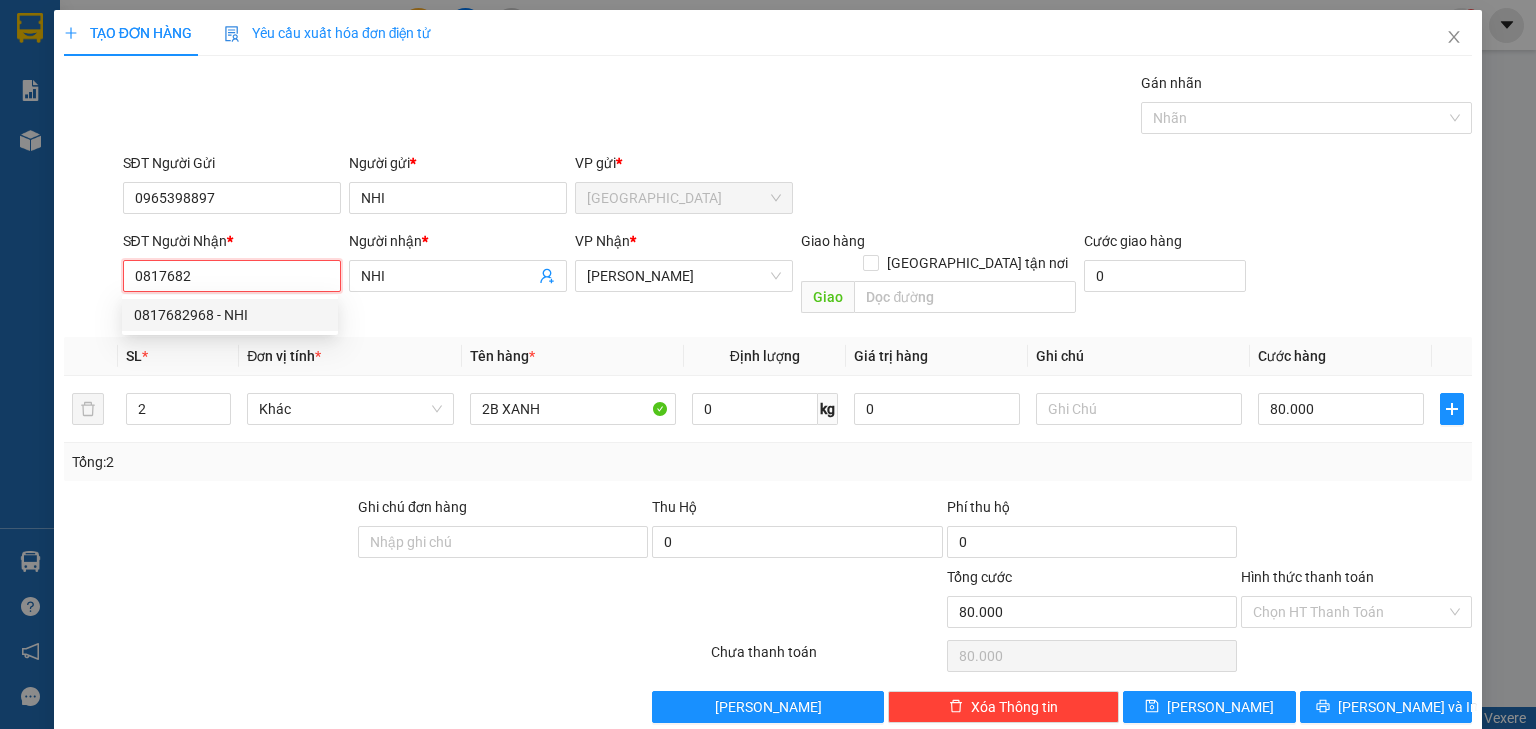 click on "0817682968 - NHI" at bounding box center [230, 315] 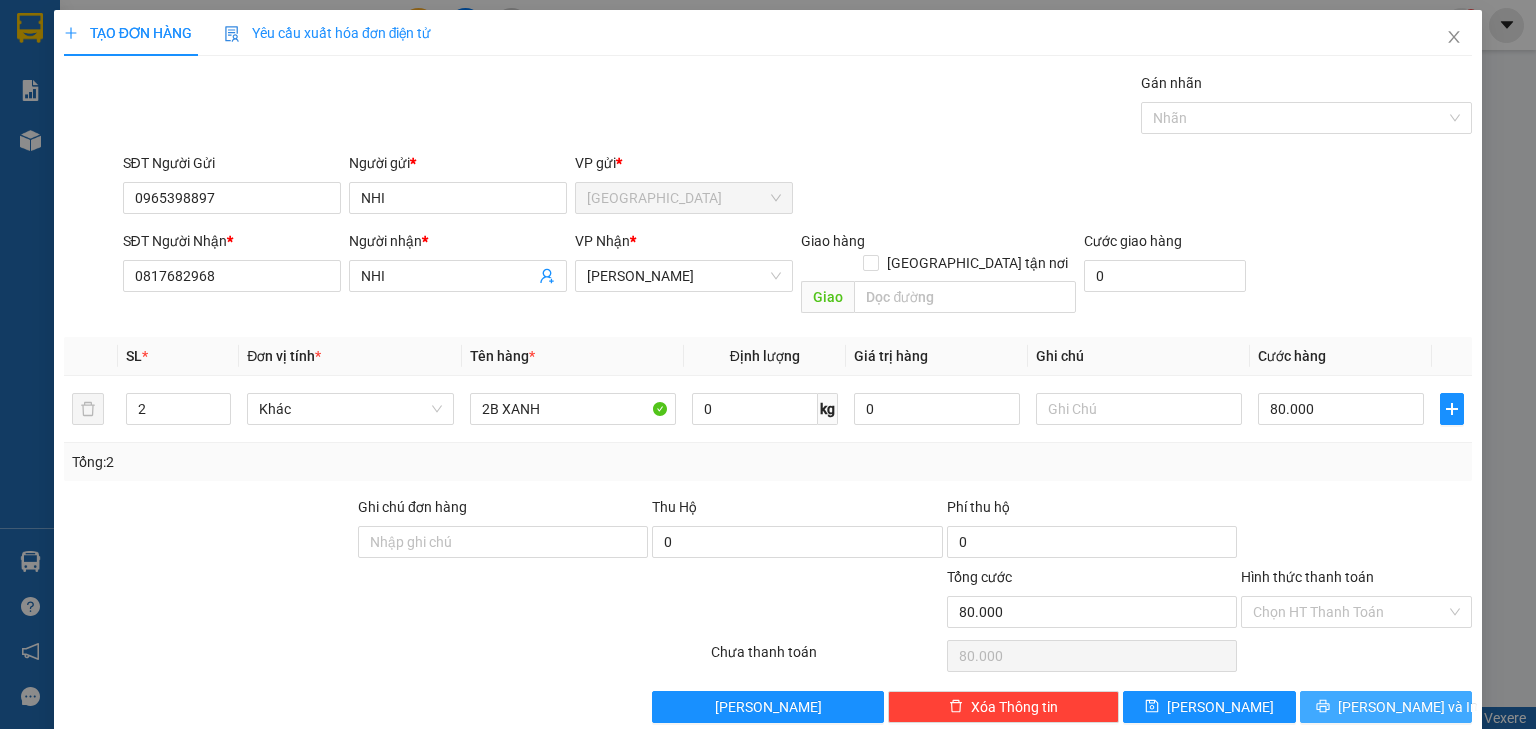 click on "[PERSON_NAME] và In" at bounding box center (1386, 707) 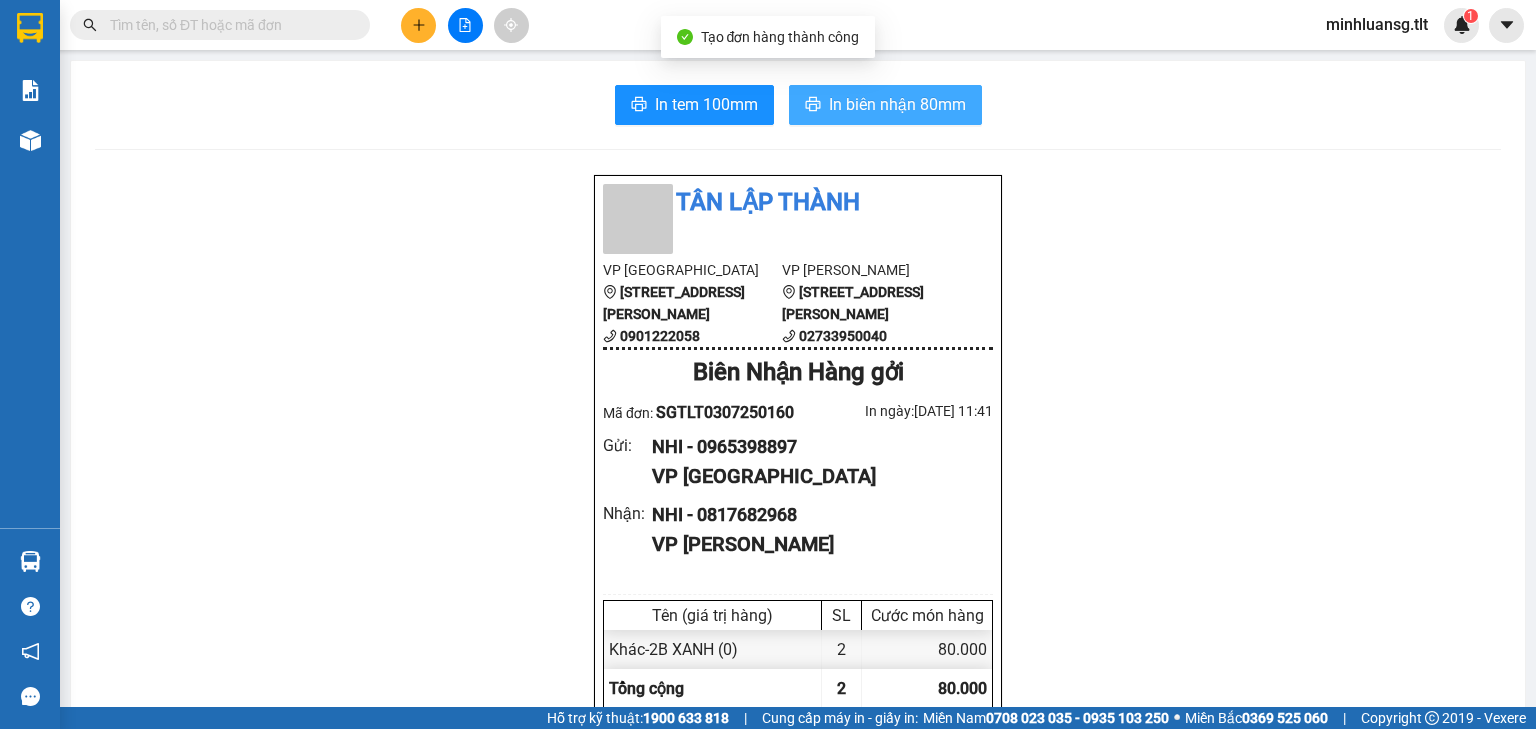 click on "In biên nhận 80mm" at bounding box center [885, 105] 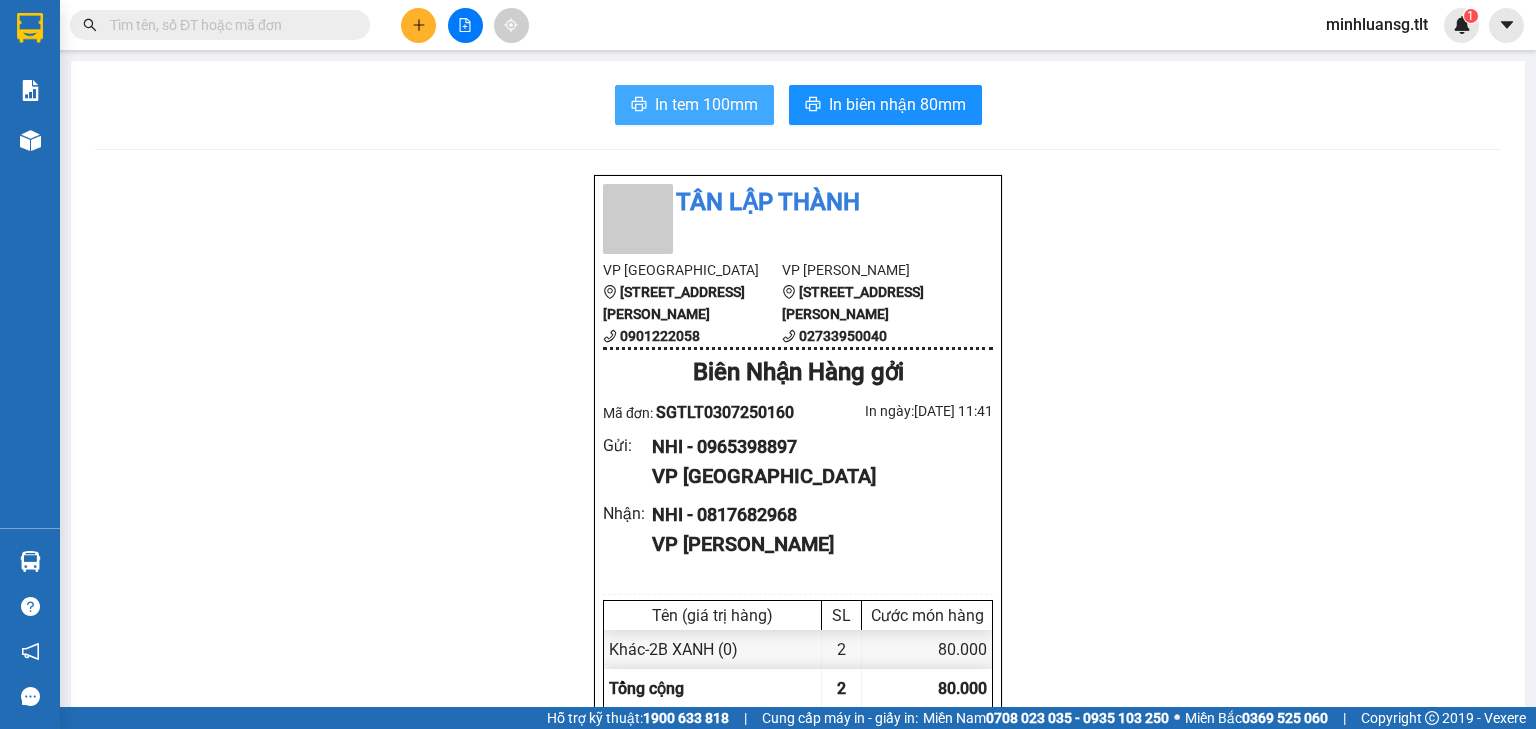 click on "In tem 100mm
In biên nhận 80mm Tân Lập Thành VP [GEOGRAPHIC_DATA]   [GEOGRAPHIC_DATA][PERSON_NAME] 5   0901222058 VP [PERSON_NAME]   [STREET_ADDRESS][PERSON_NAME] Mỹ Tho    02733950040 Biên Nhận Hàng gởi Mã đơn:   SGTLT0307250160 In ngày:  [DATE]   11:41 Gửi :   NHI - 0965398897 VP [GEOGRAPHIC_DATA] Nhận :   NHI - 0817682968 VP [PERSON_NAME] (giá trị hàng) SL Cước món hàng Khác - 2B XANH   (0) 2 80.000 Tổng cộng 2 80.000 Loading... Chưa Thu : 80.000 VND Tổng phải thu : 80.000 VND Quy định nhận/gửi hàng : Hàng hóa quá 7 ngày, nhà xe không chịu trách nhiệm hư hao, thất lạc. Nhà xe không bồi thường khi vận chuyển hàng dễ vỡ. Hàng không kê khai giá trị nếu thất lạc nhà xe chỉ bồi thường tối đa 10 lần cước vận chuyển. Đối với tiền, quý khách vui lòng mang theo CMND để đối chiếu. Nhà xe không chịu trách nhiệm với hàng niêm phong/hàng quốc cấm. NHI" at bounding box center (768, 353) 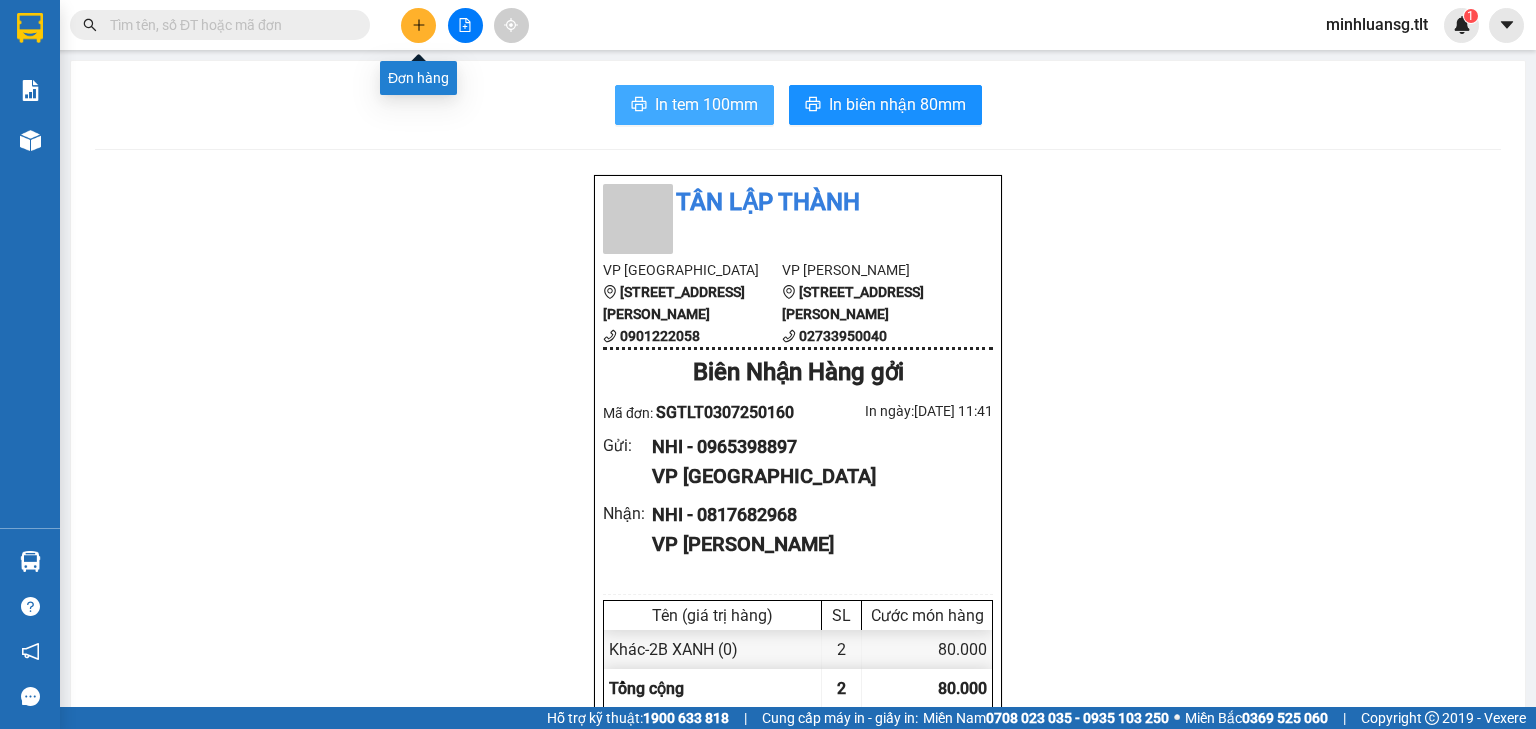 click at bounding box center (418, 25) 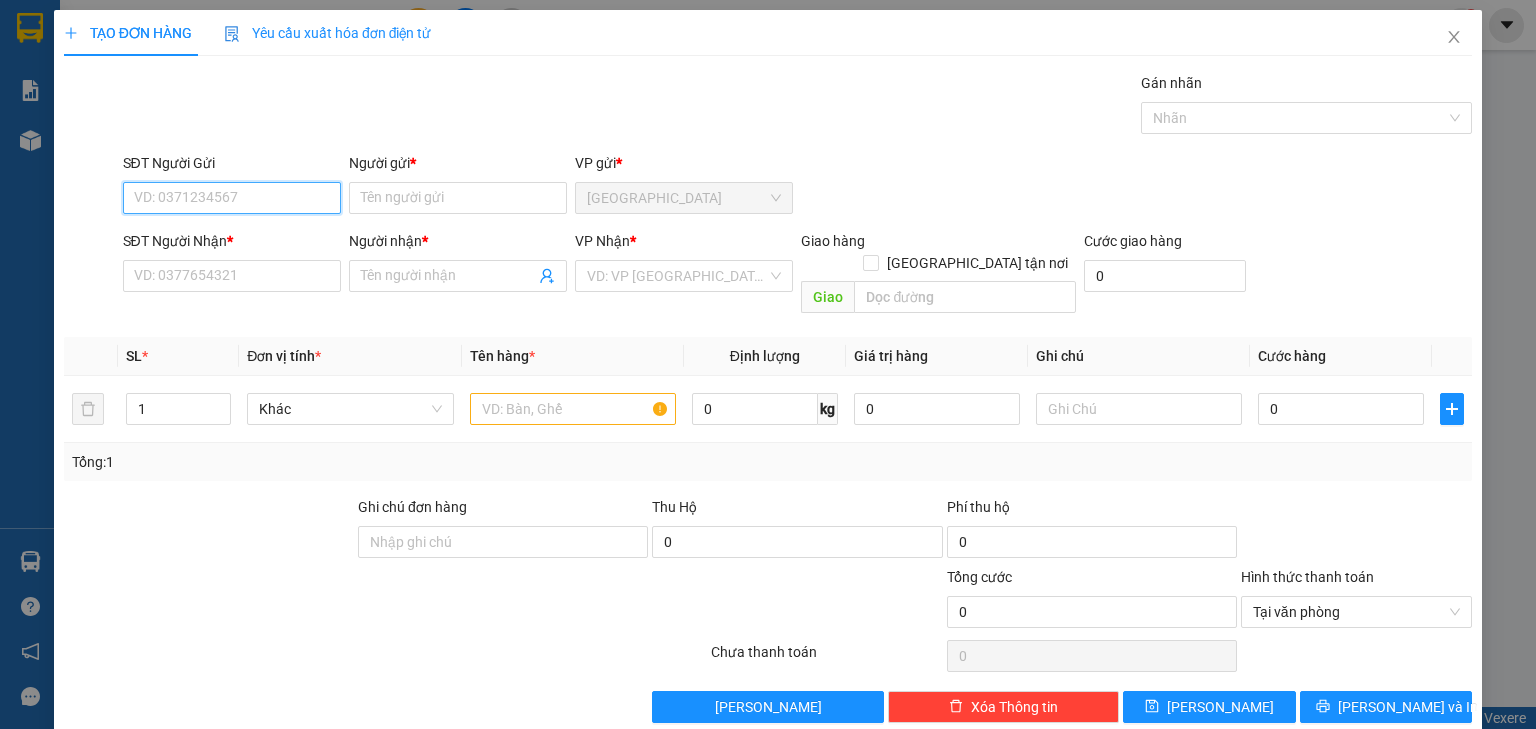 drag, startPoint x: 160, startPoint y: 206, endPoint x: 183, endPoint y: 195, distance: 25.495098 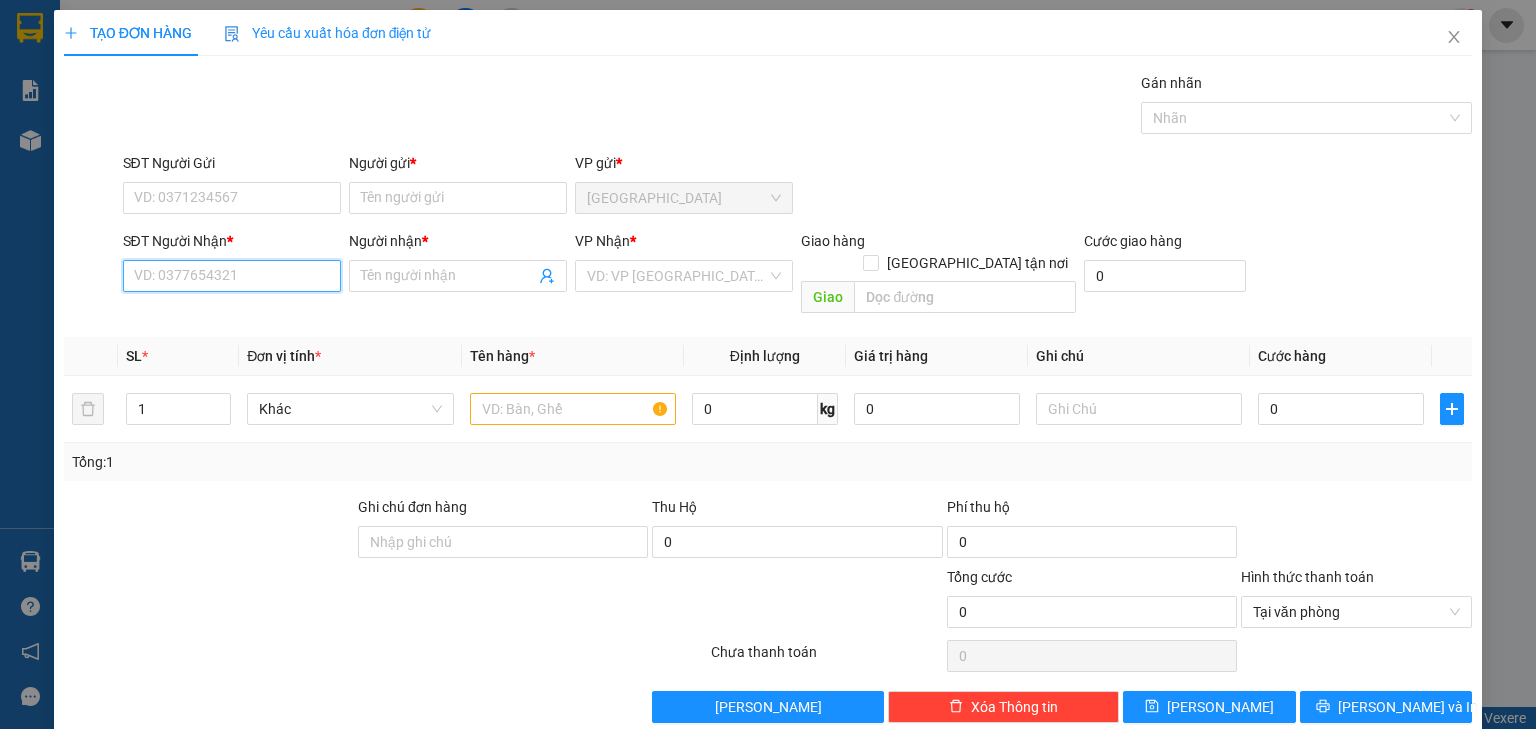 click on "SĐT Người Nhận  *" at bounding box center [232, 276] 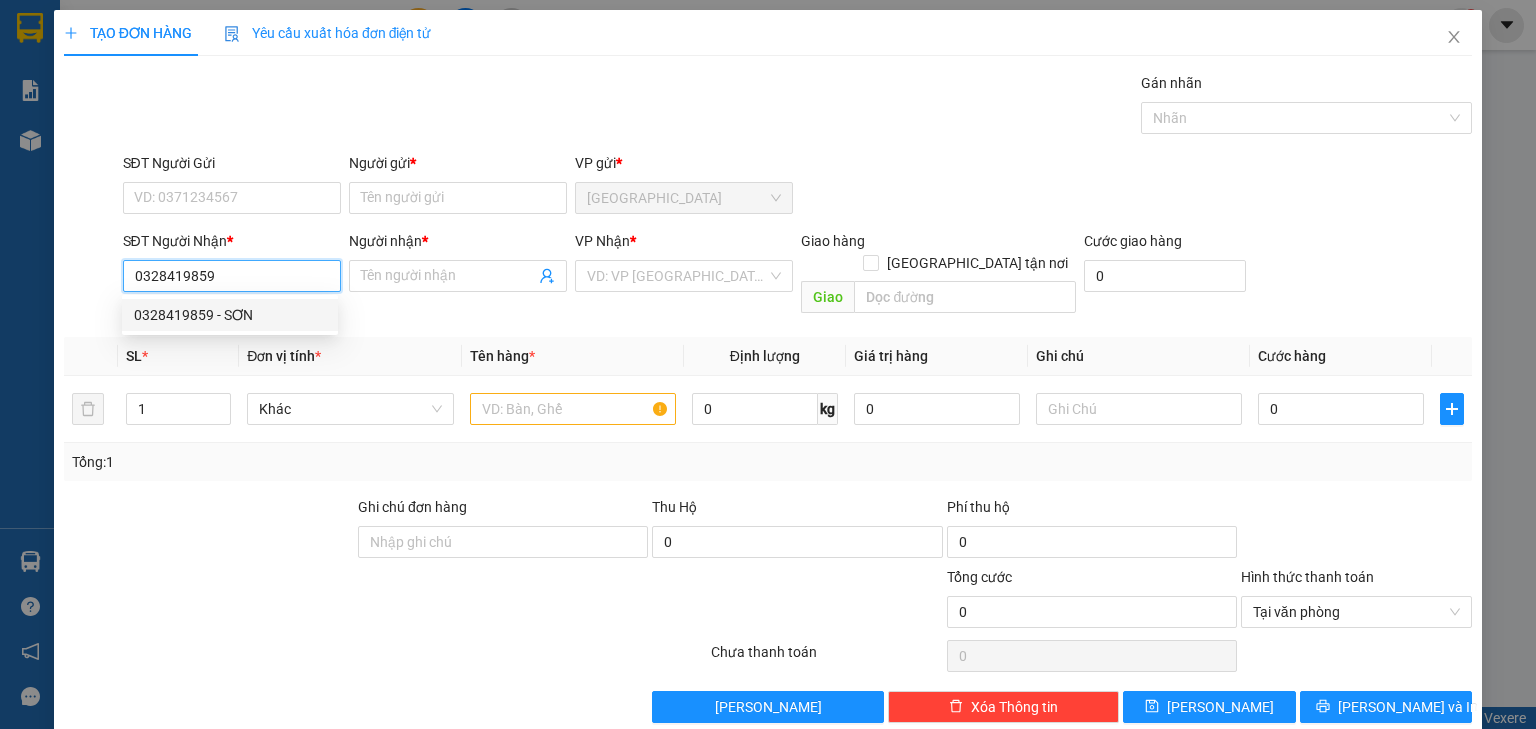 drag, startPoint x: 260, startPoint y: 308, endPoint x: 242, endPoint y: 305, distance: 18.248287 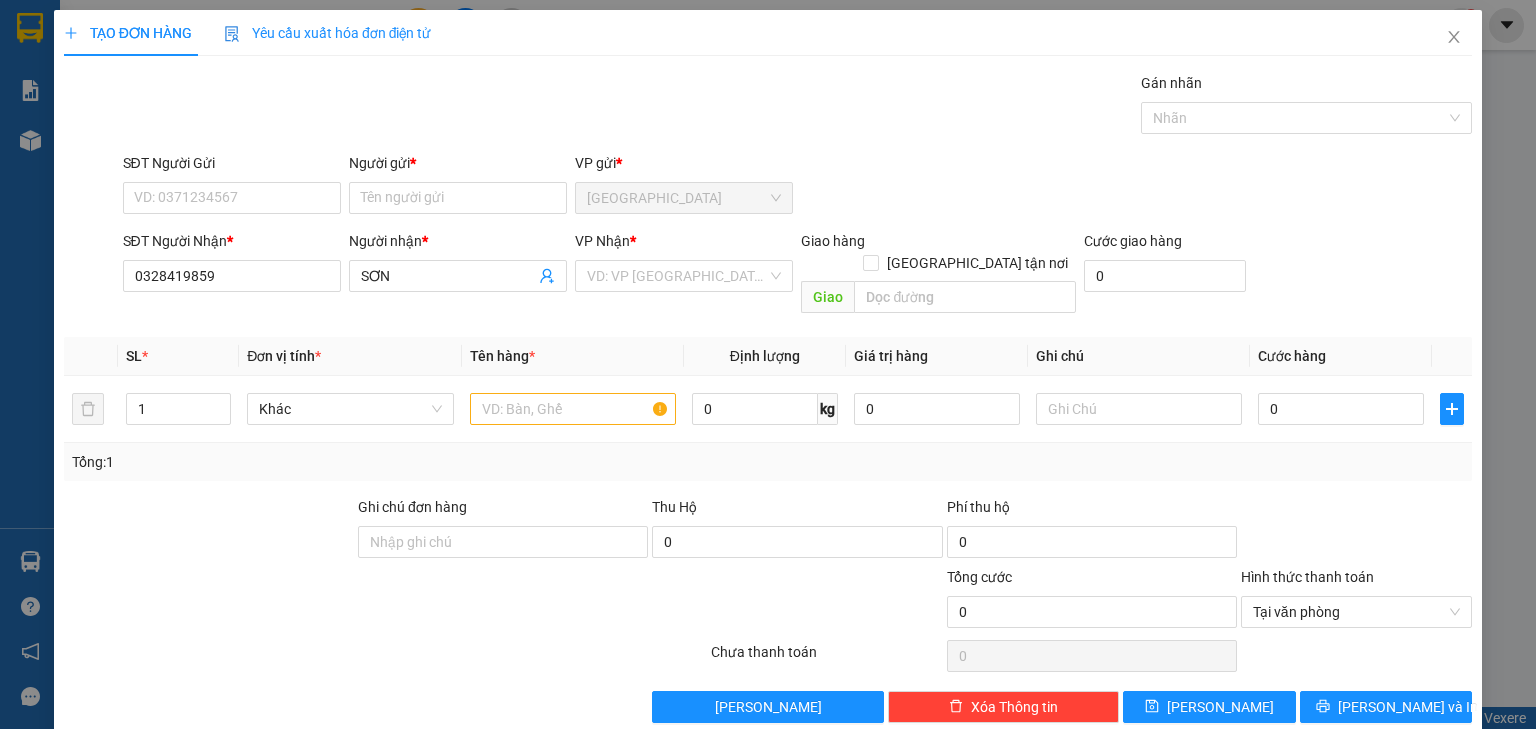drag, startPoint x: 246, startPoint y: 164, endPoint x: 259, endPoint y: 176, distance: 17.691807 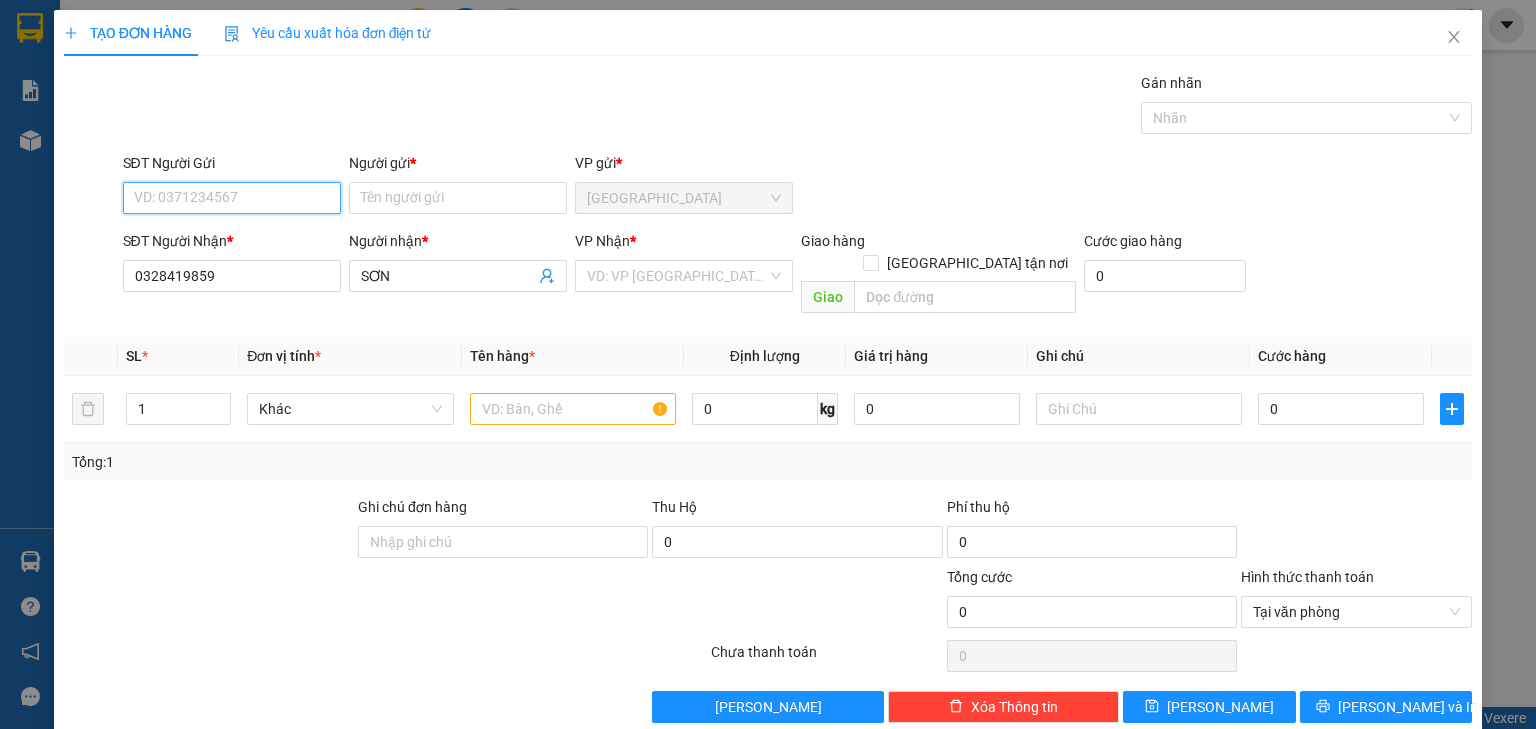 click on "SĐT Người Gửi" at bounding box center [232, 198] 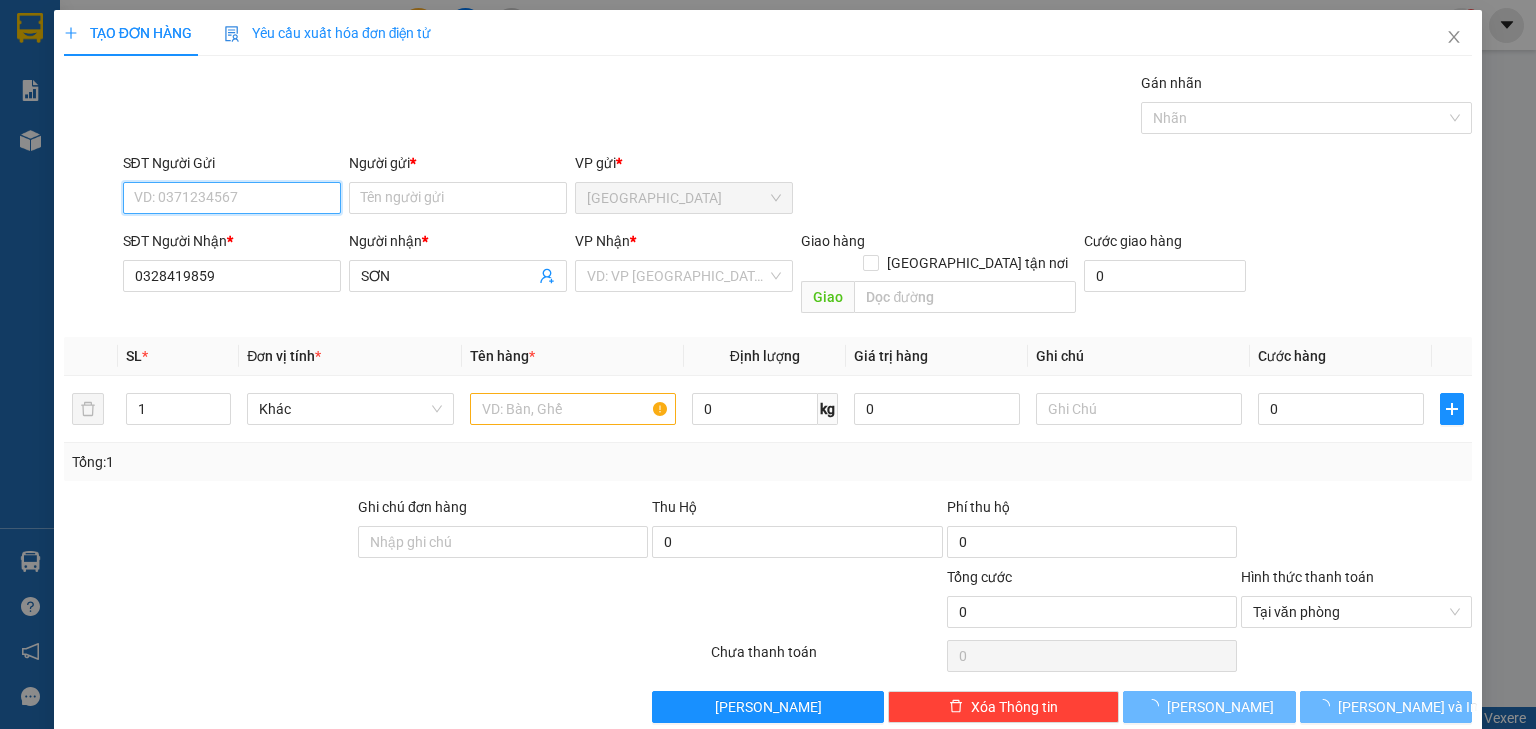 click on "SĐT Người Gửi" at bounding box center [232, 198] 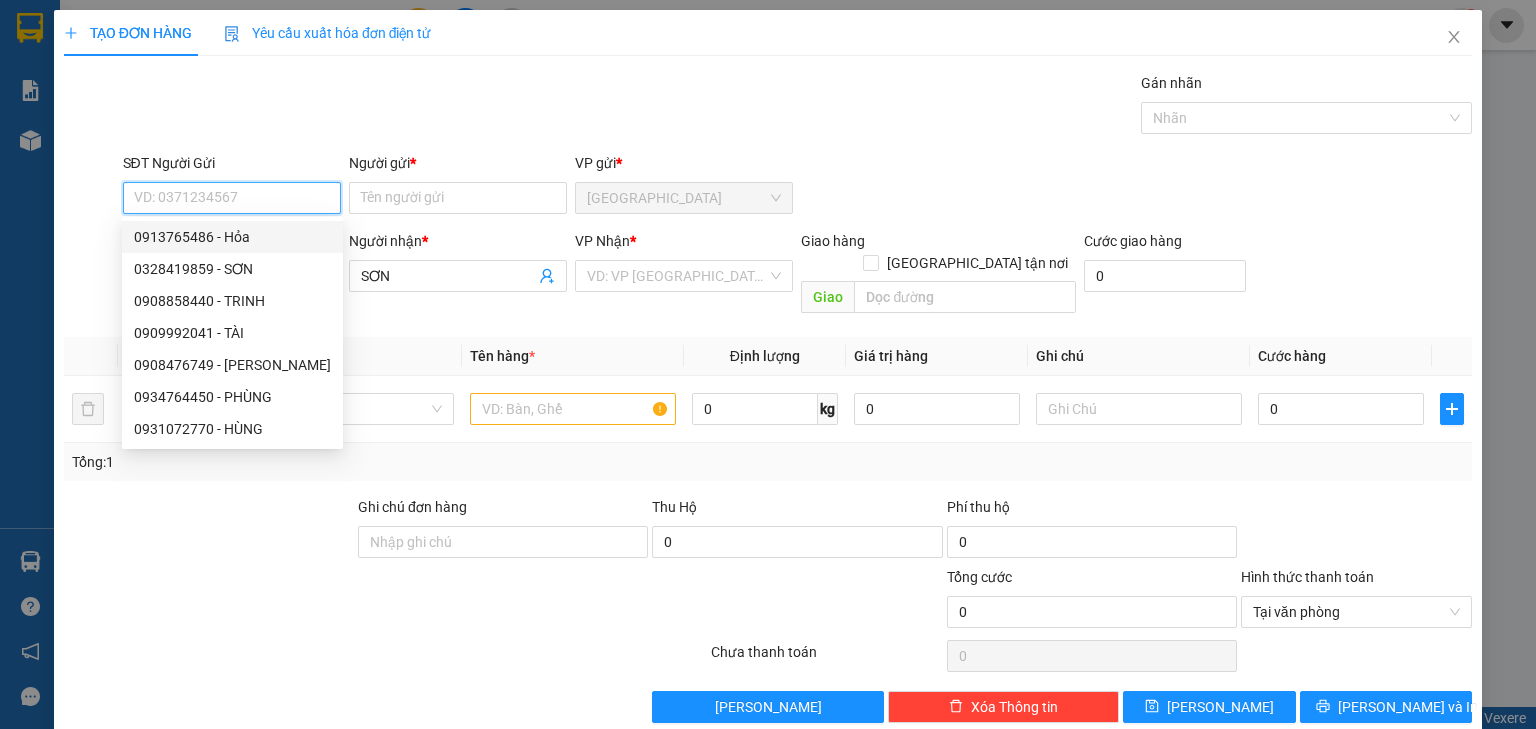click on "SĐT Người Gửi" at bounding box center [232, 198] 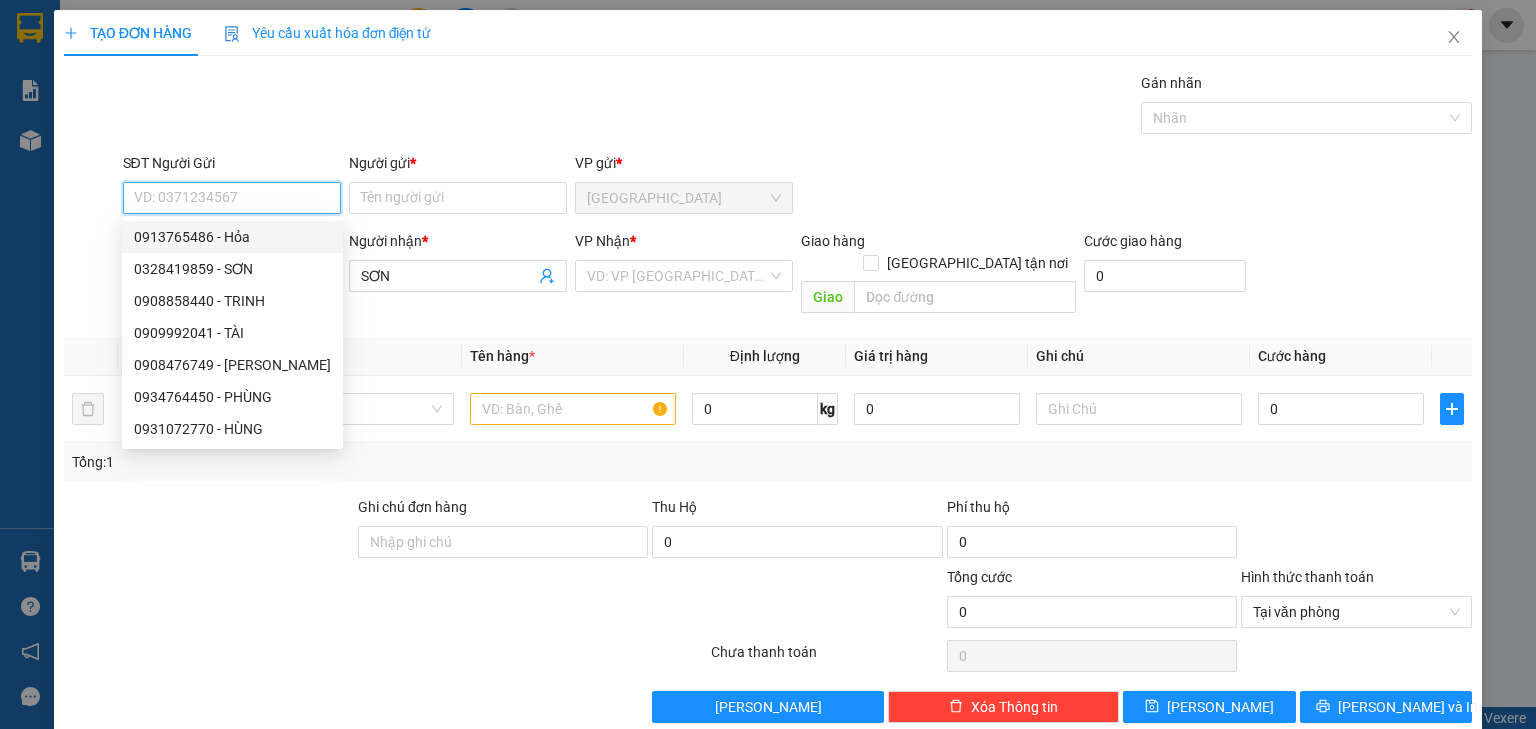 click on "SĐT Người Gửi" at bounding box center [232, 198] 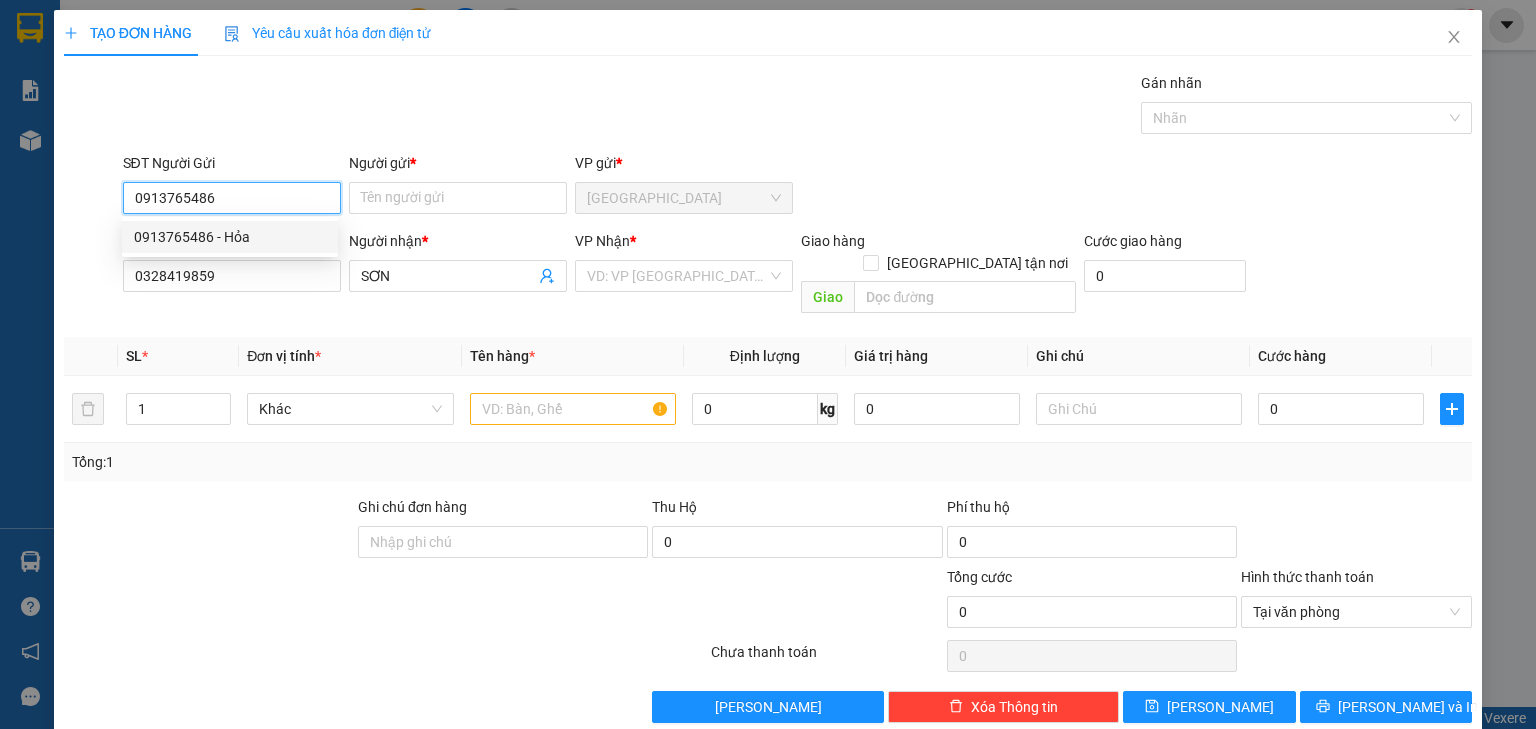 click on "0913765486 - Hỏa" at bounding box center (230, 237) 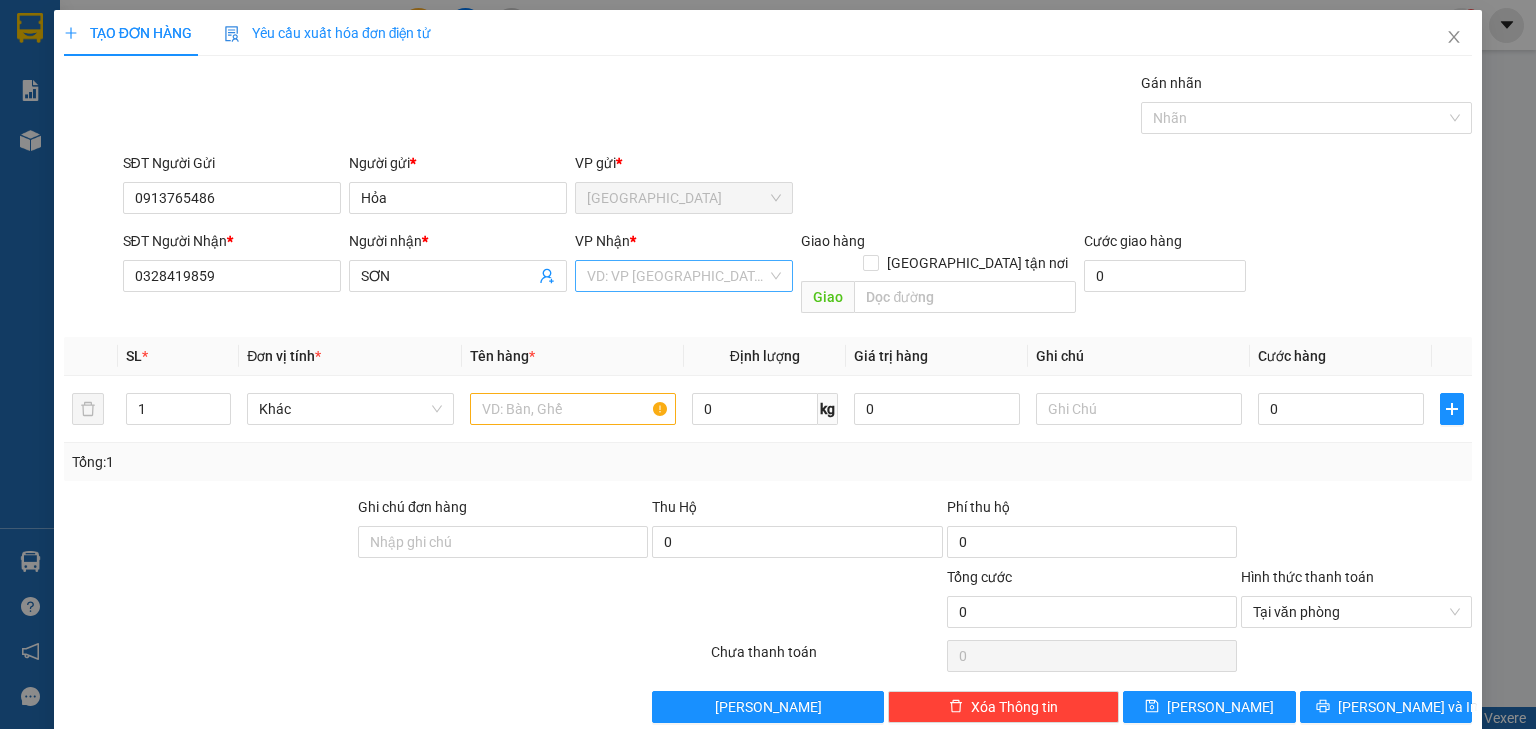 drag, startPoint x: 603, startPoint y: 272, endPoint x: 652, endPoint y: 277, distance: 49.25444 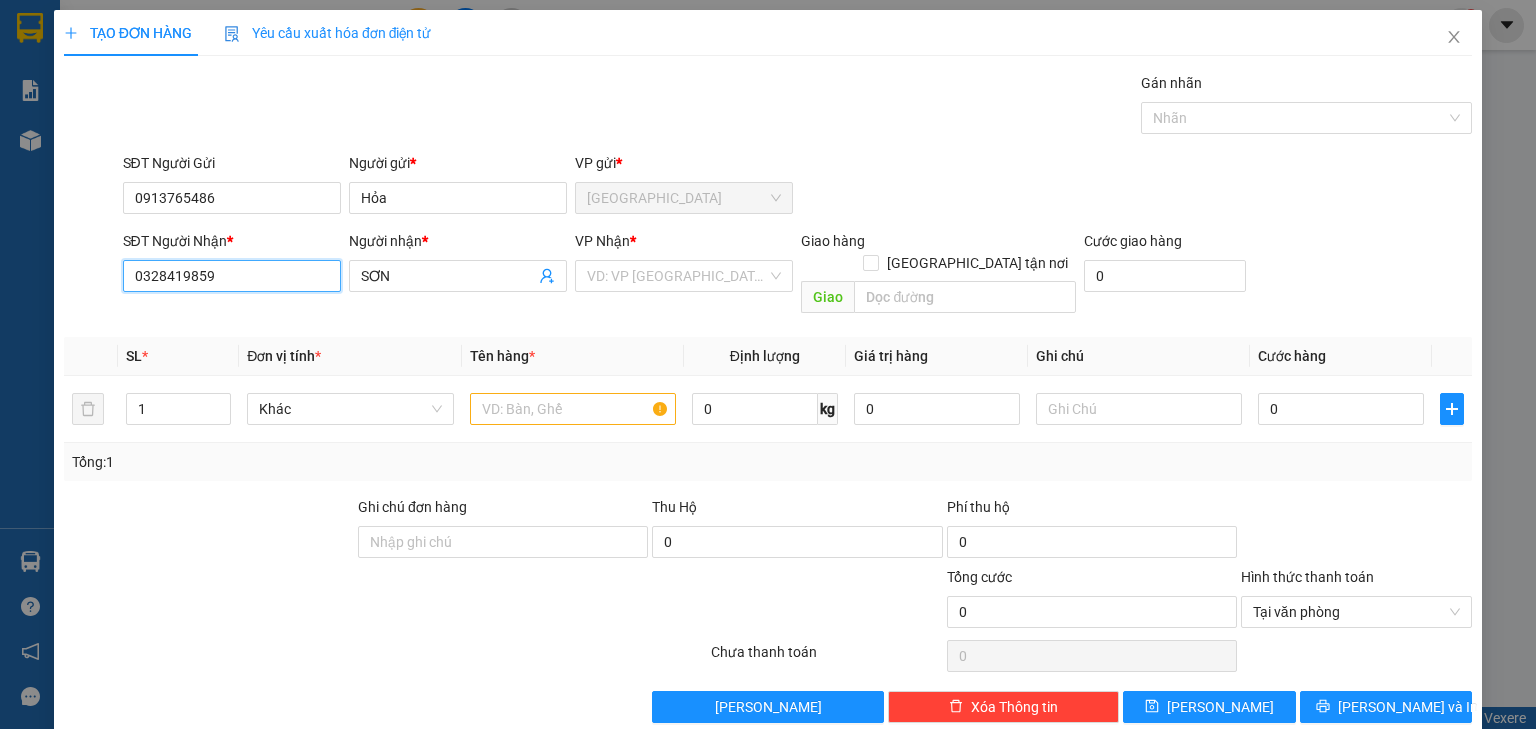 drag, startPoint x: 228, startPoint y: 280, endPoint x: 85, endPoint y: 268, distance: 143.50261 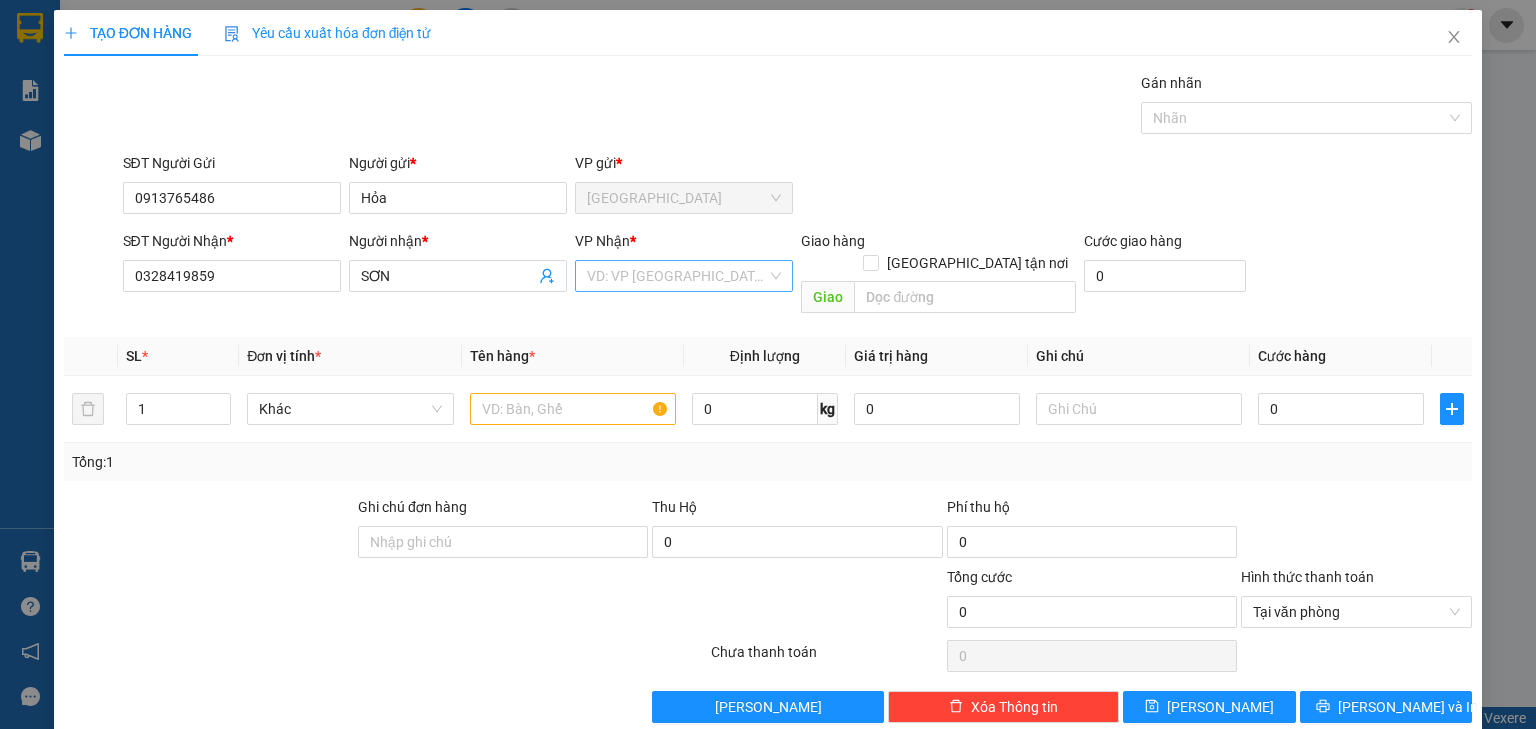 click at bounding box center (677, 276) 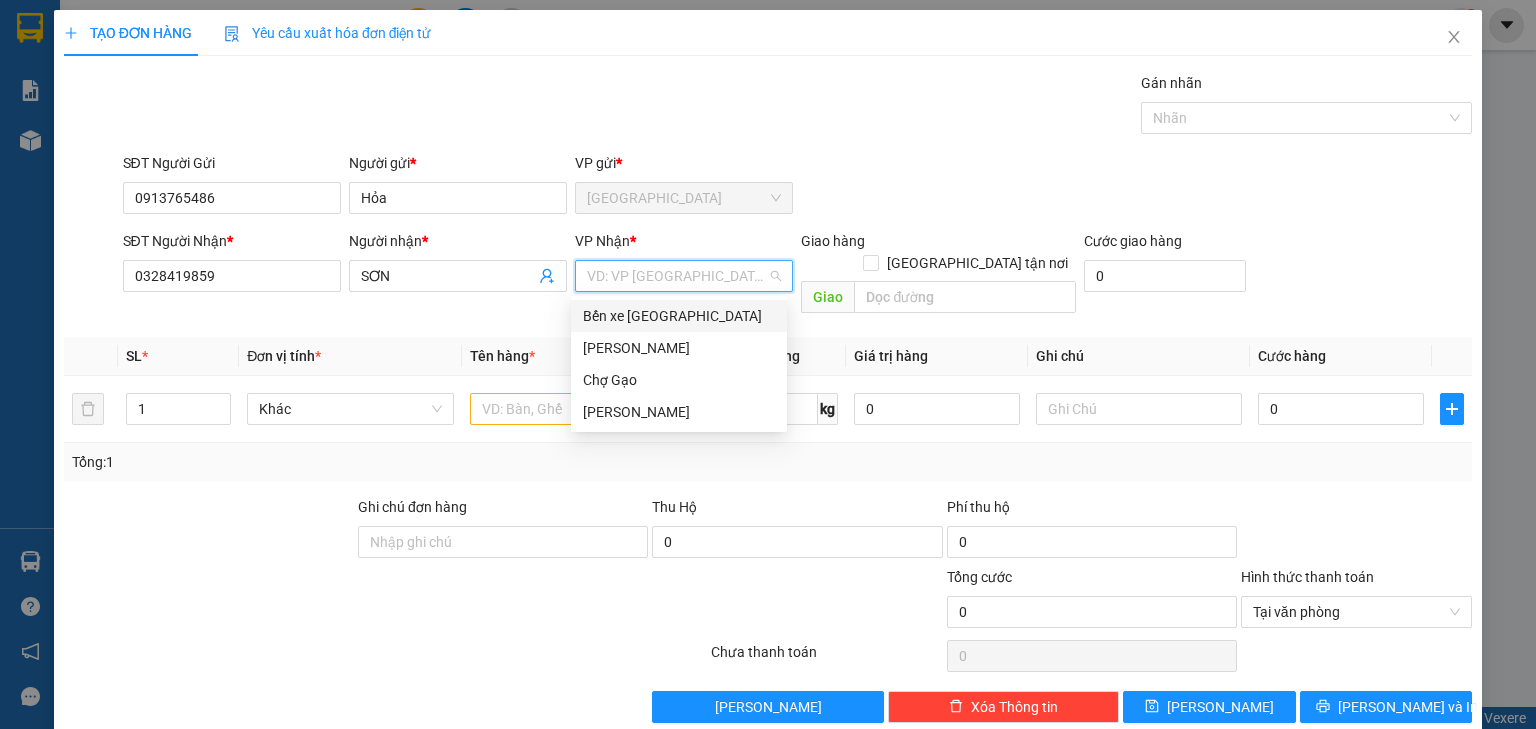 click on "Bến xe [GEOGRAPHIC_DATA]" at bounding box center (679, 316) 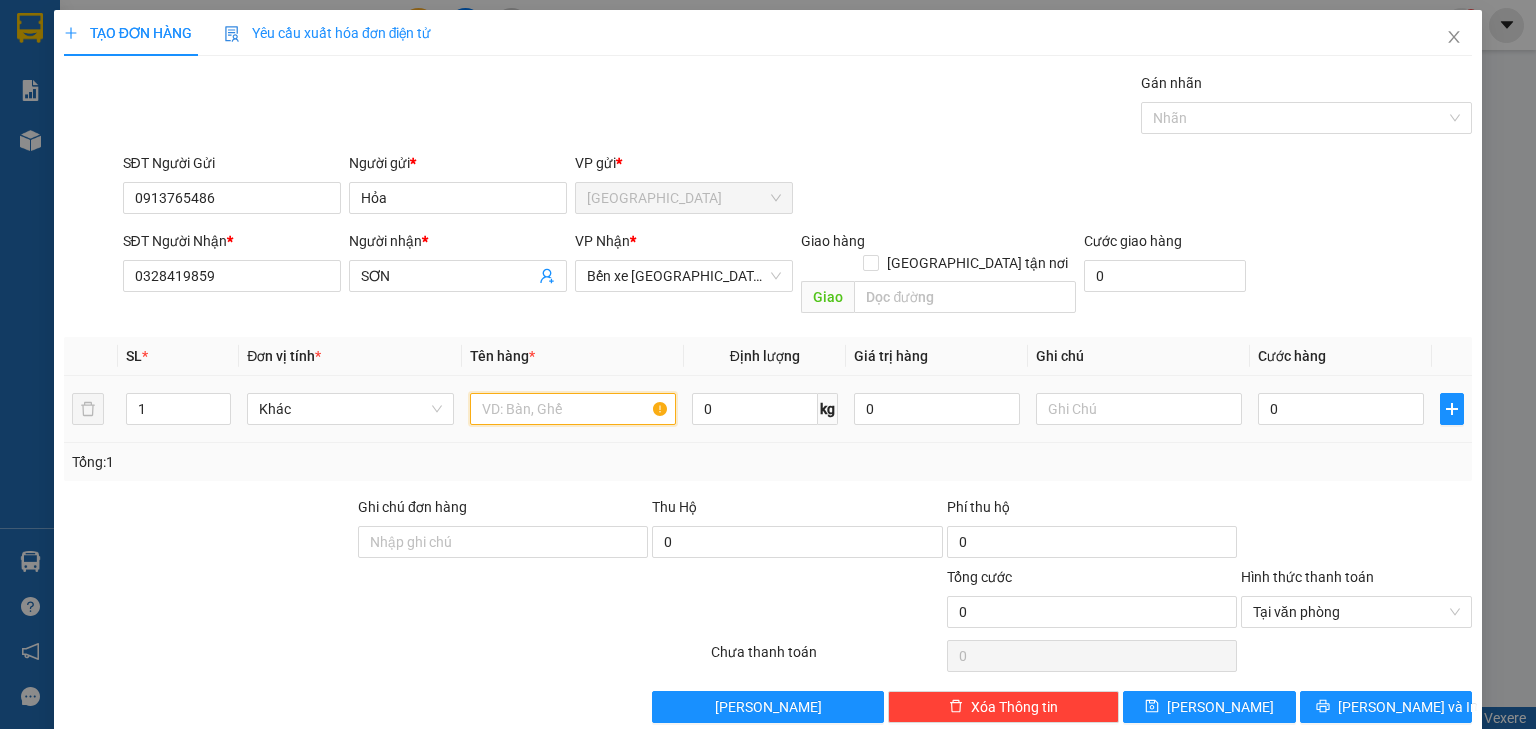 click at bounding box center (573, 409) 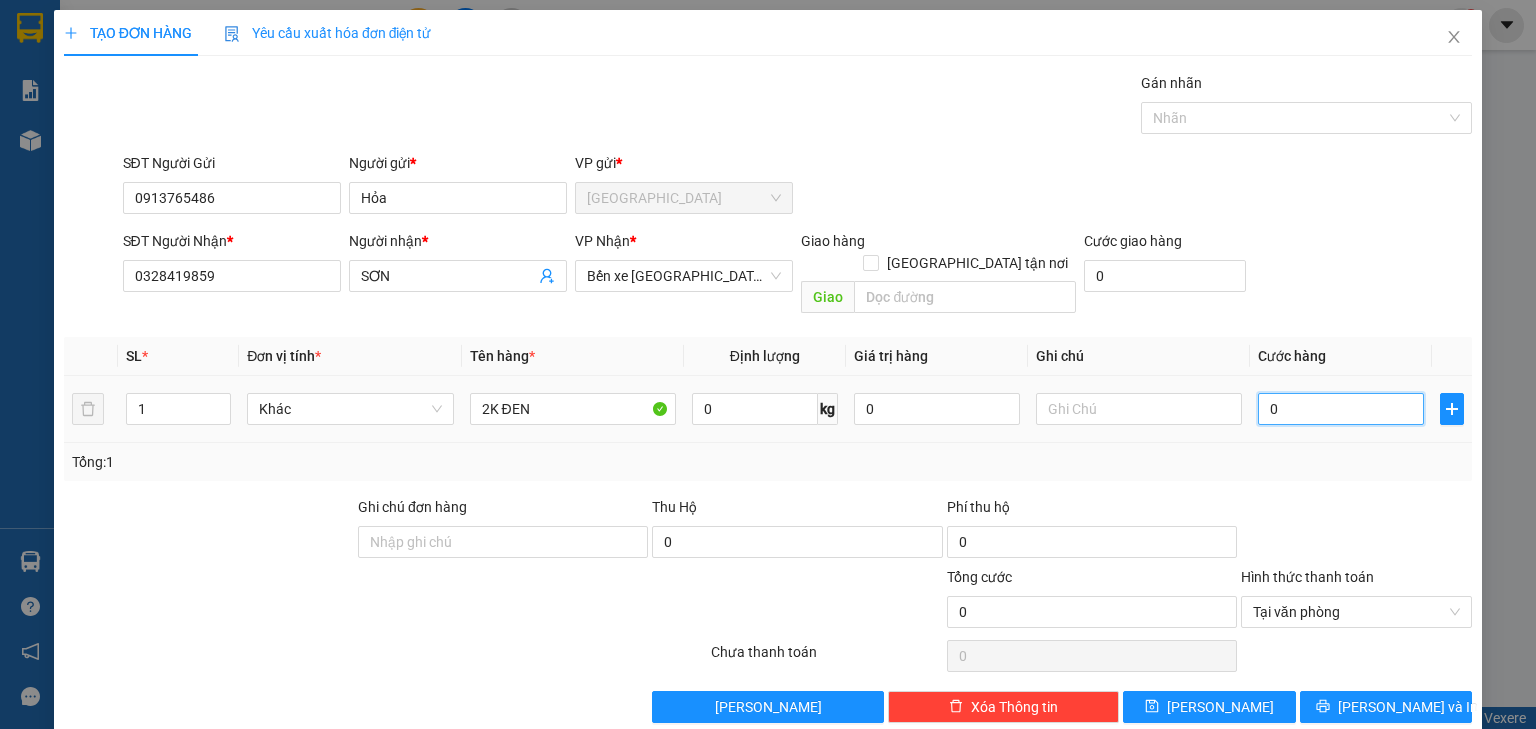 click on "0" at bounding box center (1341, 409) 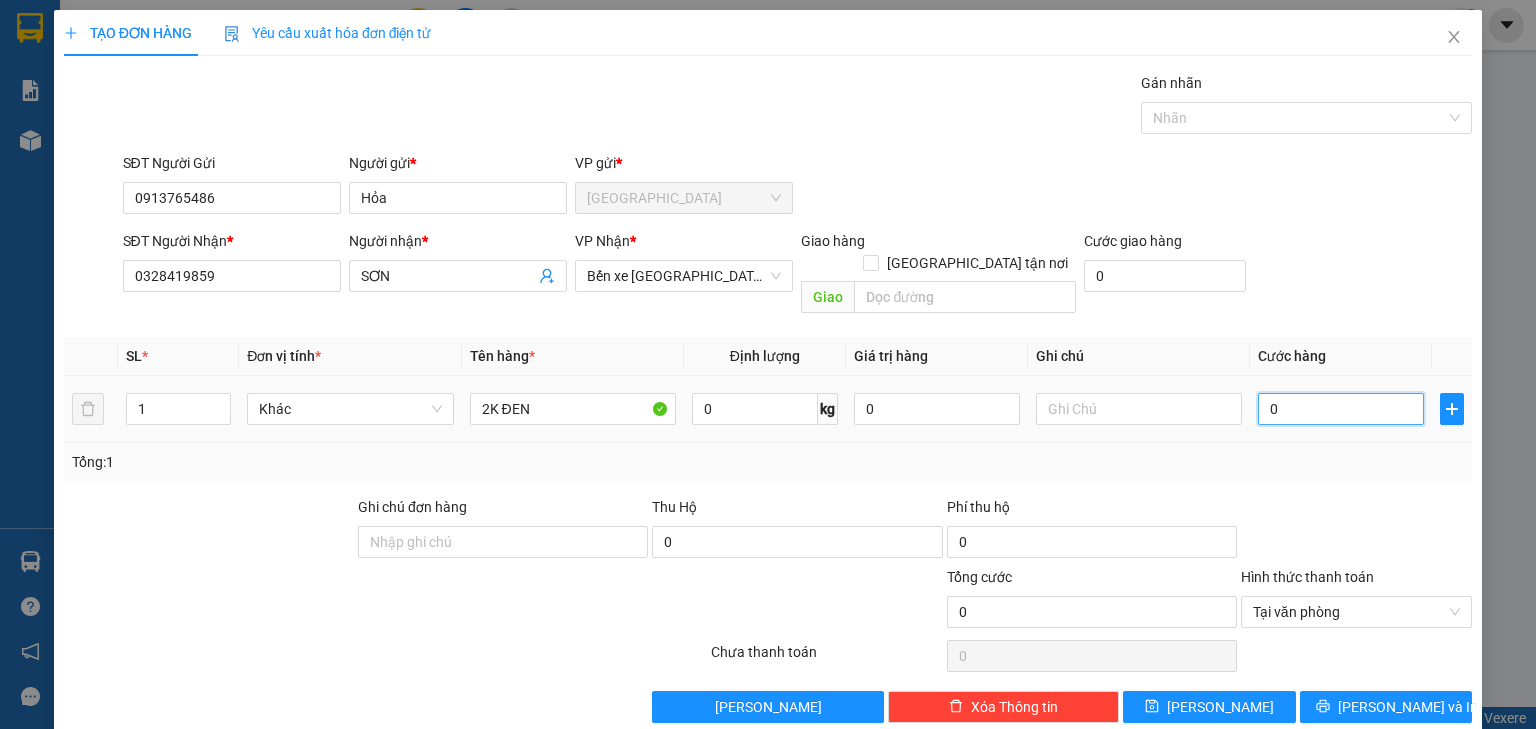 click on "0" at bounding box center (1341, 409) 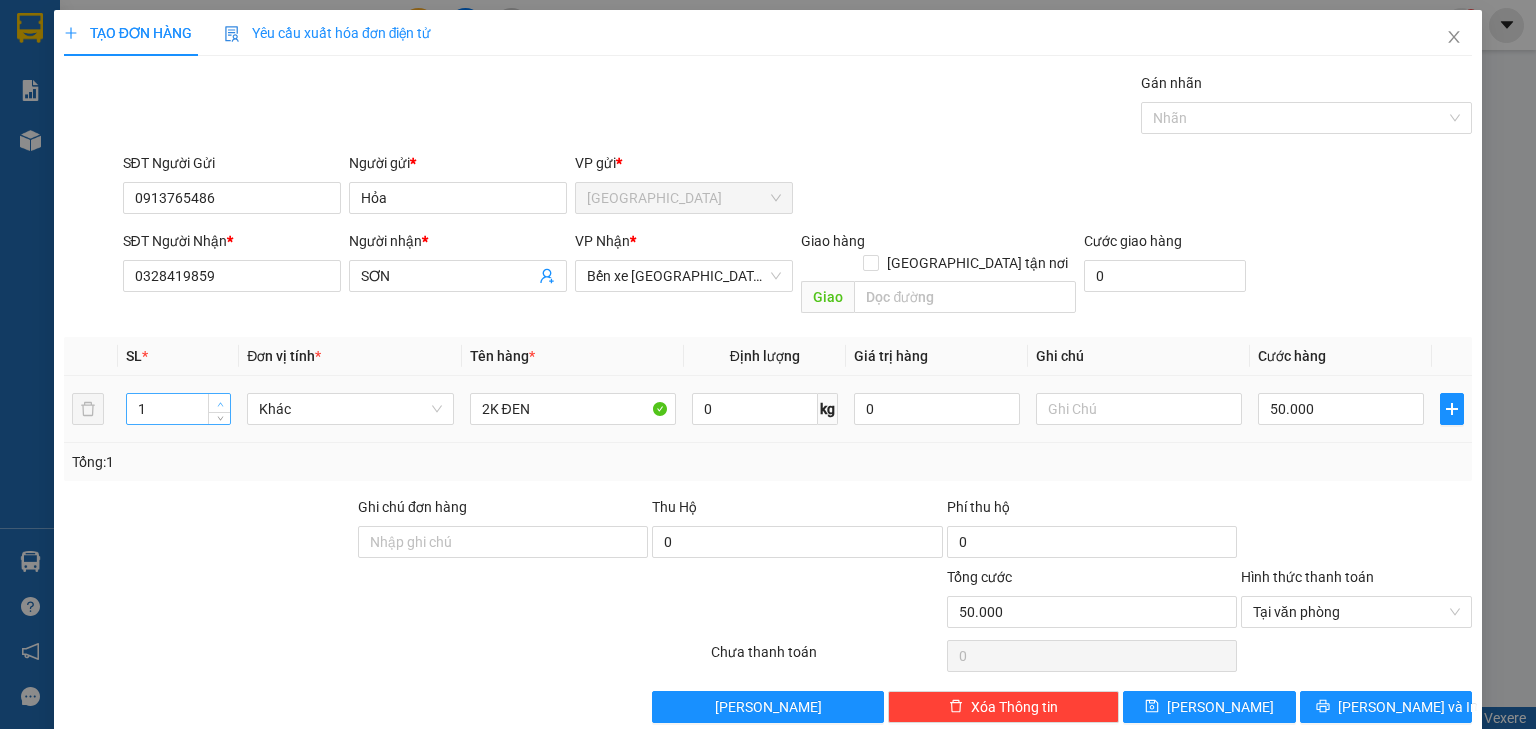 click at bounding box center (220, 404) 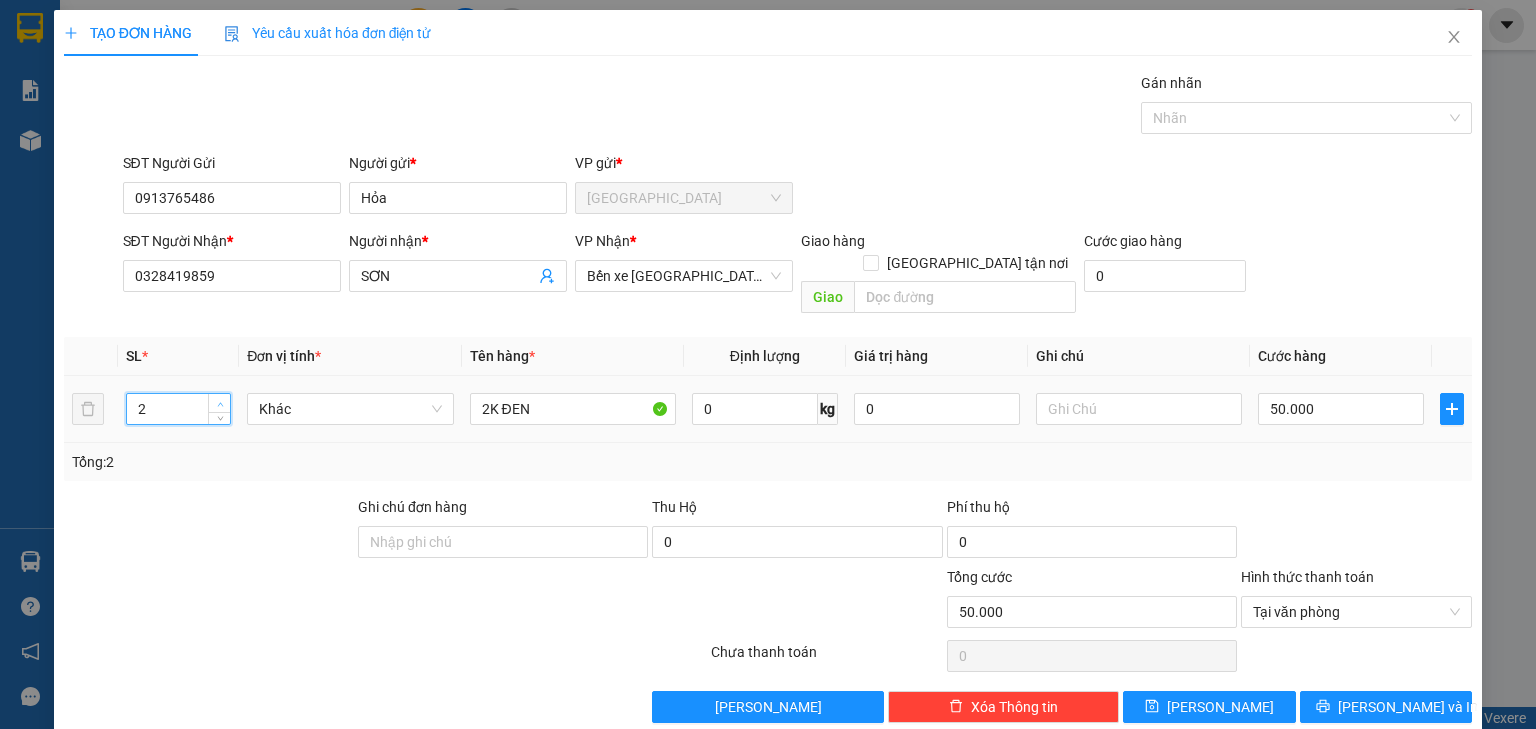 click at bounding box center [220, 404] 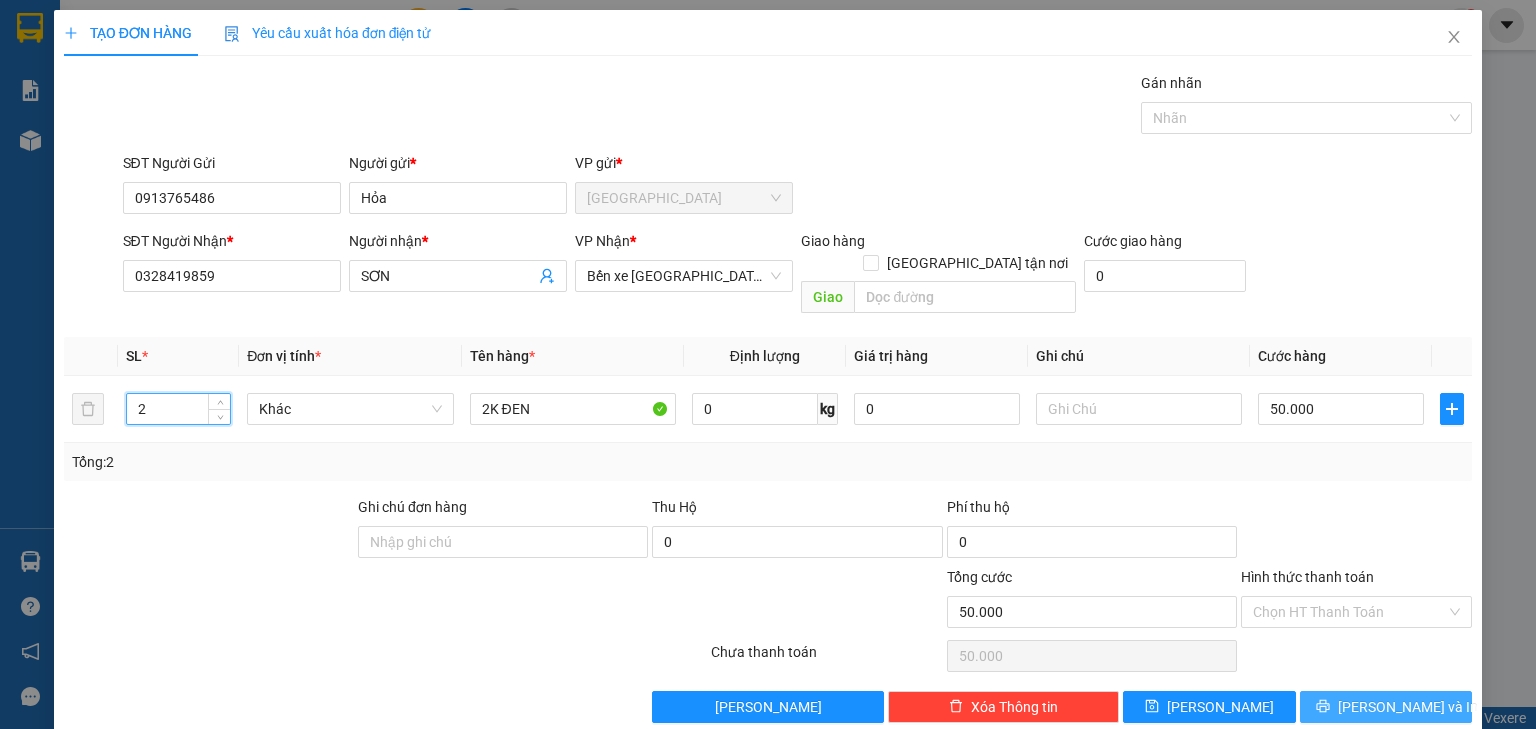 click on "[PERSON_NAME] và In" at bounding box center (1408, 707) 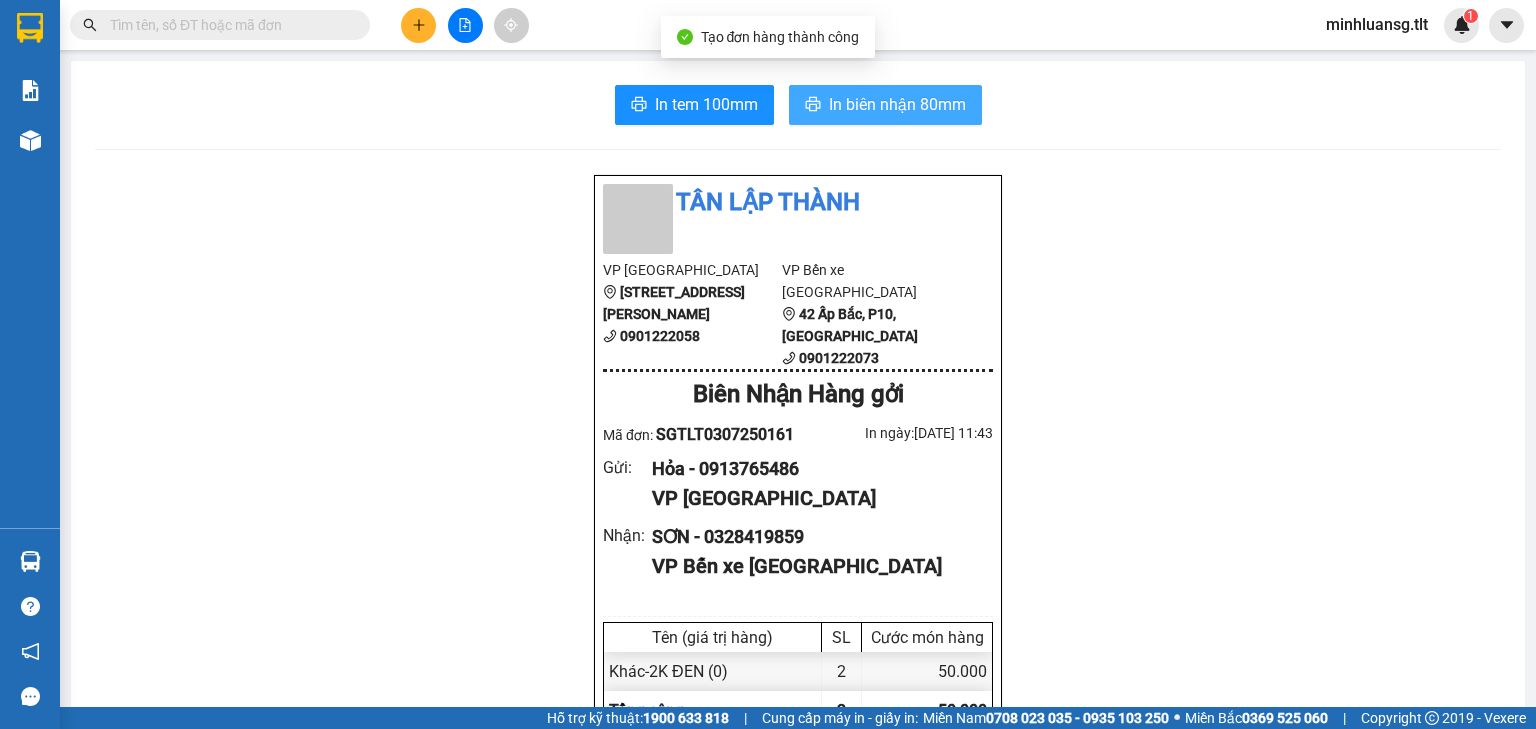 click on "In biên nhận 80mm" at bounding box center [897, 104] 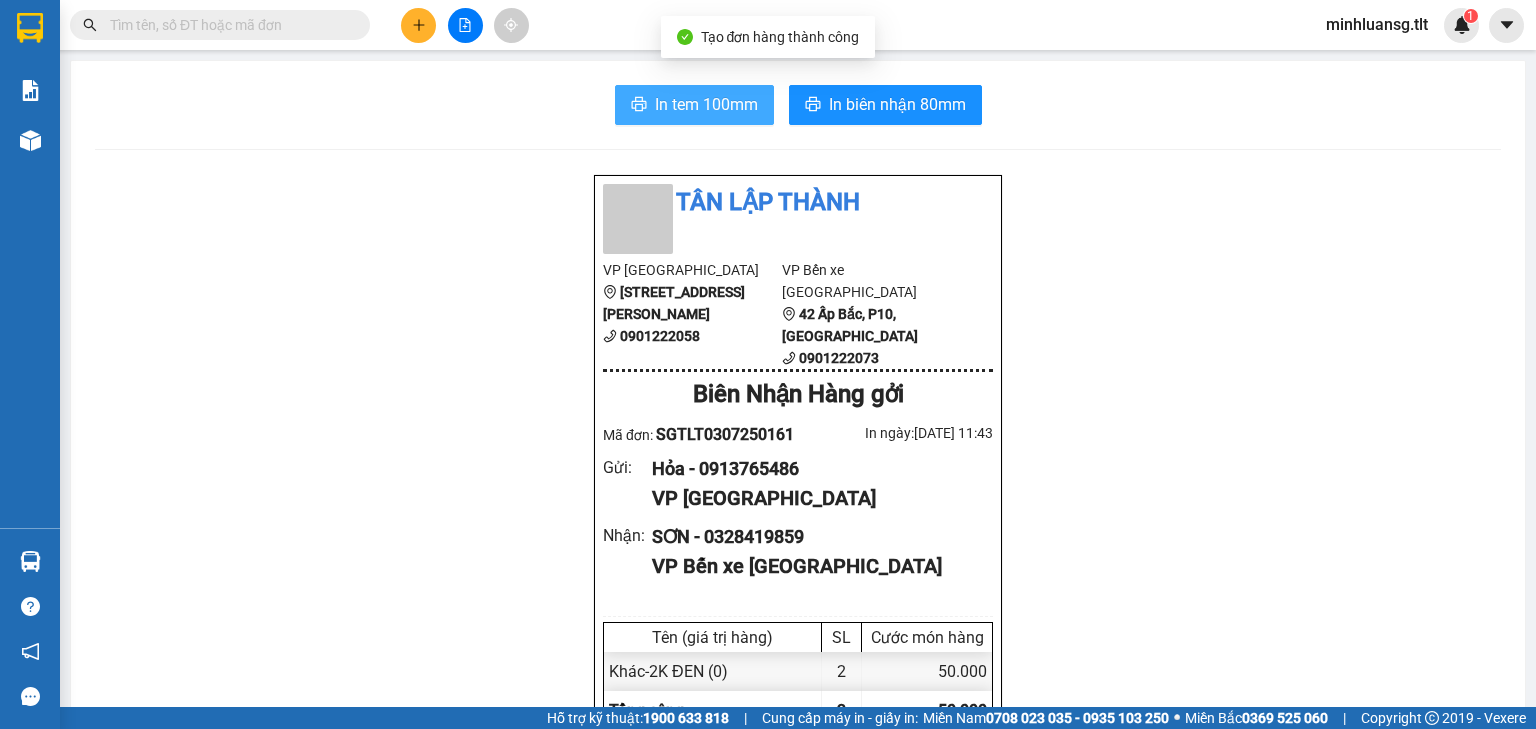 click on "In tem 100mm" at bounding box center (706, 104) 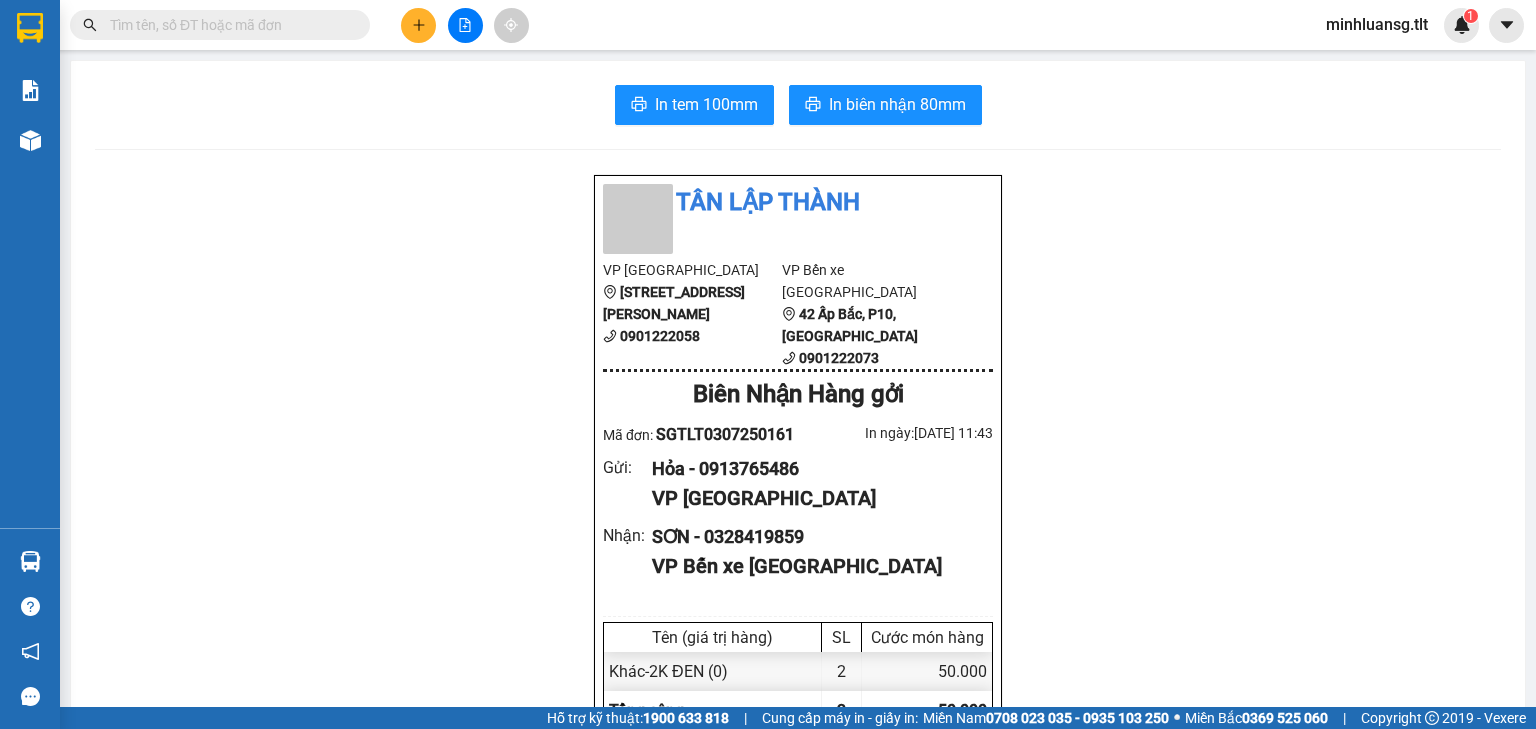click at bounding box center [418, 25] 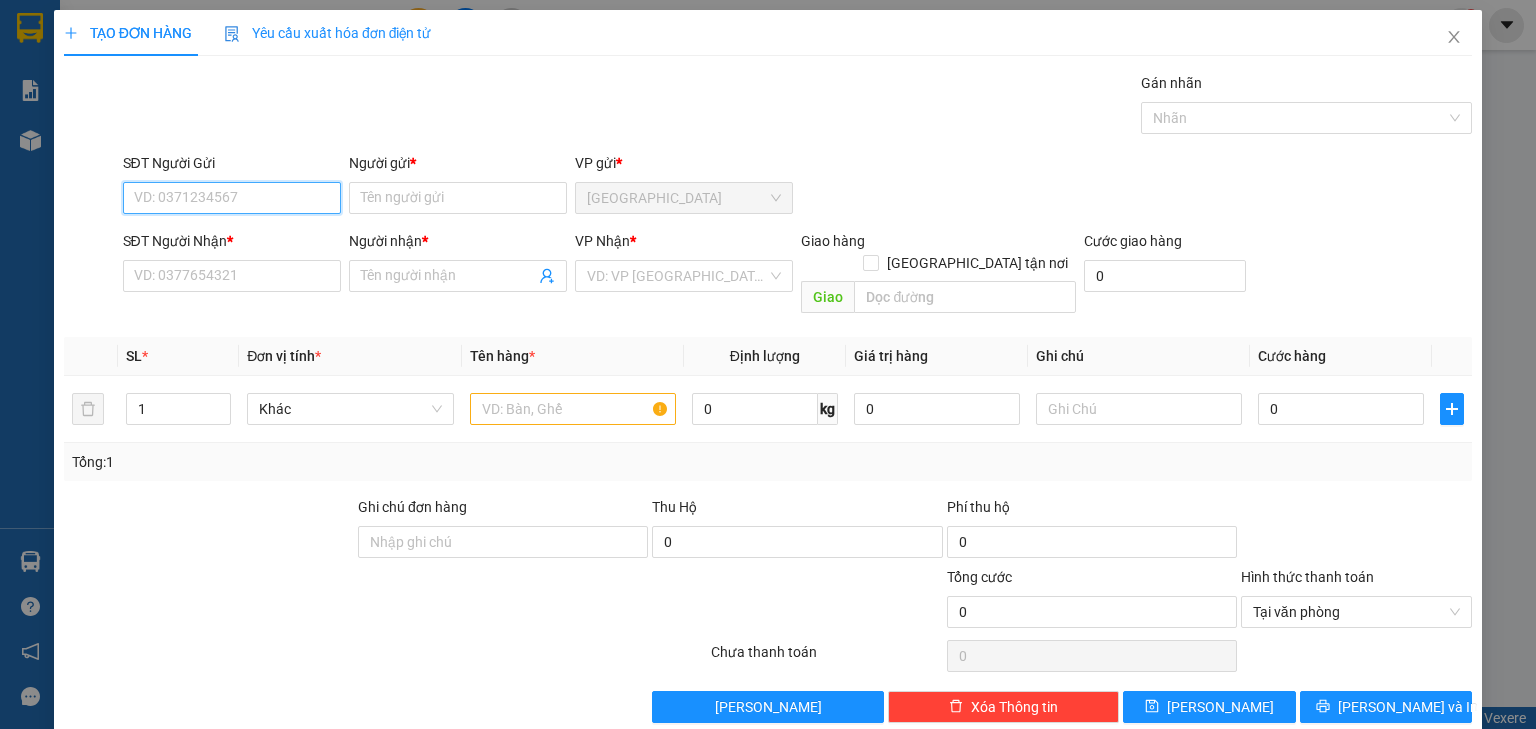 click on "SĐT Người Gửi" at bounding box center [232, 198] 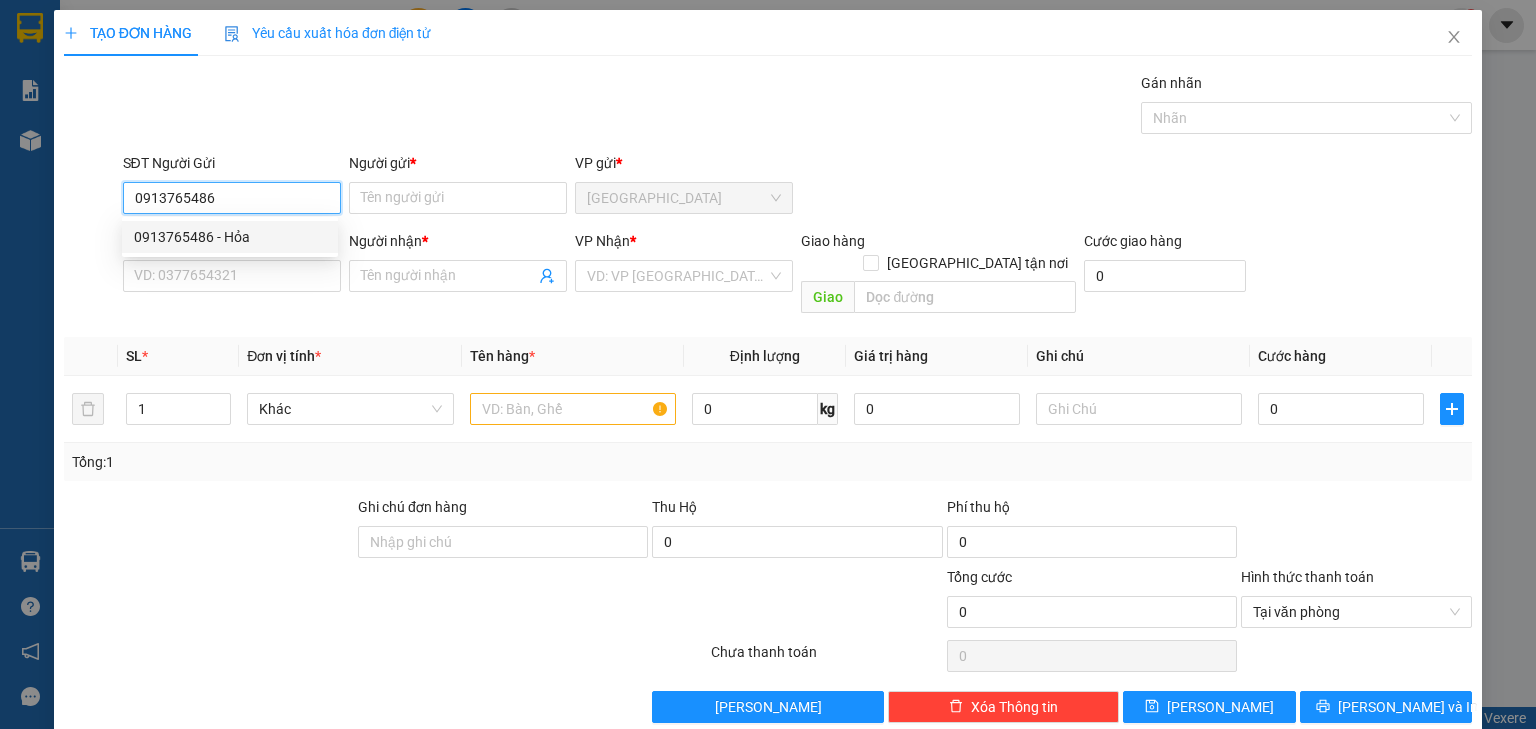 click on "0913765486 - Hỏa" at bounding box center [230, 237] 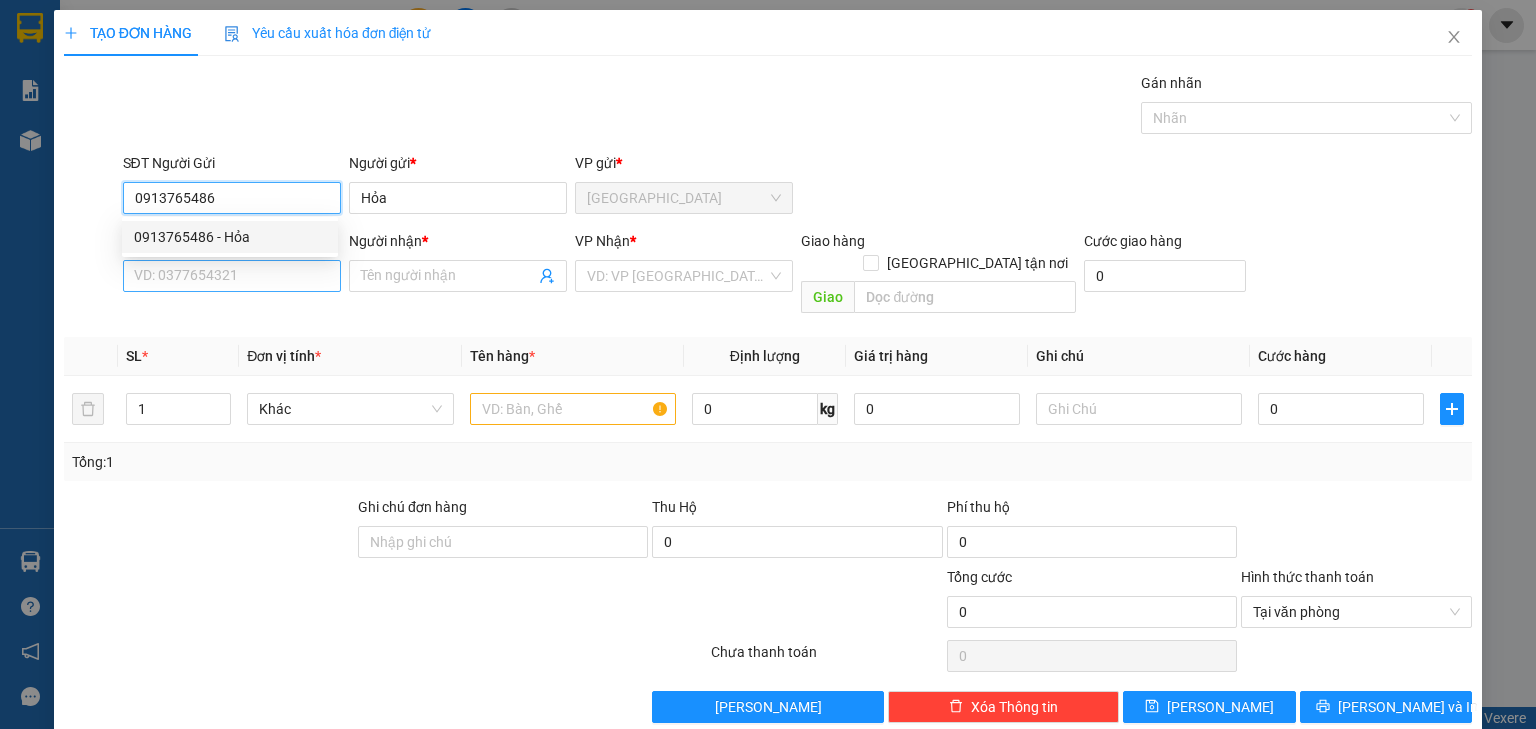 drag, startPoint x: 241, startPoint y: 247, endPoint x: 247, endPoint y: 268, distance: 21.84033 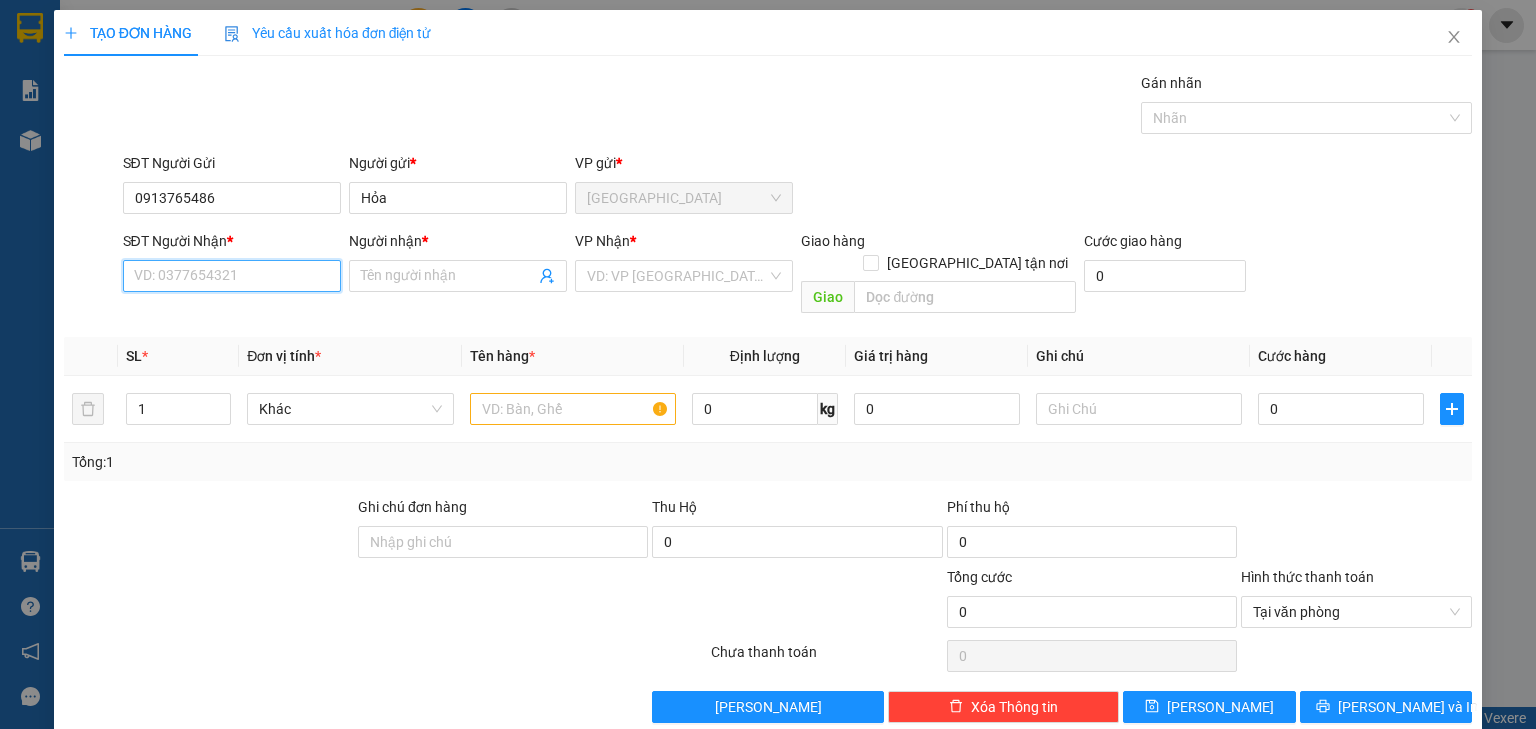 click on "SĐT Người Nhận  *" at bounding box center (232, 276) 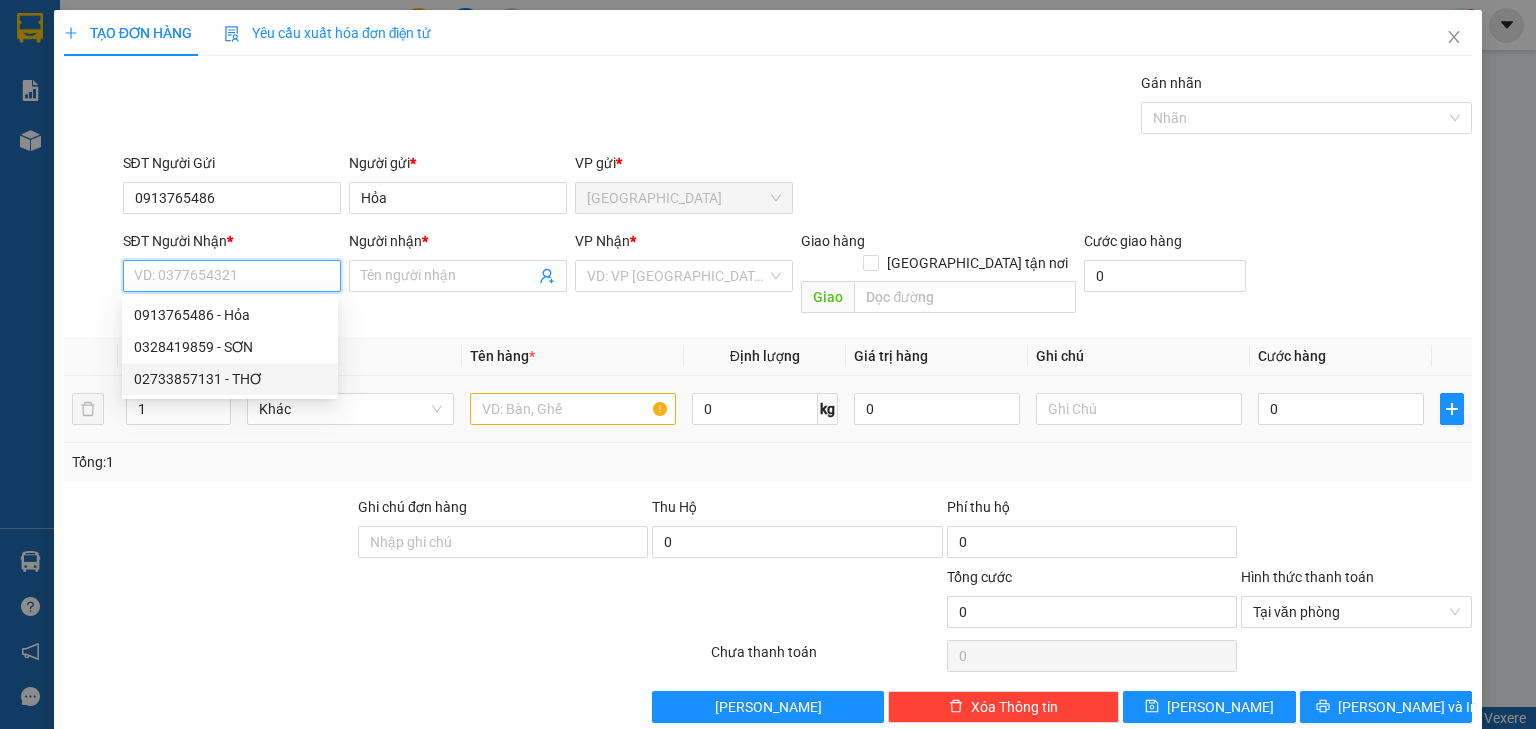 click on "02733857131 - THƠ" at bounding box center [230, 379] 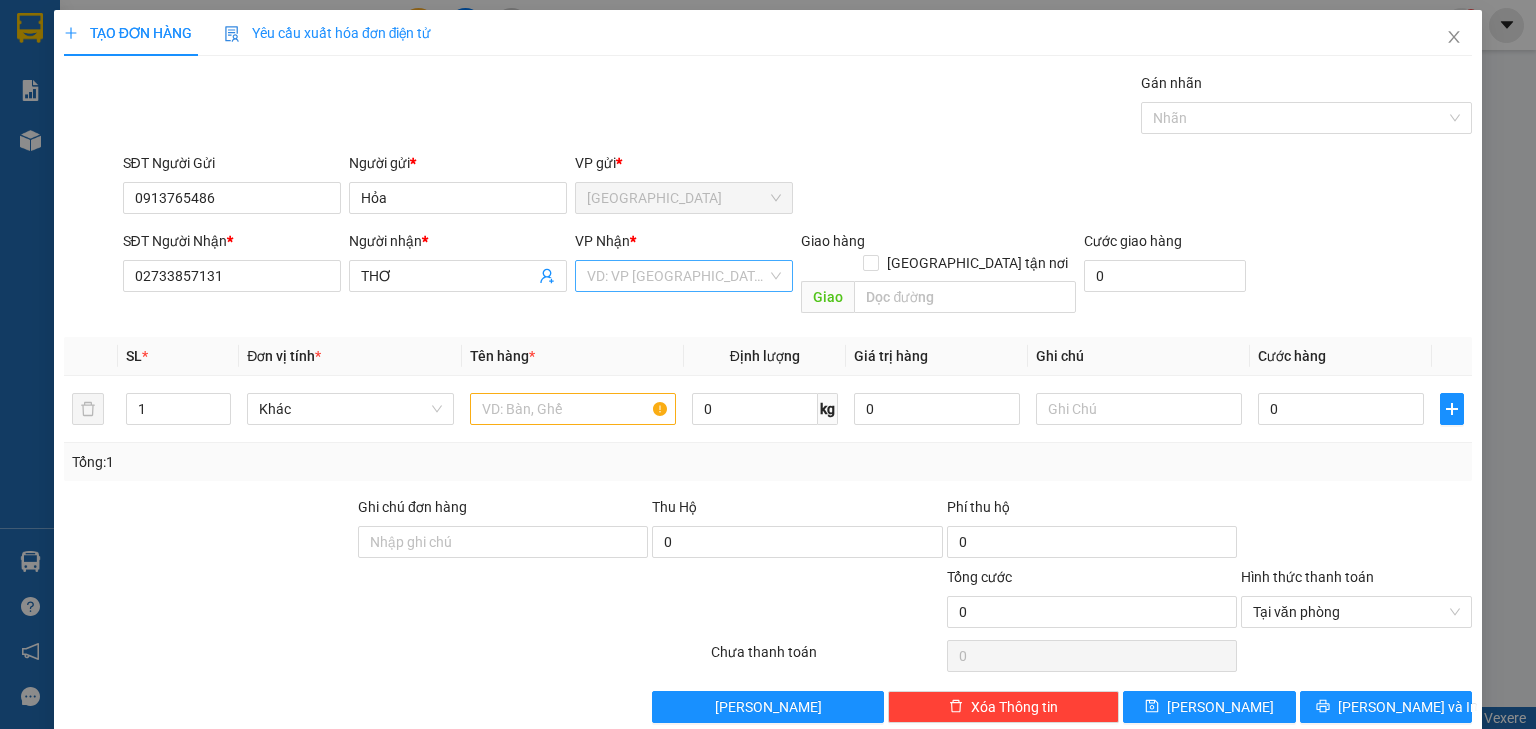 click at bounding box center [677, 276] 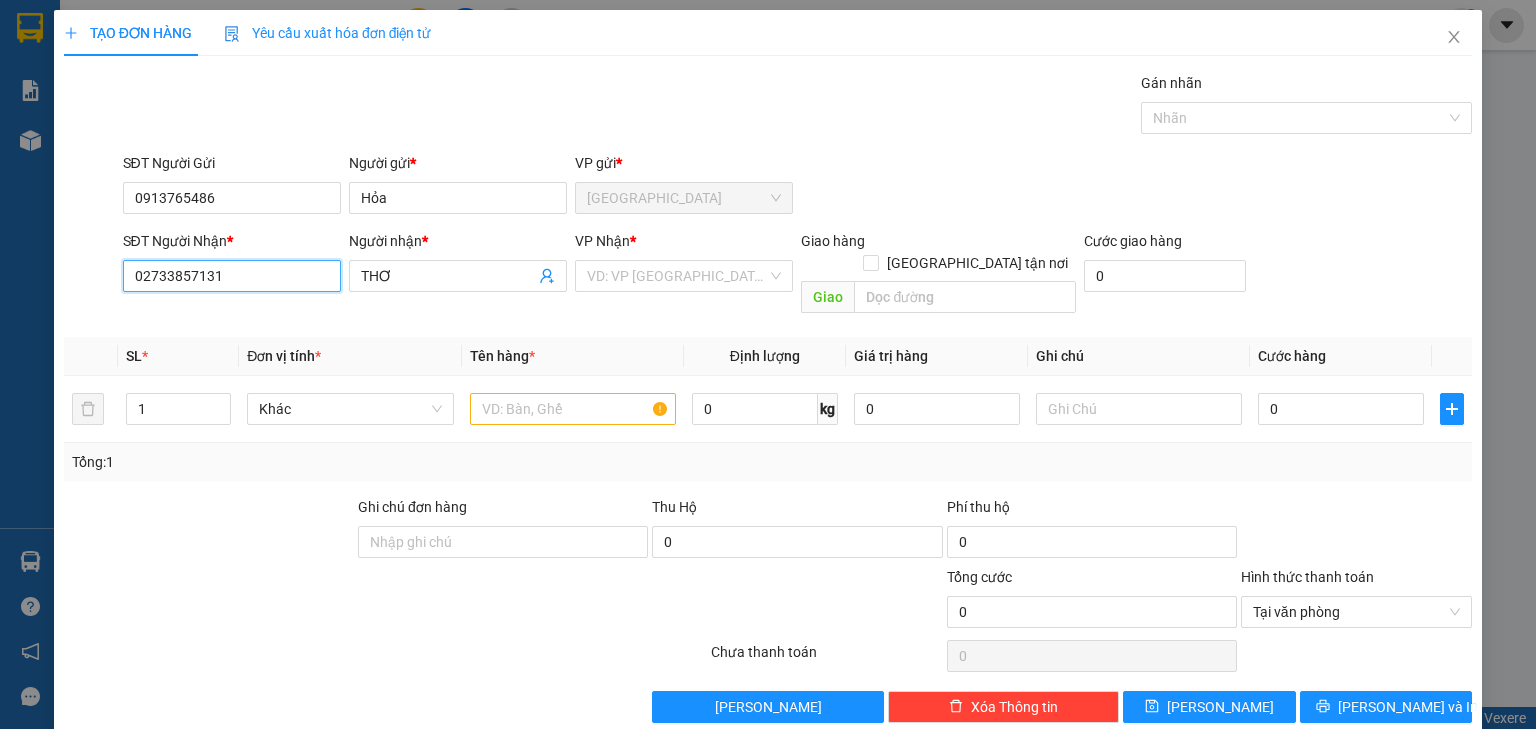 drag, startPoint x: 248, startPoint y: 275, endPoint x: 95, endPoint y: 272, distance: 153.0294 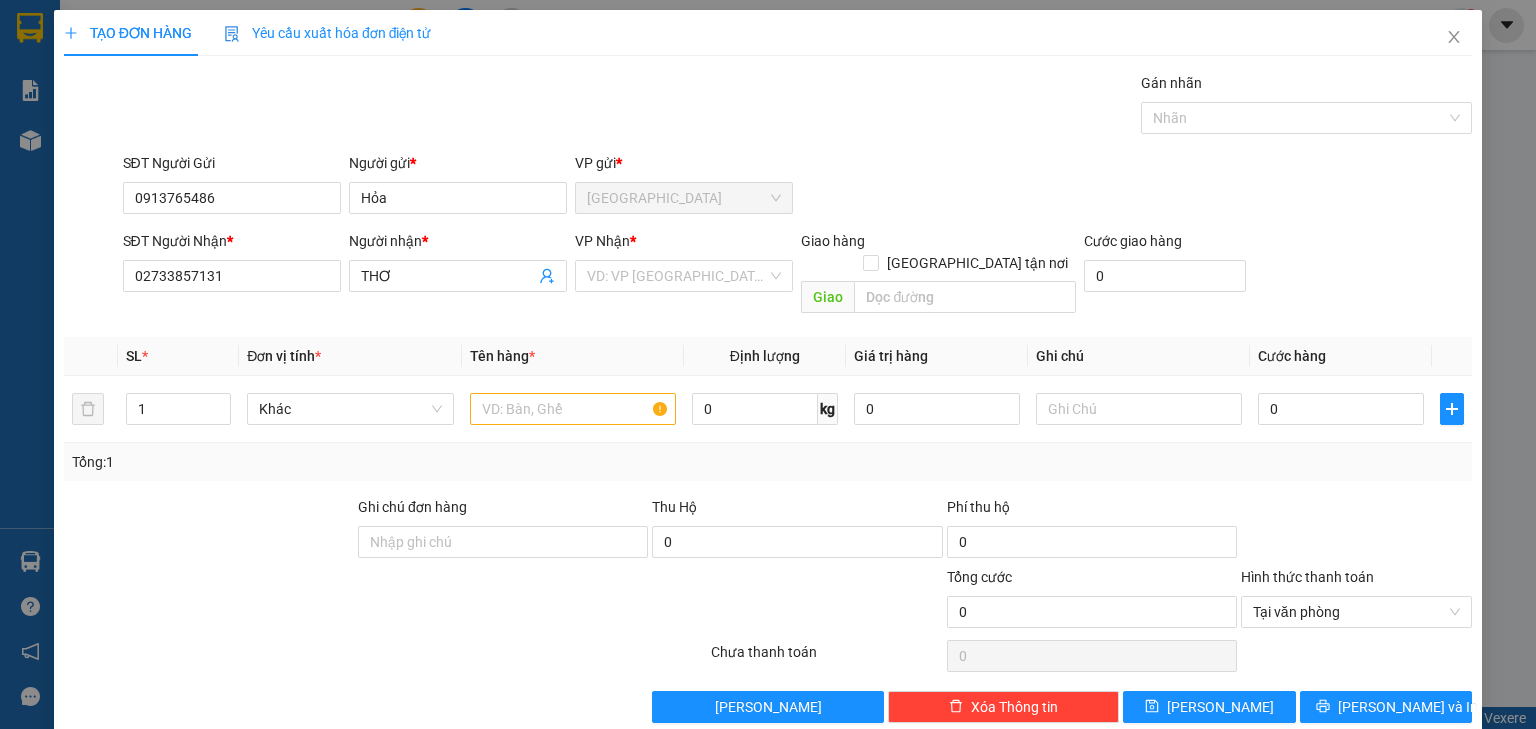 drag, startPoint x: 713, startPoint y: 277, endPoint x: 639, endPoint y: 292, distance: 75.50497 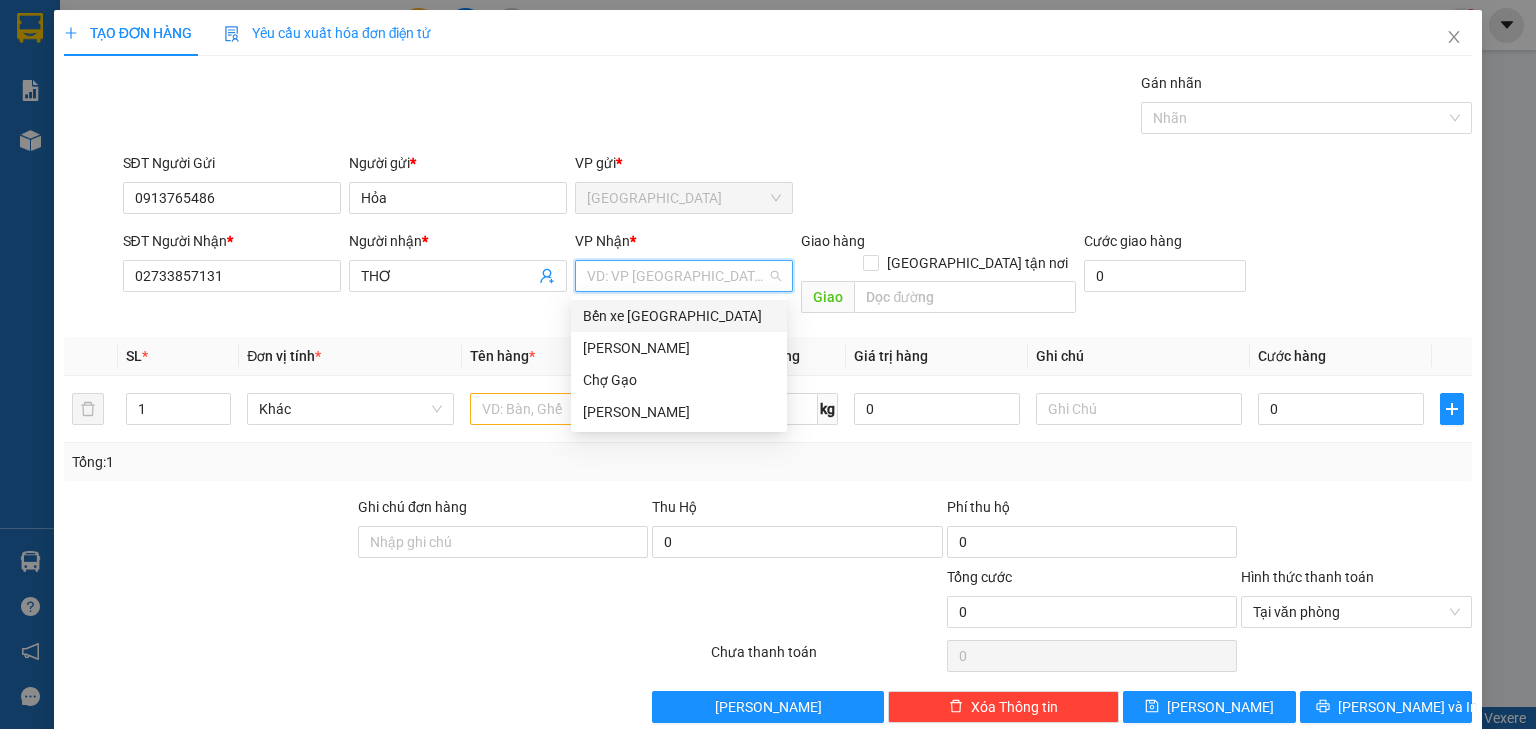 click on "Bến xe [GEOGRAPHIC_DATA]" at bounding box center [679, 316] 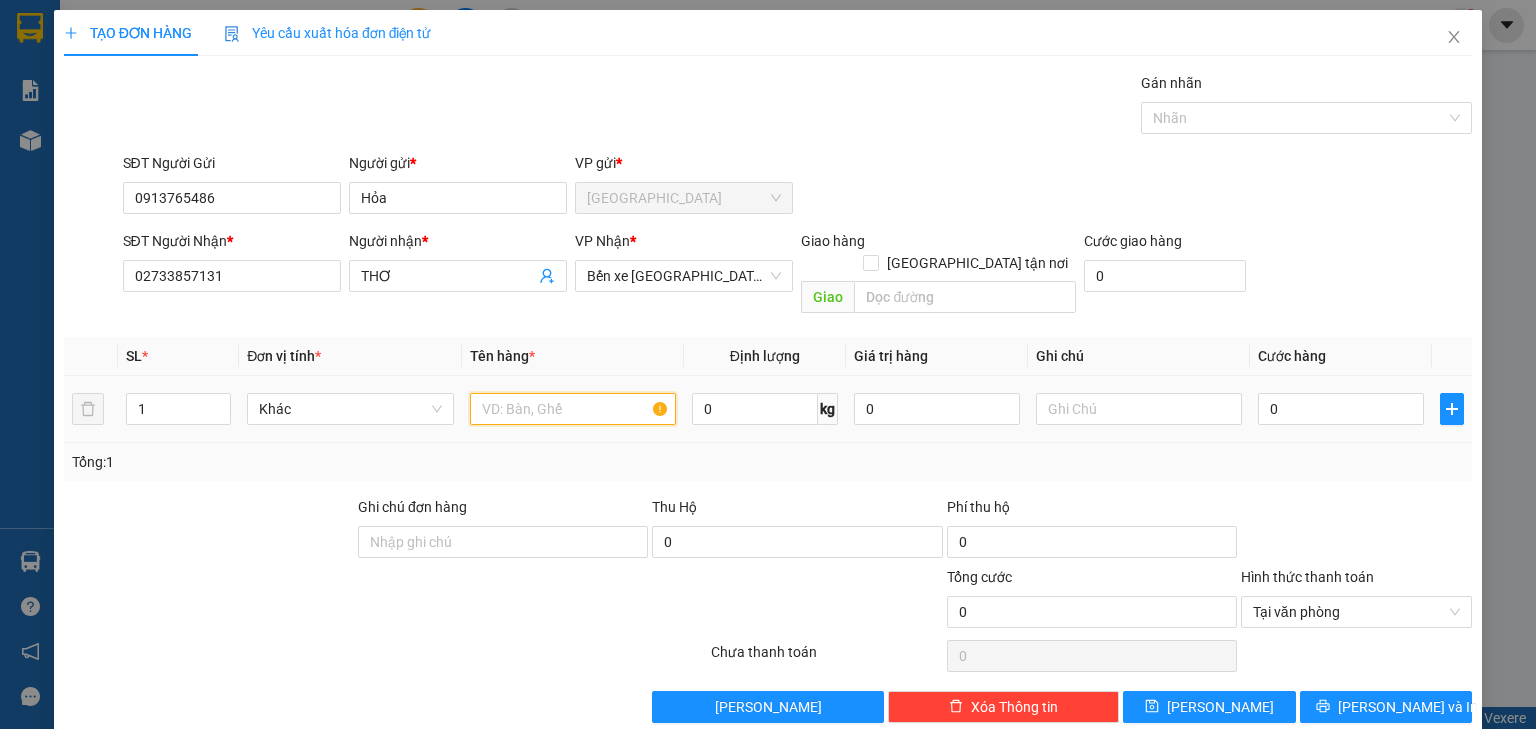 click at bounding box center (573, 409) 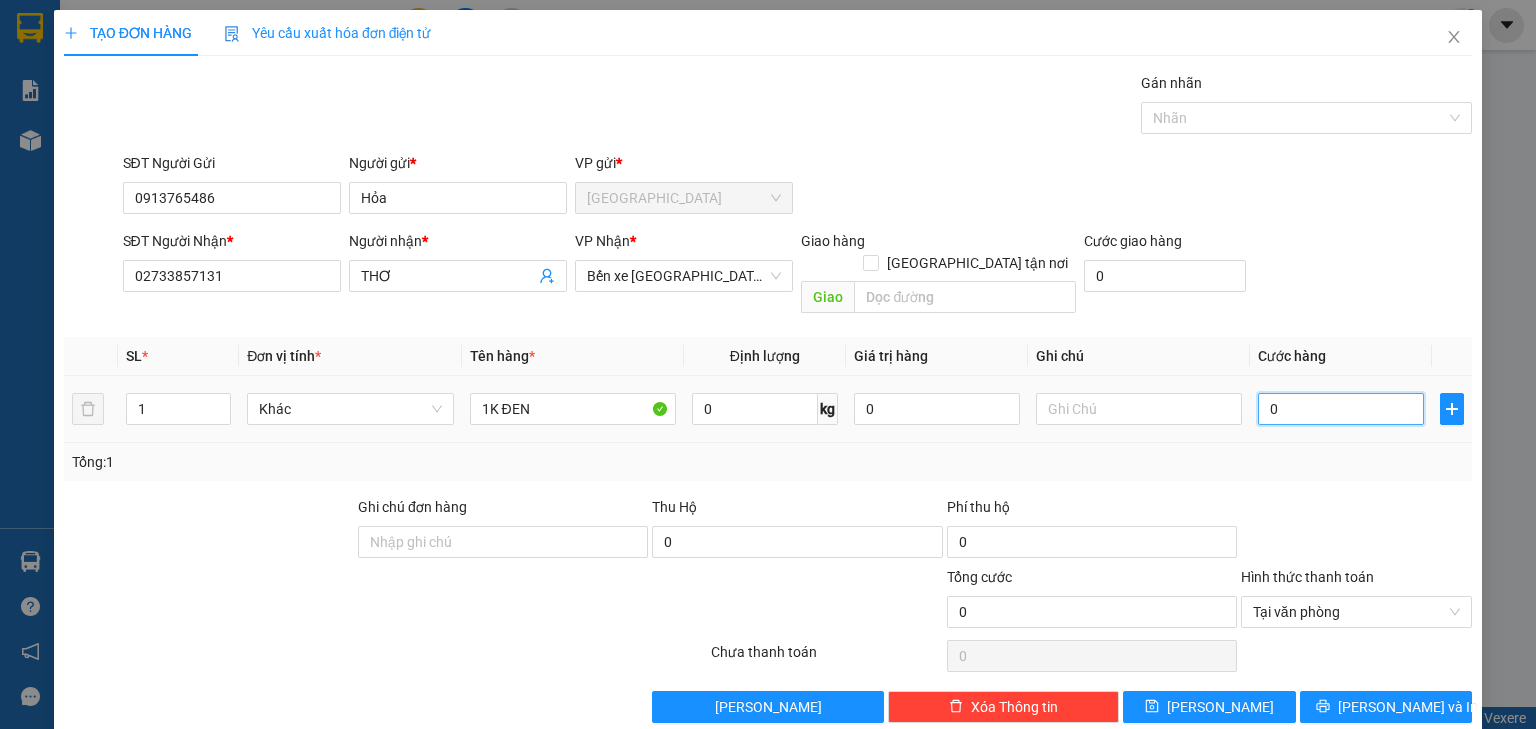 click on "0" at bounding box center (1341, 409) 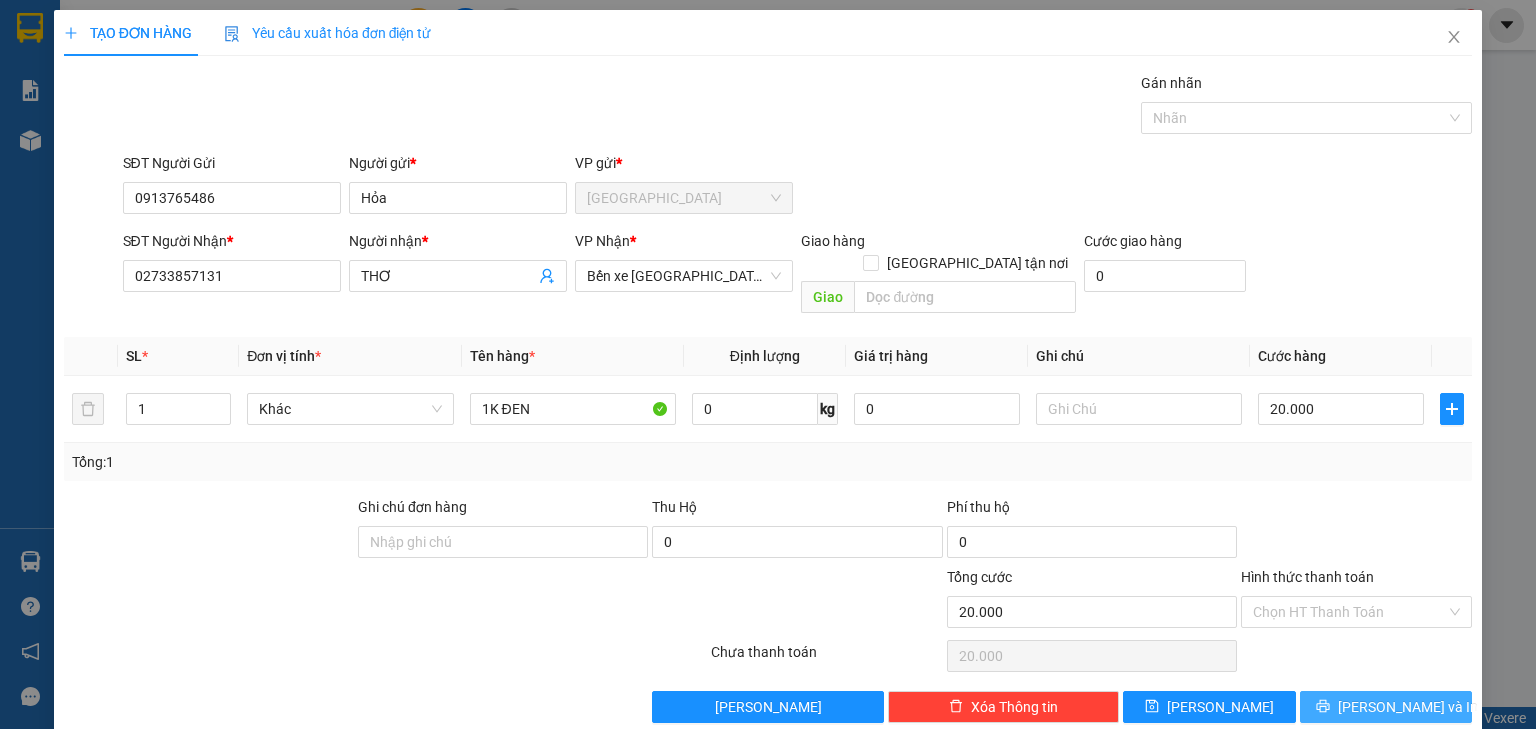 click on "[PERSON_NAME] và In" at bounding box center (1408, 707) 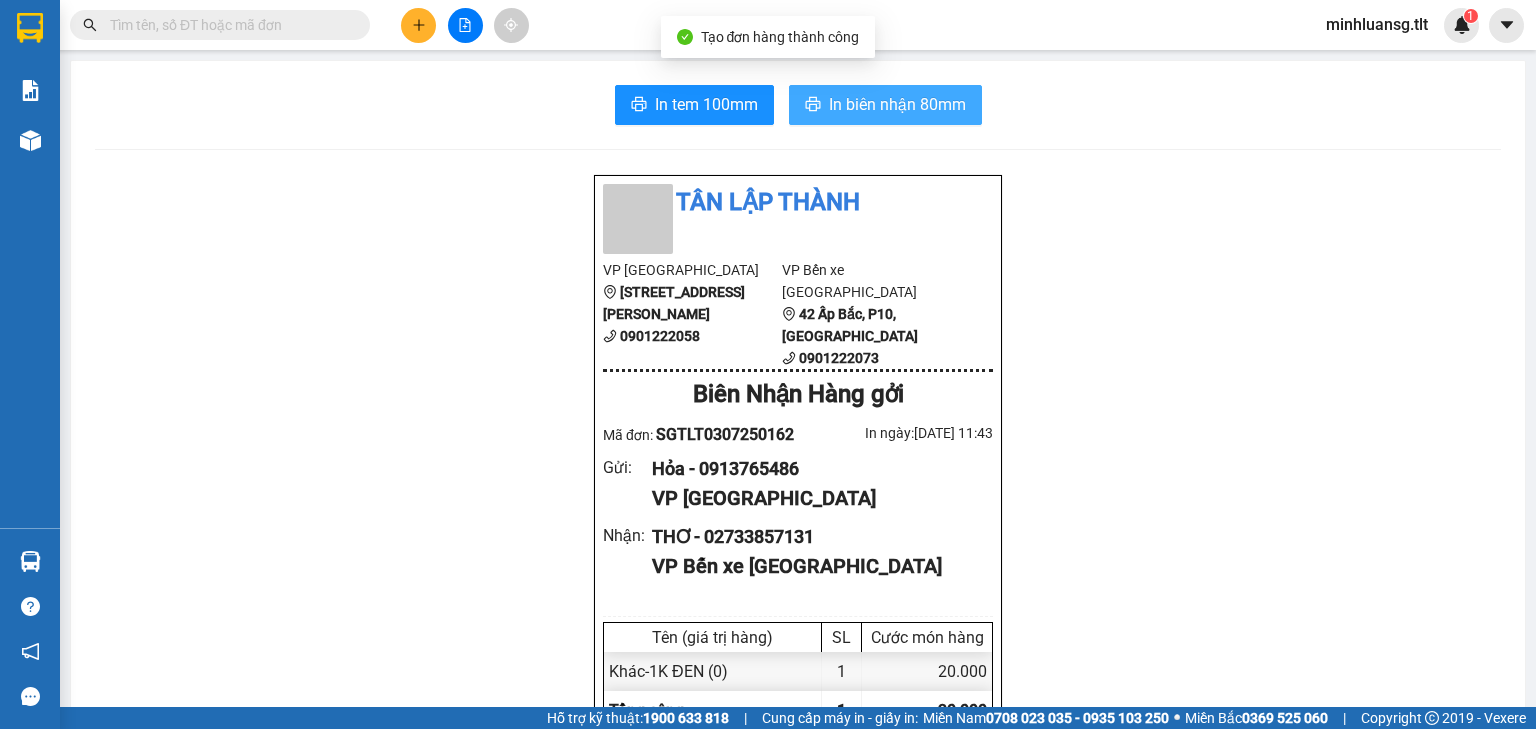 click on "In biên nhận 80mm" at bounding box center [897, 104] 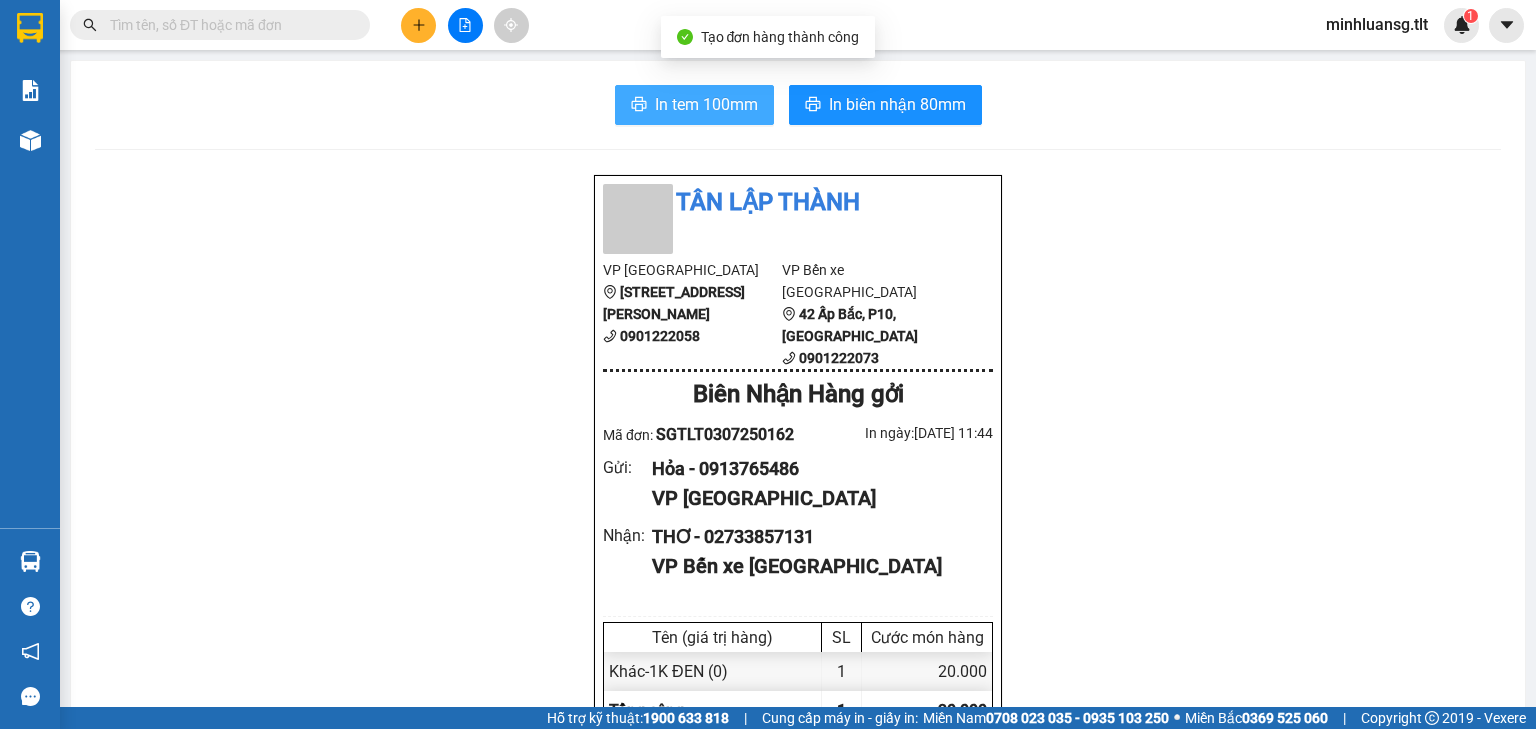 drag, startPoint x: 670, startPoint y: 93, endPoint x: 651, endPoint y: 96, distance: 19.235384 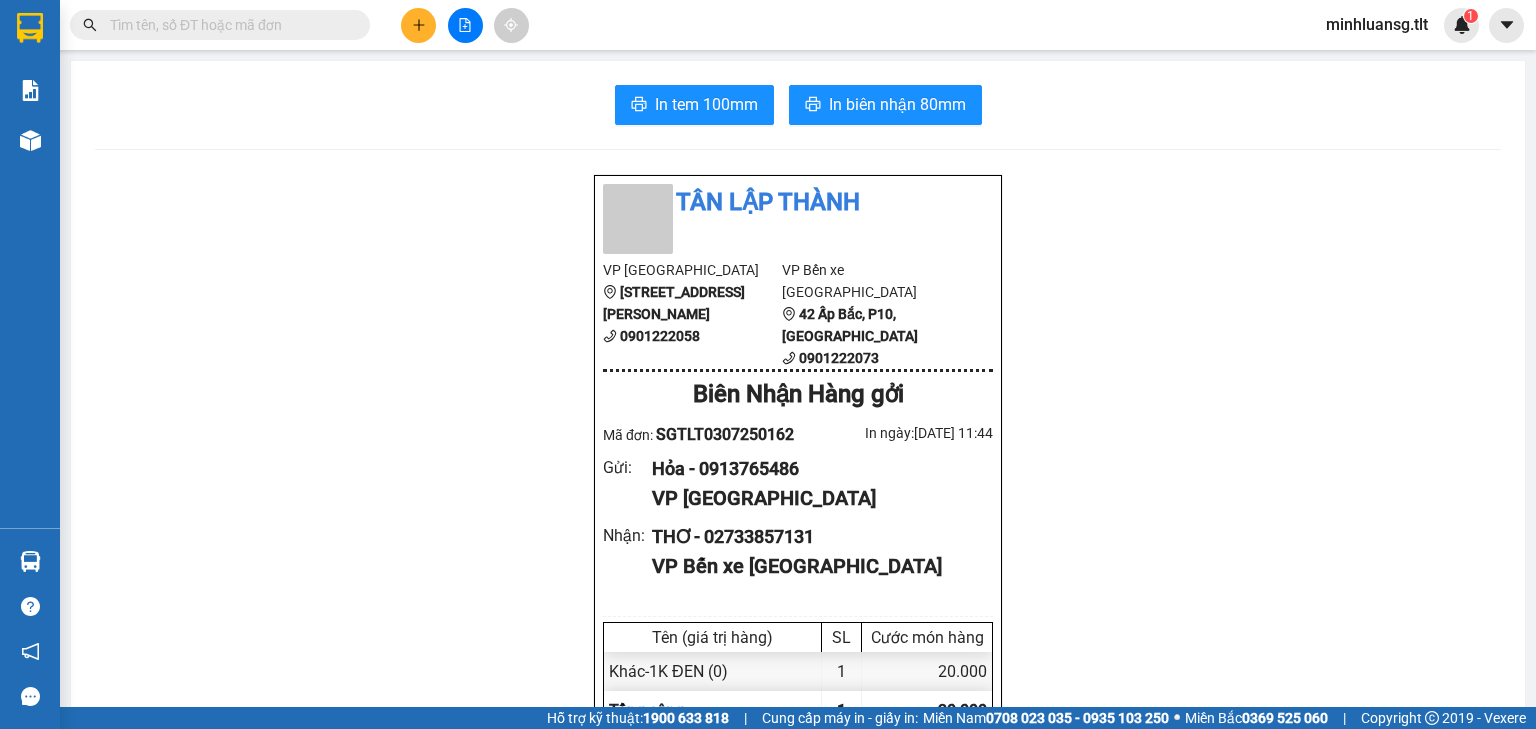 click at bounding box center (228, 25) 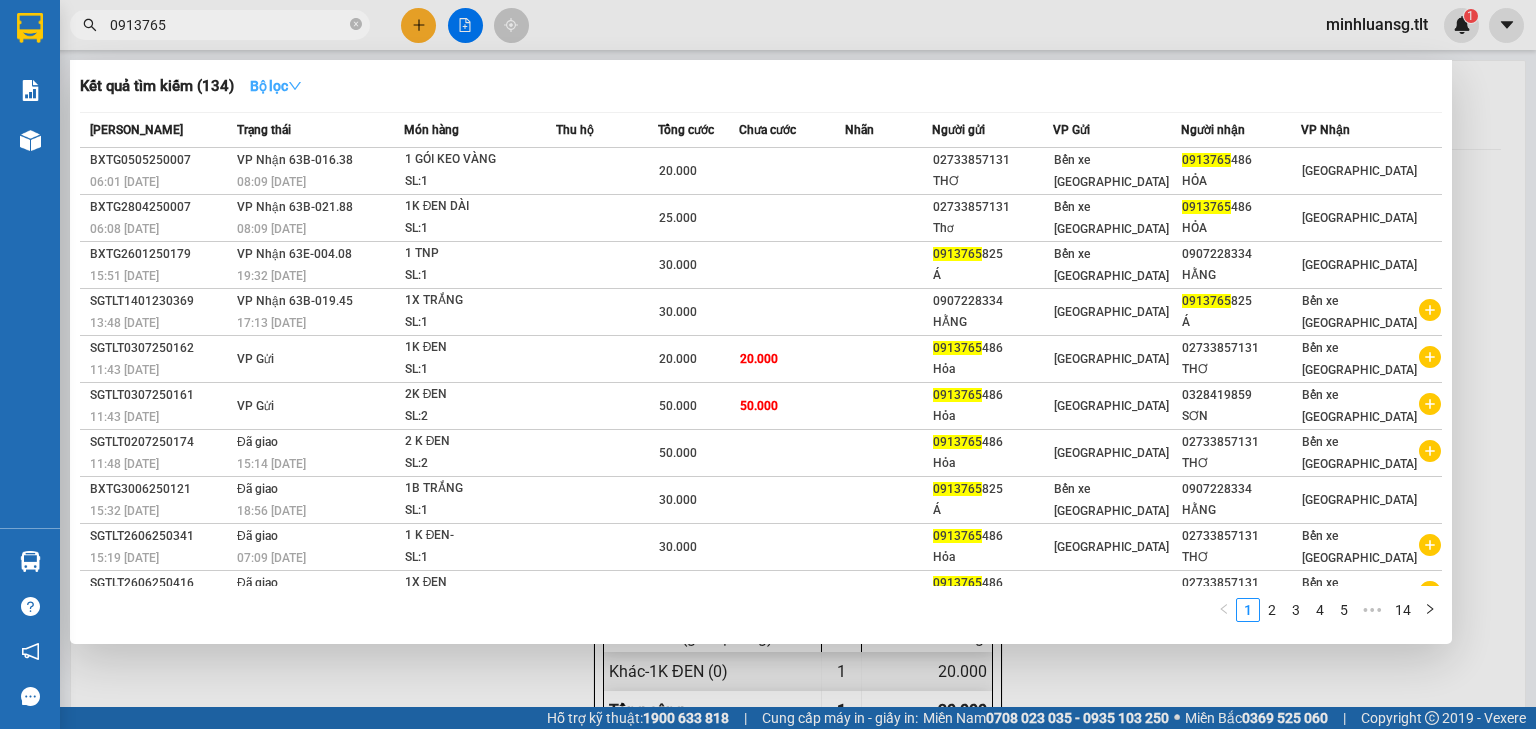 click on "Bộ lọc" at bounding box center [276, 86] 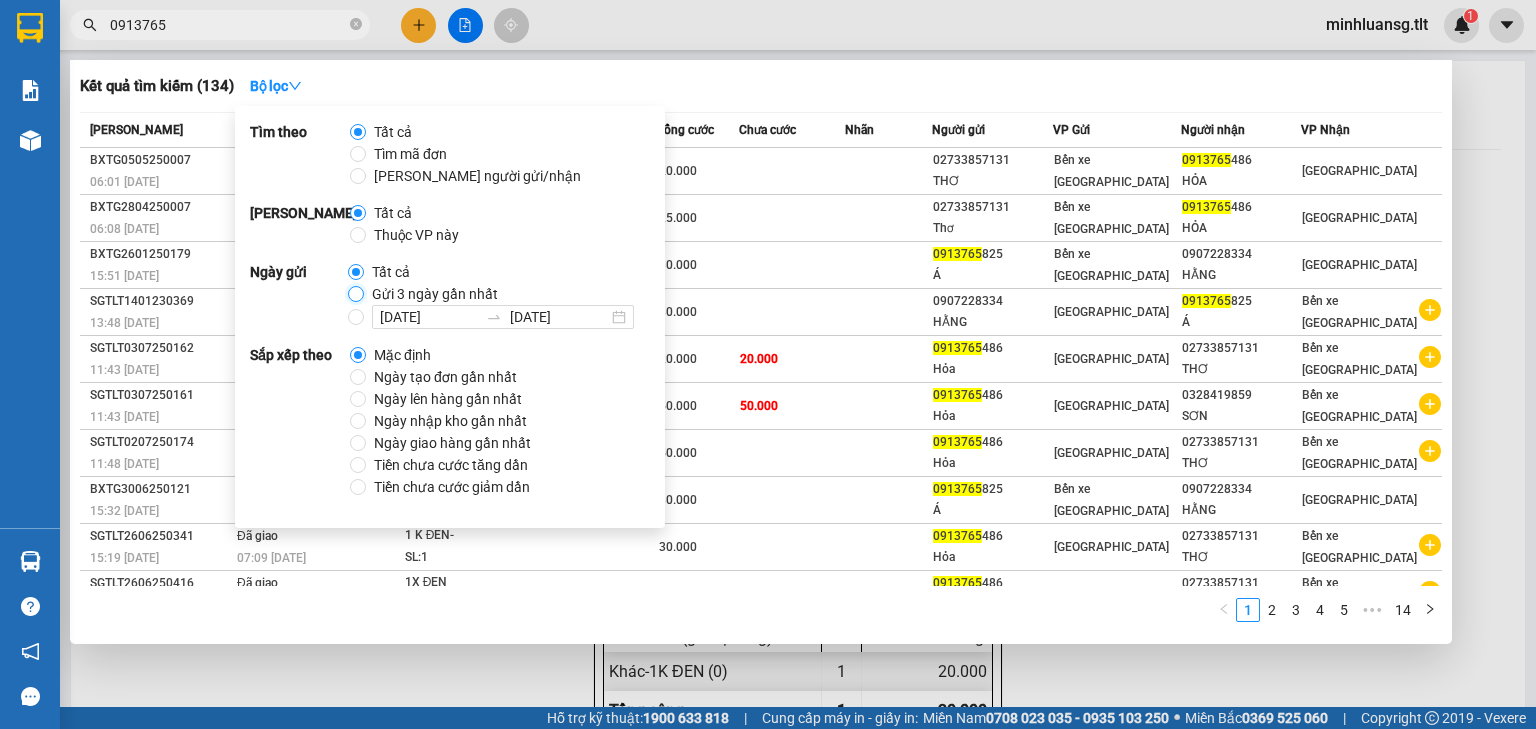 click on "Gửi 3 ngày gần nhất" at bounding box center [356, 294] 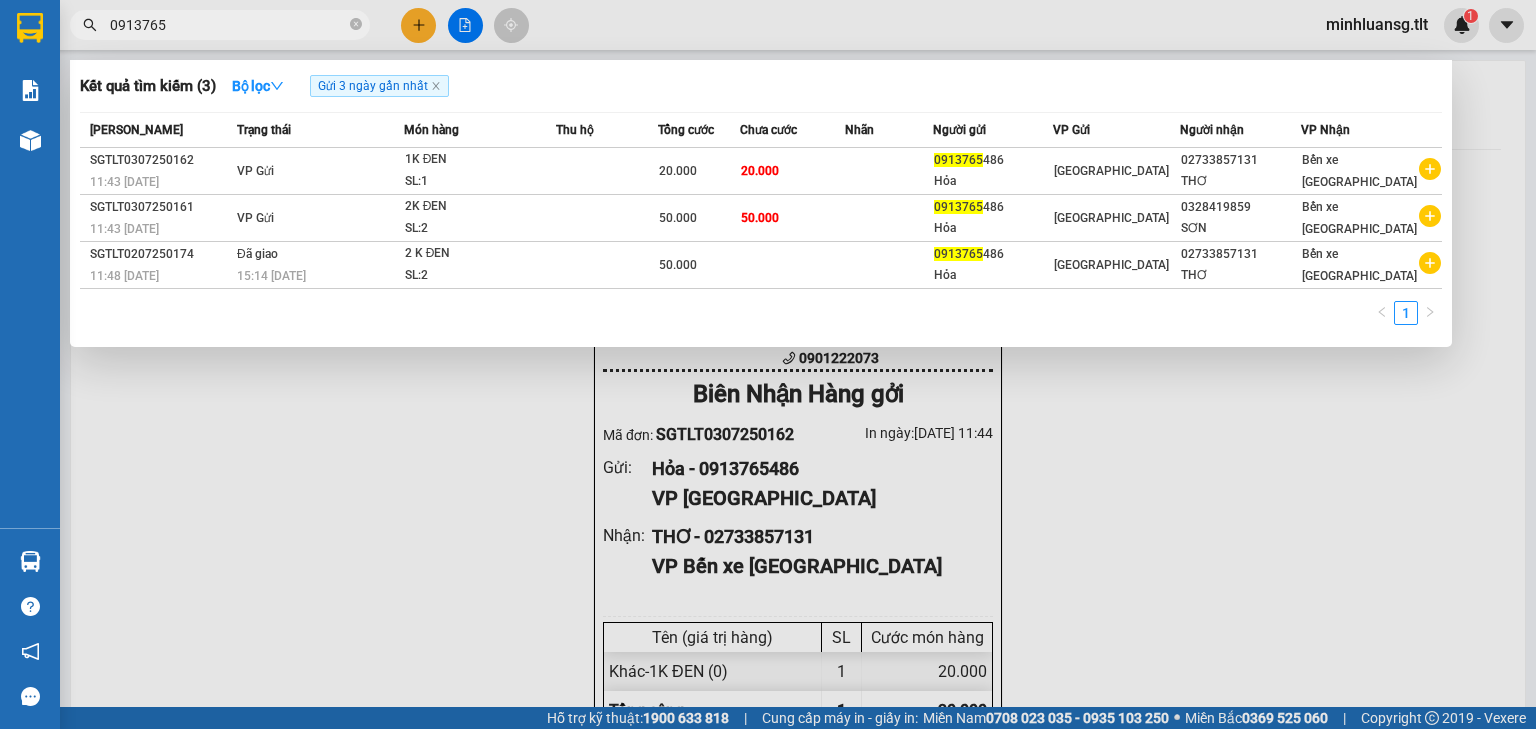 click at bounding box center [768, 364] 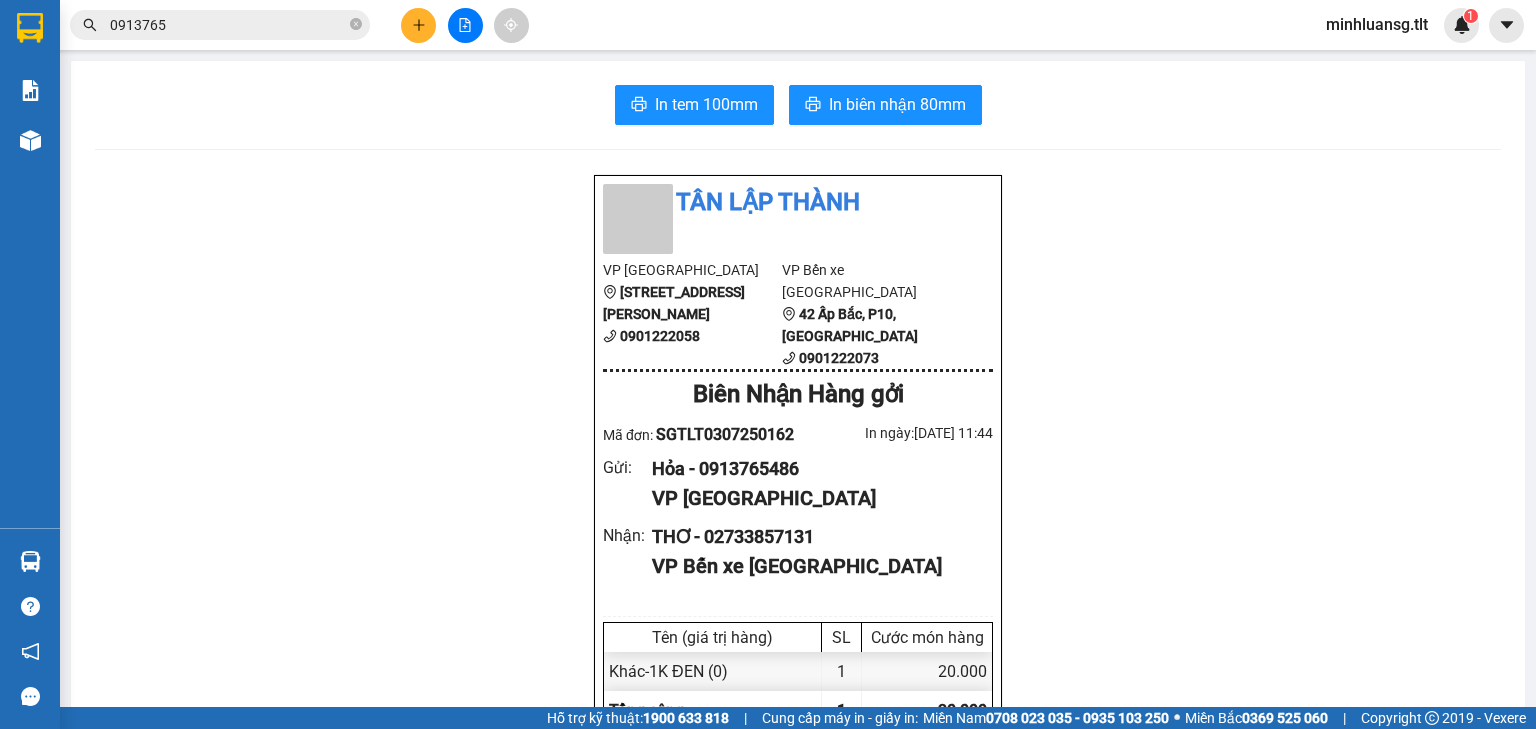 click on "0913765" at bounding box center (228, 25) 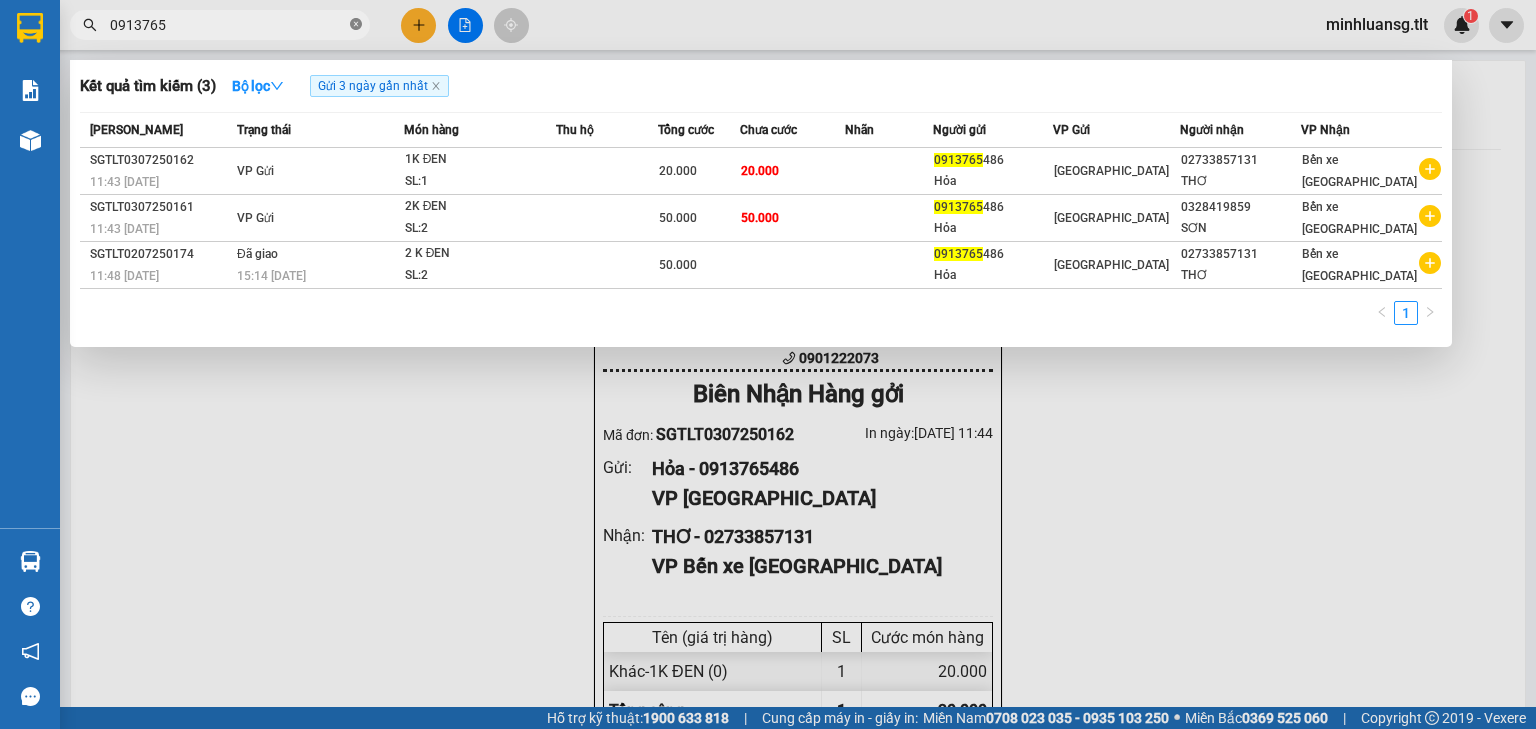 click at bounding box center [356, 25] 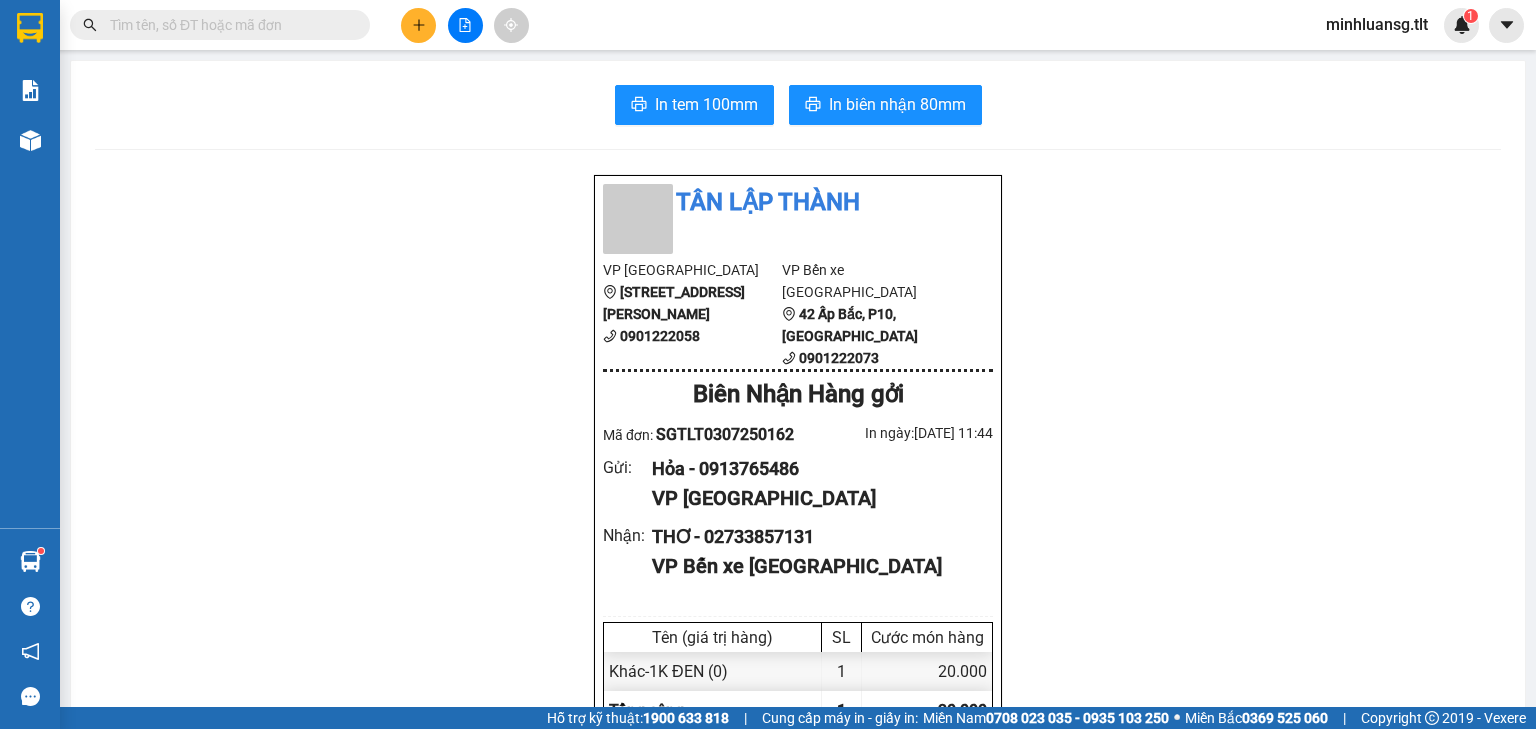 click on "Kết quả tìm kiếm ( 3 )  Bộ lọc  Gửi 3 ngày gần nhất Mã ĐH Trạng thái Món hàng Thu hộ Tổng cước Chưa cước Nhãn Người gửi VP Gửi Người nhận VP Nhận SGTLT0307250162 11:43 [DATE] VP Gửi   1K ĐEN SL:  1 20.000 20.000 0913765486 Hỏa  [GEOGRAPHIC_DATA] 02733857131 THƠ Bến xe Tiền Giang SGTLT0307250161 11:43 [DATE] VP Gửi   2K ĐEN SL:  2 50.000 50.000 0913765486 [GEOGRAPHIC_DATA] 0328419859 SƠN Bến xe [GEOGRAPHIC_DATA] 11:48 [DATE] Đã giao   15:14 [DATE] 2 K ĐEN SL:  2 50.000 0913765486 [GEOGRAPHIC_DATA] 02733857131 THƠ Bến xe Tiền Giang 1 minhluansg.tlt 1" at bounding box center (768, 25) 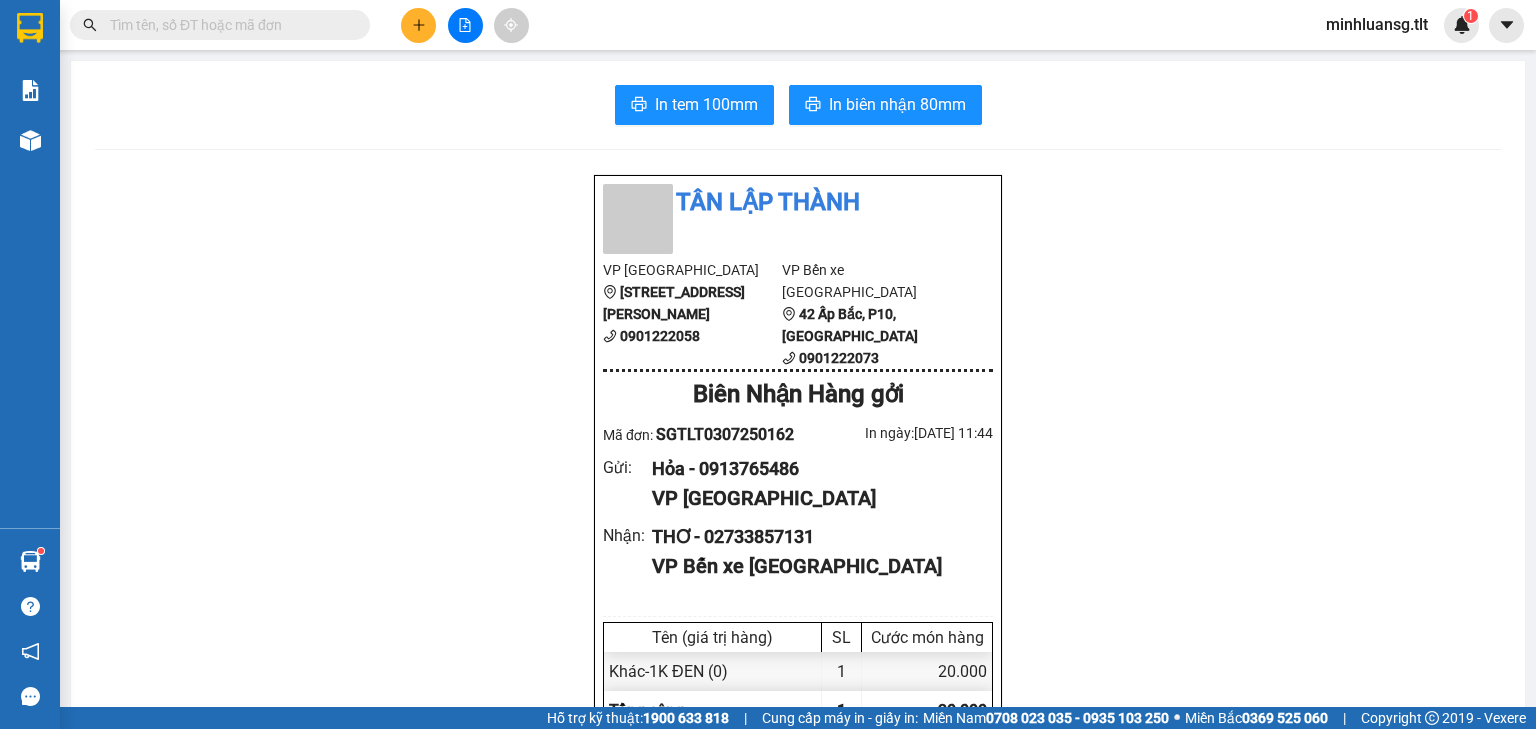 click at bounding box center [228, 25] 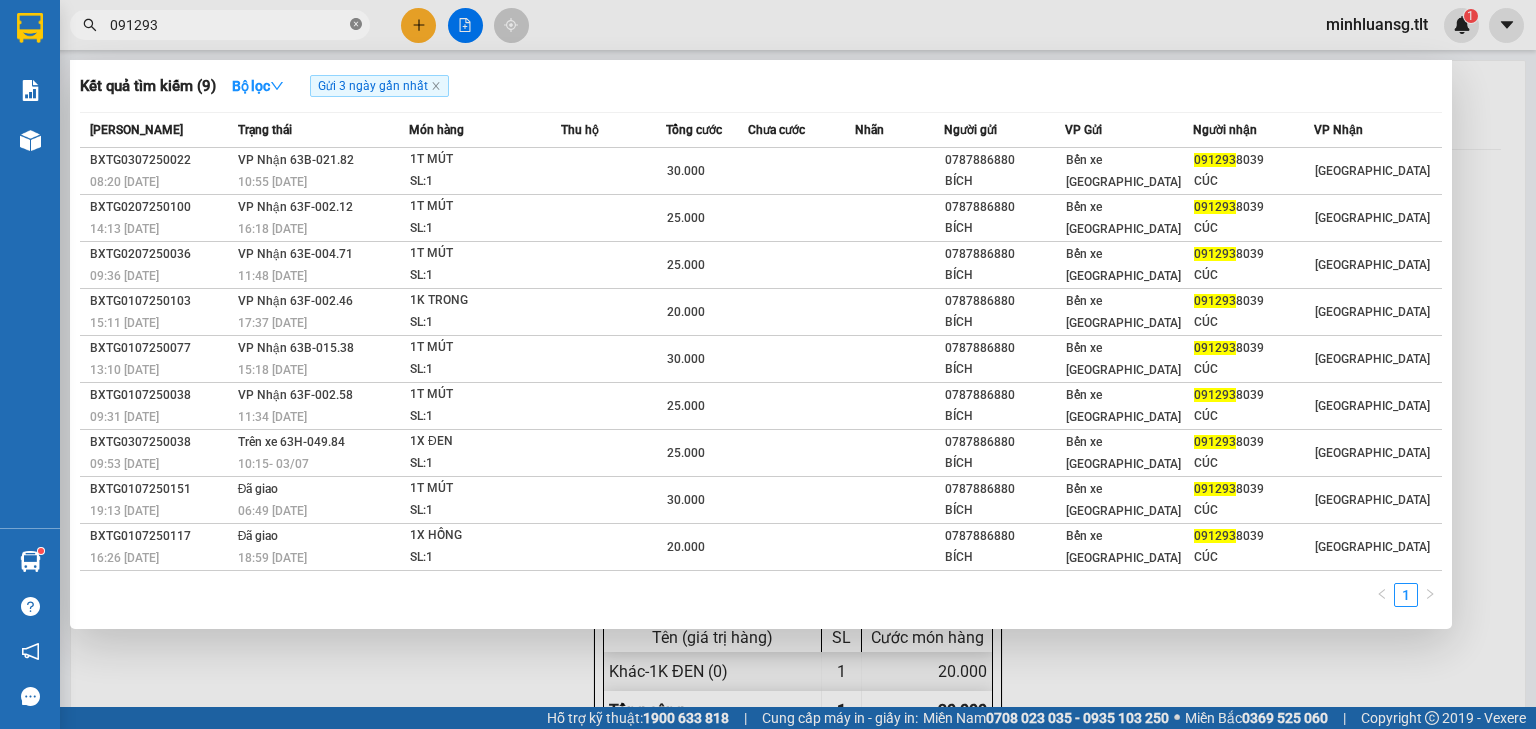 click 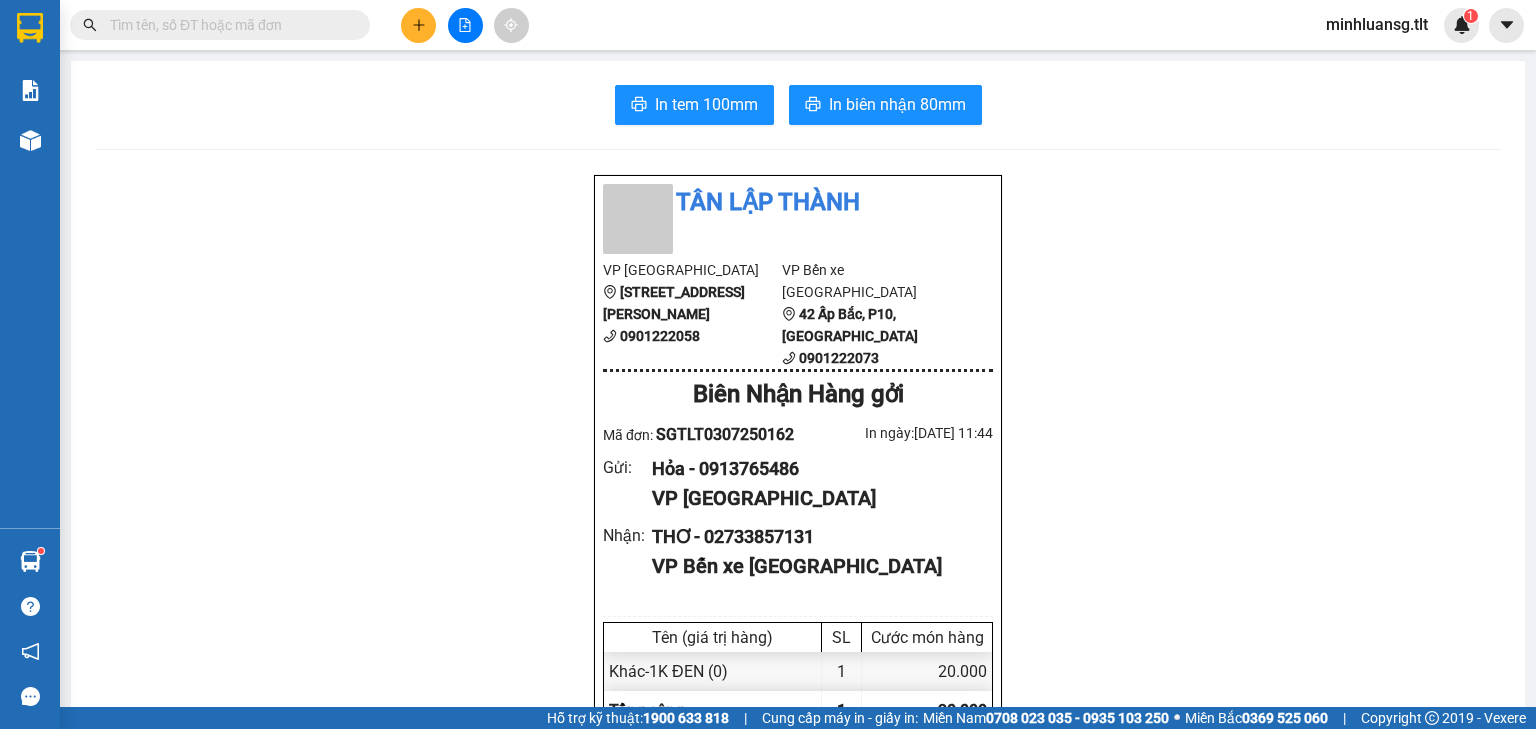 click at bounding box center [228, 25] 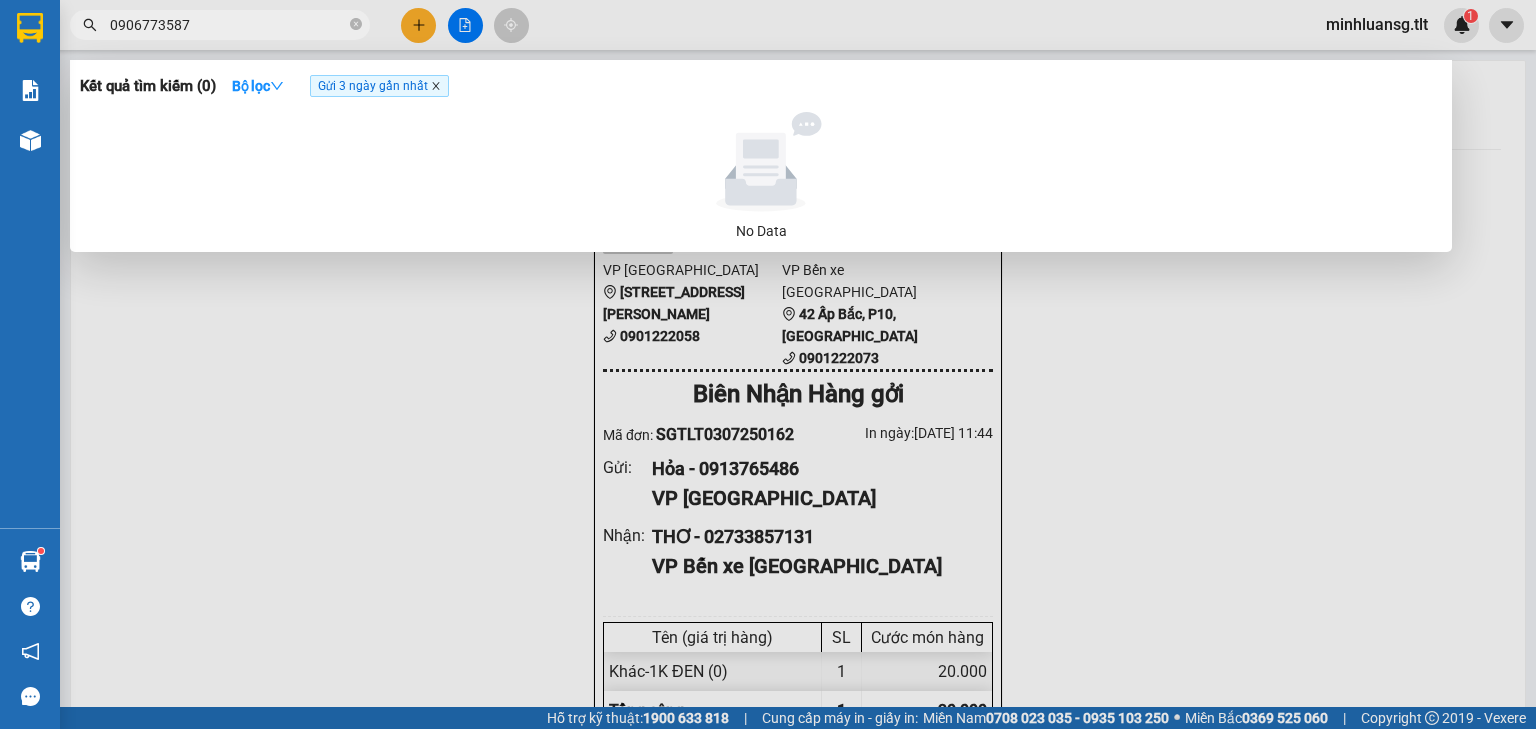 click 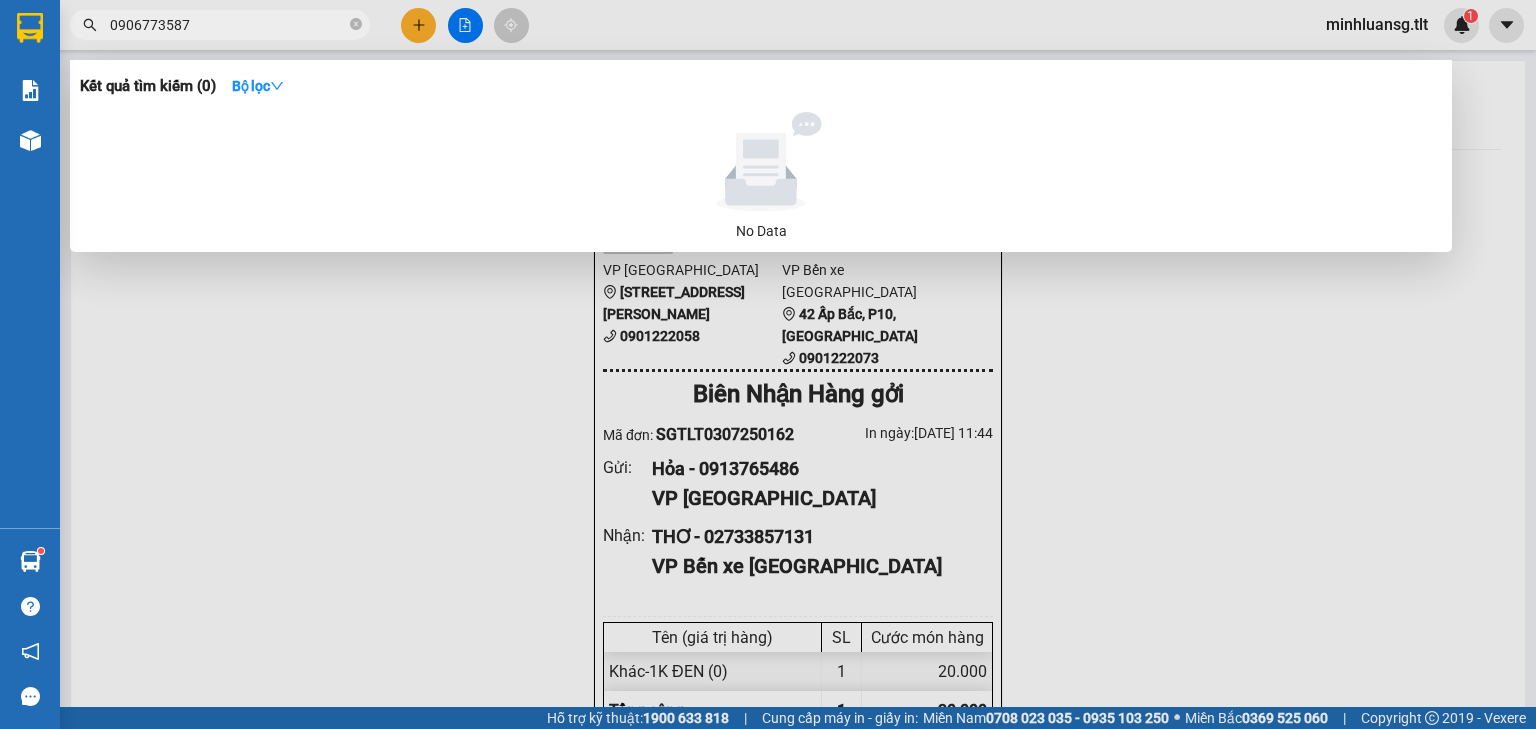 click on "0906773587" at bounding box center [228, 25] 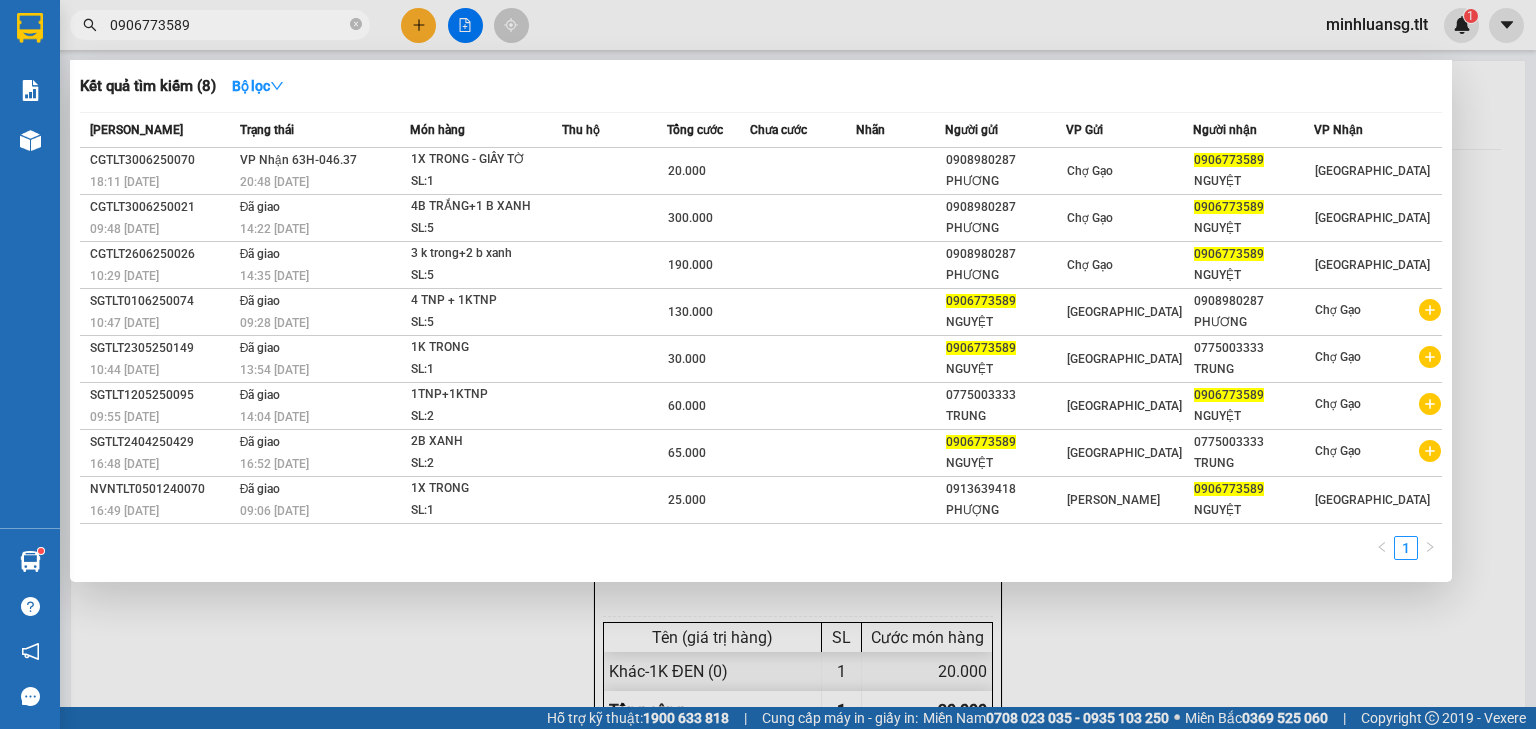 click on "0906773589" at bounding box center [228, 25] 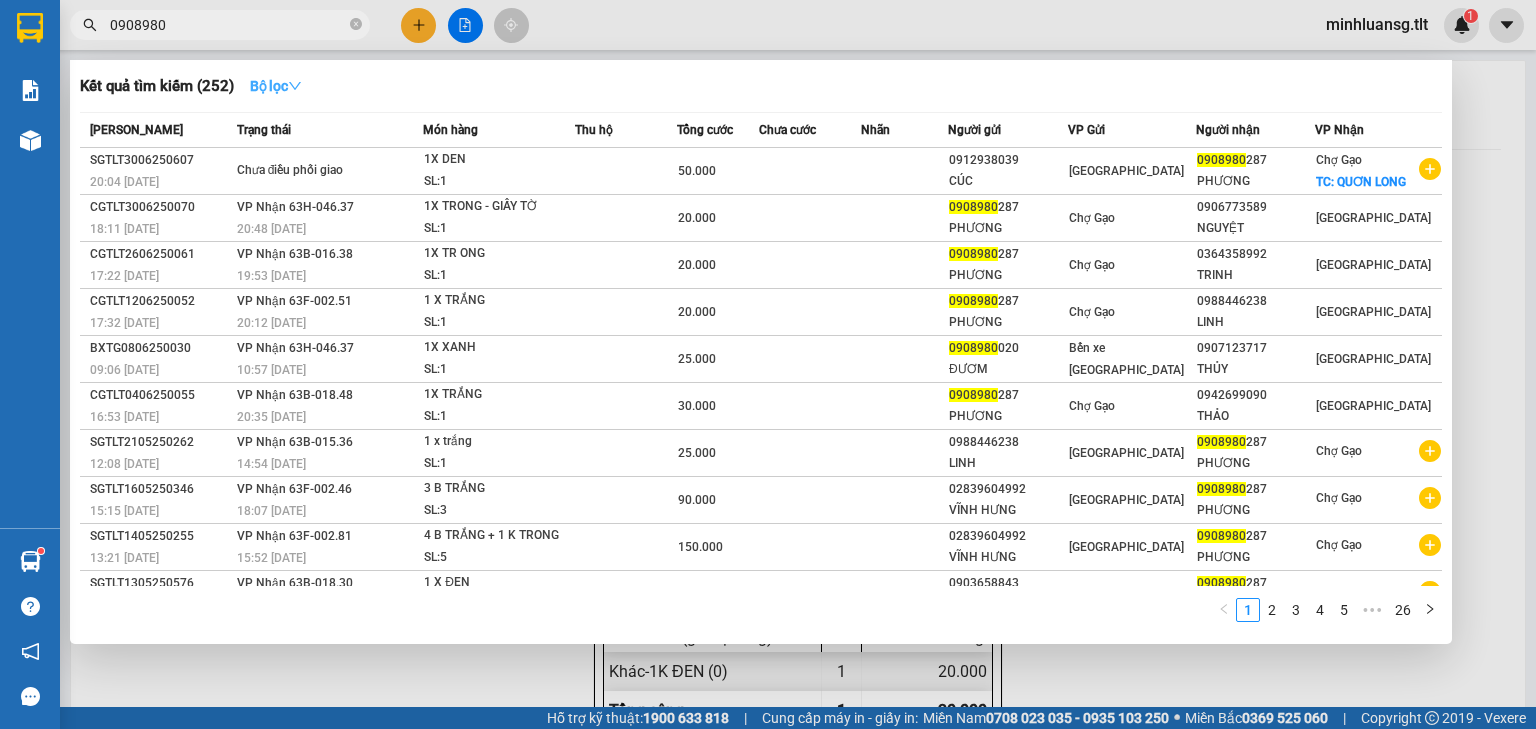 click on "Bộ lọc" at bounding box center (276, 86) 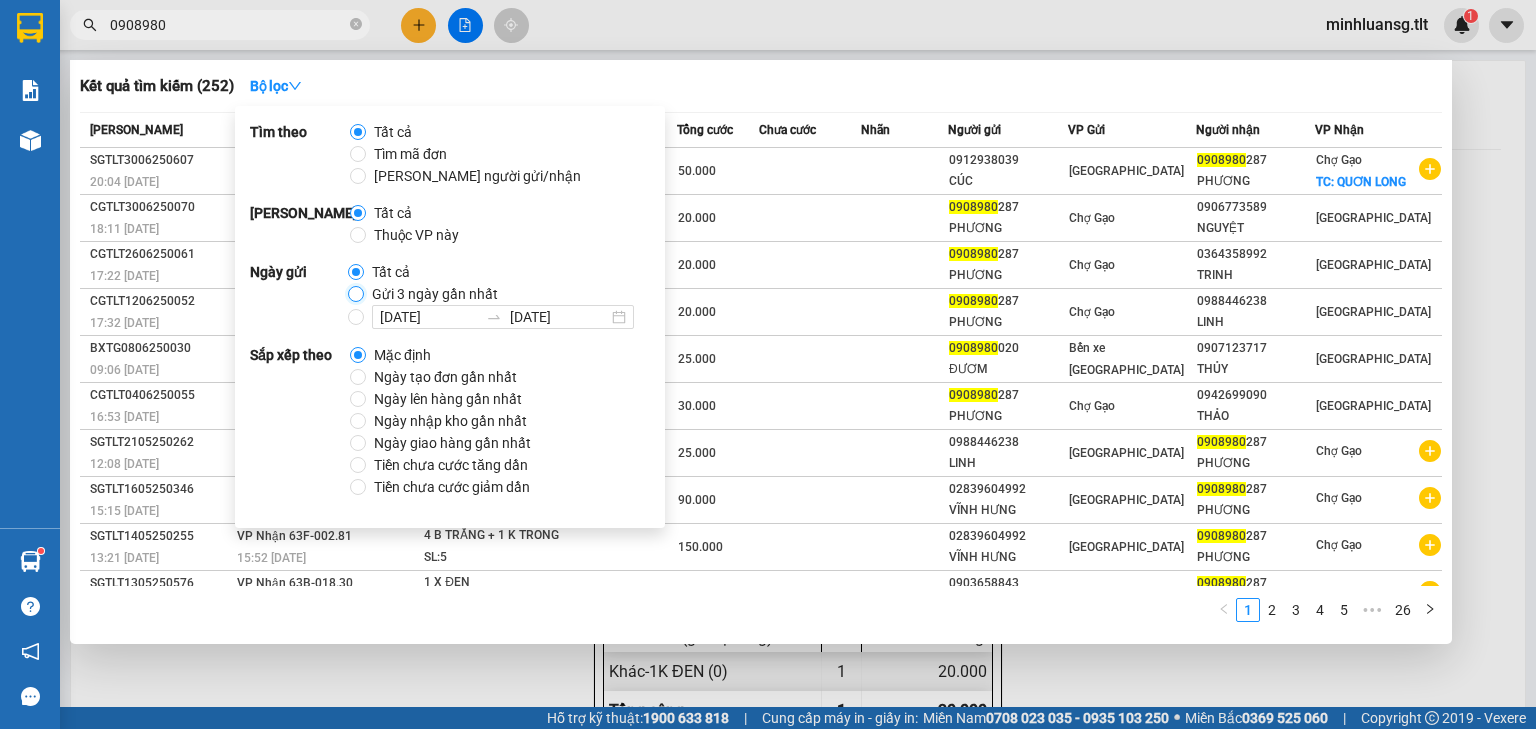 click on "Gửi 3 ngày gần nhất" at bounding box center (356, 294) 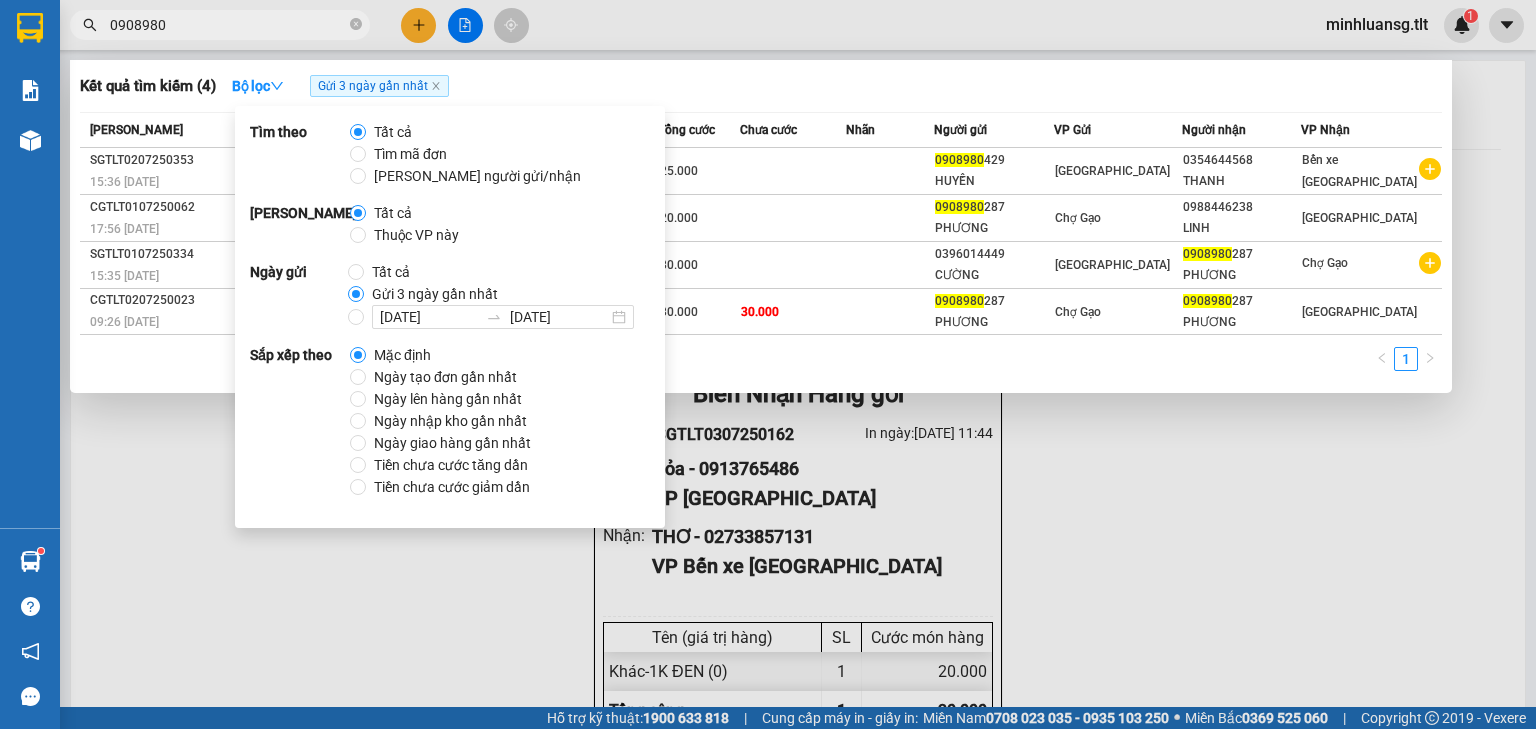 click on "0908980" at bounding box center (228, 25) 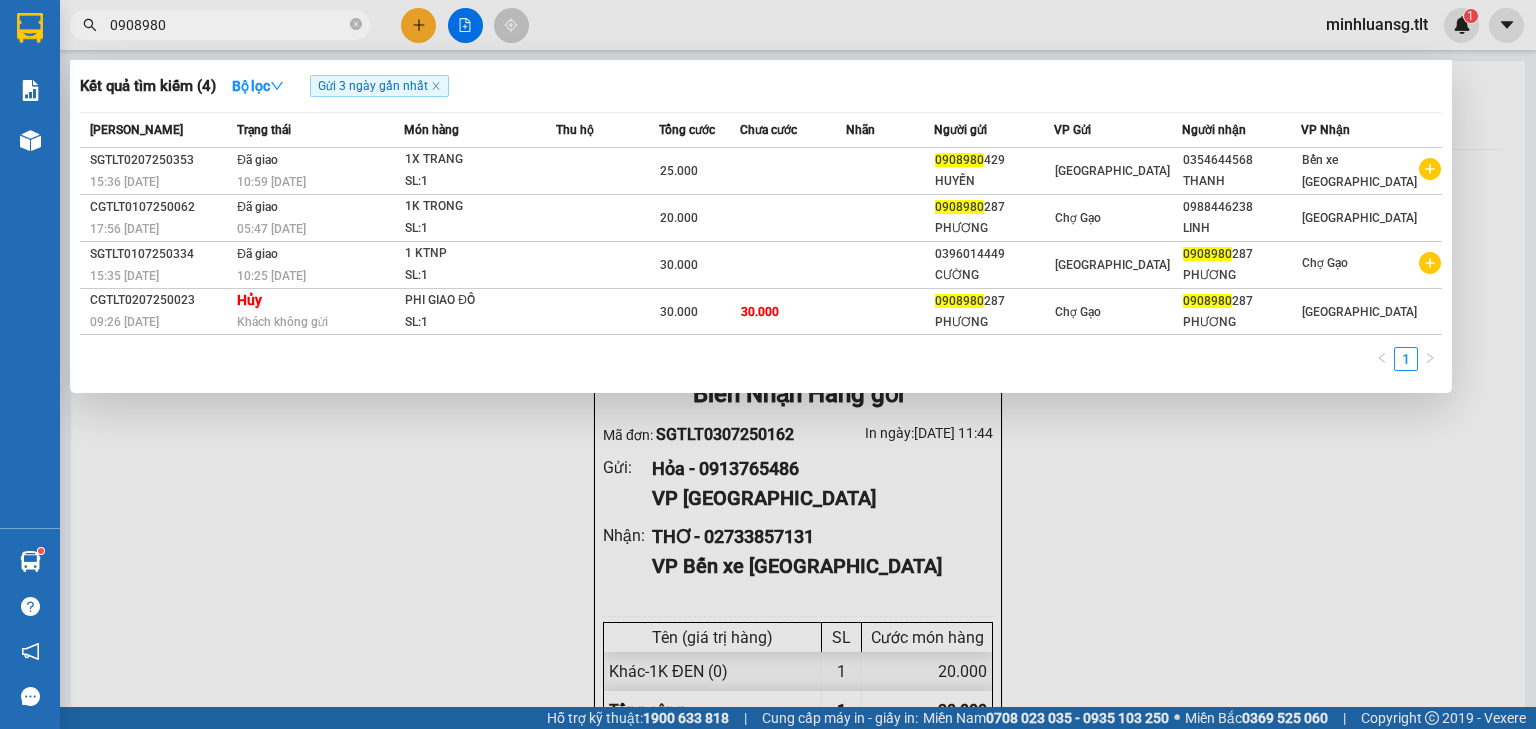 click on "0908980" at bounding box center [228, 25] 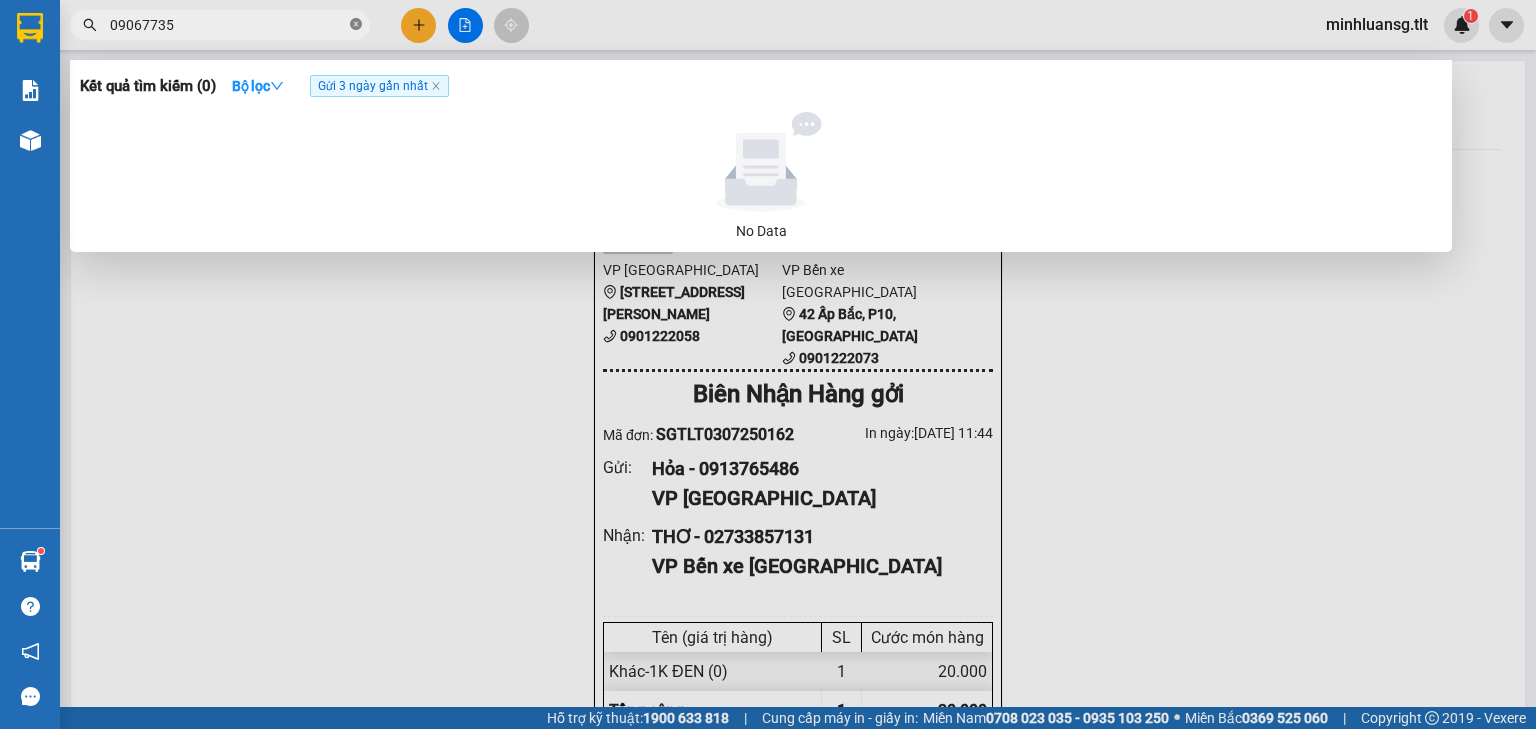 click 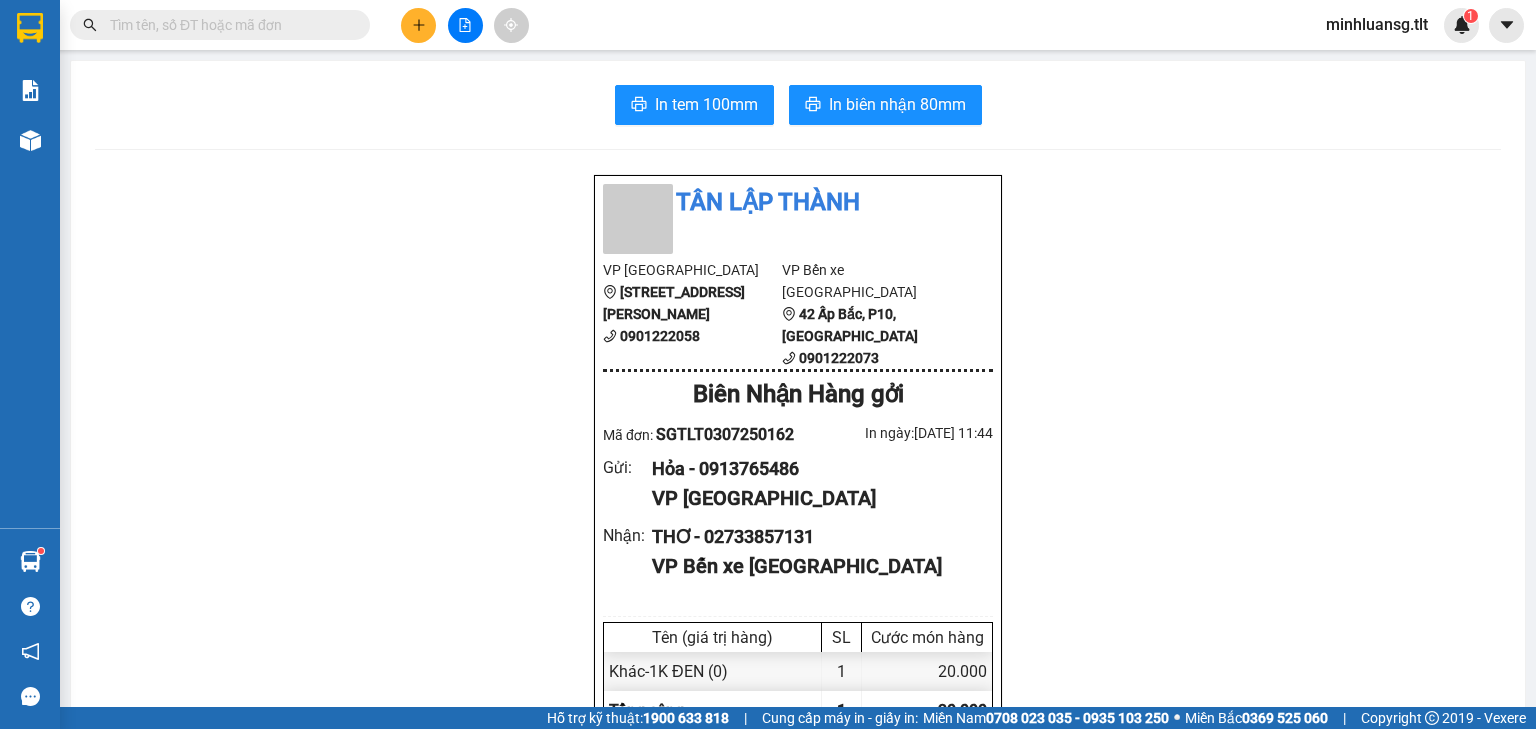 click at bounding box center [418, 25] 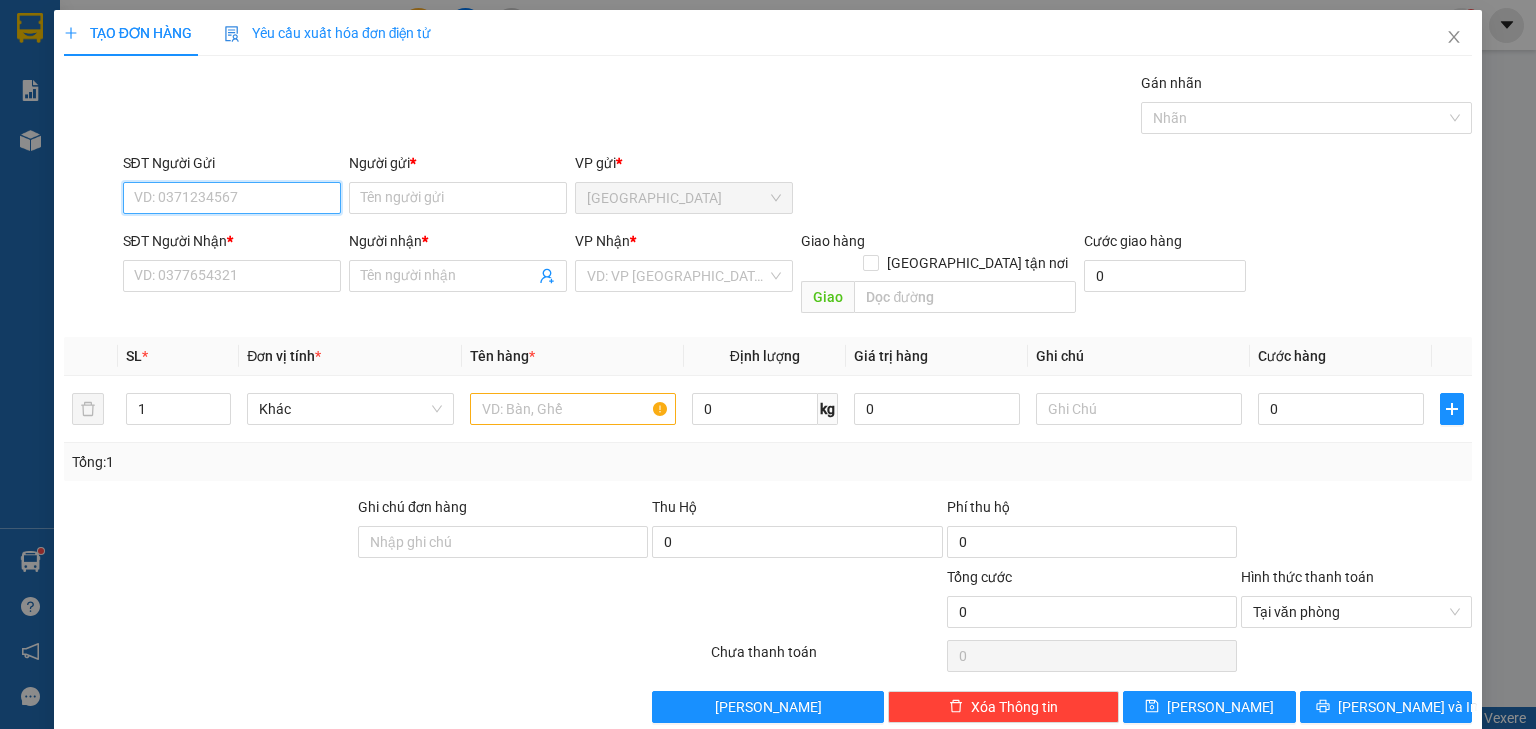click on "SĐT Người Gửi" at bounding box center [232, 198] 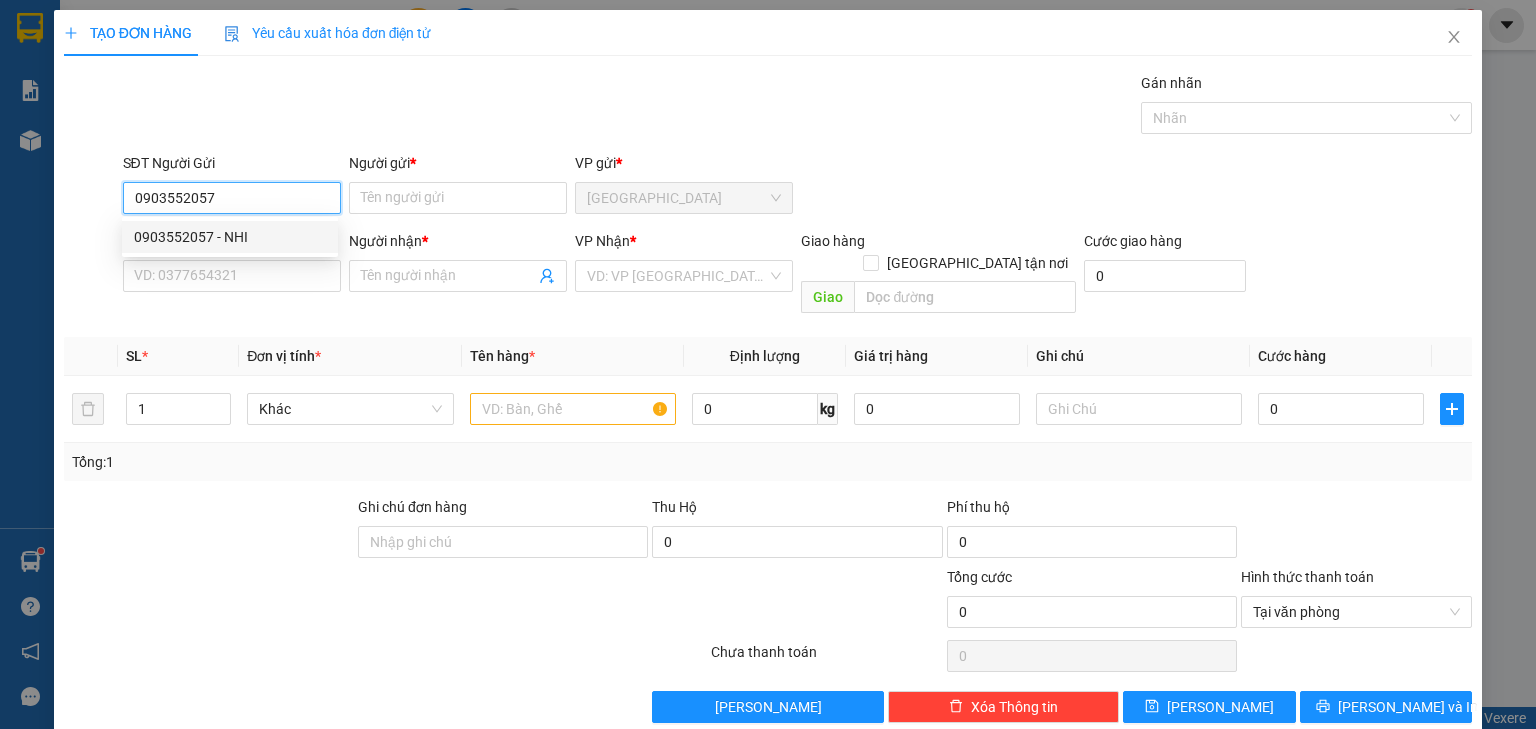 click on "0903552057 - NHI" at bounding box center [230, 237] 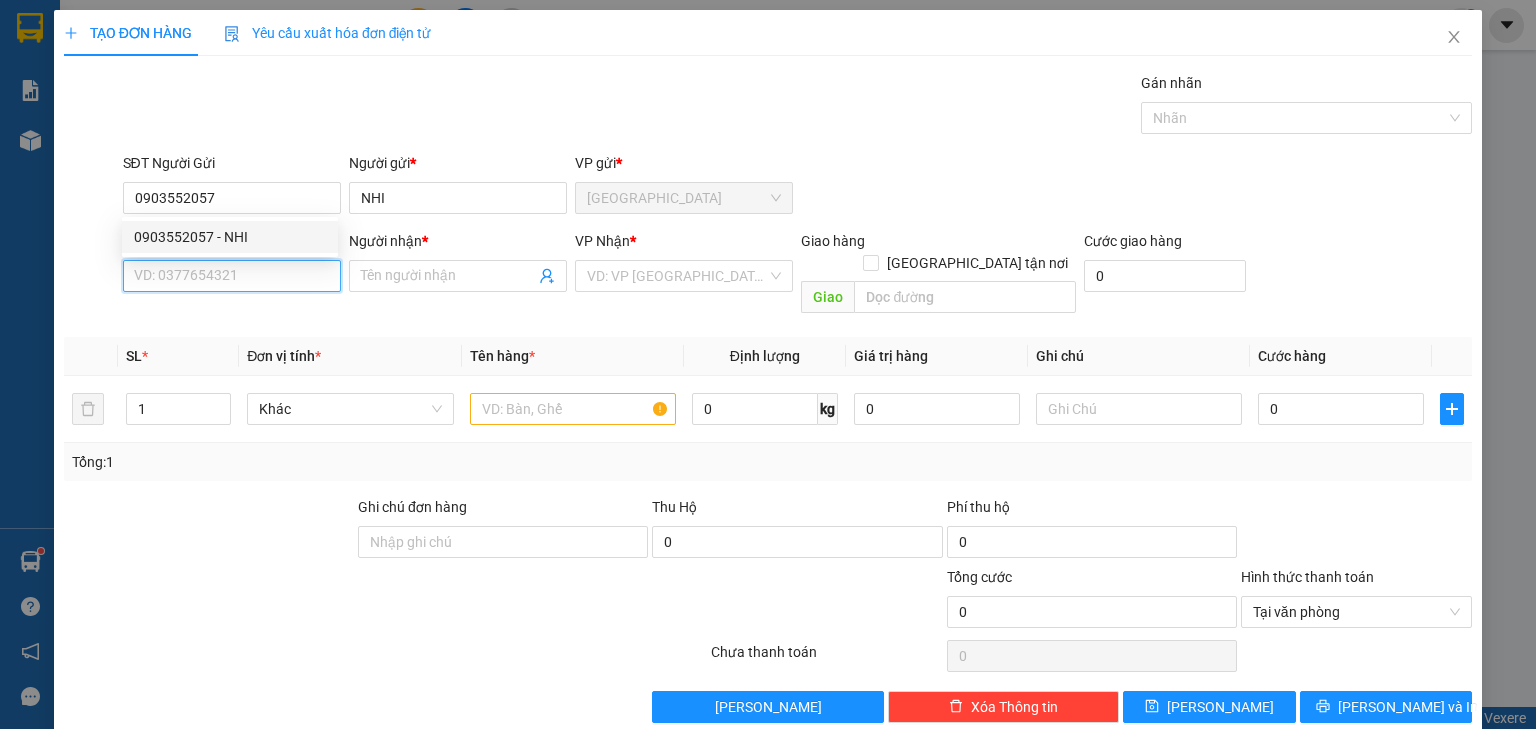 click on "SĐT Người Nhận  *" at bounding box center (232, 276) 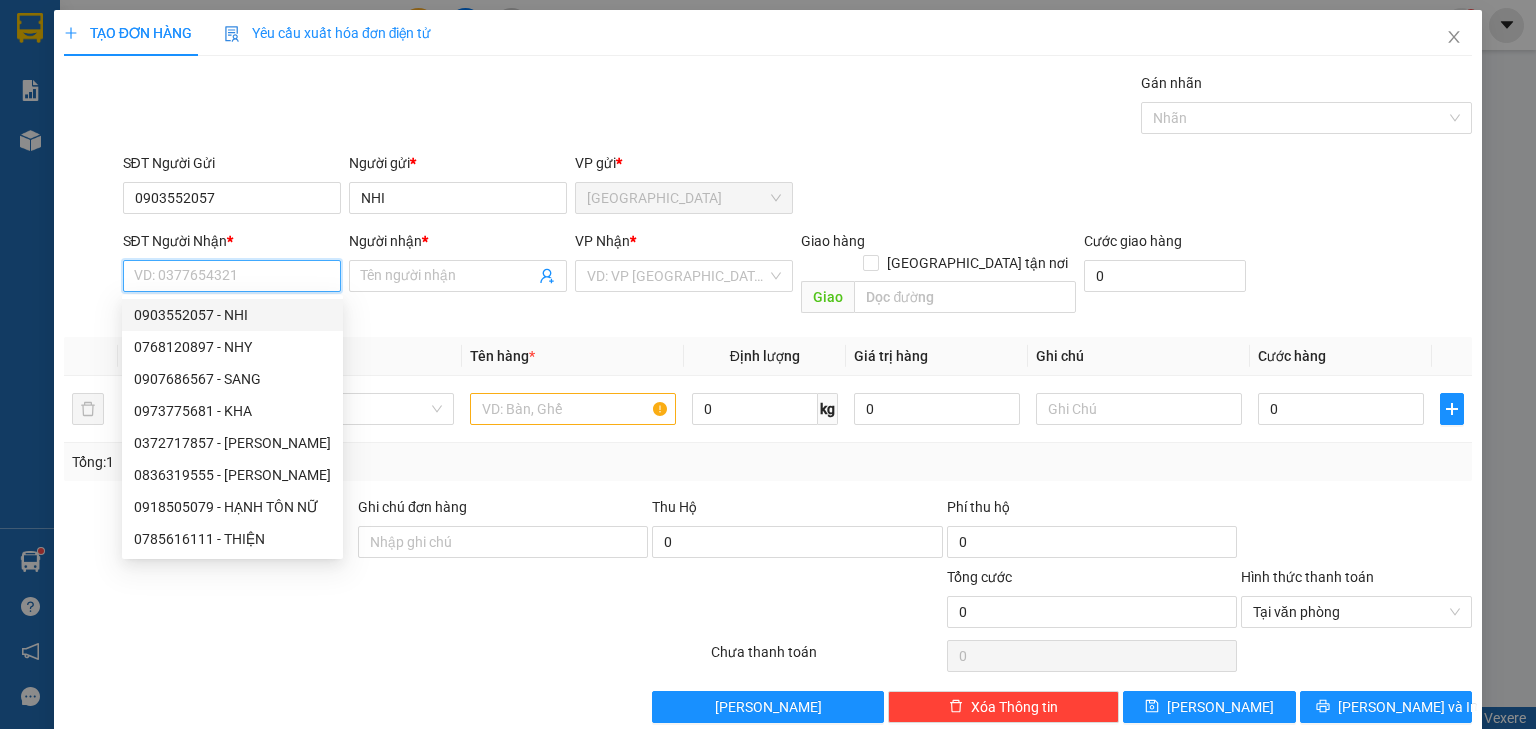 click on "SĐT Người Nhận  *" at bounding box center (232, 276) 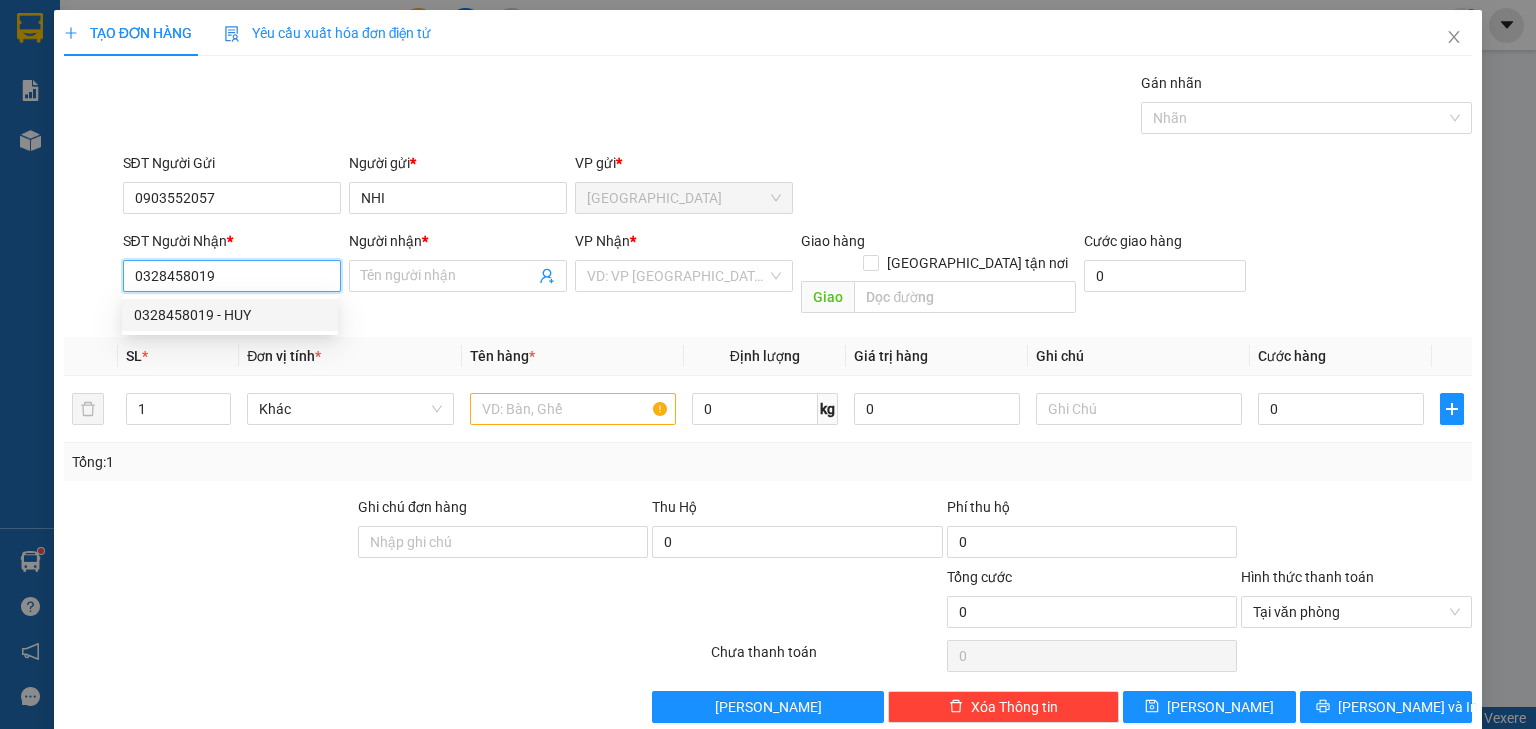 click on "0328458019 - HUY" at bounding box center [230, 315] 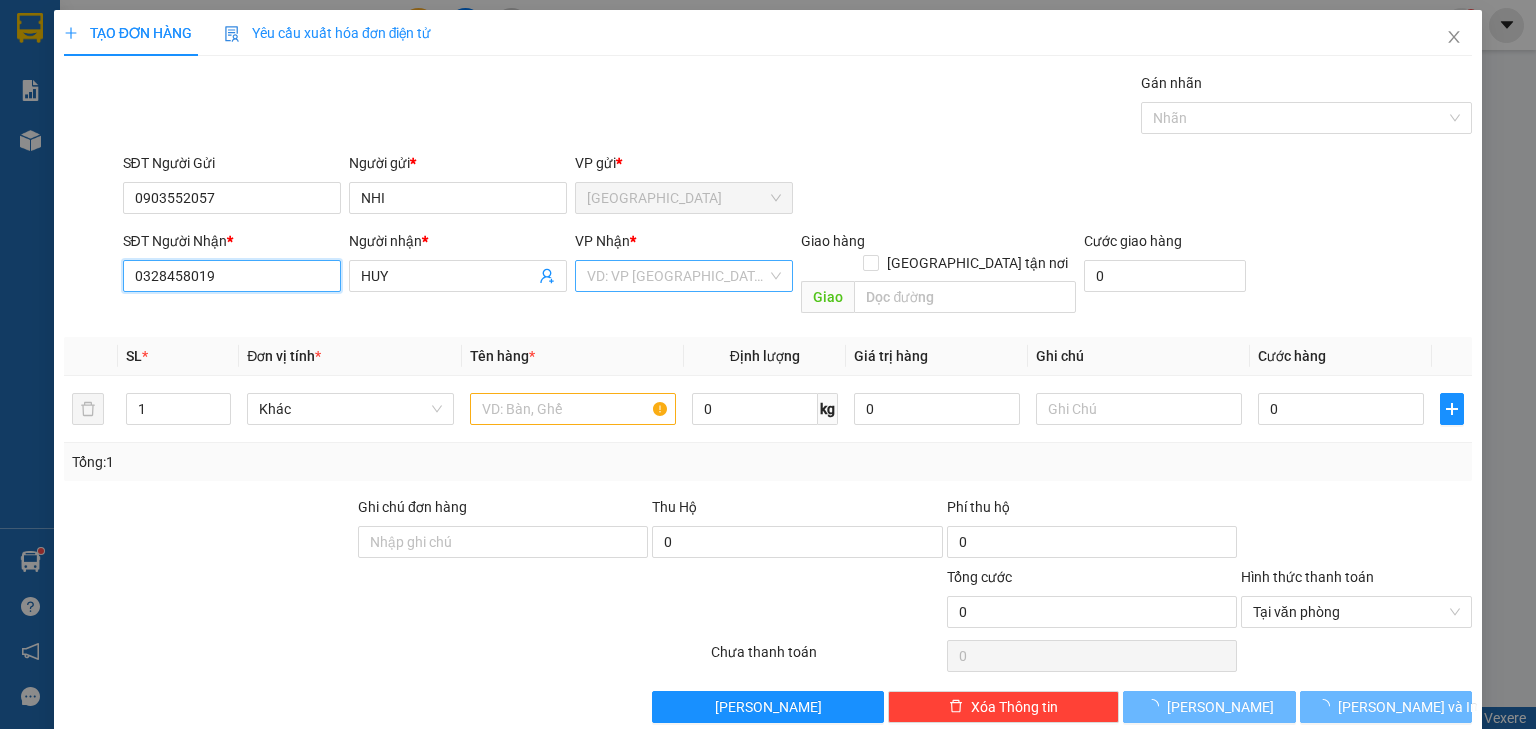 click on "VD: VP [GEOGRAPHIC_DATA]" at bounding box center (684, 276) 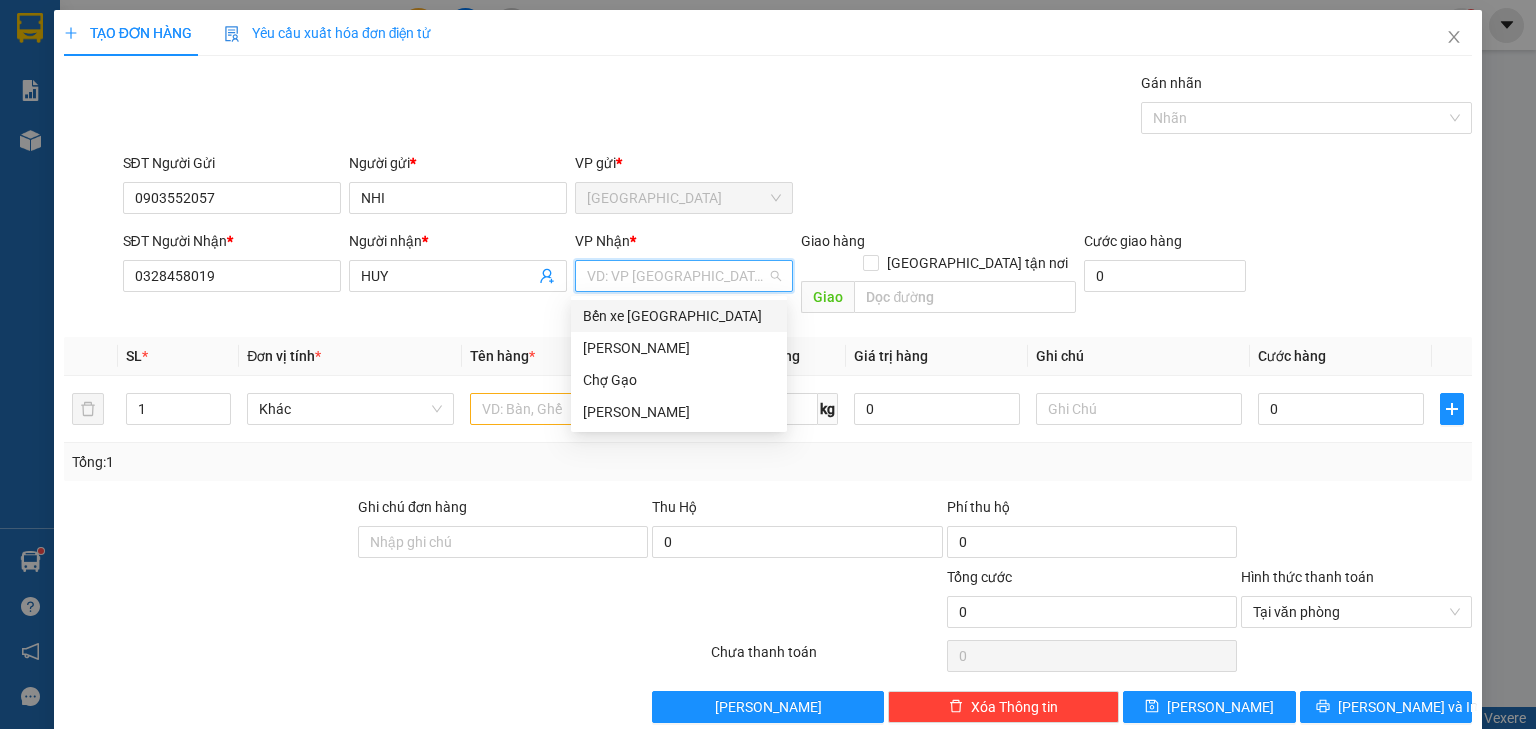 click at bounding box center (677, 276) 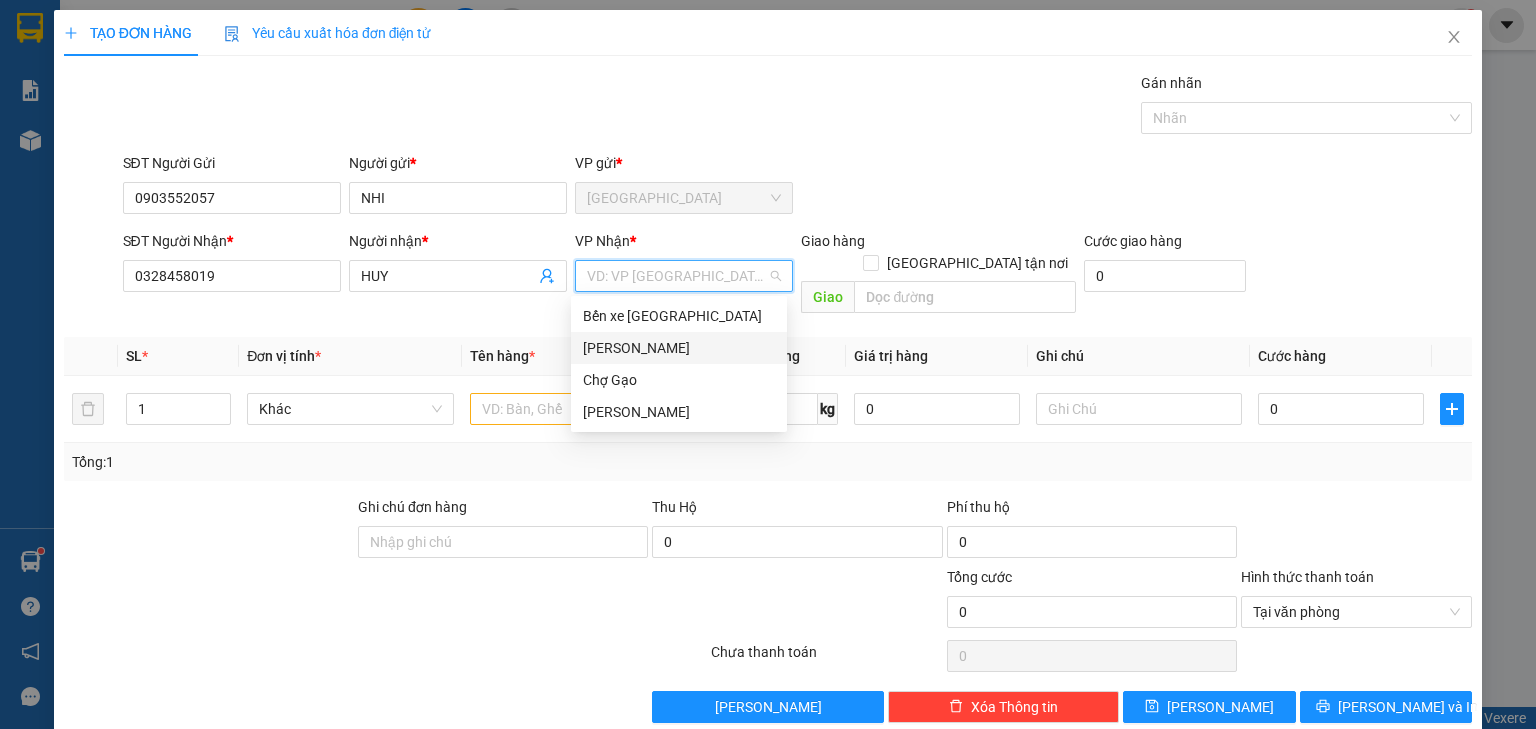 click on "[PERSON_NAME]" at bounding box center (679, 348) 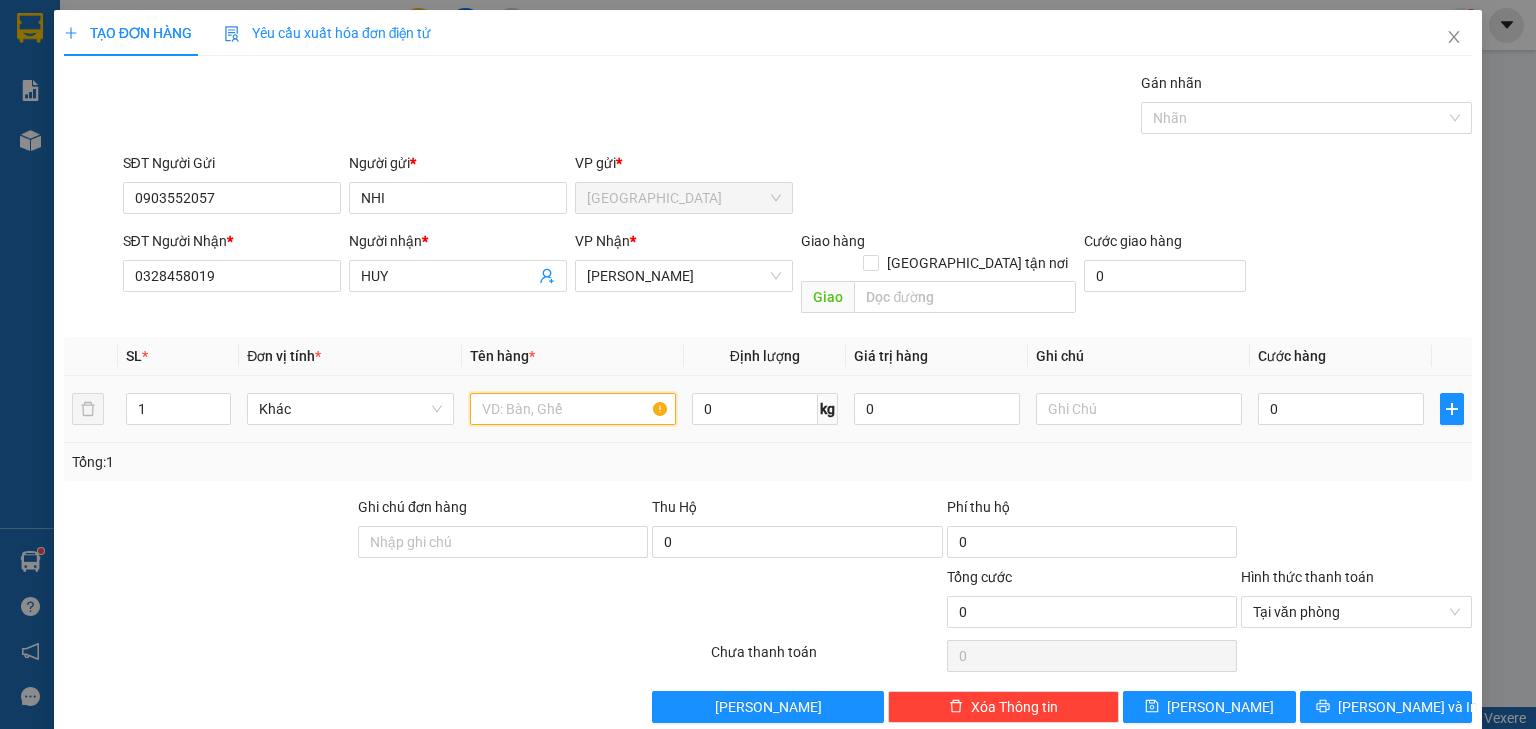 click at bounding box center [573, 409] 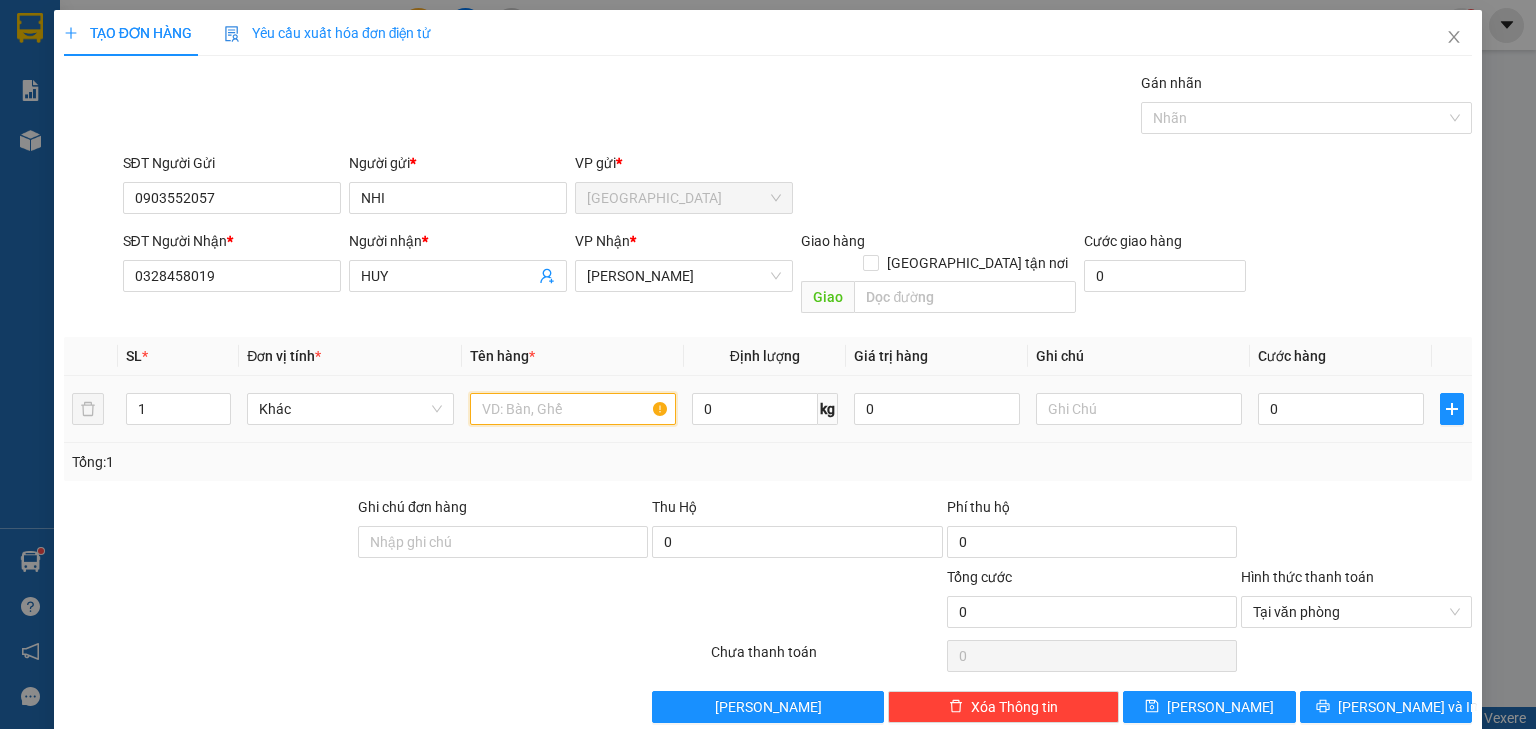 click at bounding box center (573, 409) 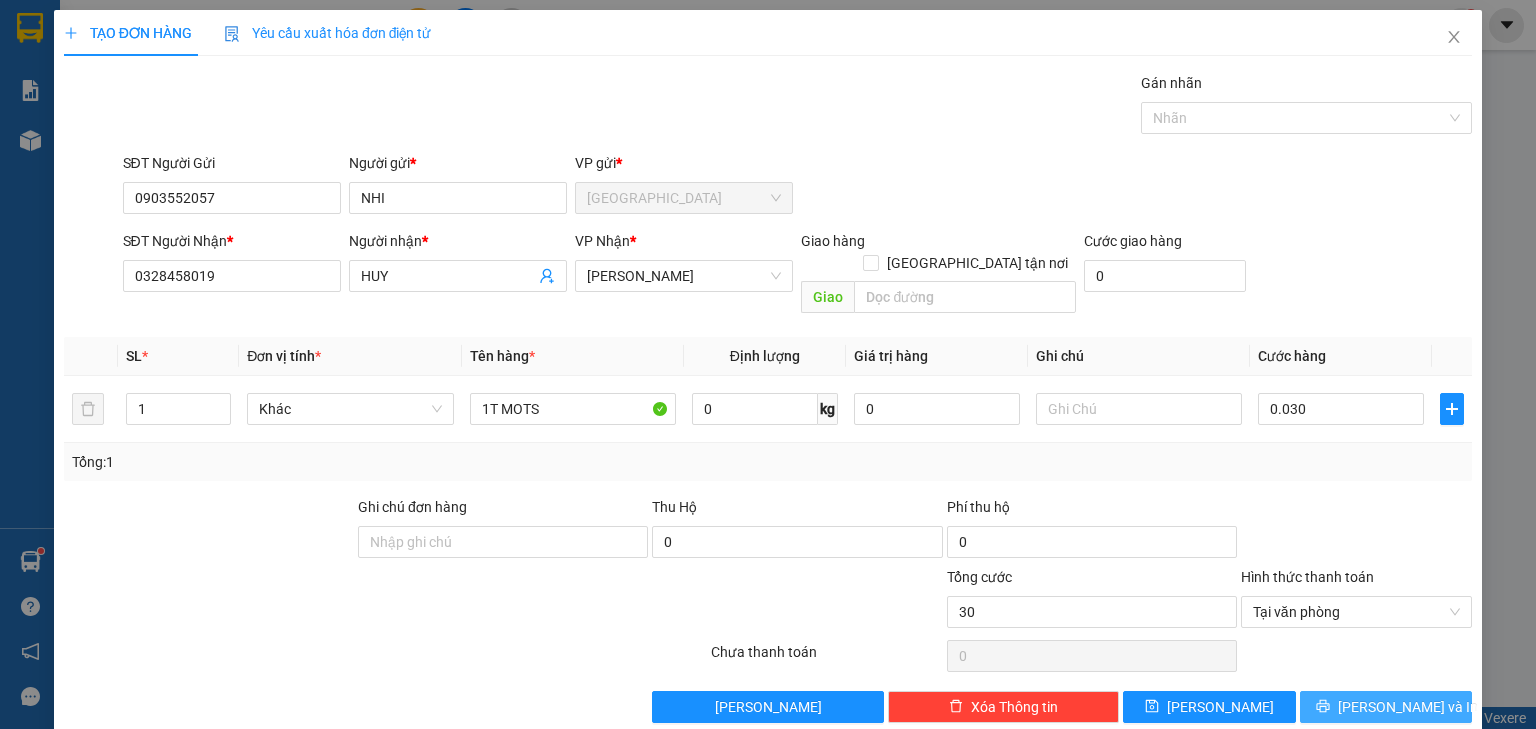 click on "[PERSON_NAME] và In" at bounding box center (1408, 707) 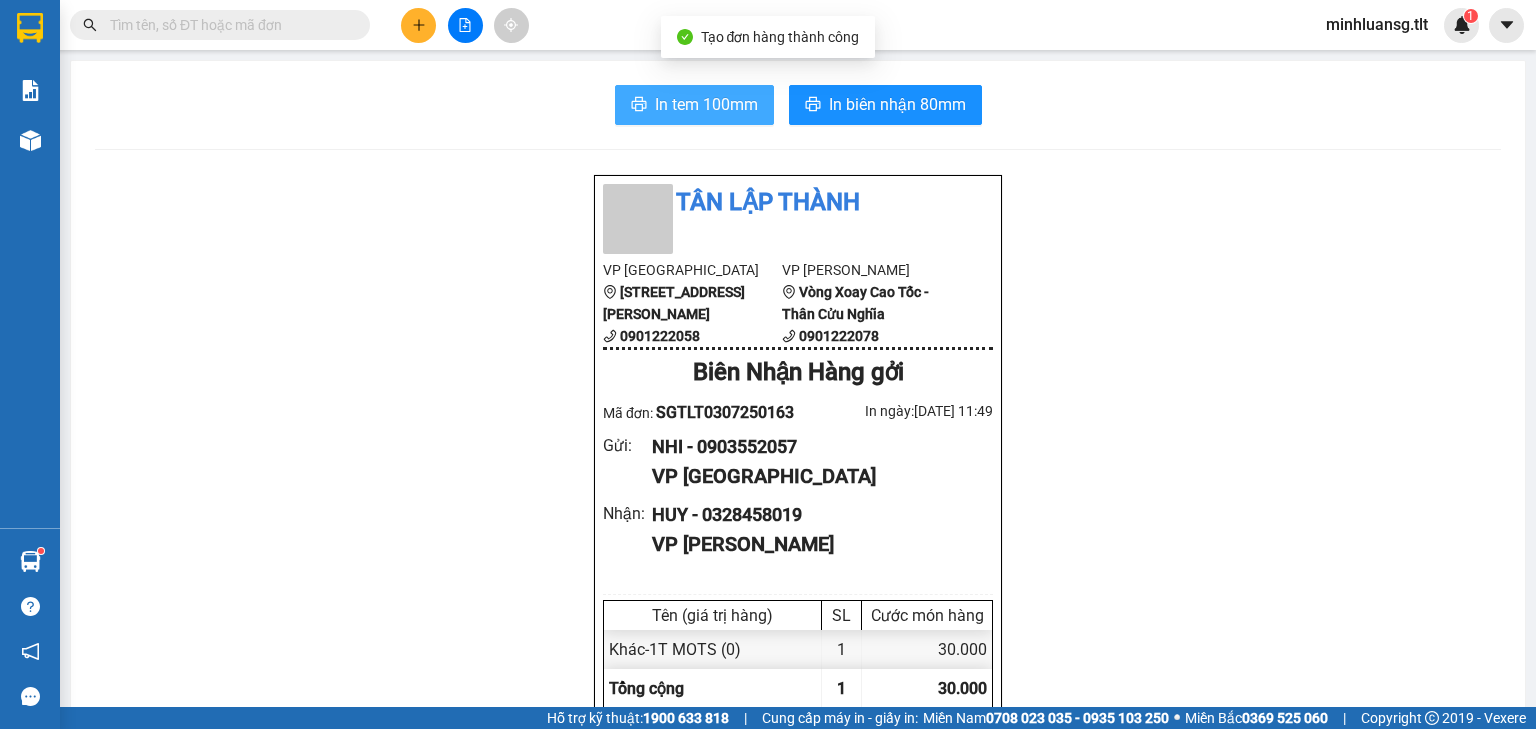 click on "In tem 100mm" at bounding box center [694, 105] 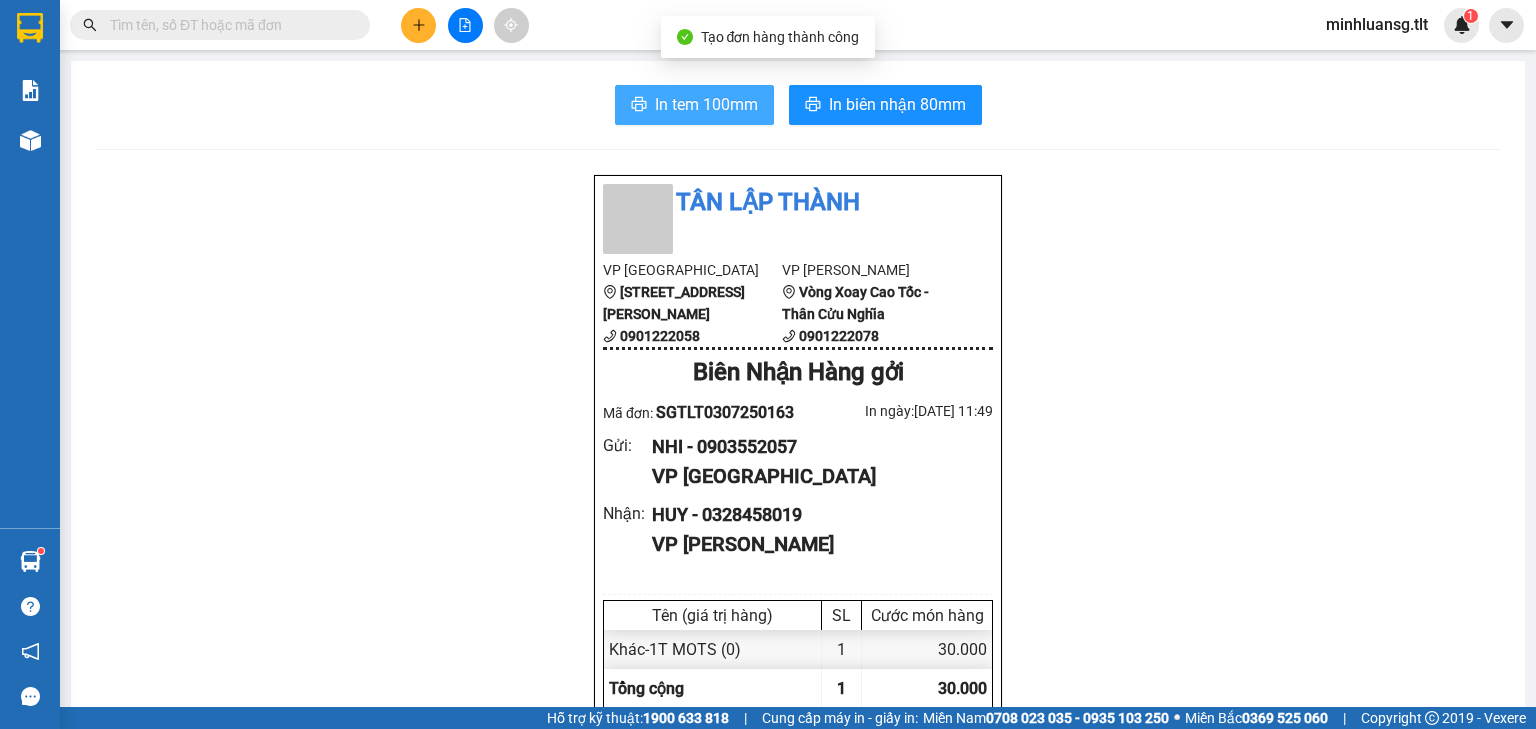 click on "In tem 100mm" at bounding box center [706, 104] 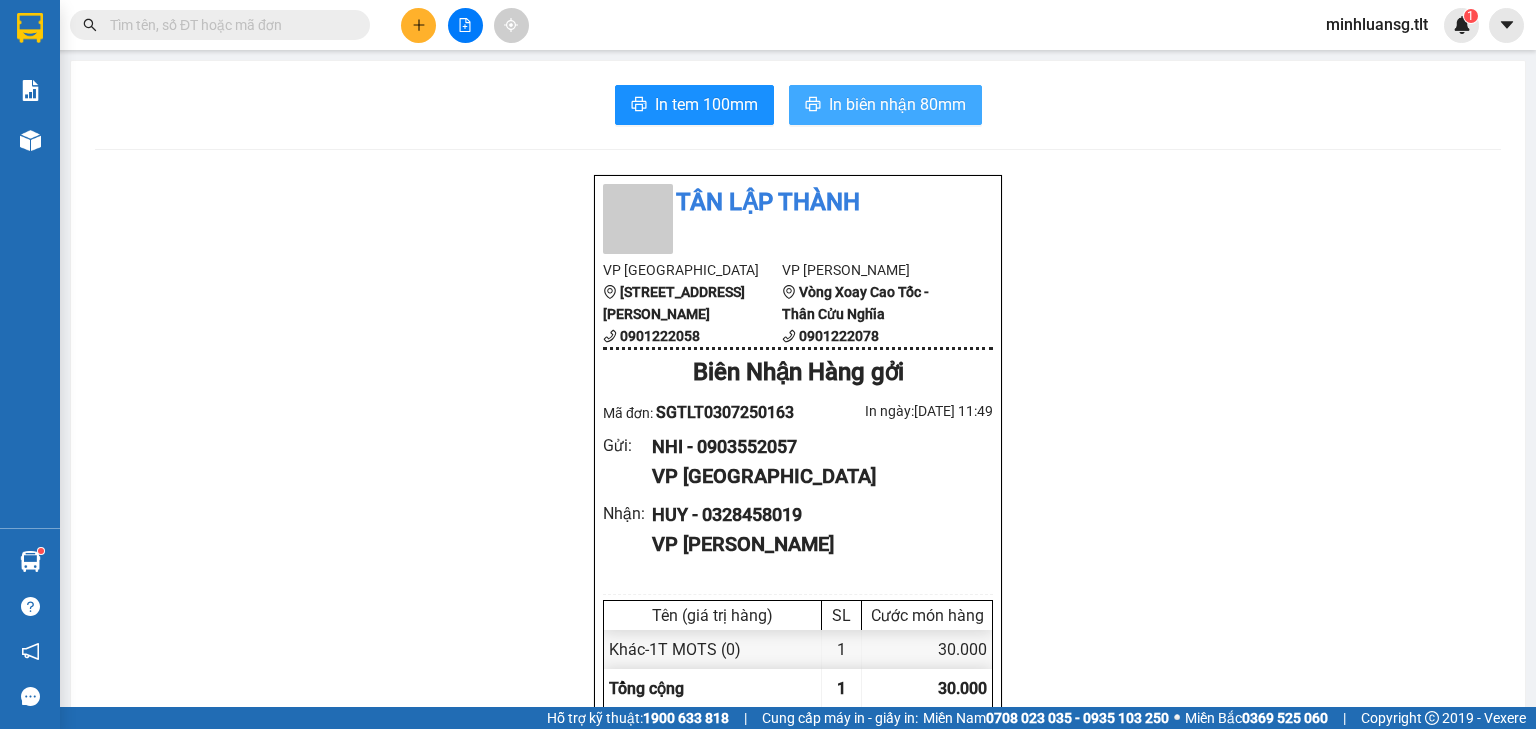 click on "In biên nhận 80mm" at bounding box center (897, 104) 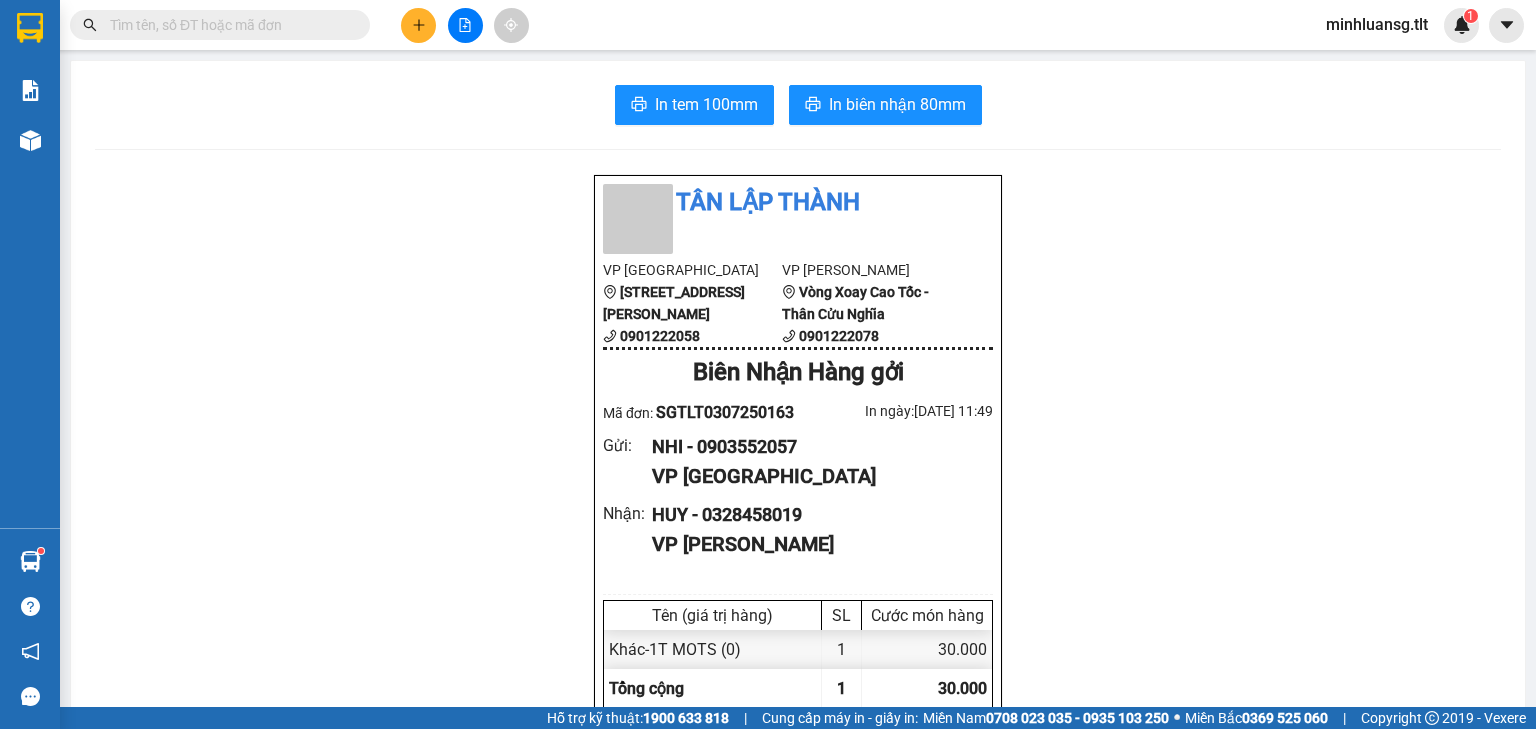 drag, startPoint x: 394, startPoint y: 18, endPoint x: 363, endPoint y: 76, distance: 65.76473 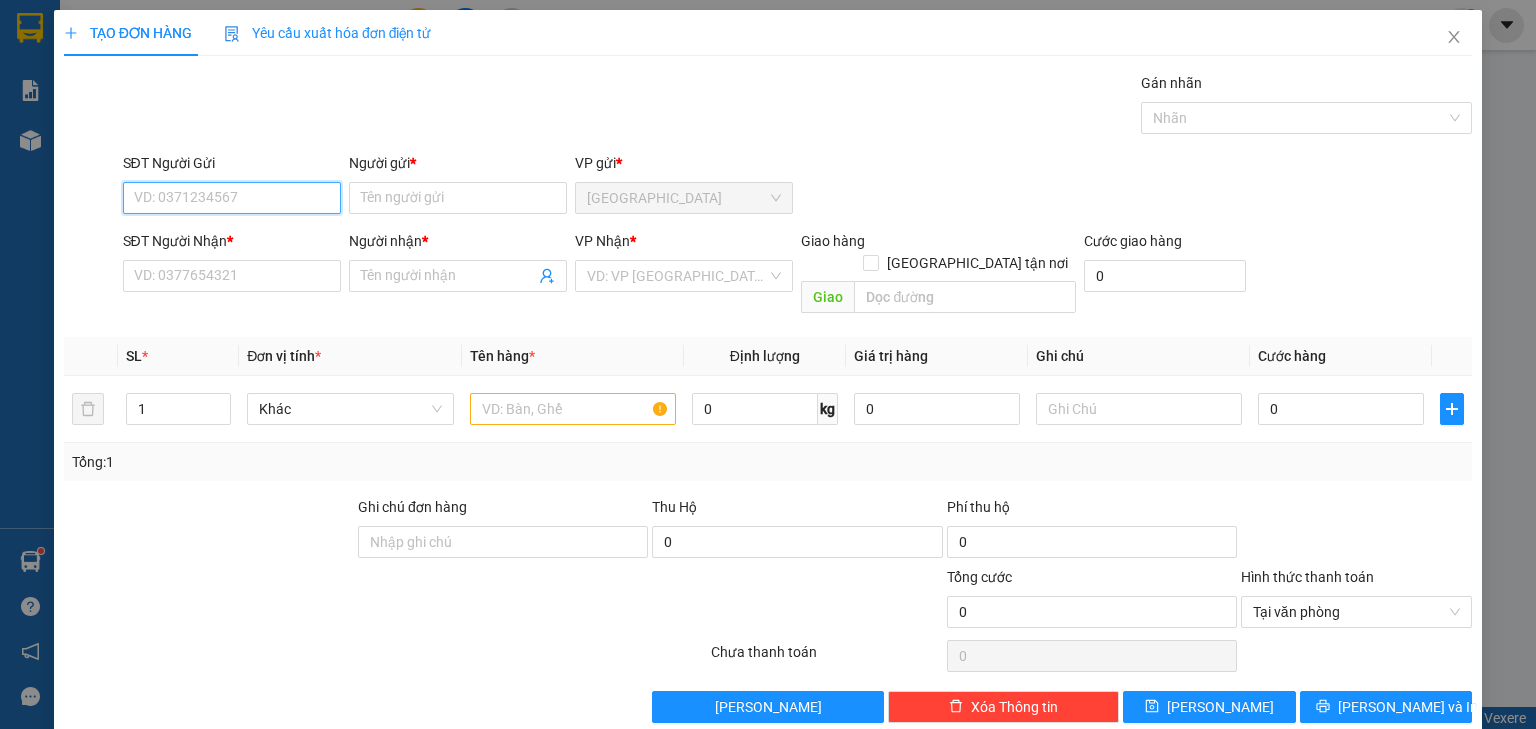 click on "SĐT Người Gửi" at bounding box center (232, 198) 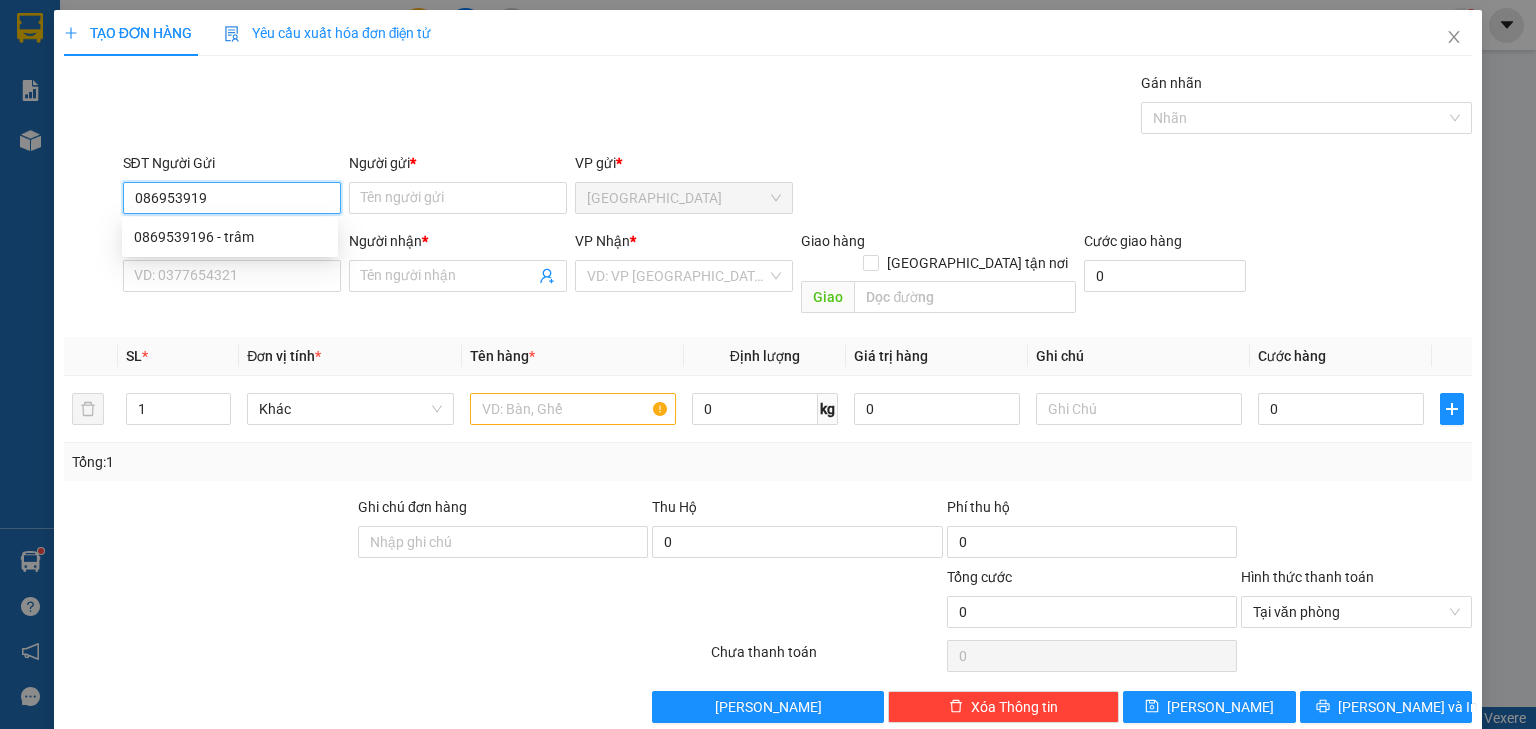 click on "0869539196 - trâm" at bounding box center (230, 237) 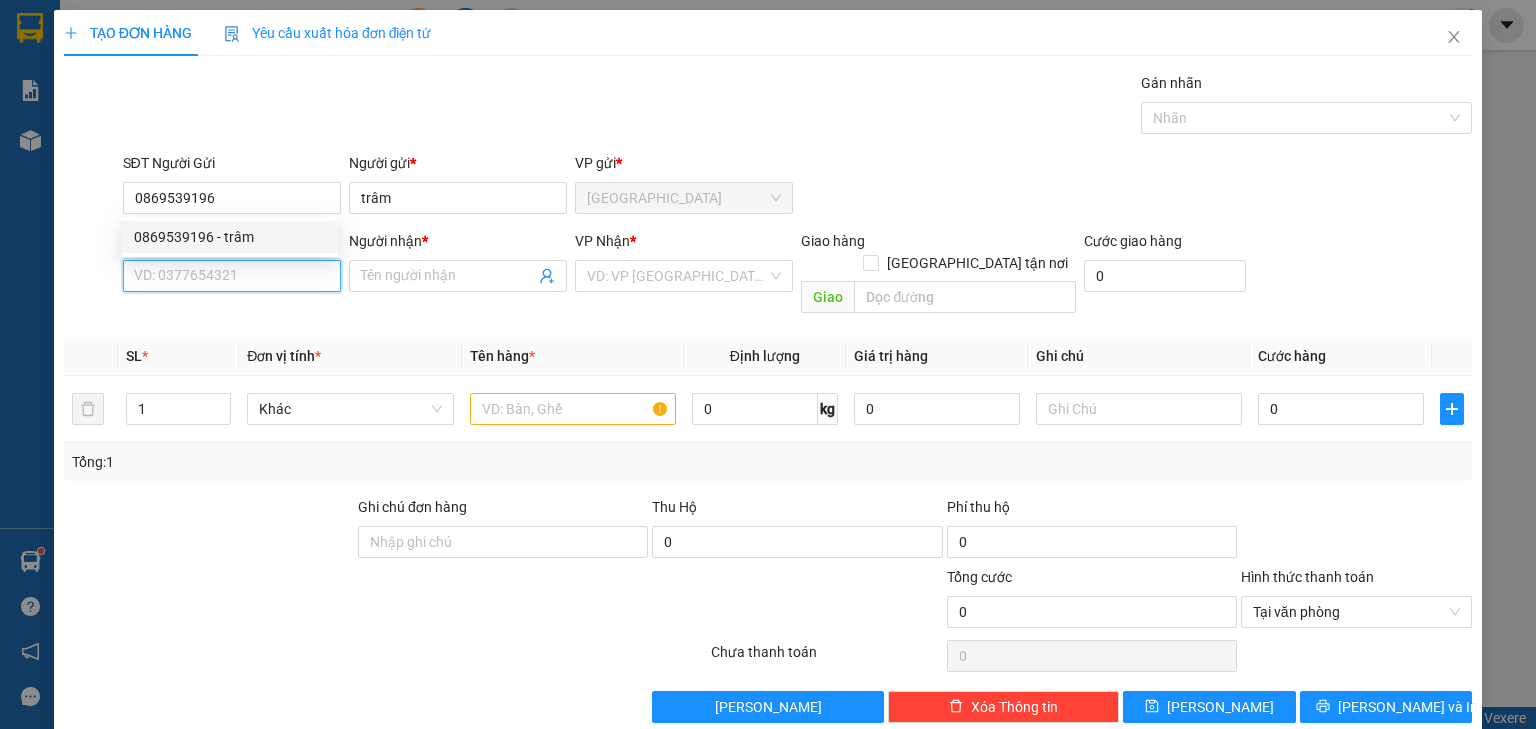 click on "SĐT Người Nhận  *" at bounding box center [232, 276] 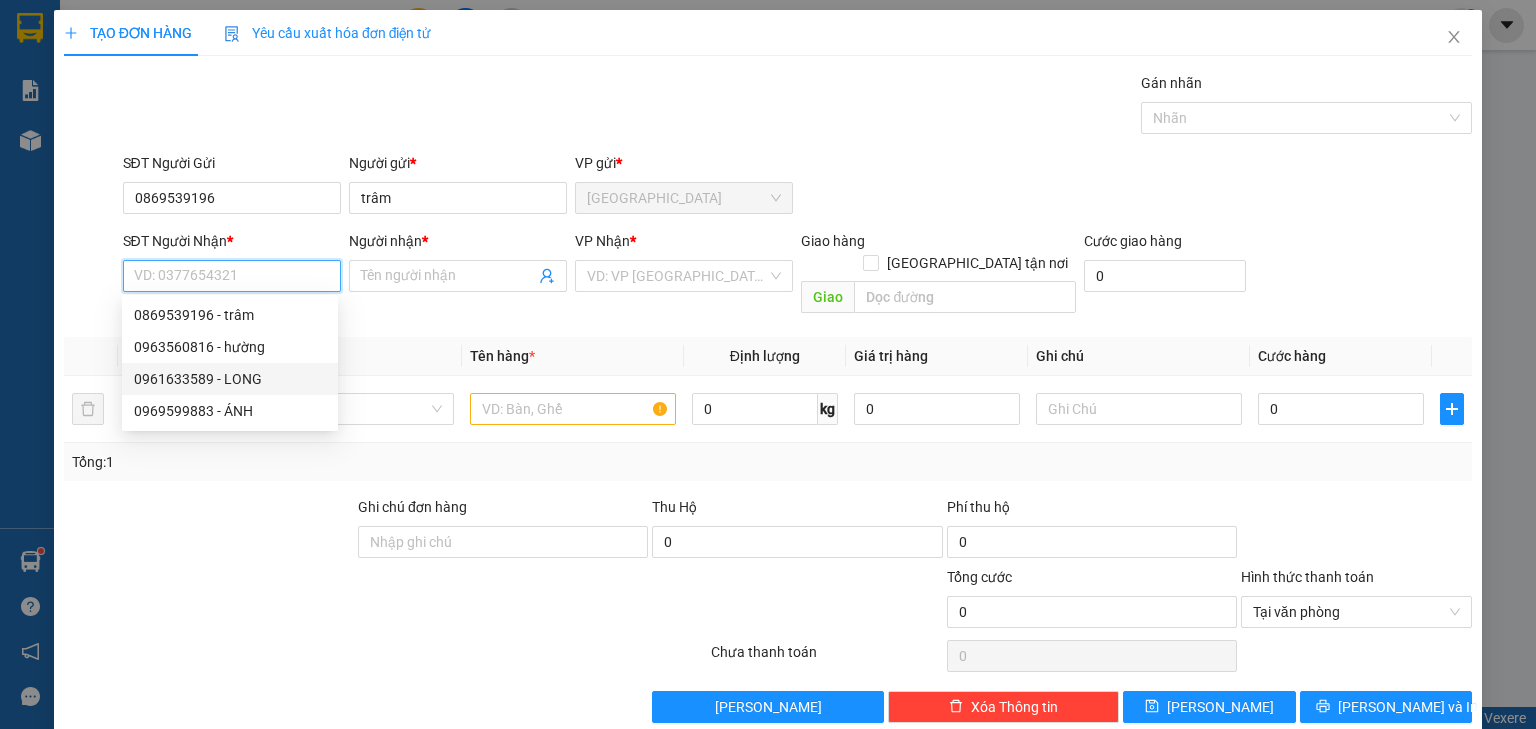 click on "0961633589 - LONG" at bounding box center [230, 379] 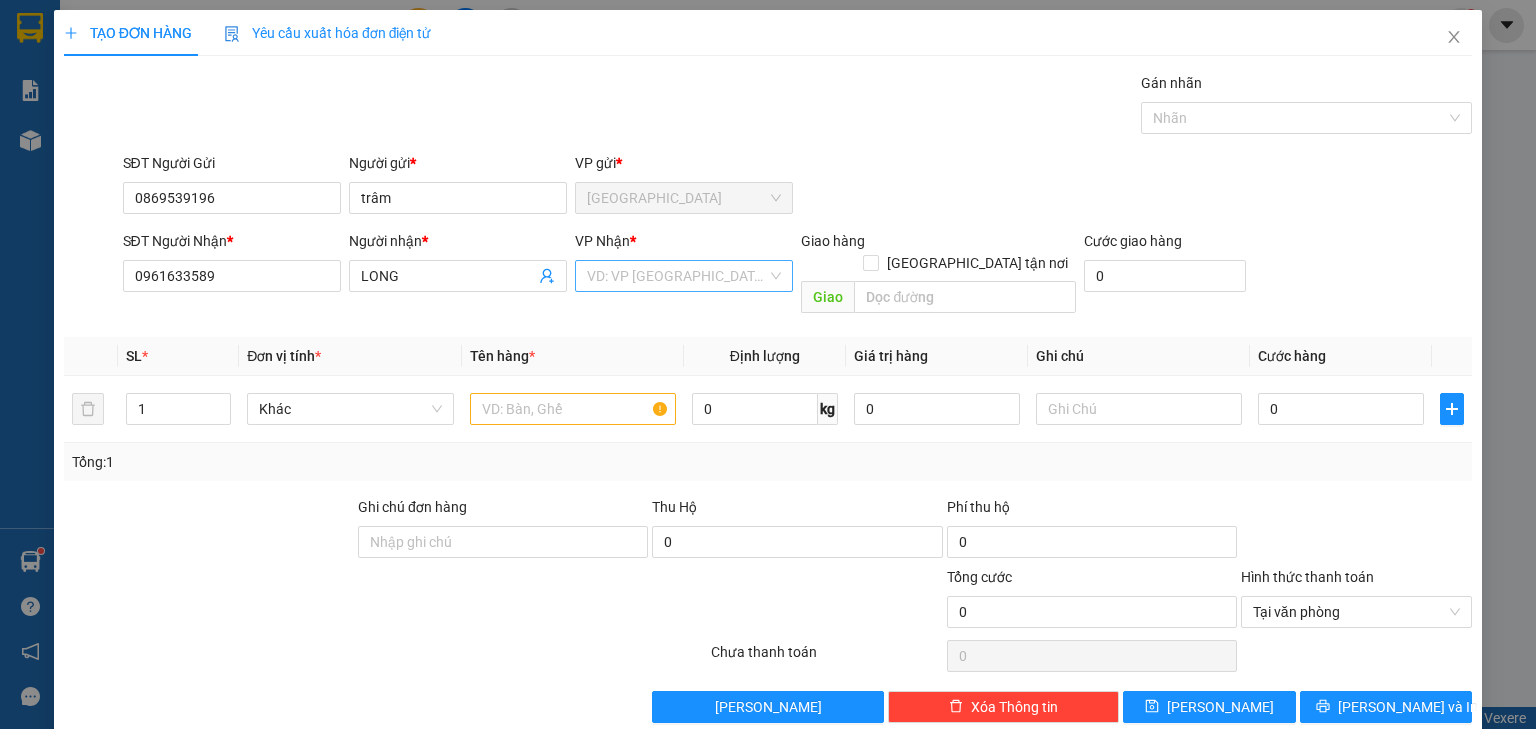 click at bounding box center [677, 276] 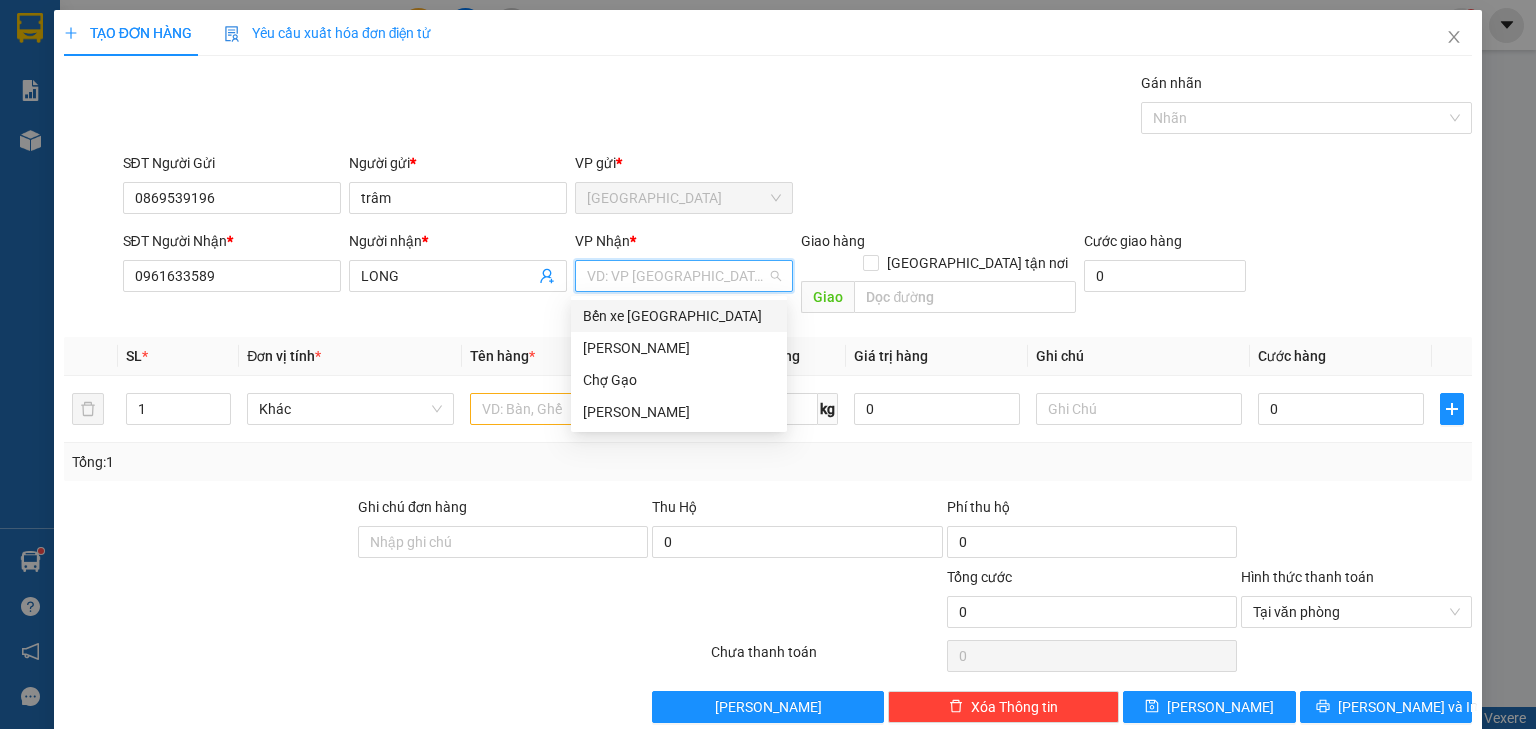 click on "Bến xe [GEOGRAPHIC_DATA]" at bounding box center (679, 316) 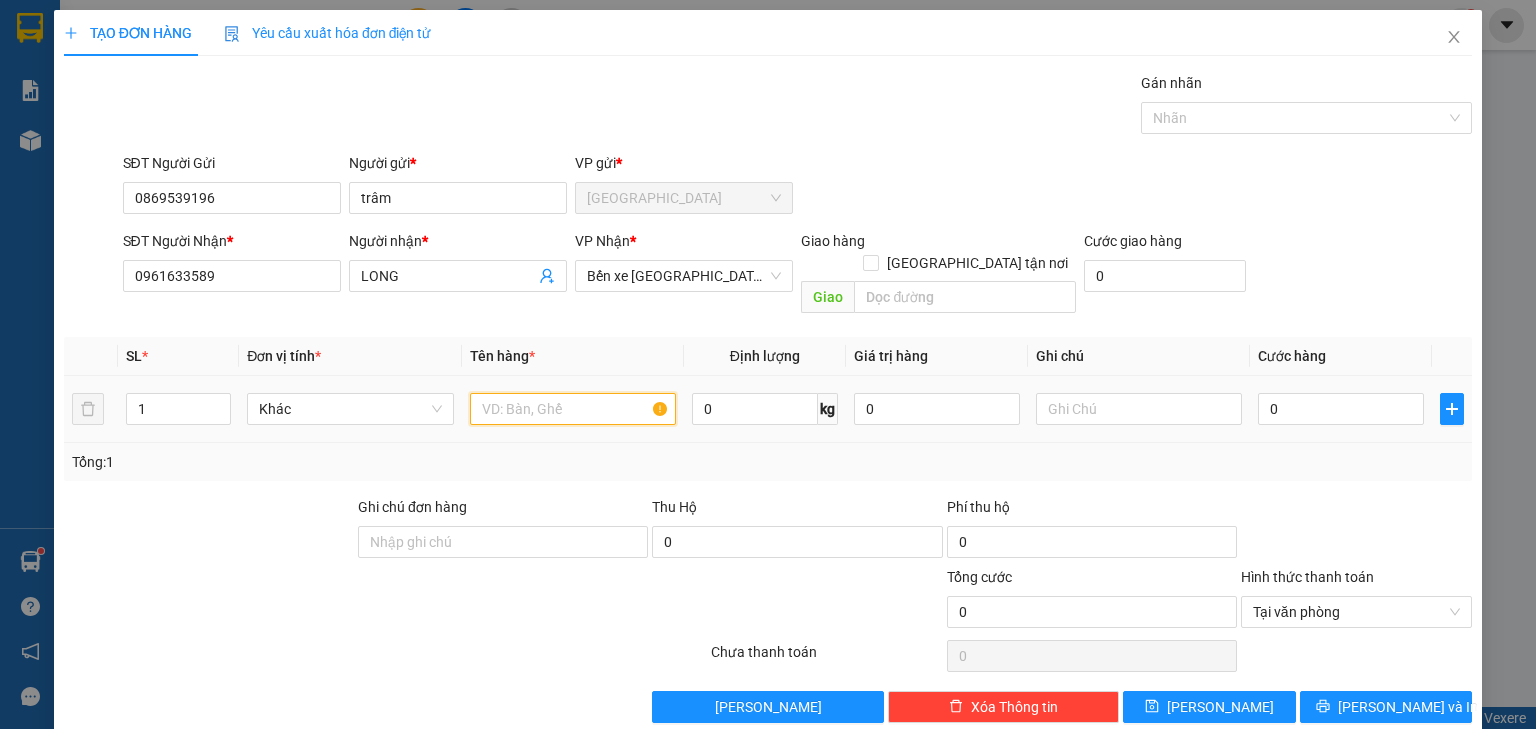 click at bounding box center (573, 409) 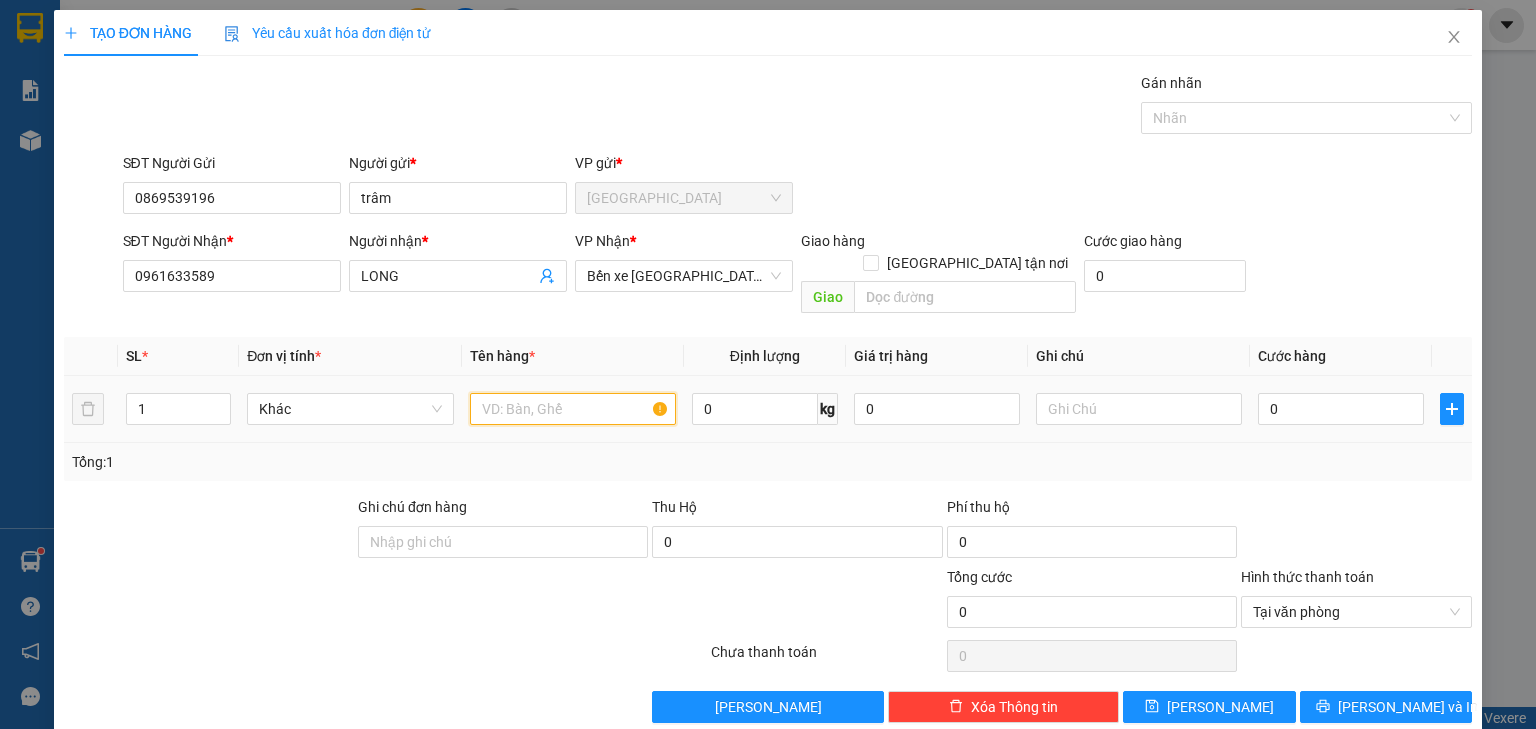 click at bounding box center [573, 409] 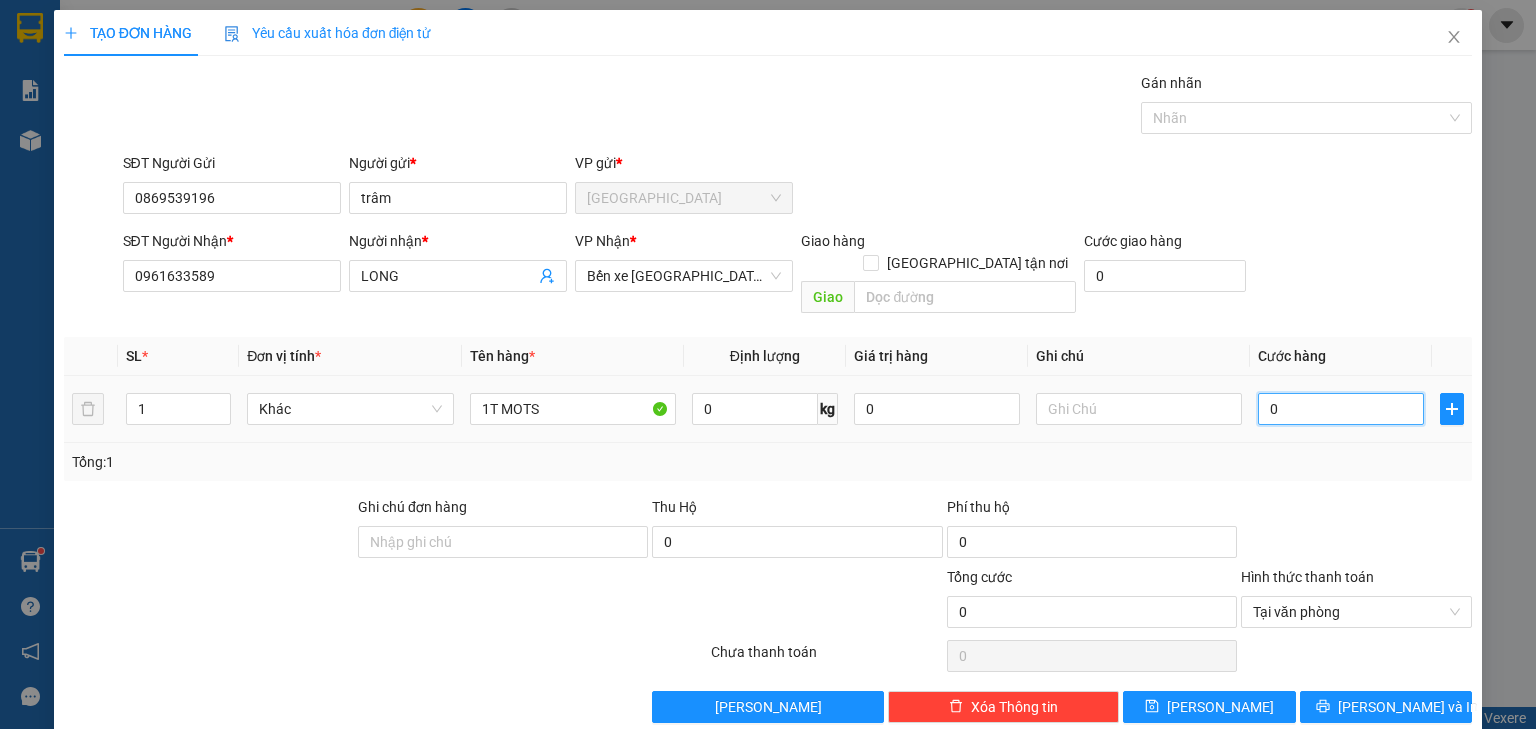 click on "0" at bounding box center (1341, 409) 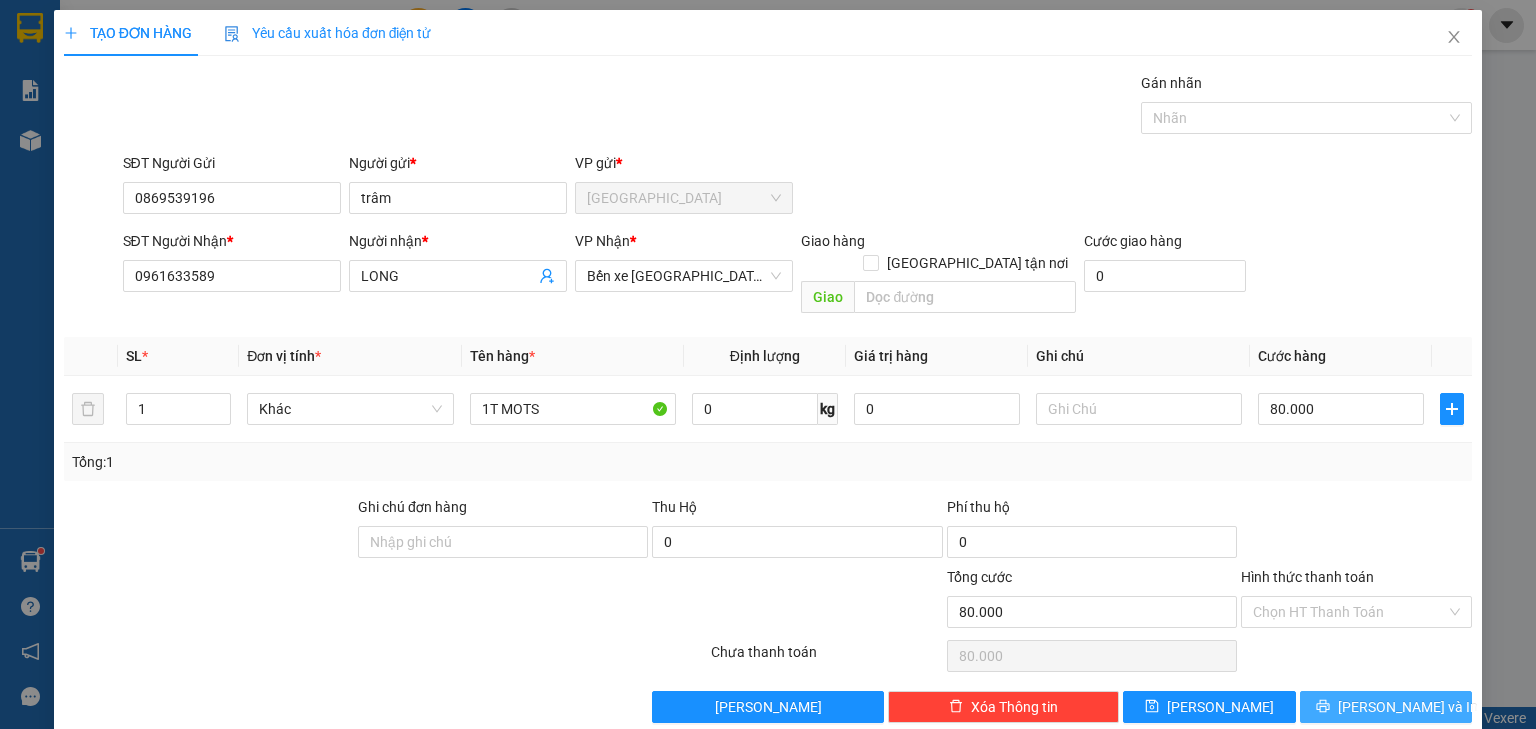 click on "[PERSON_NAME] và In" at bounding box center (1408, 707) 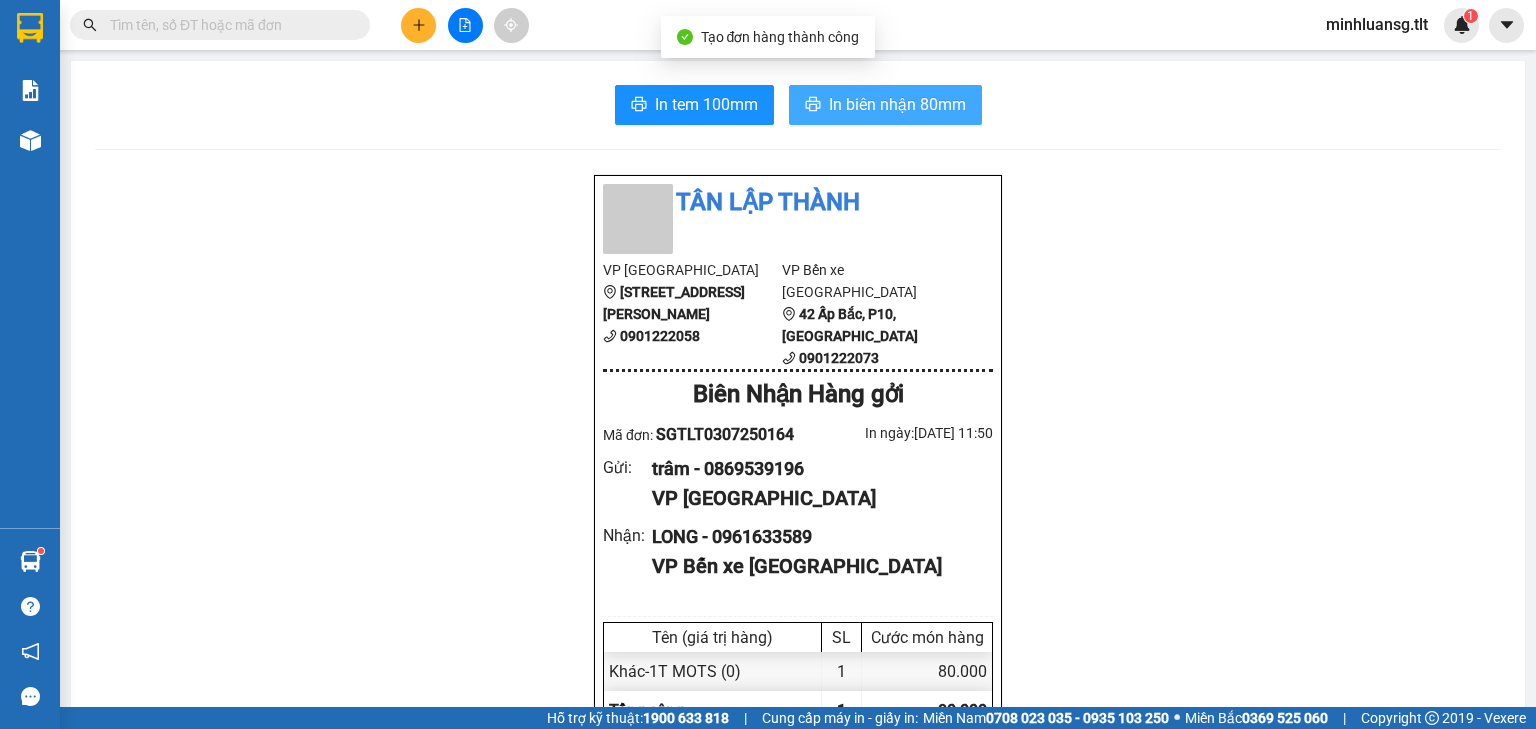 click on "In biên nhận 80mm" at bounding box center (885, 105) 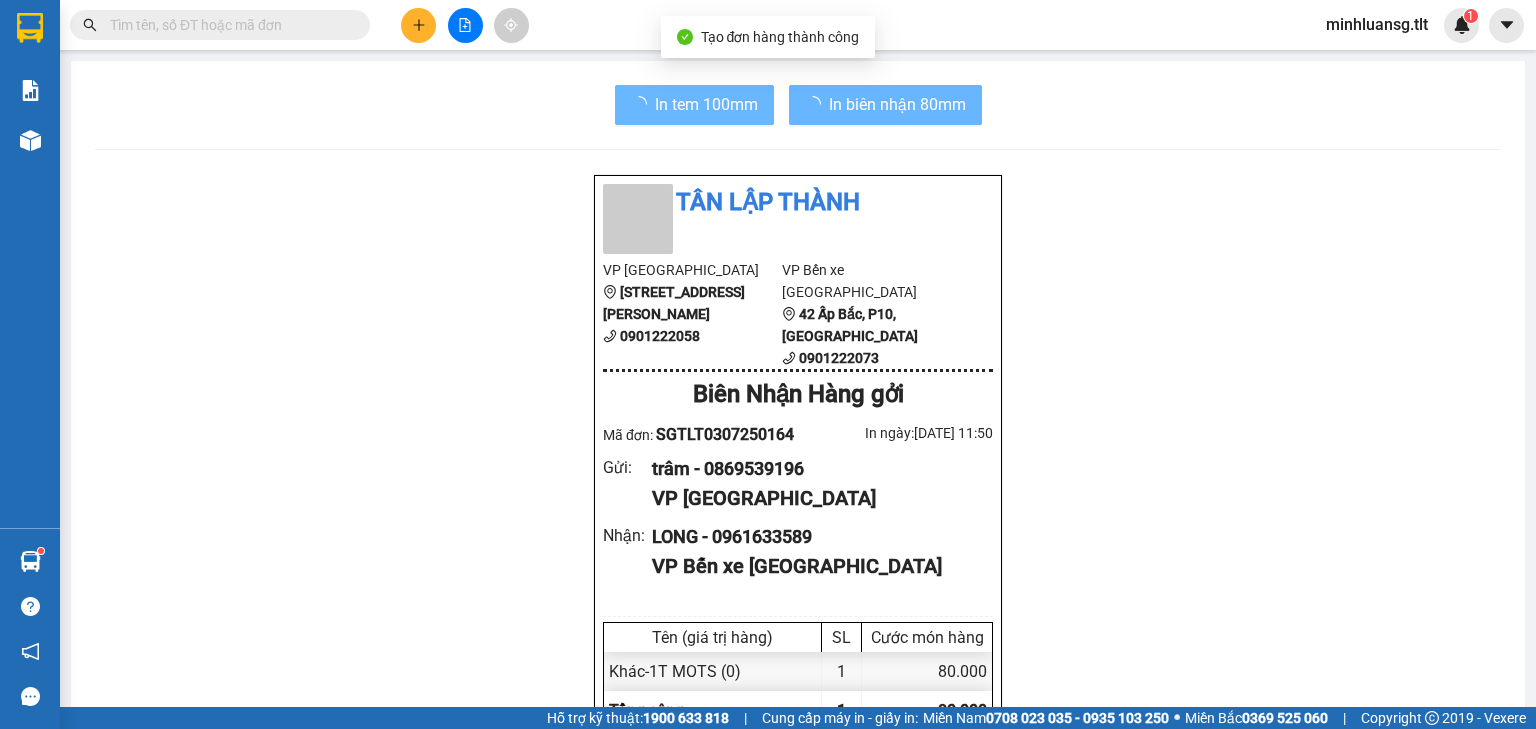 click on "In tem 100mm" at bounding box center [706, 104] 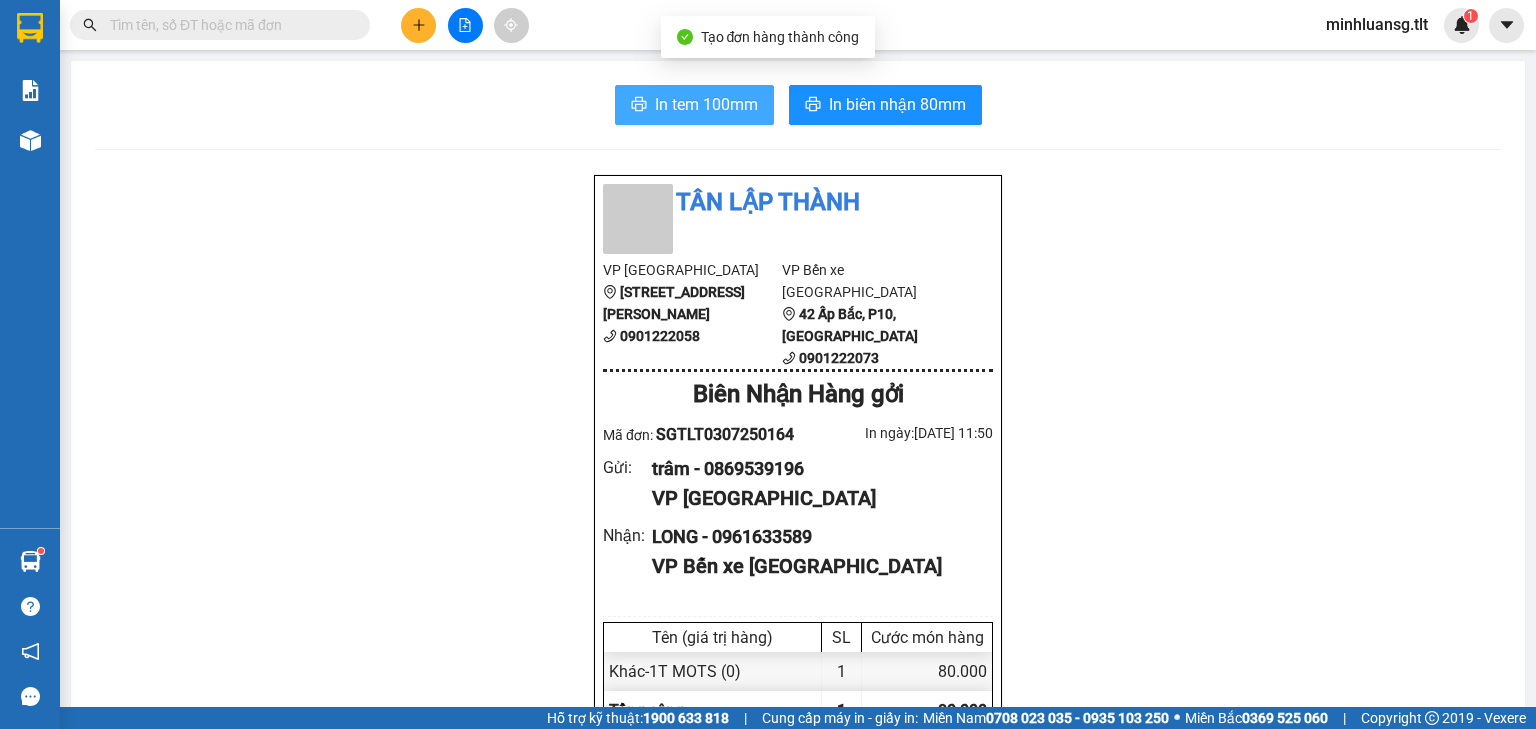 click on "In tem 100mm" at bounding box center (694, 105) 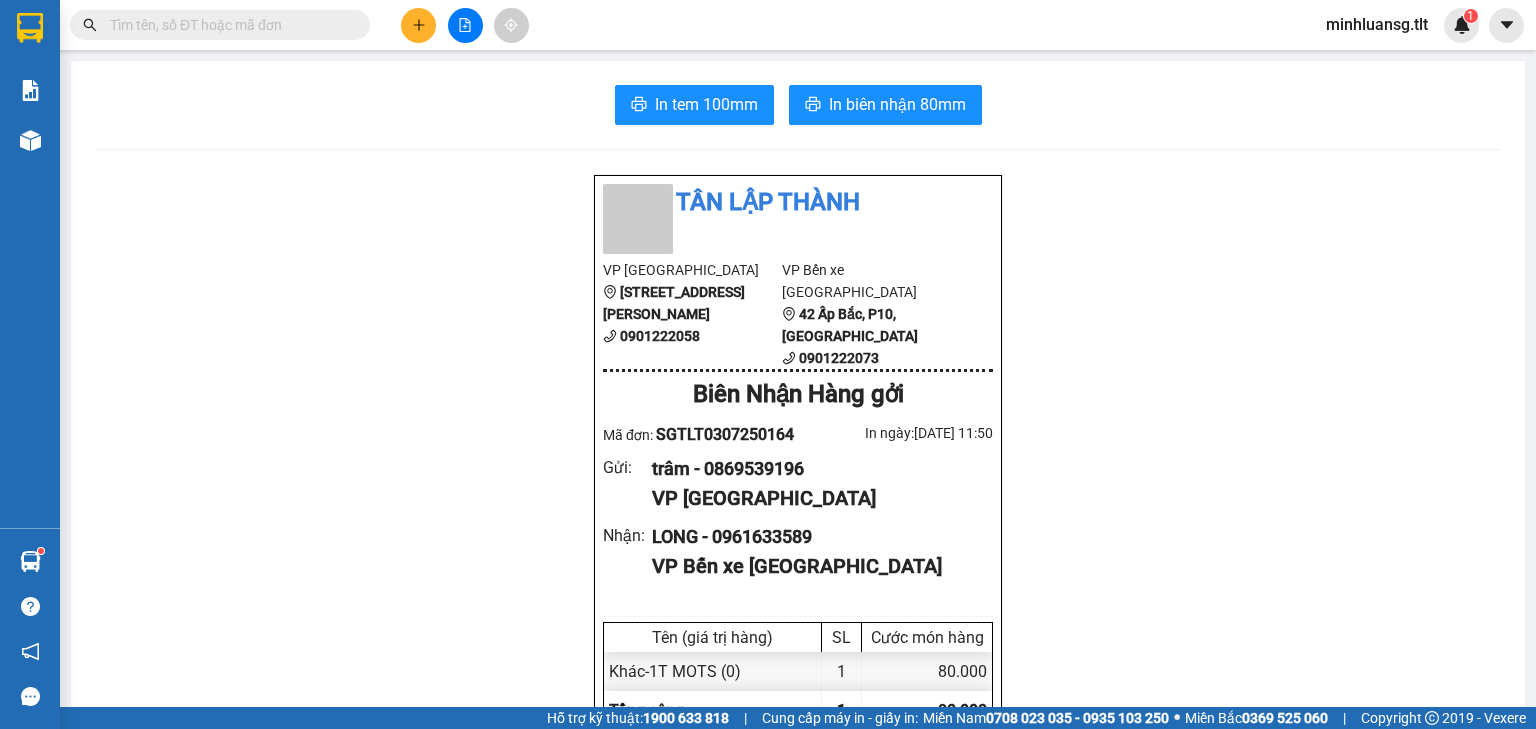 click at bounding box center (465, 25) 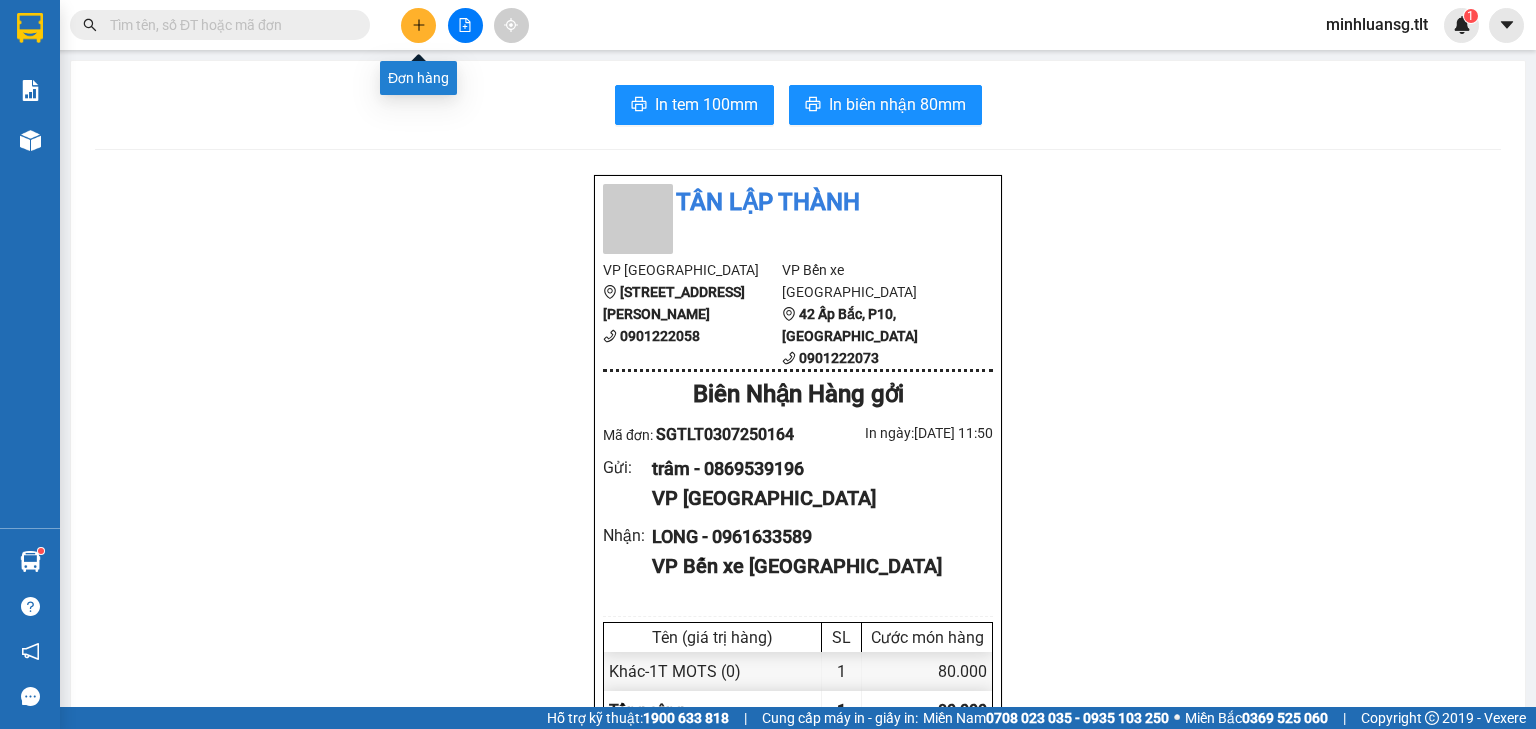 click 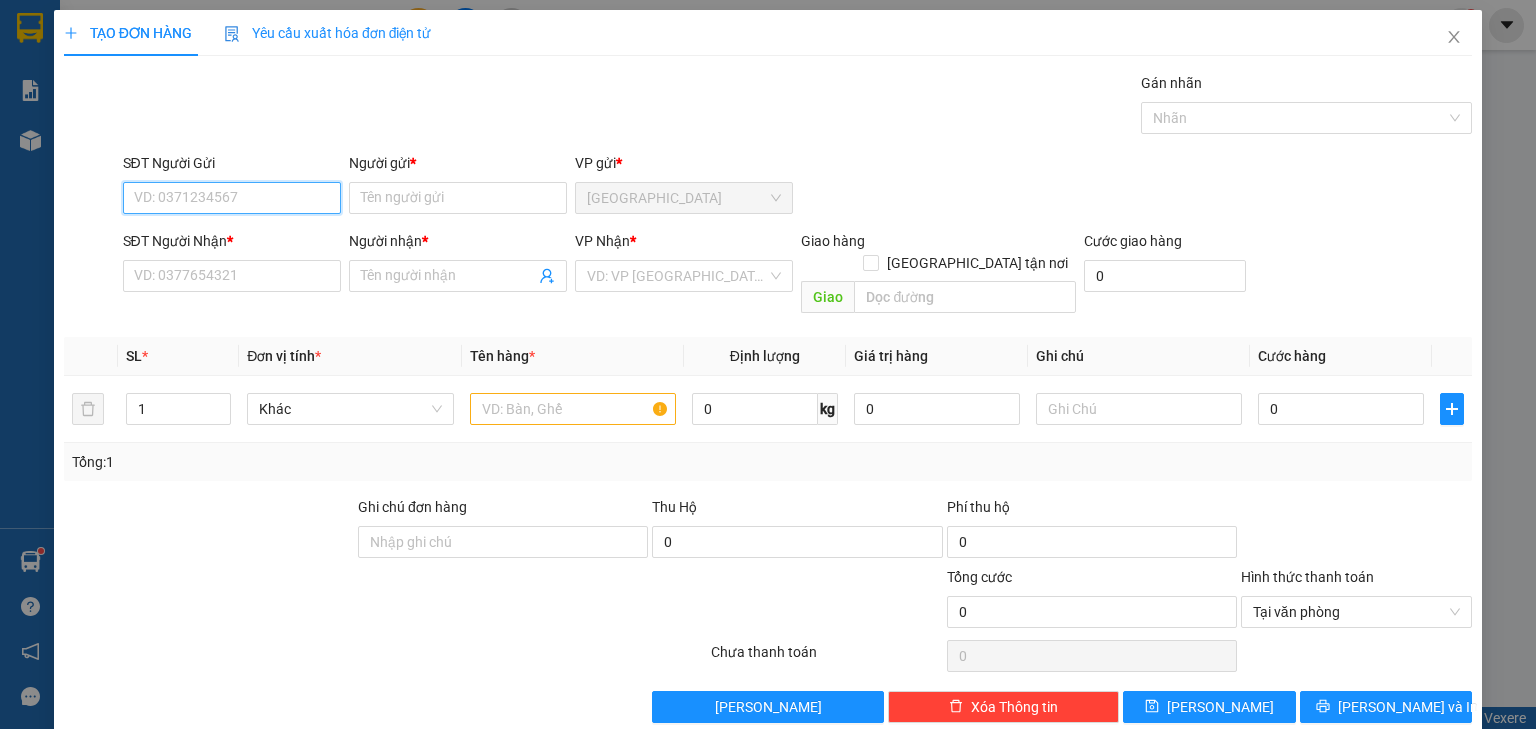 click on "SĐT Người Gửi" at bounding box center (232, 198) 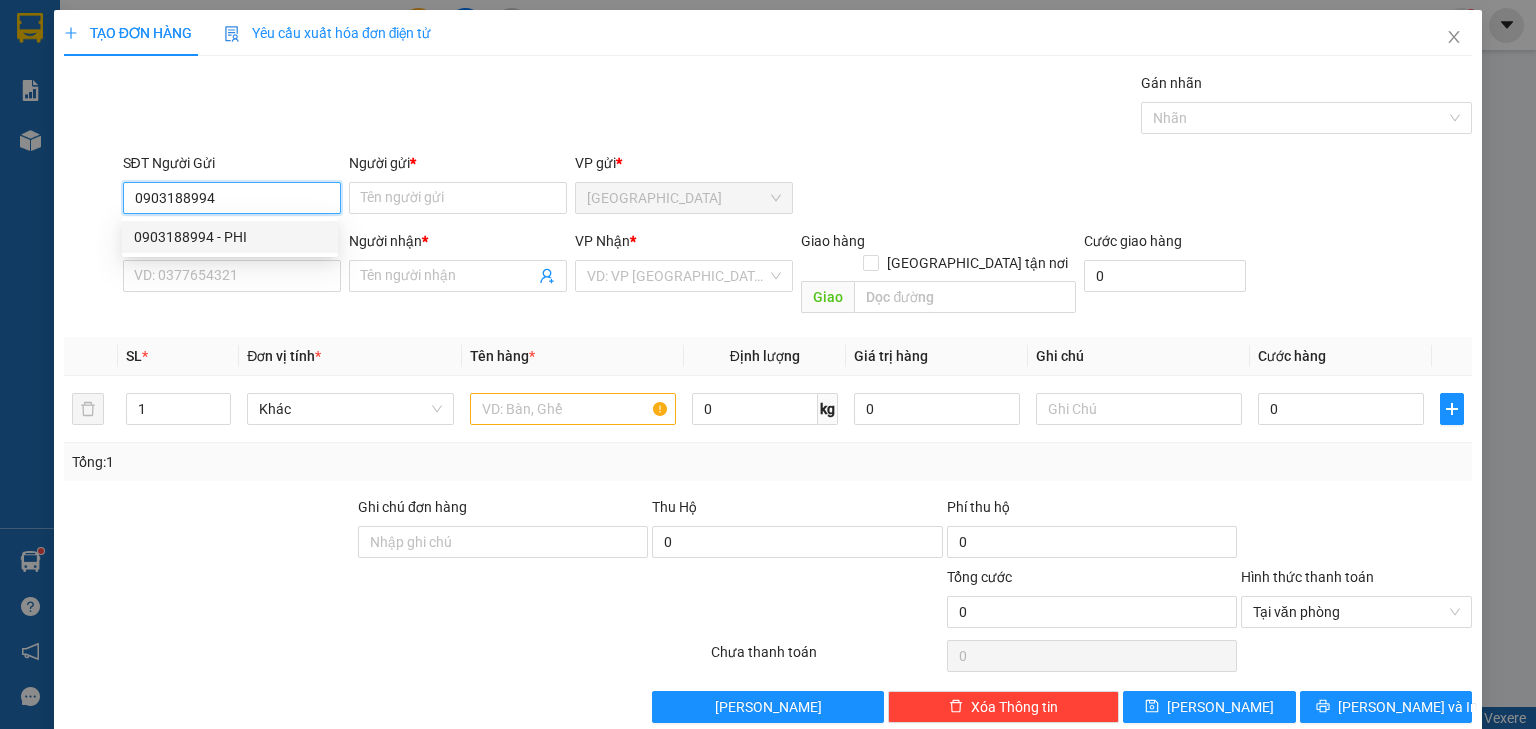 click on "0903188994 - PHI" at bounding box center (230, 237) 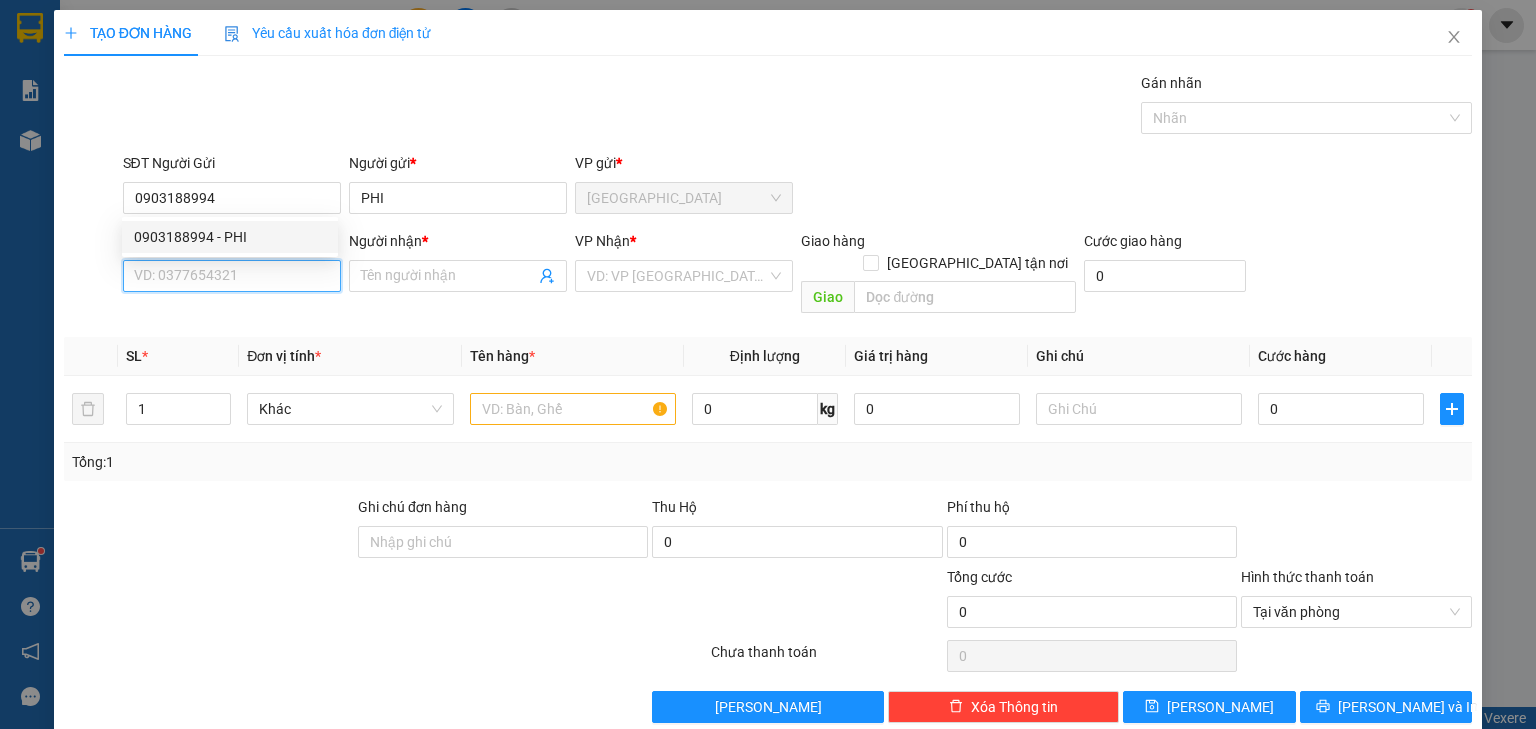 click on "SĐT Người Nhận  *" at bounding box center [232, 276] 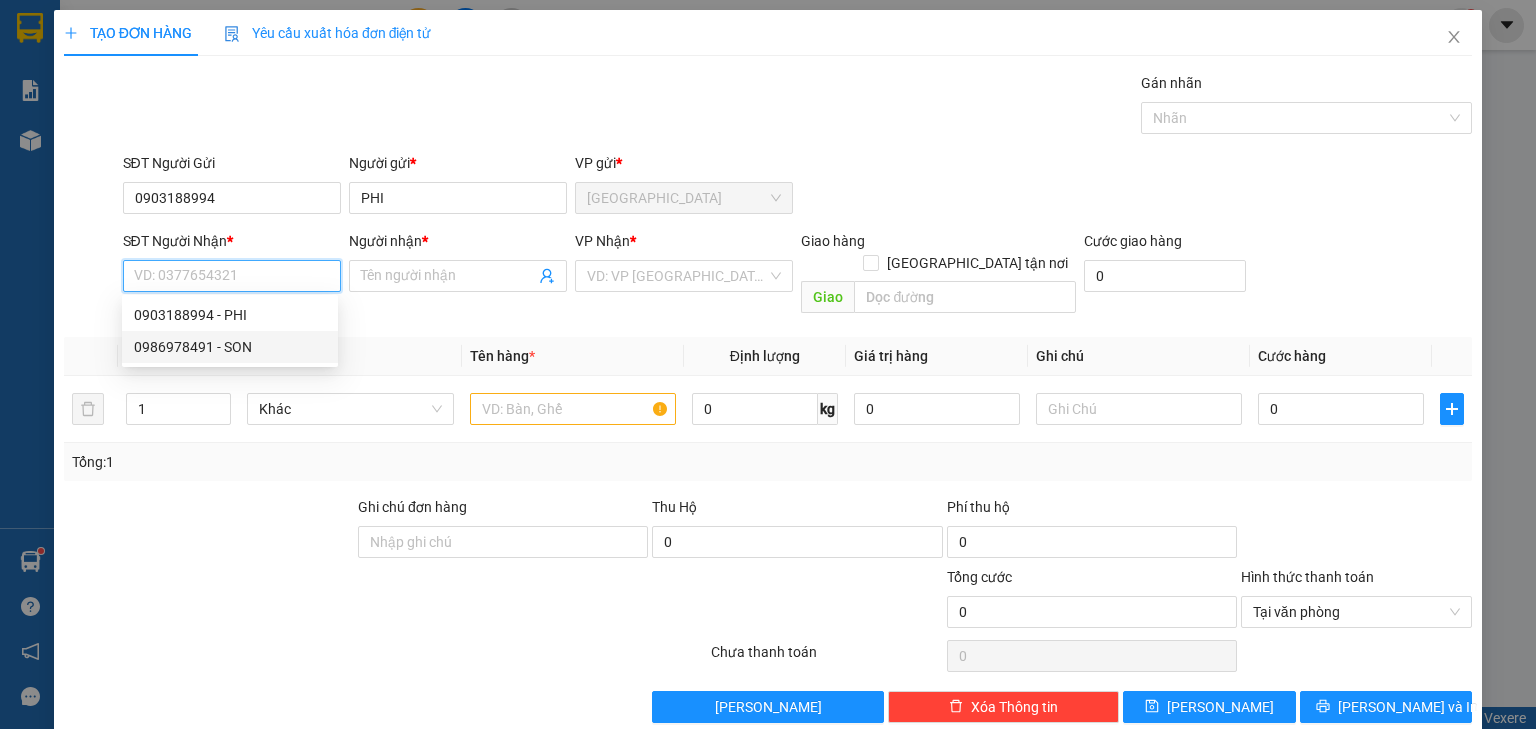 drag, startPoint x: 241, startPoint y: 341, endPoint x: 396, endPoint y: 326, distance: 155.72412 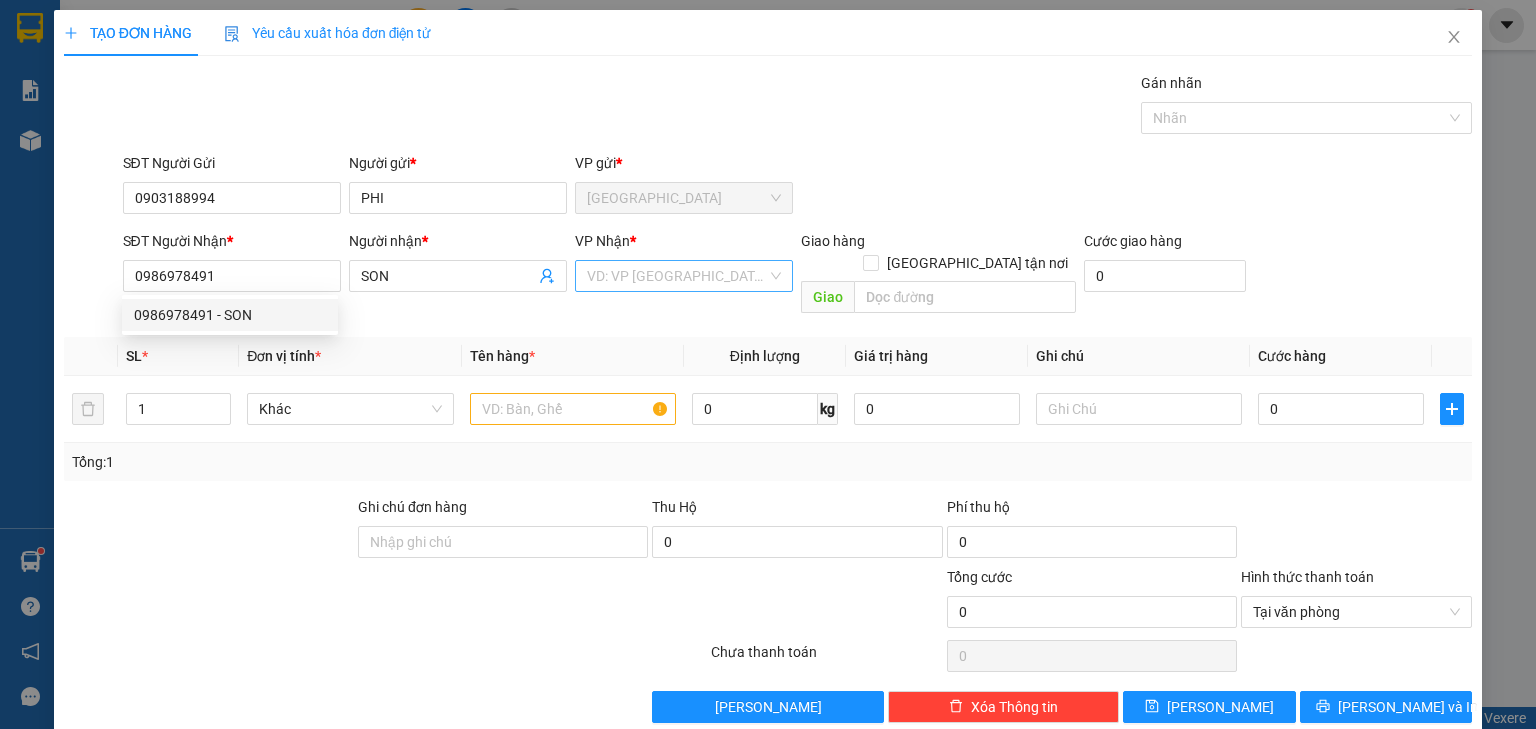 click at bounding box center (677, 276) 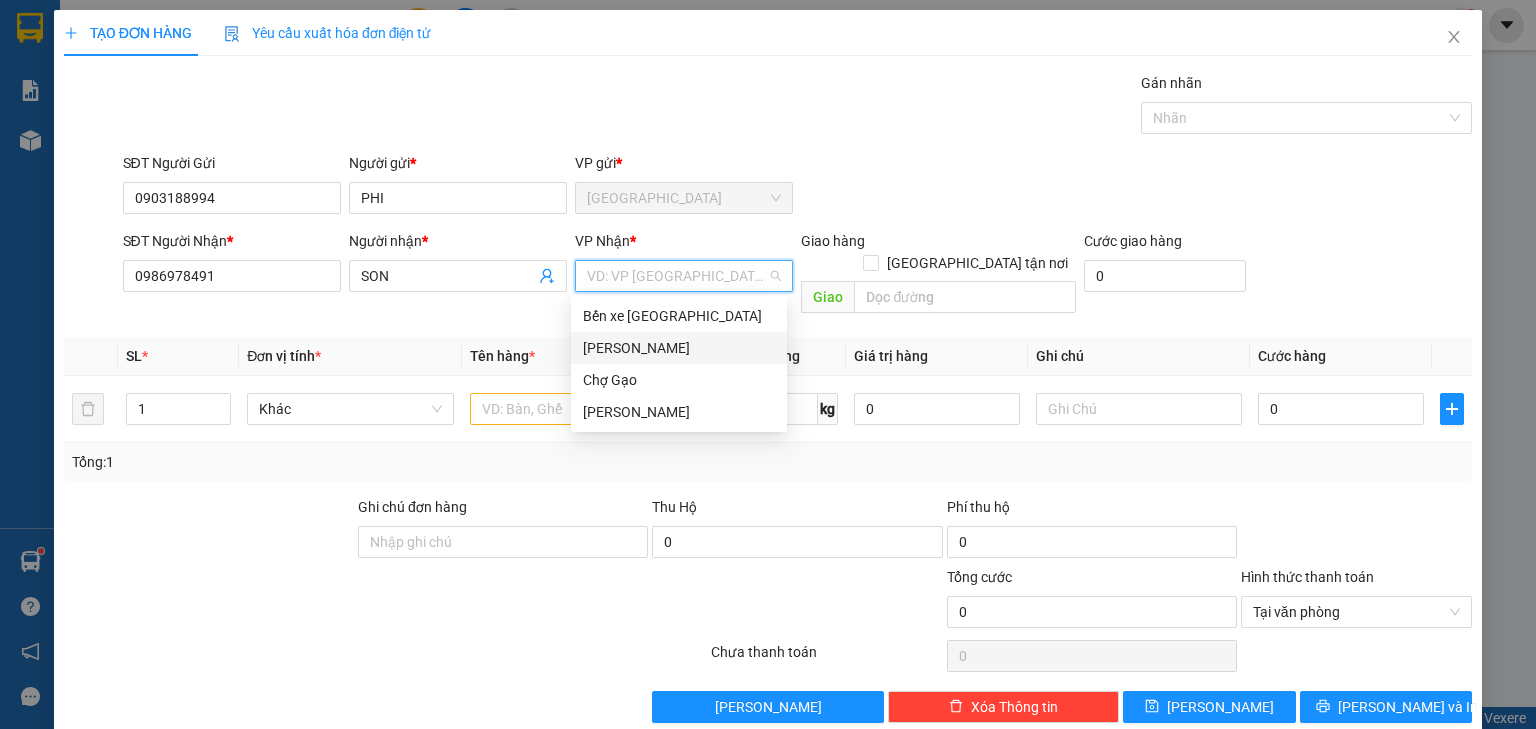 click on "[PERSON_NAME]" at bounding box center (679, 348) 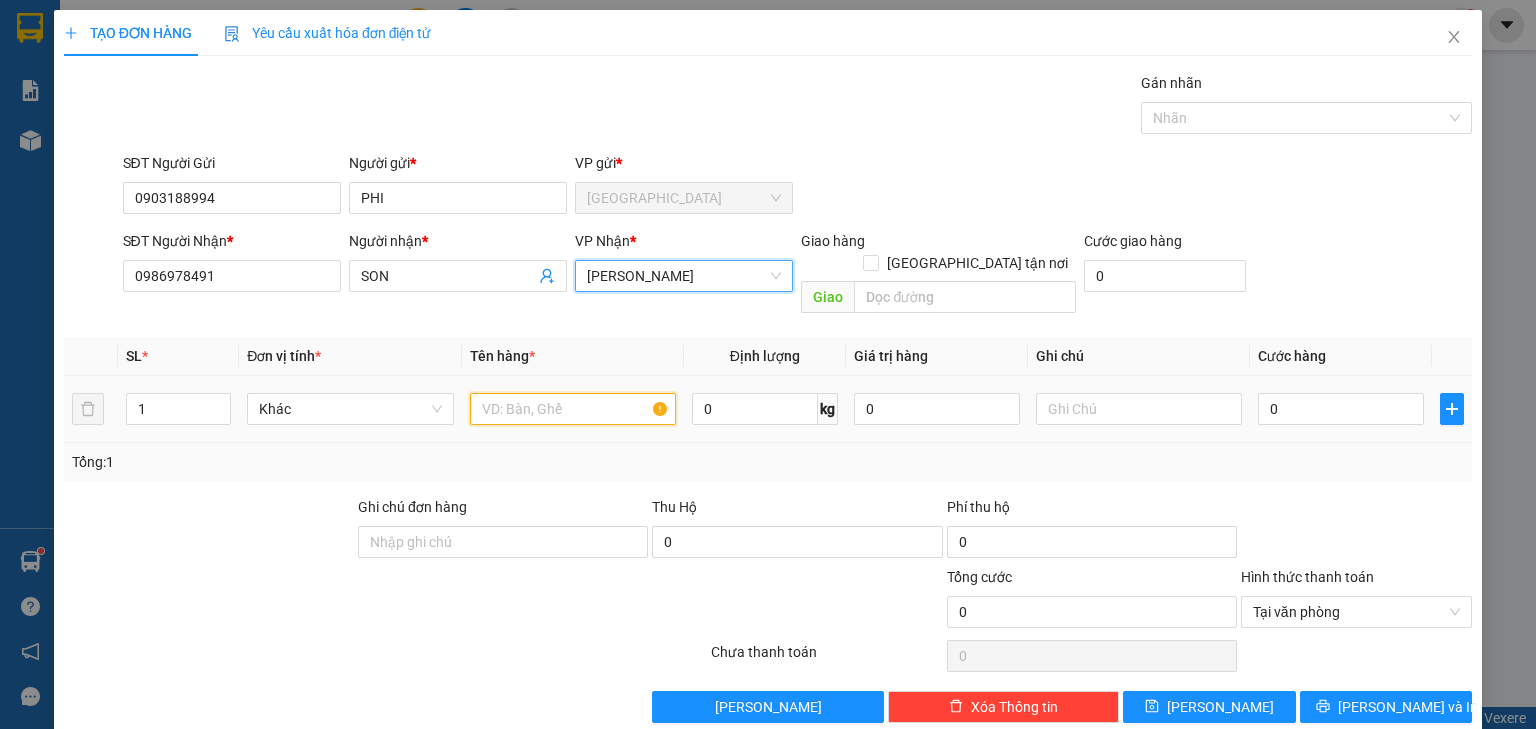 drag, startPoint x: 502, startPoint y: 396, endPoint x: 538, endPoint y: 391, distance: 36.345562 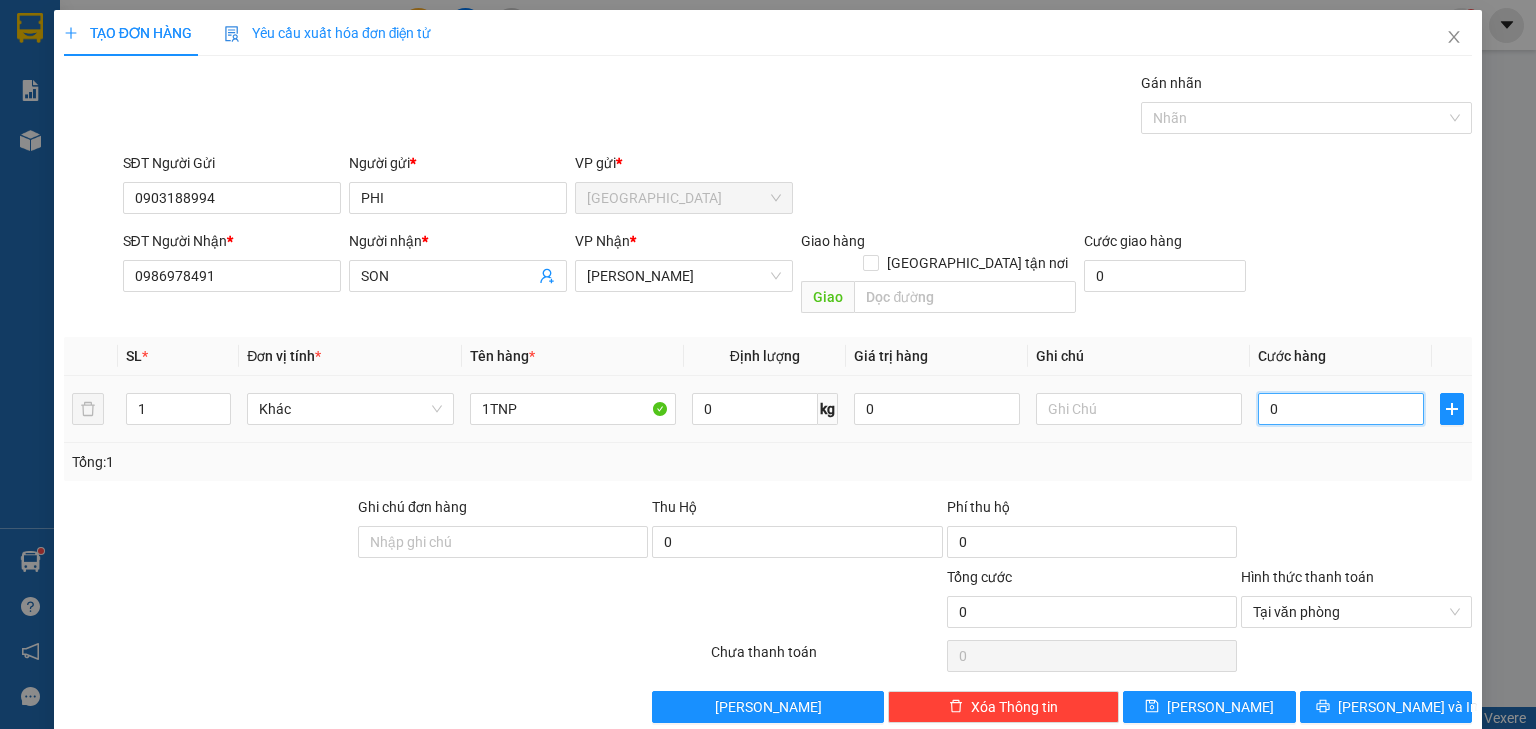 click on "0" at bounding box center [1341, 409] 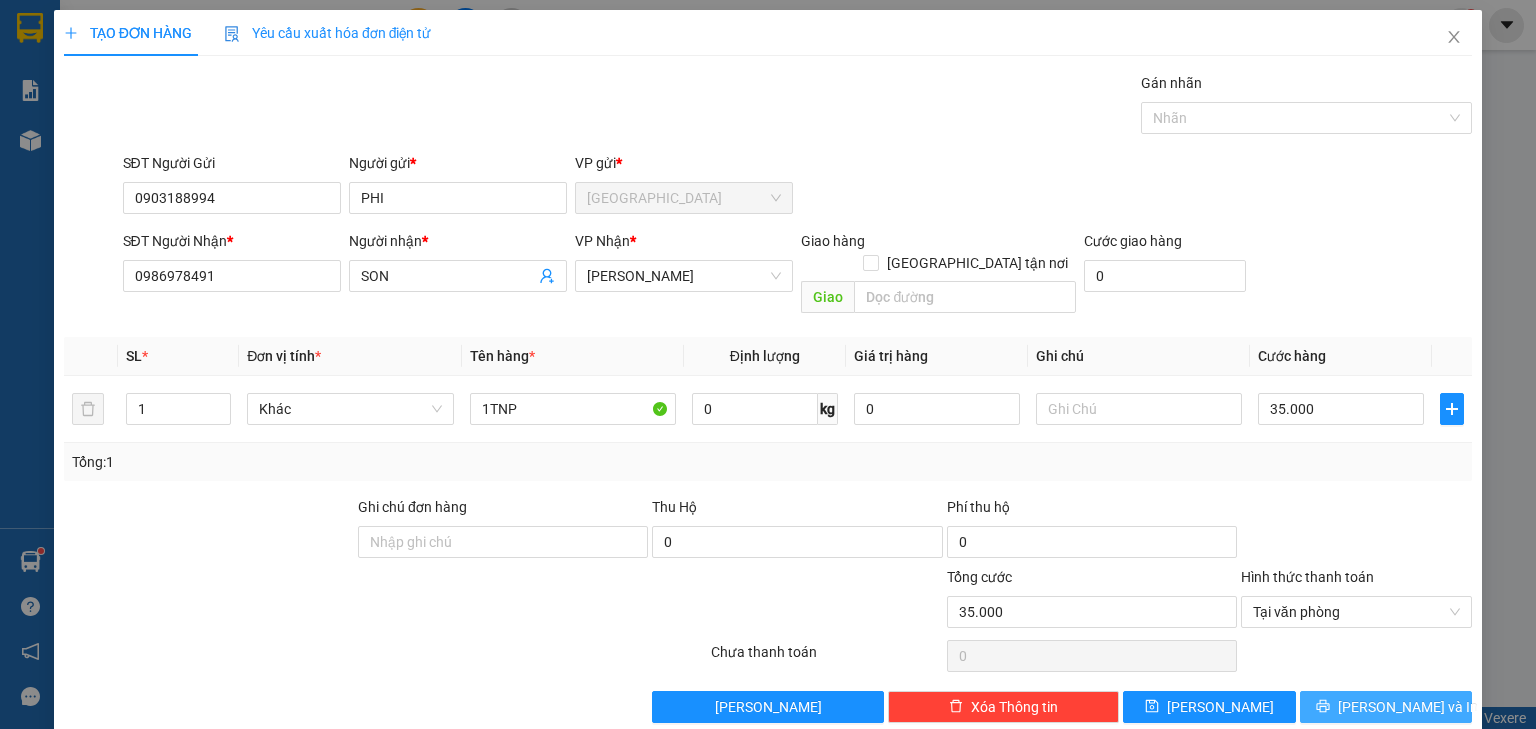 click on "[PERSON_NAME] và In" at bounding box center (1408, 707) 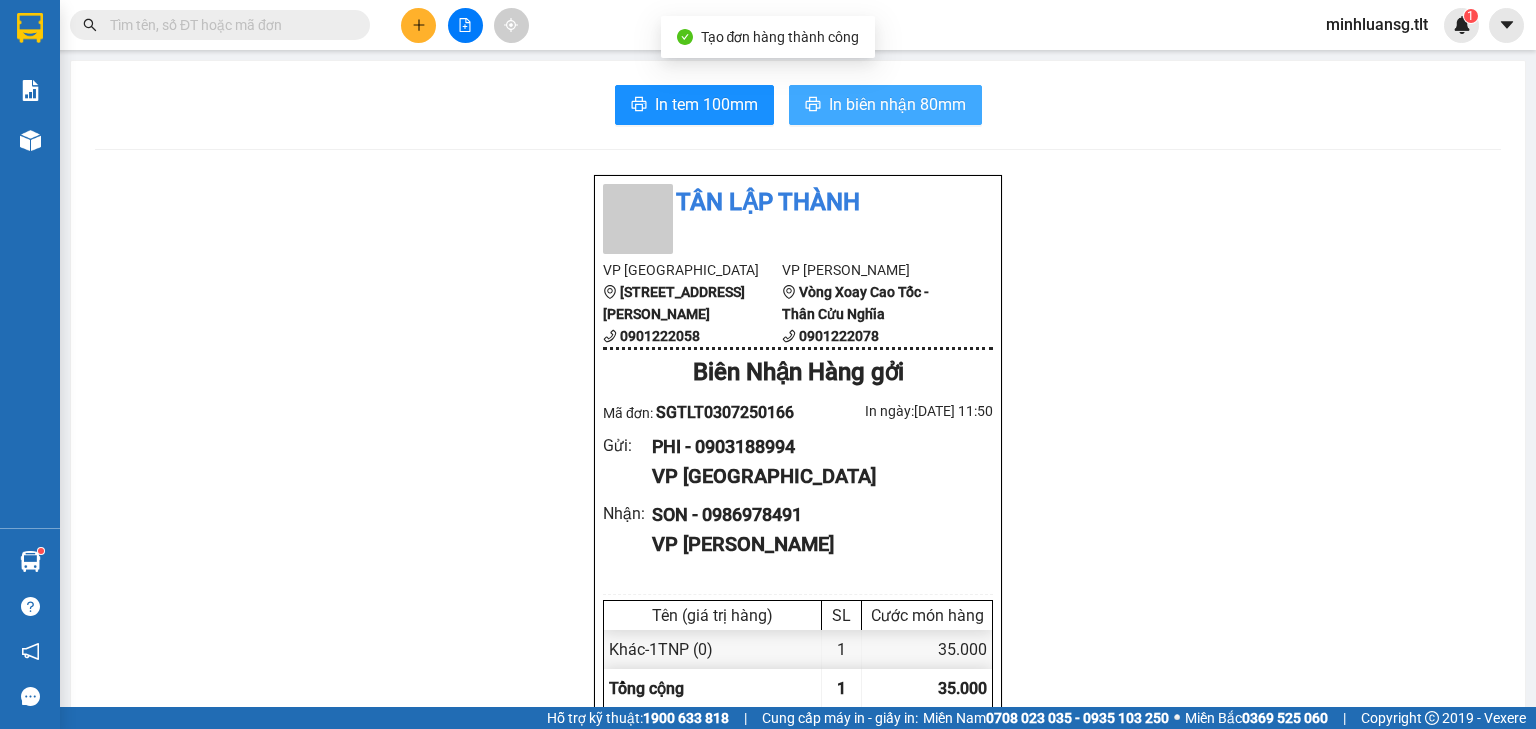 click on "In biên nhận 80mm" at bounding box center [885, 105] 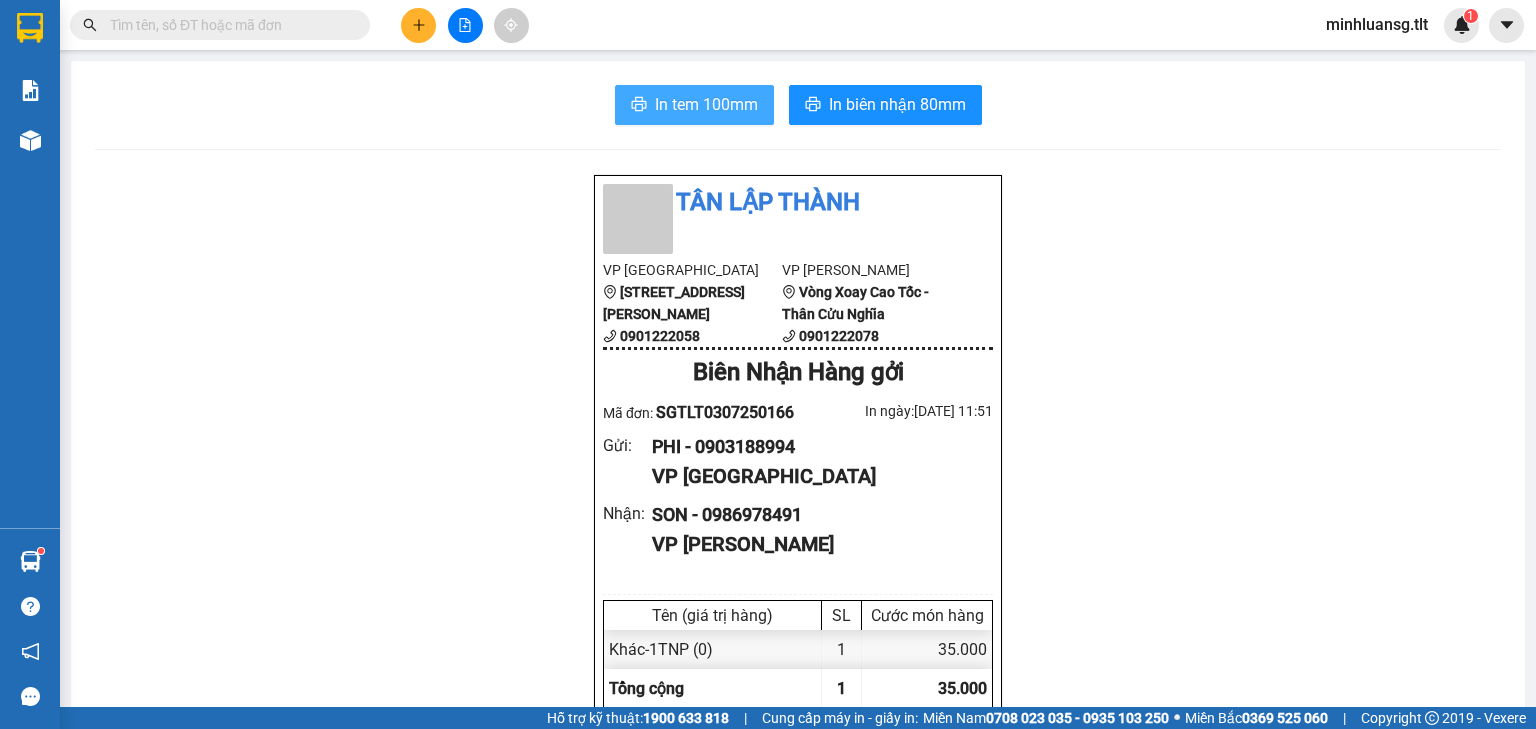 click on "In tem 100mm" at bounding box center [706, 104] 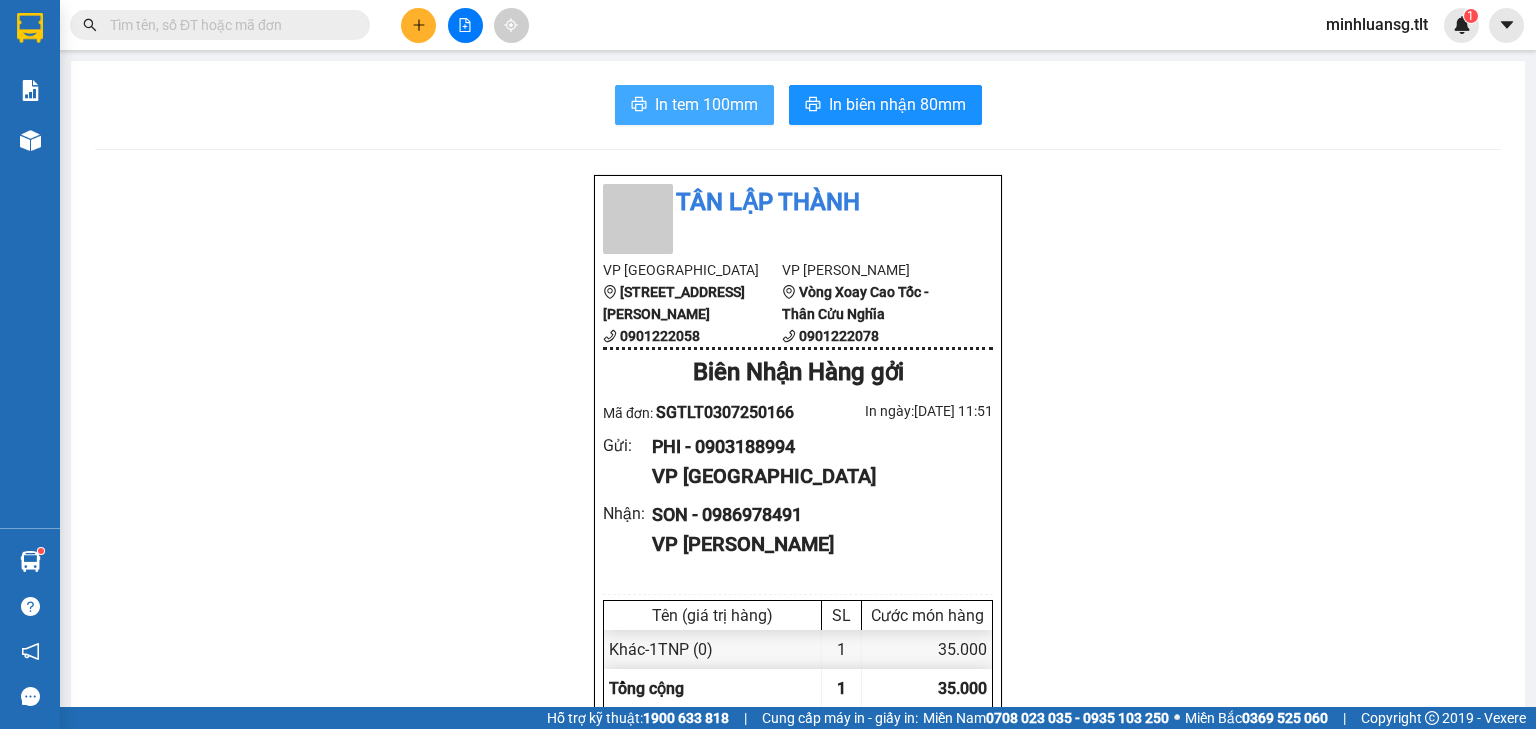 click on "In tem 100mm" at bounding box center [694, 105] 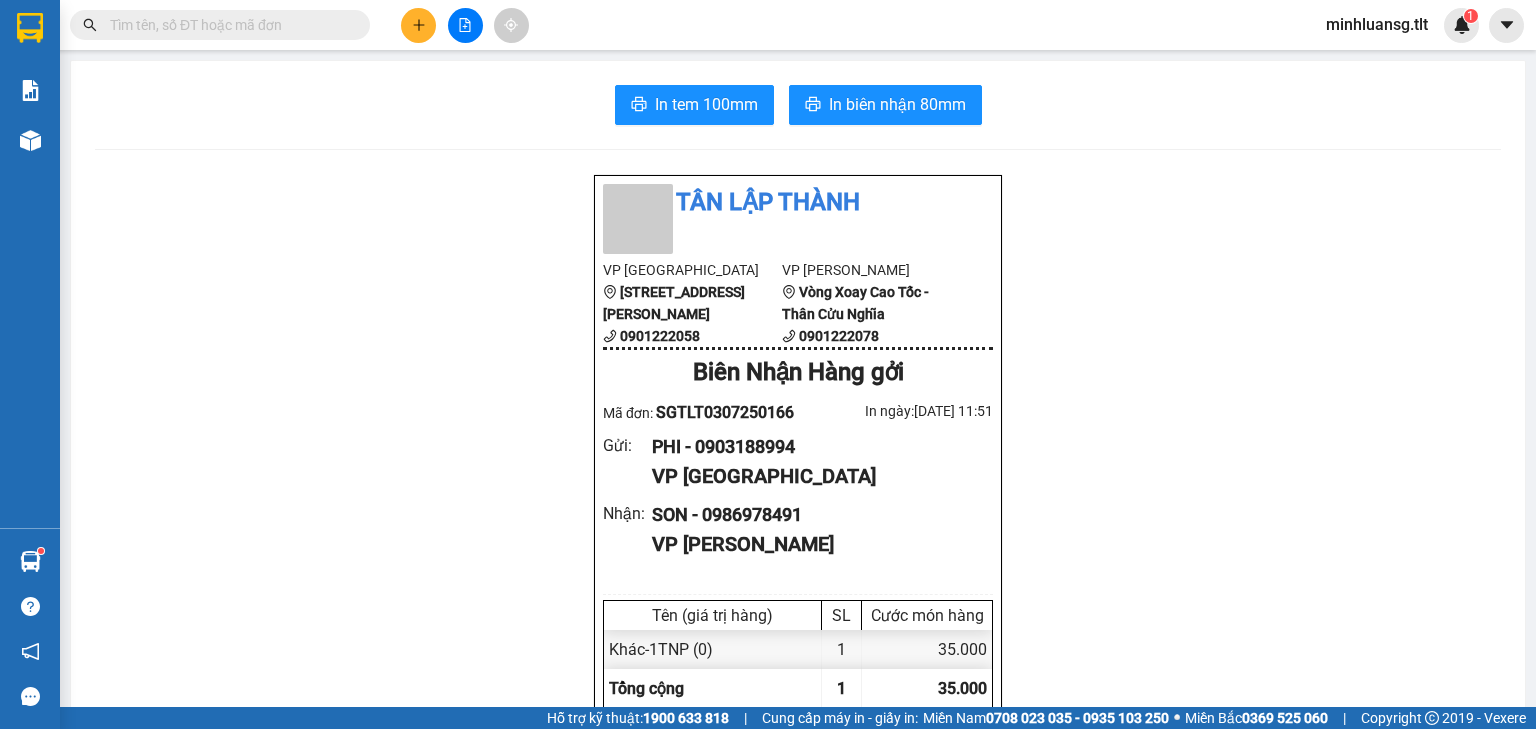 click at bounding box center [465, 25] 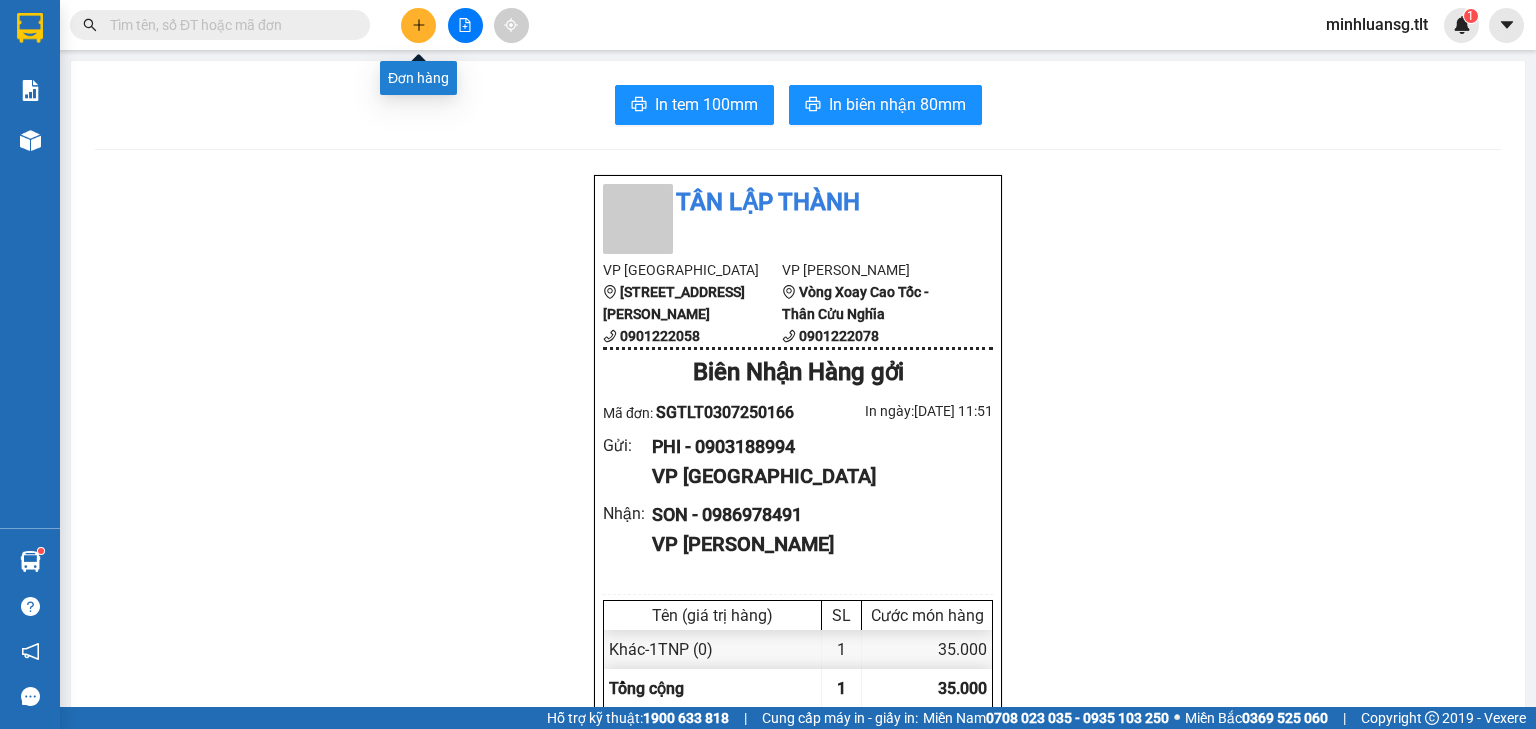 click at bounding box center [418, 25] 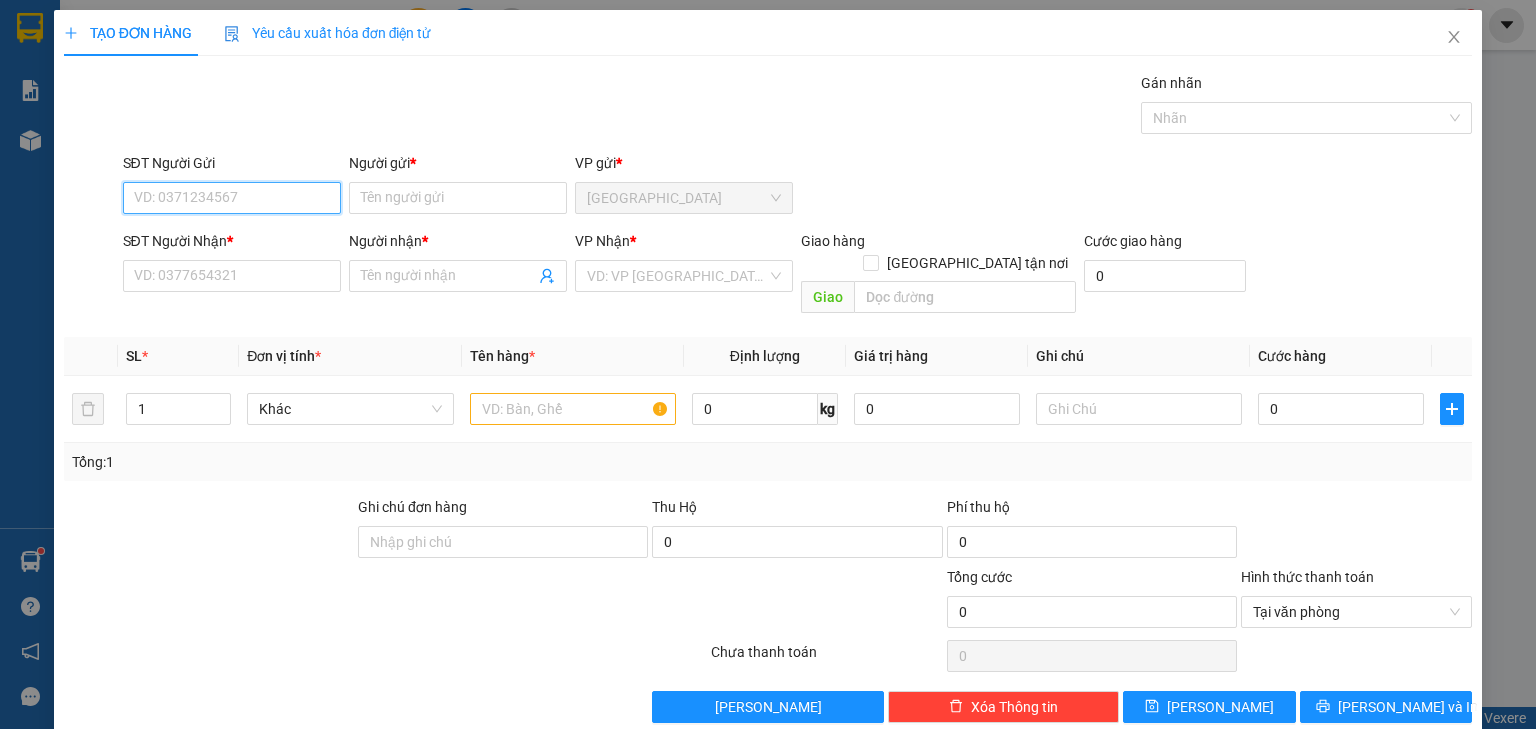 click on "SĐT Người Gửi" at bounding box center (232, 198) 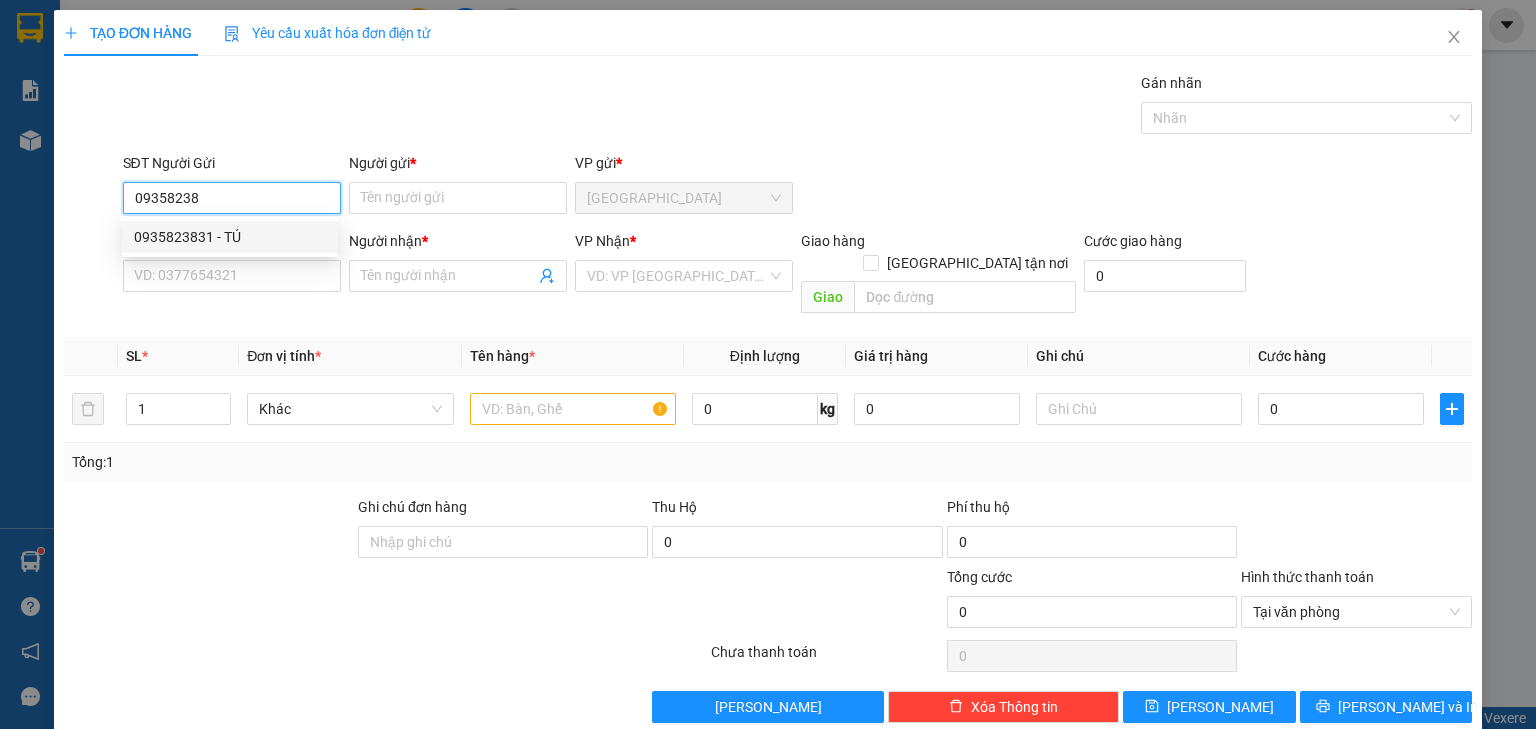 click on "0935823831 - TÚ" at bounding box center (230, 237) 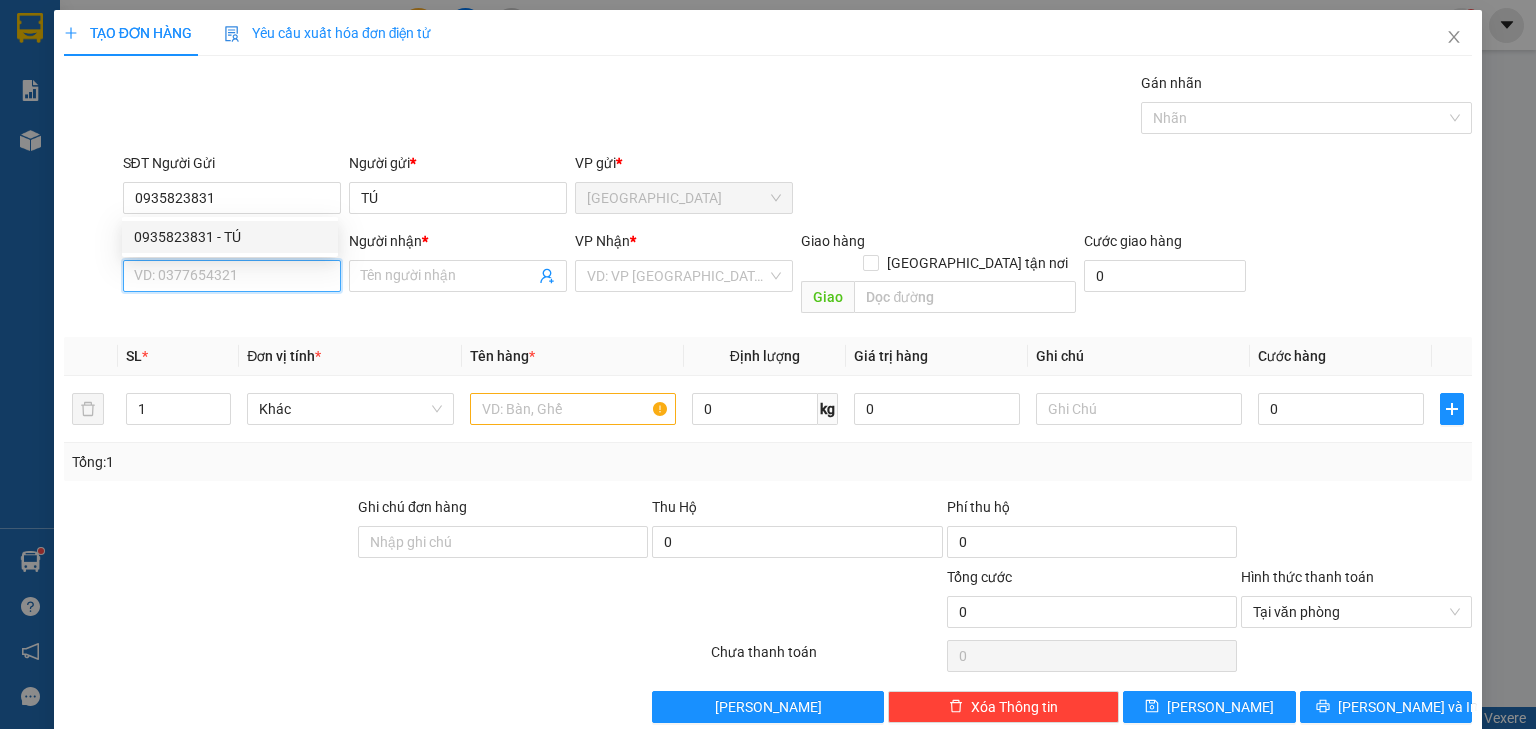 click on "SĐT Người Nhận  *" at bounding box center [232, 276] 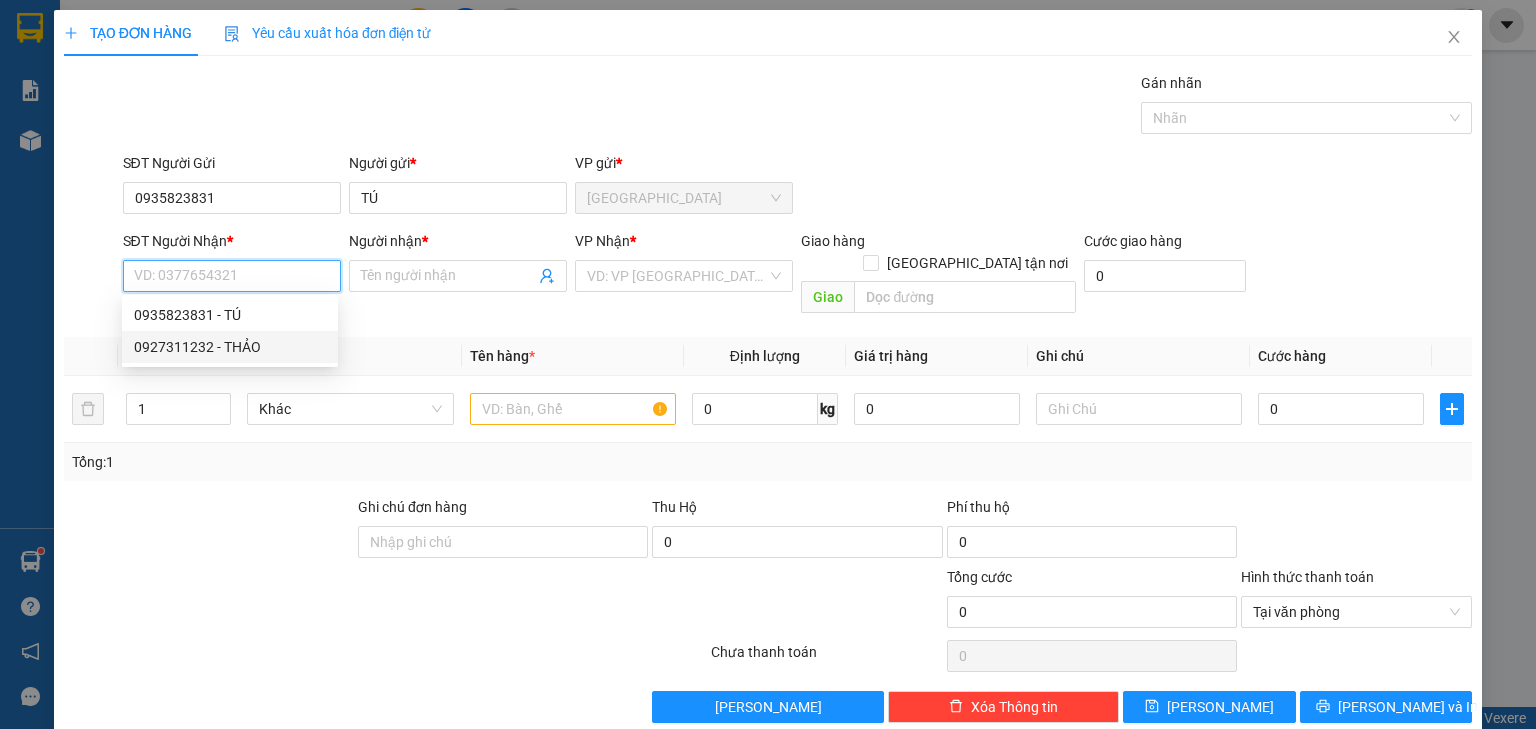 click on "0927311232 - THẢO" at bounding box center (230, 347) 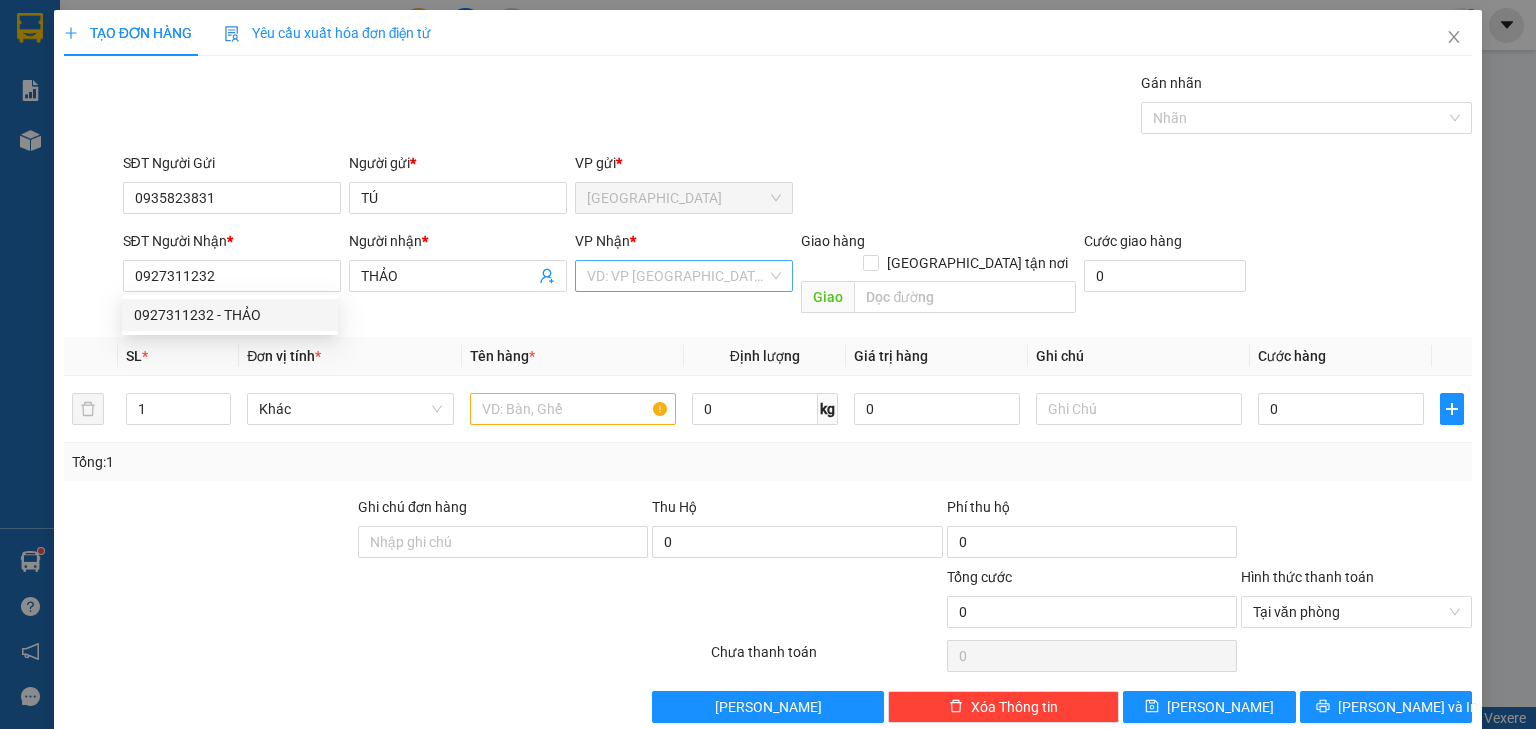 click at bounding box center [677, 276] 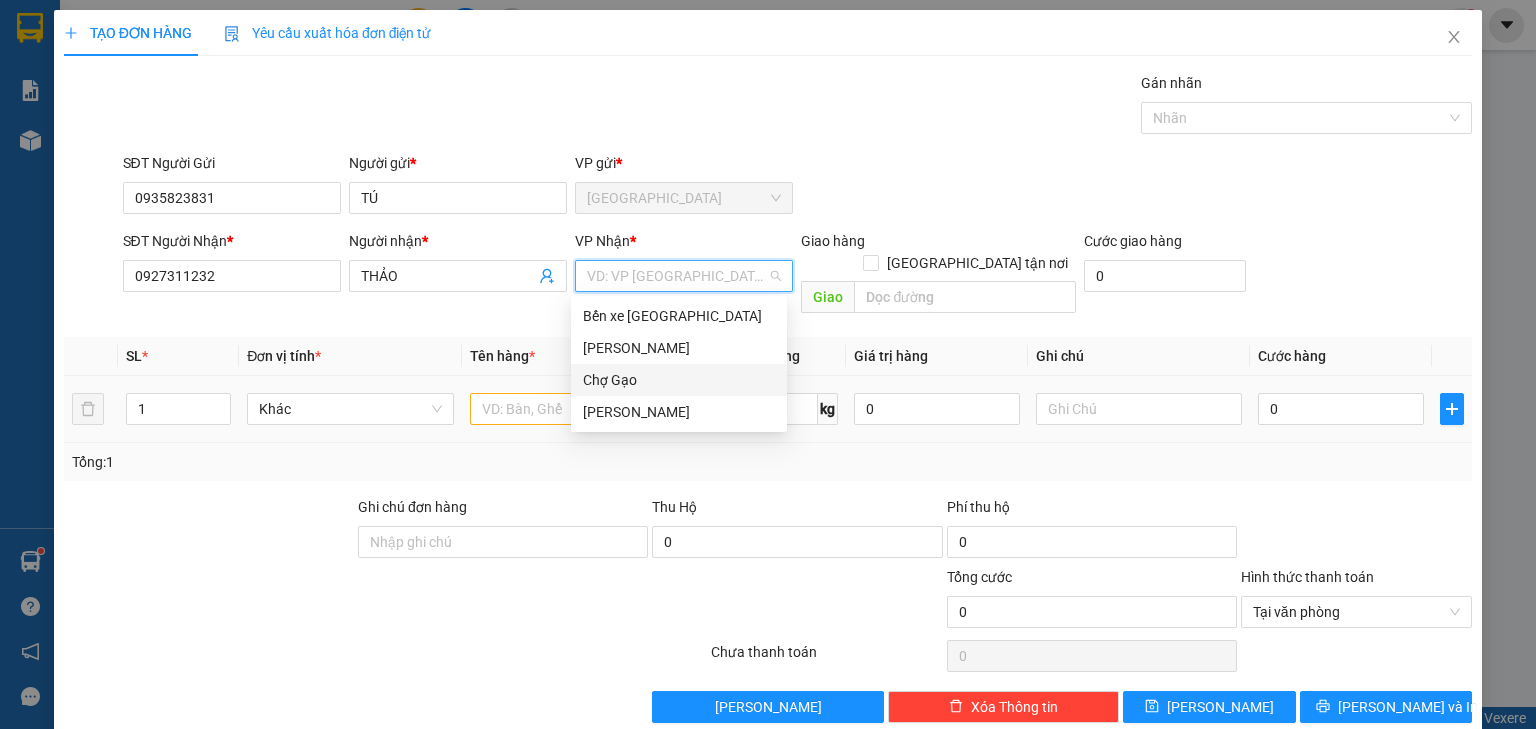 drag, startPoint x: 609, startPoint y: 380, endPoint x: 553, endPoint y: 384, distance: 56.142673 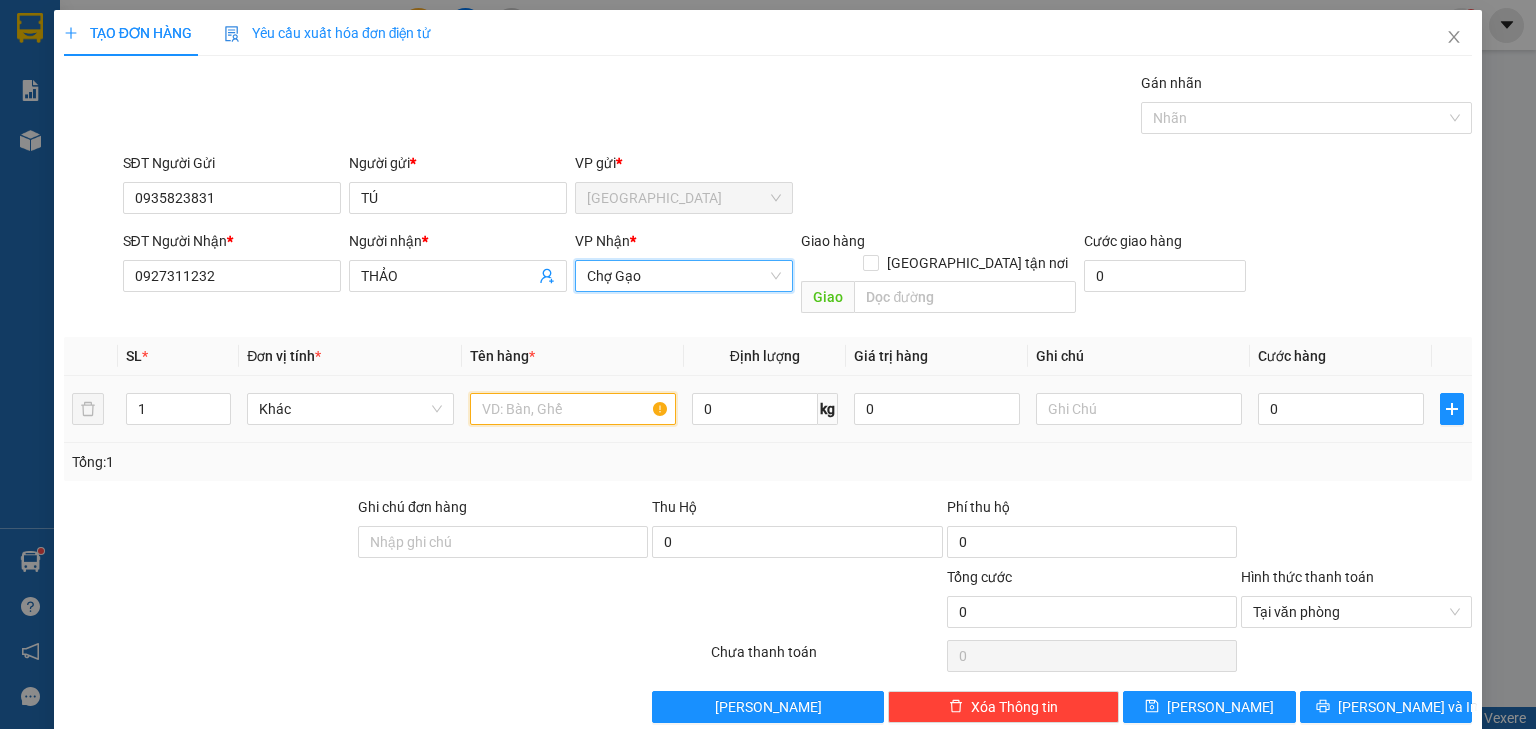 click at bounding box center (573, 409) 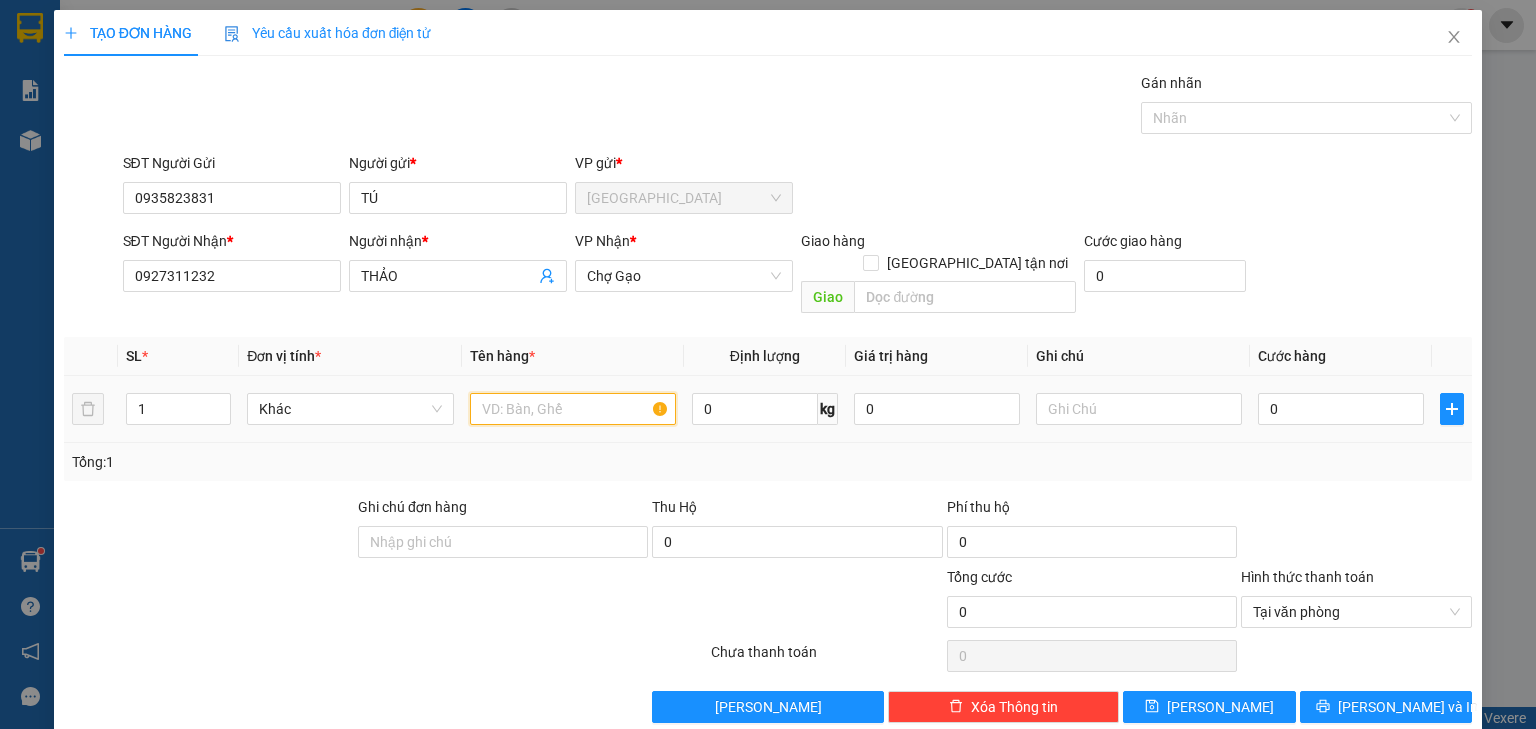 click at bounding box center [573, 409] 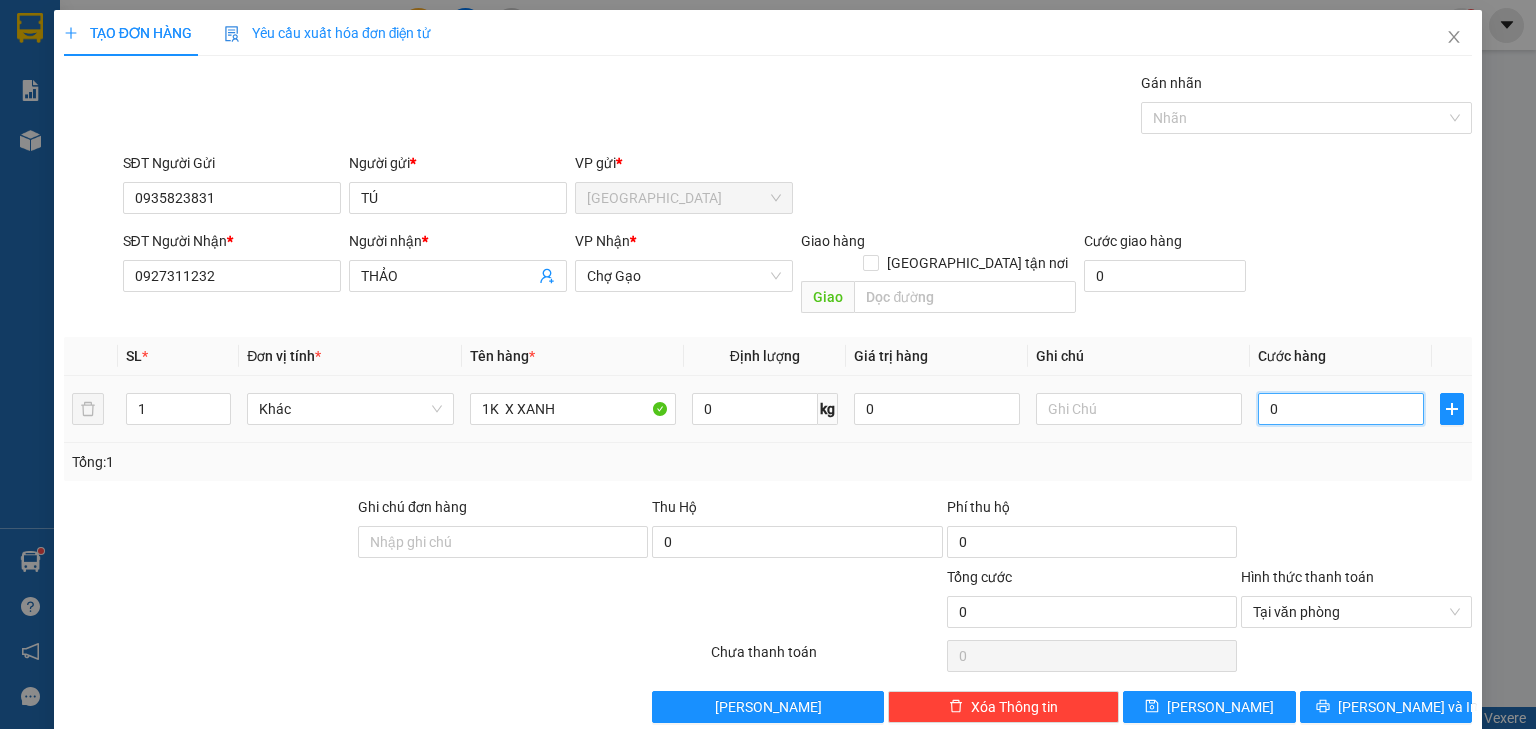 click on "0" at bounding box center [1341, 409] 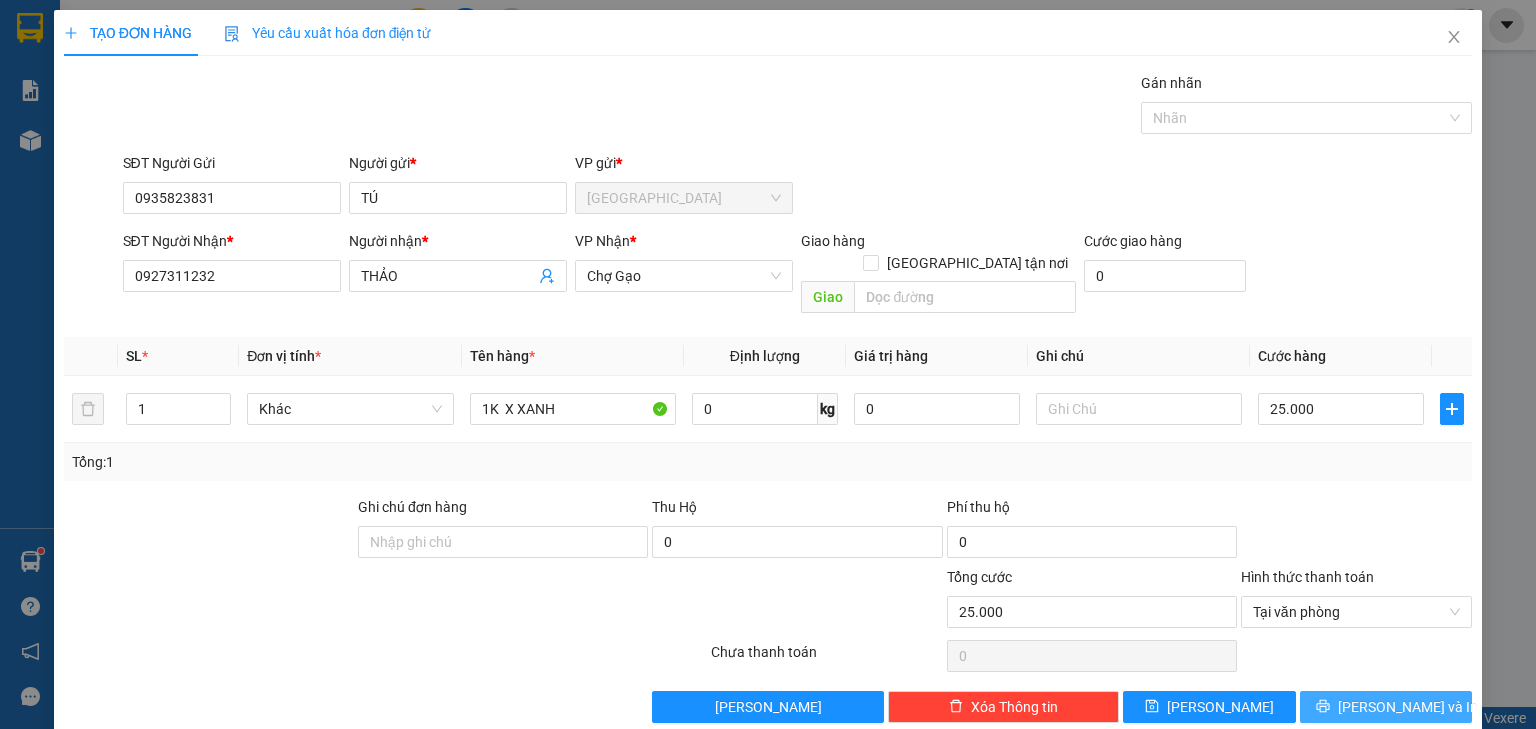 click on "[PERSON_NAME] và In" at bounding box center (1386, 707) 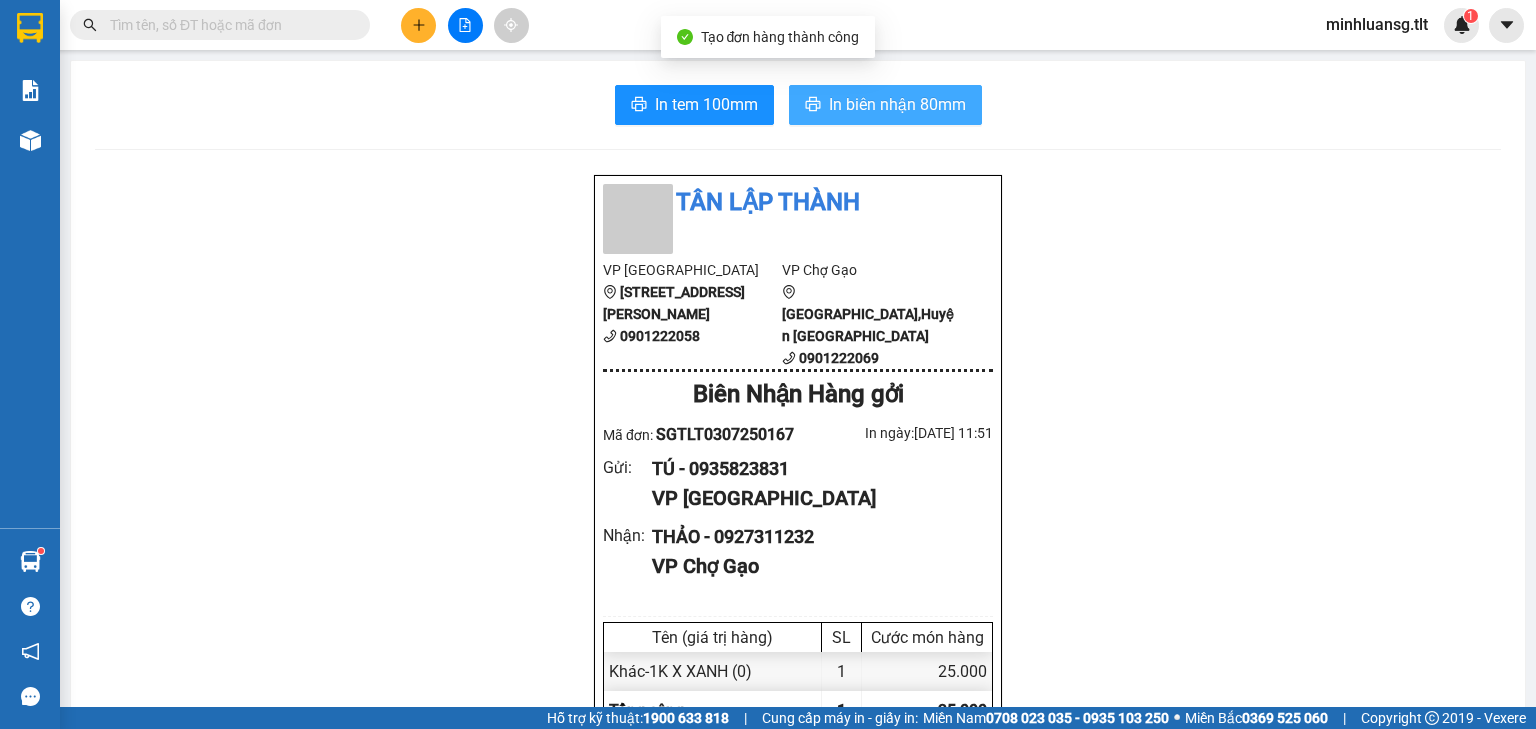 drag, startPoint x: 876, startPoint y: 92, endPoint x: 864, endPoint y: 102, distance: 15.6205 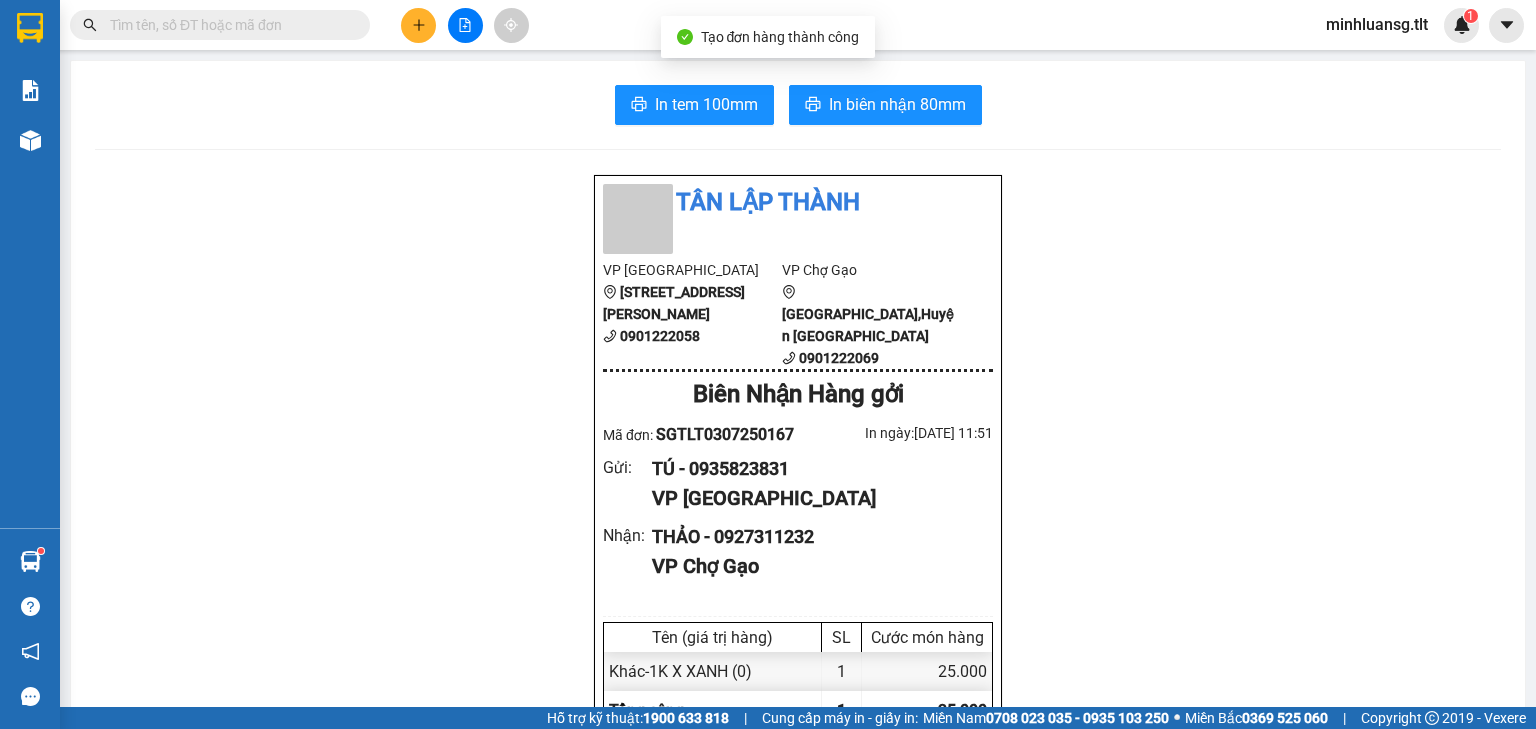 click on "In tem 100mm" at bounding box center [694, 105] 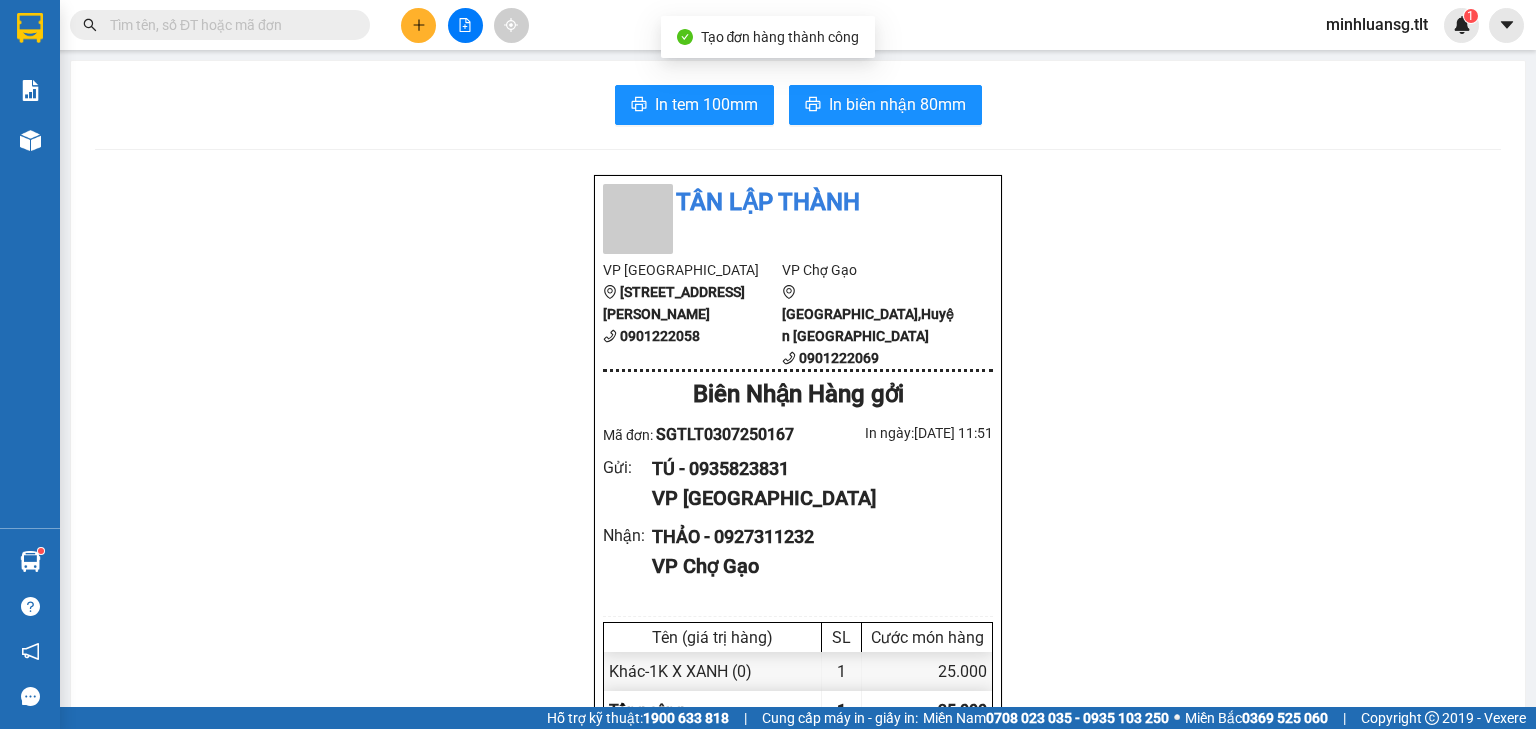 click on "In tem 100mm" at bounding box center [694, 105] 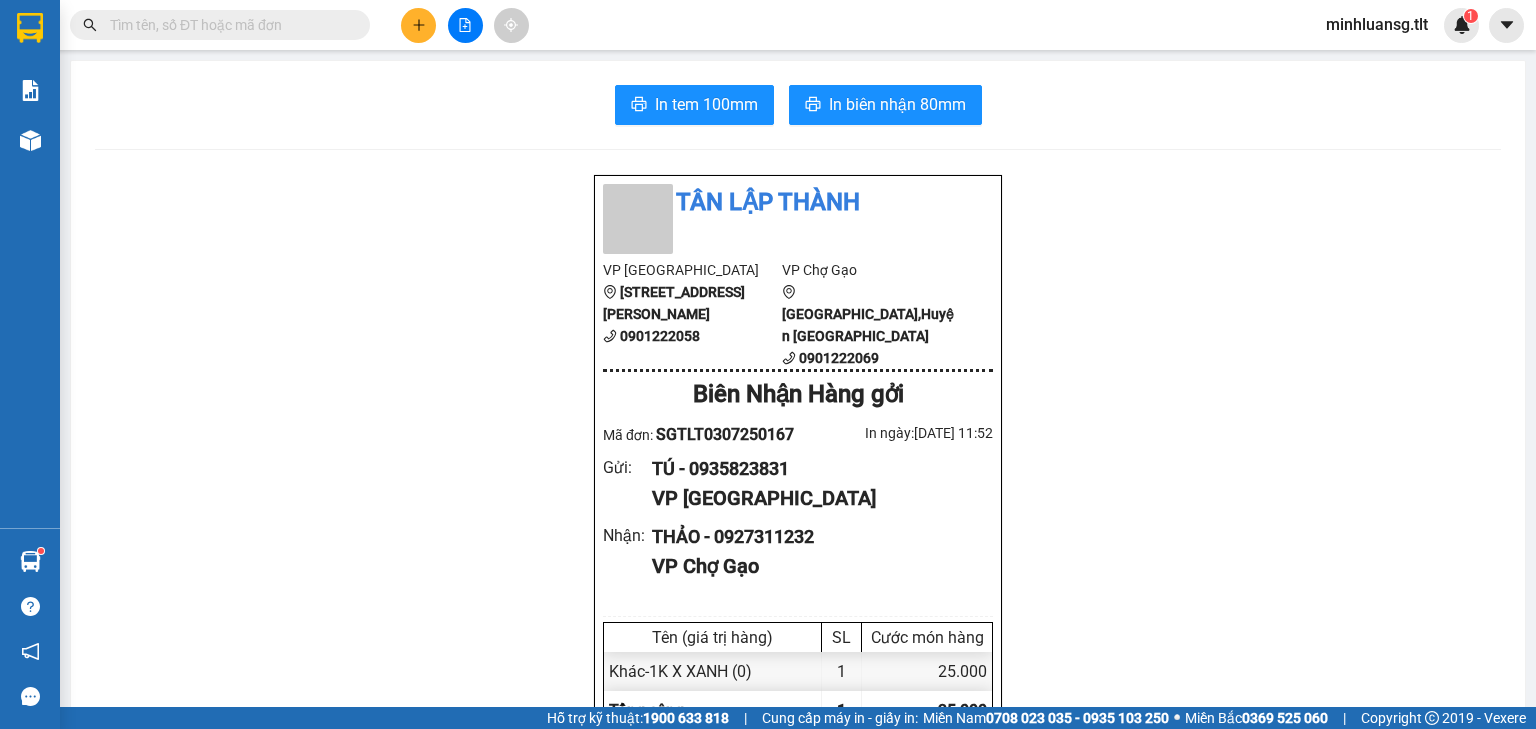 click at bounding box center [228, 25] 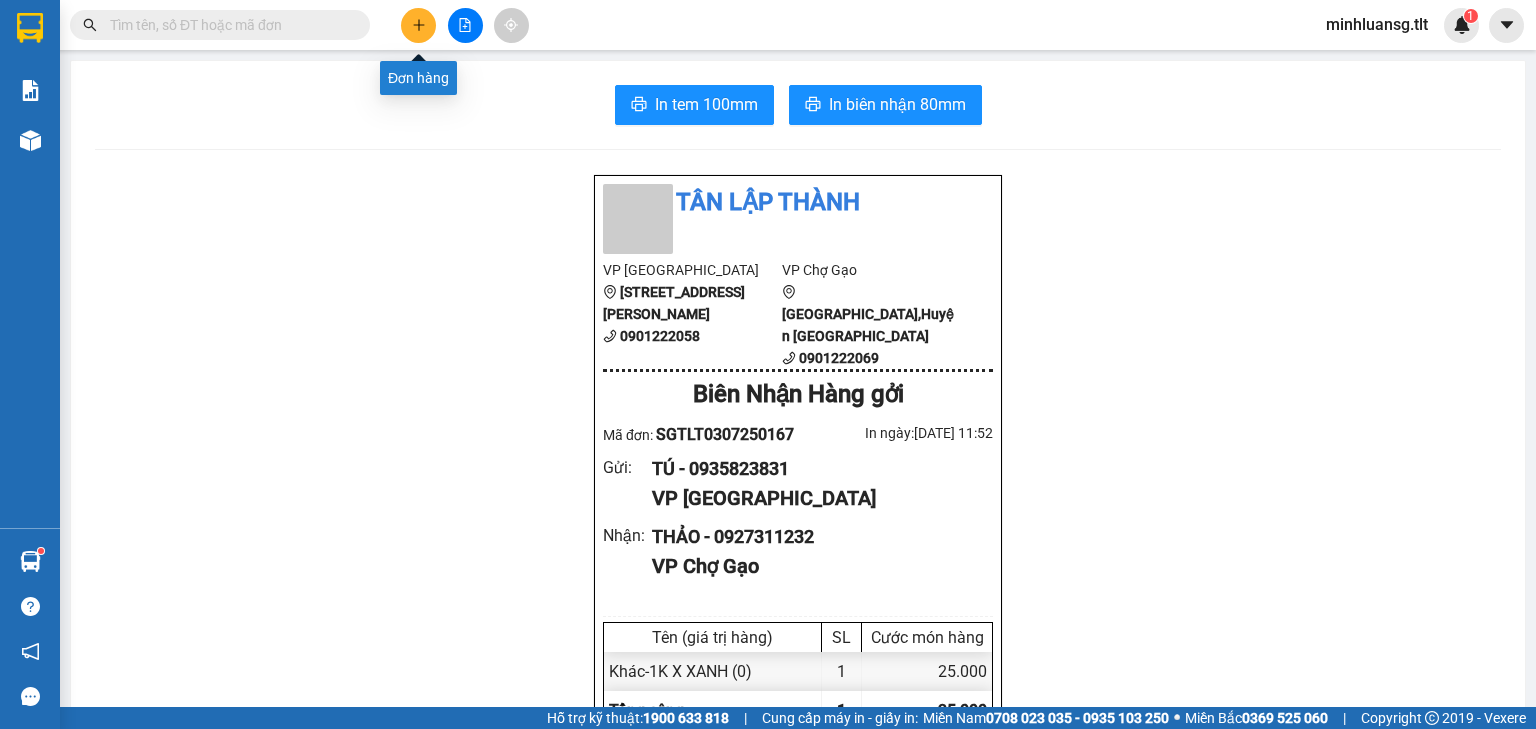click at bounding box center (418, 25) 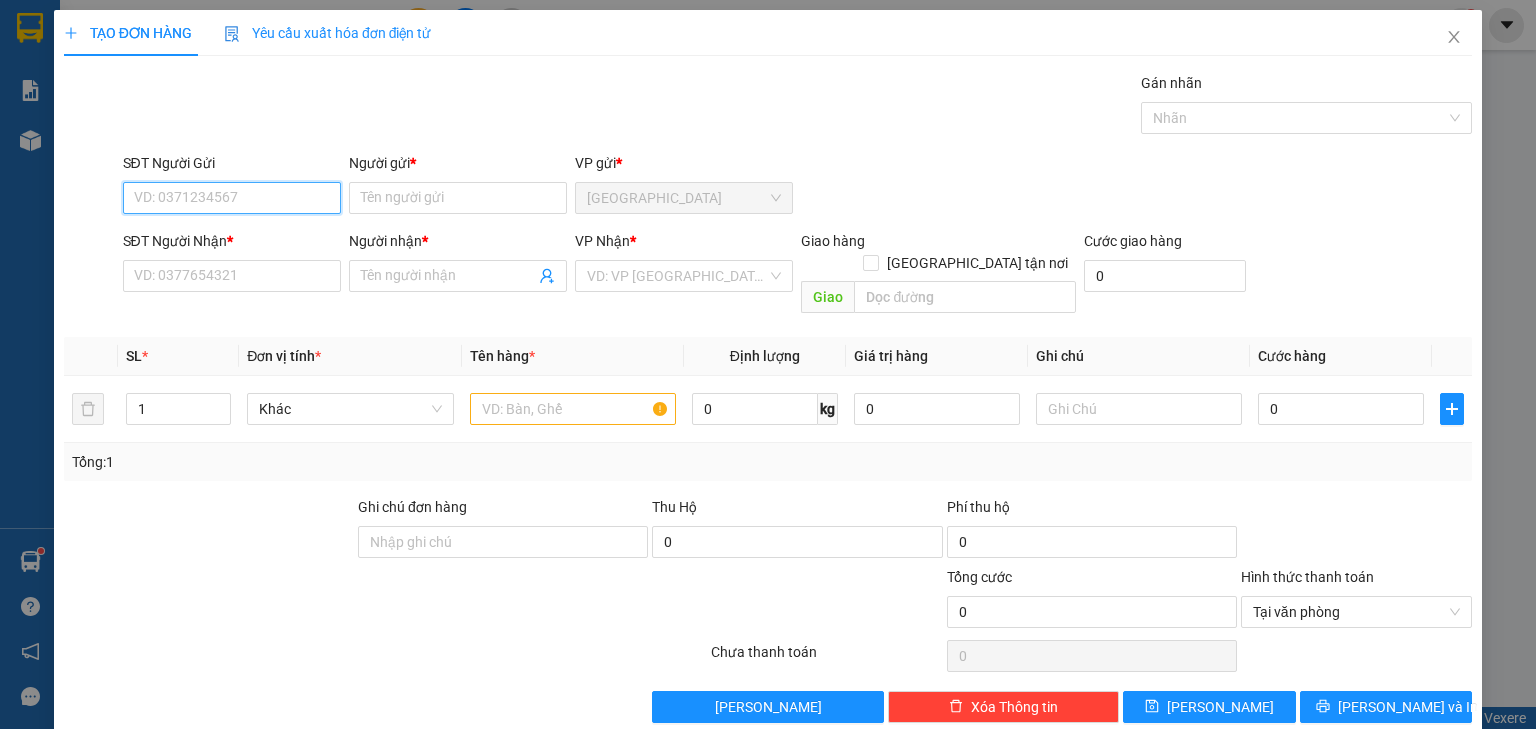 click on "SĐT Người Gửi" at bounding box center [232, 198] 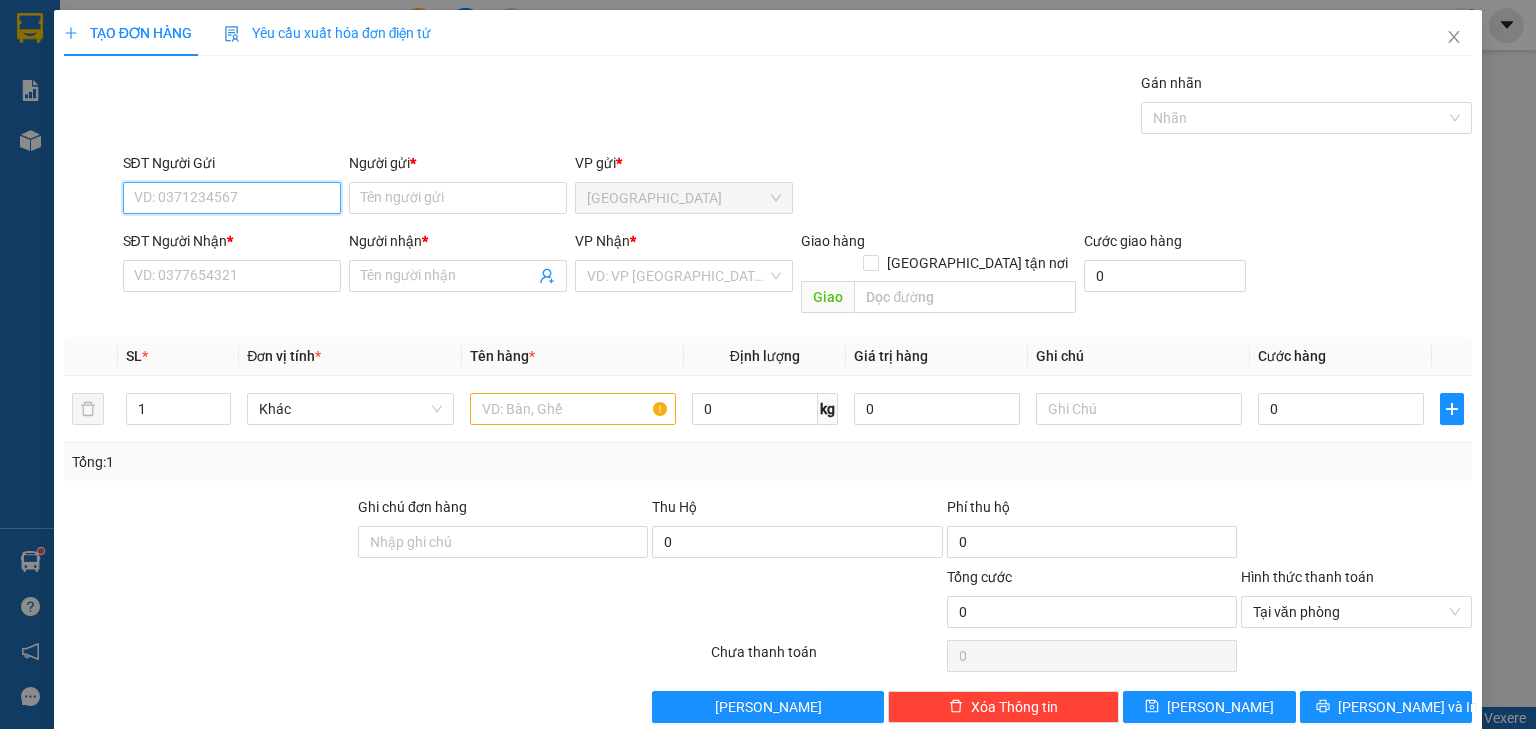 click on "SĐT Người Gửi" at bounding box center (232, 198) 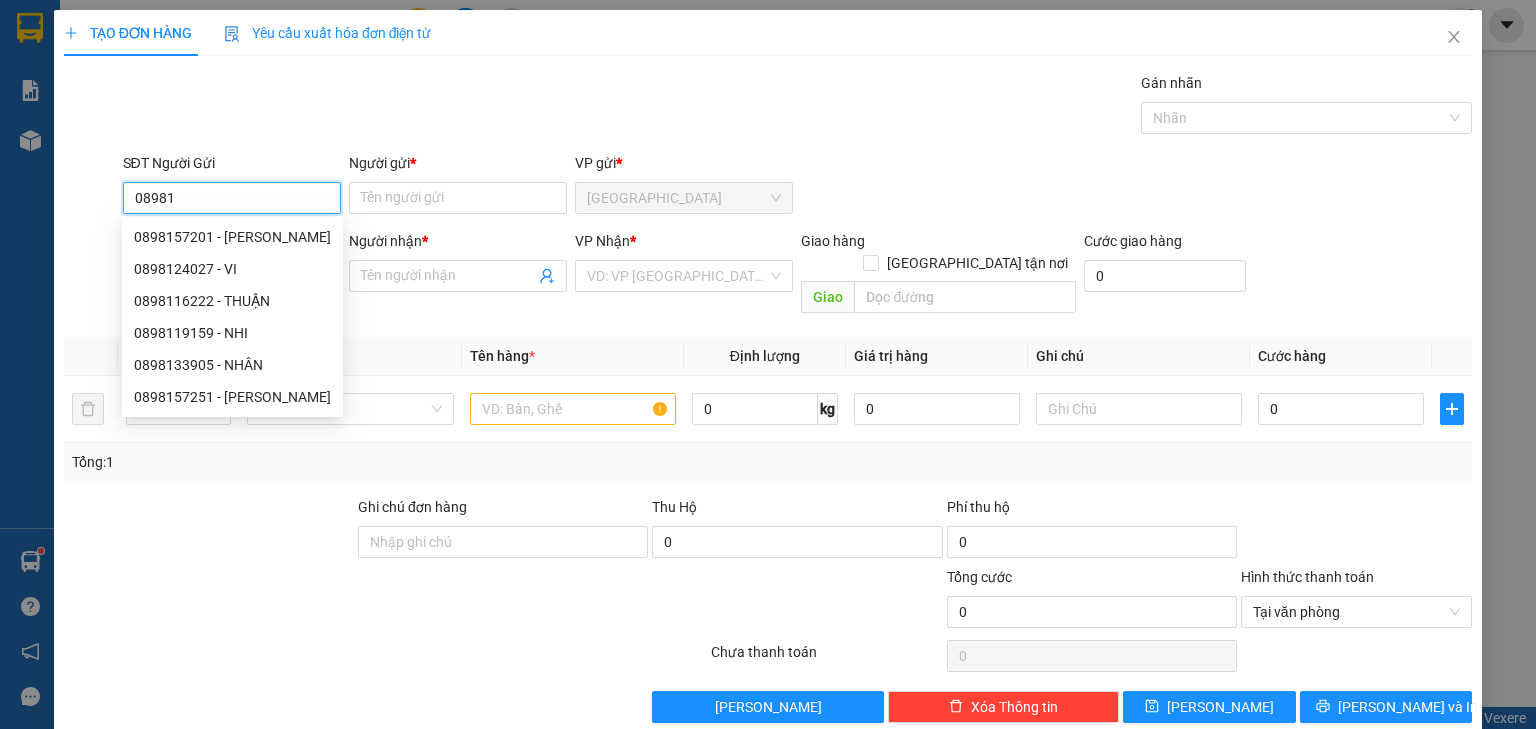 click on "0898157201 - [PERSON_NAME]" at bounding box center (232, 237) 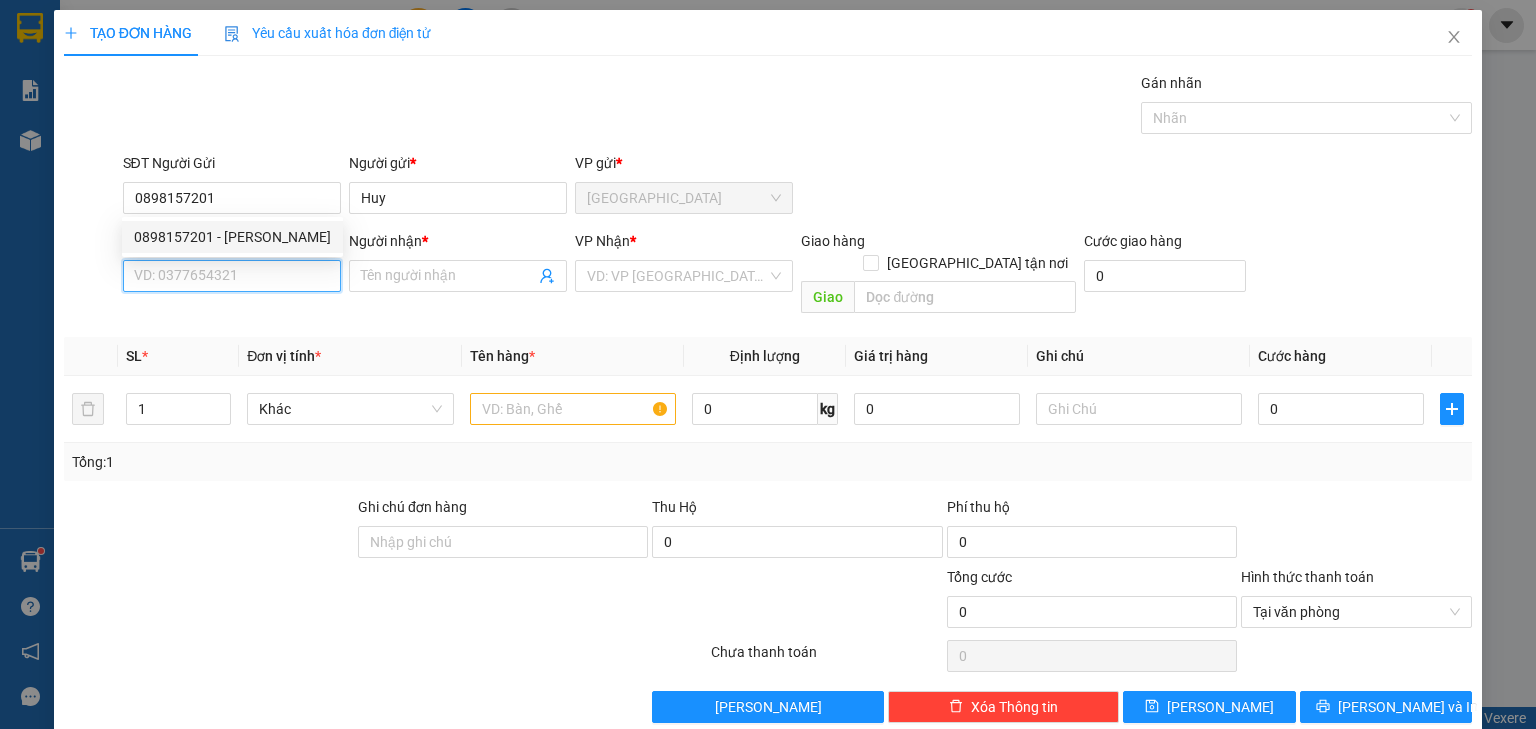 click on "SĐT Người Nhận  *" at bounding box center (232, 276) 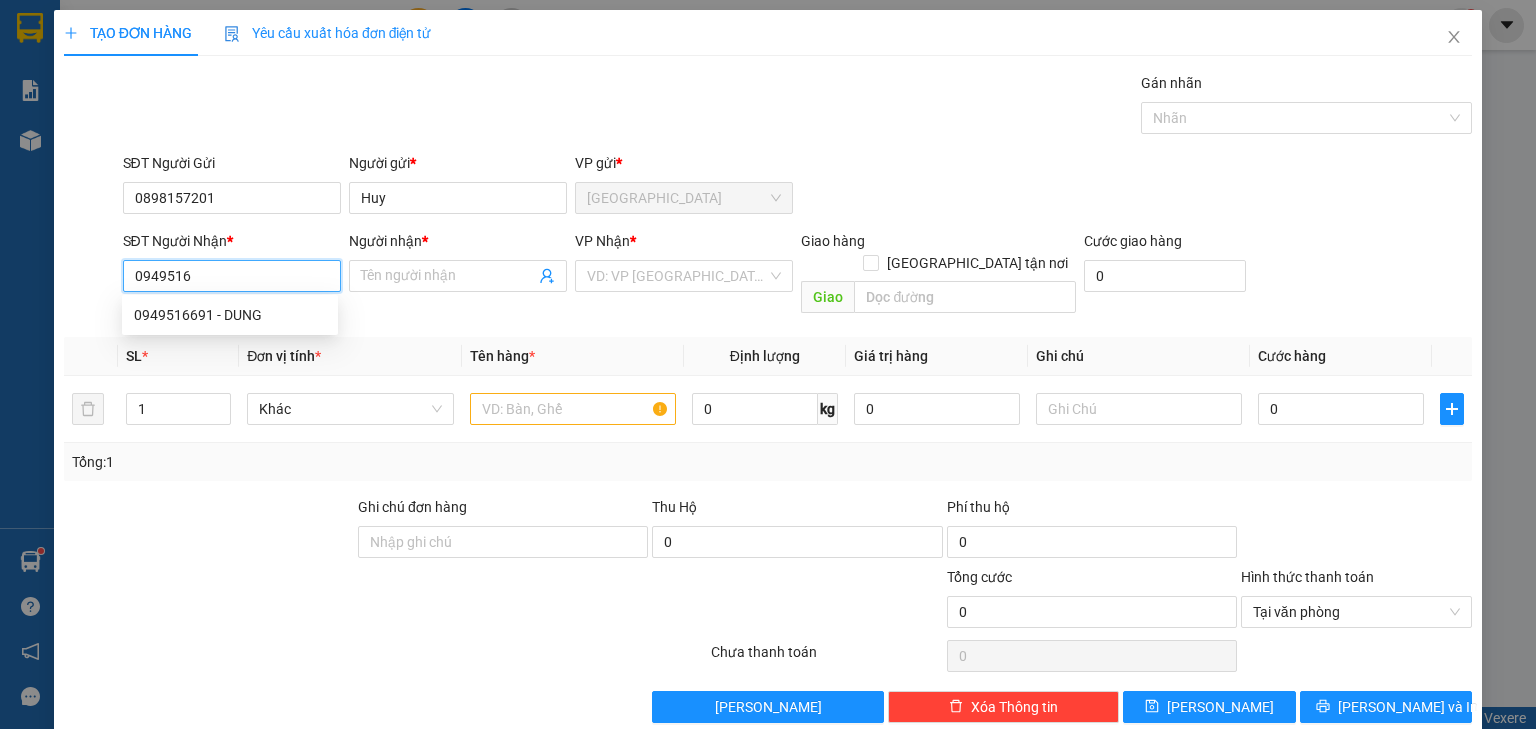 click on "0949516691 - DUNG" at bounding box center [230, 315] 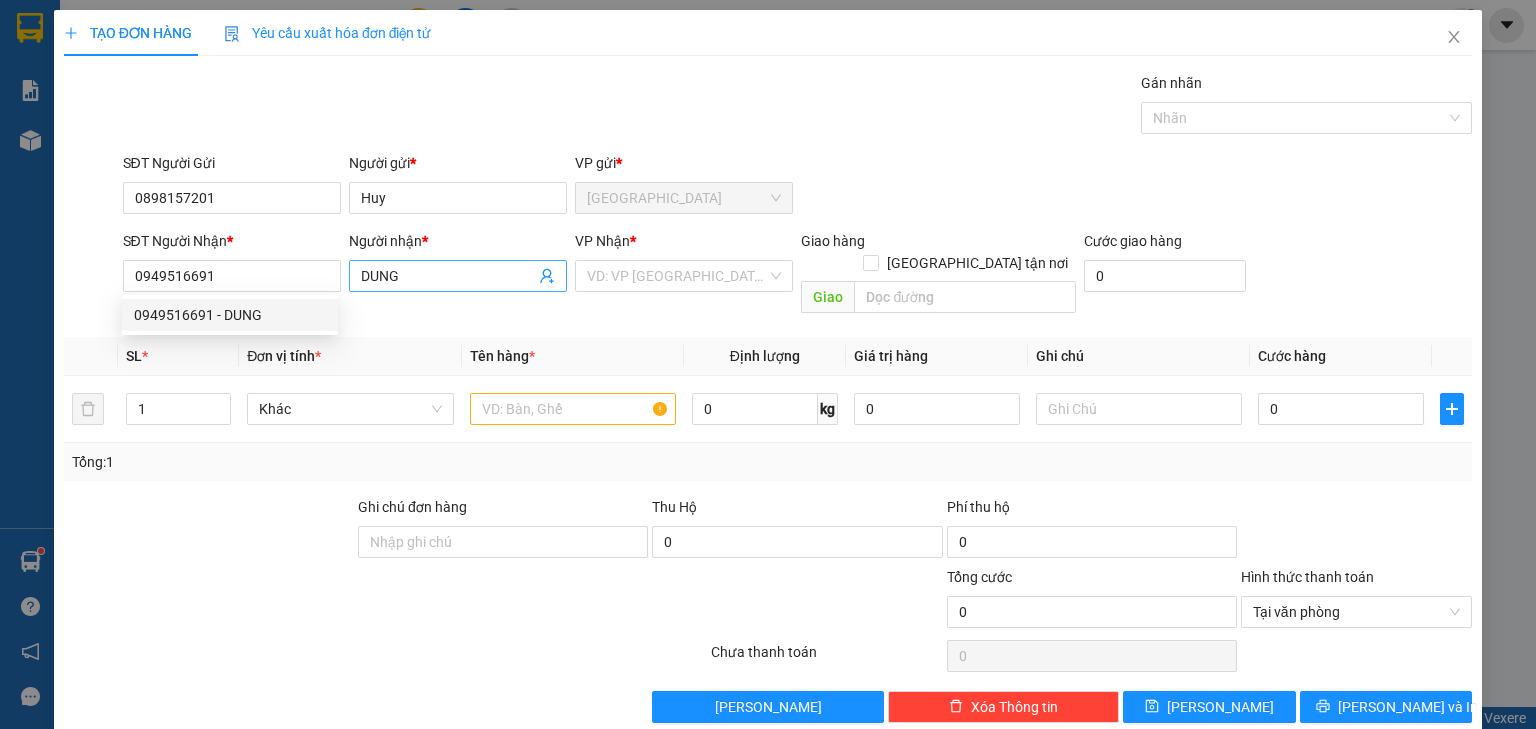 drag, startPoint x: 548, startPoint y: 284, endPoint x: 981, endPoint y: 349, distance: 437.85156 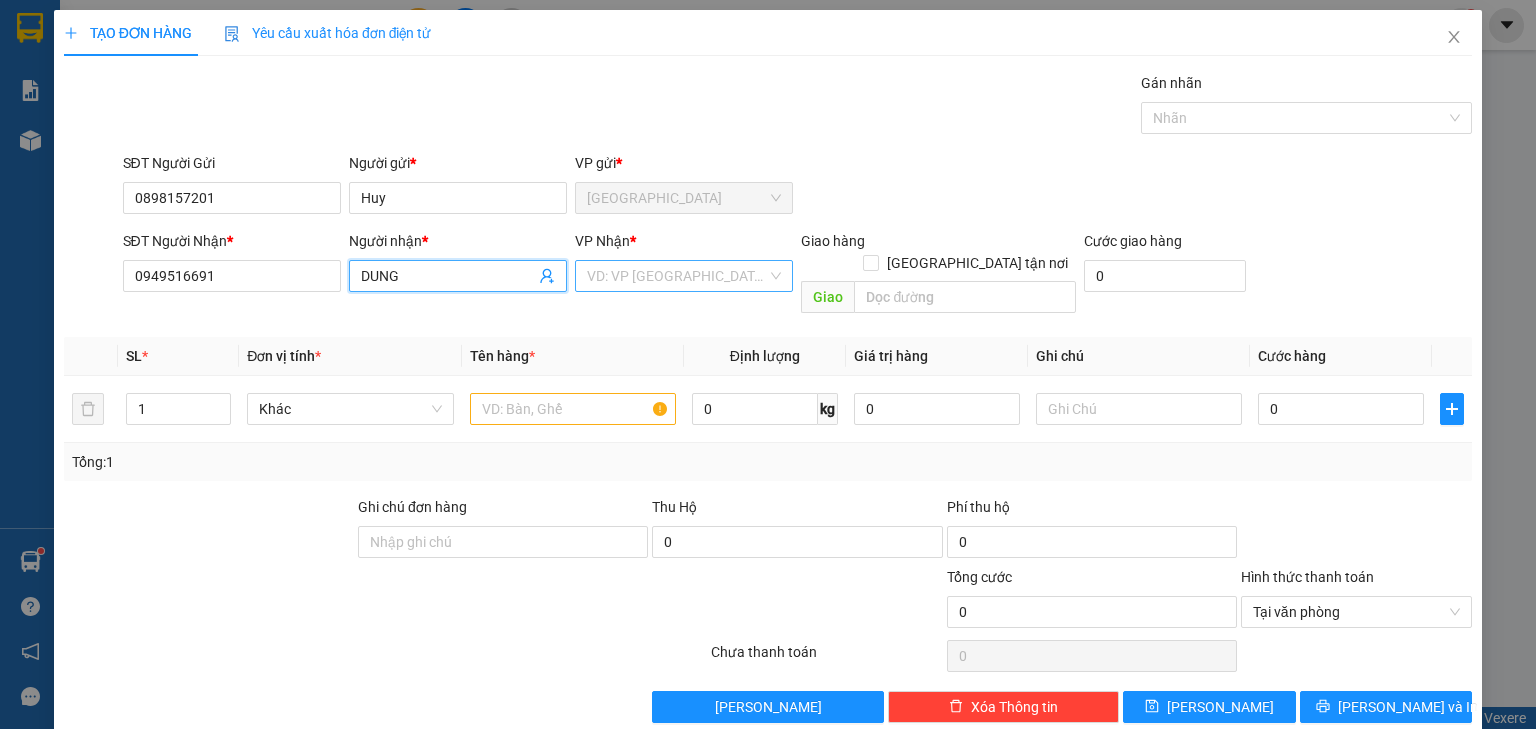 click on "VD: VP [GEOGRAPHIC_DATA]" at bounding box center [684, 276] 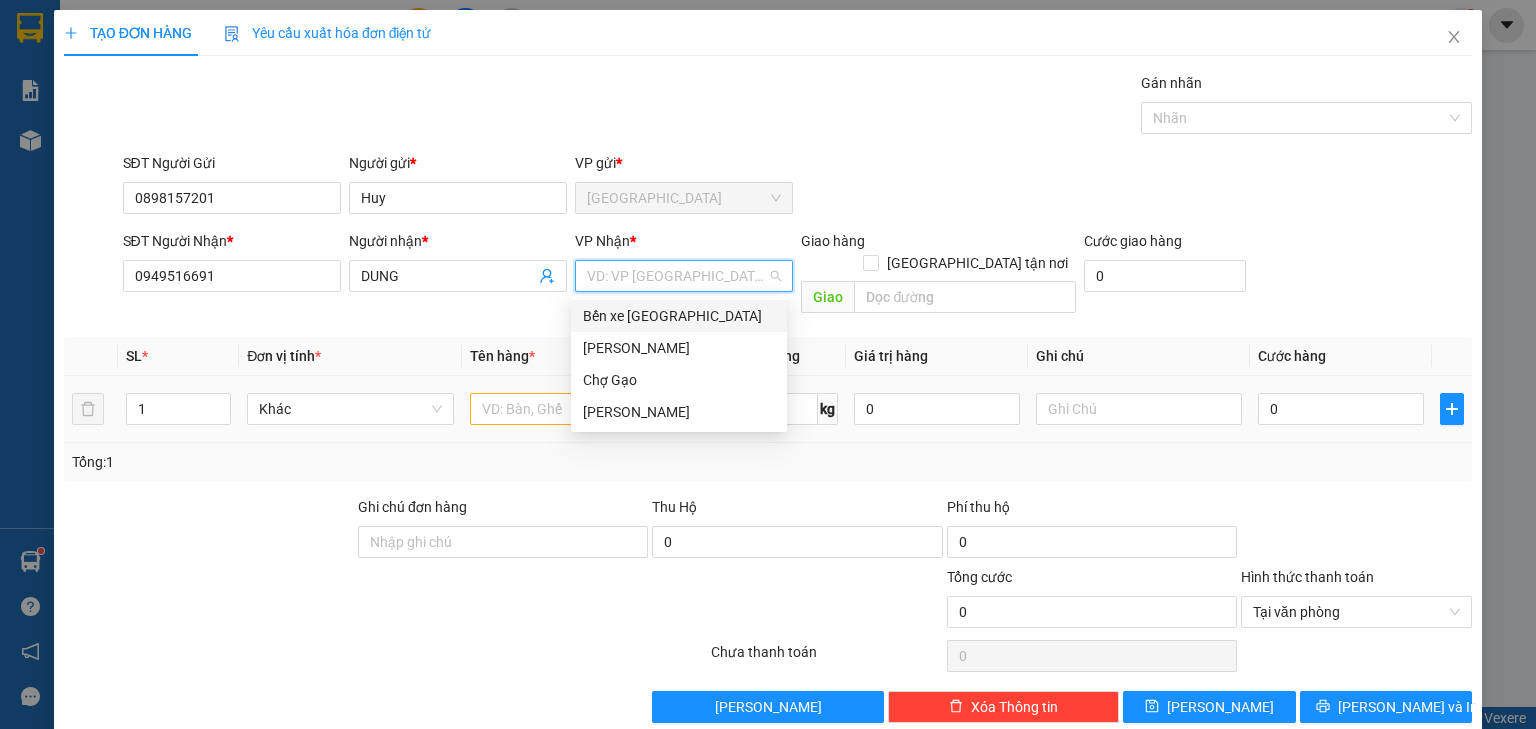 drag, startPoint x: 628, startPoint y: 316, endPoint x: 571, endPoint y: 385, distance: 89.498604 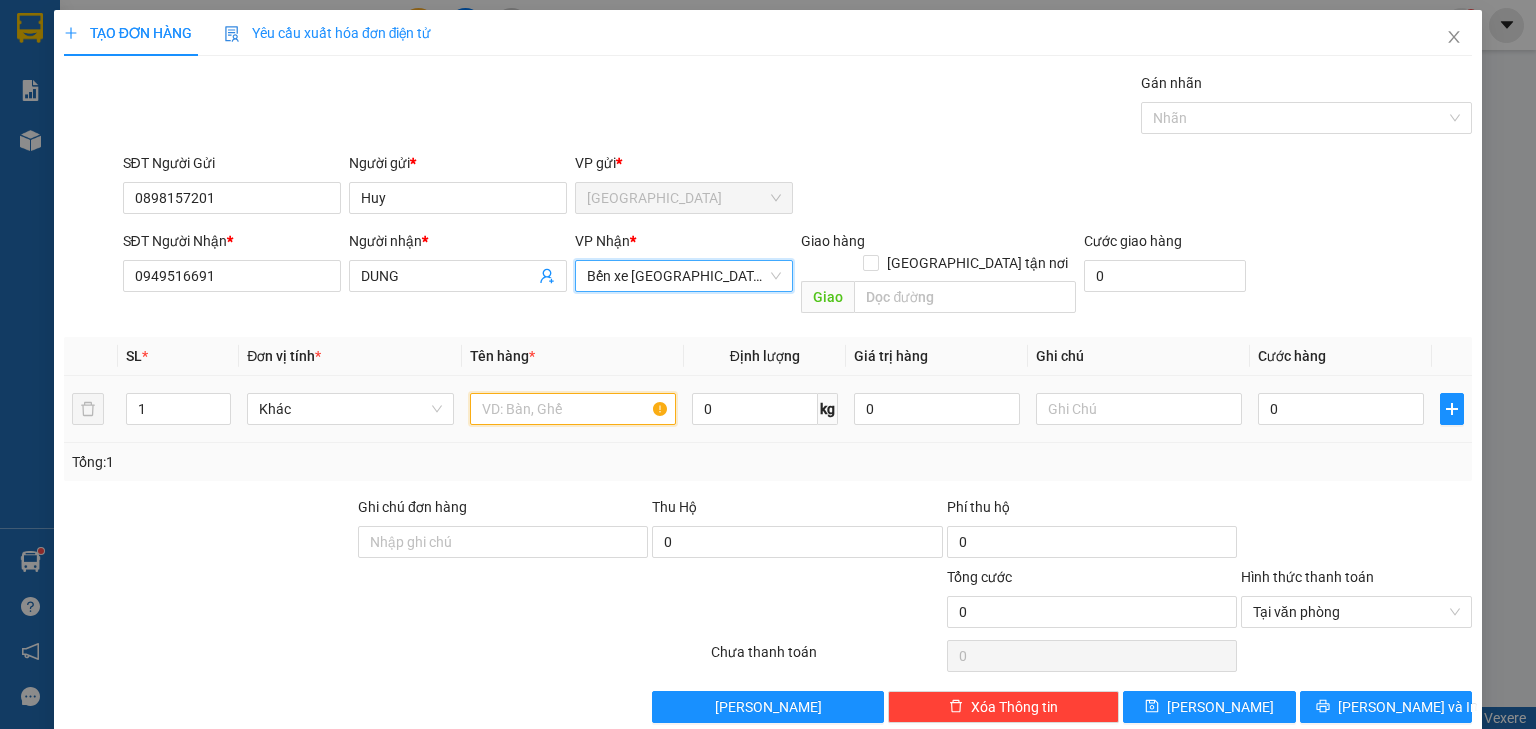 click at bounding box center (573, 409) 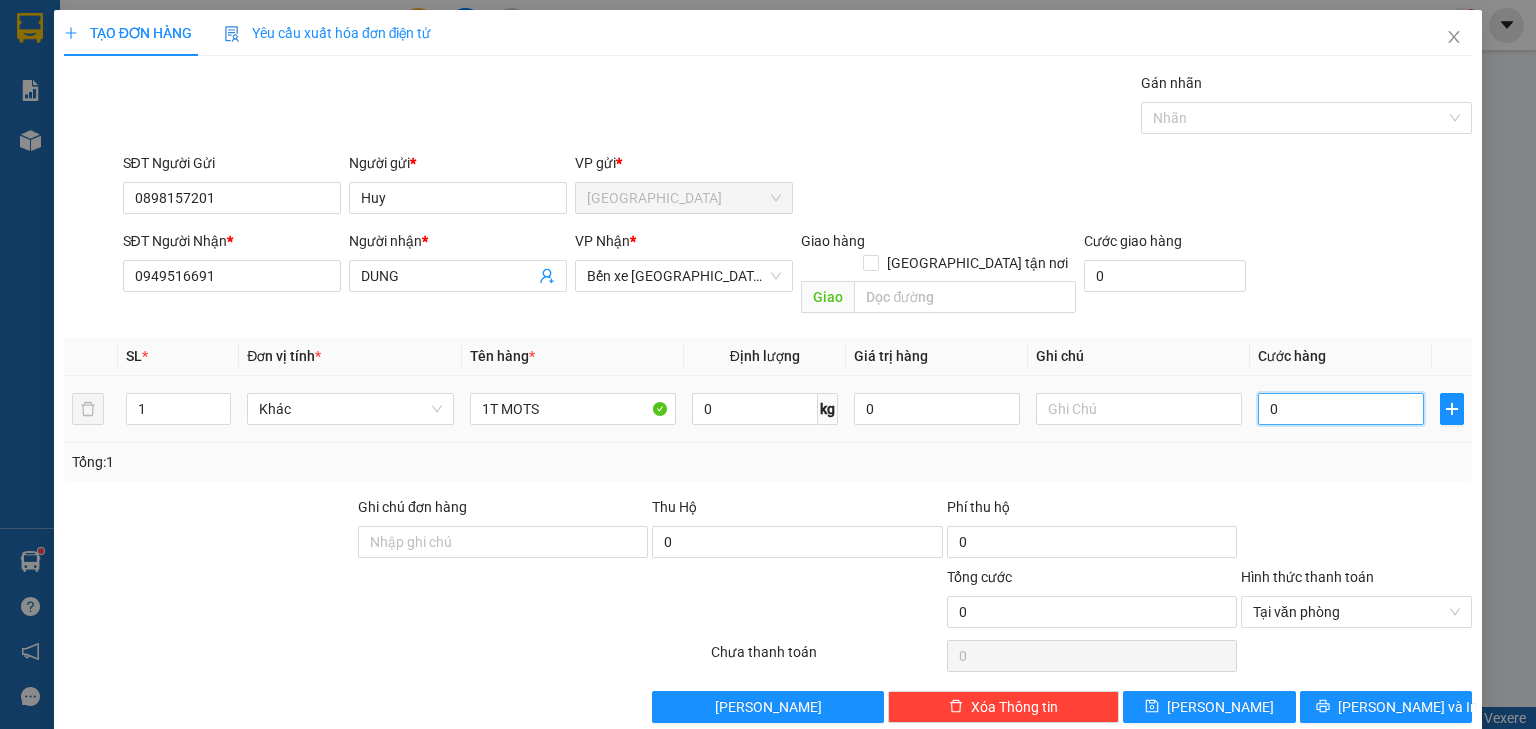 click on "0" at bounding box center (1341, 409) 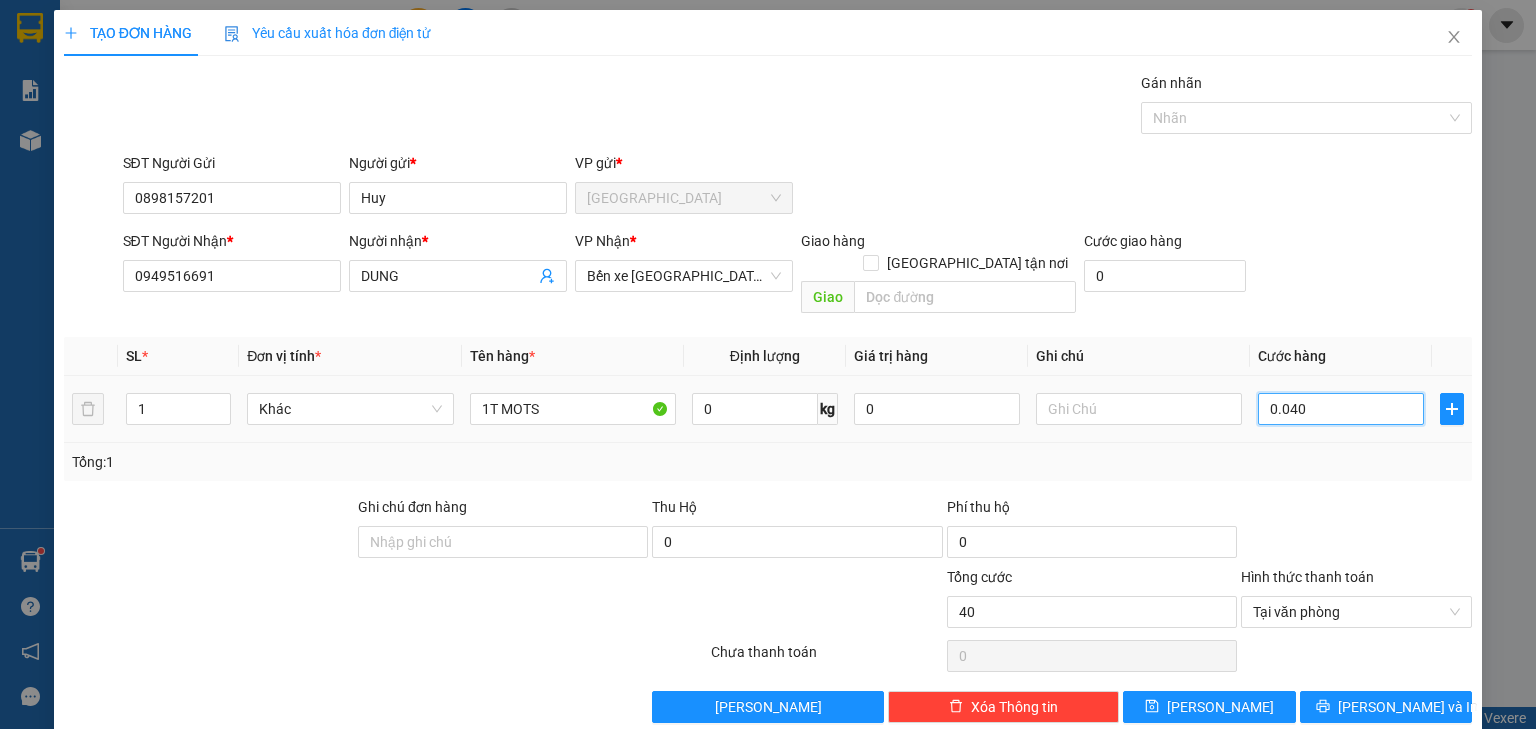 click on "0.040" at bounding box center [1341, 409] 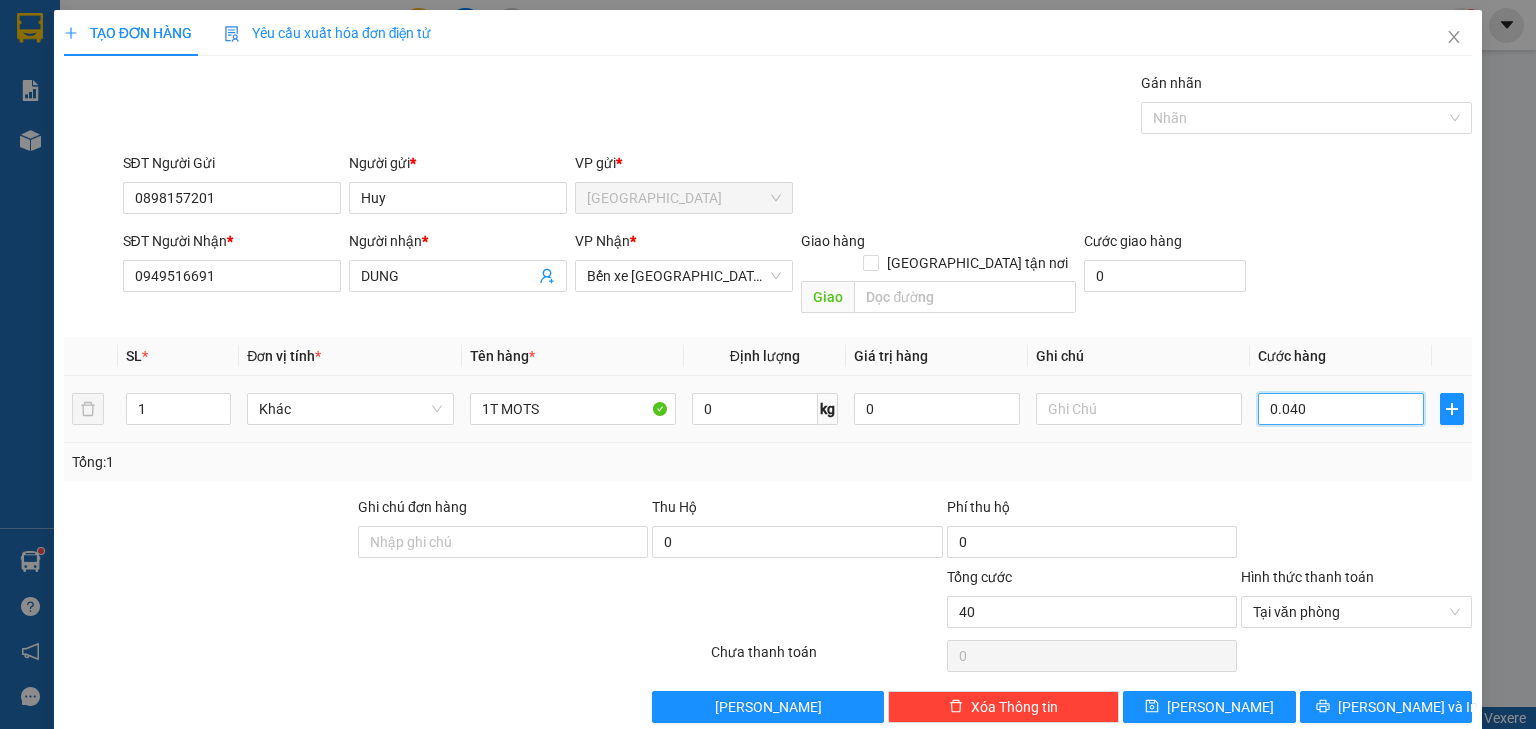 click on "0.040" at bounding box center [1341, 409] 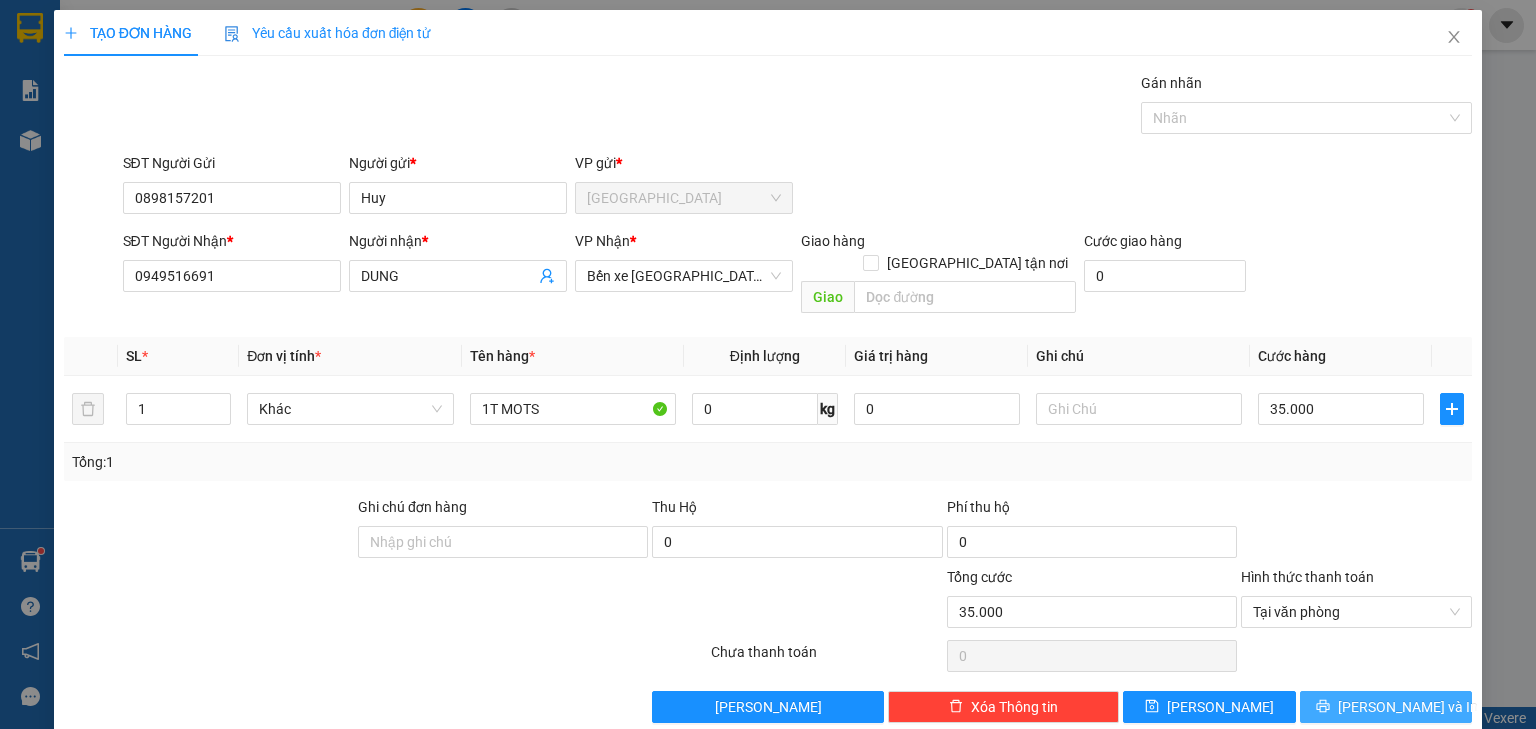click on "[PERSON_NAME] và In" at bounding box center [1408, 707] 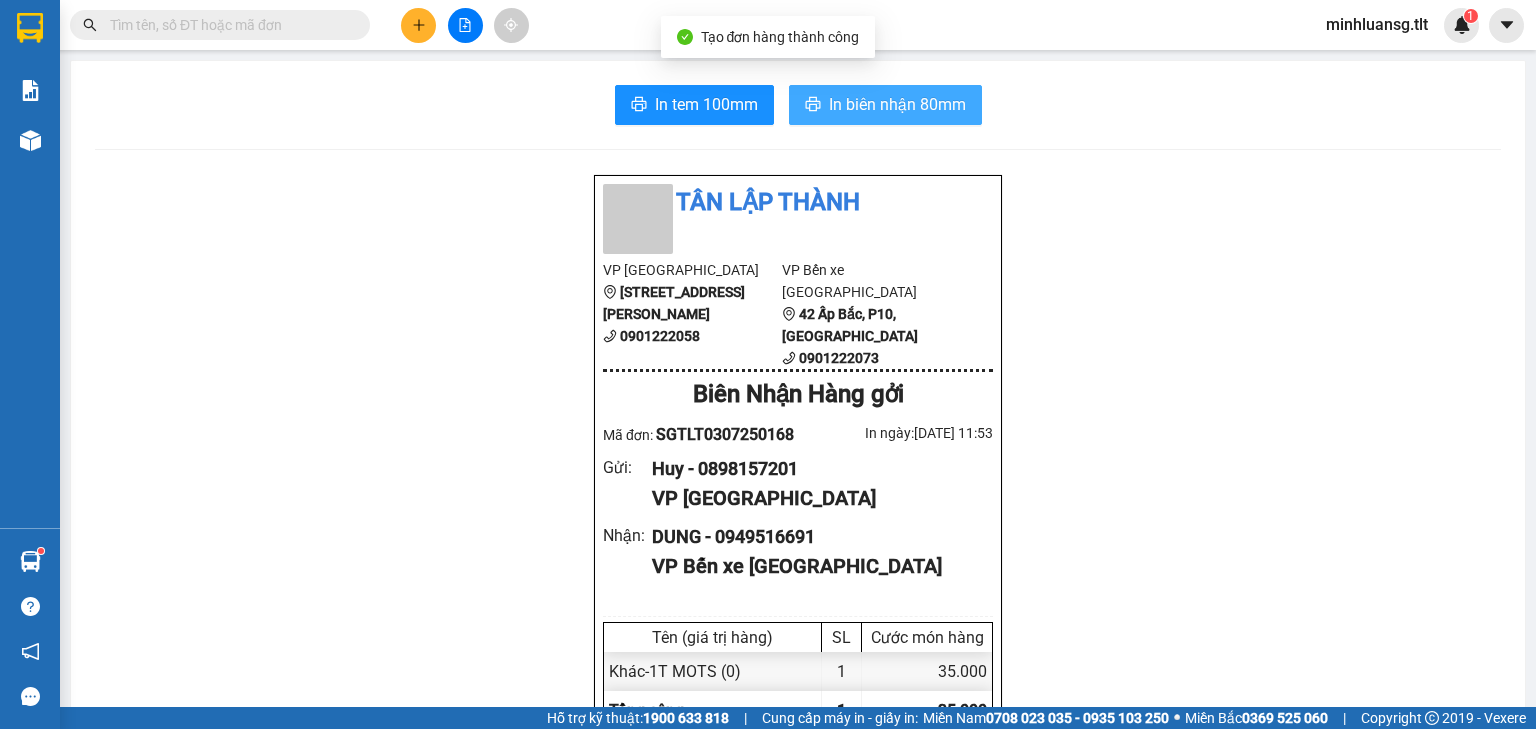 click on "In biên nhận 80mm" at bounding box center (897, 104) 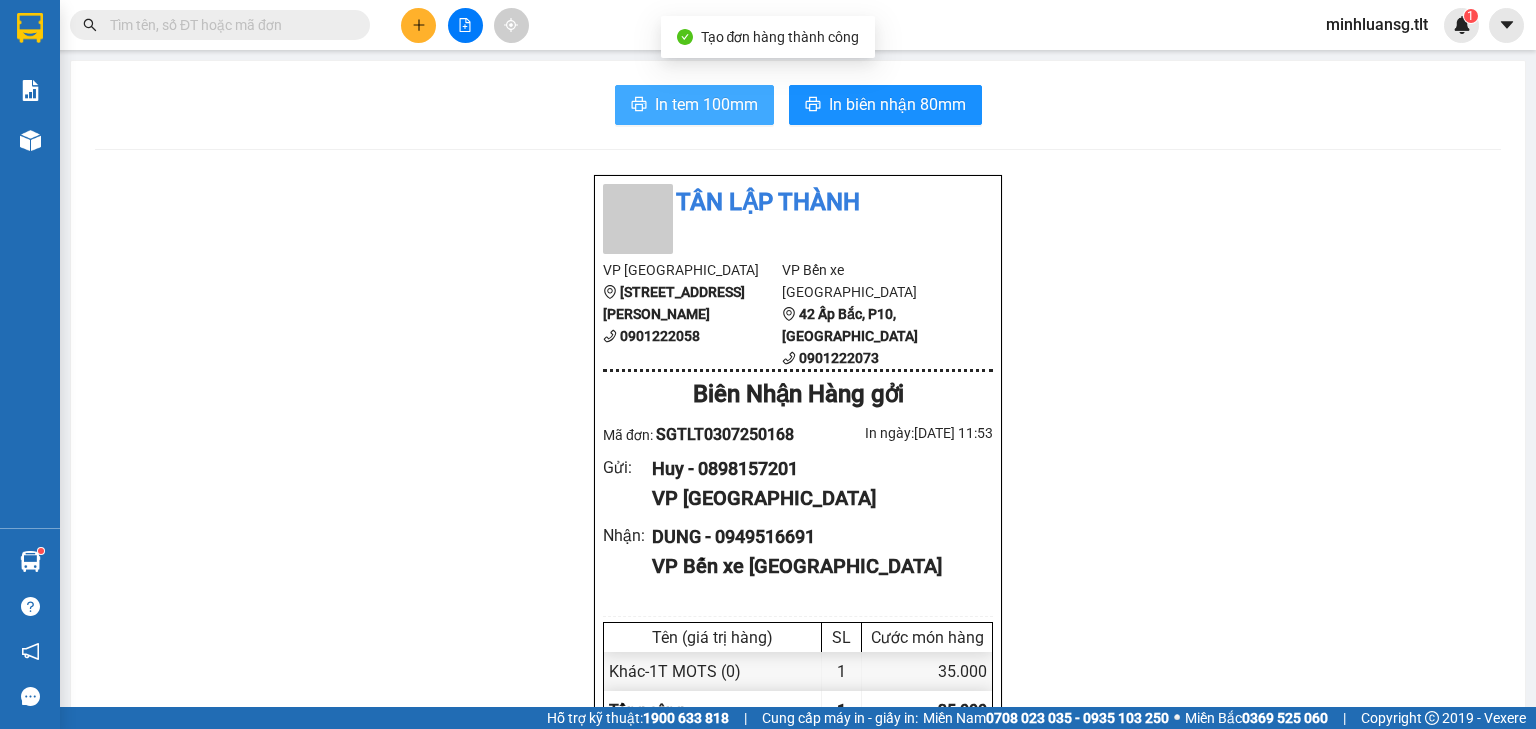 click on "In tem 100mm" at bounding box center (706, 104) 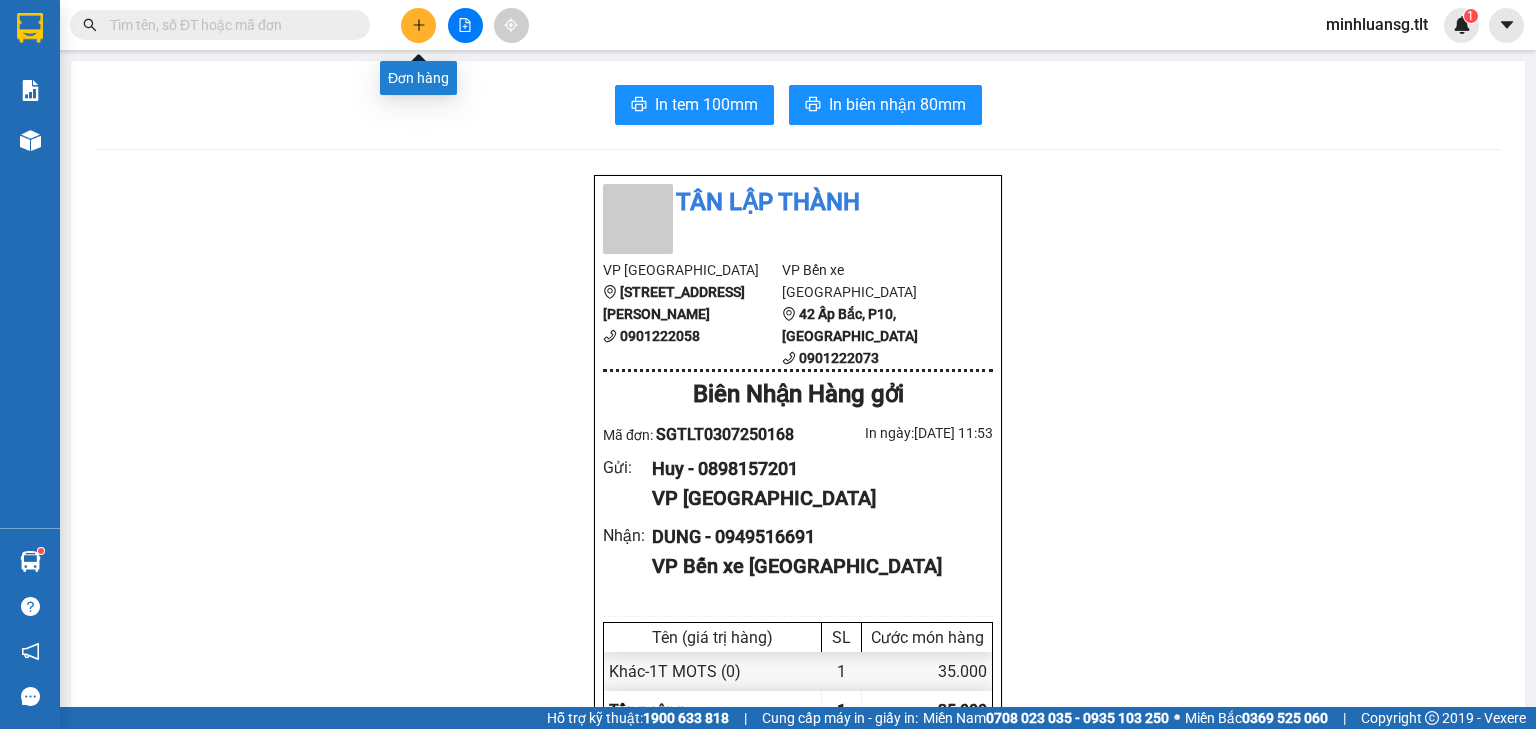 click at bounding box center [418, 25] 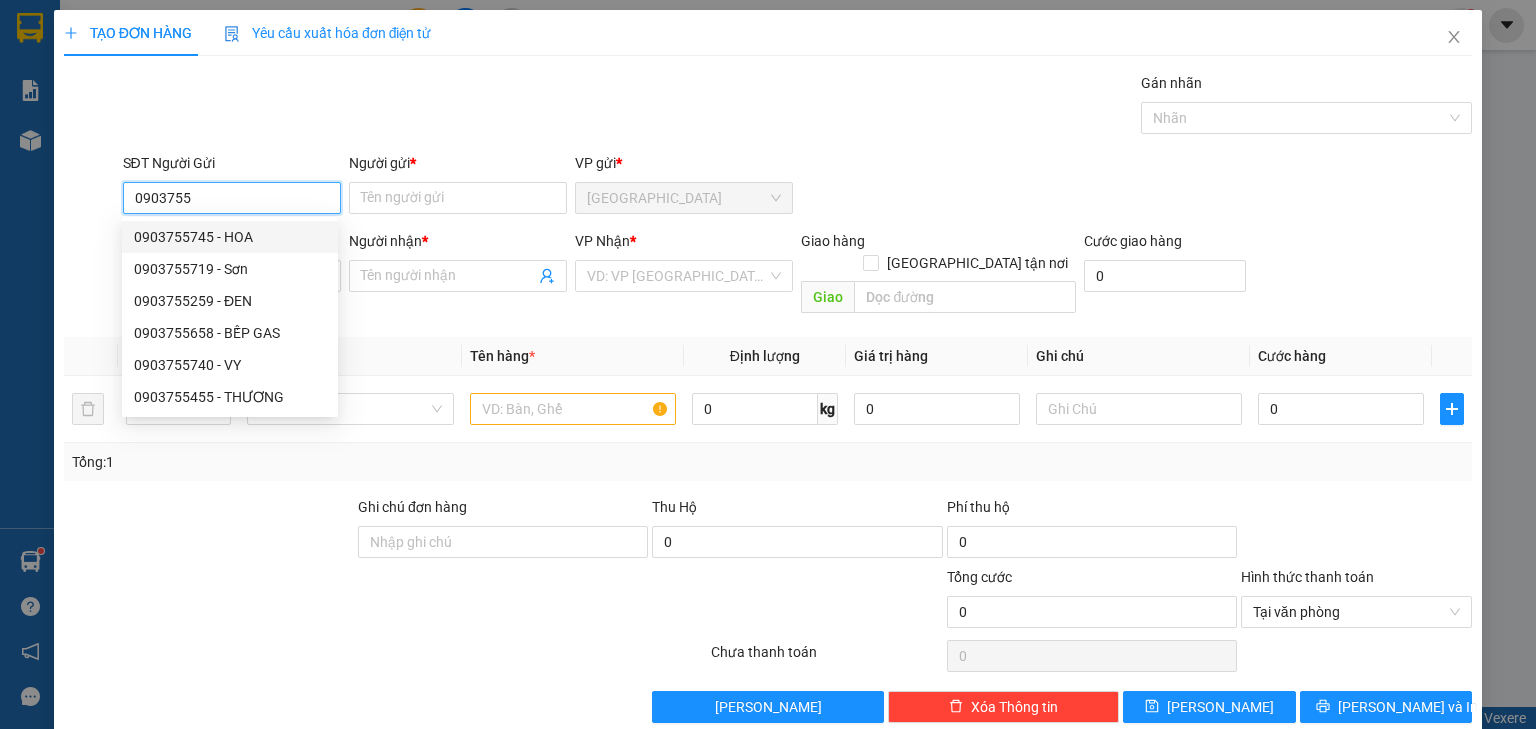 click on "0903755745 - HOA" at bounding box center [230, 237] 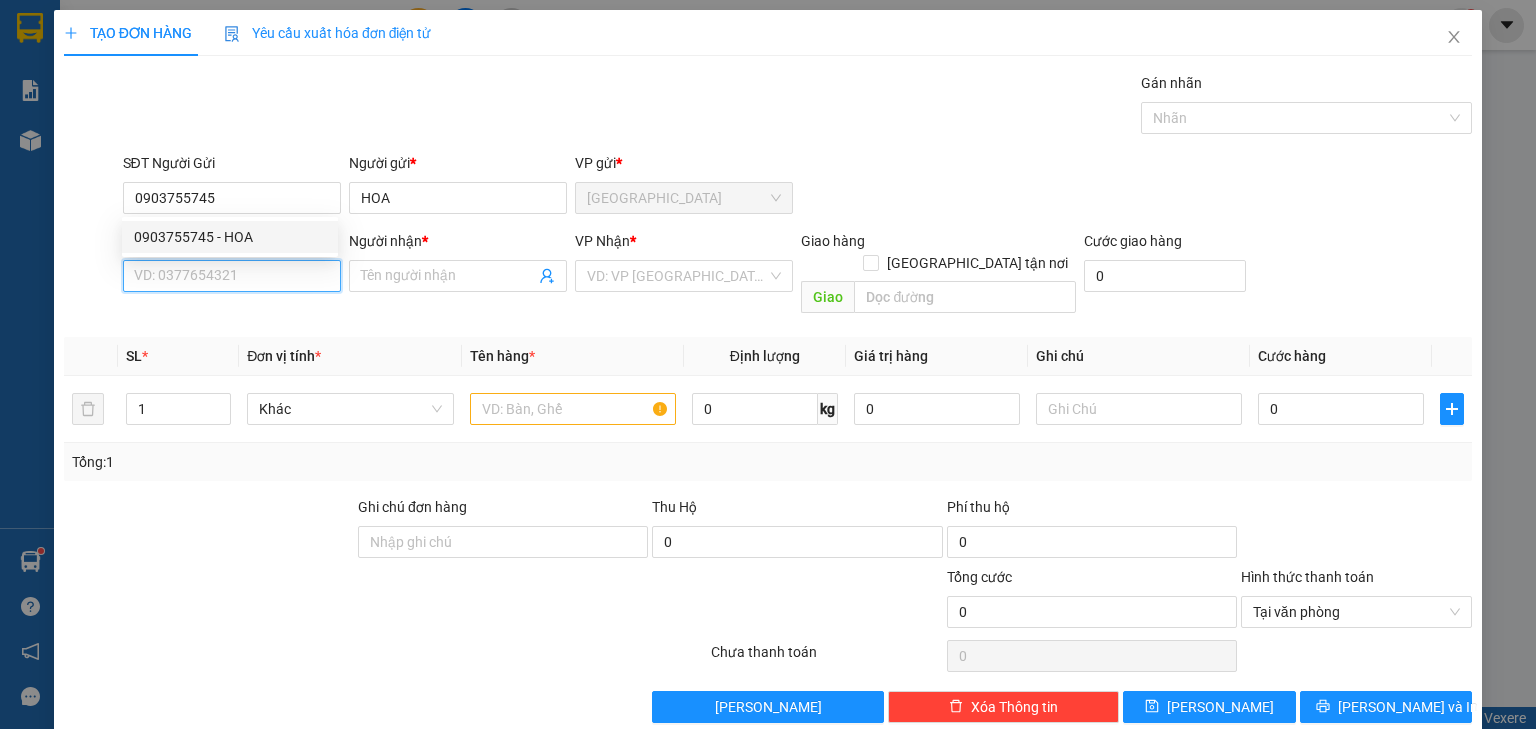 click on "SĐT Người Nhận  *" at bounding box center (232, 276) 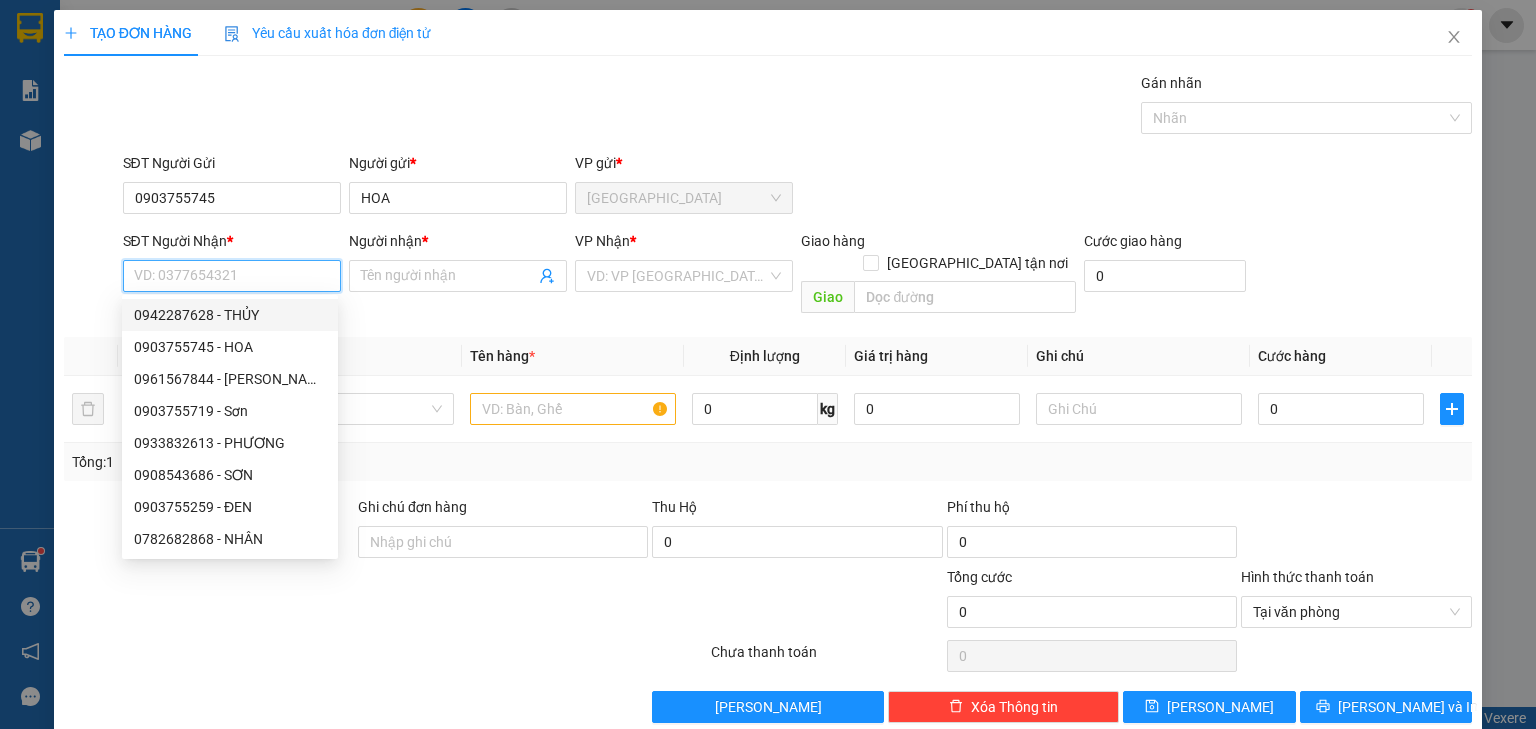 click on "0942287628 - THỦY" at bounding box center [230, 315] 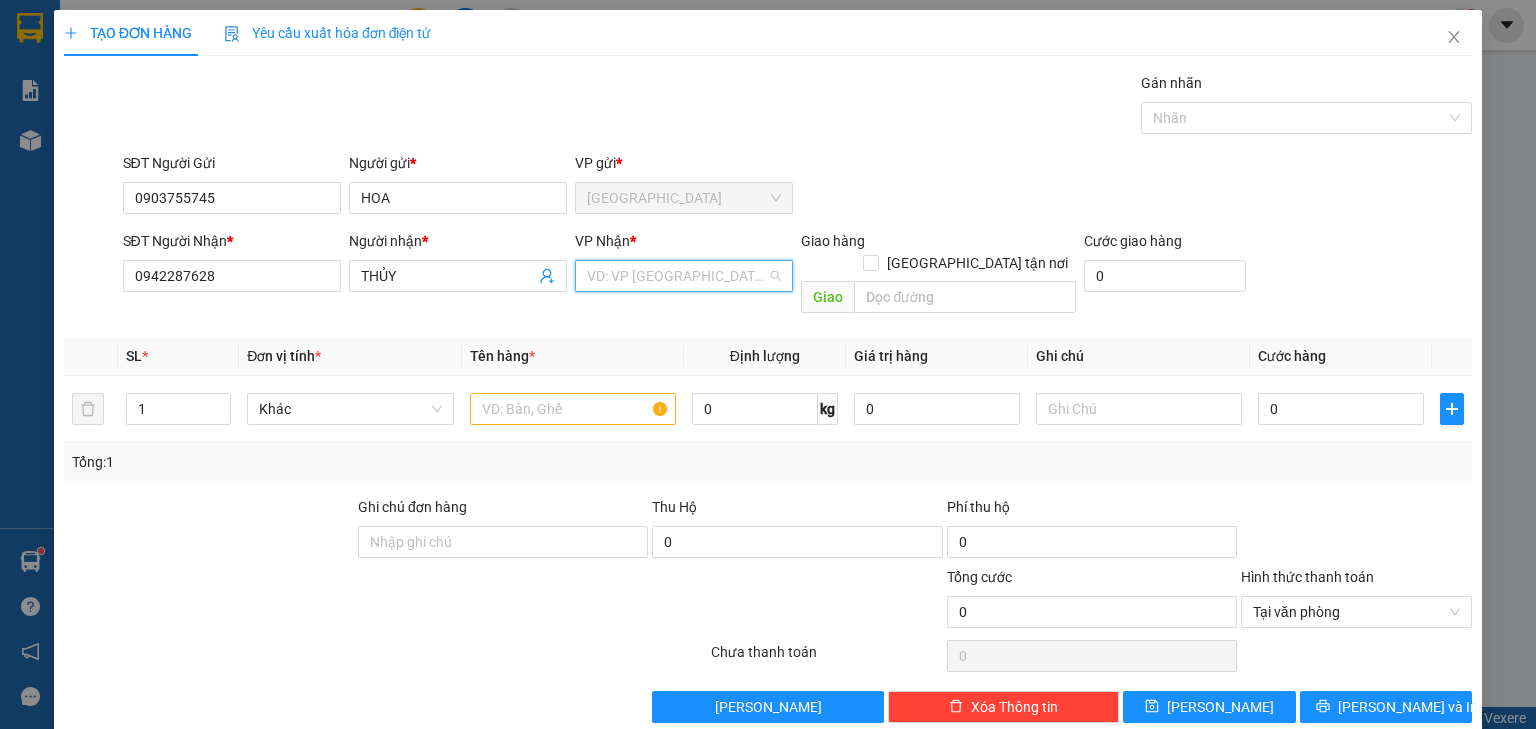 click at bounding box center [677, 276] 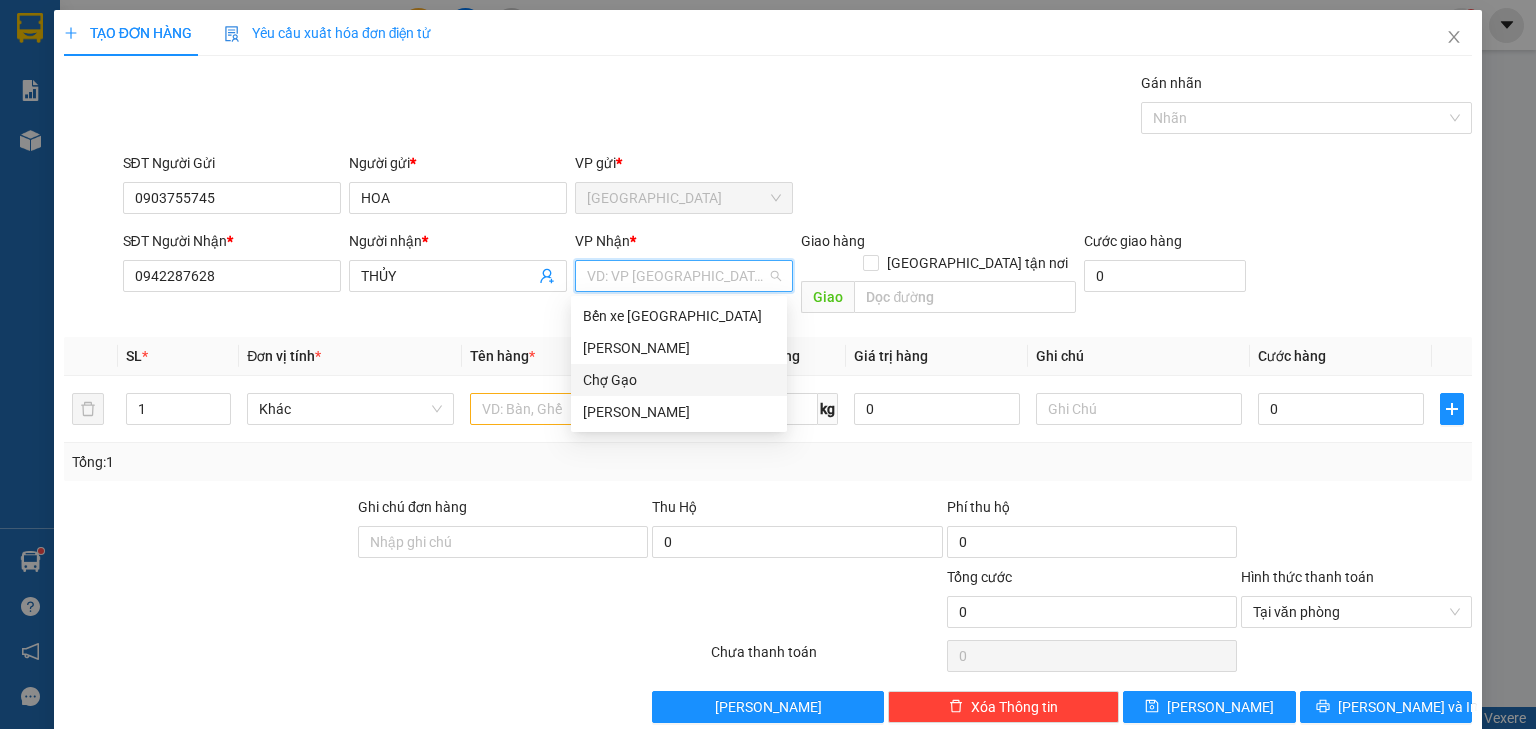 click on "Chợ Gạo" at bounding box center (679, 380) 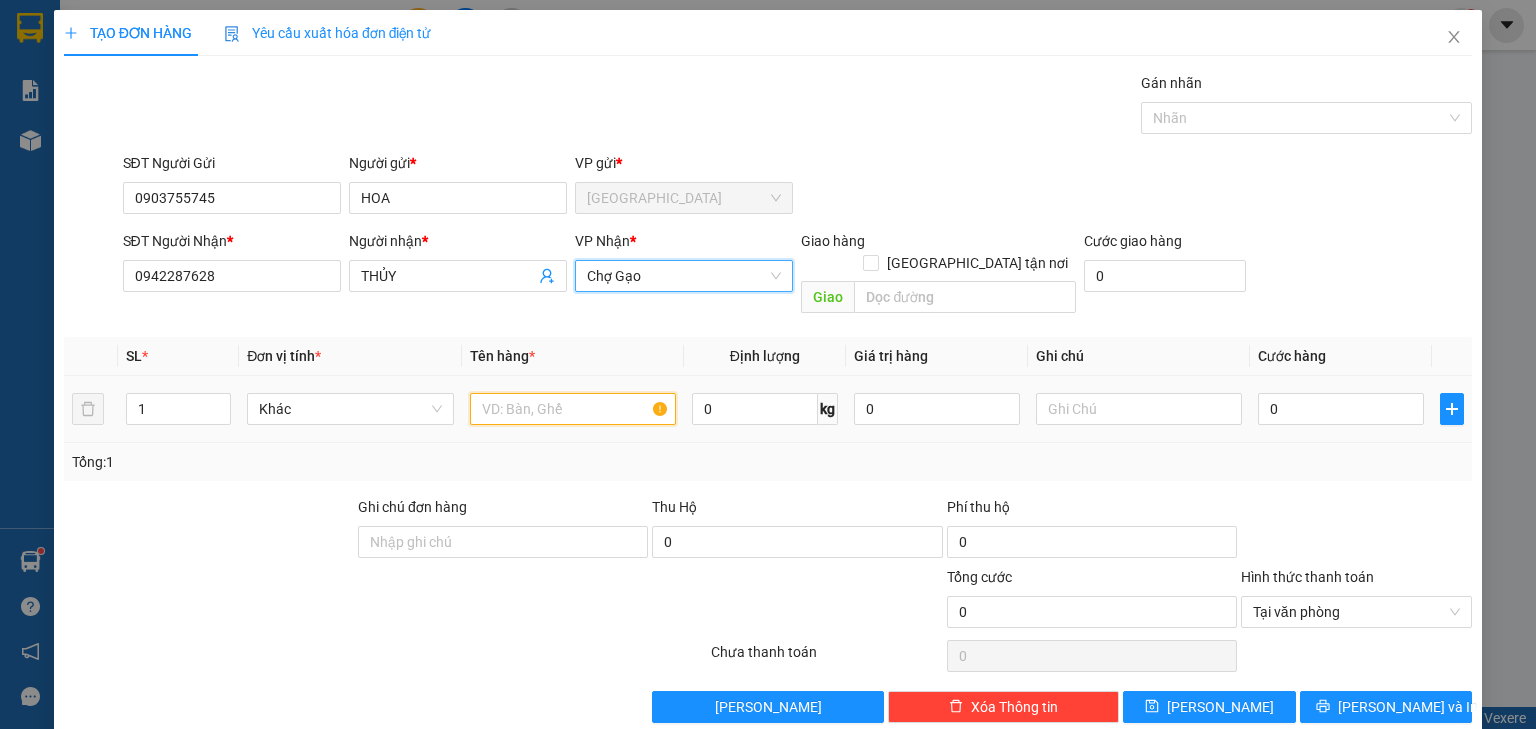 click at bounding box center [573, 409] 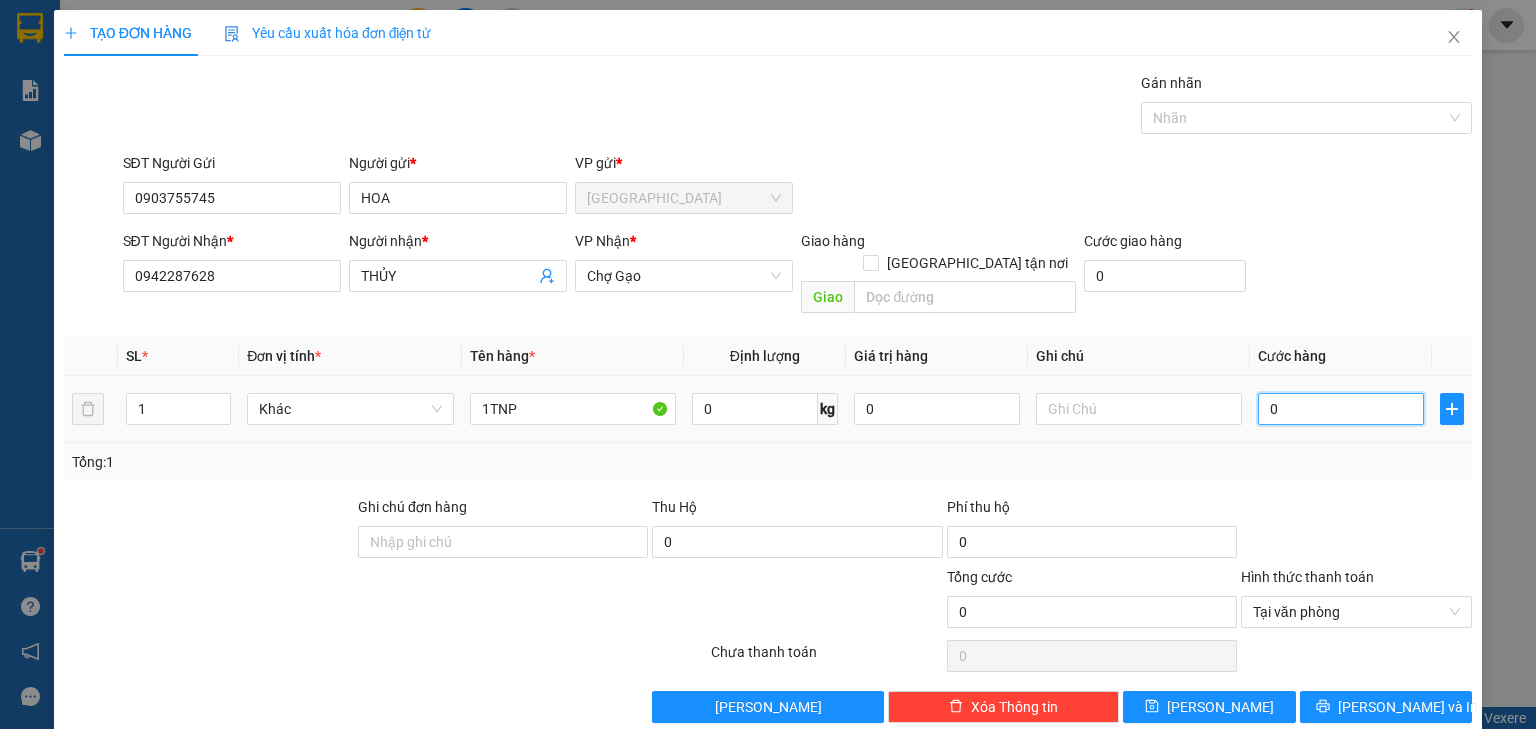 click on "0" at bounding box center [1341, 409] 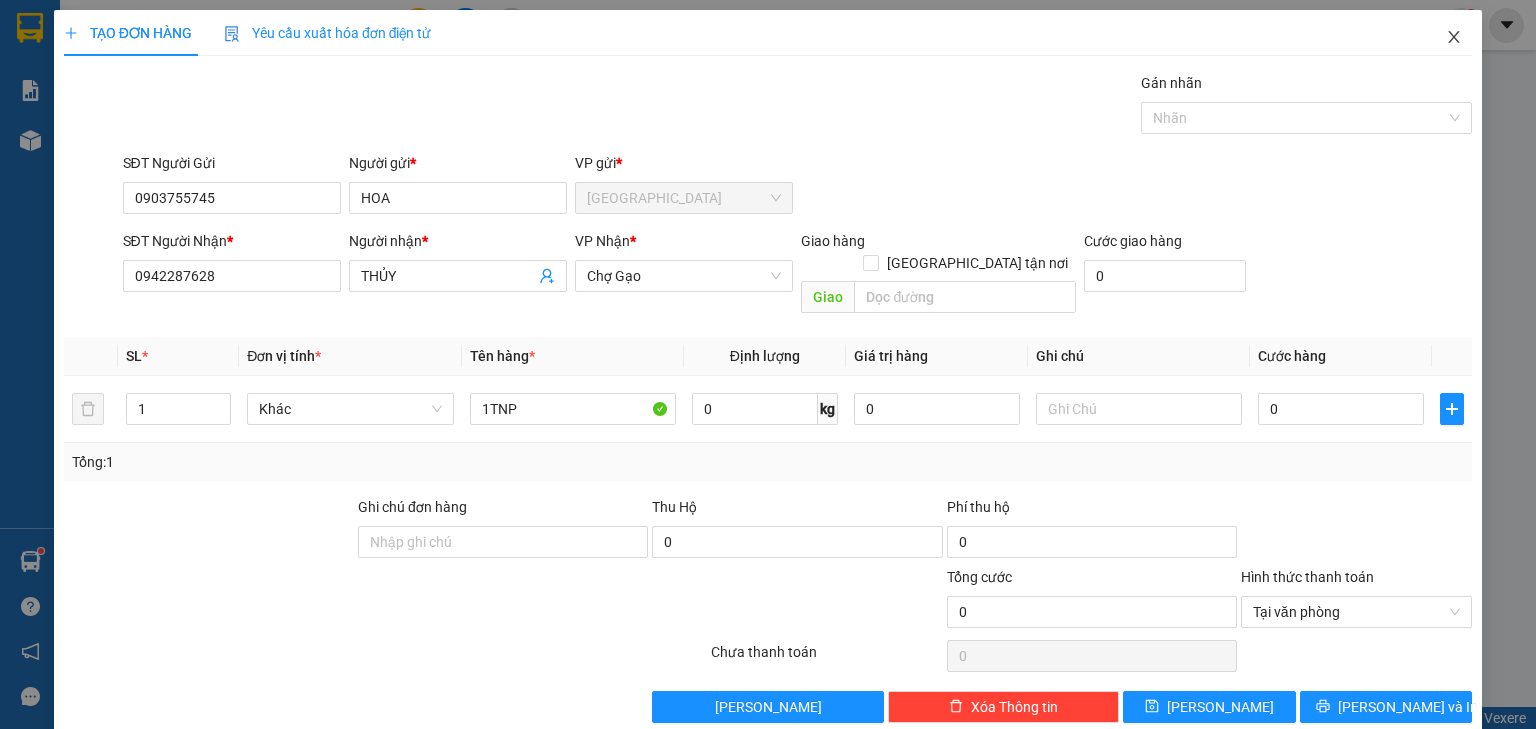 click 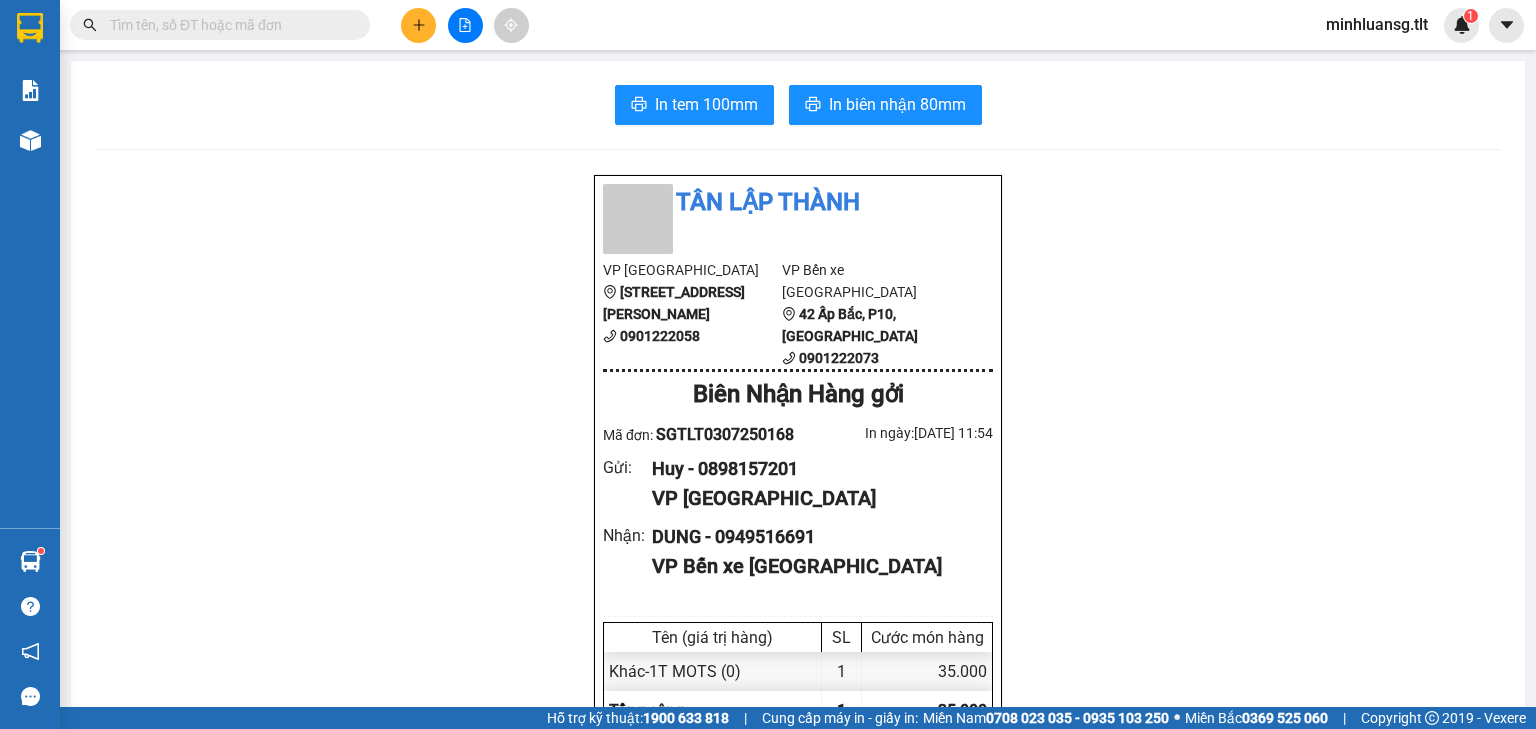 click at bounding box center [418, 25] 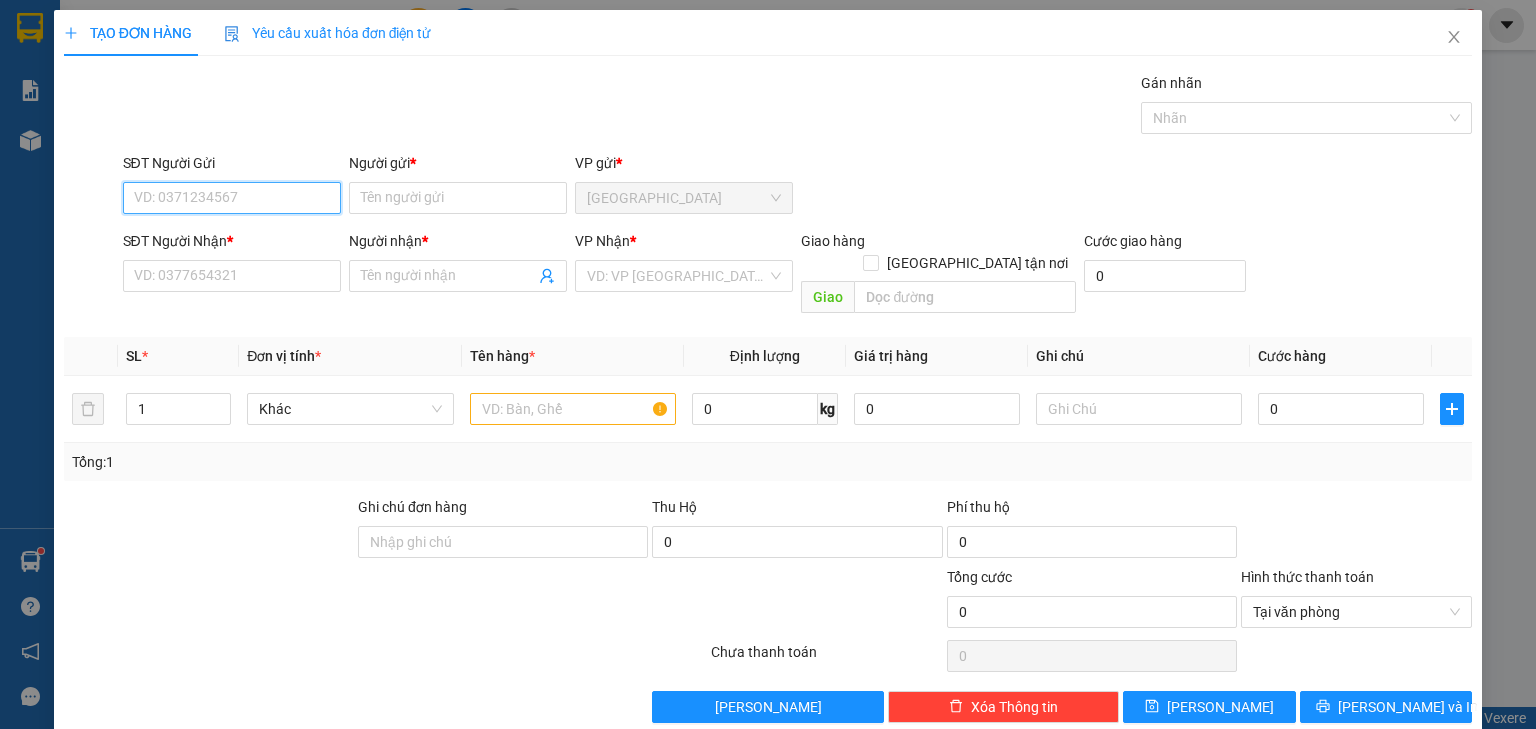click on "SĐT Người Gửi" at bounding box center (232, 198) 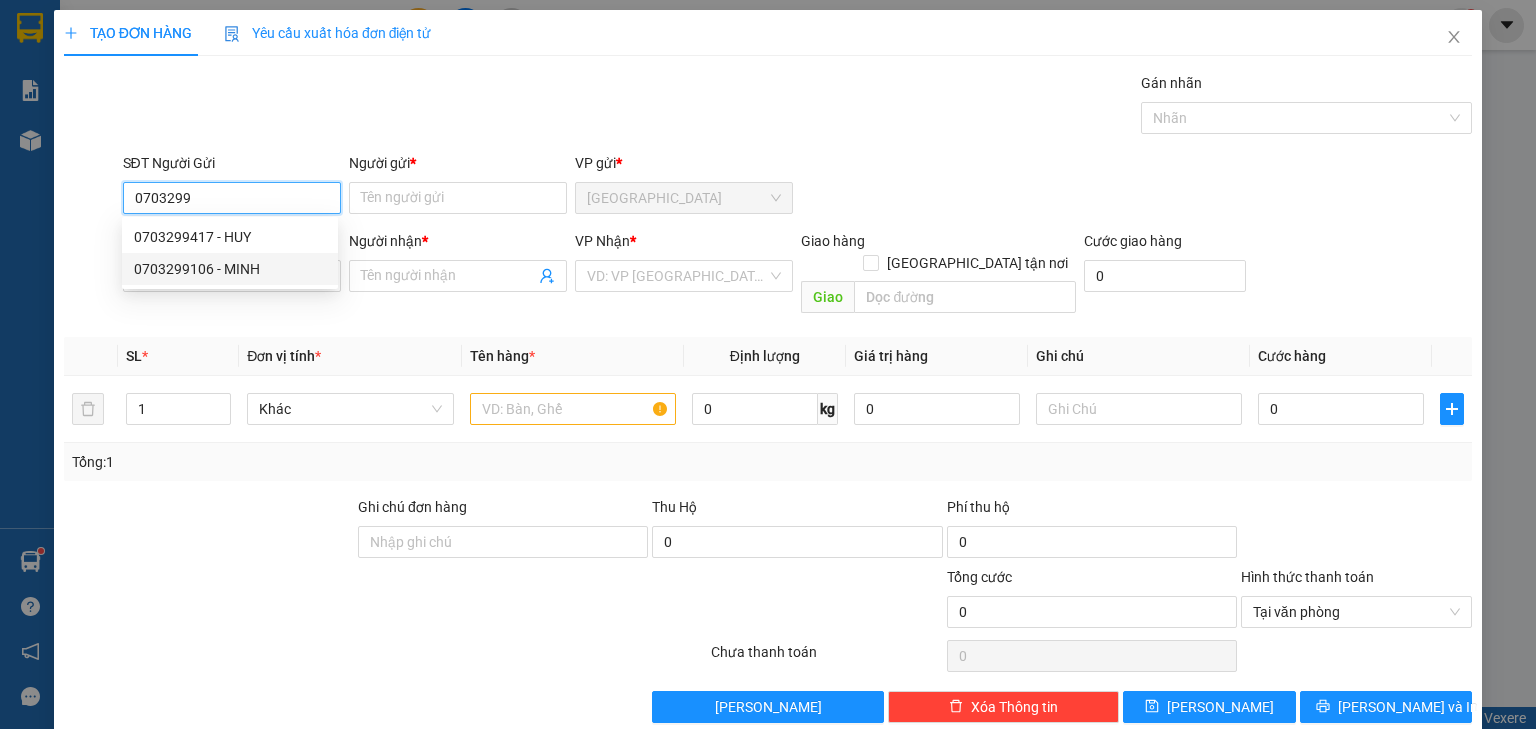 click on "0703299106 - MINH" at bounding box center (230, 269) 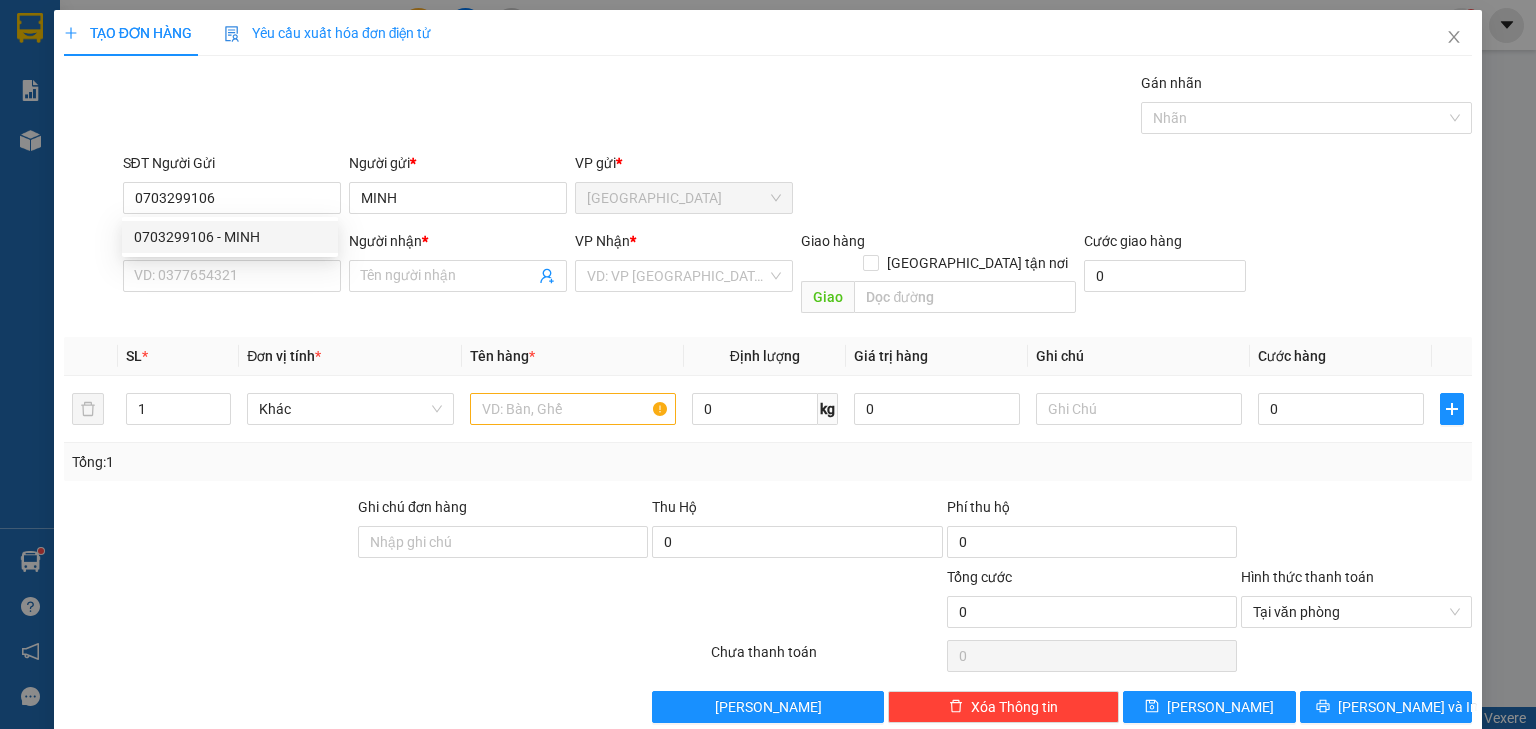 click on "SĐT Người Nhận  * VD: 0377654321" at bounding box center [232, 265] 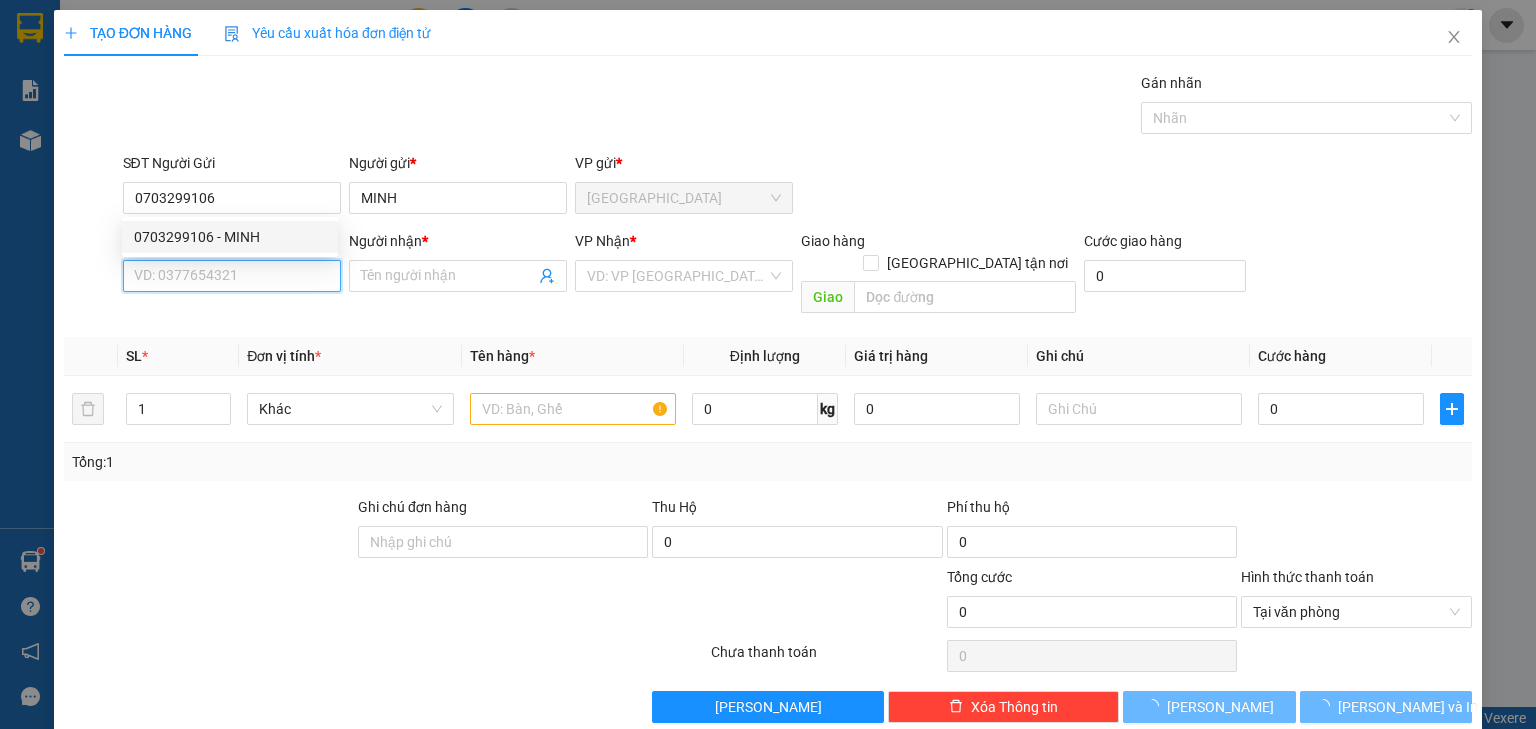 click on "SĐT Người Nhận  *" at bounding box center [232, 276] 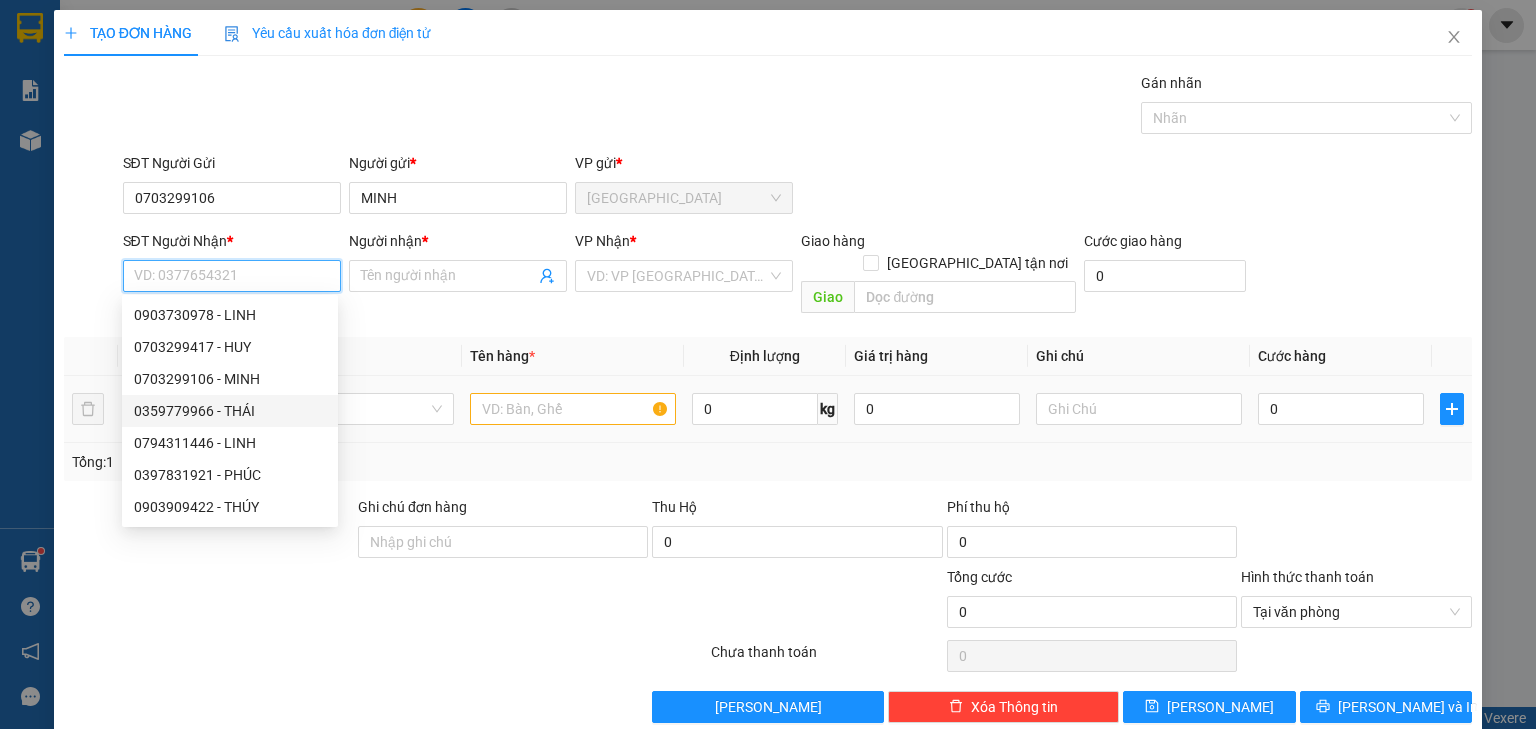 click on "0359779966 - THÁI" at bounding box center [230, 411] 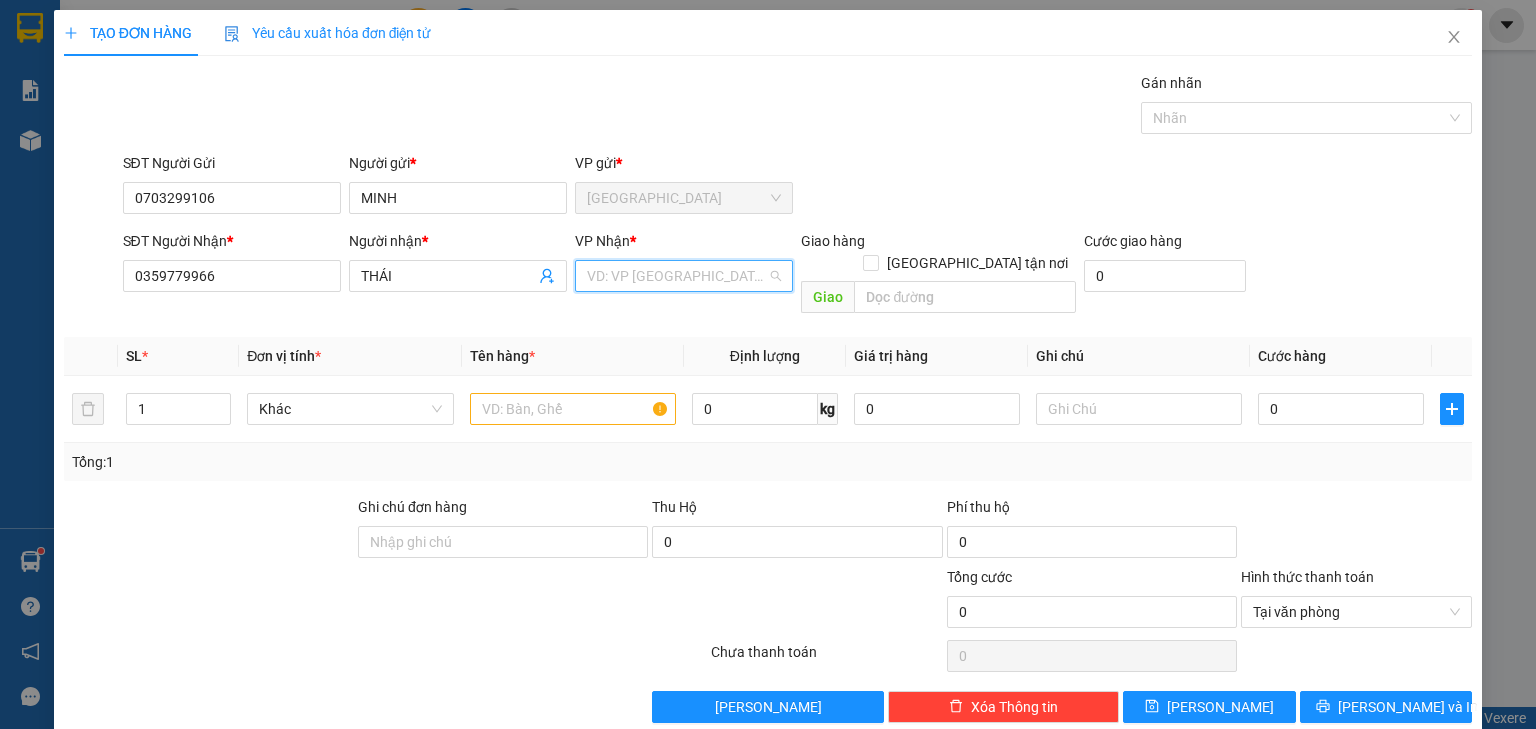 click at bounding box center (677, 276) 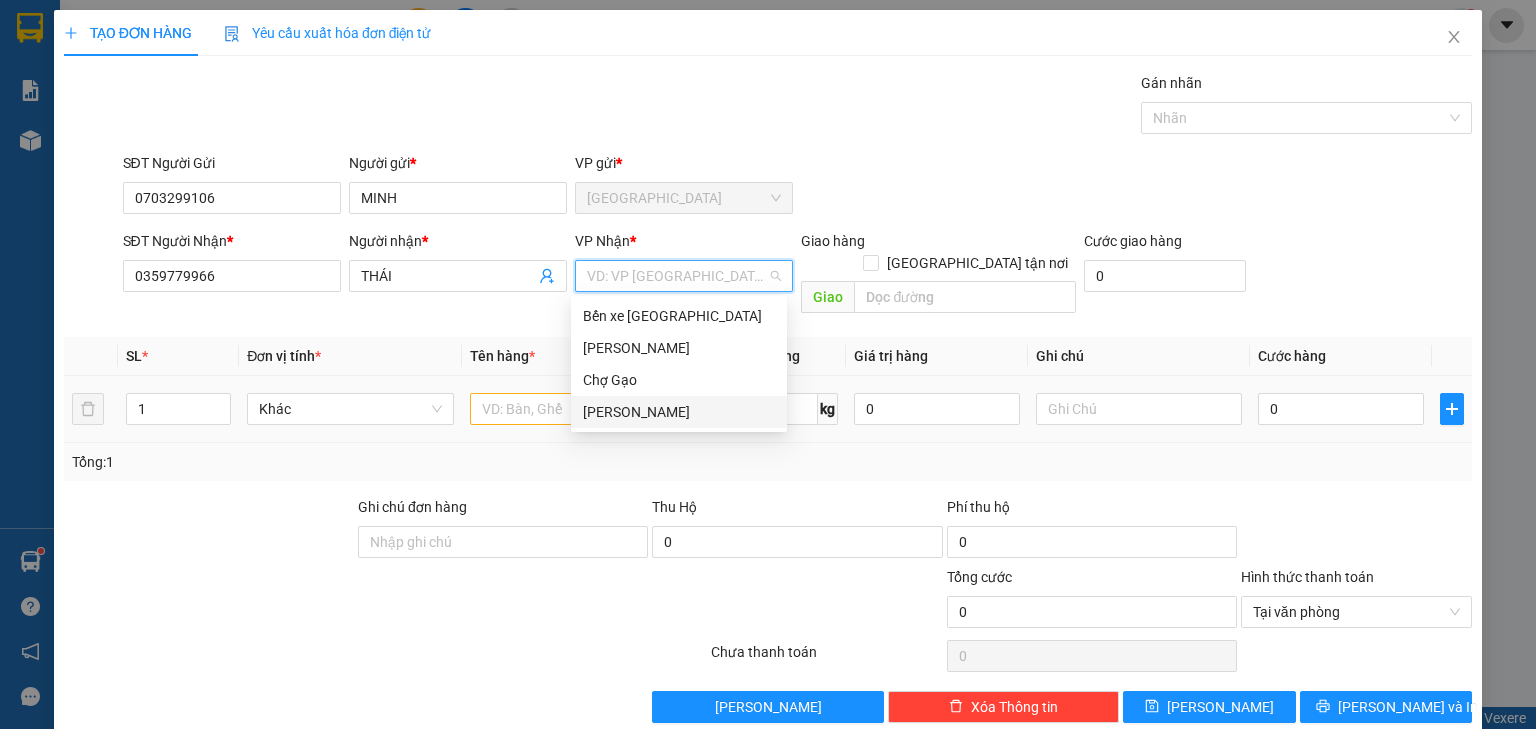 click on "[PERSON_NAME]" at bounding box center (679, 412) 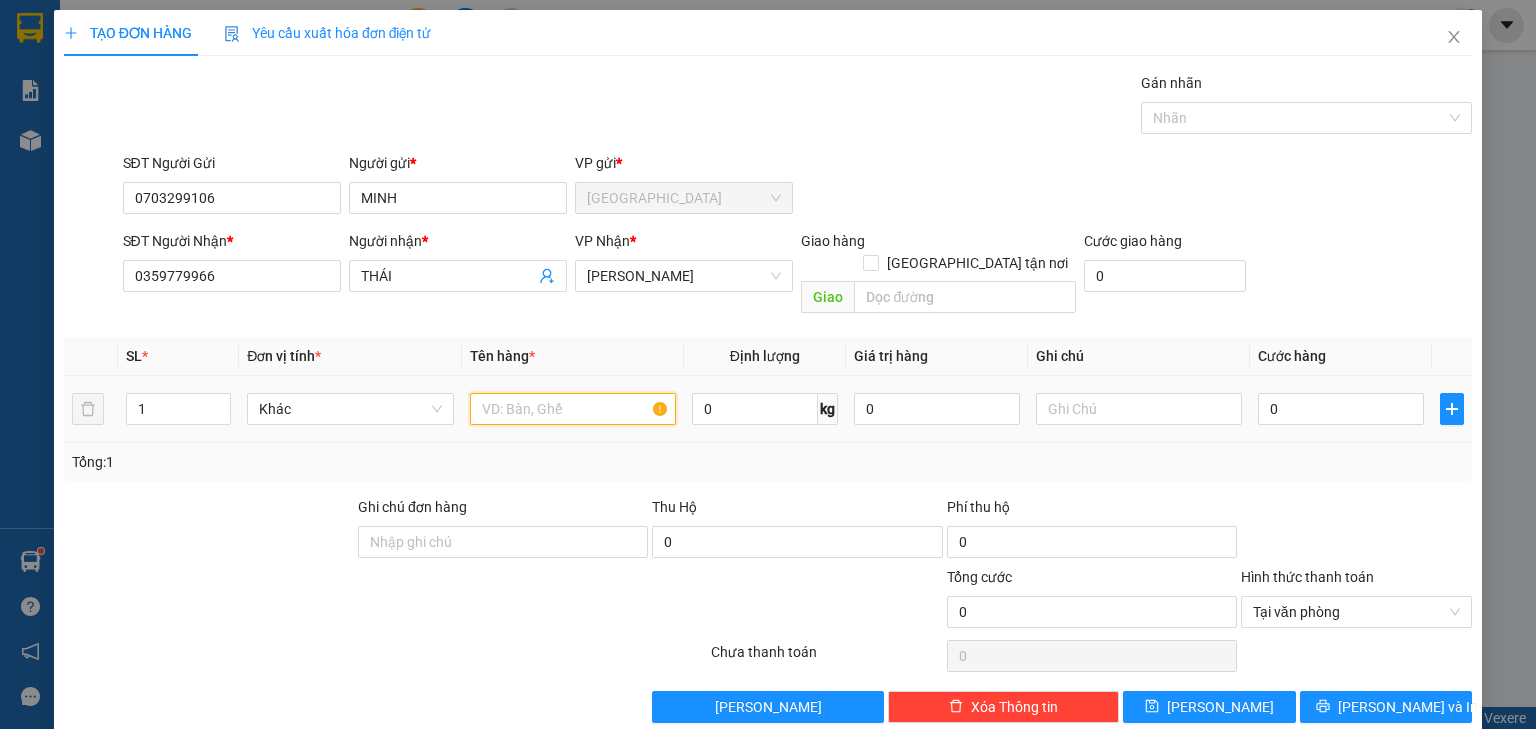 click at bounding box center [573, 409] 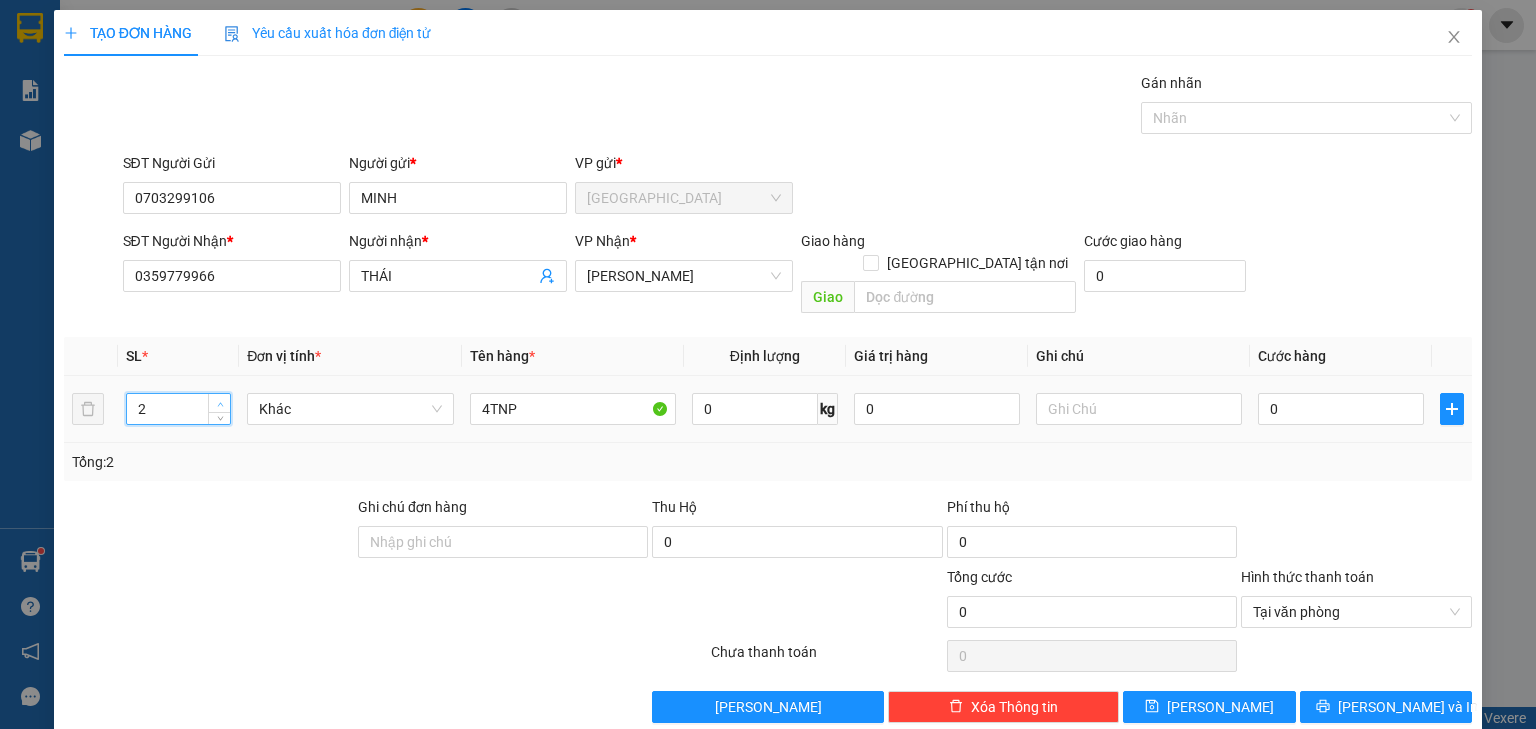 click at bounding box center [219, 403] 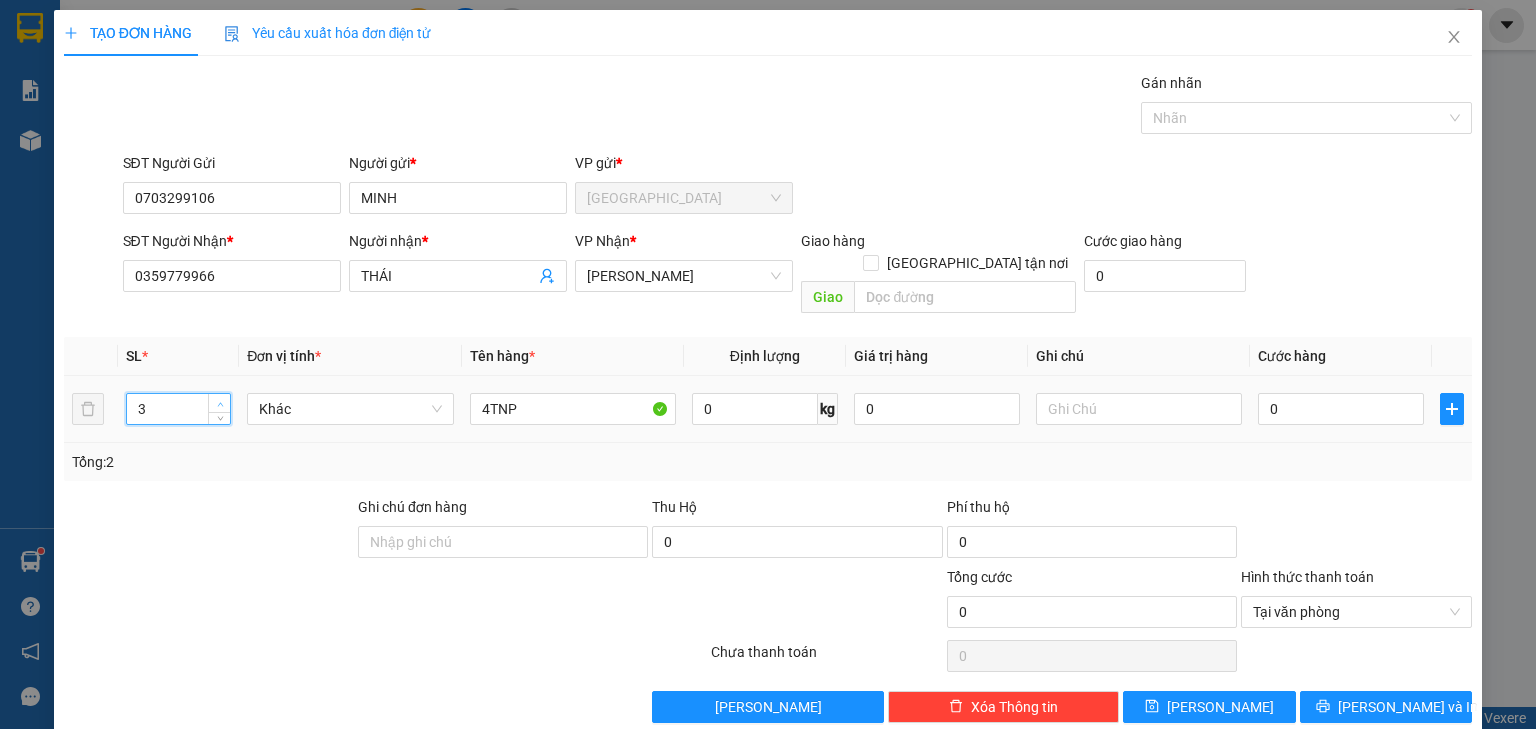 click at bounding box center (219, 403) 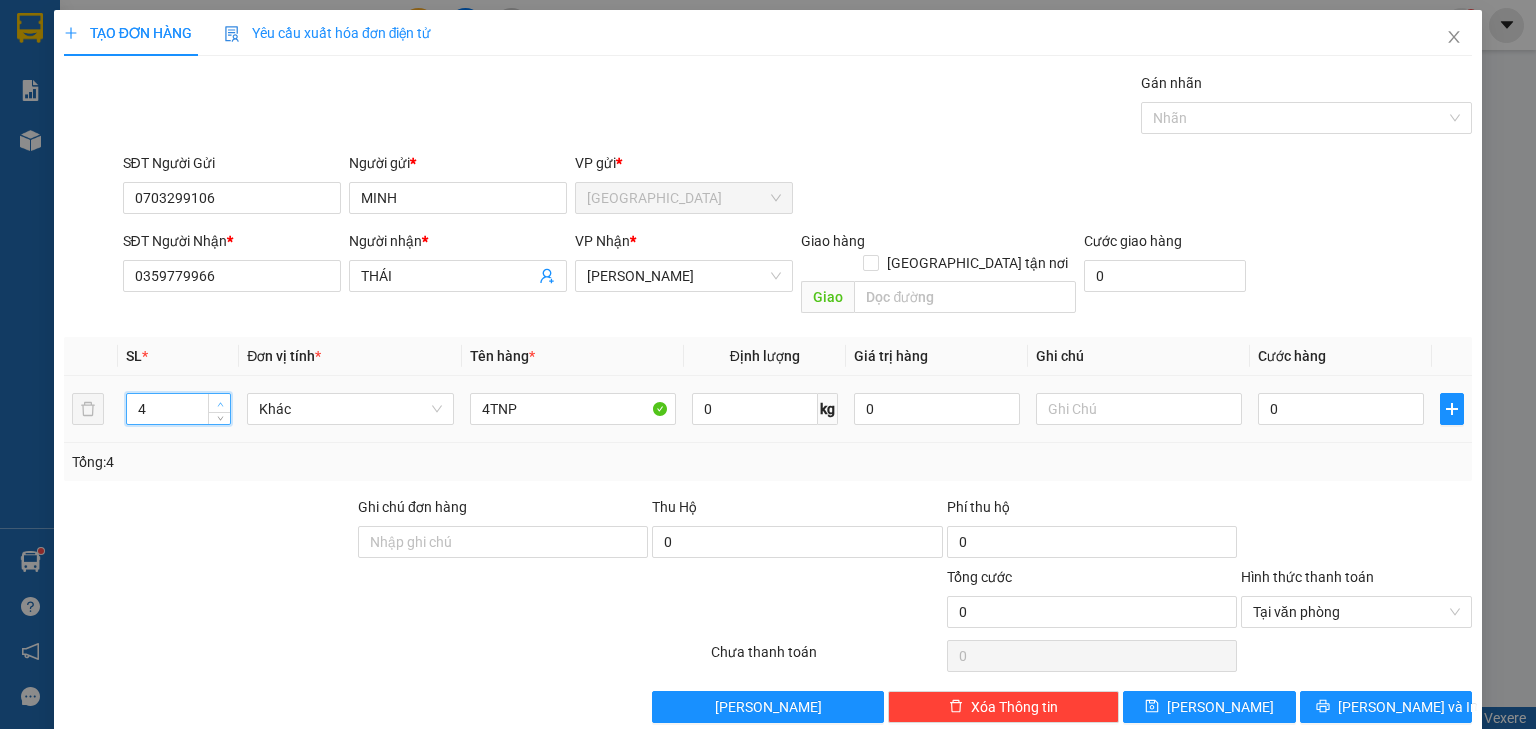 click at bounding box center [219, 403] 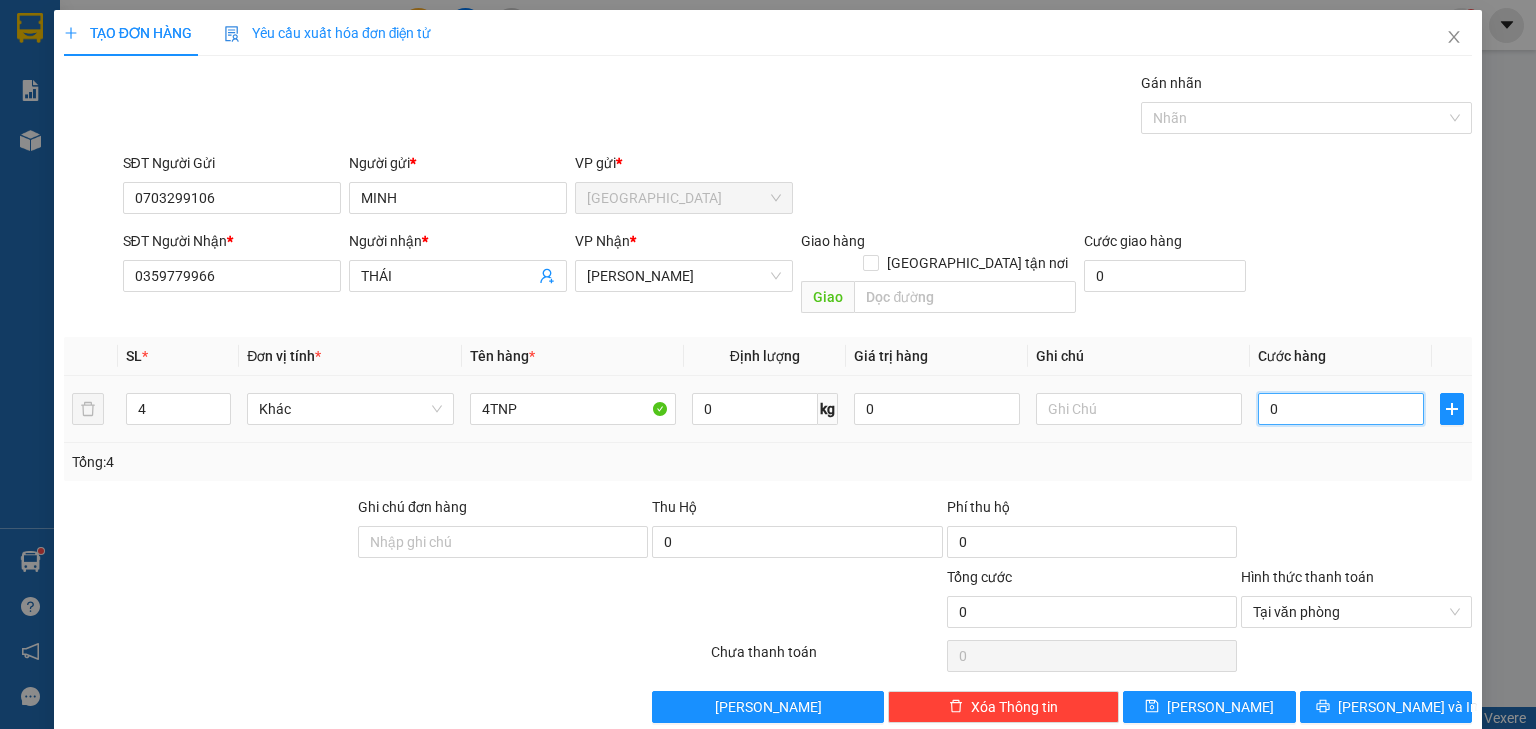 click on "0" at bounding box center [1341, 409] 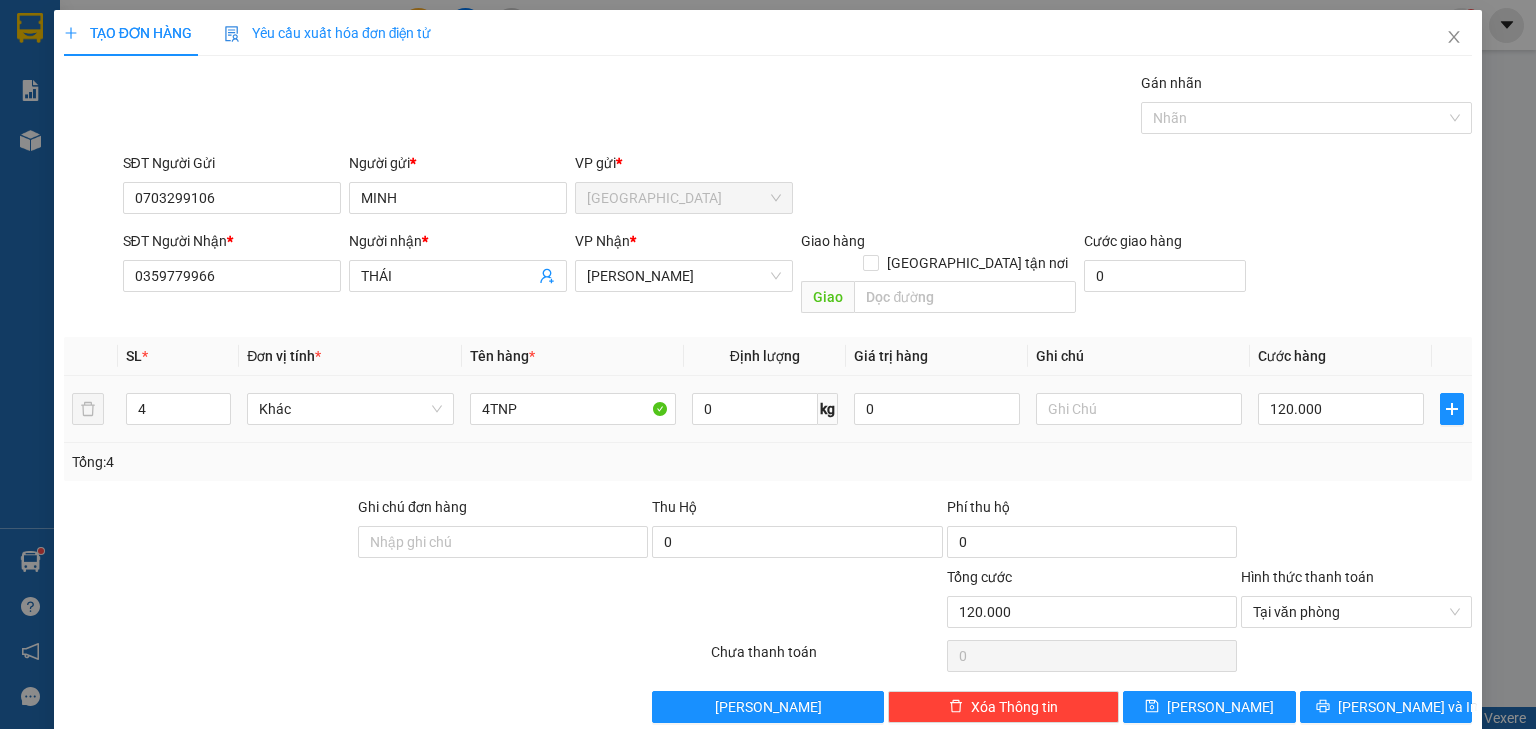 drag, startPoint x: 1261, startPoint y: 402, endPoint x: 1384, endPoint y: 461, distance: 136.41847 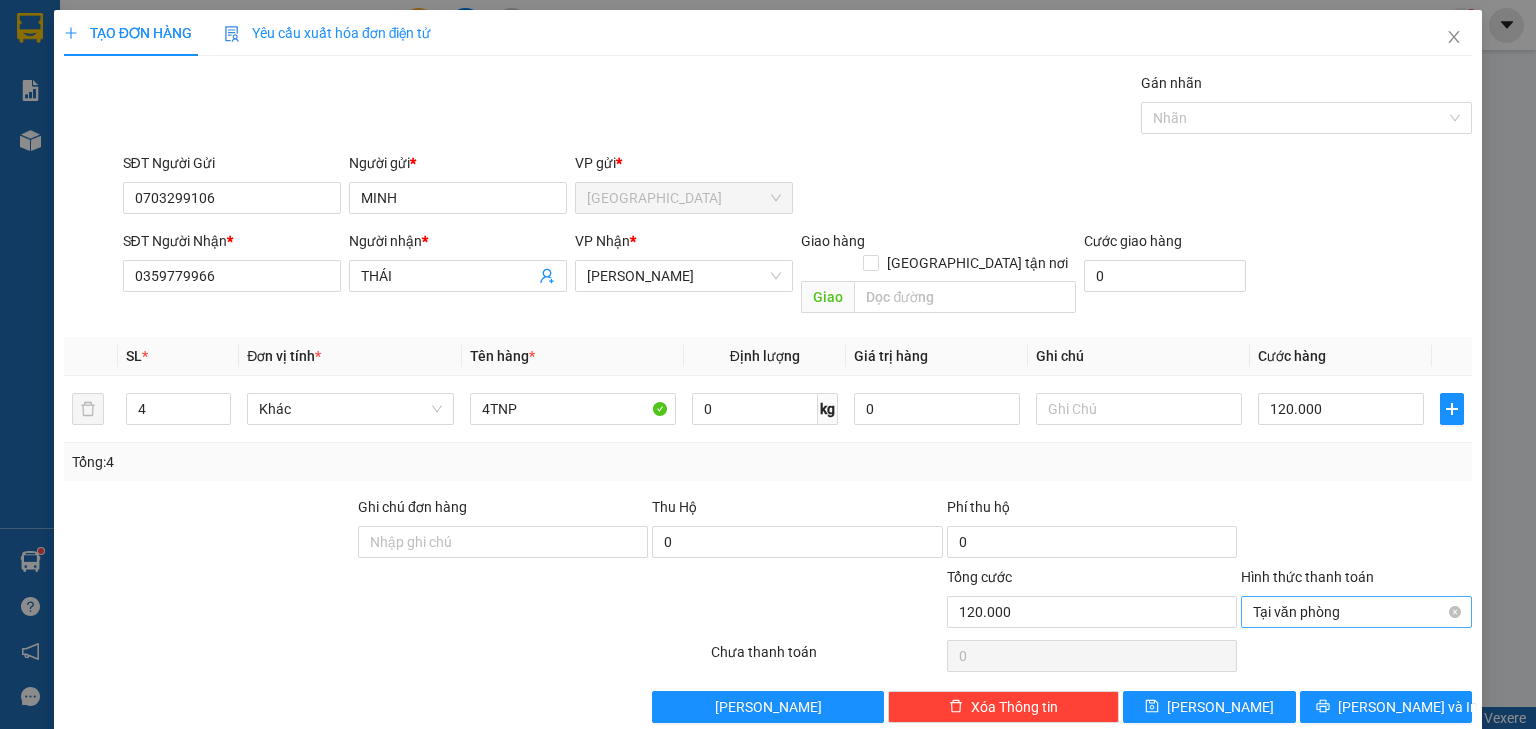 click on "Tại văn phòng" at bounding box center [1356, 612] 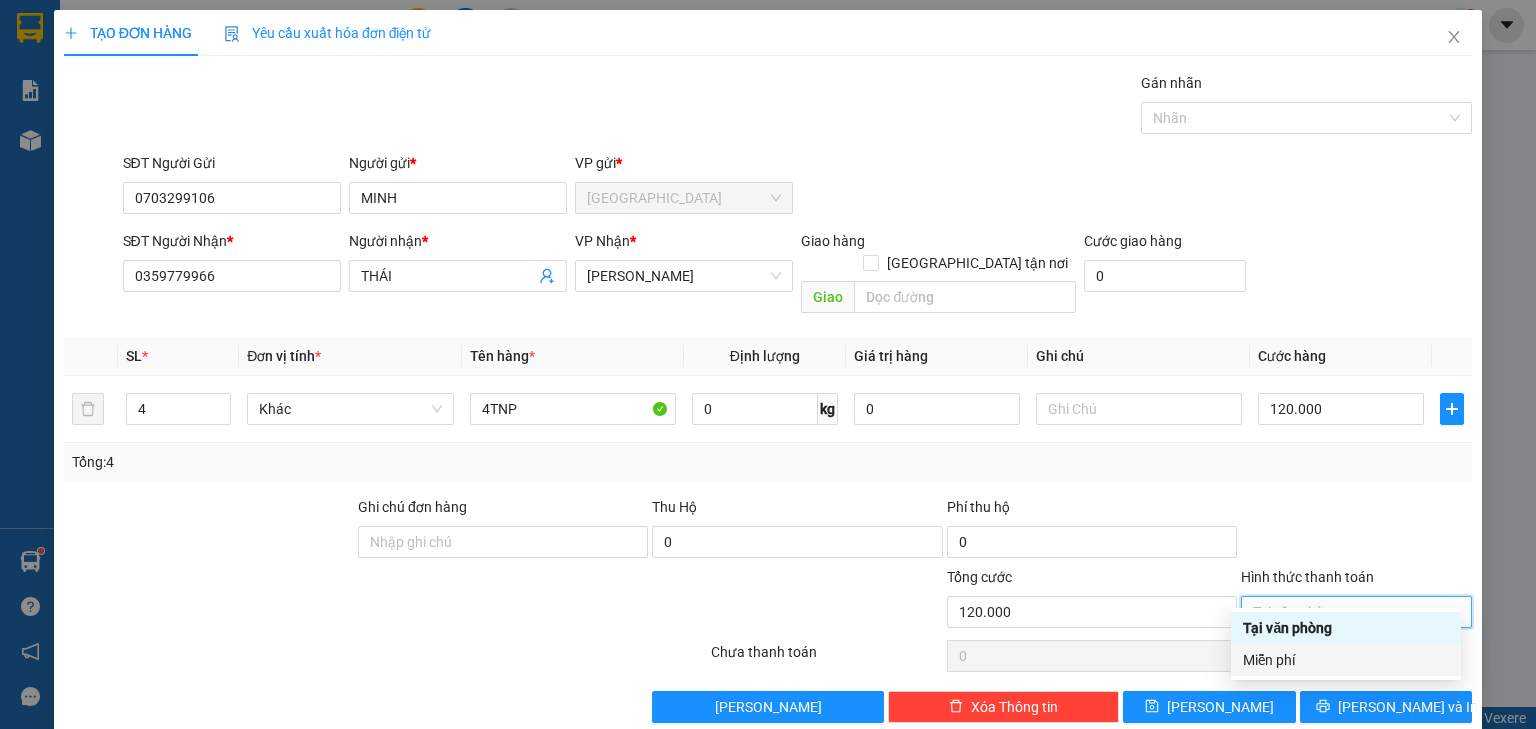 drag, startPoint x: 1429, startPoint y: 489, endPoint x: 1444, endPoint y: 557, distance: 69.63476 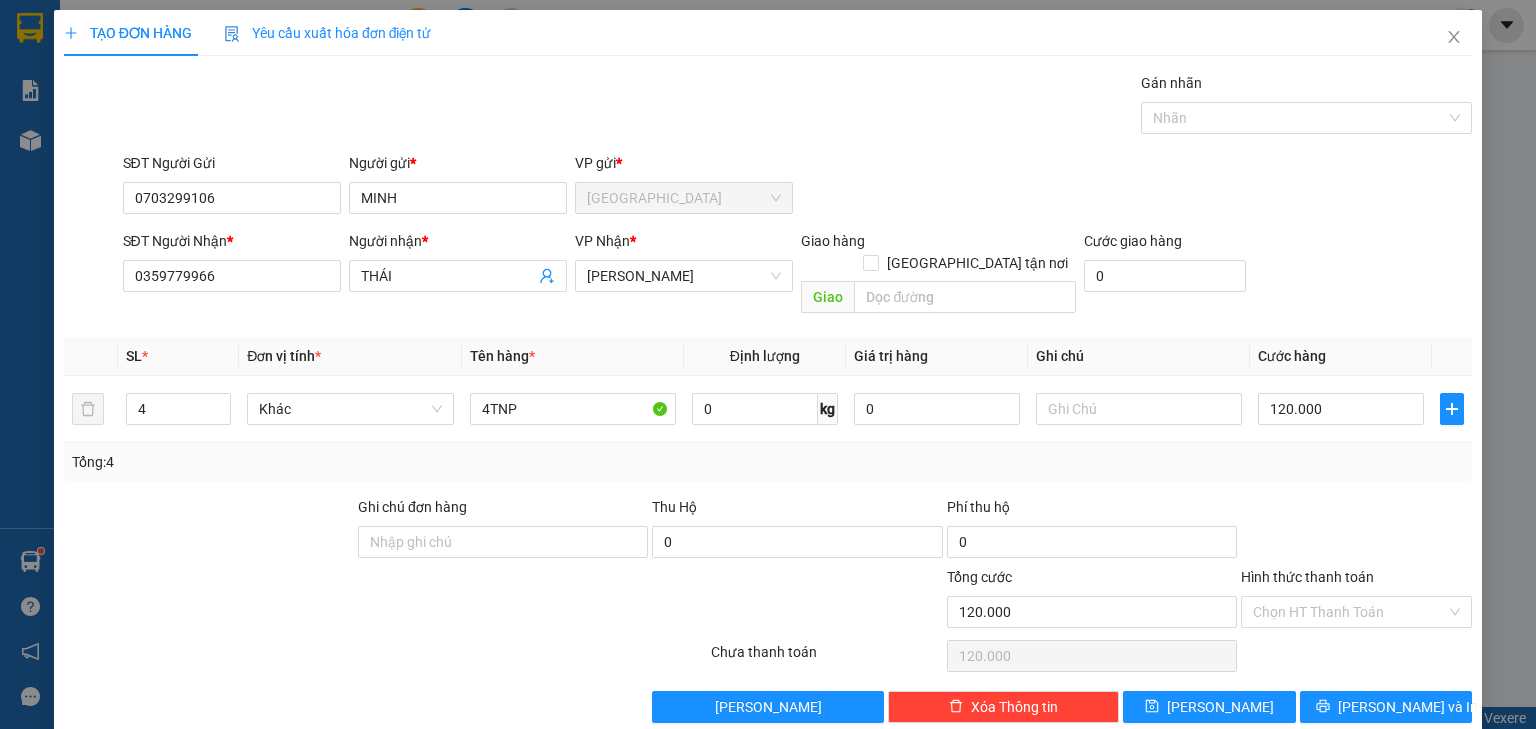 click on "Hình thức thanh toán" at bounding box center [1349, 612] 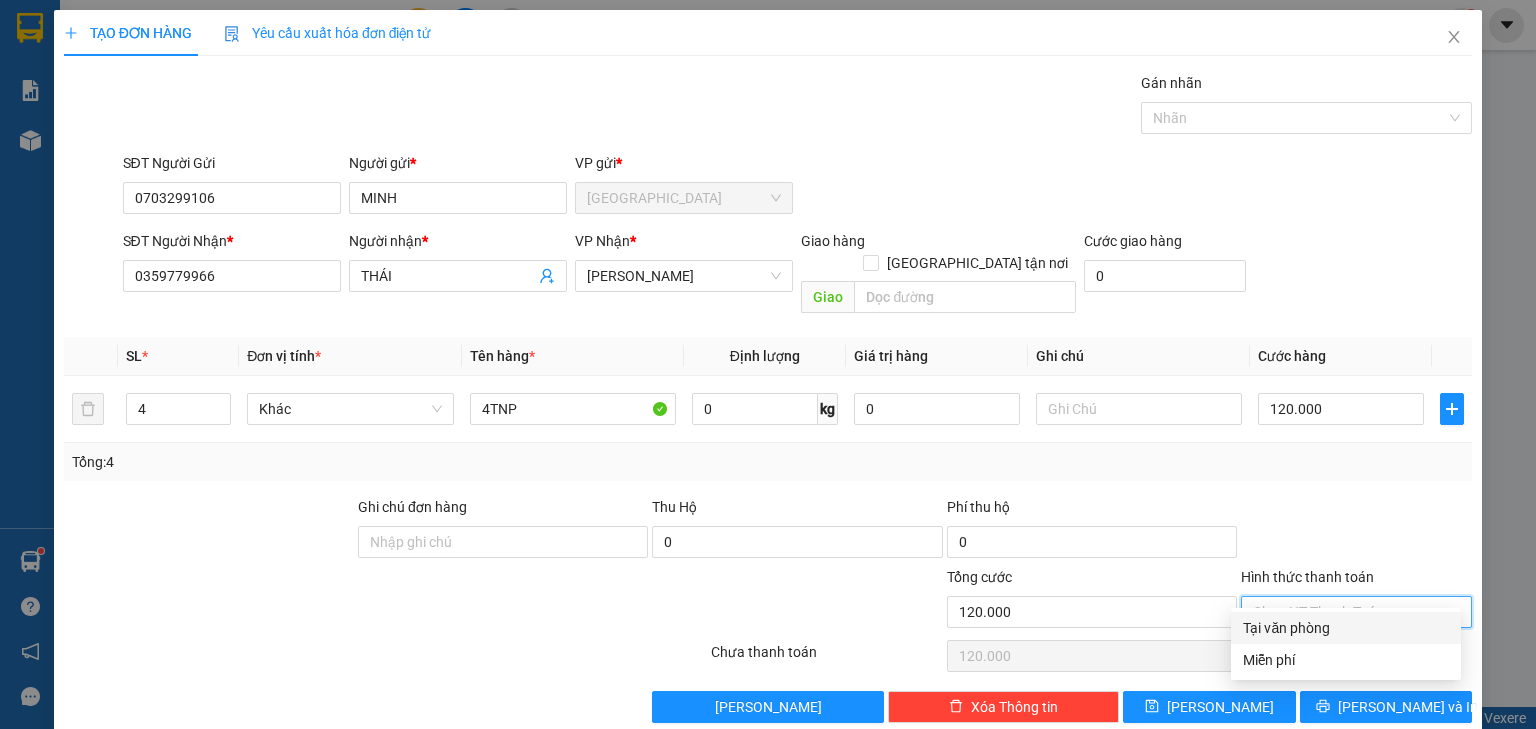 click on "Tại văn phòng" at bounding box center (1346, 628) 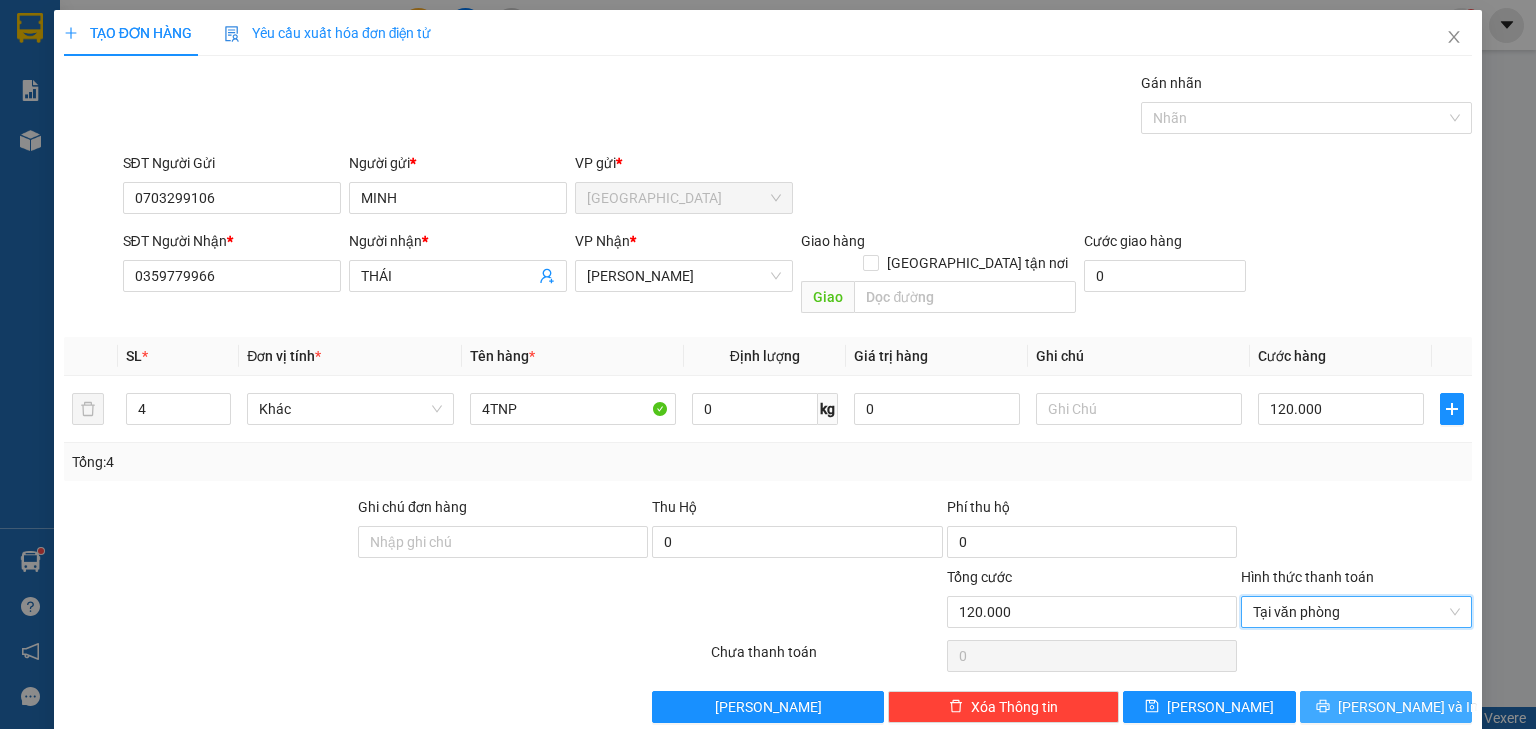 click 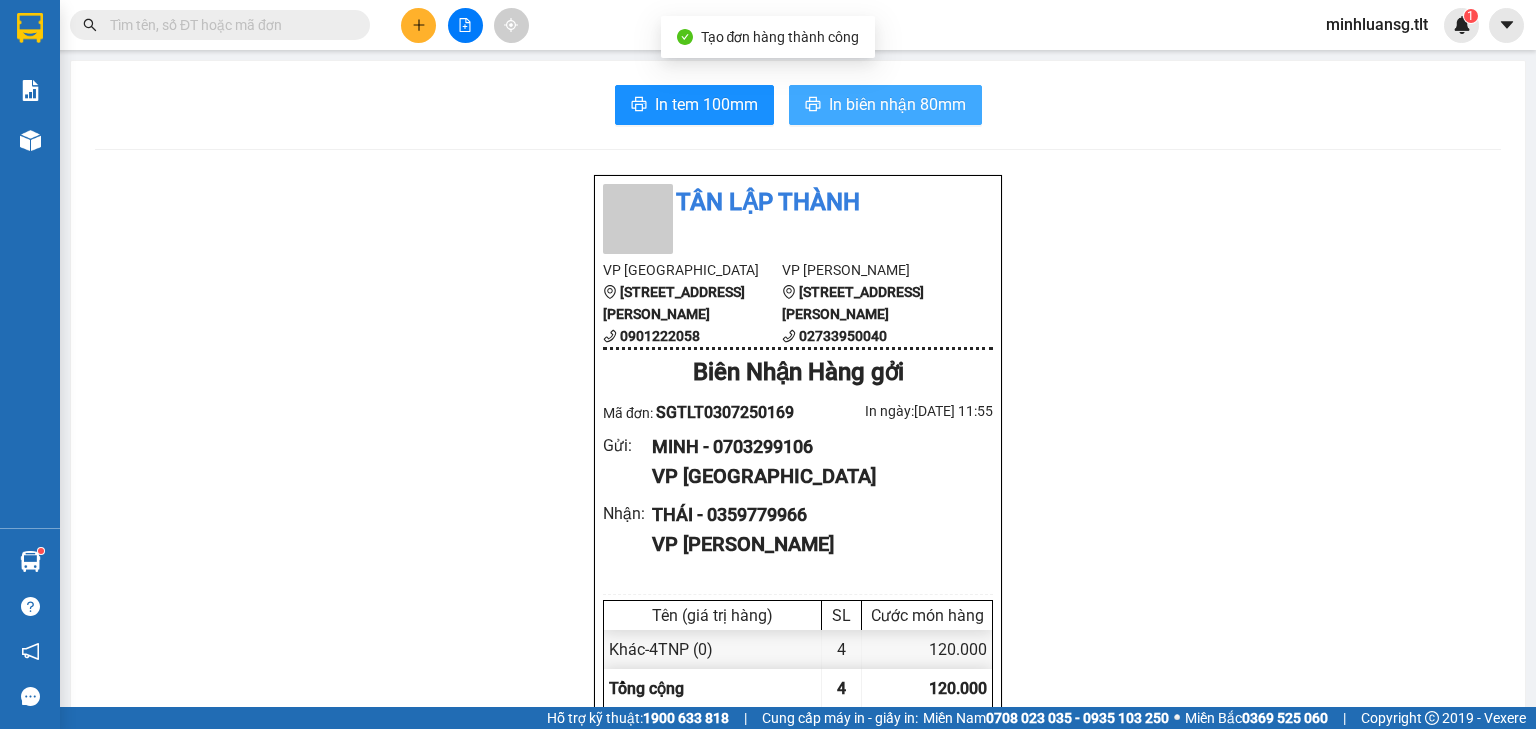 drag, startPoint x: 866, startPoint y: 103, endPoint x: 990, endPoint y: 123, distance: 125.60255 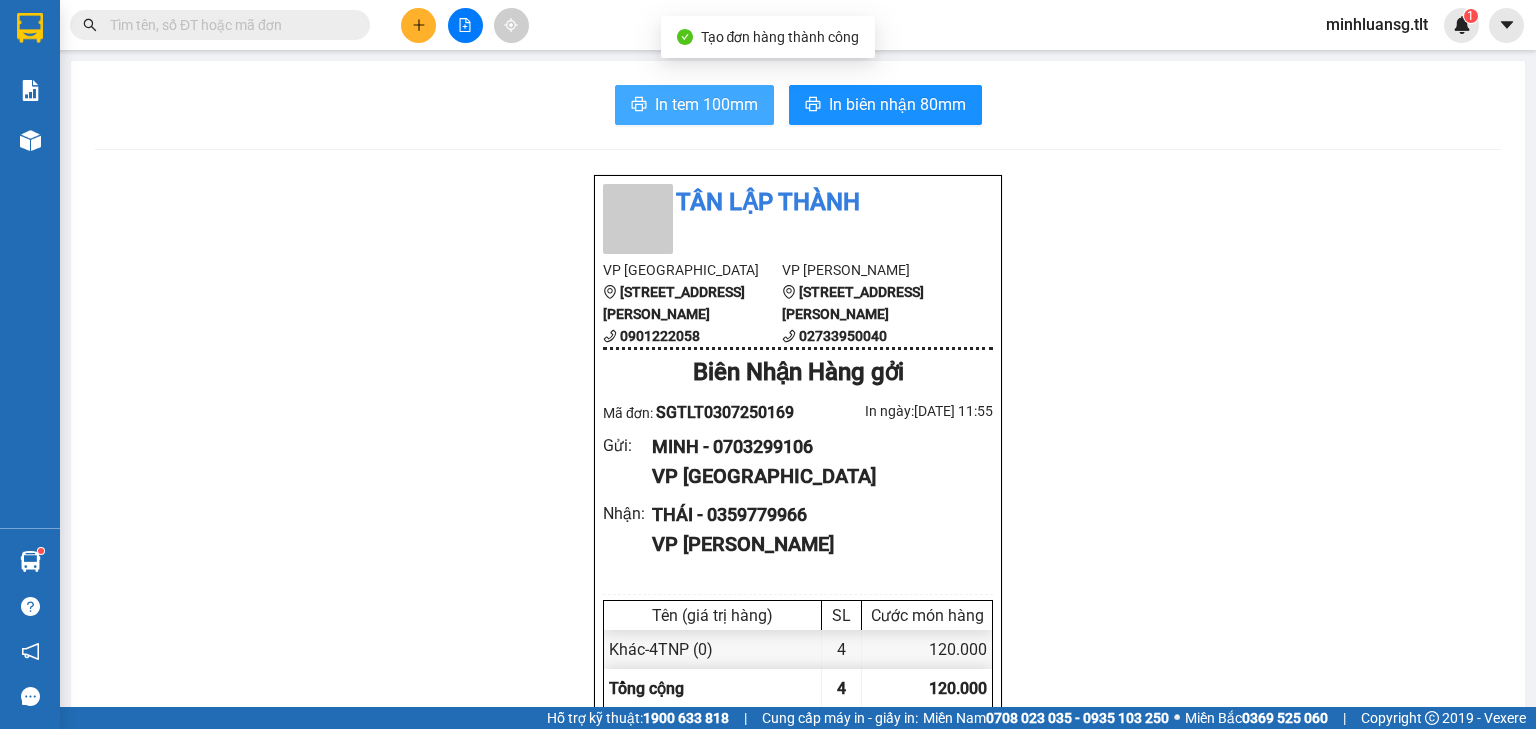 drag, startPoint x: 687, startPoint y: 76, endPoint x: 691, endPoint y: 104, distance: 28.284271 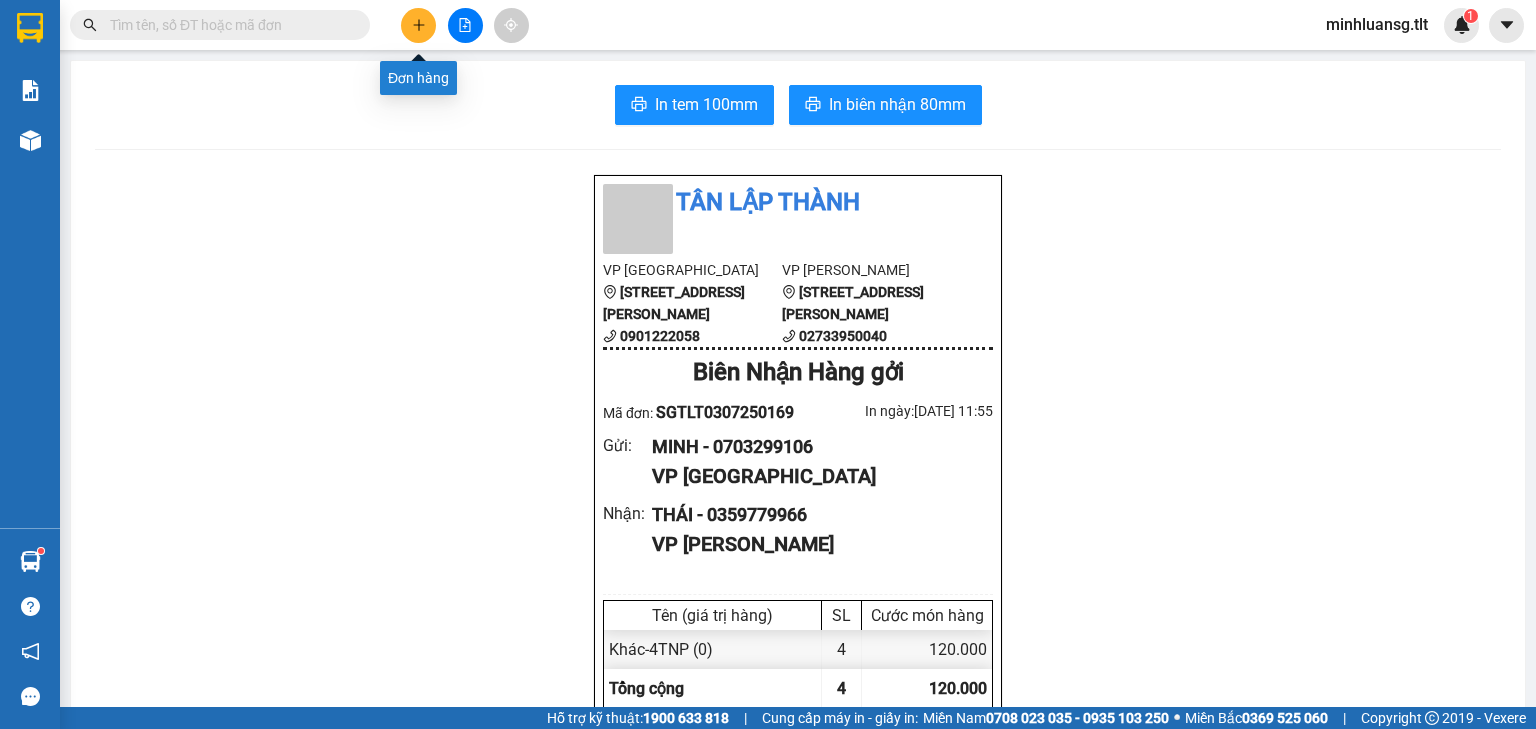 click at bounding box center [418, 25] 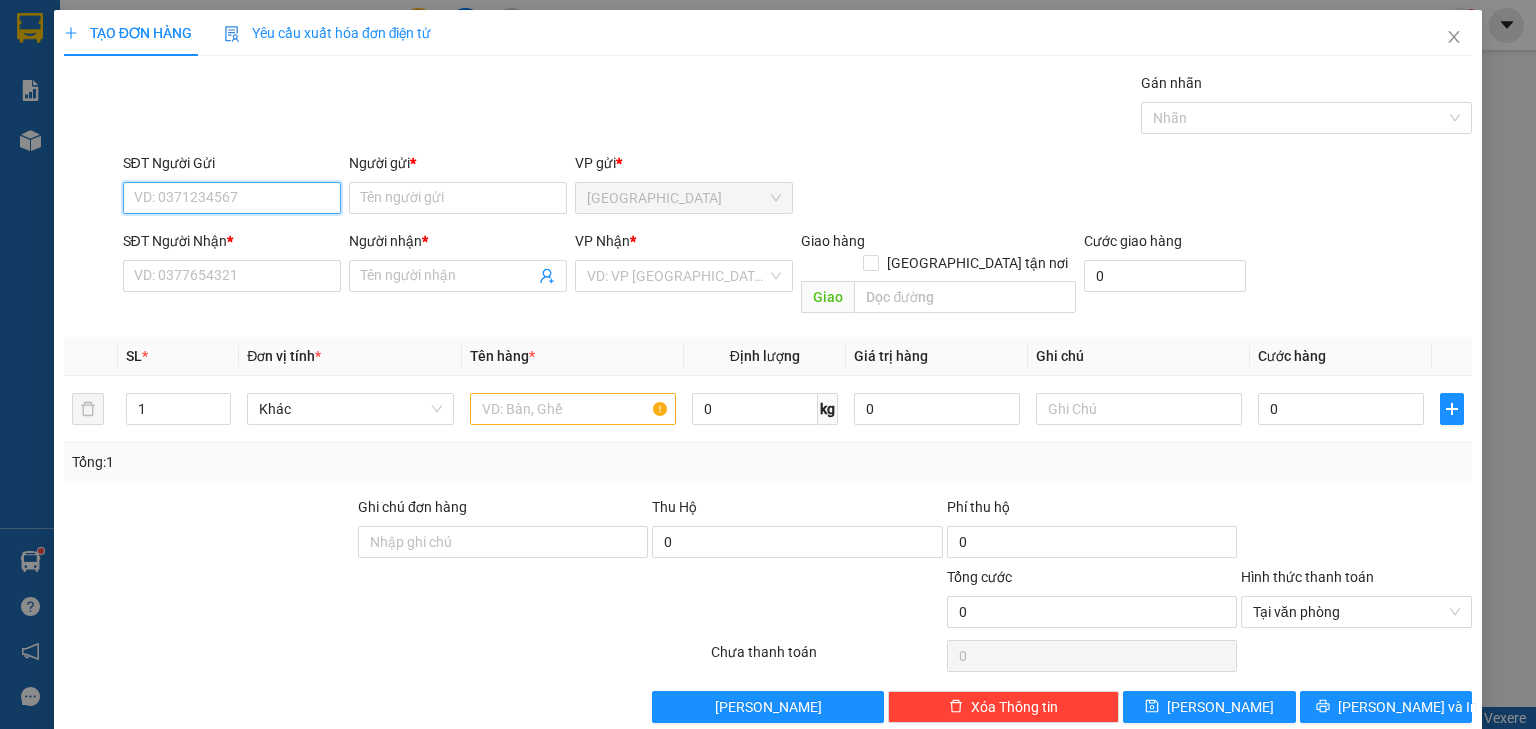 click on "SĐT Người Gửi" at bounding box center [232, 198] 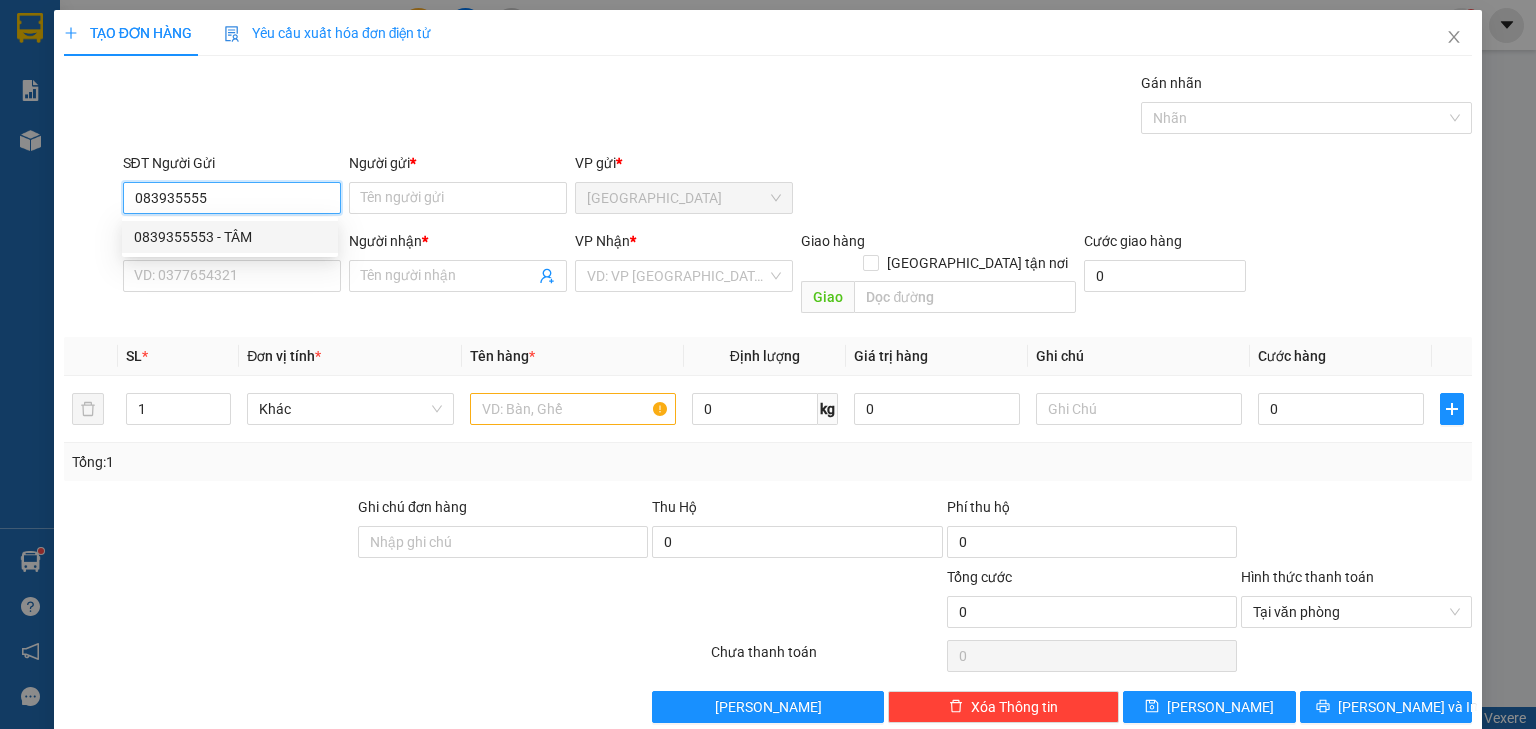 click on "0839355553 - TÂM" at bounding box center (230, 237) 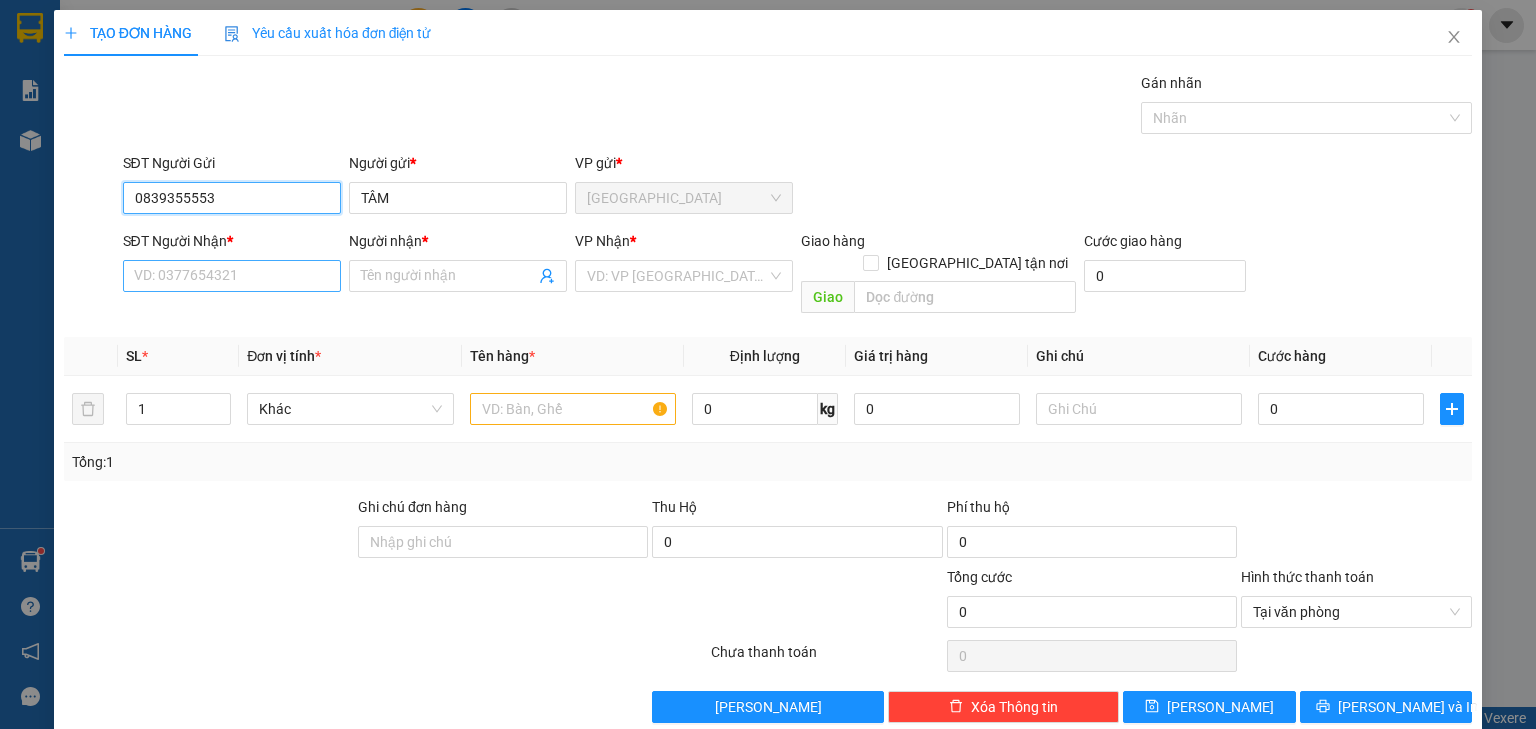 click on "Kết quả tìm kiếm ( 1 )  Bộ lọc  Gửi 3 ngày gần nhất Mã ĐH Trạng thái Món hàng Thu hộ Tổng cước Chưa cước Nhãn Người gửi VP Gửi Người nhận VP Nhận NVNTLT0307250015 08:17 [DATE] VP Nhận   63B-021.82 10:54 [DATE] 1 GIỎ CAM SL:  1 25.000 0399019769 VÂN [PERSON_NAME] 0988351709 TRÚC [GEOGRAPHIC_DATA] 1 minhluansg.tlt 1     Báo cáo Báo cáo dòng tiền (Nhân Viên) Doanh số tạo đơn theo VP gửi (nhân viên)     Kho hàng mới Hàng sắp về Hướng dẫn sử dụng Giới thiệu Vexere, nhận hoa hồng Phản hồi Phần mềm hỗ trợ bạn tốt chứ? Hỗ trợ kỹ thuật:  1900 633 818 | Cung cấp máy in - giấy in:  [GEOGRAPHIC_DATA]  0708 023 035 - 0935 103 250 ⚪️ Miền Bắc  0369 525 060 | Copyright   2019 - Vexere Thông báo Thông báo của bạn Tính năng mới Chưa có thông báo mới Tìm theo Tất cả Tìm mã đơn Tìm người gửi/nhận Phạm vi Tất cả Thuộc VP này Ngày gửi Tất cả   0" at bounding box center (768, 364) 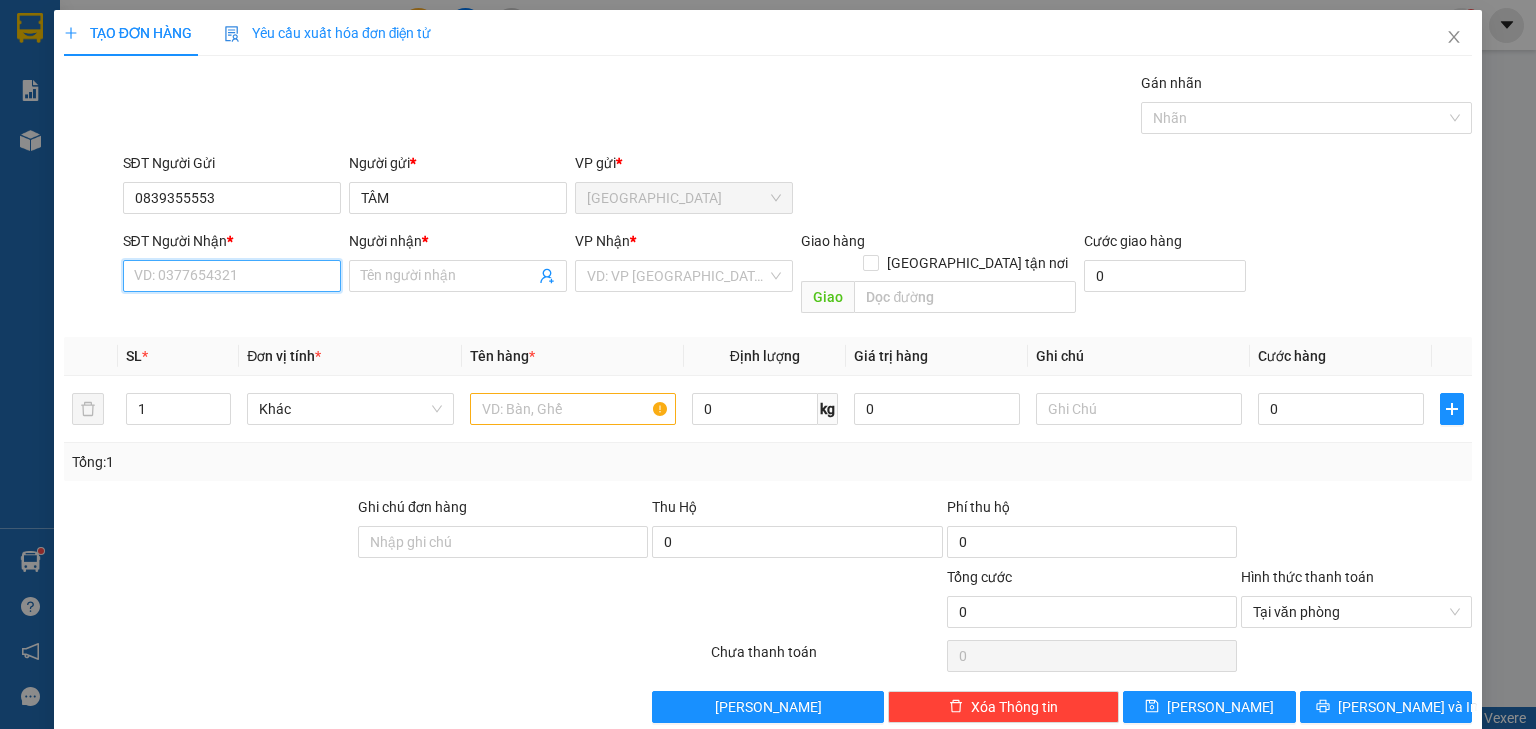 click on "SĐT Người Nhận  *" at bounding box center (232, 276) 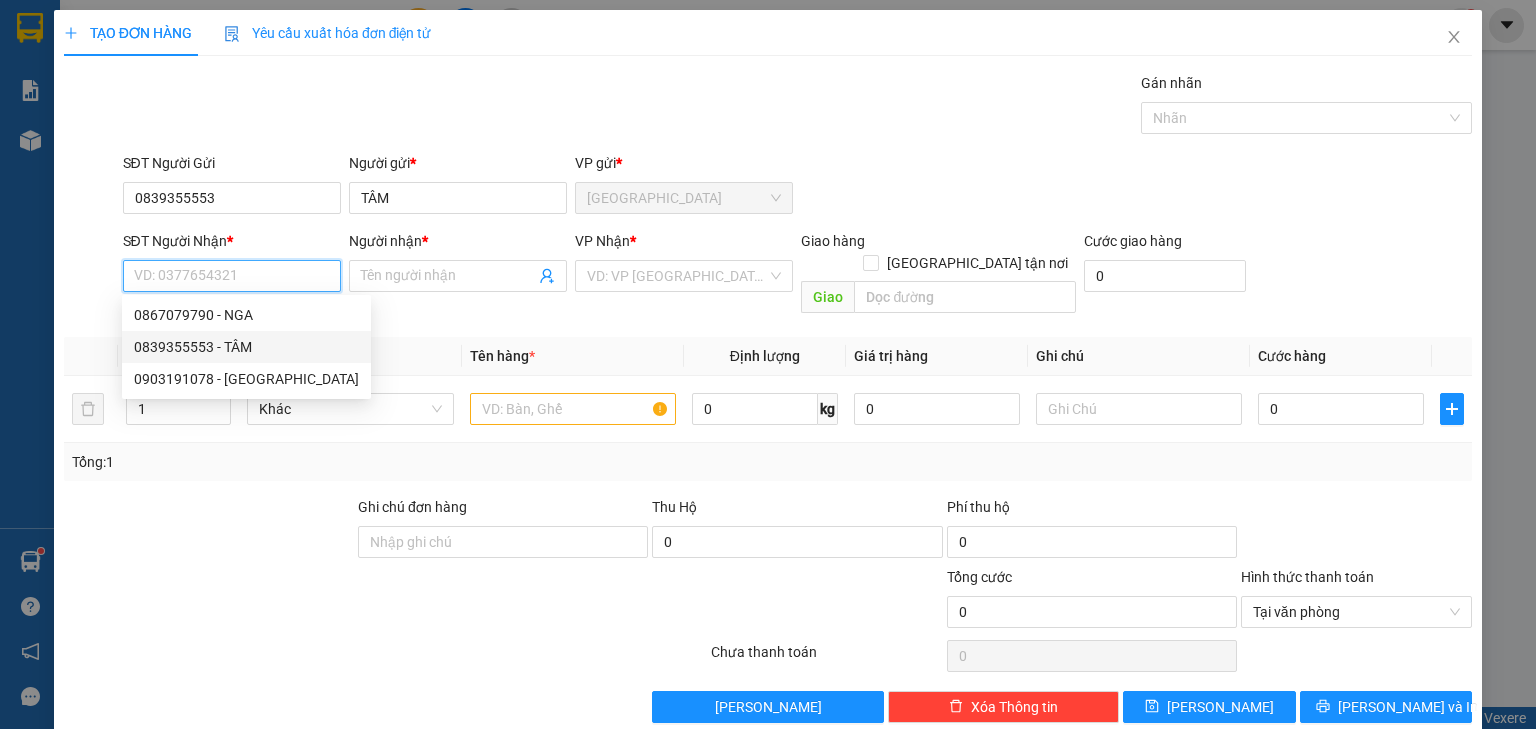 click on "0839355553 - TÂM" at bounding box center (246, 347) 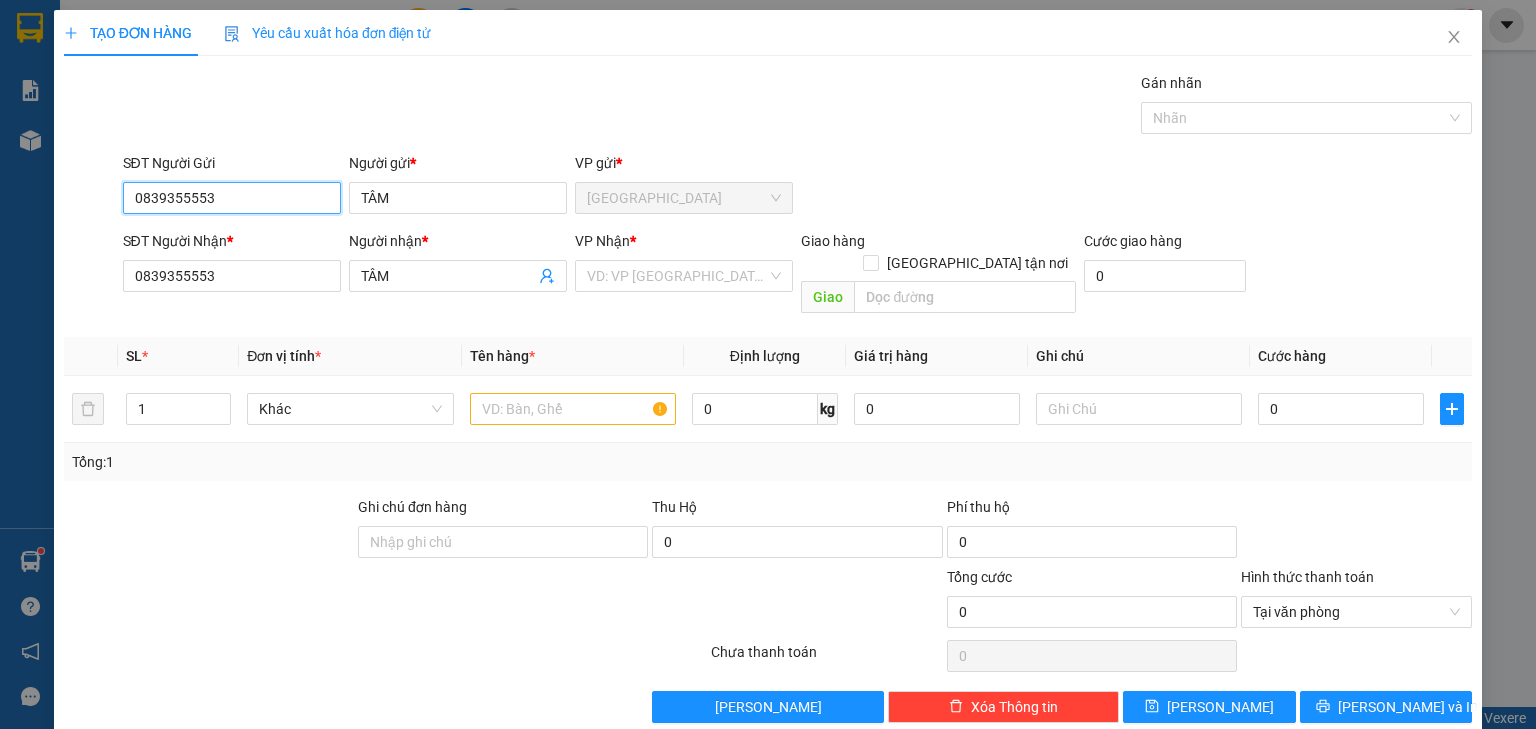 click on "0839355553" at bounding box center [232, 198] 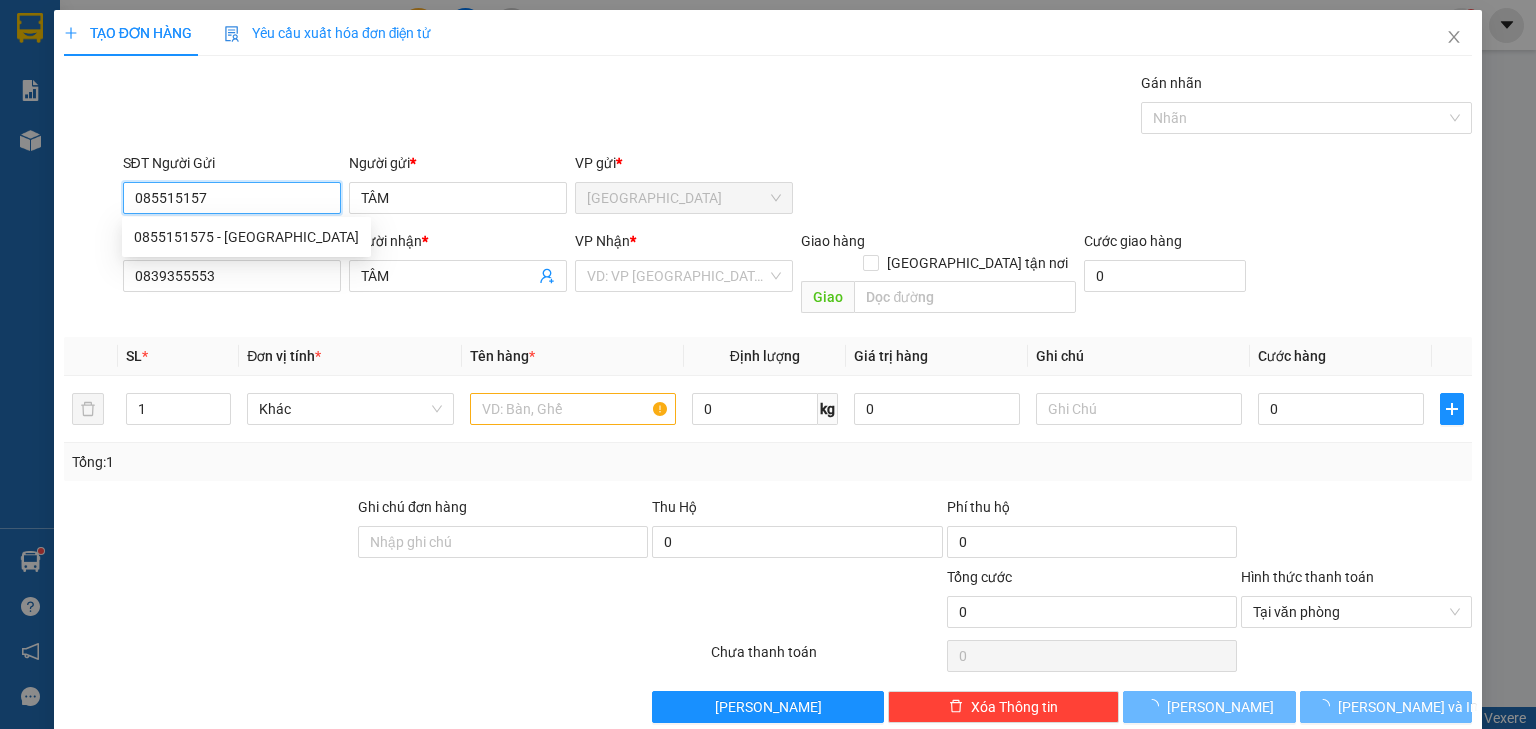click on "0855151575 - [GEOGRAPHIC_DATA]" at bounding box center [246, 237] 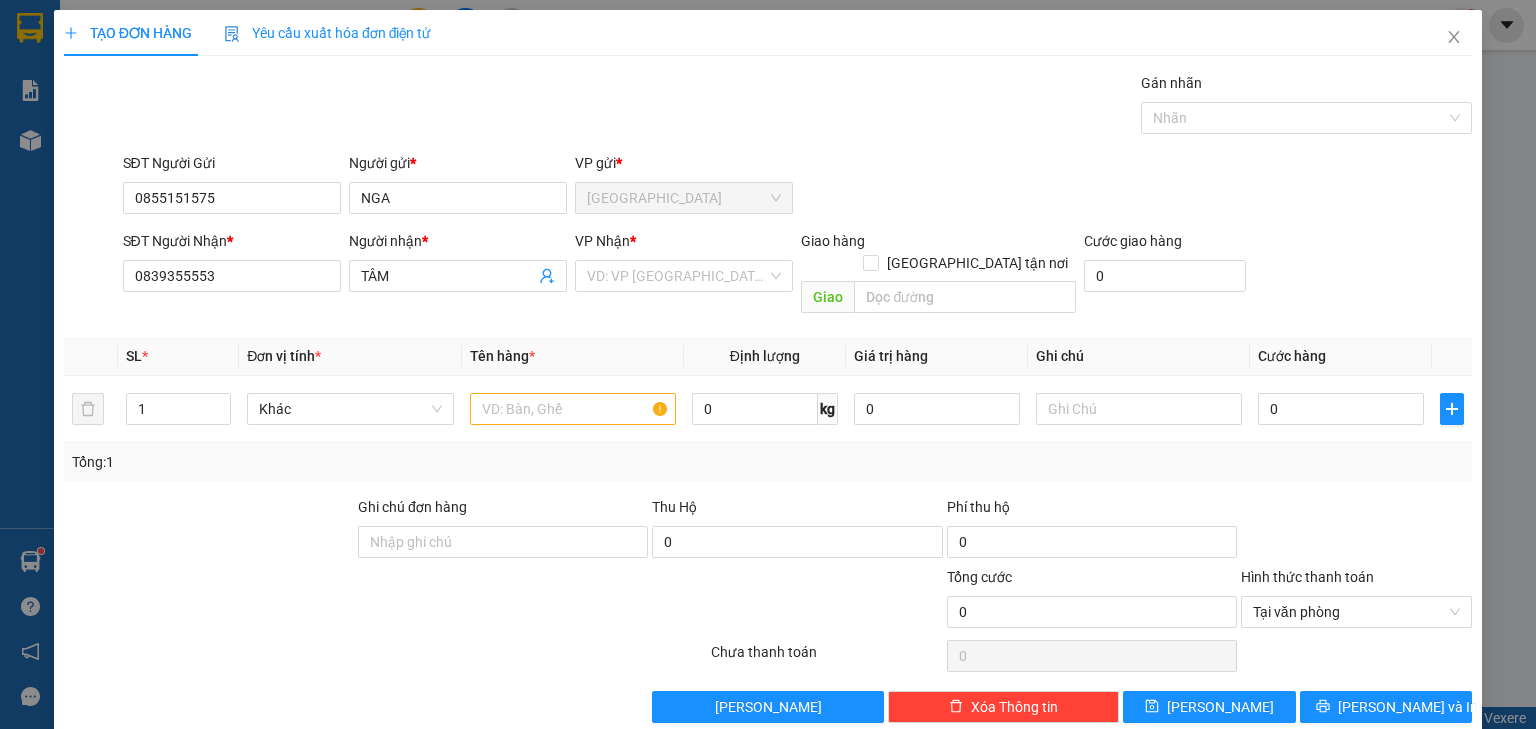 drag, startPoint x: 612, startPoint y: 249, endPoint x: 628, endPoint y: 274, distance: 29.681644 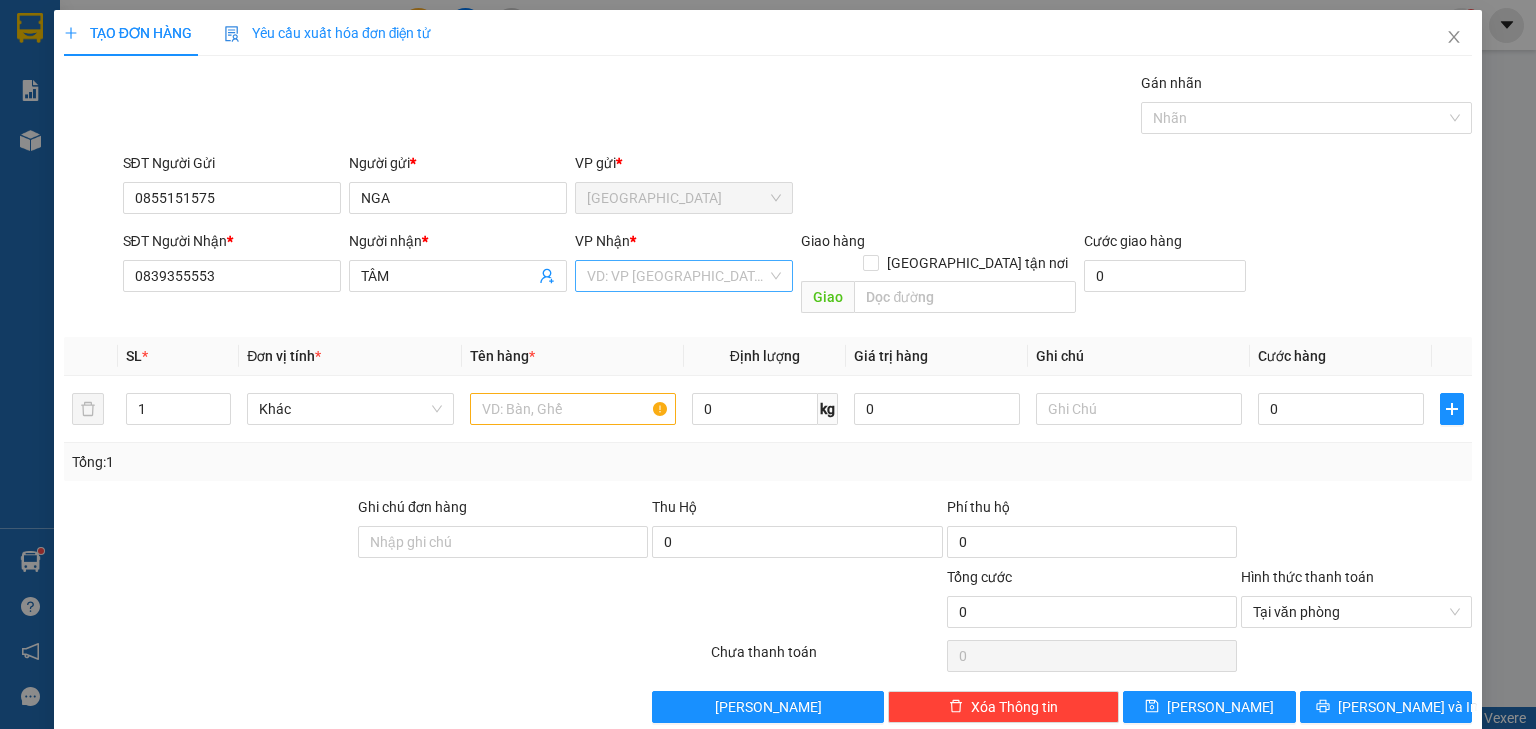 click on "VP Nhận  *" at bounding box center (684, 245) 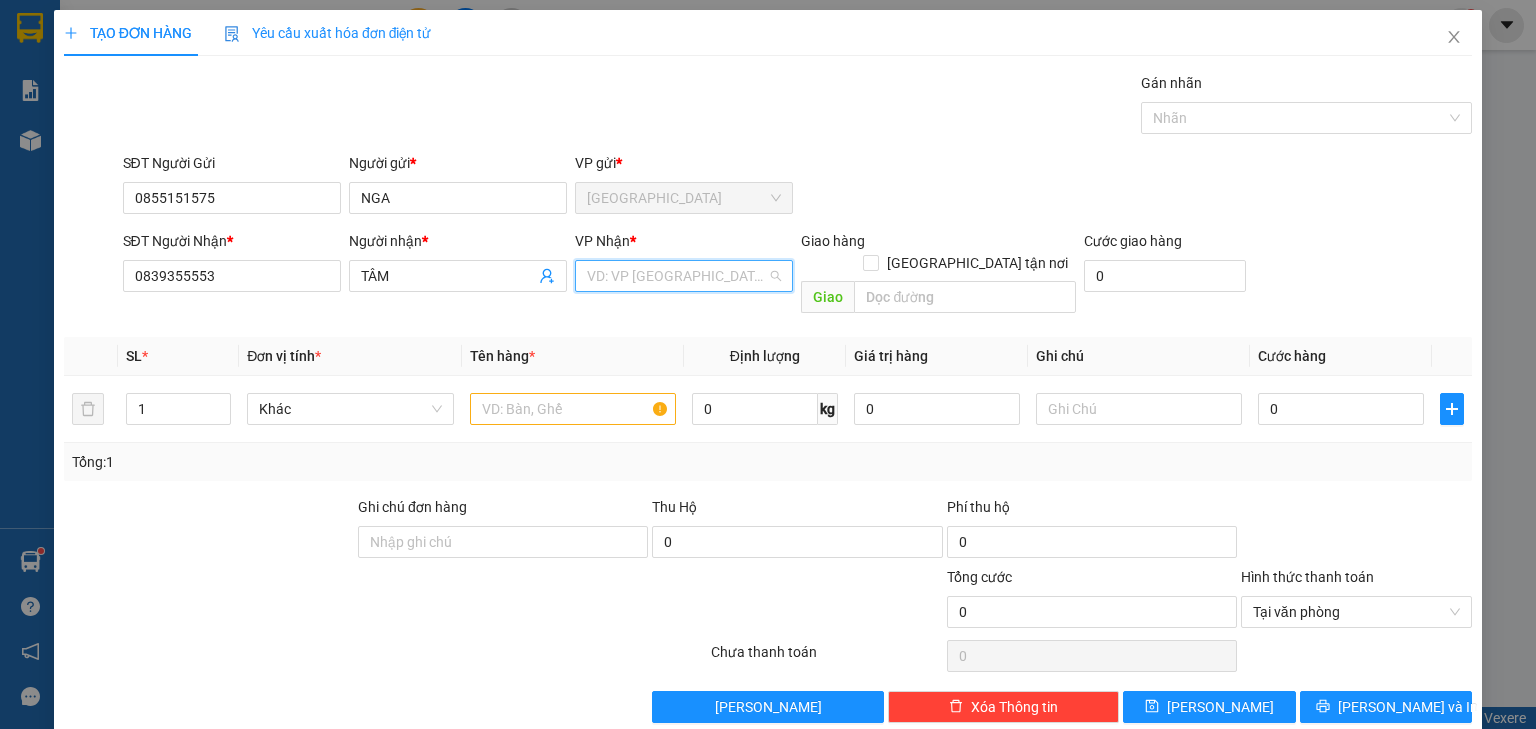 click at bounding box center [677, 276] 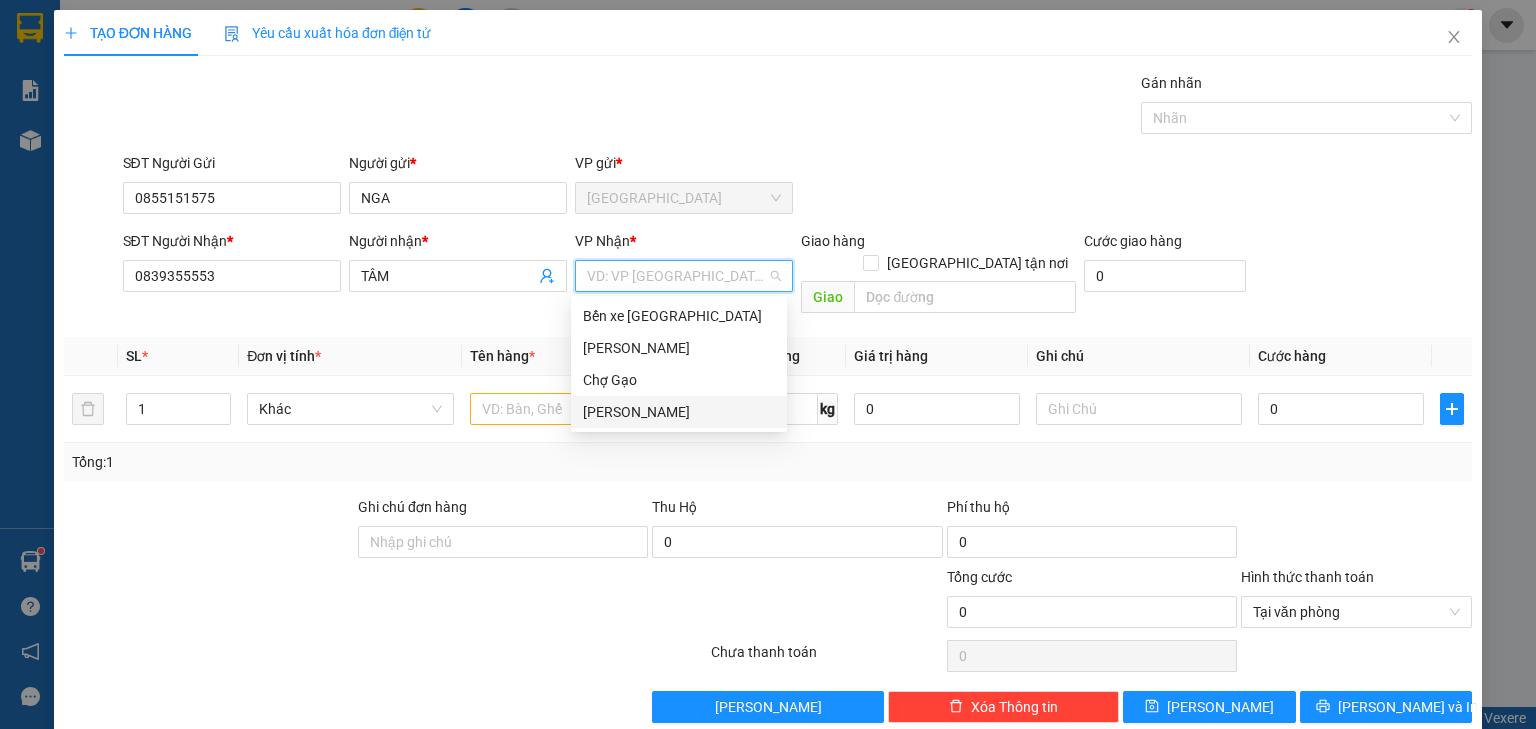 drag, startPoint x: 646, startPoint y: 410, endPoint x: 545, endPoint y: 411, distance: 101.00495 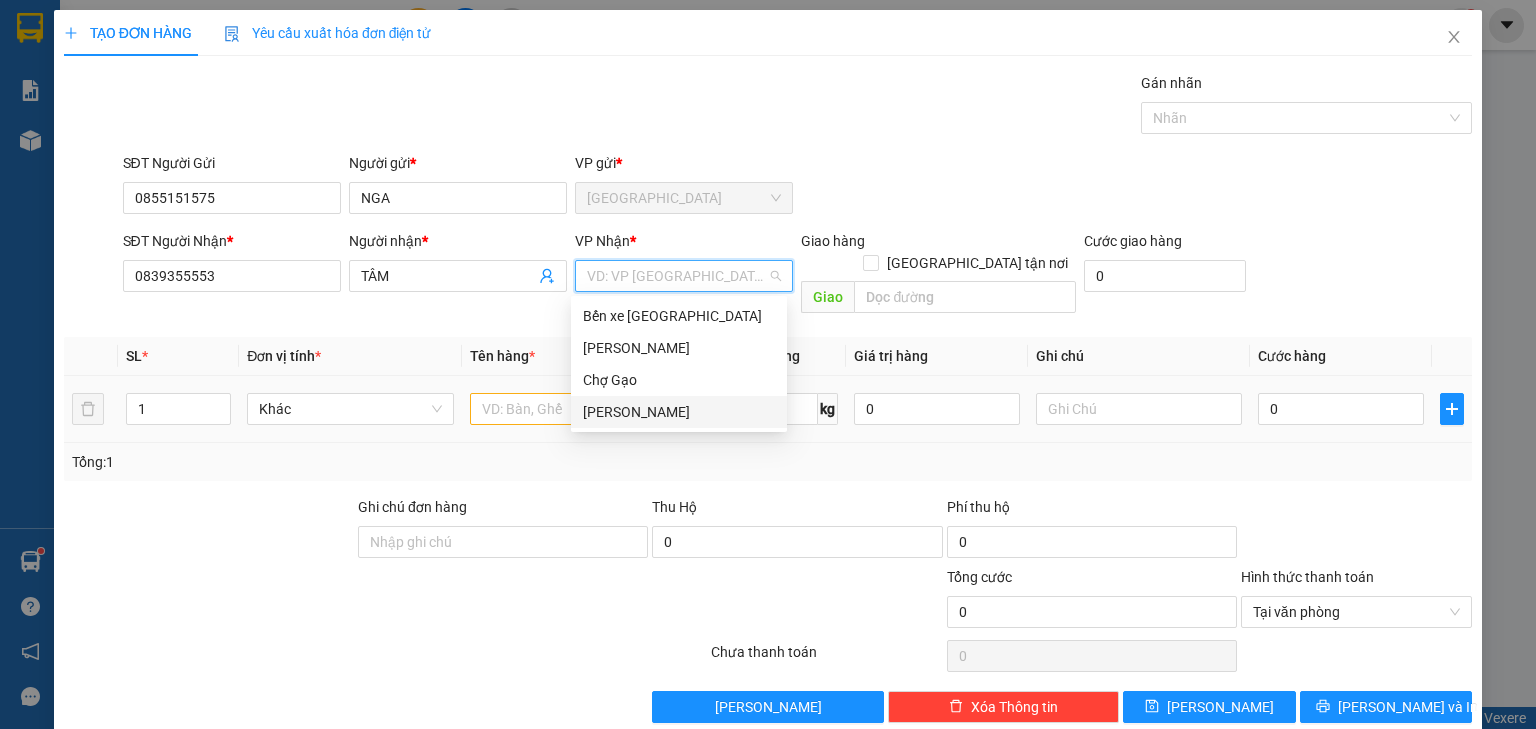 click on "[PERSON_NAME]" at bounding box center (679, 412) 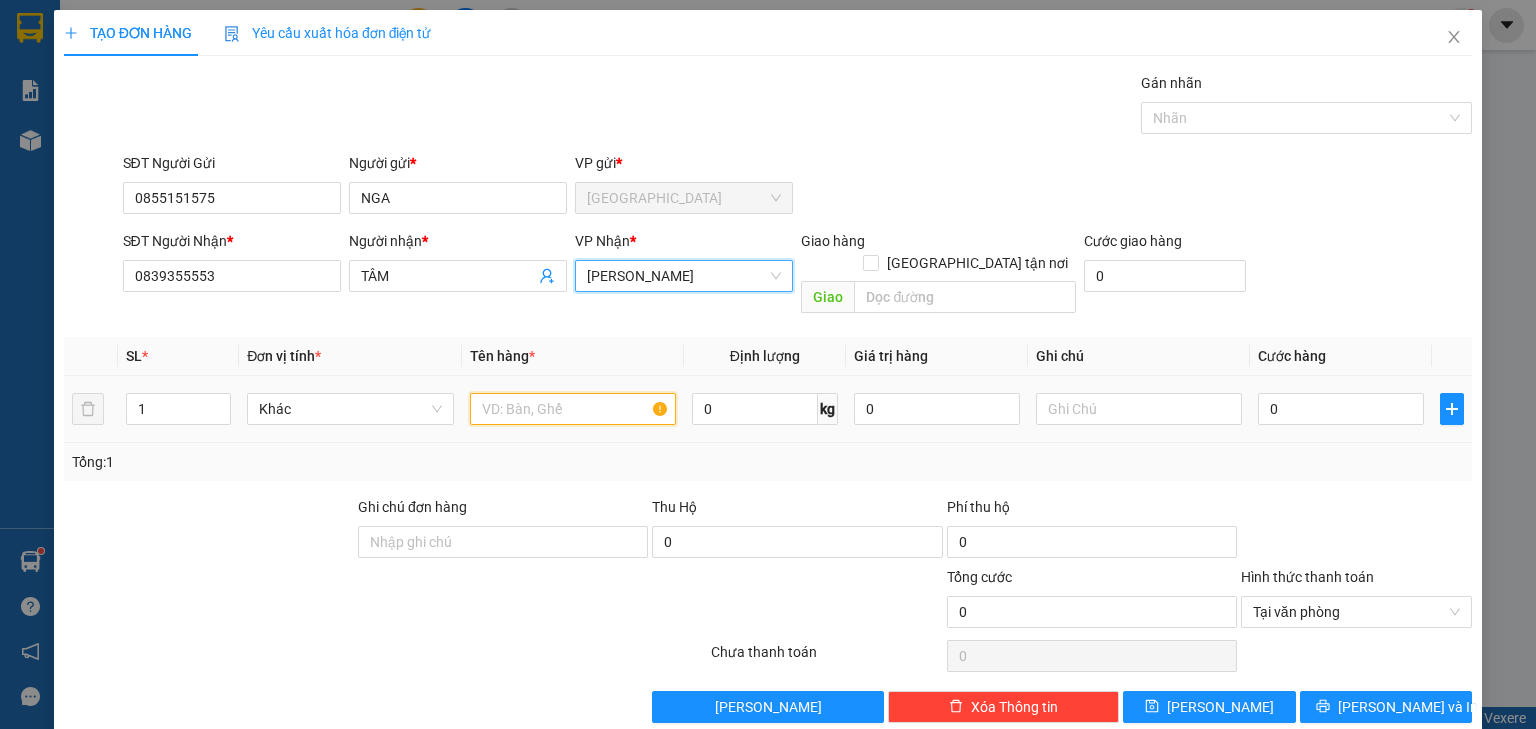 click at bounding box center [573, 409] 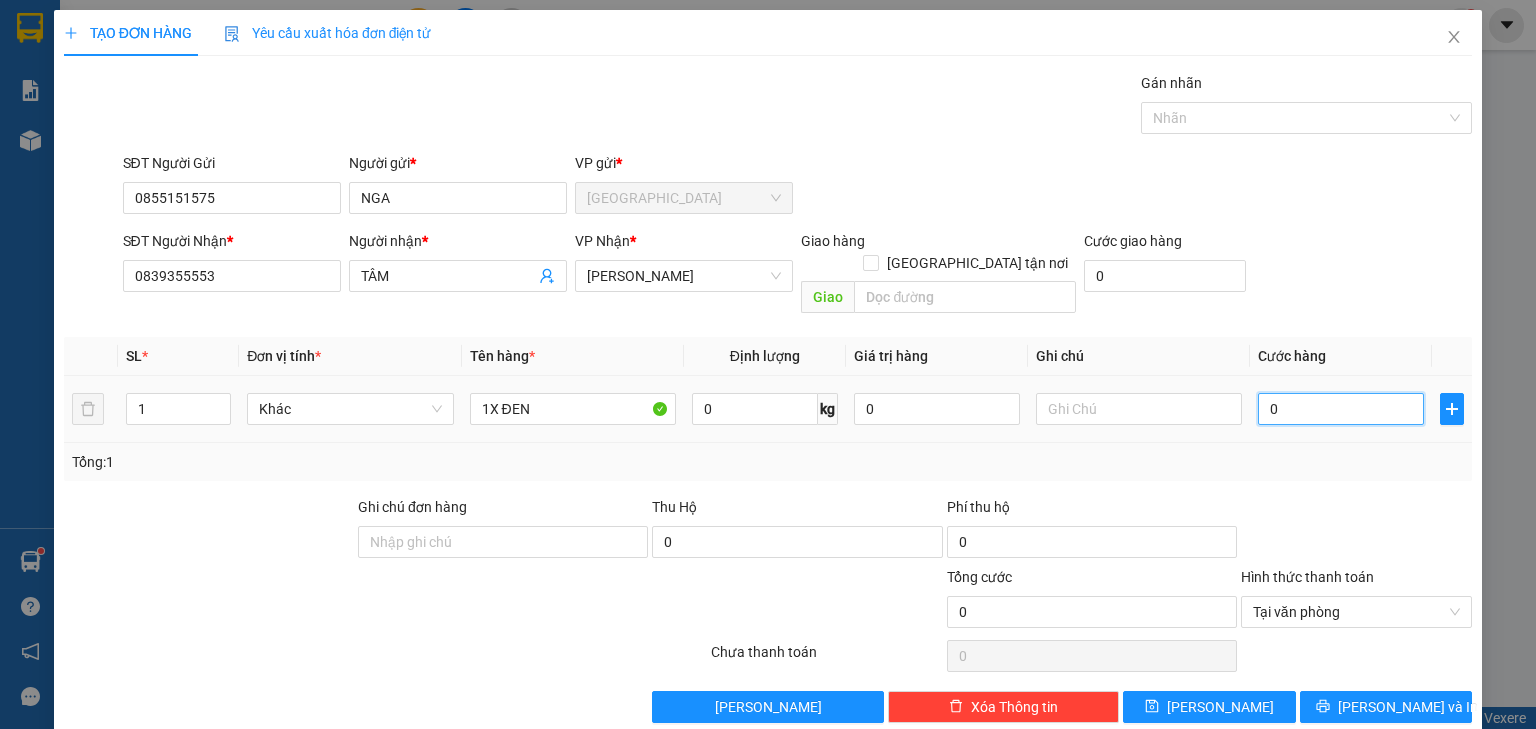 click on "0" at bounding box center (1341, 409) 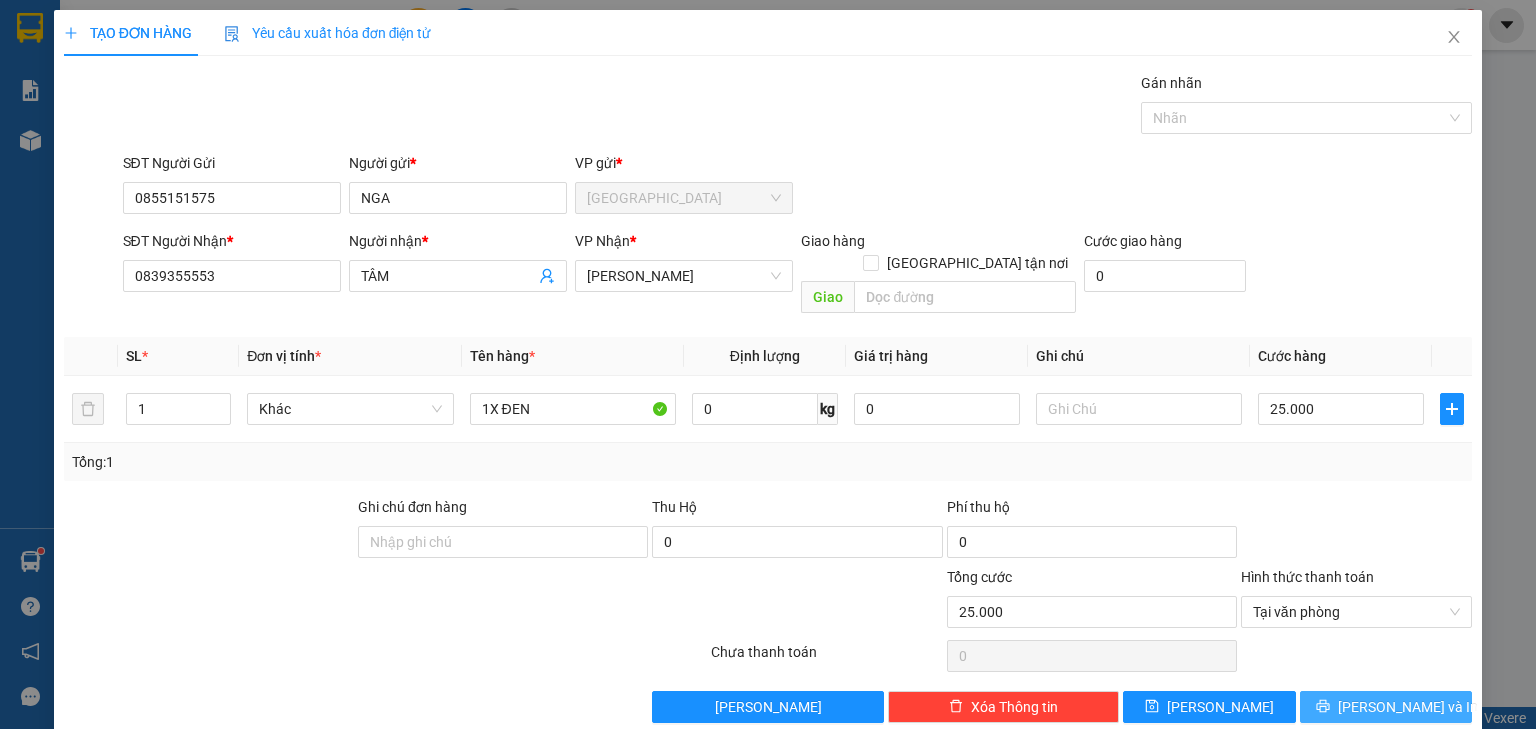 click on "[PERSON_NAME] và In" at bounding box center (1408, 707) 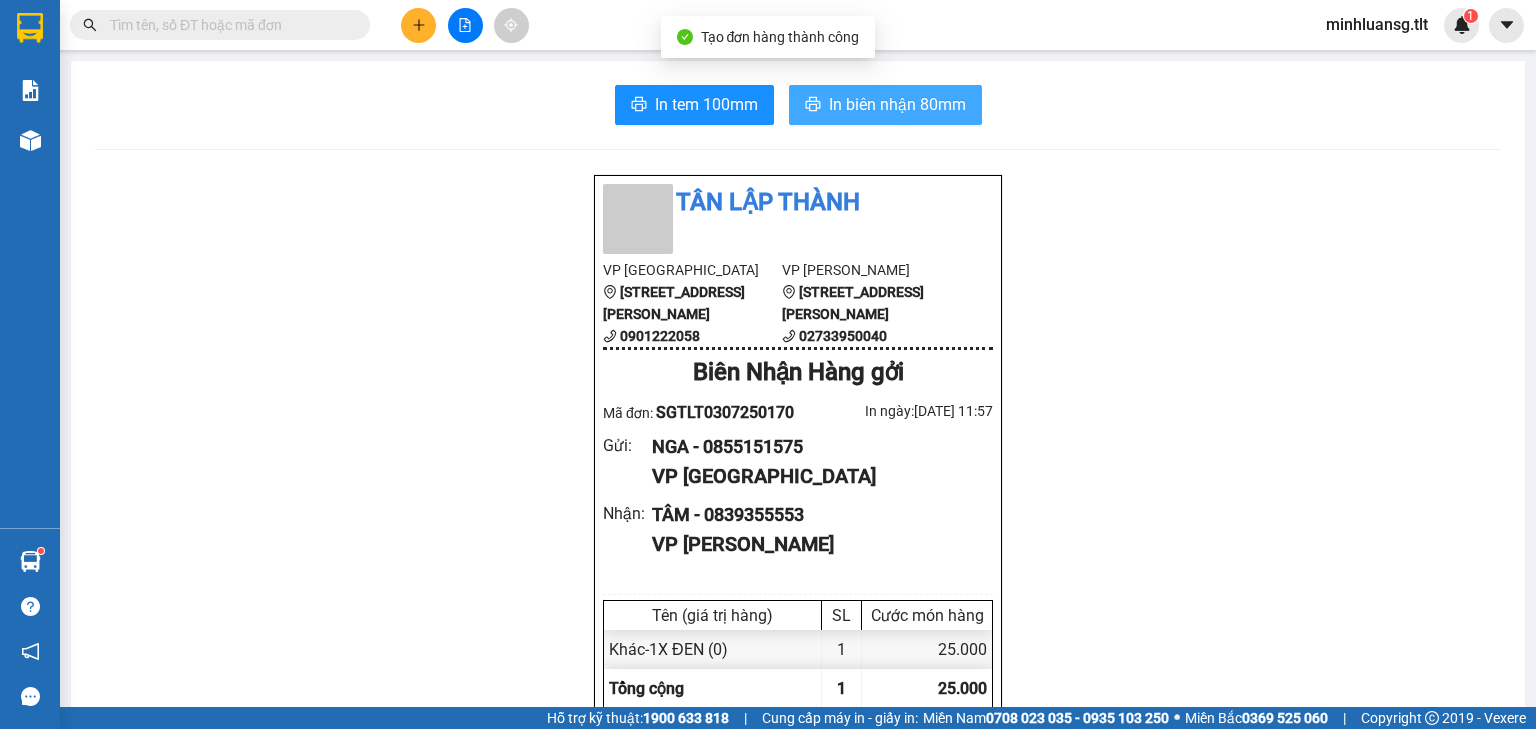 click on "In biên nhận 80mm" at bounding box center (885, 105) 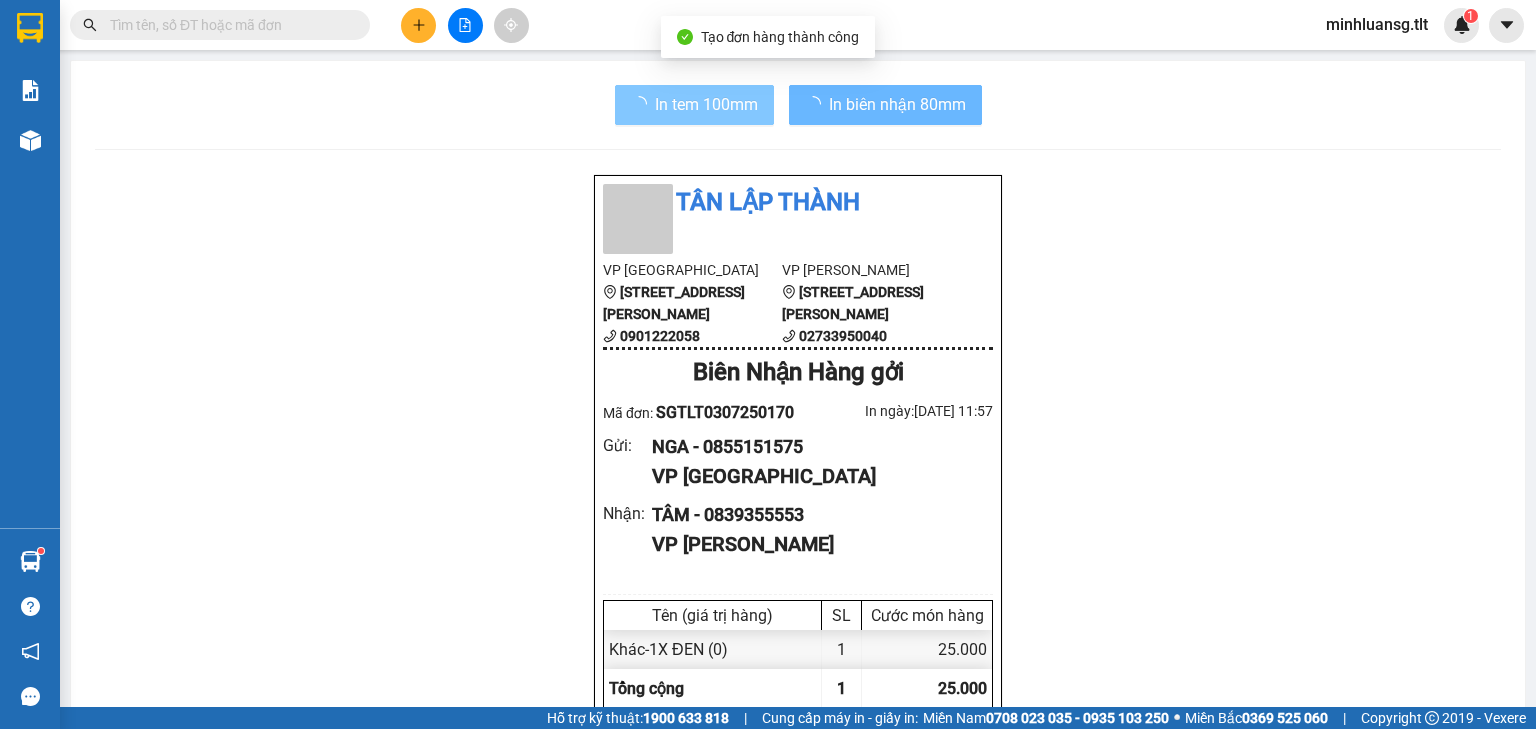 click on "In tem 100mm" at bounding box center (706, 104) 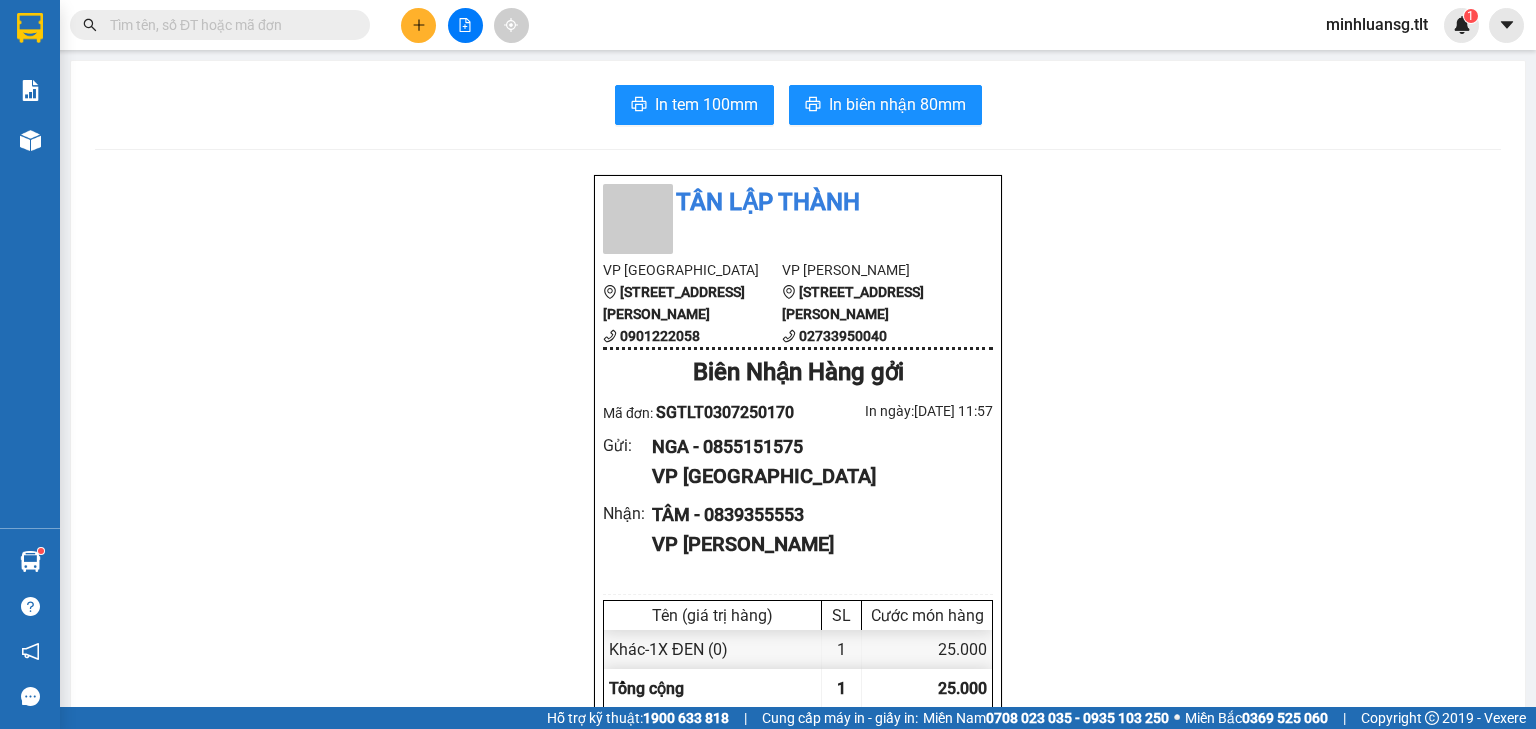 click at bounding box center [465, 25] 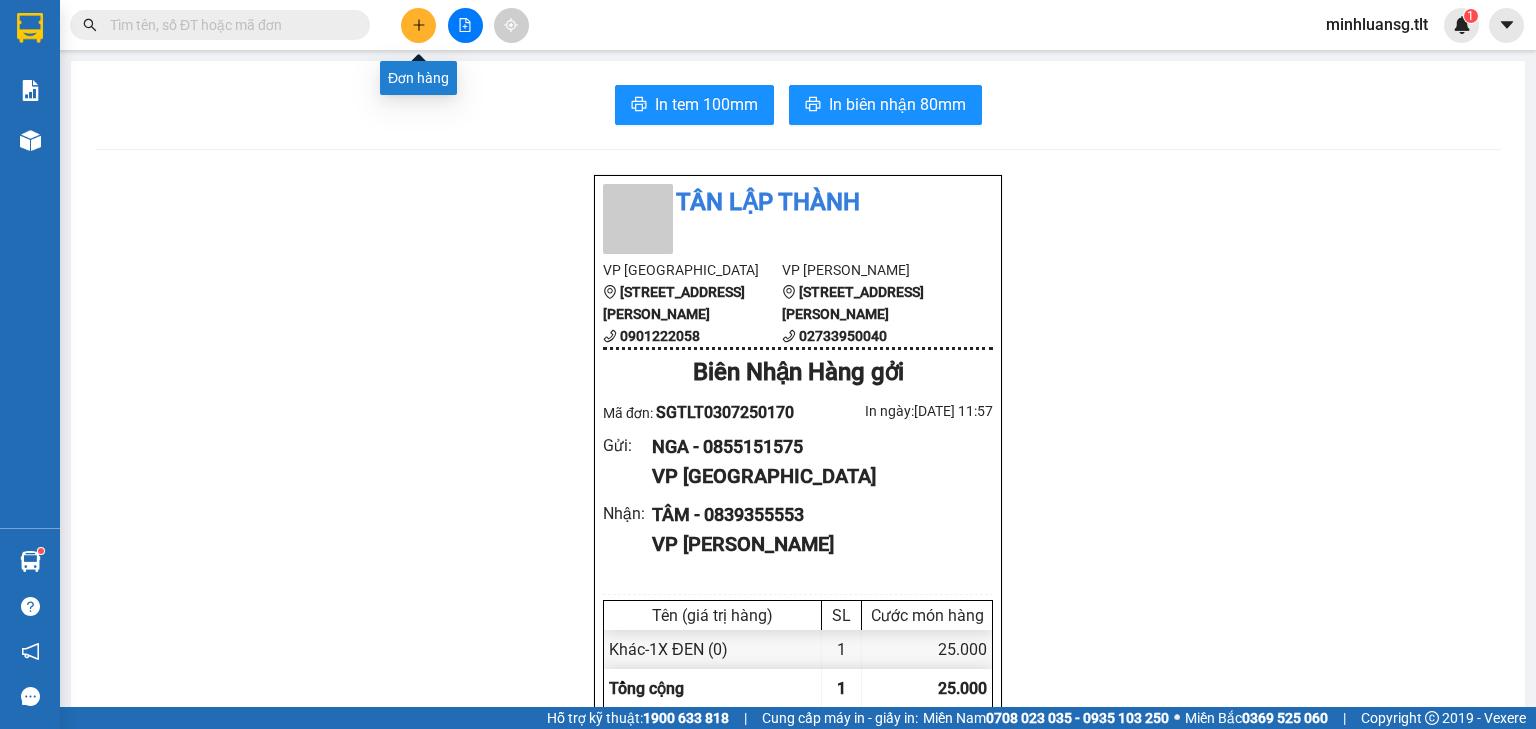 click 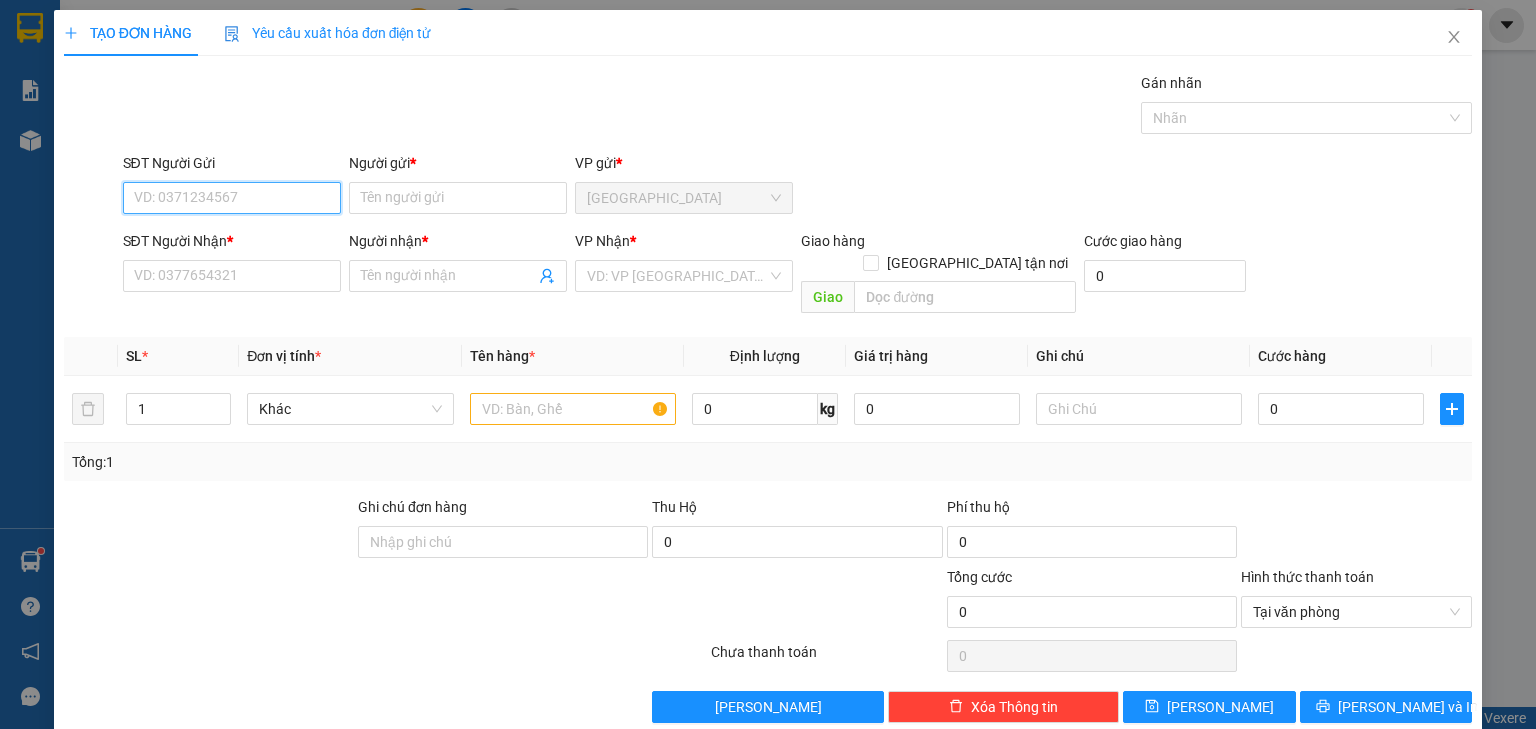 click on "SĐT Người Gửi" at bounding box center [232, 198] 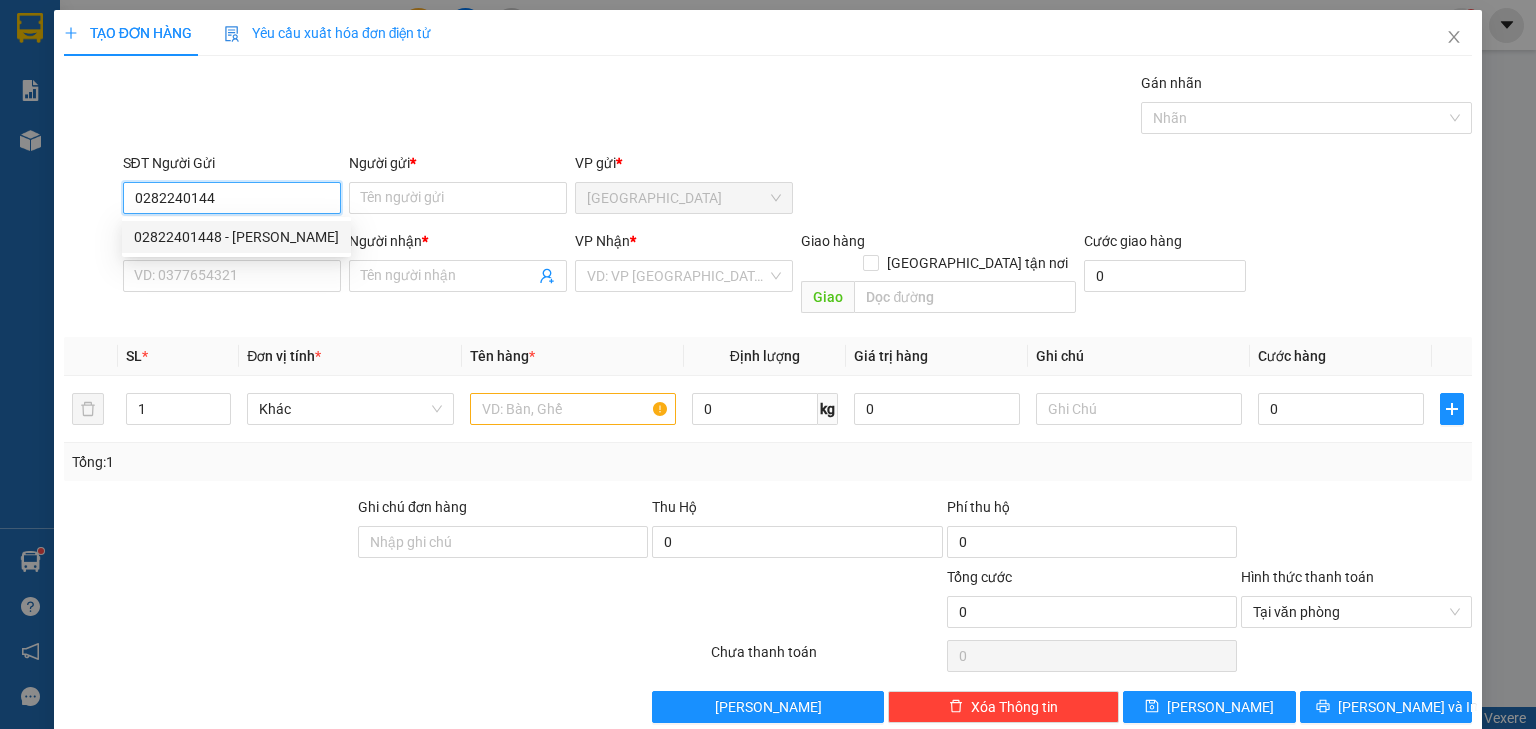 click on "02822401448 - [PERSON_NAME]" at bounding box center [236, 237] 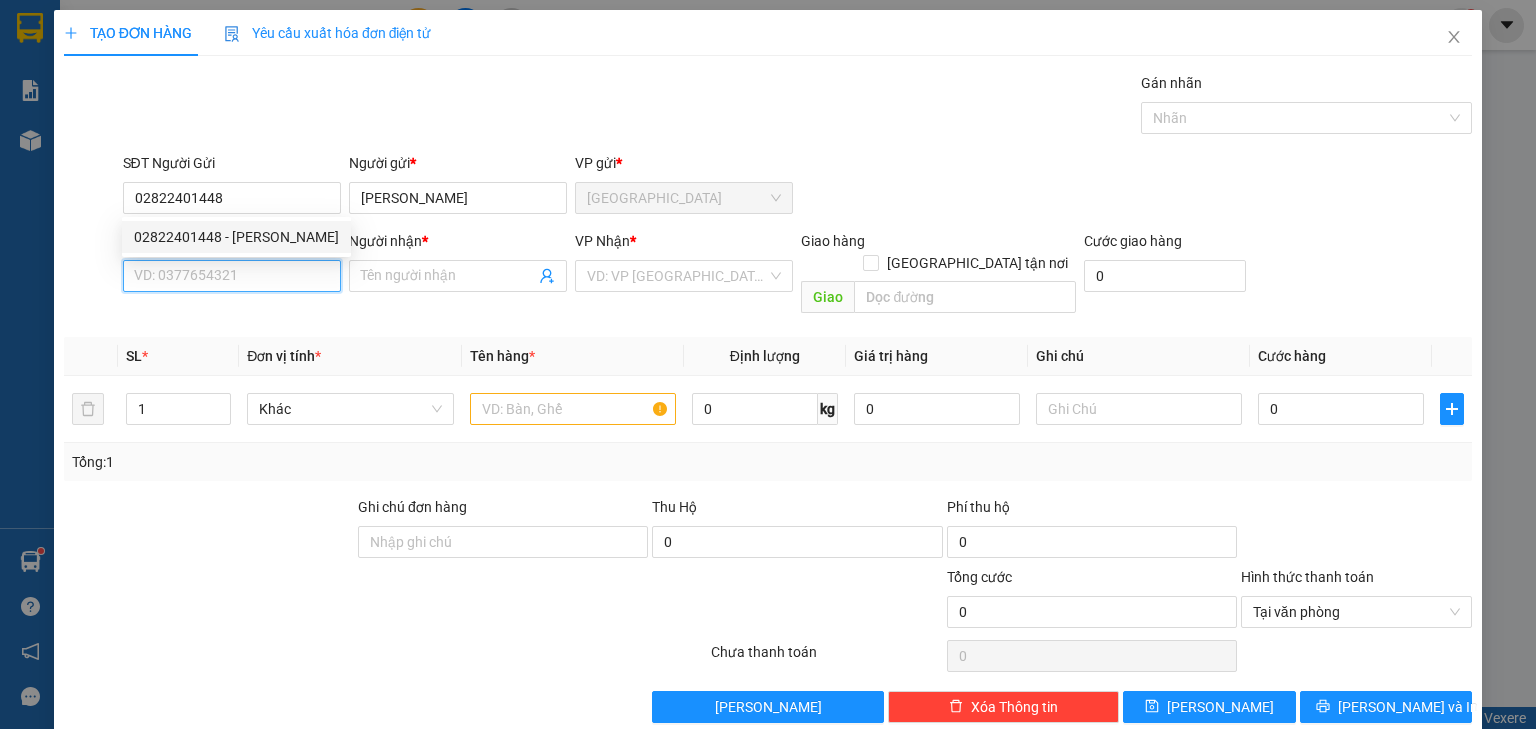 click on "SĐT Người Nhận  *" at bounding box center [232, 276] 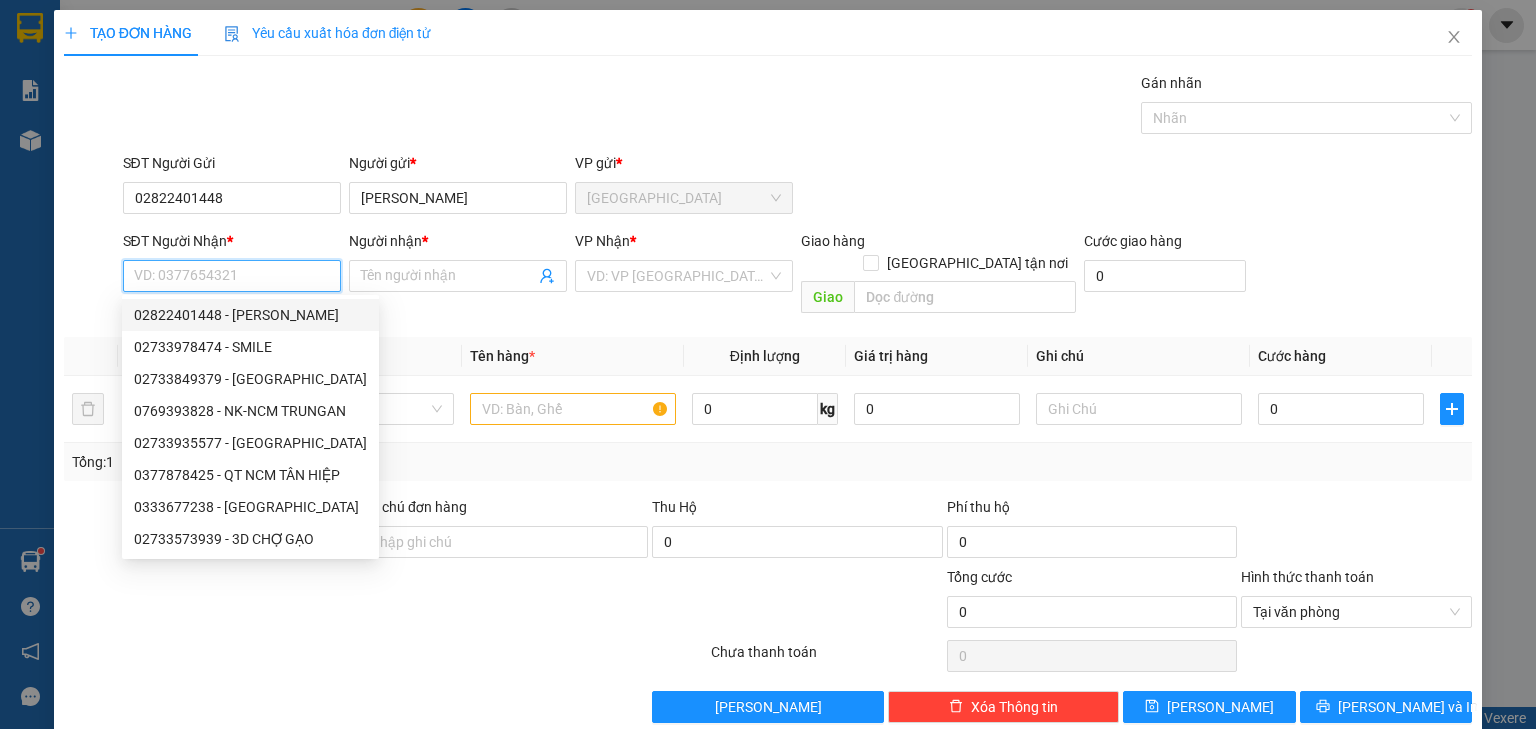click on "SĐT Người Nhận  *" at bounding box center [232, 276] 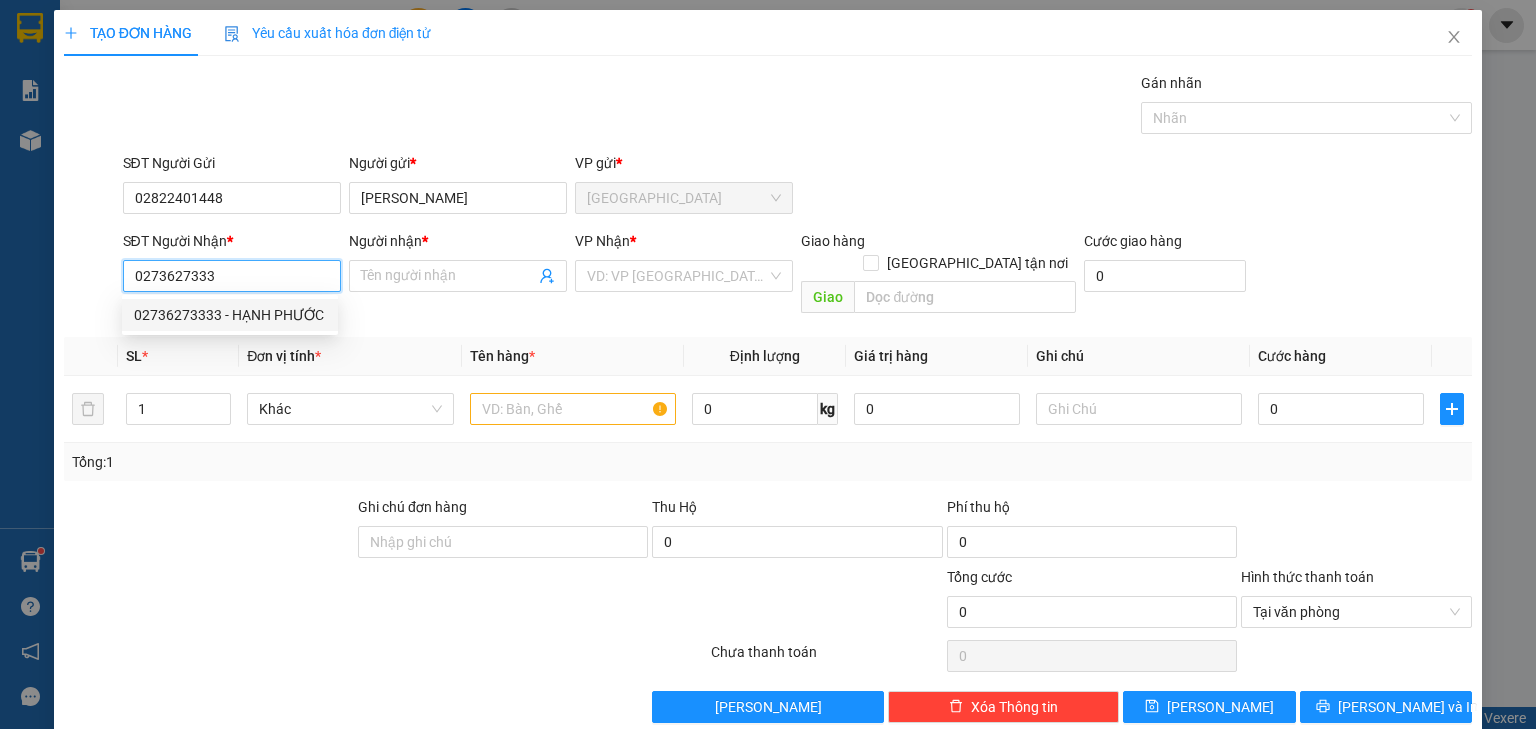 click on "02736273333 - HẠNH PHƯỚC" at bounding box center (230, 315) 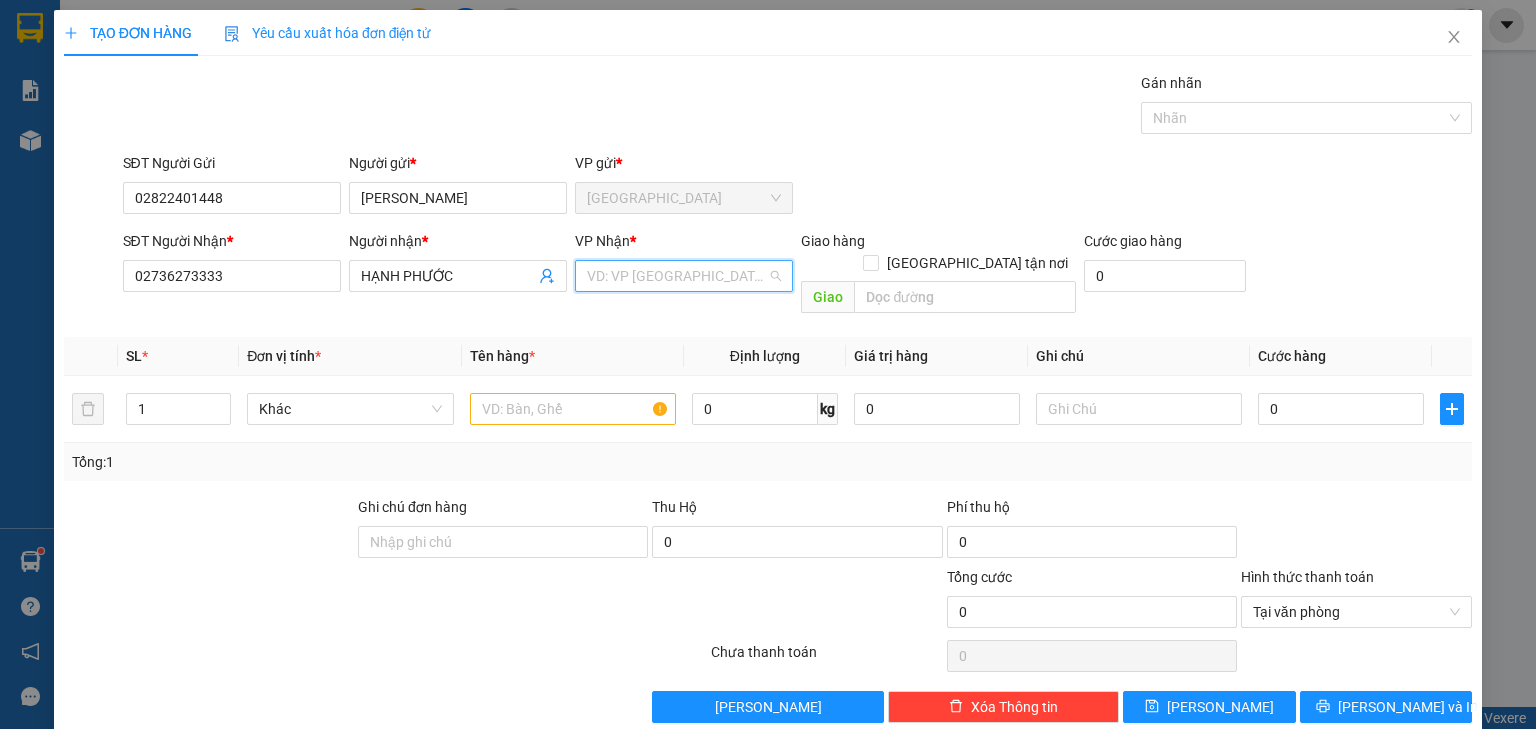 click at bounding box center (677, 276) 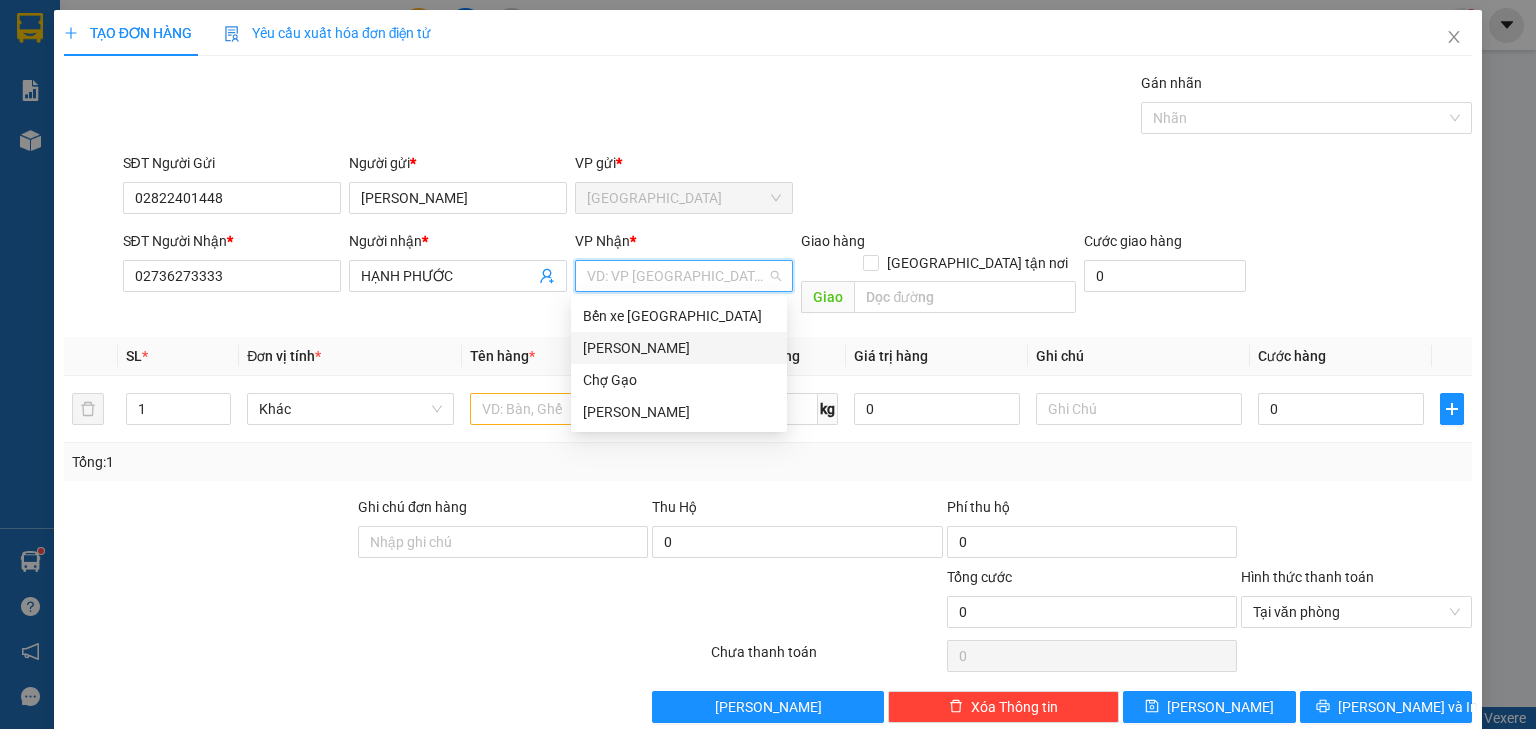 click on "[PERSON_NAME]" at bounding box center (679, 348) 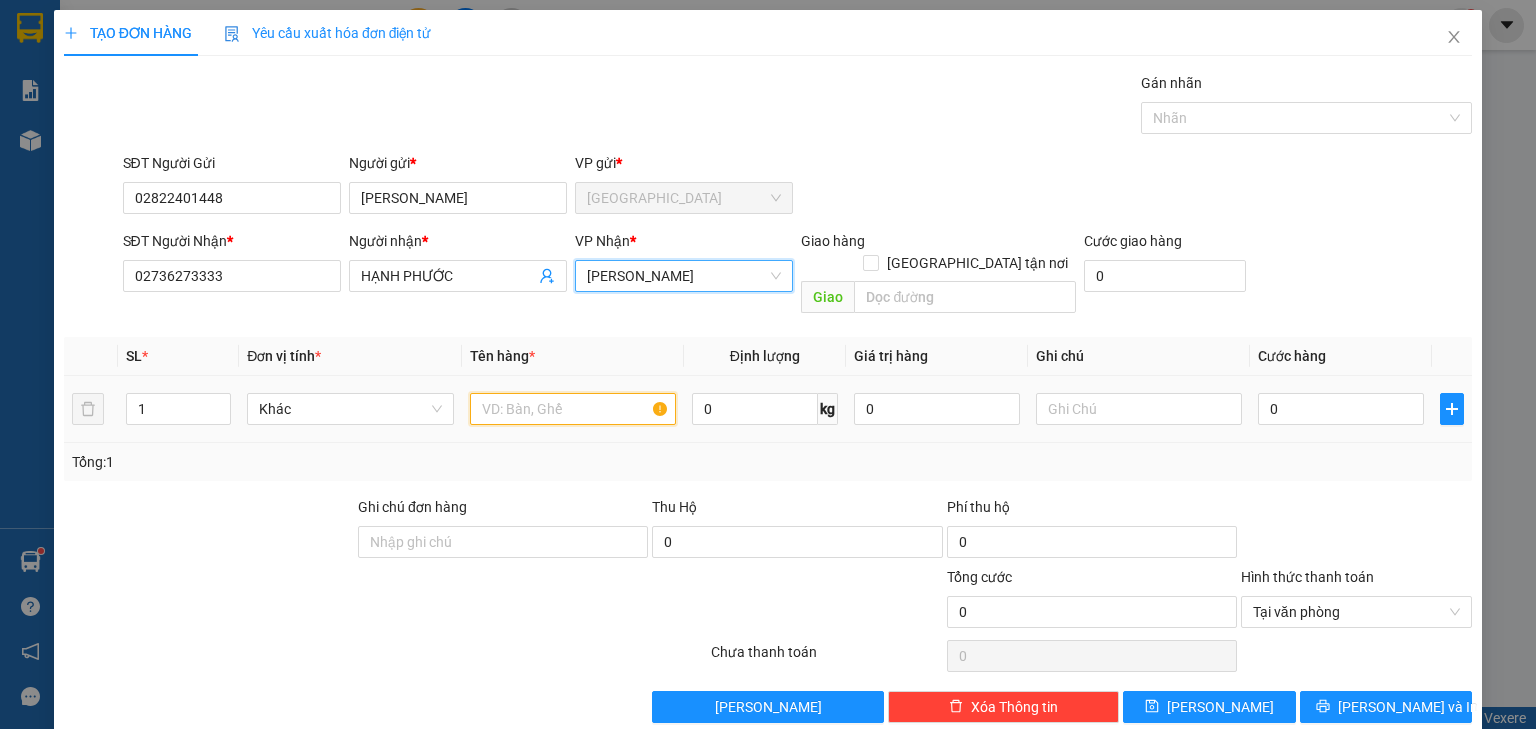 drag, startPoint x: 552, startPoint y: 378, endPoint x: 537, endPoint y: 387, distance: 17.492855 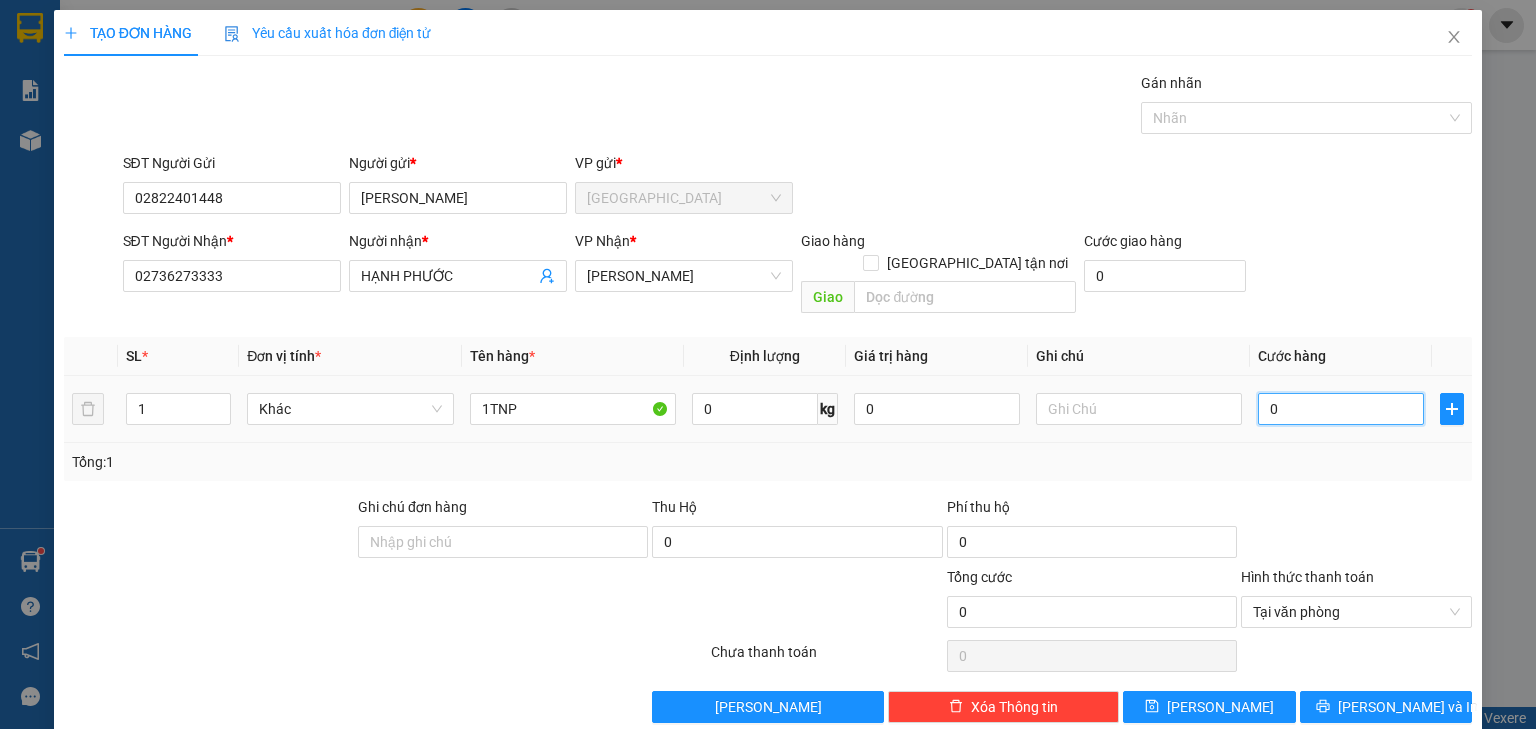 click on "0" at bounding box center (1341, 409) 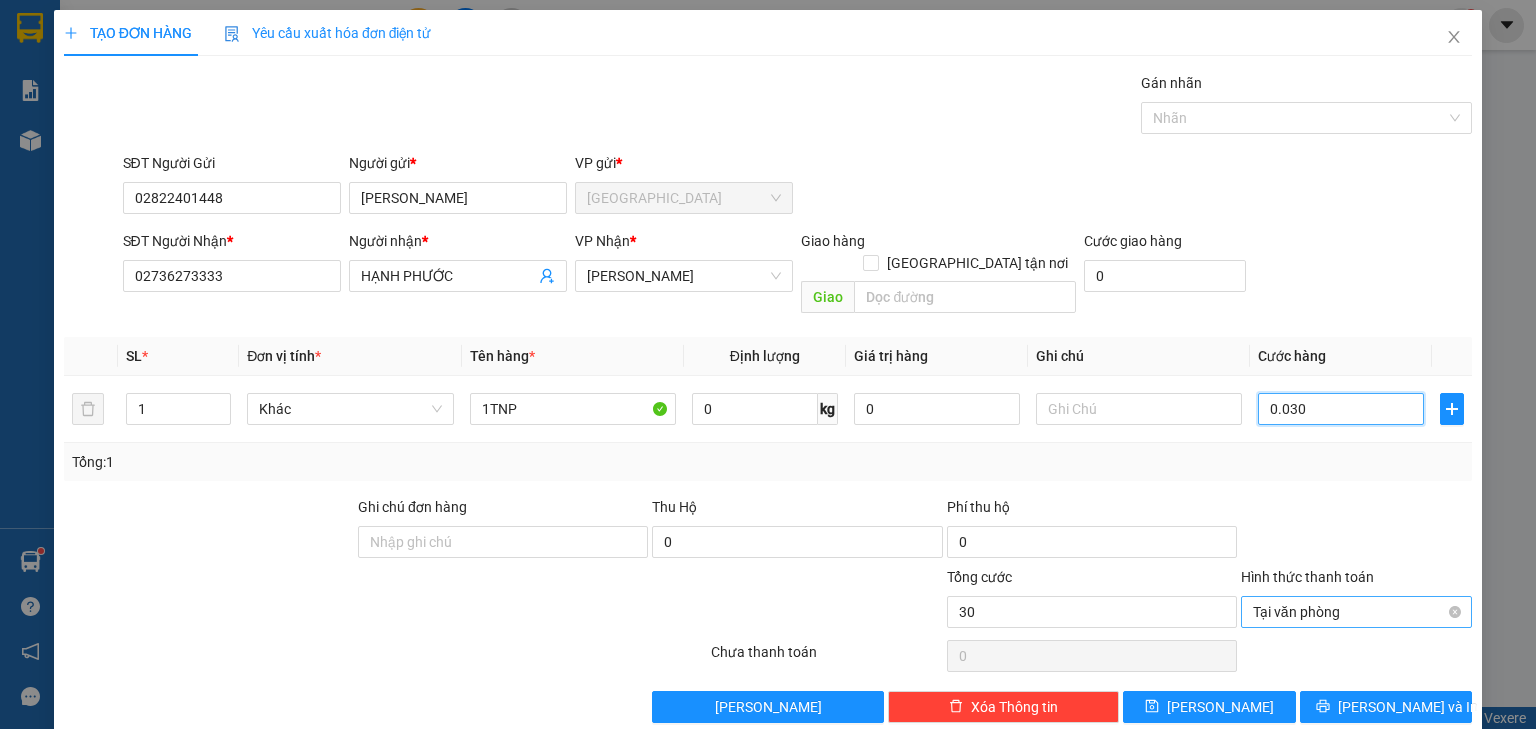 click on "Tại văn phòng" at bounding box center [1356, 612] 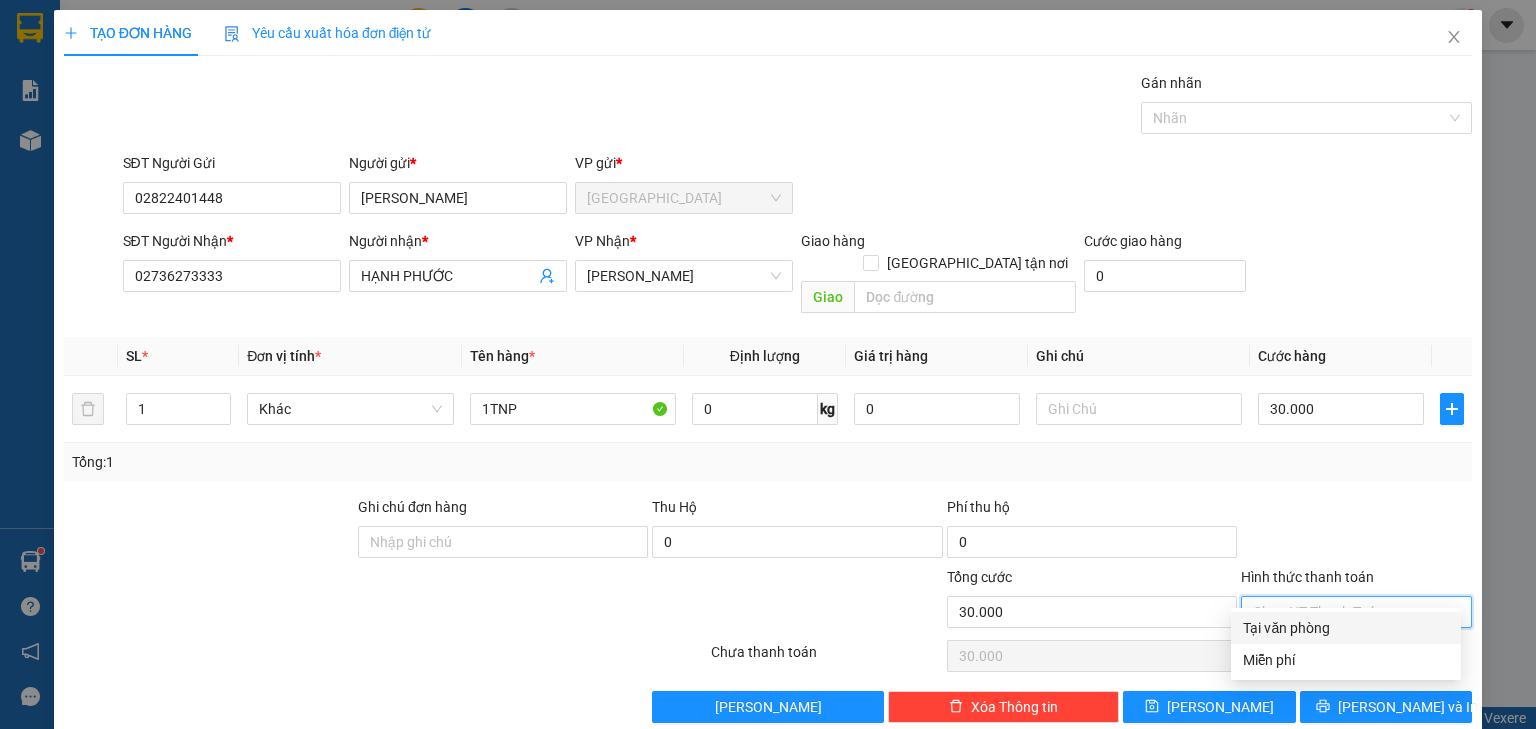 click at bounding box center [1356, 531] 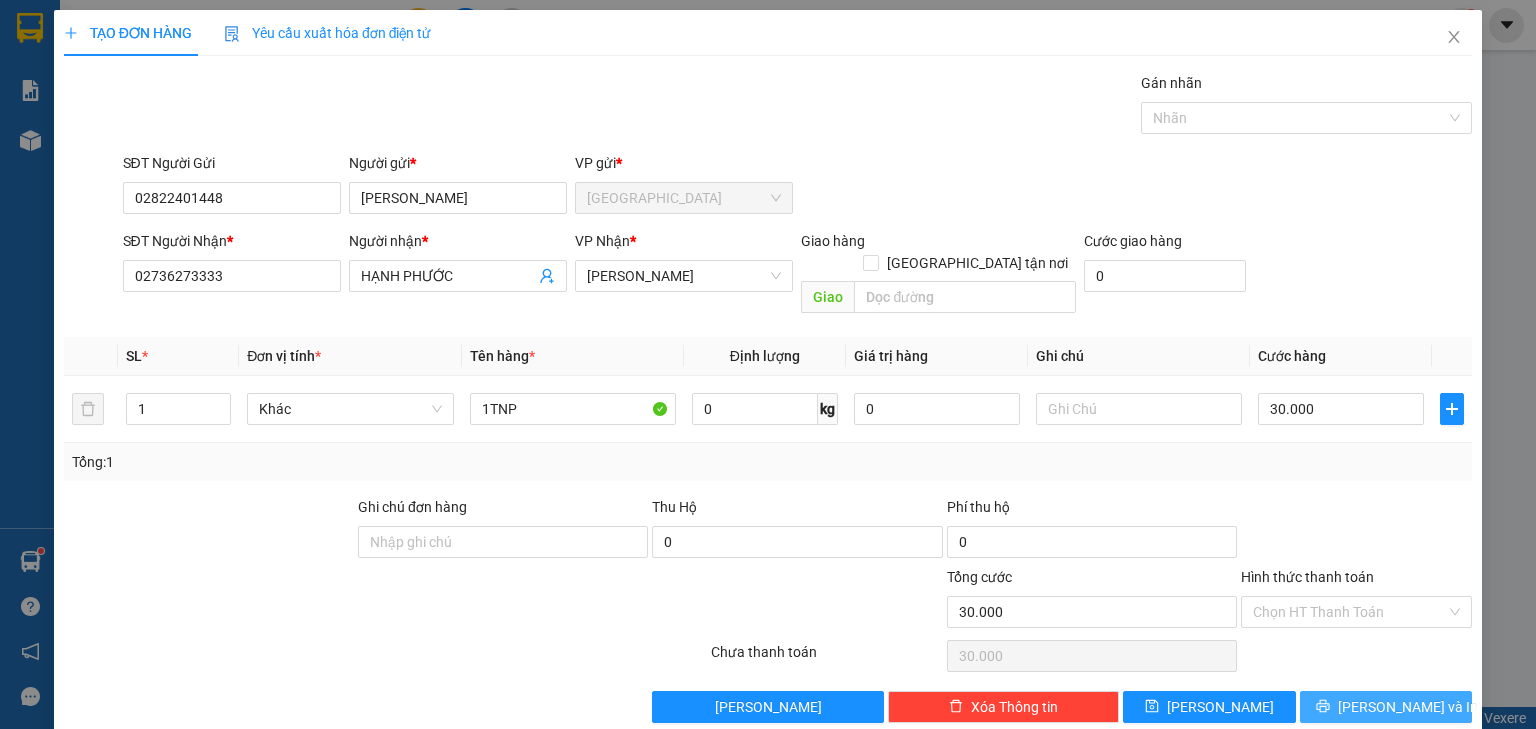 drag, startPoint x: 1408, startPoint y: 657, endPoint x: 1404, endPoint y: 670, distance: 13.601471 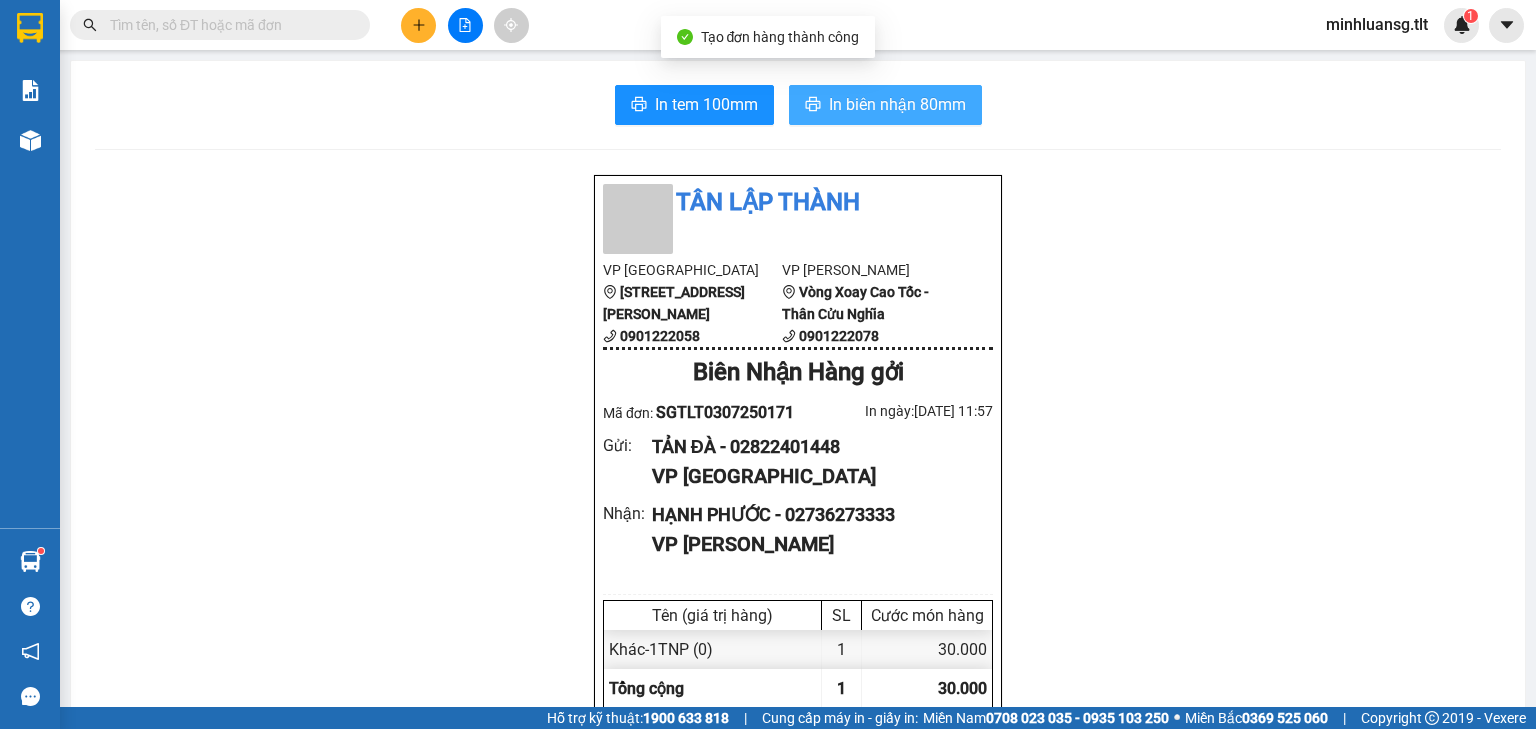 click on "In tem 100mm
In biên nhận 80mm Tân Lập Thành VP [GEOGRAPHIC_DATA]   [GEOGRAPHIC_DATA] 5   0901222058 VP Cao Tốc   Vòng Xoay Cao Tốc - Thân Cửu Nghĩa   0901222078 [GEOGRAPHIC_DATA] Hàng gởi Mã đơn:   SGTLT0307250171 In ngày:  [DATE]   11:57 Gửi :   TẢN ĐÀ  - 02822401448 VP [GEOGRAPHIC_DATA] Nhận :   HẠNH PHƯỚC - 02736273333 VP [PERSON_NAME] Tên (giá trị hàng) SL Cước món hàng Khác - 1TNP   (0) 1 30.000 Tổng cộng 1 30.000 Loading... Chưa Thu : 30.000 VND Tổng phải thu : 30.000 VND Quy định nhận/gửi hàng : Hàng hóa quá 7 ngày, nhà xe không chịu trách nhiệm hư hao, thất lạc. Nhà xe không bồi thường khi vận chuyển hàng dễ vỡ. Hàng không kê khai giá trị nếu thất lạc nhà xe chỉ bồi thường tối đa 10 lần cước vận chuyển. Đối với tiền, quý khách vui lòng mang theo CMND để đối chiếu. Nhà xe không chịu trách nhiệm với hàng niêm phong/hàng quốc cấm. SGTLT0307250171" at bounding box center [798, 870] 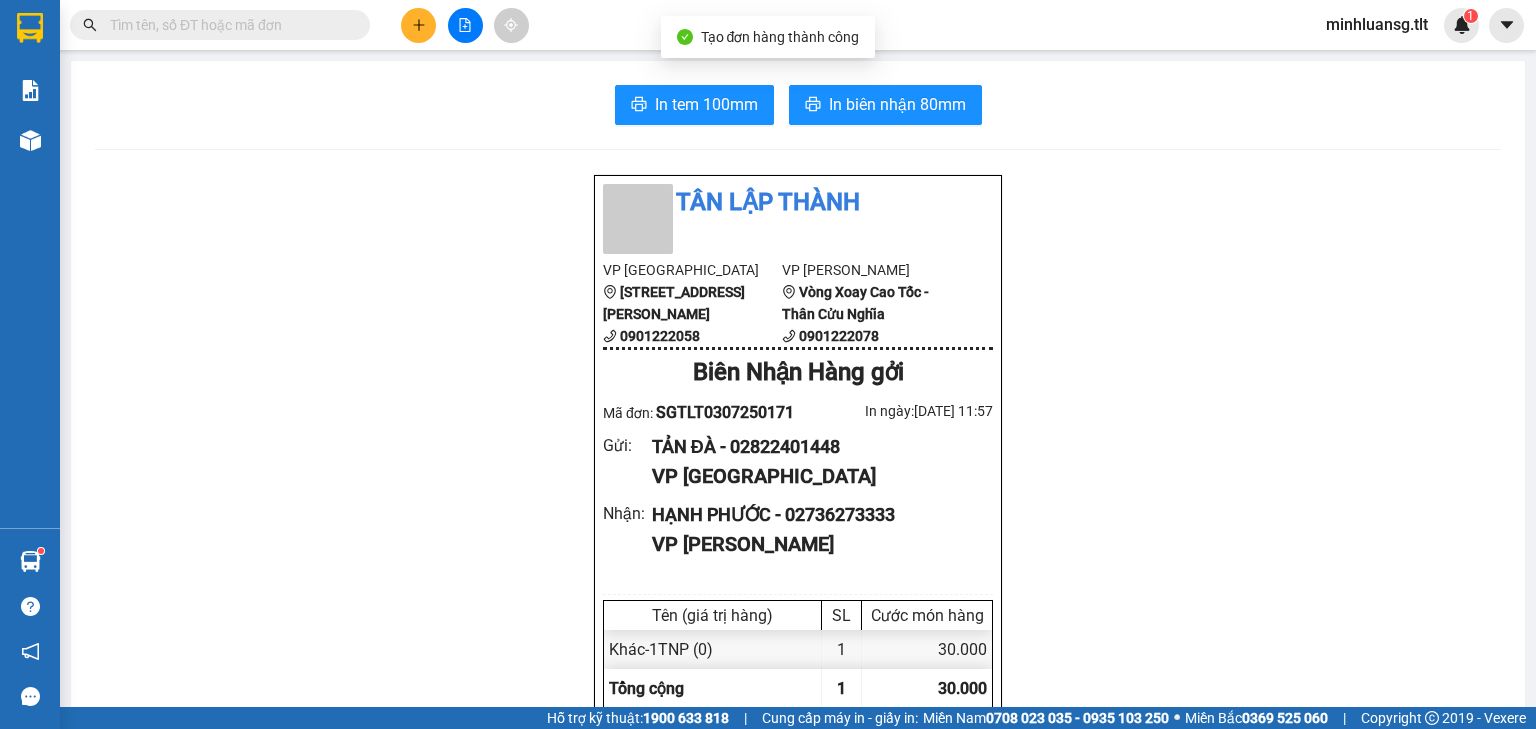 click on "In tem 100mm
In biên nhận 80mm Tân Lập Thành VP [GEOGRAPHIC_DATA]   [GEOGRAPHIC_DATA] 5   0901222058 VP Cao Tốc   Vòng Xoay Cao Tốc - Thân Cửu Nghĩa   0901222078 [GEOGRAPHIC_DATA] Hàng gởi Mã đơn:   SGTLT0307250171 In ngày:  [DATE]   11:57 Gửi :   TẢN ĐÀ  - 02822401448 VP [GEOGRAPHIC_DATA] Nhận :   HẠNH PHƯỚC - 02736273333 VP [PERSON_NAME] Tên (giá trị hàng) SL Cước món hàng Khác - 1TNP   (0) 1 30.000 Tổng cộng 1 30.000 Loading... Chưa Thu : 30.000 VND Tổng phải thu : 30.000 VND Quy định nhận/gửi hàng : Hàng hóa quá 7 ngày, nhà xe không chịu trách nhiệm hư hao, thất lạc. Nhà xe không bồi thường khi vận chuyển hàng dễ vỡ. Hàng không kê khai giá trị nếu thất lạc nhà xe chỉ bồi thường tối đa 10 lần cước vận chuyển. Đối với tiền, quý khách vui lòng mang theo CMND để đối chiếu. Nhà xe không chịu trách nhiệm với hàng niêm phong/hàng quốc cấm. SGTLT0307250171" at bounding box center [798, 870] 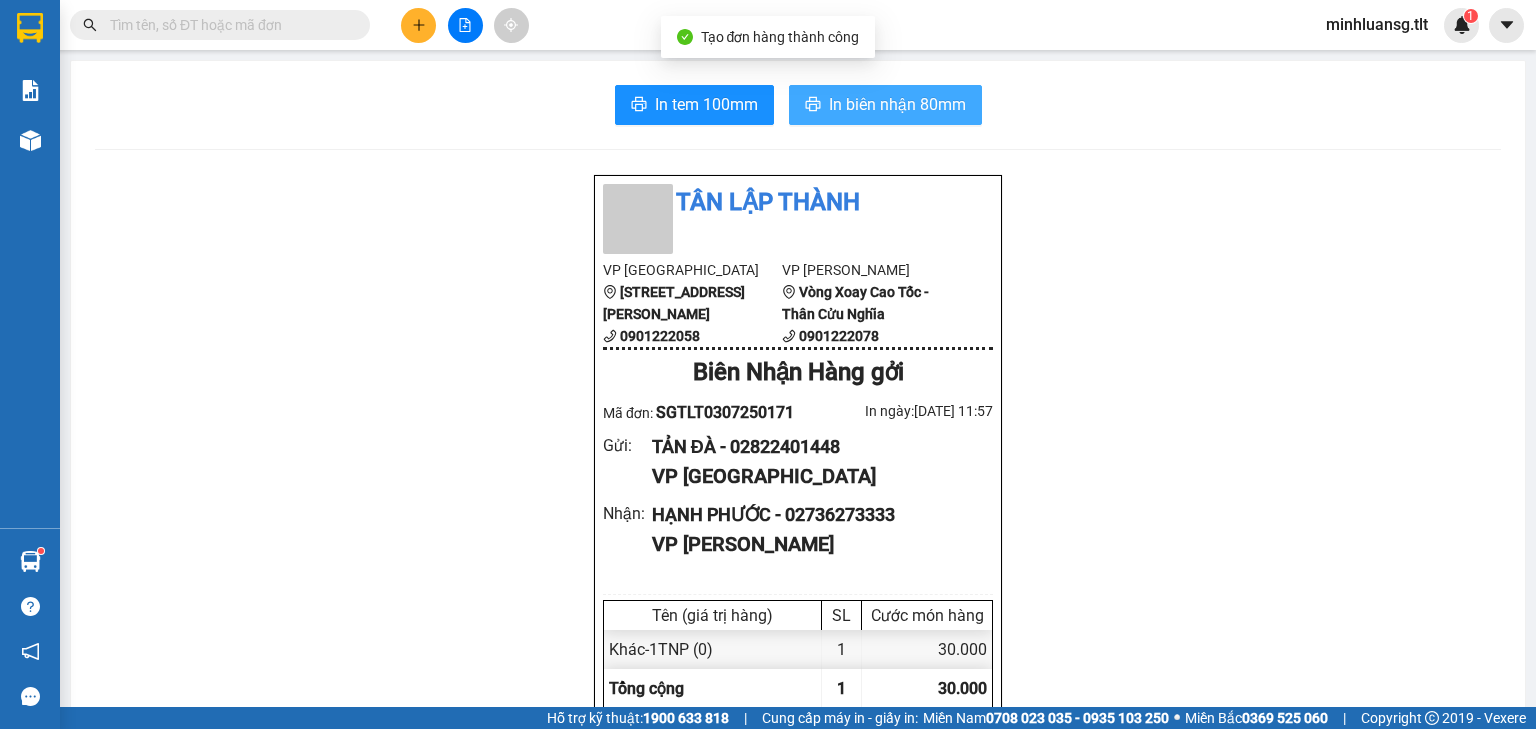drag, startPoint x: 824, startPoint y: 86, endPoint x: 867, endPoint y: 99, distance: 44.922153 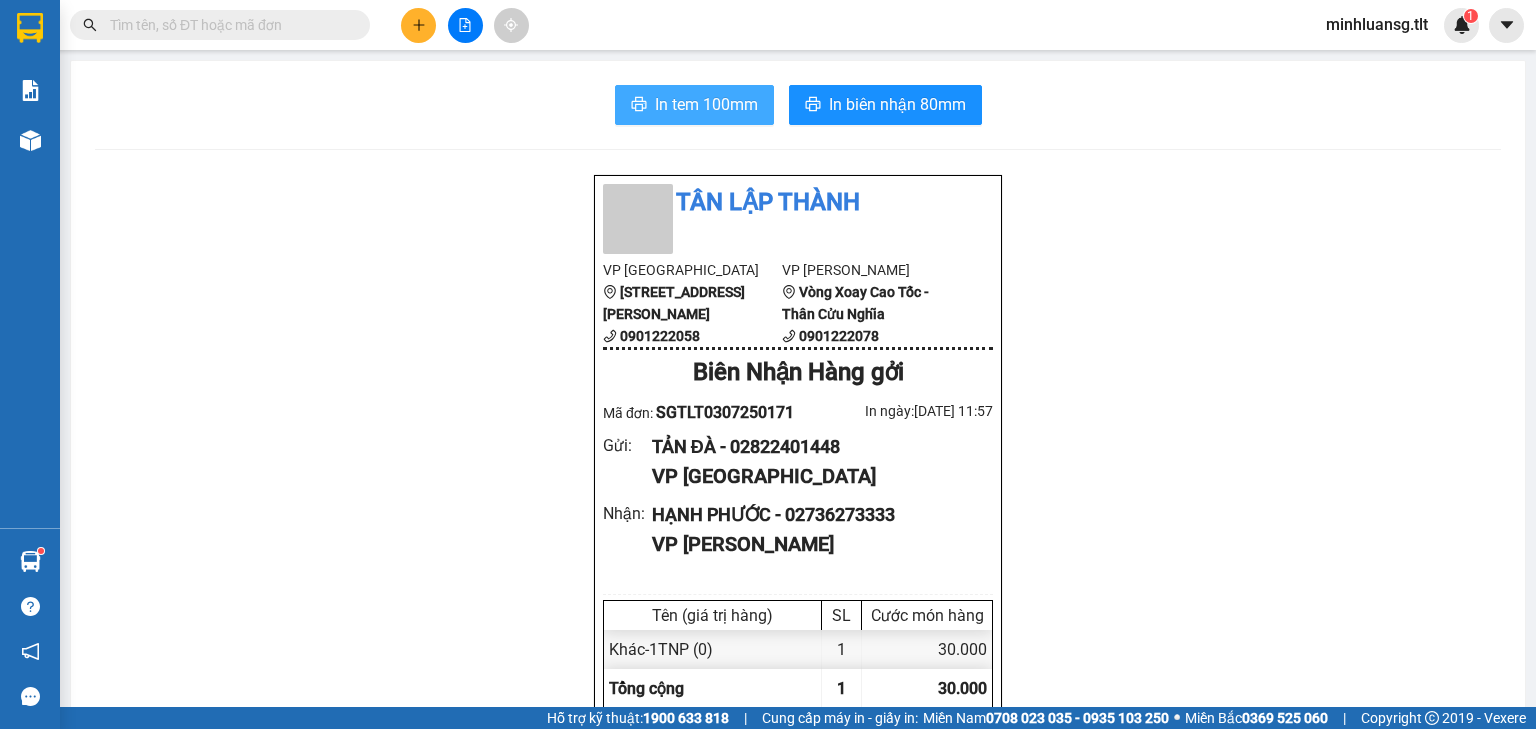 click on "In tem 100mm" at bounding box center [706, 104] 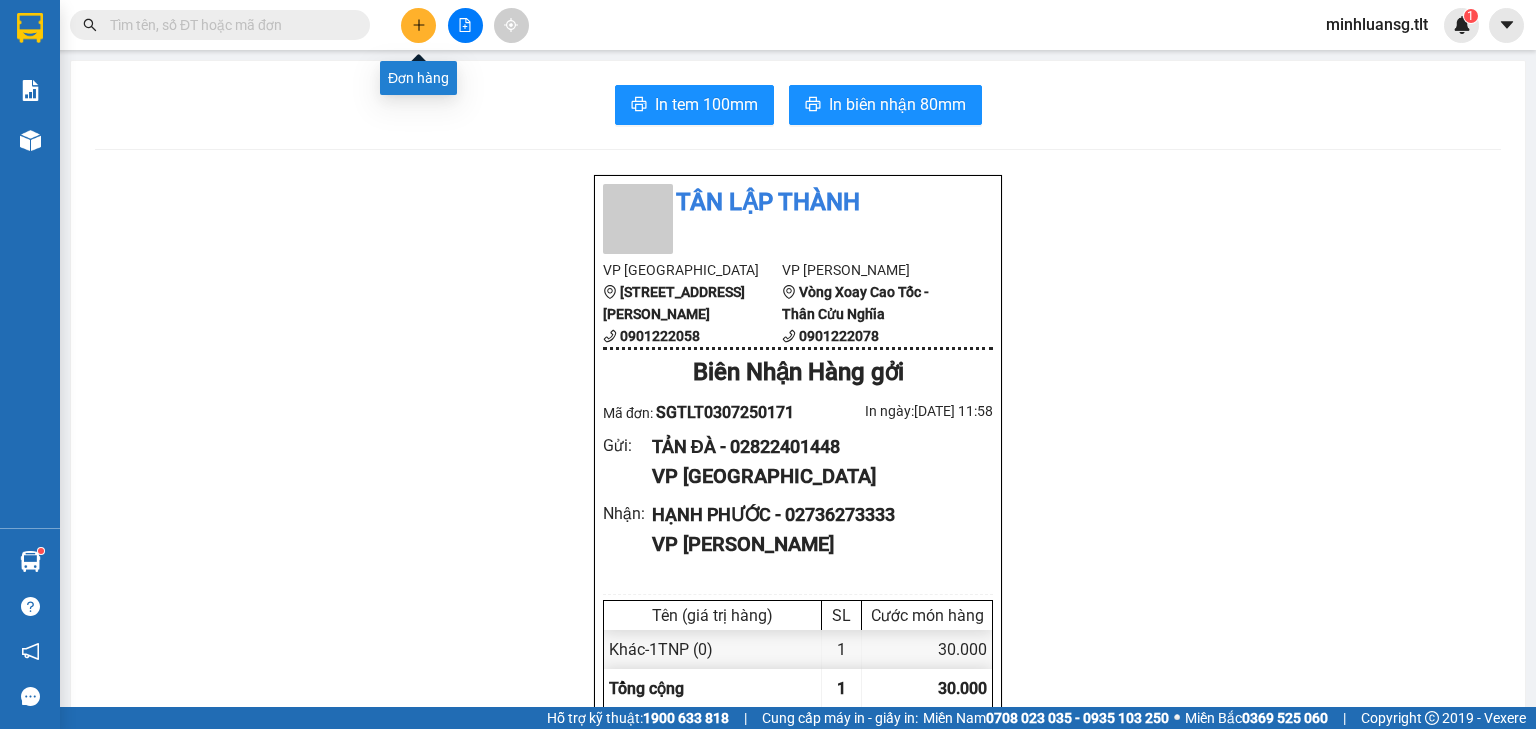 click 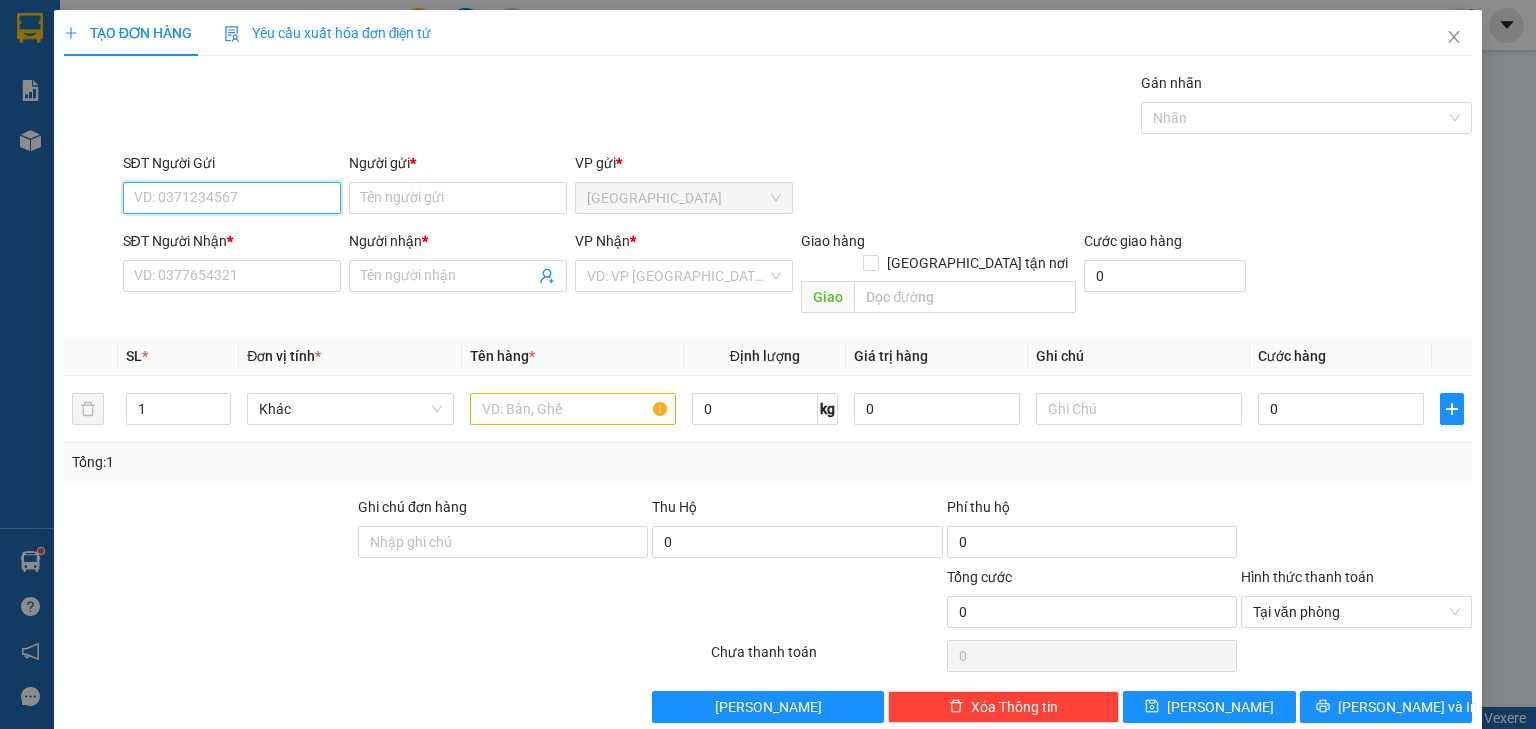 click on "SĐT Người Gửi" at bounding box center (232, 198) 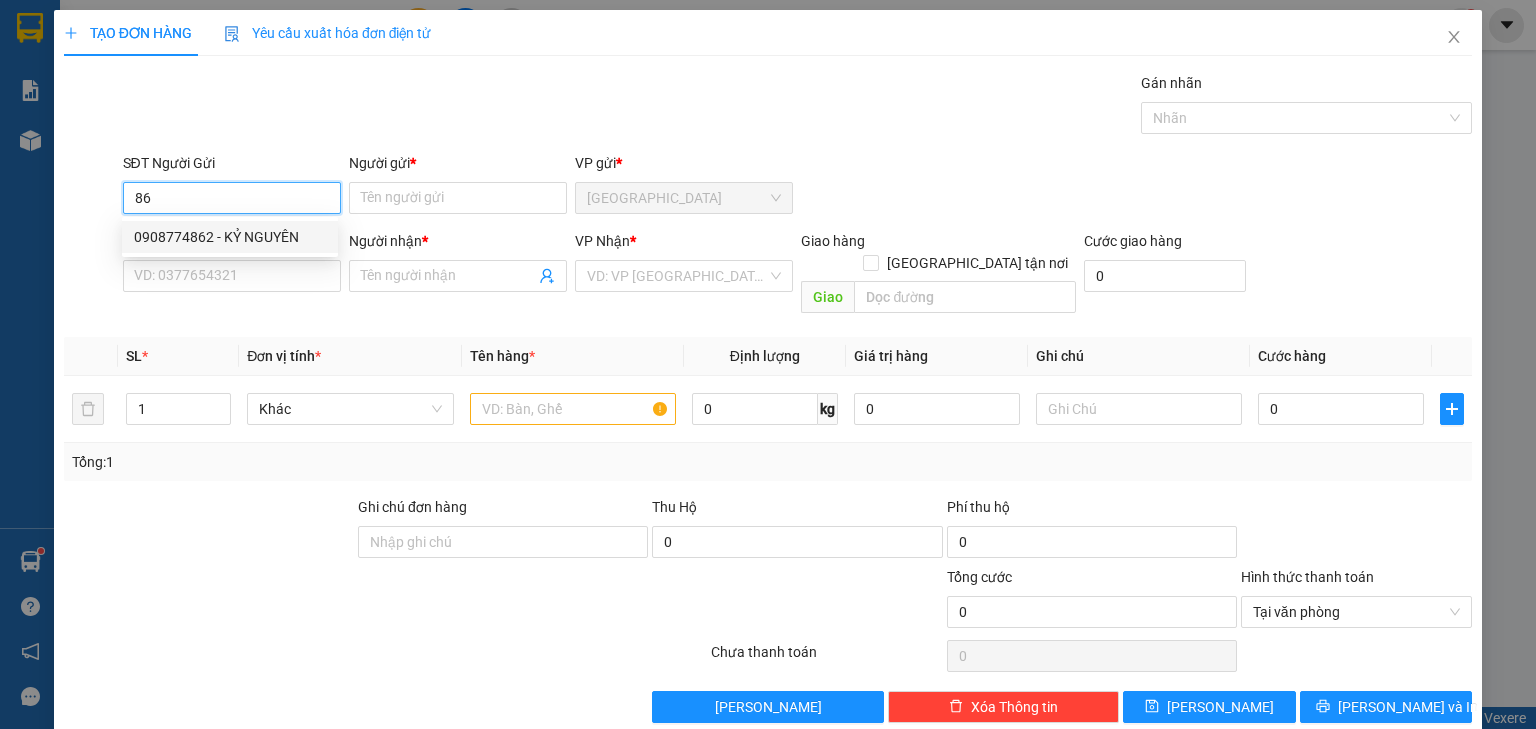 click on "0908774862 - KỶ NGUYÊN" at bounding box center (230, 237) 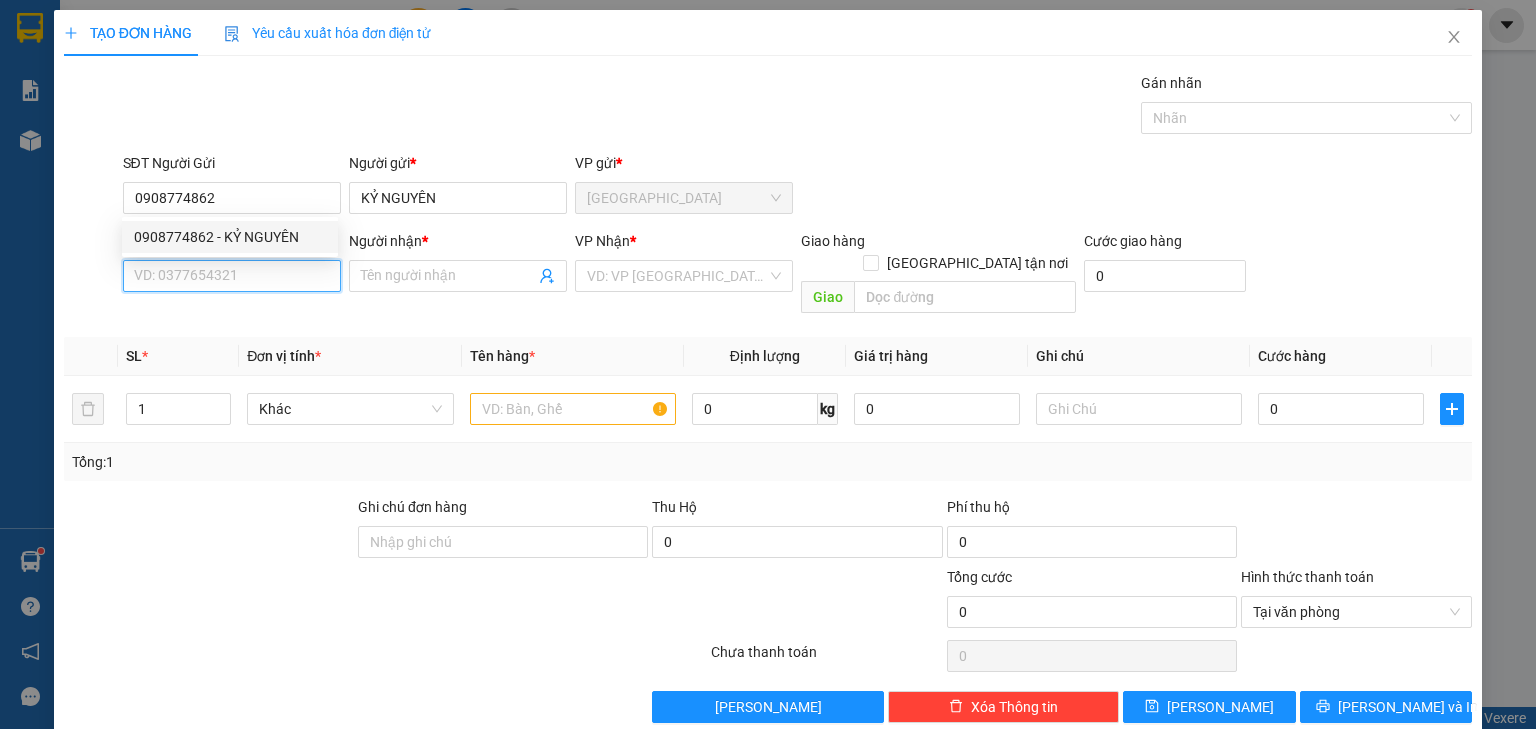 click on "SĐT Người Nhận  *" at bounding box center [232, 276] 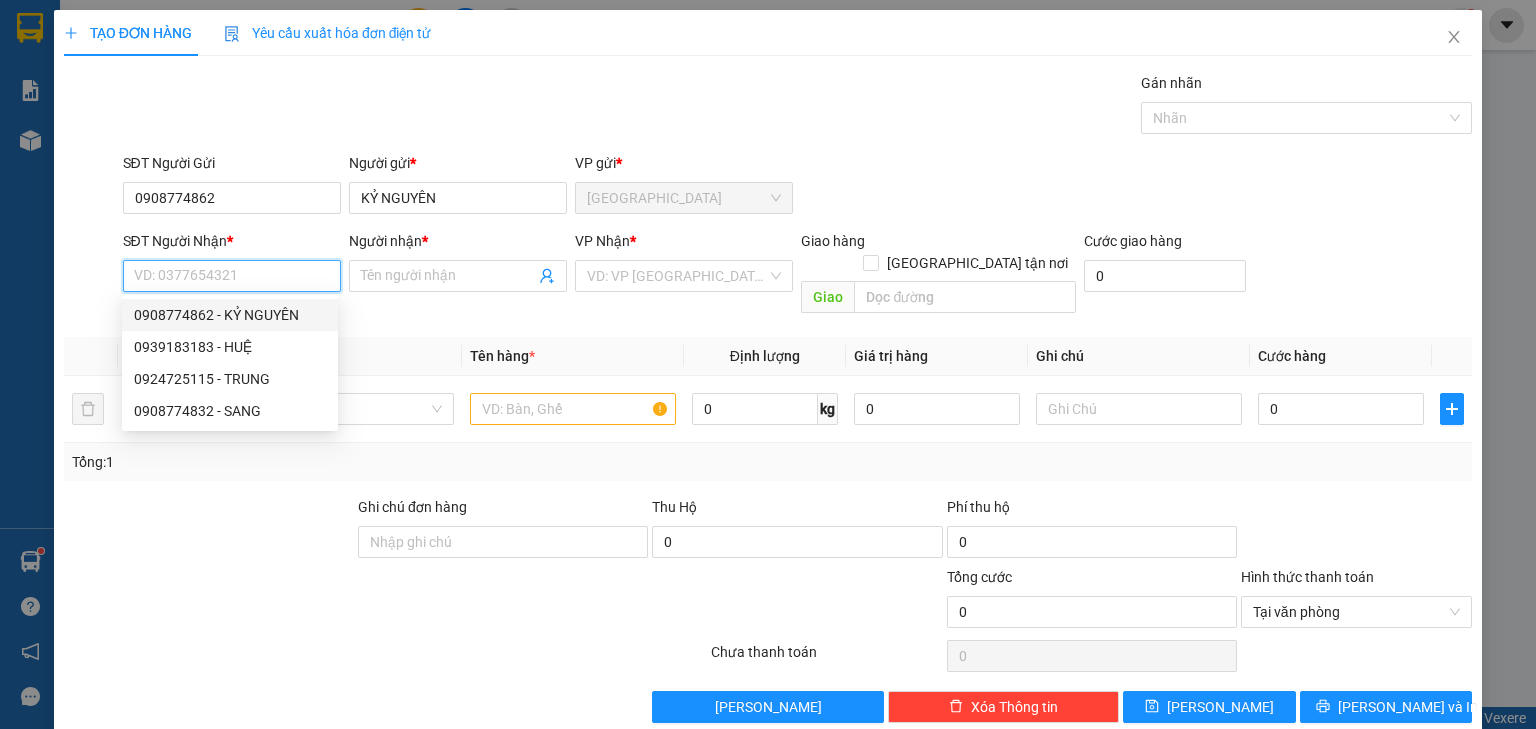 click on "0908774862 - KỶ NGUYÊN" at bounding box center (230, 315) 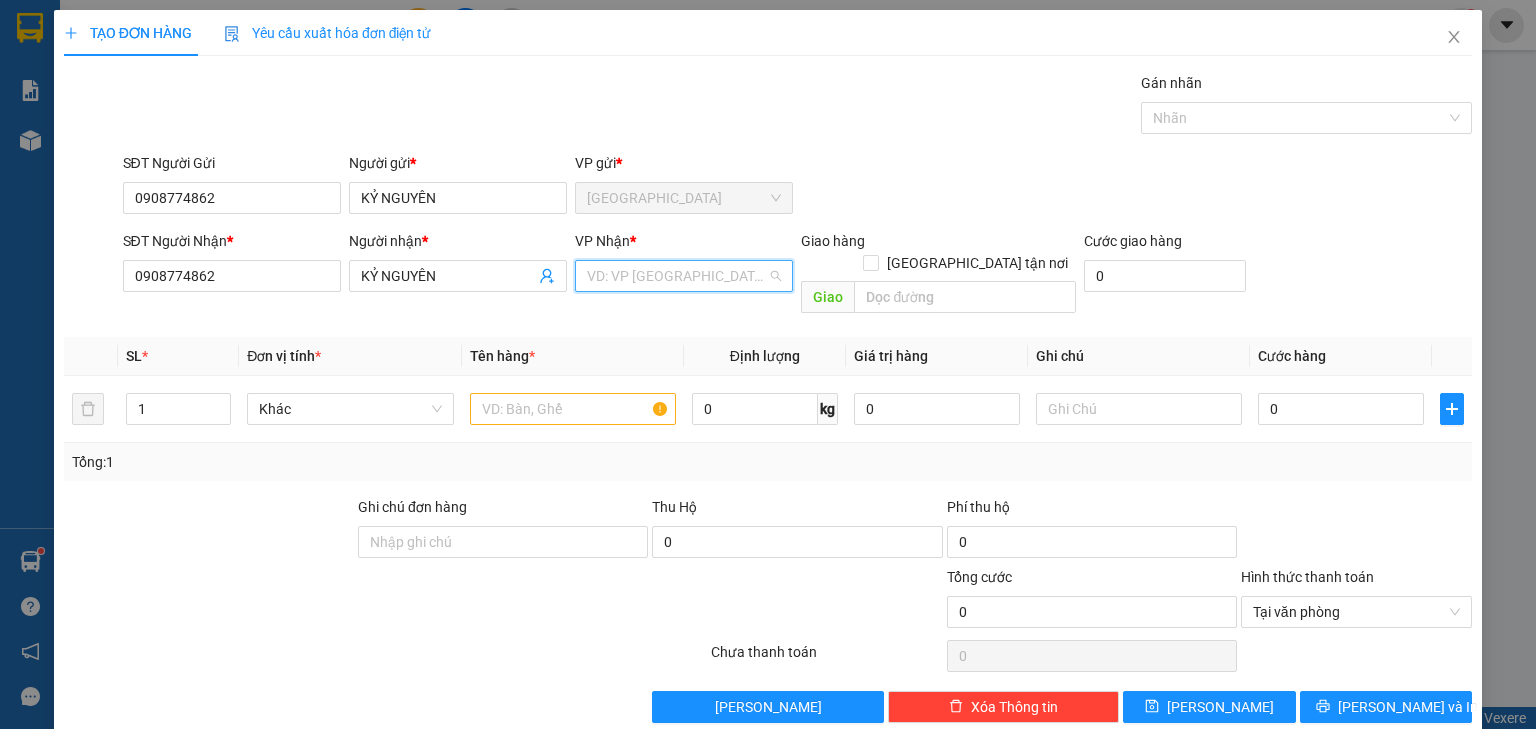 click at bounding box center [677, 276] 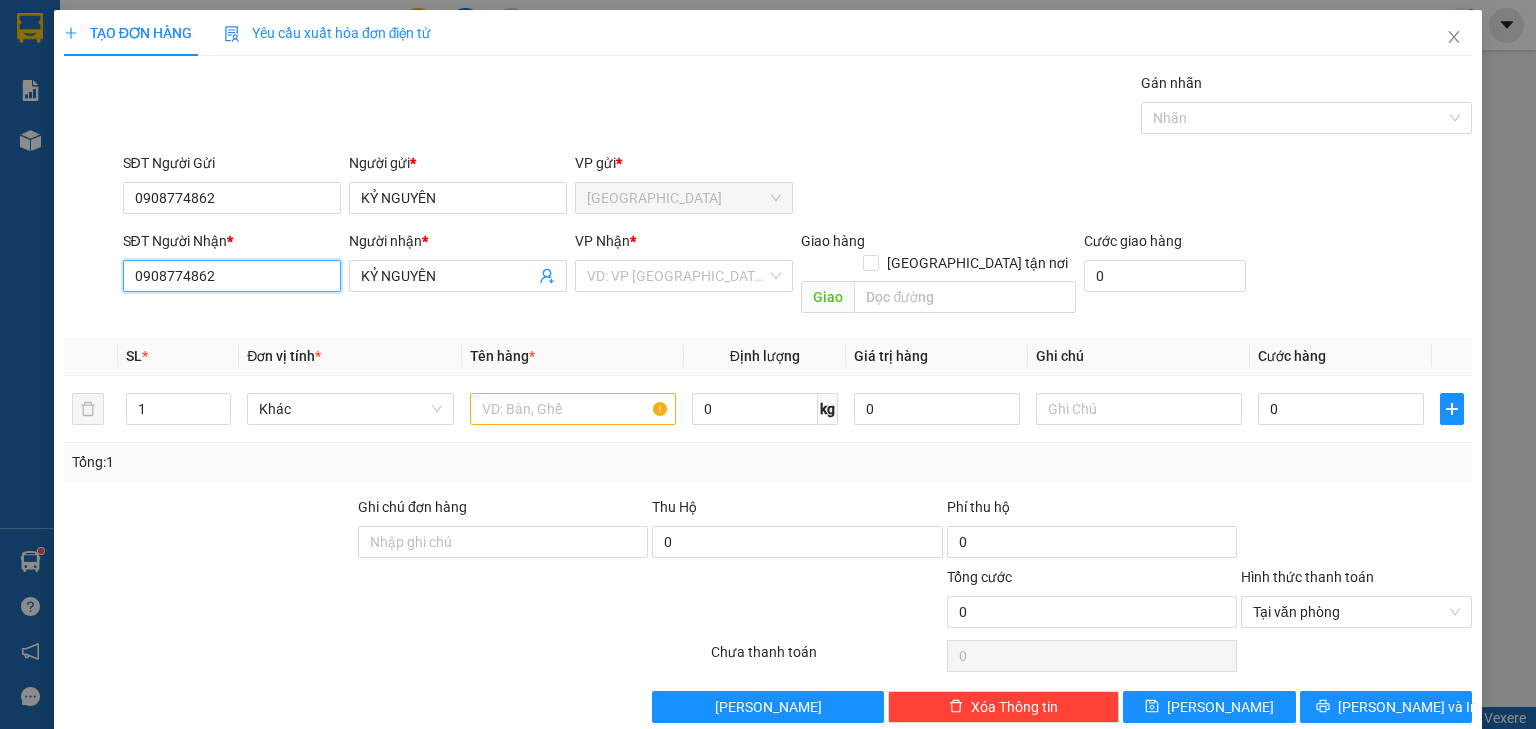 click on "0908774862" at bounding box center [232, 276] 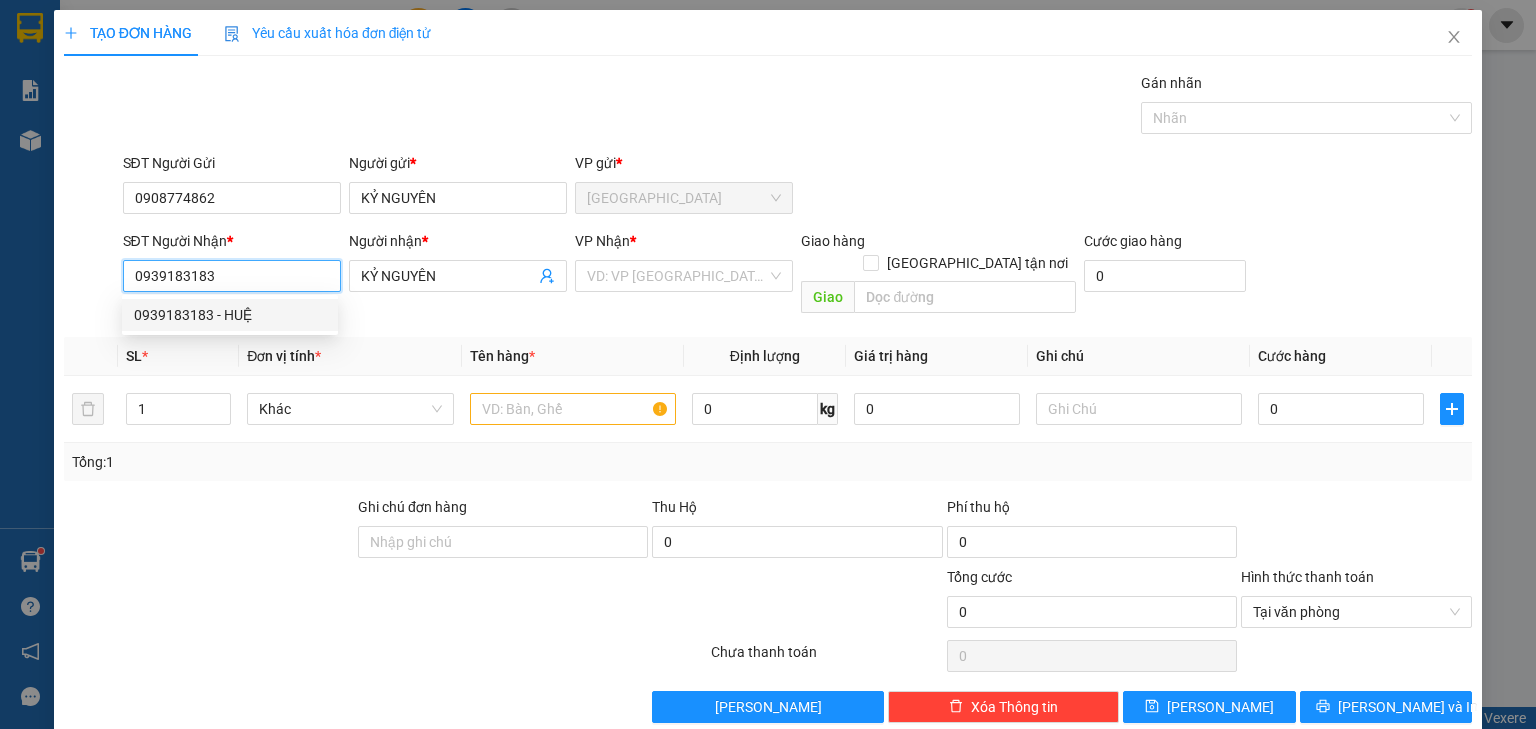 click on "0939183183" at bounding box center [232, 276] 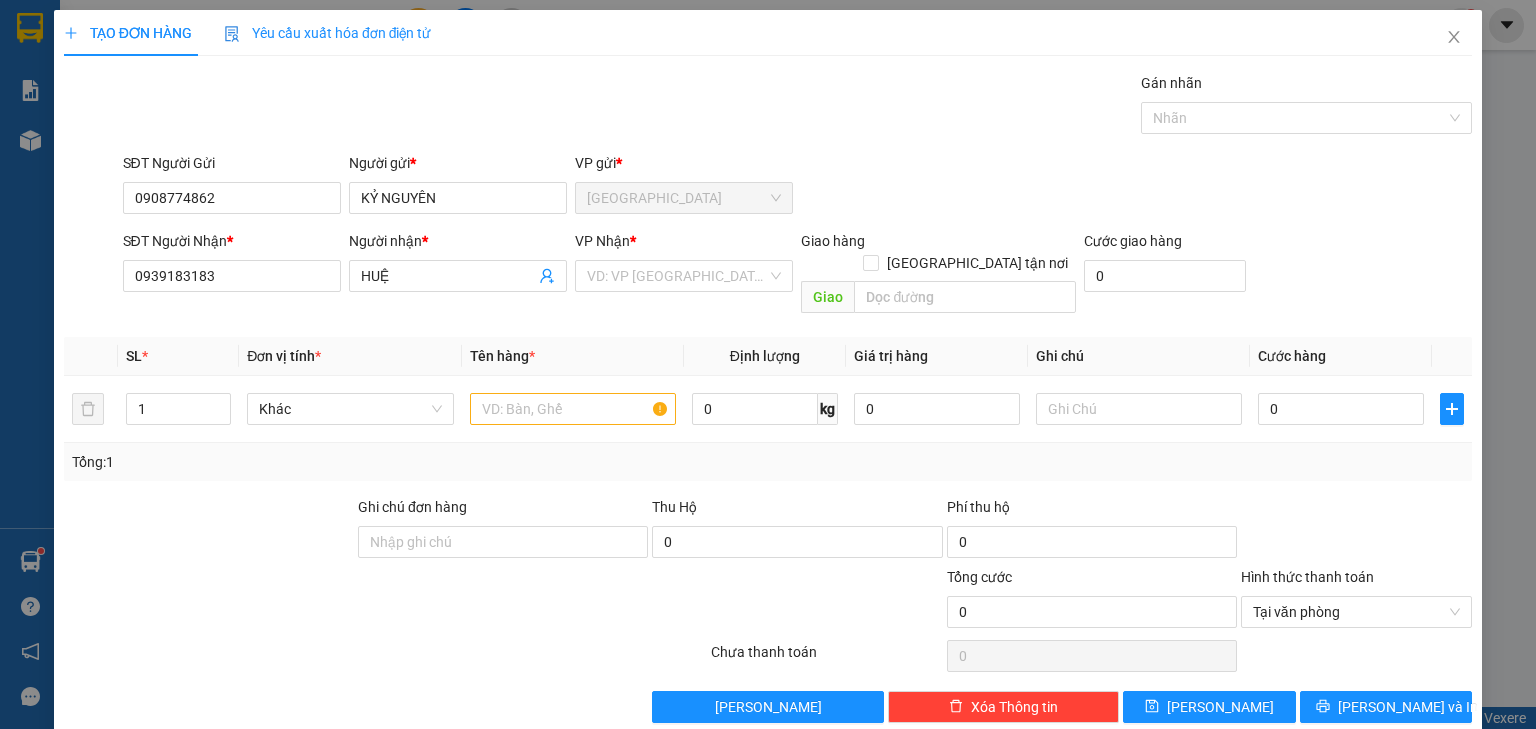 click on "VP Nhận  * VD: VP [GEOGRAPHIC_DATA]" at bounding box center [684, 265] 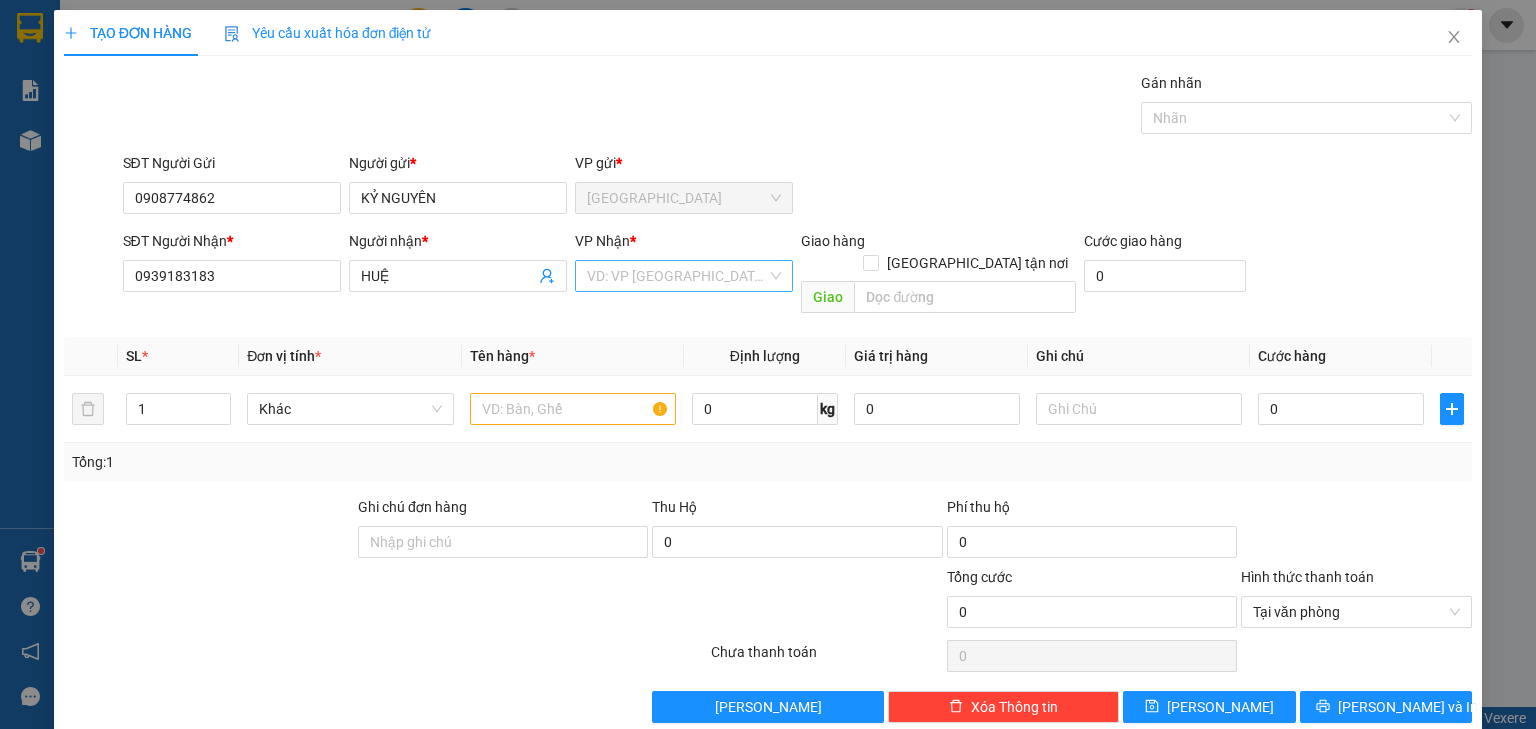 click at bounding box center [677, 276] 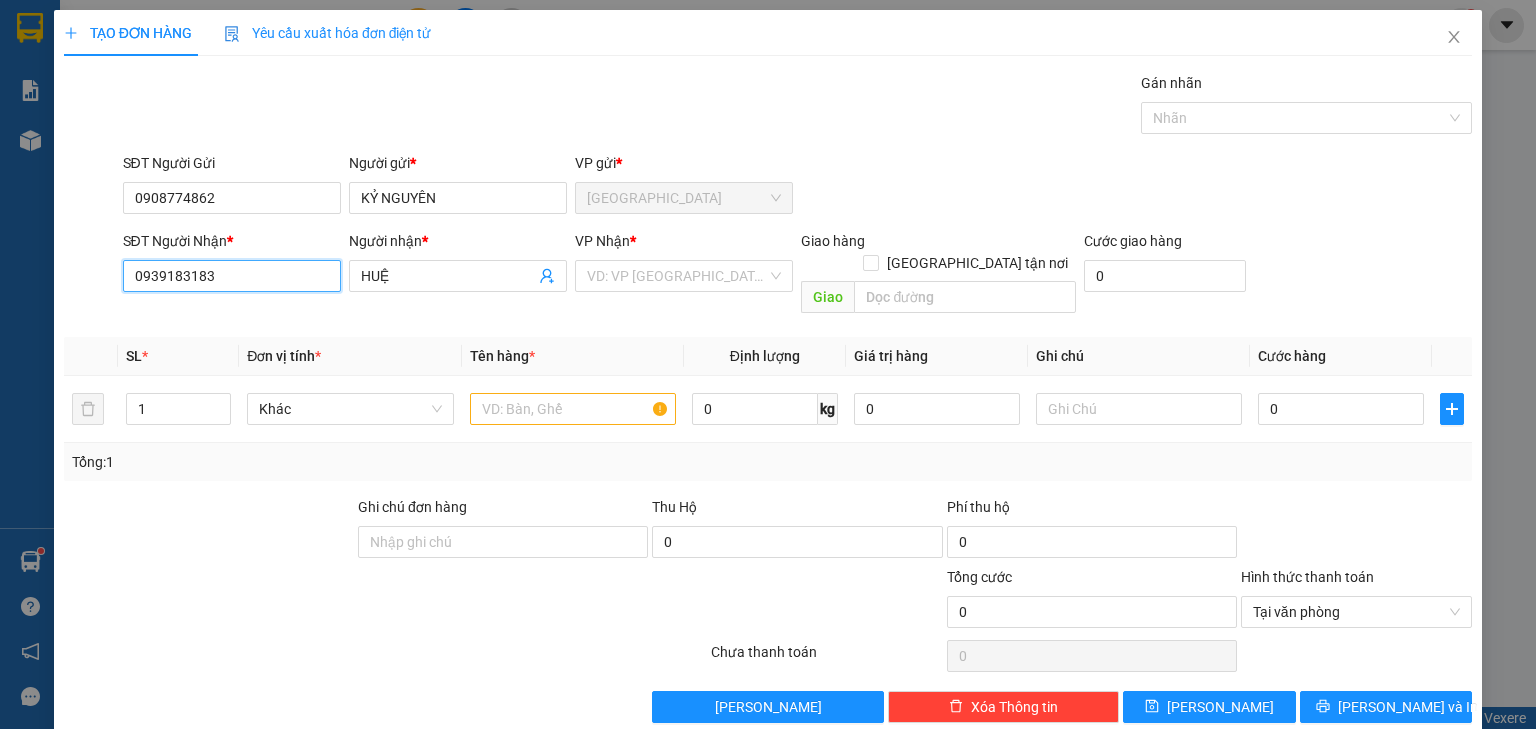 drag, startPoint x: 233, startPoint y: 274, endPoint x: 105, endPoint y: 286, distance: 128.56126 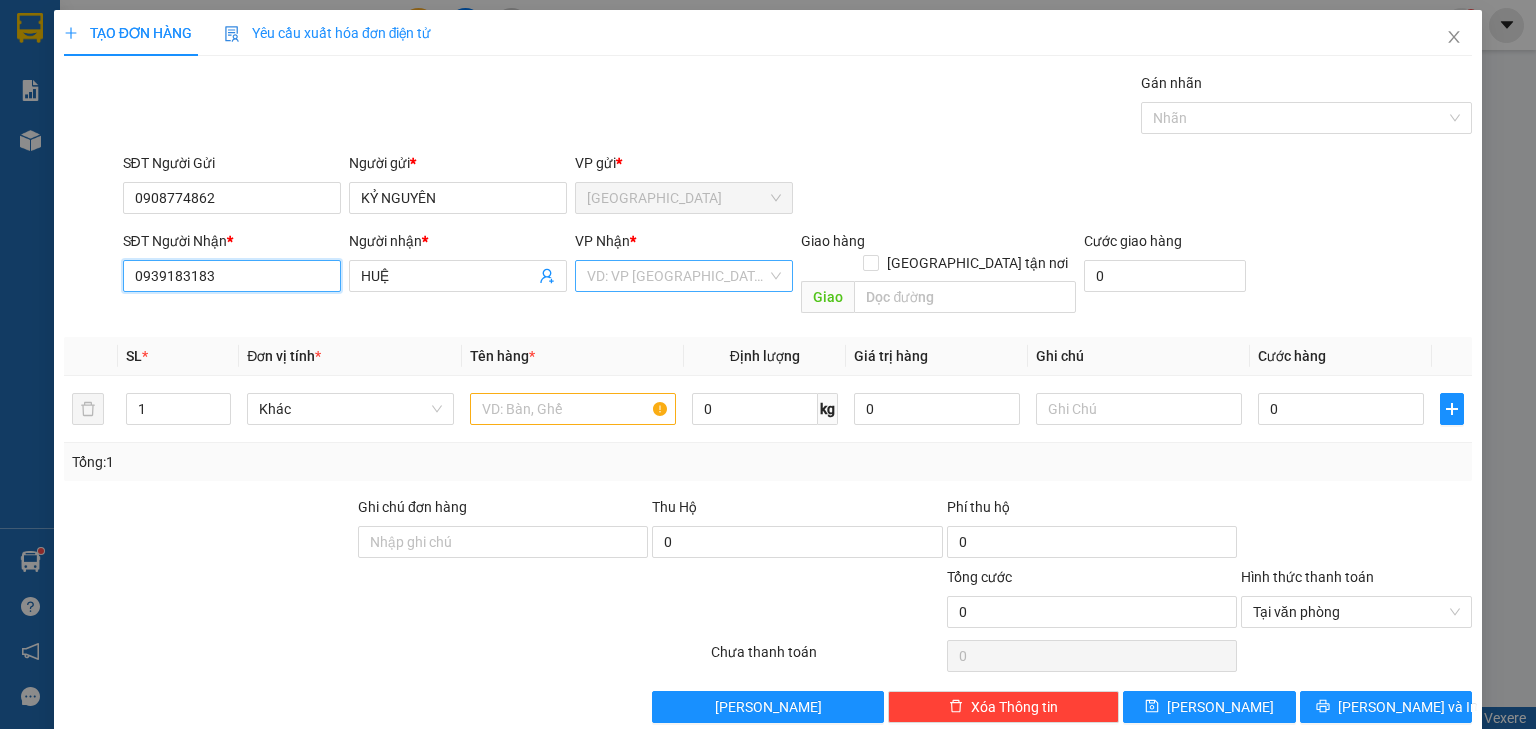 click on "VD: VP [GEOGRAPHIC_DATA]" at bounding box center [684, 276] 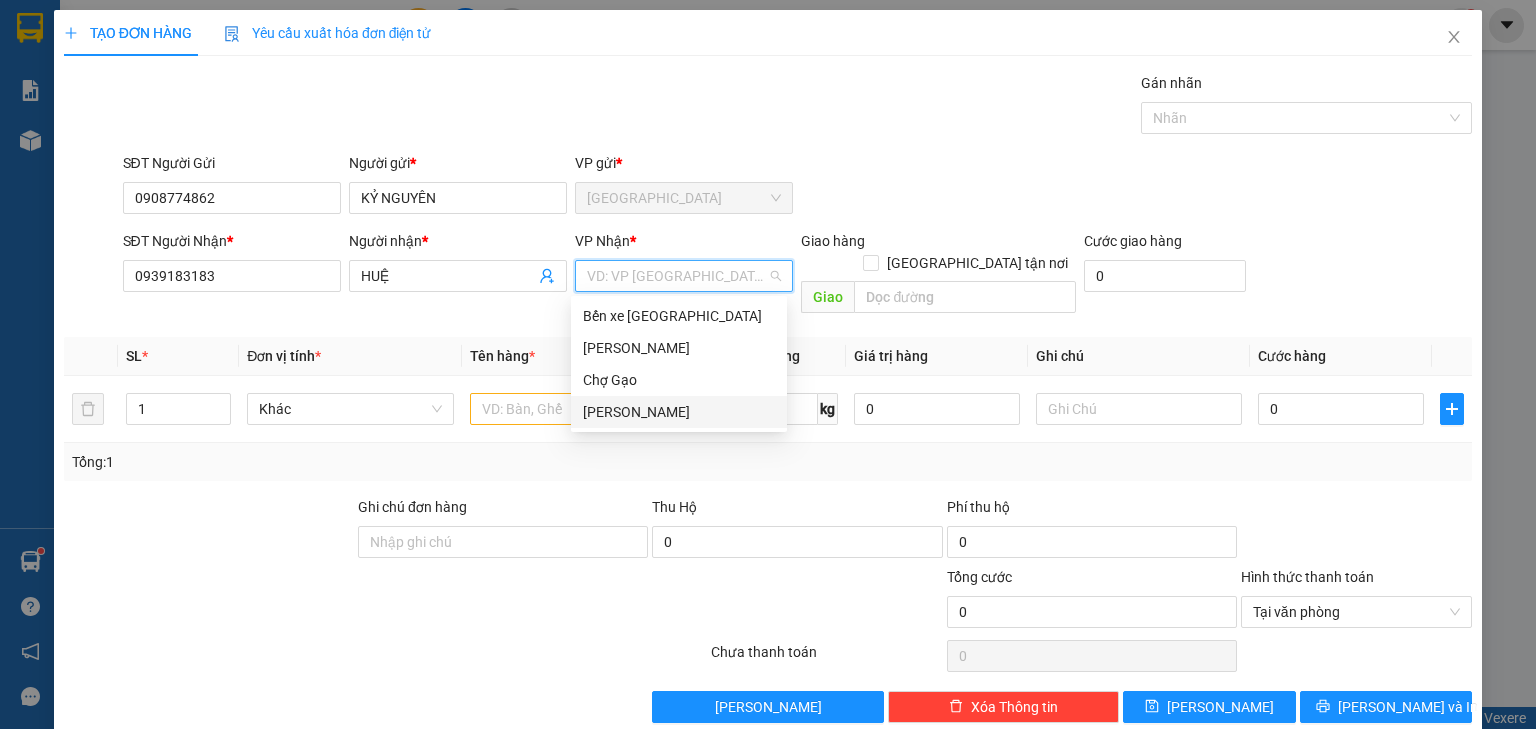 click on "[PERSON_NAME]" at bounding box center (679, 412) 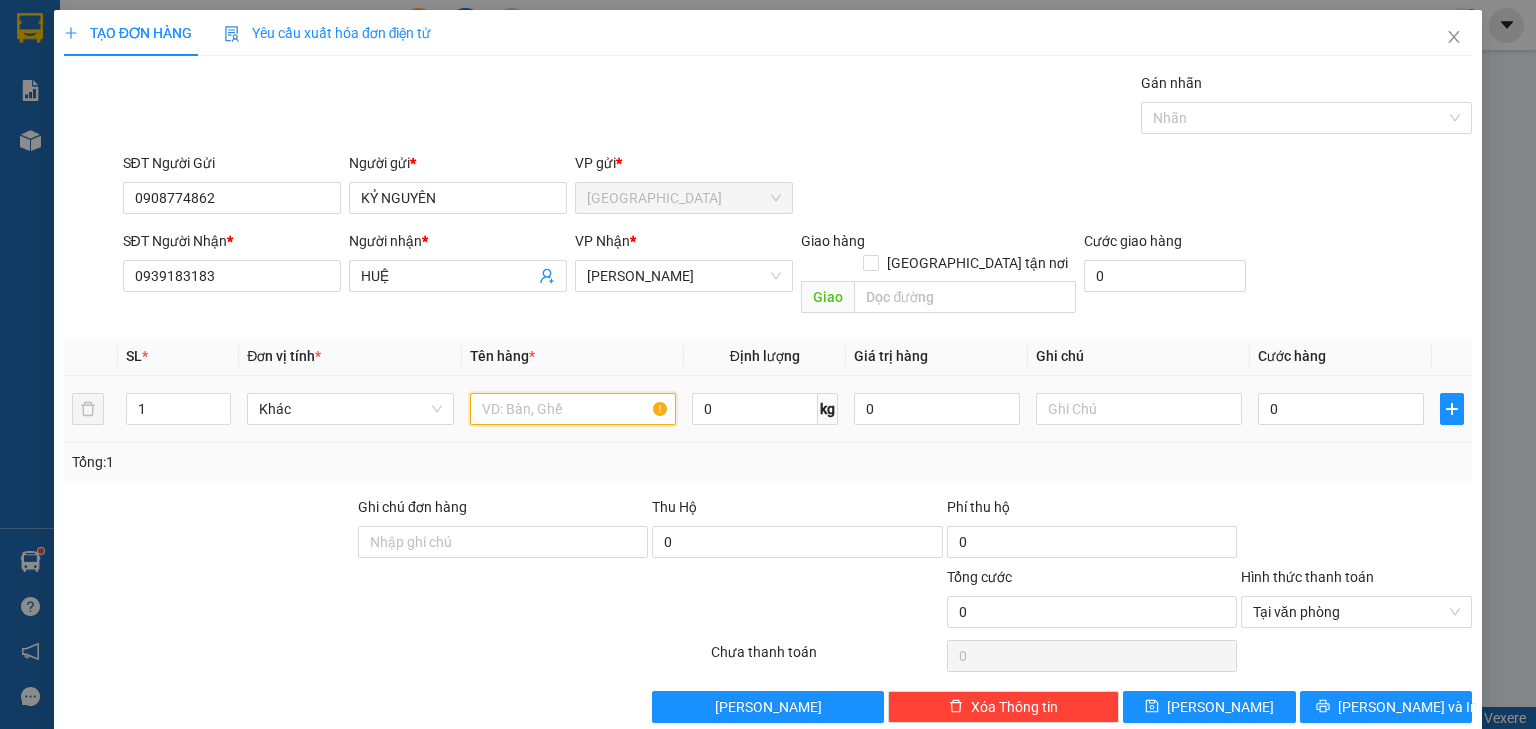 click at bounding box center [573, 409] 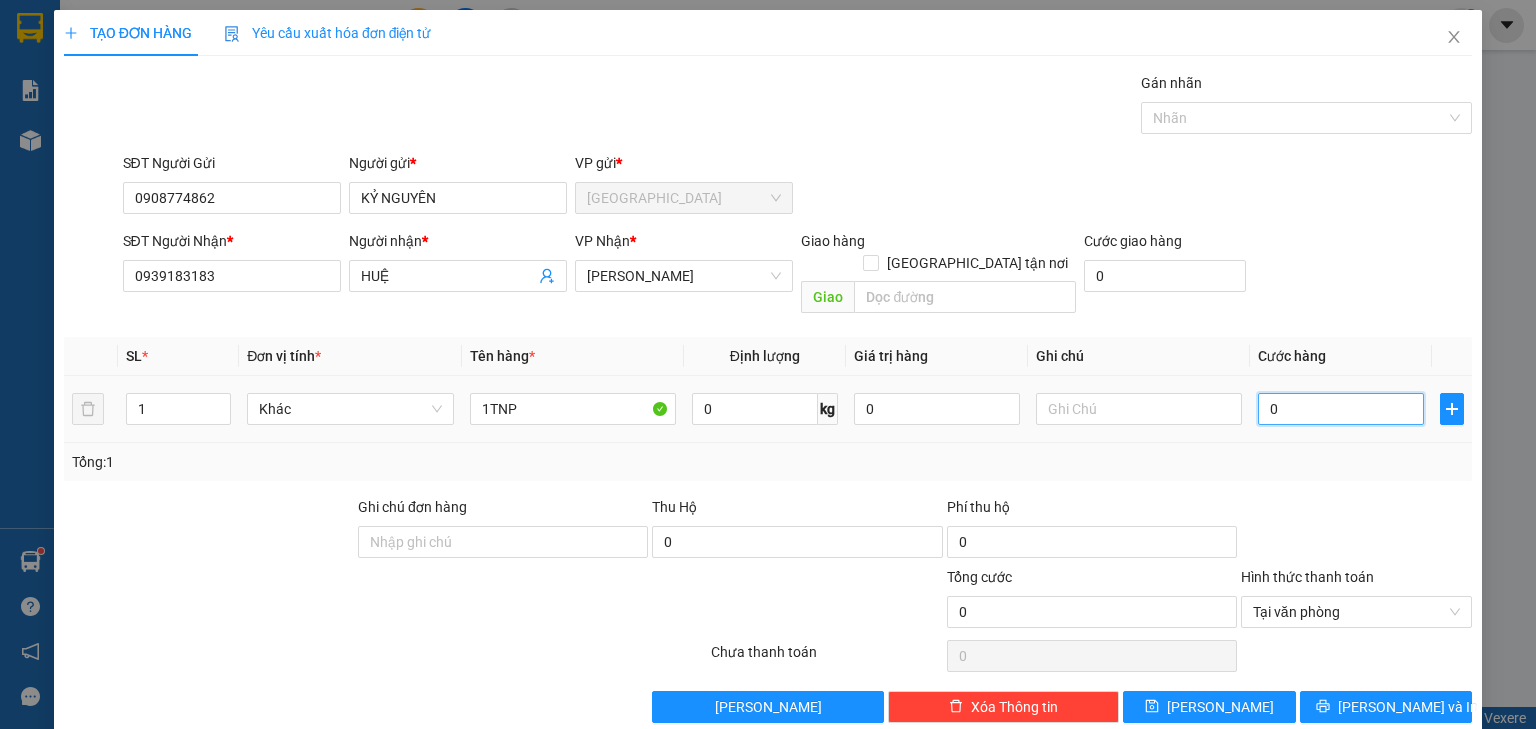 click on "0" at bounding box center [1341, 409] 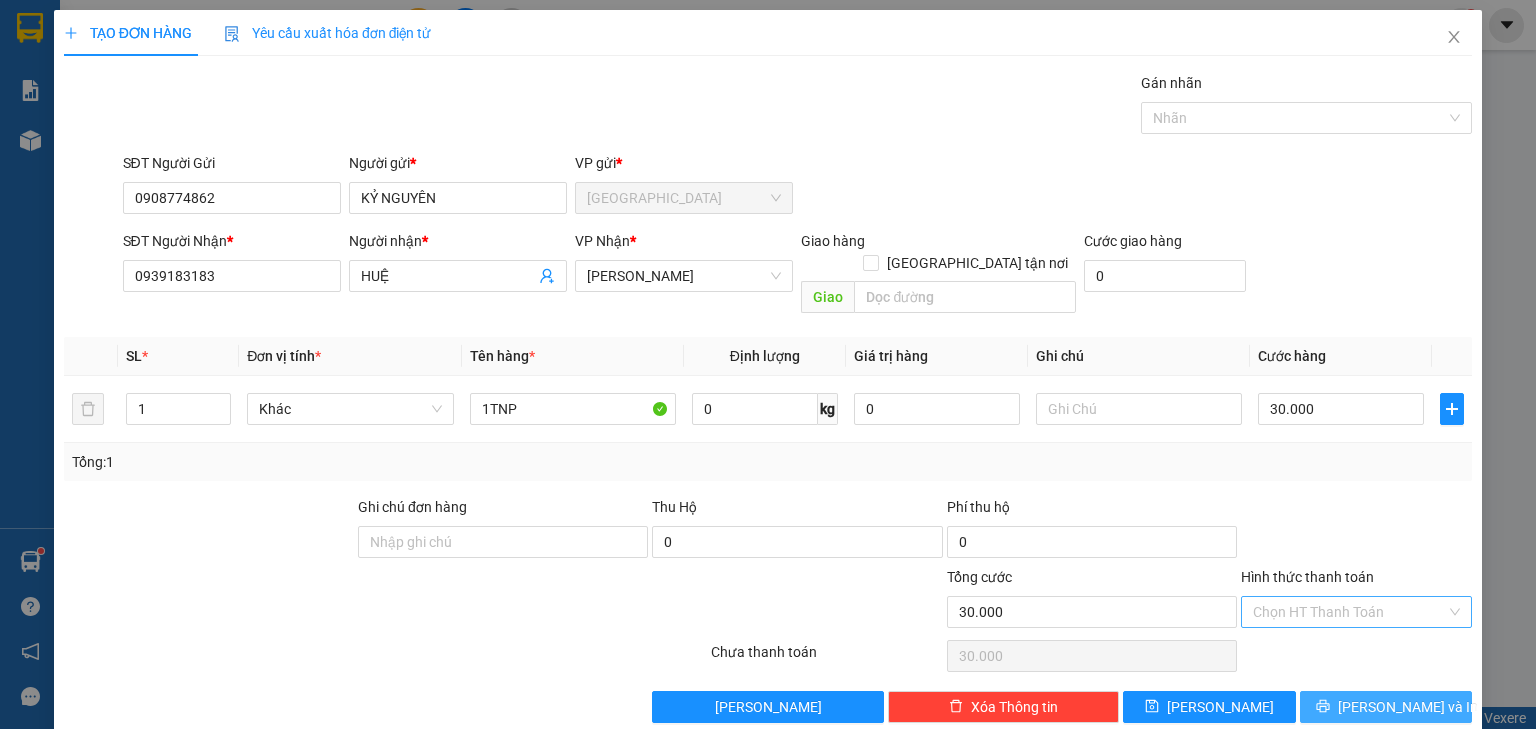 click on "[PERSON_NAME] và In" at bounding box center [1386, 707] 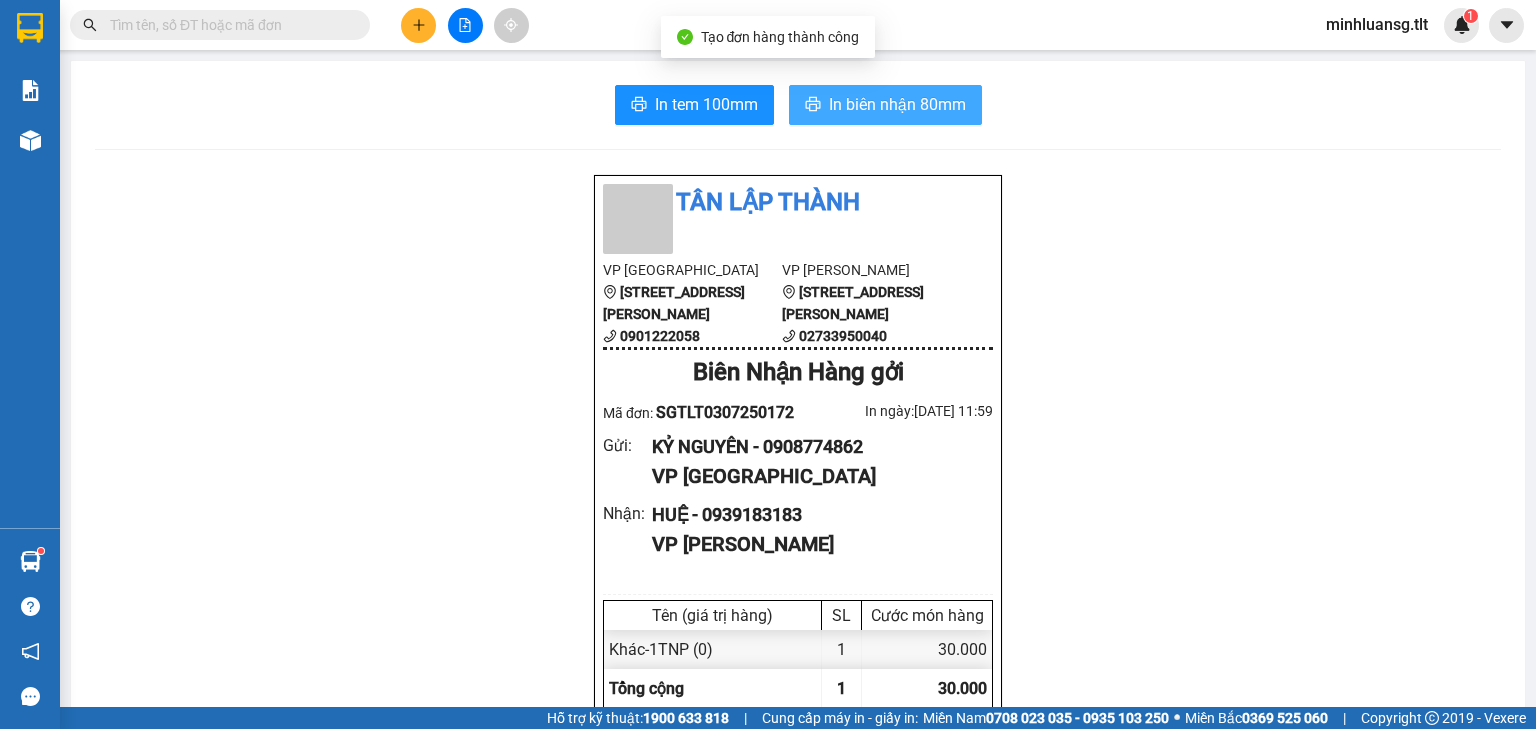 click on "In biên nhận 80mm" at bounding box center (897, 104) 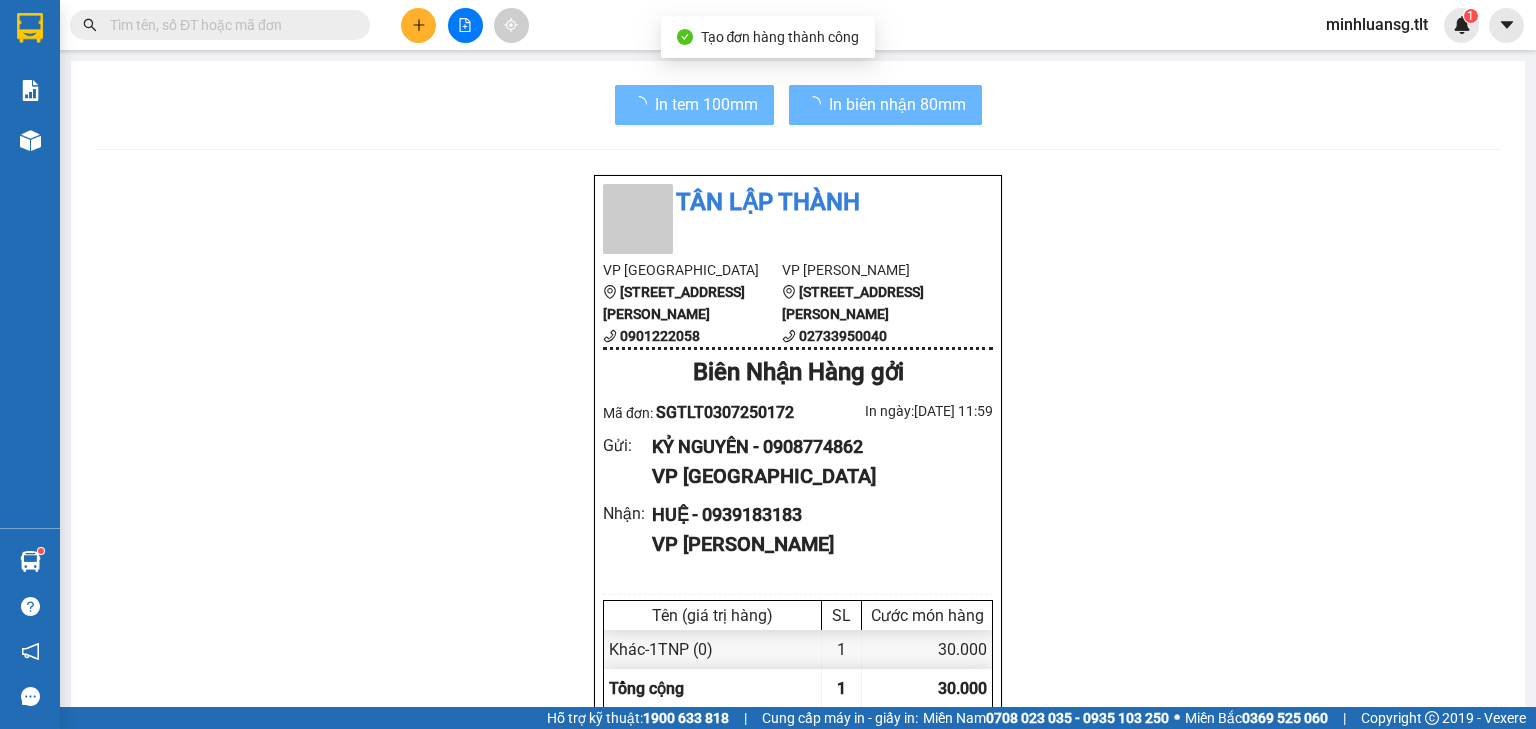 click on "In tem 100mm" at bounding box center (706, 104) 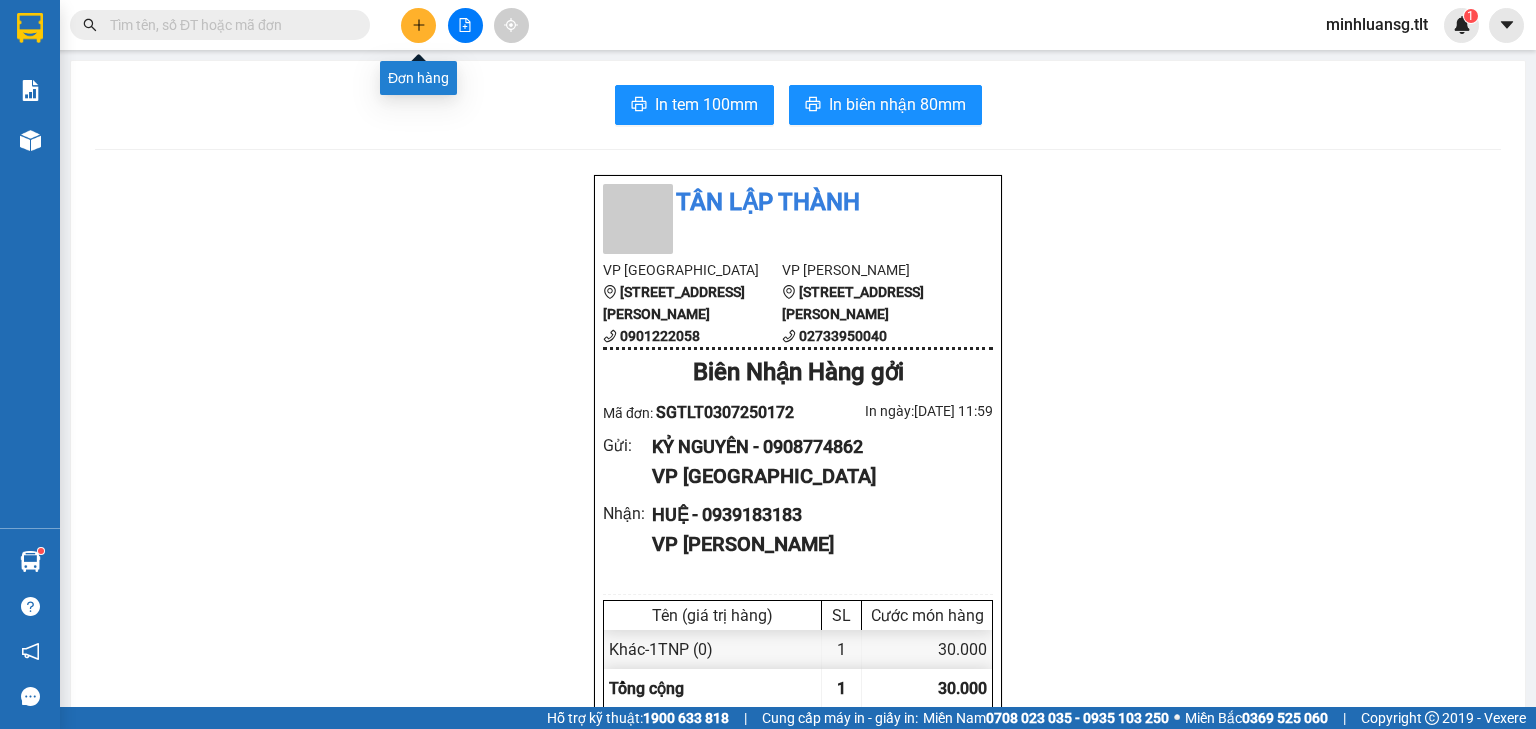 click 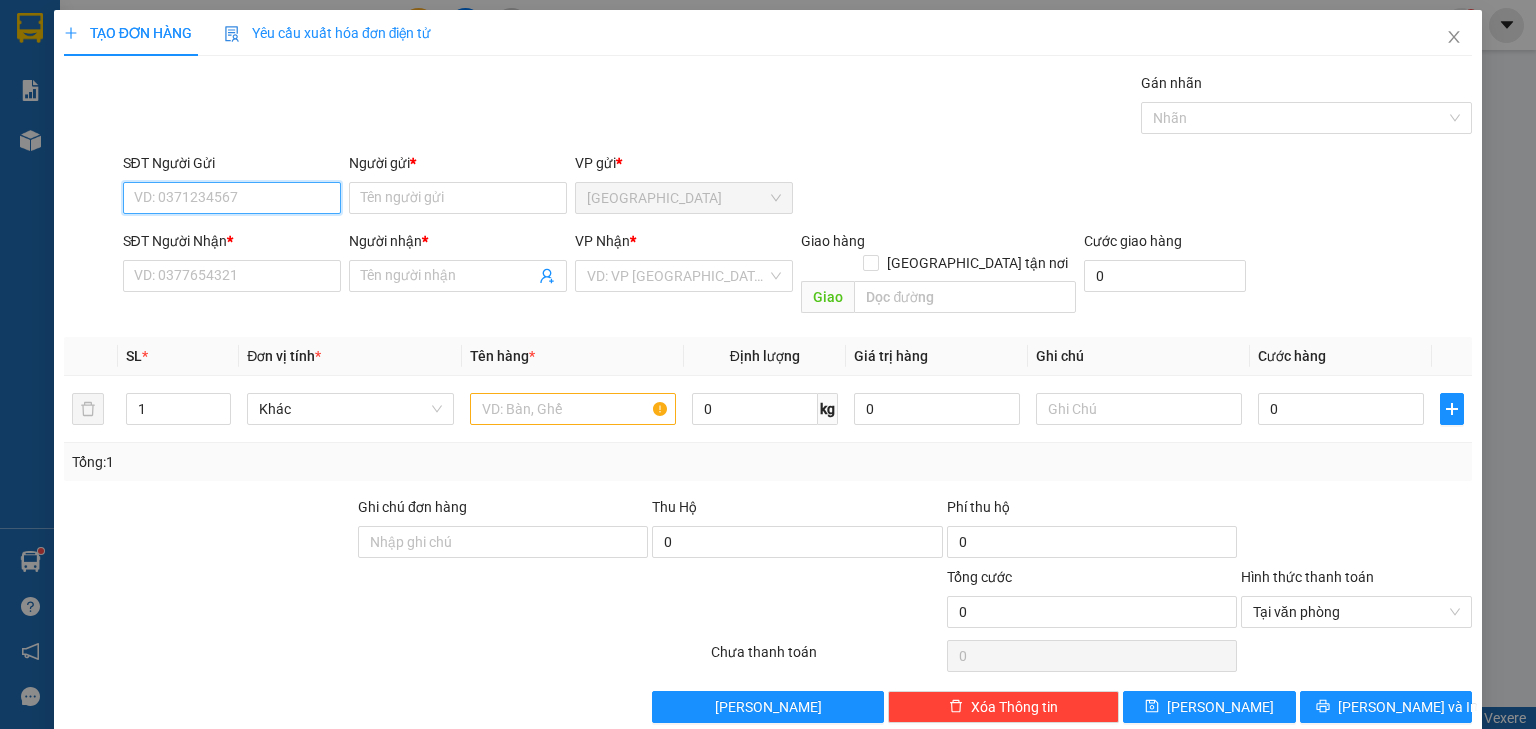 click on "SĐT Người Gửi" at bounding box center [232, 198] 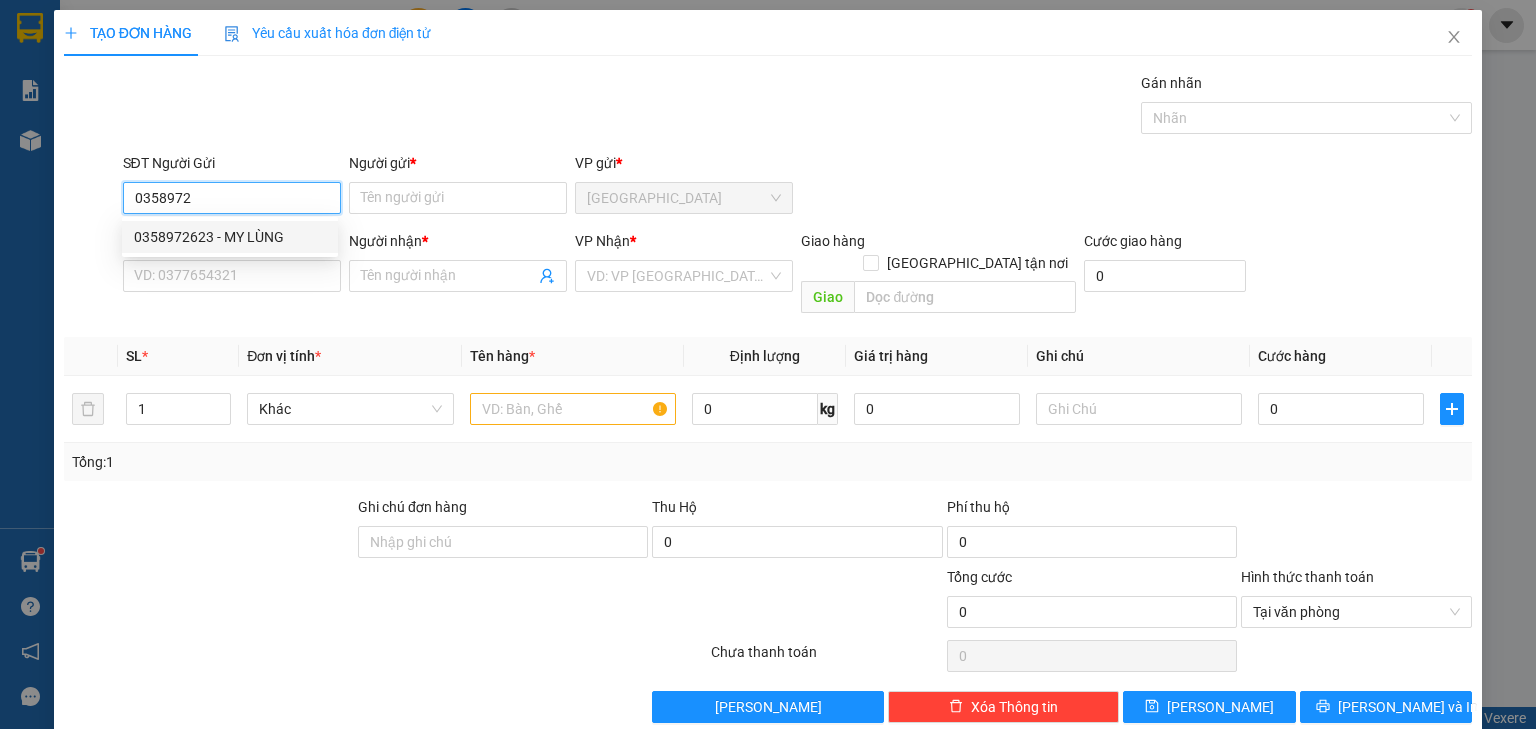 click on "0358972623 - MY LÙNG" at bounding box center (230, 237) 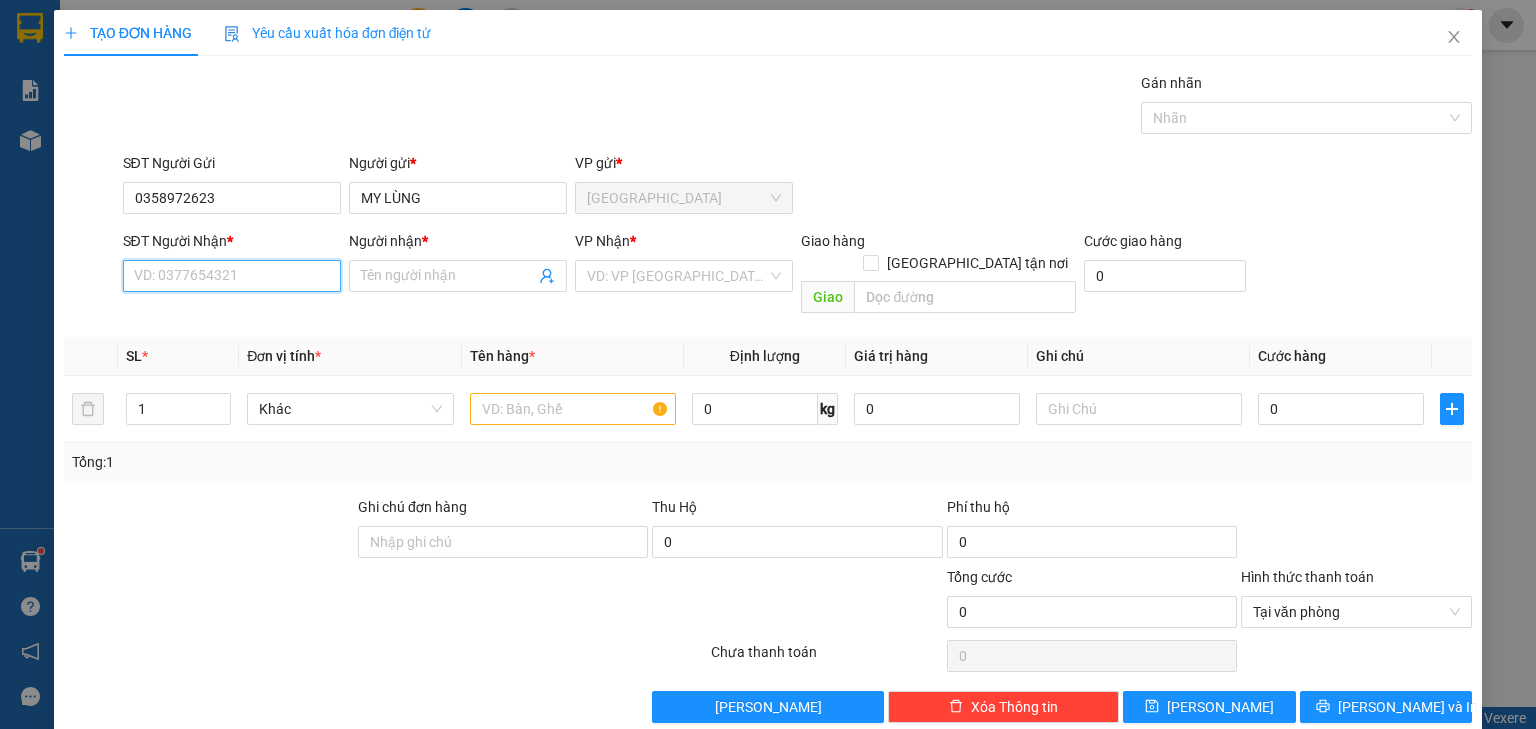click on "SĐT Người Nhận  *" at bounding box center (232, 276) 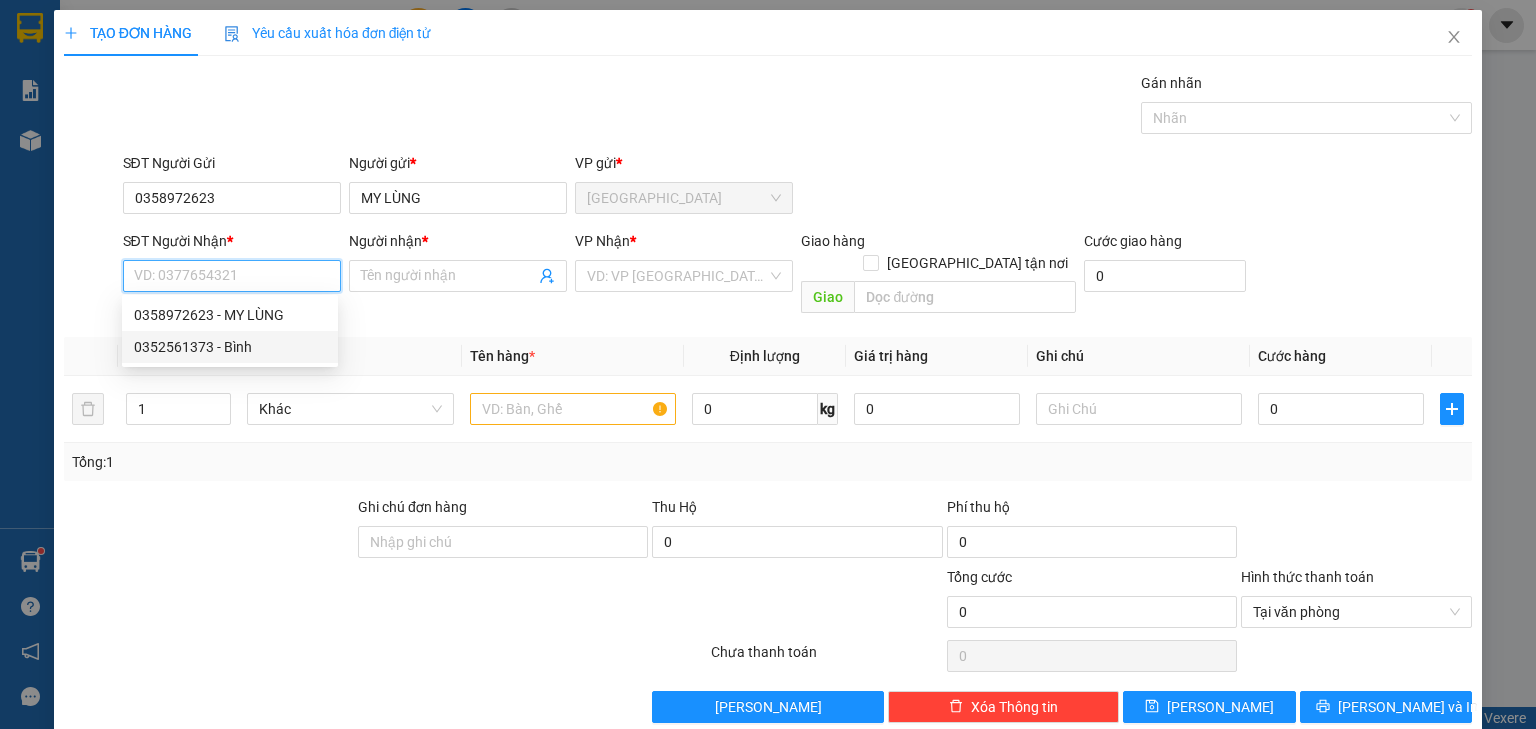 click on "0352561373 - Bình" at bounding box center (230, 347) 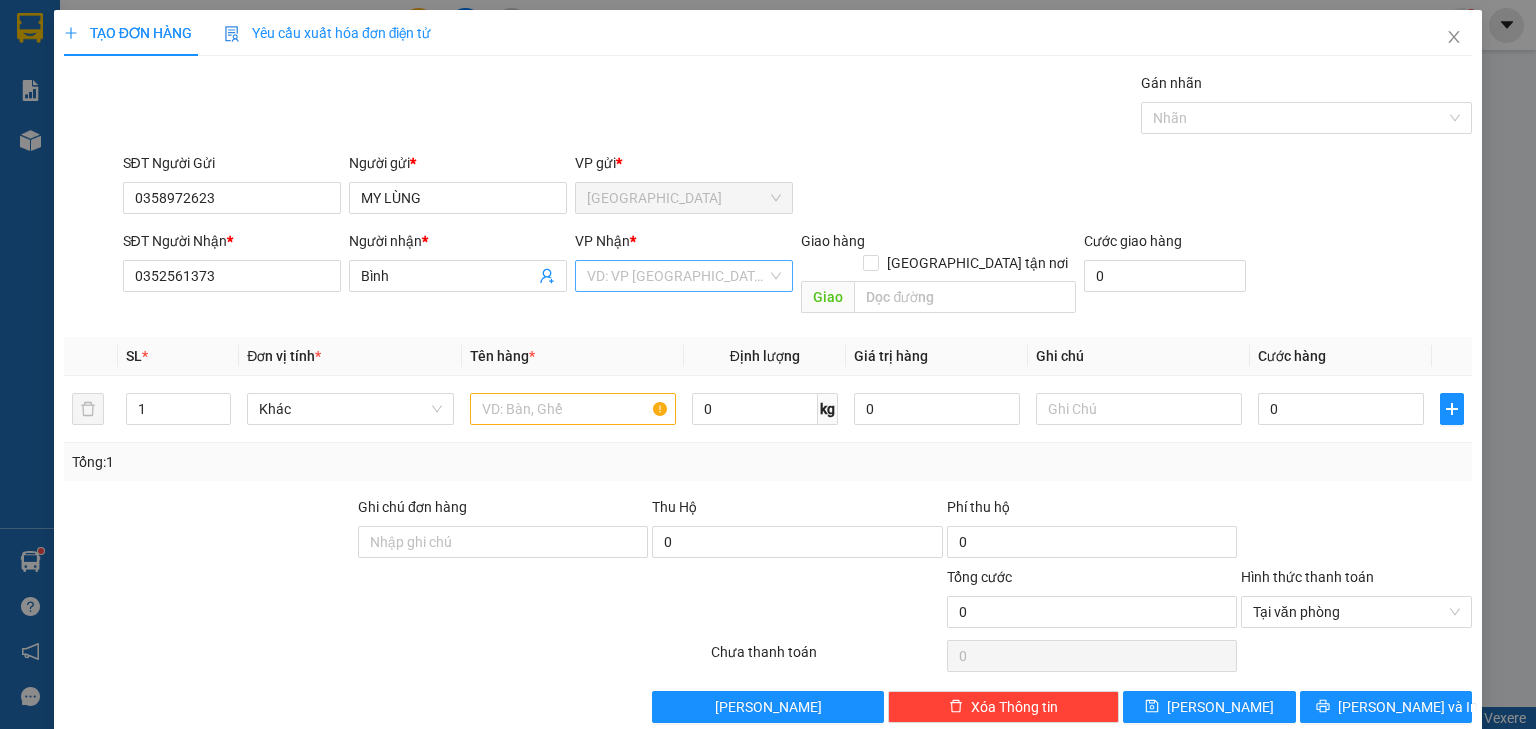 click at bounding box center (677, 276) 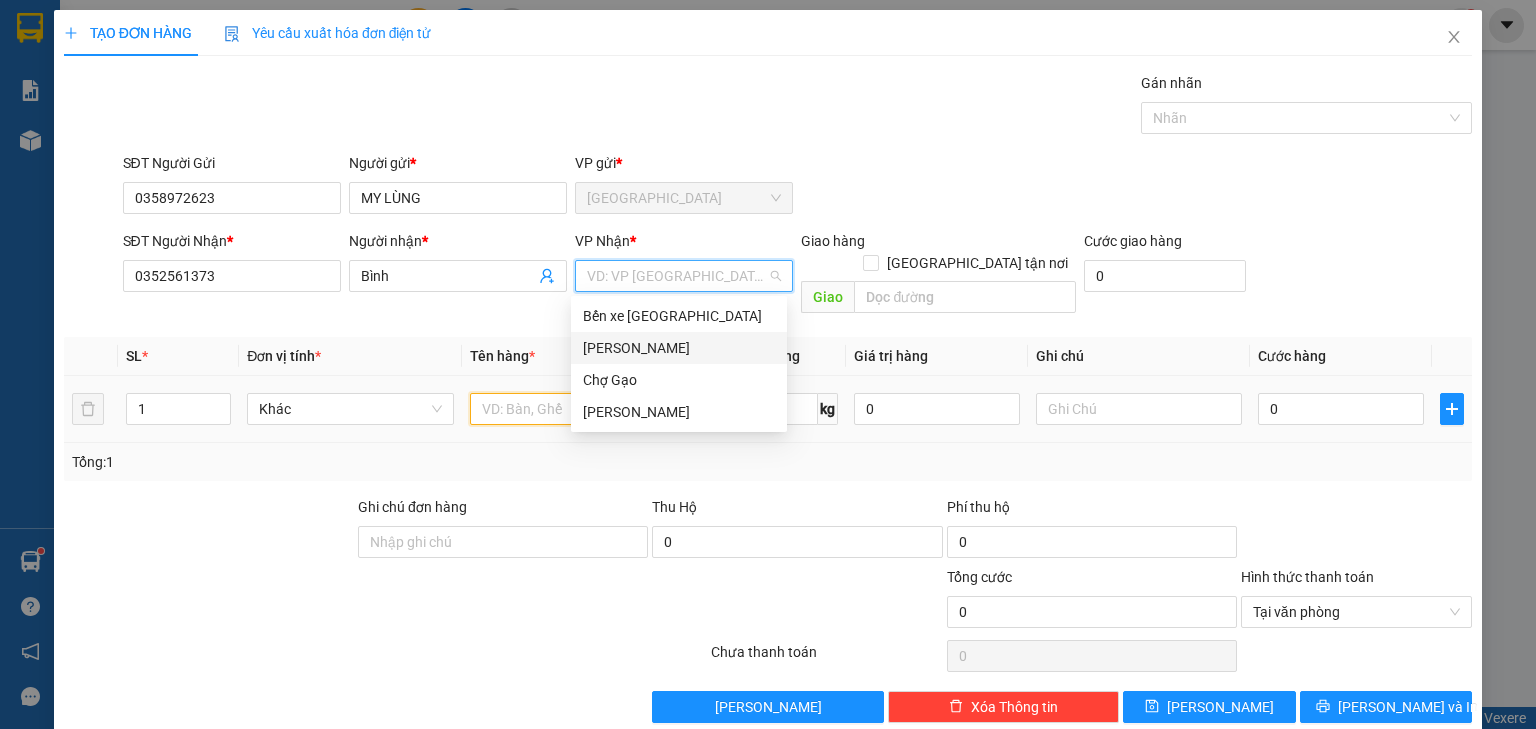 click at bounding box center [573, 409] 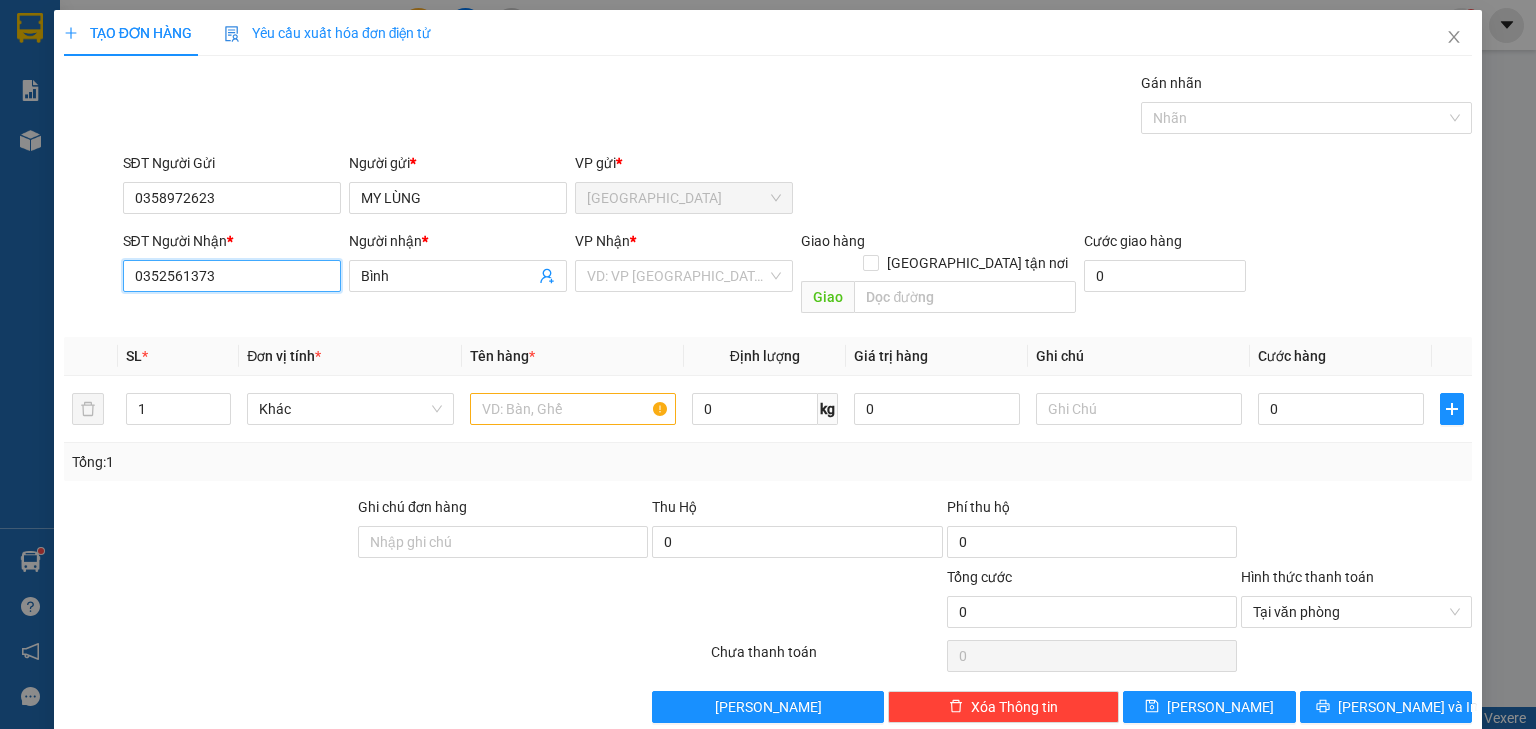drag, startPoint x: 201, startPoint y: 268, endPoint x: 127, endPoint y: 271, distance: 74.06078 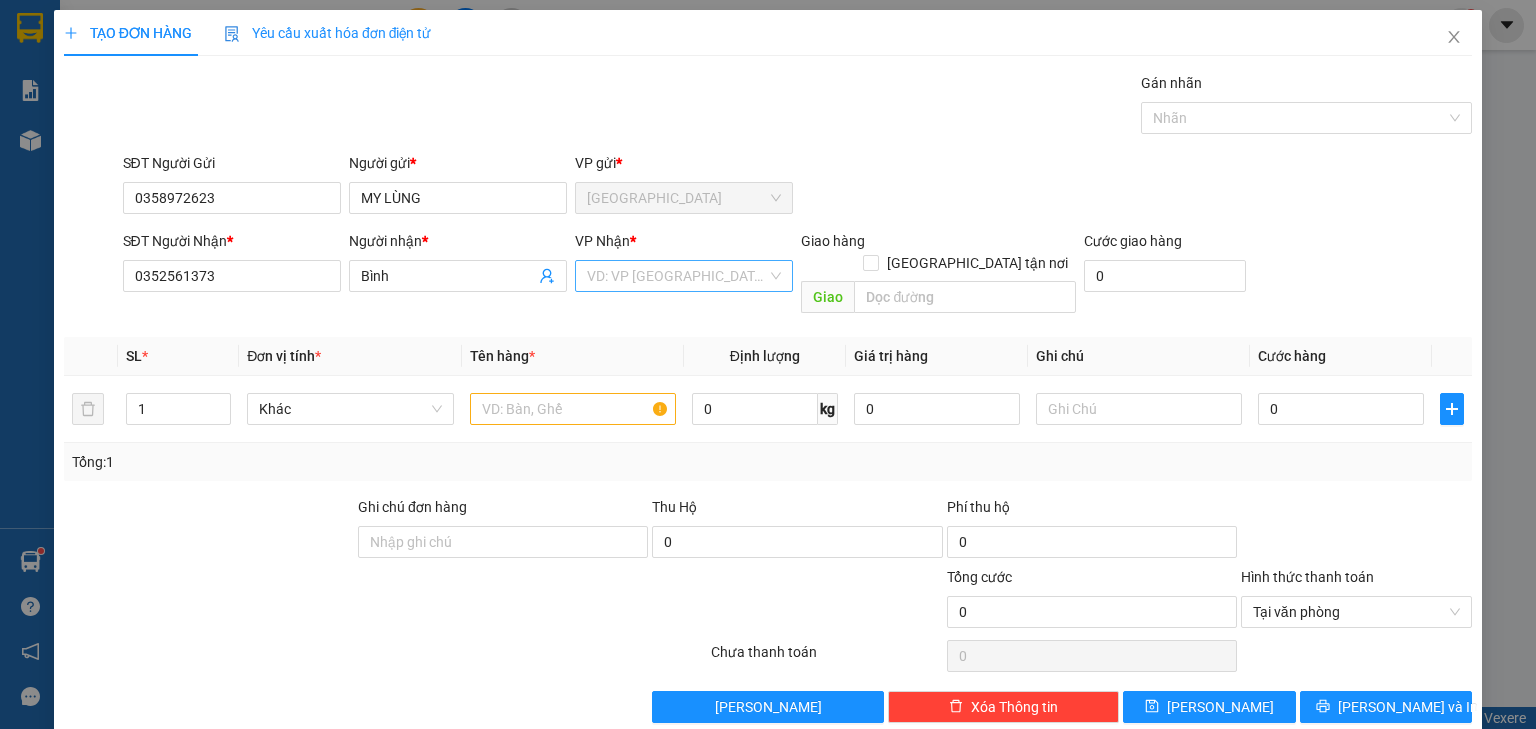 click at bounding box center (677, 276) 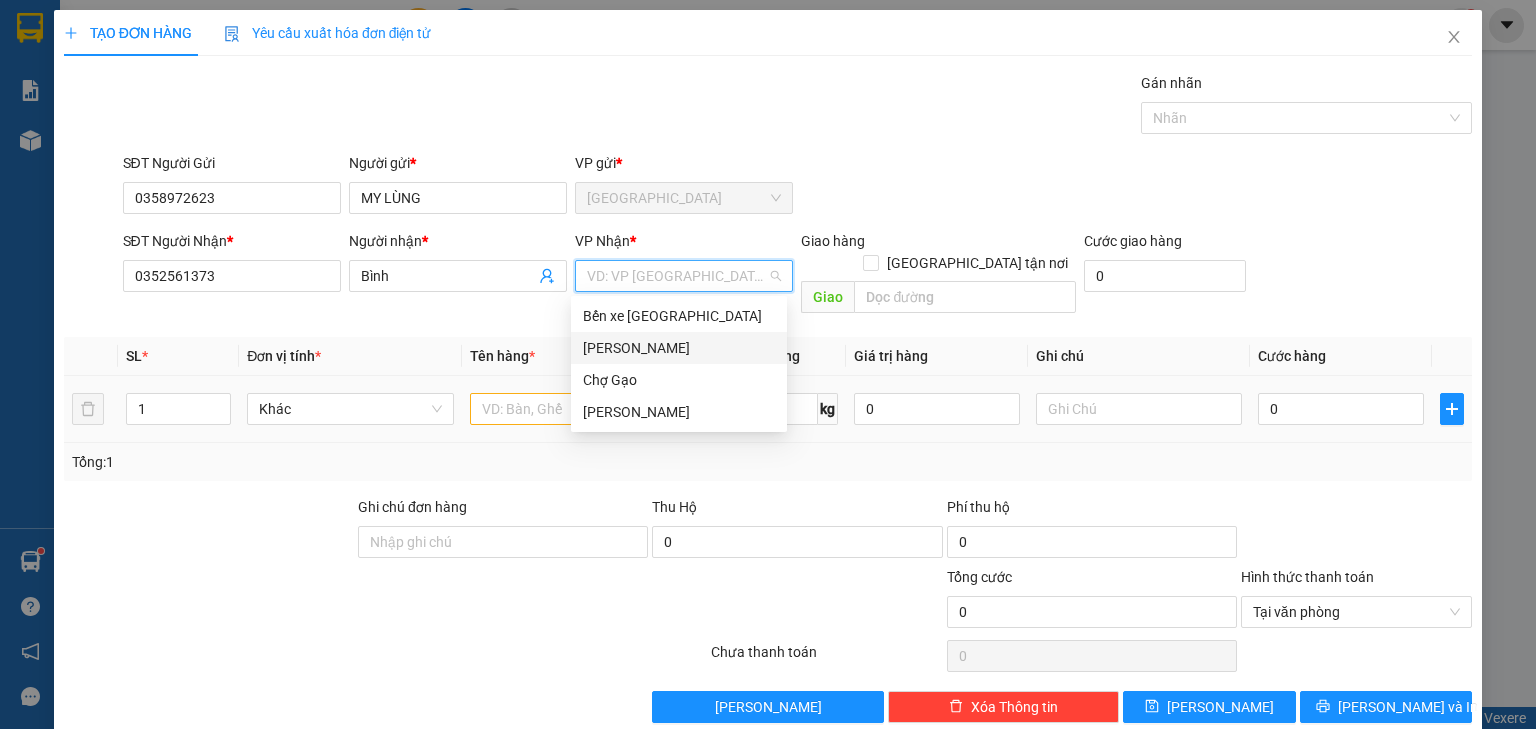 click on "[PERSON_NAME]" at bounding box center (679, 348) 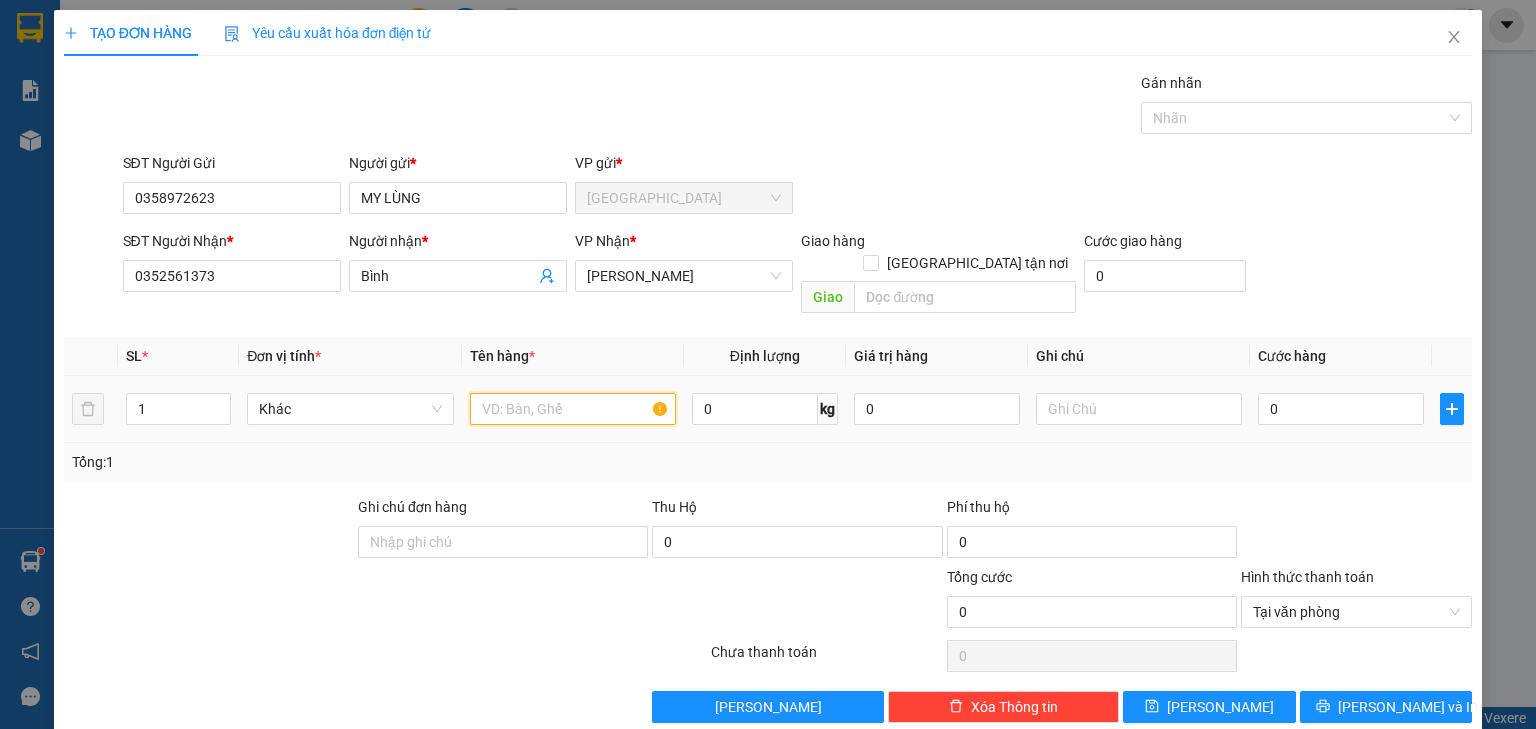 click at bounding box center [573, 409] 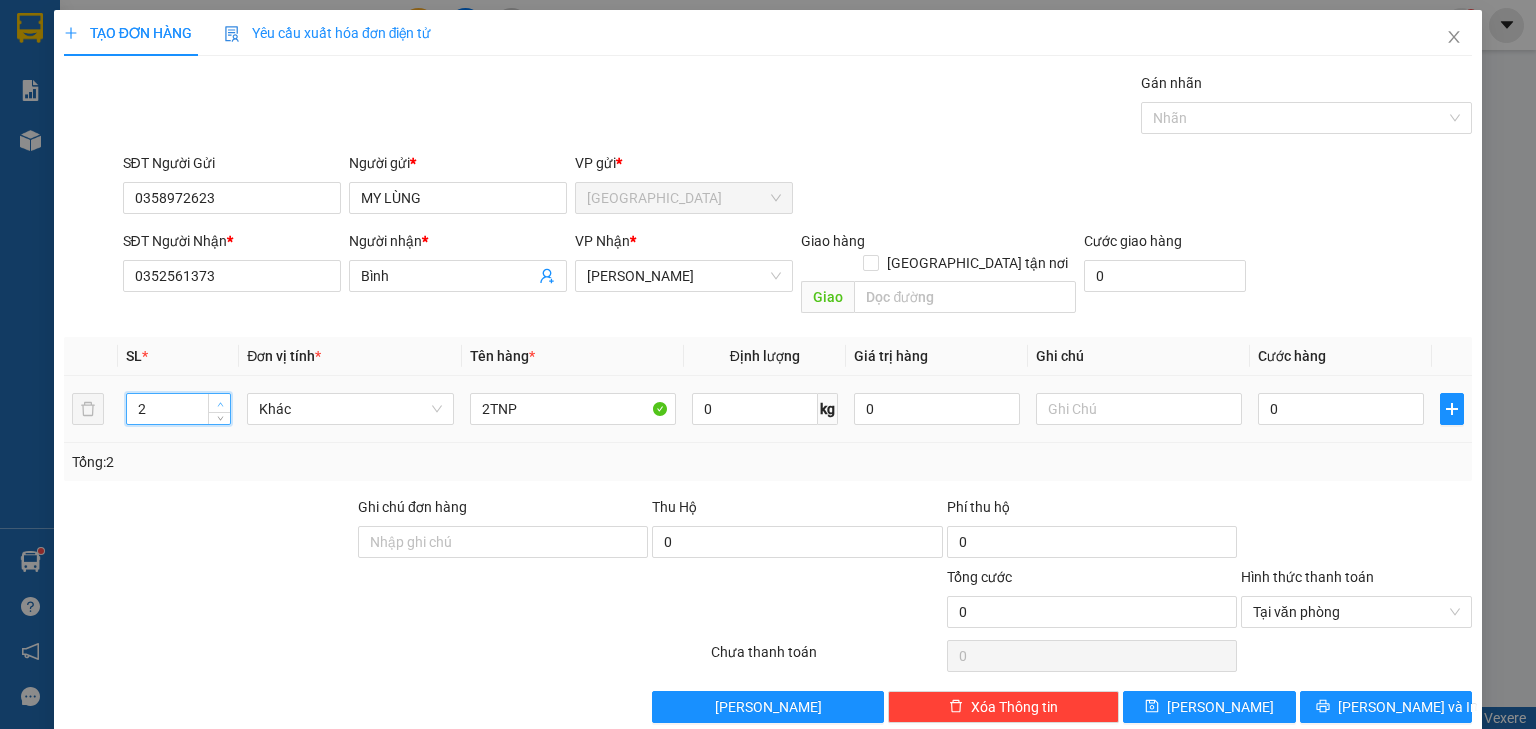 click at bounding box center (219, 403) 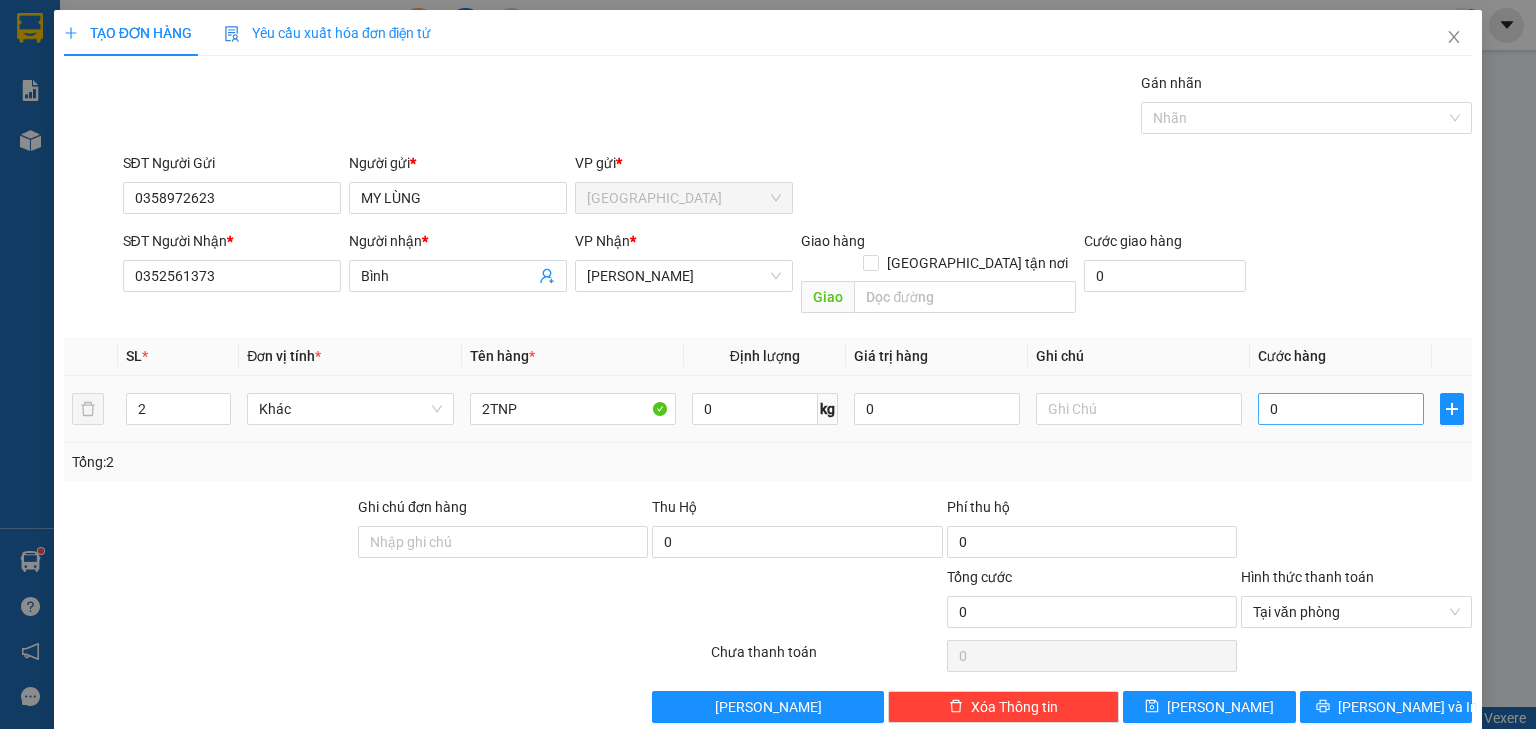 click on "0" at bounding box center (1341, 409) 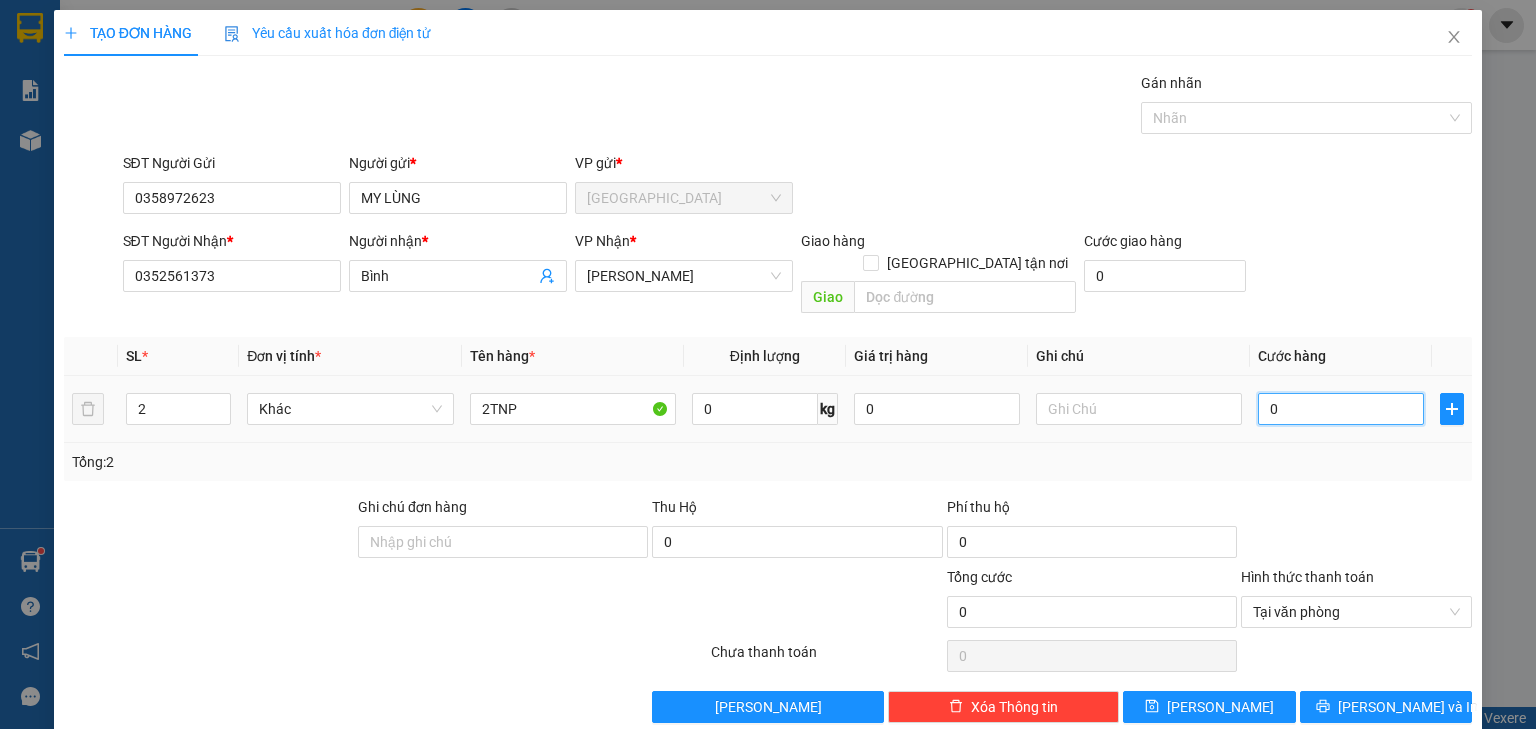 click on "0" at bounding box center (1341, 409) 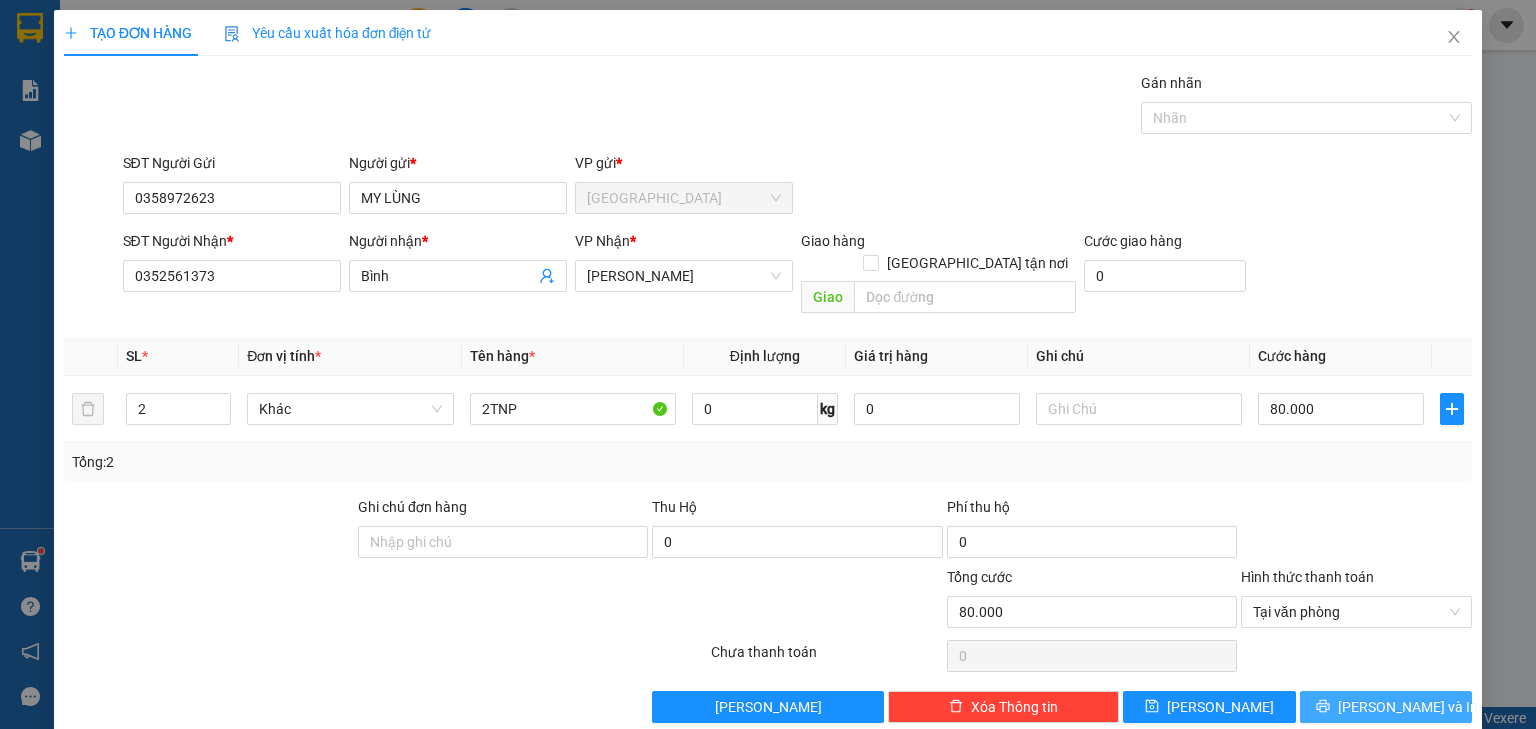 click on "[PERSON_NAME] và In" at bounding box center [1408, 707] 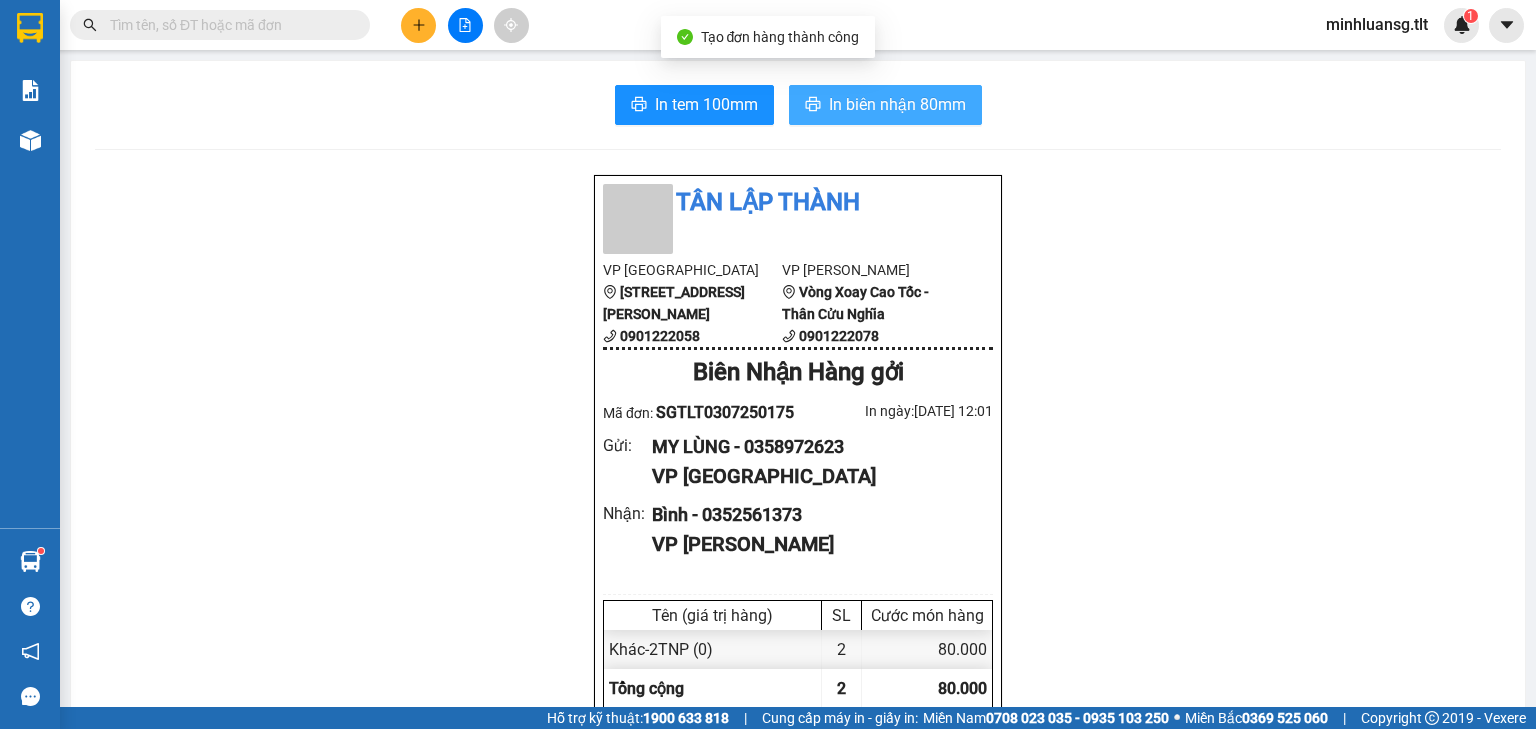 drag, startPoint x: 907, startPoint y: 92, endPoint x: 898, endPoint y: 103, distance: 14.21267 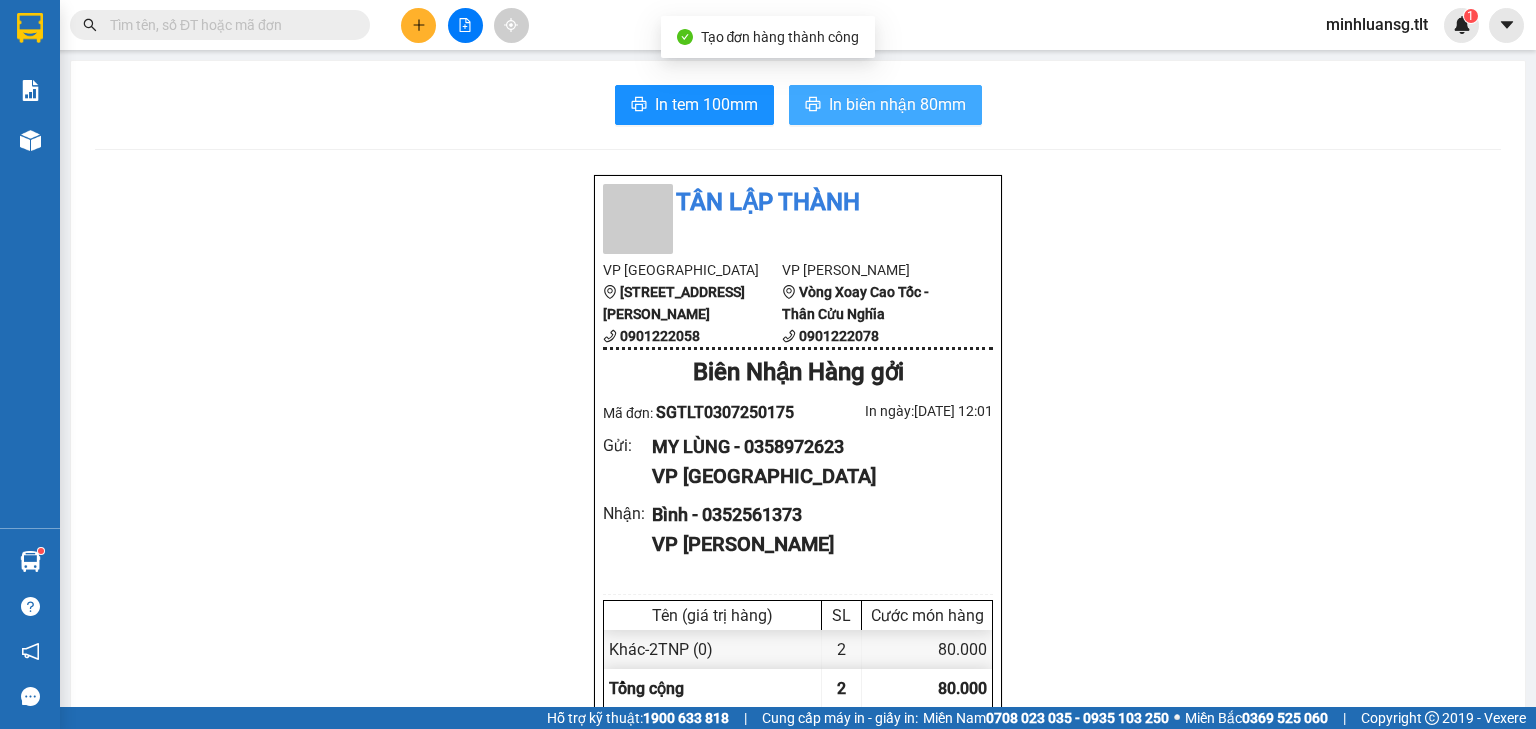 click on "In biên nhận 80mm" at bounding box center (885, 105) 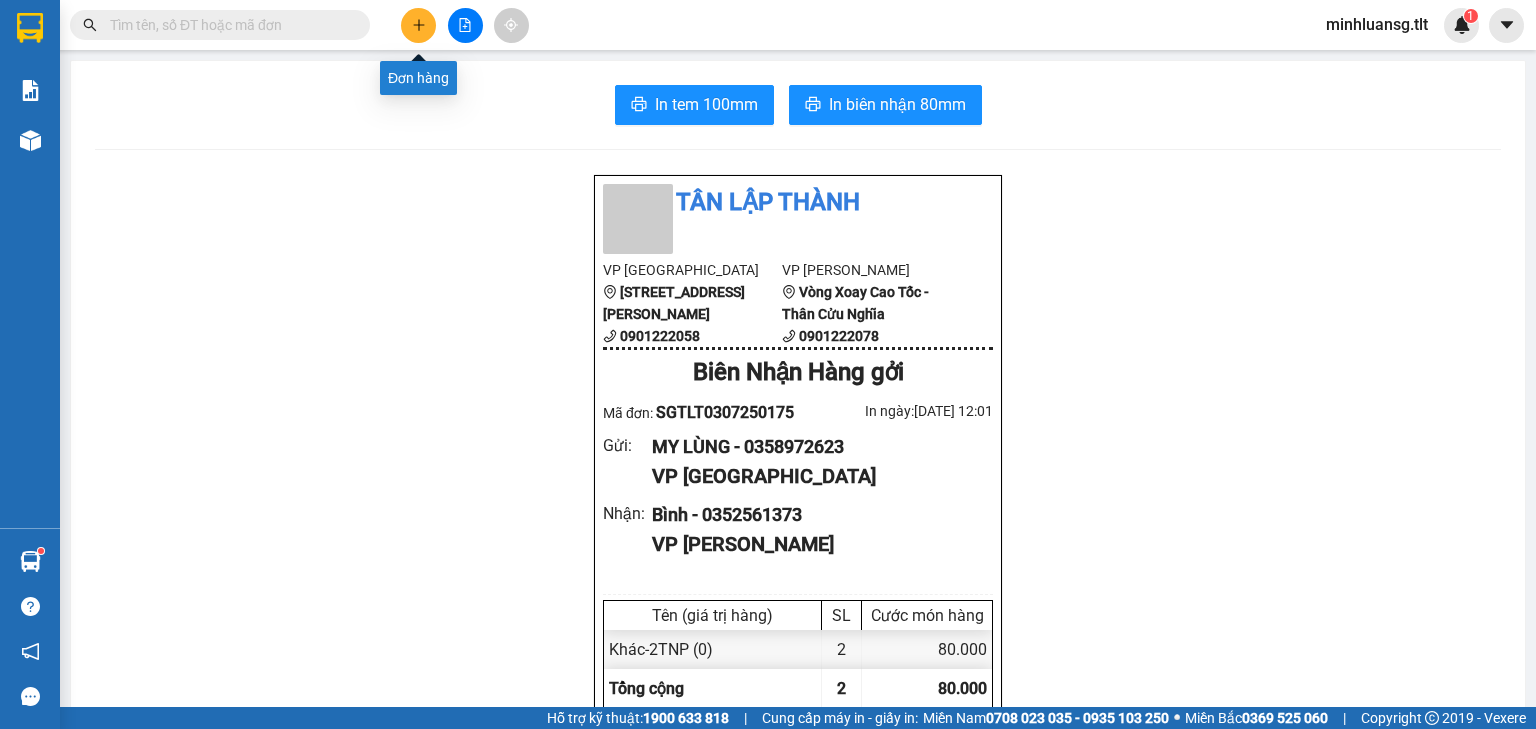click 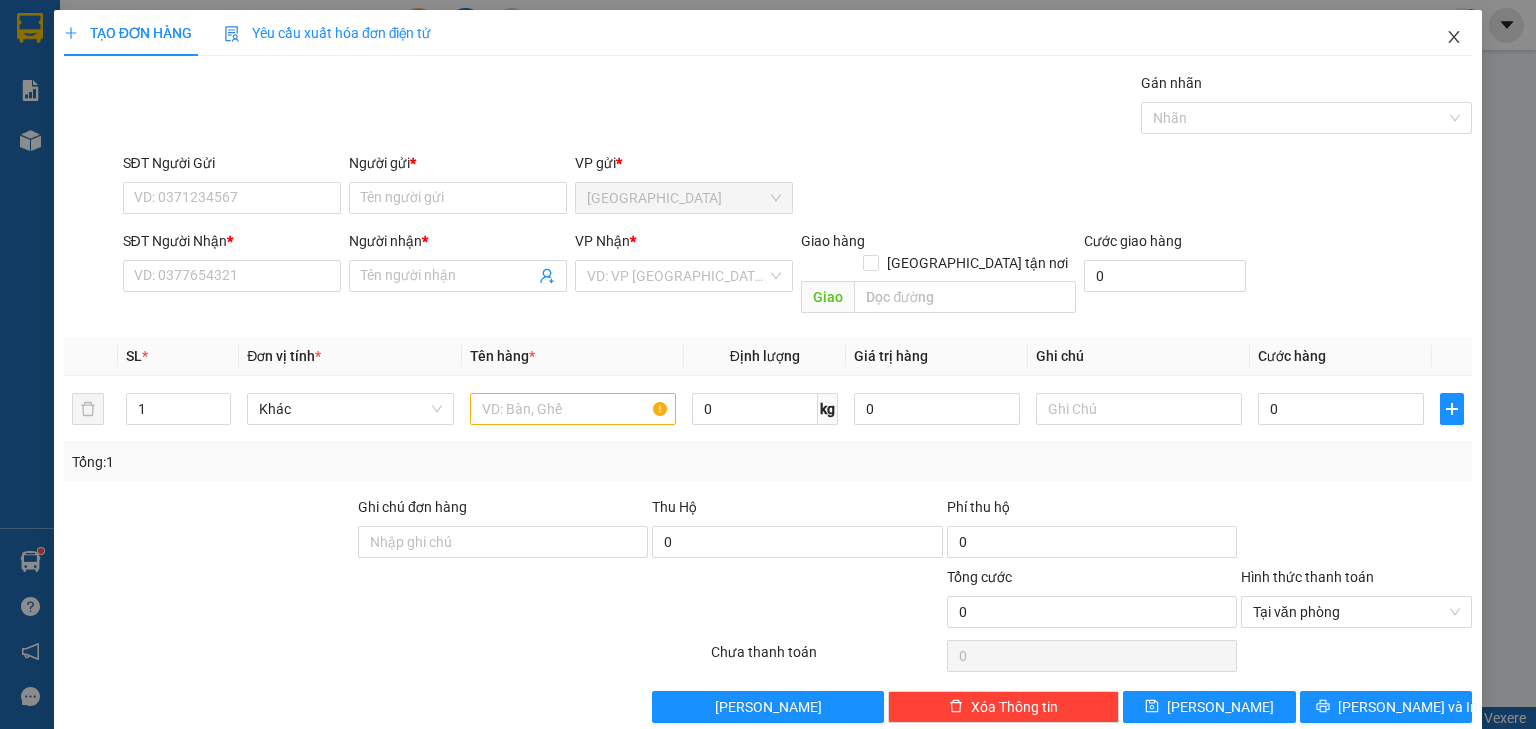 click 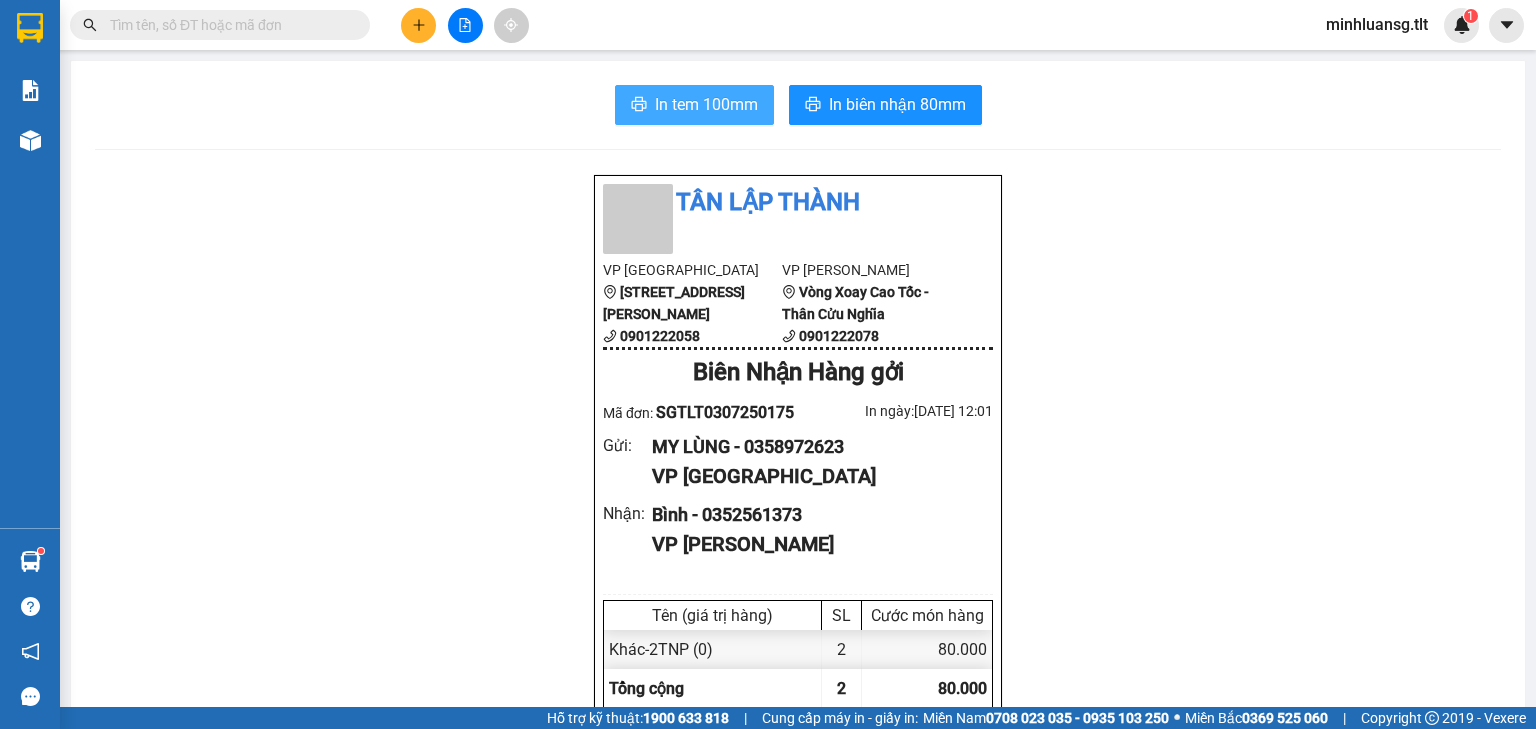 click on "In tem 100mm" at bounding box center (706, 104) 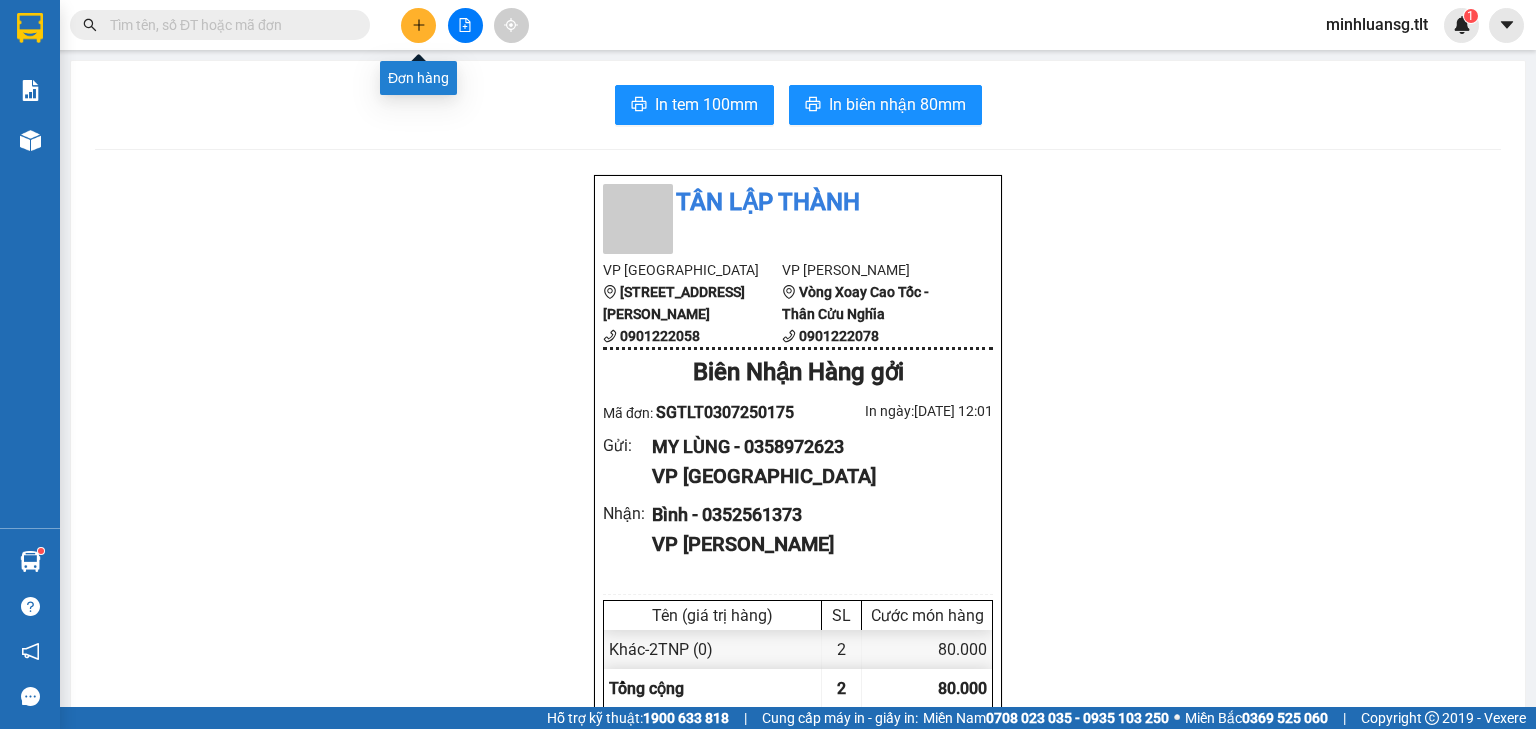 click 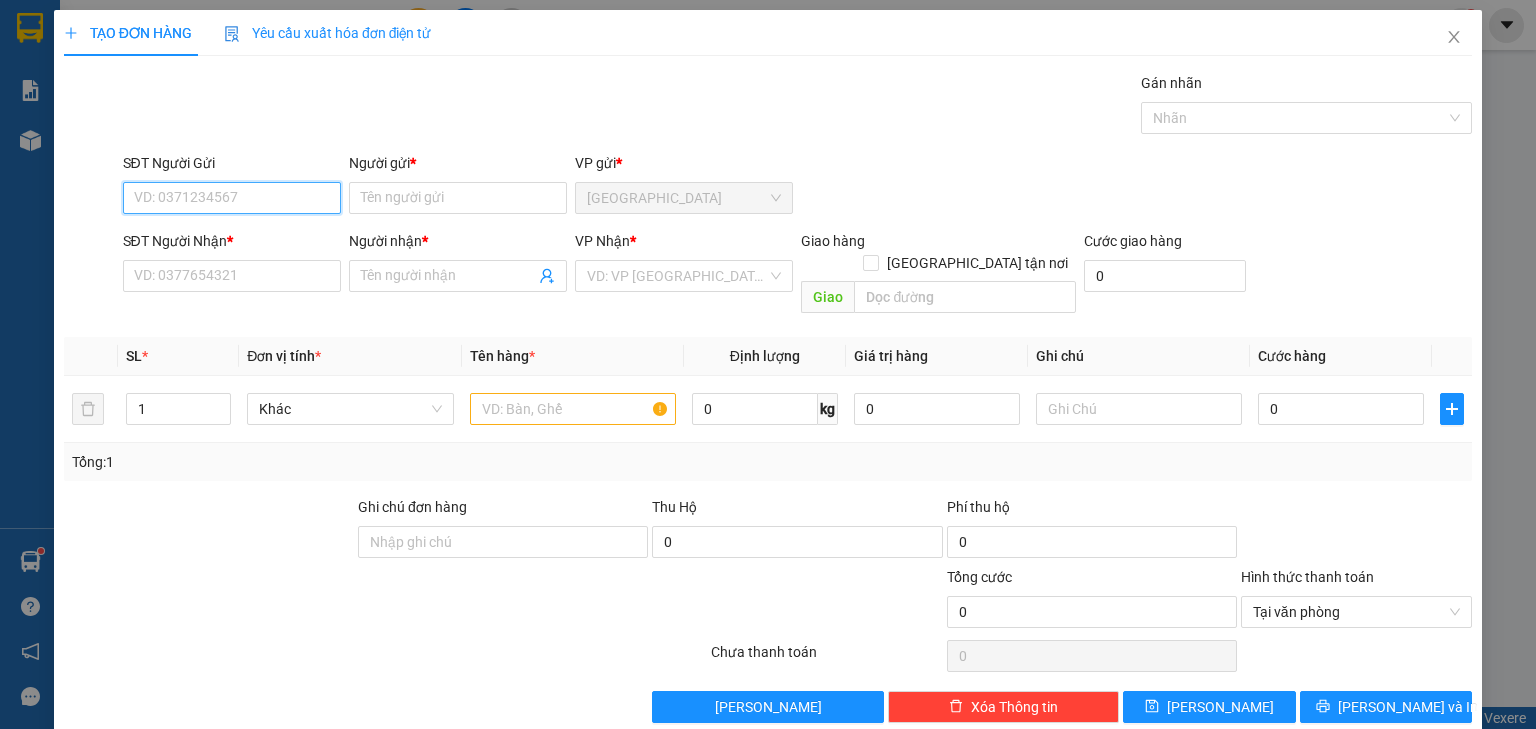 click on "SĐT Người Gửi" at bounding box center [232, 198] 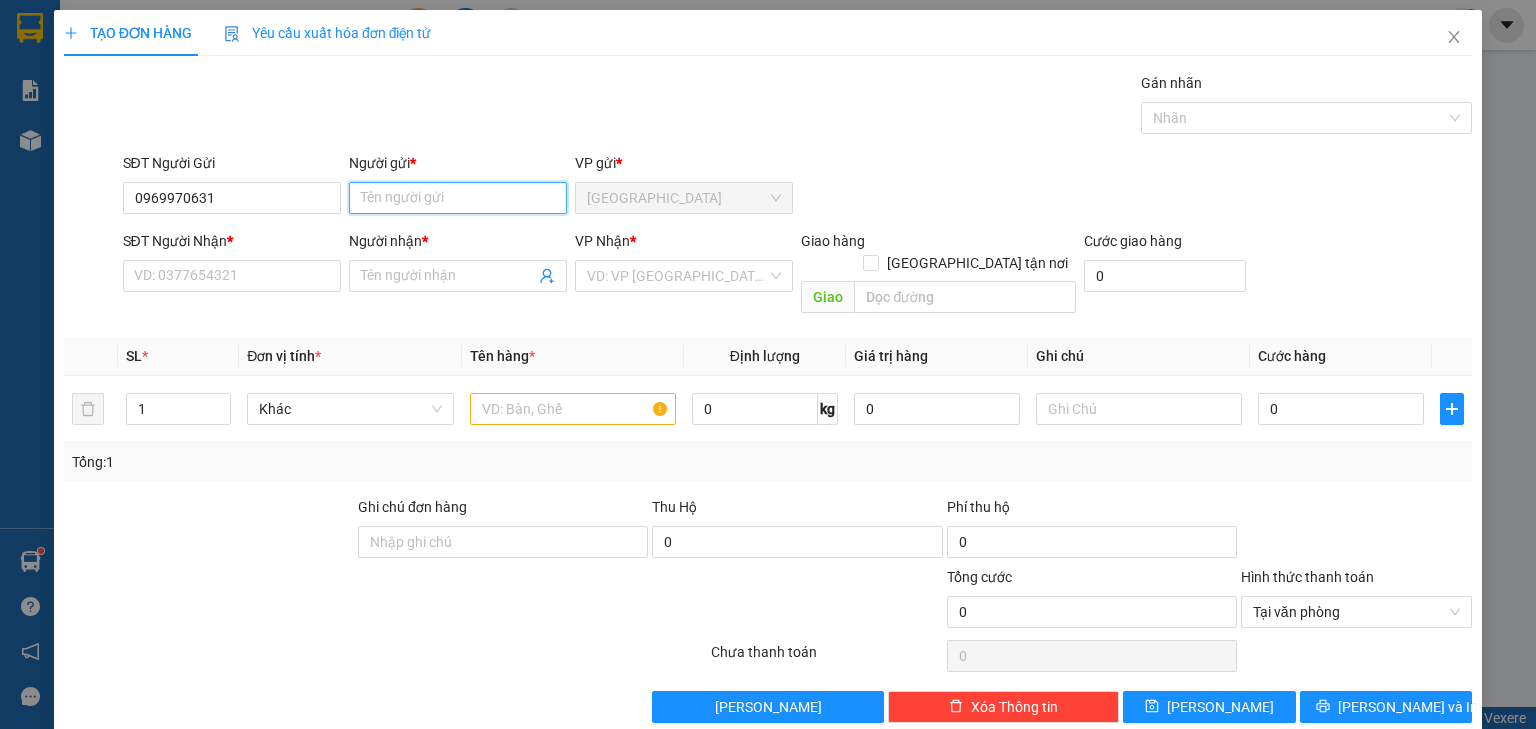 click on "Người gửi  *" at bounding box center (458, 198) 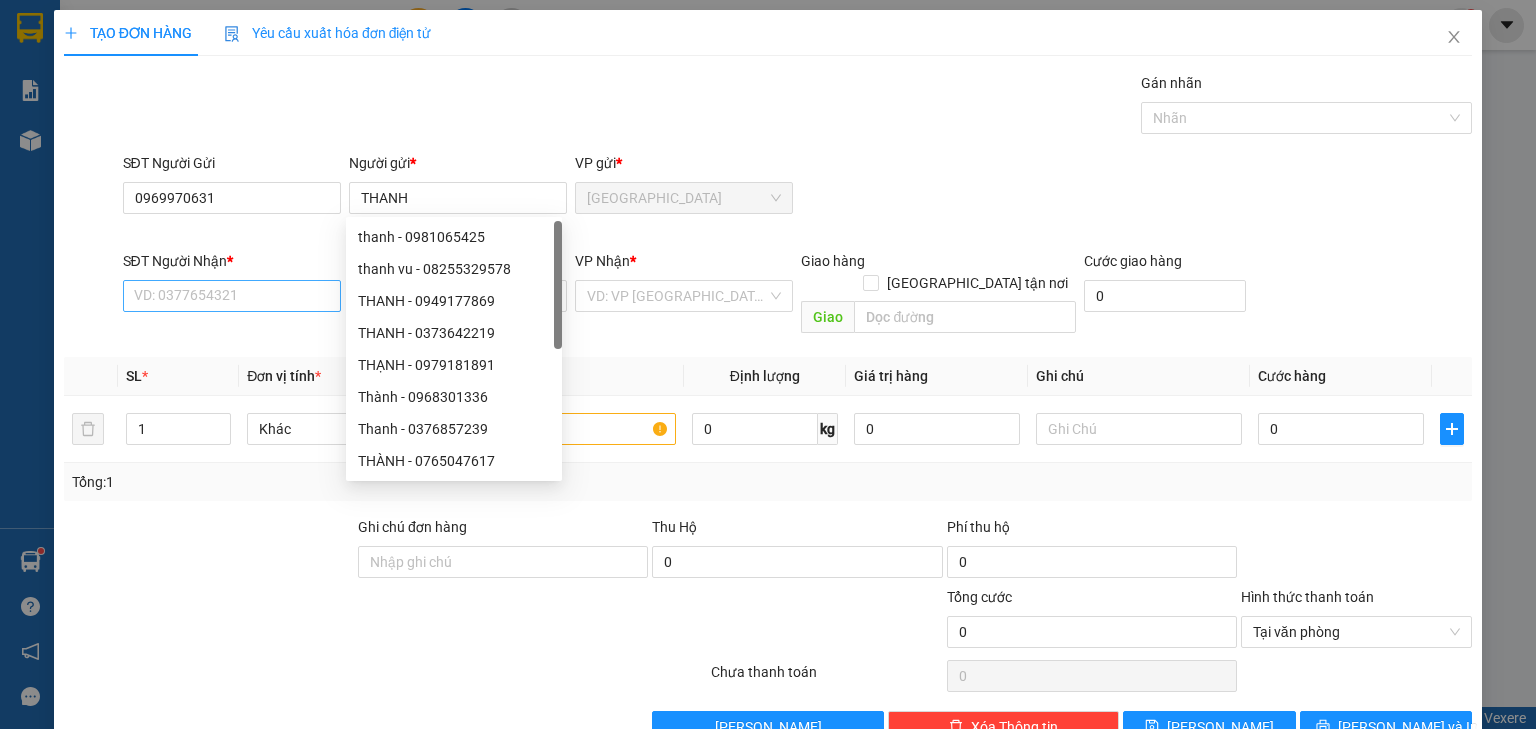 click on "SĐT Người Nhận  *" at bounding box center (232, 265) 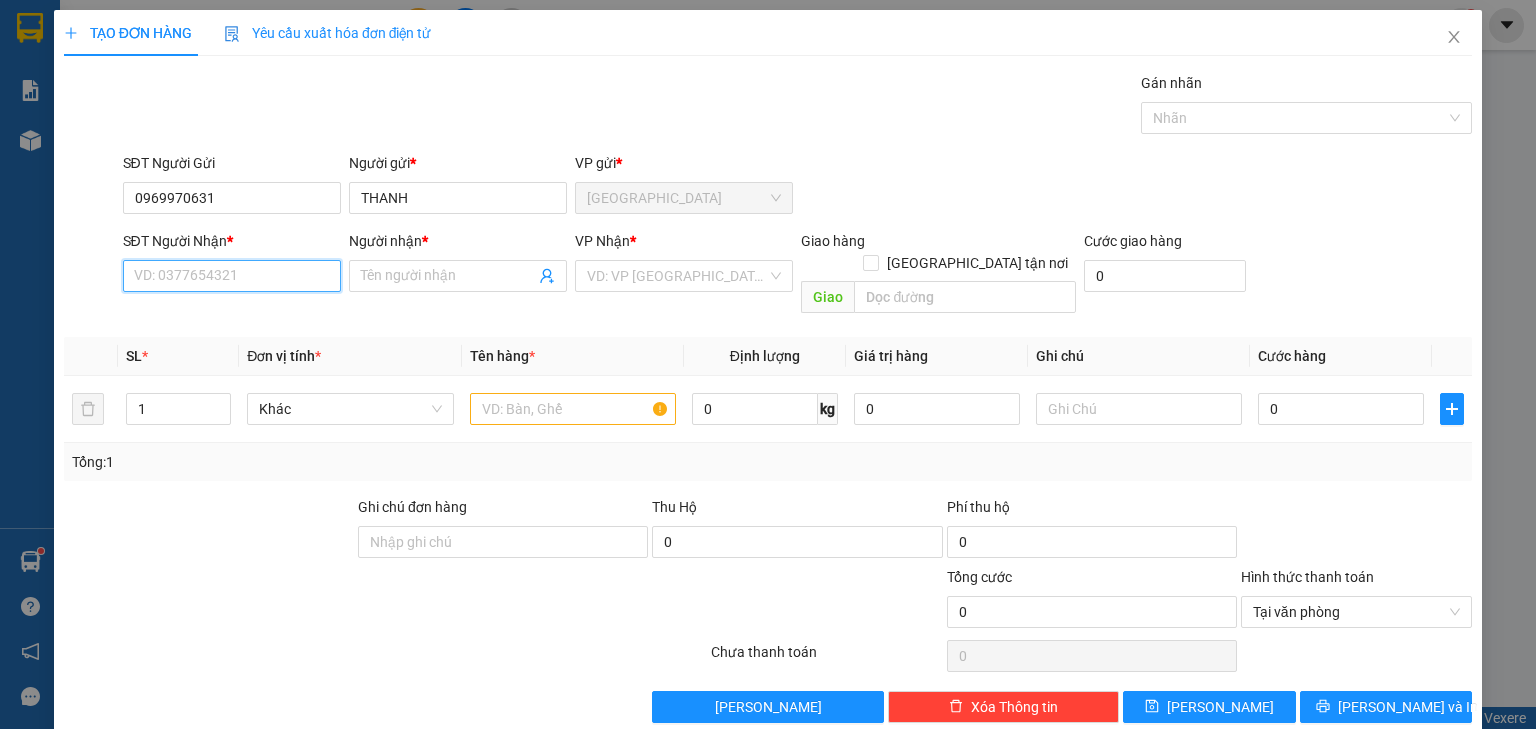 click on "SĐT Người Nhận  *" at bounding box center (232, 276) 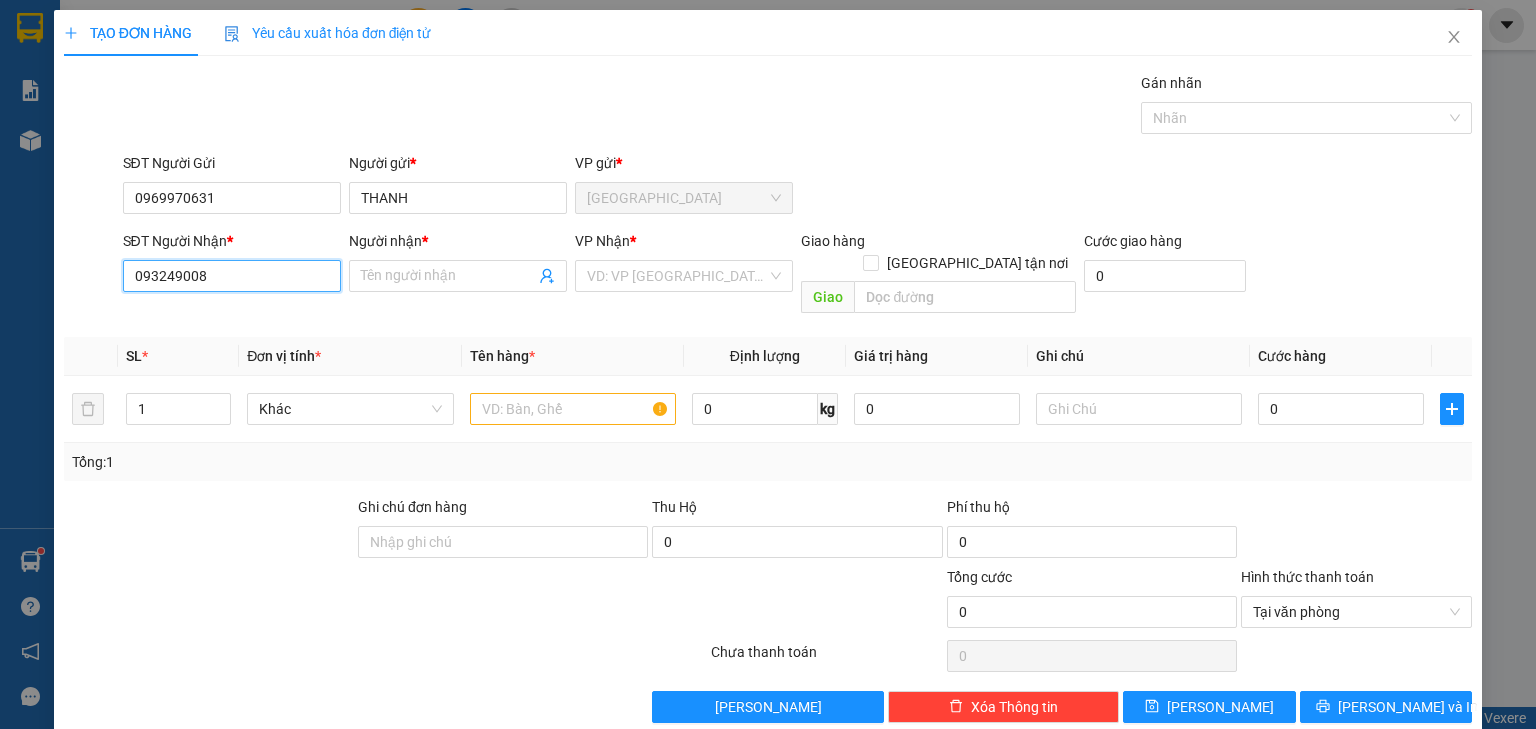 click on "093249008" at bounding box center [232, 276] 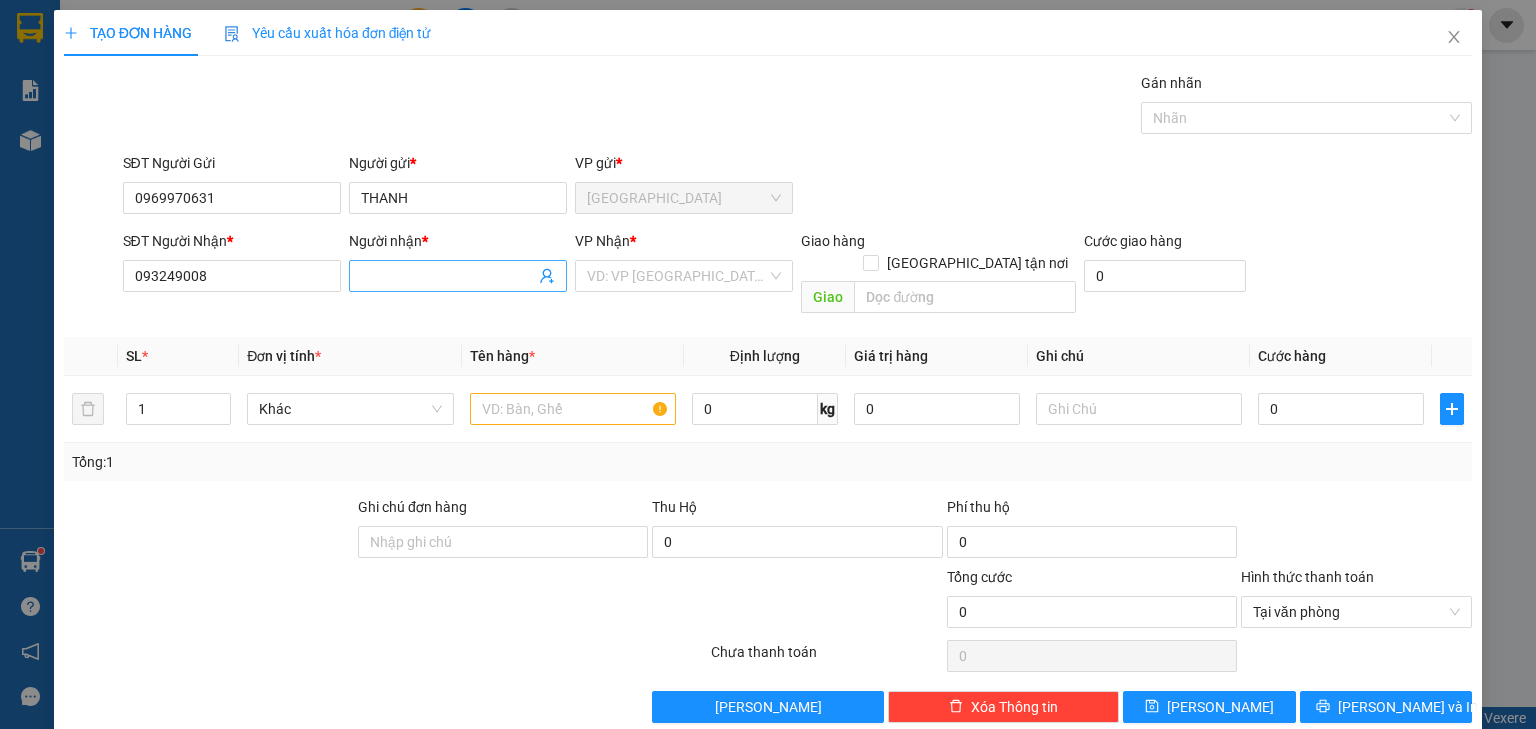 click on "Người nhận  *" at bounding box center [448, 276] 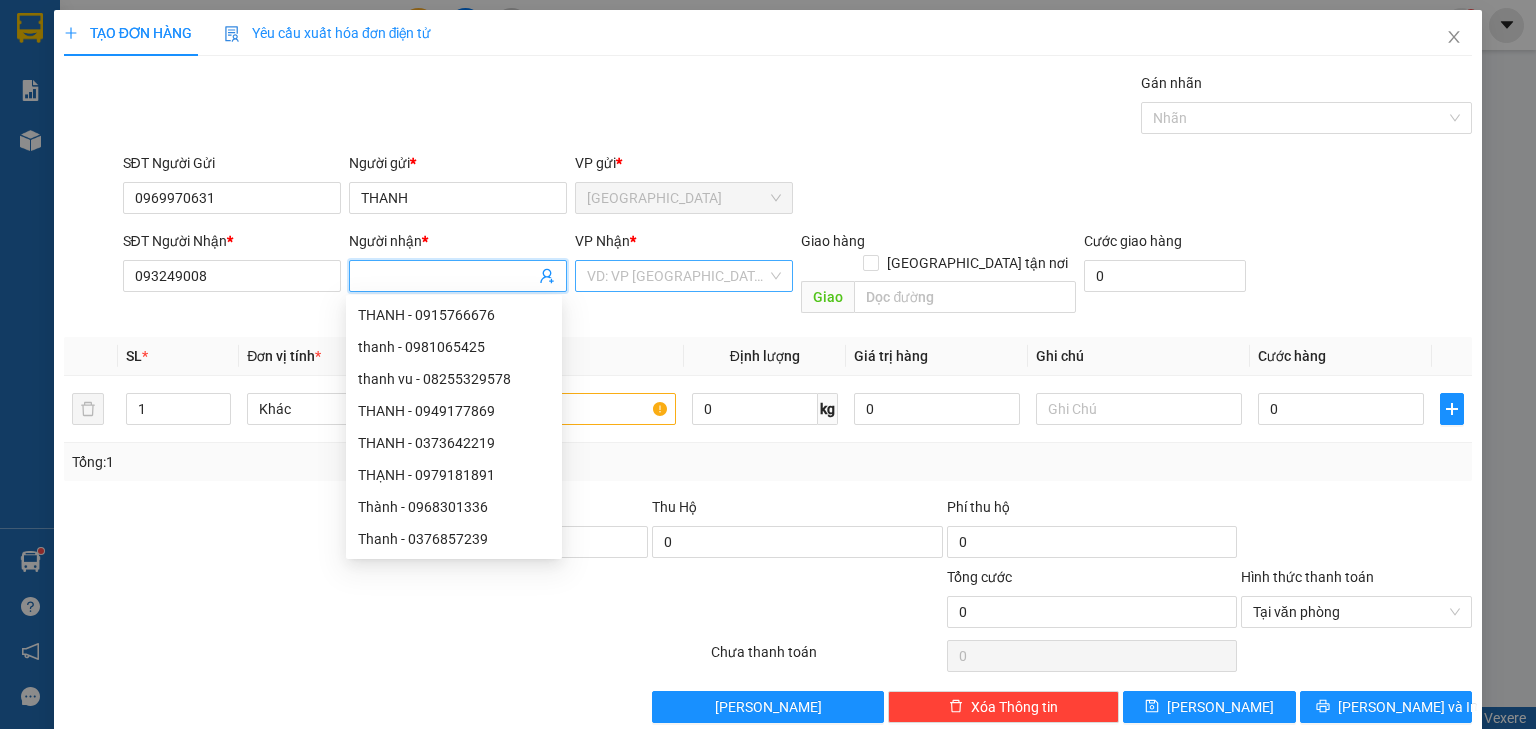 click at bounding box center [677, 276] 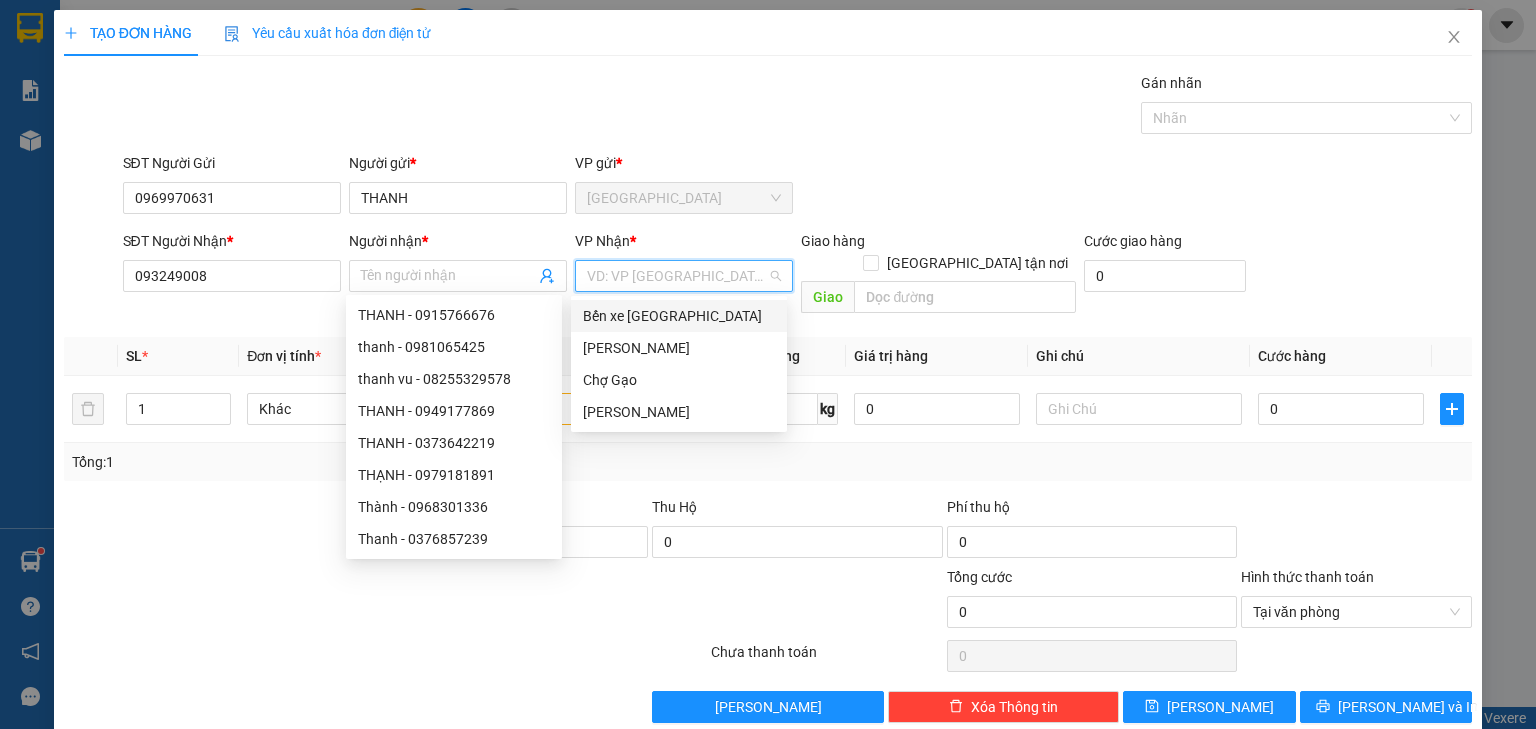 click at bounding box center [677, 276] 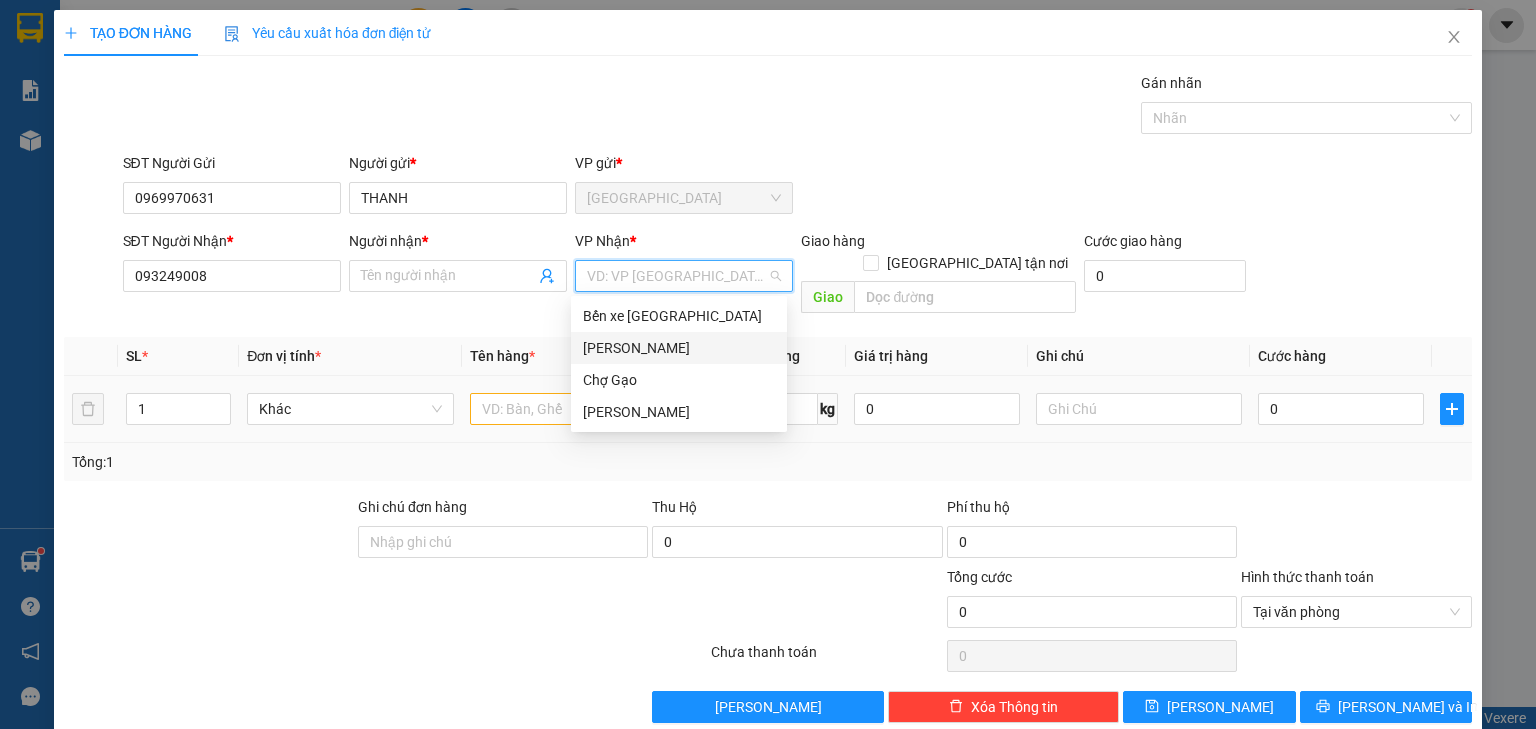 click on "[PERSON_NAME]" at bounding box center [679, 348] 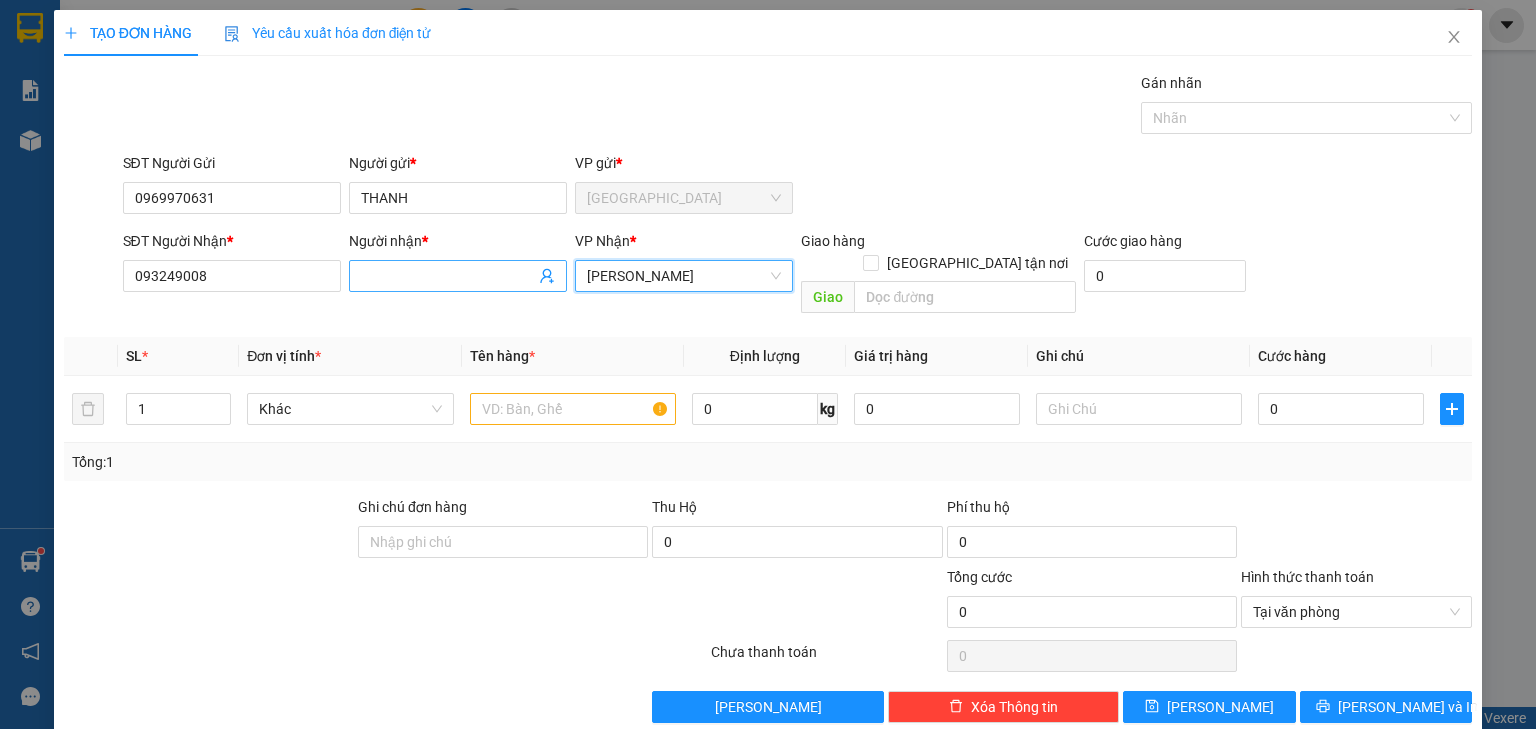 click on "Người nhận  *" at bounding box center (448, 276) 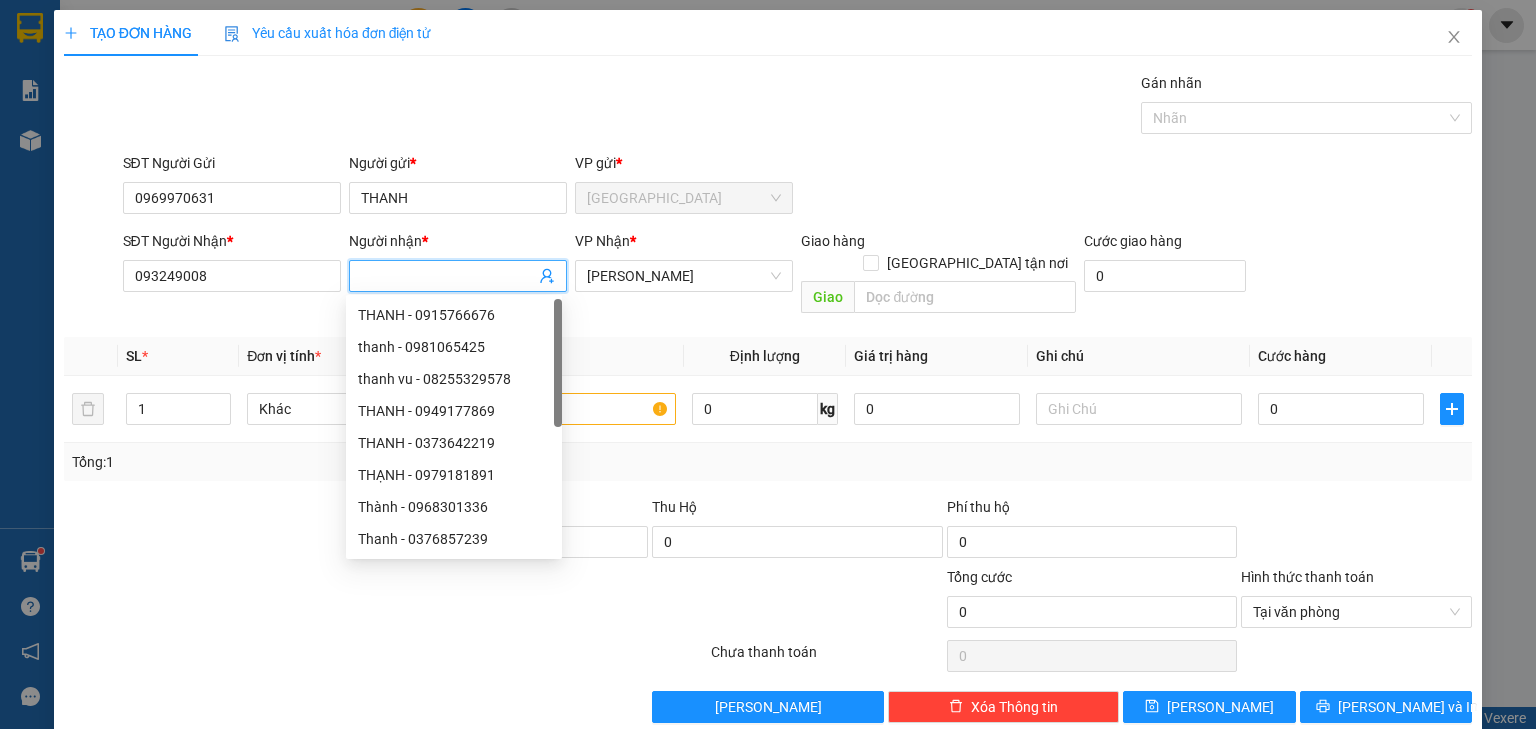 click on "Người nhận  *" at bounding box center [448, 276] 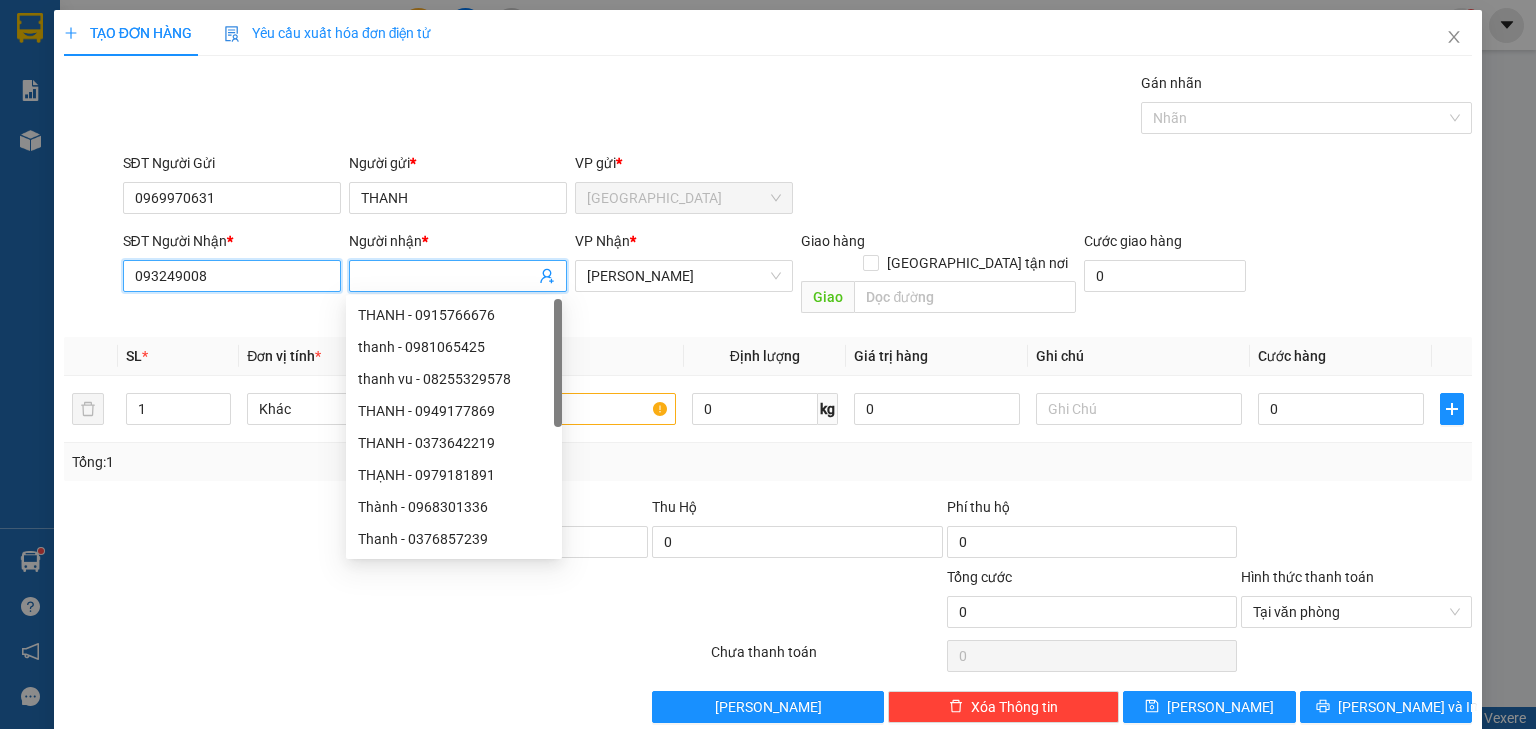 click on "093249008" at bounding box center (232, 276) 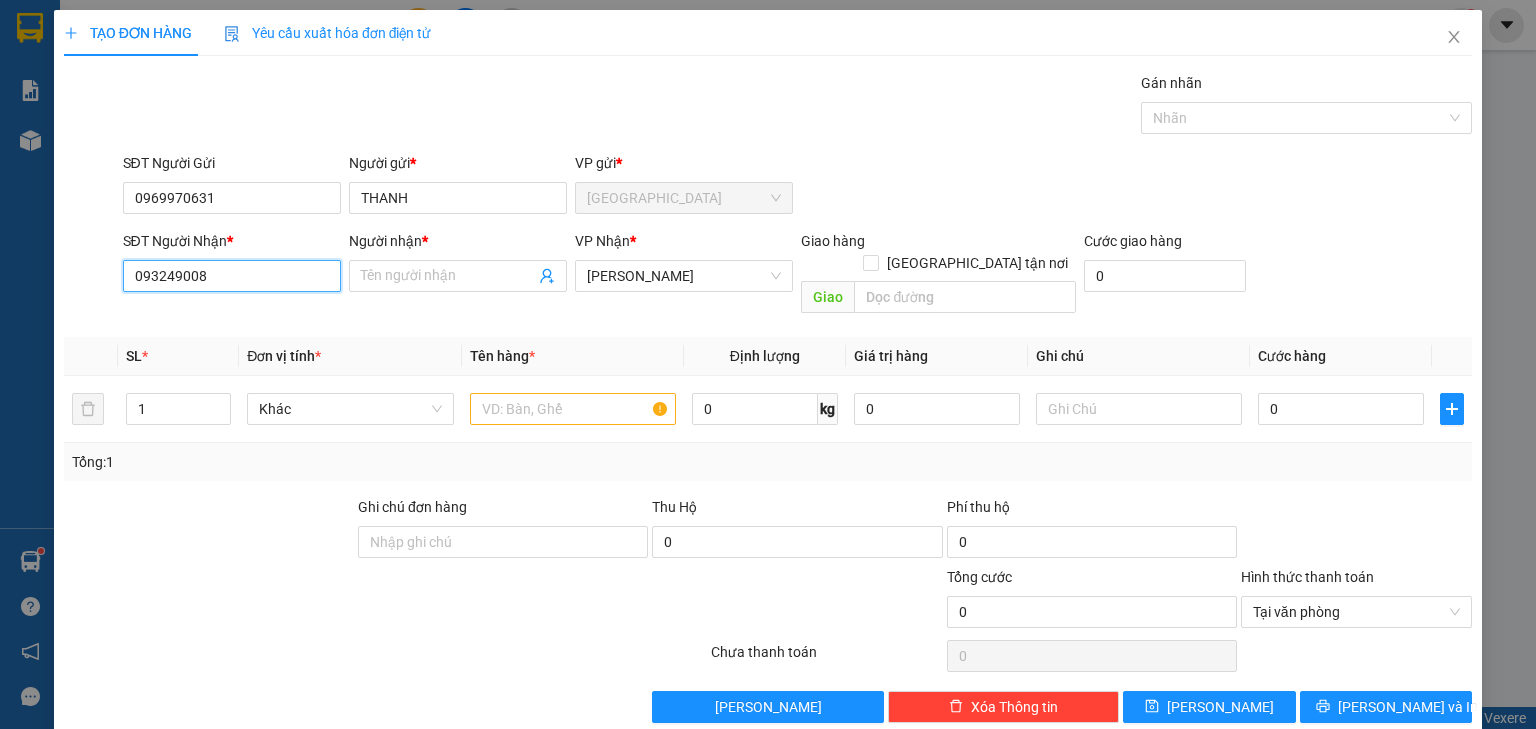 click on "093249008" at bounding box center [232, 276] 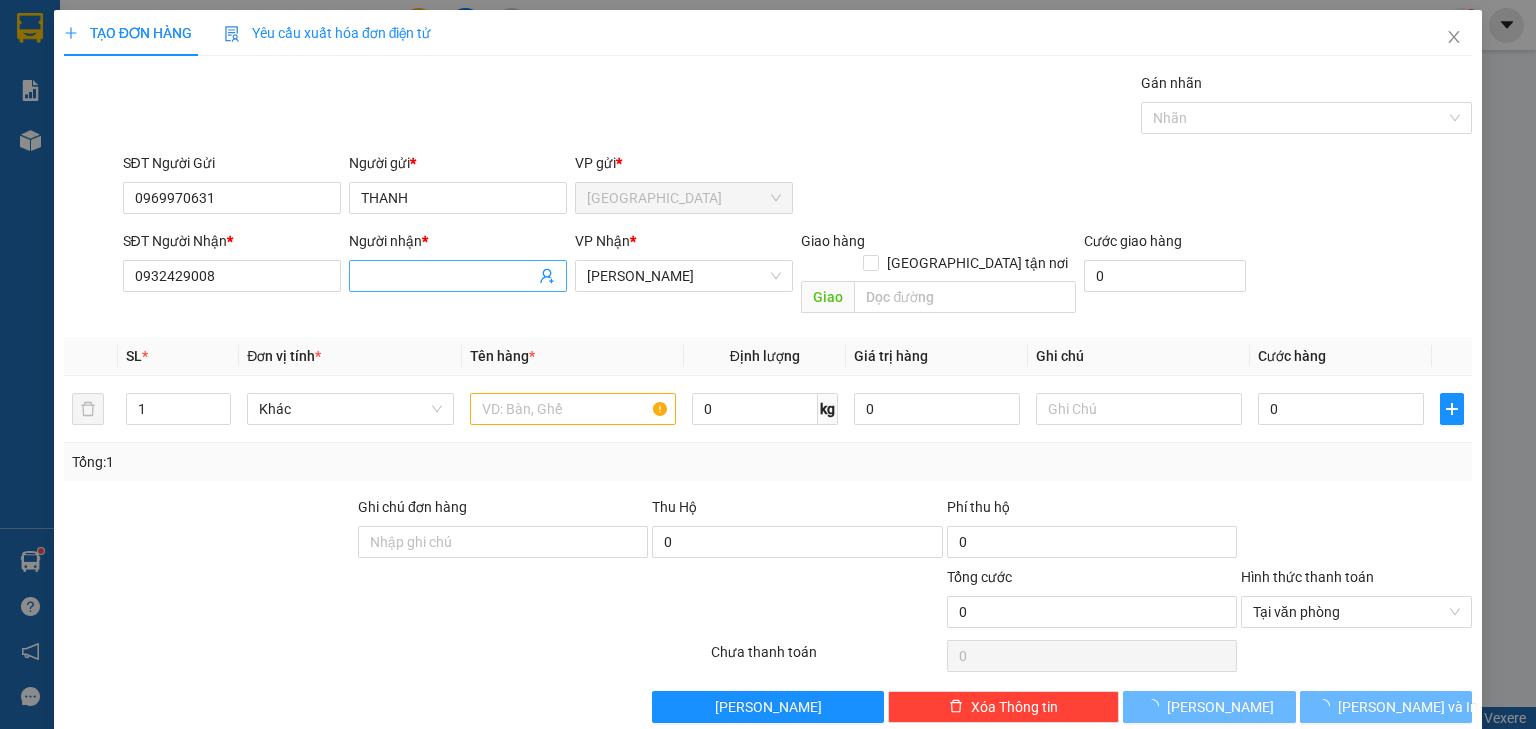 click on "Người nhận  *" at bounding box center [448, 276] 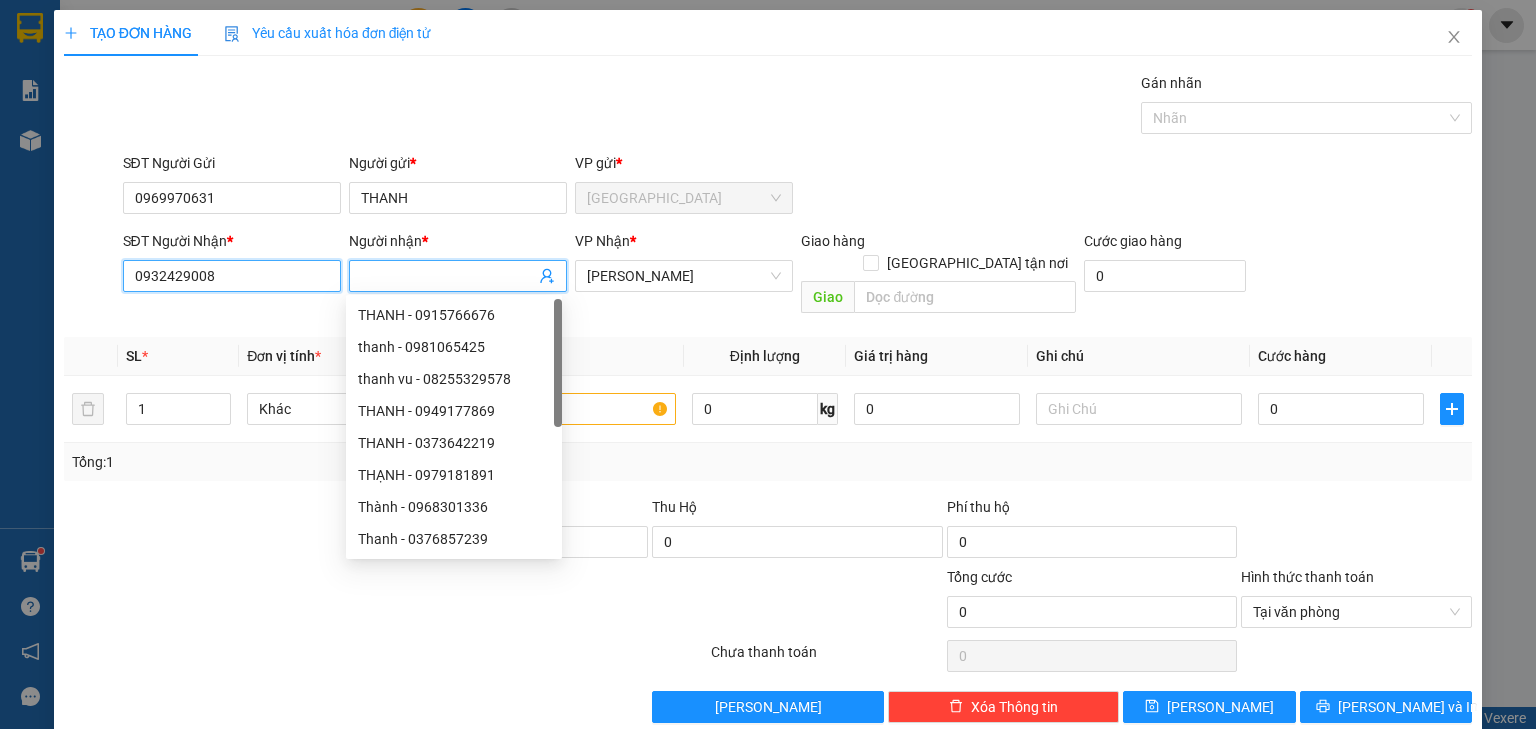 click on "0932429008" at bounding box center [232, 276] 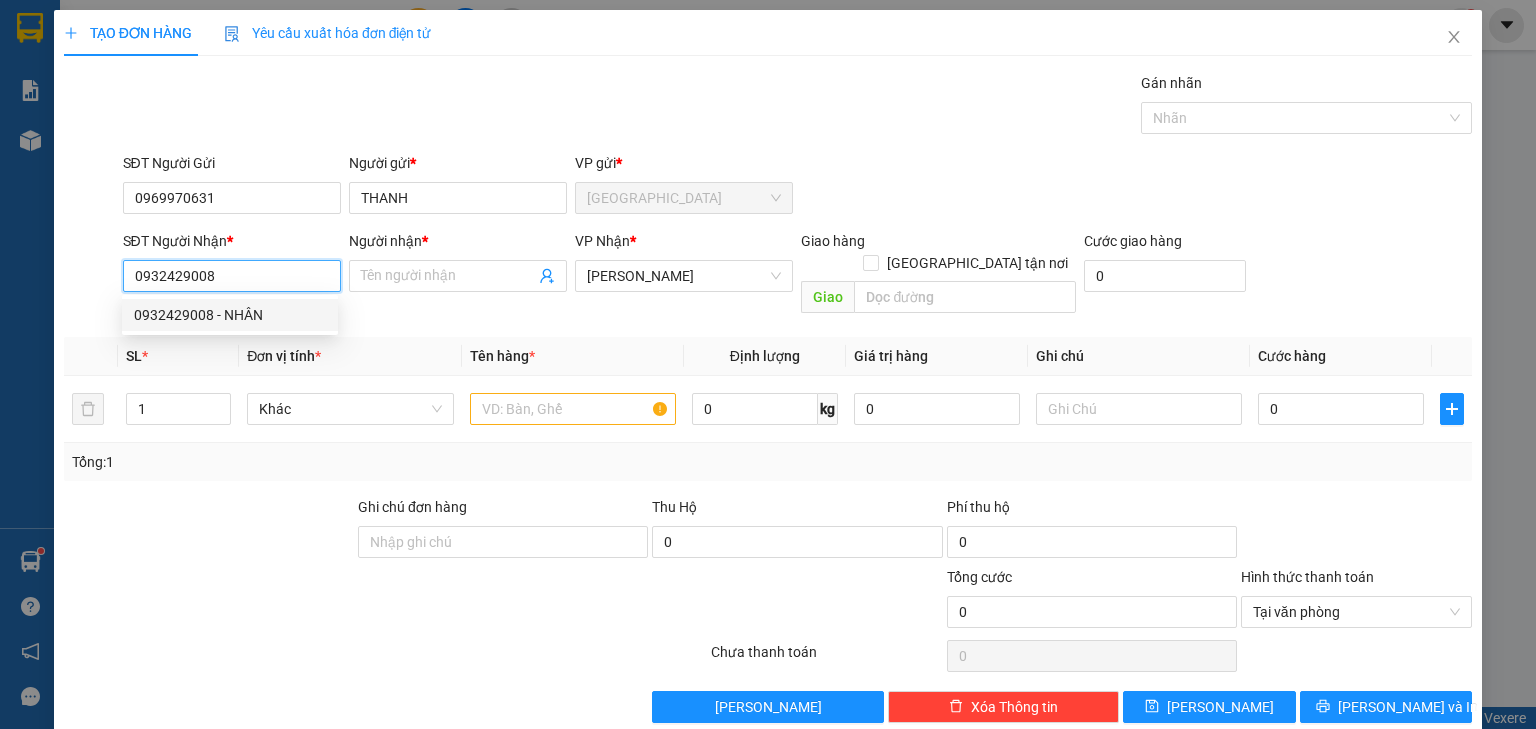 click on "0932429008 - NHÂN" at bounding box center [230, 315] 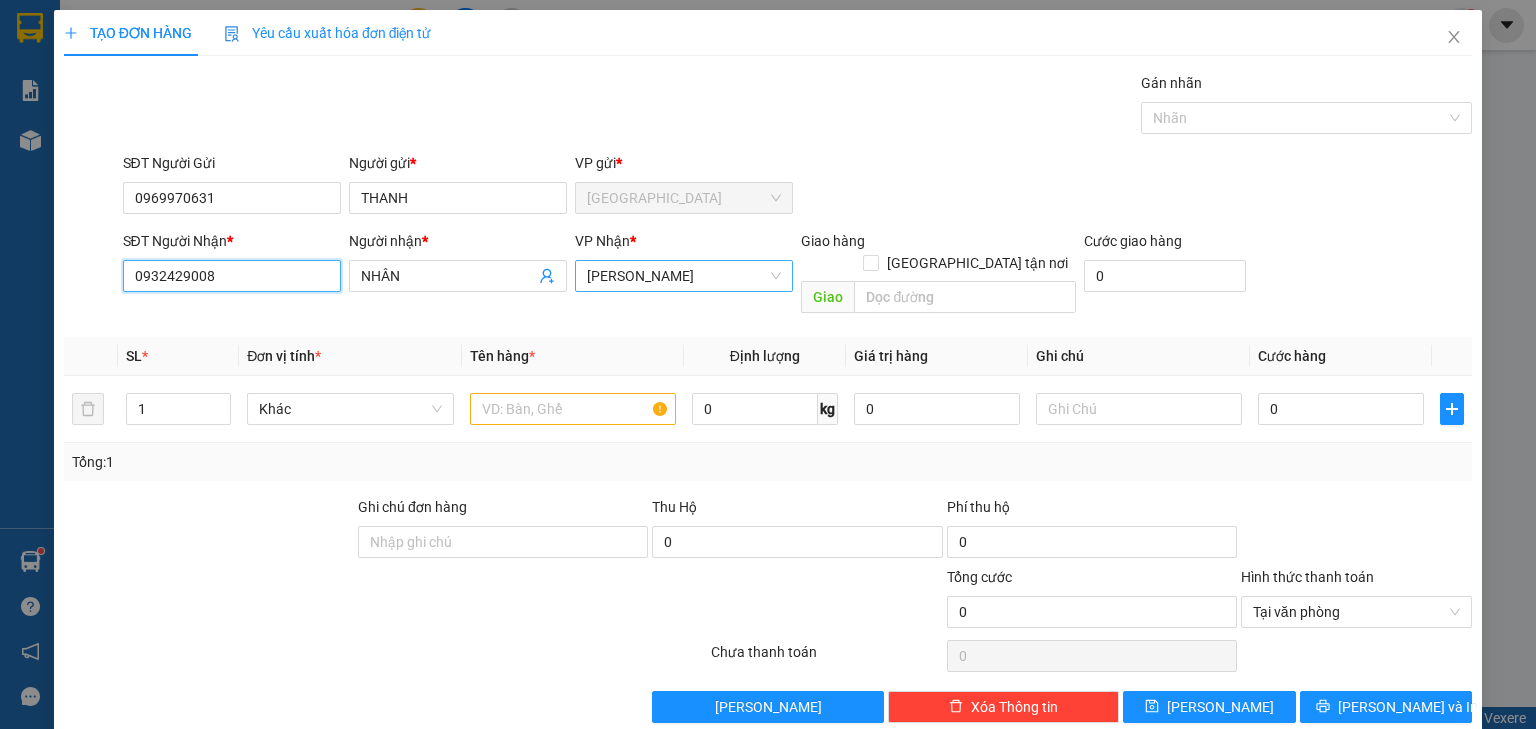 drag, startPoint x: 659, startPoint y: 276, endPoint x: 638, endPoint y: 284, distance: 22.472204 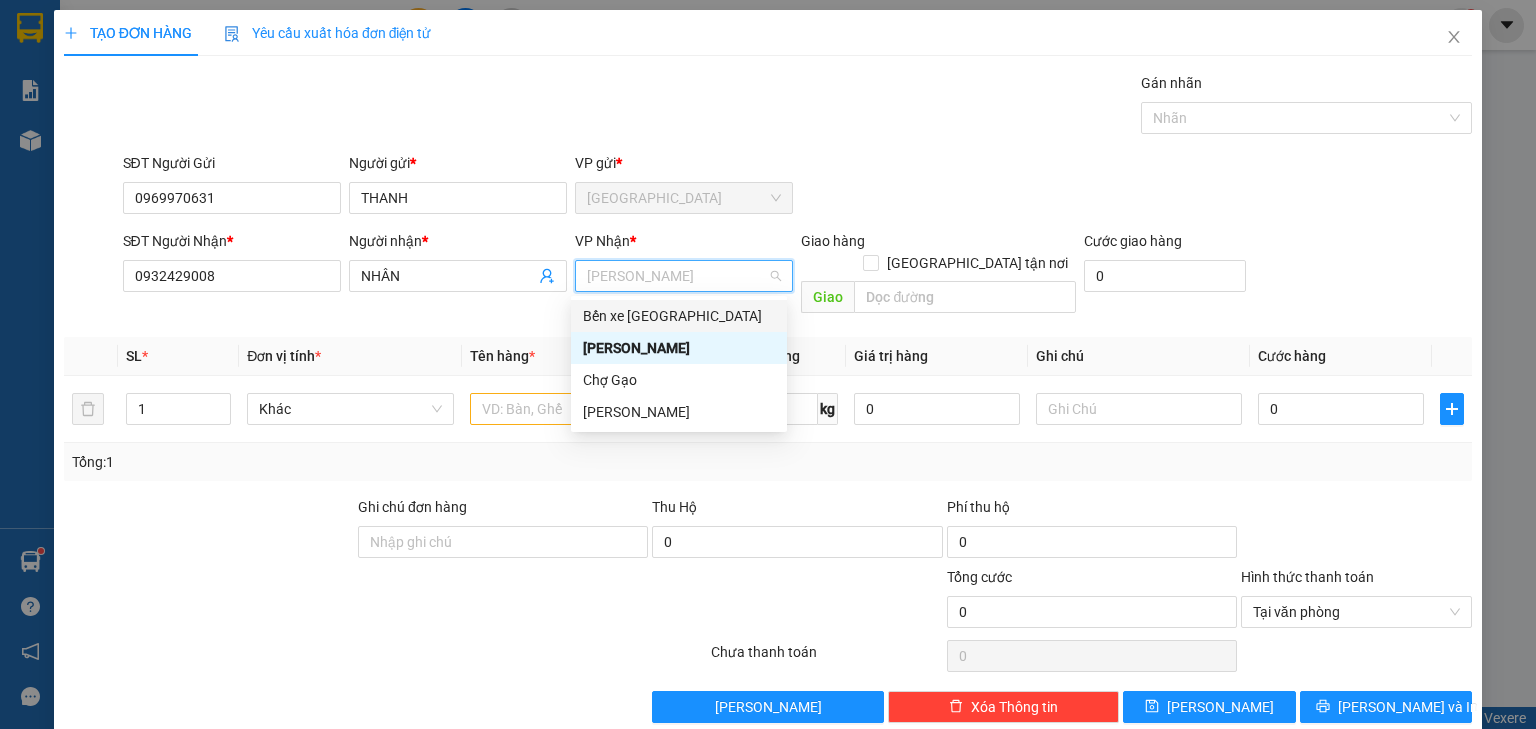 click on "Bến xe [GEOGRAPHIC_DATA]" at bounding box center [679, 316] 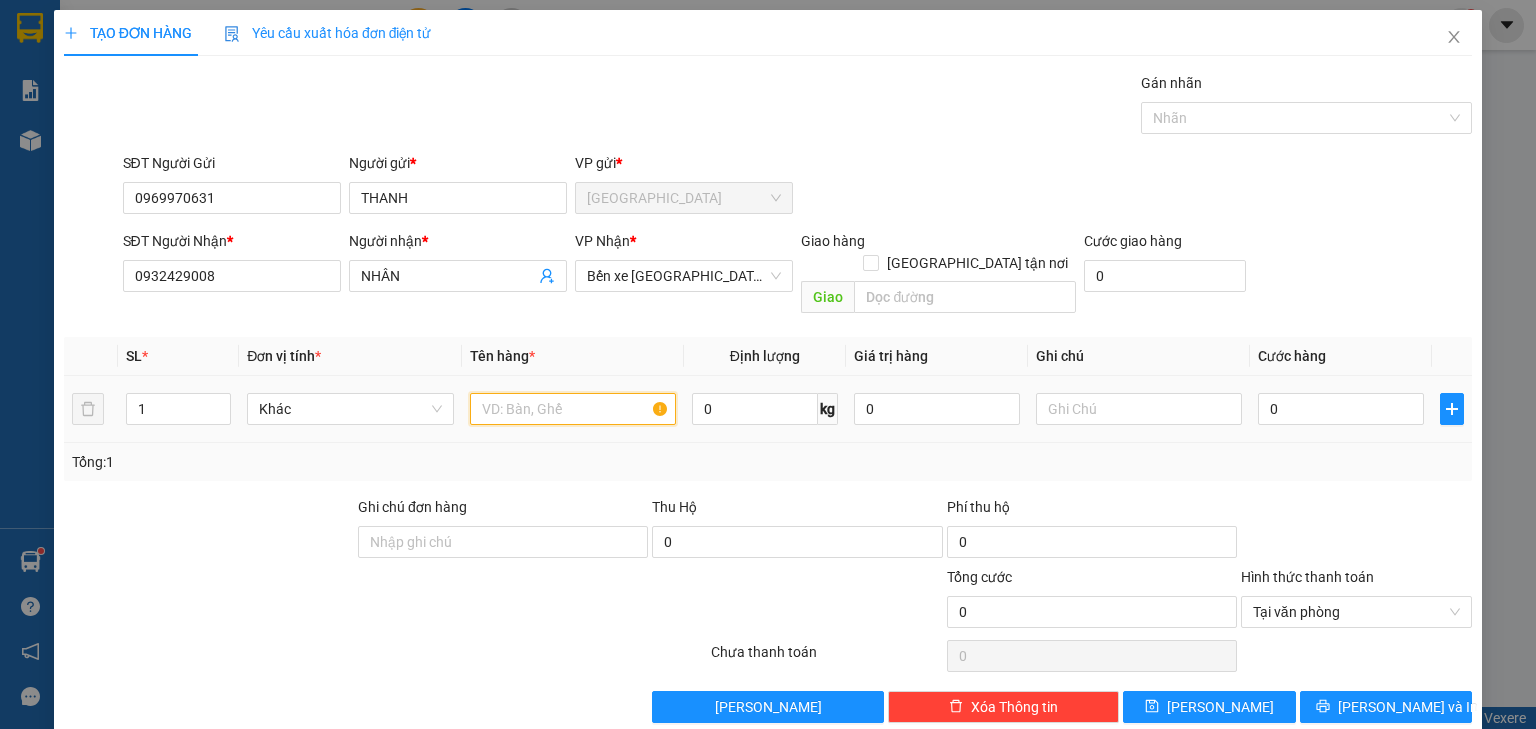 click at bounding box center [573, 409] 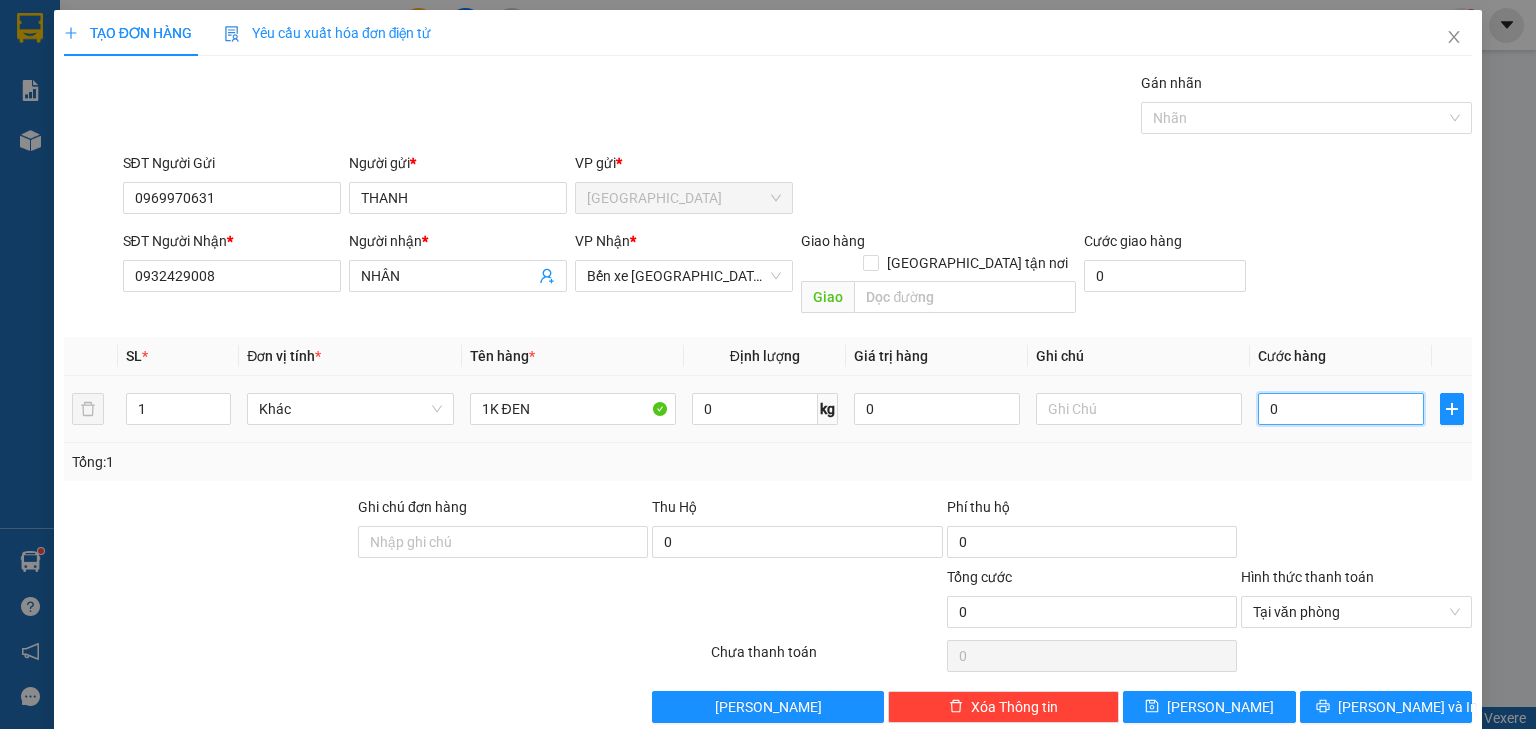 click on "0" at bounding box center (1341, 409) 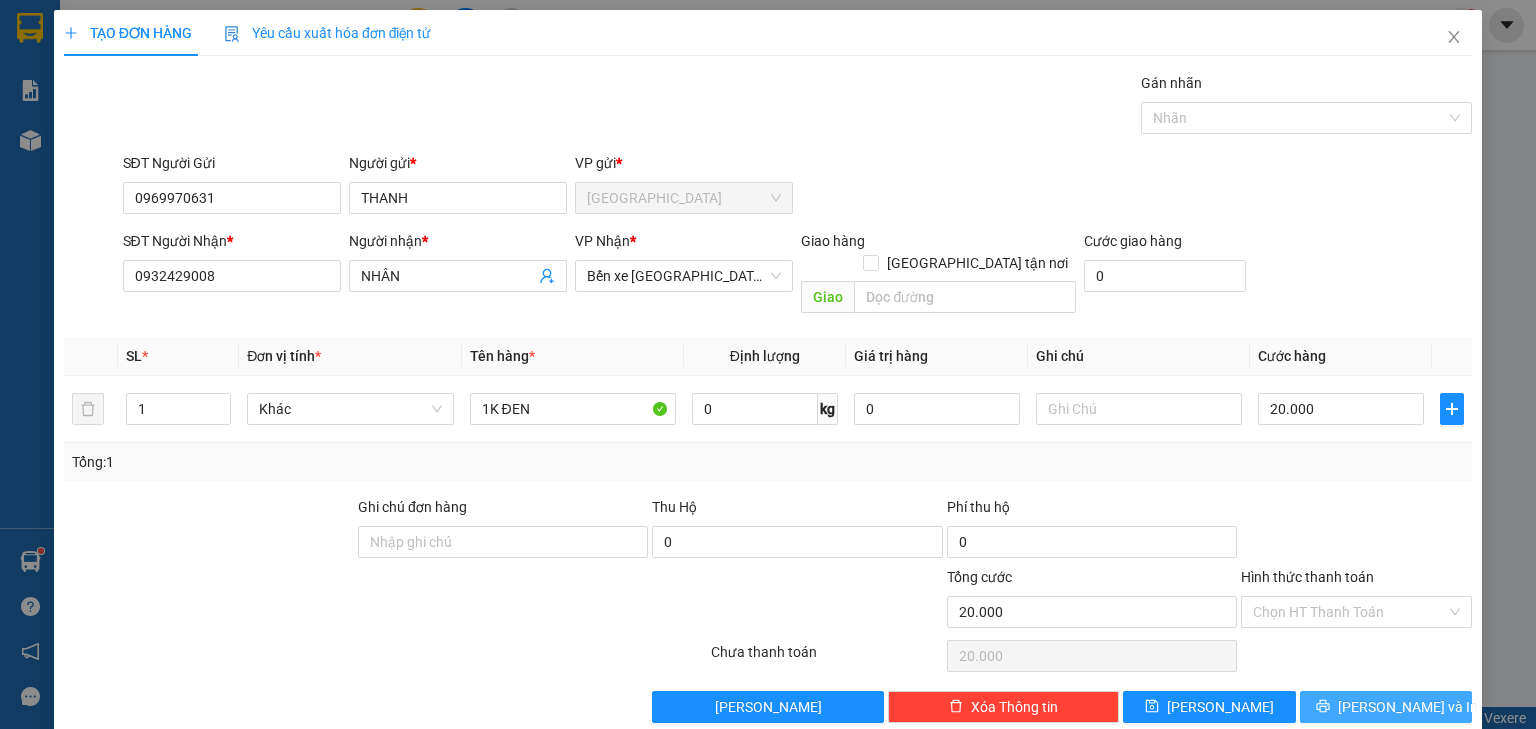 drag, startPoint x: 1422, startPoint y: 656, endPoint x: 1413, endPoint y: 678, distance: 23.769728 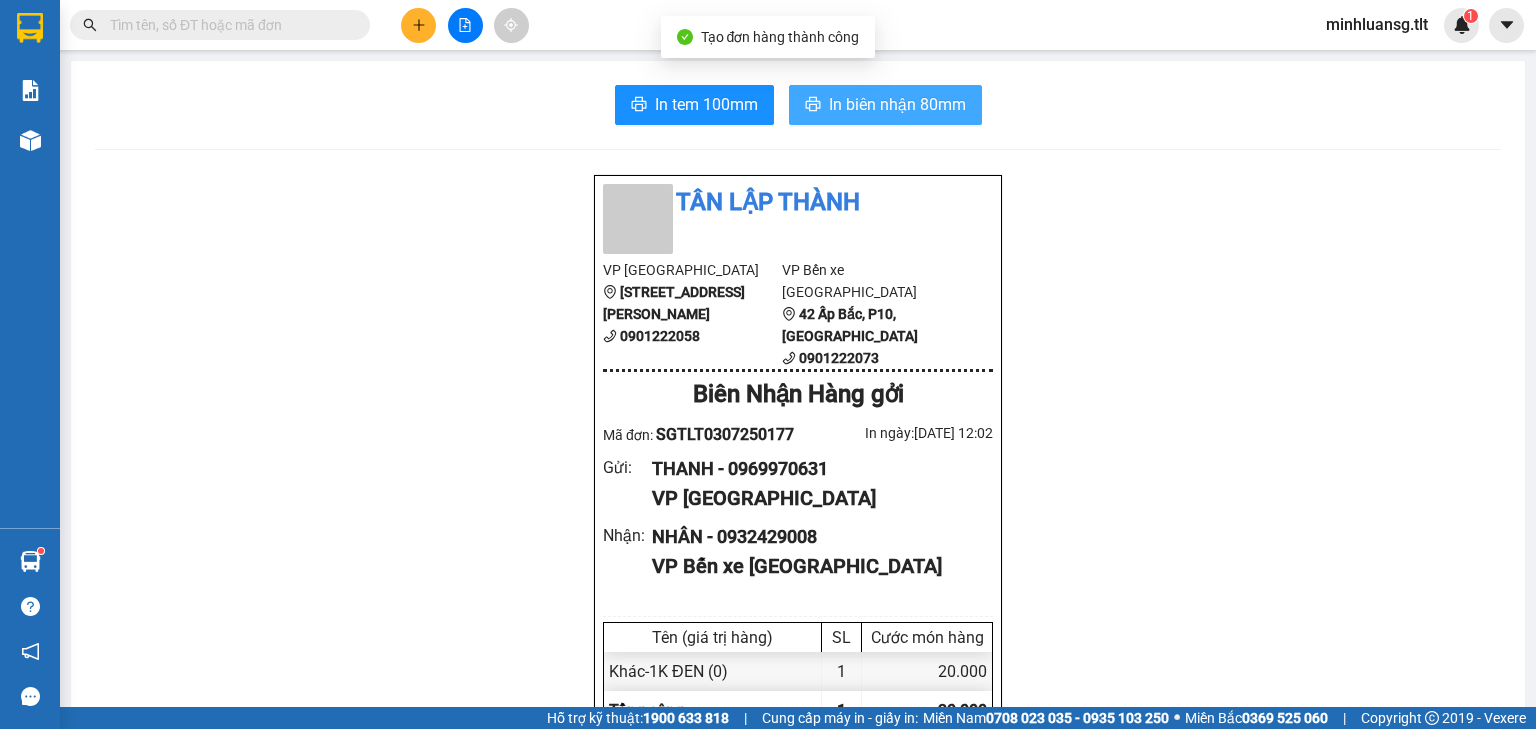 click on "In biên nhận 80mm" at bounding box center (897, 104) 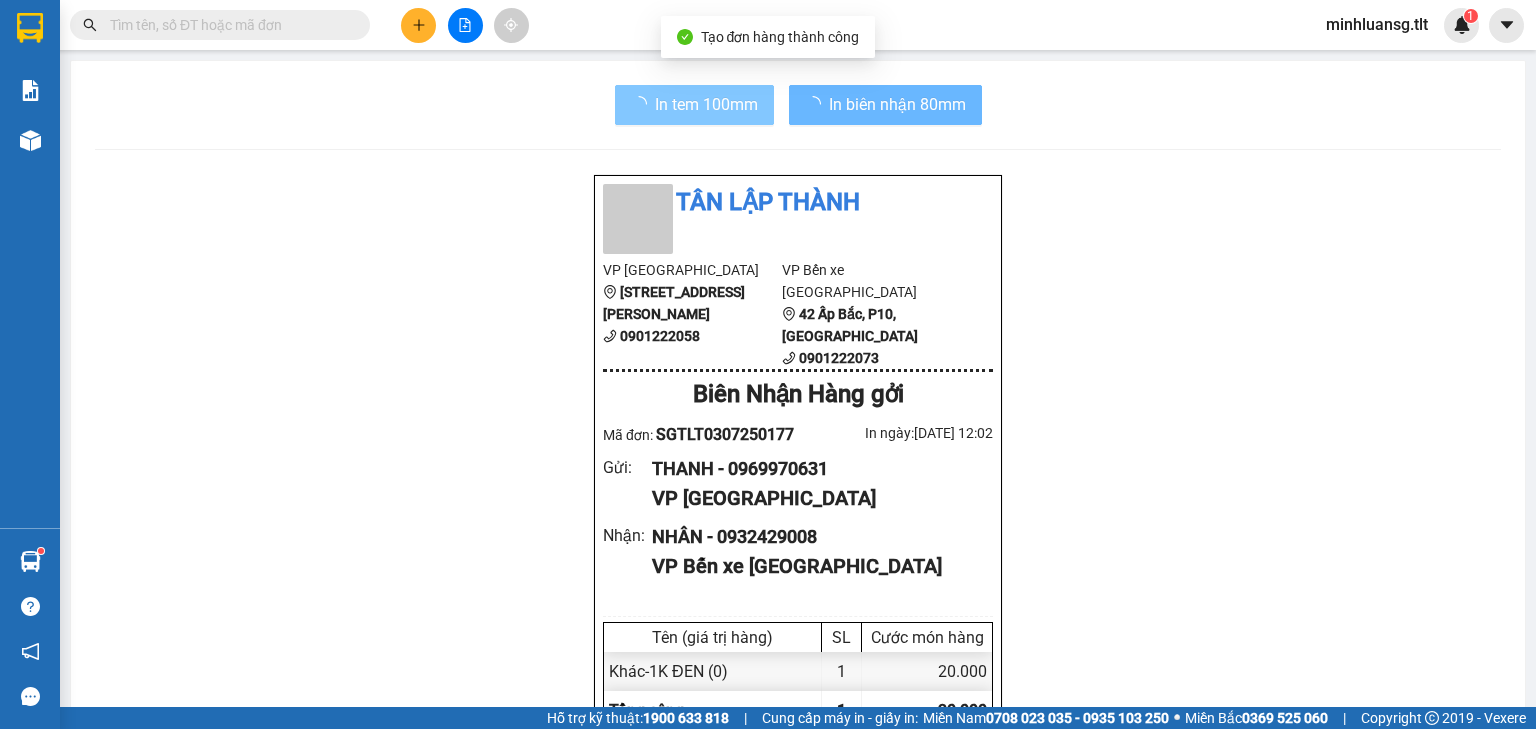 click on "In tem 100mm" at bounding box center [706, 104] 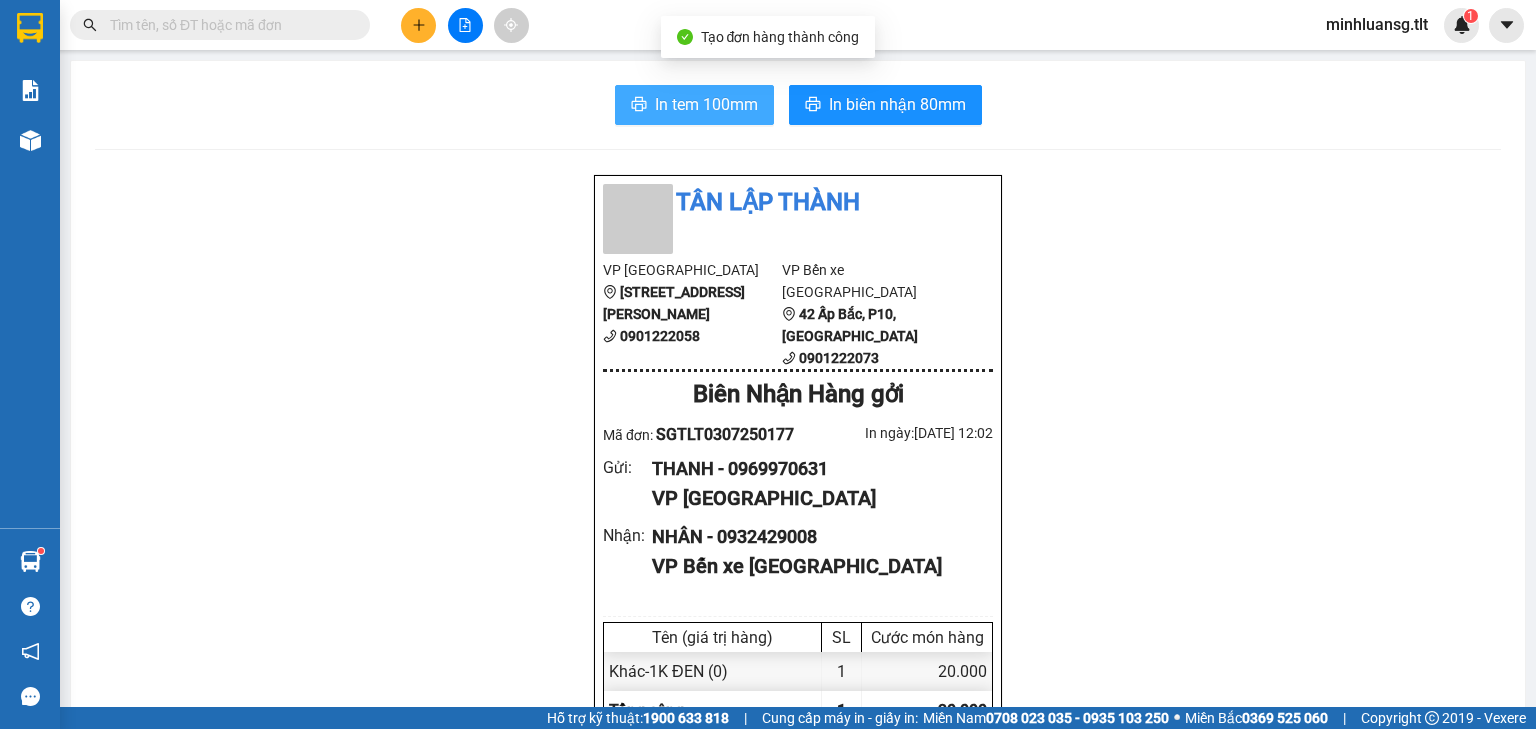 click on "In tem 100mm" at bounding box center [694, 105] 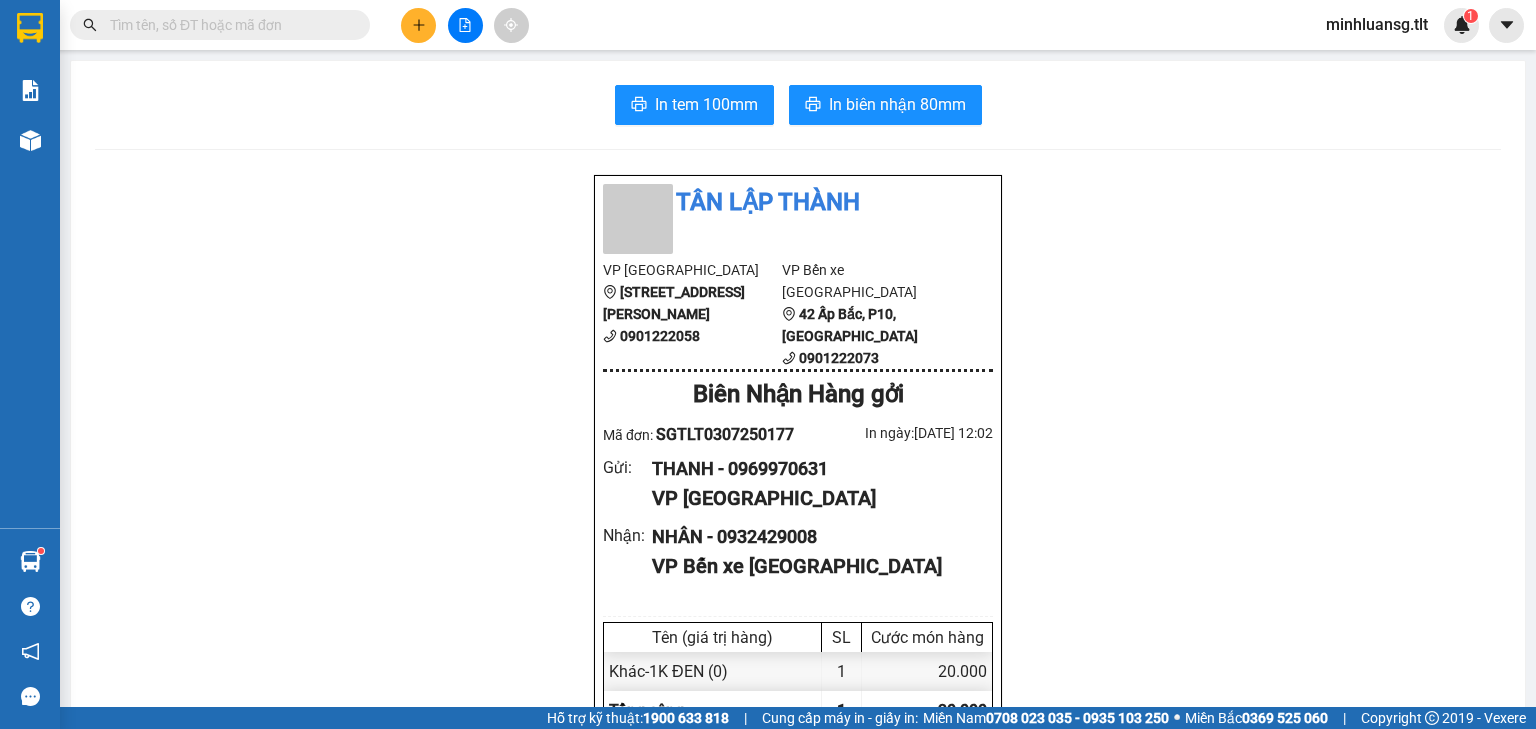 click at bounding box center [418, 25] 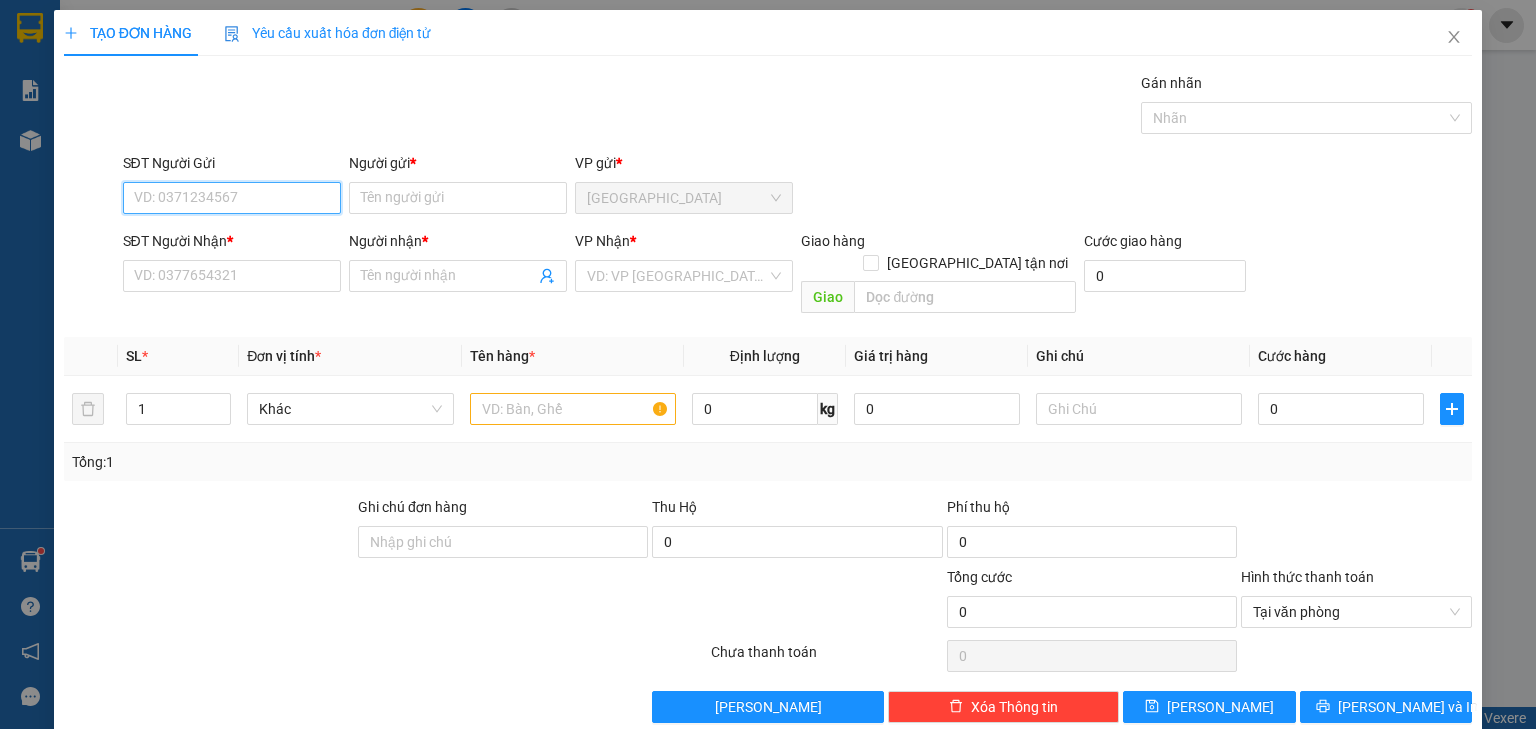 click on "SĐT Người Gửi" at bounding box center [232, 198] 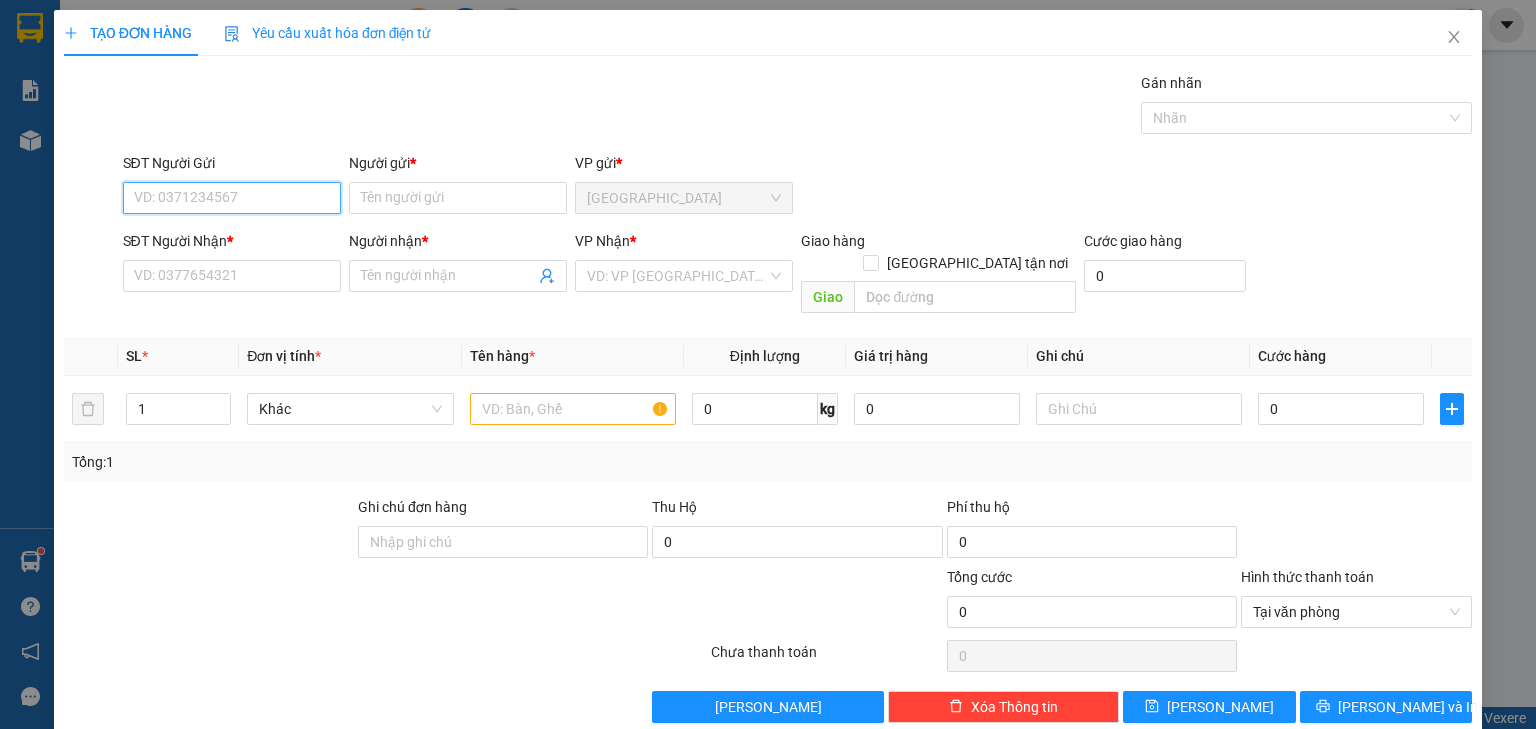 drag, startPoint x: 274, startPoint y: 185, endPoint x: 261, endPoint y: 184, distance: 13.038404 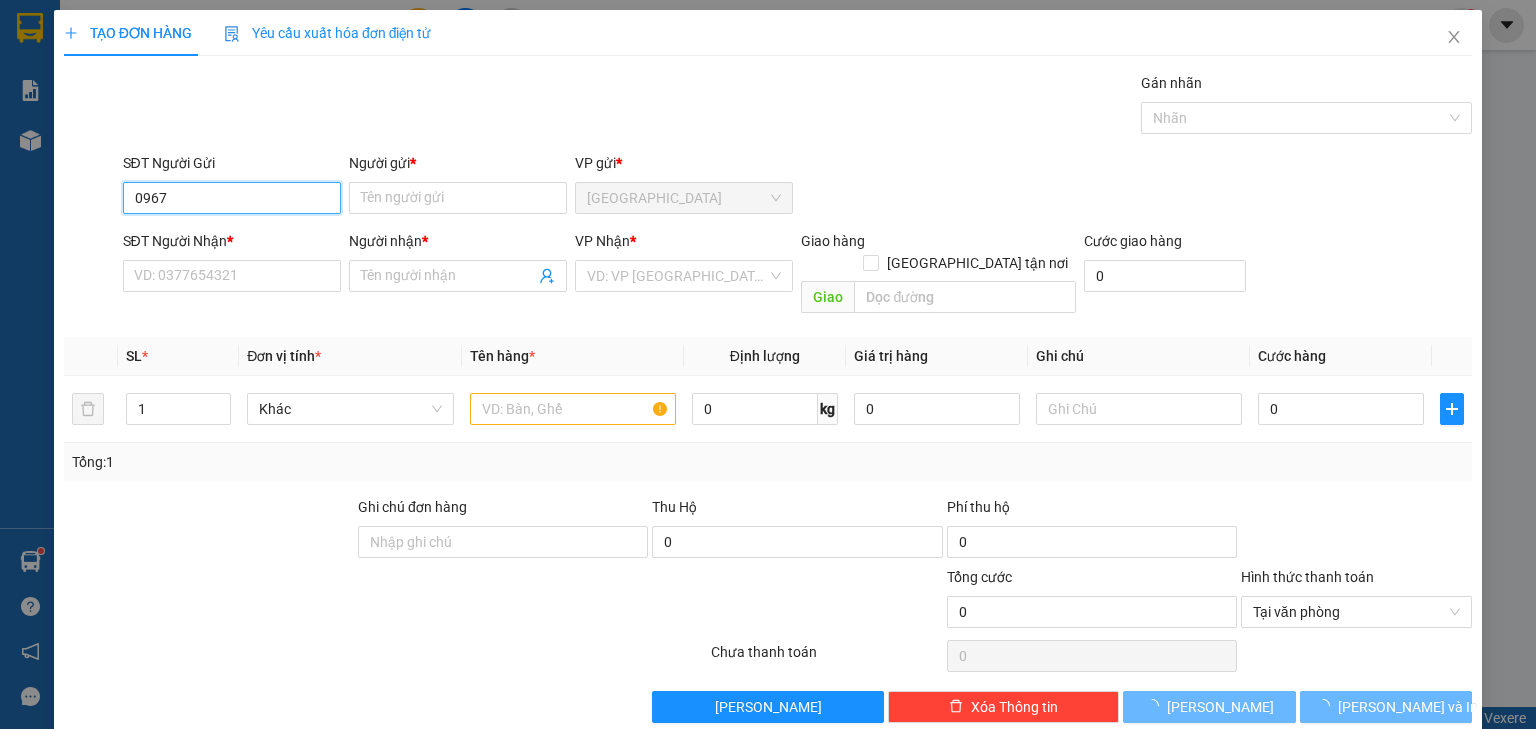 click on "0967" at bounding box center (232, 198) 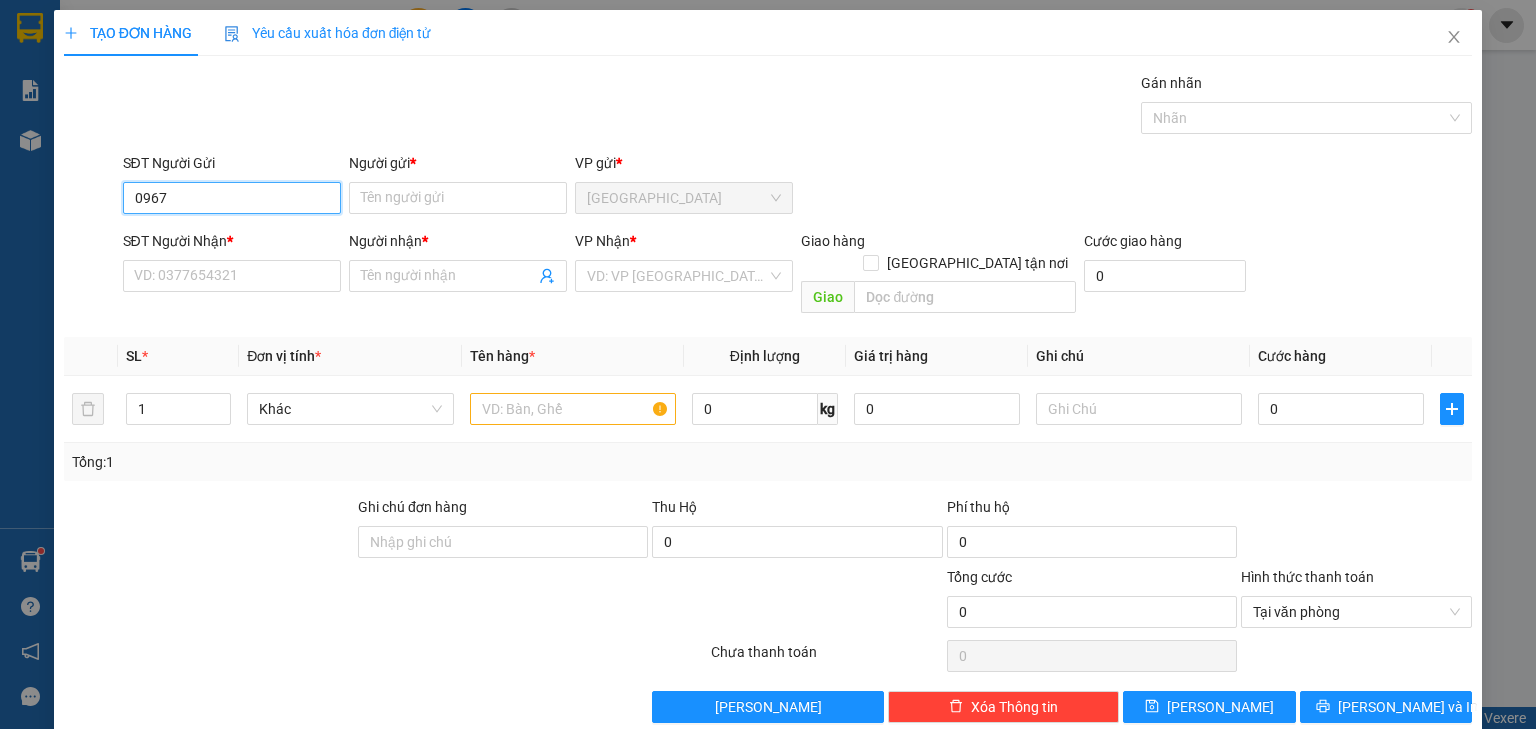 click on "0967" at bounding box center [232, 198] 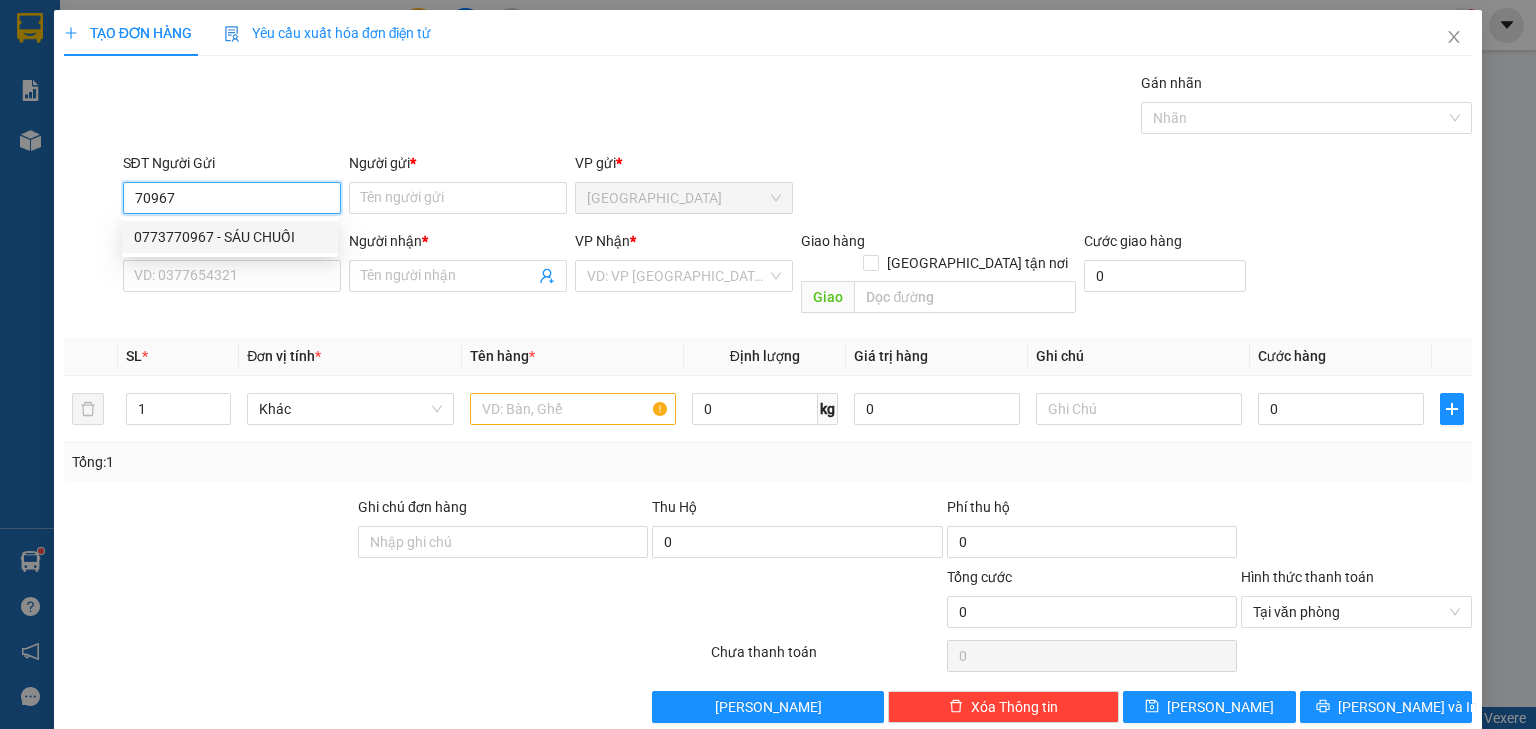 drag, startPoint x: 240, startPoint y: 239, endPoint x: 241, endPoint y: 252, distance: 13.038404 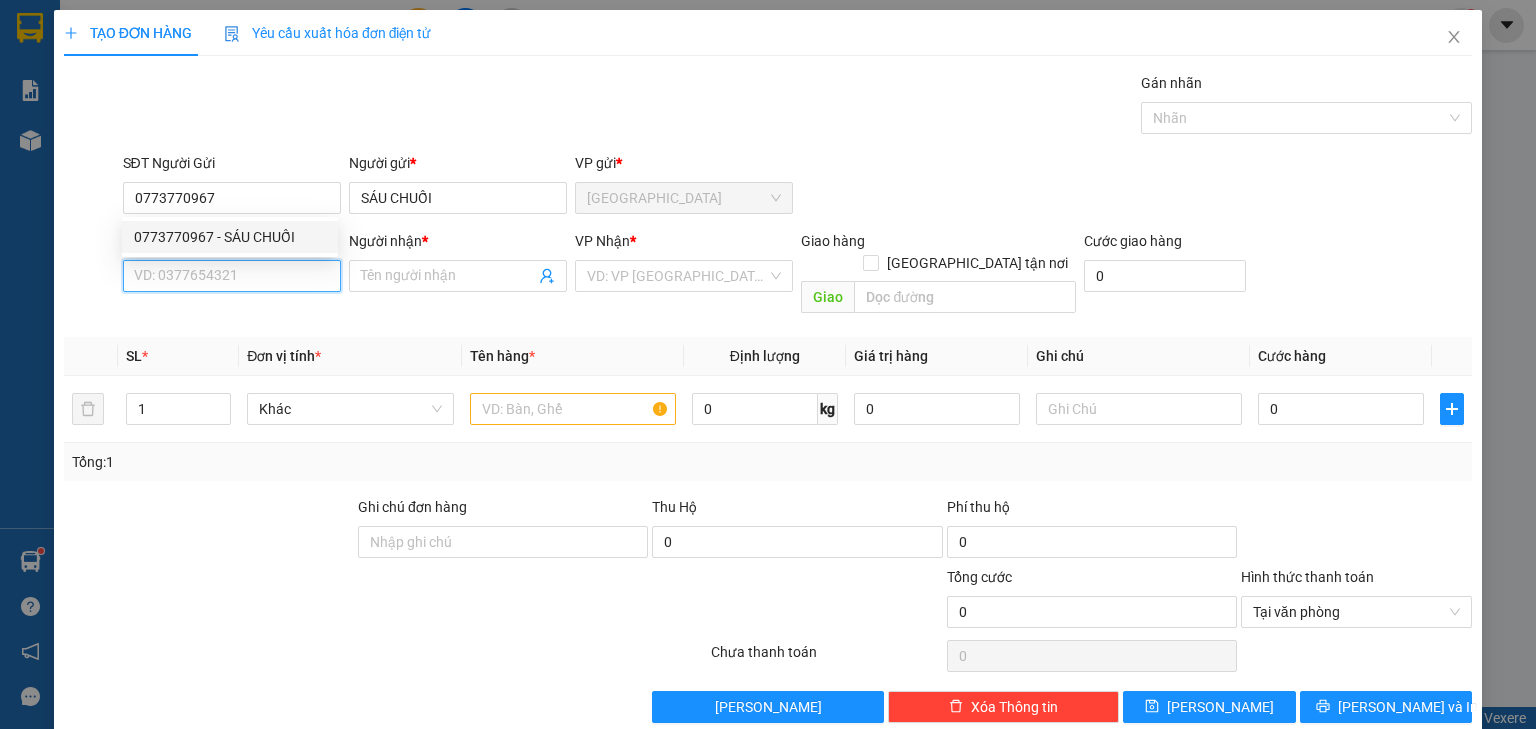 click on "SĐT Người Nhận  *" at bounding box center (232, 276) 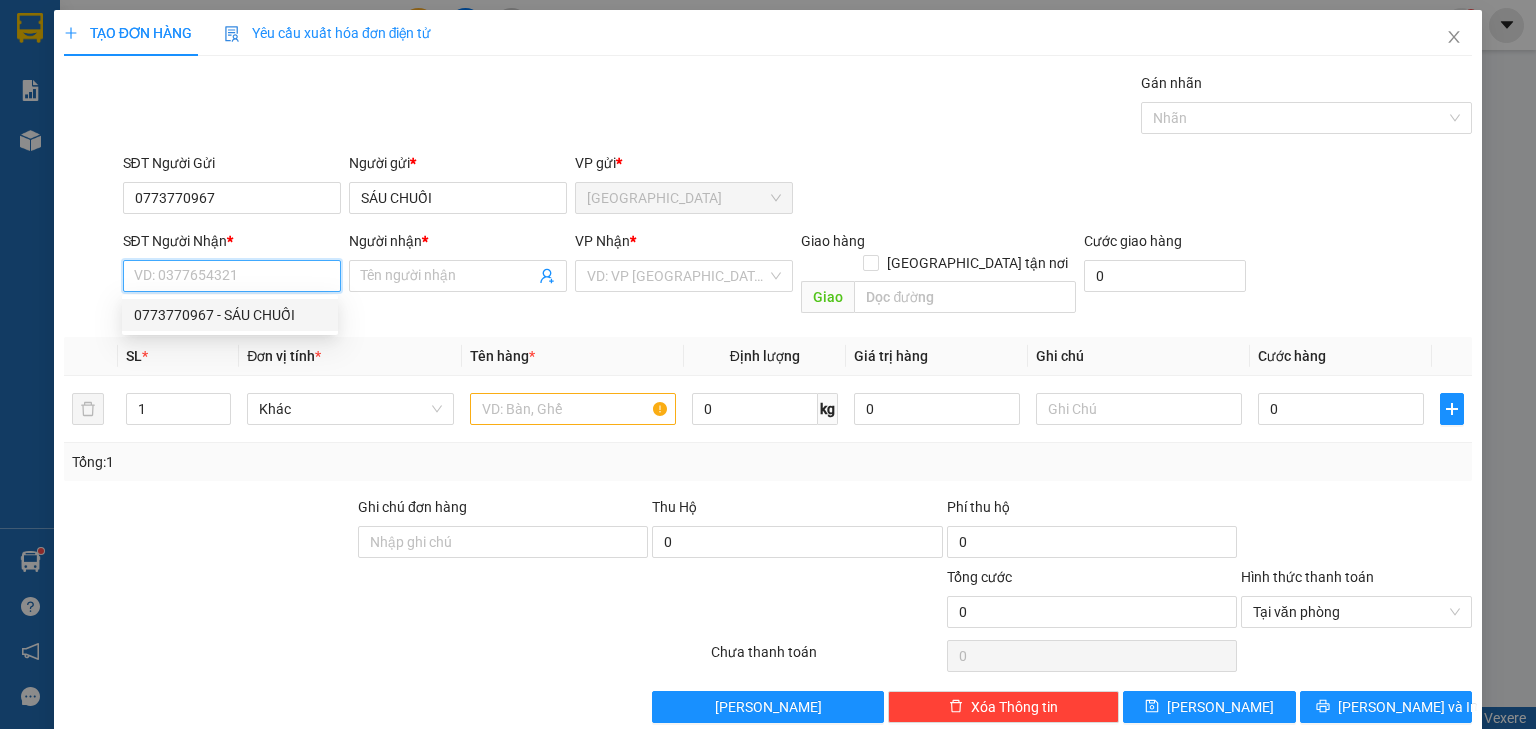 click on "0773770967 - SÁU CHUỐI" at bounding box center [230, 315] 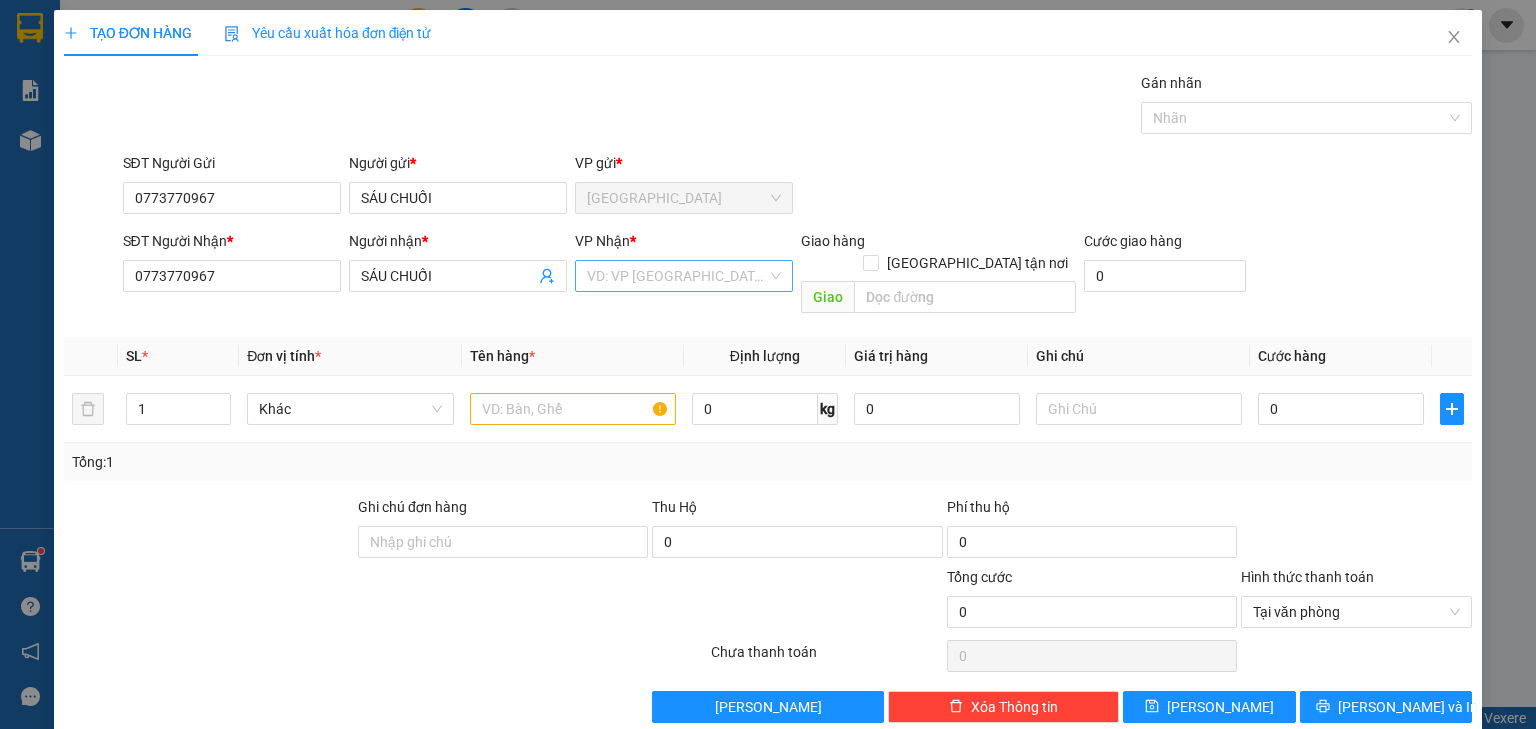 drag, startPoint x: 606, startPoint y: 260, endPoint x: 656, endPoint y: 280, distance: 53.851646 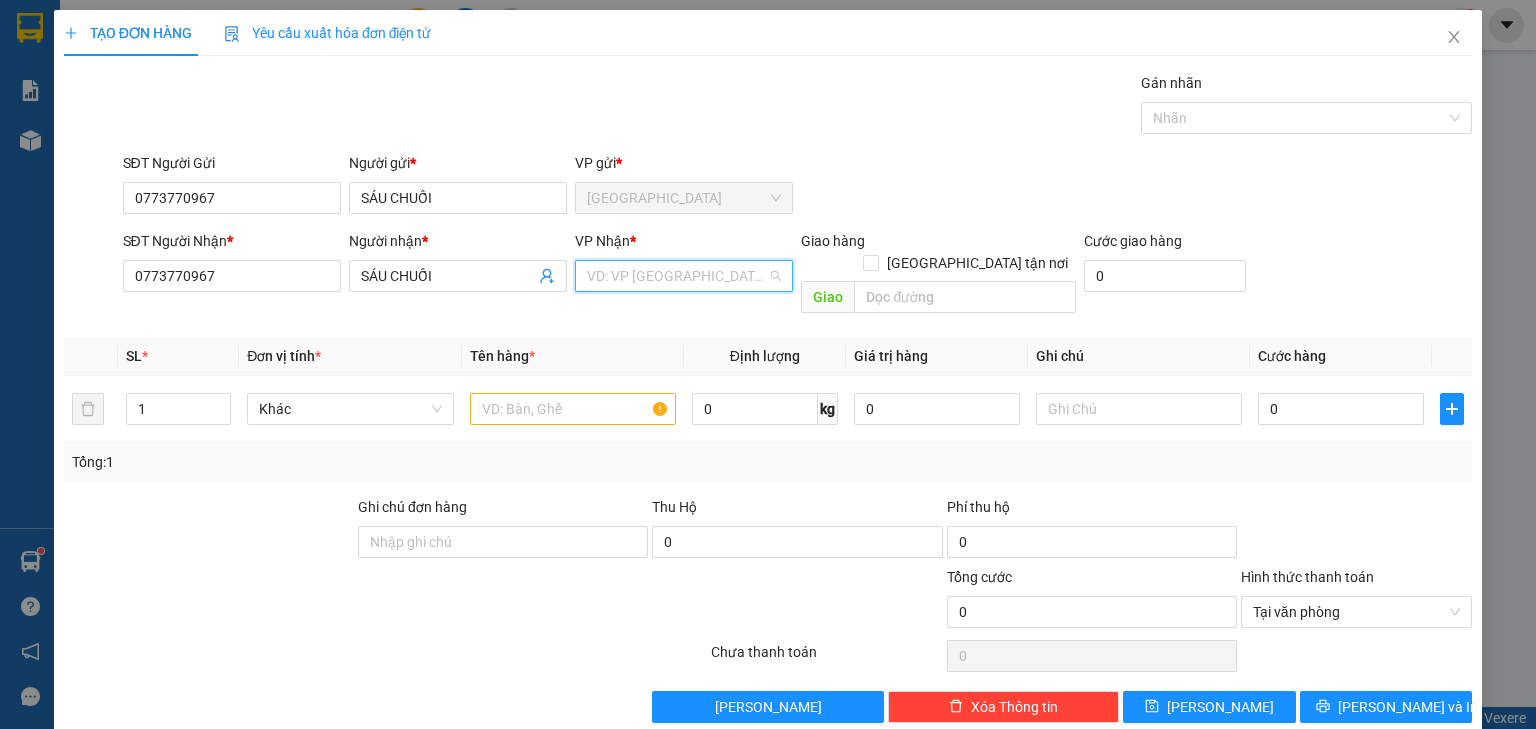 drag, startPoint x: 670, startPoint y: 272, endPoint x: 278, endPoint y: 435, distance: 424.53857 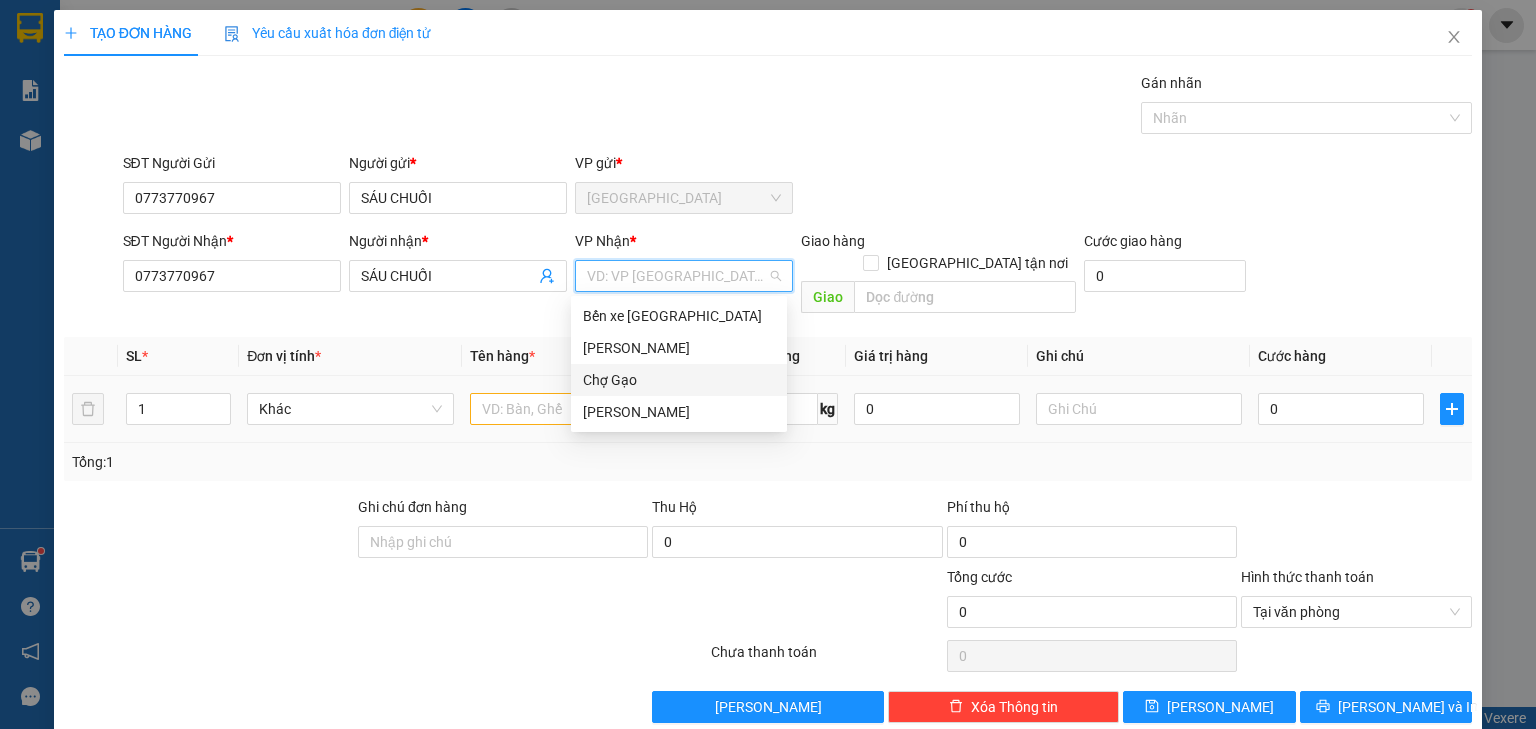 drag, startPoint x: 608, startPoint y: 374, endPoint x: 583, endPoint y: 384, distance: 26.925823 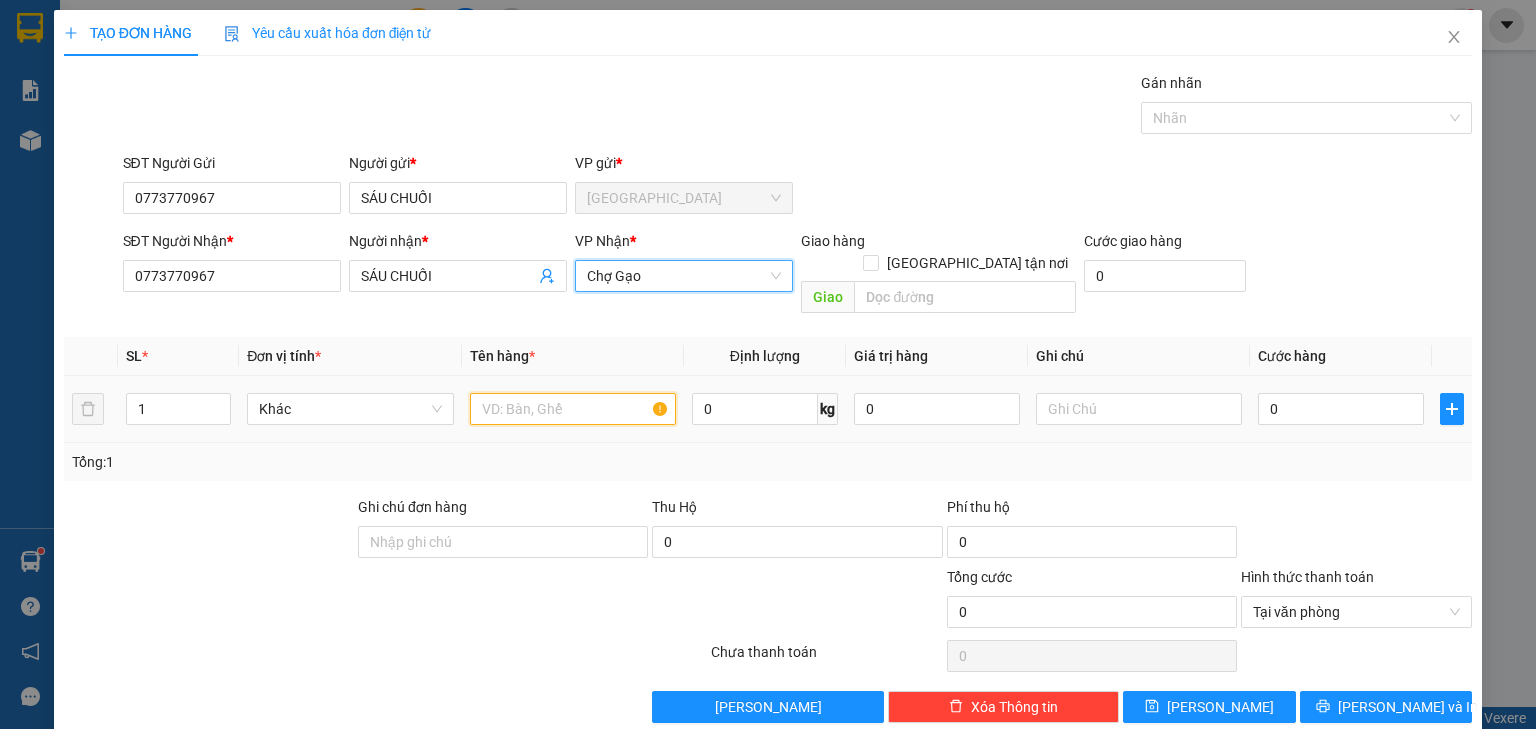 drag, startPoint x: 552, startPoint y: 380, endPoint x: 544, endPoint y: 397, distance: 18.788294 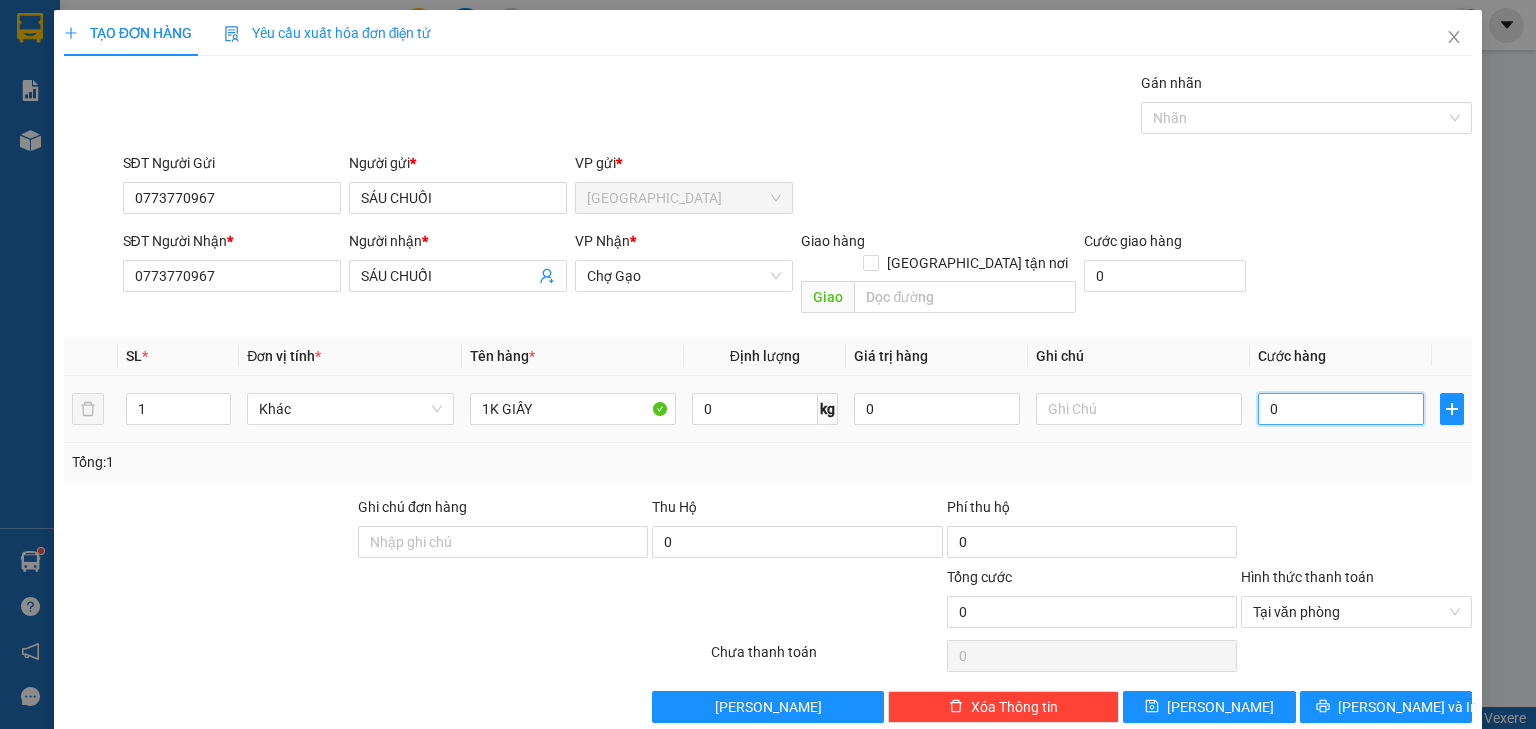 click on "0" at bounding box center [1341, 409] 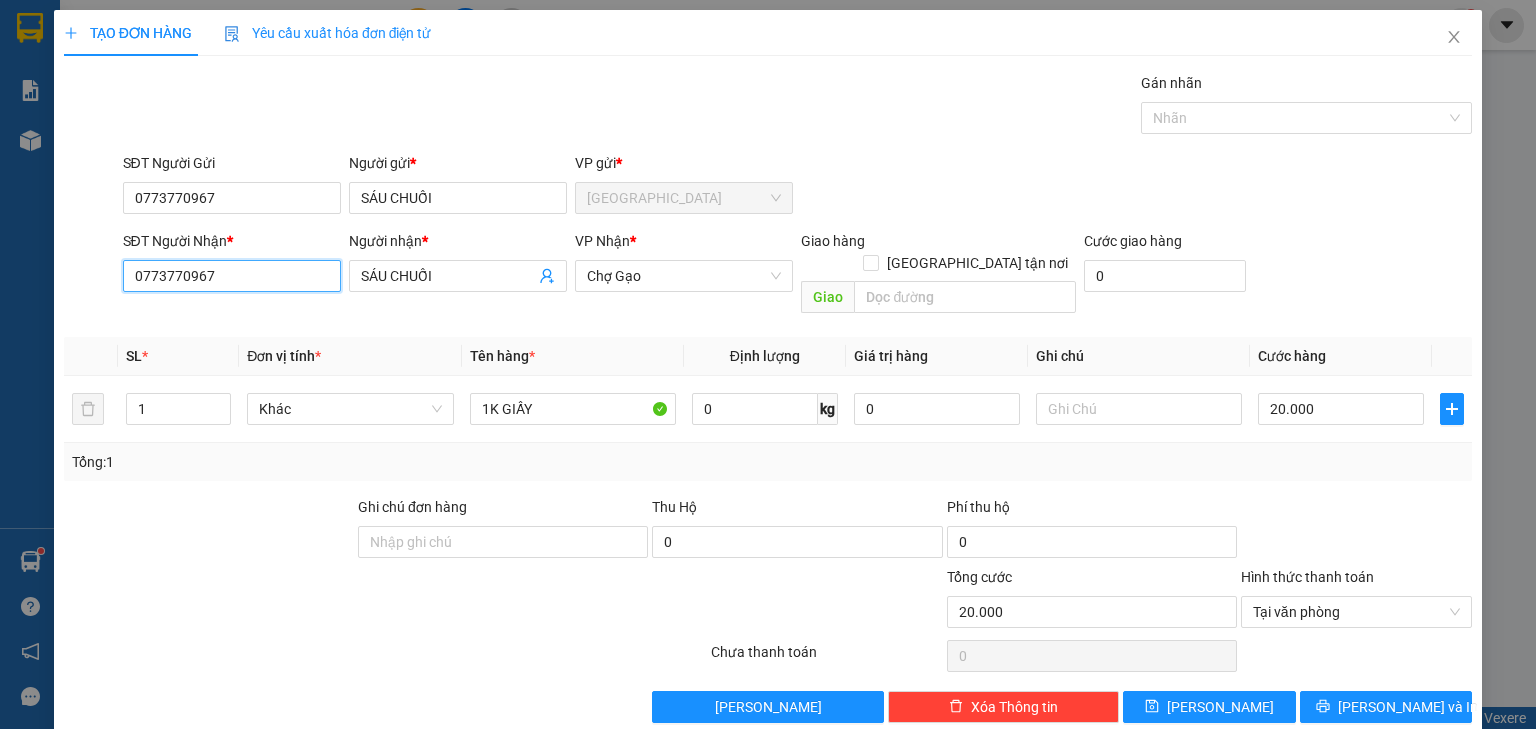 drag, startPoint x: 257, startPoint y: 282, endPoint x: 106, endPoint y: 260, distance: 152.59424 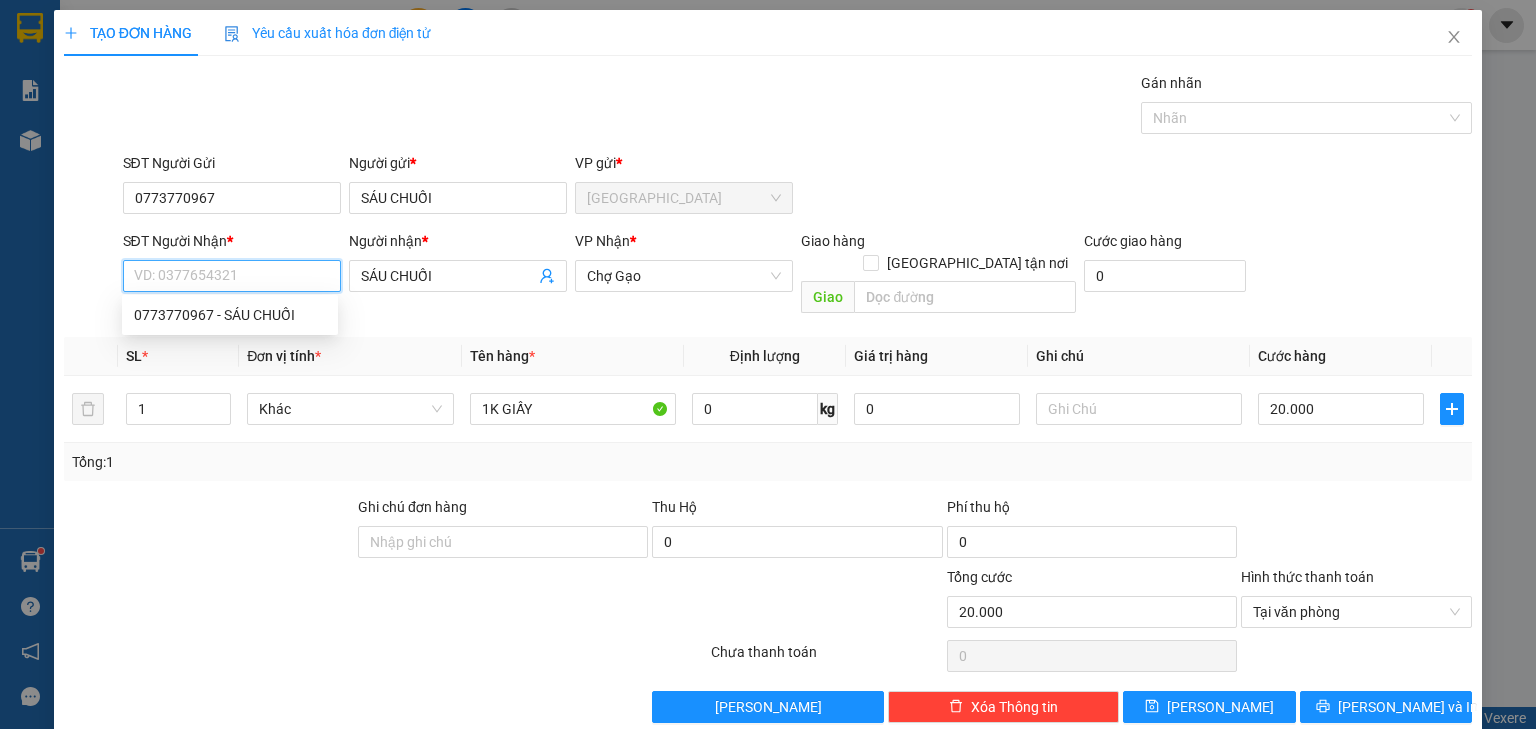 click on "SĐT Người Nhận  *" at bounding box center (232, 276) 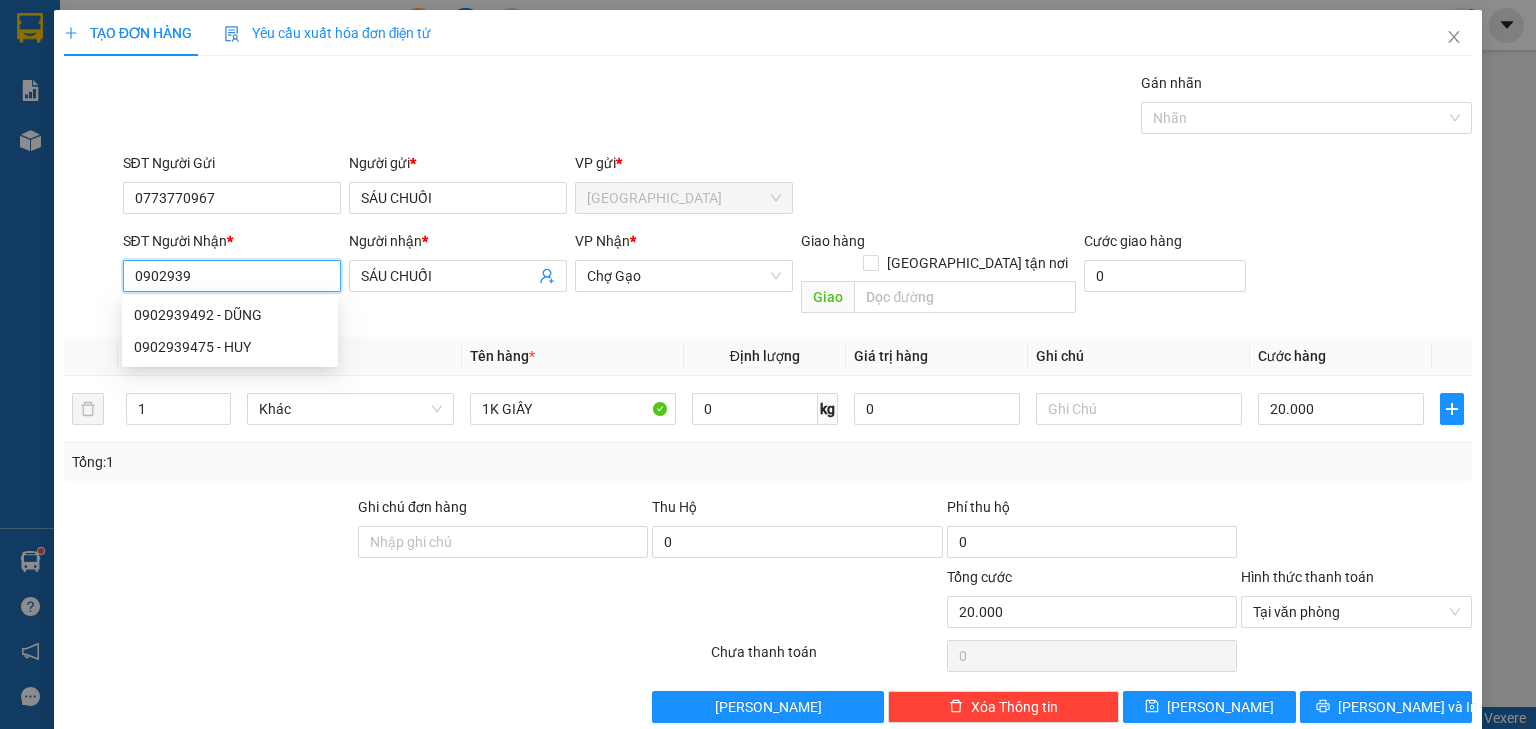 drag, startPoint x: 210, startPoint y: 308, endPoint x: 236, endPoint y: 311, distance: 26.172504 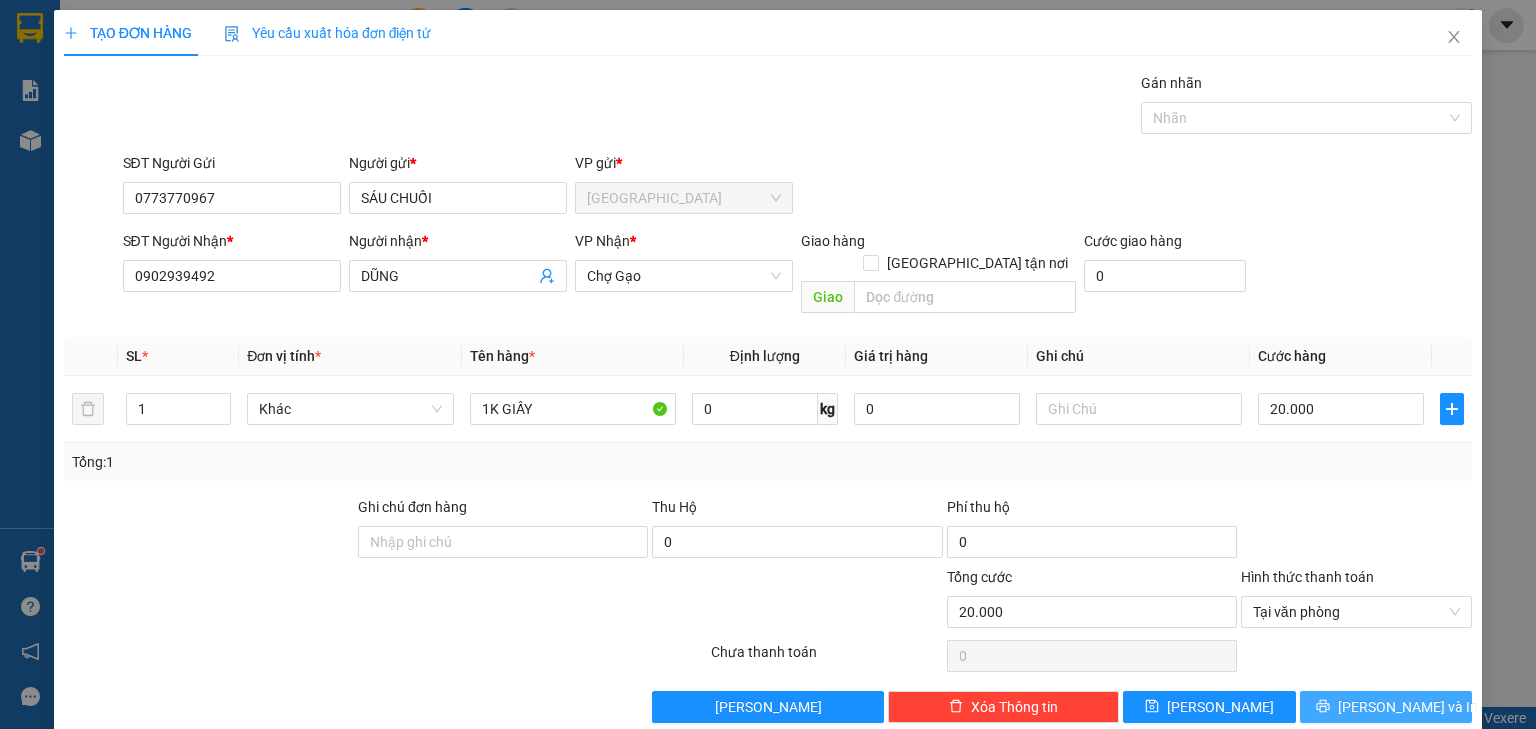 drag, startPoint x: 1344, startPoint y: 676, endPoint x: 0, endPoint y: 0, distance: 1504.4308 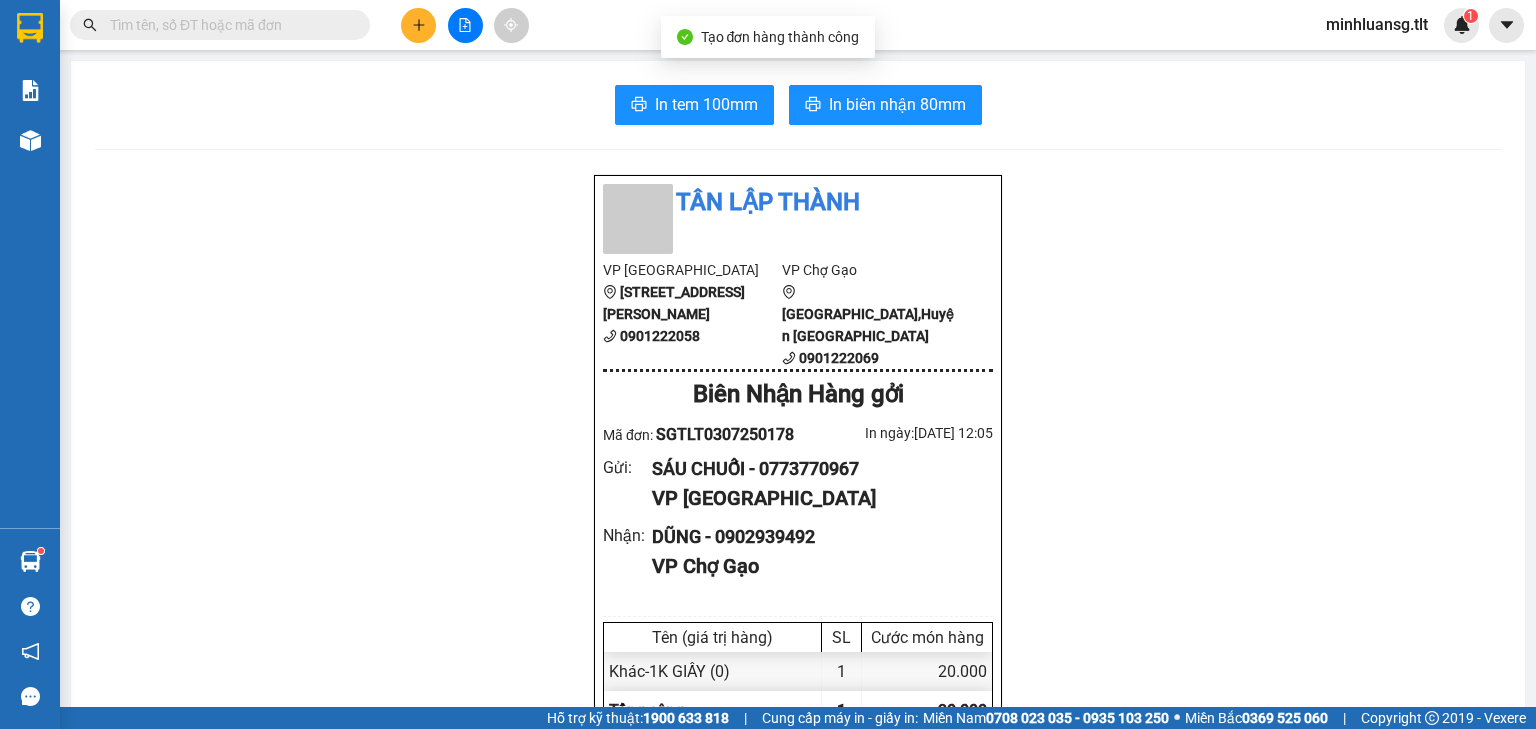 click on "In tem 100mm
In biên nhận 80mm Tân Lập Thành VP [GEOGRAPHIC_DATA]   [GEOGRAPHIC_DATA] 5   0901222058 VP Chợ Gạo   [GEOGRAPHIC_DATA],Huyện Chợ Gạo   0901222069 [GEOGRAPHIC_DATA] Hàng gởi Mã đơn:   SGTLT0307250178 In ngày:  [DATE]   12:05 Gửi :   SÁU CHUỐI  - 0773770967 VP [GEOGRAPHIC_DATA] Nhận :   DŨNG  - 0902939492 VP Chợ Gạo Tên (giá trị hàng) SL Cước món hàng Khác - 1K GIẤY   (0) 1 20.000 Tổng cộng 1 20.000 Loading... Đã Thu : 20.000 VND Tổng phải thu : 0 VND Quy định nhận/gửi hàng : Hàng hóa quá 7 ngày, nhà xe không chịu trách nhiệm hư hao, thất lạc. Nhà xe không bồi thường khi vận chuyển hàng dễ vỡ. Hàng không kê khai giá trị nếu thất lạc nhà xe chỉ bồi thường tối đa 10 lần cước vận chuyển. Đối với tiền, quý khách vui lòng mang theo CMND để đối chiếu. Nhà xe không chịu trách nhiệm với hàng niêm phong/hàng quốc cấm. SGTLT0307250178    -" at bounding box center (798, 881) 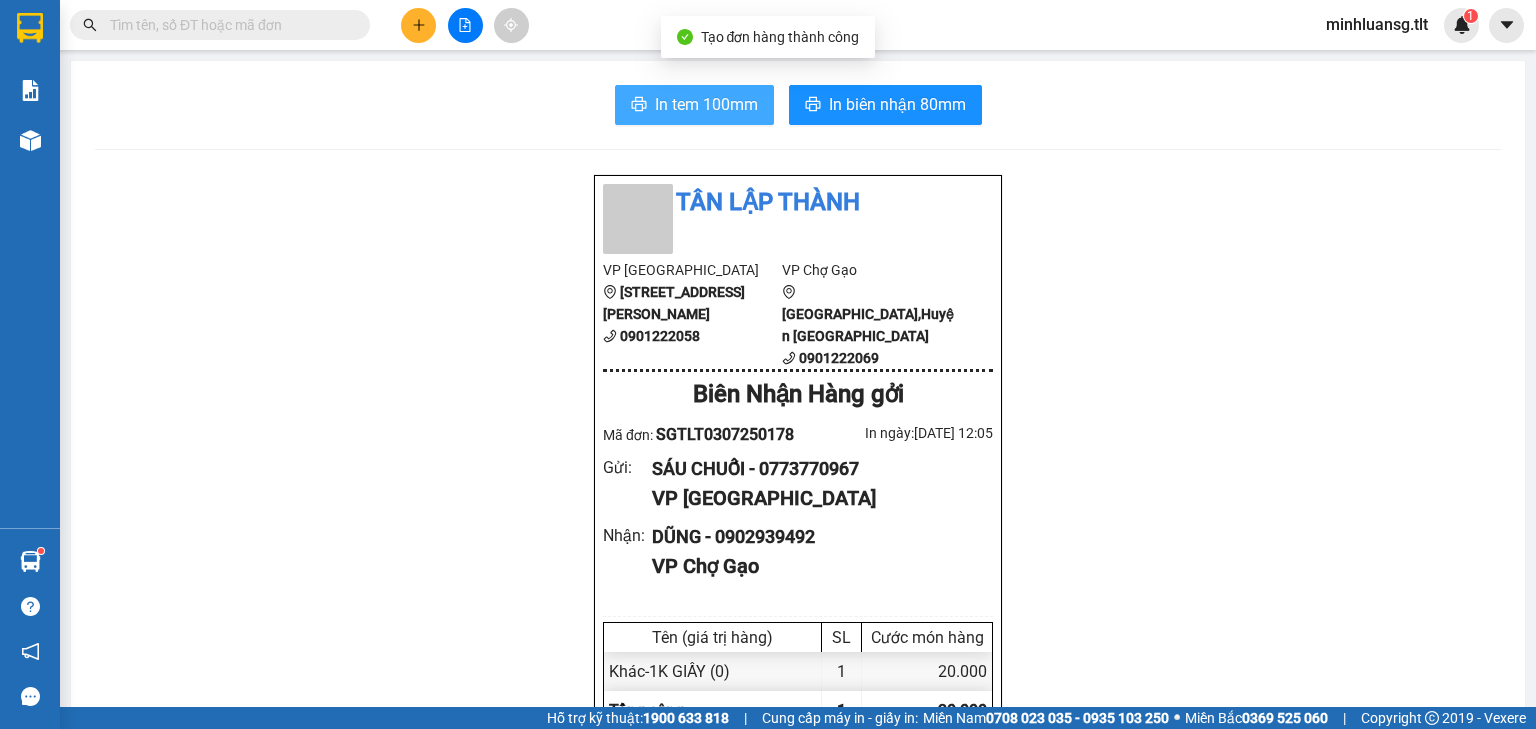 click on "In tem 100mm" at bounding box center [694, 105] 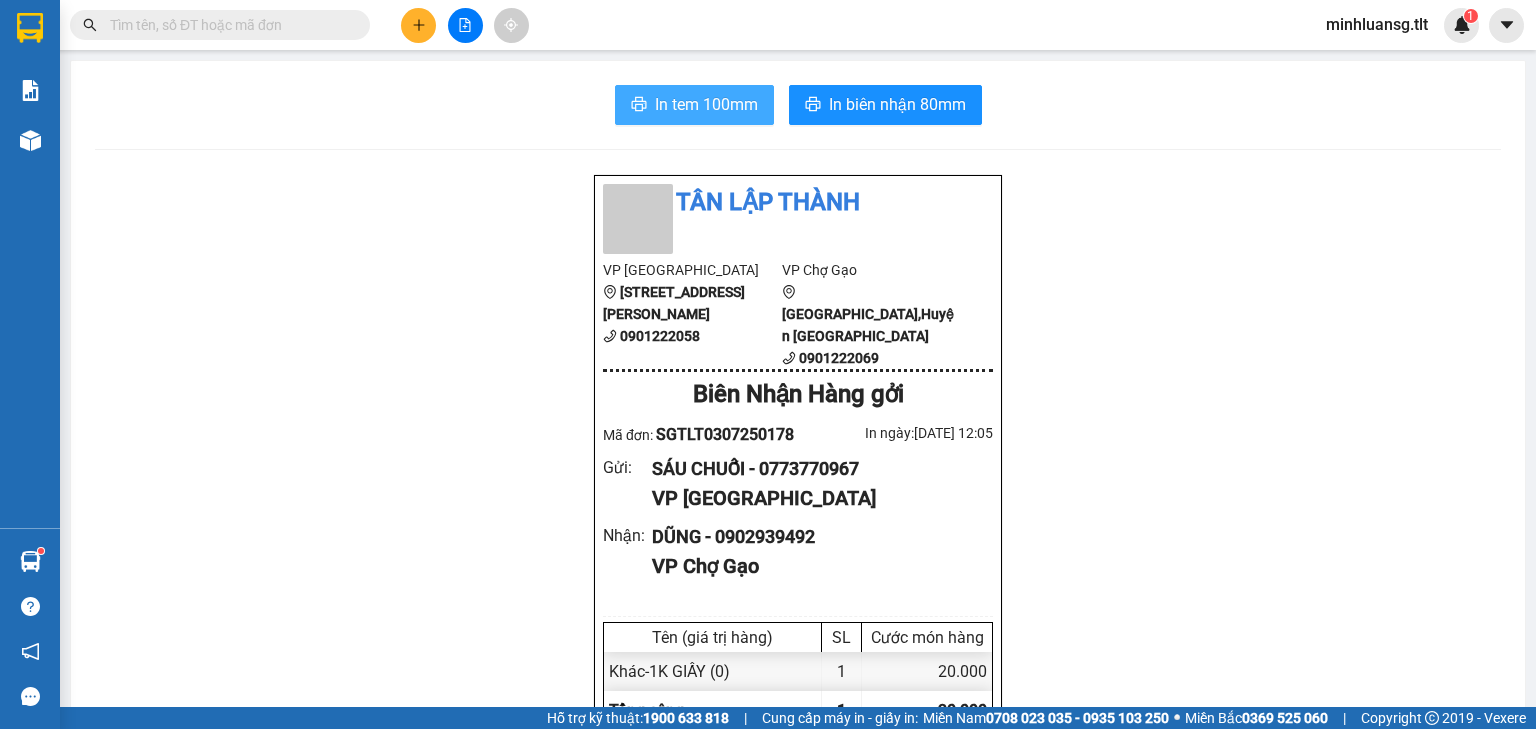 click on "In tem 100mm" at bounding box center (706, 104) 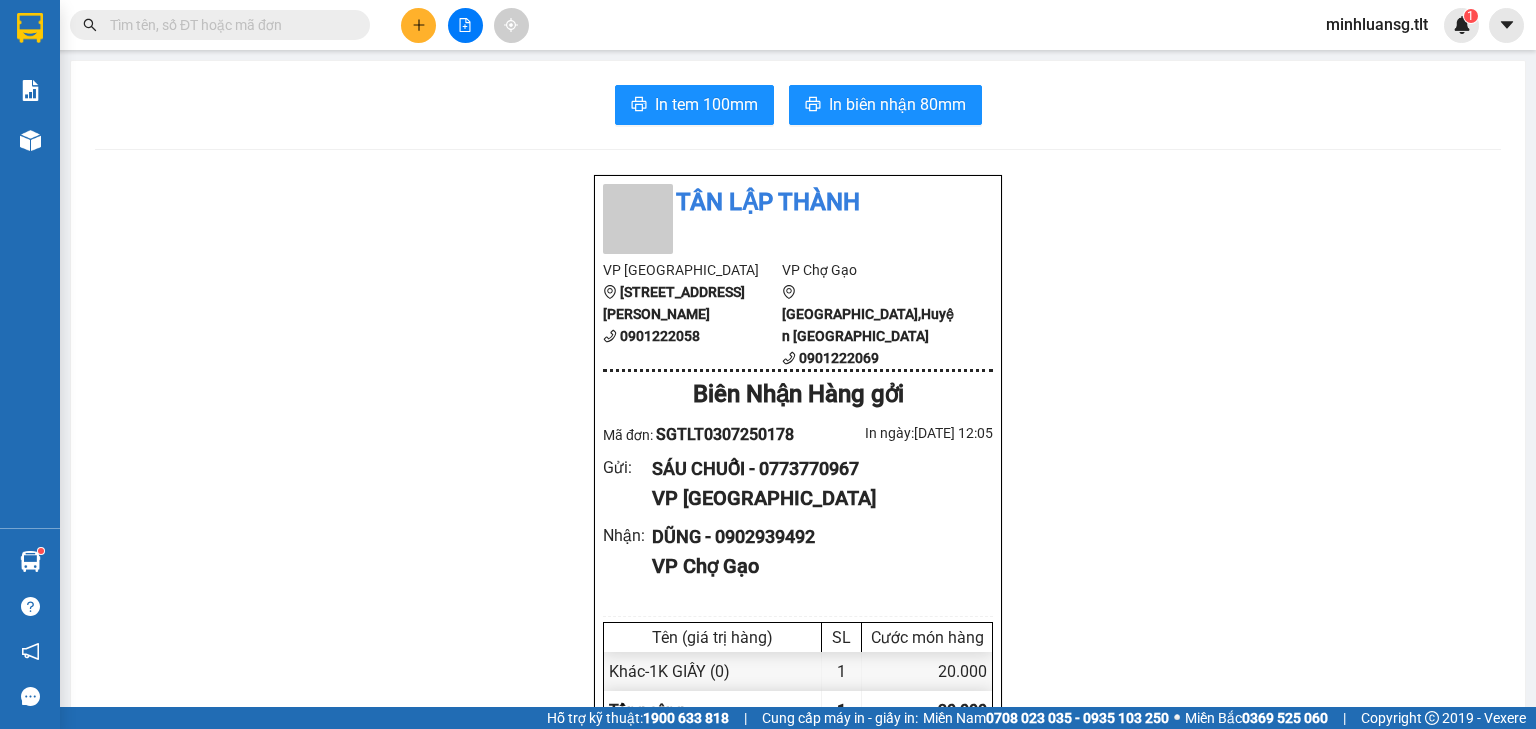 click at bounding box center (228, 25) 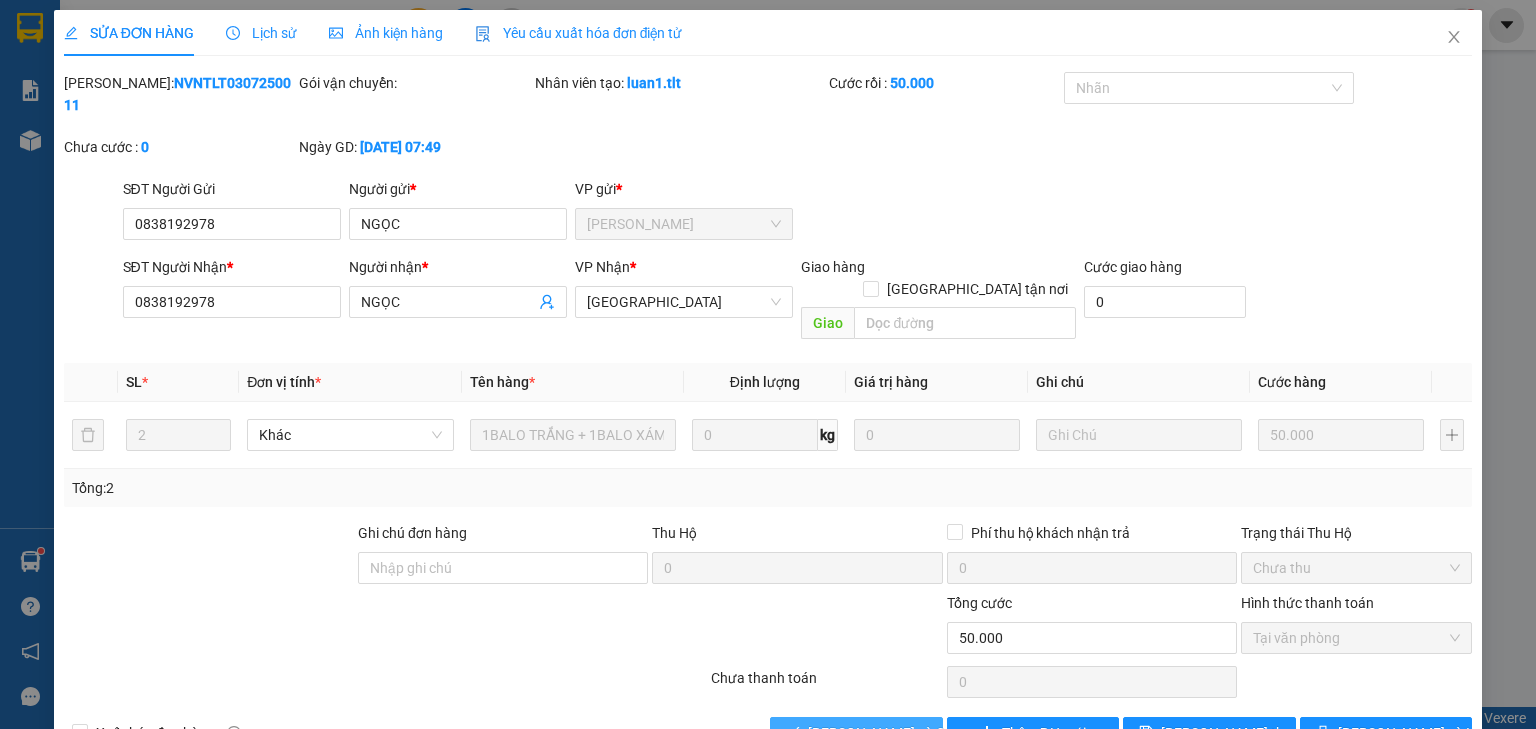 click on "[PERSON_NAME] và Giao hàng" at bounding box center [856, 733] 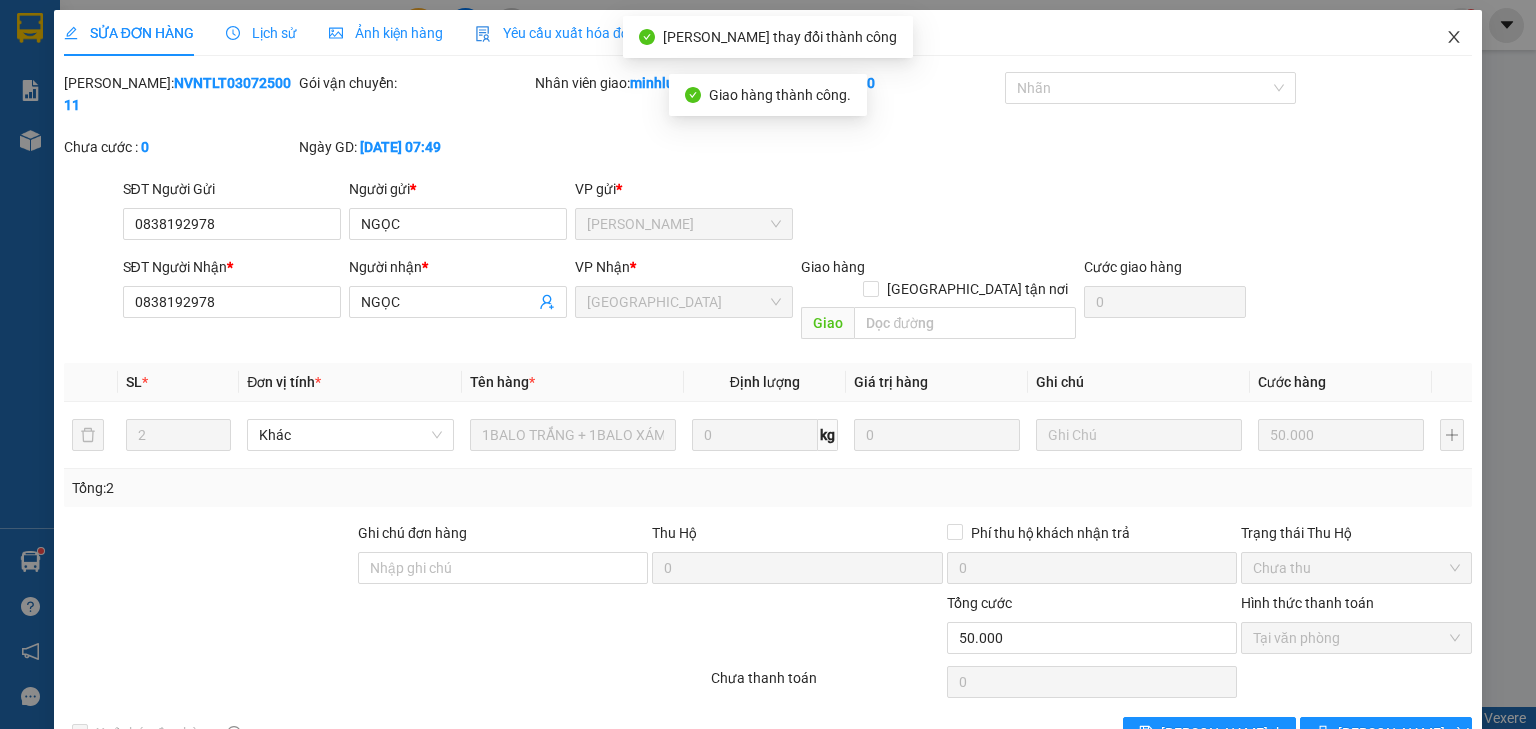 drag, startPoint x: 1438, startPoint y: 22, endPoint x: 1372, endPoint y: 58, distance: 75.17979 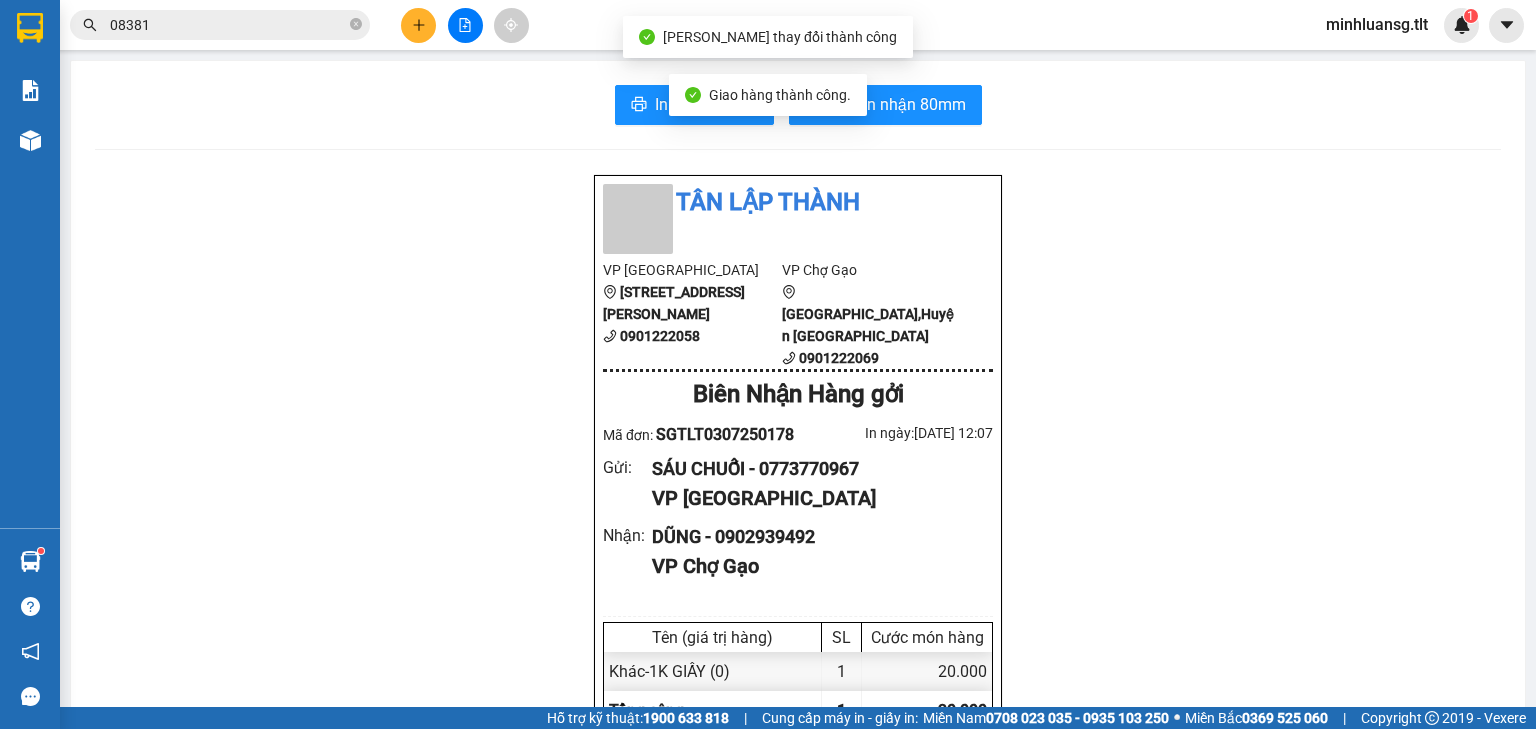 click at bounding box center (418, 25) 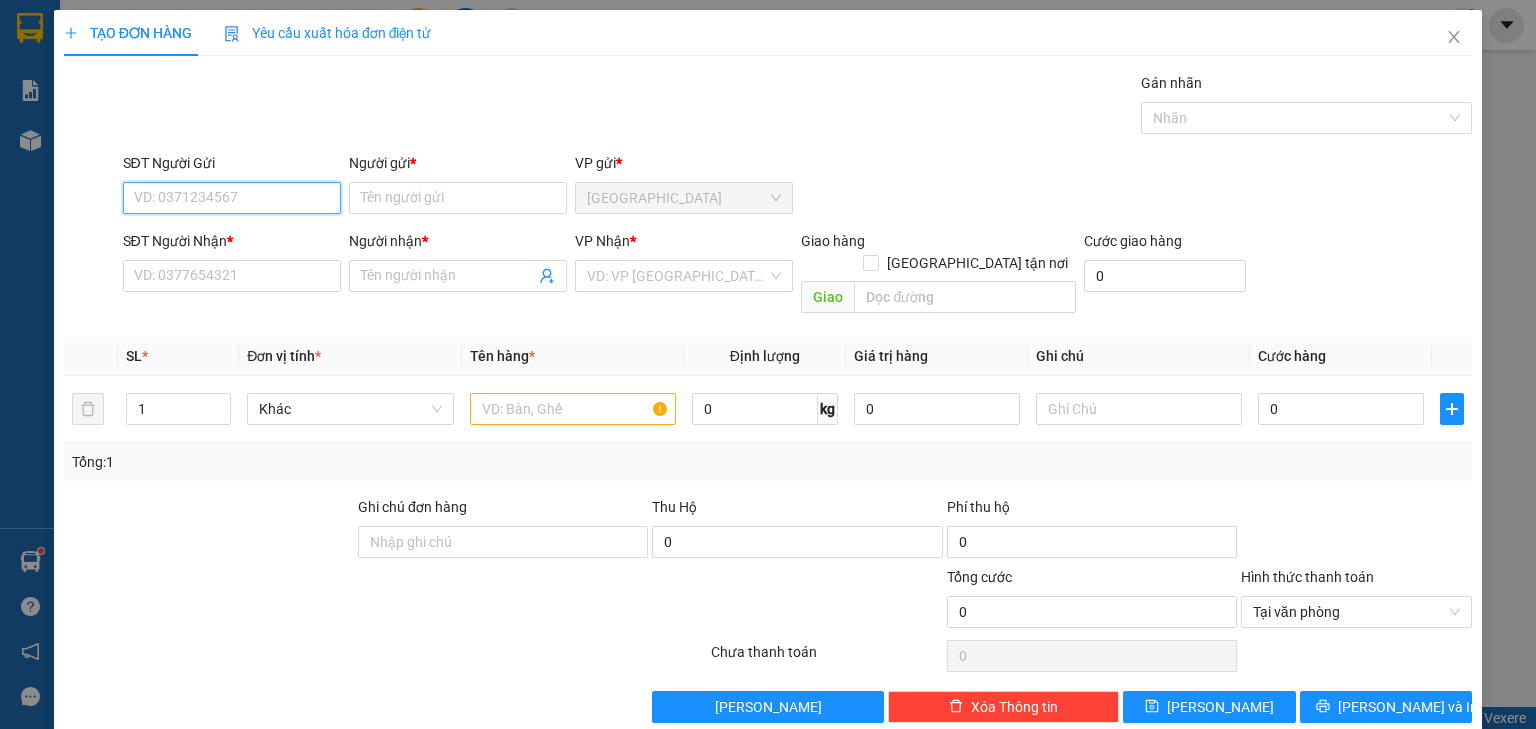 click on "SĐT Người Gửi" at bounding box center [232, 198] 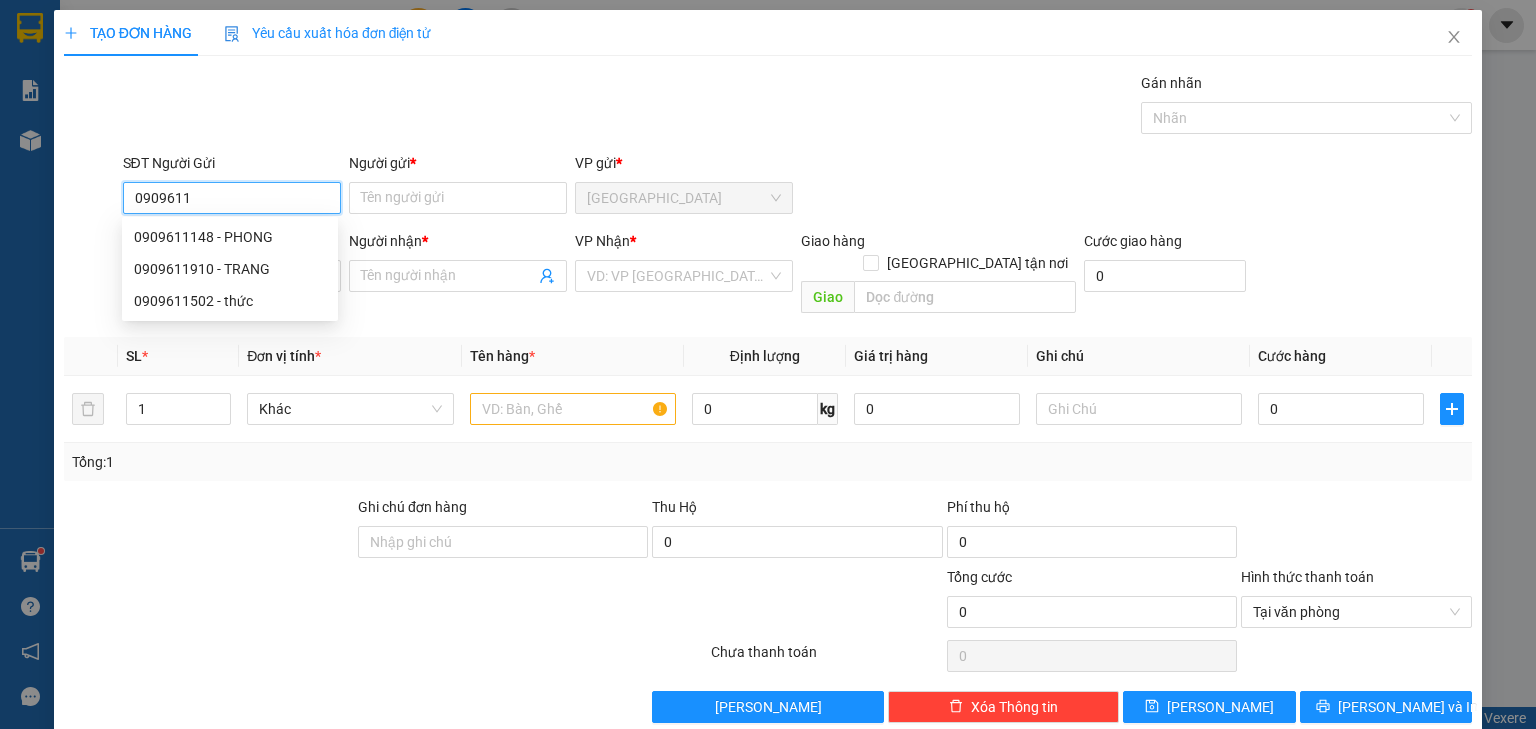 click on "0909611910 - TRANG" at bounding box center (230, 269) 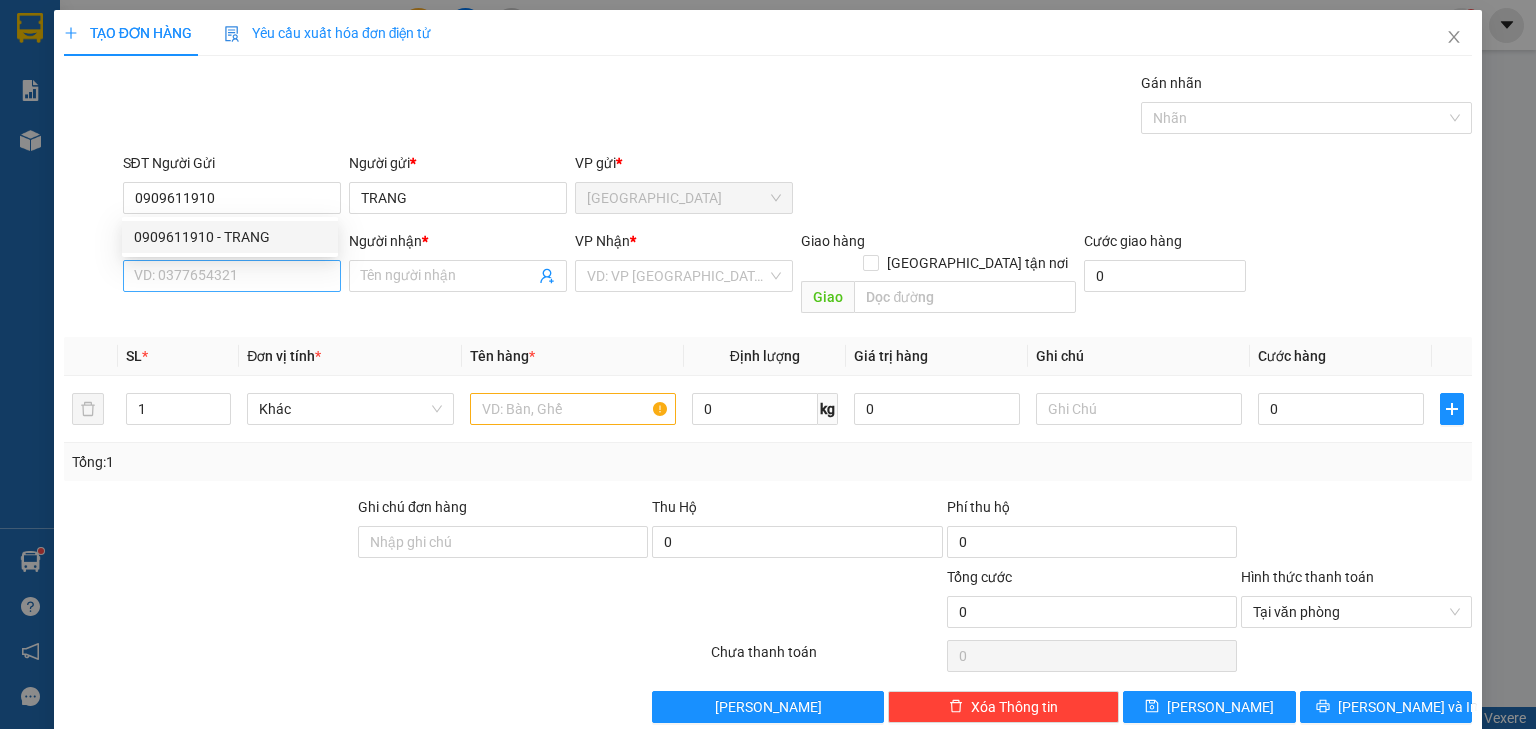 click on "Transit Pickup Surcharge Ids Transit Deliver Surcharge Ids Transit Deliver Surcharge Transit Deliver Surcharge Gán nhãn   Nhãn SĐT Người Gửi 0909611910 Người gửi  * TRANG VP gửi  * [GEOGRAPHIC_DATA] SĐT Người Nhận  * VD: 0377654321 Người nhận  * Tên người nhận VP Nhận  * VD: VP [GEOGRAPHIC_DATA] Giao hàng [GEOGRAPHIC_DATA] tận nơi Giao Cước giao hàng 0 SL  * Đơn vị tính  * Tên hàng  * Định lượng Giá trị hàng Ghi chú Cước hàng                   1 Khác 0 kg 0 0 Tổng:  1 Ghi chú đơn hàng Thu Hộ 0 Phí thu hộ 0 Tổng cước 0 Hình thức thanh toán Tại văn phòng Số tiền thu trước 0 Chưa thanh toán 0 Chọn HT Thanh Toán Lưu nháp Xóa Thông tin [PERSON_NAME] và In" at bounding box center (768, 397) 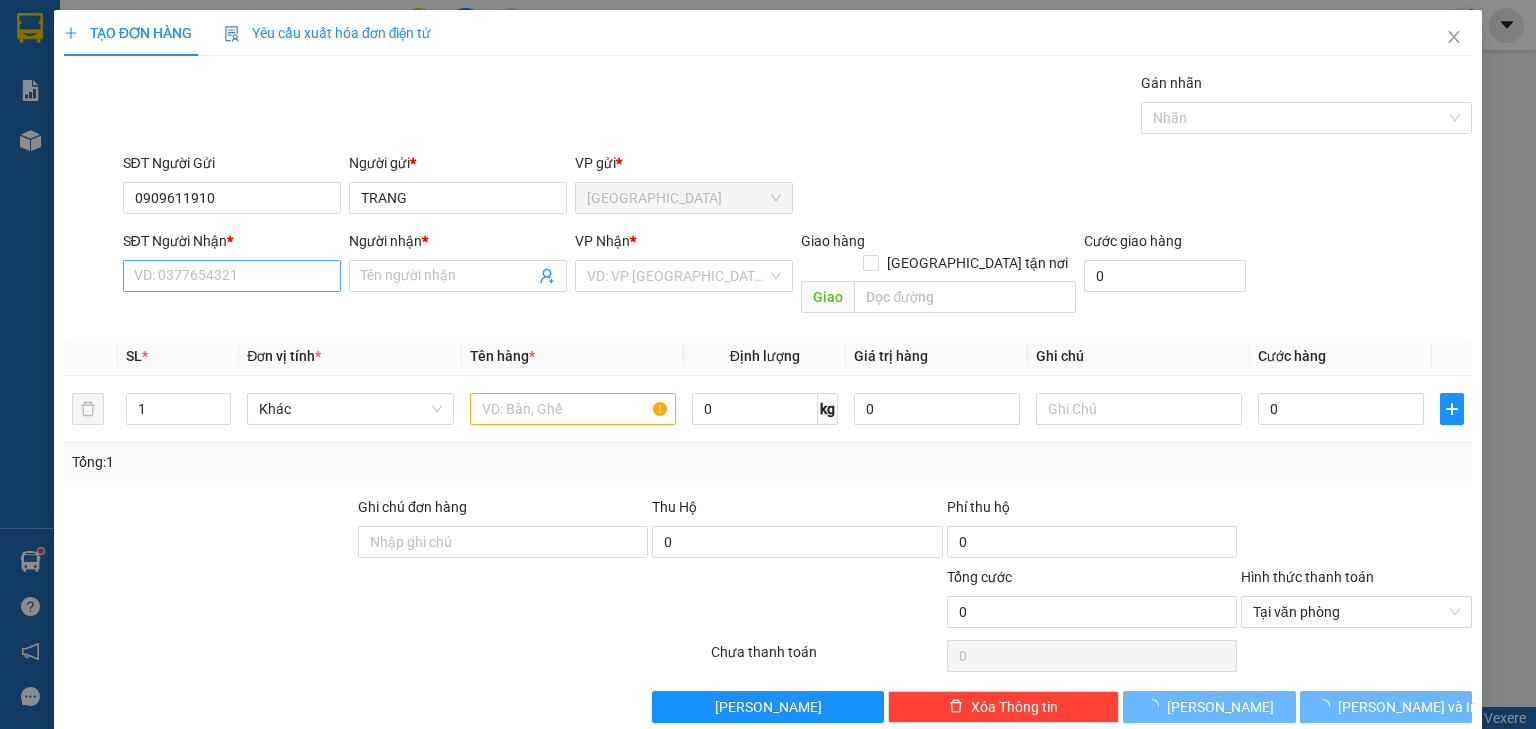click on "SĐT Người Nhận  *" at bounding box center (232, 276) 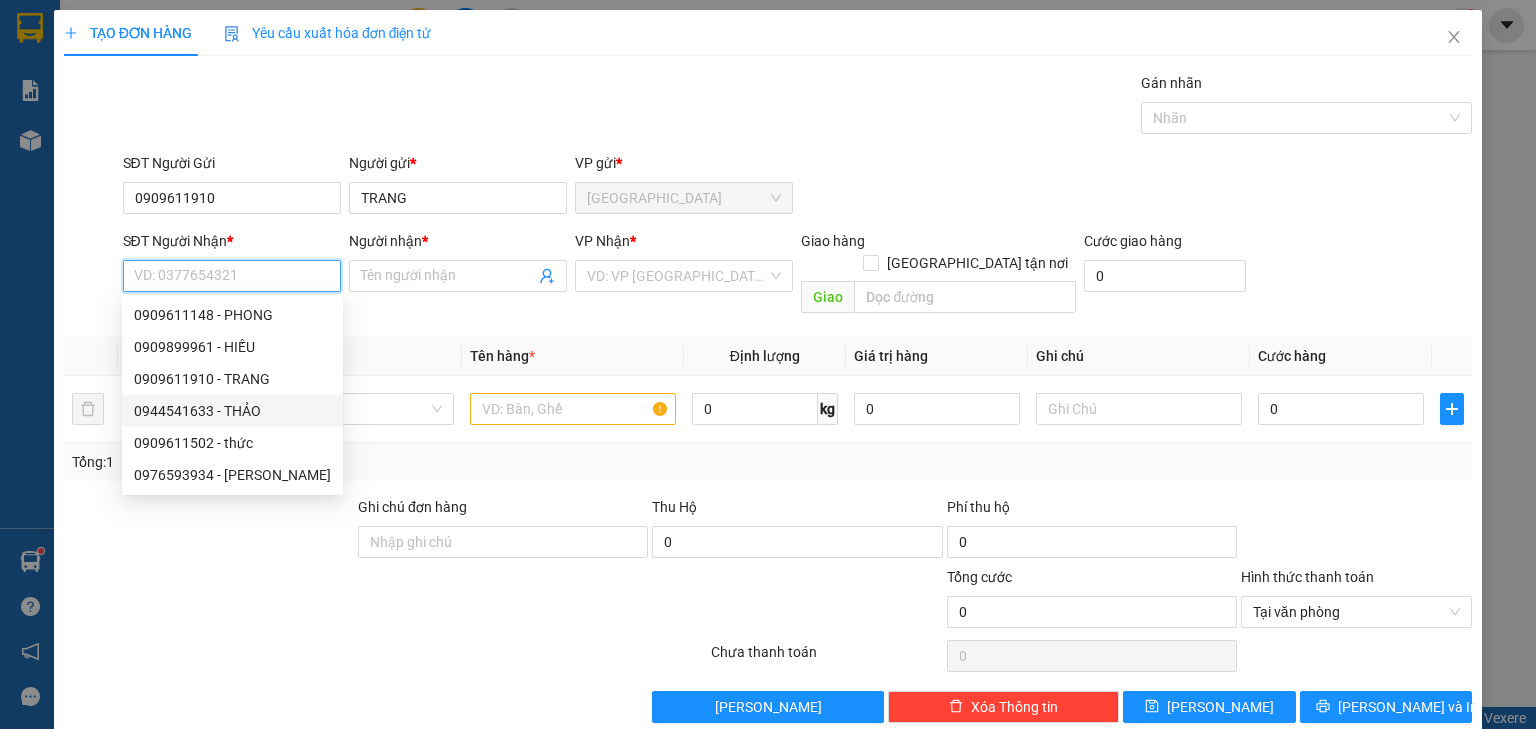 click on "0944541633 - THẢO" at bounding box center (232, 411) 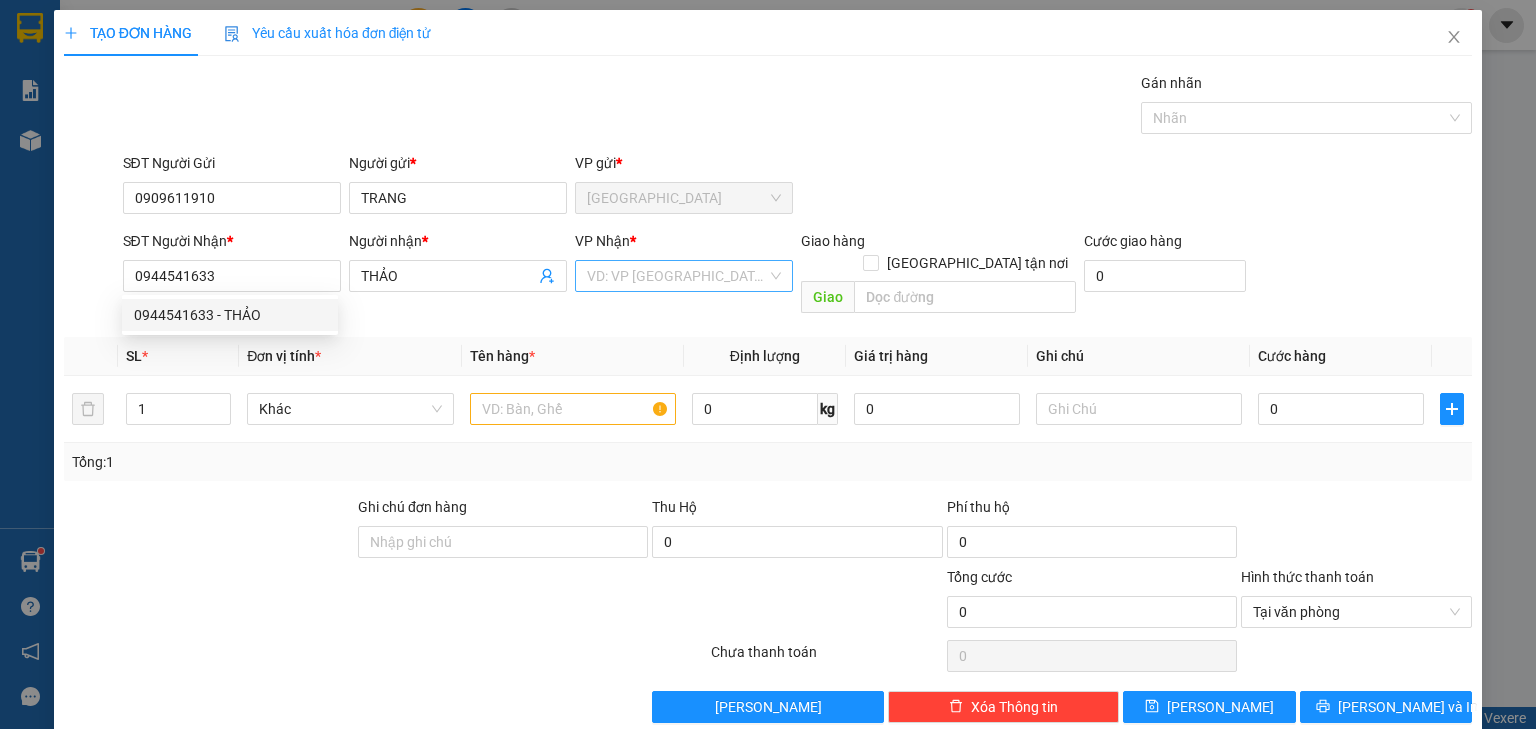 click at bounding box center [677, 276] 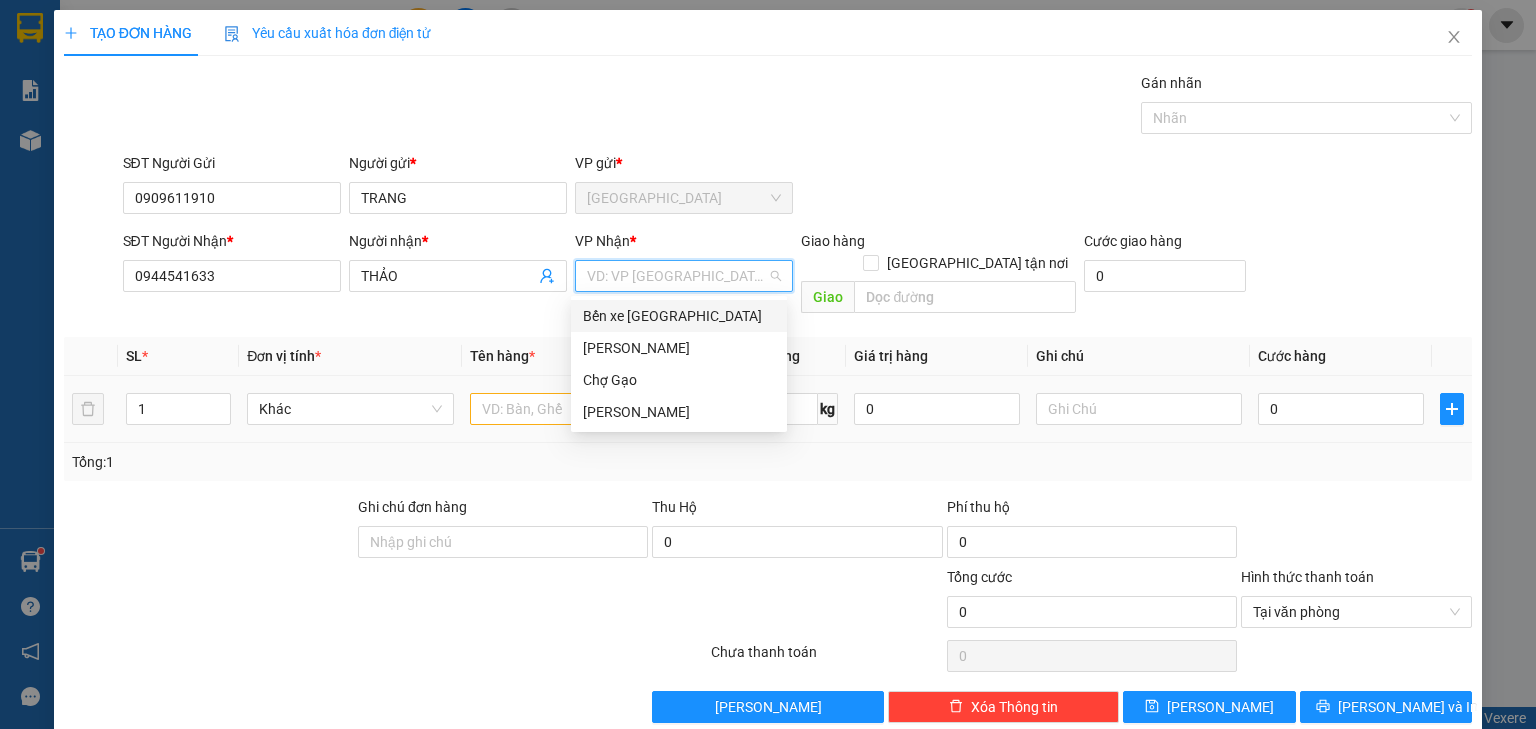 drag, startPoint x: 652, startPoint y: 303, endPoint x: 600, endPoint y: 352, distance: 71.44928 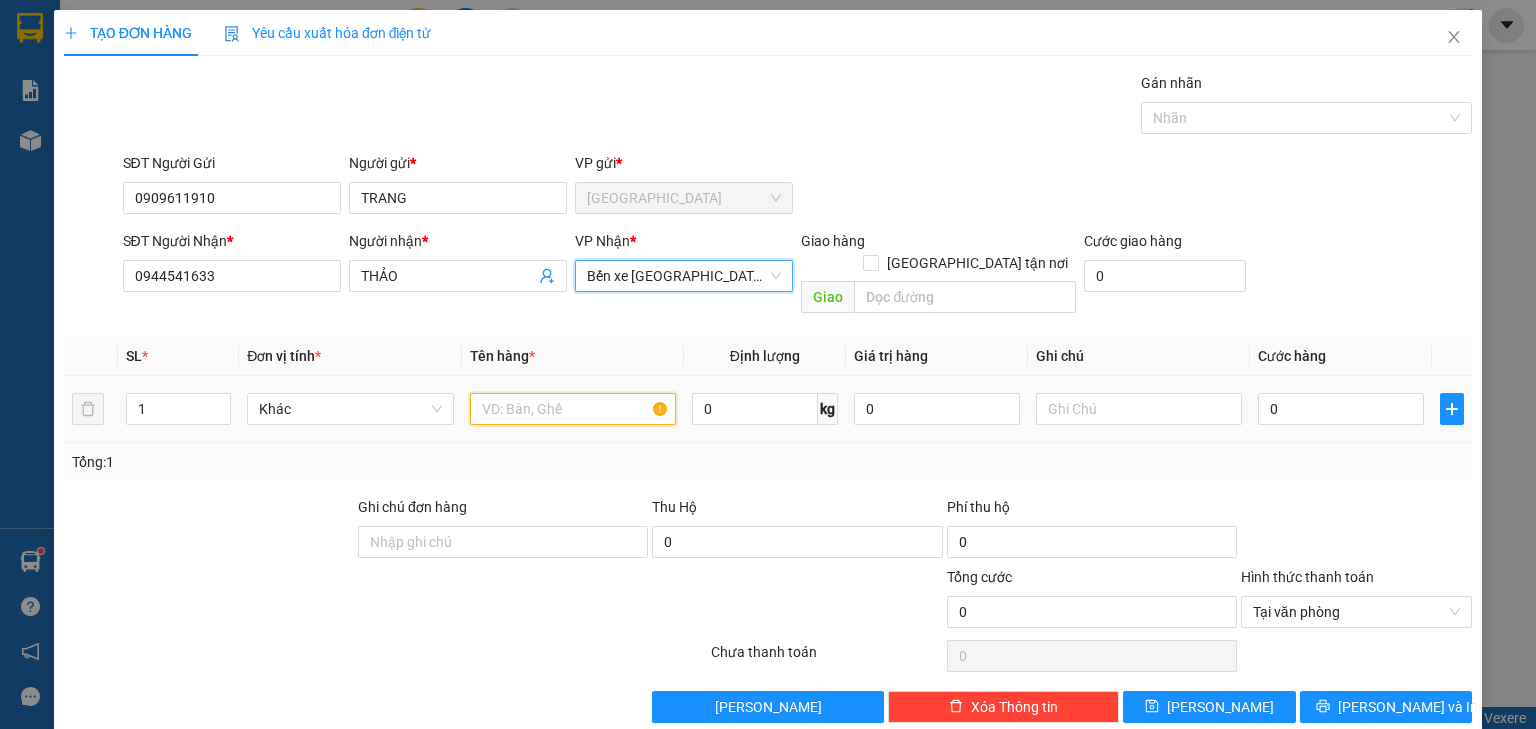 click at bounding box center (573, 409) 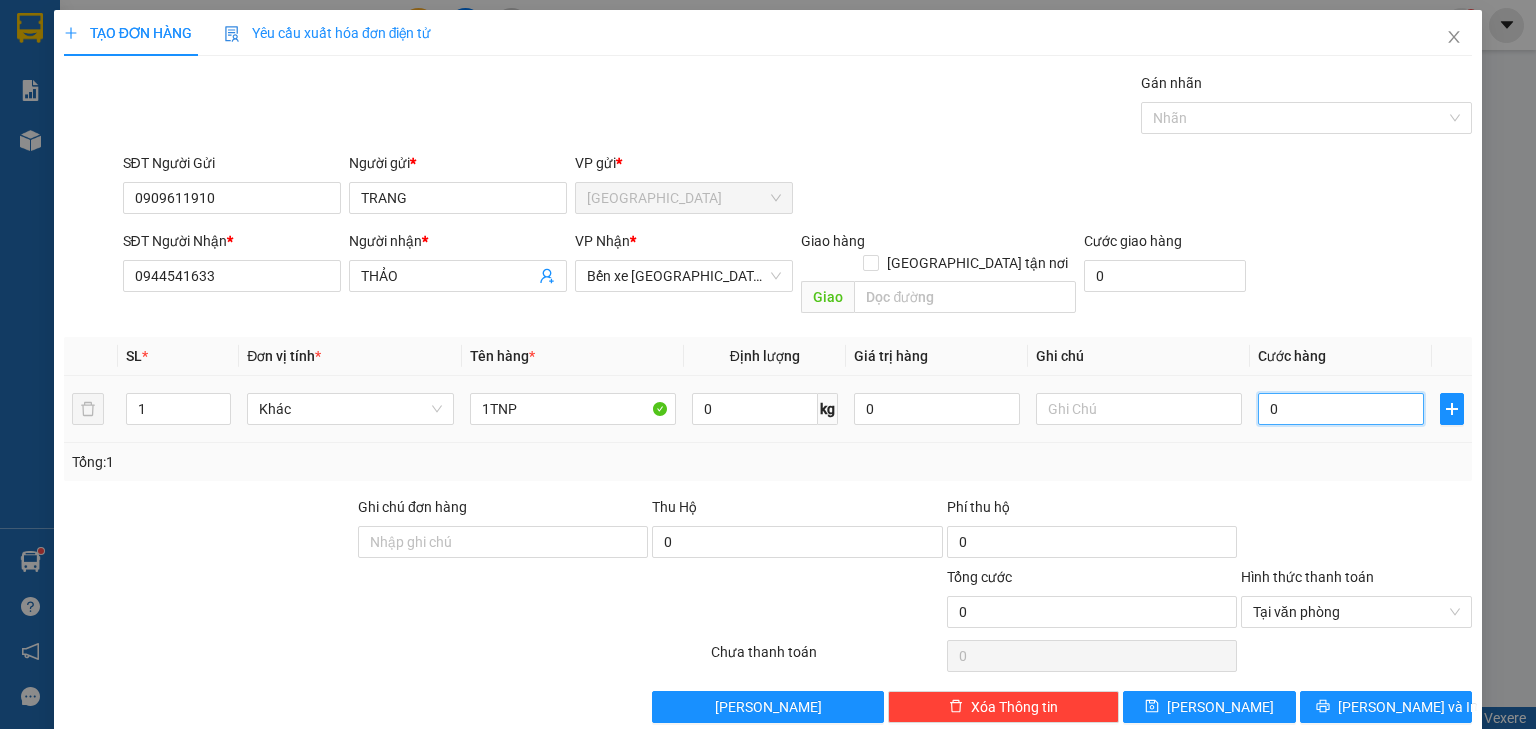 click on "0" at bounding box center [1341, 409] 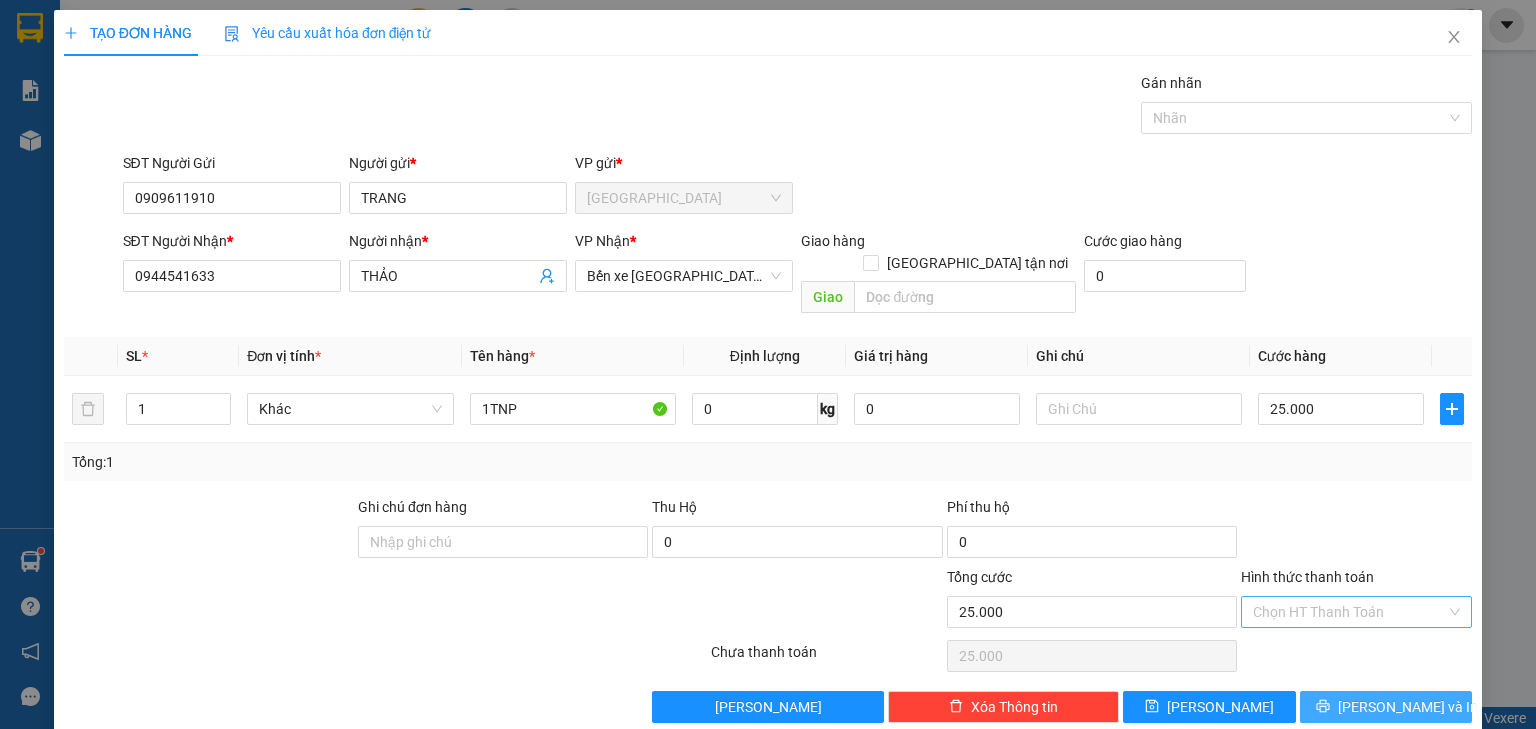 click on "[PERSON_NAME] và In" at bounding box center [1408, 707] 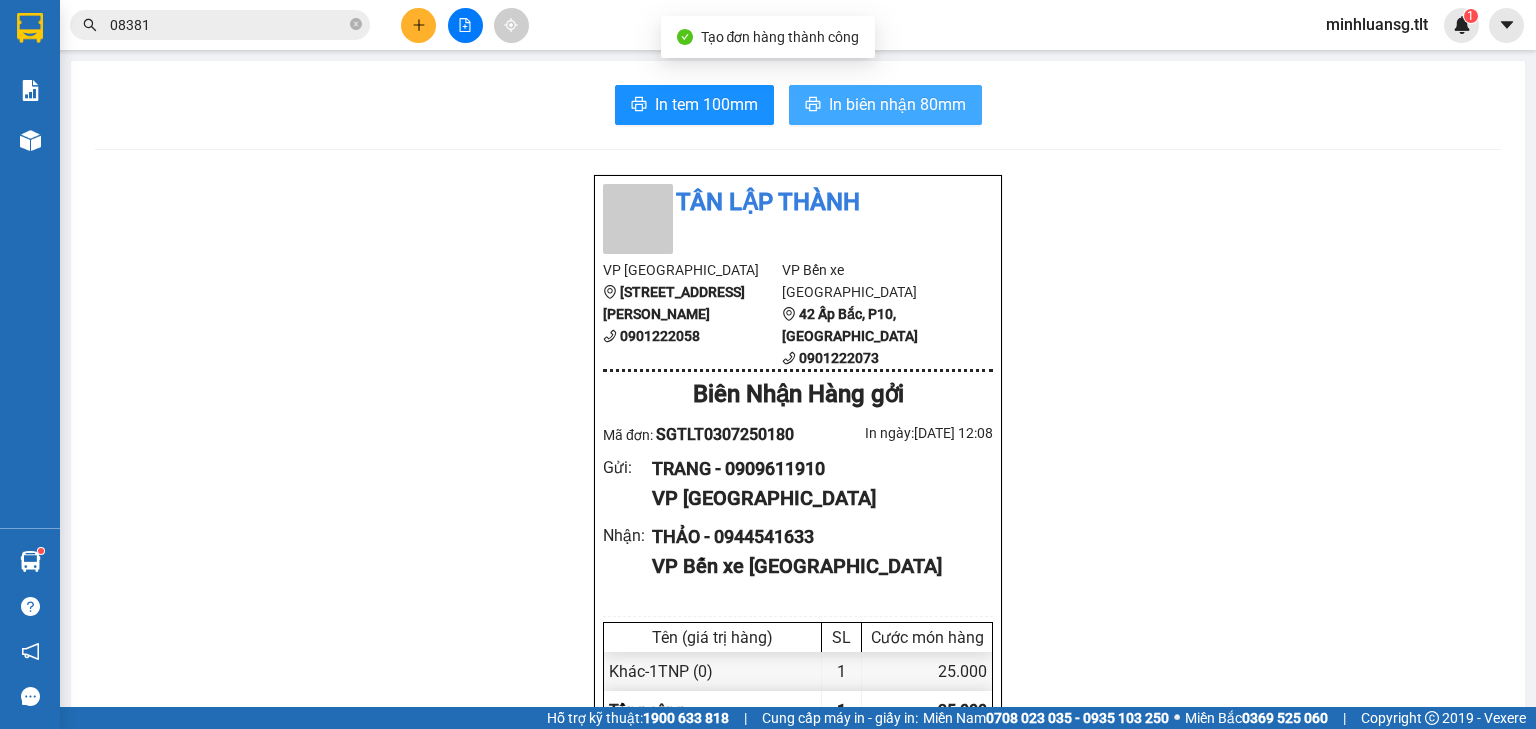 click on "In biên nhận 80mm" at bounding box center [885, 105] 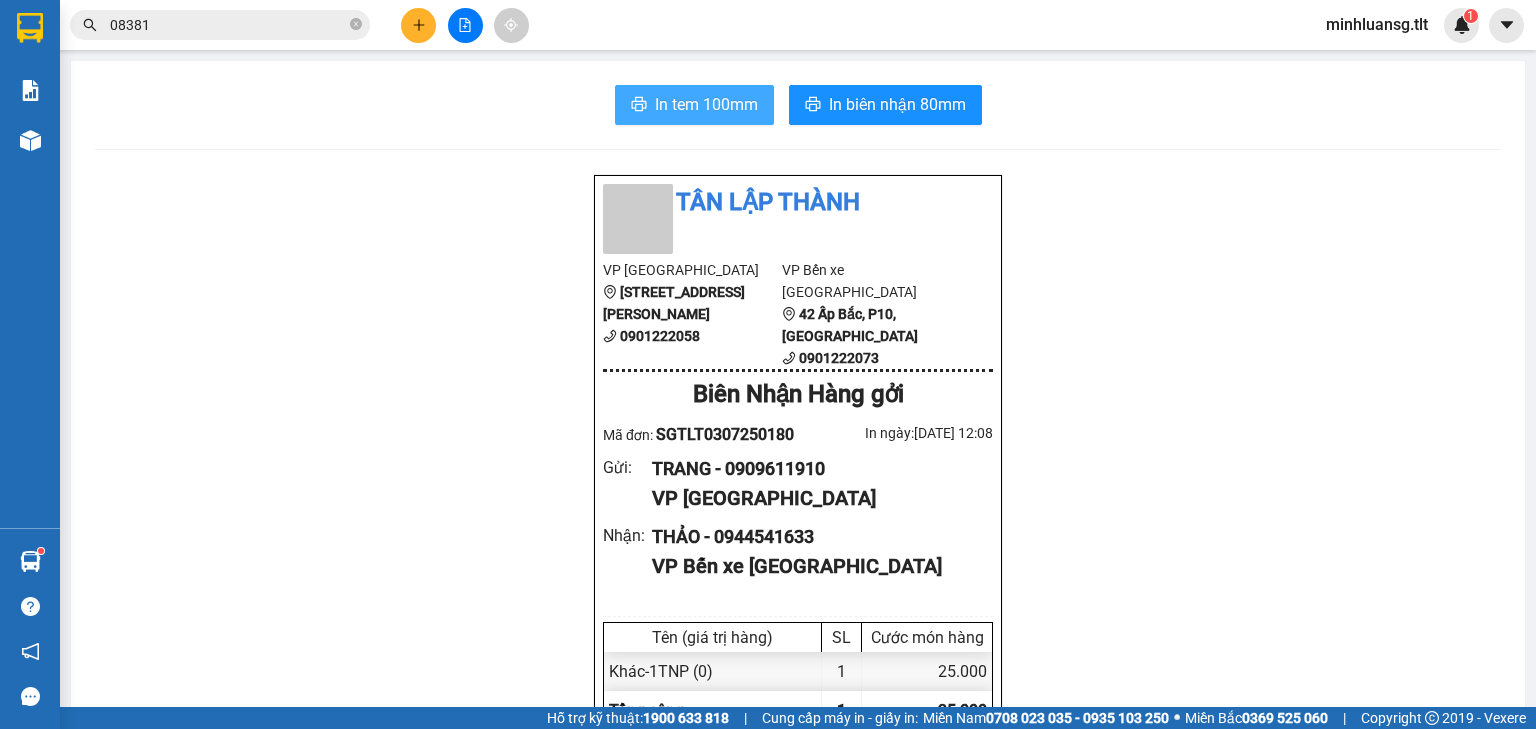 click on "In tem 100mm
In biên nhận 80mm Tân Lập Thành VP [GEOGRAPHIC_DATA]   [GEOGRAPHIC_DATA] 5   0901222058 VP Bến xe [GEOGRAPHIC_DATA] Tho   0901222073 [GEOGRAPHIC_DATA] Hàng gởi Mã đơn:   SGTLT0307250180 In ngày:  [DATE]   12:08 Gửi :   TRANG - 0909611910 VP [GEOGRAPHIC_DATA] Nhận :   THẢO  - 0944541633 VP Bến xe [GEOGRAPHIC_DATA] Tên (giá trị hàng) SL Cước món hàng Khác - 1TNP   (0) 1 25.000 Tổng cộng 1 25.000 Loading... Chưa Thu : 25.000 VND Tổng phải thu : 25.000 VND Quy định nhận/gửi hàng : Hàng hóa quá 7 ngày, nhà xe không chịu trách nhiệm hư hao, thất lạc. Nhà xe không bồi thường khi vận chuyển hàng dễ vỡ. Hàng không kê khai giá trị nếu thất lạc nhà xe chỉ bồi thường tối đa 10 lần cước vận chuyển. Đối với tiền, quý khách vui lòng mang theo CMND để đối chiếu. Nhà xe không chịu trách nhiệm với hàng niêm phong/hàng quốc cấm. SGTLT0307250180" at bounding box center [798, 881] 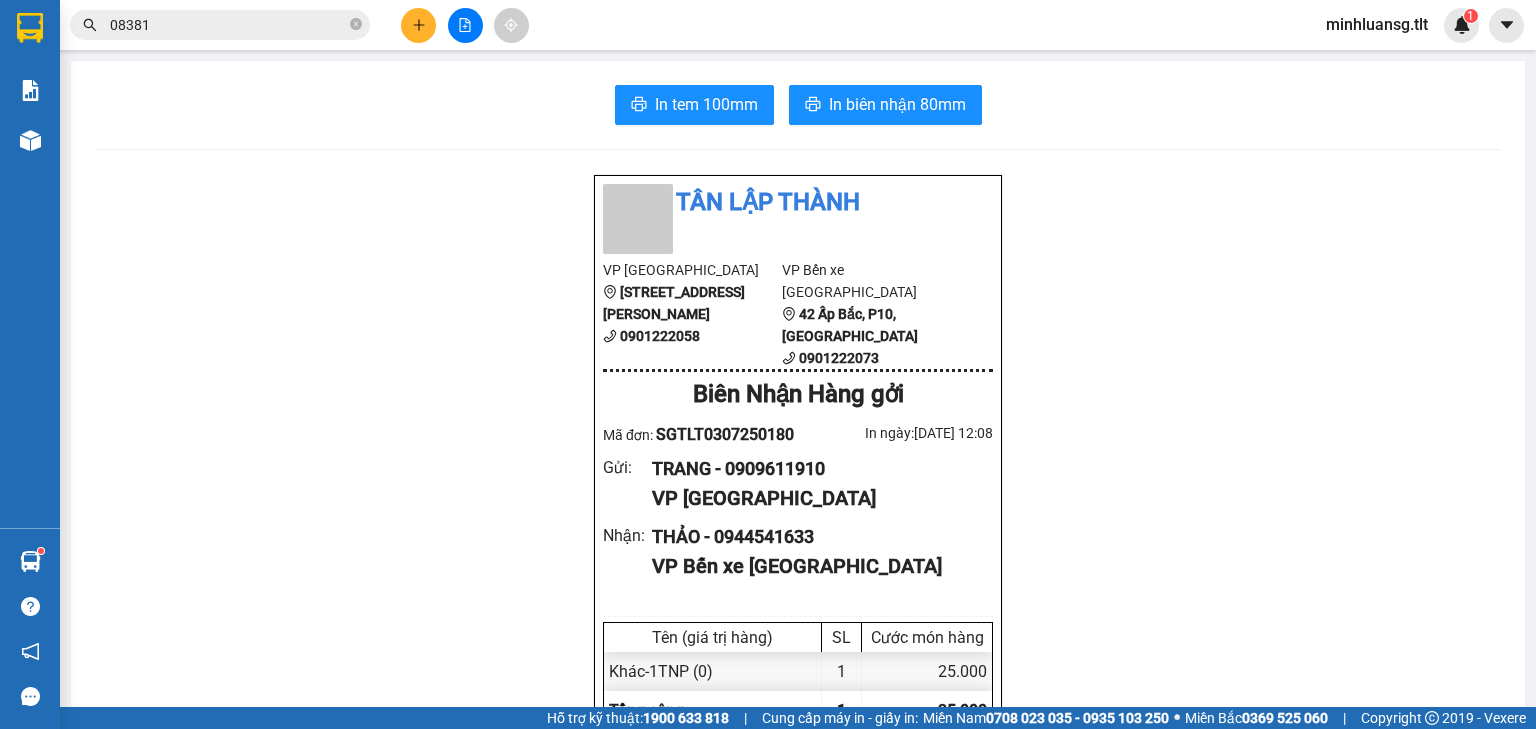 click at bounding box center (418, 25) 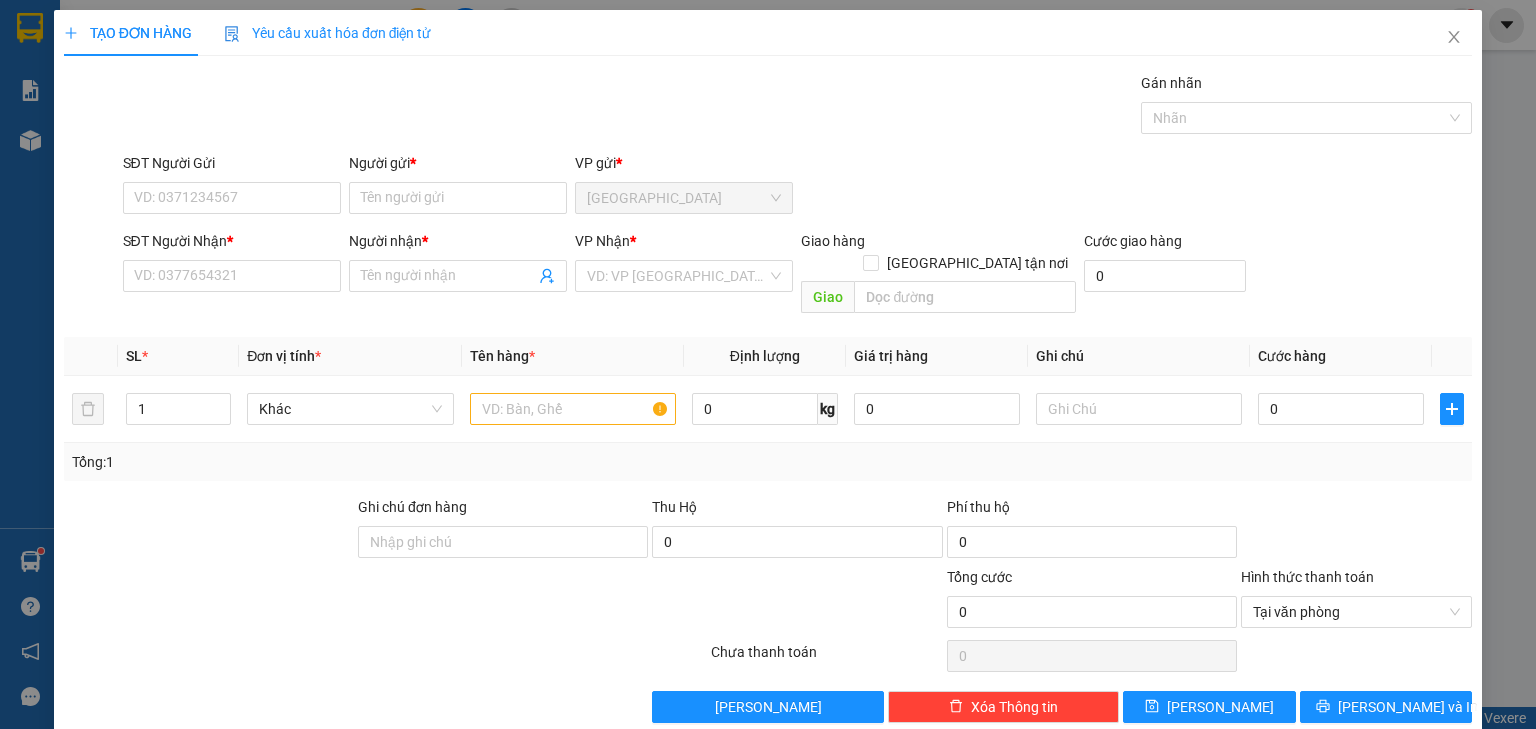 click on "SĐT Người Gửi" at bounding box center (232, 167) 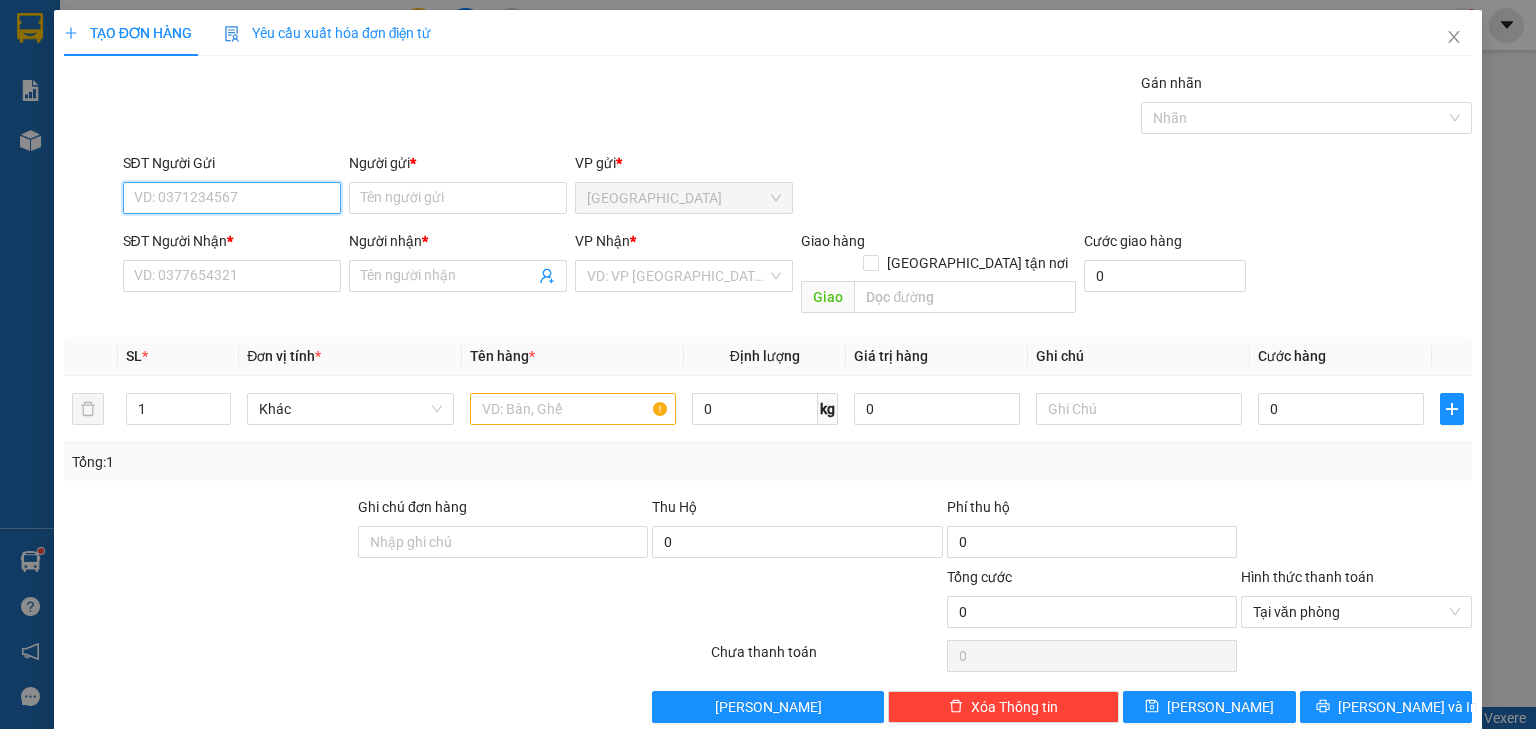 click on "SĐT Người Gửi" at bounding box center [232, 198] 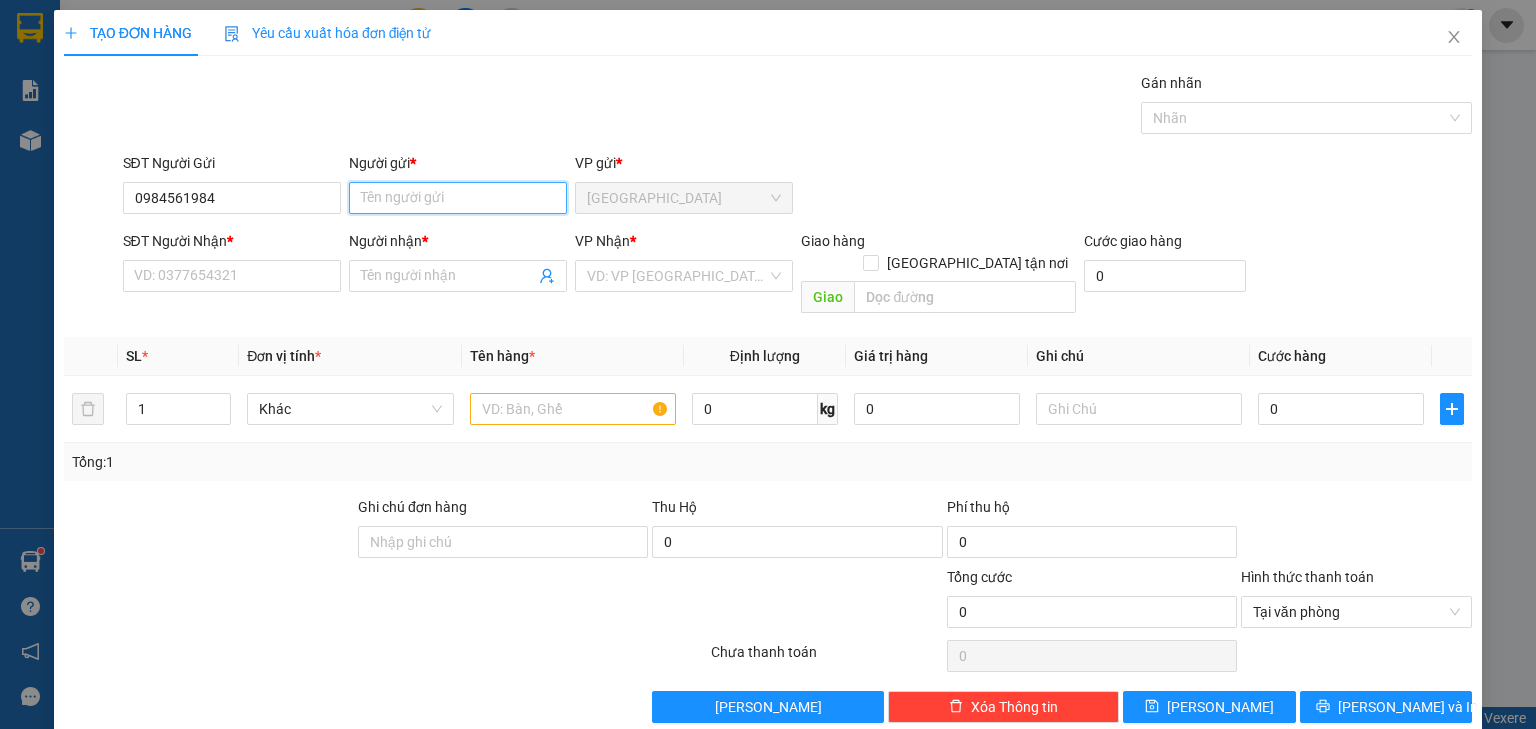 drag, startPoint x: 403, startPoint y: 193, endPoint x: 416, endPoint y: 188, distance: 13.928389 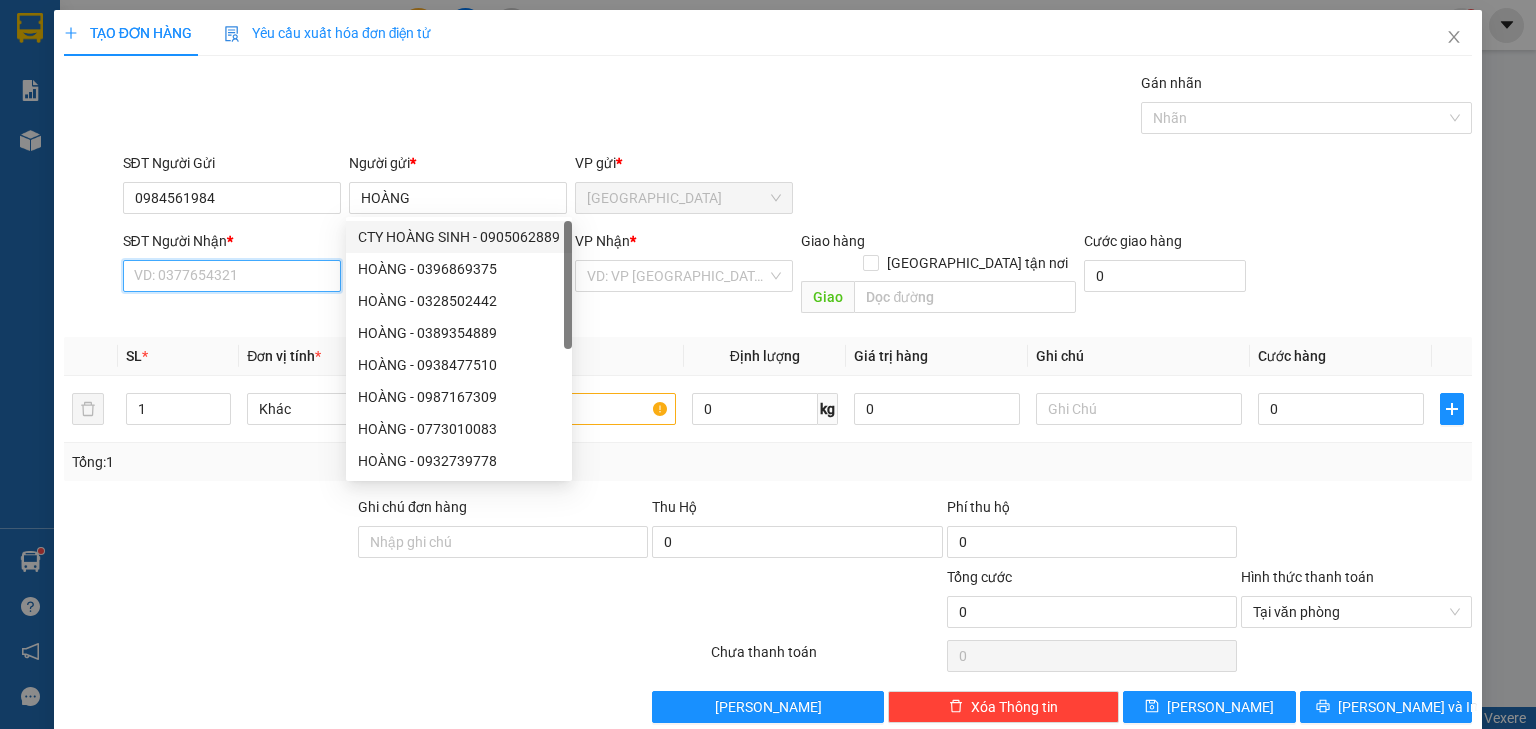 click on "SĐT Người Nhận  *" at bounding box center [232, 276] 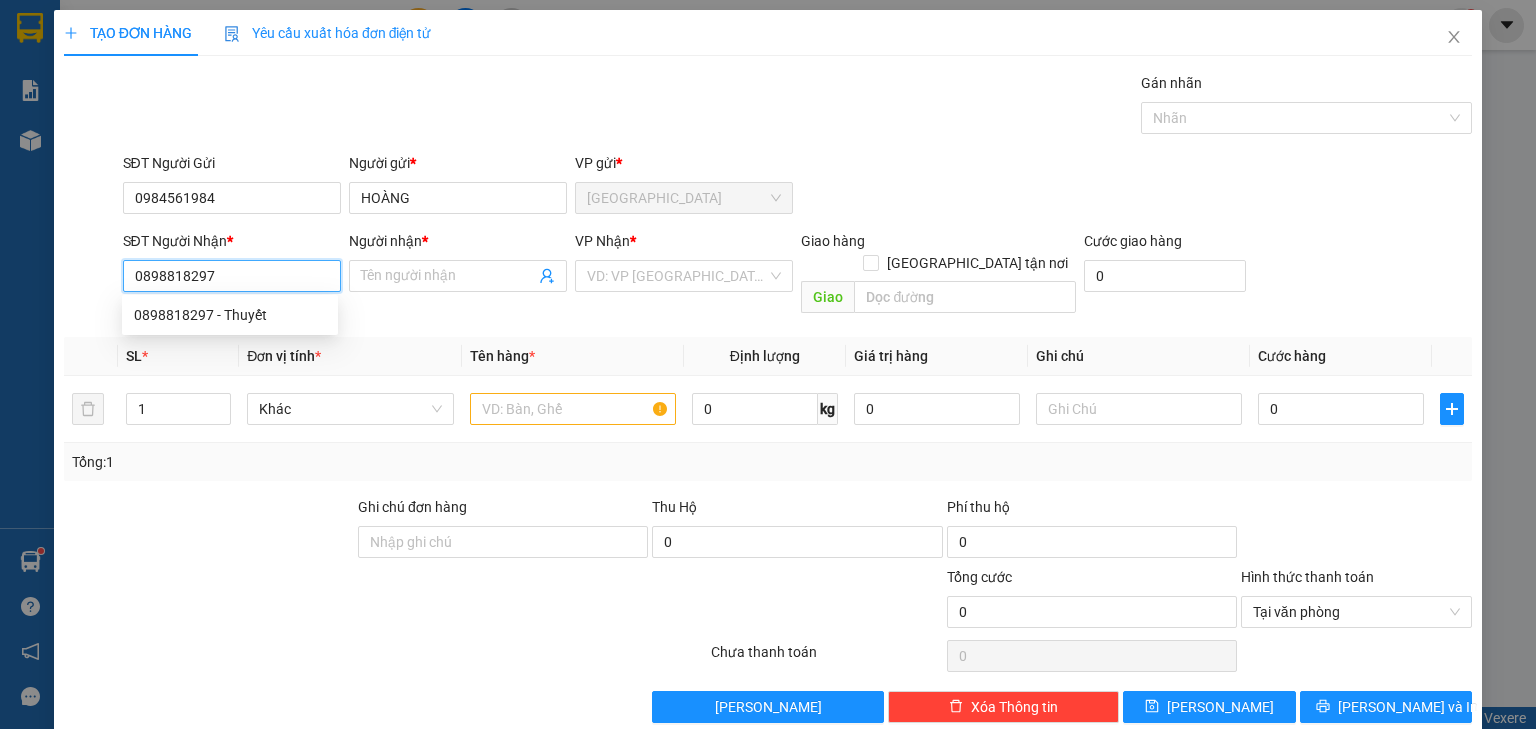 click on "0898818297 - Thuyết" at bounding box center (230, 315) 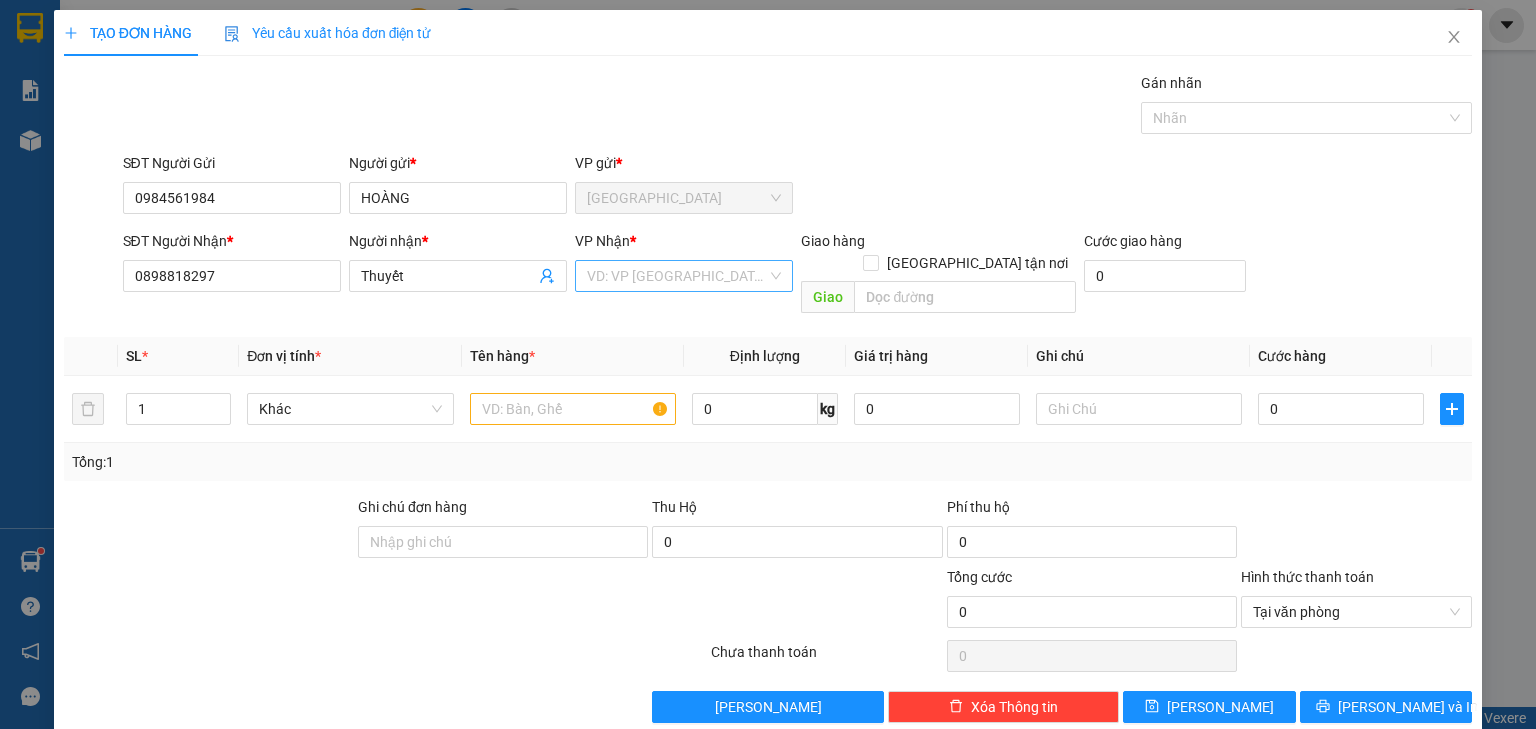 click at bounding box center [677, 276] 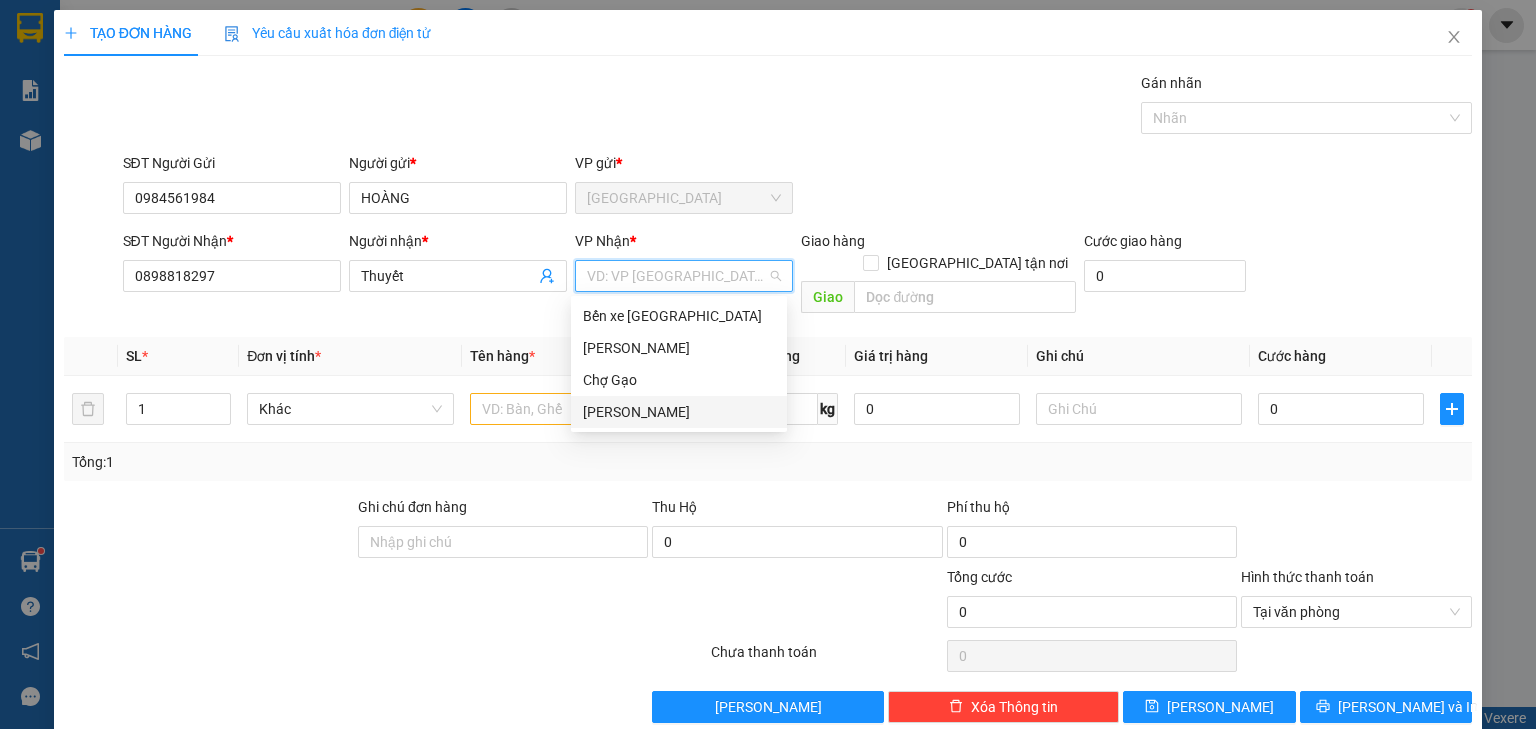click on "[PERSON_NAME]" at bounding box center (679, 412) 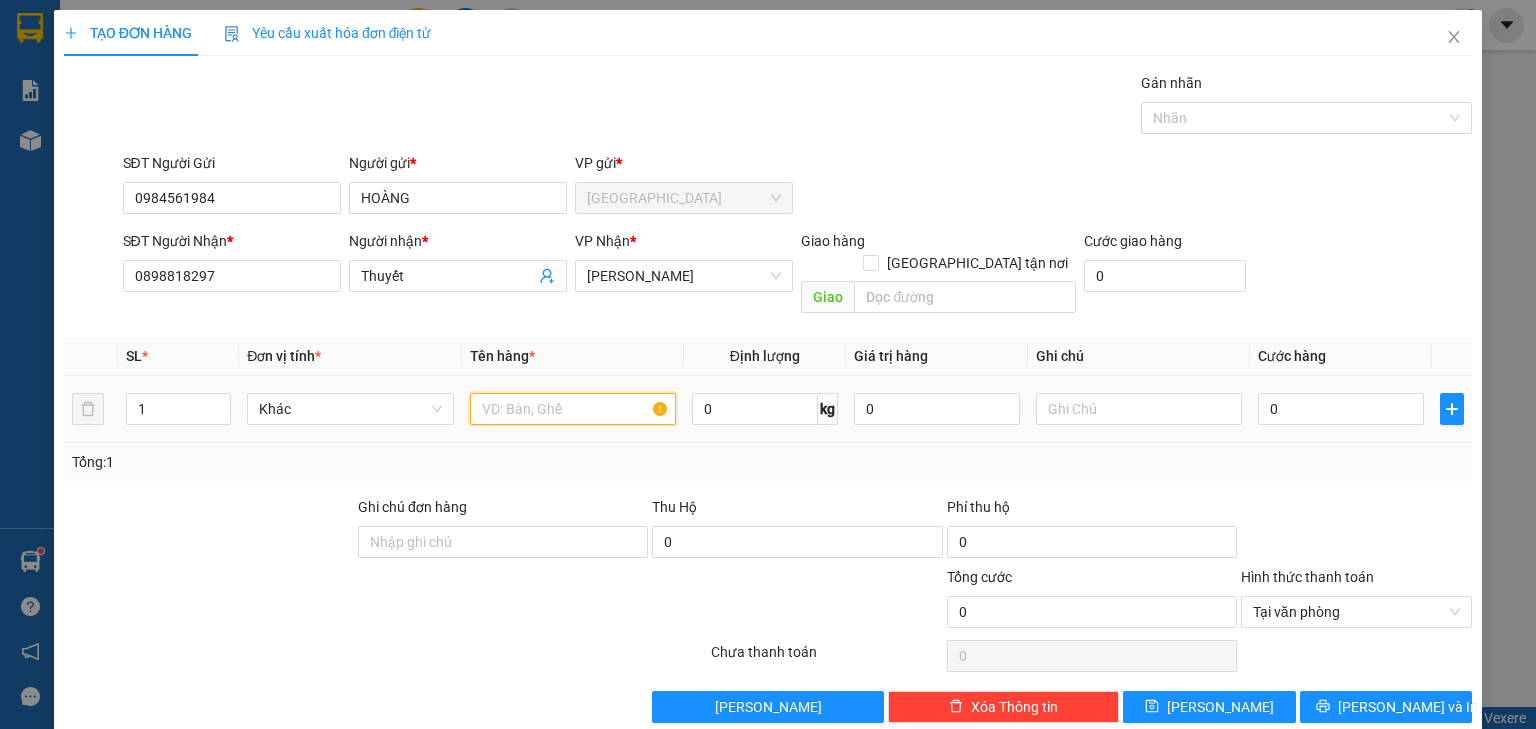 click at bounding box center (573, 409) 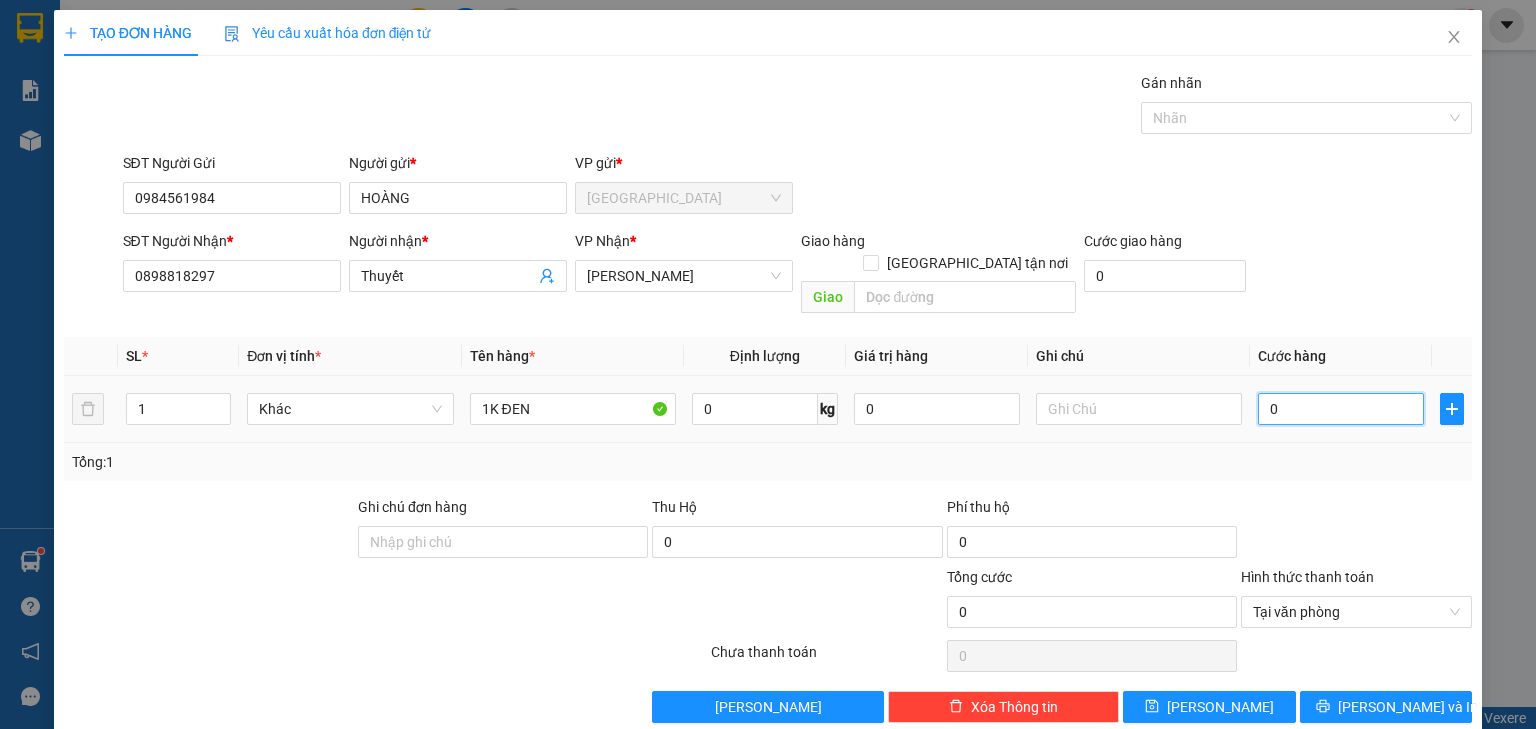 click on "0" at bounding box center [1341, 409] 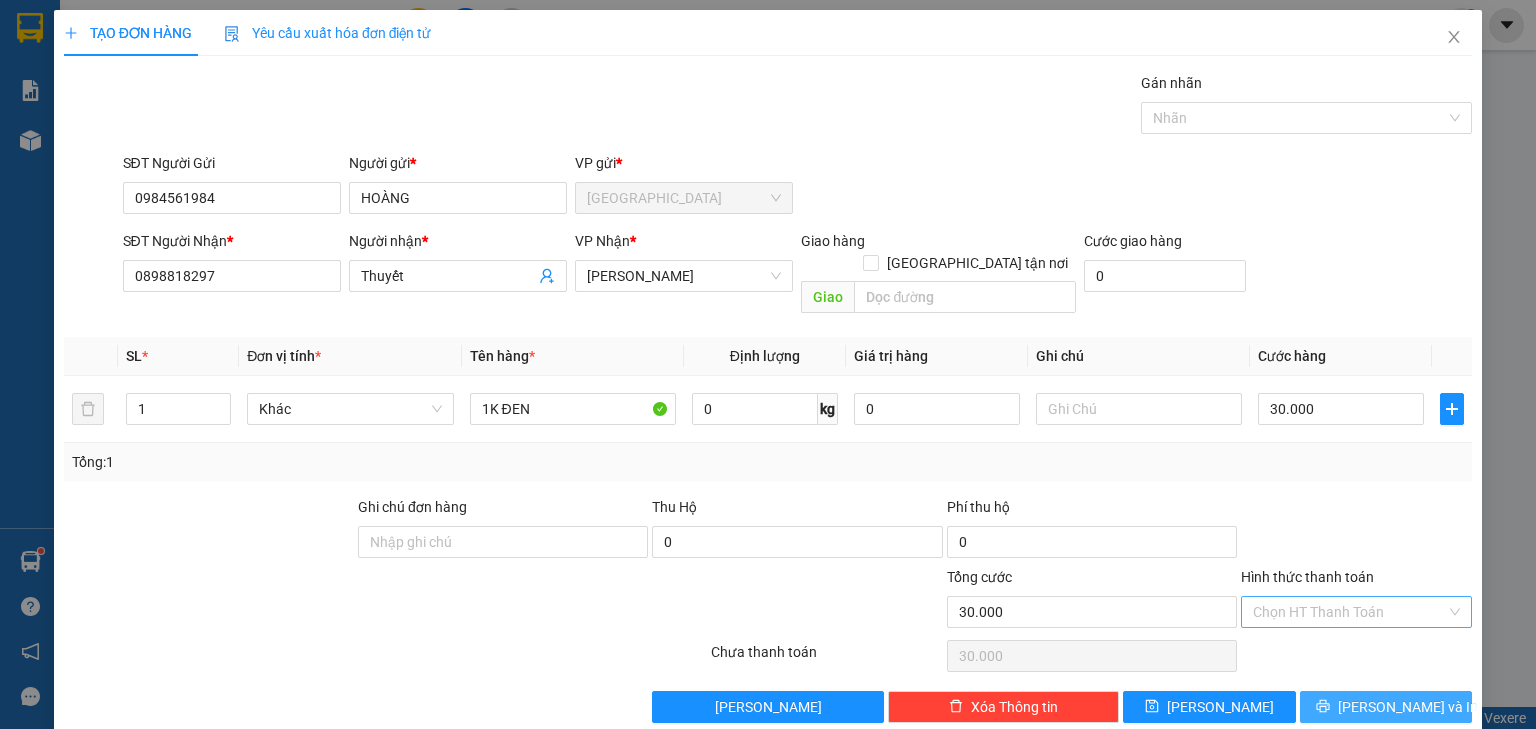 click on "[PERSON_NAME] và In" at bounding box center [1386, 707] 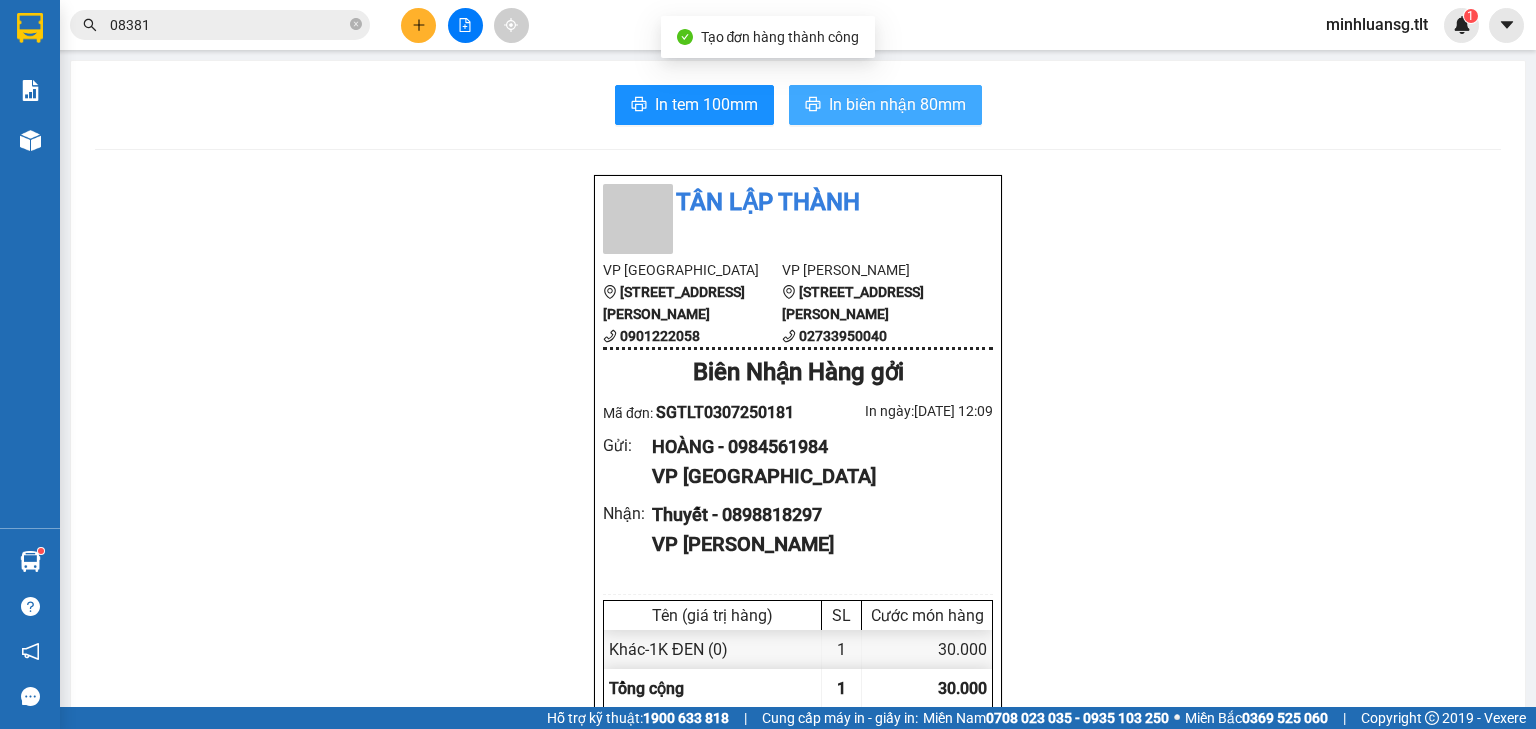 click on "In biên nhận 80mm" at bounding box center [897, 104] 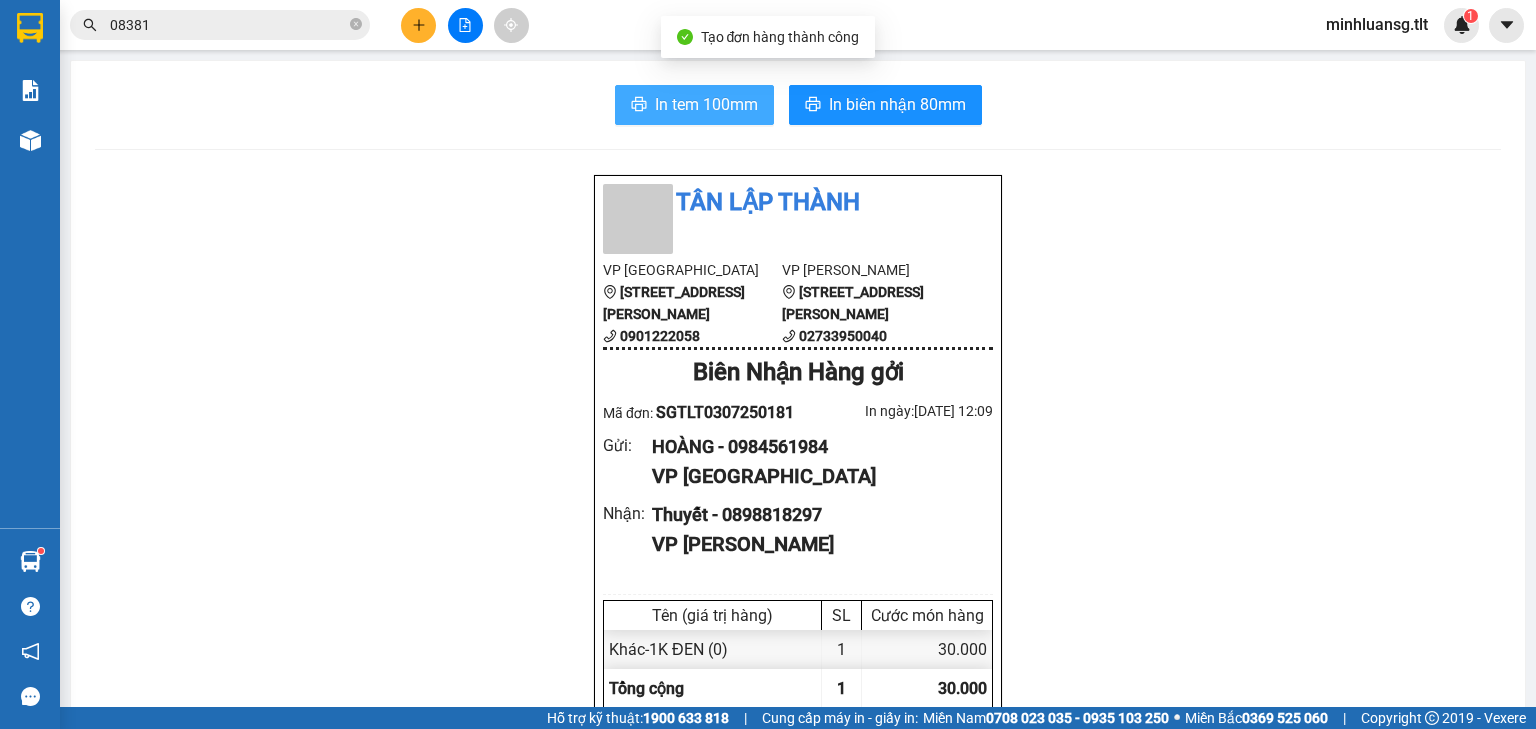click on "In tem 100mm" at bounding box center (694, 105) 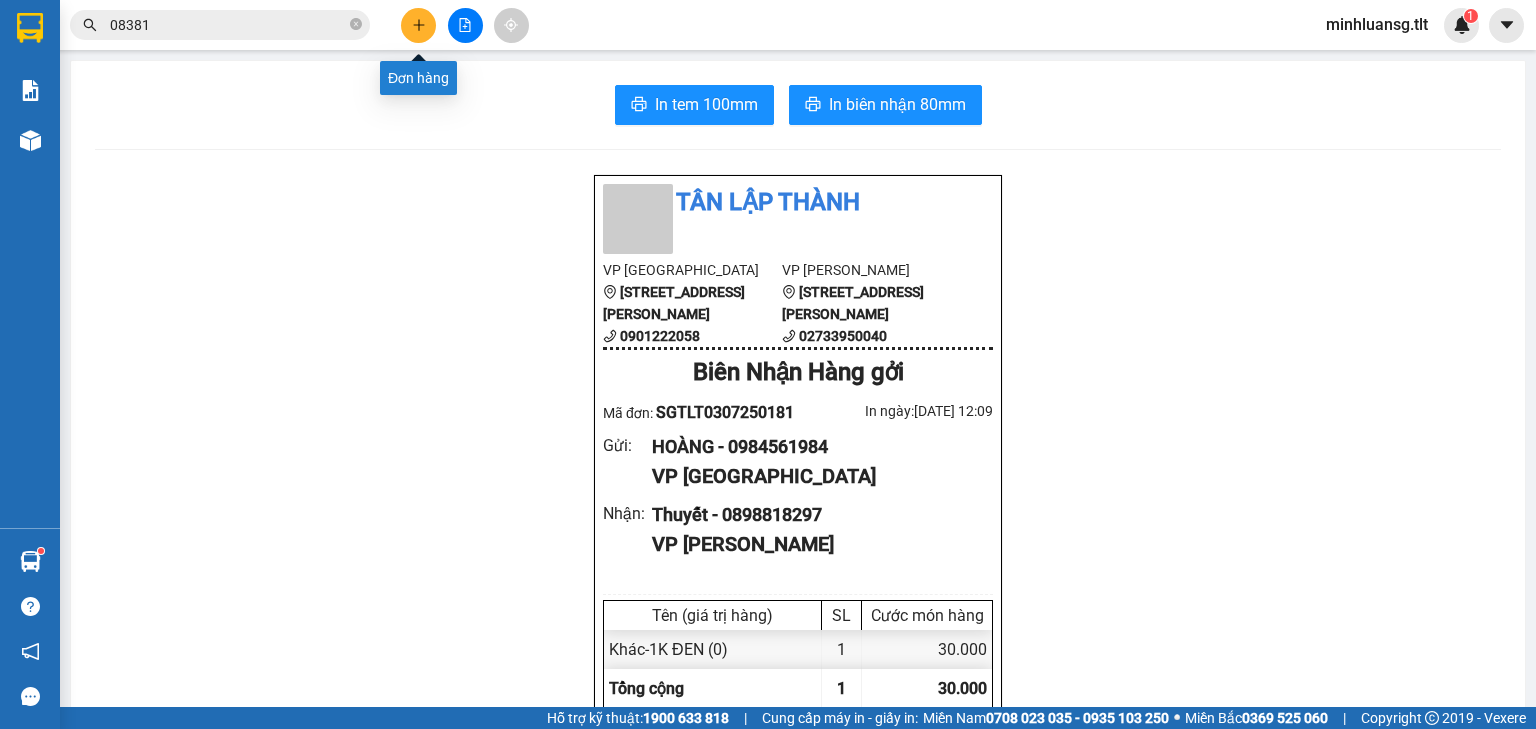 click 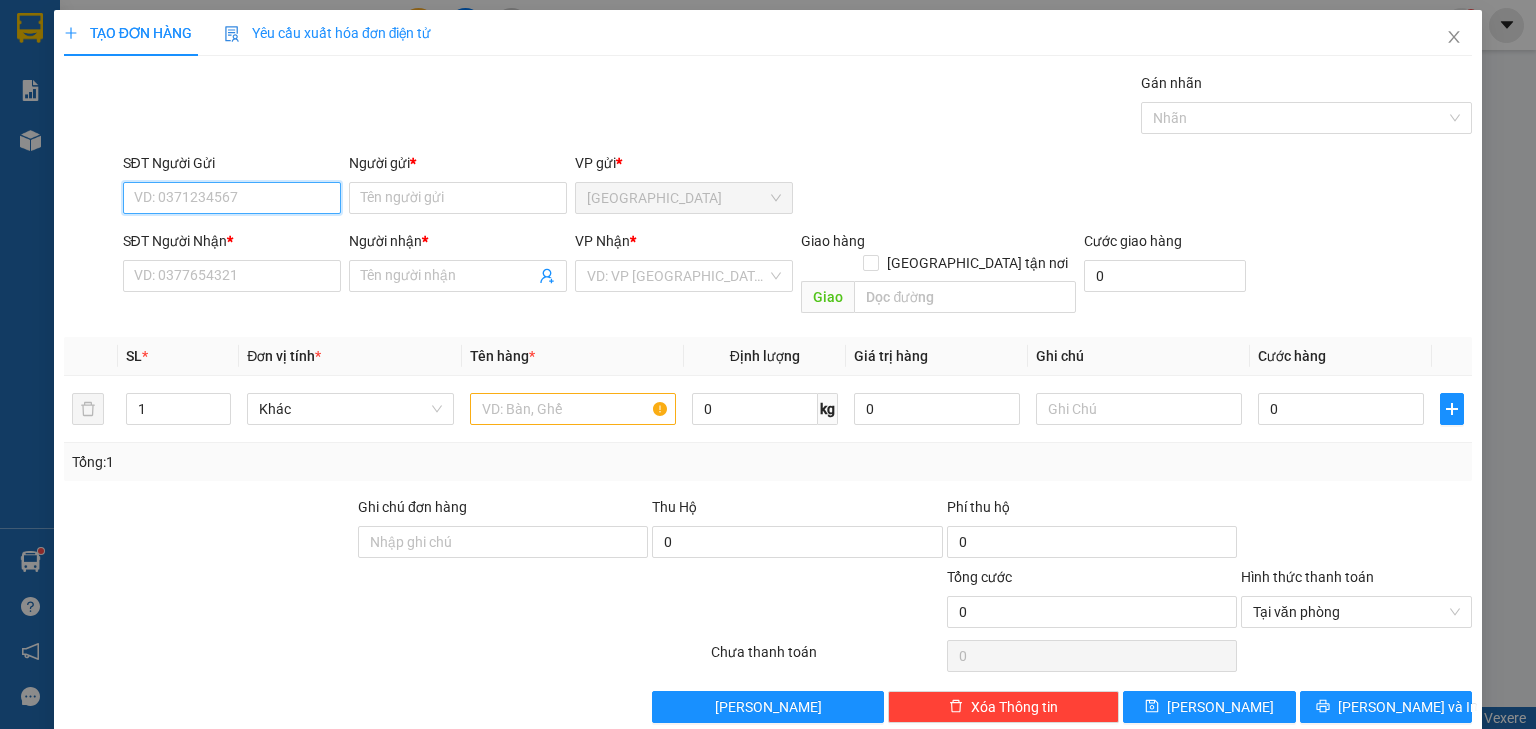 click on "SĐT Người Gửi" at bounding box center [232, 198] 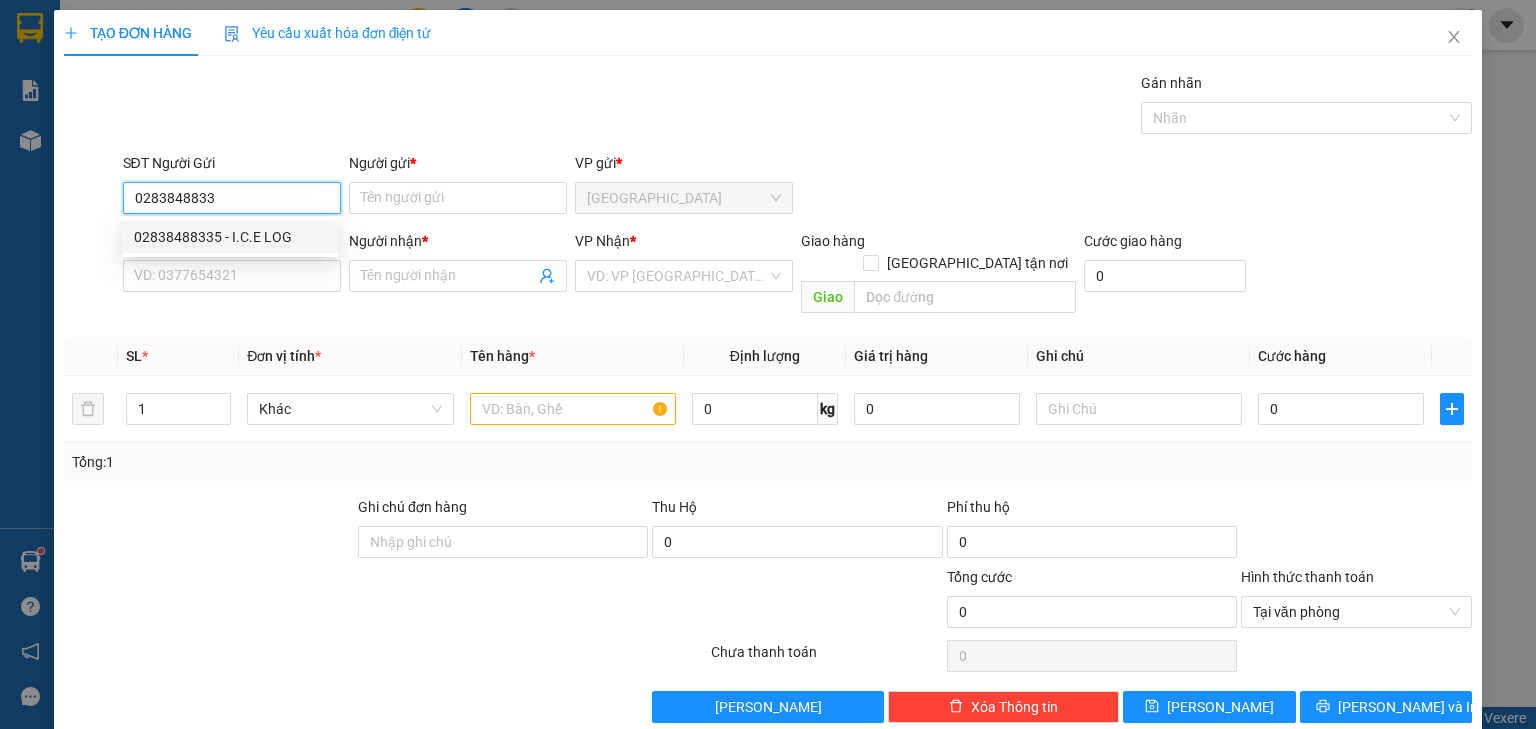 click on "02838488335 - I.C.E LOG" at bounding box center (230, 237) 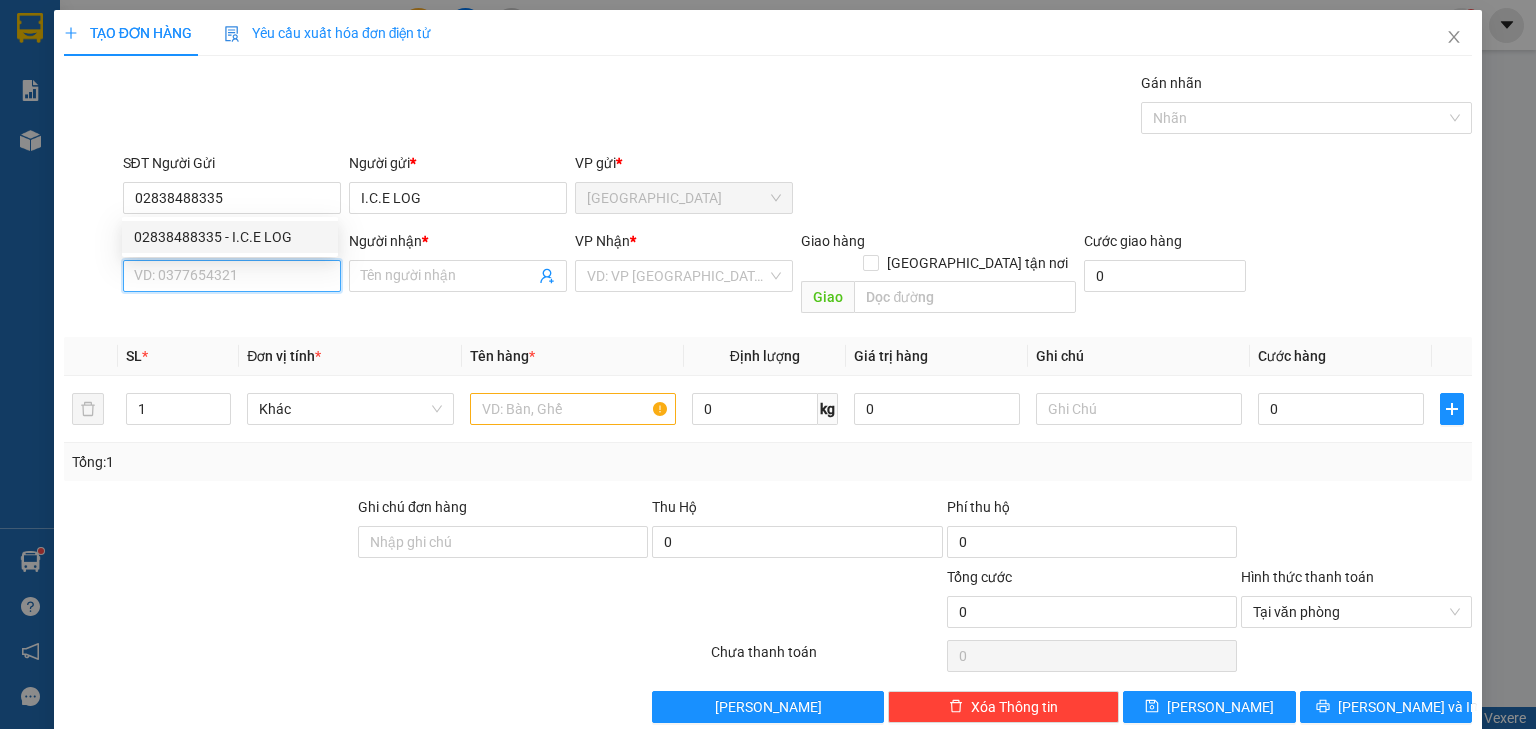 click on "SĐT Người Nhận  *" at bounding box center [232, 276] 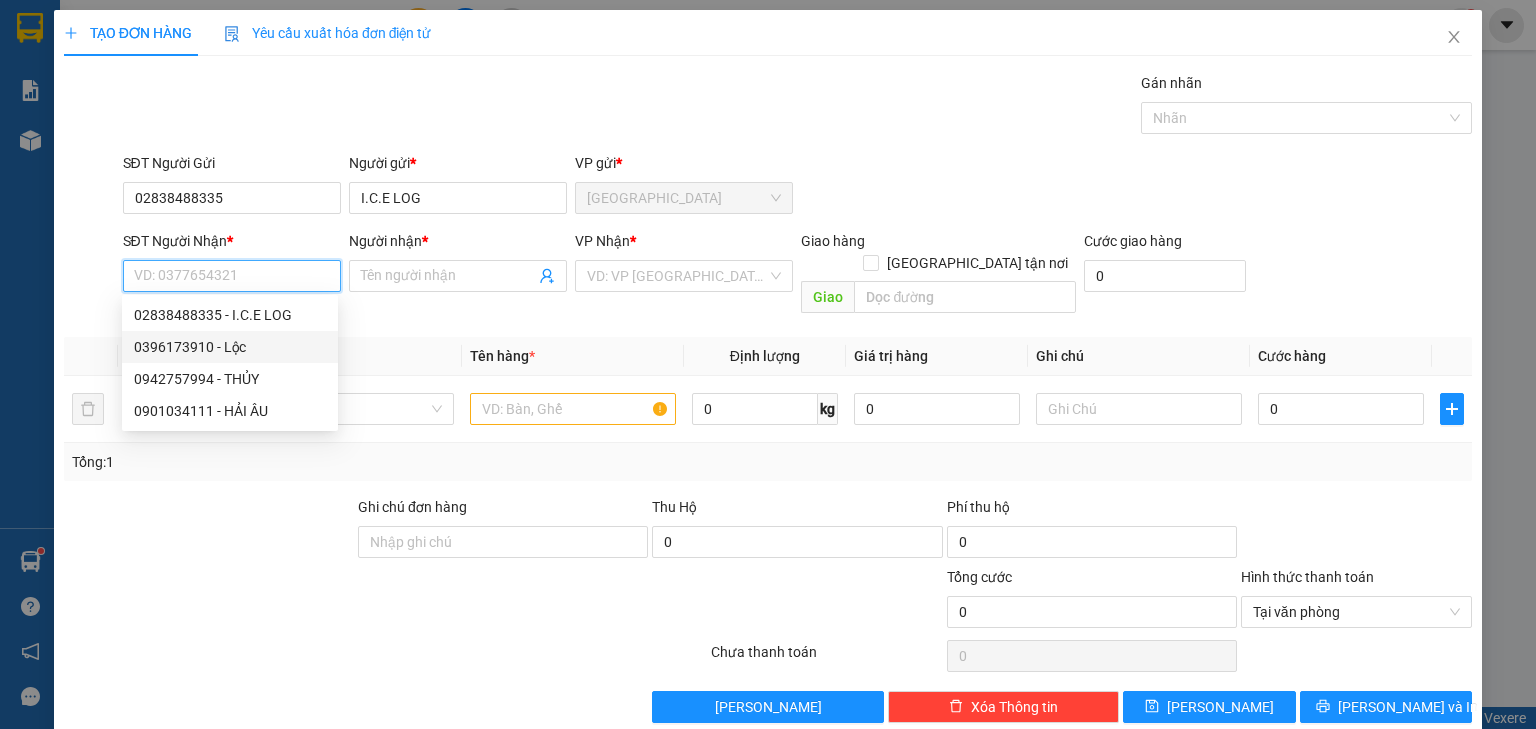 drag, startPoint x: 228, startPoint y: 337, endPoint x: 489, endPoint y: 330, distance: 261.09384 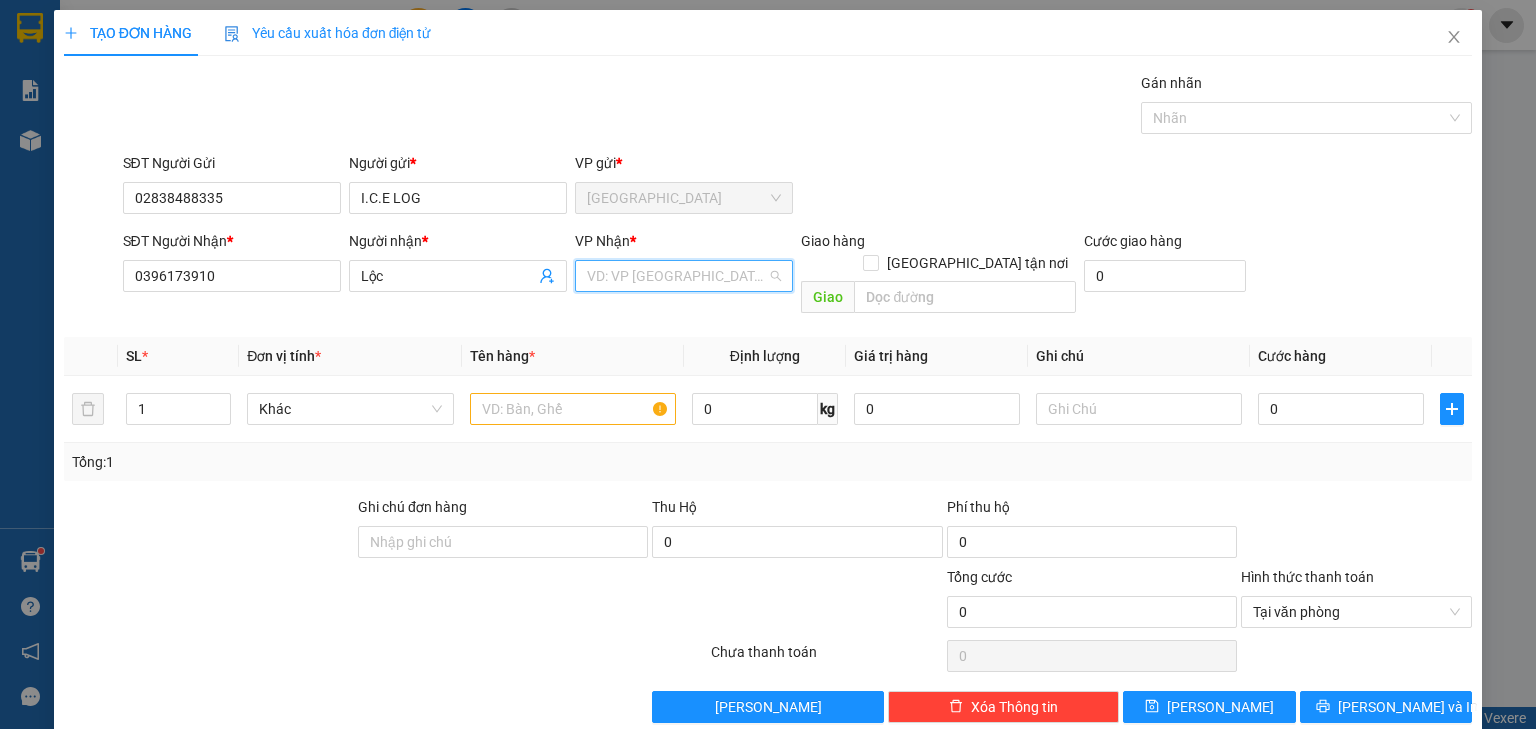 click at bounding box center (677, 276) 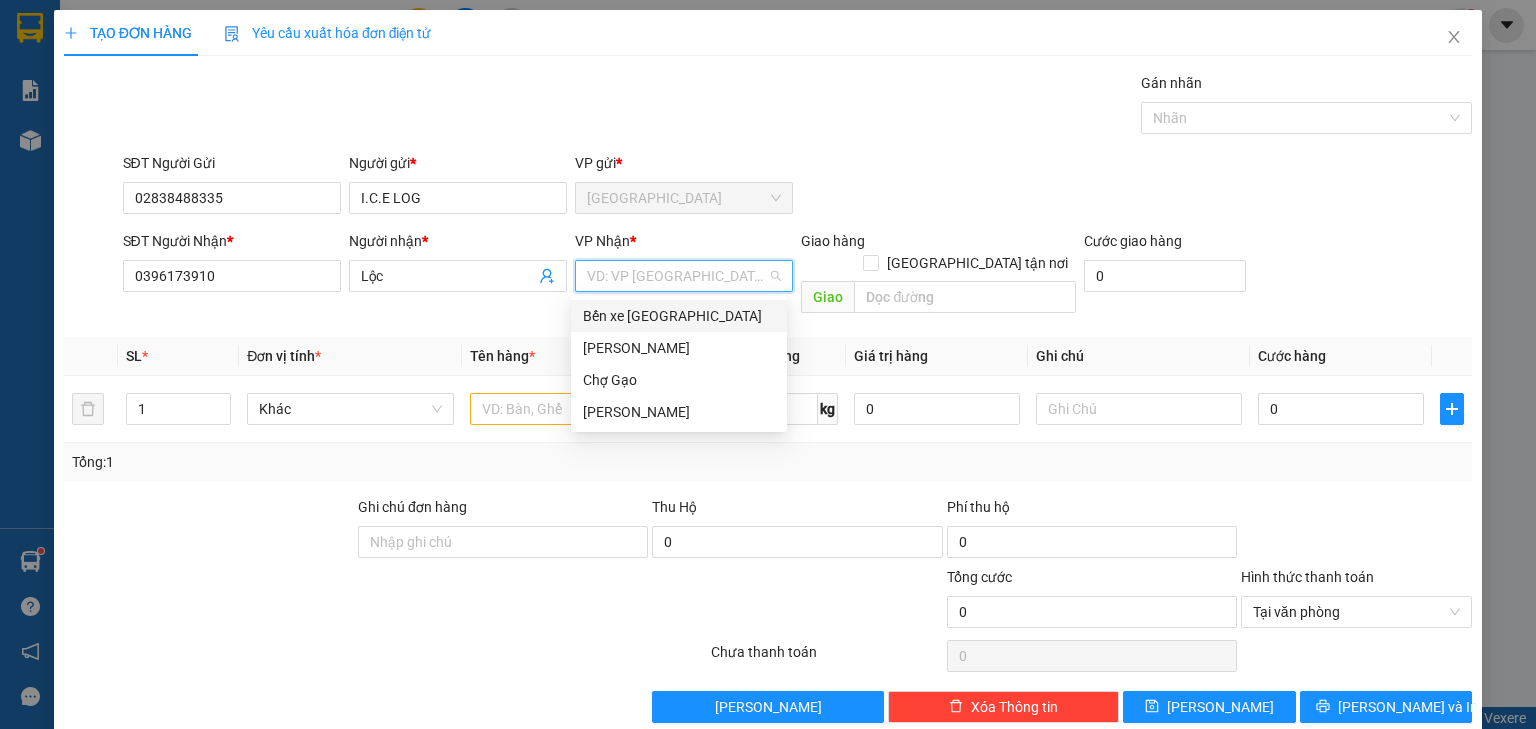 drag, startPoint x: 660, startPoint y: 312, endPoint x: 422, endPoint y: 436, distance: 268.36542 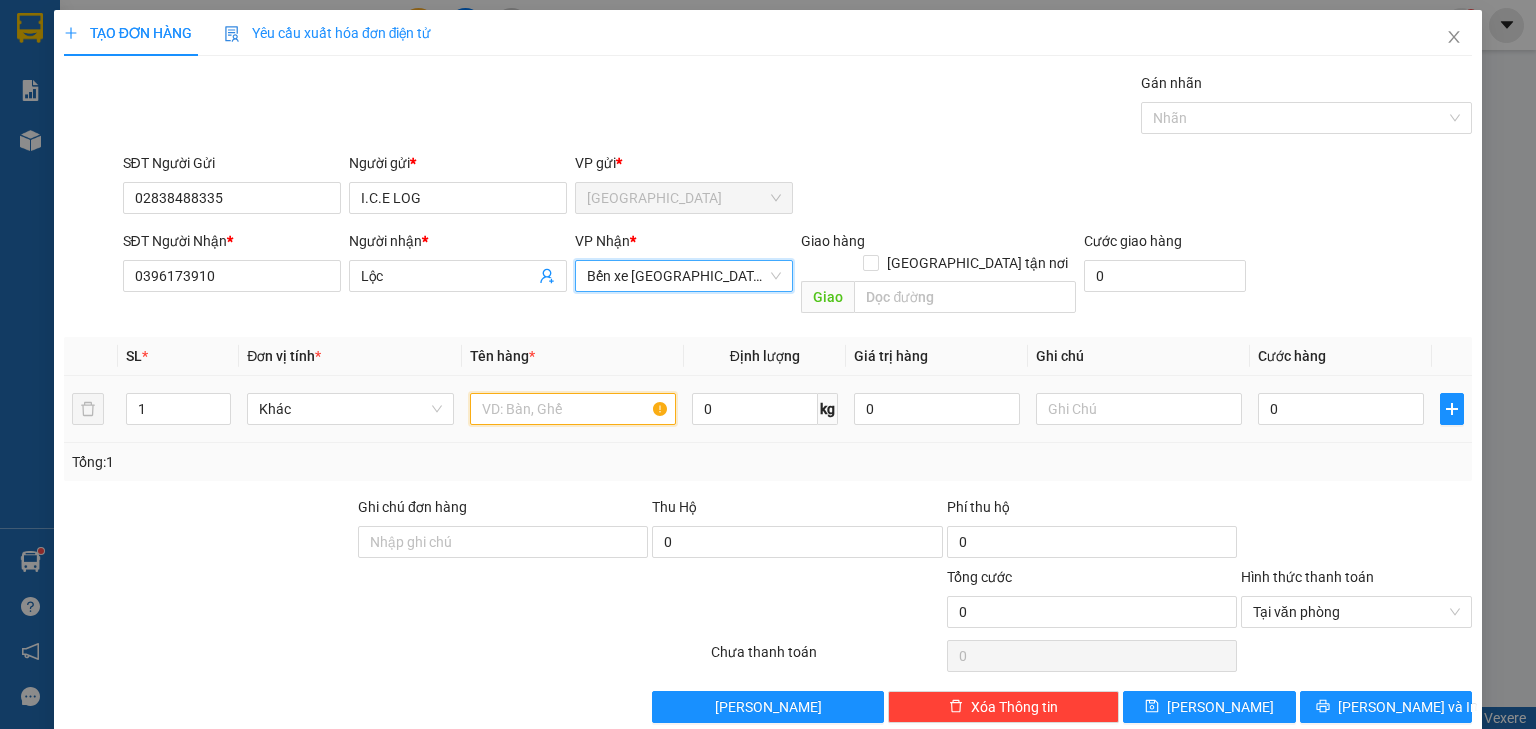 click at bounding box center (573, 409) 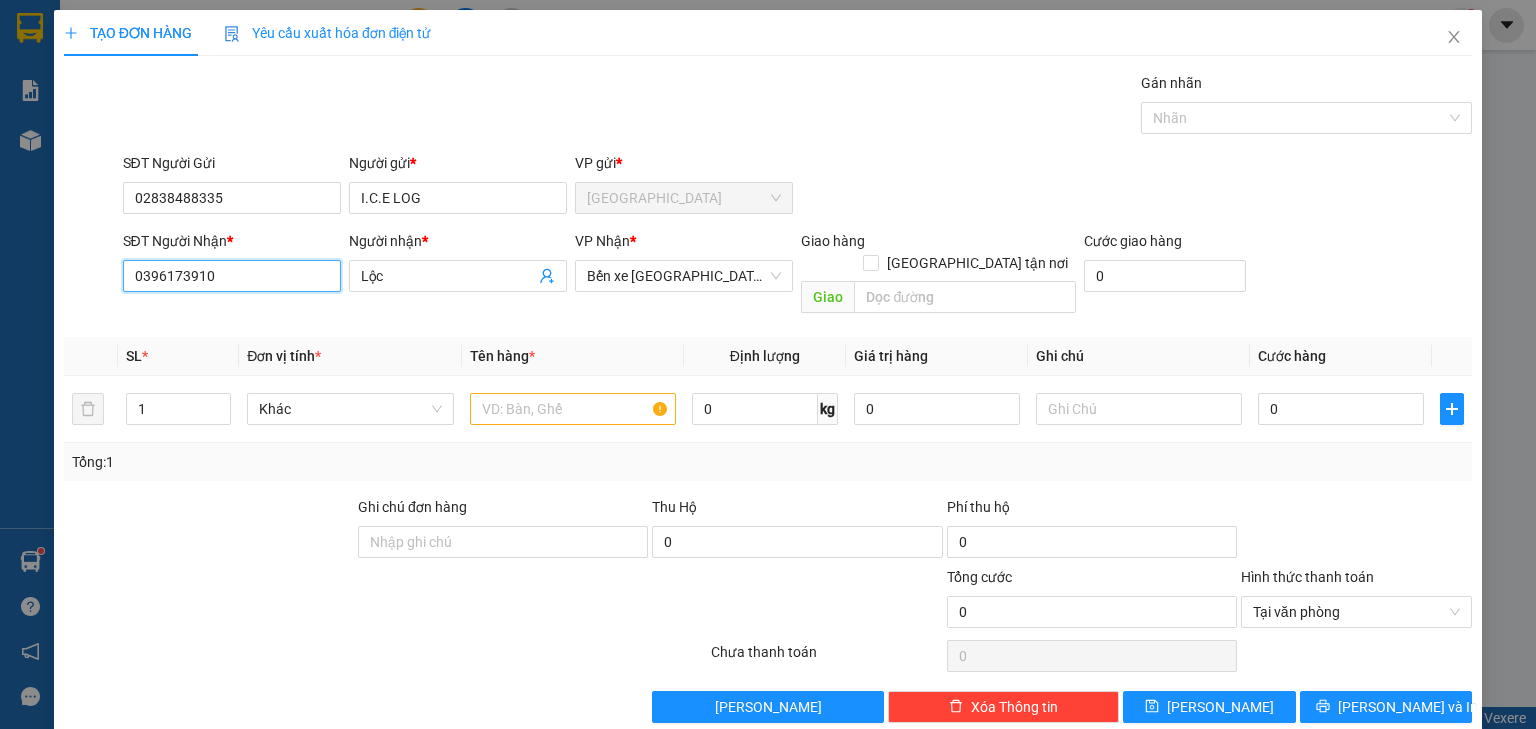 click on "0396173910" at bounding box center [232, 276] 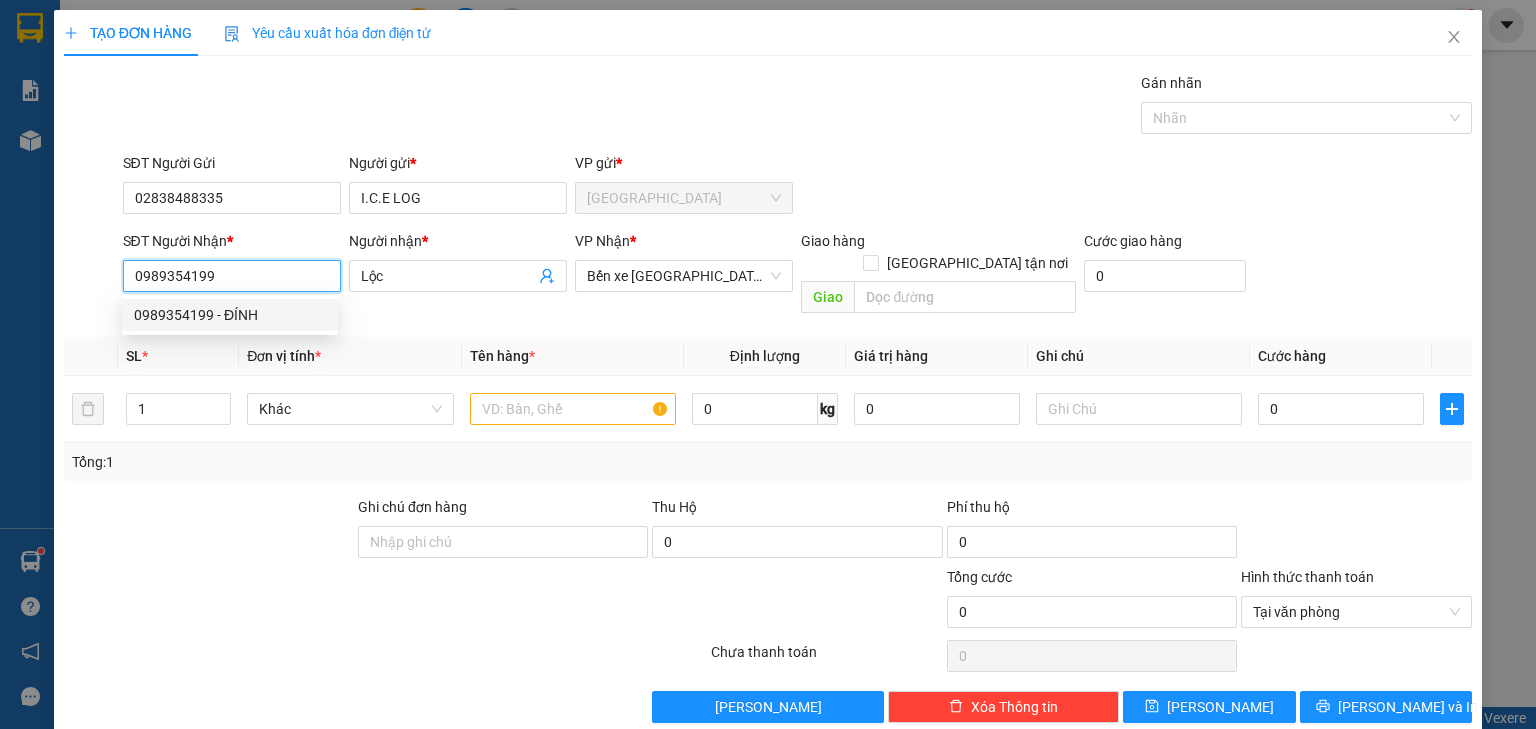 drag, startPoint x: 242, startPoint y: 315, endPoint x: 539, endPoint y: 228, distance: 309.48022 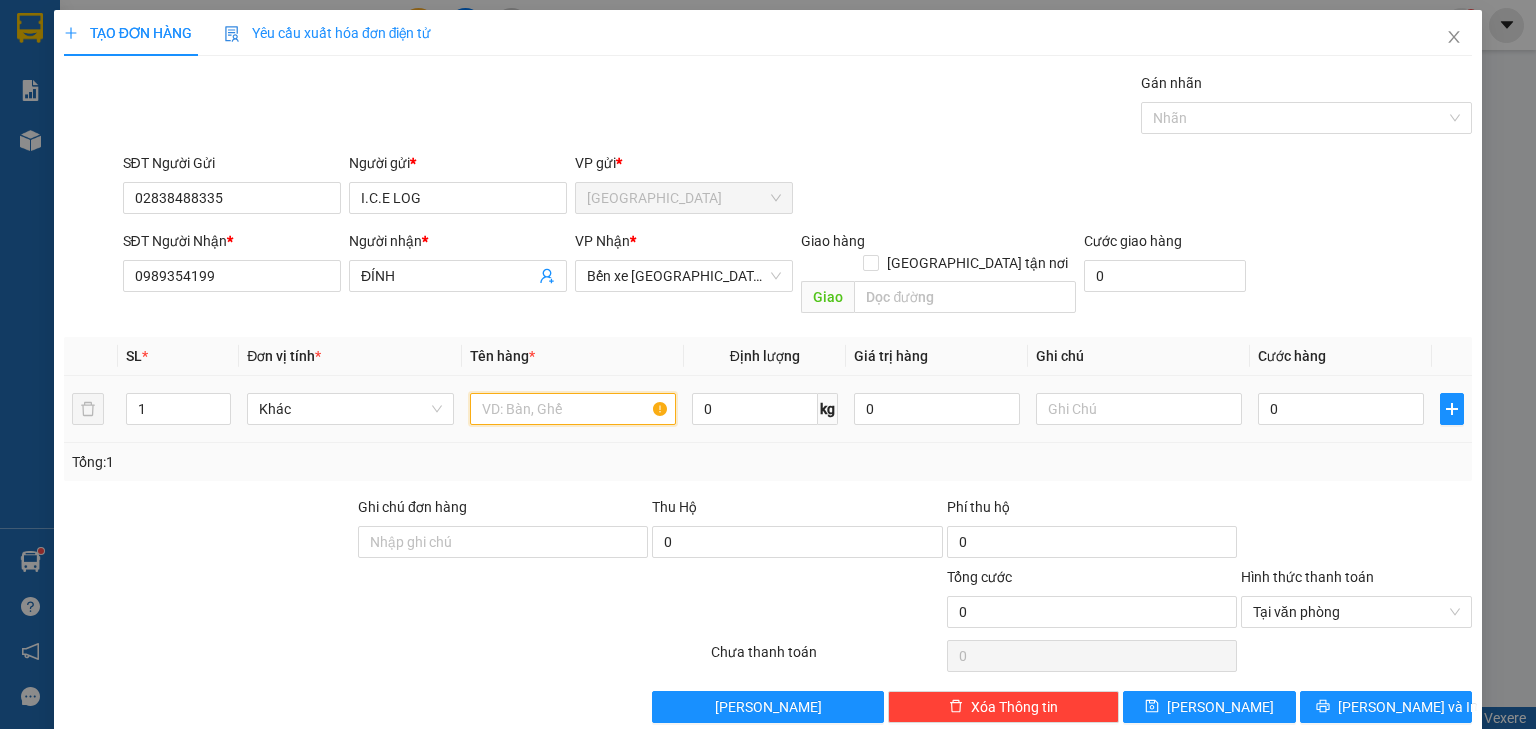click at bounding box center (573, 409) 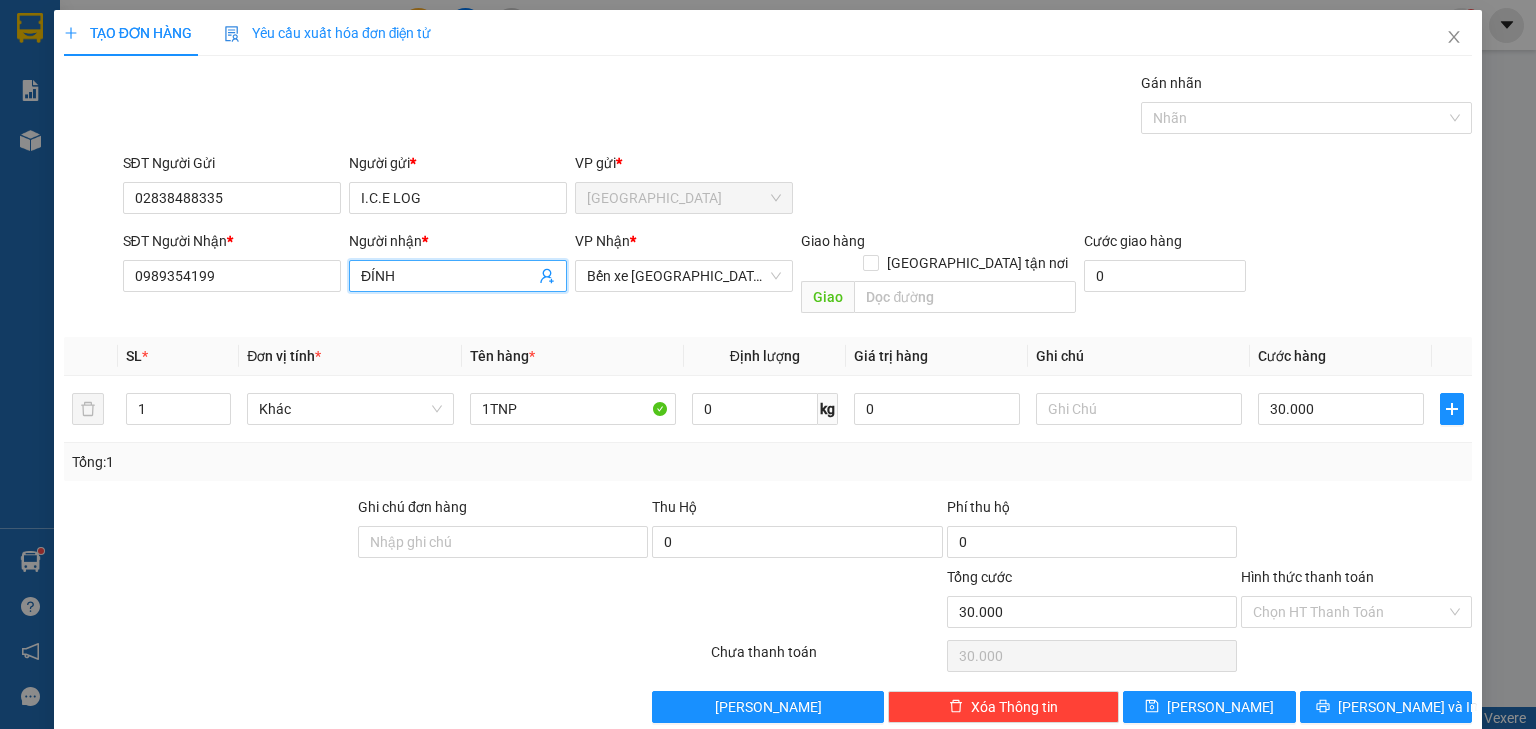 drag, startPoint x: 430, startPoint y: 281, endPoint x: 321, endPoint y: 282, distance: 109.004585 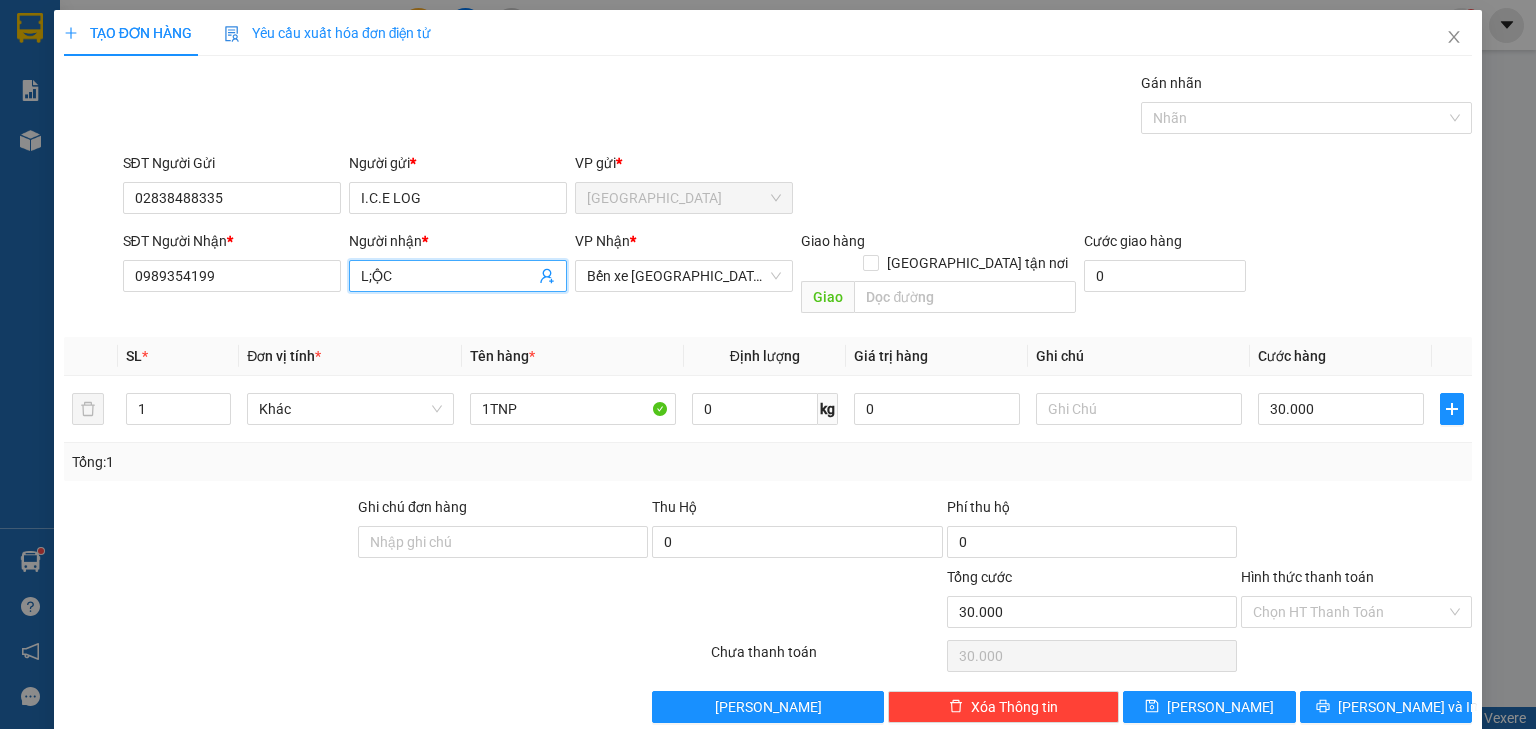 click on "L;ỘC" at bounding box center (448, 276) 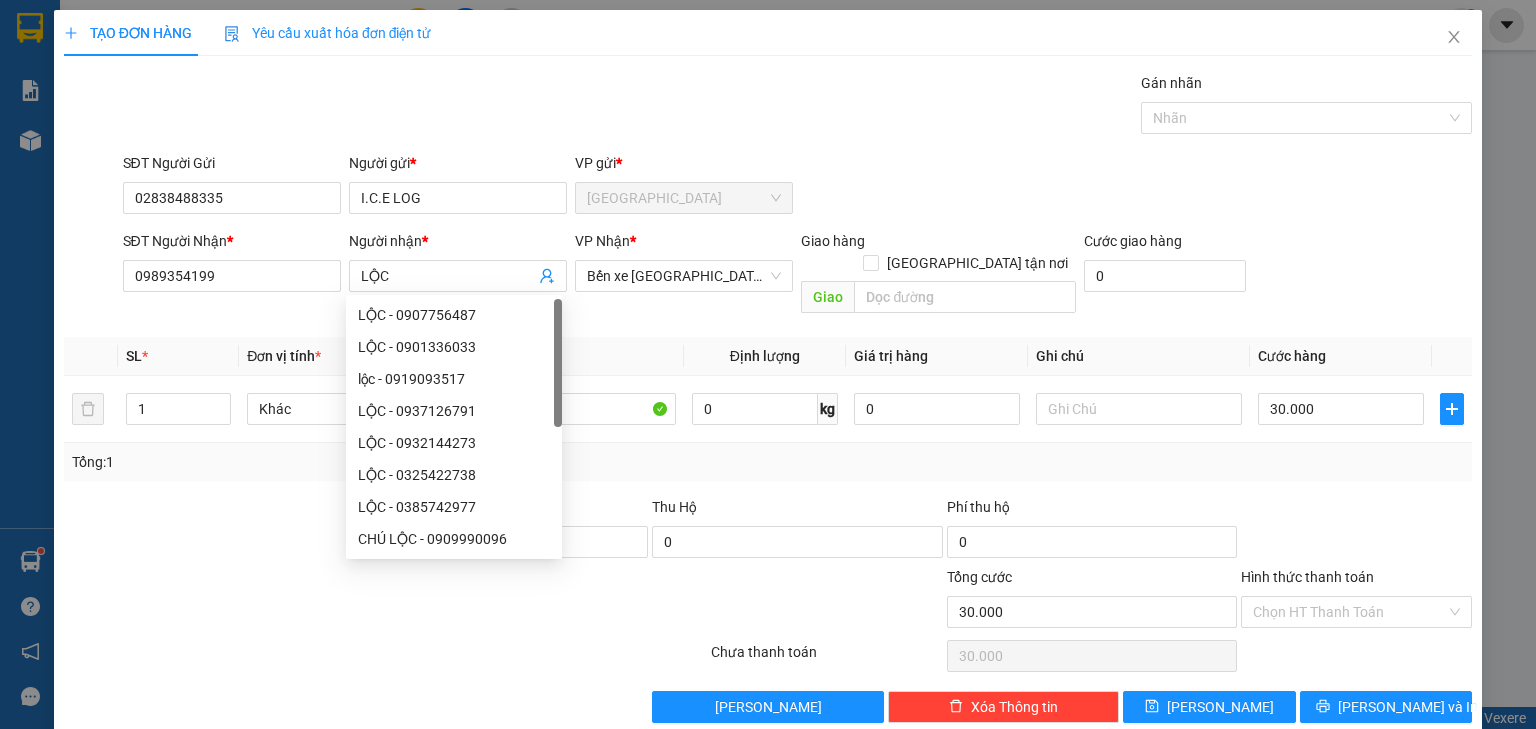 click on "TẠO ĐƠN HÀNG Yêu cầu xuất hóa đơn điện tử Transit Pickup Surcharge Ids Transit Deliver Surcharge Ids Transit Deliver Surcharge Transit Deliver Surcharge Gán nhãn   Nhãn SĐT Người Gửi 02838488335 Người gửi  * I.C.E LOG VP gửi  * [GEOGRAPHIC_DATA] SĐT Người Nhận  * 0989354199 Người nhận  * LỘC VP Nhận  * Bến xe [GEOGRAPHIC_DATA] hàng [GEOGRAPHIC_DATA] tận nơi Giao Cước giao hàng 0 SL  * Đơn vị tính  * Tên hàng  * Định lượng Giá trị hàng Ghi chú Cước hàng                   1 Khác 1TNP 0 kg 0 30.000 Tổng:  1 Ghi chú đơn hàng Thu Hộ 0 Phí thu hộ 0 Tổng cước 30.000 Hình thức thanh toán Chọn HT Thanh Toán Số tiền thu trước 0 Chưa thanh toán 30.000 Lưu nháp Xóa Thông tin [PERSON_NAME] và In" at bounding box center (768, 374) 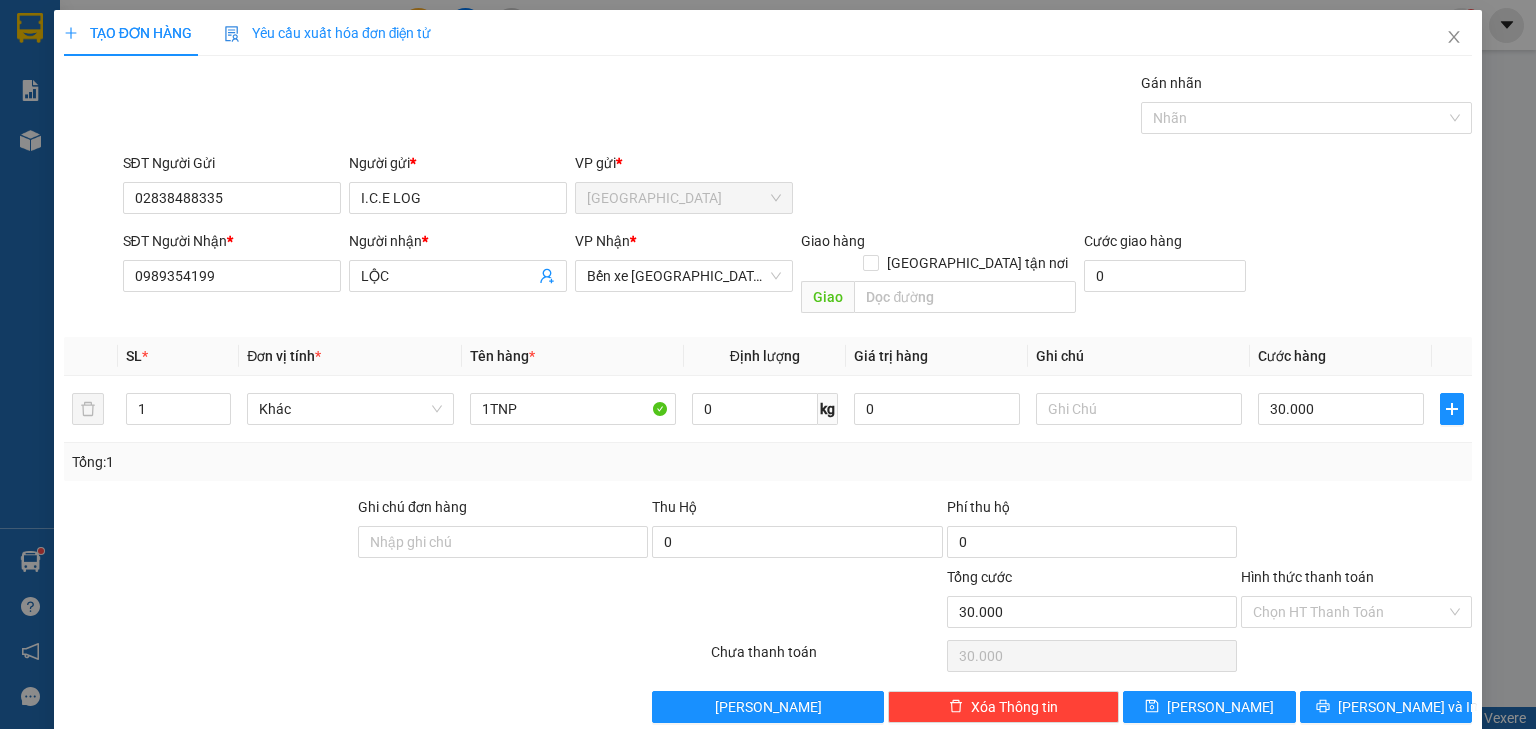 click on "Transit Pickup Surcharge Ids Transit Deliver Surcharge Ids Transit Deliver Surcharge Transit Deliver Surcharge Gán nhãn   Nhãn SĐT Người Gửi 02838488335 Người gửi  * I.C.E LOG VP gửi  * [GEOGRAPHIC_DATA] SĐT Người Nhận  * 0989354199 Người nhận  * LỘC VP Nhận  * Bến xe [GEOGRAPHIC_DATA] hàng [GEOGRAPHIC_DATA] tận nơi Giao Cước giao hàng 0 SL  * Đơn vị tính  * Tên hàng  * Định lượng Giá trị hàng Ghi chú Cước hàng                   1 Khác 1TNP 0 kg 0 30.000 Tổng:  1 Ghi chú đơn hàng Thu Hộ 0 Phí thu hộ 0 Tổng cước 30.000 Hình thức thanh toán Chọn HT Thanh Toán Số tiền thu trước 0 Chưa thanh toán 30.000 Lưu nháp Xóa Thông tin [PERSON_NAME] và In" at bounding box center (768, 397) 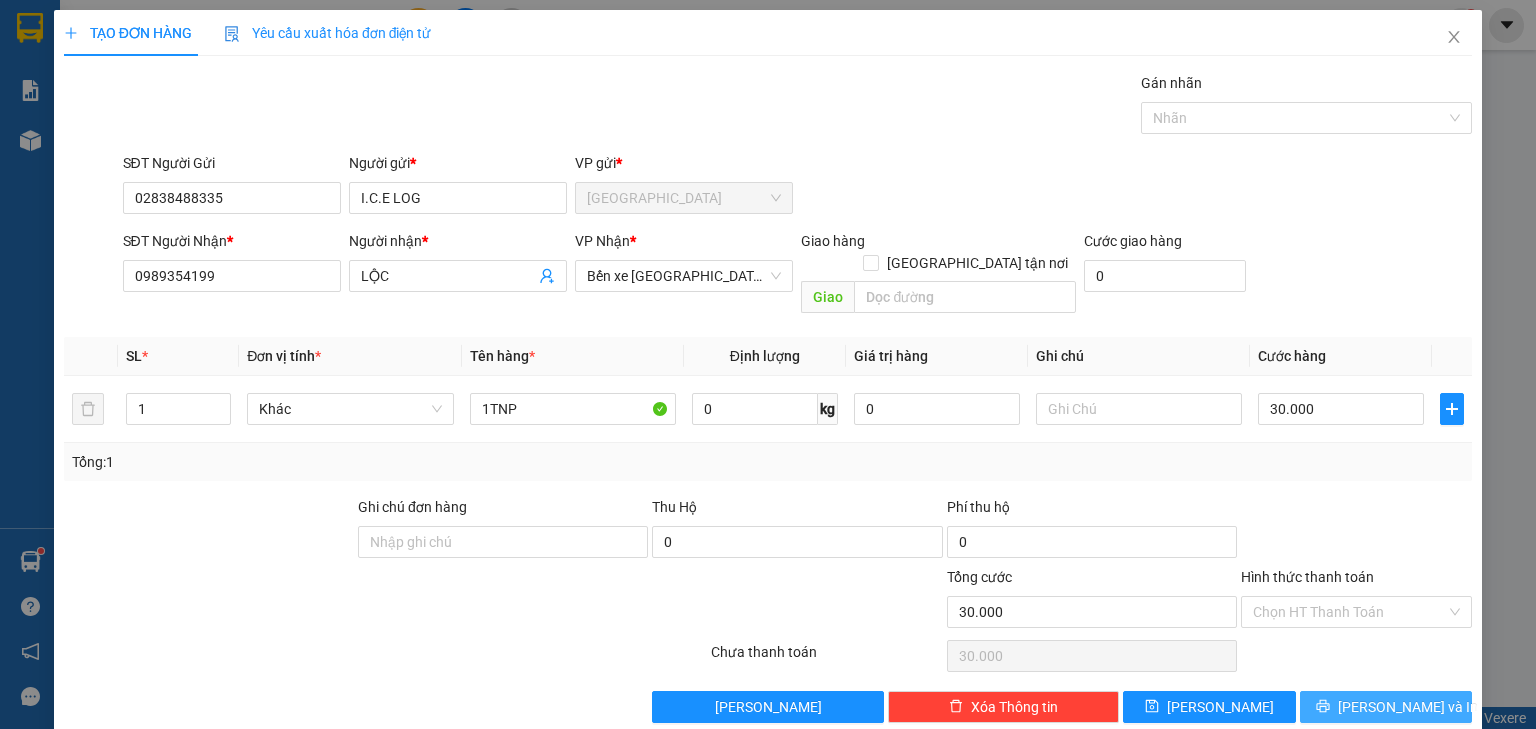 click on "[PERSON_NAME] và In" at bounding box center (1386, 707) 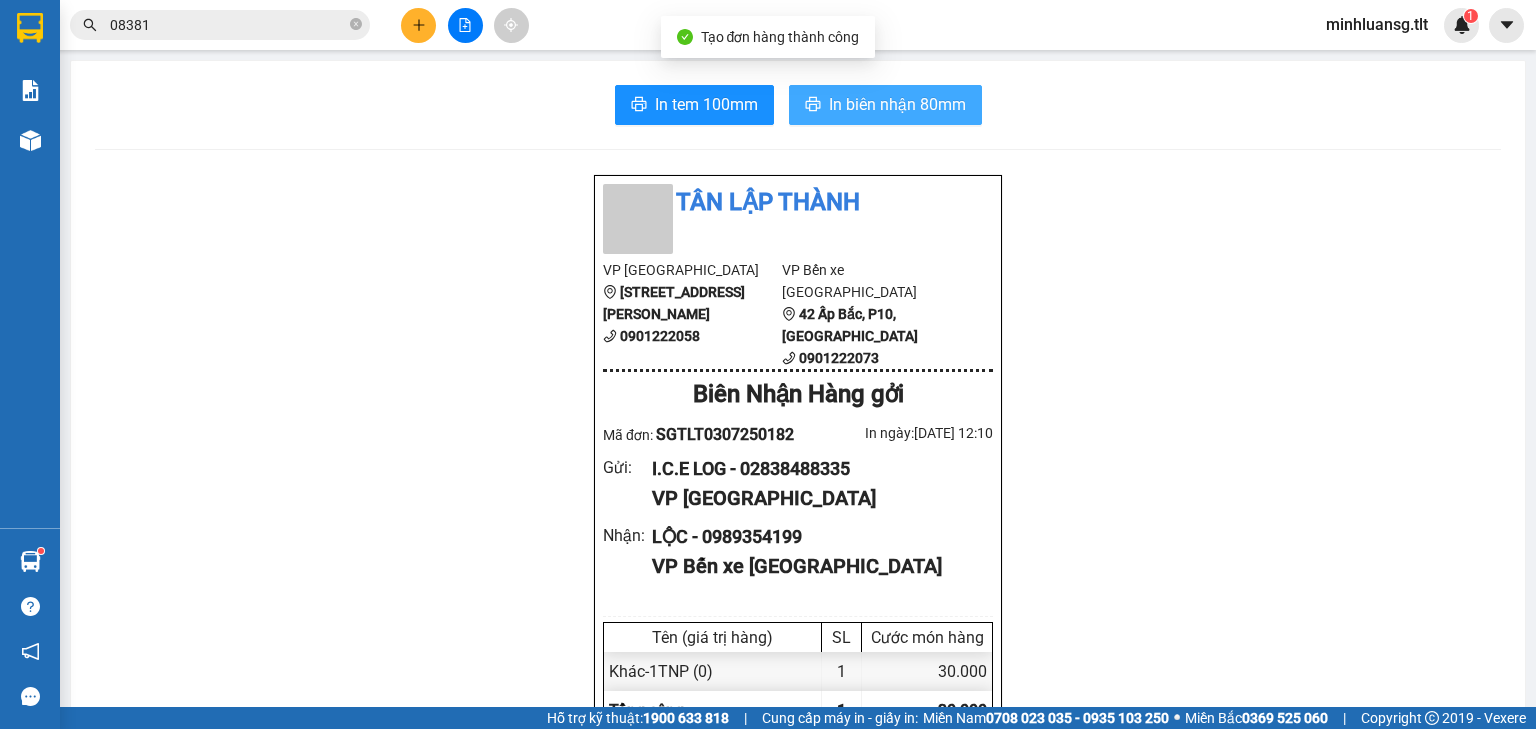 click on "In biên nhận 80mm" at bounding box center [897, 104] 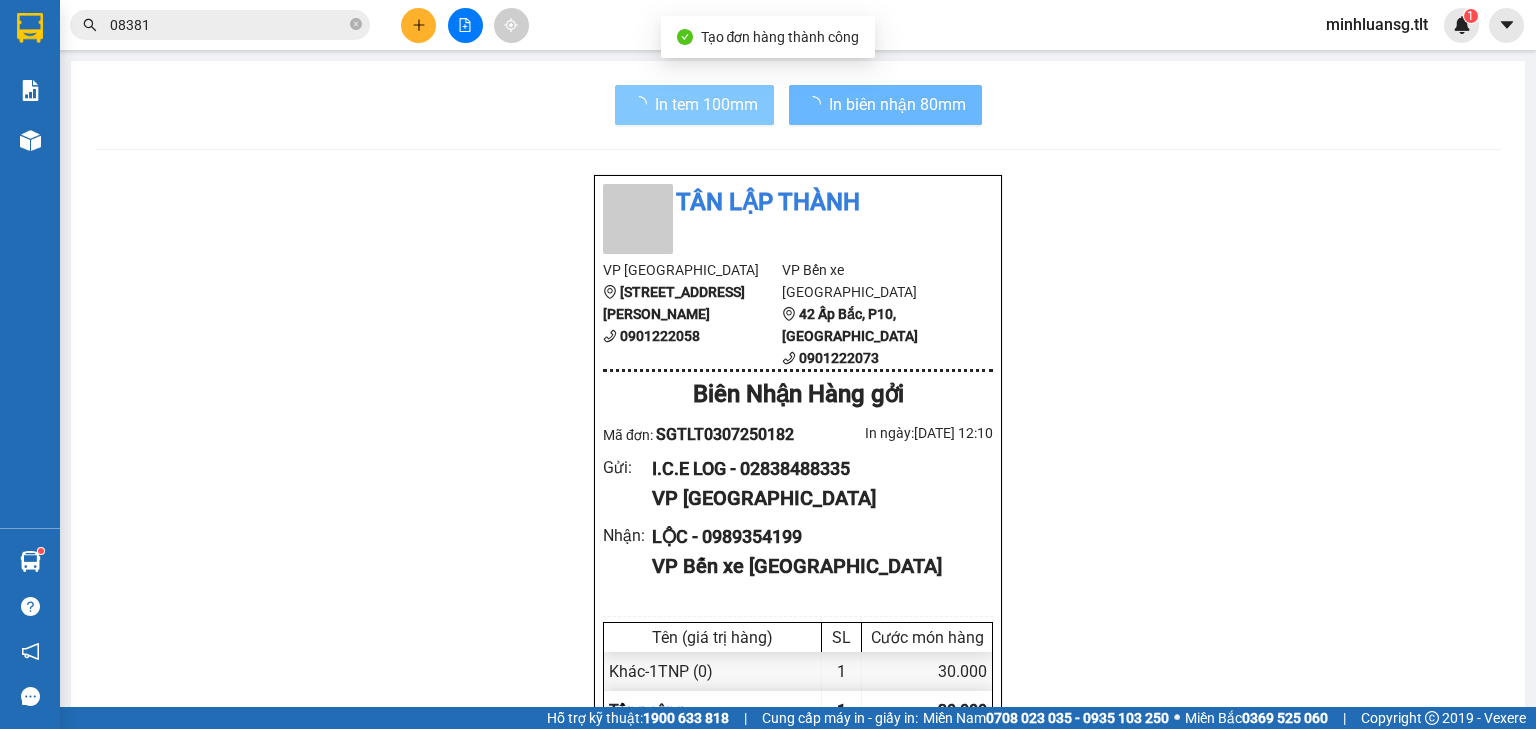 click on "In tem 100mm" at bounding box center [706, 104] 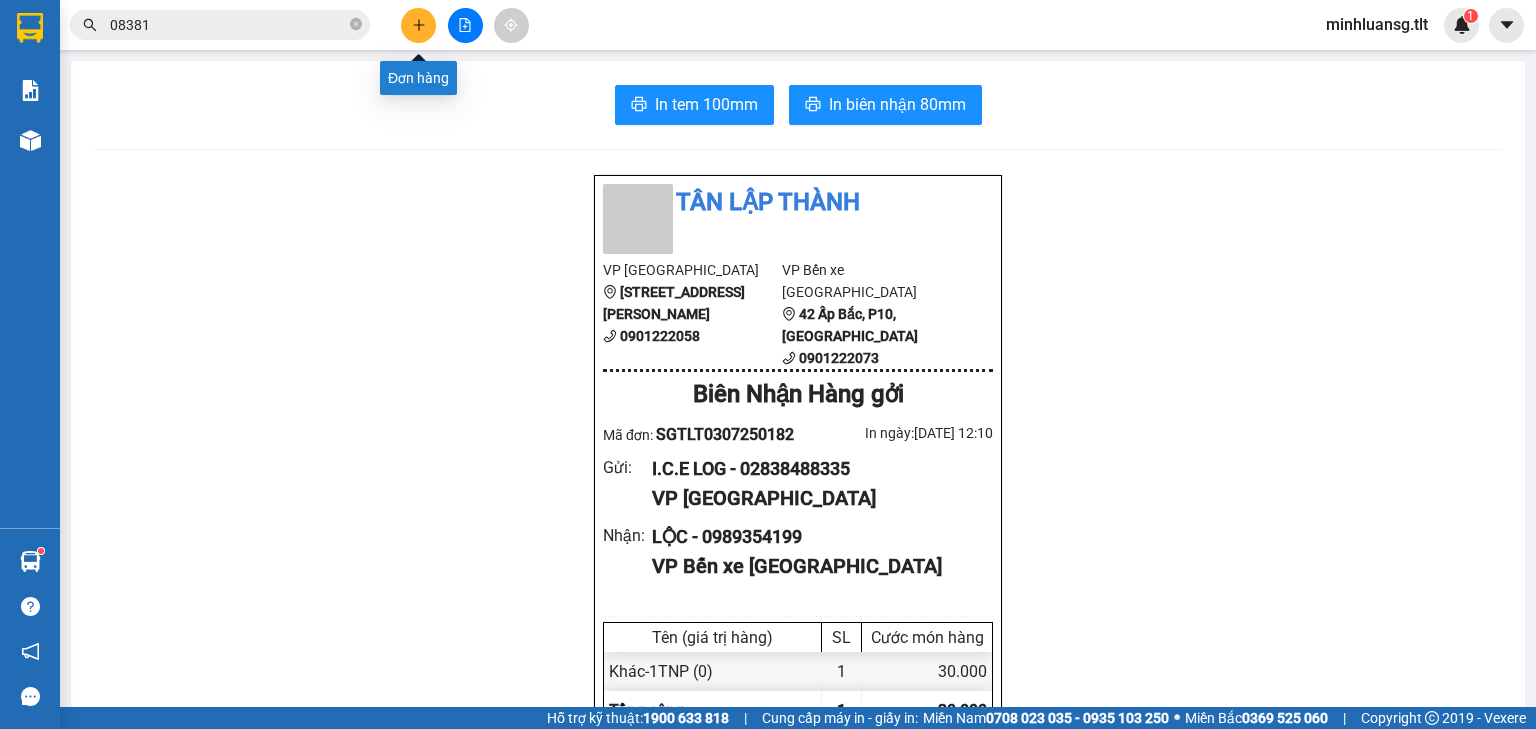 click at bounding box center (418, 25) 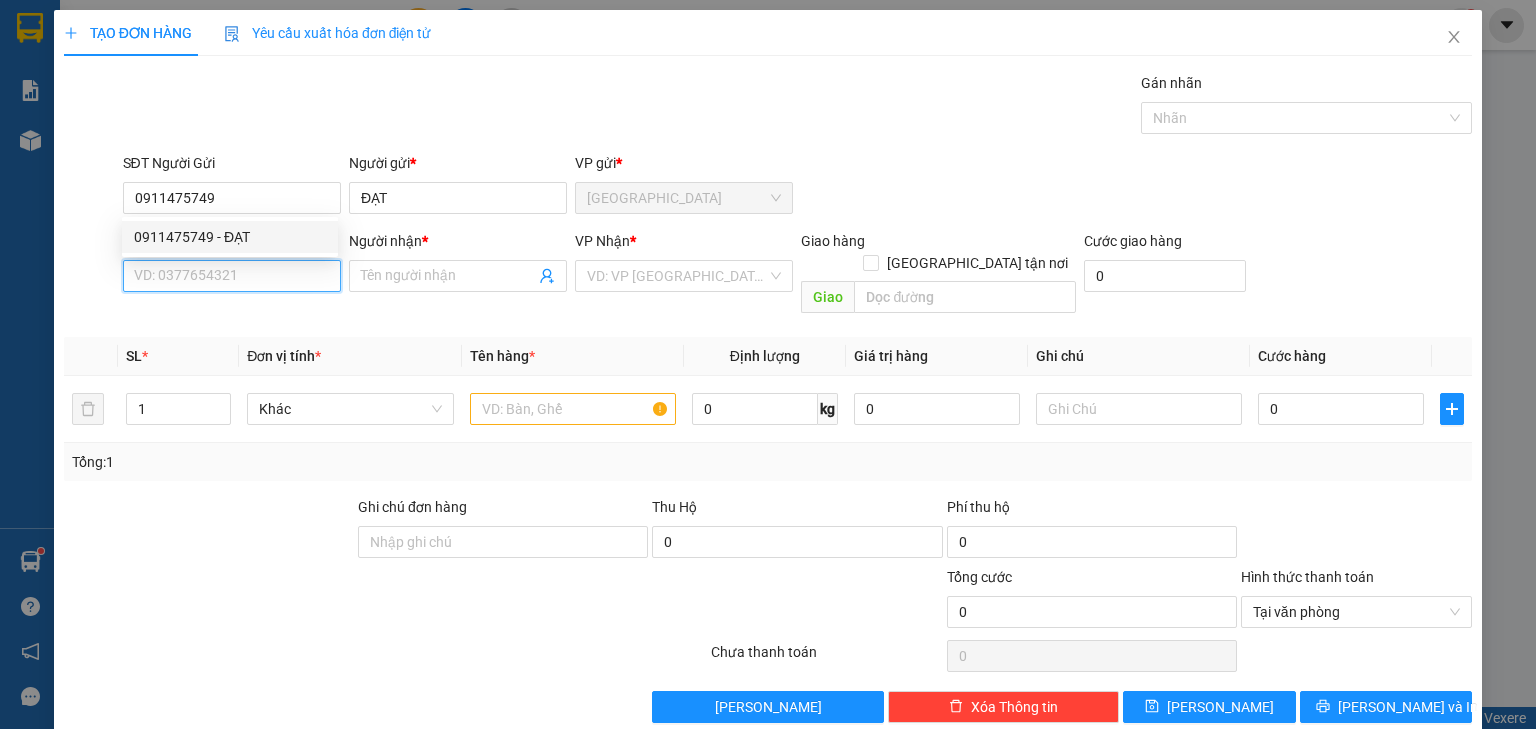 click on "SĐT Người Nhận  *" at bounding box center [232, 276] 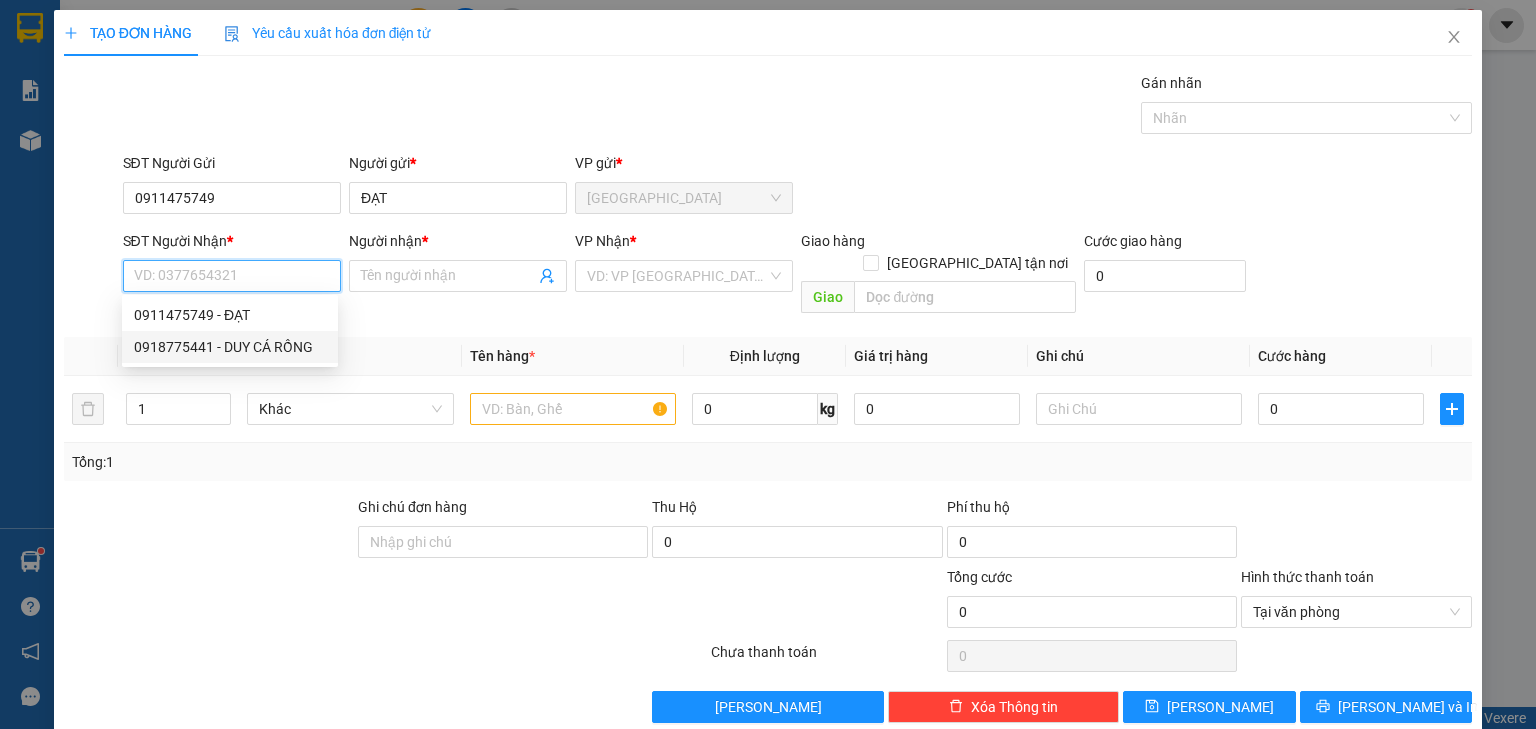 click on "0918775441 - DUY CÁ RỒNG" at bounding box center [230, 347] 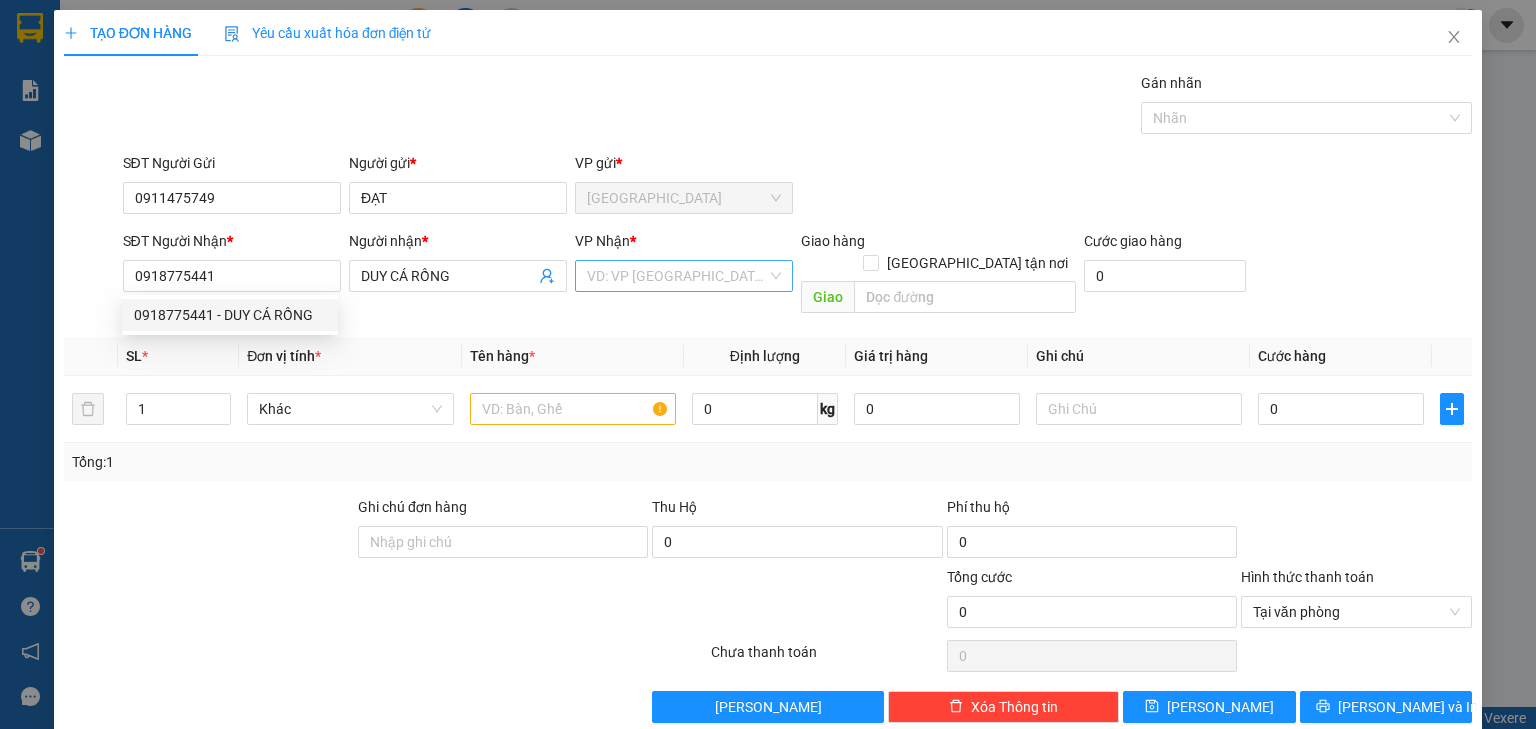 drag, startPoint x: 692, startPoint y: 303, endPoint x: 695, endPoint y: 264, distance: 39.115215 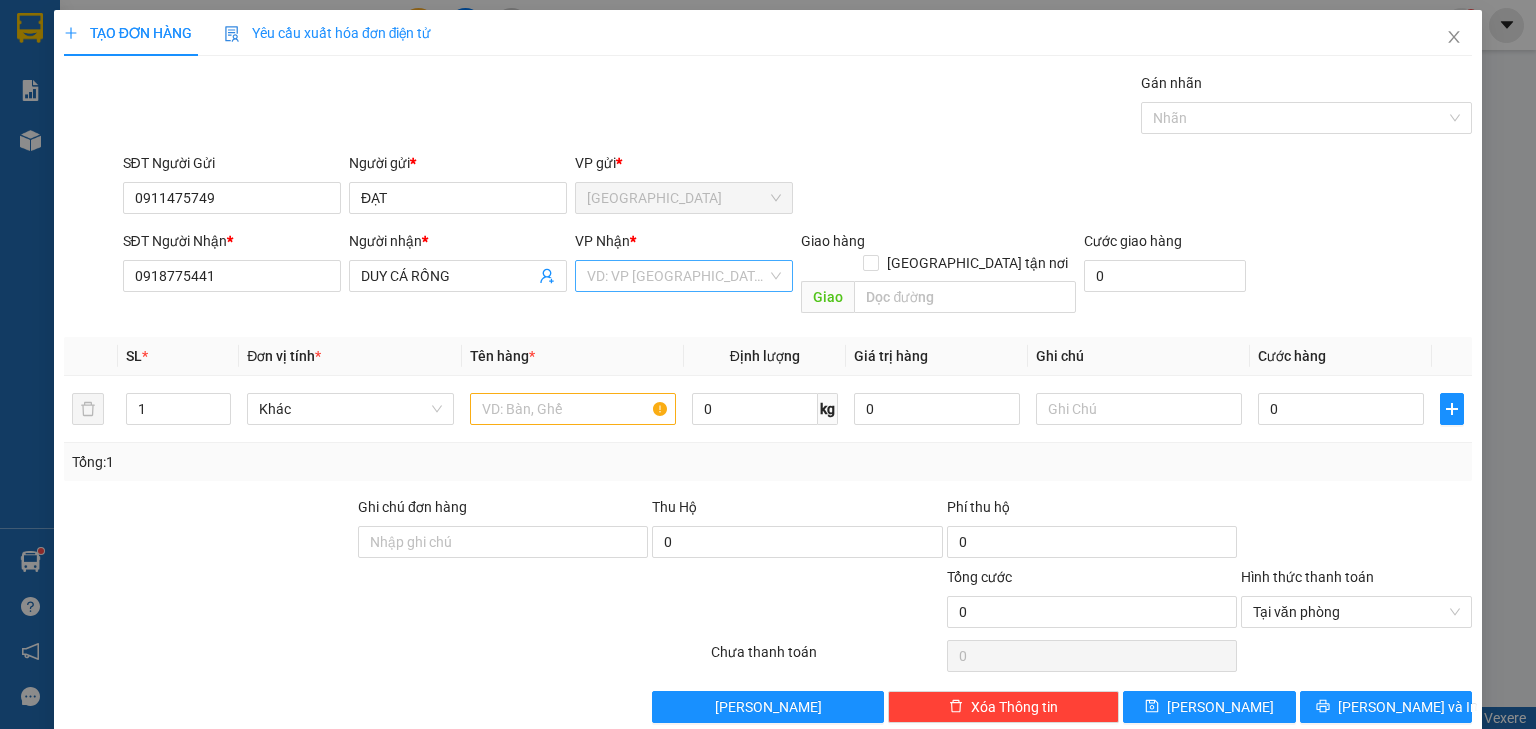 click at bounding box center (677, 276) 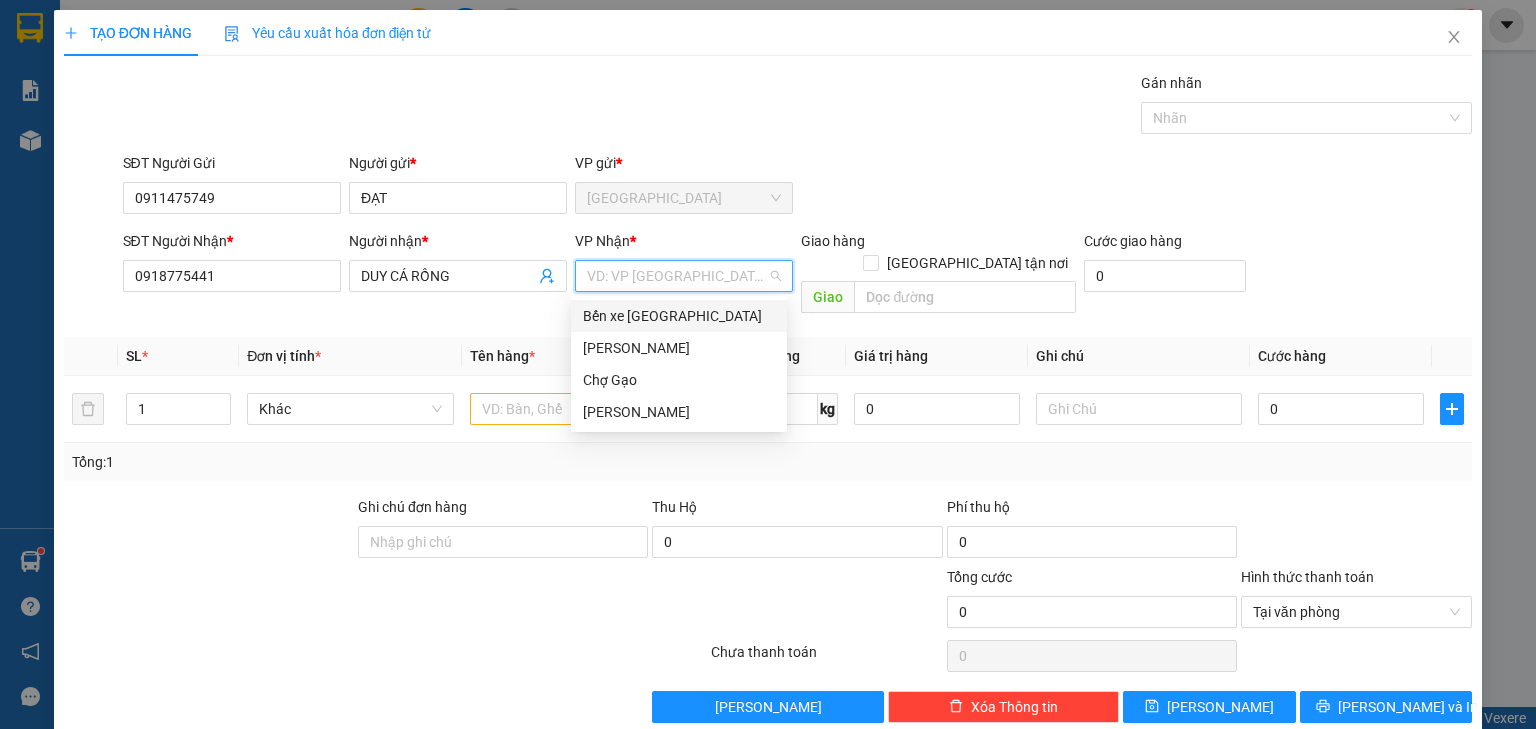 click on "Bến xe [GEOGRAPHIC_DATA]" at bounding box center (679, 316) 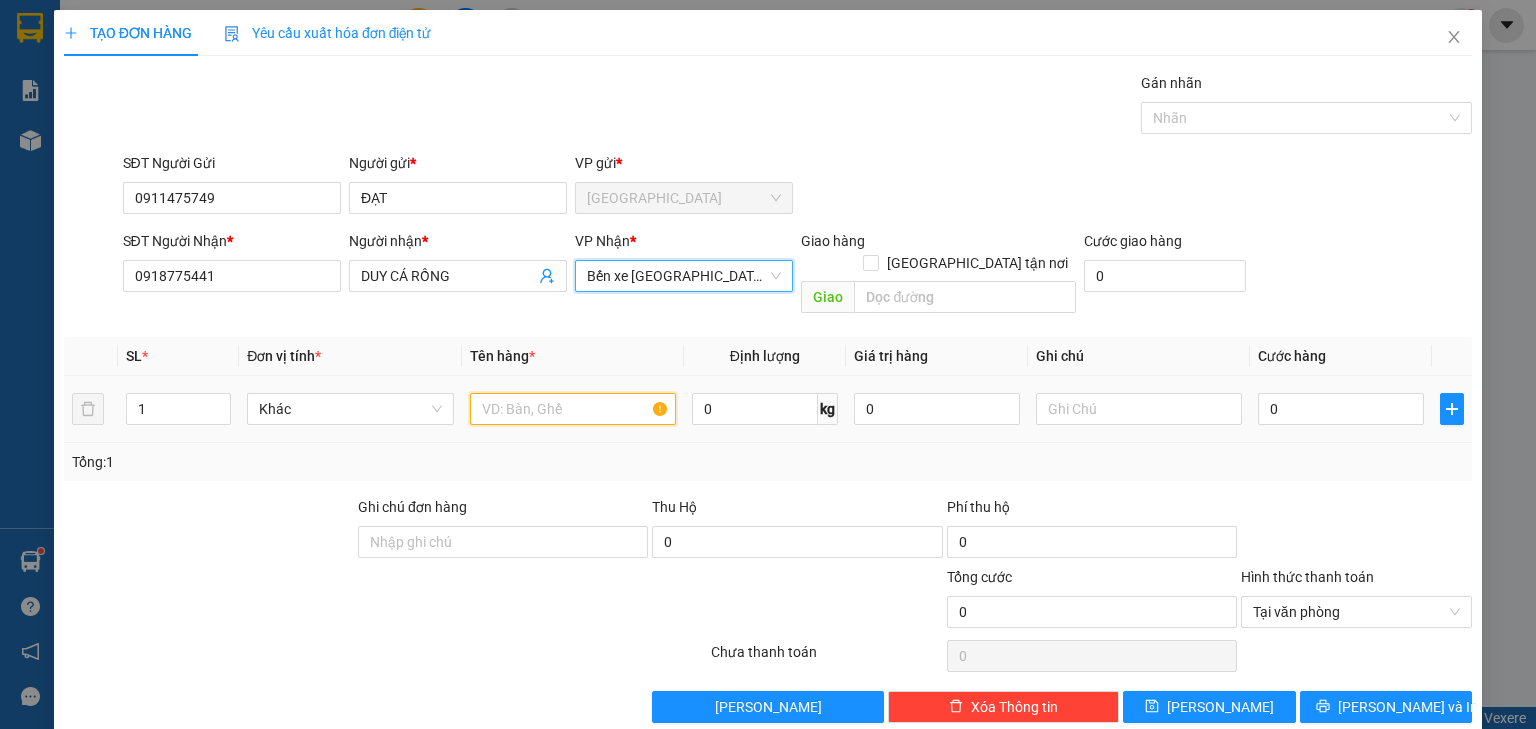 click at bounding box center (573, 409) 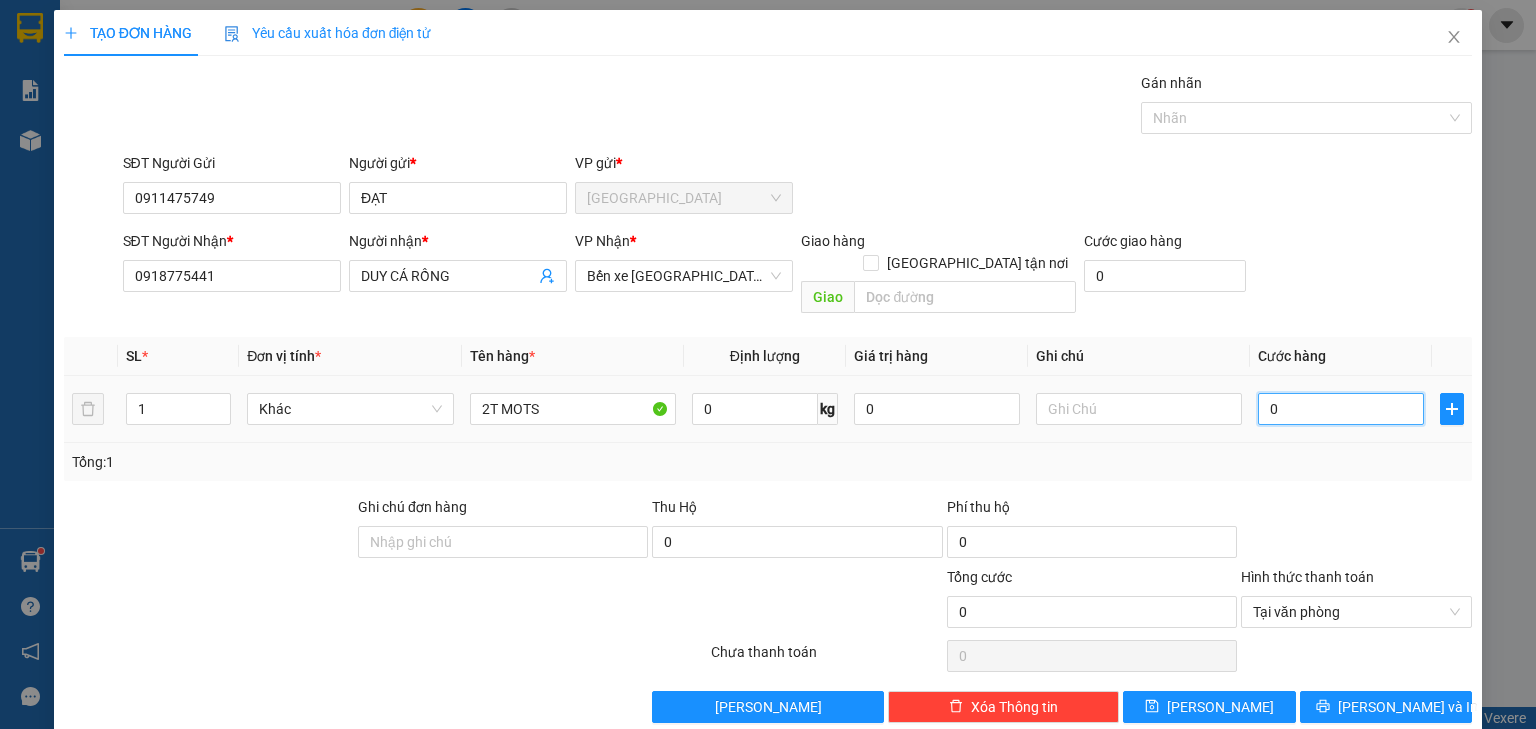 click on "0" at bounding box center [1341, 409] 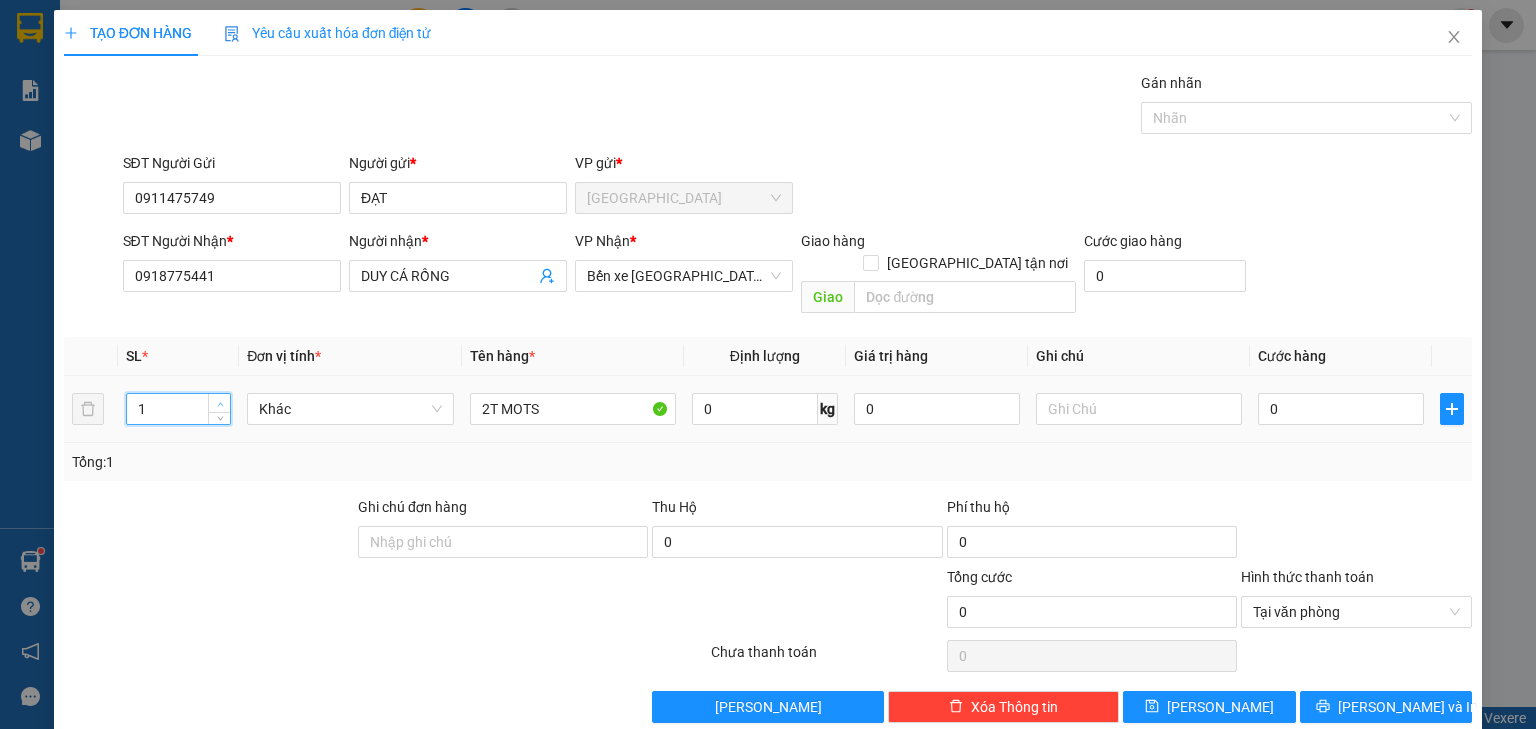click at bounding box center [219, 403] 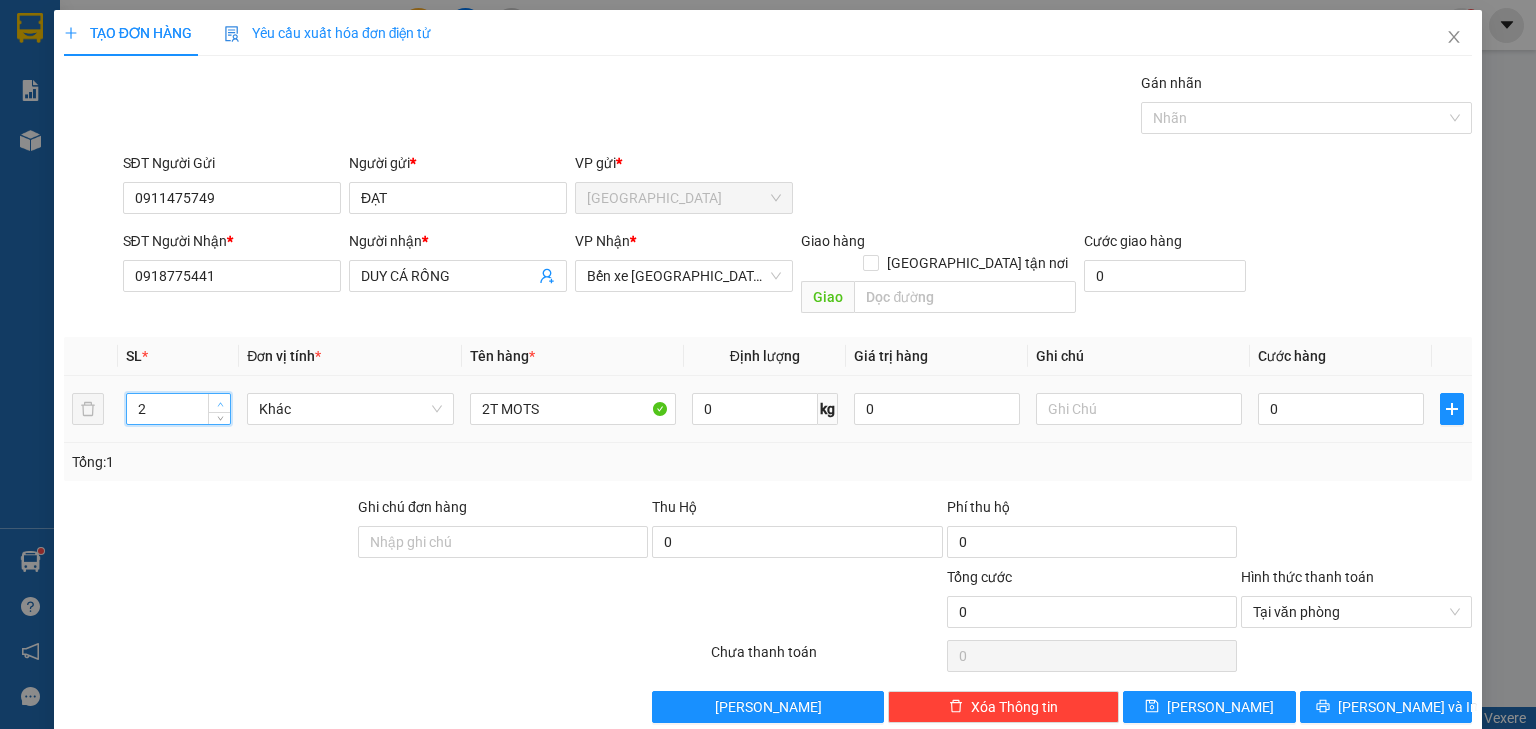 click at bounding box center (219, 403) 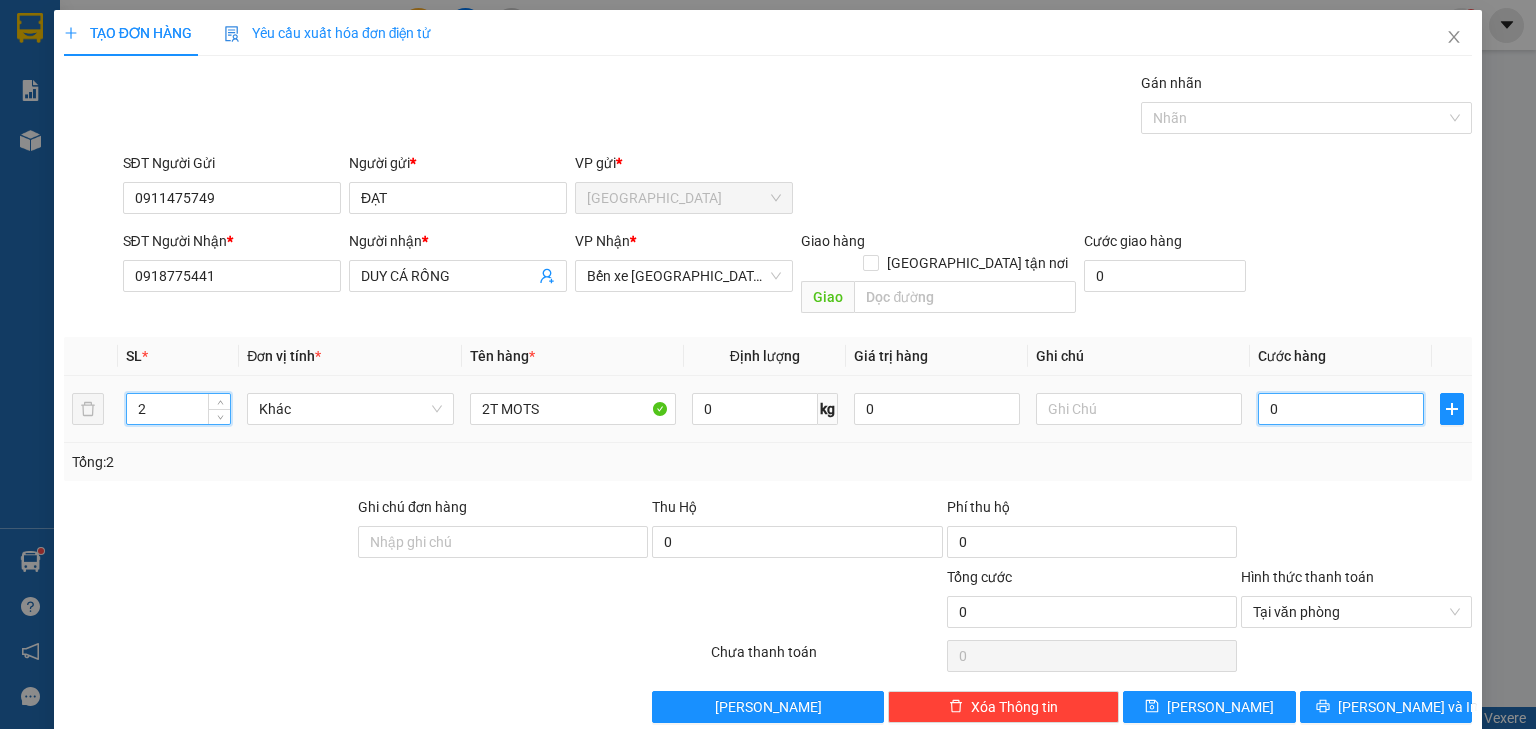 click on "0" at bounding box center [1341, 409] 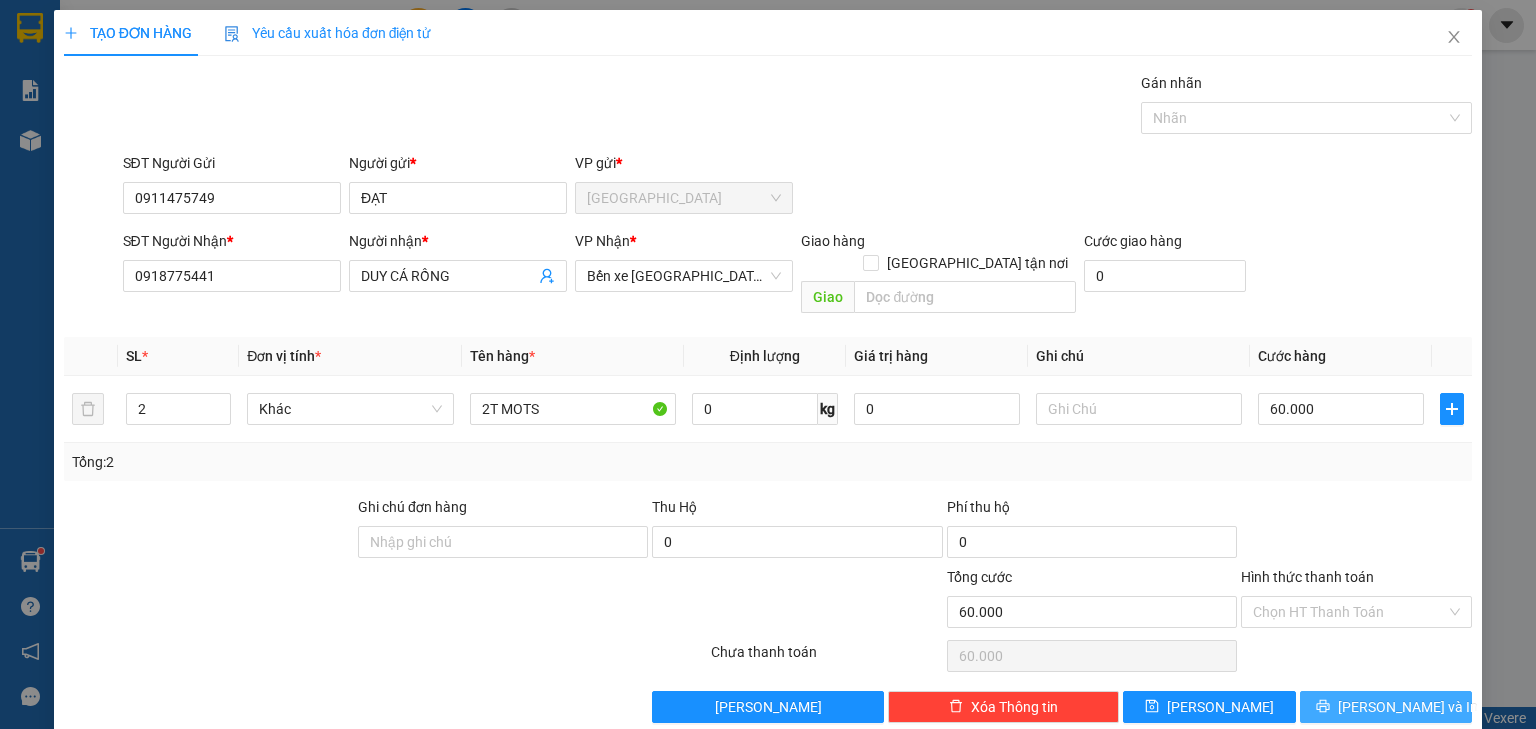 click on "[PERSON_NAME] và In" at bounding box center [1386, 707] 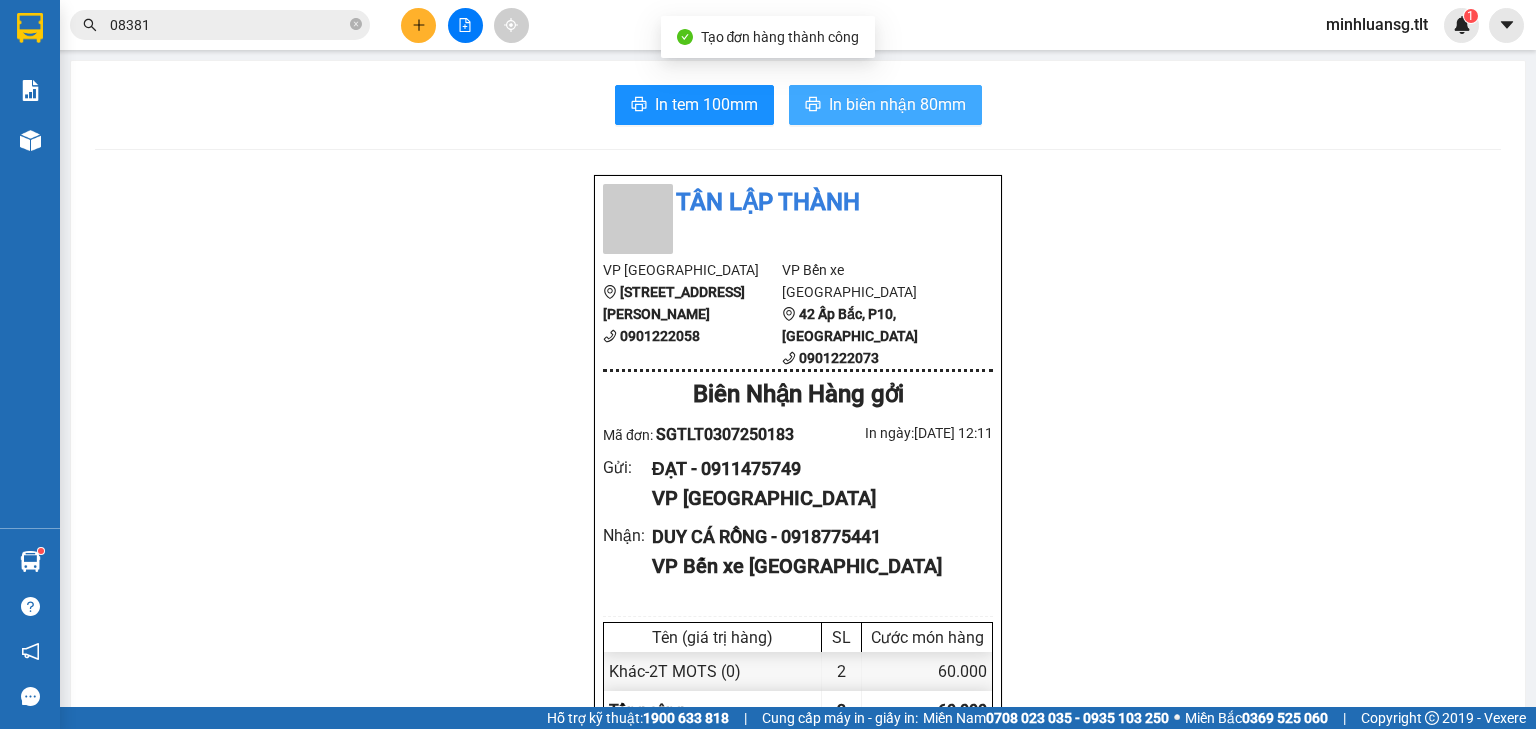 click on "In biên nhận 80mm" at bounding box center [897, 104] 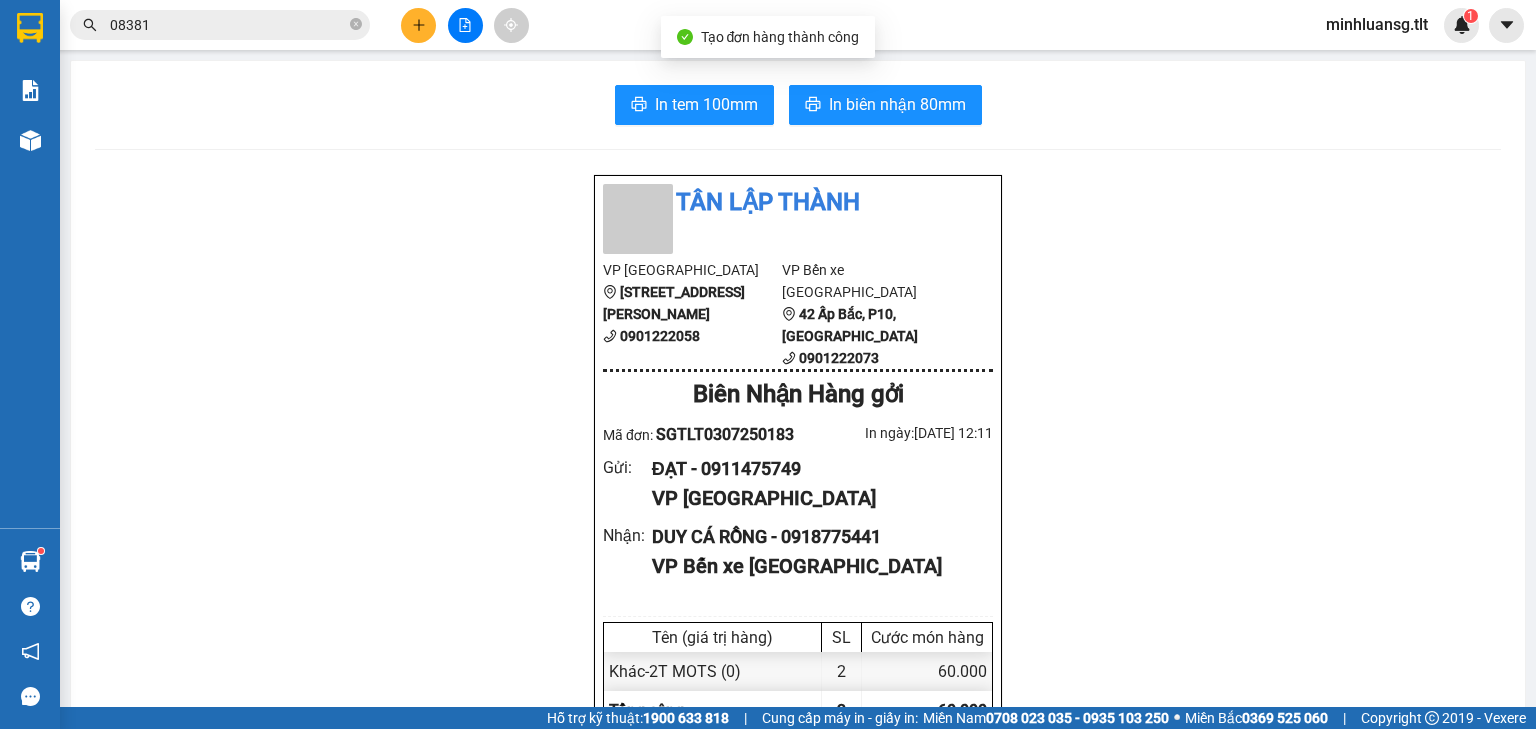 click on "In tem 100mm
In biên nhận 80mm Tân Lập Thành VP [GEOGRAPHIC_DATA]   [GEOGRAPHIC_DATA] 5   0901222058 VP Bến xe [GEOGRAPHIC_DATA]   0901222073 [GEOGRAPHIC_DATA] Hàng gởi Mã đơn:   SGTLT0307250183 In ngày:  [DATE]   12:11 Gửi :   ĐẠT  - 0911475749 VP [GEOGRAPHIC_DATA] Nhận :   DUY CÁ RỒNG - 0918775441 VP Bến xe Tiền Giang Tên (giá trị hàng) SL Cước món hàng Khác - 2T MOTS   (0) 2 60.000 Tổng cộng 2 60.000 Loading... Chưa Thu : 60.000 VND Tổng phải thu : 60.000 VND Quy định nhận/gửi hàng : Hàng hóa quá 7 ngày, nhà xe không chịu trách nhiệm hư hao, thất lạc. Nhà xe không bồi thường khi vận chuyển hàng dễ vỡ. Hàng không kê khai giá trị nếu thất lạc nhà xe chỉ bồi thường tối đa 10 lần cước vận chuyển. Đối với tiền, quý khách vui lòng mang theo CMND để đối chiếu. Nhà xe không chịu trách nhiệm với hàng niêm phong/hàng quốc cấm. ĐẠT" at bounding box center (798, 881) 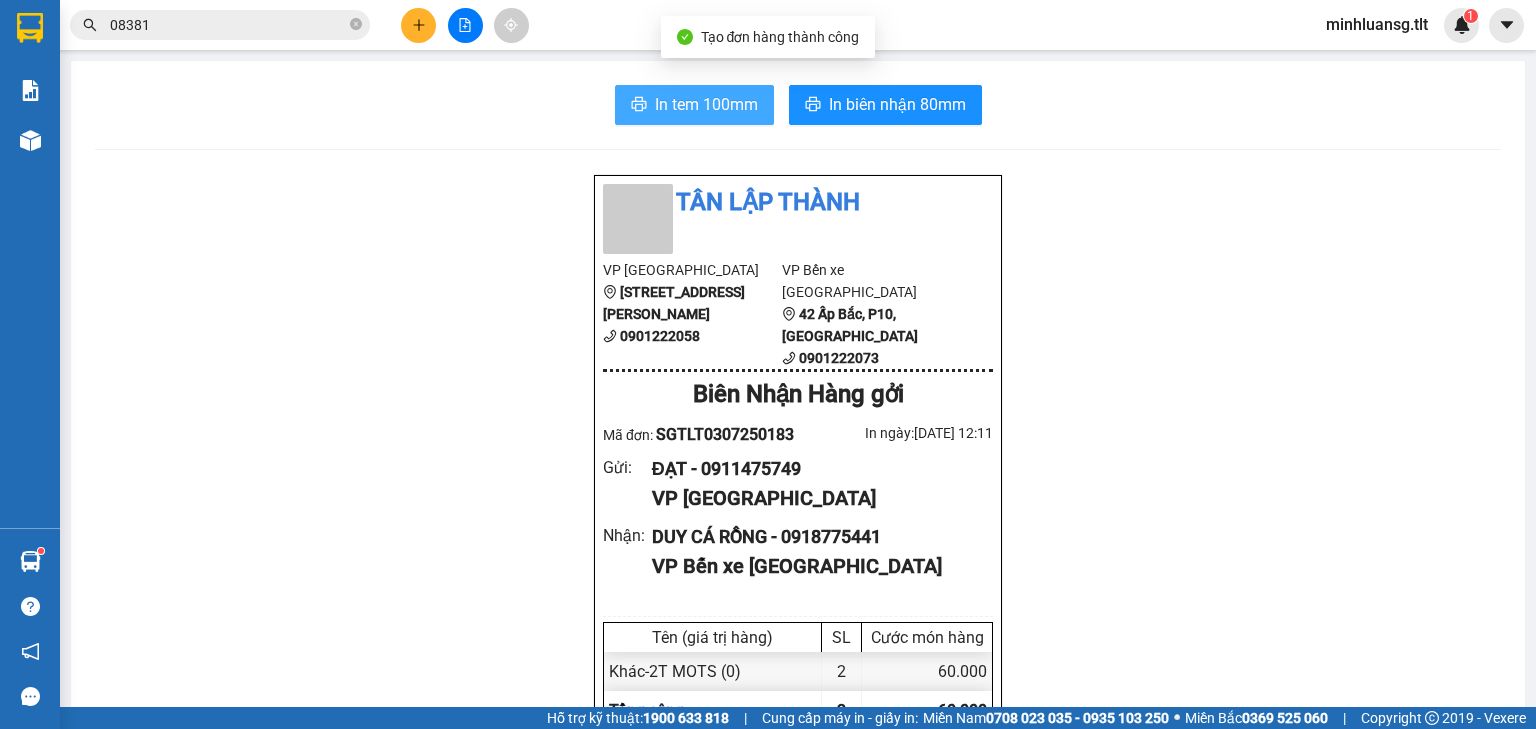 click on "In tem 100mm" at bounding box center [706, 104] 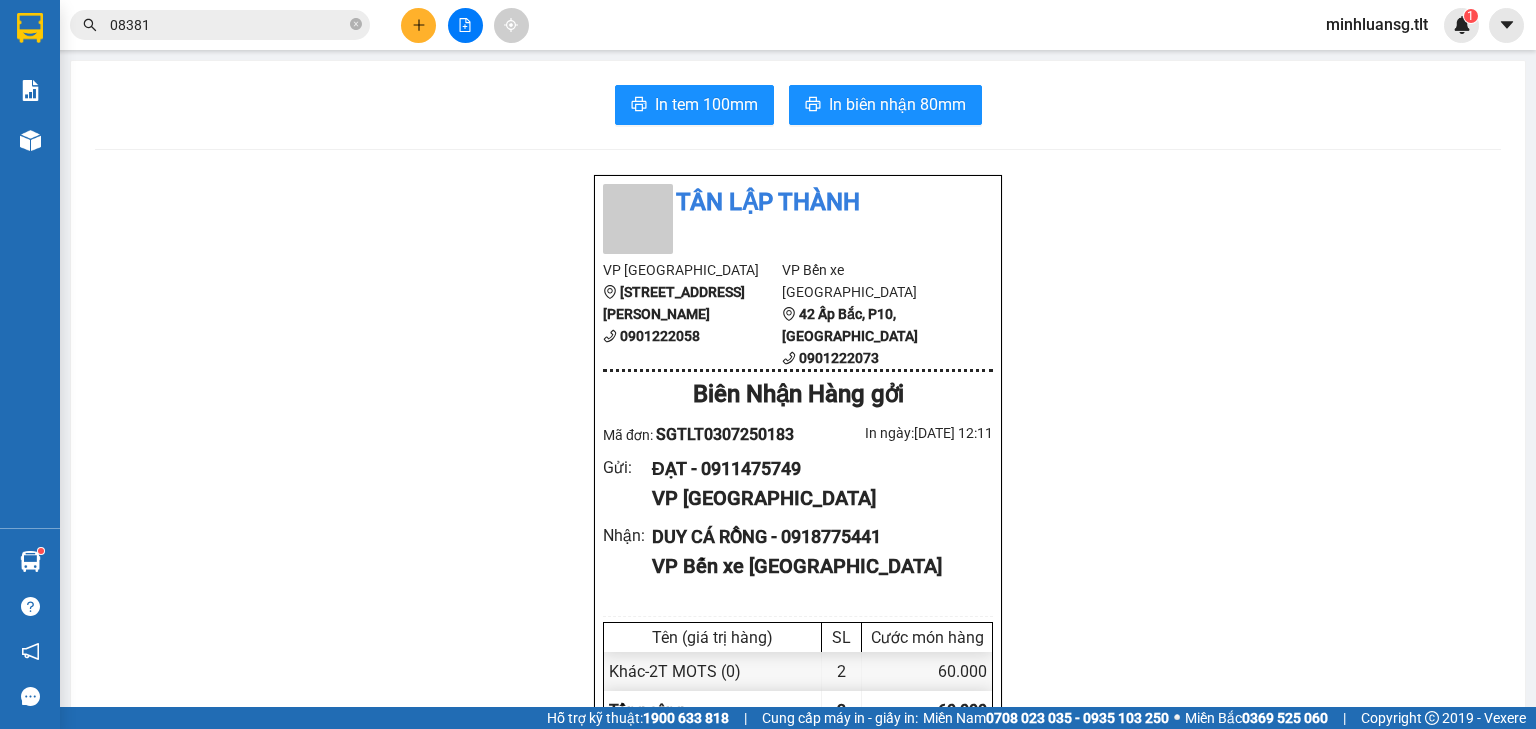 click at bounding box center (465, 25) 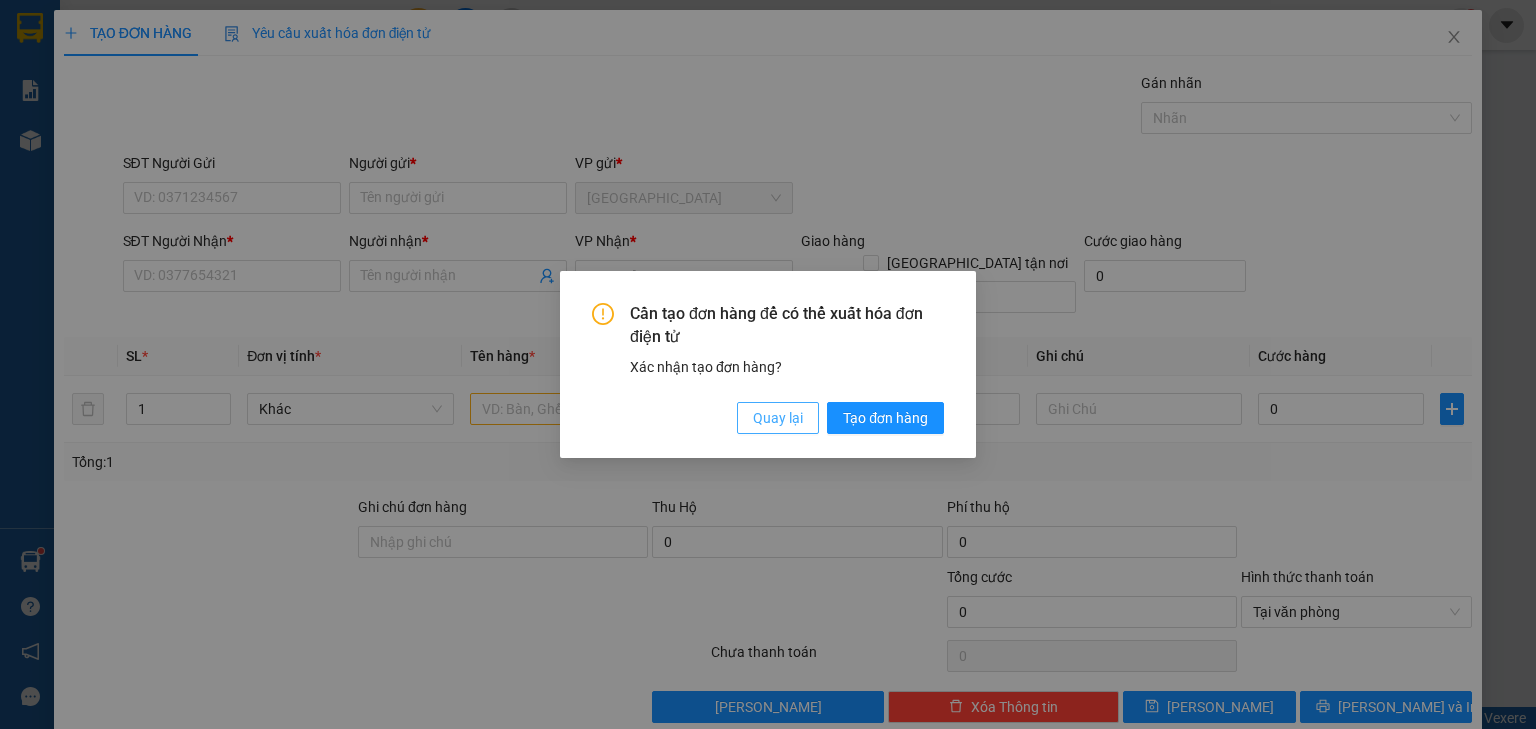 click on "Quay lại" at bounding box center [778, 418] 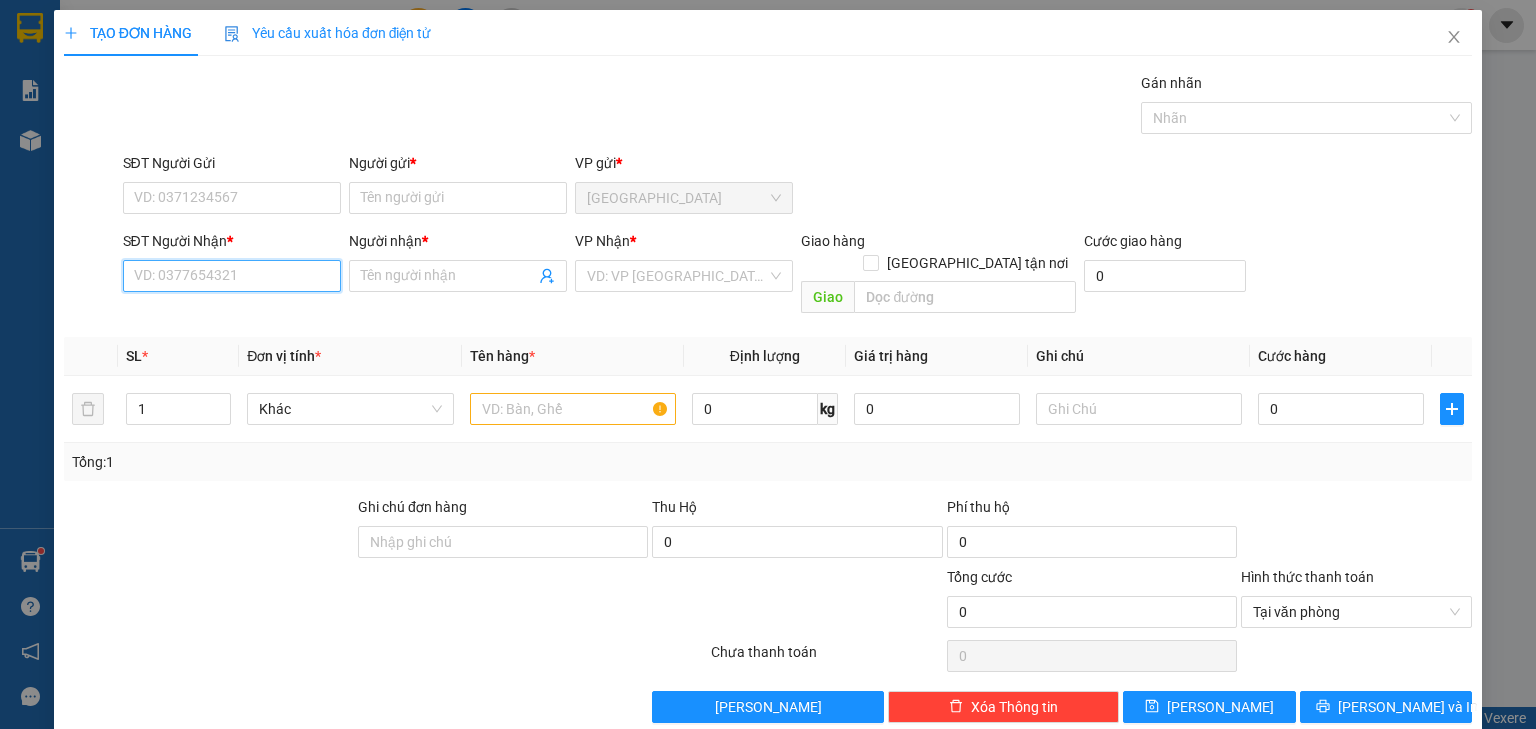 click on "SĐT Người Nhận  *" at bounding box center (232, 276) 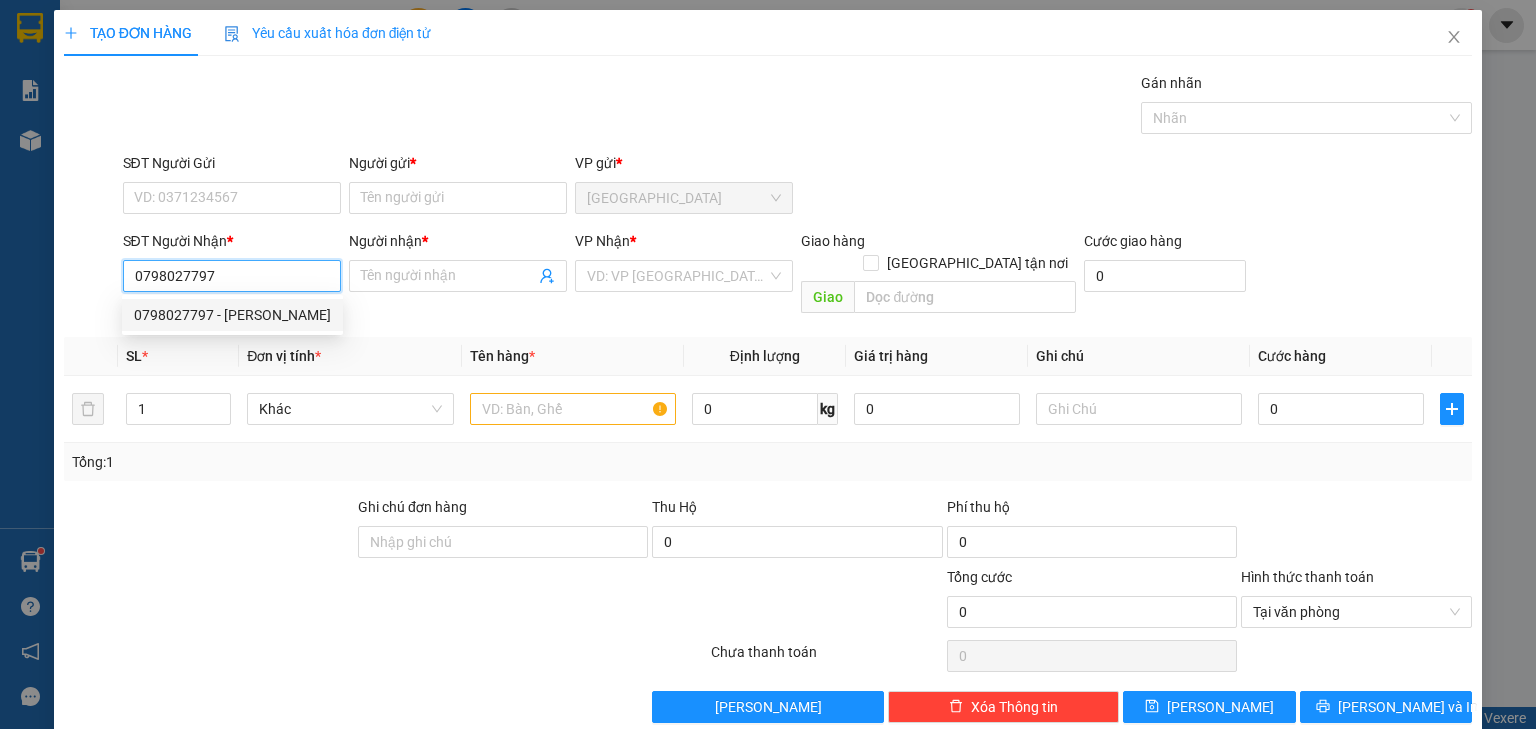 drag, startPoint x: 256, startPoint y: 320, endPoint x: 267, endPoint y: 258, distance: 62.968246 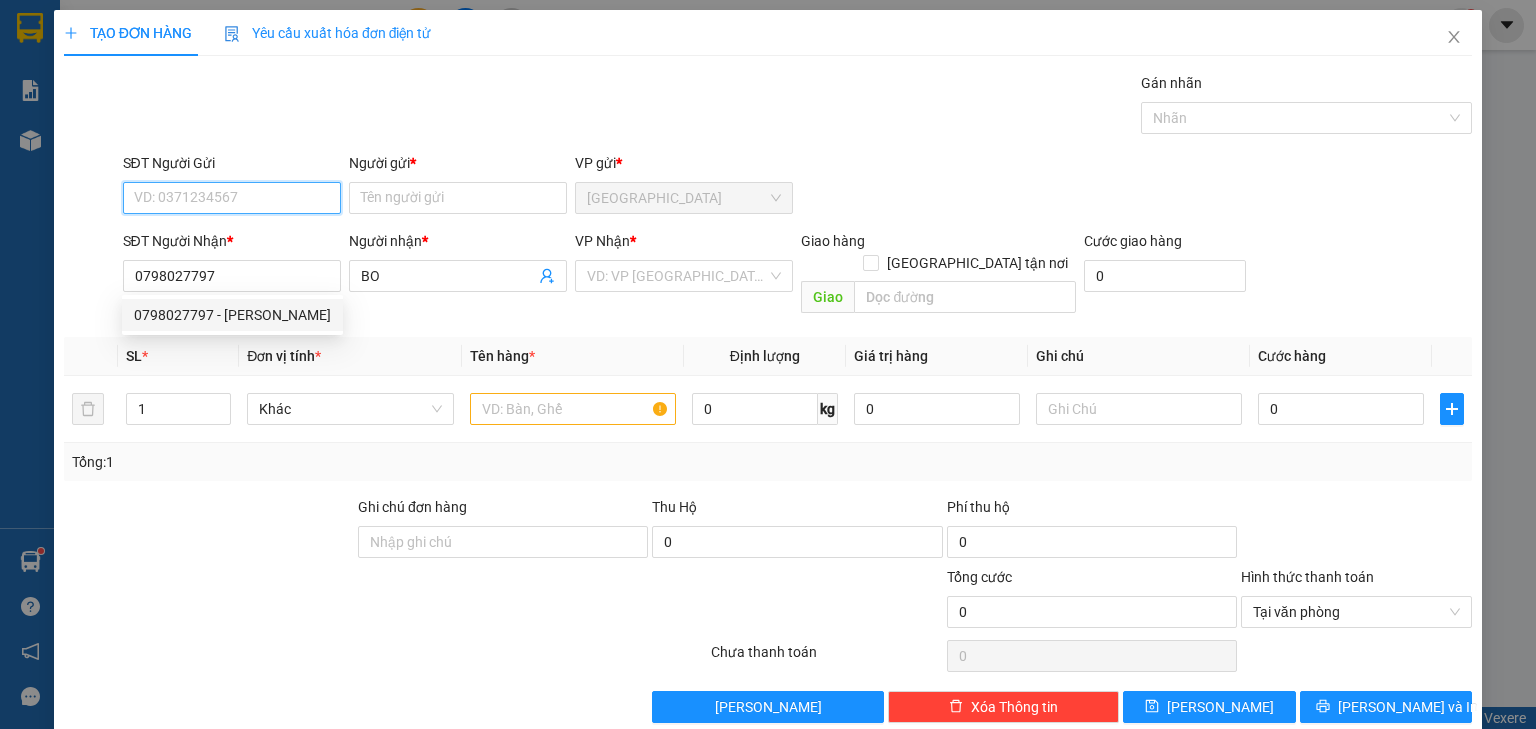 click on "SĐT Người Gửi" at bounding box center [232, 198] 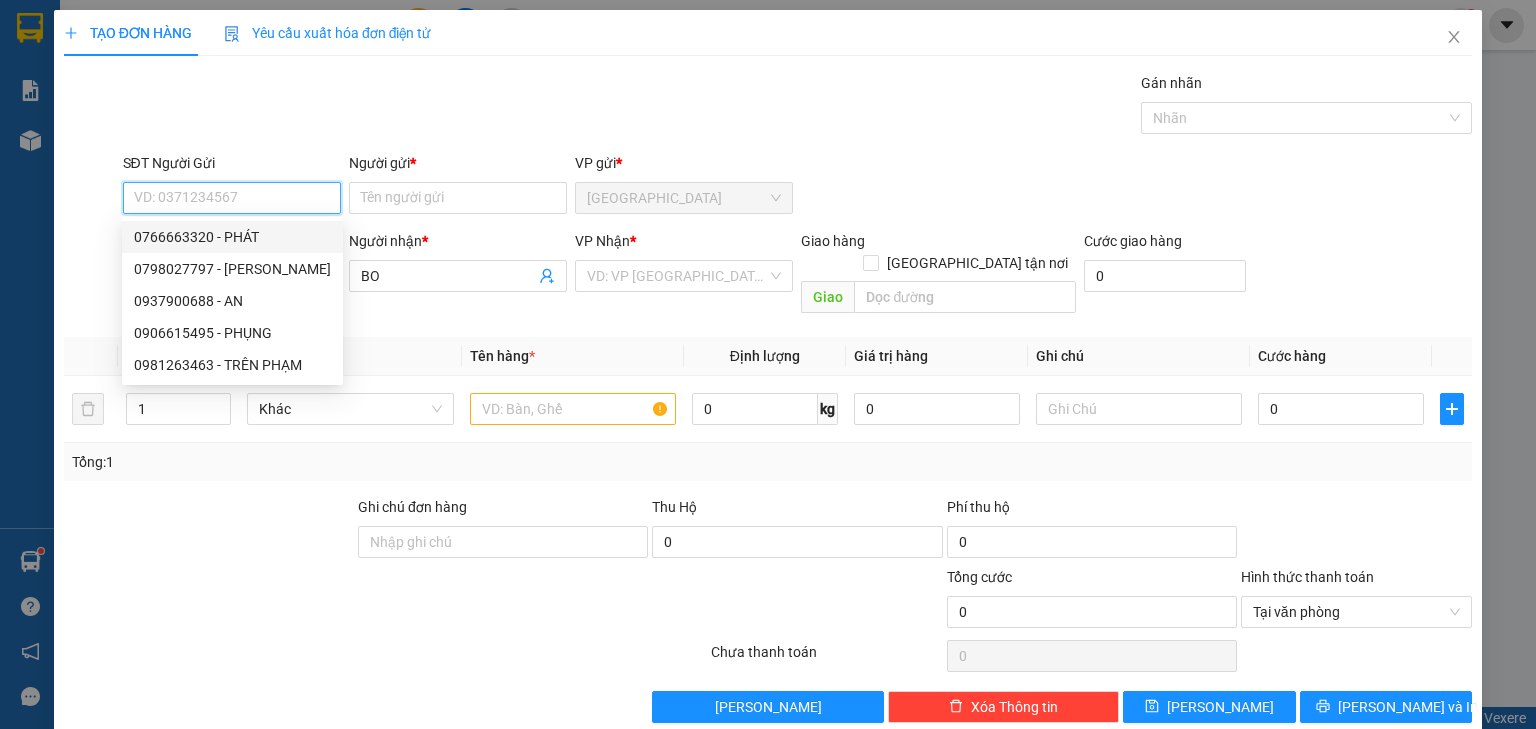 click on "0766663320 - PHÁT" at bounding box center [232, 237] 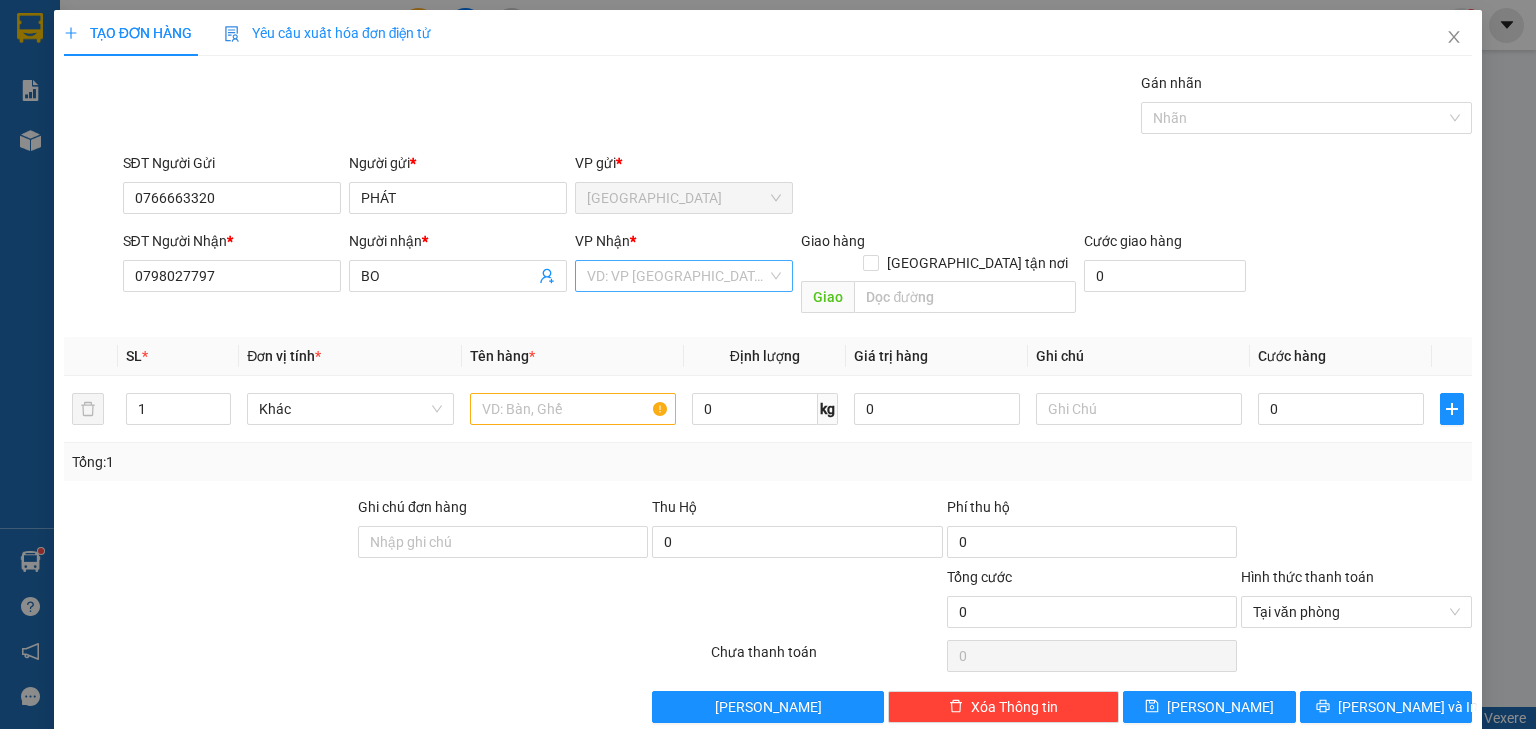 click at bounding box center (677, 276) 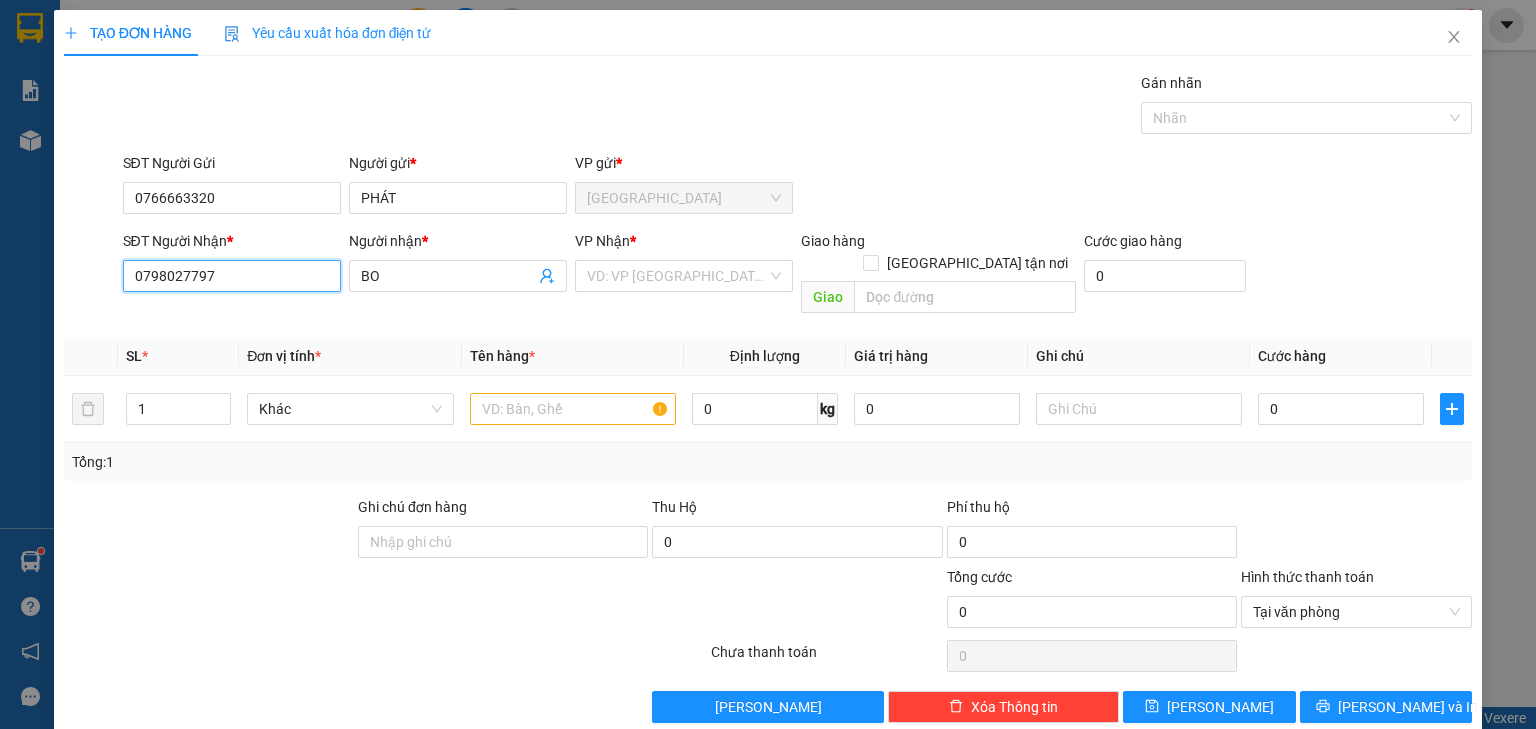 drag, startPoint x: 268, startPoint y: 268, endPoint x: 17, endPoint y: 318, distance: 255.93163 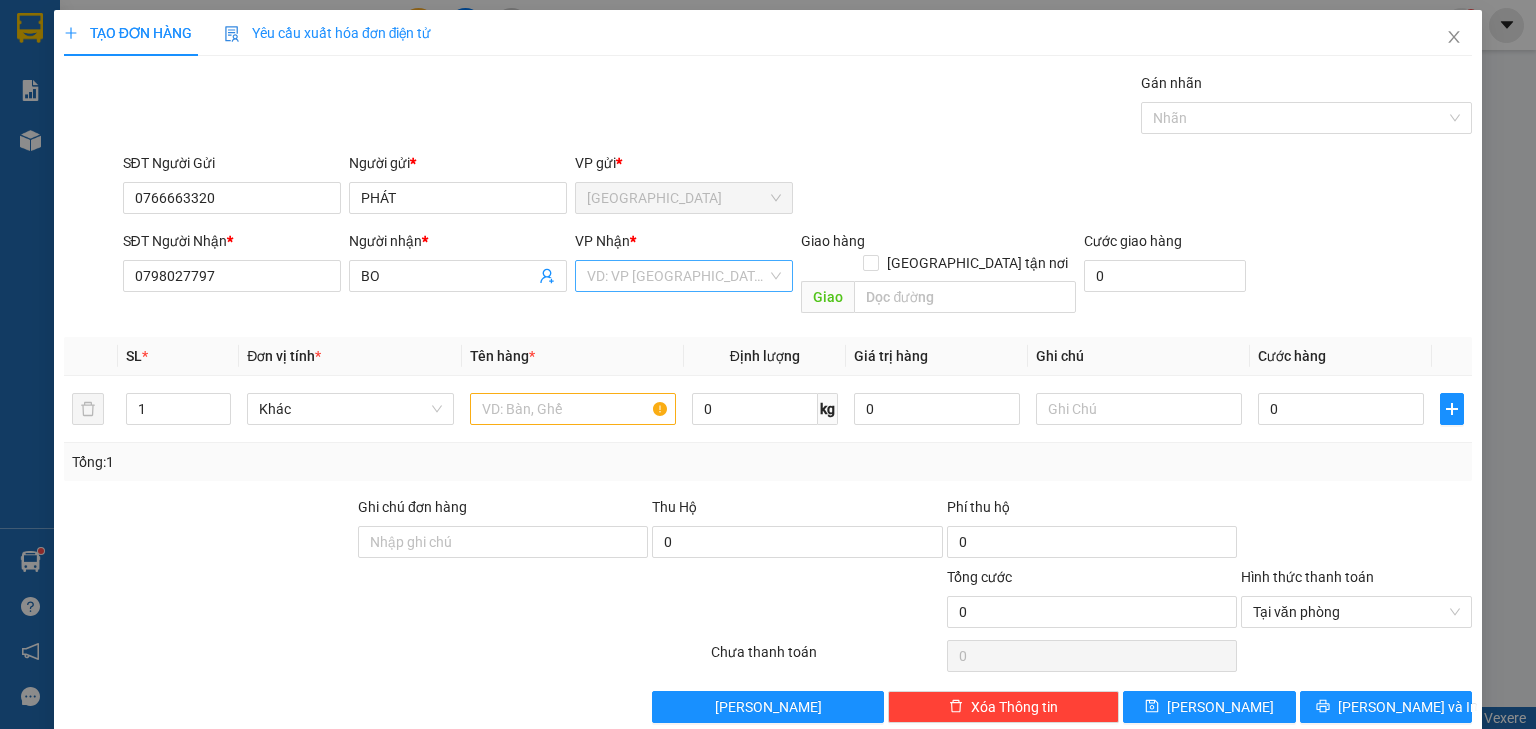 click at bounding box center (677, 276) 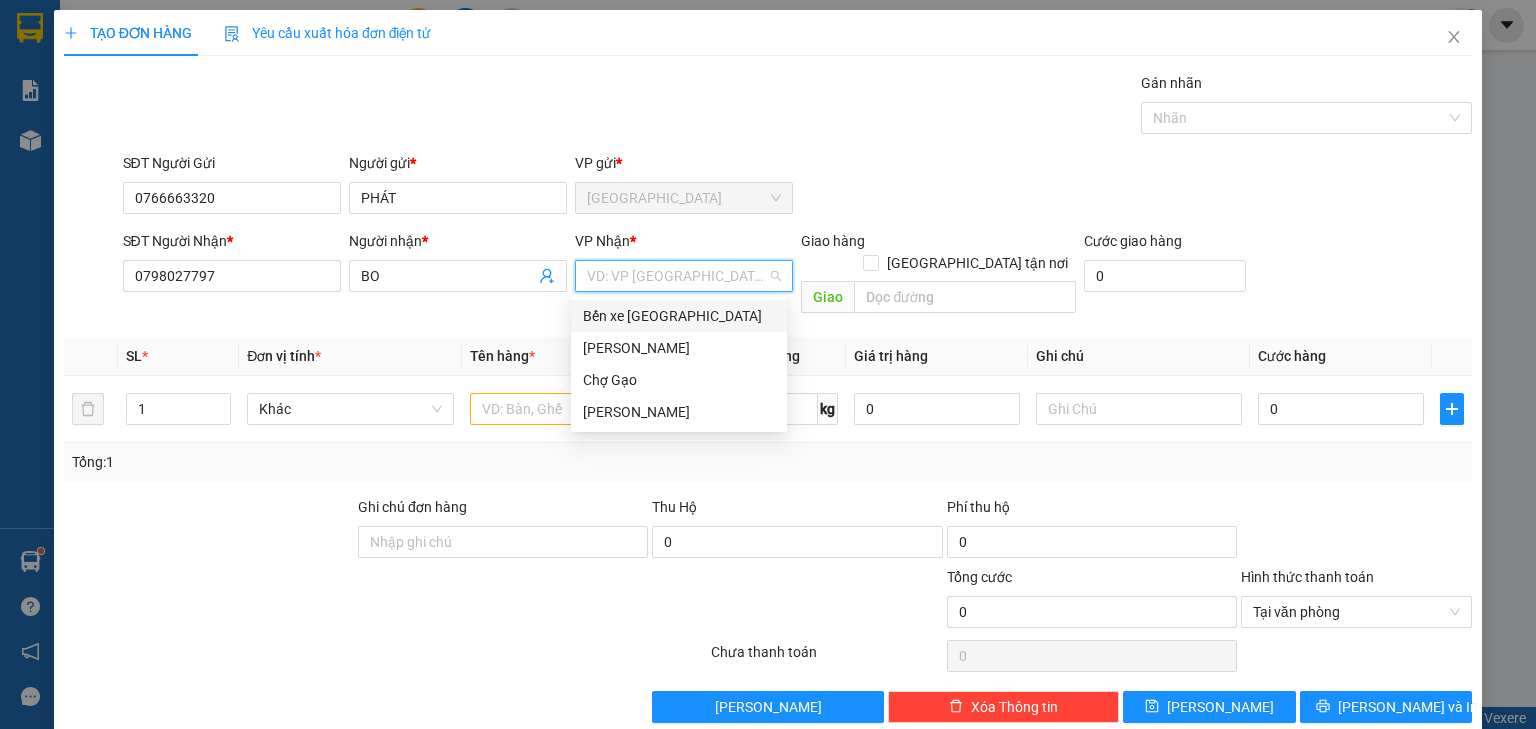 drag, startPoint x: 656, startPoint y: 317, endPoint x: 603, endPoint y: 352, distance: 63.51378 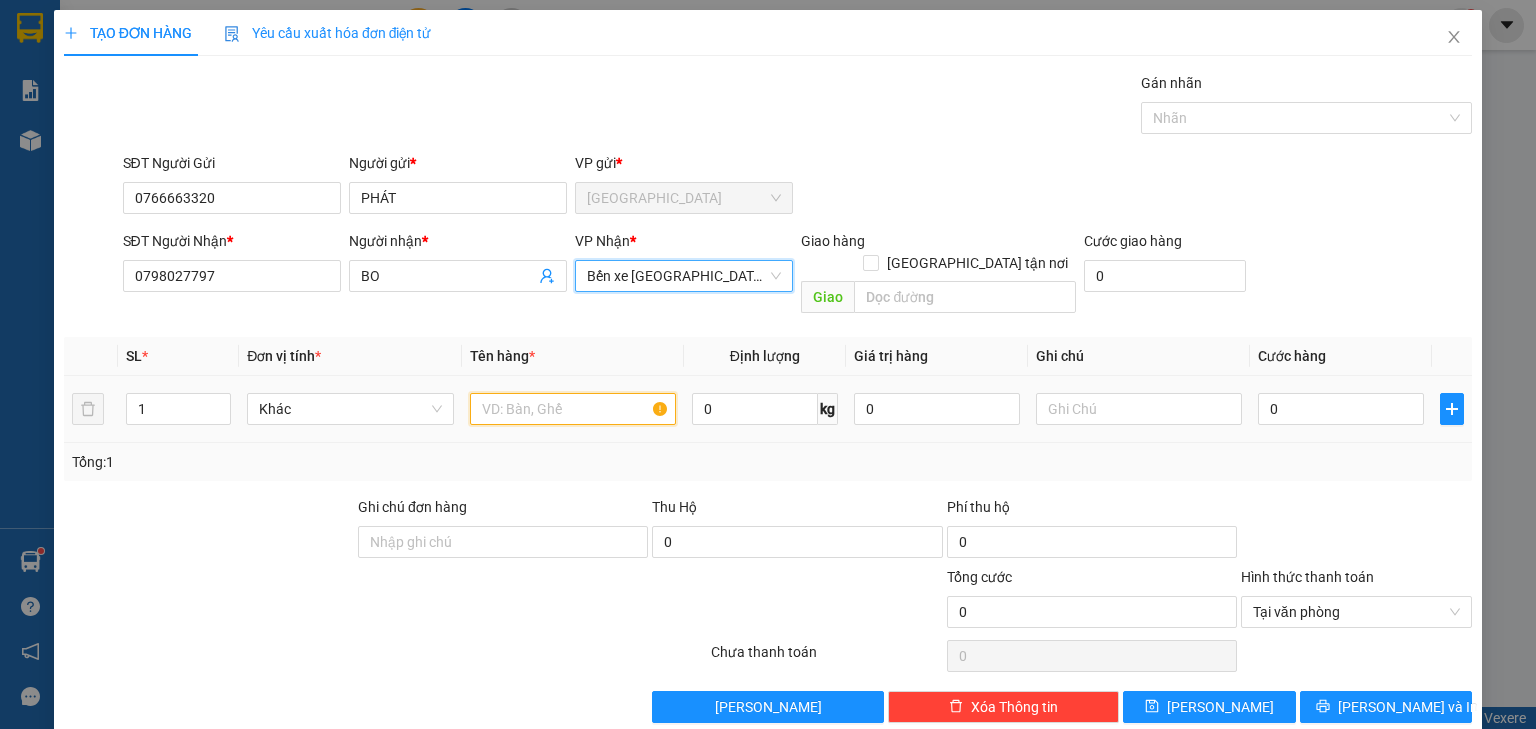 click at bounding box center [573, 409] 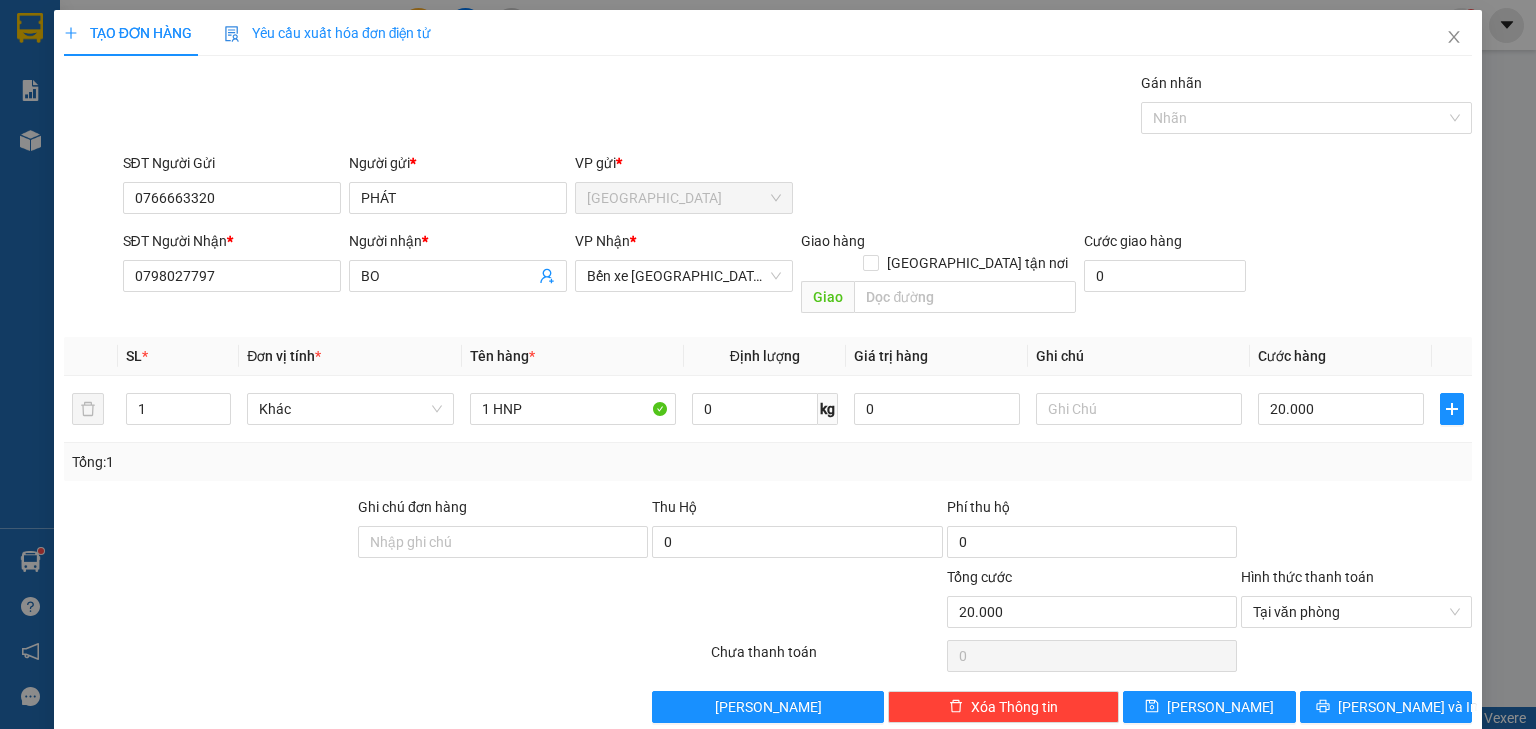 click on "SĐT Người Nhận  * 0798027797 Người nhận  * BO VP Nhận  * Bến xe [GEOGRAPHIC_DATA] hàng [GEOGRAPHIC_DATA] tận nơi Giao Cước giao hàng 0" at bounding box center [798, 276] 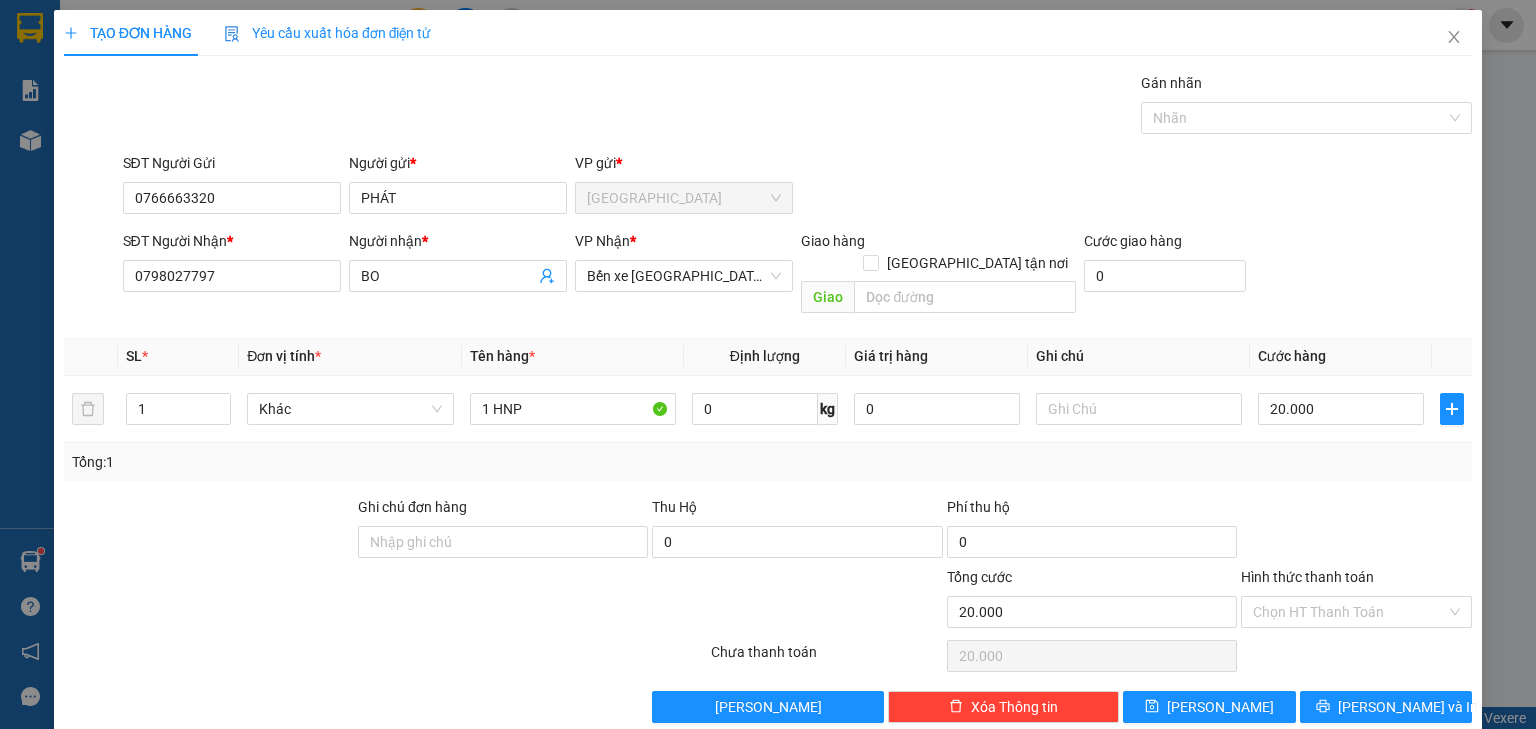 click on "Transit Pickup Surcharge Ids Transit Deliver Surcharge Ids Transit Deliver Surcharge Transit Deliver Surcharge Gán nhãn   Nhãn SĐT Người Gửi 0766663320 Người gửi  * PHÁT VP gửi  * [GEOGRAPHIC_DATA] SĐT Người Nhận  * 0798027797 Người nhận  * BO VP Nhận  * Bến xe Tiền Giang Giao hàng [GEOGRAPHIC_DATA] tận nơi Giao Cước giao hàng 0 SL  * Đơn vị tính  * Tên hàng  * Định lượng Giá trị hàng Ghi chú Cước hàng                   1 Khác 1 HNP 0 kg 0 20.000 Tổng:  1 Ghi chú đơn hàng Thu Hộ 0 Phí thu hộ 0 Tổng cước 20.000 Hình thức thanh toán Chọn HT Thanh Toán Số tiền thu trước 0 Chưa thanh toán 20.000 Lưu nháp Xóa Thông tin [PERSON_NAME] và In" at bounding box center (768, 397) 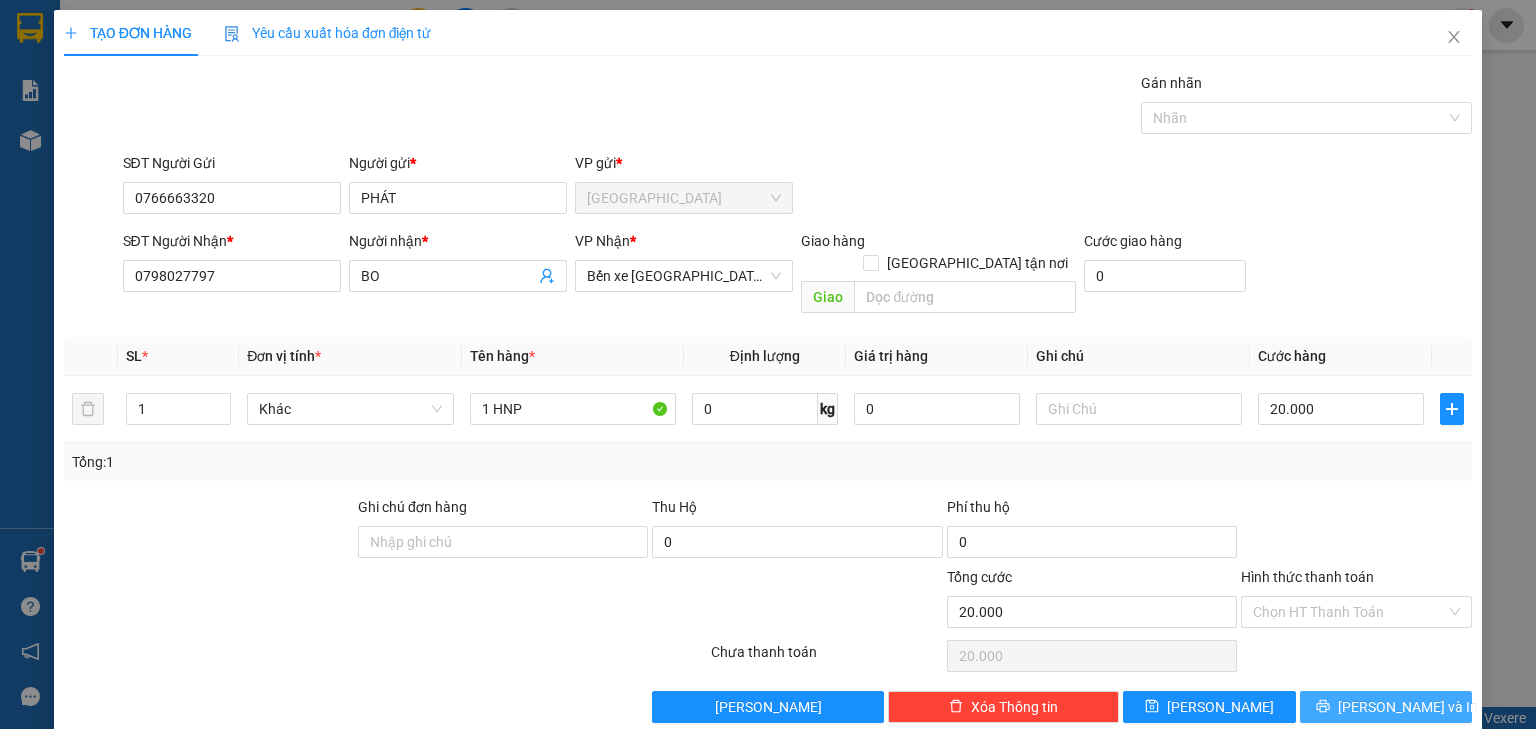click on "[PERSON_NAME] và In" at bounding box center (1408, 707) 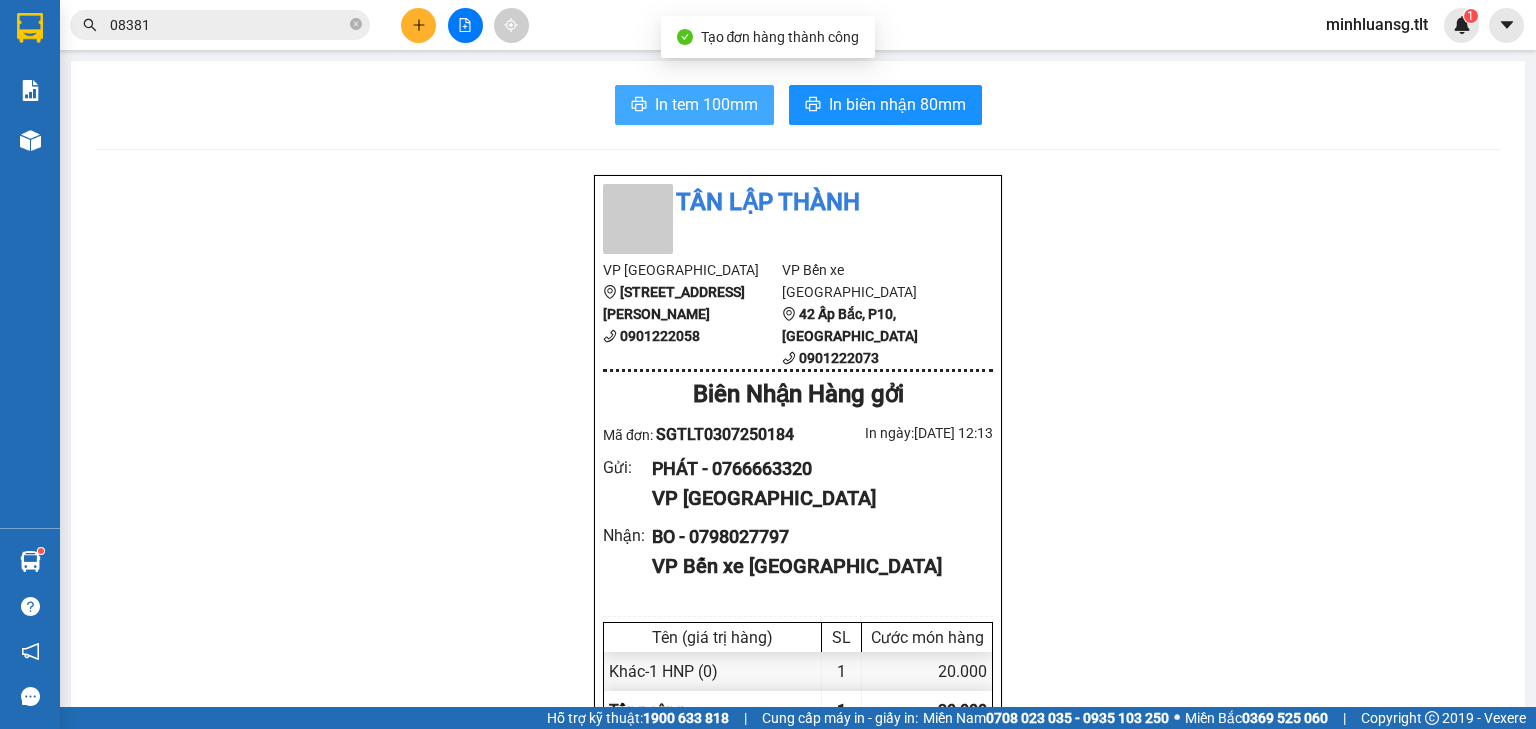 click on "In tem 100mm
In biên nhận 80mm Tân Lập Thành VP [GEOGRAPHIC_DATA]   [GEOGRAPHIC_DATA] 5   0901222058 VP Bến xe [GEOGRAPHIC_DATA] Tho   0901222073 [GEOGRAPHIC_DATA] Hàng gởi Mã đơn:   SGTLT0307250184 In ngày:  [DATE]   12:13 Gửi :   PHÁT - 0766663320 VP [GEOGRAPHIC_DATA] Nhận :   BO - 0798027797 VP Bến xe [GEOGRAPHIC_DATA] Tên (giá trị hàng) SL Cước món hàng Khác - 1 HNP   (0) 1 20.000 Tổng cộng 1 20.000 Loading... Chưa Thu : 20.000 VND Tổng phải thu : 20.000 VND Quy định nhận/gửi hàng : Hàng hóa quá 7 ngày, nhà xe không chịu trách nhiệm hư hao, thất lạc. Nhà xe không bồi thường khi vận chuyển hàng dễ vỡ. Hàng không kê khai giá trị nếu thất lạc nhà xe chỉ bồi thường tối đa 10 lần cước vận chuyển. Đối với tiền, quý khách vui lòng mang theo CMND để đối chiếu. Nhà xe không chịu trách nhiệm với hàng niêm phong/hàng quốc cấm. SGTLT0307250184 PHÁT" at bounding box center (798, 881) 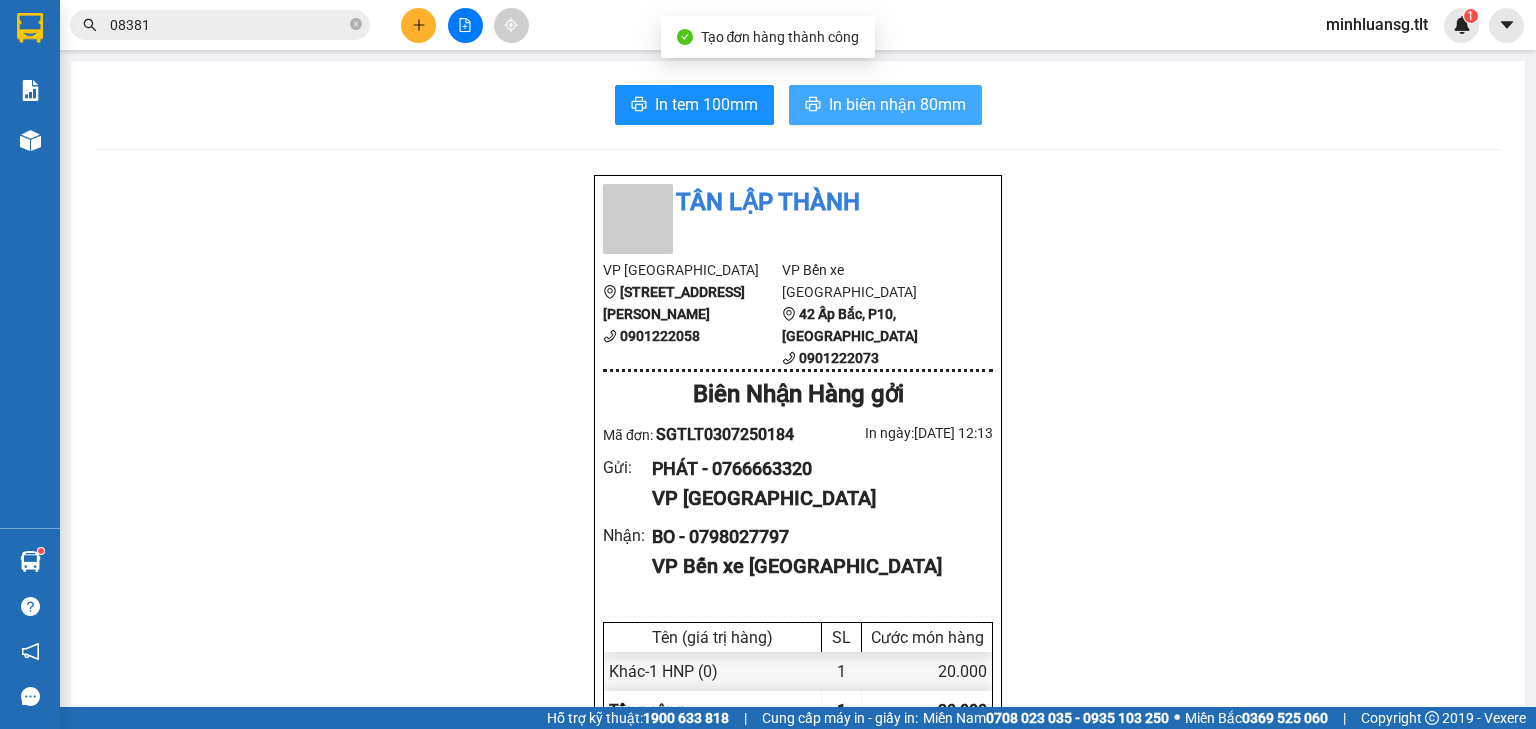 click on "In biên nhận 80mm" at bounding box center [897, 104] 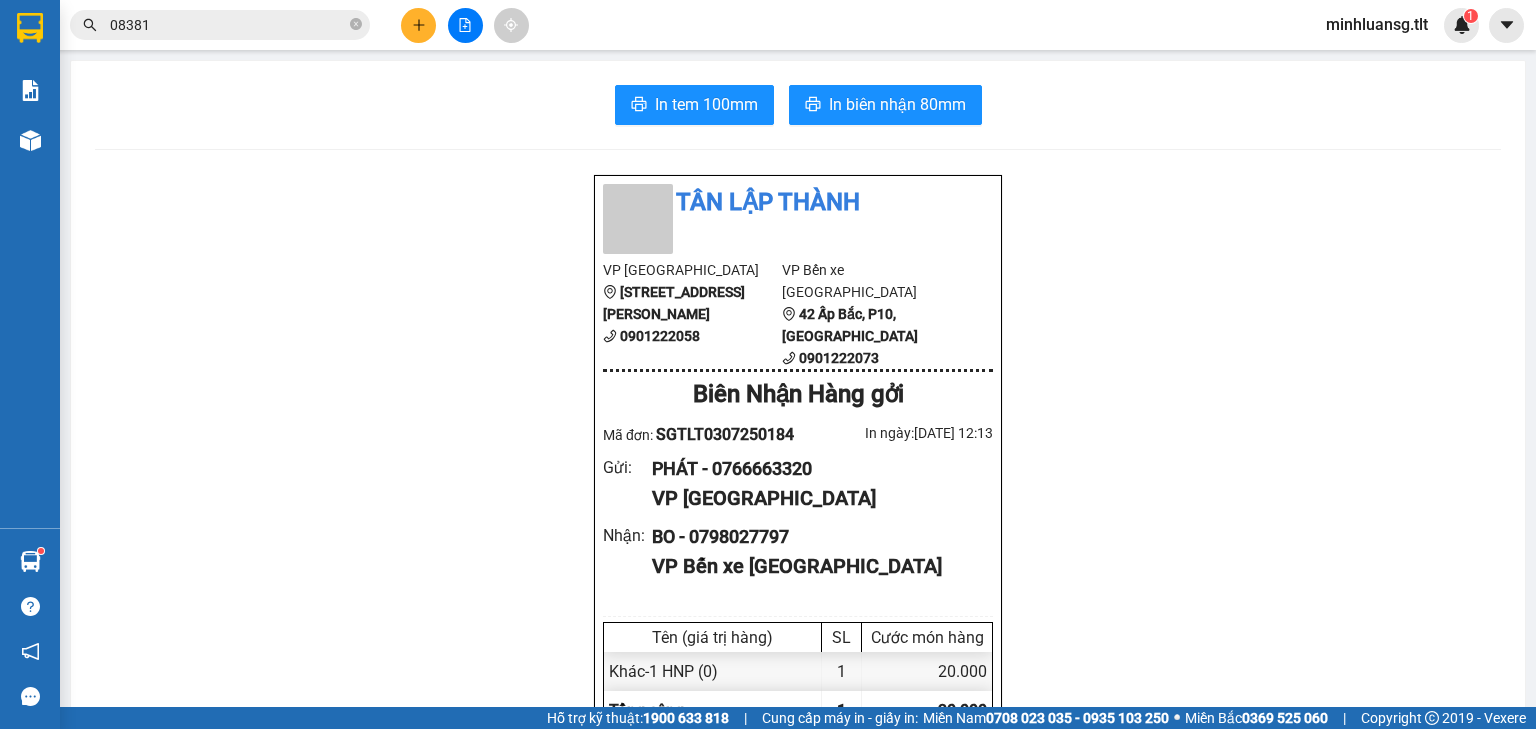 click at bounding box center [418, 25] 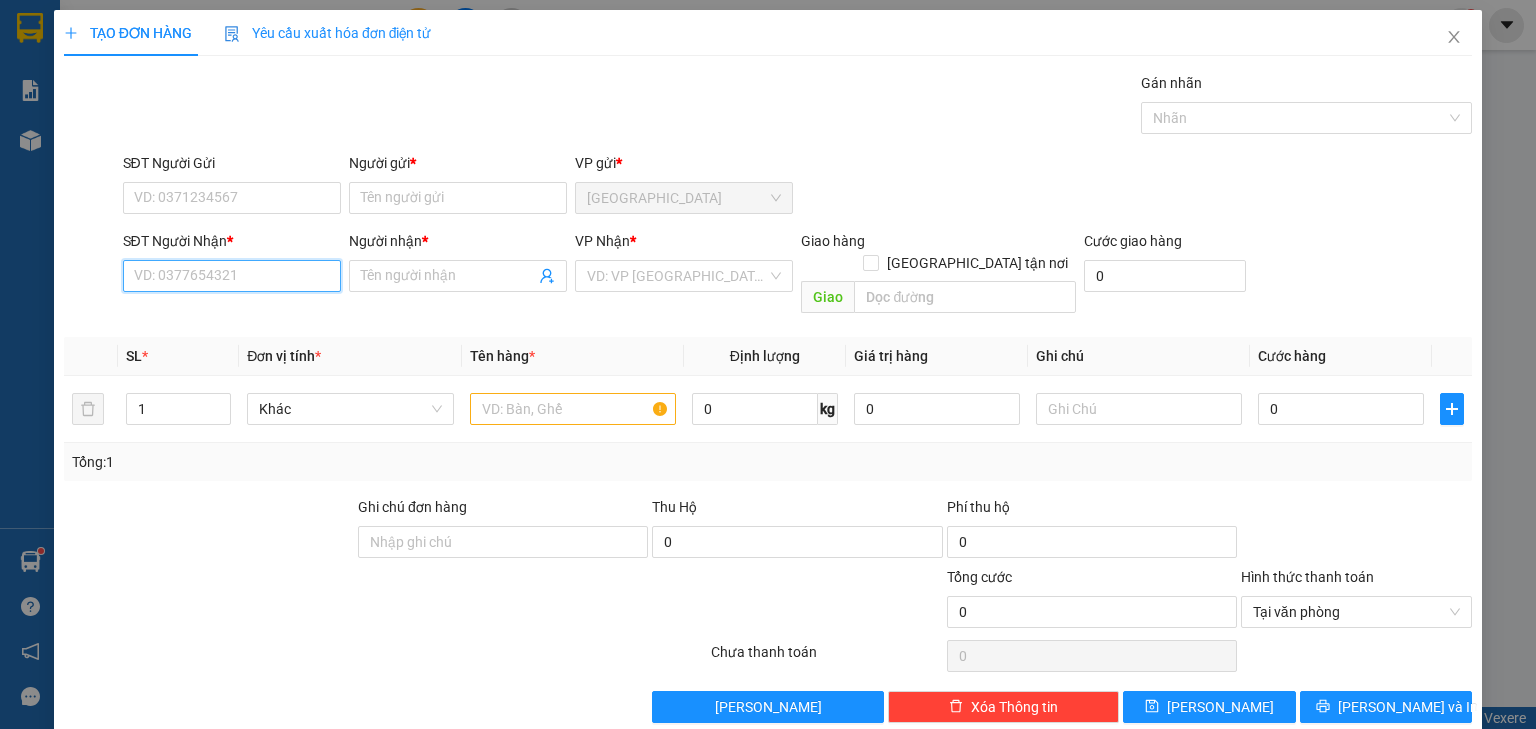 click on "SĐT Người Nhận  *" at bounding box center (232, 276) 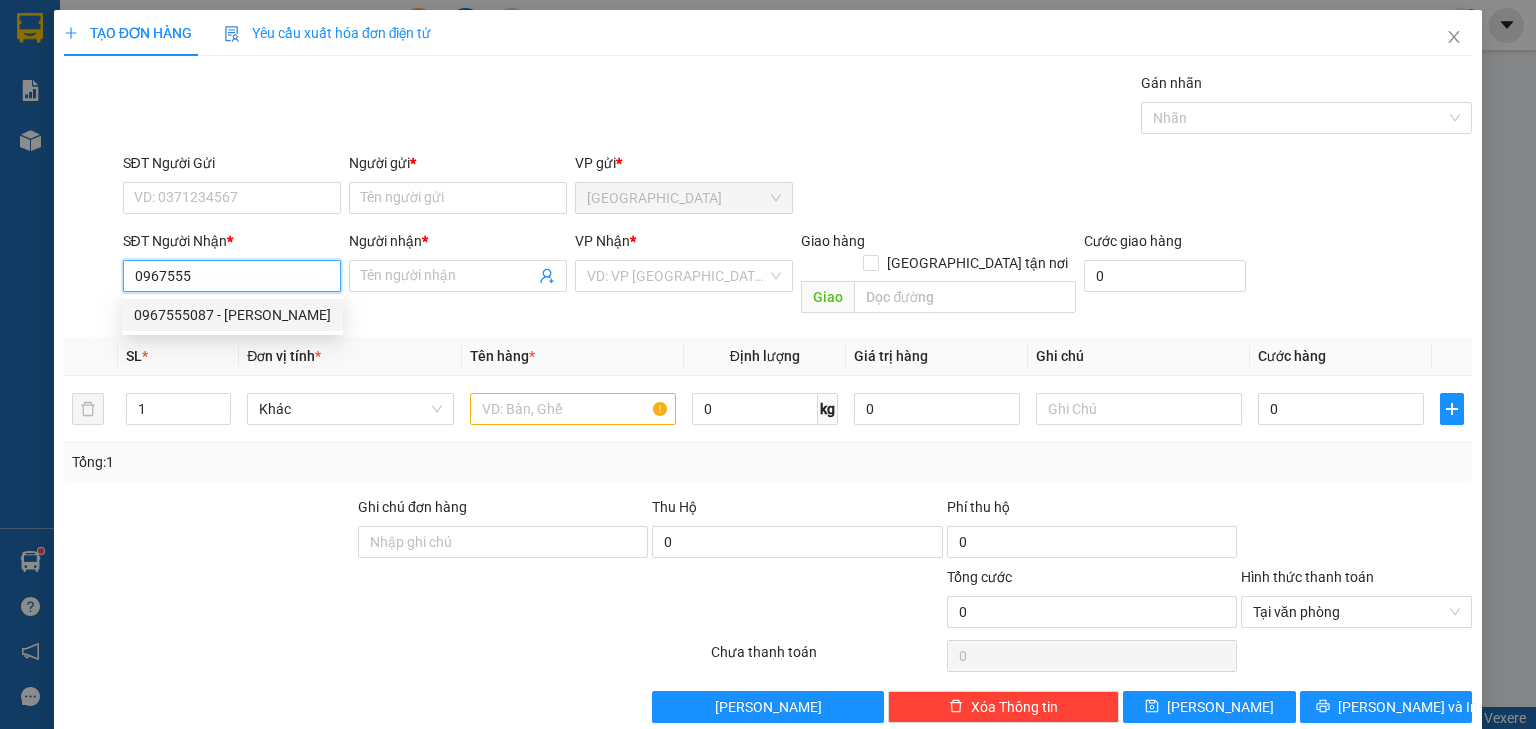 click on "0967555087 - [PERSON_NAME]" at bounding box center [232, 315] 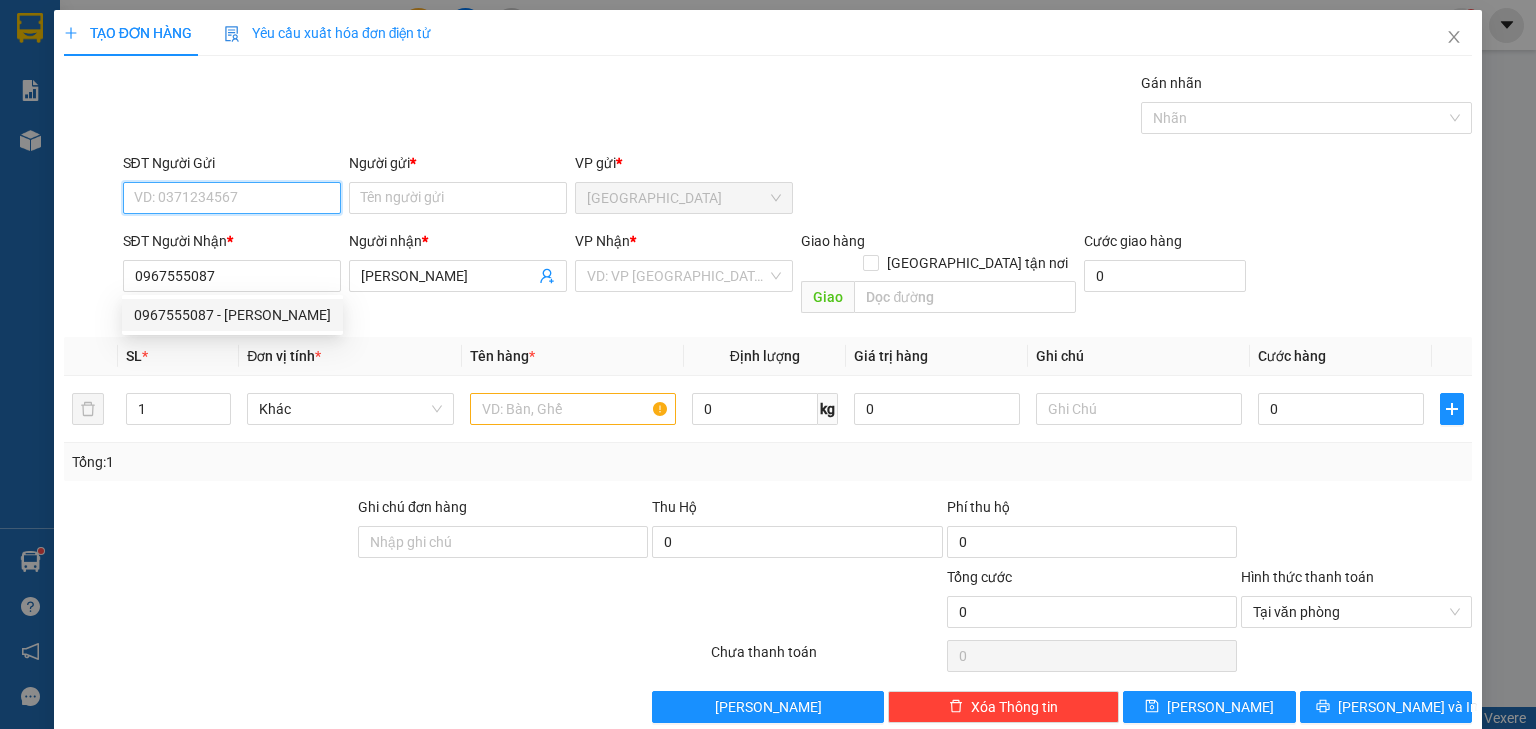 click on "SĐT Người Gửi" at bounding box center [232, 198] 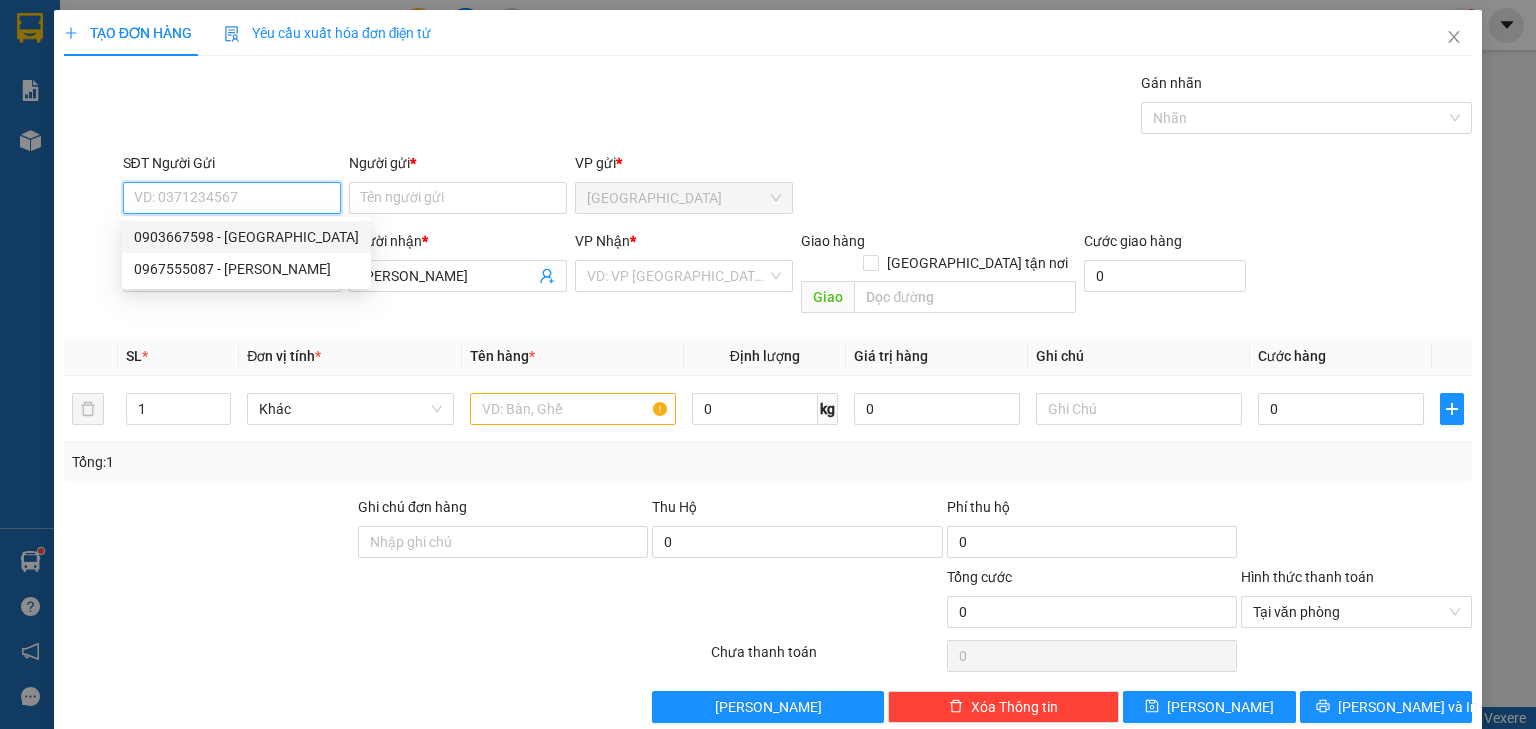 click on "0903667598 - [GEOGRAPHIC_DATA]" at bounding box center [246, 237] 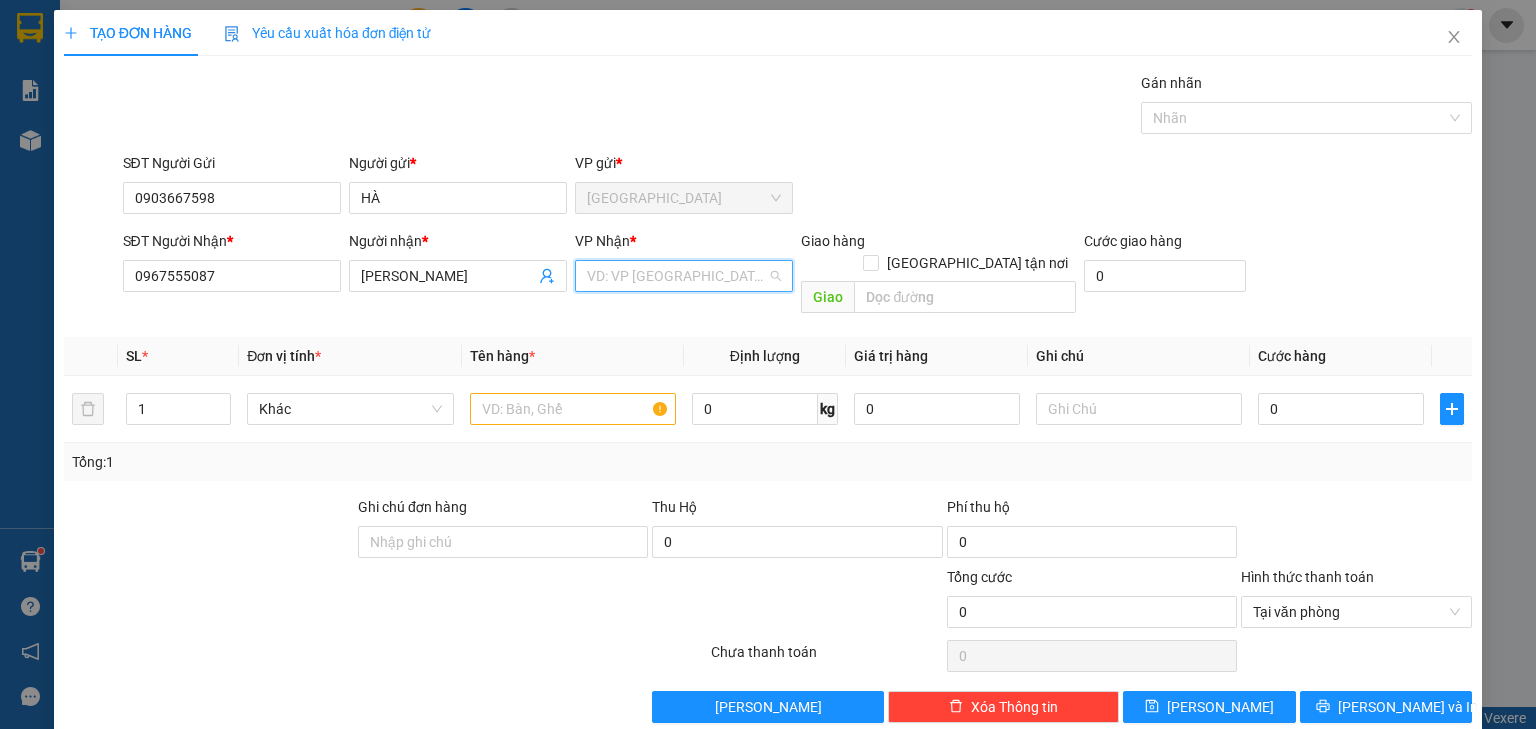 click at bounding box center (677, 276) 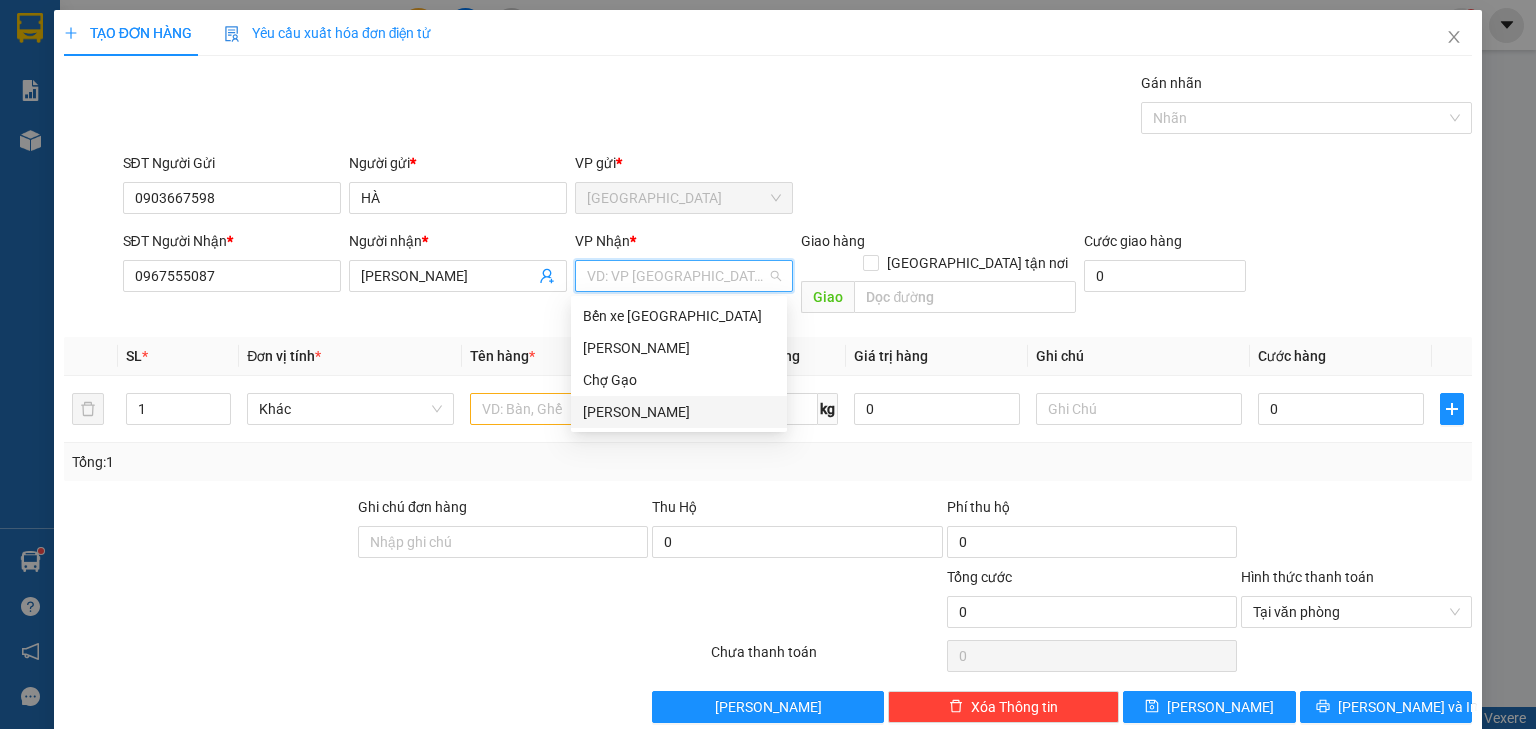click on "[PERSON_NAME]" at bounding box center (679, 412) 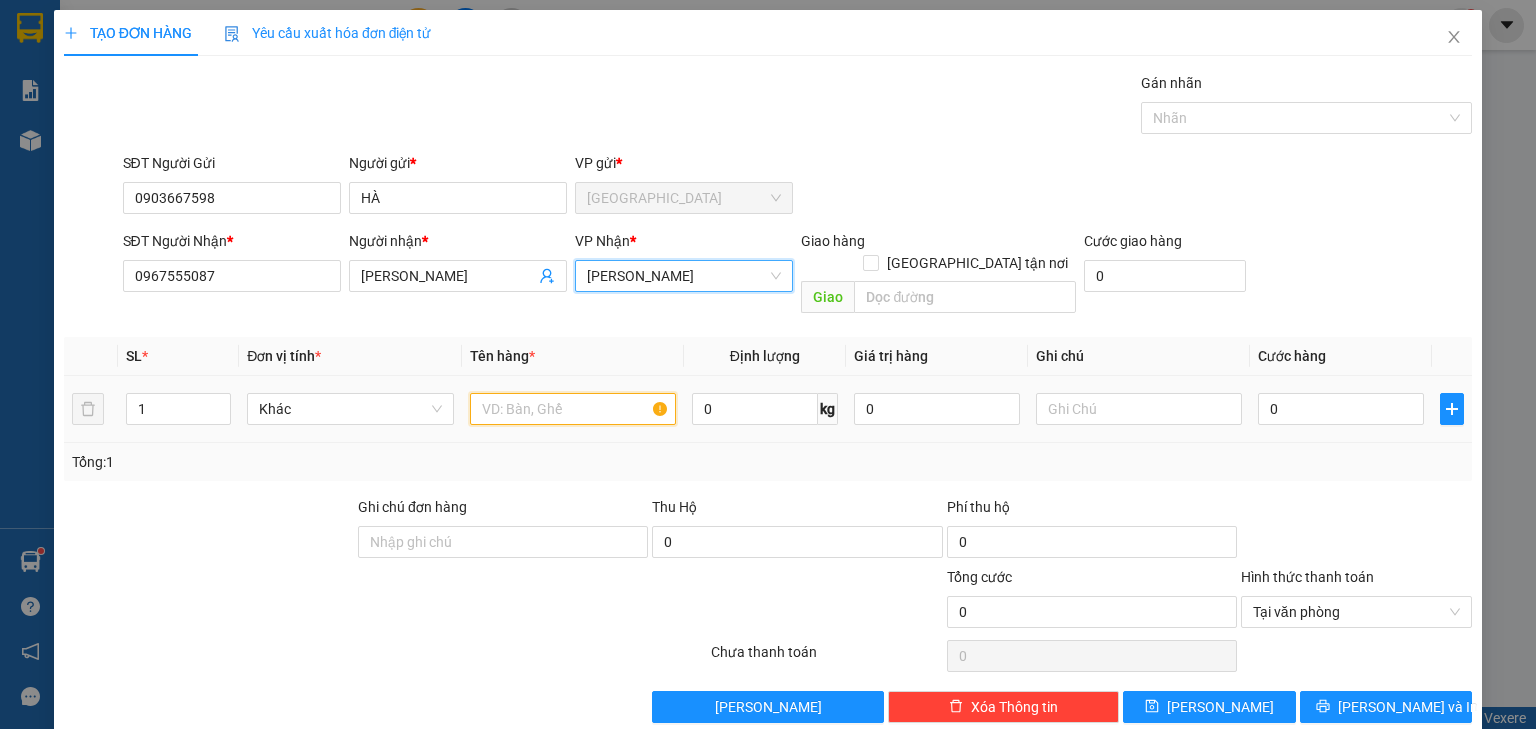 click at bounding box center (573, 409) 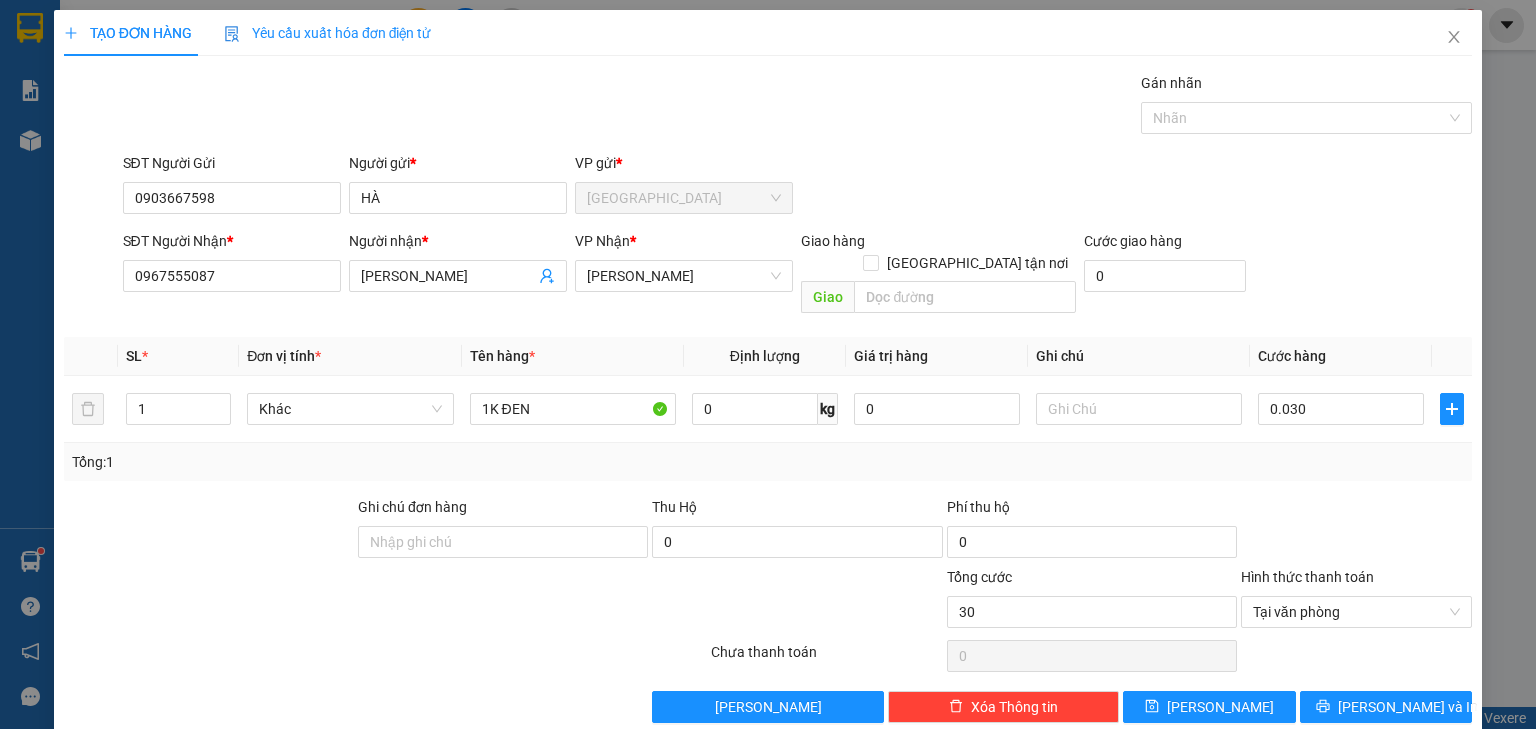 click at bounding box center (1356, 531) 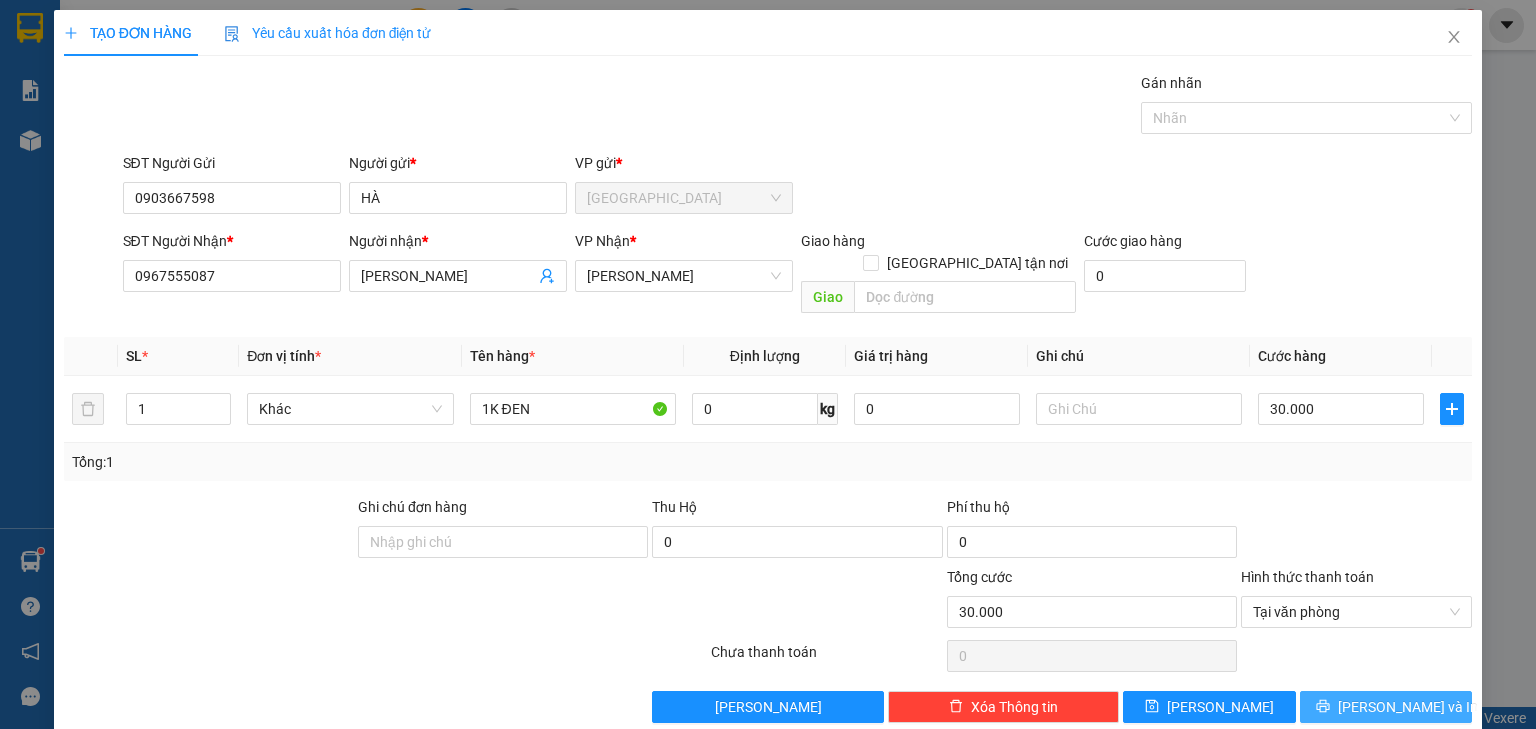 click on "[PERSON_NAME] và In" at bounding box center (1386, 707) 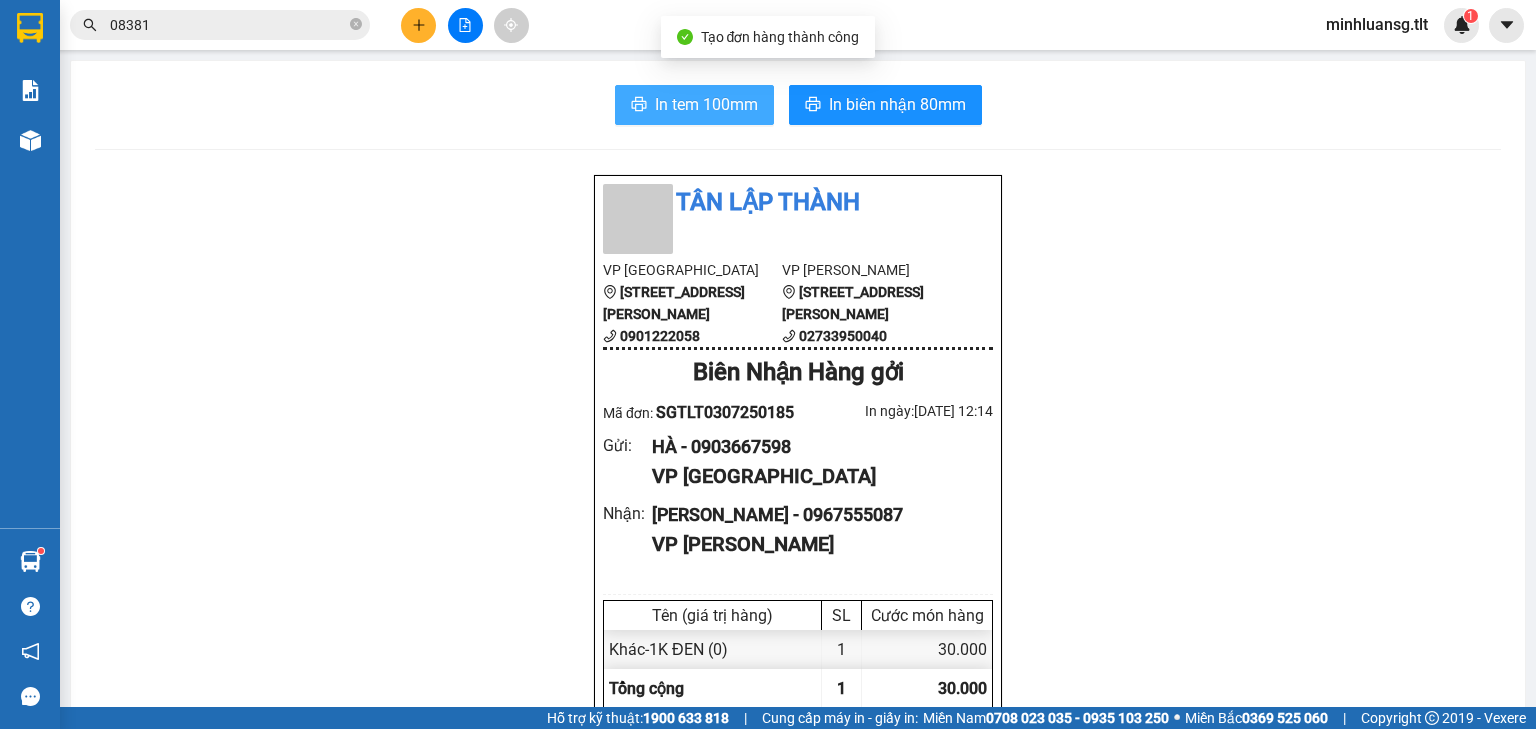click on "In tem 100mm" at bounding box center (706, 104) 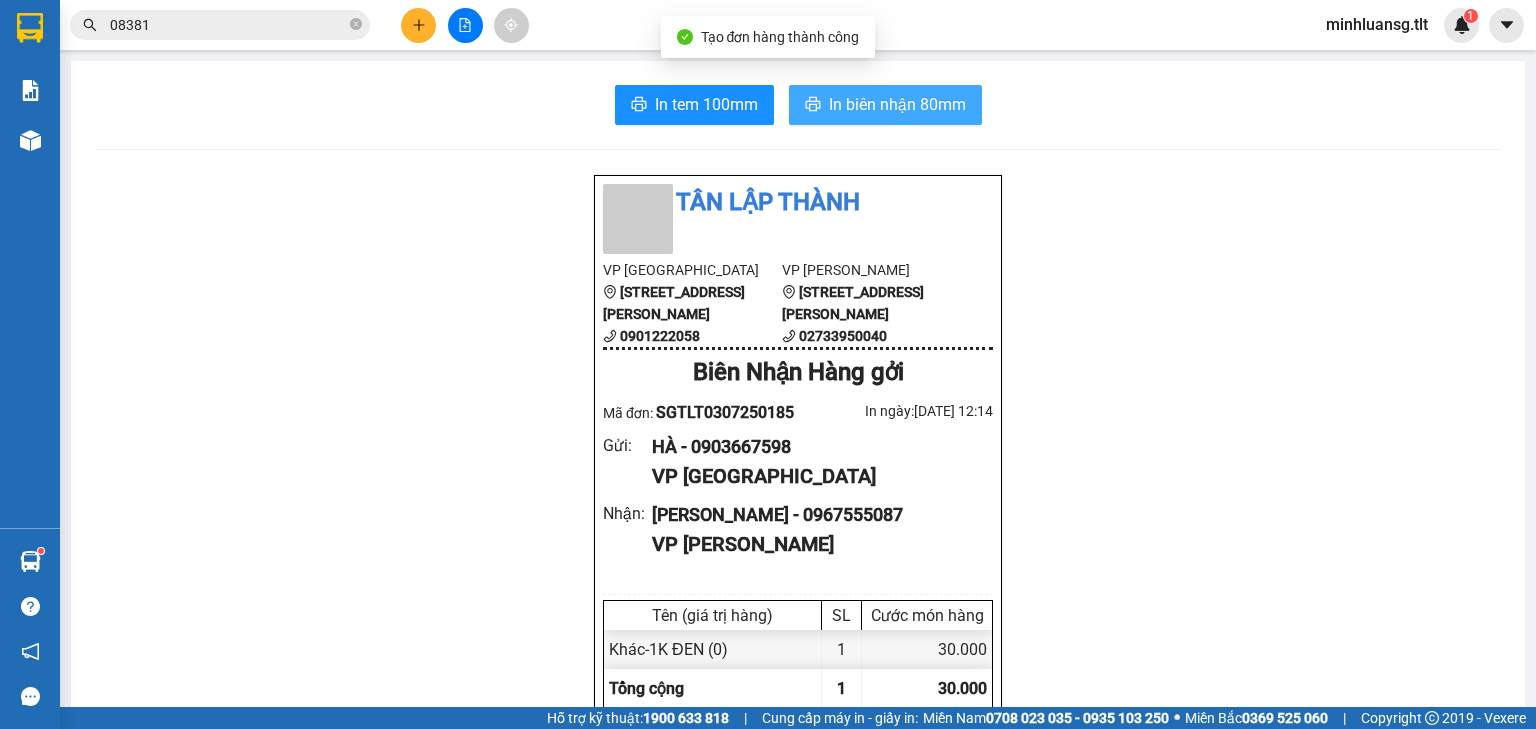 drag, startPoint x: 878, startPoint y: 116, endPoint x: 856, endPoint y: 95, distance: 30.413813 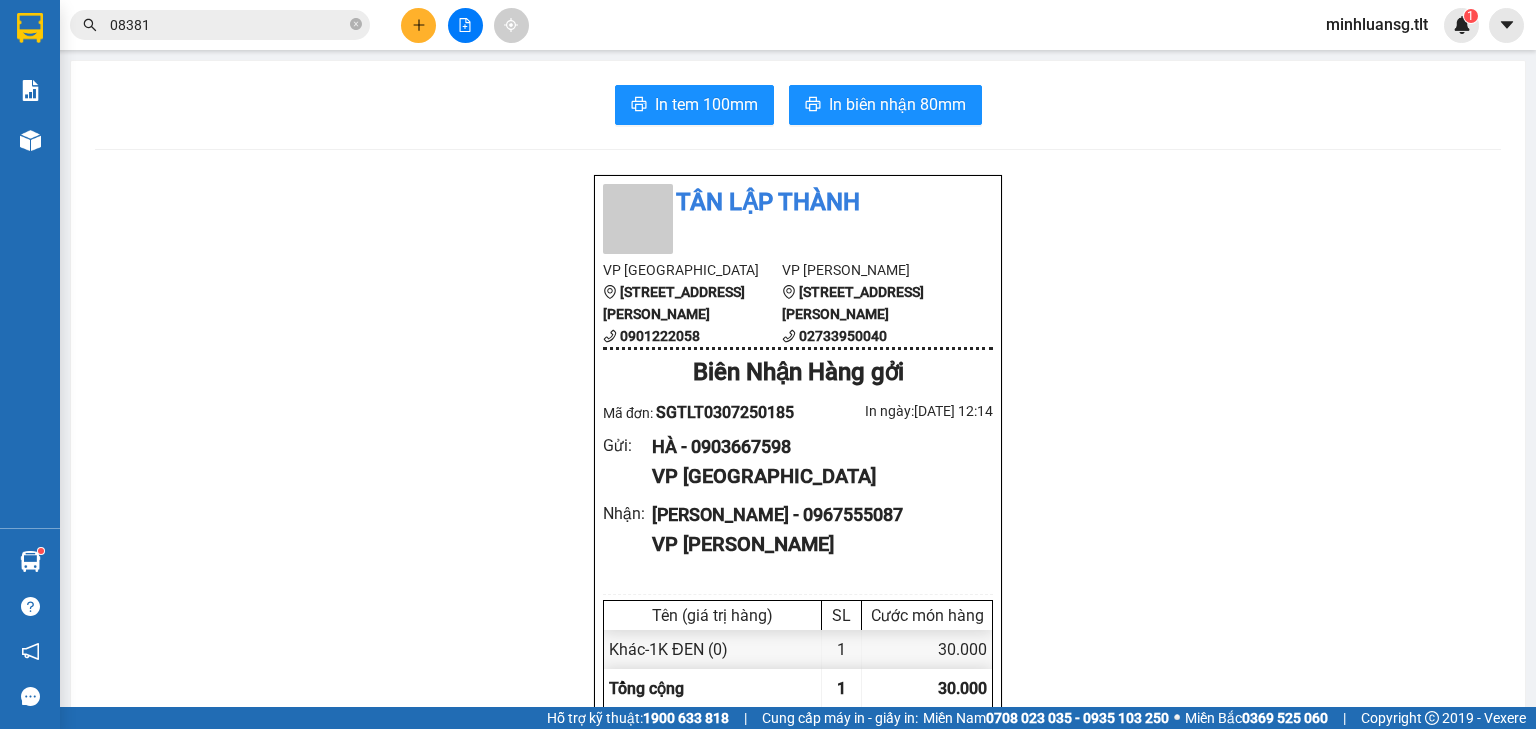 click at bounding box center [418, 25] 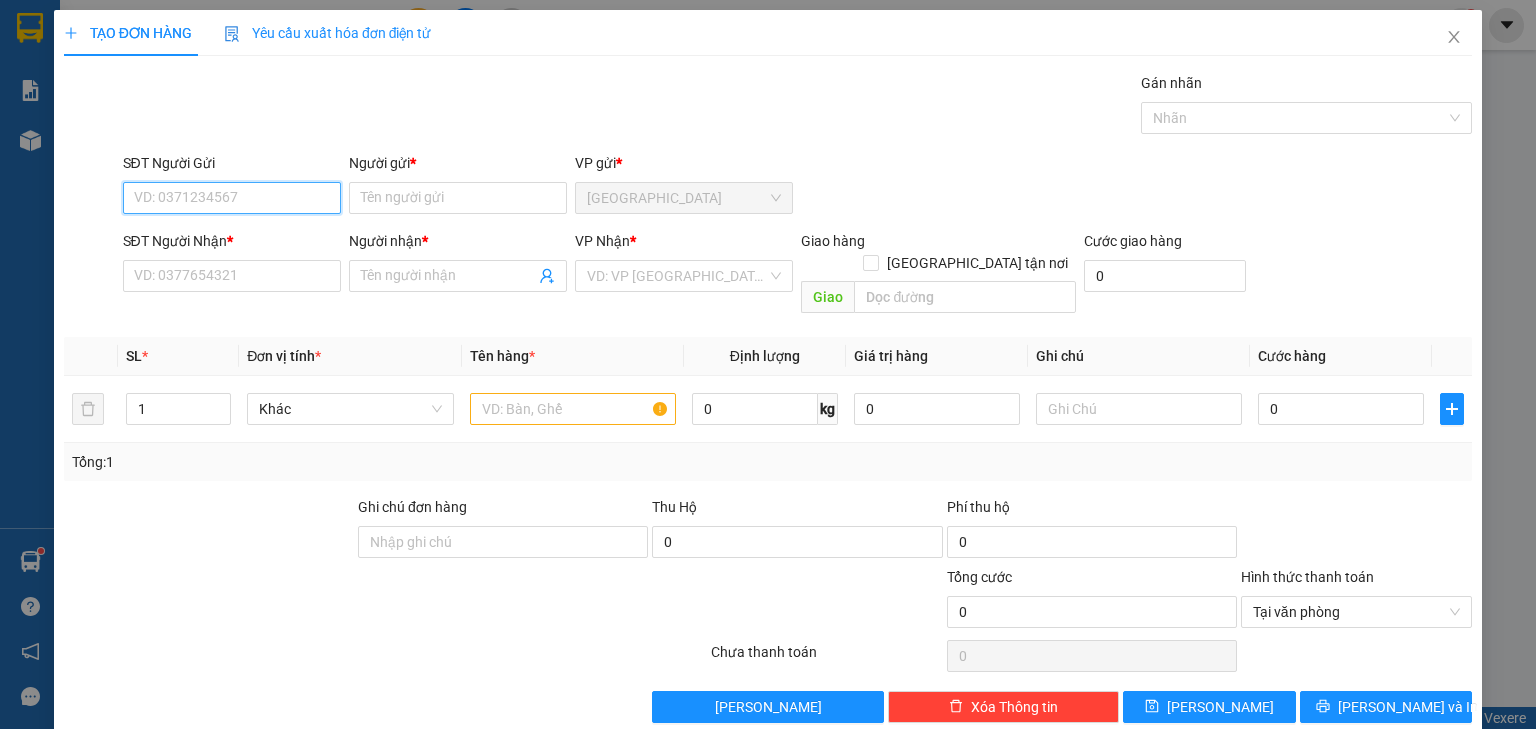 click on "SĐT Người Gửi" at bounding box center (232, 198) 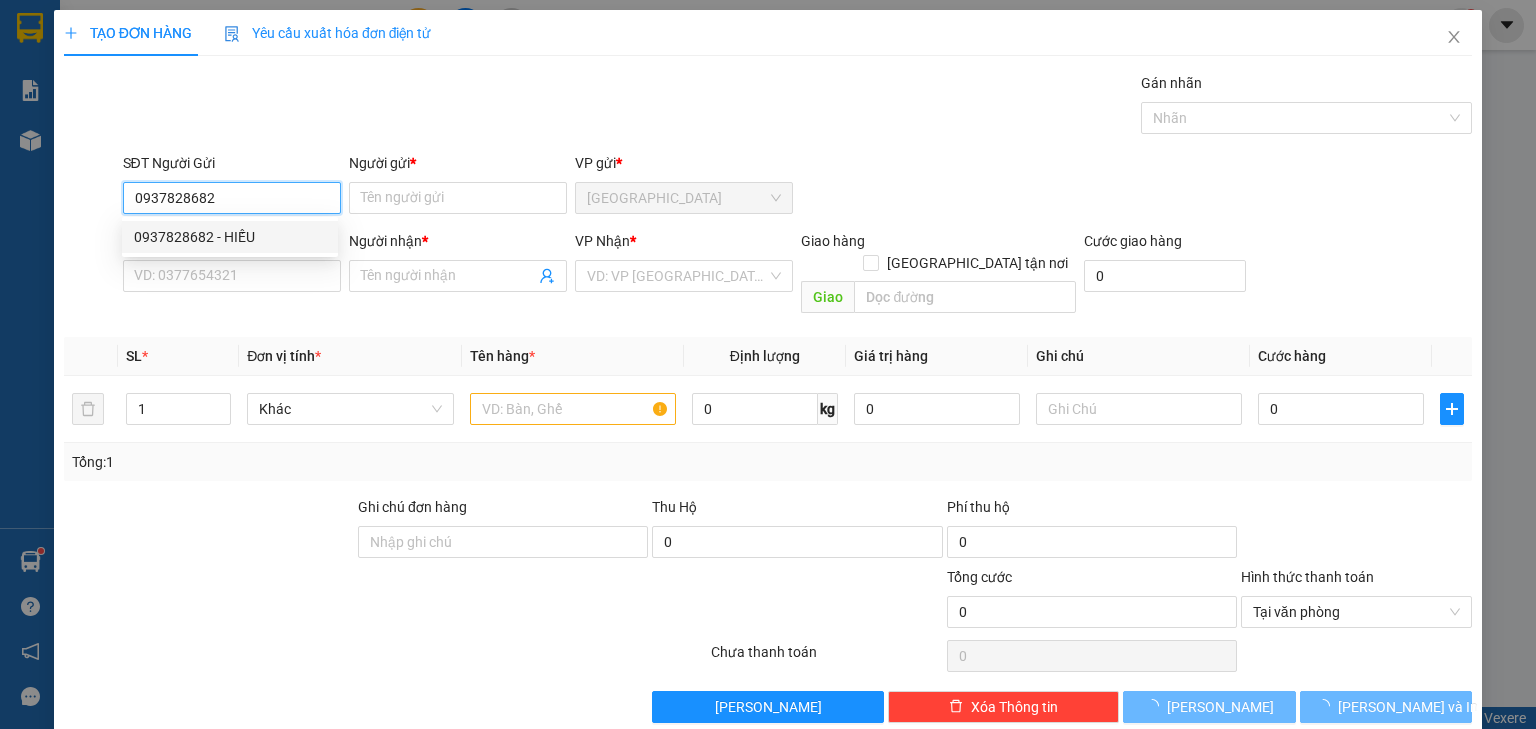 click on "0937828682 - HIẾU" at bounding box center (230, 237) 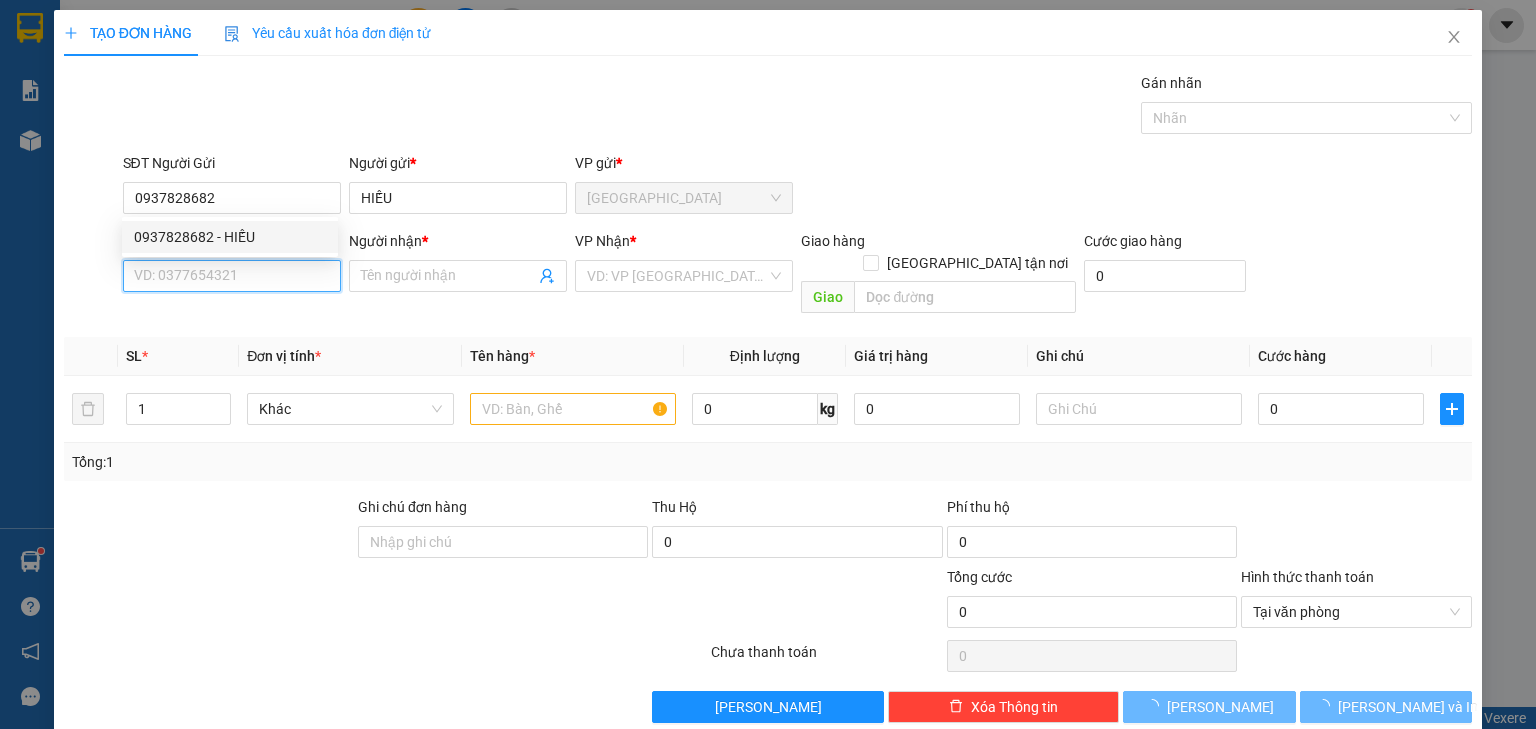 click on "SĐT Người Nhận  *" at bounding box center [232, 276] 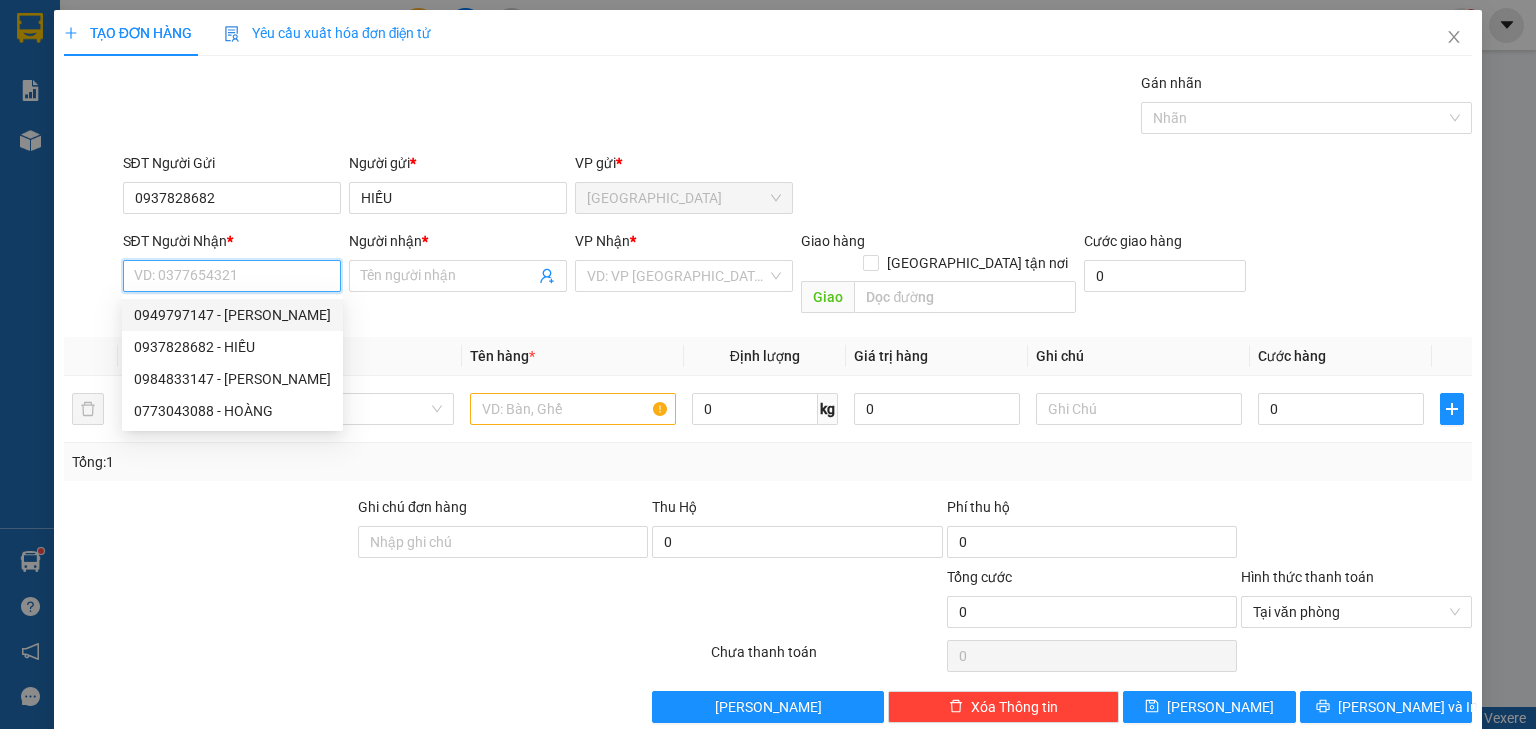 click on "0949797147 - [PERSON_NAME]" at bounding box center [232, 315] 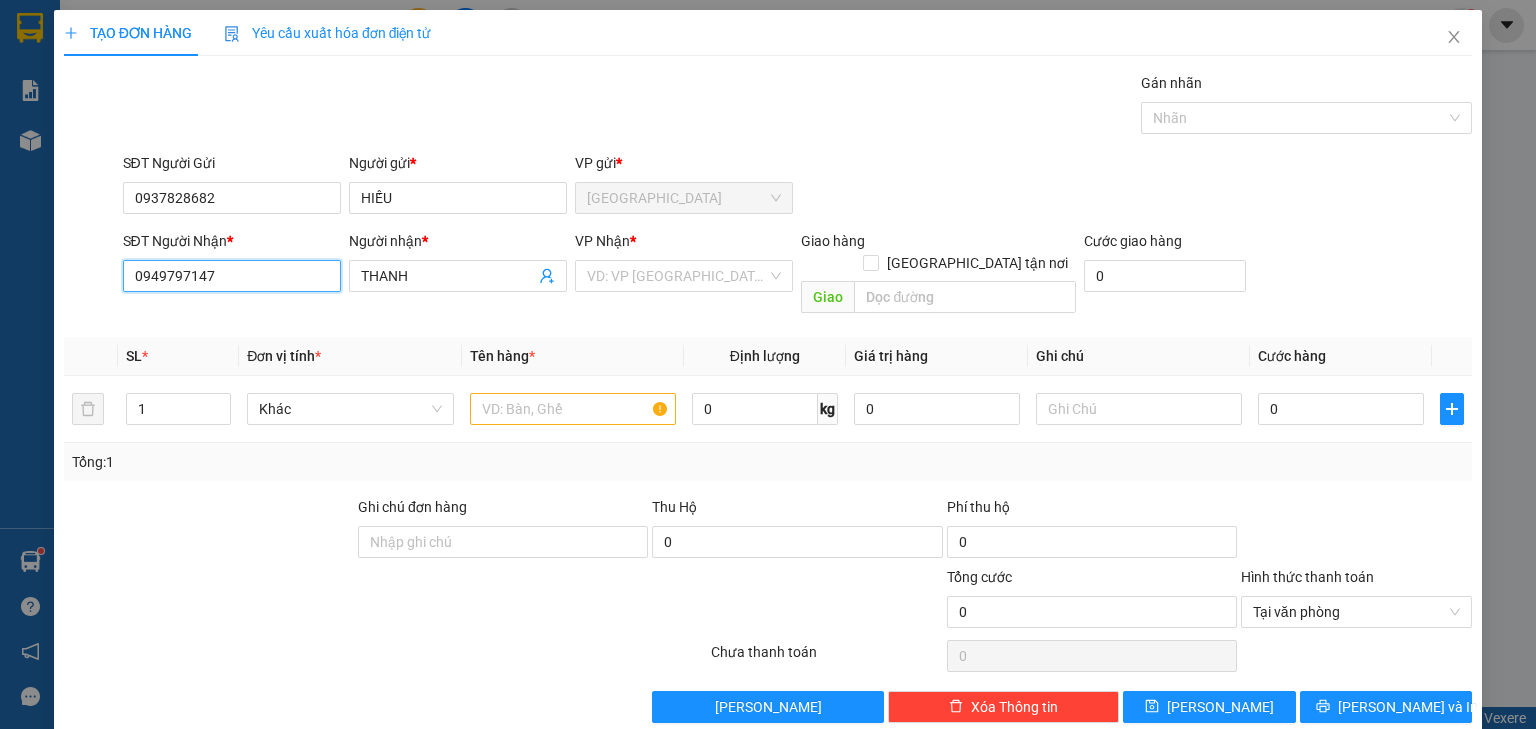 click on "TẠO ĐƠN HÀNG Yêu cầu xuất hóa đơn điện tử Transit Pickup Surcharge Ids Transit Deliver Surcharge Ids Transit Deliver Surcharge Transit Deliver Surcharge Gán nhãn   Nhãn SĐT Người Gửi 0937828682 Người gửi  * HIẾU VP gửi  * [GEOGRAPHIC_DATA] SĐT Người Nhận  * 0949797147 0949797147 Người nhận  * THANH VP Nhận  * VD: VP [GEOGRAPHIC_DATA] Giao hàng [GEOGRAPHIC_DATA] tận nơi Giao Cước giao hàng 0 SL  * Đơn vị tính  * Tên hàng  * Định lượng Giá trị hàng Ghi chú Cước hàng                   1 Khác 0 kg 0 0 Tổng:  1 Ghi chú đơn hàng Thu Hộ 0 Phí thu hộ 0 Tổng cước 0 Hình thức thanh toán Tại văn phòng Số tiền thu trước 0 Chưa thanh toán 0 Chọn HT Thanh Toán Lưu nháp Xóa Thông tin [PERSON_NAME] và In" at bounding box center [768, 364] 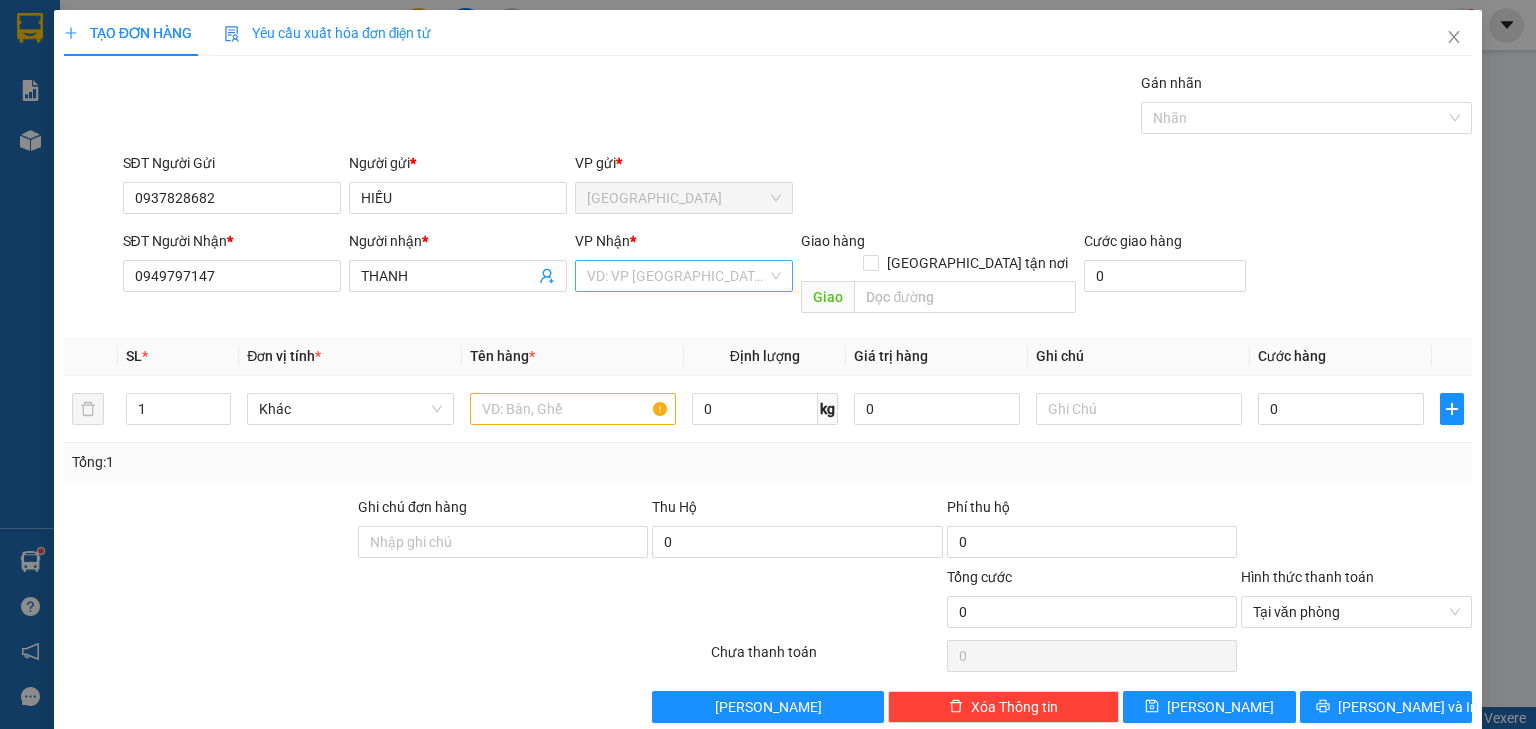 click at bounding box center [677, 276] 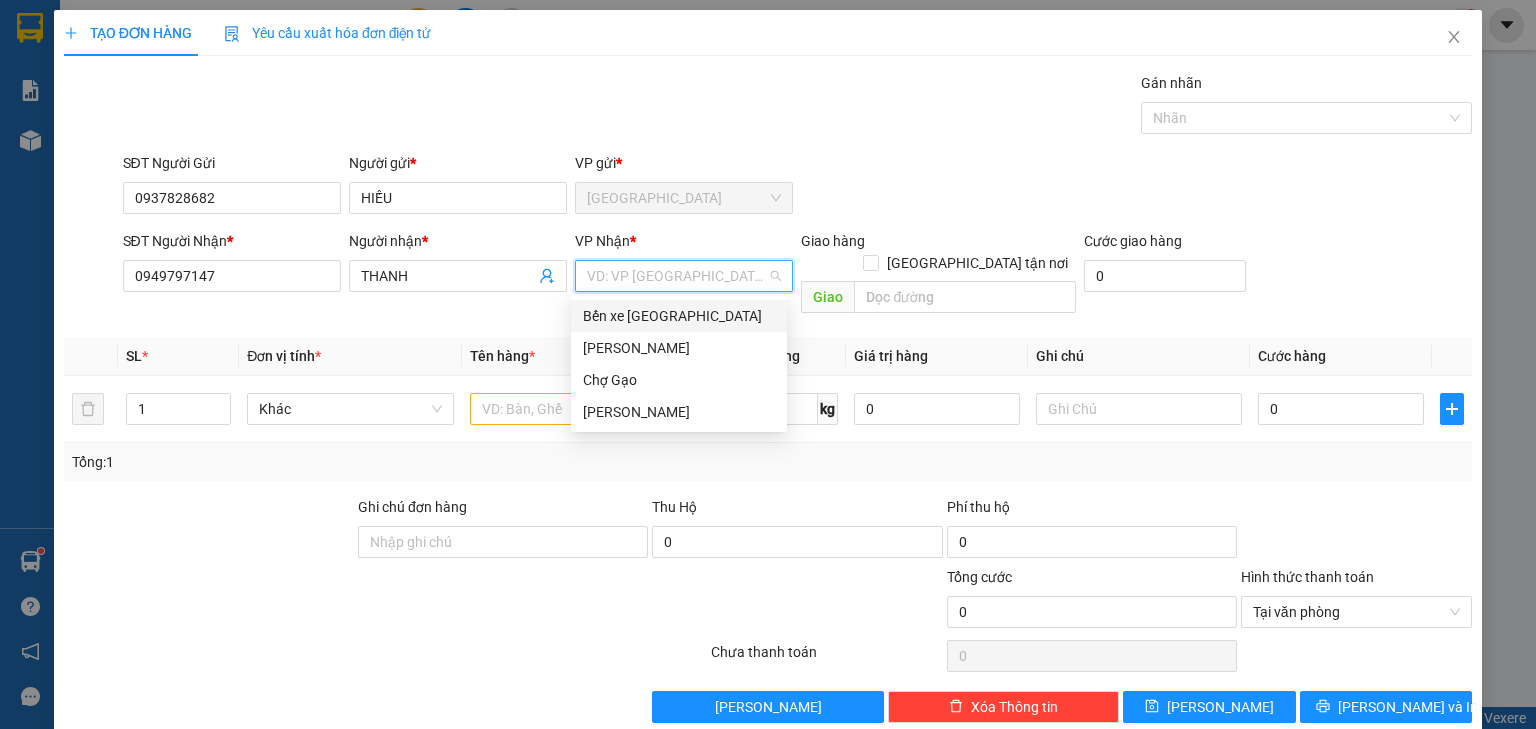 click on "Bến xe [GEOGRAPHIC_DATA]" at bounding box center [679, 316] 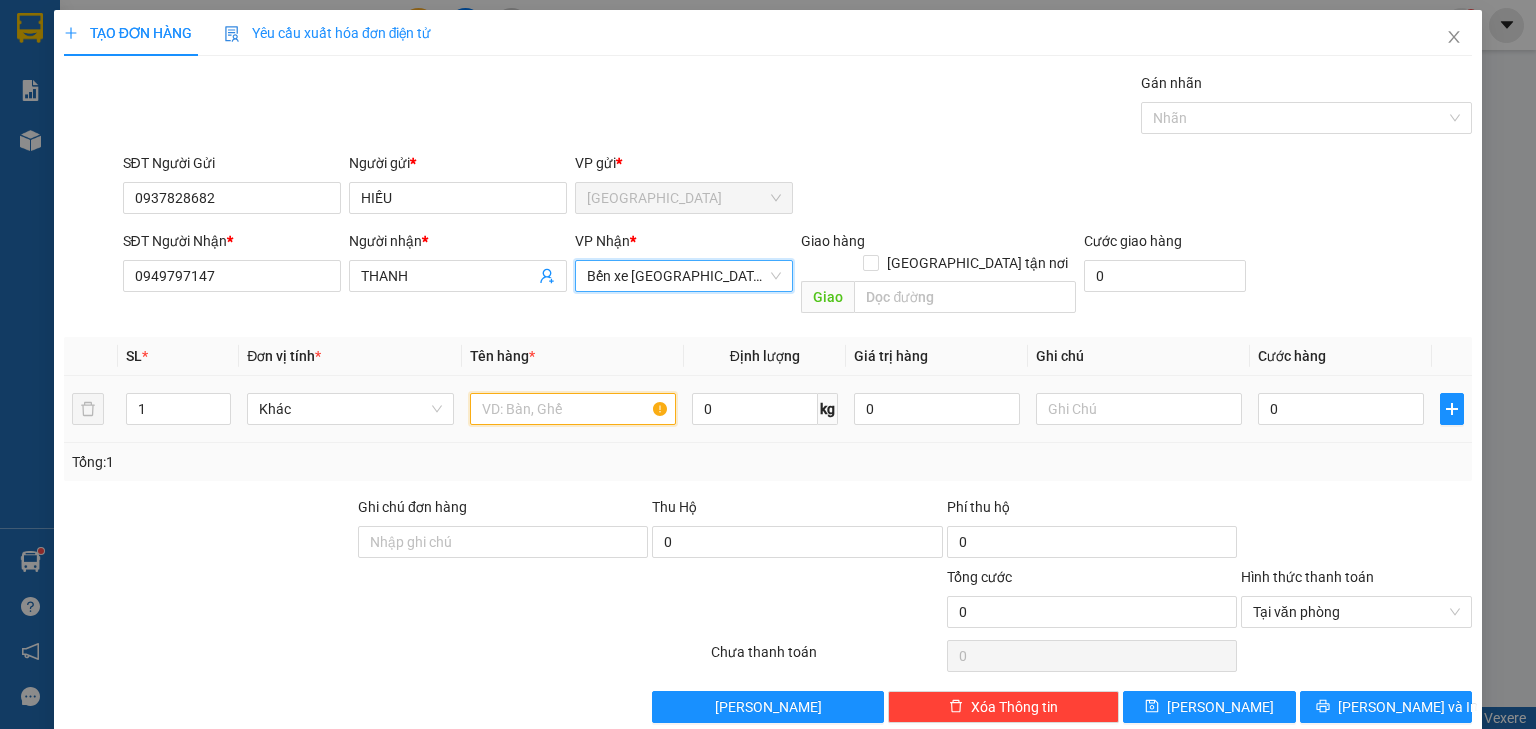 click at bounding box center (573, 409) 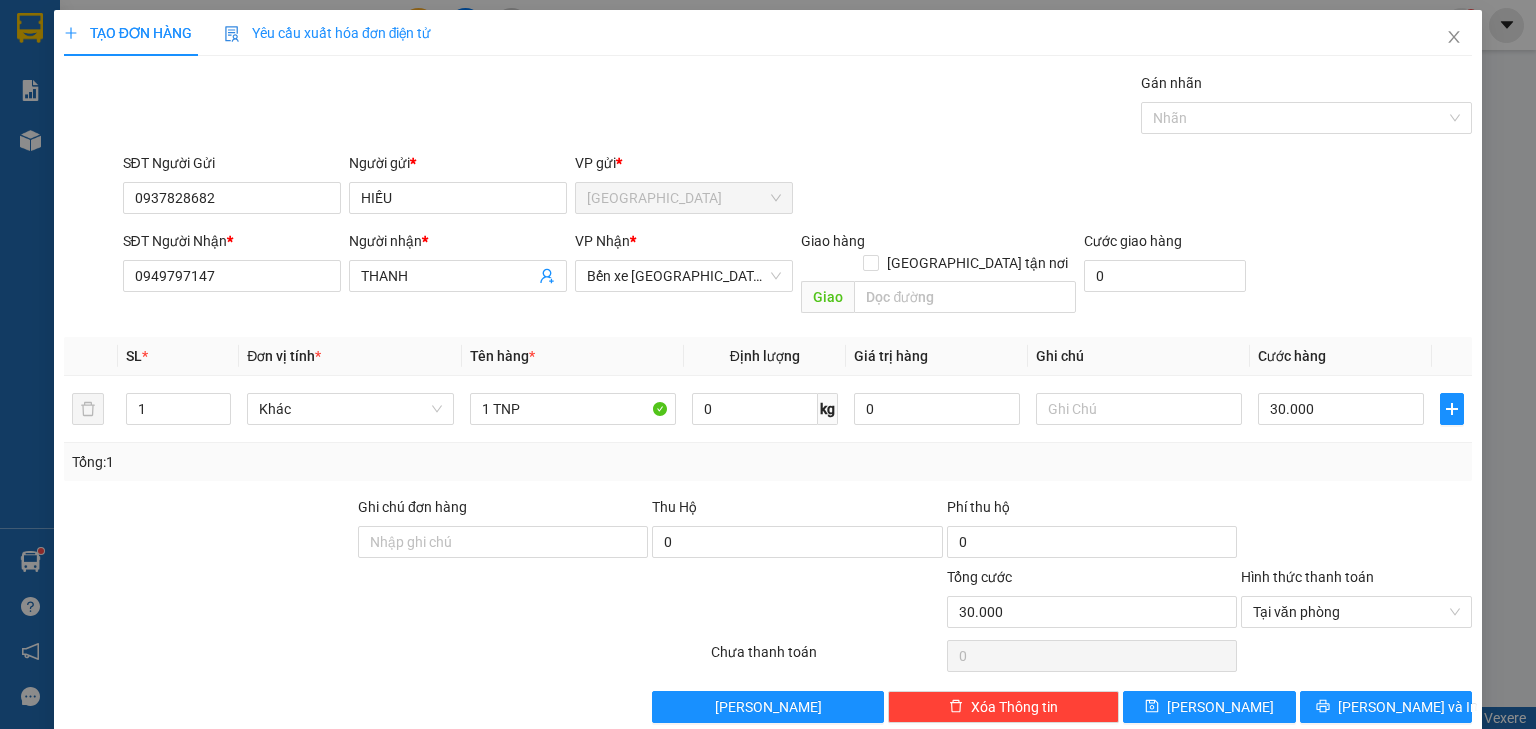 drag, startPoint x: 508, startPoint y: 294, endPoint x: 1230, endPoint y: 187, distance: 729.8856 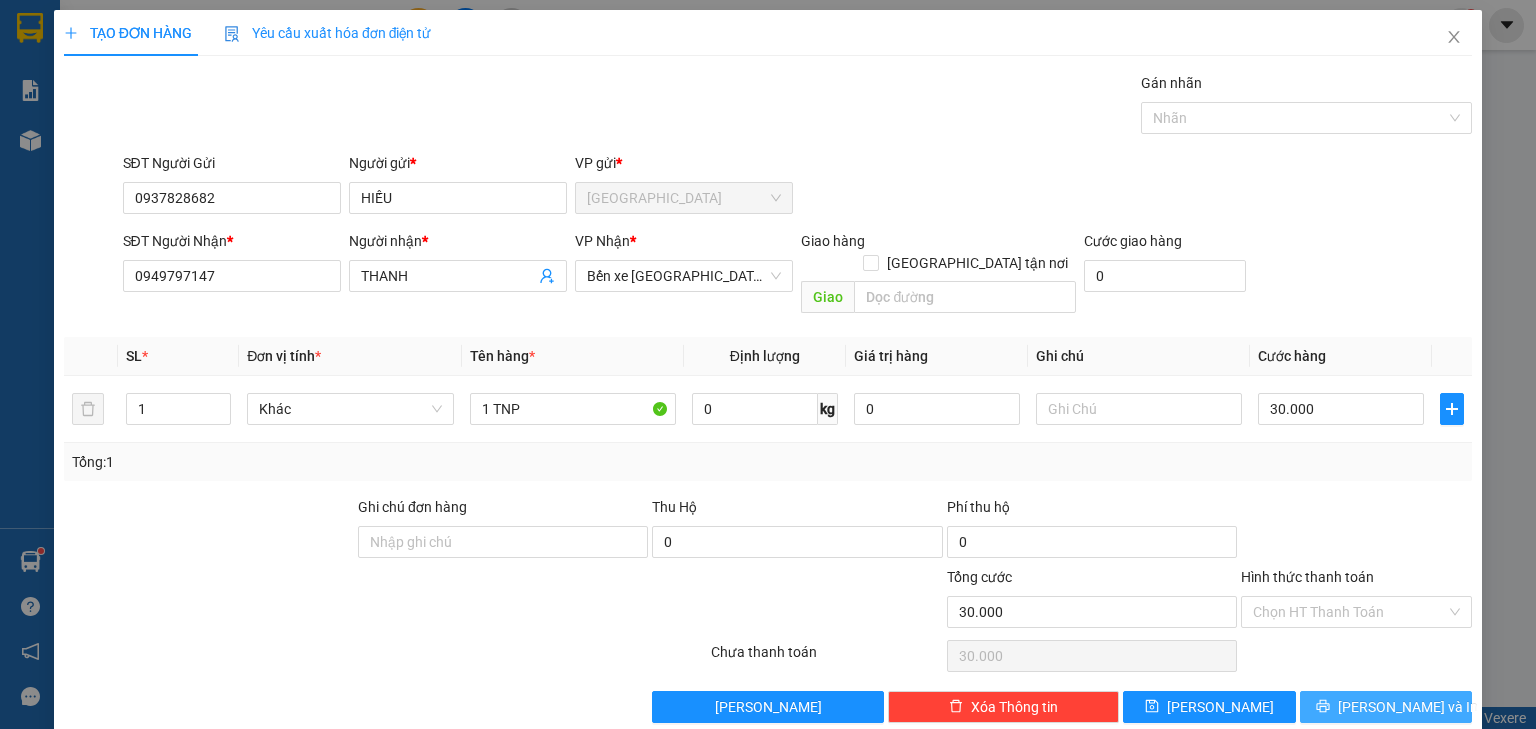 click on "Transit Pickup Surcharge Ids Transit Deliver Surcharge Ids Transit Deliver Surcharge Transit Deliver Surcharge Gán nhãn   Nhãn SĐT Người Gửi 0937828682 Người gửi  * HIẾU VP gửi  * [GEOGRAPHIC_DATA] SĐT Người Nhận  * 0949797147 Người nhận  * THANH VP Nhận  * Bến xe [GEOGRAPHIC_DATA] hàng [GEOGRAPHIC_DATA] tận nơi Giao Cước giao hàng 0 SL  * Đơn vị tính  * Tên hàng  * Định lượng Giá trị hàng Ghi chú Cước hàng                   1 Khác 1 TNP 0 kg 0 30.000 Tổng:  1 Ghi chú đơn hàng Thu Hộ 0 Phí thu hộ 0 Tổng cước 30.000 Hình thức thanh toán Chọn HT Thanh Toán Số tiền thu trước 0 Chưa thanh toán 30.000 Lưu nháp Xóa Thông tin [PERSON_NAME] và In" at bounding box center (768, 397) 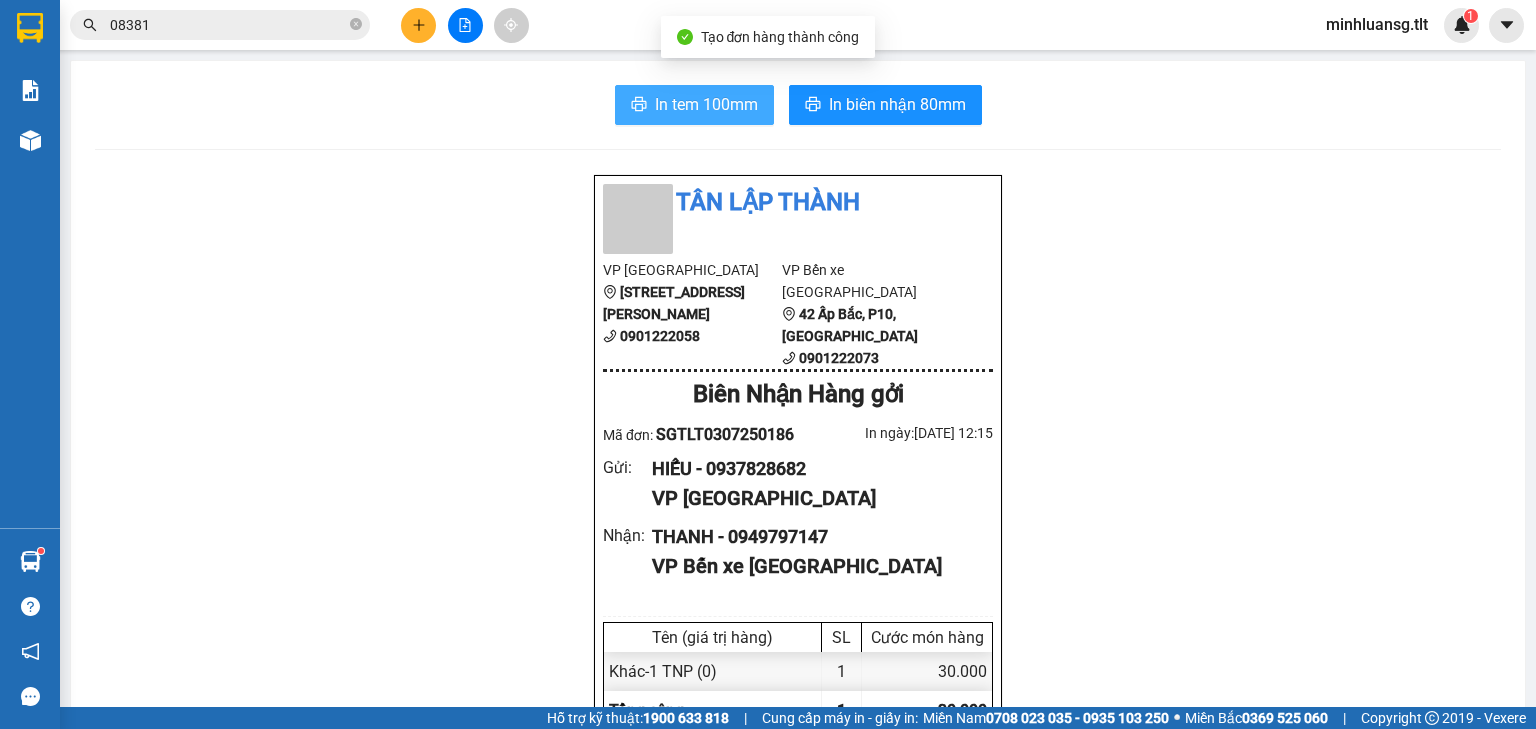 click on "In tem 100mm" at bounding box center [706, 104] 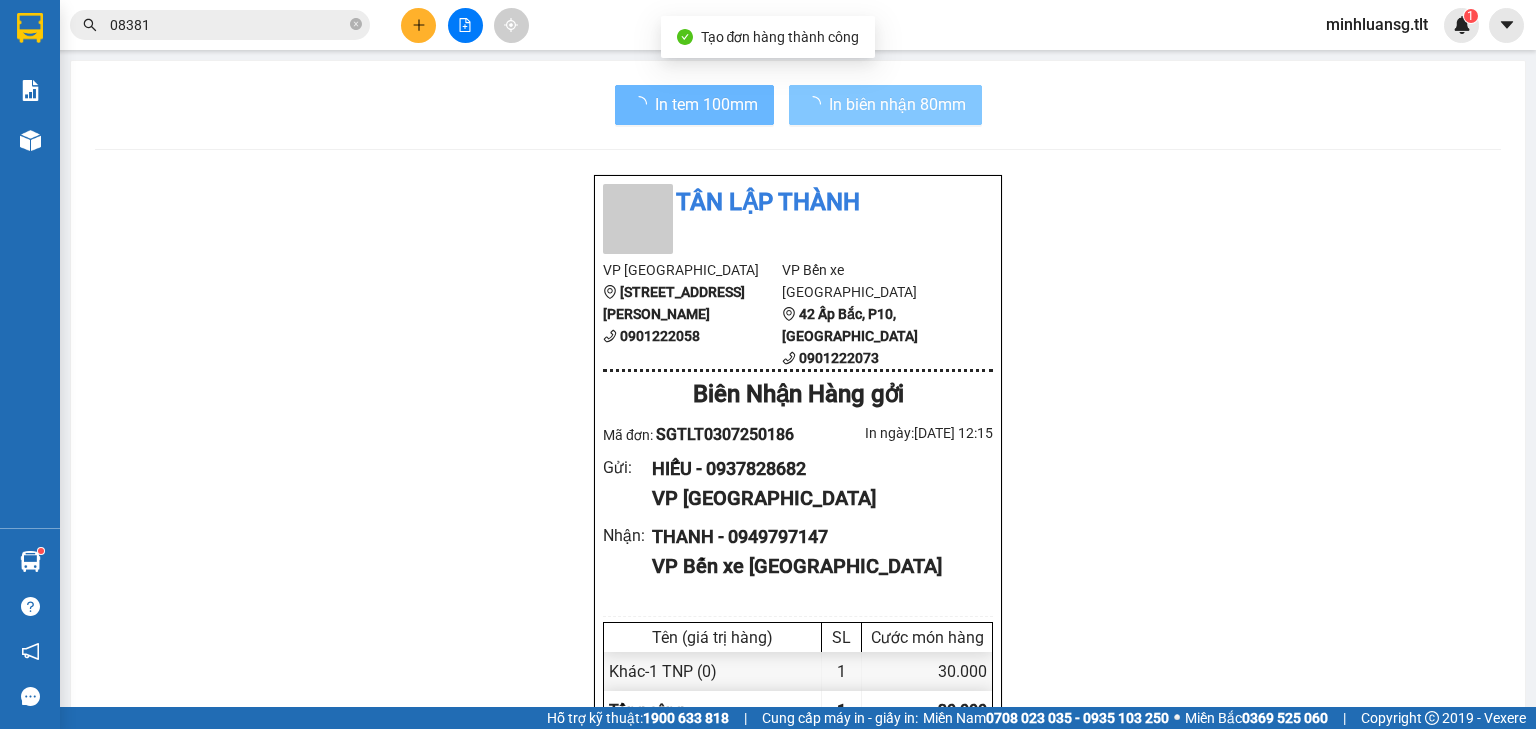 click on "In biên nhận 80mm" at bounding box center [897, 104] 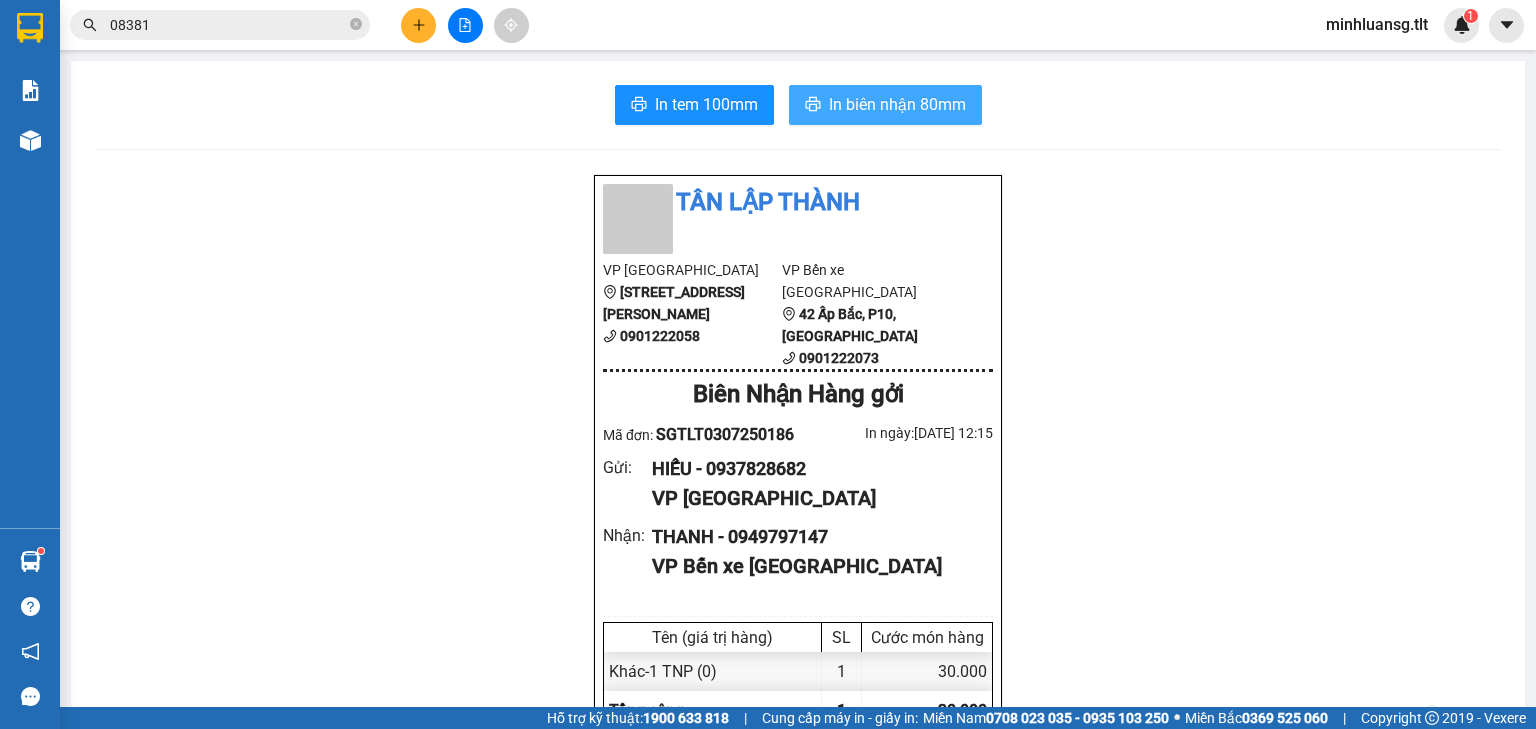 click on "In biên nhận 80mm" at bounding box center (897, 104) 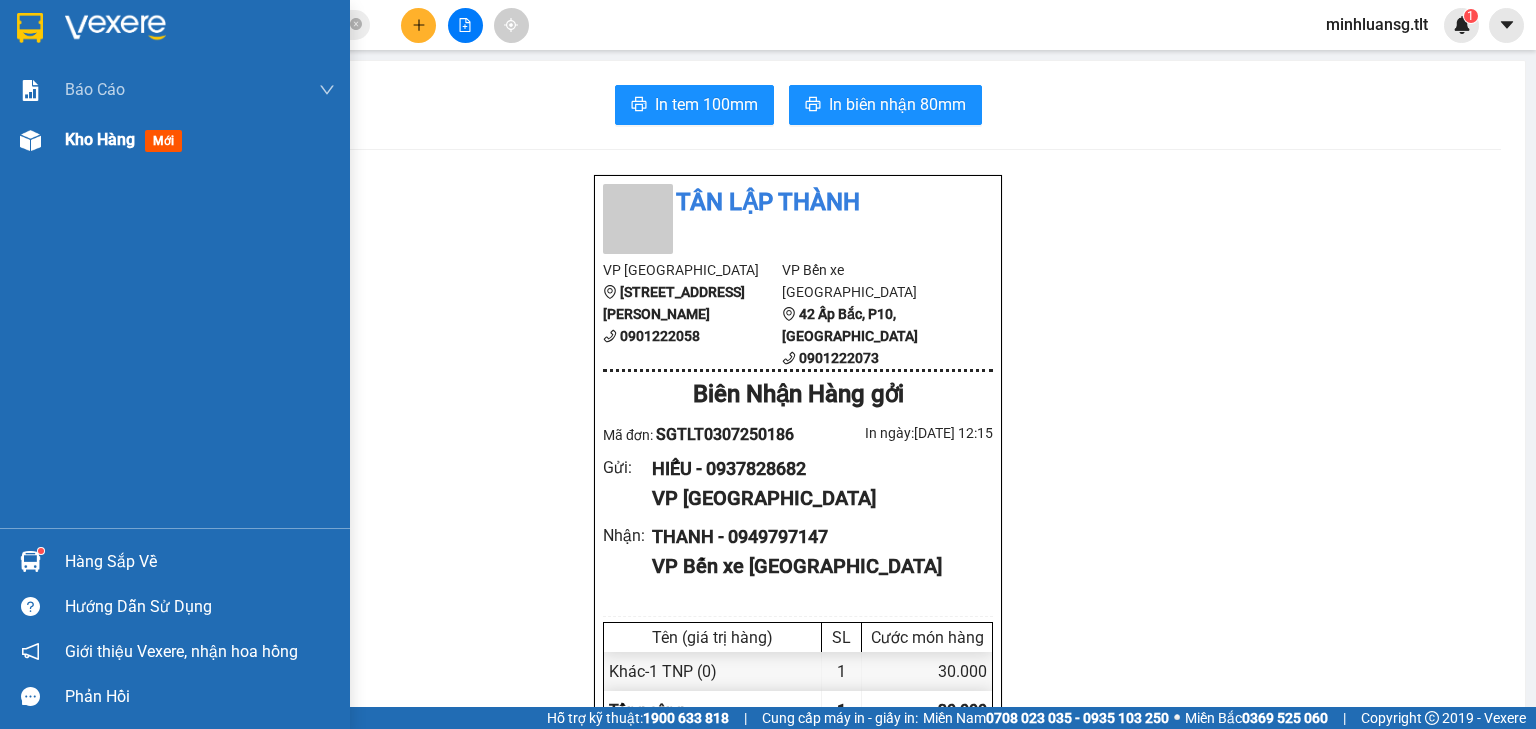 click on "mới" at bounding box center [163, 141] 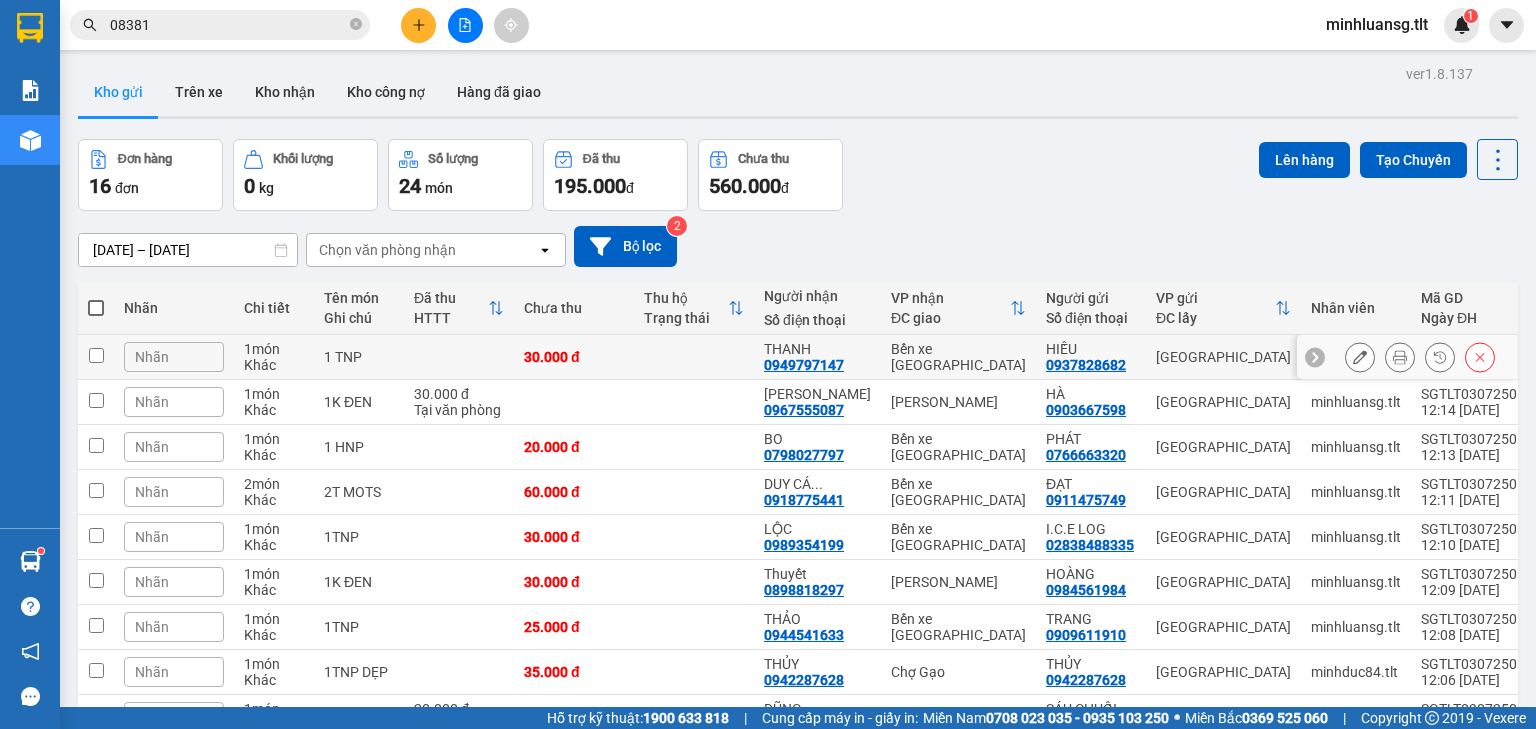 click 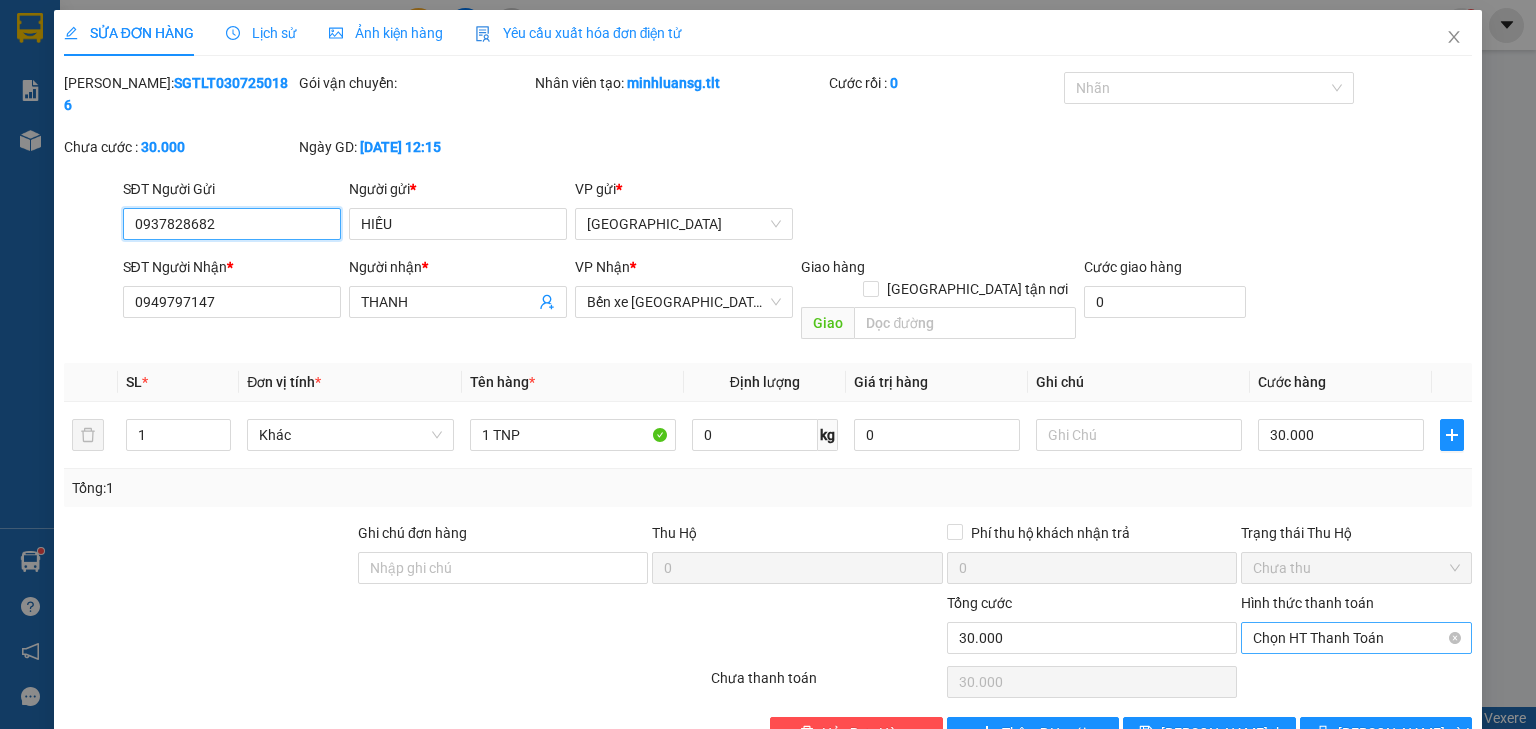 click on "Chọn HT Thanh Toán" at bounding box center (1356, 638) 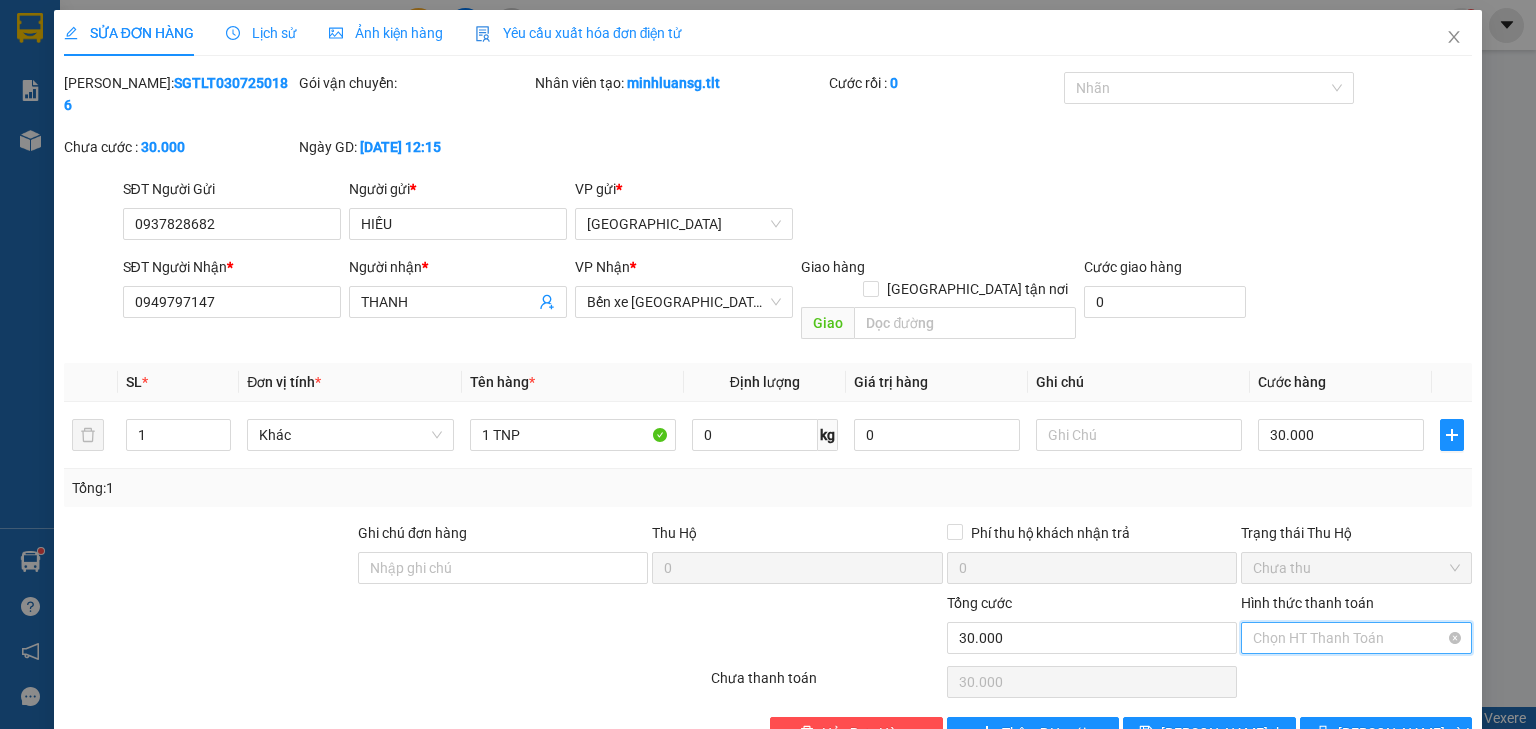 click on "Chọn HT Thanh Toán" at bounding box center [1356, 638] 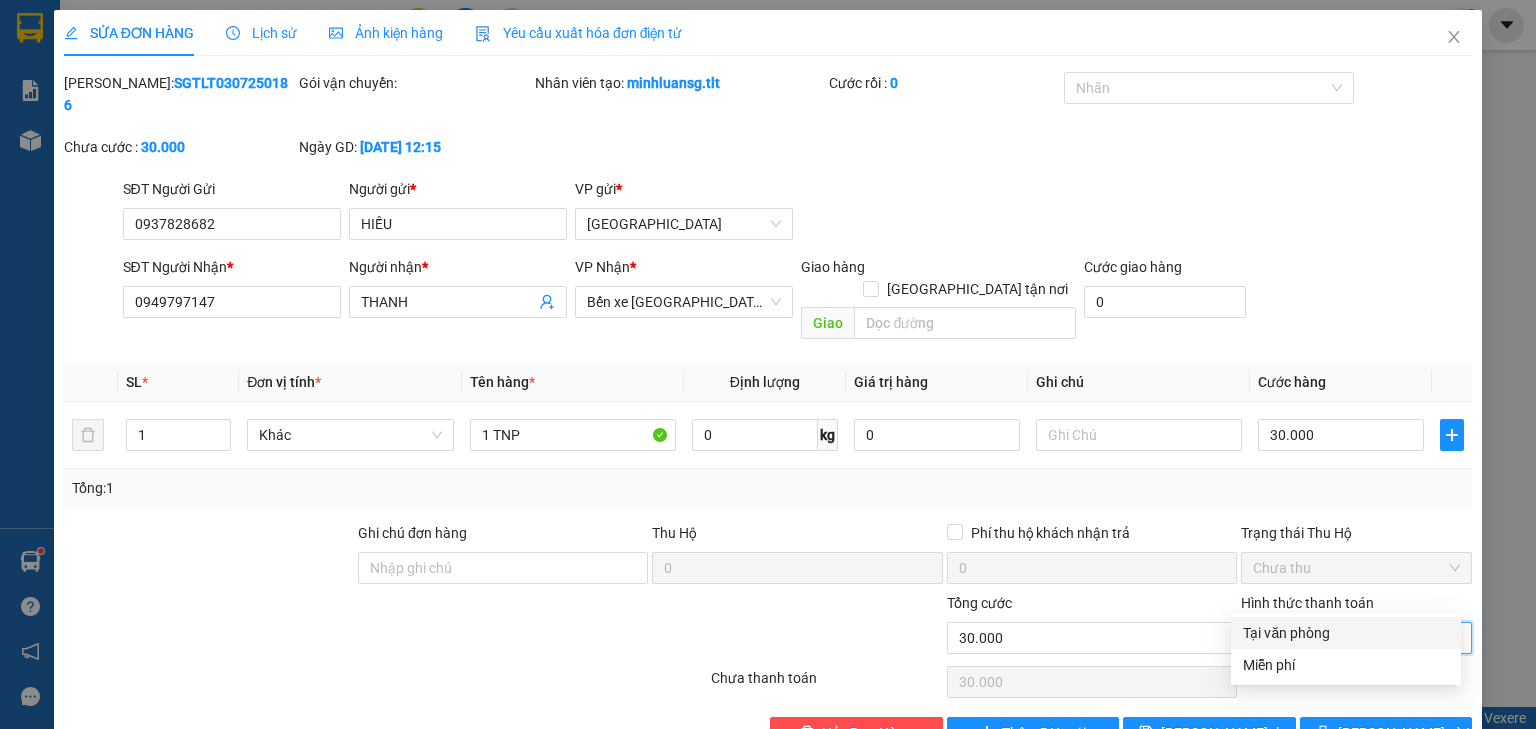 click on "Tại văn phòng" at bounding box center (1346, 633) 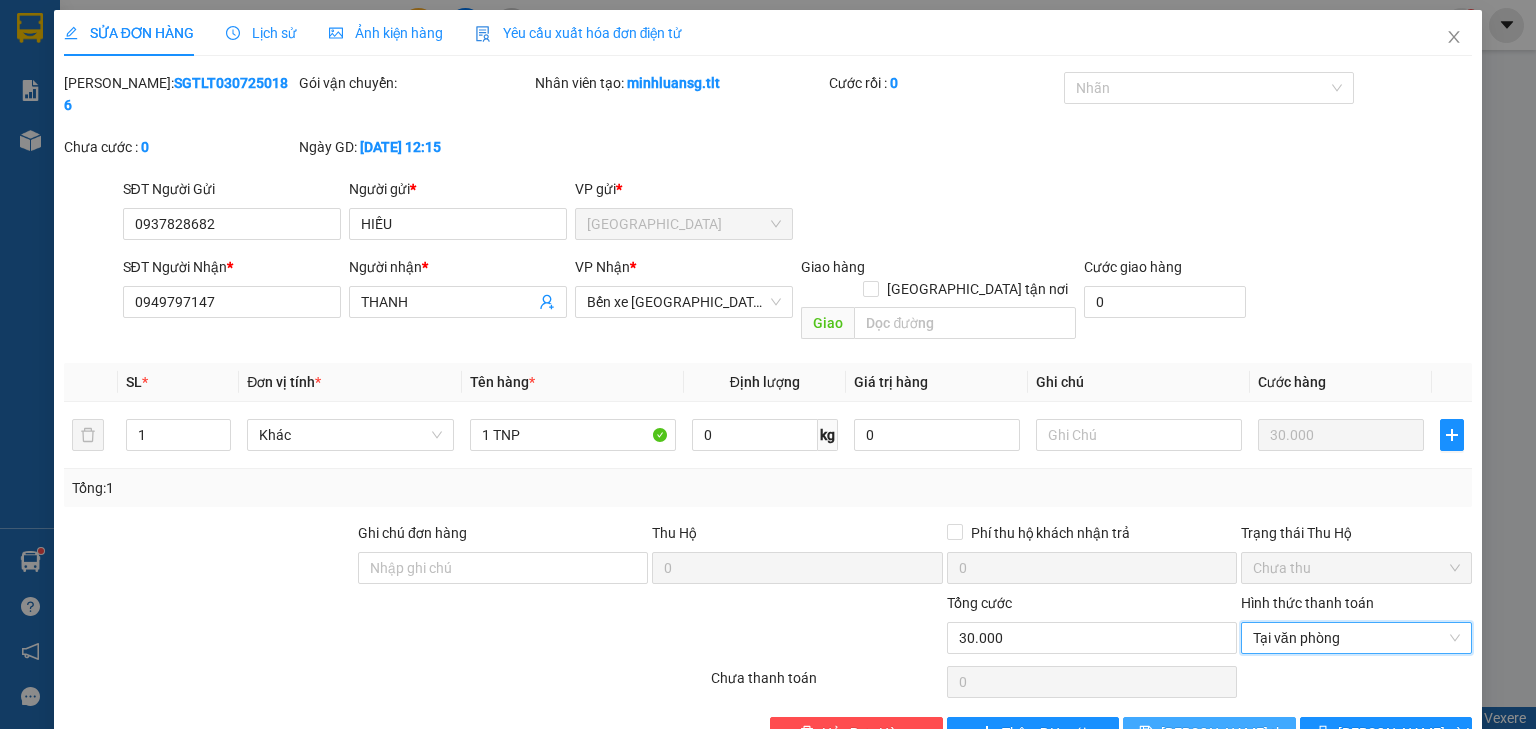 click on "[PERSON_NAME] thay đổi" at bounding box center (1241, 733) 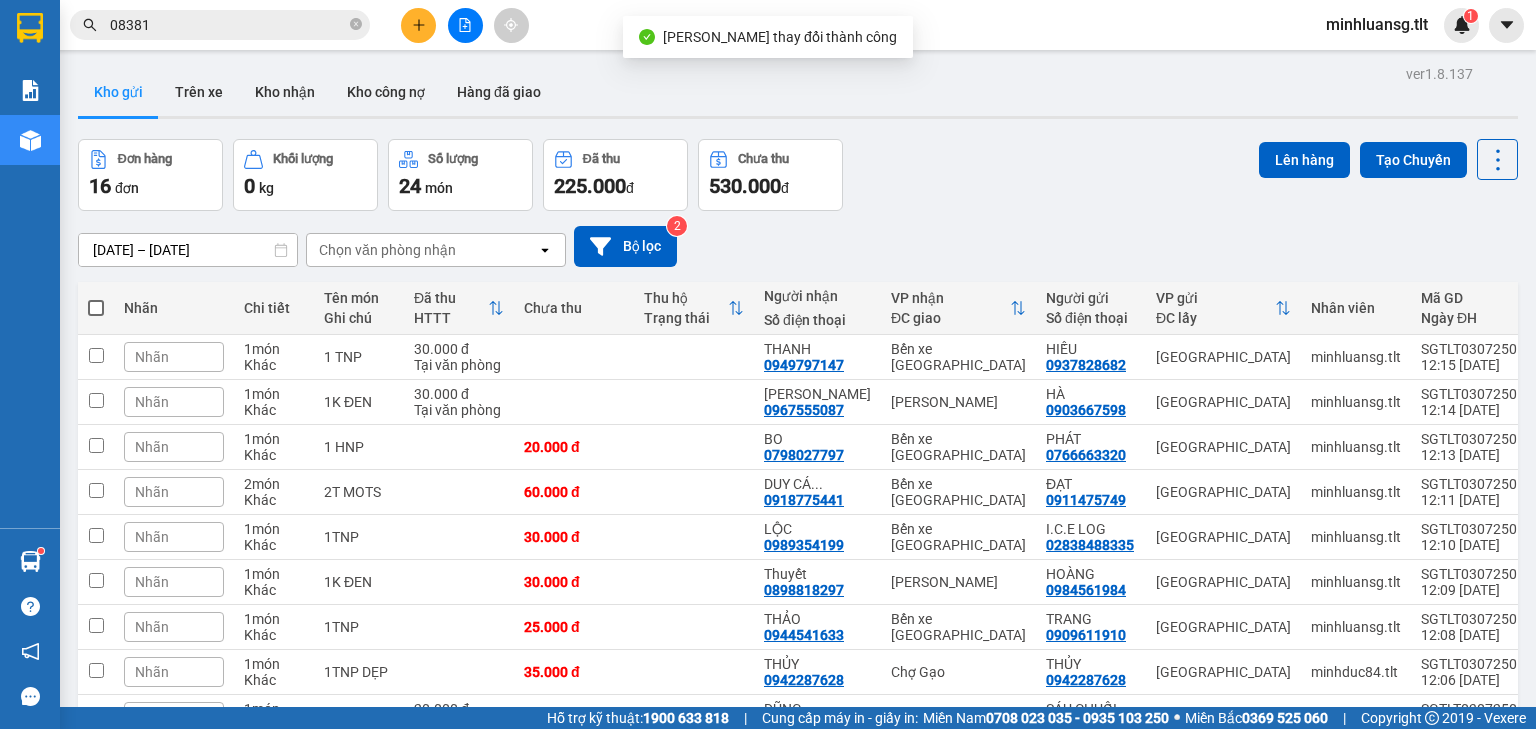 click at bounding box center [418, 25] 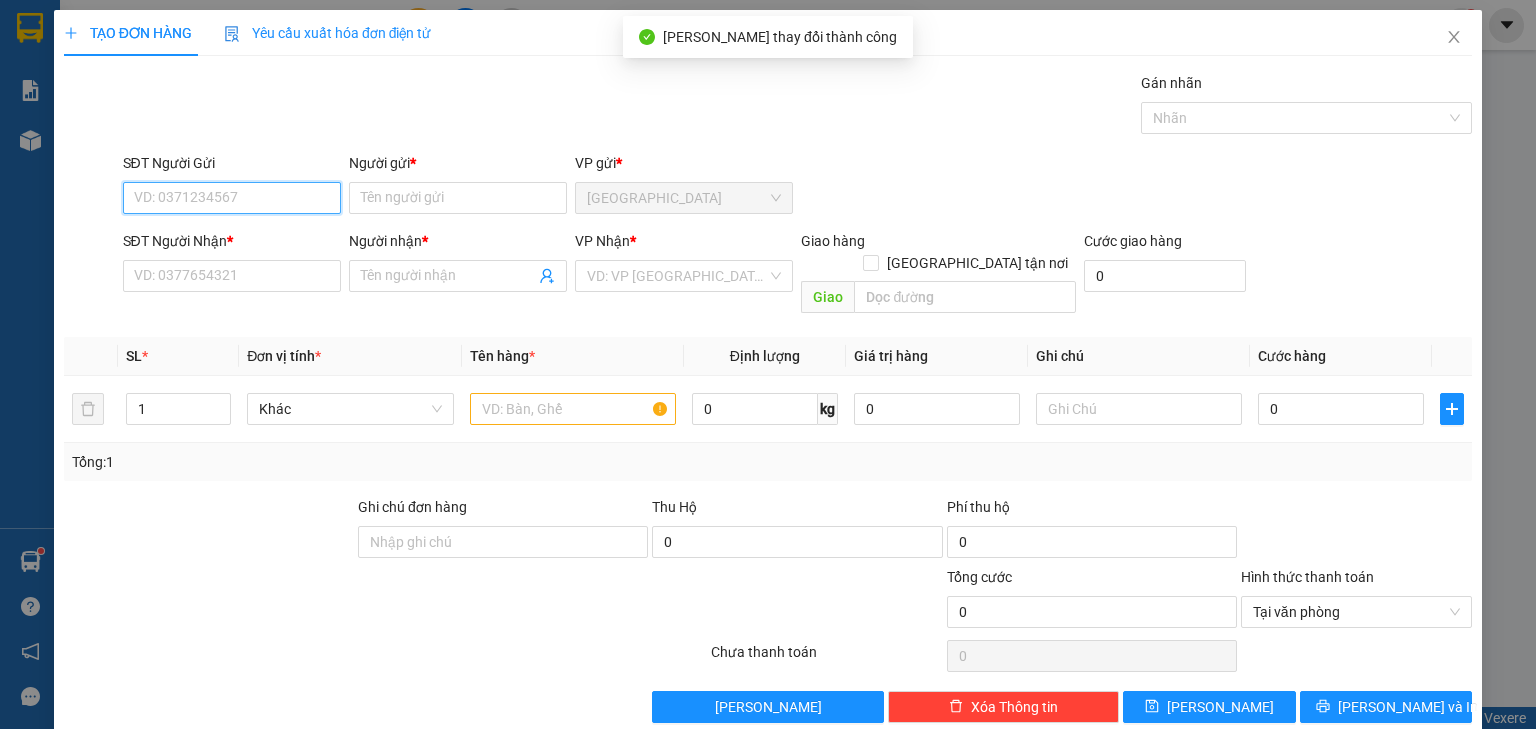 click on "SĐT Người Gửi" at bounding box center (232, 198) 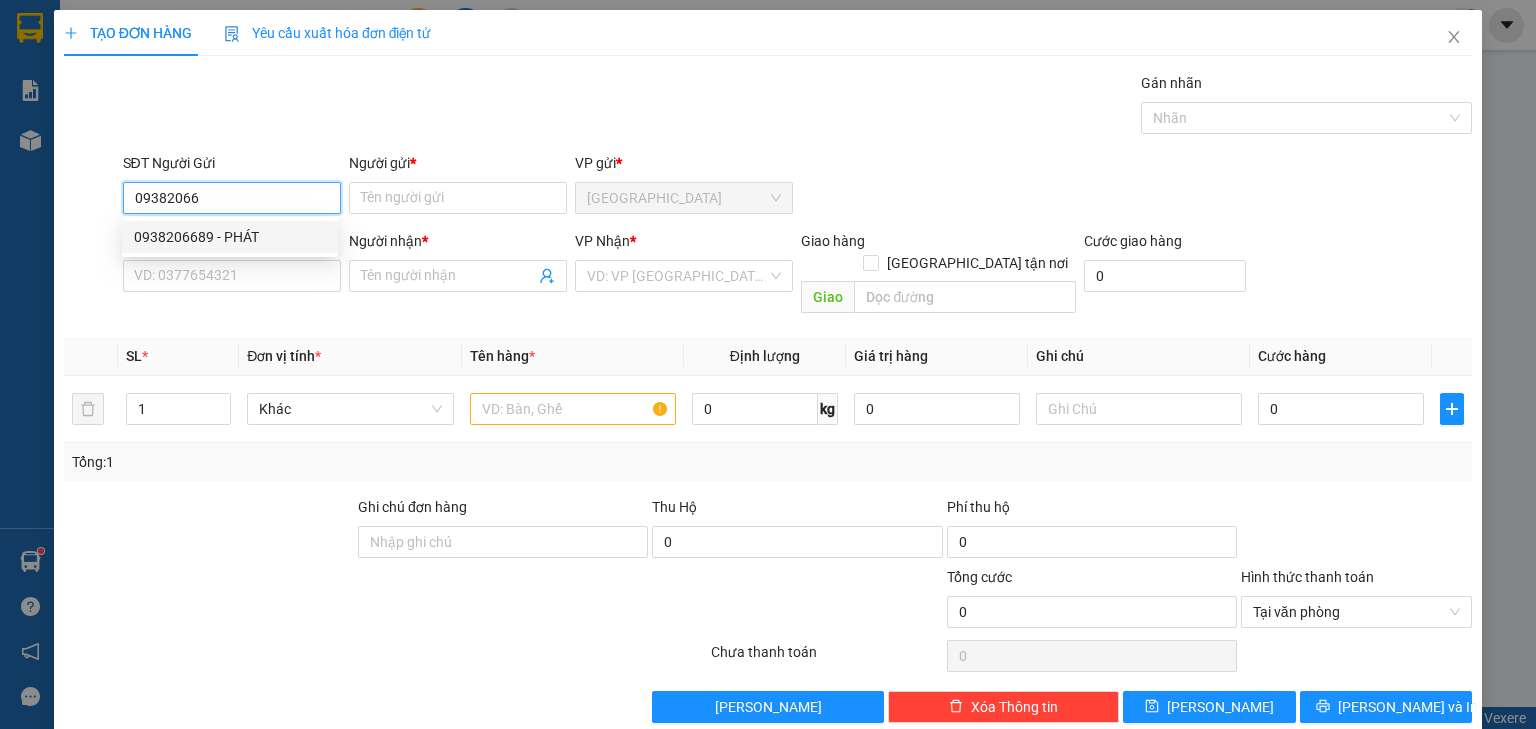 click on "0938206689 - PHÁT" at bounding box center (230, 237) 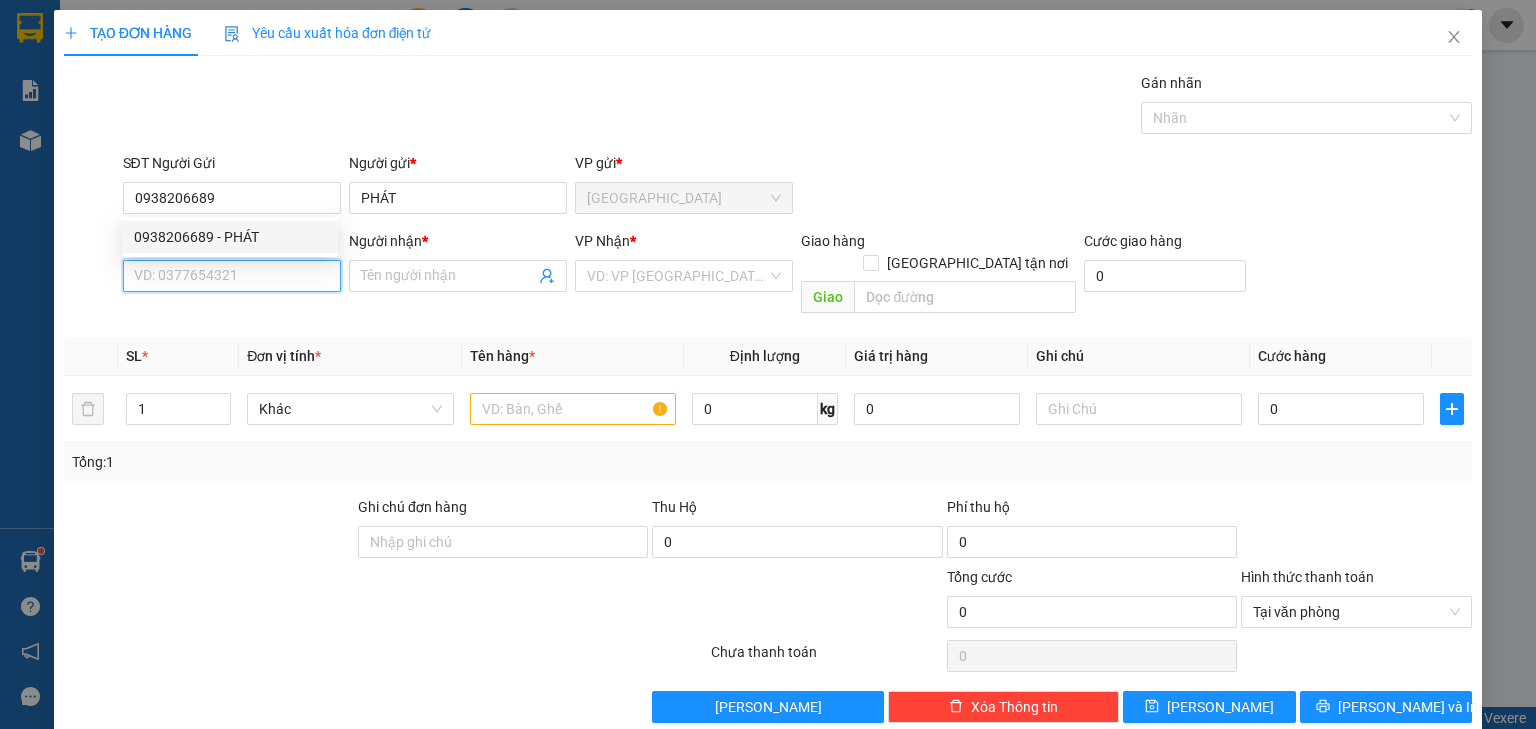 click on "SĐT Người Nhận  *" at bounding box center [232, 276] 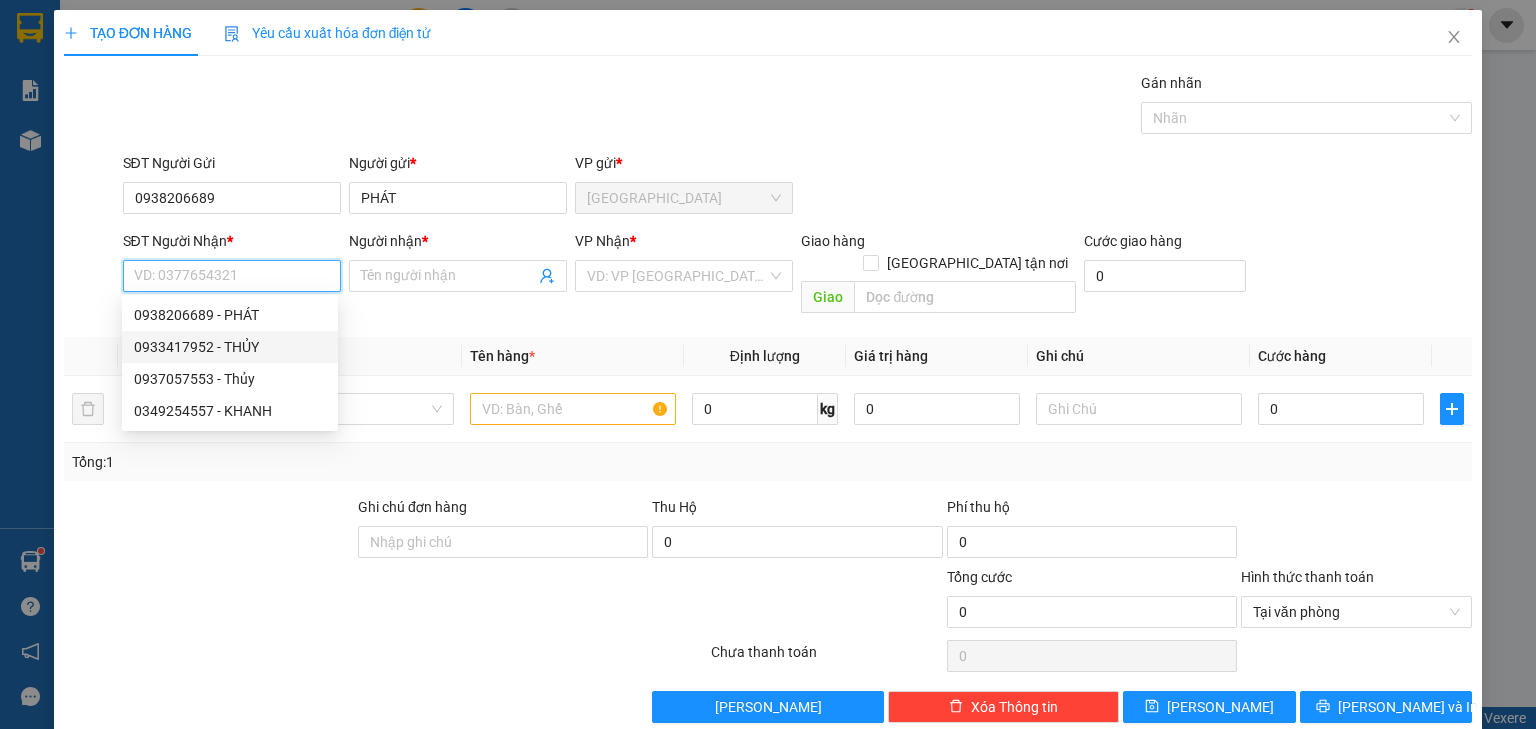 click on "0933417952 - THỦY" at bounding box center [230, 347] 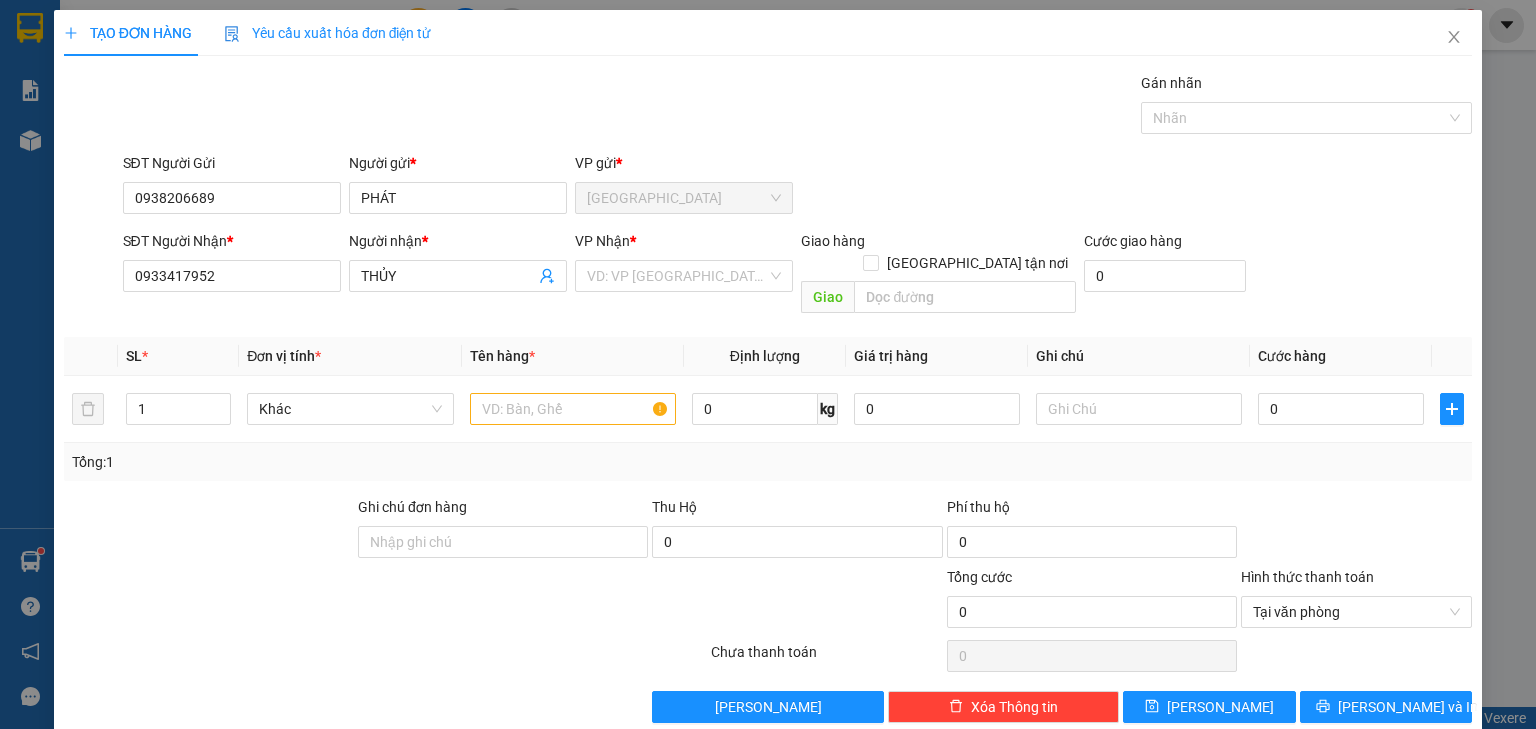 drag, startPoint x: 220, startPoint y: 256, endPoint x: 6, endPoint y: 329, distance: 226.10838 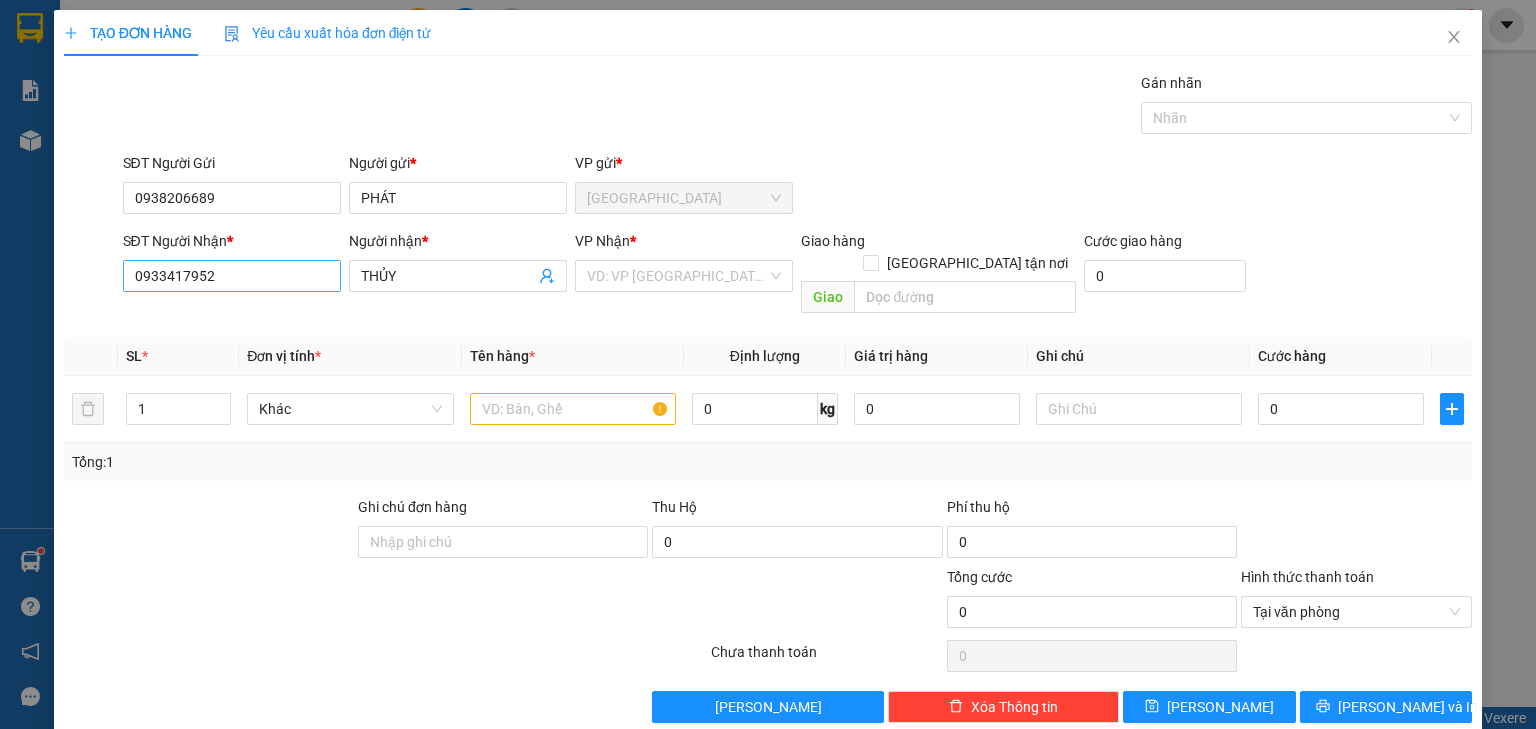 click on "0933417952" at bounding box center [232, 276] 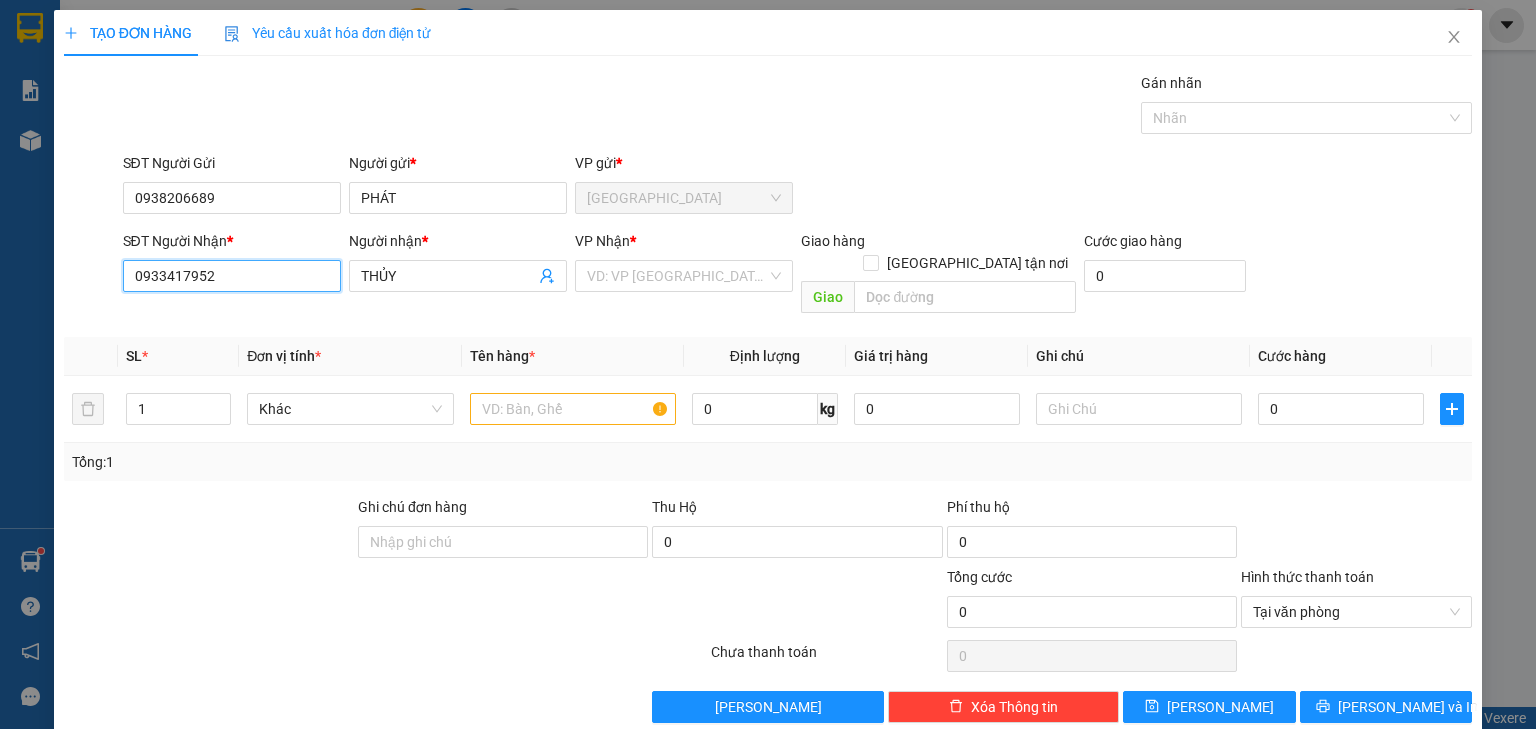 click on "0933417952" at bounding box center [232, 276] 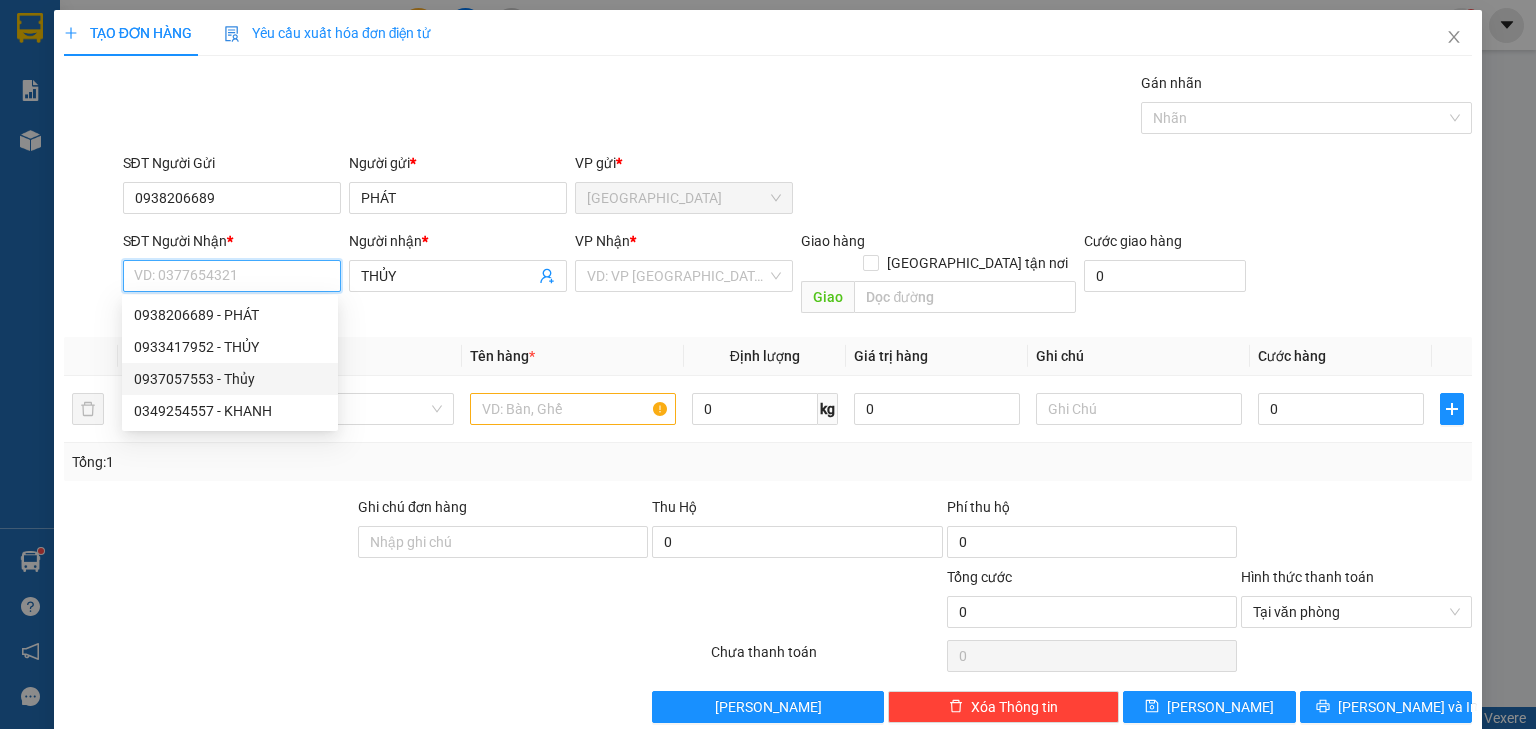 click on "0937057553 - Thủy" at bounding box center (230, 379) 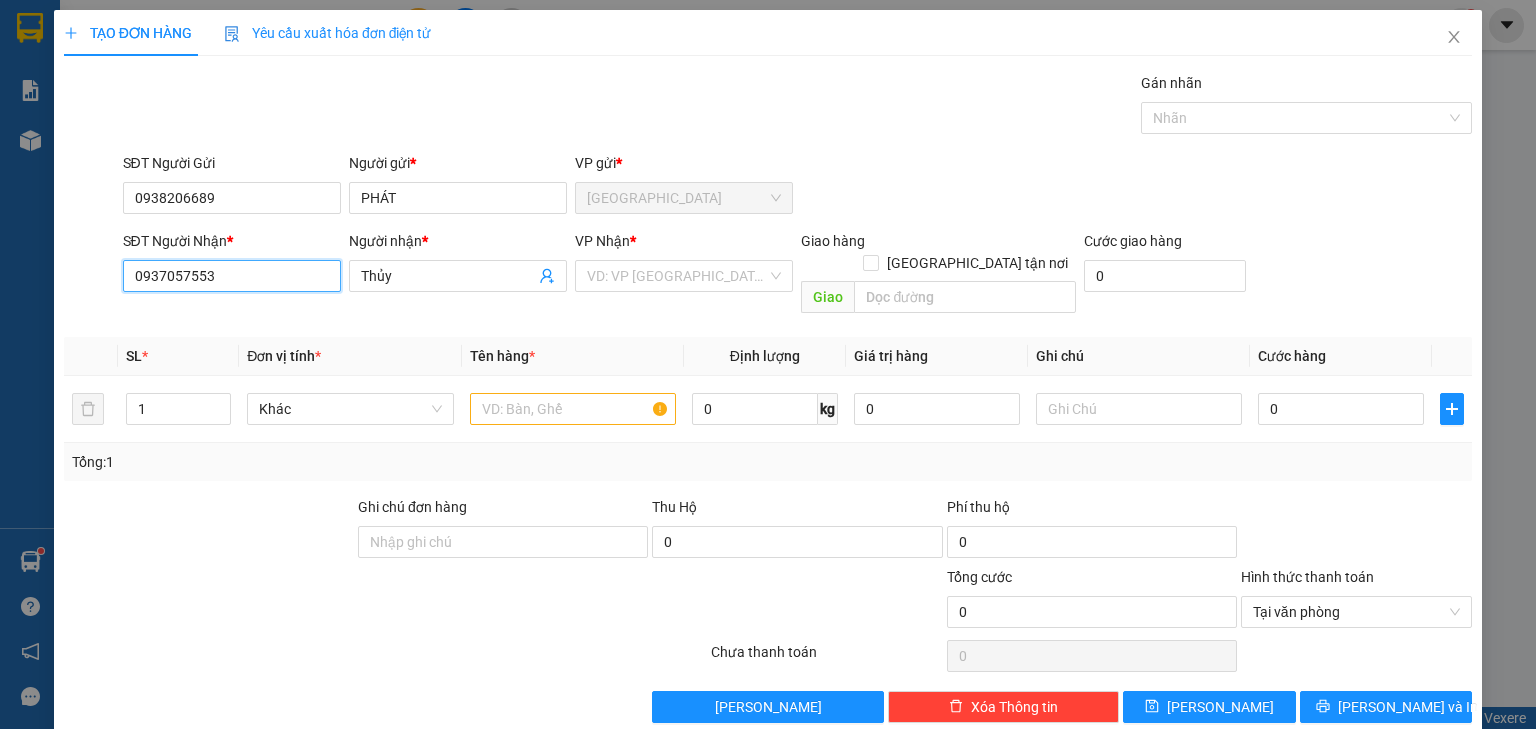 drag, startPoint x: 228, startPoint y: 284, endPoint x: 8, endPoint y: 311, distance: 221.65062 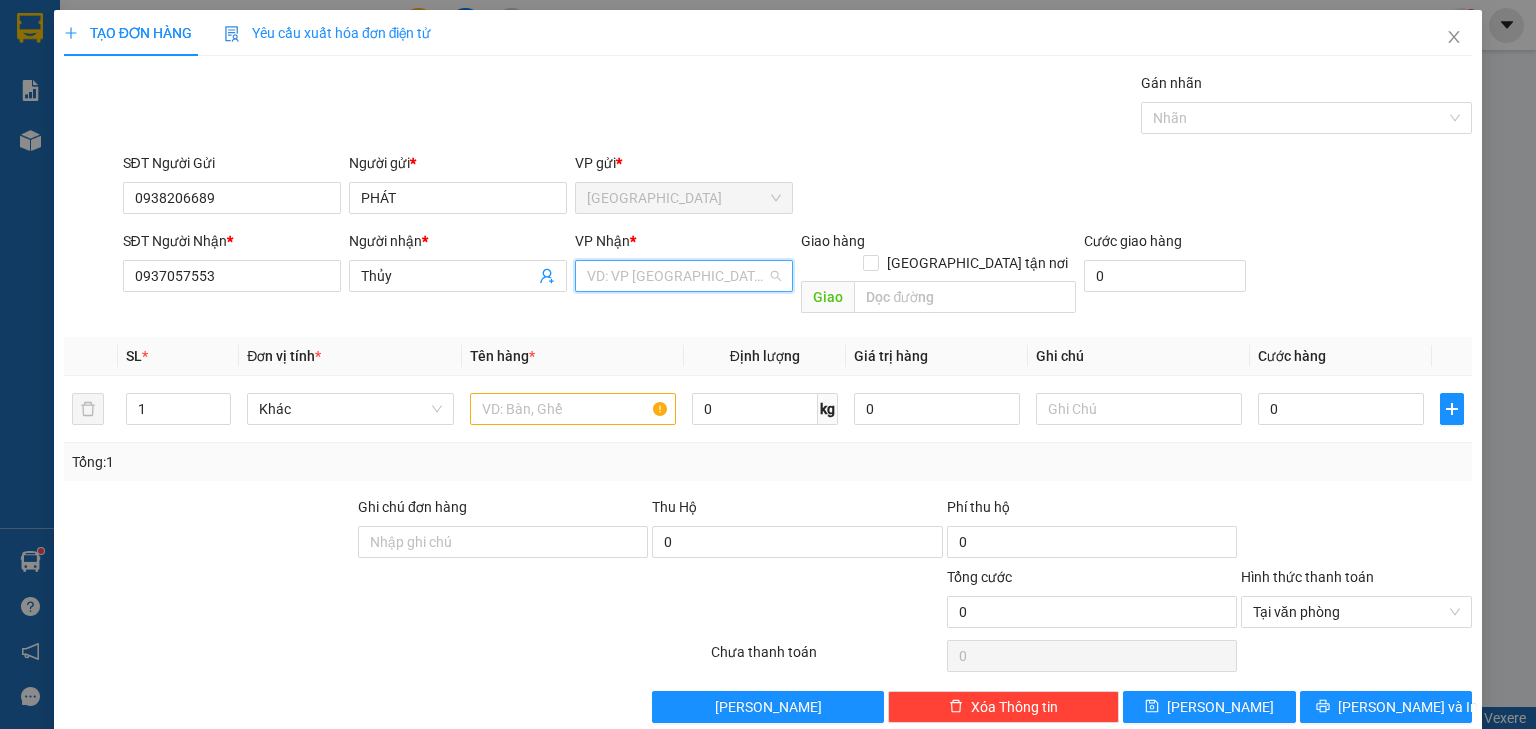 drag, startPoint x: 686, startPoint y: 272, endPoint x: 680, endPoint y: 293, distance: 21.84033 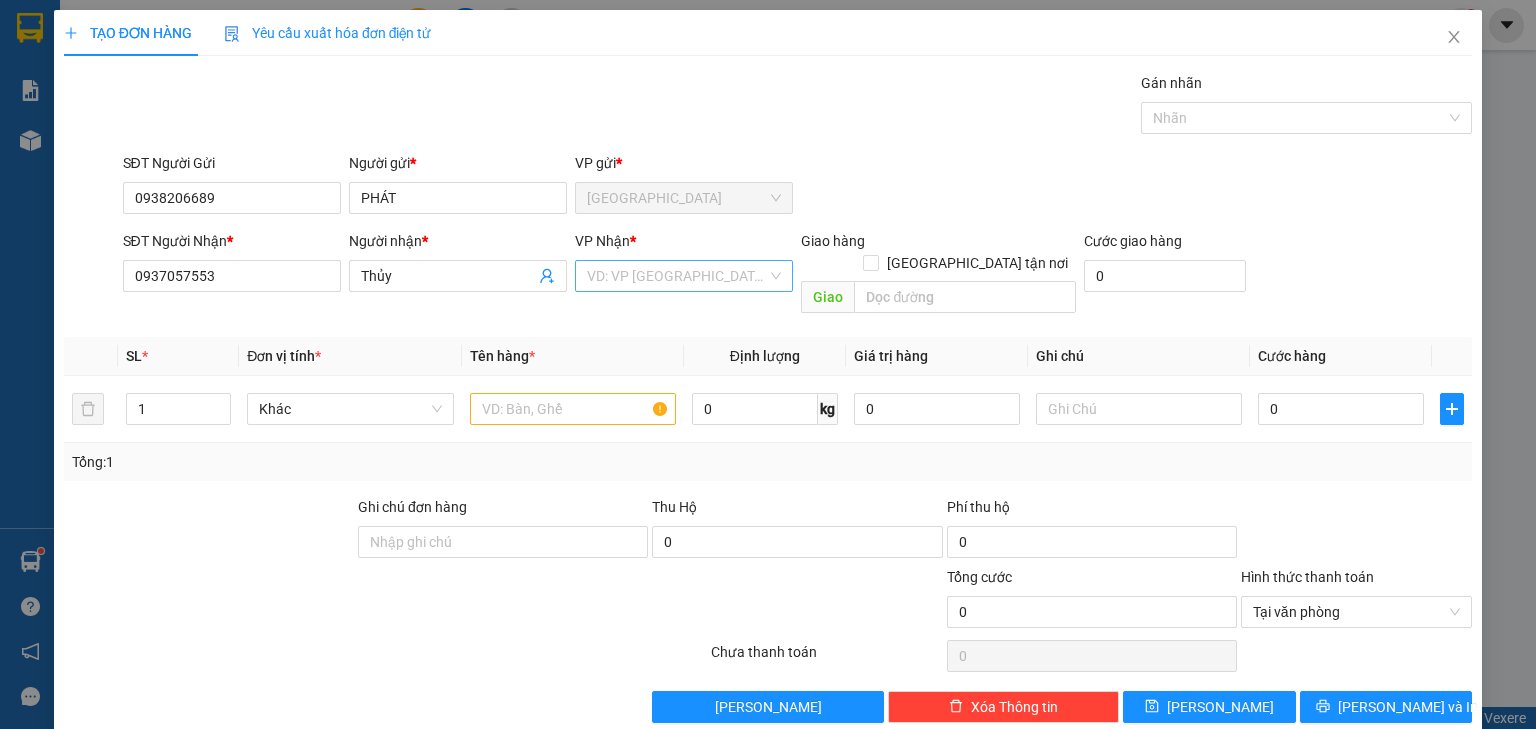 click at bounding box center [677, 276] 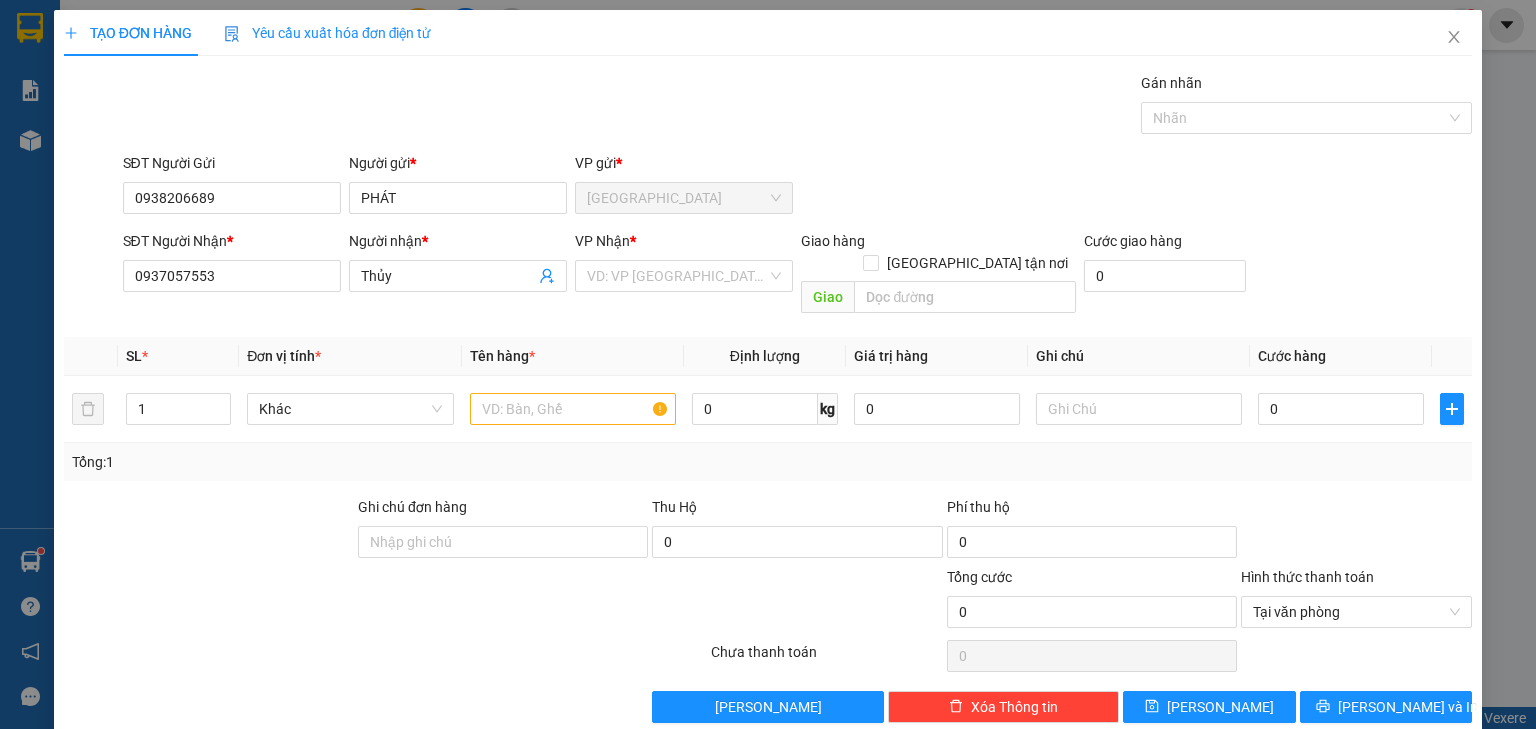 click on "VP Nhận  * VD: VP [GEOGRAPHIC_DATA]" at bounding box center [684, 265] 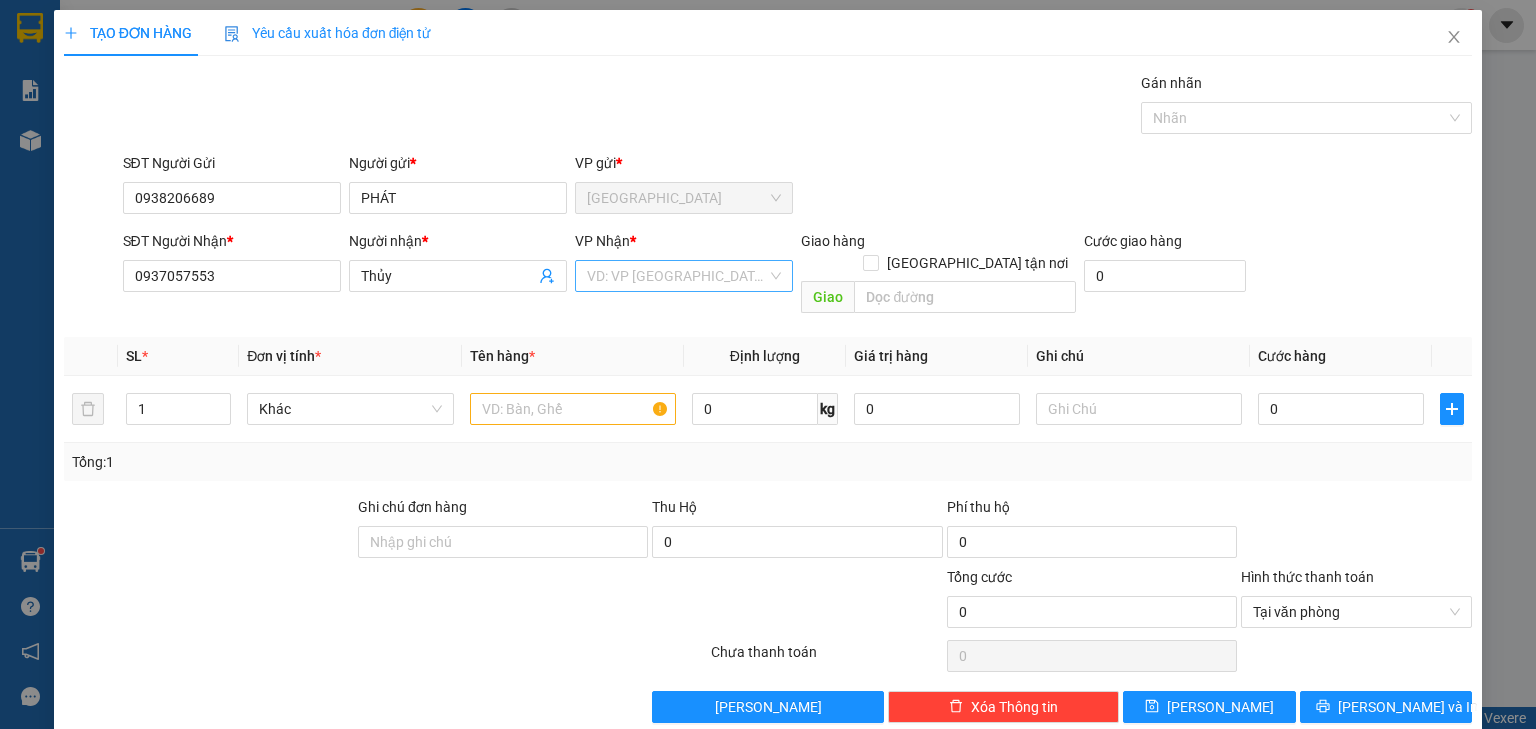 click at bounding box center (677, 276) 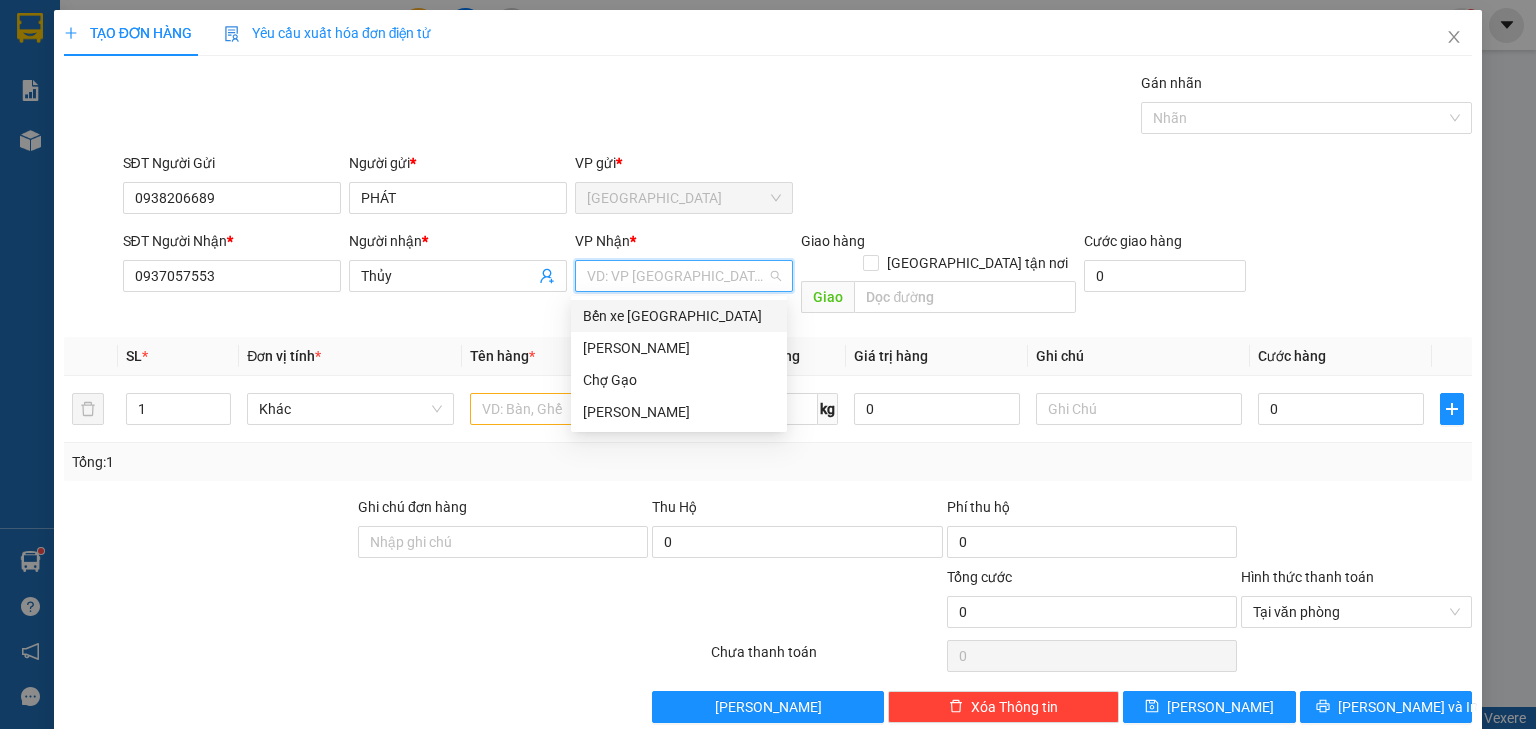 click on "Bến xe [GEOGRAPHIC_DATA]" at bounding box center (679, 316) 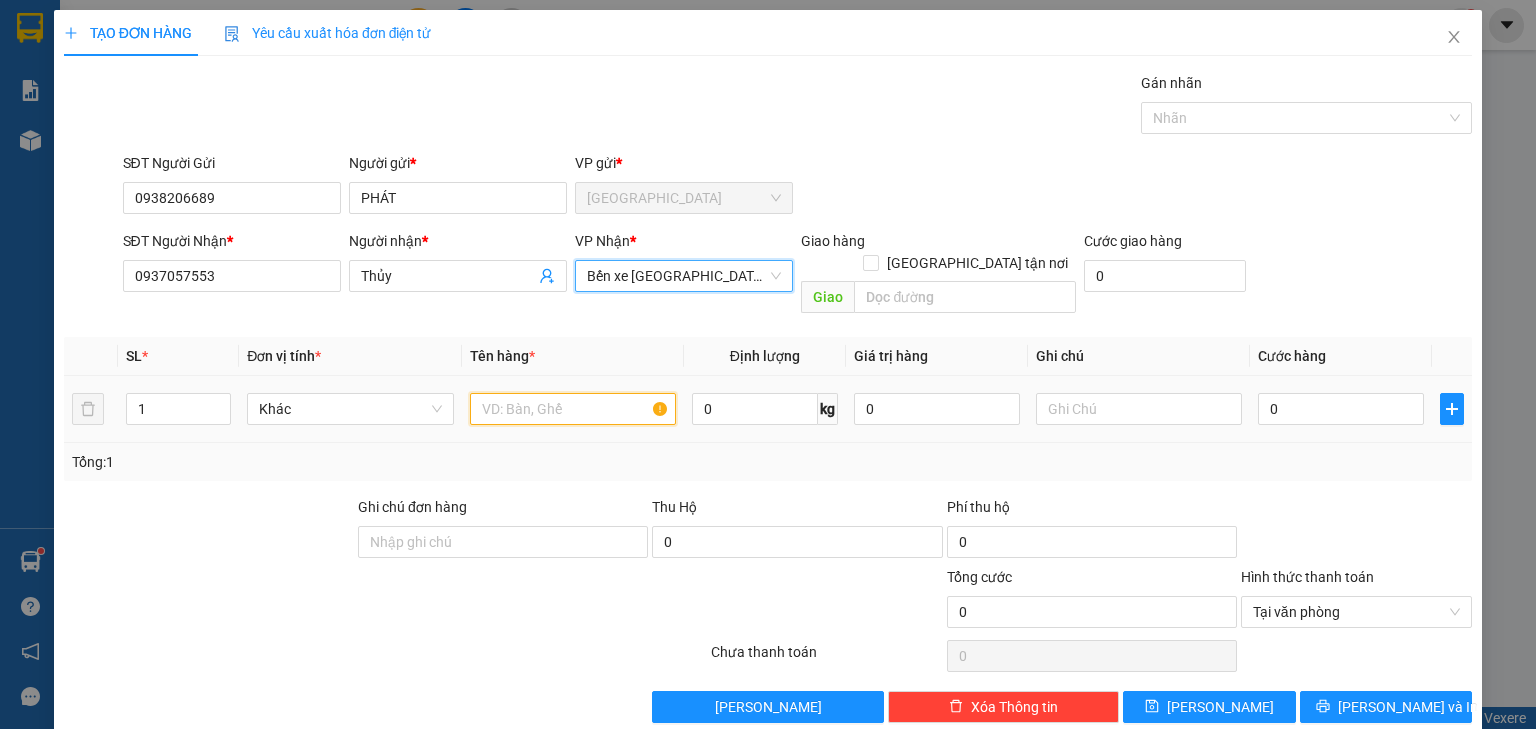 click at bounding box center [573, 409] 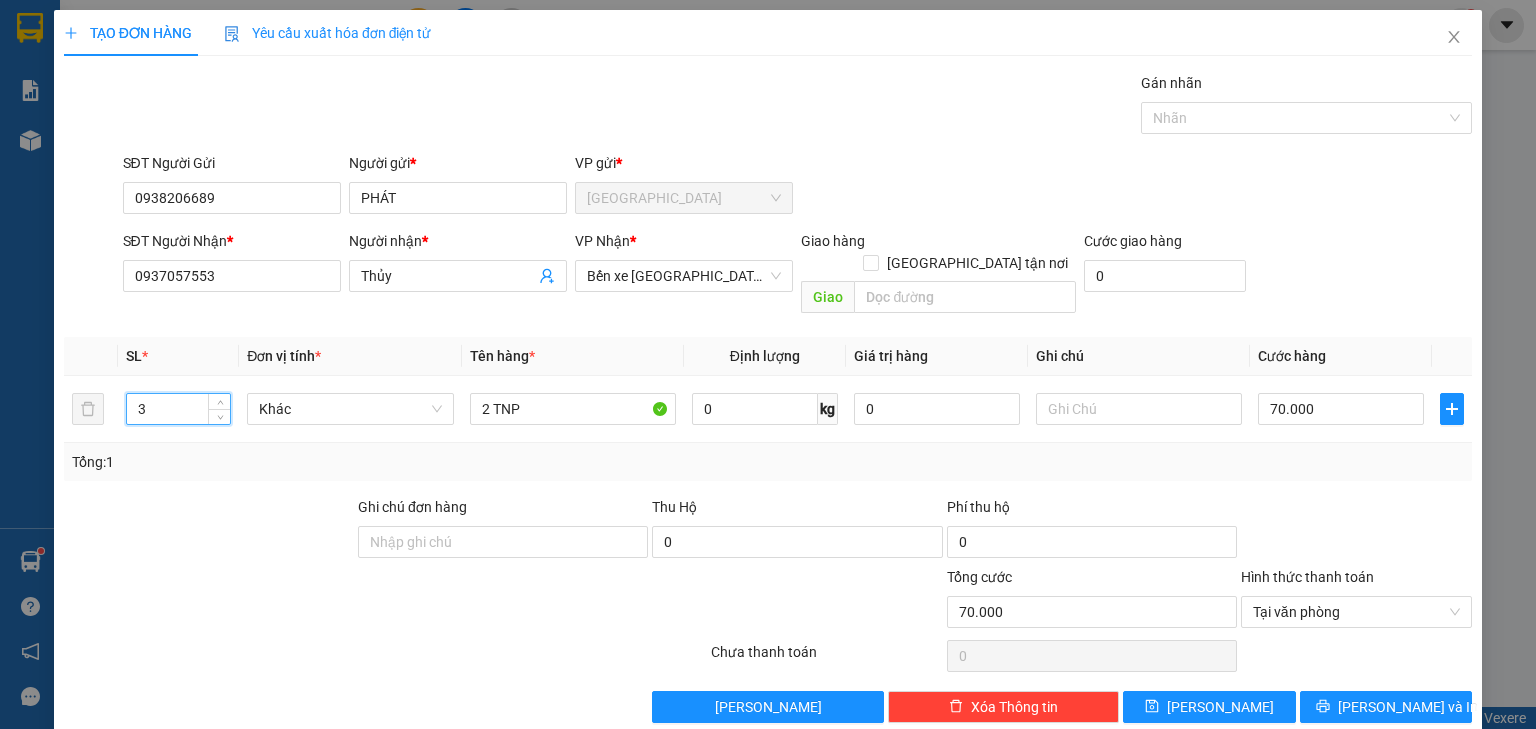 drag, startPoint x: 0, startPoint y: 394, endPoint x: 193, endPoint y: 349, distance: 198.17668 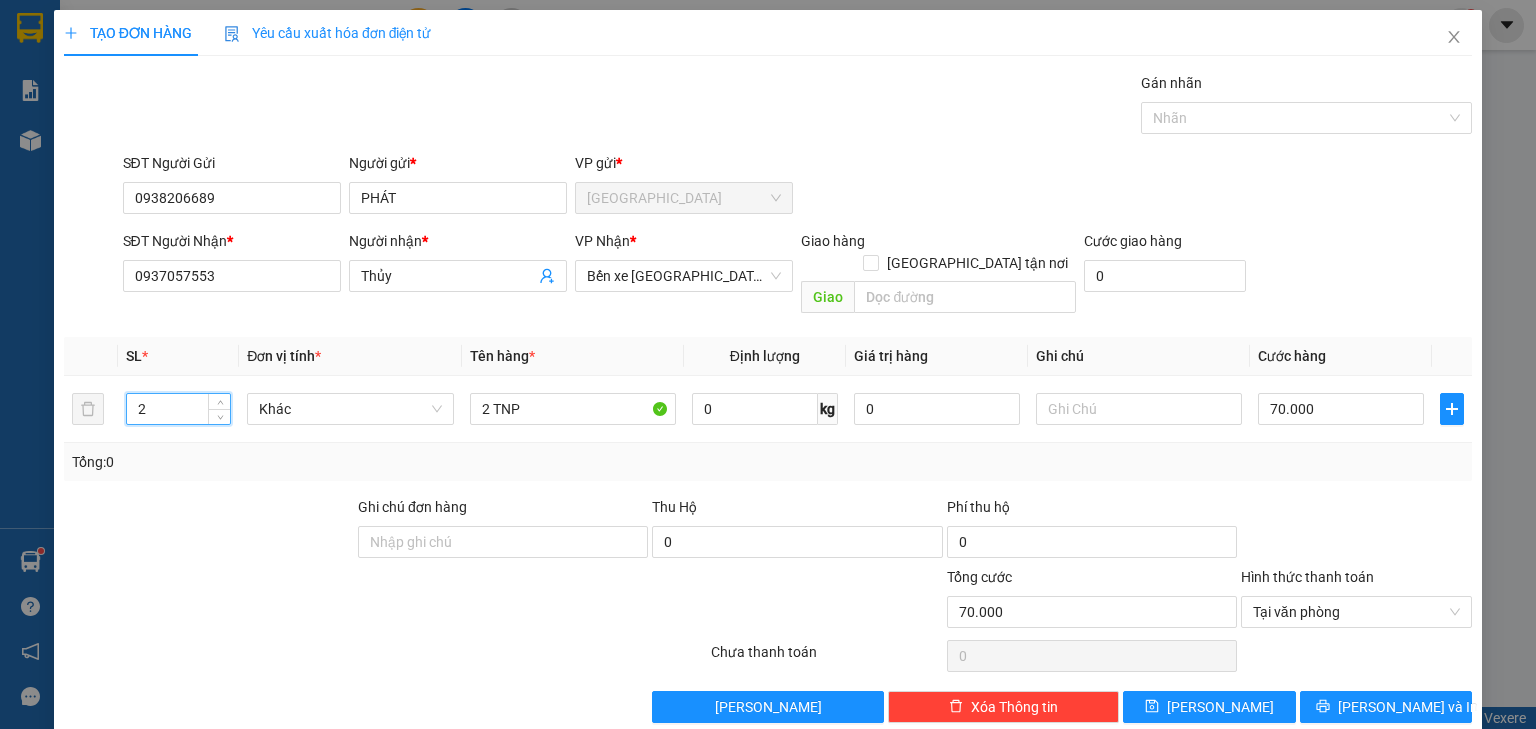 click on "SĐT Người Nhận  * 0937057553 Người nhận  * Thủy VP Nhận  * Bến xe [GEOGRAPHIC_DATA] hàng [GEOGRAPHIC_DATA] tận nơi Giao Cước giao hàng 0" at bounding box center [798, 276] 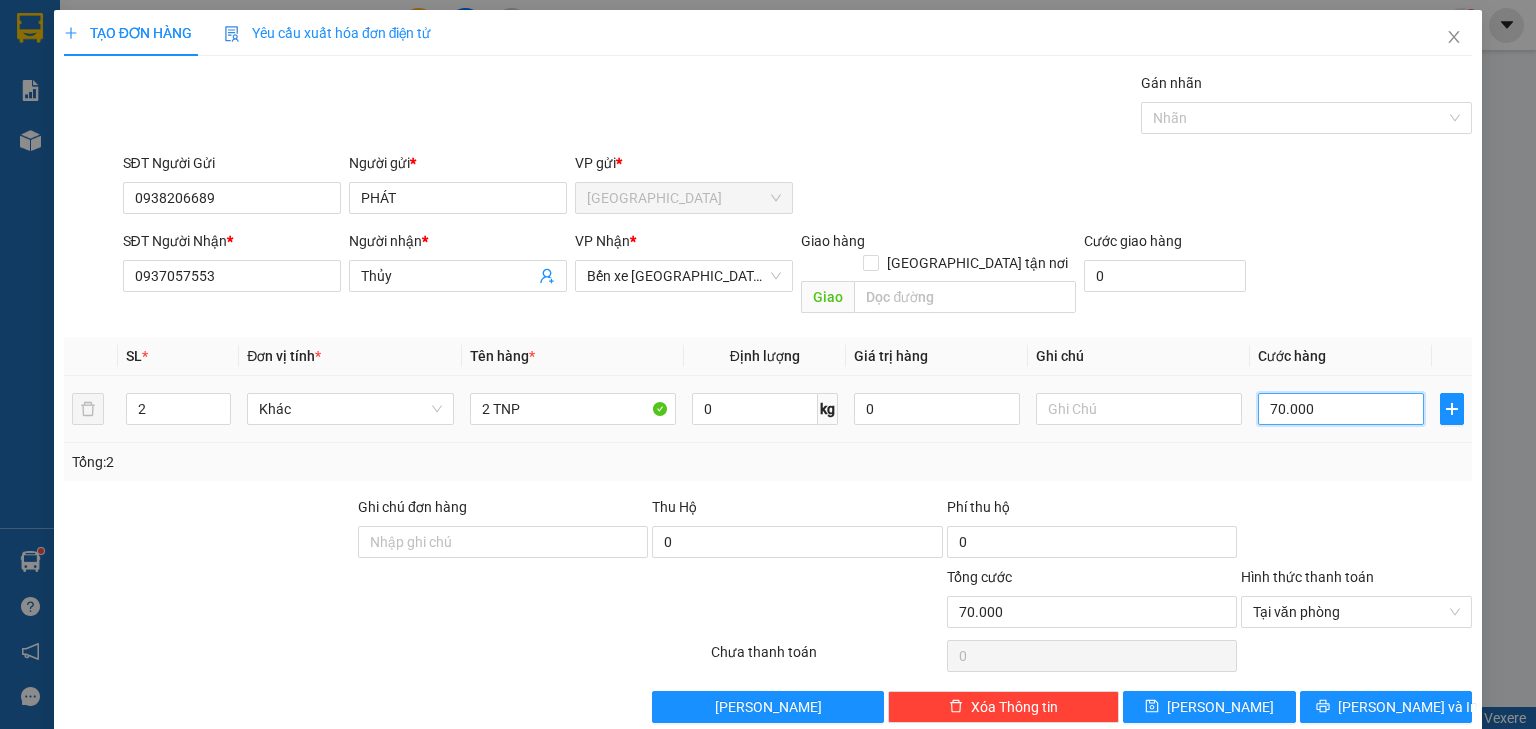 click on "70.000" at bounding box center (1341, 409) 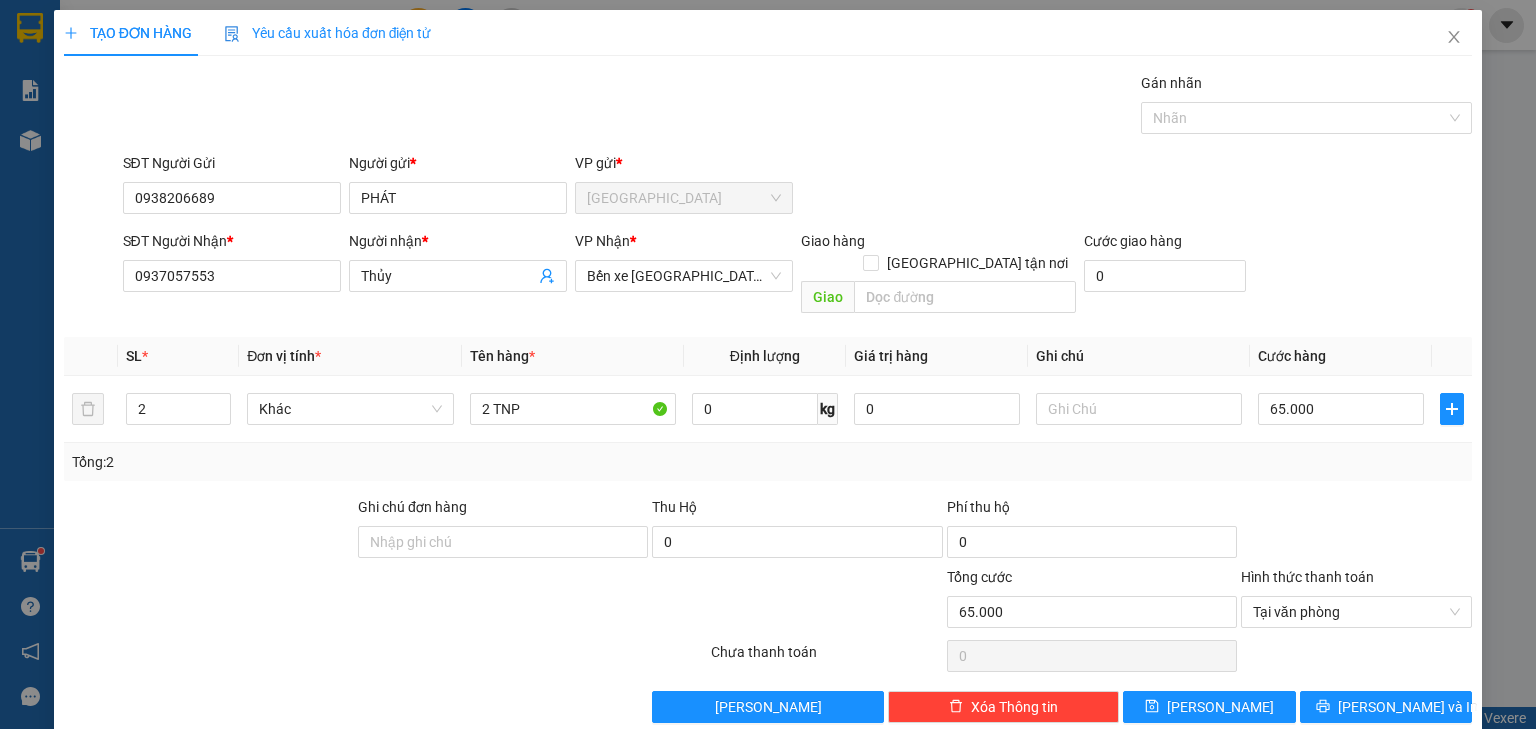 click on "SĐT Người Nhận  * 0937057553 Người nhận  * Thủy VP Nhận  * Bến xe [GEOGRAPHIC_DATA] hàng [GEOGRAPHIC_DATA] tận nơi Giao Cước giao hàng 0" at bounding box center (798, 276) 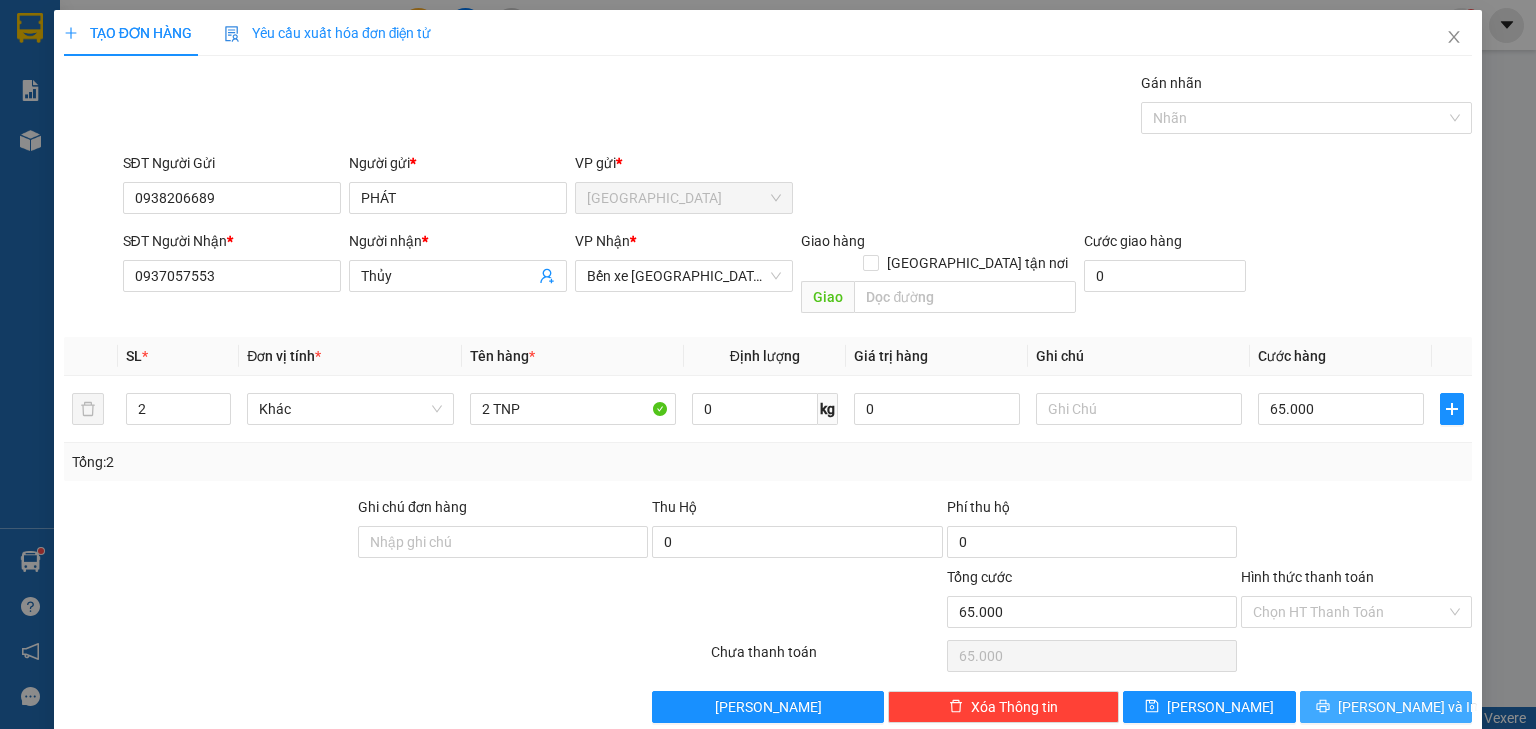 click on "[PERSON_NAME] và In" at bounding box center (1386, 707) 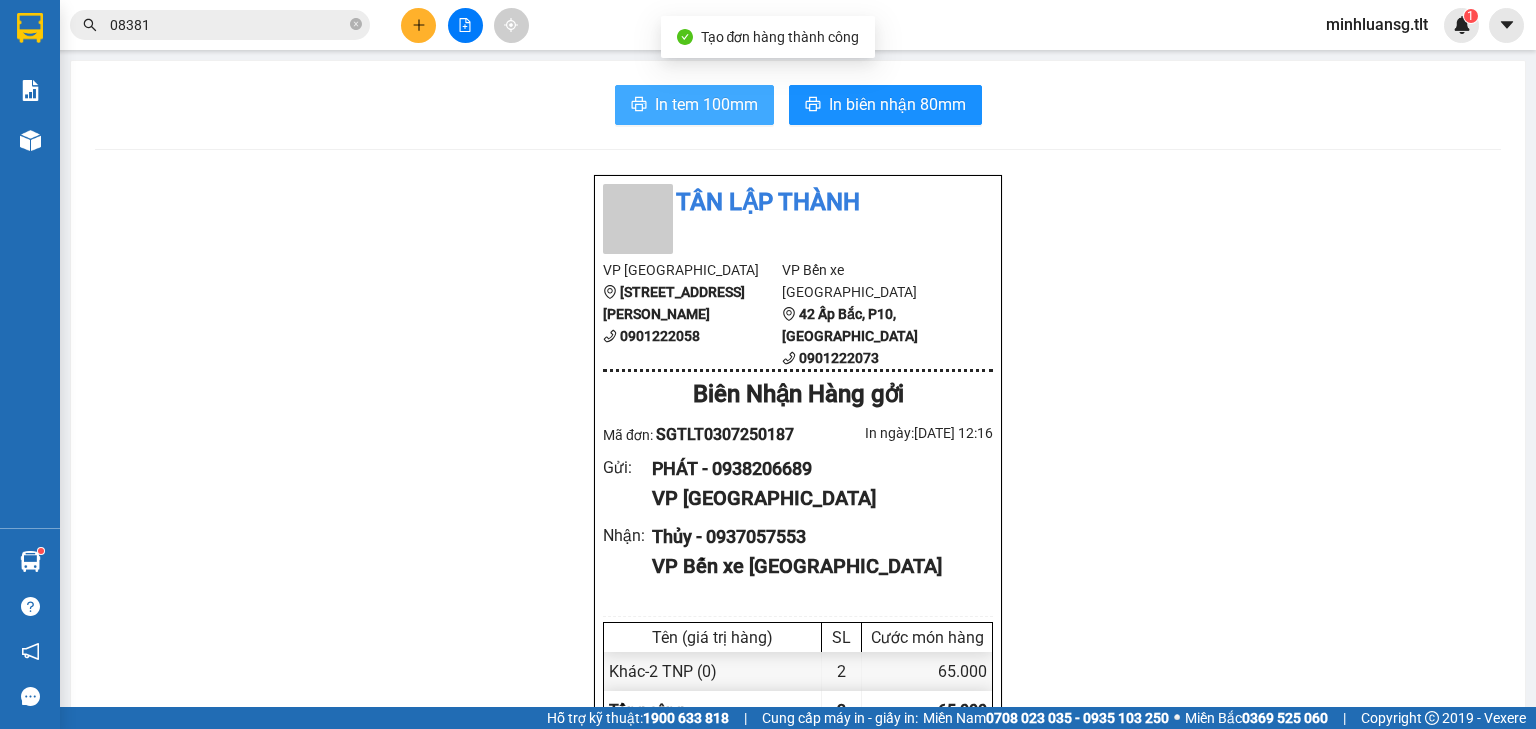 click on "In tem 100mm" at bounding box center [706, 104] 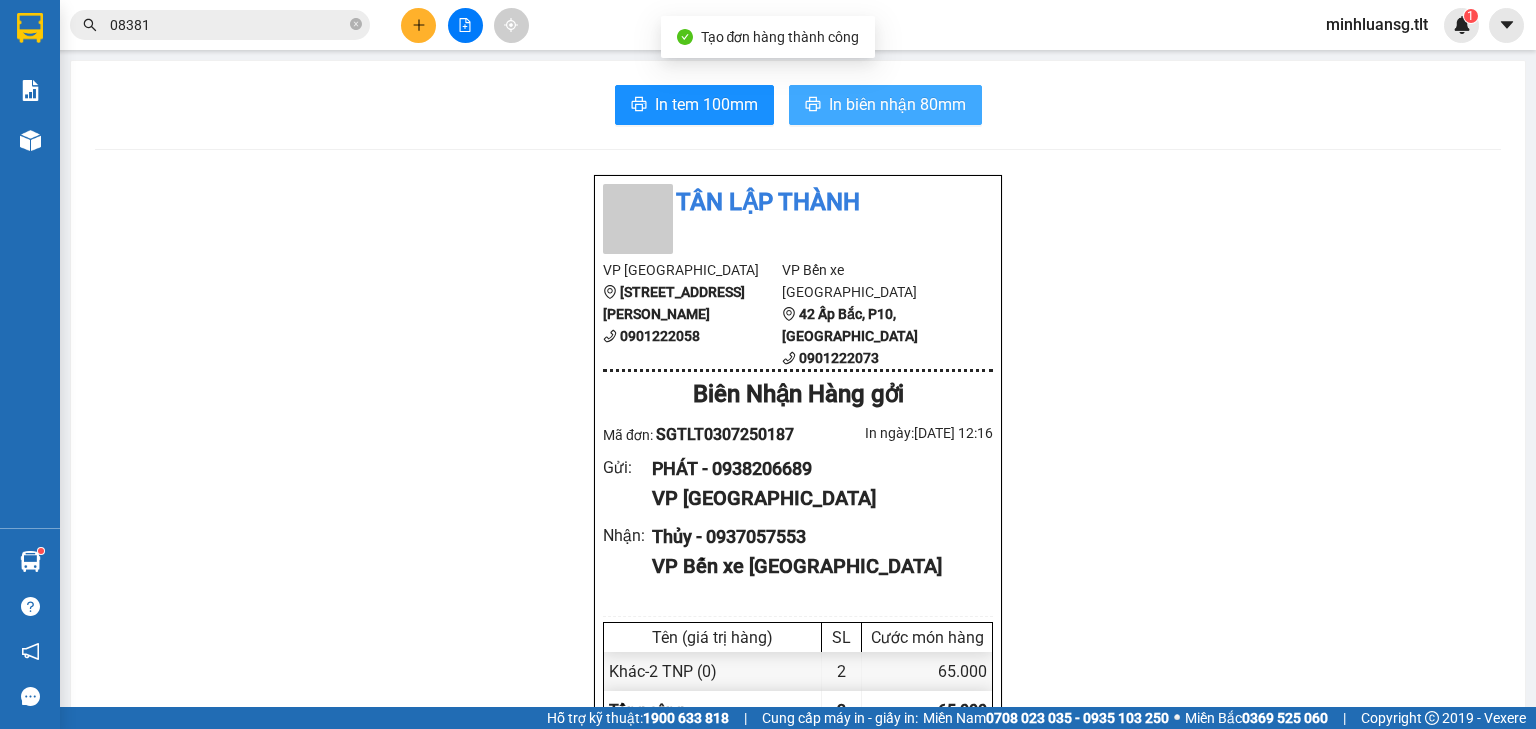 click on "In biên nhận 80mm" at bounding box center (897, 104) 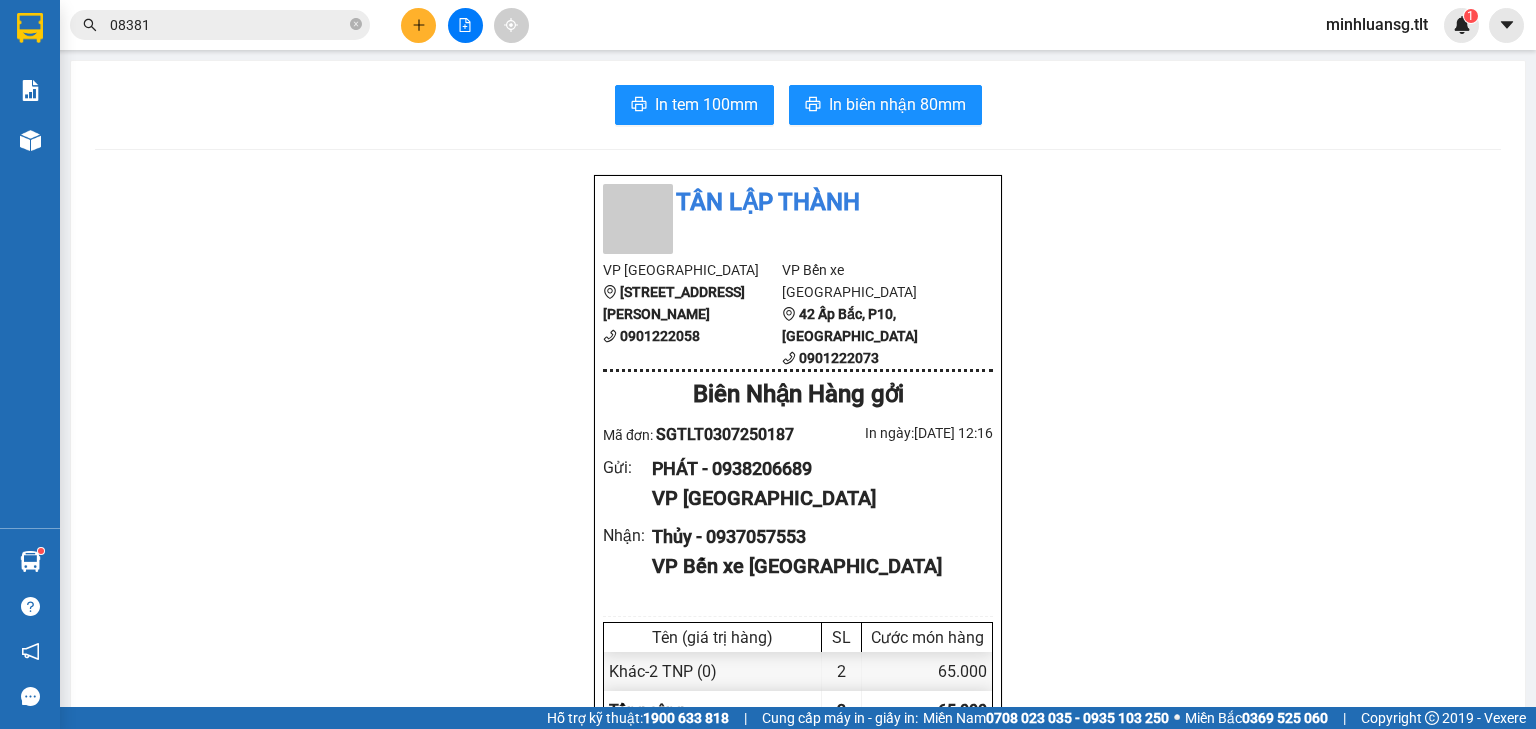 click on "PHÁT  - 0938206689" at bounding box center [814, 469] 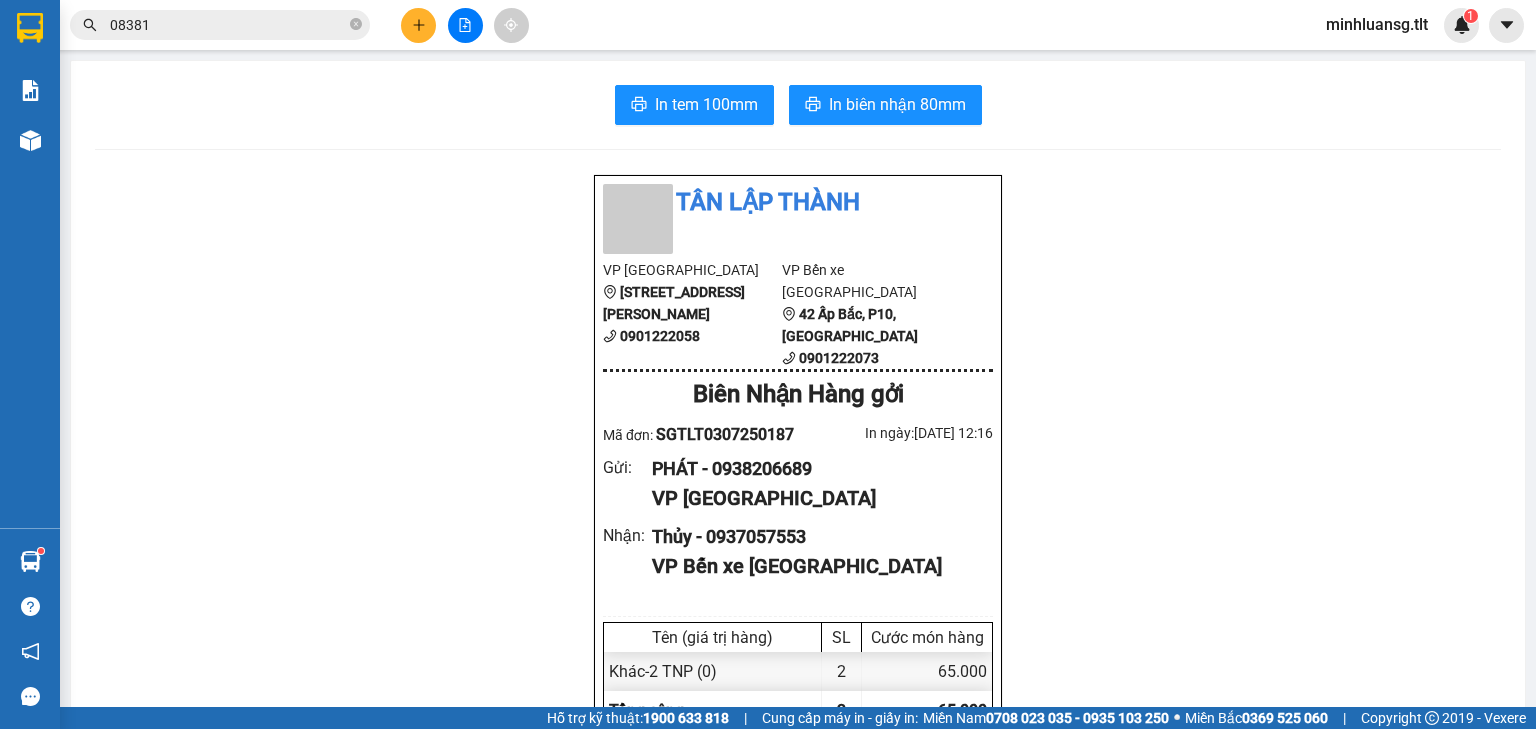 click on "Tân Lập Thành VP [GEOGRAPHIC_DATA]   [GEOGRAPHIC_DATA] 5   0901222058 VP Bến xe [GEOGRAPHIC_DATA]   0901222073 [GEOGRAPHIC_DATA] Hàng gởi Mã đơn:   SGTLT0307250187 In ngày:  [DATE]   12:16 Gửi :   PHÁT  - 0938206689 VP [GEOGRAPHIC_DATA] Nhận :   Thủy - 0937057553 VP Bến xe Tiền Giang Tên (giá trị hàng) SL Cước món hàng Khác - 2 TNP   (0) 2 65.000 Tổng cộng 2 65.000 Loading... Chưa Thu : 65.000 VND Tổng phải thu : 65.000 VND Quy định nhận/gửi hàng : Hàng hóa quá 7 ngày, nhà xe không chịu trách nhiệm hư hao, thất lạc. Nhà xe không bồi thường khi vận chuyển hàng dễ vỡ. Hàng không kê khai giá trị nếu thất lạc nhà xe chỉ bồi thường tối đa 10 lần cước vận chuyển. Đối với tiền, quý khách vui lòng mang theo CMND để đối chiếu. Nhà xe không chịu trách nhiệm với hàng niêm phong/hàng quốc cấm. SGTLT0307250187 [GEOGRAPHIC_DATA] PHÁT     -    0938206689 Thủy" at bounding box center (798, 925) 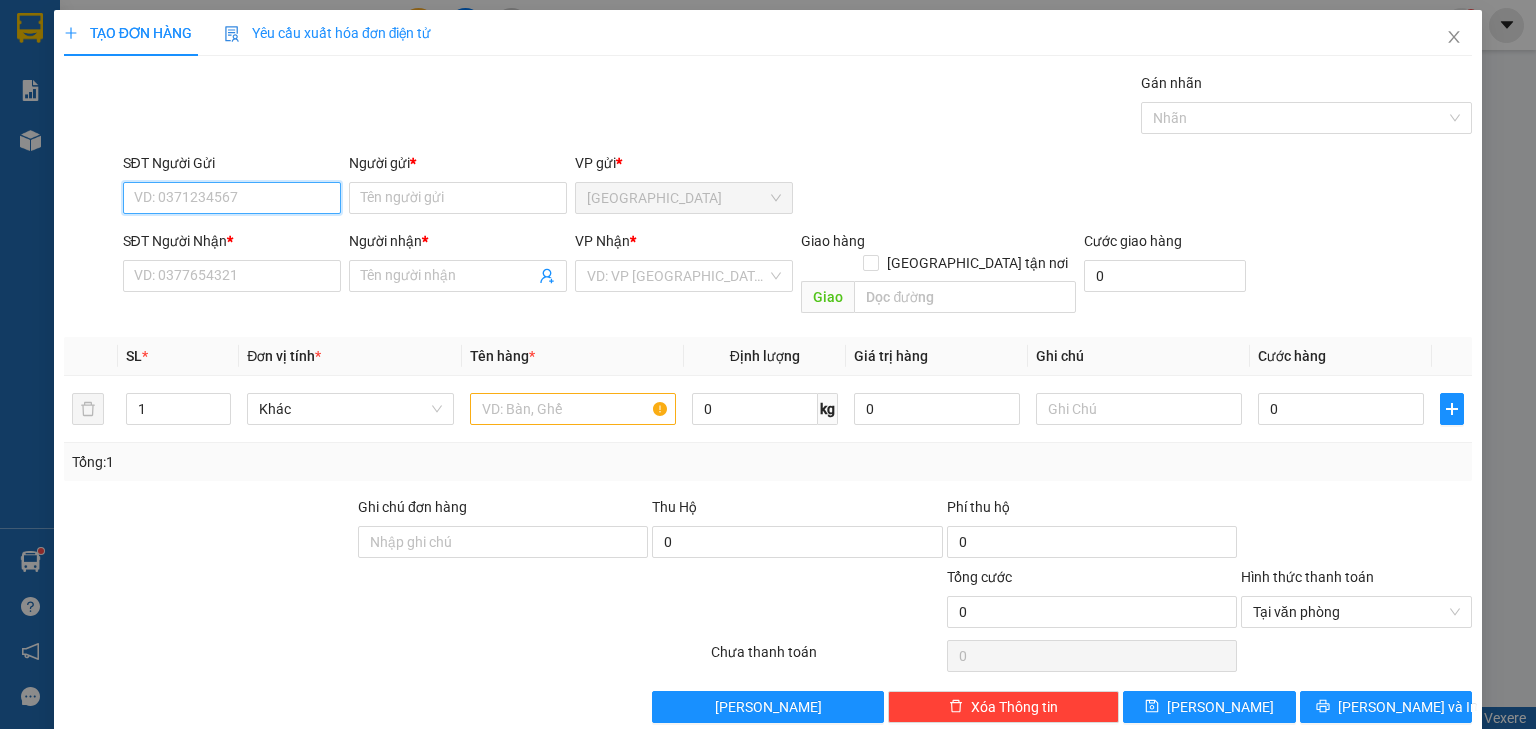 click on "SĐT Người Gửi" at bounding box center [232, 198] 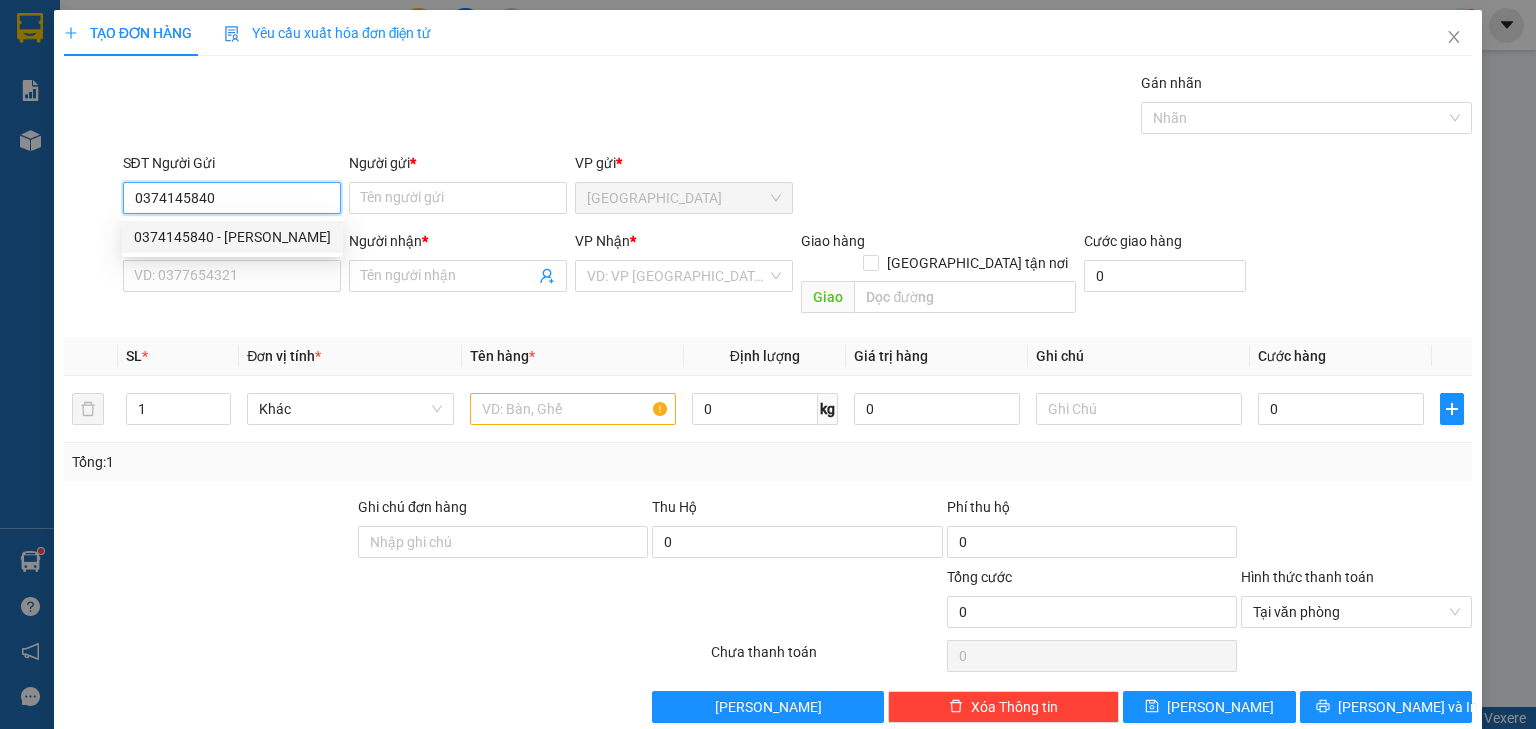 click on "0374145840 - [PERSON_NAME]" at bounding box center (232, 237) 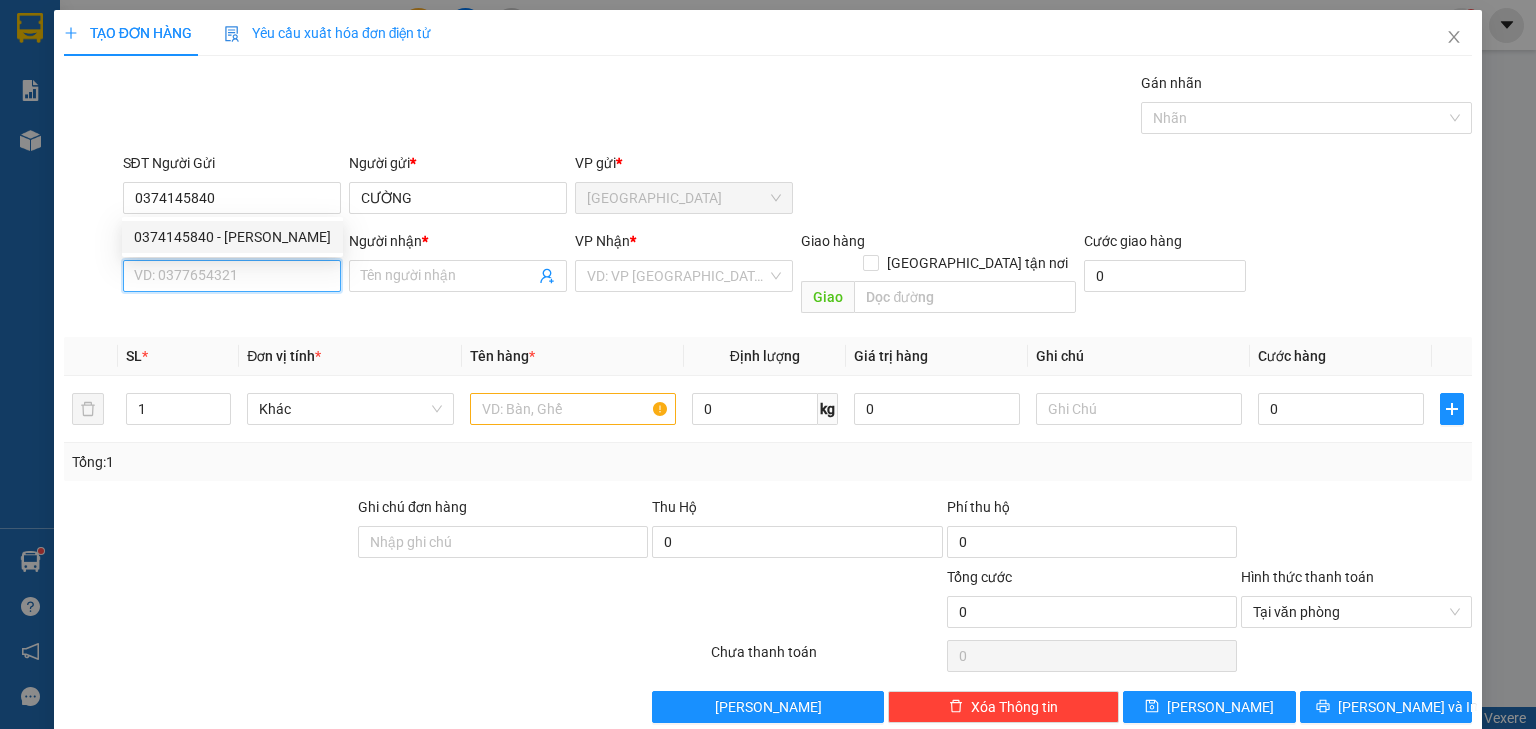 click on "SĐT Người Nhận  *" at bounding box center (232, 276) 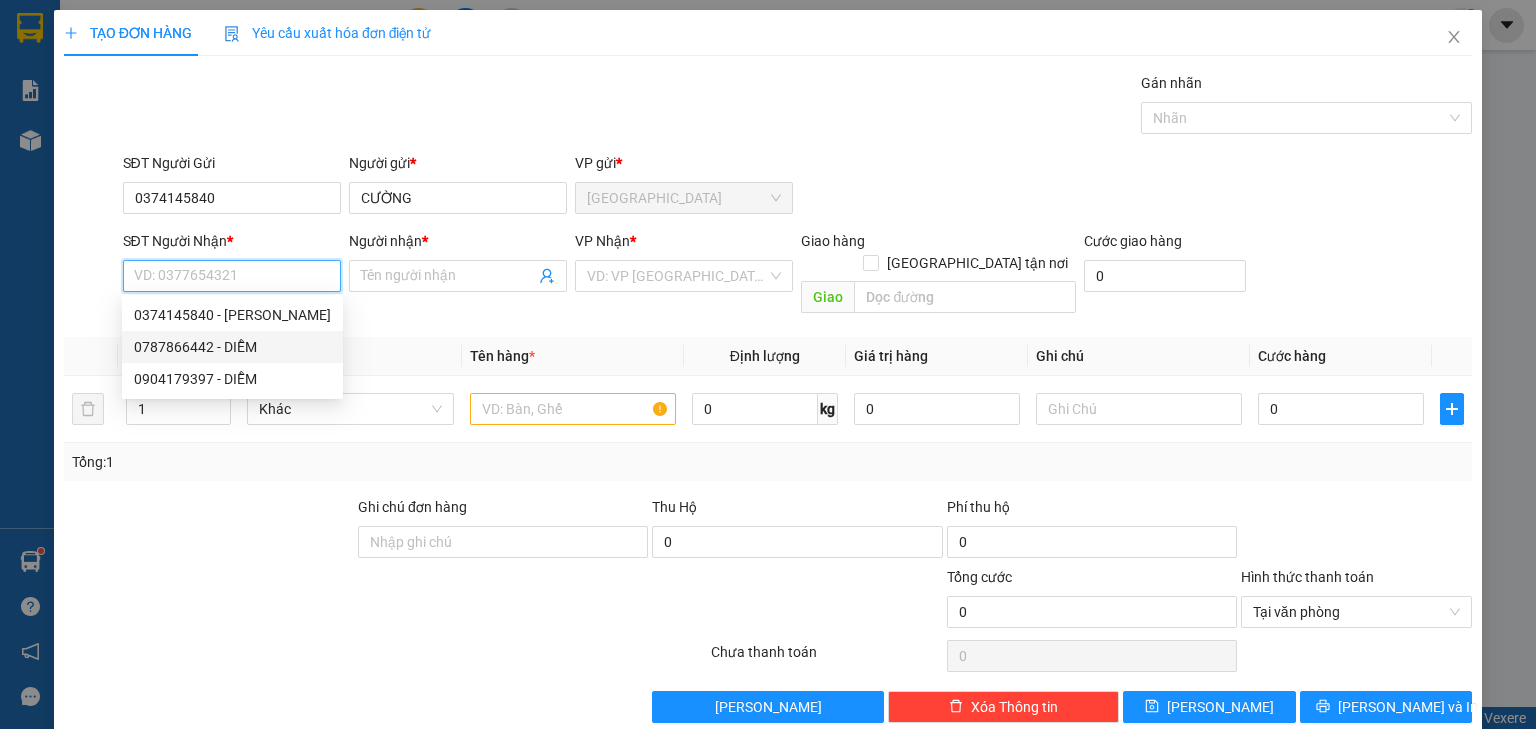 click on "0787866442 - DIỄM" at bounding box center (232, 347) 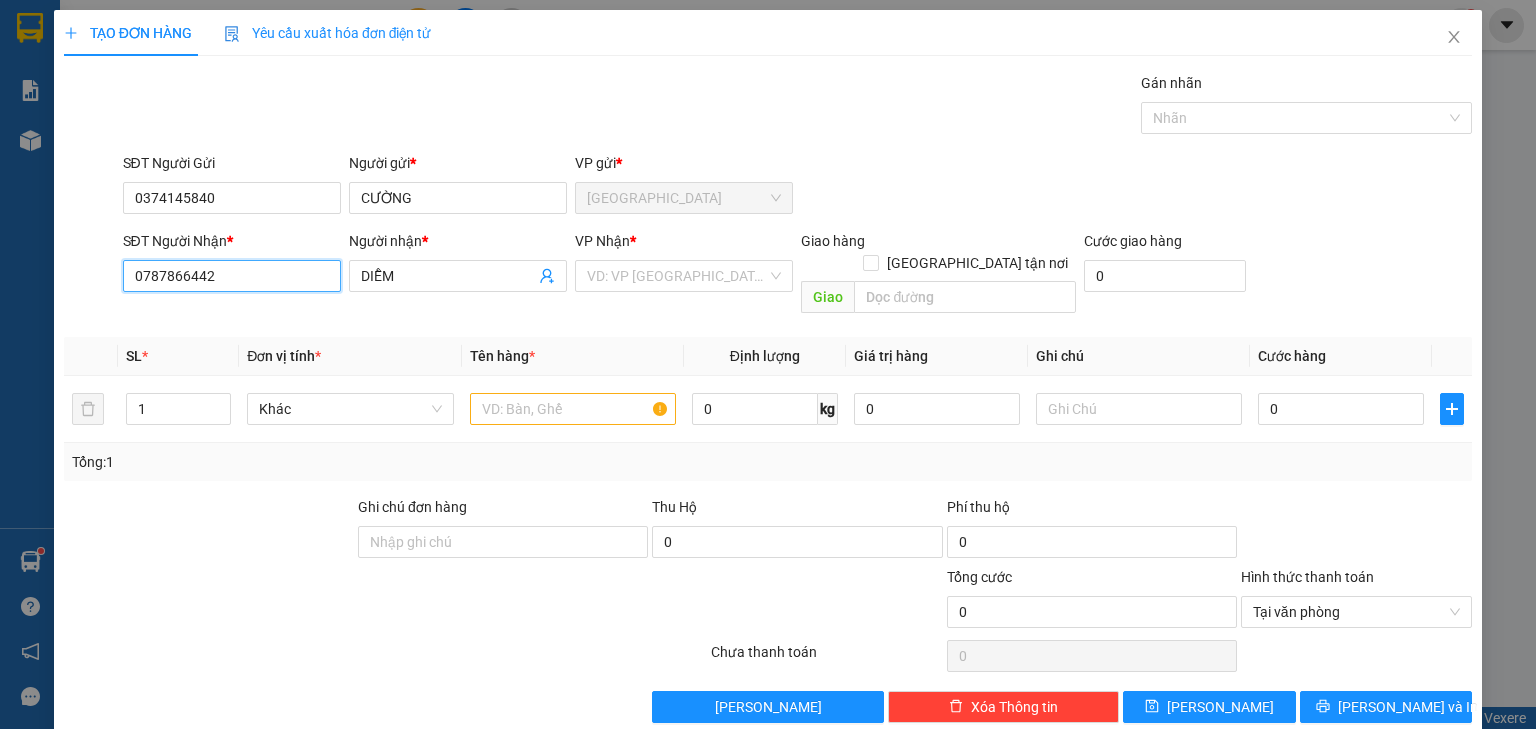 drag, startPoint x: 232, startPoint y: 276, endPoint x: 7, endPoint y: 272, distance: 225.03555 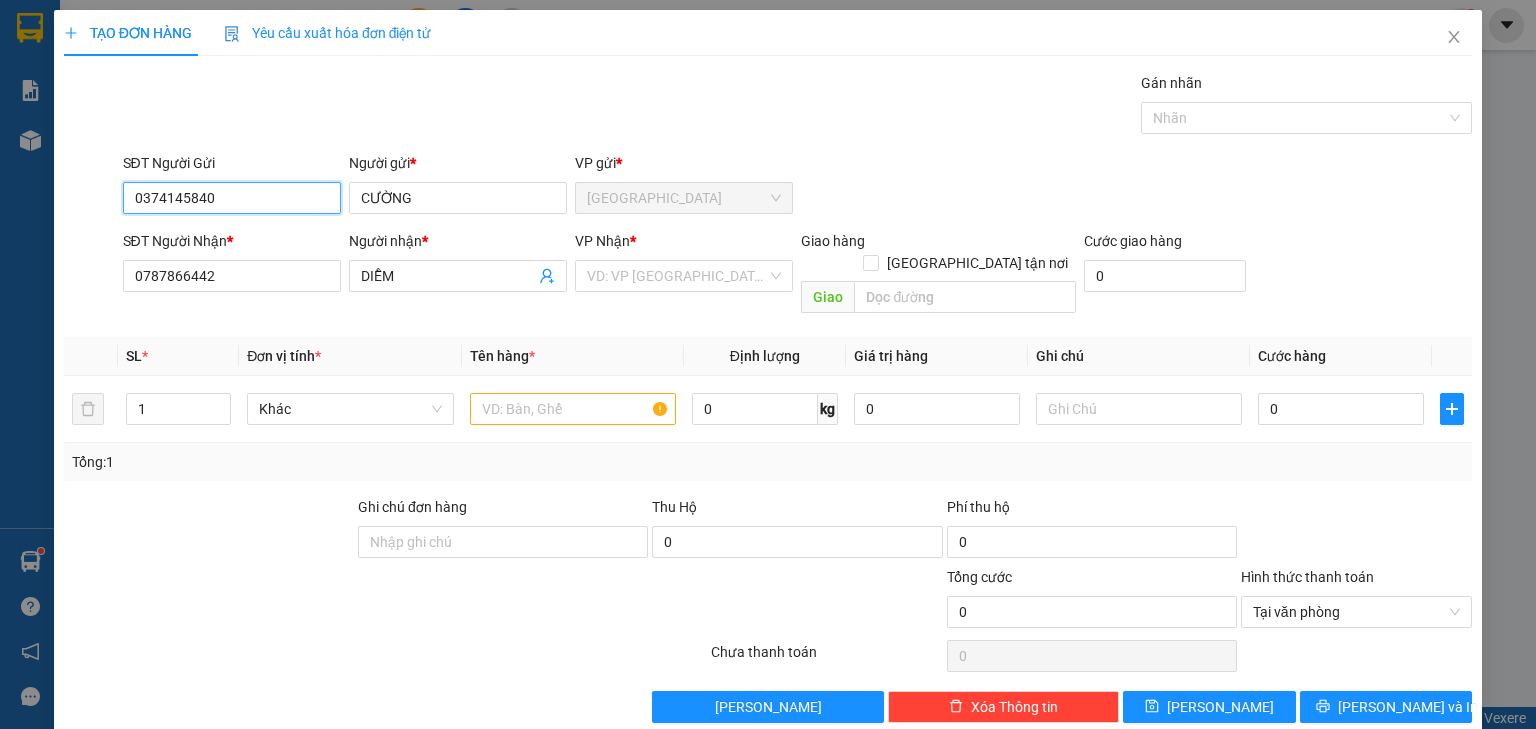 drag, startPoint x: 247, startPoint y: 193, endPoint x: 22, endPoint y: 226, distance: 227.40712 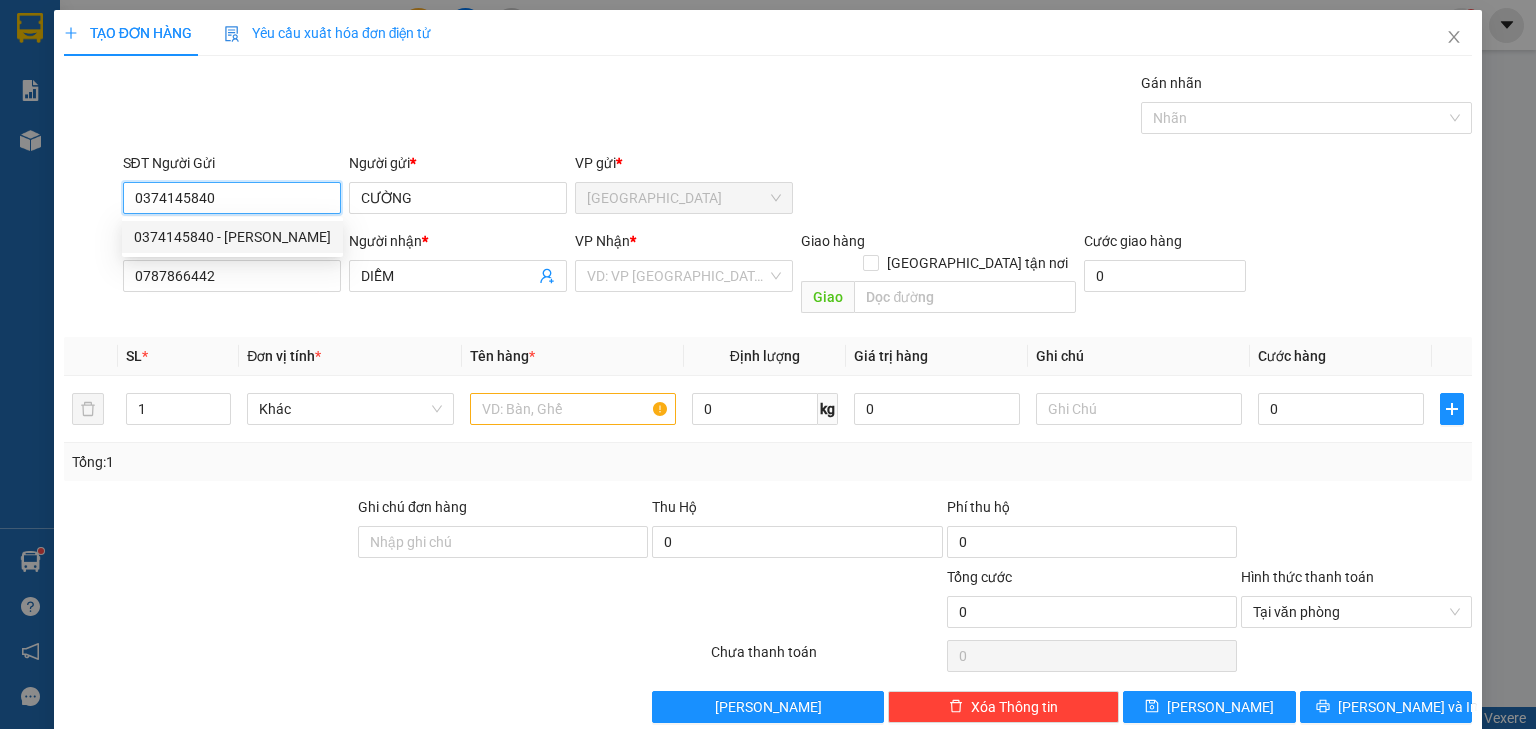 paste on "787866442" 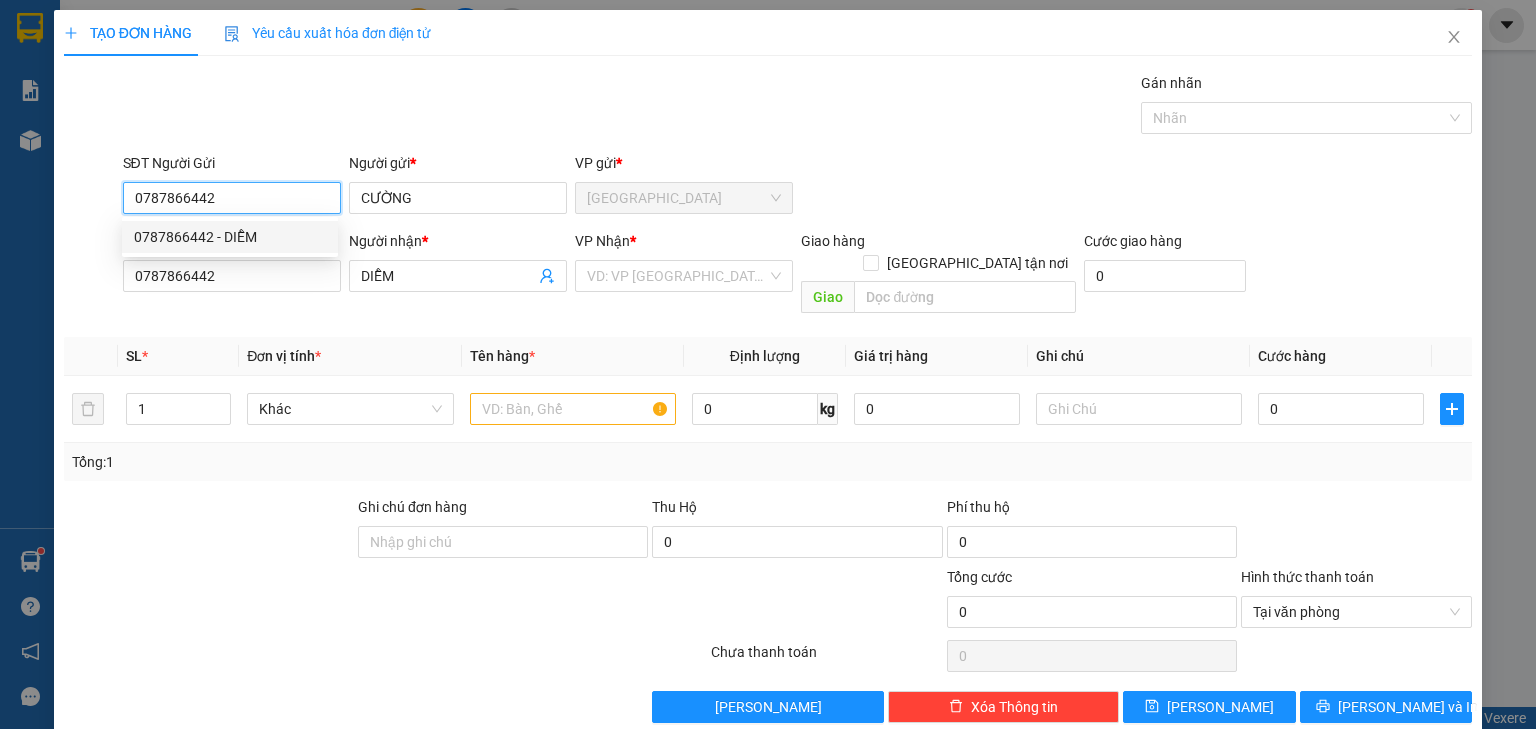 click on "0787866442 - DIỄM" at bounding box center (230, 237) 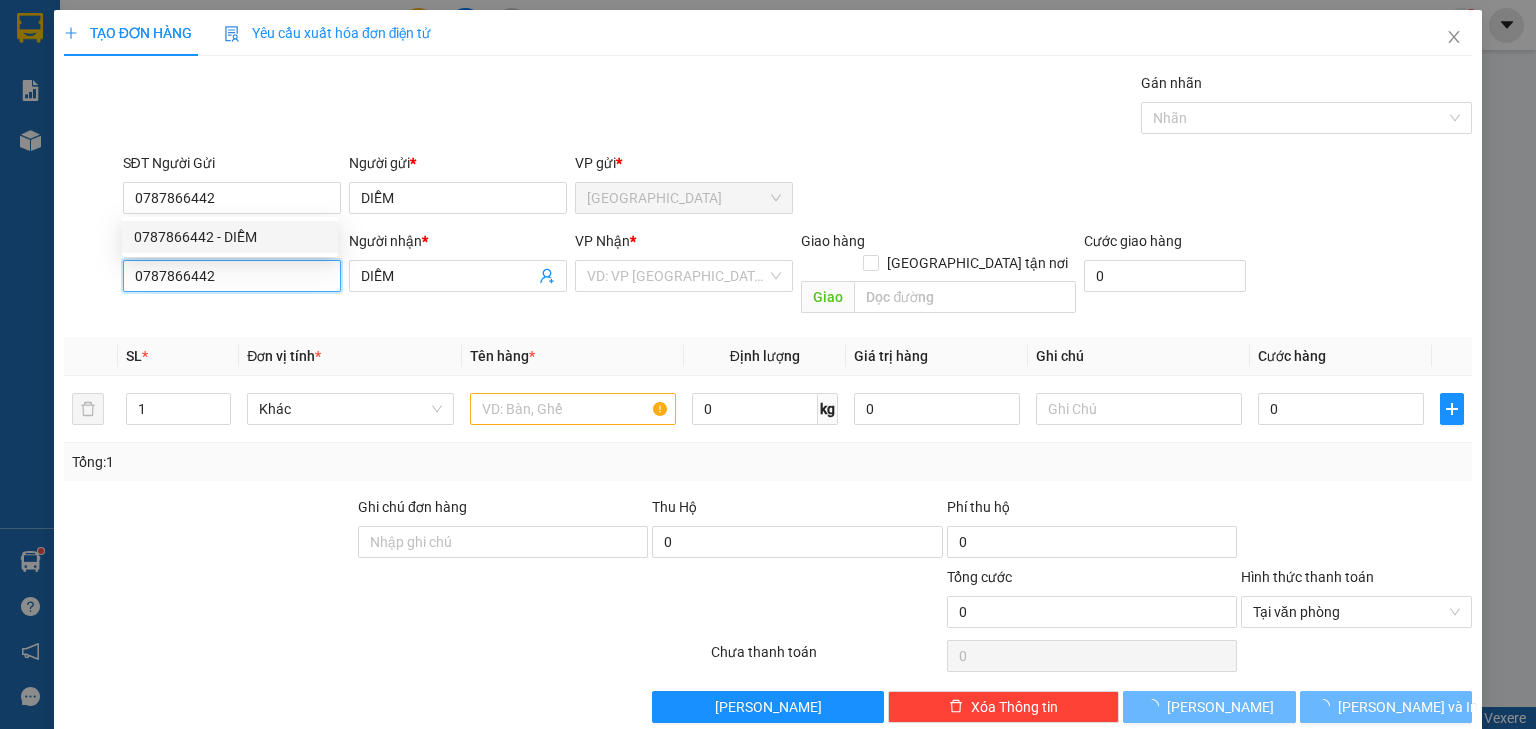 drag, startPoint x: 252, startPoint y: 277, endPoint x: 0, endPoint y: 284, distance: 252.0972 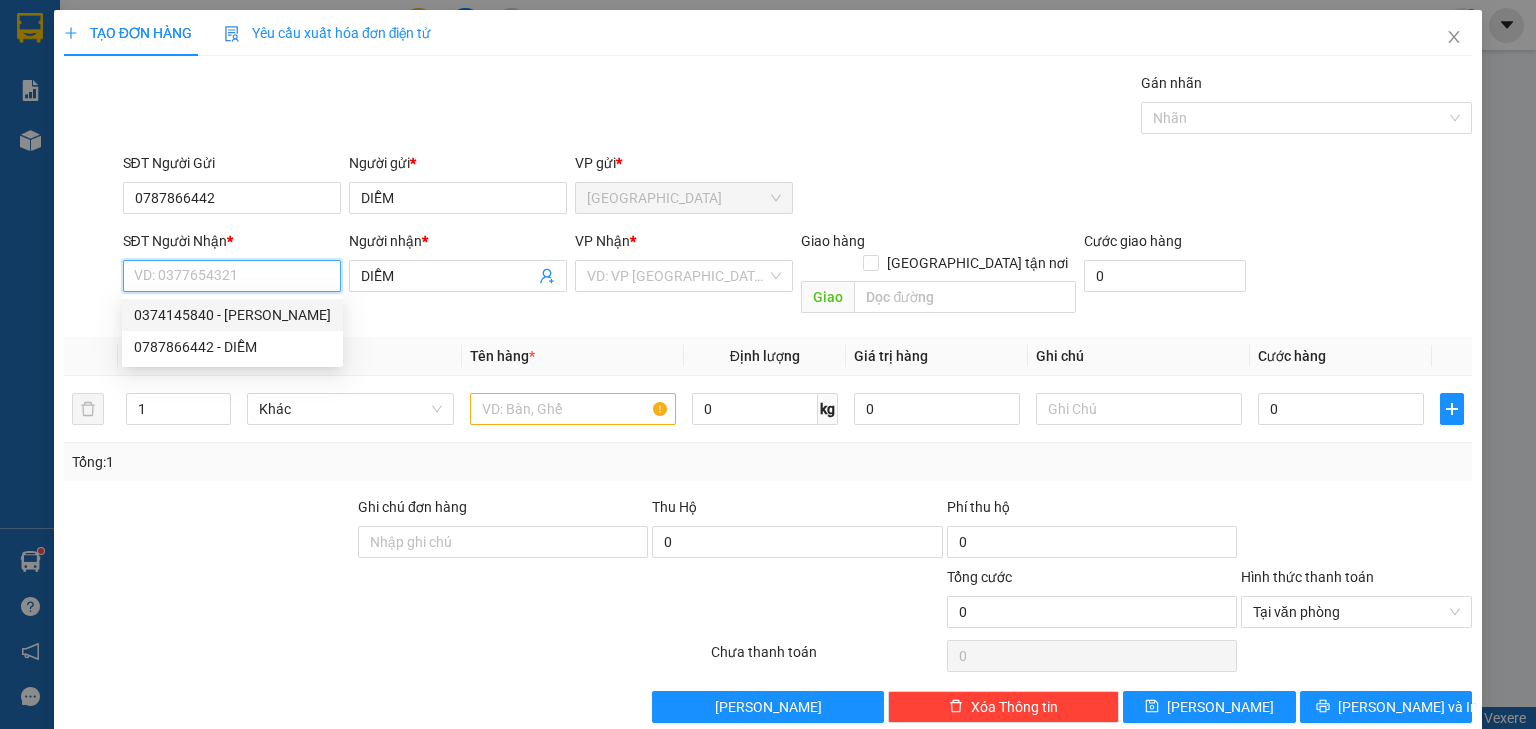 click on "0374145840 - [PERSON_NAME]" at bounding box center (232, 315) 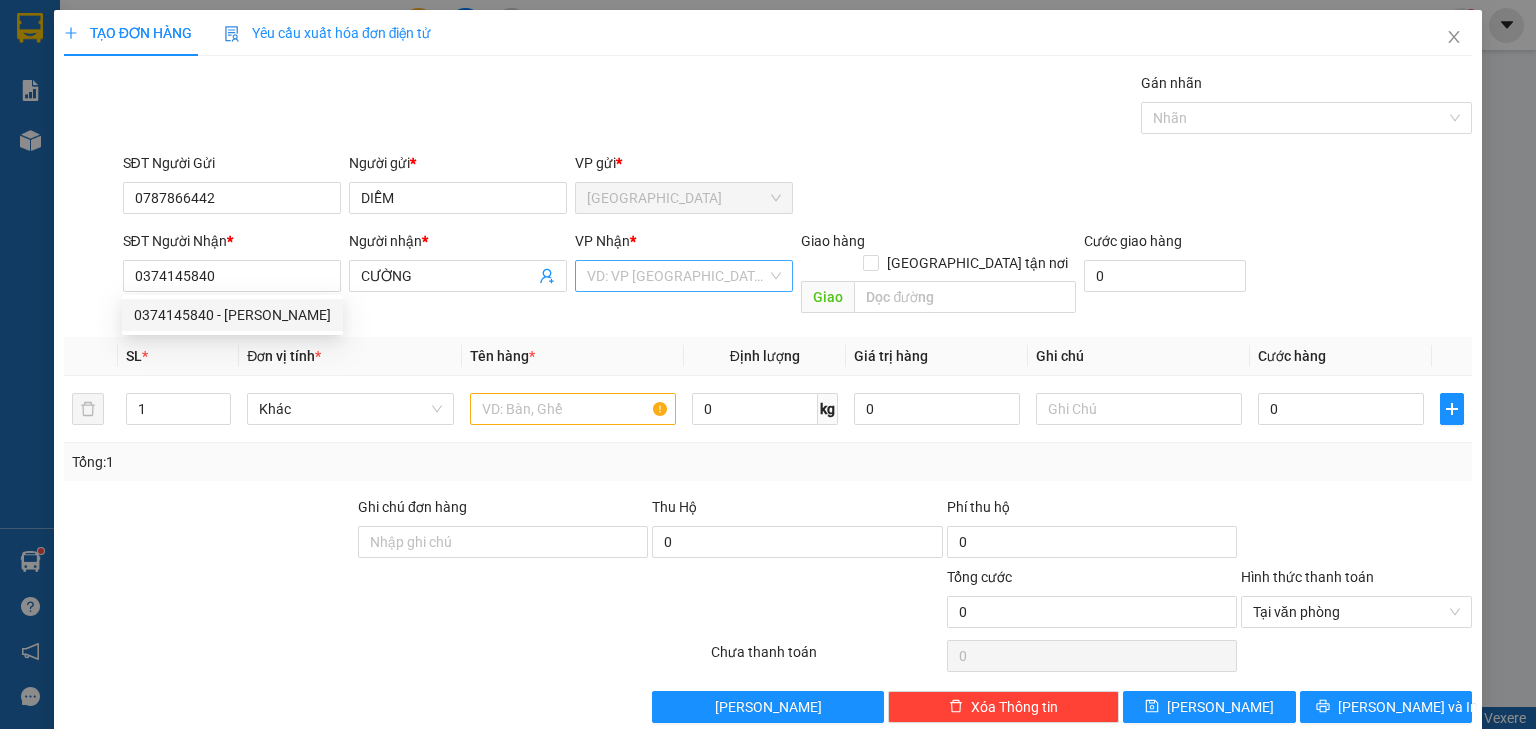 click at bounding box center [677, 276] 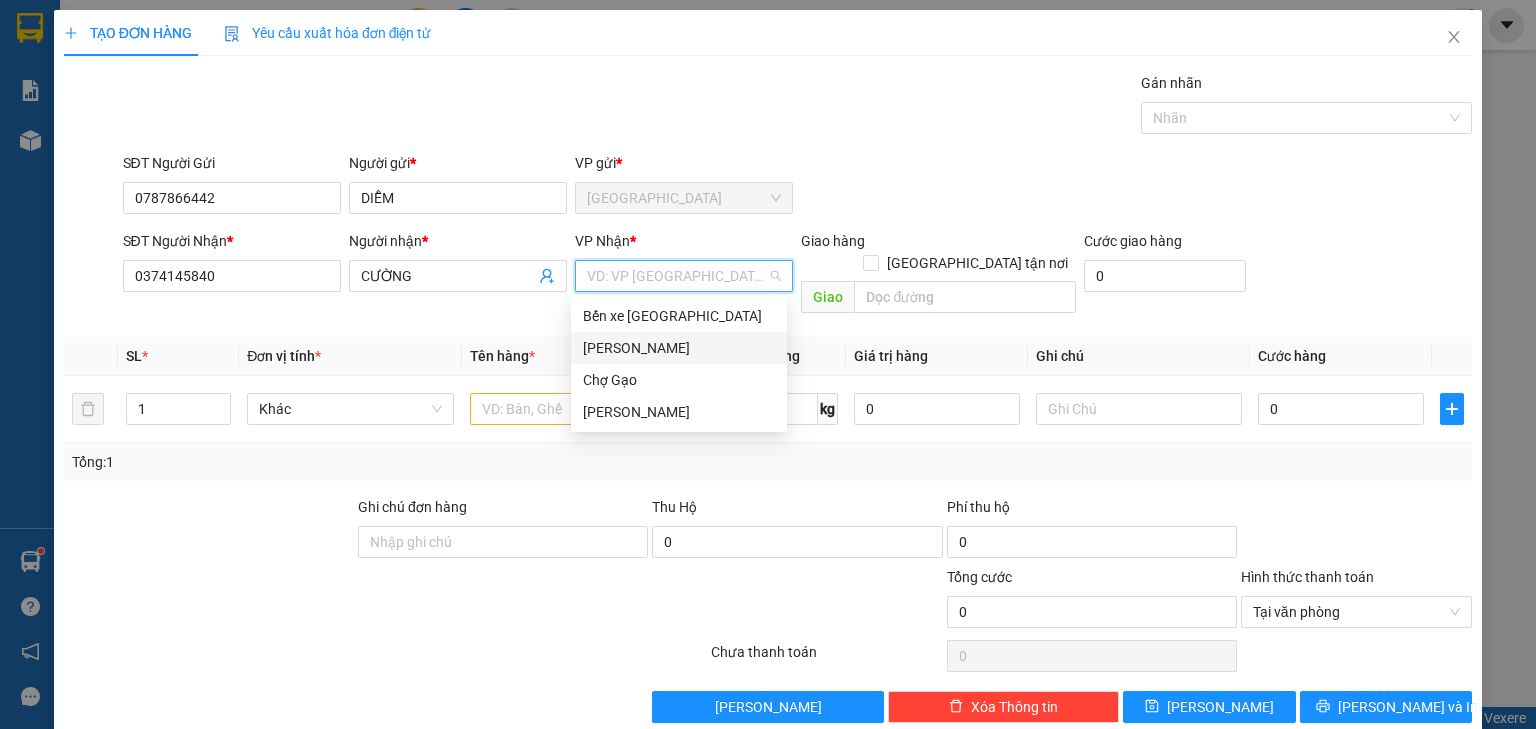 click on "[PERSON_NAME]" at bounding box center [679, 348] 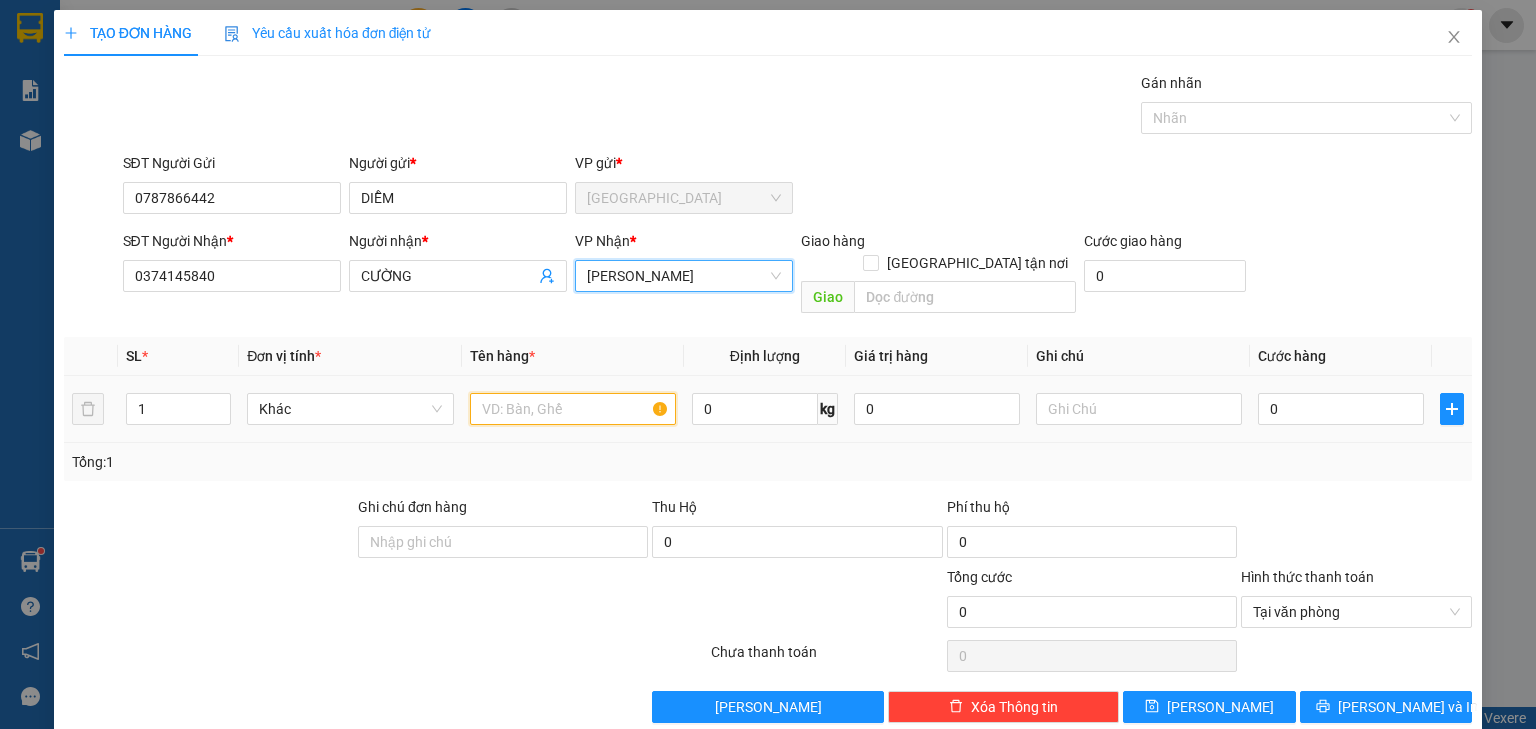 click at bounding box center [573, 409] 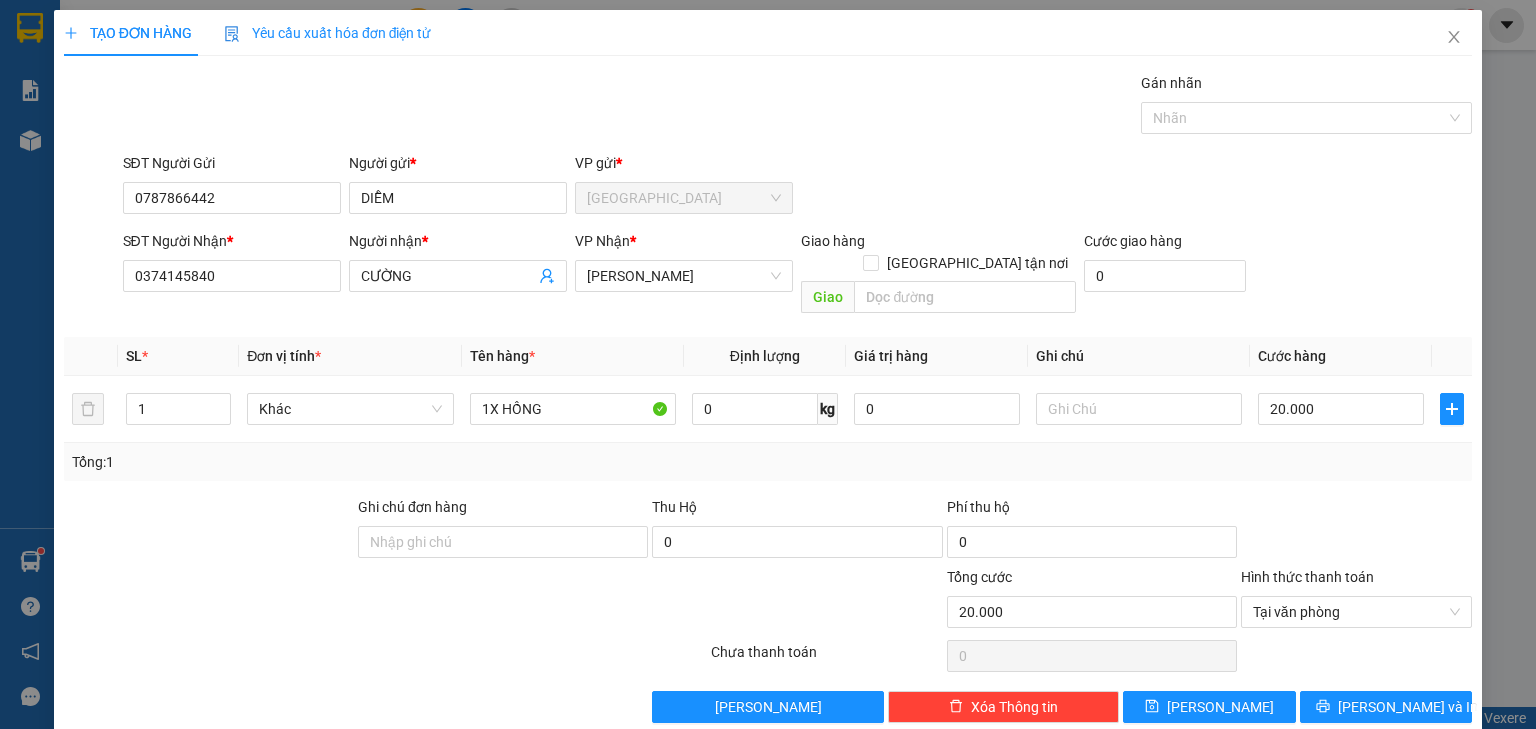click on "SĐT Người Nhận  * 0374145840 Người nhận  * CƯỜNG VP Nhận  * Cao Tốc Giao hàng Giao tận nơi Giao Cước giao hàng 0" at bounding box center (798, 276) 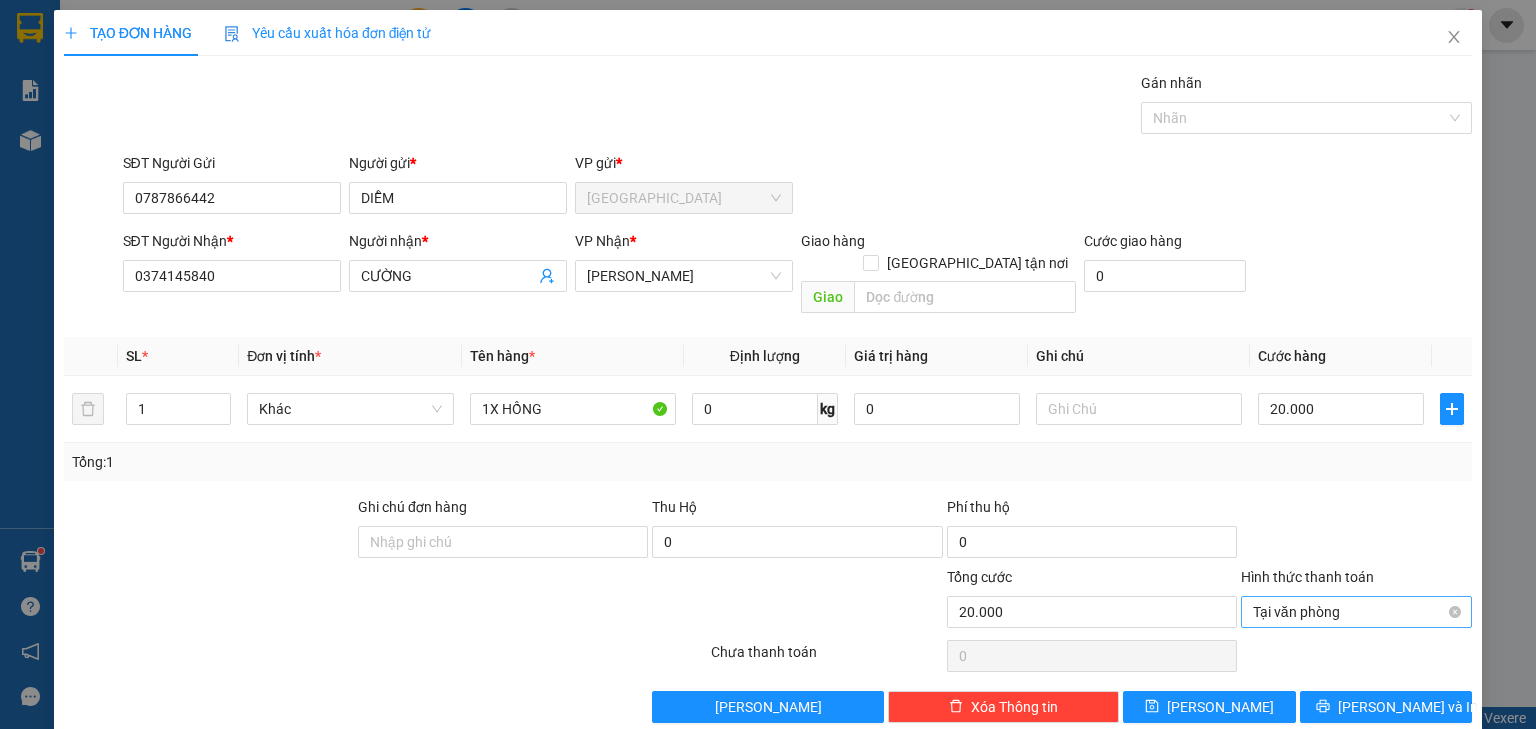 click on "Tại văn phòng" at bounding box center (1356, 612) 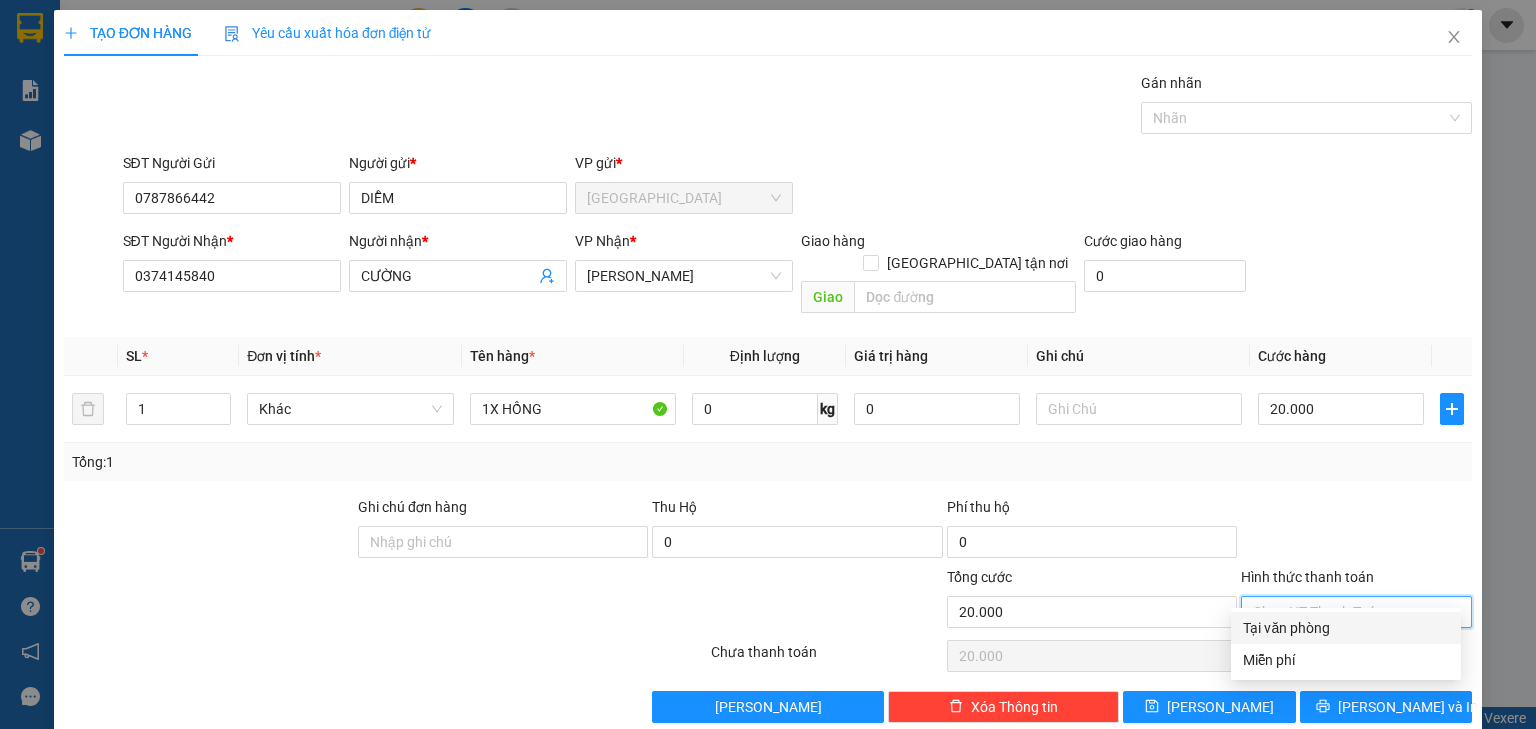 click at bounding box center (1356, 531) 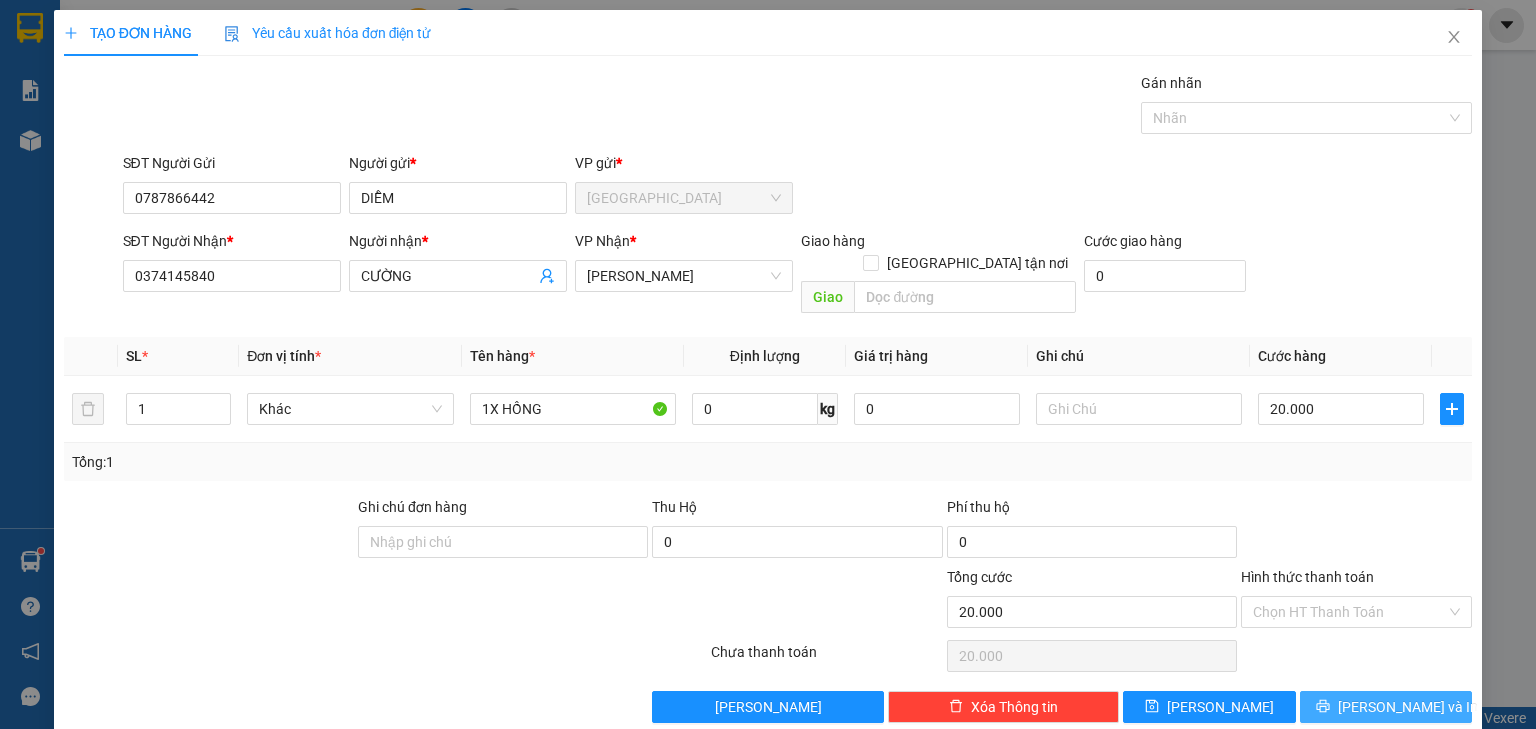 click on "[PERSON_NAME] và In" at bounding box center (1408, 707) 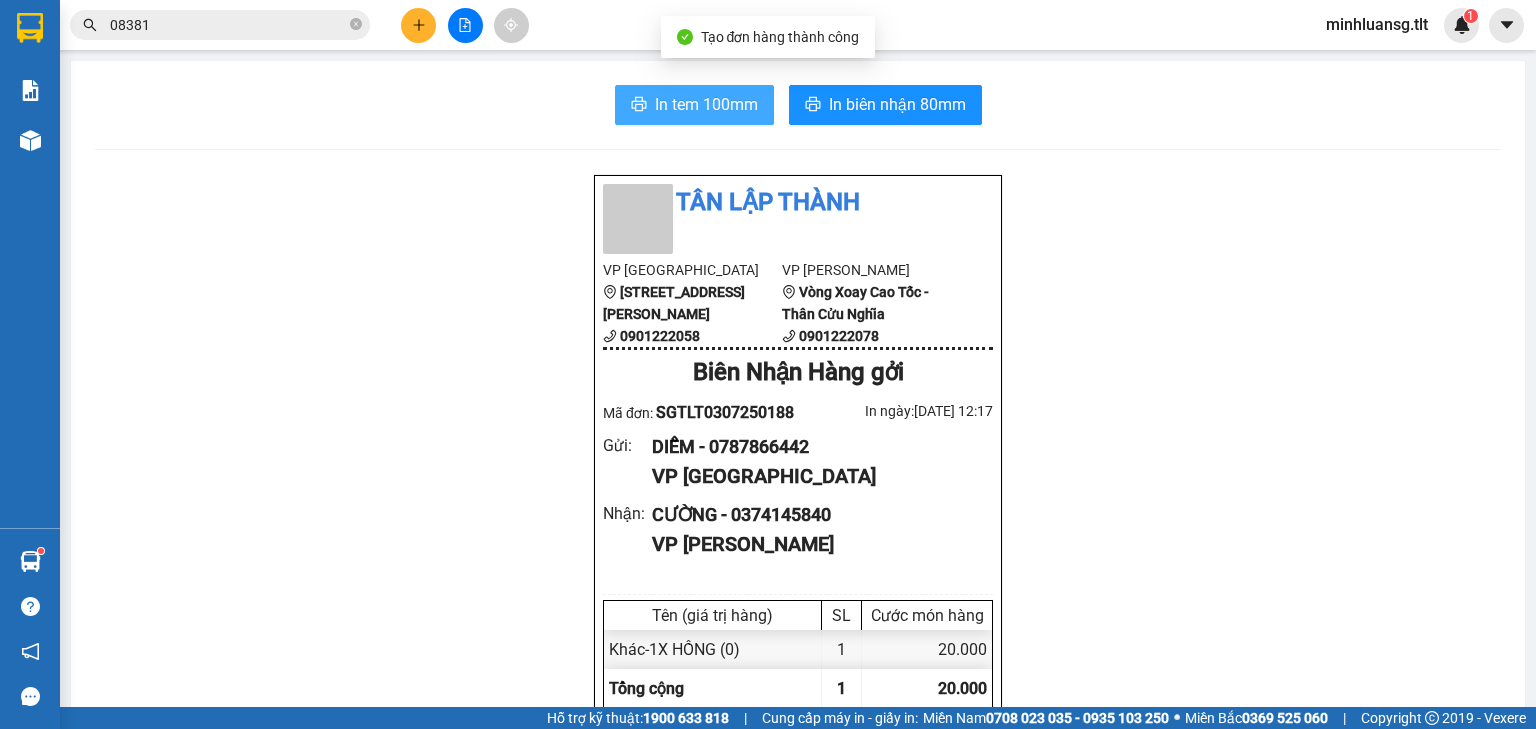 click on "In tem 100mm" at bounding box center [706, 104] 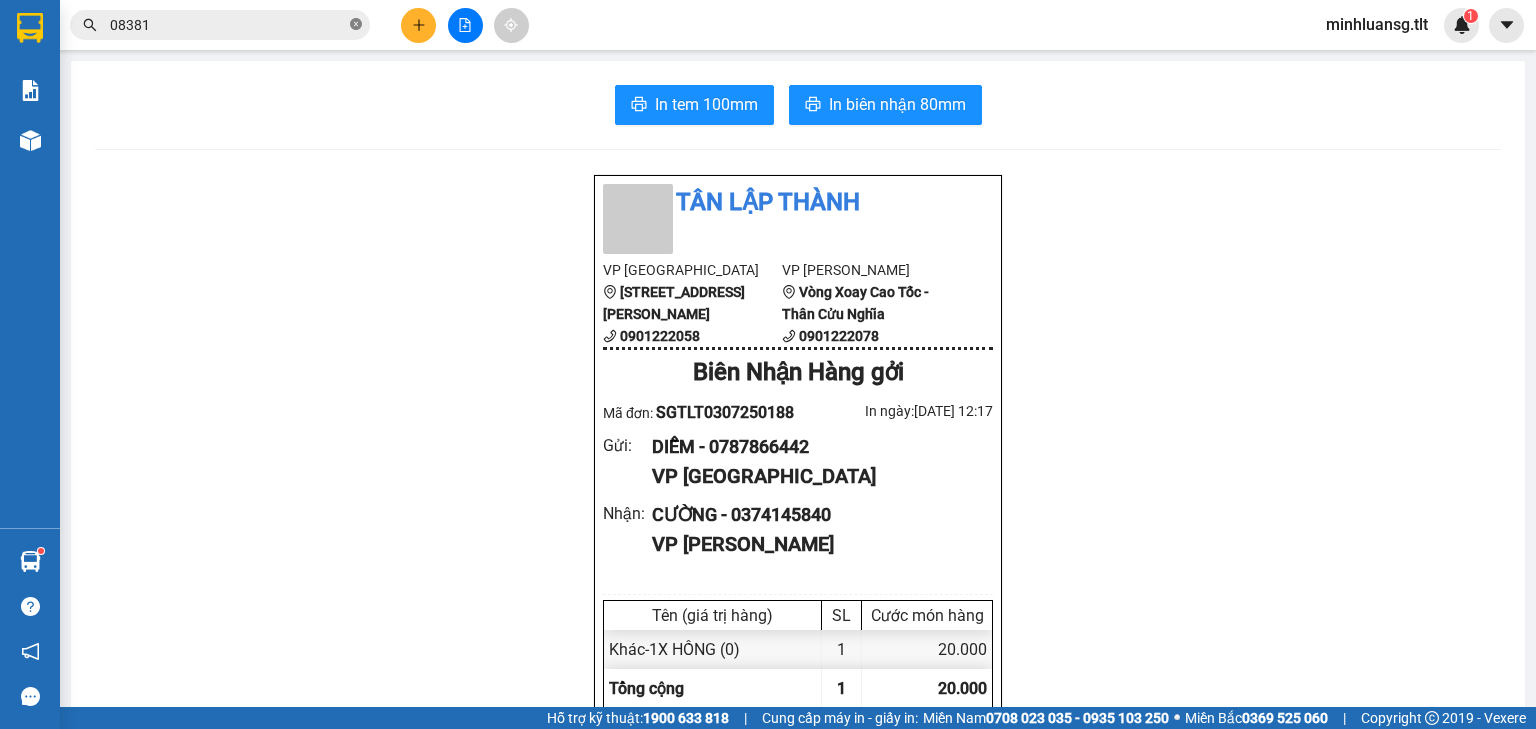 click 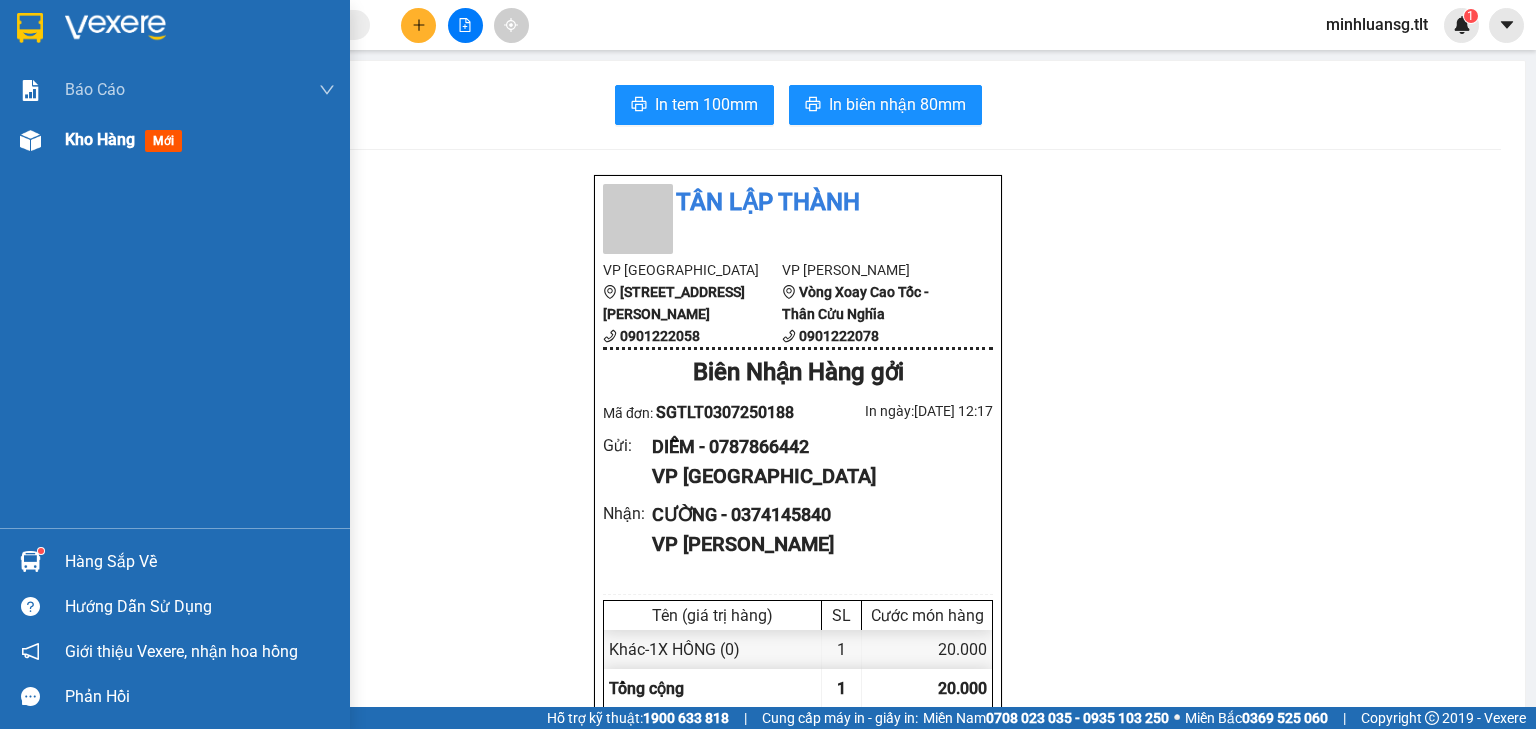 click at bounding box center (30, 140) 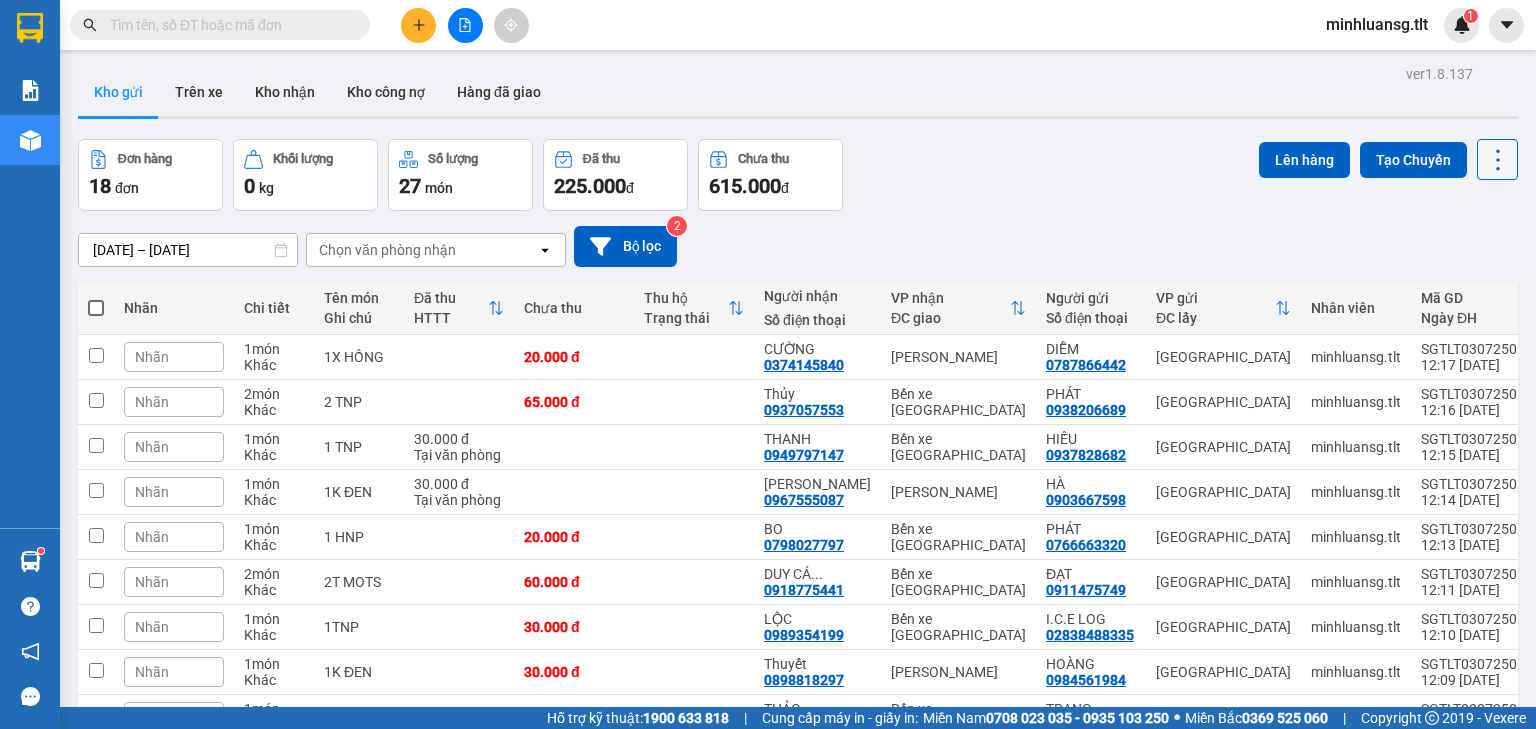 click 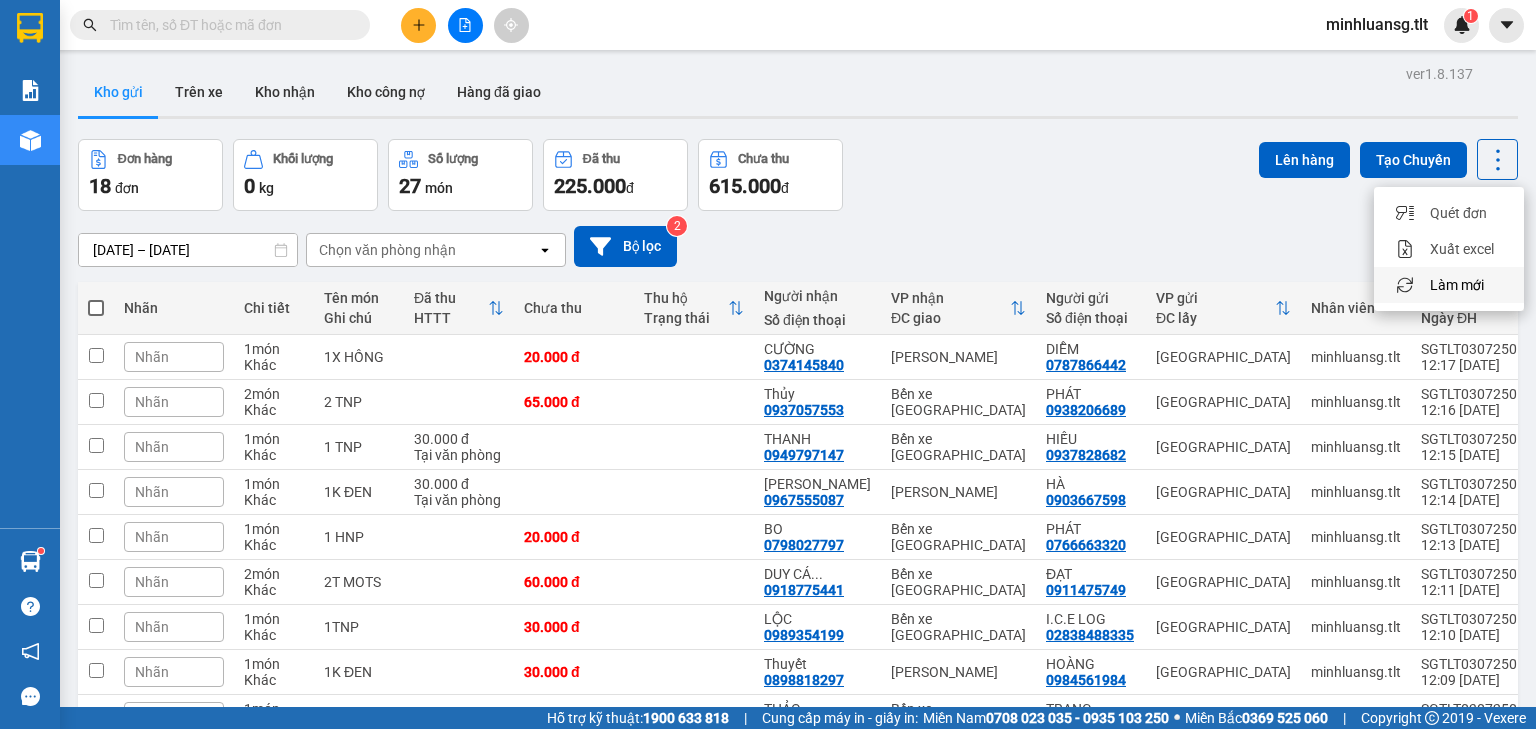 click on "Làm mới" at bounding box center [1457, 285] 